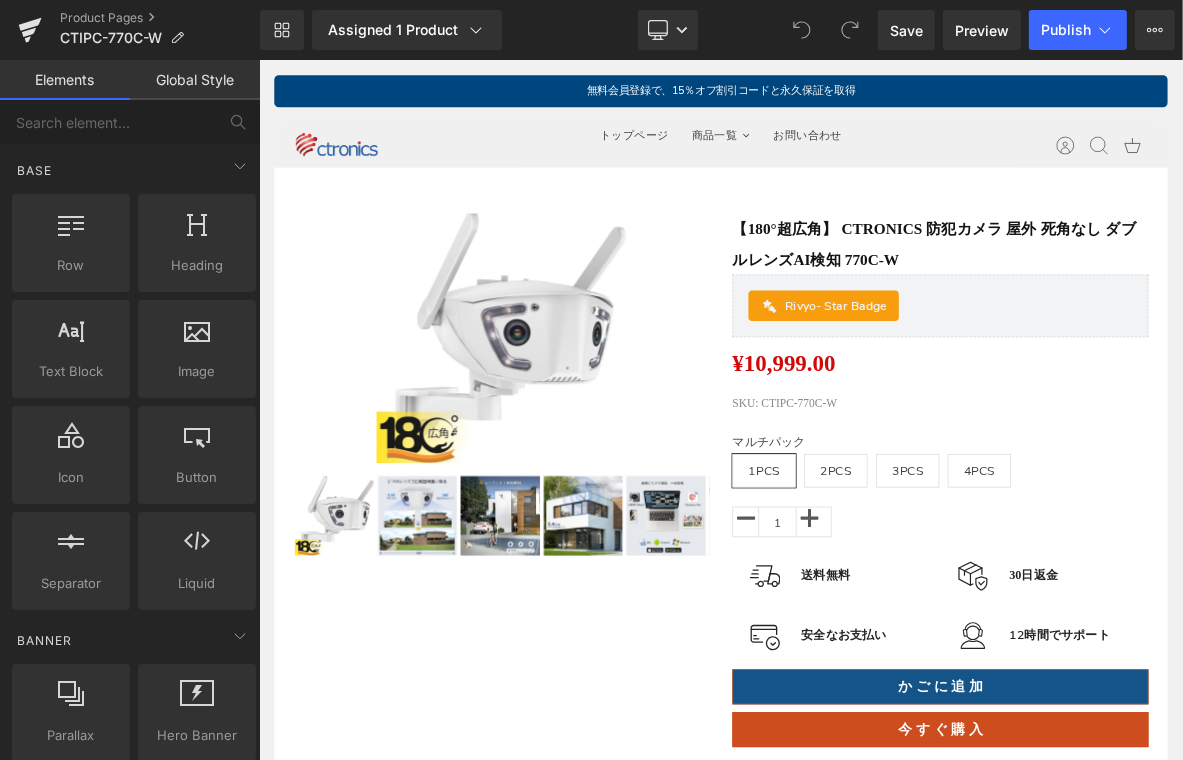 scroll, scrollTop: 0, scrollLeft: 0, axis: both 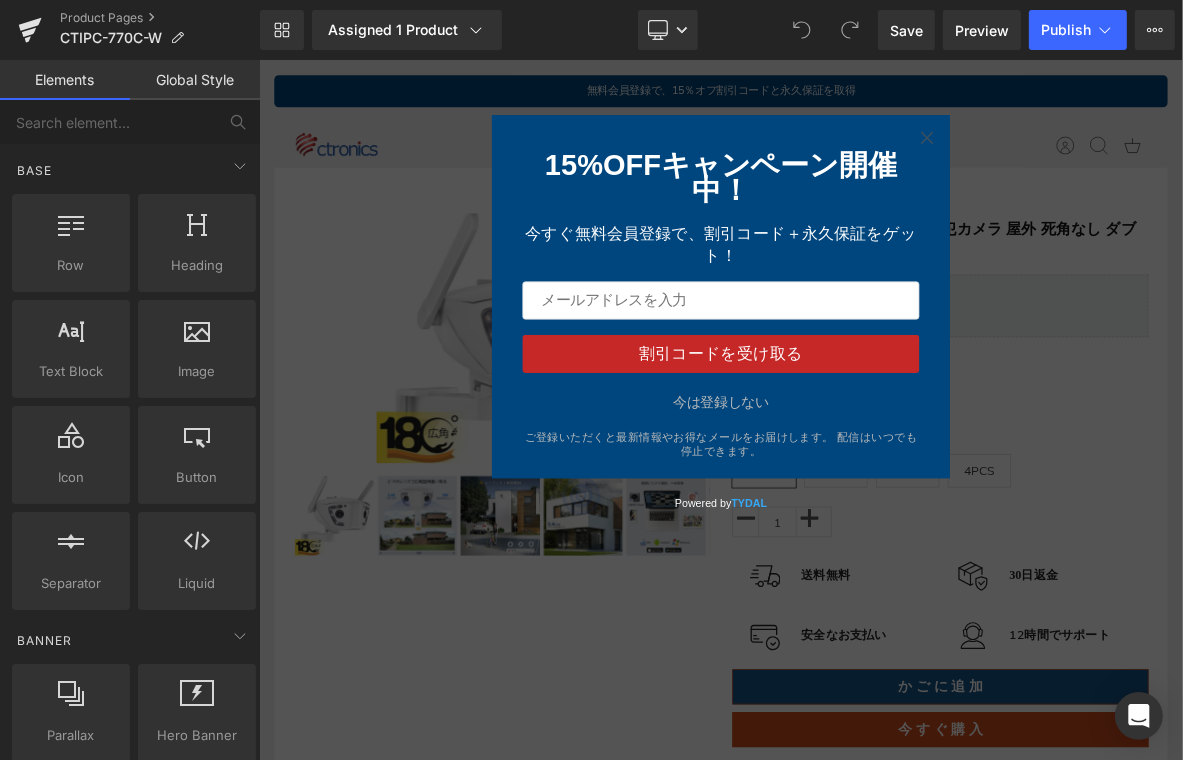 click on "15%OFFキャンペーン開催中！ 今すぐ無料会員登録で、割引コード＋永久保証をゲット！ 割引コードを受け取る 今は登録しない        ご登録いただくと最新情報やお得なメールをお届けします。 配信はいつでも停止できます。        Powered by  TYDAL" at bounding box center [863, 402] 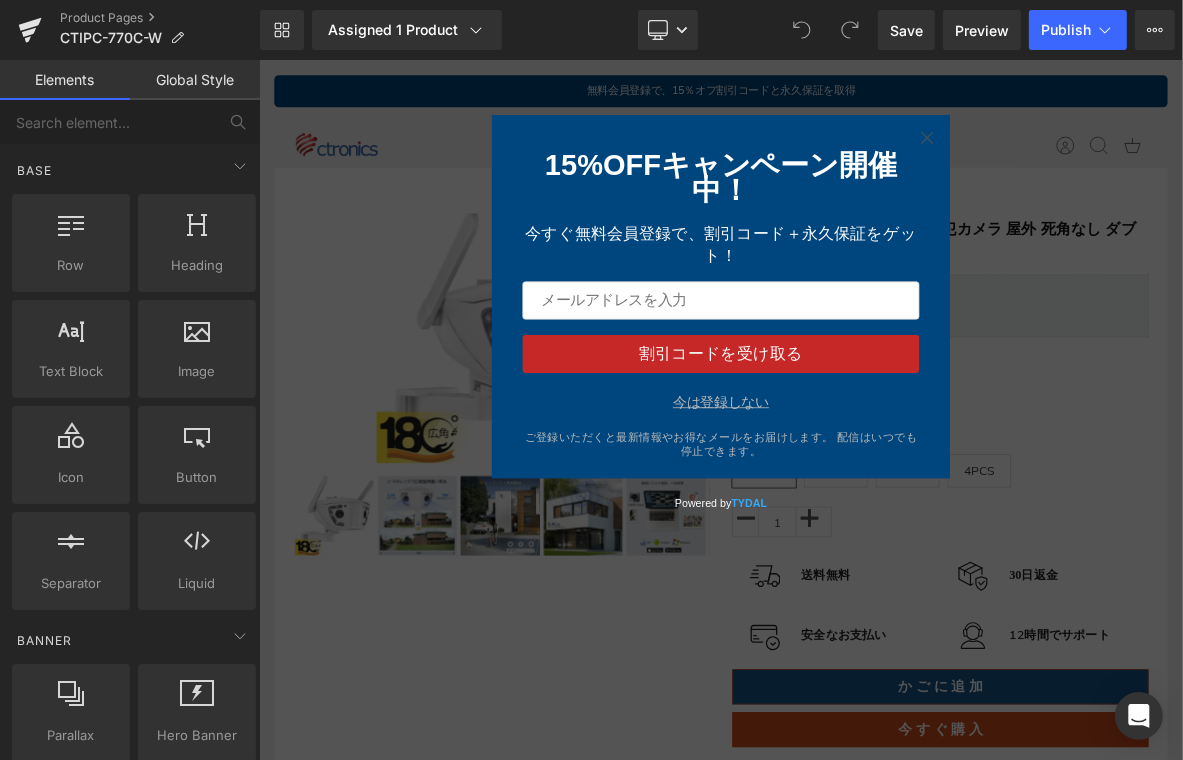 click on "今は登録しない" at bounding box center (863, 507) 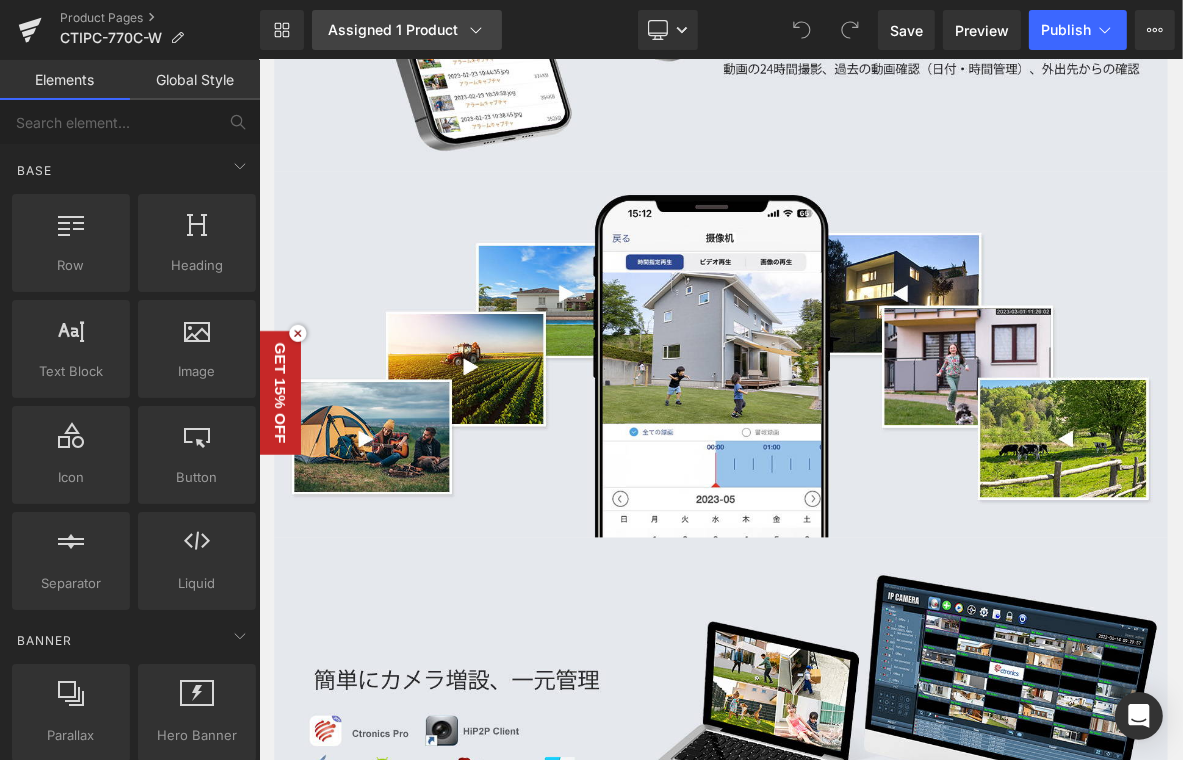 scroll, scrollTop: 7003, scrollLeft: 0, axis: vertical 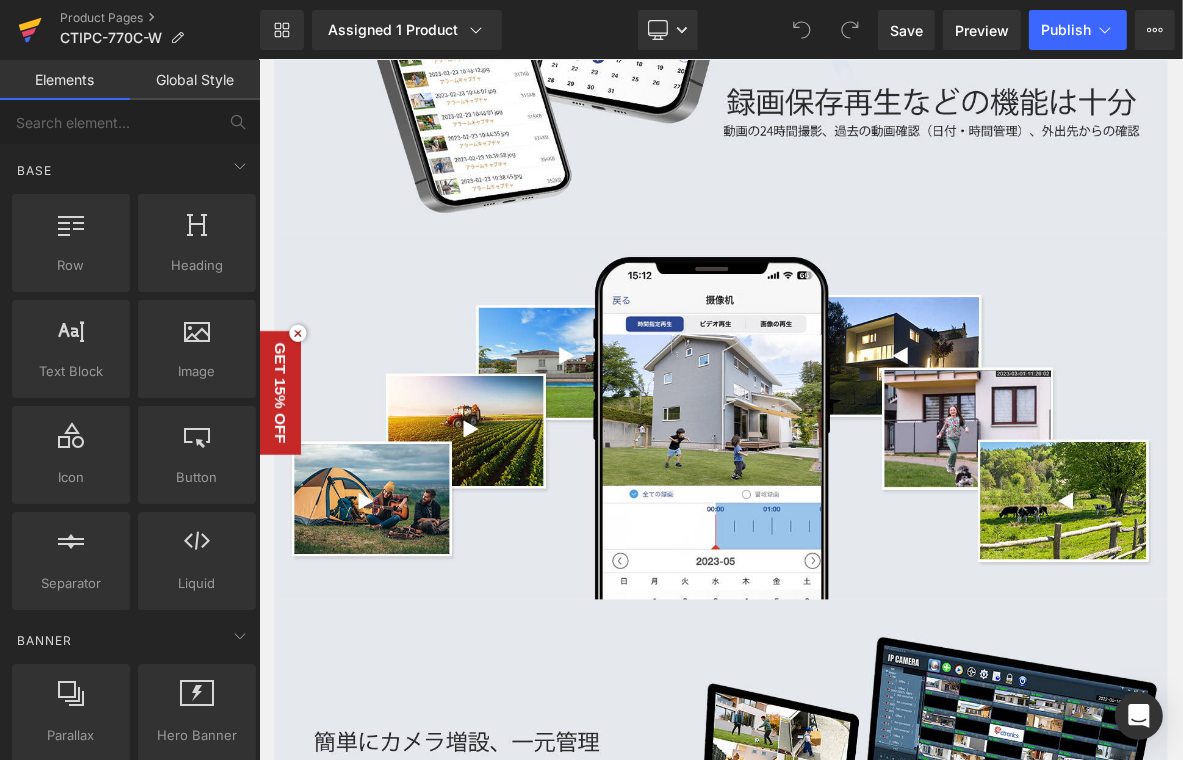 click 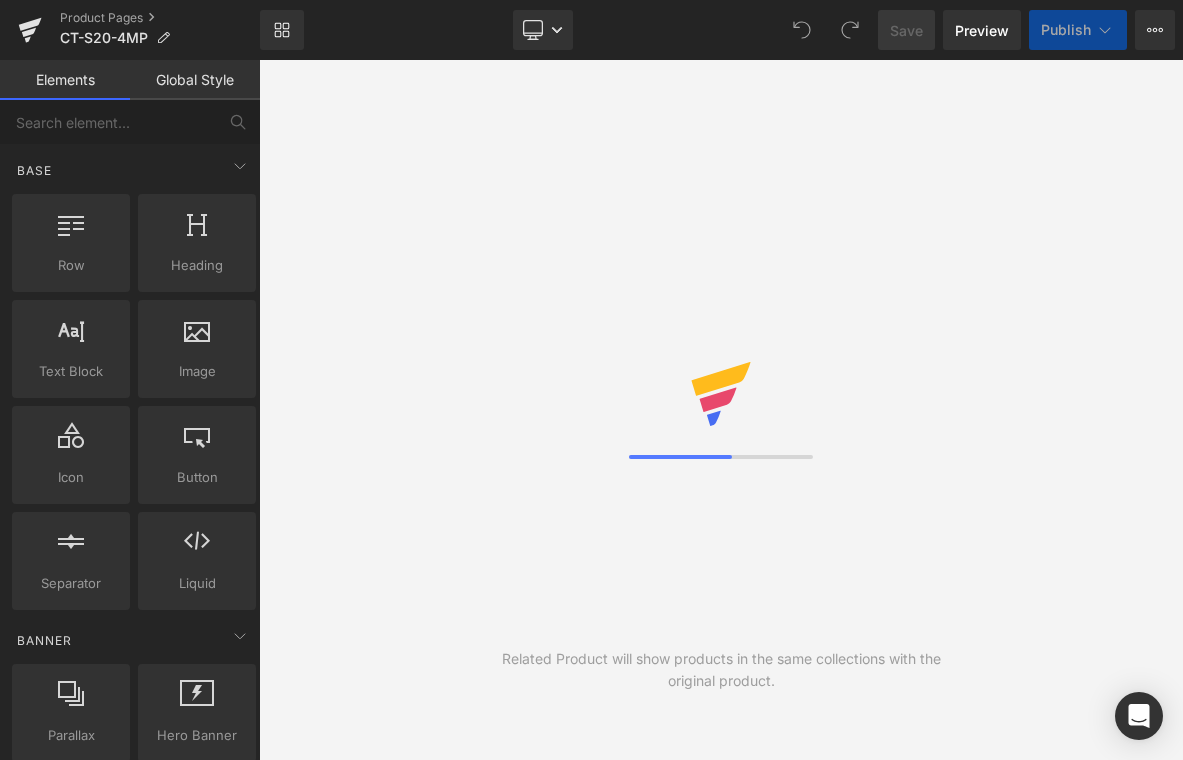 scroll, scrollTop: 0, scrollLeft: 0, axis: both 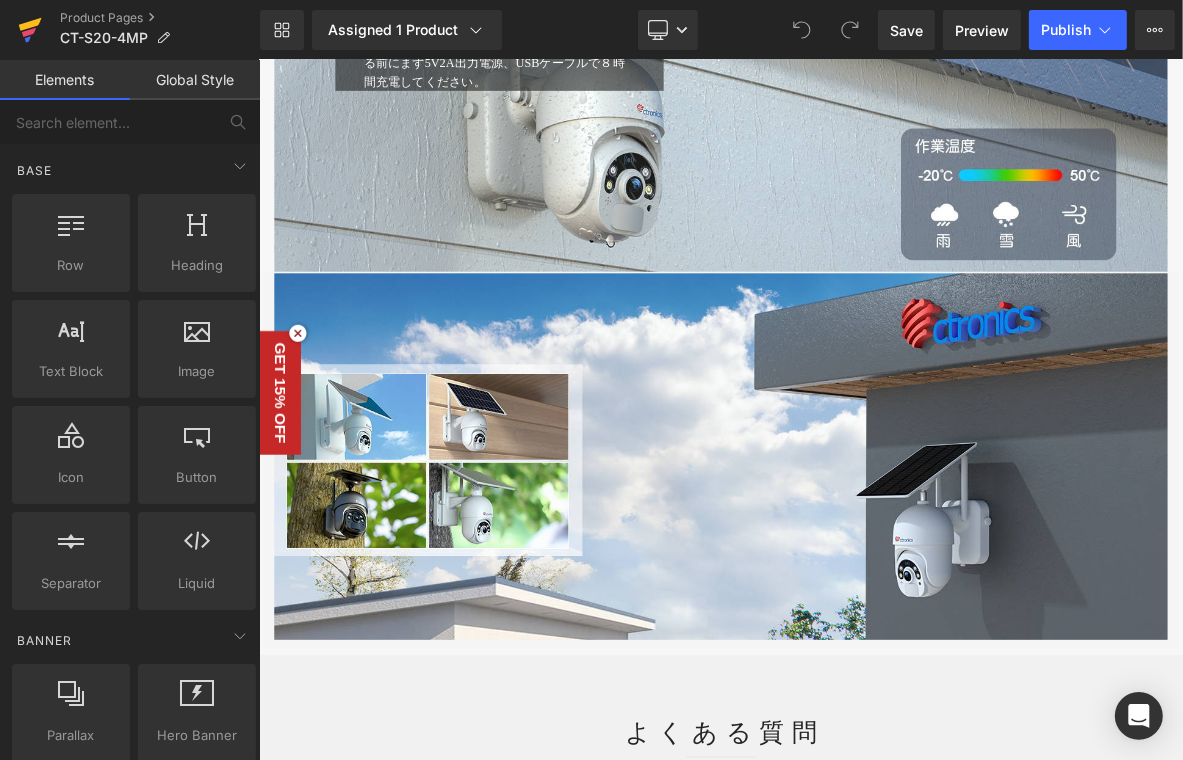 click at bounding box center (30, 30) 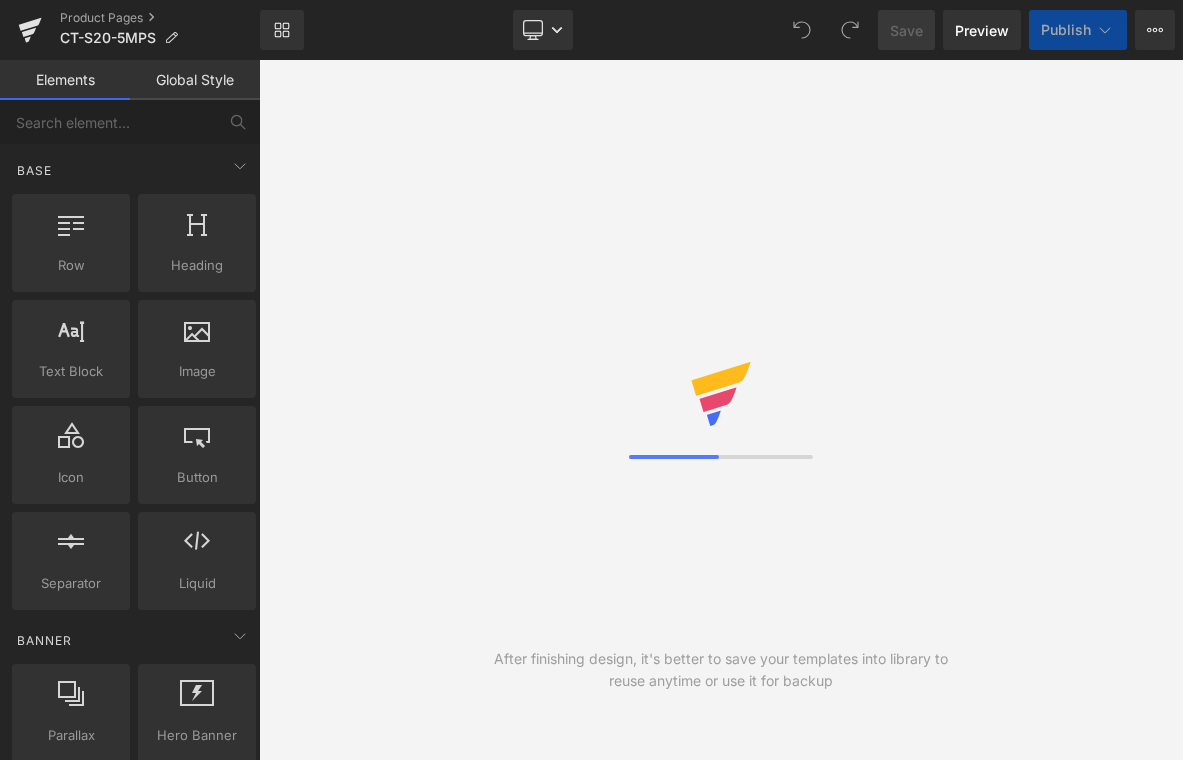 scroll, scrollTop: 0, scrollLeft: 0, axis: both 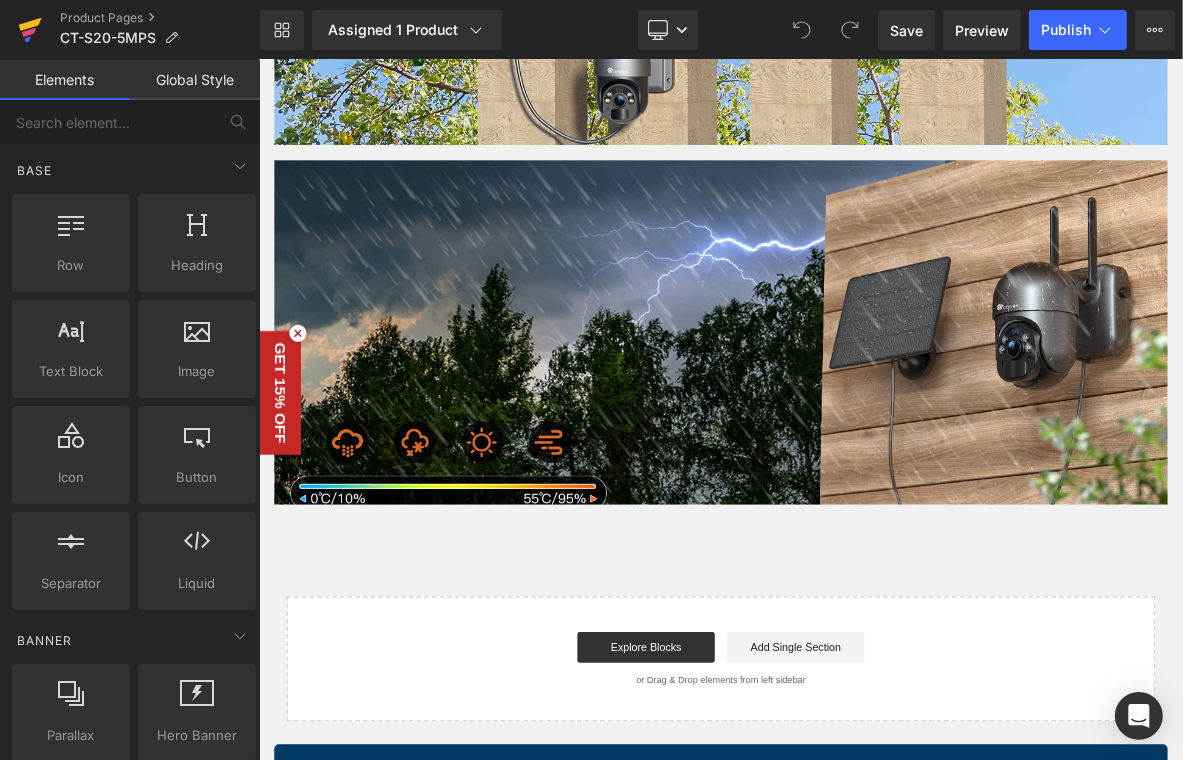 click 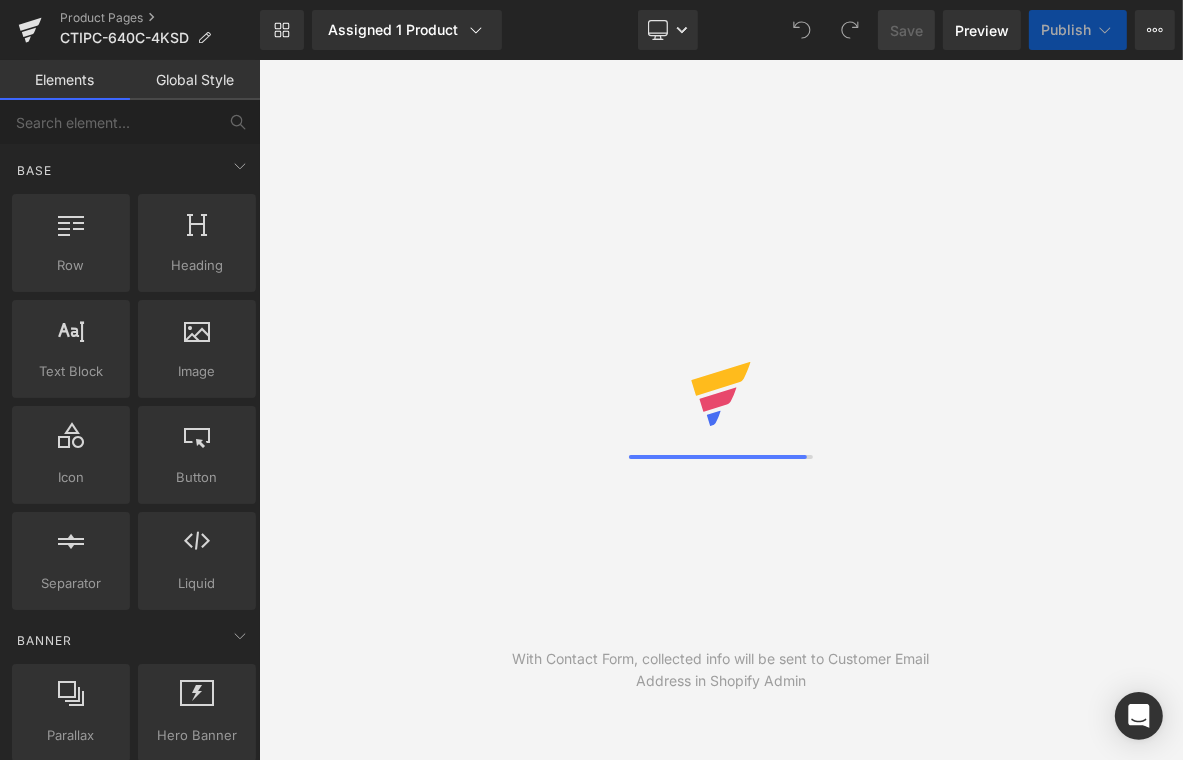 scroll, scrollTop: 0, scrollLeft: 0, axis: both 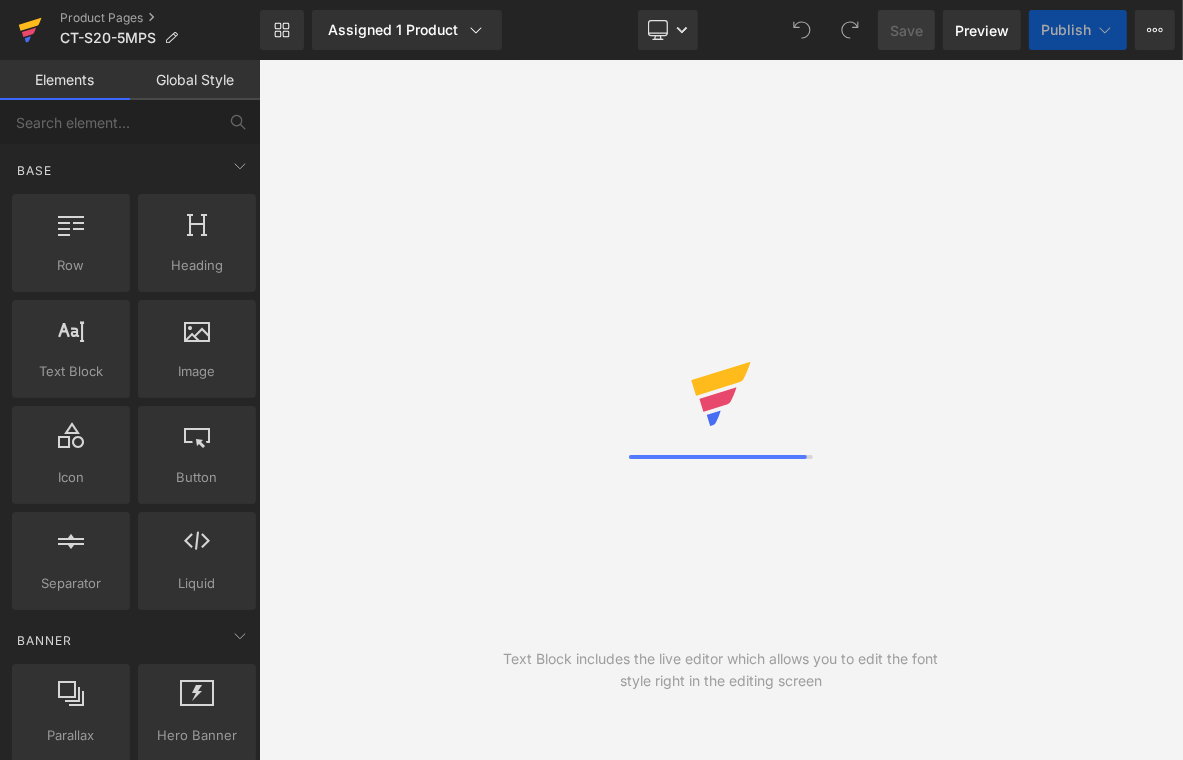 click 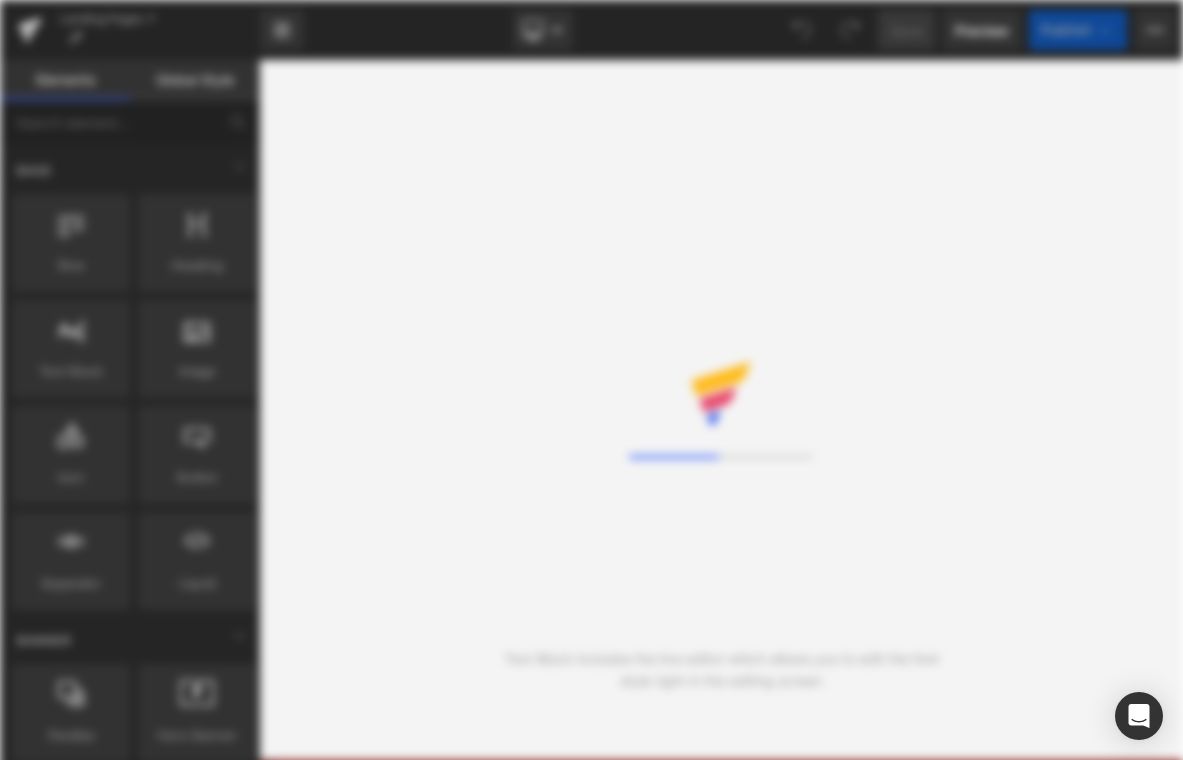 scroll, scrollTop: 0, scrollLeft: 0, axis: both 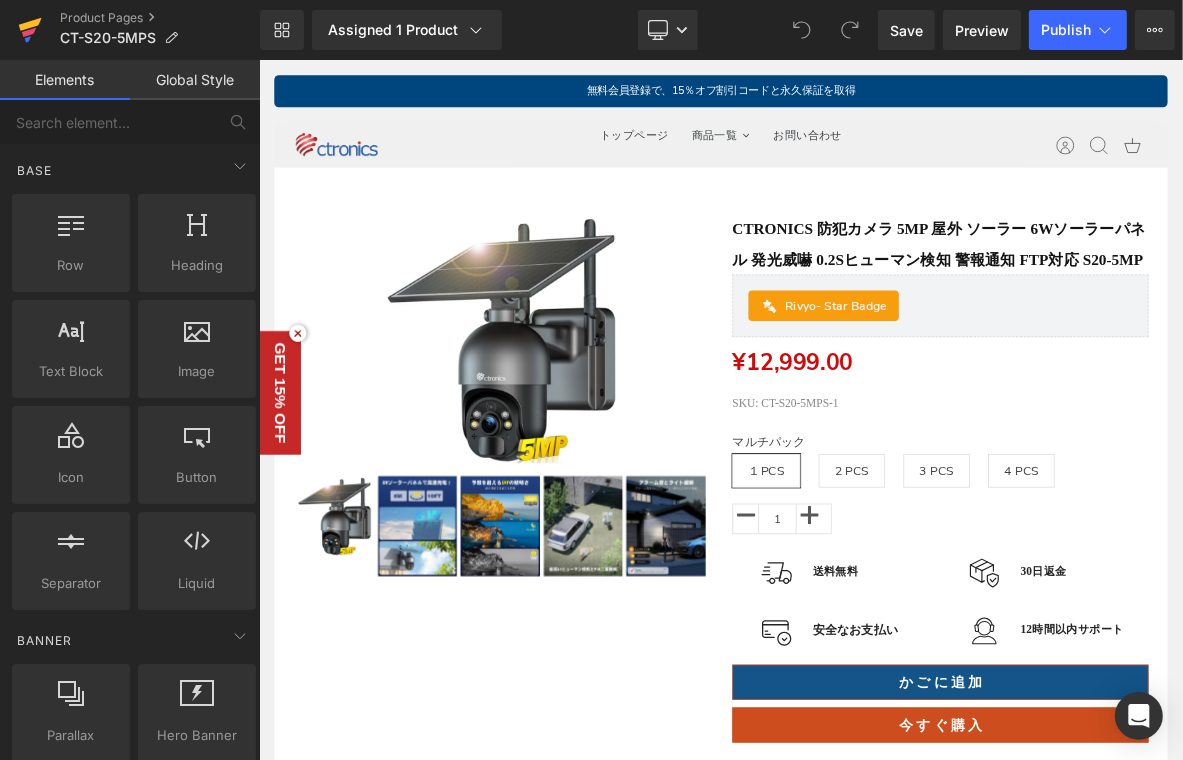 click 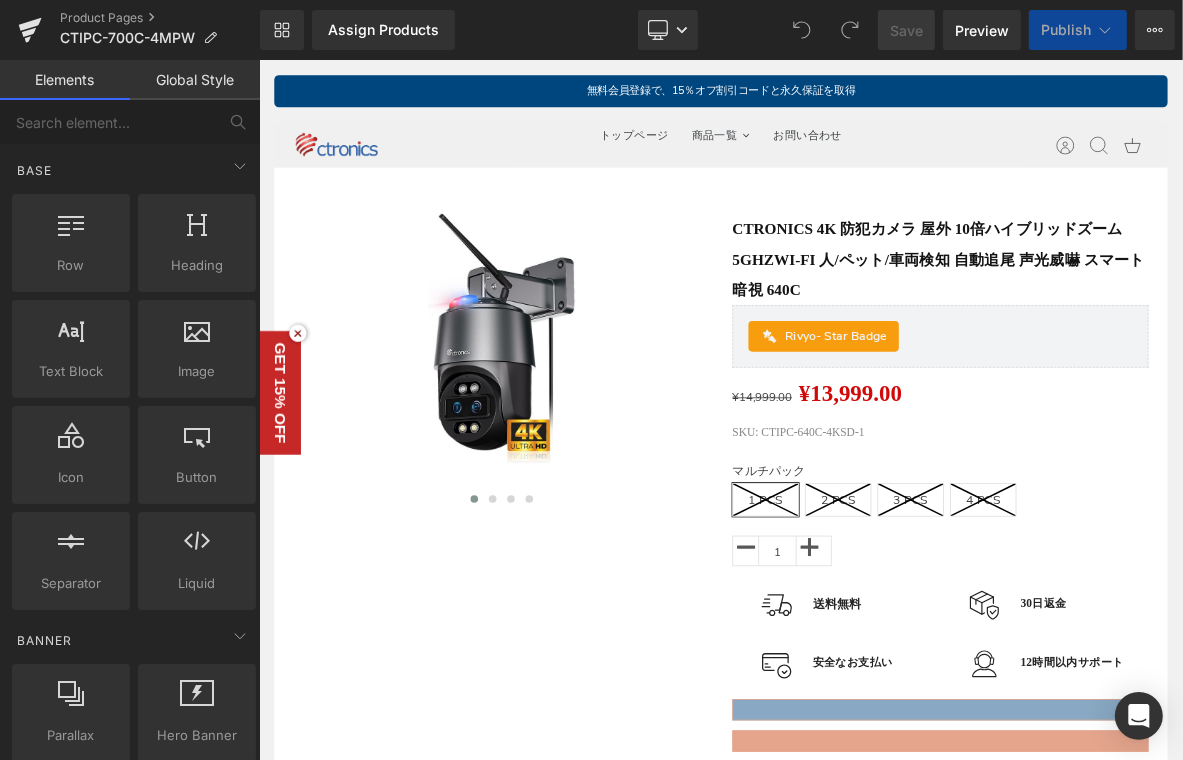 scroll, scrollTop: 0, scrollLeft: 0, axis: both 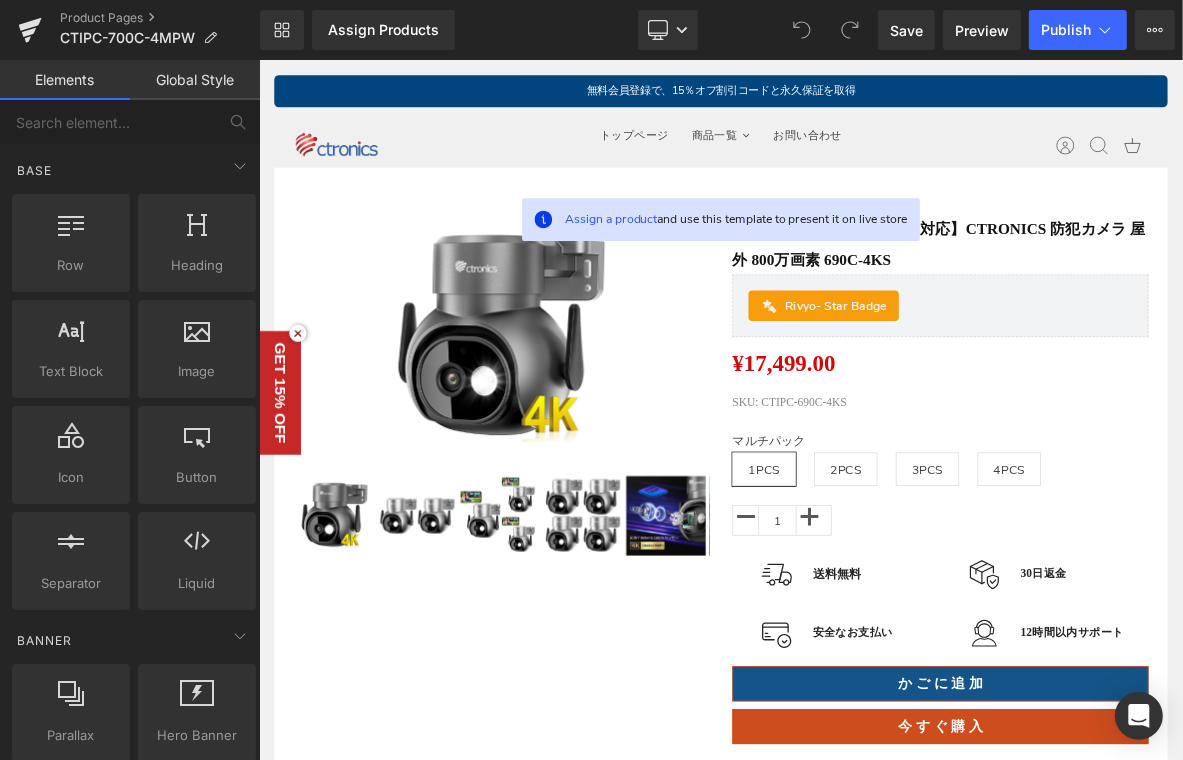 click on "Sale Off
(P) Image
‹ ›" at bounding box center (863, 597) 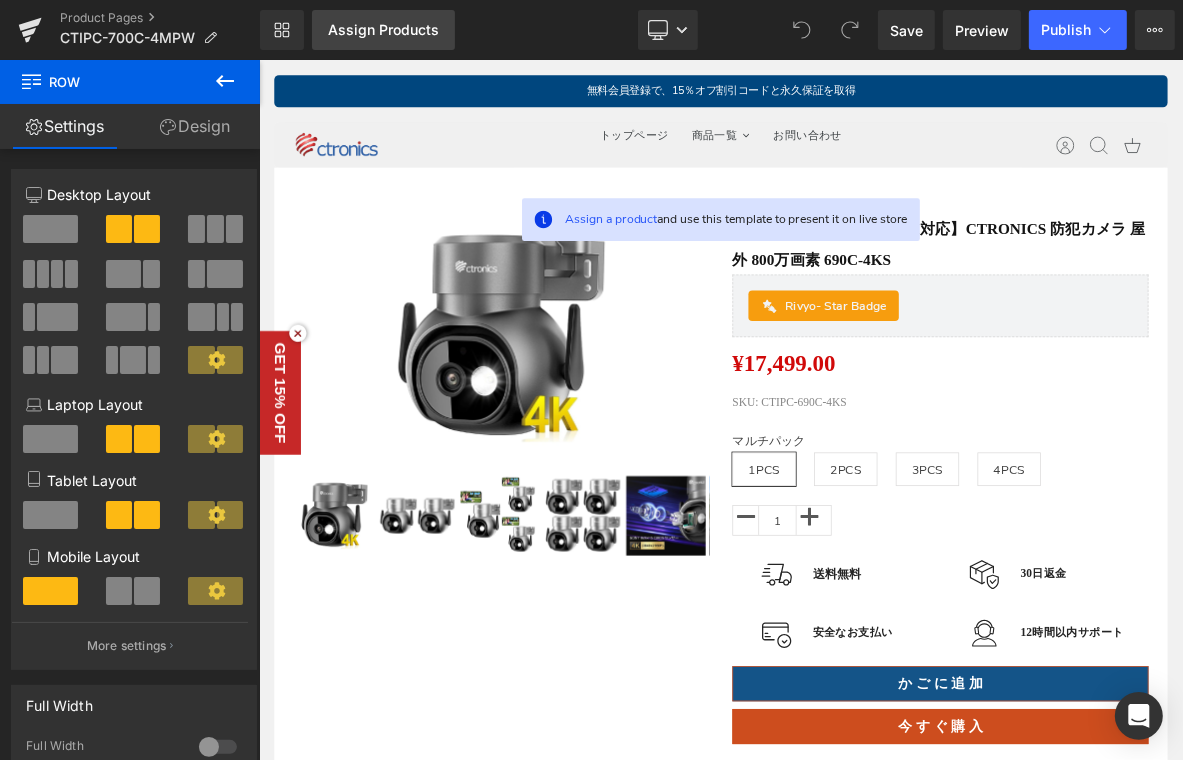 click on "Assign Products" at bounding box center [383, 30] 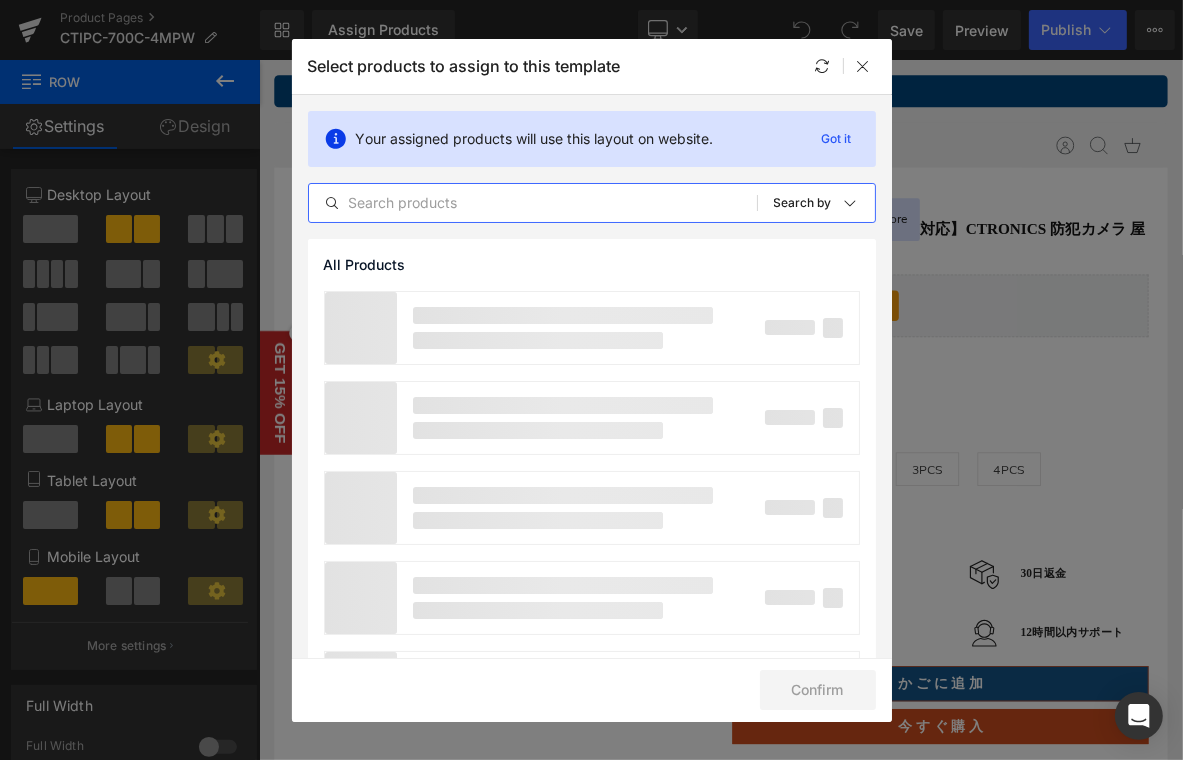 click at bounding box center (533, 203) 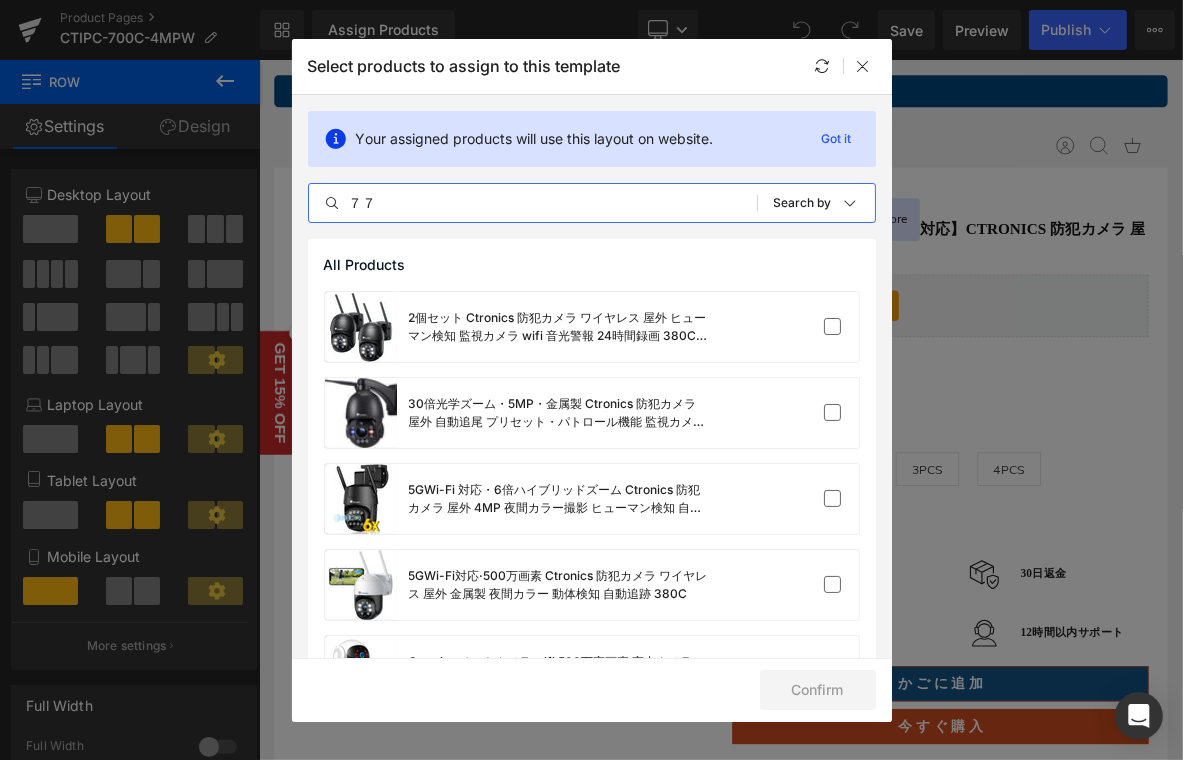 type on "７" 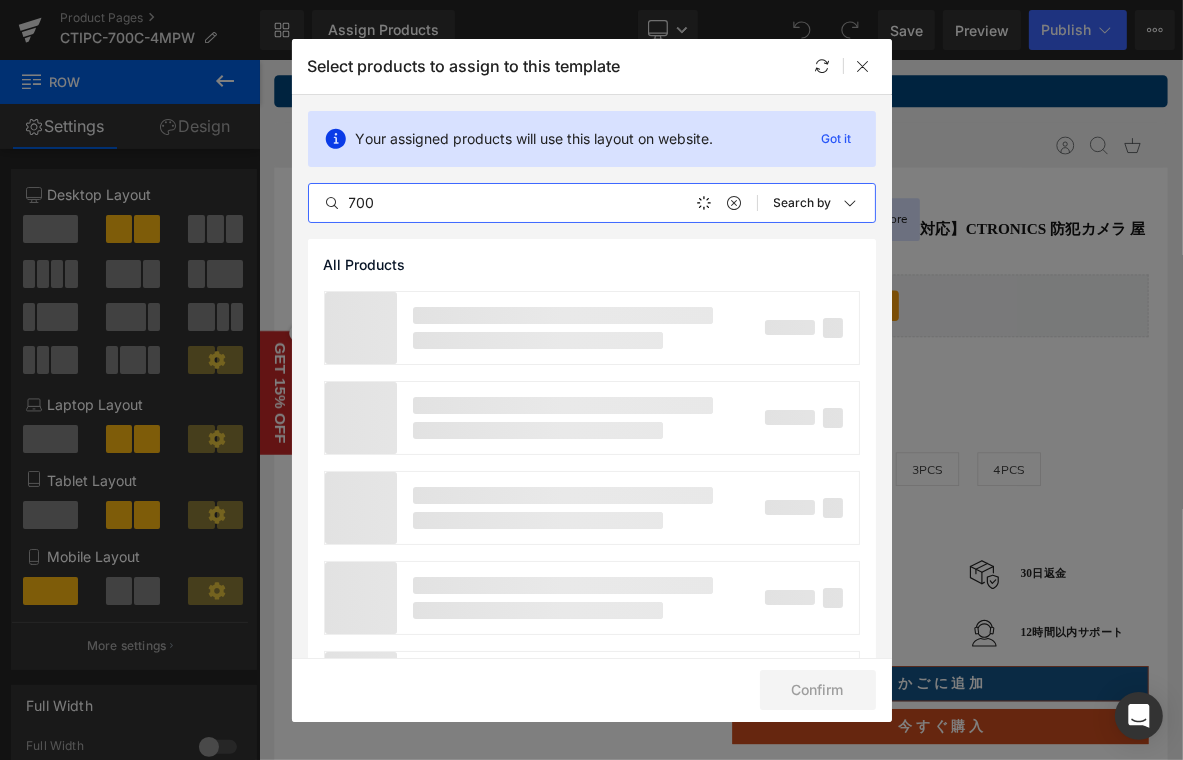 type on "700" 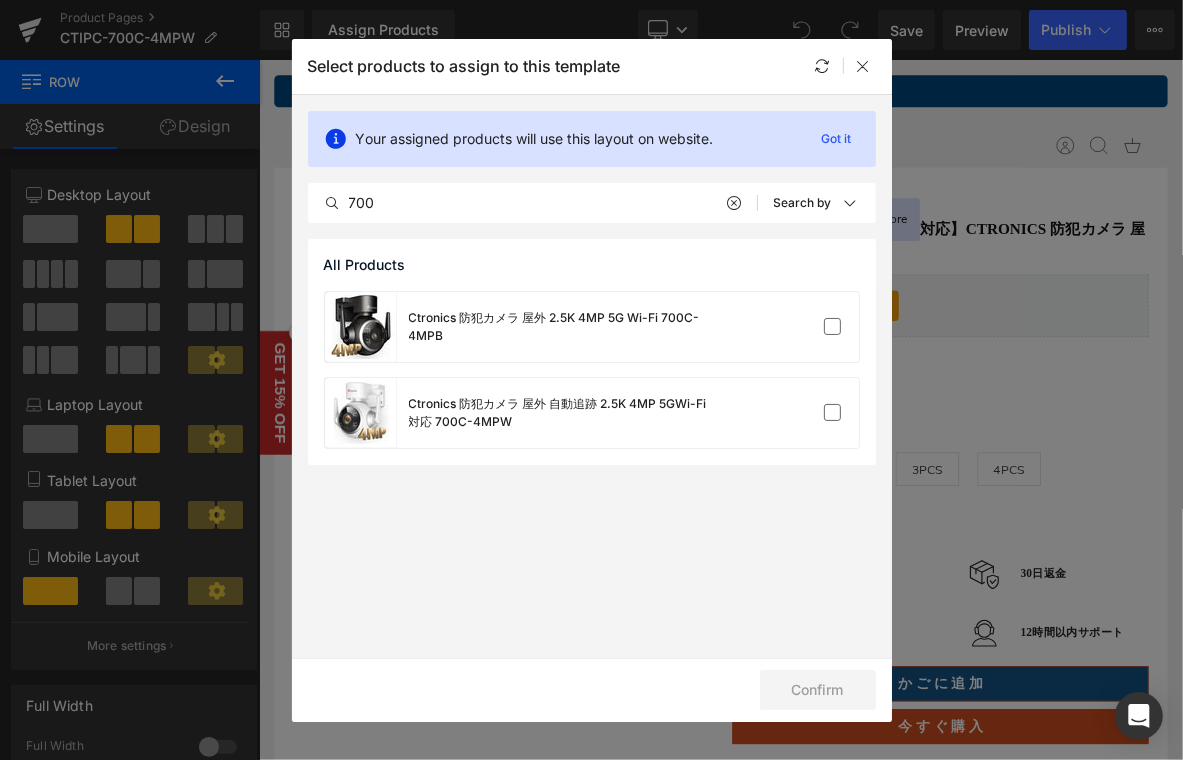 click on "Your assigned products will use this layout on website. Got it 700 All Products Shopify Collections Product Templates Shopify Collections Sort:  Search by" 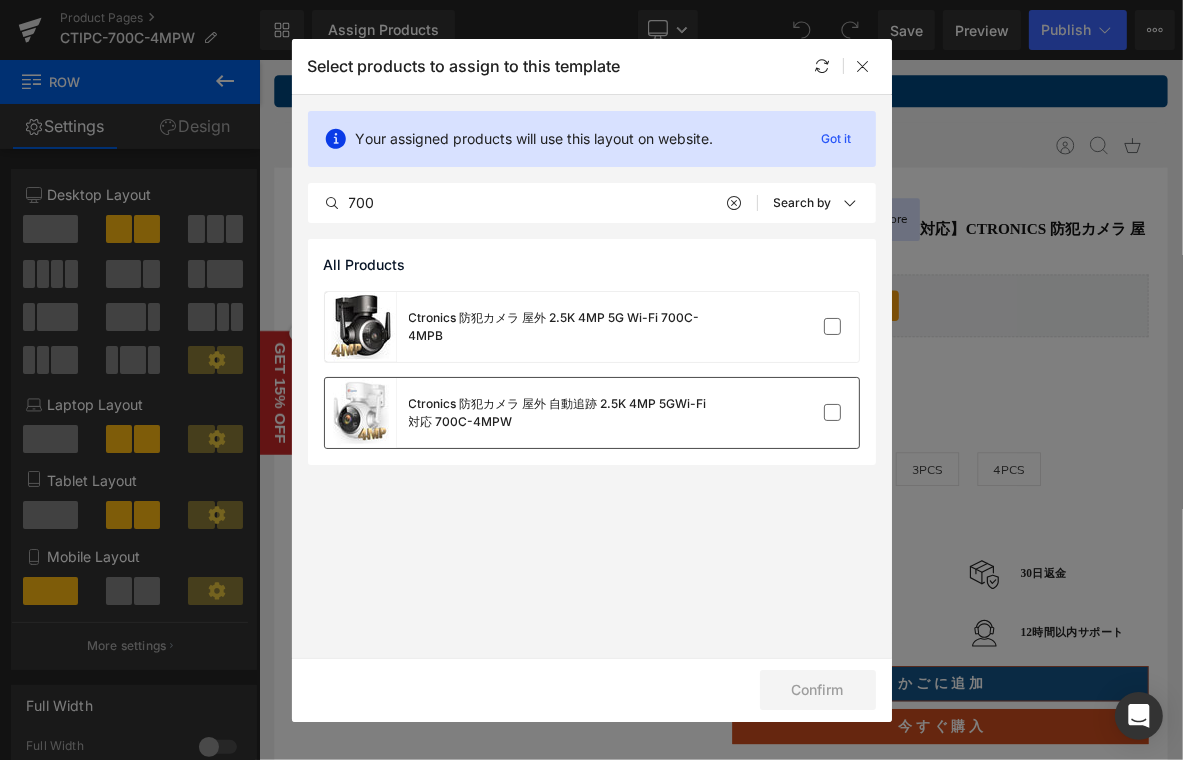 click on "Ctronics 防犯カメラ 屋外 自動追跡 2.5K 4MP 5GWi-Fi対応 700C-4MPW" at bounding box center [559, 413] 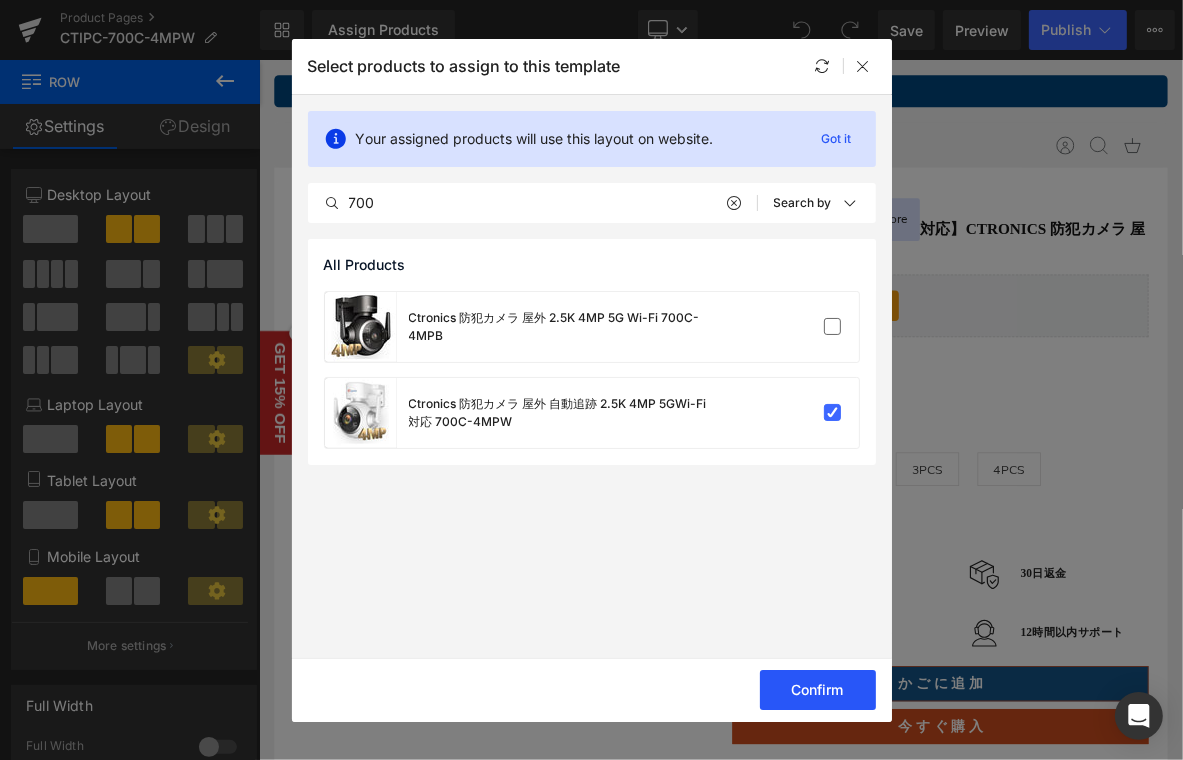 click on "Confirm" at bounding box center [818, 690] 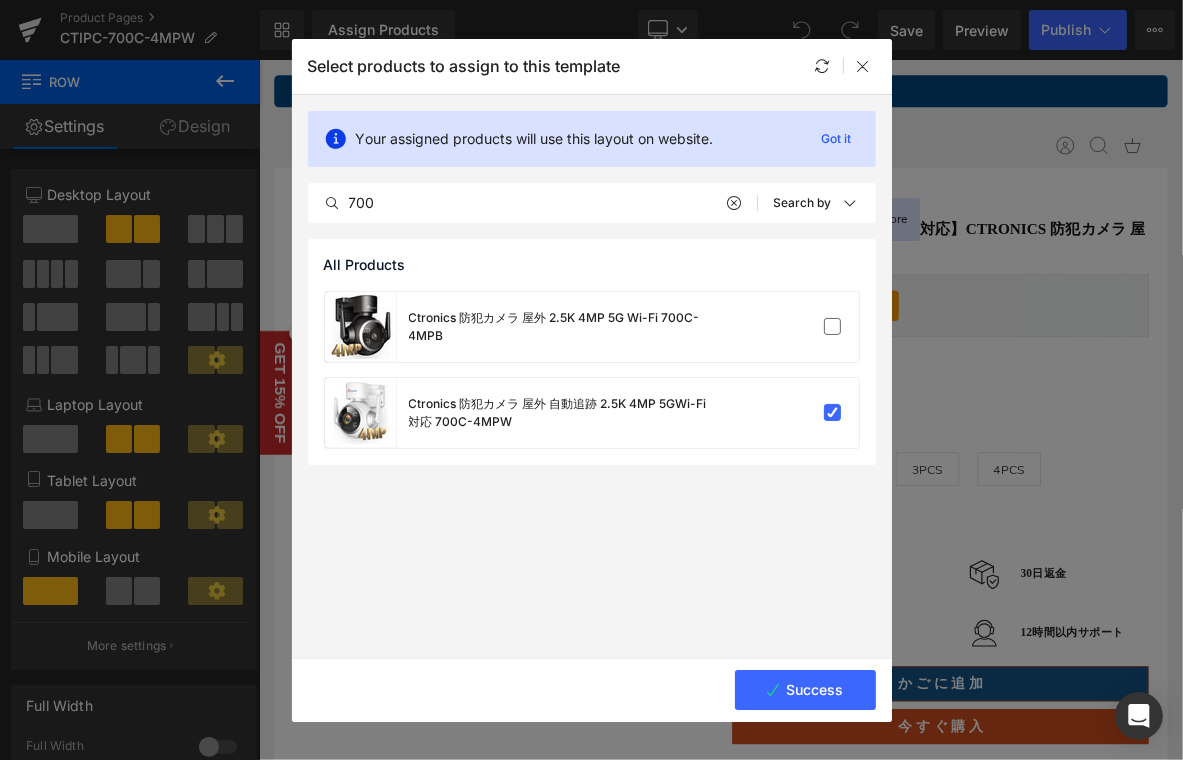 click on "Your assigned products will use this layout on website. Got it 700 All Products Shopify Collections Product Templates Shopify Collections Sort:  Search by All Products Ctronics 防犯カメラ 屋外 2.5K 4MP 5G Wi-Fi 700C-4MPB Ctronics 防犯カメラ 屋外 自動追跡 2.5K 4MP 5GWi-Fi対応 700C-4MPW" 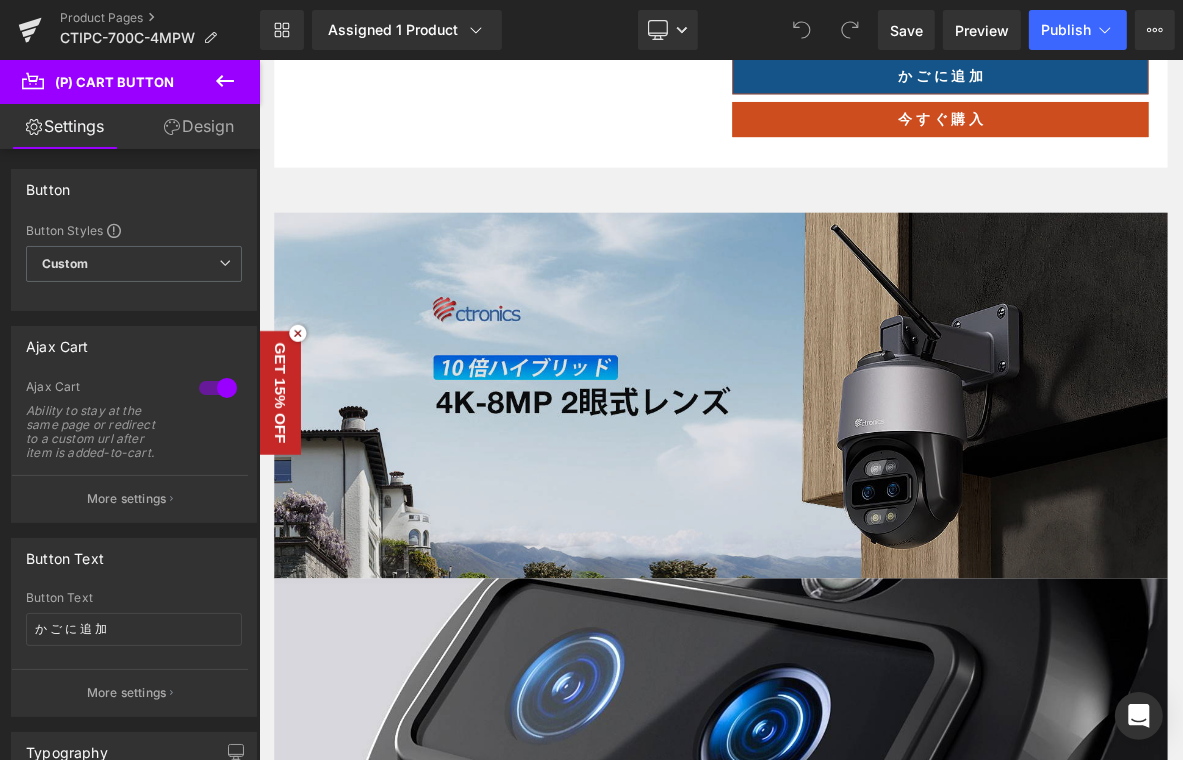 scroll, scrollTop: 800, scrollLeft: 0, axis: vertical 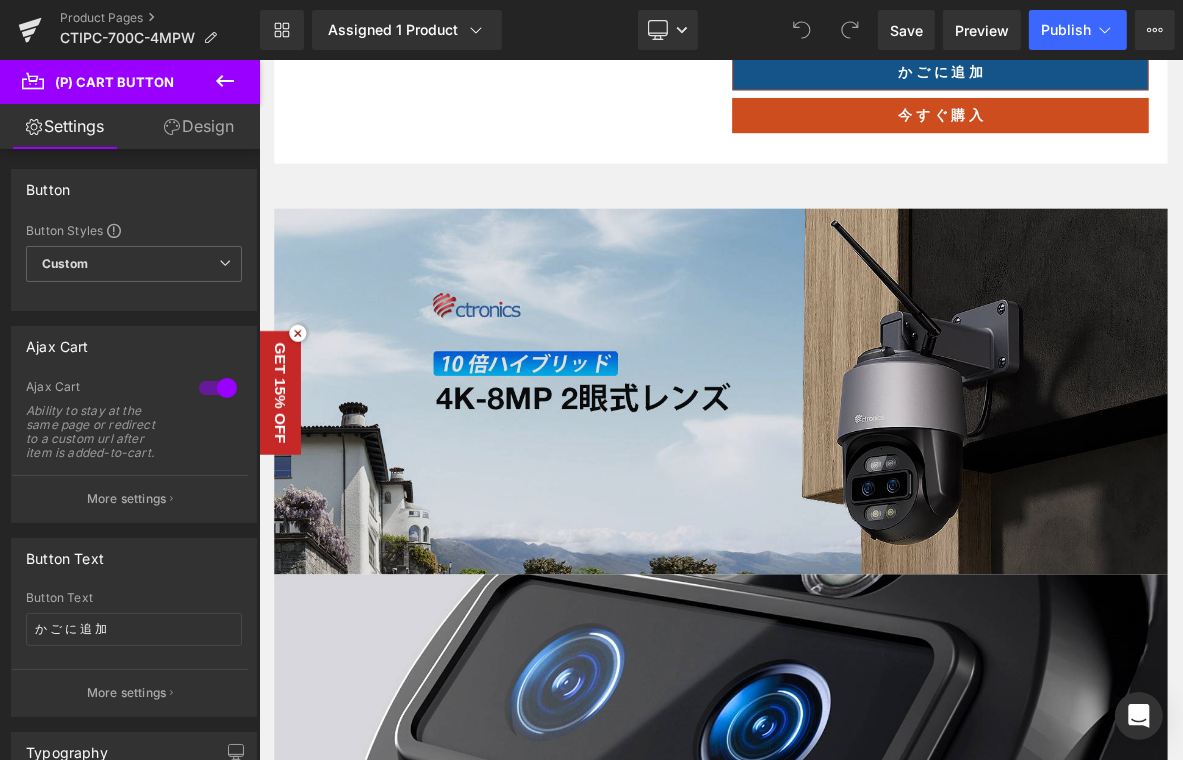 click at bounding box center [863, 494] 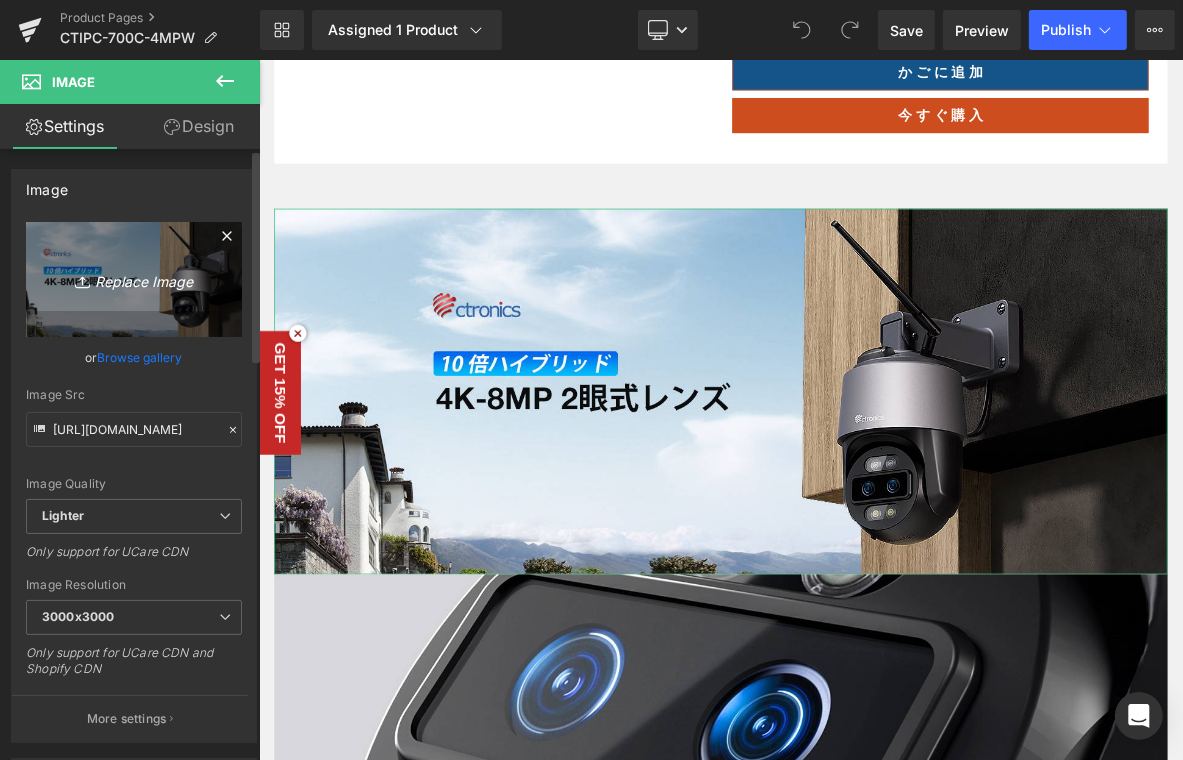 click on "Replace Image" at bounding box center (134, 279) 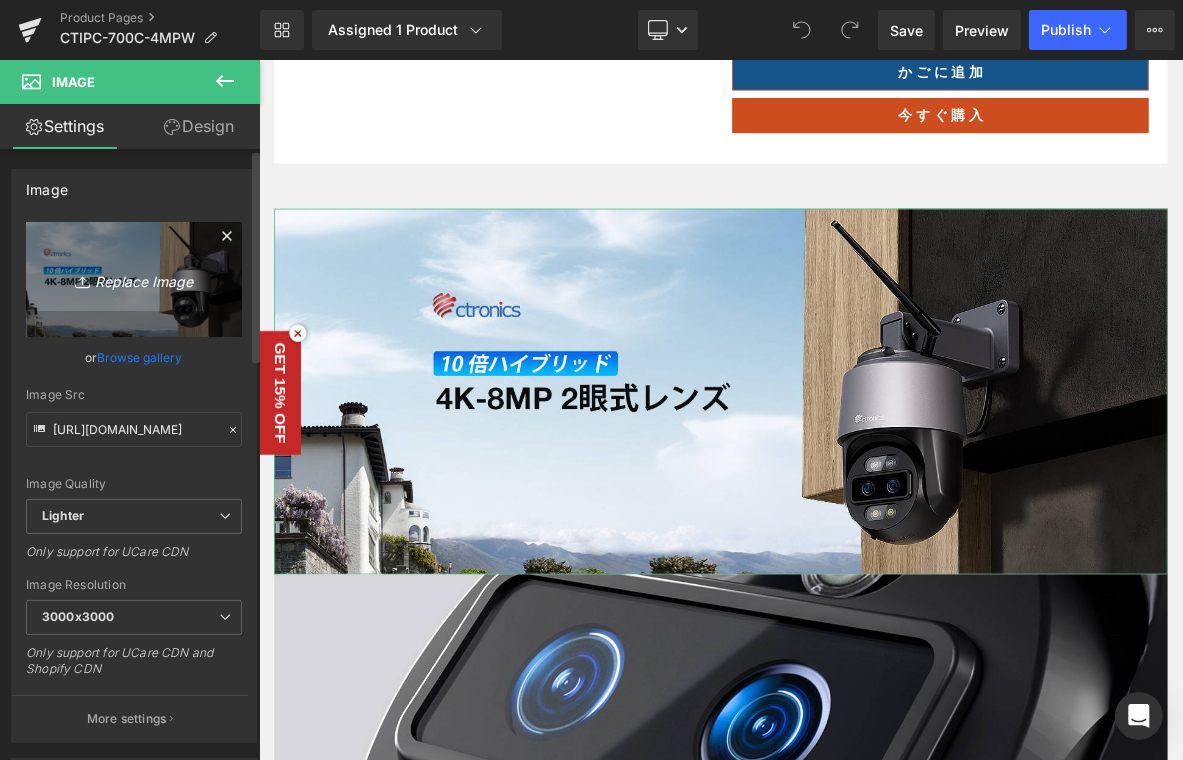 type on "C:\fakepath\1.jpg" 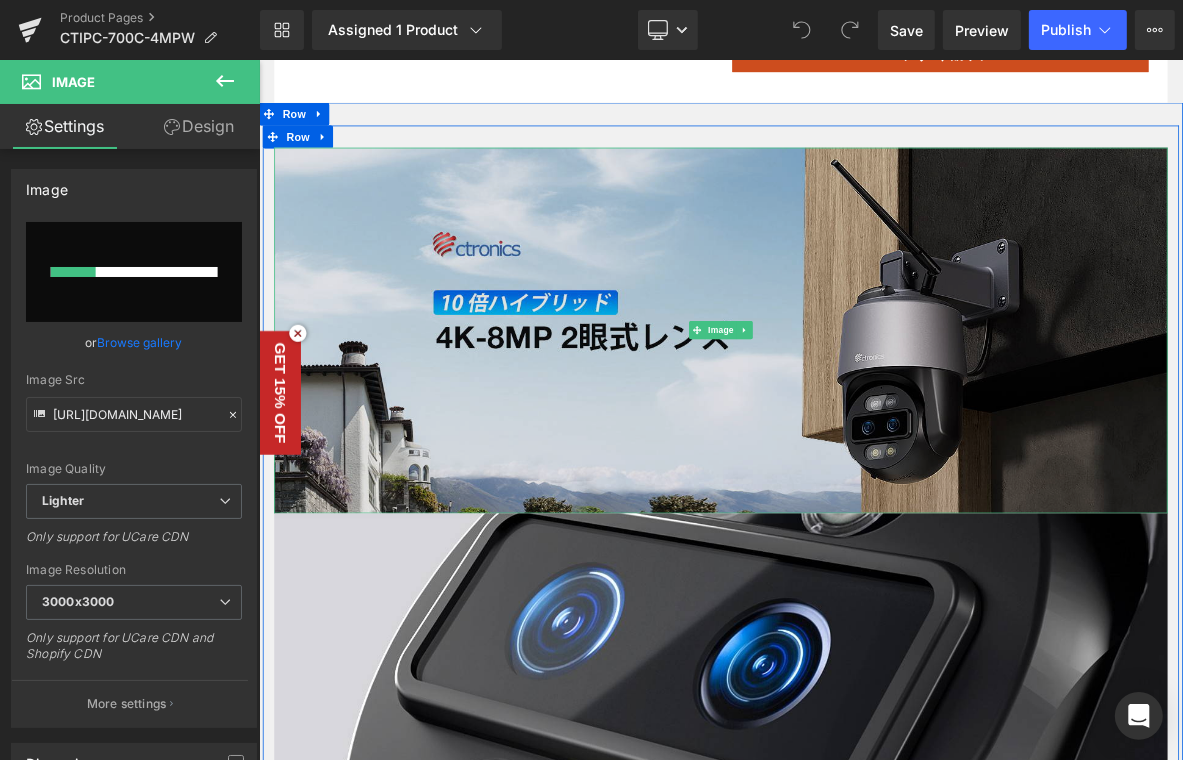 scroll, scrollTop: 1000, scrollLeft: 0, axis: vertical 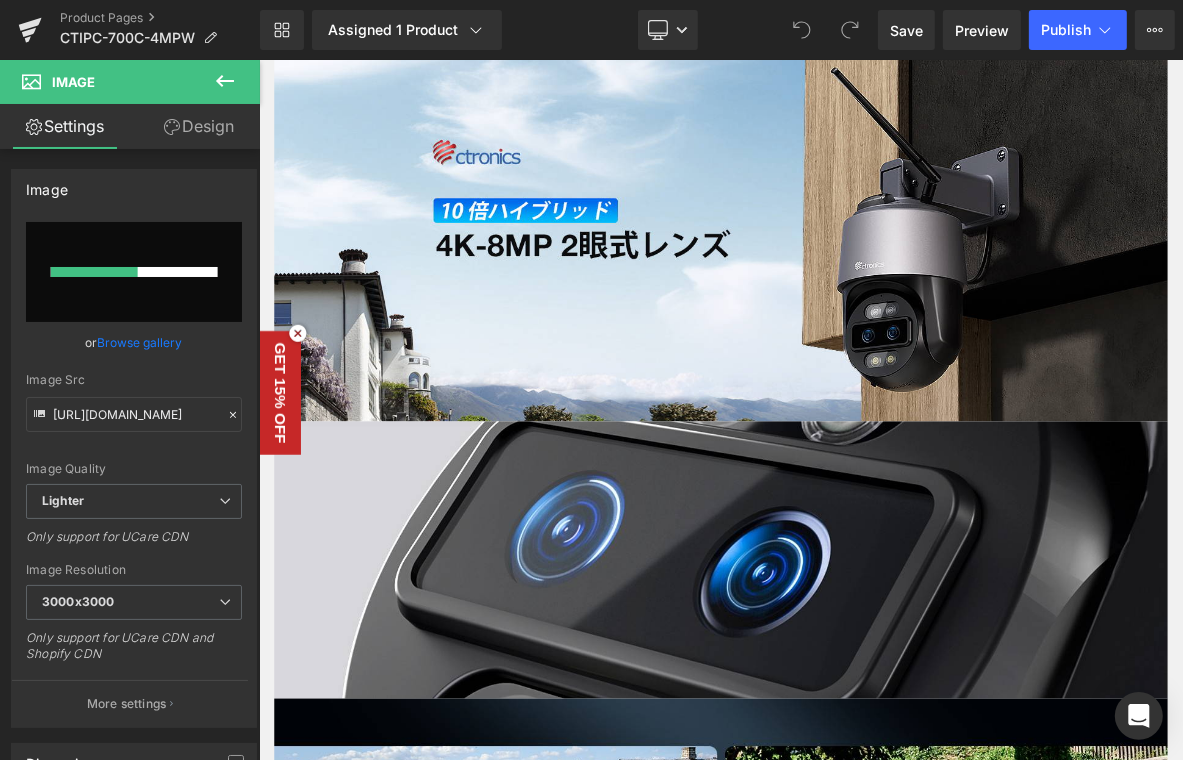 type 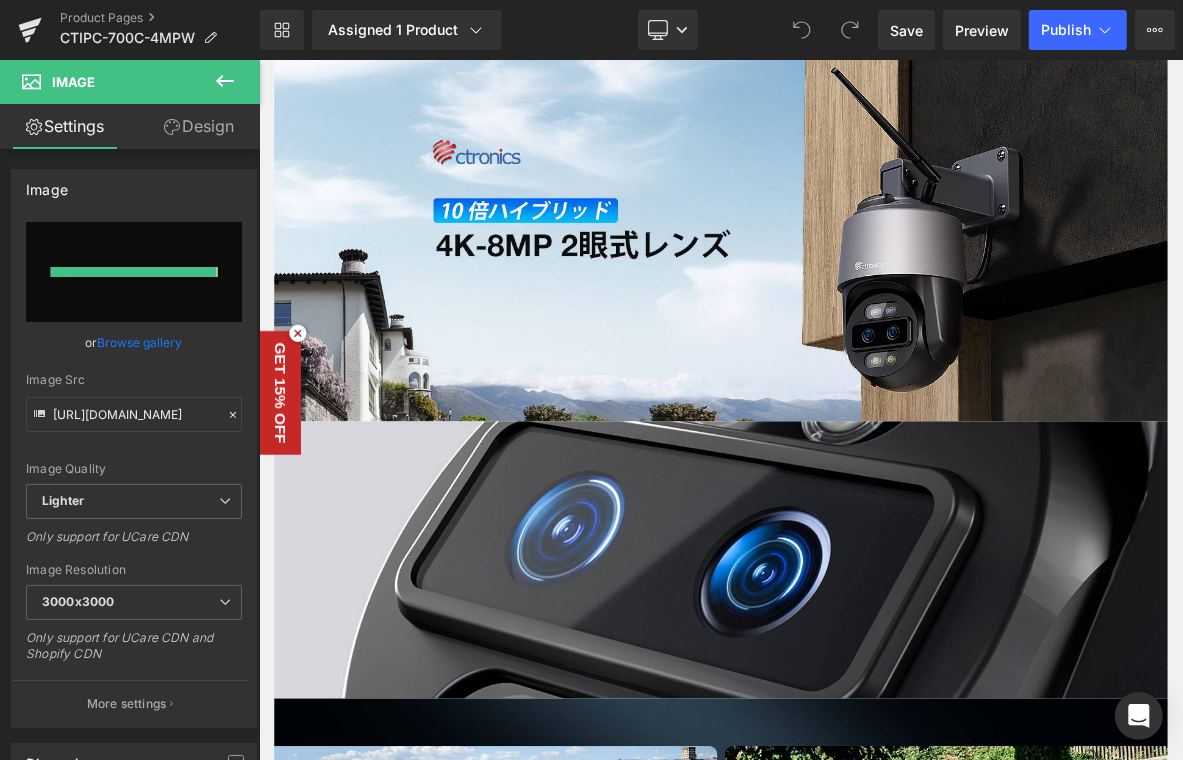 type on "[URL][DOMAIN_NAME]" 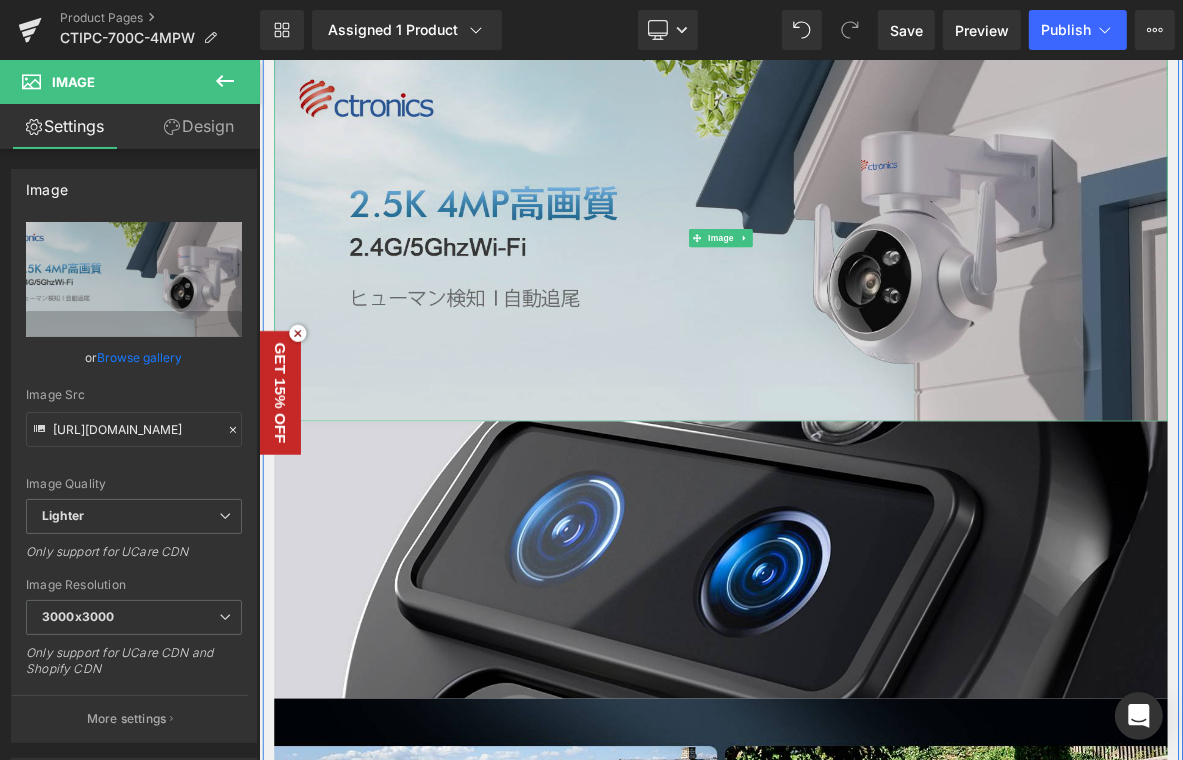 click at bounding box center (863, 294) 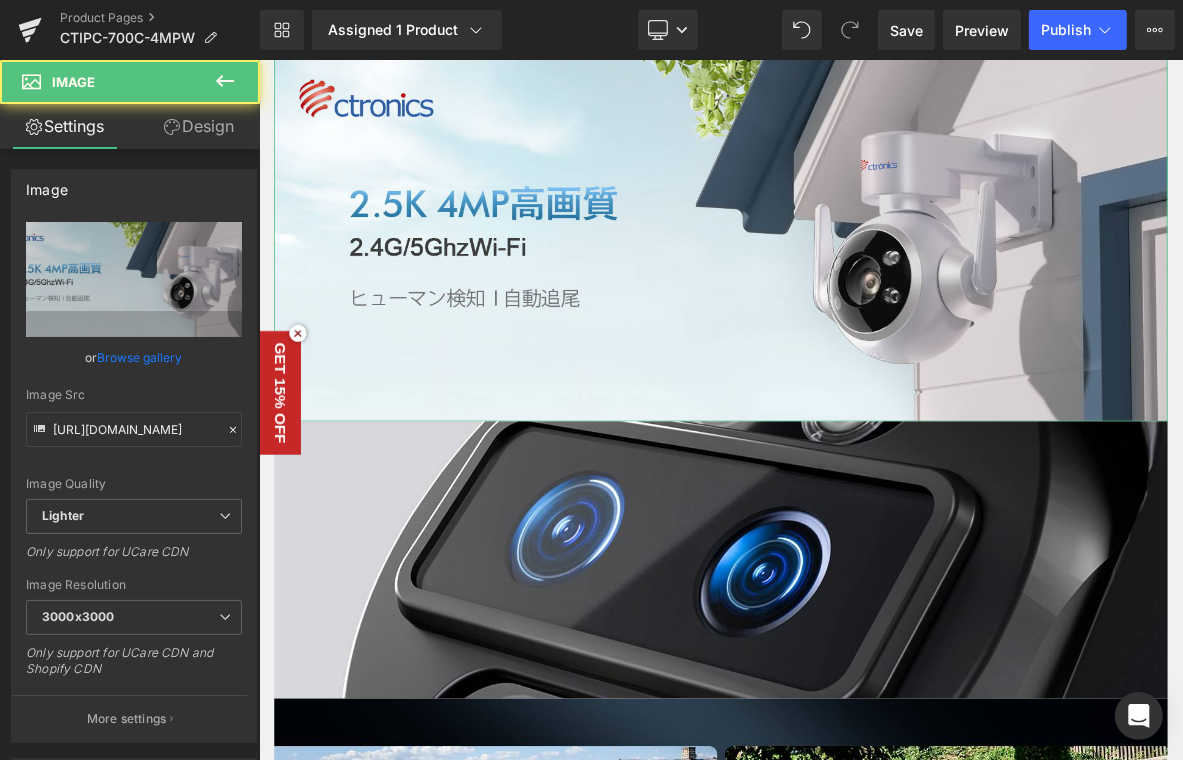 click 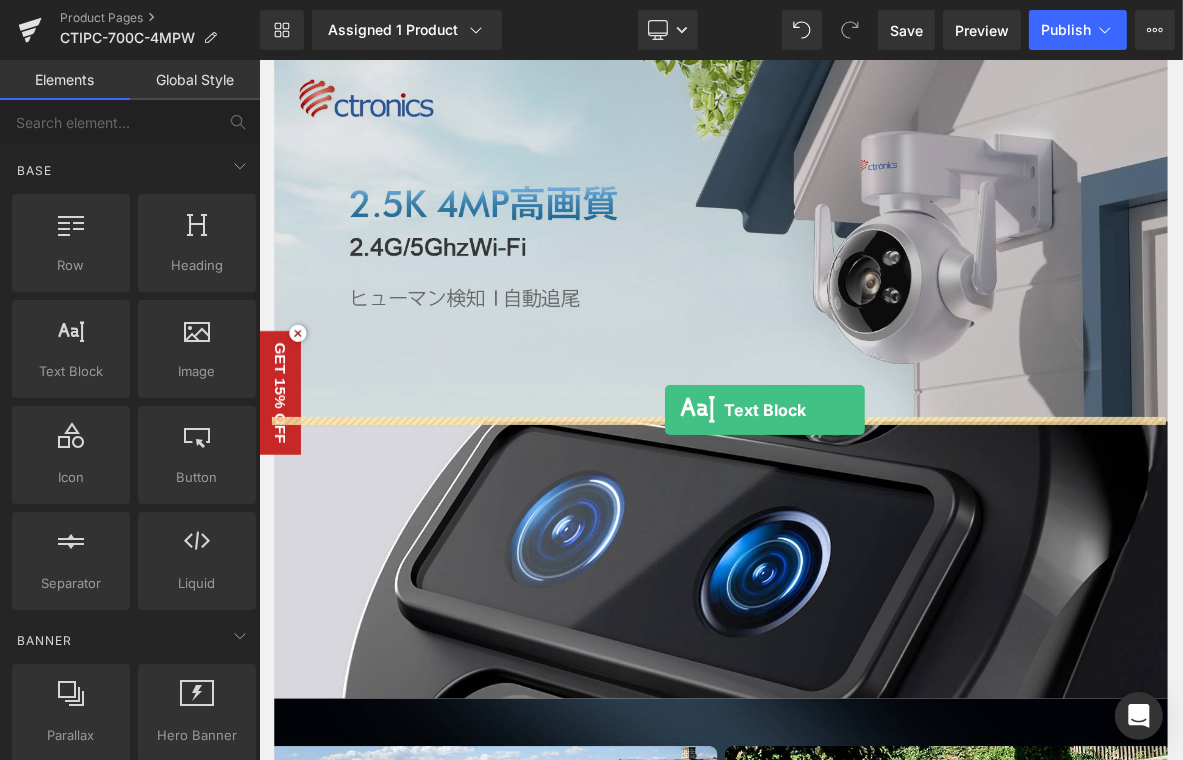drag, startPoint x: 350, startPoint y: 392, endPoint x: 789, endPoint y: 517, distance: 456.44934 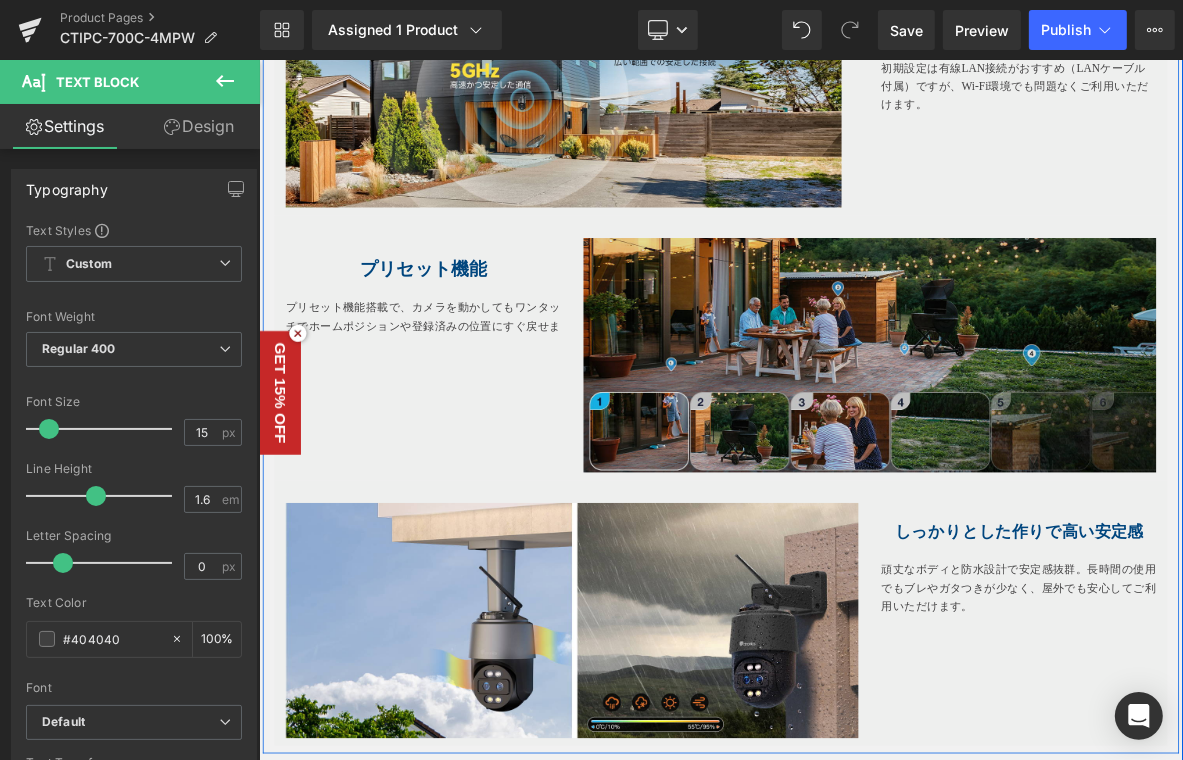 scroll, scrollTop: 6300, scrollLeft: 0, axis: vertical 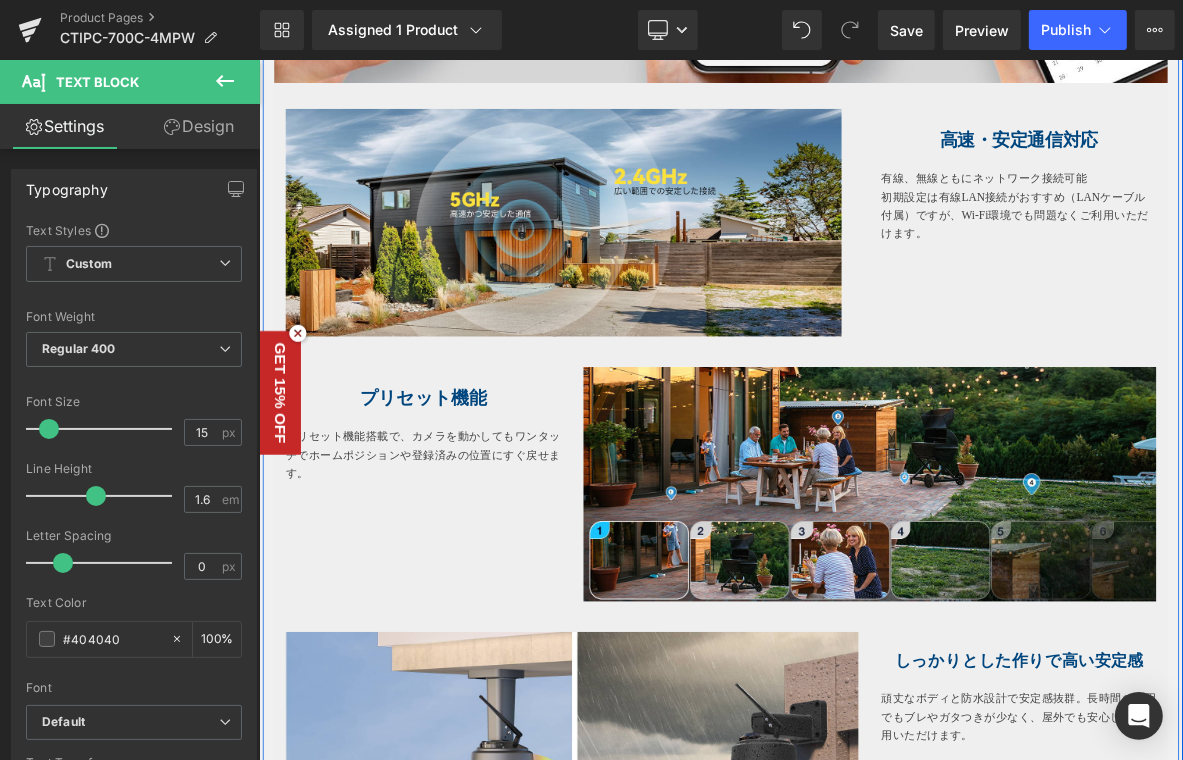 click at bounding box center (473, 475) 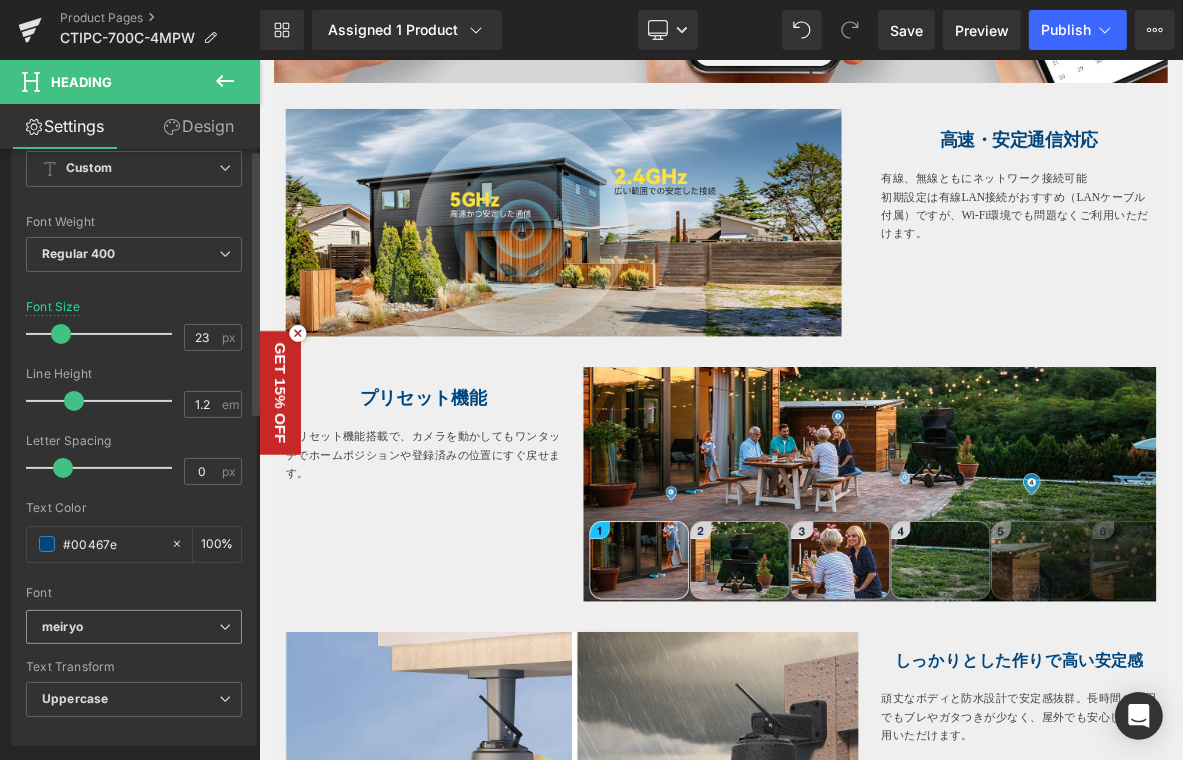 scroll, scrollTop: 400, scrollLeft: 0, axis: vertical 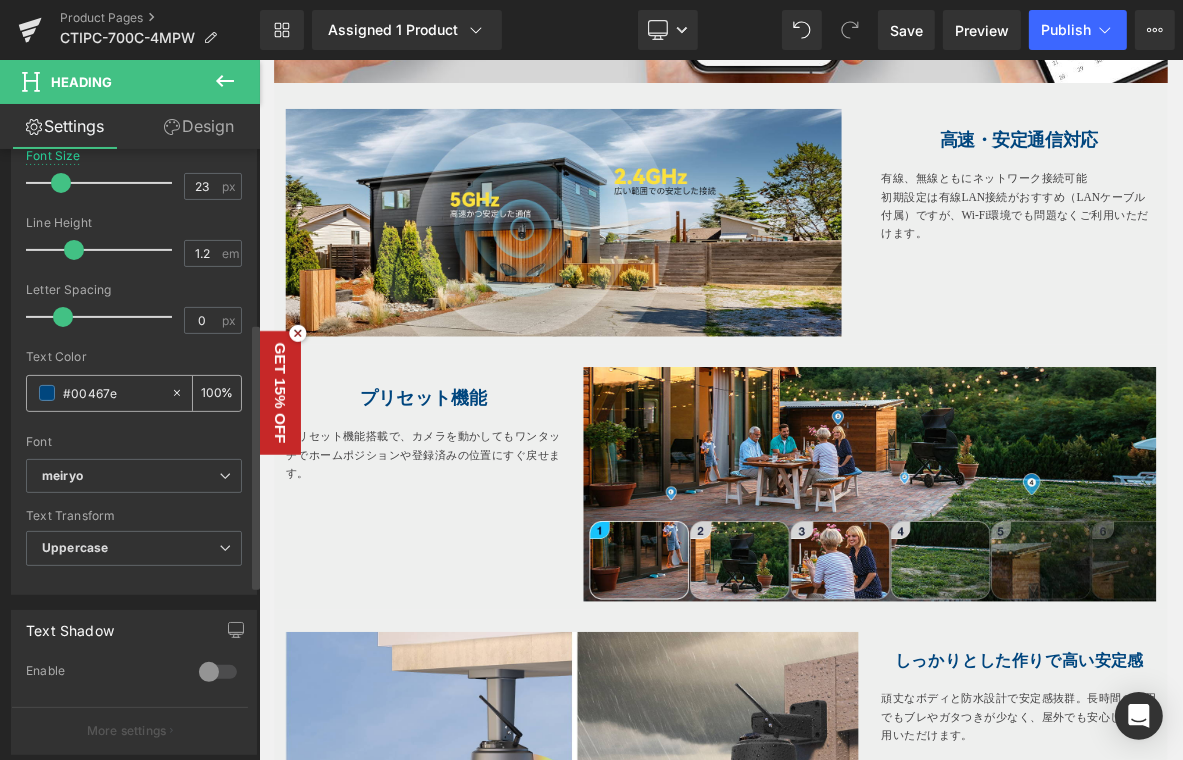 click on "#00467e" at bounding box center (112, 393) 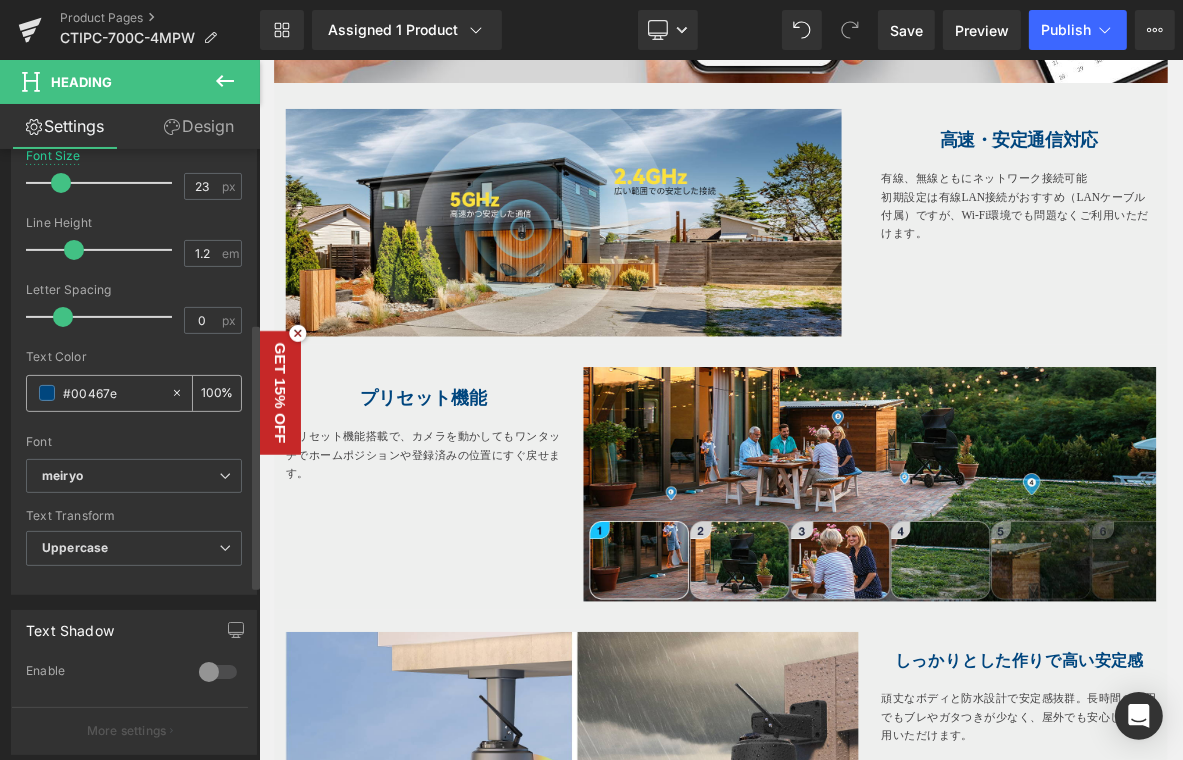 click on "#00467e" at bounding box center [112, 393] 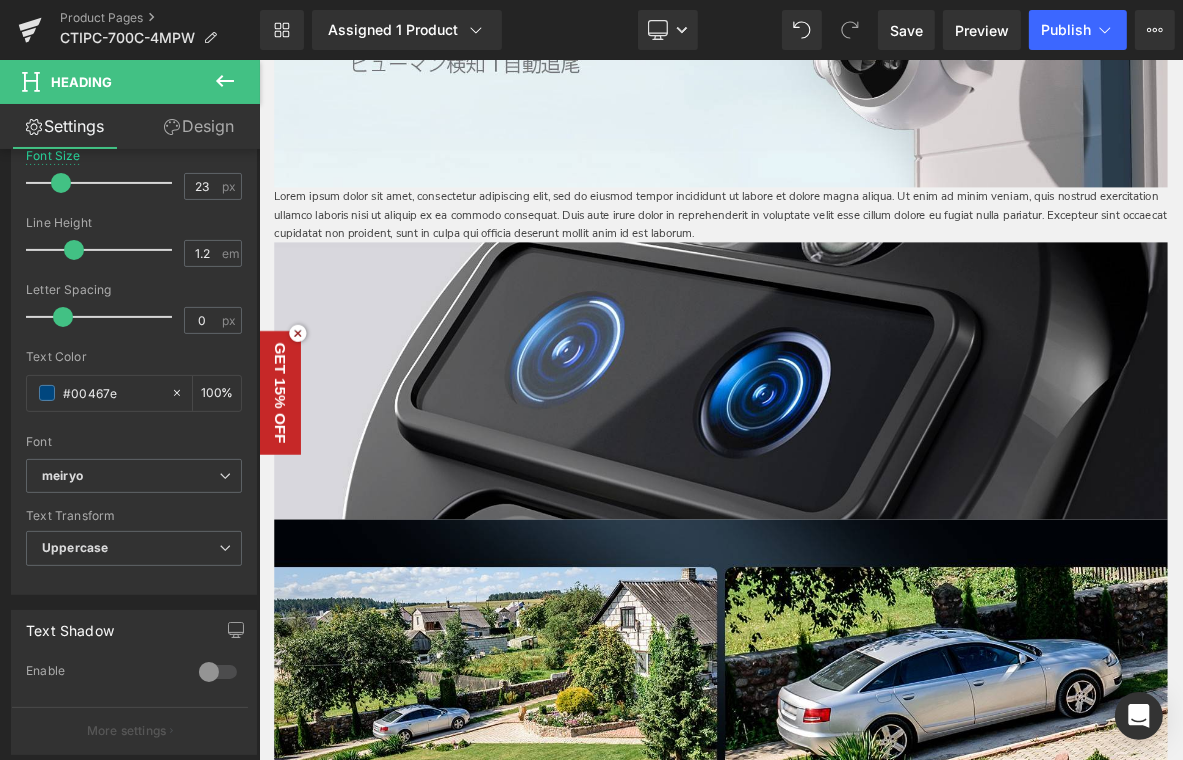 scroll, scrollTop: 1100, scrollLeft: 0, axis: vertical 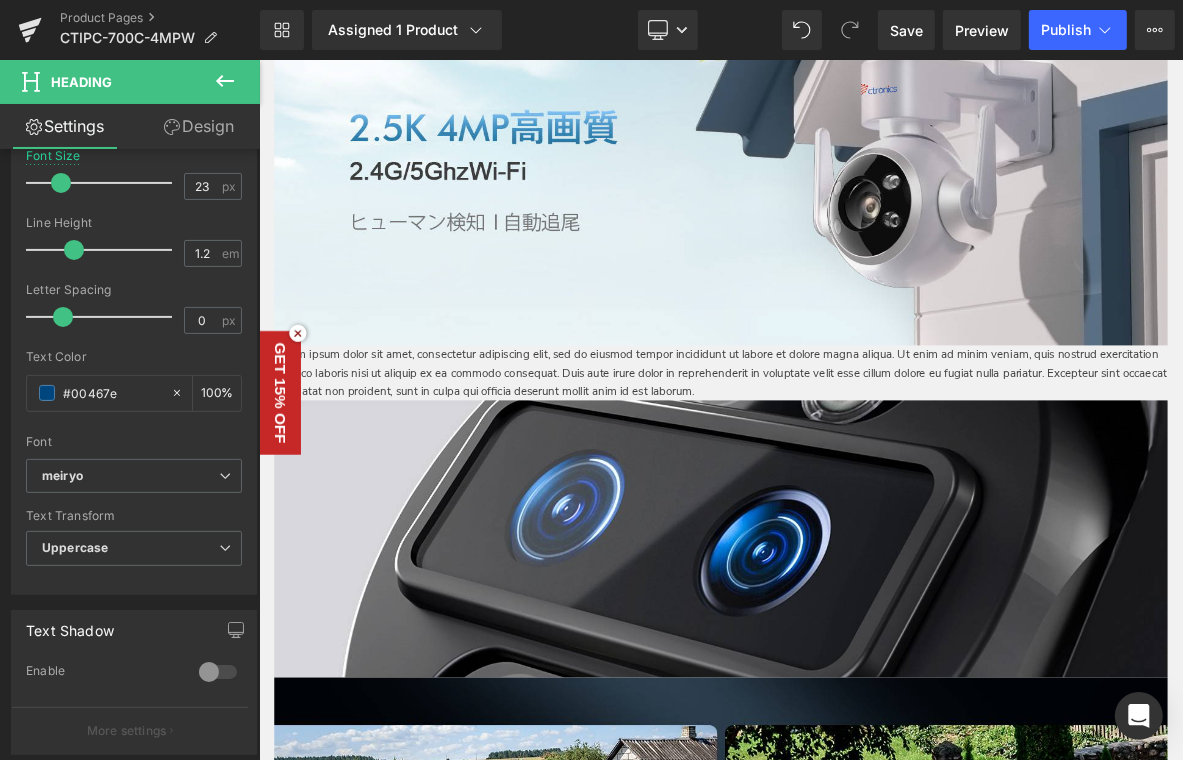 click on "Lorem ipsum dolor sit amet, consectetur adipiscing elit, sed do eiusmod tempor incididunt ut labore et dolore magna aliqua. Ut enim ad minim veniam, quis nostrud exercitation ullamco laboris nisi ut aliquip ex ea commodo consequat. Duis aute irure dolor in reprehenderit in voluptate velit esse cillum dolore eu fugiat nulla pariatur. Excepteur sint occaecat cupidatat non proident, sunt in culpa qui officia deserunt mollit anim id est laborum." at bounding box center [863, 469] 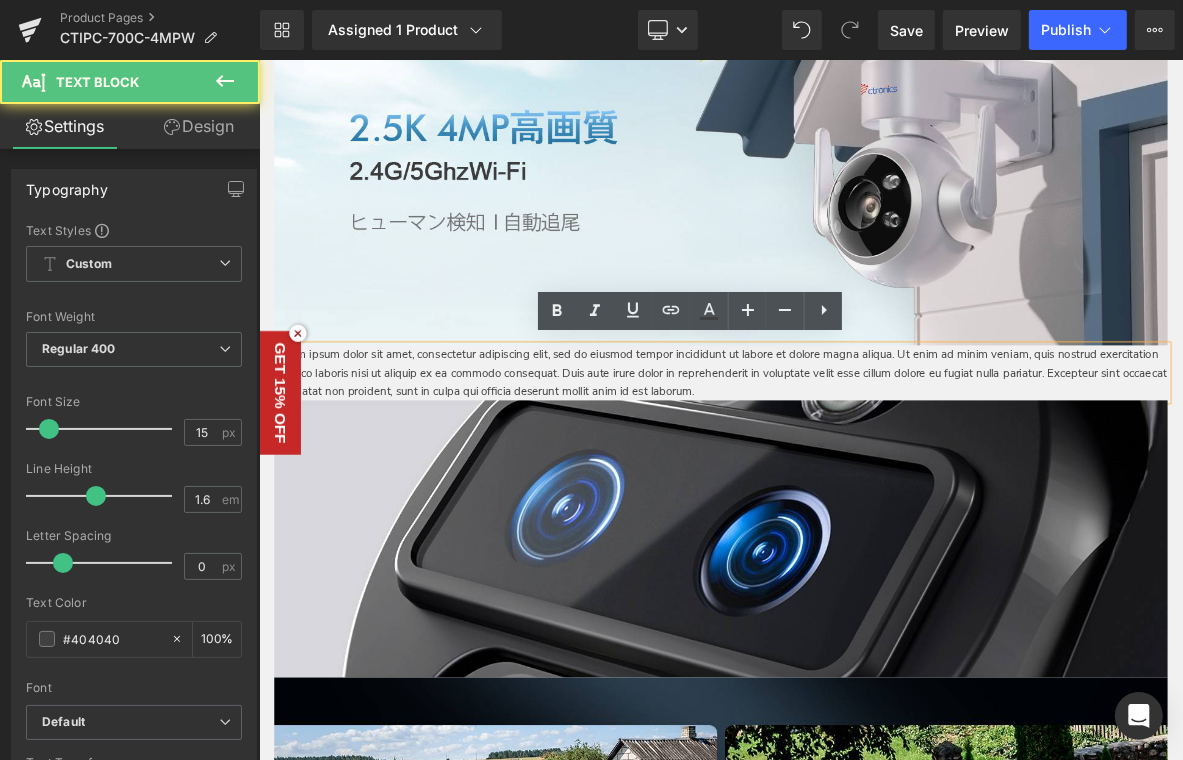 click 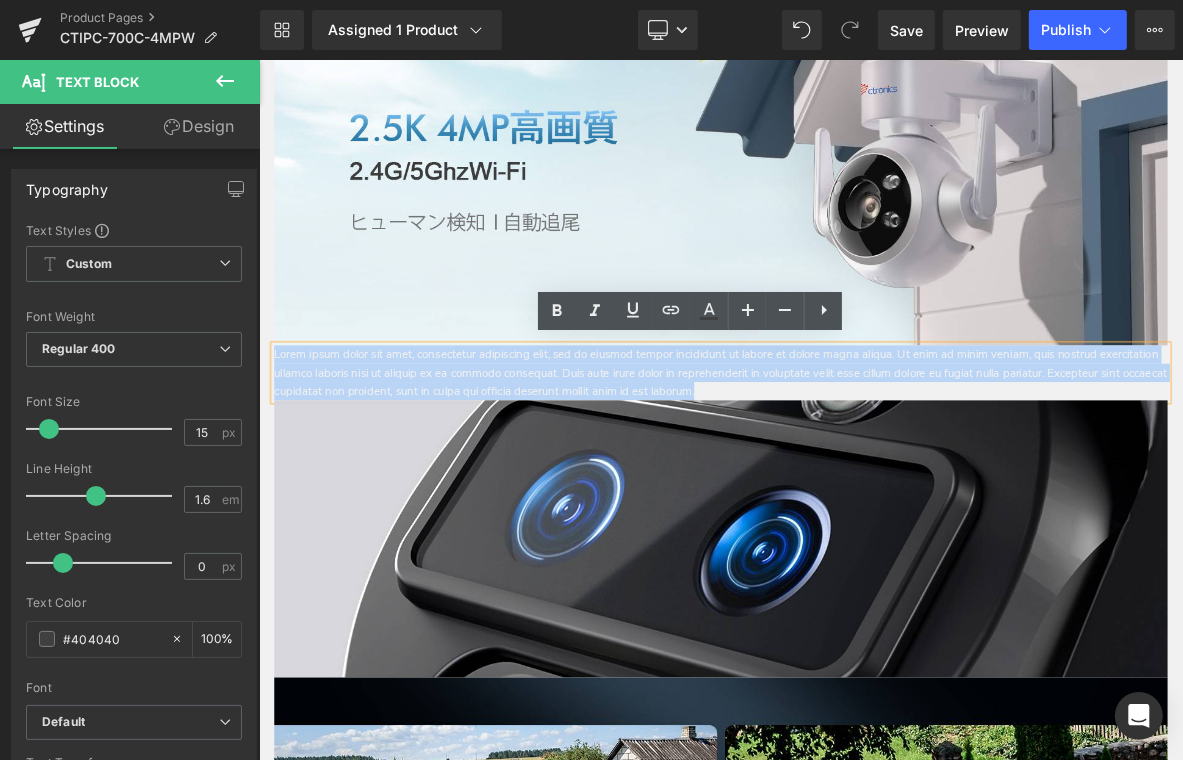 drag, startPoint x: 1047, startPoint y: 490, endPoint x: 241, endPoint y: 411, distance: 809.8623 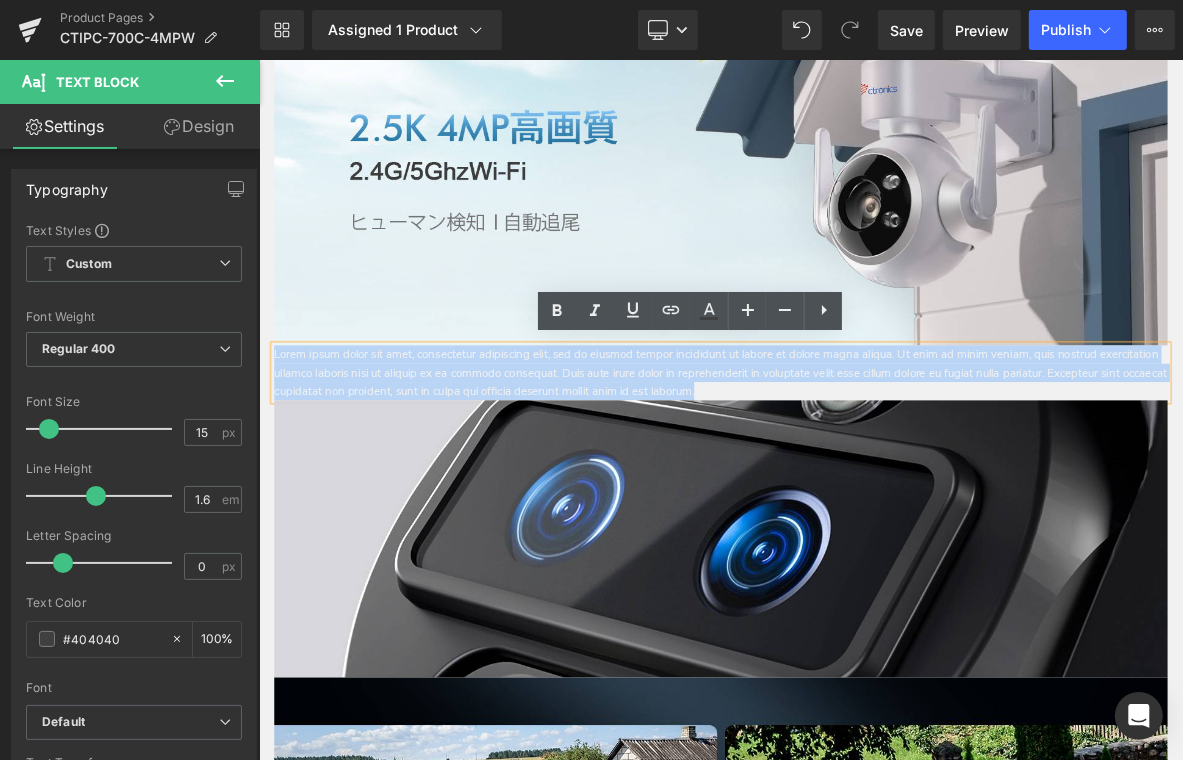 click on "メインコンテンツへ移動
ショッピングカート
現在カート内に商品はございません。
チェックアウト
カートの中の1つ以上のアイテムは、定期購入または後払い購入です。続行することにより、 キャンセルポリシー" at bounding box center [863, 3587] 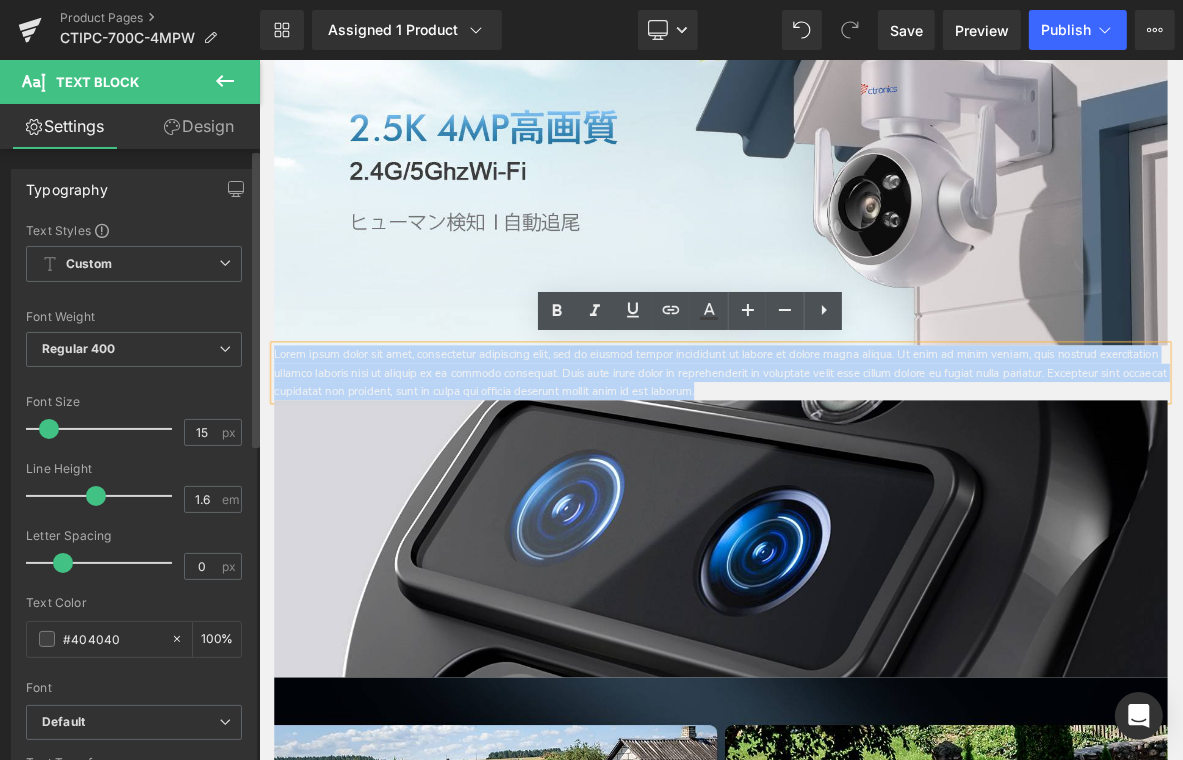type 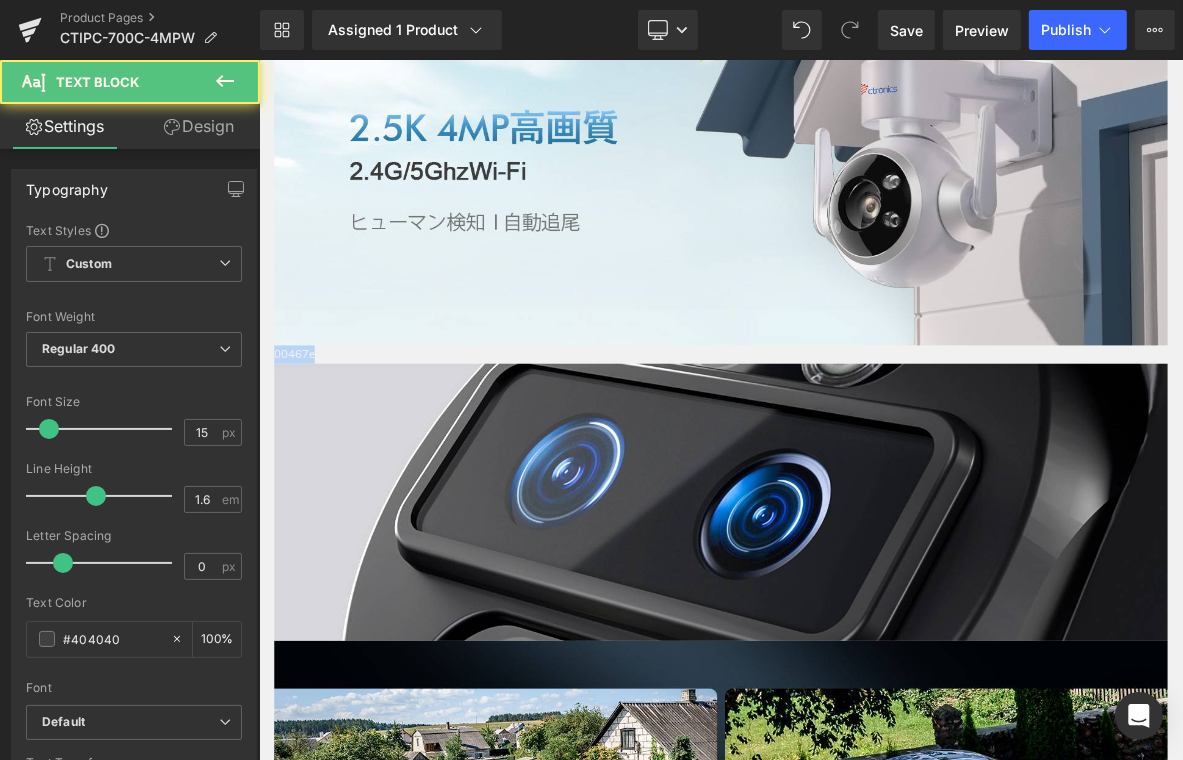 drag, startPoint x: 381, startPoint y: 441, endPoint x: 440, endPoint y: 394, distance: 75.43209 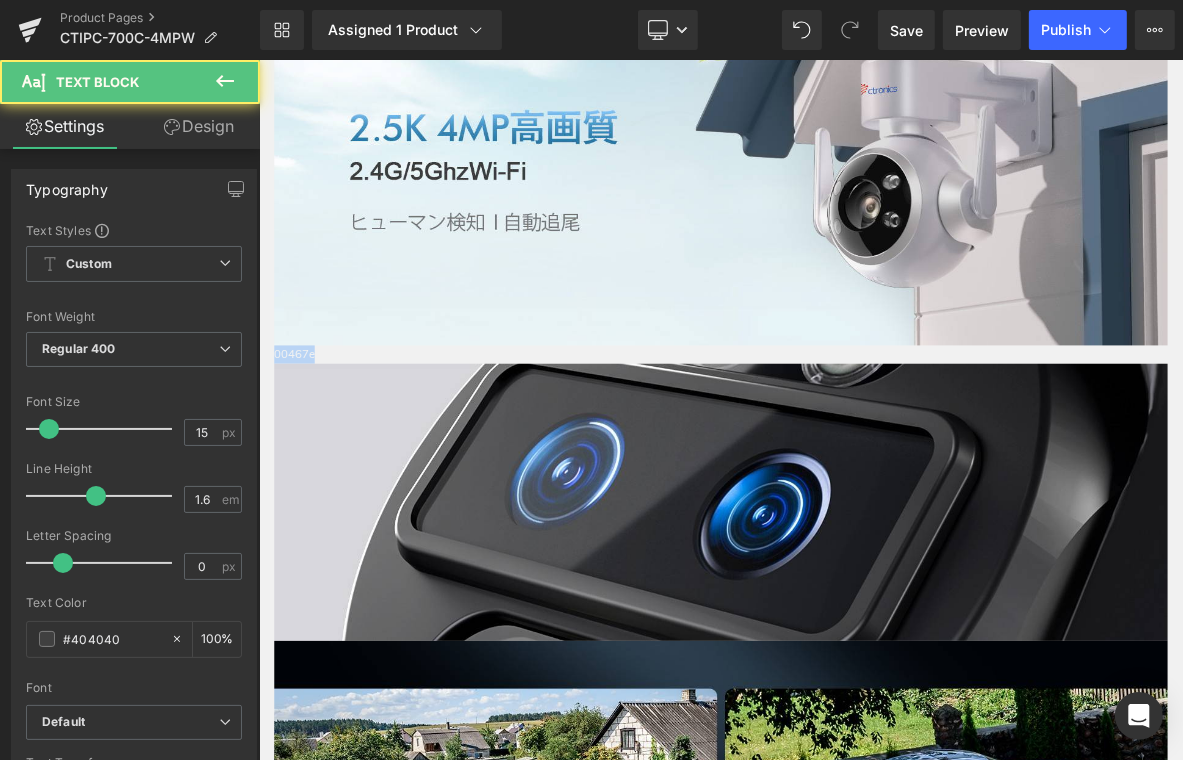 click on "メインコンテンツへ移動
ショッピングカート
現在カート内に商品はございません。
チェックアウト
カートの中の1つ以上のアイテムは、定期購入または後払い購入です。続行することにより、 キャンセルポリシー" at bounding box center (863, 3563) 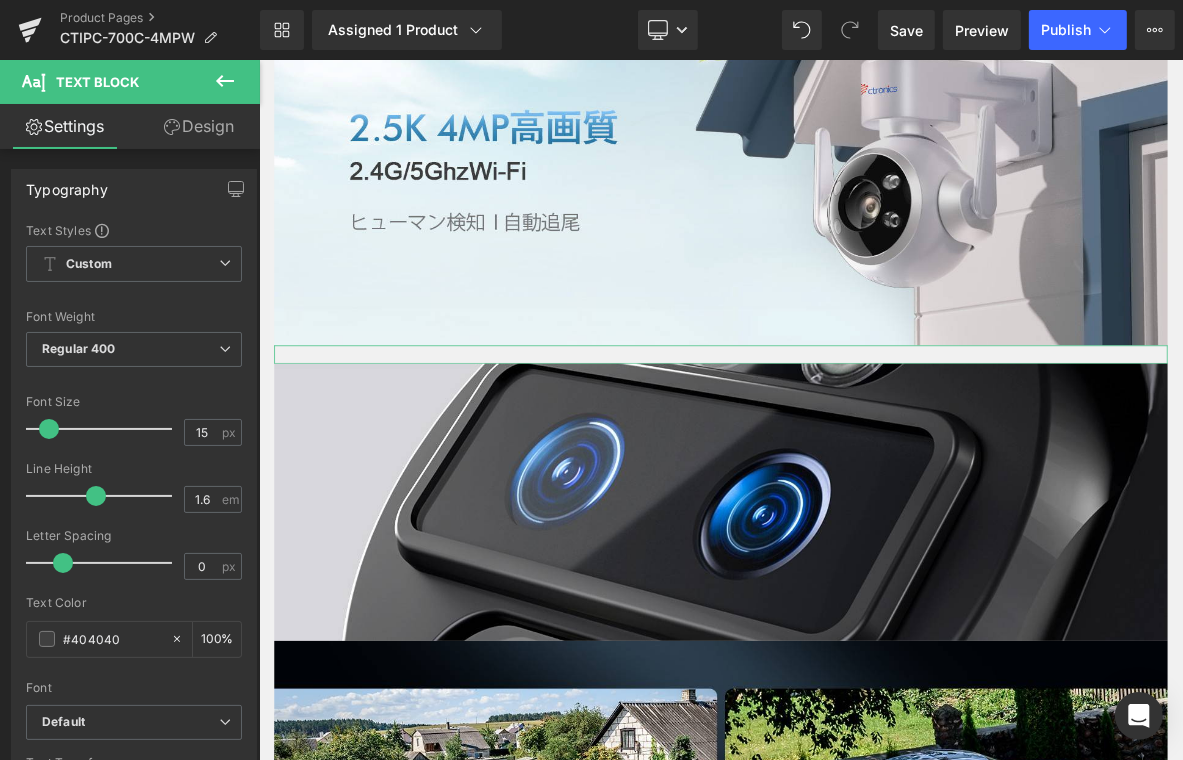 drag, startPoint x: 135, startPoint y: 627, endPoint x: -4, endPoint y: 591, distance: 143.58621 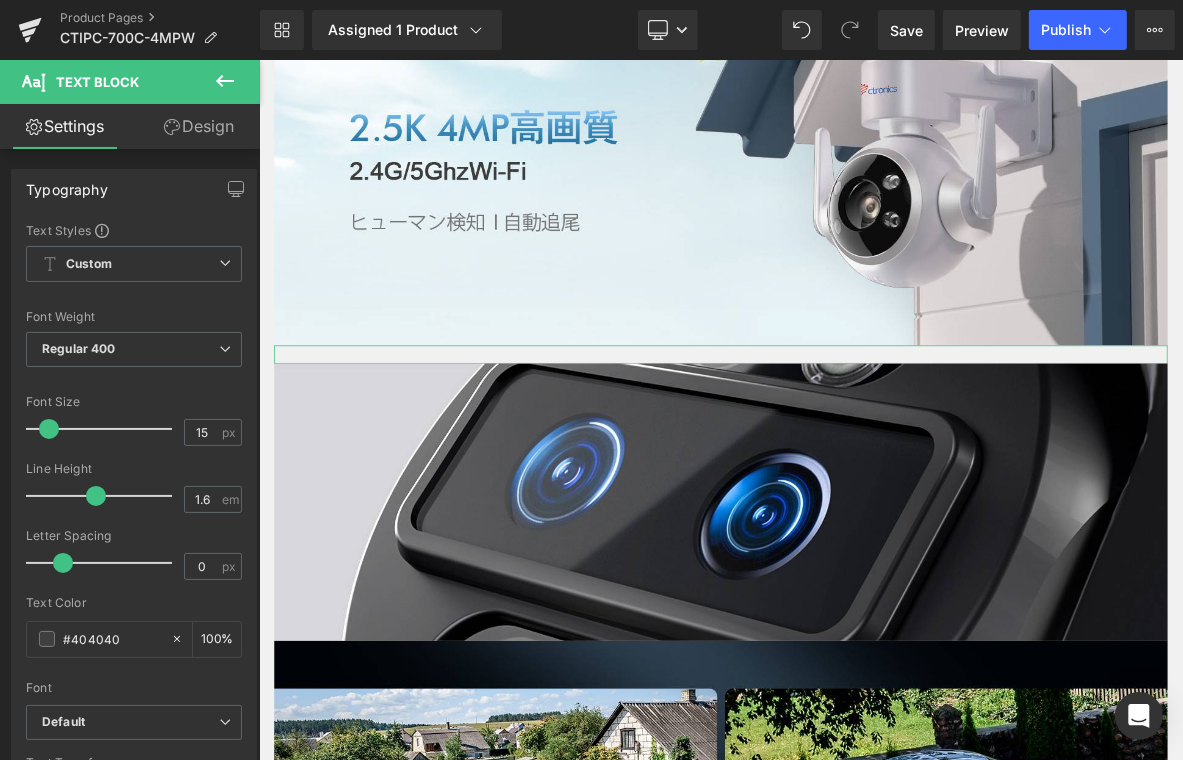 click on "Text Block  You are previewing how the   will restyle your page. You can not edit Elements in Preset Preview Mode.  Product Pages CTIPC-700C-4MPW Library Assigned 1 Product  Product Preview
Ctronics 防犯カメラ 屋外 自動追跡 2.5K 4MP 5GWi-Fi対応 700C-4MPW Manage assigned products Desktop Desktop Laptop Tablet Mobile Save Preview Publish Scheduled View Live Page View with current Template Save Template to Library Schedule Publish Publish Settings Shortcuts  Your page can’t be published   You've reached the maximum number of published pages on your plan  (25/999999).  You need to upgrade your plan or unpublish all your pages to get 1 publish slot.   Unpublish pages   Upgrade plan  Elements Global Style Base Row  rows, columns, layouts, div Heading  headings, titles, h1,h2,h3,h4,h5,h6 Text Block  texts, paragraphs, contents, blocks Image  images, photos, alts, uploads Icon  icons, symbols Button  button, call to action, cta Separator  Liquid  Banner Parallax  Stack List" at bounding box center (591, 380) 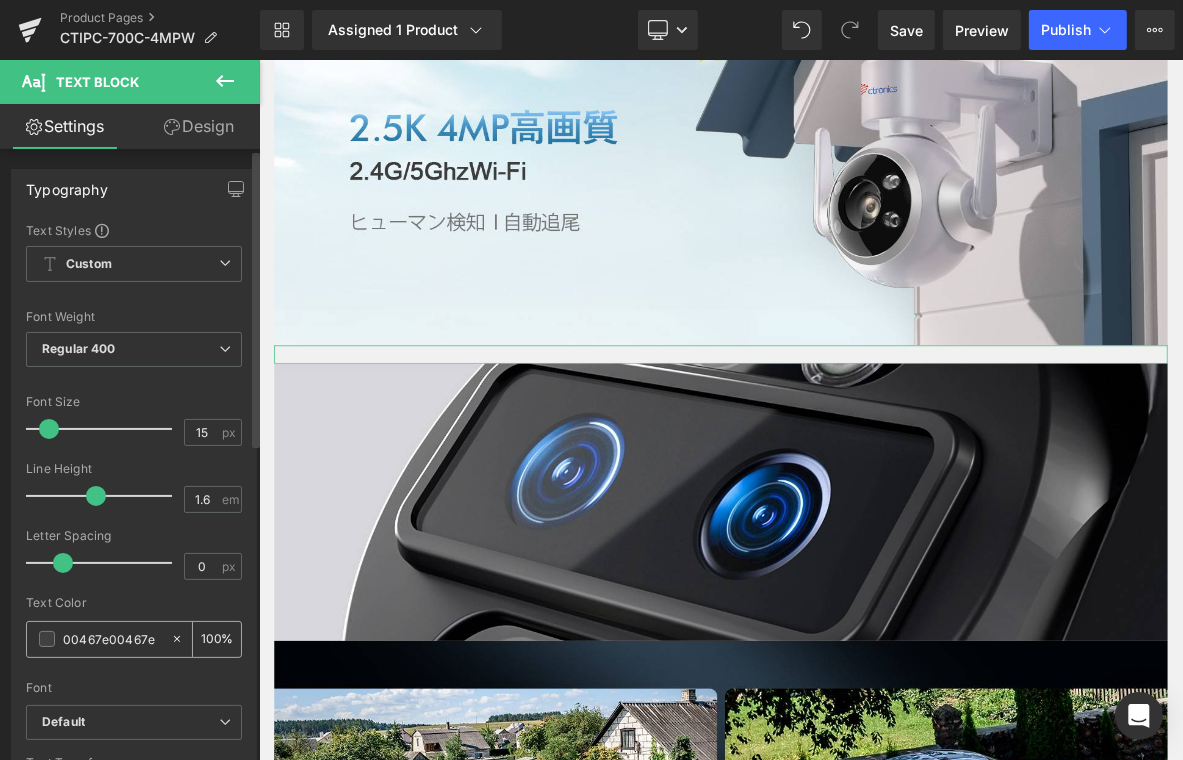click on "00467e00467e" at bounding box center (112, 639) 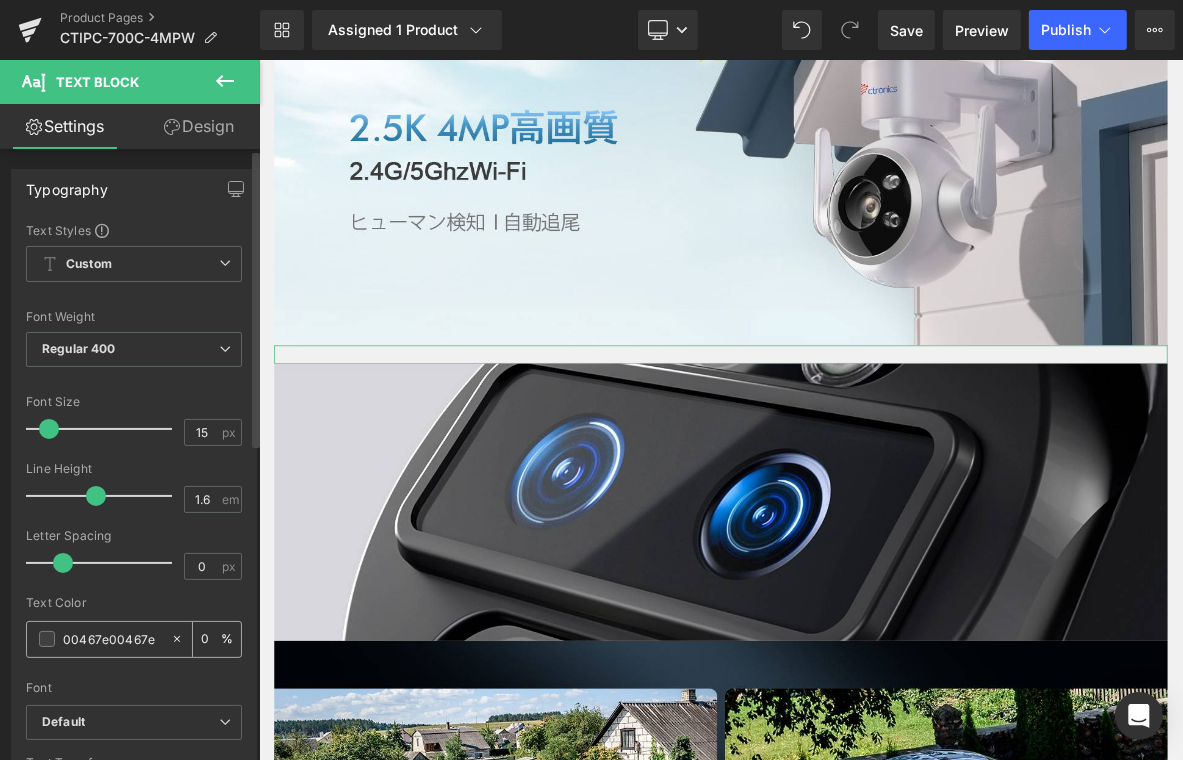 click on "00467e00467e" at bounding box center (112, 639) 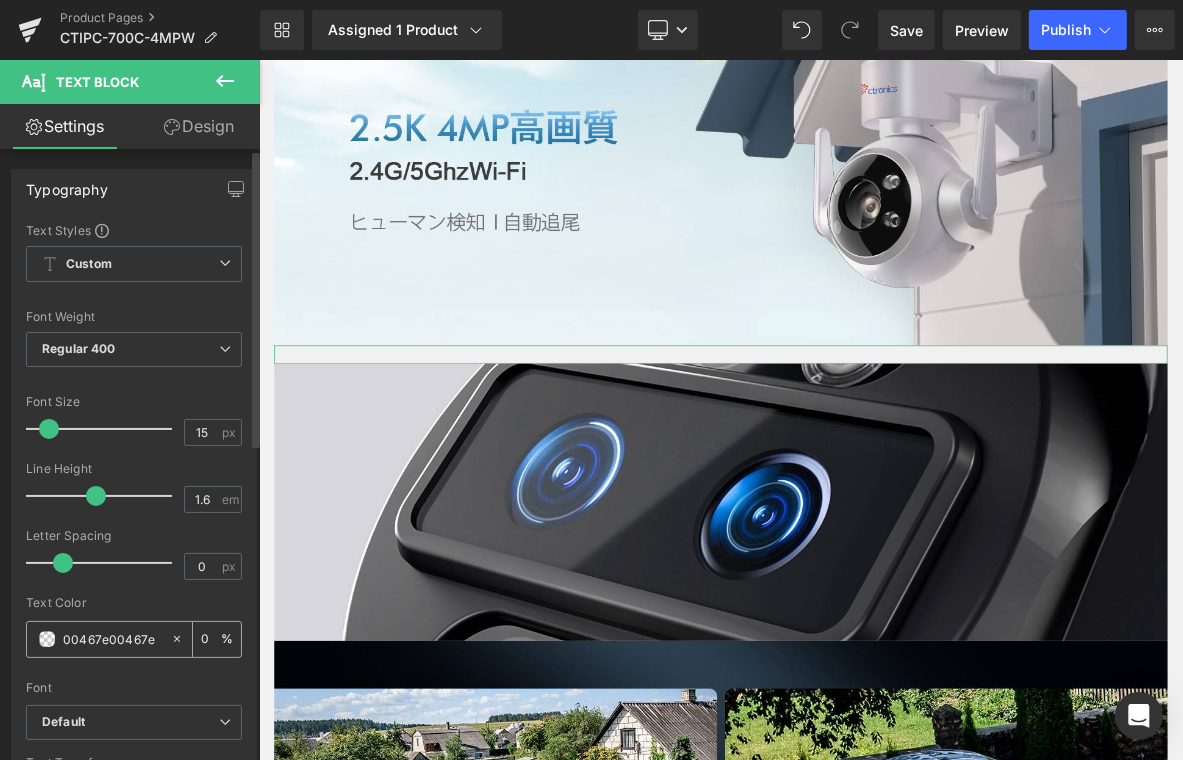 click on "00467e00467e" at bounding box center [112, 639] 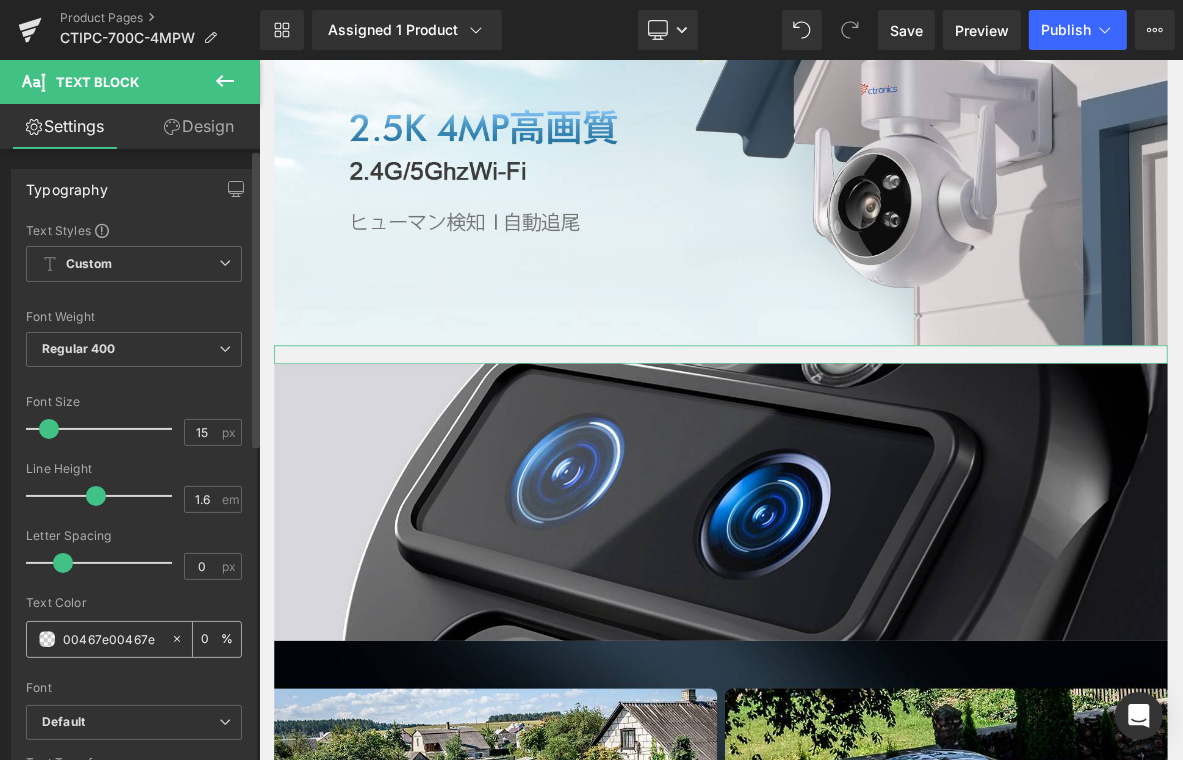 click on "00467e00467e" at bounding box center (112, 639) 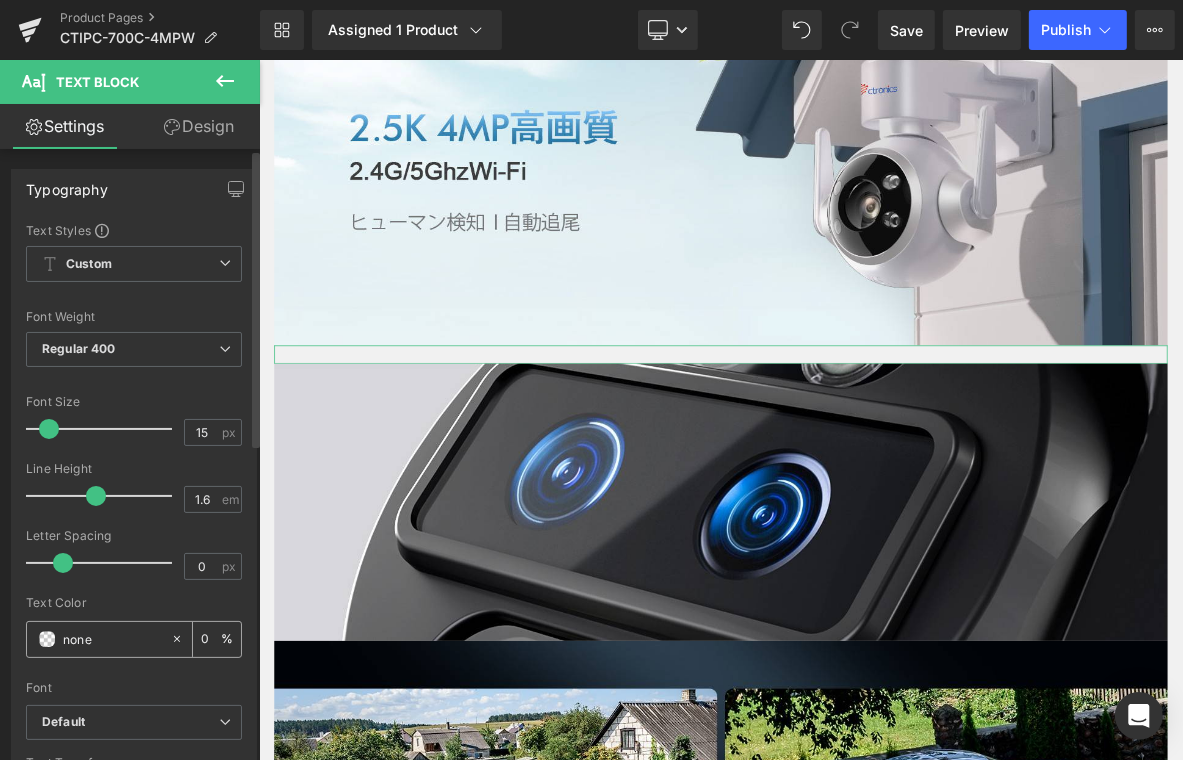 click 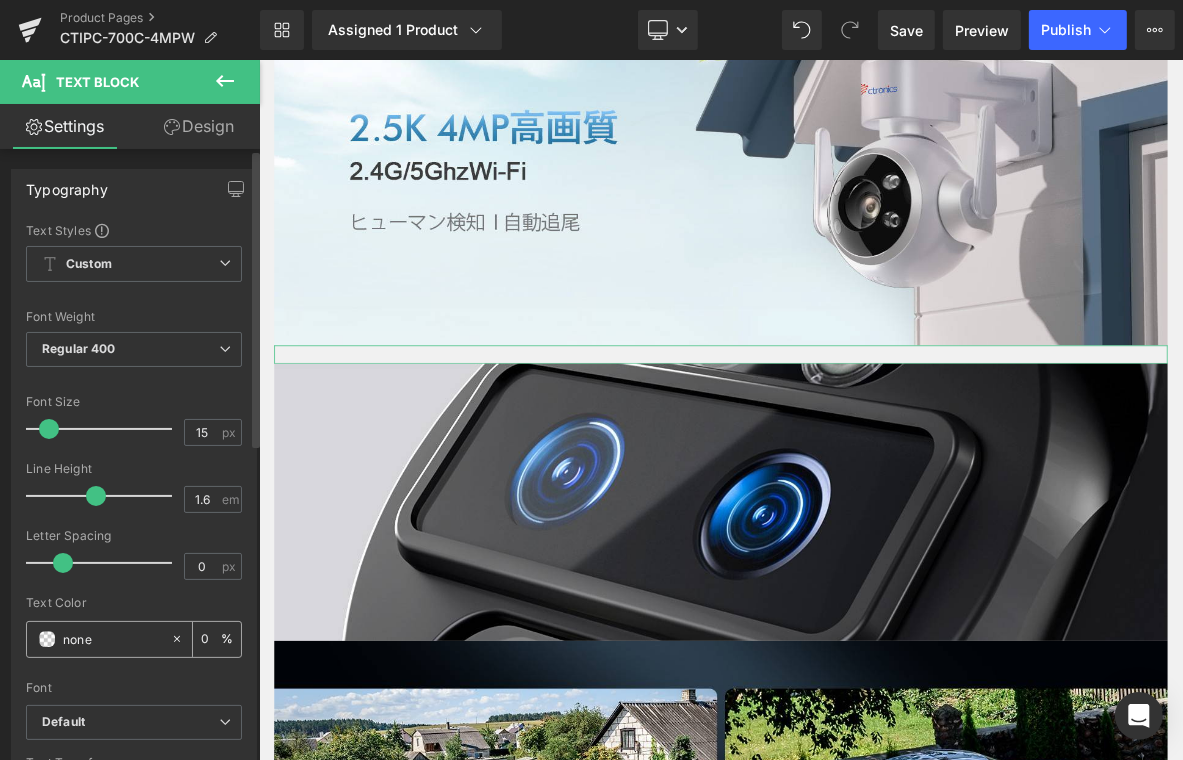 click on "none" at bounding box center [112, 639] 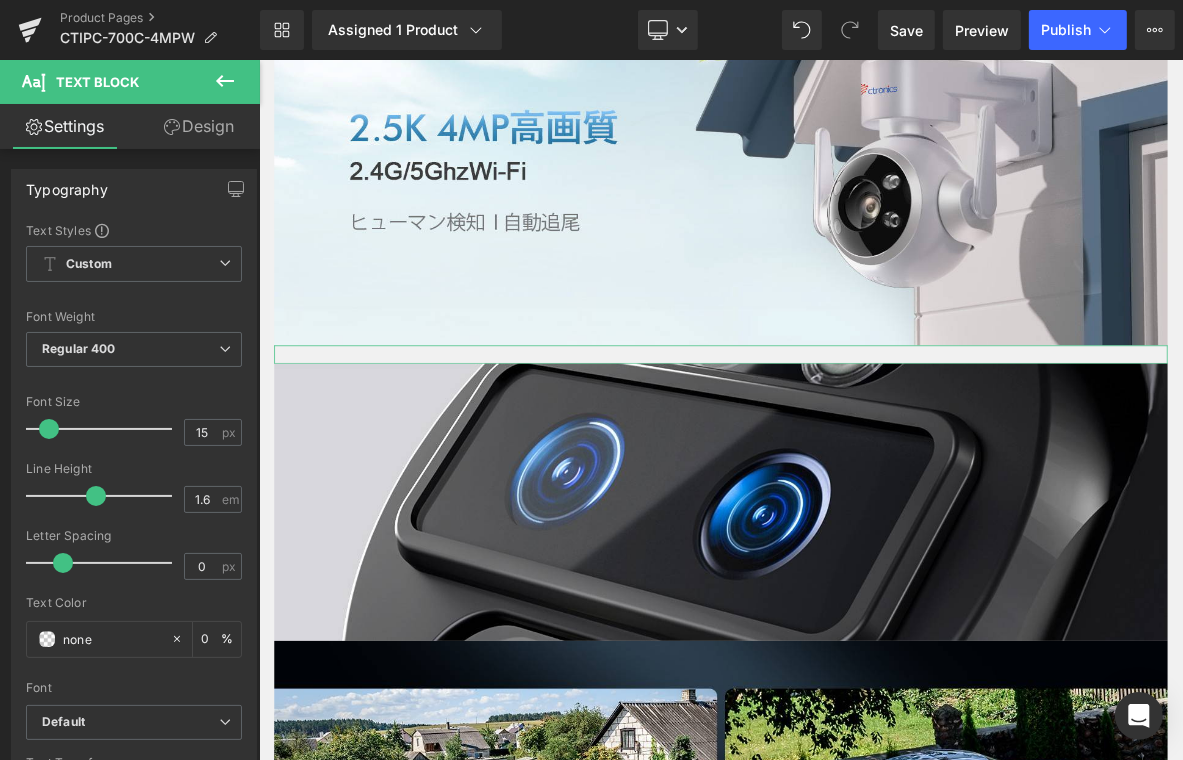 drag, startPoint x: 127, startPoint y: 633, endPoint x: -4, endPoint y: 625, distance: 131.24405 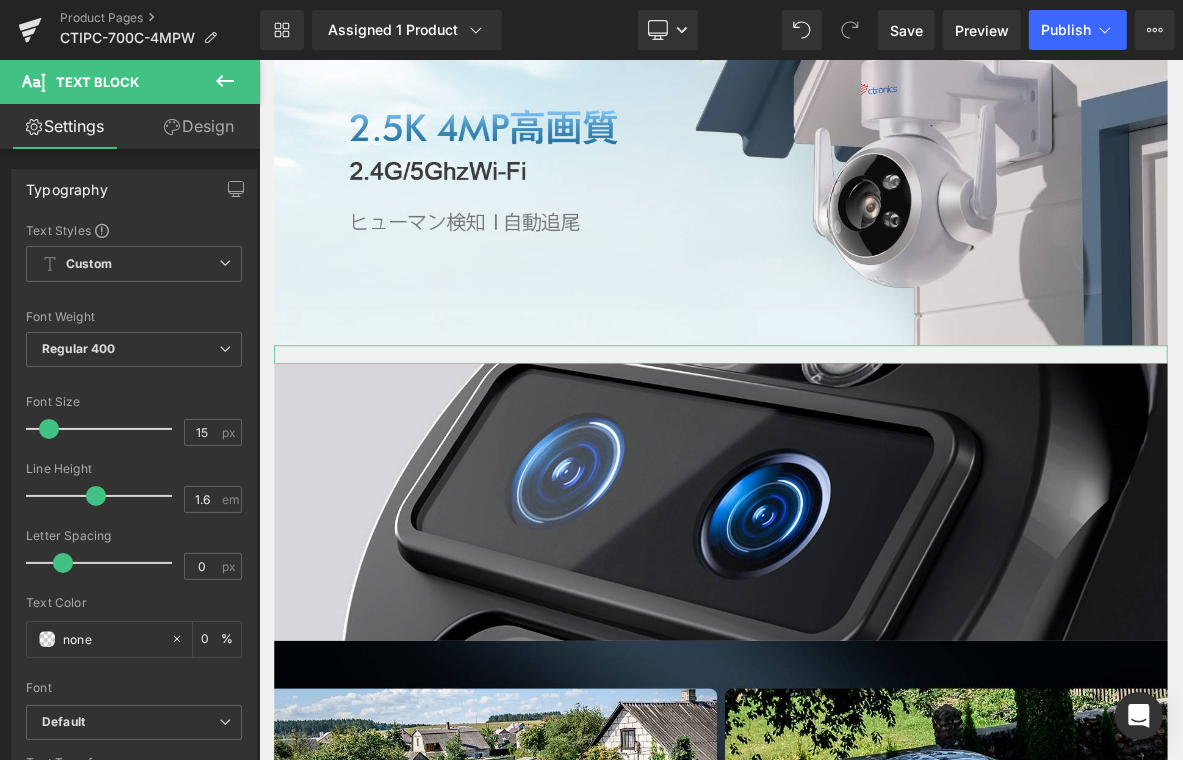 click on "Text Block  You are previewing how the   will restyle your page. You can not edit Elements in Preset Preview Mode.  Product Pages CTIPC-700C-4MPW Library Assigned 1 Product  Product Preview
Ctronics 防犯カメラ 屋外 自動追跡 2.5K 4MP 5GWi-Fi対応 700C-4MPW Manage assigned products Desktop Desktop Laptop Tablet Mobile Save Preview Publish Scheduled View Live Page View with current Template Save Template to Library Schedule Publish Publish Settings Shortcuts  Your page can’t be published   You've reached the maximum number of published pages on your plan  (25/999999).  You need to upgrade your plan or unpublish all your pages to get 1 publish slot.   Unpublish pages   Upgrade plan  Elements Global Style Base Row  rows, columns, layouts, div Heading  headings, titles, h1,h2,h3,h4,h5,h6 Text Block  texts, paragraphs, contents, blocks Image  images, photos, alts, uploads Icon  icons, symbols Button  button, call to action, cta Separator  Liquid  Banner Parallax  Stack List" at bounding box center [591, 380] 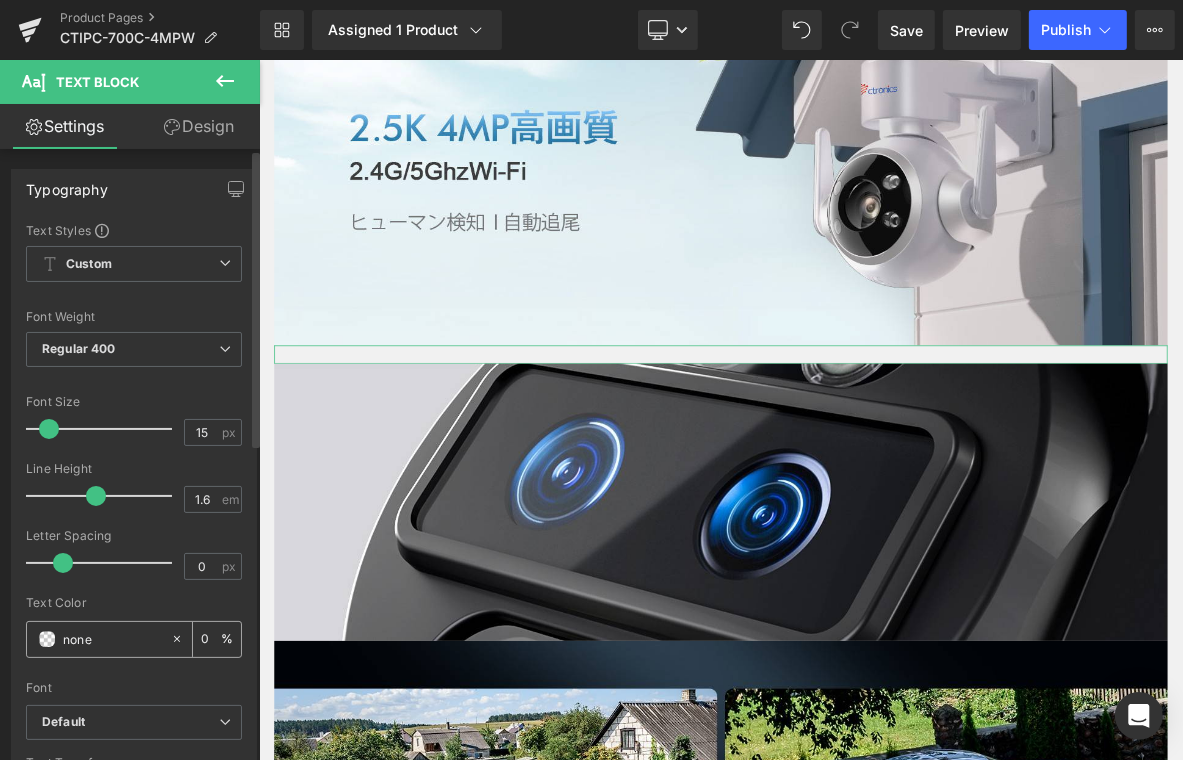 paste on "00467" 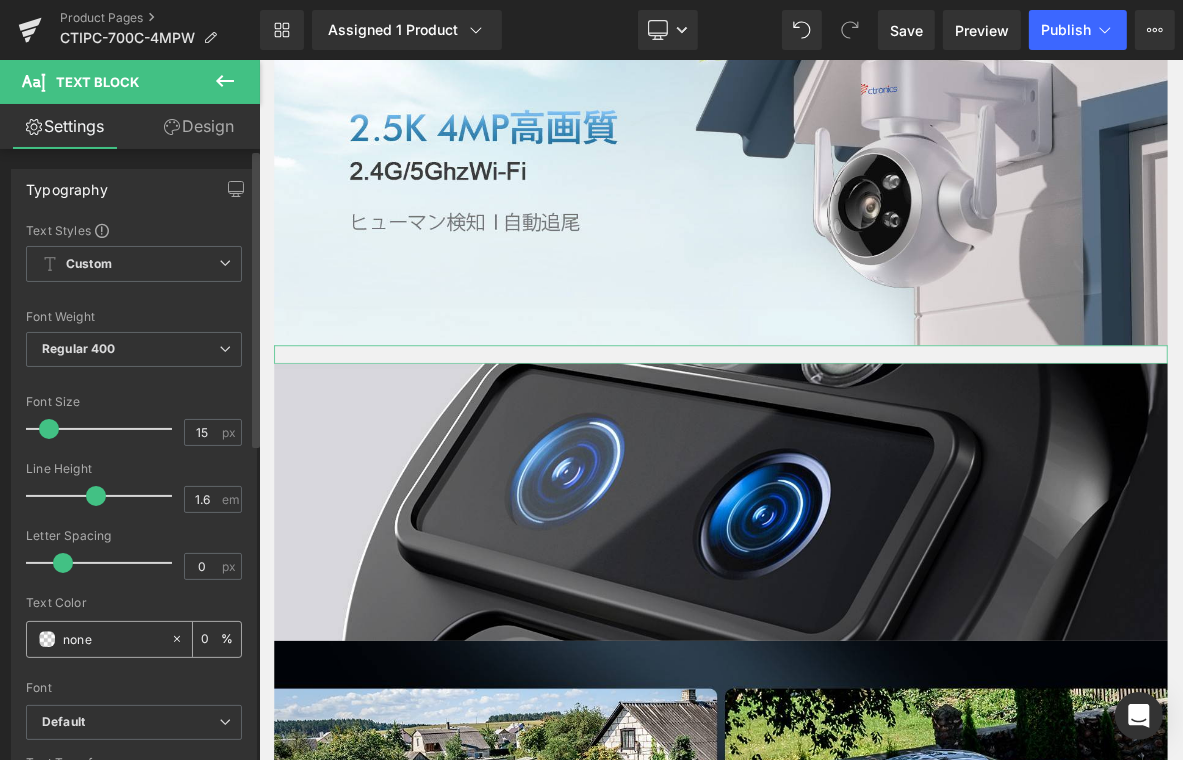 type on "00467e" 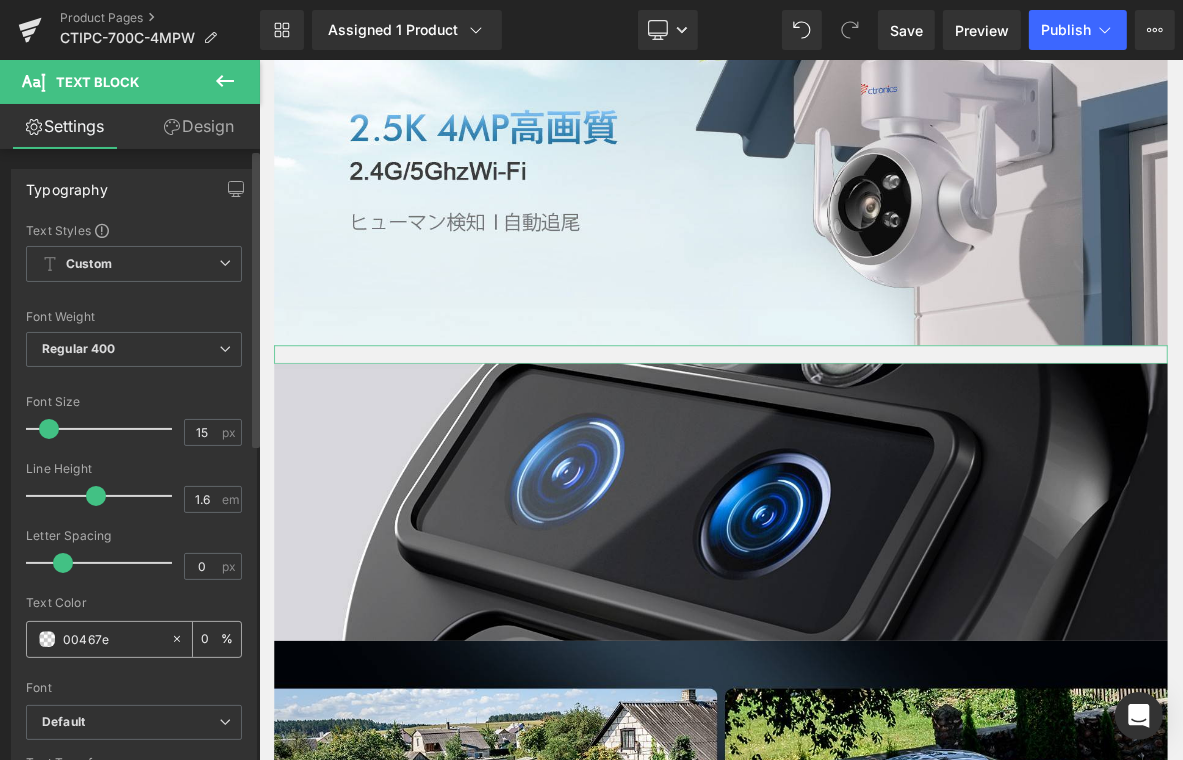 click on "00467e" at bounding box center [112, 639] 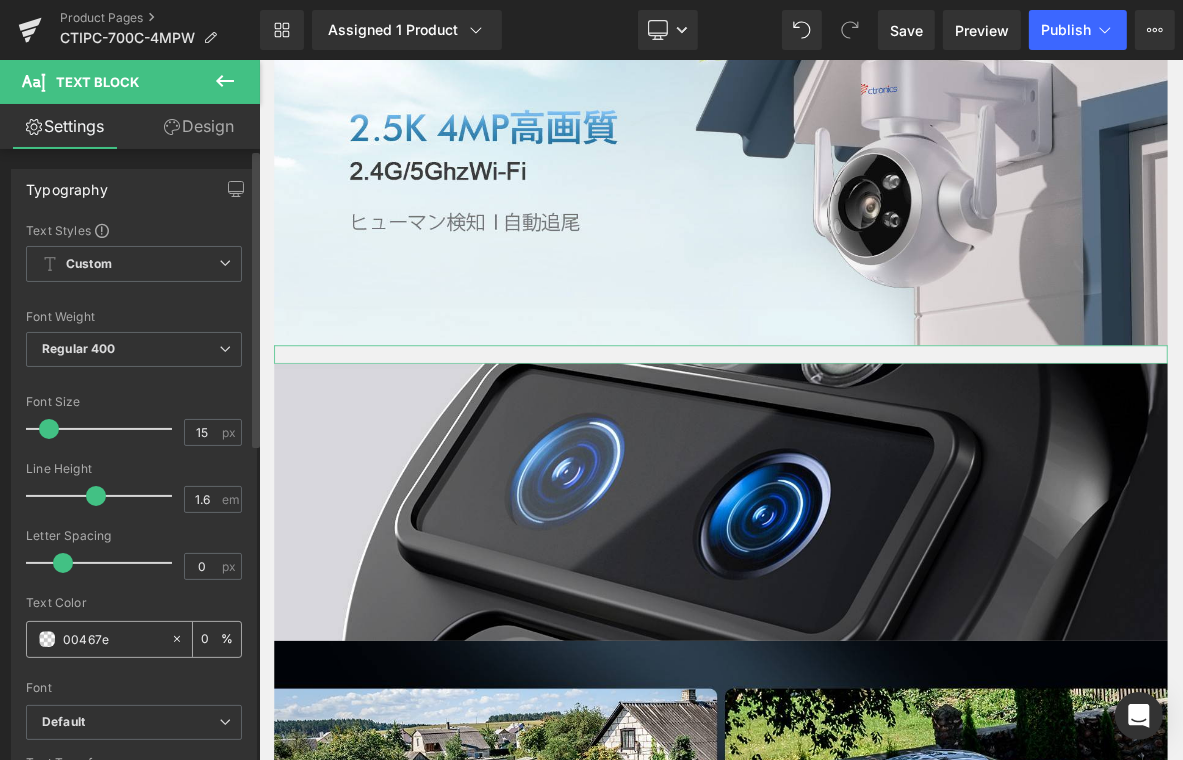 click on "00467e" at bounding box center (112, 639) 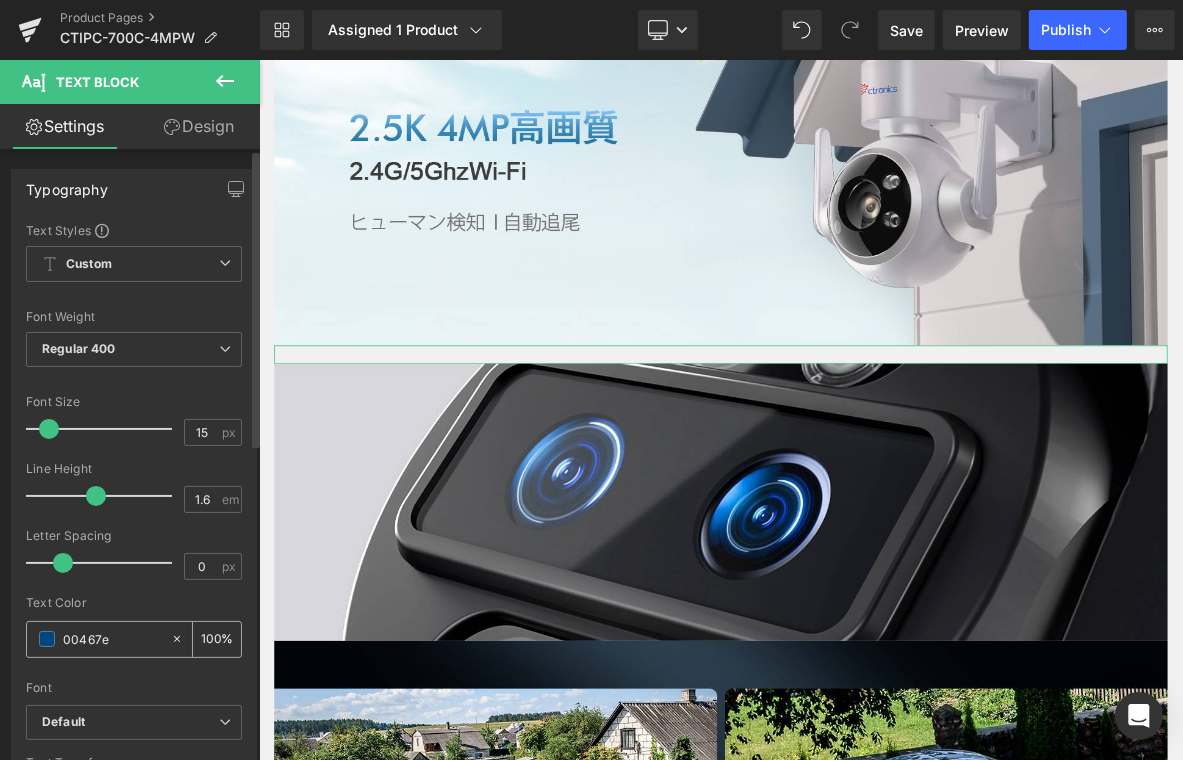 type on "none" 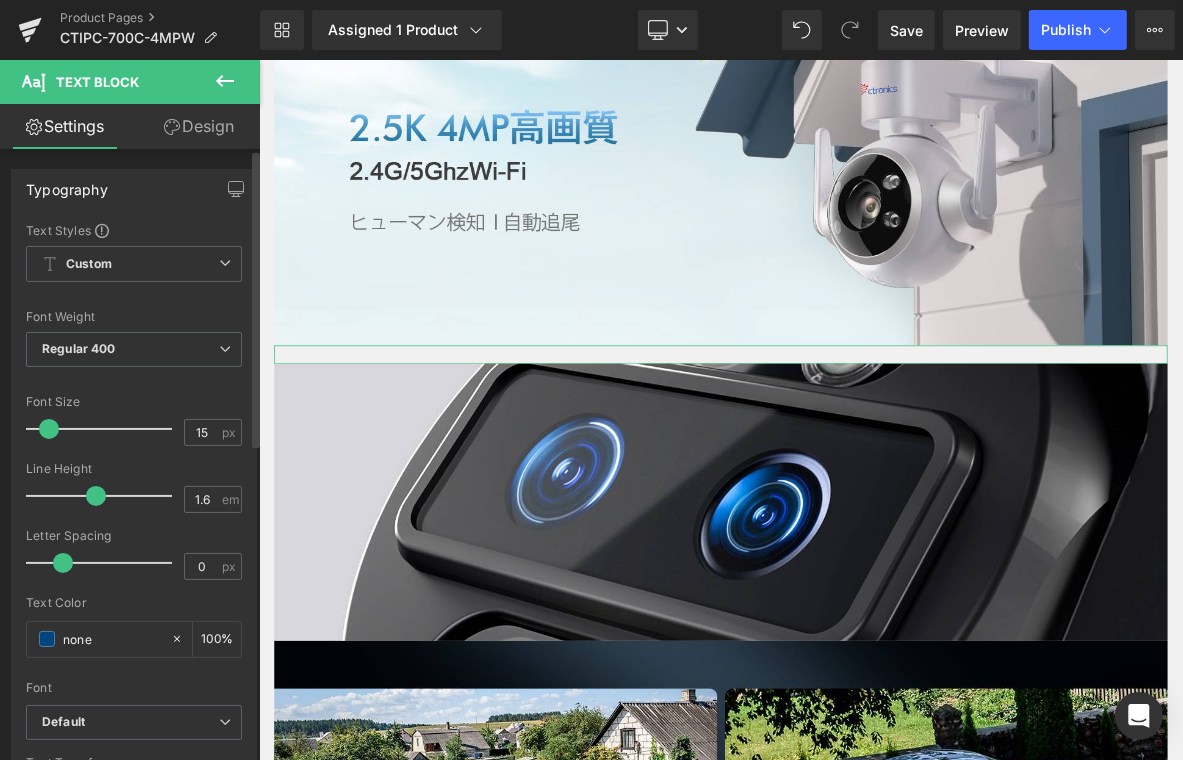 click on "none" at bounding box center [112, 639] 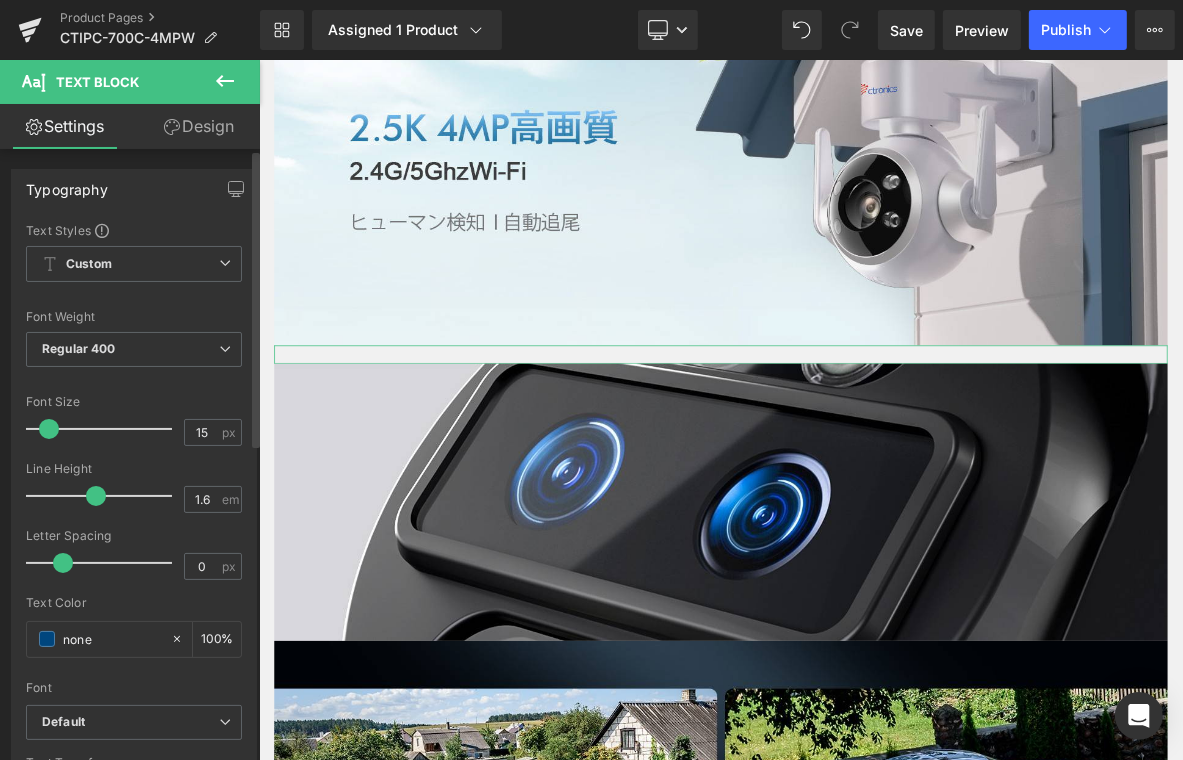 click 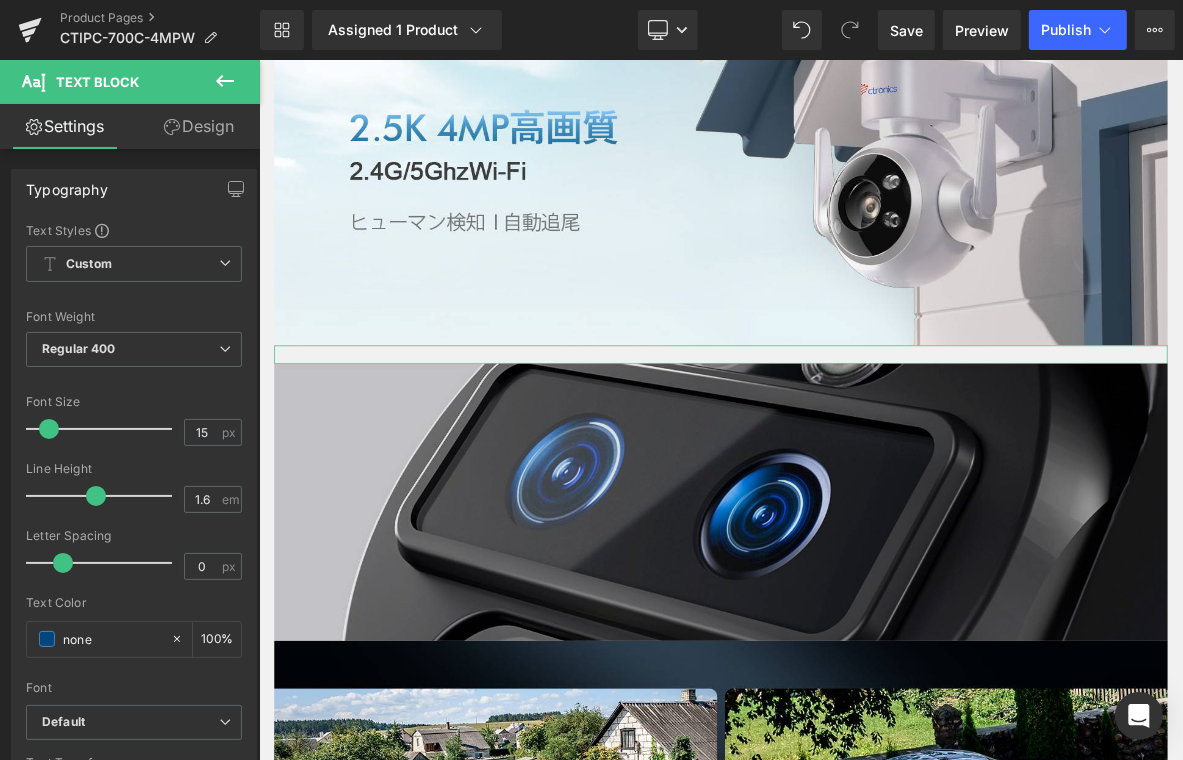 click at bounding box center (863, 638) 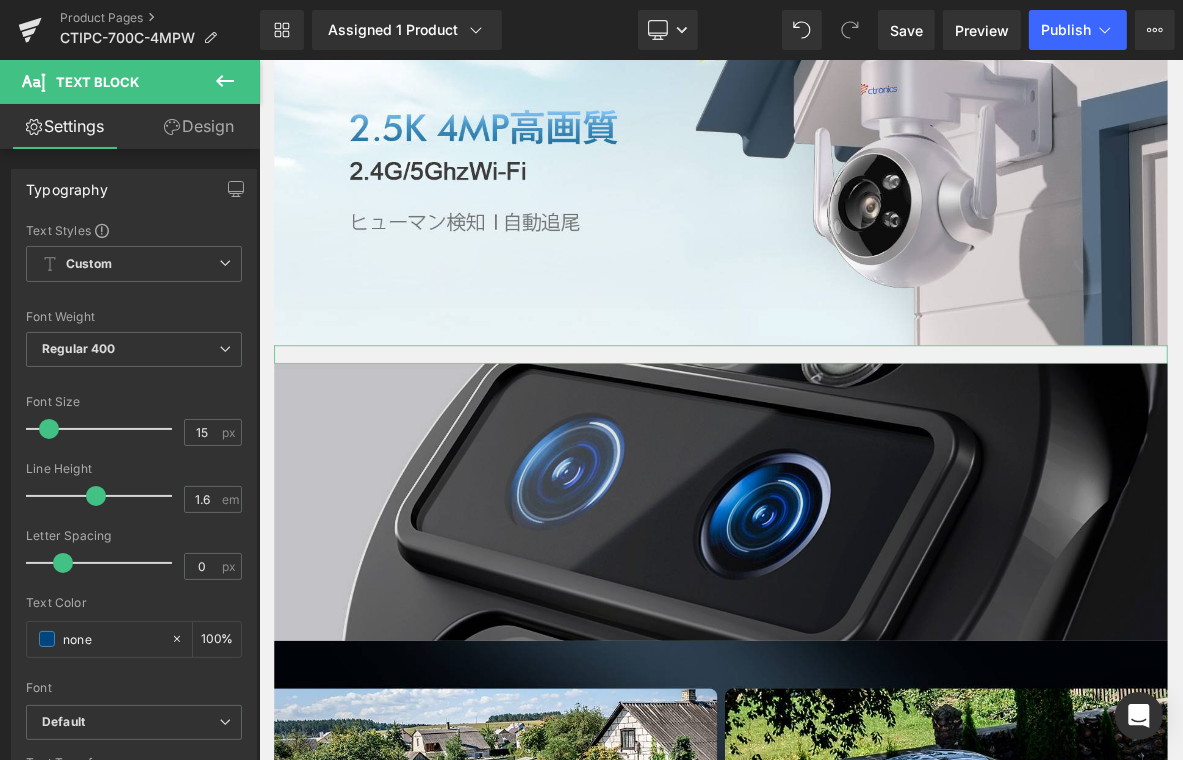 click at bounding box center (863, 638) 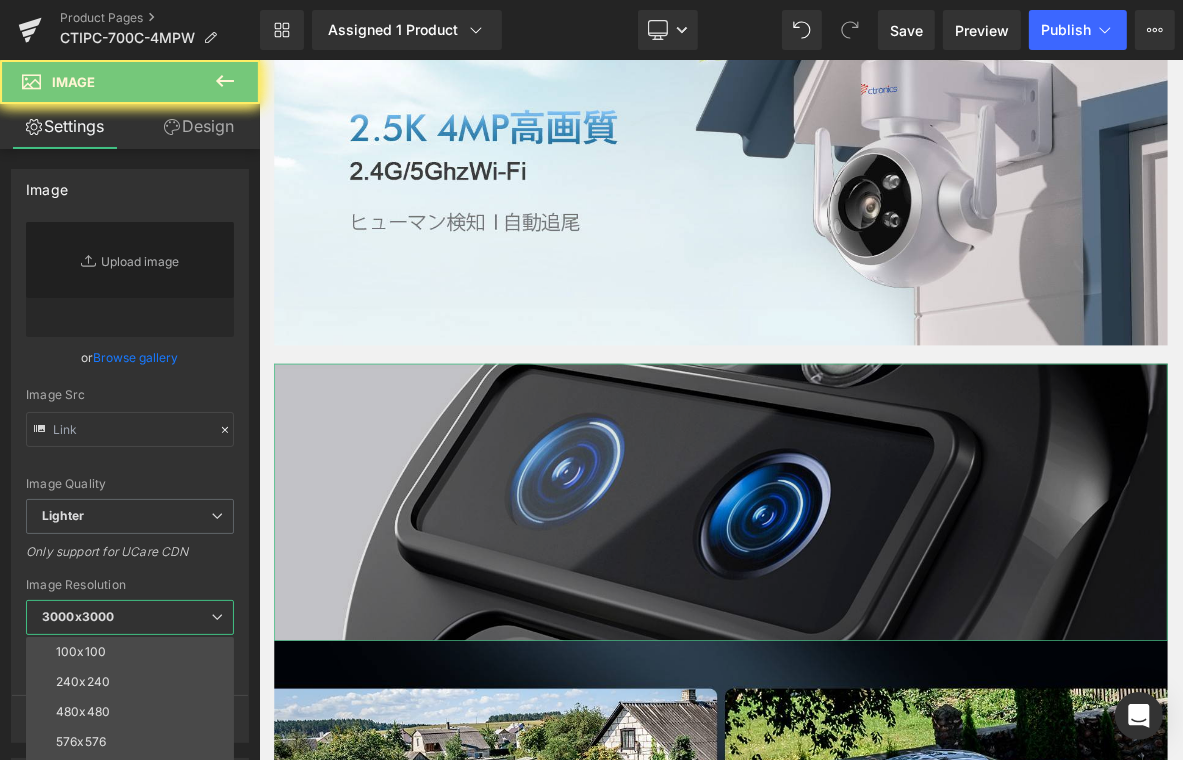 click on "100x100" at bounding box center [134, 652] 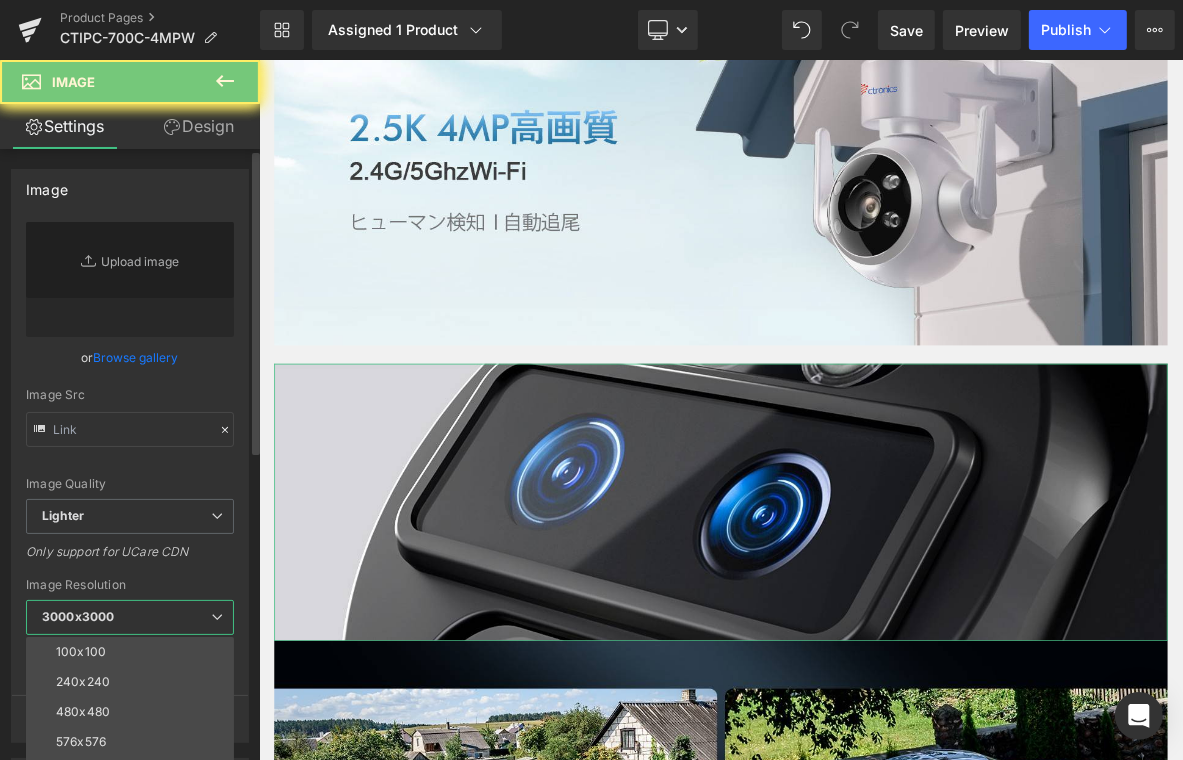 click on "Only support for UCare CDN and Shopify CDN" at bounding box center (130, 667) 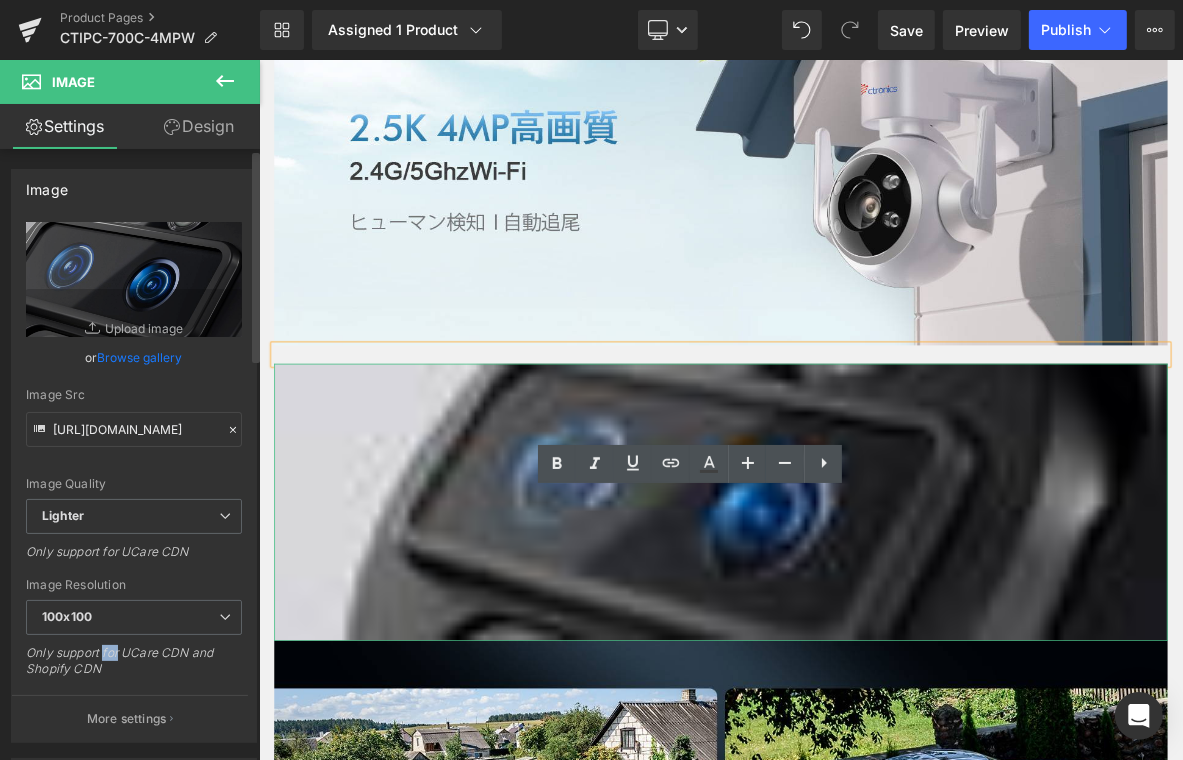 scroll, scrollTop: 900, scrollLeft: 0, axis: vertical 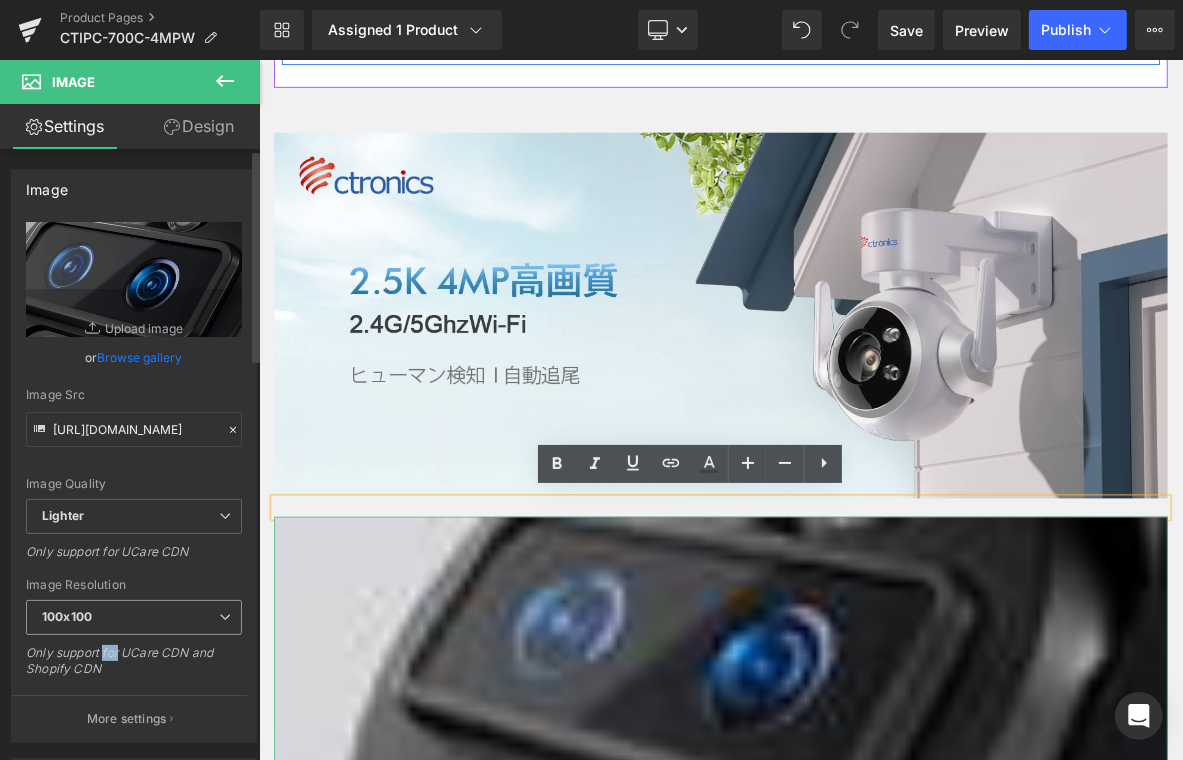 type on "https://ucarecdn.com/8aa9e602-2183-47b9-8b51-ca69dc62a974/-/format/auto/-/preview/100x100/-/quality/lighter/2.jpg" 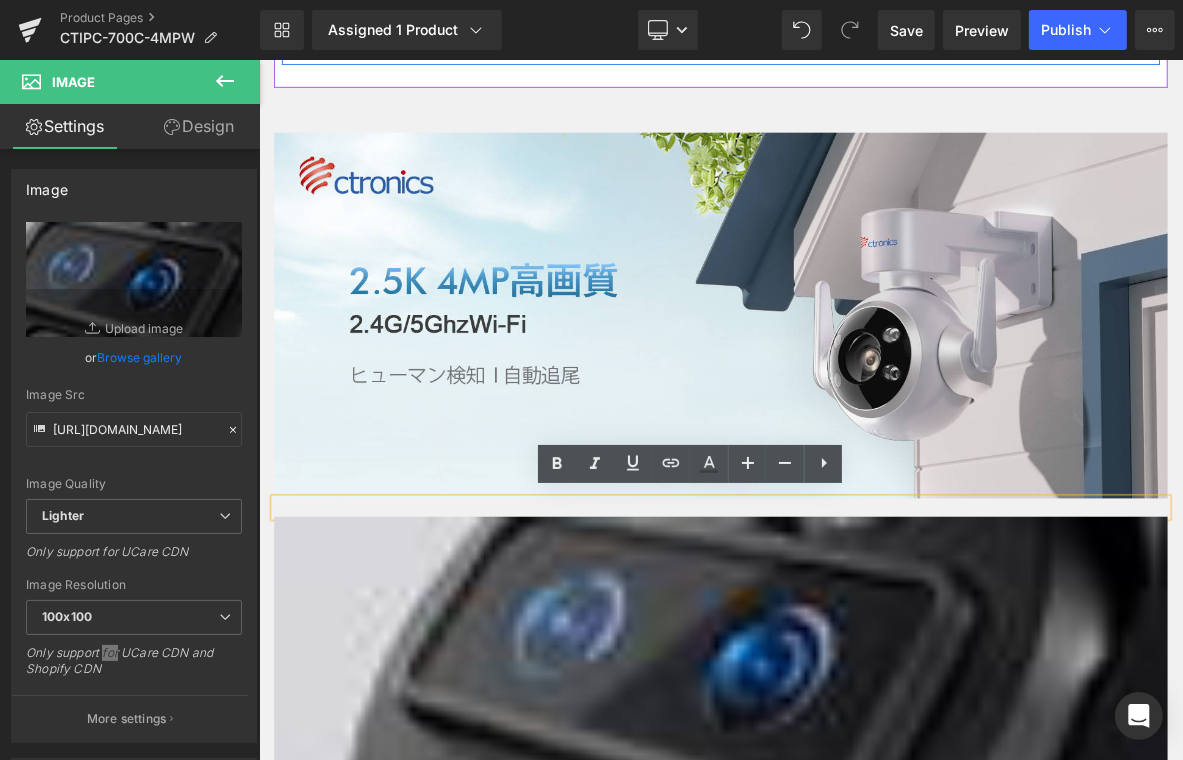 click at bounding box center [863, 394] 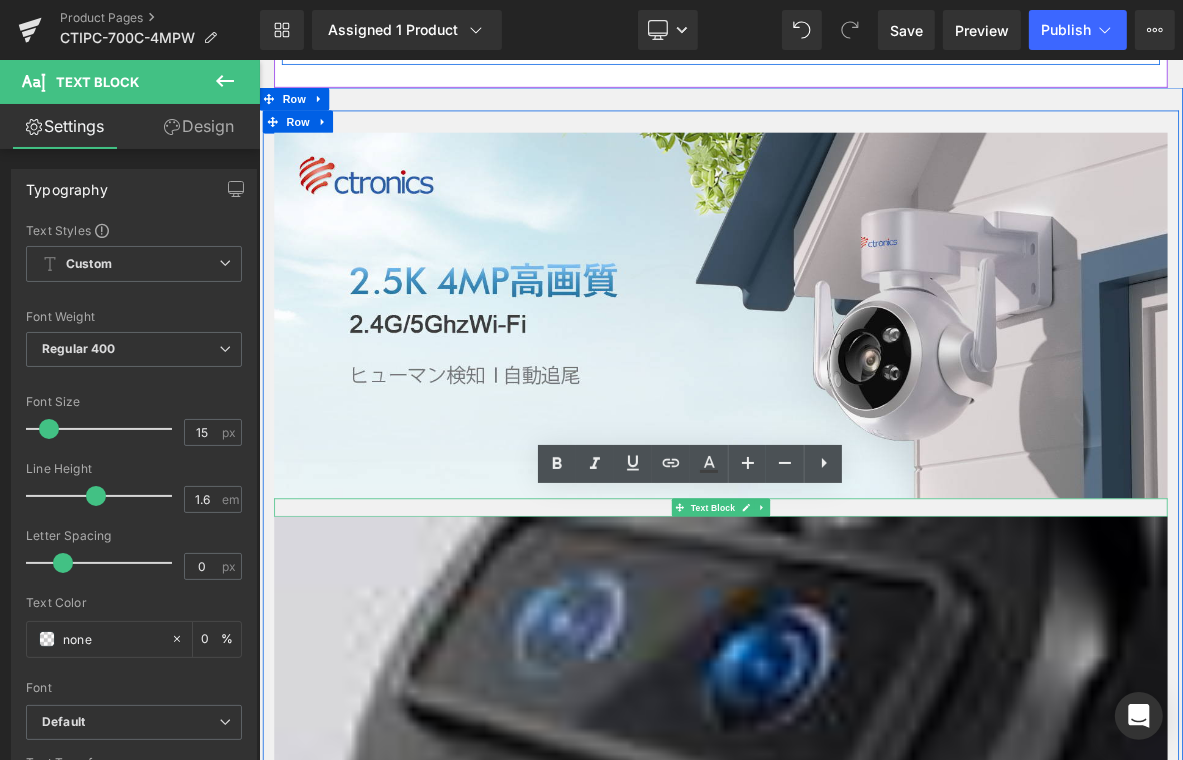 click at bounding box center (863, 645) 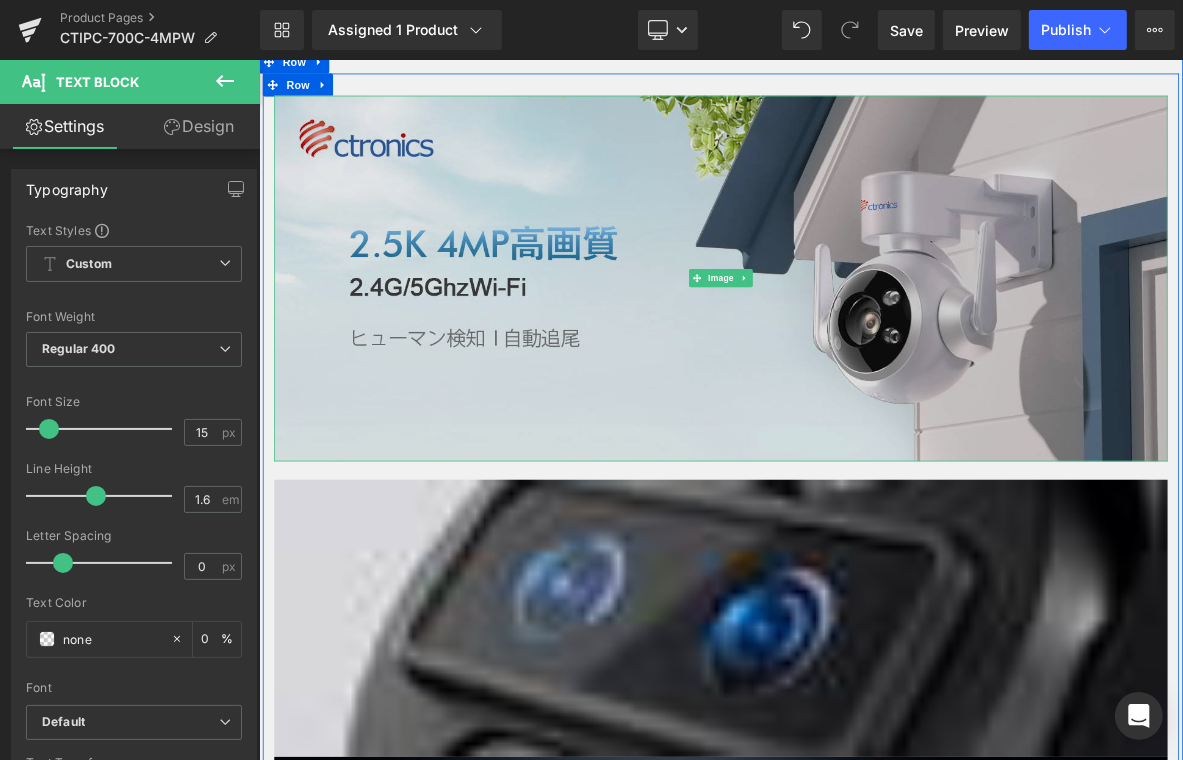 scroll, scrollTop: 1100, scrollLeft: 0, axis: vertical 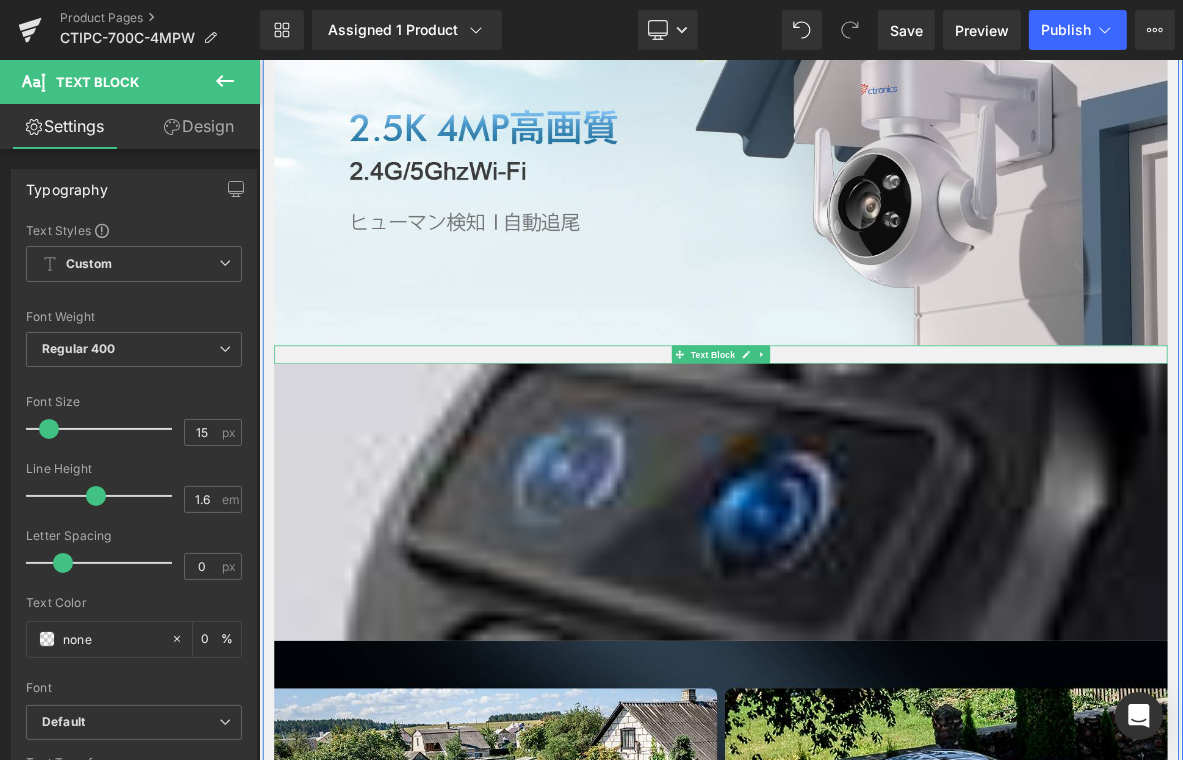 click at bounding box center (863, 445) 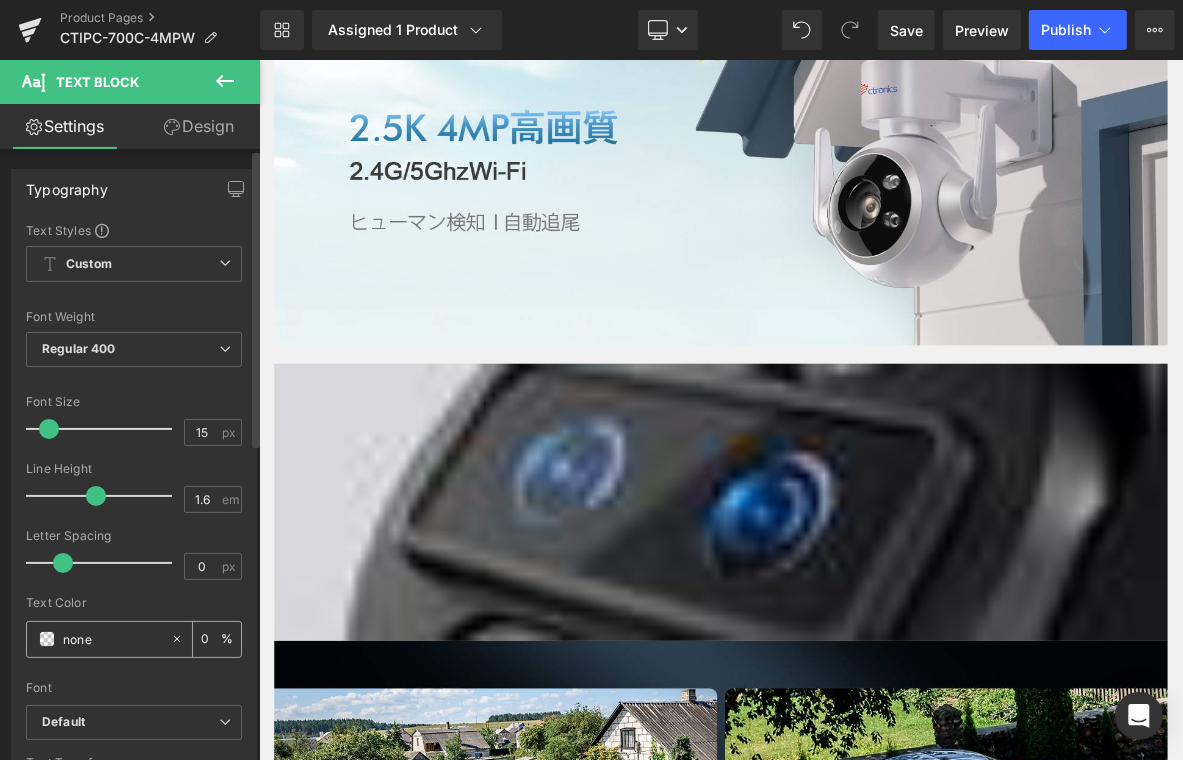 click on "none" at bounding box center [112, 639] 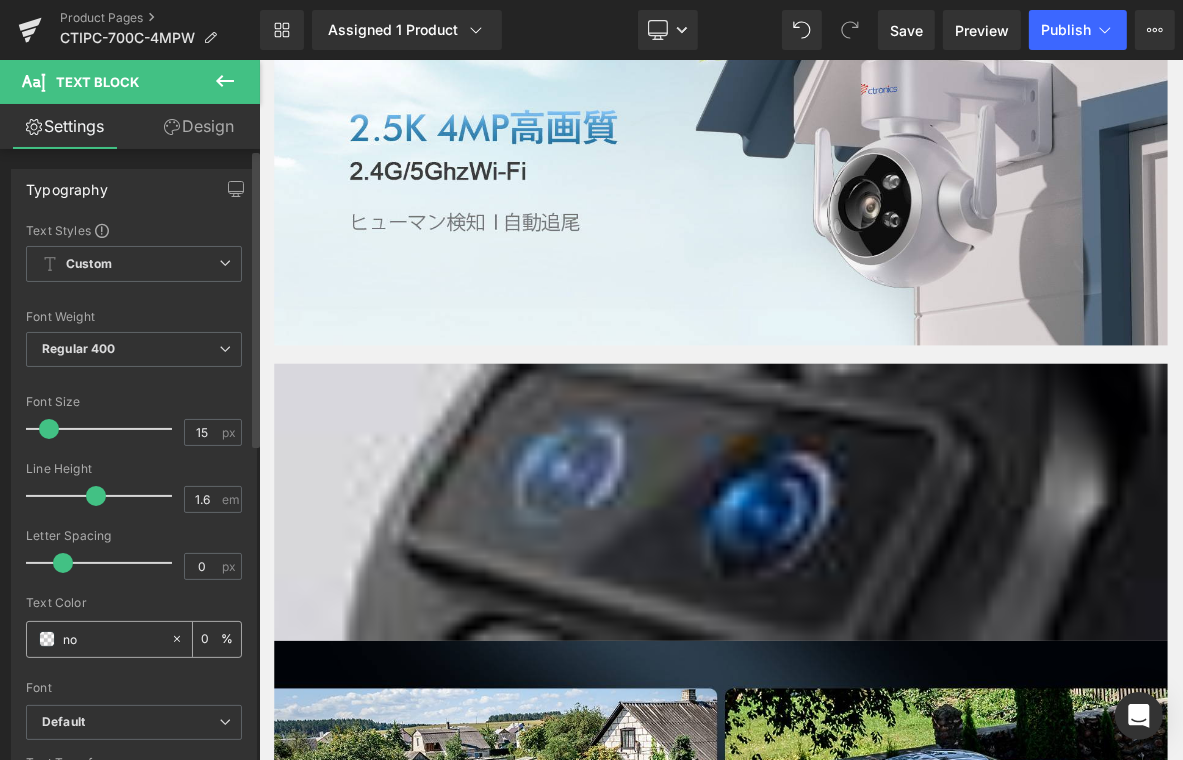 type on "n" 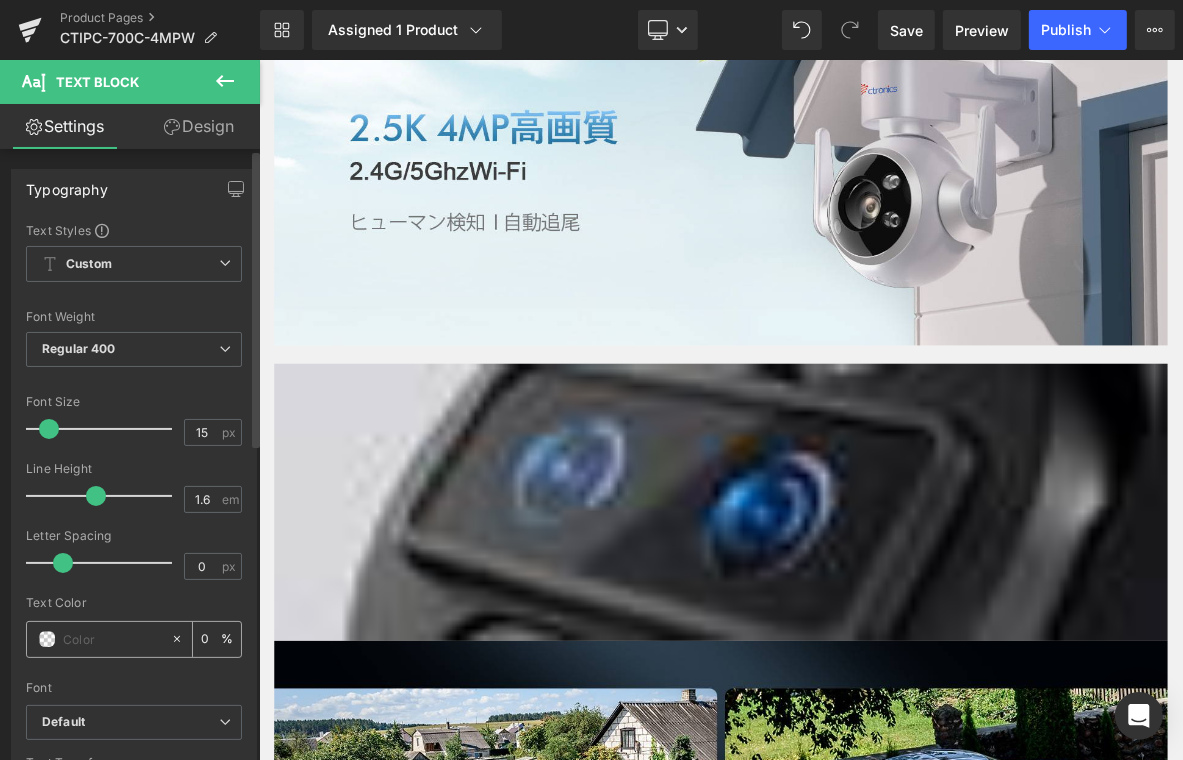 click at bounding box center (112, 639) 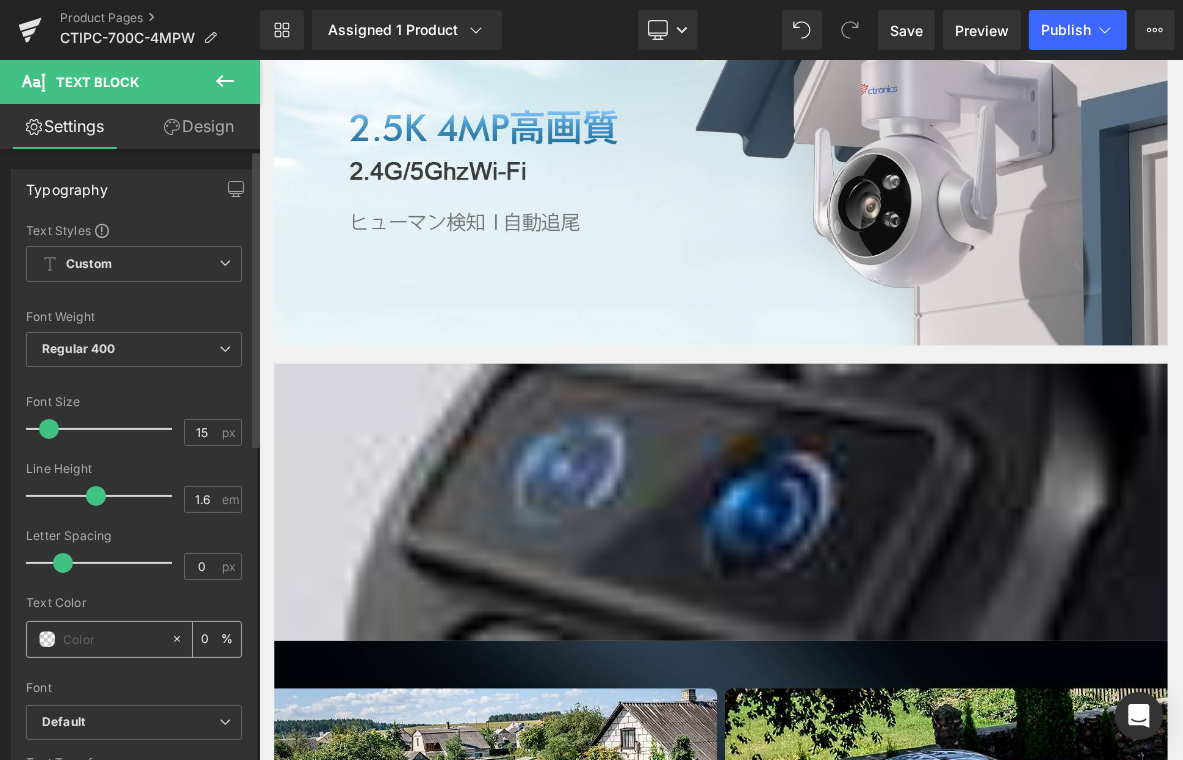 click at bounding box center (112, 639) 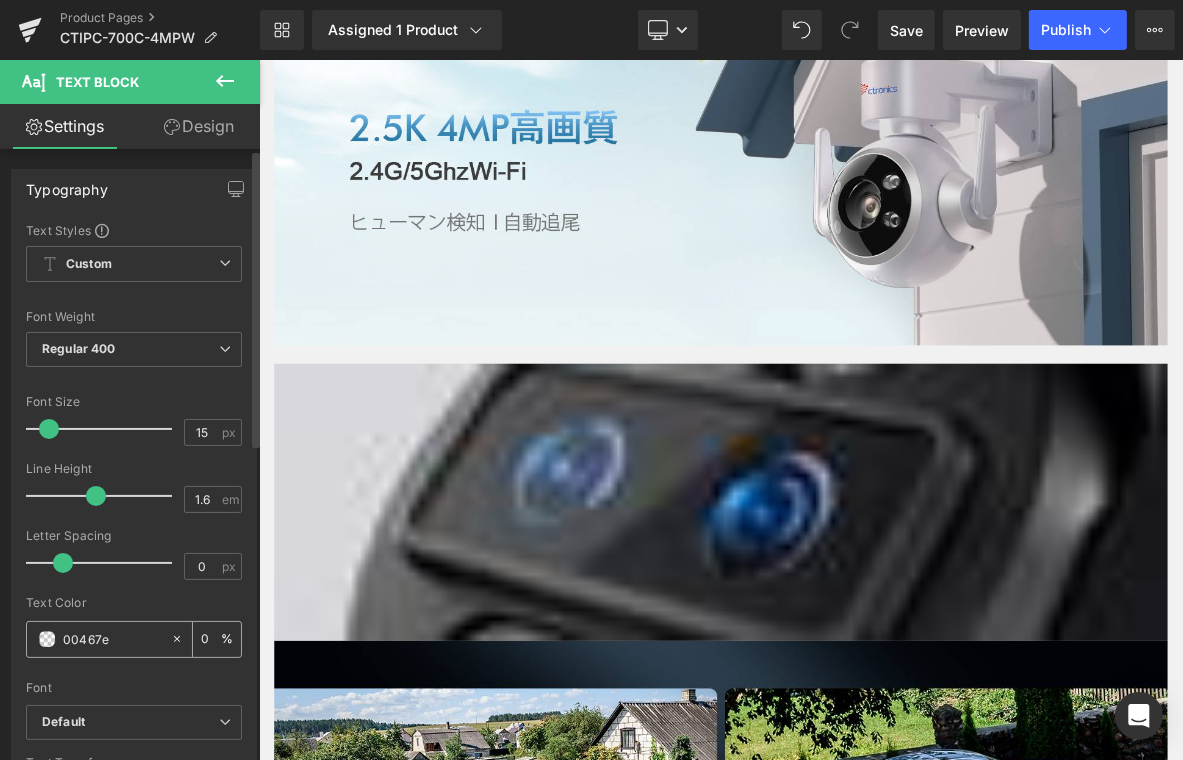 type on "100" 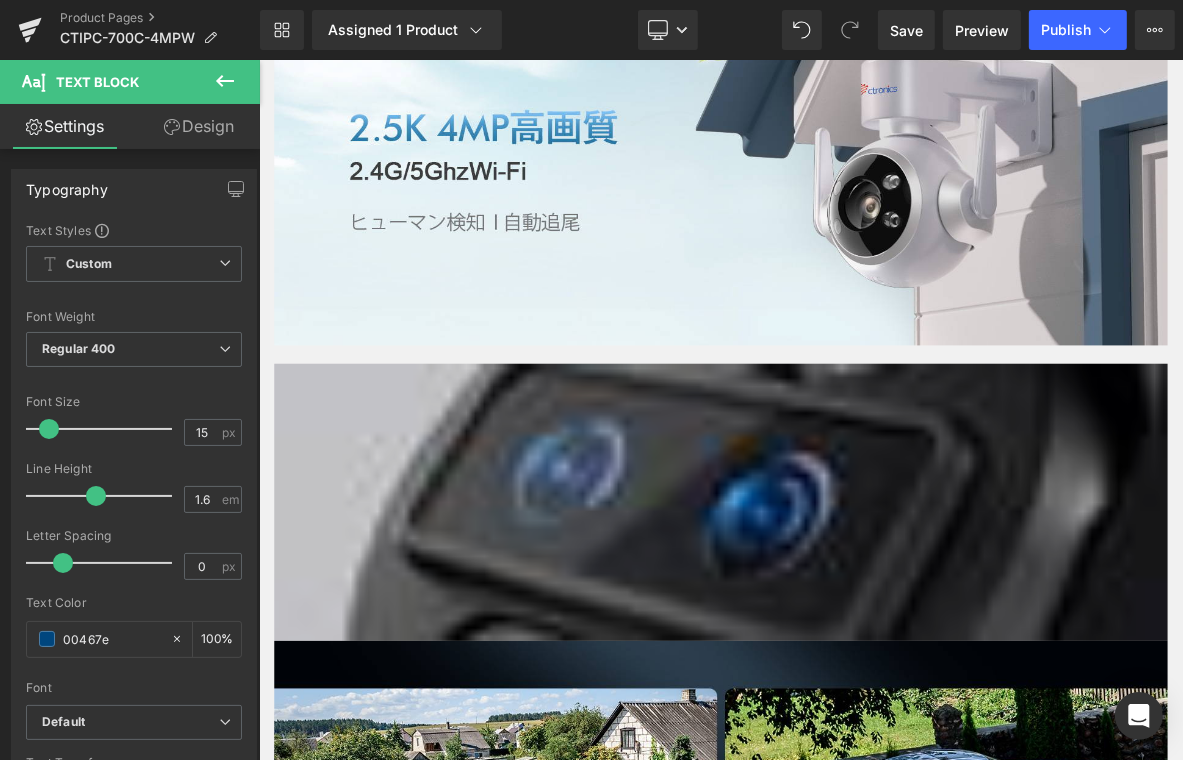 type on "#00467e" 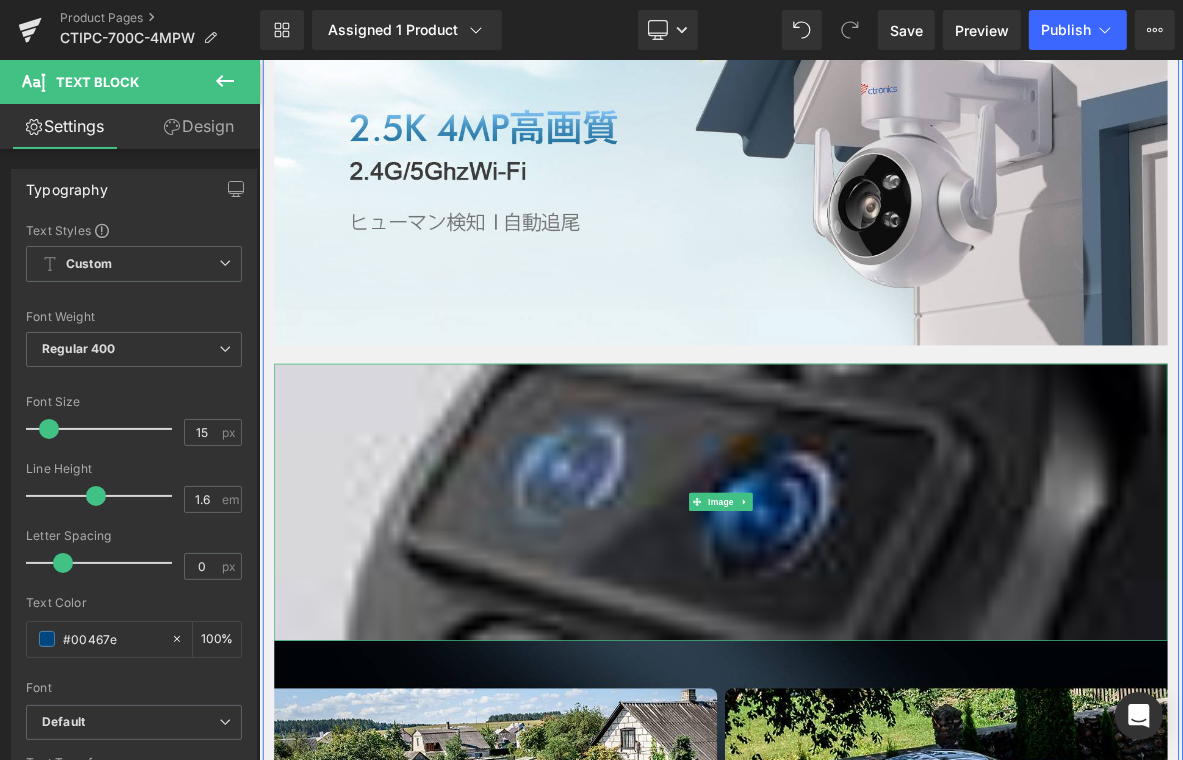 click at bounding box center [863, 638] 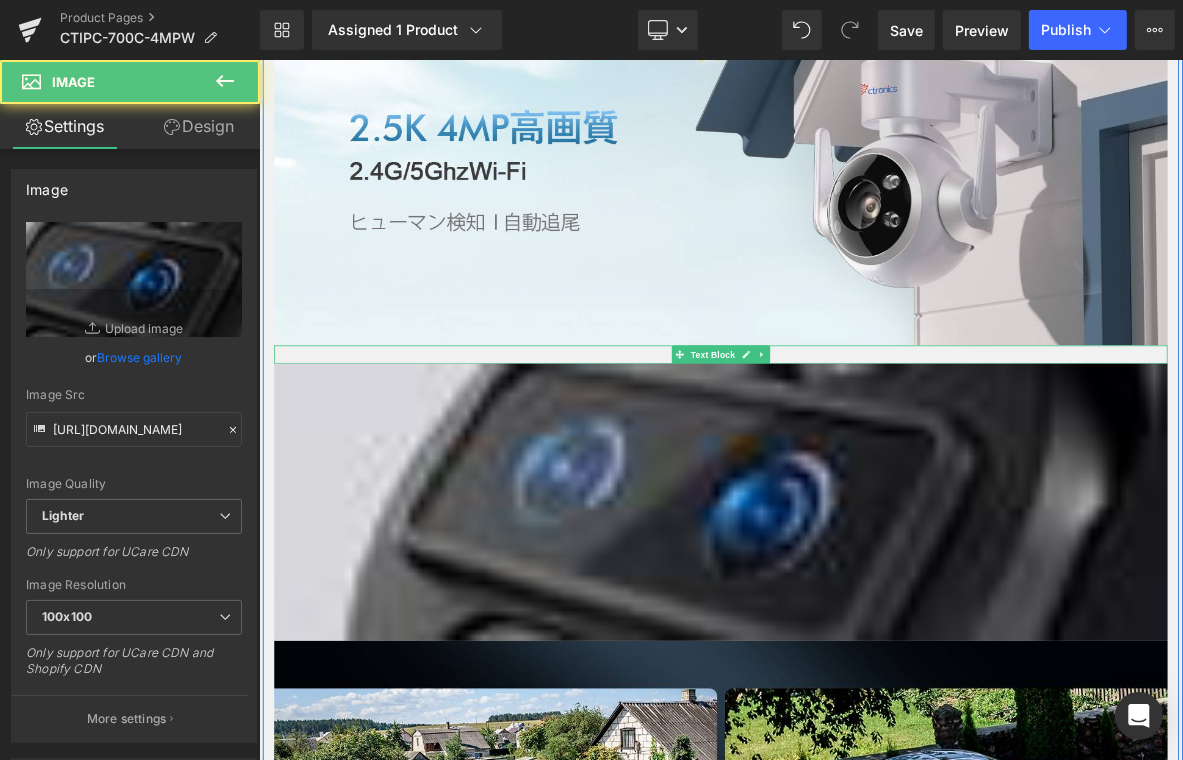 click at bounding box center (863, 445) 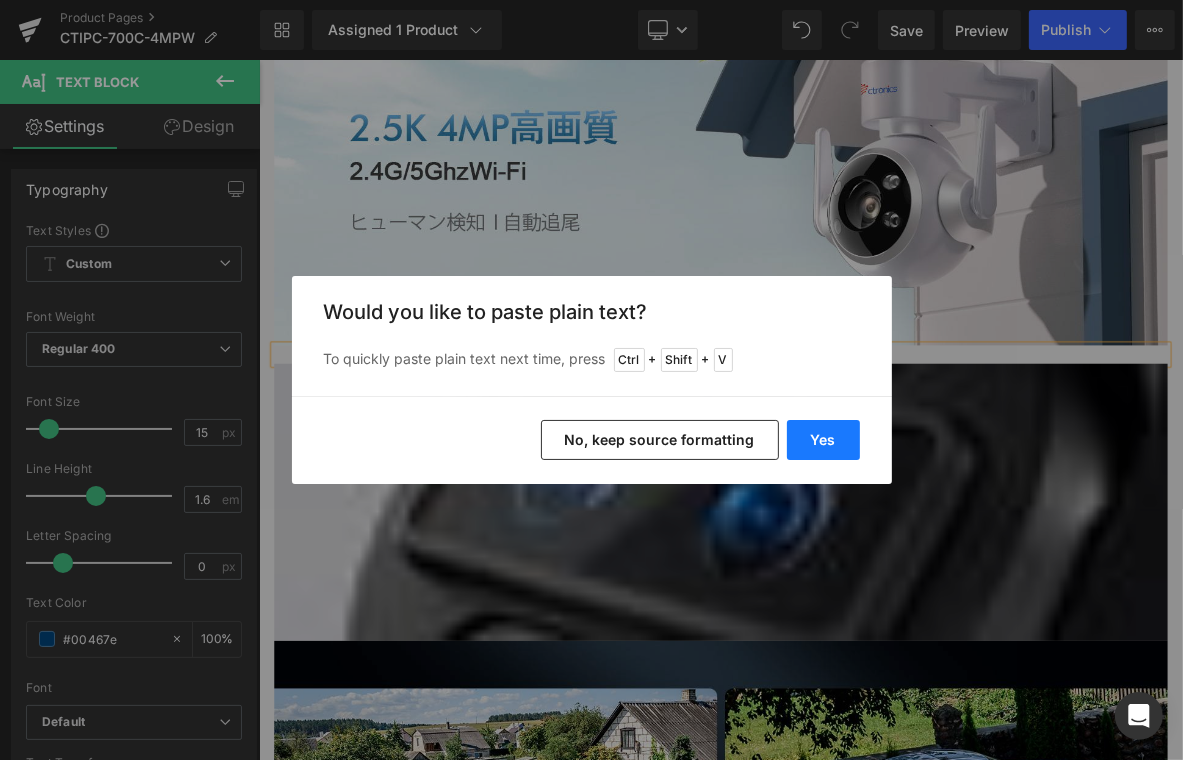 click on "Yes" at bounding box center [823, 440] 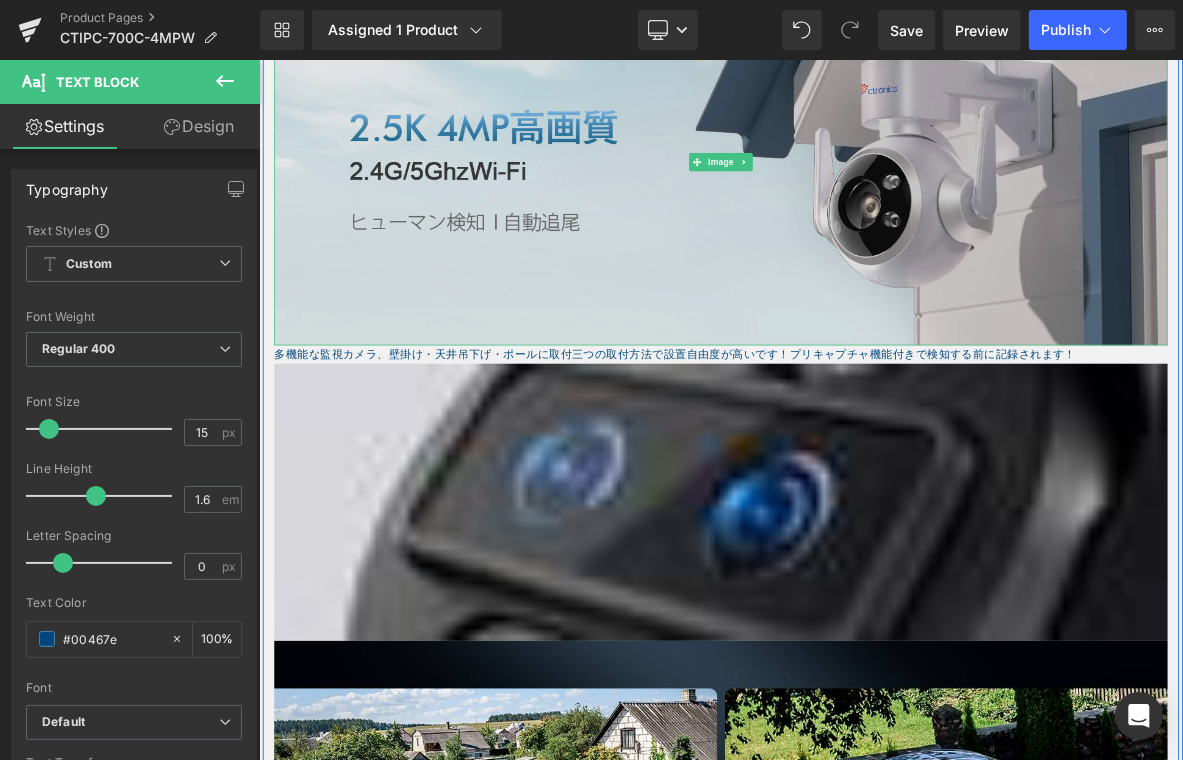 click at bounding box center (863, 194) 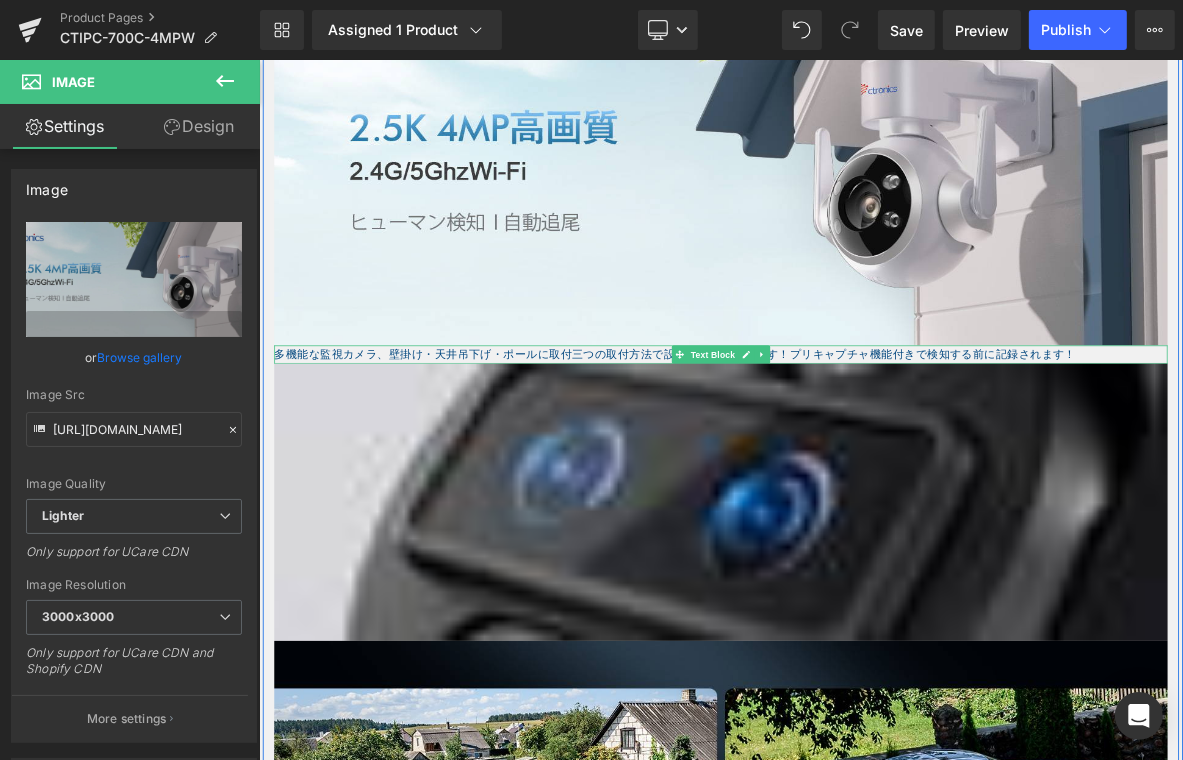 click on "多機能な監視カメラ、壁掛け・天井吊下げ・ポールに取付三つの取付方法で設置自由度が高いです！プリキャプチャ機能付きで検知する前に記録されます！" at bounding box center (863, 445) 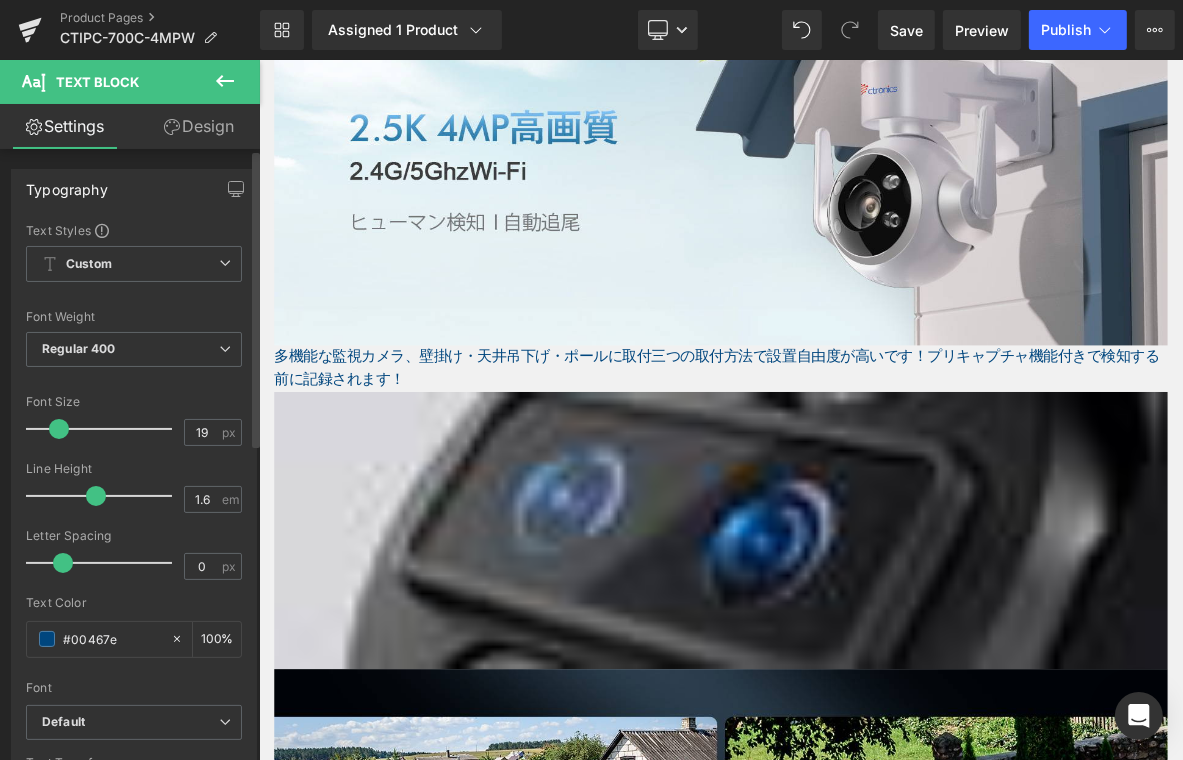 type on "22" 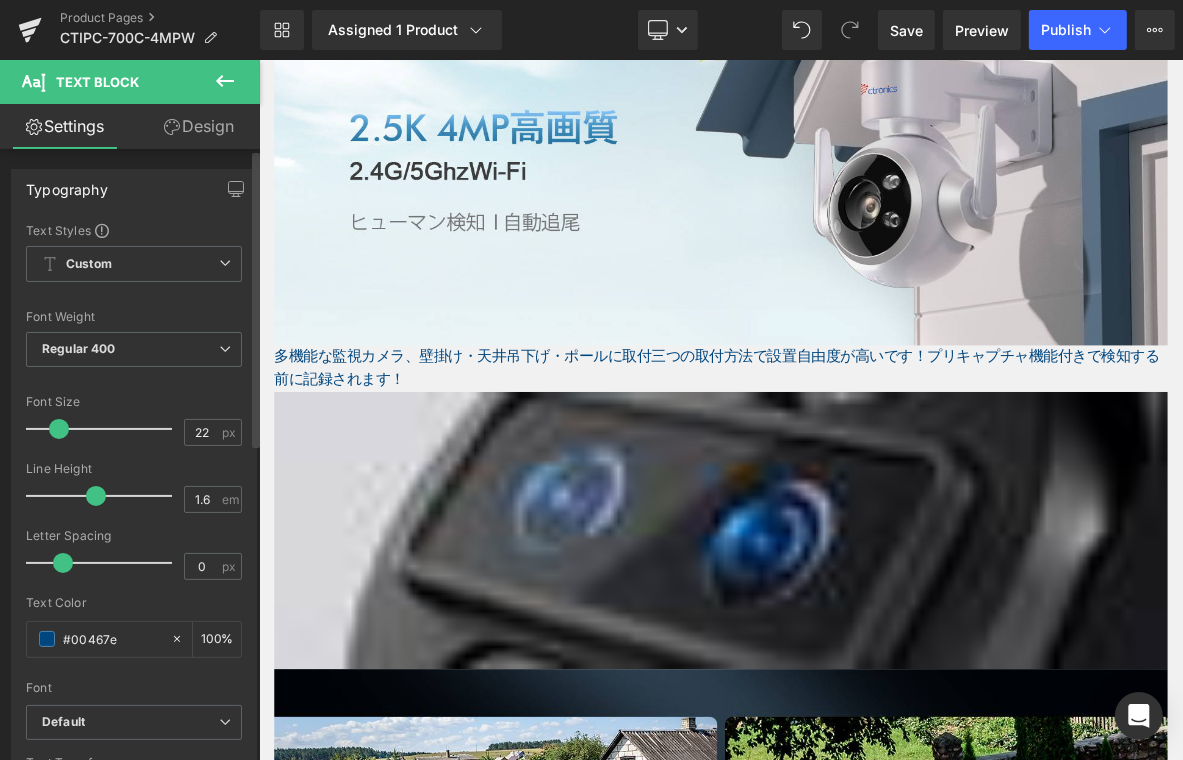 click at bounding box center (59, 429) 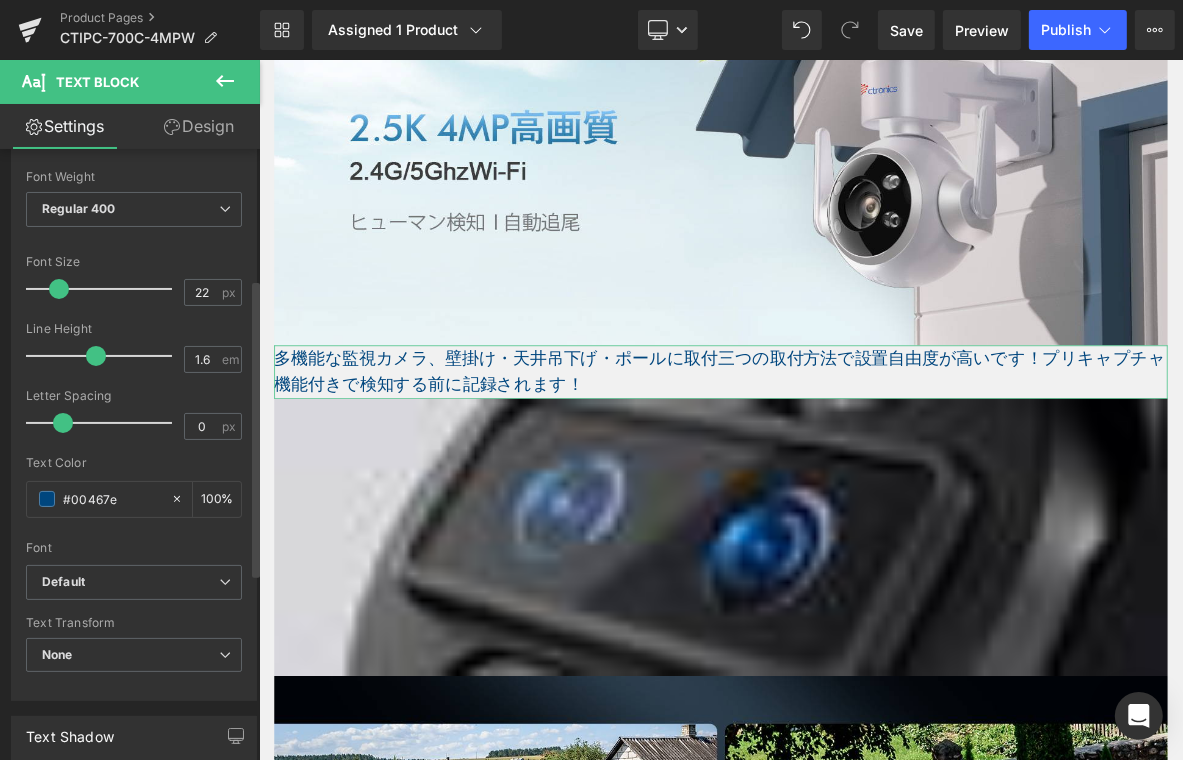 scroll, scrollTop: 300, scrollLeft: 0, axis: vertical 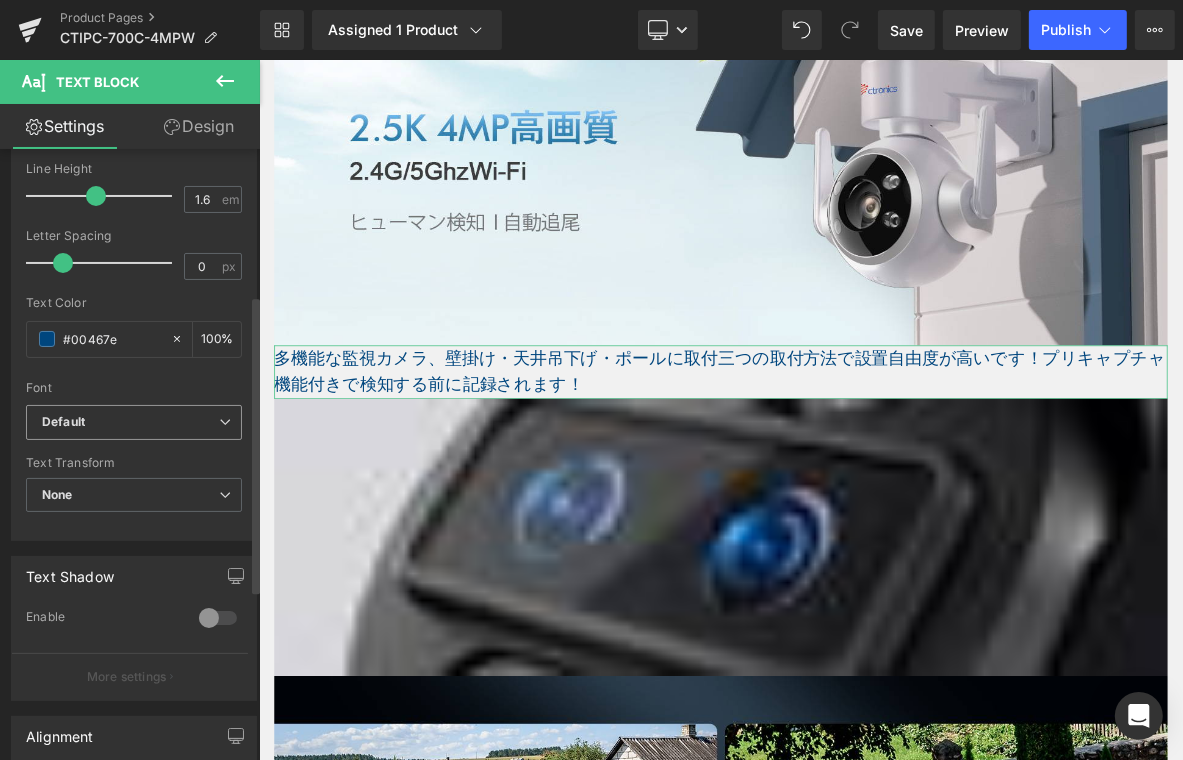 click on "Default" at bounding box center (134, 422) 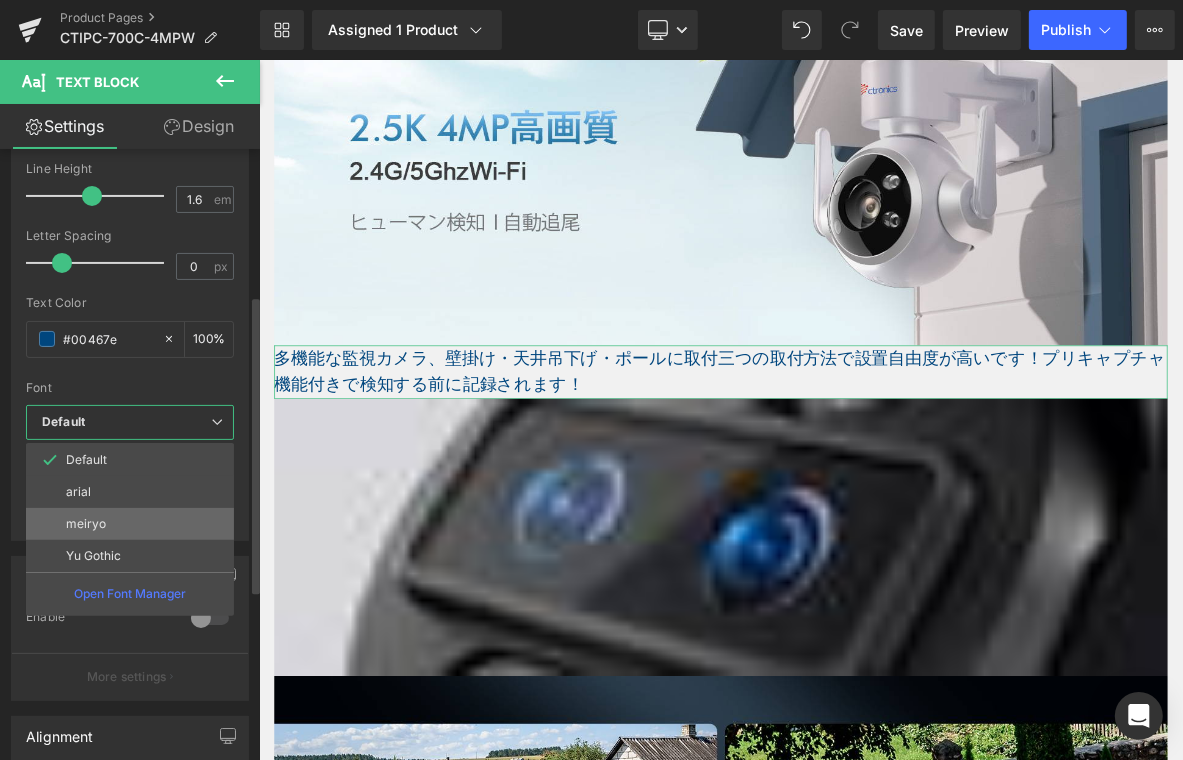 click on "meiryo" at bounding box center (130, 524) 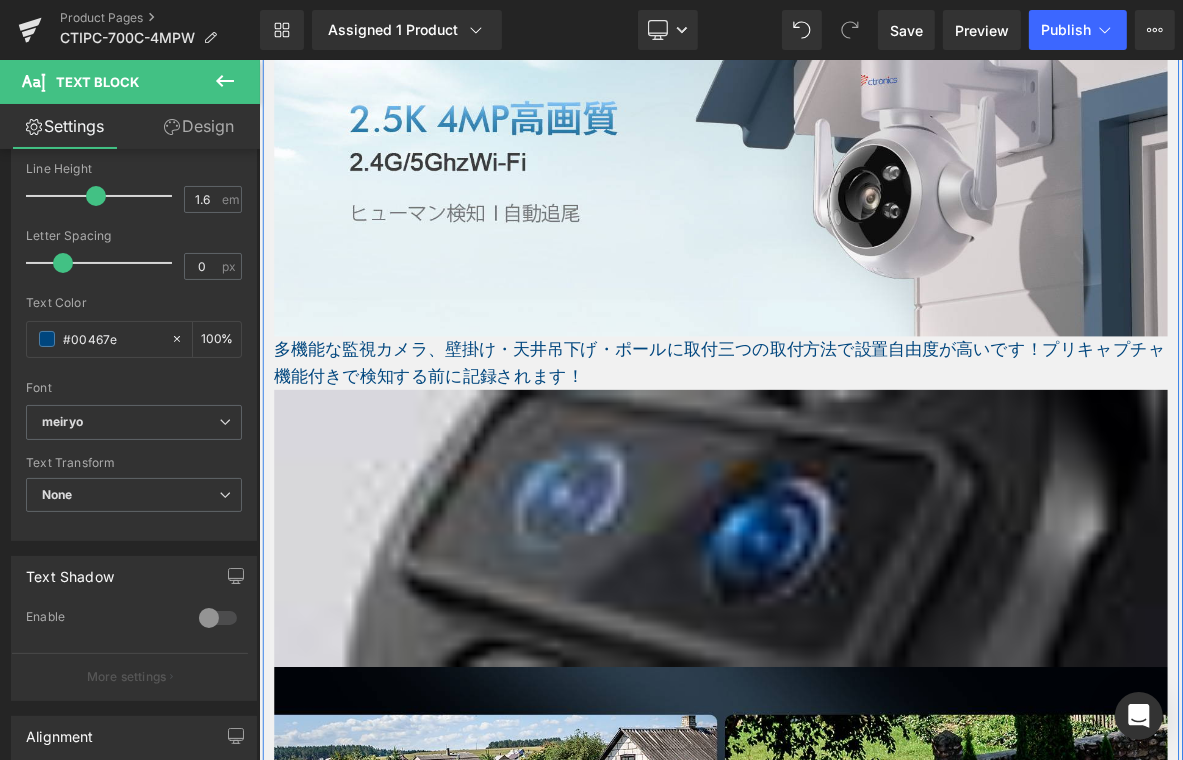 scroll, scrollTop: 1200, scrollLeft: 0, axis: vertical 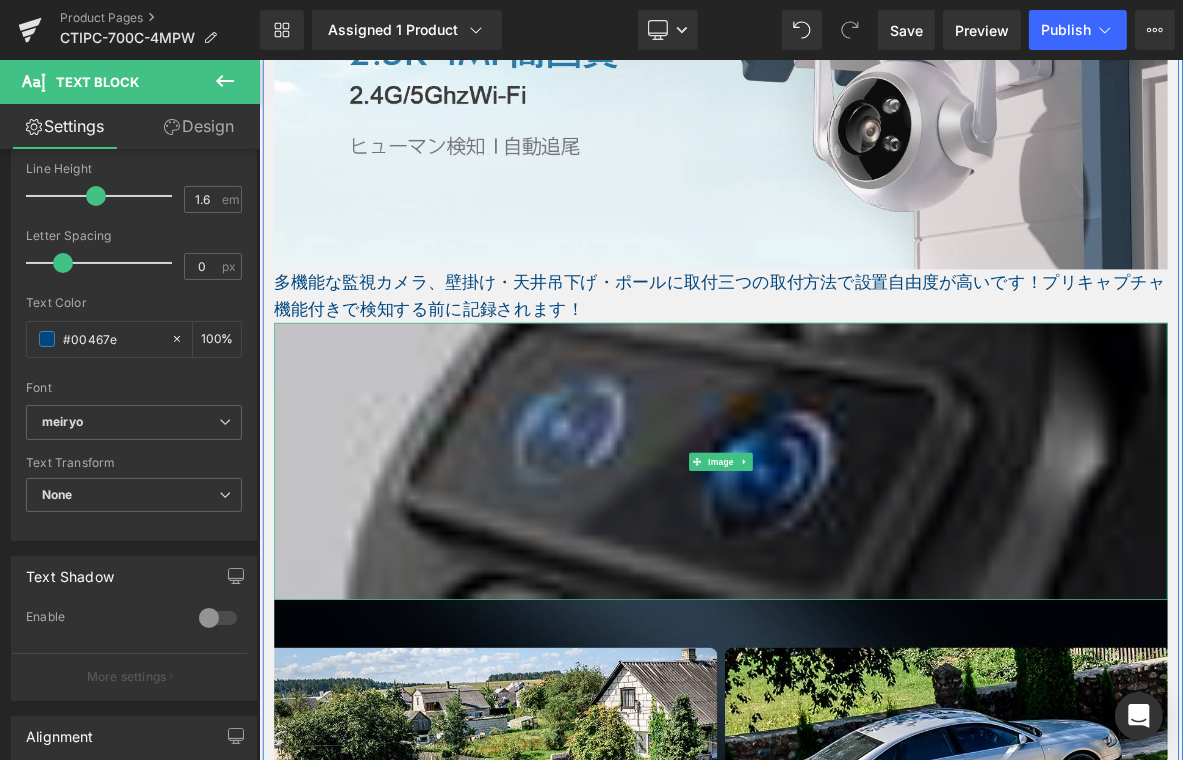 drag, startPoint x: 375, startPoint y: 549, endPoint x: 541, endPoint y: 538, distance: 166.36406 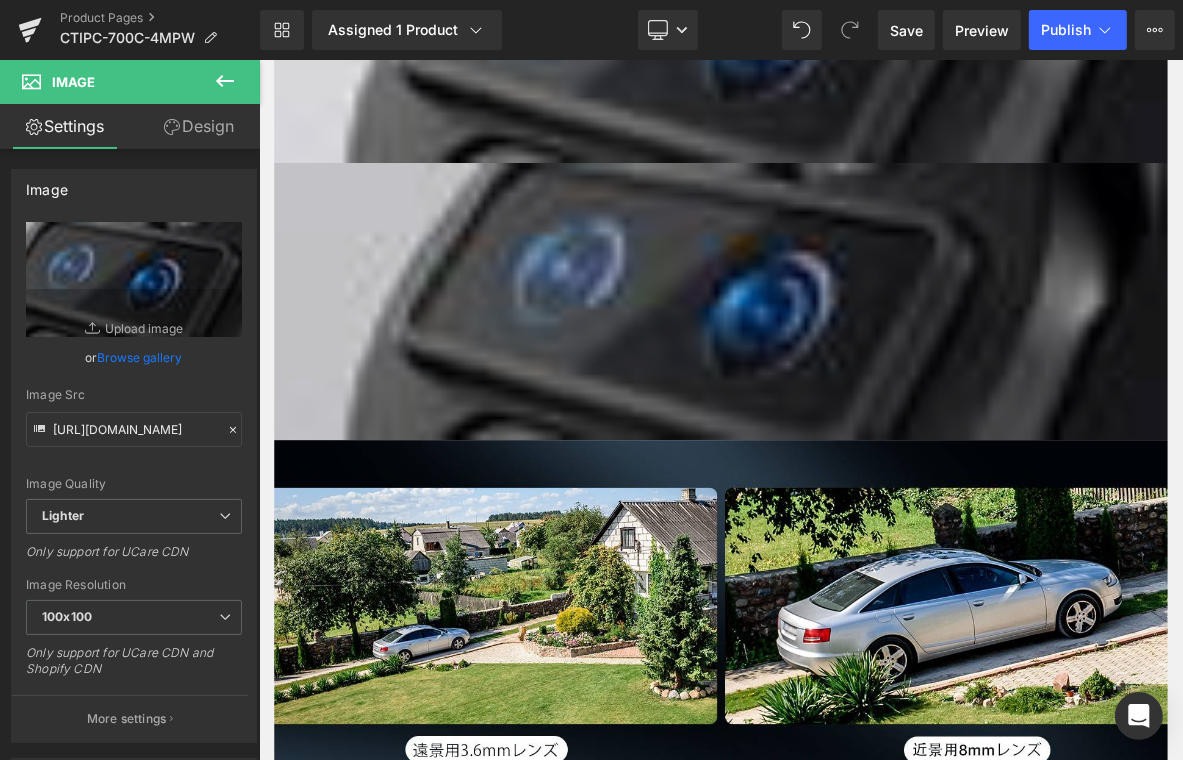 scroll, scrollTop: 1821, scrollLeft: 0, axis: vertical 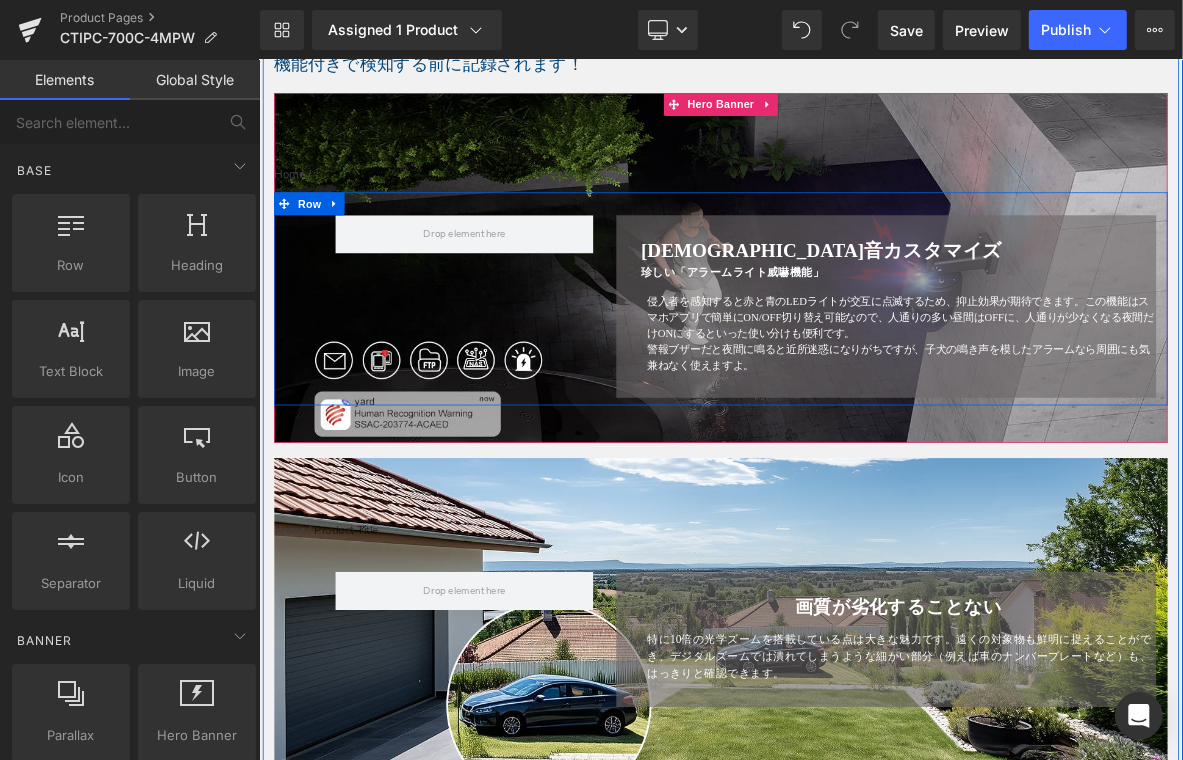 drag, startPoint x: 406, startPoint y: 382, endPoint x: 572, endPoint y: 440, distance: 175.84084 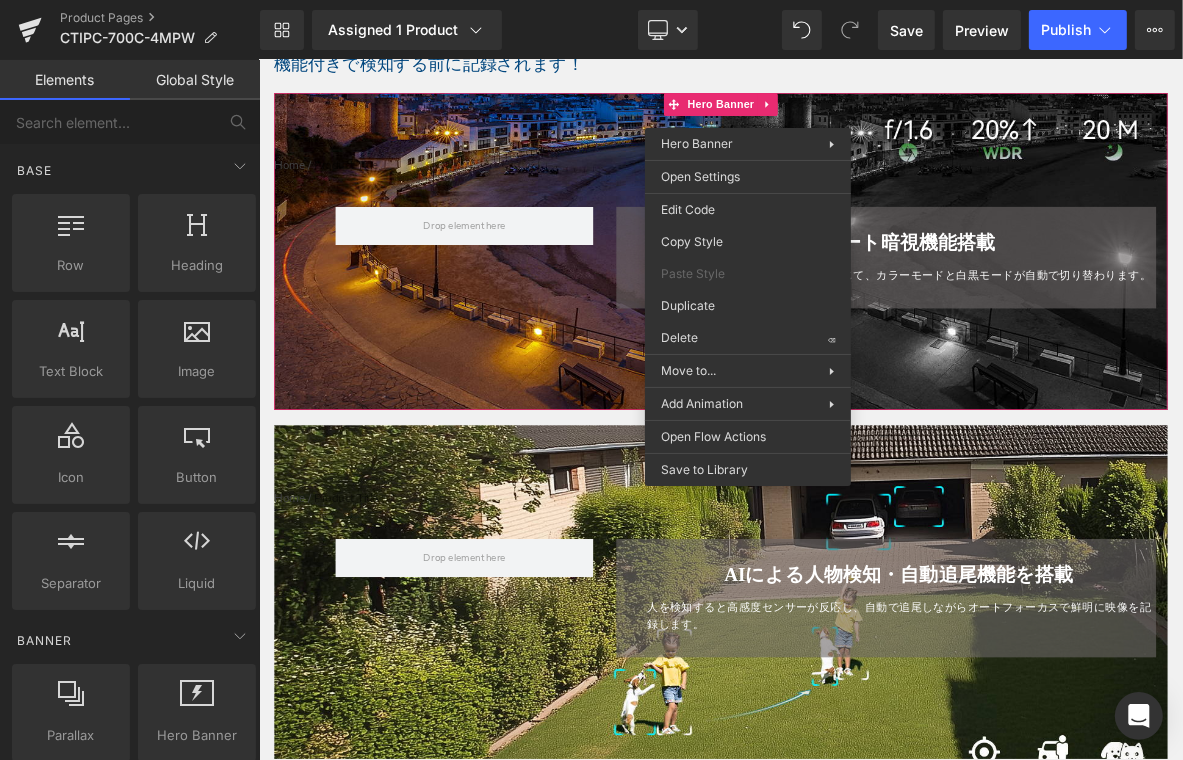 drag, startPoint x: 1014, startPoint y: 386, endPoint x: 900, endPoint y: 359, distance: 117.15375 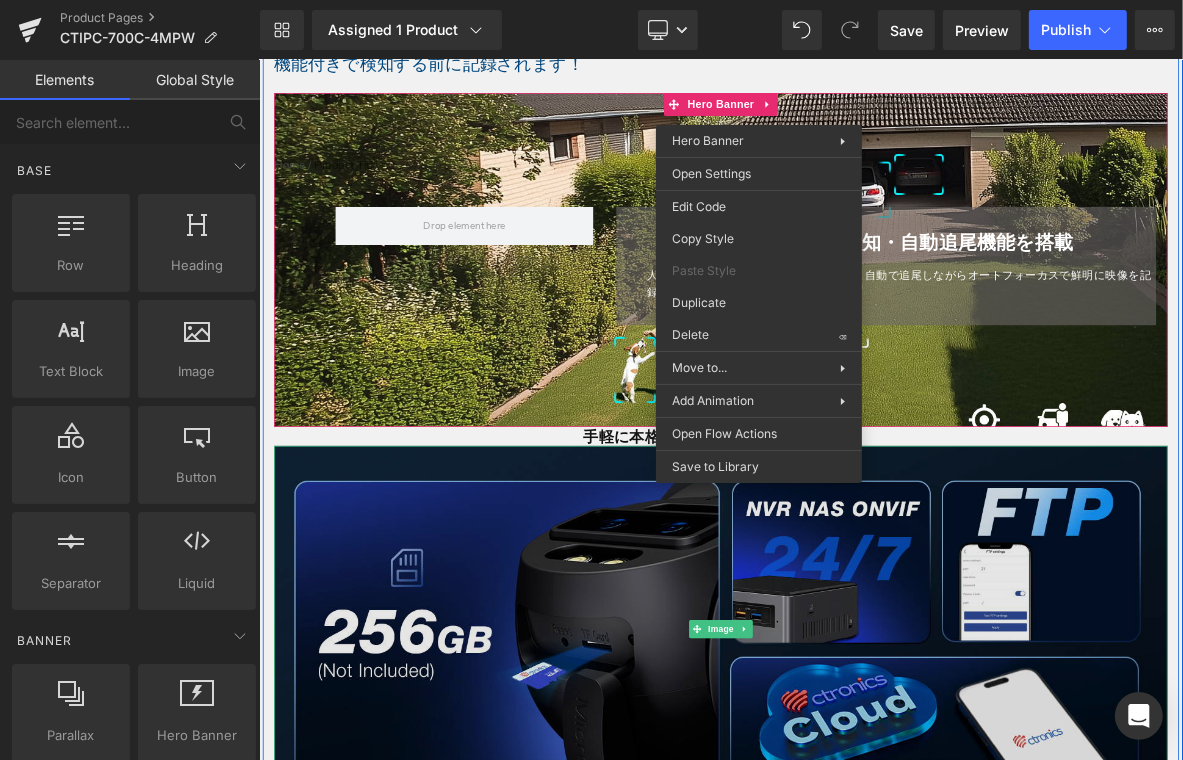 click at bounding box center [863, 804] 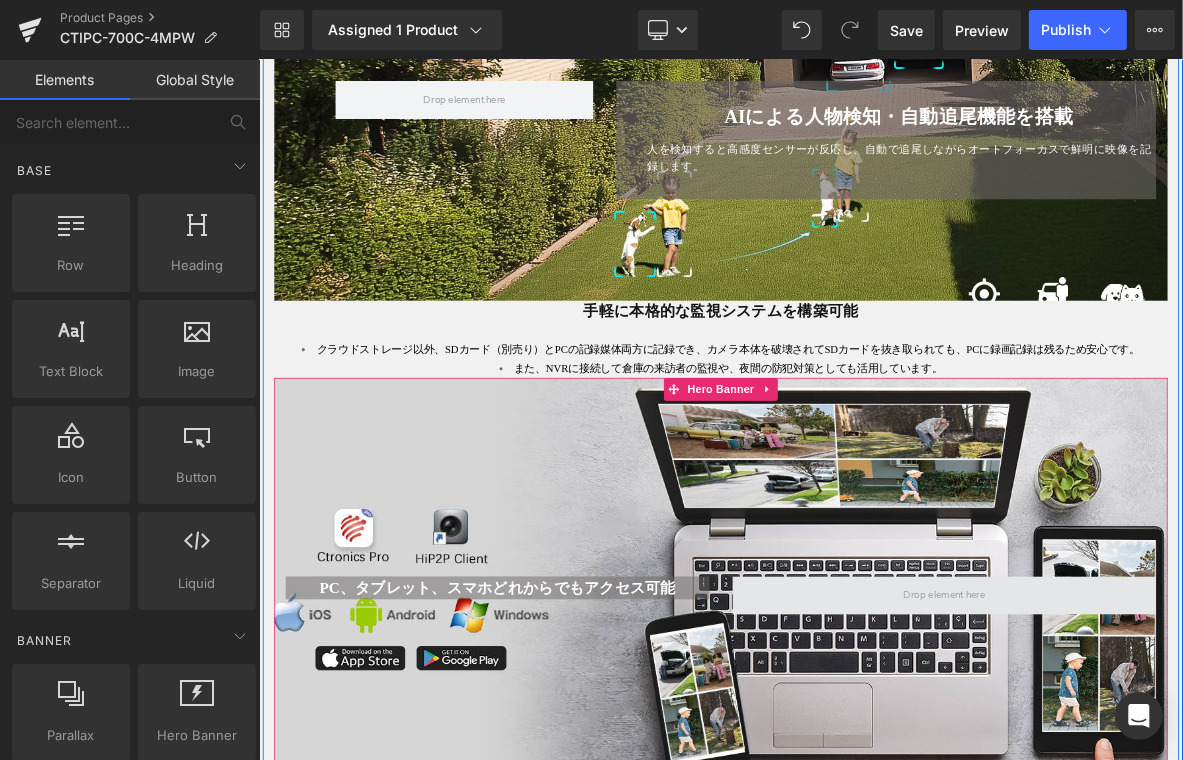 scroll, scrollTop: 1821, scrollLeft: 0, axis: vertical 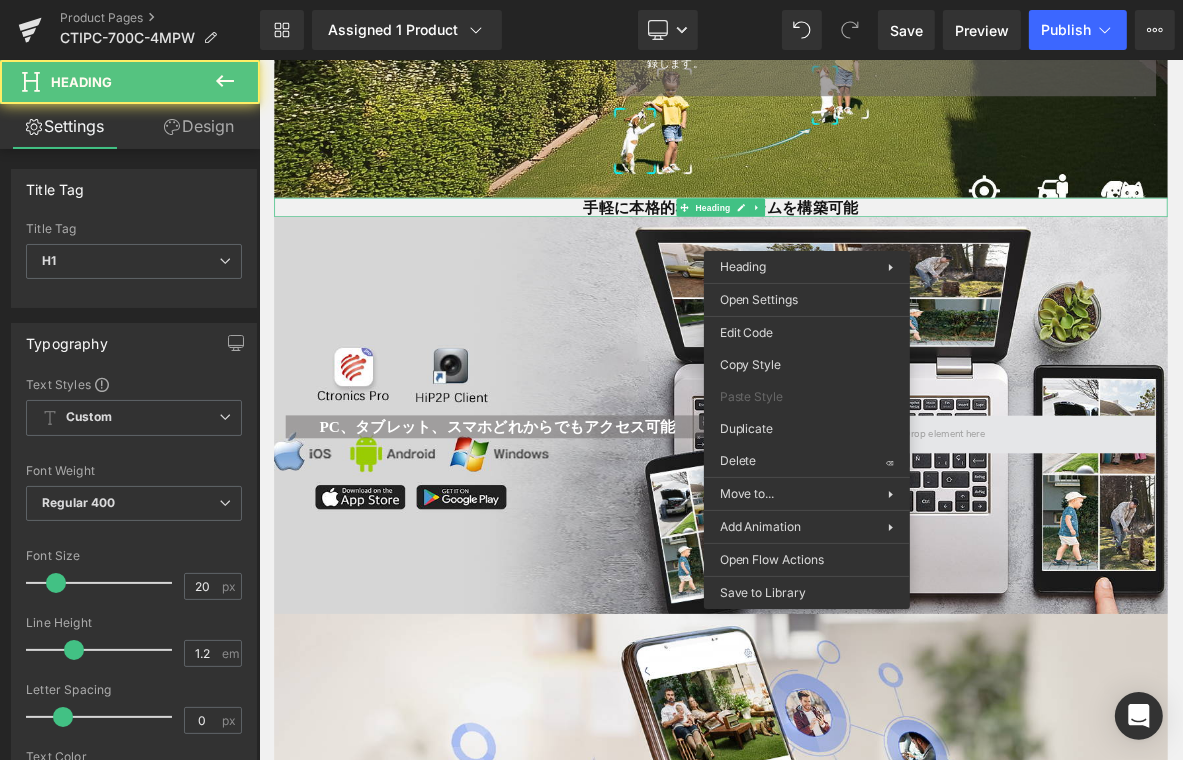 drag, startPoint x: 1024, startPoint y: 494, endPoint x: 922, endPoint y: 547, distance: 114.947815 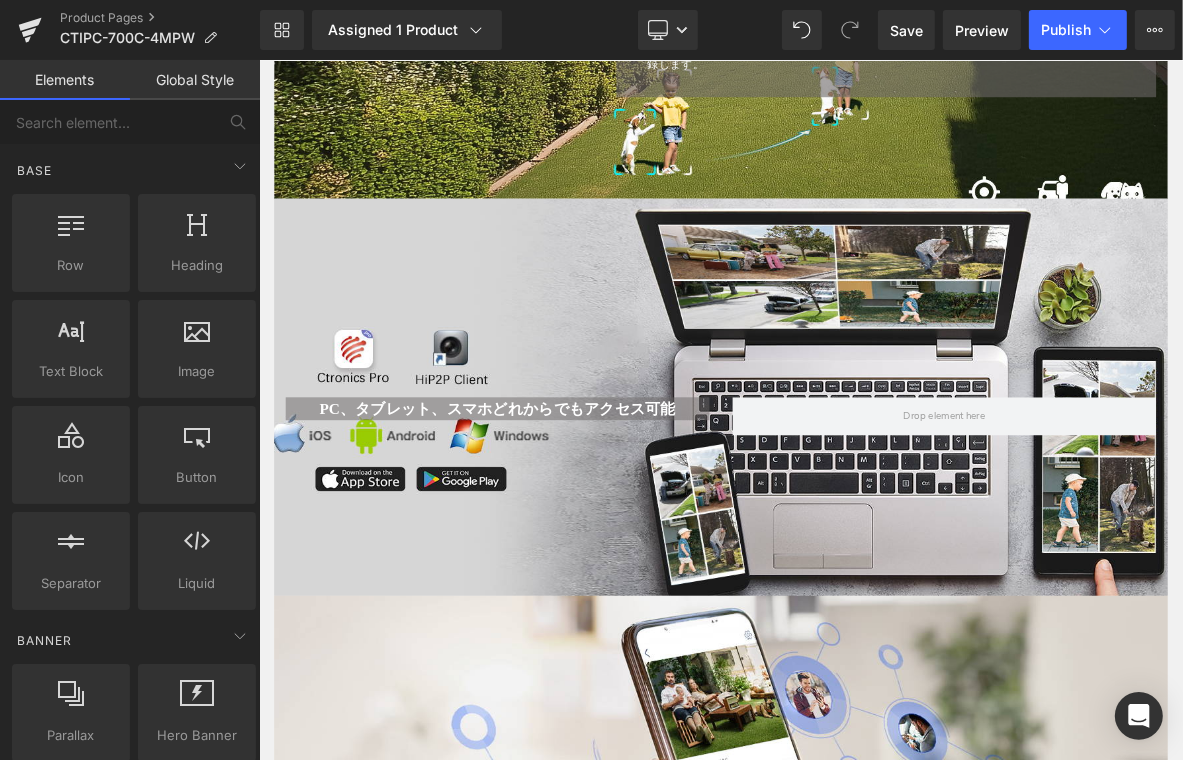 drag, startPoint x: 986, startPoint y: 531, endPoint x: 871, endPoint y: 596, distance: 132.09845 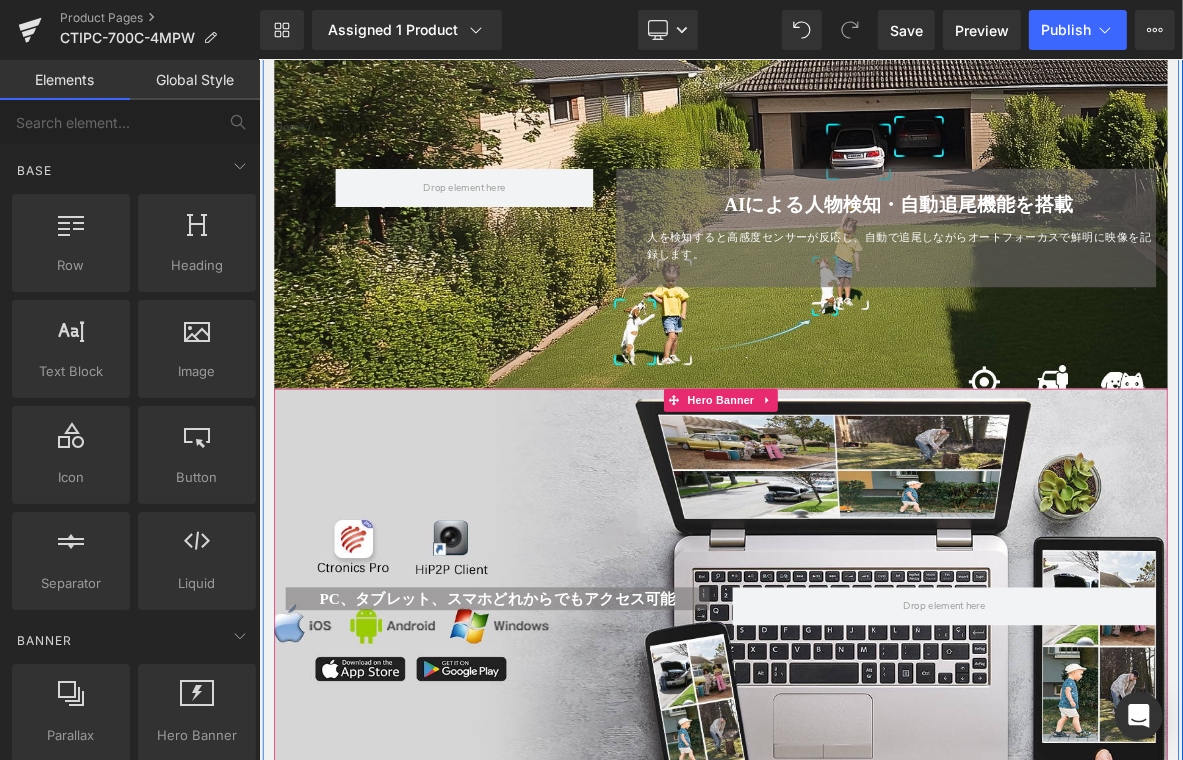 scroll, scrollTop: 1421, scrollLeft: 0, axis: vertical 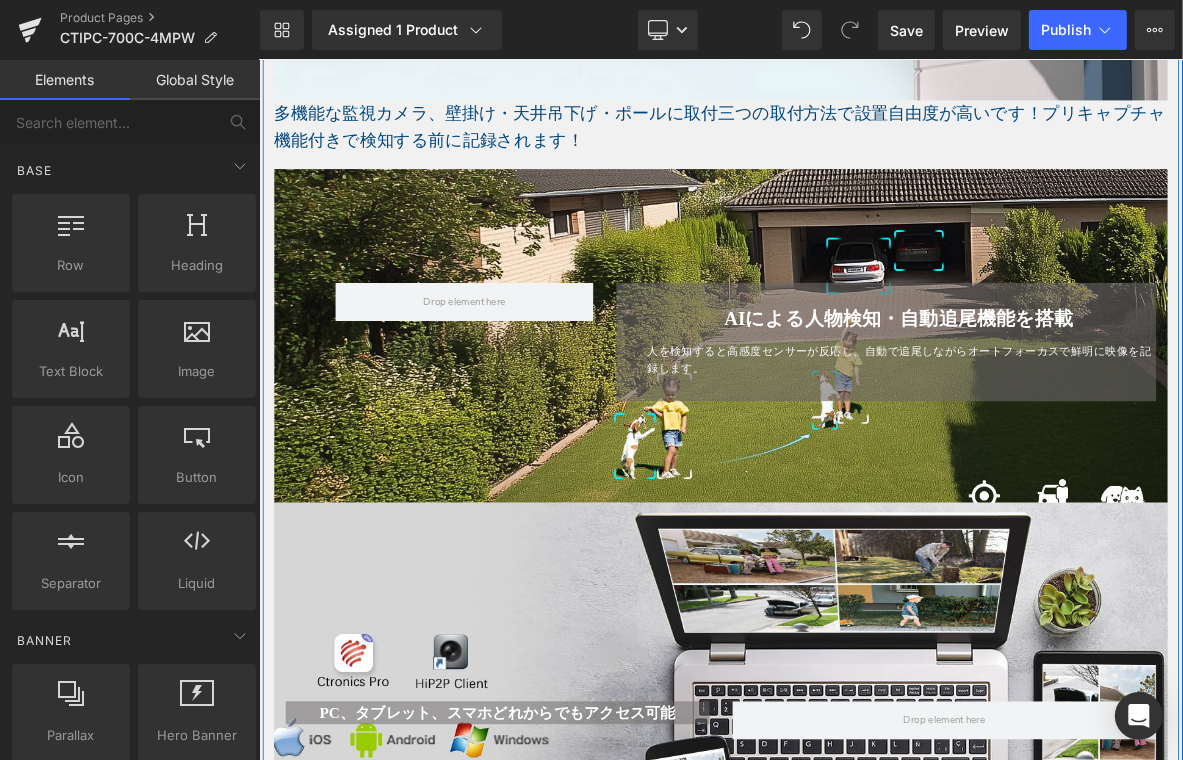 click on "AIによる人物検知・自動追尾機能を搭載 Heading         人を検知すると高感度センサーが反応し、自動で追尾しながらオートフォーカスで鮮明に映像を記録します。 Text Block         Row         Row" at bounding box center [863, 418] 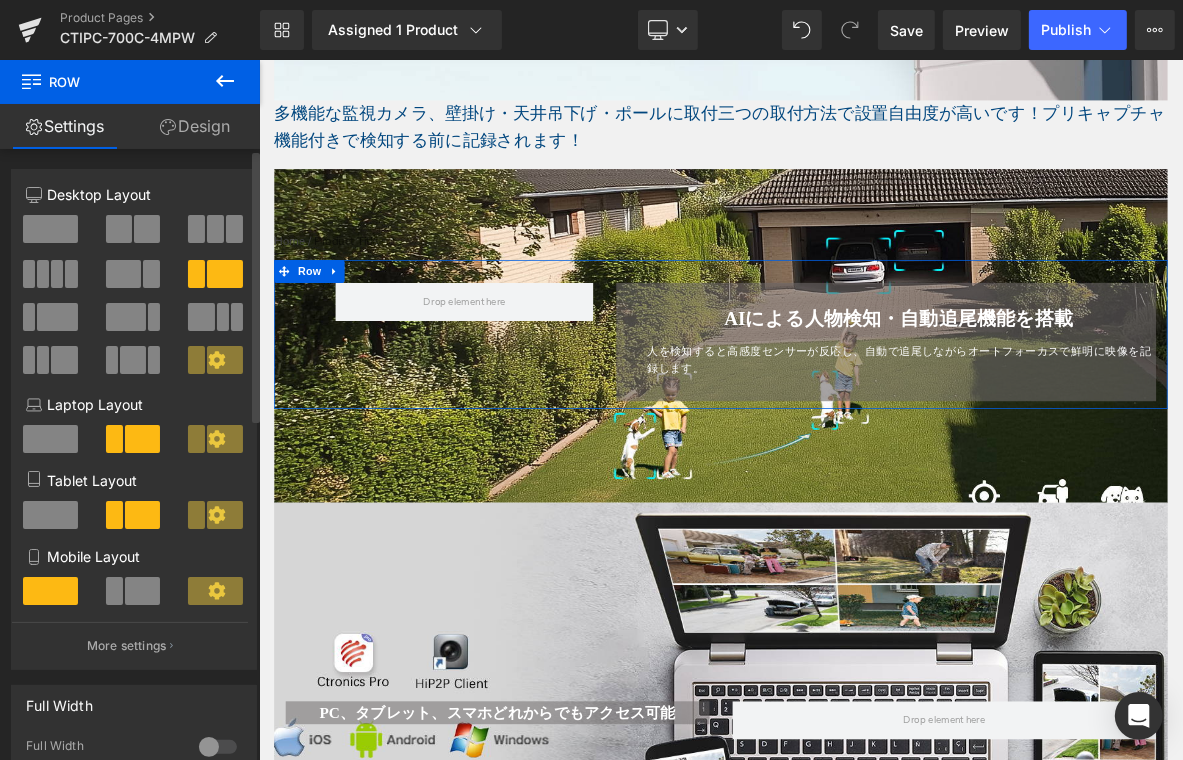 click at bounding box center (124, 274) 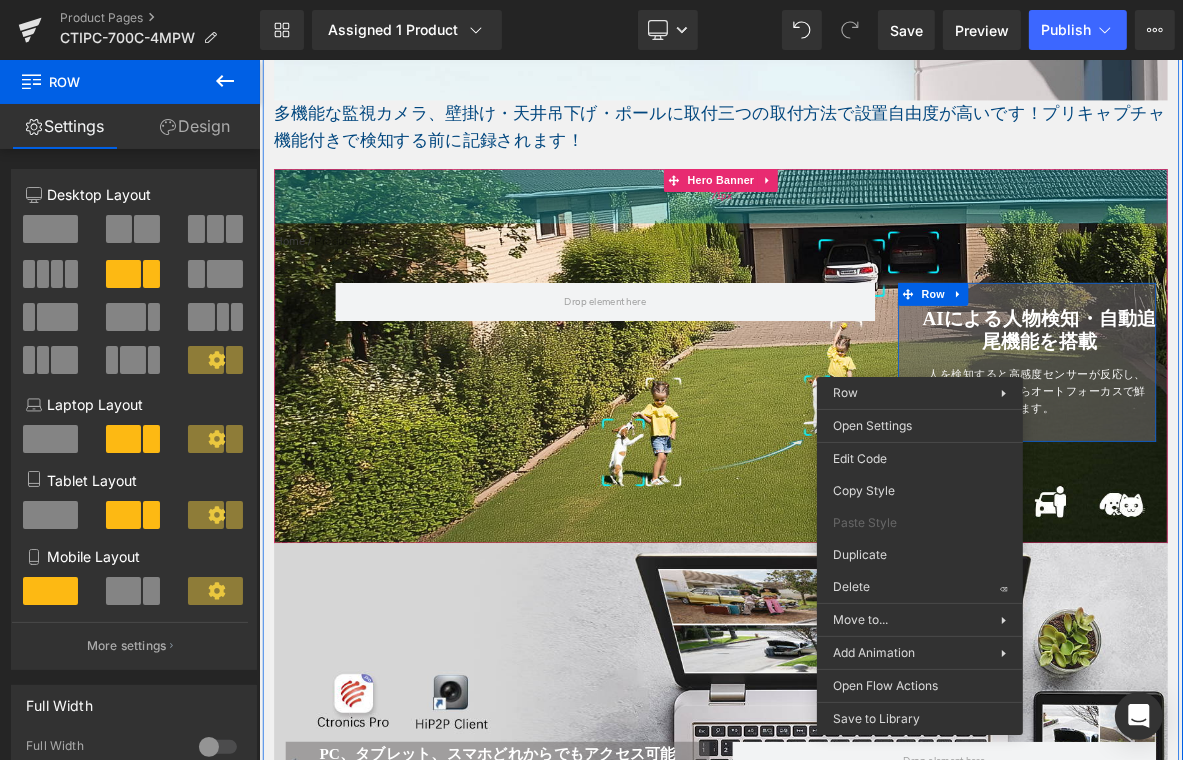 click on "71px" at bounding box center [863, 237] 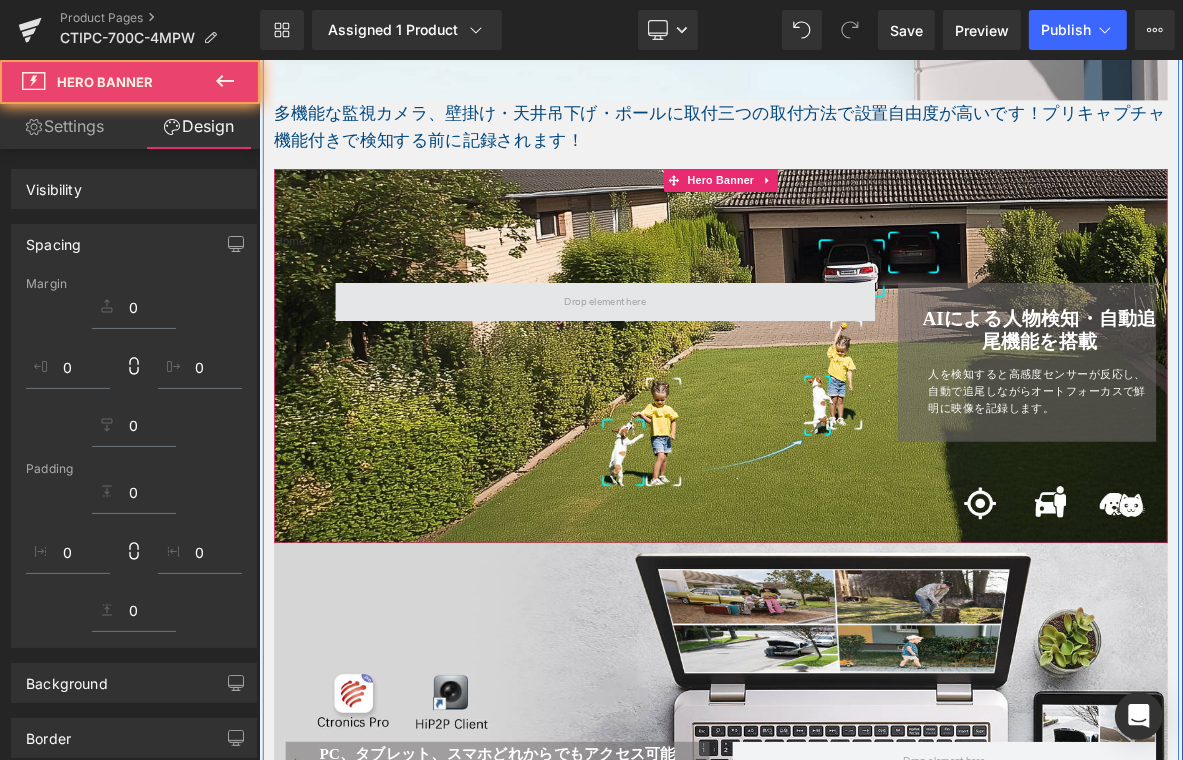 click at bounding box center [711, 376] 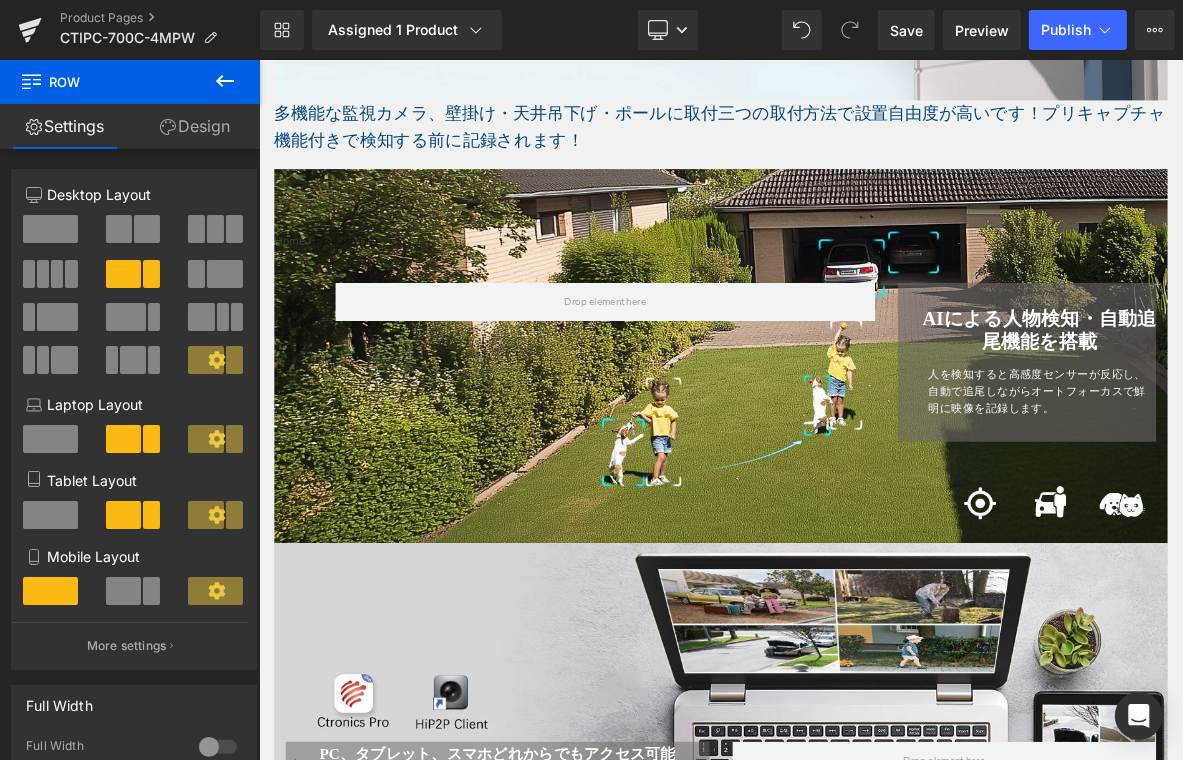 click 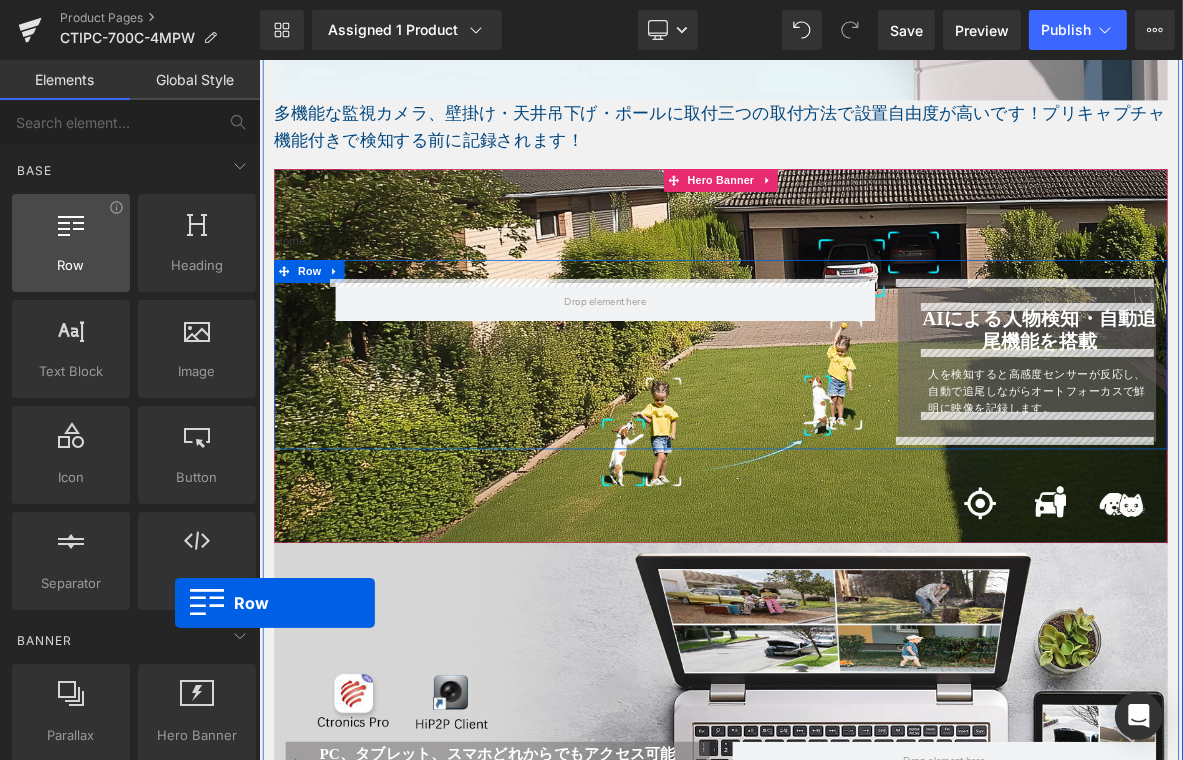 drag, startPoint x: 74, startPoint y: 259, endPoint x: 112, endPoint y: 251, distance: 38.832977 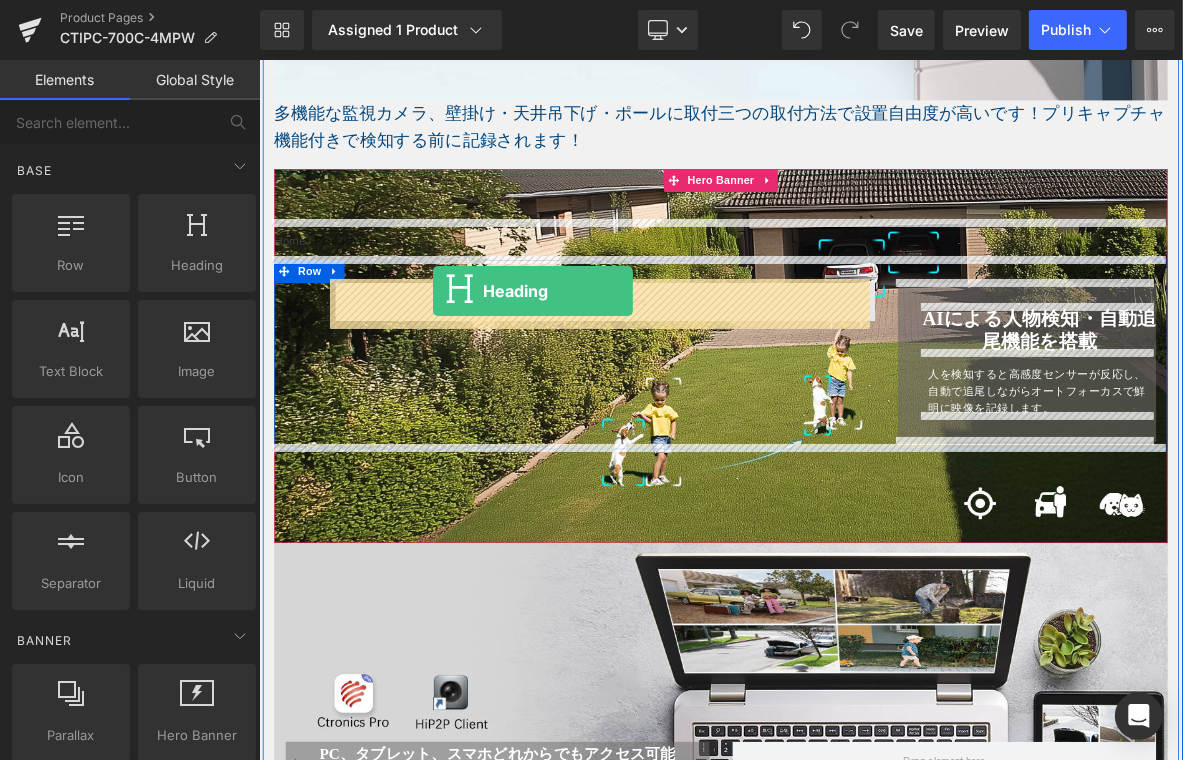 drag, startPoint x: 426, startPoint y: 294, endPoint x: 485, endPoint y: 361, distance: 89.27486 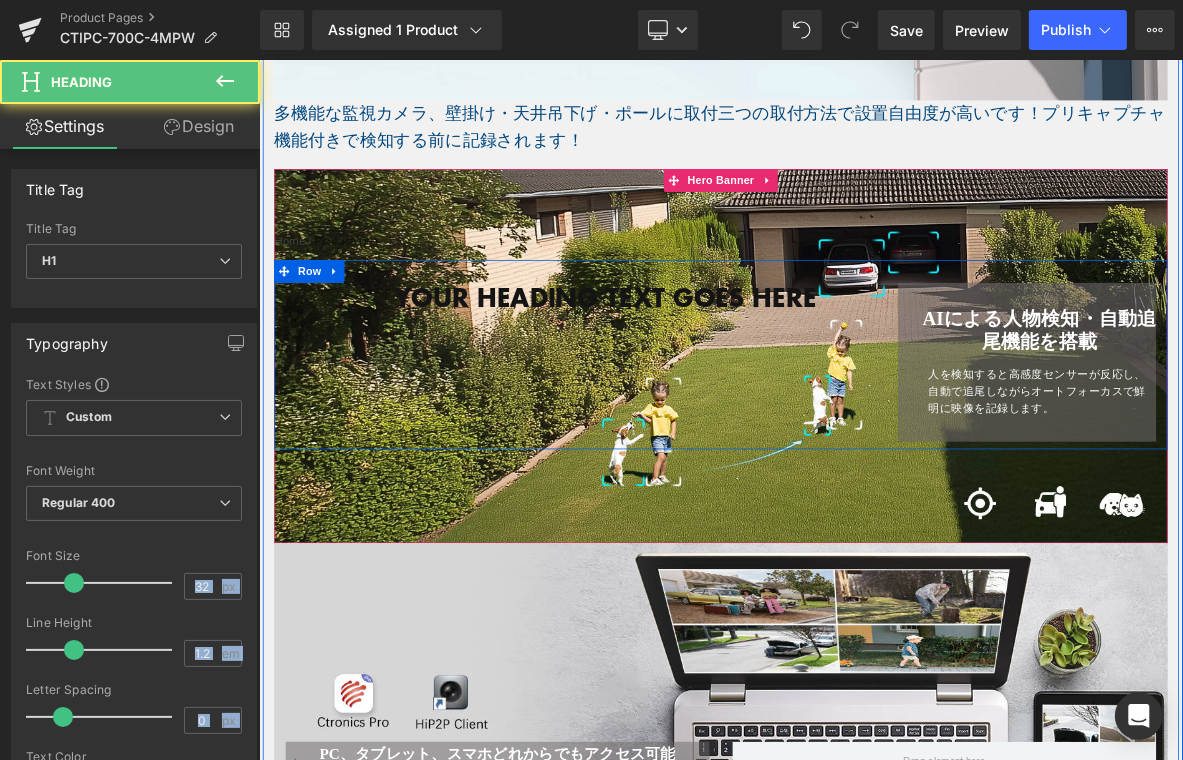 drag, startPoint x: 326, startPoint y: 410, endPoint x: 491, endPoint y: 418, distance: 165.19383 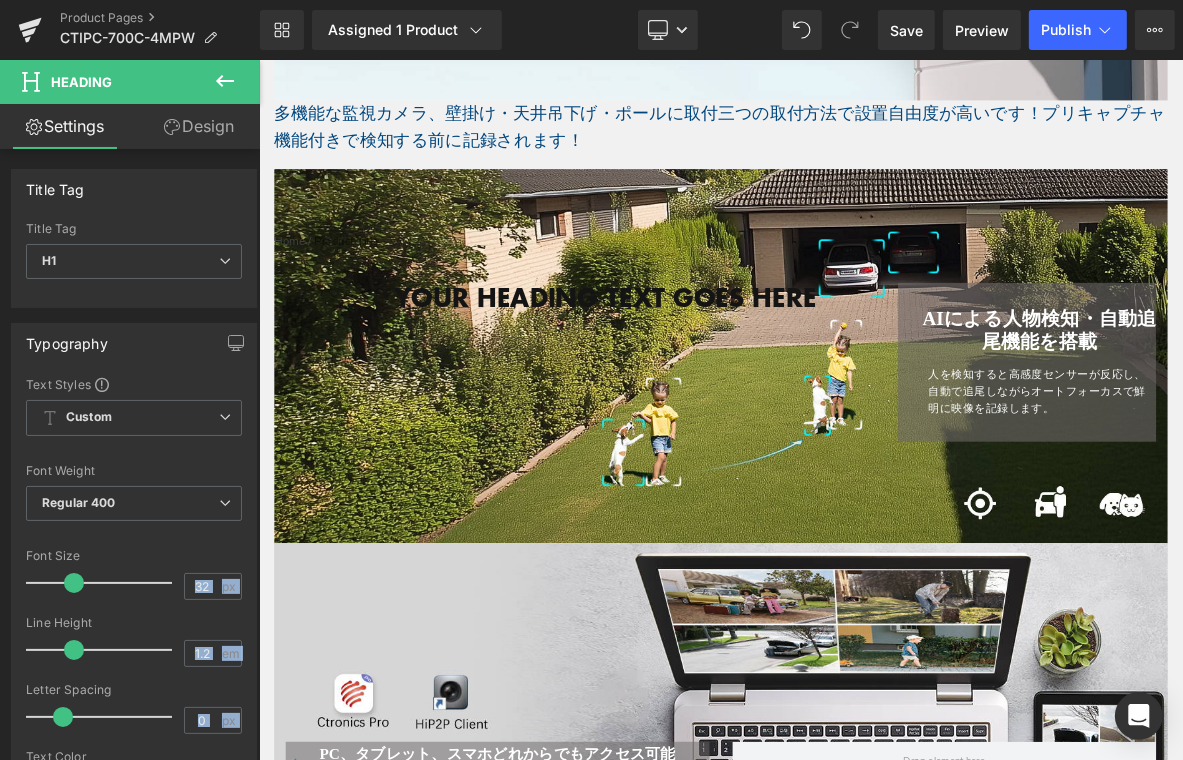 click at bounding box center [225, 82] 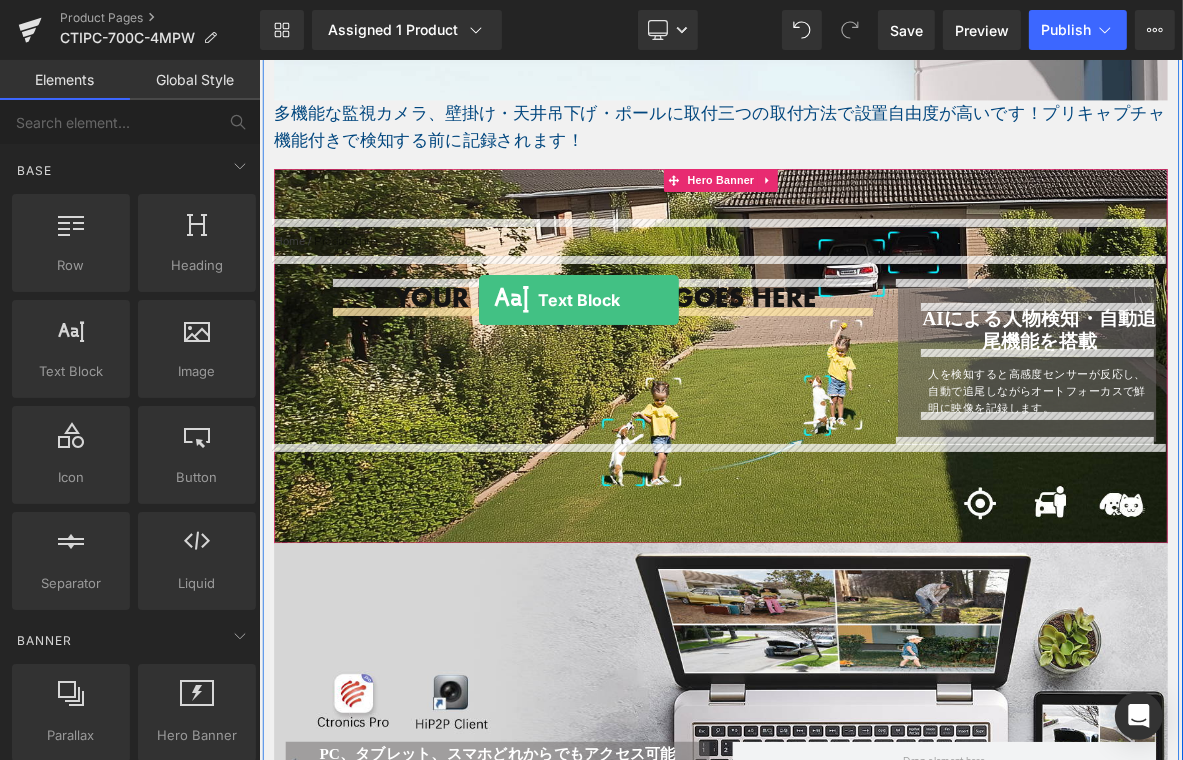drag, startPoint x: 331, startPoint y: 389, endPoint x: 546, endPoint y: 374, distance: 215.52261 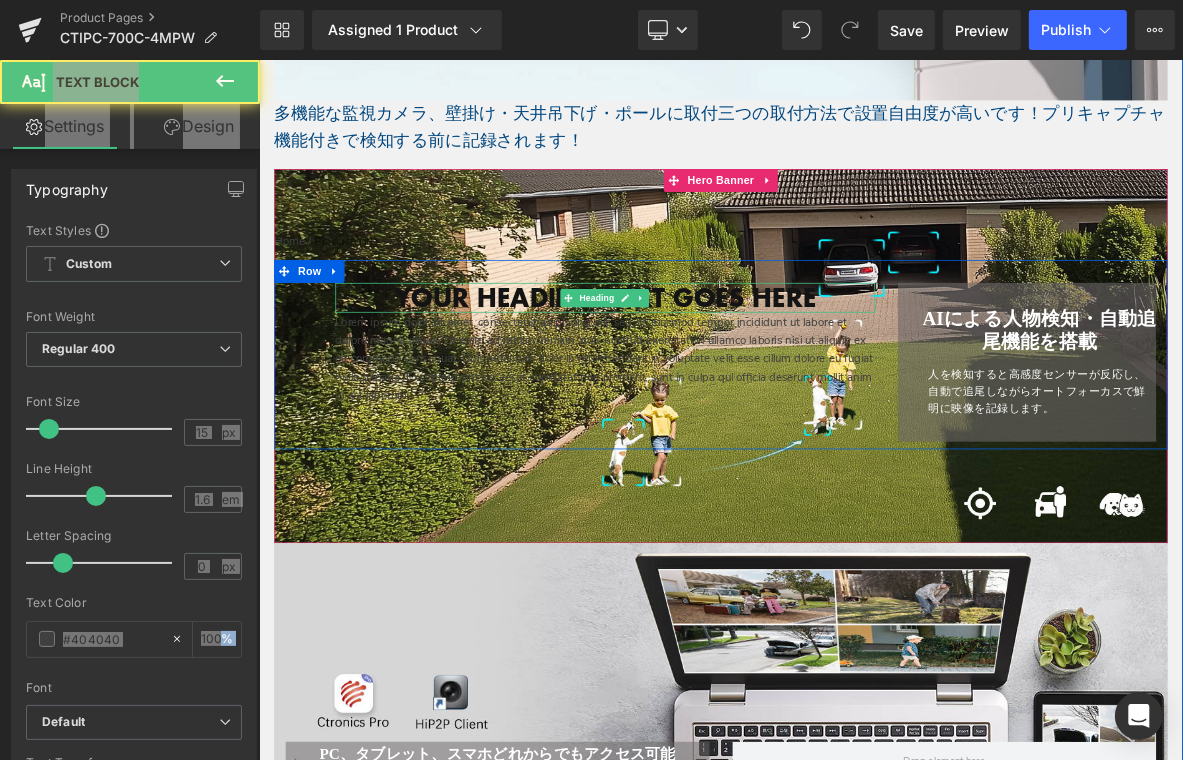 click on "Your heading text goes here" at bounding box center [711, 370] 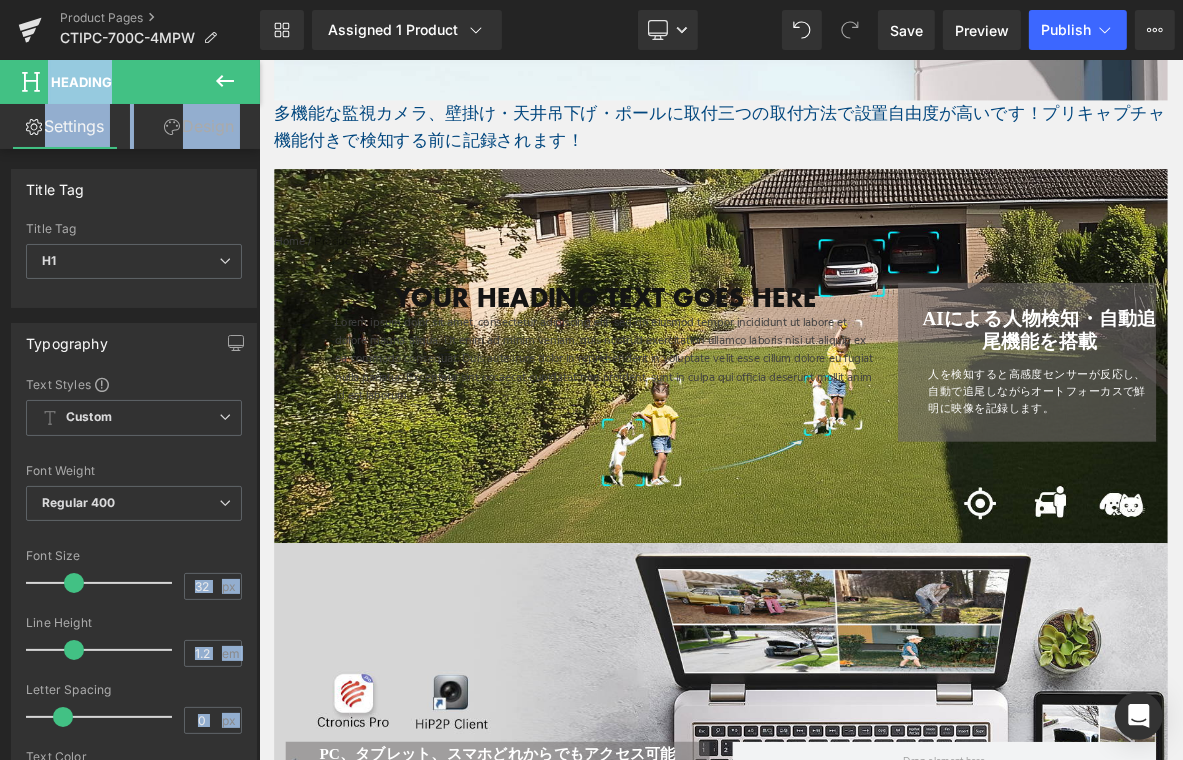 click 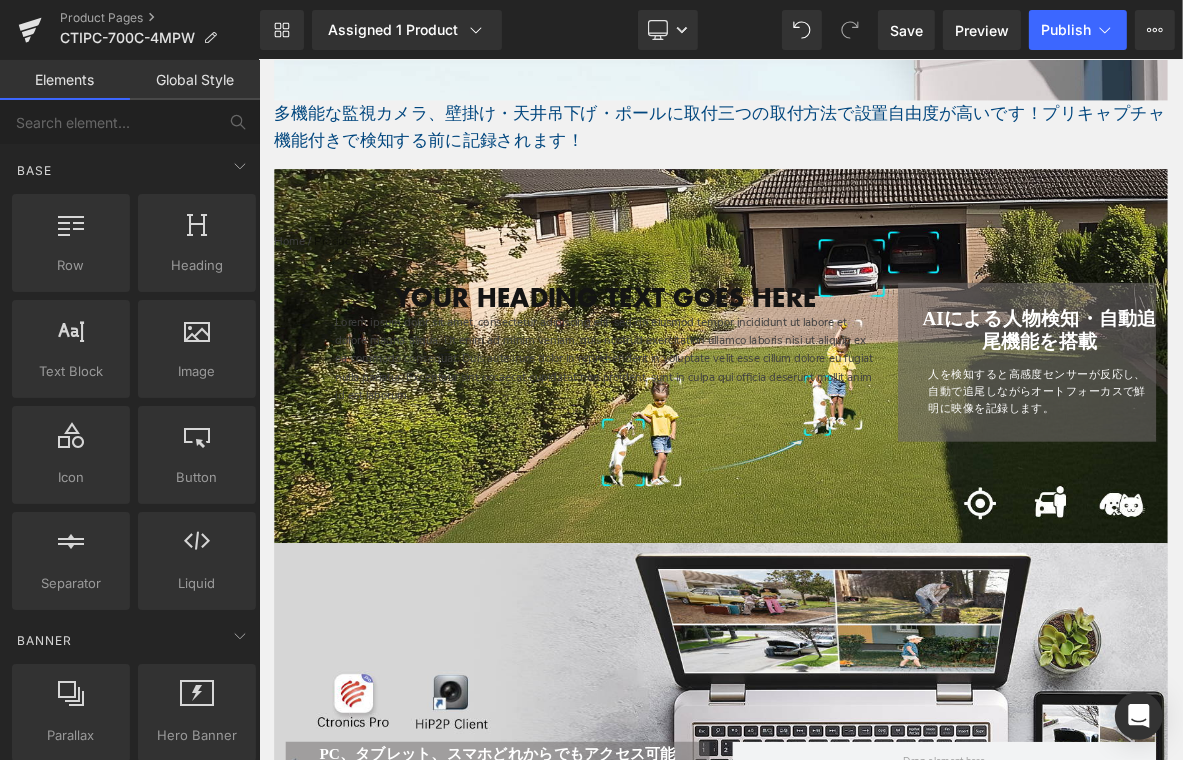 click on "Global Style" at bounding box center [195, 80] 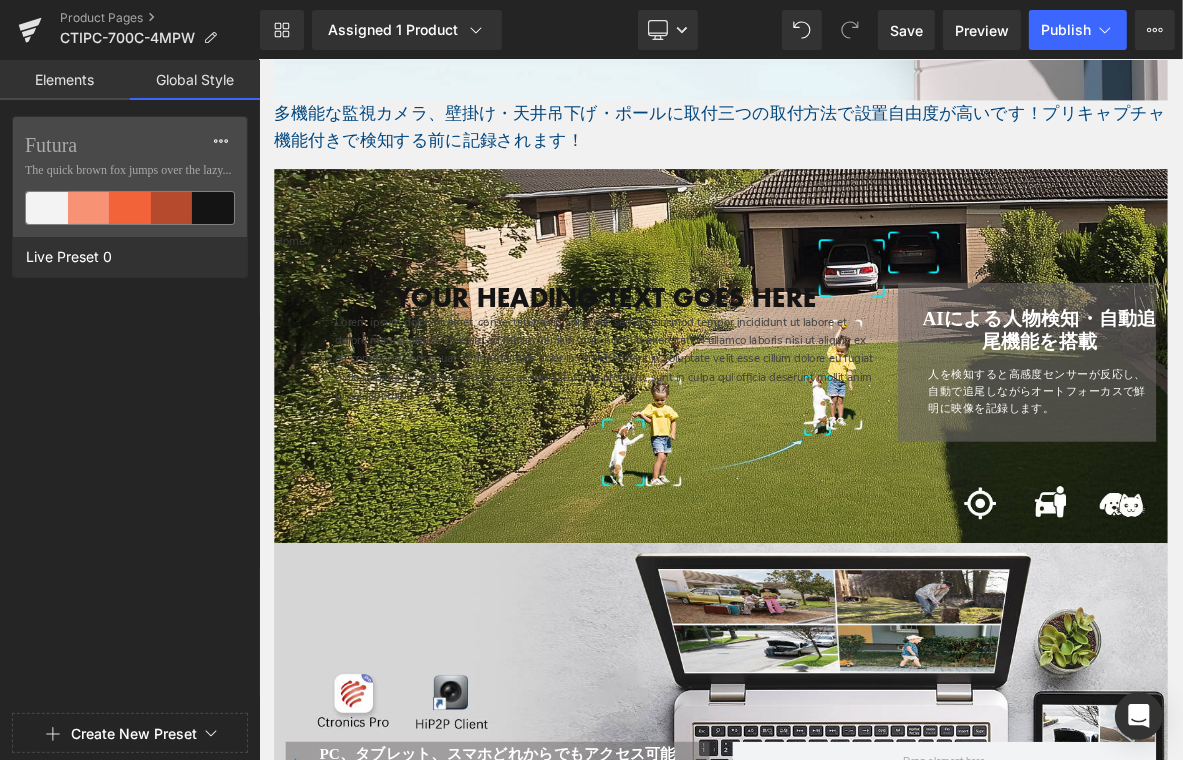click on "Elements" at bounding box center (65, 80) 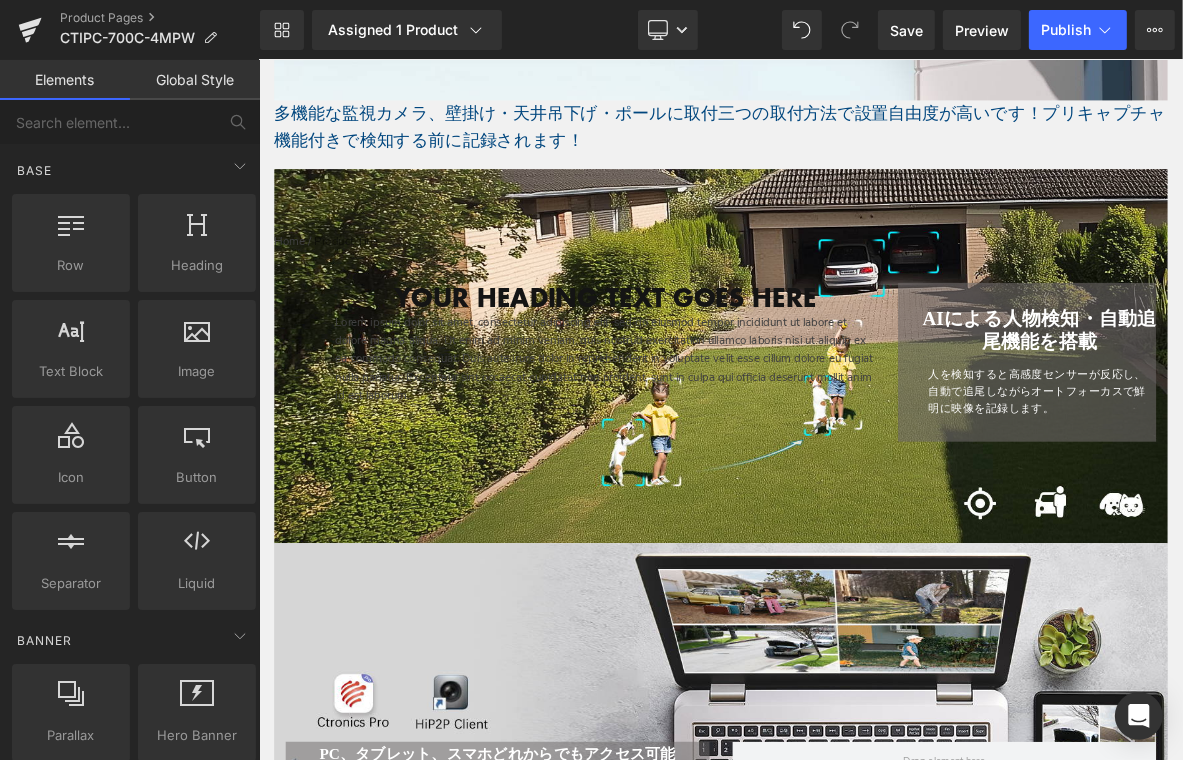 click at bounding box center [738, 371] 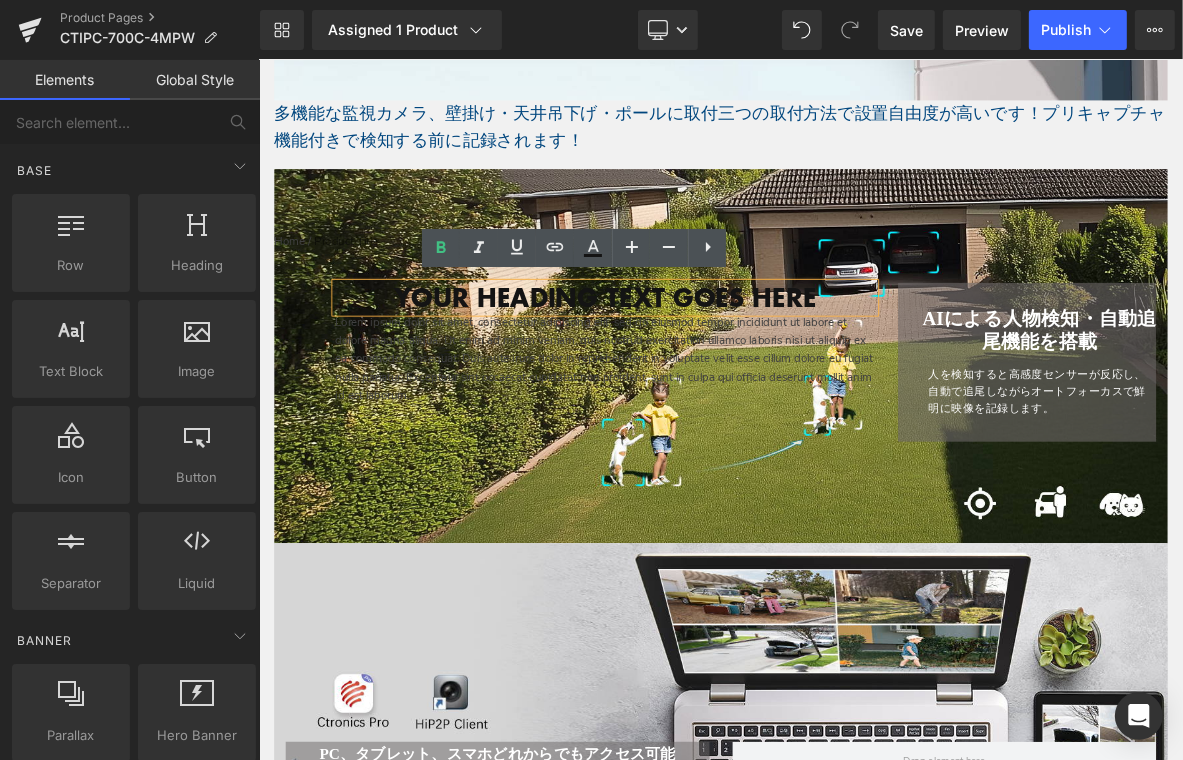 click on "Lorem ipsum dolor sit amet, consectetur adipiscing elit, sed do eiusmod tempor incididunt ut labore et dolore magna aliqua. Ut enim ad minim veniam, quis nostrud exercitation ullamco laboris nisi ut aliquip ex ea commodo consequat. Duis aute irure dolor in reprehenderit in voluptate velit esse cillum dolore eu fugiat nulla pariatur. Excepteur sint occaecat cupidatat non proident, sunt in culpa qui officia deserunt mollit anim id est laborum." at bounding box center (711, 450) 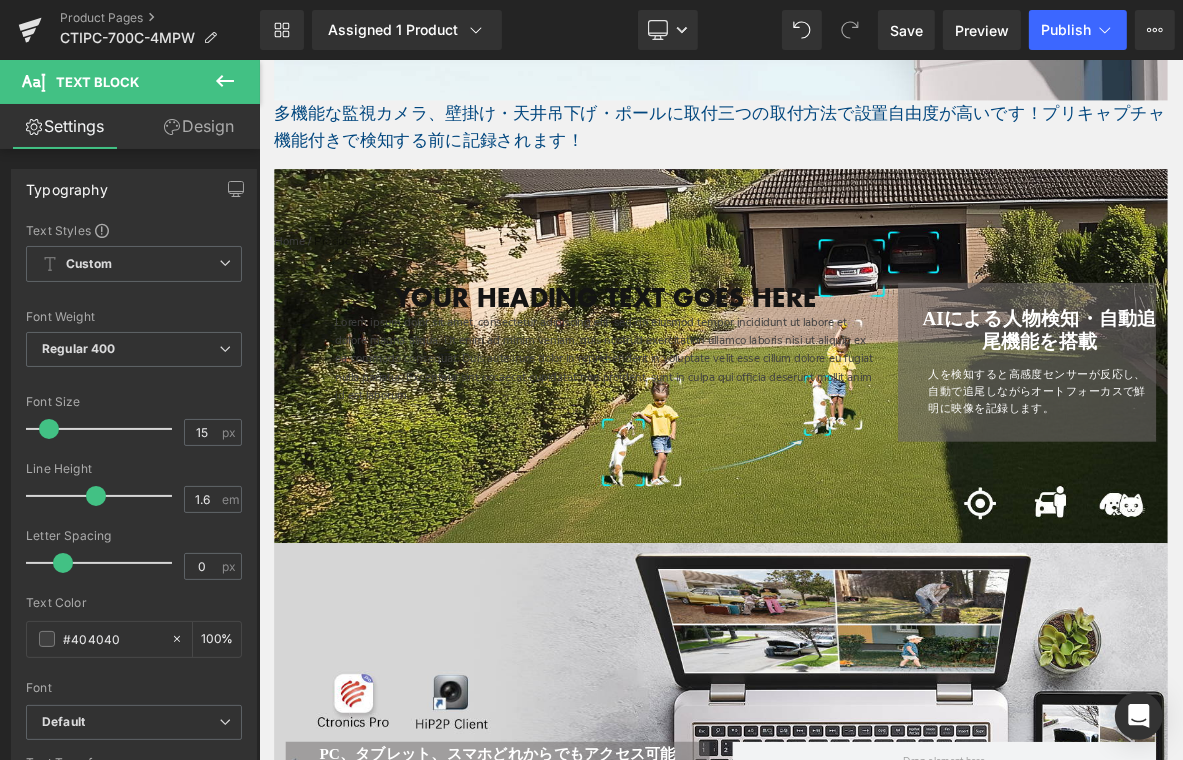 click on "Design" at bounding box center (199, 126) 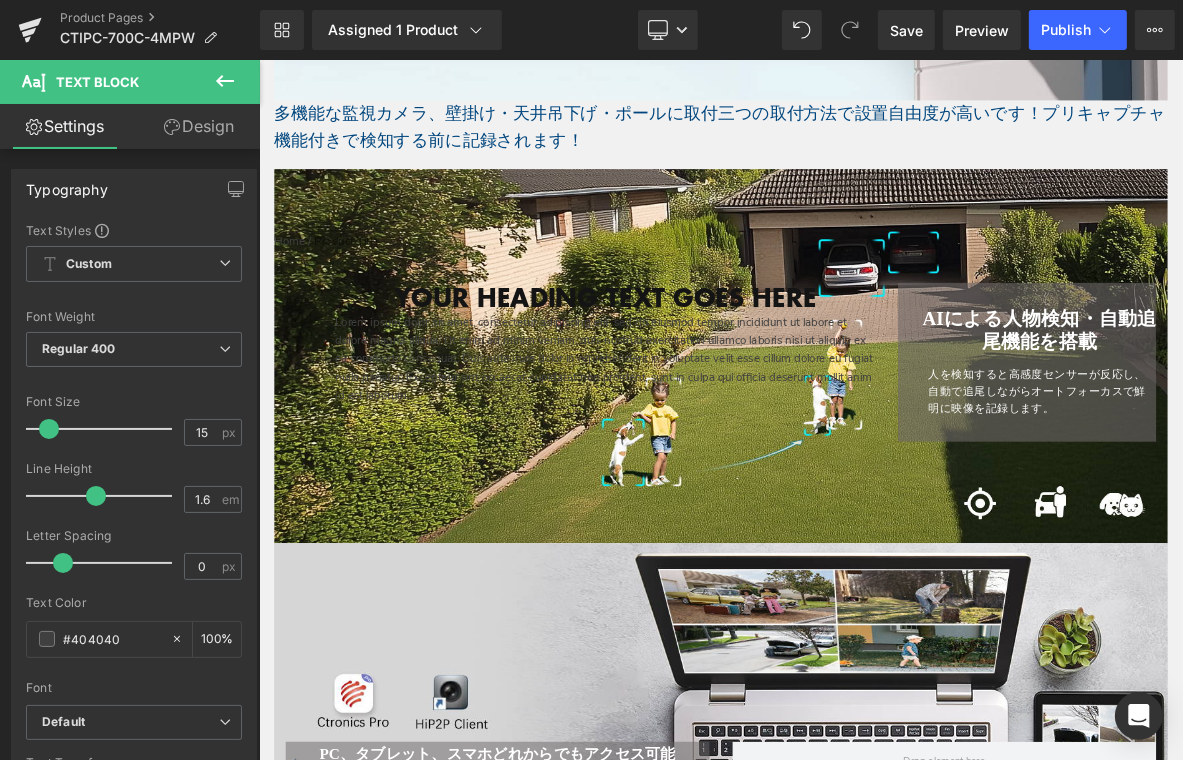 click on "Background" at bounding box center [0, 0] 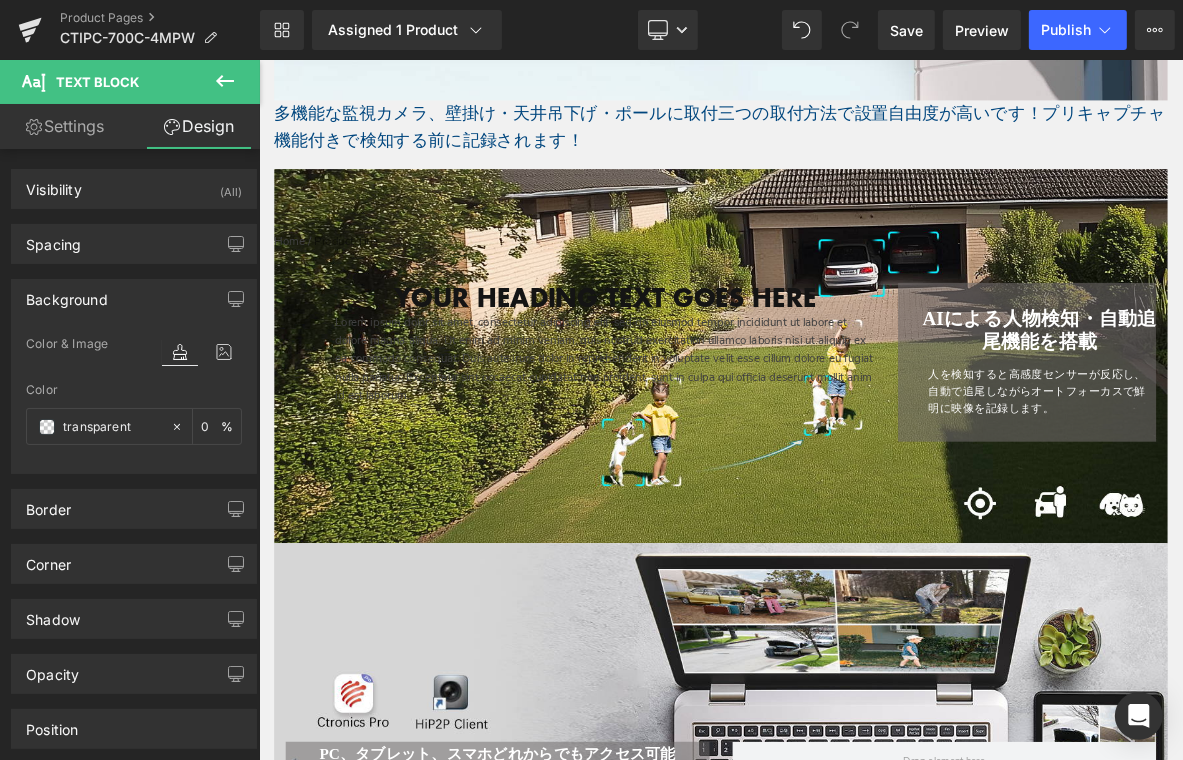 type on "transparent" 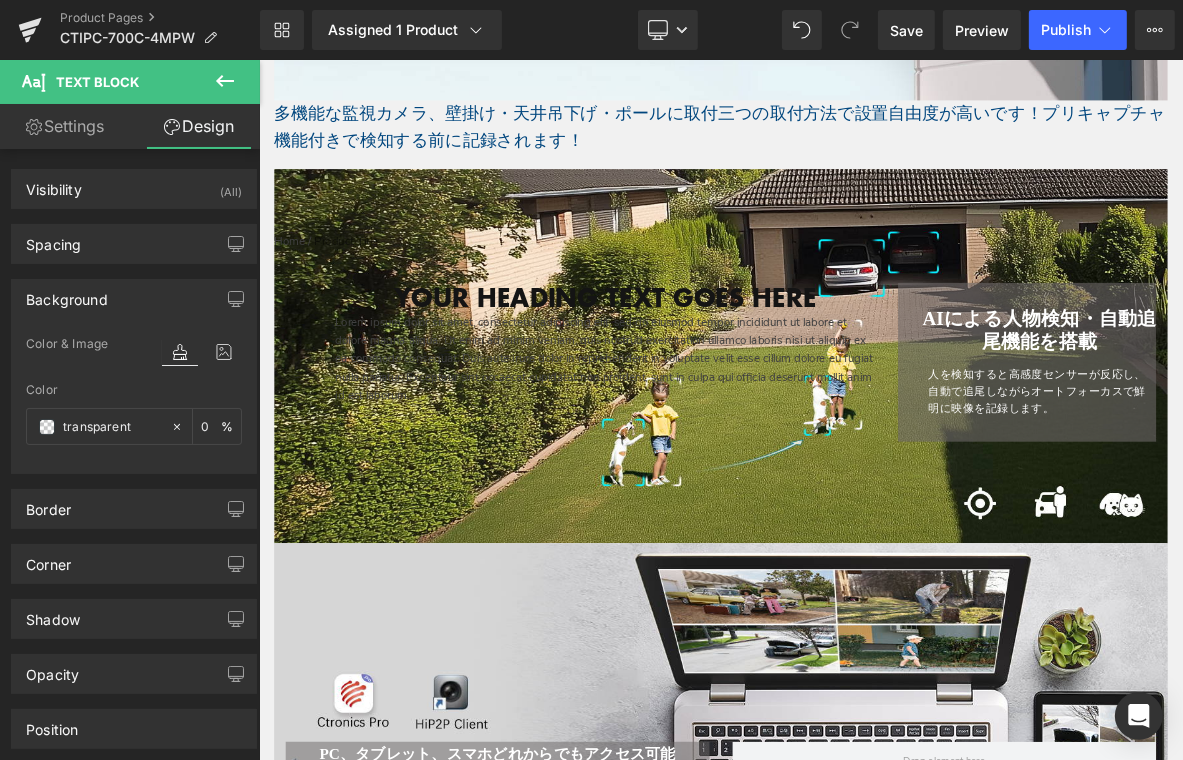 type on "0" 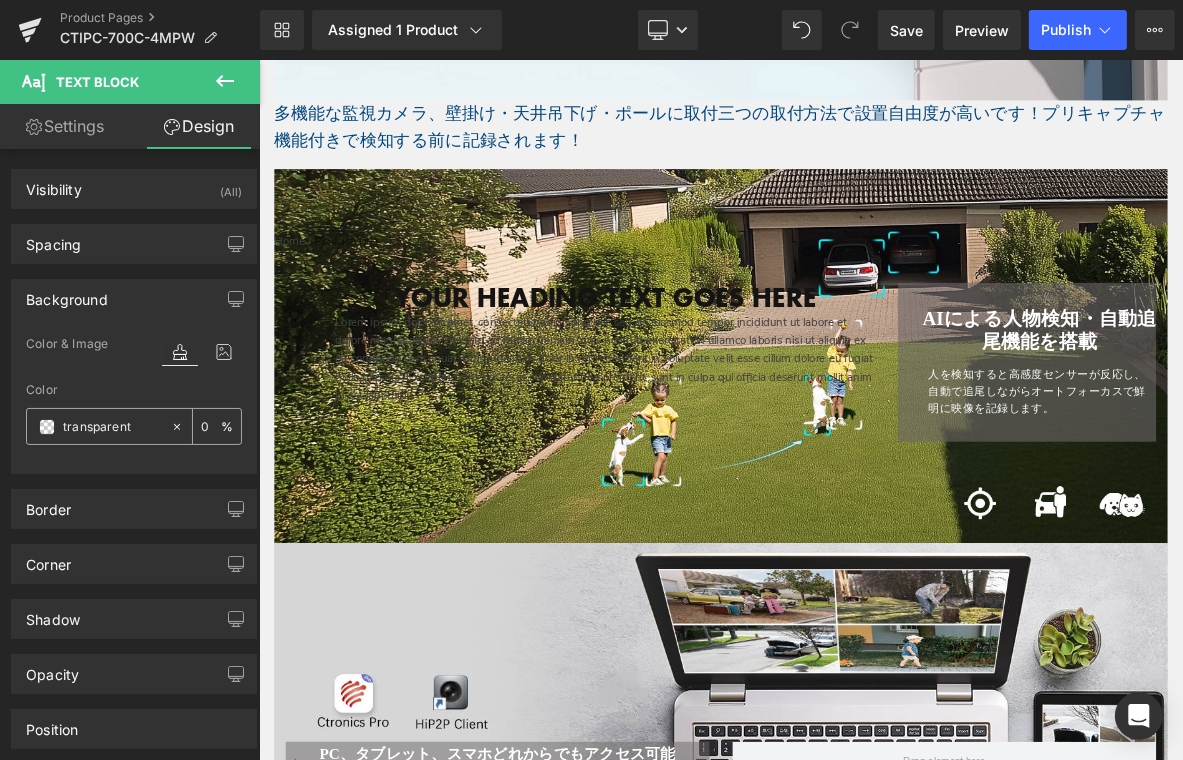 click on "transparent" at bounding box center [98, 426] 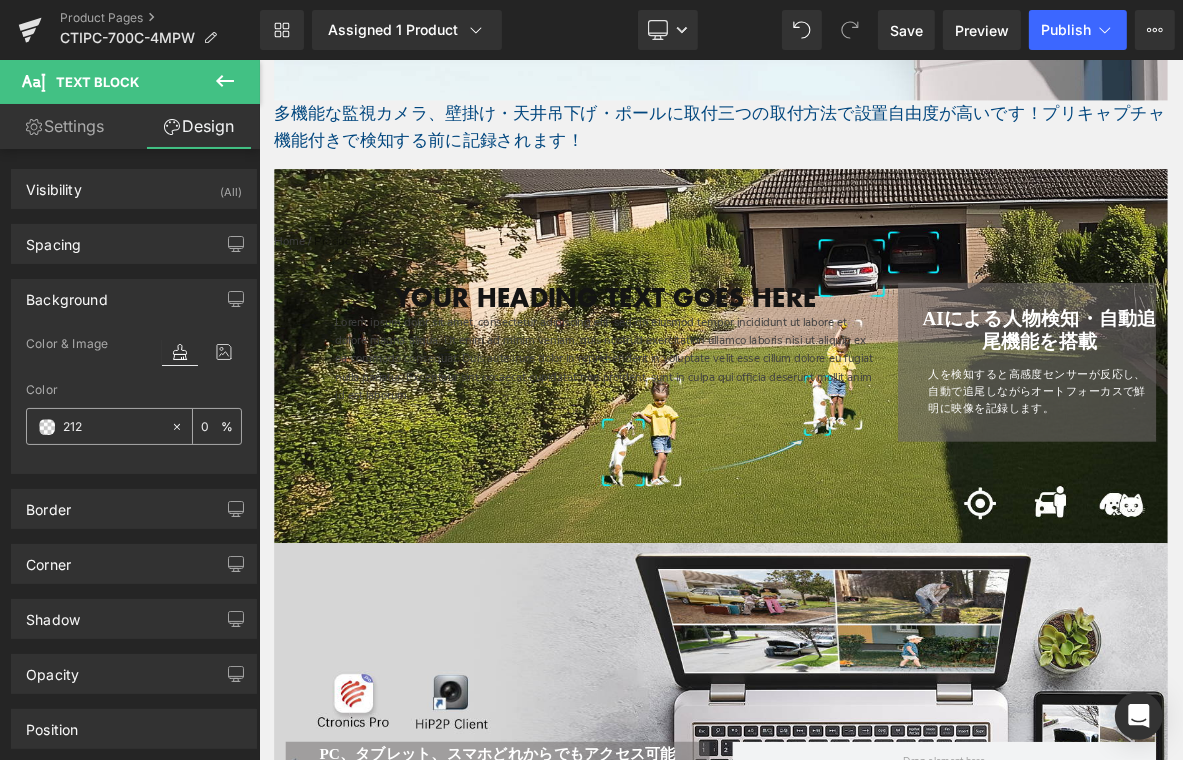 type on "2121" 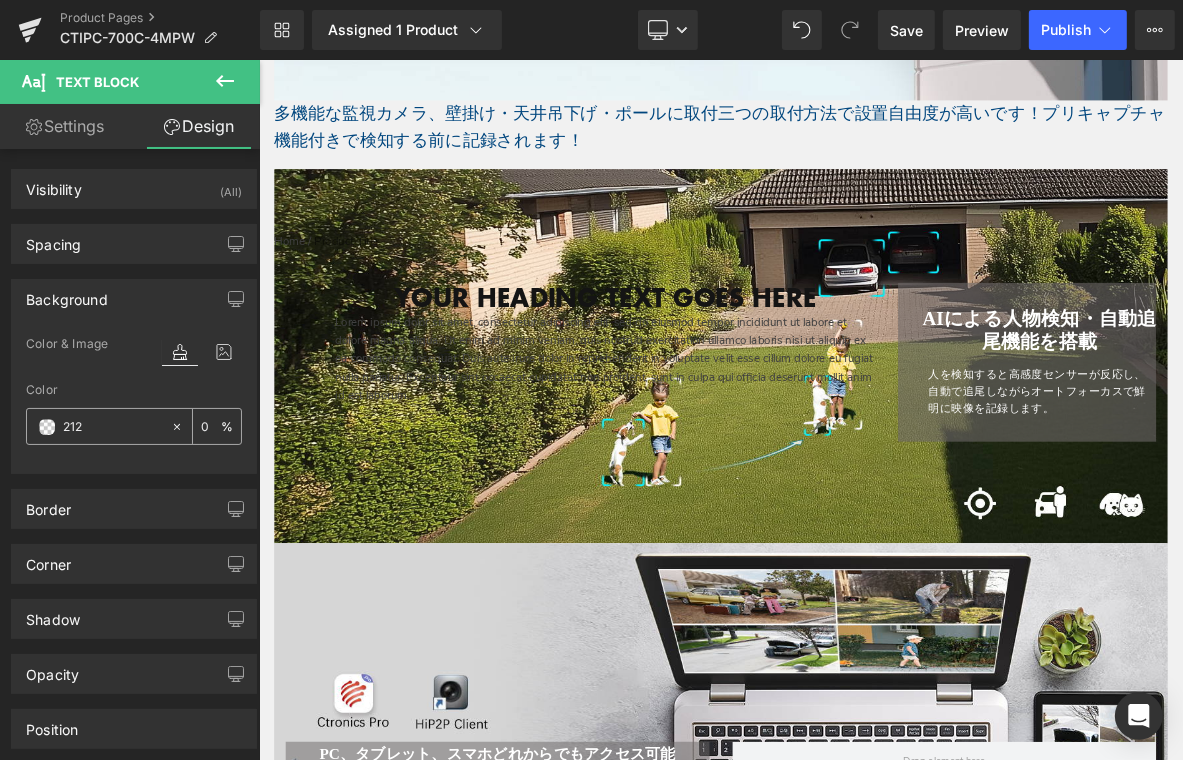 type on "100" 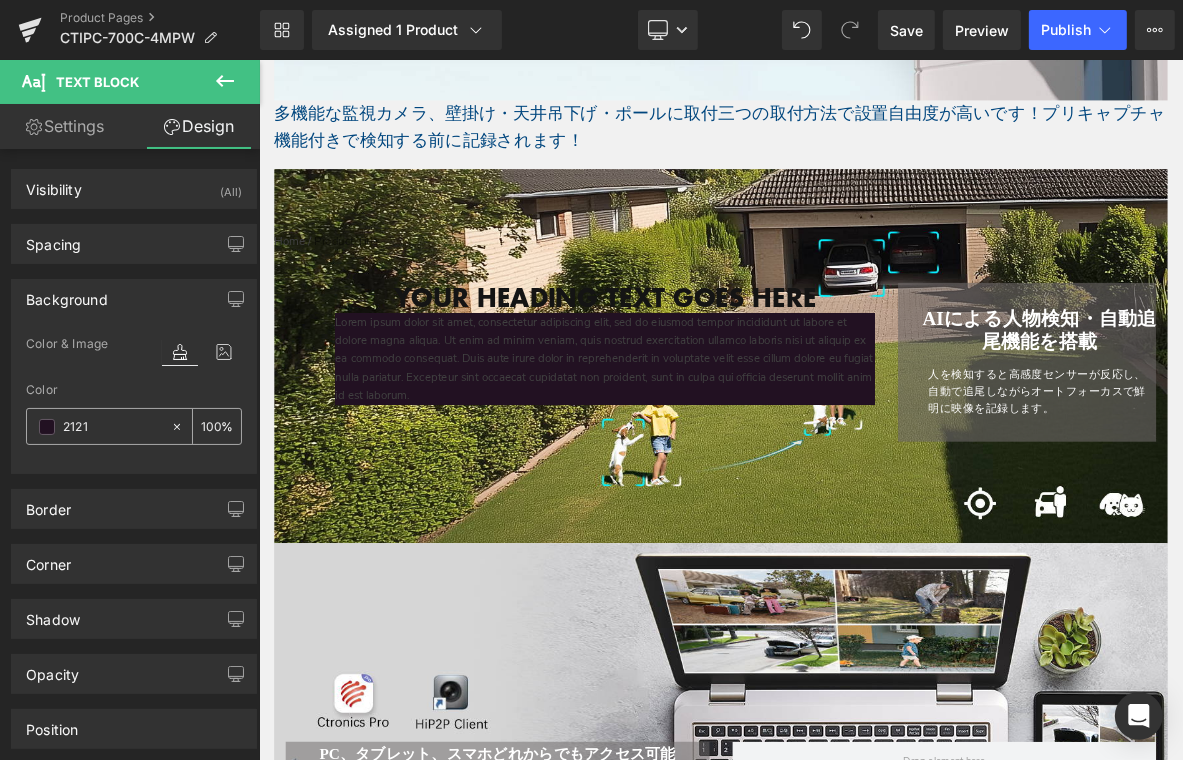 type on "21212" 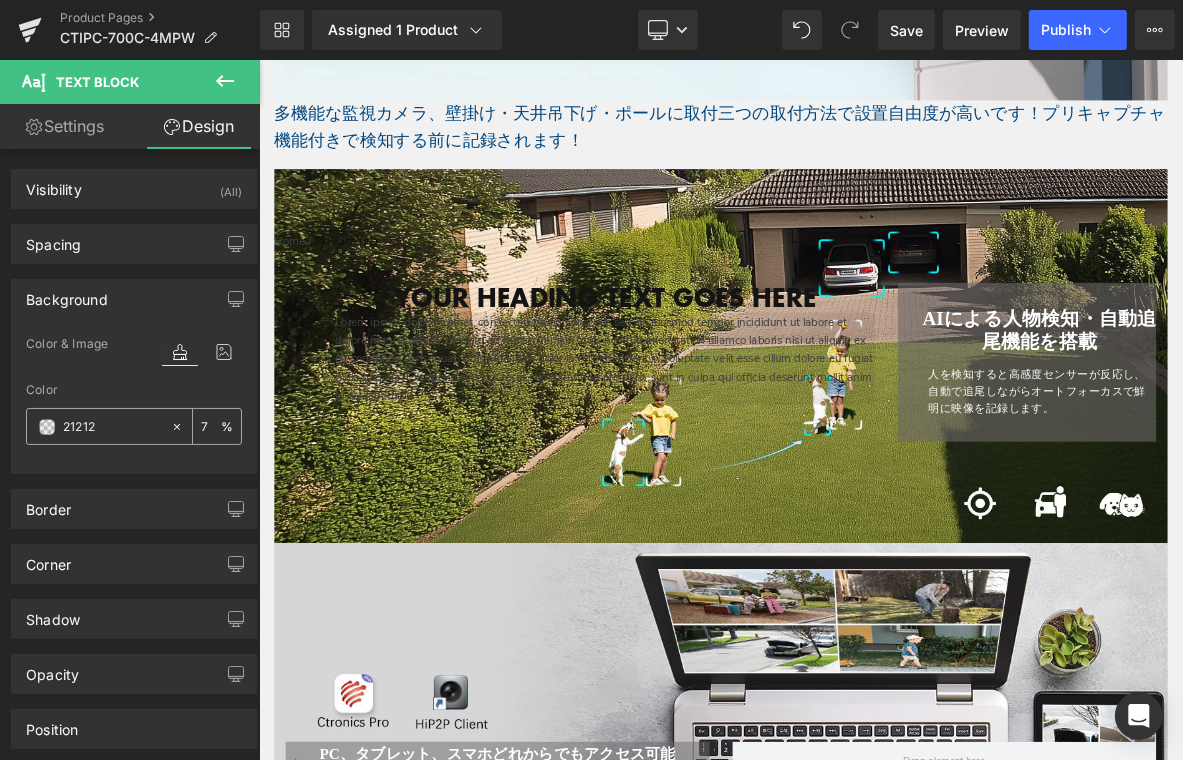 type on "212121" 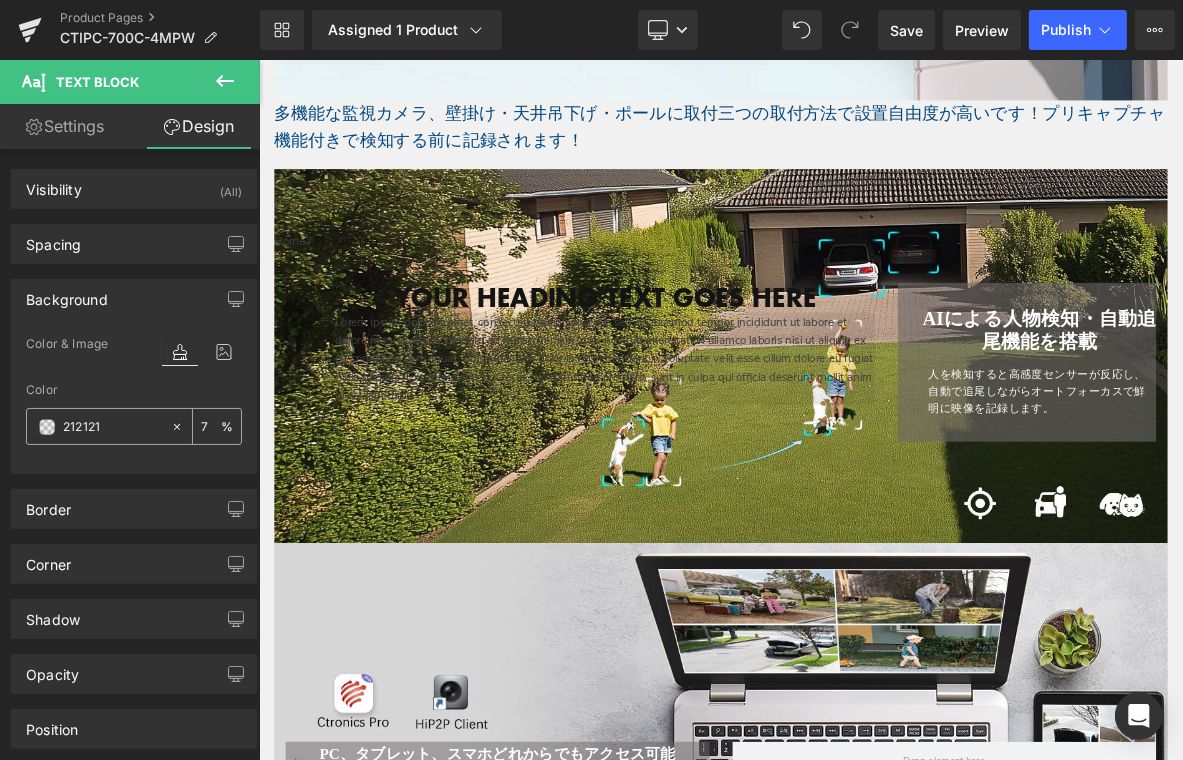 type on "100" 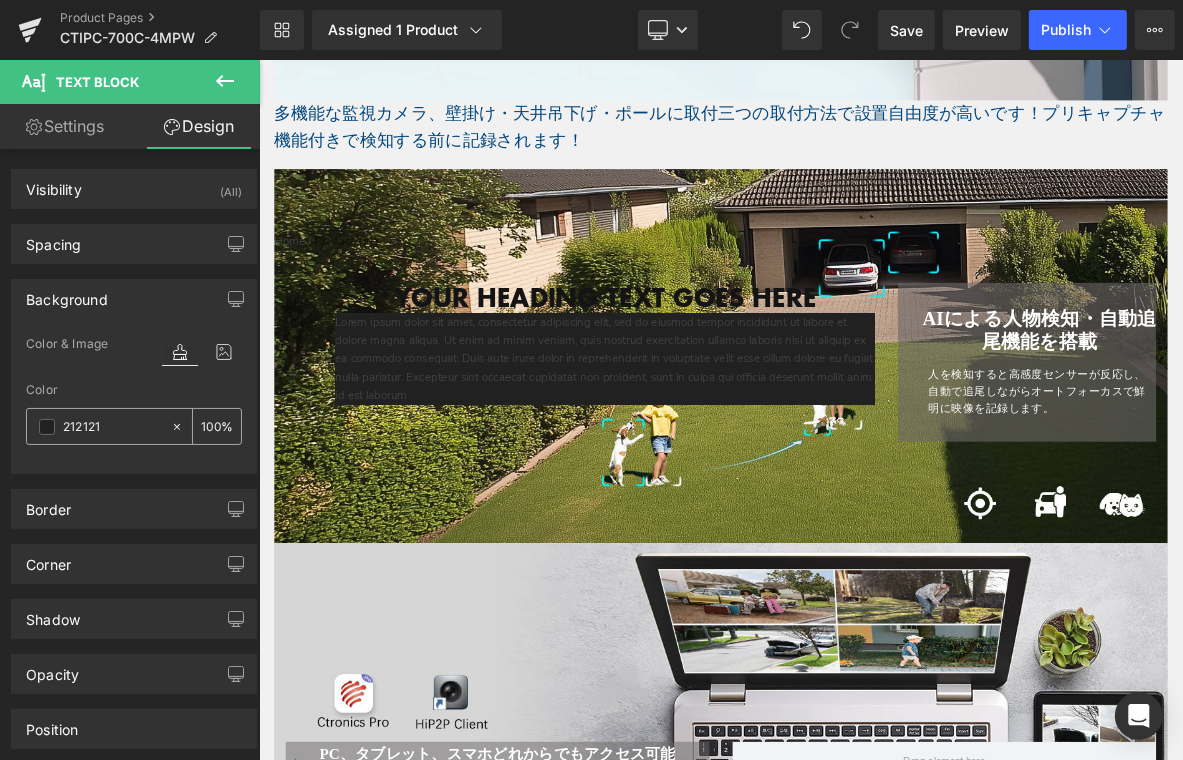 type on "#212121" 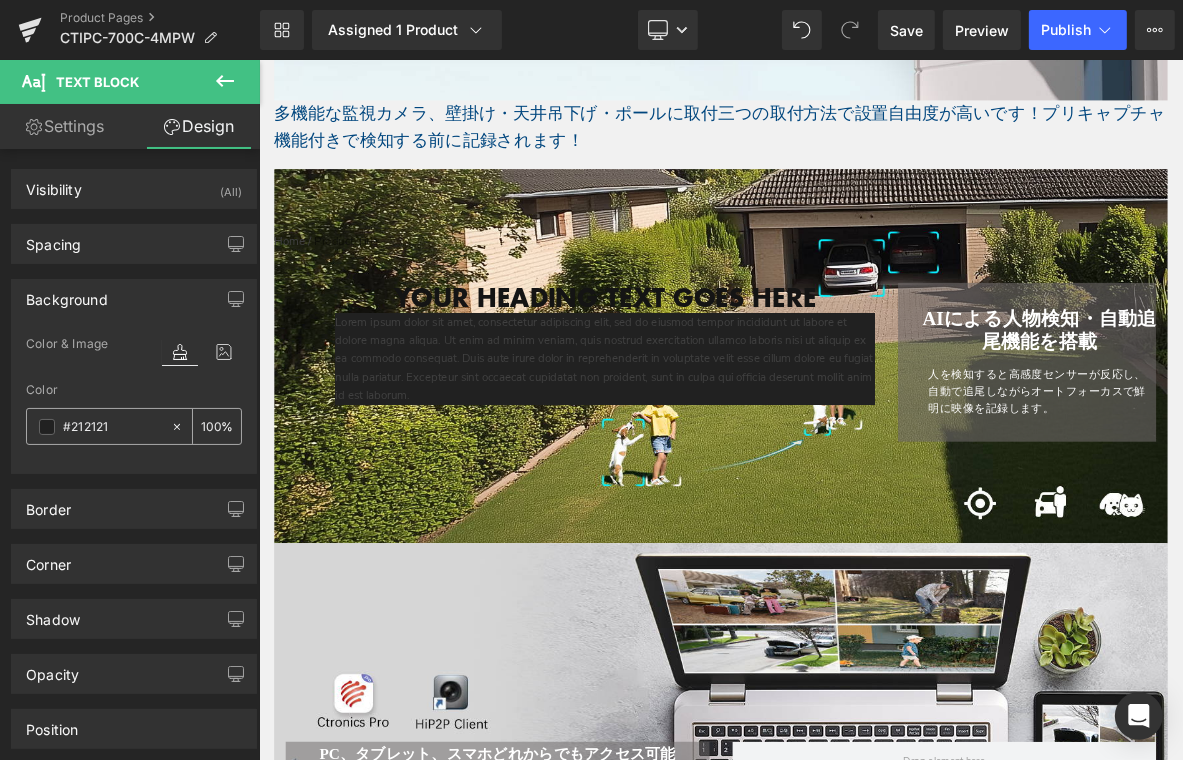 click on "100" at bounding box center [211, 426] 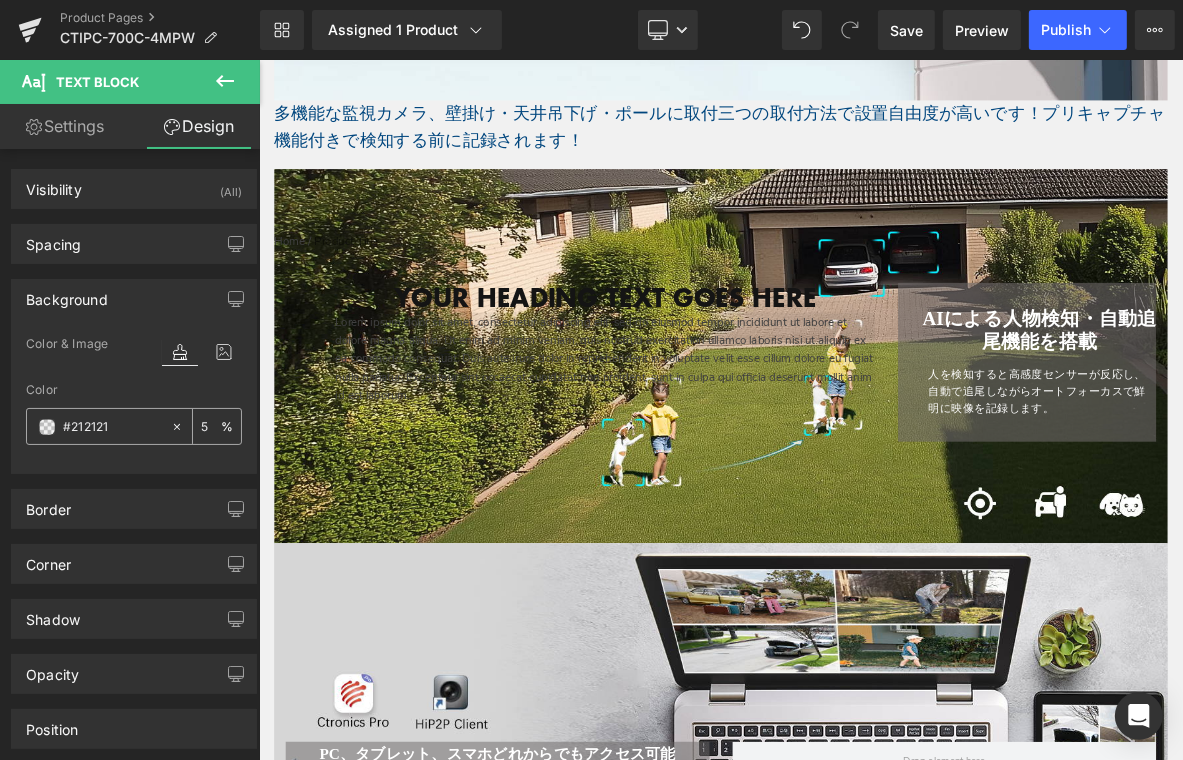 type on "50" 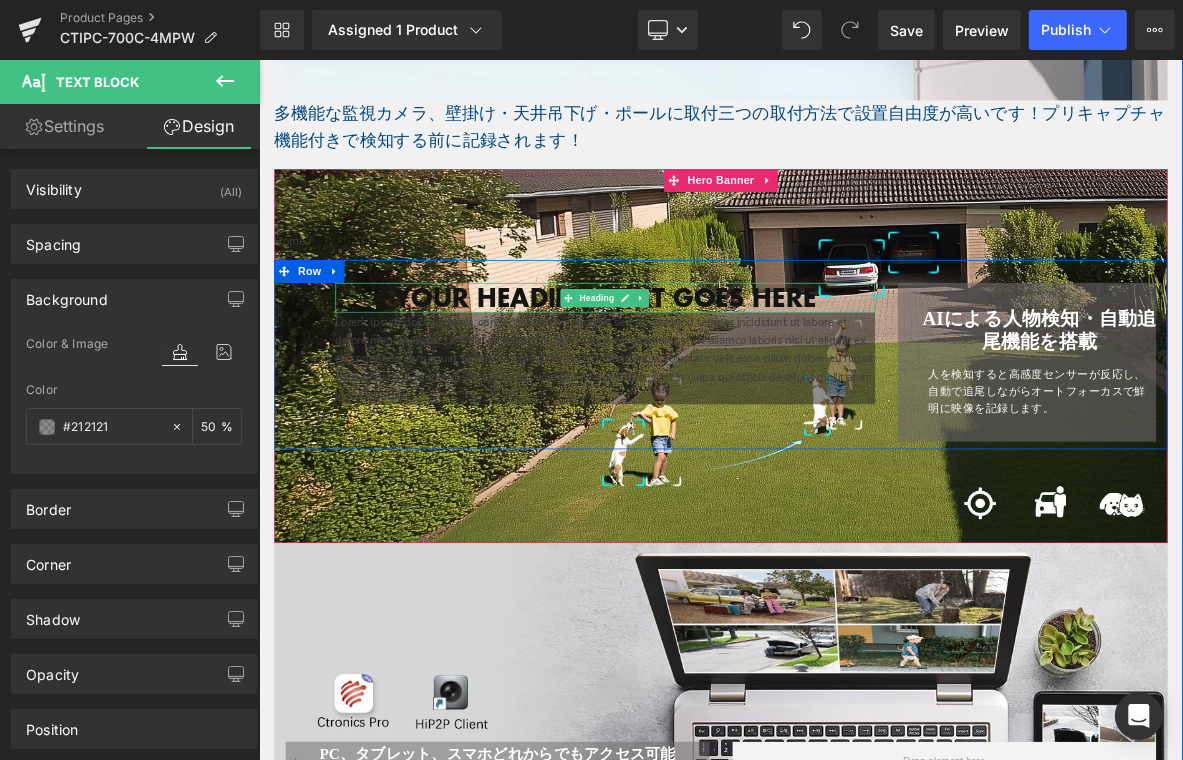 click on "Your heading text goes here" at bounding box center [711, 370] 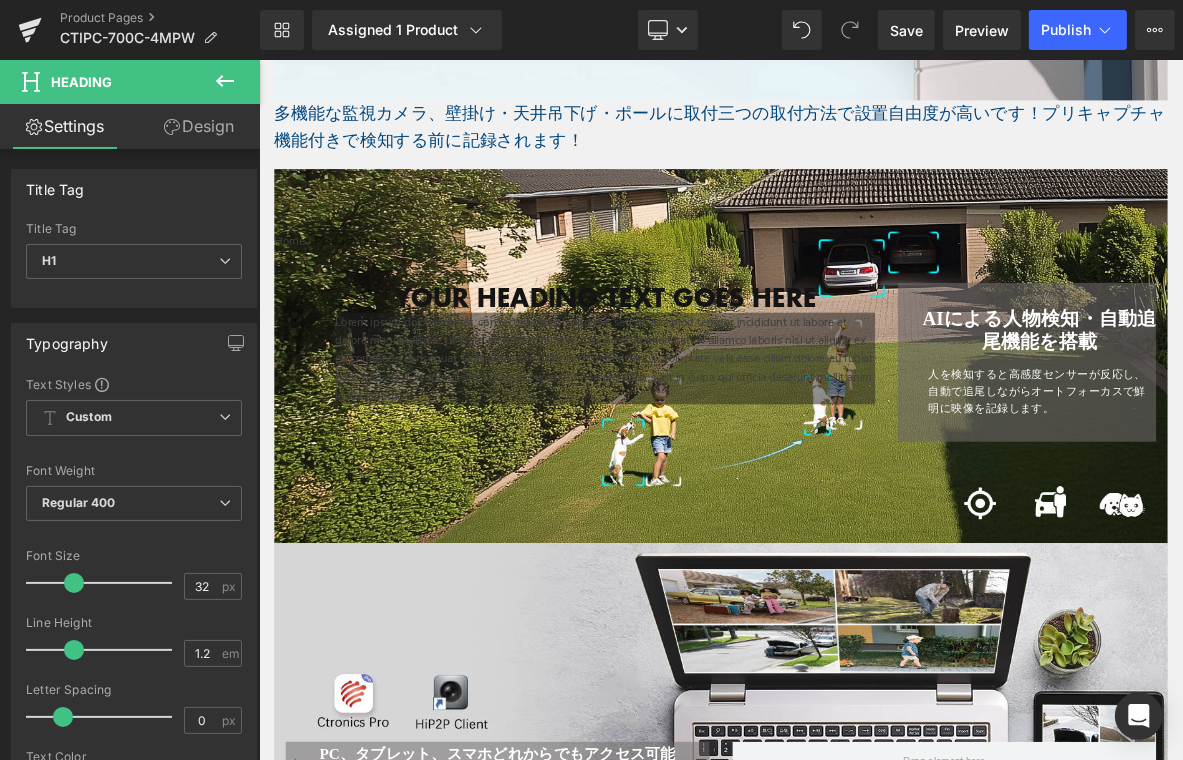 click on "Design" at bounding box center [199, 126] 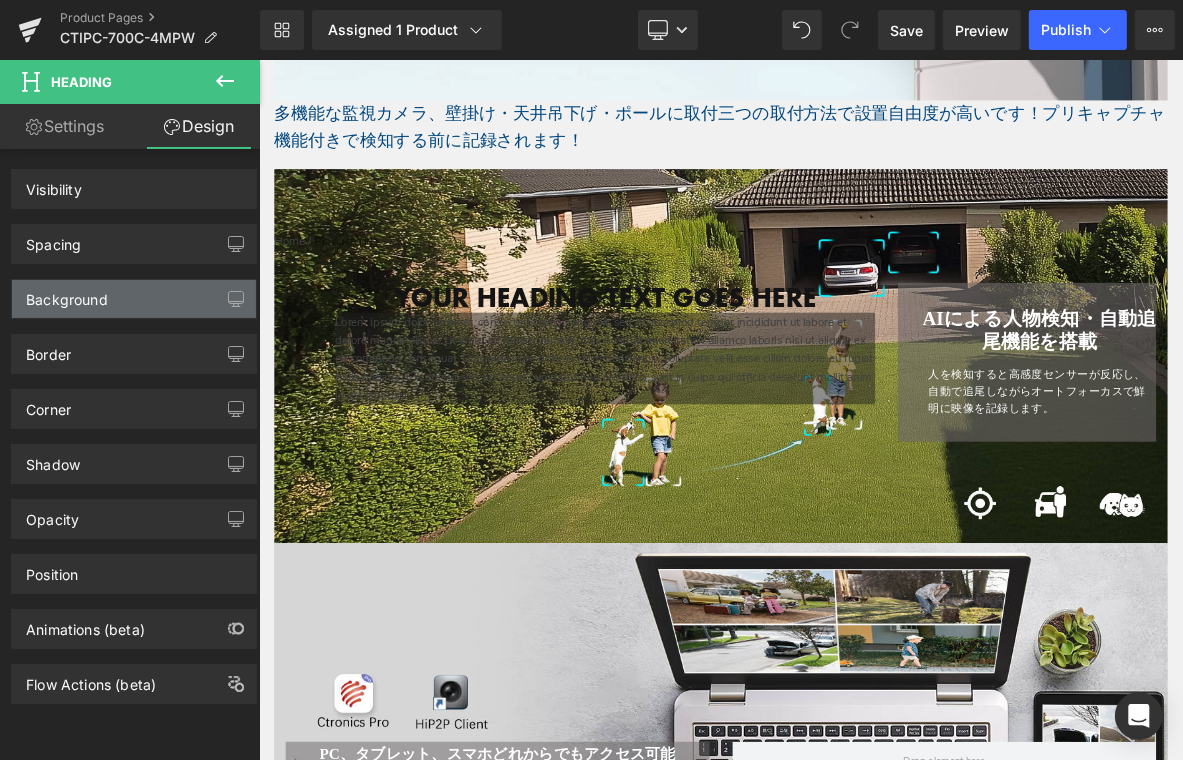 click on "Background" at bounding box center (67, 294) 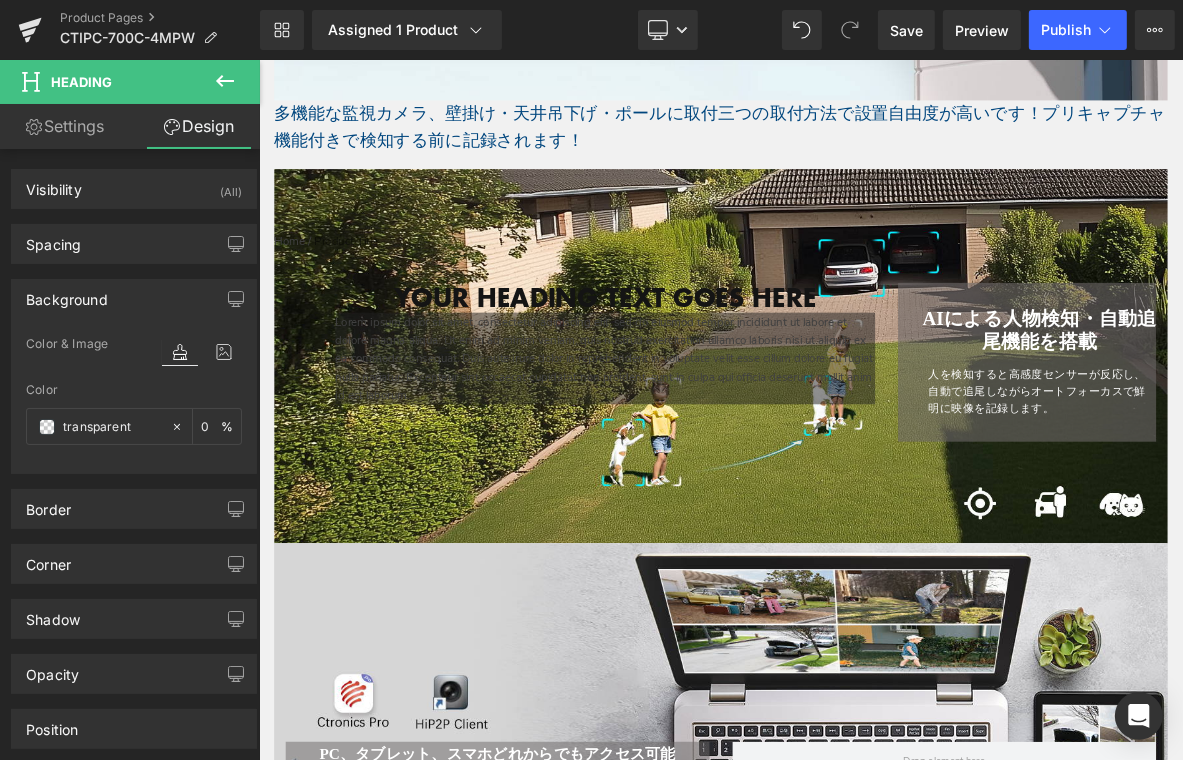 type on "transparent" 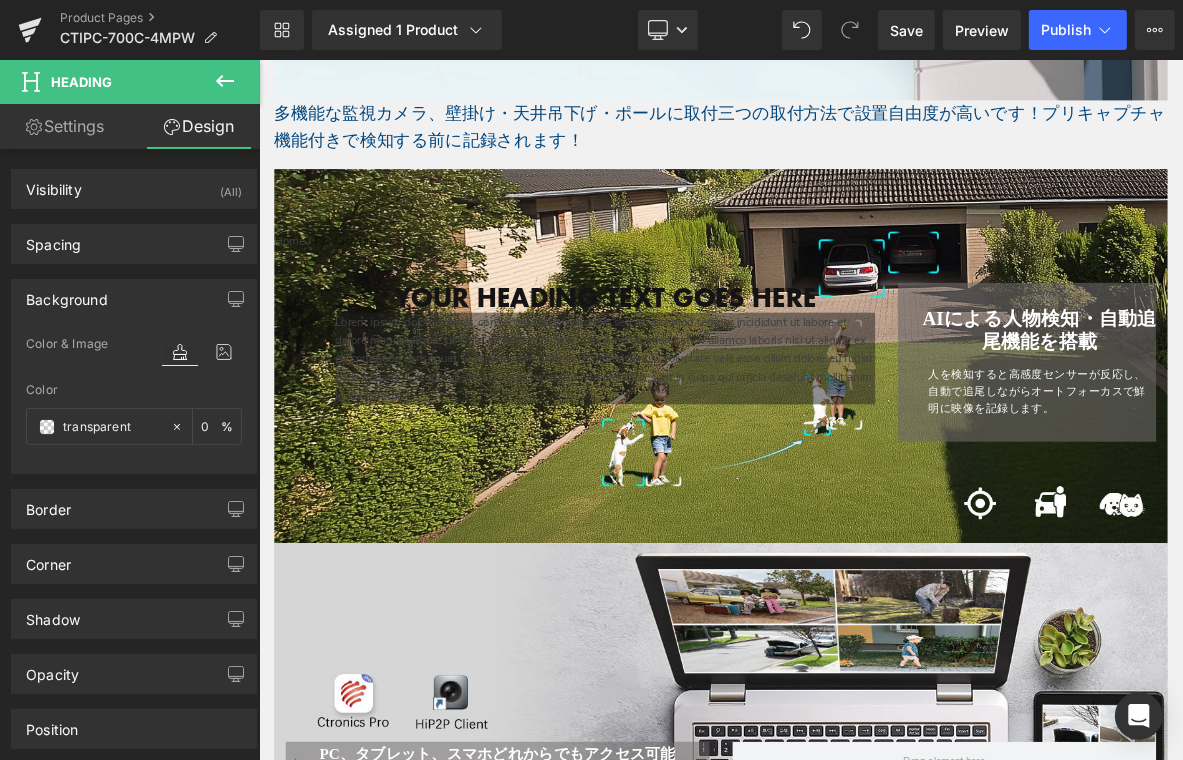 type on "0" 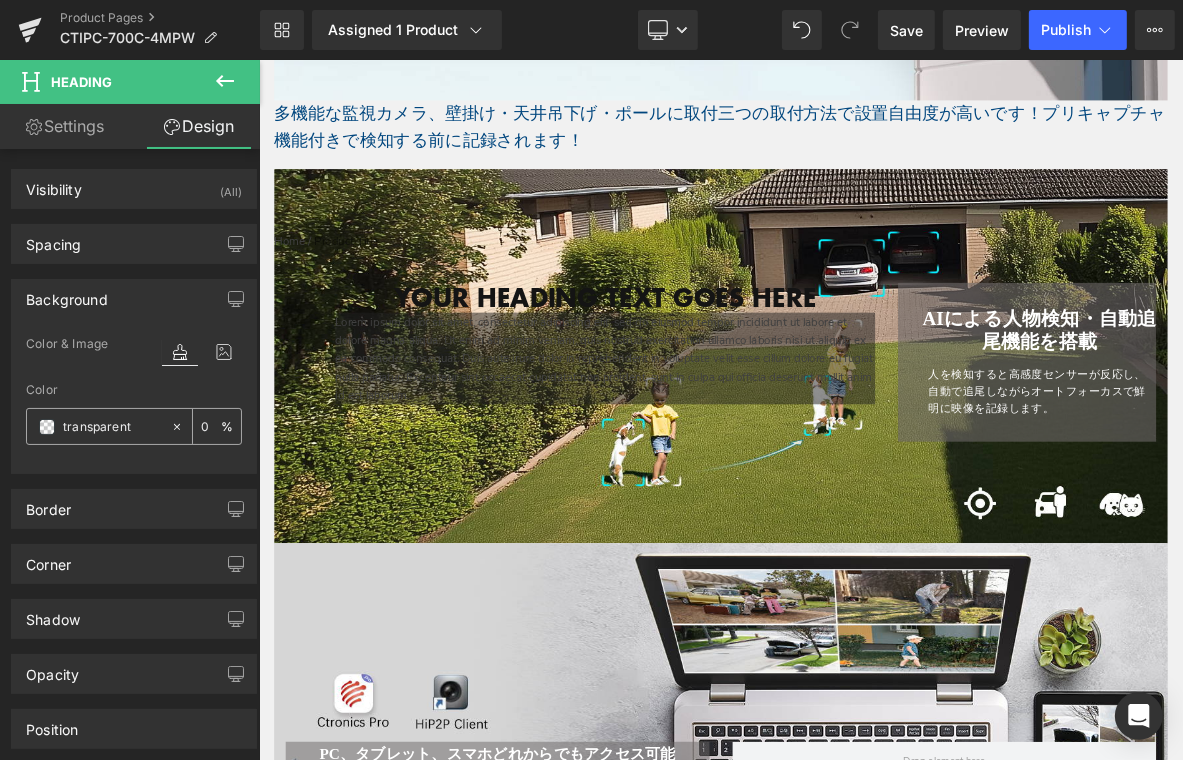 click on "transparent" at bounding box center (112, 427) 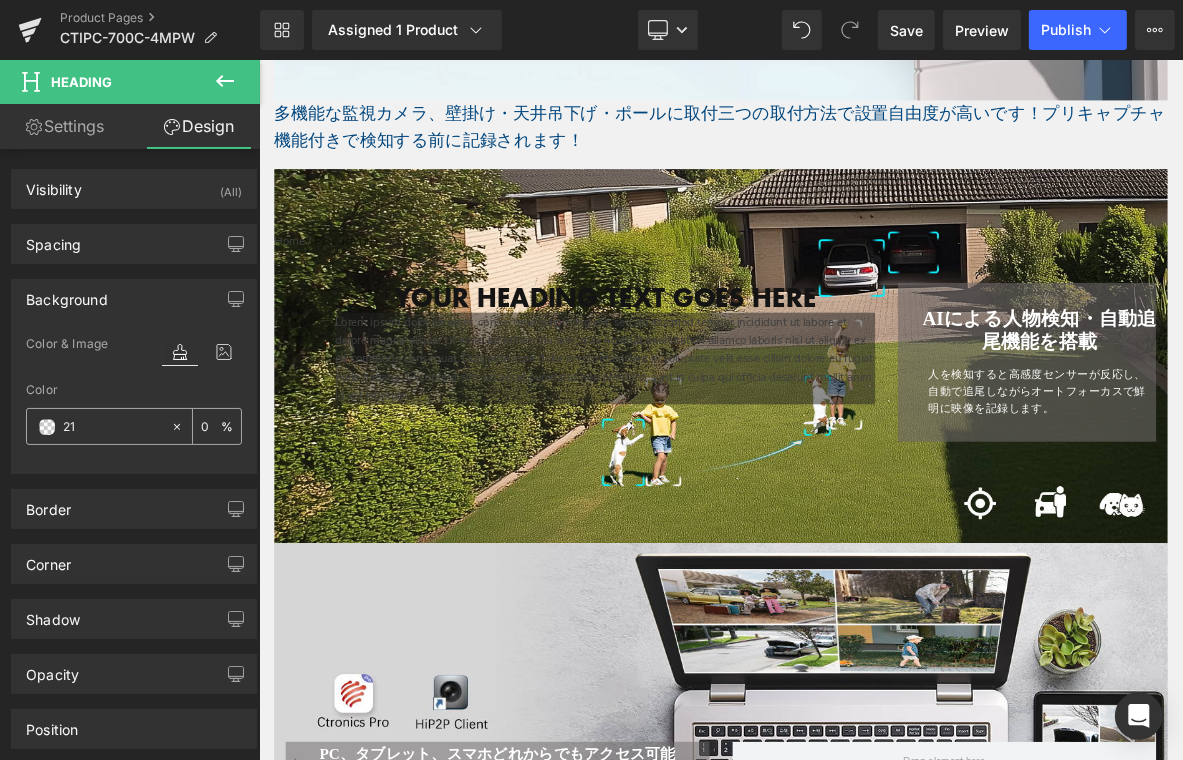 type on "212" 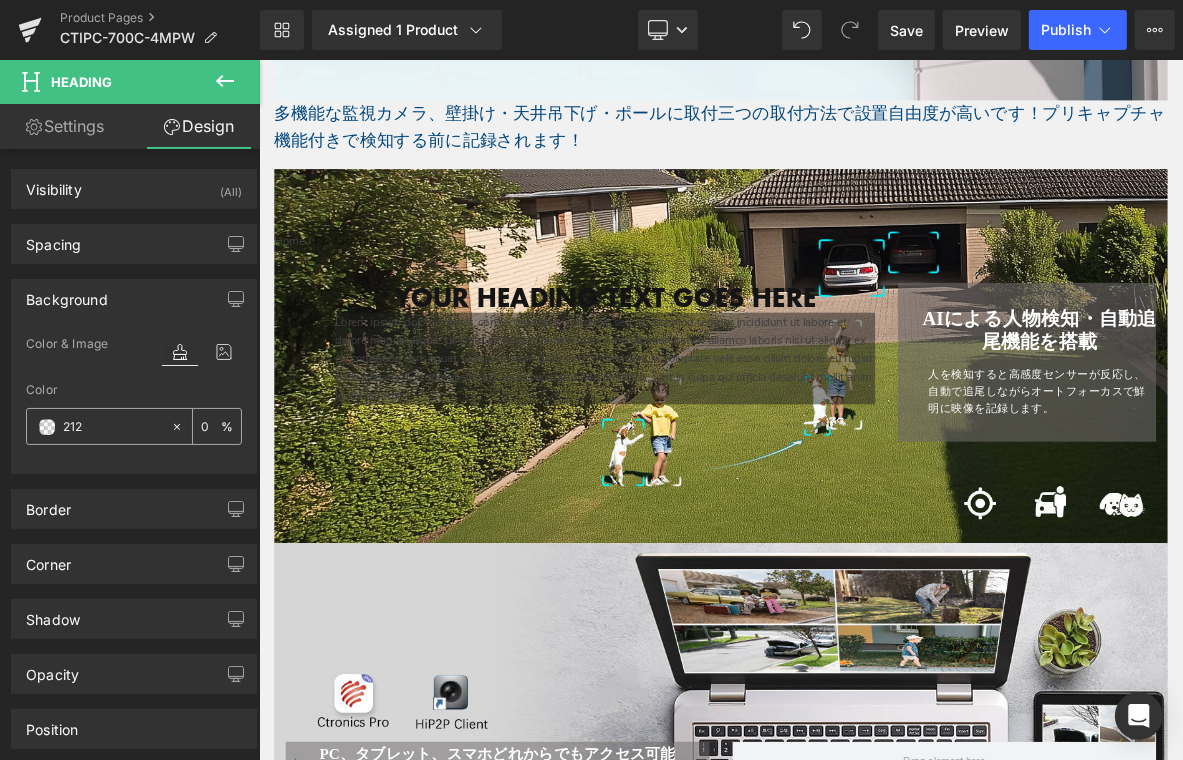type on "100" 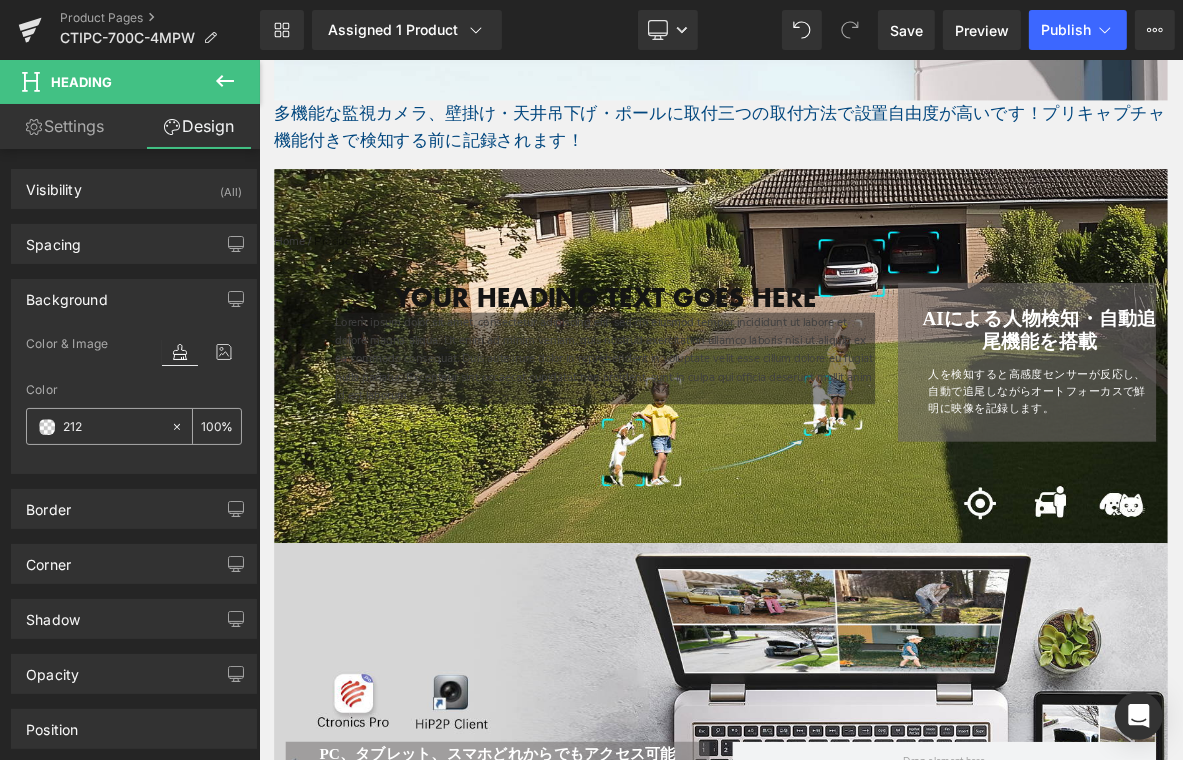 type on "2121" 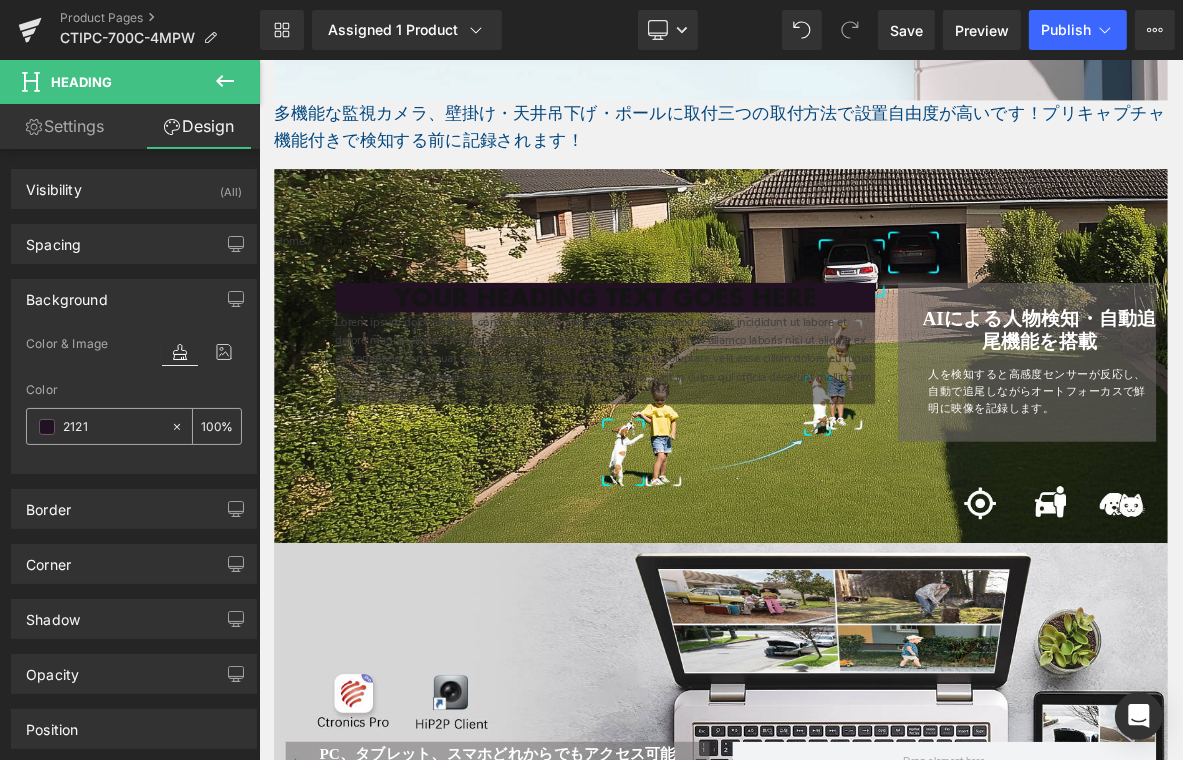 type on "7" 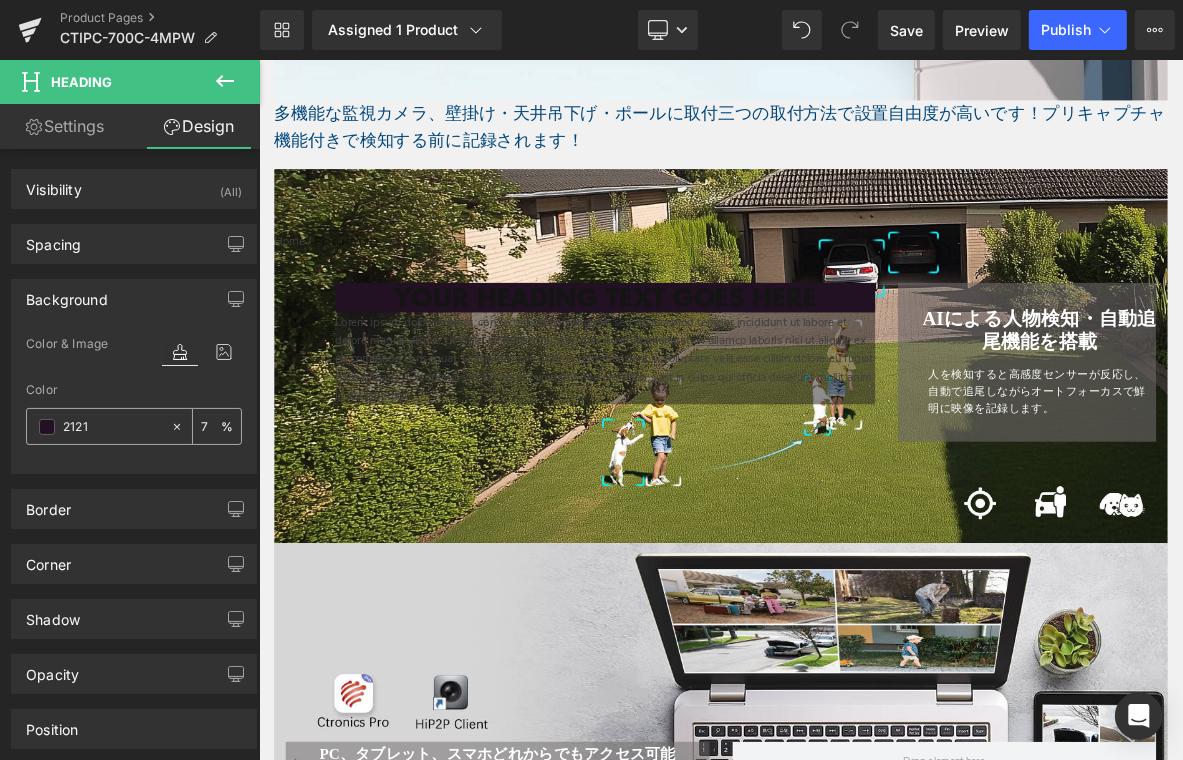 type on "21212" 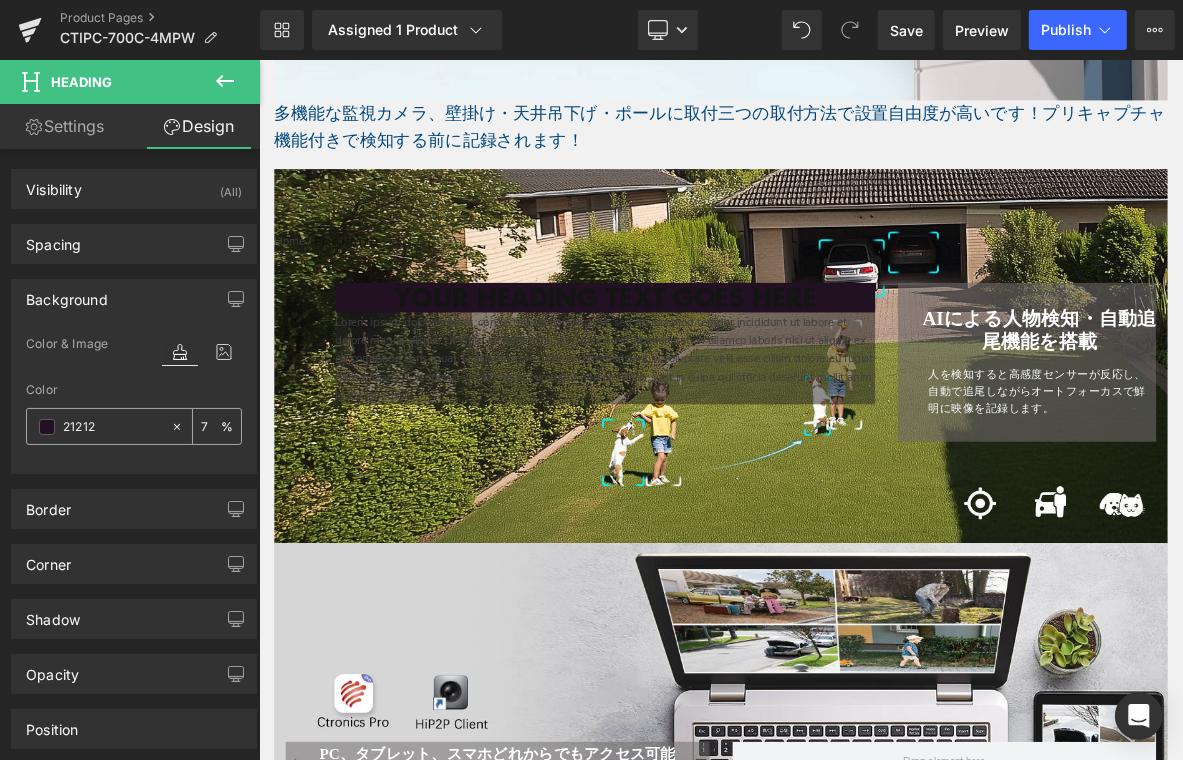 type on "0" 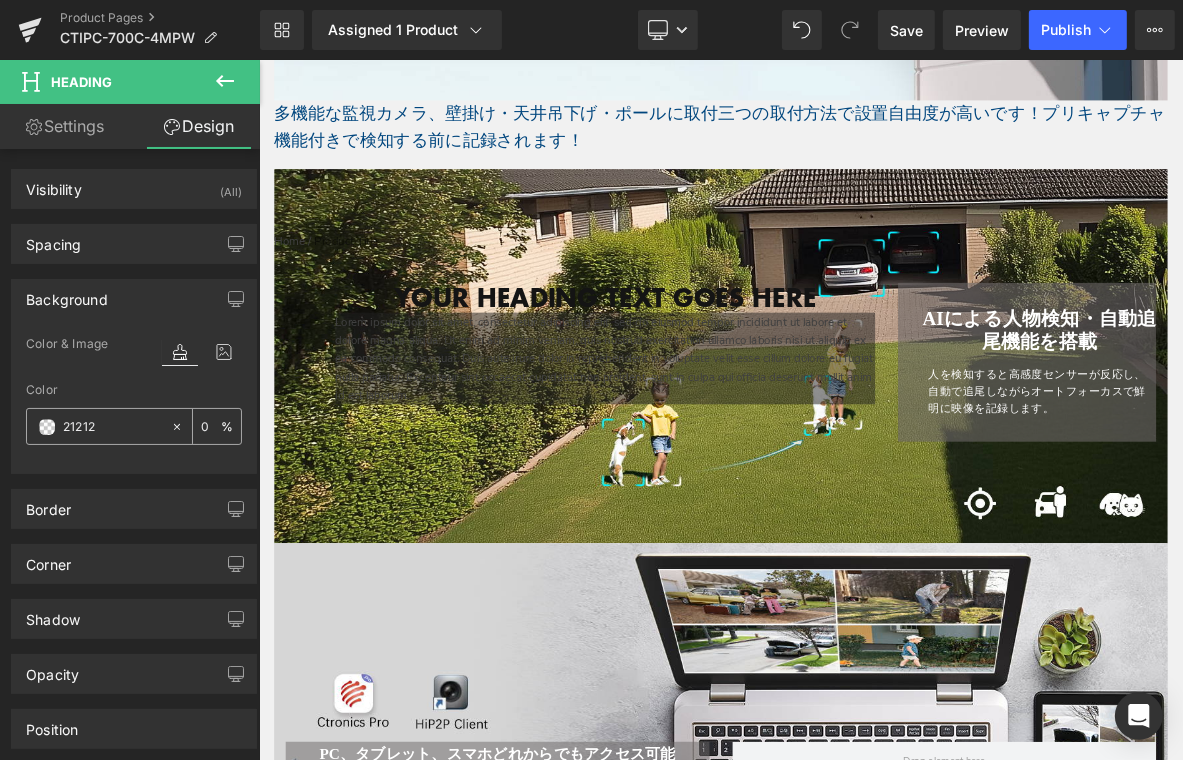 type on "212121" 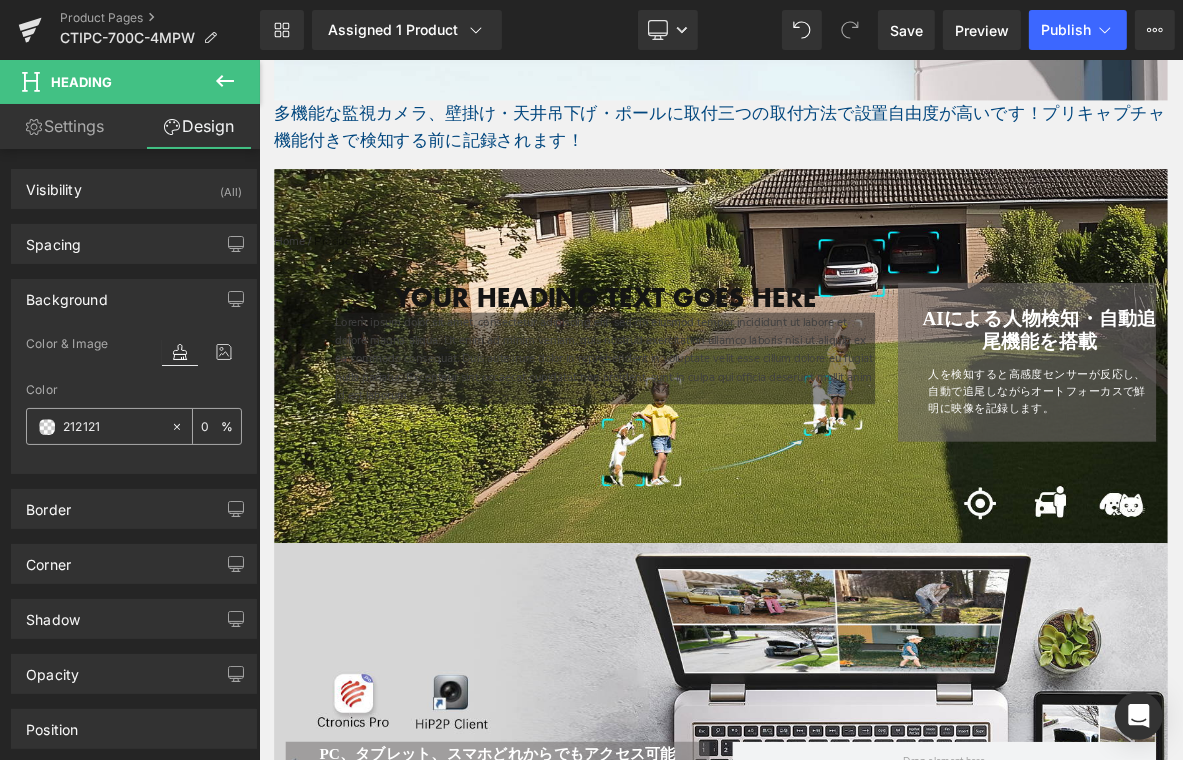 type on "100" 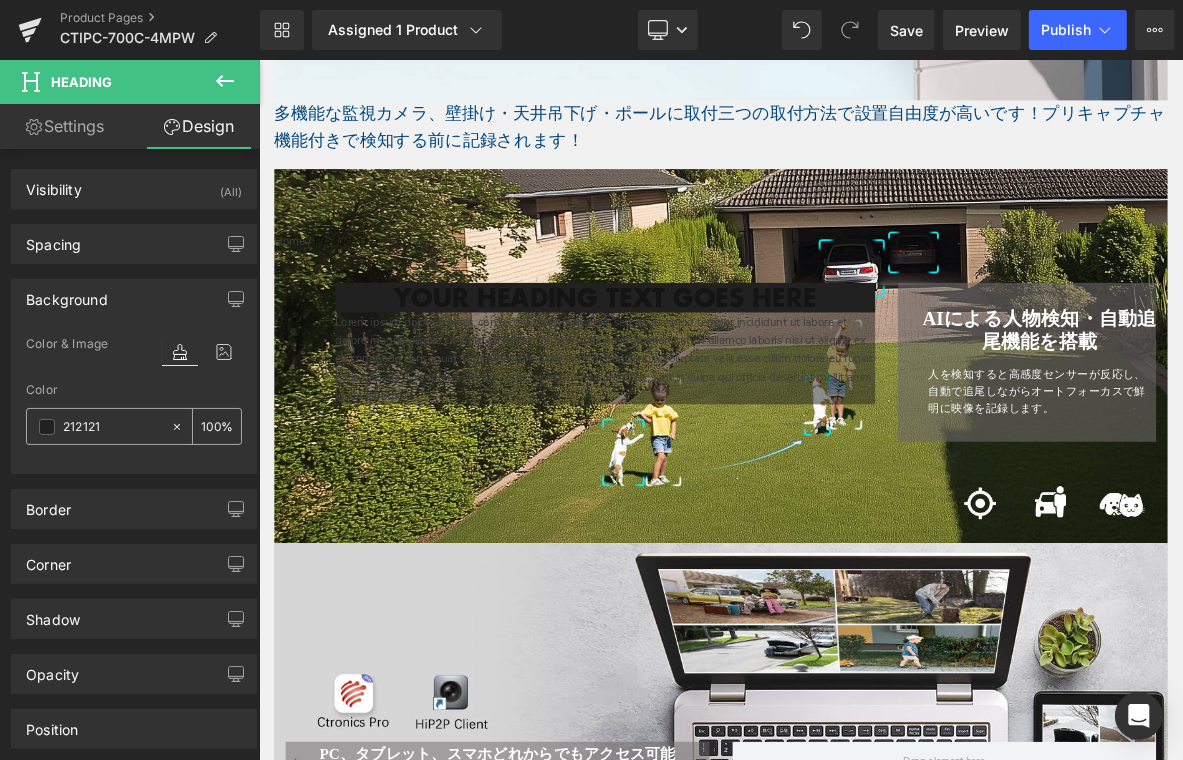 type on "#212121" 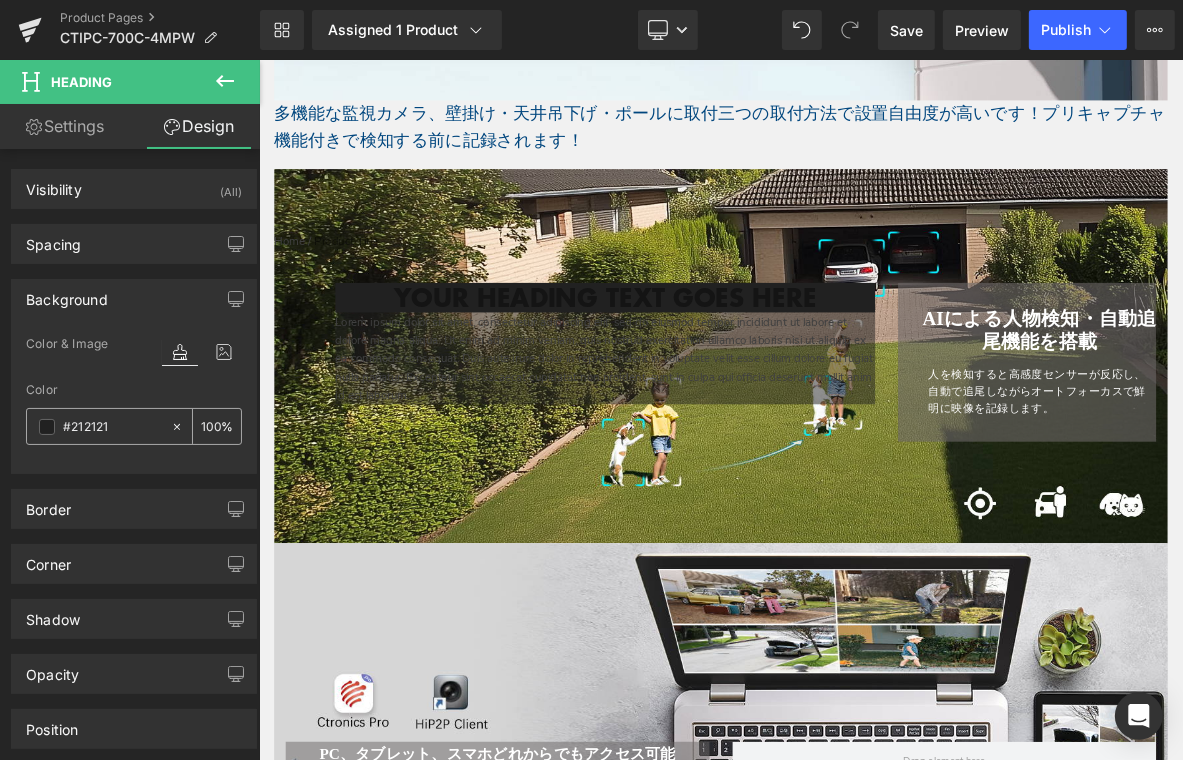 click on "100" at bounding box center [211, 426] 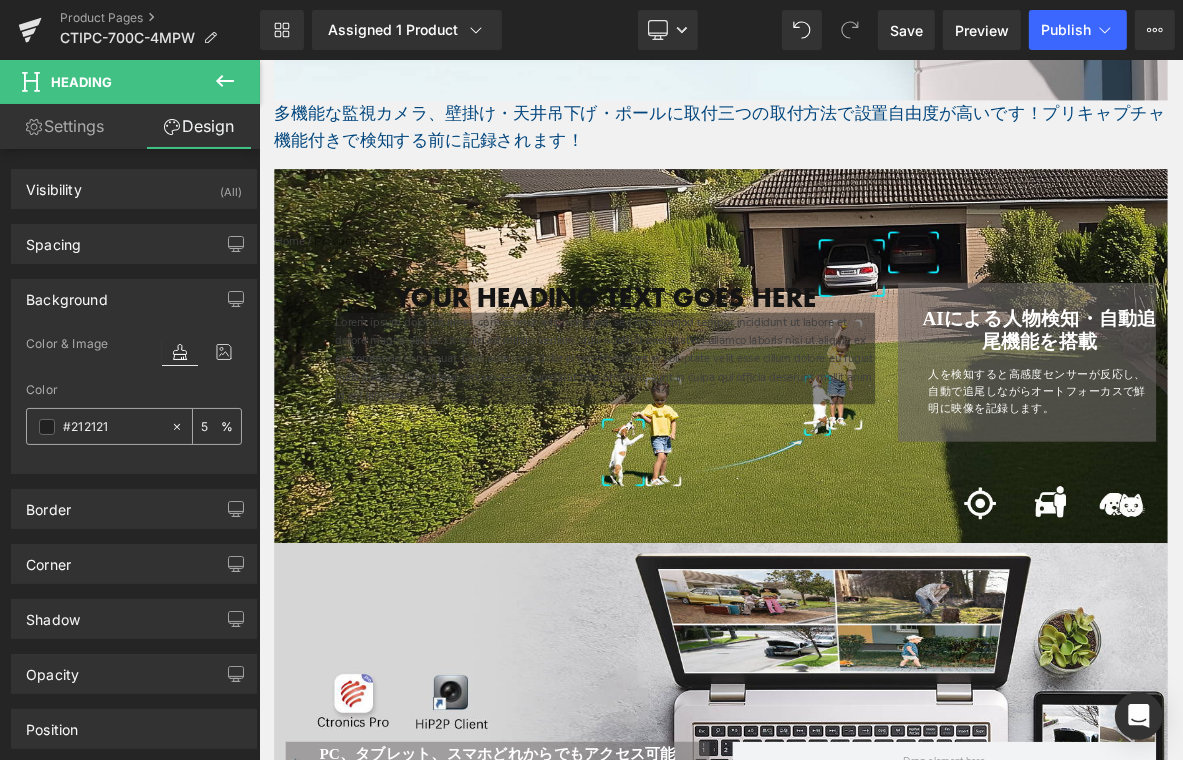 type on "50" 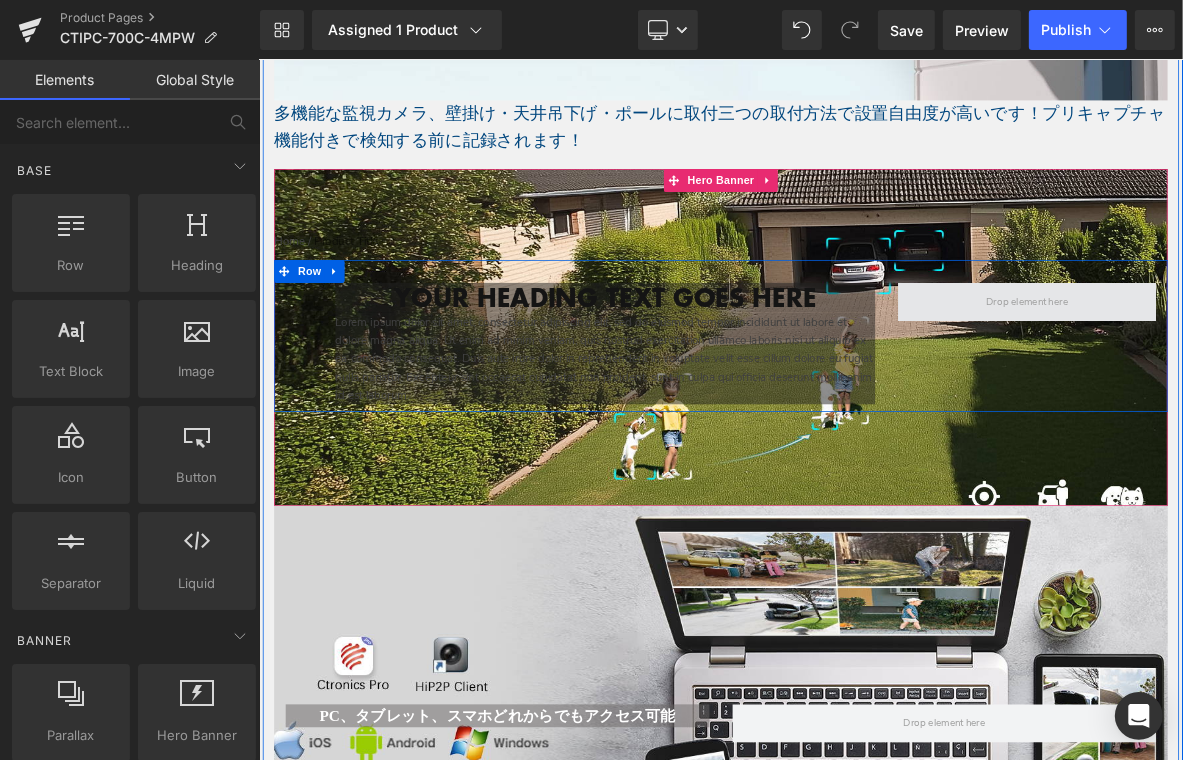 click at bounding box center [1264, 376] 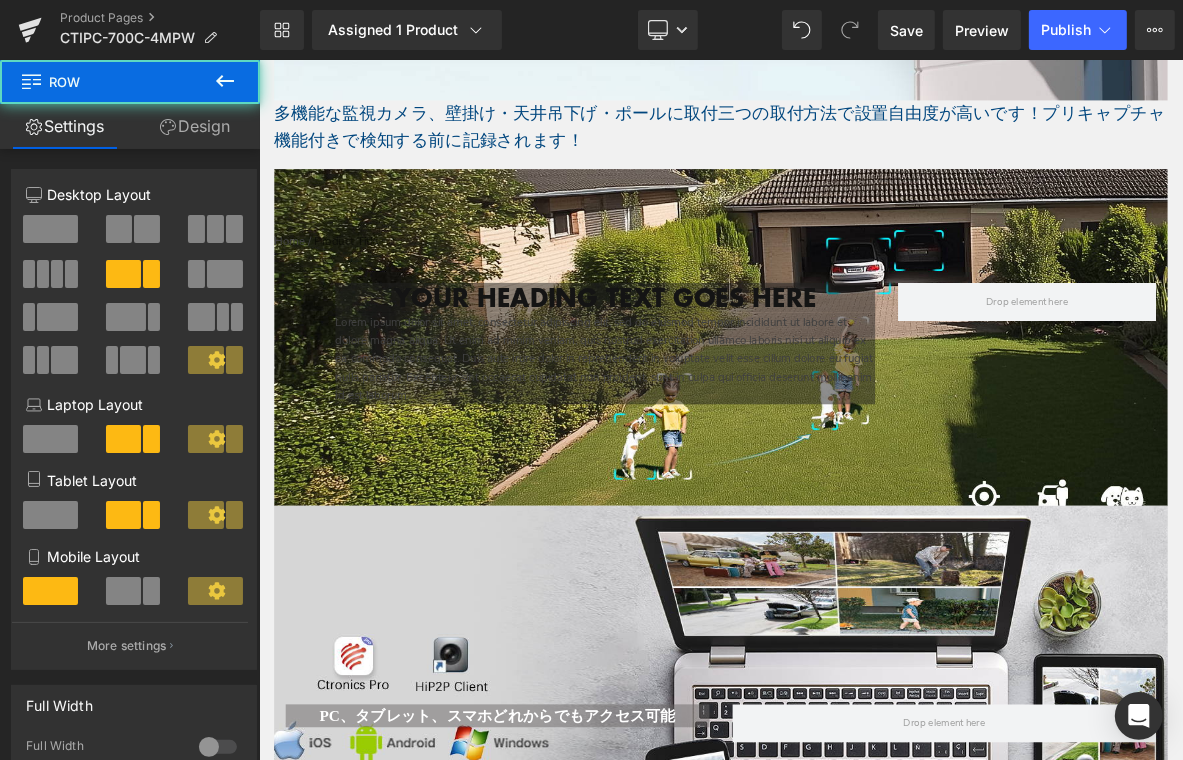 click 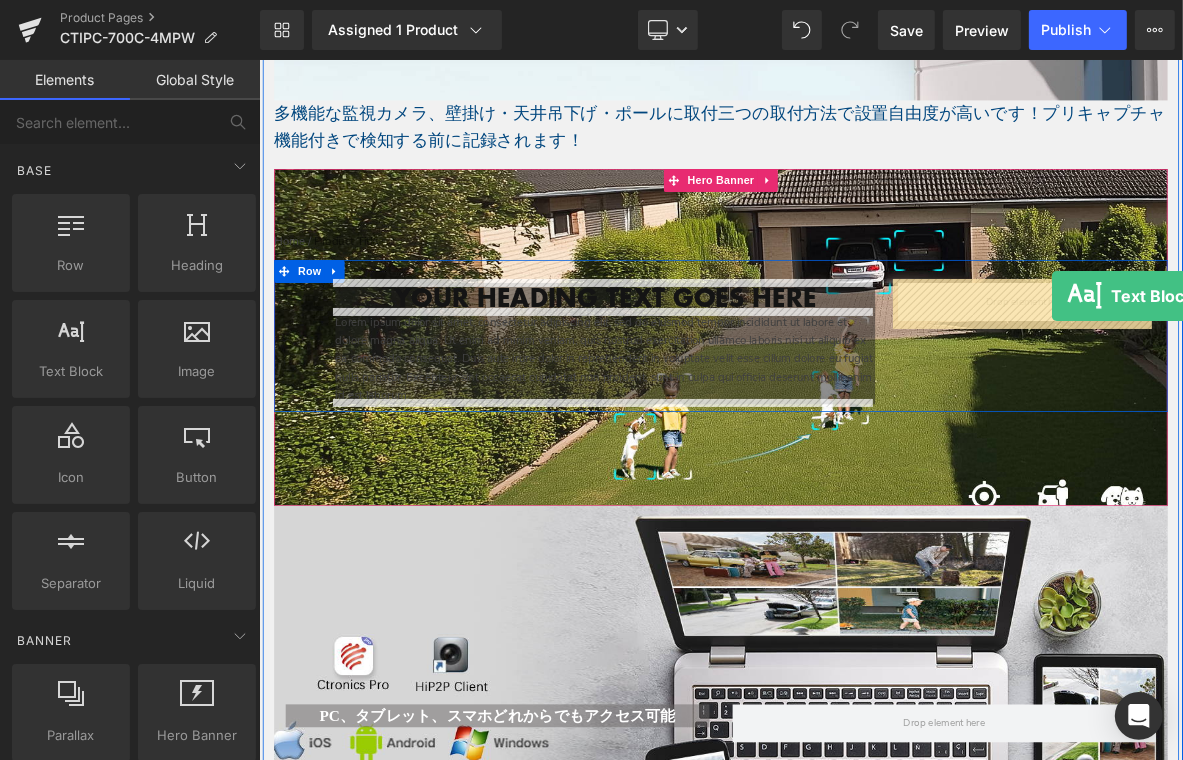 drag, startPoint x: 303, startPoint y: 431, endPoint x: 1296, endPoint y: 367, distance: 995.0603 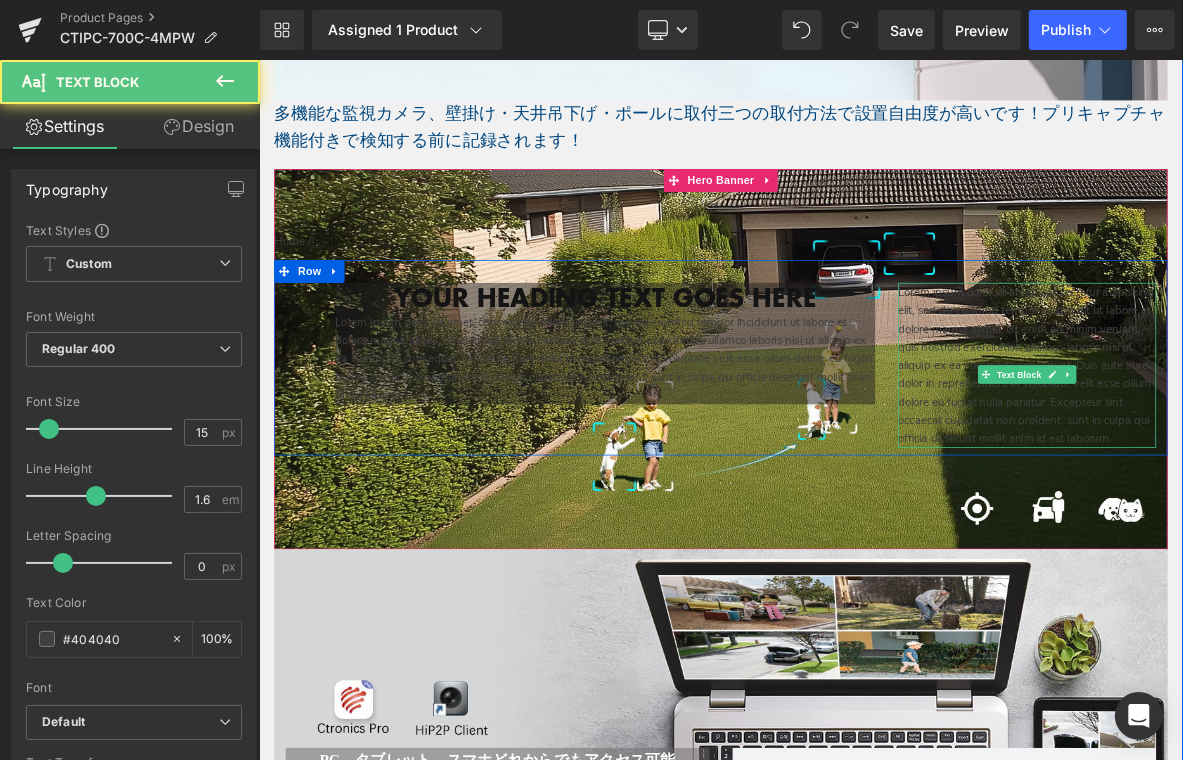 click on "Lorem ipsum dolor sit amet, consectetur adipiscing elit, sed do eiusmod tempor incididunt ut labore et dolore magna aliqua. Ut enim ad minim veniam, quis nostrud exercitation ullamco laboris nisi ut aliquip ex ea commodo consequat. Duis aute irure dolor in reprehenderit in voluptate velit esse cillum dolore eu fugiat nulla pariatur. Excepteur sint occaecat cupidatat non proident, sunt in culpa qui officia deserunt mollit anim id est laborum." at bounding box center (1264, 459) 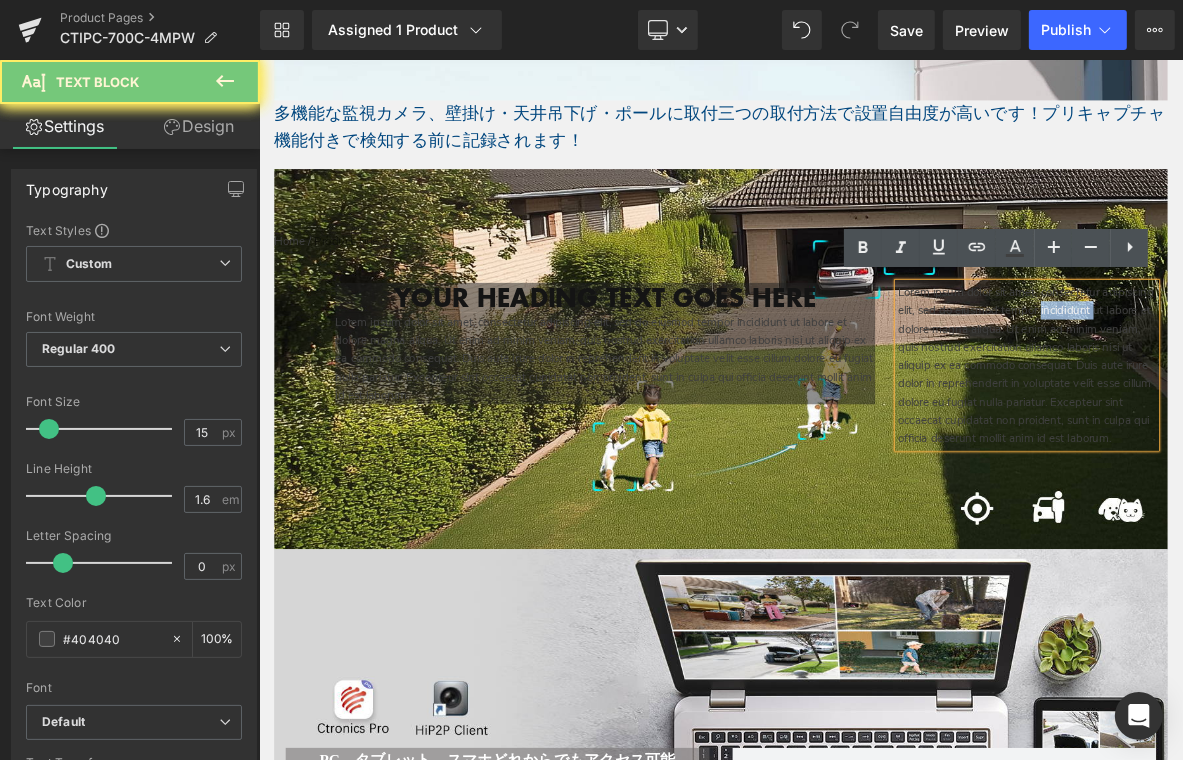 click on "Lorem ipsum dolor sit amet, consectetur adipiscing elit, sed do eiusmod tempor incididunt ut labore et dolore magna aliqua. Ut enim ad minim veniam, quis nostrud exercitation ullamco laboris nisi ut aliquip ex ea commodo consequat. Duis aute irure dolor in reprehenderit in voluptate velit esse cillum dolore eu fugiat nulla pariatur. Excepteur sint occaecat cupidatat non proident, sunt in culpa qui officia deserunt mollit anim id est laborum." at bounding box center [1264, 459] 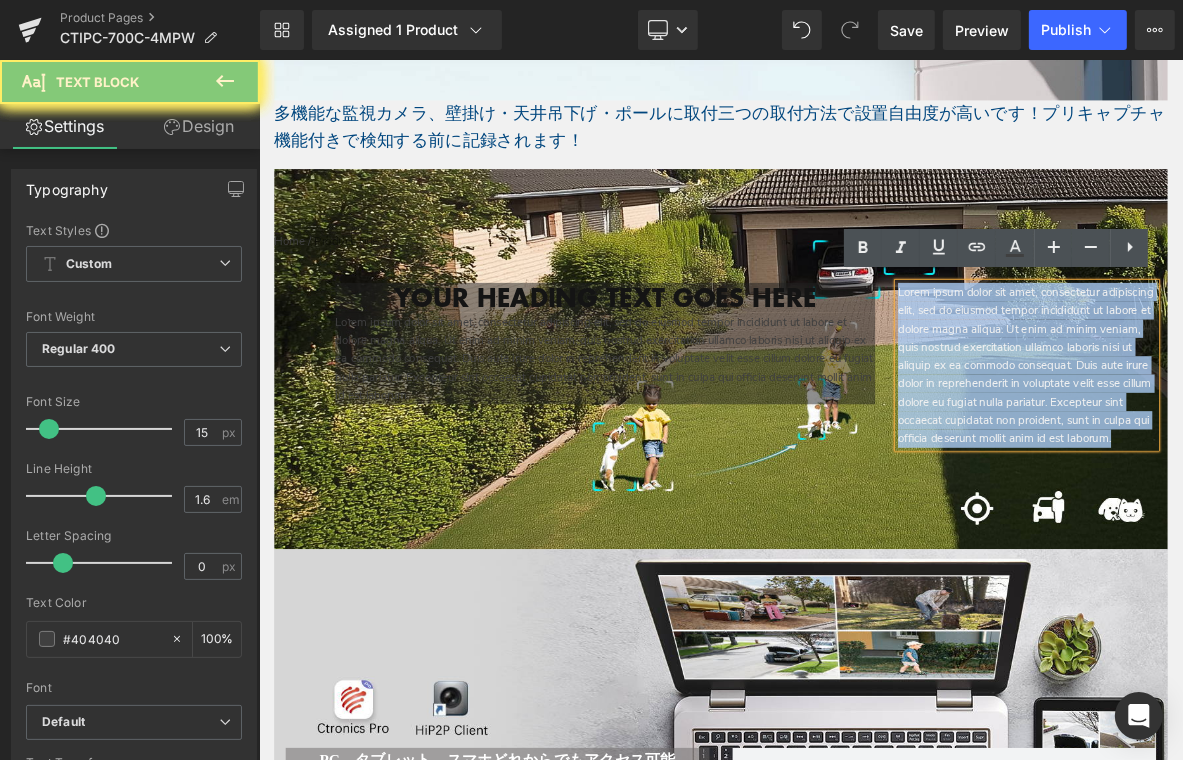 click on "Lorem ipsum dolor sit amet, consectetur adipiscing elit, sed do eiusmod tempor incididunt ut labore et dolore magna aliqua. Ut enim ad minim veniam, quis nostrud exercitation ullamco laboris nisi ut aliquip ex ea commodo consequat. Duis aute irure dolor in reprehenderit in voluptate velit esse cillum dolore eu fugiat nulla pariatur. Excepteur sint occaecat cupidatat non proident, sunt in culpa qui officia deserunt mollit anim id est laborum." at bounding box center (1264, 459) 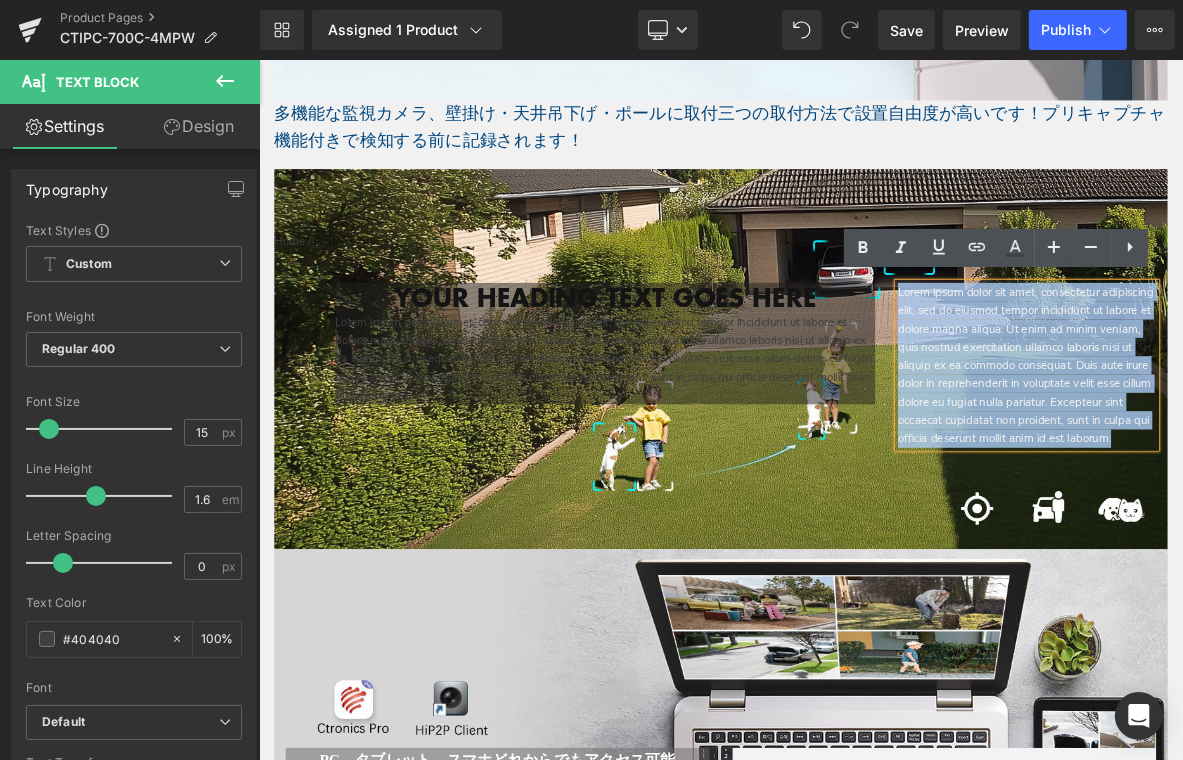 type 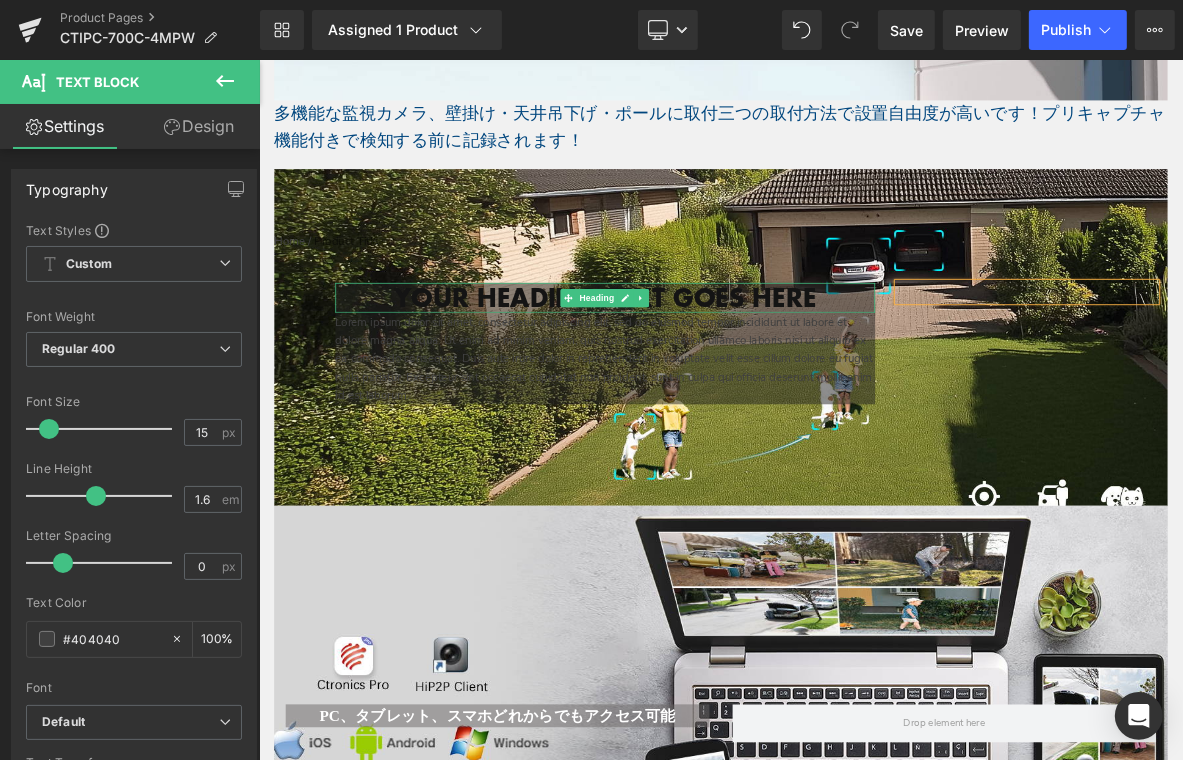 drag, startPoint x: 465, startPoint y: 366, endPoint x: 632, endPoint y: 374, distance: 167.19151 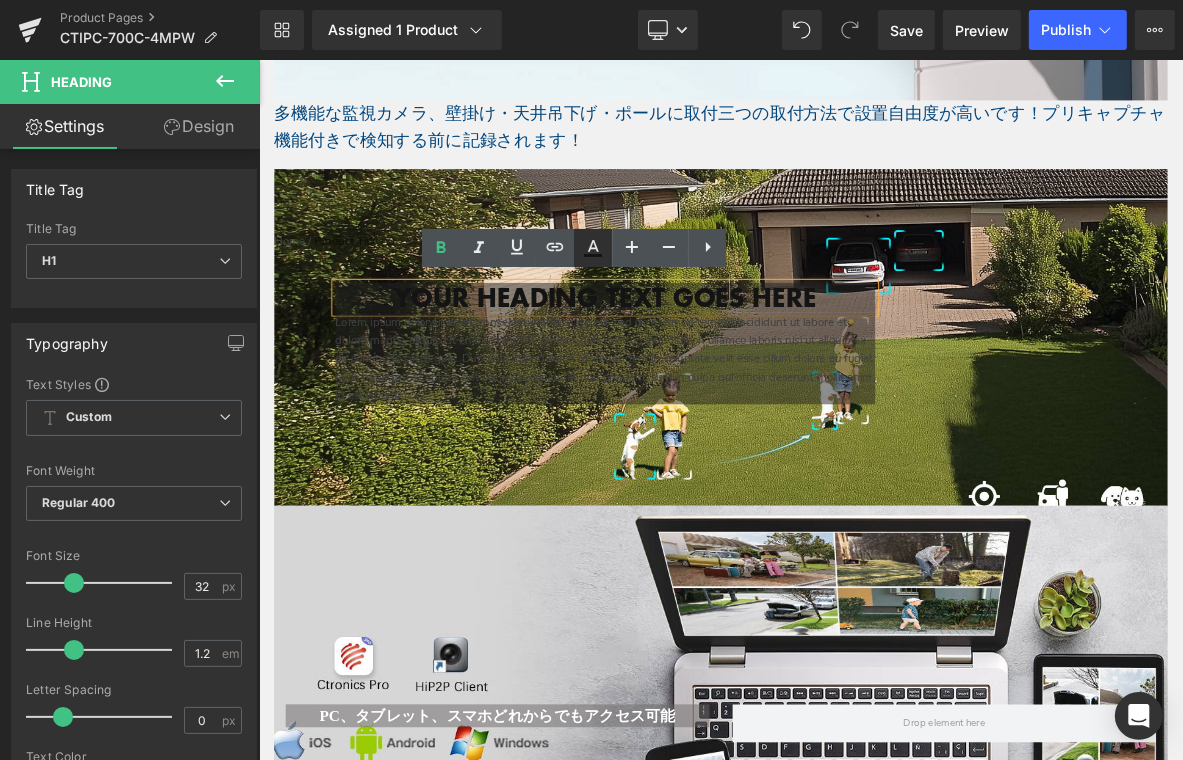 click 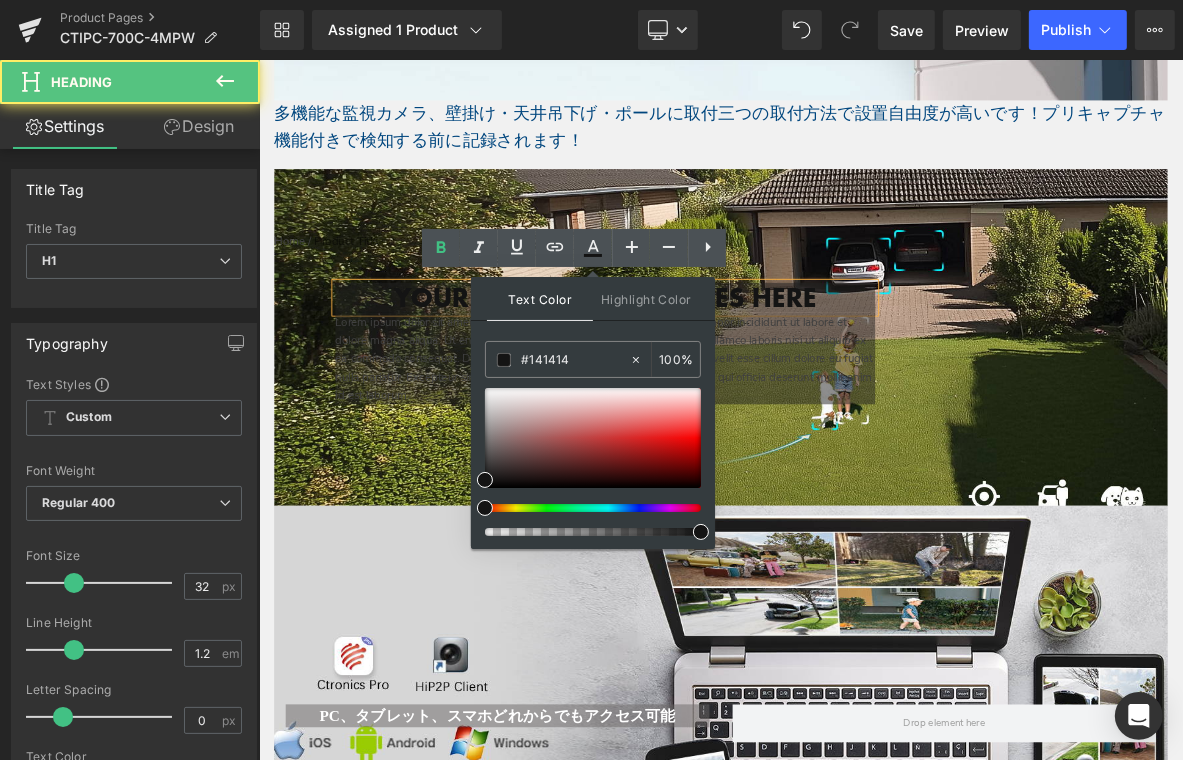 click on "Your heading text goes here" at bounding box center [711, 370] 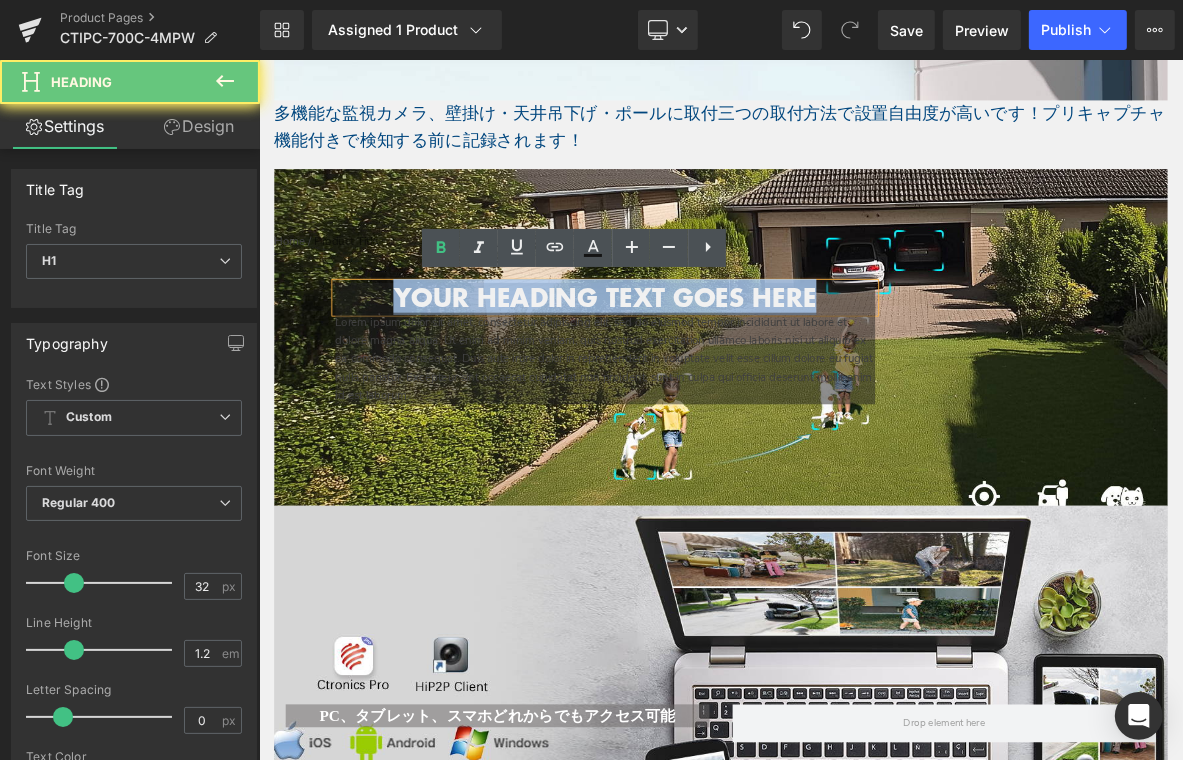 drag, startPoint x: 420, startPoint y: 362, endPoint x: 1131, endPoint y: 369, distance: 711.0345 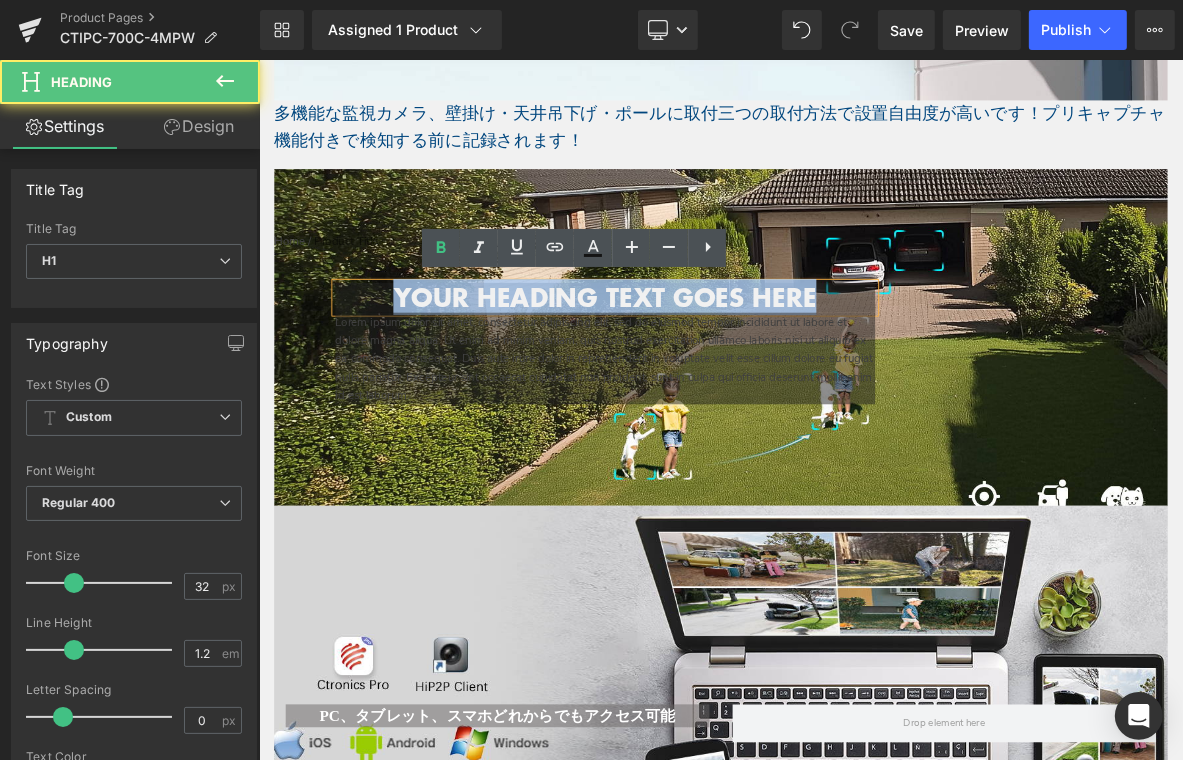 click on "Your heading text goes here" at bounding box center (711, 370) 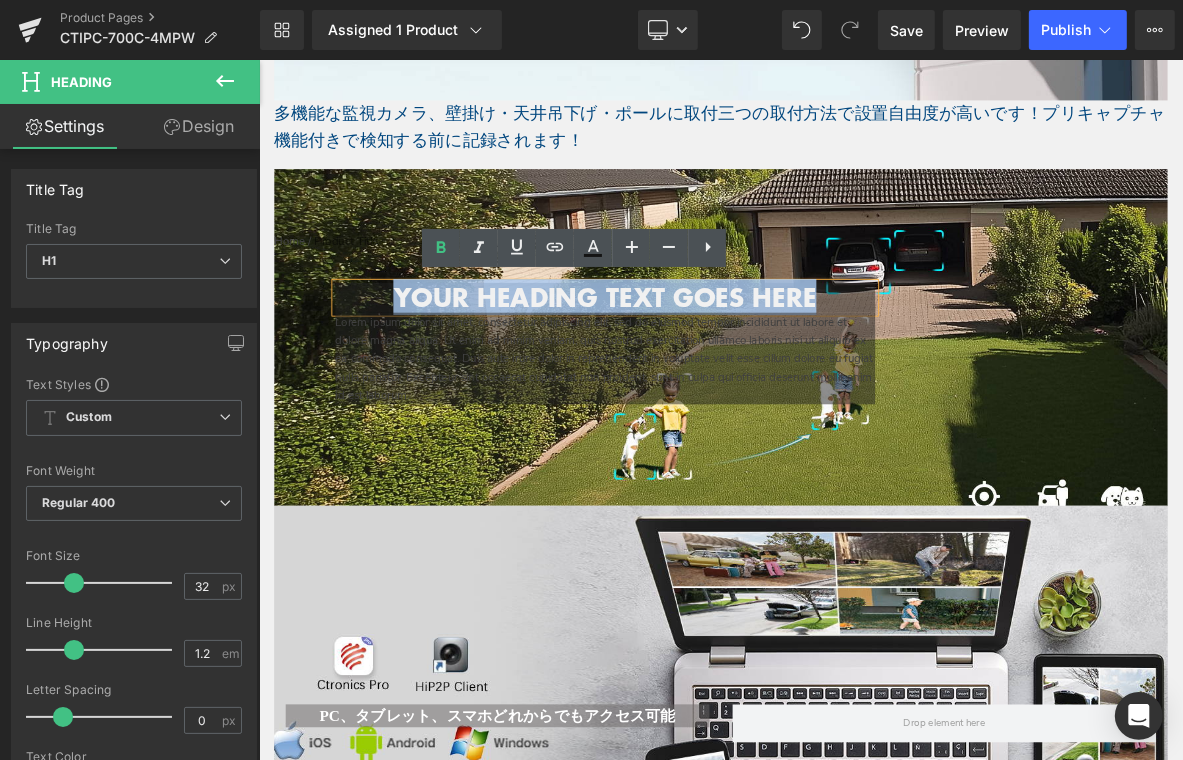 drag, startPoint x: 451, startPoint y: 361, endPoint x: 1018, endPoint y: 364, distance: 567.00793 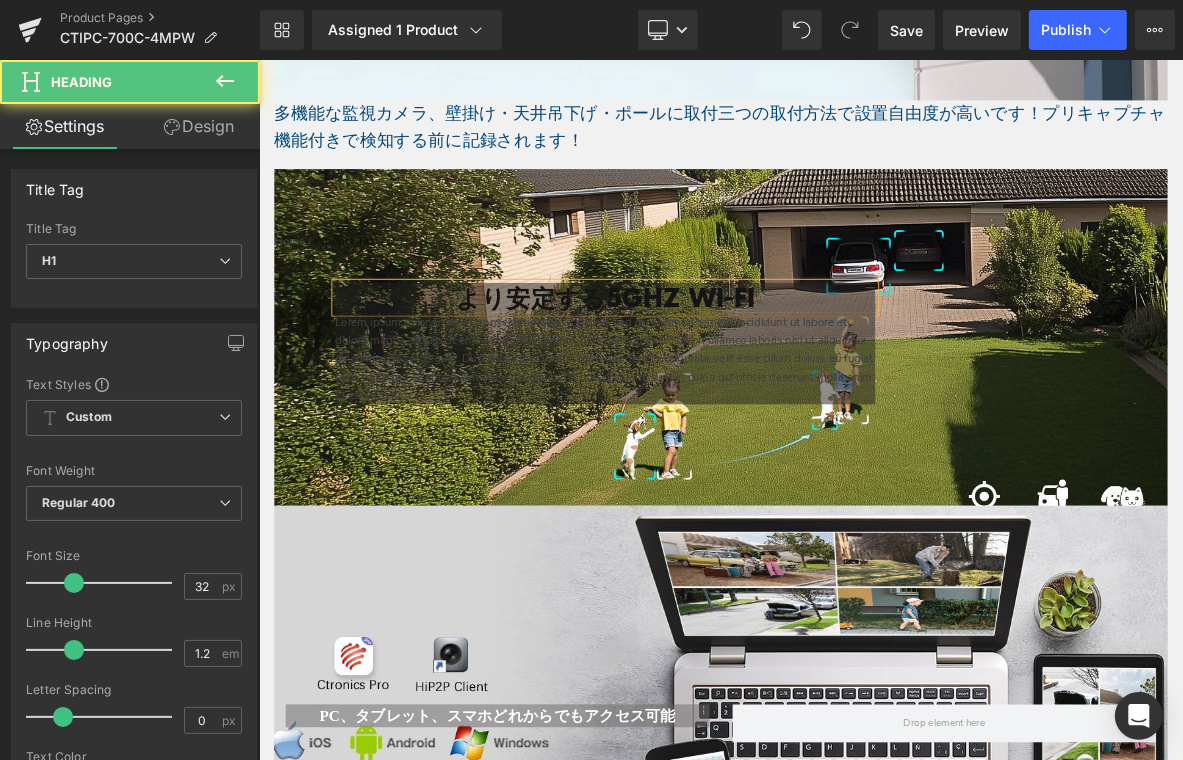 click on "より安定する5GHz Wi-Fi" at bounding box center [711, 370] 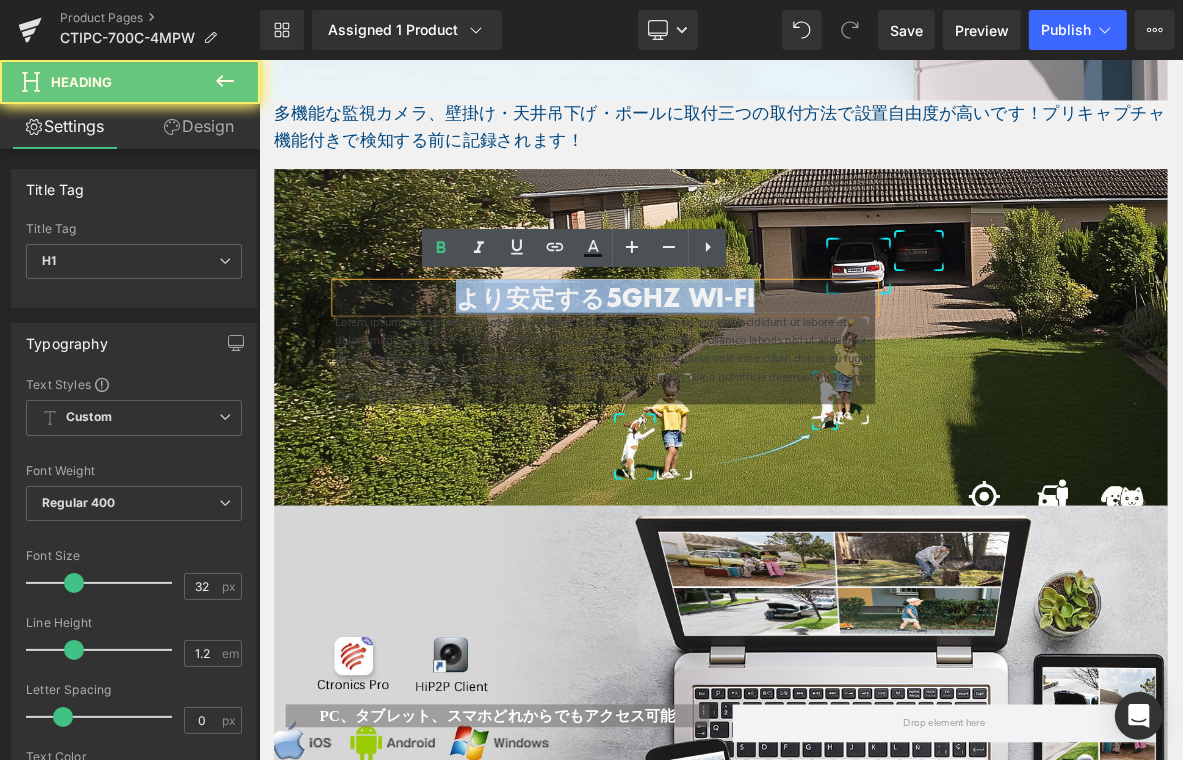 drag, startPoint x: 938, startPoint y: 368, endPoint x: 502, endPoint y: 321, distance: 438.52594 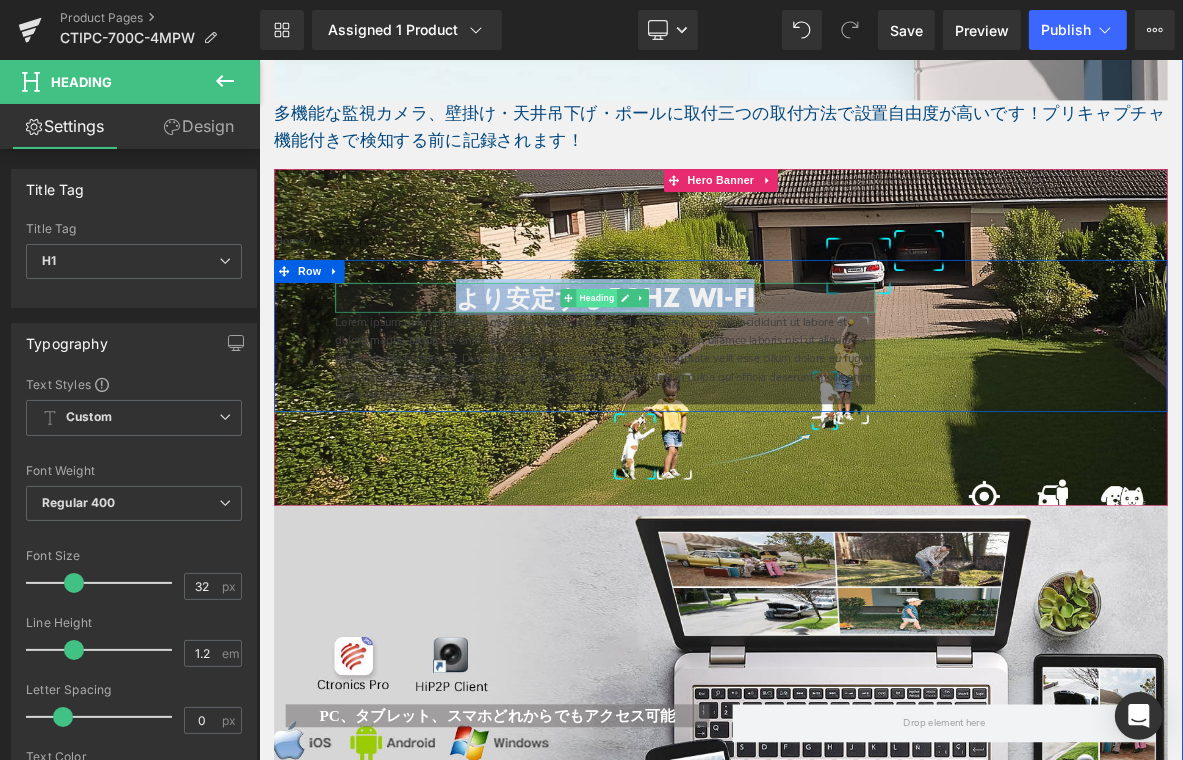 click on "Heading" at bounding box center [701, 371] 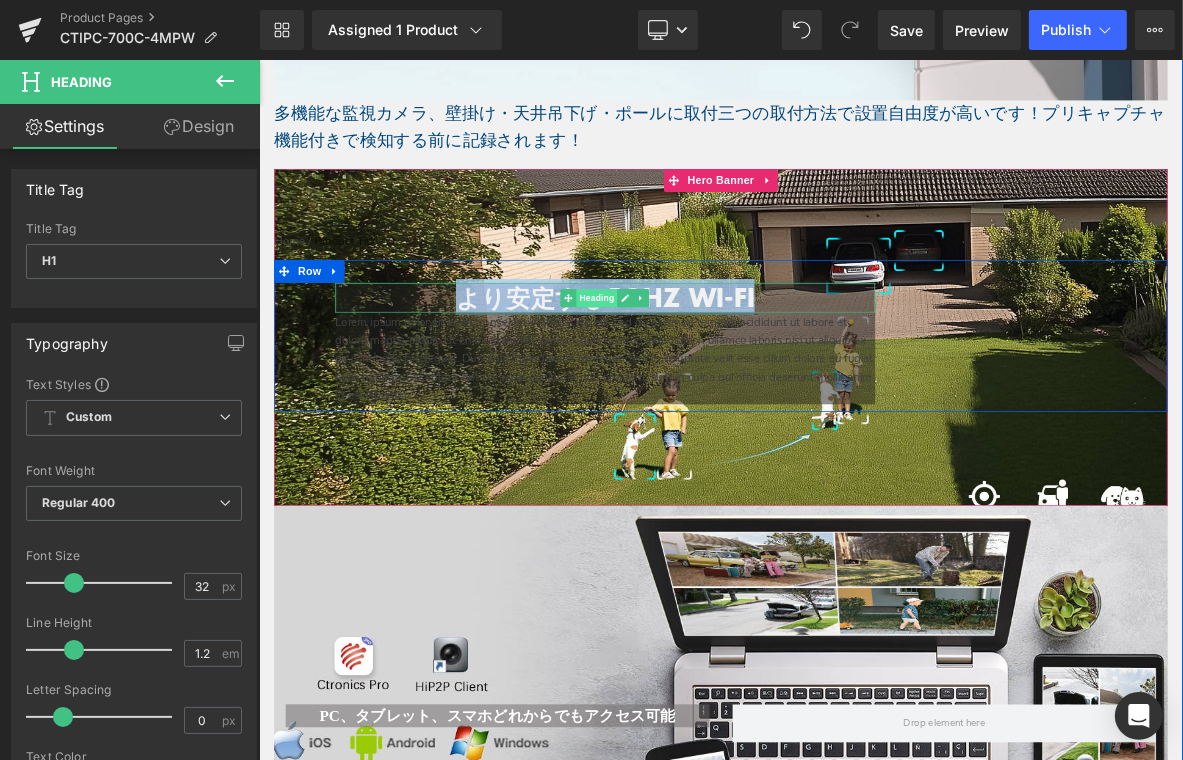 click on "Heading" at bounding box center (701, 371) 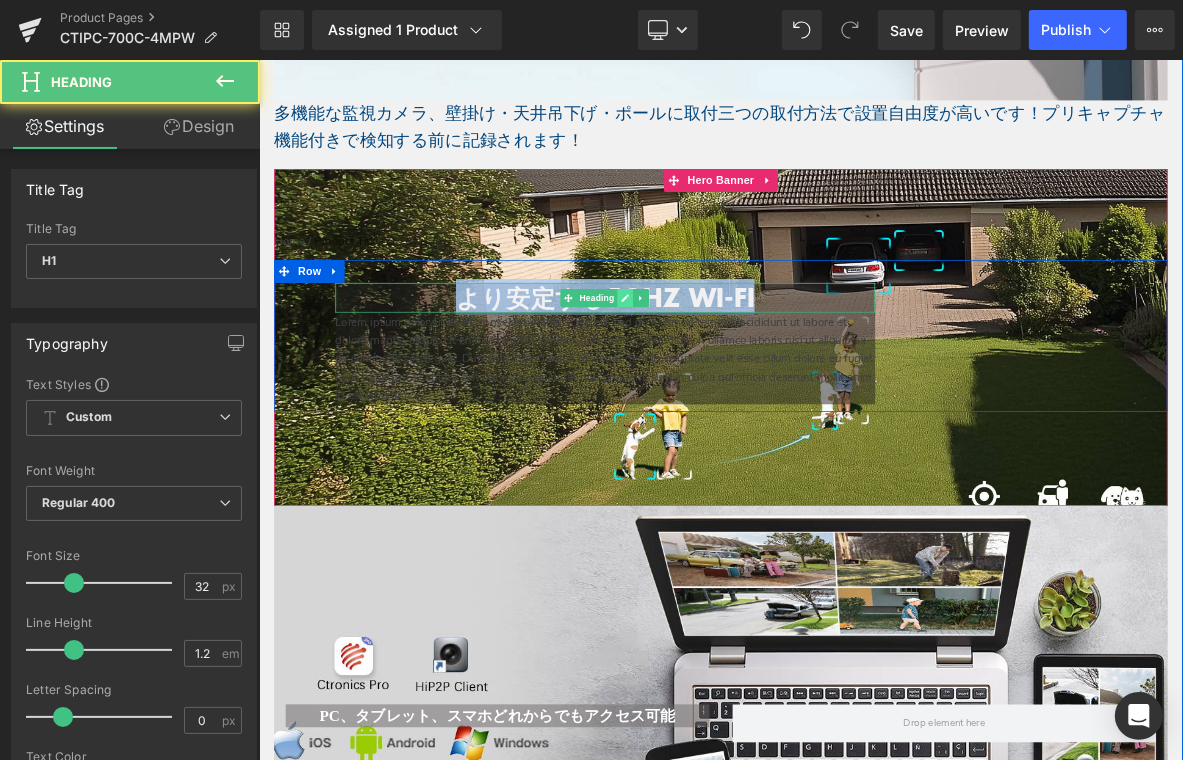 click at bounding box center [738, 371] 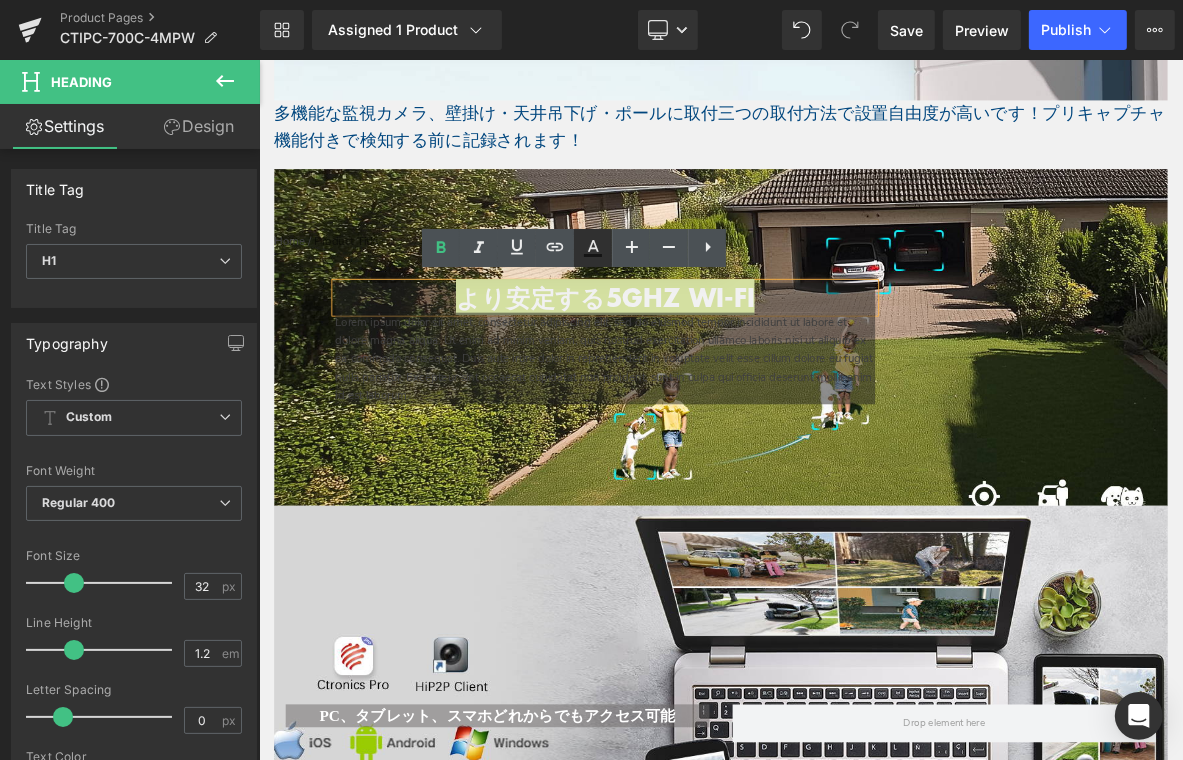 click 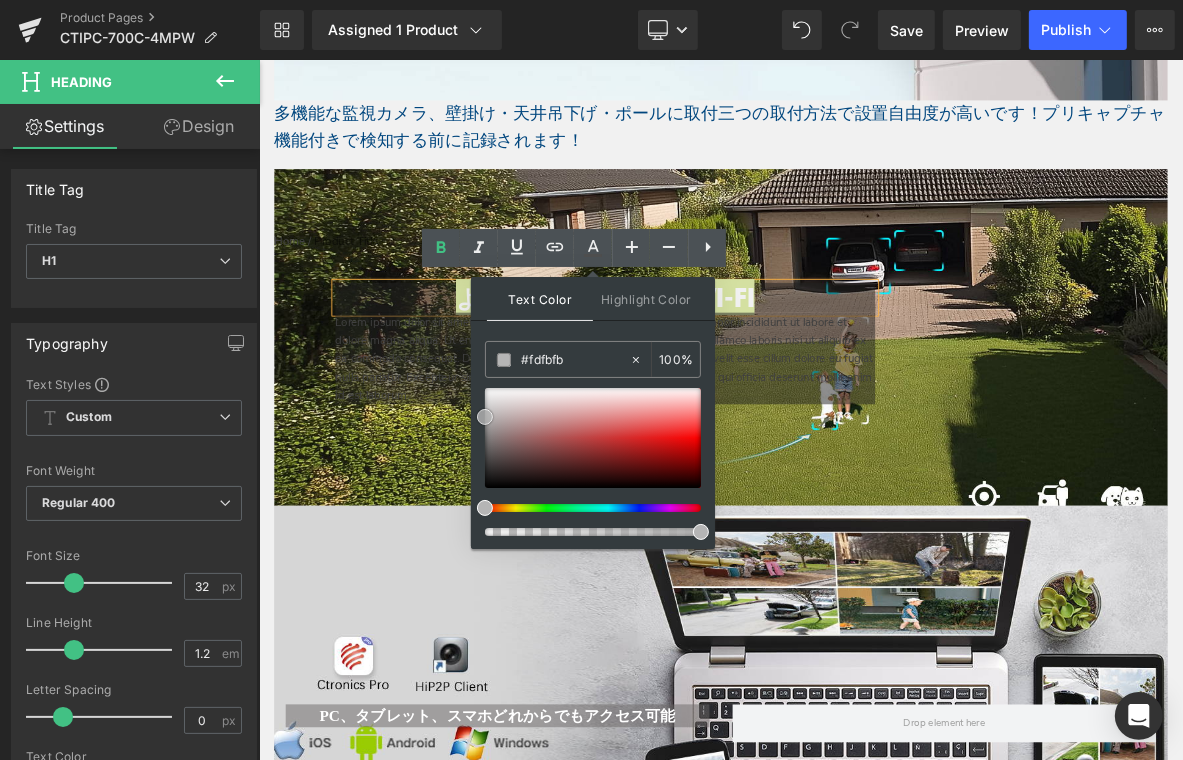 type on "#ffffff" 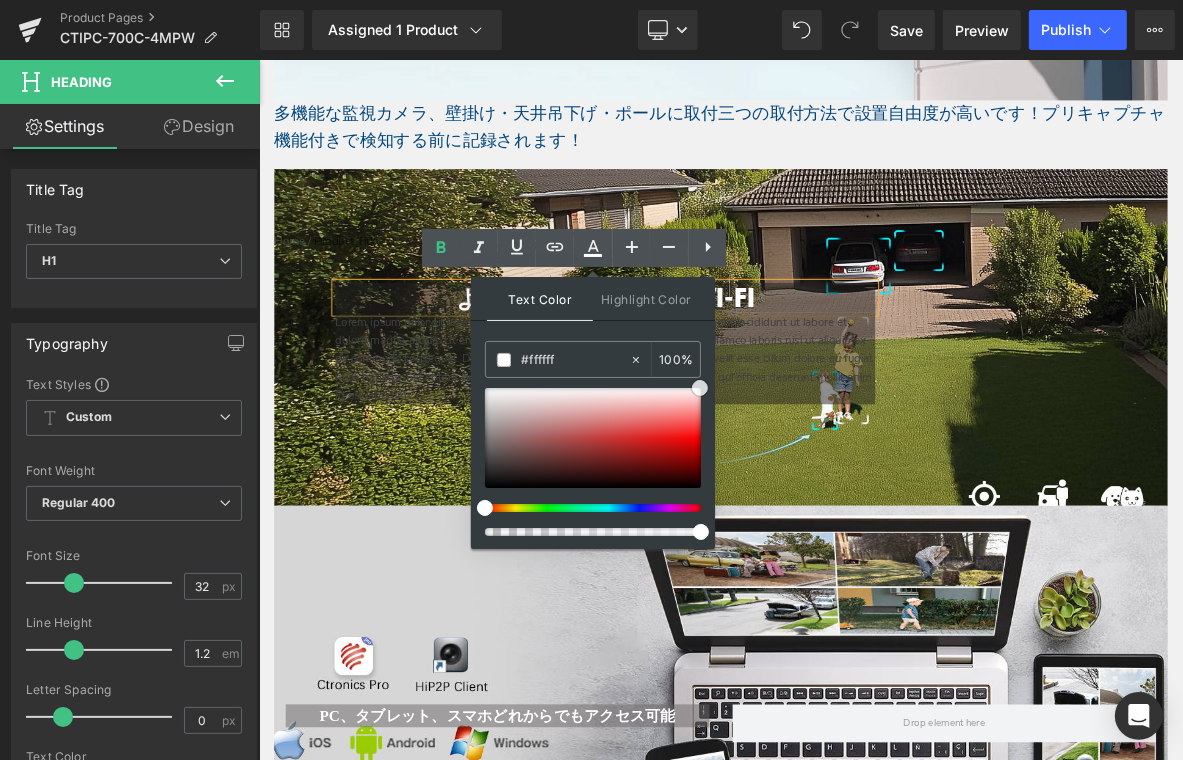 drag, startPoint x: 744, startPoint y: 537, endPoint x: 923, endPoint y: 464, distance: 193.31322 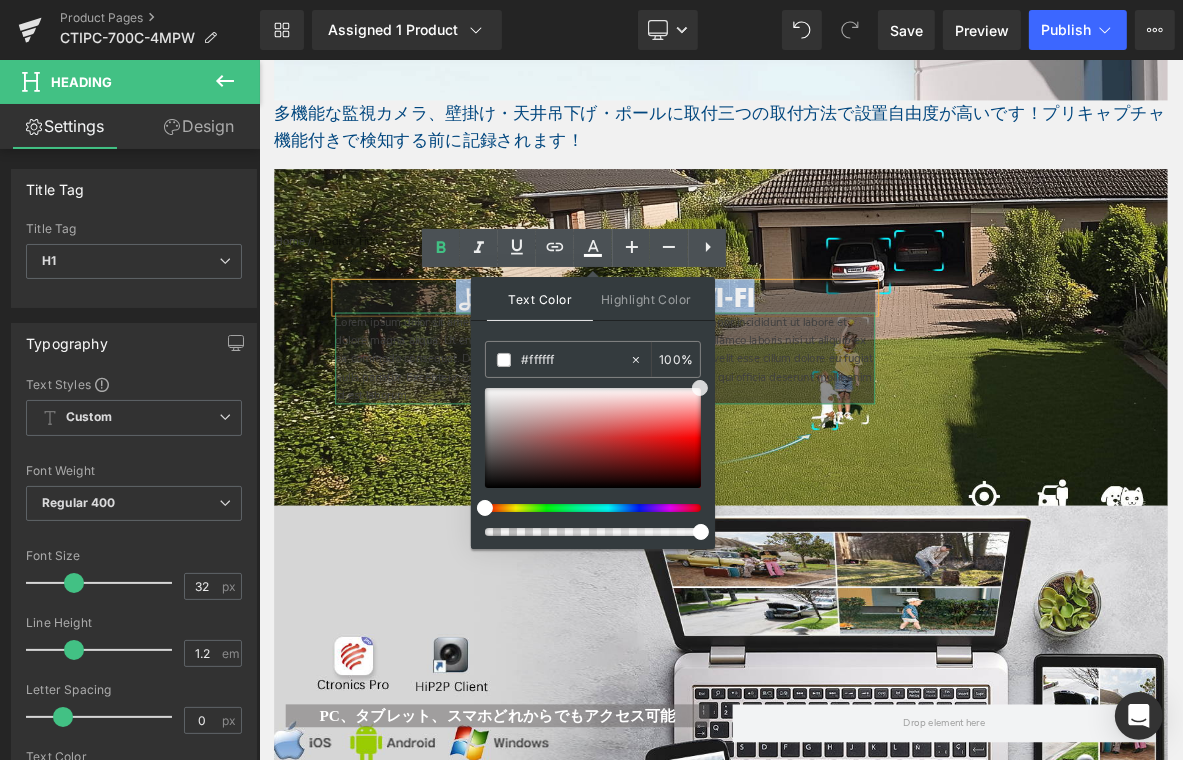 click on "Lorem ipsum dolor sit amet, consectetur adipiscing elit, sed do eiusmod tempor incididunt ut labore et dolore magna aliqua. Ut enim ad minim veniam, quis nostrud exercitation ullamco laboris nisi ut aliquip ex ea commodo consequat. Duis aute irure dolor in reprehenderit in voluptate velit esse cillum dolore eu fugiat nulla pariatur. Excepteur sint occaecat cupidatat non proident, sunt in culpa qui officia deserunt mollit anim id est laborum." at bounding box center [711, 450] 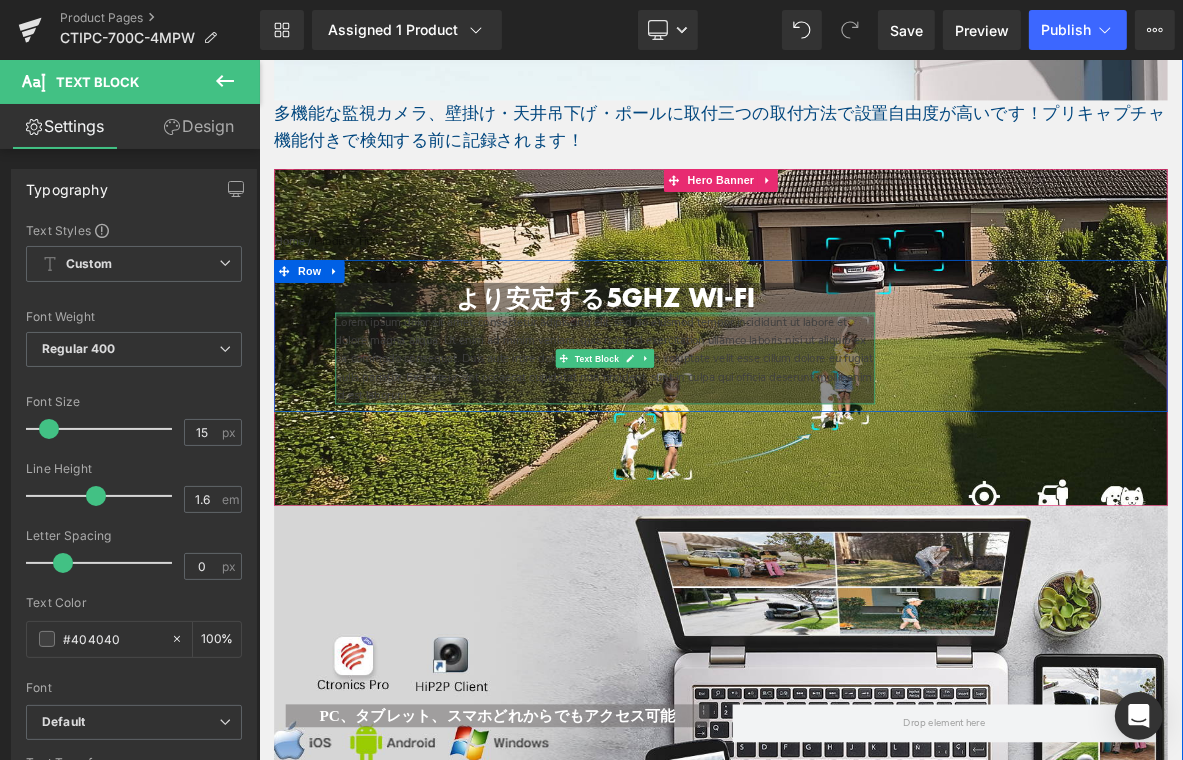 click on "より安定する5GHz Wi-Fi" at bounding box center [711, 369] 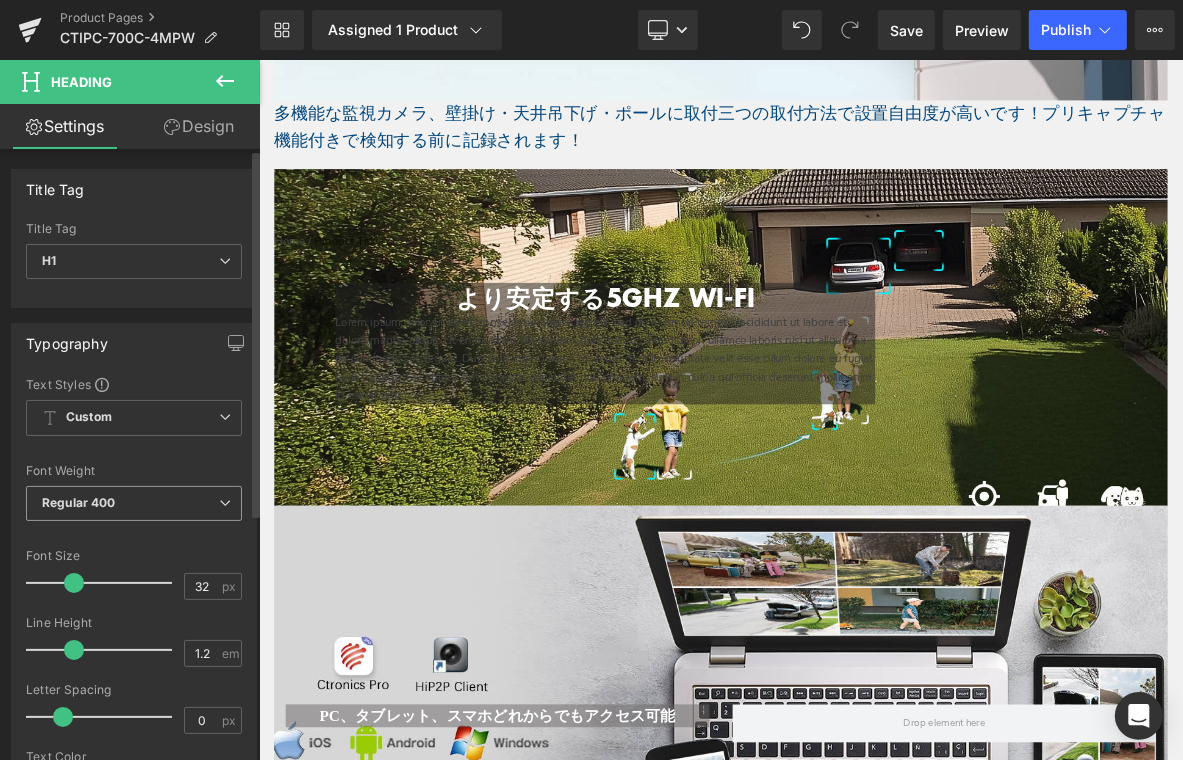 click on "Regular 400" at bounding box center [79, 502] 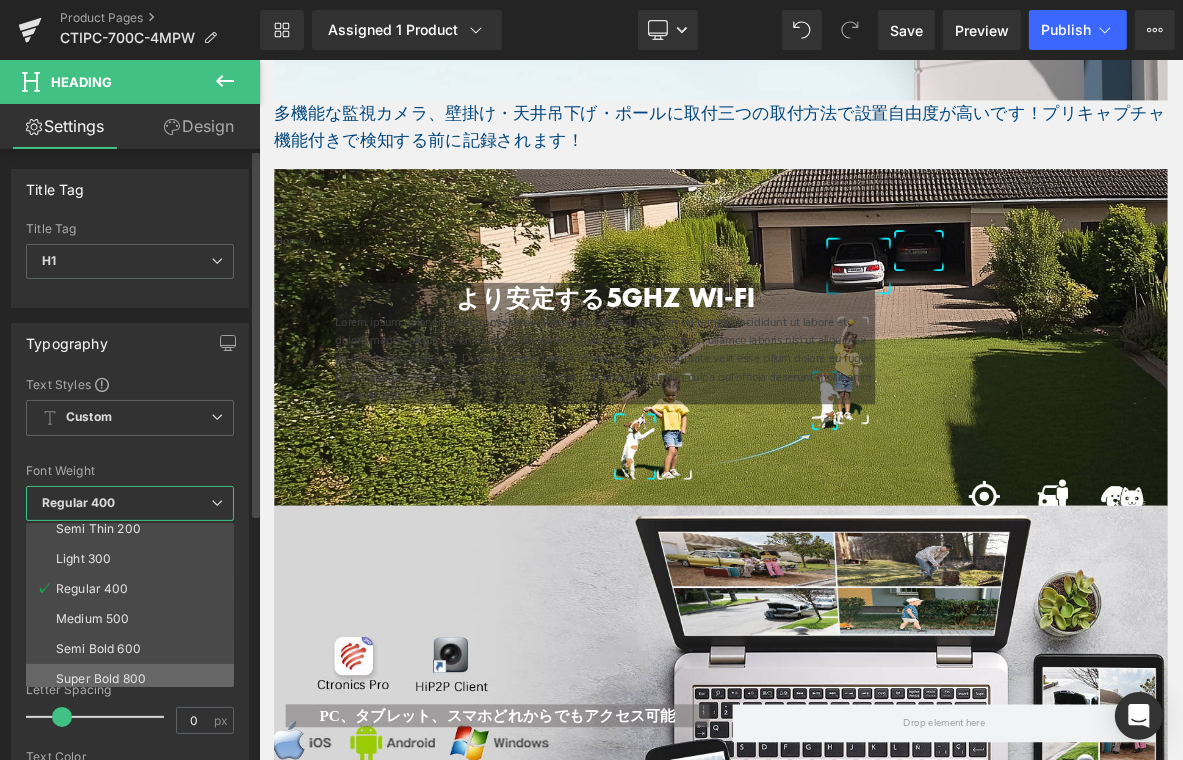 scroll, scrollTop: 100, scrollLeft: 0, axis: vertical 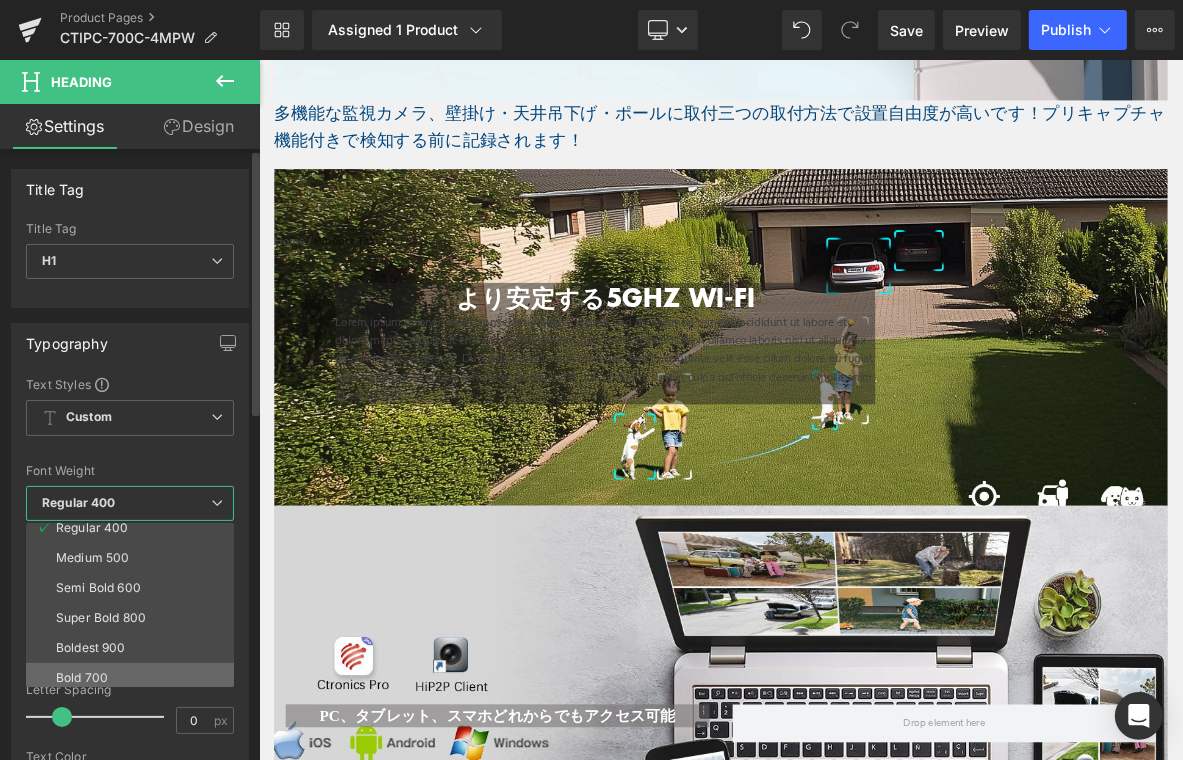 click on "Bold 700" at bounding box center (134, 678) 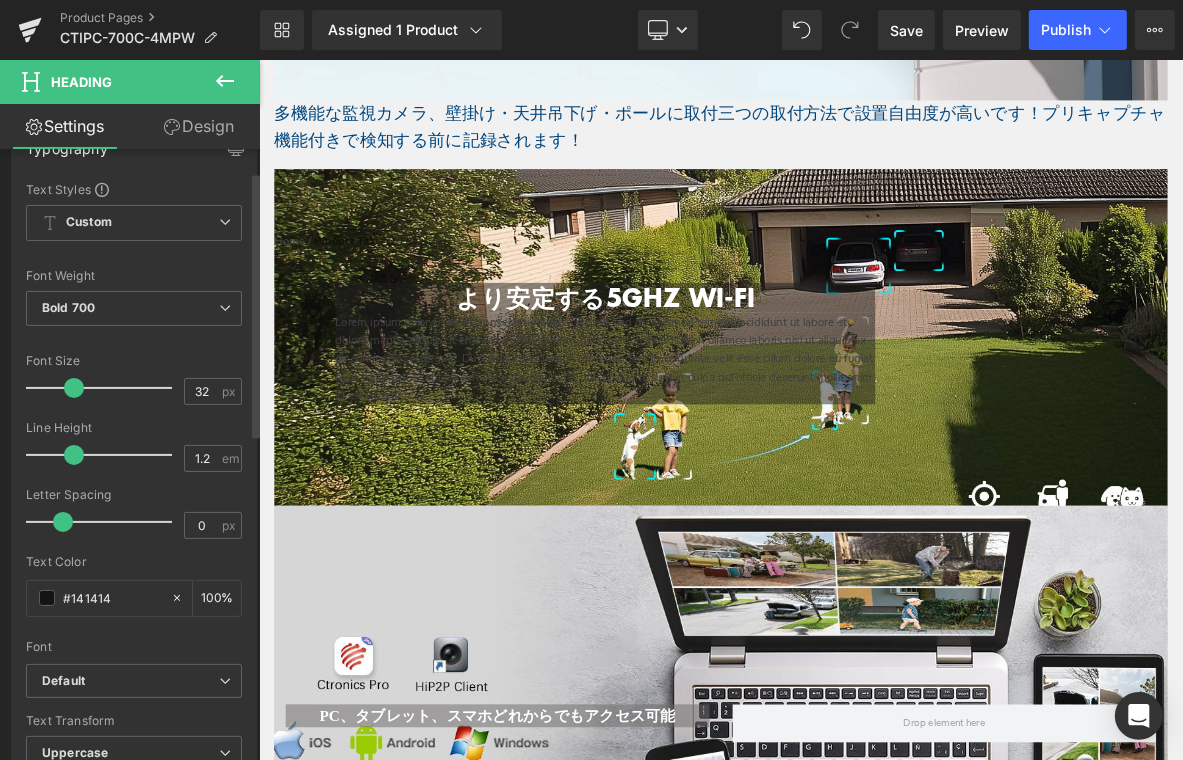 scroll, scrollTop: 200, scrollLeft: 0, axis: vertical 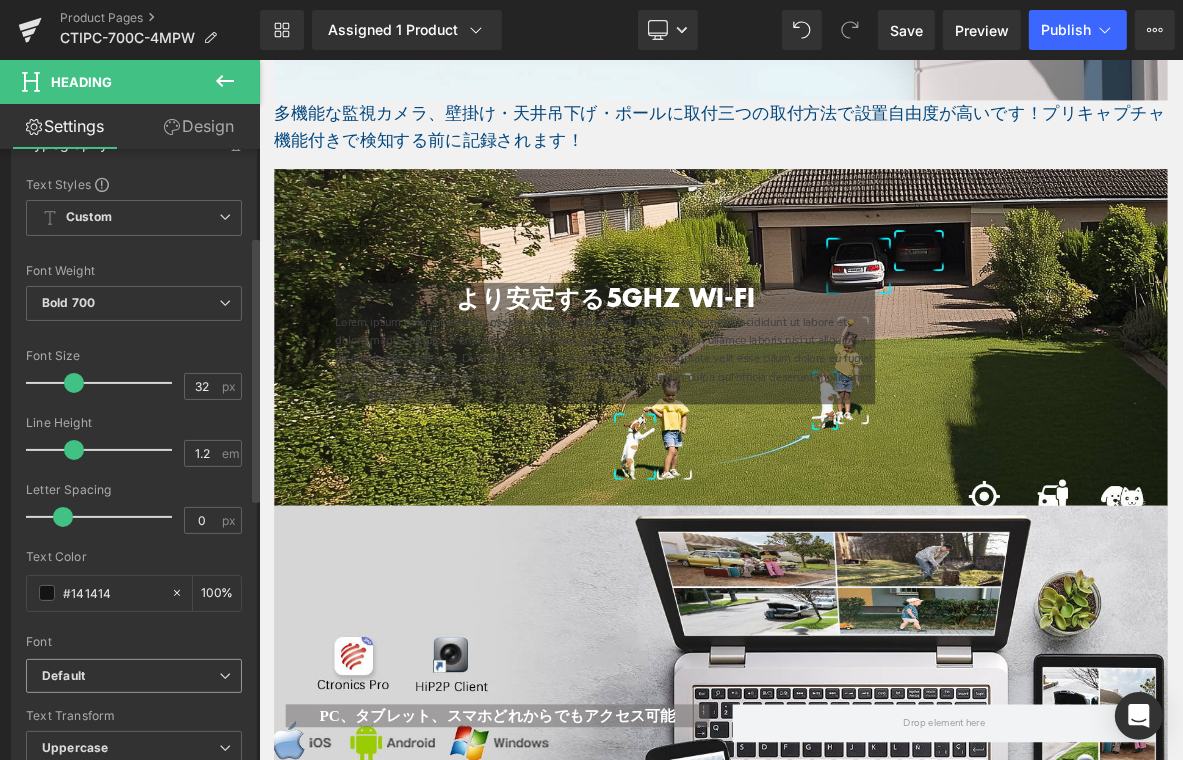 click on "Default" at bounding box center [130, 676] 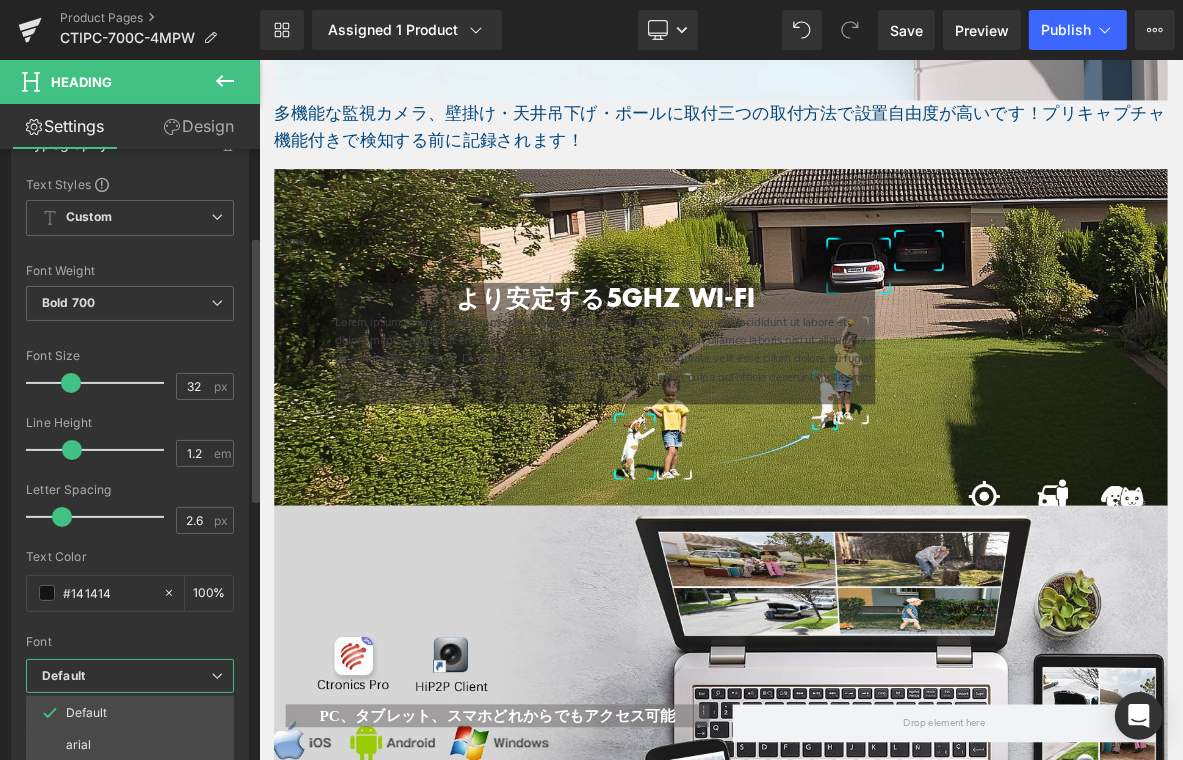 click at bounding box center (100, 517) 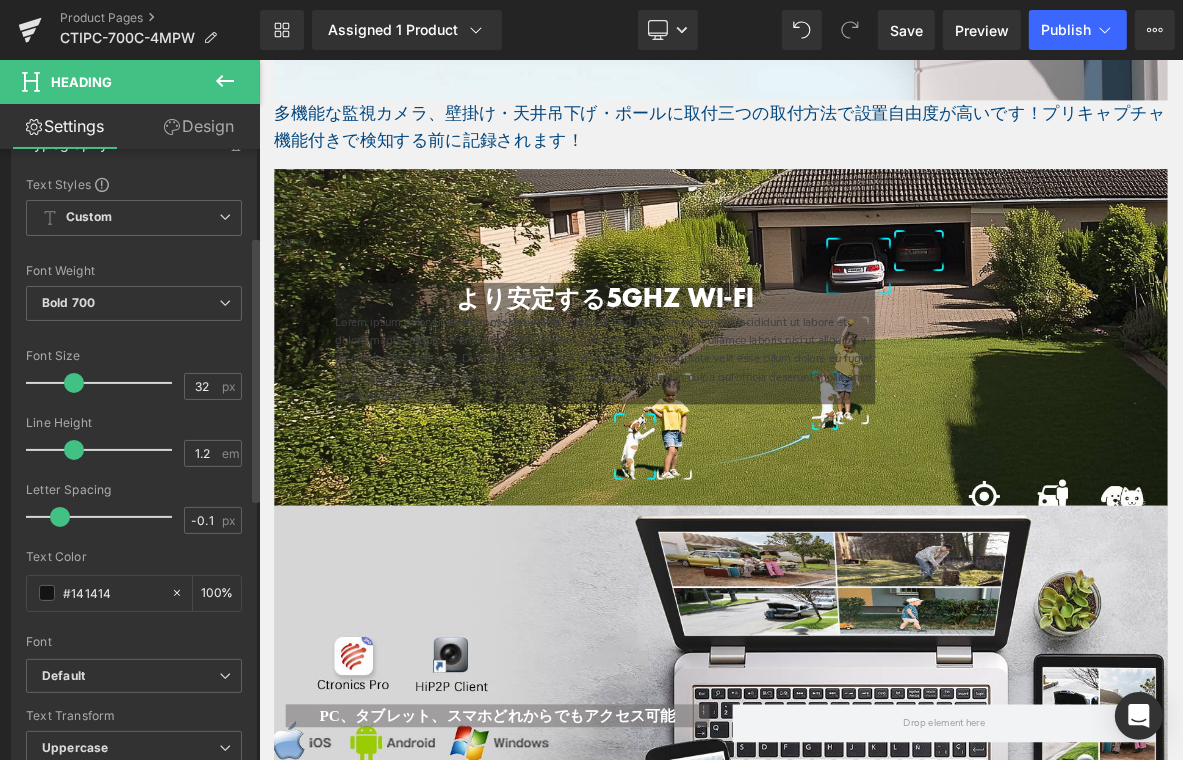 type on "0" 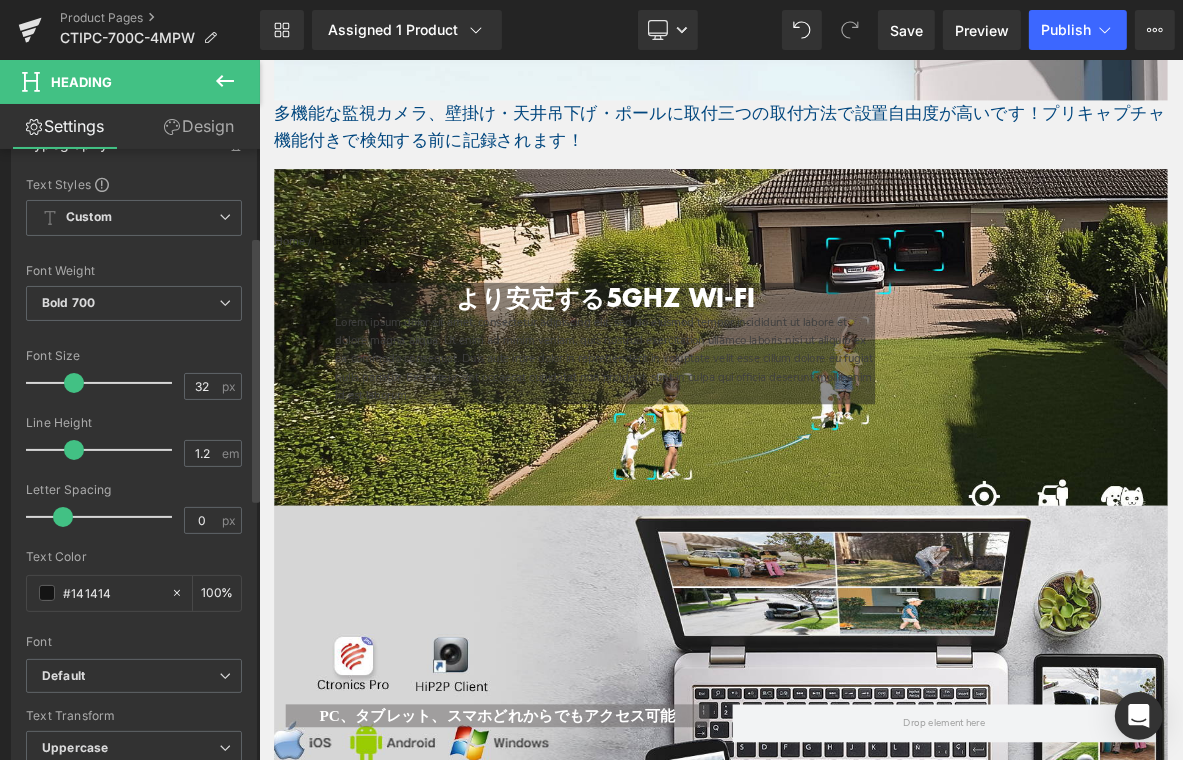 drag, startPoint x: 128, startPoint y: 506, endPoint x: 62, endPoint y: 517, distance: 66.910385 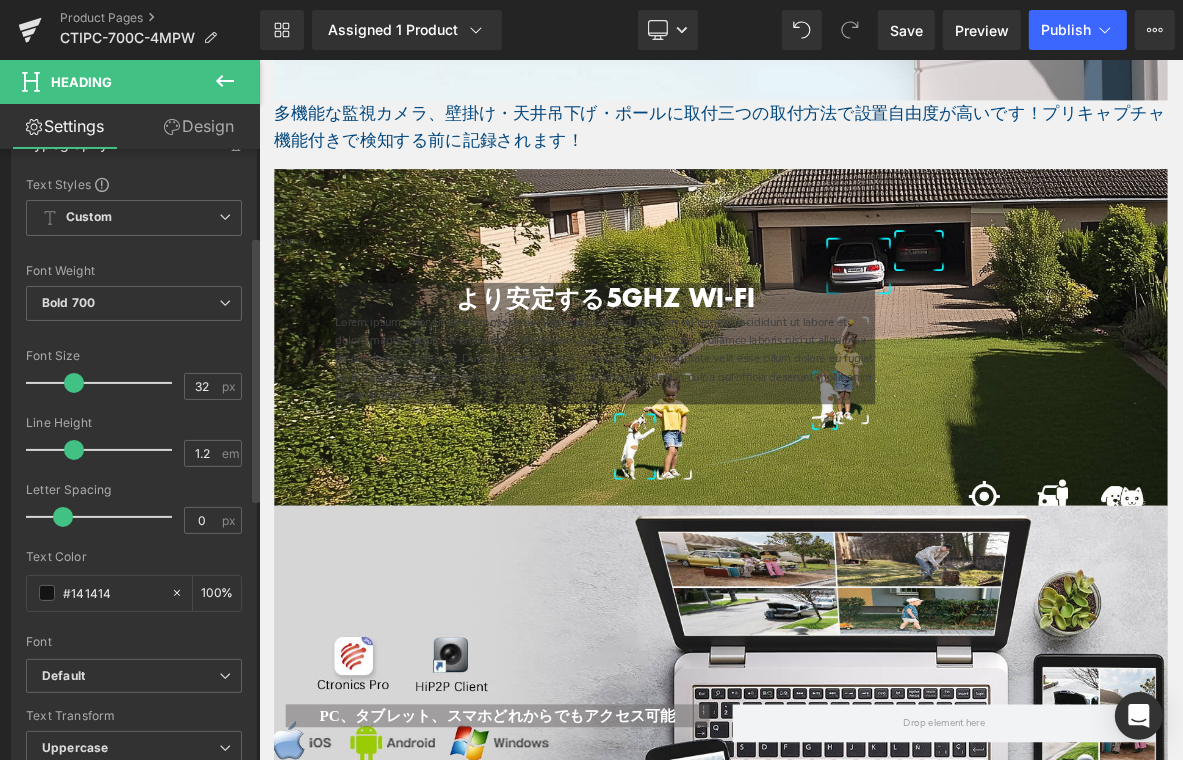 click at bounding box center [63, 517] 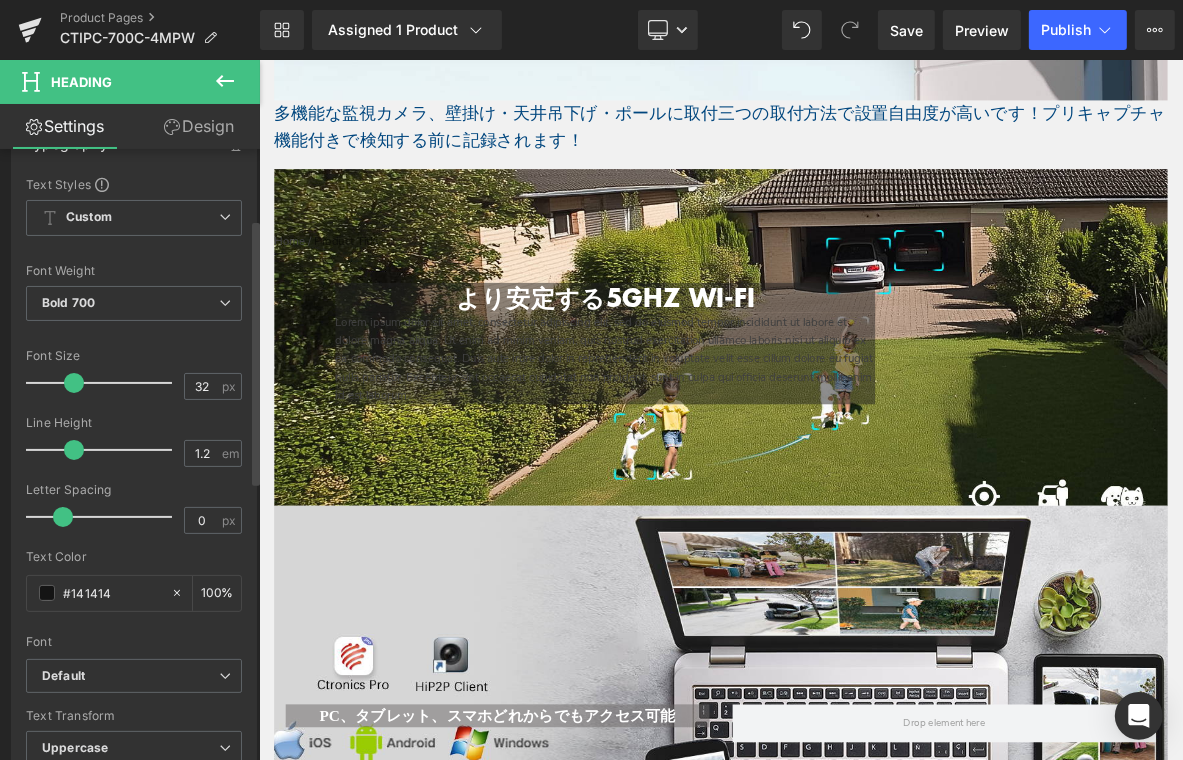 scroll, scrollTop: 0, scrollLeft: 0, axis: both 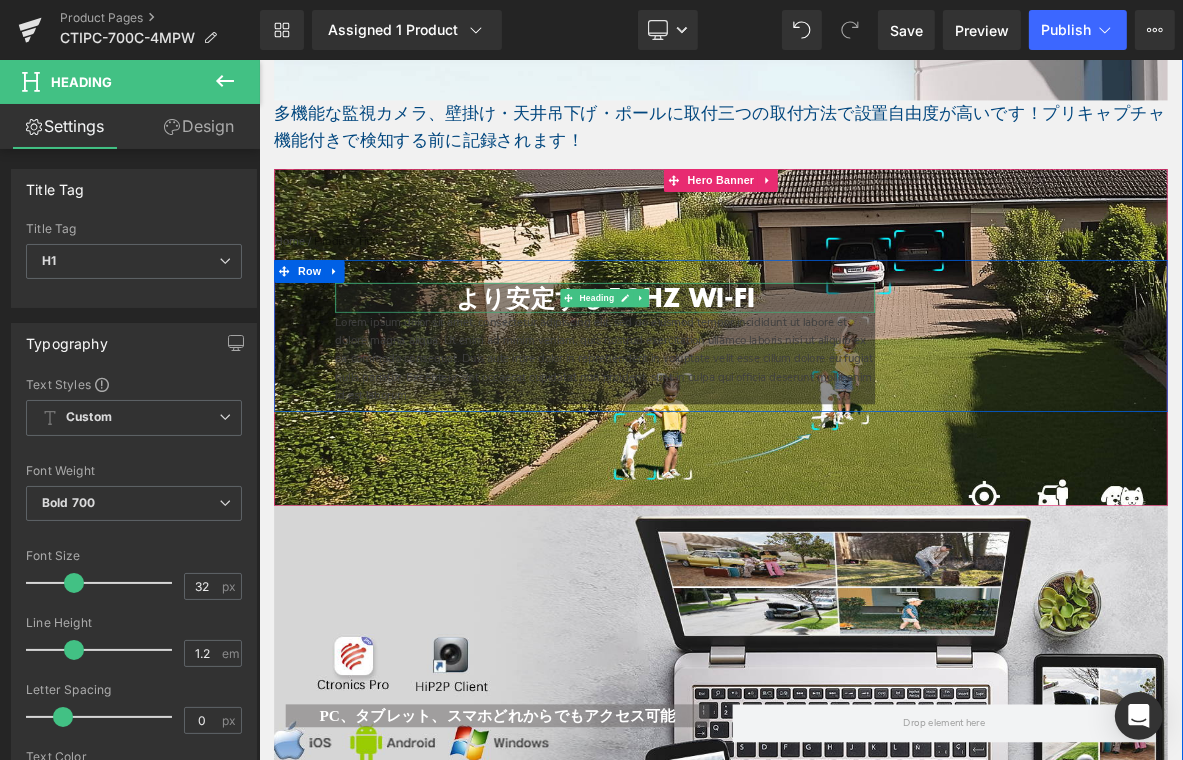 click on "Heading" at bounding box center (701, 371) 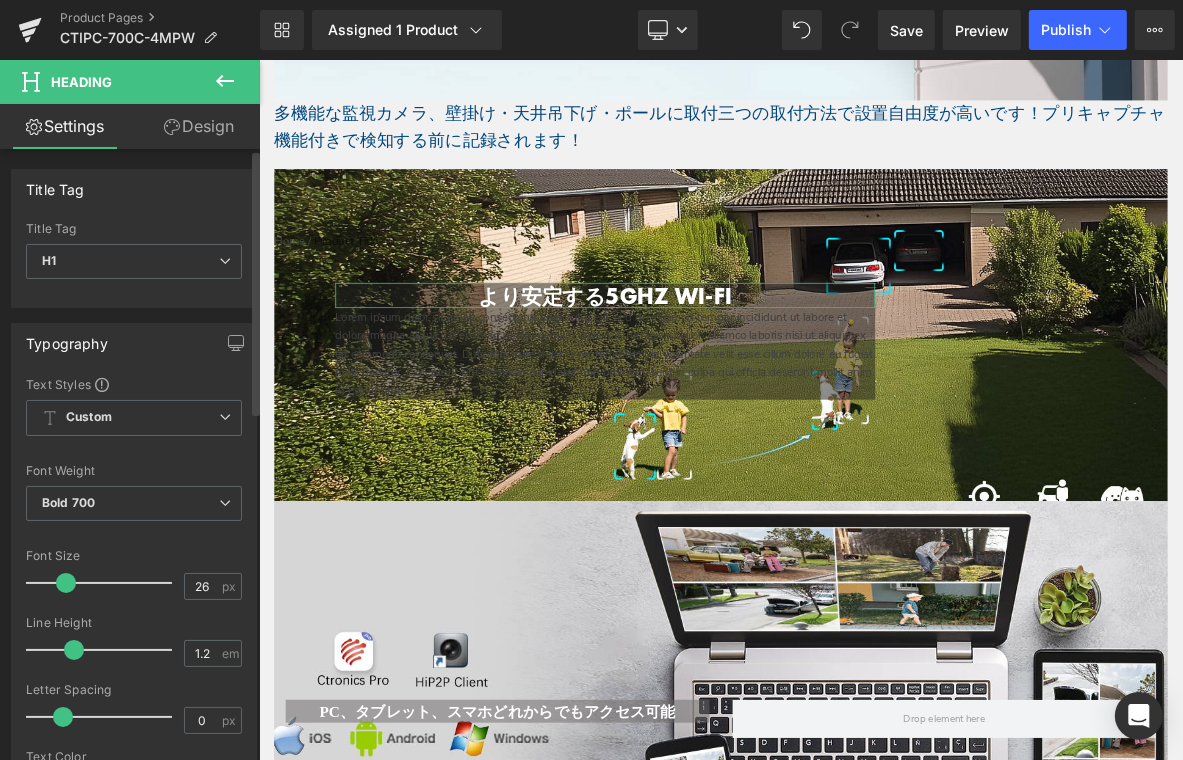 type on "25" 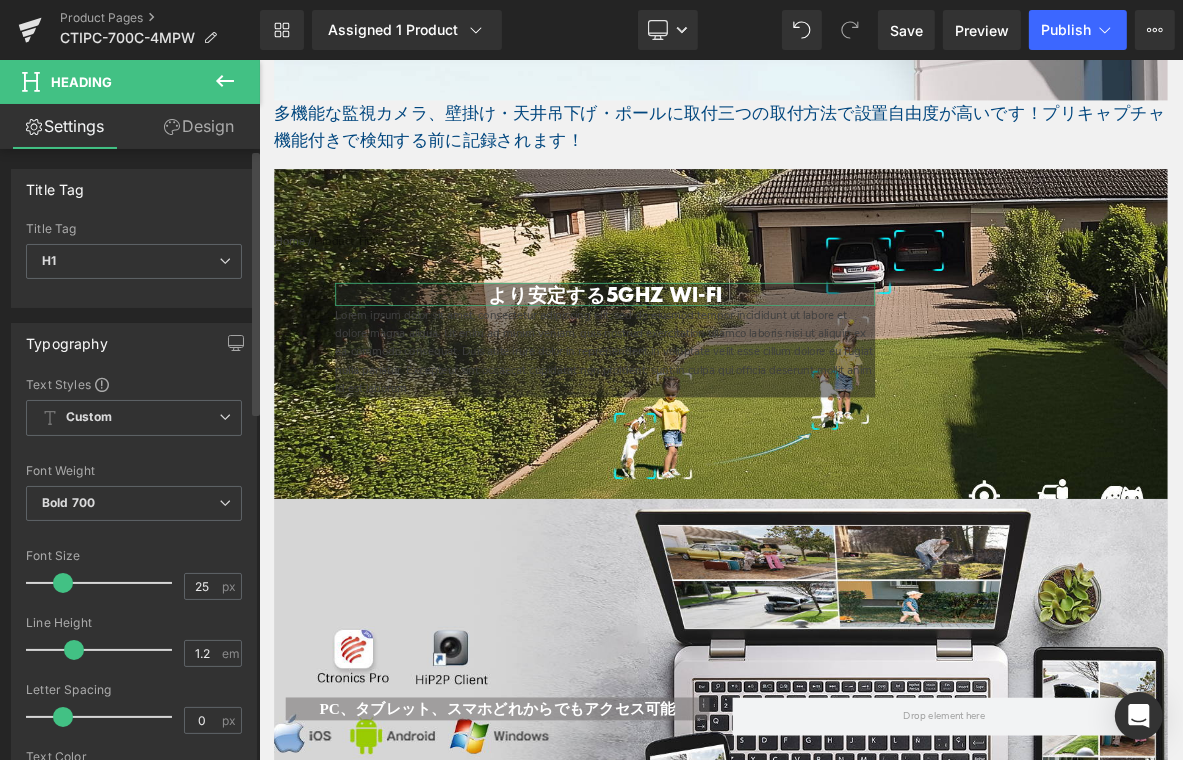 click at bounding box center [63, 583] 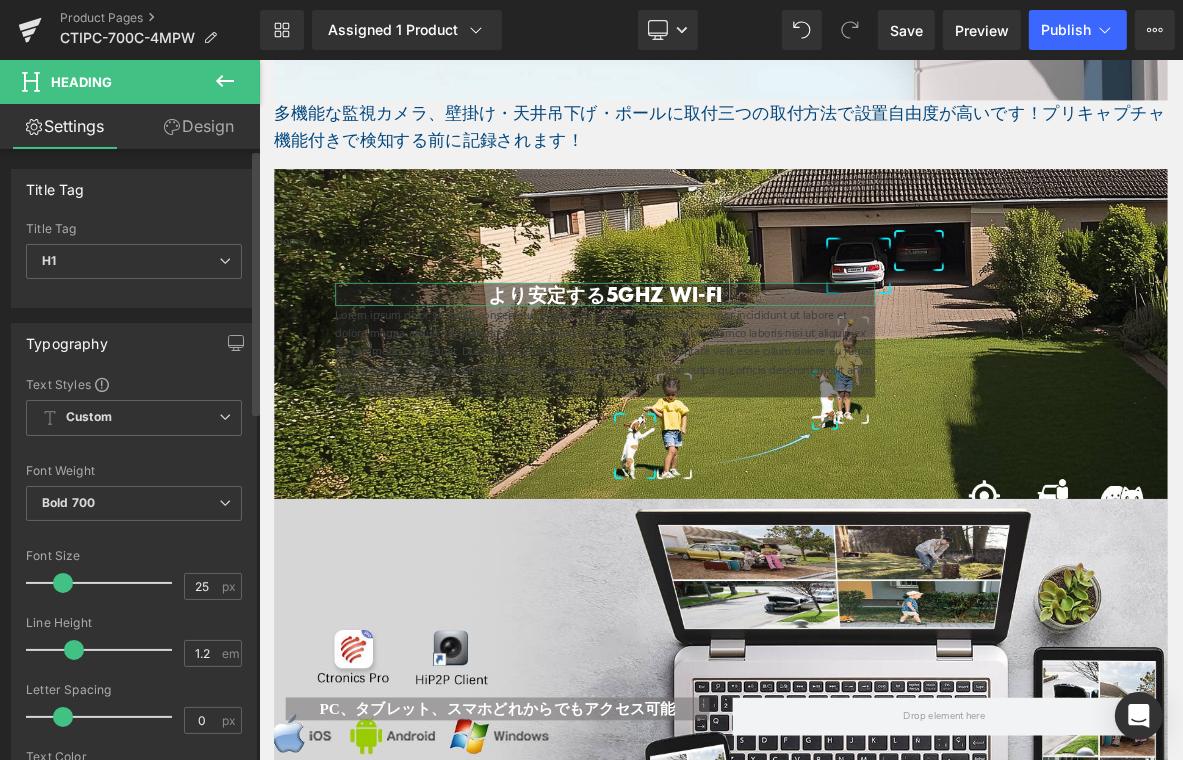 scroll, scrollTop: 0, scrollLeft: 0, axis: both 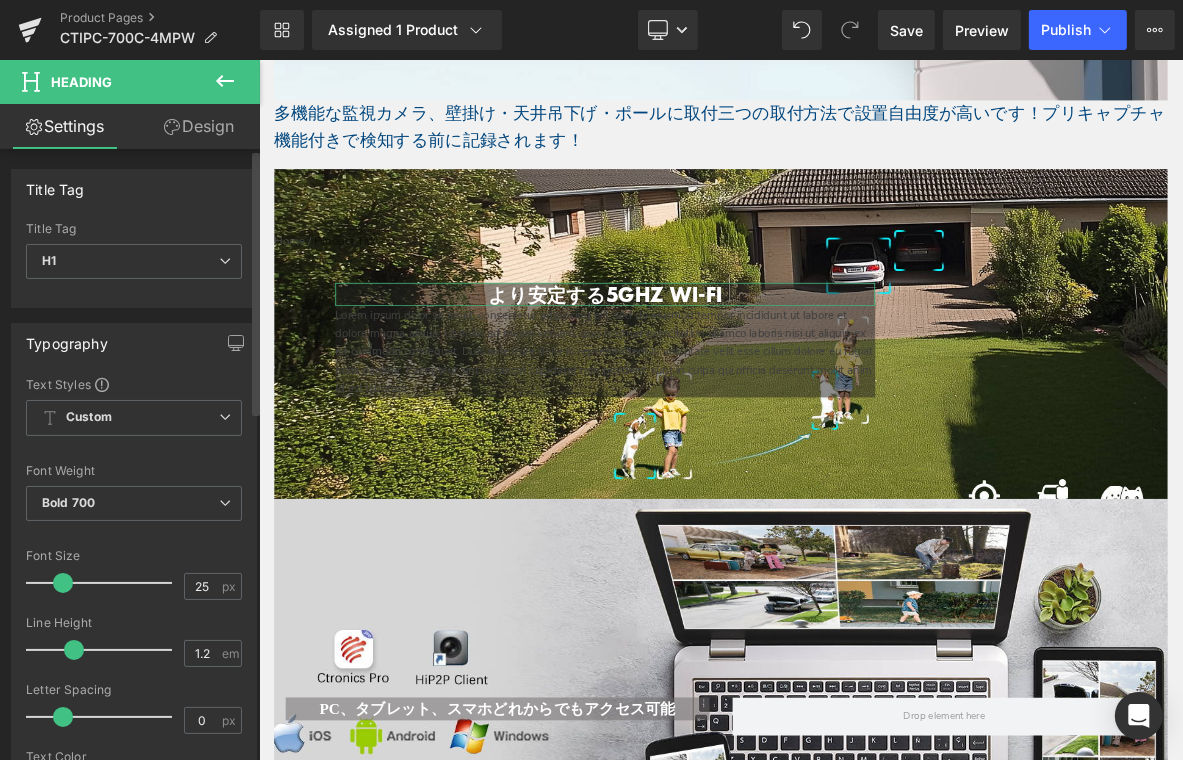 drag, startPoint x: 249, startPoint y: 337, endPoint x: 250, endPoint y: 351, distance: 14.035668 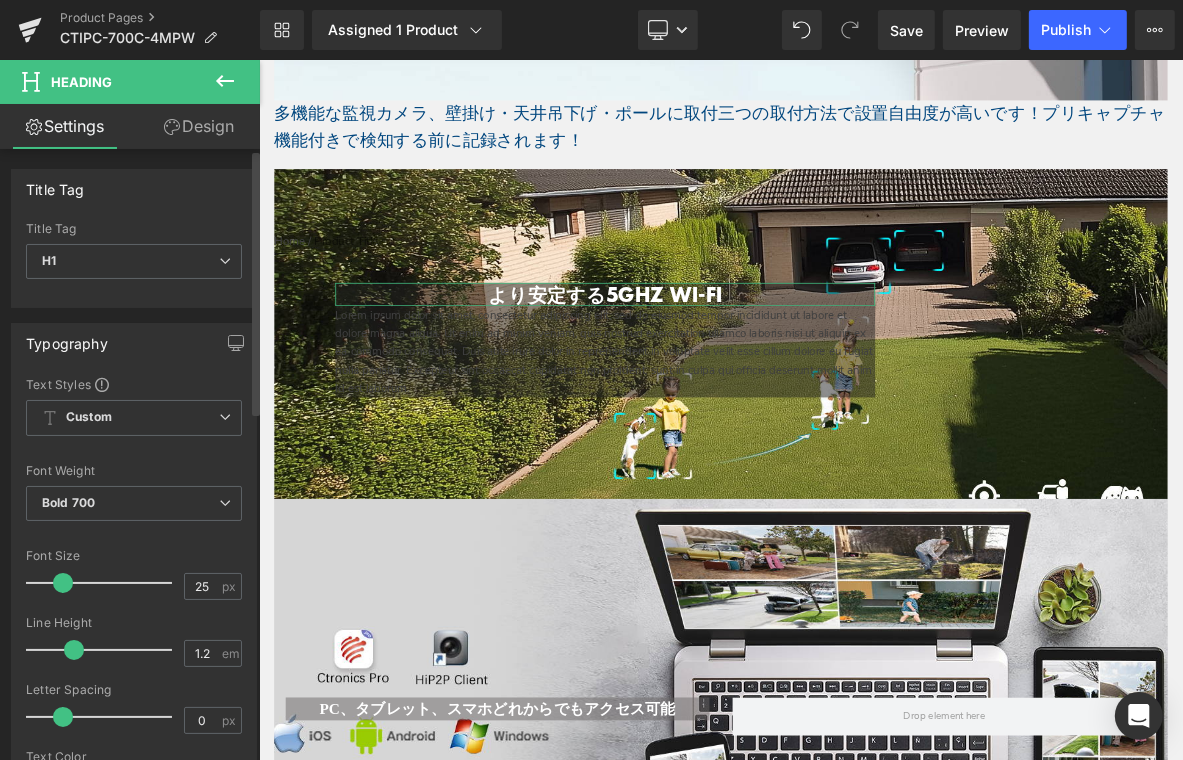 click on "Typography Text Styles Custom
Custom
Setup Global Style
Custom
Setup Global Style
Thin 100 Semi Thin 200 Light 300 Regular 400 Medium 500 Semi Bold 600 Super Bold 800 Boldest 900 Bold 700 Lighter Bolder Font Weight
Bold 700
Thin 100 Semi Thin 200 Light 300 Regular 400 Medium 500 Semi Bold 600 Super Bold 800 Boldest 900 Bold 700 Lighter Bolder 25px Font Size 25 px 1.2em Line Height 1.2 em 0px Letter Spacing 0 px #141414 Text Color #141414 100 % inherit
Font
Default
arial
meiryo
Yu Gothic
Default" at bounding box center (134, 651) 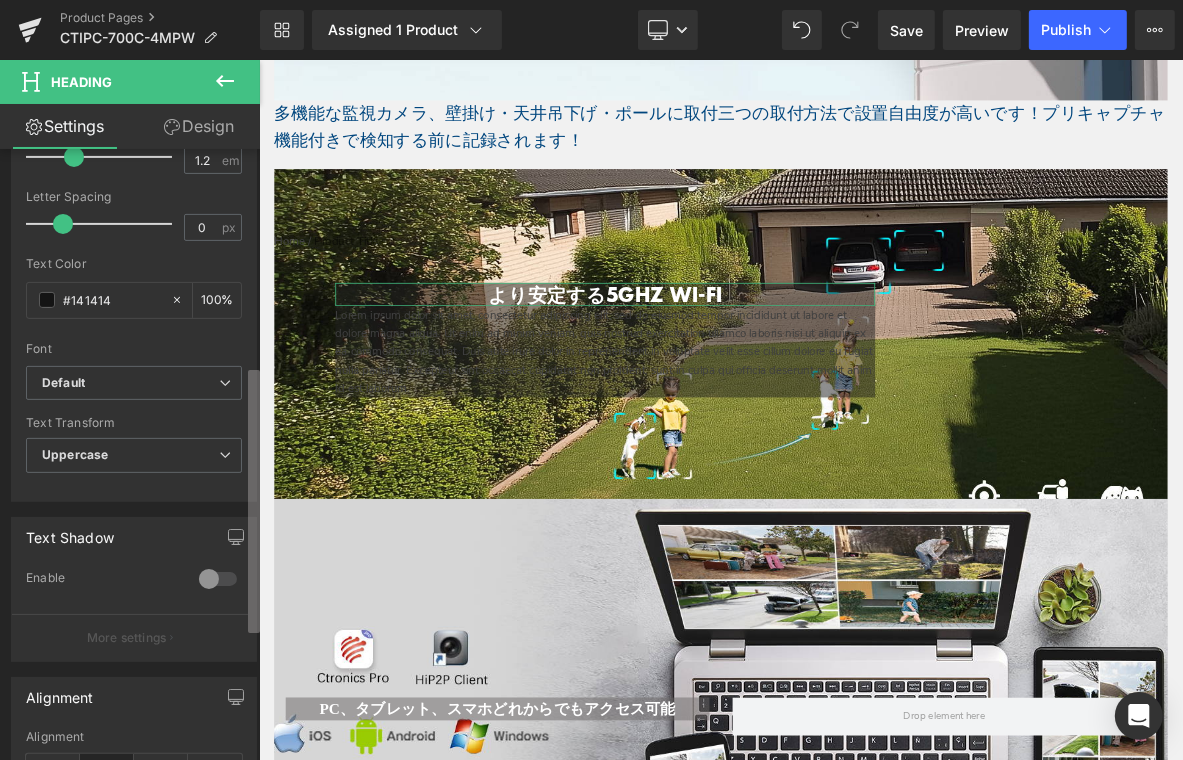 scroll, scrollTop: 499, scrollLeft: 0, axis: vertical 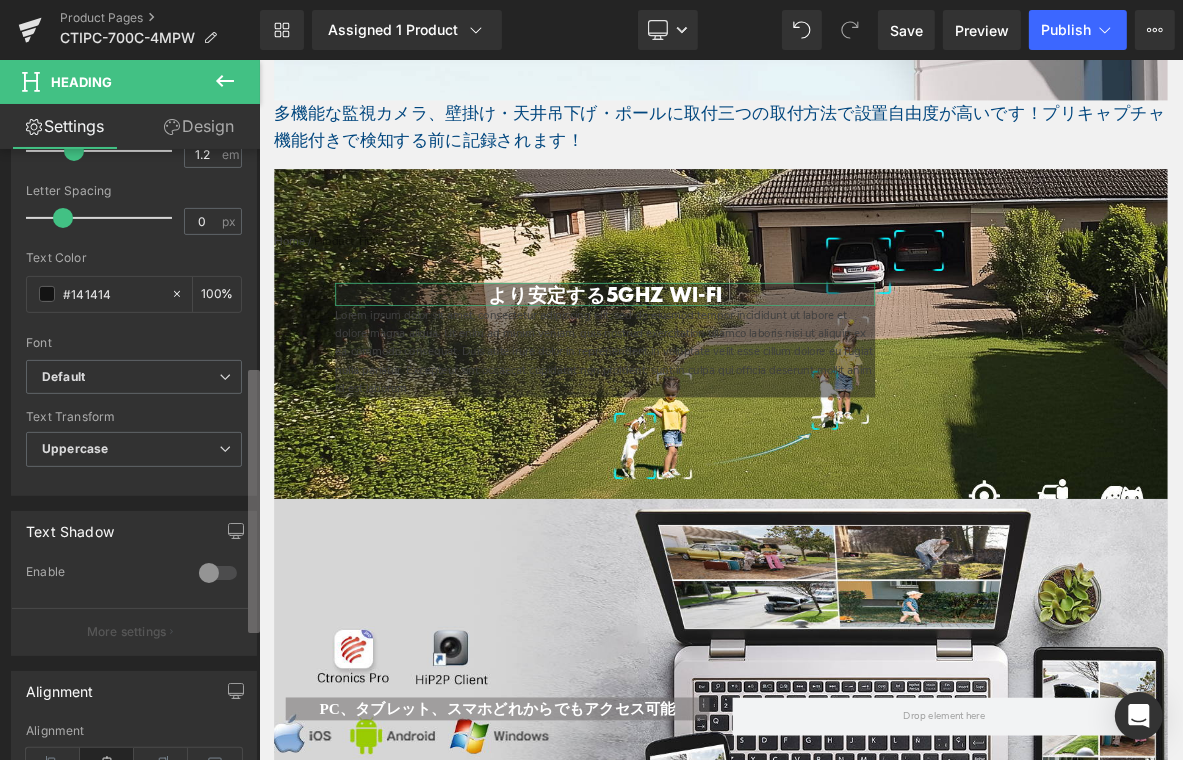 click on "Title Tag H1 H2 H3 H4 H5 H6 Title Tag
H1
H1 H2 H3 H4 H5 H6 Typography Text Styles Custom
Custom
Setup Global Style
Custom
Setup Global Style
Thin 100 Semi Thin 200 Light 300 Regular 400 Medium 500 Semi Bold 600 Super Bold 800 Boldest 900 Bold 700 Lighter Bolder Font Weight
Bold 700
Thin 100 Semi Thin 200 Light 300 Regular 400 Medium 500 Semi Bold 600 Super Bold 800 Boldest 900 Bold 700 Lighter Bolder 25px Font Size 25 px 1.2em Line Height 1.2 em 0px Letter Spacing 0 px #141414 Text Color #141414 100 % inherit
Font
Default
arial" at bounding box center (130, 459) 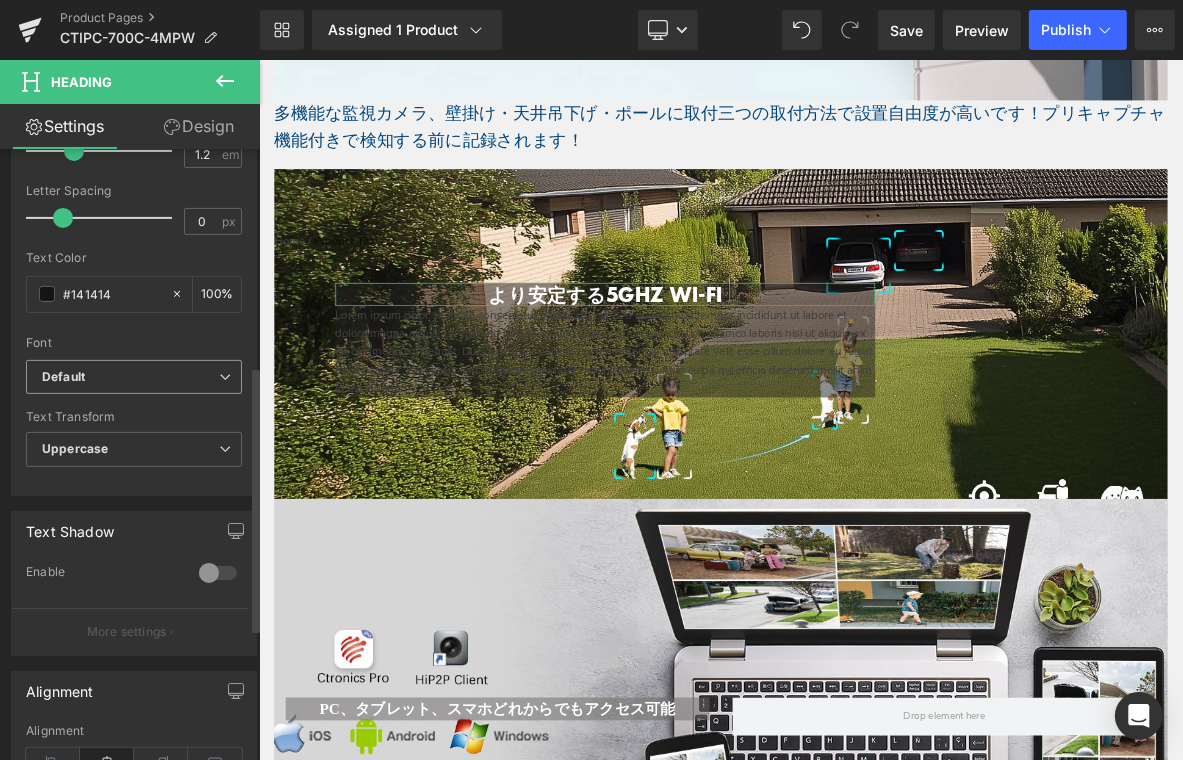 click on "Default" at bounding box center (130, 377) 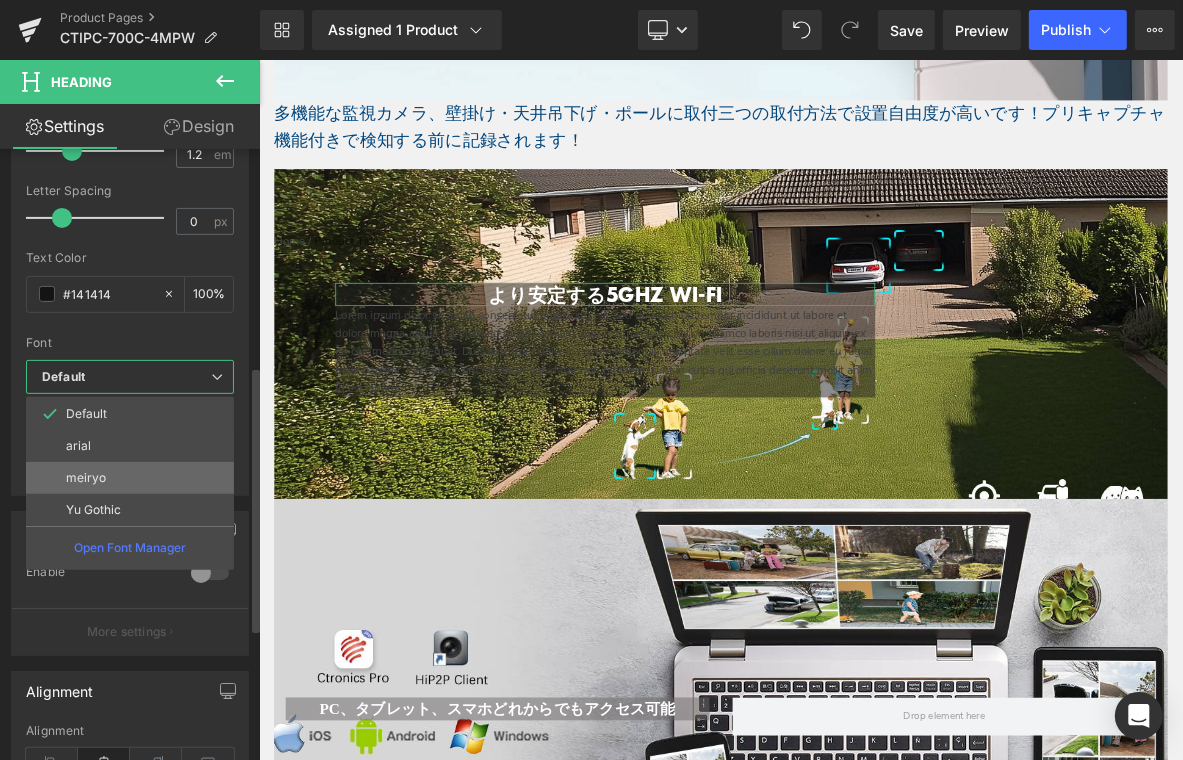 click on "meiryo" at bounding box center (130, 478) 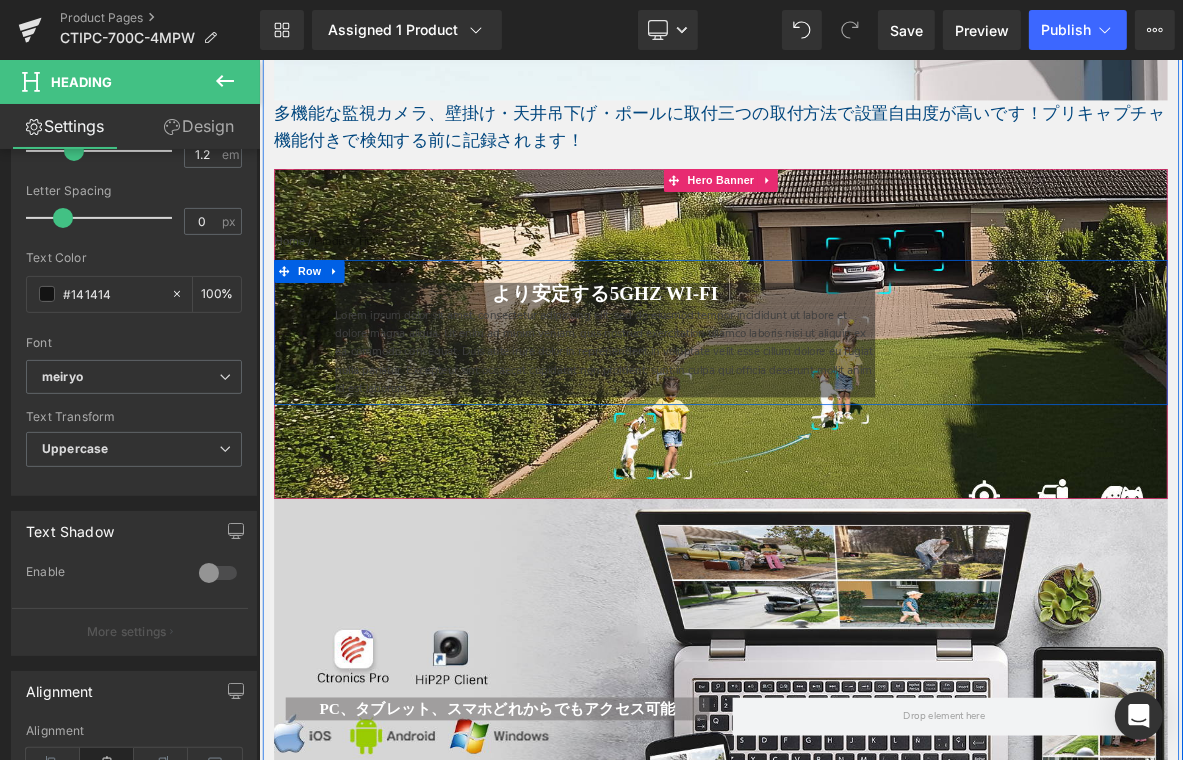 click on "Lorem ipsum dolor sit amet, consectetur adipiscing elit, sed do eiusmod tempor incididunt ut labore et dolore magna aliqua. Ut enim ad minim veniam, quis nostrud exercitation ullamco laboris nisi ut aliquip ex ea commodo consequat. Duis aute irure dolor in reprehenderit in voluptate velit esse cillum dolore eu fugiat nulla pariatur. Excepteur sint occaecat cupidatat non proident, sunt in culpa qui officia deserunt mollit anim id est laborum." at bounding box center [711, 441] 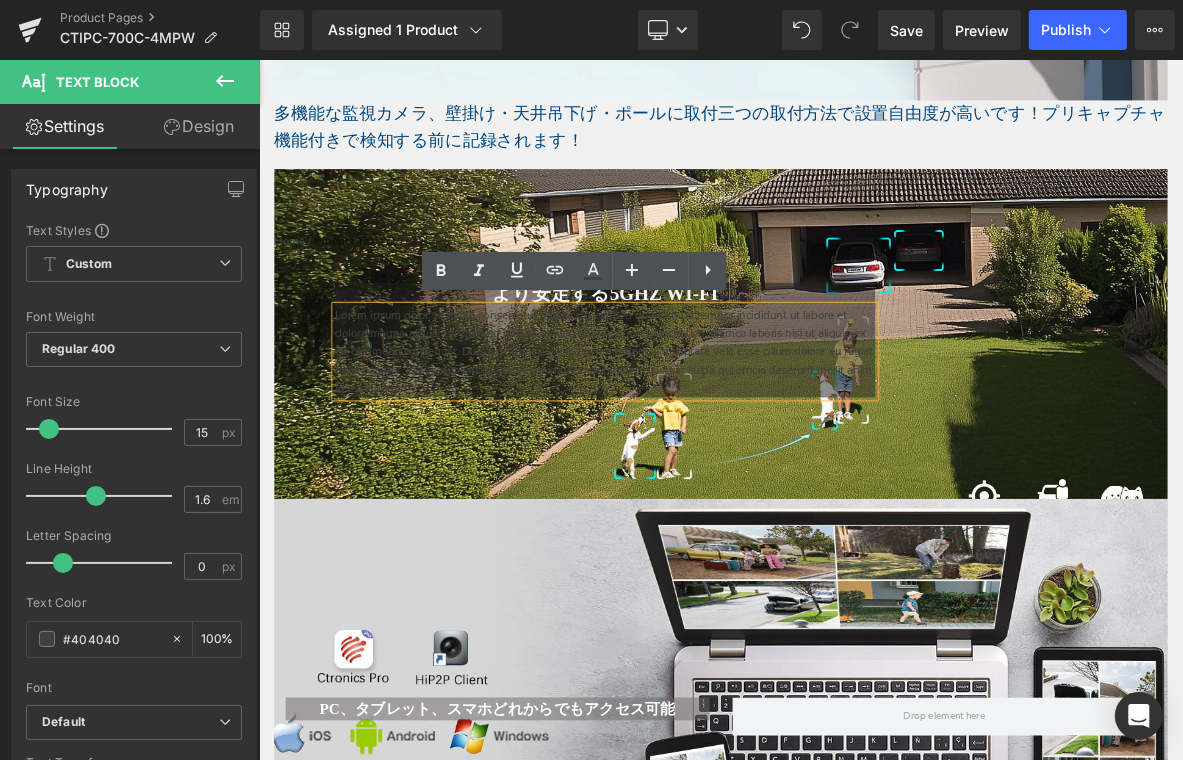 drag, startPoint x: 357, startPoint y: 415, endPoint x: 382, endPoint y: 432, distance: 30.232433 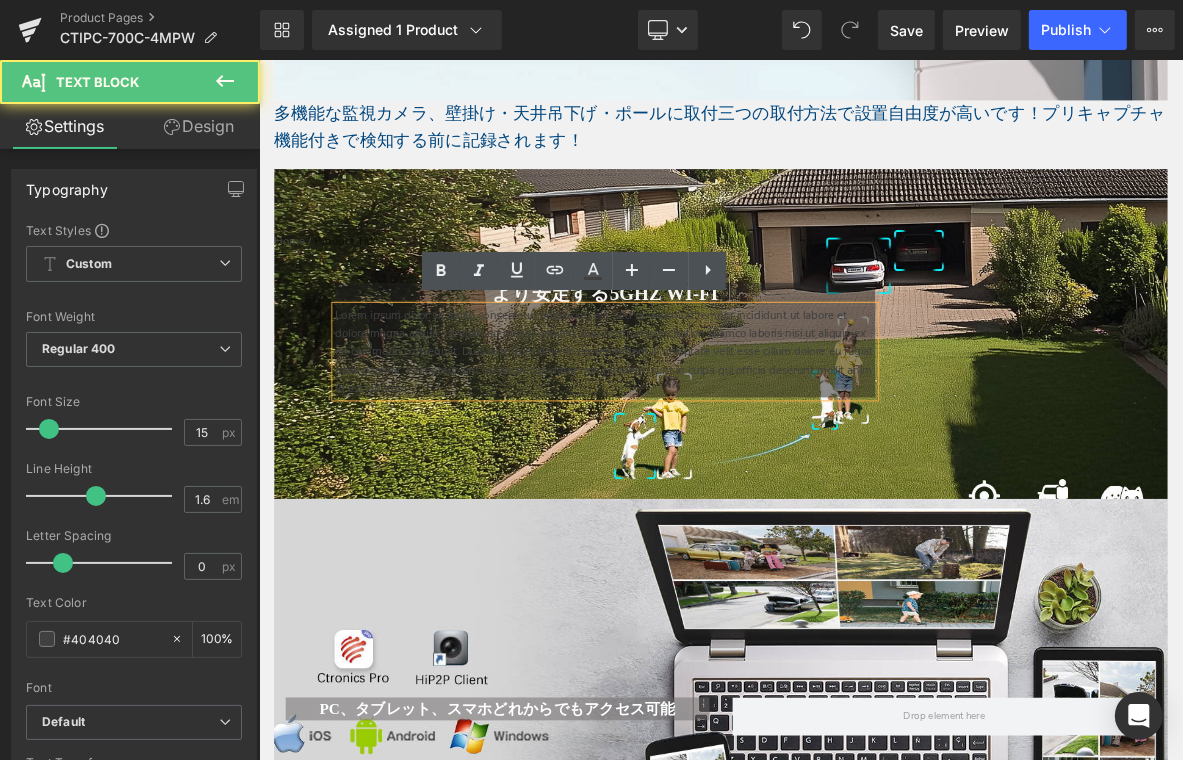 click on "Lorem ipsum dolor sit amet, consectetur adipiscing elit, sed do eiusmod tempor incididunt ut labore et dolore magna aliqua. Ut enim ad minim veniam, quis nostrud exercitation ullamco laboris nisi ut aliquip ex ea commodo consequat. Duis aute irure dolor in reprehenderit in voluptate velit esse cillum dolore eu fugiat nulla pariatur. Excepteur sint occaecat cupidatat non proident, sunt in culpa qui officia deserunt mollit anim id est laborum." at bounding box center [711, 441] 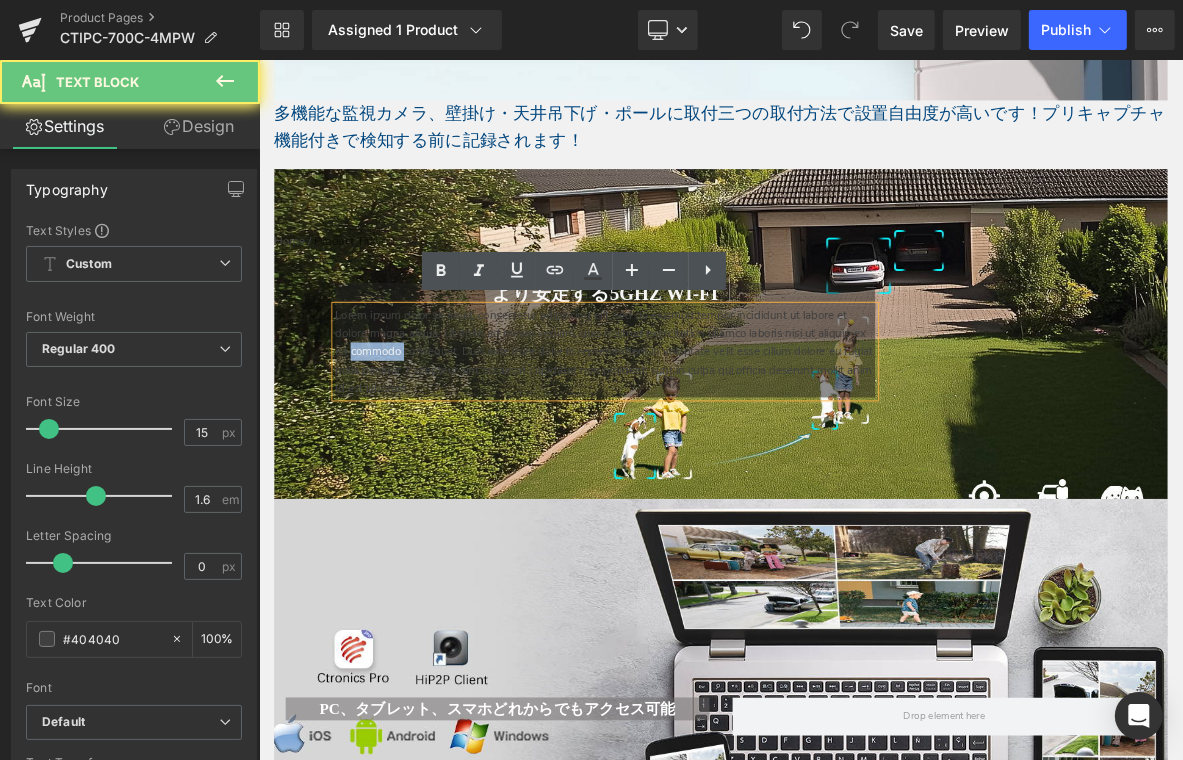 click on "Lorem ipsum dolor sit amet, consectetur adipiscing elit, sed do eiusmod tempor incididunt ut labore et dolore magna aliqua. Ut enim ad minim veniam, quis nostrud exercitation ullamco laboris nisi ut aliquip ex ea commodo consequat. Duis aute irure dolor in reprehenderit in voluptate velit esse cillum dolore eu fugiat nulla pariatur. Excepteur sint occaecat cupidatat non proident, sunt in culpa qui officia deserunt mollit anim id est laborum." at bounding box center (711, 441) 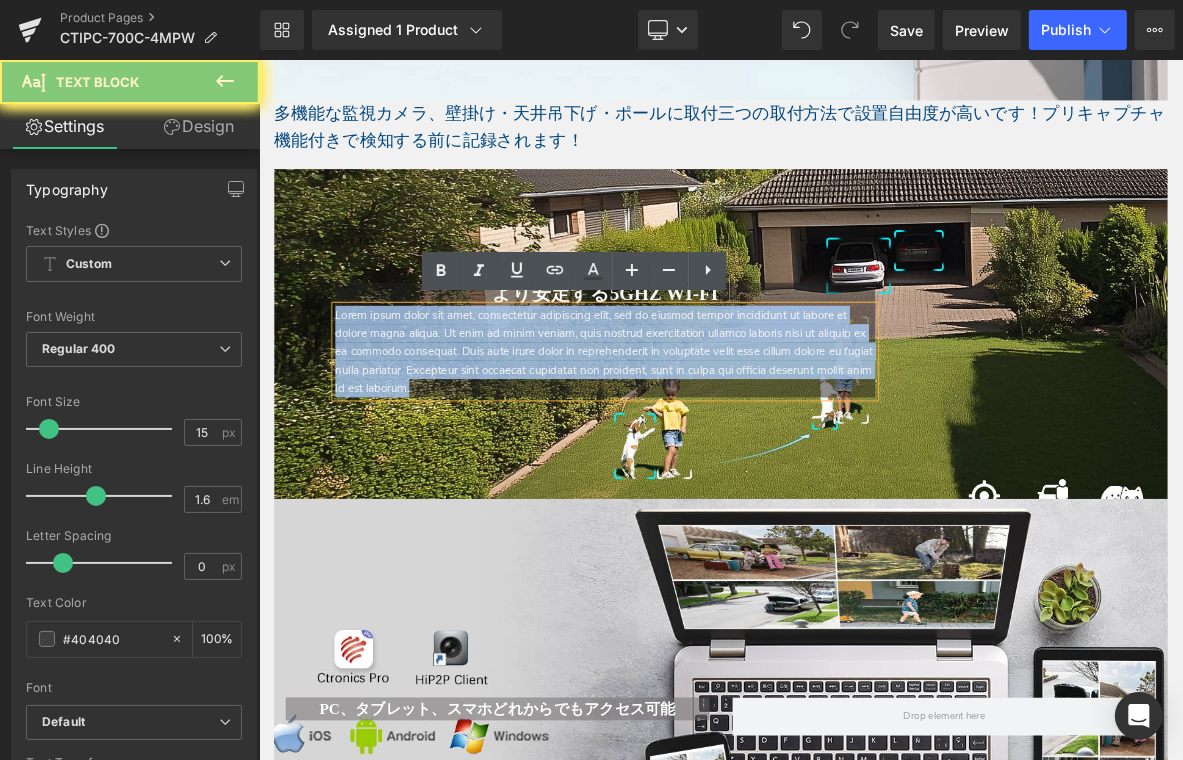 click on "Lorem ipsum dolor sit amet, consectetur adipiscing elit, sed do eiusmod tempor incididunt ut labore et dolore magna aliqua. Ut enim ad minim veniam, quis nostrud exercitation ullamco laboris nisi ut aliquip ex ea commodo consequat. Duis aute irure dolor in reprehenderit in voluptate velit esse cillum dolore eu fugiat nulla pariatur. Excepteur sint occaecat cupidatat non proident, sunt in culpa qui officia deserunt mollit anim id est laborum." at bounding box center [711, 441] 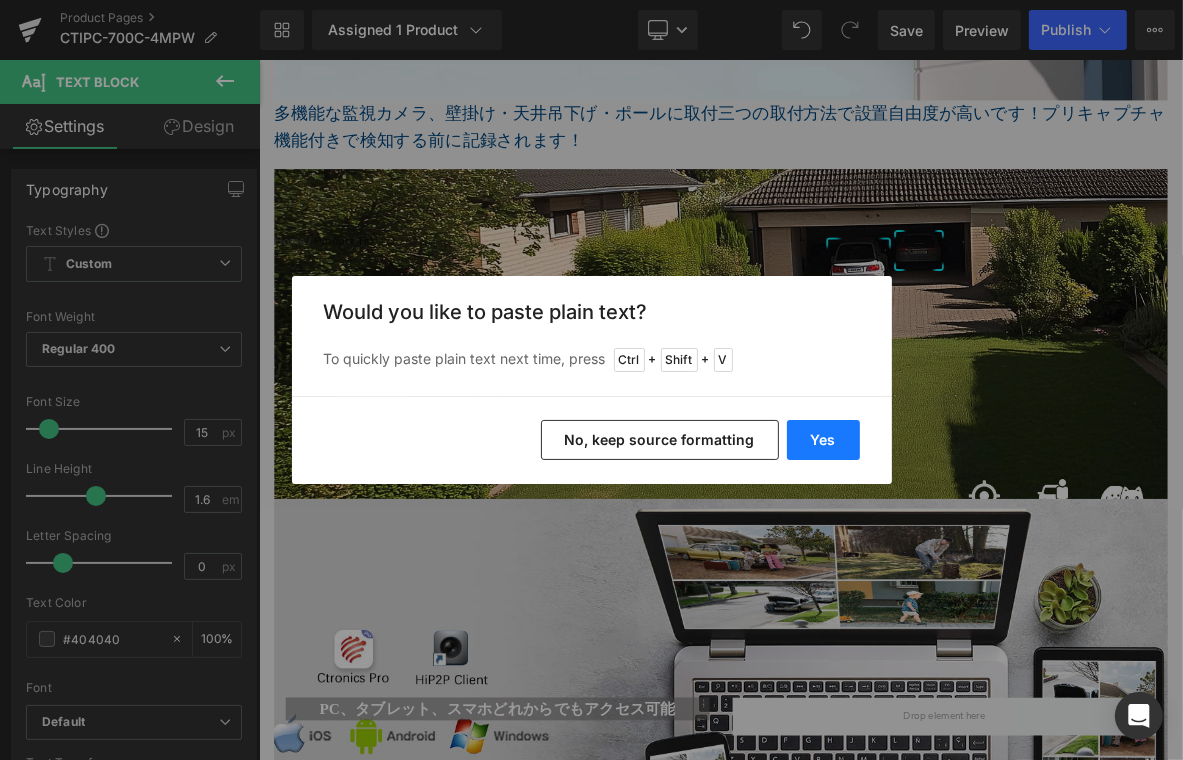 click on "Yes" at bounding box center (823, 440) 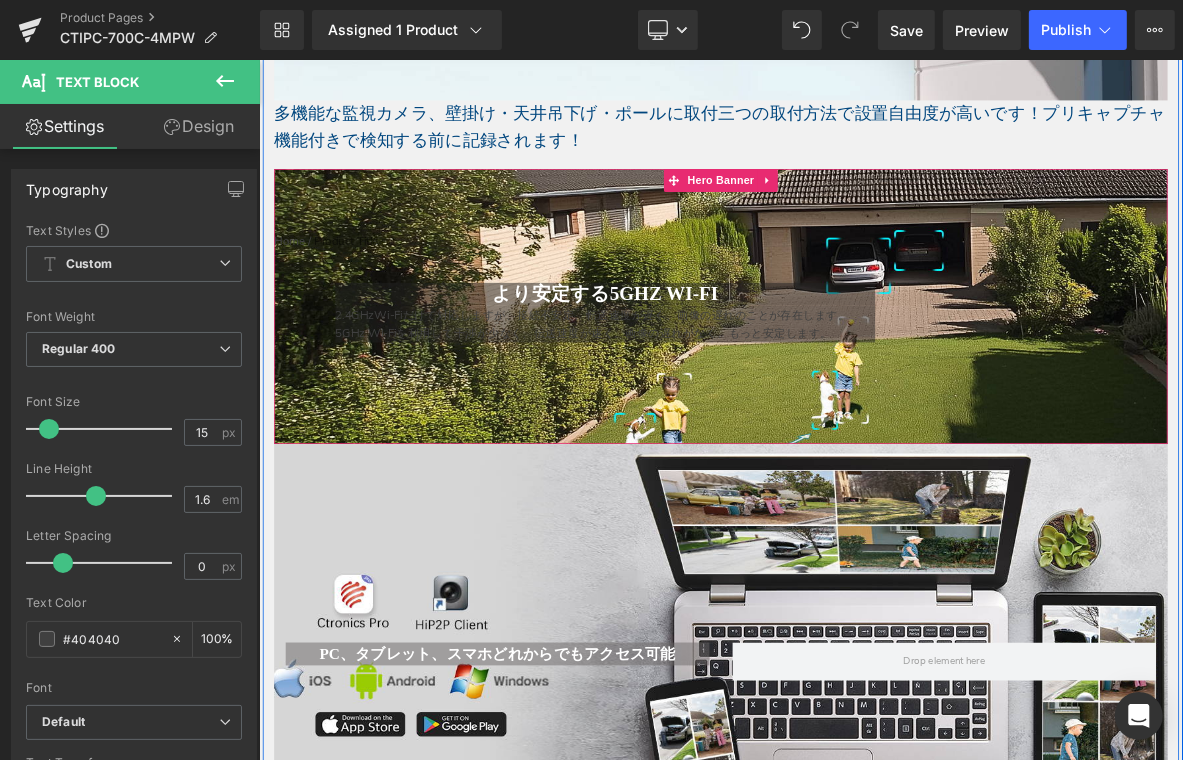 click on "2.4GHzWi-Fiだけで対応しますが、接続不安定、転送速度が遅く、画像の遅れのことが存在します。5GHz Wi-Fiを利用して干渉が少なく、伝送速度が速く、画像の遅れがなく、もっと安定します。" at bounding box center (711, 405) 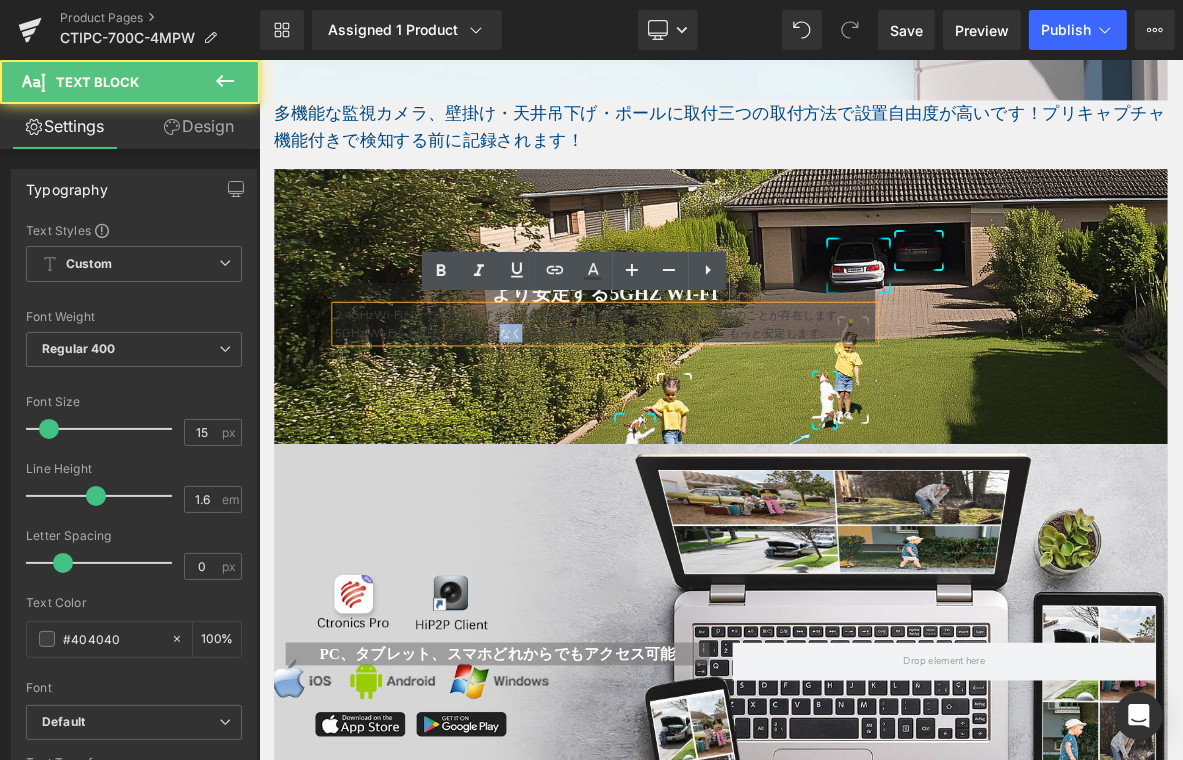 click on "2.4GHzWi-Fiだけで対応しますが、接続不安定、転送速度が遅く、画像の遅れのことが存在します。5GHz Wi-Fiを利用して干渉が少なく、伝送速度が速く、画像の遅れがなく、もっと安定します。" at bounding box center [711, 405] 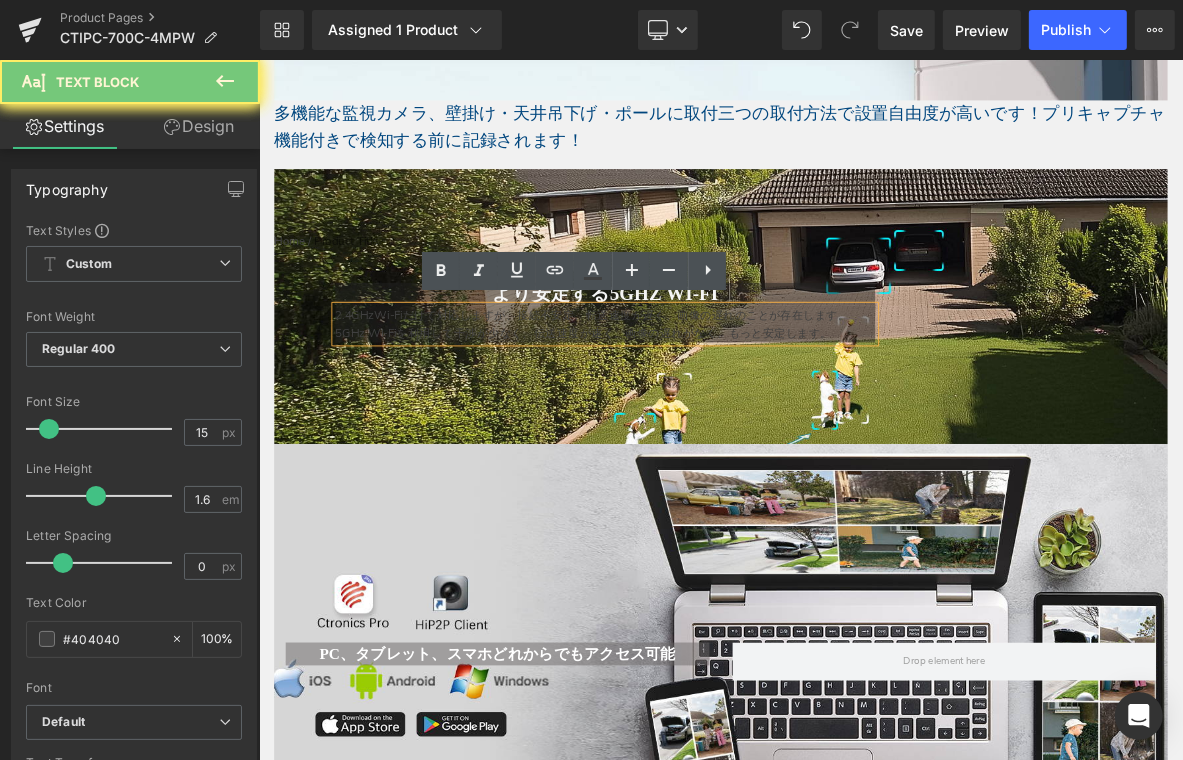 click on "2.4GHzWi-Fiだけで対応しますが、接続不安定、転送速度が遅く、画像の遅れのことが存在します。5GHz Wi-Fiを利用して干渉が少なく、伝送速度が速く、画像の遅れがなく、もっと安定します。" at bounding box center [711, 405] 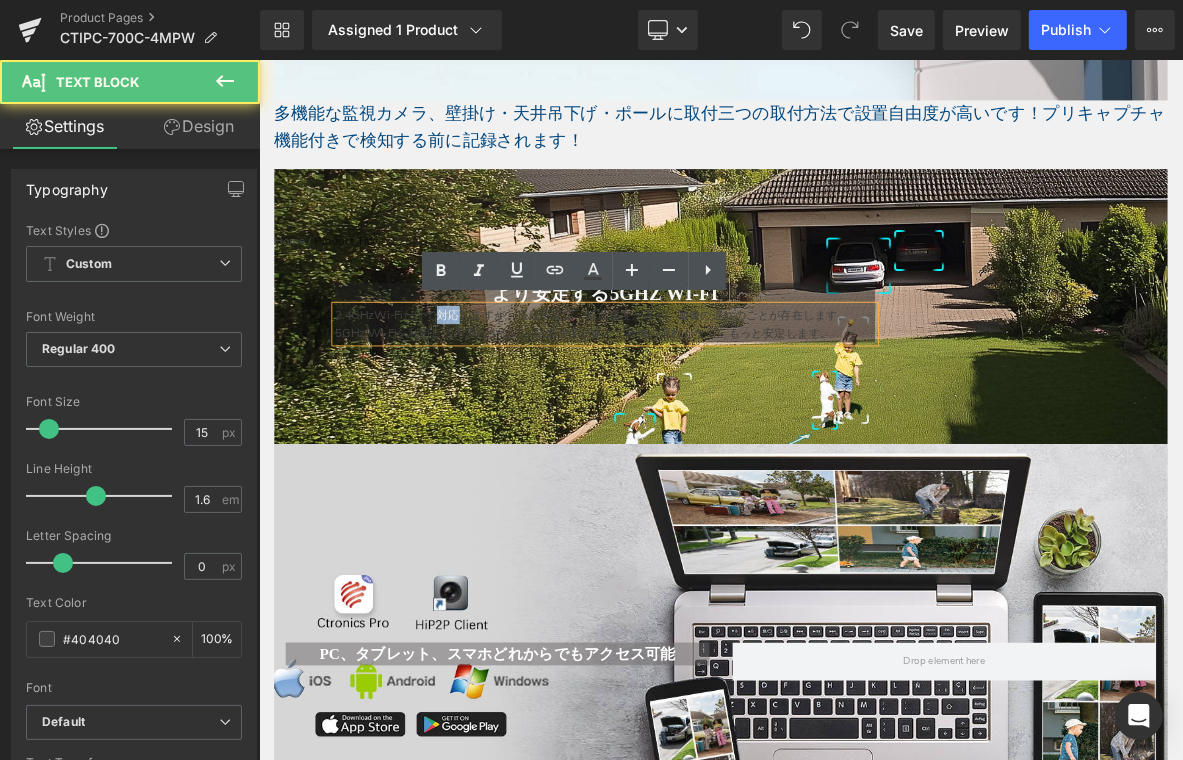 click on "2.4GHzWi-Fiだけで対応しますが、接続不安定、転送速度が遅く、画像の遅れのことが存在します。5GHz Wi-Fiを利用して干渉が少なく、伝送速度が速く、画像の遅れがなく、もっと安定します。" at bounding box center [711, 405] 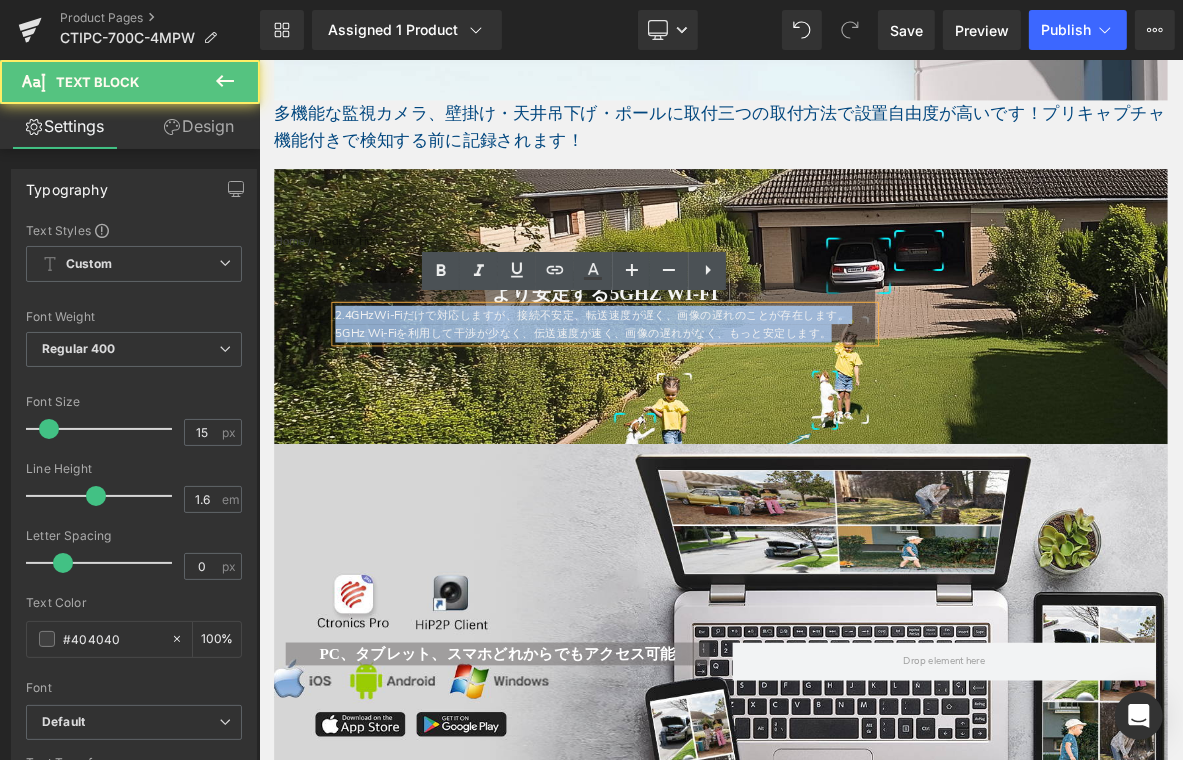 click on "2.4GHzWi-Fiだけで対応しますが、接続不安定、転送速度が遅く、画像の遅れのことが存在します。5GHz Wi-Fiを利用して干渉が少なく、伝送速度が速く、画像の遅れがなく、もっと安定します。" at bounding box center [711, 405] 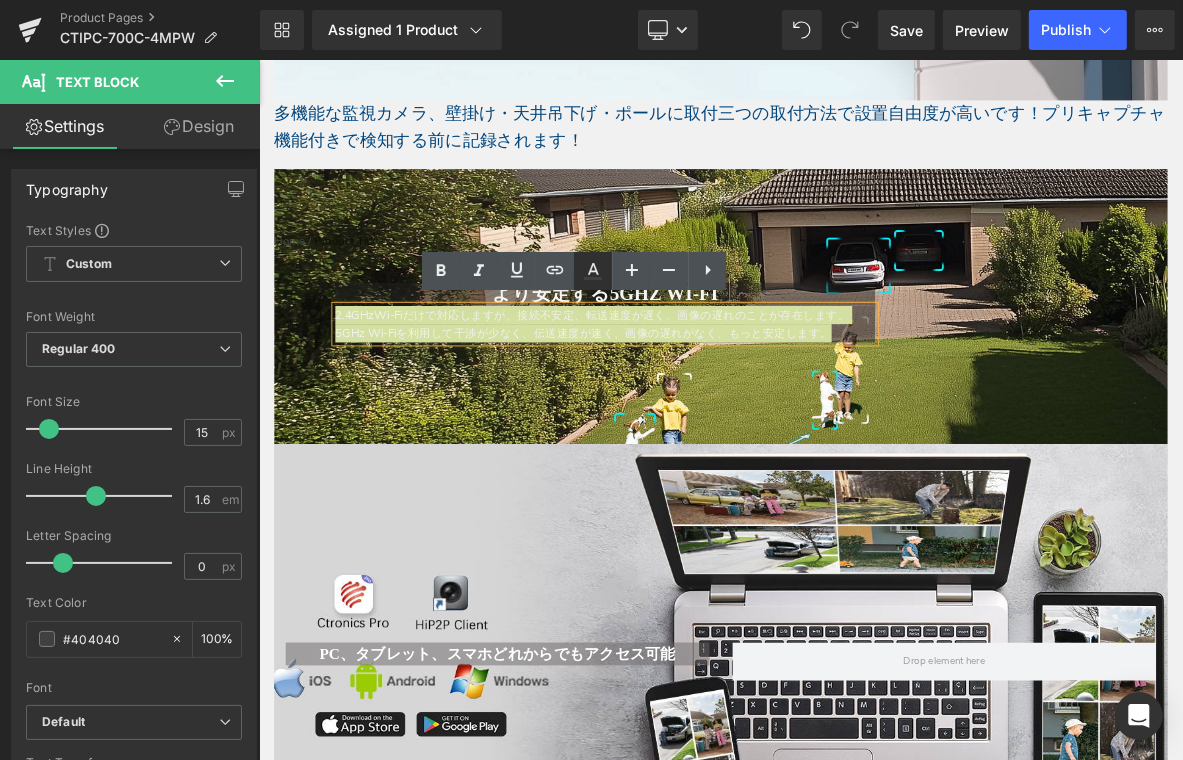 click 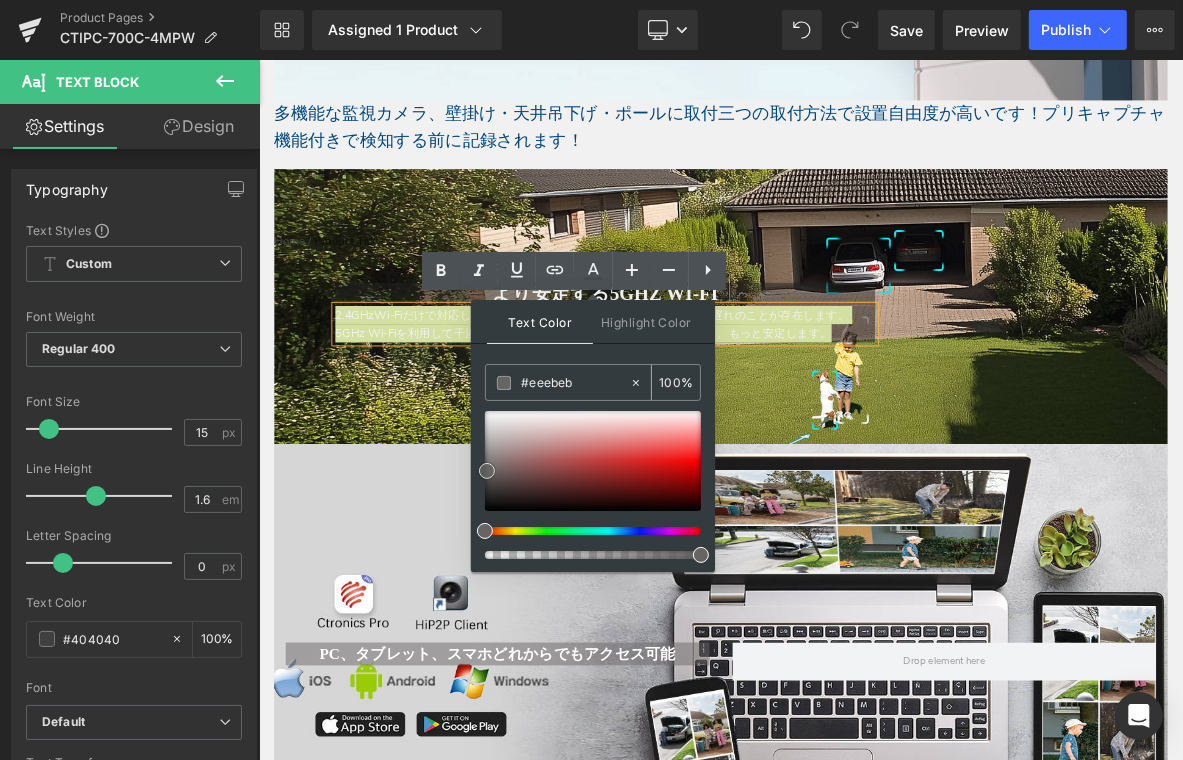type on "#ffffff" 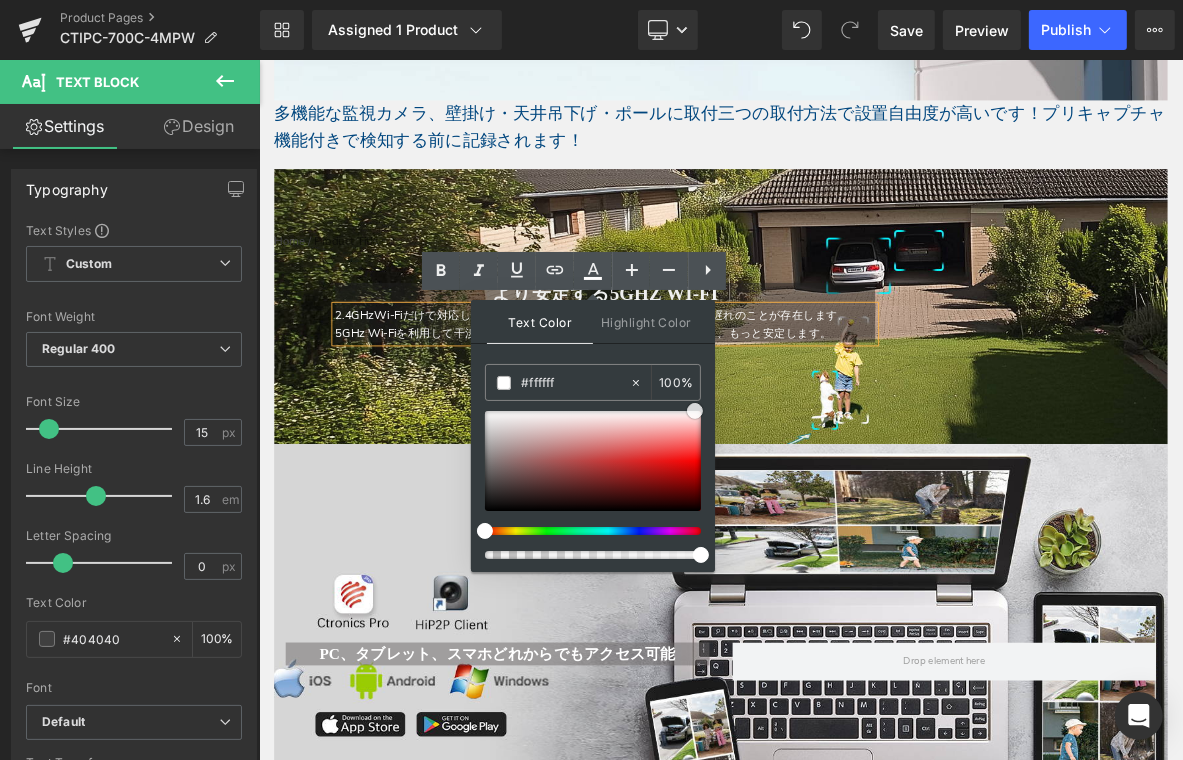 drag, startPoint x: 742, startPoint y: 543, endPoint x: 911, endPoint y: 481, distance: 180.01389 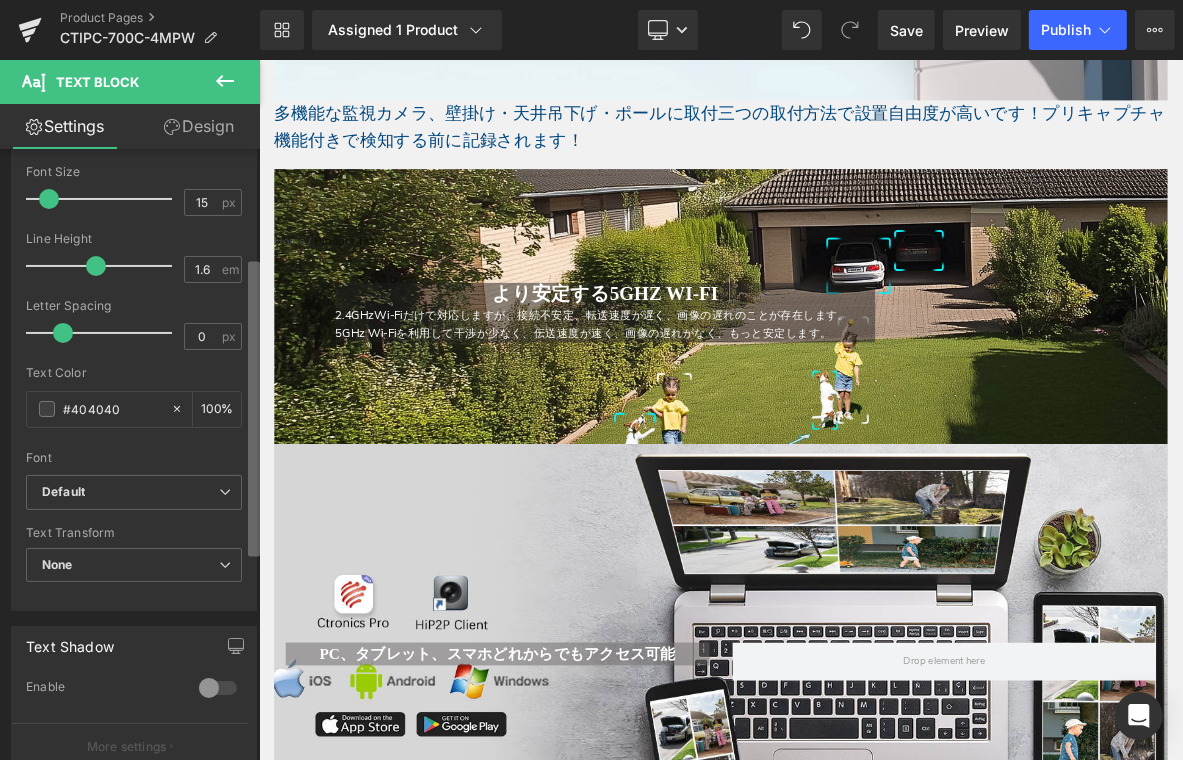 scroll, scrollTop: 247, scrollLeft: 0, axis: vertical 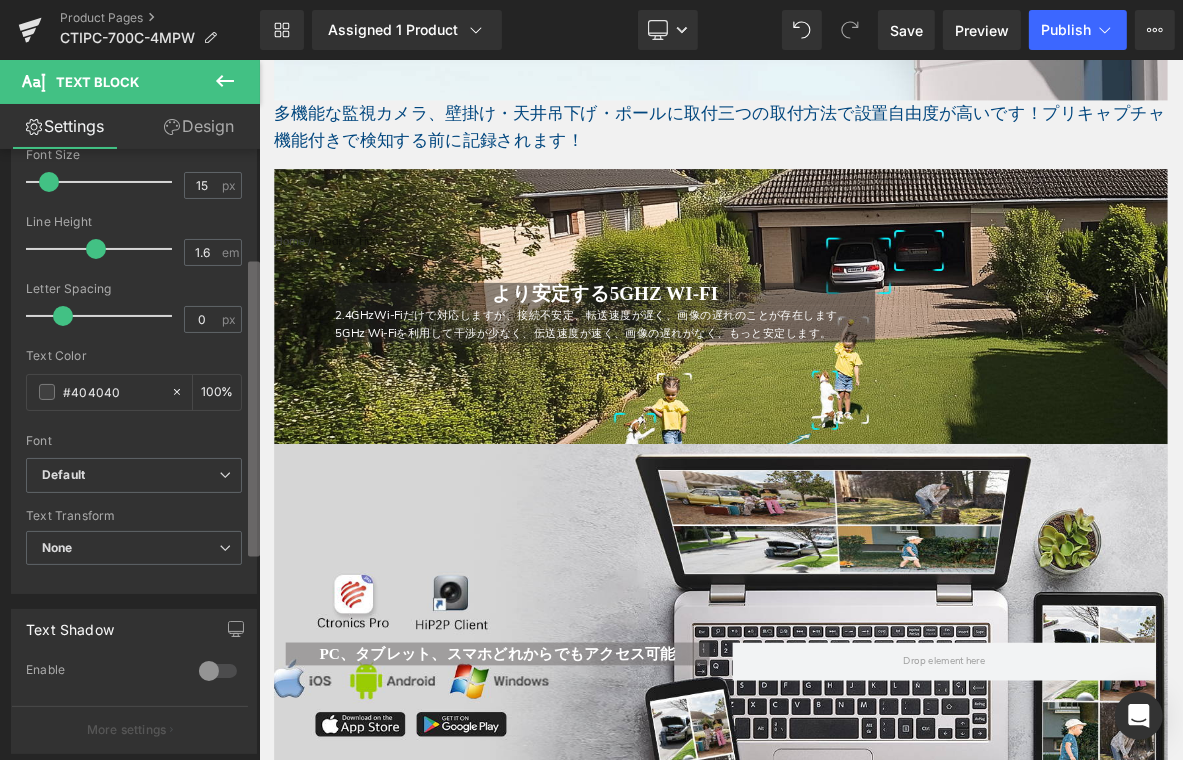 click at bounding box center [254, 408] 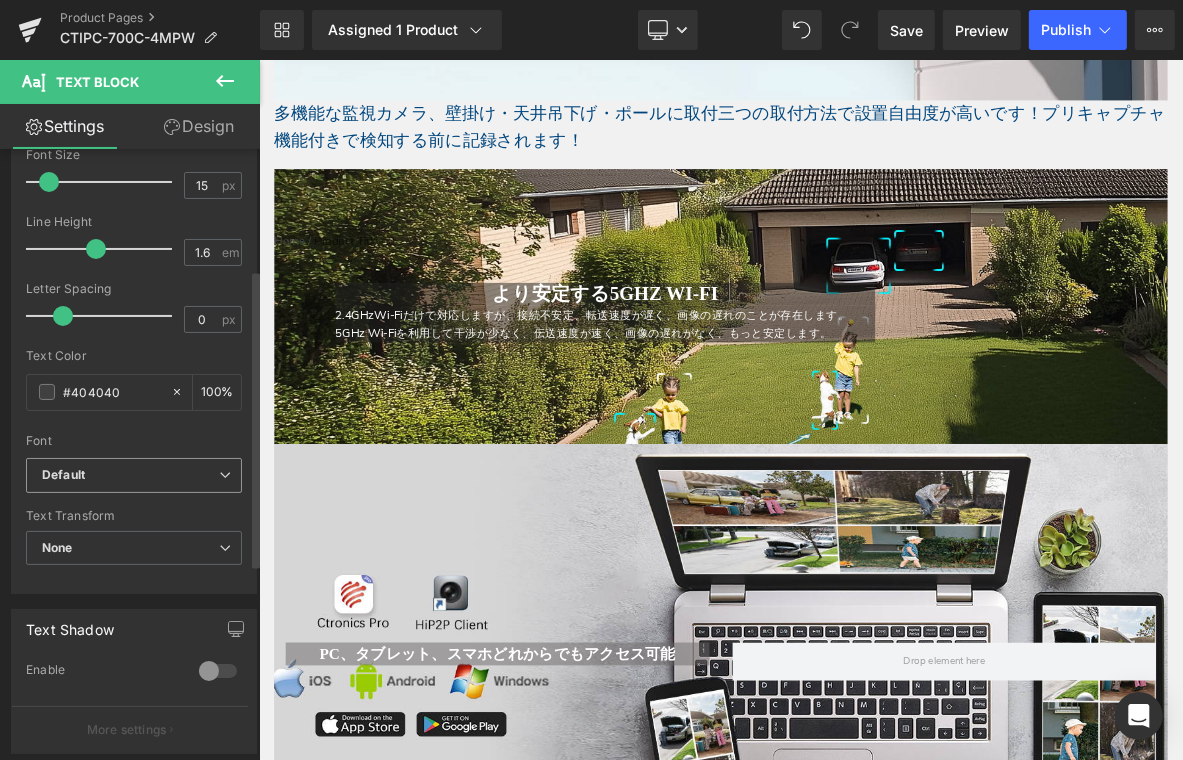click on "Default" at bounding box center (130, 475) 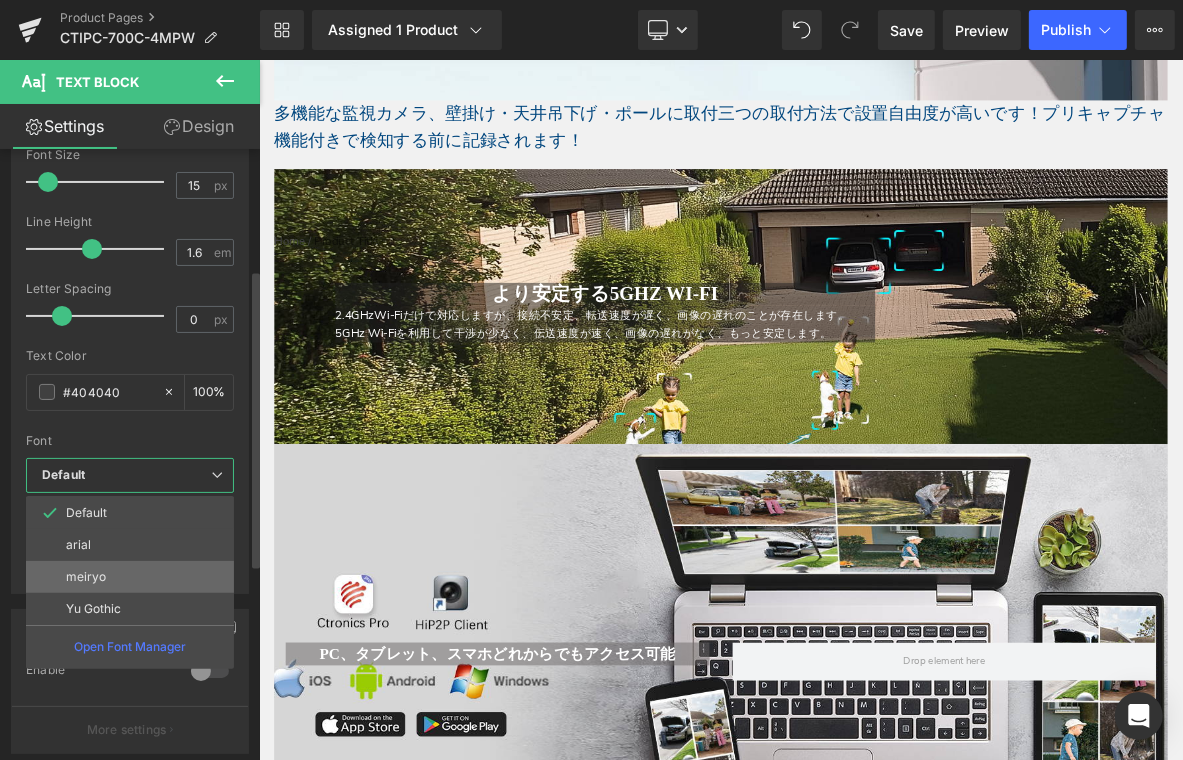 click on "meiryo" at bounding box center [130, 577] 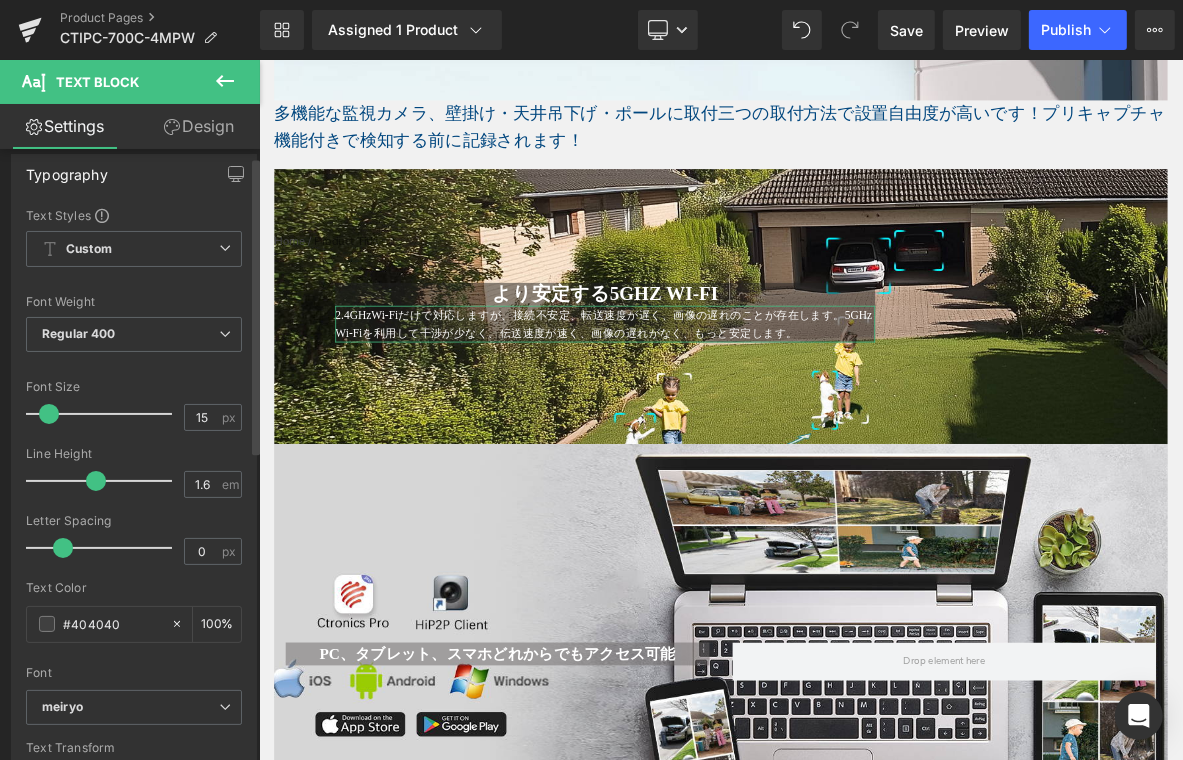 scroll, scrollTop: 0, scrollLeft: 0, axis: both 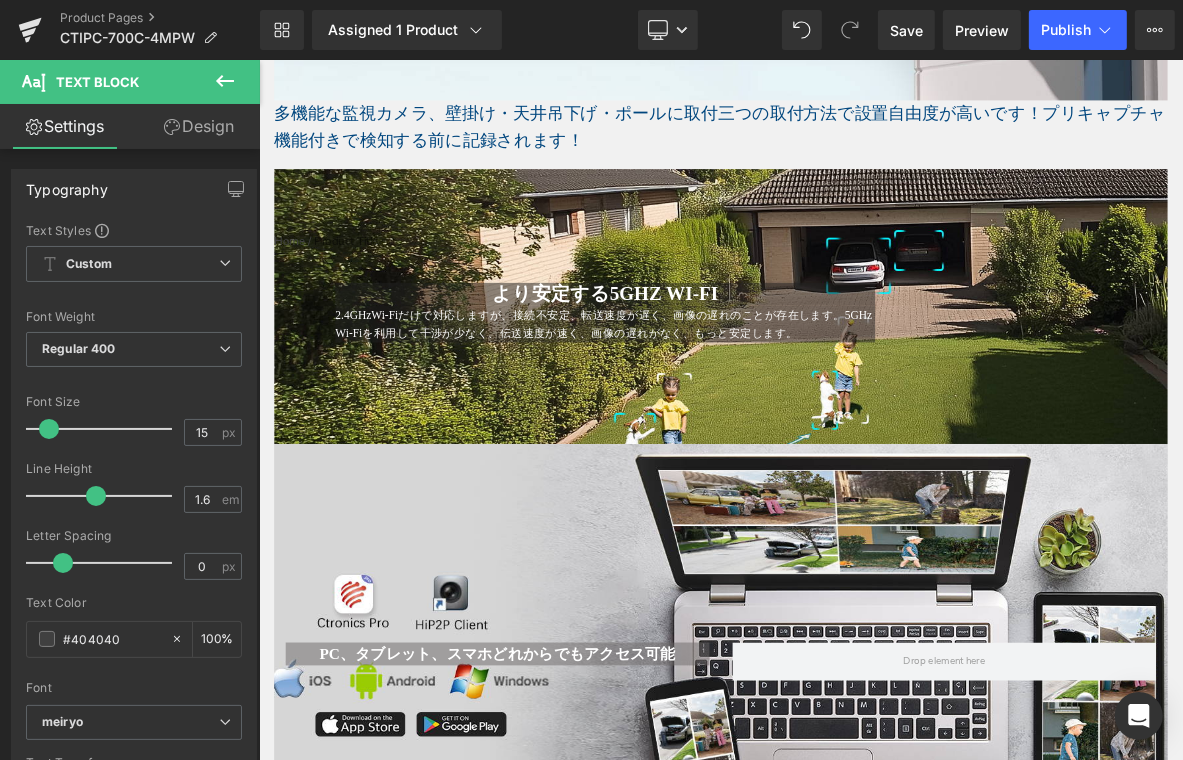 click on "123px" at bounding box center (258, 59) 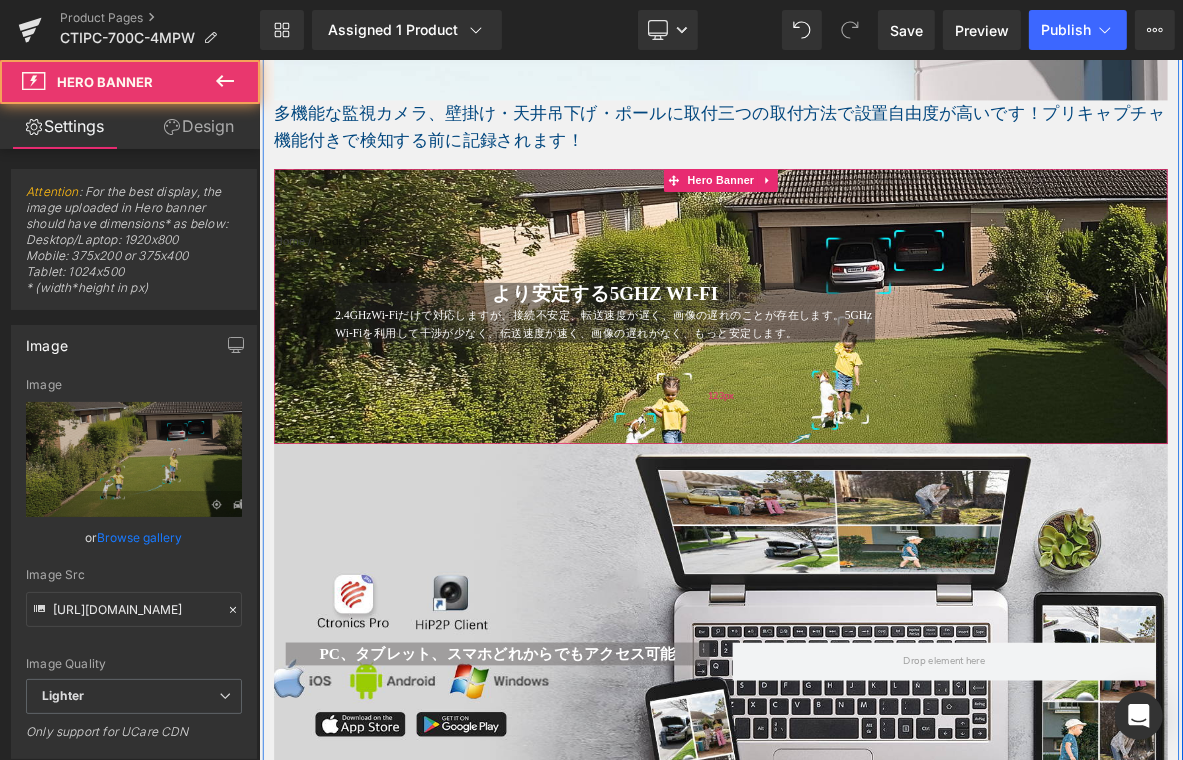 click on "123px" at bounding box center [863, 500] 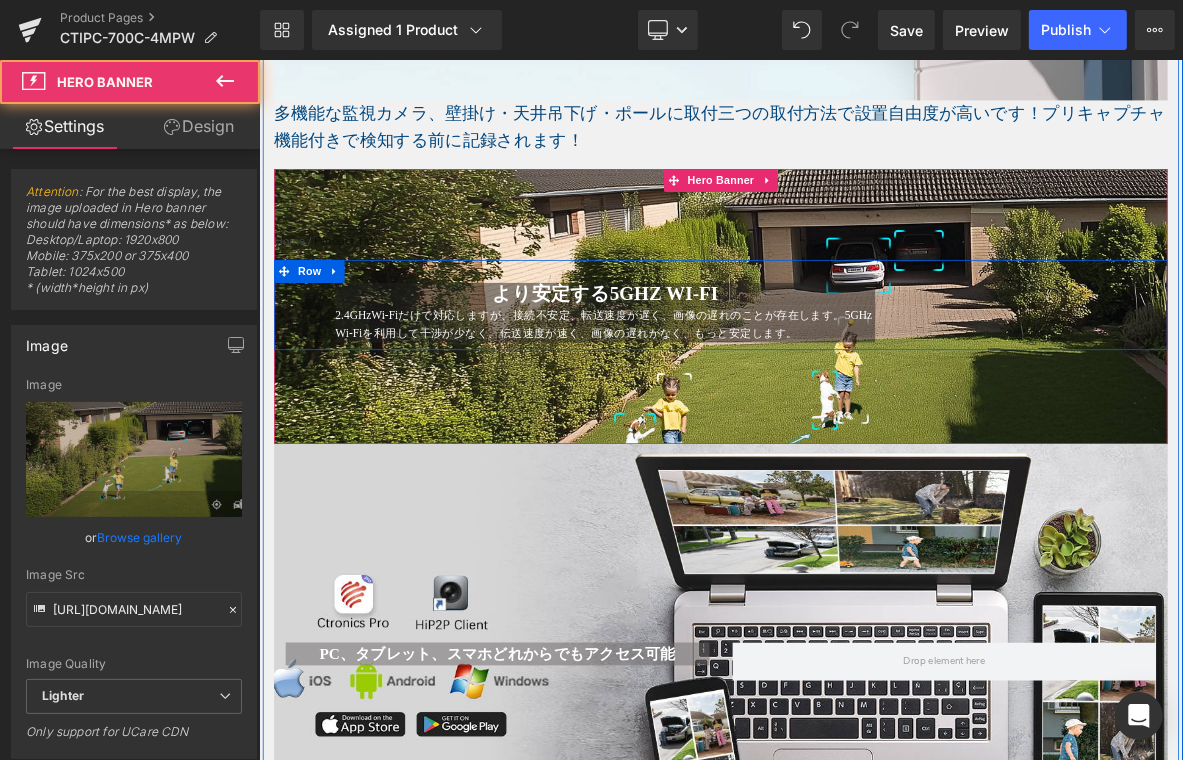 click at bounding box center [1264, 363] 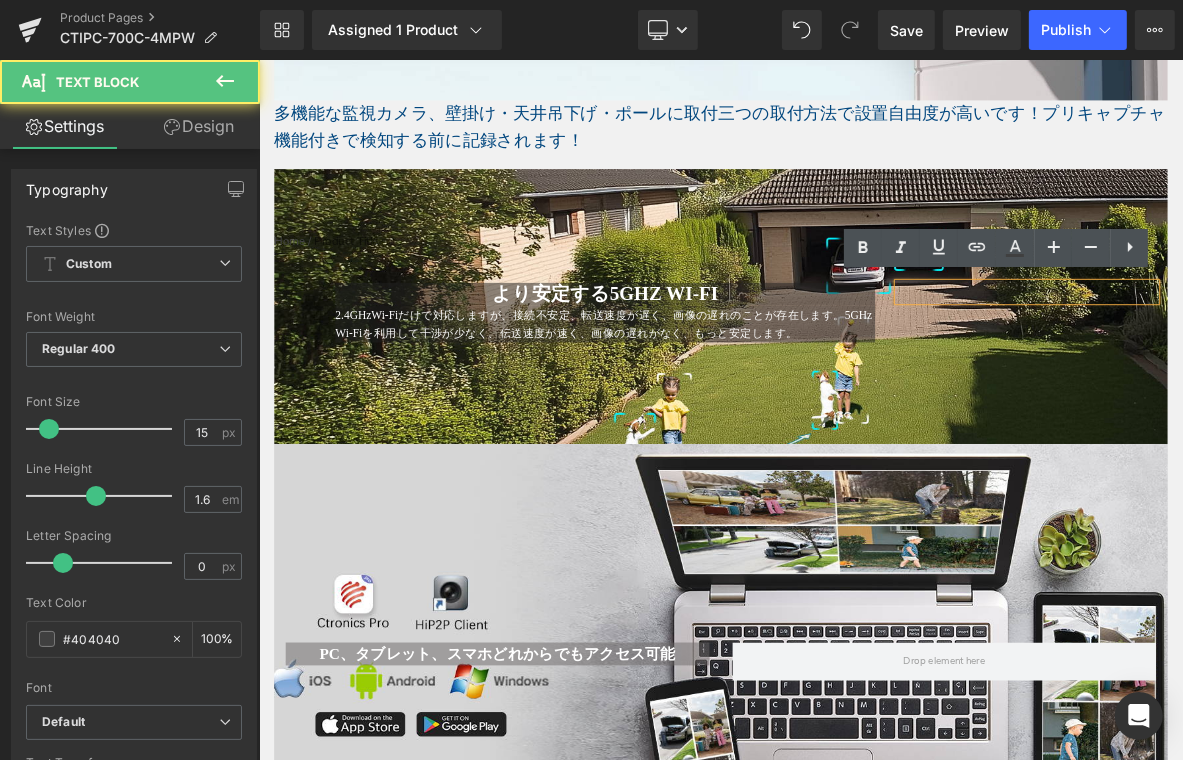 click at bounding box center [863, 382] 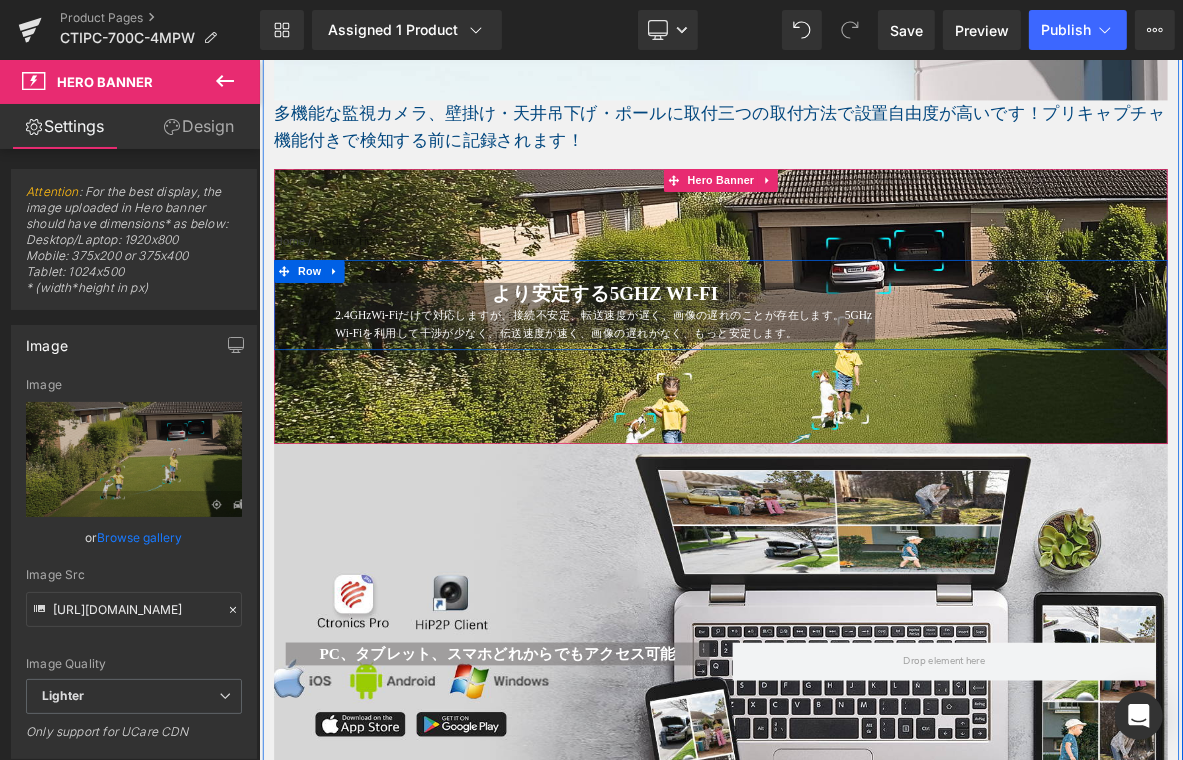 click on "より安定する5GHz Wi-Fi
Heading
2.4GHzWi-Fiだけで対応しますが、接続不安定、転送速度が遅く、画像の遅れのことが存在します。5GHz Wi-Fiを利用して干渉が少なく、伝送速度が速く、画像の遅れがなく、もっと安定します。
Text Block
Text Block         Row" at bounding box center (863, 380) 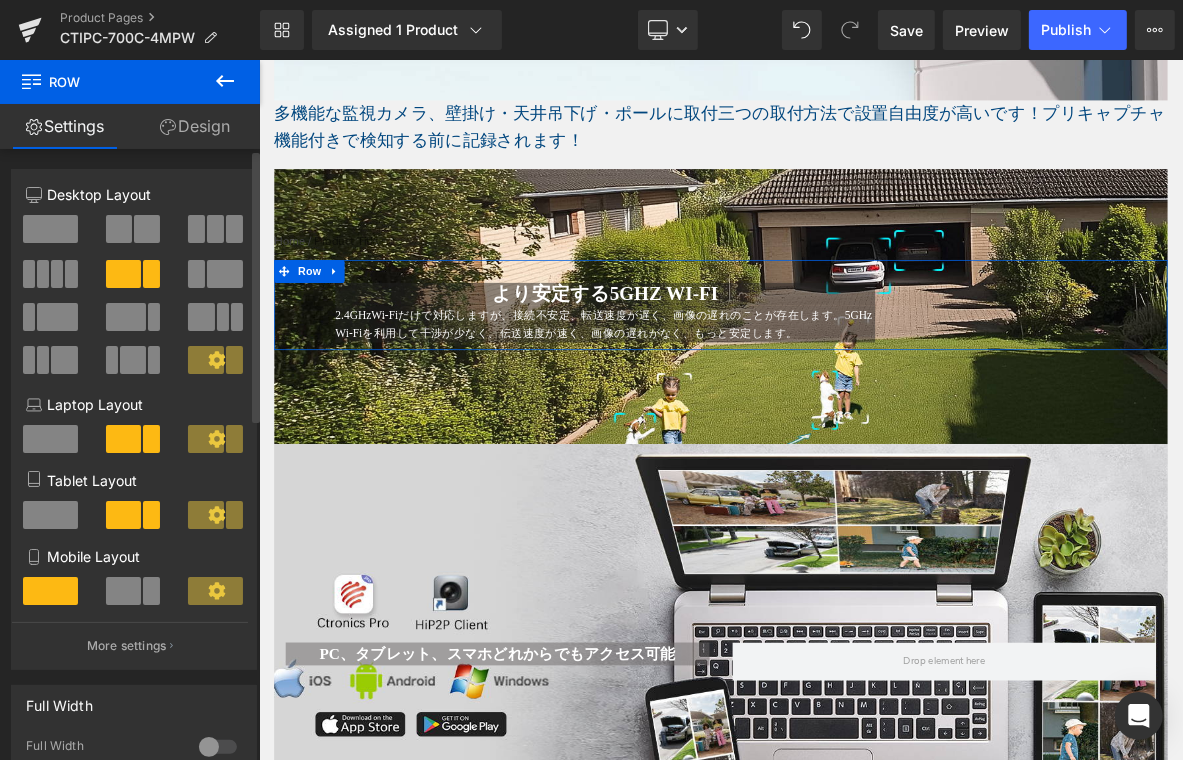 click at bounding box center (119, 229) 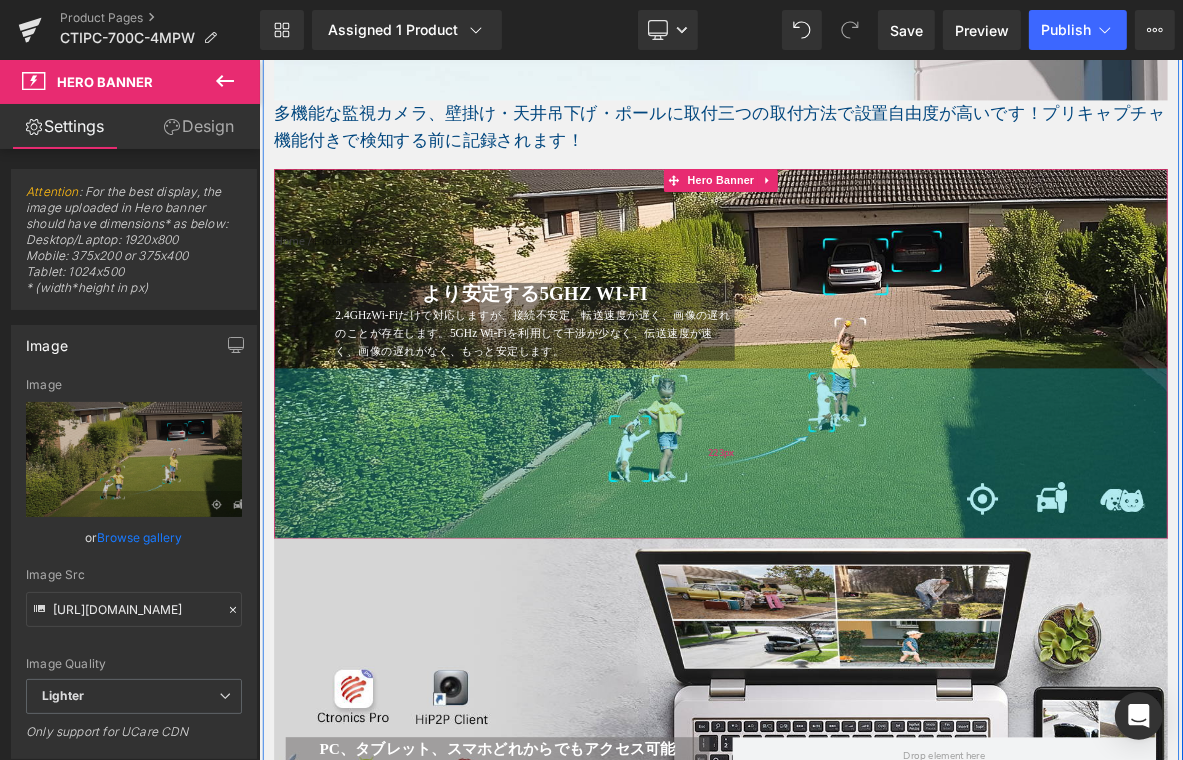drag, startPoint x: 977, startPoint y: 574, endPoint x: 1042, endPoint y: 673, distance: 118.43141 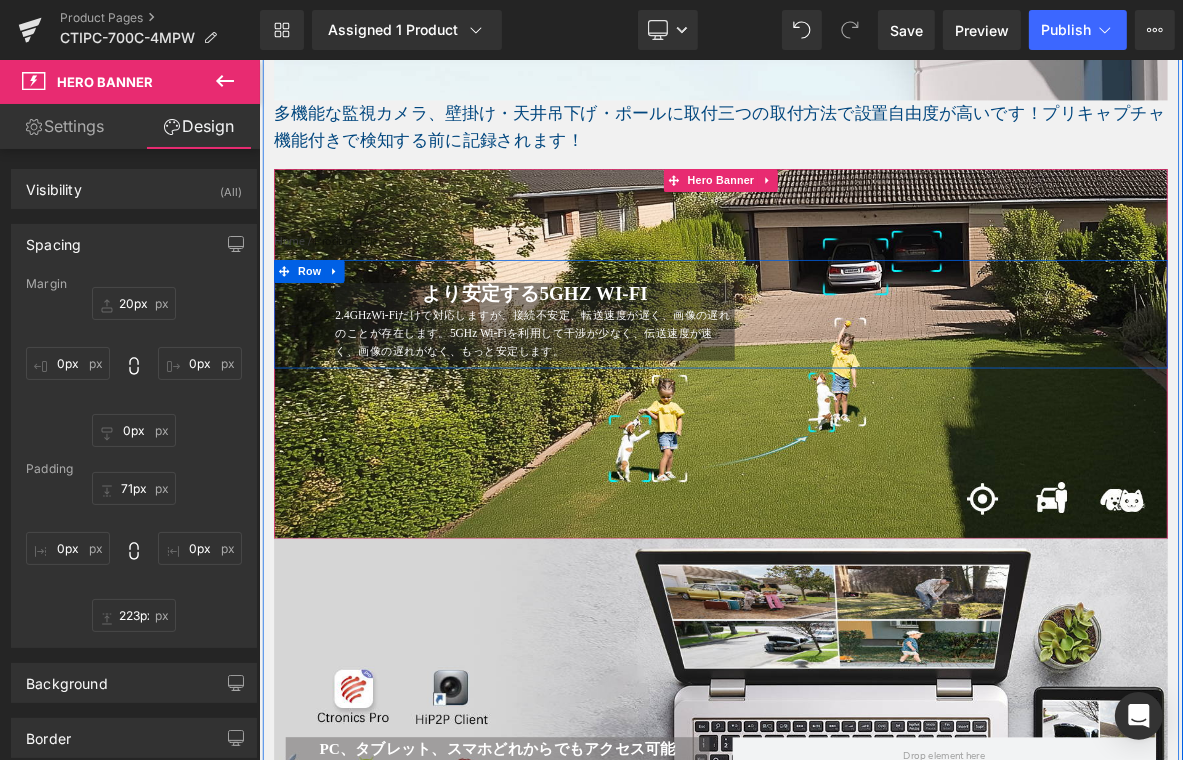 drag, startPoint x: 329, startPoint y: 320, endPoint x: 788, endPoint y: 383, distance: 463.30334 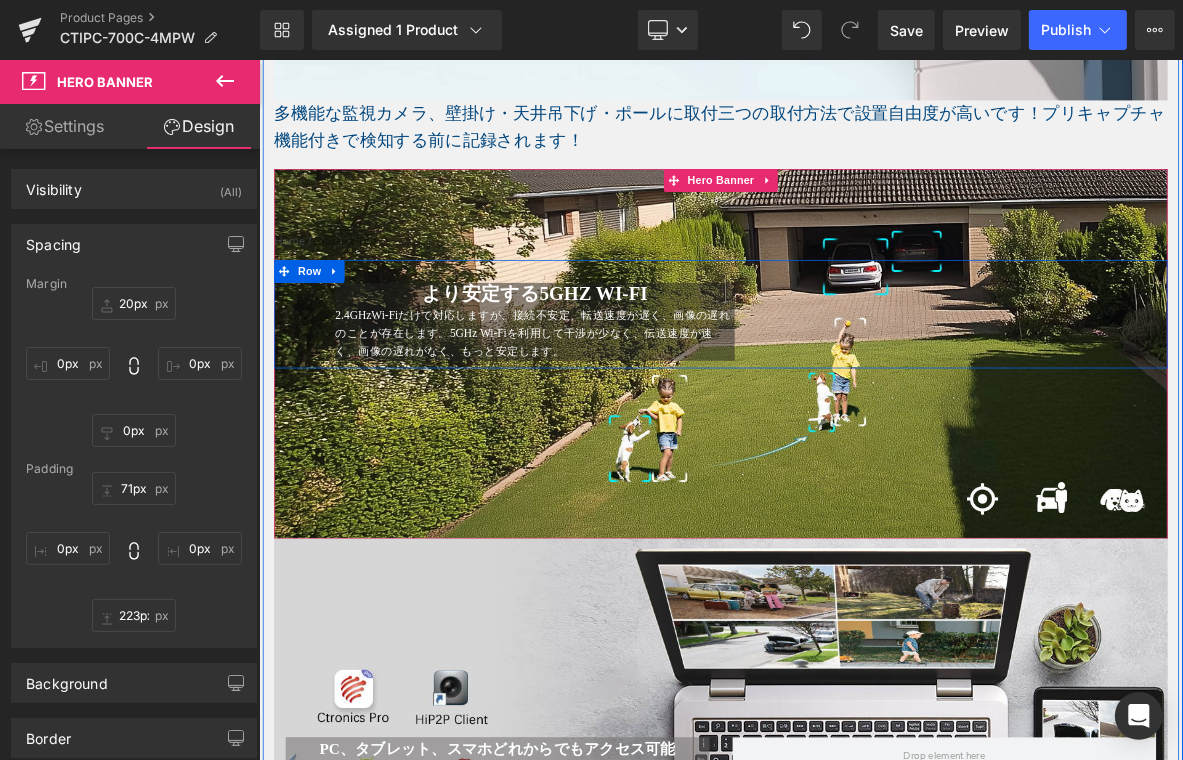 click on "Row" at bounding box center [324, 336] 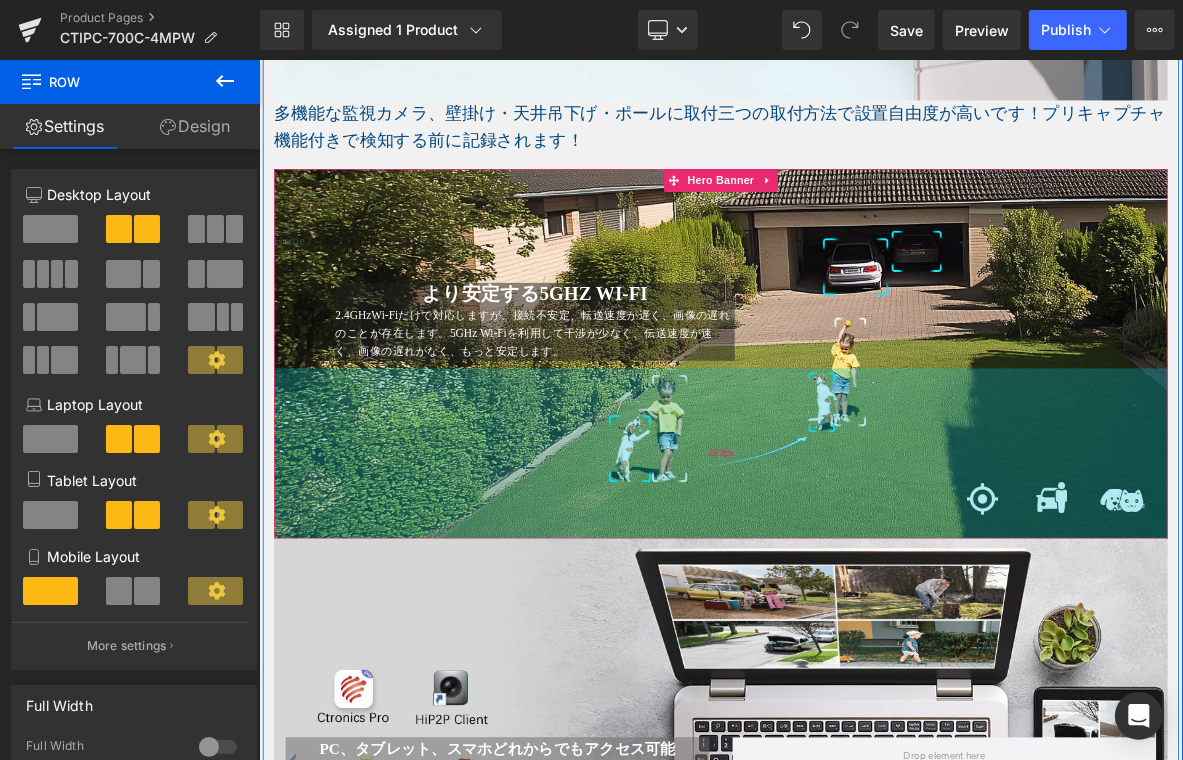 click on "223px" at bounding box center (863, 574) 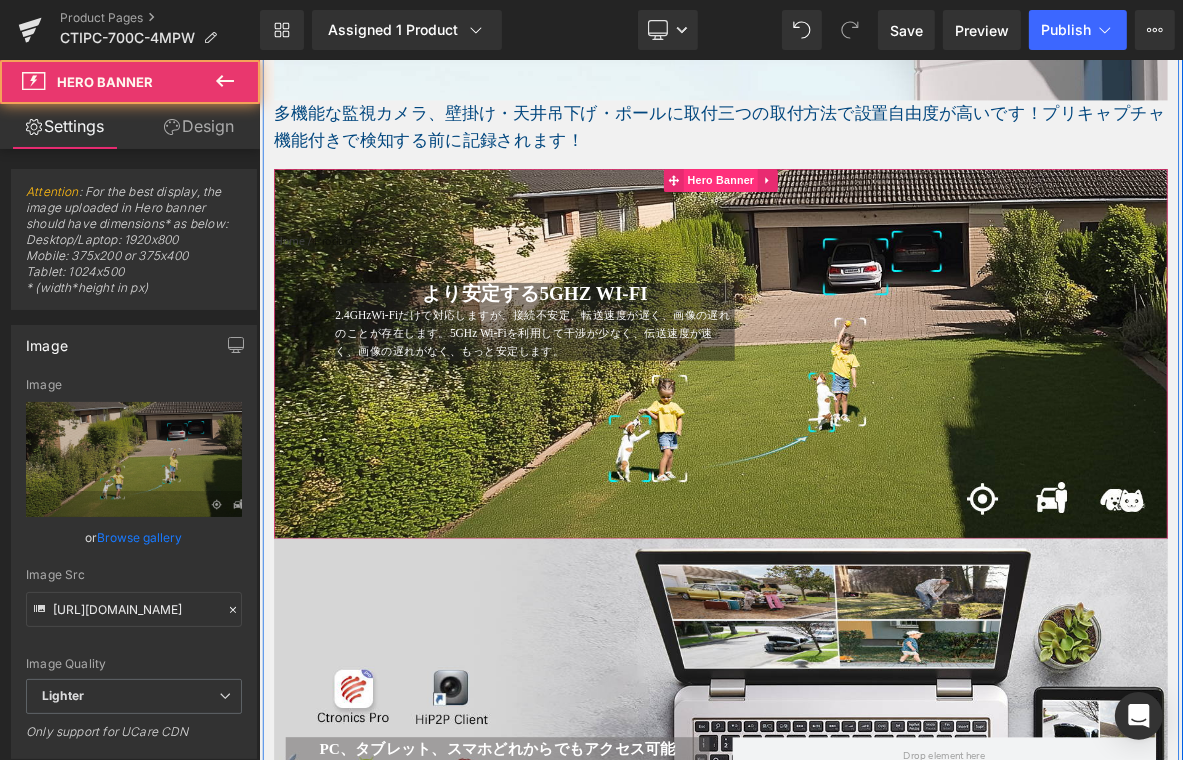 click on "Home / Product Title" at bounding box center [863, 297] 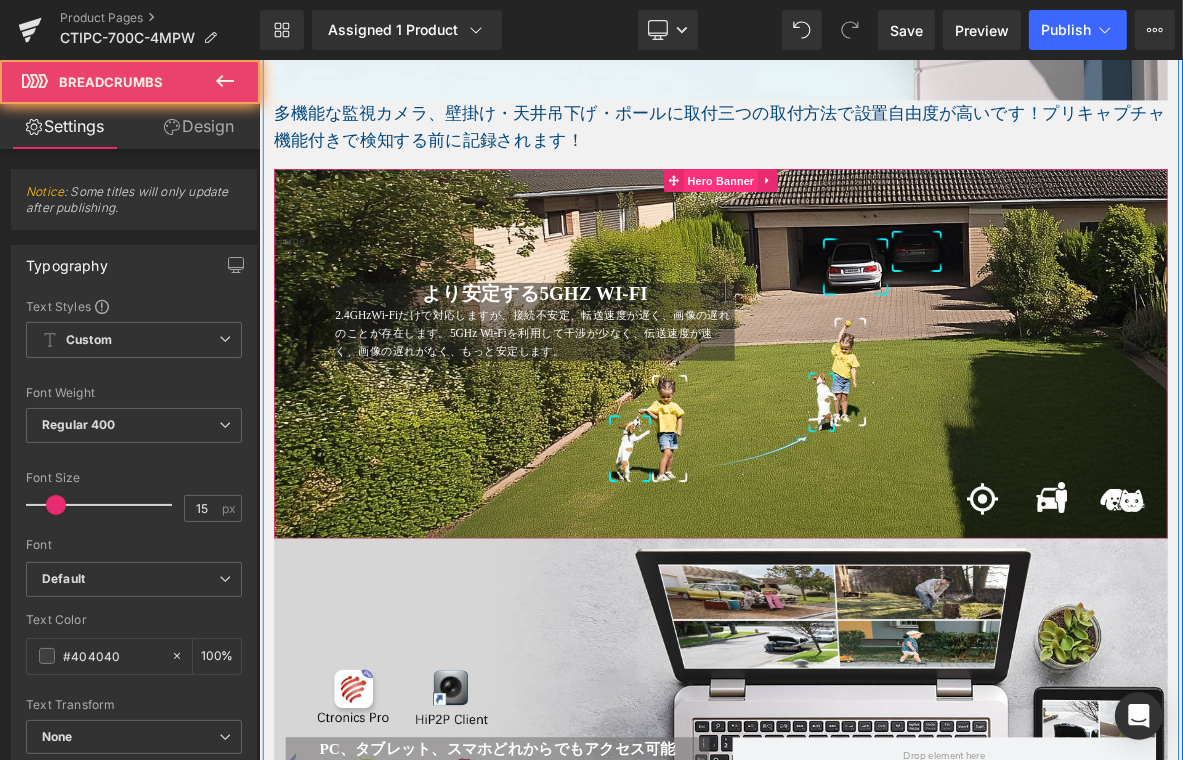 click on "Hero Banner" at bounding box center [862, 218] 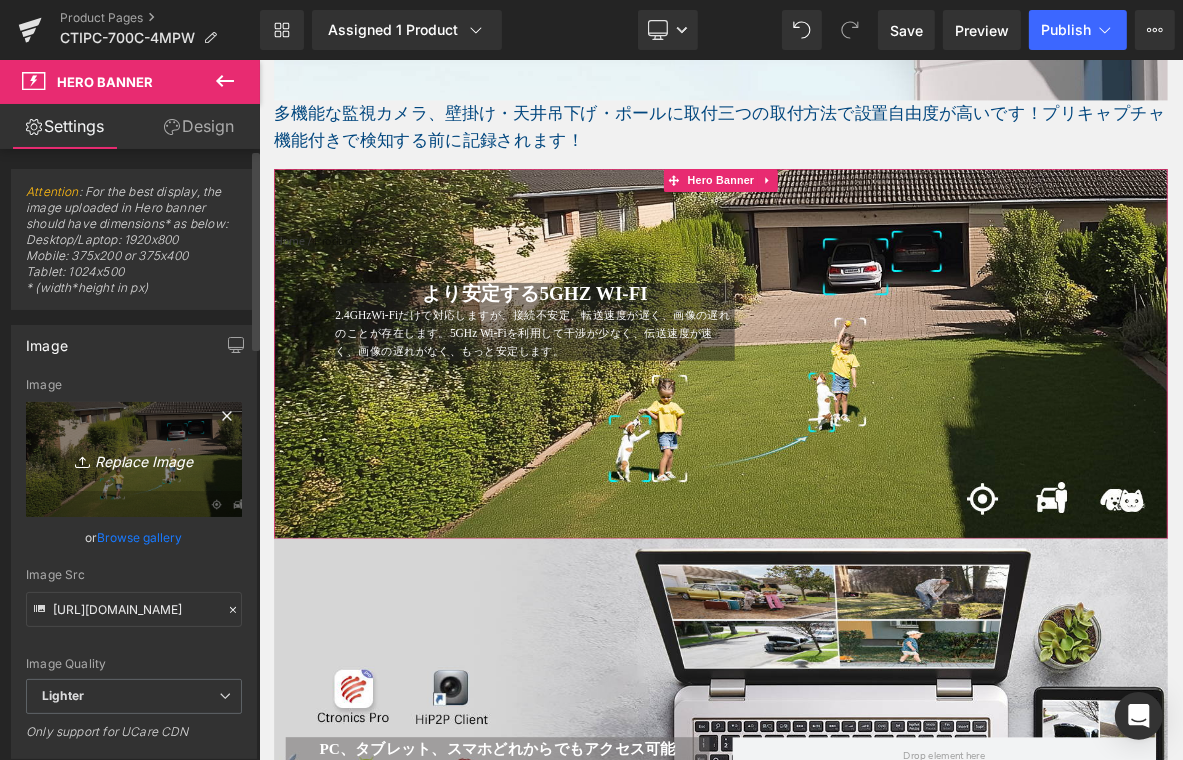 click on "Replace Image" at bounding box center (134, 459) 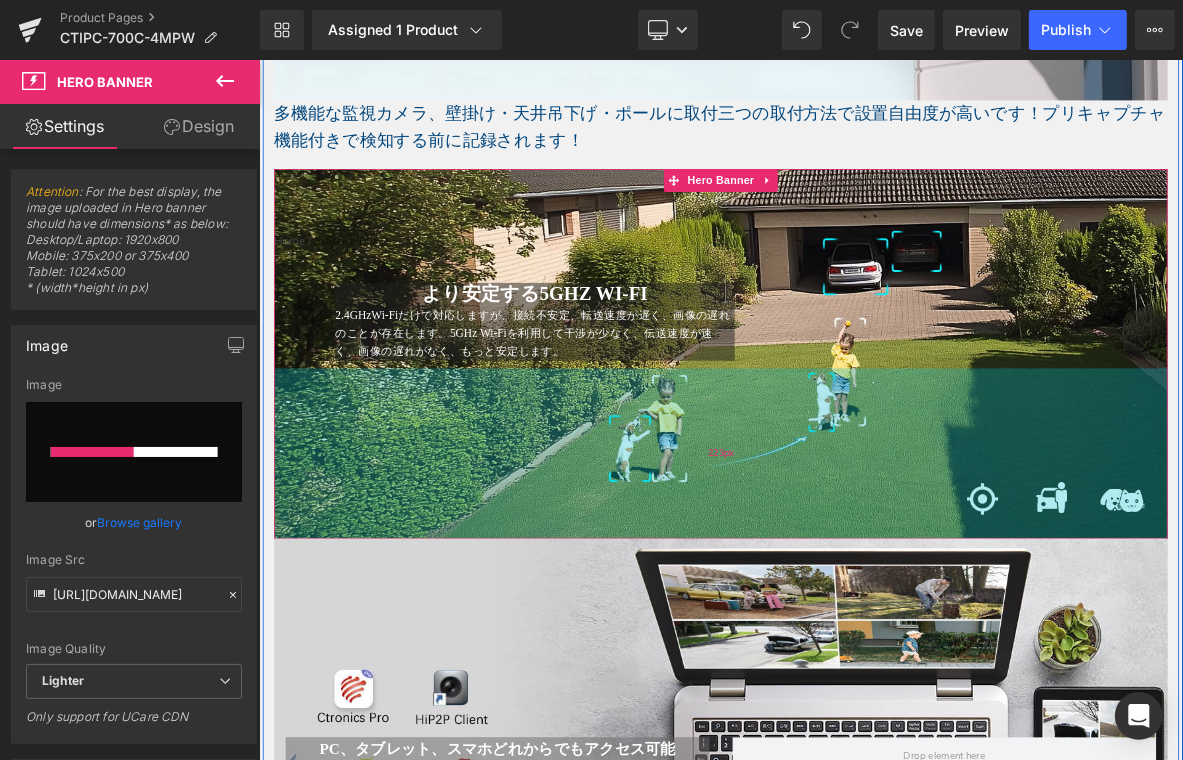 type 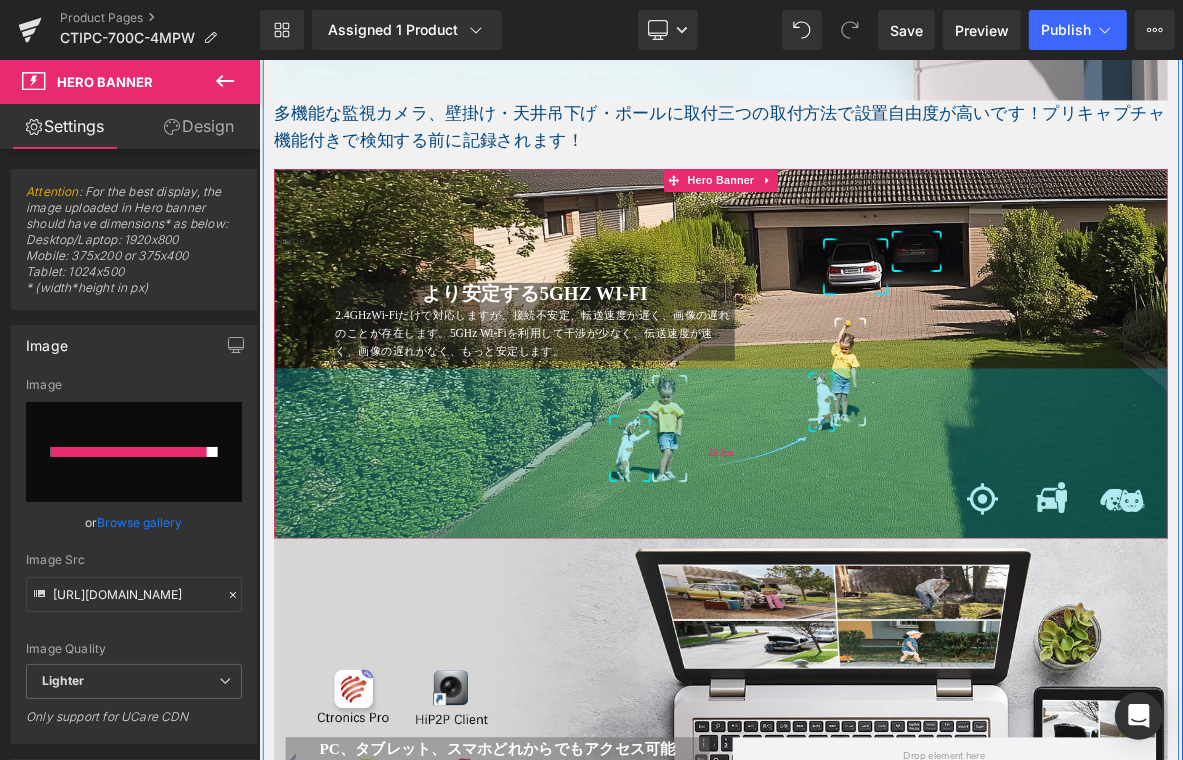 type on "[URL][DOMAIN_NAME]" 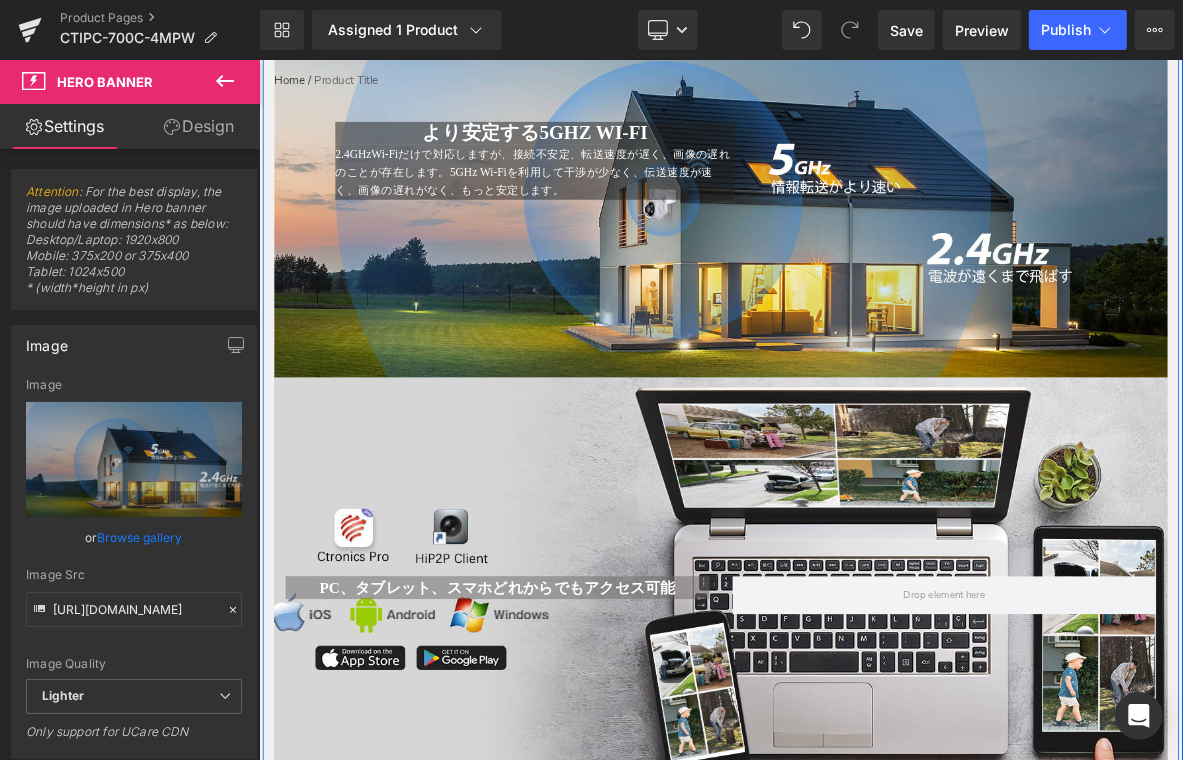 scroll, scrollTop: 1721, scrollLeft: 0, axis: vertical 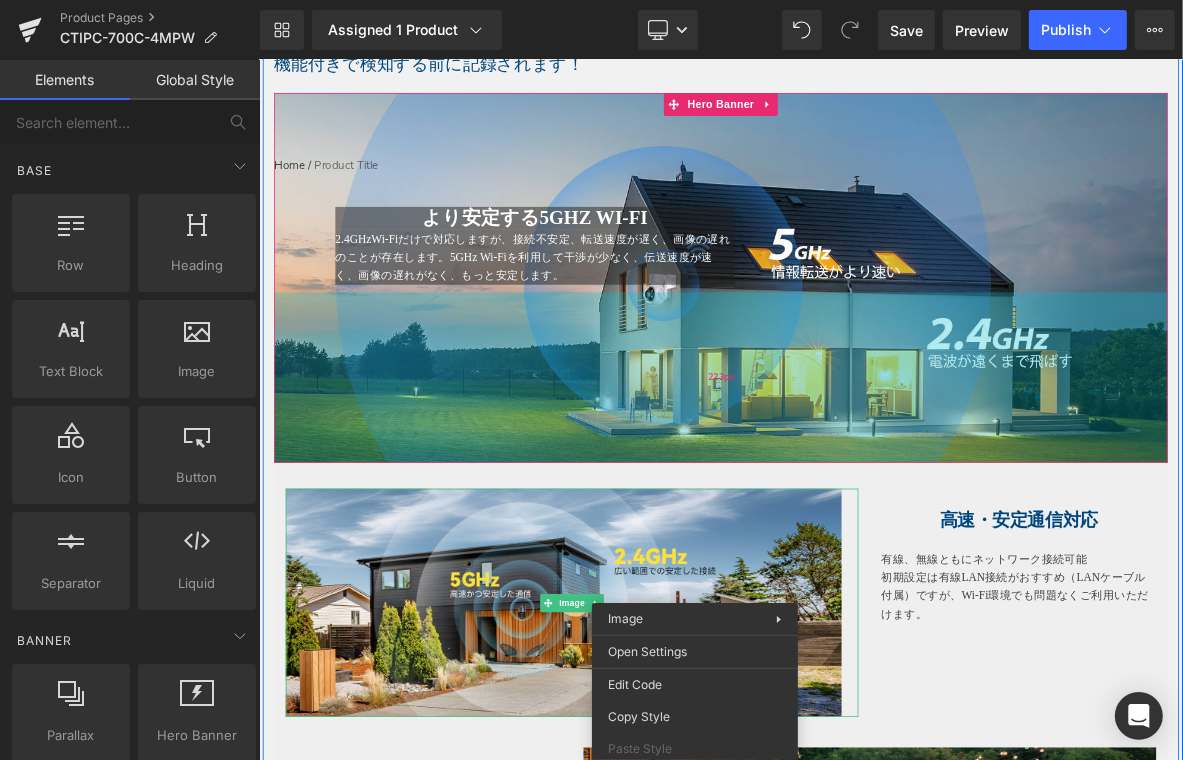 click on "223px" at bounding box center [863, 474] 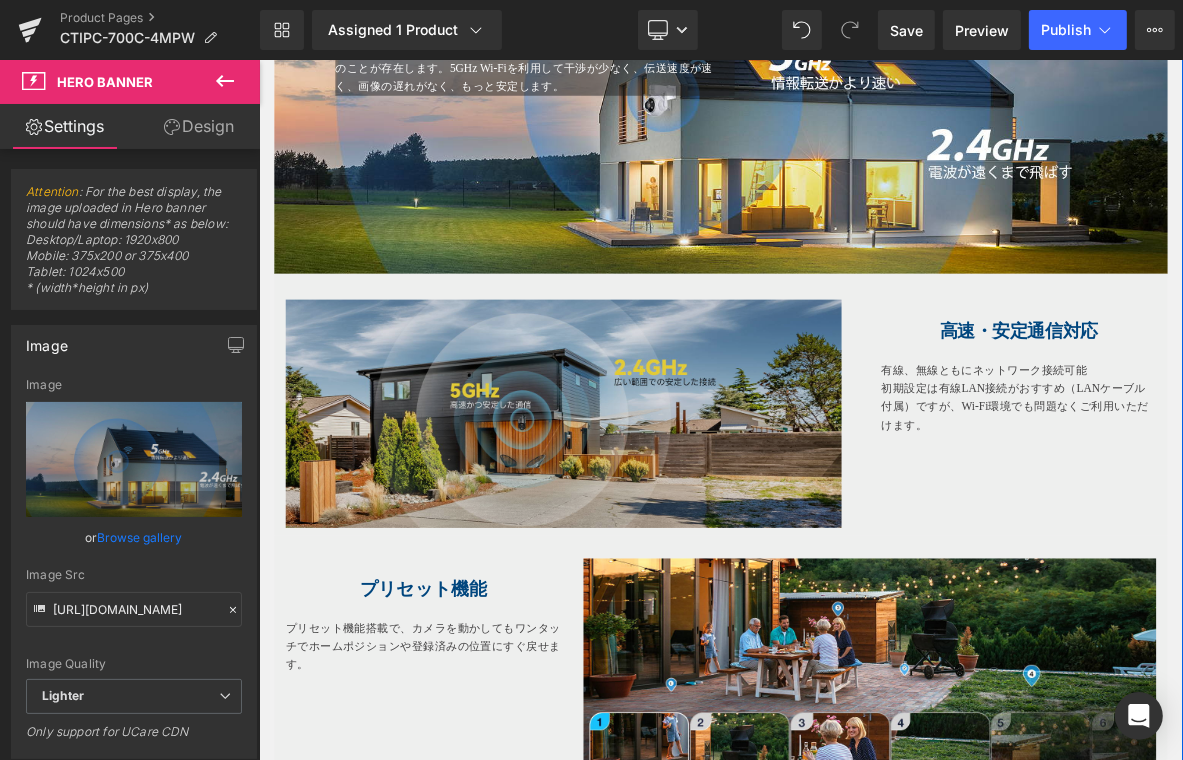 scroll, scrollTop: 1721, scrollLeft: 0, axis: vertical 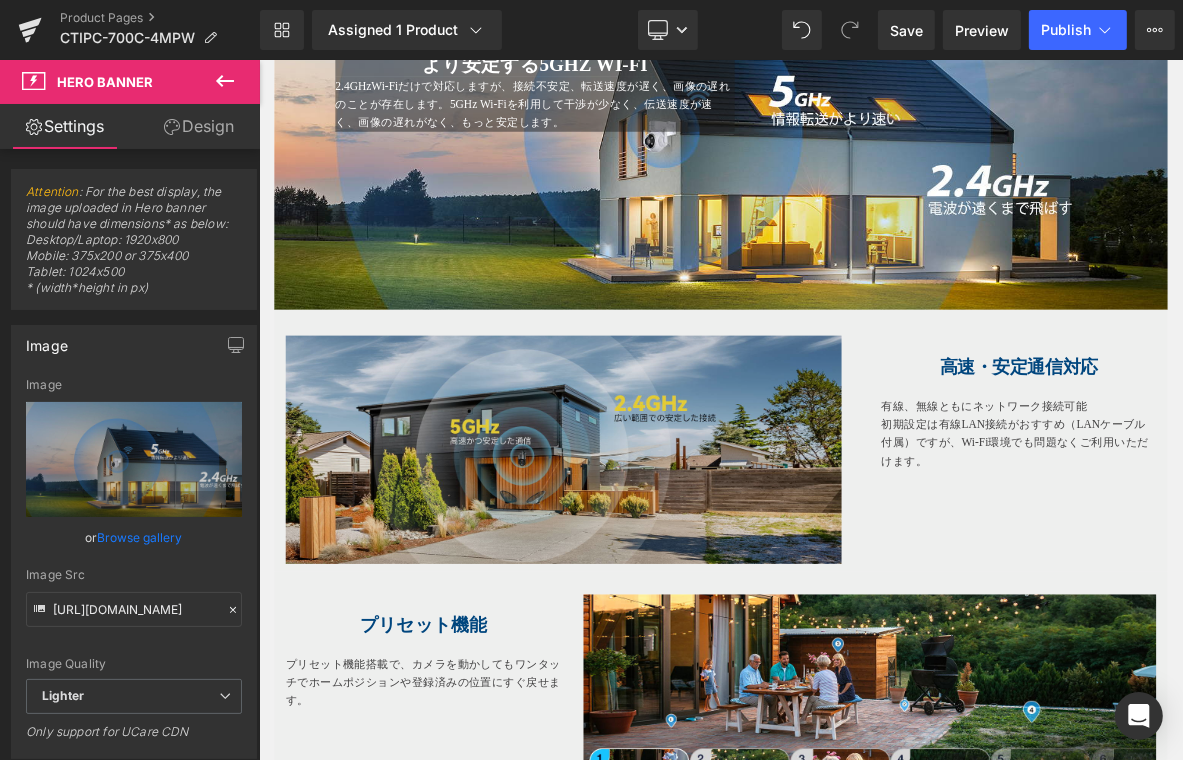click at bounding box center [668, 569] 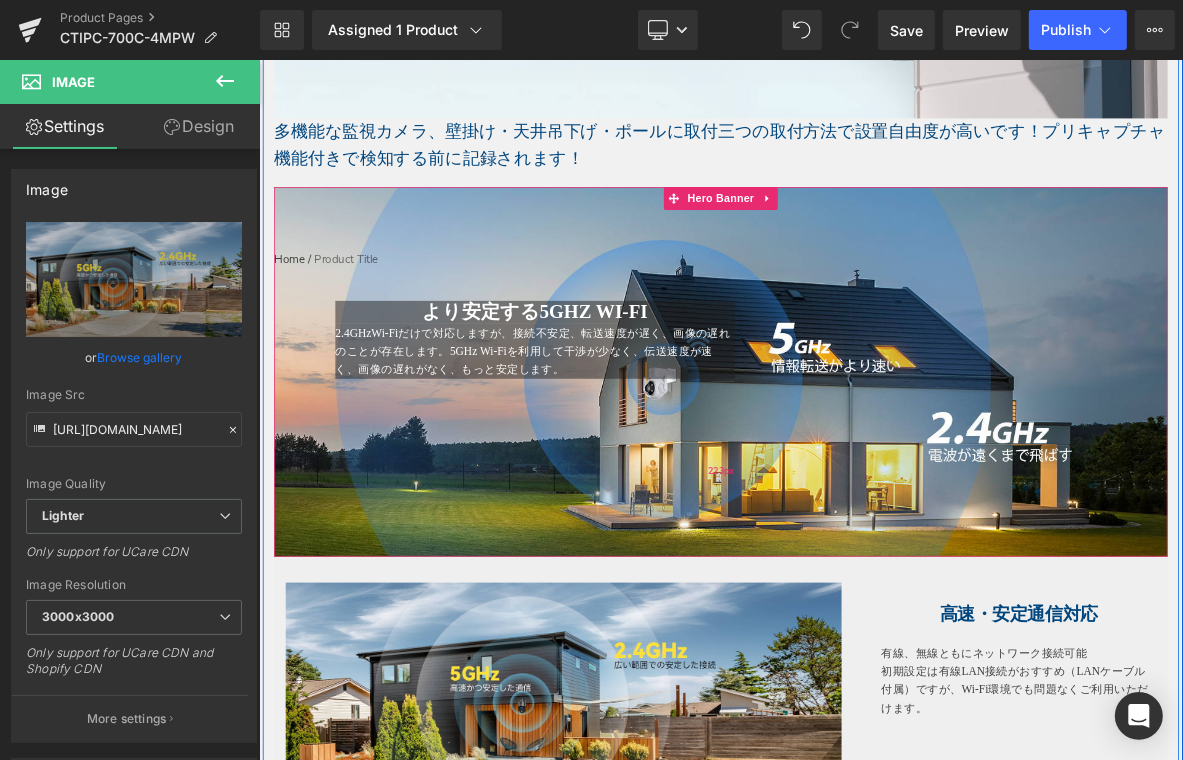 scroll, scrollTop: 1521, scrollLeft: 0, axis: vertical 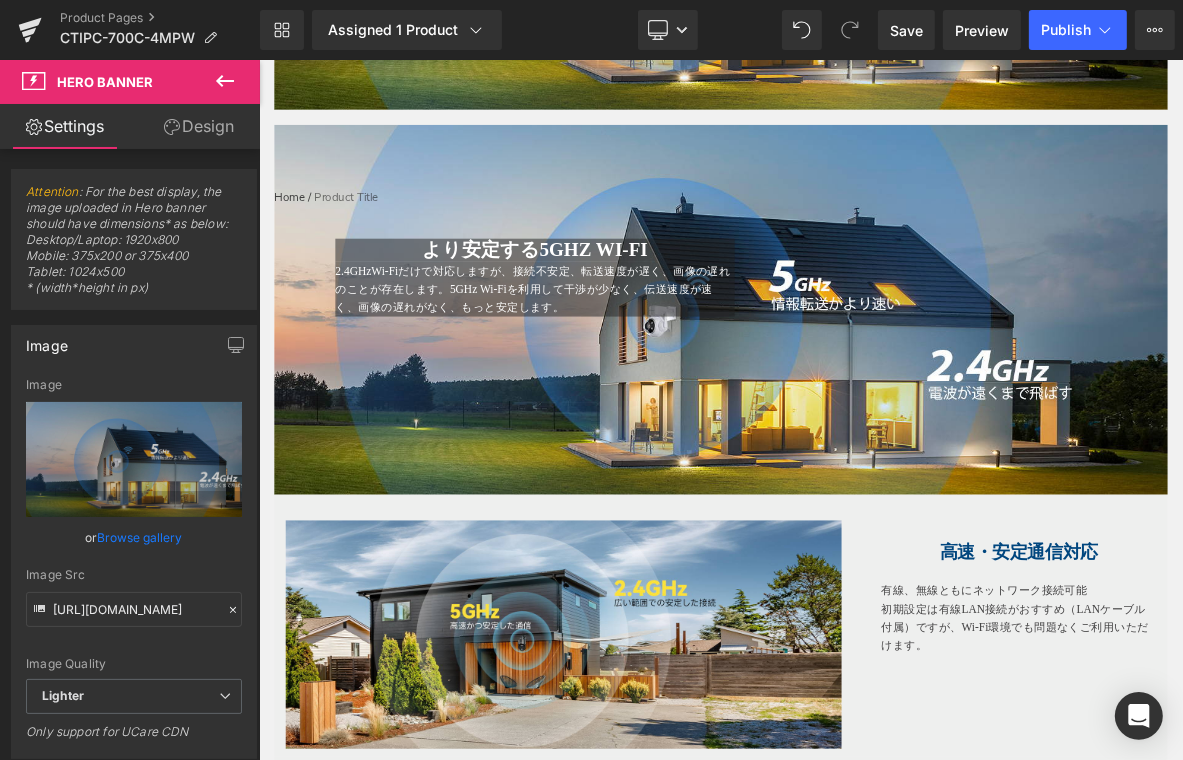 click at bounding box center (863, 386) 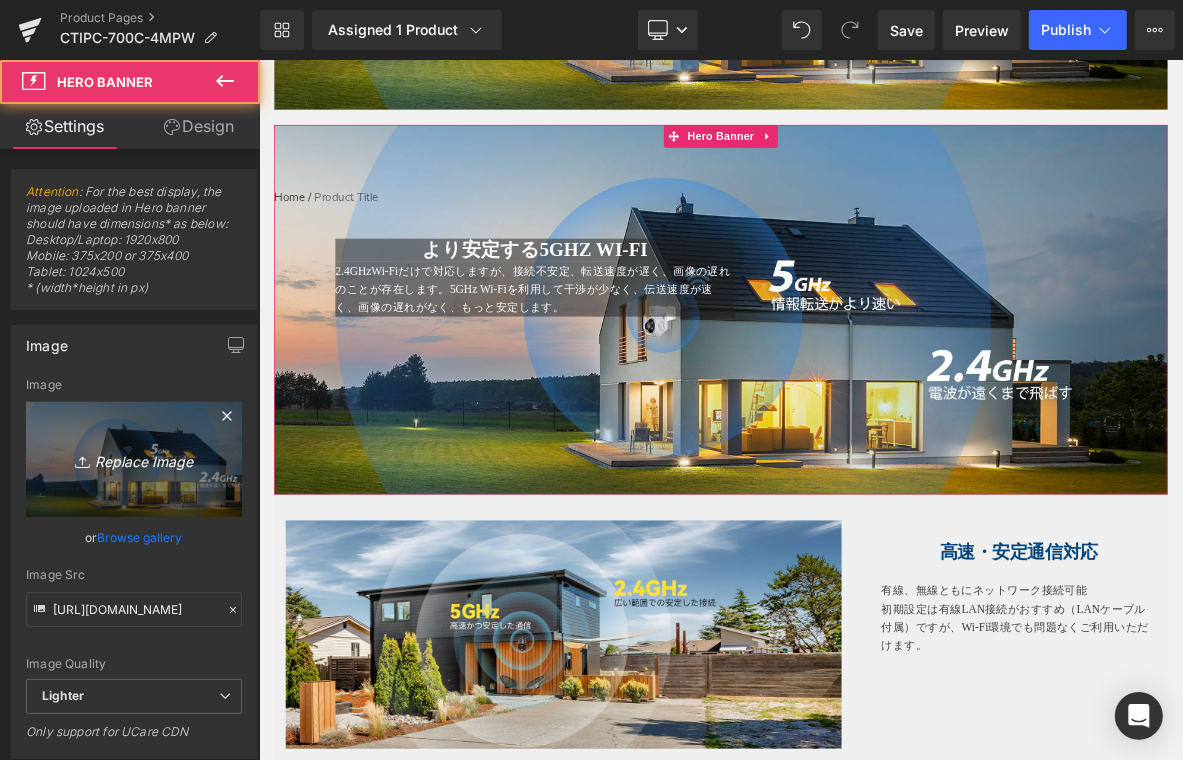 click on "Replace Image" at bounding box center (134, 459) 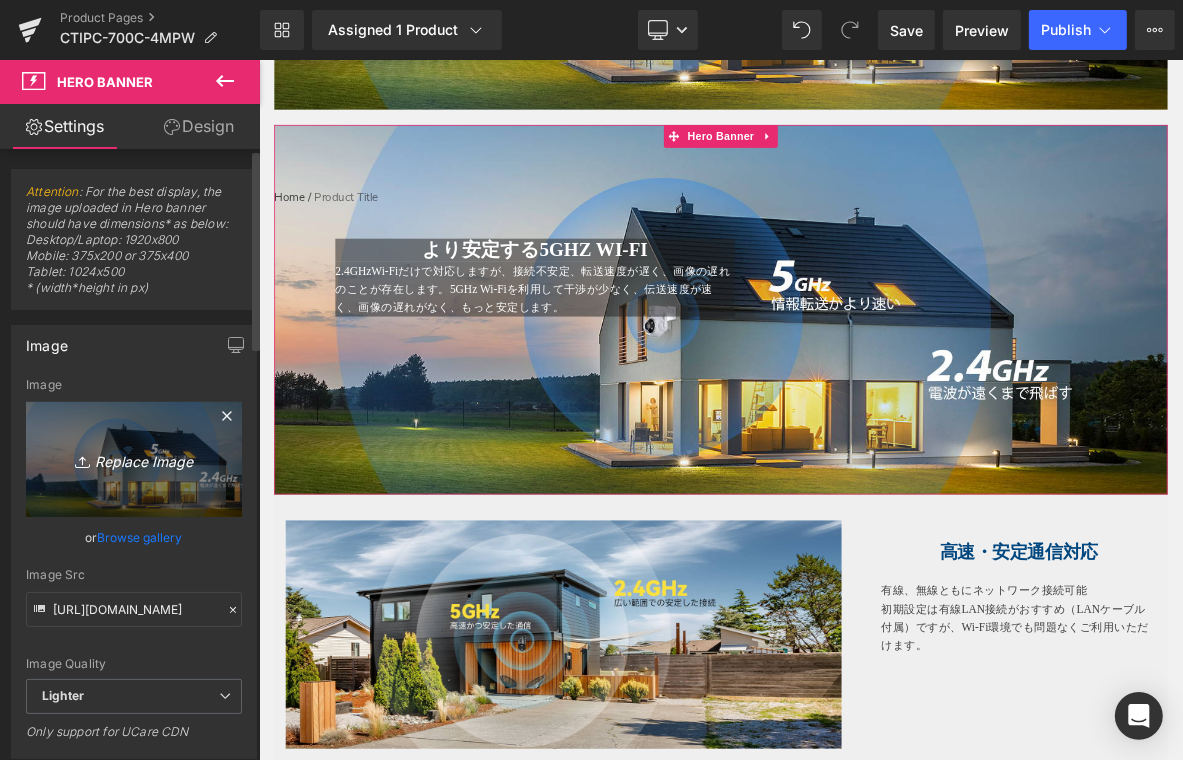 type on "C:\fakepath\3.jpg" 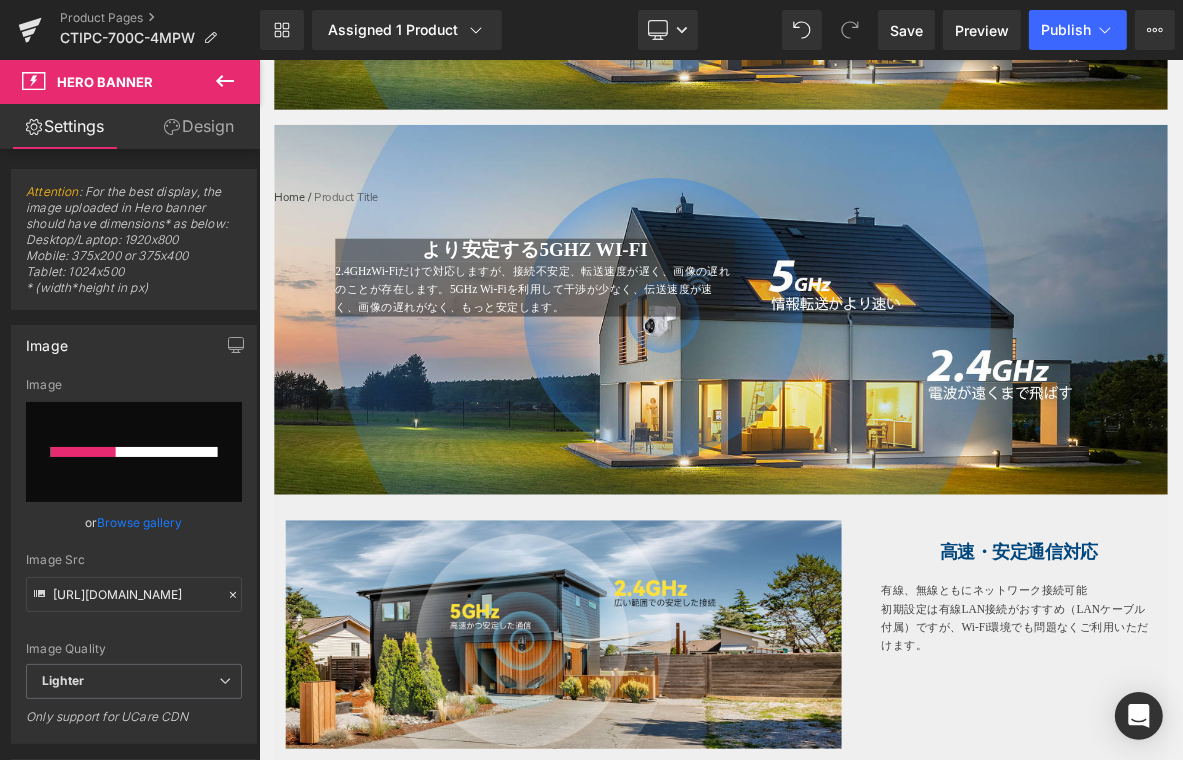 type 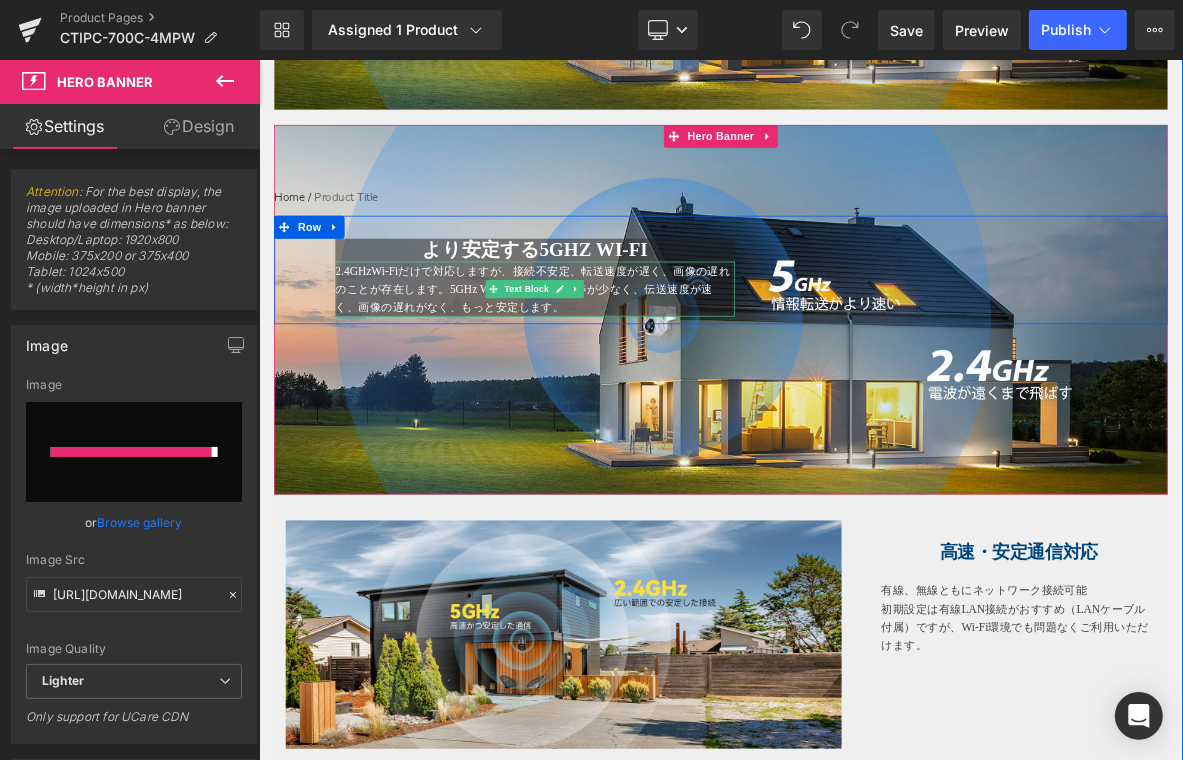 type on "[URL][DOMAIN_NAME]" 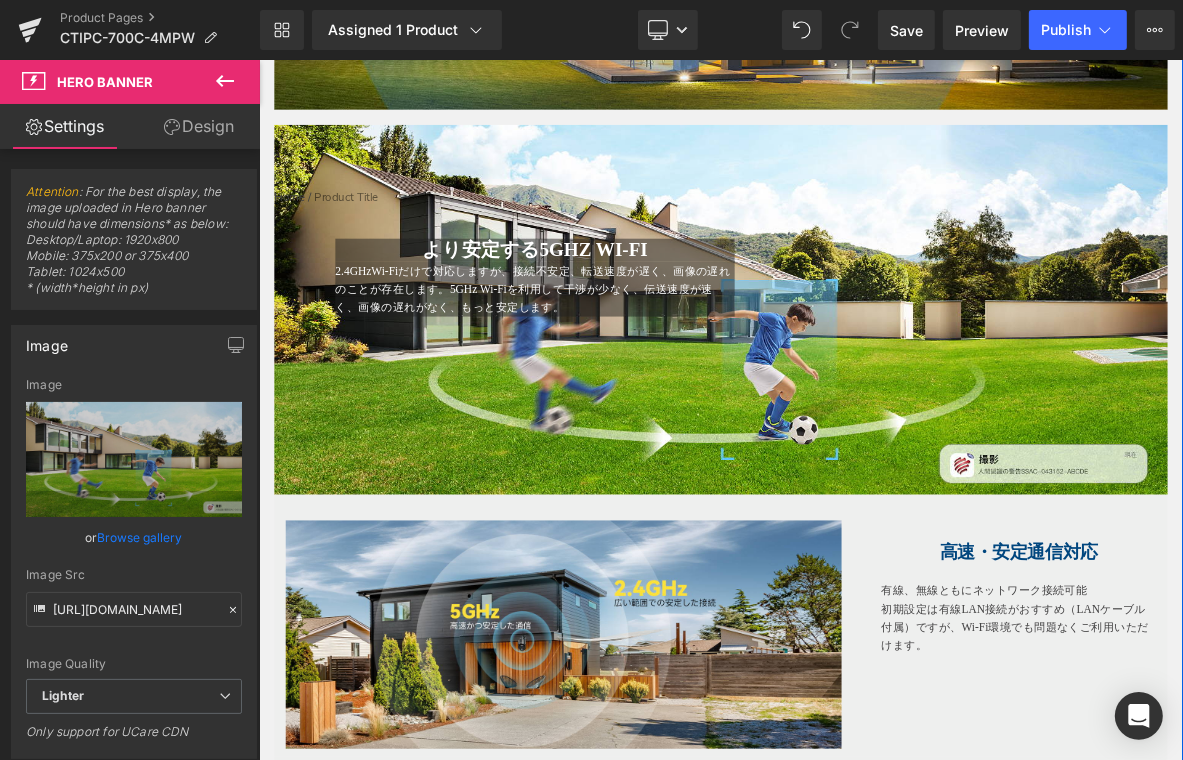 drag, startPoint x: 344, startPoint y: 449, endPoint x: 472, endPoint y: 310, distance: 188.95767 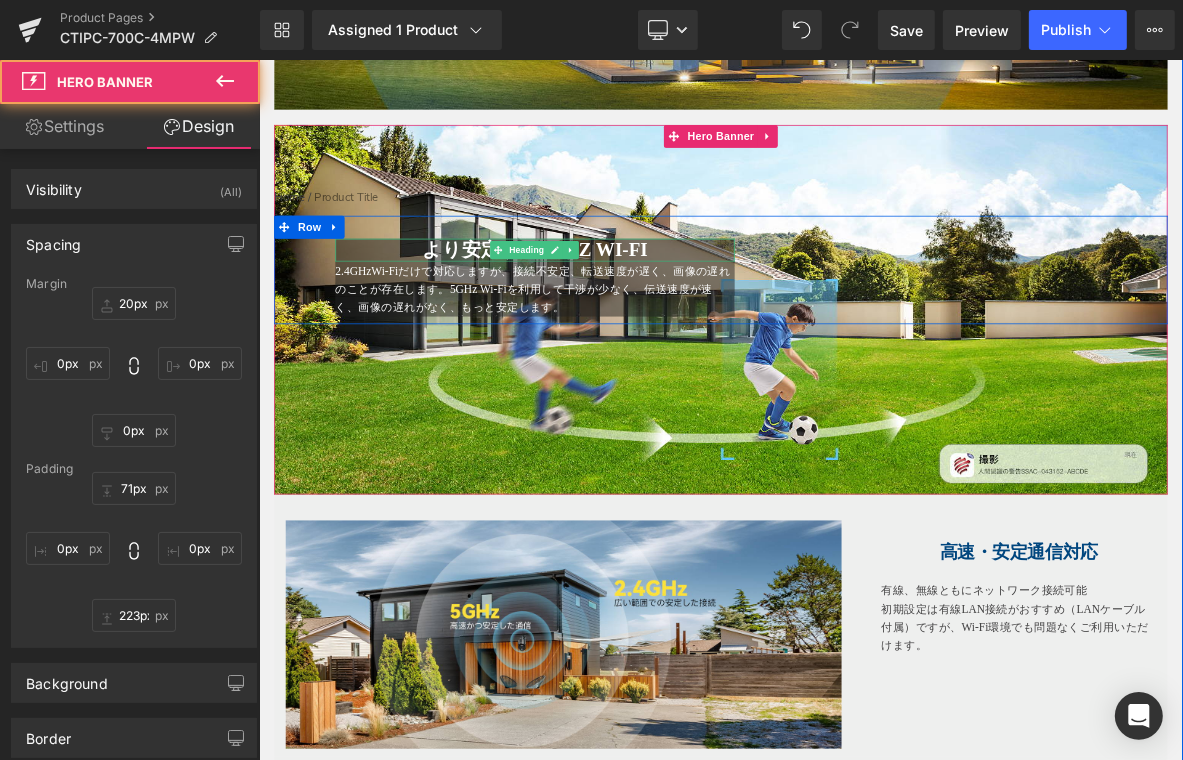 click on "より安定する5GHz Wi-Fi" at bounding box center (619, 308) 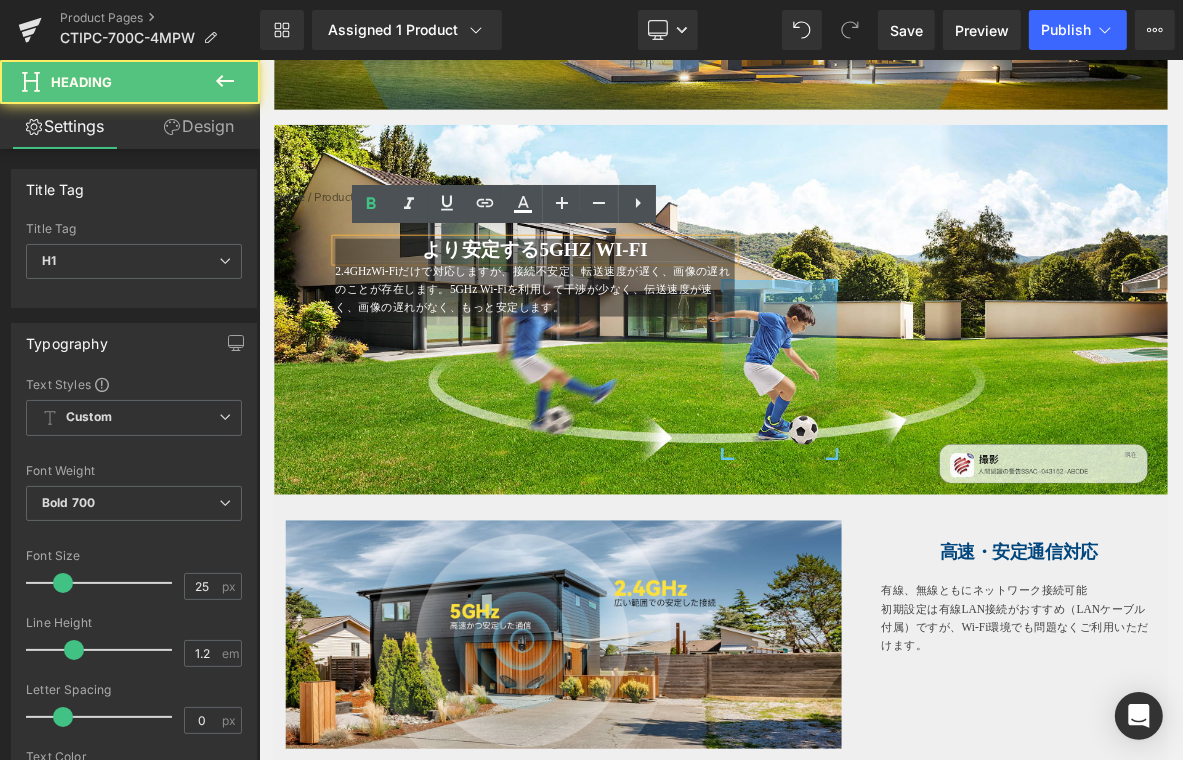 click on "より安定する5GHz Wi-Fi" at bounding box center [619, 307] 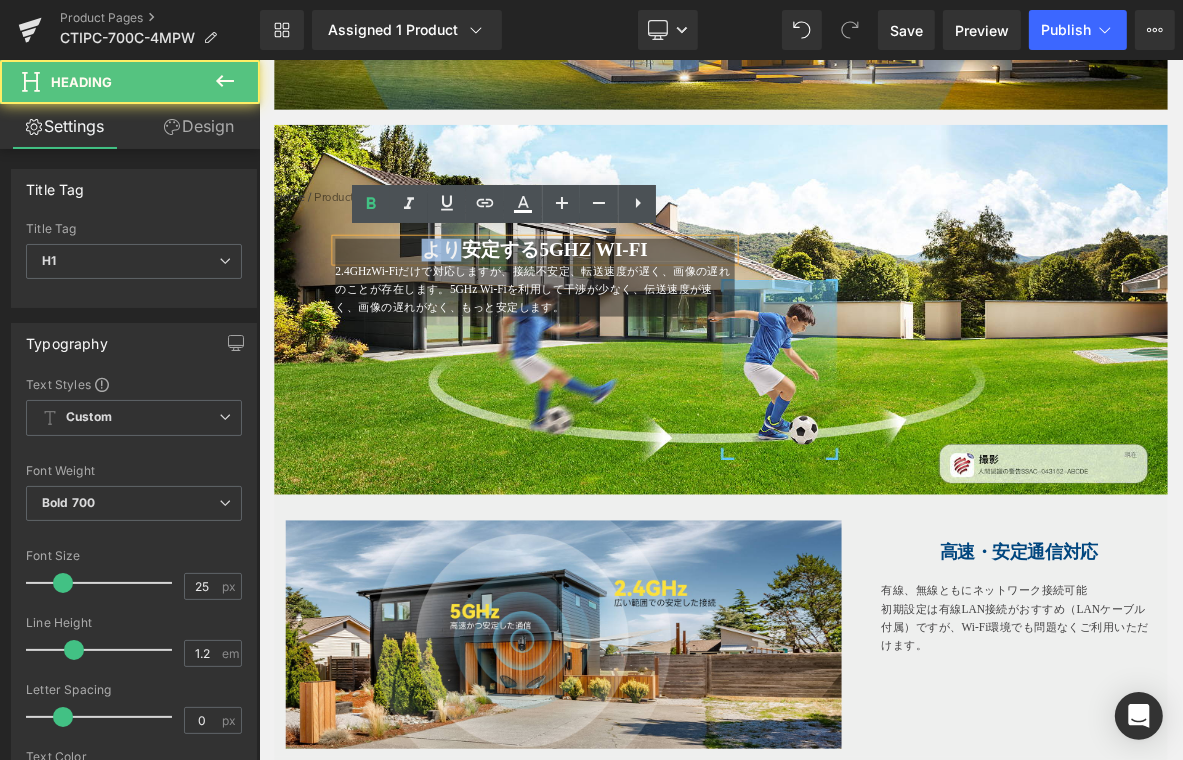 click on "より安定する5GHz Wi-Fi" at bounding box center (619, 307) 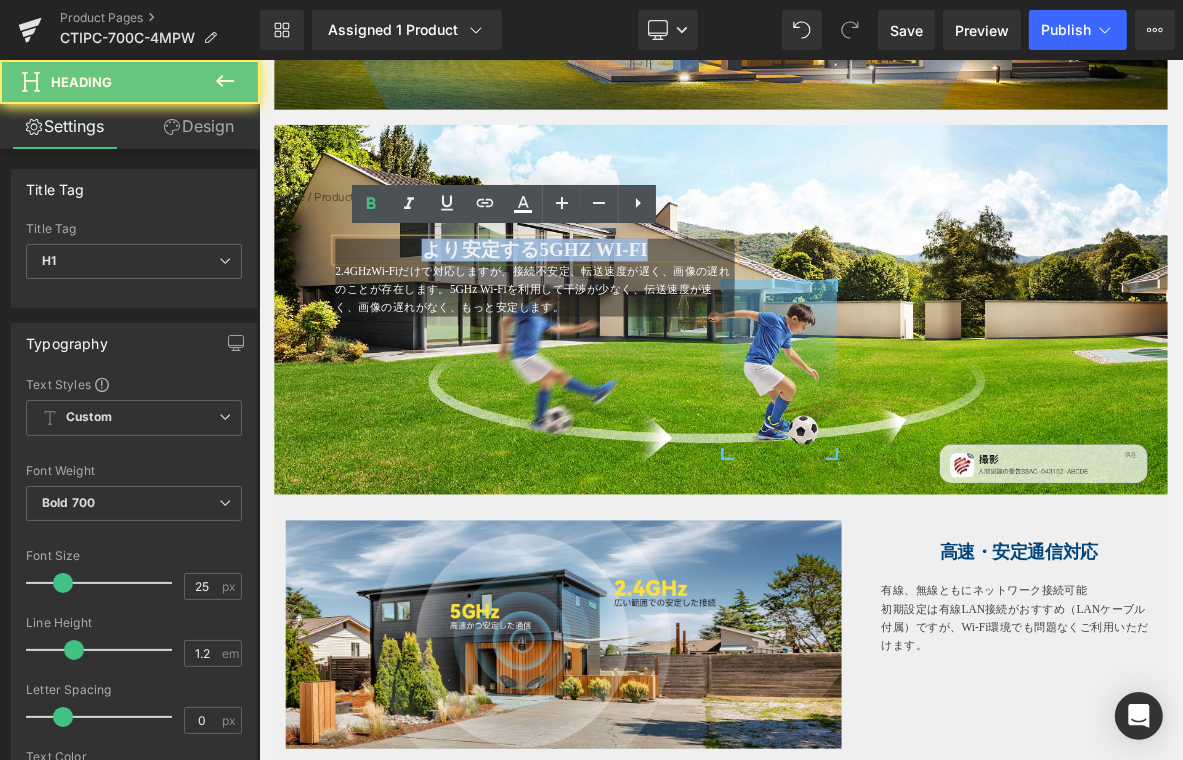 click on "より安定する5GHz Wi-Fi" at bounding box center [619, 307] 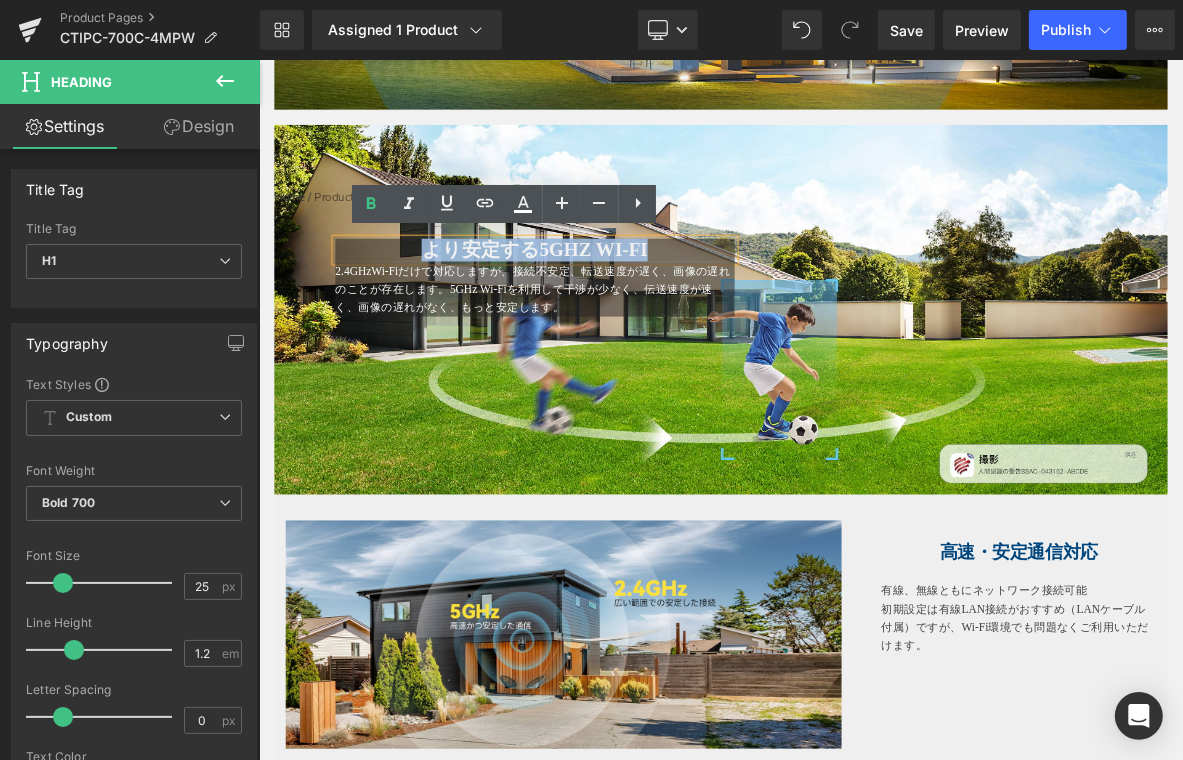 paste 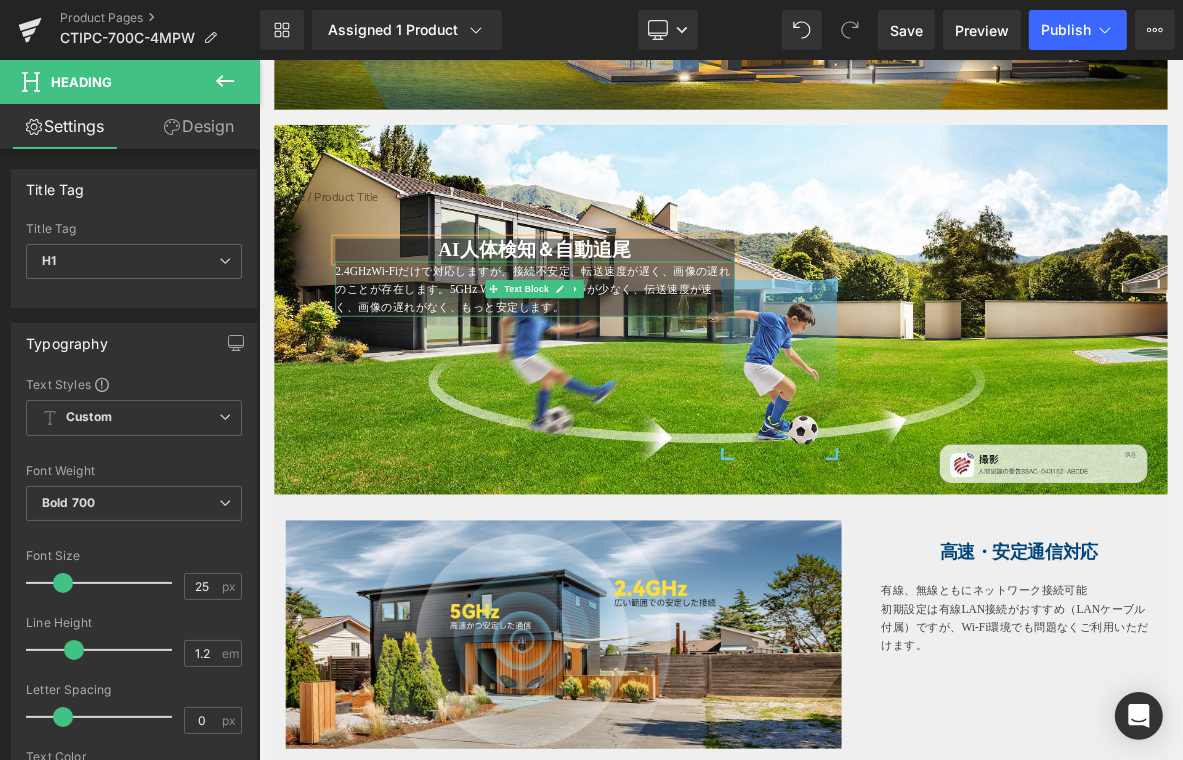 drag, startPoint x: 393, startPoint y: 352, endPoint x: 307, endPoint y: 340, distance: 86.833176 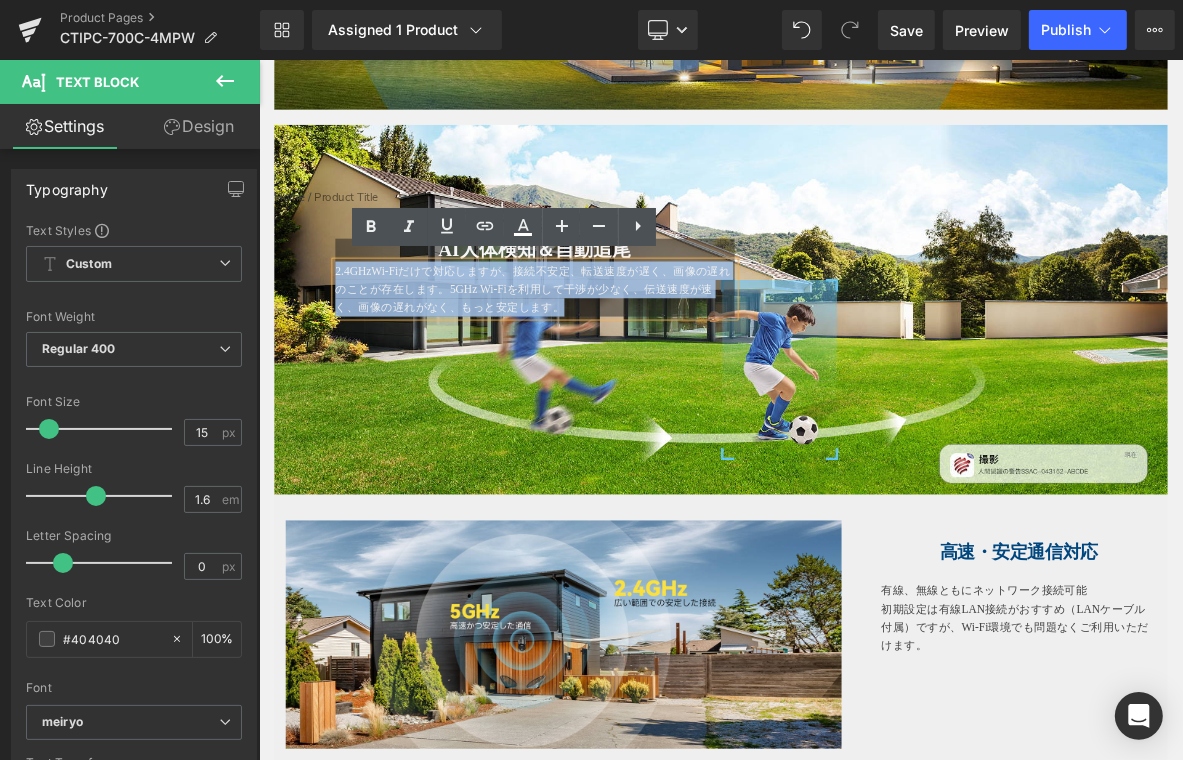 drag, startPoint x: 307, startPoint y: 340, endPoint x: 336, endPoint y: 332, distance: 30.083218 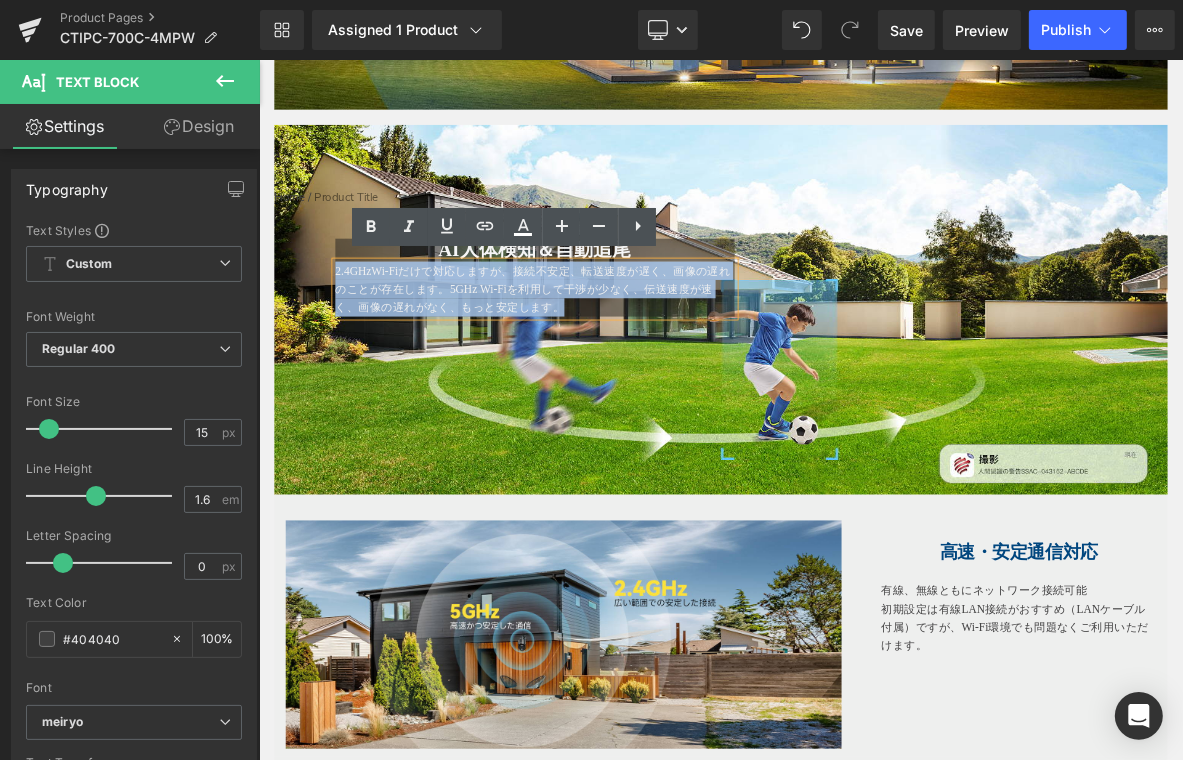 click on "AI人体検知＆自動追尾
Heading
2.4GHzWi-Fiだけで対応しますが、接続不安定、転送速度が遅く、画像の遅れのことが存在します。5GHz Wi-Fiを利用して干渉が少なく、伝送速度が速く、画像の遅れがなく、もっと安定します。
Text Block" at bounding box center [619, 344] 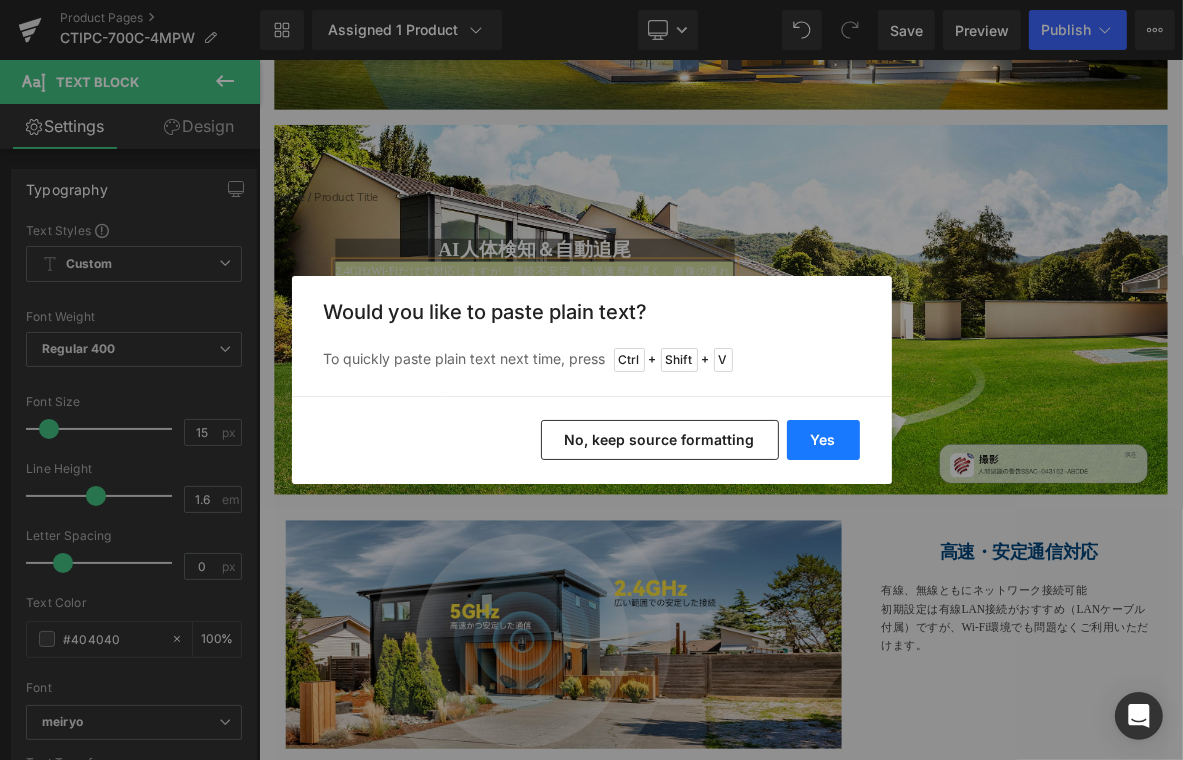 click on "Yes" at bounding box center [823, 440] 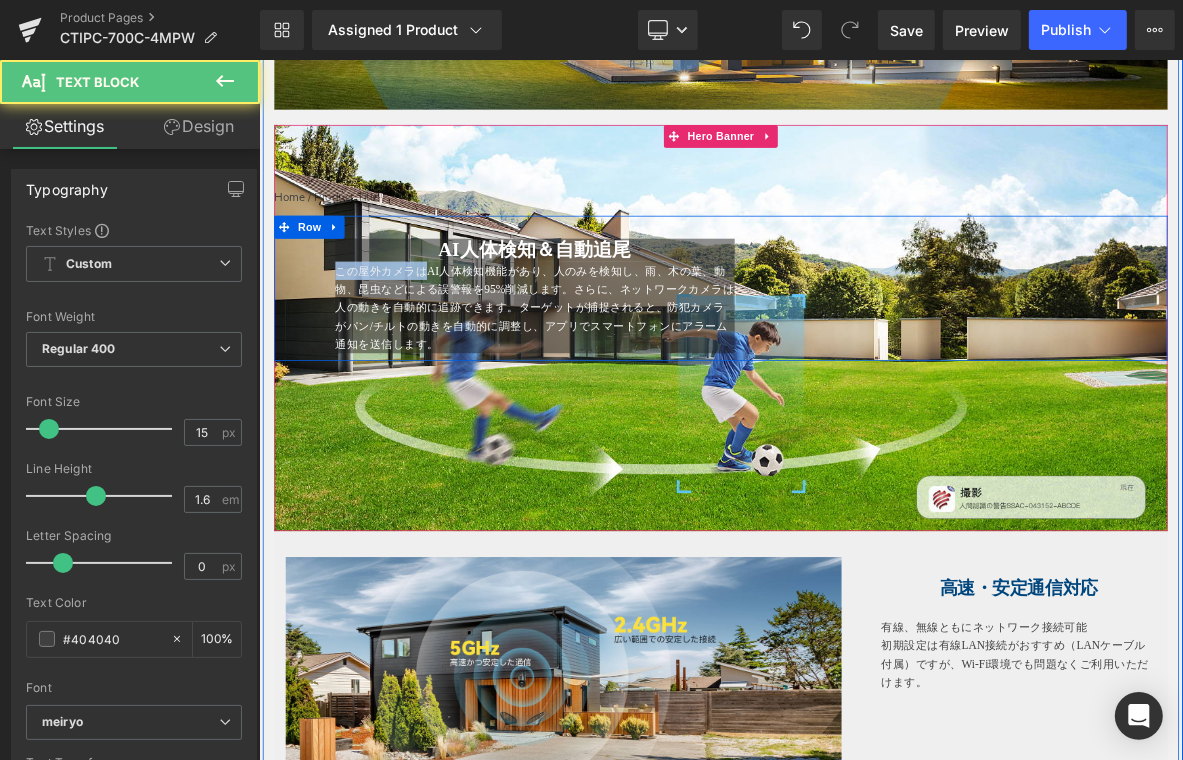 drag, startPoint x: 473, startPoint y: 325, endPoint x: 296, endPoint y: 332, distance: 177.13837 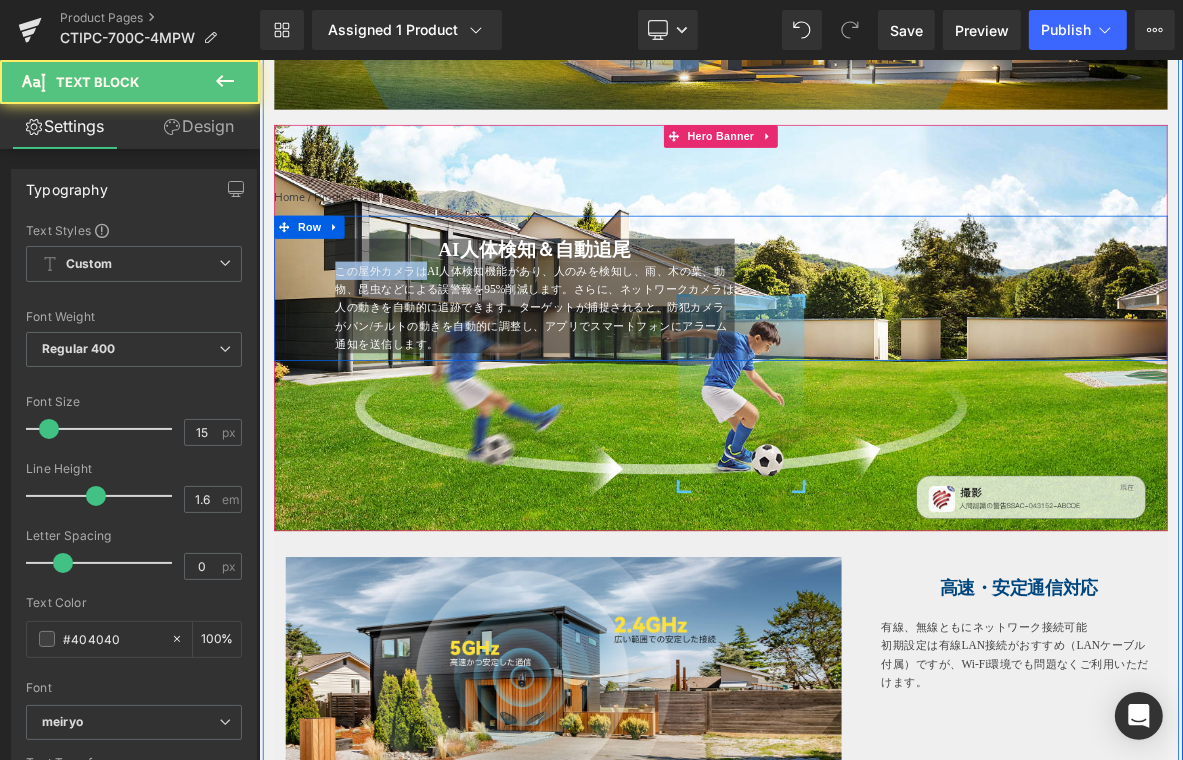 click on "AI人体検知＆自動追尾
Heading
この屋外カメラはAI人体検知機能があり、人のみを検知し、雨、木の葉、動物、昆虫などによる誤警報を95%削減します。さらに、ネットワークカメラは人の動きを自動的に追跡できます。ターゲットが捕捉されると、防犯カメラがパン/チルトの動きを自動的に調整し、アプリでスマートフォンにアラーム通知を送信します。
Text Block
Text Block         Row" at bounding box center (863, 358) 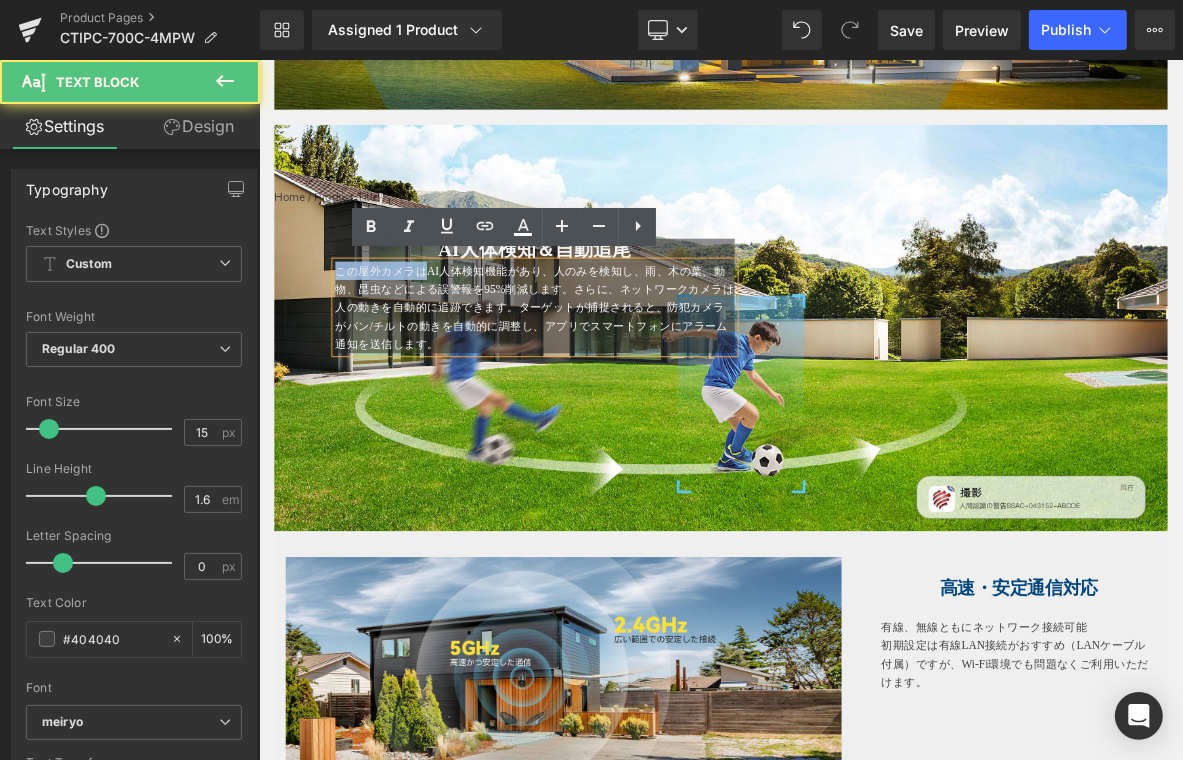 click on "この屋外カメラはAI人体検知機能があり、人のみを検知し、雨、木の葉、動物、昆虫などによる誤警報を95%削減します。さらに、ネットワークカメラは人の動きを自動的に追跡できます。ターゲットが捕捉されると、防犯カメラがパン/チルトの動きを自動的に調整し、アプリでスマートフォンにアラーム通知を送信します。" at bounding box center [619, 383] 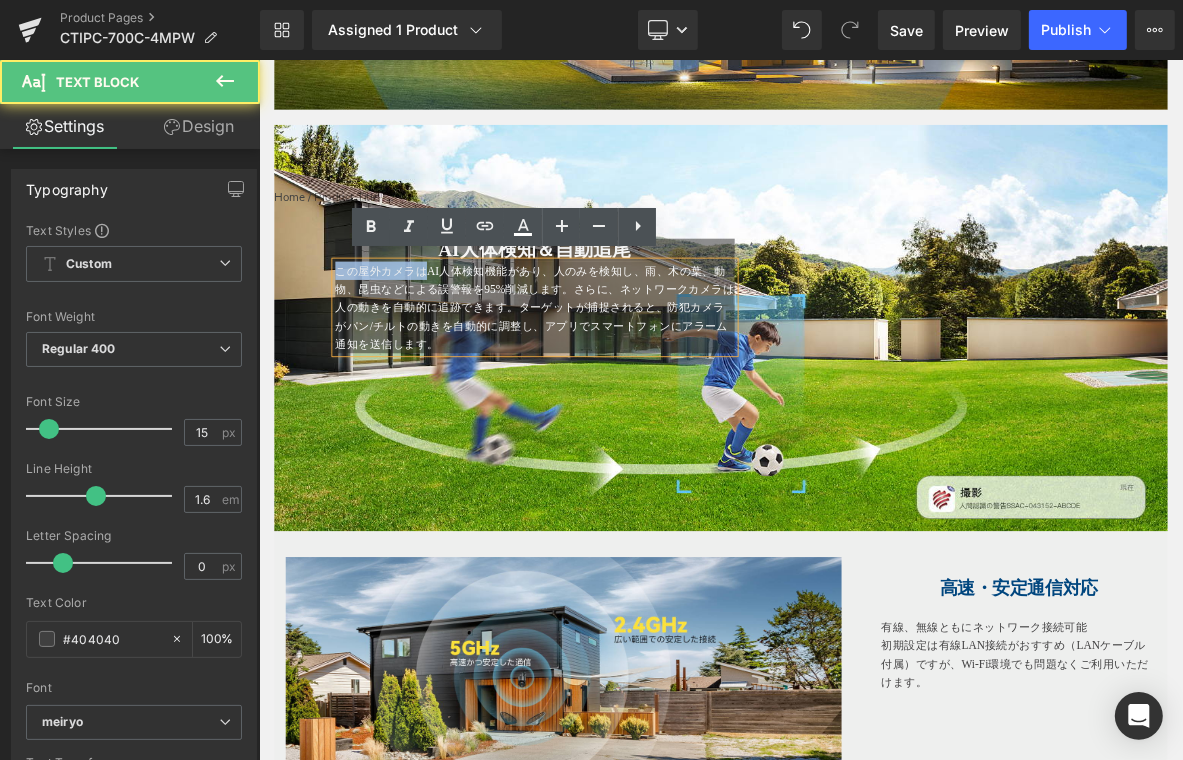 click on "AI人体検知＆自動追尾
Heading
この屋外カメラはAI人体検知機能があり、人のみを検知し、雨、木の葉、動物、昆虫などによる誤警報を95%削減します。さらに、ネットワークカメラは人の動きを自動的に追跡できます。ターゲットが捕捉されると、防犯カメラがパン/チルトの動きを自動的に調整し、アプリでスマートフォンにアラーム通知を送信します。
Text Block
Text Block         Row" at bounding box center (863, 358) 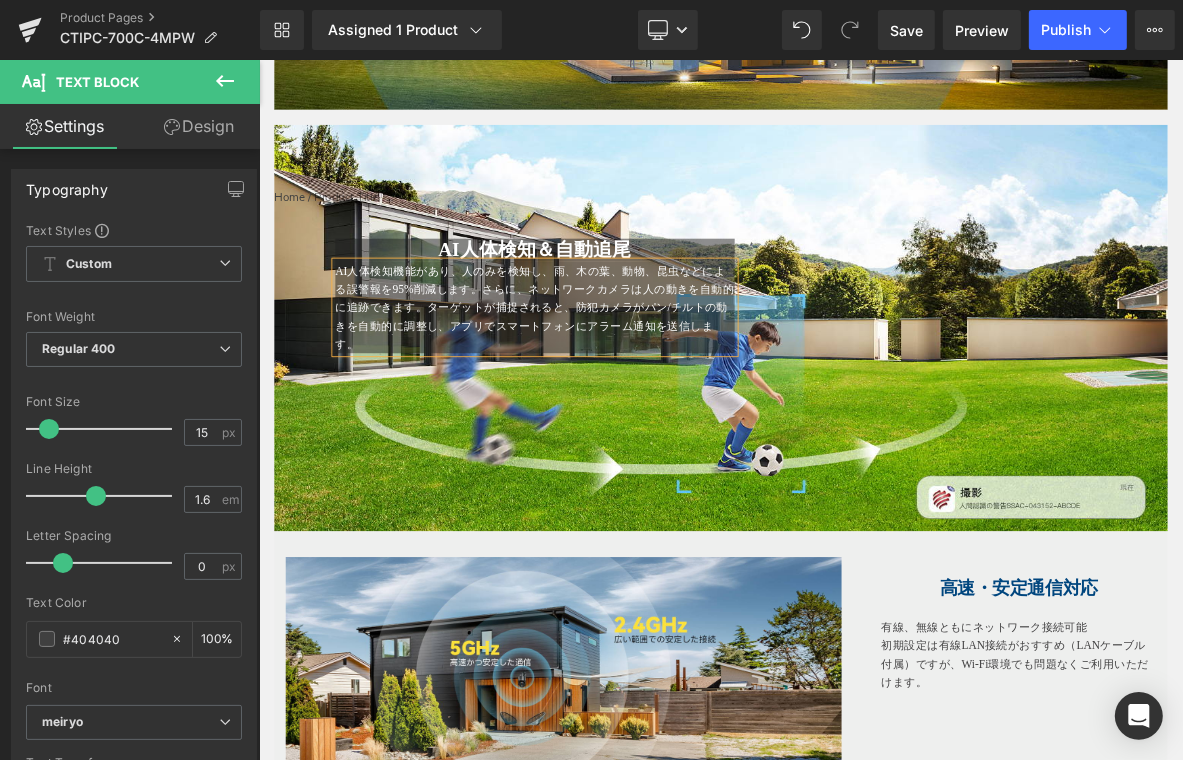 drag, startPoint x: 329, startPoint y: 582, endPoint x: 911, endPoint y: 601, distance: 582.31006 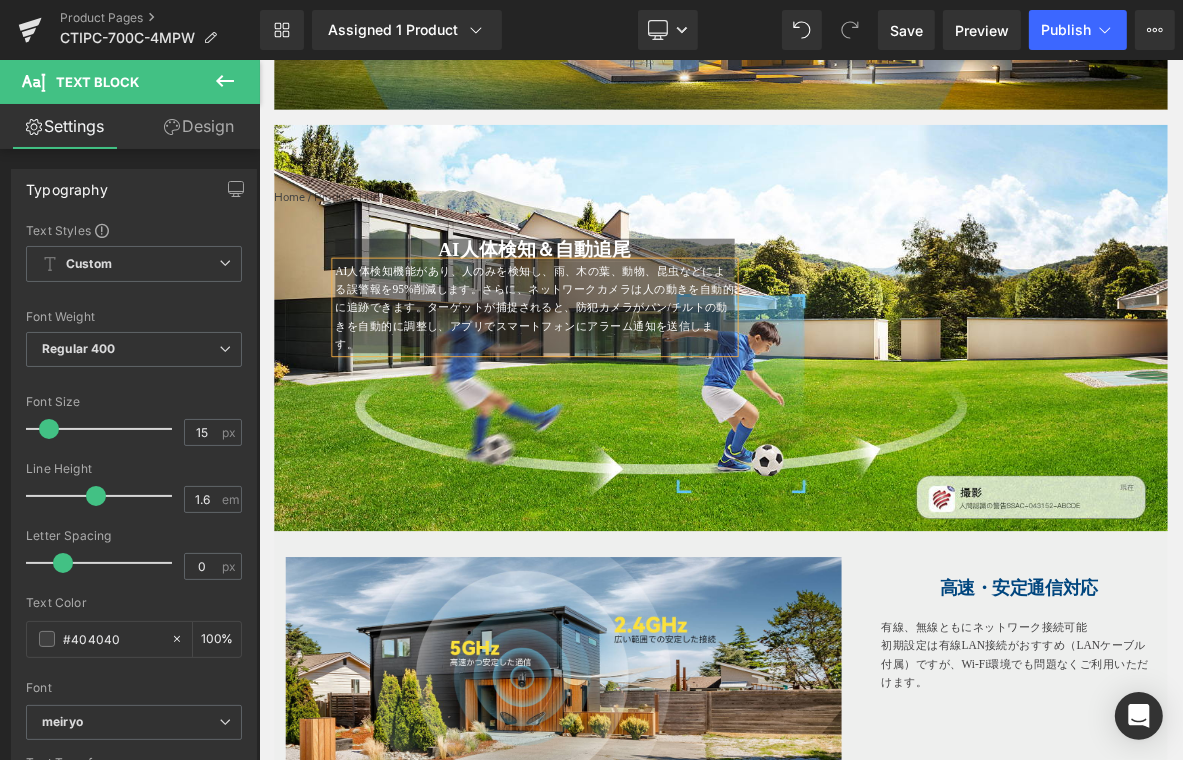 click at bounding box center [863, 410] 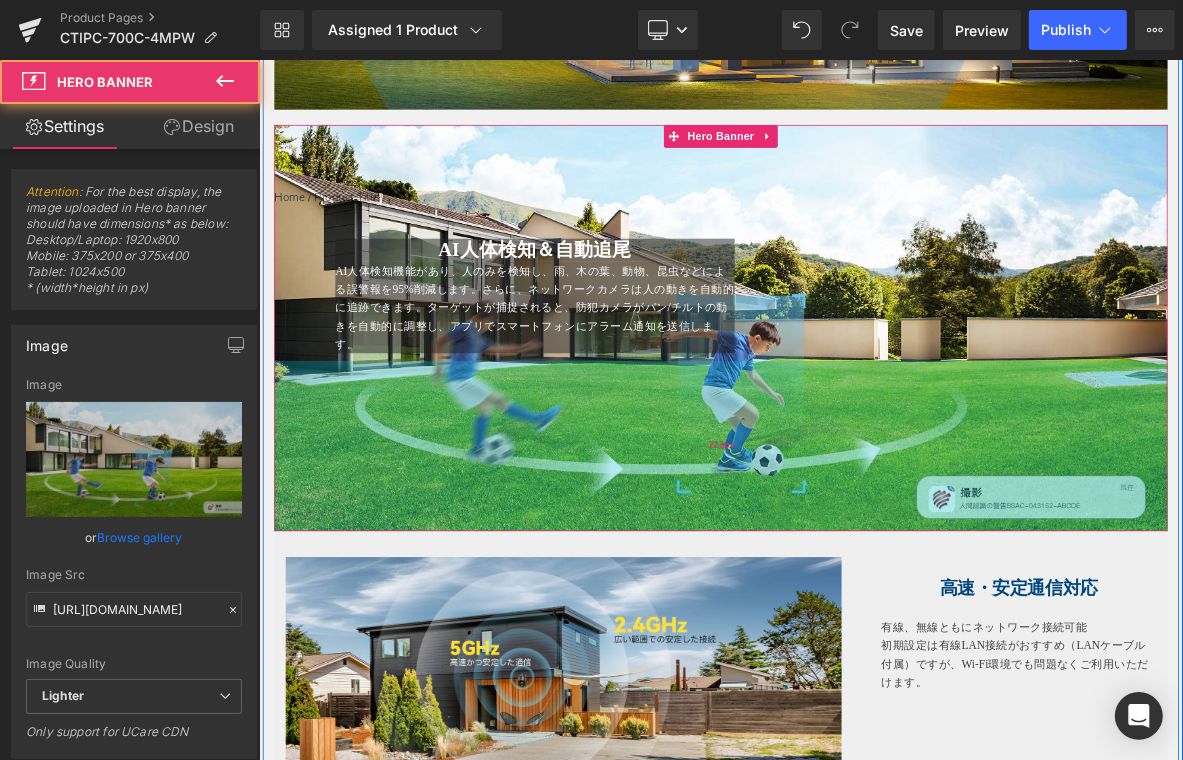 click on "Home / Product Title Breadcrumbs
AI人体検知＆自動追尾
Heading
AI人体検知機能があり、人のみを検知し、雨、木の葉、動物、昆虫などによる誤警報を95%削減します。さらに、ネットワークカメラは人の動きを自動的に追跡できます。ターゲットが捕捉されると、防犯カメラがパン/チルトの動きを自動的に調整し、アプリでスマートフォンにアラーム通知を送信します。
Text Block
Text Block         Row
Hero Banner   71px   223px" at bounding box center [863, 410] 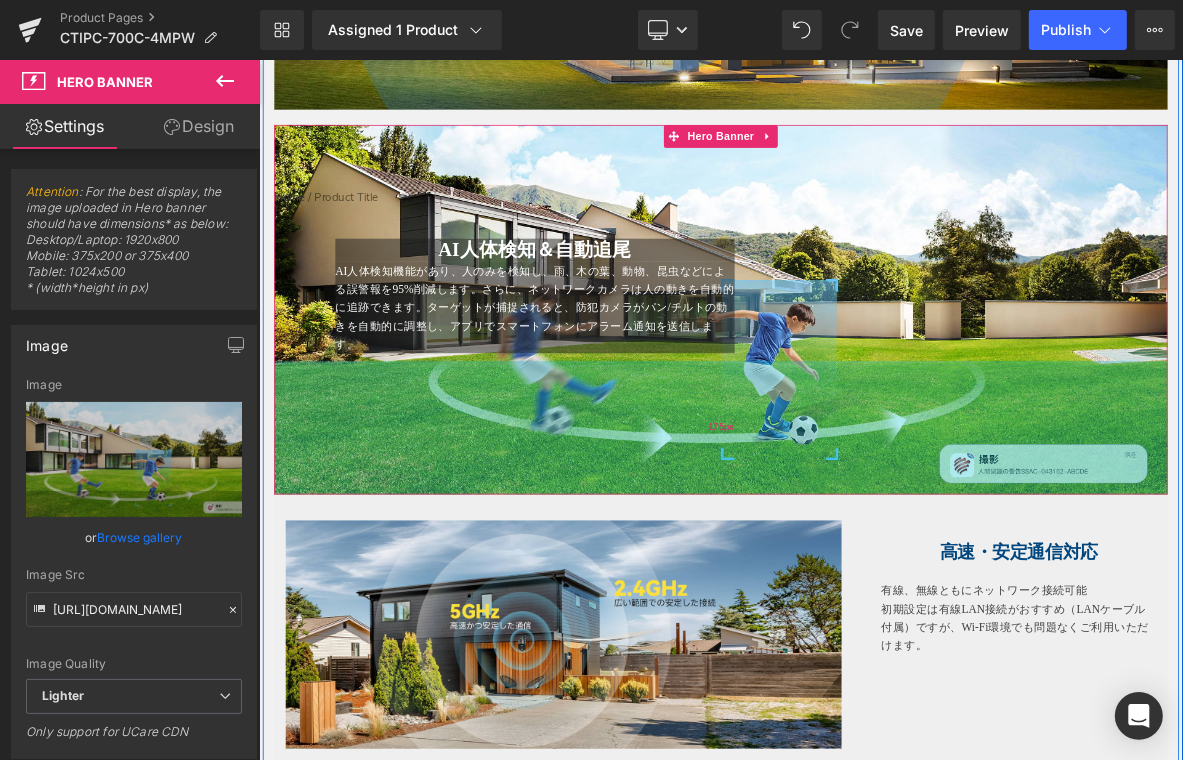 drag, startPoint x: 833, startPoint y: 644, endPoint x: 870, endPoint y: 596, distance: 60.60528 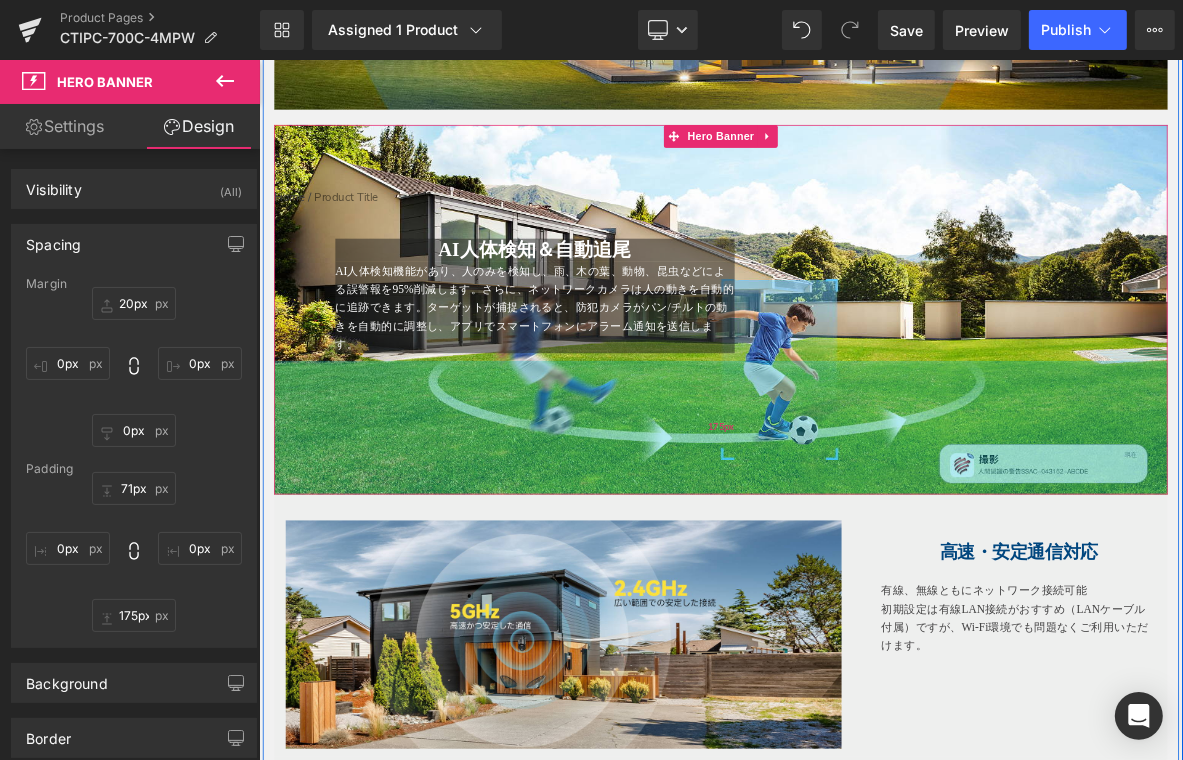 click on "175px" at bounding box center [863, 540] 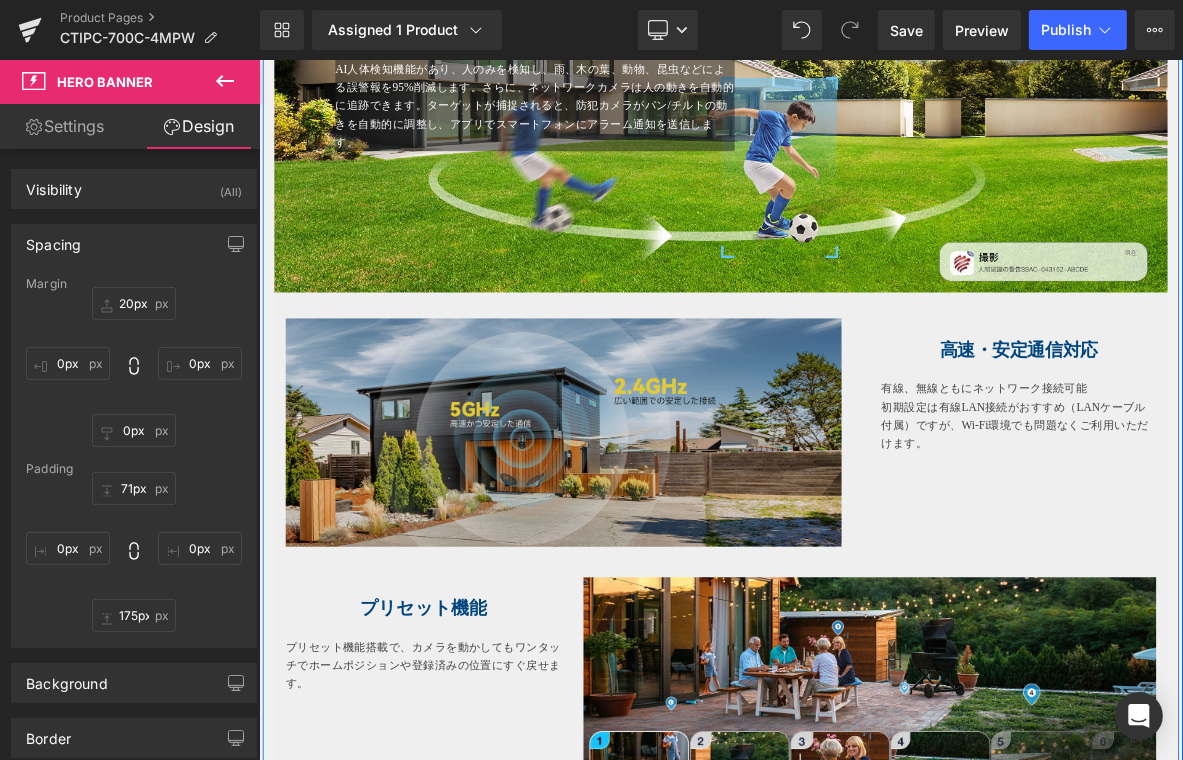 scroll, scrollTop: 2283, scrollLeft: 0, axis: vertical 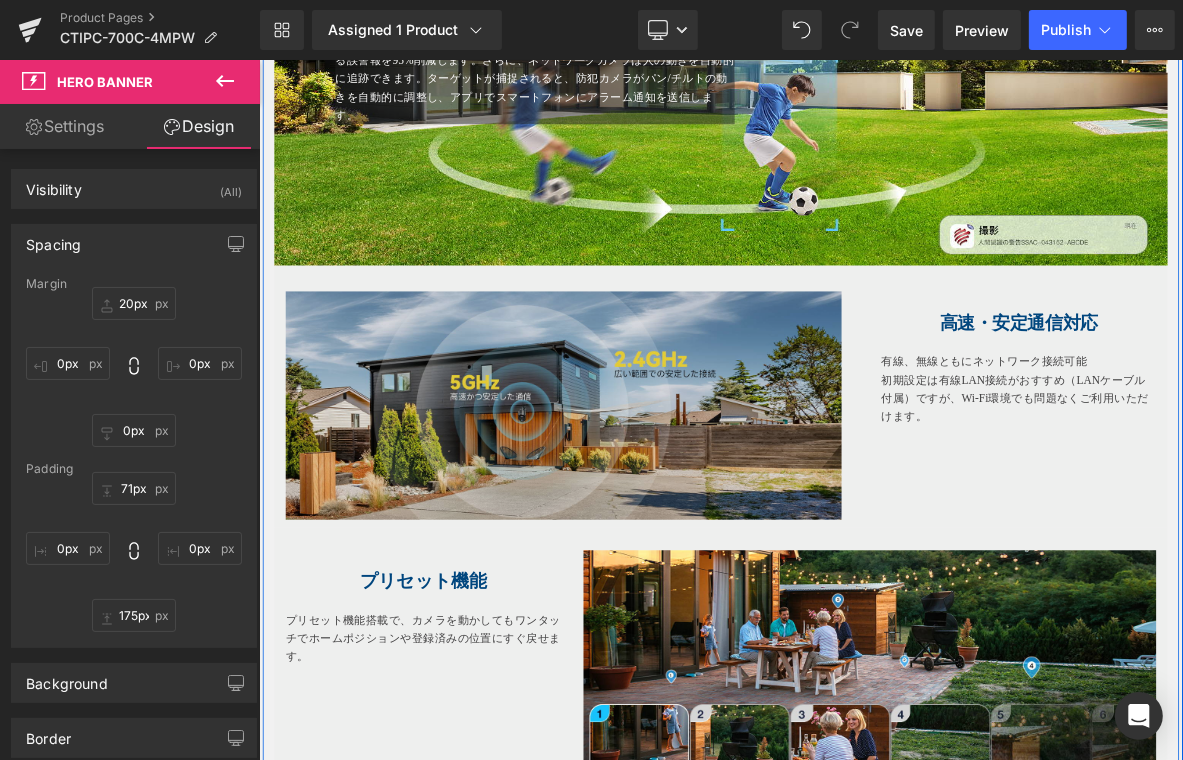 click at bounding box center (668, 511) 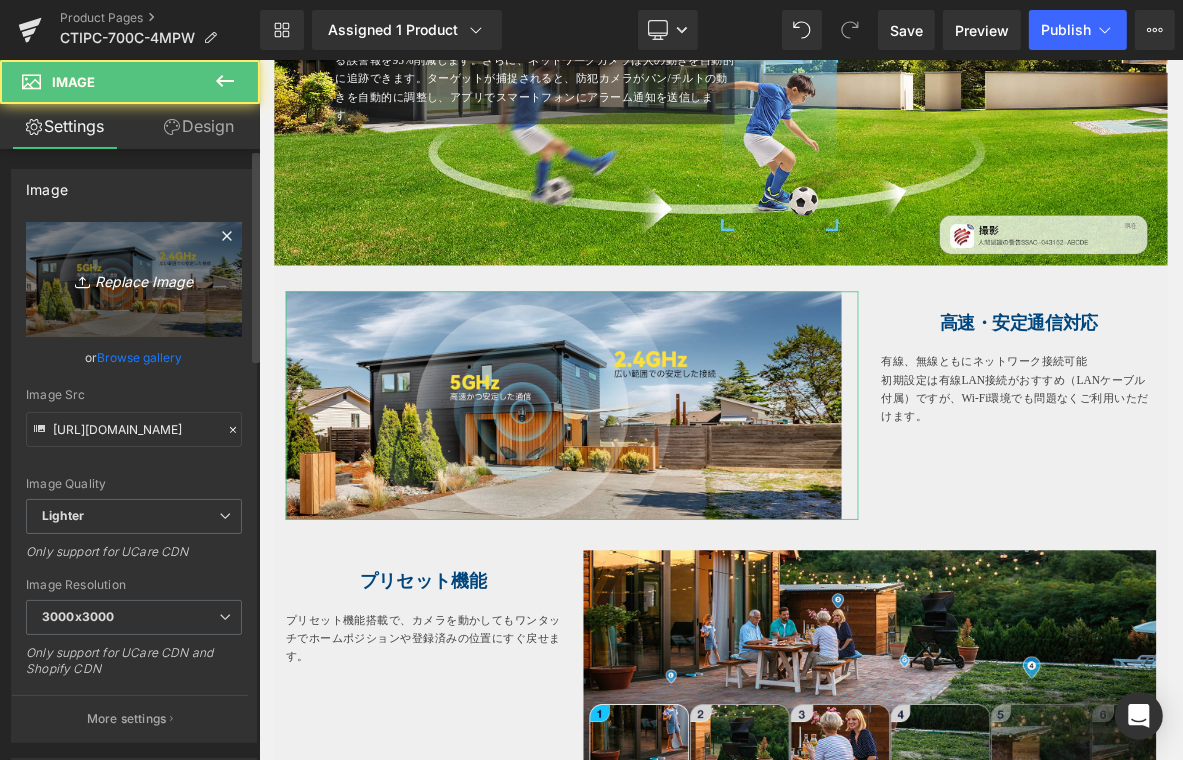 click 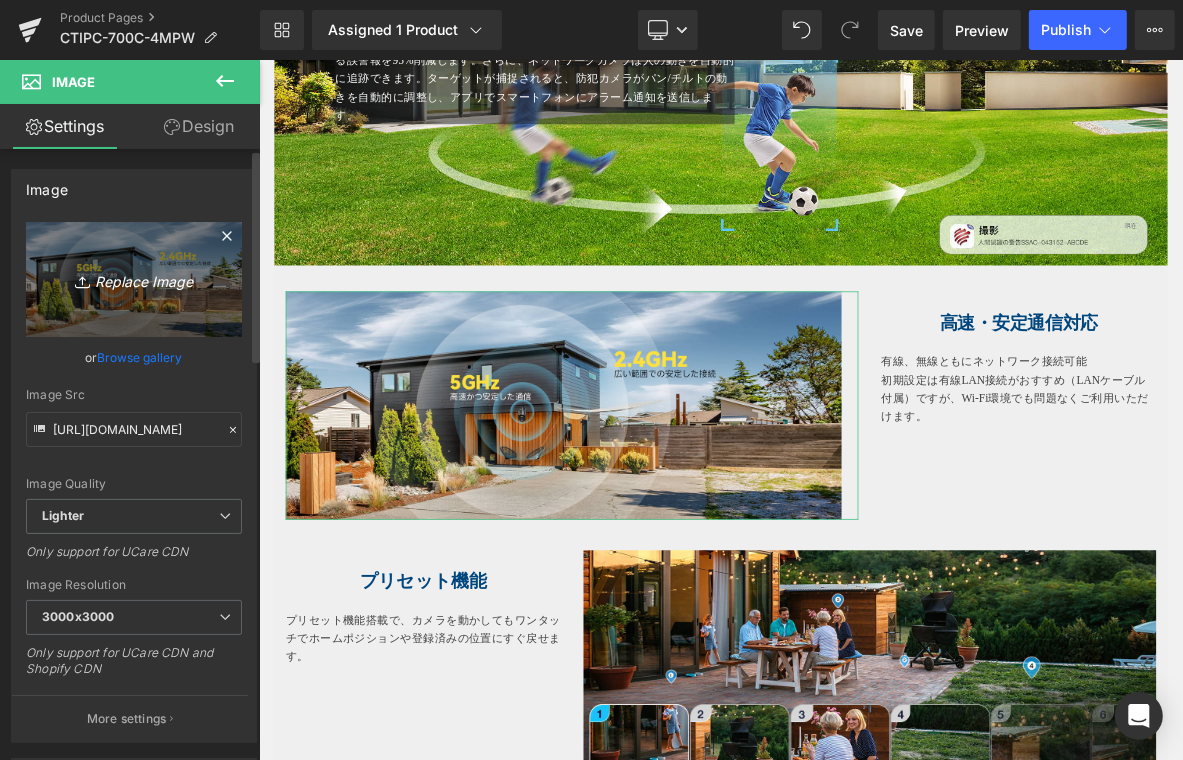 type on "C:\fakepath\4.jpg" 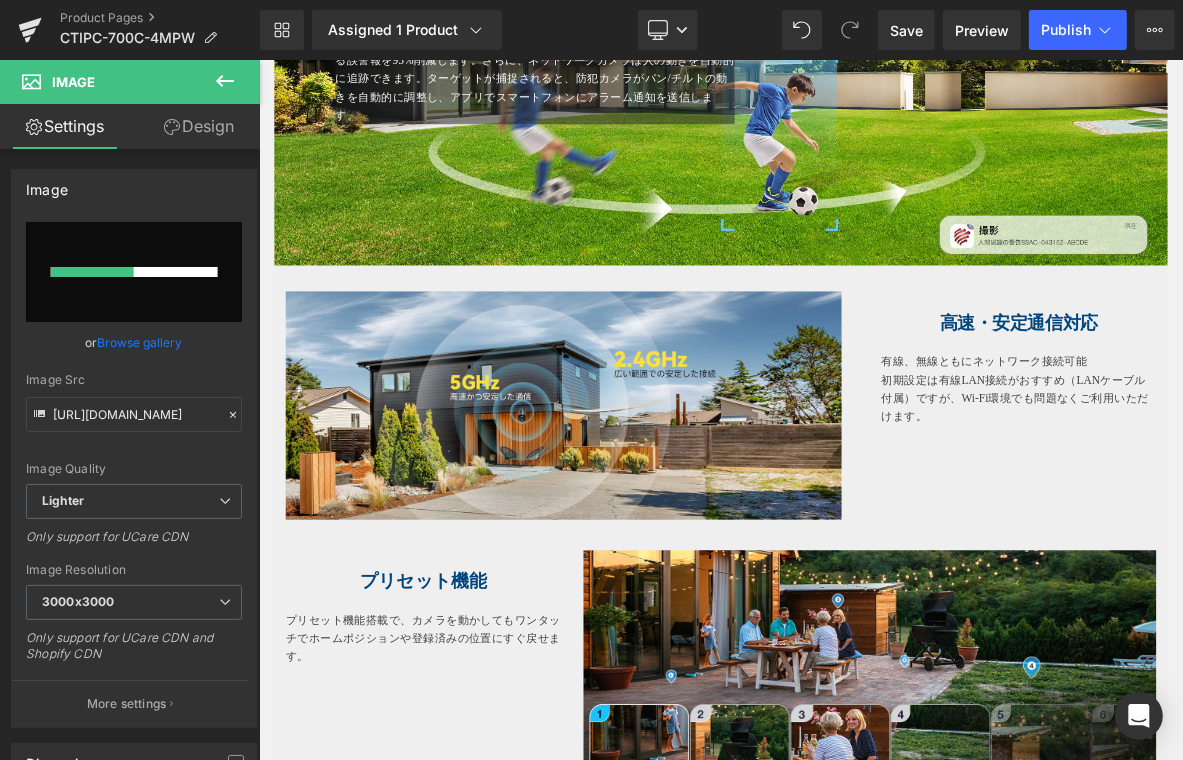 type 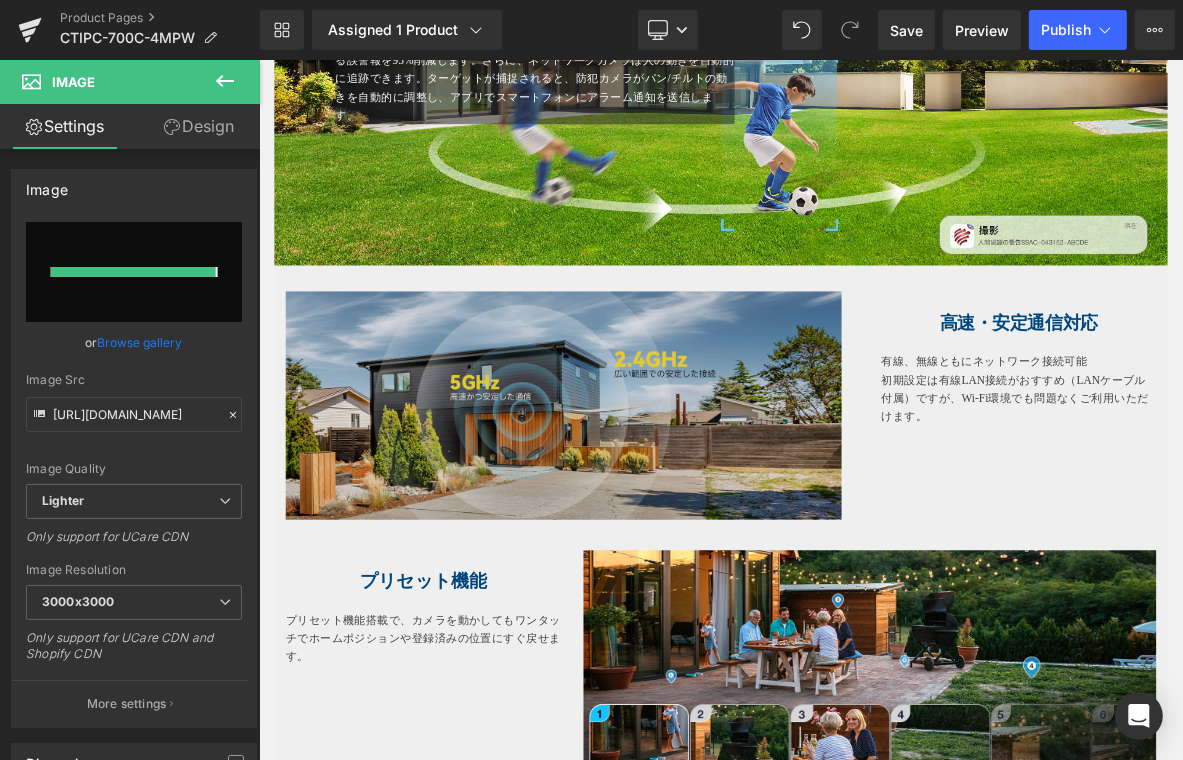 type on "https://ucarecdn.com/7cc1bc1a-d9c0-4338-9ae3-8fb2efd216fe/-/format/auto/-/preview/3000x3000/-/quality/lighter/4.jpg" 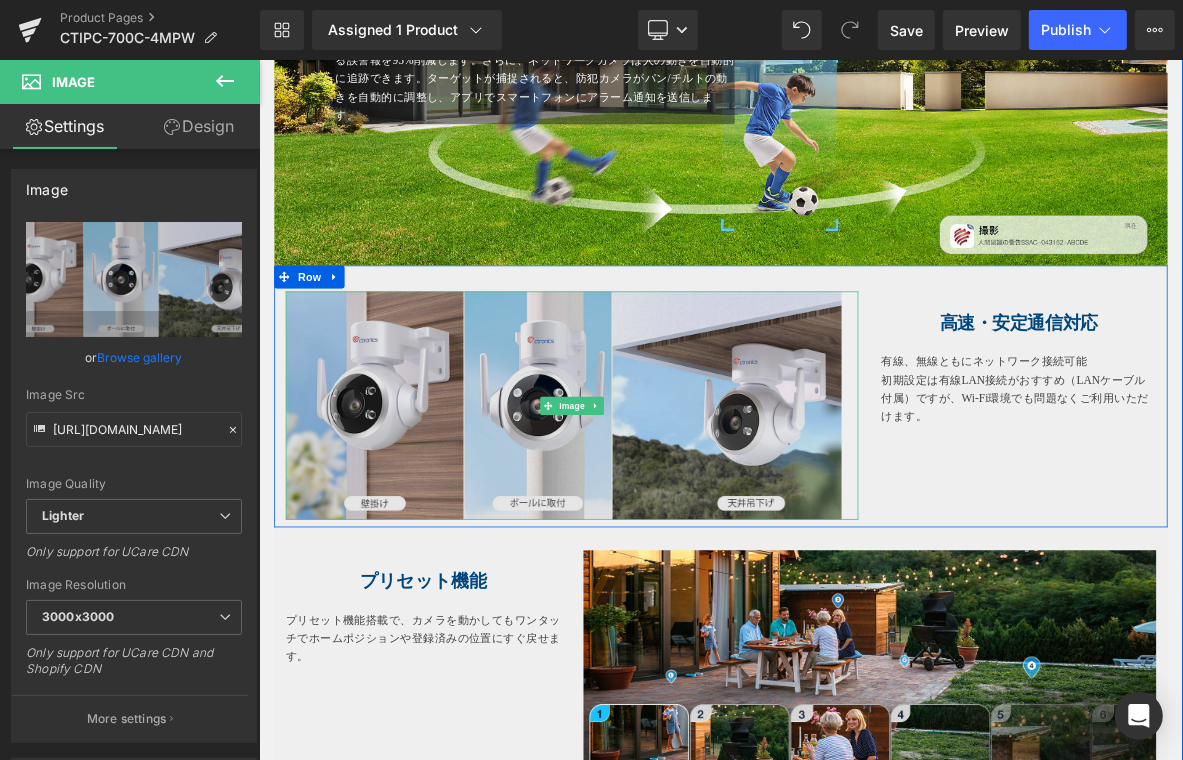 drag, startPoint x: 348, startPoint y: 464, endPoint x: 382, endPoint y: 466, distance: 34.058773 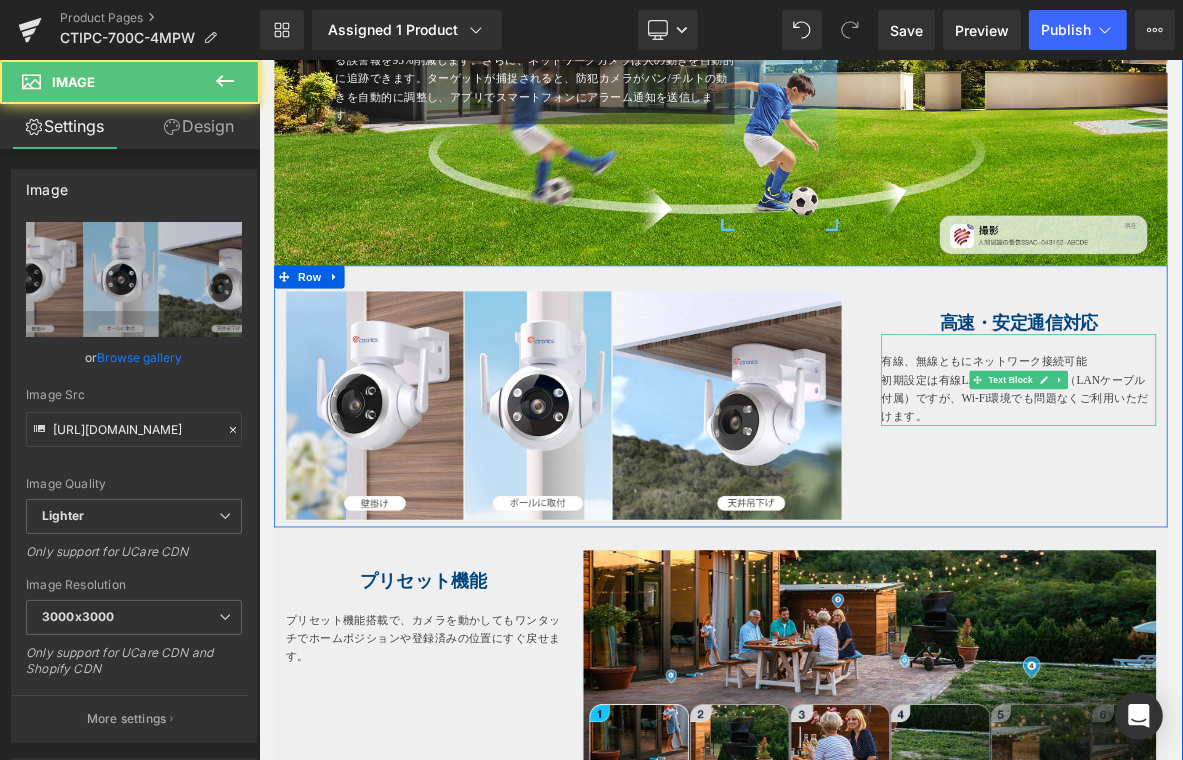 click on "有線、無線ともにネットワーク接続可能" at bounding box center (1253, 454) 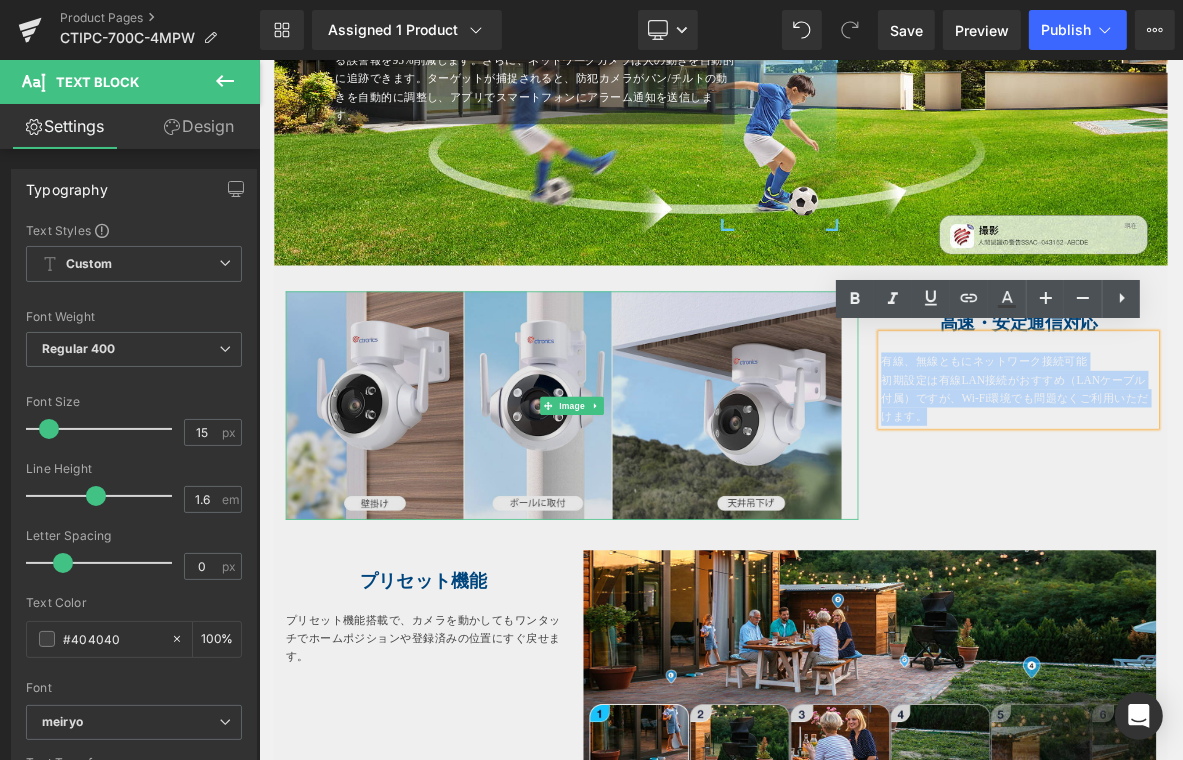 drag, startPoint x: 1142, startPoint y: 515, endPoint x: 987, endPoint y: 444, distance: 170.48753 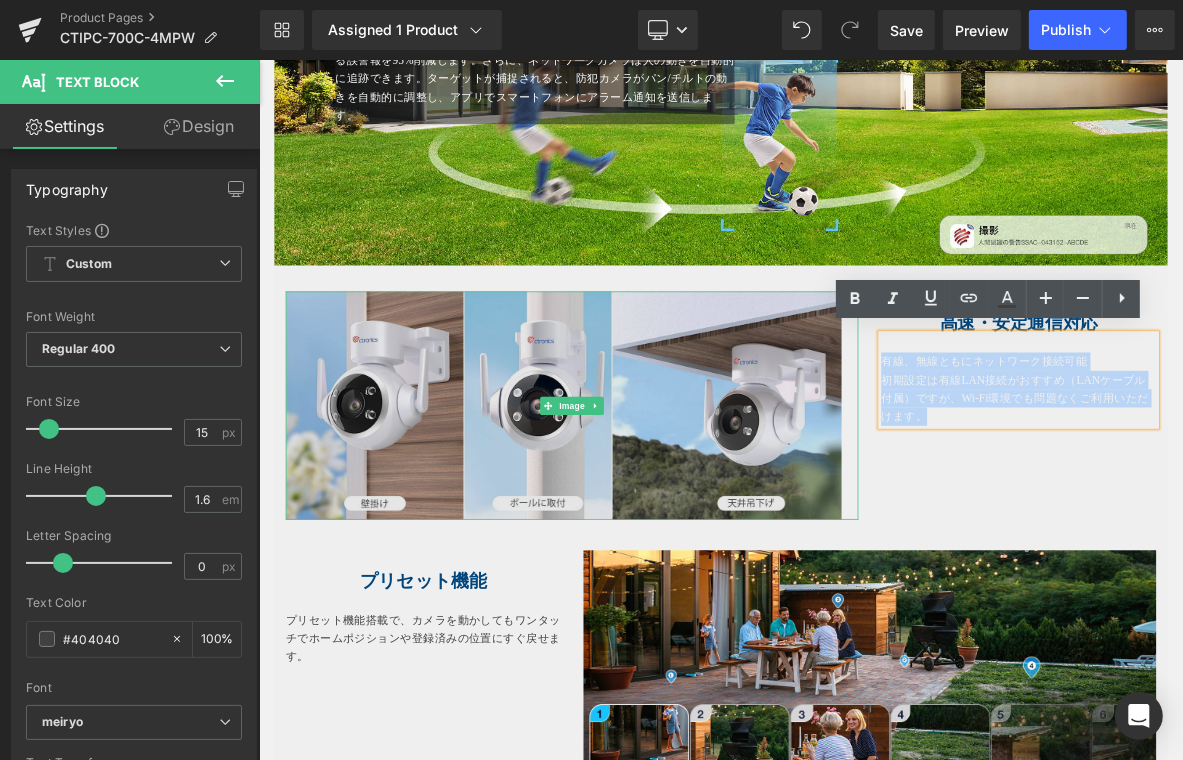 click on "Image         高速・安定通信対応 Heading         有線、無線ともにネットワーク接続可能  初期設定は有線LAN接続がおすすめ（LANケーブル付属）ですが、Wi-Fi環境でも問題なくご利用いただけます。 Text Block         Row   34px" at bounding box center [863, 499] 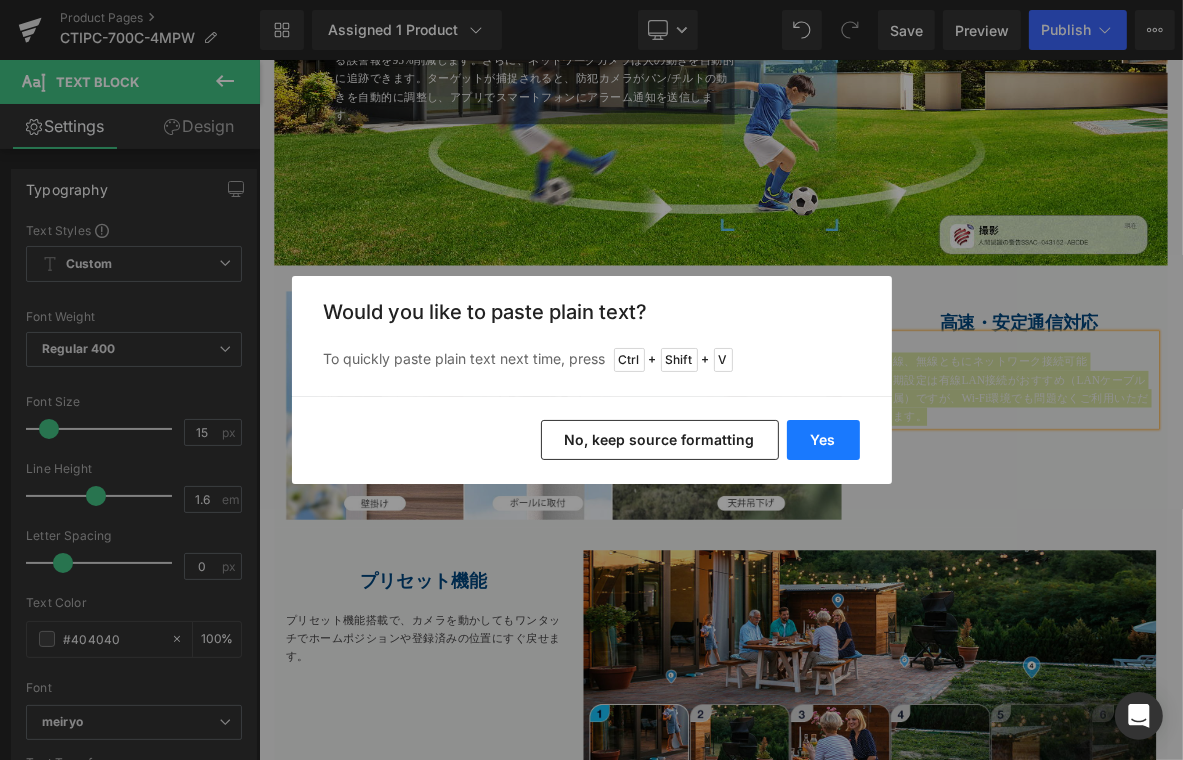 click on "Yes" at bounding box center (823, 440) 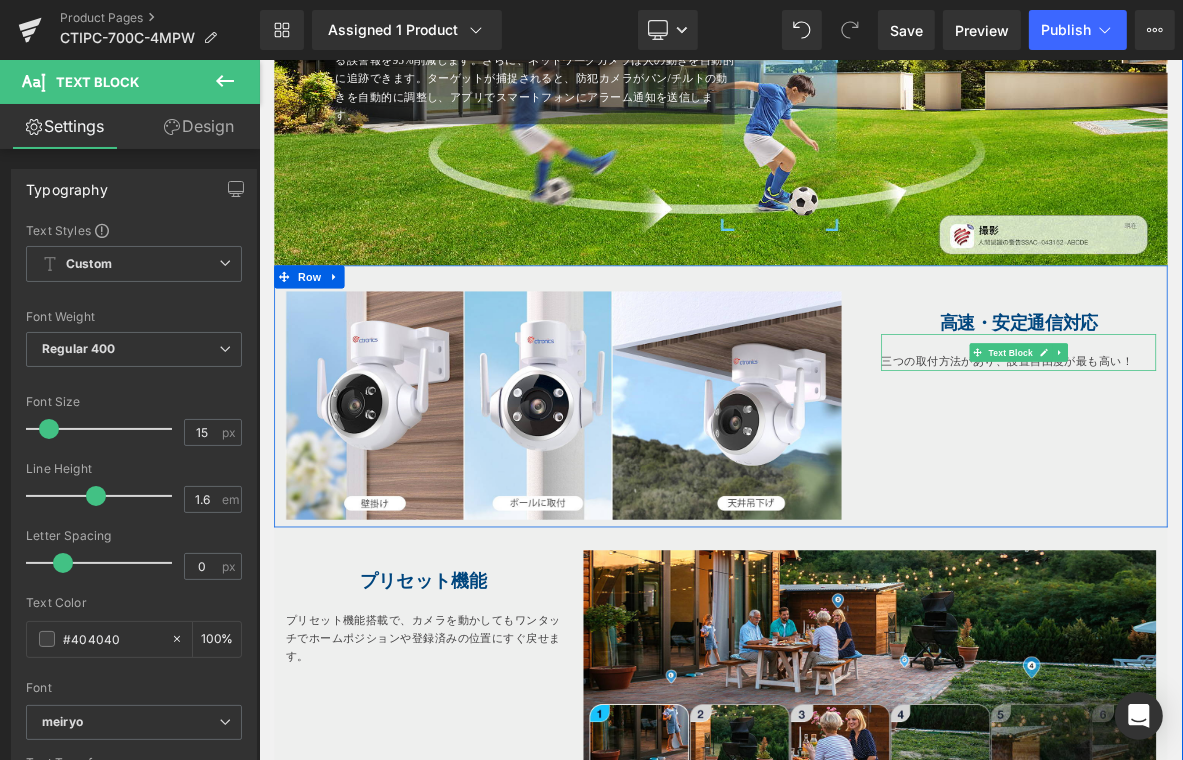 click on "三つの取付方法があり、設置自由度が最も高い！" at bounding box center (1253, 454) 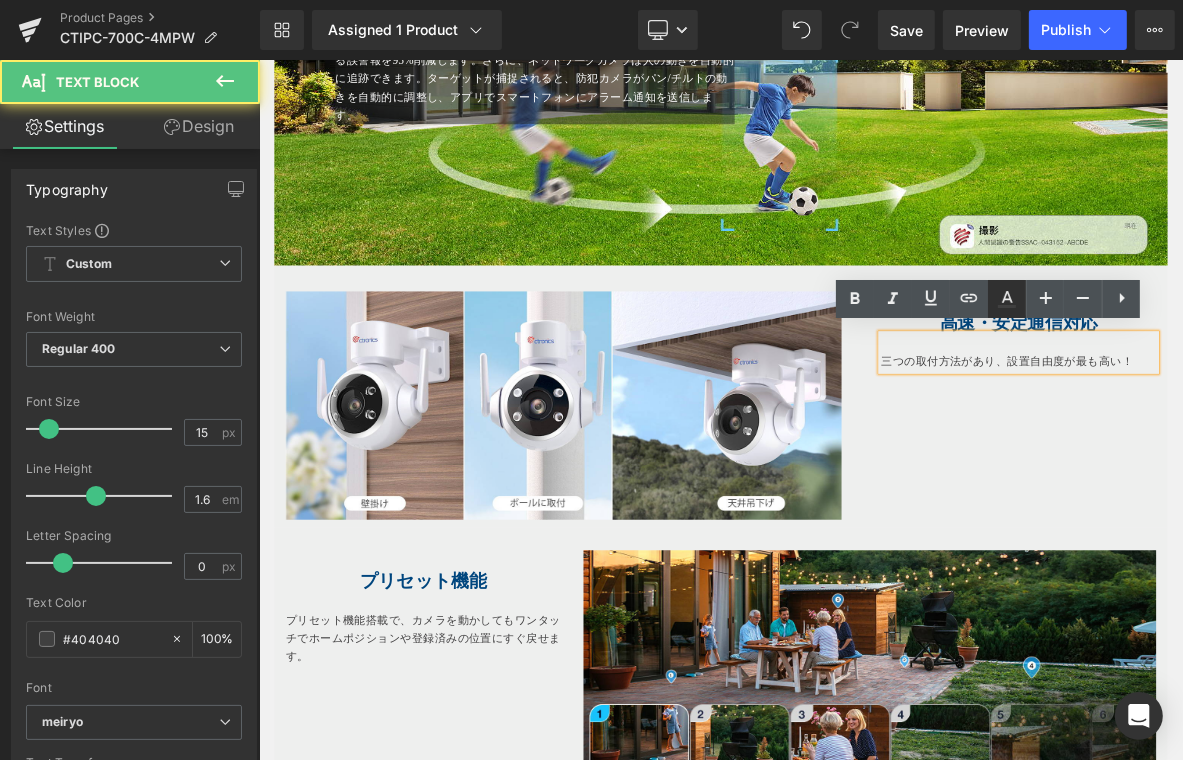 click 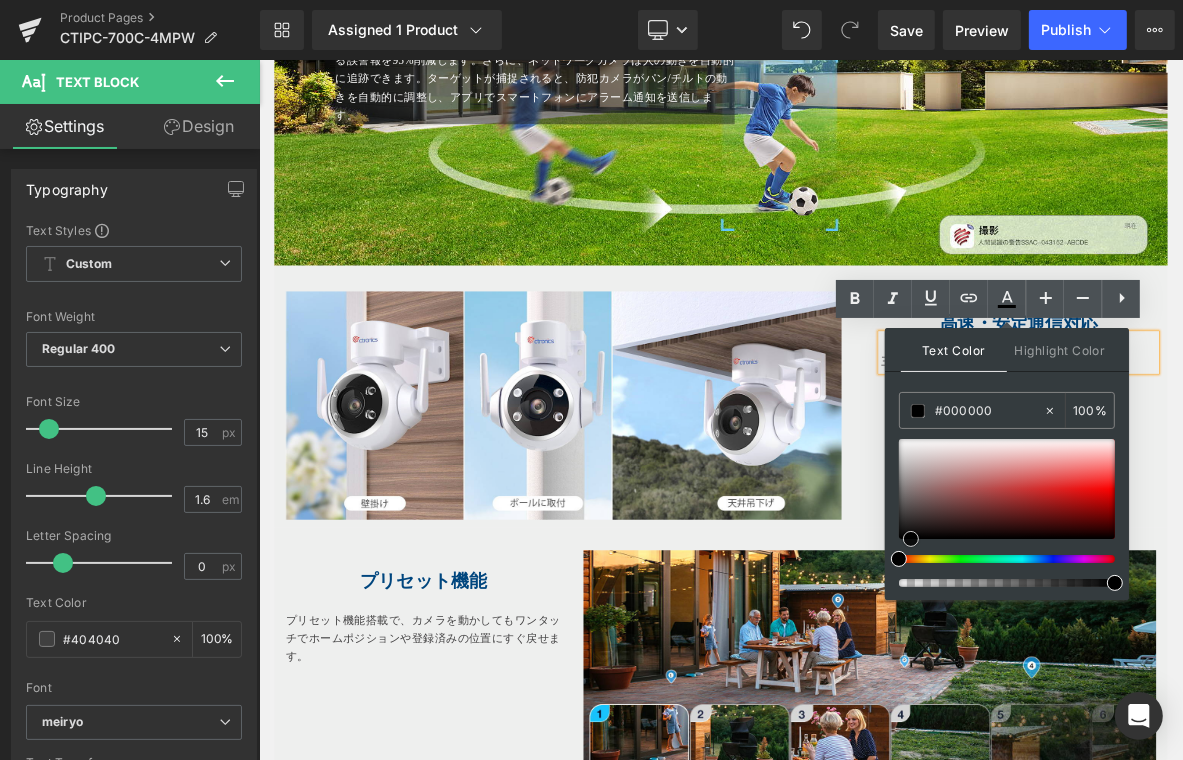 drag, startPoint x: 893, startPoint y: 511, endPoint x: 905, endPoint y: 539, distance: 30.463093 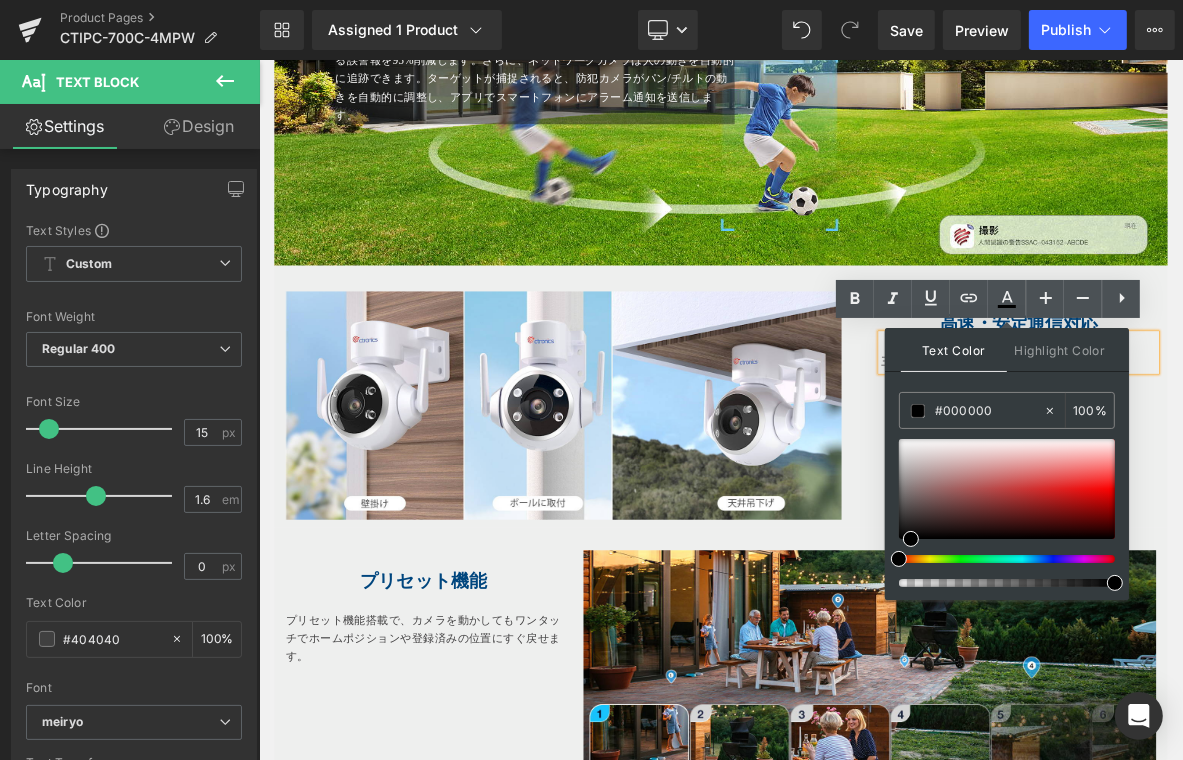 click on "Image" at bounding box center [668, 511] 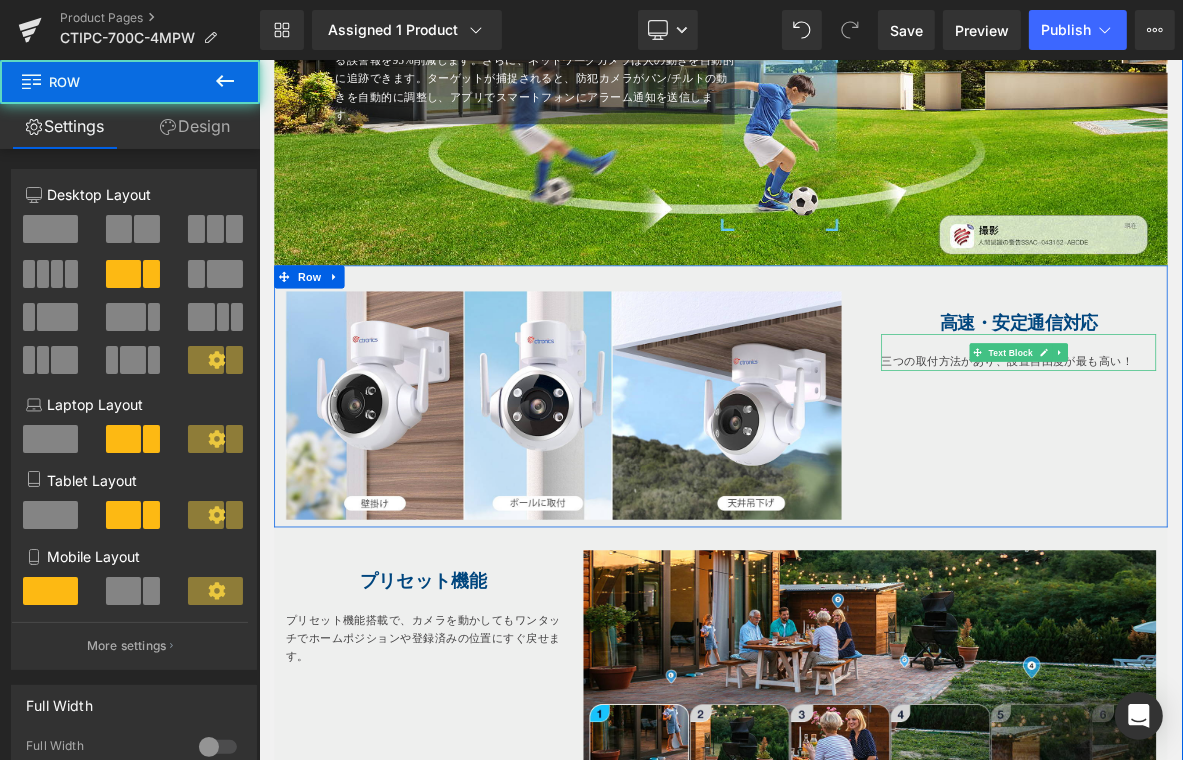 click on "三つの取付方法があり、設置自由度が最も高い！" at bounding box center [1253, 454] 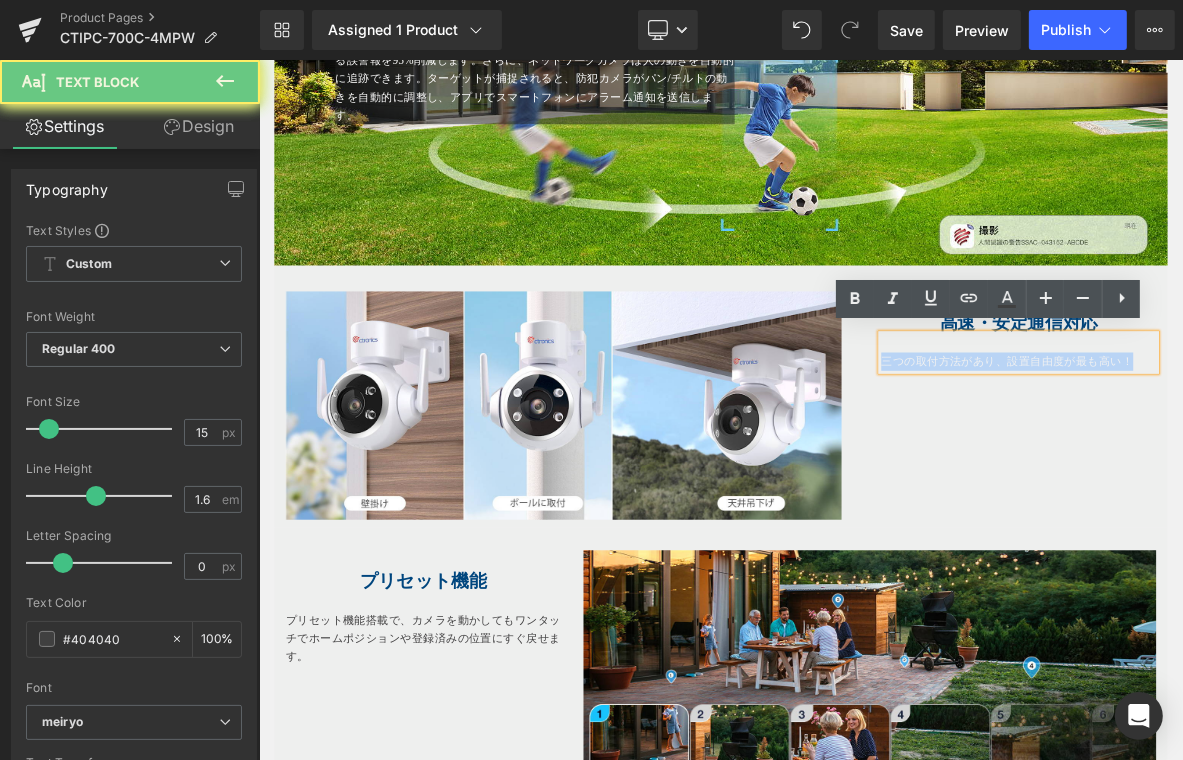 click on "三つの取付方法があり、設置自由度が最も高い！" at bounding box center [1253, 454] 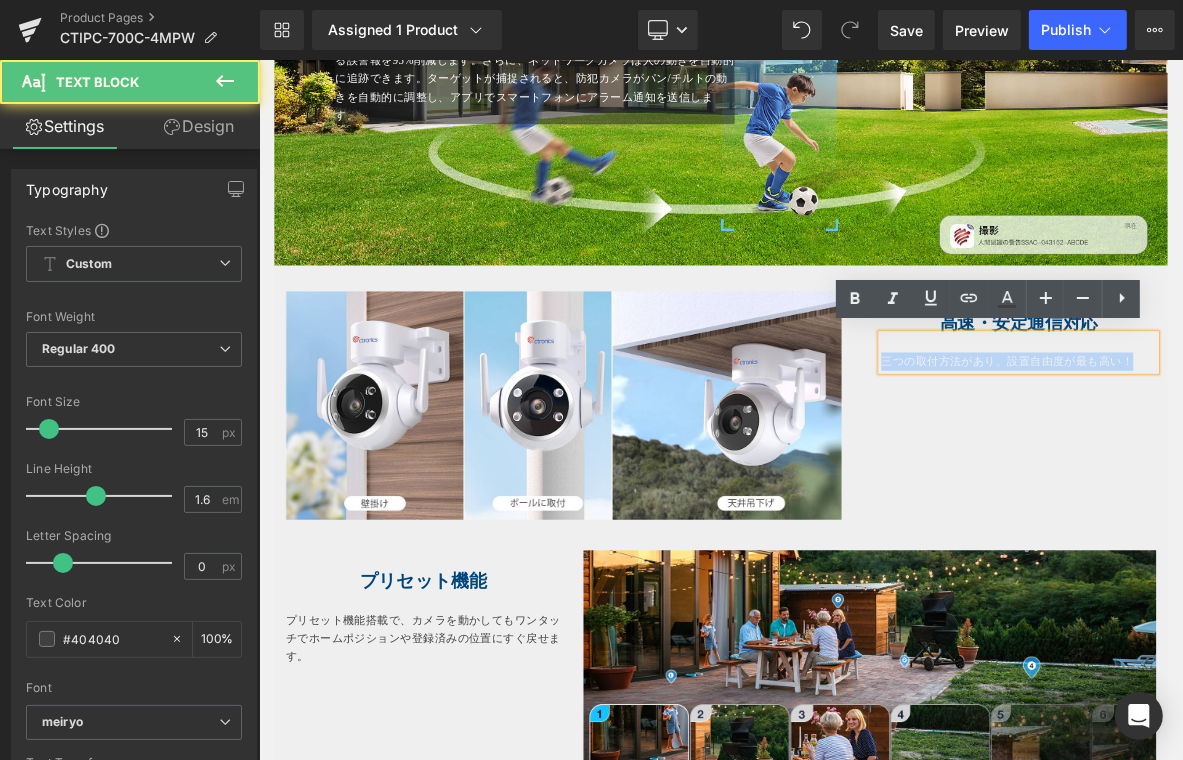 click on "三つの取付方法があり、設置自由度が最も高い！" at bounding box center [1253, 454] 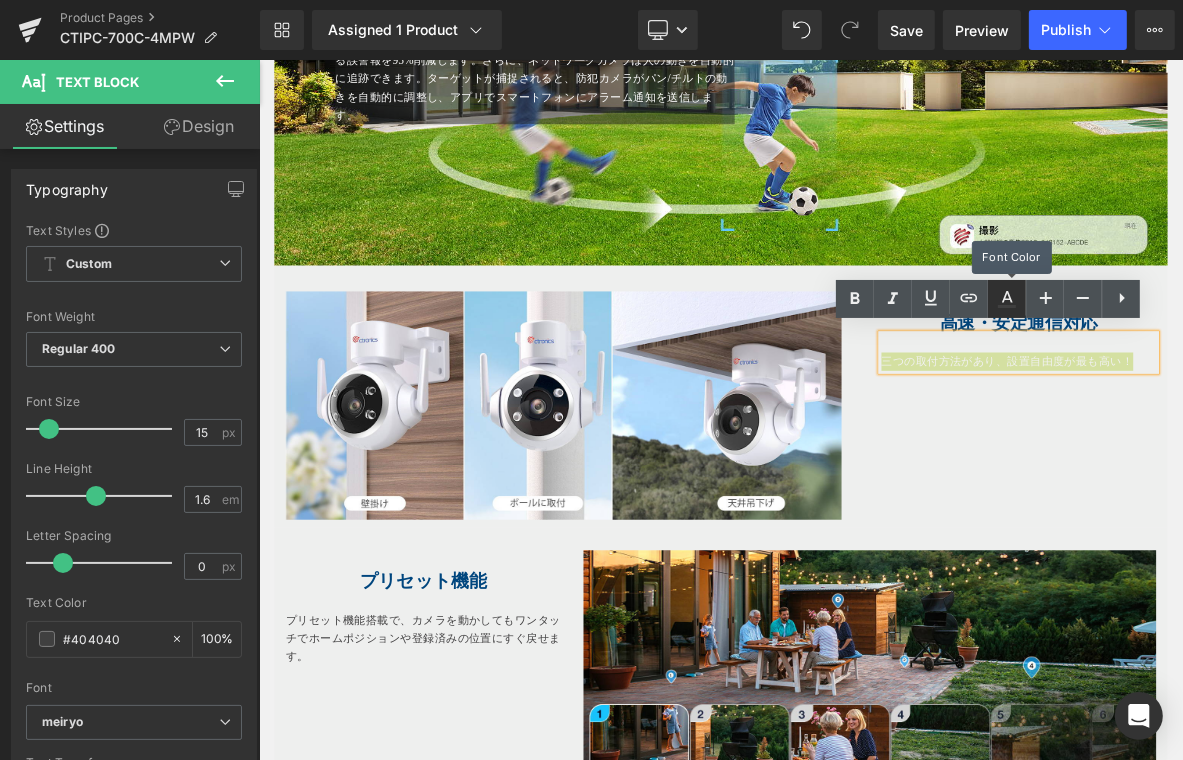 click 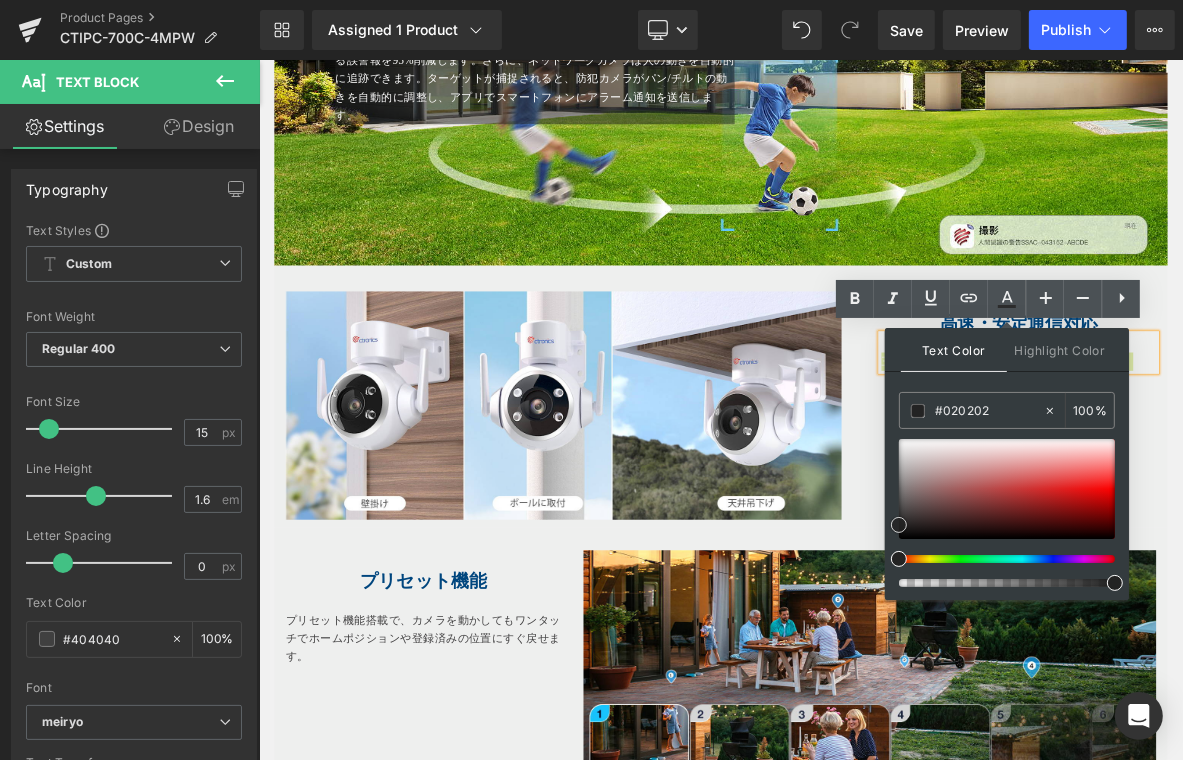 type on "#000000" 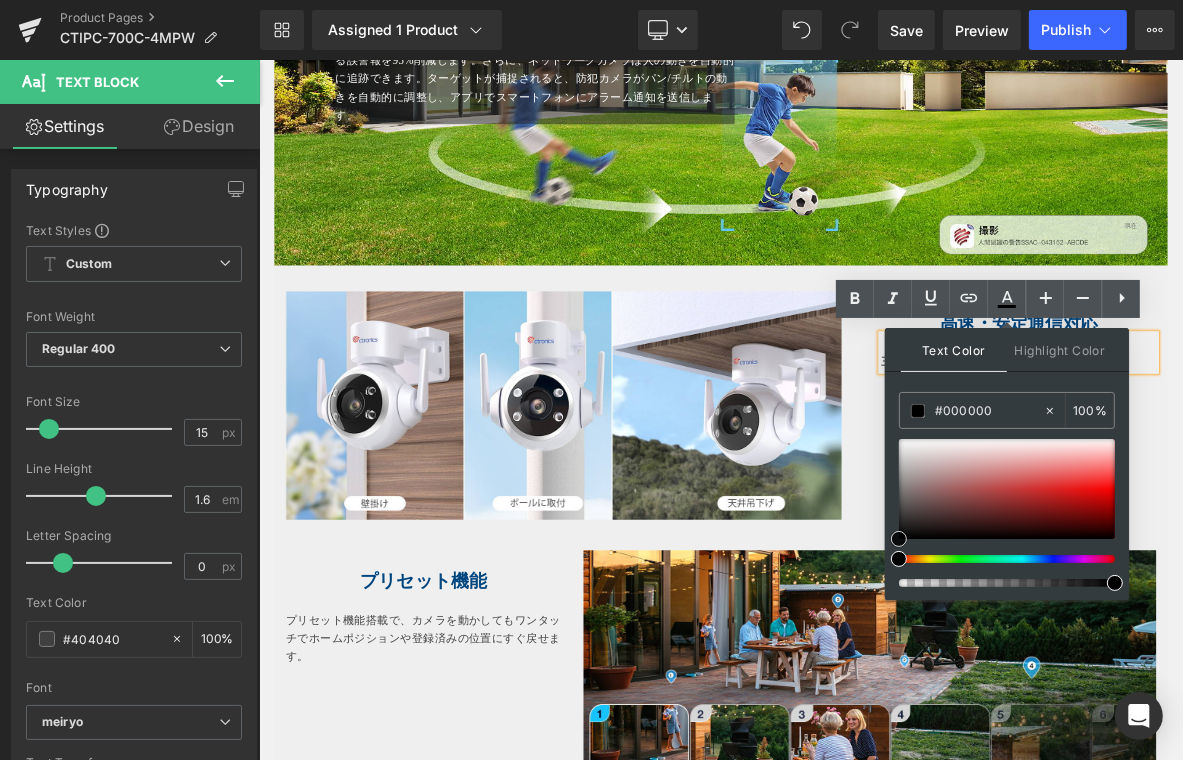 drag, startPoint x: 903, startPoint y: 512, endPoint x: 892, endPoint y: 537, distance: 27.313 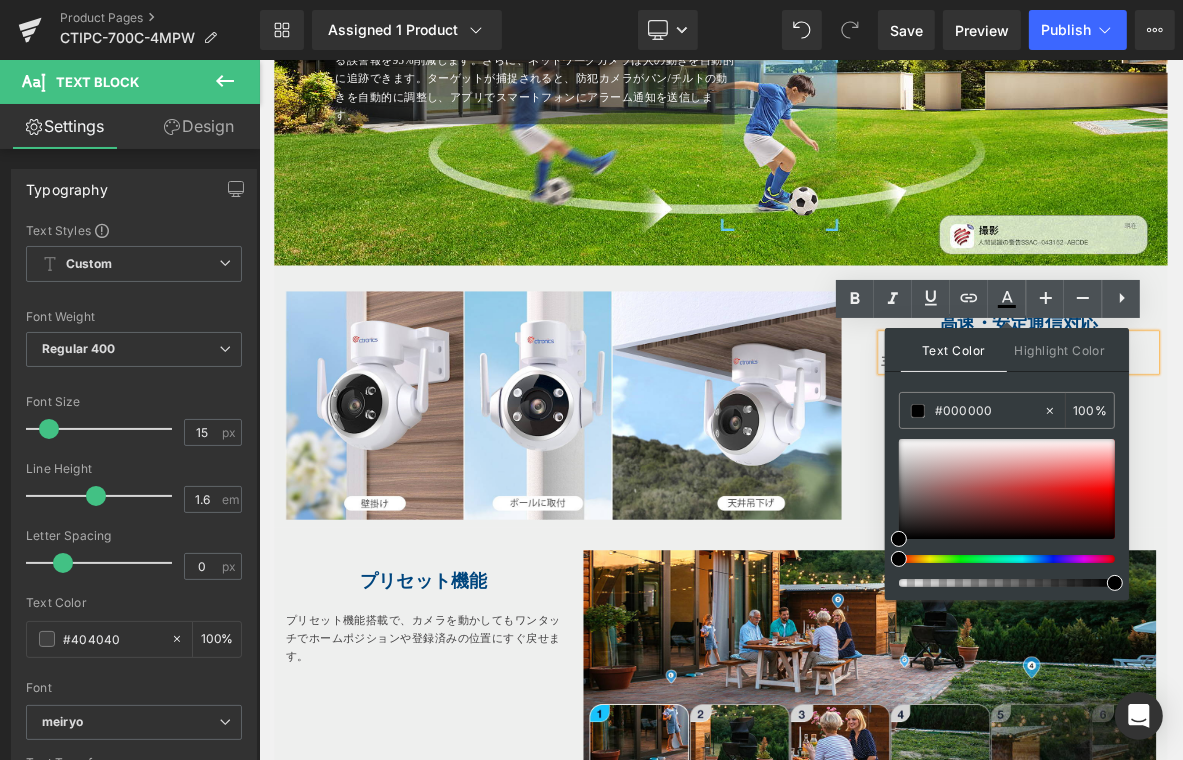 click on "Image" at bounding box center [668, 511] 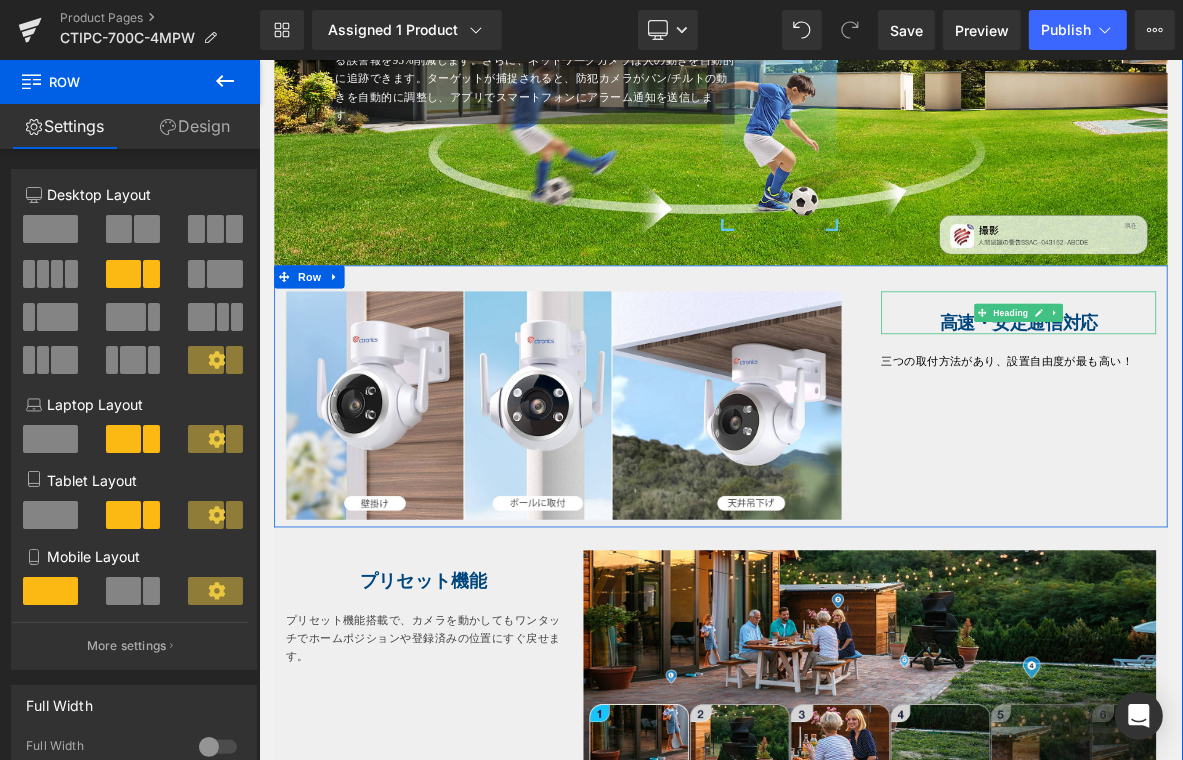click on "高速・安定通信対応" at bounding box center [1253, 404] 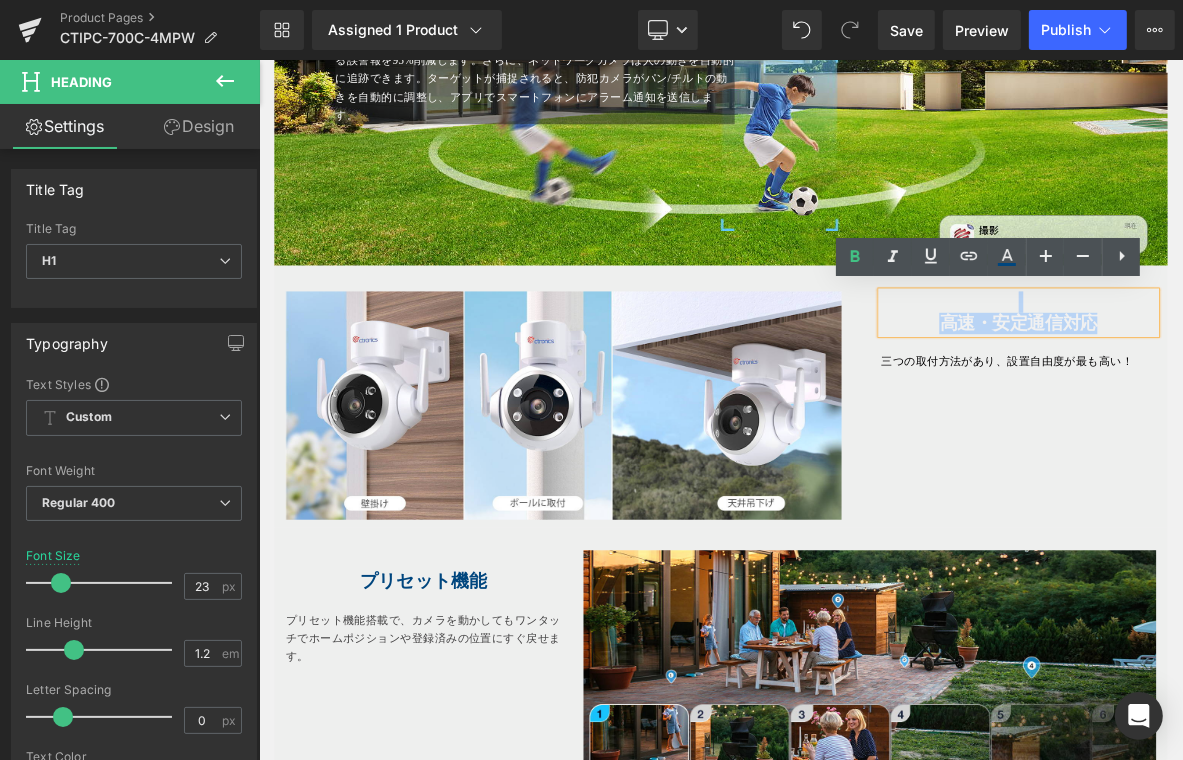 drag, startPoint x: 1376, startPoint y: 391, endPoint x: 1136, endPoint y: 382, distance: 240.16869 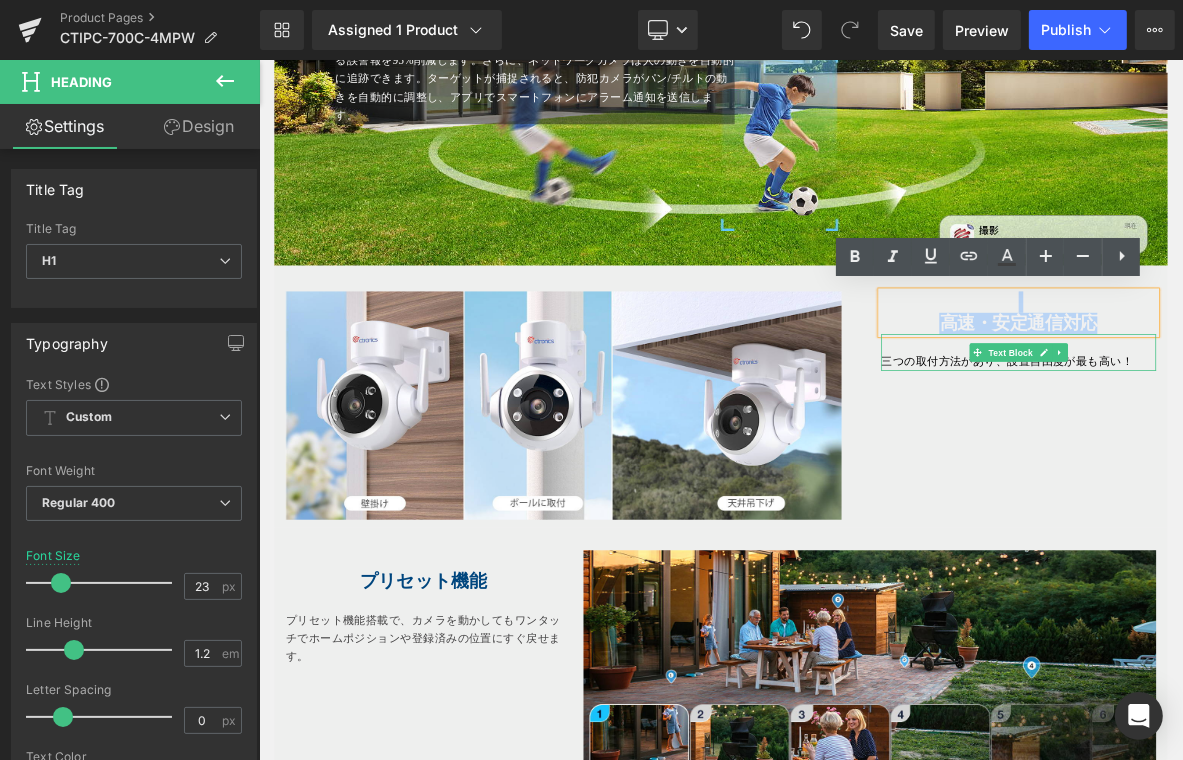 type 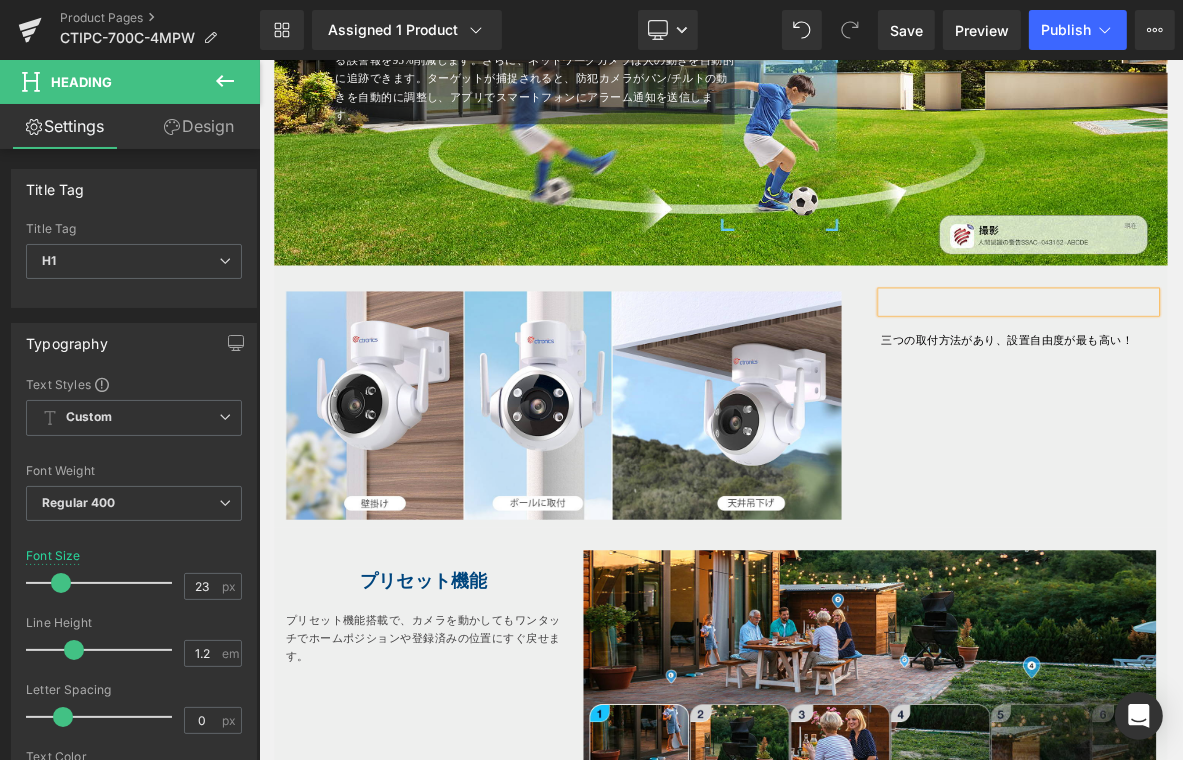 click on "三つの取付方法があり、設置自由度が最も高い！ Text Block" at bounding box center [1253, 414] 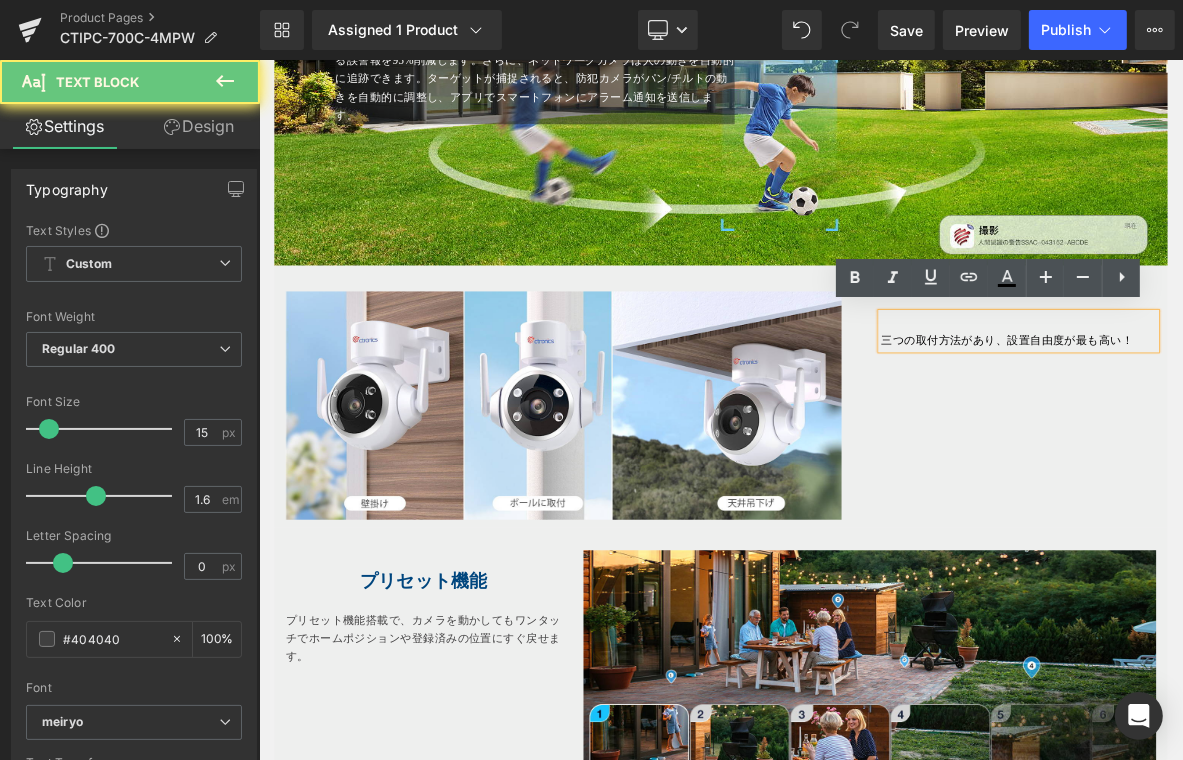 click on "三つの取付方法があり、設置自由度が最も高い！" at bounding box center (1238, 426) 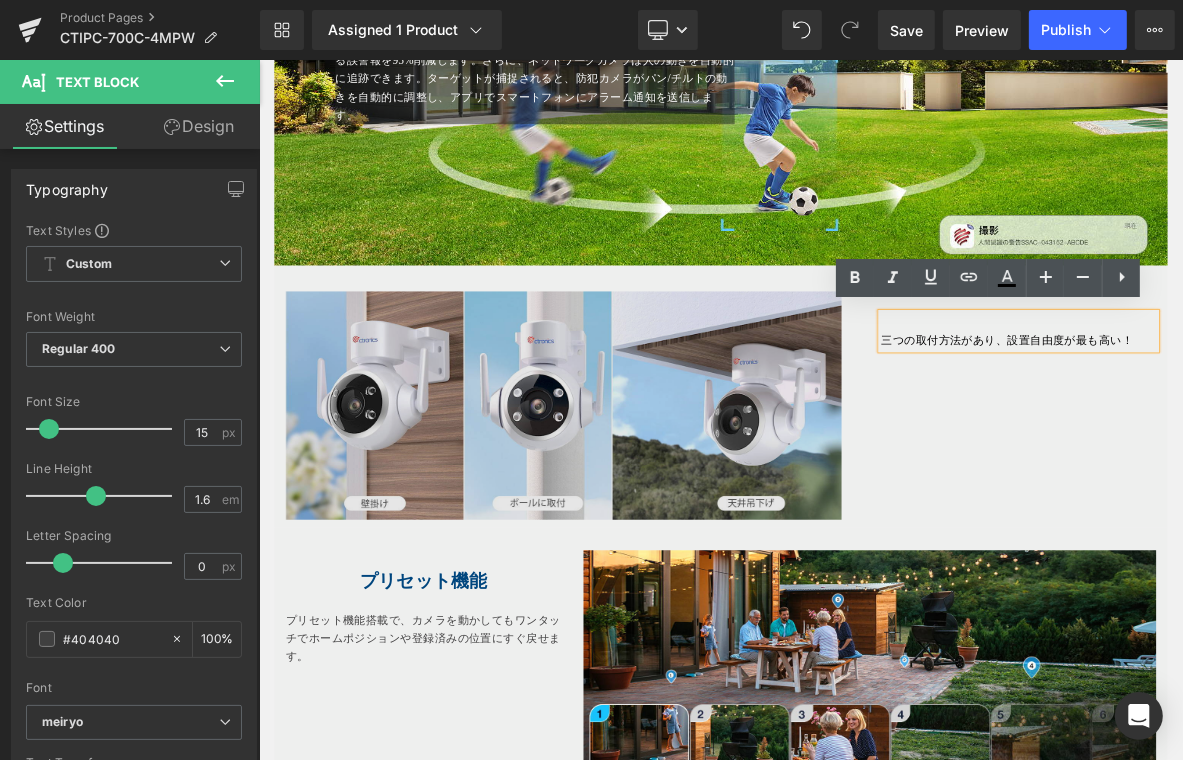 click at bounding box center (668, 511) 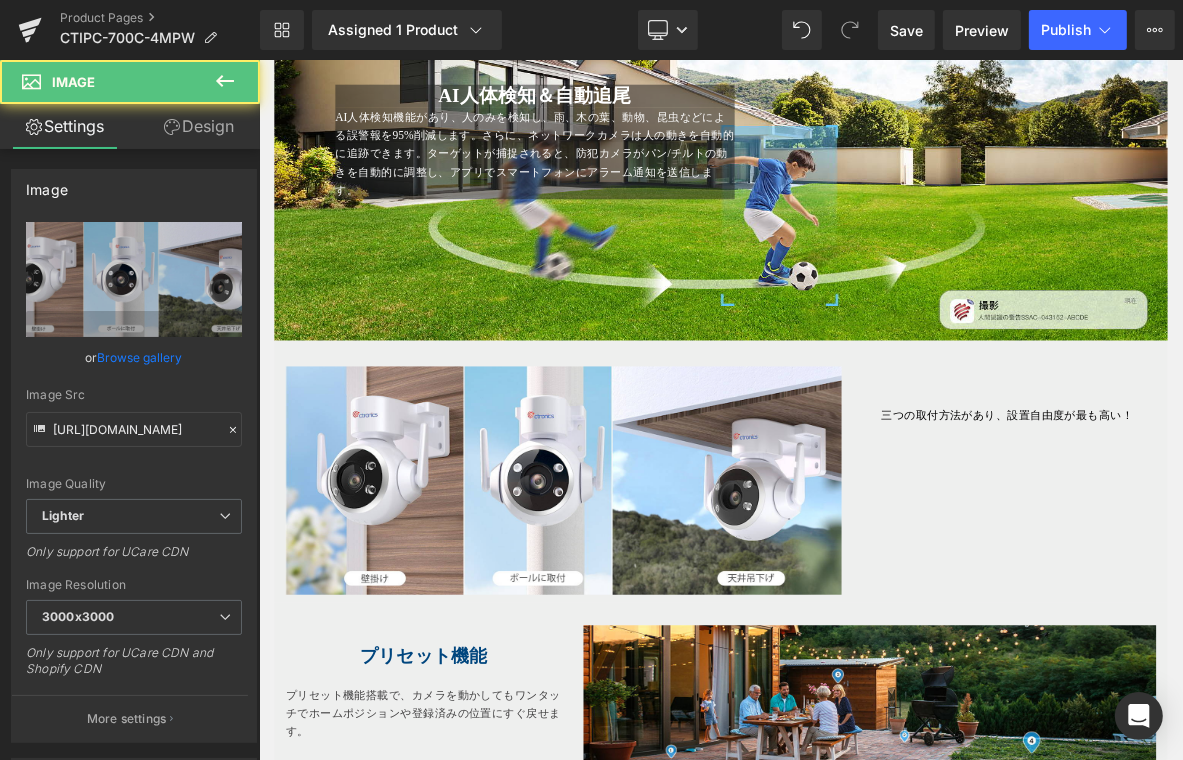 scroll, scrollTop: 2183, scrollLeft: 0, axis: vertical 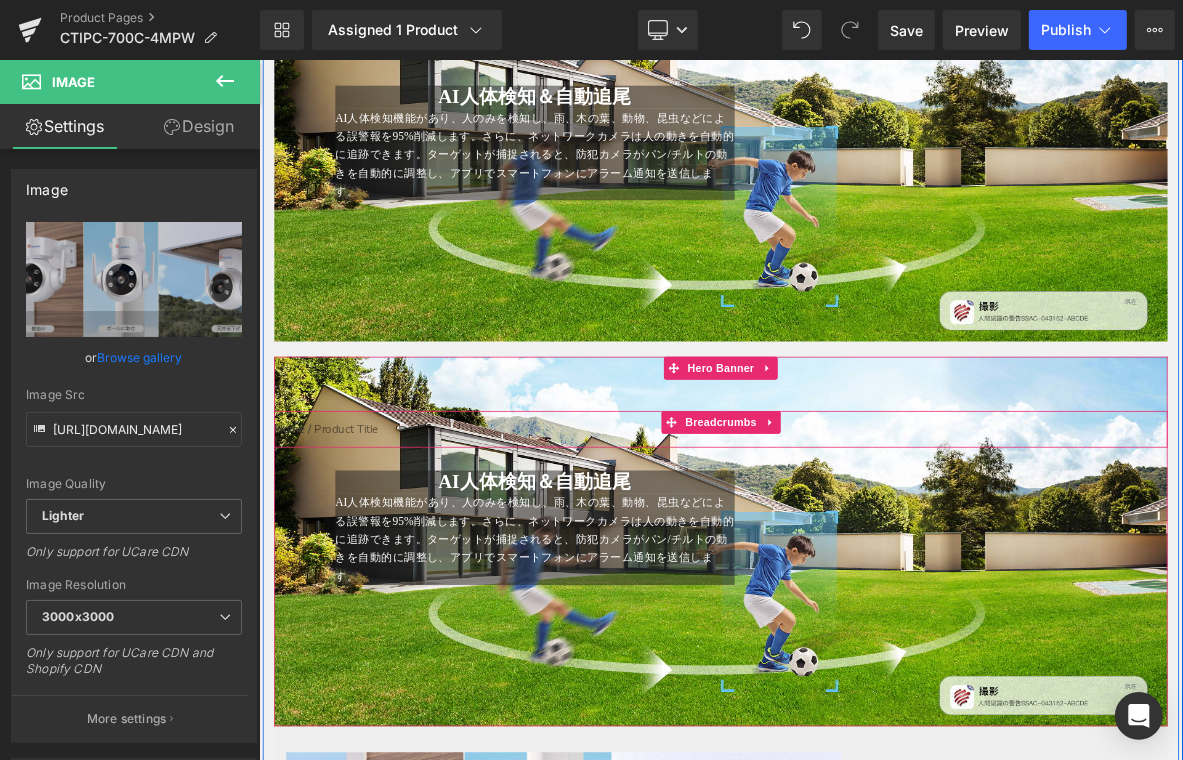 drag, startPoint x: 369, startPoint y: 519, endPoint x: 384, endPoint y: 519, distance: 15 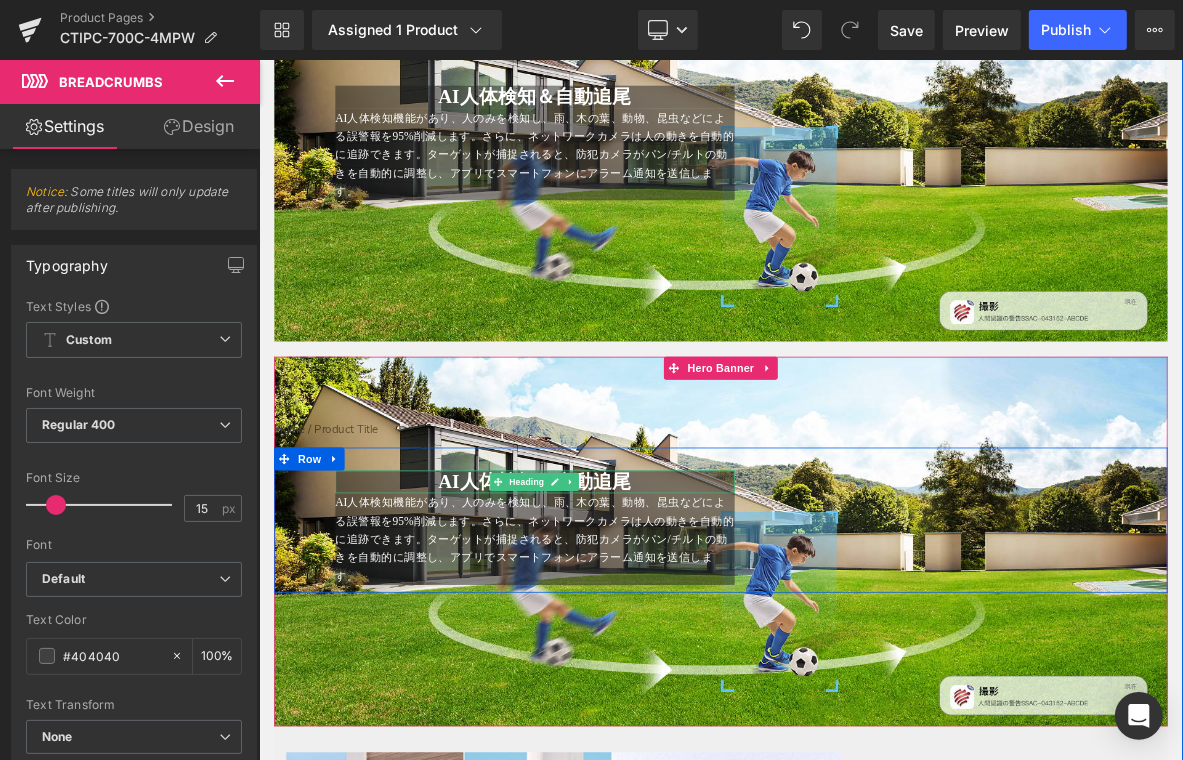 click on "AI人体検知＆自動追尾" at bounding box center [619, 612] 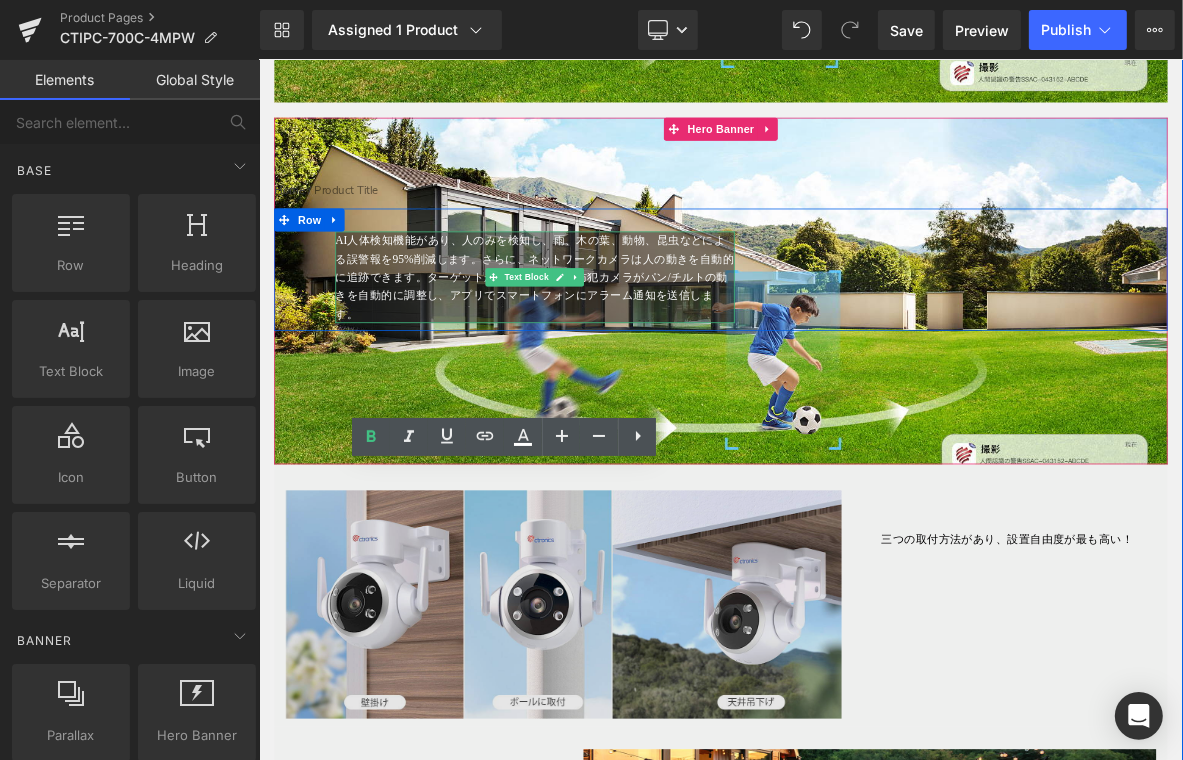 scroll, scrollTop: 2583, scrollLeft: 0, axis: vertical 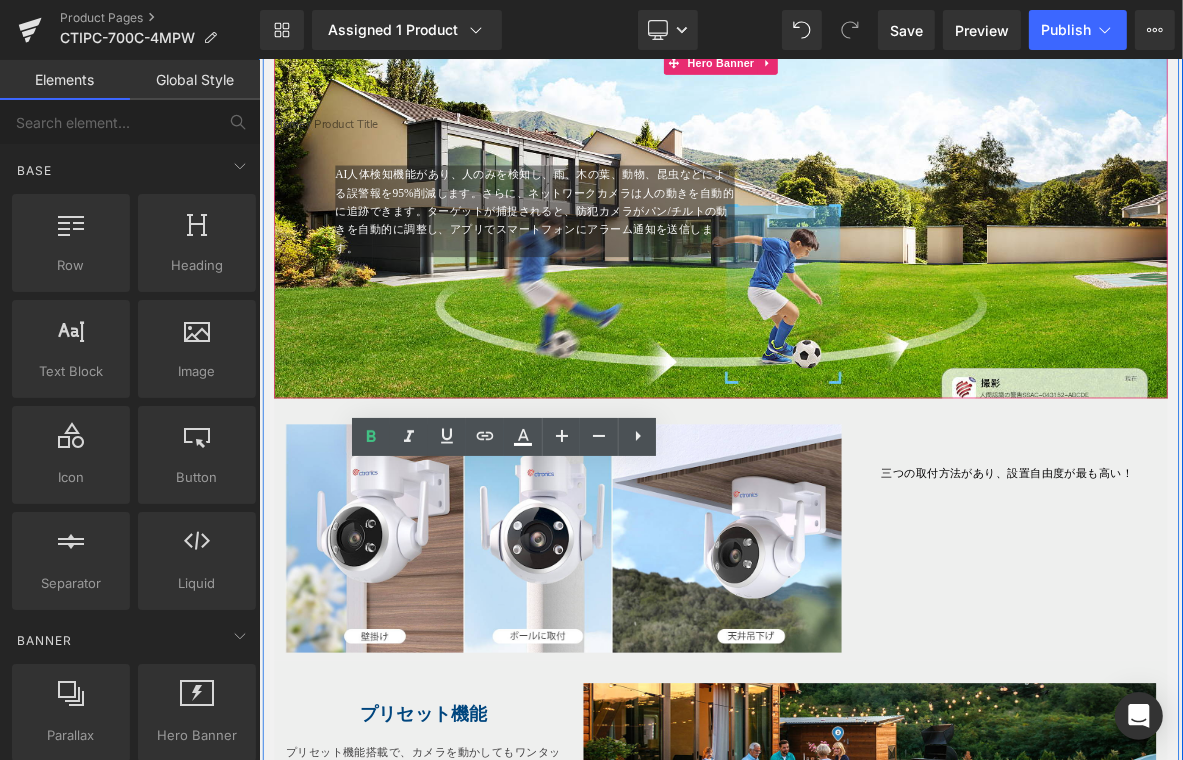 click at bounding box center (863, 275) 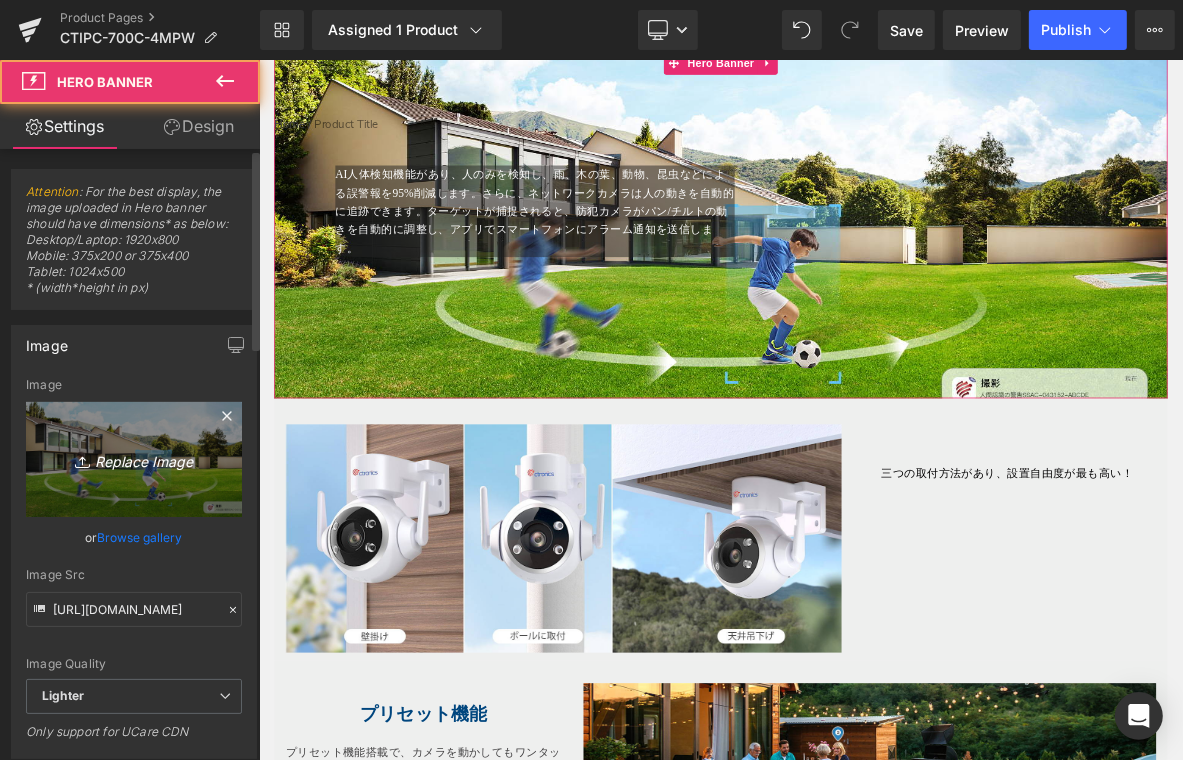 click on "Replace Image" at bounding box center (134, 459) 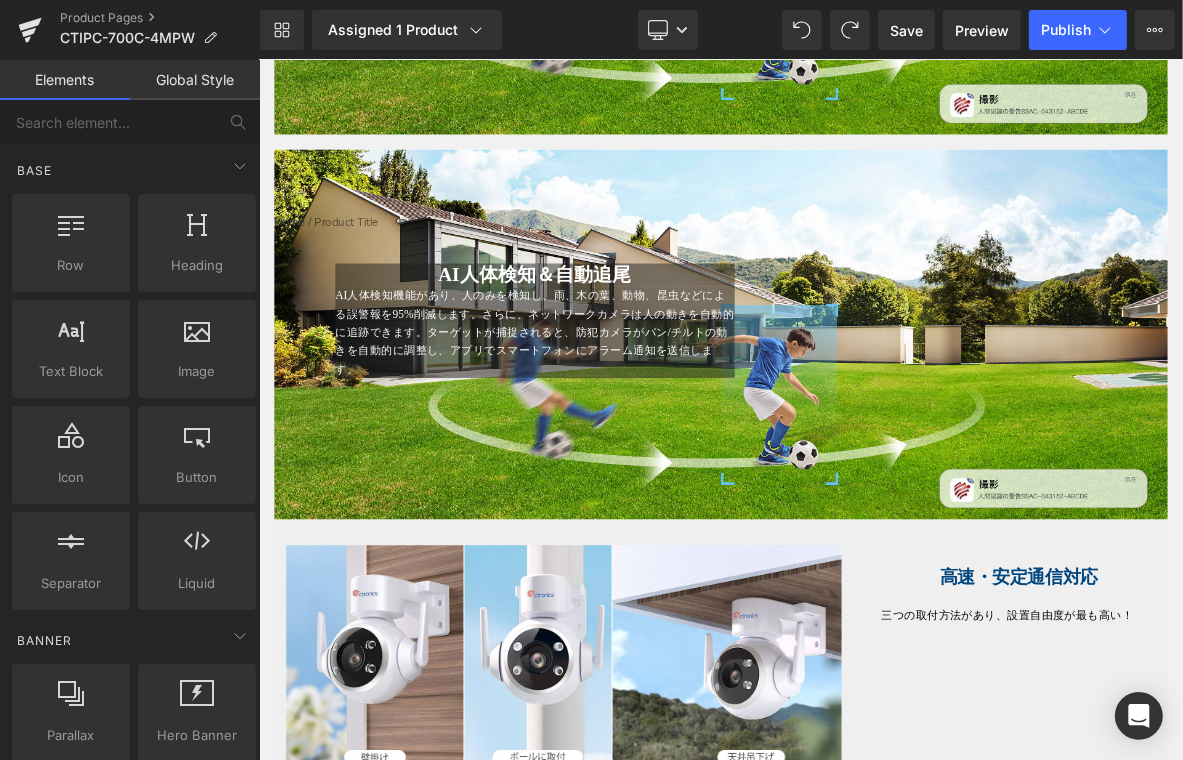 scroll, scrollTop: 2487, scrollLeft: 0, axis: vertical 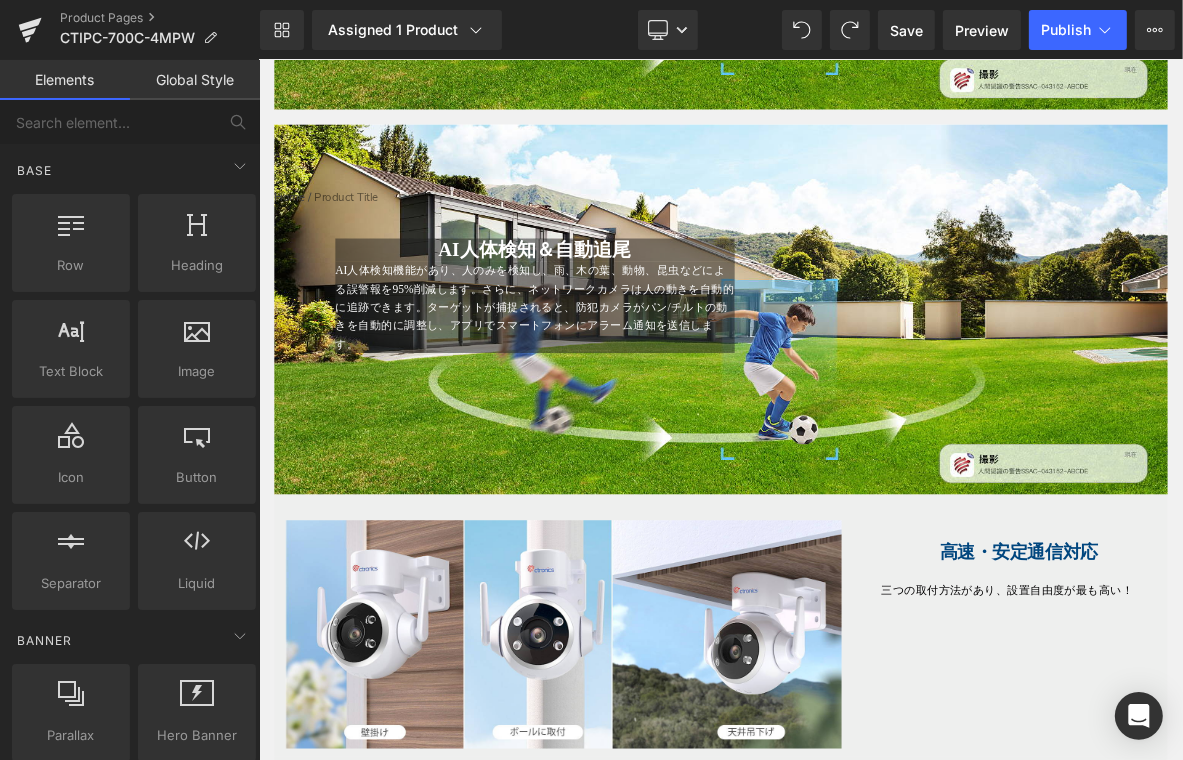 click at bounding box center (863, 386) 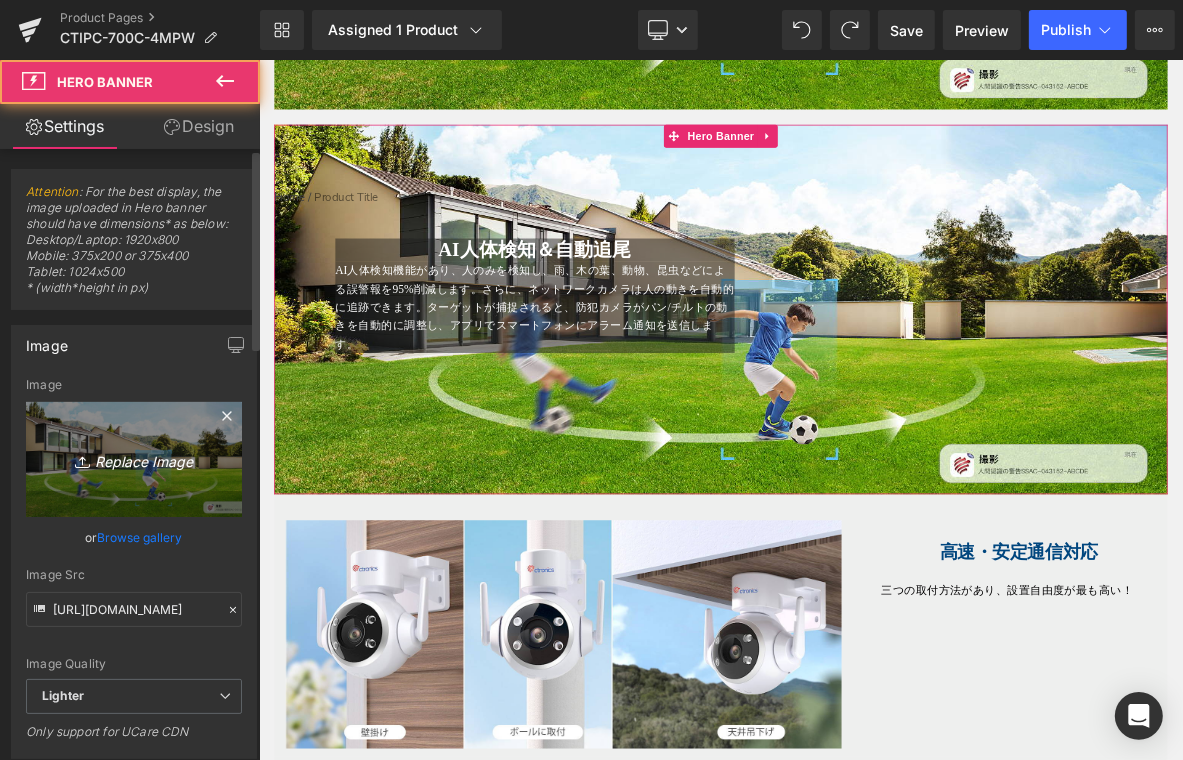 click on "Replace Image" at bounding box center (134, 459) 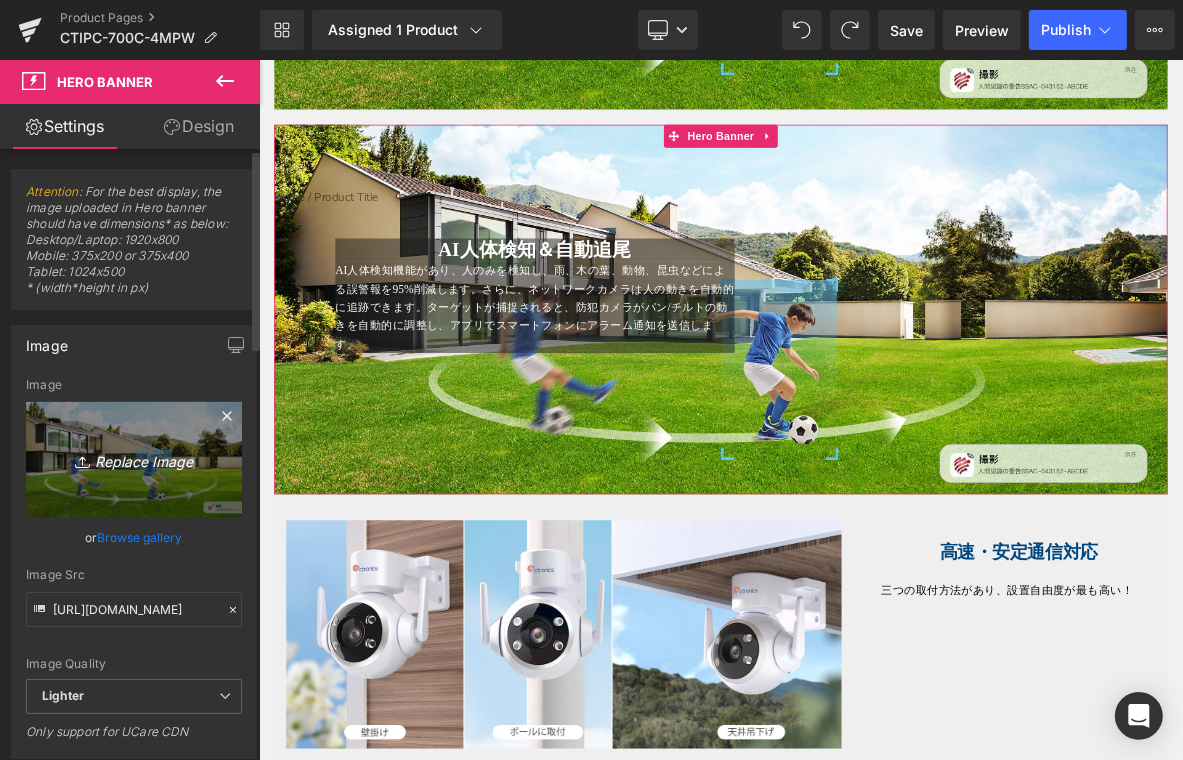 type on "C:\fakepath\4.jpg" 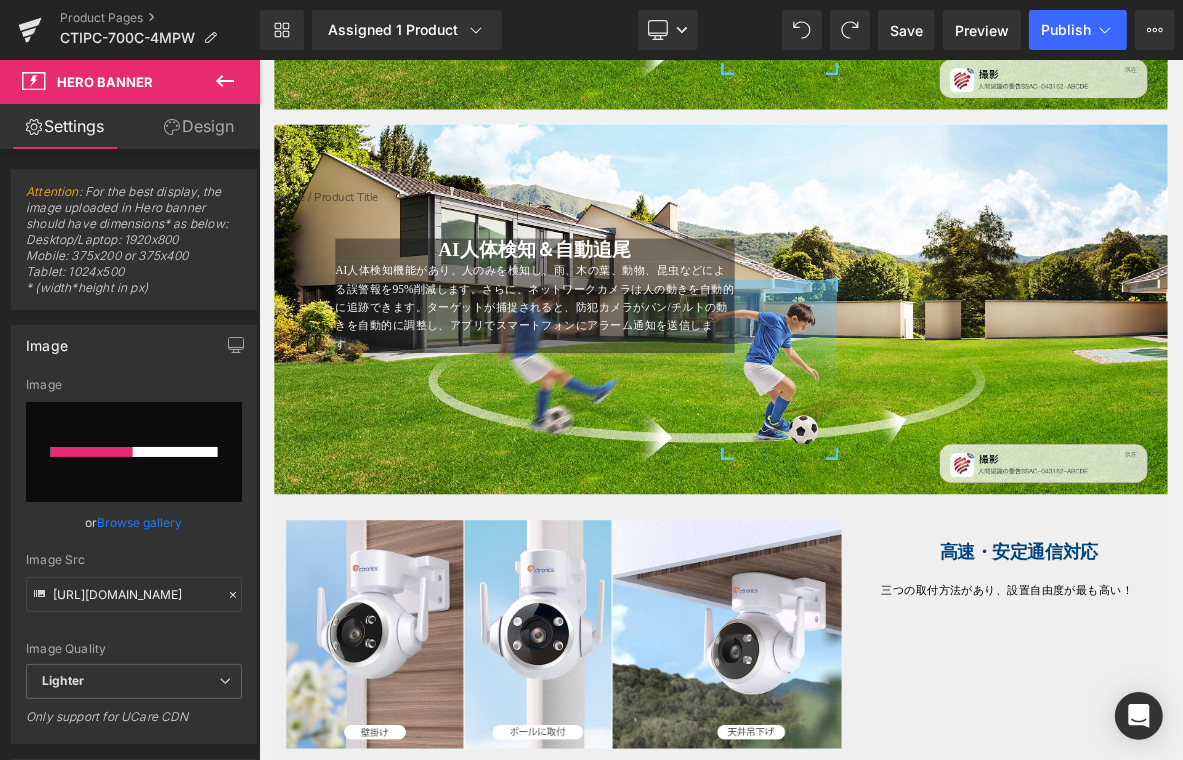 type 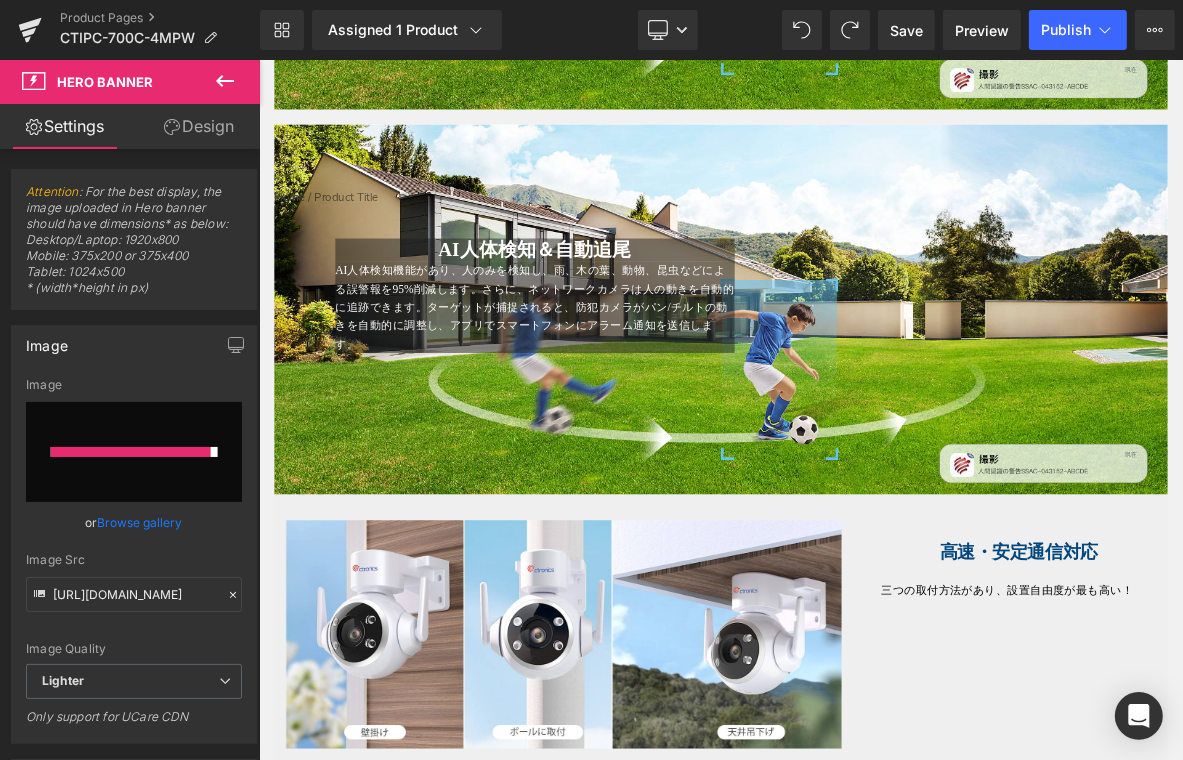 type on "[URL][DOMAIN_NAME]" 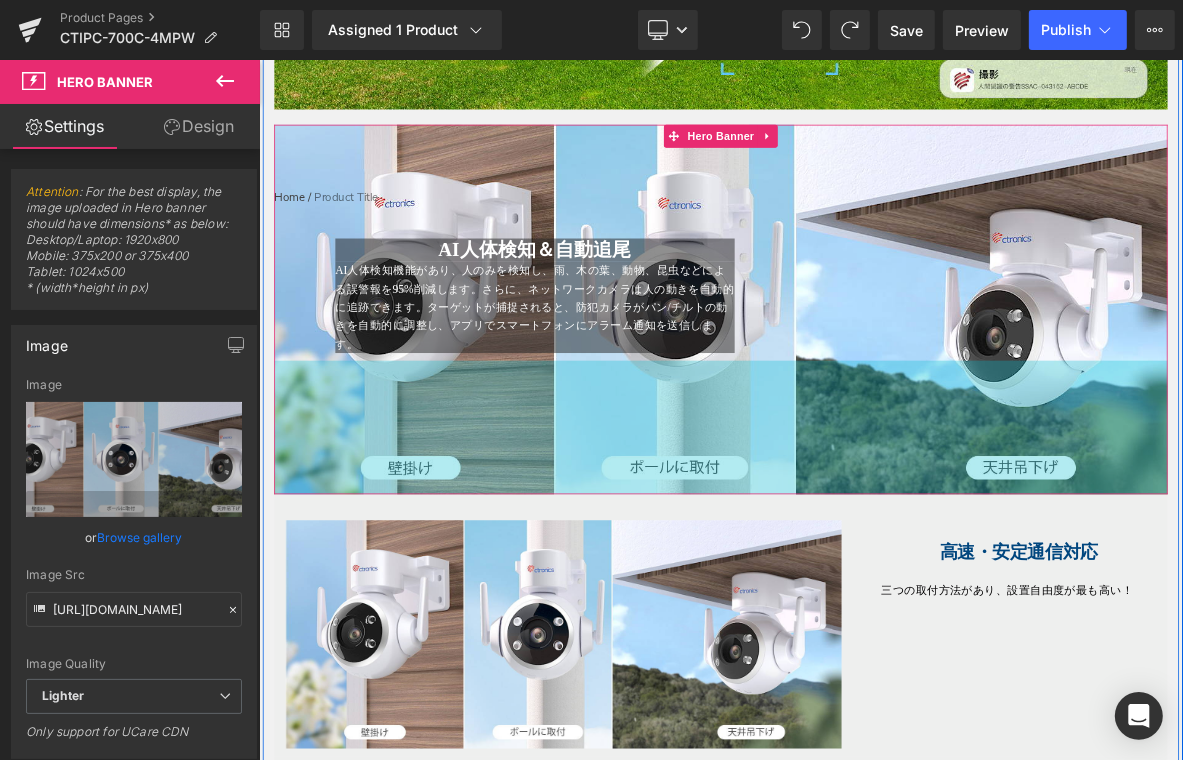 click on "AI人体検知機能があり、人のみを検知し、雨、木の葉、動物、昆虫などによる誤警報を95%削減します。さらに、ネットワークカメラは人の動きを自動的に追跡できます。ターゲットが捕捉されると、防犯カメラがパン/チルトの動きを自動的に調整し、アプリでスマートフォンにアラーム通知を送信します。" at bounding box center [619, 383] 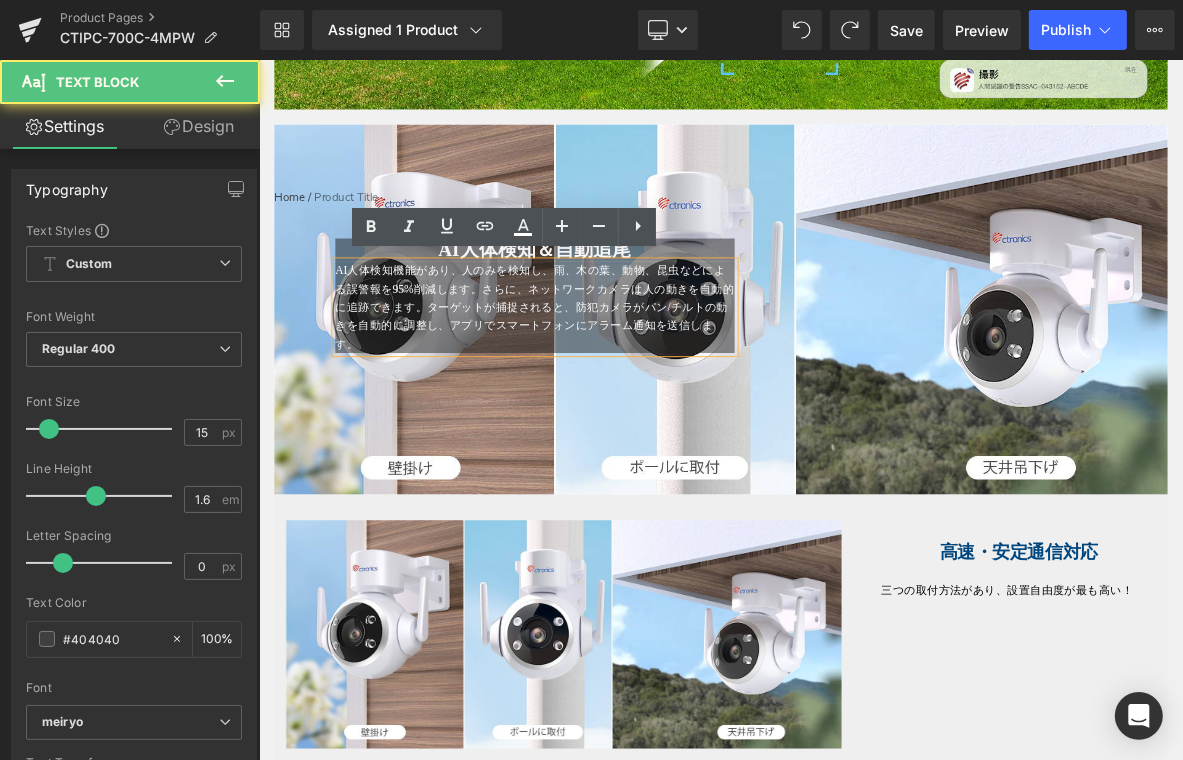 click on "AI人体検知＆自動追尾" at bounding box center [619, 308] 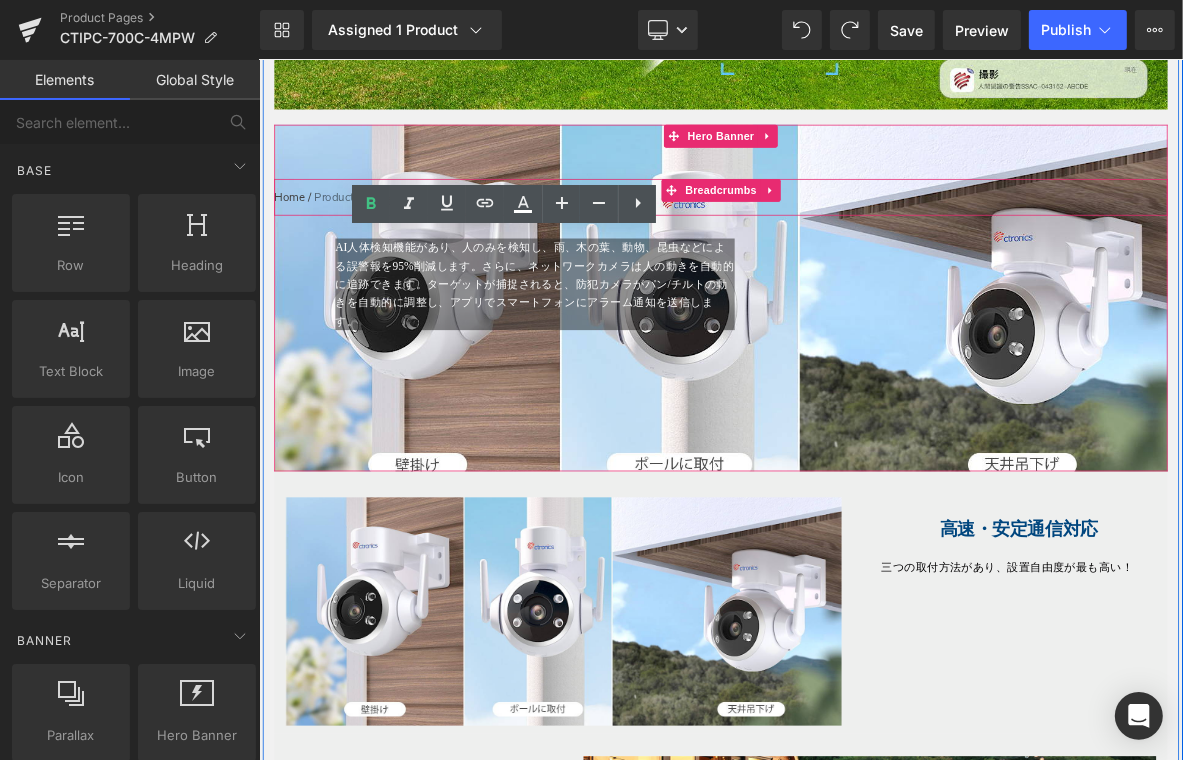 click on "/" at bounding box center [324, 239] 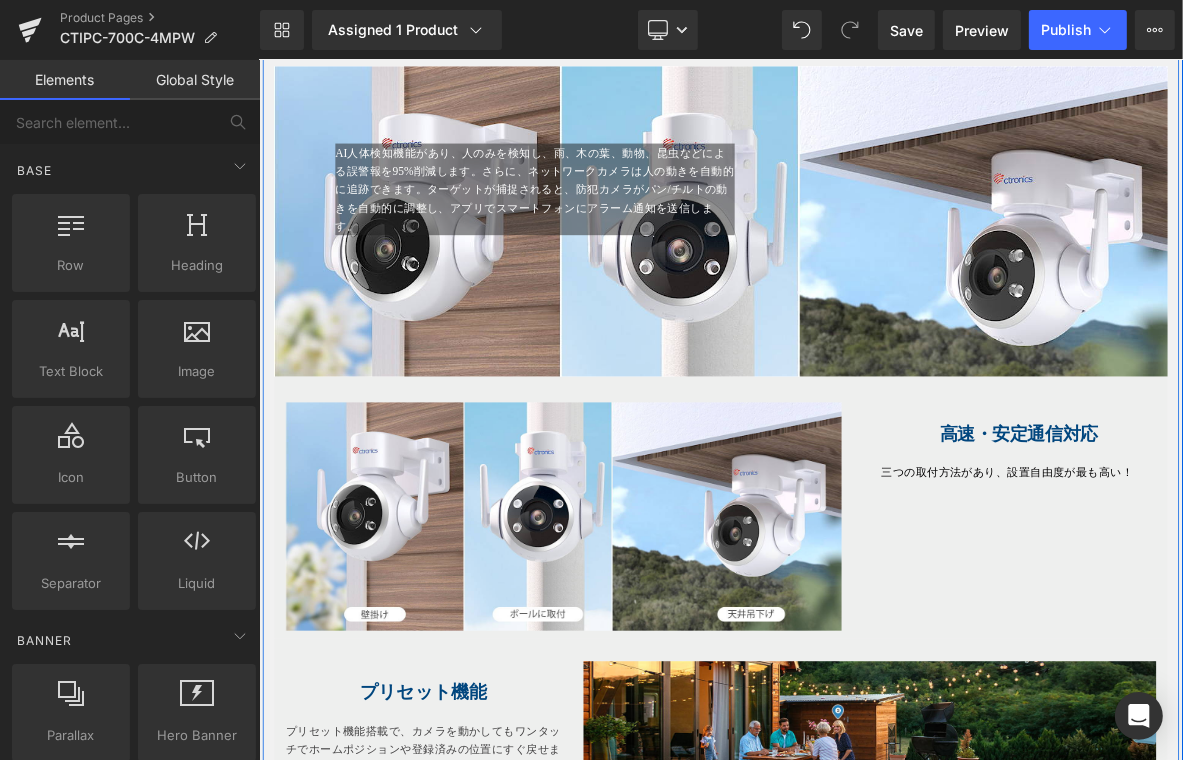 scroll, scrollTop: 2487, scrollLeft: 0, axis: vertical 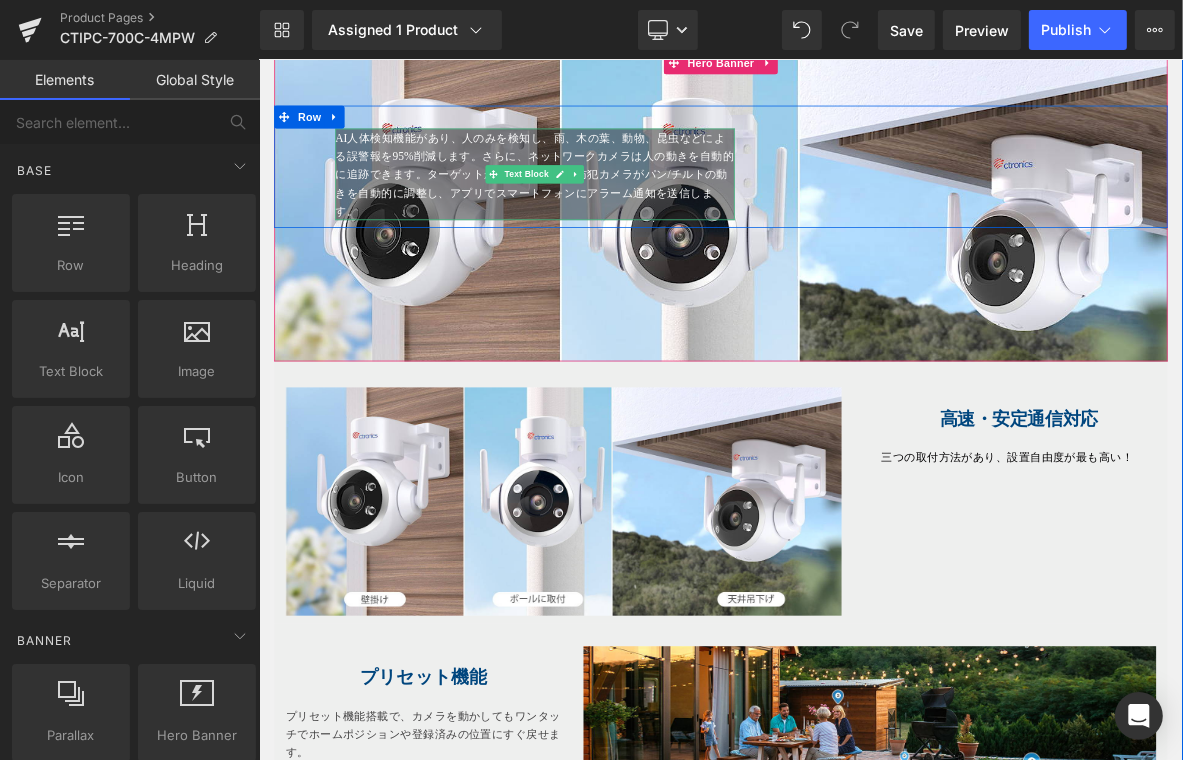 click on "AI人体検知機能があり、人のみを検知し、雨、木の葉、動物、昆虫などによる誤警報を95%削減します。さらに、ネットワークカメラは人の動きを自動的に追跡できます。ターゲットが捕捉されると、防犯カメラがパン/チルトの動きを自動的に調整し、アプリでスマートフォンにアラーム通知を送信します。" at bounding box center [619, 209] 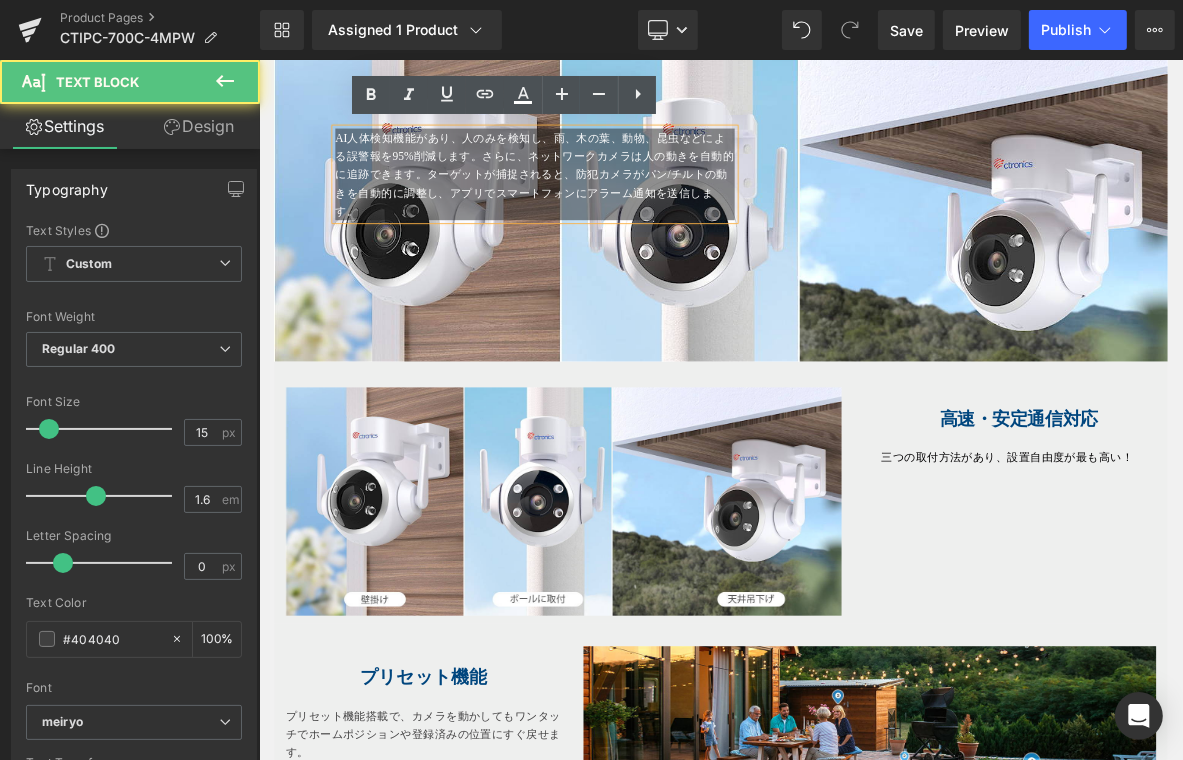 click on "AI人体検知機能があり、人のみを検知し、雨、木の葉、動物、昆虫などによる誤警報を95%削減します。さらに、ネットワークカメラは人の動きを自動的に追跡できます。ターゲットが捕捉されると、防犯カメラがパン/チルトの動きを自動的に調整し、アプリでスマートフォンにアラーム通知を送信します。" at bounding box center (619, 209) 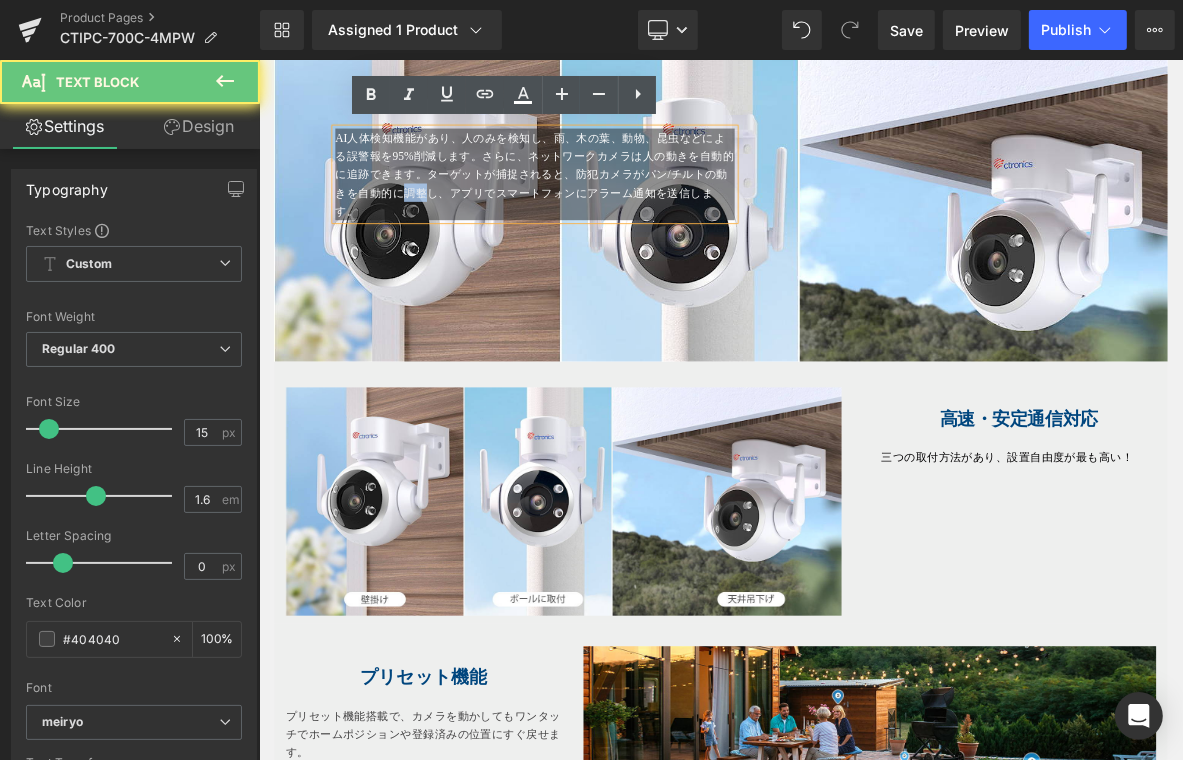 click on "AI人体検知機能があり、人のみを検知し、雨、木の葉、動物、昆虫などによる誤警報を95%削減します。さらに、ネットワークカメラは人の動きを自動的に追跡できます。ターゲットが捕捉されると、防犯カメラがパン/チルトの動きを自動的に調整し、アプリでスマートフォンにアラーム通知を送信します。" at bounding box center (619, 209) 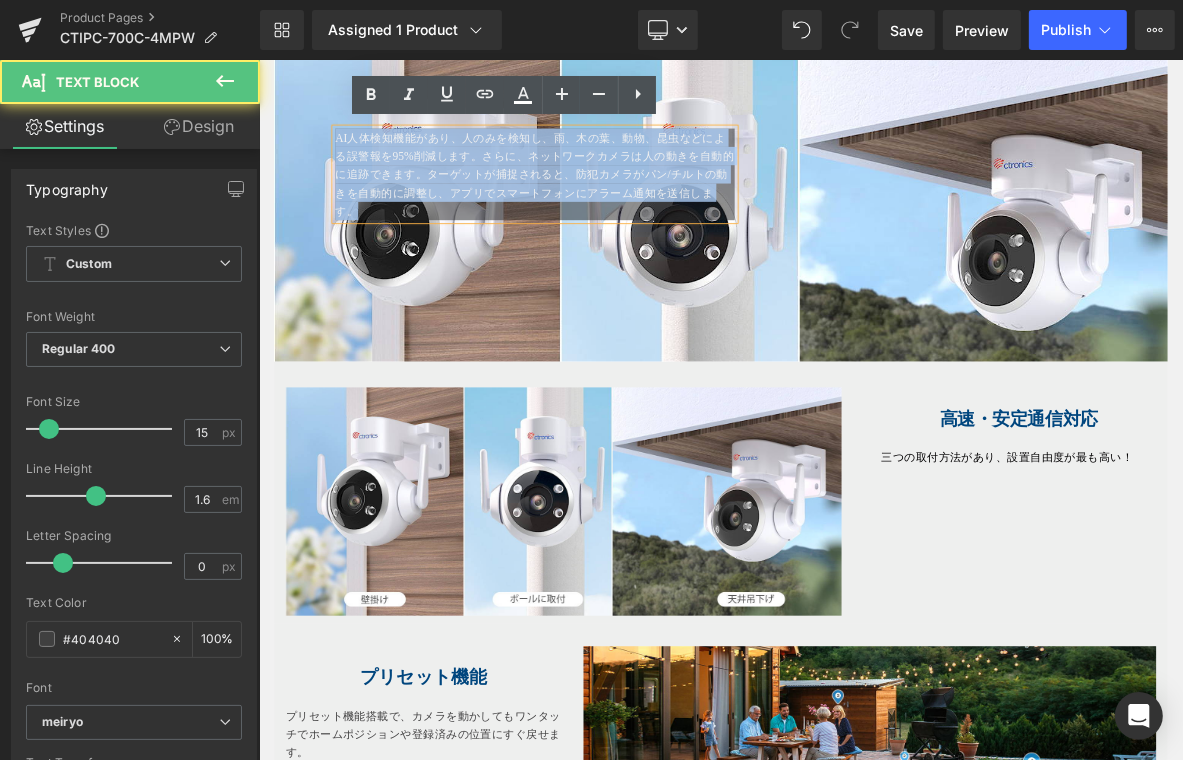 click on "AI人体検知機能があり、人のみを検知し、雨、木の葉、動物、昆虫などによる誤警報を95%削減します。さらに、ネットワークカメラは人の動きを自動的に追跡できます。ターゲットが捕捉されると、防犯カメラがパン/チルトの動きを自動的に調整し、アプリでスマートフォンにアラーム通知を送信します。" at bounding box center [619, 209] 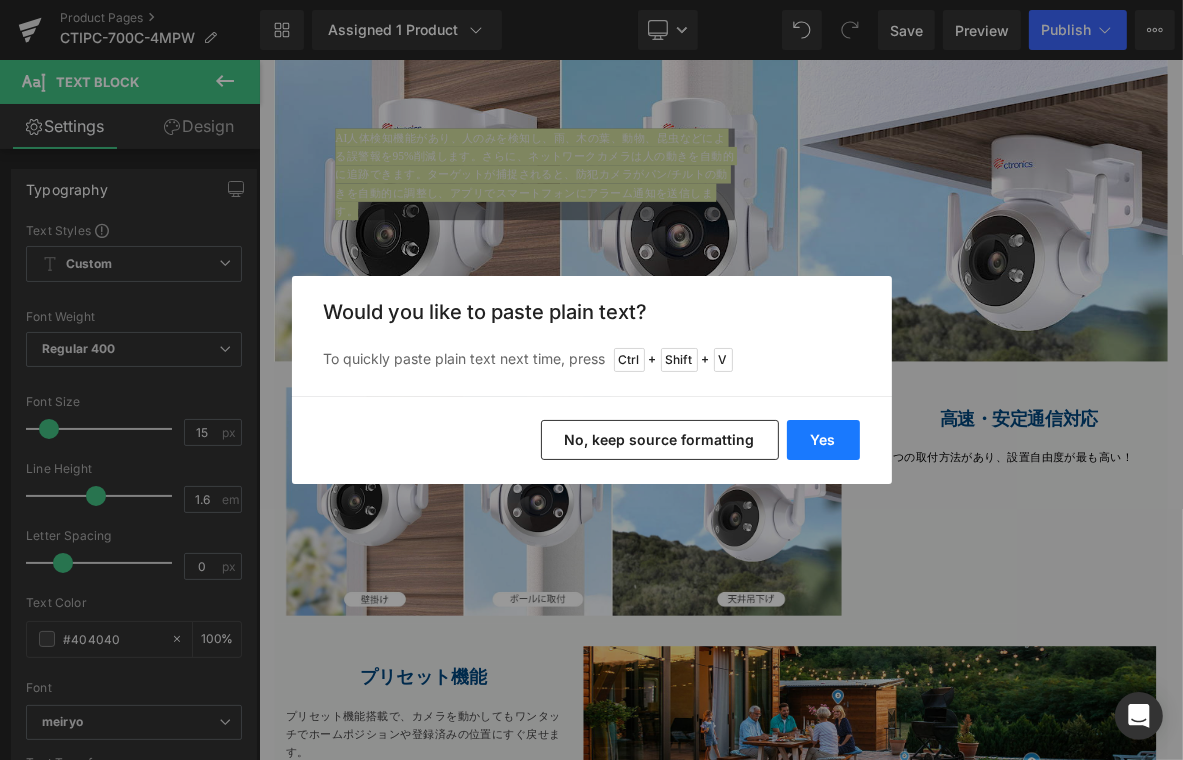 click on "Yes" at bounding box center [823, 440] 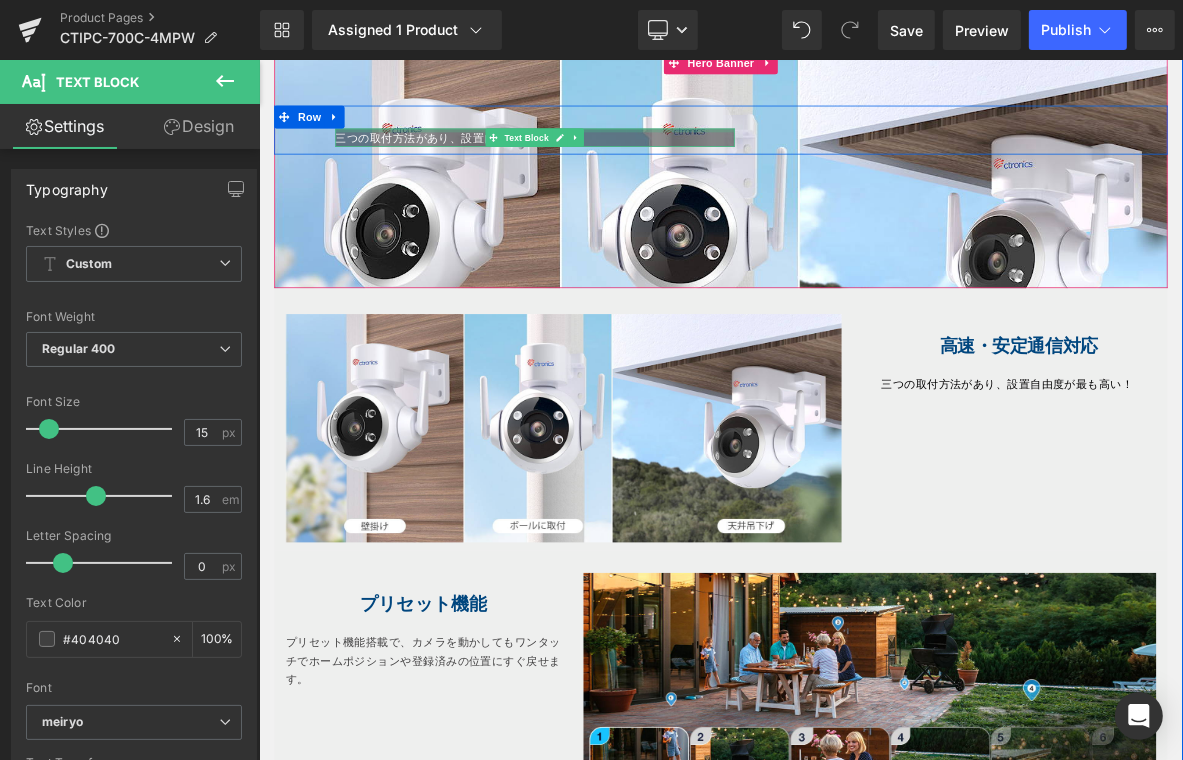 click at bounding box center (619, 151) 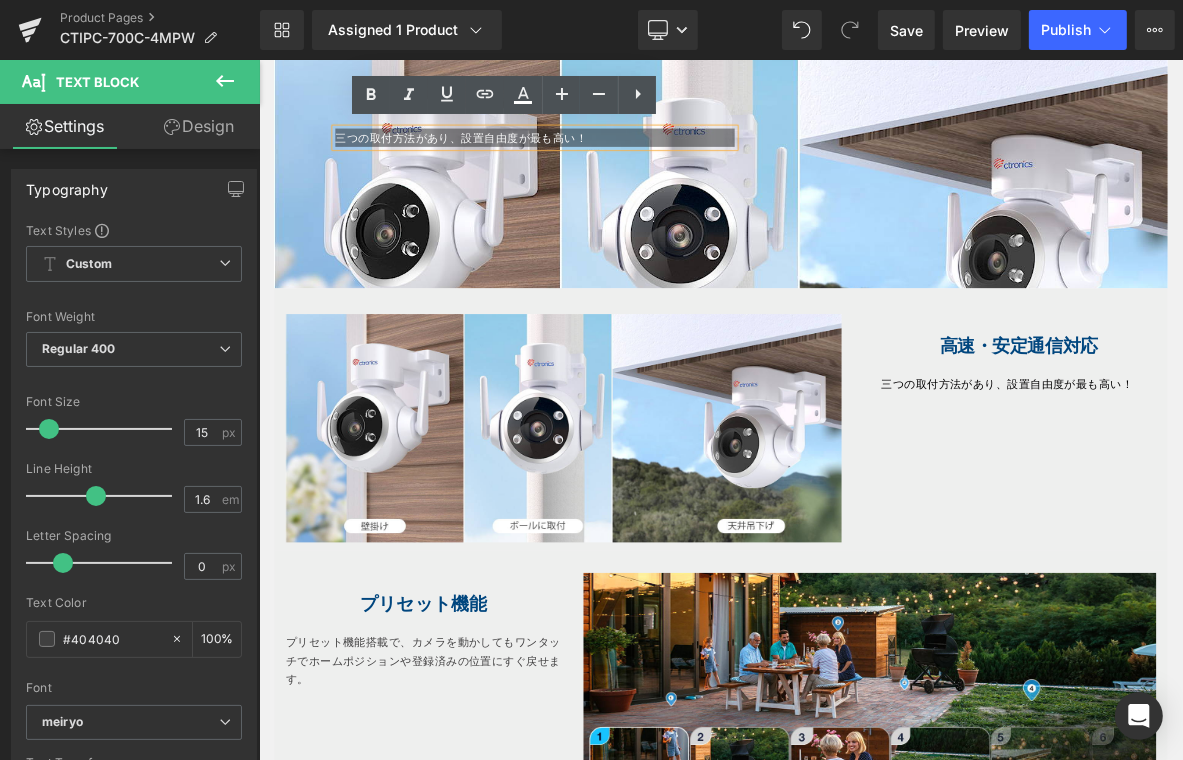 click at bounding box center [1172, 161] 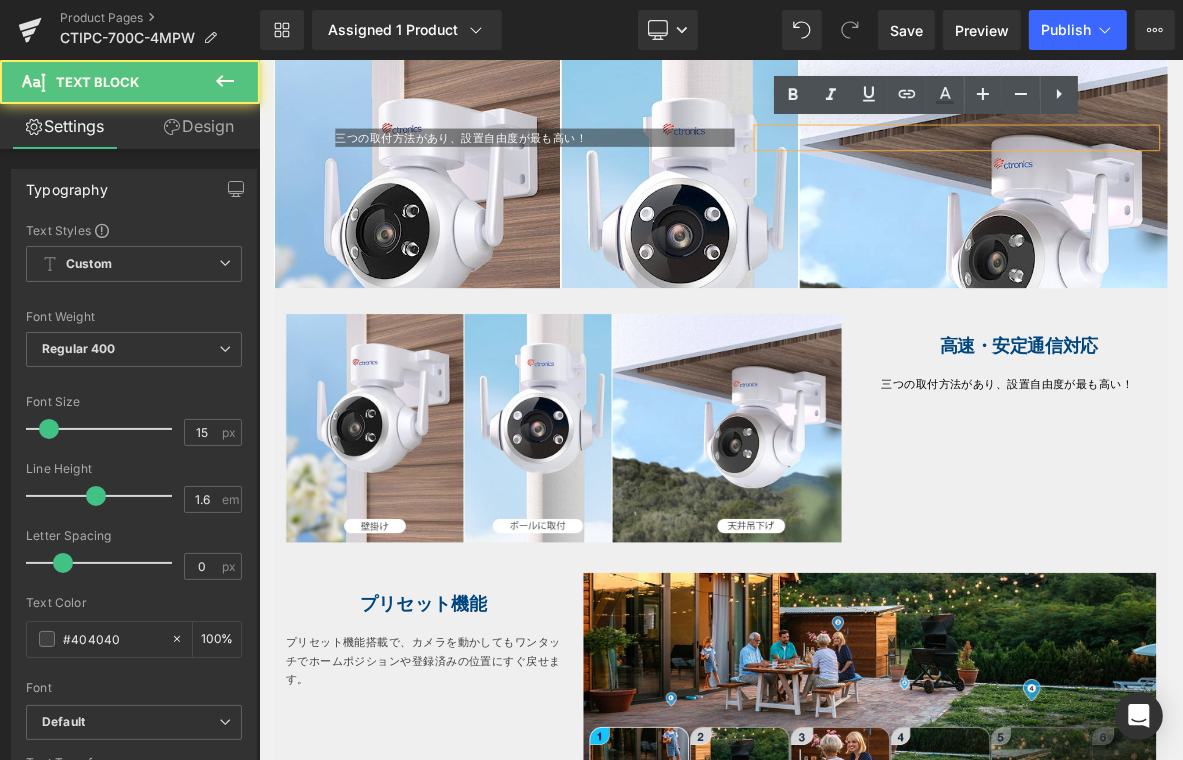 click on "三つの取付方法があり、設置自由度が最も高い！
Text Block
Text Block         Row" at bounding box center [863, 151] 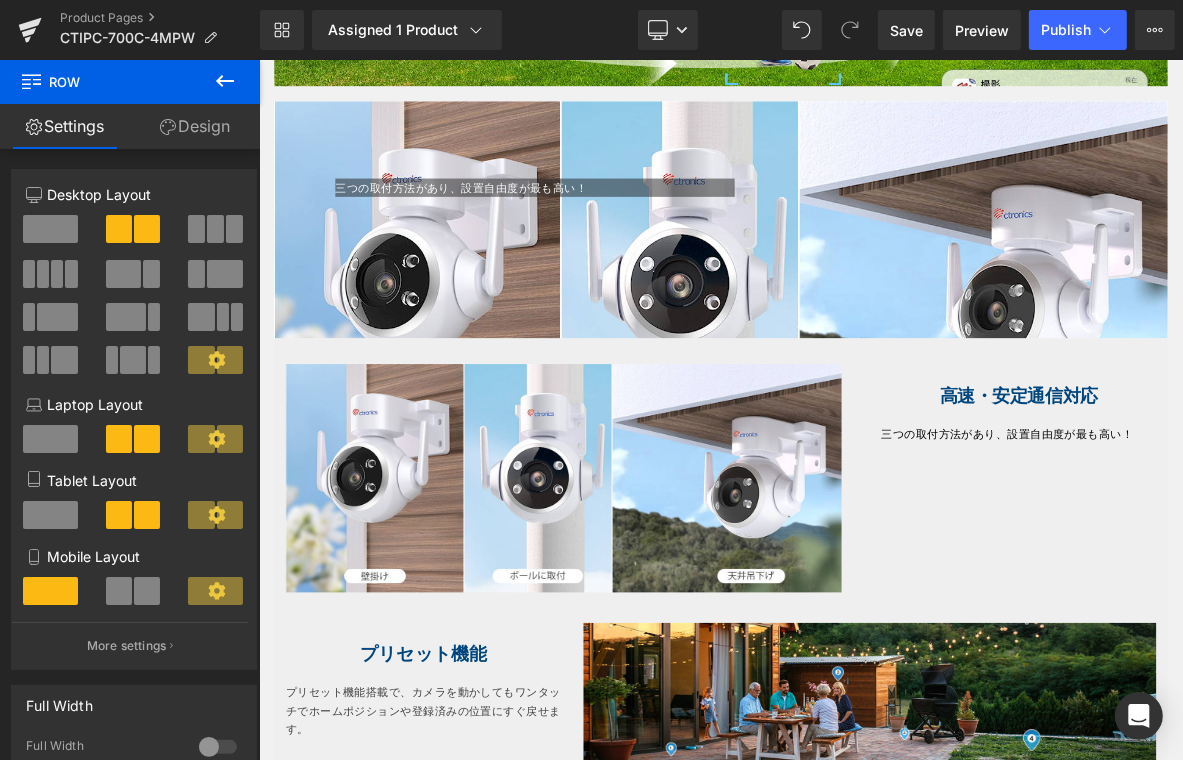scroll, scrollTop: 2387, scrollLeft: 0, axis: vertical 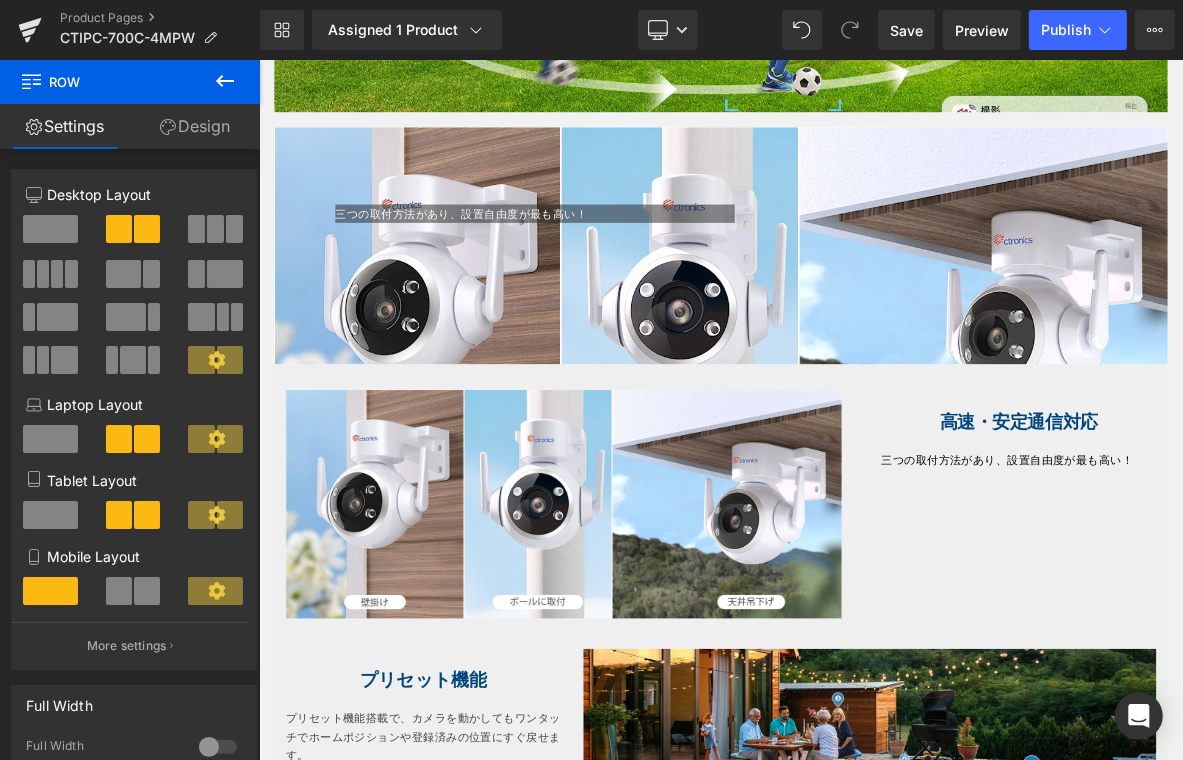click on "三つの取付方法があり、設置自由度が最も高い！
Text Block
Text Block         Row
Hero Banner   71px   175px" at bounding box center [863, 303] 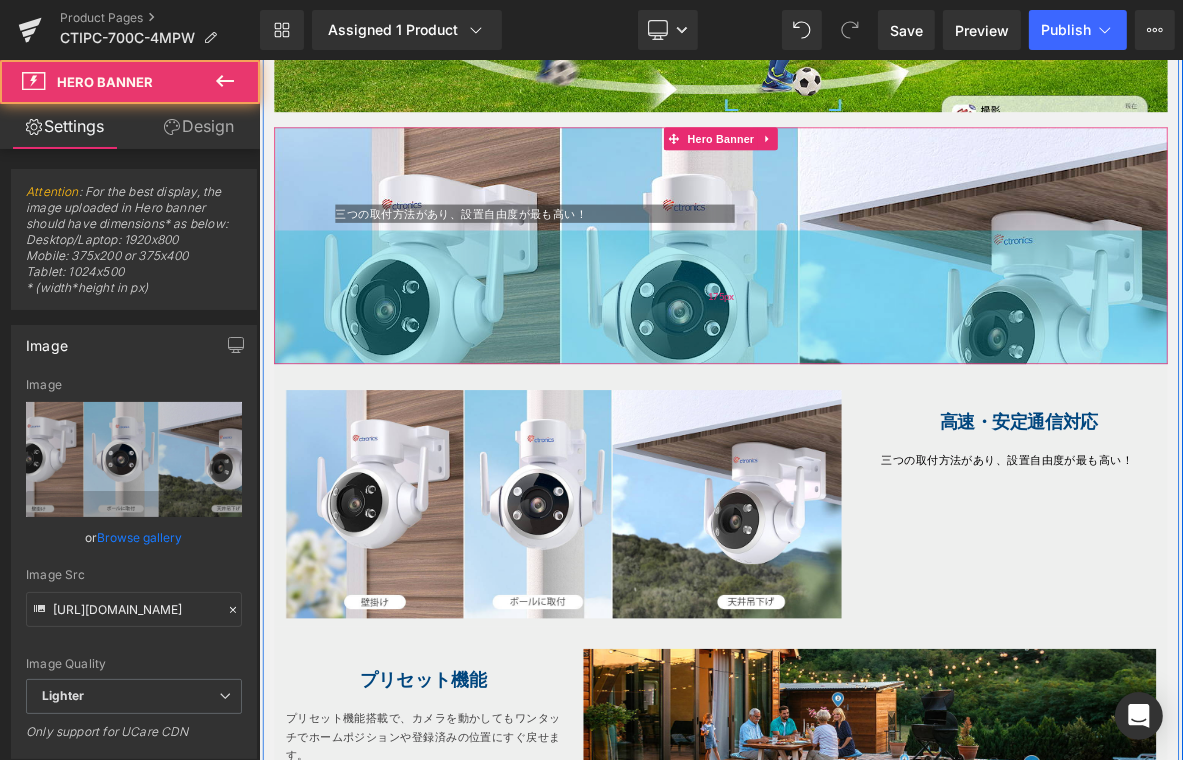 click on "175px" at bounding box center [863, 370] 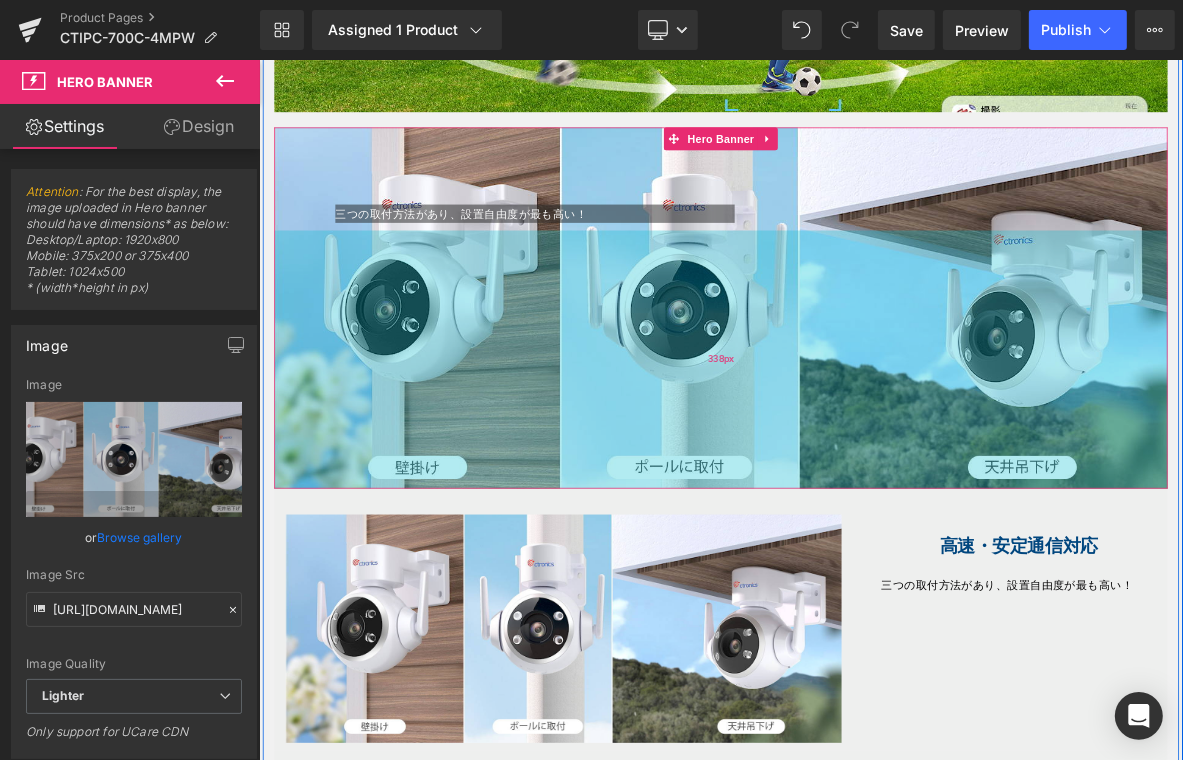 drag, startPoint x: 879, startPoint y: 435, endPoint x: 920, endPoint y: 599, distance: 169.04733 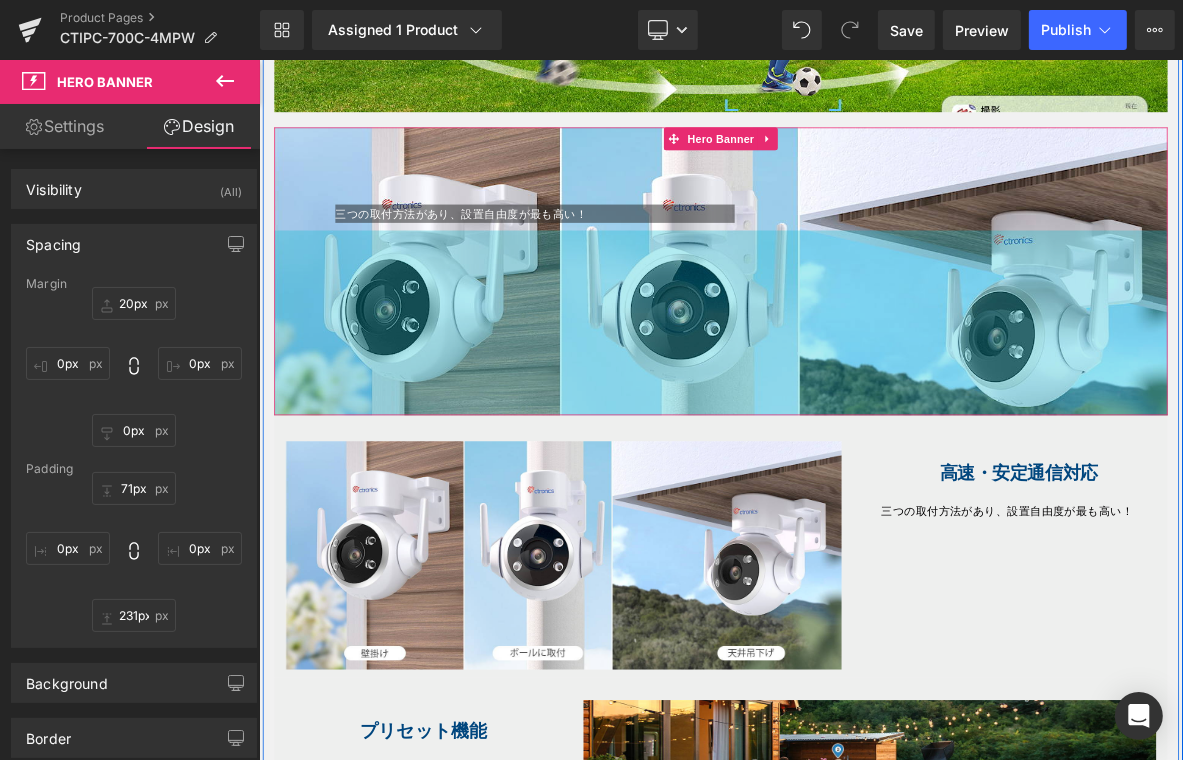 drag, startPoint x: 904, startPoint y: 603, endPoint x: 944, endPoint y: 225, distance: 380.1105 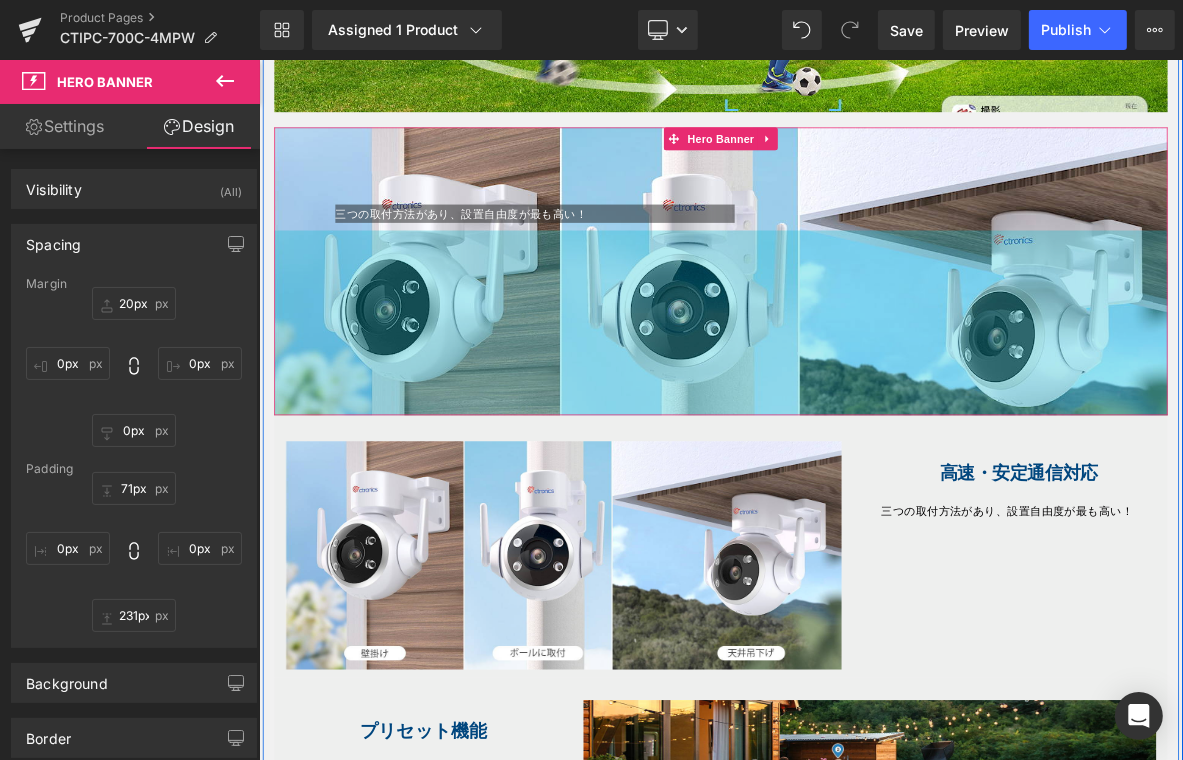 click on "242px" at bounding box center [863, 404] 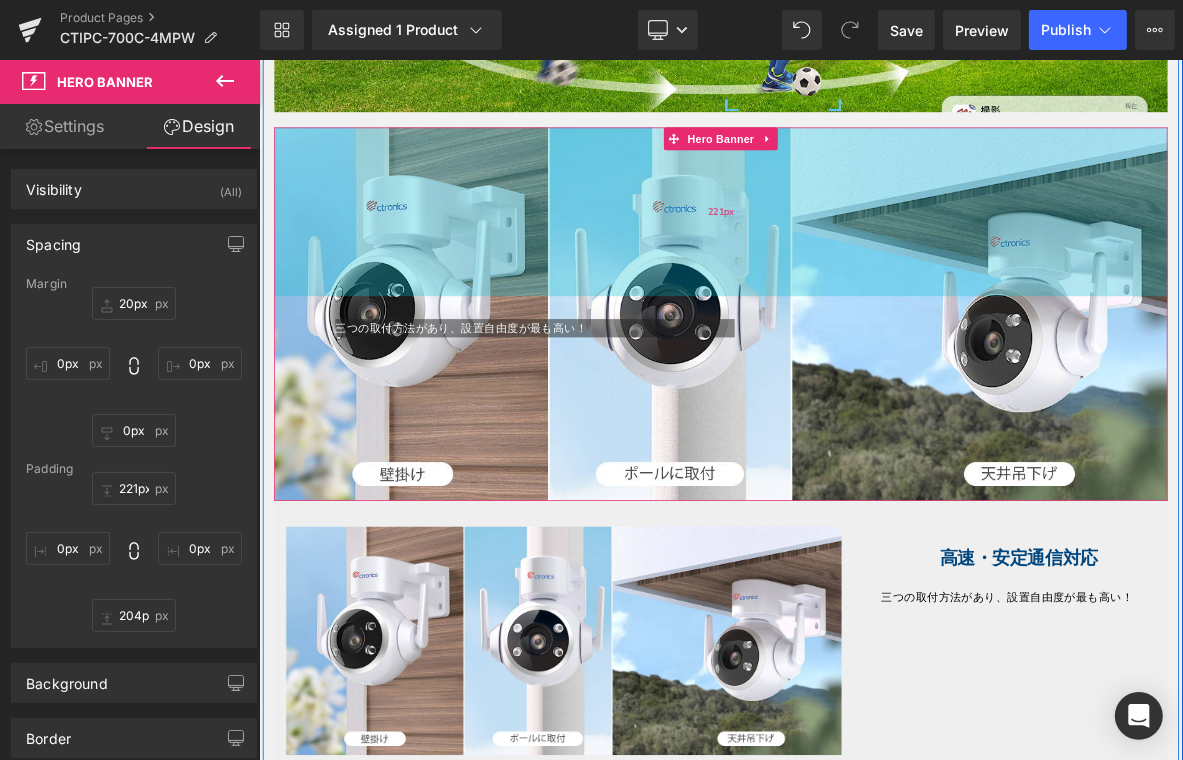 type on "220px" 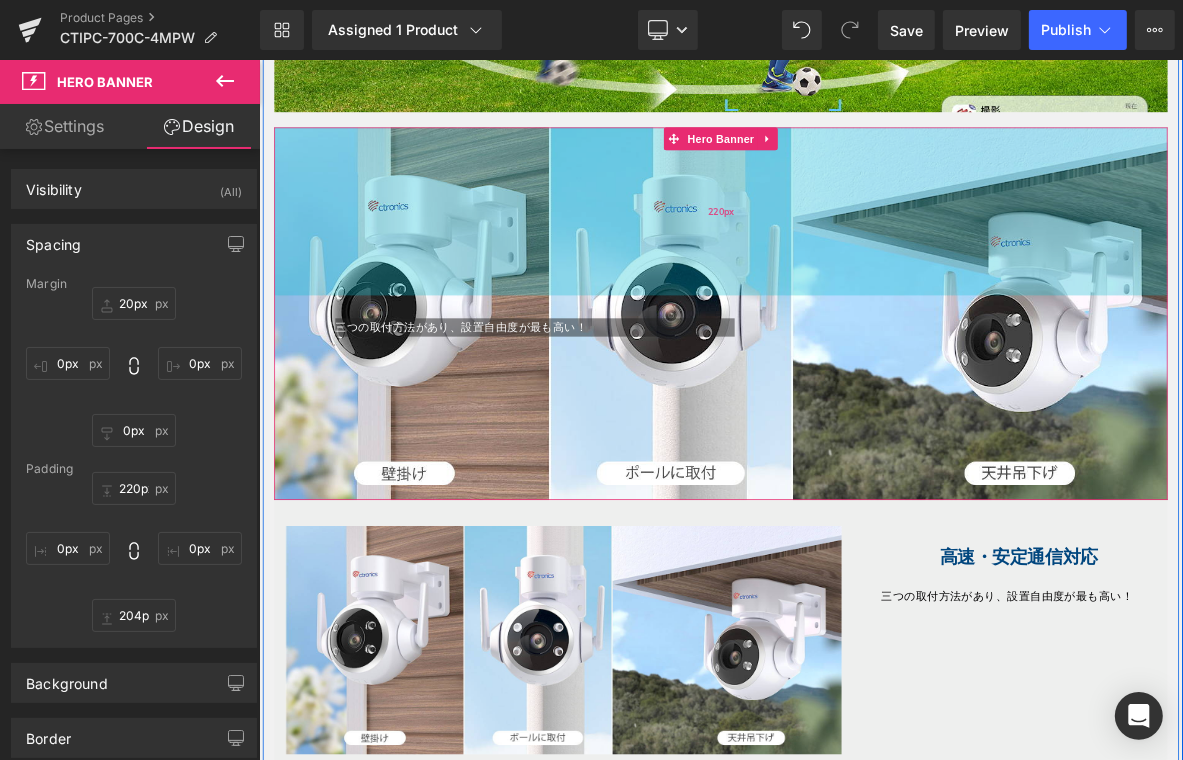 drag, startPoint x: 982, startPoint y: 183, endPoint x: 952, endPoint y: 333, distance: 152.97058 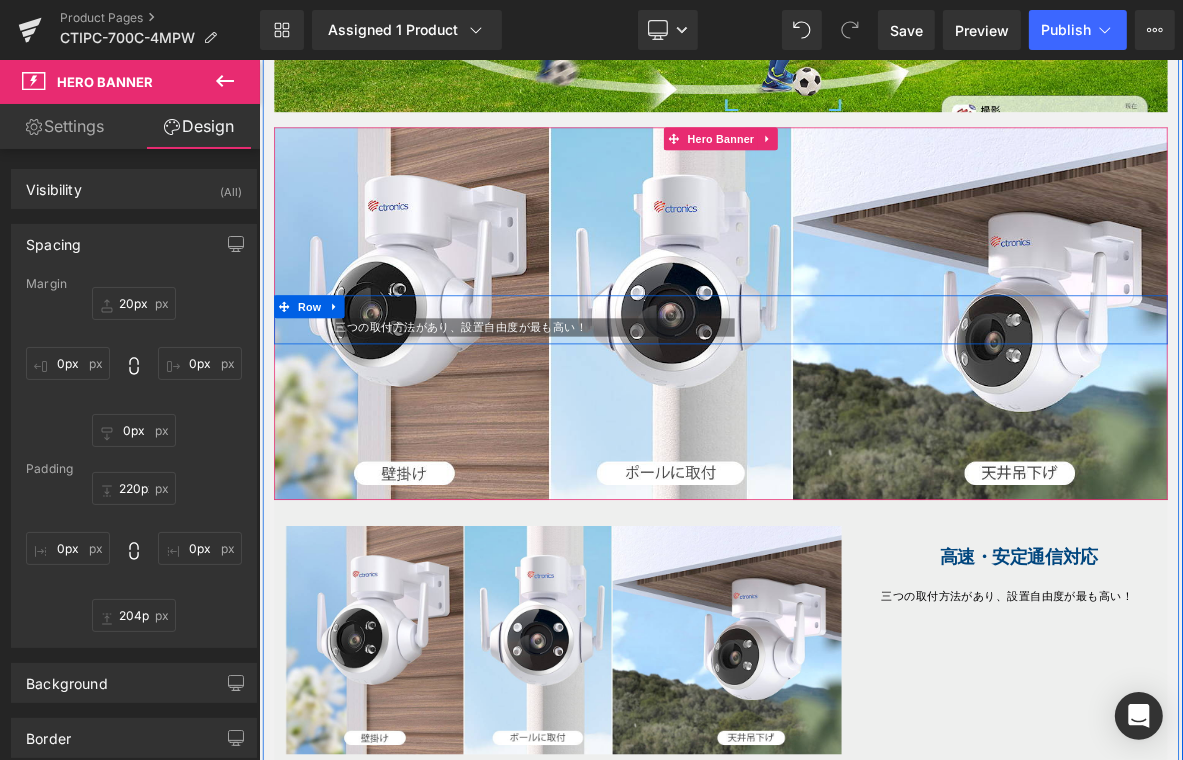 click on "三つの取付方法があり、設置自由度が最も高い！
Text Block
Text Block         Row" at bounding box center [863, 400] 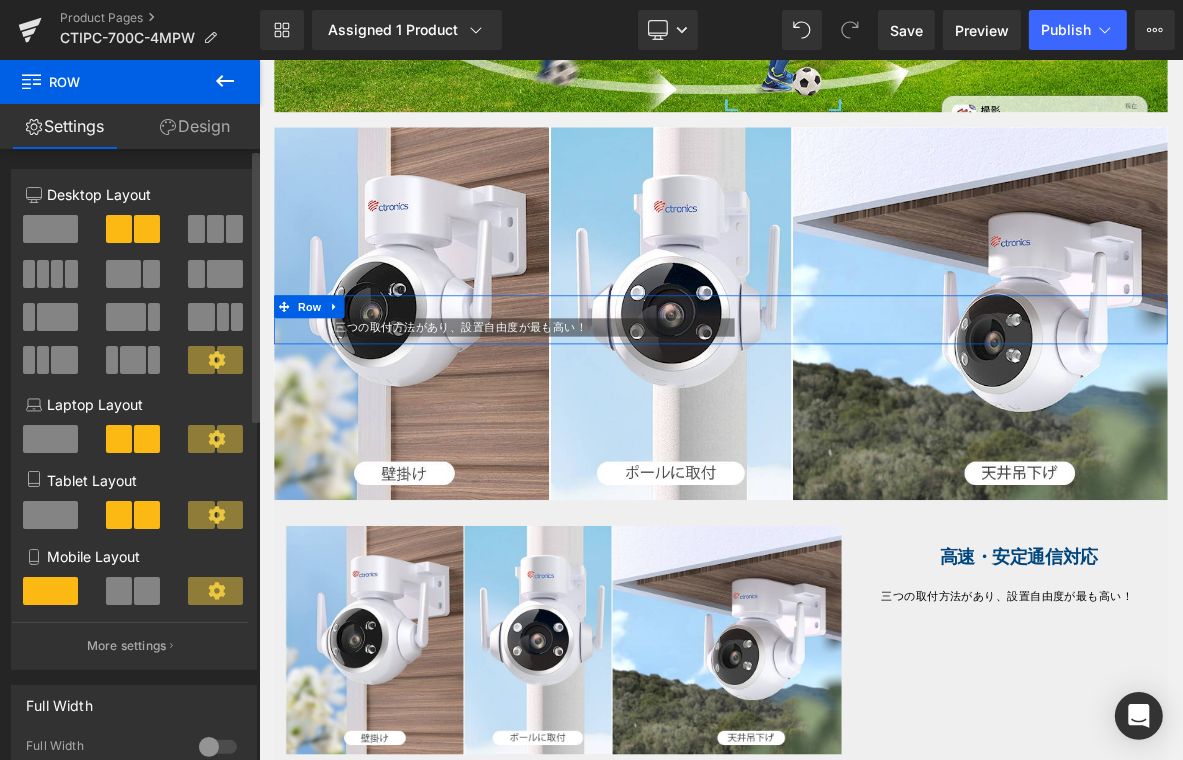 click at bounding box center [225, 274] 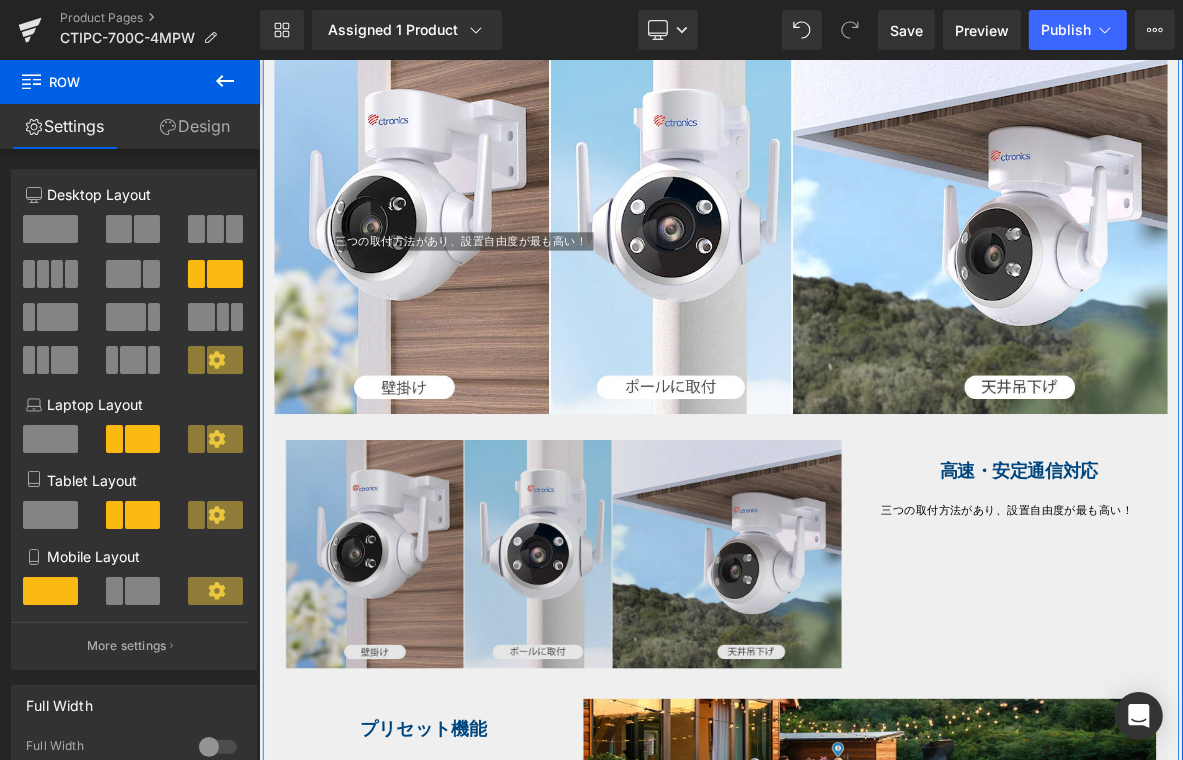 scroll, scrollTop: 2587, scrollLeft: 0, axis: vertical 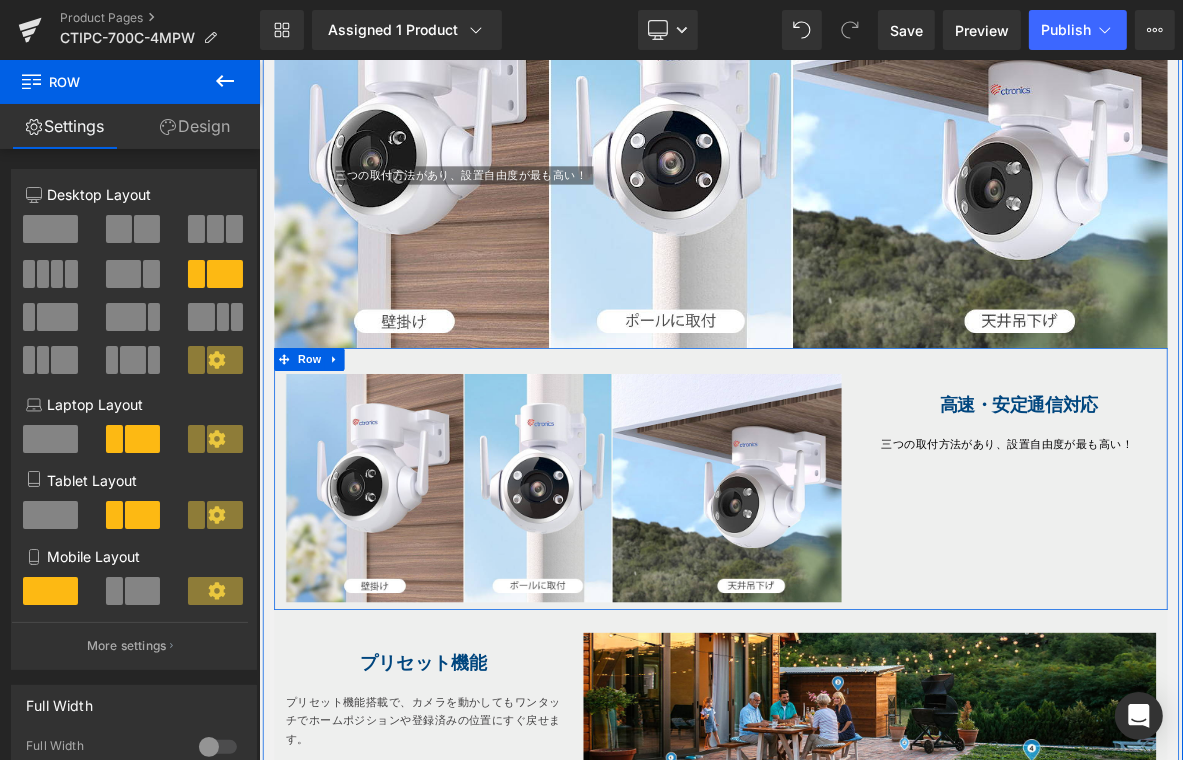 click on "Image         高速・安定通信対応 Heading         三つの取付方法があり、設置自由度が最も高い！ Text Block         Row   34px" at bounding box center (863, 607) 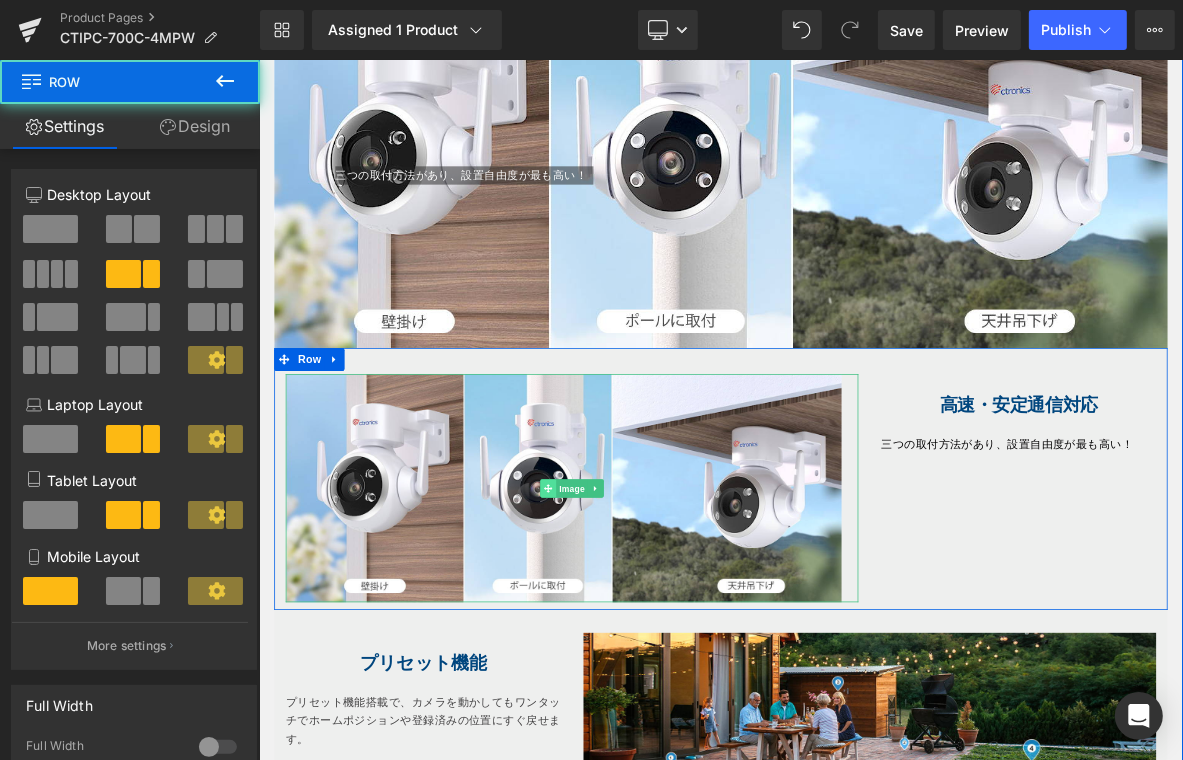 click at bounding box center [636, 620] 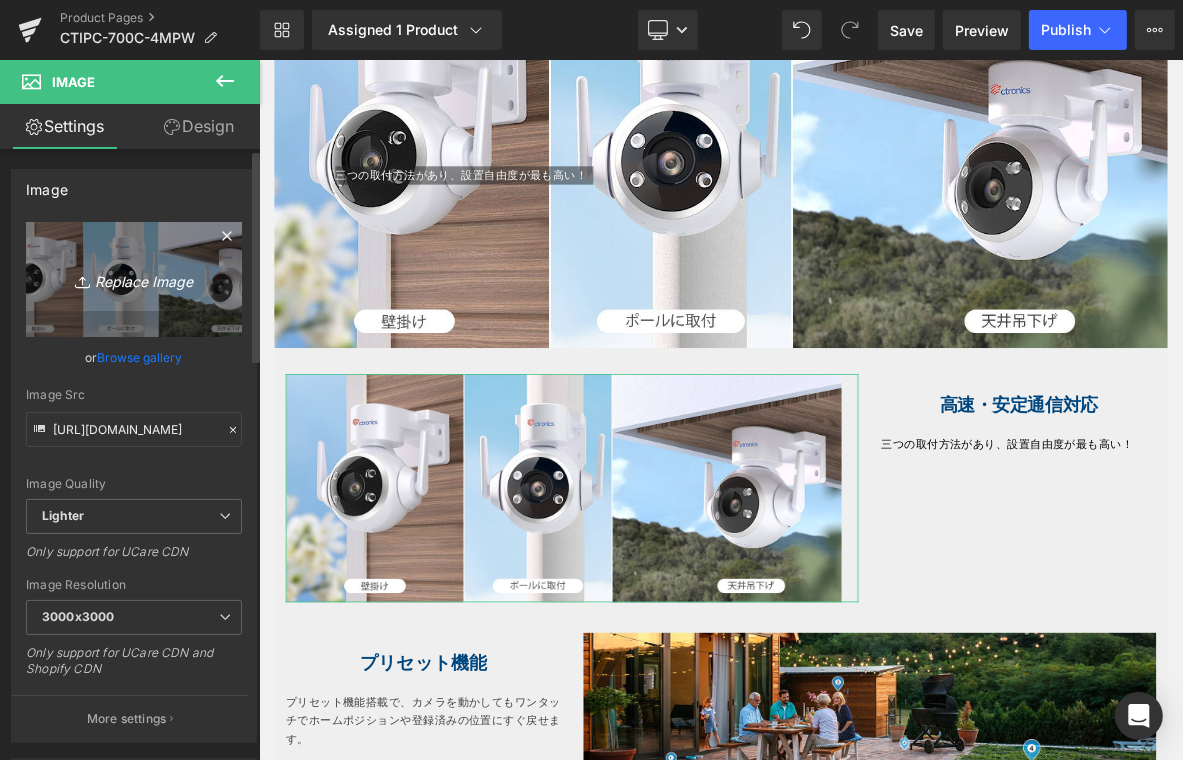 click on "Replace Image" at bounding box center (134, 279) 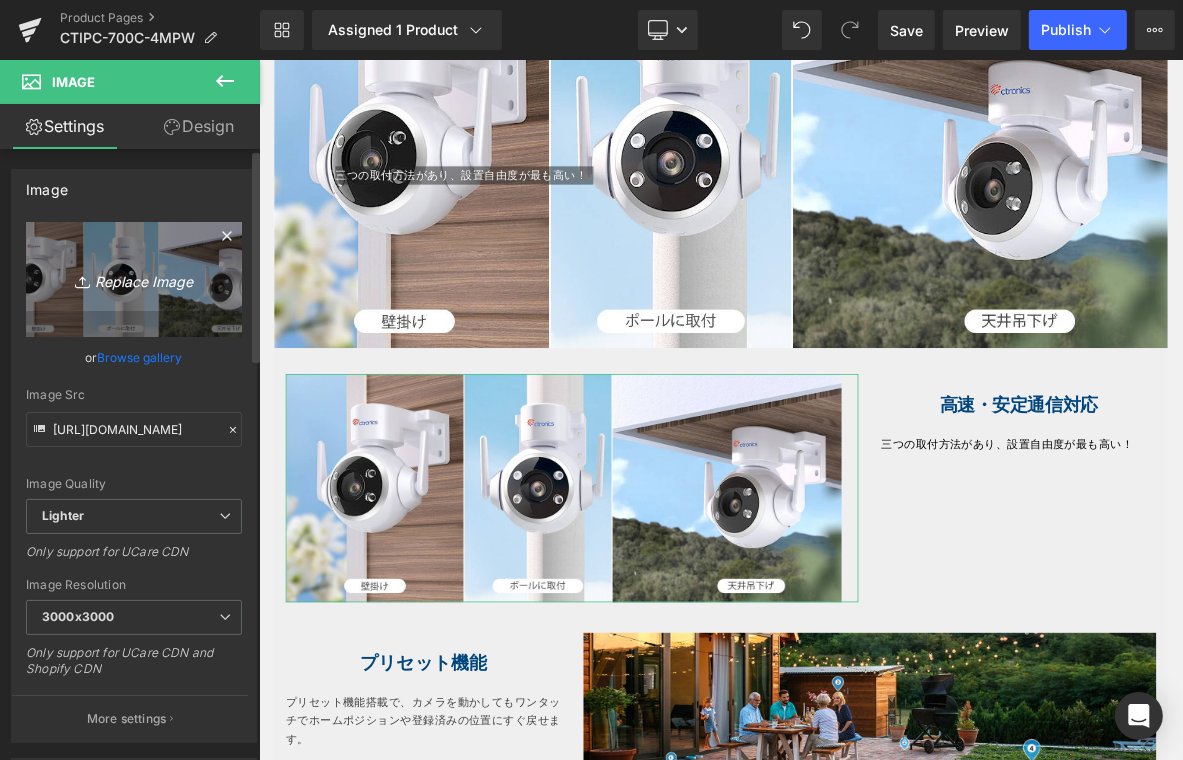 type on "C:\fakepath\5.jpg" 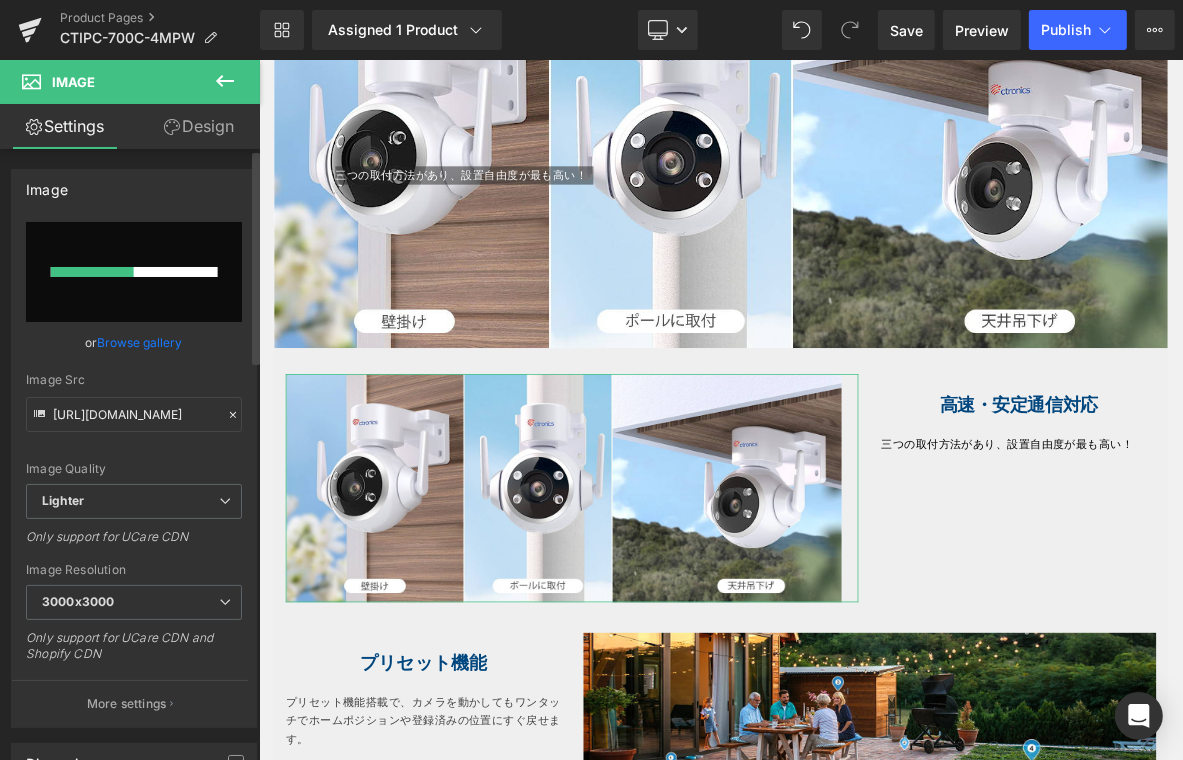 type 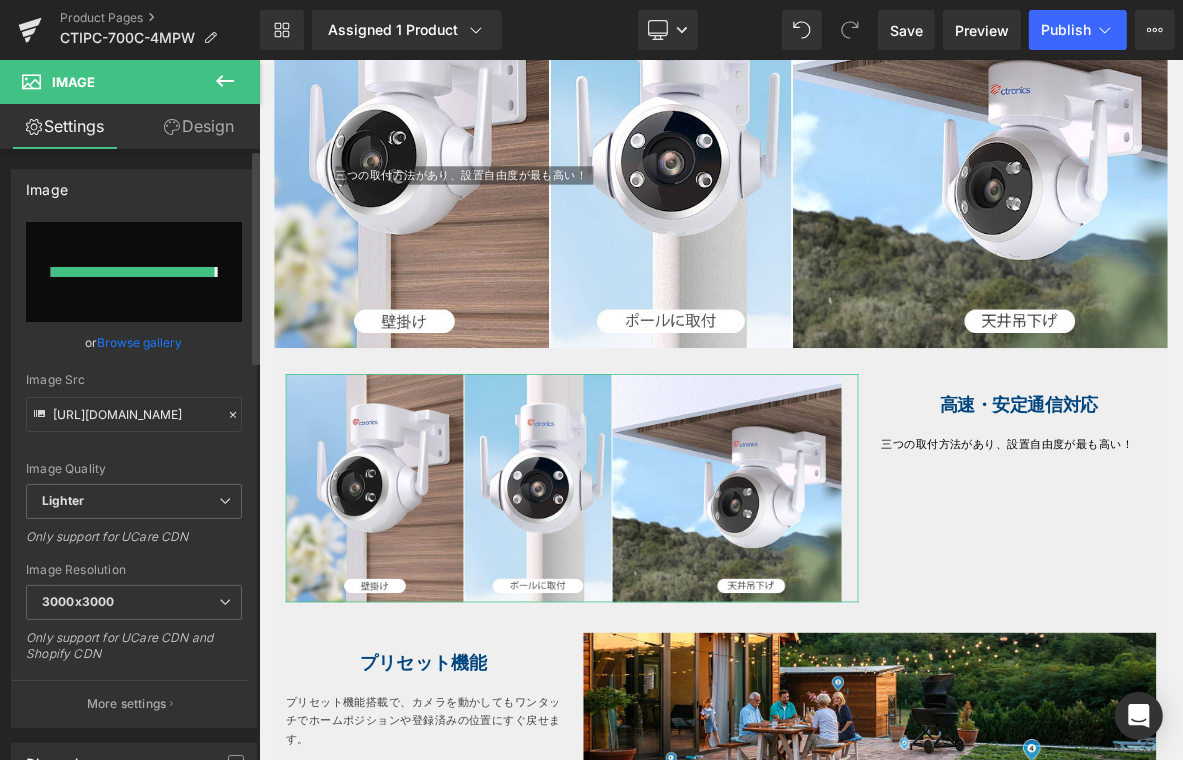 type on "https://ucarecdn.com/e630aa8b-2f5c-4be8-b22a-cc38ca925408/-/format/auto/-/preview/3000x3000/-/quality/lighter/5.jpg" 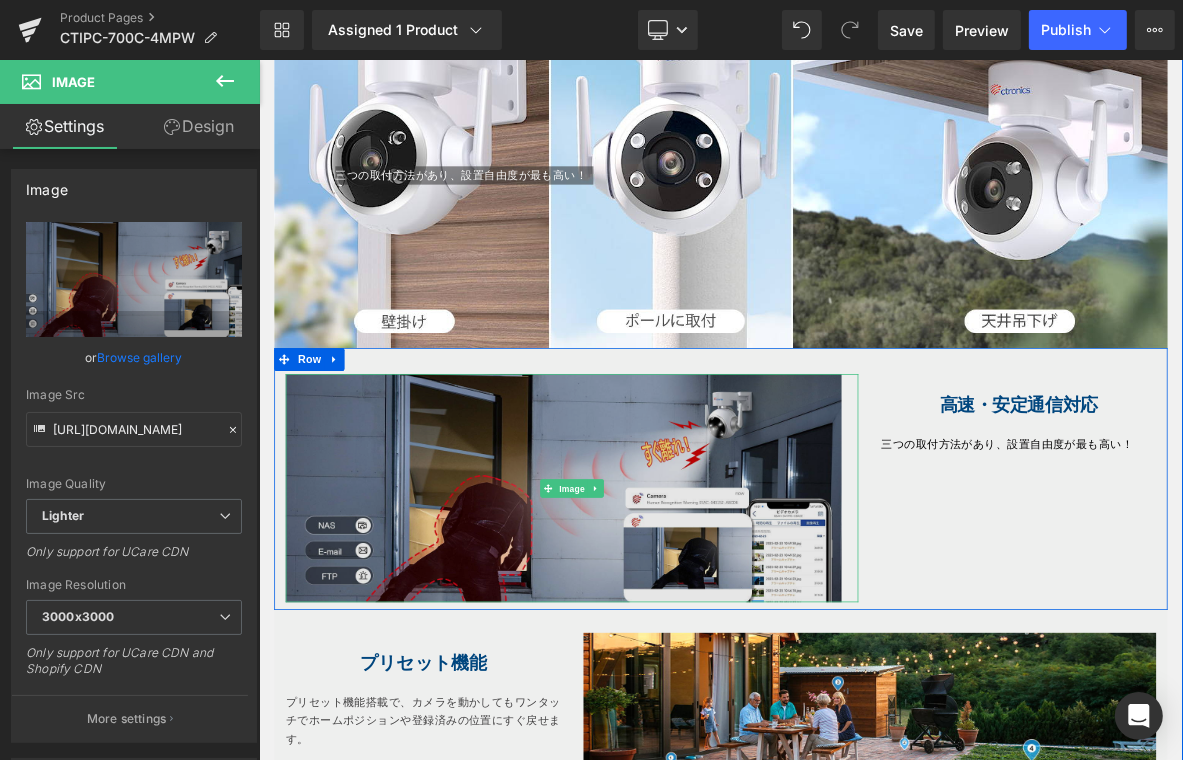 click at bounding box center [668, 619] 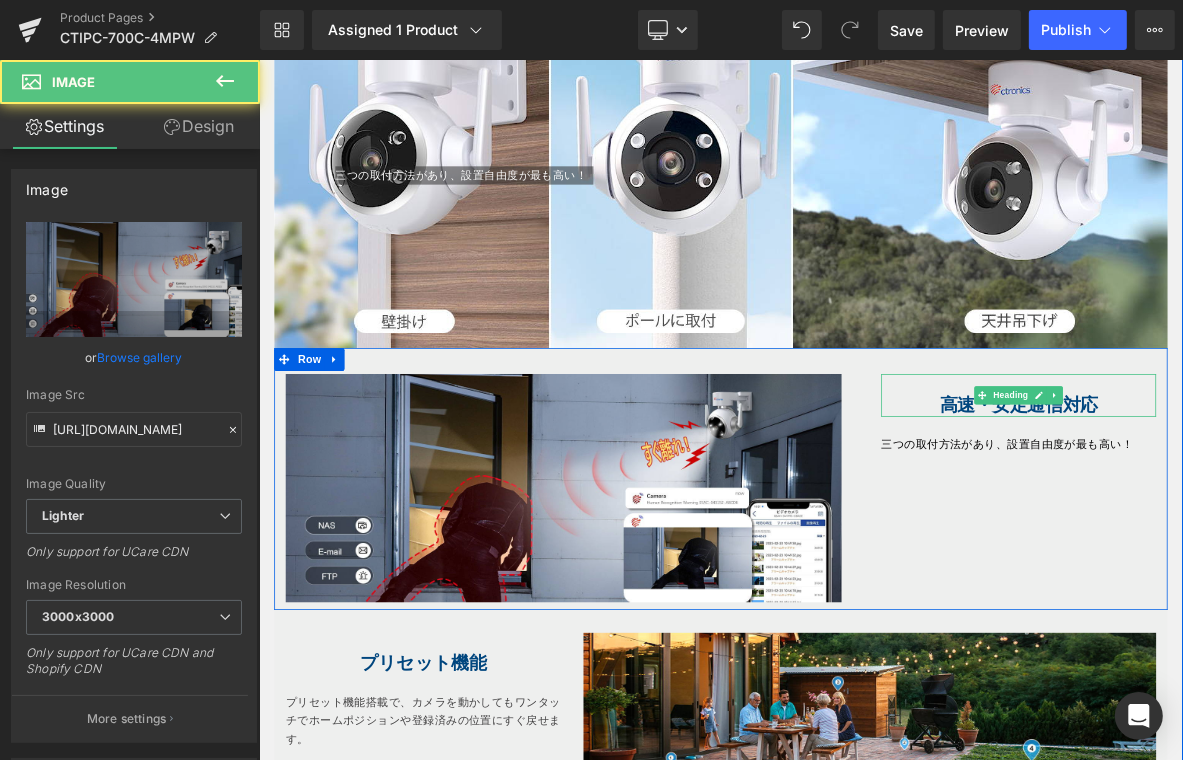 click on "高速・安定通信対応" at bounding box center (1253, 512) 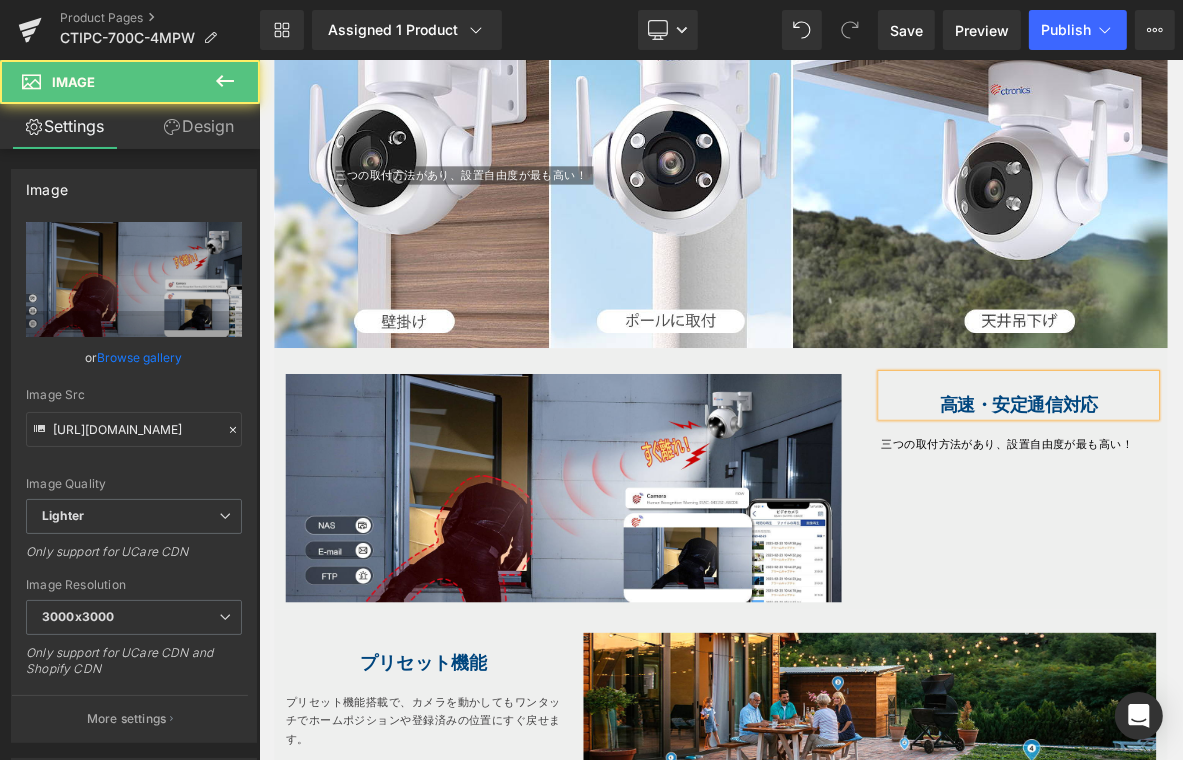 click on "高速・安定通信対応" at bounding box center (1253, 512) 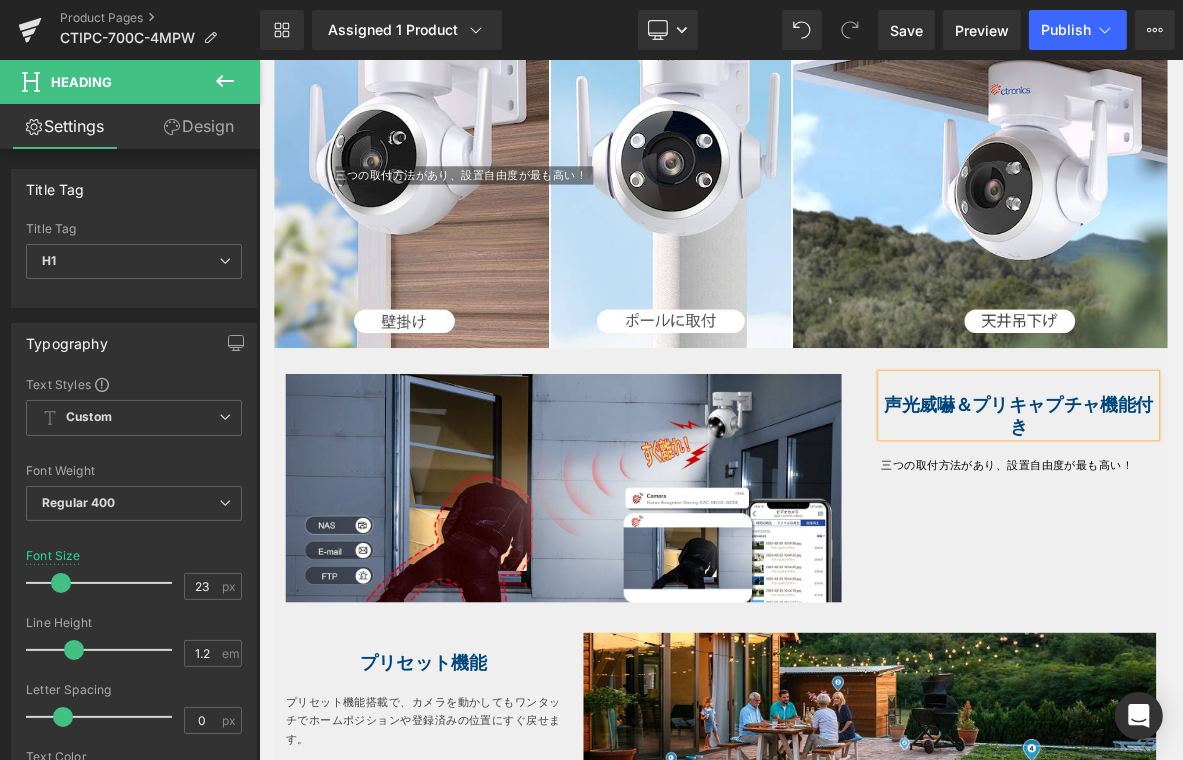 drag, startPoint x: 394, startPoint y: 467, endPoint x: 1150, endPoint y: 583, distance: 764.8477 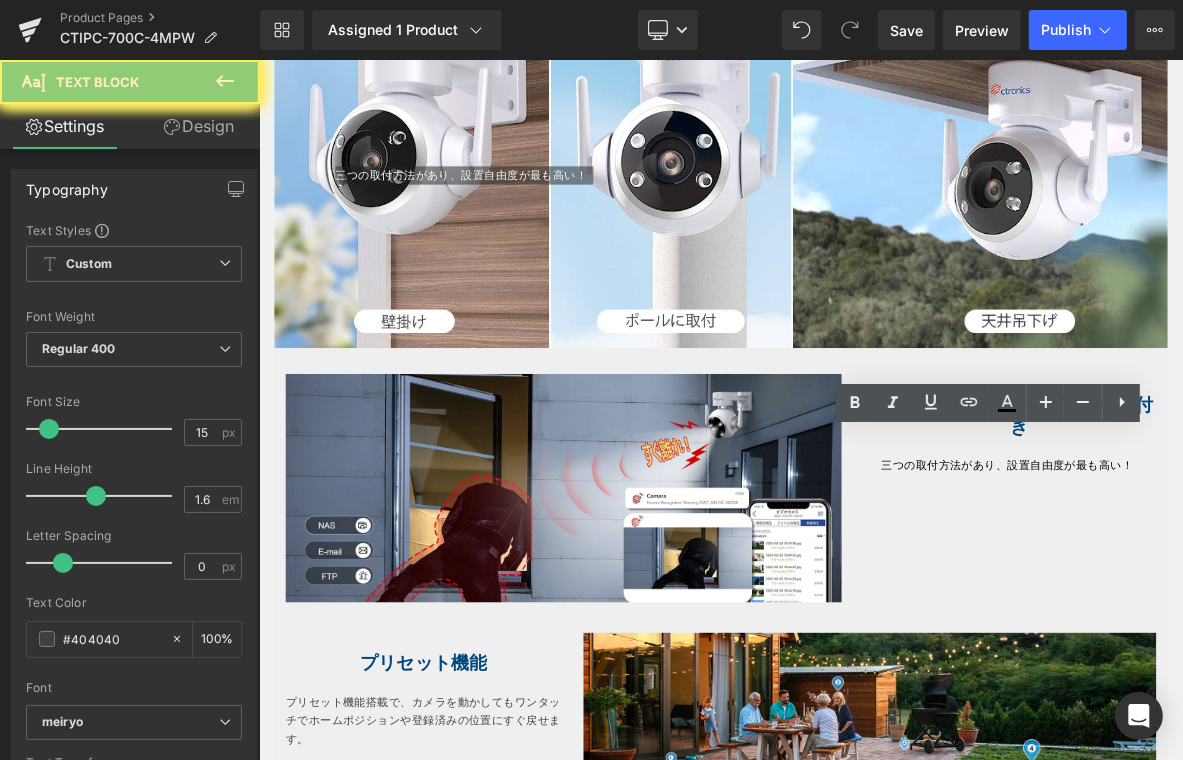 click on "三つの取付方法があり、設置自由度が最も高い！" at bounding box center [1238, 589] 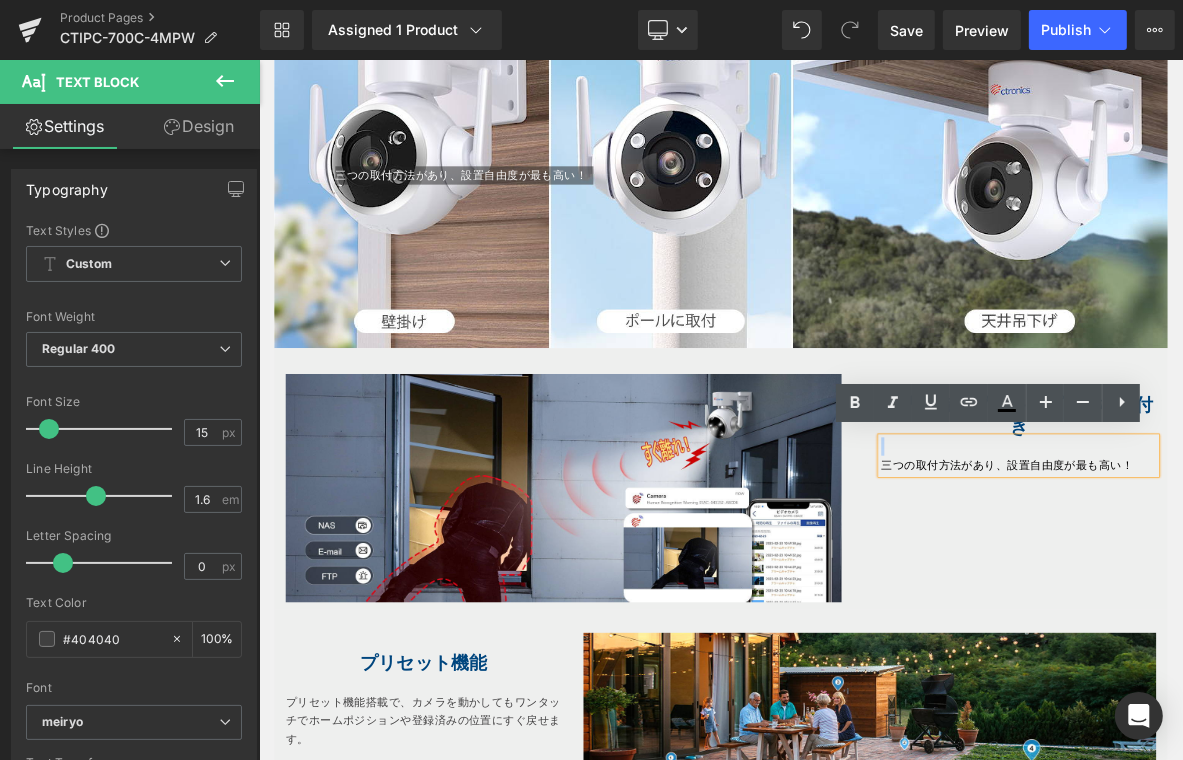 drag, startPoint x: 1072, startPoint y: 583, endPoint x: 1404, endPoint y: 562, distance: 332.66348 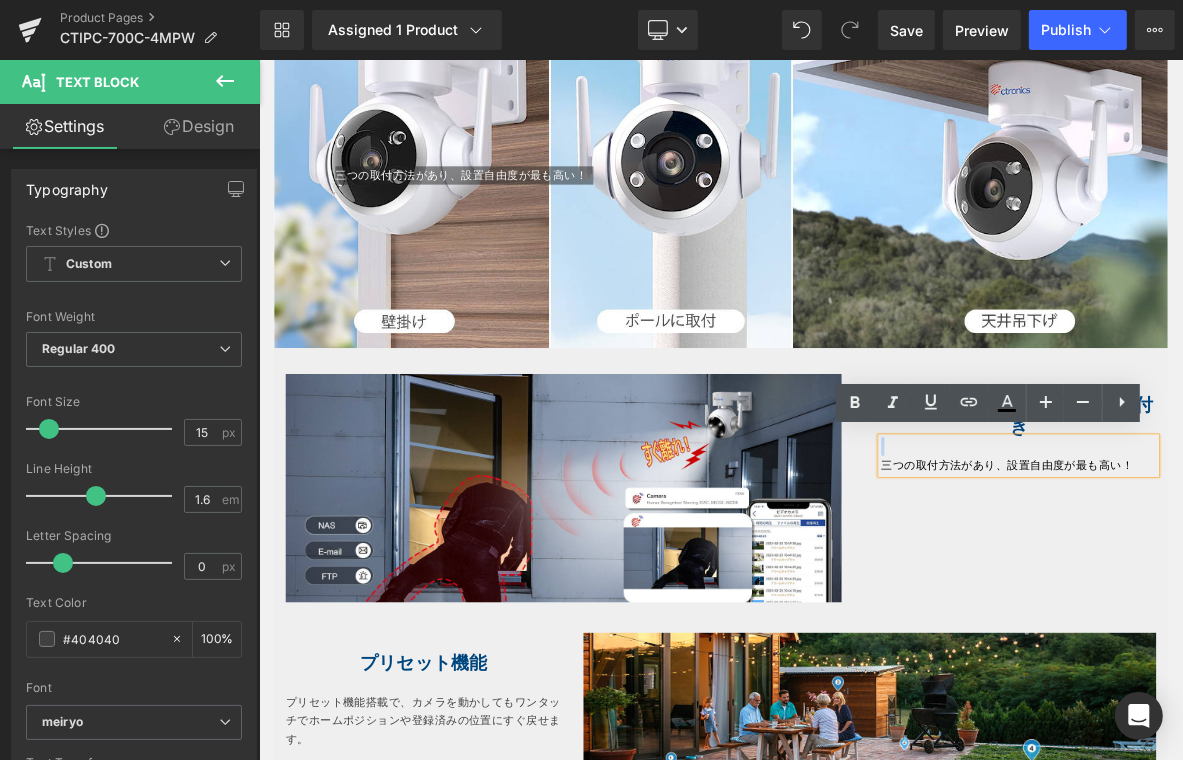 click on "三つの取付方法があり、設置自由度が最も高い！" at bounding box center [1253, 577] 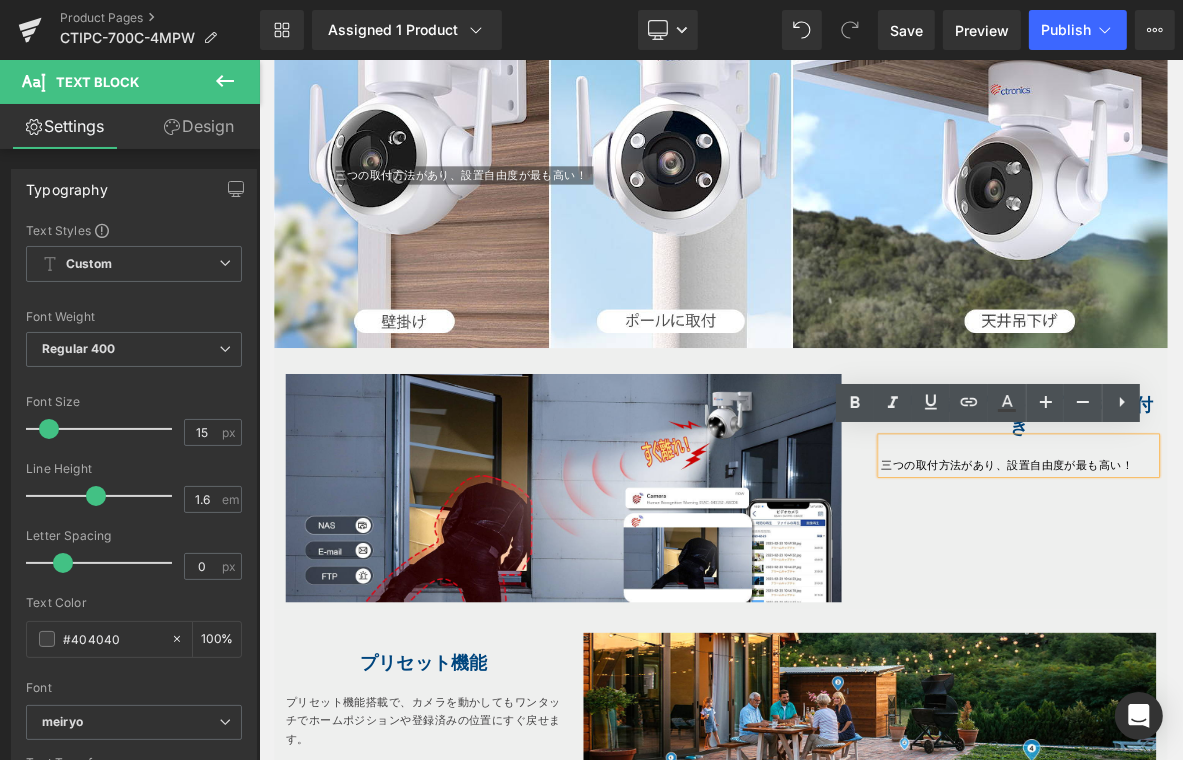 click on "三つの取付方法があり、設置自由度が最も高い！" at bounding box center [1238, 589] 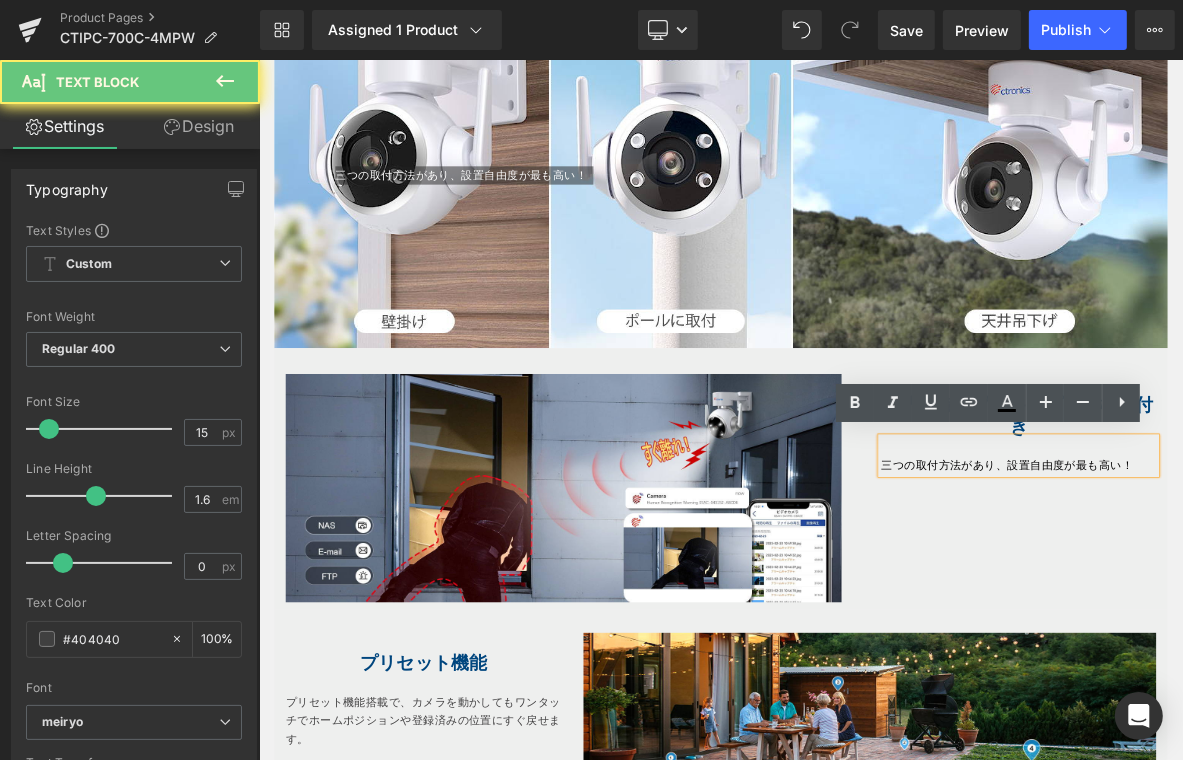 click on "三つの取付方法があり、設置自由度が最も高い！" at bounding box center [1238, 589] 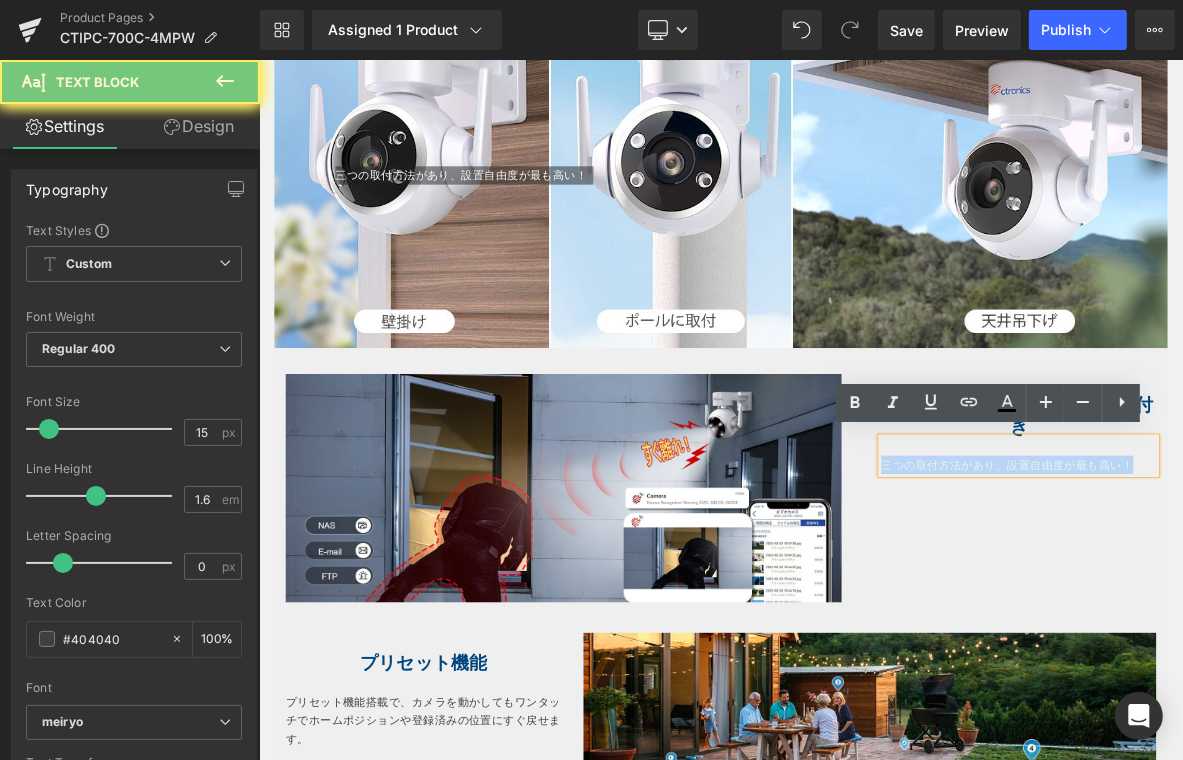 click on "三つの取付方法があり、設置自由度が最も高い！" at bounding box center (1238, 589) 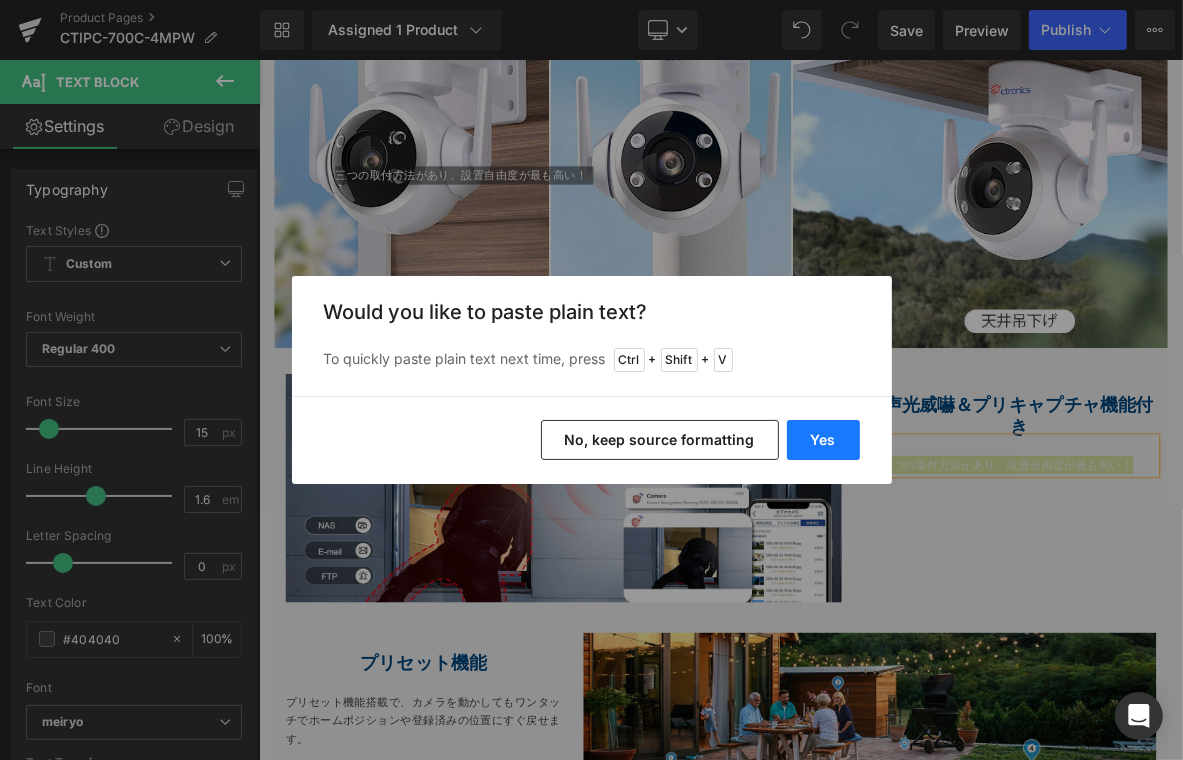 click on "Yes" at bounding box center [823, 440] 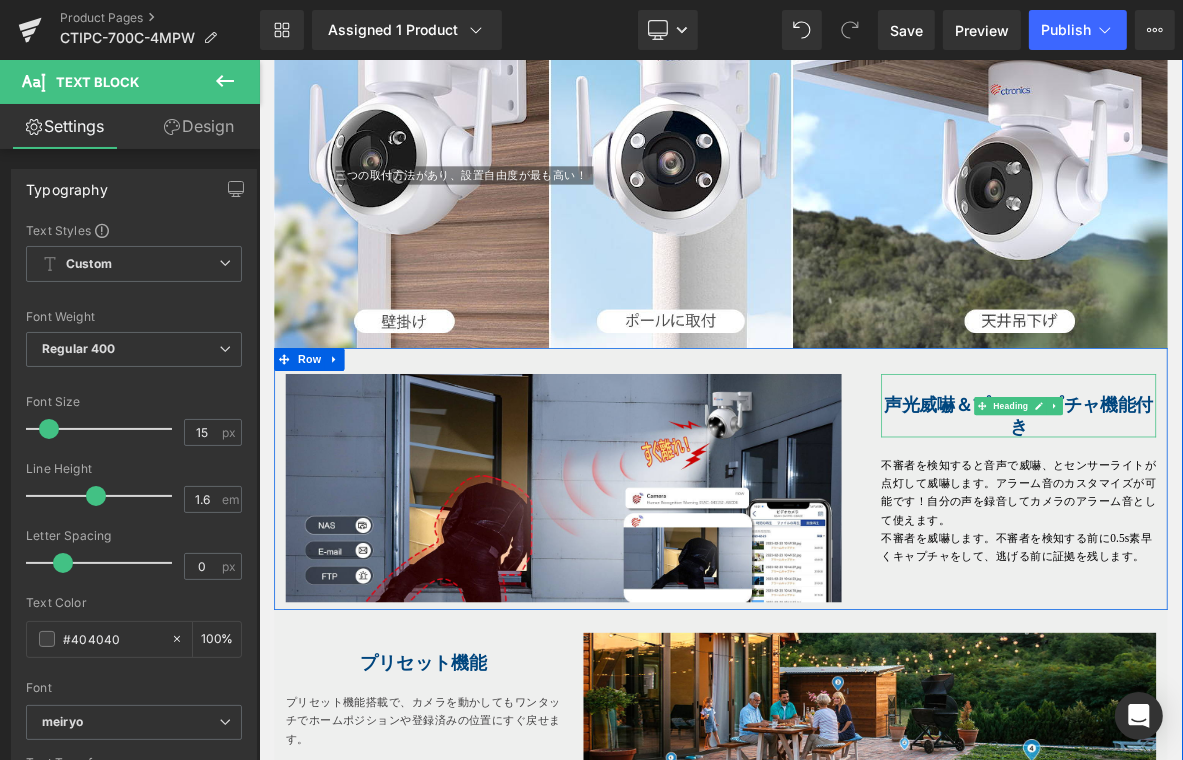 click on "声光威嚇＆プリキャプチャ機能付き" at bounding box center [1253, 525] 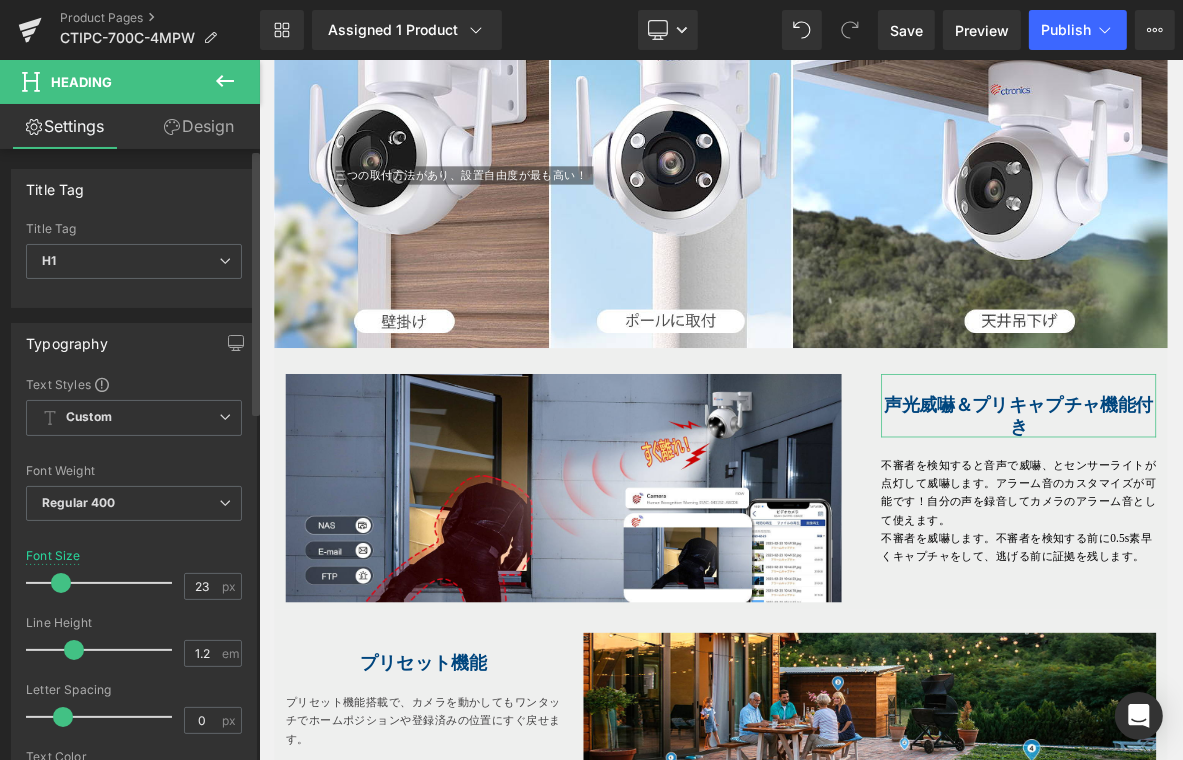 click at bounding box center (61, 583) 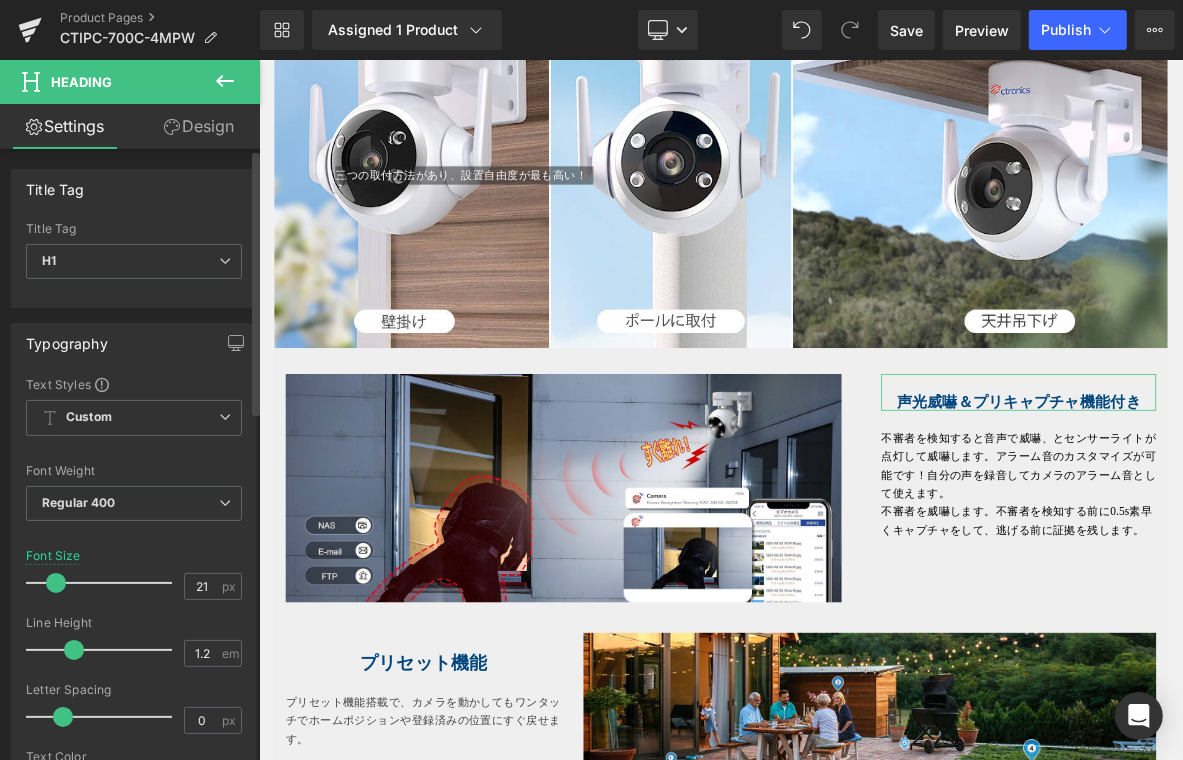 type on "22" 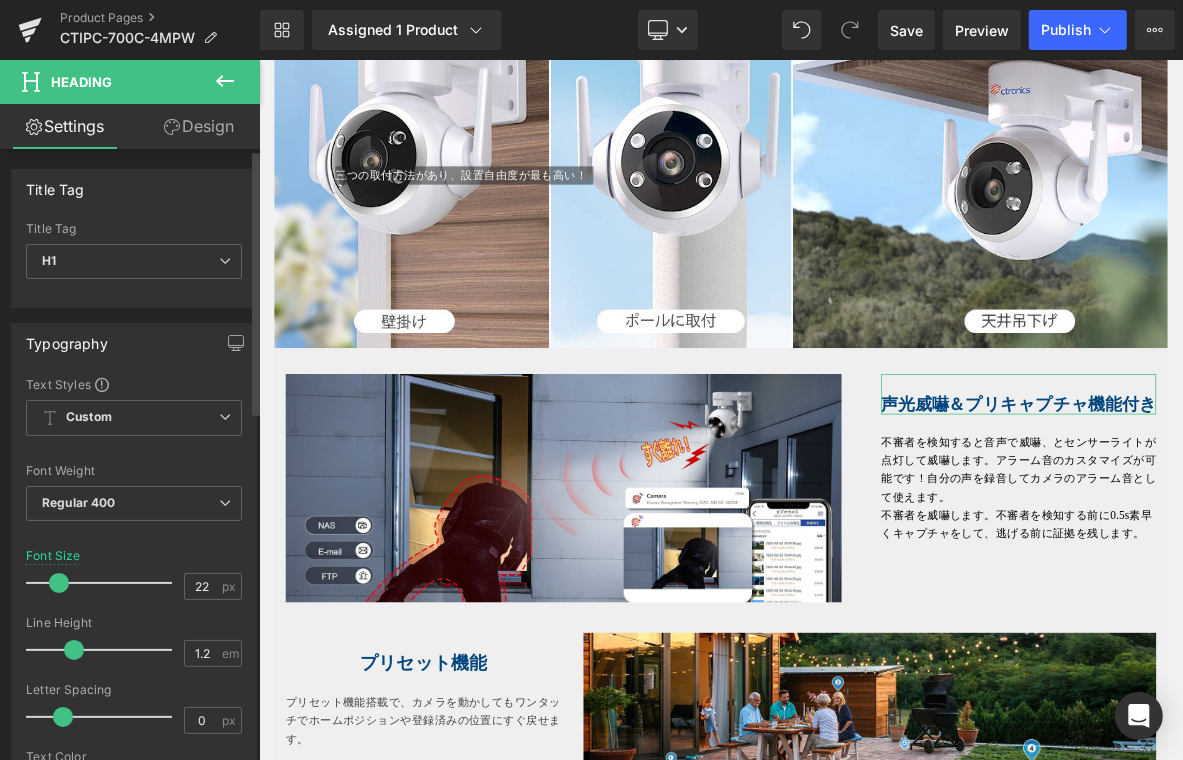 click at bounding box center (59, 583) 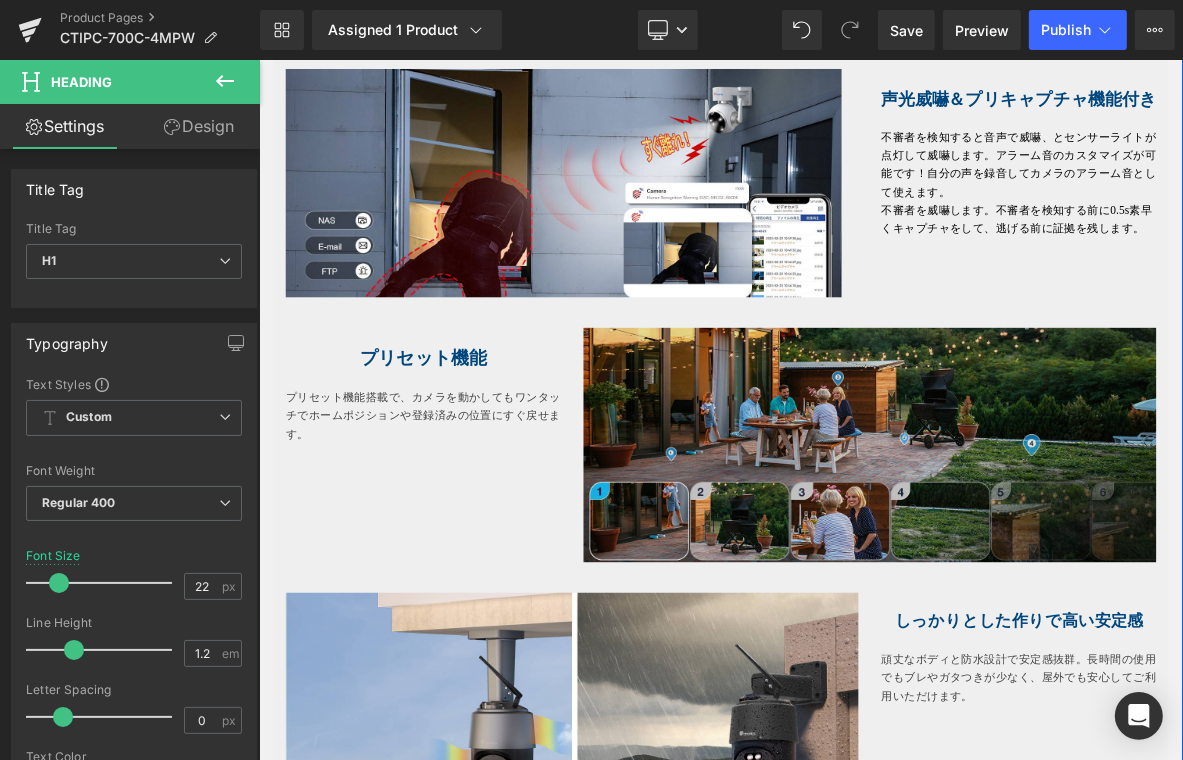 scroll, scrollTop: 3187, scrollLeft: 0, axis: vertical 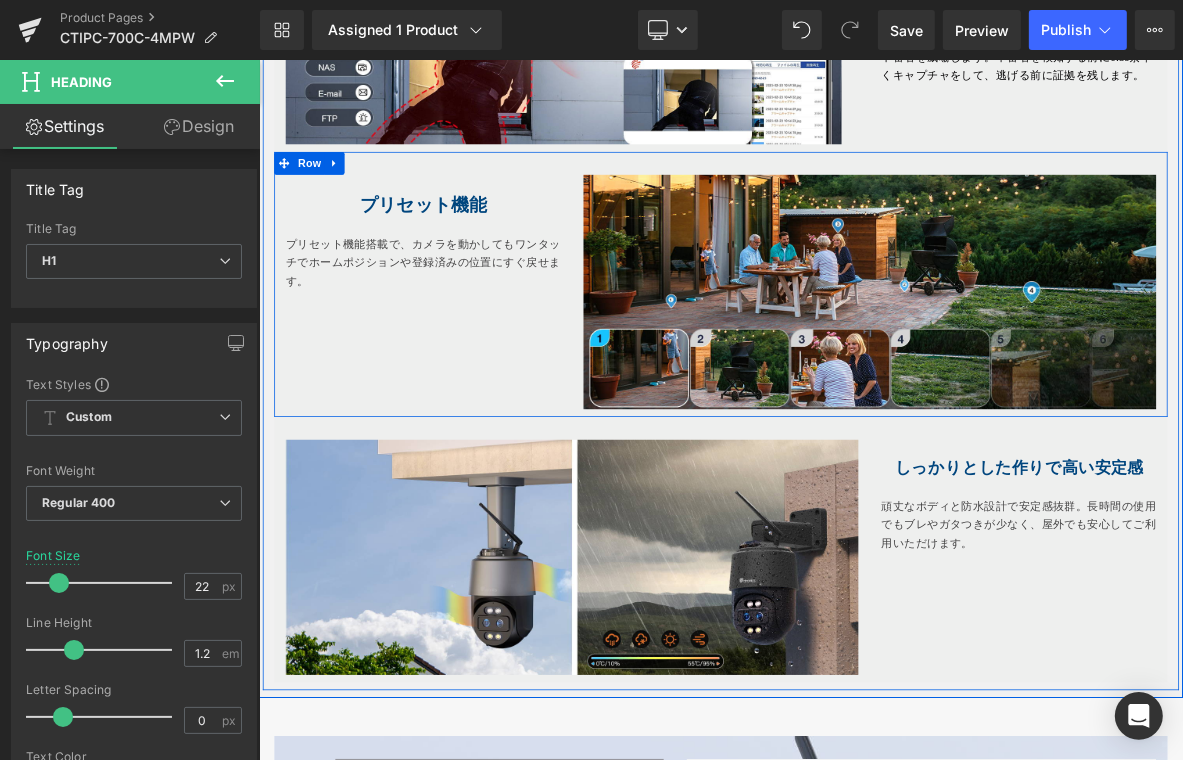 drag, startPoint x: 334, startPoint y: 365, endPoint x: 472, endPoint y: 435, distance: 154.7385 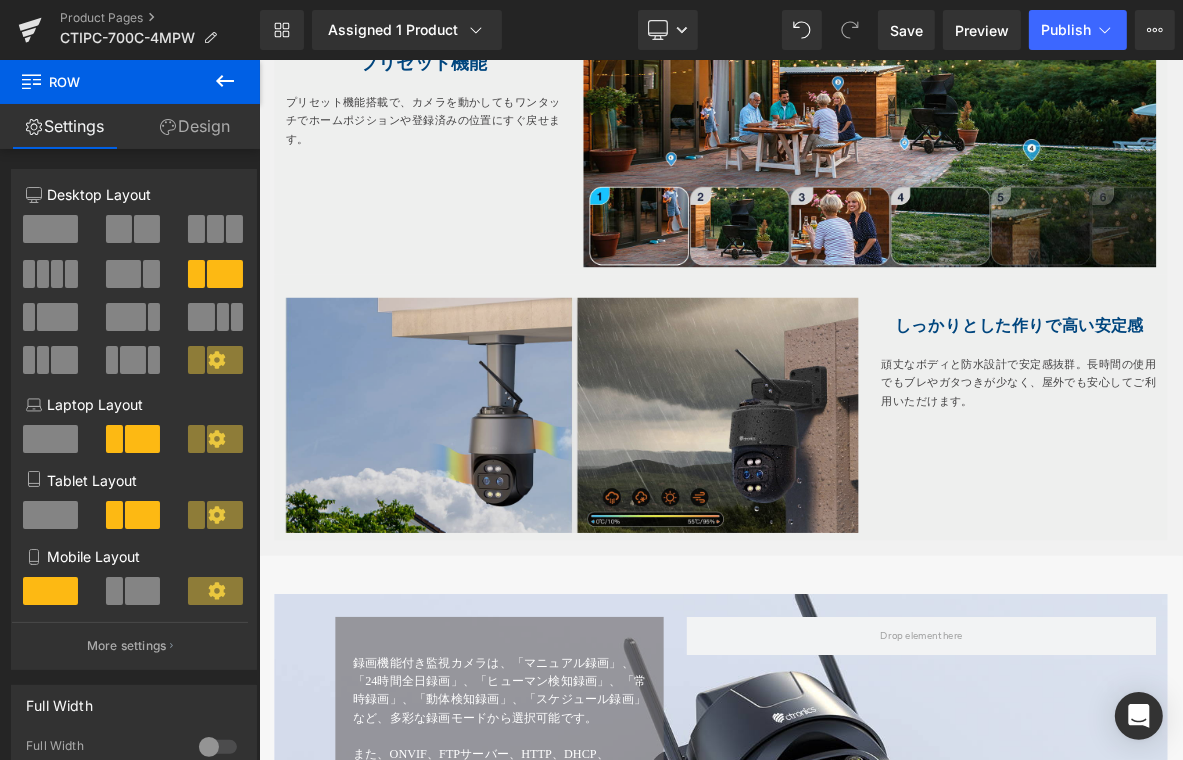 scroll, scrollTop: 3287, scrollLeft: 0, axis: vertical 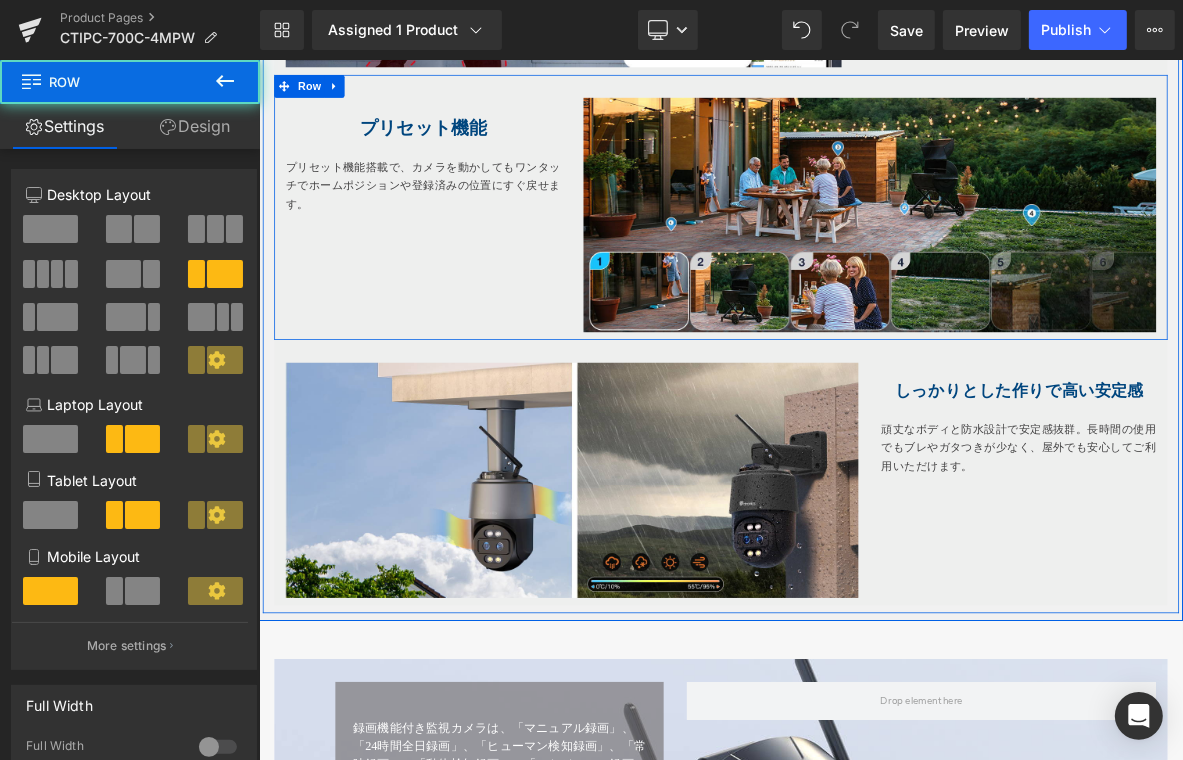 click on "プリセット機能 Heading         プリセット機能搭載で、カメラを動かしてもワンタッチでホームポジションや登録済みの位置にすぐ戻せます。 Text Block         Image         Row" at bounding box center [863, 252] 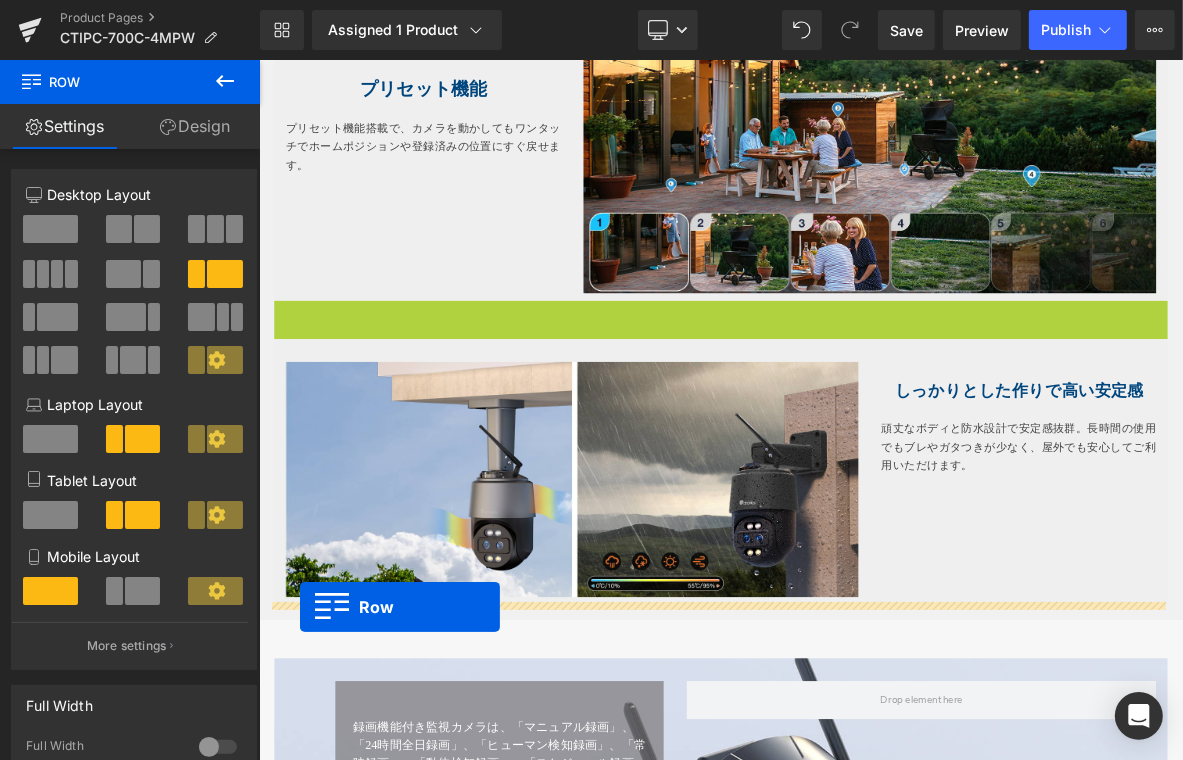 scroll, scrollTop: 3387, scrollLeft: 0, axis: vertical 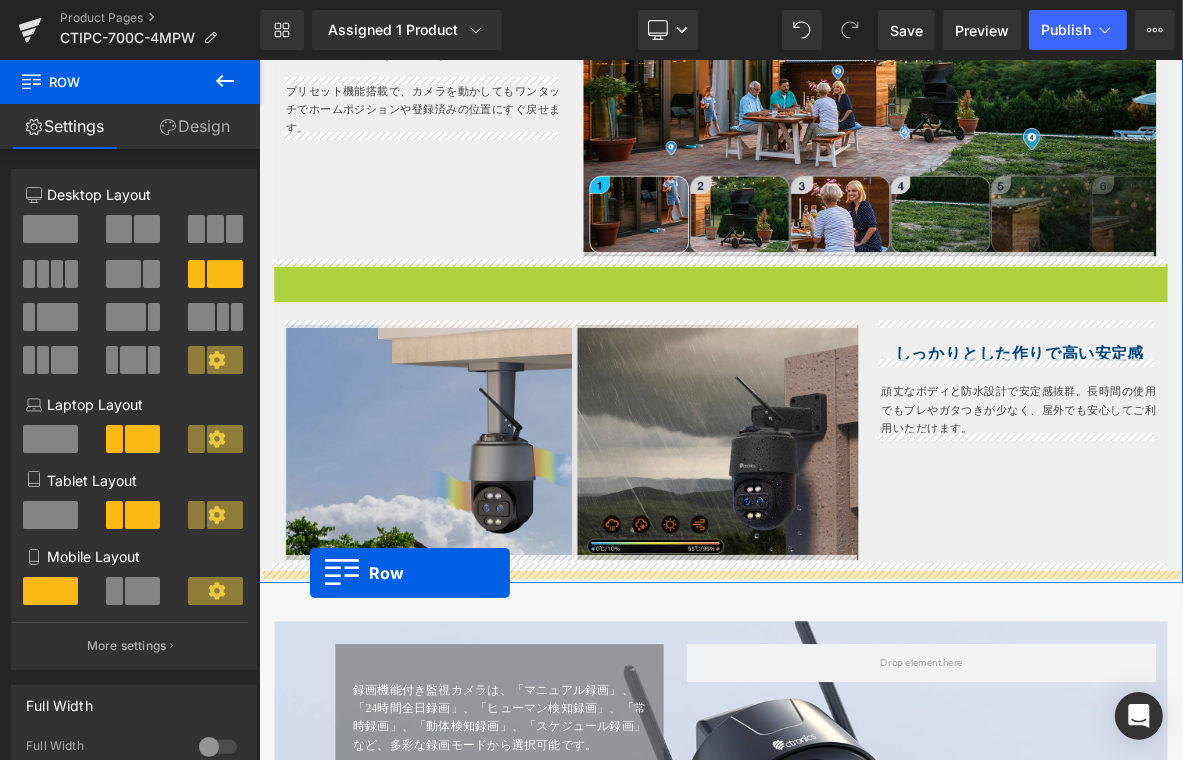 drag, startPoint x: 286, startPoint y: 435, endPoint x: 850, endPoint y: 532, distance: 572.2805 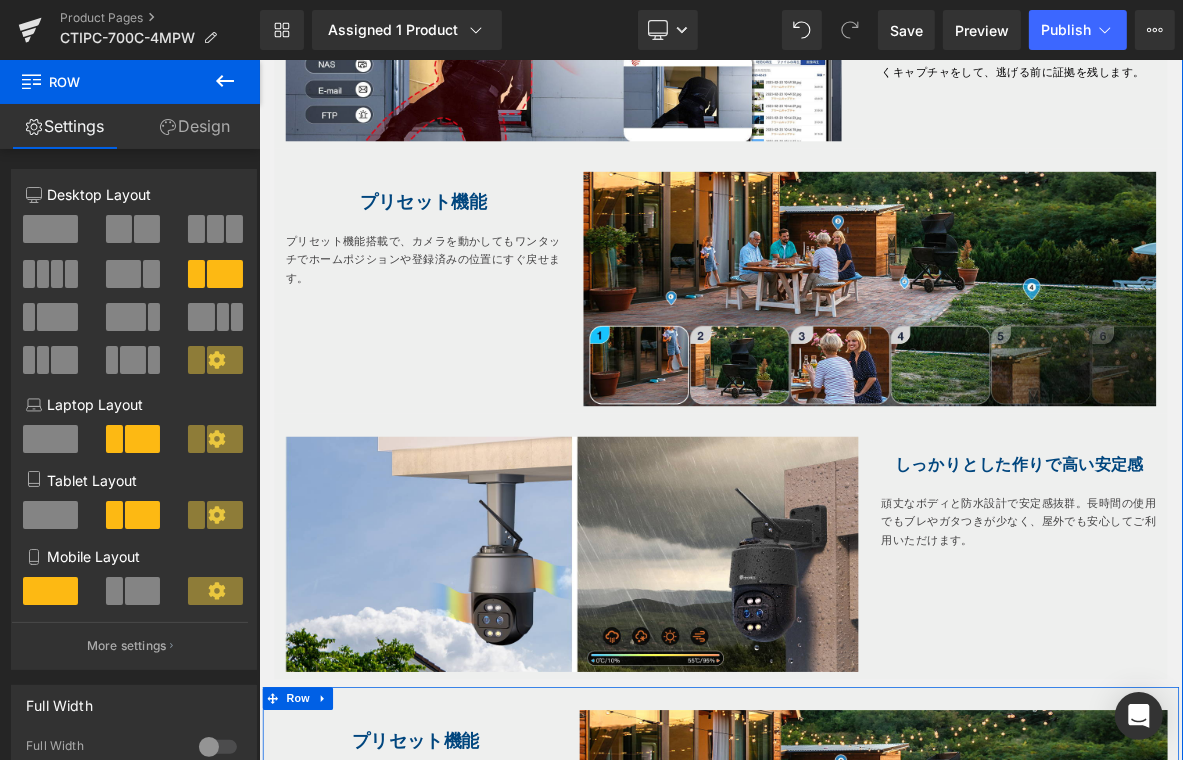 scroll, scrollTop: 3387, scrollLeft: 0, axis: vertical 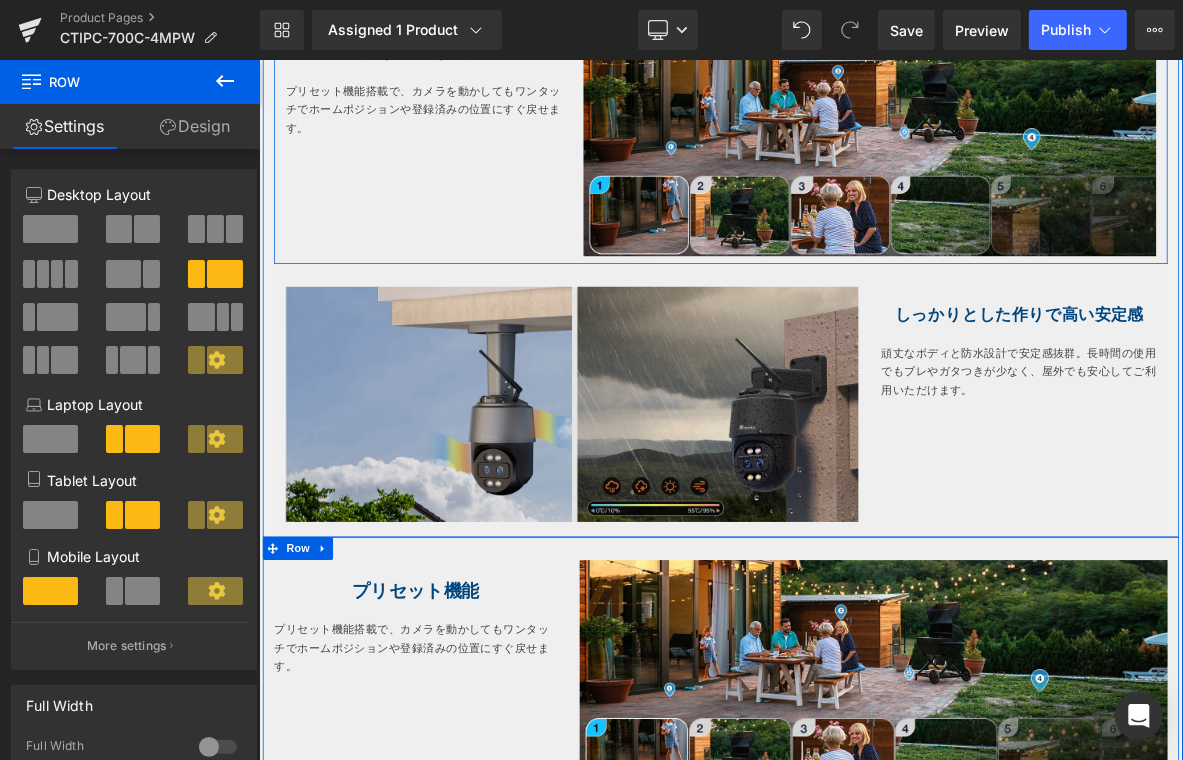 click at bounding box center [668, 509] 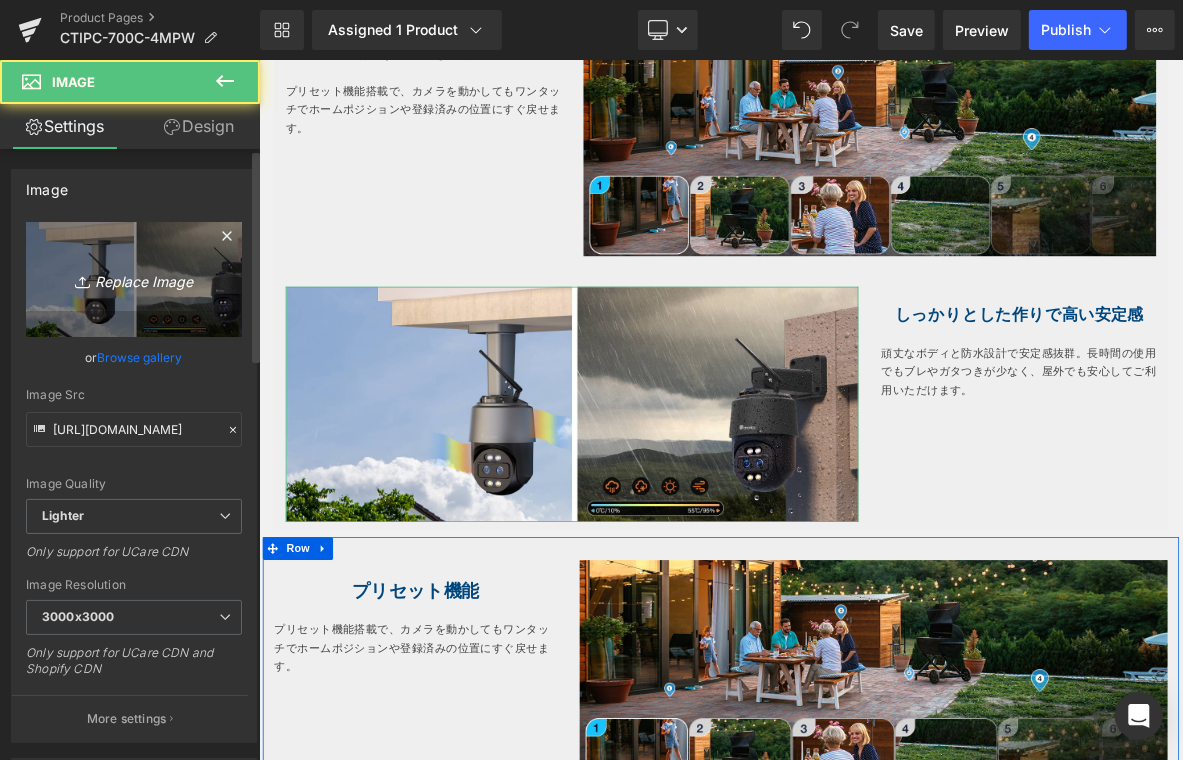 click on "Replace Image" at bounding box center [134, 279] 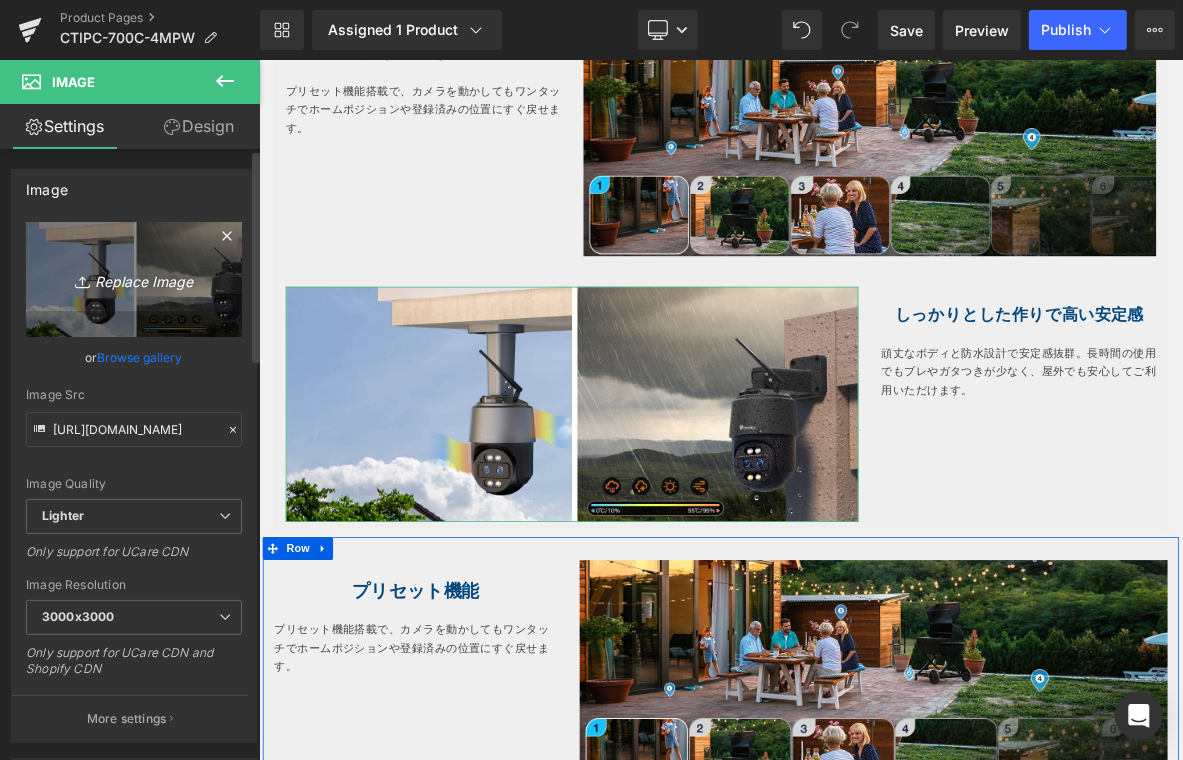 type on "C:\fakepath\7.jpg" 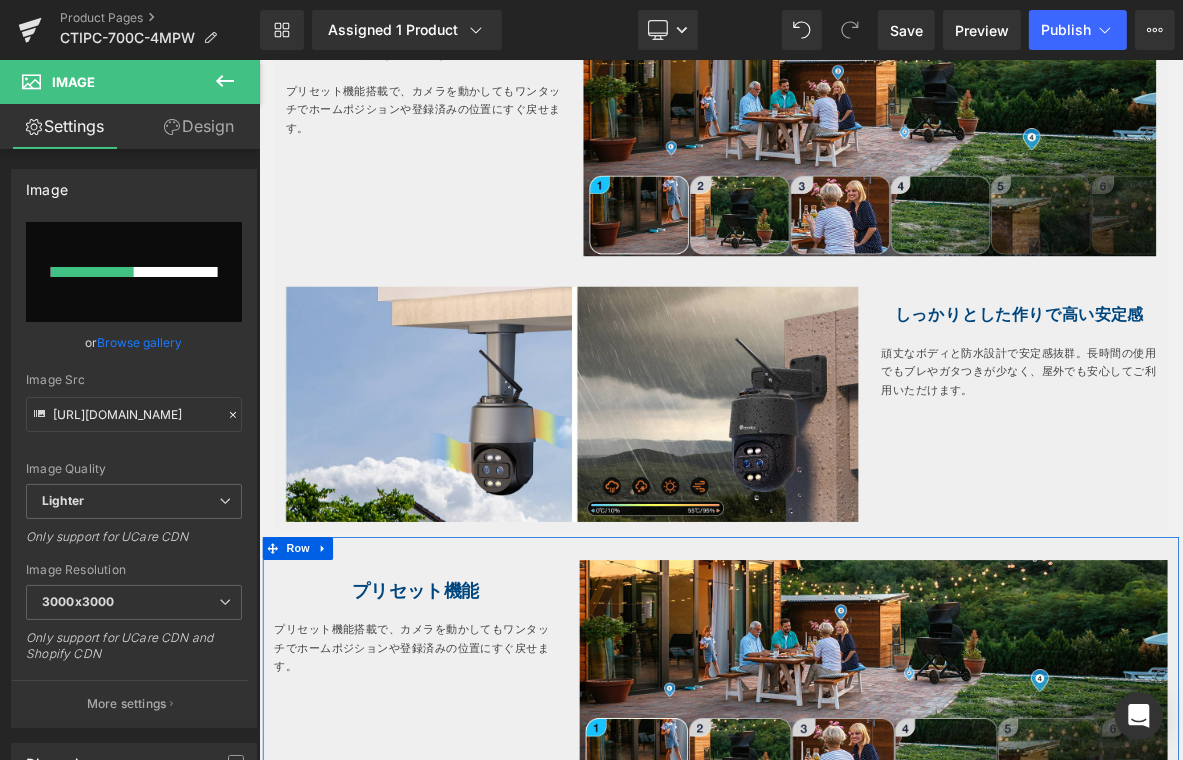 type 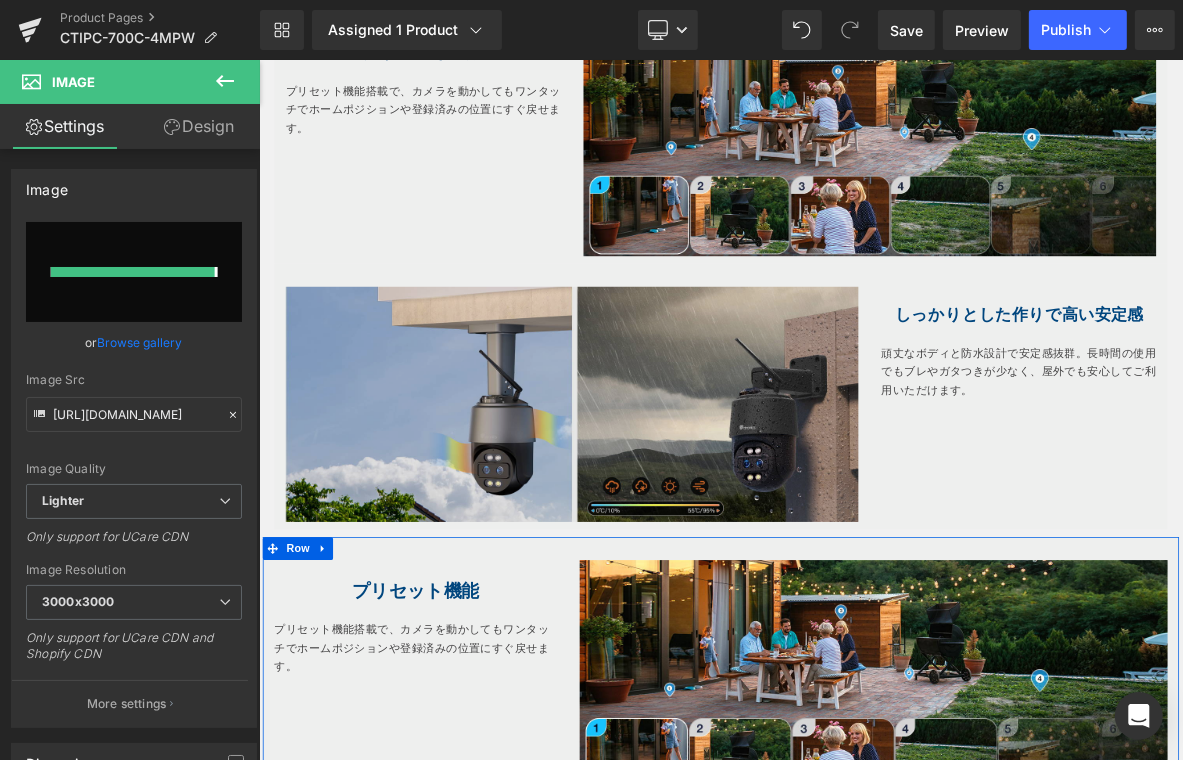type on "https://ucarecdn.com/4b954bd2-51c9-4224-bd58-241aaa1278e1/-/format/auto/-/preview/3000x3000/-/quality/lighter/7.jpg" 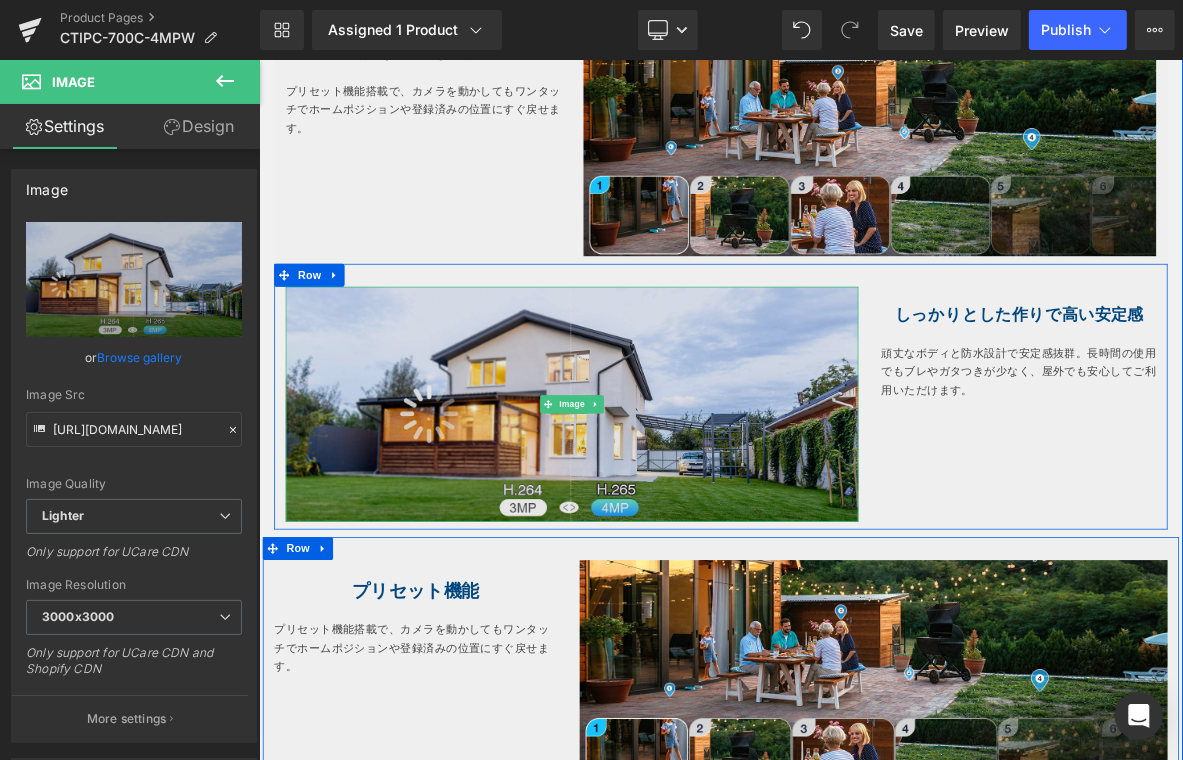 click at bounding box center (668, 509) 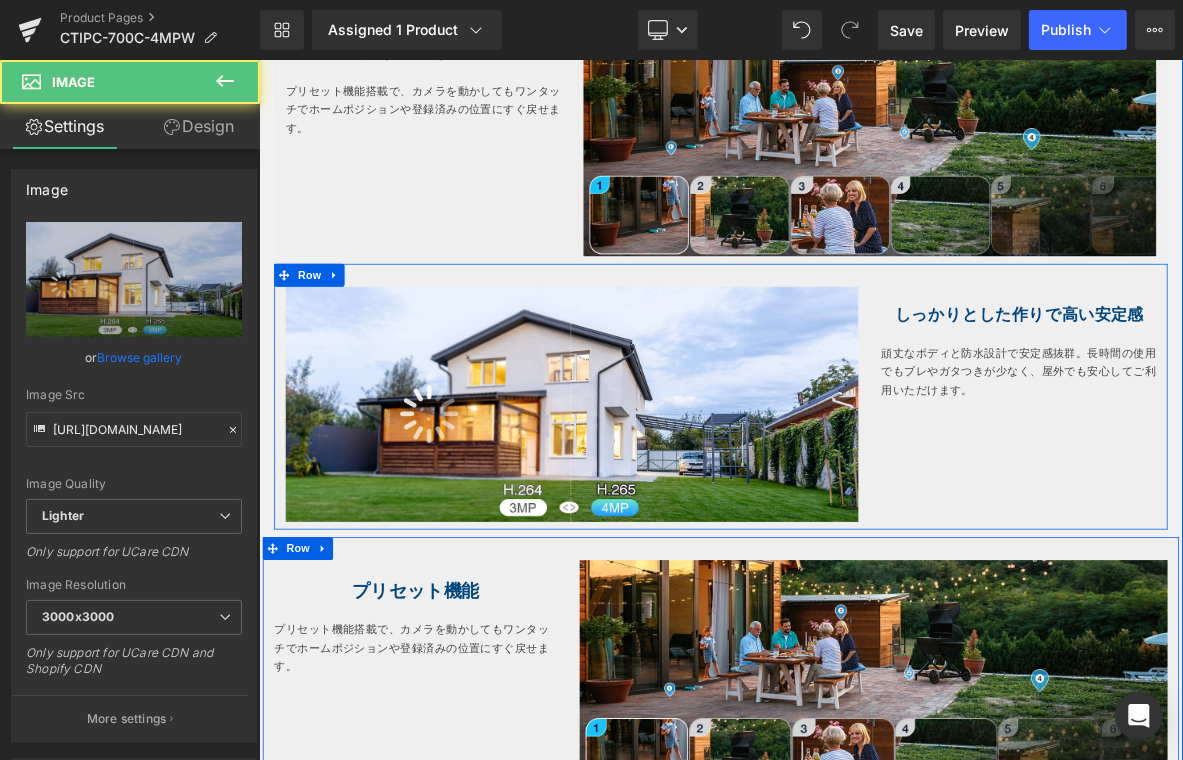 click on "しっかりとした作りで高い安定感" at bounding box center (1252, 393) 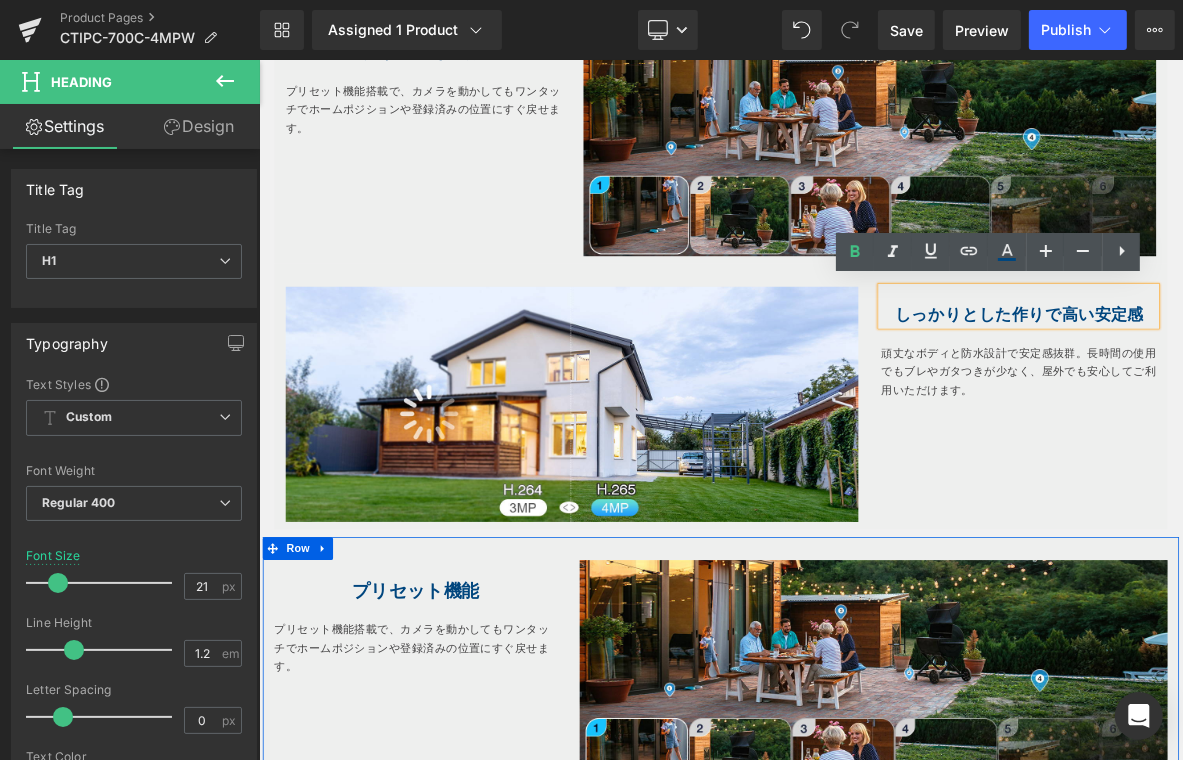 click on "しっかりとした作りで高い安定感" at bounding box center (1252, 393) 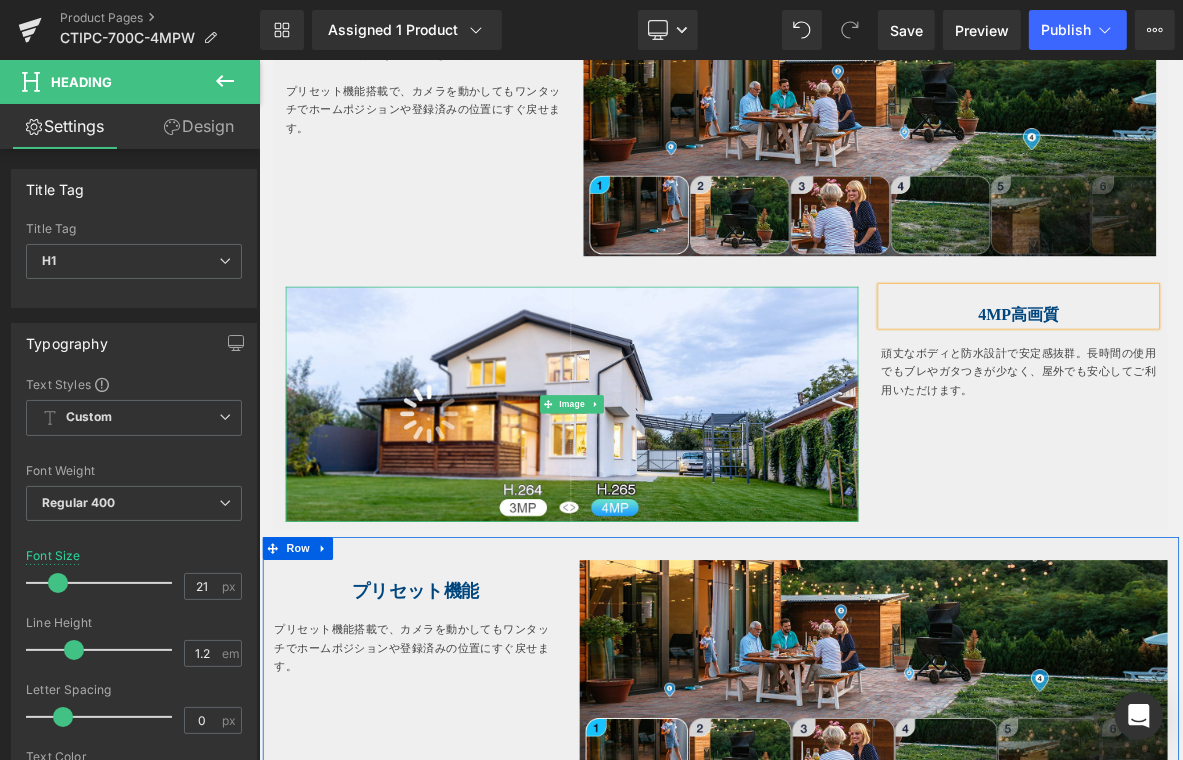 click at bounding box center [668, 509] 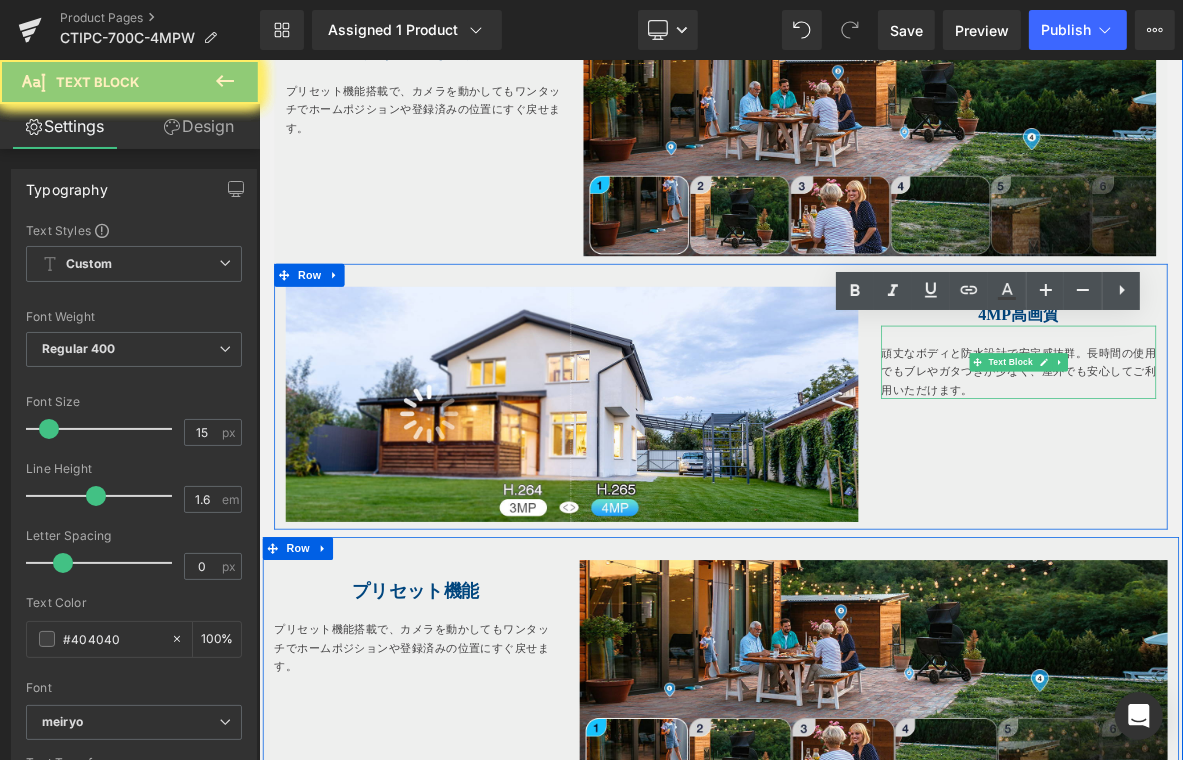 click on "頑丈なボディと防水設計で安定感抜群。長時間の使用でもブレやガタつきが少なく、屋外でも安心してご利用いただけます。" at bounding box center (1253, 467) 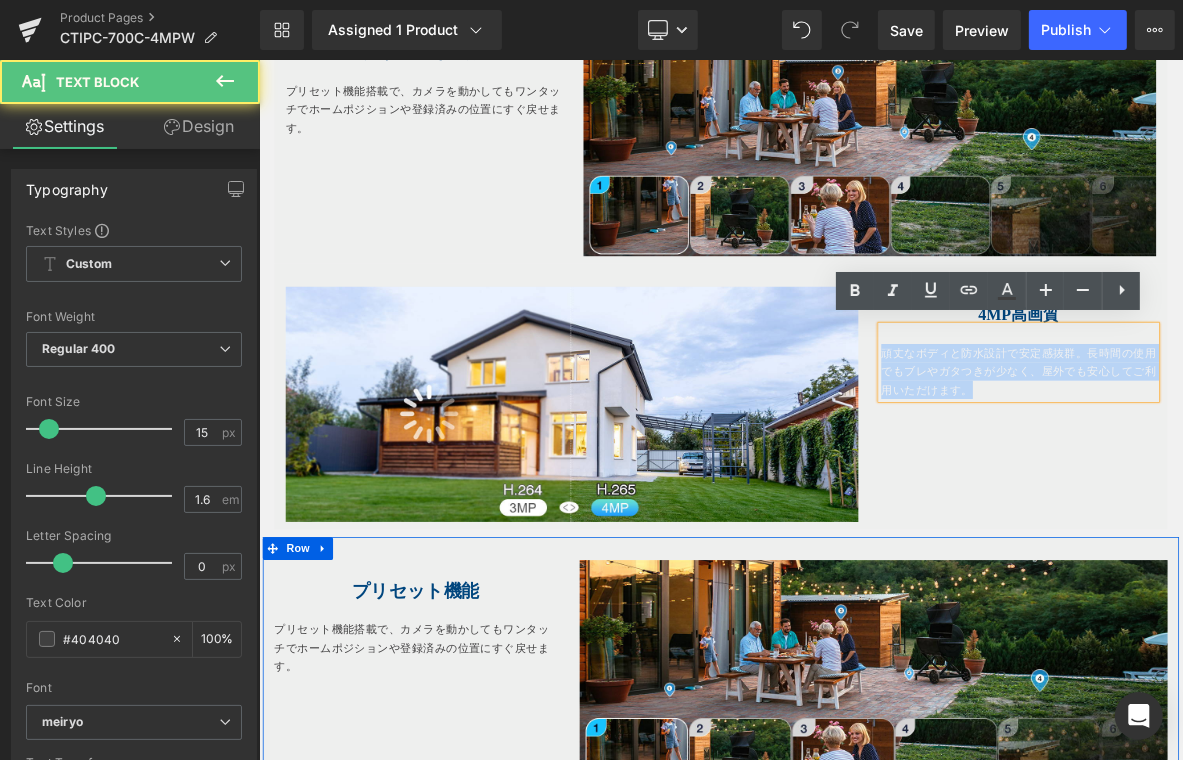 drag, startPoint x: 1066, startPoint y: 436, endPoint x: 1236, endPoint y: 501, distance: 182.00275 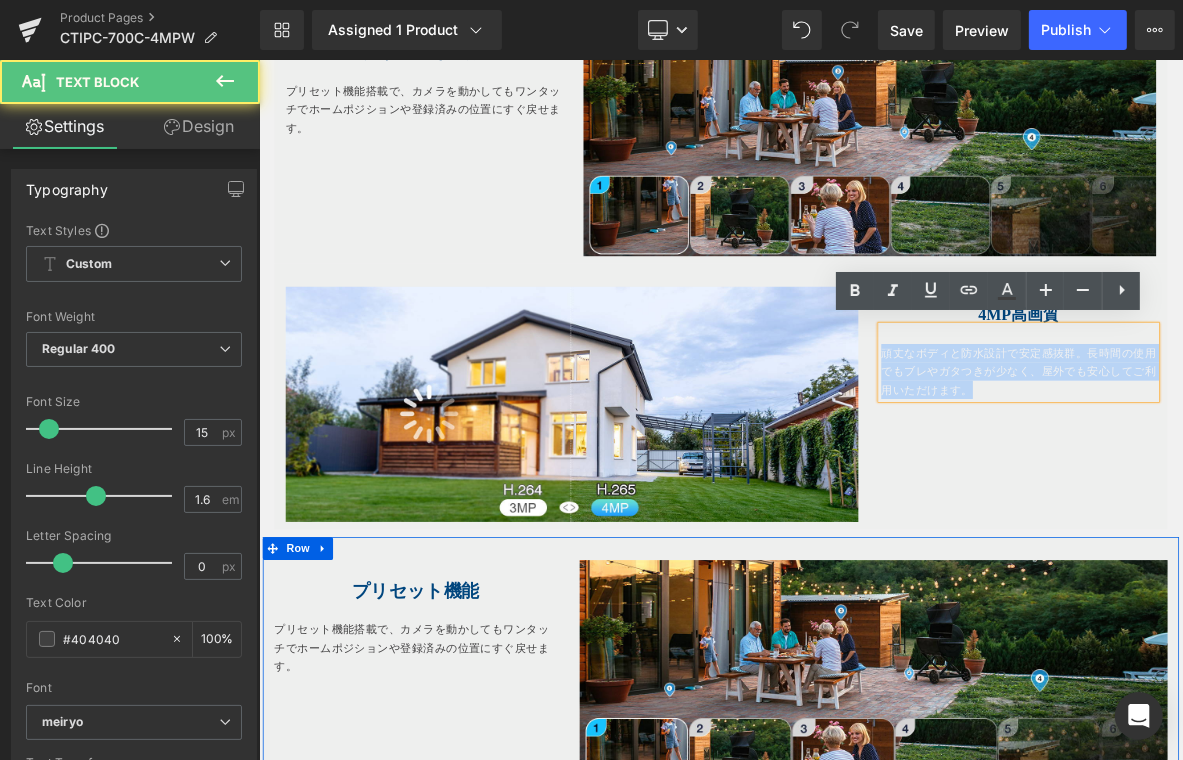 click on "頑丈なボディと防水設計で安定感抜群。長時間の使用でもブレやガタつきが少なく、屋外でも安心してご利用いただけます。" at bounding box center [1253, 455] 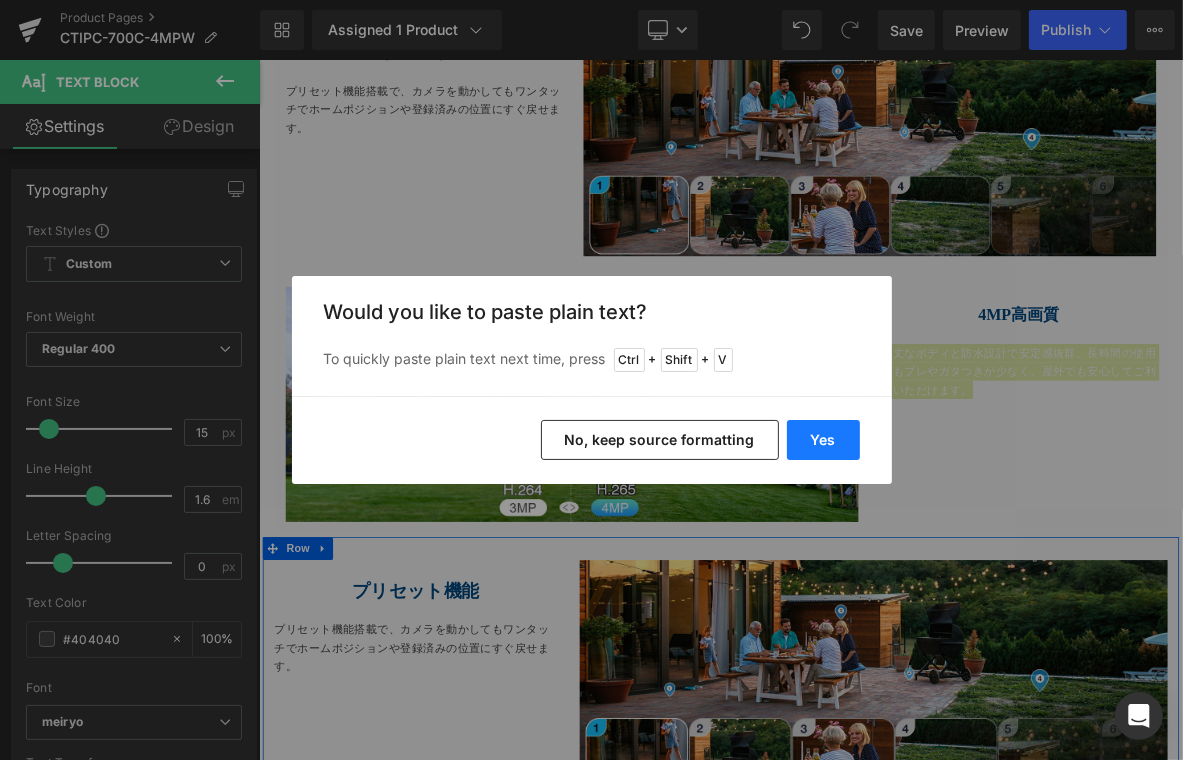 drag, startPoint x: 860, startPoint y: 417, endPoint x: 833, endPoint y: 439, distance: 34.828148 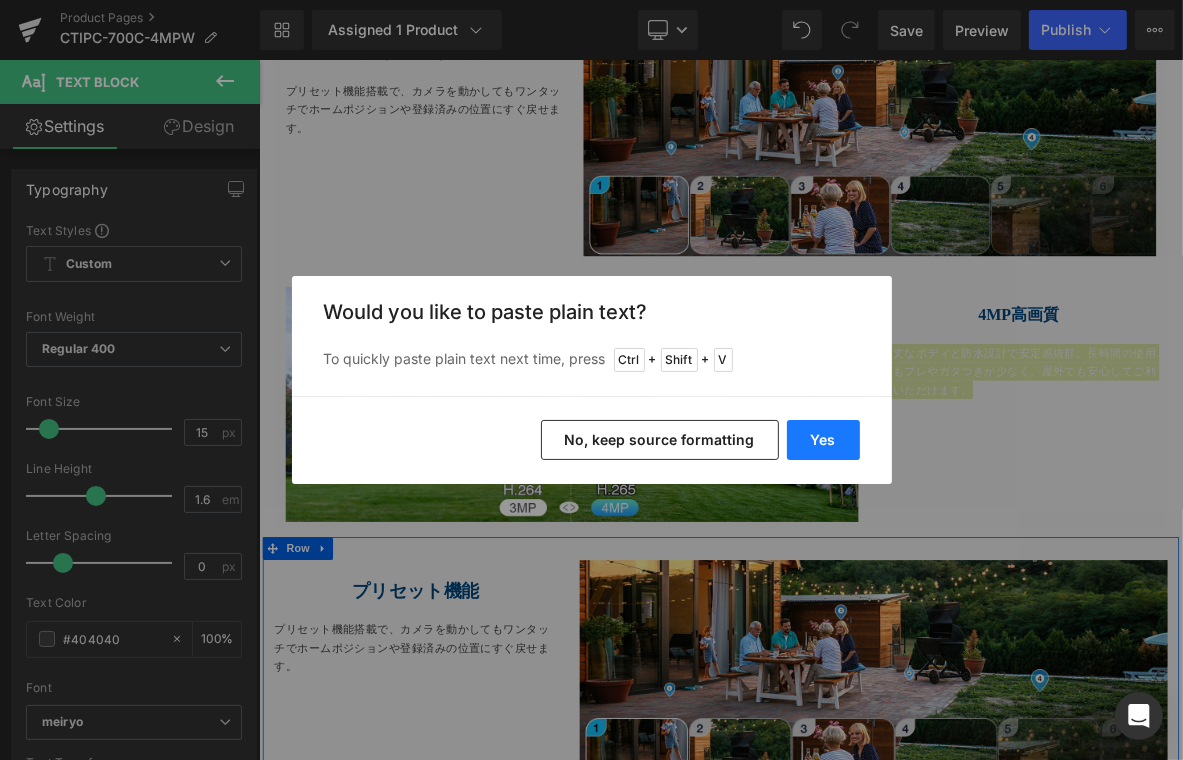 click on "Yes No, keep source formatting" at bounding box center [592, 440] 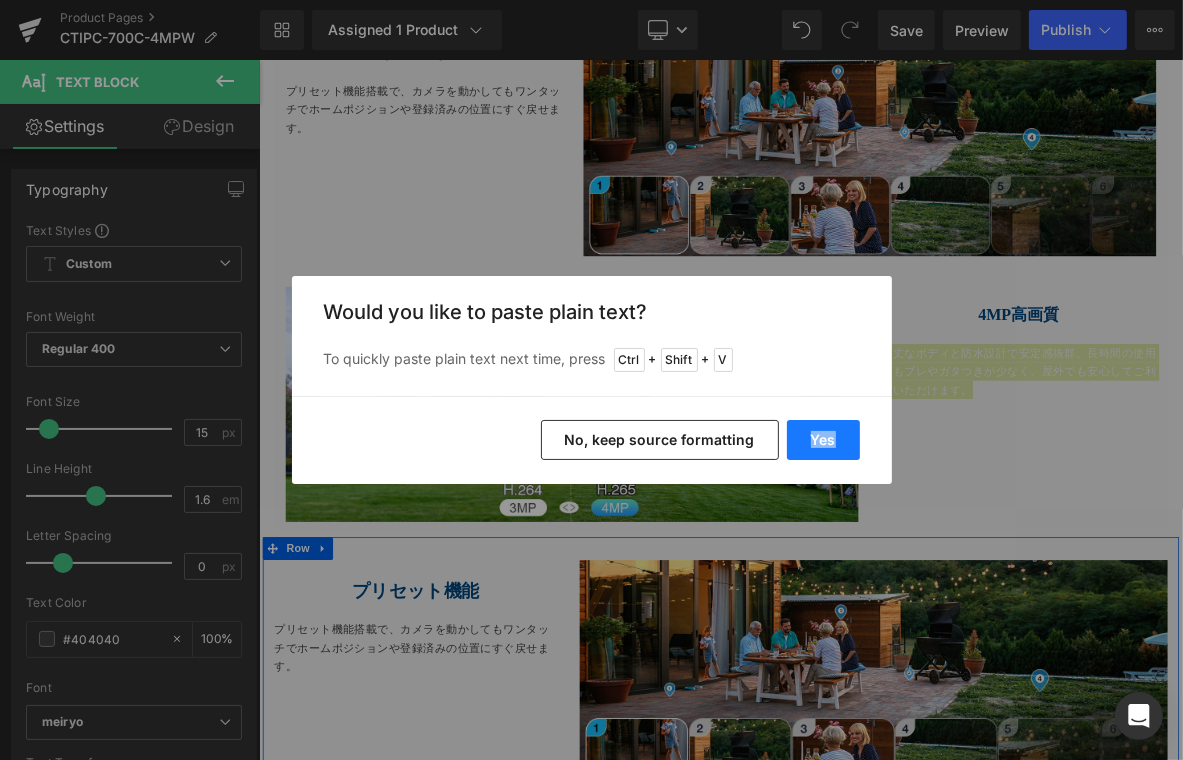 click on "Yes" at bounding box center (823, 440) 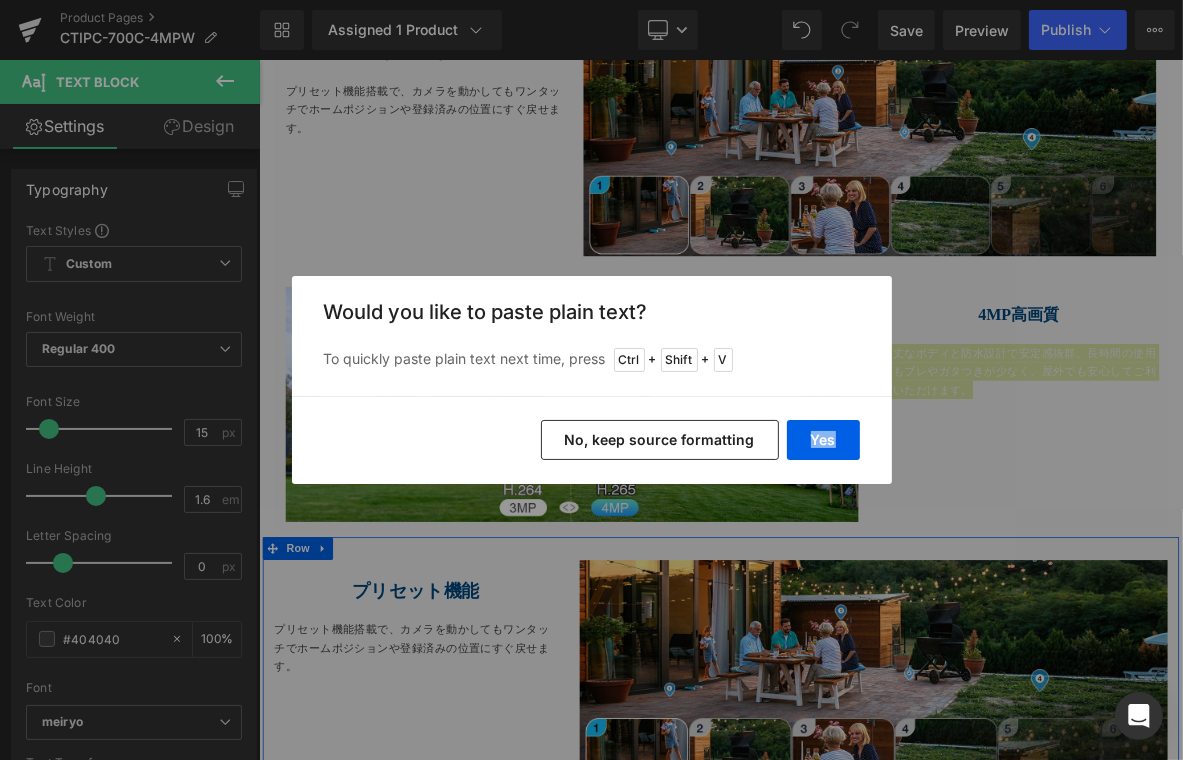type 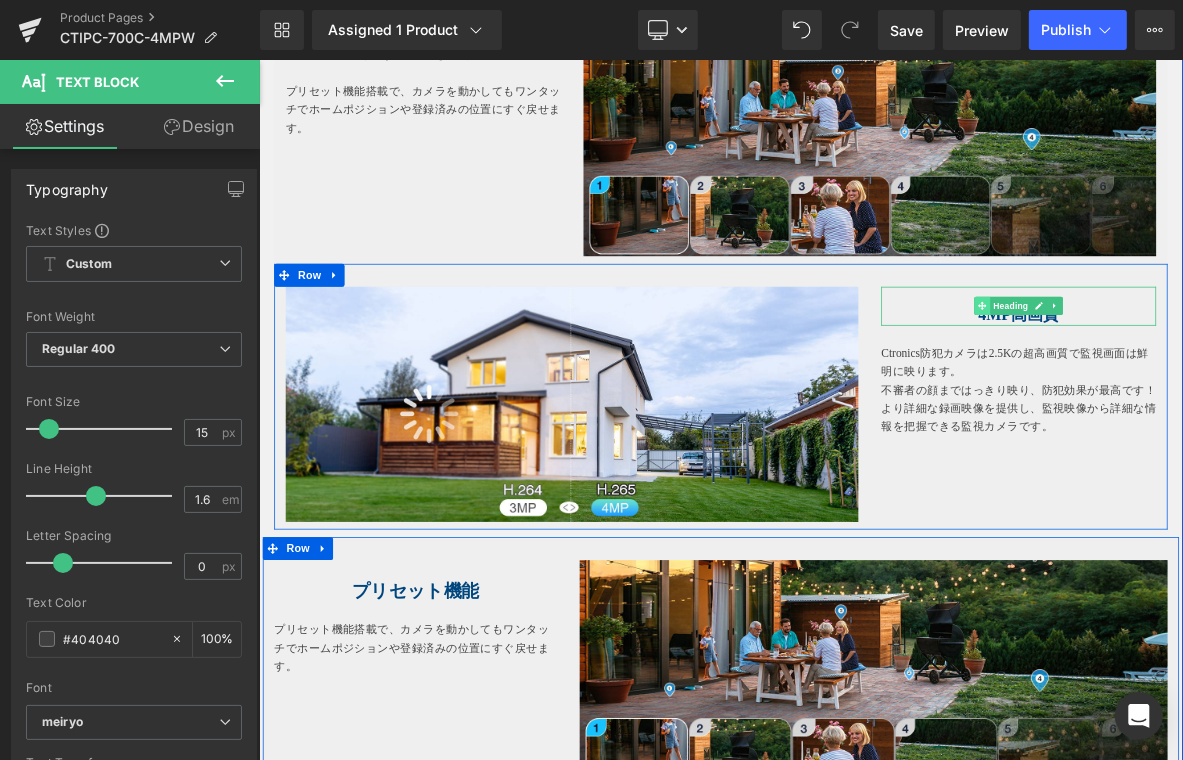 click at bounding box center (1205, 381) 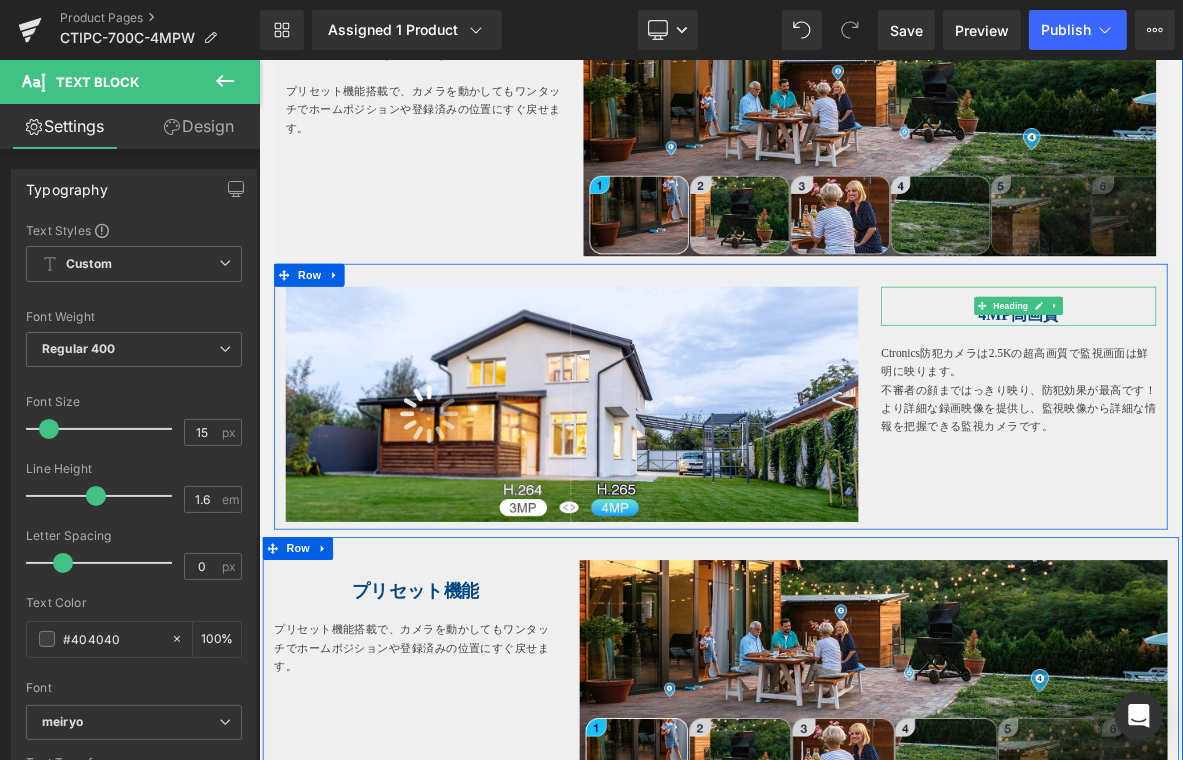 click on "4MP高画質" at bounding box center (1253, 393) 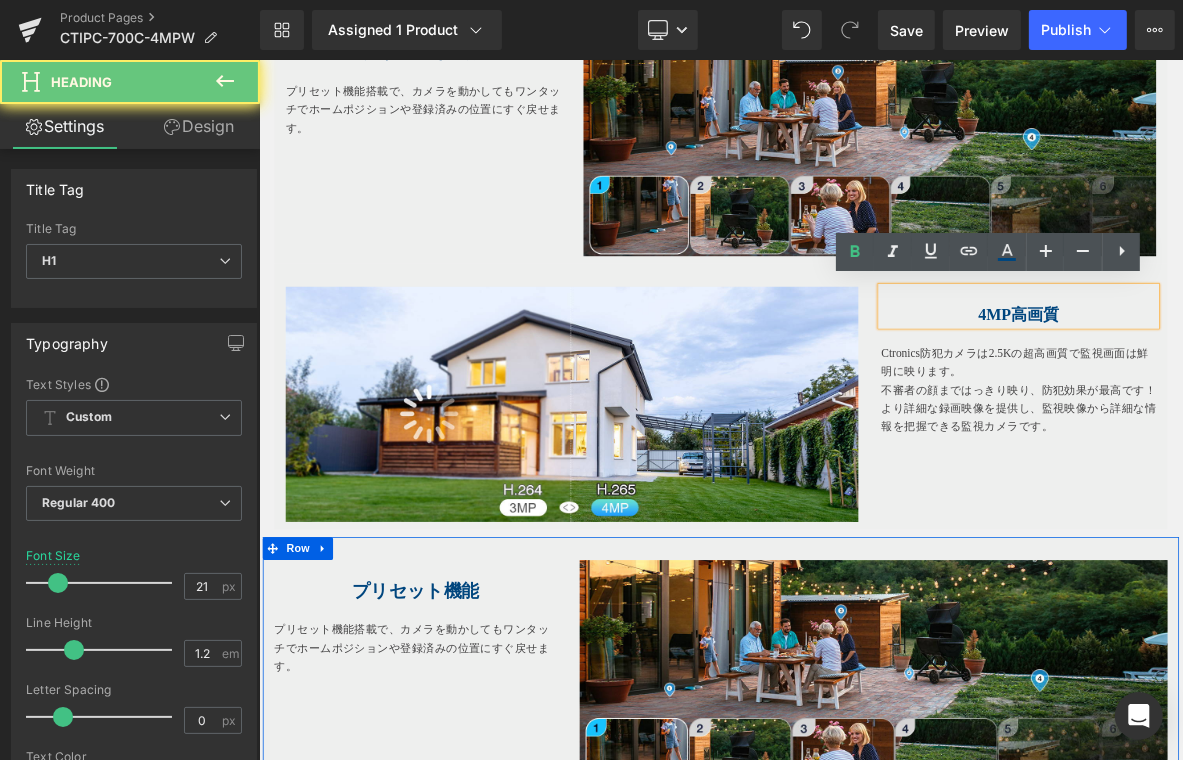 drag, startPoint x: 1170, startPoint y: 520, endPoint x: 1235, endPoint y: 574, distance: 84.50444 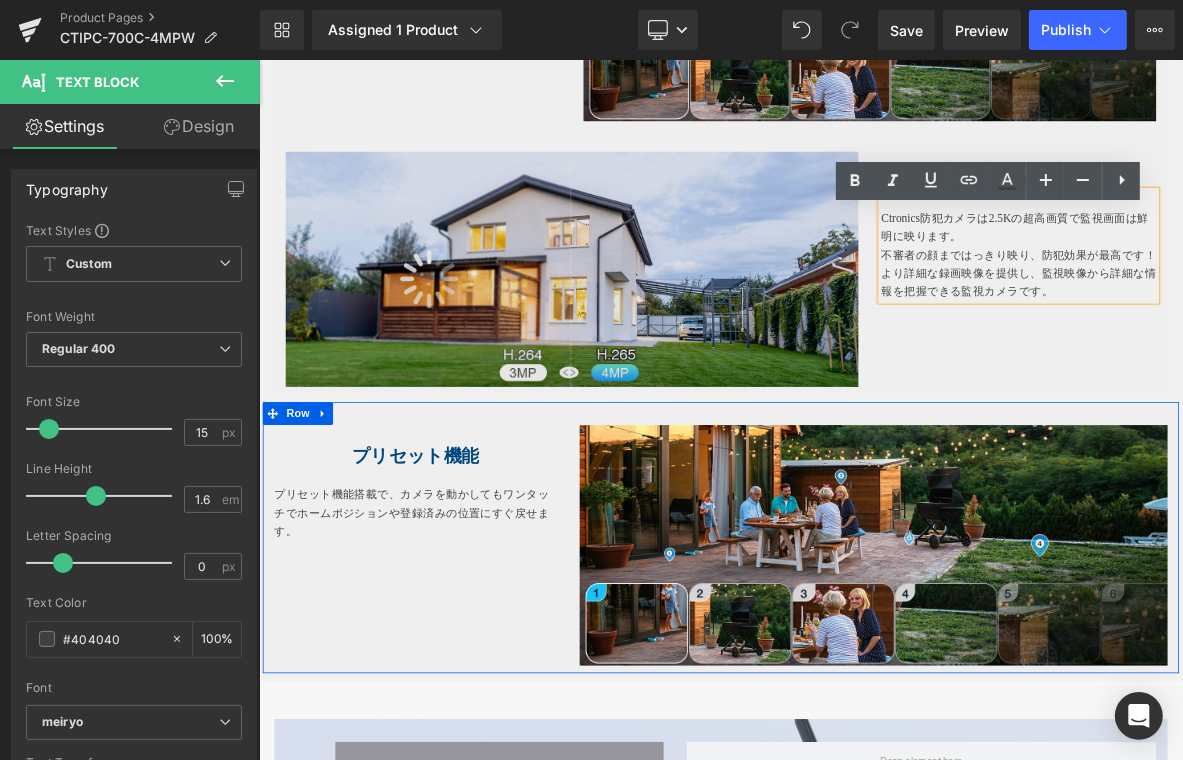 scroll, scrollTop: 3587, scrollLeft: 0, axis: vertical 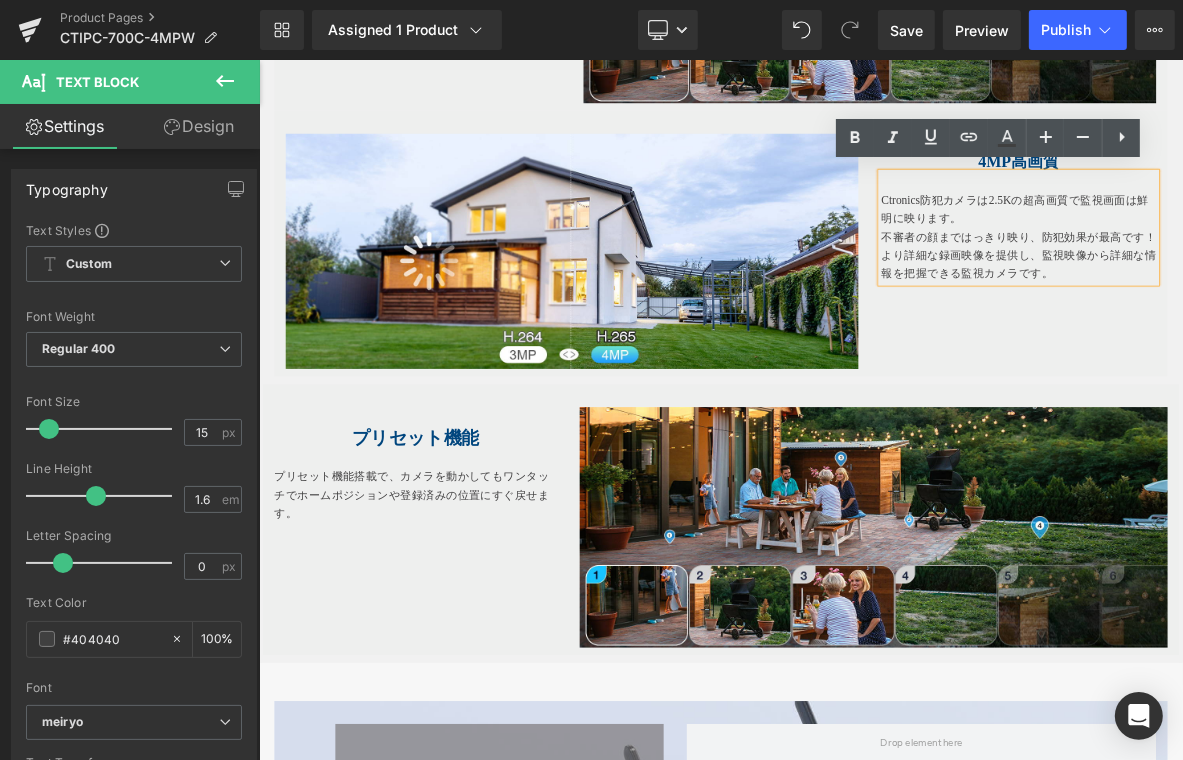 click on "Image         4MP高画質 Heading         Ctronics防犯カメラは2.5Kの超高画質で監視画面は鮮明に映ります。 不審者の顔まではっきり映り、防犯効果が最高です！より詳細な録画映像を提供し、監視映像から詳細な情報を把握できる監視カメラです。  Text Block         Row" at bounding box center (863, 299) 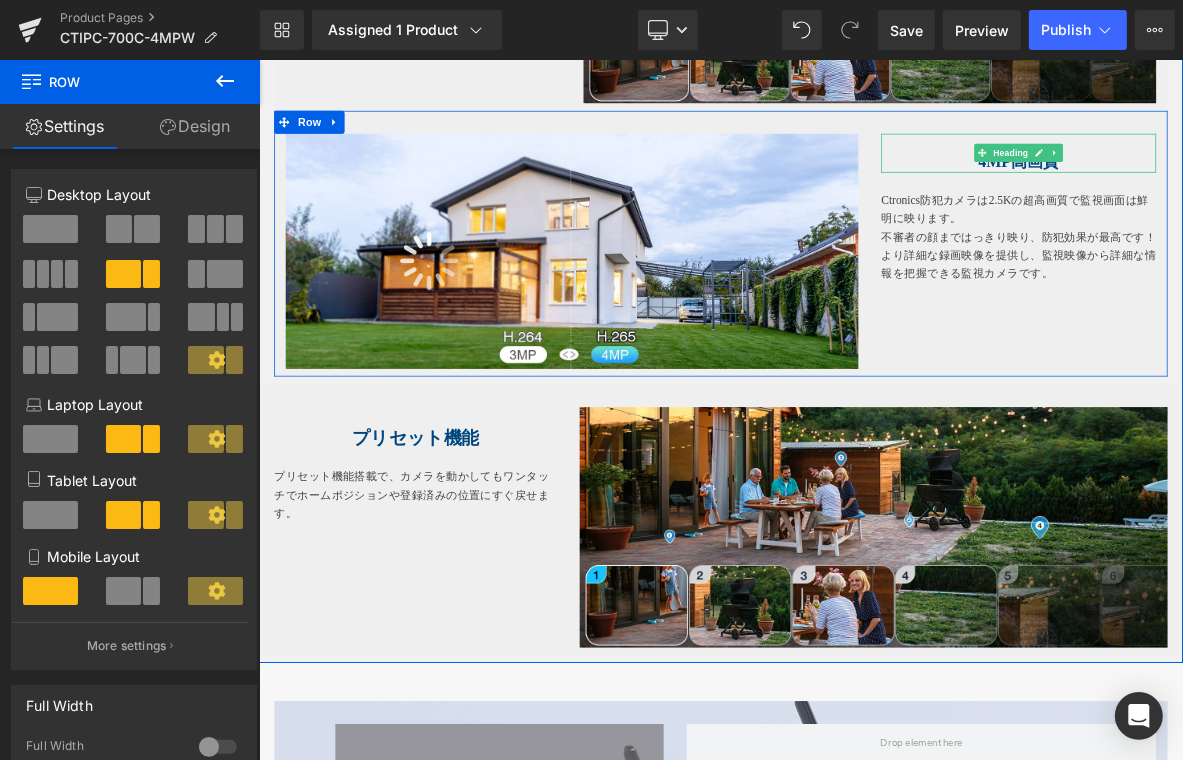 click on "4MP高画質" at bounding box center (1253, 193) 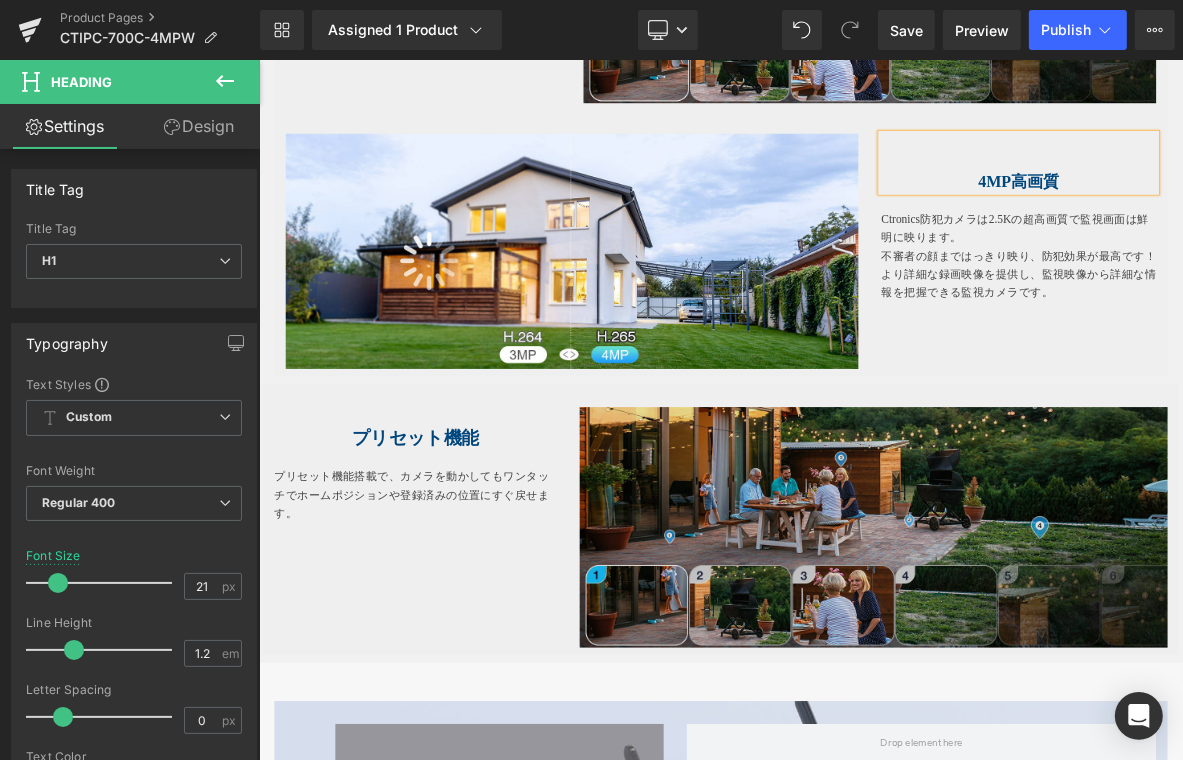 drag, startPoint x: 357, startPoint y: 537, endPoint x: 1045, endPoint y: 679, distance: 702.5012 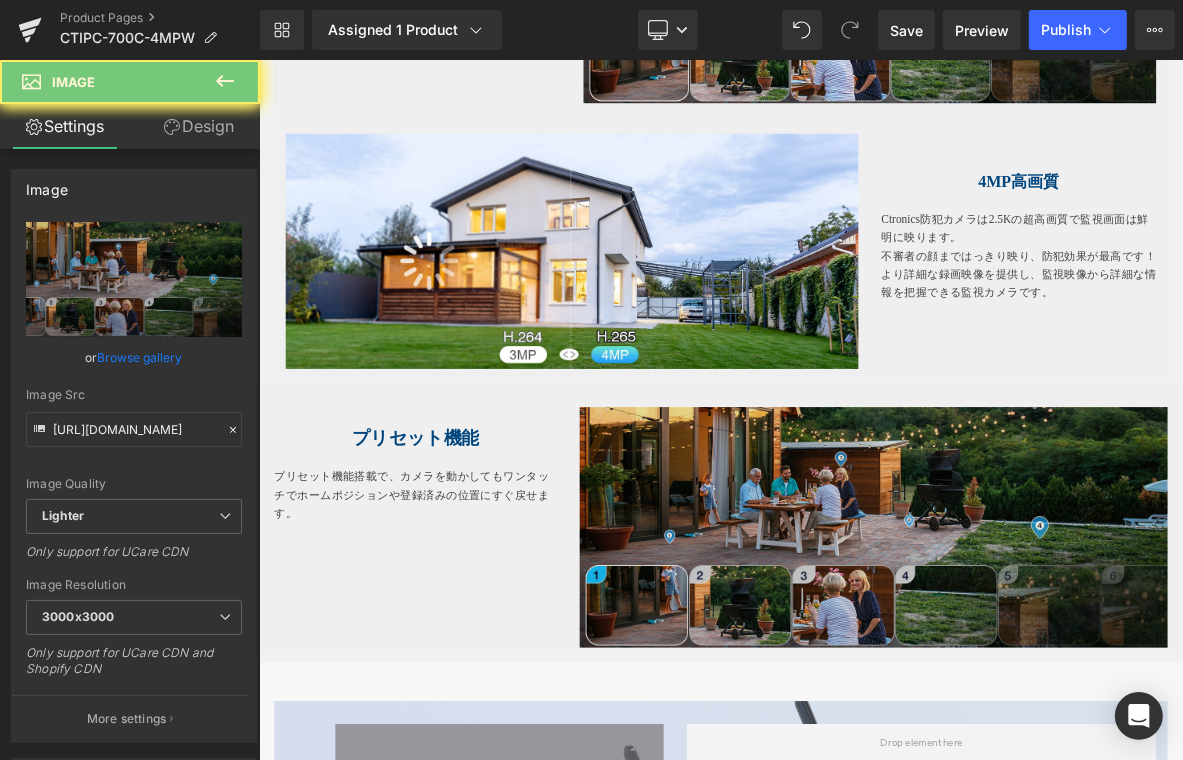 scroll, scrollTop: 3887, scrollLeft: 0, axis: vertical 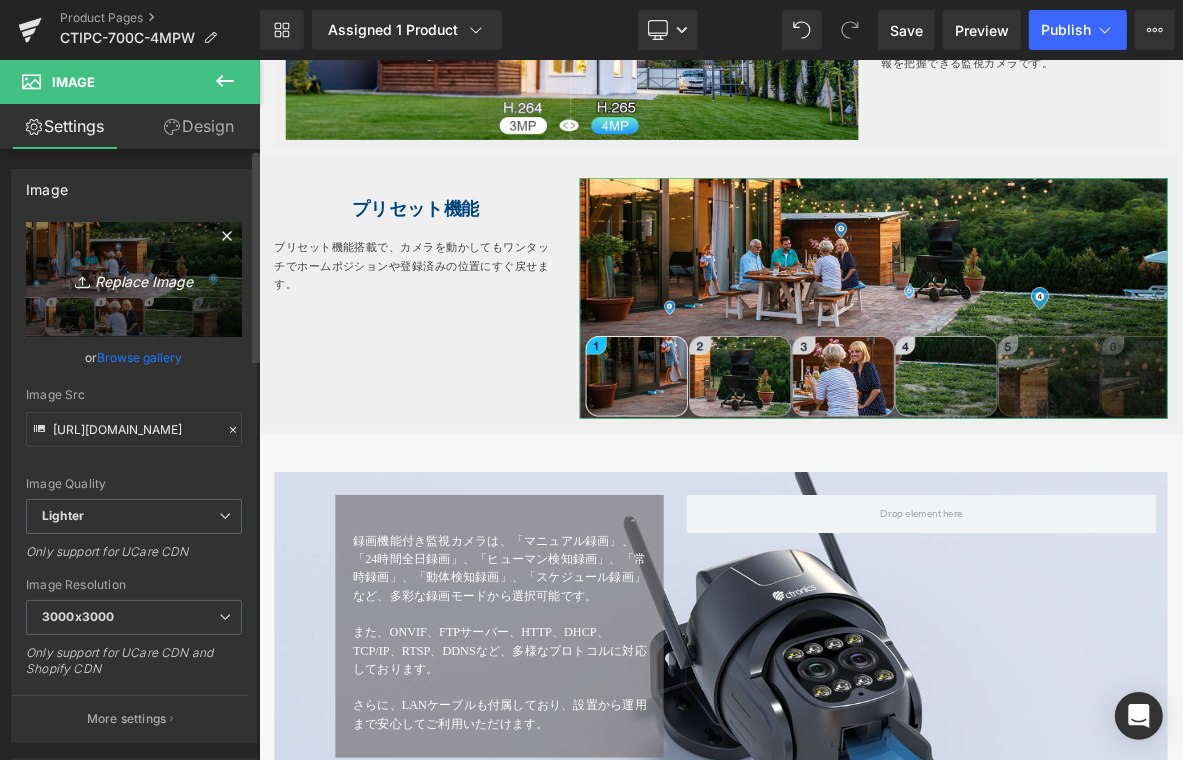 click on "Replace Image" at bounding box center (134, 279) 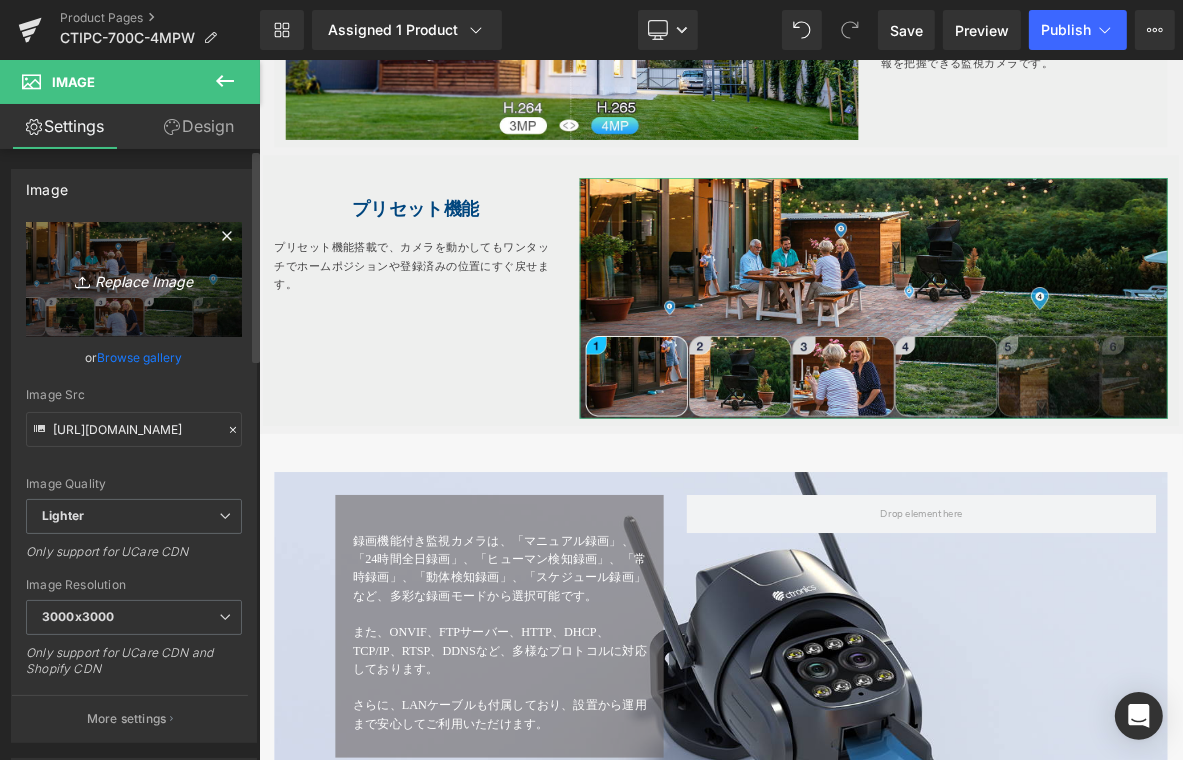 type on "C:\fakepath\8.jpg" 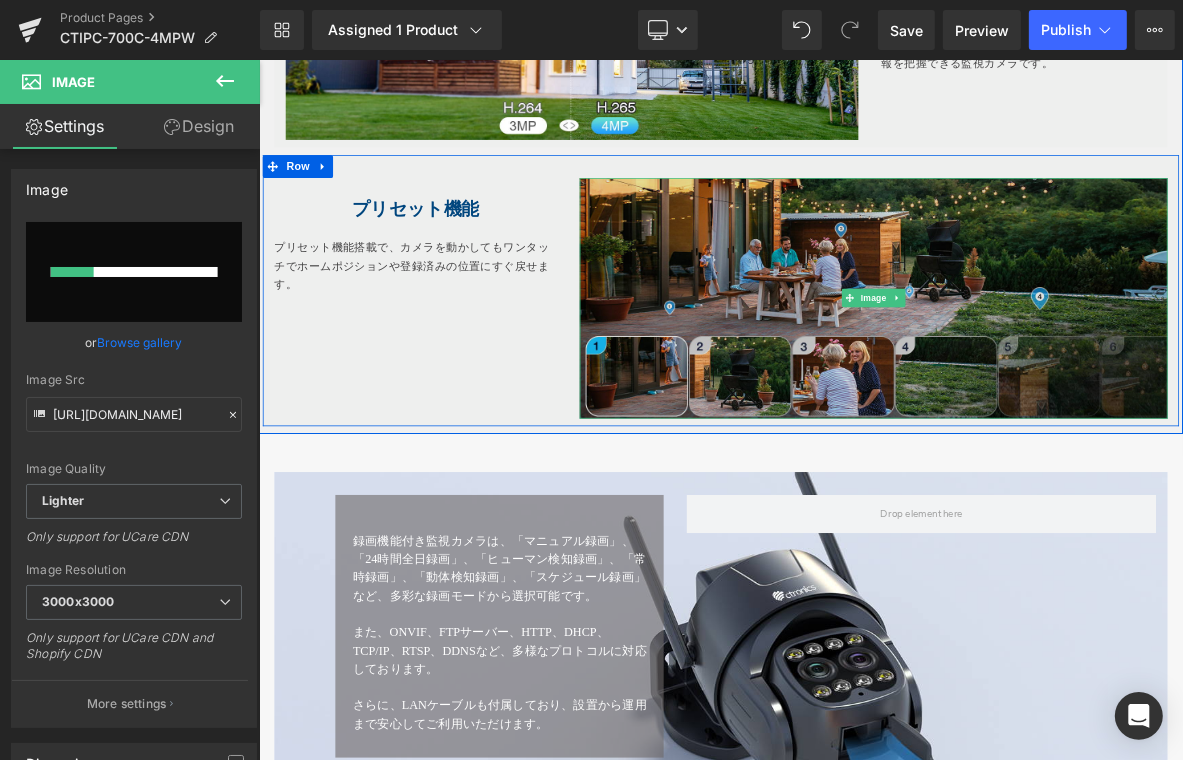 type 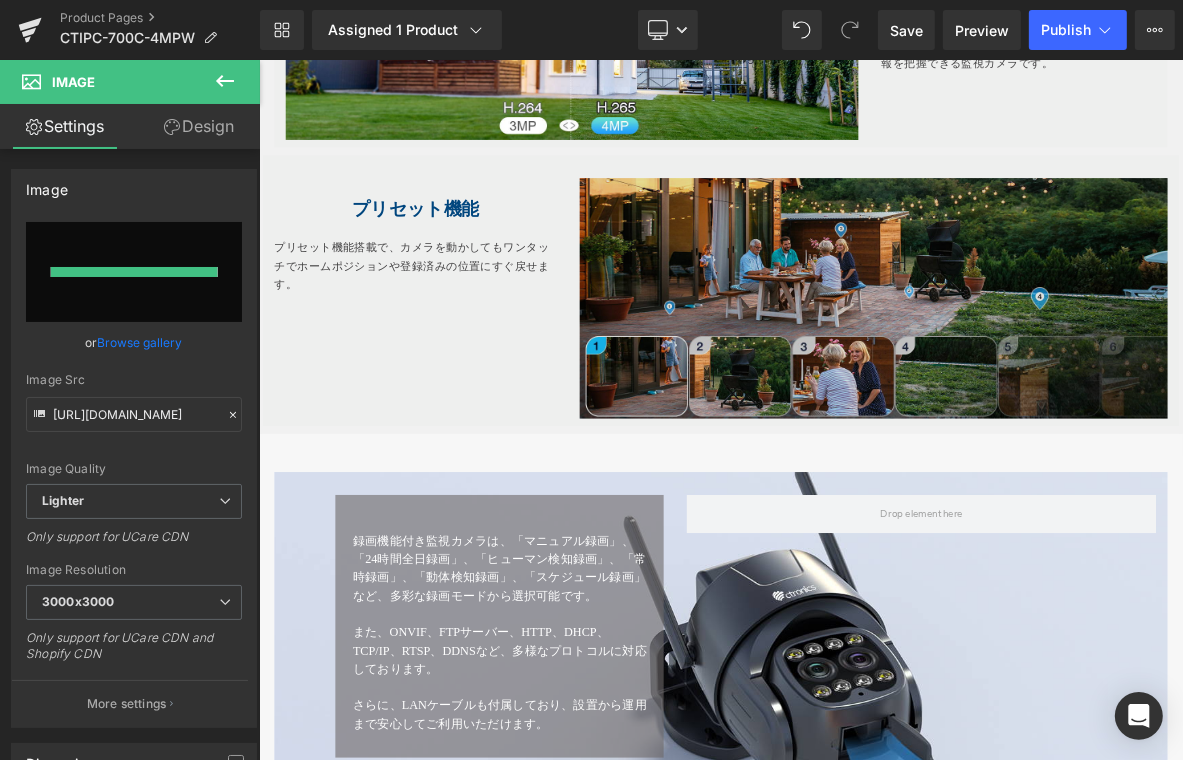 type on "https://ucarecdn.com/c508fbc4-832b-454f-86d0-68d6fc2b1f12/-/format/auto/-/preview/3000x3000/-/quality/lighter/8.jpg" 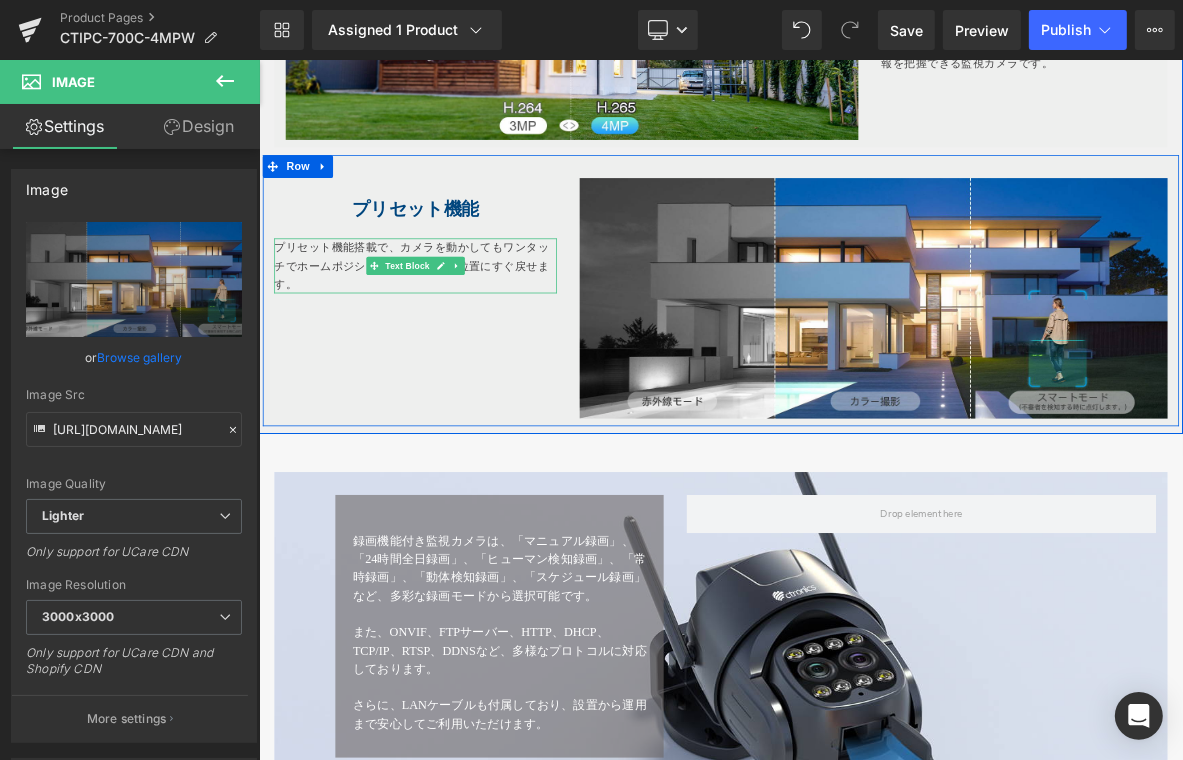 click at bounding box center (463, 281) 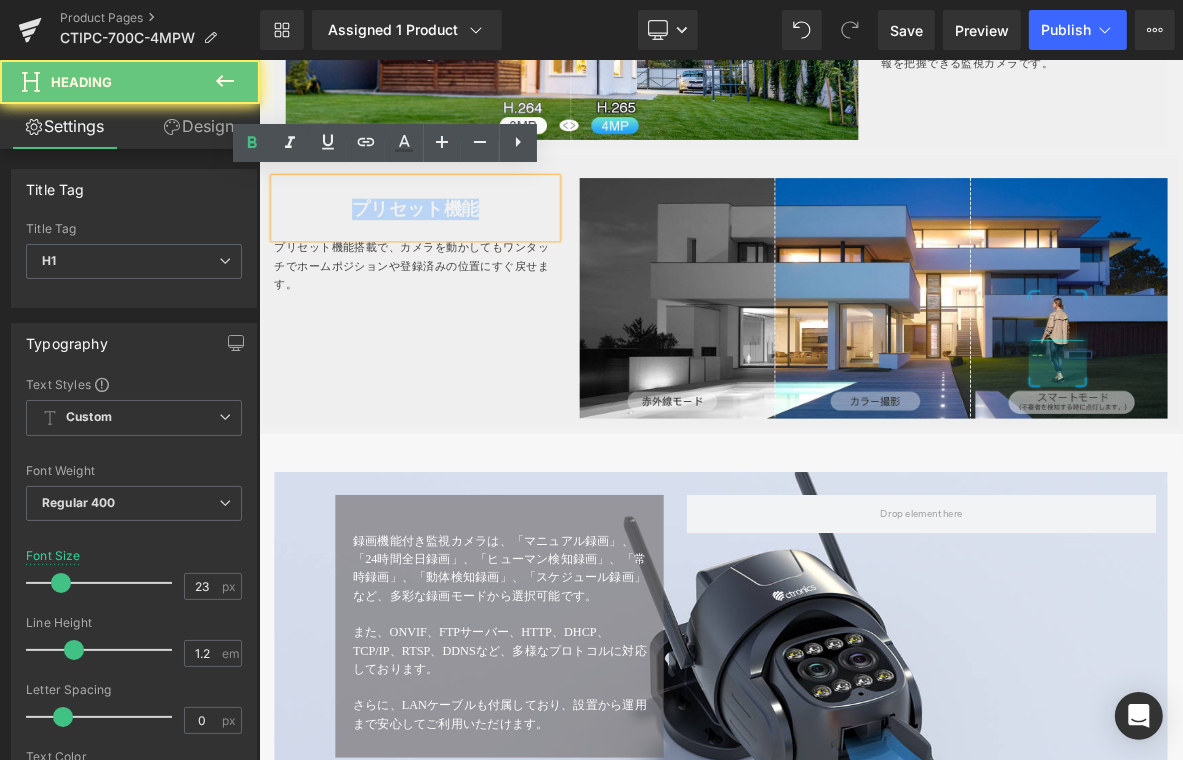 drag, startPoint x: 365, startPoint y: 252, endPoint x: 647, endPoint y: 258, distance: 282.0638 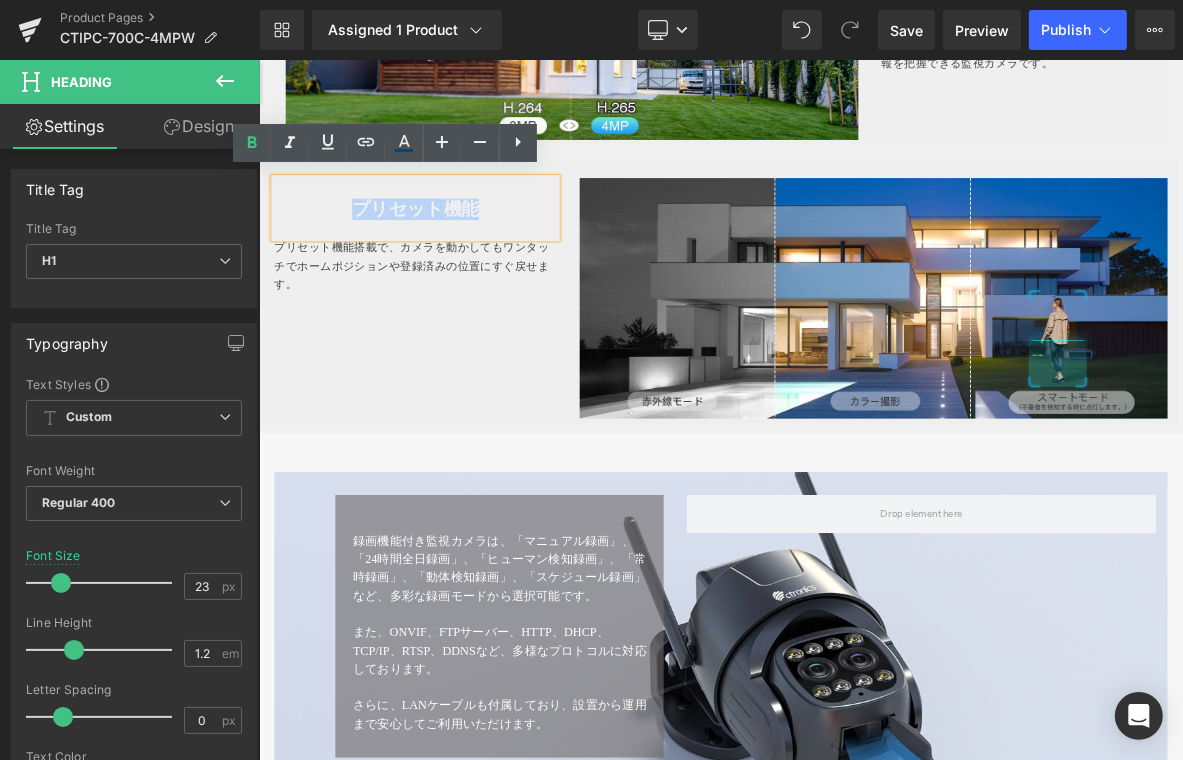 paste 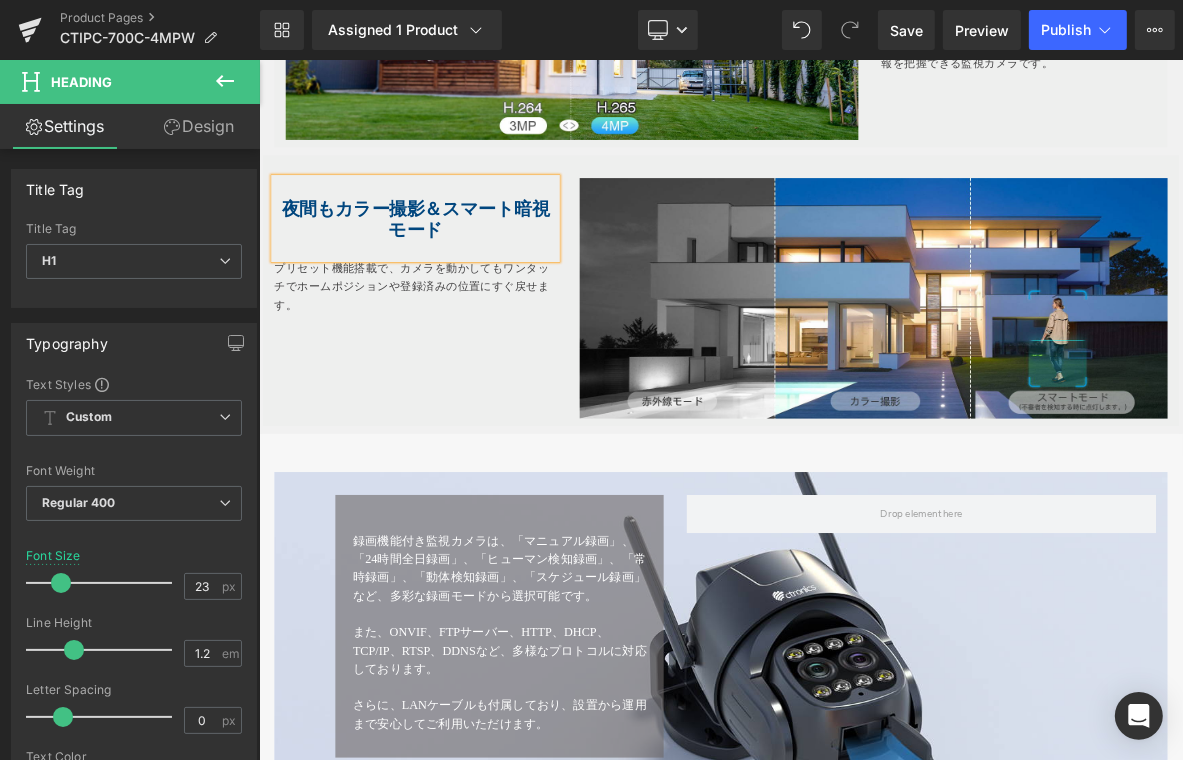 drag, startPoint x: 320, startPoint y: 359, endPoint x: 310, endPoint y: 362, distance: 10.440307 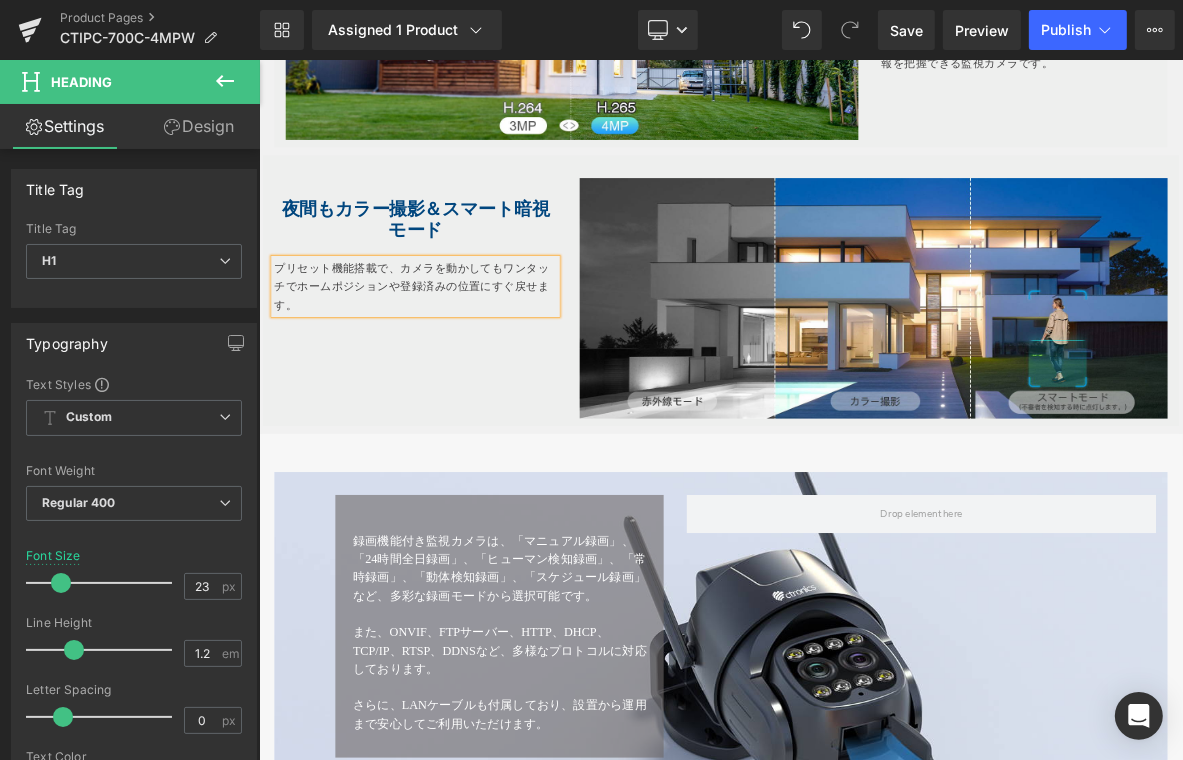 click on "プリセット機能搭載で、カメラを動かしてもワンタッチでホームポジションや登録済みの位置にすぐ戻せます。" at bounding box center (463, 356) 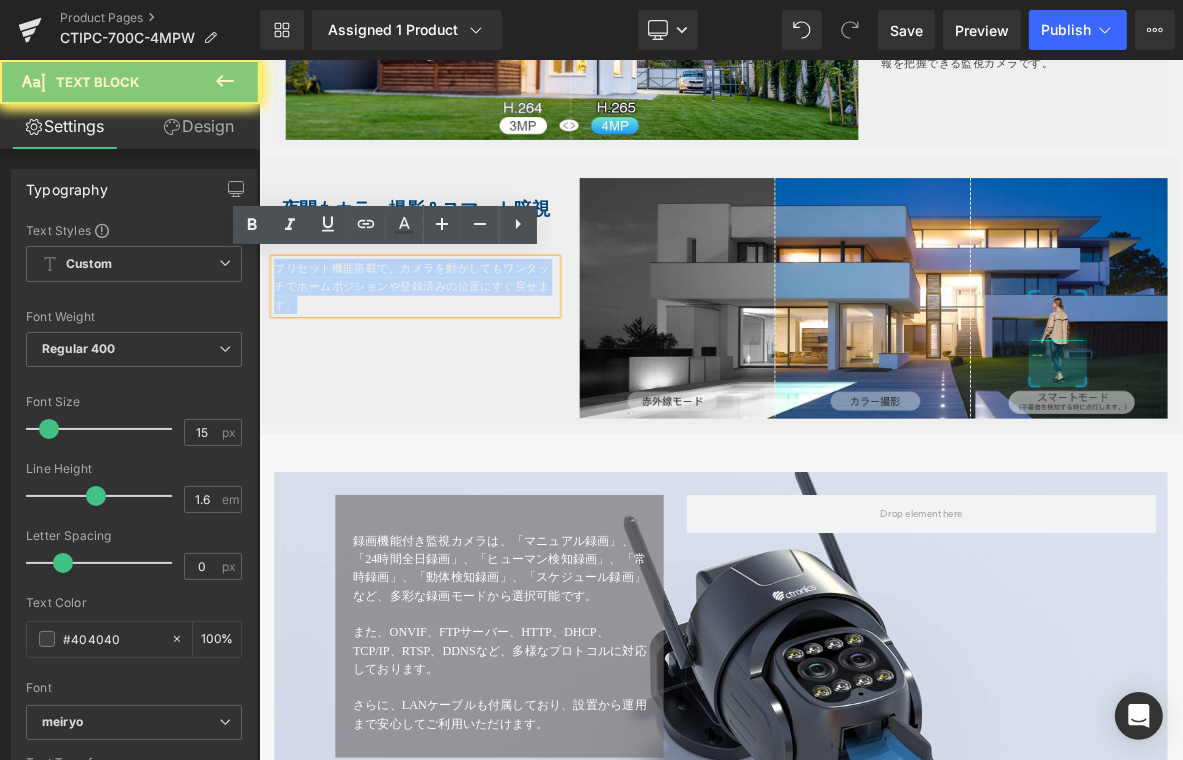 click on "プリセット機能搭載で、カメラを動かしてもワンタッチでホームポジションや登録済みの位置にすぐ戻せます。" at bounding box center [463, 356] 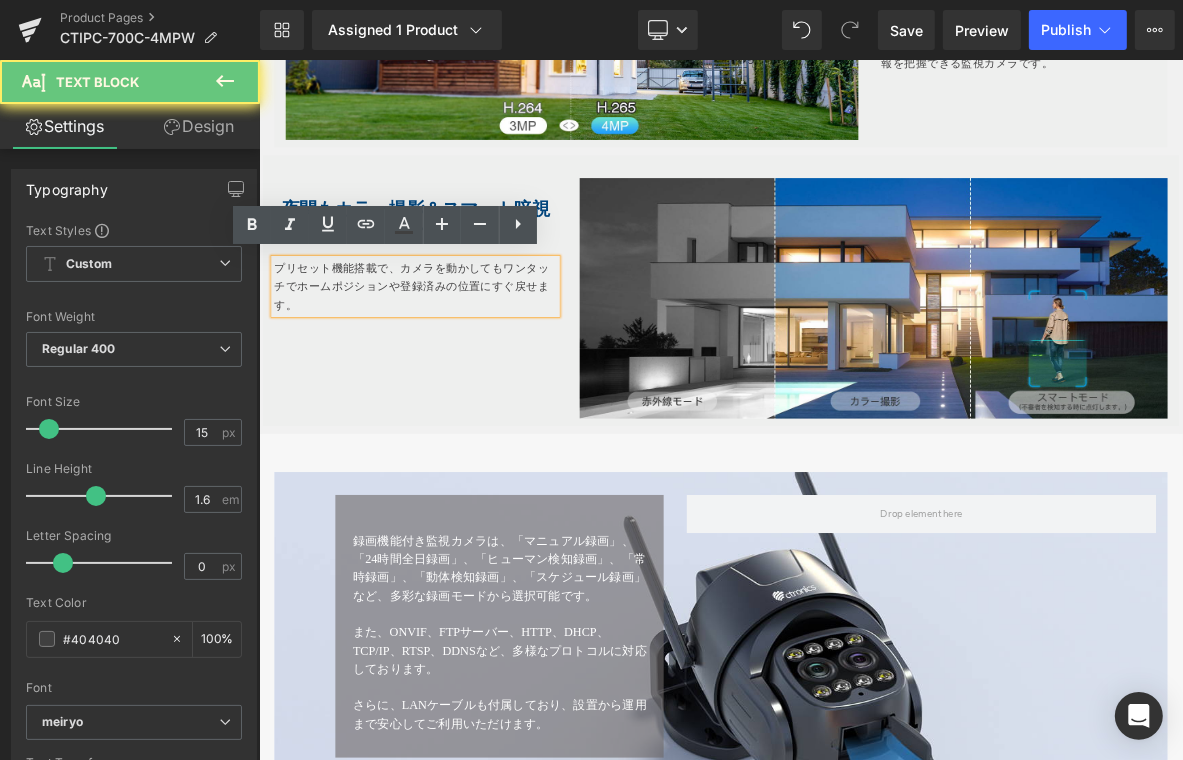click on "プリセット機能搭載で、カメラを動かしてもワンタッチでホームポジションや登録済みの位置にすぐ戻せます。" at bounding box center [463, 356] 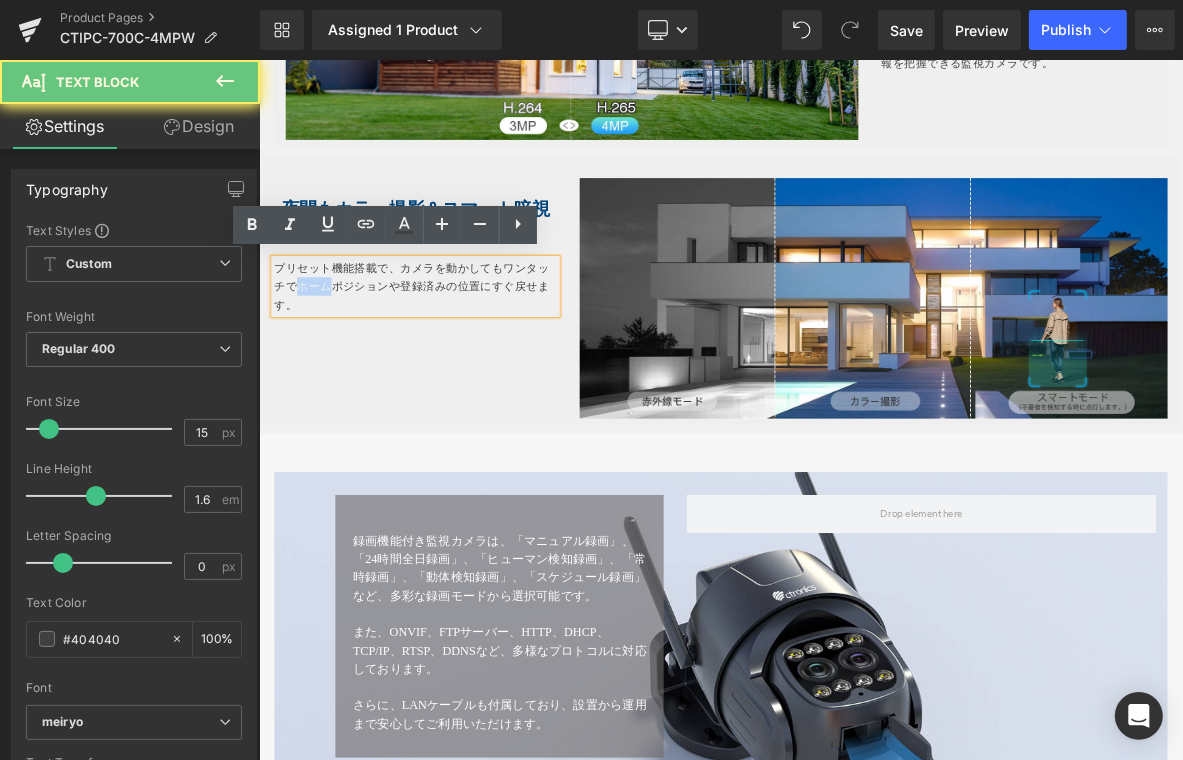 click on "プリセット機能搭載で、カメラを動かしてもワンタッチでホームポジションや登録済みの位置にすぐ戻せます。" at bounding box center (463, 356) 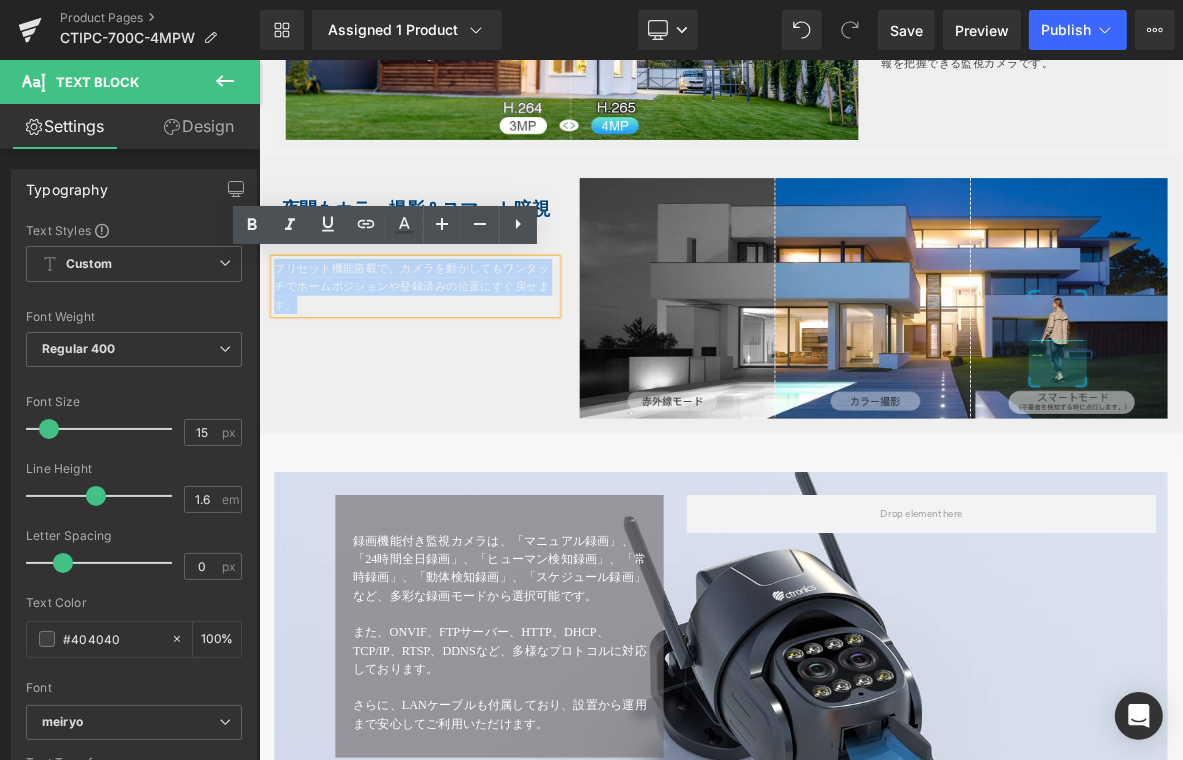 click on "プリセット機能搭載で、カメラを動かしてもワンタッチでホームポジションや登録済みの位置にすぐ戻せます。" at bounding box center [463, 356] 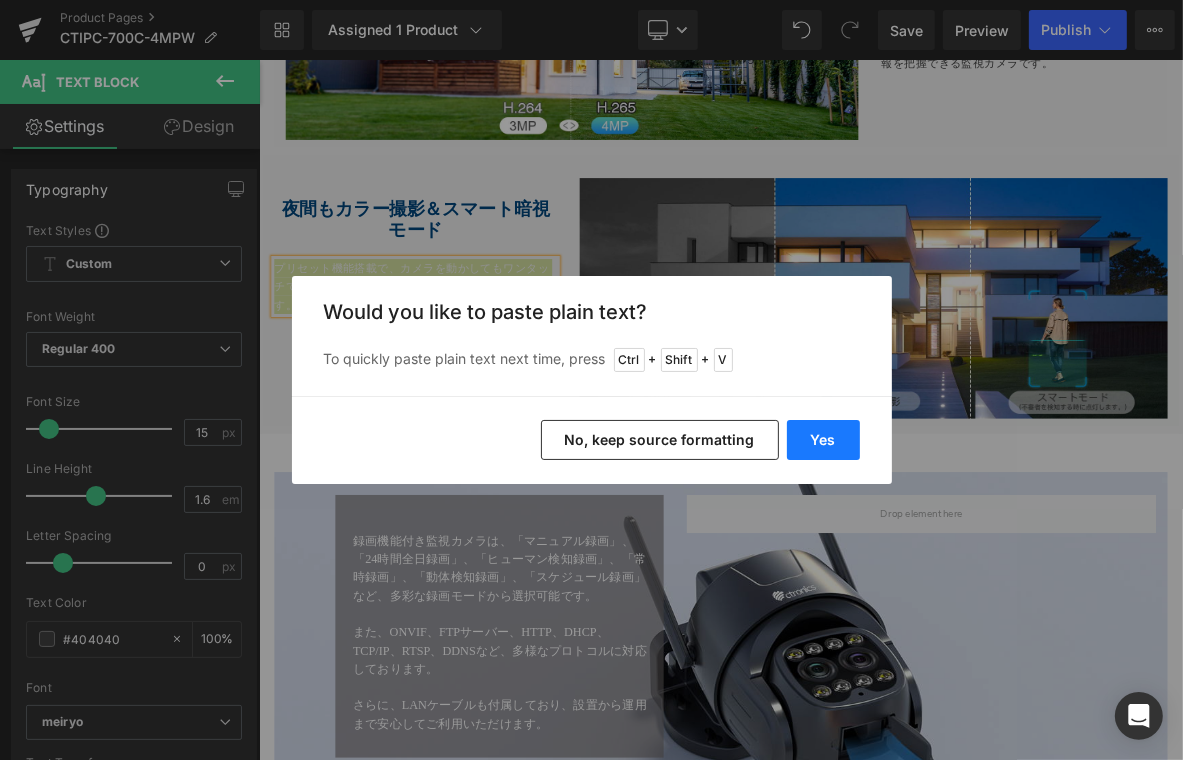 click on "Yes" at bounding box center (823, 440) 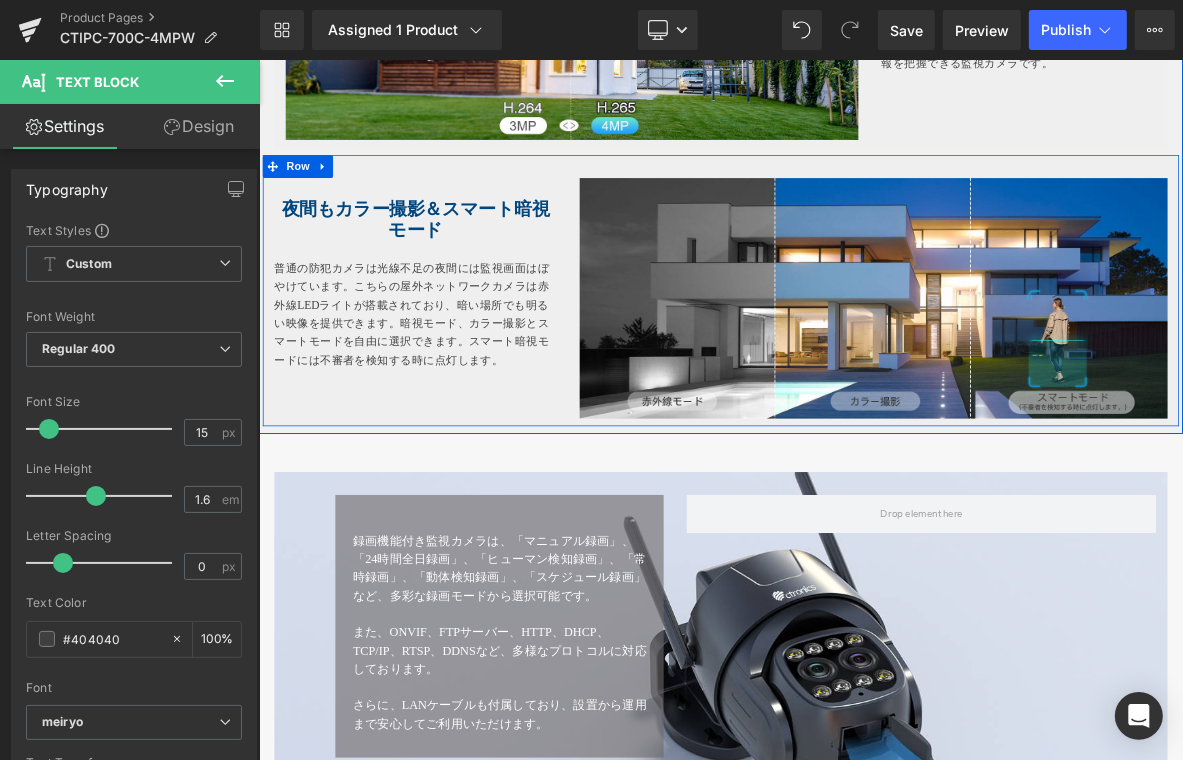 click on "夜間もカラー撮影＆スマート暗視モード" at bounding box center (462, 268) 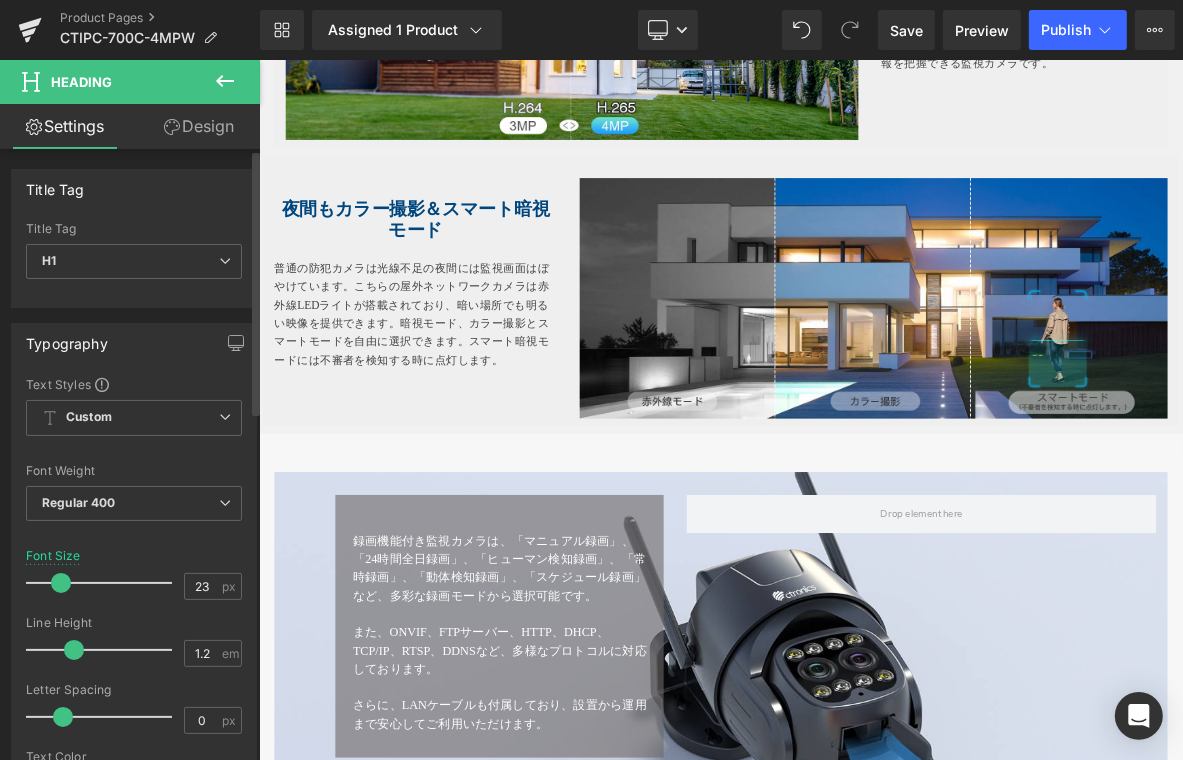 type on "22" 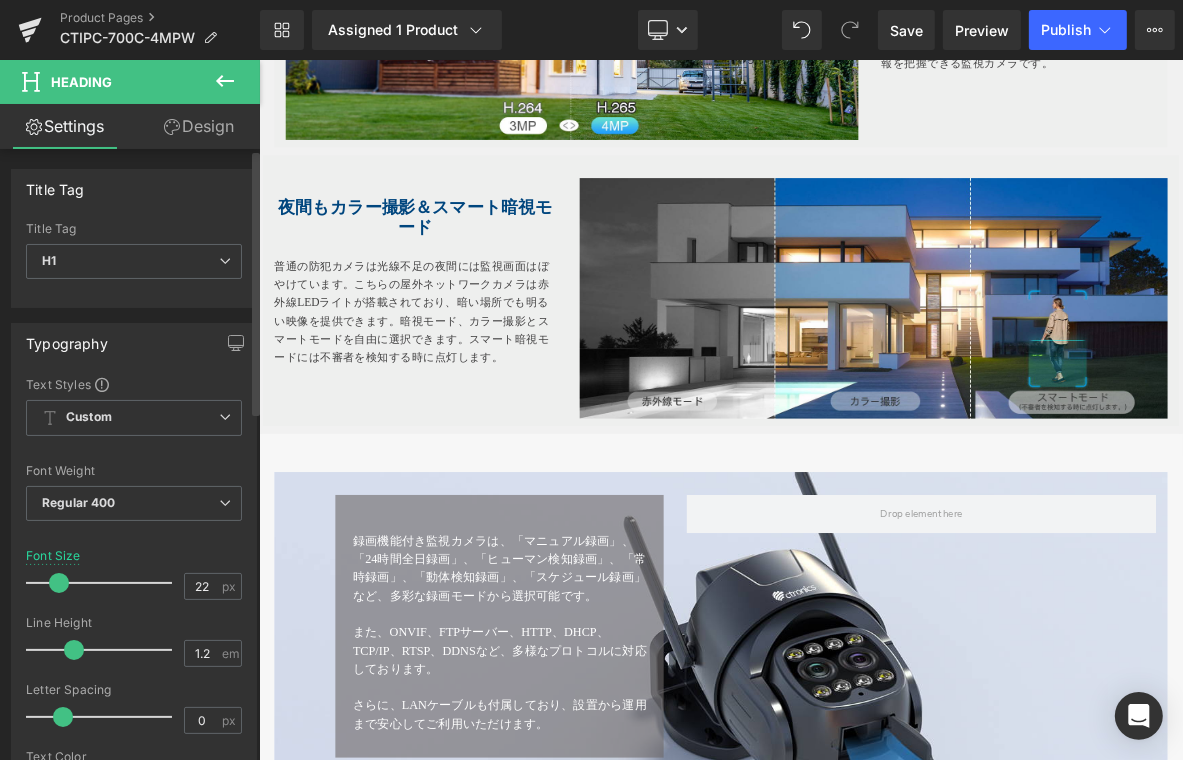 click at bounding box center [59, 583] 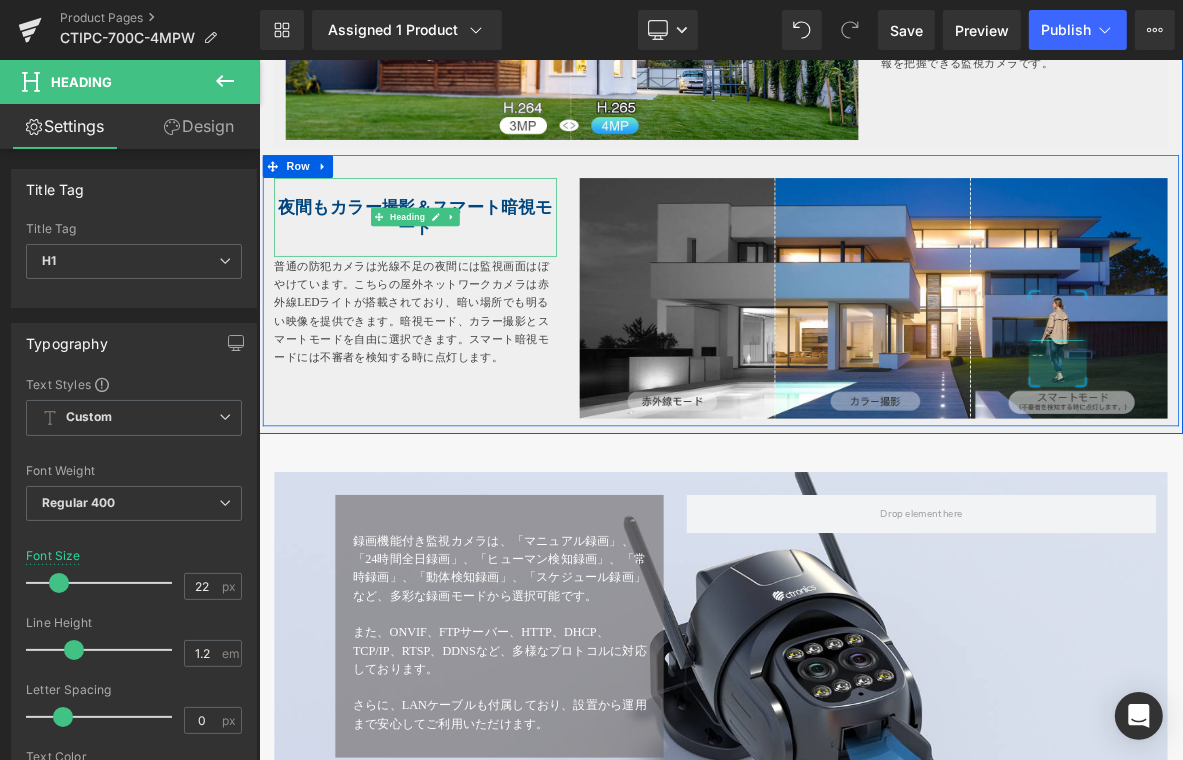 click on "夜間もカラー撮影＆スマート暗視モード" at bounding box center [462, 265] 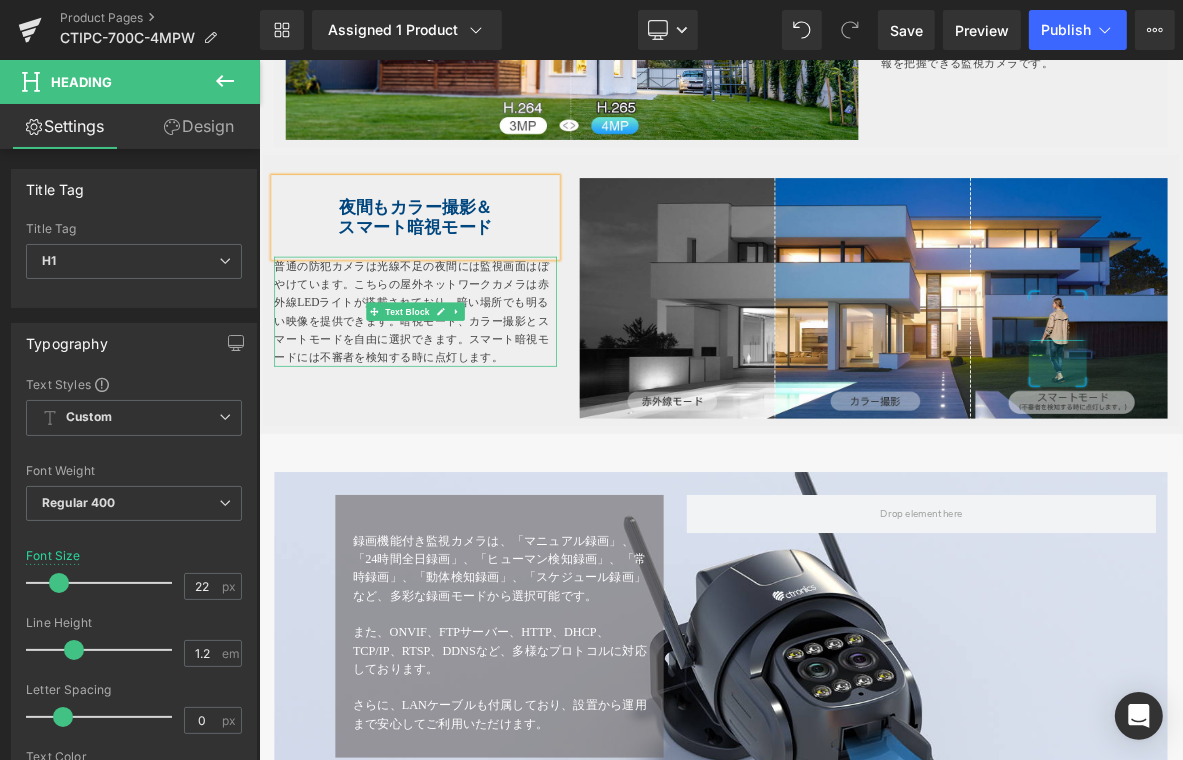 click on "普通の防犯カメラは光線不足の夜間には監視画面はぼやけています。こちらの屋外ネットワークカメラは赤外線LEDライトが搭載されており、暗い場所でも明るい映像を提供できます。暗視モード、カラー撮影とスマートモードを自由に選択できます。スマート暗視モードには不審者を検知する時に点灯します。" at bounding box center [463, 389] 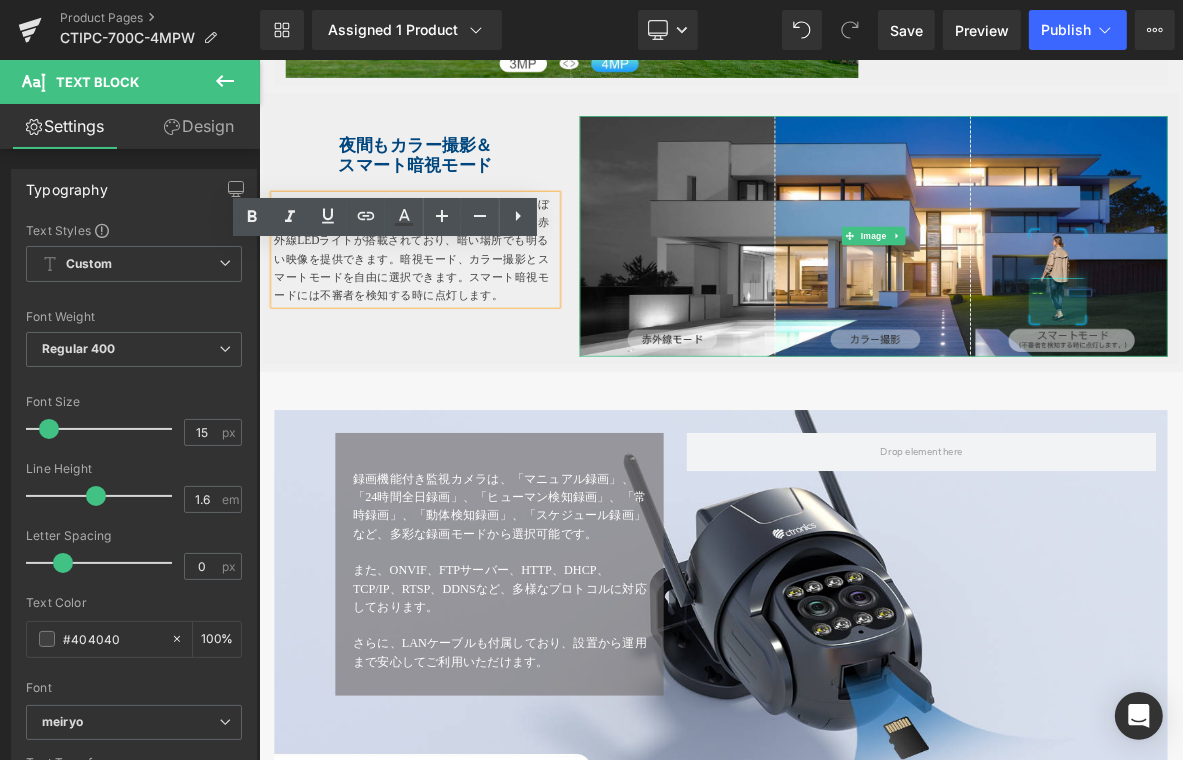 scroll, scrollTop: 4087, scrollLeft: 0, axis: vertical 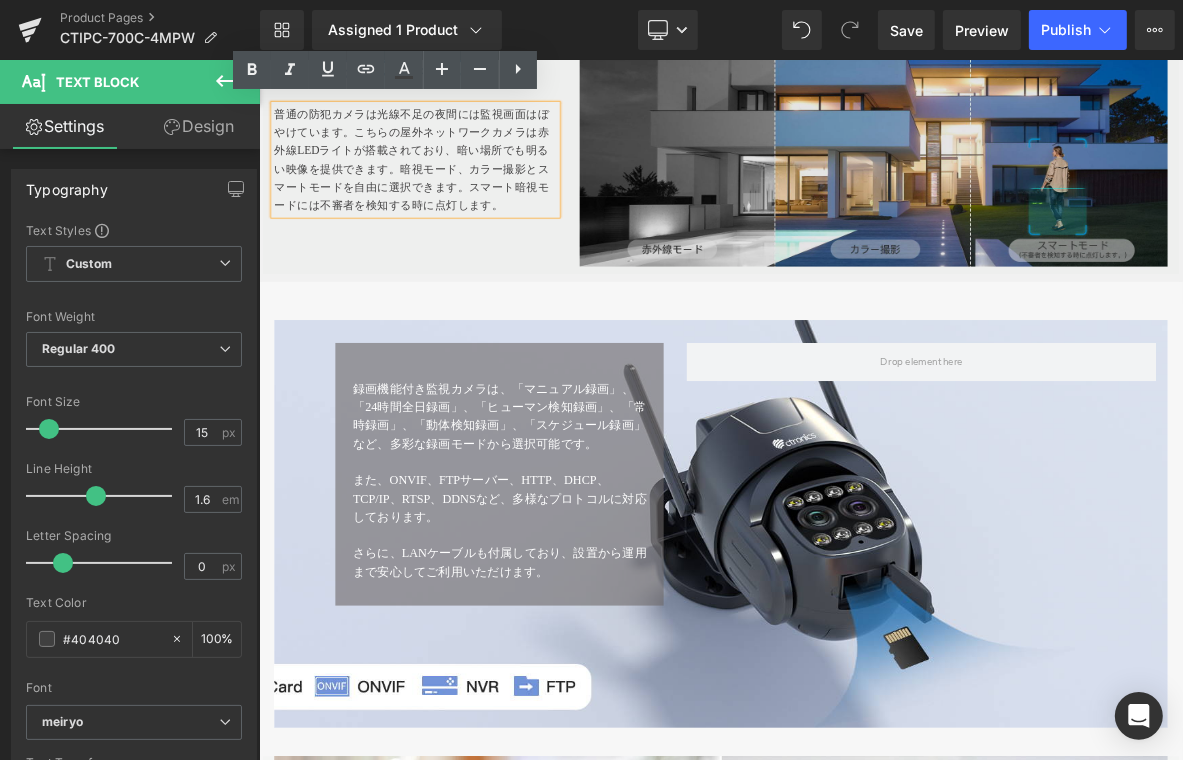 click on "夜間もカラー撮影＆ スマート暗視モード Heading         普通の防犯カメラは光線不足の夜間には監視画面はぼやけています。こちらの屋外ネットワークカメラは赤外線LEDライトが搭載されており、暗い場所でも明るい映像を提供できます。暗視モード、カラー撮影とスマートモードを自由に選択できます。スマート暗視モードには不審者を検知する時に点灯します。 Text Block         Image         Row" at bounding box center [863, 162] 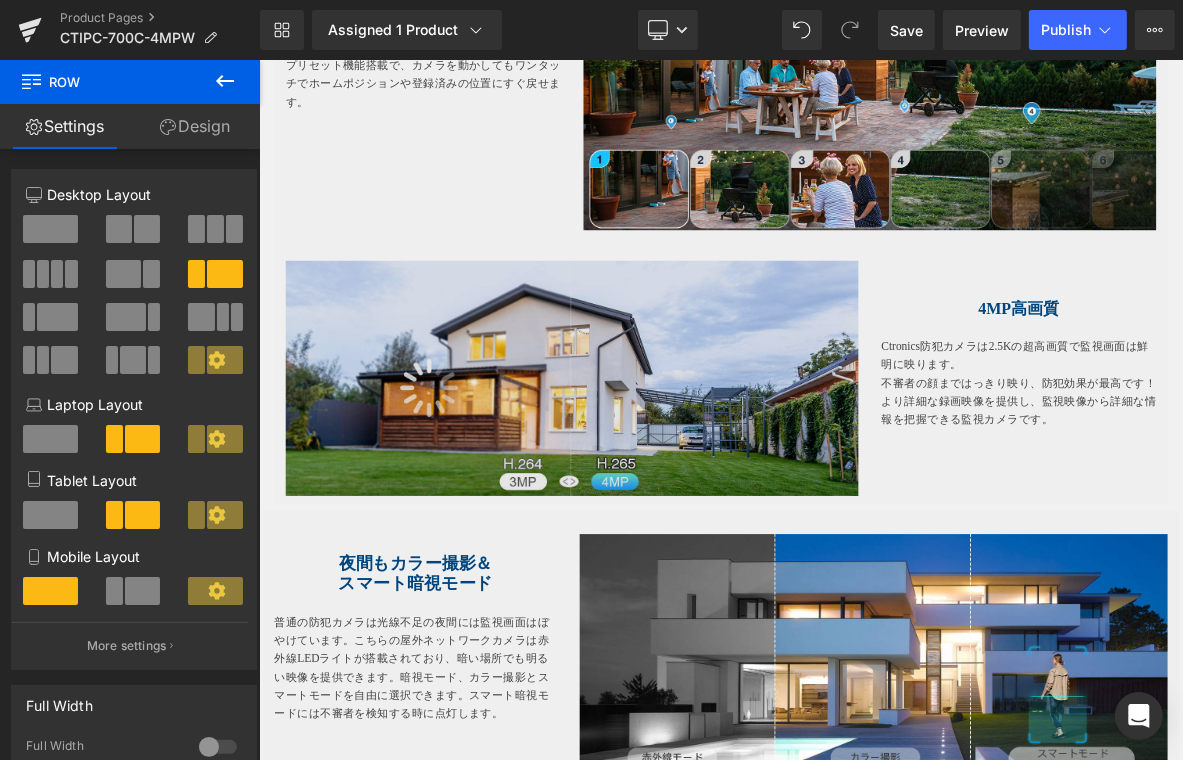 scroll, scrollTop: 3387, scrollLeft: 0, axis: vertical 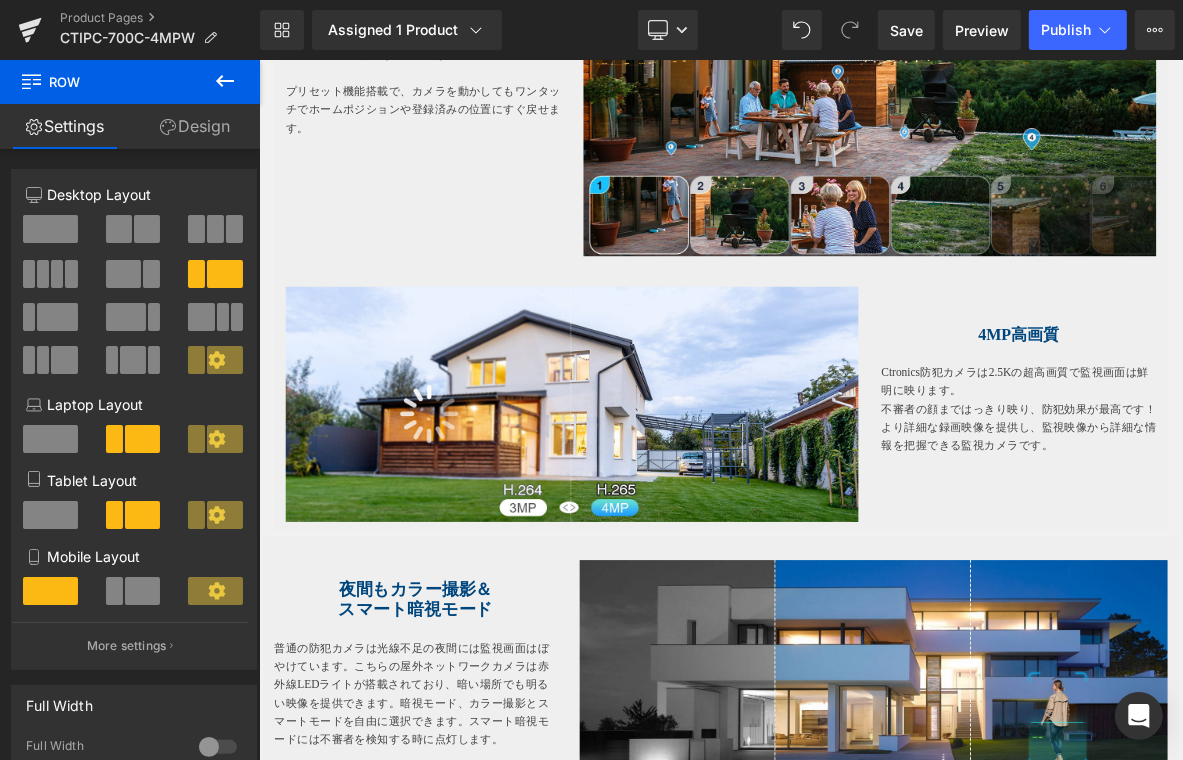 click on "Image" at bounding box center (668, 509) 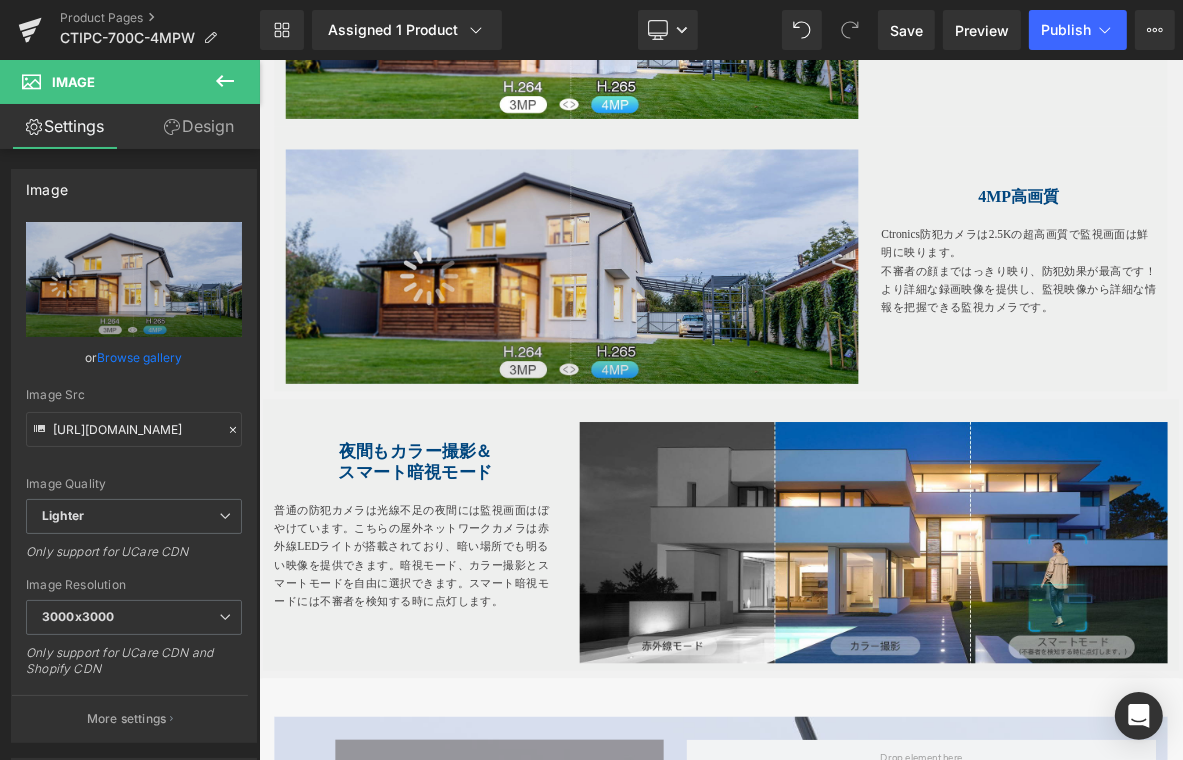 scroll, scrollTop: 3916, scrollLeft: 0, axis: vertical 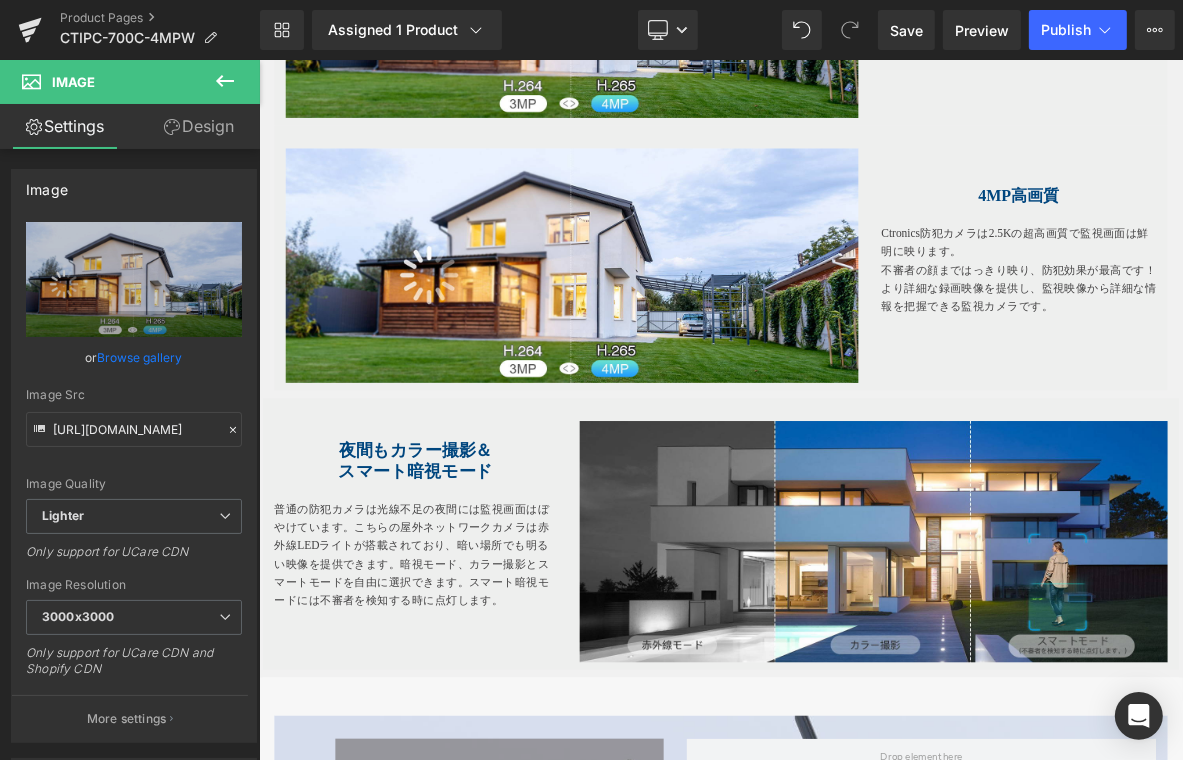 click on "Image" at bounding box center [668, 328] 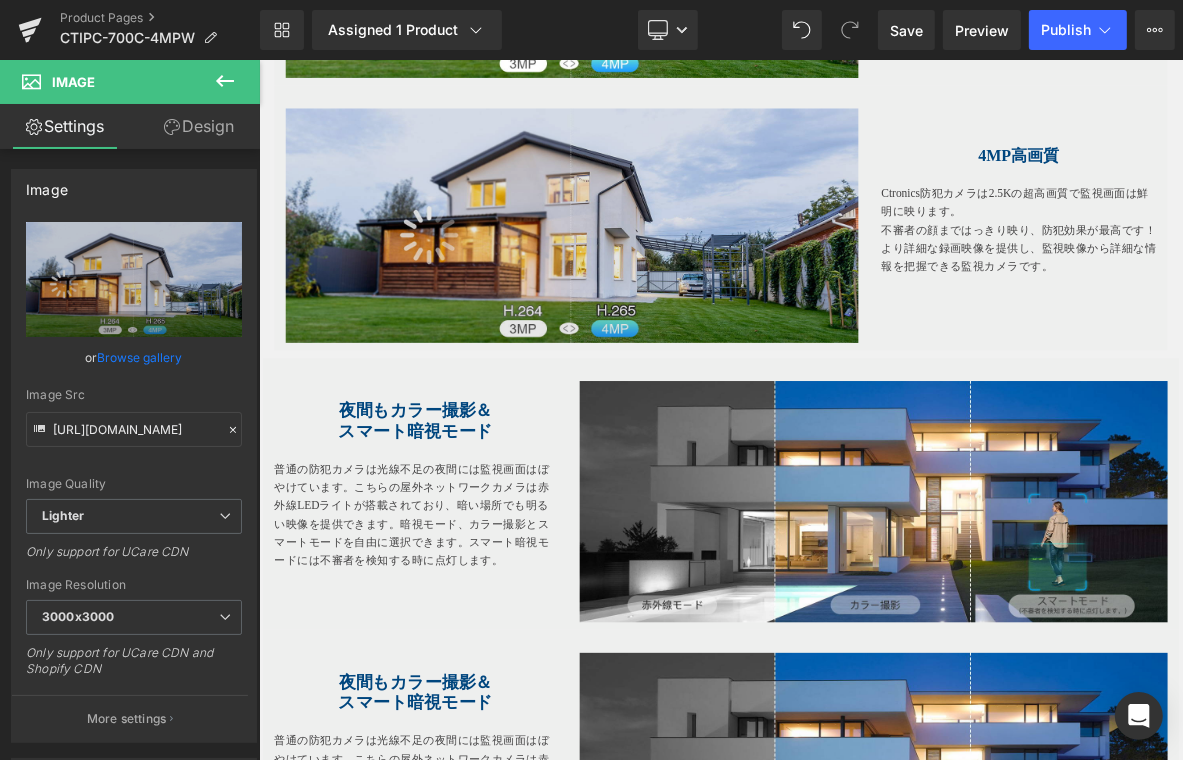 scroll, scrollTop: 3934, scrollLeft: 0, axis: vertical 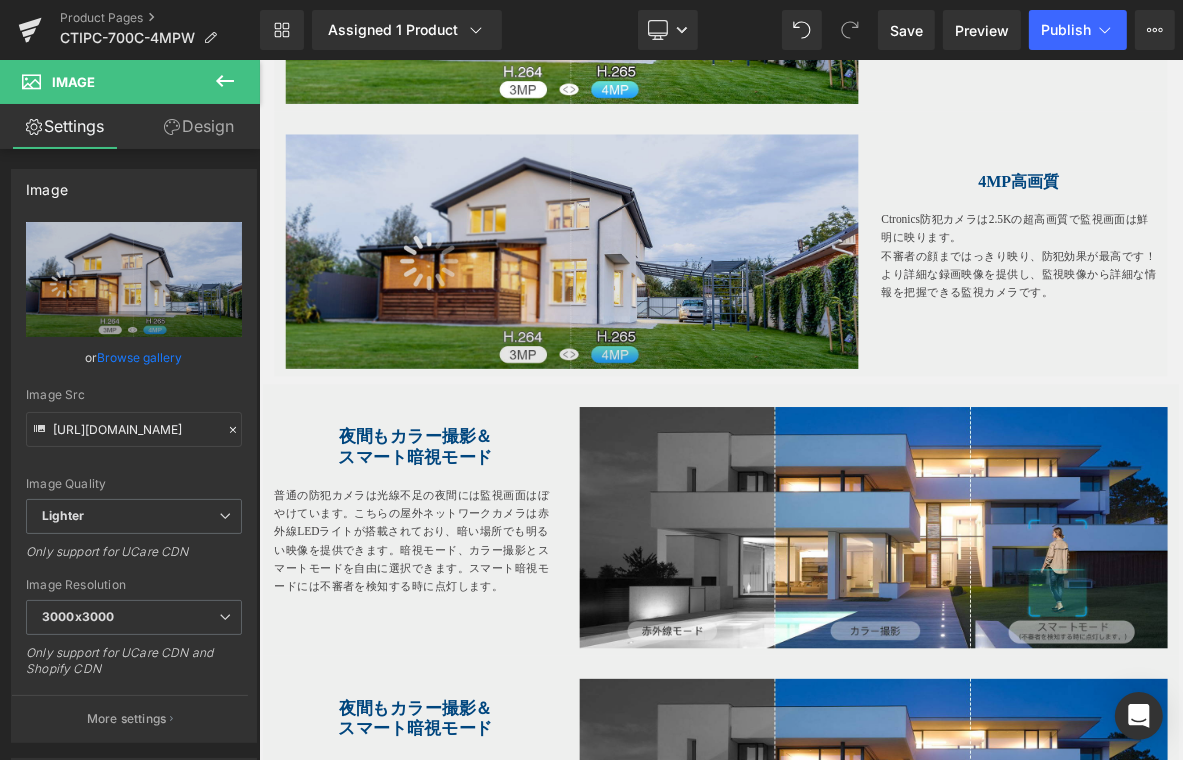 click at bounding box center (668, 310) 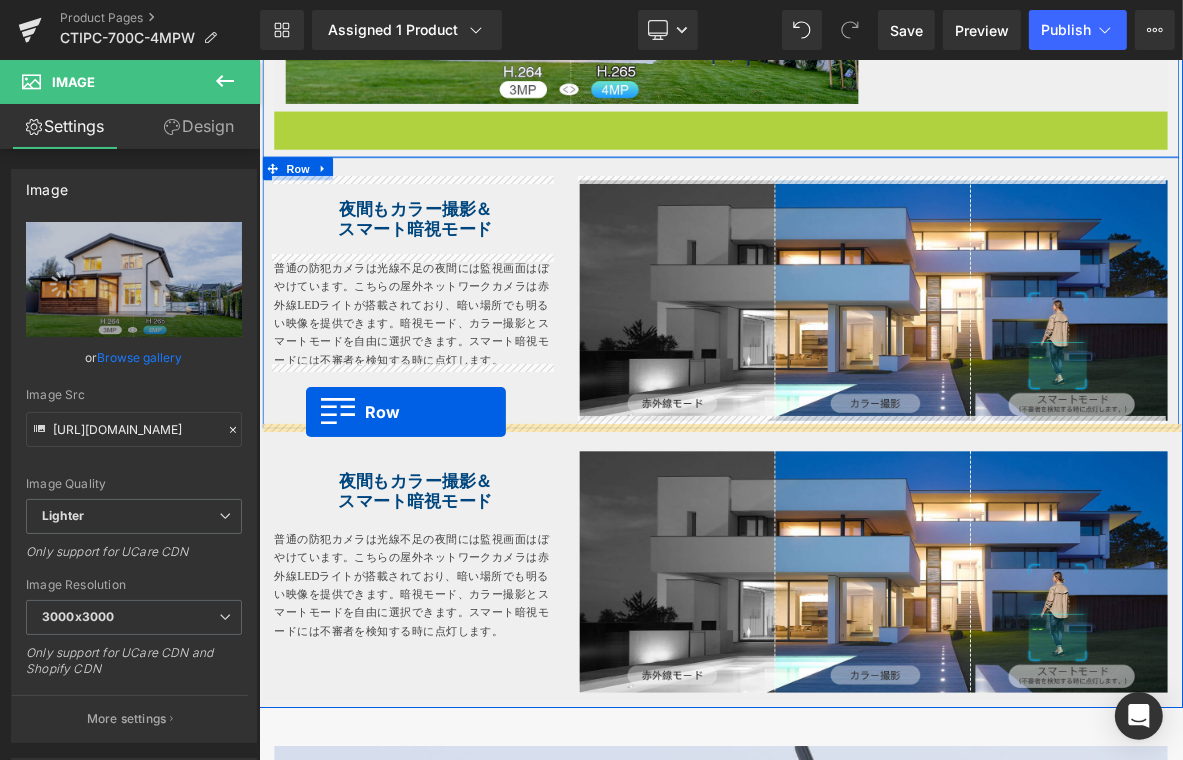 drag, startPoint x: 284, startPoint y: 138, endPoint x: 319, endPoint y: 519, distance: 382.60425 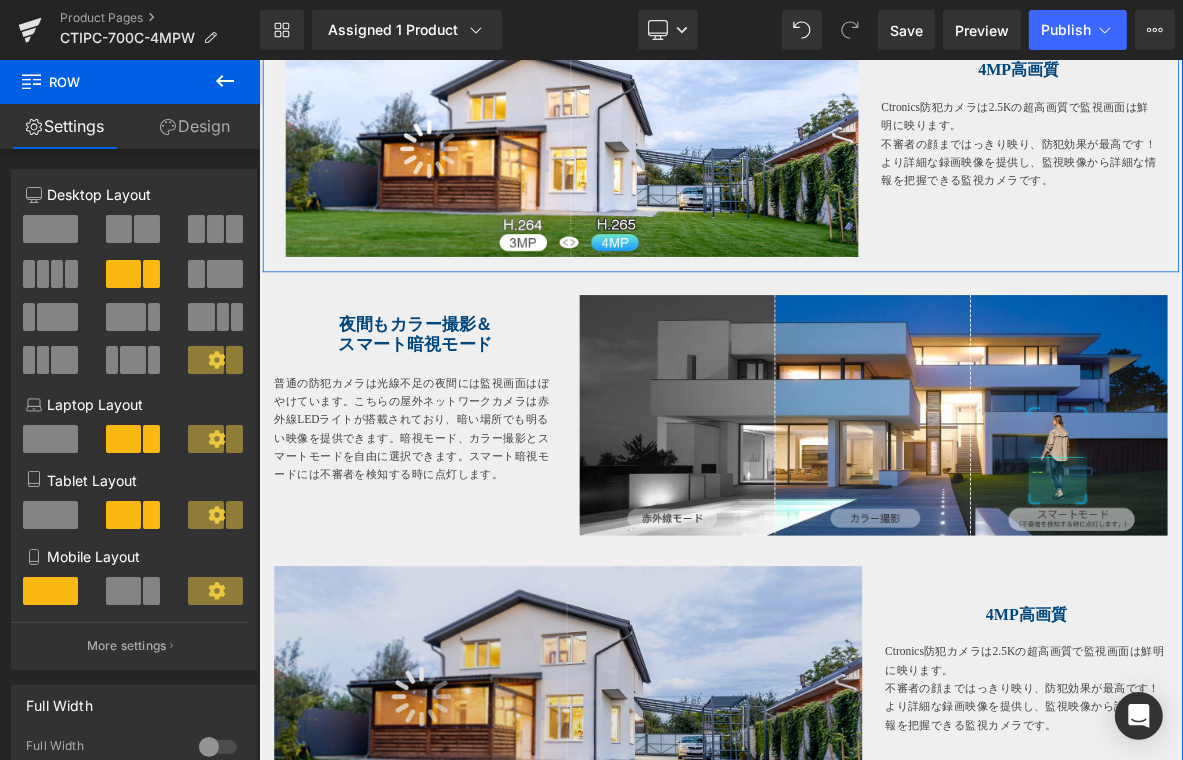scroll, scrollTop: 4134, scrollLeft: 0, axis: vertical 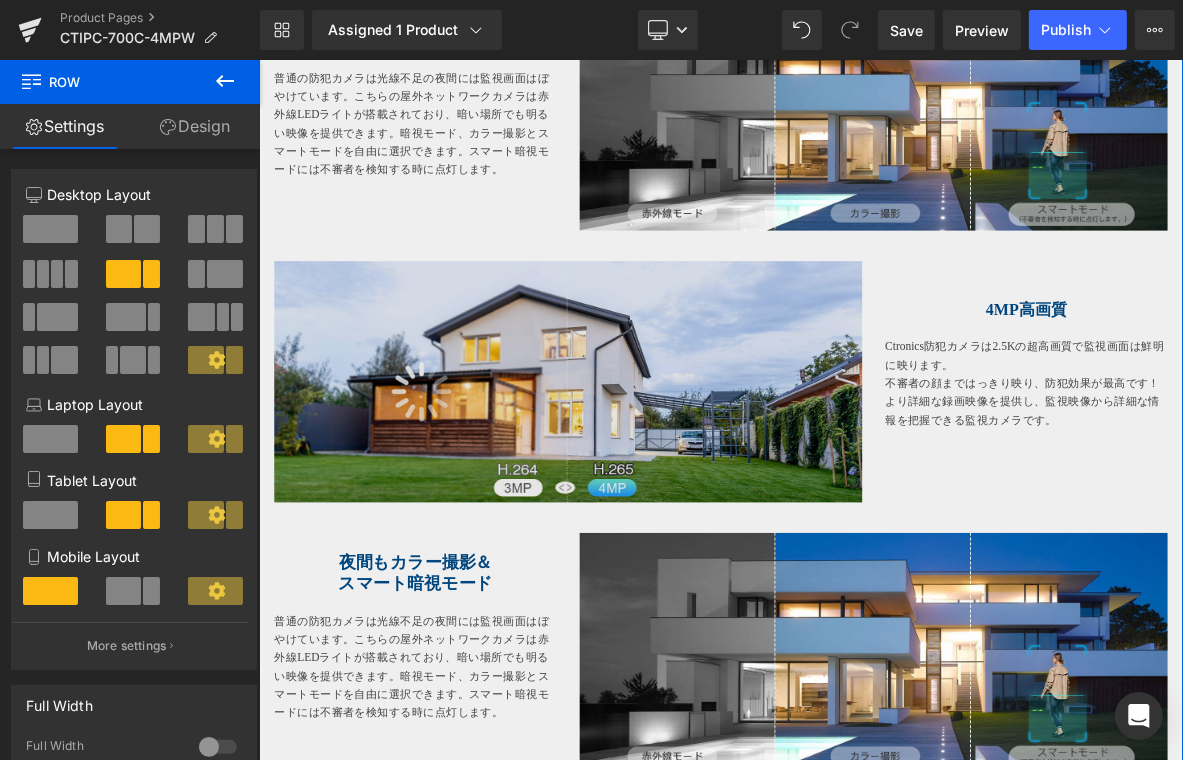 click at bounding box center [663, 480] 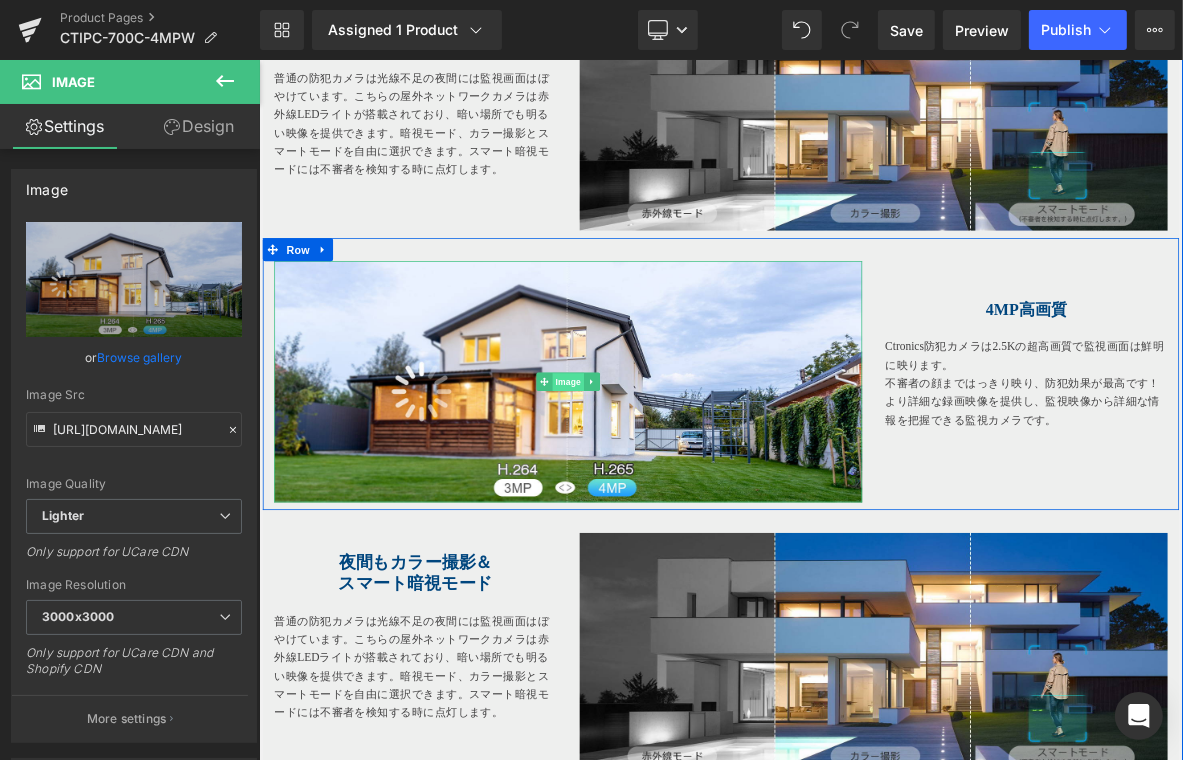click on "Image" at bounding box center (663, 481) 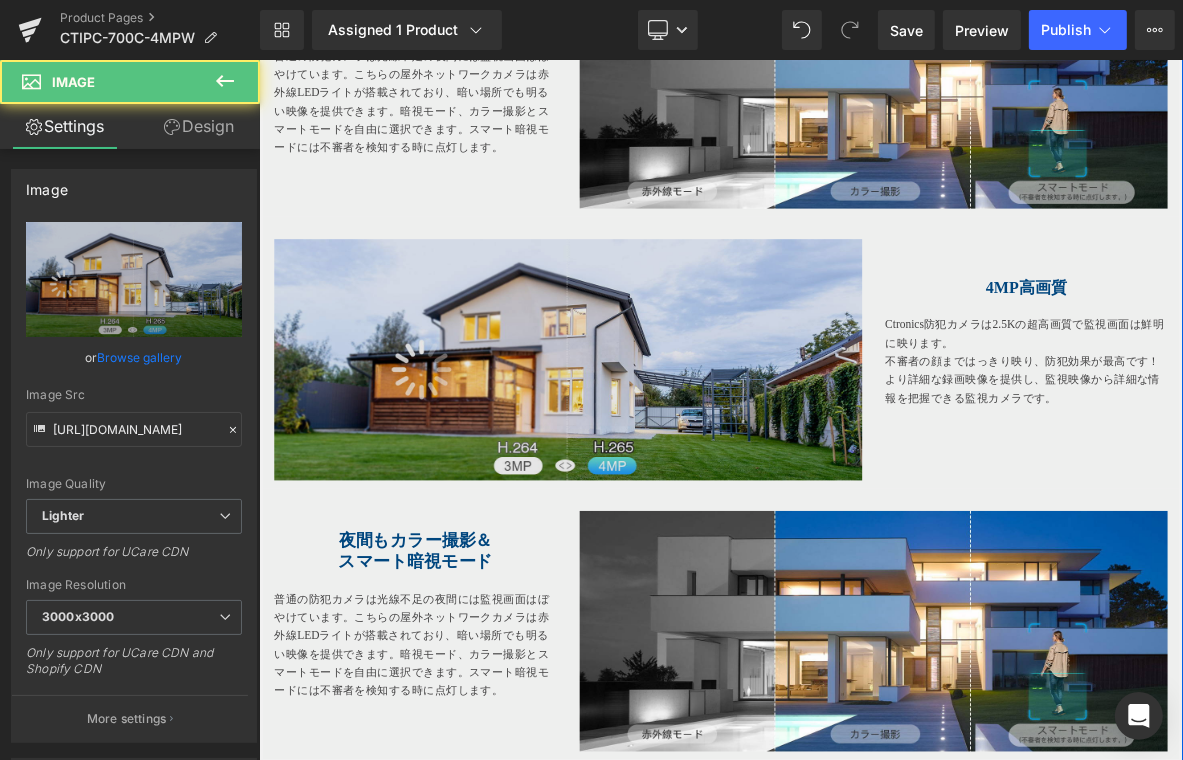 scroll, scrollTop: 4234, scrollLeft: 0, axis: vertical 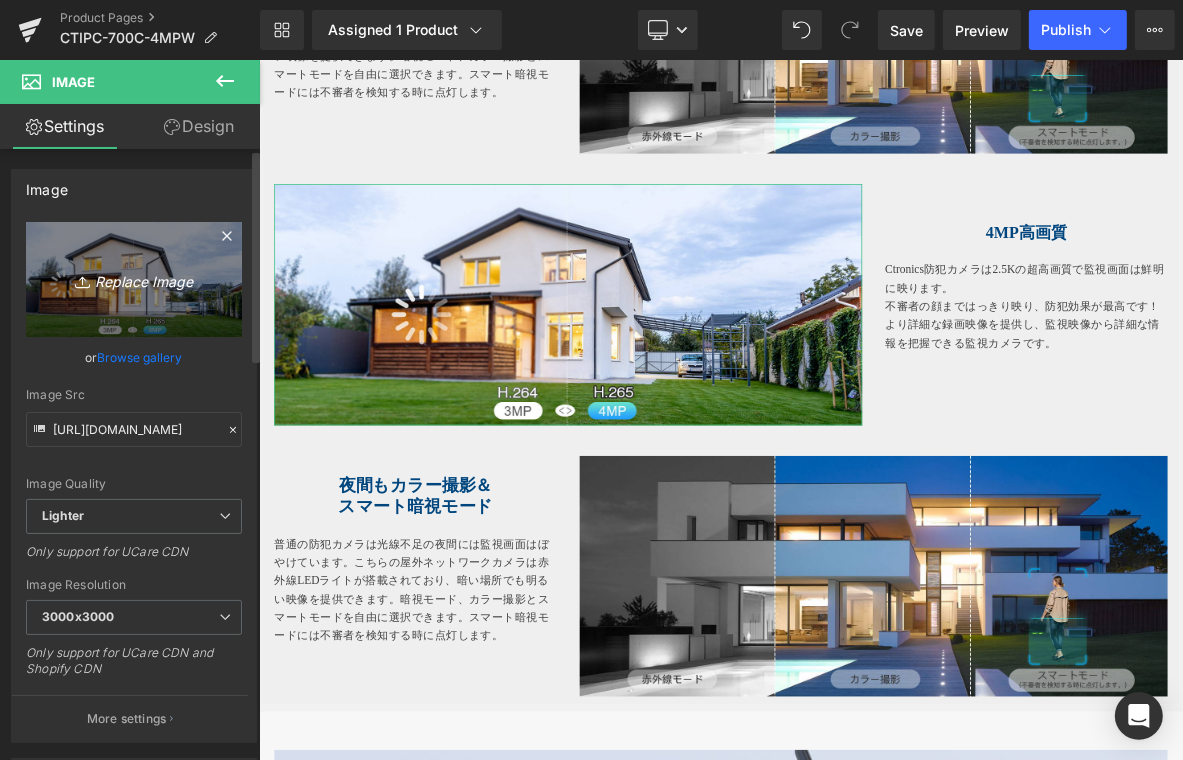 click on "Replace Image" at bounding box center (134, 279) 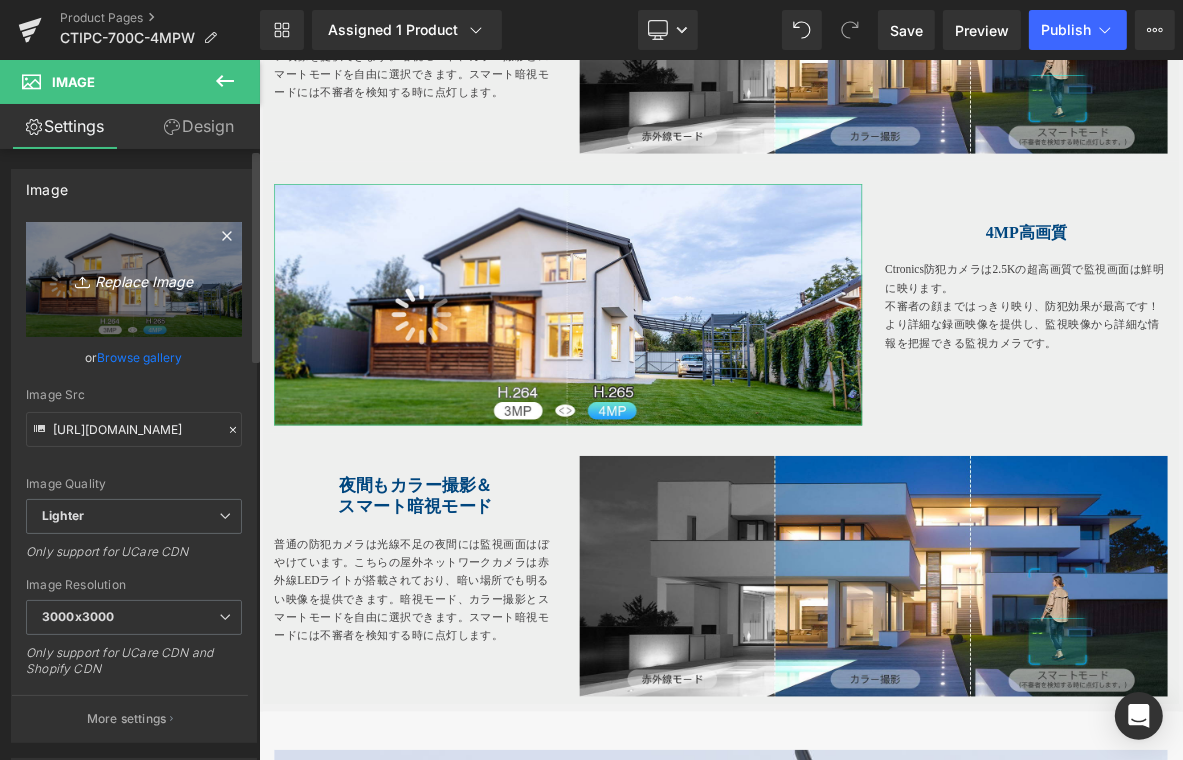type on "C:\fakepath\9.jpg" 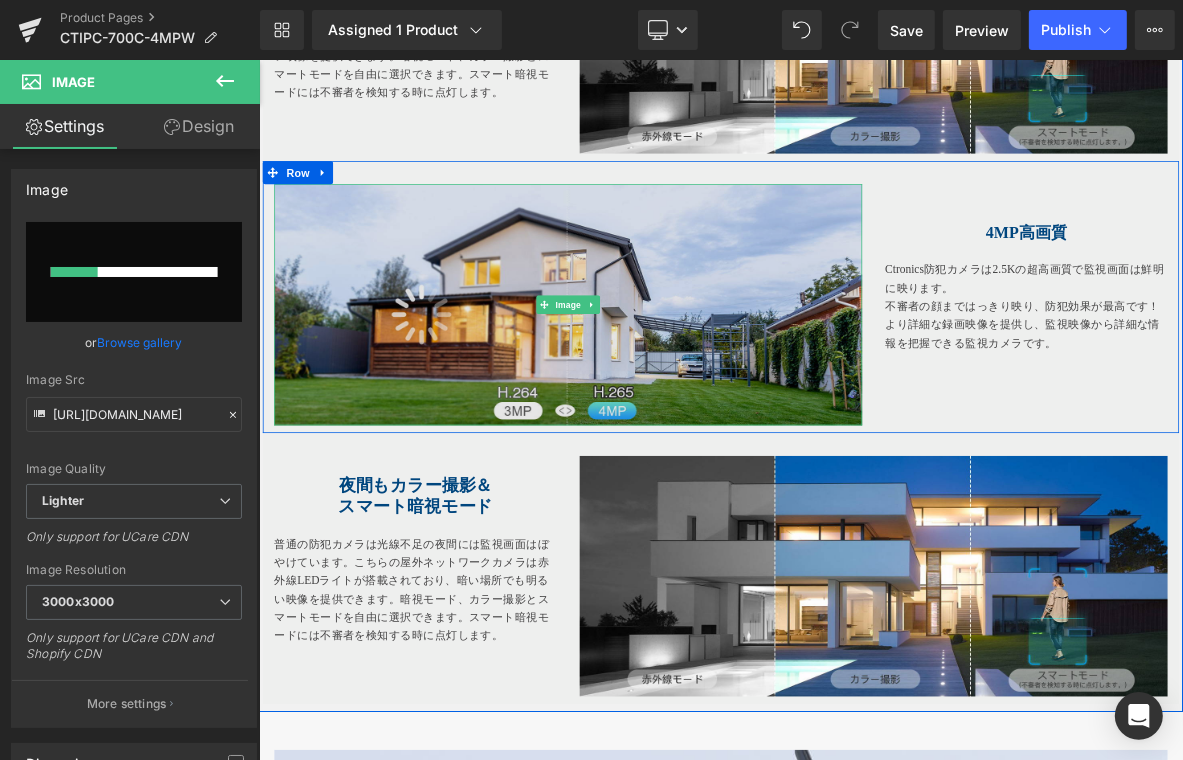 type 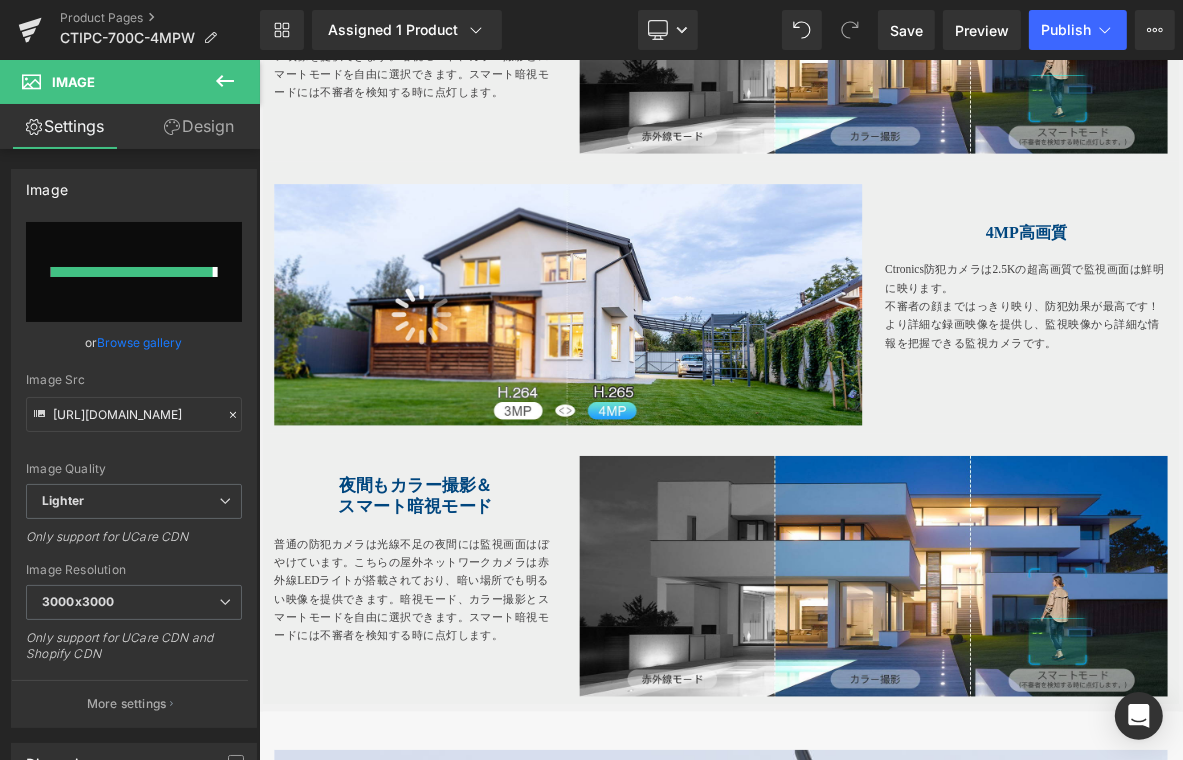 type on "https://ucarecdn.com/b57bab16-4126-49ad-bb74-44e9b635aa7d/-/format/auto/-/preview/3000x3000/-/quality/lighter/9.jpg" 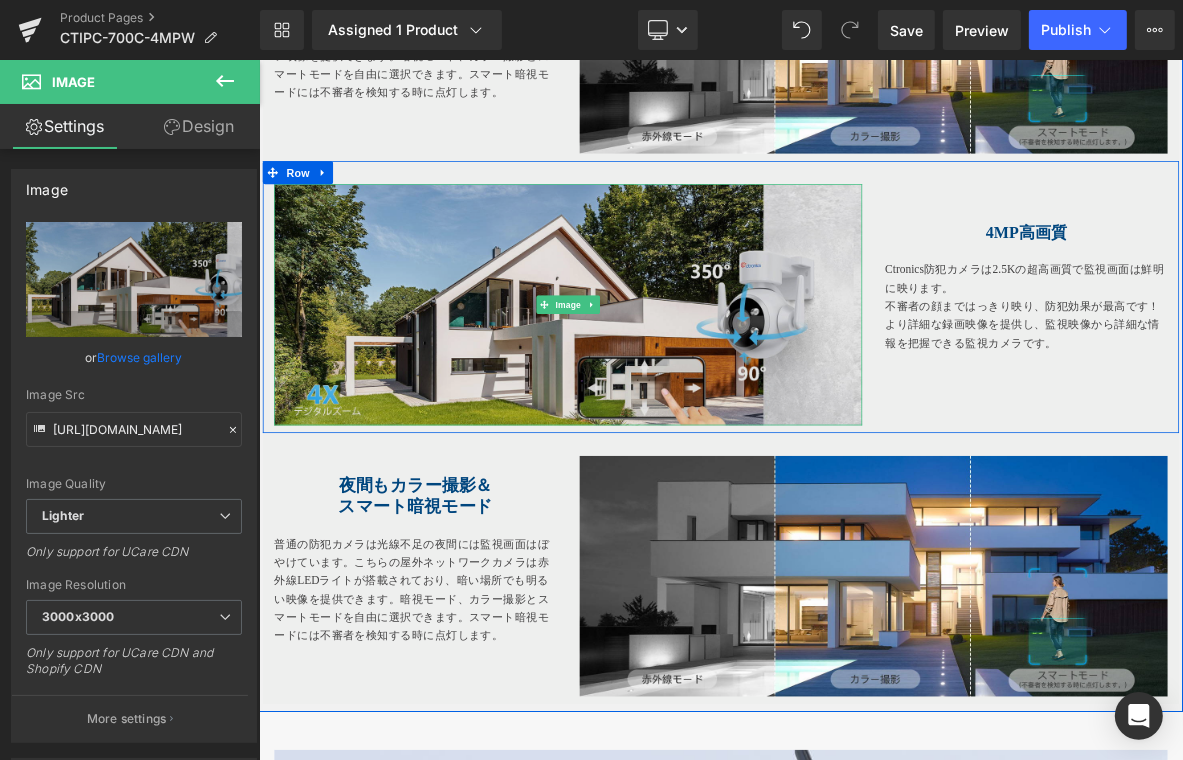 drag, startPoint x: 346, startPoint y: 392, endPoint x: 765, endPoint y: 342, distance: 421.97275 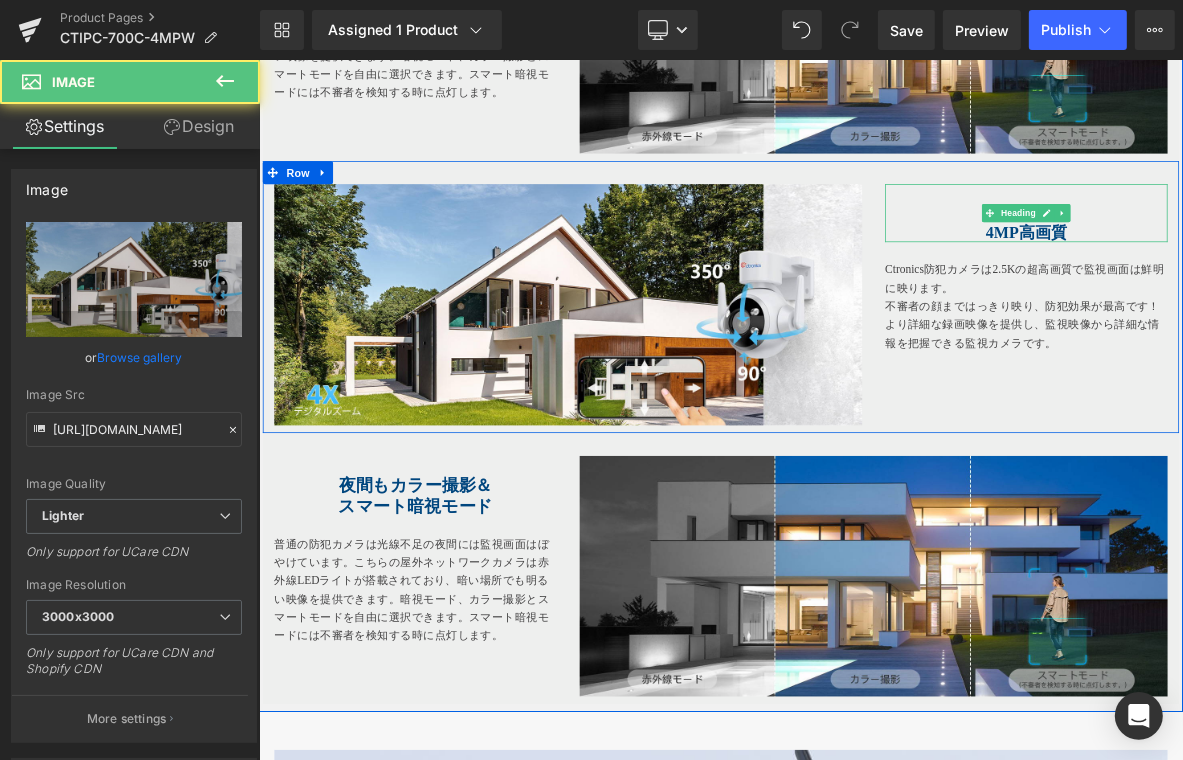 click on "4MP高画質" at bounding box center (1263, 285) 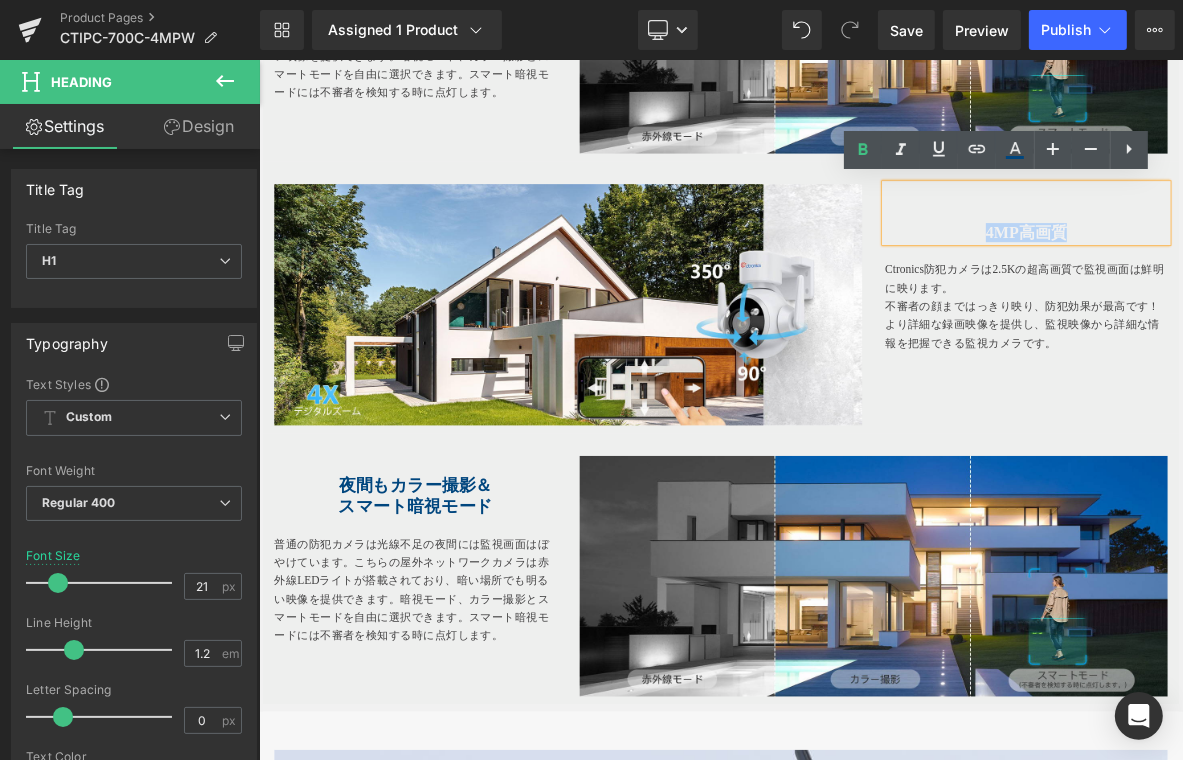 paste 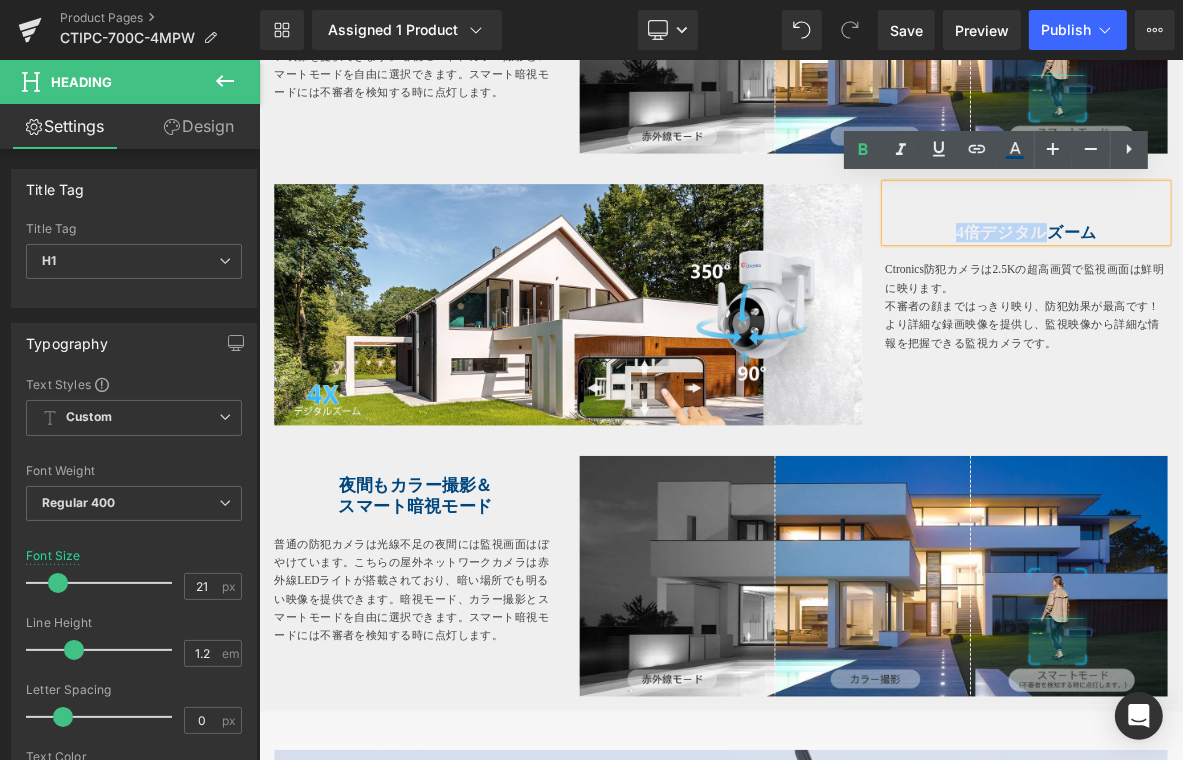 type 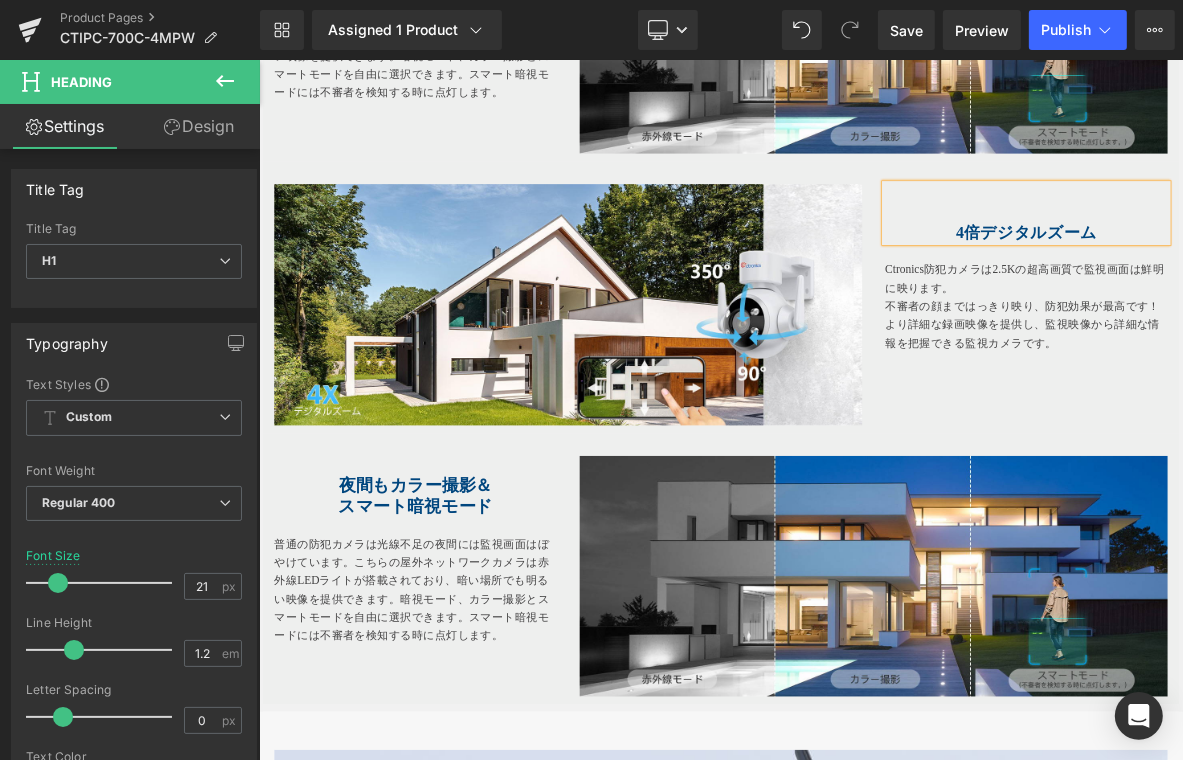 click at bounding box center [663, 380] 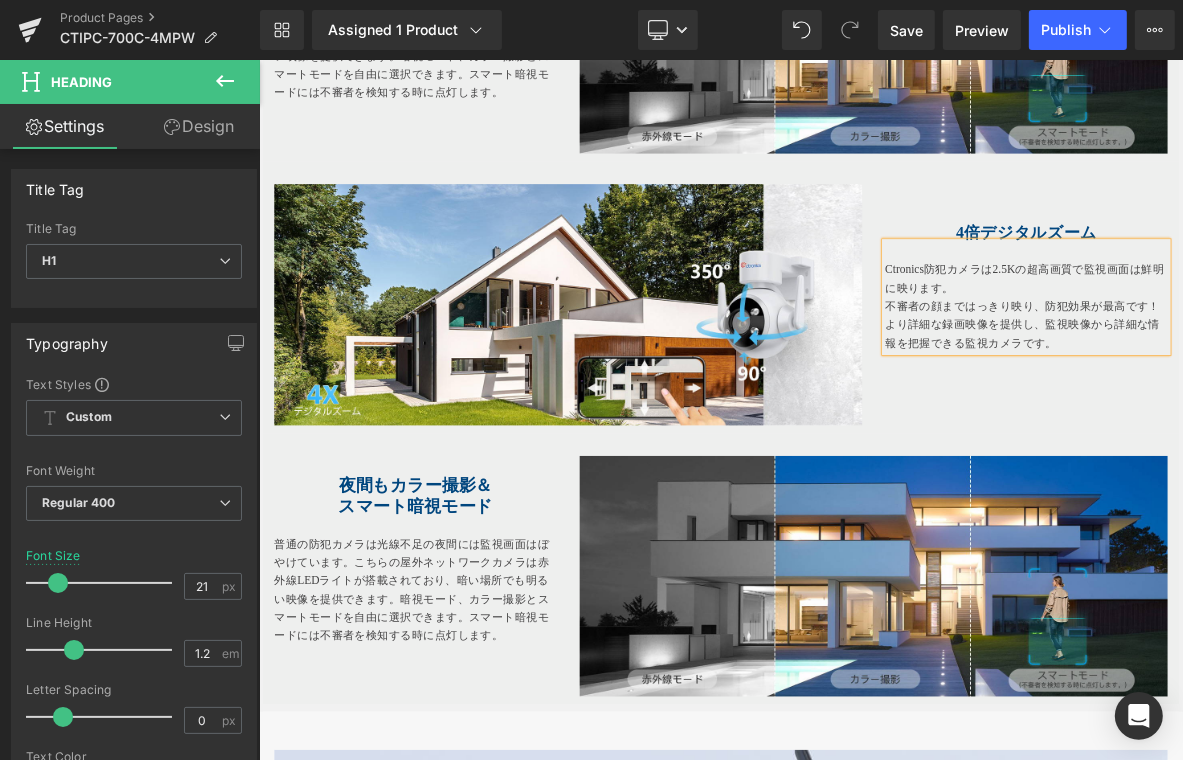 click on "Ctronics防犯カメラは2.5Kの超高画質で監視画面は鮮明に映ります。" at bounding box center (1260, 346) 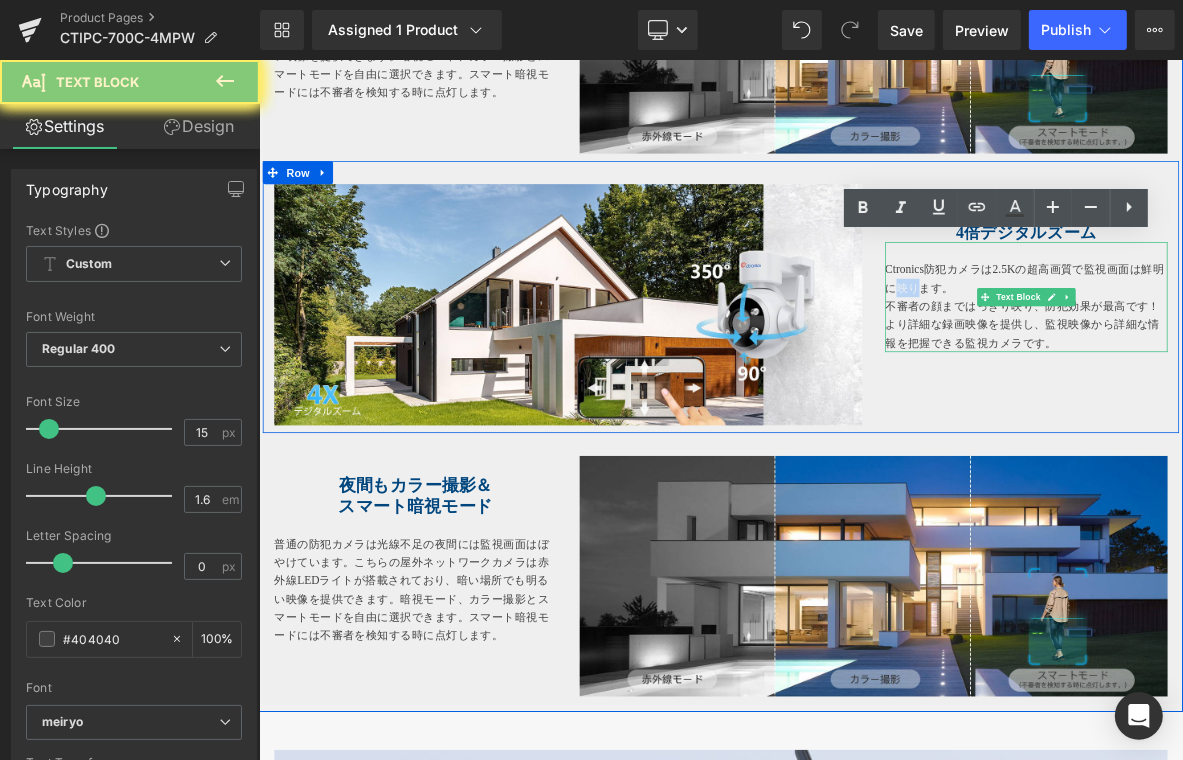 click on "Ctronics防犯カメラは2.5Kの超高画質で監視画面は鮮明に映ります。" at bounding box center (1260, 346) 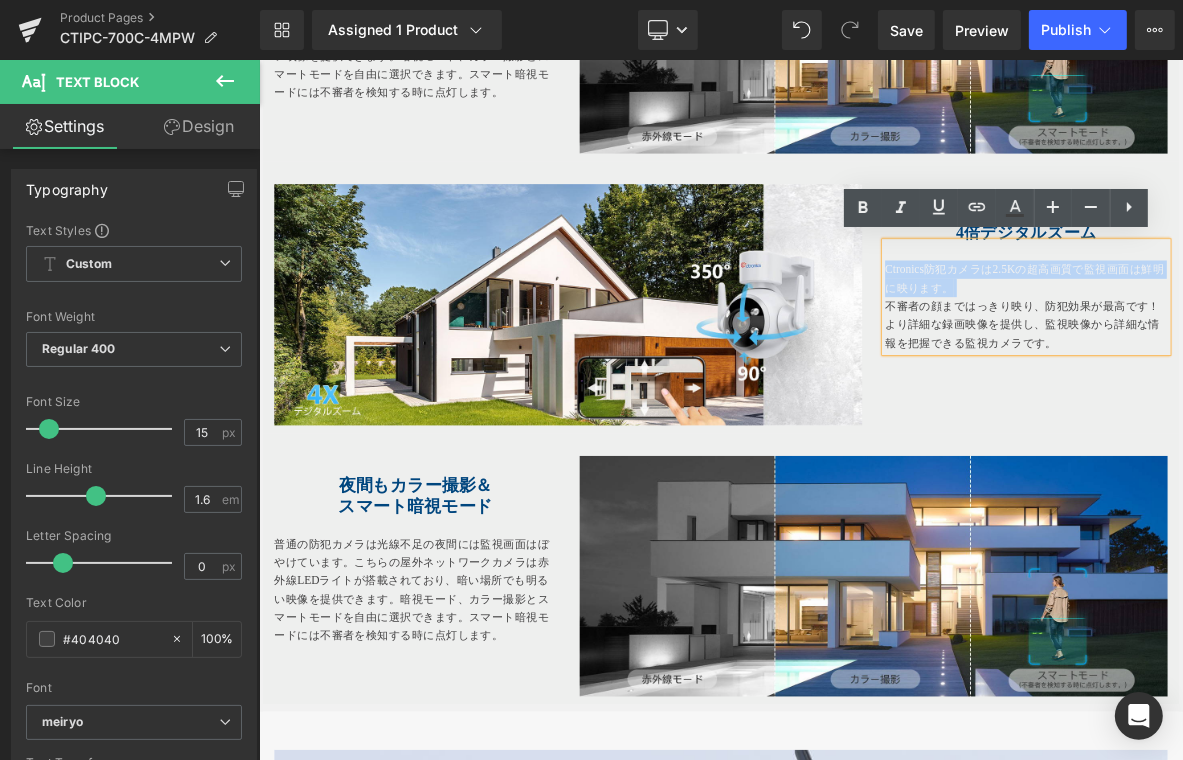 click on "Ctronics防犯カメラは2.5Kの超高画質で監視画面は鮮明に映ります。" at bounding box center (1260, 346) 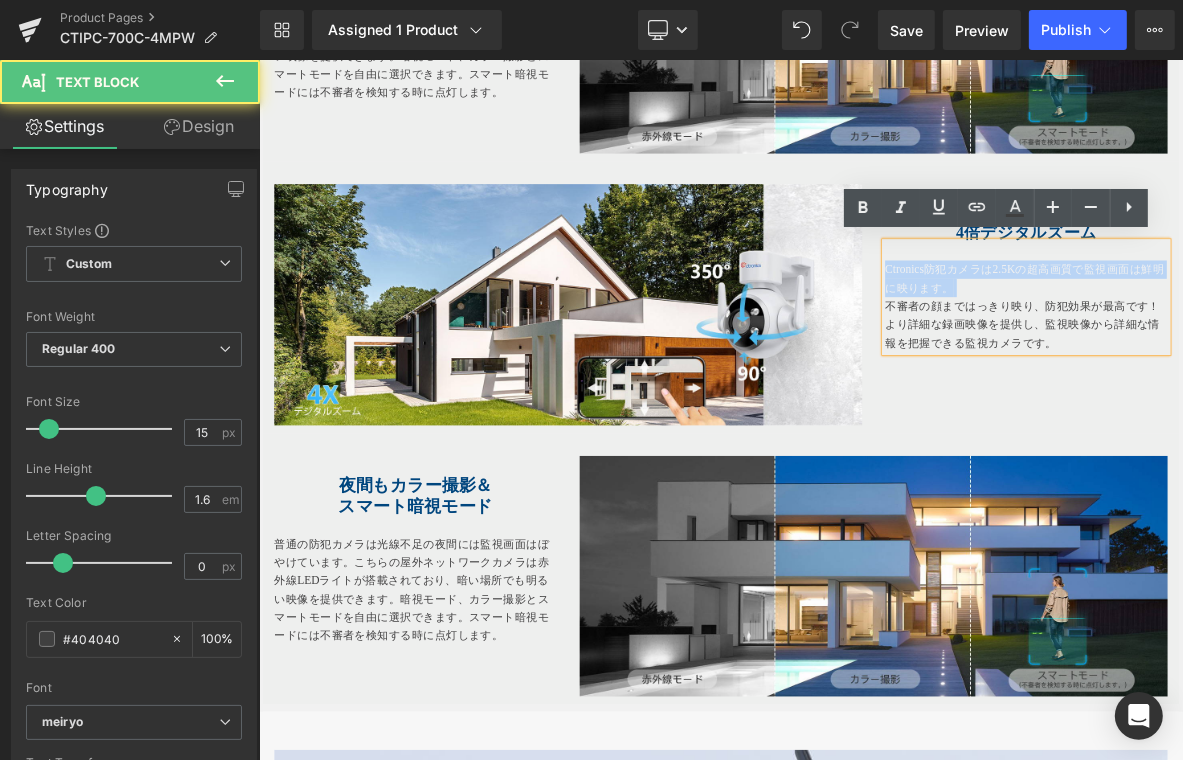 click on "Ctronics防犯カメラは2.5Kの超高画質で監視画面は鮮明に映ります。" at bounding box center [1260, 346] 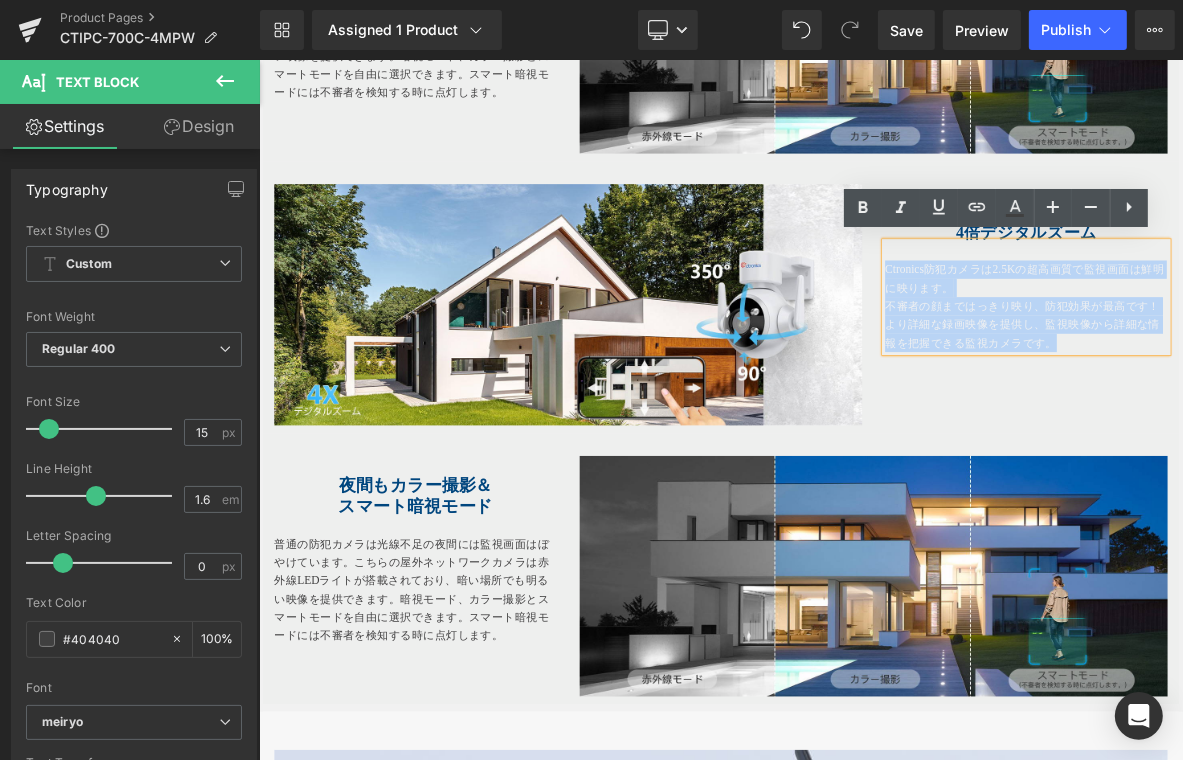drag, startPoint x: 1301, startPoint y: 426, endPoint x: 1060, endPoint y: 324, distance: 261.69638 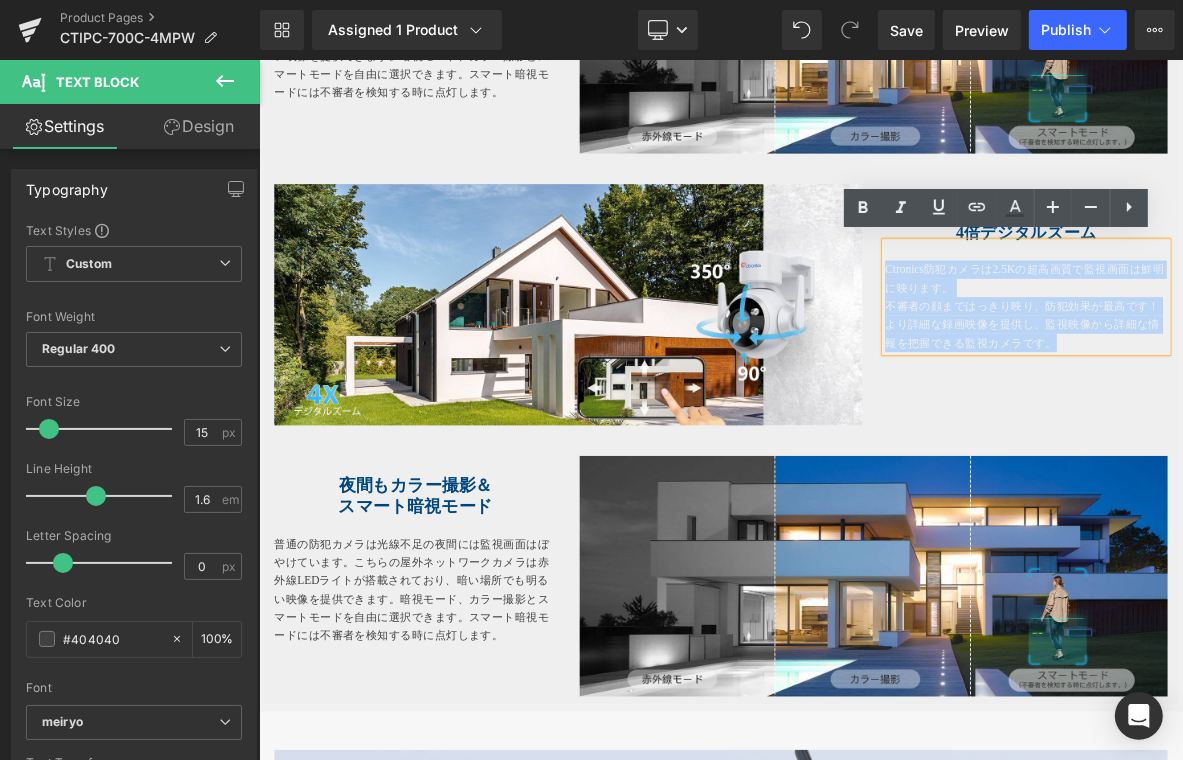 click on "4倍デジタルズーム Heading         Ctronics防犯カメラは2.5Kの超高画質で監視画面は鮮明に映ります。 不審者の顔まではっきり映り、防犯効果が最高です！より詳細な録画映像を提供し、監視映像から詳細な情報を把握できる監視カメラです。 Text Block" at bounding box center (1263, 332) 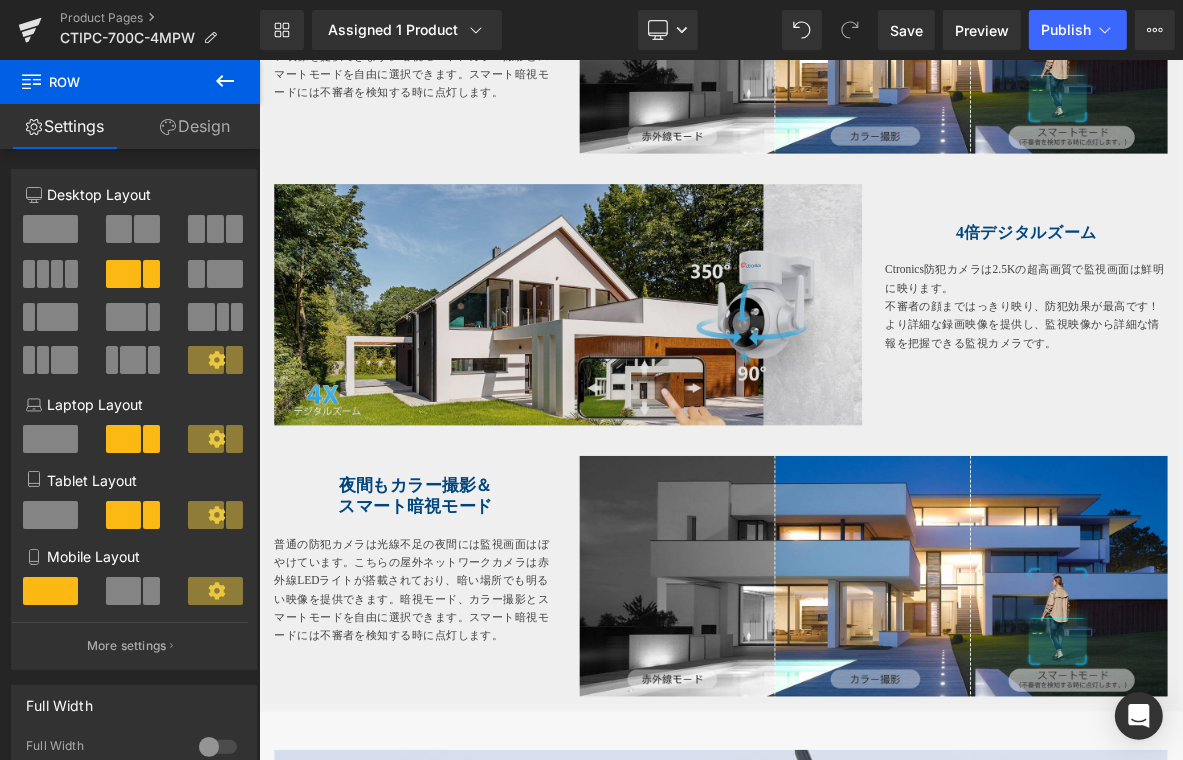 drag, startPoint x: 316, startPoint y: 401, endPoint x: 502, endPoint y: 369, distance: 188.73262 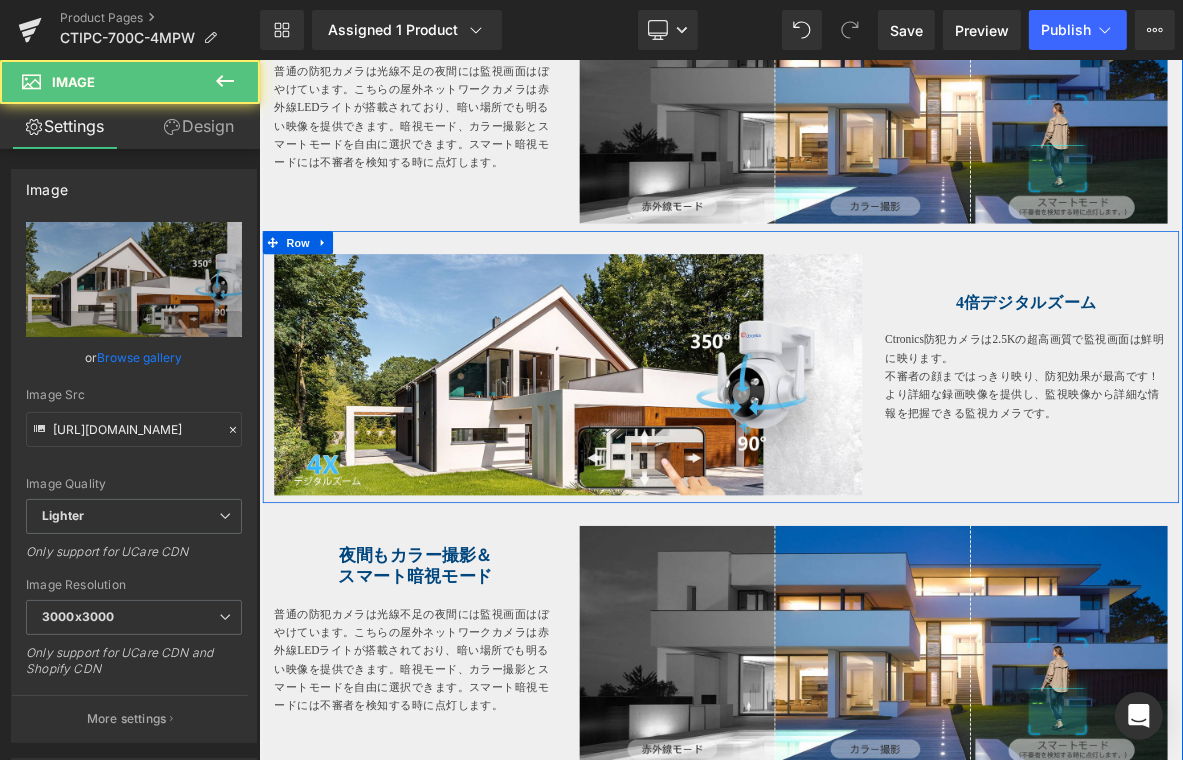 scroll, scrollTop: 4034, scrollLeft: 0, axis: vertical 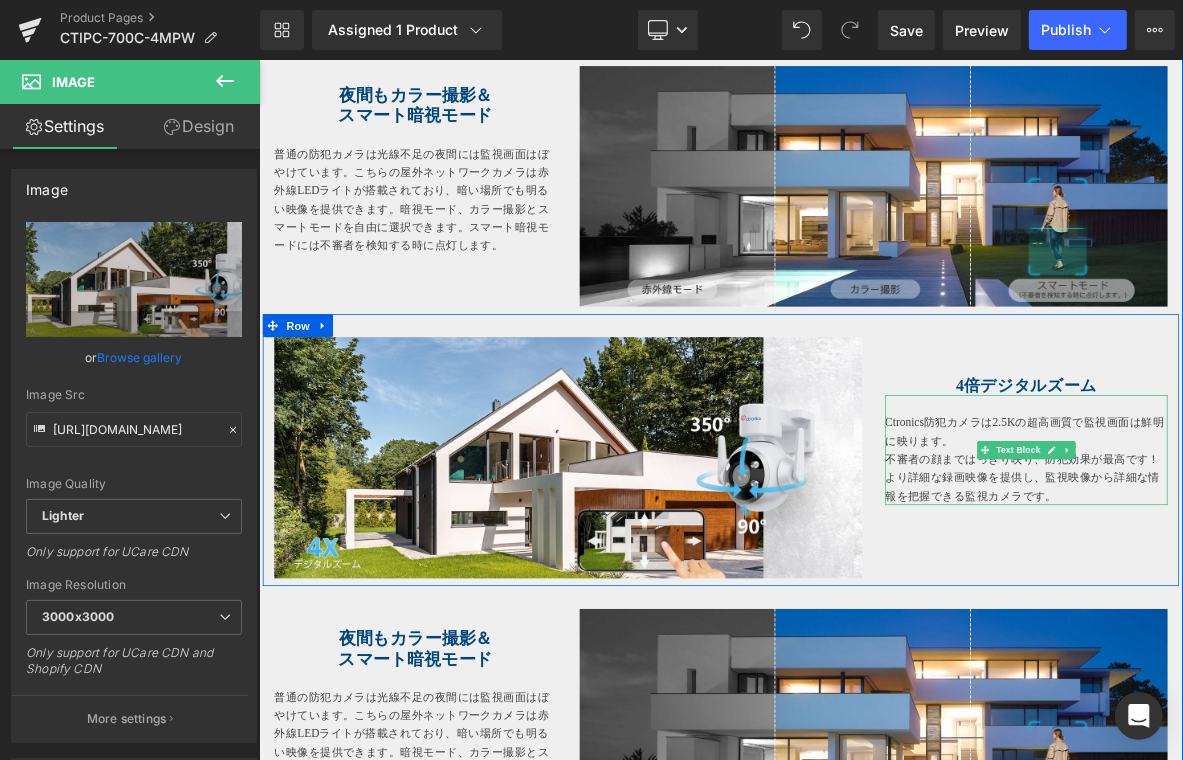 click on "Ctronics防犯カメラは2.5Kの超高画質で監視画面は鮮明に映ります。" at bounding box center (1260, 546) 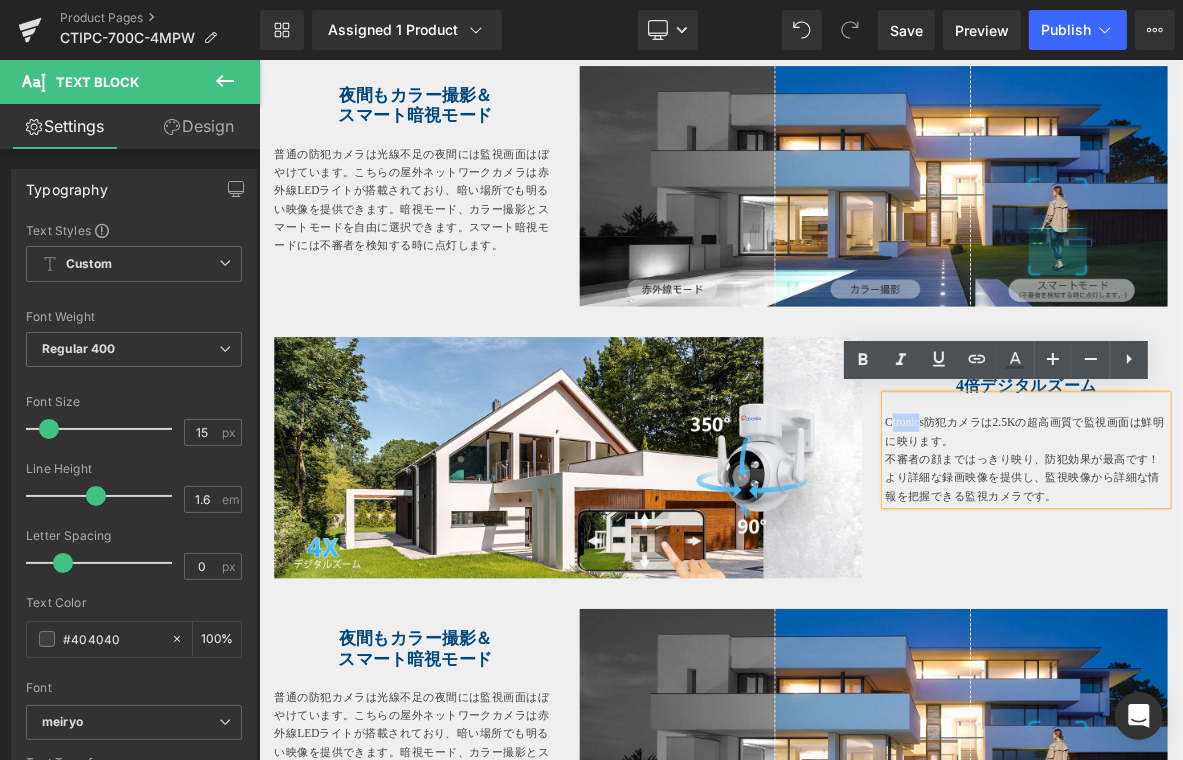 drag, startPoint x: 1076, startPoint y: 530, endPoint x: 1096, endPoint y: 540, distance: 22.36068 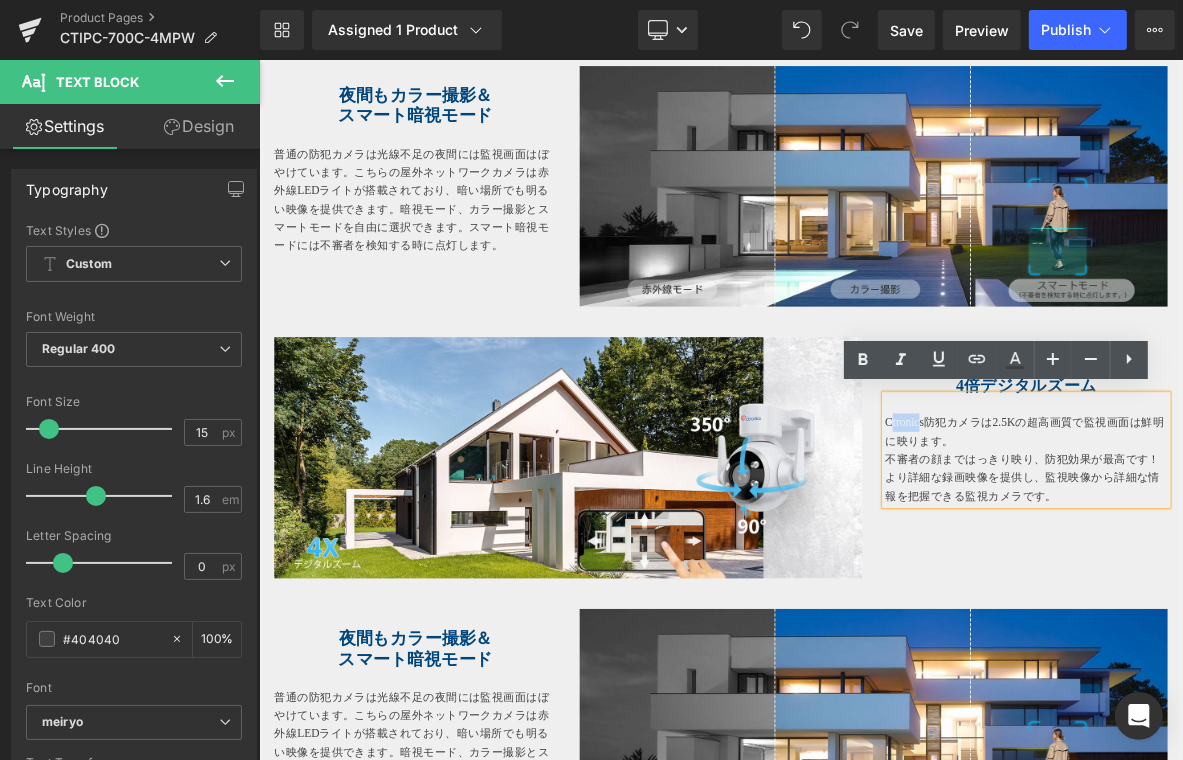 click on "Ctronics防犯カメラは2.5Kの超高画質で監視画面は鮮明に映ります。" at bounding box center (1260, 546) 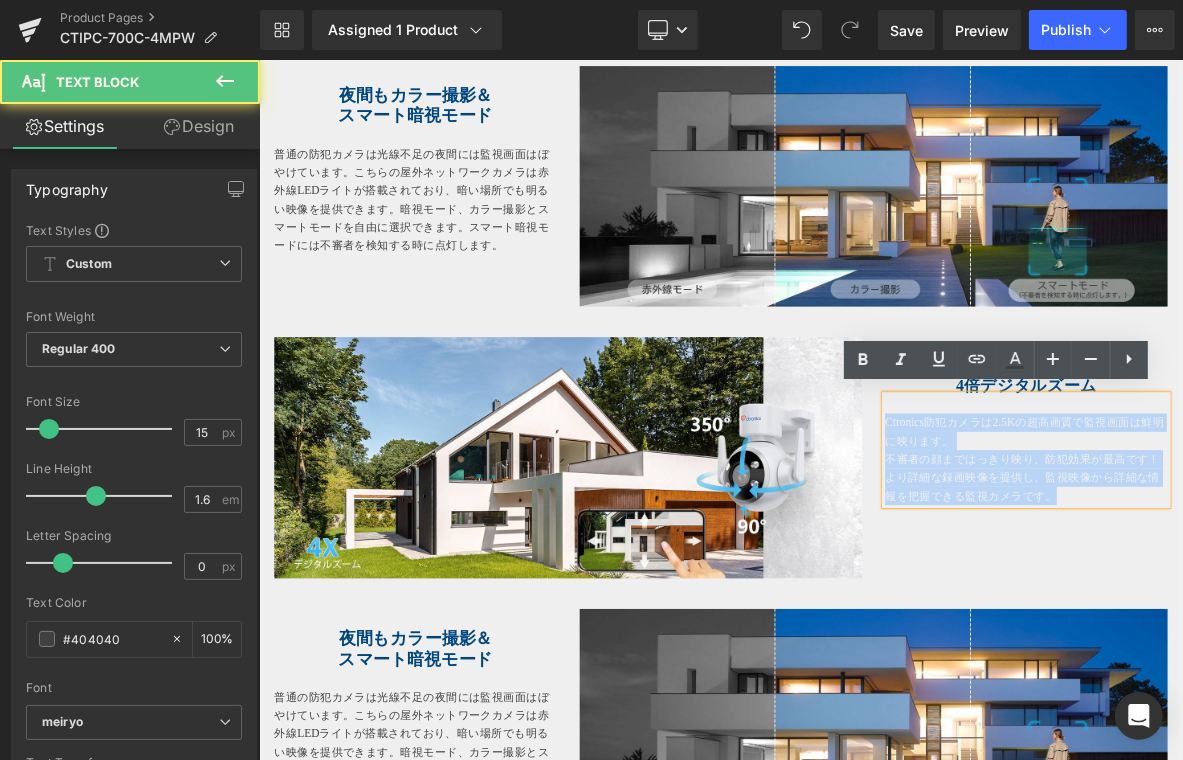 drag, startPoint x: 1072, startPoint y: 531, endPoint x: 1386, endPoint y: 653, distance: 336.86792 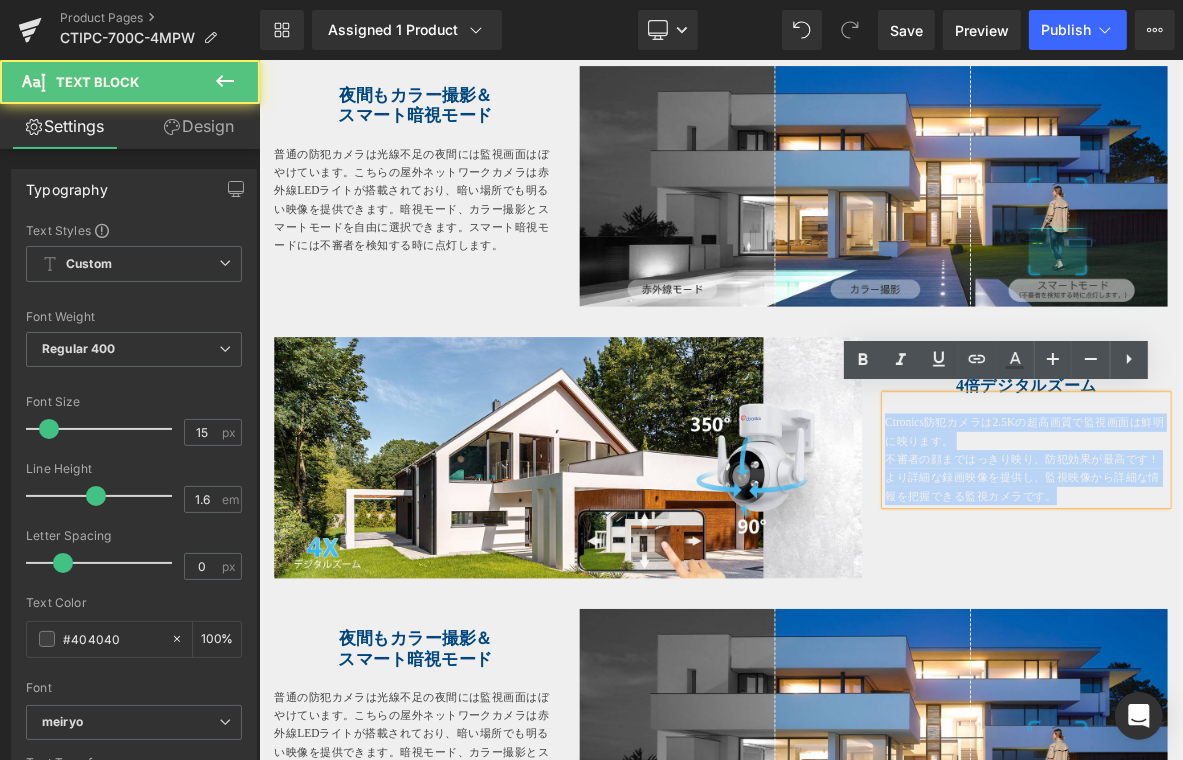 click on "Image         4倍デジタルズーム Heading         Ctronics防犯カメラは2.5Kの超高画質で監視画面は鮮明に映ります。 不審者の顔まではっきり映り、防犯効果が最高です！より詳細な録画映像を提供し、監視映像から詳細な情報を把握できる監視カメラです。 Text Block         Row" at bounding box center [863, 570] 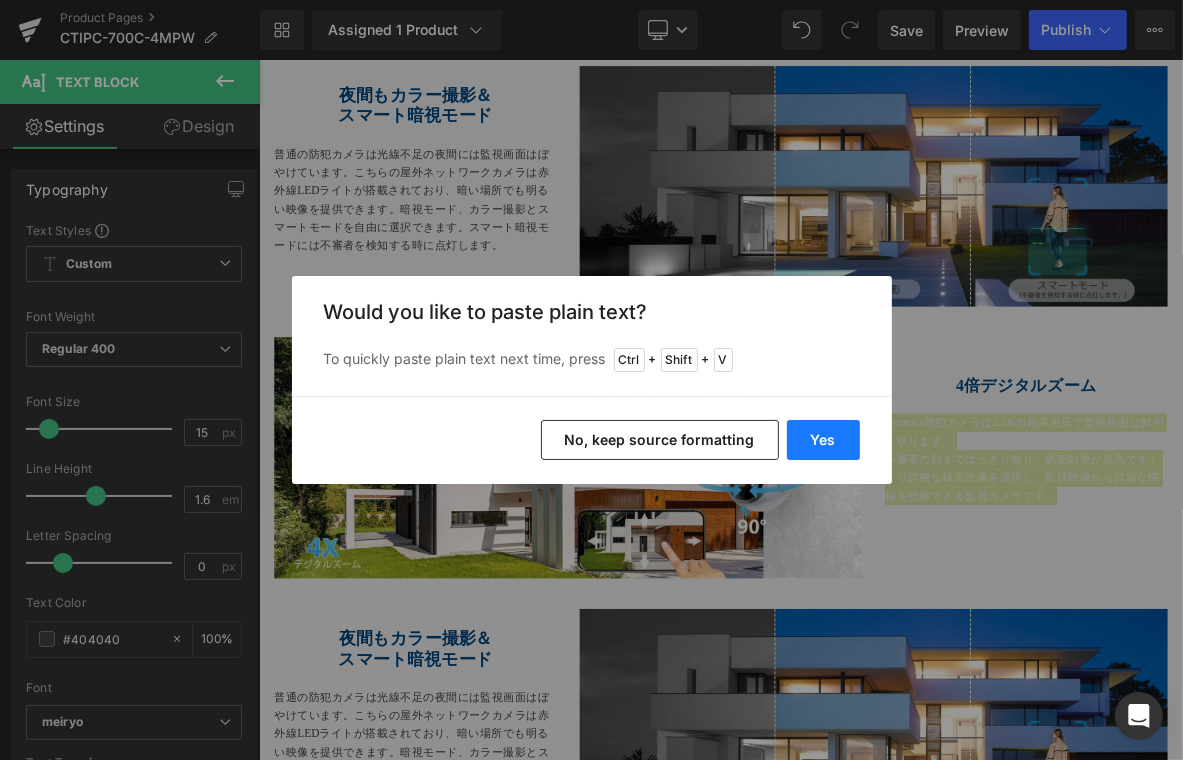 click on "Yes" at bounding box center [823, 440] 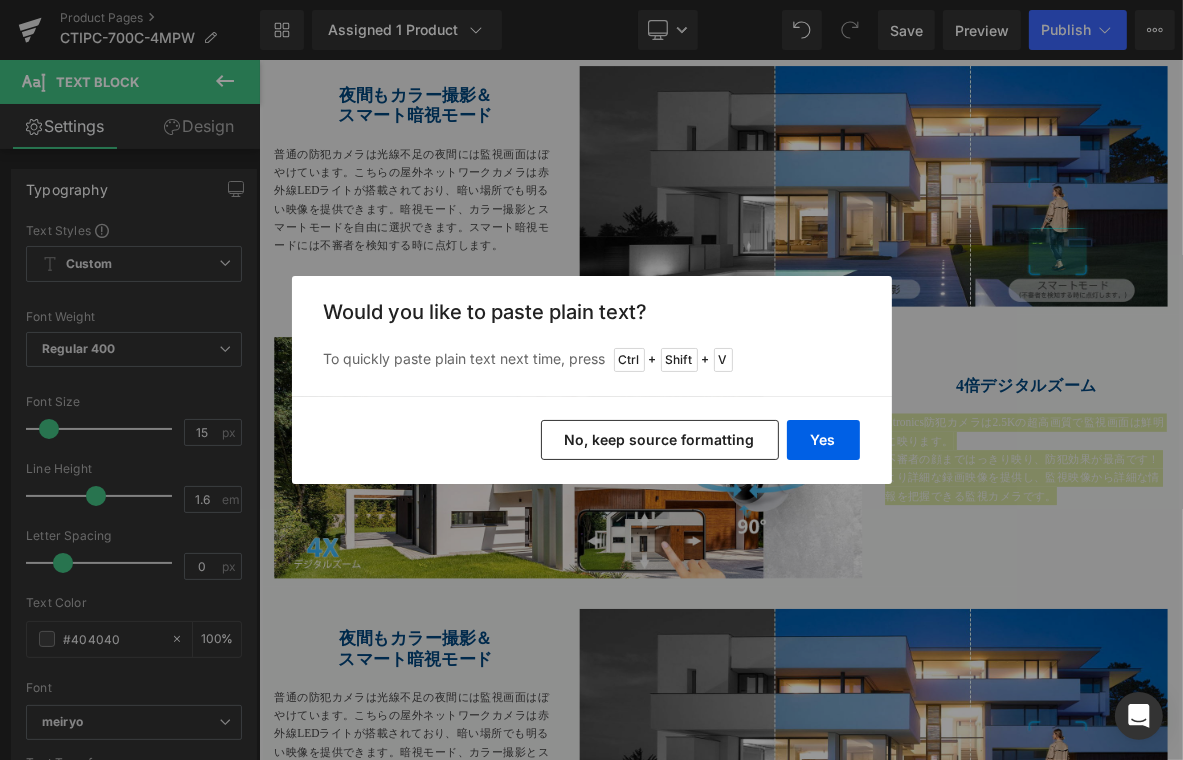 type 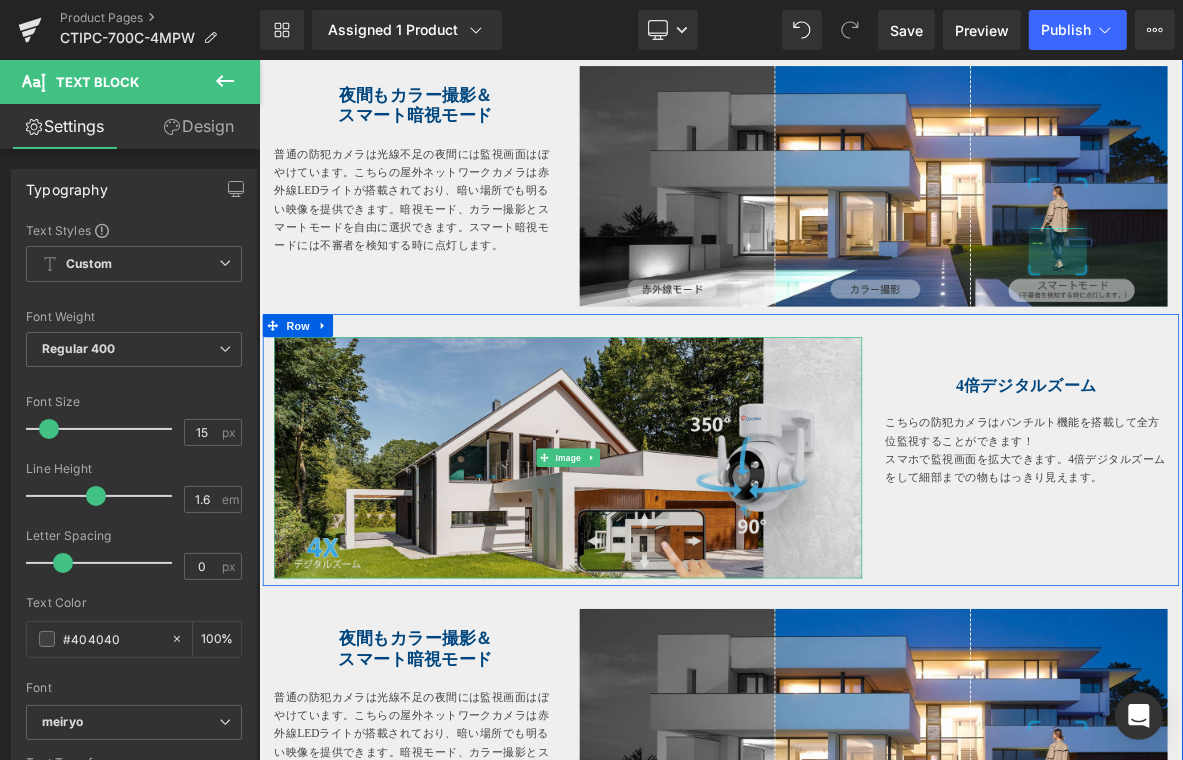 click at bounding box center [663, 580] 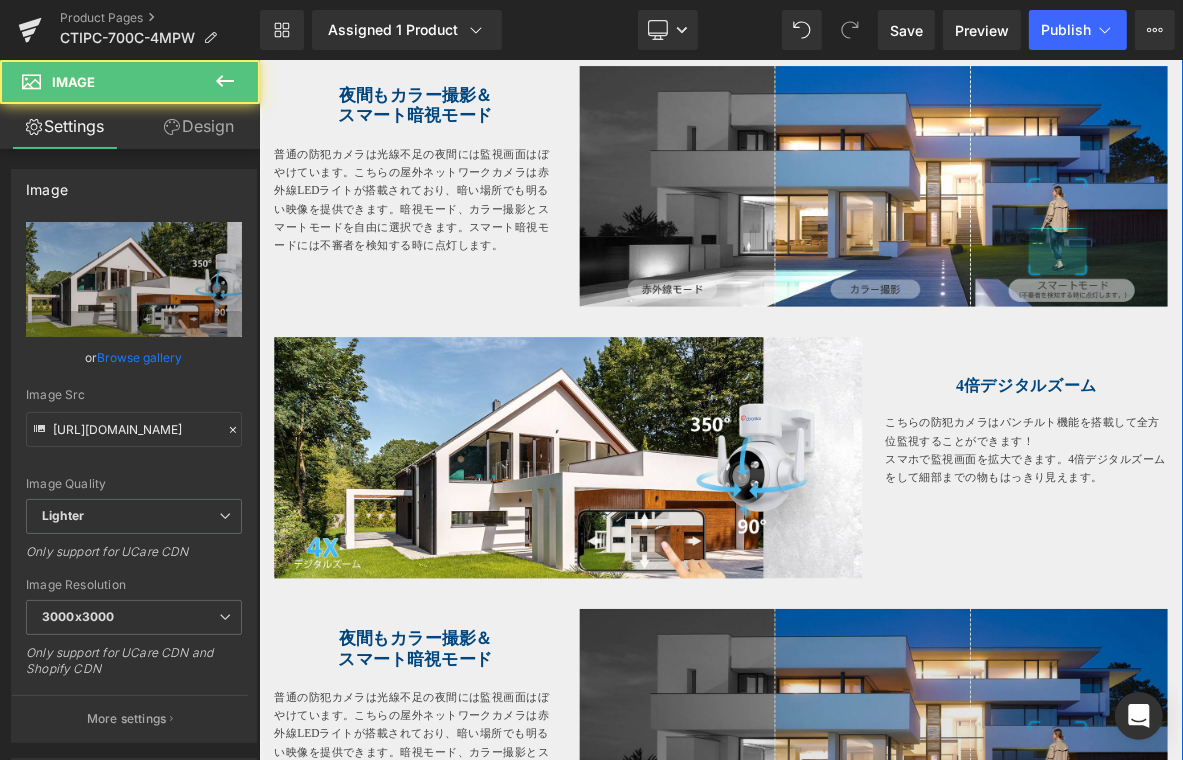 scroll, scrollTop: 4434, scrollLeft: 0, axis: vertical 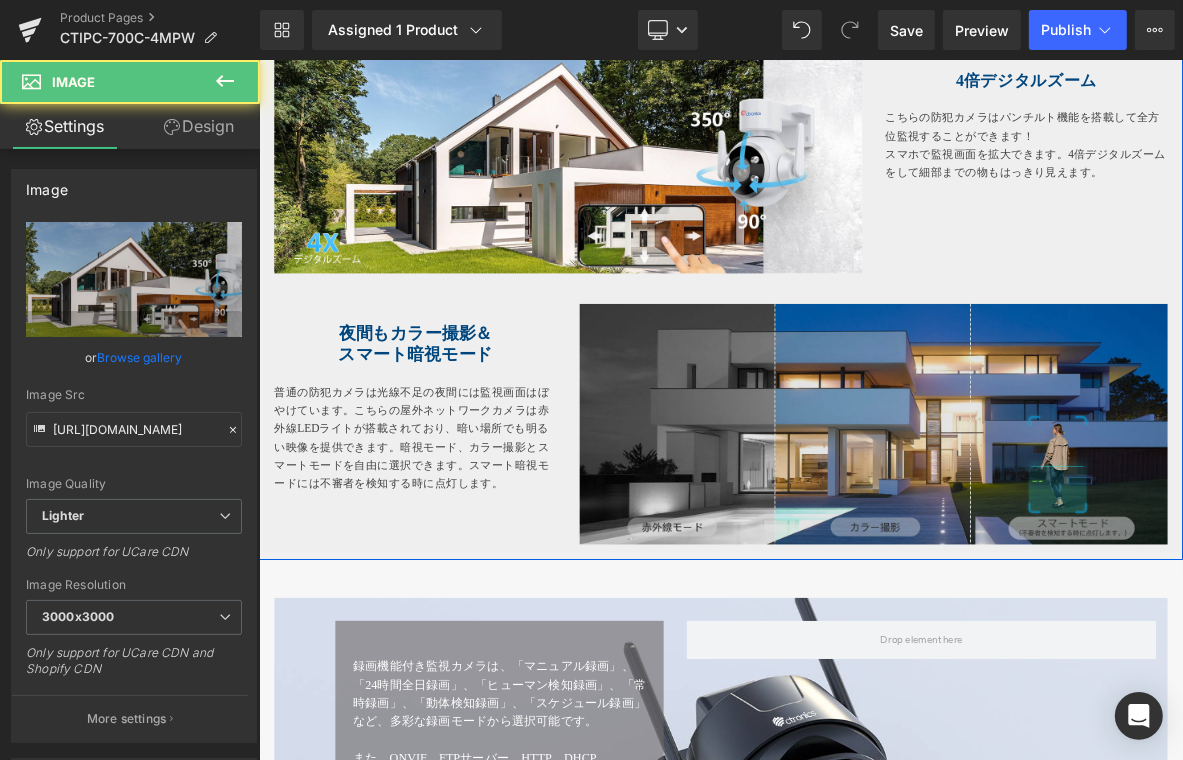 click at bounding box center [1063, 536] 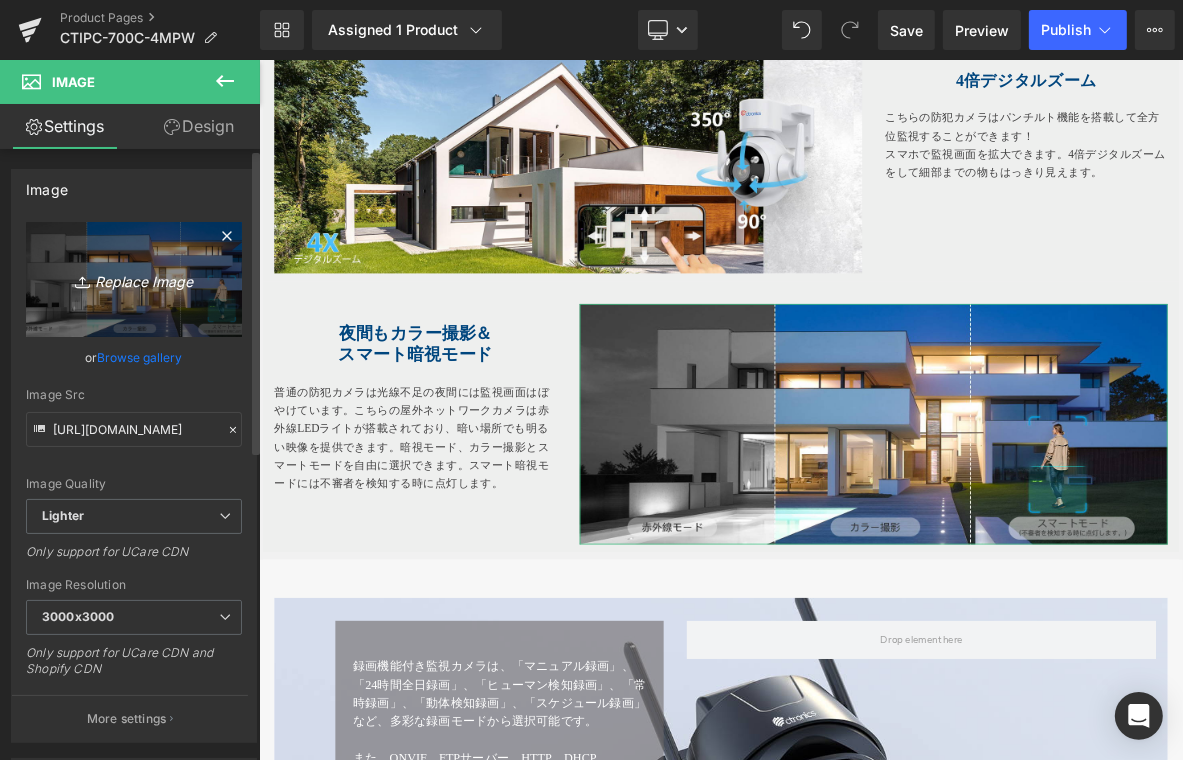 click 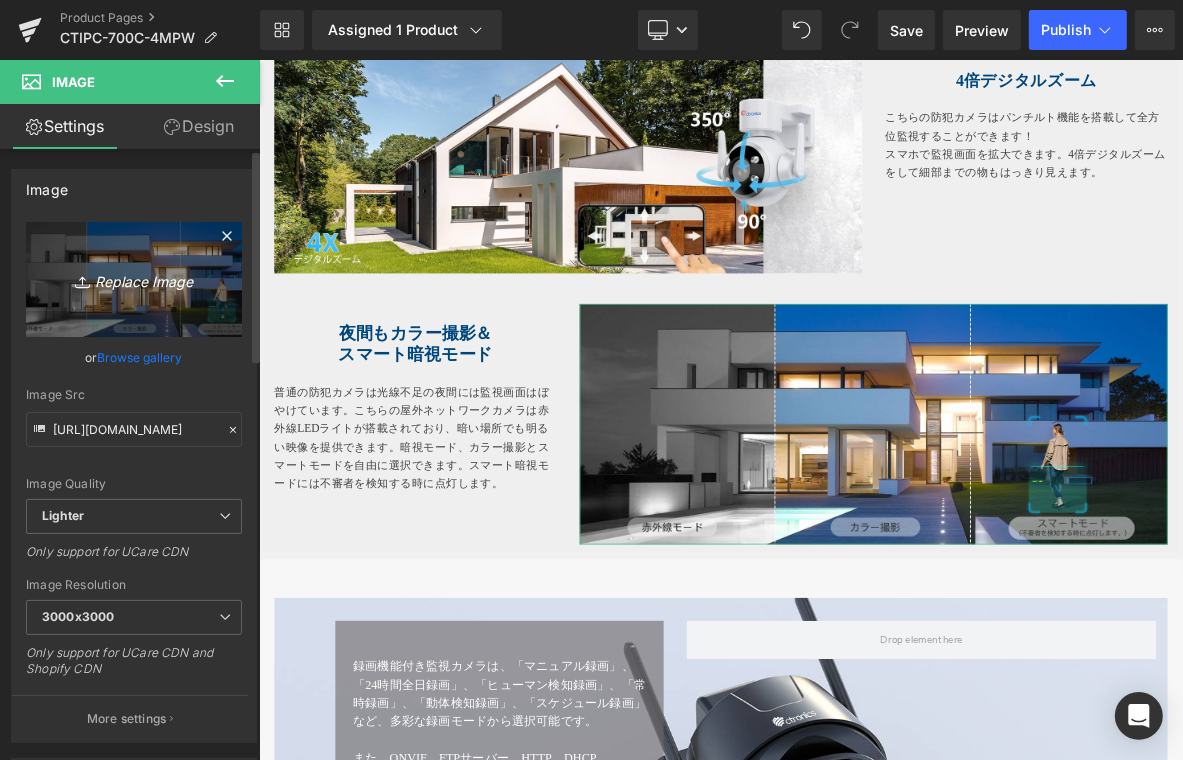 type on "C:\fakepath\10.jpg" 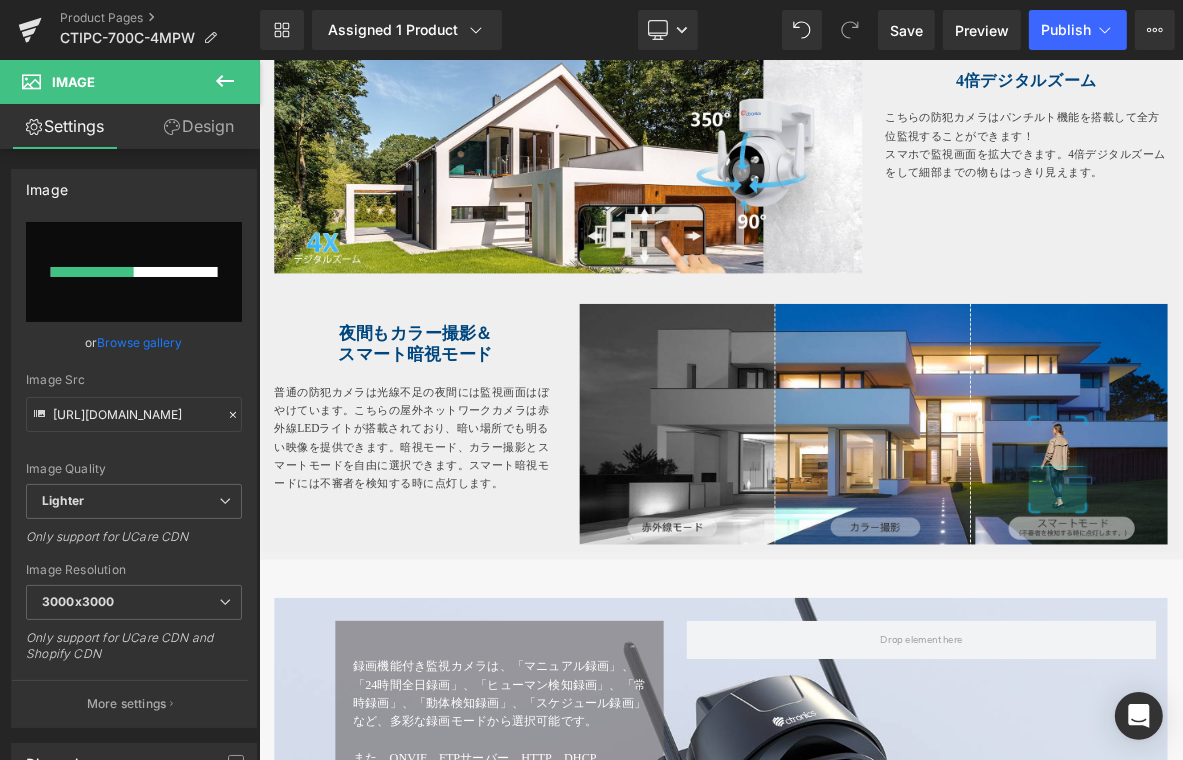 type 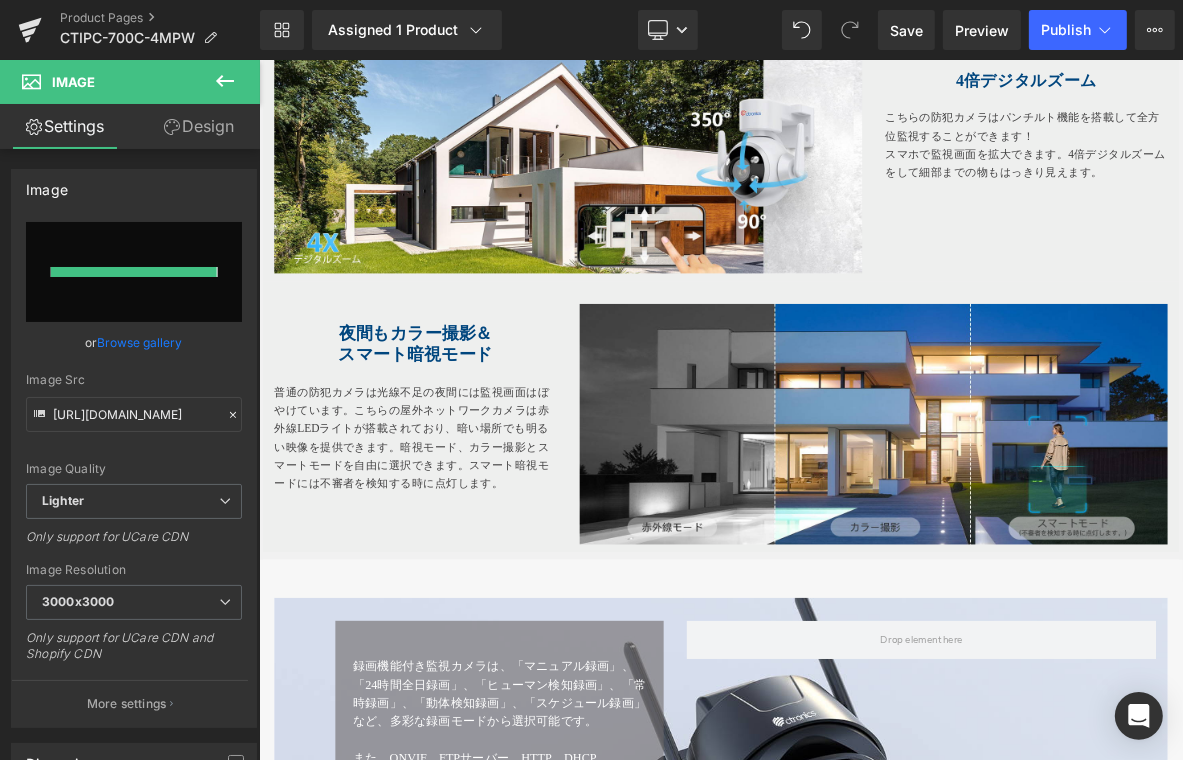 type on "https://ucarecdn.com/5d9e6d48-11f1-45fd-8334-31d787051c78/-/format/auto/-/preview/3000x3000/-/quality/lighter/10.jpg" 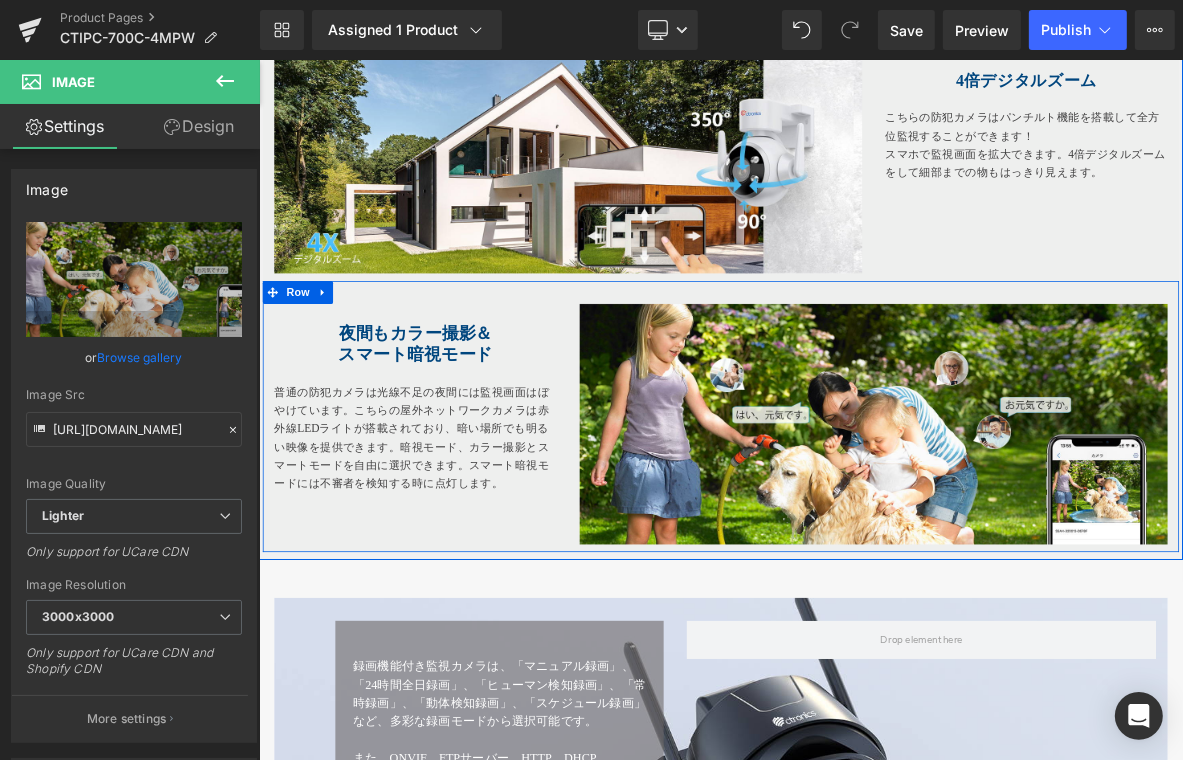 drag, startPoint x: 318, startPoint y: 443, endPoint x: 362, endPoint y: 414, distance: 52.69725 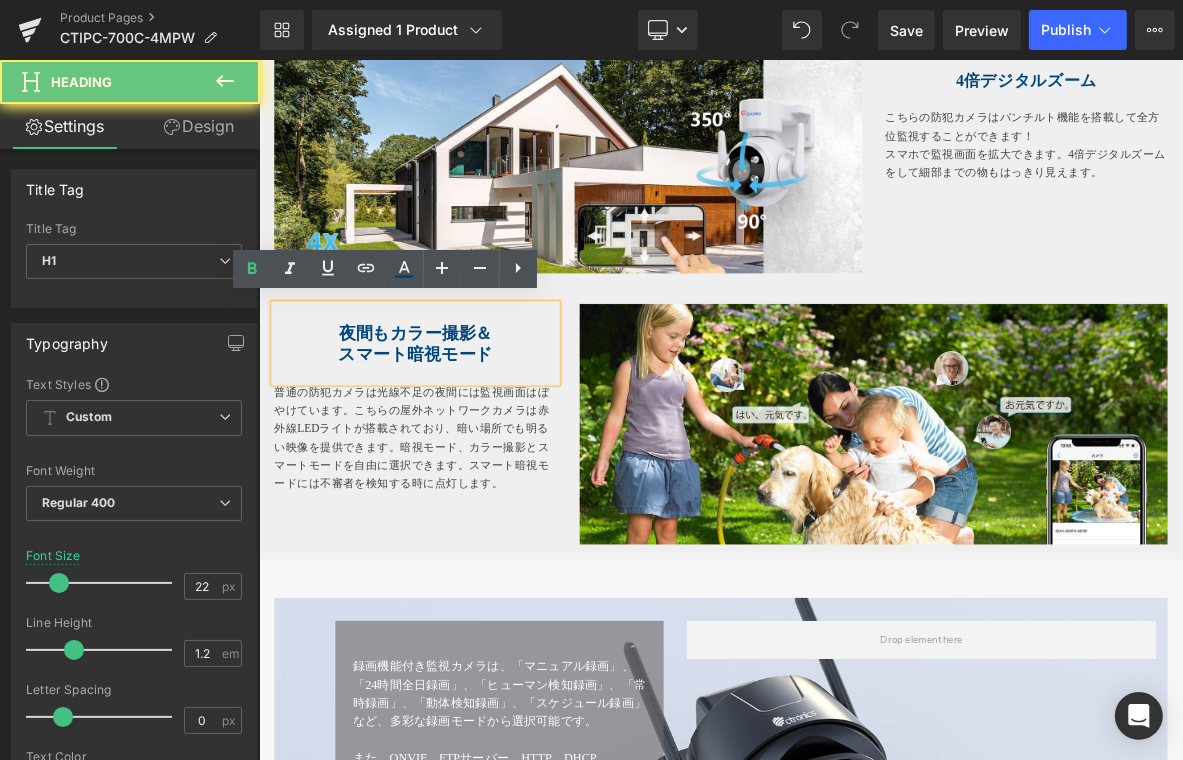 click on "夜間もカラー撮影＆" at bounding box center [462, 416] 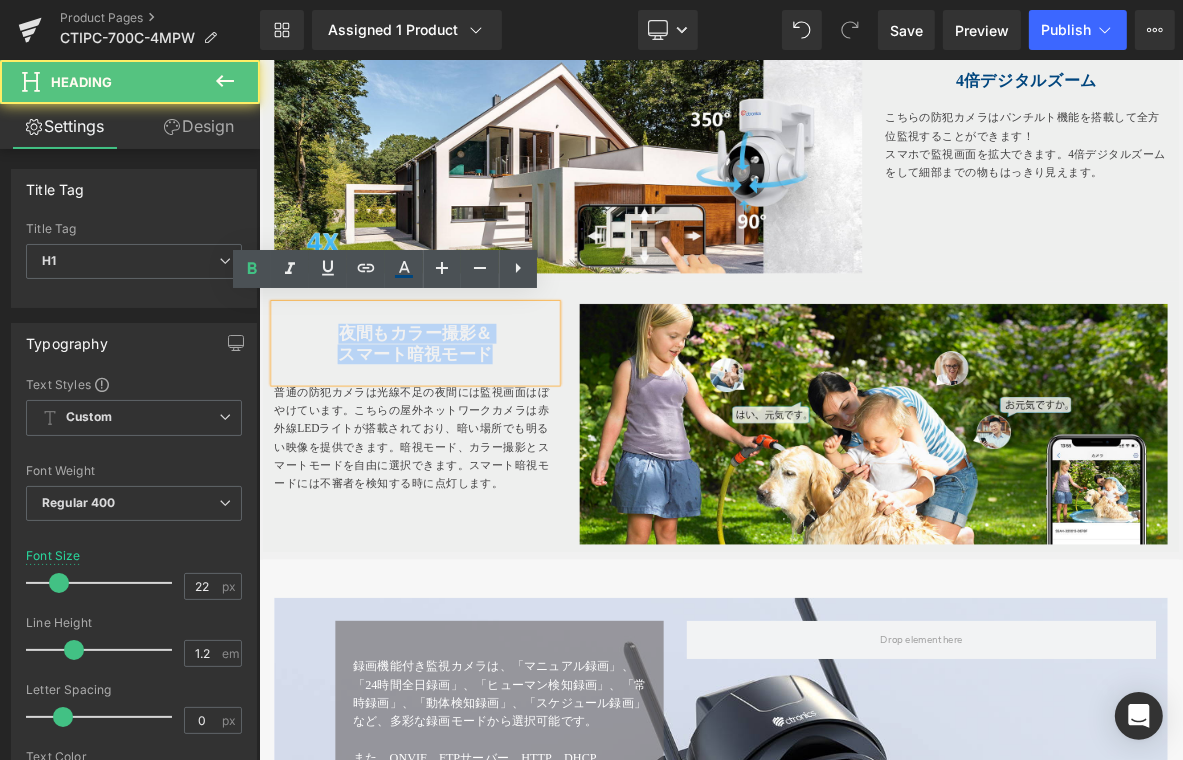 drag, startPoint x: 359, startPoint y: 409, endPoint x: 589, endPoint y: 470, distance: 237.95168 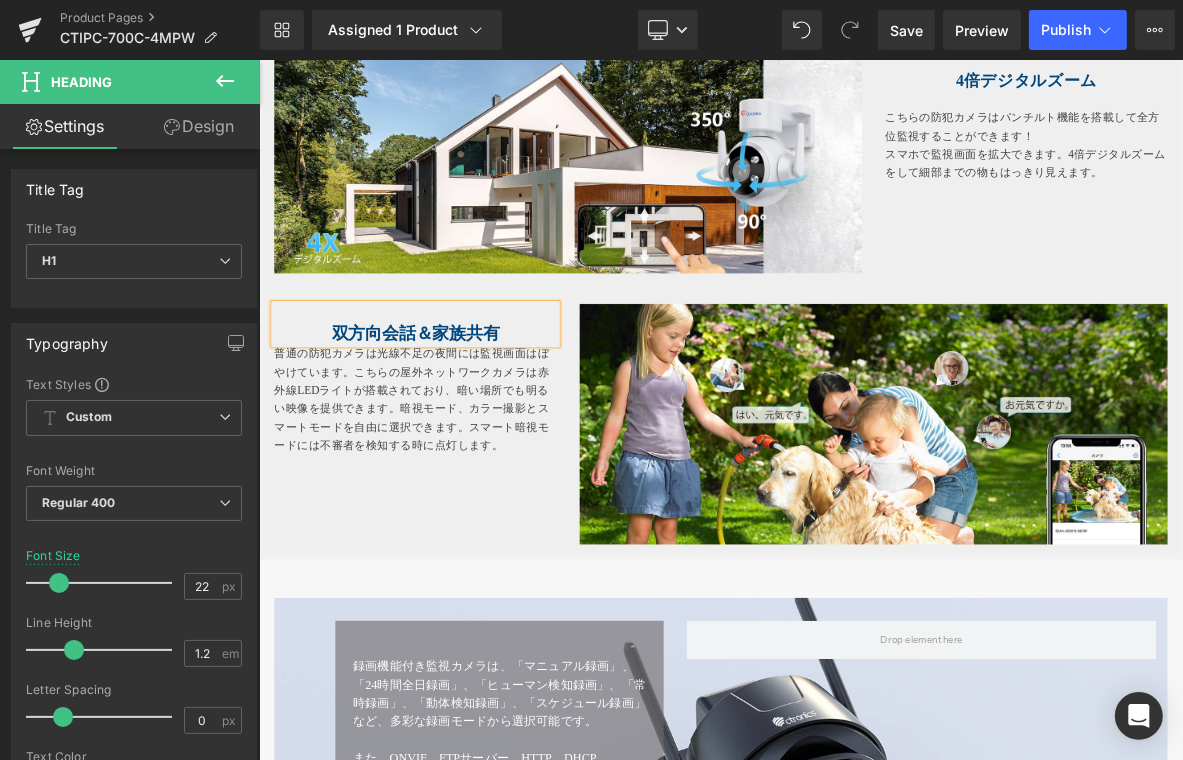 click at bounding box center (1063, 536) 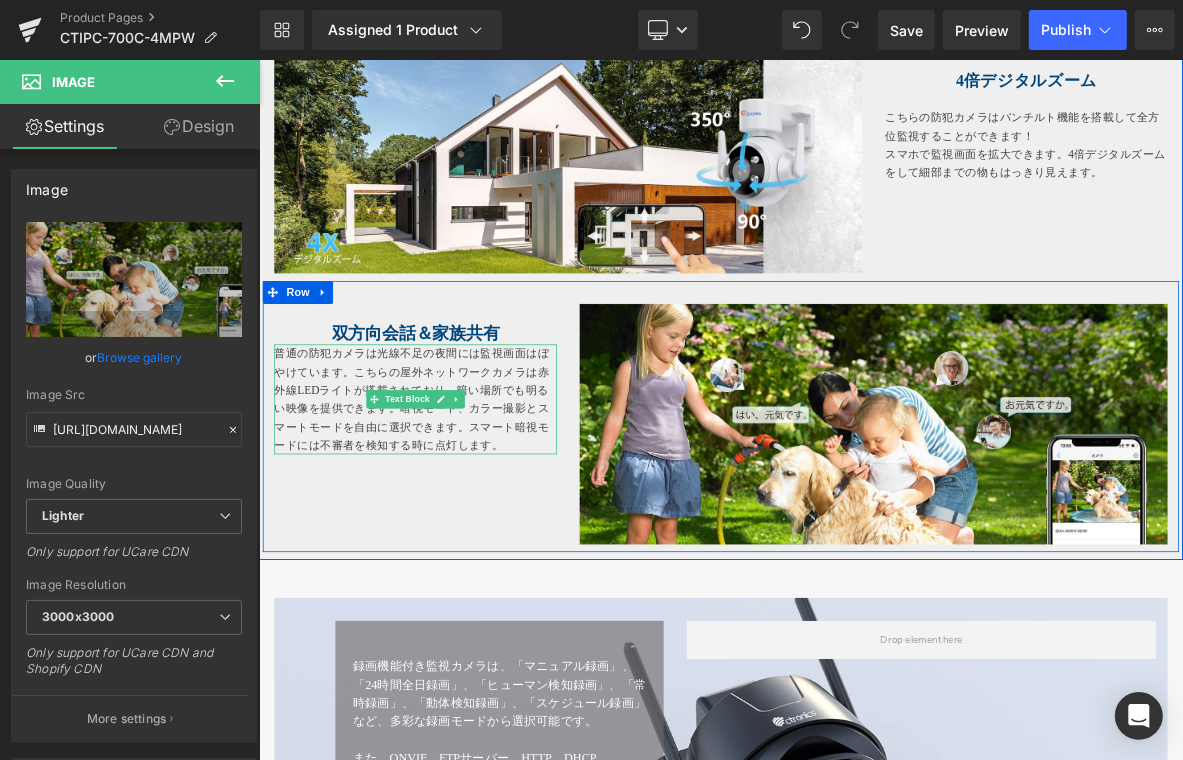 click on "普通の防犯カメラは光線不足の夜間には監視画面はぼやけています。こちらの屋外ネットワークカメラは赤外線LEDライトが搭載されており、暗い場所でも明るい映像を提供できます。暗視モード、カラー撮影とスマートモードを自由に選択できます。スマート暗視モードには不審者を検知する時に点灯します。" at bounding box center (463, 503) 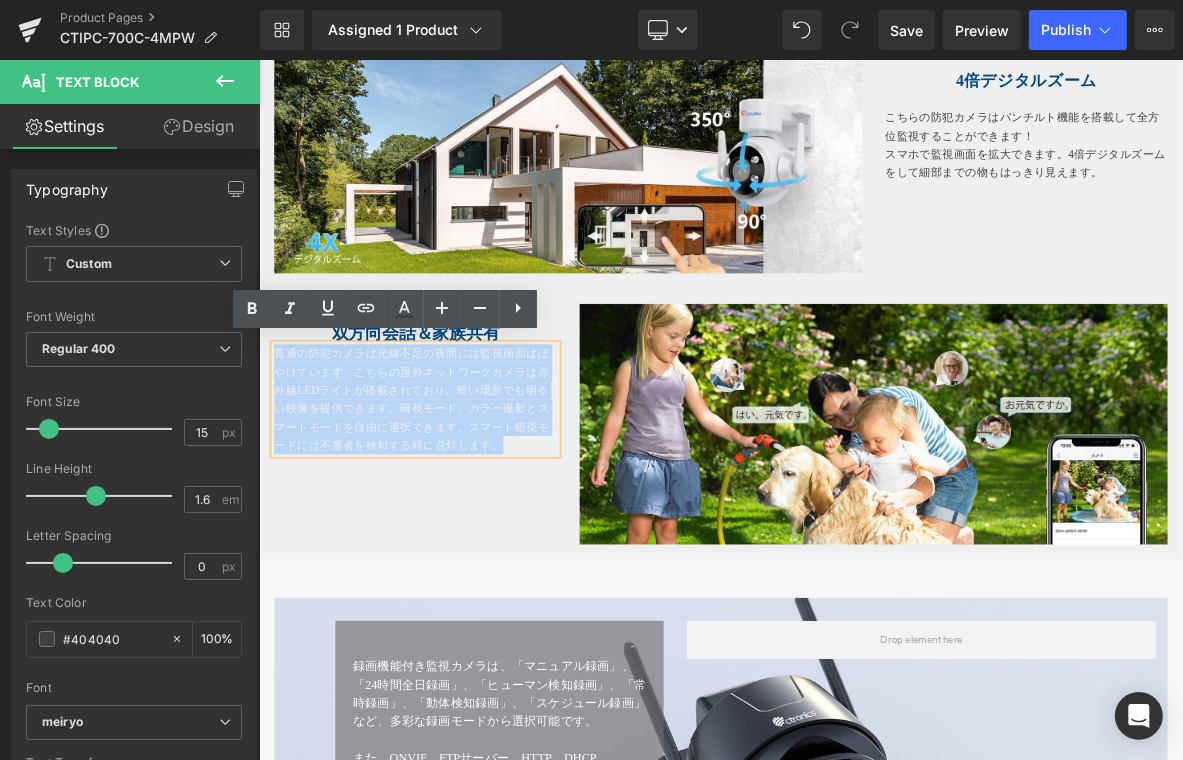 drag, startPoint x: 271, startPoint y: 443, endPoint x: 603, endPoint y: 552, distance: 349.43527 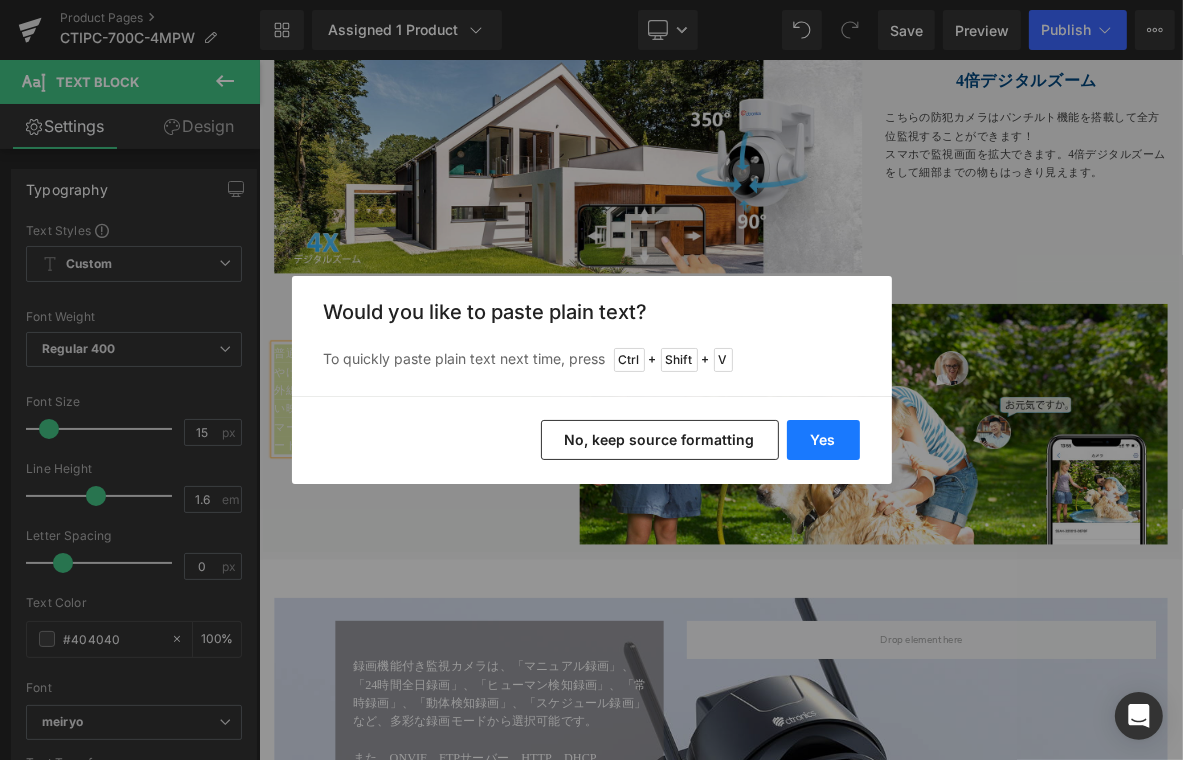 click on "Yes" at bounding box center [823, 440] 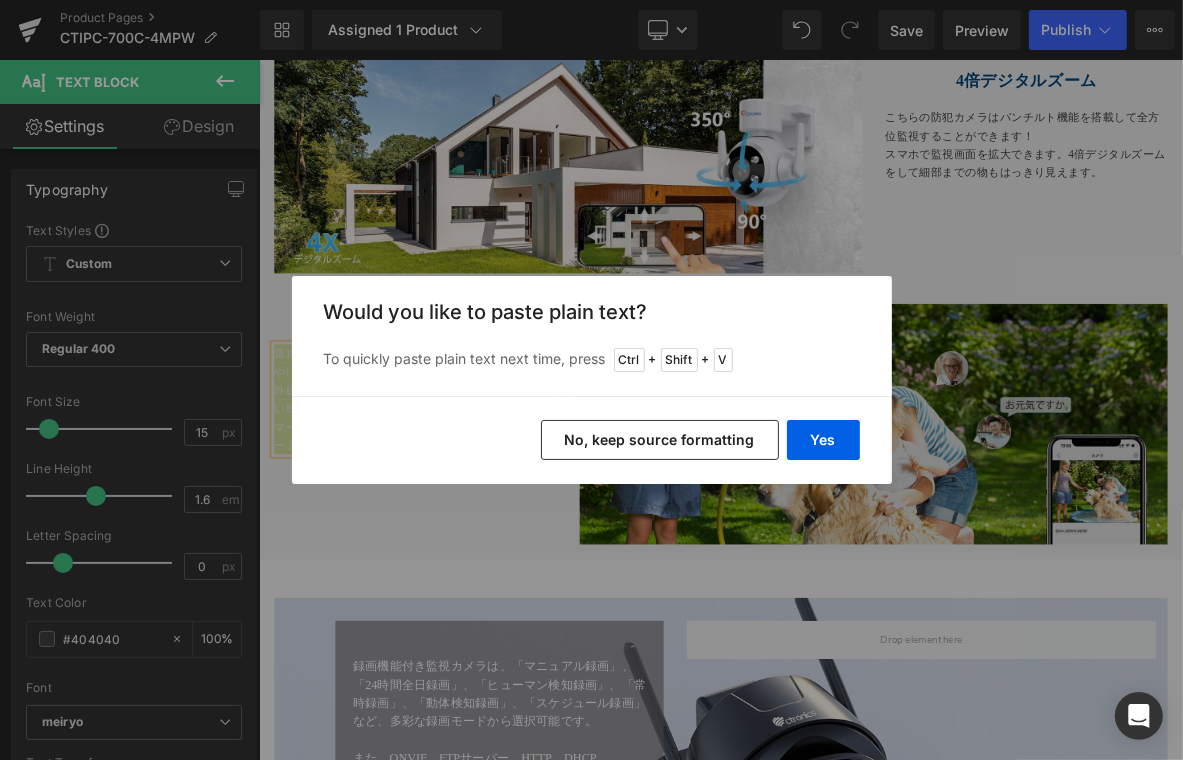 type 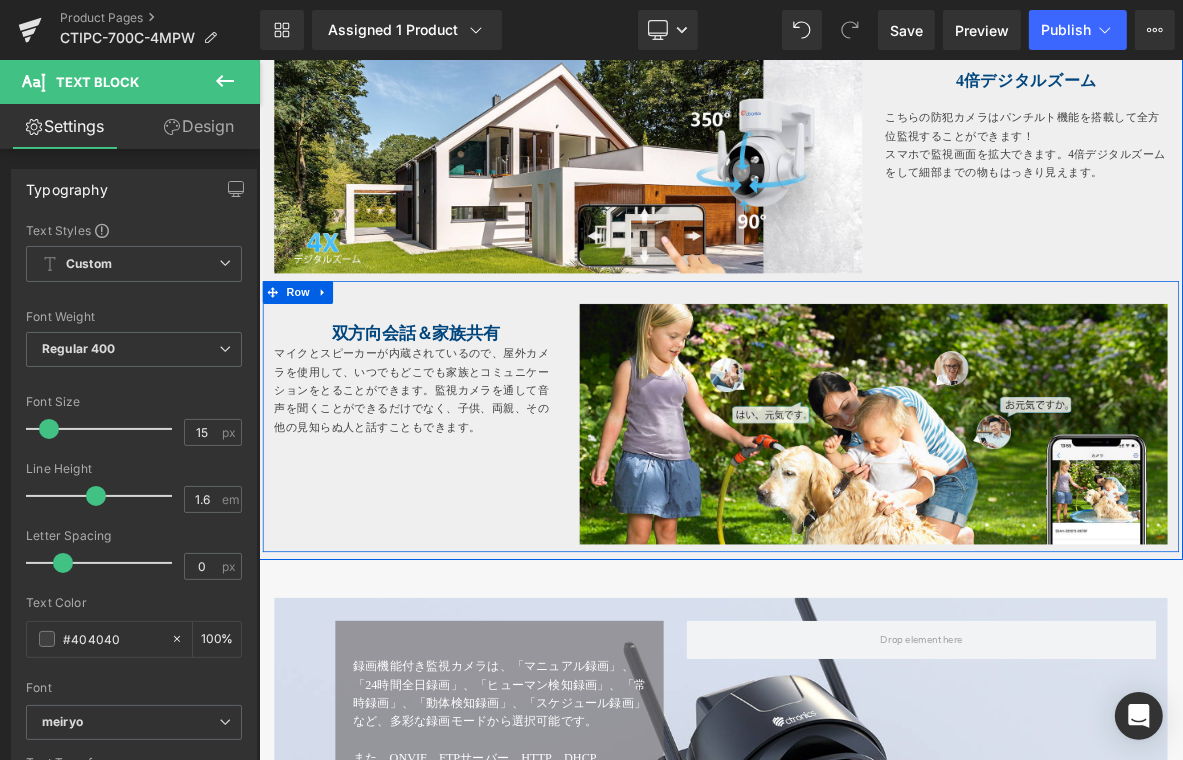 click on "双方向会話＆家族共有" at bounding box center (463, 417) 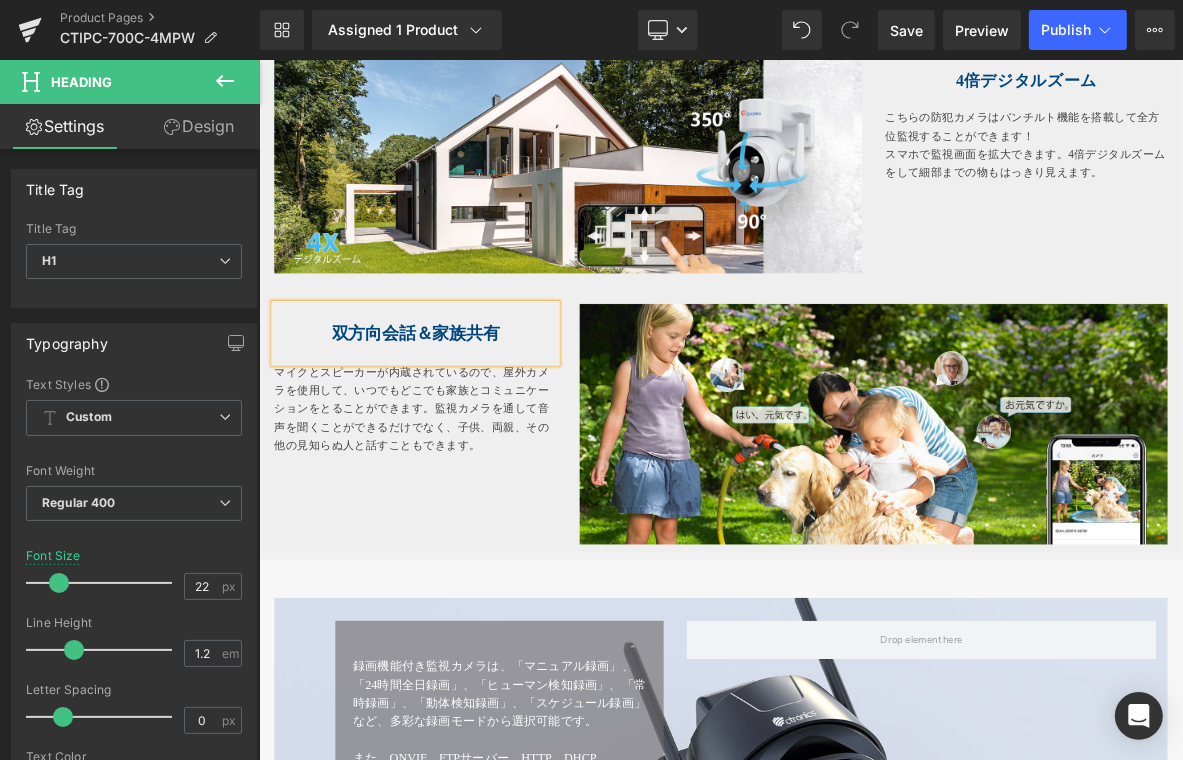 drag, startPoint x: 310, startPoint y: 393, endPoint x: 326, endPoint y: 393, distance: 16 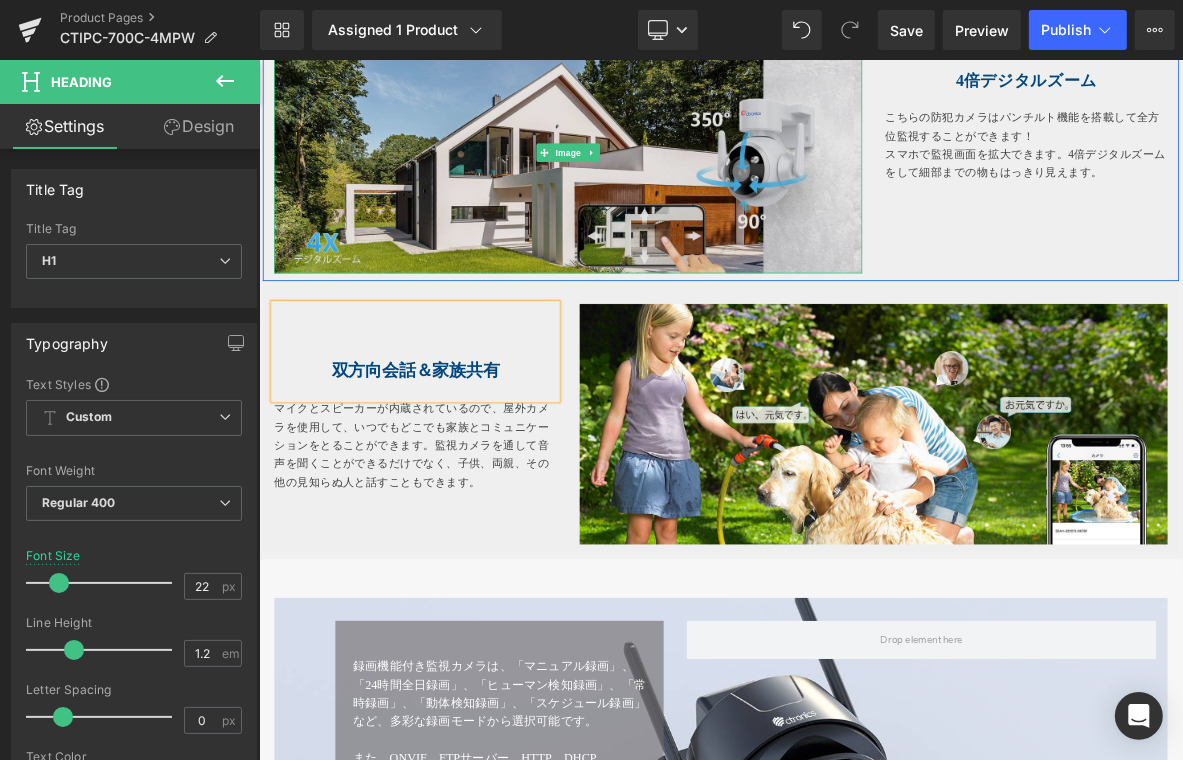 click at bounding box center [663, 180] 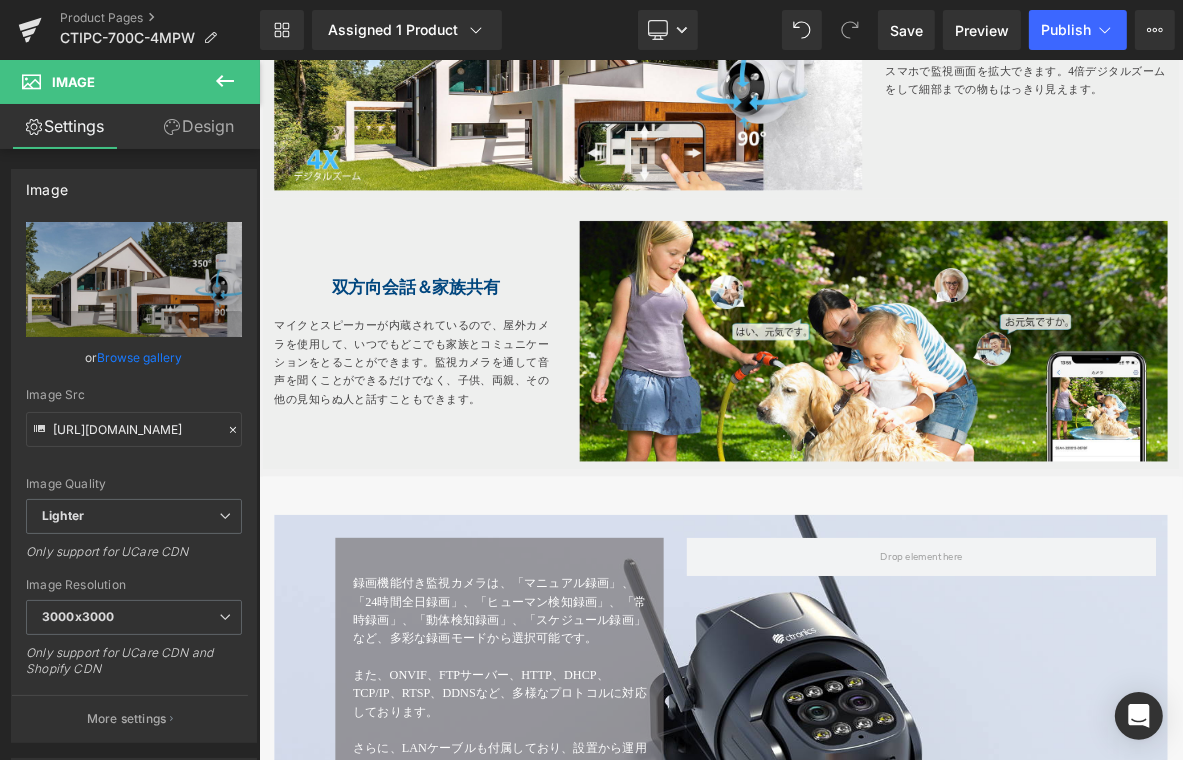 scroll, scrollTop: 4634, scrollLeft: 0, axis: vertical 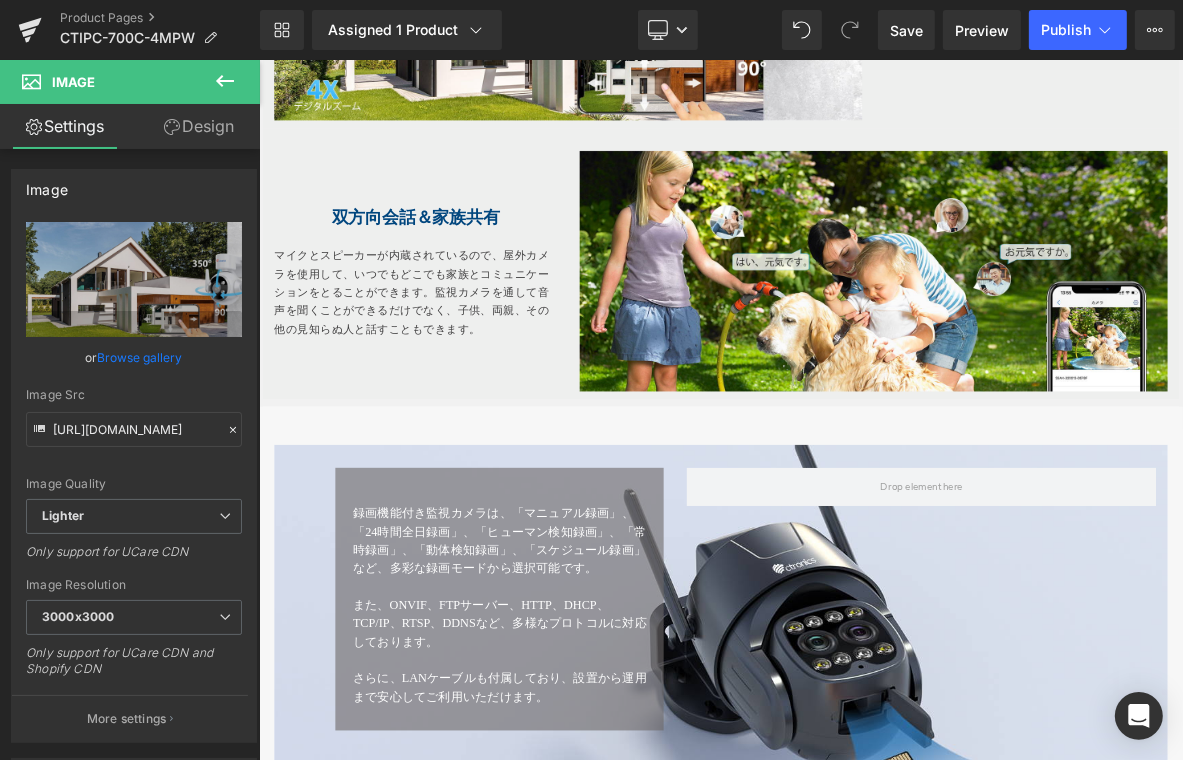 click on "録画機能付き監視カメラは、「マニュアル録画」、「24時間全日録画」、「ヒューマン検知録画」、「常時録画」、「動体検知録画」、「スケジュール録画」など、多彩な録画モードから選択可能です。 また、ONVIF、FTPサーバー、HTTP、DHCP、TCP/IP、RTSP、DDNSなど、多様なプロトコルに対応しております。 さらに、LANケーブルも付属しており、設置から運用まで安心してご利用いただけます。
Text Block" at bounding box center (573, 765) 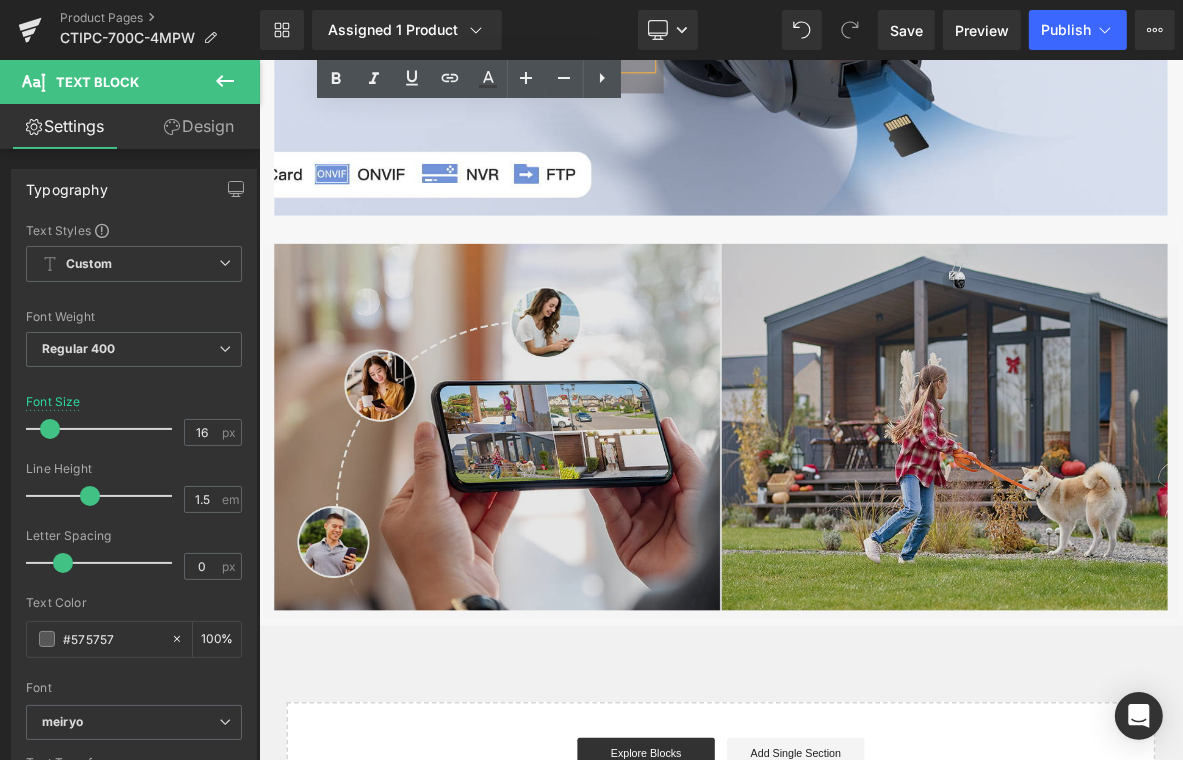 scroll, scrollTop: 5634, scrollLeft: 0, axis: vertical 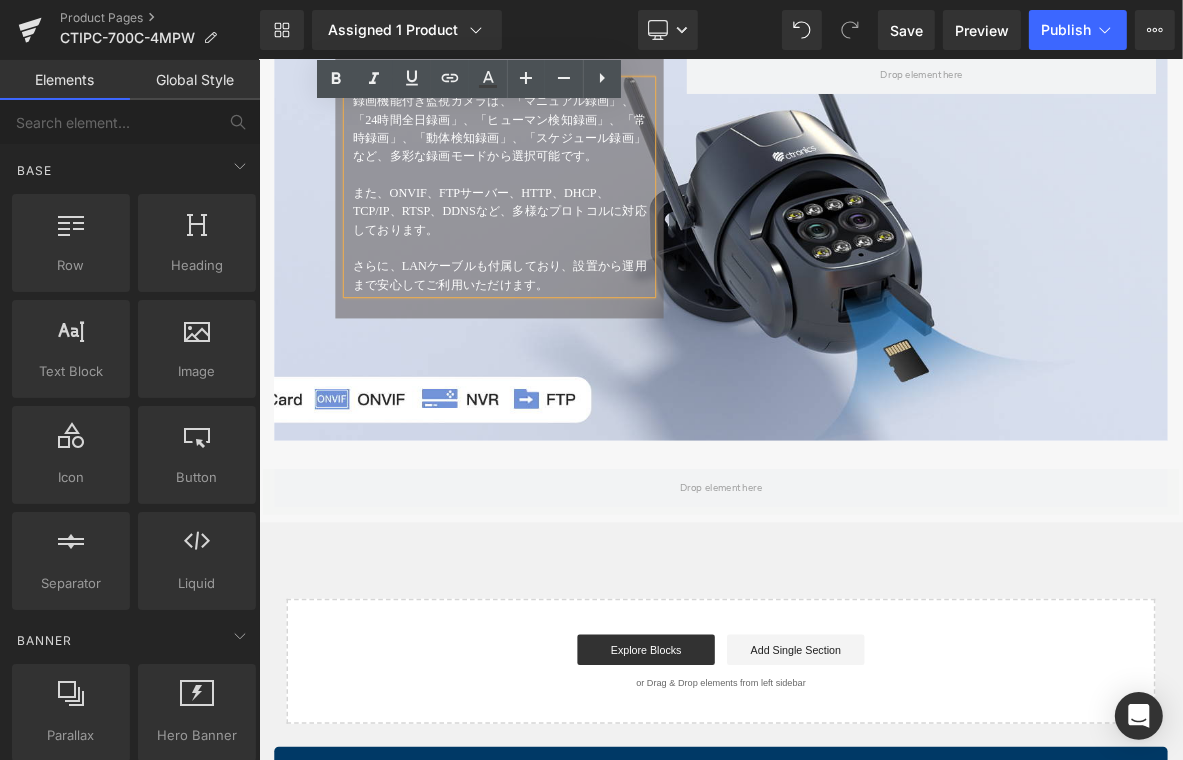 drag, startPoint x: 334, startPoint y: 453, endPoint x: 622, endPoint y: 430, distance: 288.91693 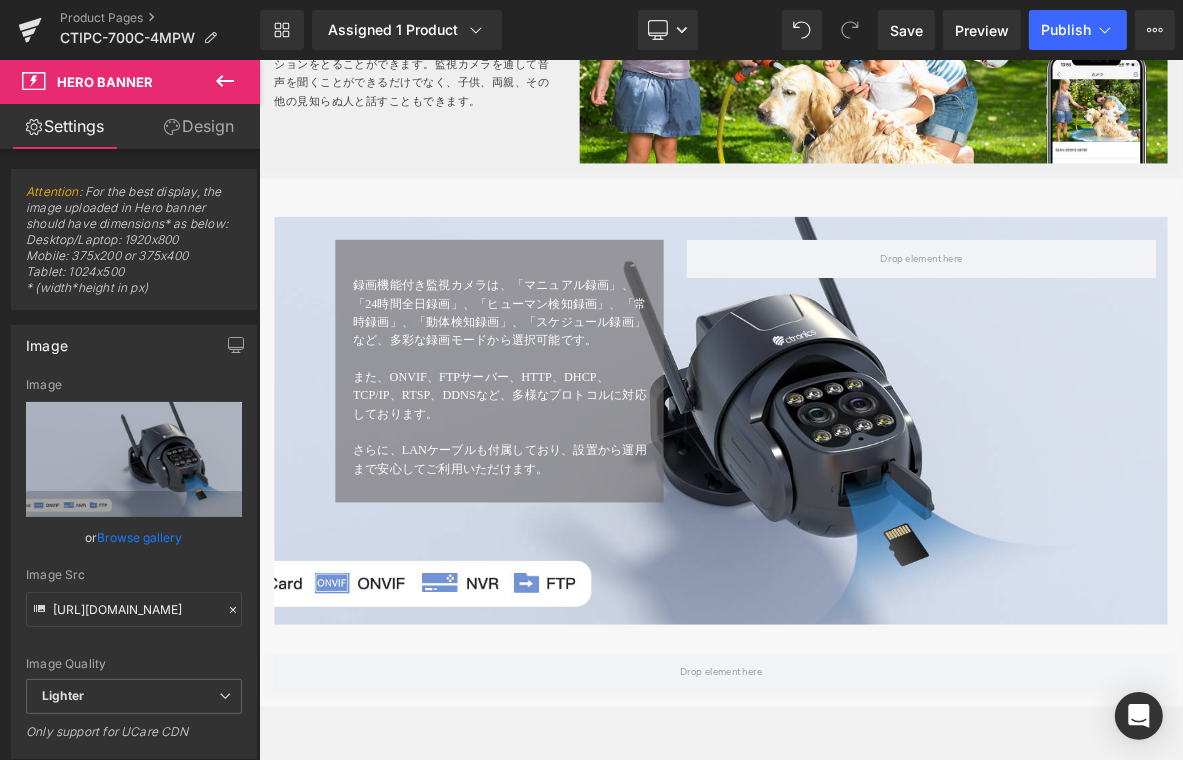 scroll, scrollTop: 4873, scrollLeft: 0, axis: vertical 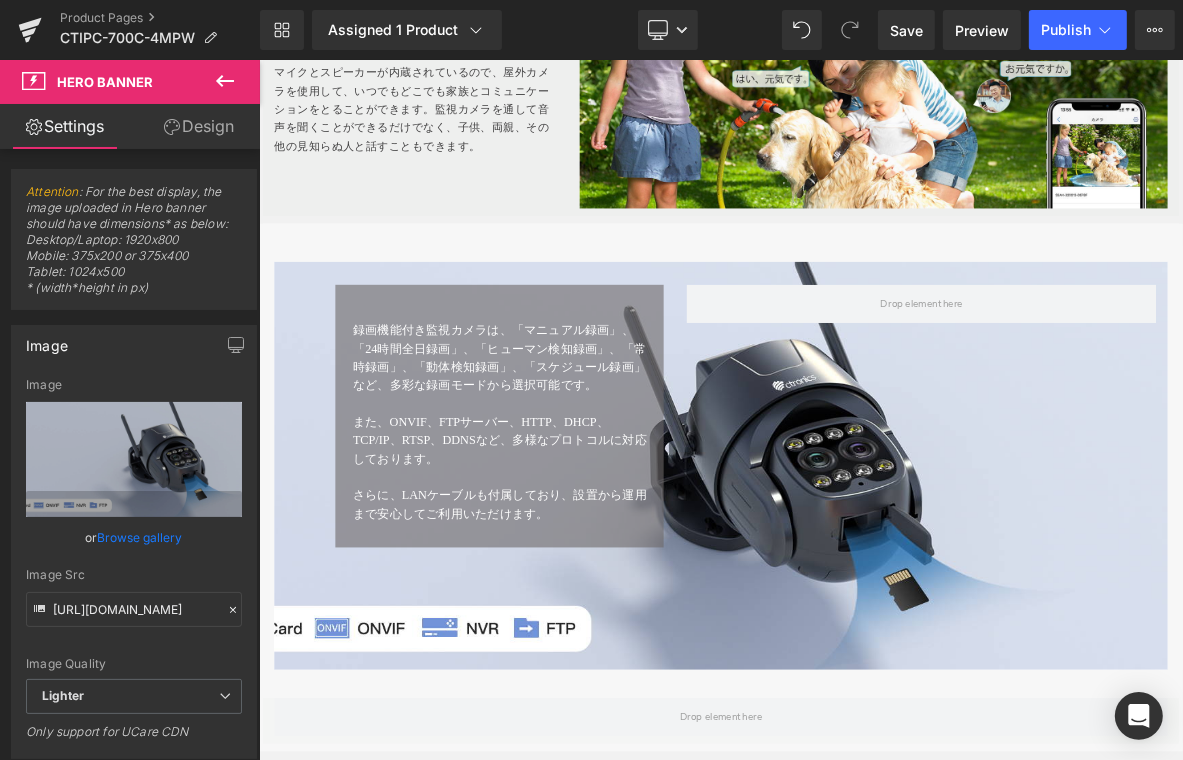 click on "録画機能付き監視カメラは、「マニュアル録画」、「24時間全日録画」、「ヒューマン検知録画」、「常時録画」、「動体検知録画」、「スケジュール録画」など、多彩な録画モードから選択可能です。 また、ONVIF、FTPサーバー、HTTP、DHCP、TCP/IP、RTSP、DDNSなど、多様なプロトコルに対応しております。 さらに、LANケーブルも付属しており、設置から運用まで安心してご利用いただけます。
Text Block
Row
Row" at bounding box center (863, 516) 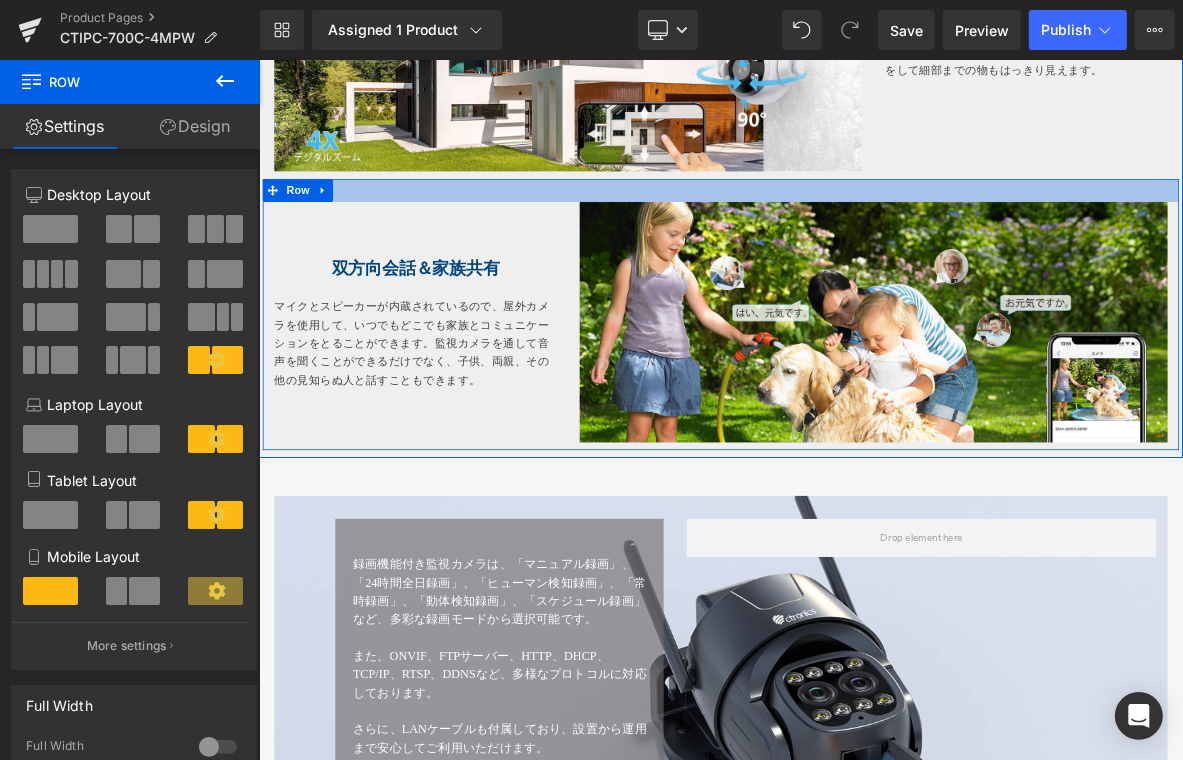 scroll, scrollTop: 4373, scrollLeft: 0, axis: vertical 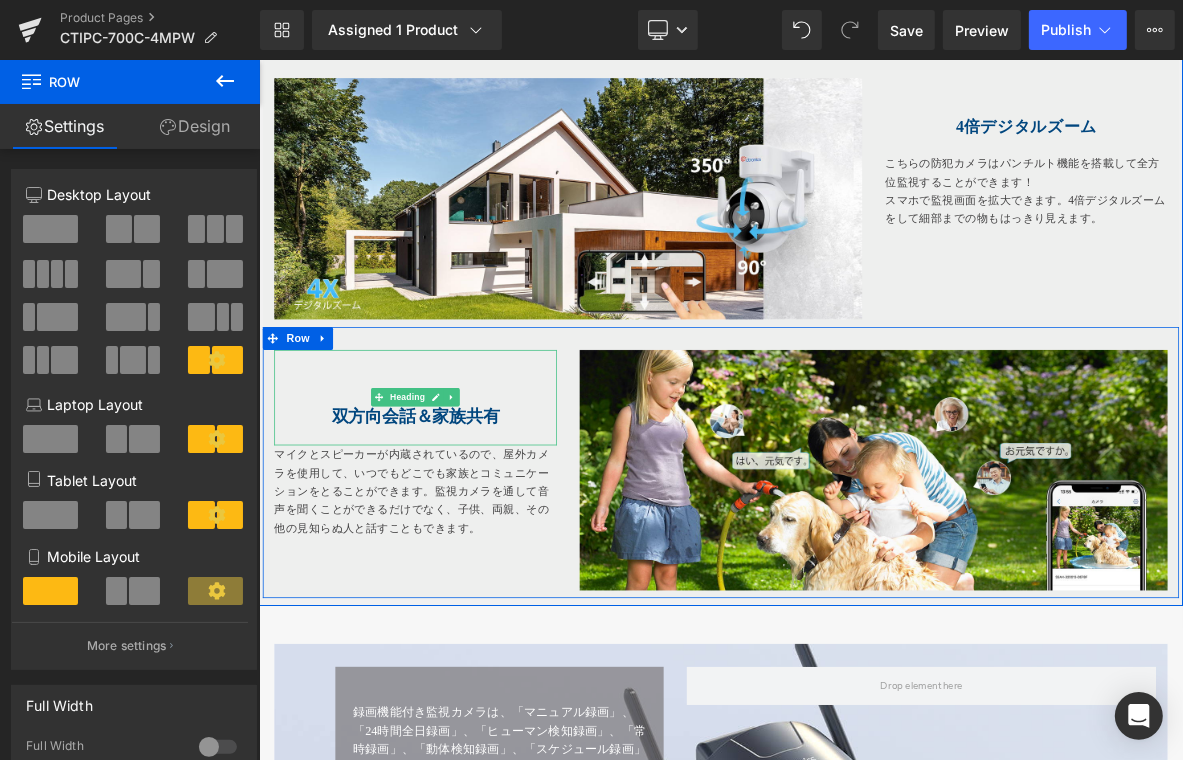 drag, startPoint x: 300, startPoint y: 442, endPoint x: 278, endPoint y: 419, distance: 31.827662 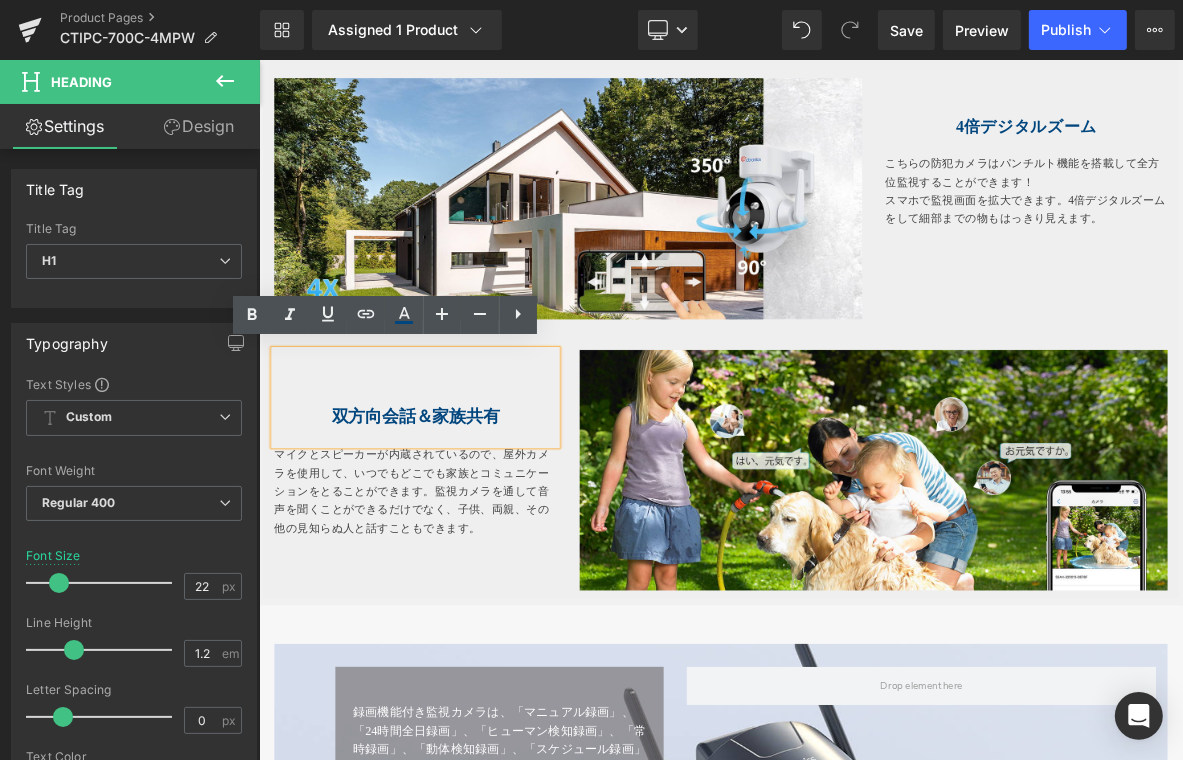 click at bounding box center (1063, 597) 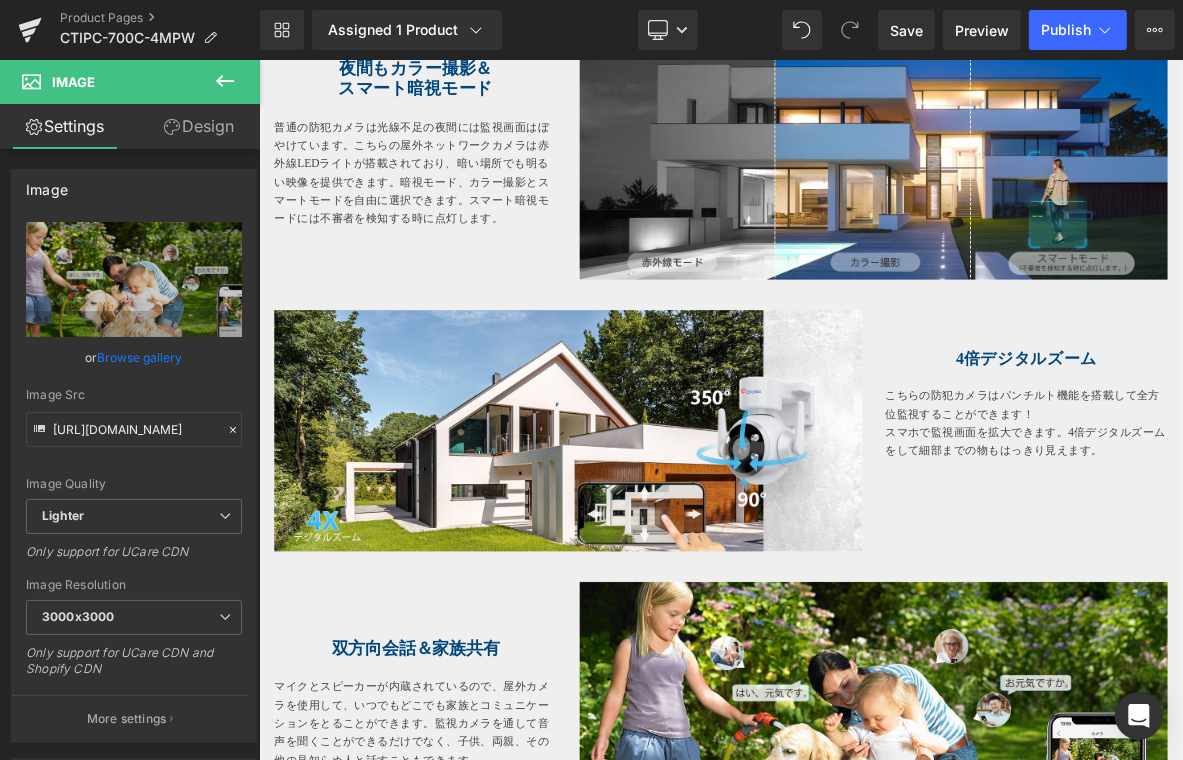 scroll, scrollTop: 3916, scrollLeft: 0, axis: vertical 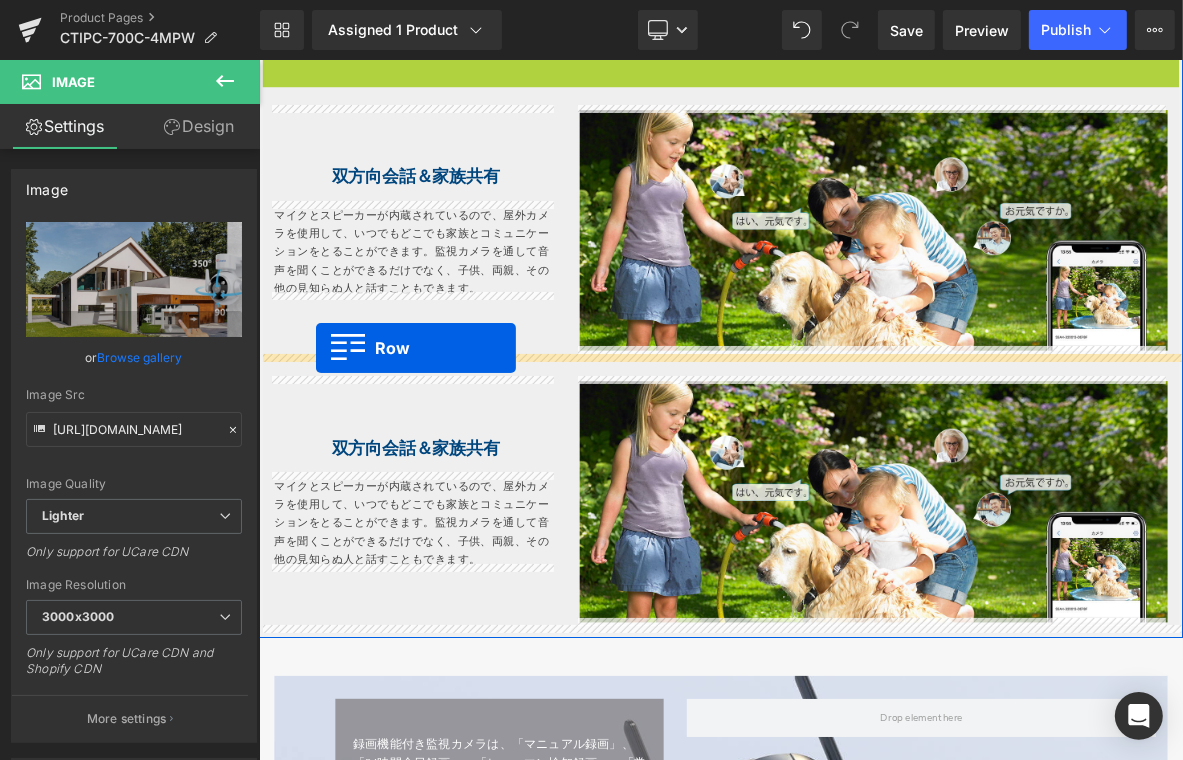 drag, startPoint x: 268, startPoint y: 155, endPoint x: 333, endPoint y: 436, distance: 288.41983 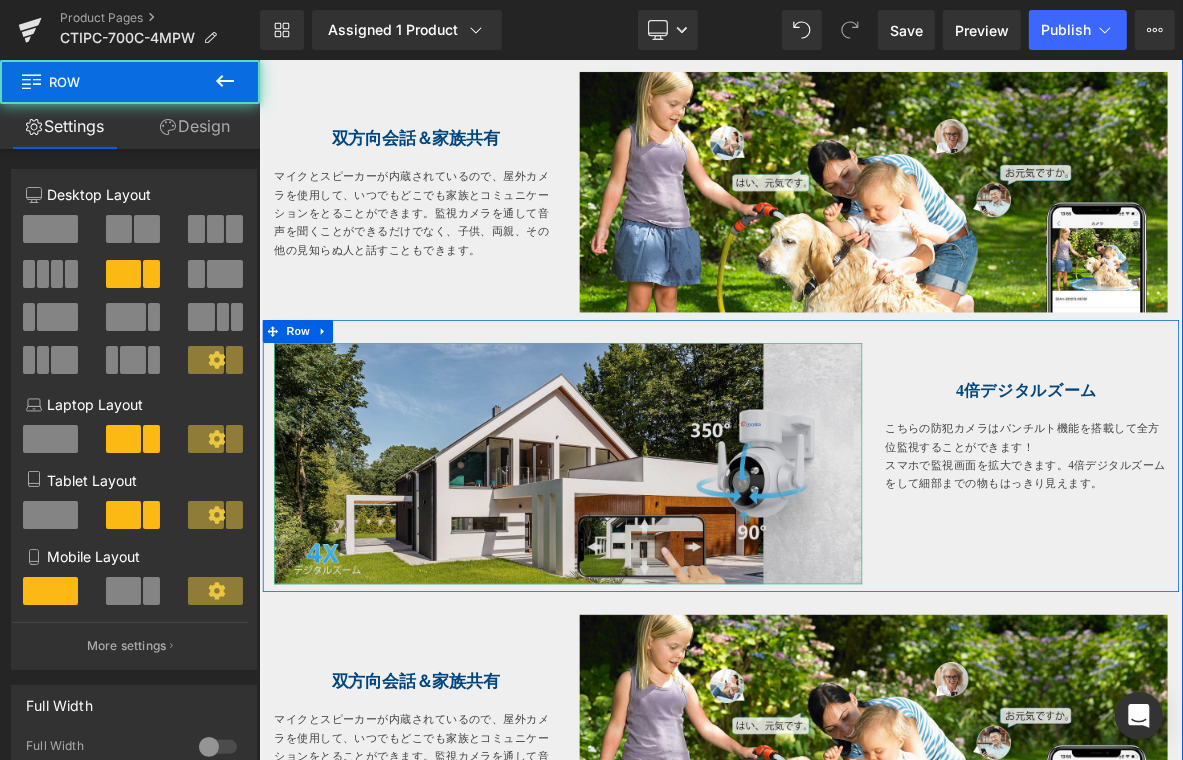 scroll, scrollTop: 4687, scrollLeft: 0, axis: vertical 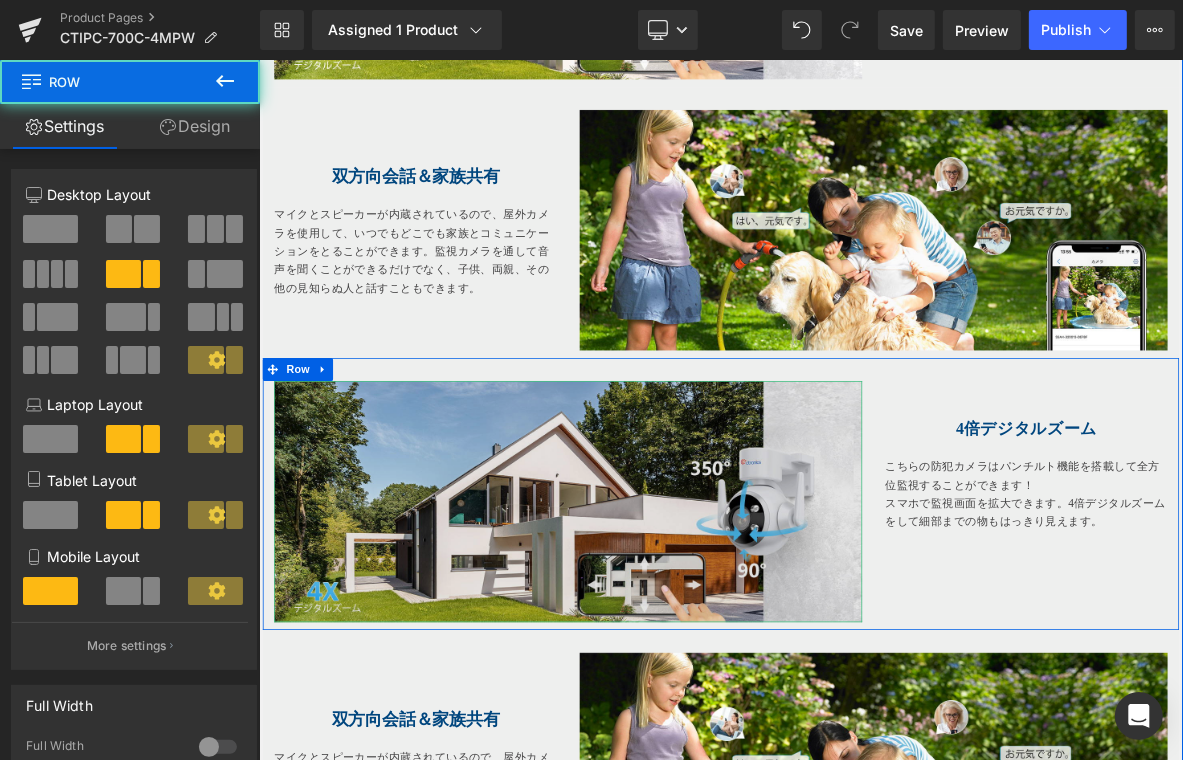 click at bounding box center [663, 638] 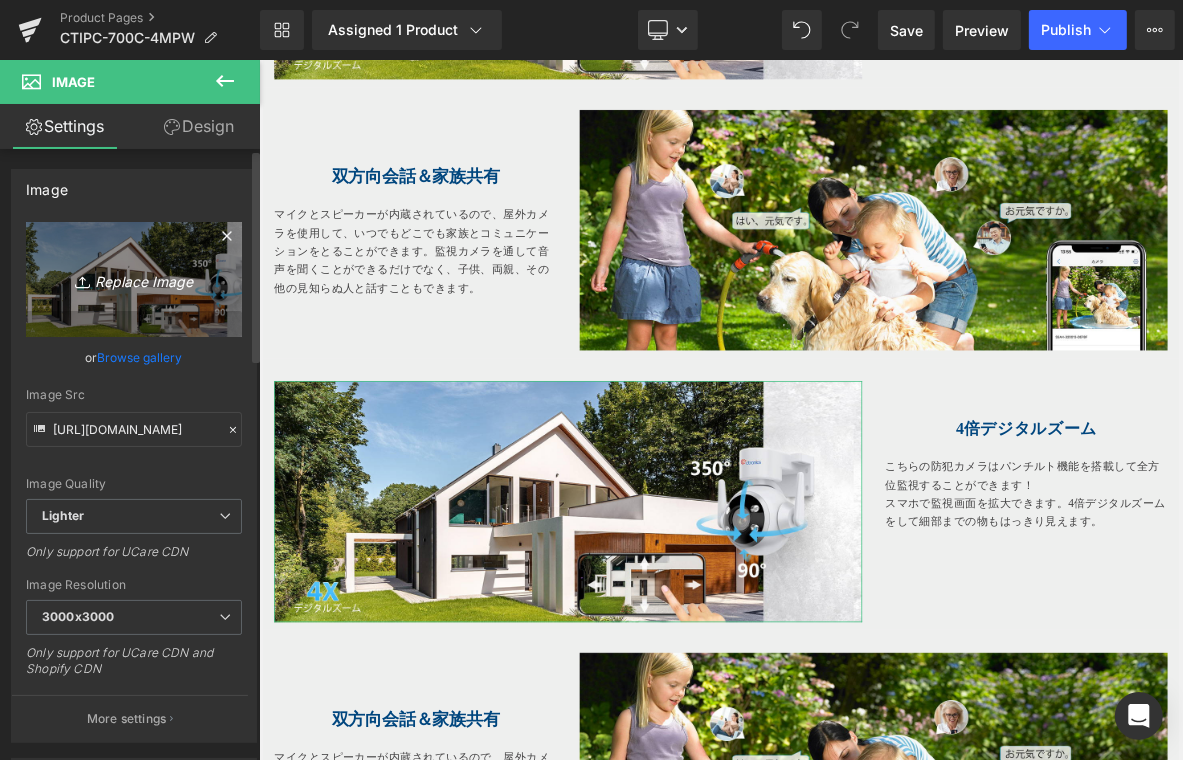 click on "Replace Image" at bounding box center [134, 279] 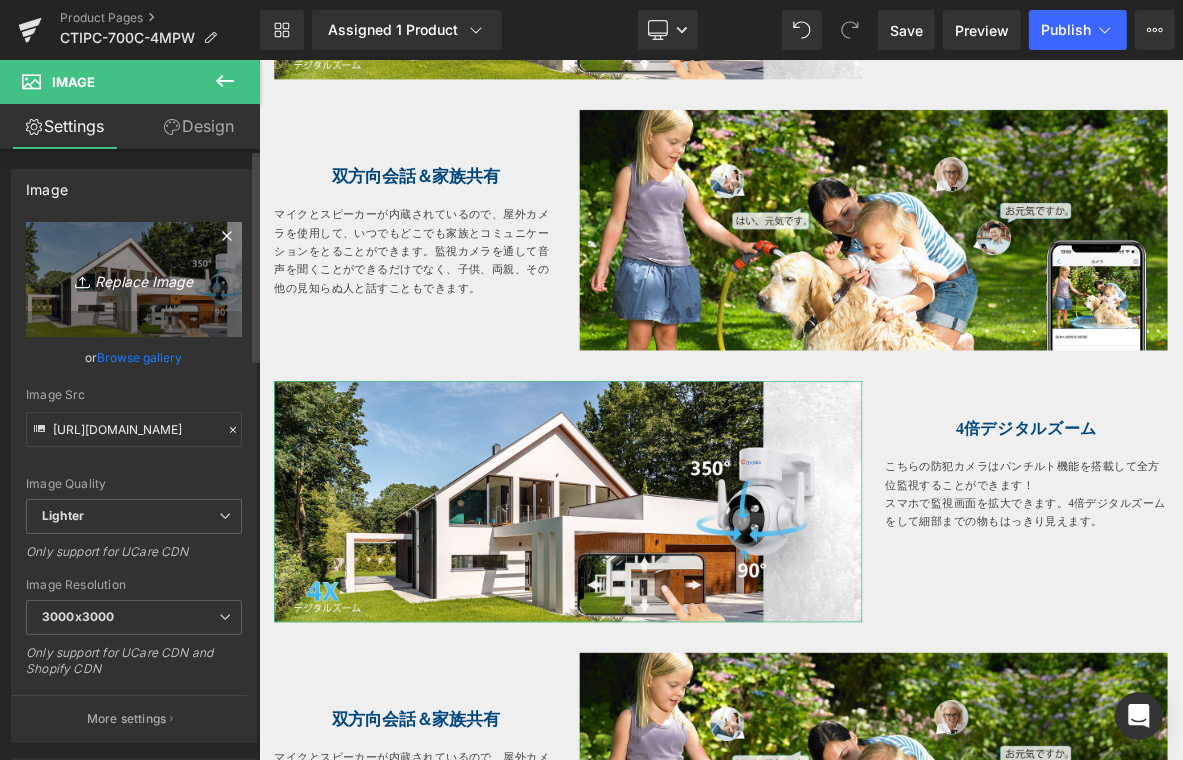 type on "C:\fakepath\11.jpg" 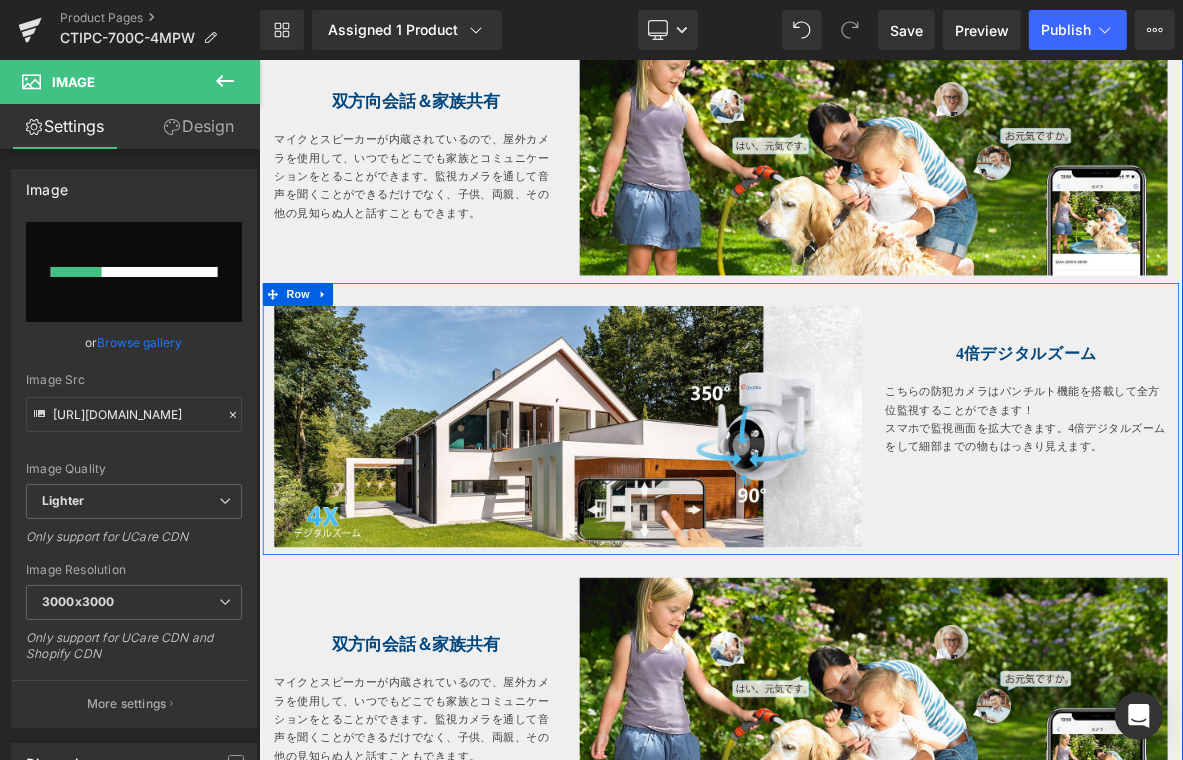 scroll, scrollTop: 4887, scrollLeft: 0, axis: vertical 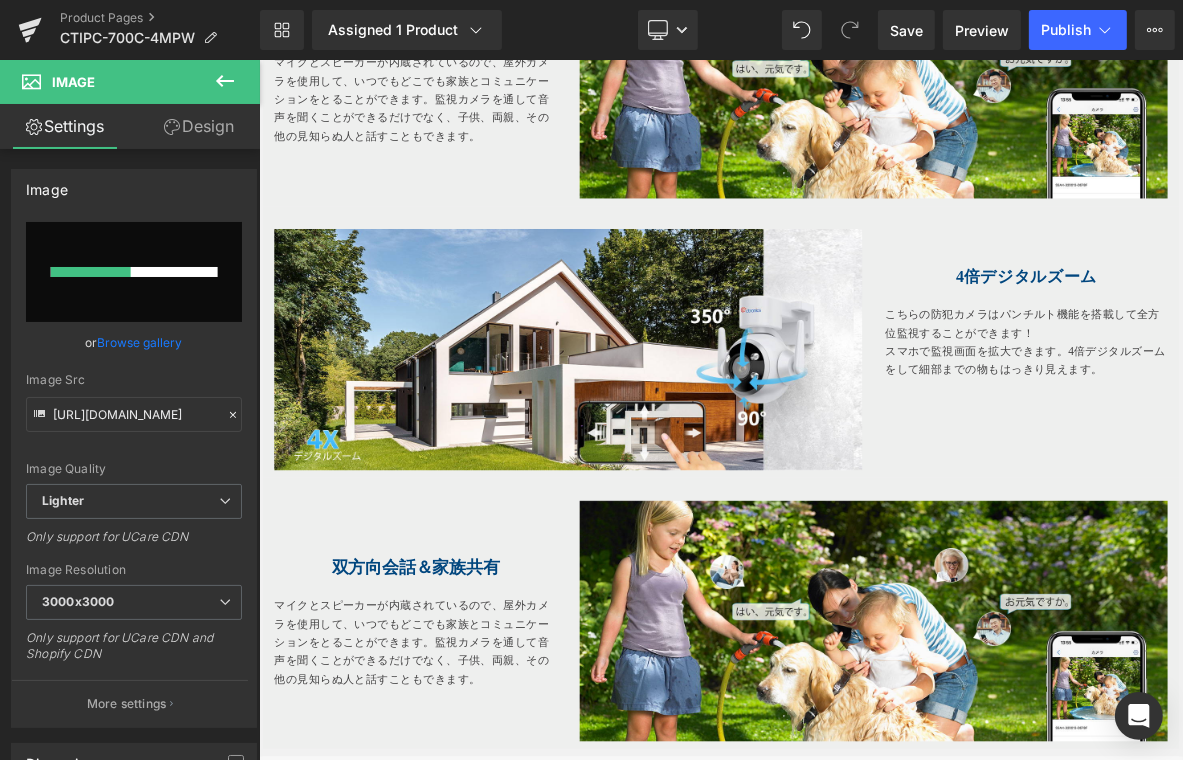 type 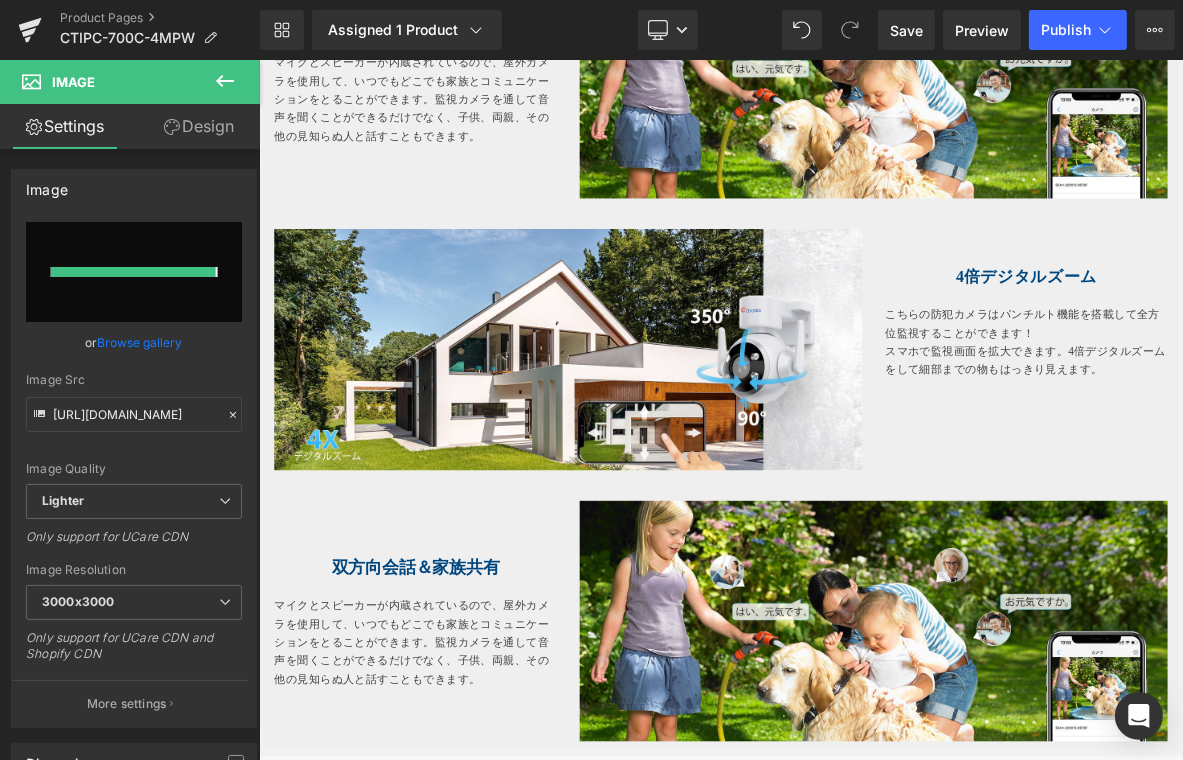 type on "https://ucarecdn.com/c40b408d-6b63-4a67-af86-0ba9a79561a7/-/format/auto/-/preview/3000x3000/-/quality/lighter/11.jpg" 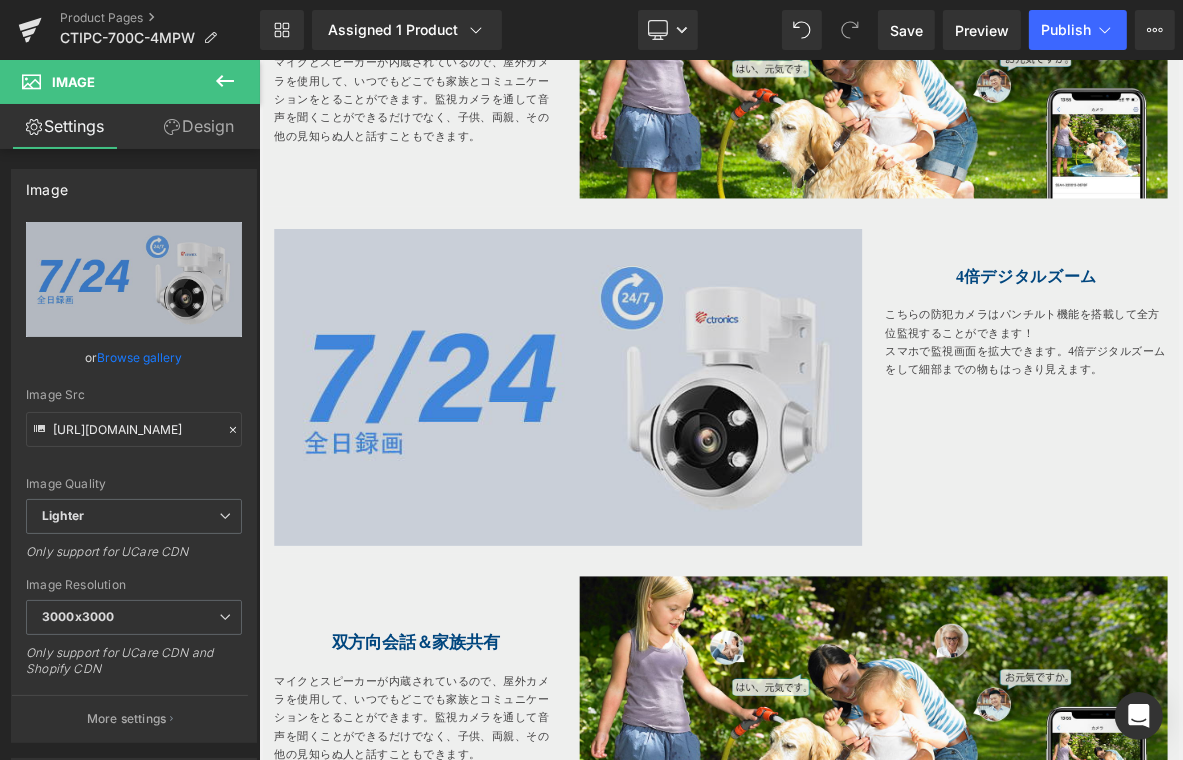 click at bounding box center (663, 487) 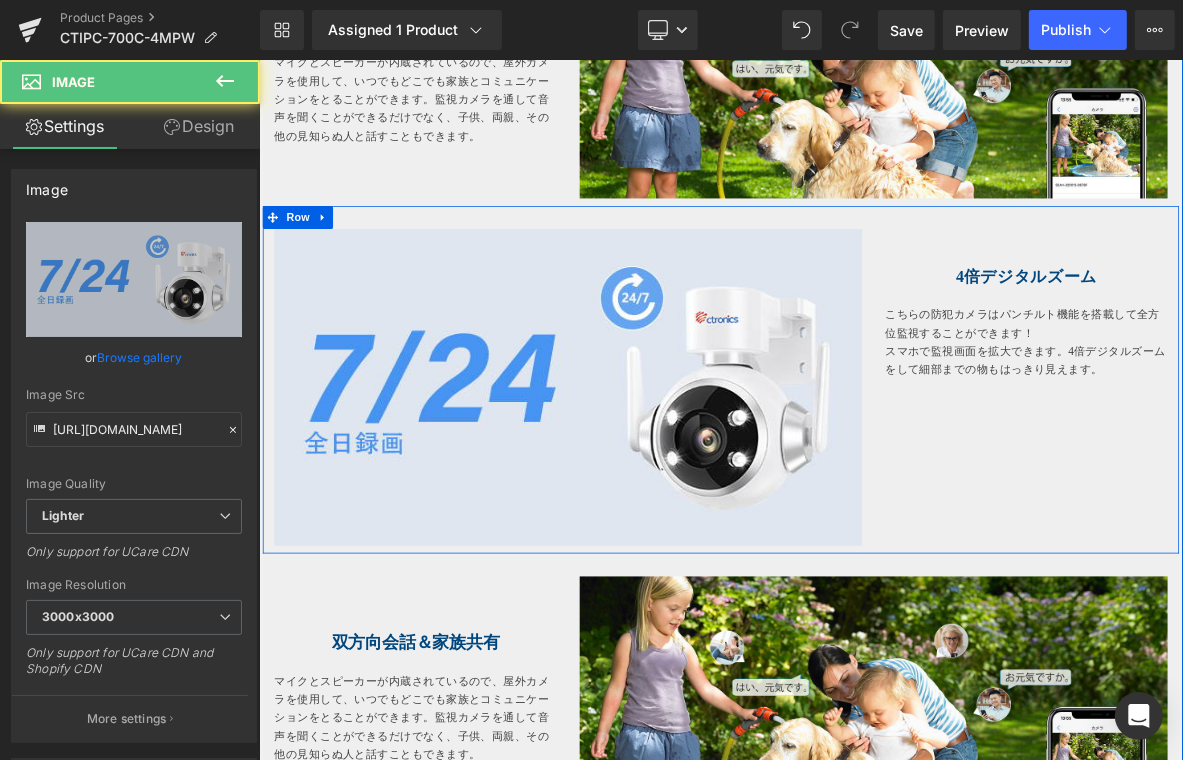 click on "4倍デジタルズーム" at bounding box center (1263, 343) 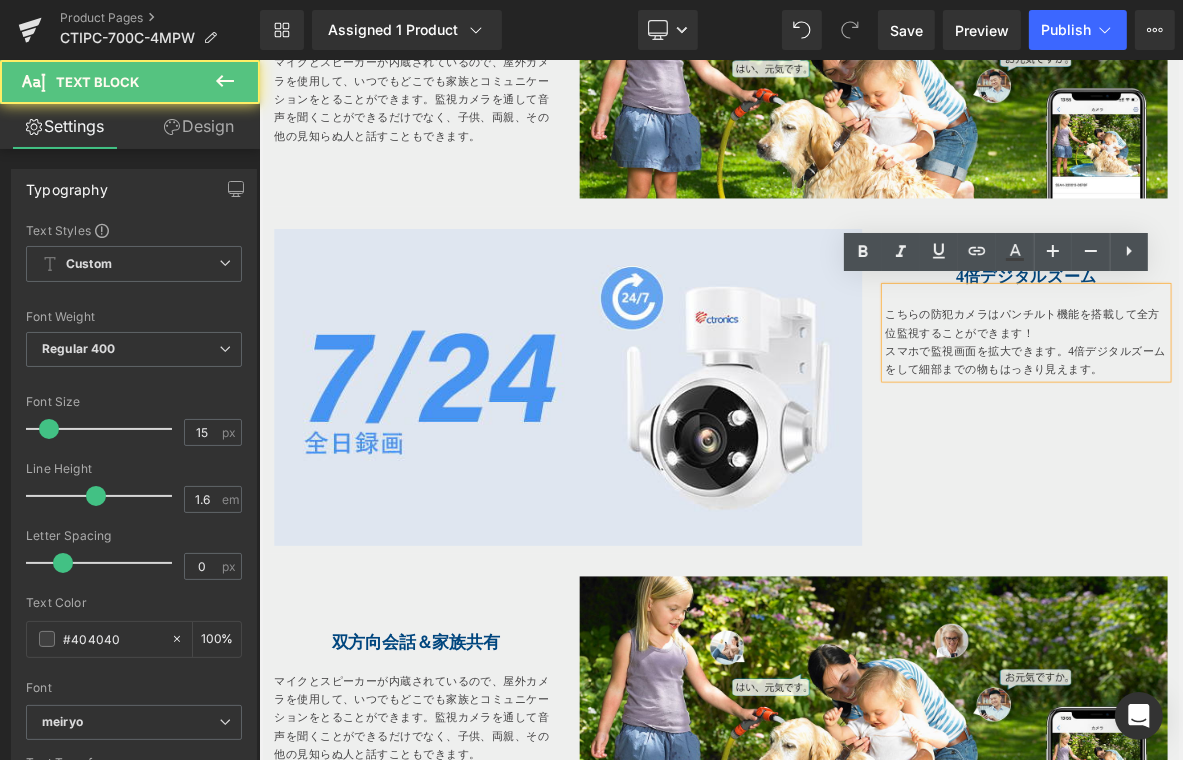 click on "こちらの防犯カメラはパンチルト機能を搭載して全方位監視することができます！" at bounding box center [1263, 404] 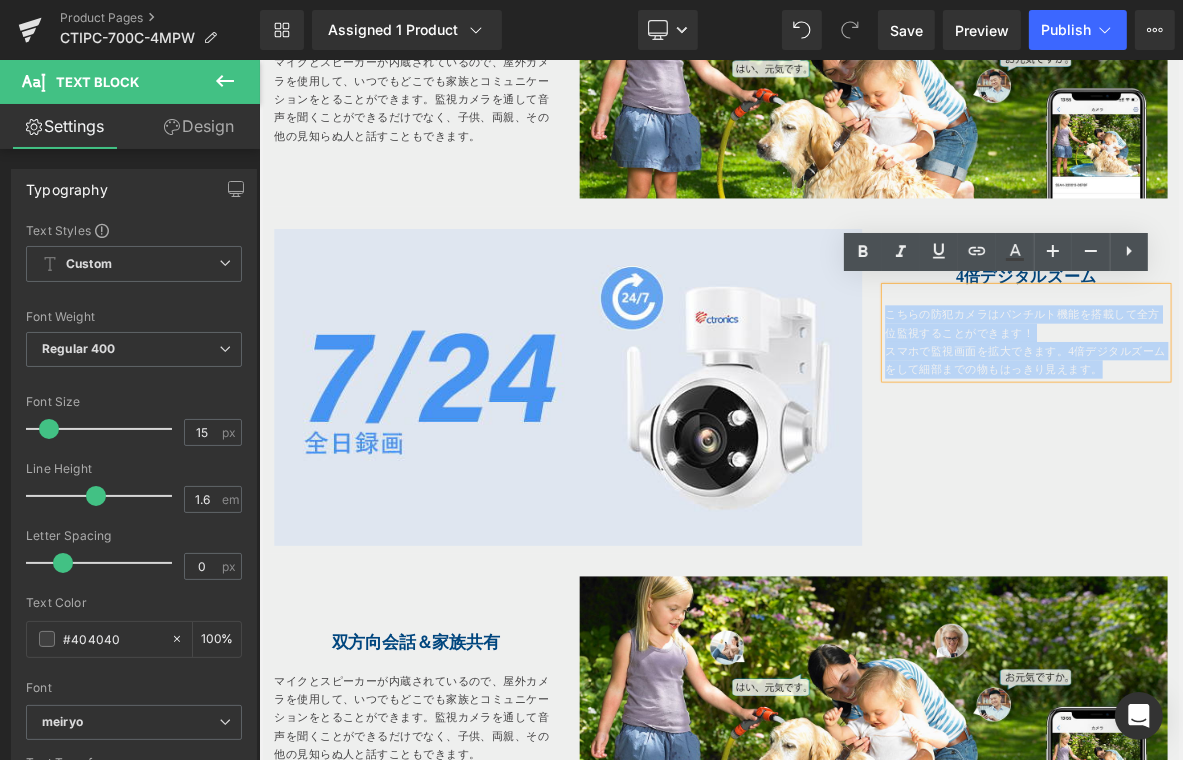 drag, startPoint x: 1072, startPoint y: 384, endPoint x: 1422, endPoint y: 476, distance: 361.8895 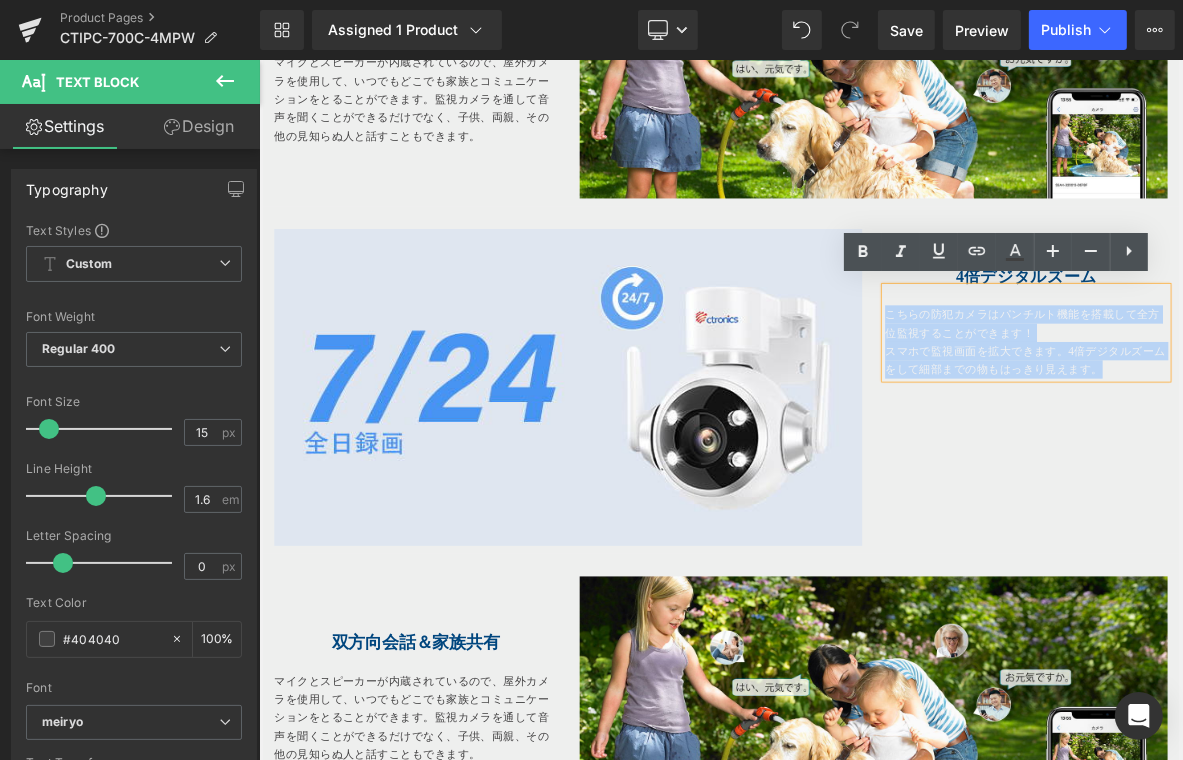 click on "Image         4倍デジタルズーム Heading         こちらの防犯カメラはパンチルト機能を搭載して全方位監視することができます！ スマホで監視画面を拡大できます。4倍デジタルズームをして細部までの物もはっきり見えます。 Text Block         Row" at bounding box center (863, 477) 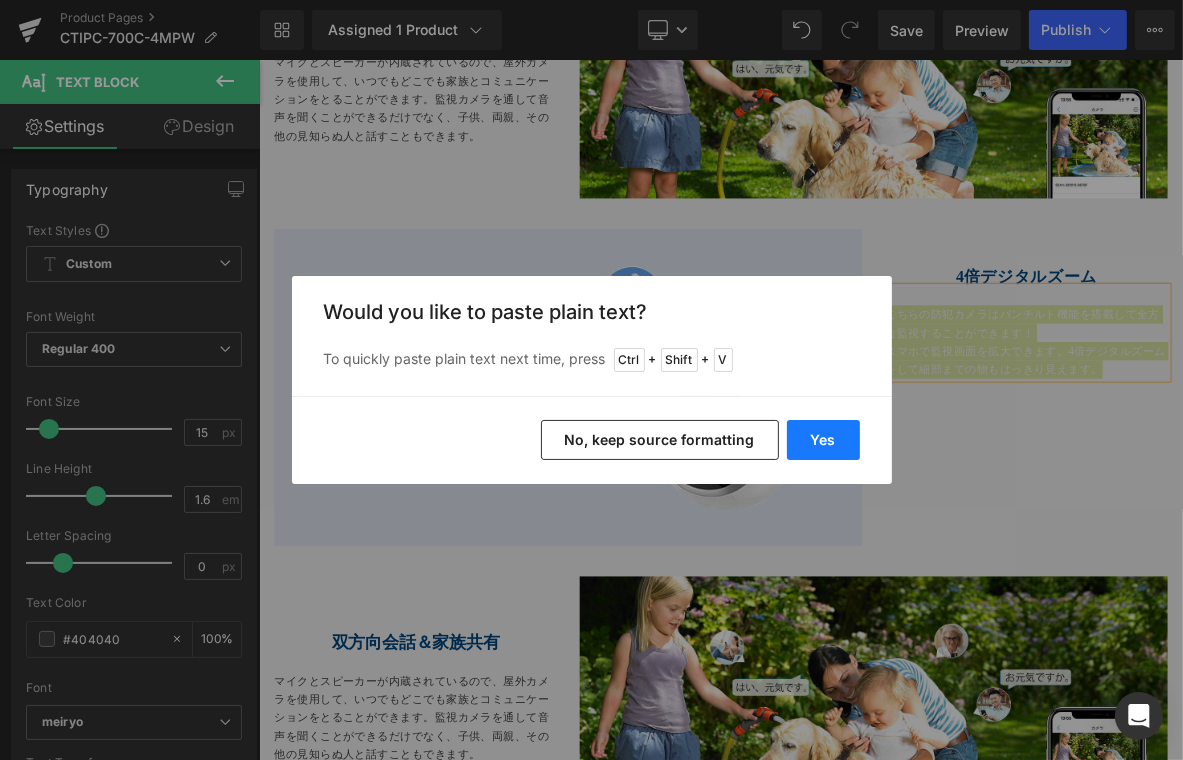 click on "Yes" at bounding box center [823, 440] 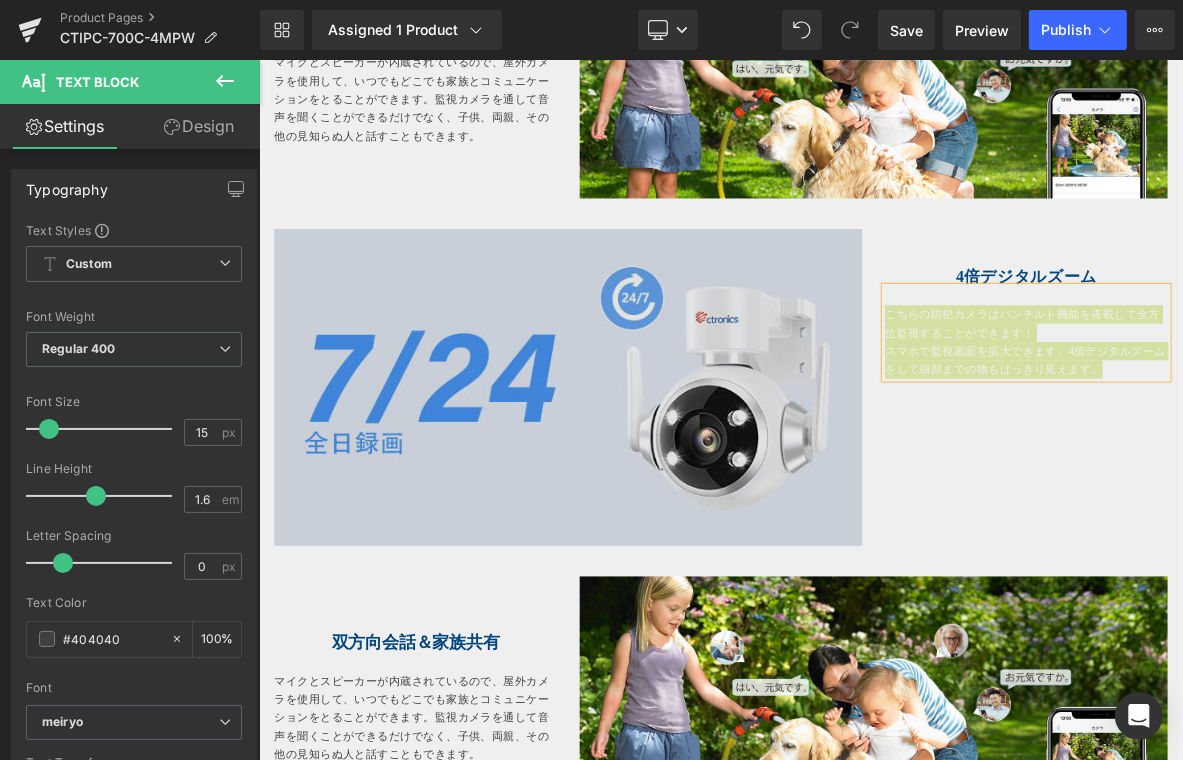 type 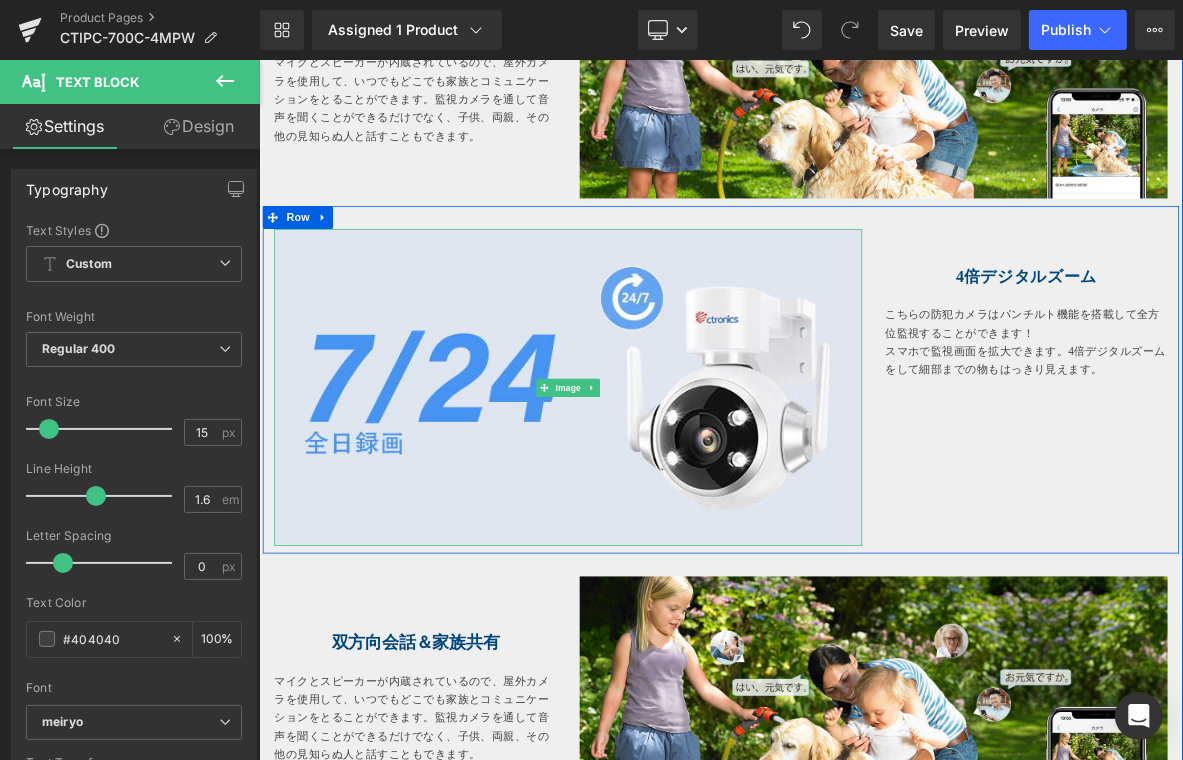 drag, startPoint x: 317, startPoint y: 629, endPoint x: 1126, endPoint y: 410, distance: 838.1181 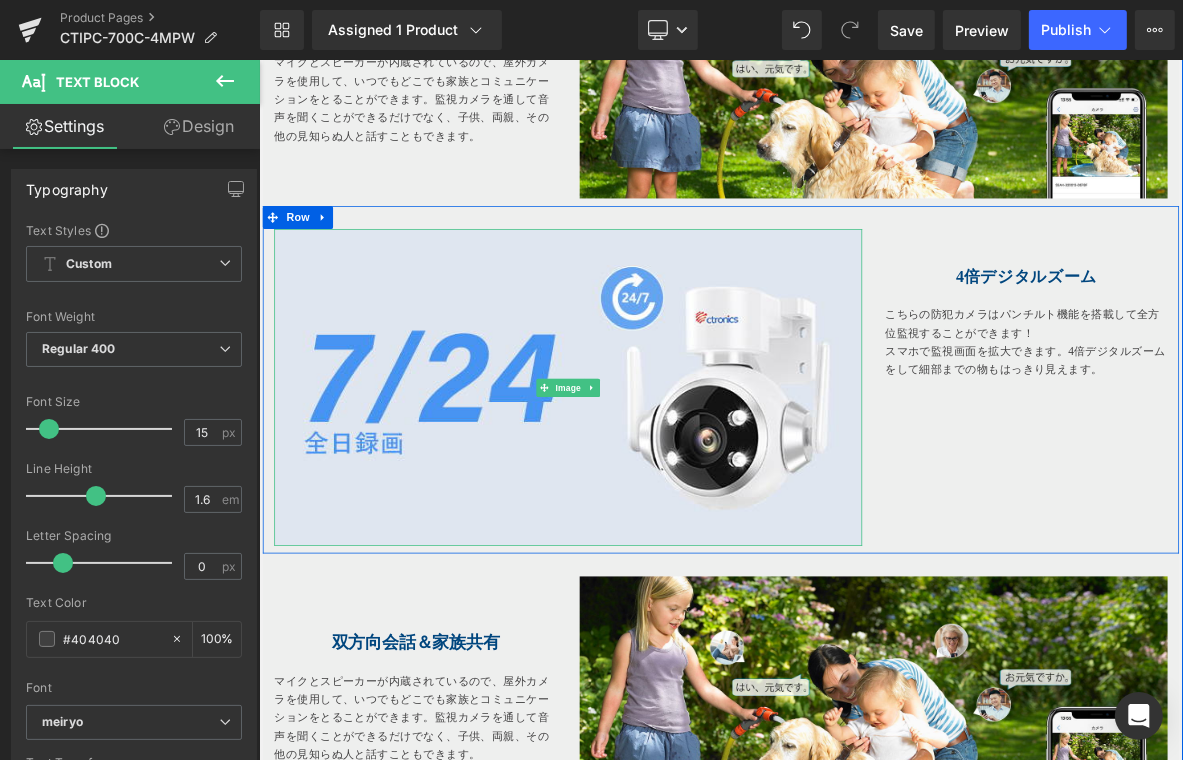 click at bounding box center [663, 487] 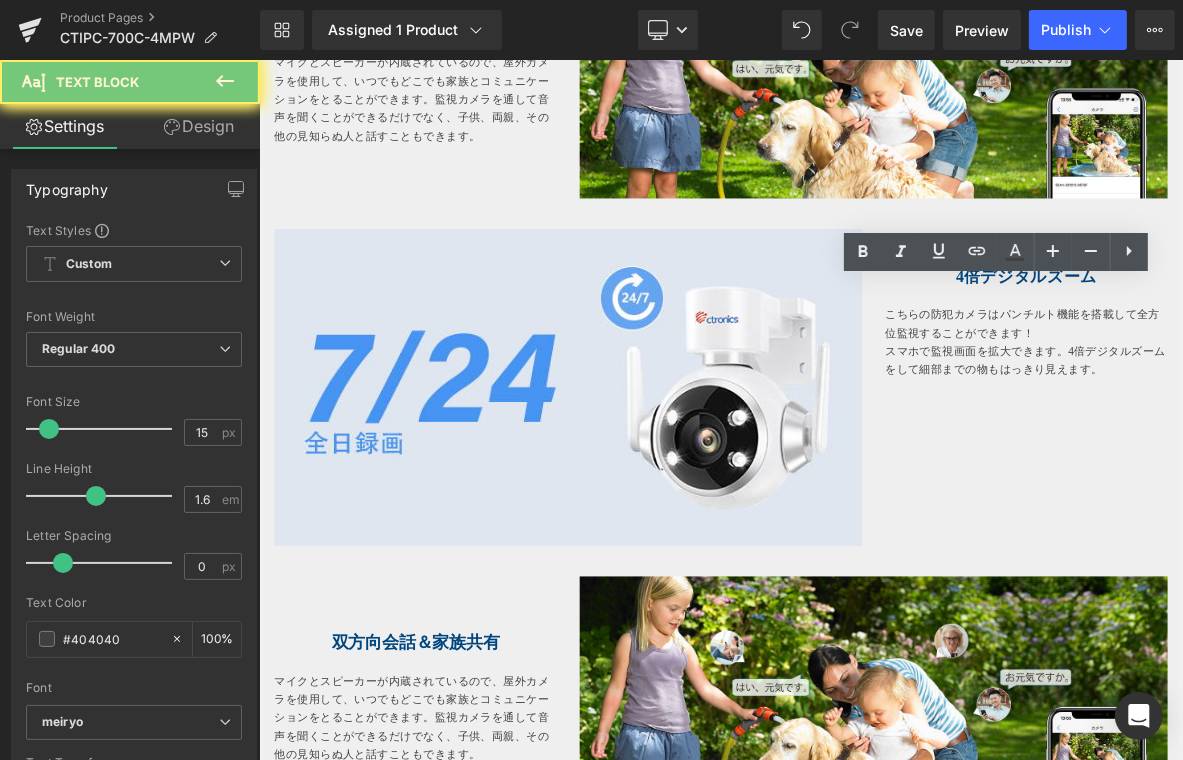 click on "こちらの防犯カメラはパンチルト機能を搭載して全方位監視することができます！" at bounding box center (1263, 404) 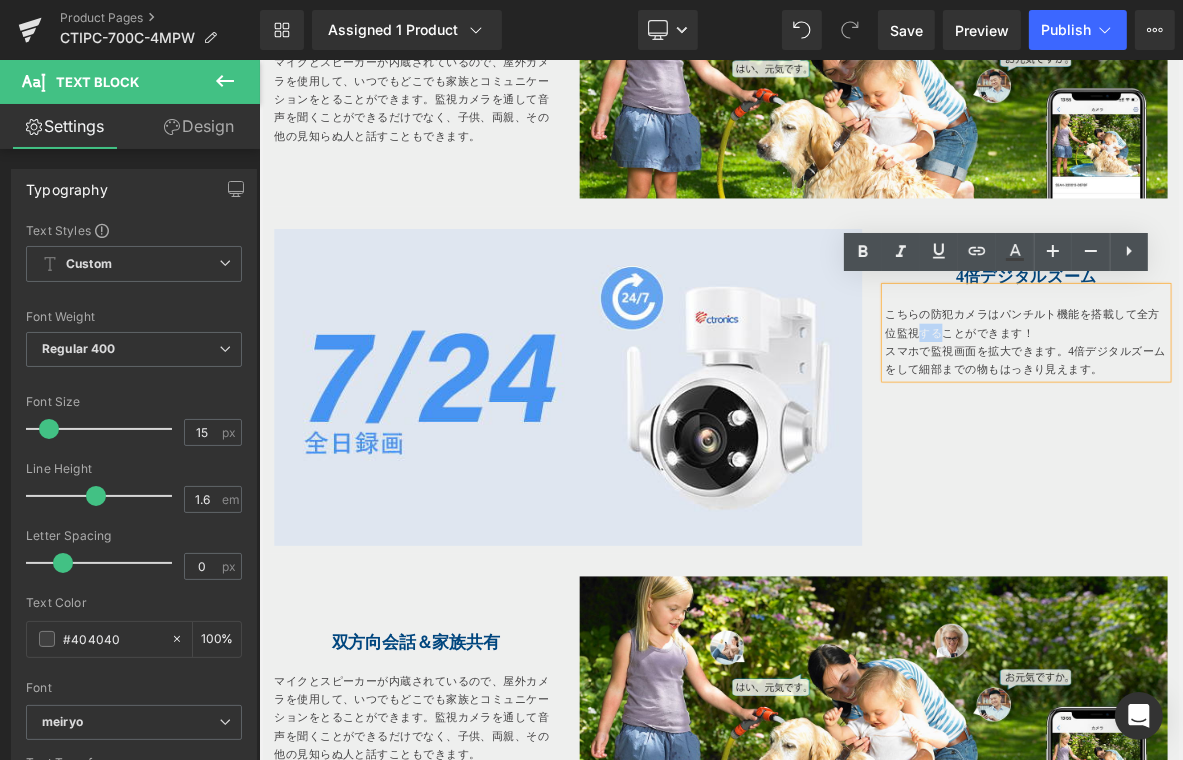 click on "こちらの防犯カメラはパンチルト機能を搭載して全方位監視することができます！" at bounding box center [1263, 404] 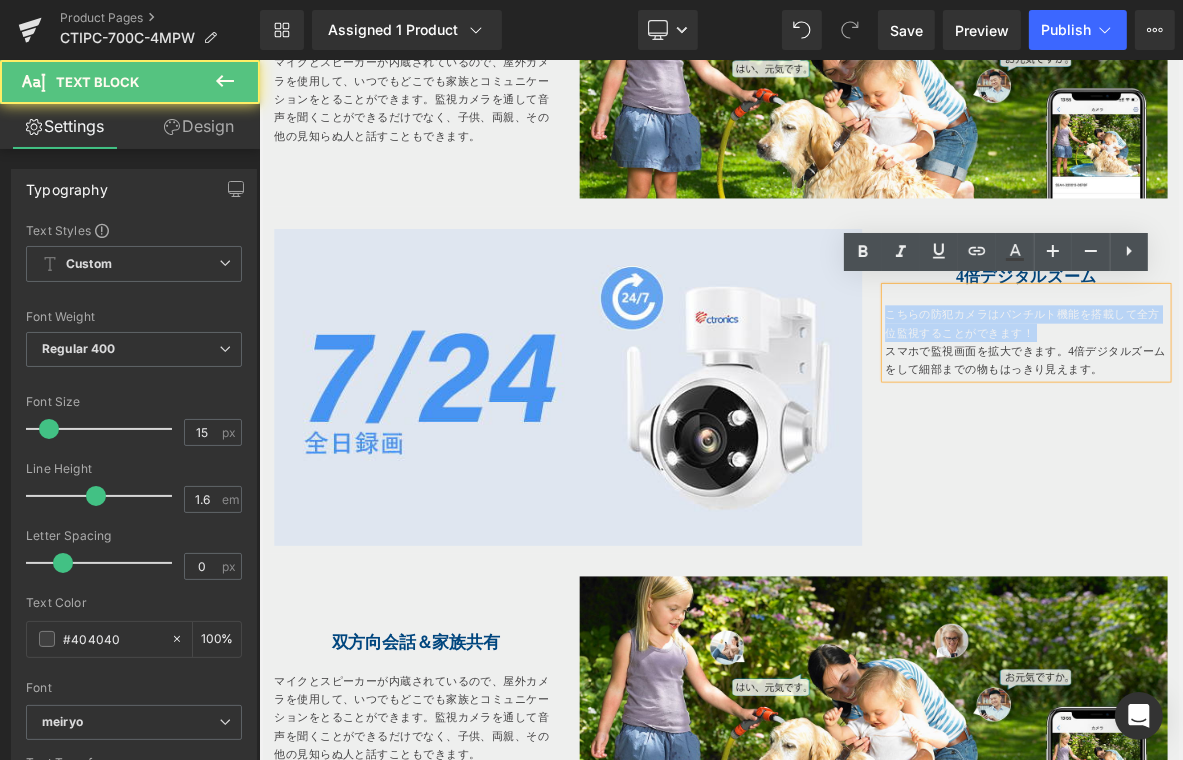 click on "こちらの防犯カメラはパンチルト機能を搭載して全方位監視することができます！" at bounding box center (1263, 404) 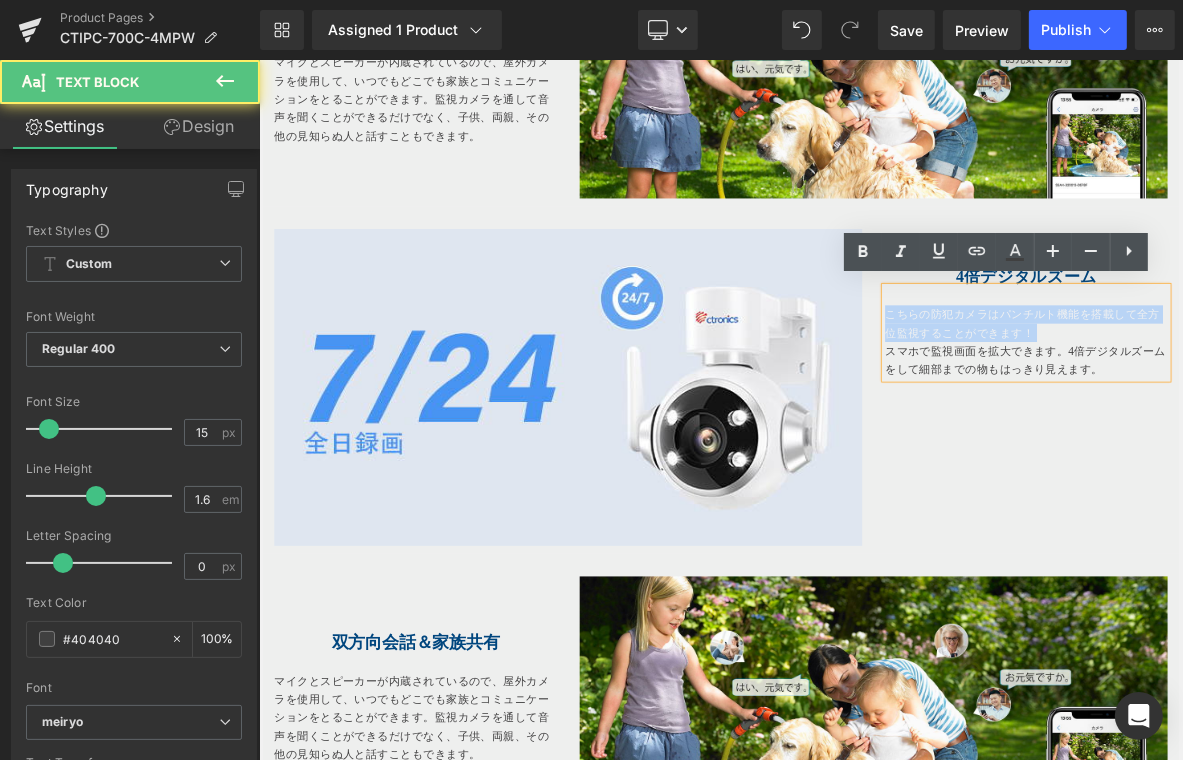 click on "こちらの防犯カメラはパンチルト機能を搭載して全方位監視することができます！" at bounding box center (1263, 404) 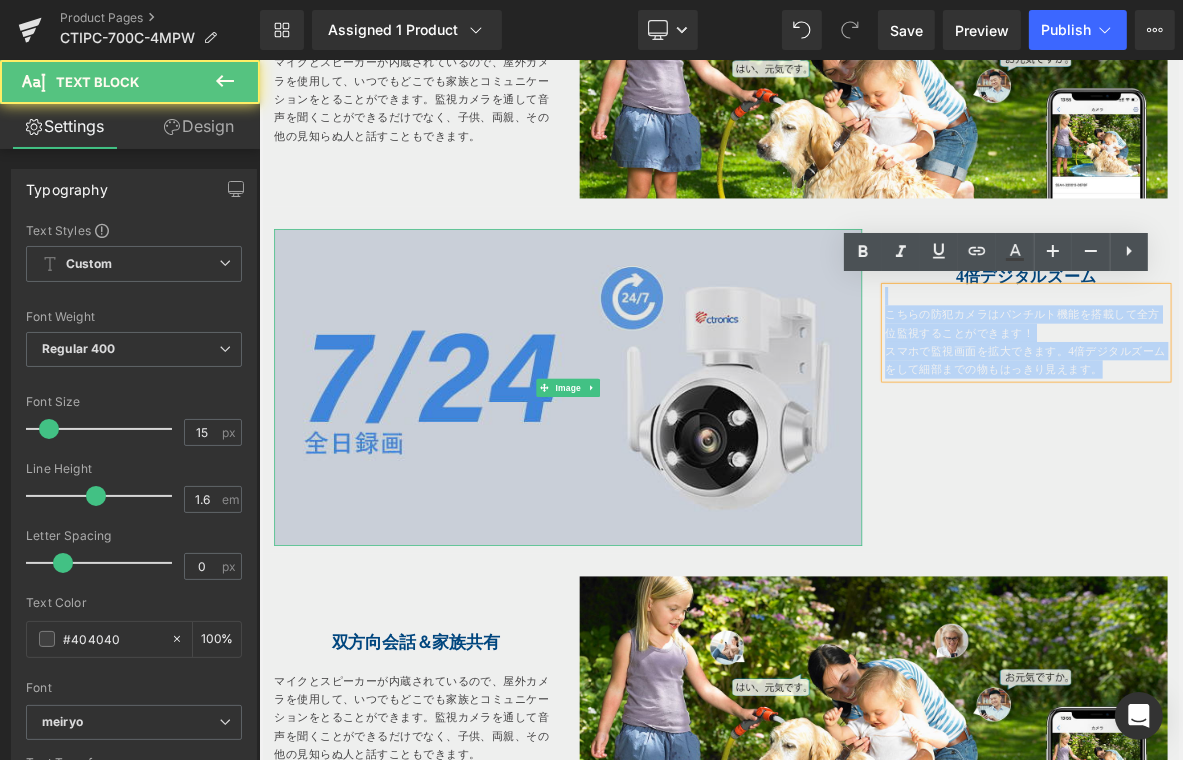 drag, startPoint x: 1351, startPoint y: 464, endPoint x: 930, endPoint y: 374, distance: 430.51248 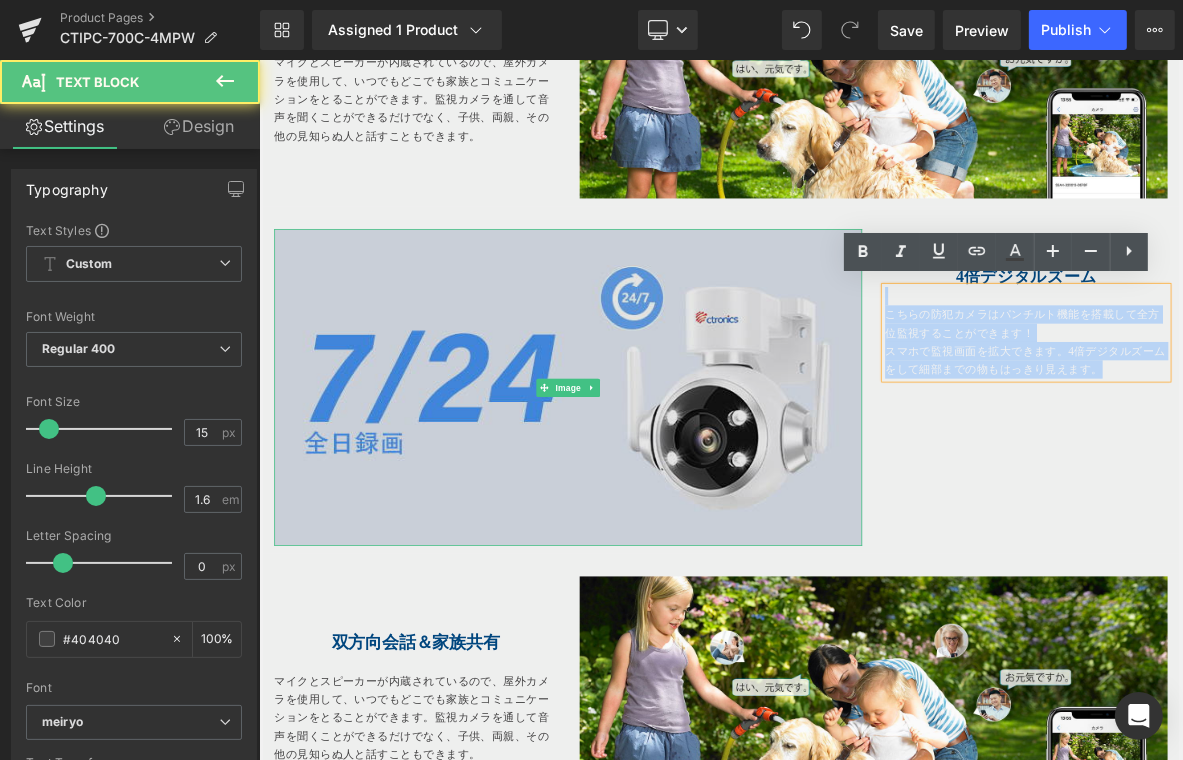 click on "Image         4倍デジタルズーム Heading         こちらの防犯カメラはパンチルト機能を搭載して全方位監視することができます！ スマホで監視画面を拡大できます。4倍デジタルズームをして細部までの物もはっきり見えます。  Text Block         Row" at bounding box center (863, 477) 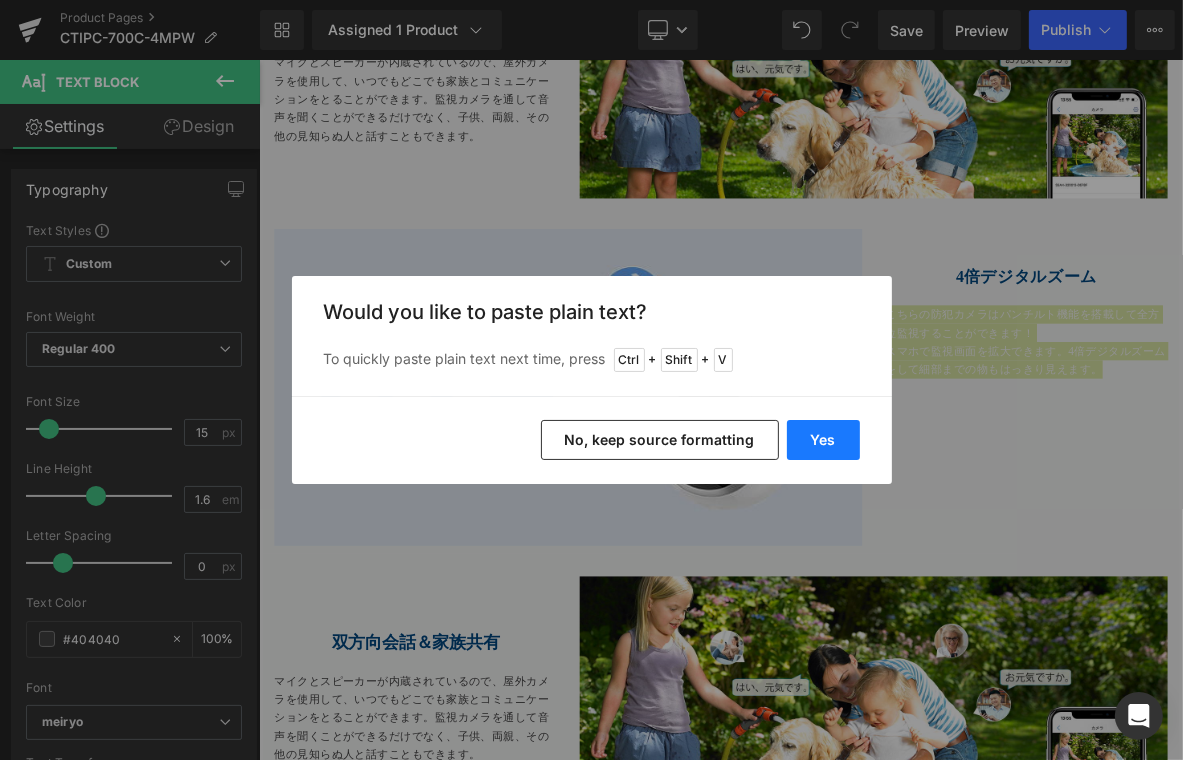 drag, startPoint x: 834, startPoint y: 433, endPoint x: 974, endPoint y: 262, distance: 221 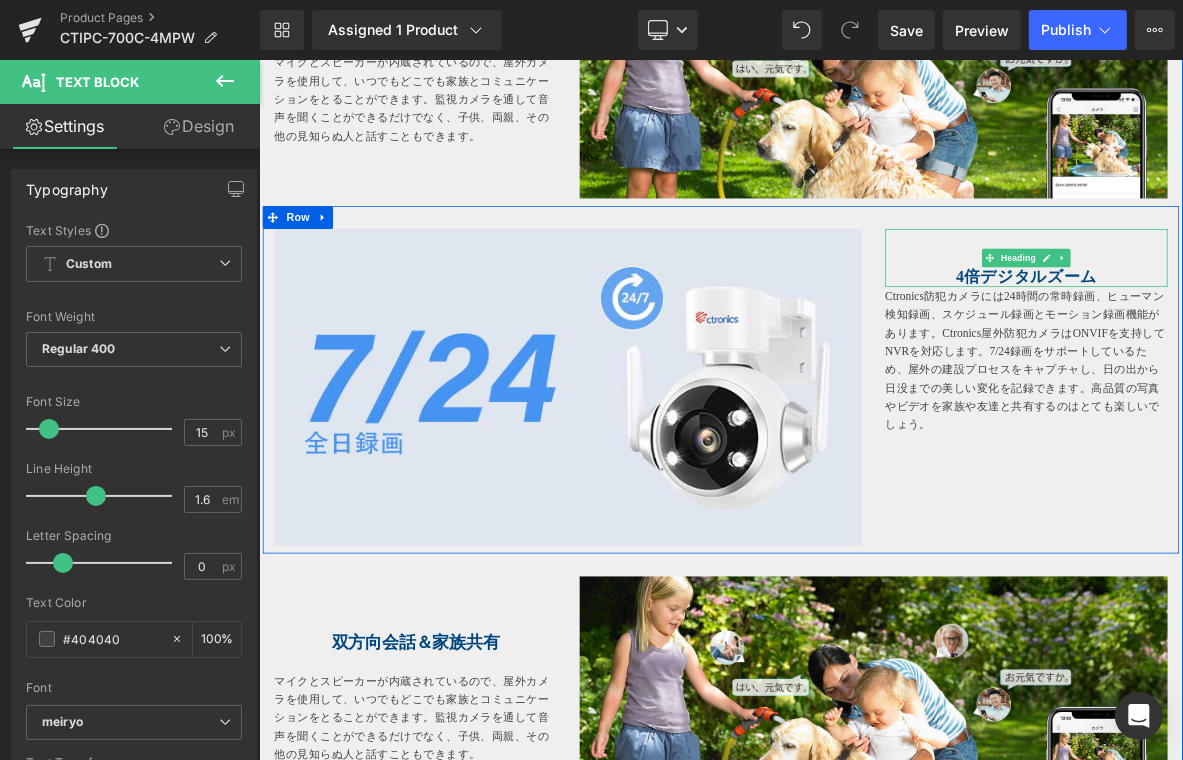 click on "4倍デジタルズーム" at bounding box center (1263, 343) 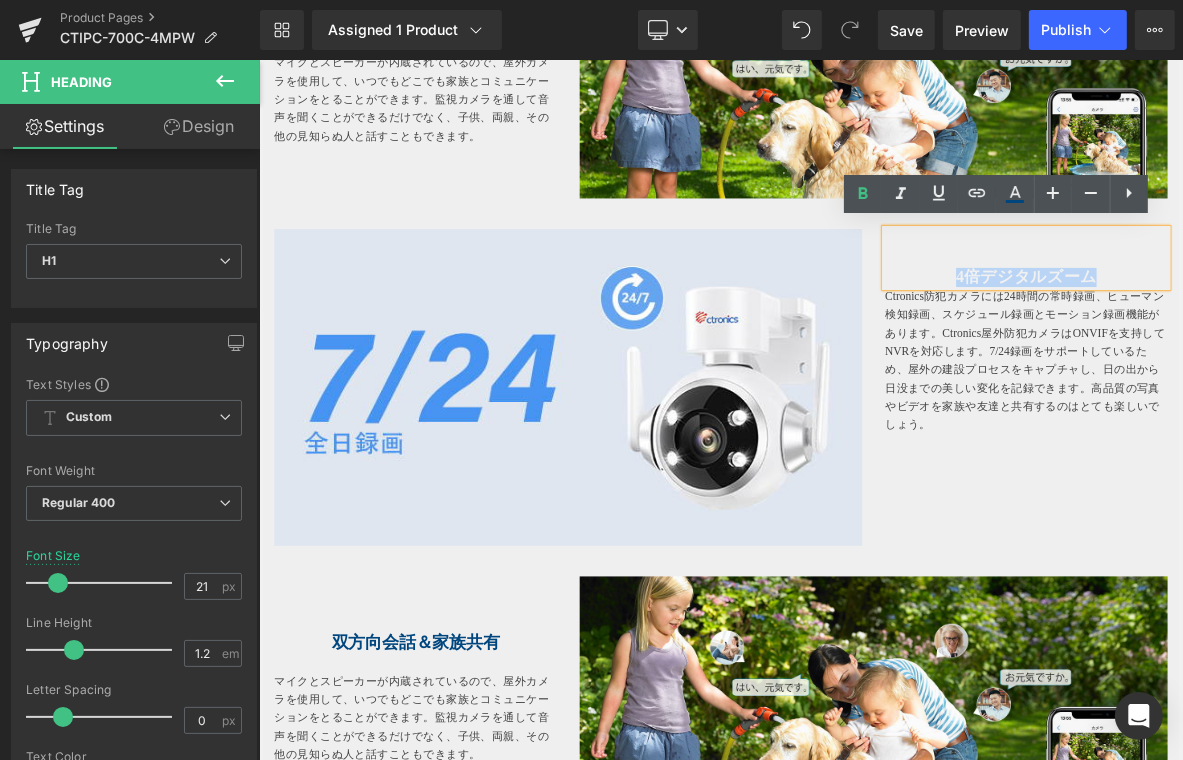 type 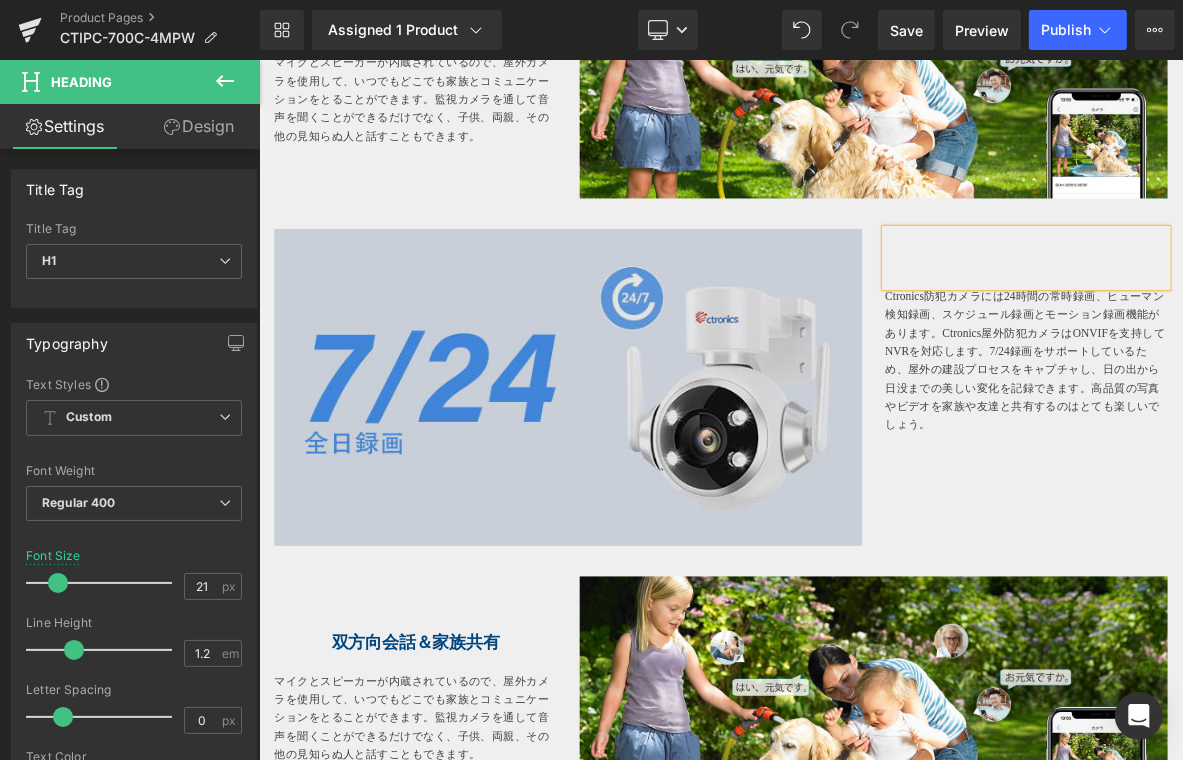 click at bounding box center [663, 487] 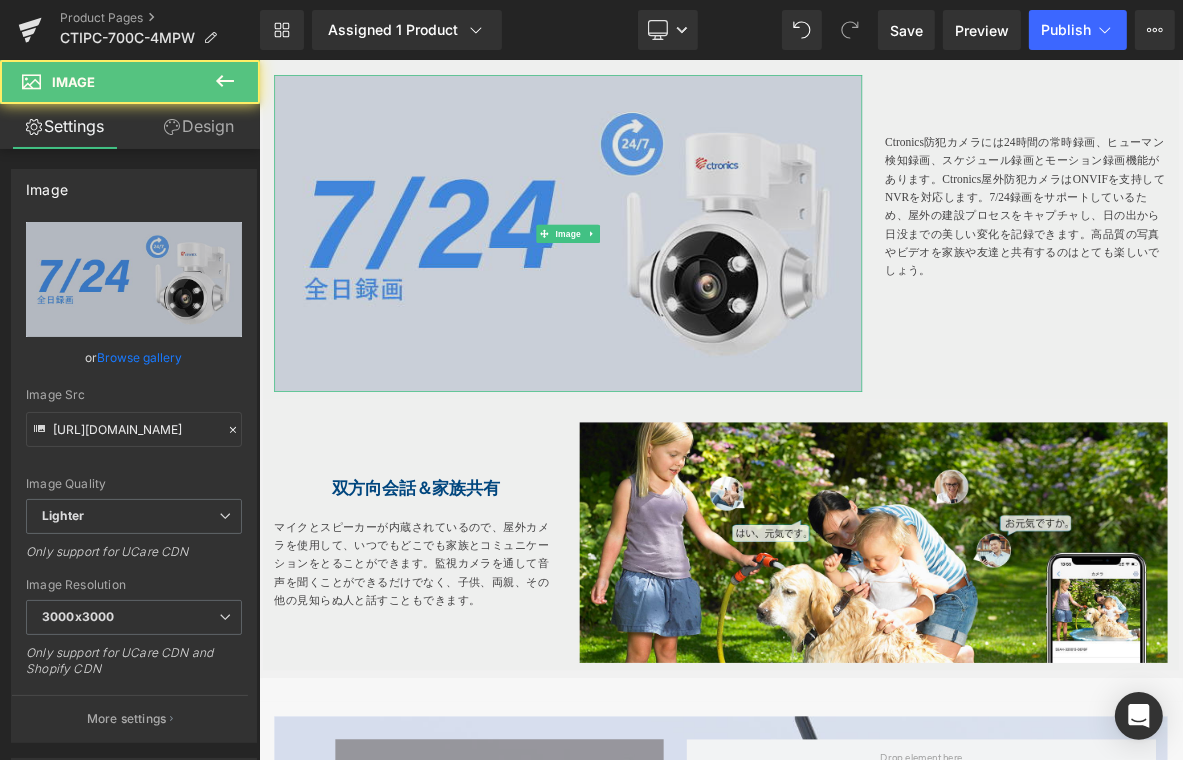 scroll, scrollTop: 5187, scrollLeft: 0, axis: vertical 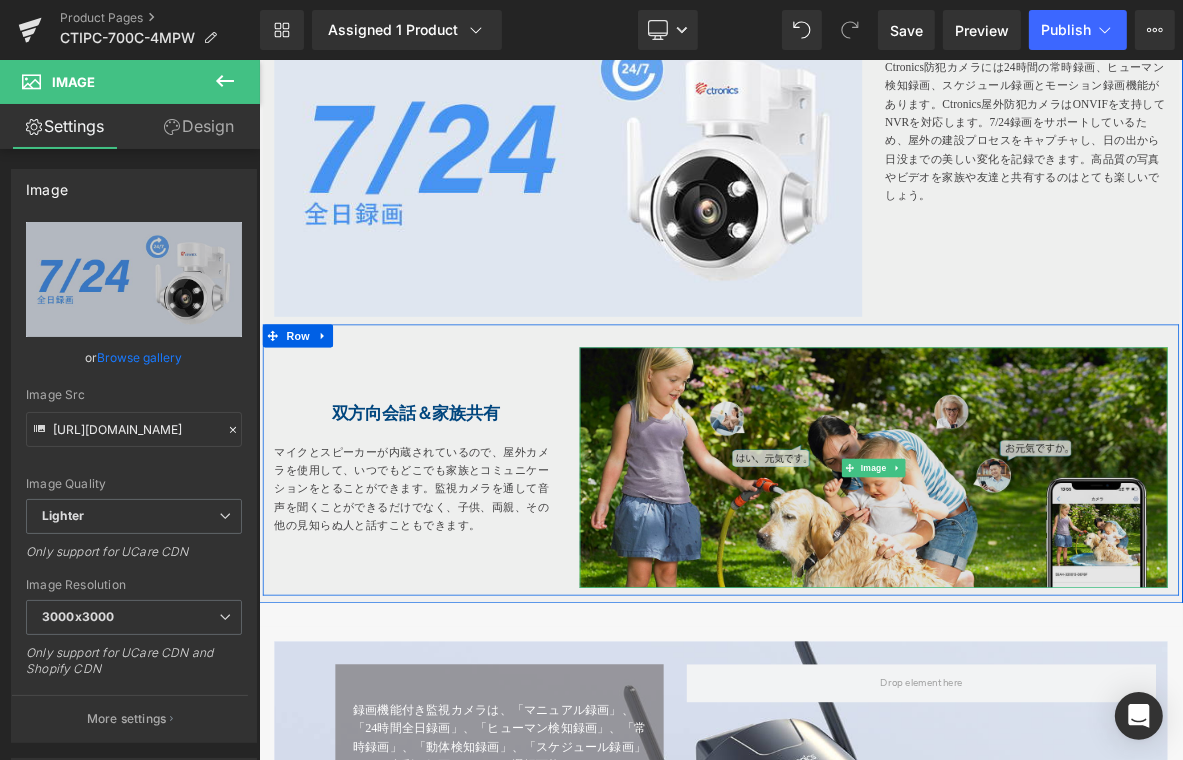 click at bounding box center [1063, 593] 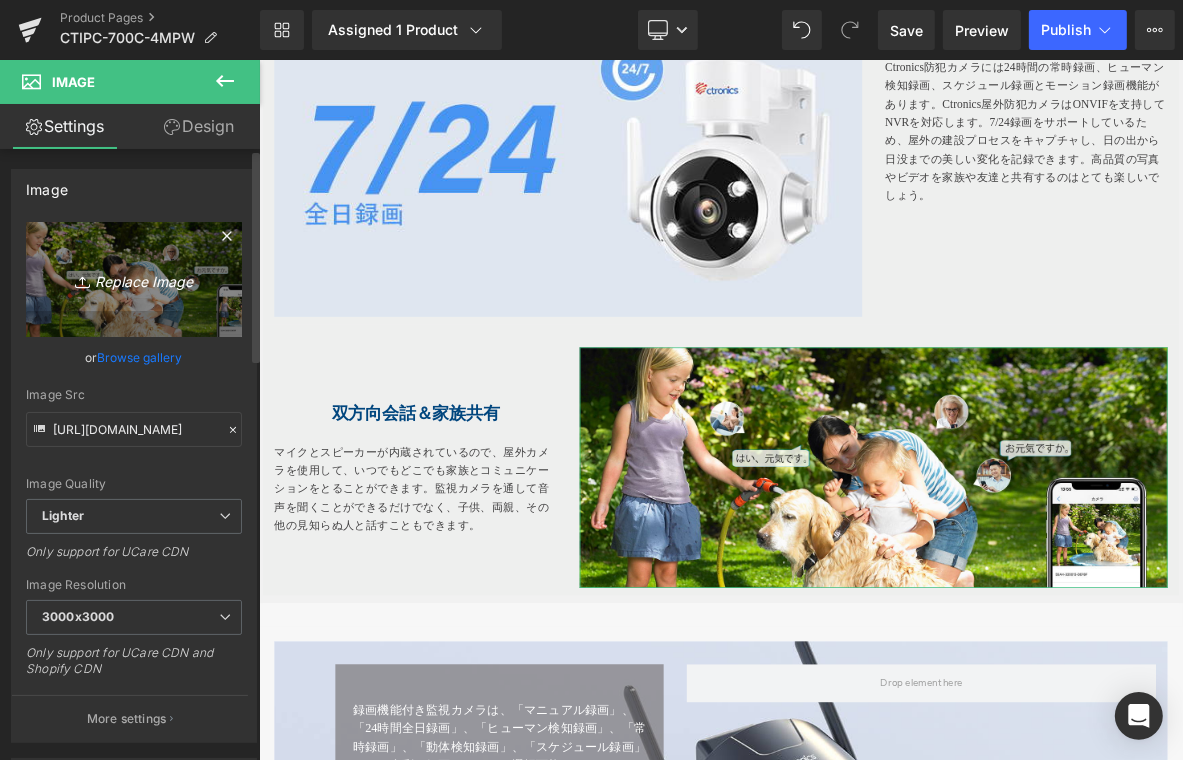 click on "Replace Image" at bounding box center [134, 279] 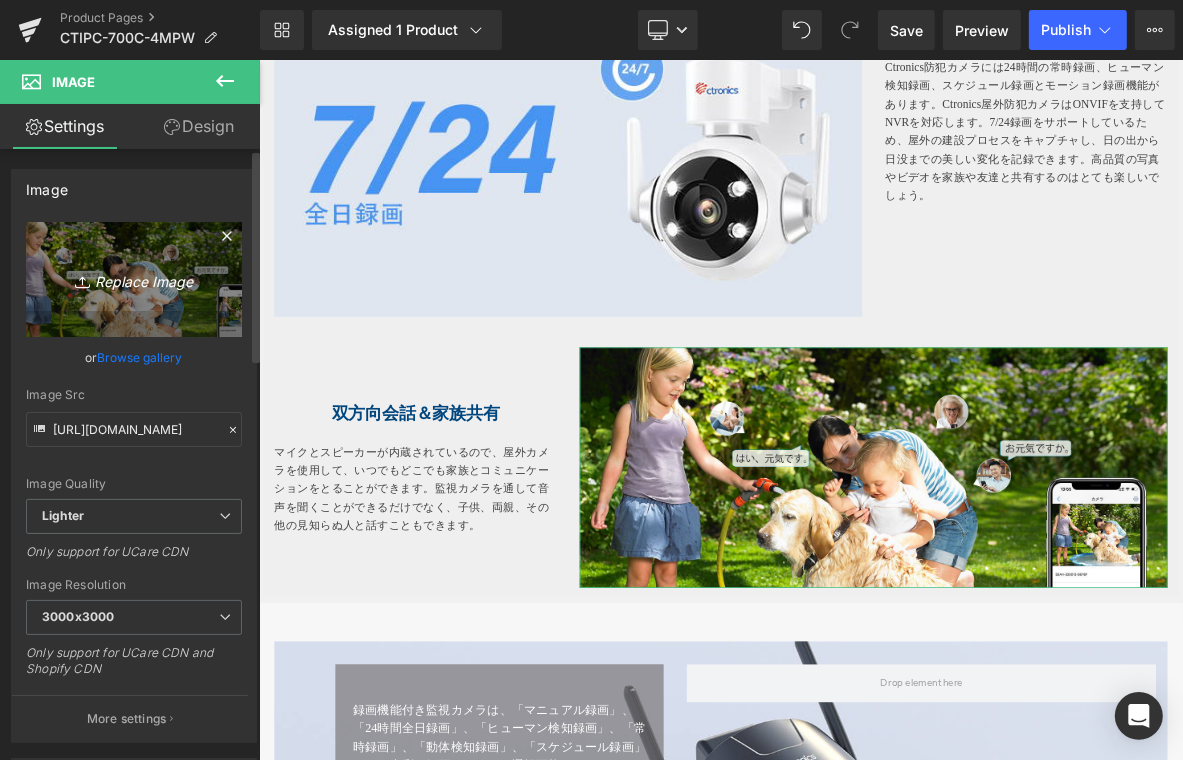 type on "C:\fakepath\12.jpg" 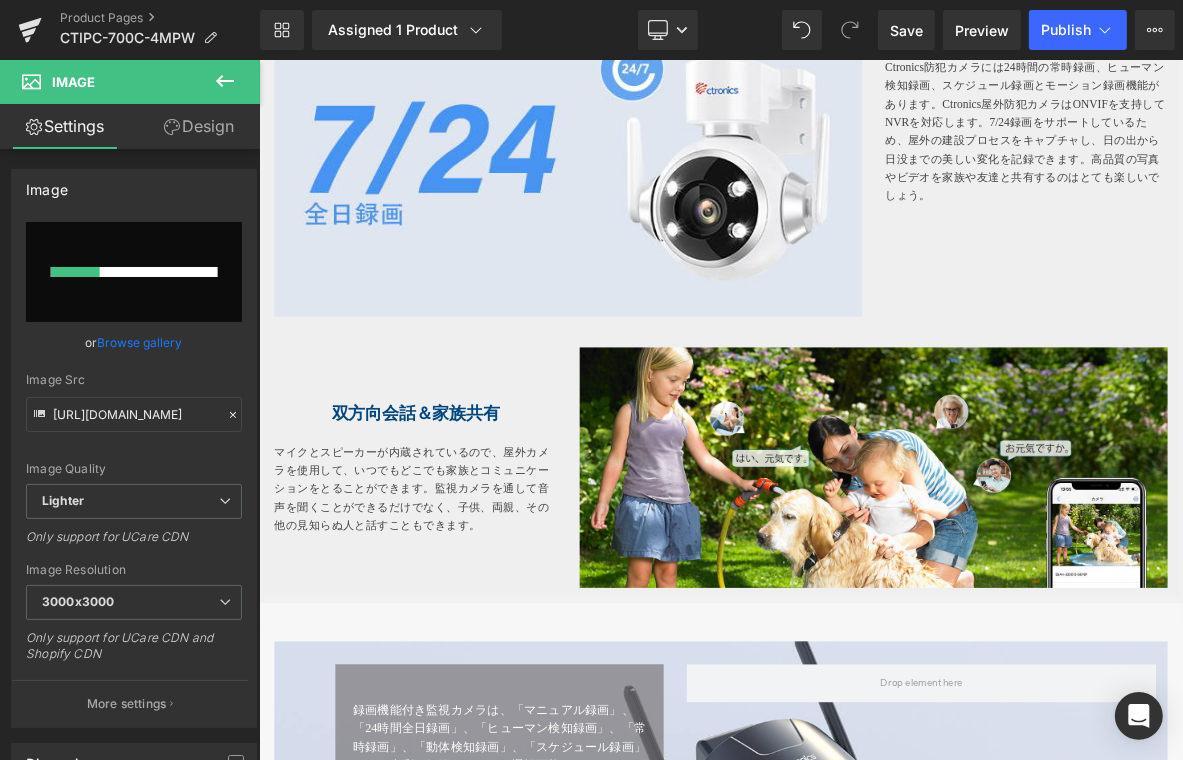 type 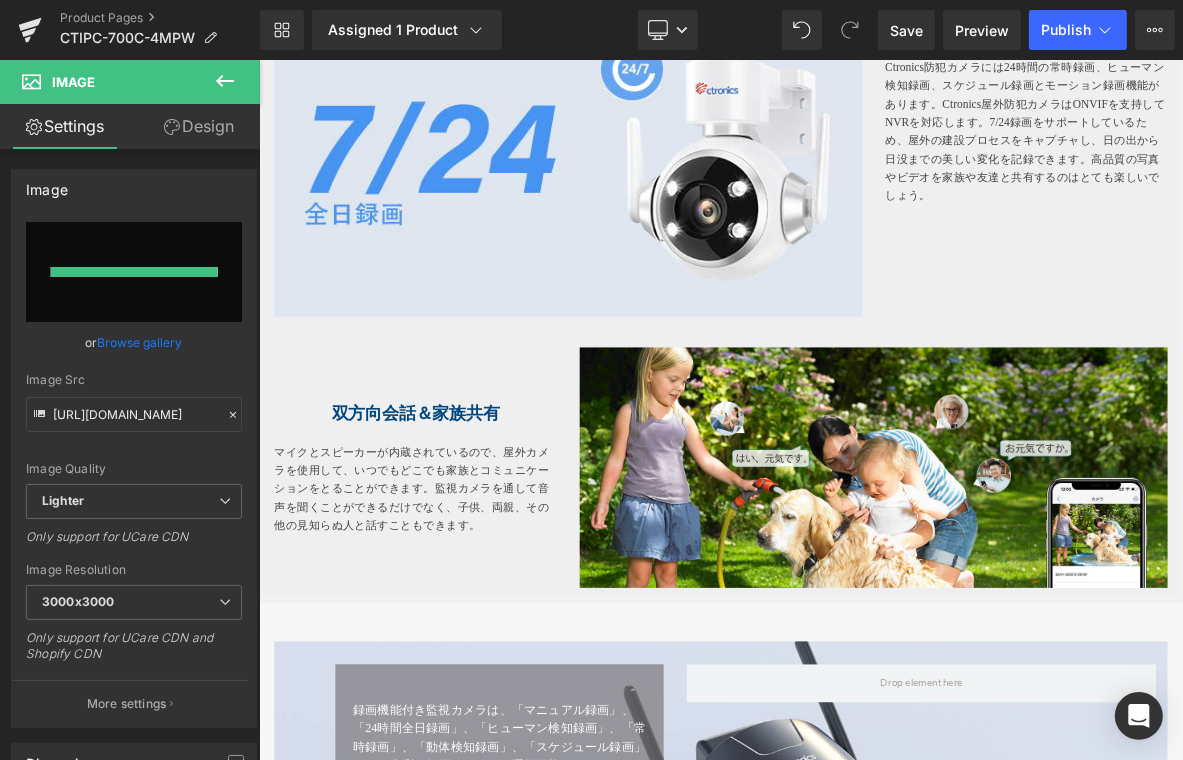 type on "https://ucarecdn.com/68a0c537-b2f8-44a2-9879-808afce95b13/-/format/auto/-/preview/3000x3000/-/quality/lighter/12.jpg" 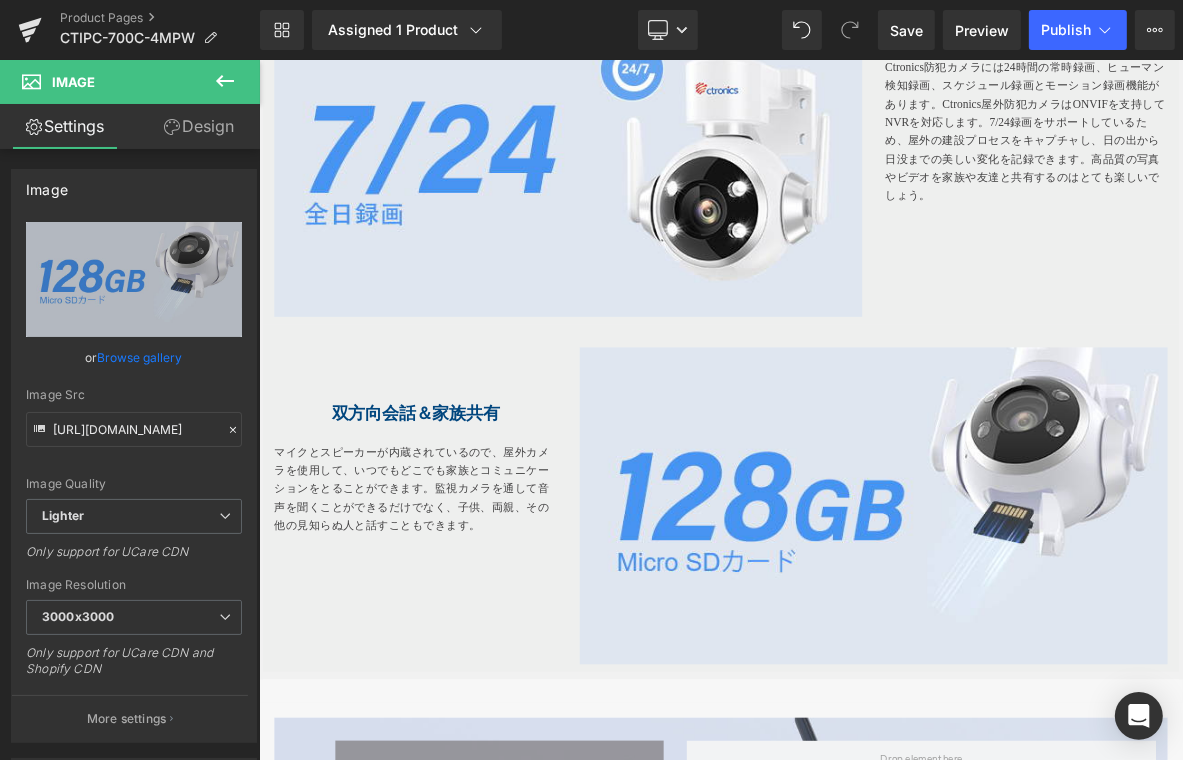 click on "マイクとスピーカーが内蔵されているので、屋外カメラを使用して、いつでもどこでも家族とコミュニケーションをとることができます。監視カメラを通して音声を聞くことができるだけでなく、子供、両親、その他の見知らぬ人と話すこともできます。 Text Block" at bounding box center (463, 620) 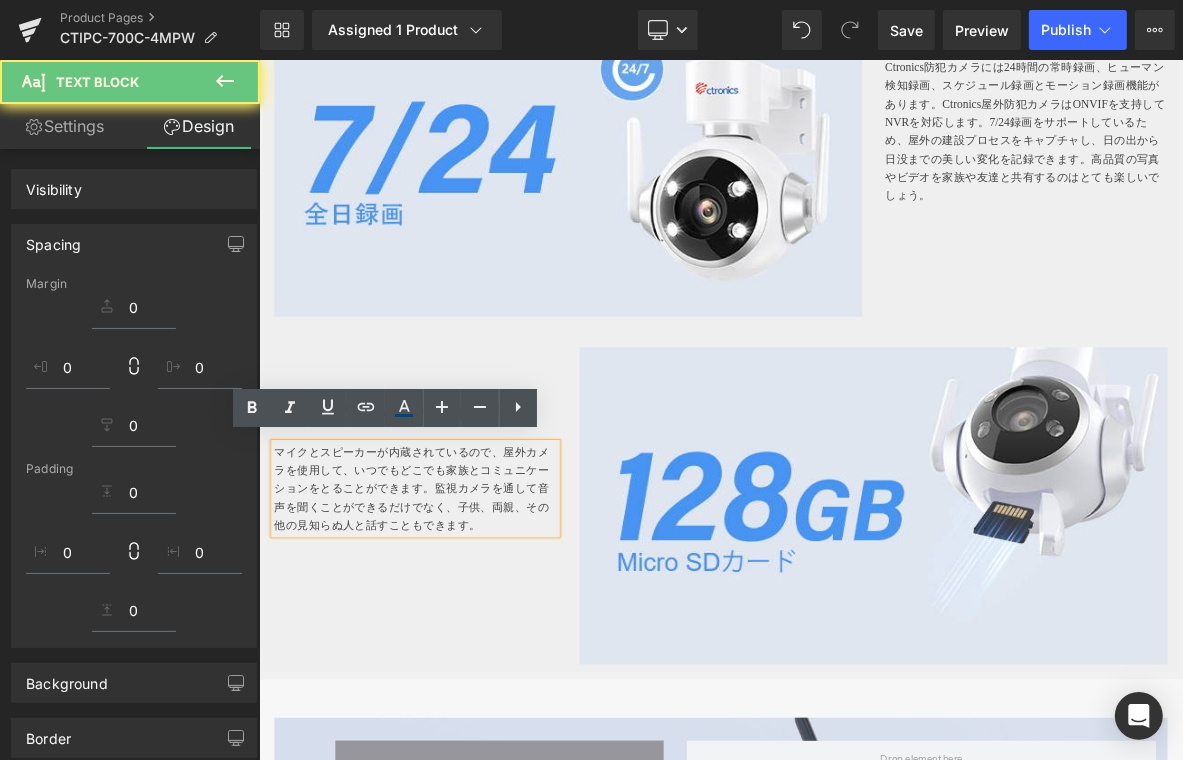 click on "メインコンテンツへ移動
ショッピングカート
現在カート内に商品はございません。
チェックアウト
カートの中の1つ以上のアイテムは、定期購入または後払い購入です。続行することにより、 キャンセルポリシー" at bounding box center (863, -1410) 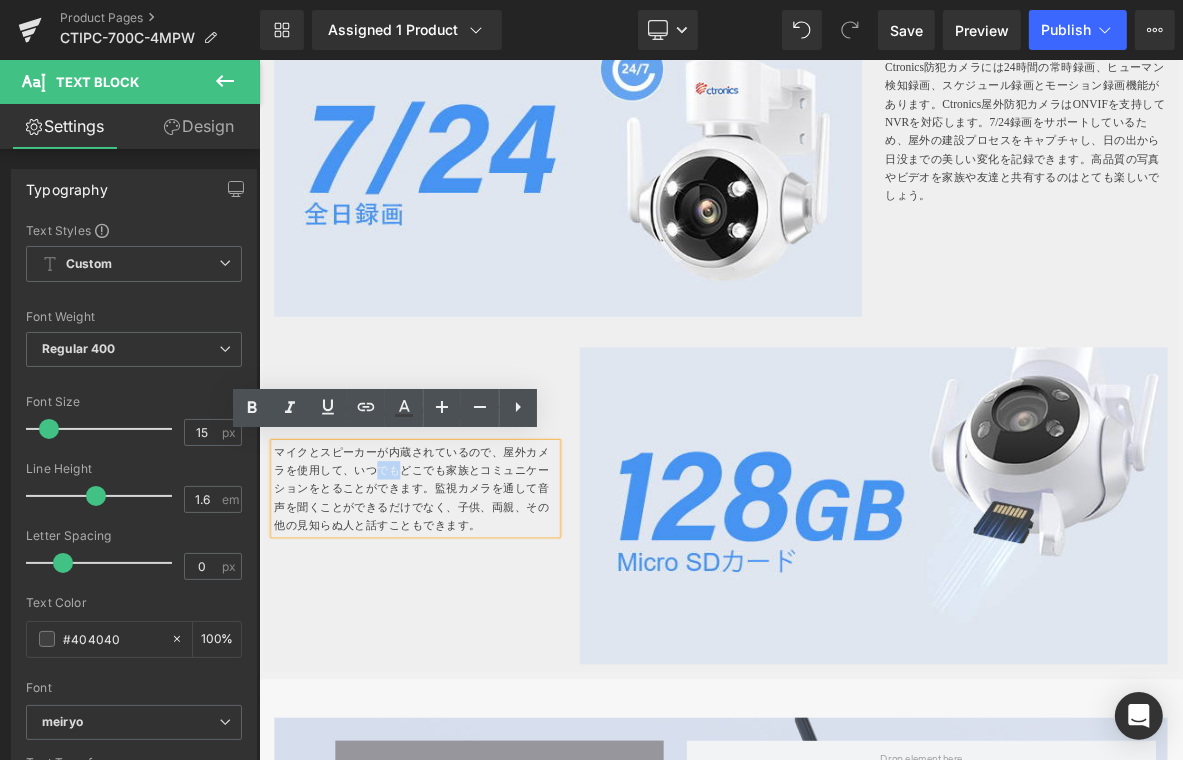 click on "マイクとスピーカーが内蔵されているので、屋外カメラを使用して、いつでもどこでも家族とコミュニケーションをとることができます。監視カメラを通して音声を聞くことができるだけでなく、子供、両親、その他の見知らぬ人と話すこともできます。" at bounding box center [463, 620] 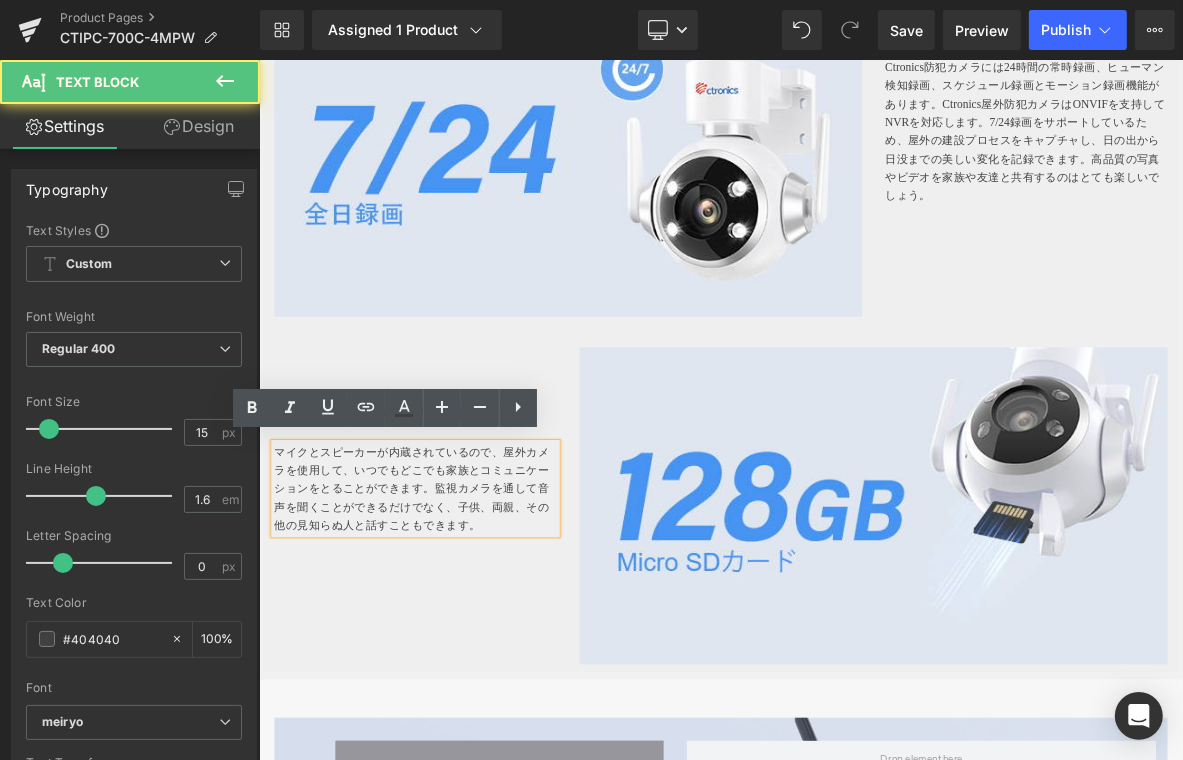 click on "マイクとスピーカーが内蔵されているので、屋外カメラを使用して、いつでもどこでも家族とコミュニケーションをとることができます。監視カメラを通して音声を聞くことができるだけでなく、子供、両親、その他の見知らぬ人と話すこともできます。" at bounding box center [463, 620] 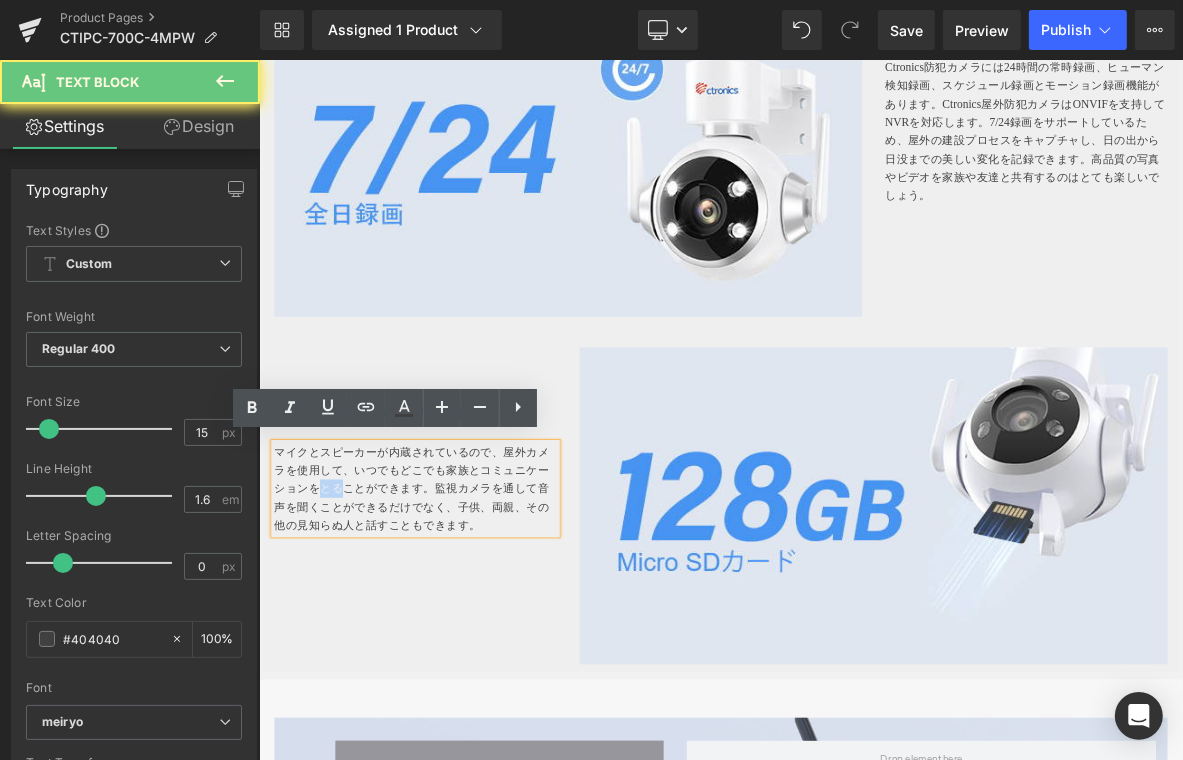 click on "マイクとスピーカーが内蔵されているので、屋外カメラを使用して、いつでもどこでも家族とコミュニケーションをとることができます。監視カメラを通して音声を聞くことができるだけでなく、子供、両親、その他の見知らぬ人と話すこともできます。" at bounding box center [463, 620] 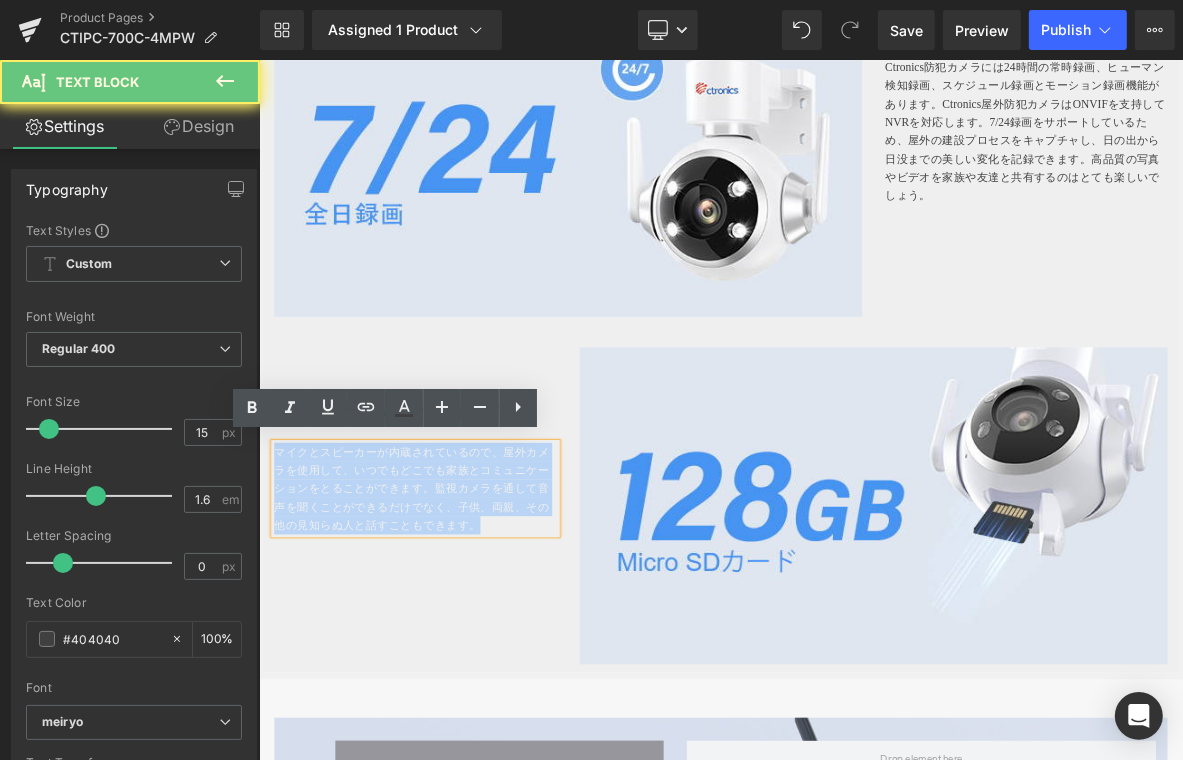 click on "マイクとスピーカーが内蔵されているので、屋外カメラを使用して、いつでもどこでも家族とコミュニケーションをとることができます。監視カメラを通して音声を聞くことができるだけでなく、子供、両親、その他の見知らぬ人と話すこともできます。" at bounding box center (463, 620) 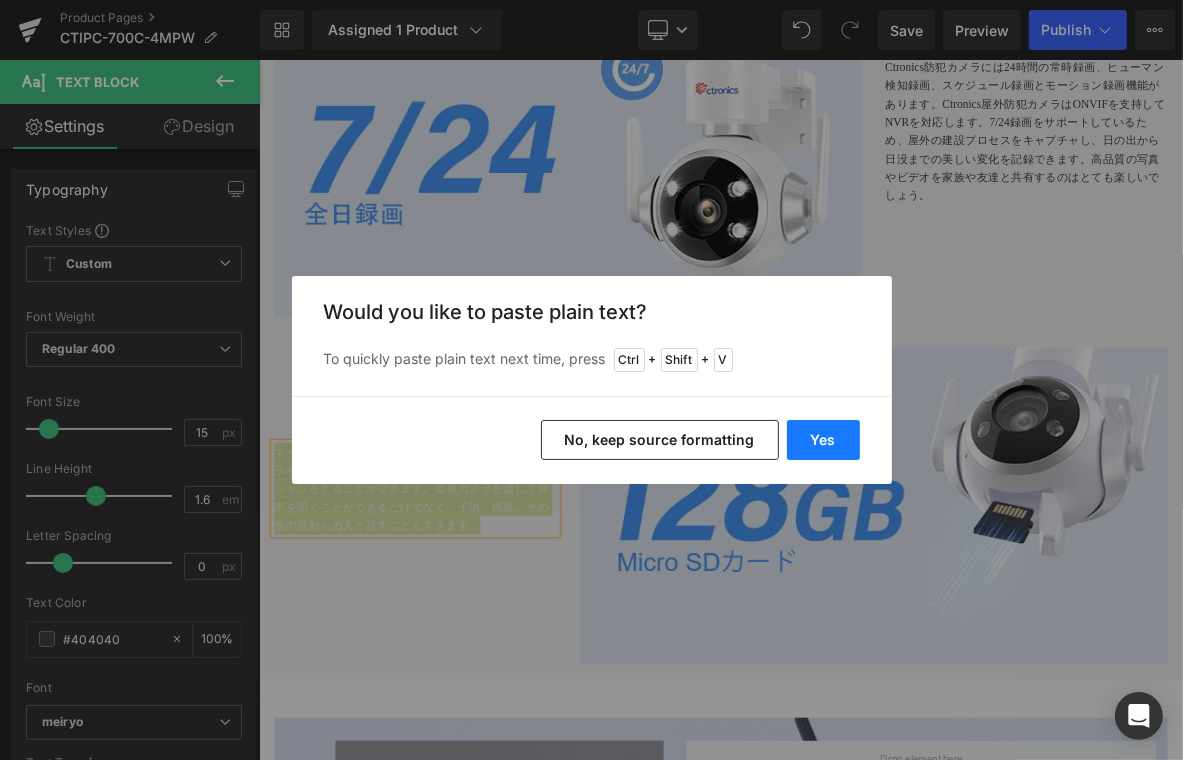 click on "Yes" at bounding box center (823, 440) 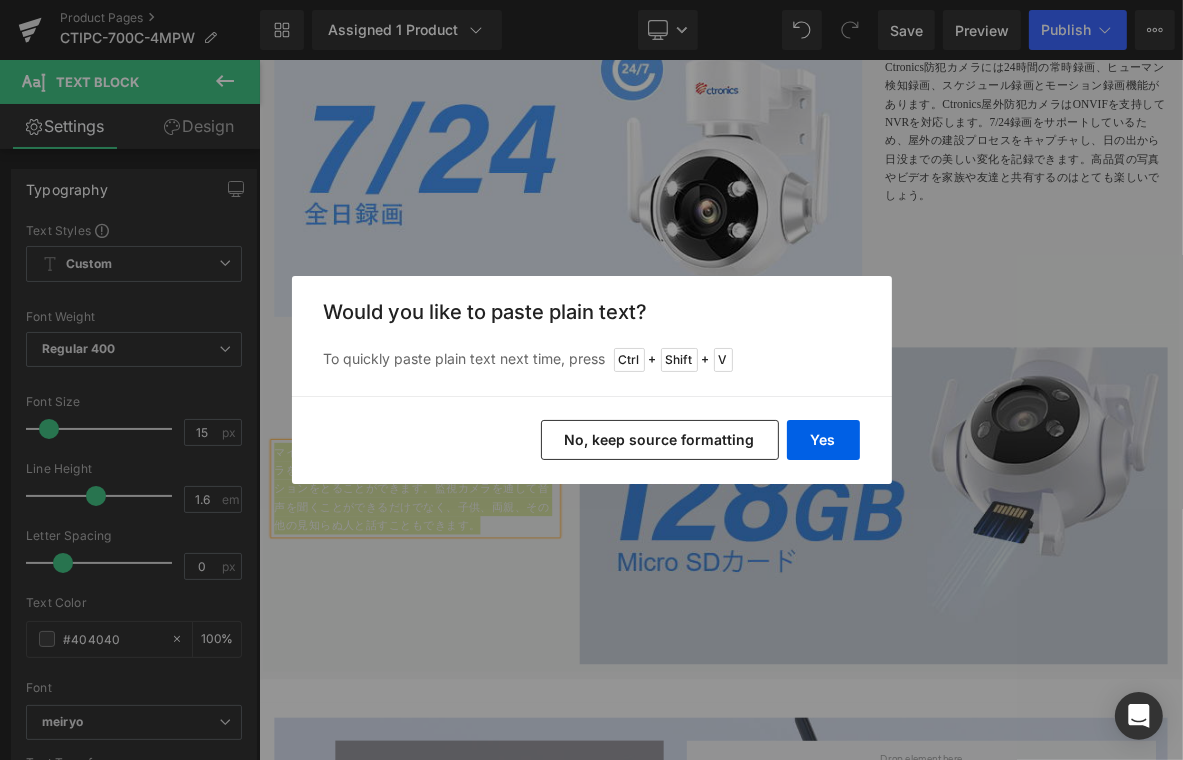 type 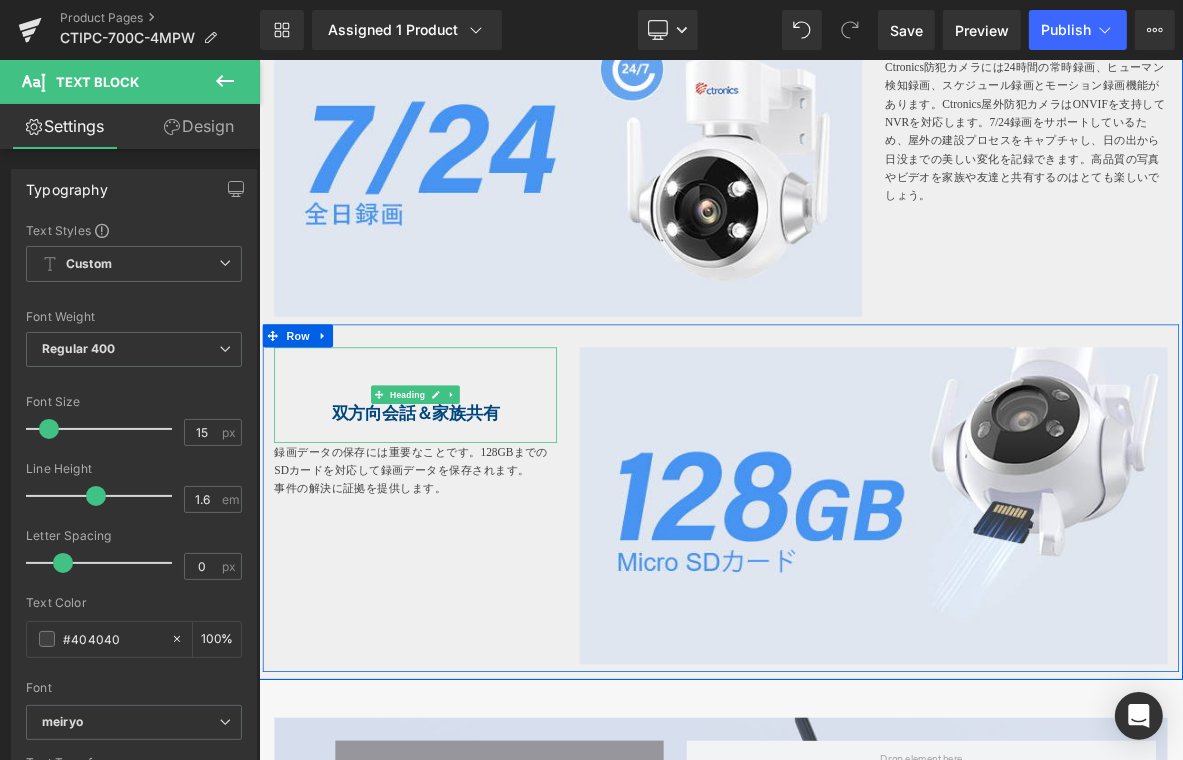 click on "双方向会話＆家族共有" at bounding box center (463, 521) 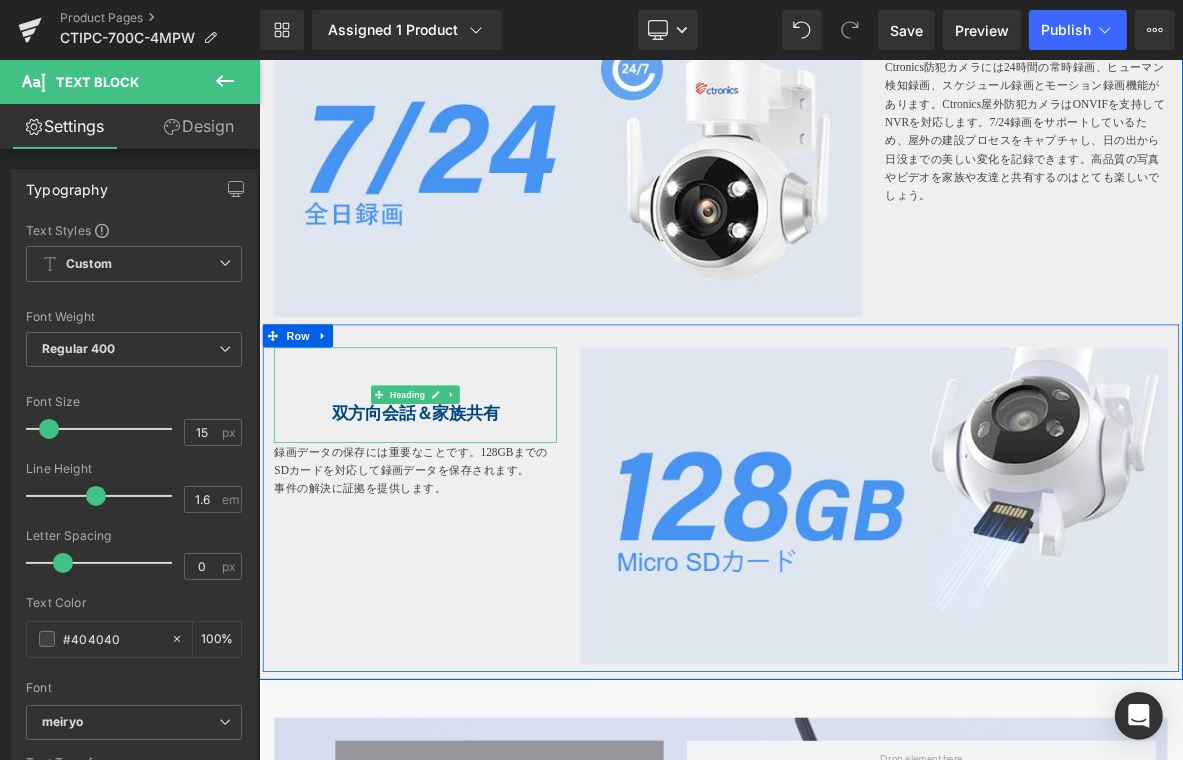 click on "双方向会話＆家族共有" at bounding box center [463, 521] 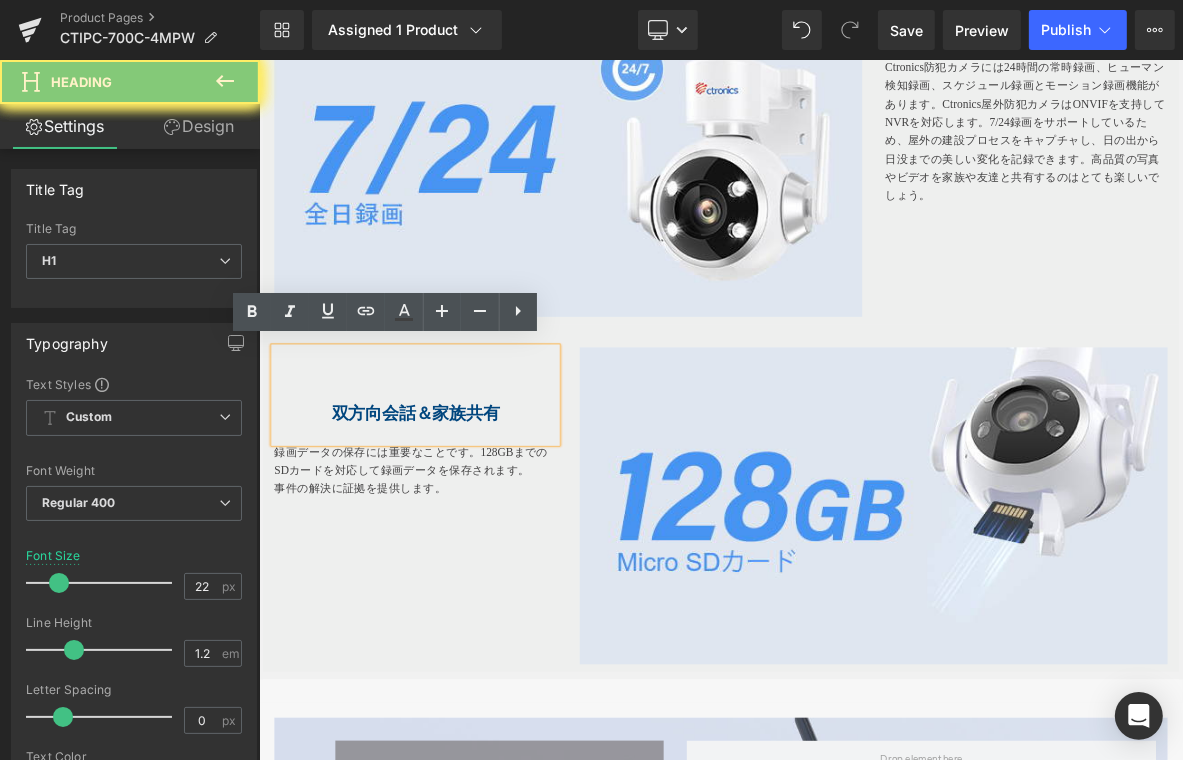 click on "双方向会話＆家族共有" at bounding box center [463, 522] 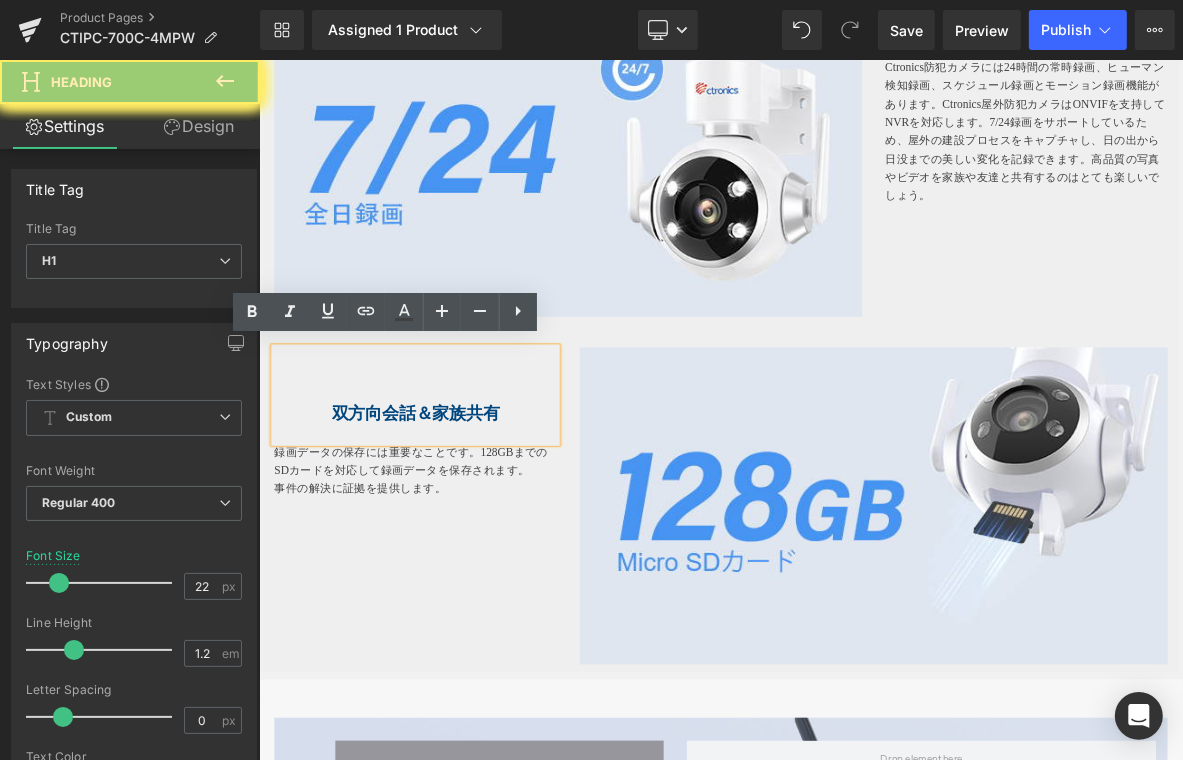 click on "双方向会話＆家族共有" at bounding box center (463, 522) 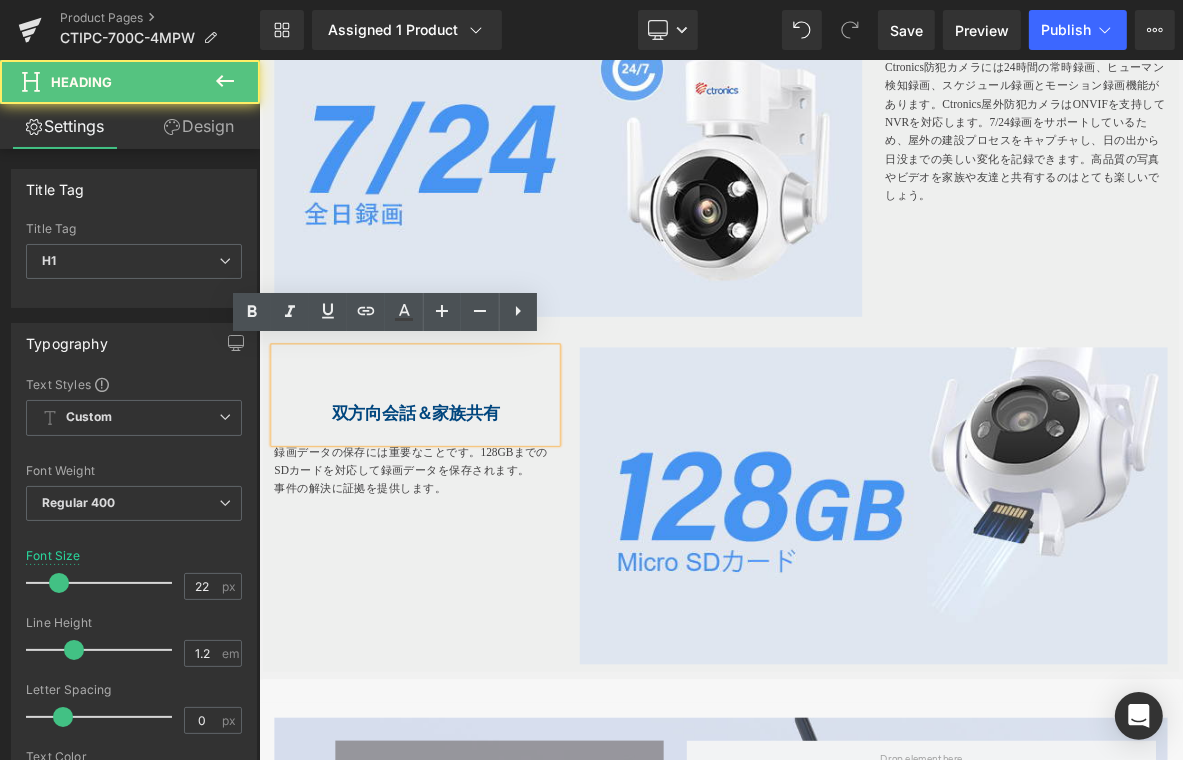 click on "双方向会話＆家族共有" at bounding box center (463, 521) 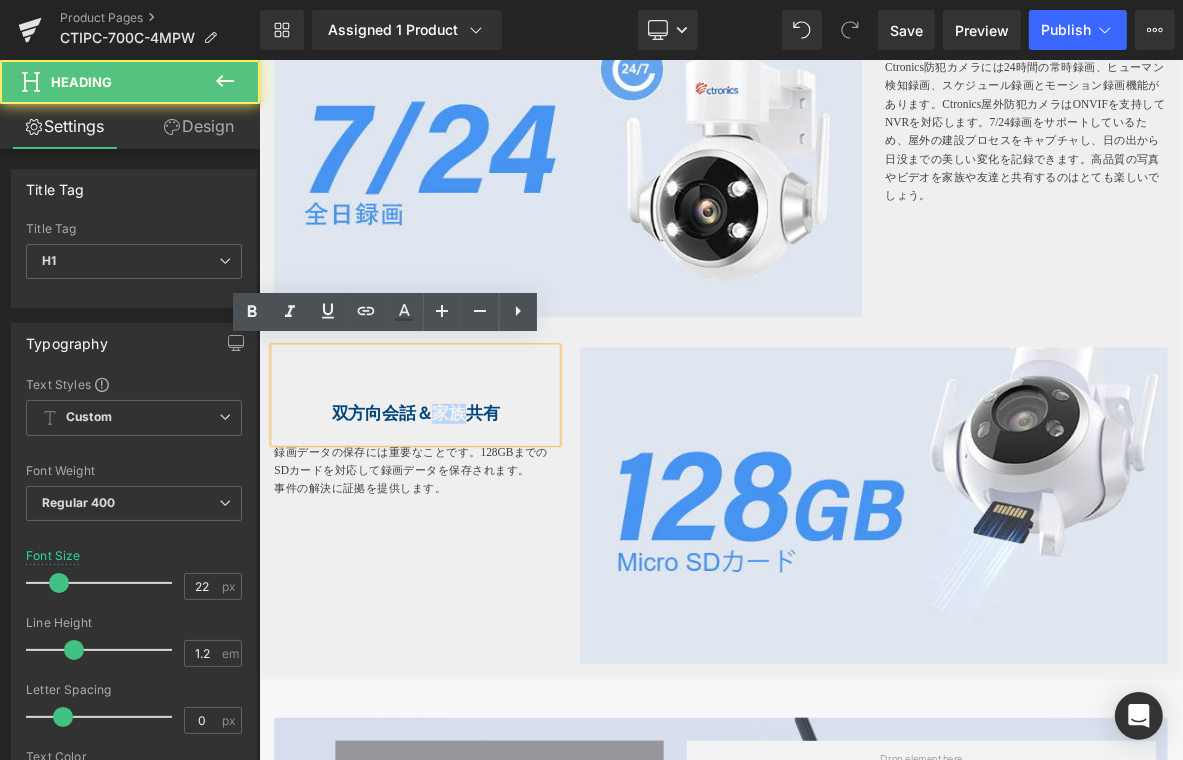 click on "双方向会話＆家族共有" at bounding box center (463, 521) 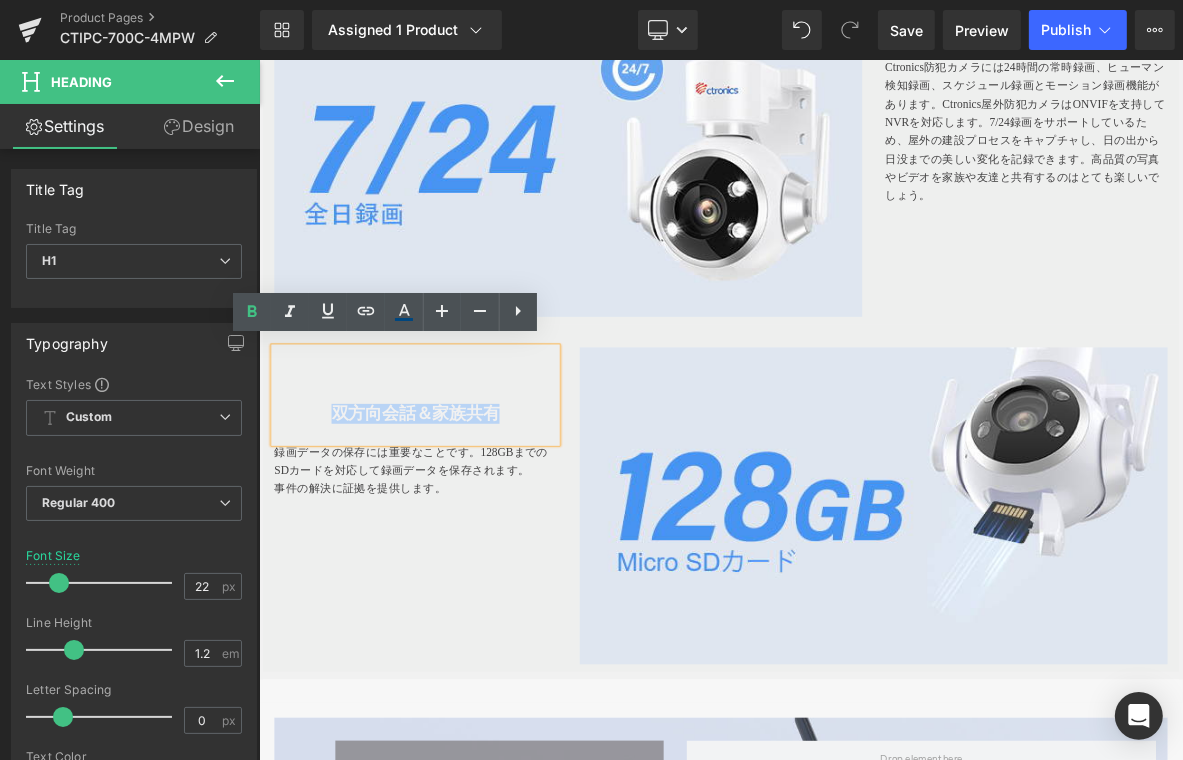 click on "双方向会話＆家族共有" at bounding box center [463, 521] 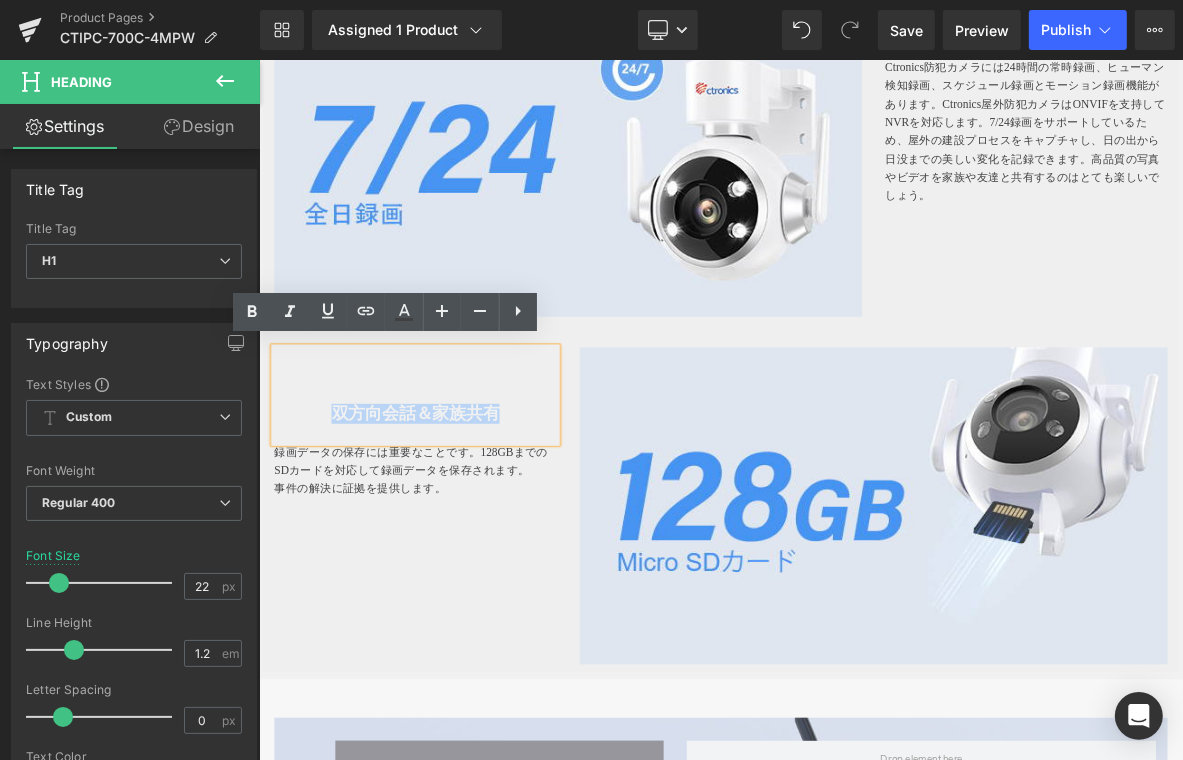 type 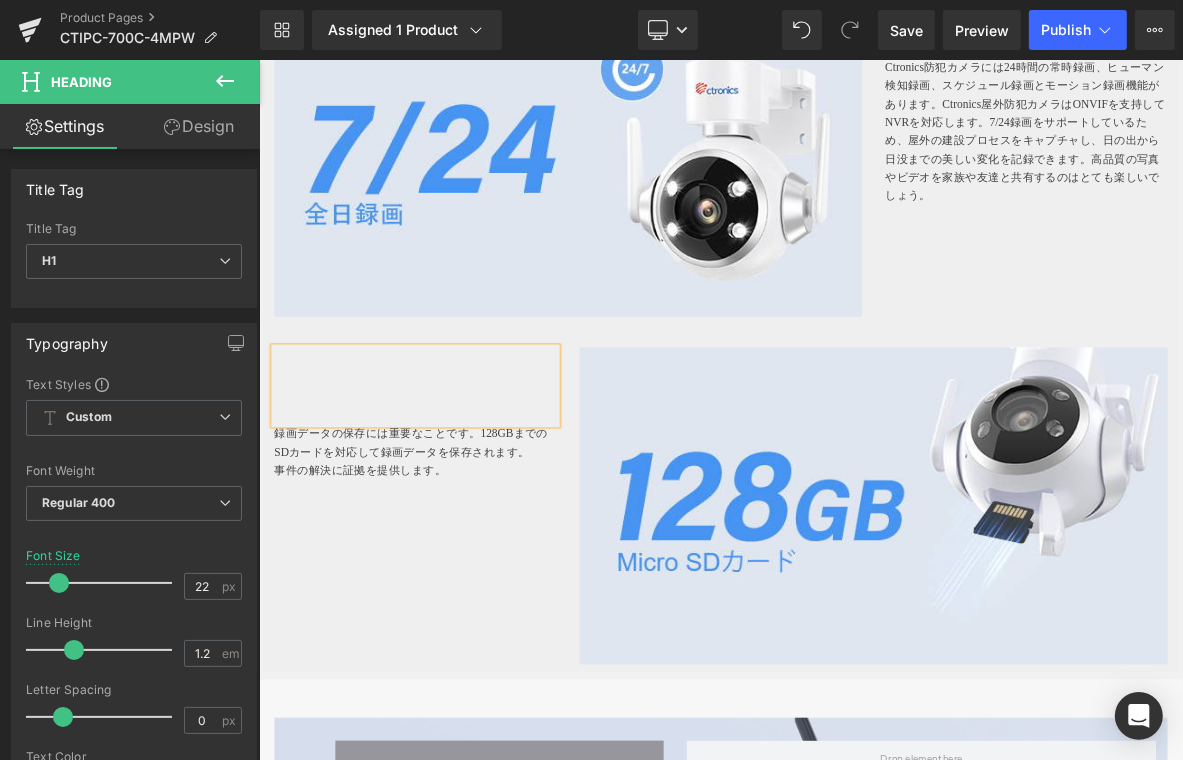click on "Heading         録画データの保存には重要なことです。128GBまでのSDカードを対応して録画データを保存されます。 事件の解決に証拠を提供します。  Text Block         Image         Row" at bounding box center (863, 632) 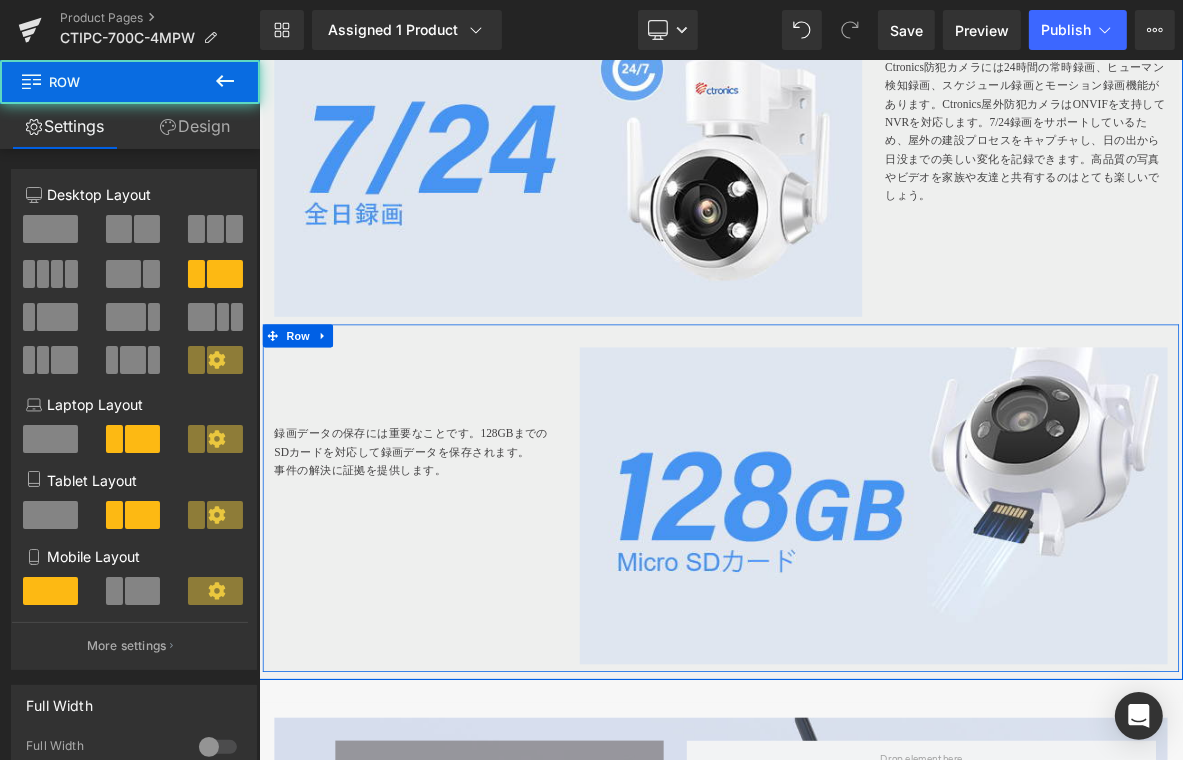 click on "Heading         録画データの保存には重要なことです。128GBまでのSDカードを対応して録画データを保存されます。 事件の解決に証拠を提供します。  Text Block         Image         Row" at bounding box center [863, 632] 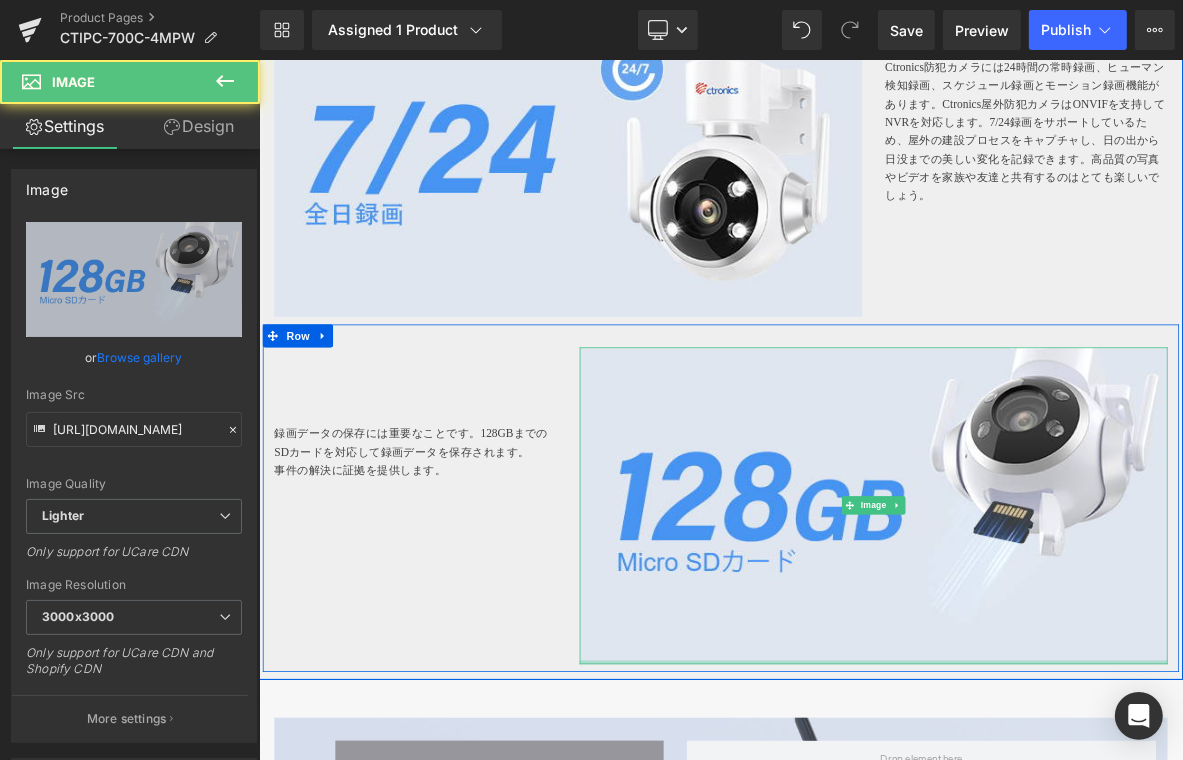 drag, startPoint x: 610, startPoint y: 457, endPoint x: 512, endPoint y: 534, distance: 124.631454 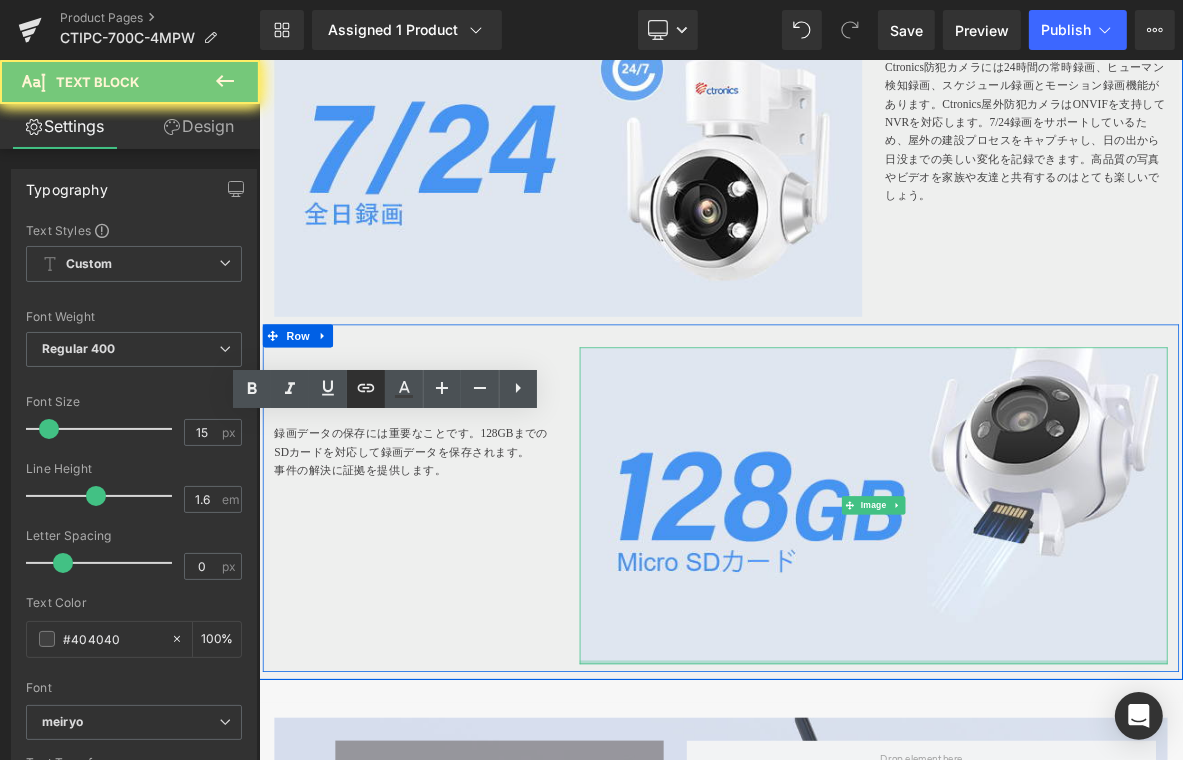 click at bounding box center [366, 389] 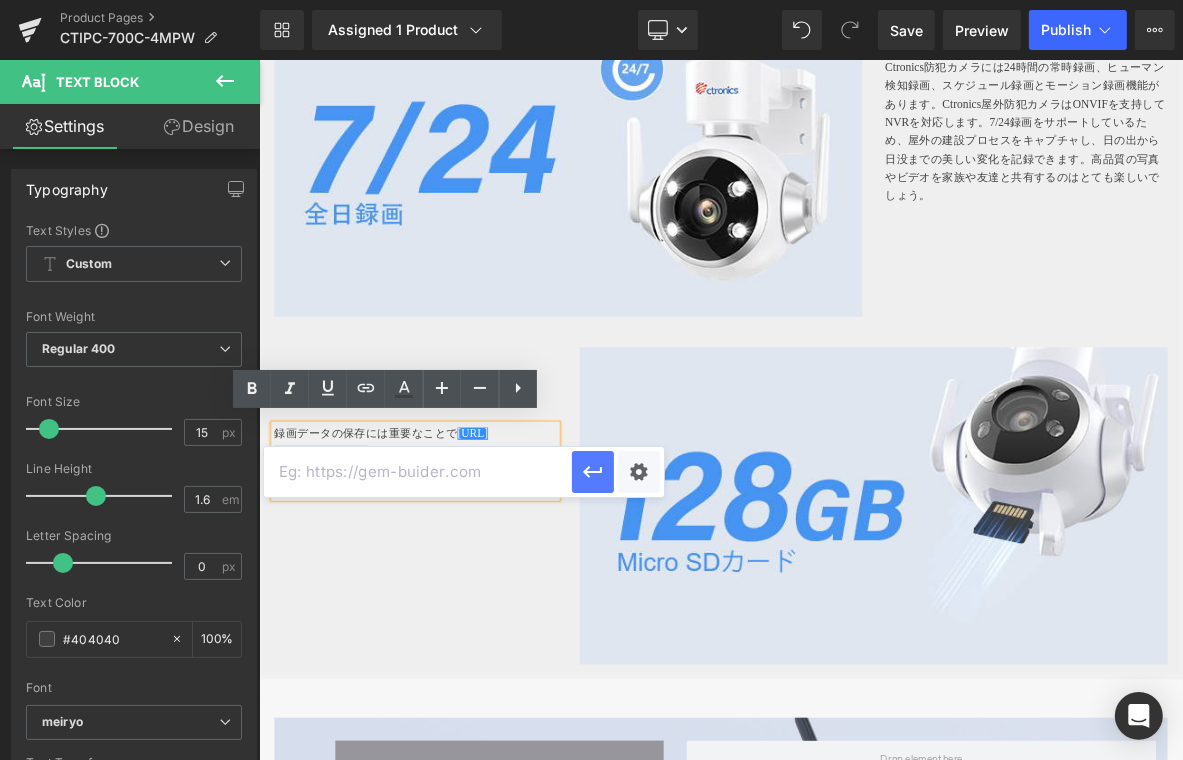 click 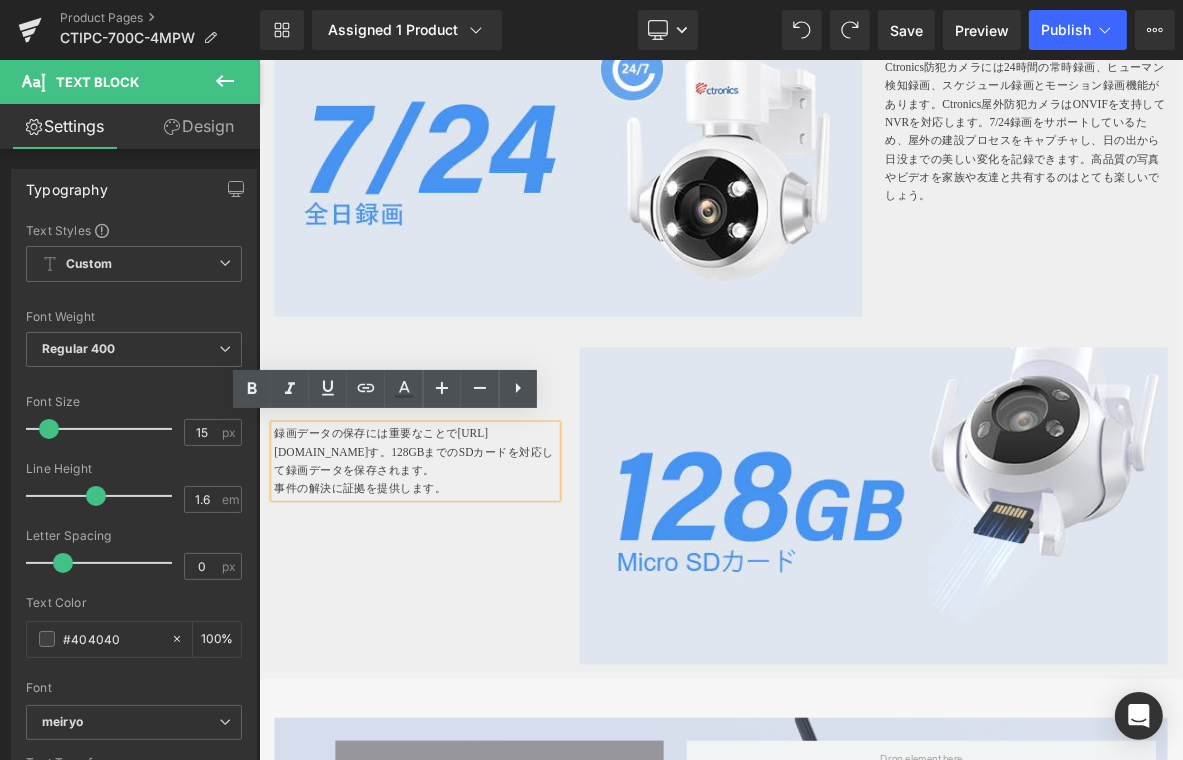 click on "録画データの保存には重要なことで https://gem-3910432.net す。128GBまでのSDカードを対応して録画データを保存されます。" at bounding box center (463, 572) 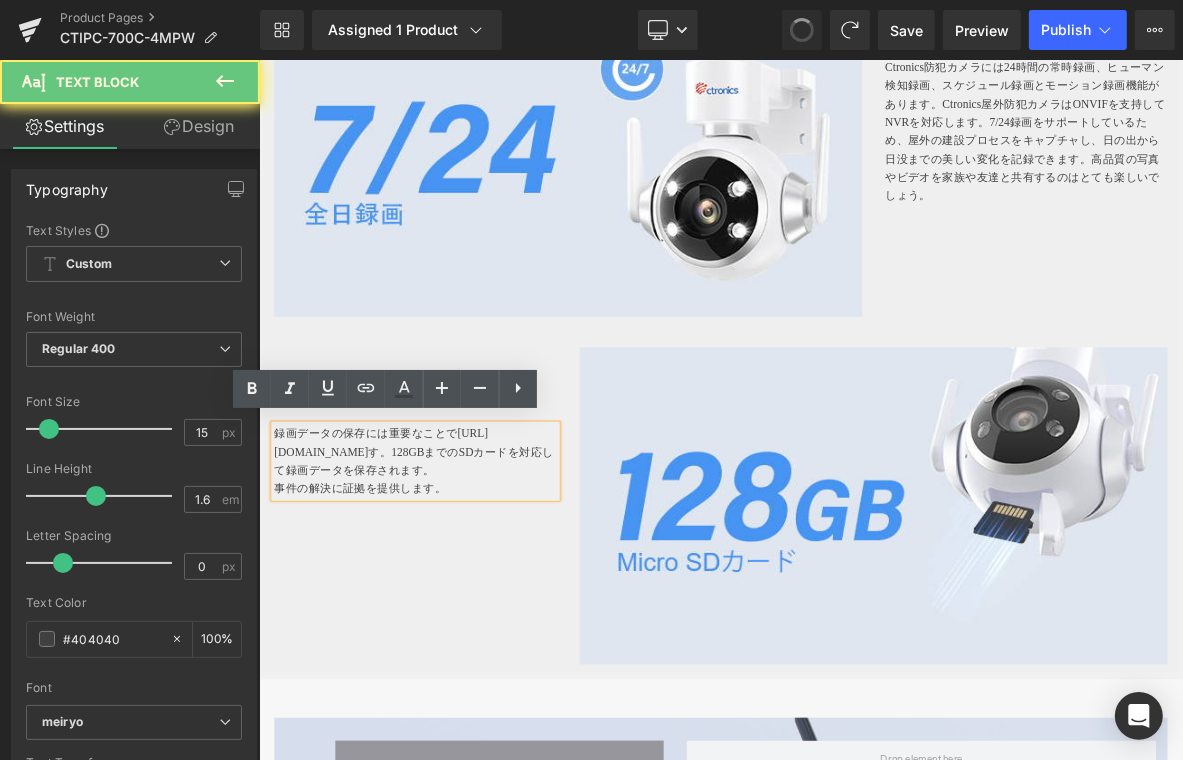 click on "録画データの保存には重要なことで https://gem-3910432.net す。128GBまでのSDカードを対応して録画データを保存されます。" at bounding box center [463, 572] 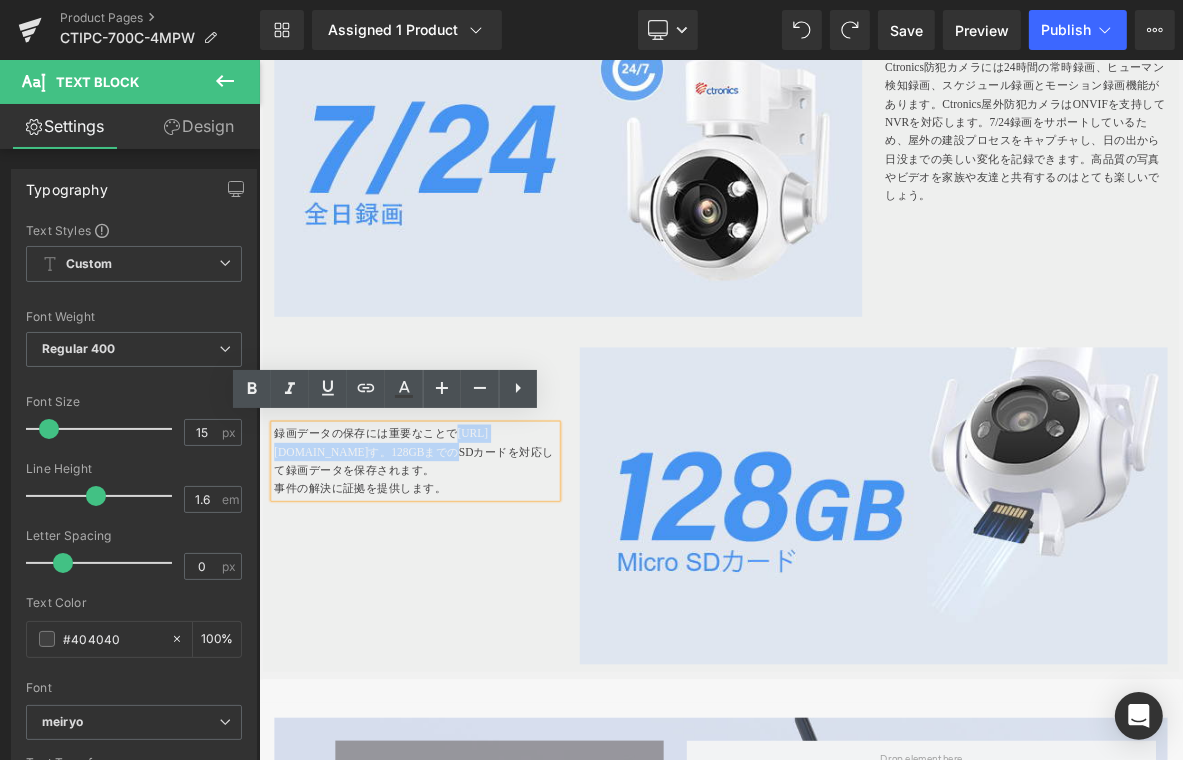 drag, startPoint x: 512, startPoint y: 540, endPoint x: 489, endPoint y: 566, distance: 34.713108 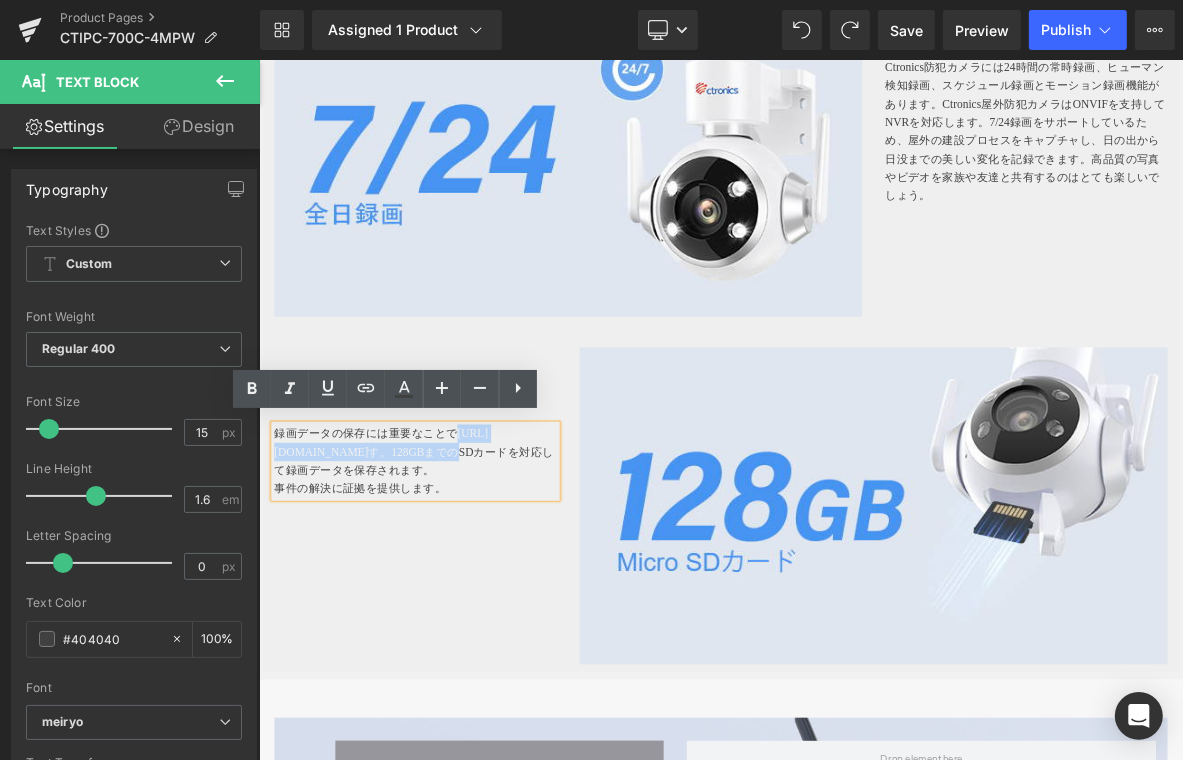 click on "録画データの保存には重要なことで https://gem-3910432.net す。128GBまでのSDカードを対応して録画データを保存されます。" at bounding box center [463, 572] 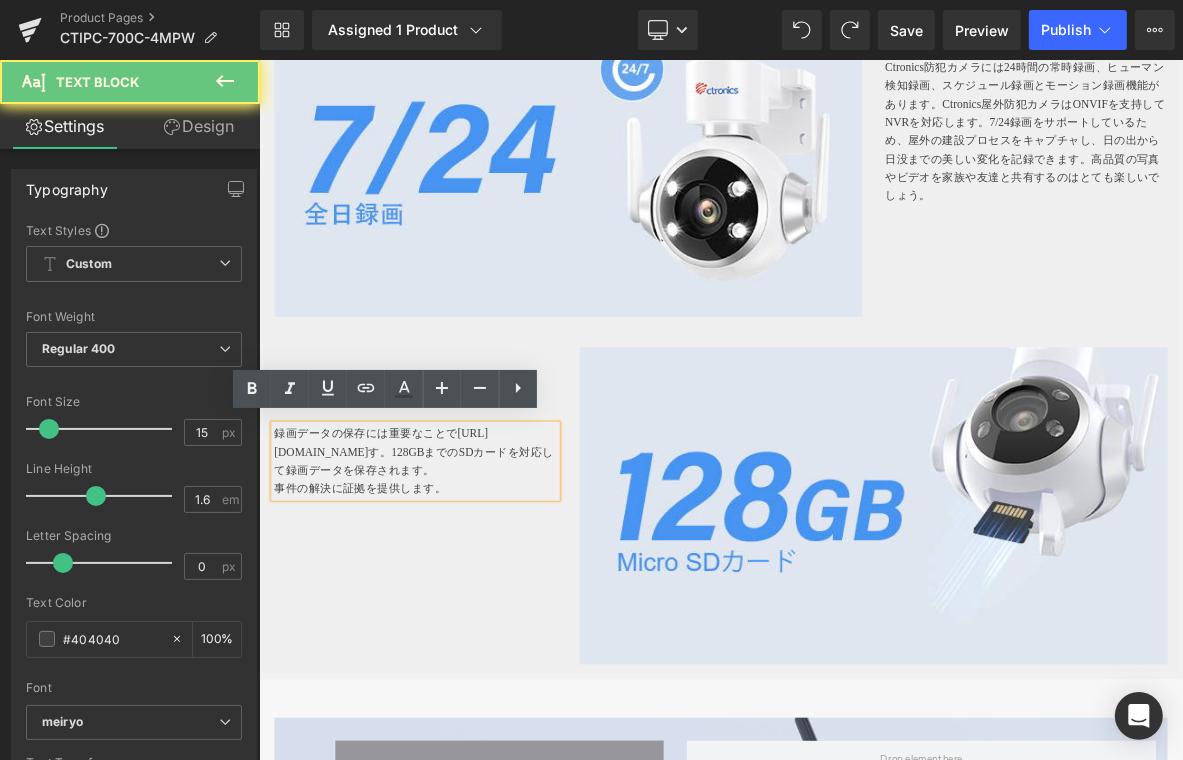 click on "録画データの保存には重要なことで https://gem-3910432.net す。128GBまでのSDカードを対応して録画データを保存されます。" at bounding box center (463, 572) 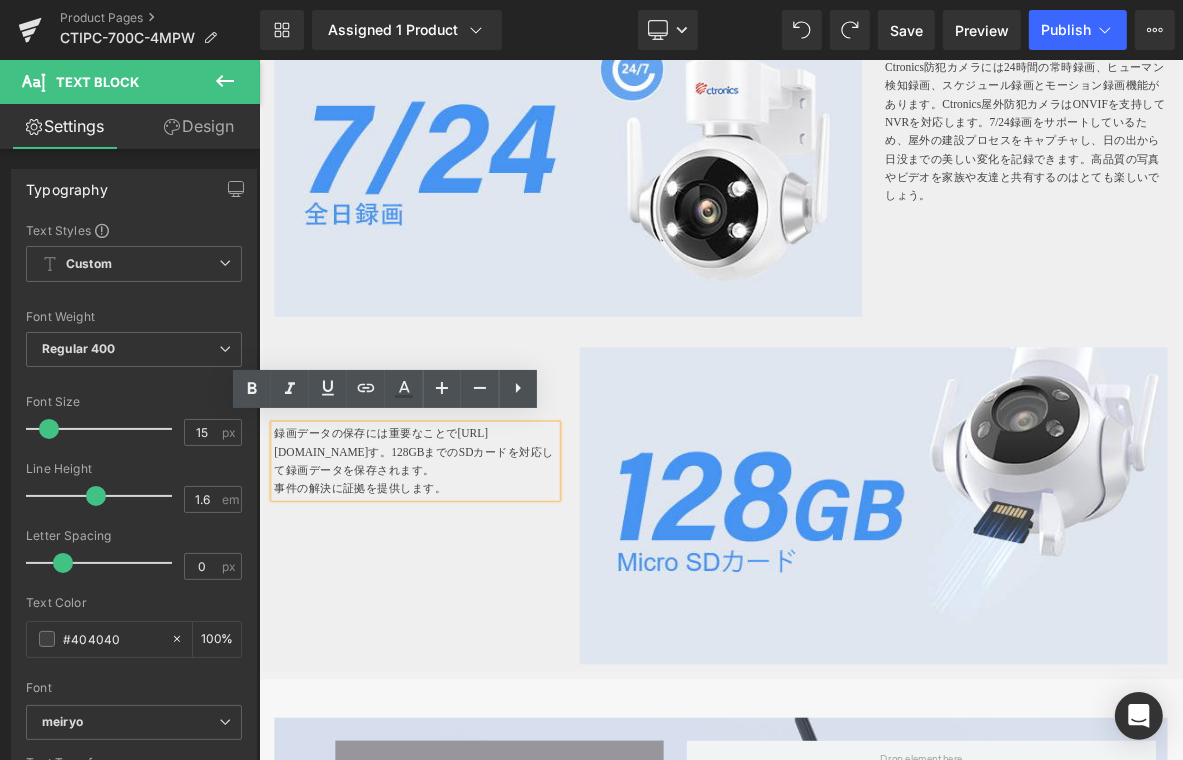 drag, startPoint x: 503, startPoint y: 542, endPoint x: 359, endPoint y: 565, distance: 145.82524 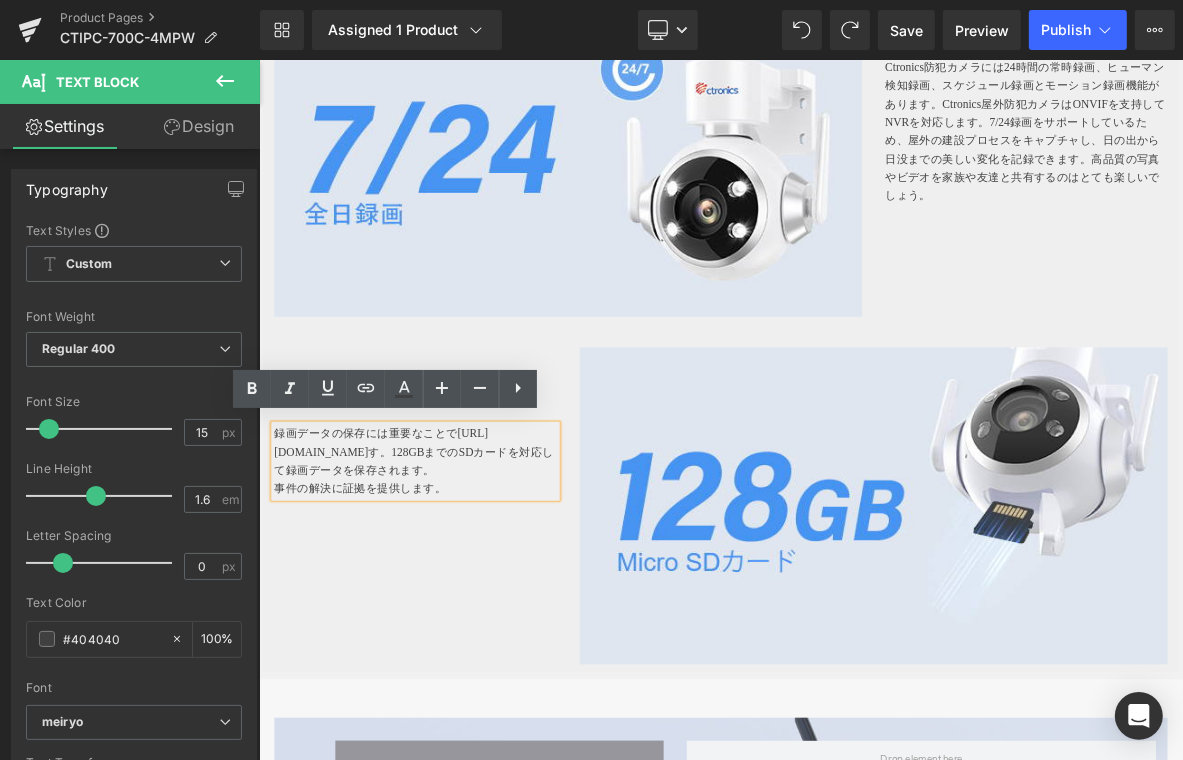 click on "録画データの保存には重要なことで https://gem-3910432.net す。128GBまでのSDカードを対応して録画データを保存されます。" at bounding box center (463, 572) 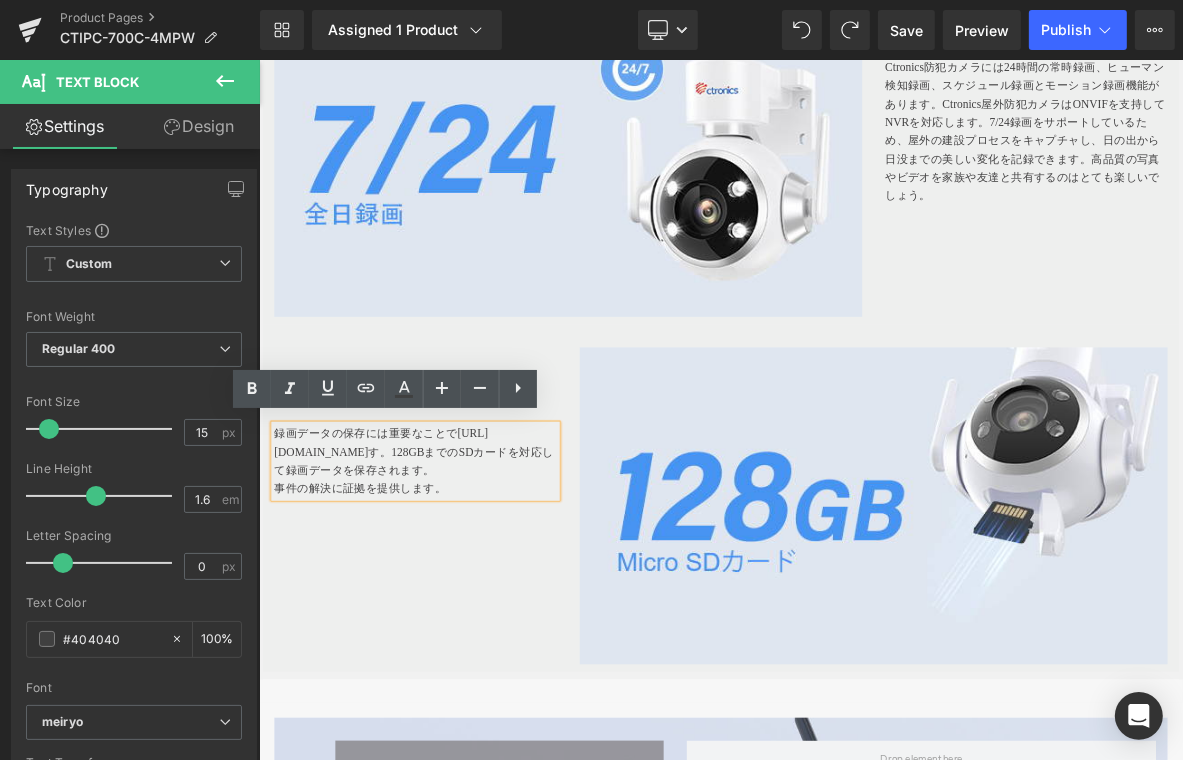 drag, startPoint x: 366, startPoint y: 563, endPoint x: 506, endPoint y: 533, distance: 143.1782 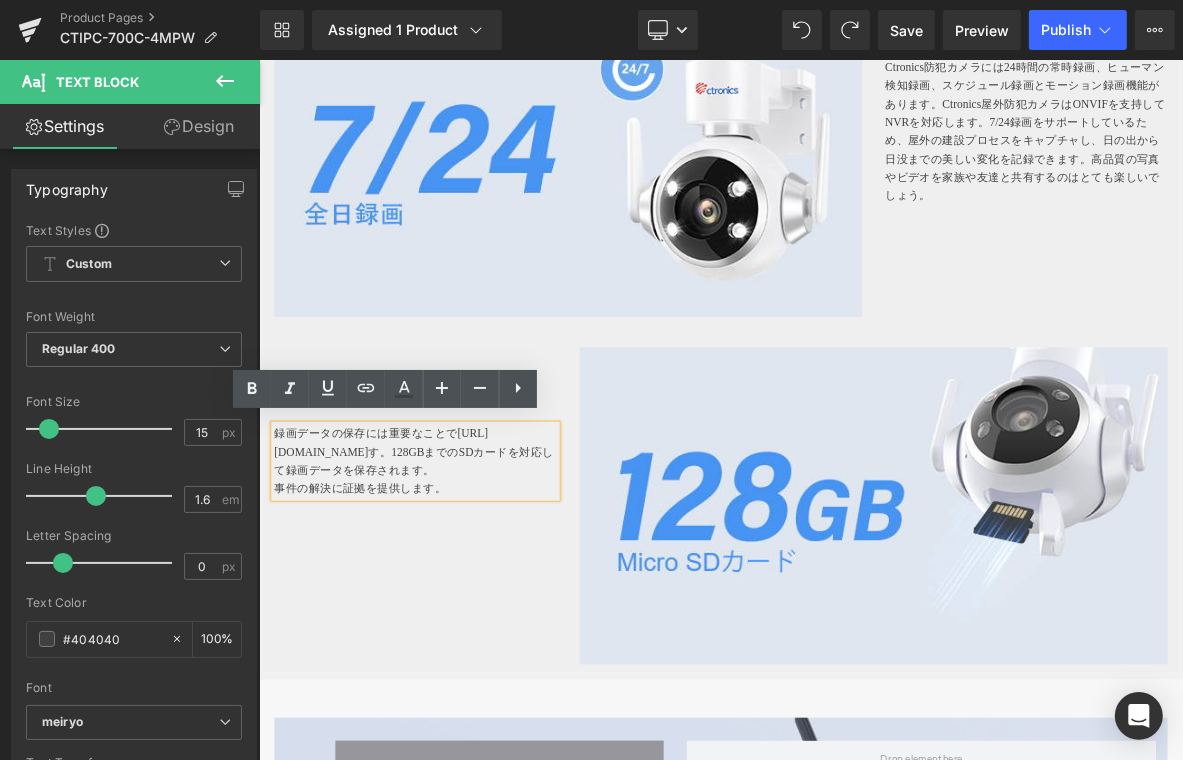 click on "録画データの保存には重要なことで https://gem-3910432.net す。128GBまでのSDカードを対応して録画データを保存されます。" at bounding box center (463, 572) 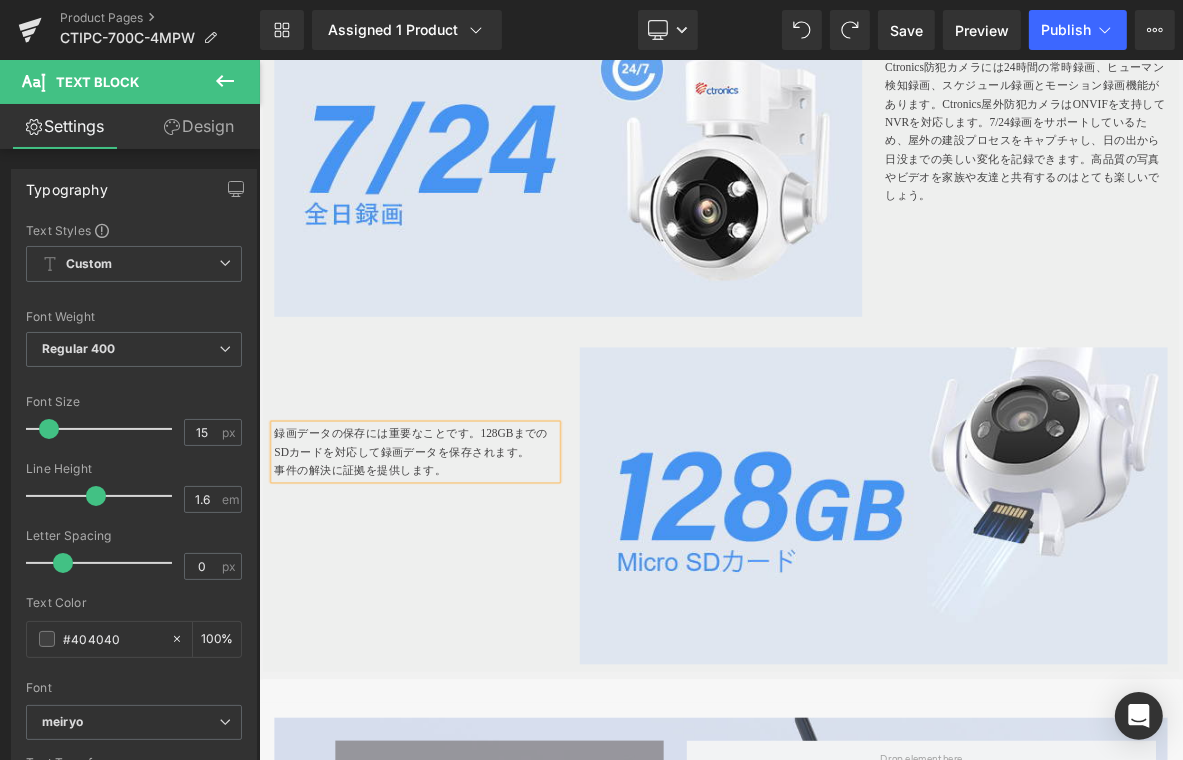 click on "Heading         録画データの保存には重要なことで す。128GBまでのSDカードを対応して録画データを保存されます。
事件の解決に証拠を提供します。
Text Block         Image         Row" at bounding box center (863, 632) 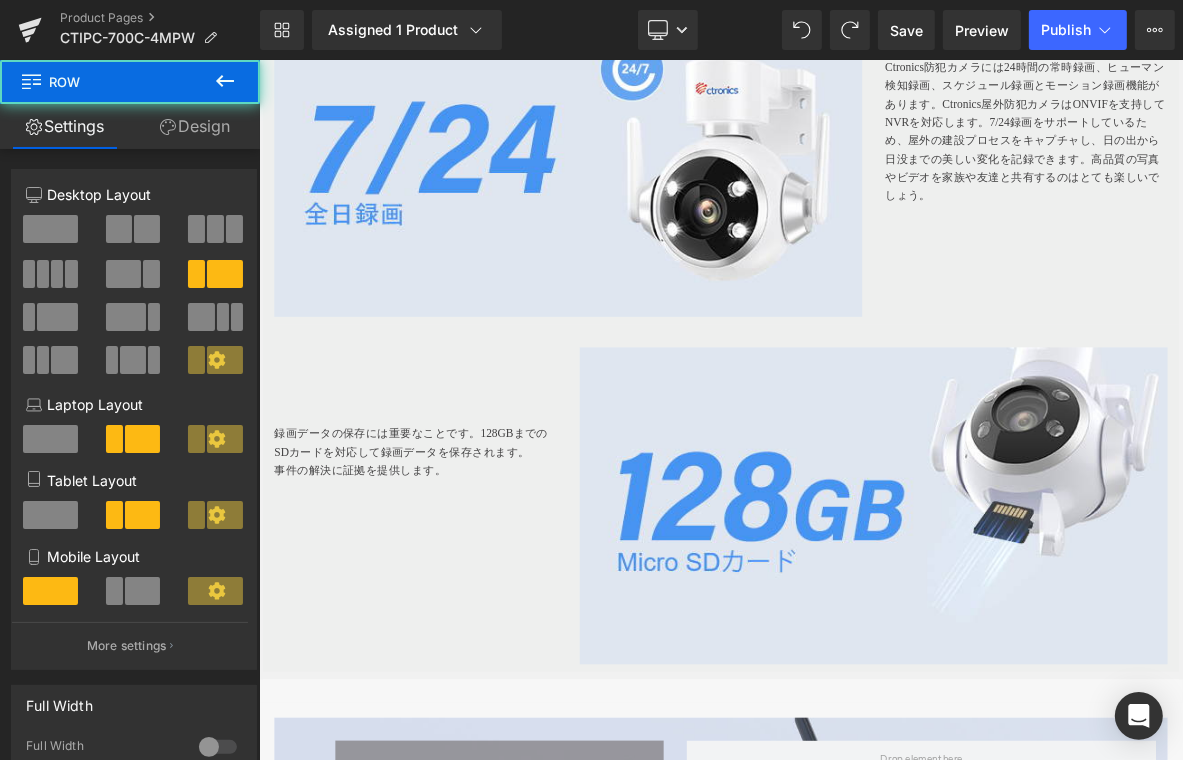 click on "録画データの保存には重要なことで す。128GBまでのSDカードを対応して録画データを保存されます。" at bounding box center (463, 560) 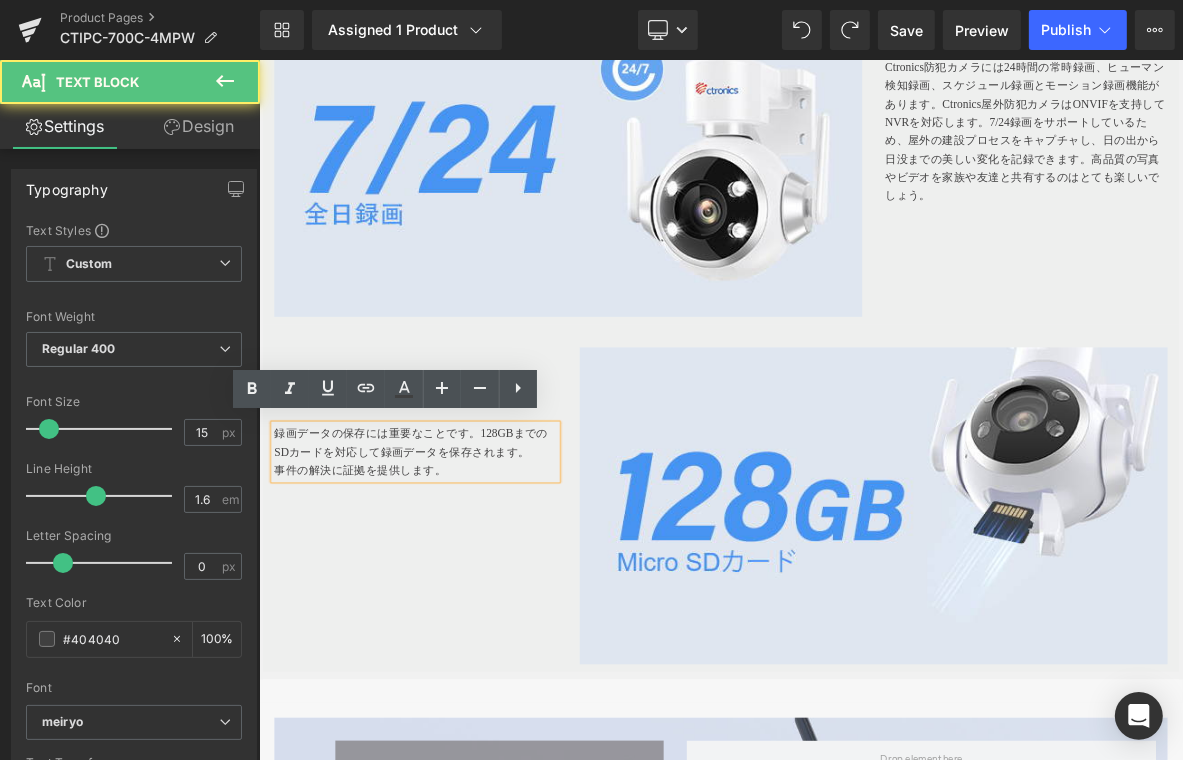 click on "録画データの保存には重要なことで す。128GBまでのSDカードを対応して録画データを保存されます。" at bounding box center [463, 560] 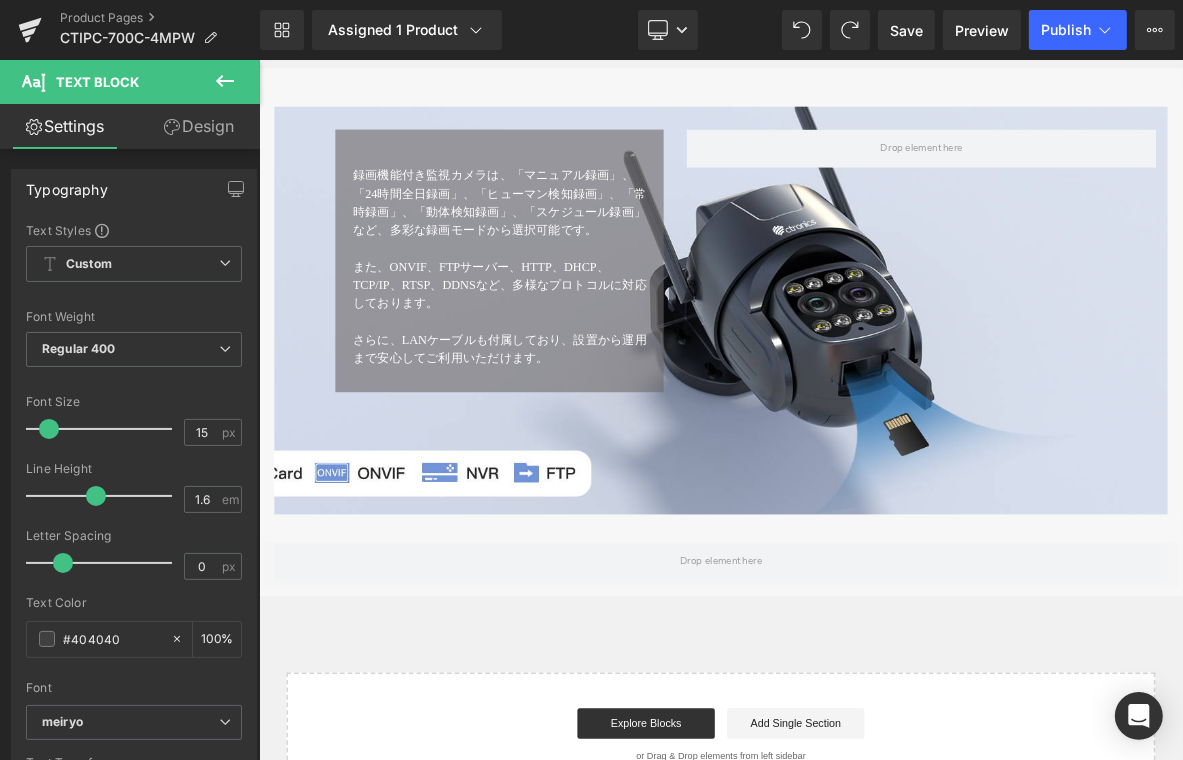 click on "録画機能付き監視カメラは、「マニュアル録画」、「24時間全日録画」、「ヒューマン検知録画」、「常時録画」、「動体検知録画」、「スケジュール録画」など、多彩な録画モードから選択可能です。 また、ONVIF、FTPサーバー、HTTP、DHCP、TCP/IP、RTSP、DDNSなど、多様なプロトコルに対応しております。 さらに、LANケーブルも付属しており、設置から運用まで安心してご利用いただけます。
Text Block
Row
Row" at bounding box center [863, 312] 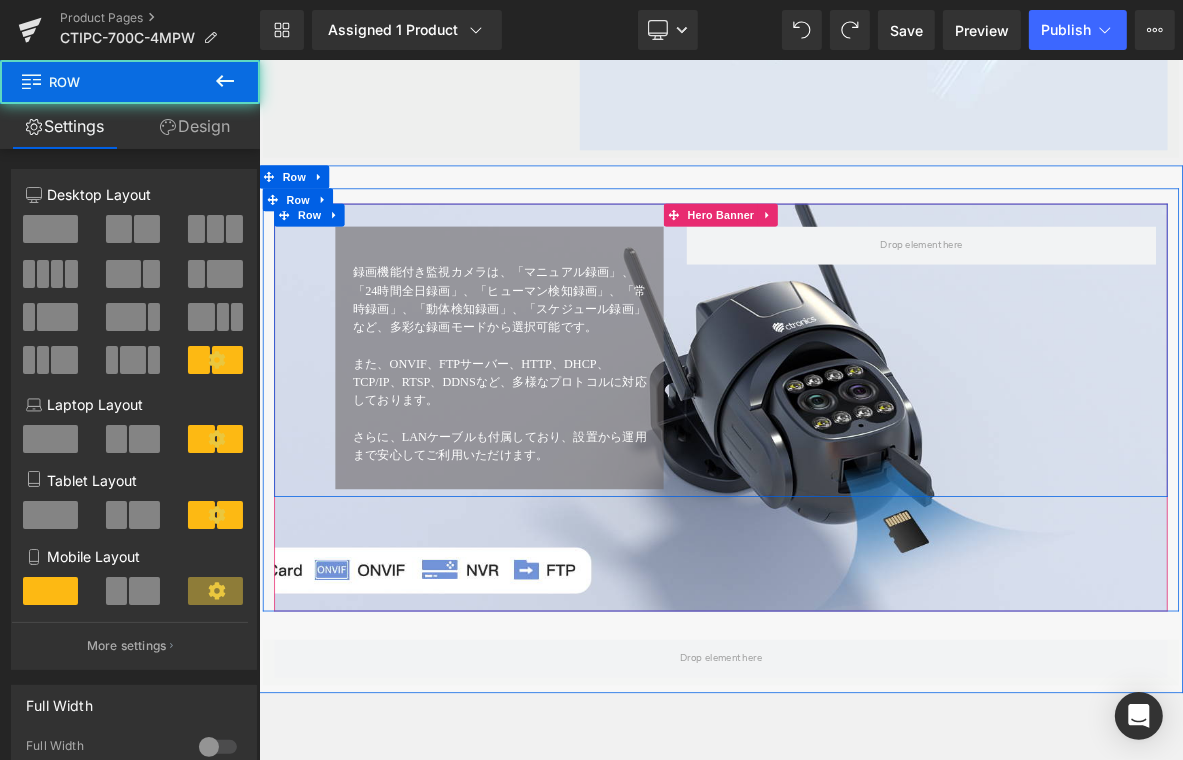 scroll, scrollTop: 5787, scrollLeft: 0, axis: vertical 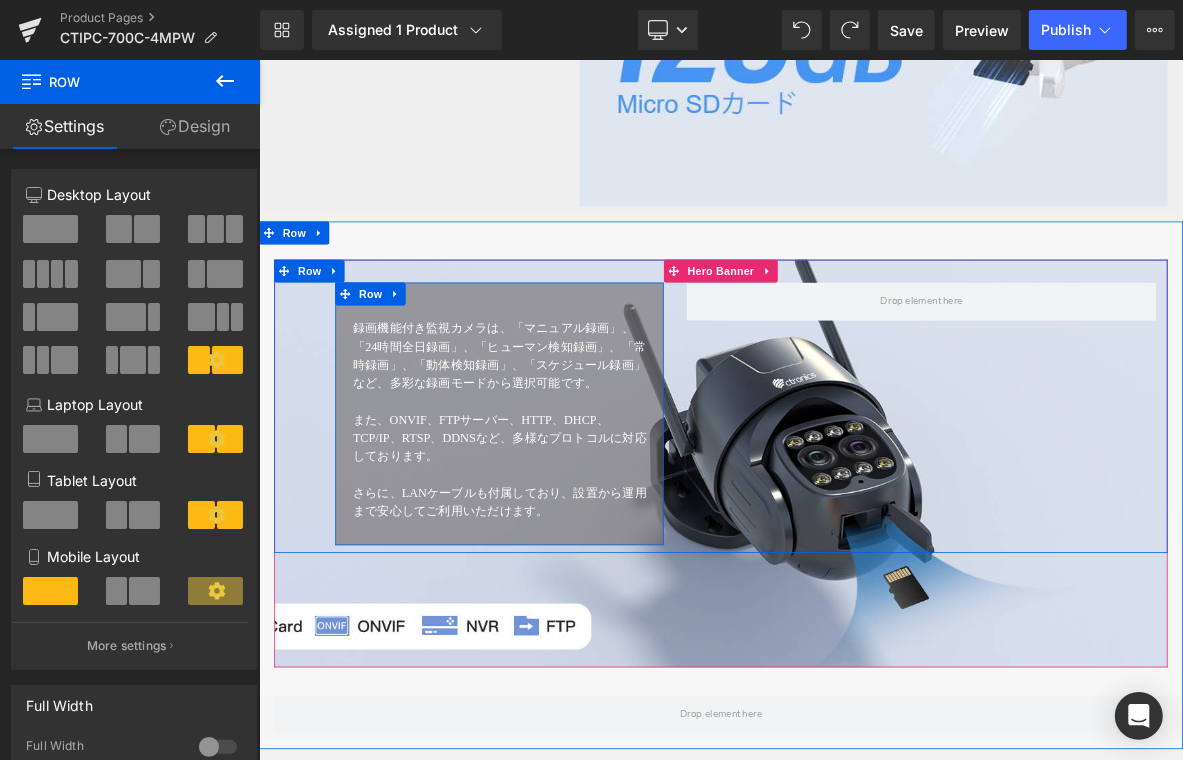 click on "録画機能付き監視カメラは、「マニュアル録画」、「24時間全日録画」、「ヒューマン検知録画」、「常時録画」、「動体検知録画」、「スケジュール録画」など、多彩な録画モードから選択可能です。 また、ONVIF、FTPサーバー、HTTP、DHCP、TCP/IP、RTSP、DDNSなど、多様なプロトコルに対応しております。 さらに、LANケーブルも付属しており、設置から運用まで安心してご利用いただけます。
Text Block
Row" at bounding box center (573, 522) 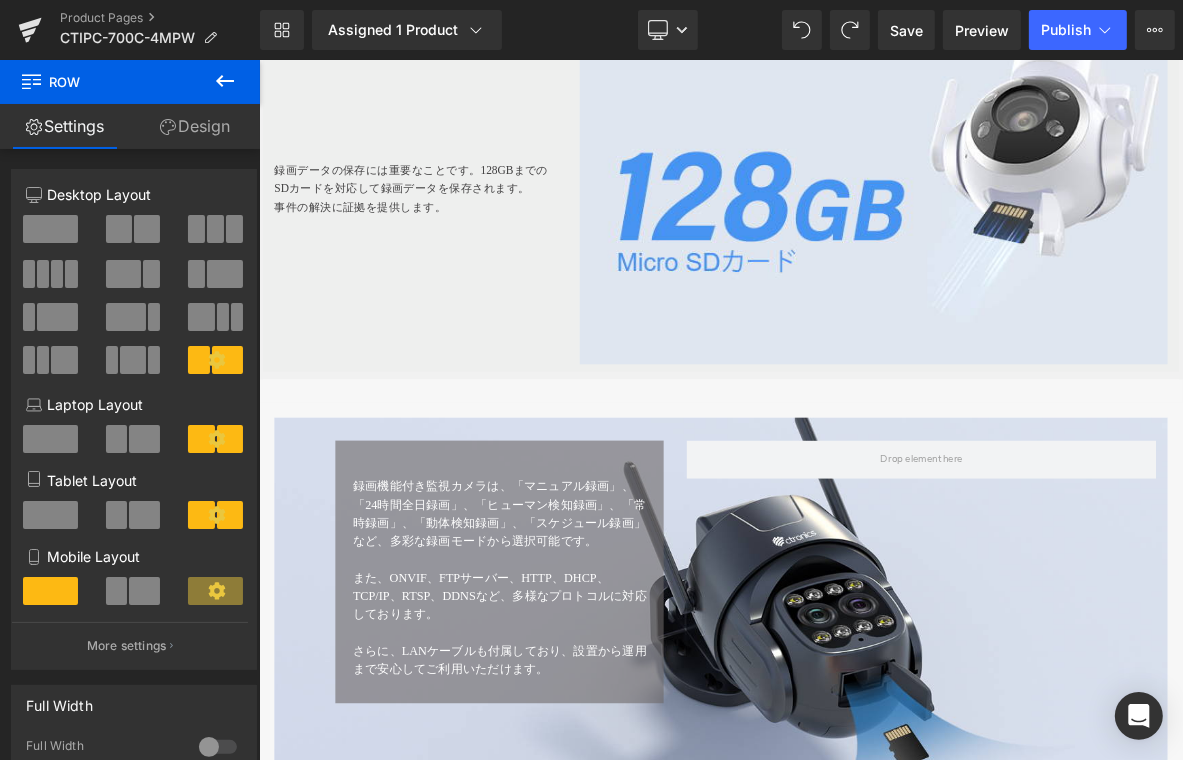 scroll, scrollTop: 5587, scrollLeft: 0, axis: vertical 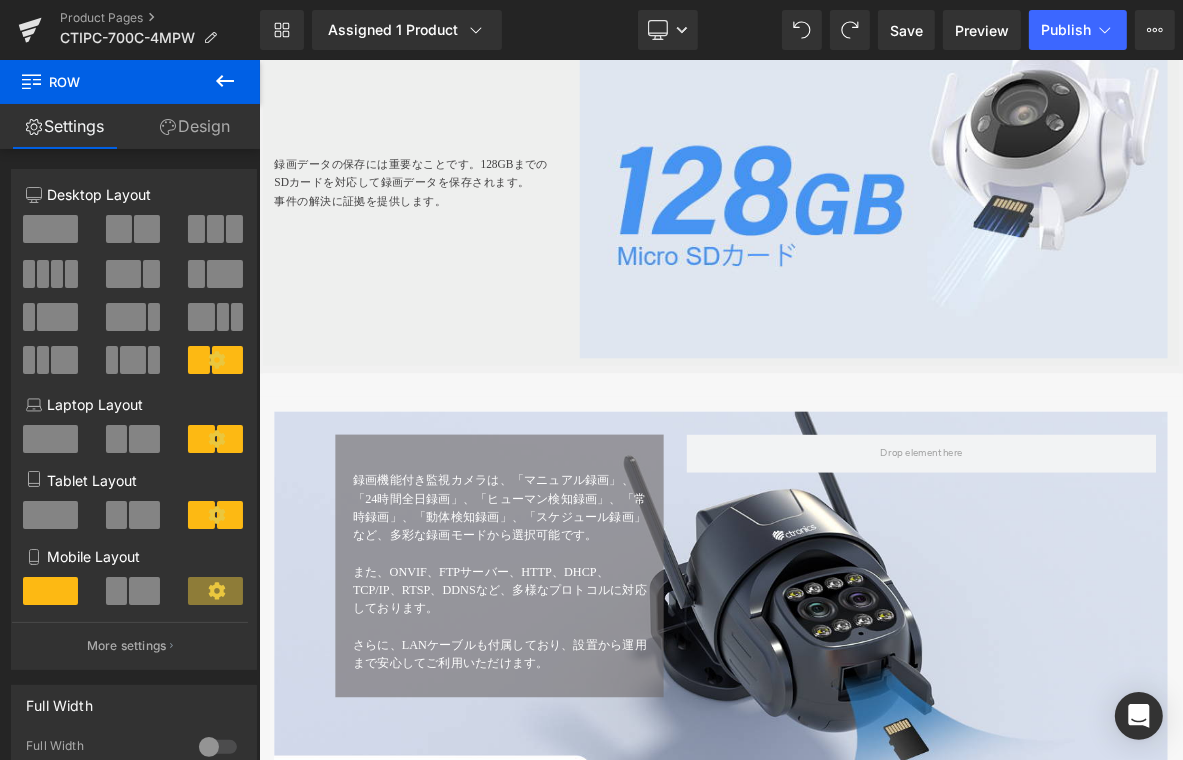 drag, startPoint x: 350, startPoint y: 451, endPoint x: 366, endPoint y: 440, distance: 19.416489 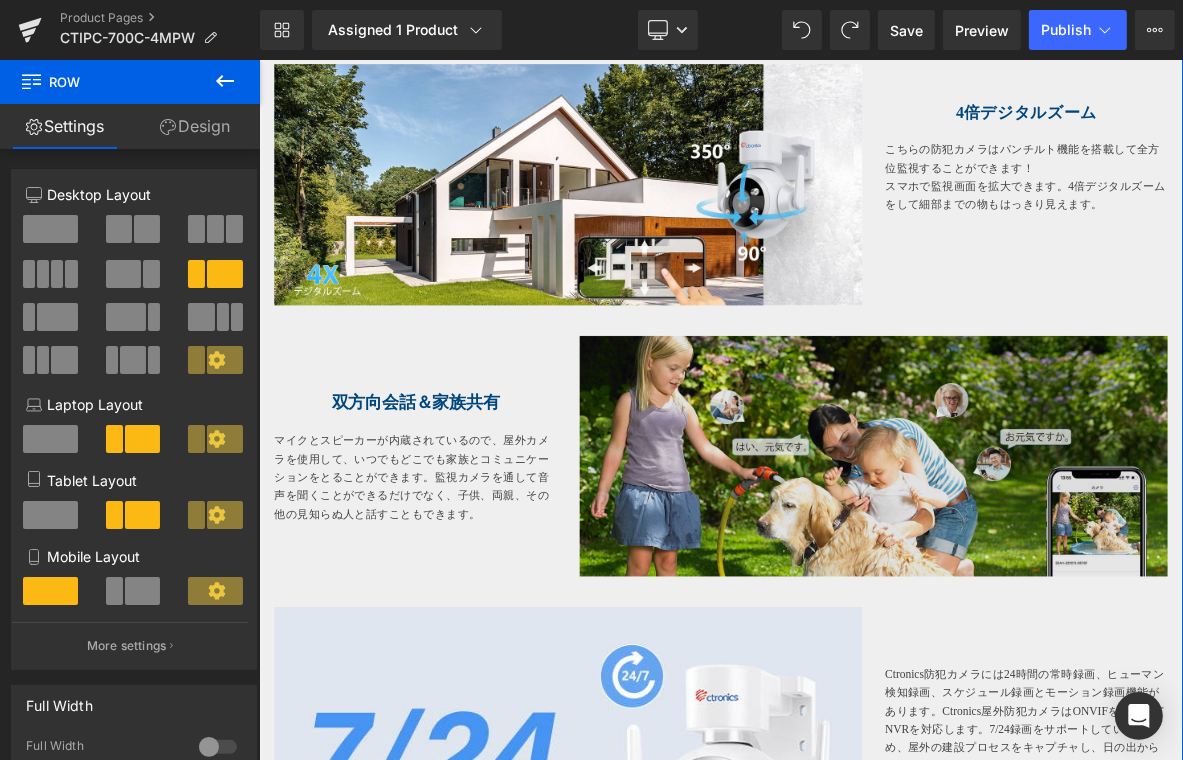 scroll, scrollTop: 3987, scrollLeft: 0, axis: vertical 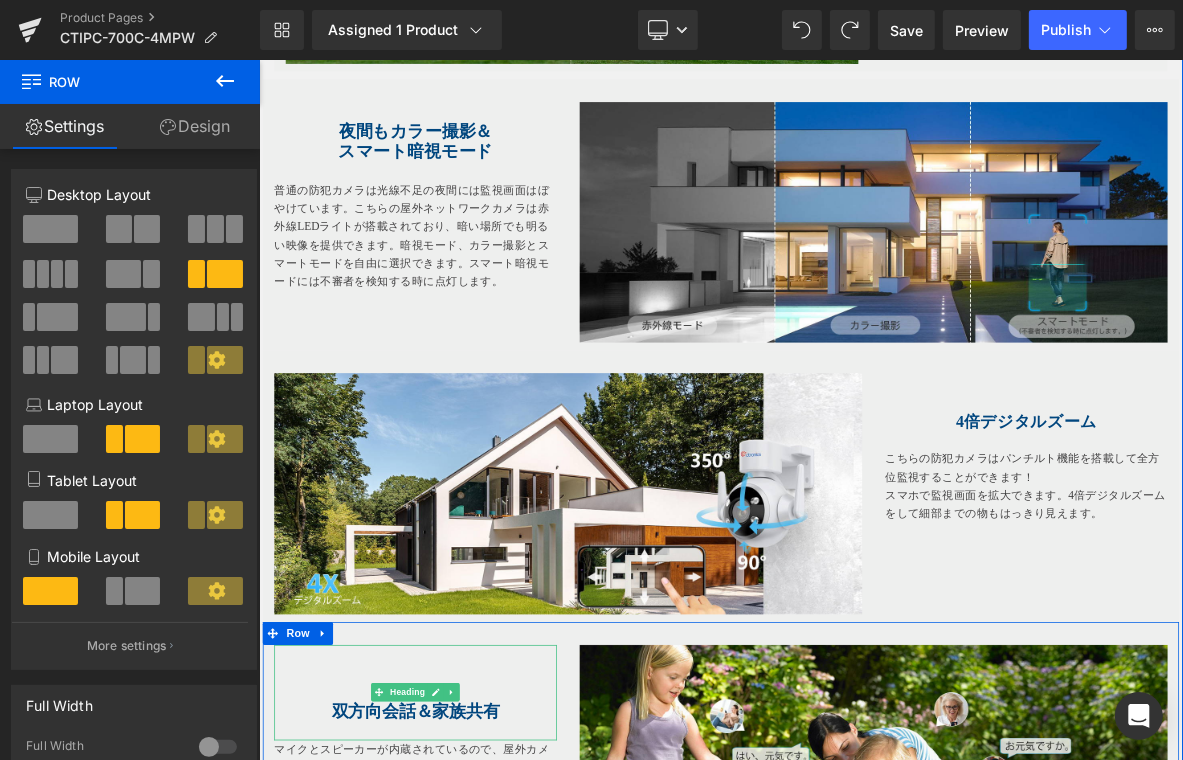 click on "双方向会話＆家族共有" at bounding box center (463, 911) 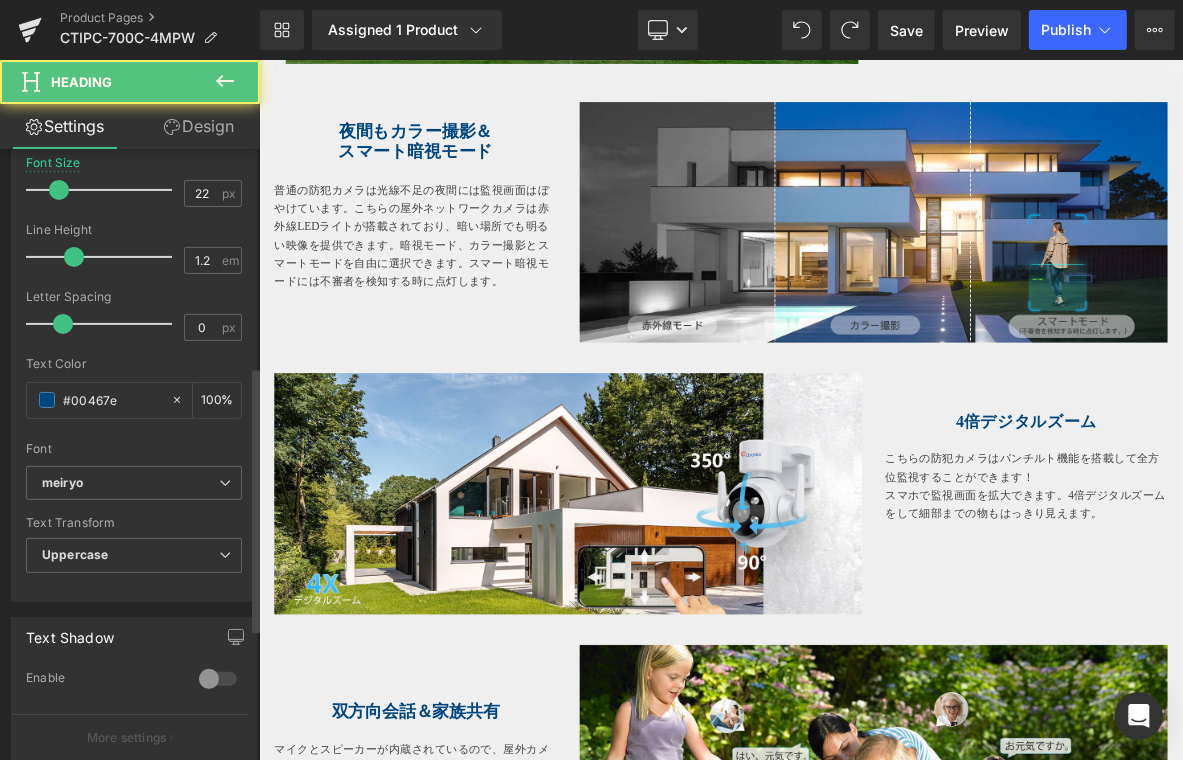 scroll, scrollTop: 500, scrollLeft: 0, axis: vertical 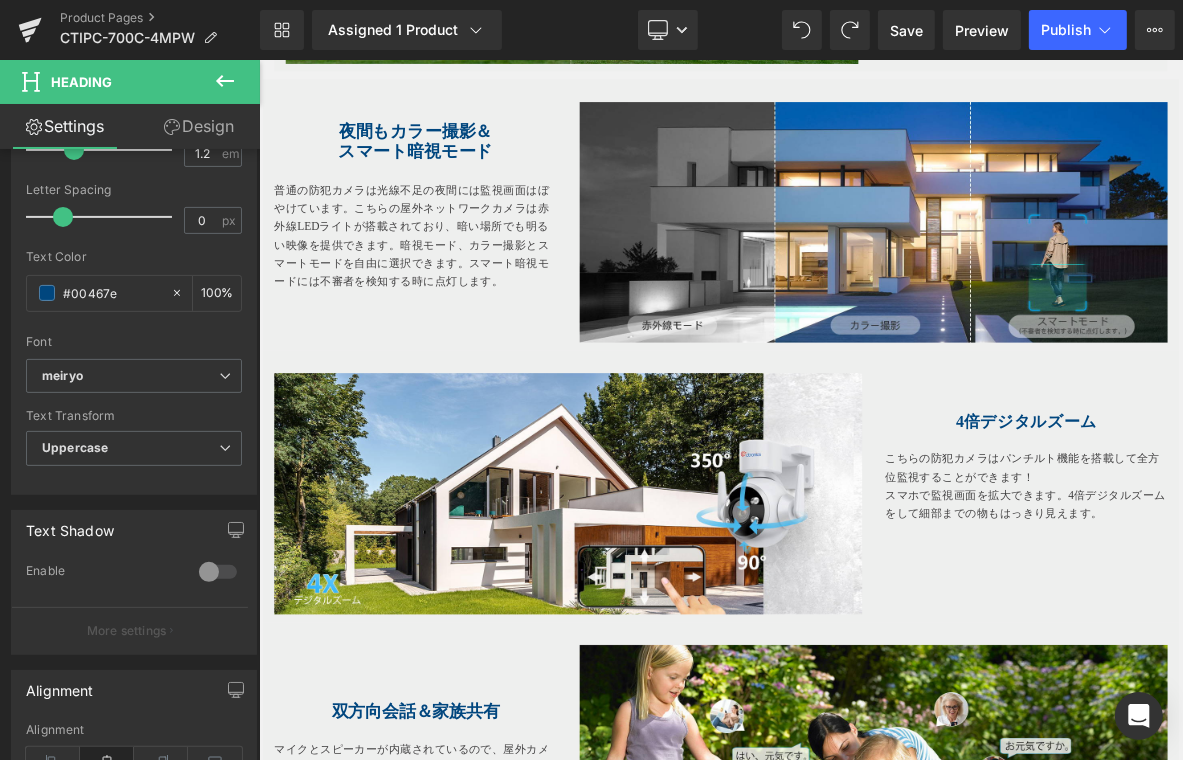 drag, startPoint x: 147, startPoint y: 287, endPoint x: -25, endPoint y: 288, distance: 172.00291 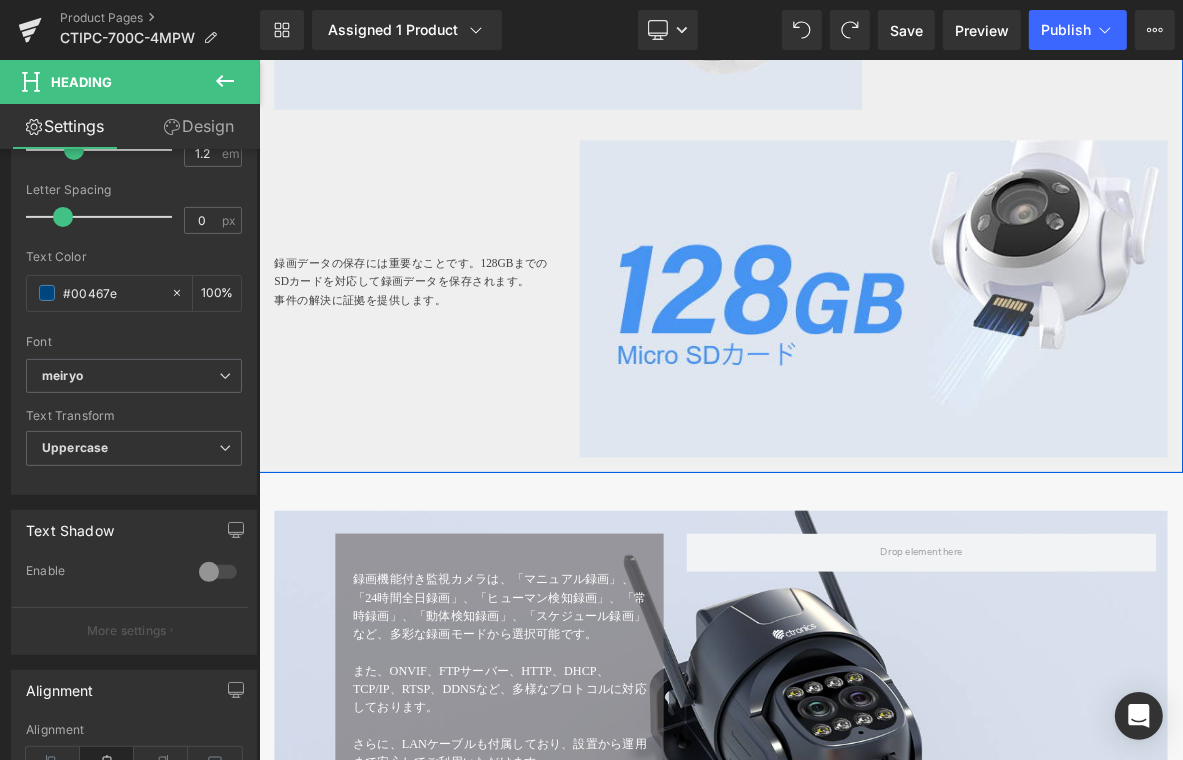 scroll, scrollTop: 5587, scrollLeft: 0, axis: vertical 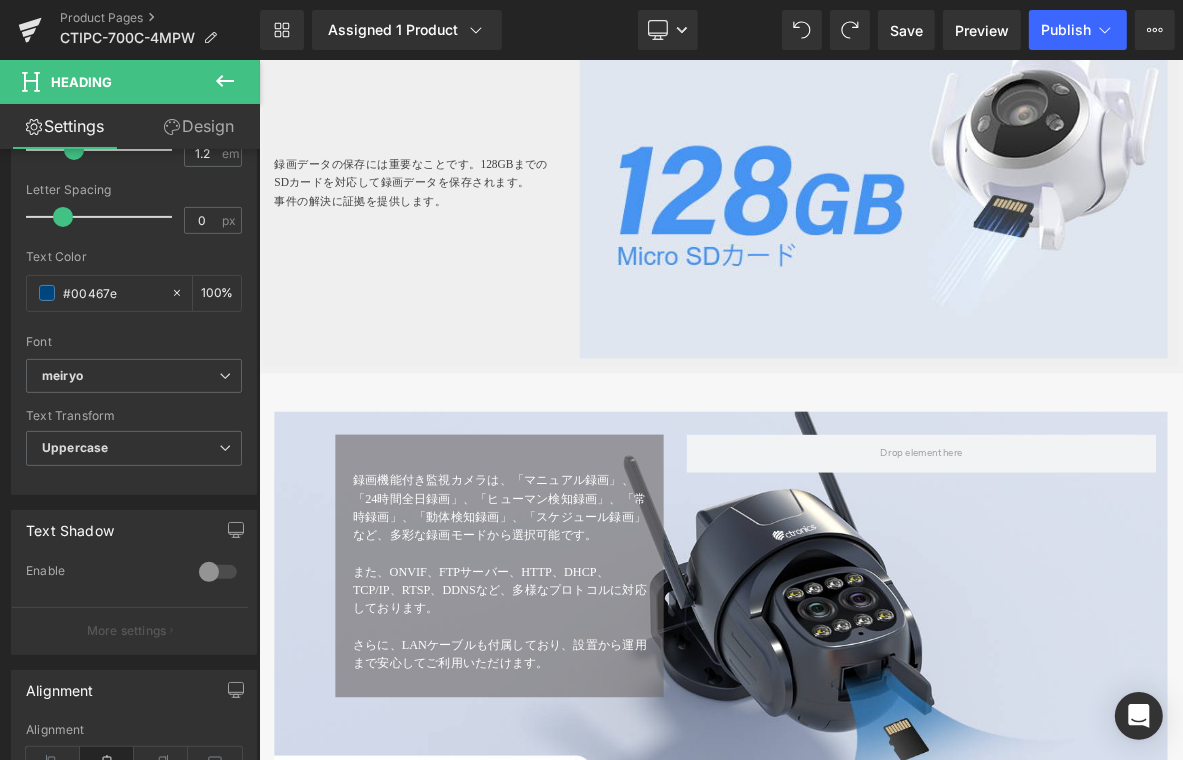 drag, startPoint x: 242, startPoint y: 78, endPoint x: 153, endPoint y: 115, distance: 96.38464 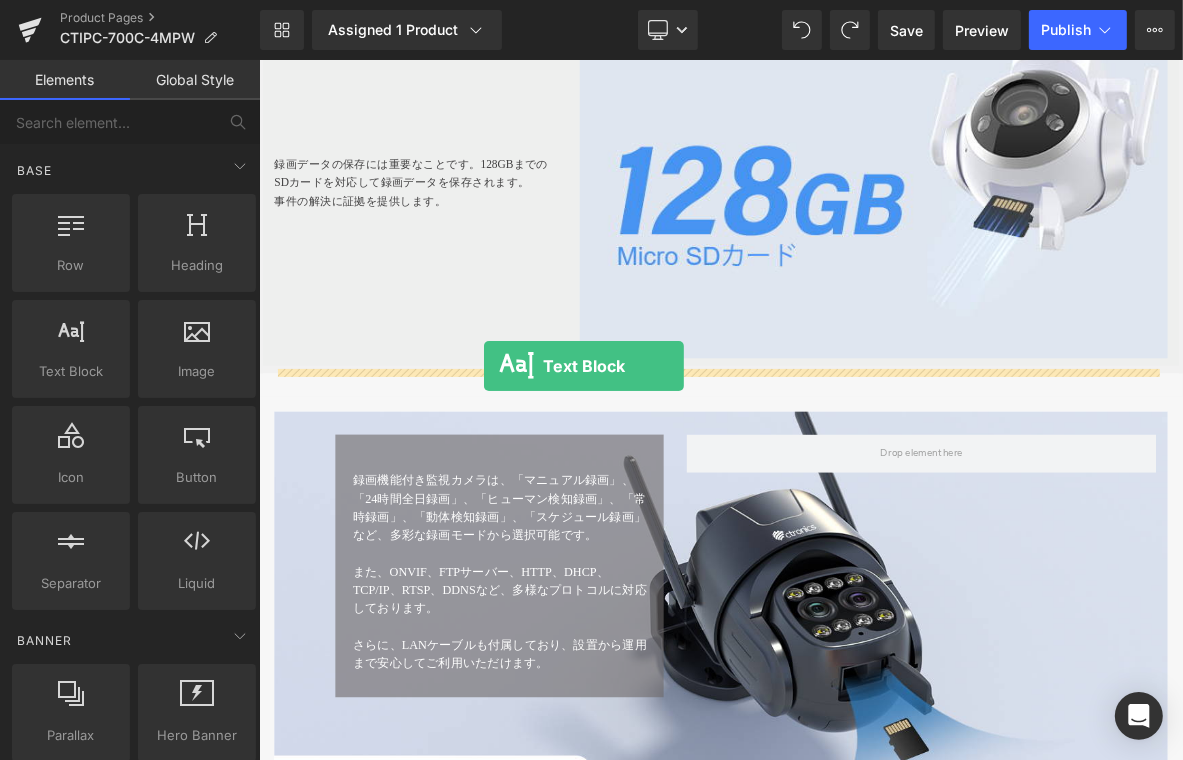 drag, startPoint x: 325, startPoint y: 430, endPoint x: 553, endPoint y: 459, distance: 229.8369 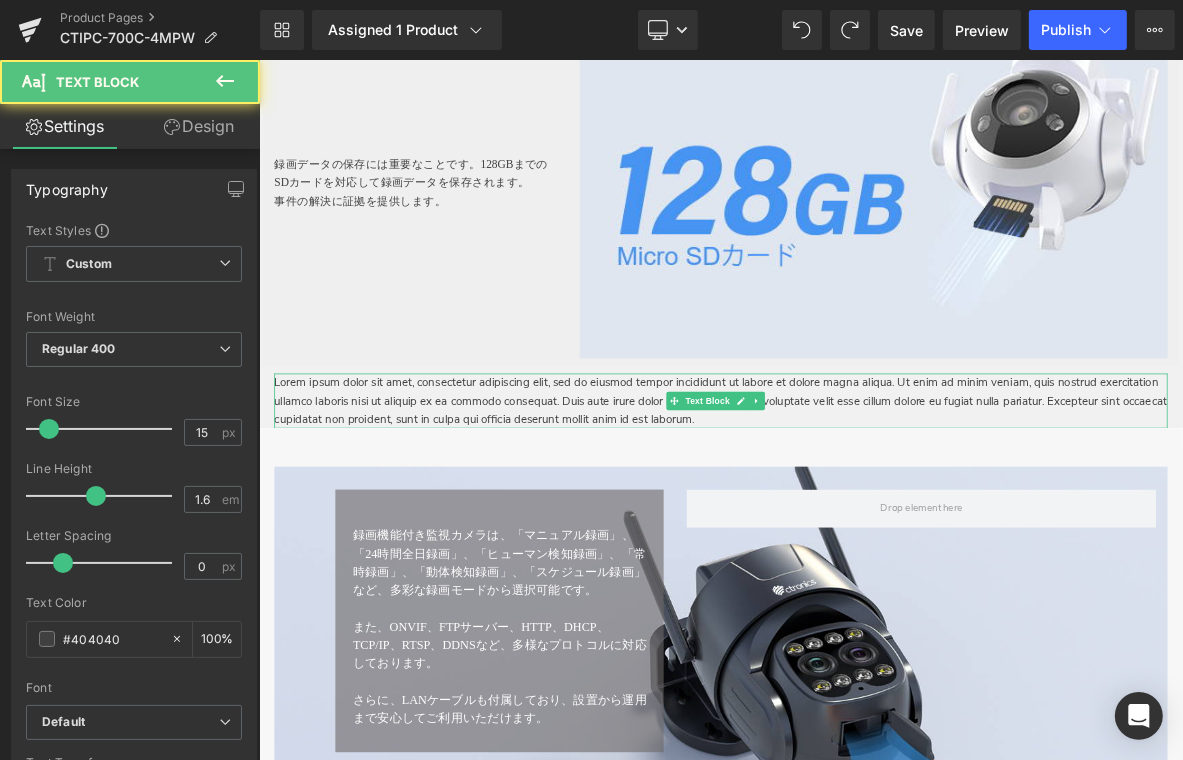 click on "Lorem ipsum dolor sit amet, consectetur adipiscing elit, sed do eiusmod tempor incididunt ut labore et dolore magna aliqua. Ut enim ad minim veniam, quis nostrud exercitation ullamco laboris nisi ut aliquip ex ea commodo consequat. Duis aute irure dolor in reprehenderit in voluptate velit esse cillum dolore eu fugiat nulla pariatur. Excepteur sint occaecat cupidatat non proident, sunt in culpa qui officia deserunt mollit anim id est laborum." at bounding box center (863, 506) 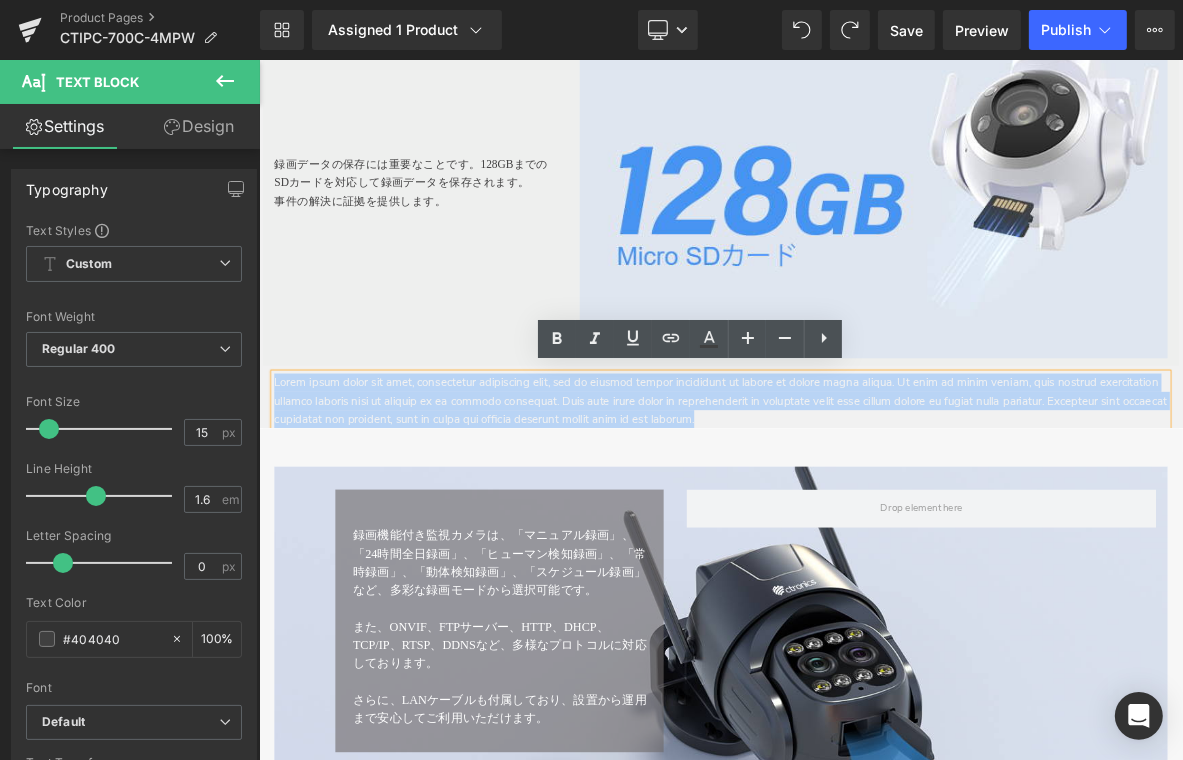drag, startPoint x: 1162, startPoint y: 529, endPoint x: 256, endPoint y: 479, distance: 907.37866 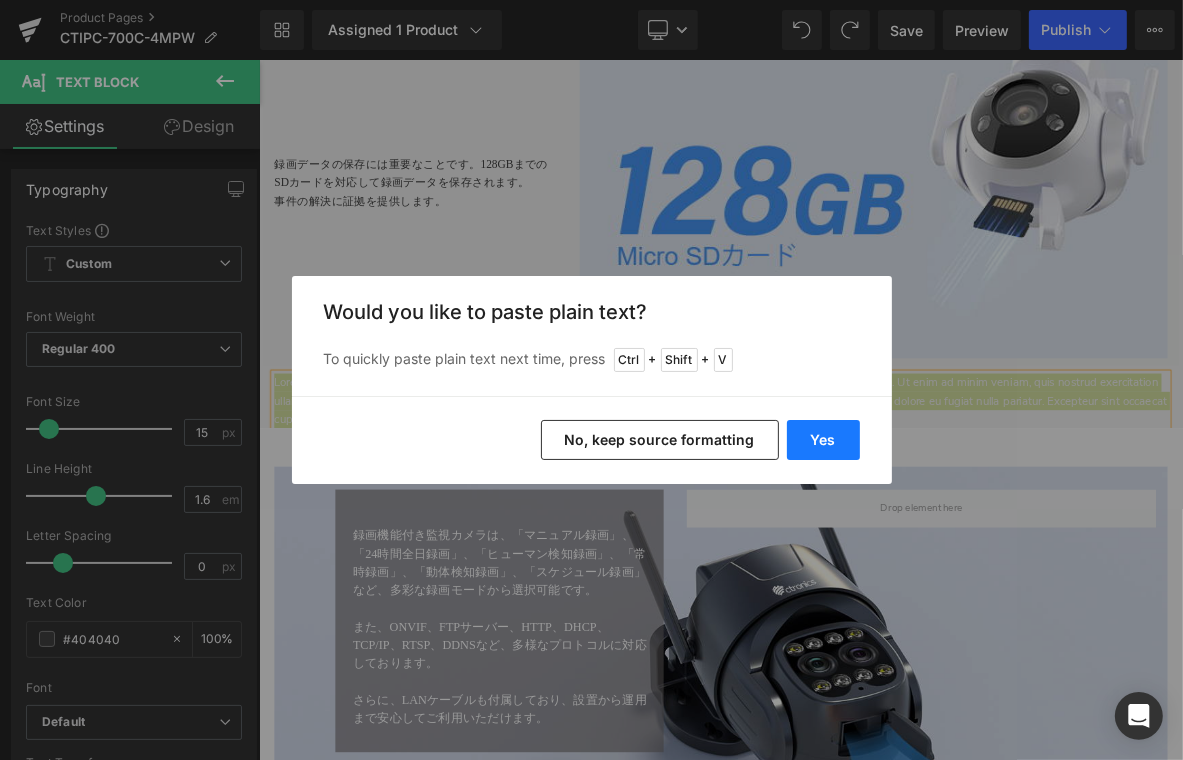 click on "Yes" at bounding box center (823, 440) 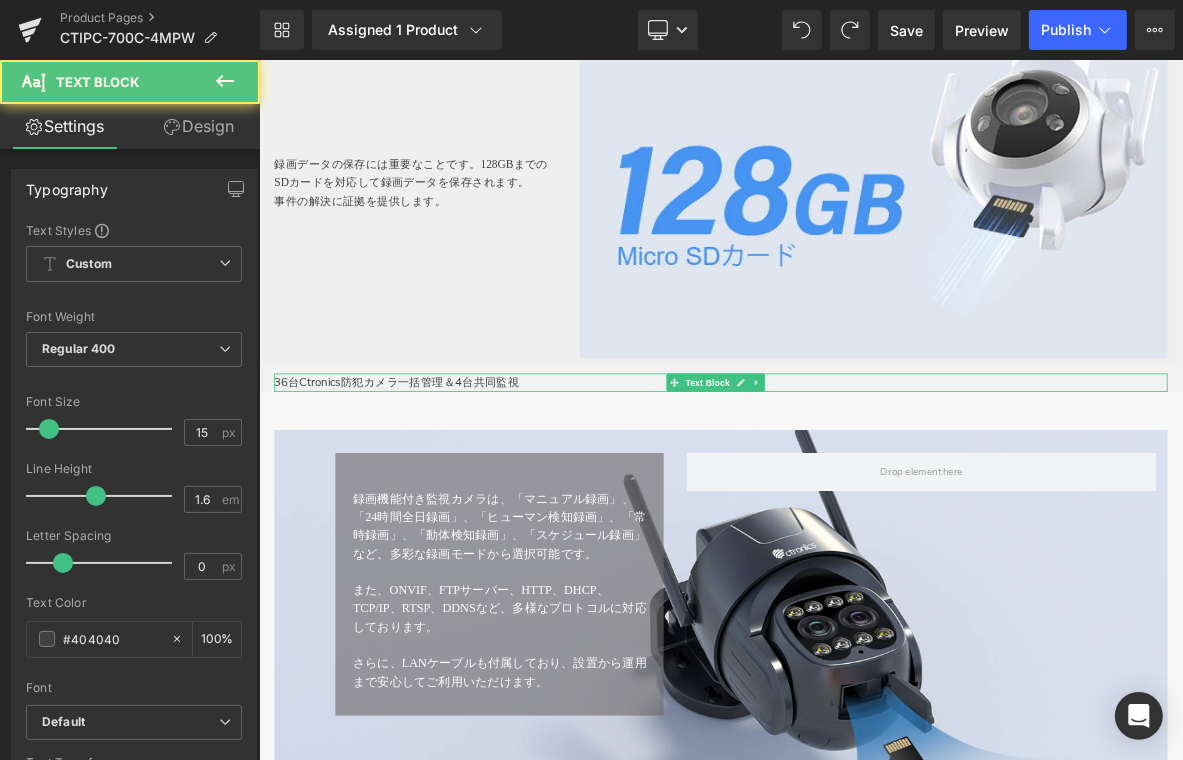 click on "36台Ctronics防犯カメラ一括管理＆4台共同監視" at bounding box center (863, 482) 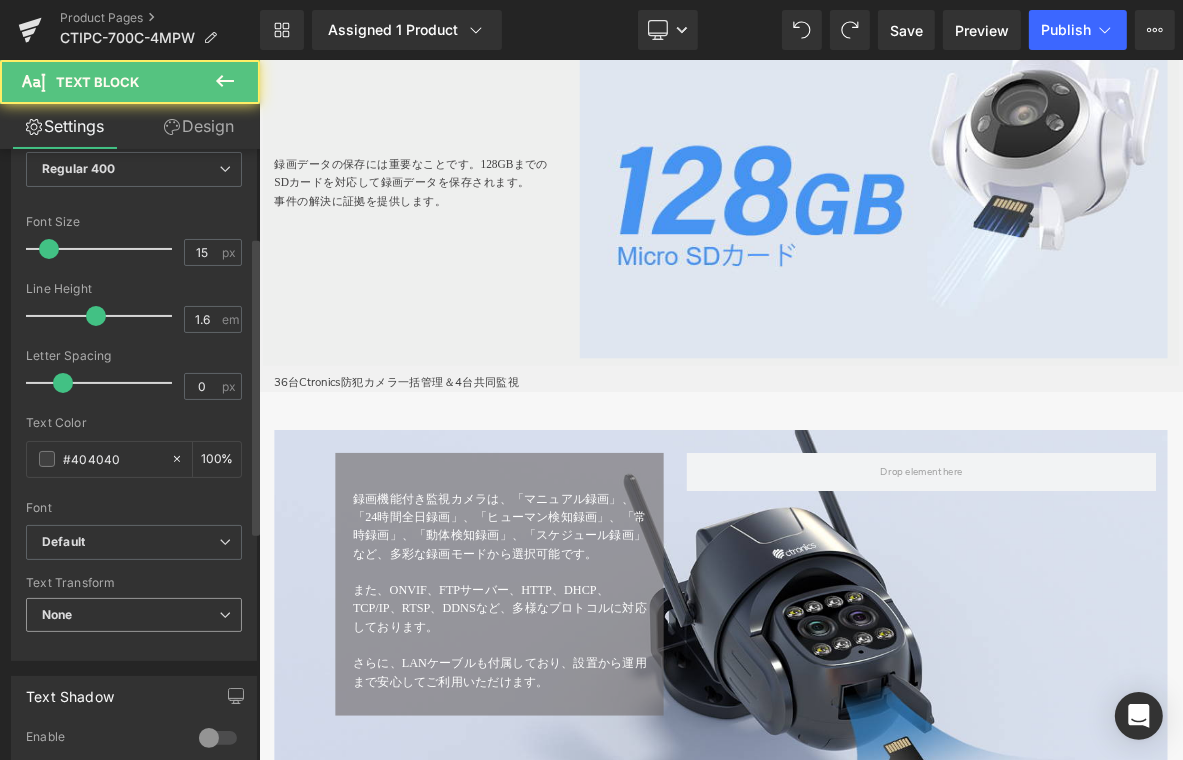 scroll, scrollTop: 300, scrollLeft: 0, axis: vertical 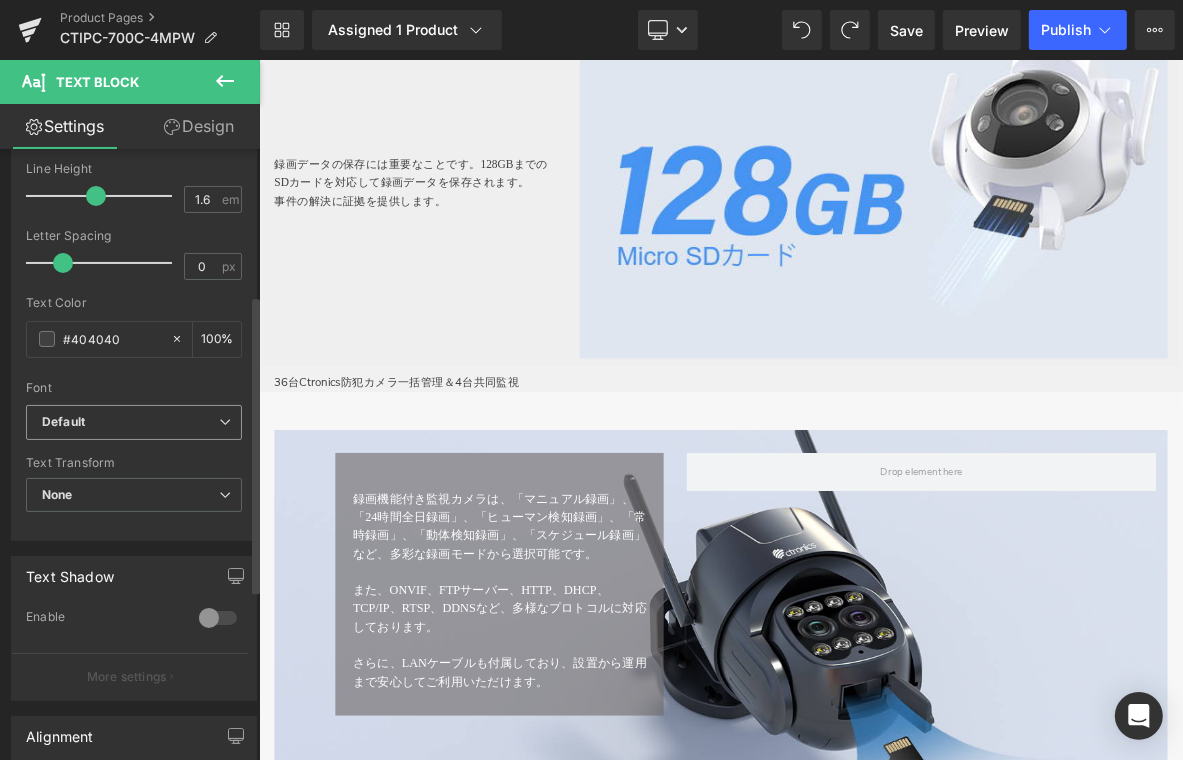 click on "Default" at bounding box center (130, 422) 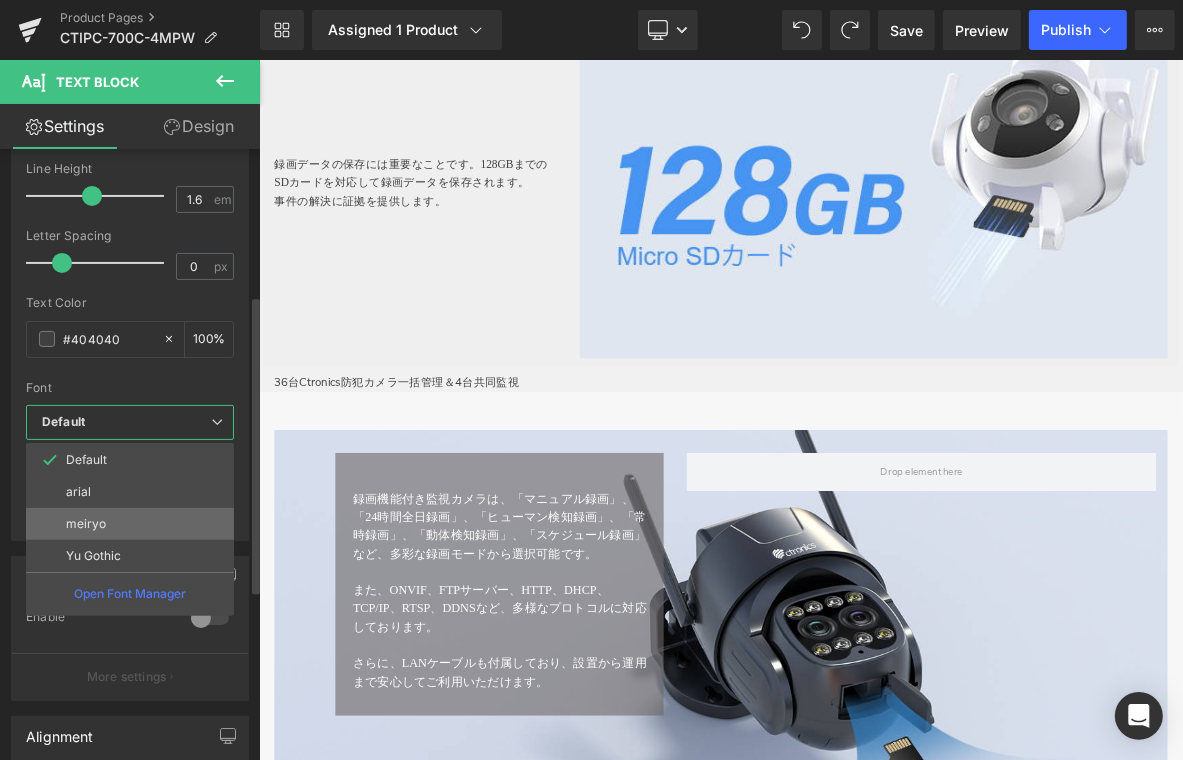 click on "meiryo" at bounding box center [86, 524] 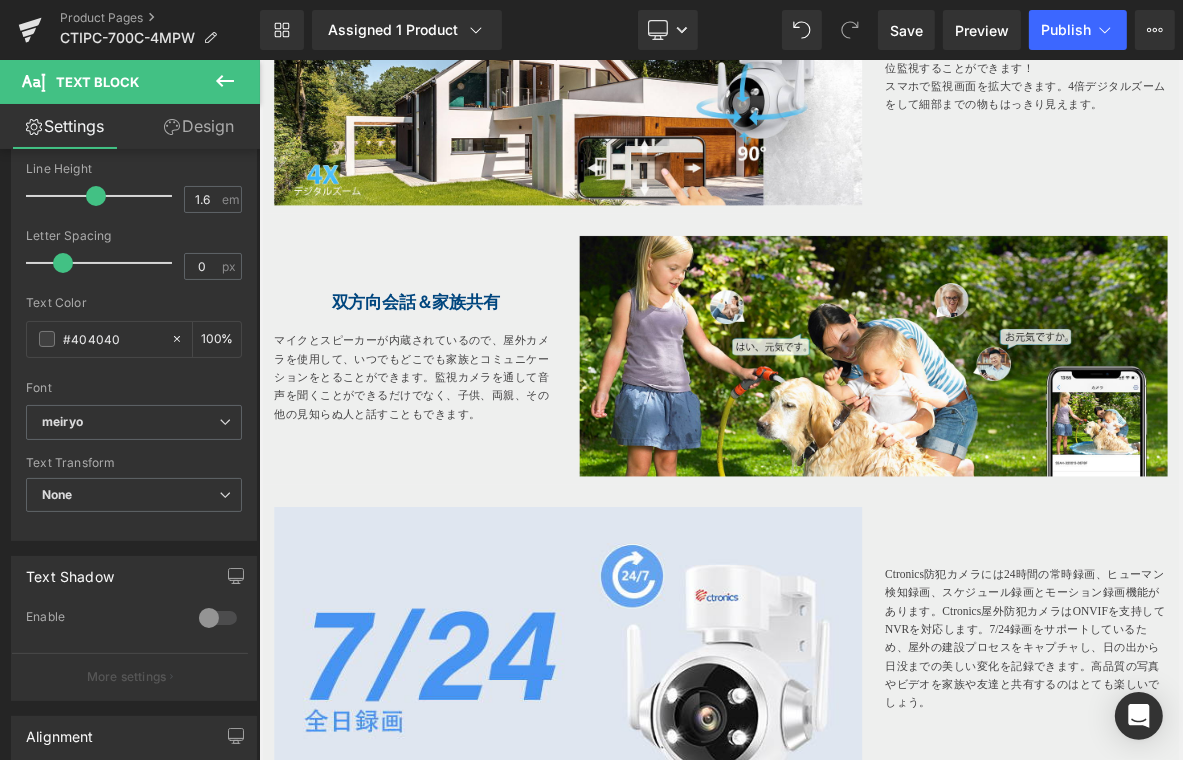 scroll, scrollTop: 4487, scrollLeft: 0, axis: vertical 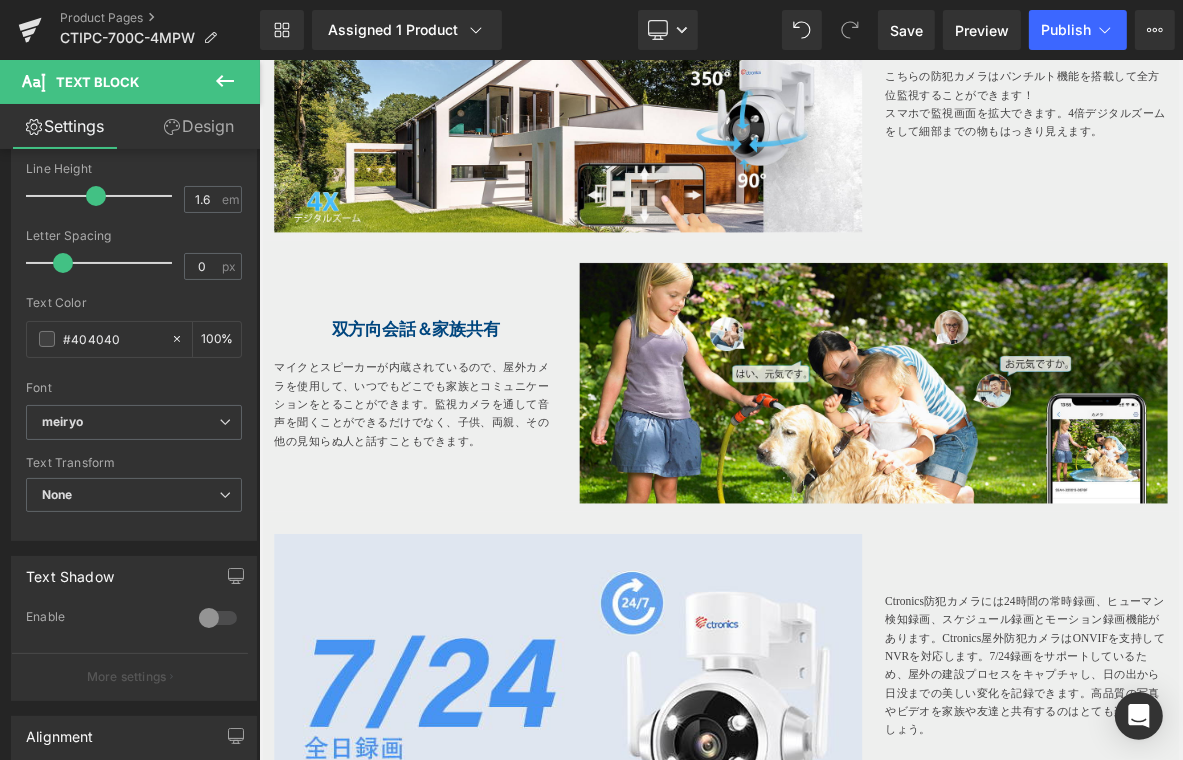 click on "双方向会話＆家族共有" at bounding box center [463, 411] 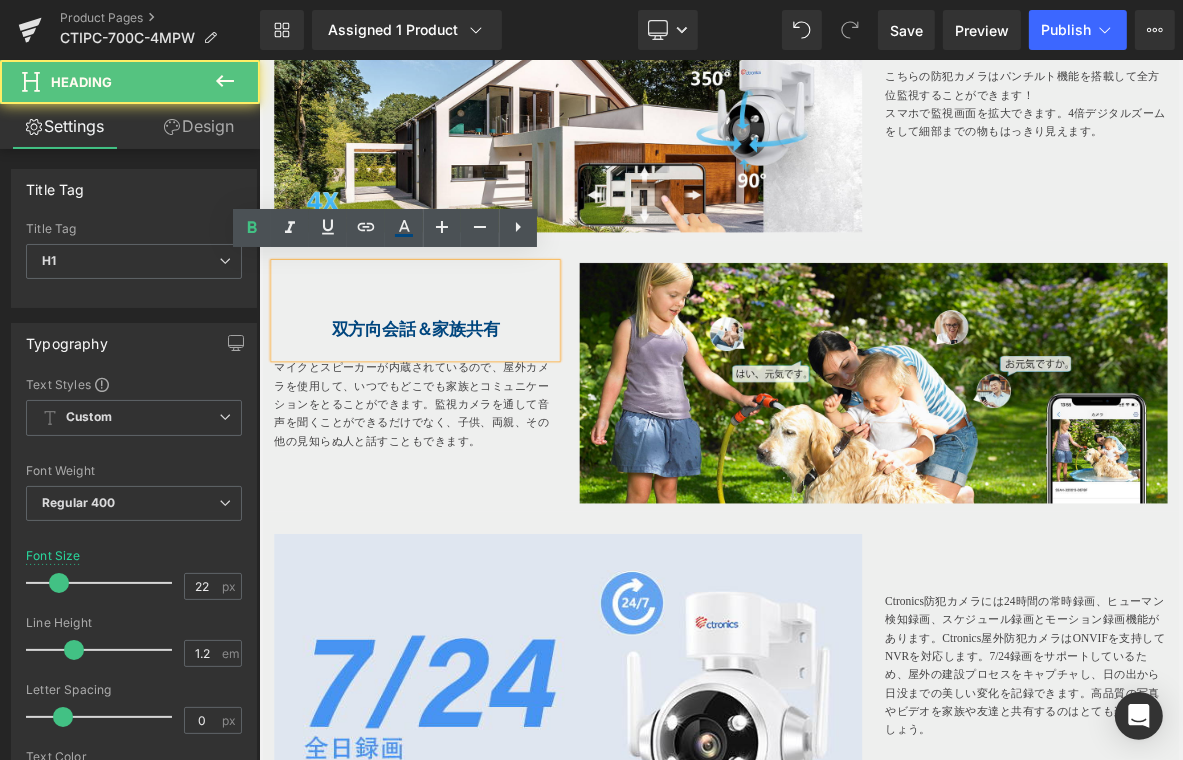 click on "双方向会話＆家族共有" at bounding box center (463, 411) 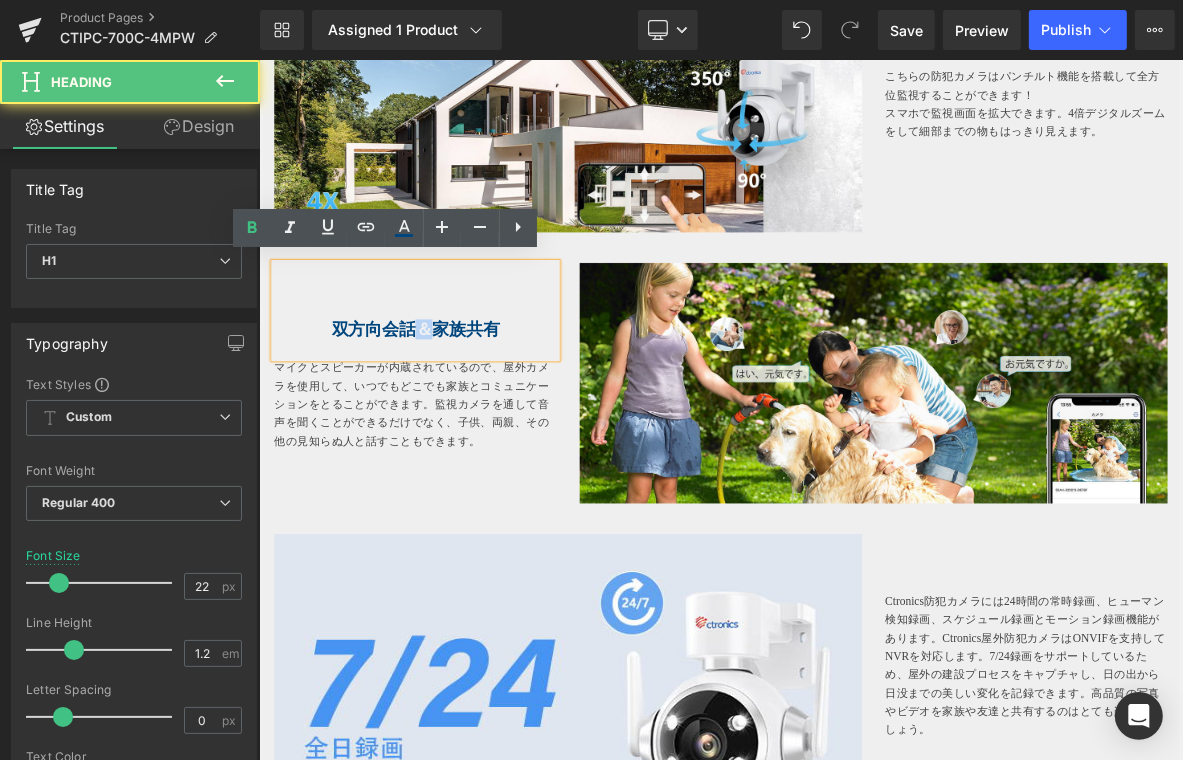 click on "双方向会話＆家族共有" at bounding box center [463, 411] 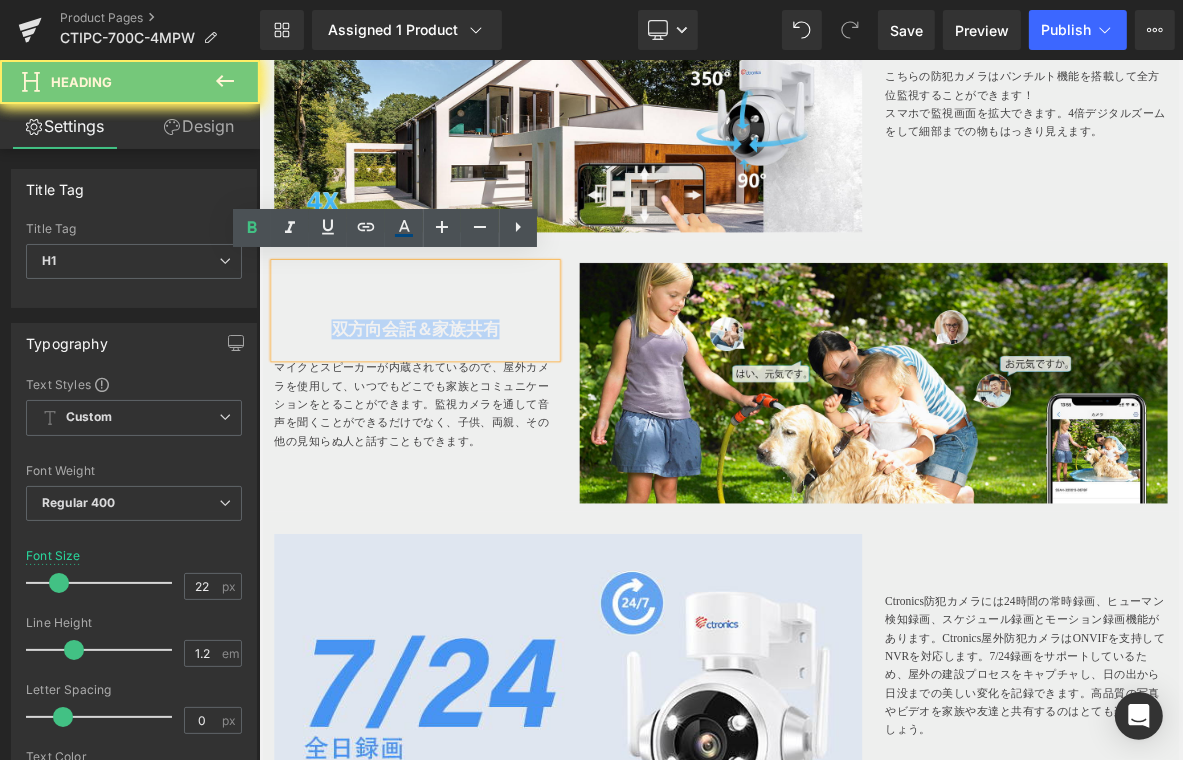 click on "双方向会話＆家族共有" at bounding box center [463, 411] 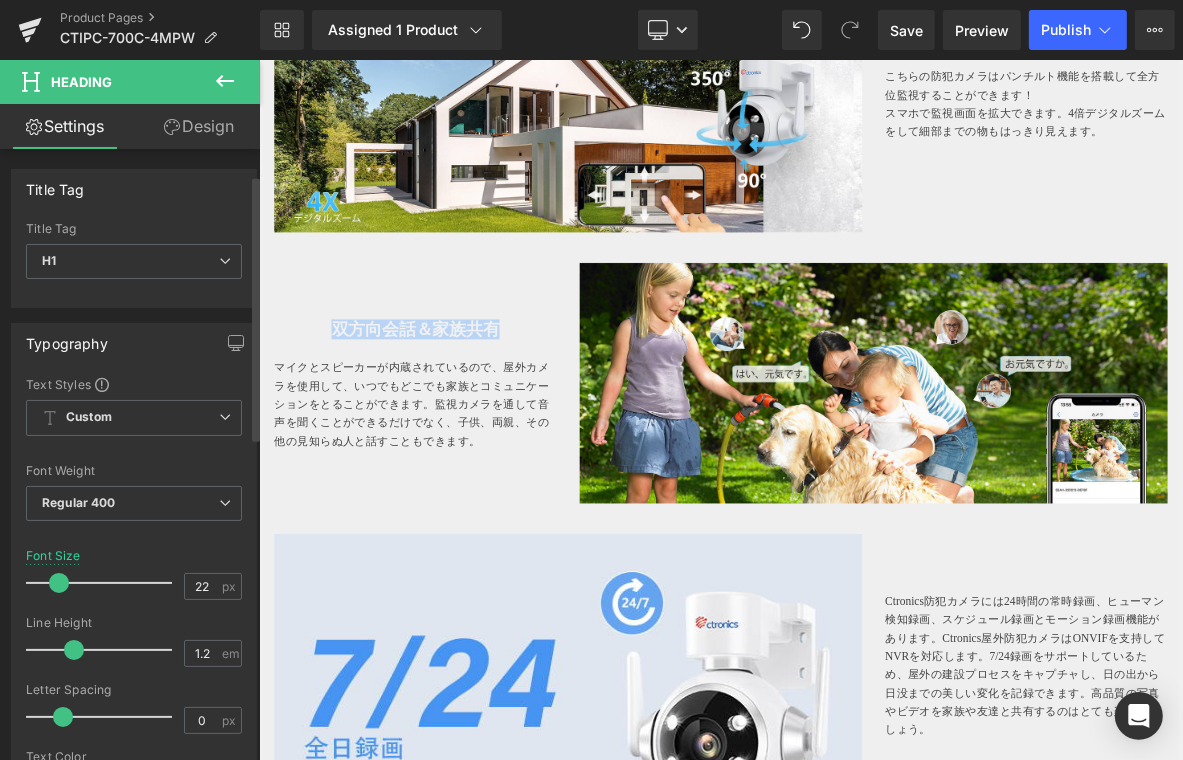 scroll, scrollTop: 400, scrollLeft: 0, axis: vertical 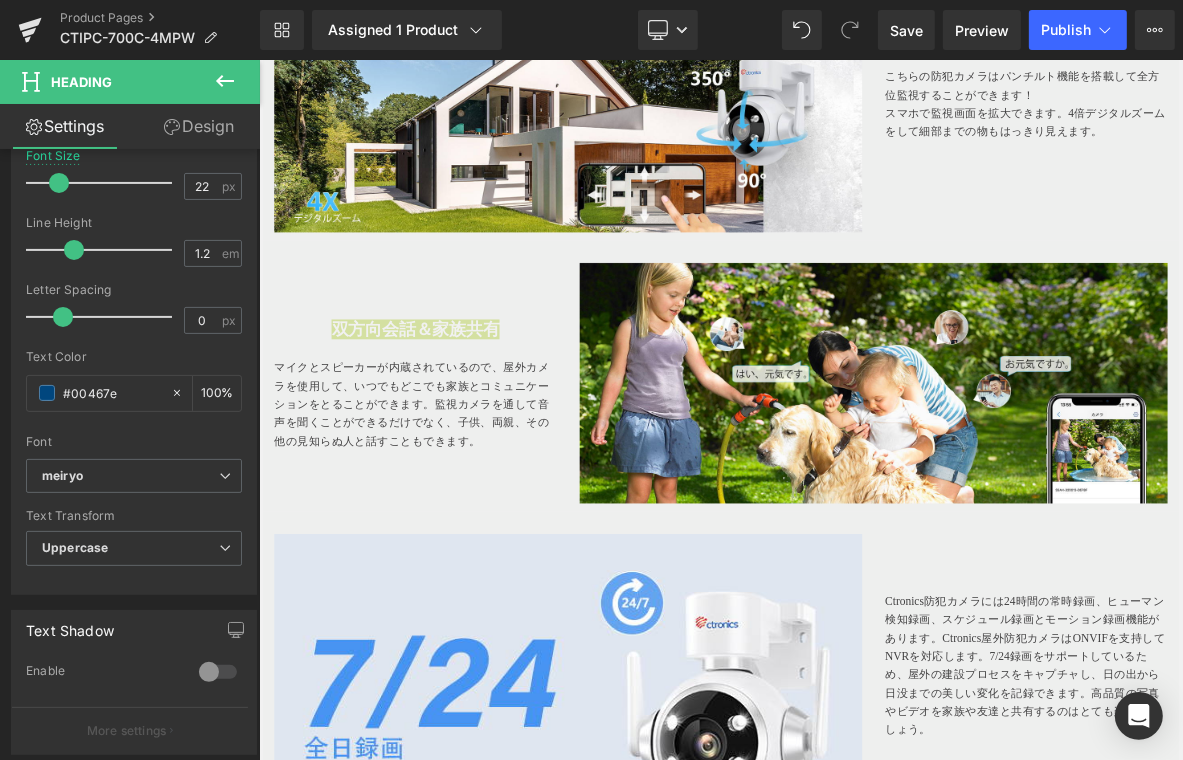 click on "Text Block  You are previewing how the   will restyle your page. You can not edit Elements in Preset Preview Mode.  Product Pages CTIPC-700C-4MPW Library Assigned 1 Product  Product Preview
Ctronics 防犯カメラ 屋外 自動追跡 2.5K 4MP 5GWi-Fi対応 700C-4MPW Manage assigned products Desktop Desktop Laptop Tablet Mobile Save Preview Publish Scheduled View Live Page View with current Template Save Template to Library Schedule Publish Publish Settings Shortcuts  Your page can’t be published   You've reached the maximum number of published pages on your plan  (25/999999).  You need to upgrade your plan or unpublish all your pages to get 1 publish slot.   Unpublish pages   Upgrade plan  Elements Global Style Base Row  rows, columns, layouts, div Heading  headings, titles, h1,h2,h3,h4,h5,h6 Text Block  texts, paragraphs, contents, blocks Image  images, photos, alts, uploads Icon  icons, symbols Button  button, call to action, cta Separator  Liquid  Banner Parallax  Stack List" at bounding box center (591, 380) 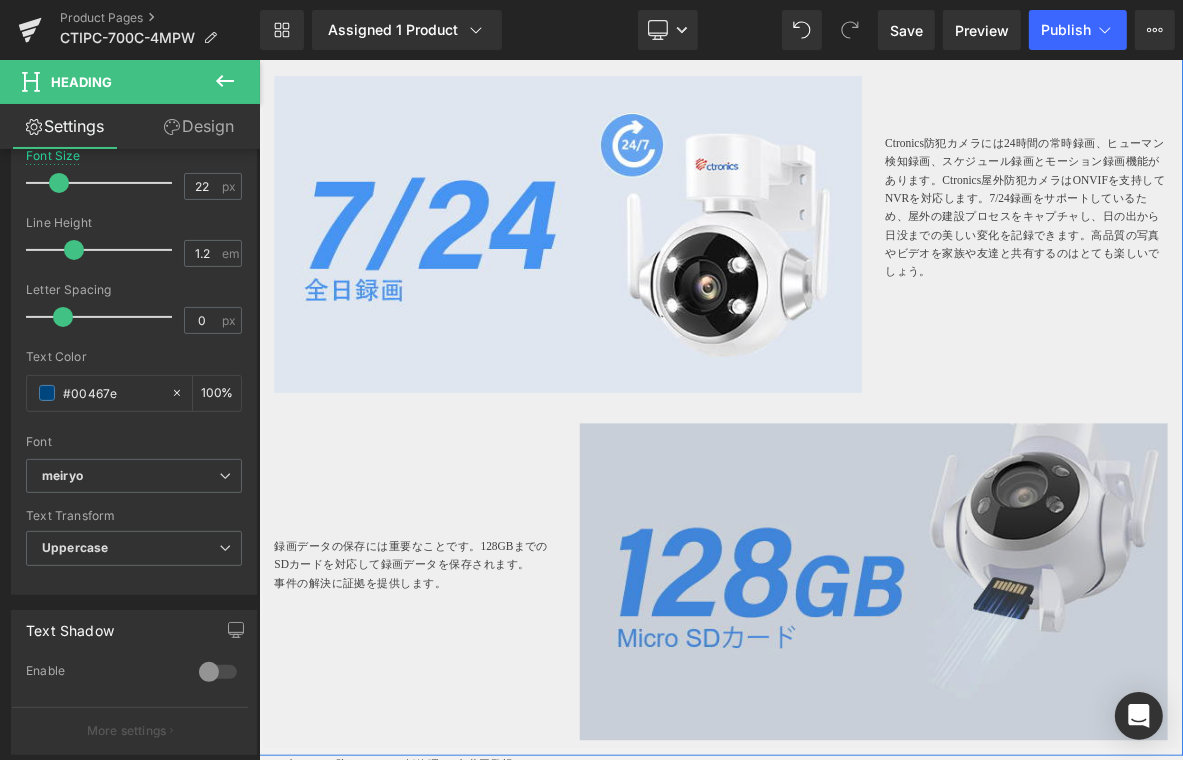 scroll, scrollTop: 5387, scrollLeft: 0, axis: vertical 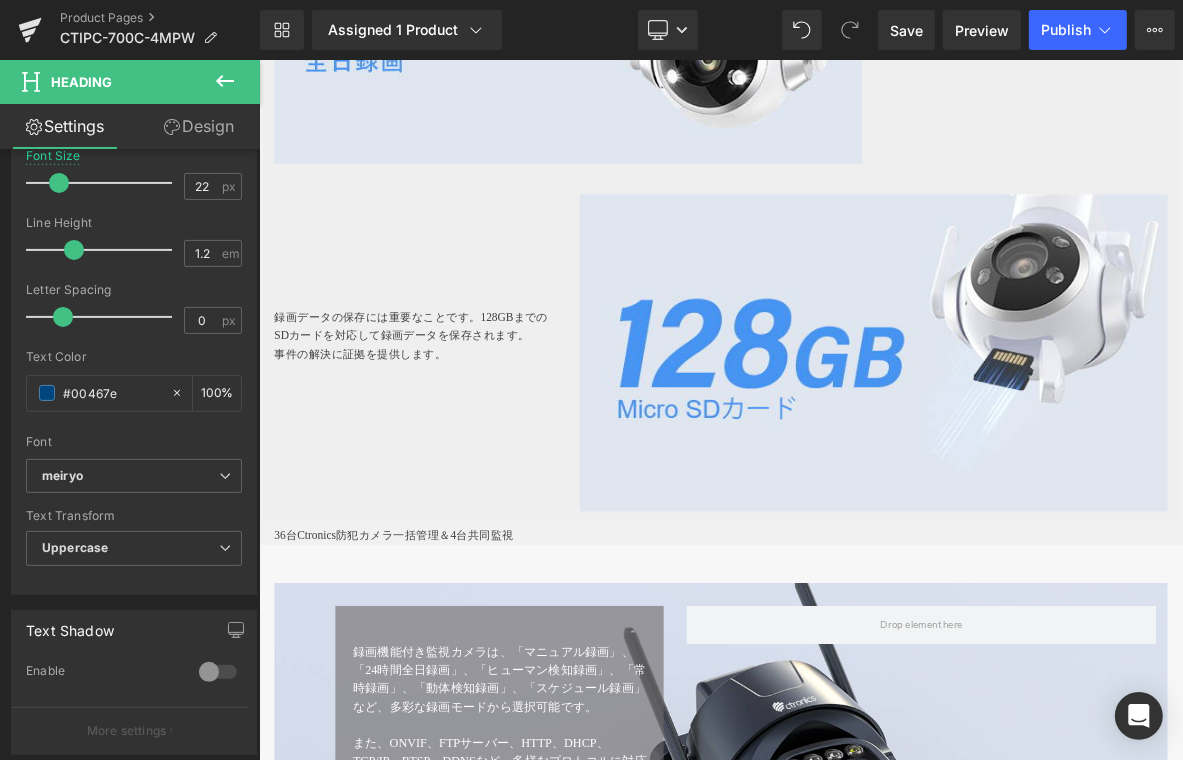 click at bounding box center (258, 59) 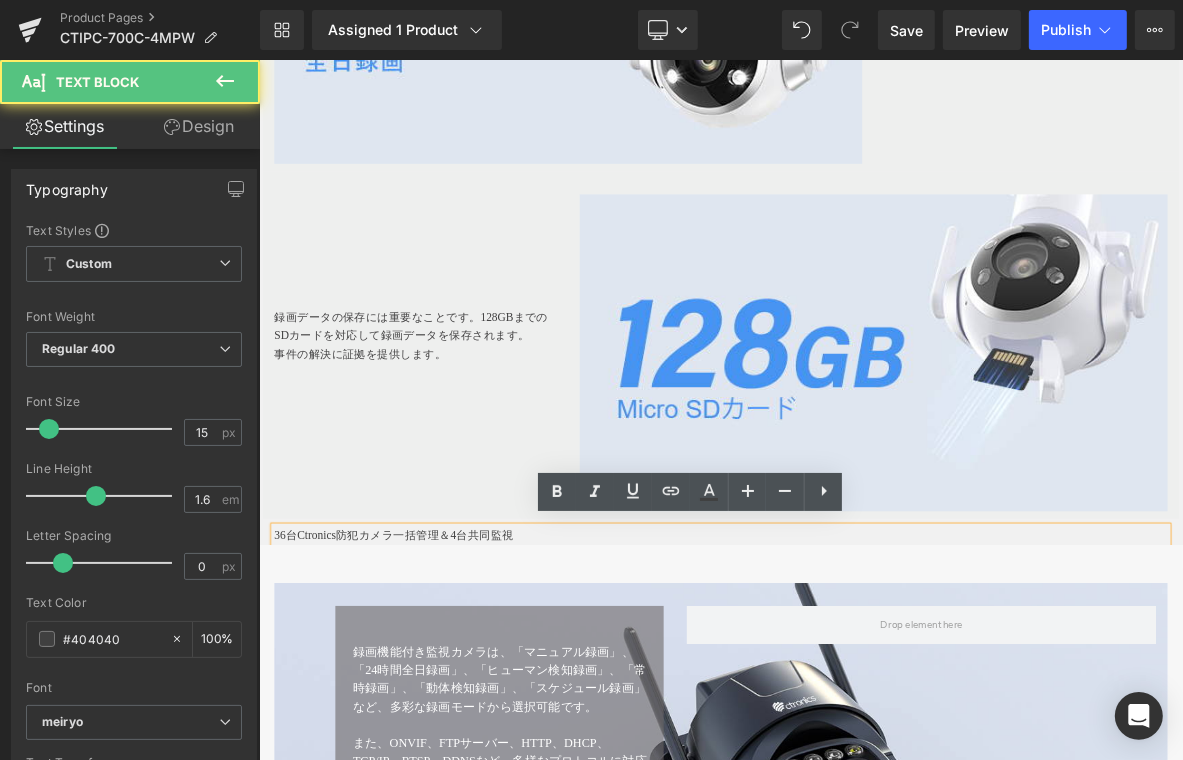 drag, startPoint x: 530, startPoint y: 669, endPoint x: 547, endPoint y: 669, distance: 17 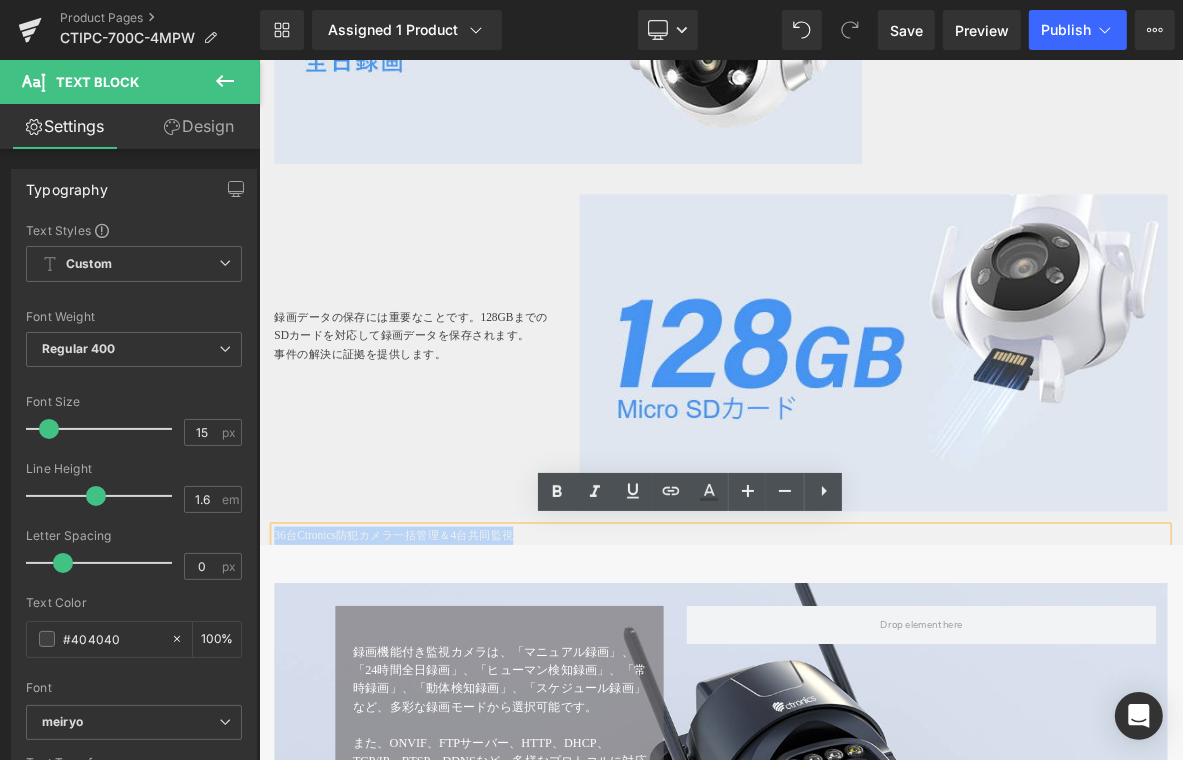 drag, startPoint x: 630, startPoint y: 671, endPoint x: 67, endPoint y: 669, distance: 563.00354 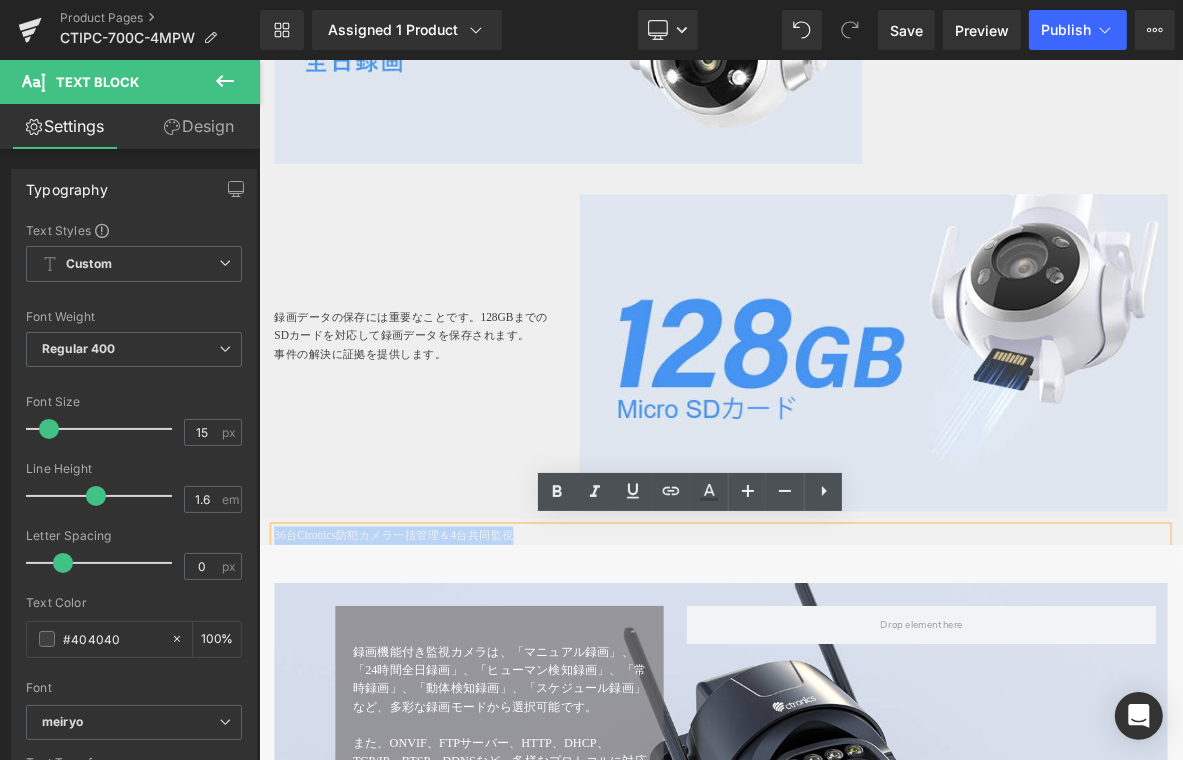 click on "メインコンテンツへ移動
ショッピングカート
現在カート内に商品はございません。
チェックアウト
カートの中の1つ以上のアイテムは、定期購入または後払い購入です。続行することにより、 キャンセルポリシー" at bounding box center (863, -1598) 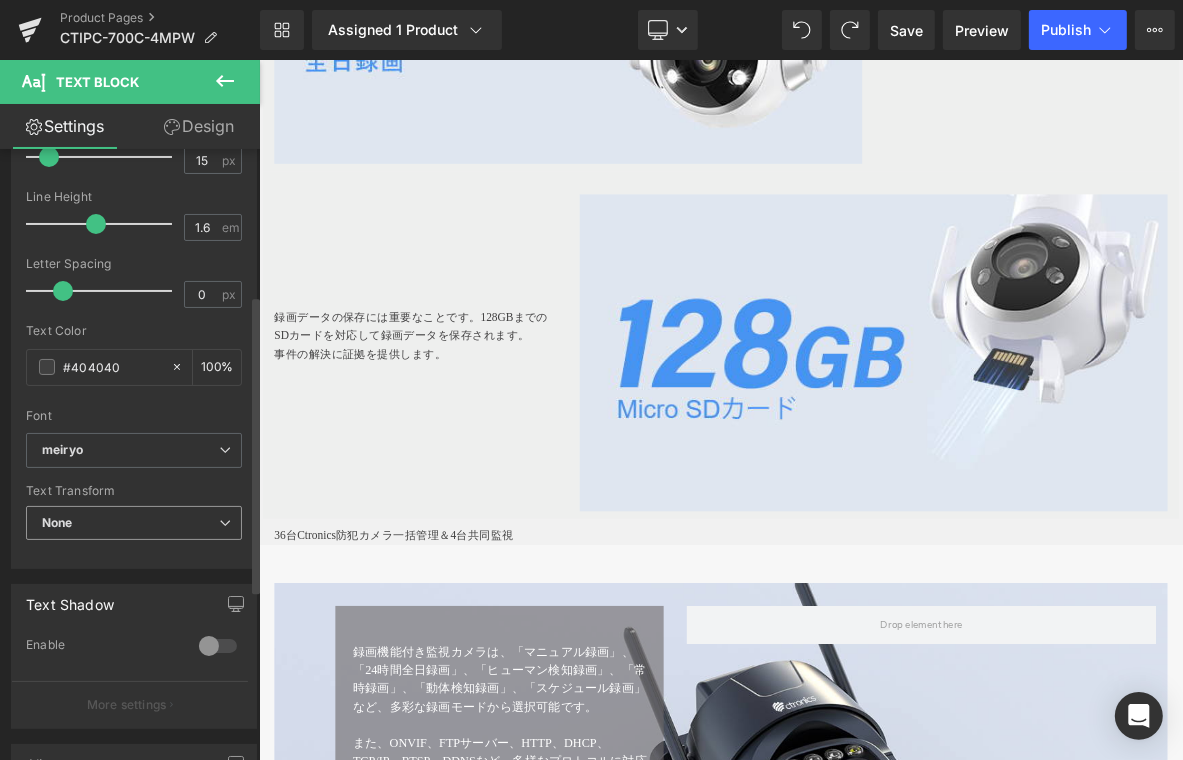 scroll, scrollTop: 300, scrollLeft: 0, axis: vertical 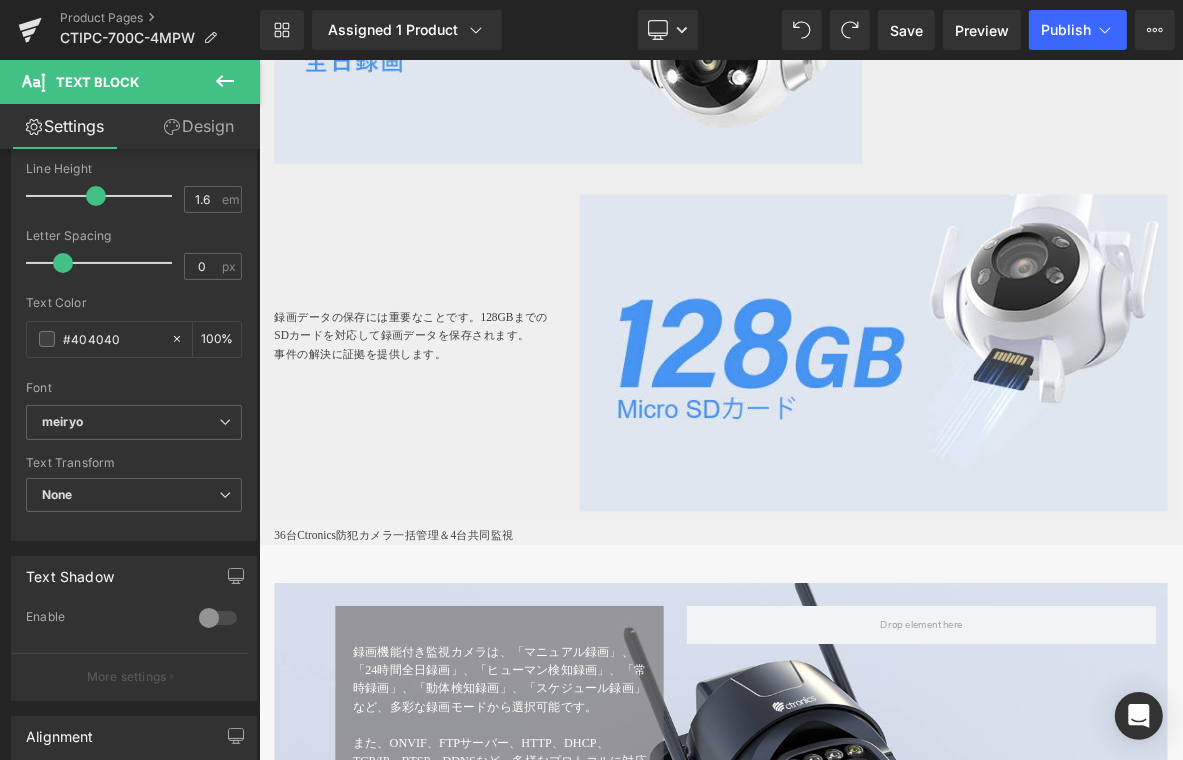 drag, startPoint x: 136, startPoint y: 333, endPoint x: 541, endPoint y: 694, distance: 542.5366 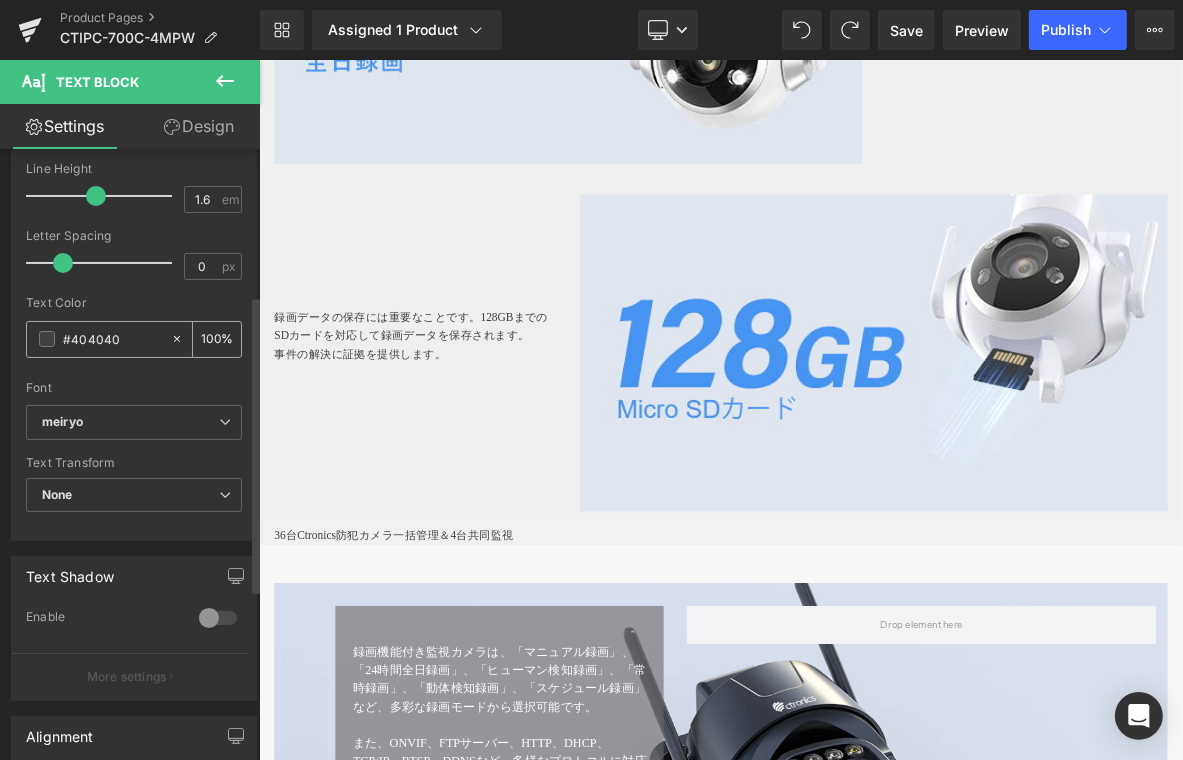 type on "#00467e" 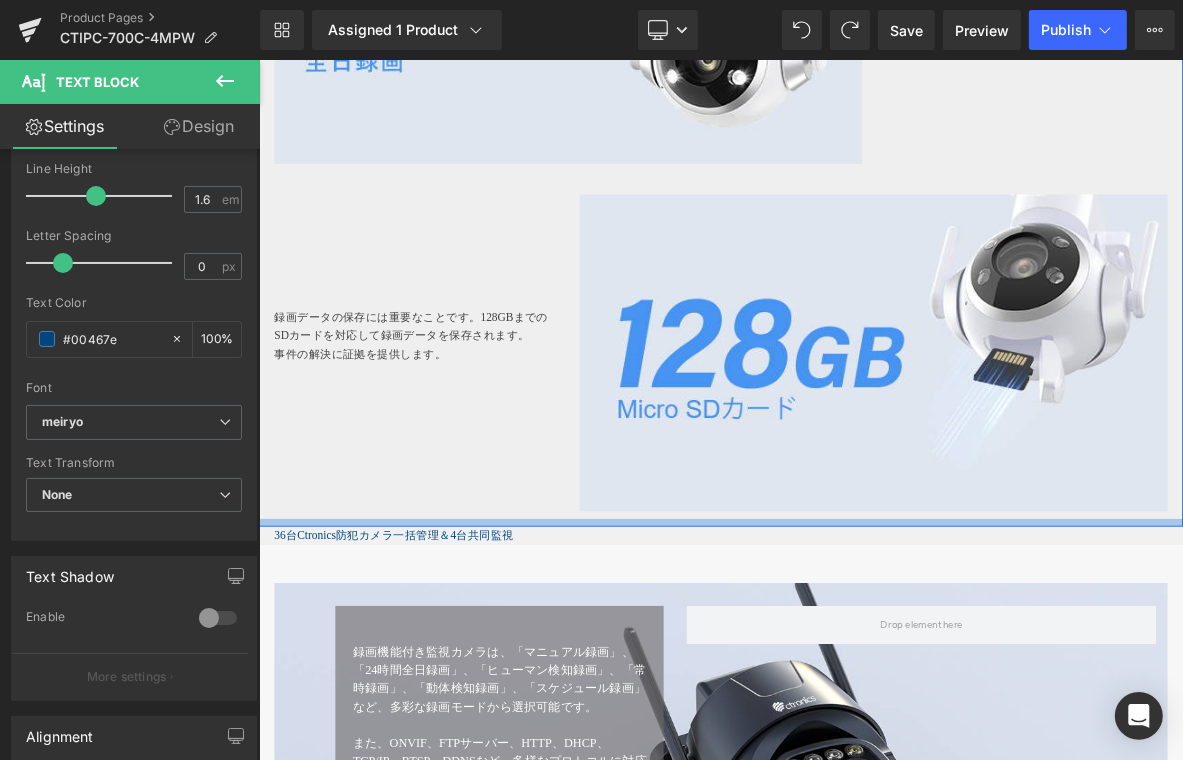 click on "Image
多機能な監視カメラ、壁掛け・天井吊下げ・ポールに取付三つの取付方法で設置自由度が高いです！プリキャプチャ機能付きで検知する前に記録されます！
Text Block
より安定する5GHz Wi-Fi
Heading
2.4GHzWi-Fiだけで対応しますが、接続不安定、転送速度が遅く、画像の遅れのことが存在します。5GHz Wi-Fiを利用して干渉が少なく、伝送速度が速く、画像の遅れがなく、もっと安定します。
Text Block
Text Block         Row
Hero Banner   71px   223px" at bounding box center (863, -1861) 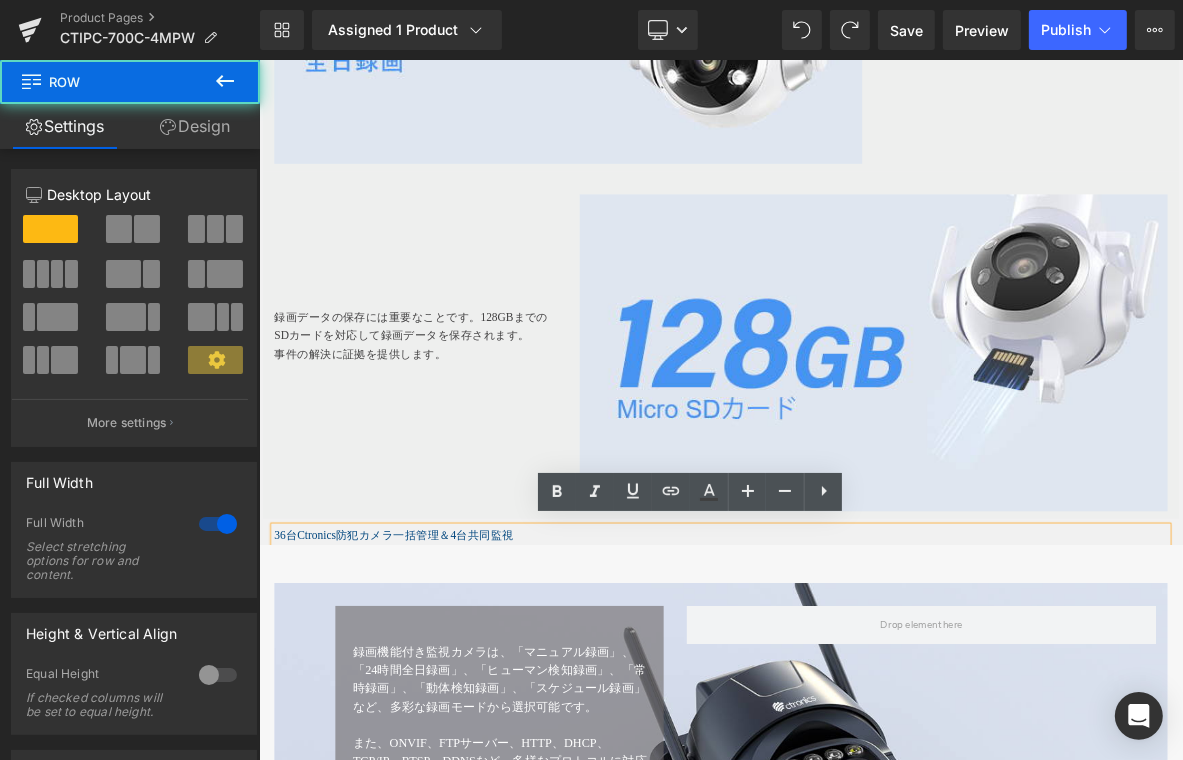 click on "36台Ctronics防犯カメラ一括管理＆4台共同監視" at bounding box center (863, 682) 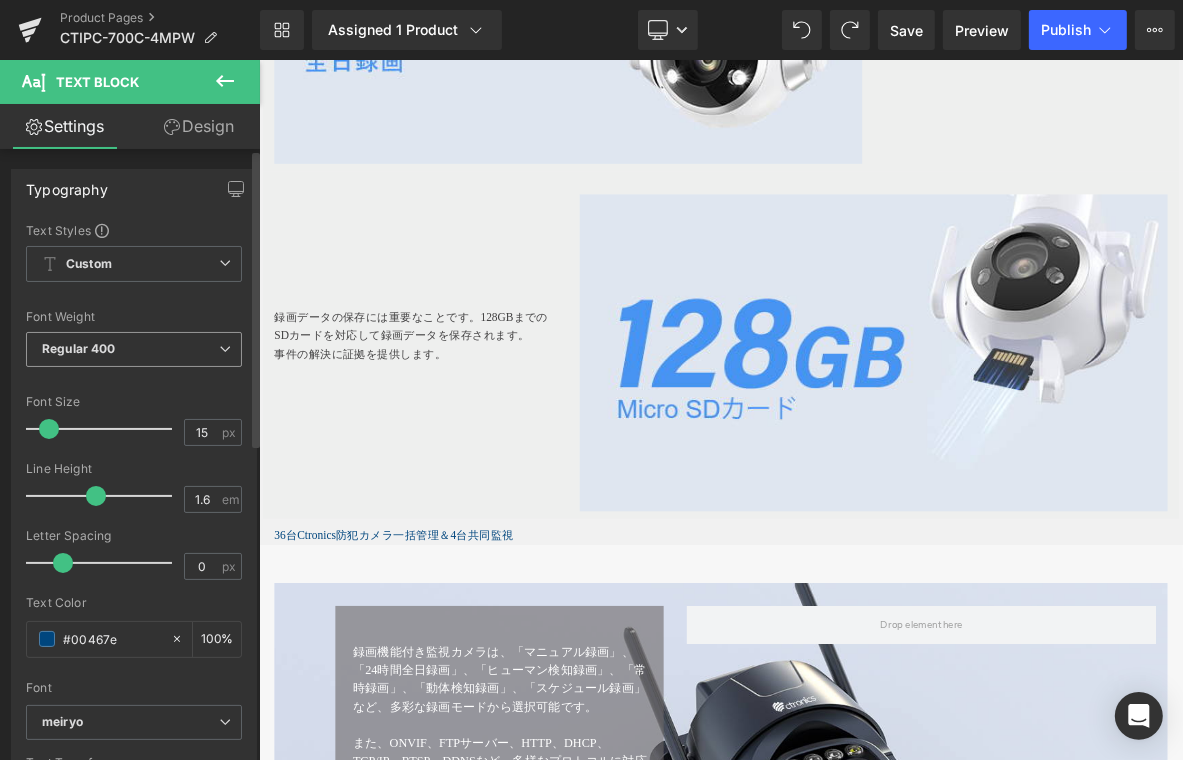 click on "Regular 400" at bounding box center [134, 349] 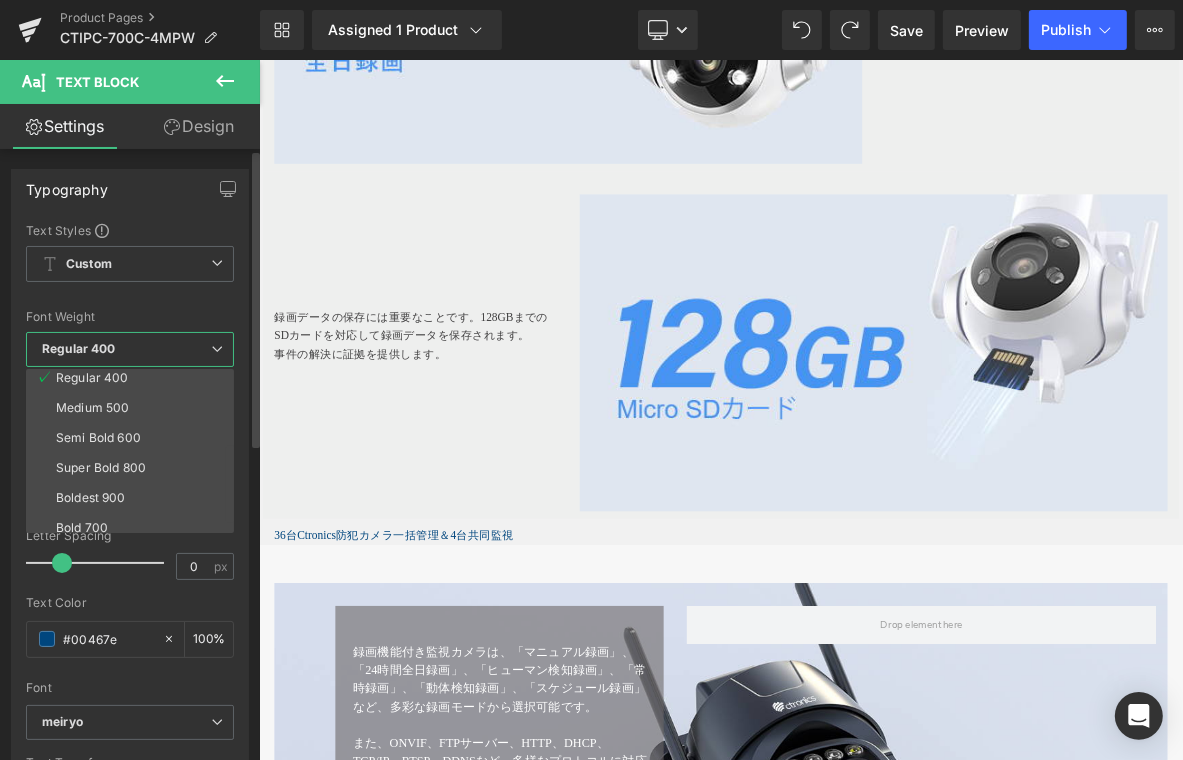 scroll, scrollTop: 165, scrollLeft: 0, axis: vertical 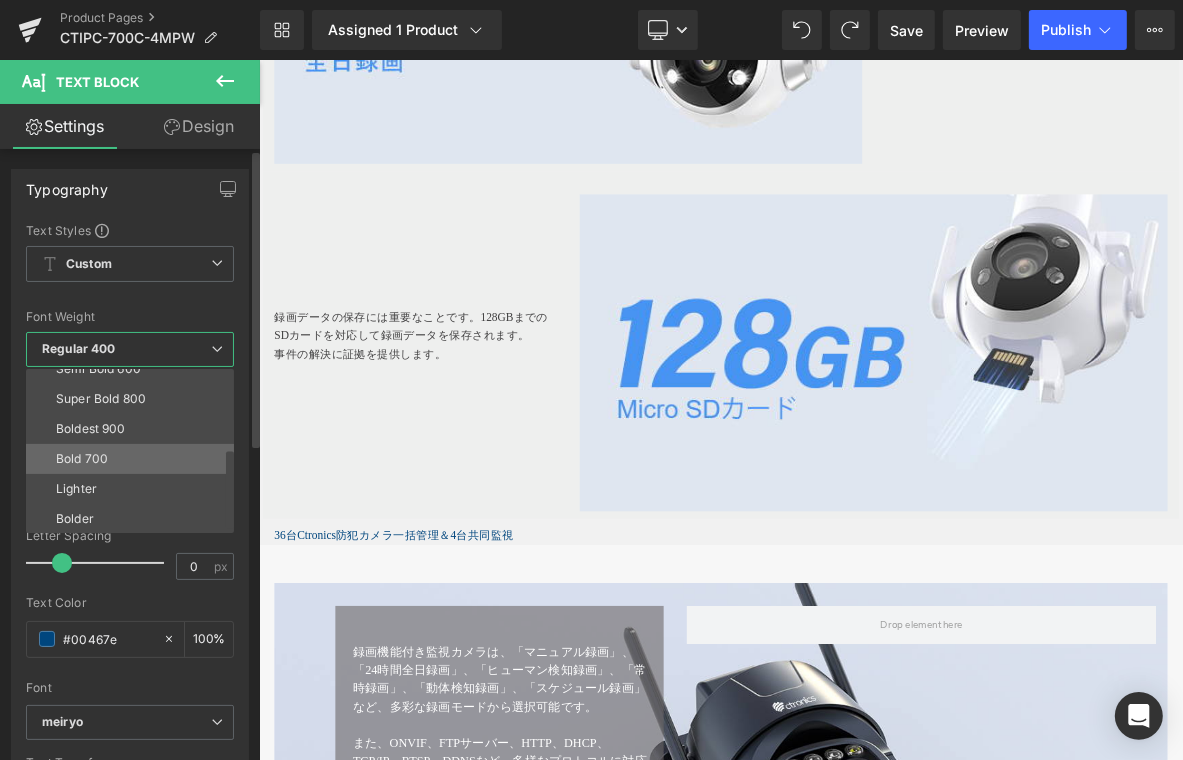 click on "Bold 700" at bounding box center [134, 459] 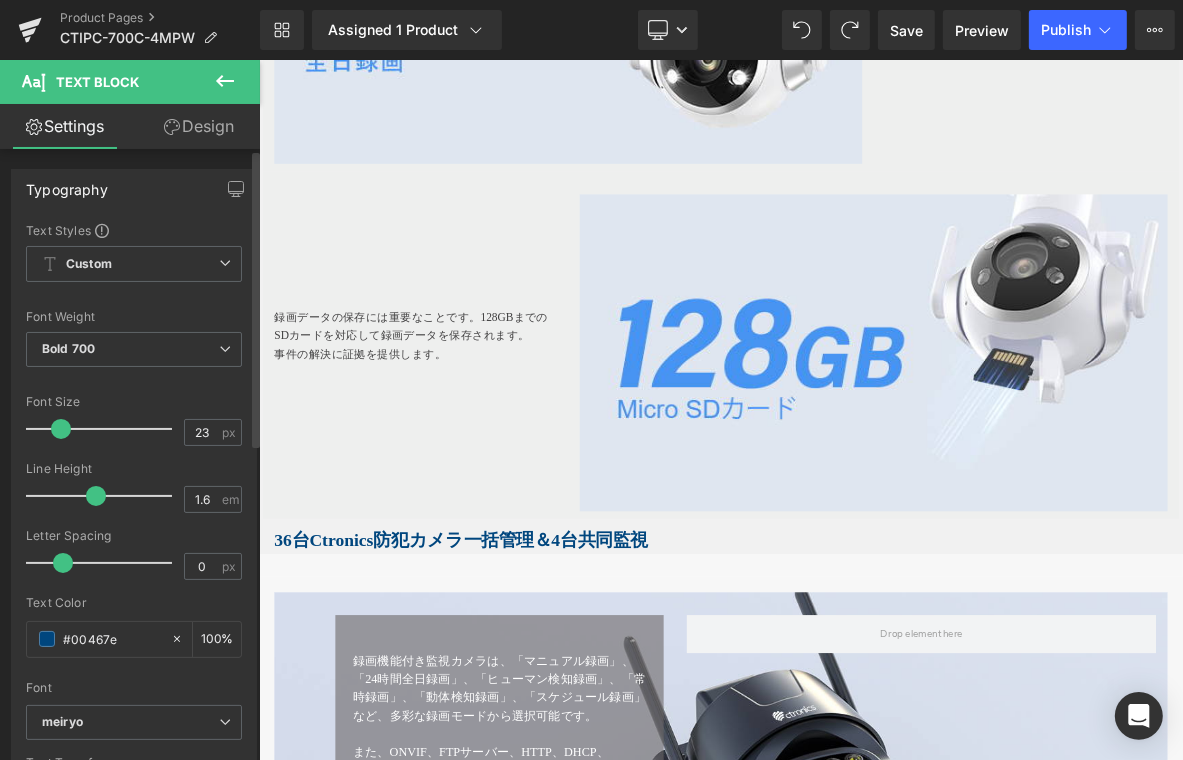 type on "22" 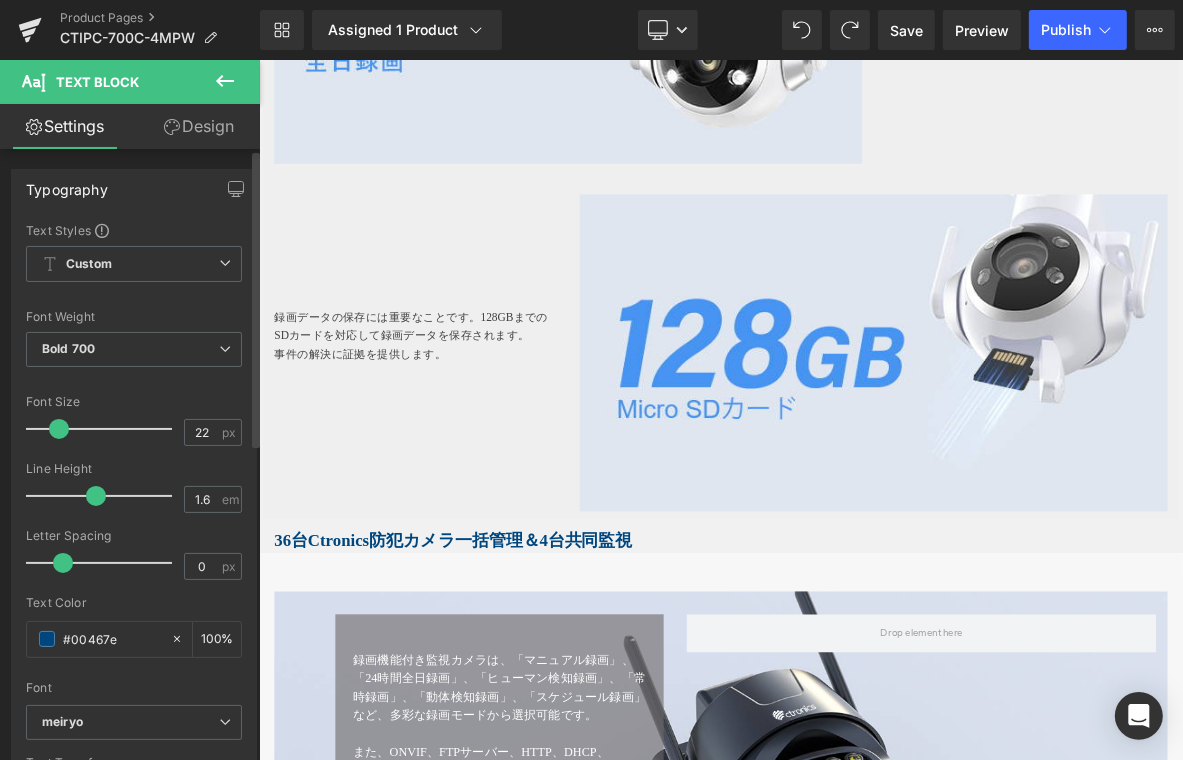 drag, startPoint x: 51, startPoint y: 427, endPoint x: 61, endPoint y: 428, distance: 10.049875 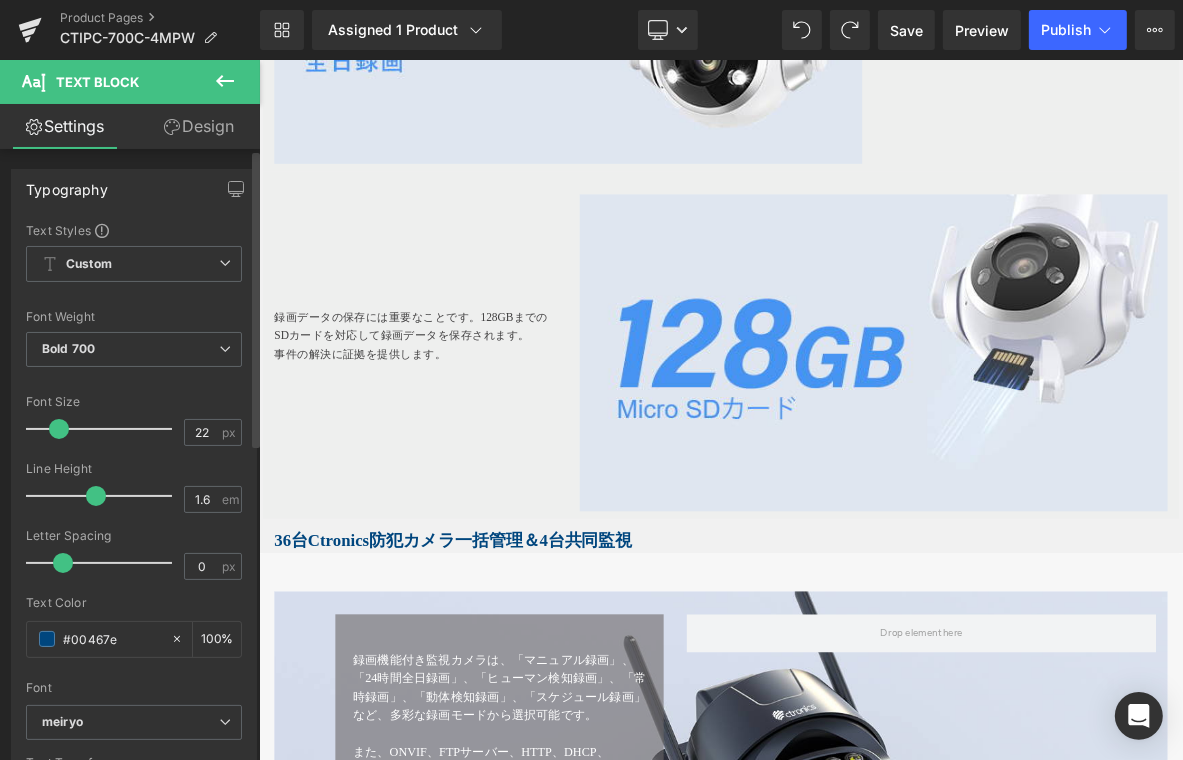 click at bounding box center [59, 429] 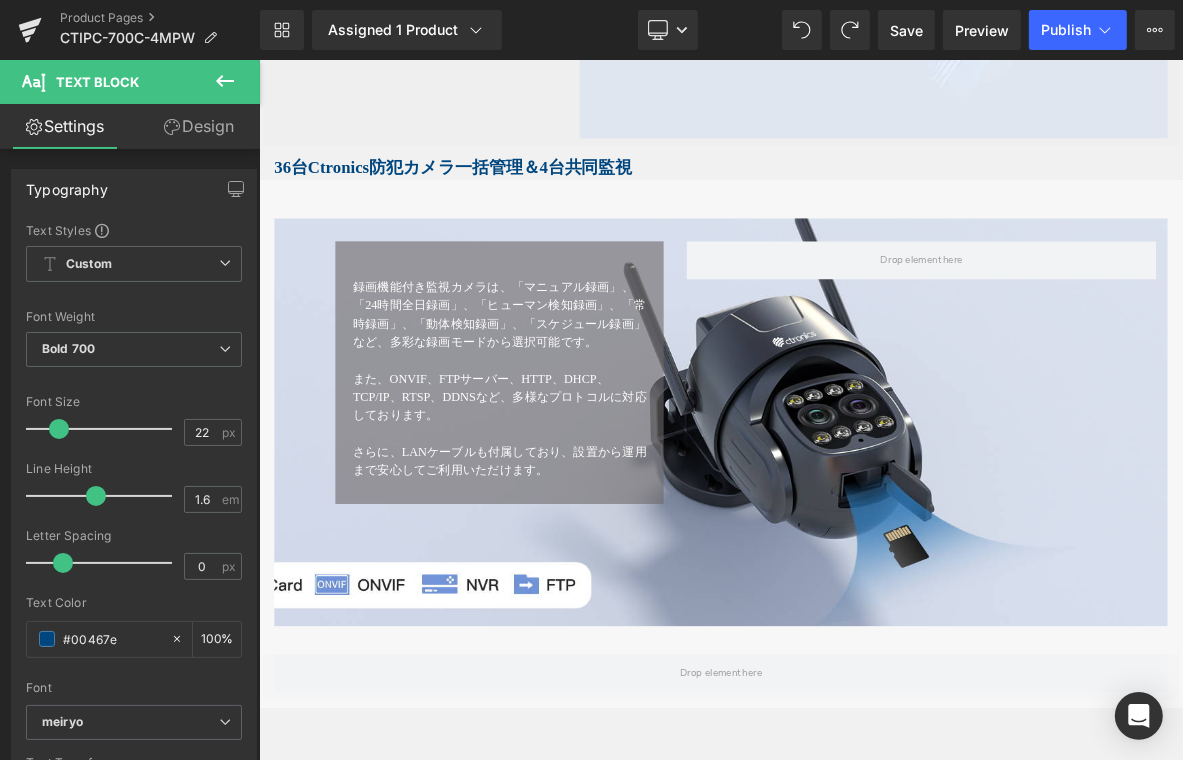 scroll, scrollTop: 5887, scrollLeft: 0, axis: vertical 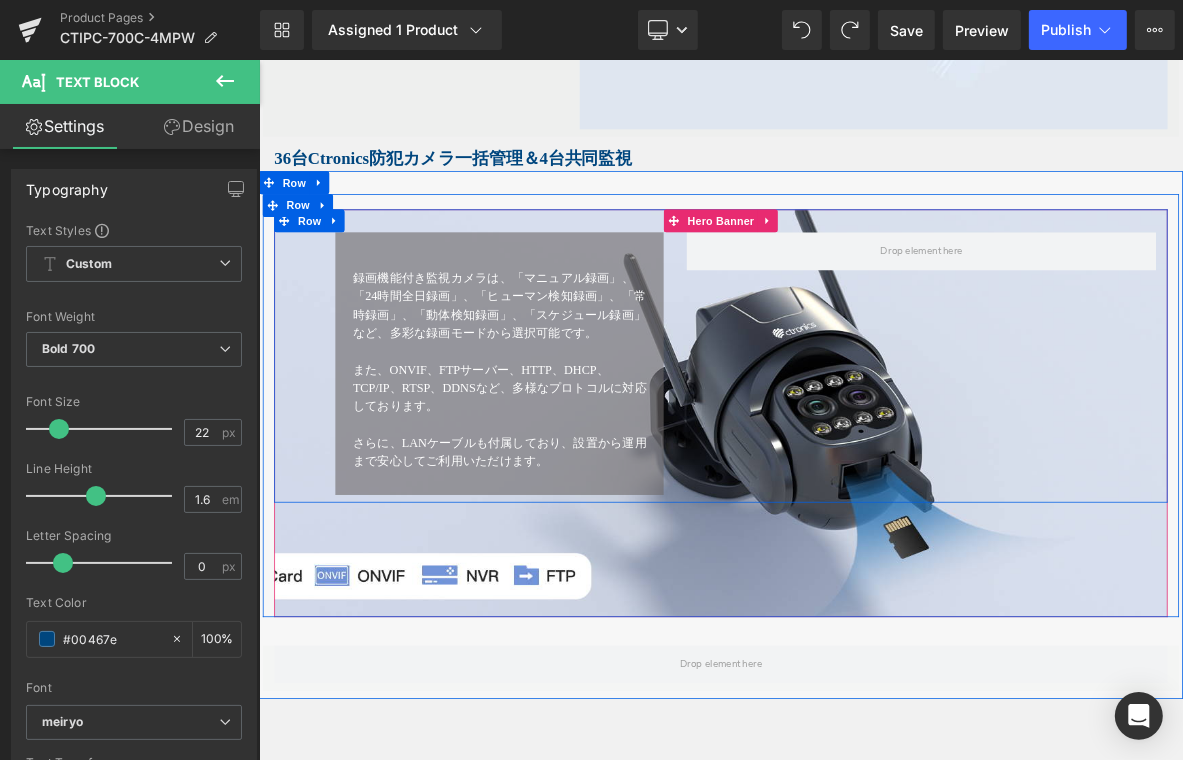 click on "録画機能付き監視カメラは、「マニュアル録画」、「24時間全日録画」、「ヒューマン検知録画」、「常時録画」、「動体検知録画」、「スケジュール録画」など、多彩な録画モードから選択可能です。 また、ONVIF、FTPサーバー、HTTP、DHCP、TCP/IP、RTSP、DDNSなど、多様なプロトコルに対応しております。 さらに、LANケーブルも付属しており、設置から運用まで安心してご利用いただけます。
Text Block
Row
Row" at bounding box center [863, 447] 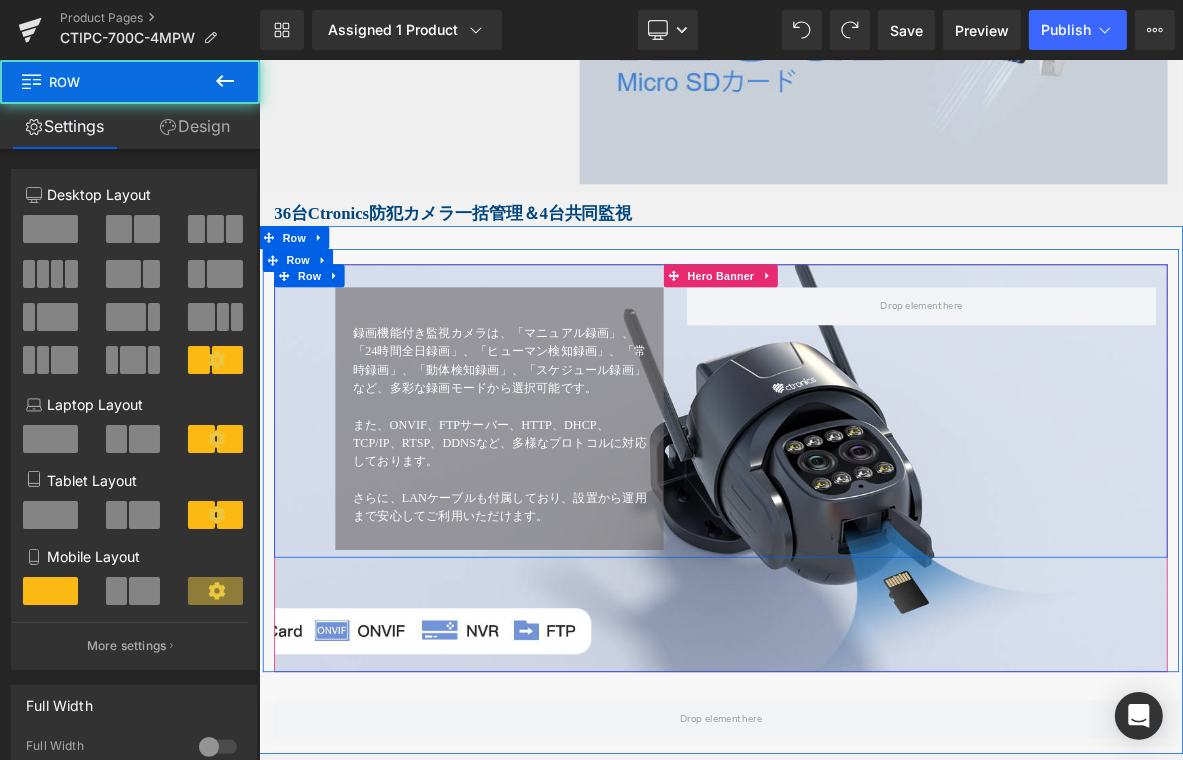 scroll, scrollTop: 5587, scrollLeft: 0, axis: vertical 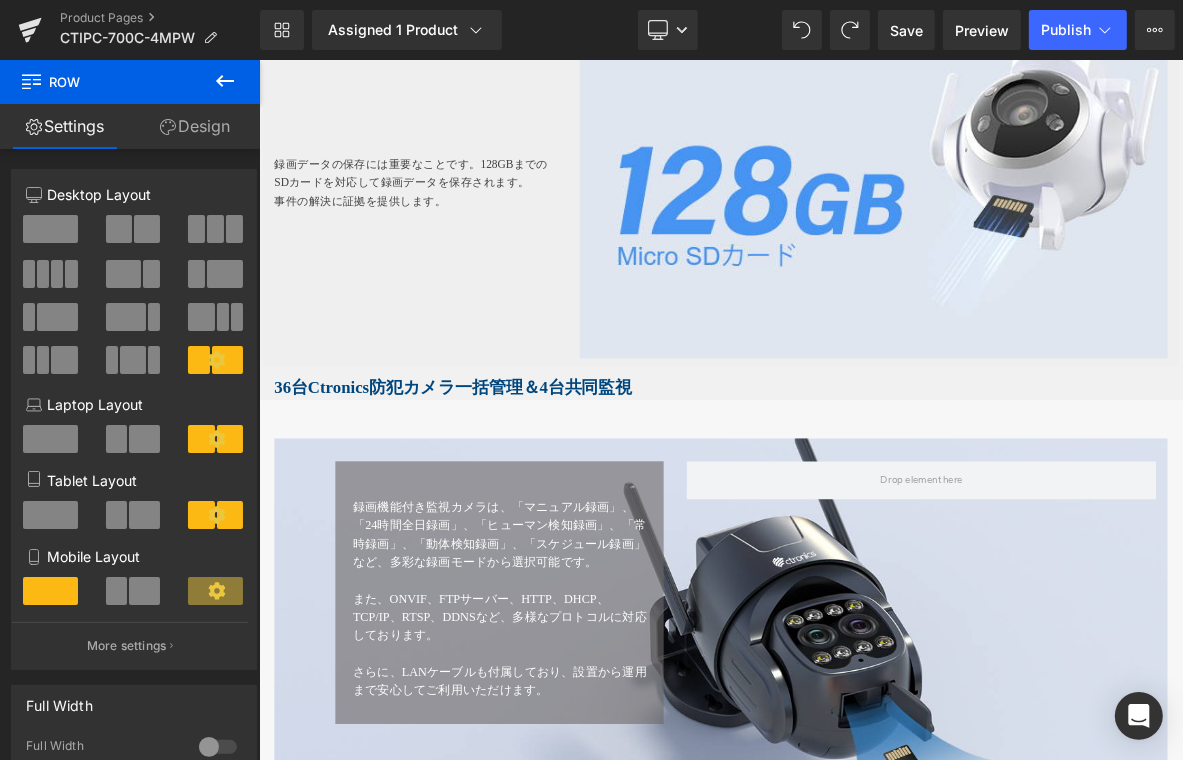 drag, startPoint x: 233, startPoint y: 83, endPoint x: 241, endPoint y: 116, distance: 33.955853 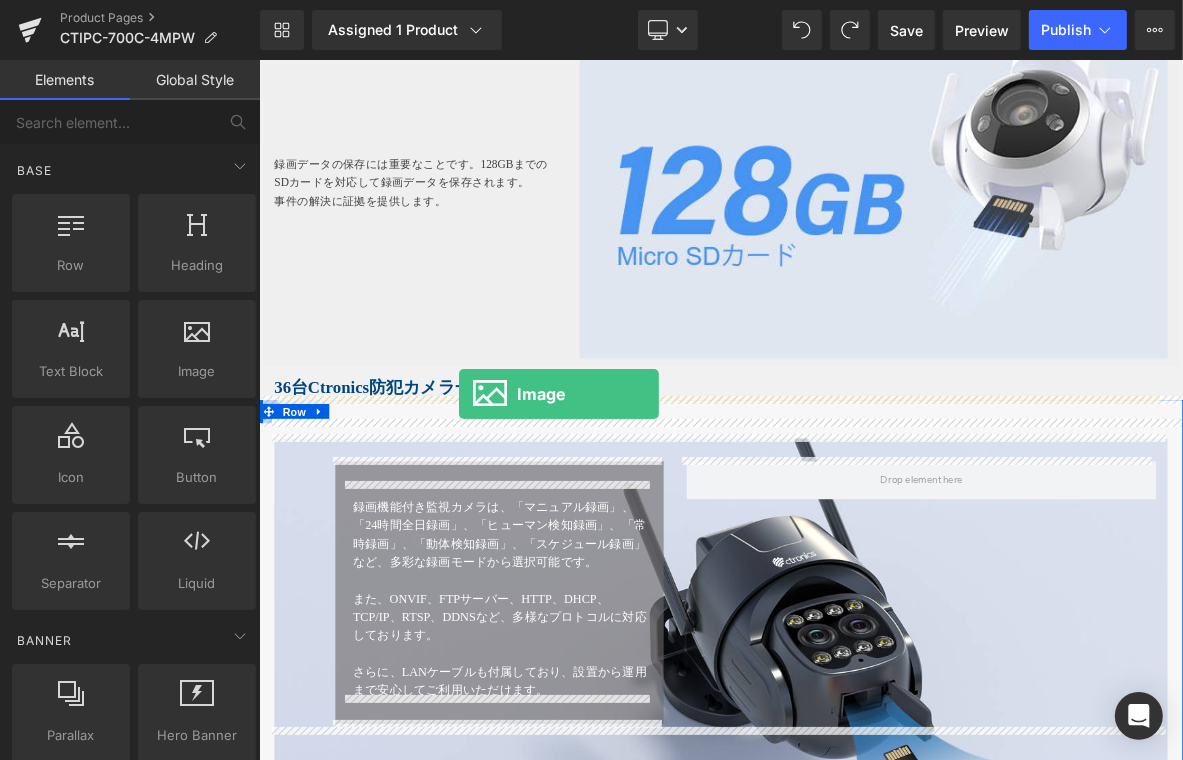 drag, startPoint x: 453, startPoint y: 436, endPoint x: 519, endPoint y: 497, distance: 89.87213 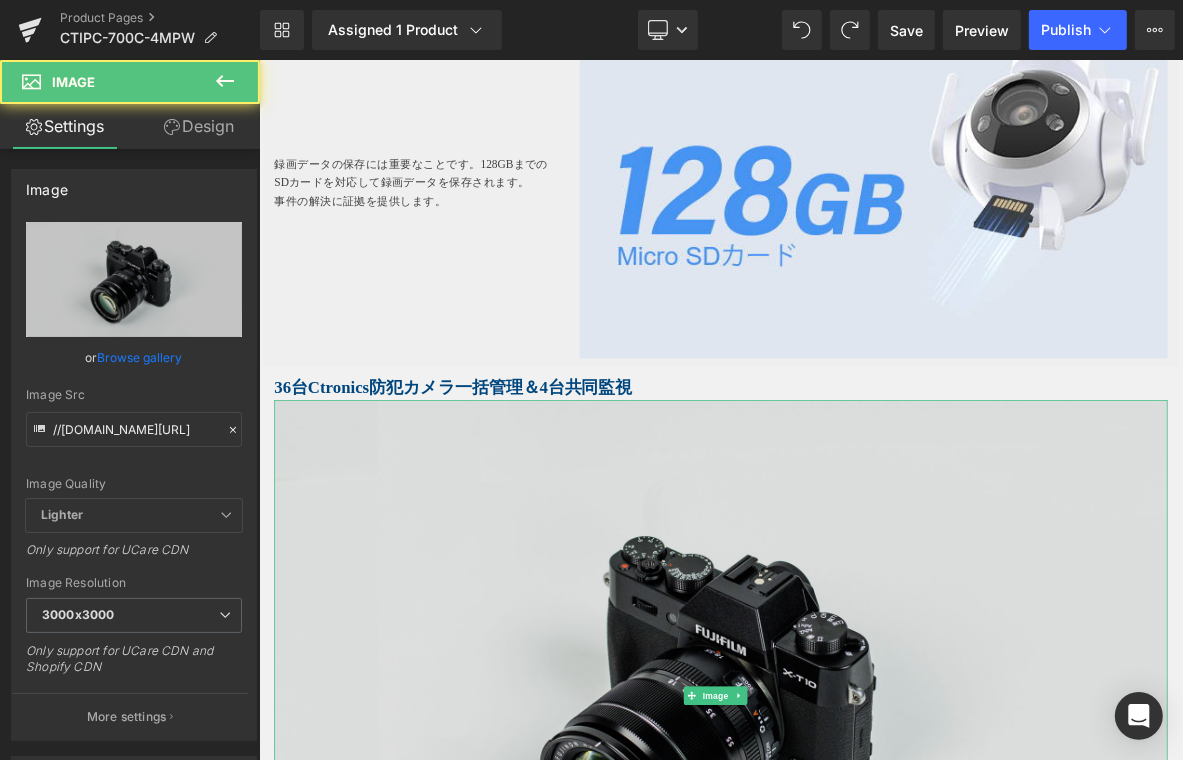 click at bounding box center (863, 892) 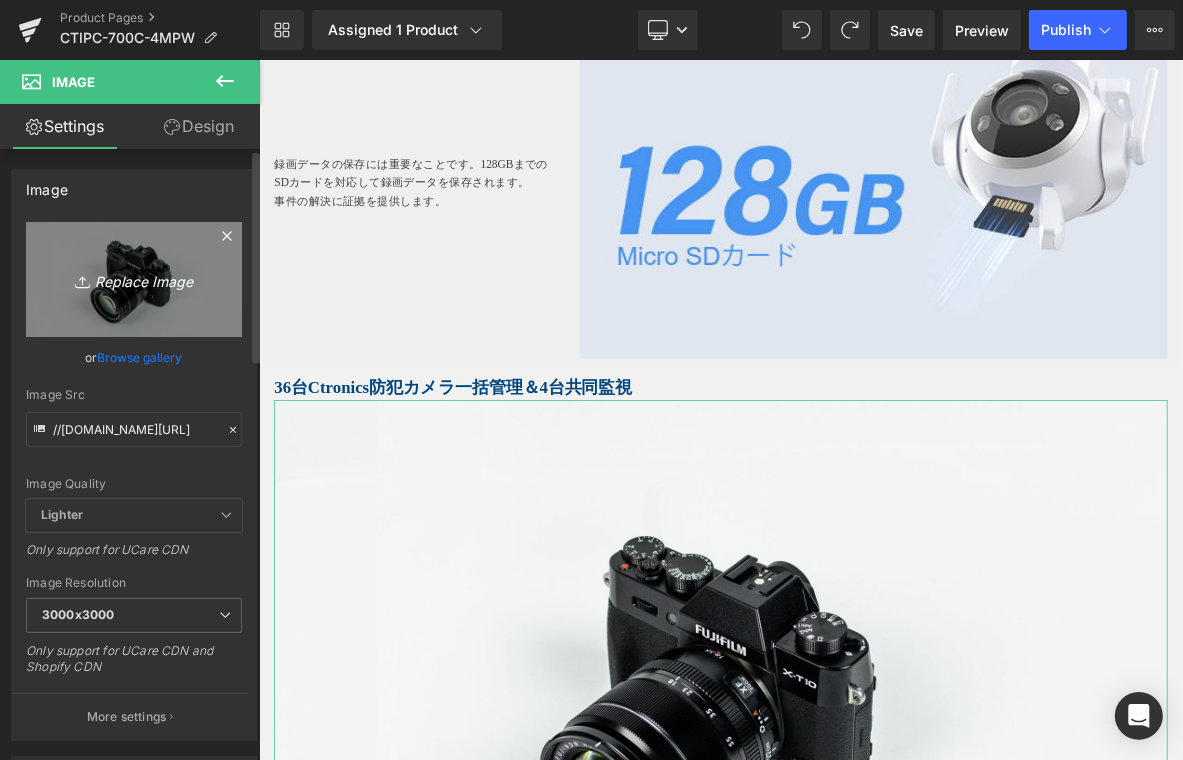 click on "Replace Image" at bounding box center [134, 279] 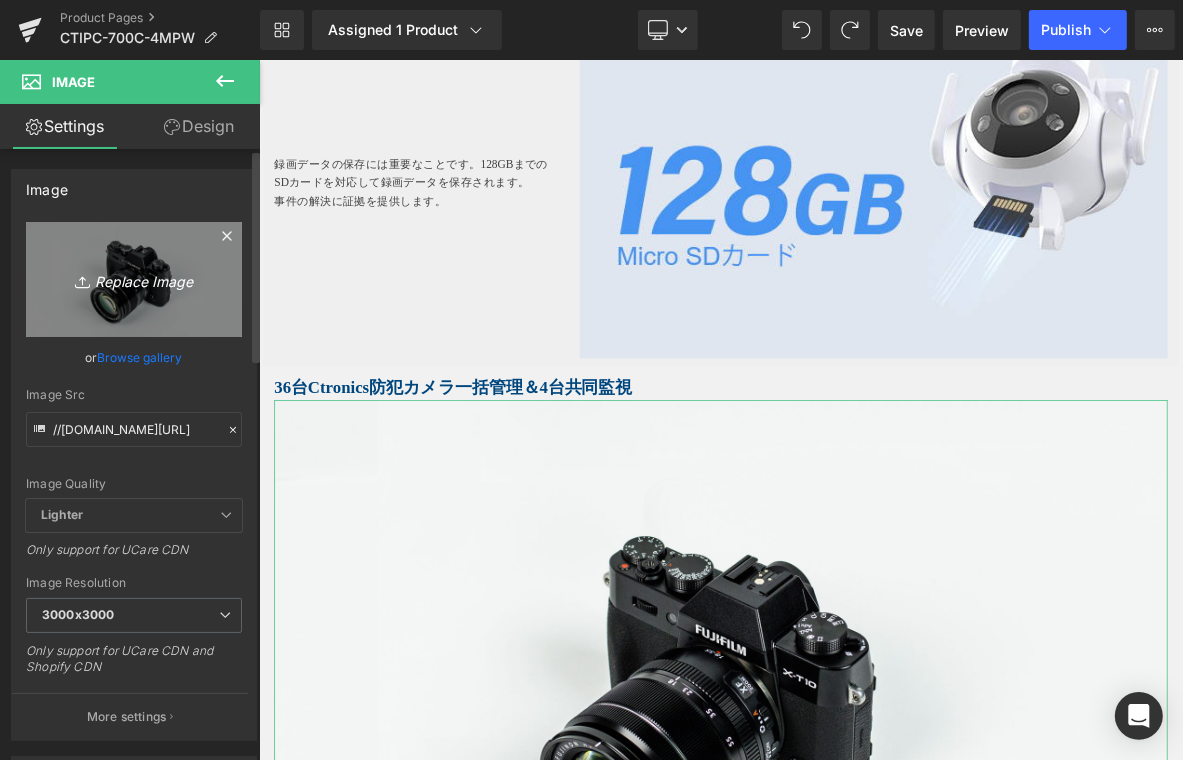 type on "C:\fakepath\13.jpg" 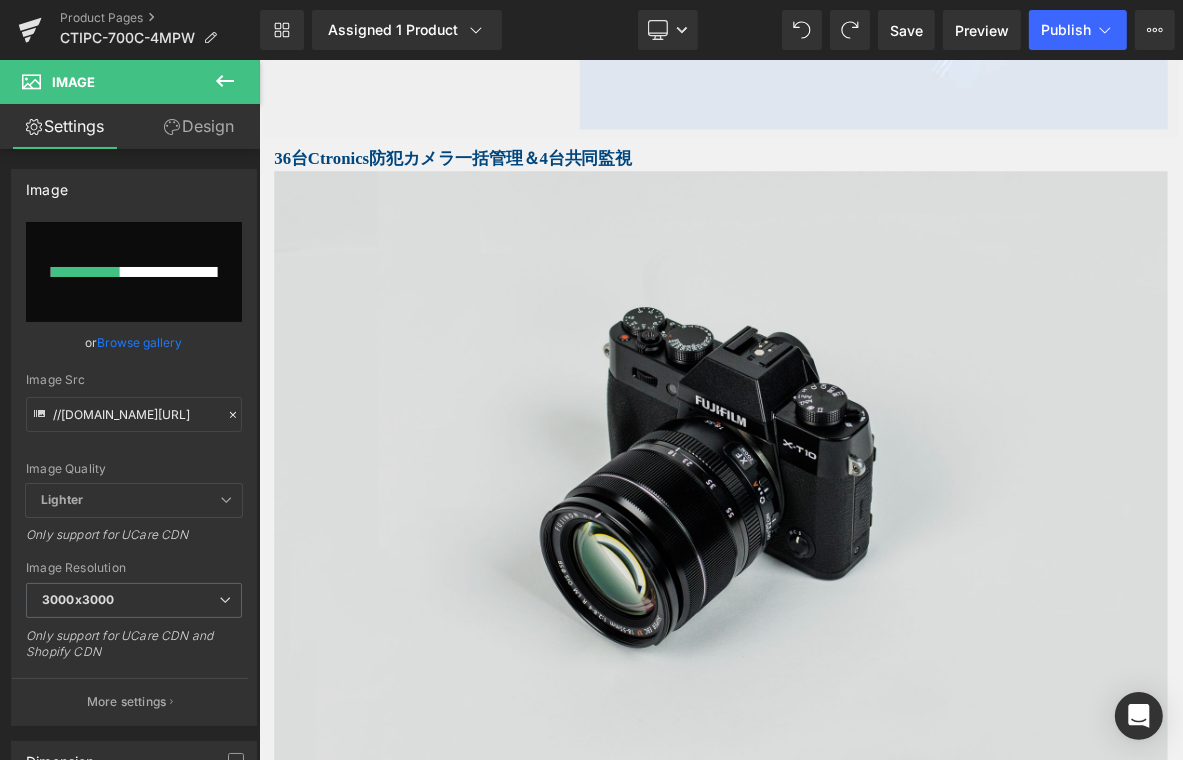 scroll, scrollTop: 6087, scrollLeft: 0, axis: vertical 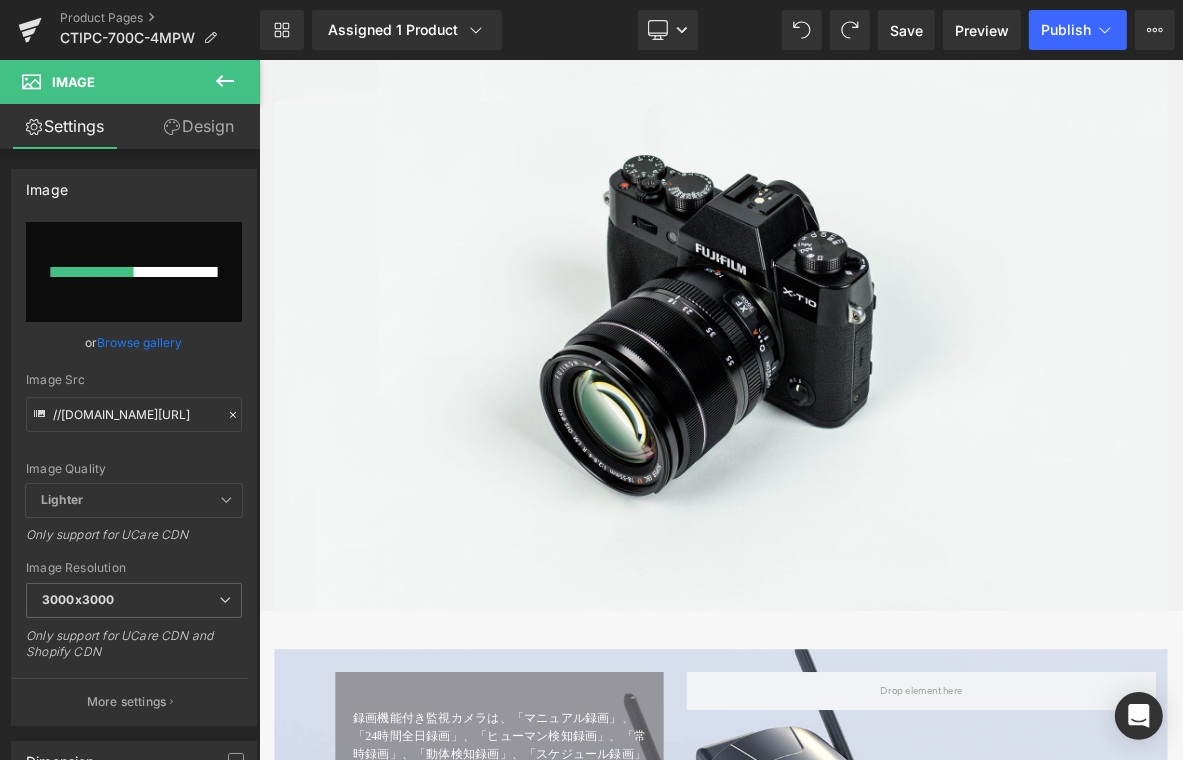 type 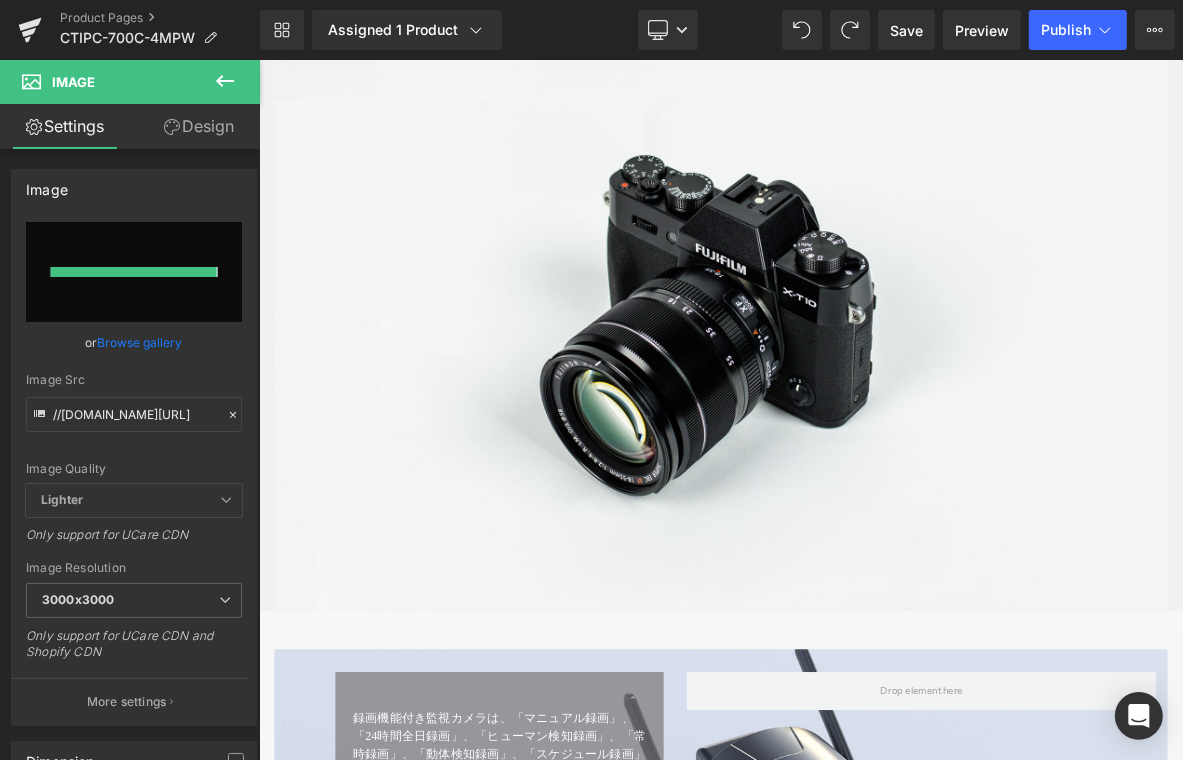 type on "https://ucarecdn.com/24dd849f-7dd3-4d57-b6f8-19c70b900674/-/format/auto/-/preview/3000x3000/-/quality/lighter/13.jpg" 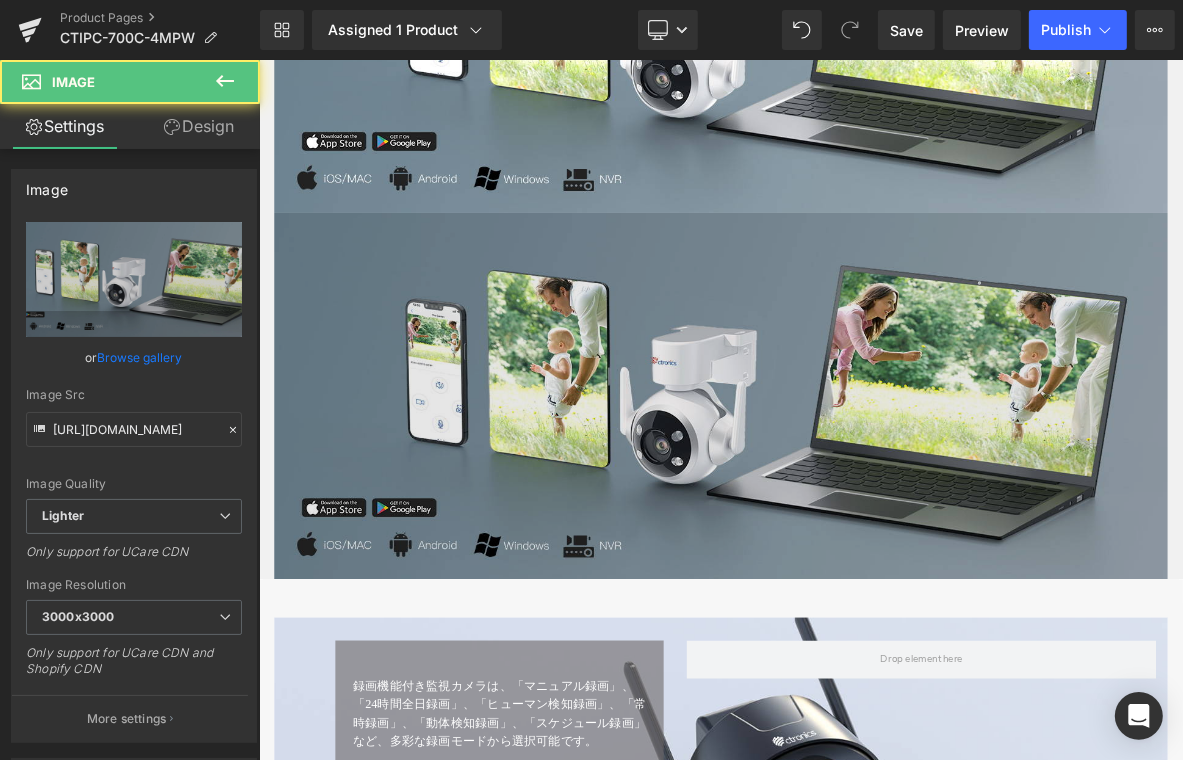 scroll, scrollTop: 6420, scrollLeft: 0, axis: vertical 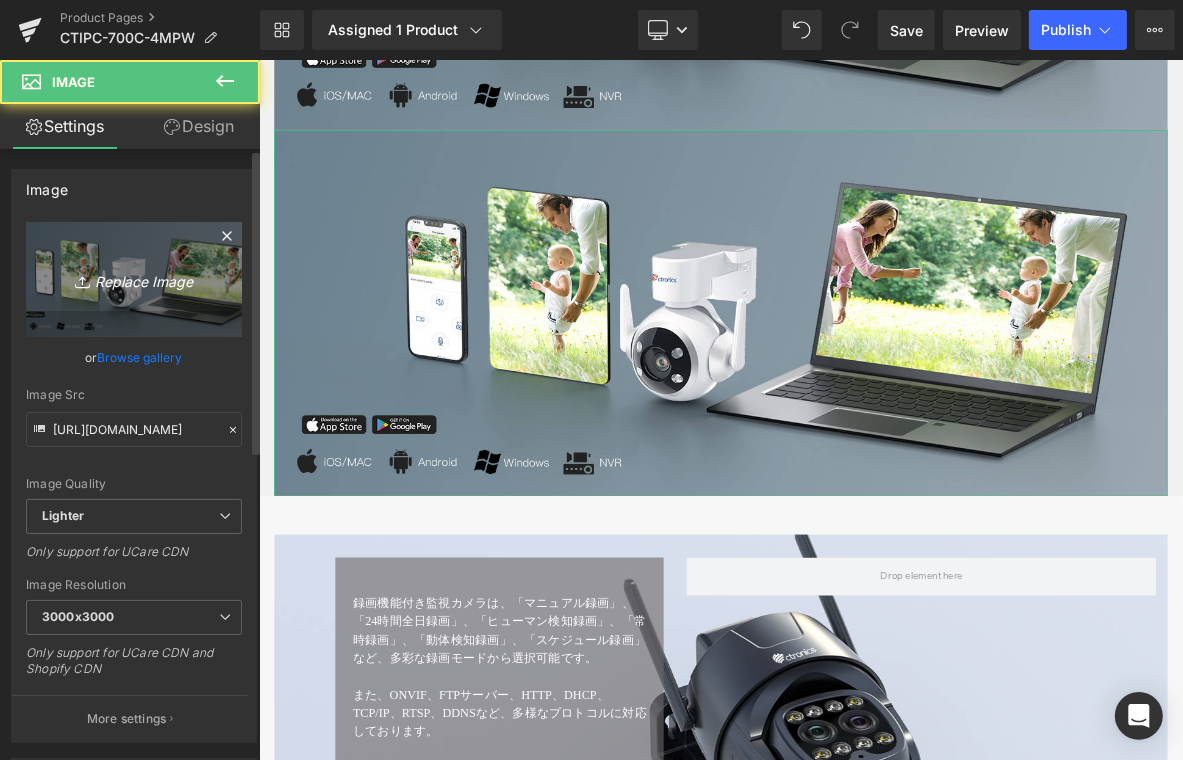 click on "Replace Image" at bounding box center (134, 279) 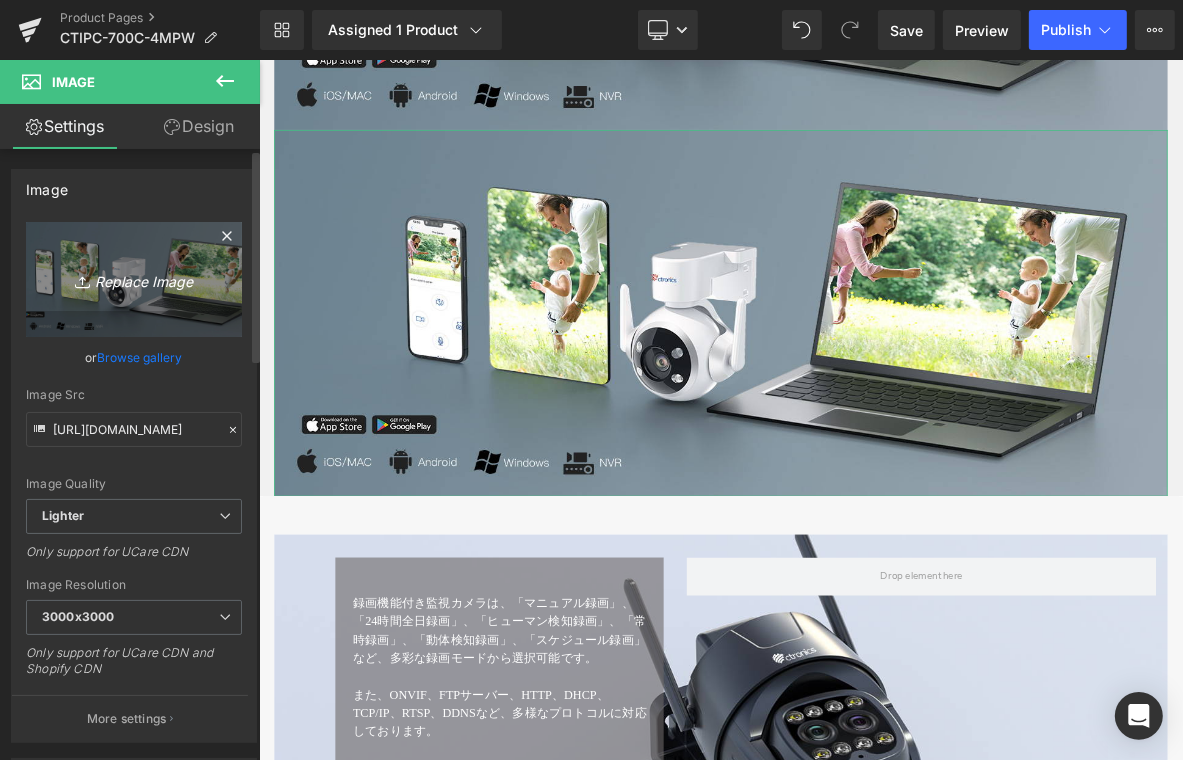 type on "C:\fakepath\14.jpg" 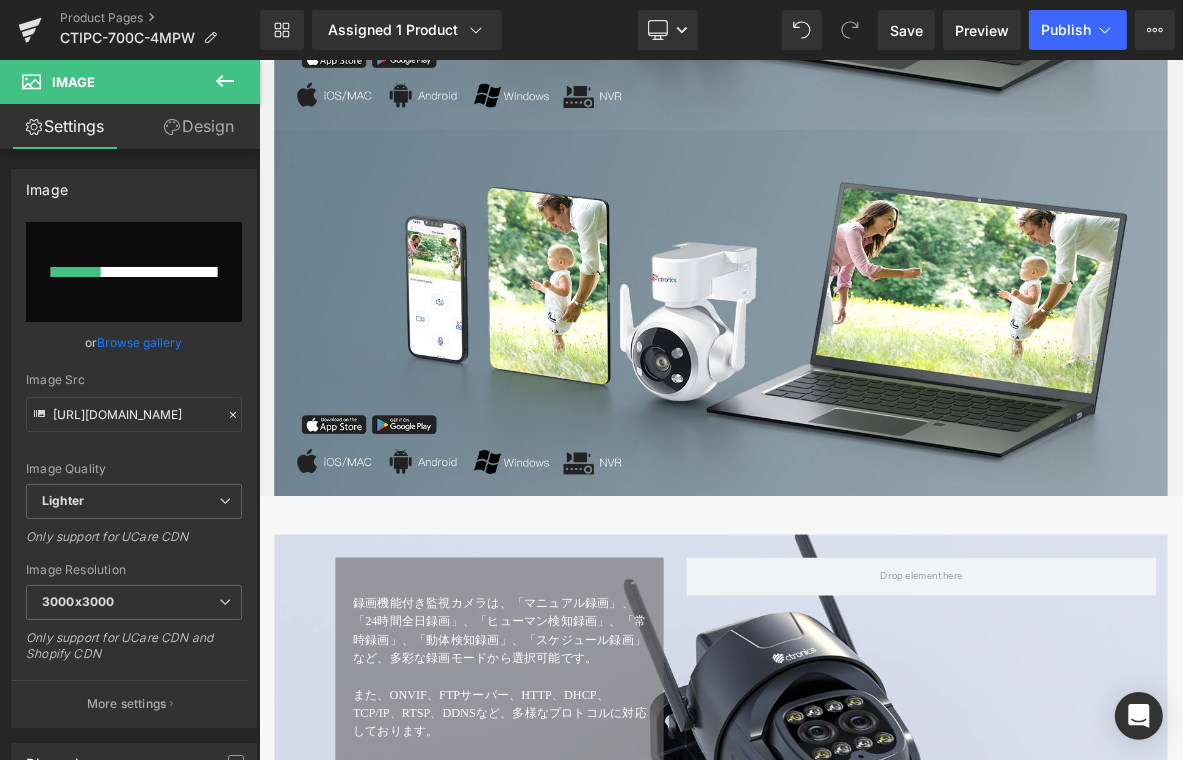type 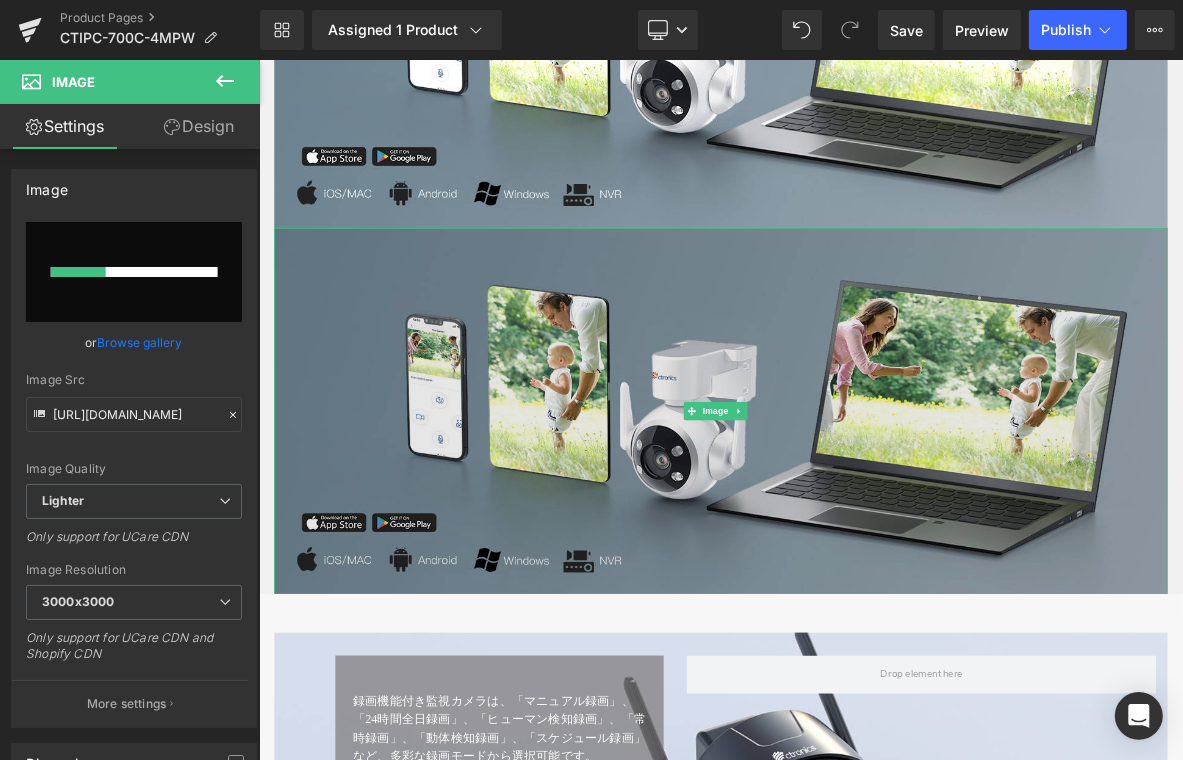 scroll, scrollTop: 6120, scrollLeft: 0, axis: vertical 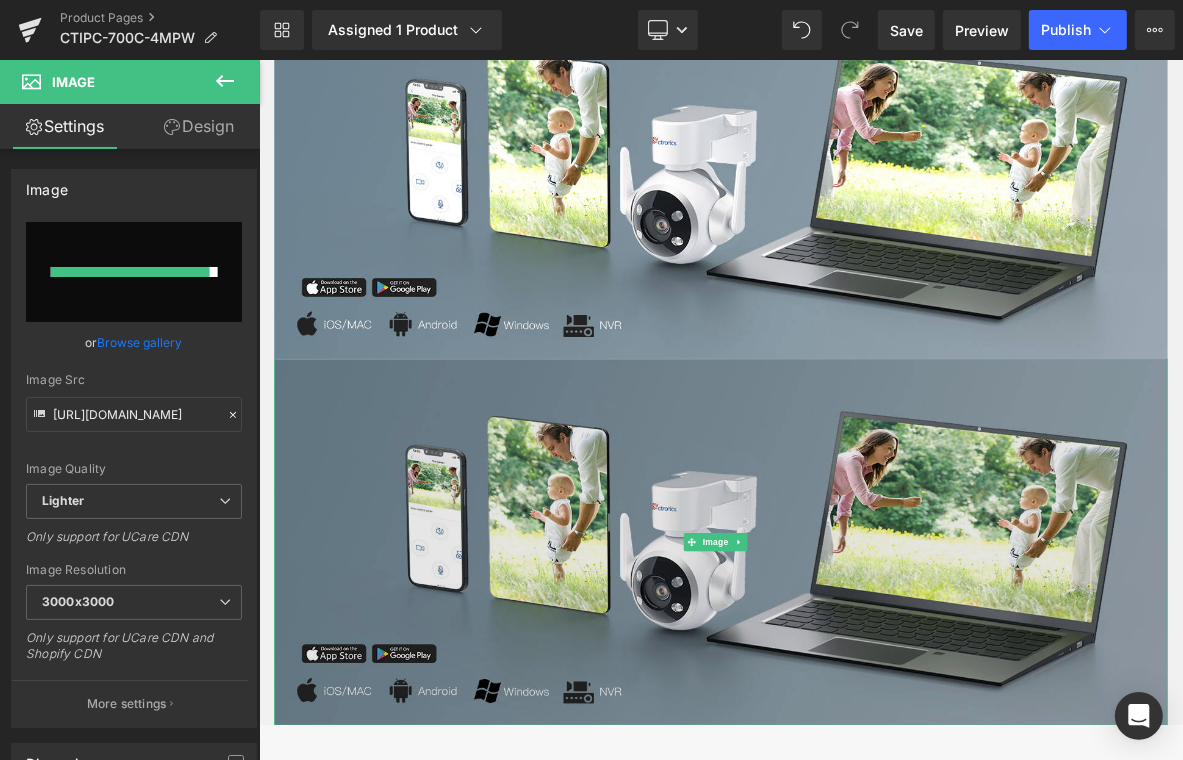 type on "https://ucarecdn.com/25a01e63-fe0b-4507-9b67-056cbb6f28ab/-/format/auto/-/preview/3000x3000/-/quality/lighter/14.jpg" 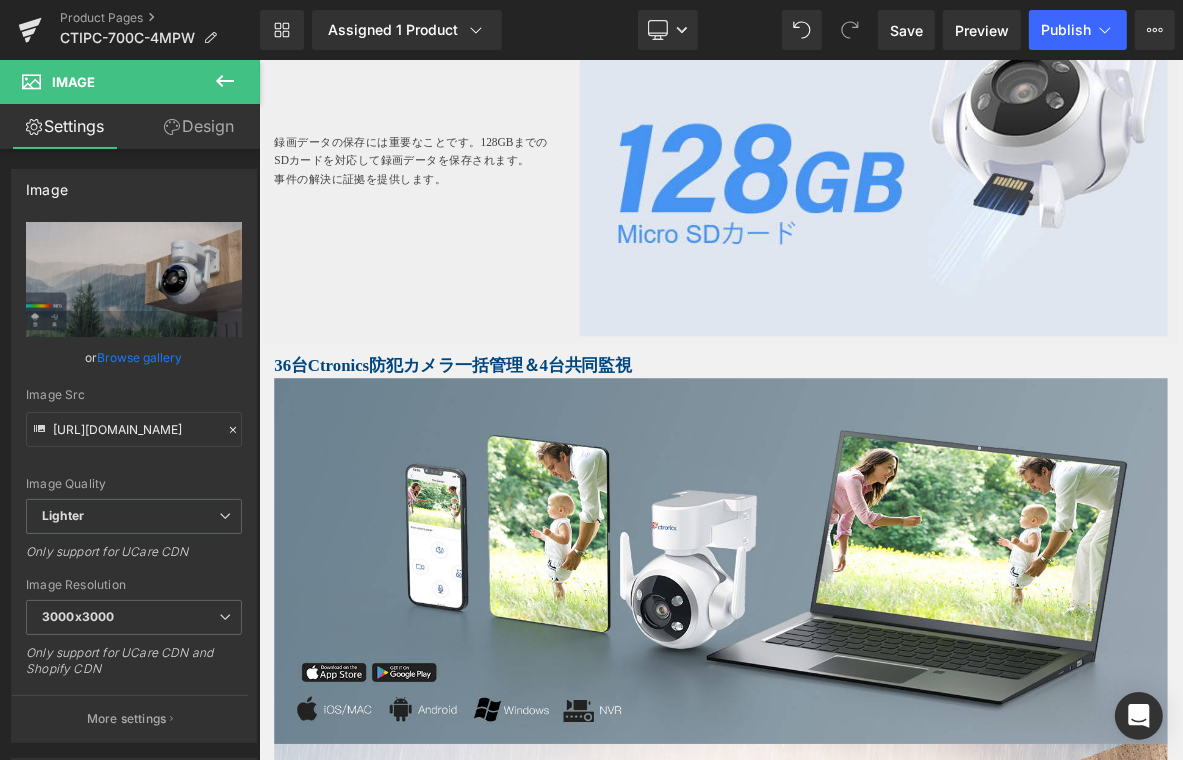 scroll, scrollTop: 5620, scrollLeft: 0, axis: vertical 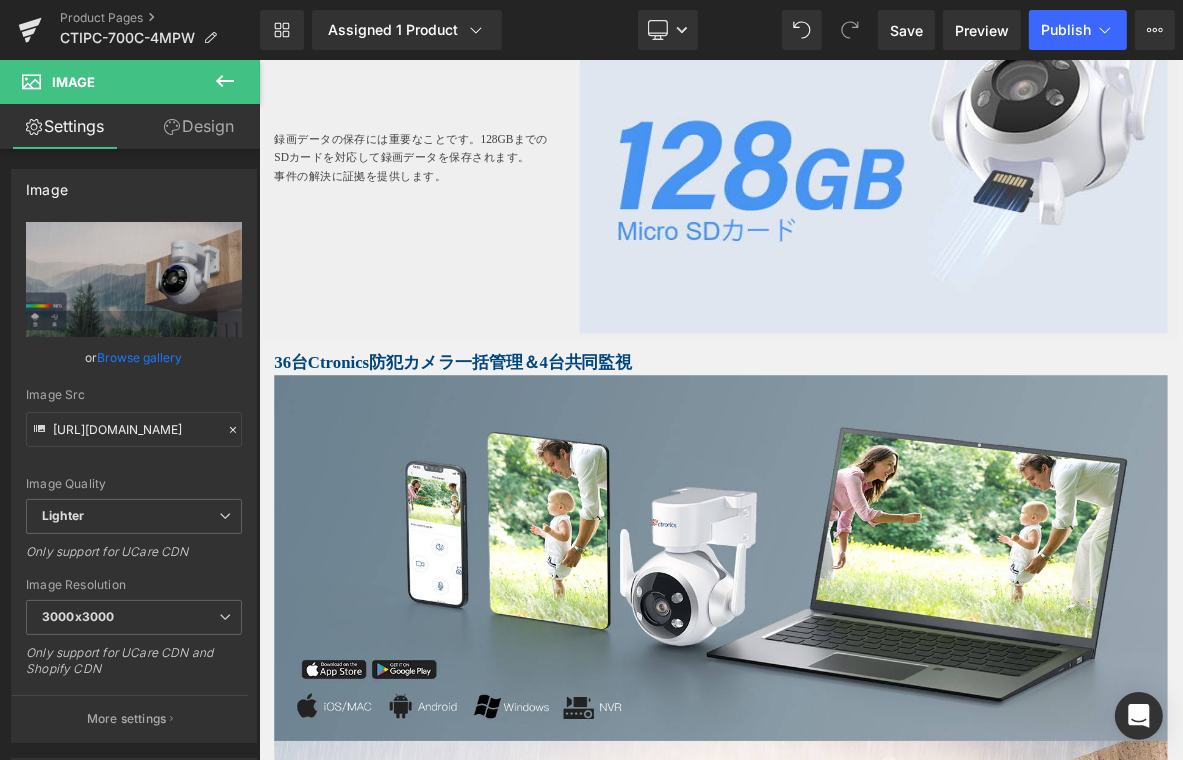 click on "Heading         録画データの保存には重要なことで す。128GBまでのSDカードを対応して録画データを保存されます。
事件の解決に証拠を提供します。
Text Block         Image         Row" at bounding box center [863, 199] 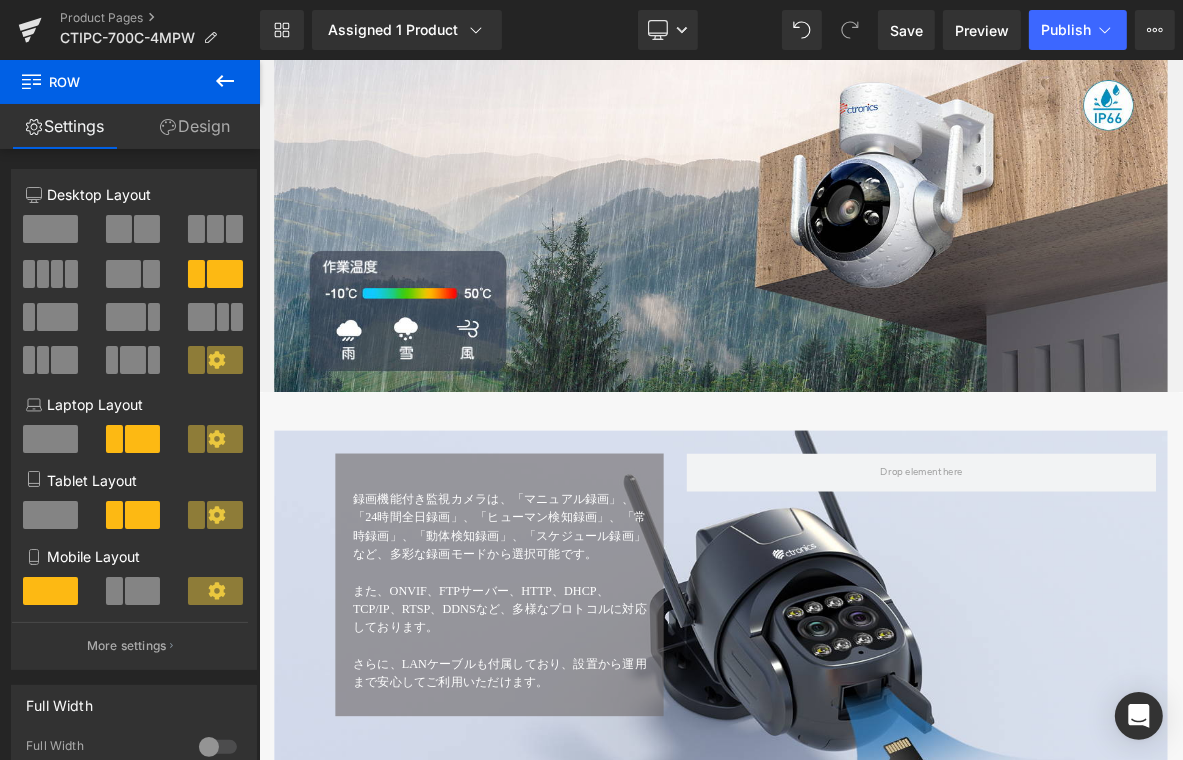scroll, scrollTop: 6720, scrollLeft: 0, axis: vertical 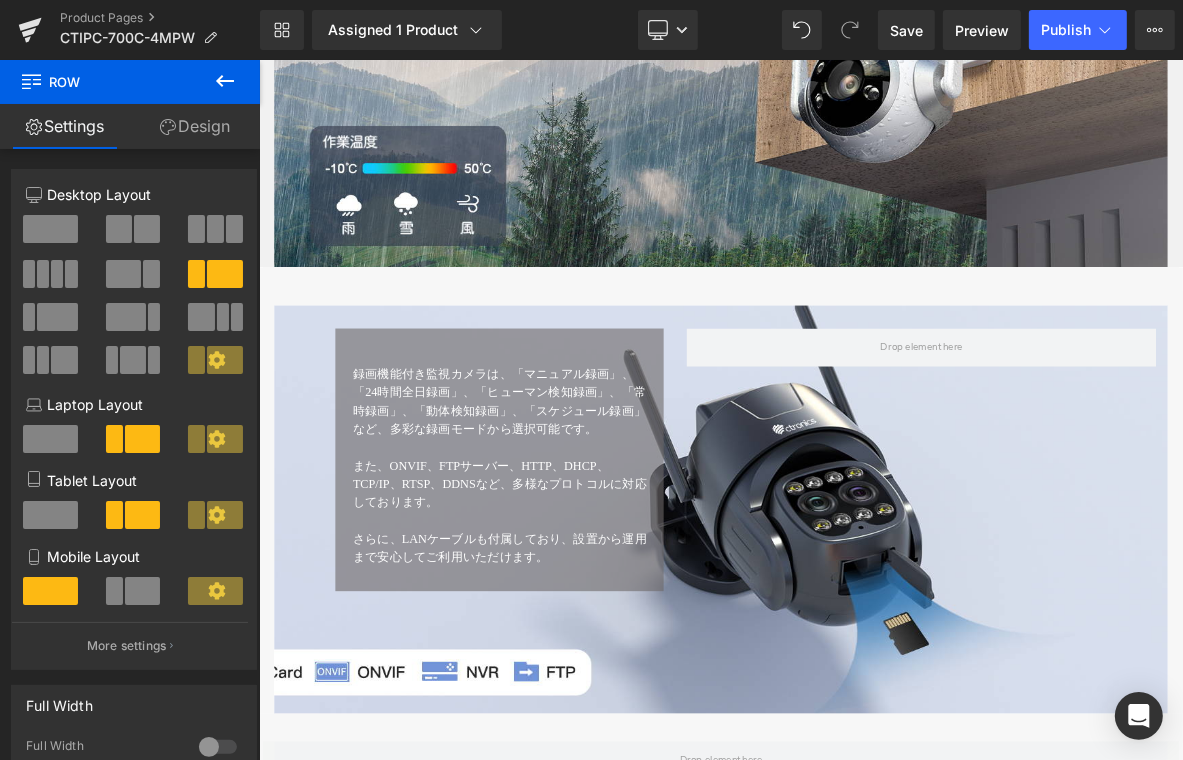 click on "録画機能付き監視カメラは、「マニュアル録画」、「24時間全日録画」、「ヒューマン検知録画」、「常時録画」、「動体検知録画」、「スケジュール録画」など、多彩な録画モードから選択可能です。 また、ONVIF、FTPサーバー、HTTP、DHCP、TCP/IP、RTSP、DDNSなど、多様なプロトコルに対応しております。 さらに、LANケーブルも付属しており、設置から運用まで安心してご利用いただけます。
Text Block
Row
Row" at bounding box center [863, 573] 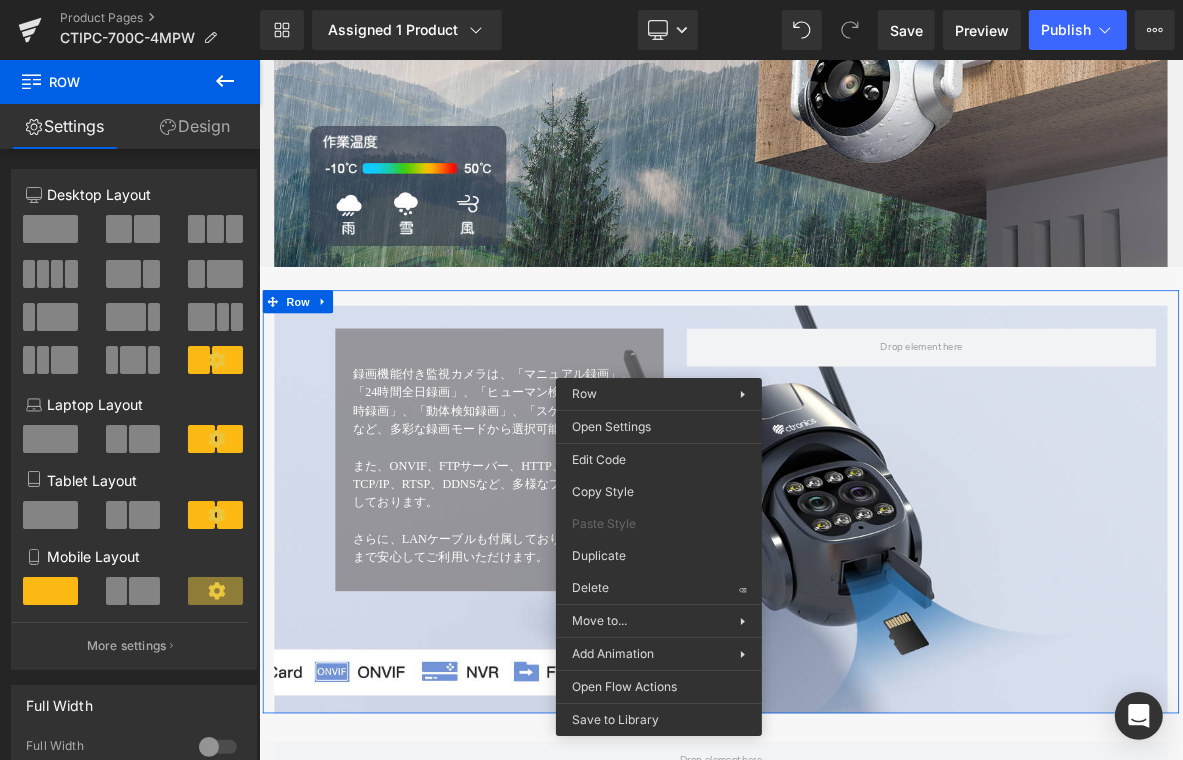 drag, startPoint x: 894, startPoint y: 630, endPoint x: 751, endPoint y: 721, distance: 169.49927 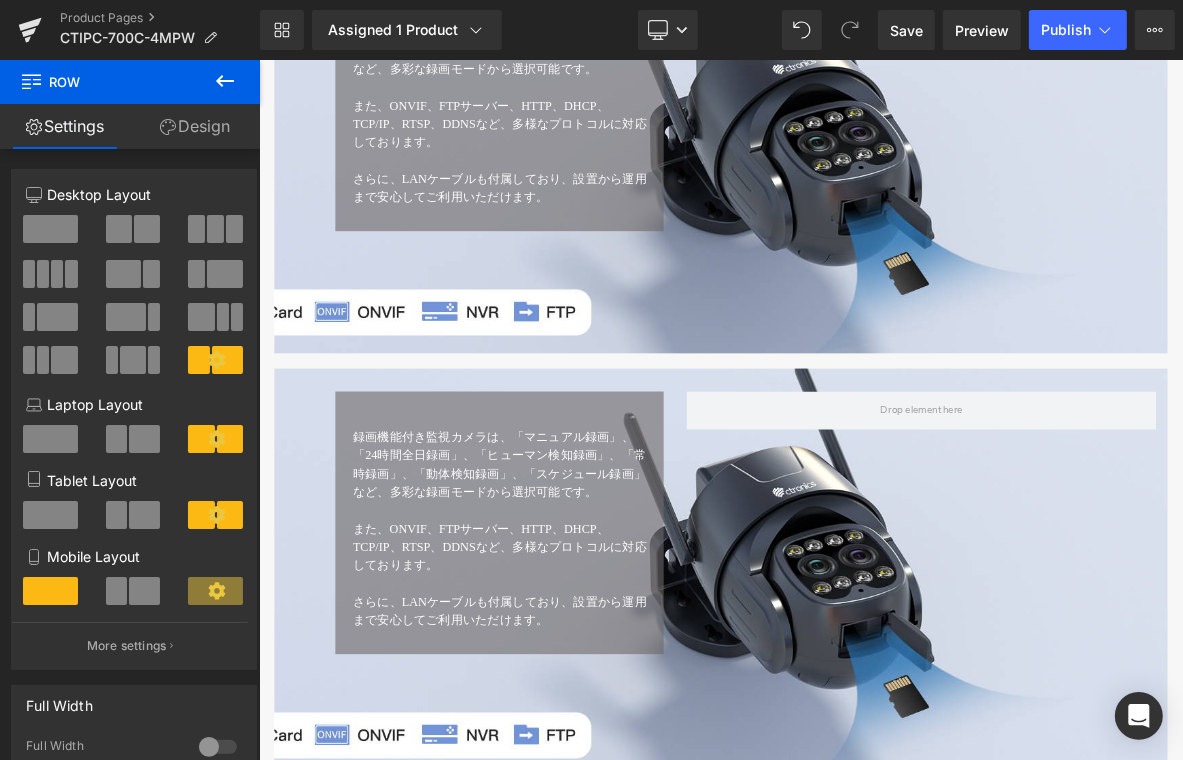 scroll, scrollTop: 7186, scrollLeft: 0, axis: vertical 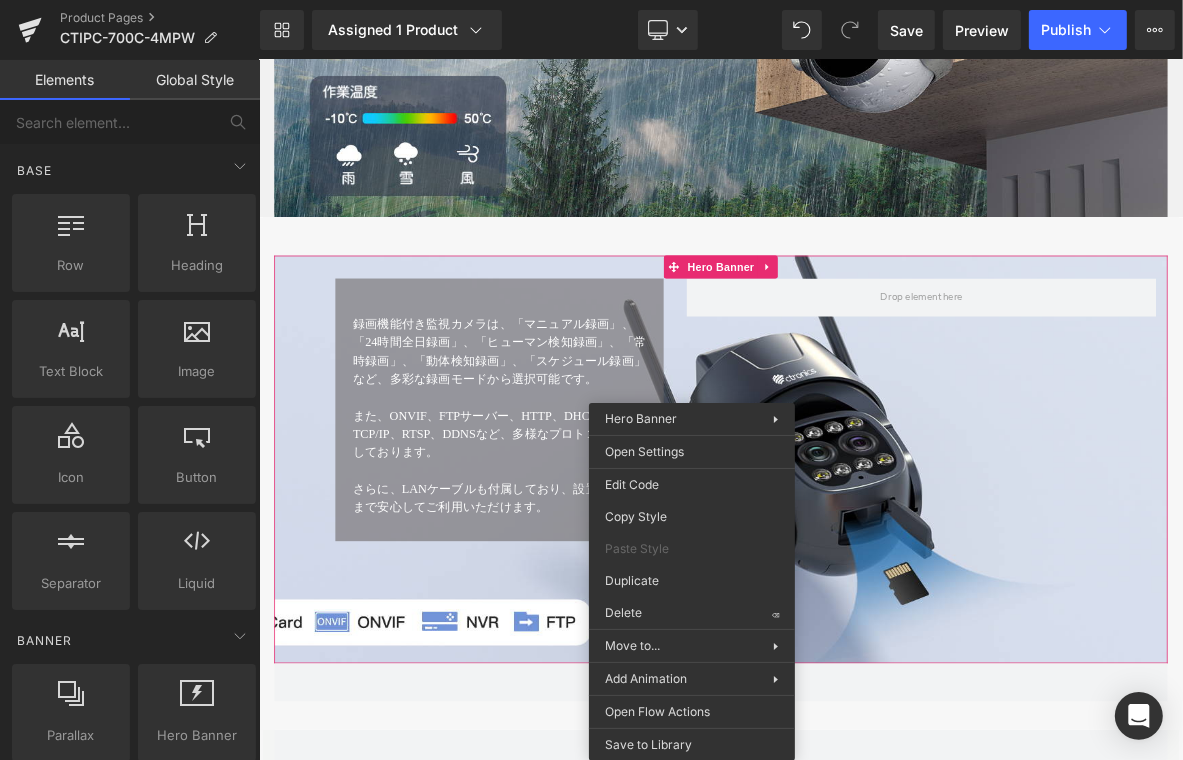 drag, startPoint x: 904, startPoint y: 670, endPoint x: 769, endPoint y: 781, distance: 174.77414 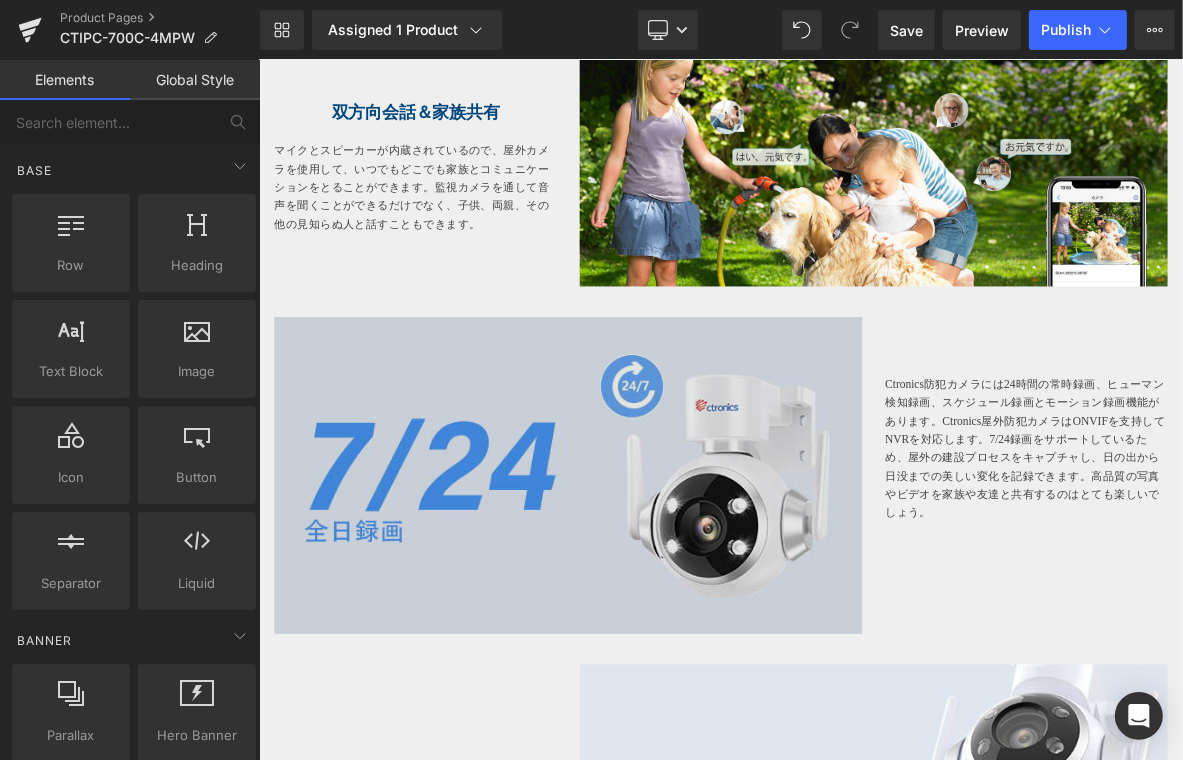 scroll, scrollTop: 4686, scrollLeft: 0, axis: vertical 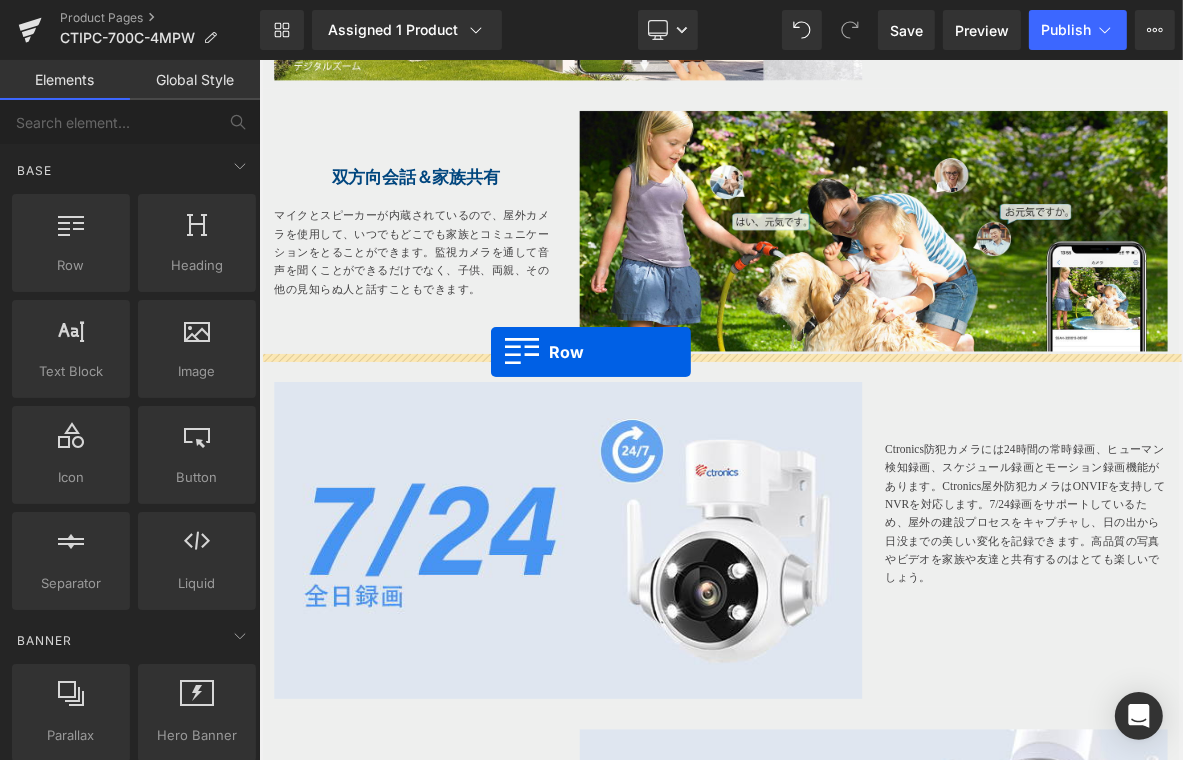 drag, startPoint x: 320, startPoint y: 320, endPoint x: 561, endPoint y: 442, distance: 270.12033 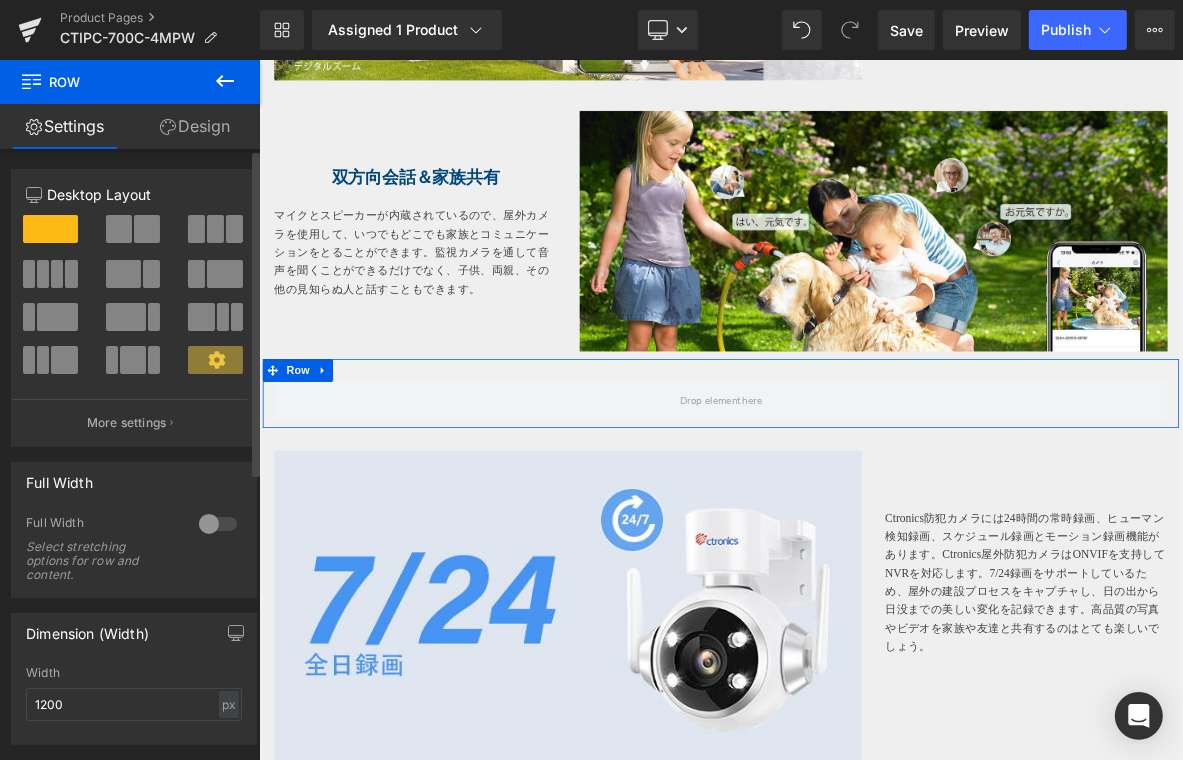 click at bounding box center [119, 229] 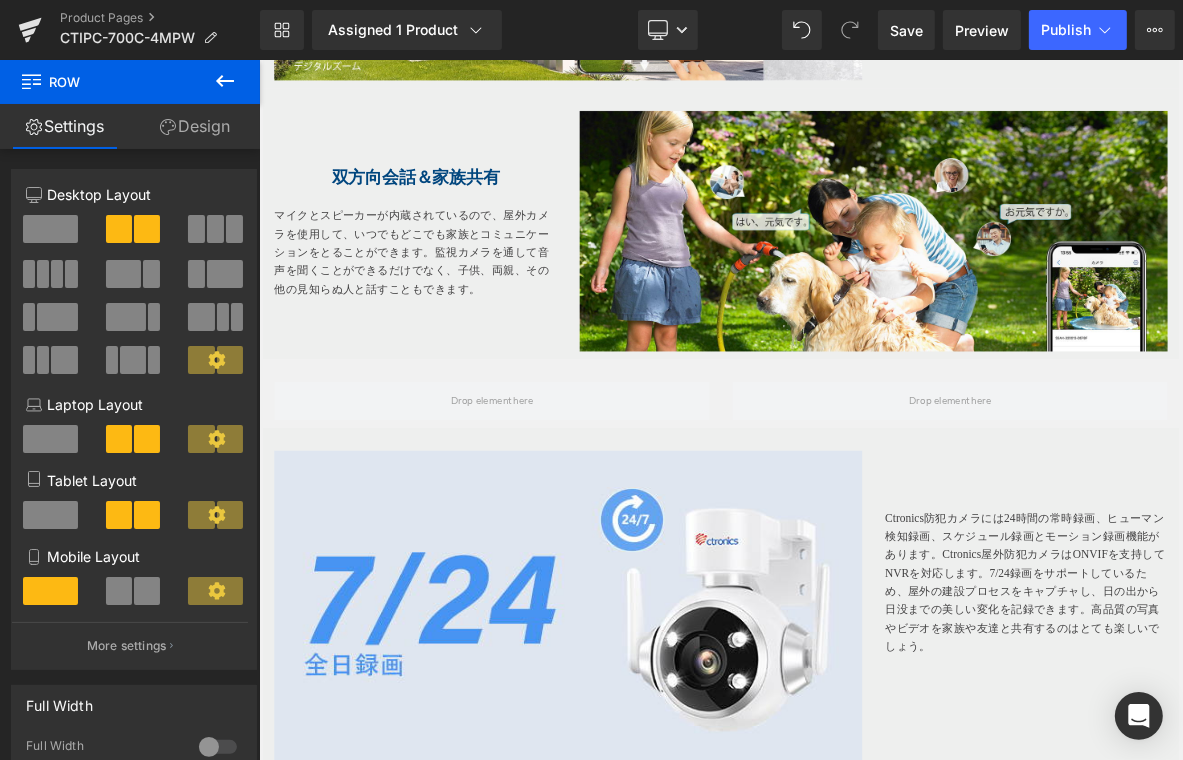 click 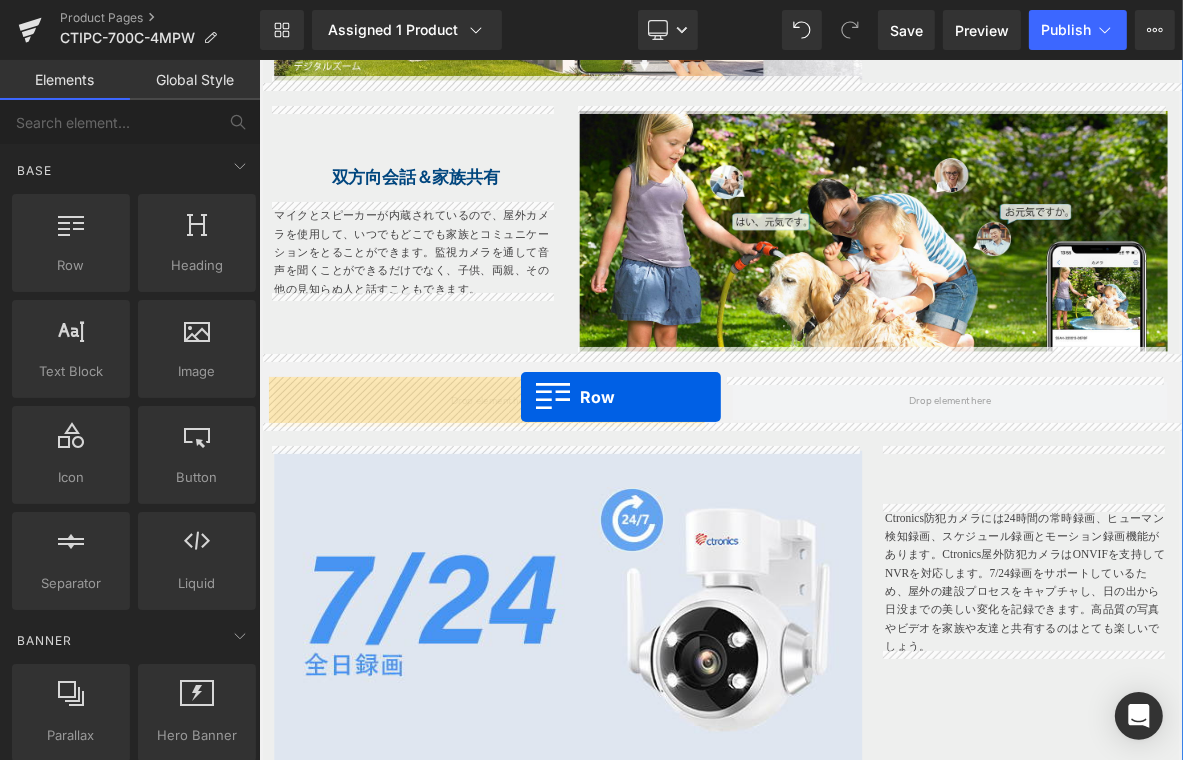 drag, startPoint x: 282, startPoint y: 334, endPoint x: 601, endPoint y: 500, distance: 359.60672 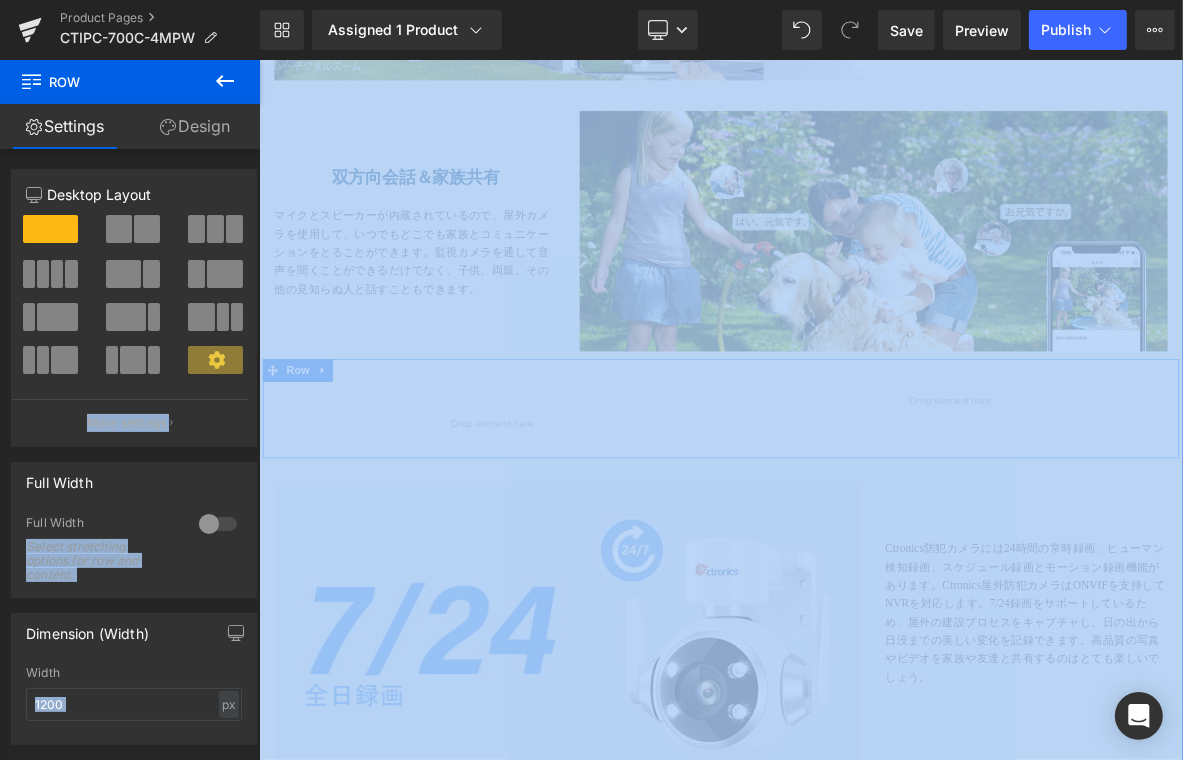 drag, startPoint x: 472, startPoint y: 315, endPoint x: 942, endPoint y: 445, distance: 487.6474 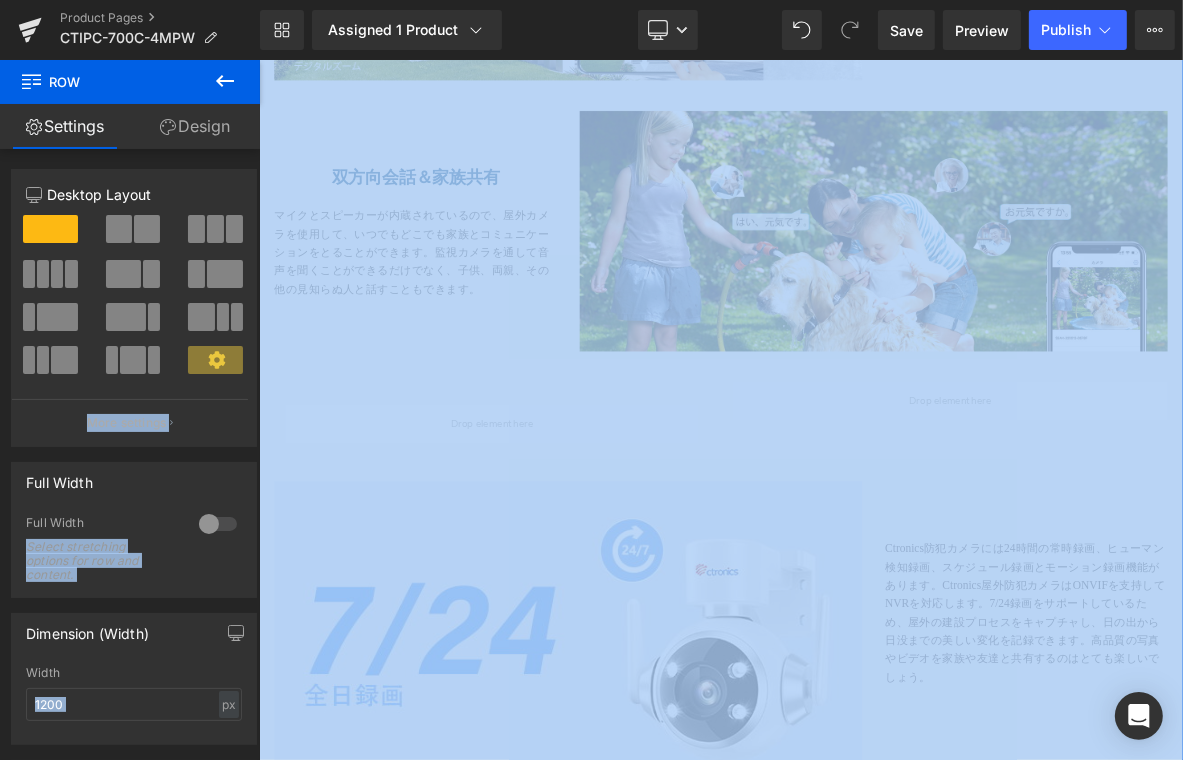 click at bounding box center [258, 59] 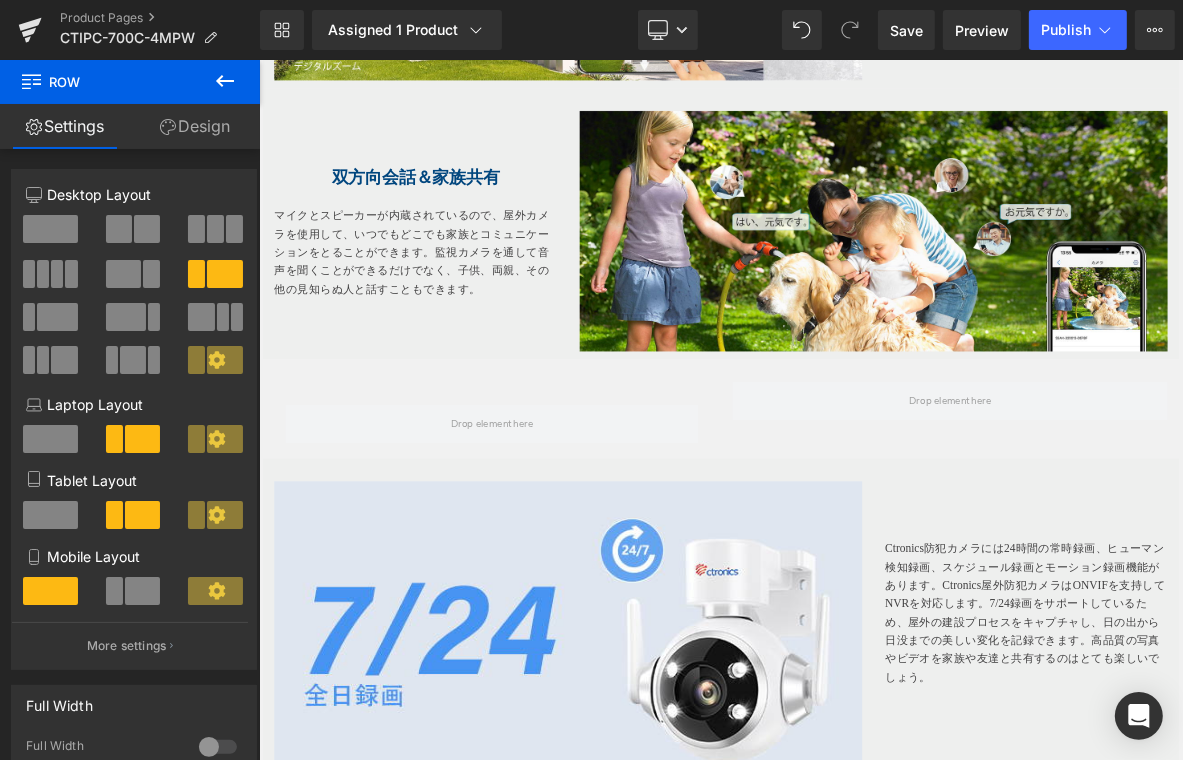 click at bounding box center (225, 82) 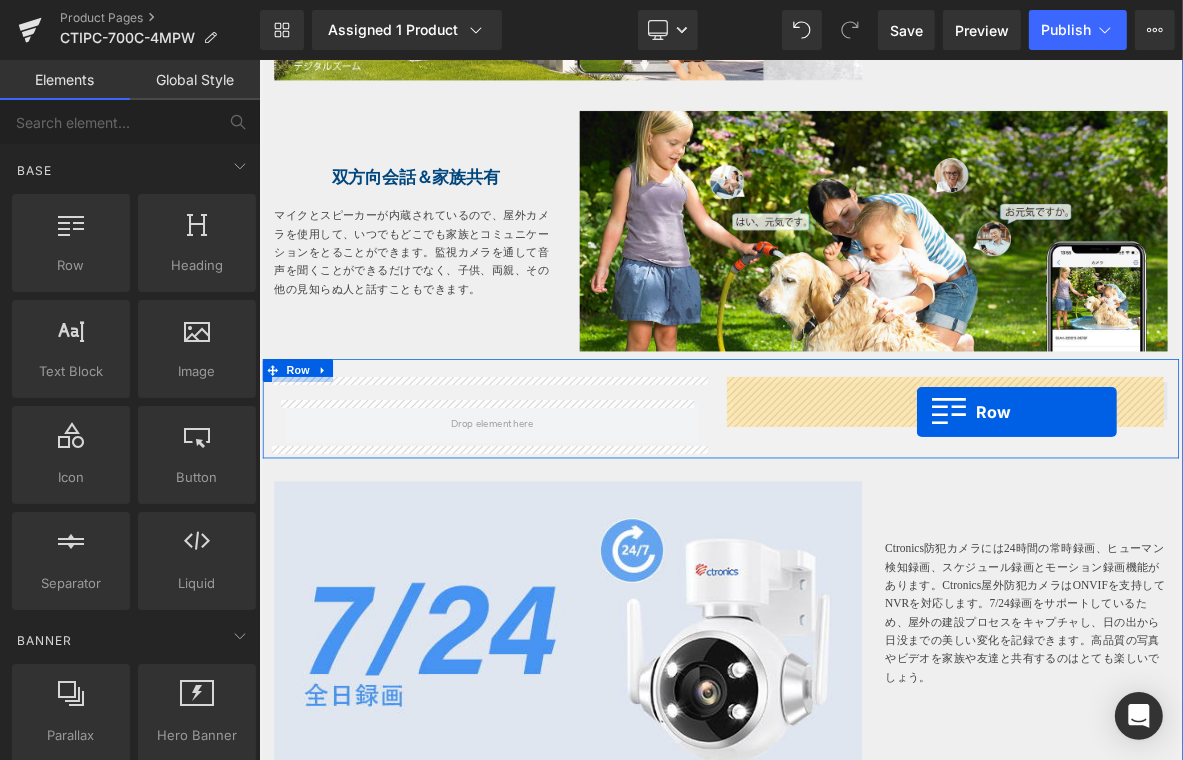 drag, startPoint x: 329, startPoint y: 314, endPoint x: 1119, endPoint y: 519, distance: 816.1648 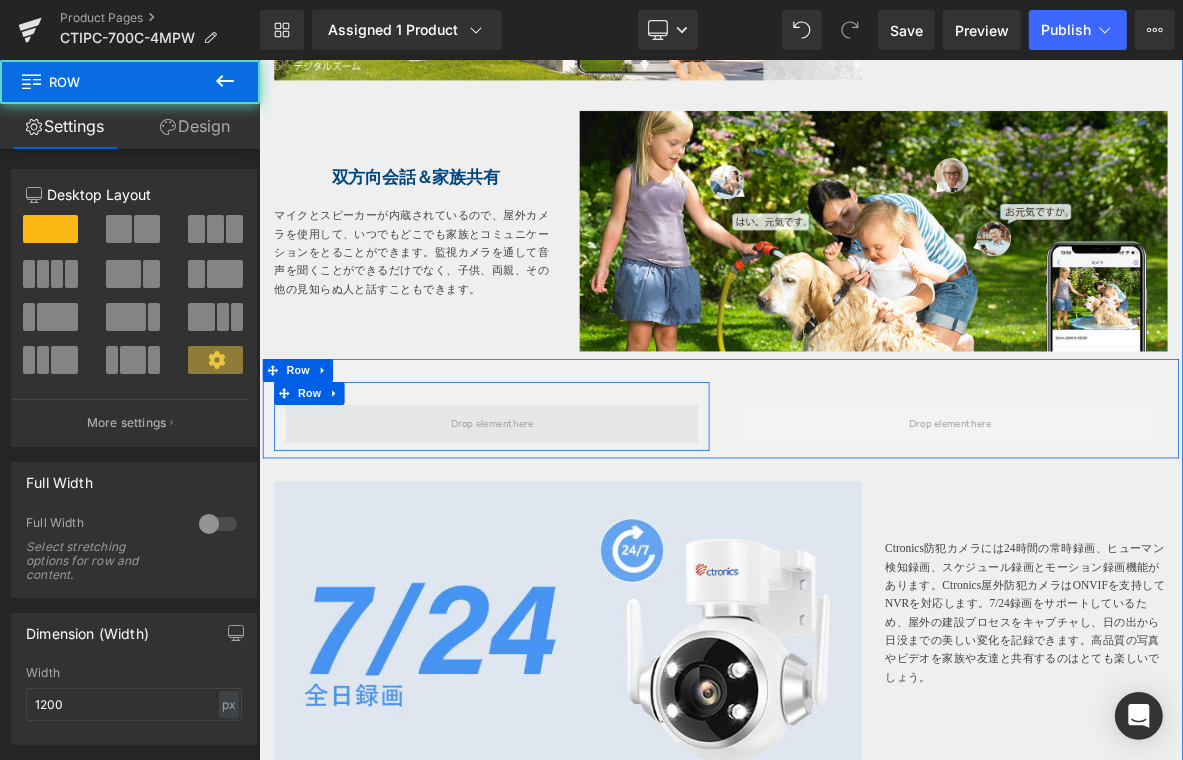 click at bounding box center (563, 536) 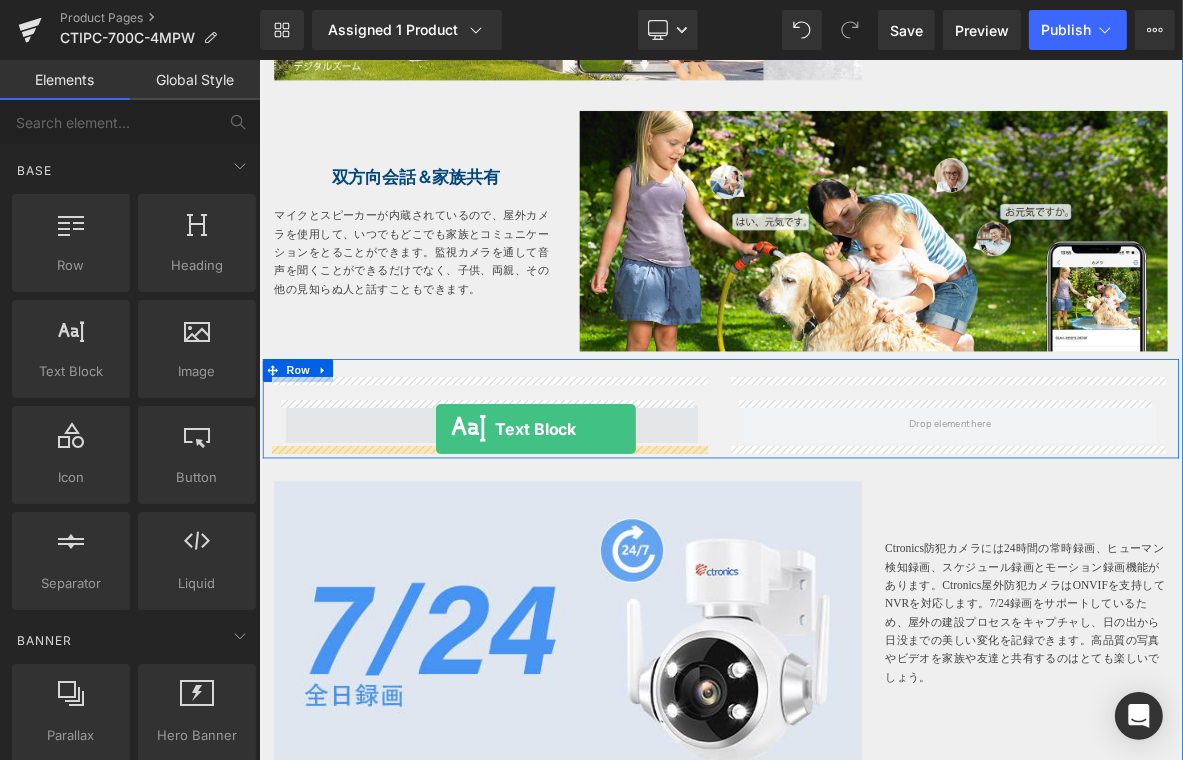 drag, startPoint x: 341, startPoint y: 410, endPoint x: 489, endPoint y: 541, distance: 197.64868 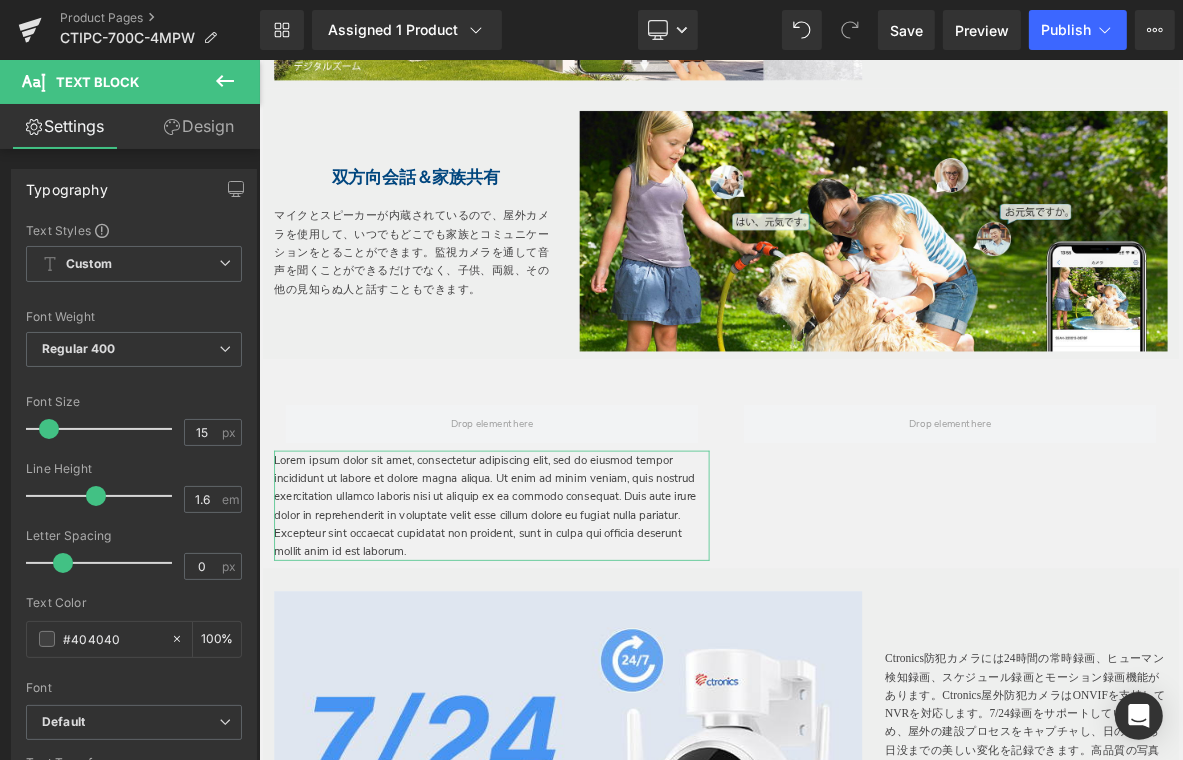 click 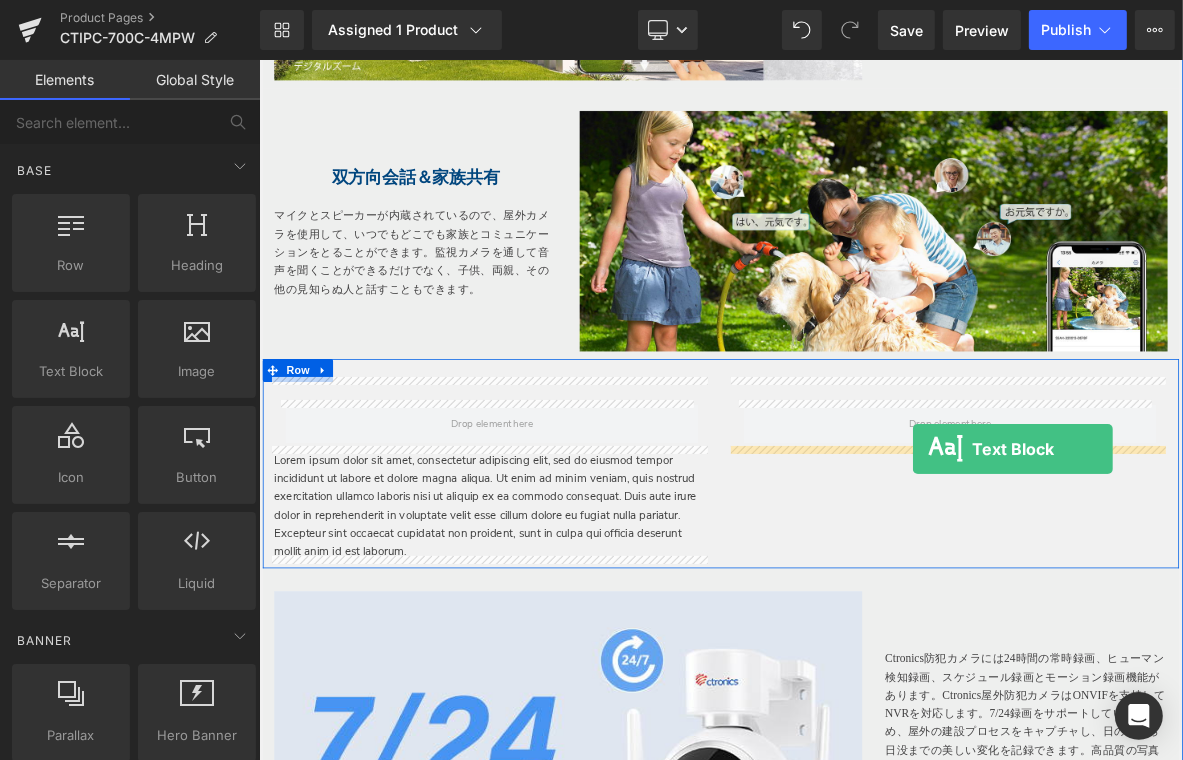 drag, startPoint x: 339, startPoint y: 392, endPoint x: 1114, endPoint y: 568, distance: 794.7333 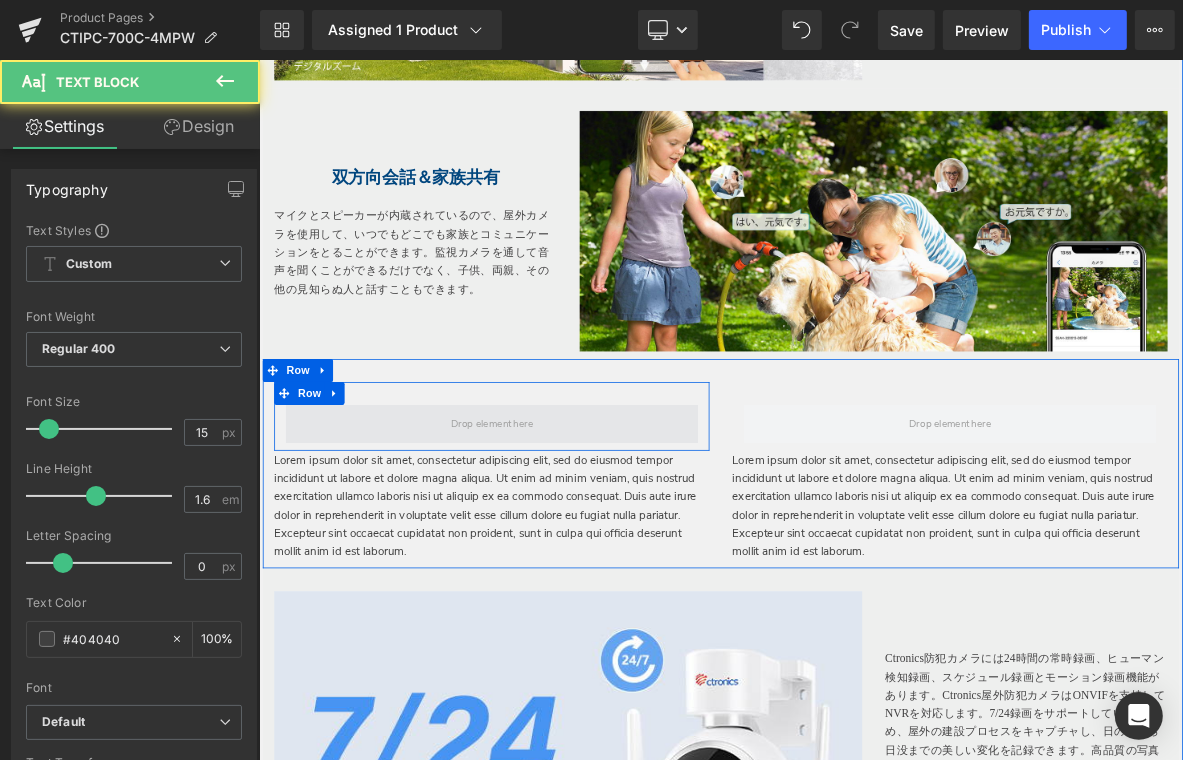 click at bounding box center (563, 536) 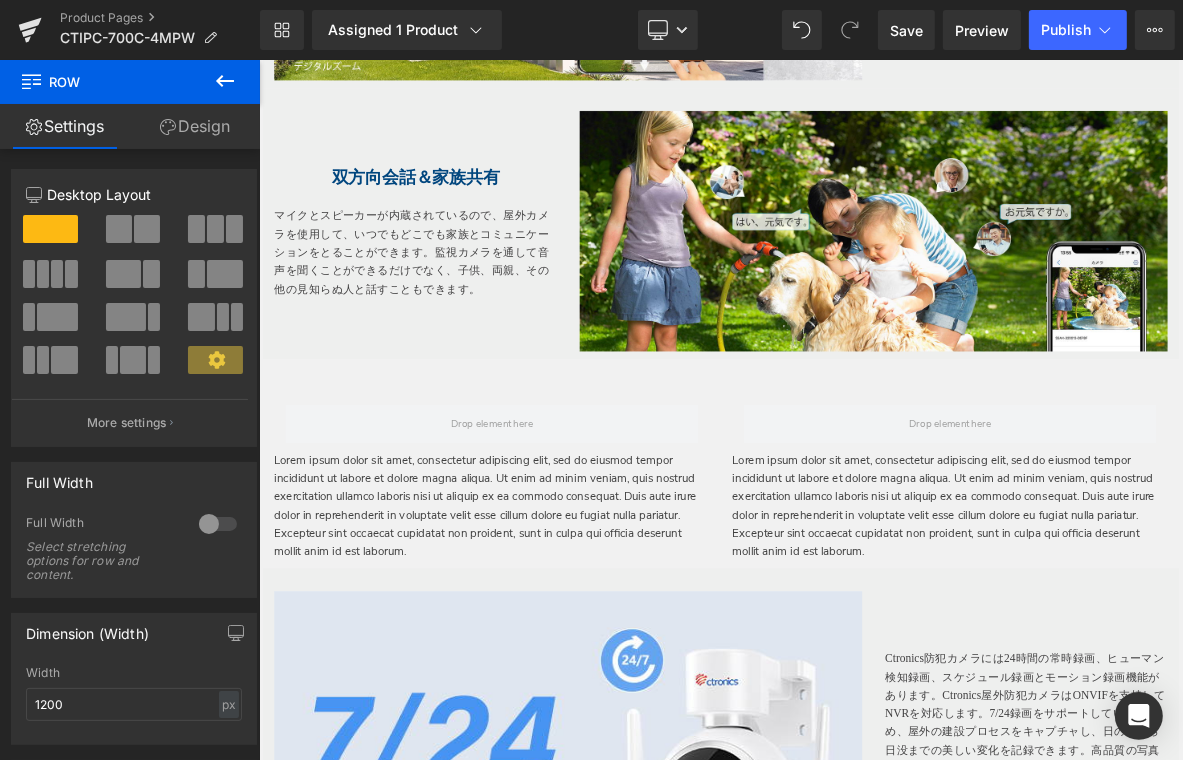 click 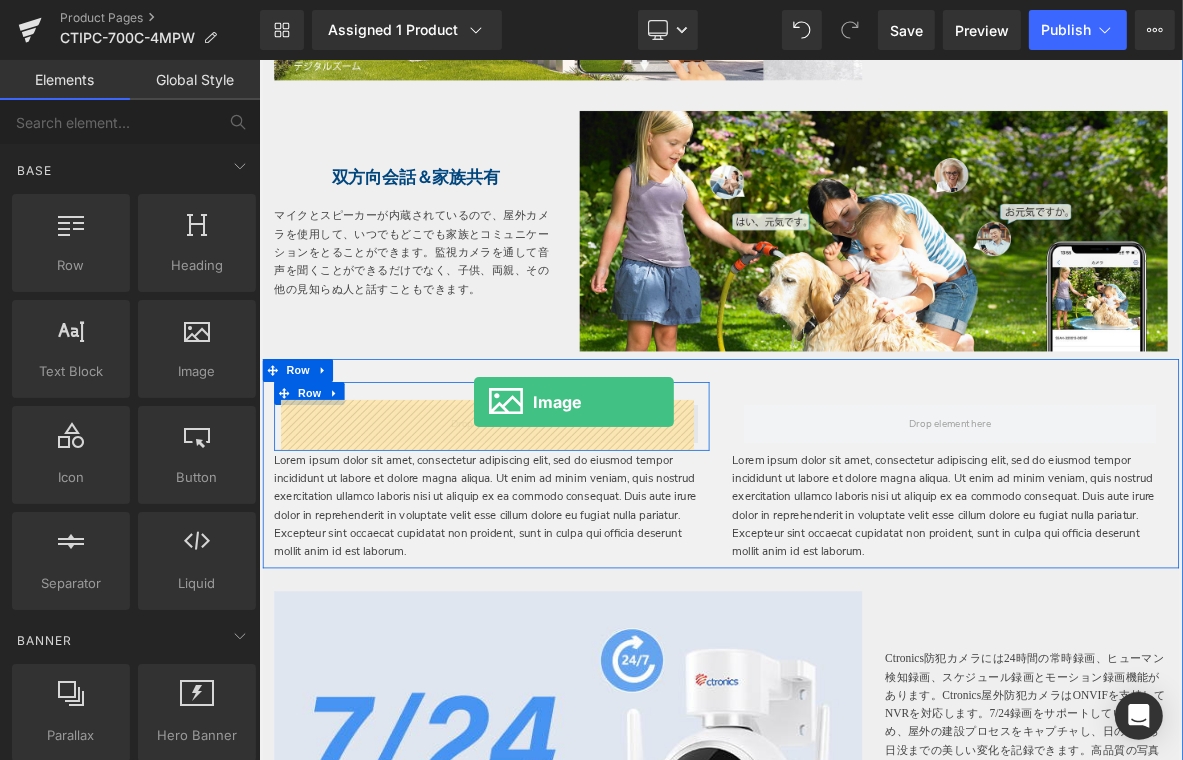 drag, startPoint x: 457, startPoint y: 408, endPoint x: 540, endPoint y: 509, distance: 130.72873 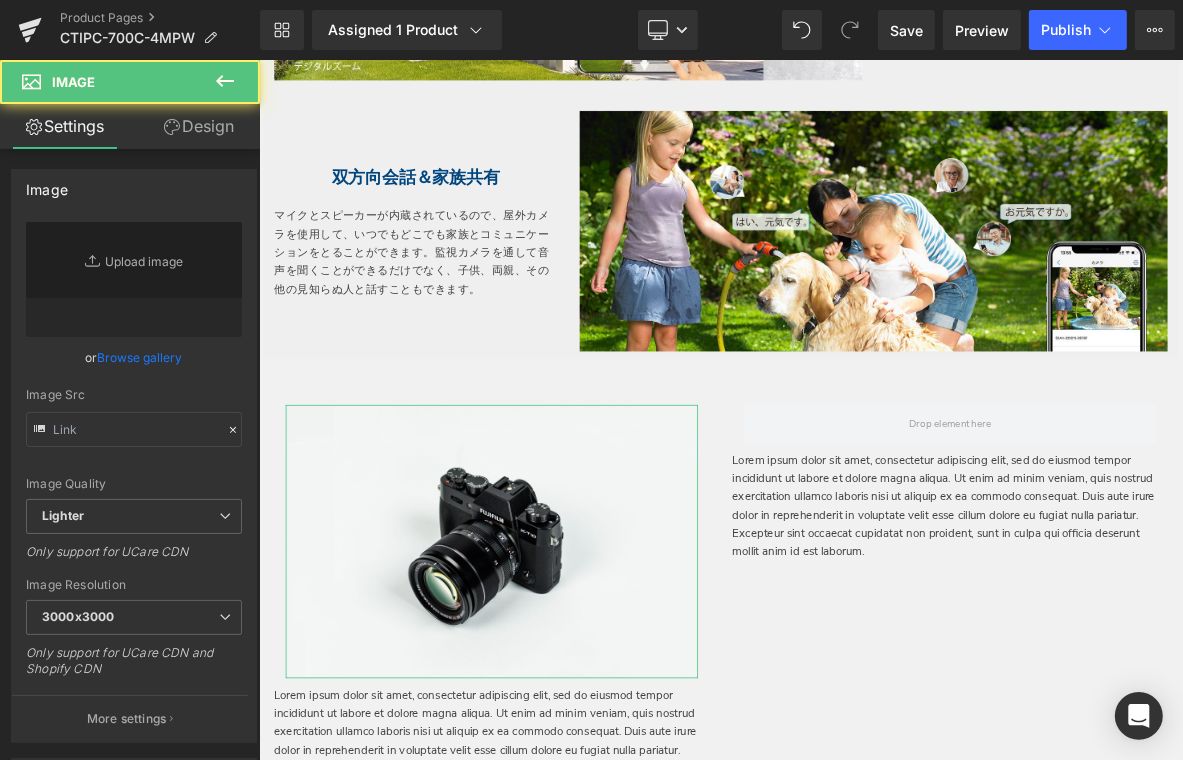 type on "//d1um8515vdn9kb.cloudfront.net/images/parallax.jpg" 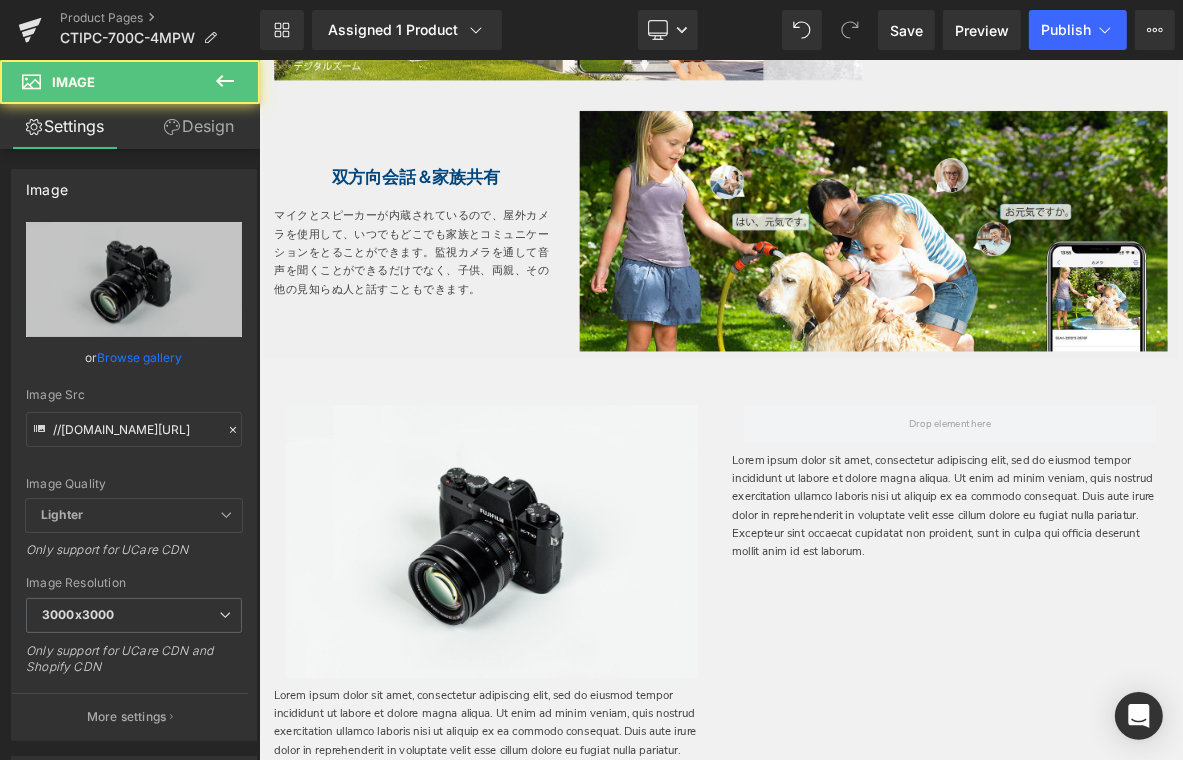 click 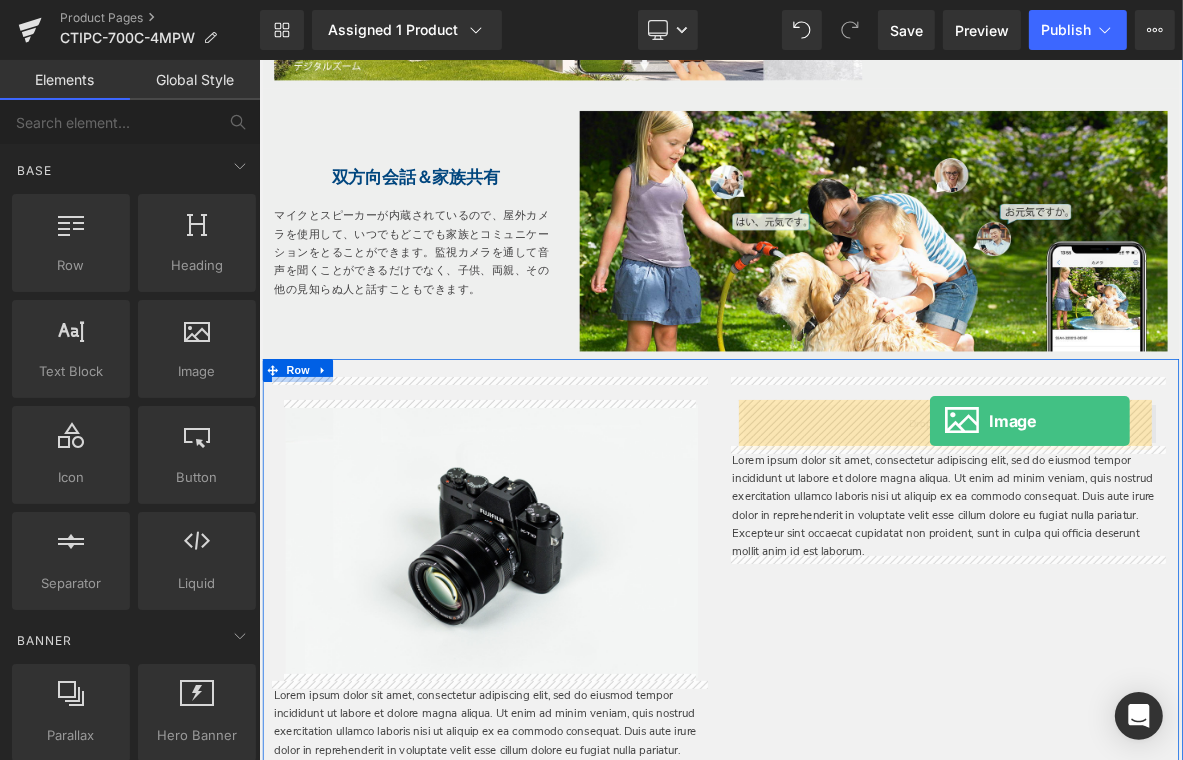 drag, startPoint x: 460, startPoint y: 406, endPoint x: 1136, endPoint y: 532, distance: 687.64233 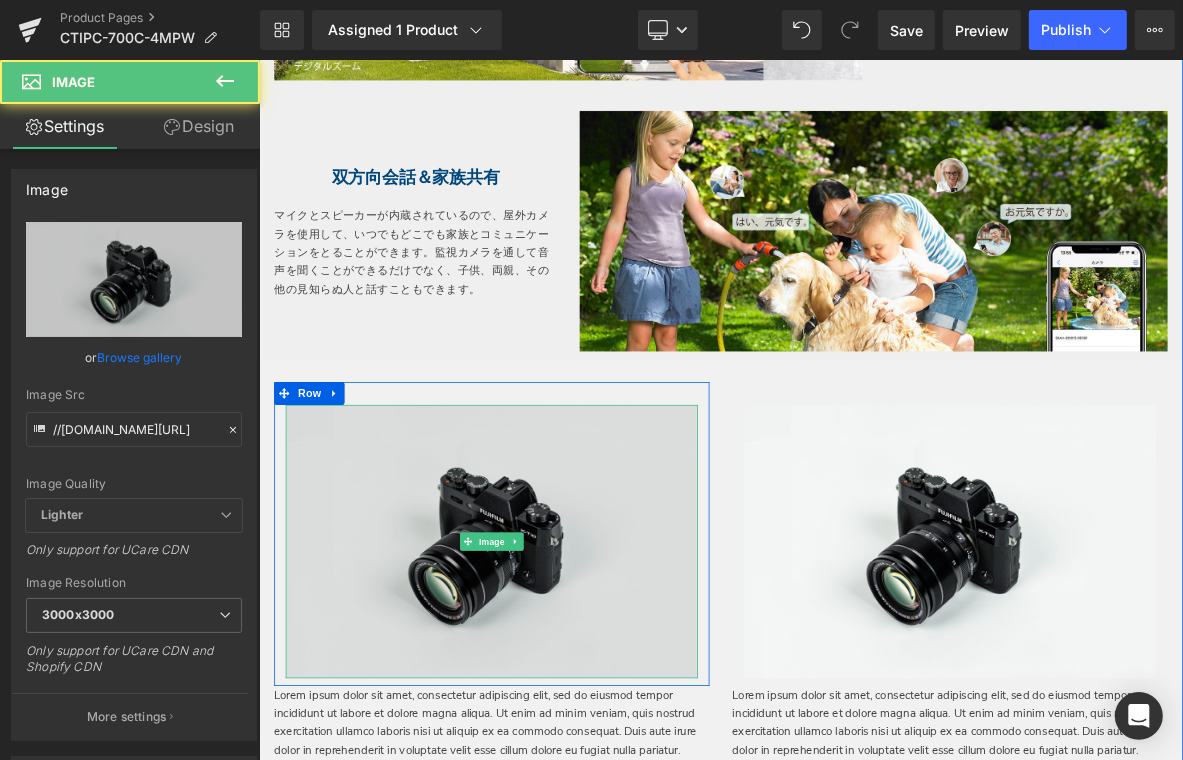 click at bounding box center [563, 690] 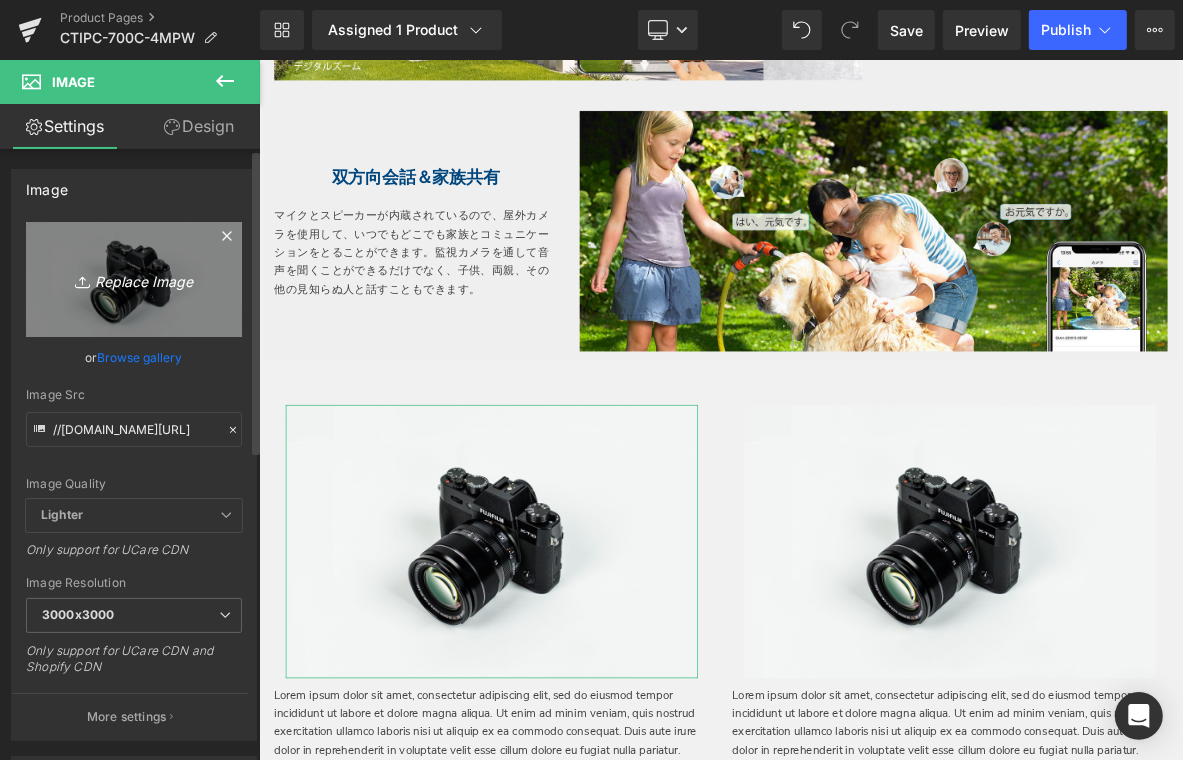 click on "Replace Image" at bounding box center [134, 279] 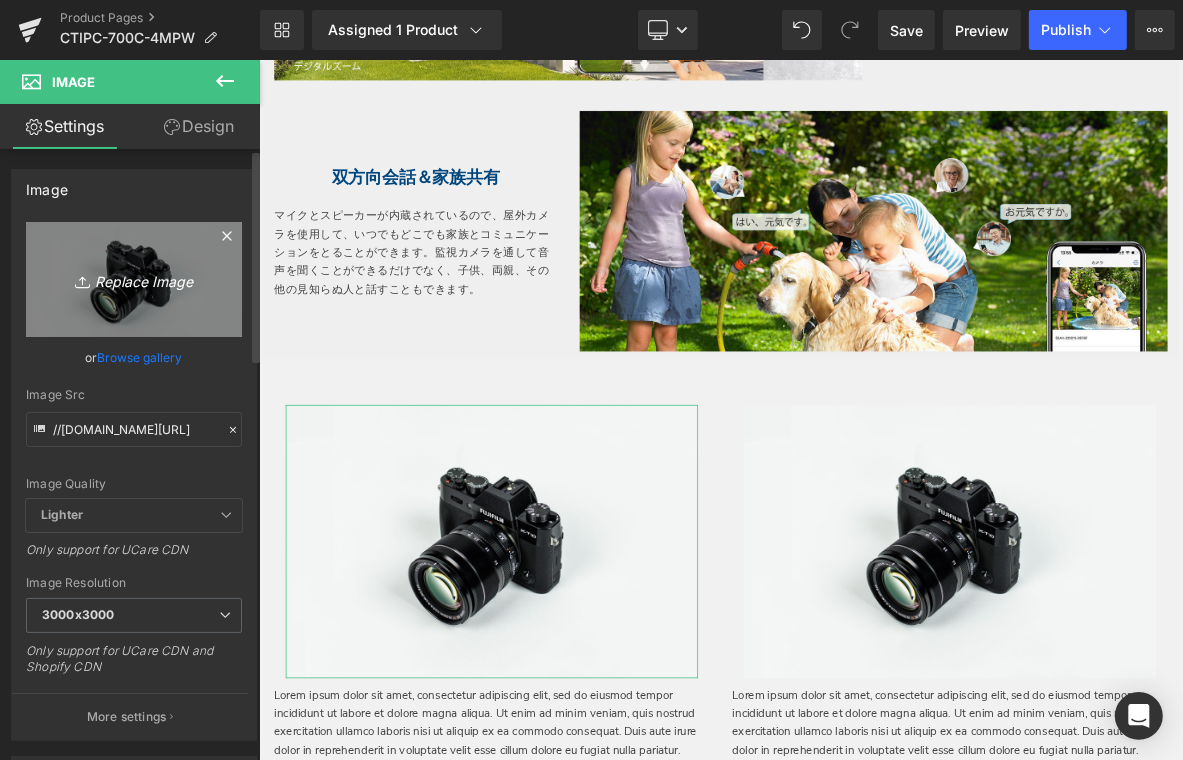 type on "C:\fakepath\11.jpg" 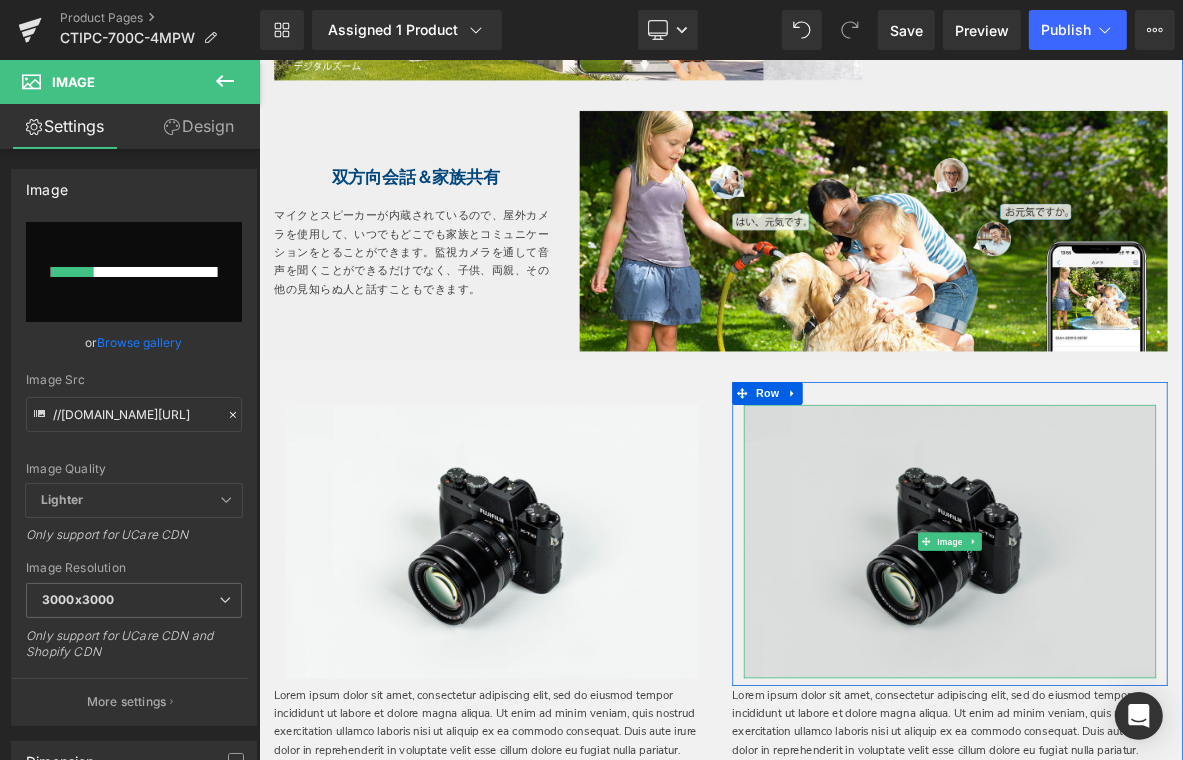 click at bounding box center [1163, 690] 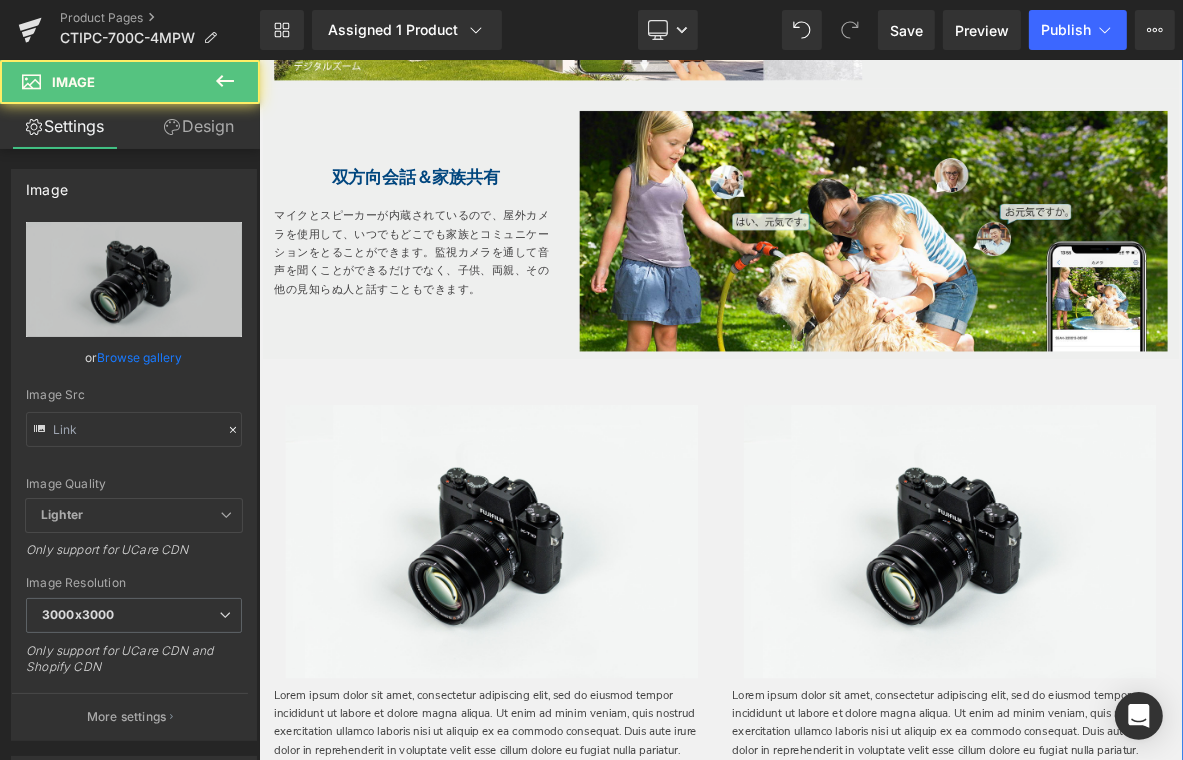 type on "//d1um8515vdn9kb.cloudfront.net/images/parallax.jpg" 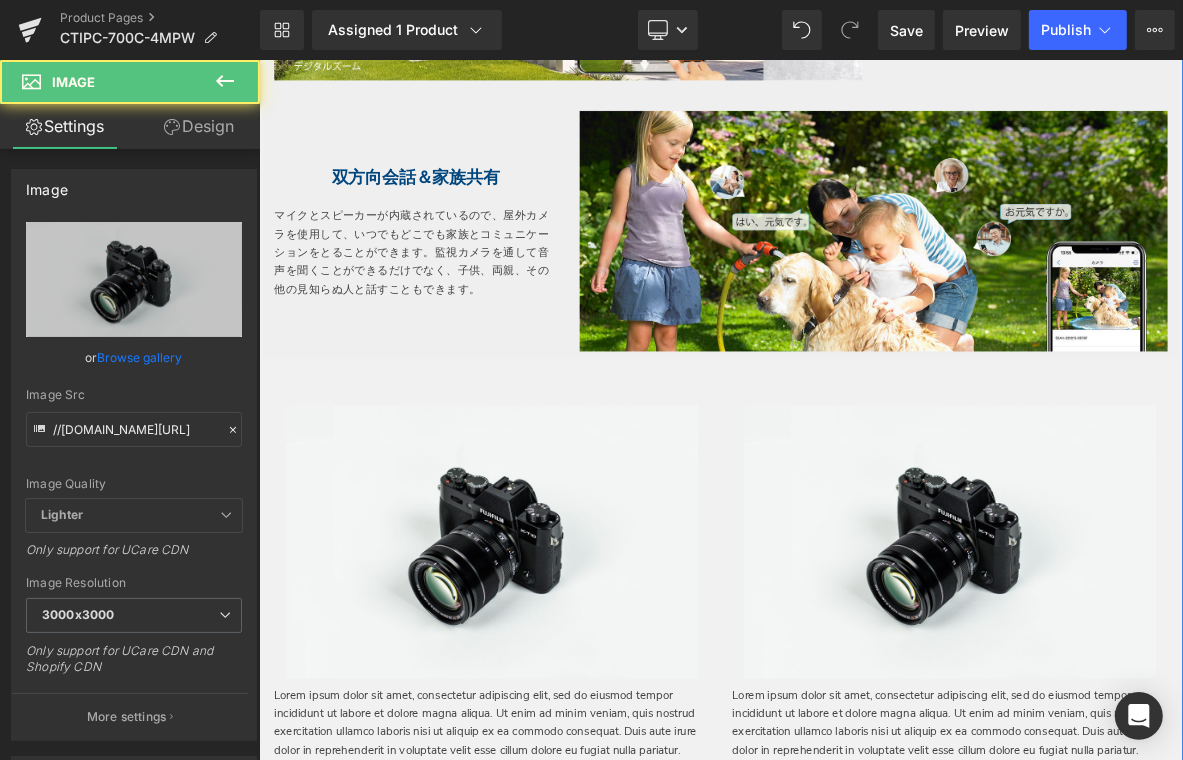 click at bounding box center [563, 690] 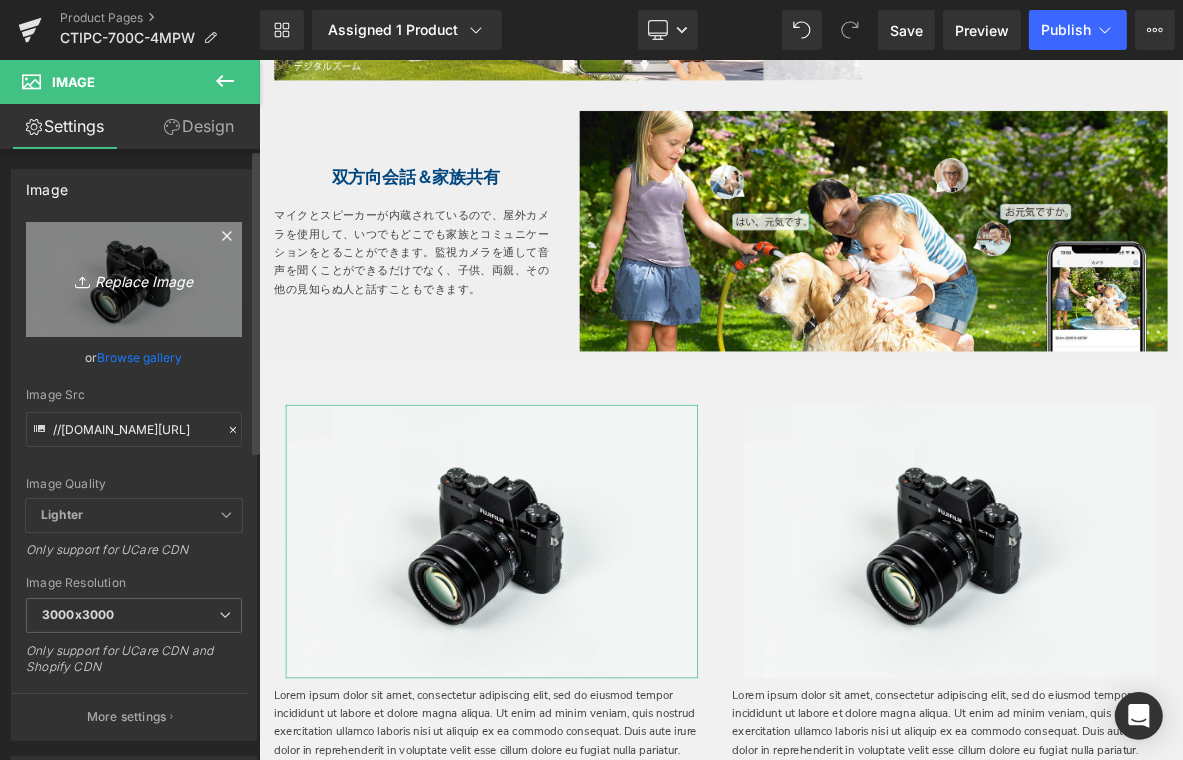 click on "Replace Image" at bounding box center [134, 279] 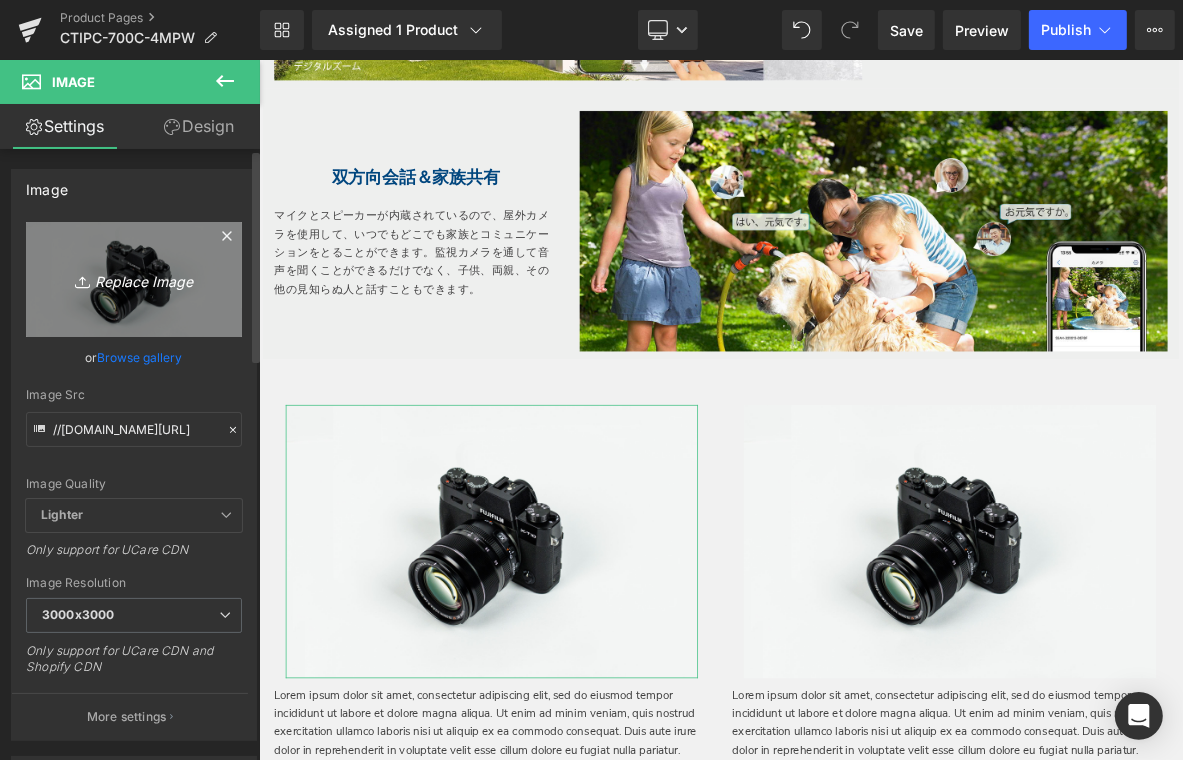 type on "C:\fakepath\11.jpg" 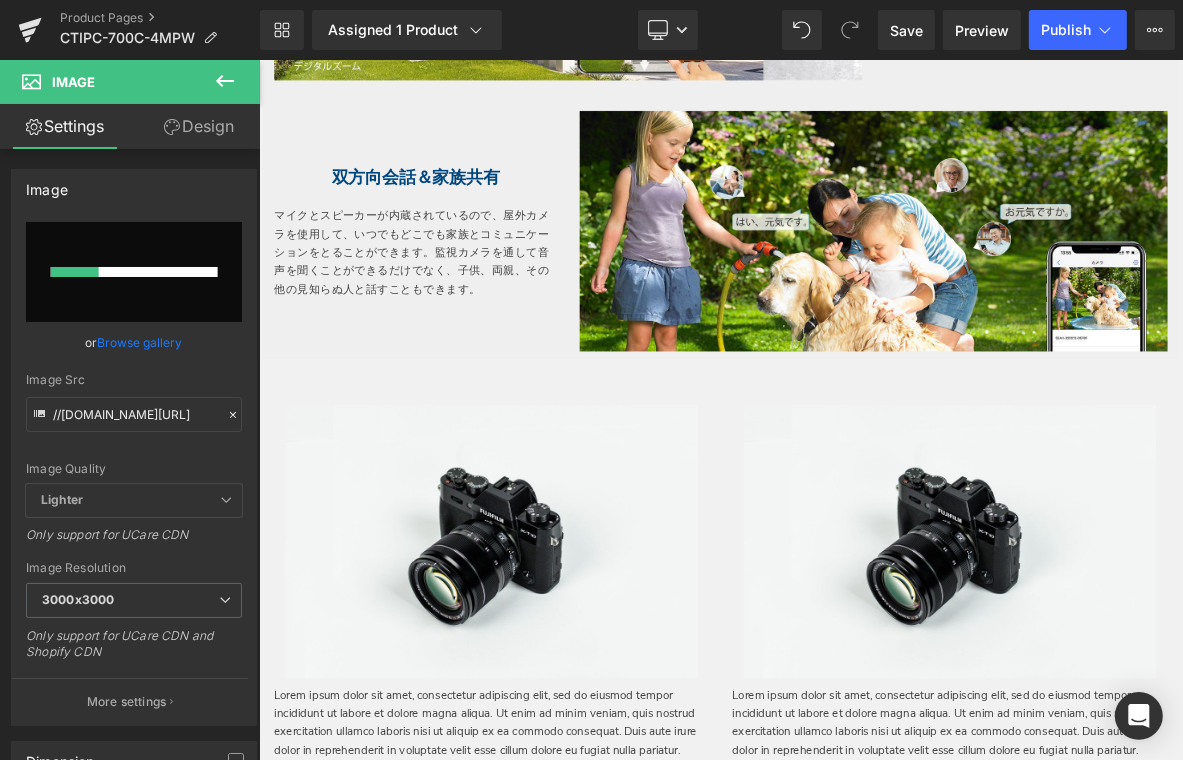 type 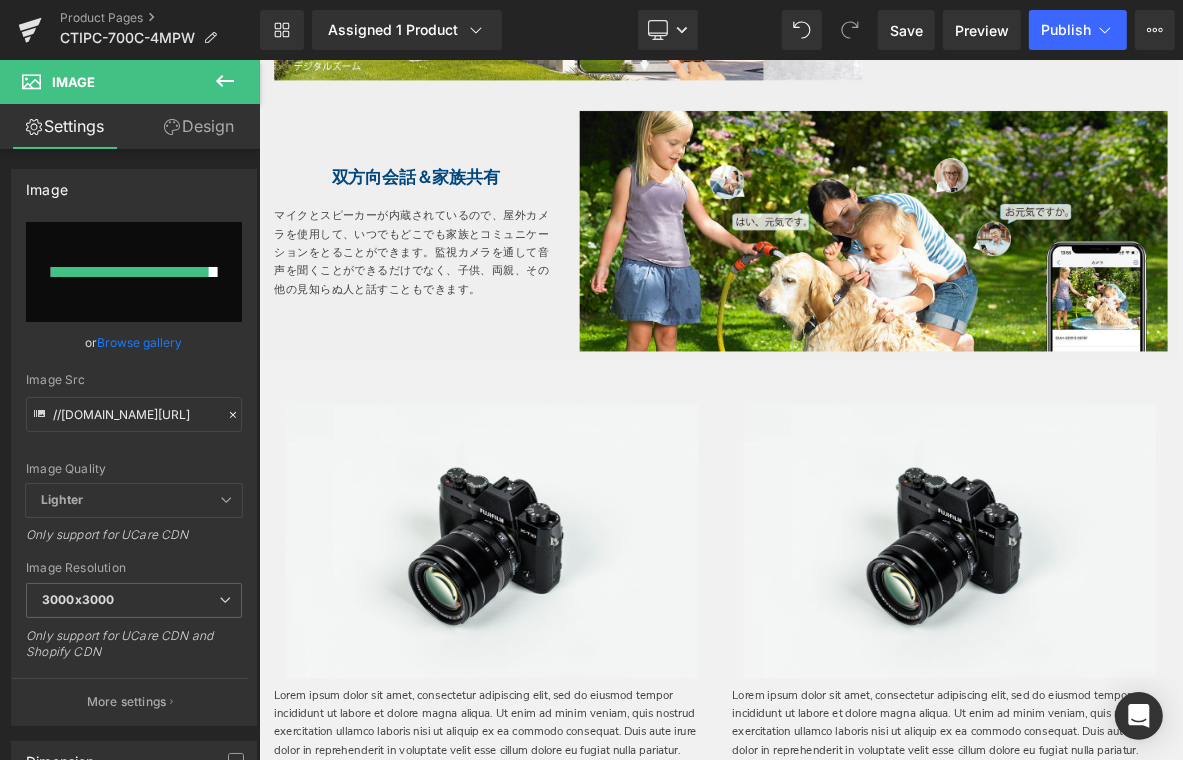 type on "https://ucarecdn.com/95ece156-0ed8-4712-87ba-f59e77c3c9b4/-/format/auto/-/preview/3000x3000/-/quality/lighter/11.jpg" 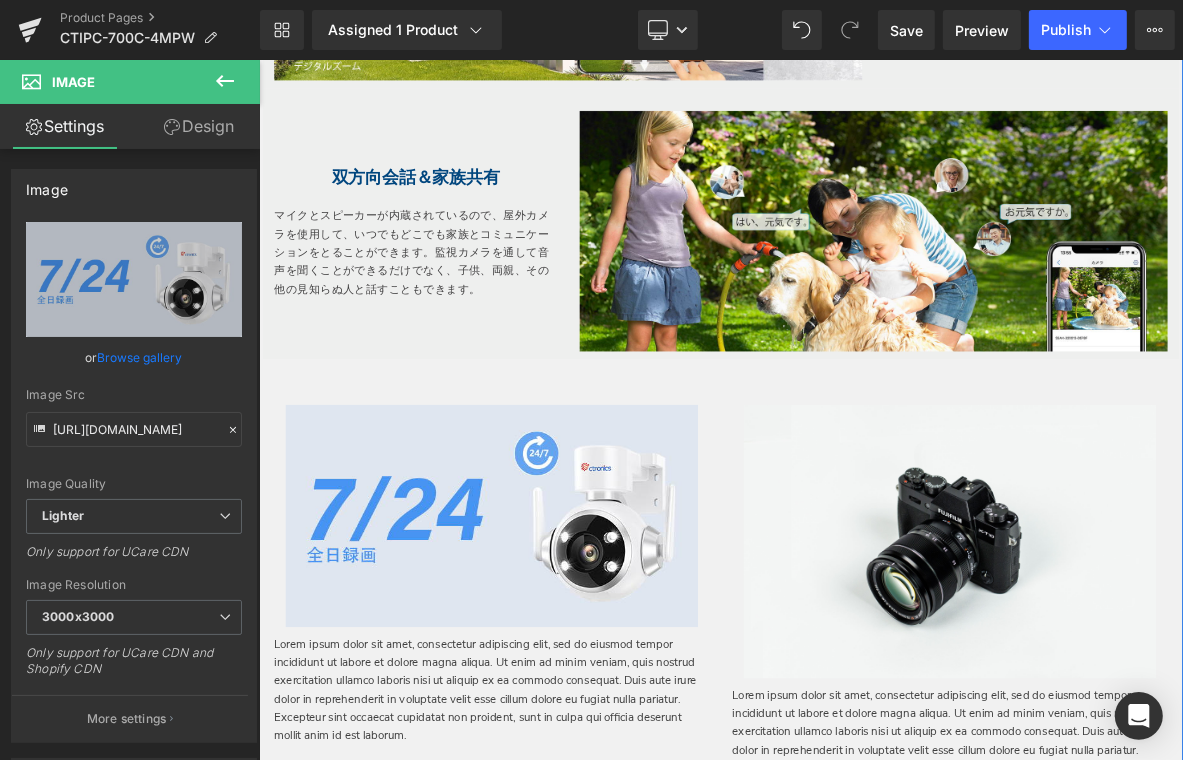 click at bounding box center [1163, 690] 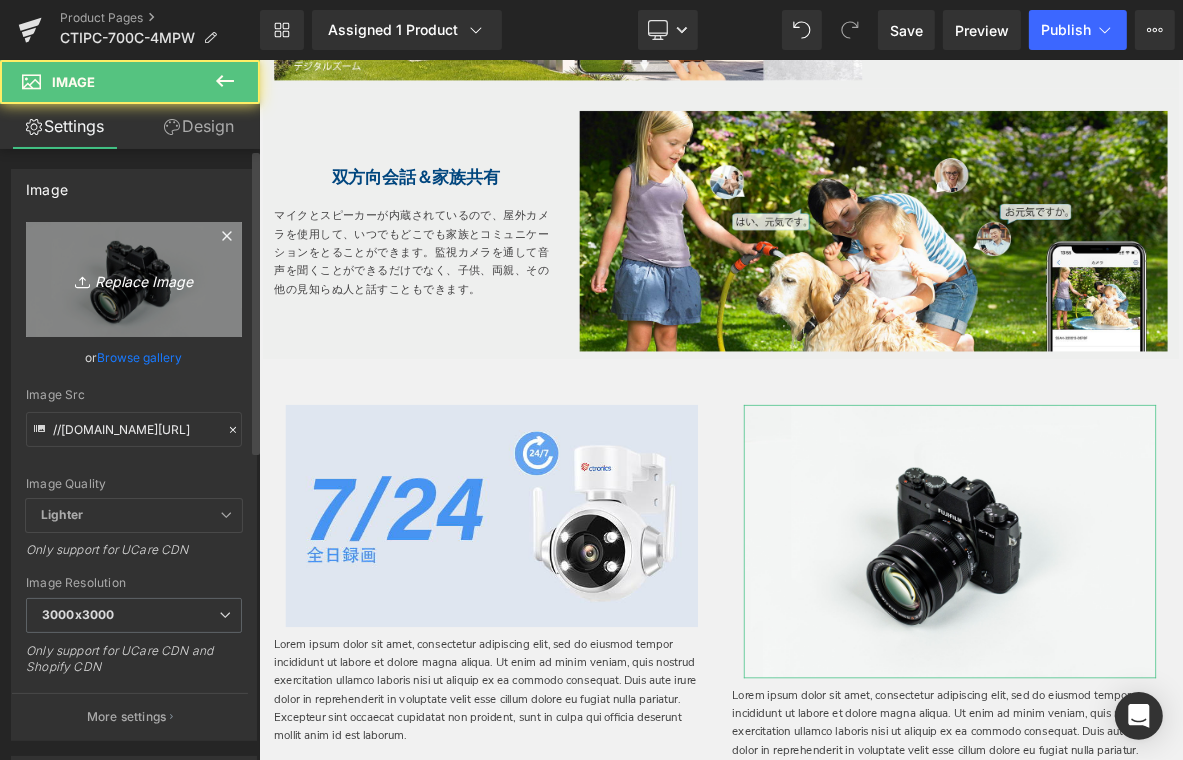 click 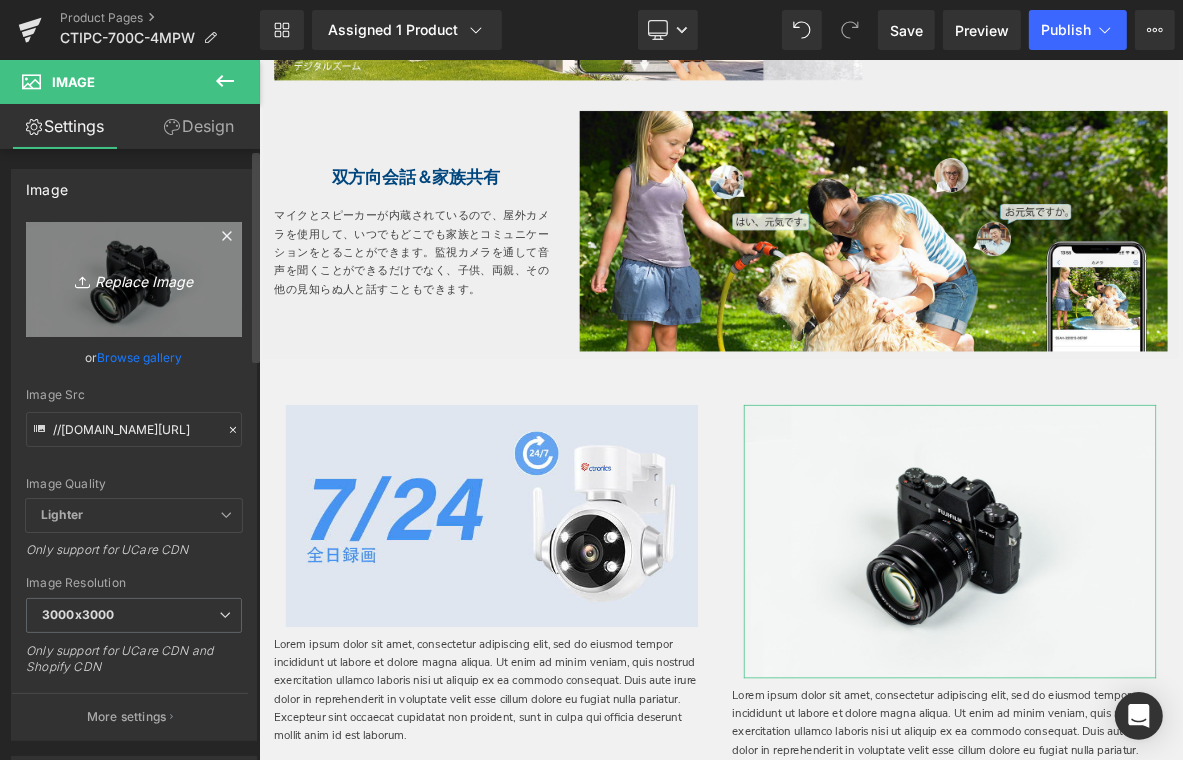 type on "C:\fakepath\12.jpg" 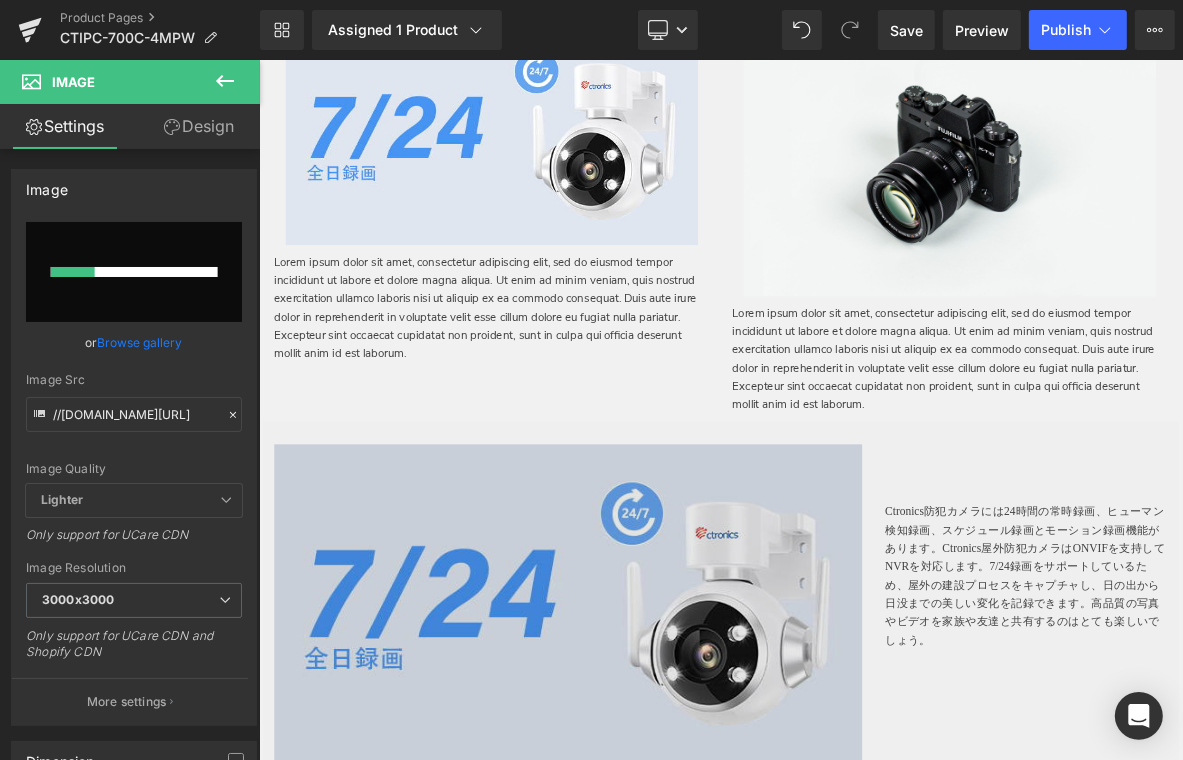 type 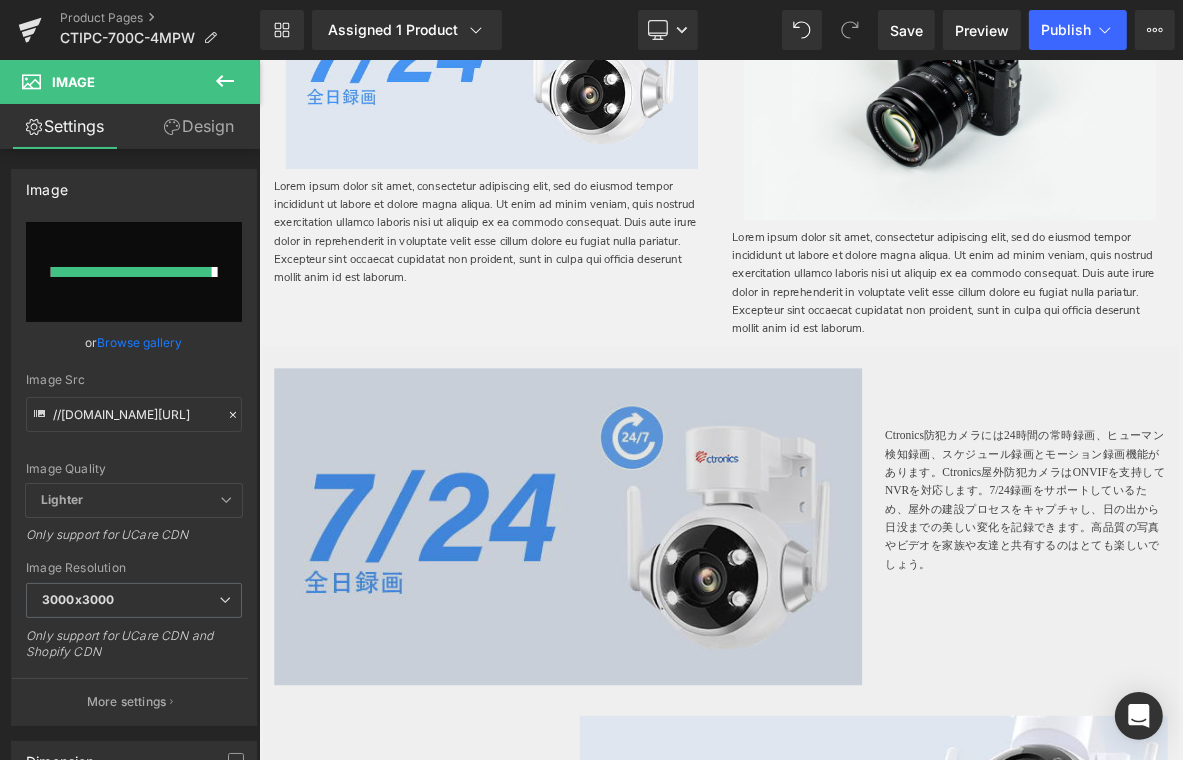 type on "https://ucarecdn.com/e13bbdc5-8349-4a82-95ad-a0d665d6612e/-/format/auto/-/preview/3000x3000/-/quality/lighter/12.jpg" 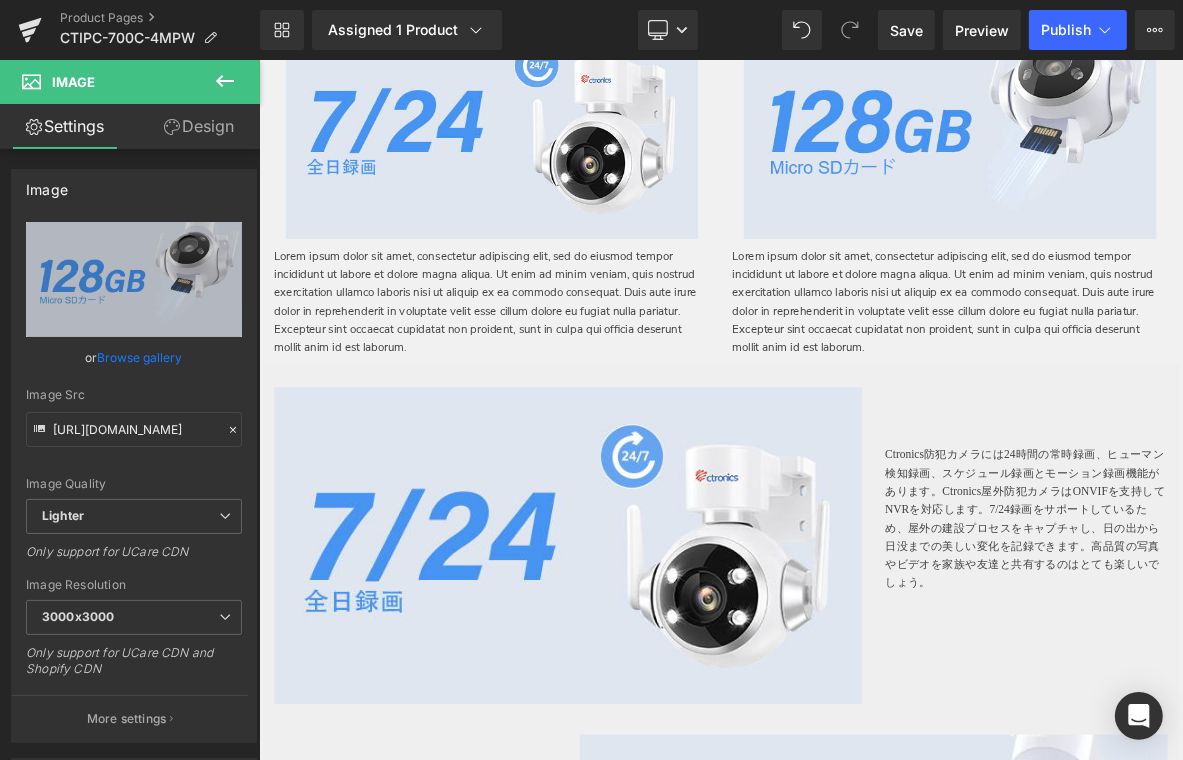 scroll, scrollTop: 5086, scrollLeft: 0, axis: vertical 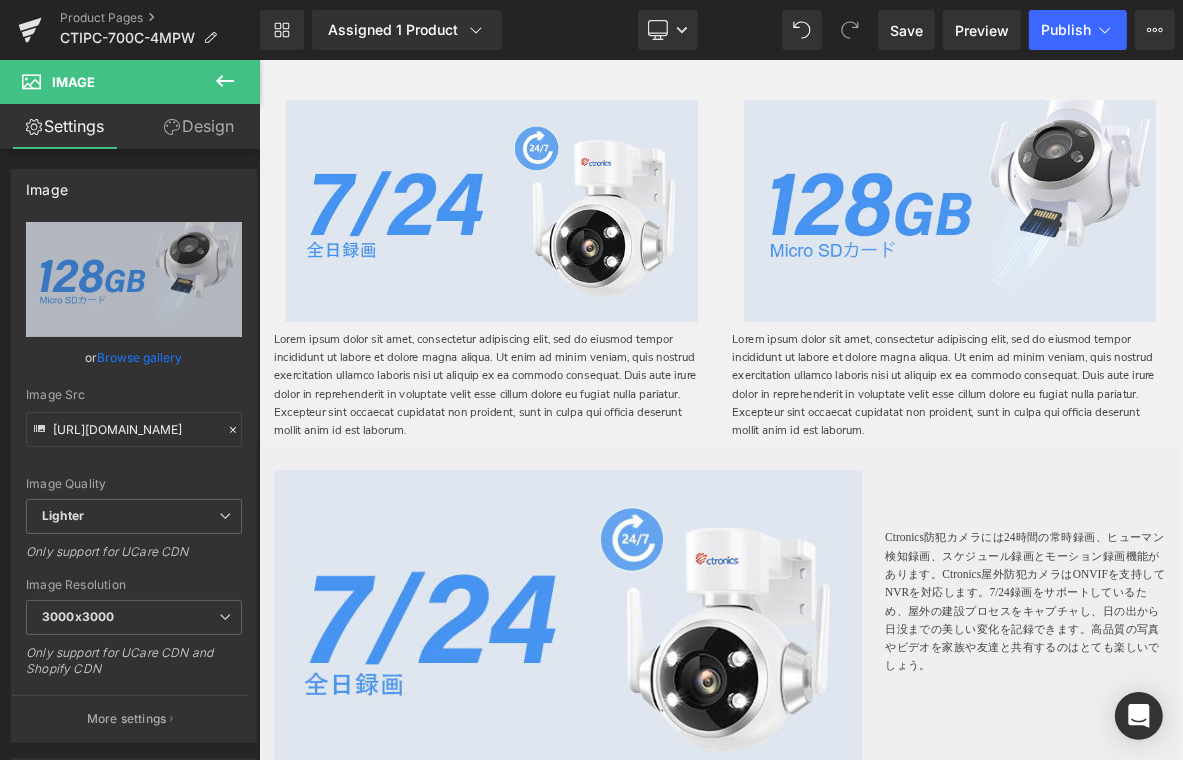 click on "Ctronics防犯カメラには24時間の常時録画、ヒューマン検知録画、スケジュール録画とモーション録画機能があります。Ctronics屋外防犯カメラはONVIFを支持してNVRを対応します。7/24録画をサポートしているため、屋外の建設プロセスをキャプチャし、日の出から日没までの美しい変化を記録できます。高品質の写真やビデオを家族や友達と共有するのはとても楽しいでしょう。" at bounding box center (1263, 768) 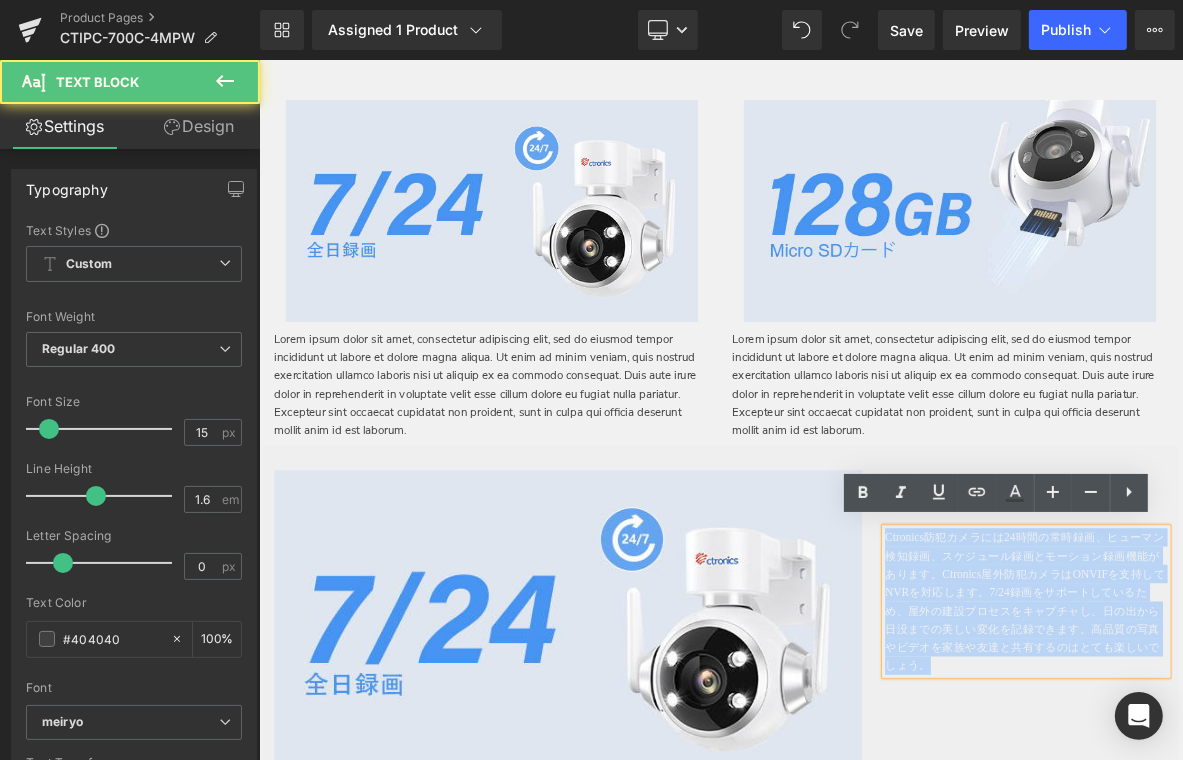 drag, startPoint x: 1072, startPoint y: 678, endPoint x: 1144, endPoint y: 813, distance: 153 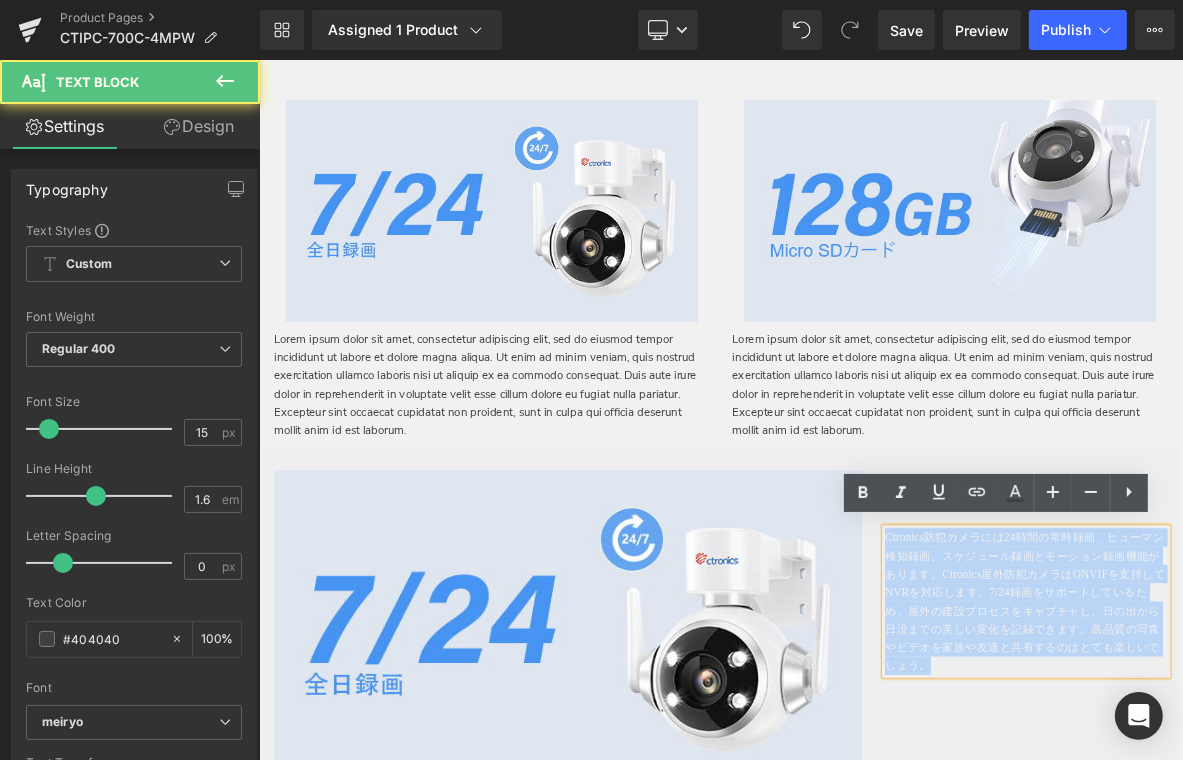 click on "Ctronics防犯カメラには24時間の常時録画、ヒューマン検知録画、スケジュール録画とモーション録画機能があります。Ctronics屋外防犯カメラはONVIFを支持してNVRを対応します。7/24録画をサポートしているため、屋外の建設プロセスをキャプチャし、日の出から日没までの美しい変化を記録できます。高品質の写真やビデオを家族や友達と共有するのはとても楽しいでしょう。" at bounding box center (1263, 768) 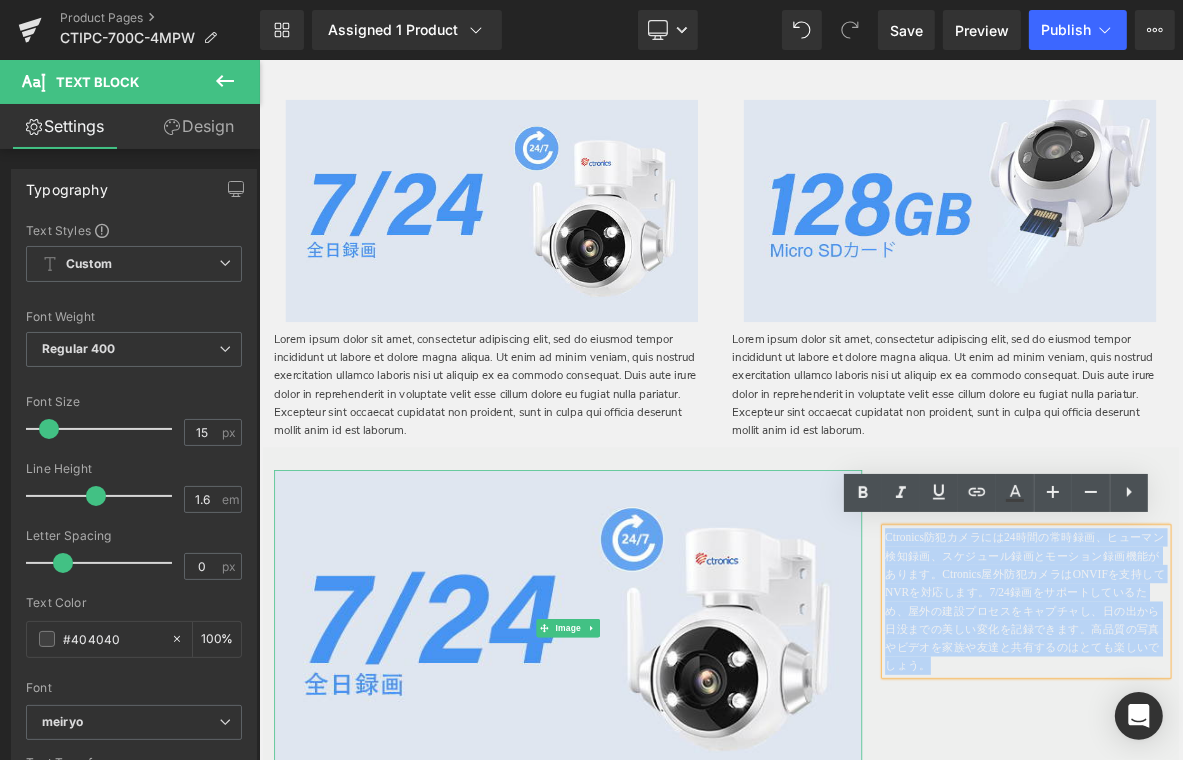 copy on "Ctronics防犯カメラには24時間の常時録画、ヒューマン検知録画、スケジュール録画とモーション録画機能があります。Ctronics屋外防犯カメラはONVIFを支持してNVRを対応します。7/24録画をサポートしているため、屋外の建設プロセスをキャプチャし、日の出から日没までの美しい変化を記録できます。高品質の写真やビデオを家族や友達と共有するのはとても楽しいでしょう。" 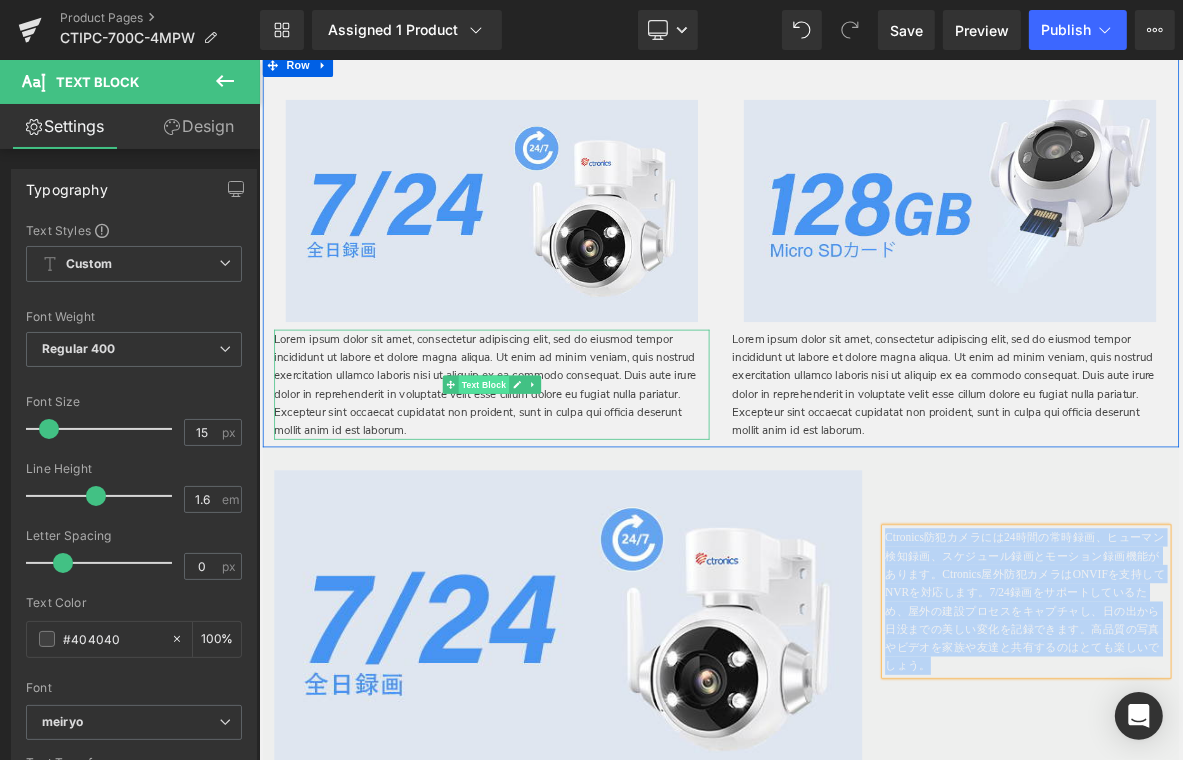 click on "Text Block" at bounding box center (552, 484) 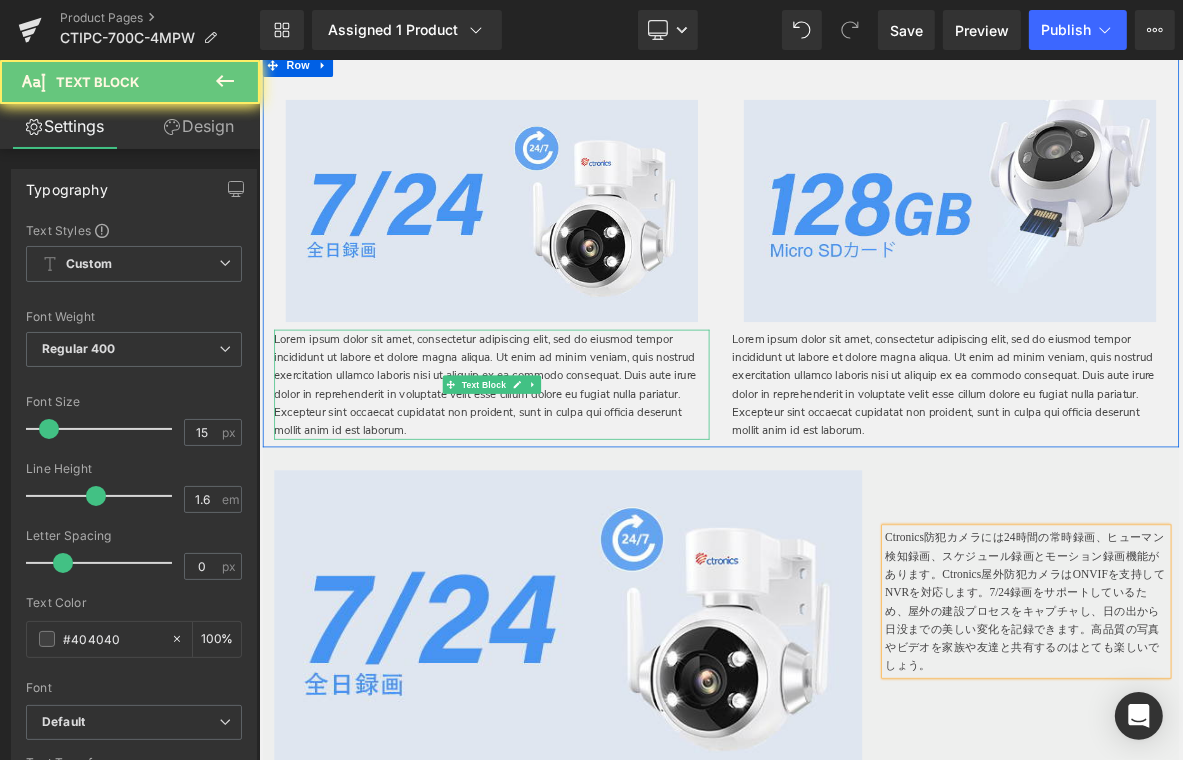 click on "Lorem ipsum dolor sit amet, consectetur adipiscing elit, sed do eiusmod tempor incididunt ut labore et dolore magna aliqua. Ut enim ad minim veniam, quis nostrud exercitation ullamco laboris nisi ut aliquip ex ea commodo consequat. Duis aute irure dolor in reprehenderit in voluptate velit esse cillum dolore eu fugiat nulla pariatur. Excepteur sint occaecat cupidatat non proident, sunt in culpa qui officia deserunt mollit anim id est laborum." at bounding box center (563, 484) 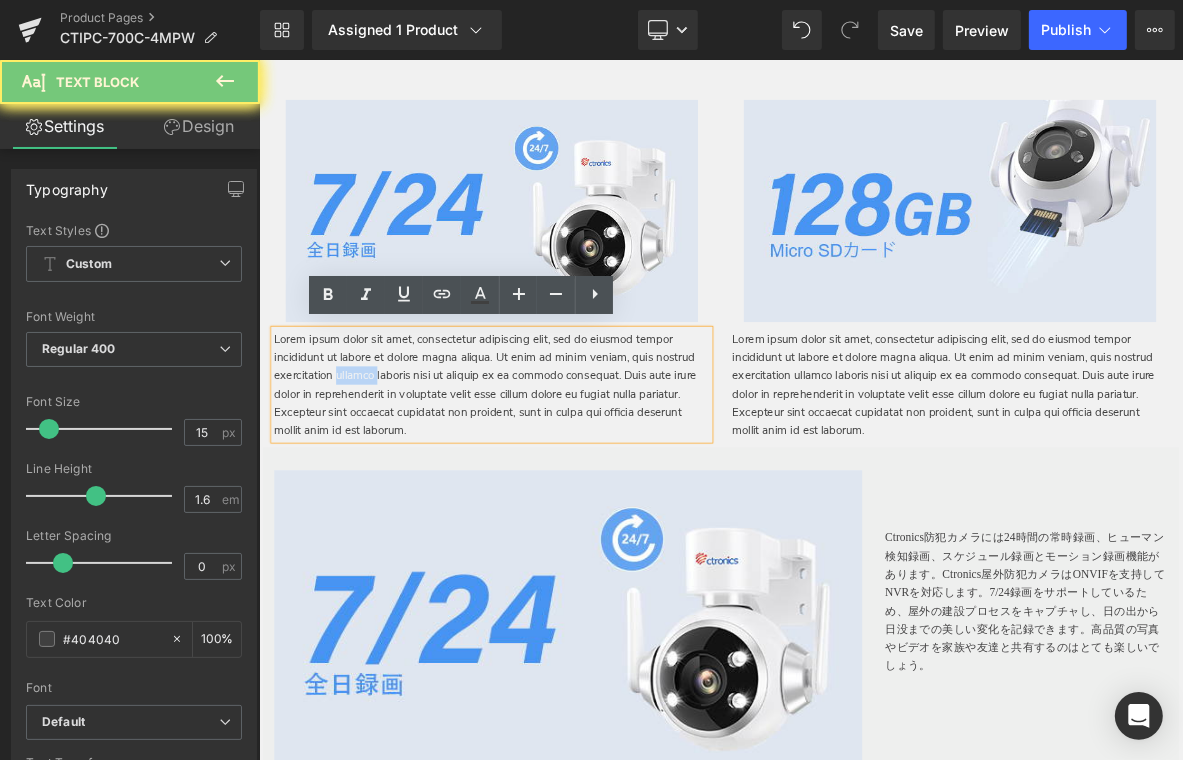 click on "Lorem ipsum dolor sit amet, consectetur adipiscing elit, sed do eiusmod tempor incididunt ut labore et dolore magna aliqua. Ut enim ad minim veniam, quis nostrud exercitation ullamco laboris nisi ut aliquip ex ea commodo consequat. Duis aute irure dolor in reprehenderit in voluptate velit esse cillum dolore eu fugiat nulla pariatur. Excepteur sint occaecat cupidatat non proident, sunt in culpa qui officia deserunt mollit anim id est laborum." at bounding box center [563, 484] 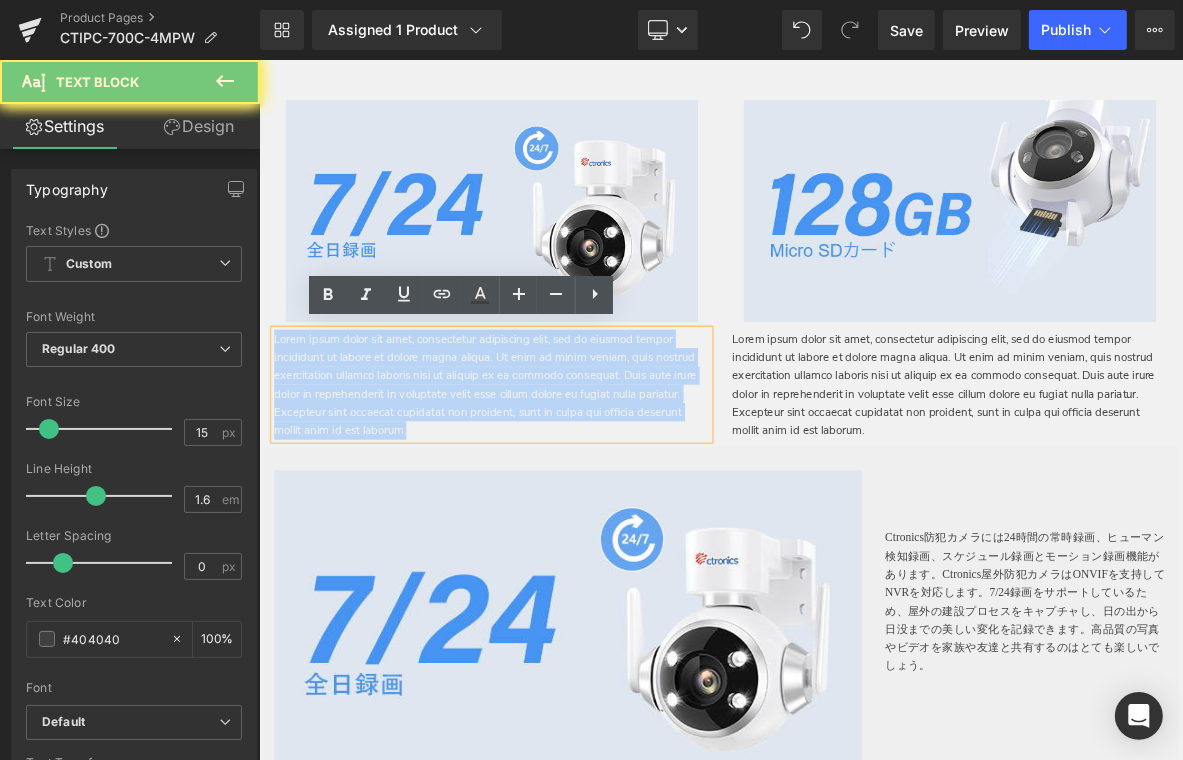 click on "Lorem ipsum dolor sit amet, consectetur adipiscing elit, sed do eiusmod tempor incididunt ut labore et dolore magna aliqua. Ut enim ad minim veniam, quis nostrud exercitation ullamco laboris nisi ut aliquip ex ea commodo consequat. Duis aute irure dolor in reprehenderit in voluptate velit esse cillum dolore eu fugiat nulla pariatur. Excepteur sint occaecat cupidatat non proident, sunt in culpa qui officia deserunt mollit anim id est laborum." at bounding box center (563, 484) 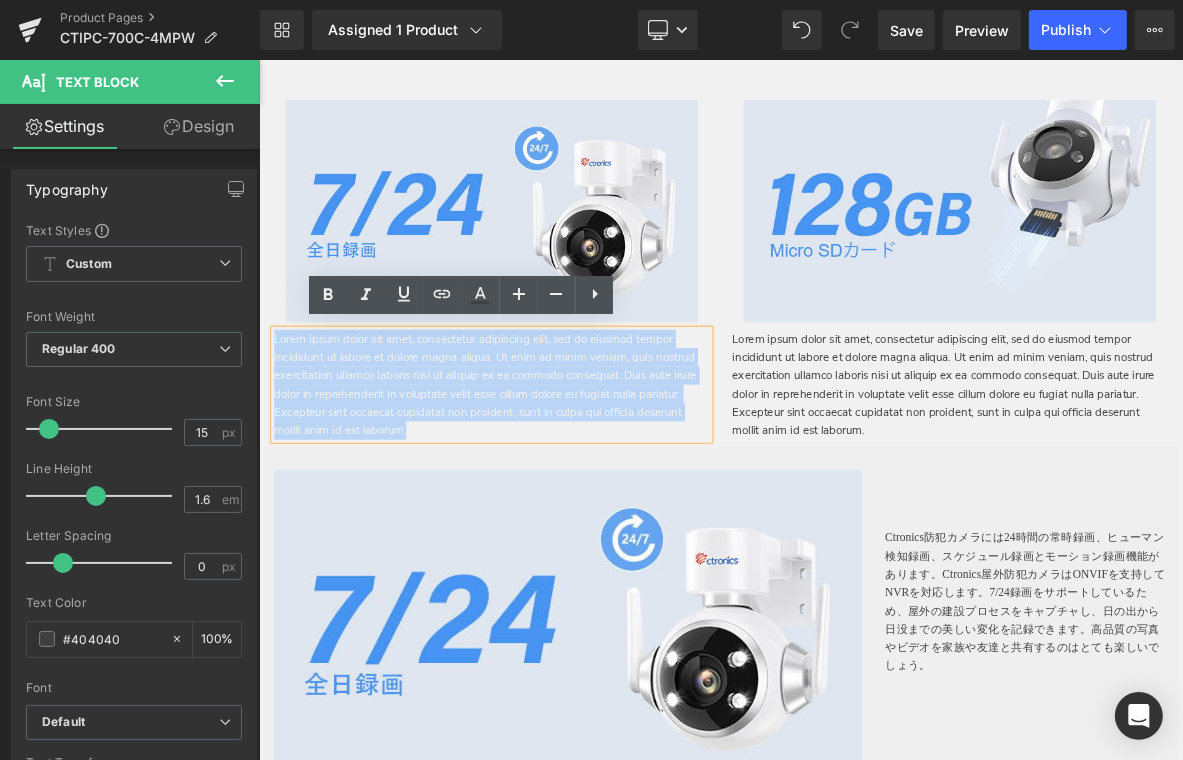 click on "Lorem ipsum dolor sit amet, consectetur adipiscing elit, sed do eiusmod tempor incididunt ut labore et dolore magna aliqua. Ut enim ad minim veniam, quis nostrud exercitation ullamco laboris nisi ut aliquip ex ea commodo consequat. Duis aute irure dolor in reprehenderit in voluptate velit esse cillum dolore eu fugiat nulla pariatur. Excepteur sint occaecat cupidatat non proident, sunt in culpa qui officia deserunt mollit anim id est laborum." at bounding box center (563, 484) 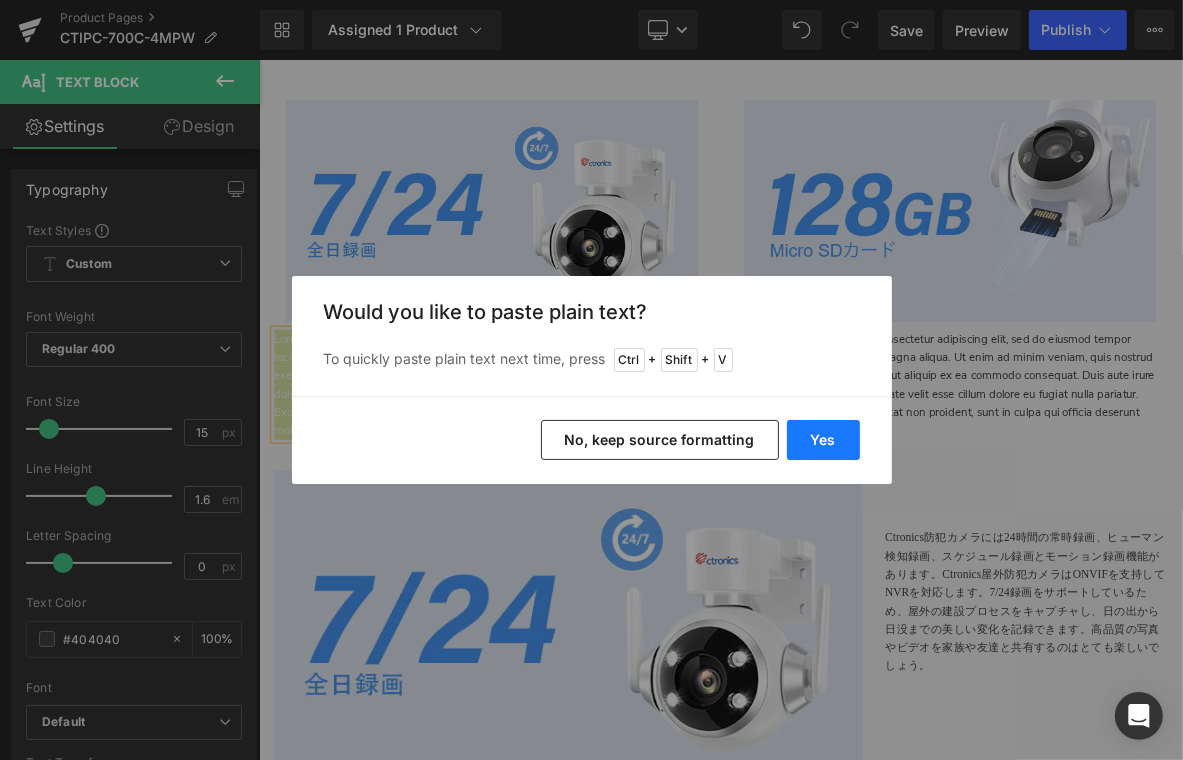 click on "Yes No, keep source formatting" at bounding box center [592, 440] 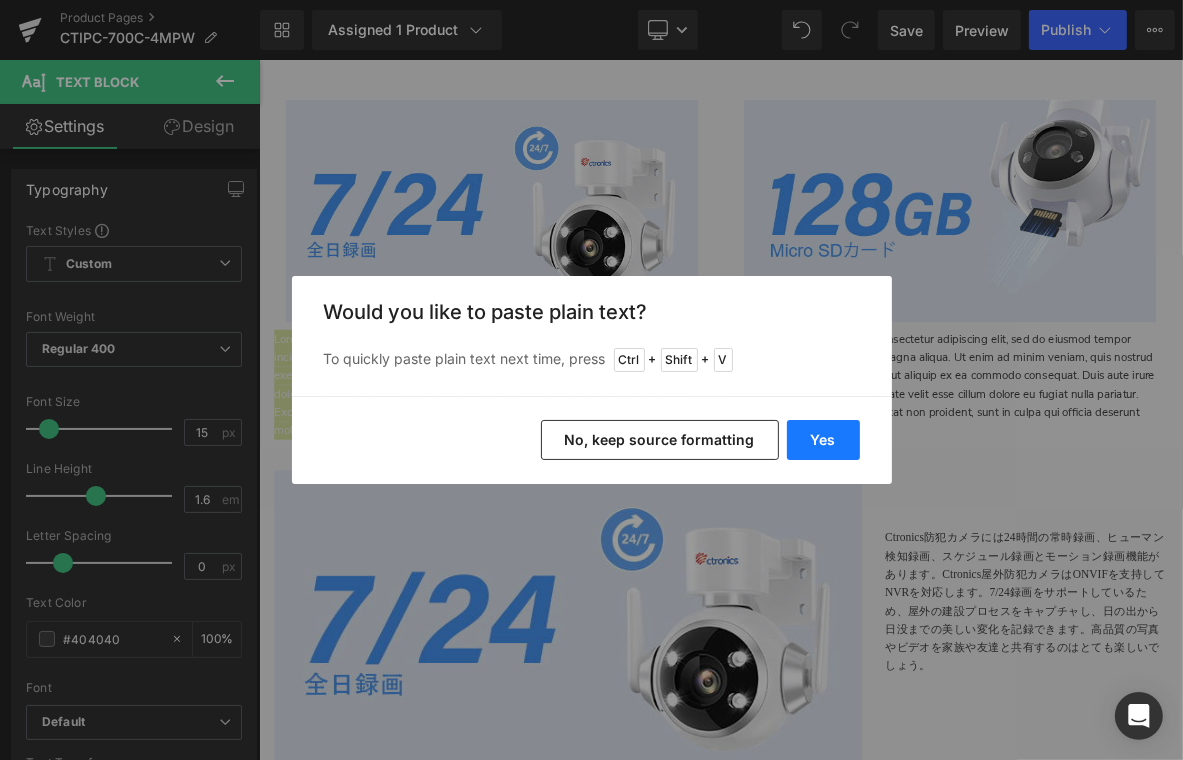click on "Yes" at bounding box center (823, 440) 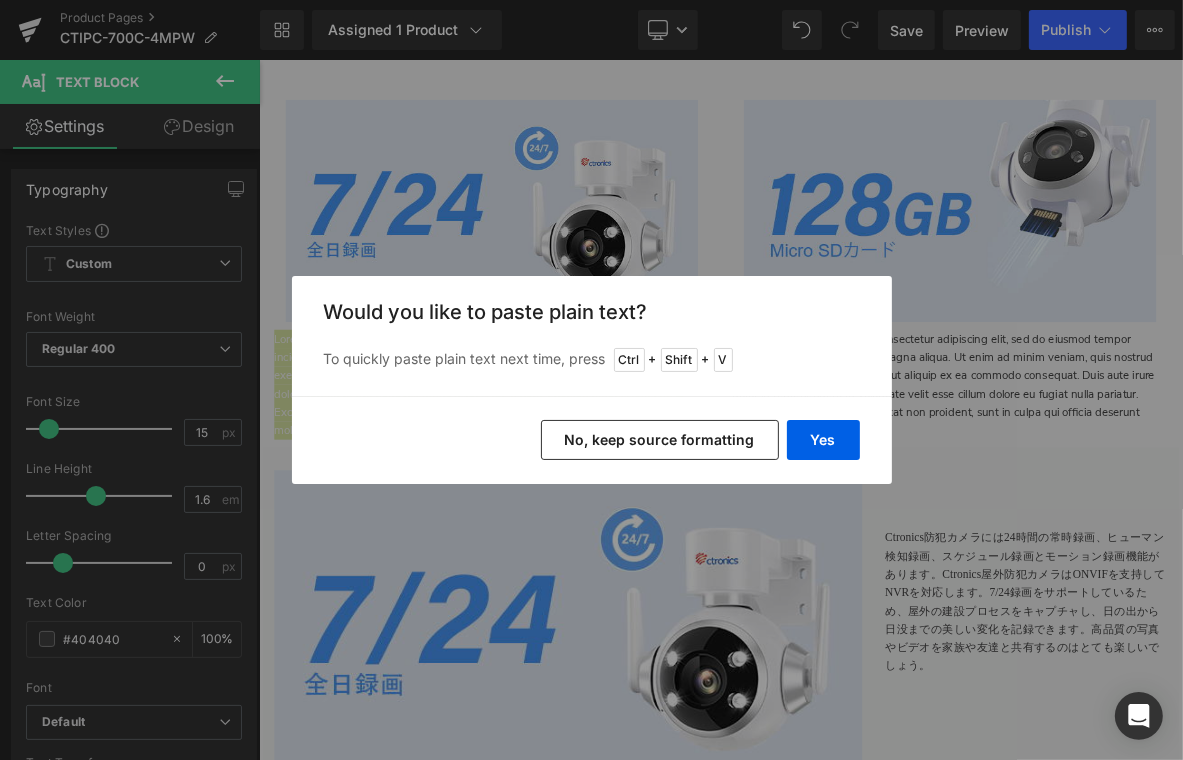 type 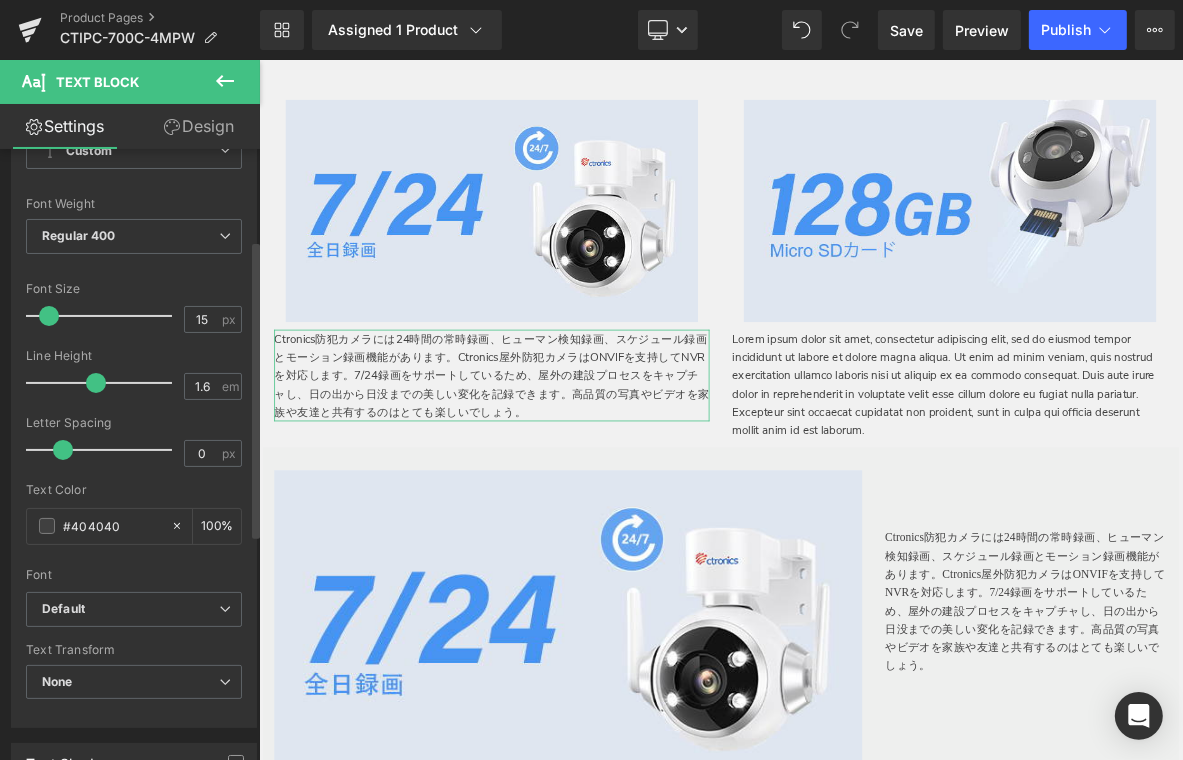 scroll, scrollTop: 200, scrollLeft: 0, axis: vertical 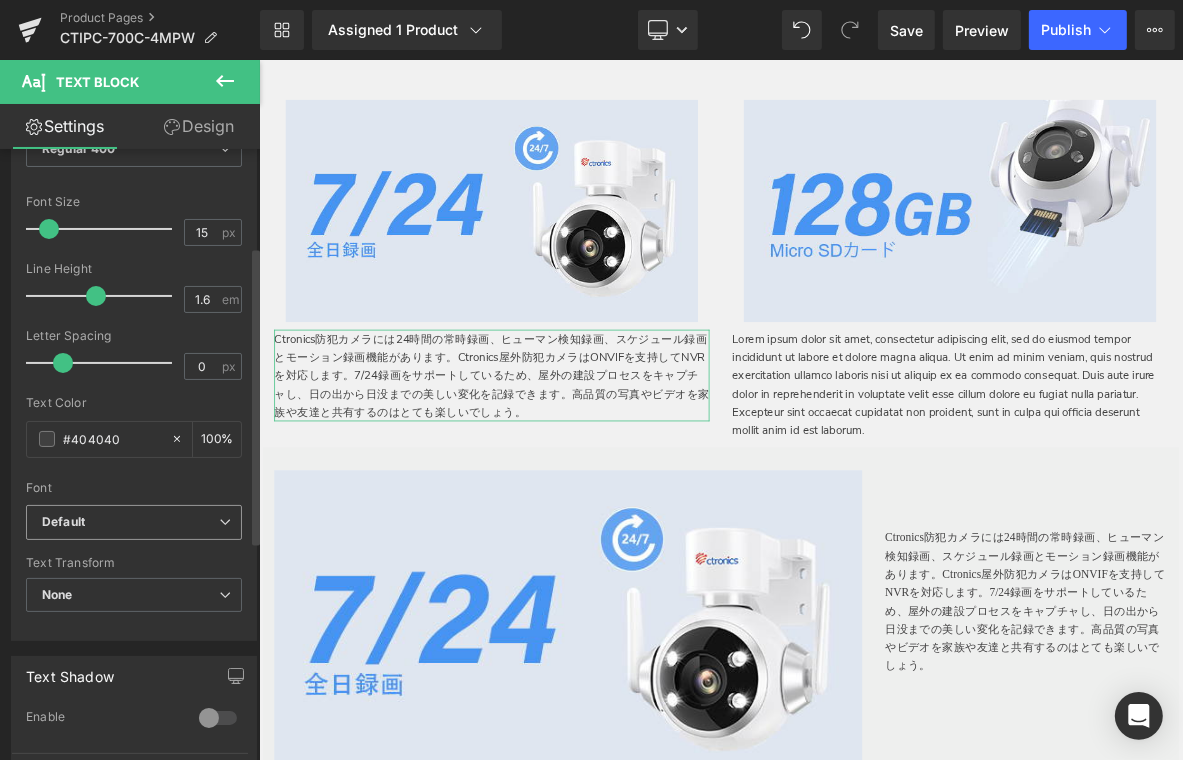 click on "Default" at bounding box center [134, 522] 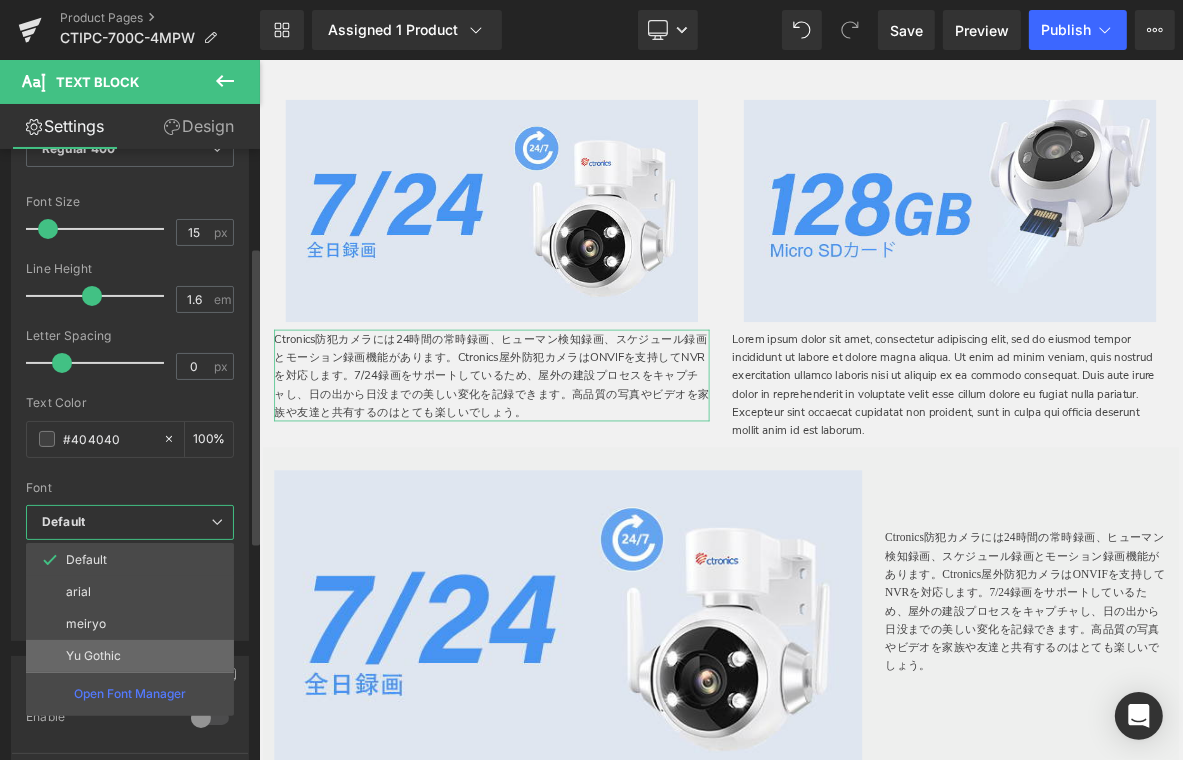 click on "Yu Gothic" at bounding box center (130, 656) 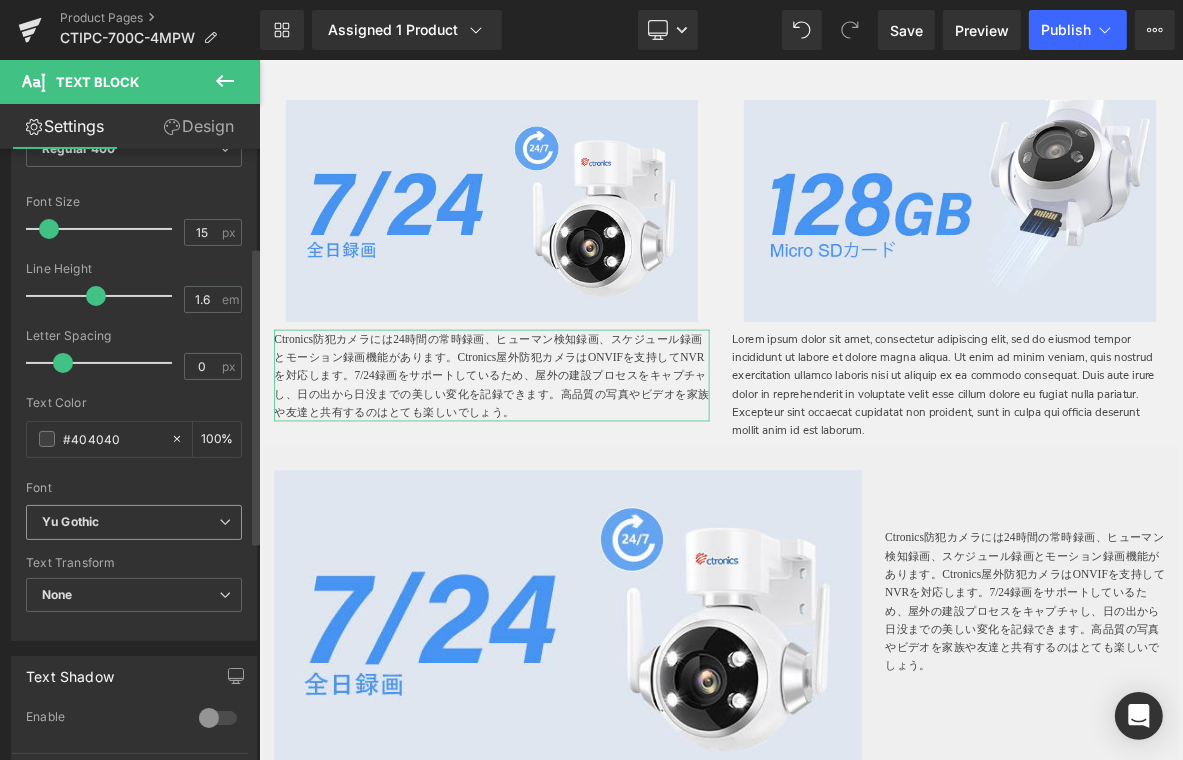 click on "Yu Gothic" at bounding box center (130, 522) 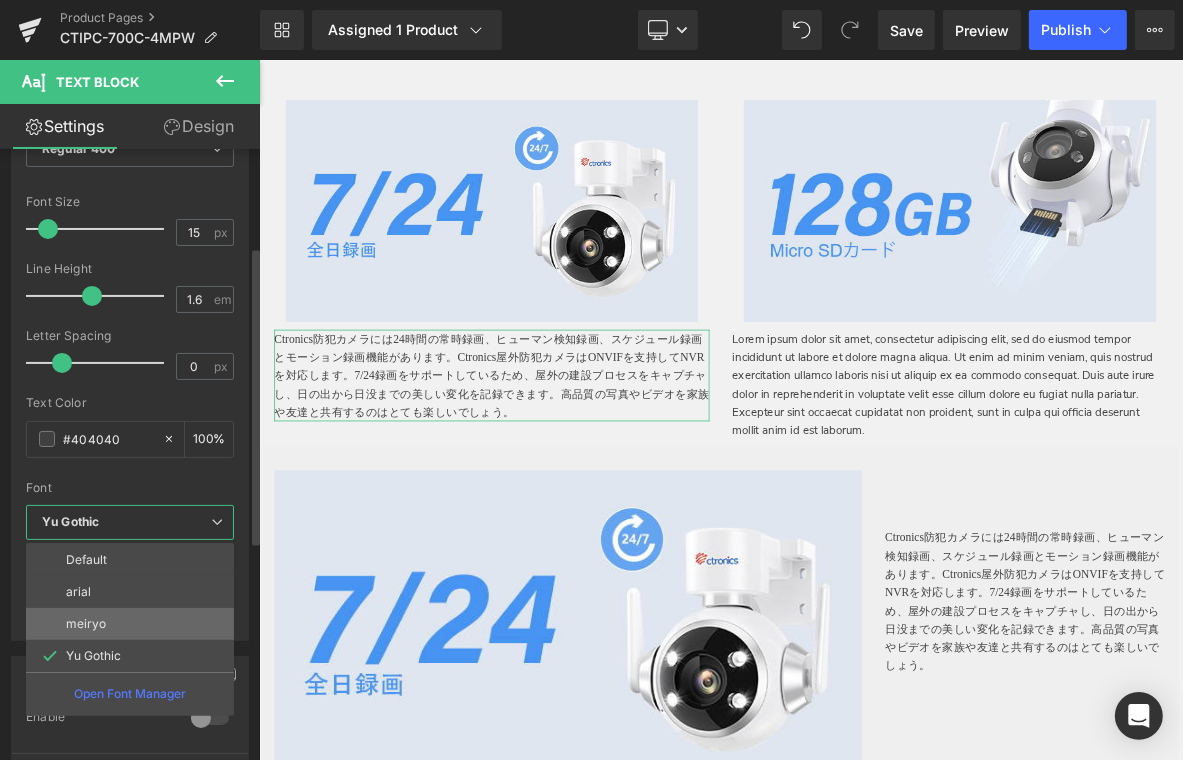 click on "meiryo" at bounding box center [130, 624] 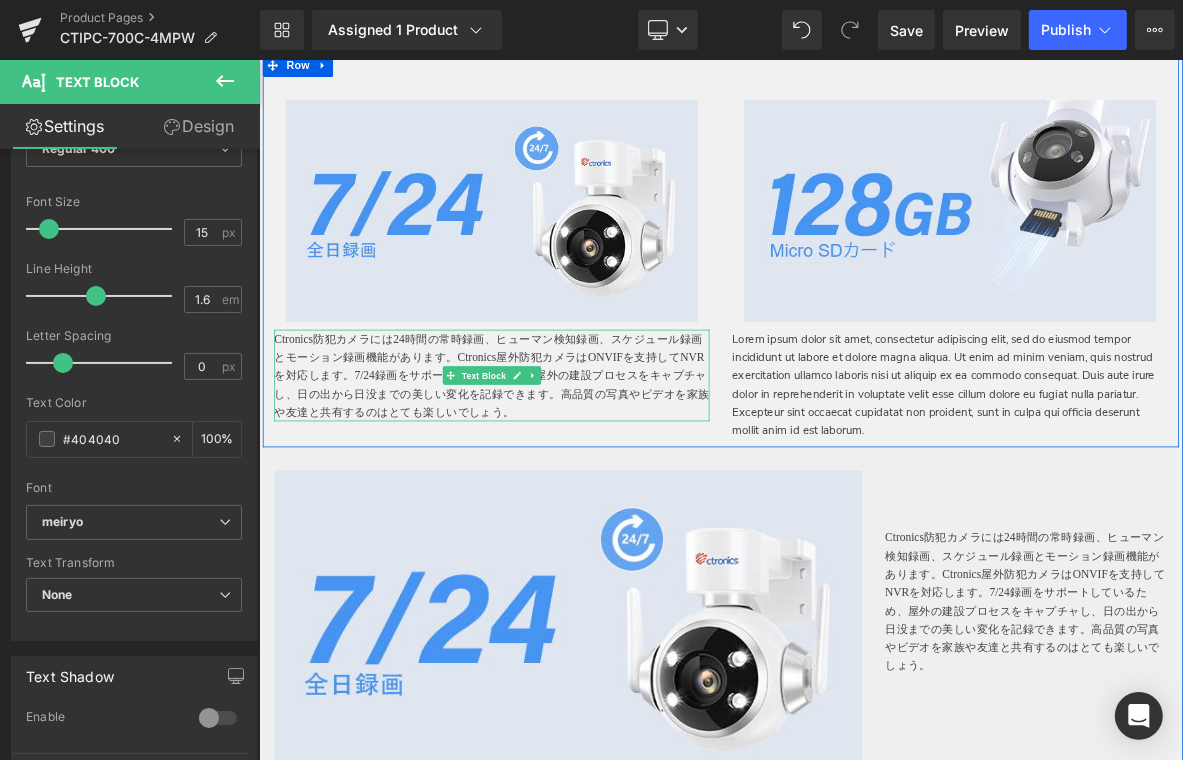 click on "Ctronics防犯カメラには24時間の常時録画、ヒューマン検知録画、スケジュール録画とモーション録画機能があります。Ctronics屋外防犯カメラはONVIFを支持してNVRを対応します。7/24録画をサポートしているため、屋外の建設プロセスをキャプチャし、日の出から日没までの美しい変化を記録できます。高品質の写真やビデオを家族や友達と共有するのはとても楽しいでしょう。" at bounding box center [563, 472] 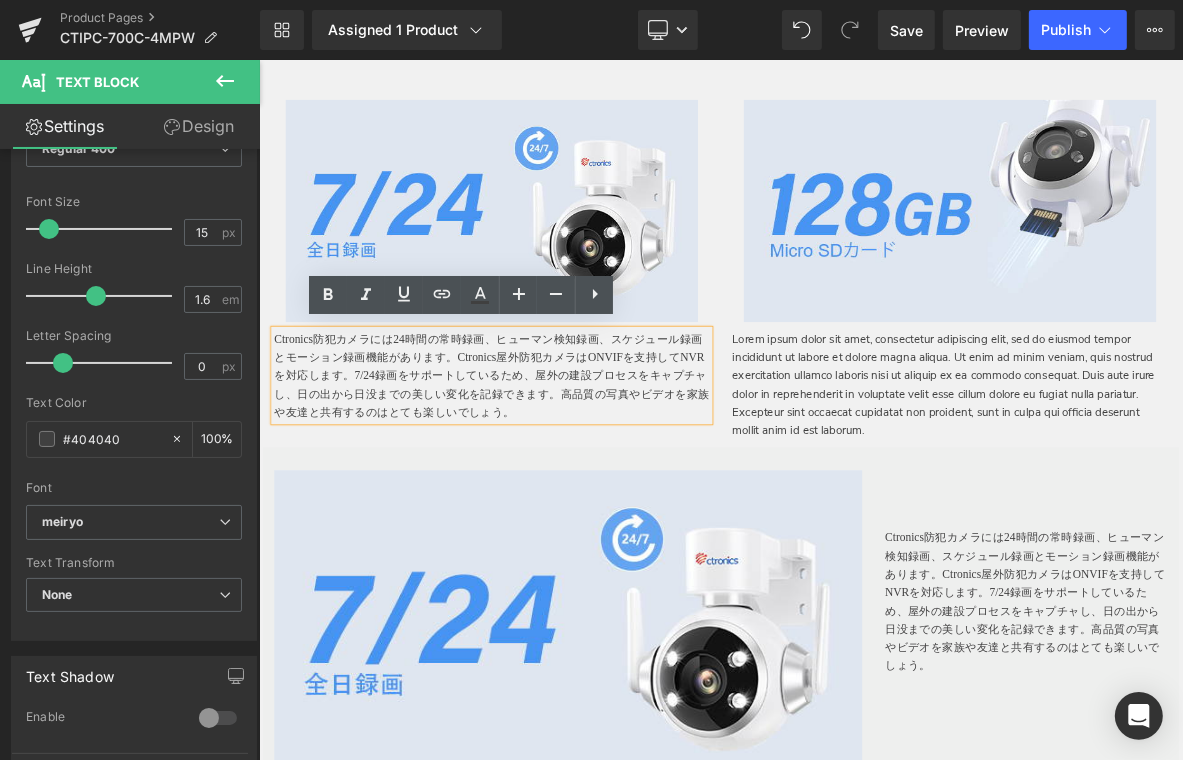 click on "Image         Heading         Ctronics防犯カメラには24時間の常時録画、ヒューマン検知録画、スケジュール録画とモーション録画機能があります。Ctronics屋外防犯カメラはONVIFを支持してNVRを対応します。7/24録画をサポートしているため、屋外の建設プロセスをキャプチャし、日の出から日没までの美しい変化を記録できます。高品質の写真やビデオを家族や友達と共有するのはとても楽しいでしょう。  Text Block         Row" at bounding box center (863, 793) 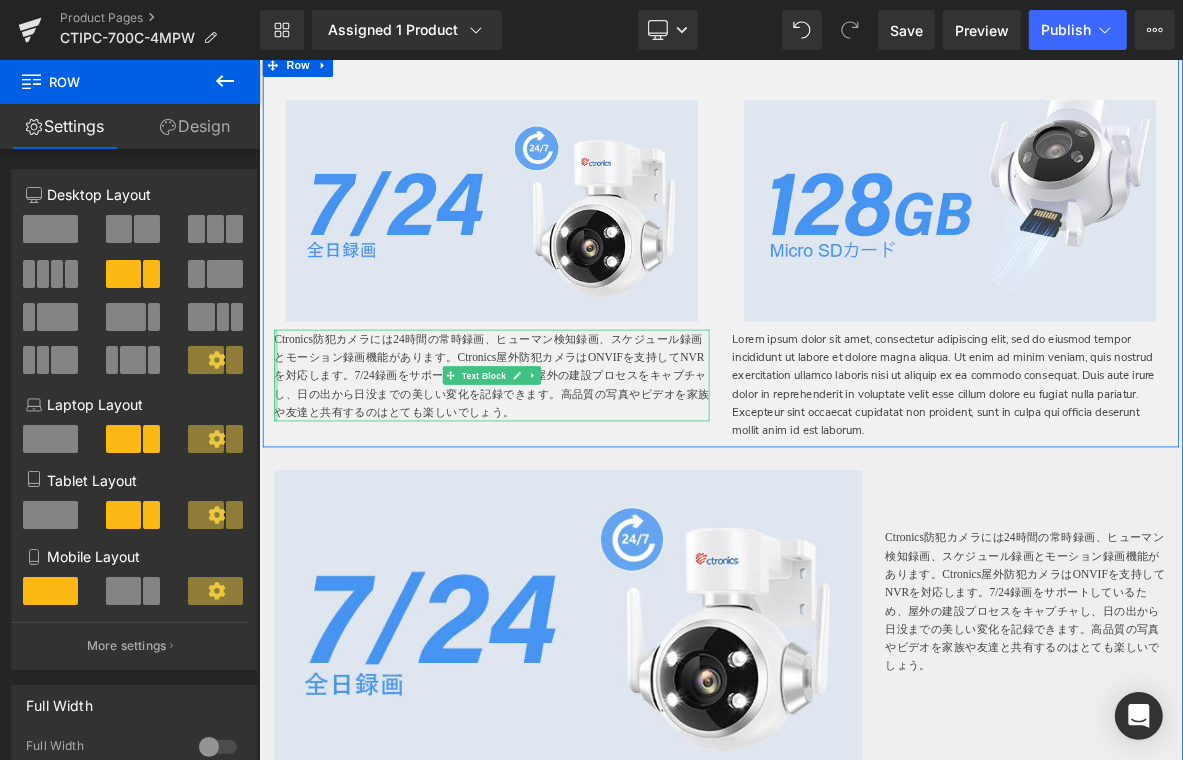 click on "Ctronics防犯カメラには24時間の常時録画、ヒューマン検知録画、スケジュール録画とモーション録画機能があります。Ctronics屋外防犯カメラはONVIFを支持してNVRを対応します。7/24録画をサポートしているため、屋外の建設プロセスをキャプチャし、日の出から日没までの美しい変化を記録できます。高品質の写真やビデオを家族や友達と共有するのはとても楽しいでしょう。
Text Block" at bounding box center (563, 472) 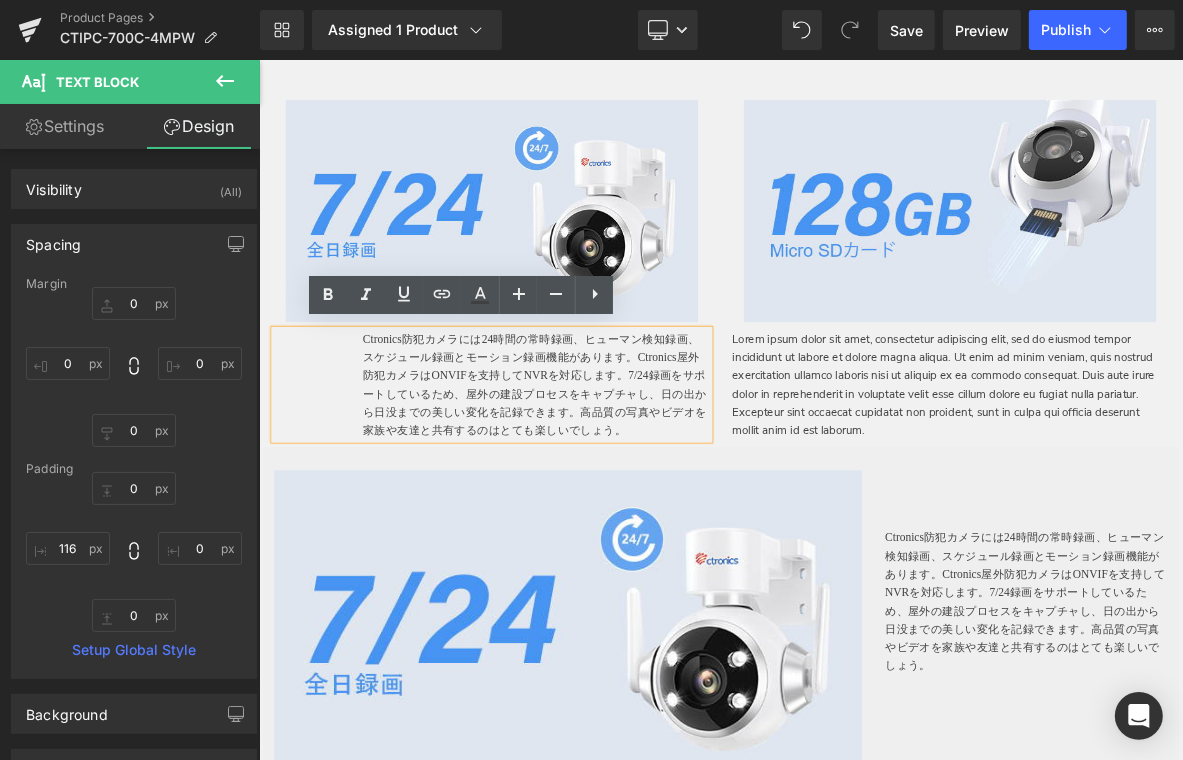 click at bounding box center (258, 59) 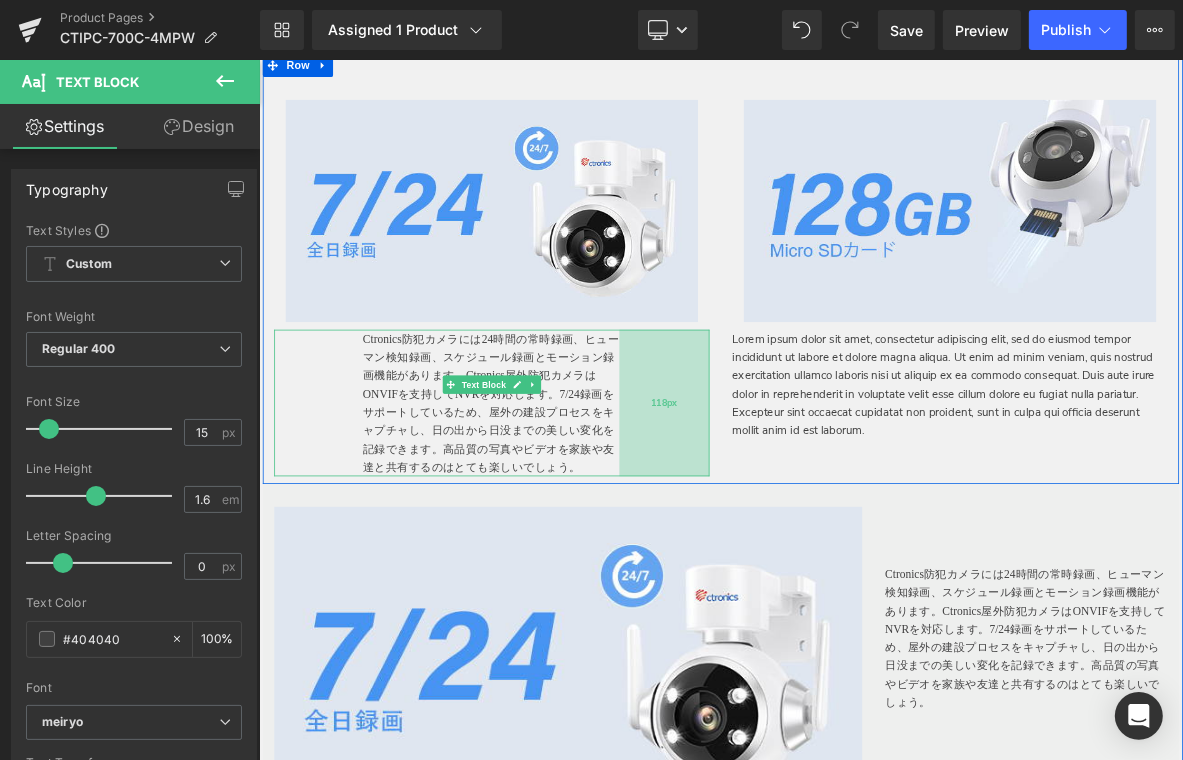 drag, startPoint x: 839, startPoint y: 469, endPoint x: 721, endPoint y: 481, distance: 118.6086 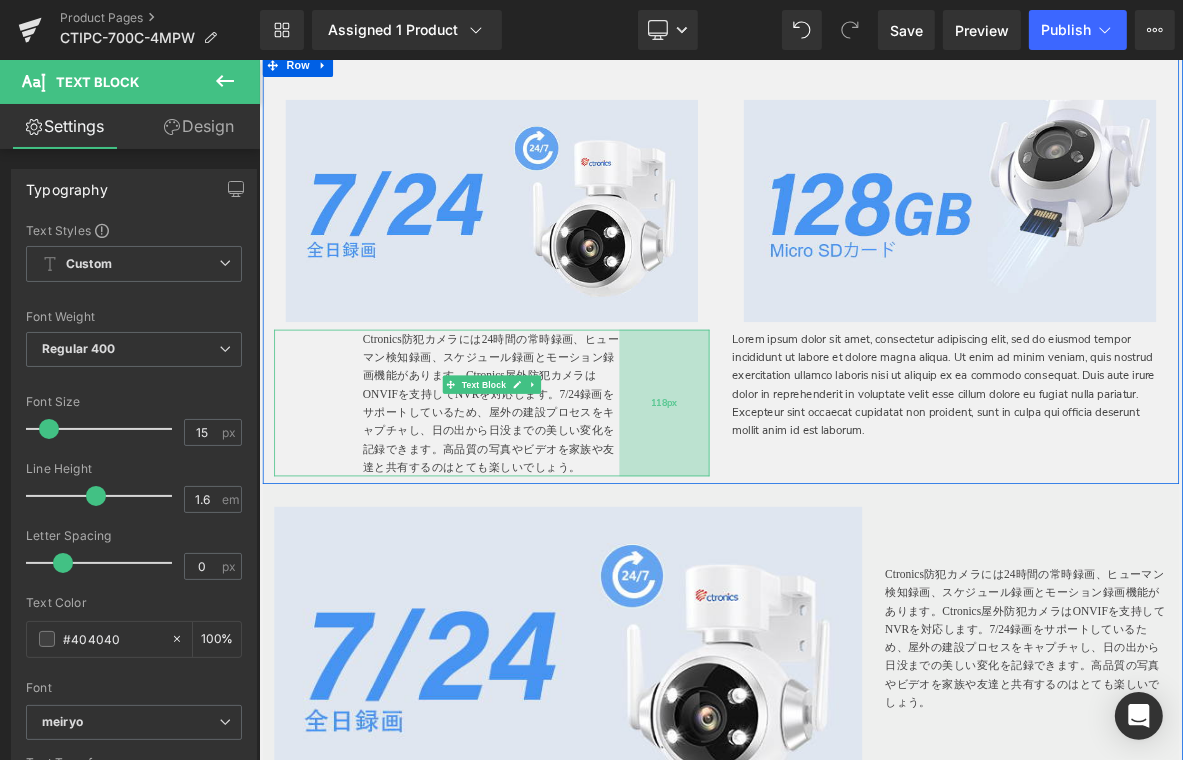click on "Ctronics防犯カメラには24時間の常時録画、ヒューマン検知録画、スケジュール録画とモーション録画機能があります。Ctronics屋外防犯カメラはONVIFを支持してNVRを対応します。7/24録画をサポートしているため、屋外の建設プロセスをキャプチャし、日の出から日没までの美しい変化を記録できます。高品質の写真やビデオを家族や友達と共有するのはとても楽しいでしょう。
Text Block       116px   118px" at bounding box center (563, 508) 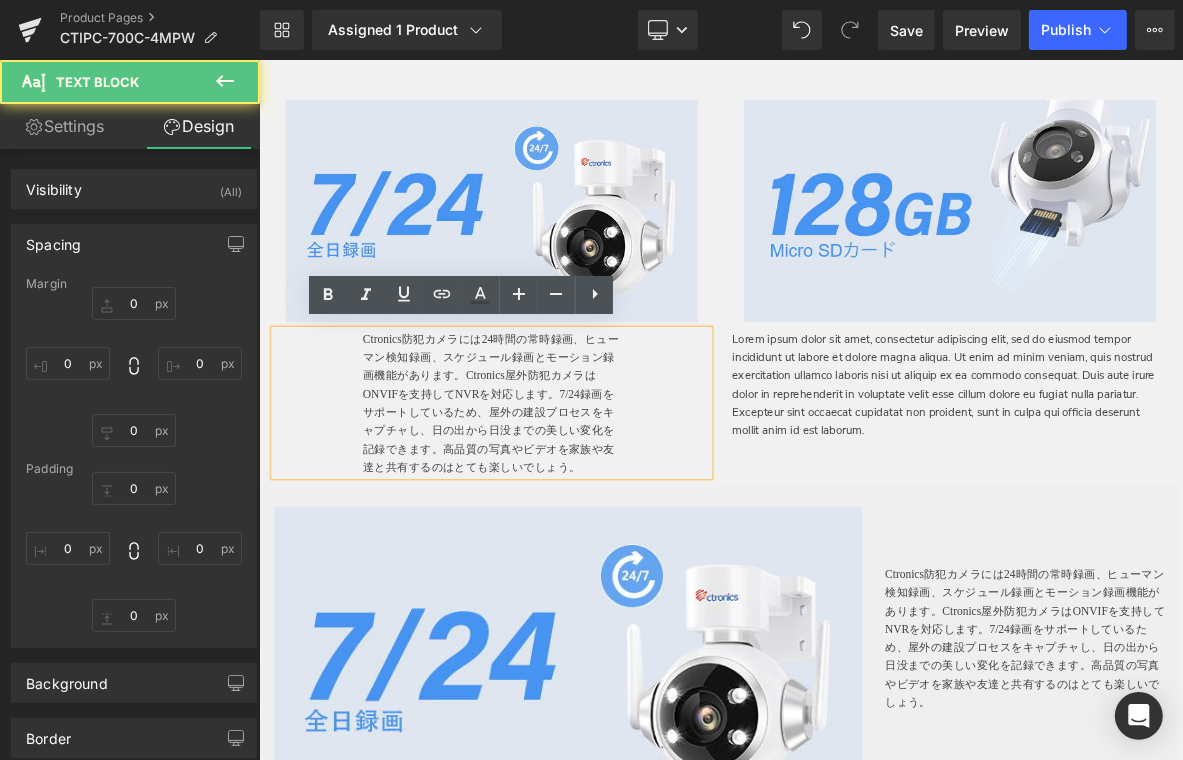 type on "0" 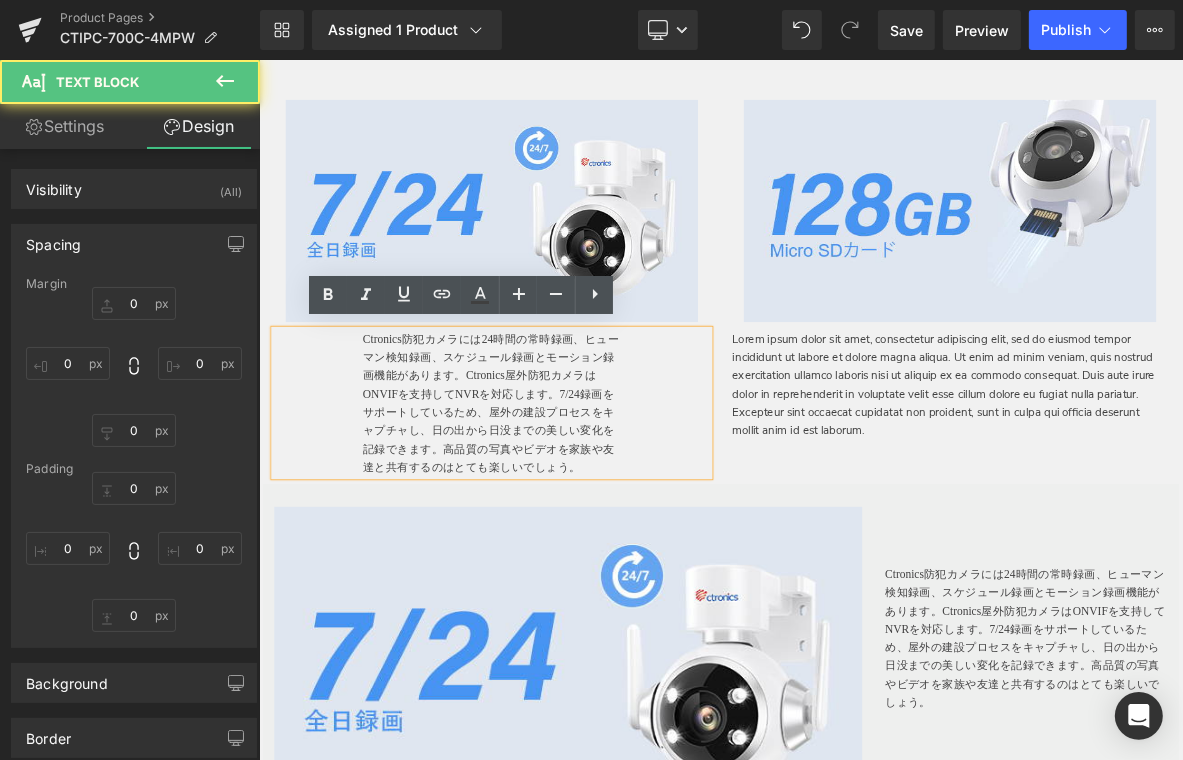 type on "0" 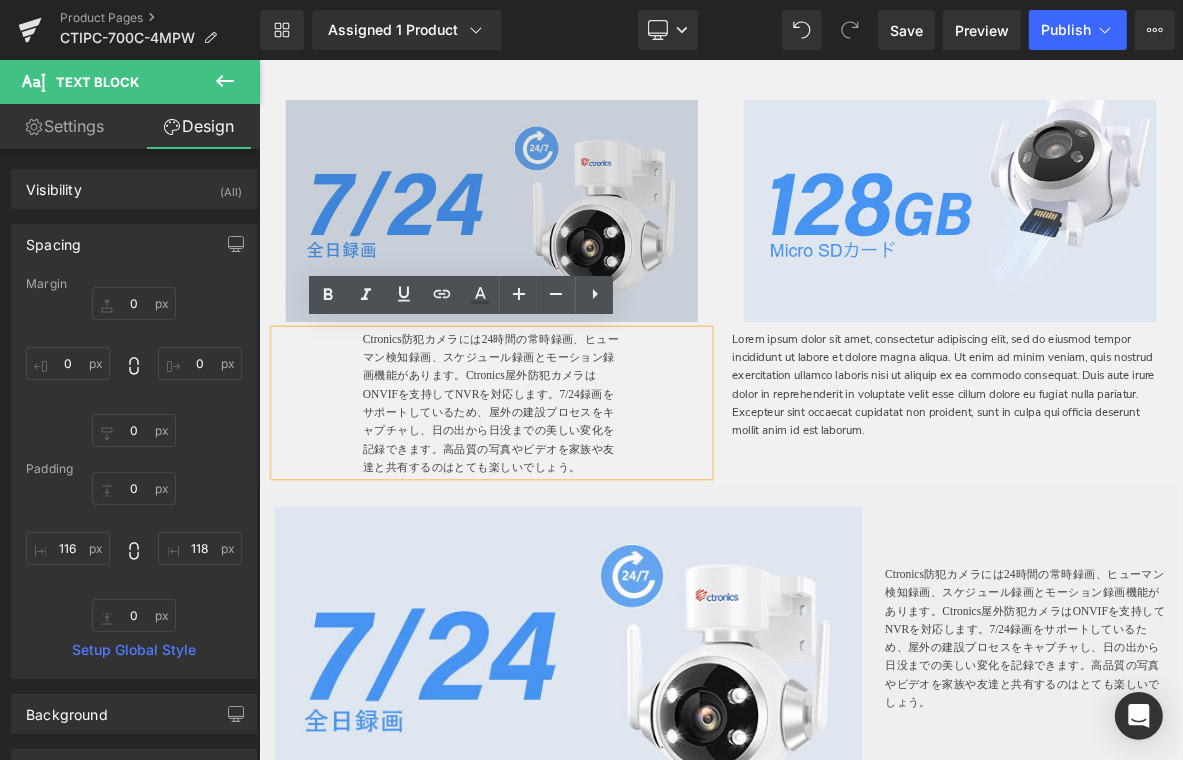 click at bounding box center [563, 256] 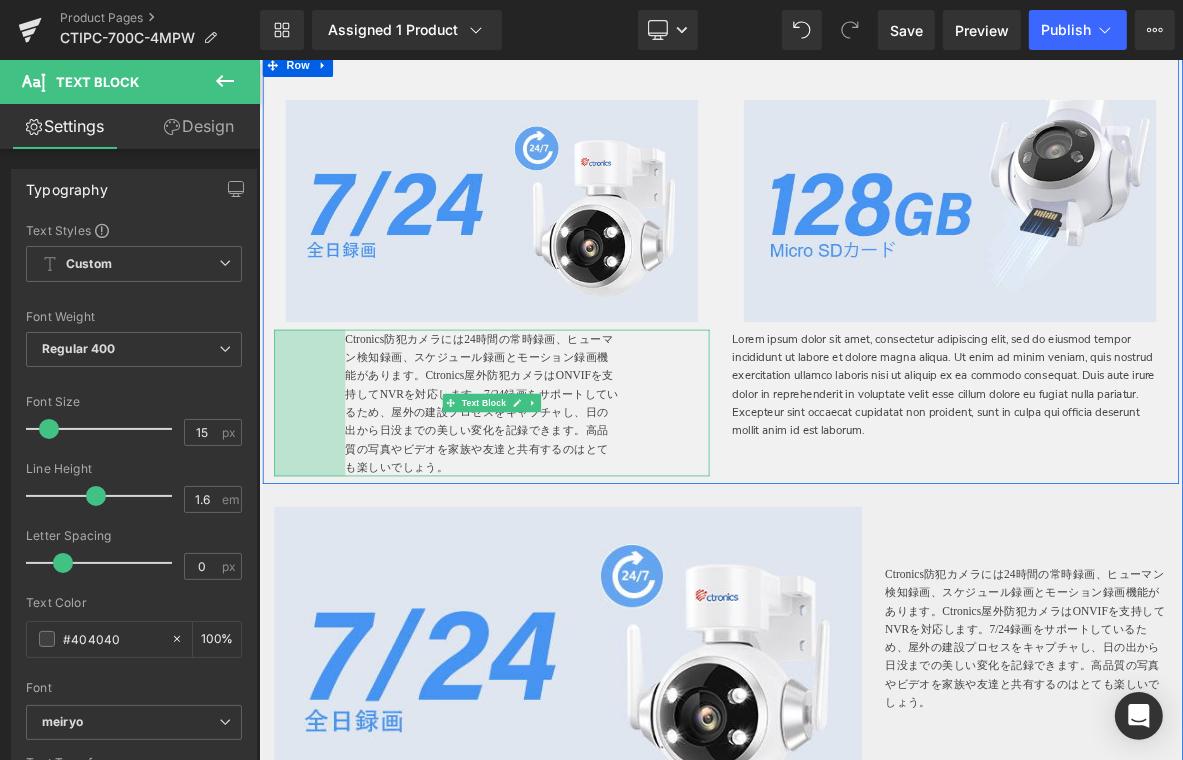 drag, startPoint x: 286, startPoint y: 518, endPoint x: 263, endPoint y: 517, distance: 23.021729 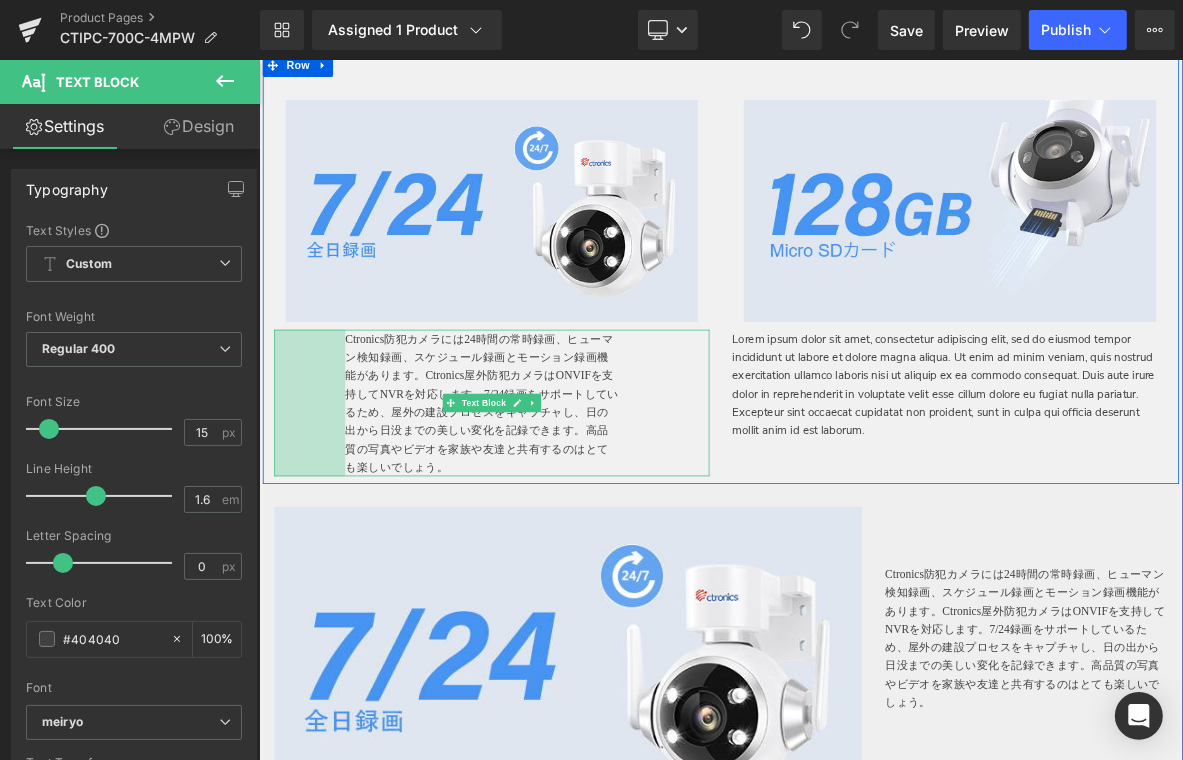 click on "Image
Row
Ctronics防犯カメラには24時間の常時録画、ヒューマン検知録画、スケジュール録画とモーション録画機能があります。Ctronics屋外防犯カメラはONVIFを支持してNVRを対応します。7/24録画をサポートしているため、屋外の建設プロセスをキャプチャし、日の出から日没までの美しい変化を記録できます。高品質の写真やビデオを家族や友達と共有するのはとても楽しいでしょう。
Text Block       93px   118px" at bounding box center (563, 342) 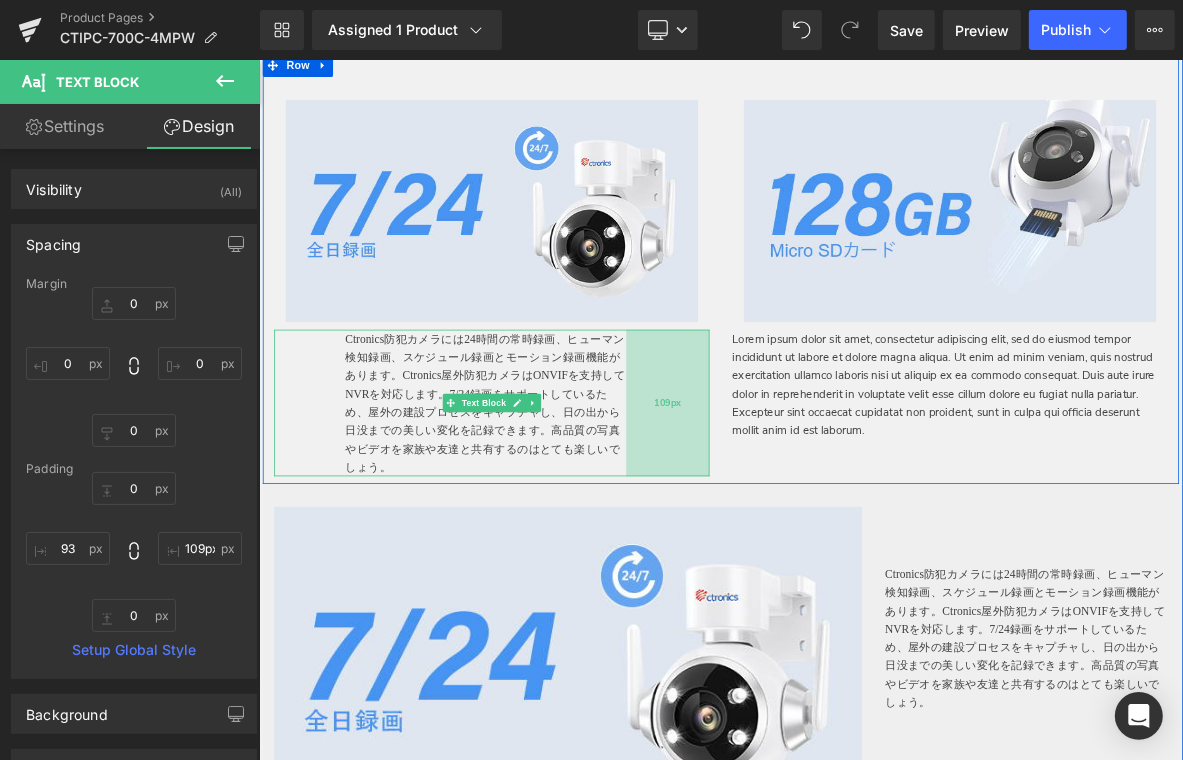 click on "Image
Row
Ctronics防犯カメラには24時間の常時録画、ヒューマン検知録画、スケジュール録画とモーション録画機能があります。Ctronics屋外防犯カメラはONVIFを支持してNVRを対応します。7/24録画をサポートしているため、屋外の建設プロセスをキャプチャし、日の出から日没までの美しい変化を記録できます。高品質の写真やビデオを家族や友達と共有するのはとても楽しいでしょう。
Text Block       93px   109px" at bounding box center (563, 342) 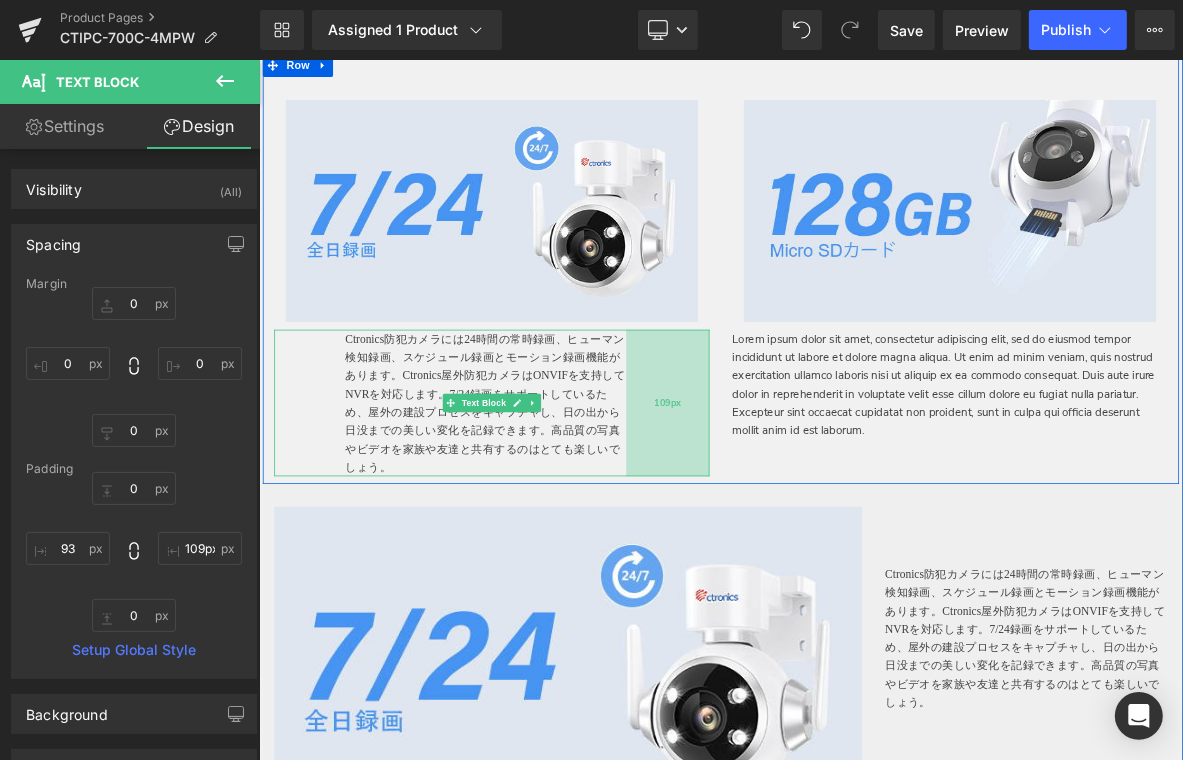 type on "112px" 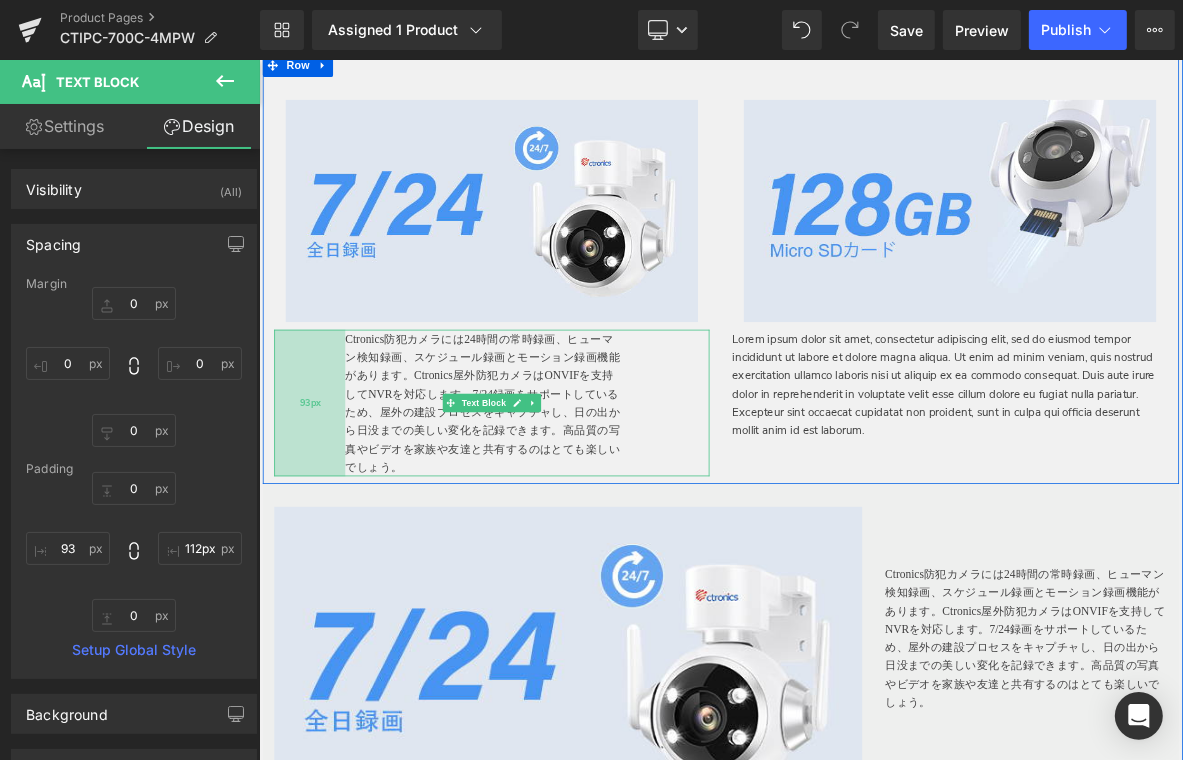 type on "90px" 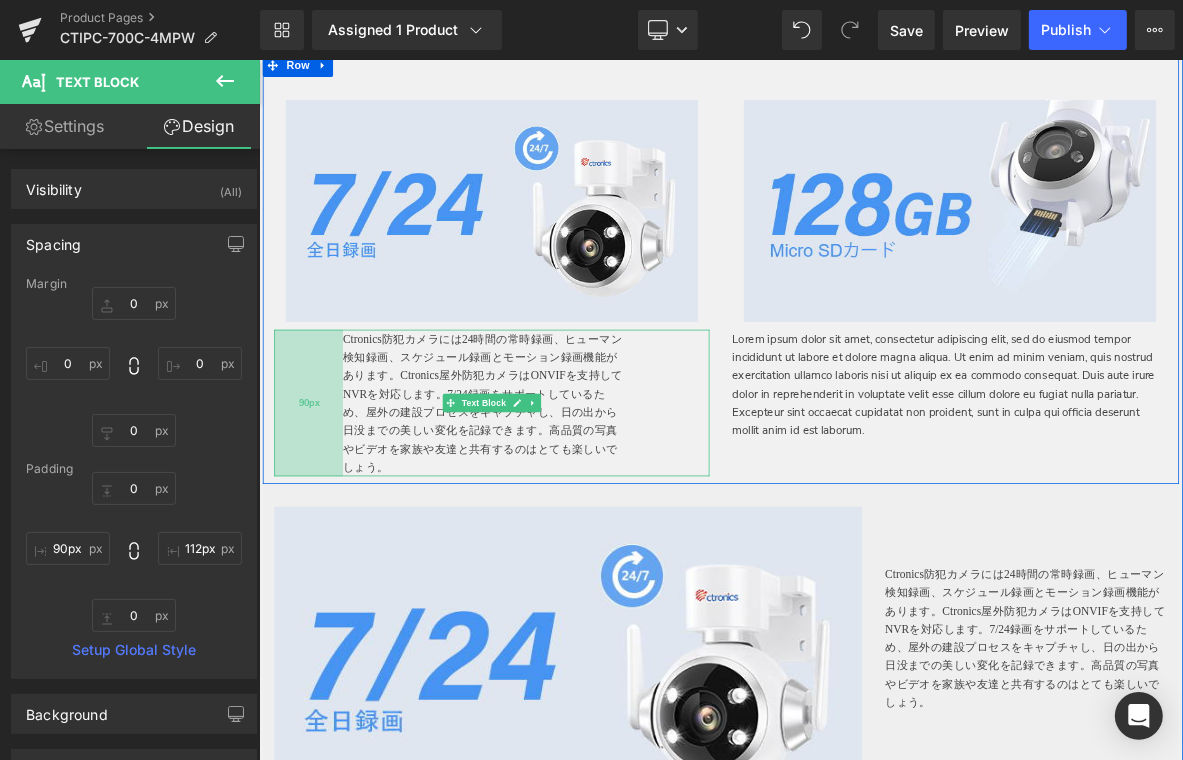 click on "90px" at bounding box center (323, 507) 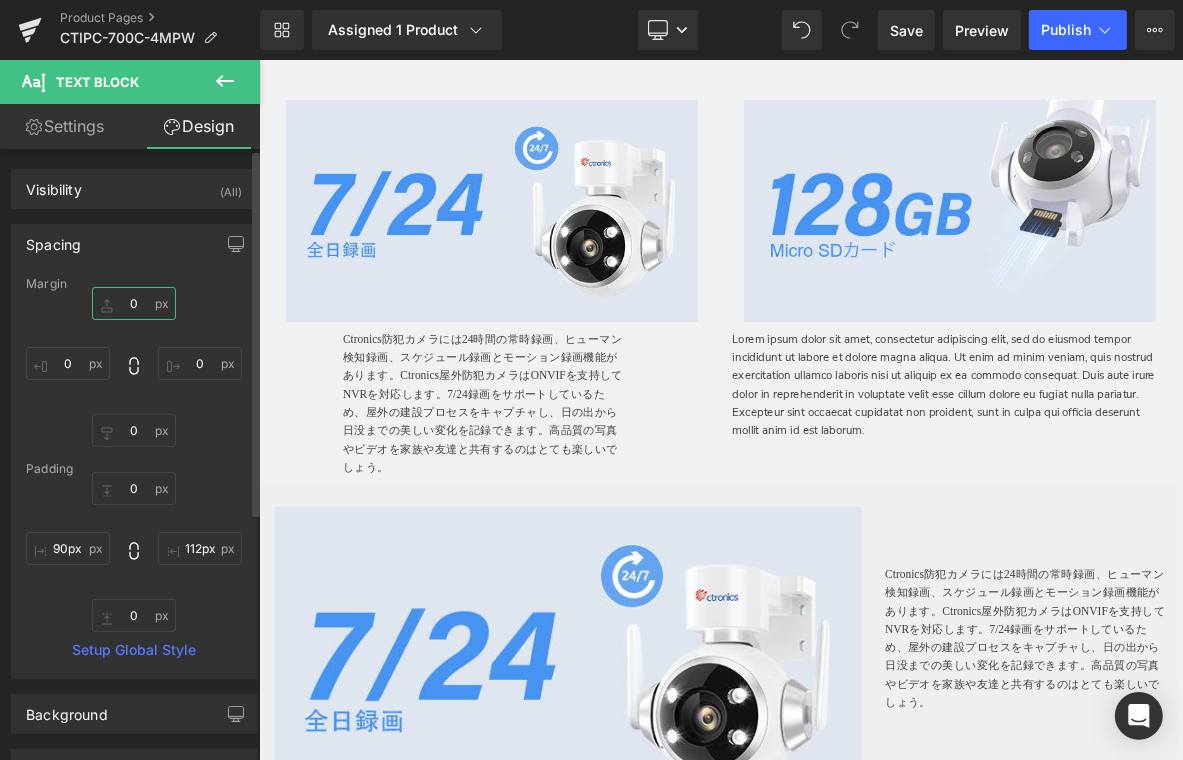 click on "0" at bounding box center (134, 303) 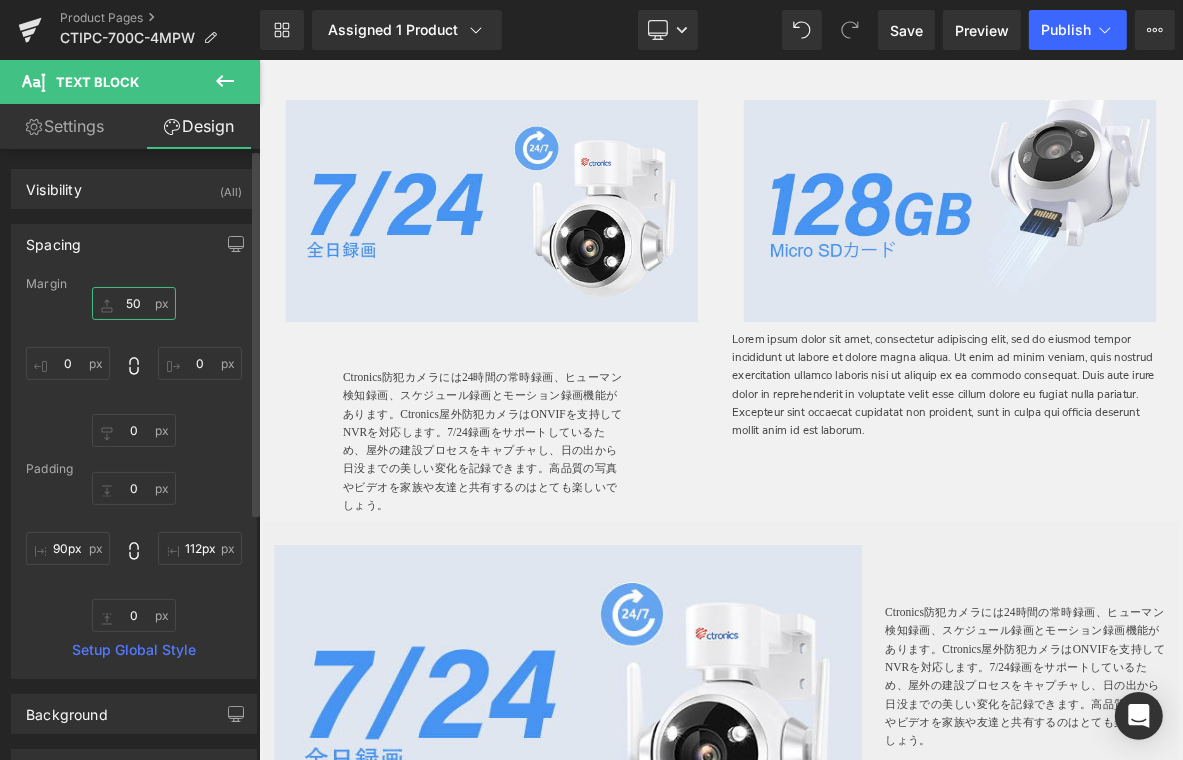 type on "5" 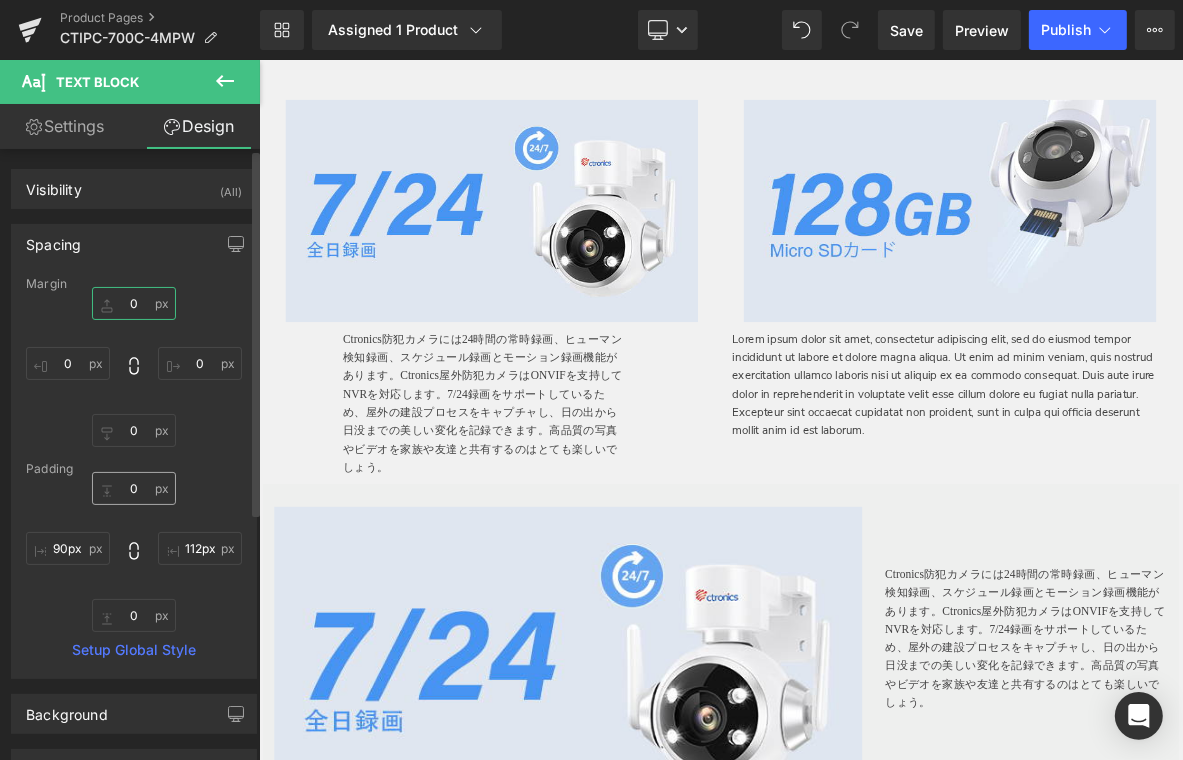 type 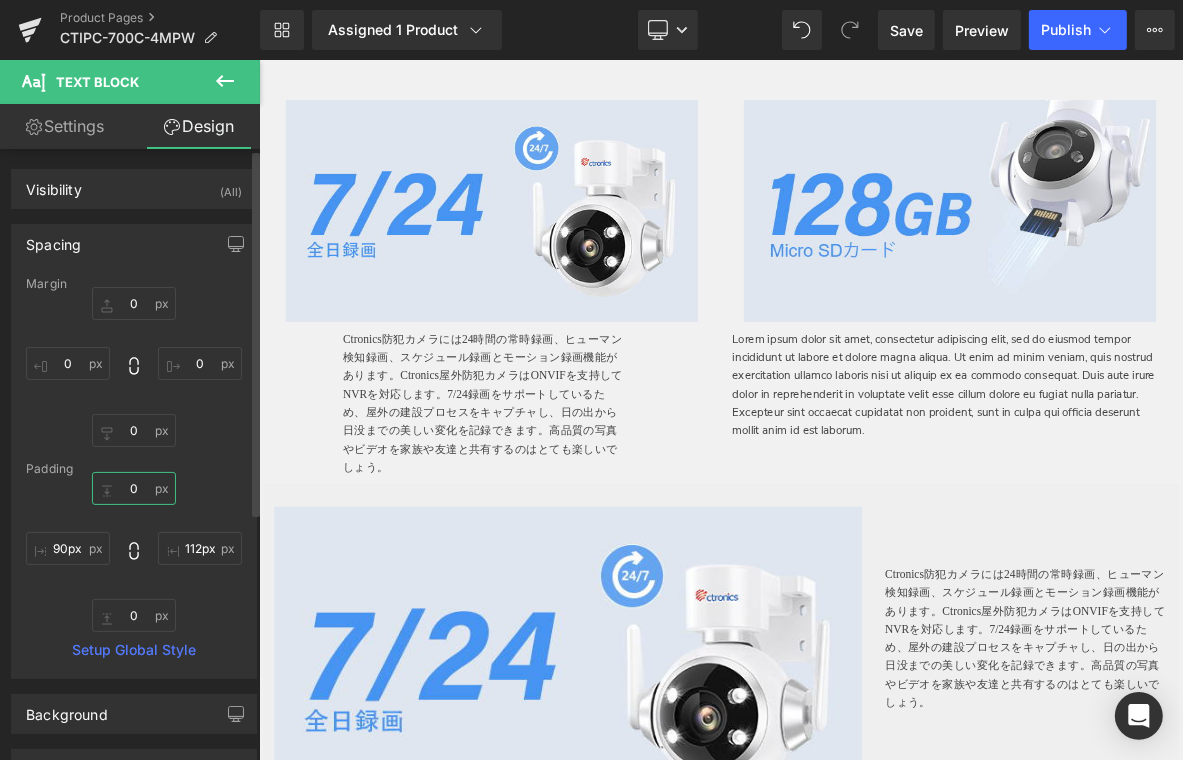 click on "0" at bounding box center (134, 488) 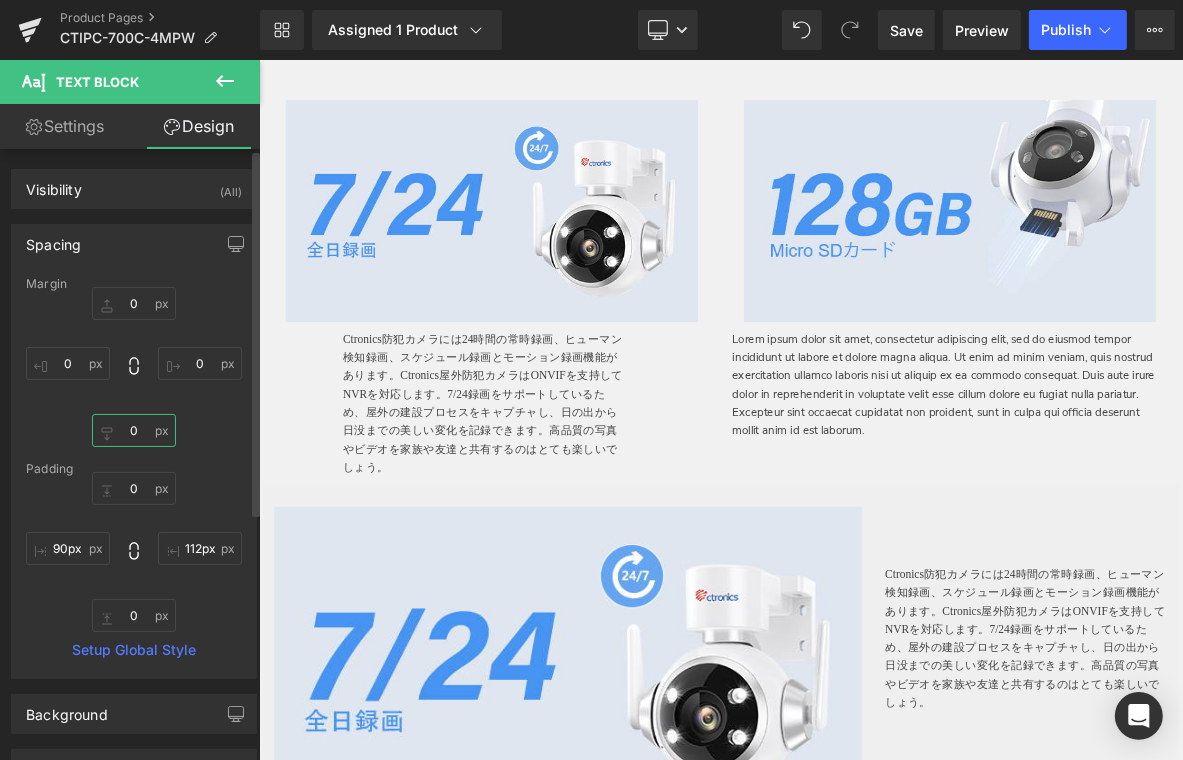 click on "0" at bounding box center [134, 430] 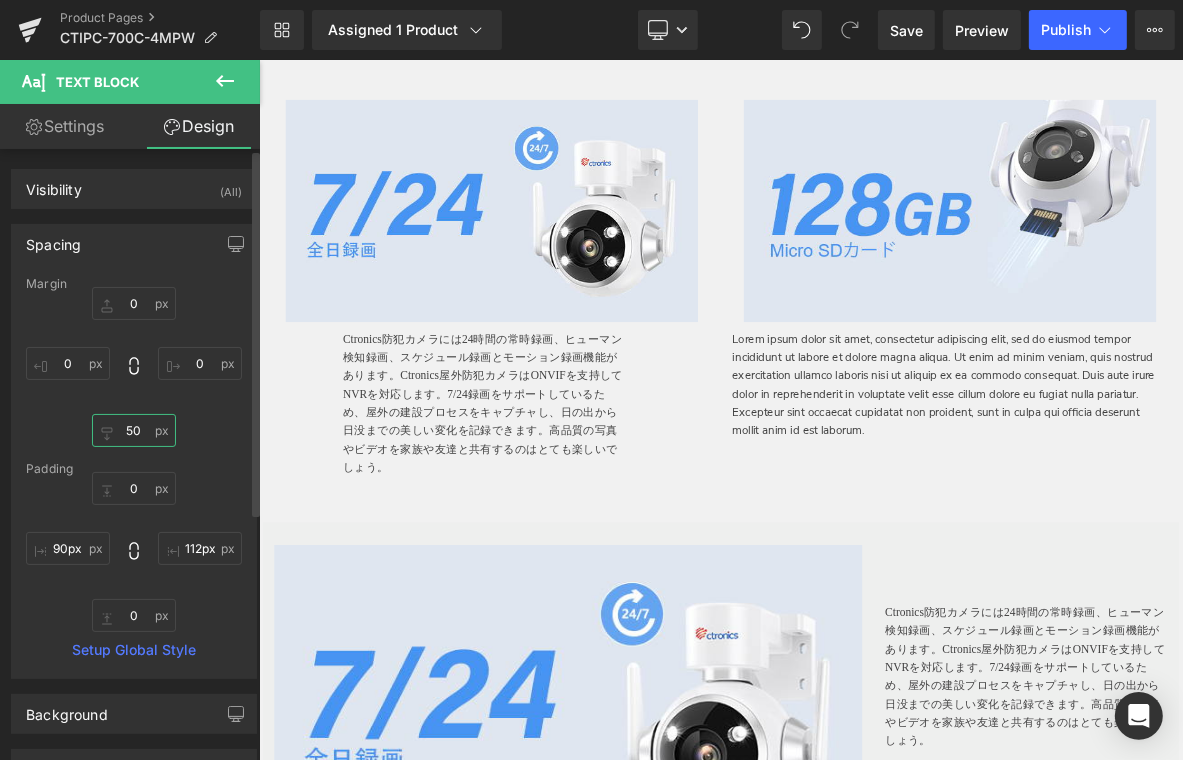 type on "5" 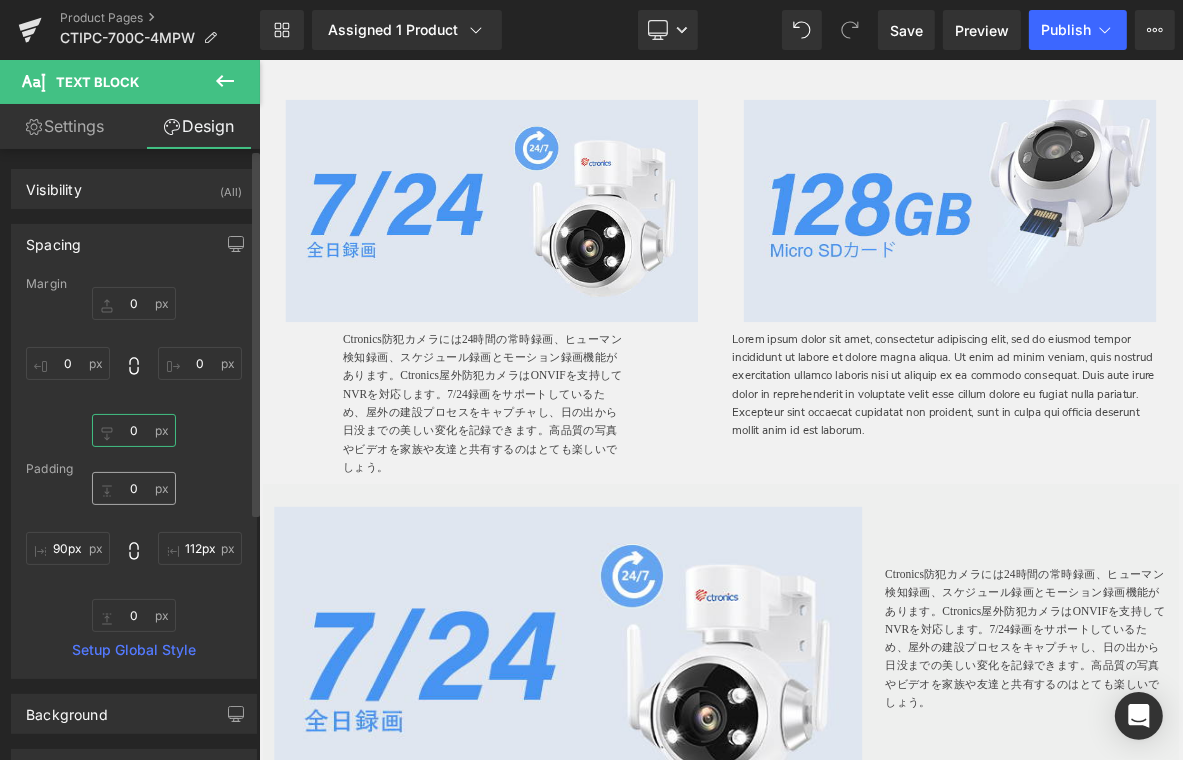 type 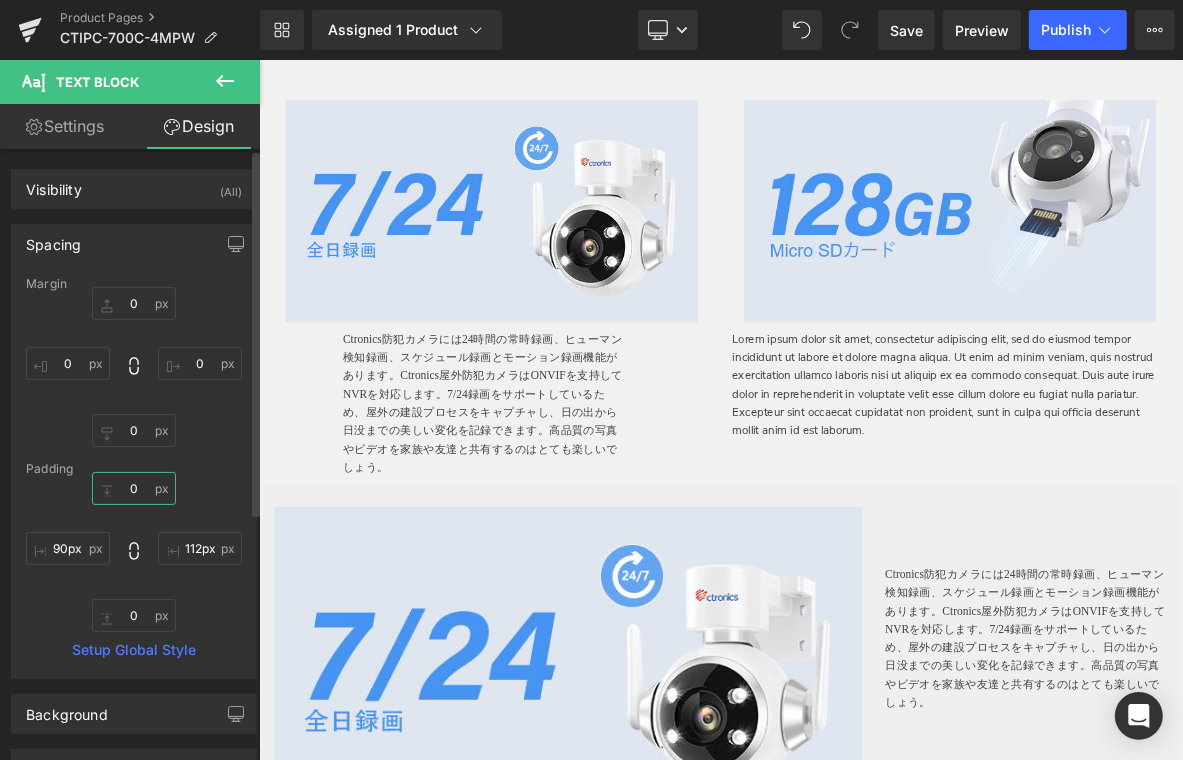 click on "0" at bounding box center [134, 488] 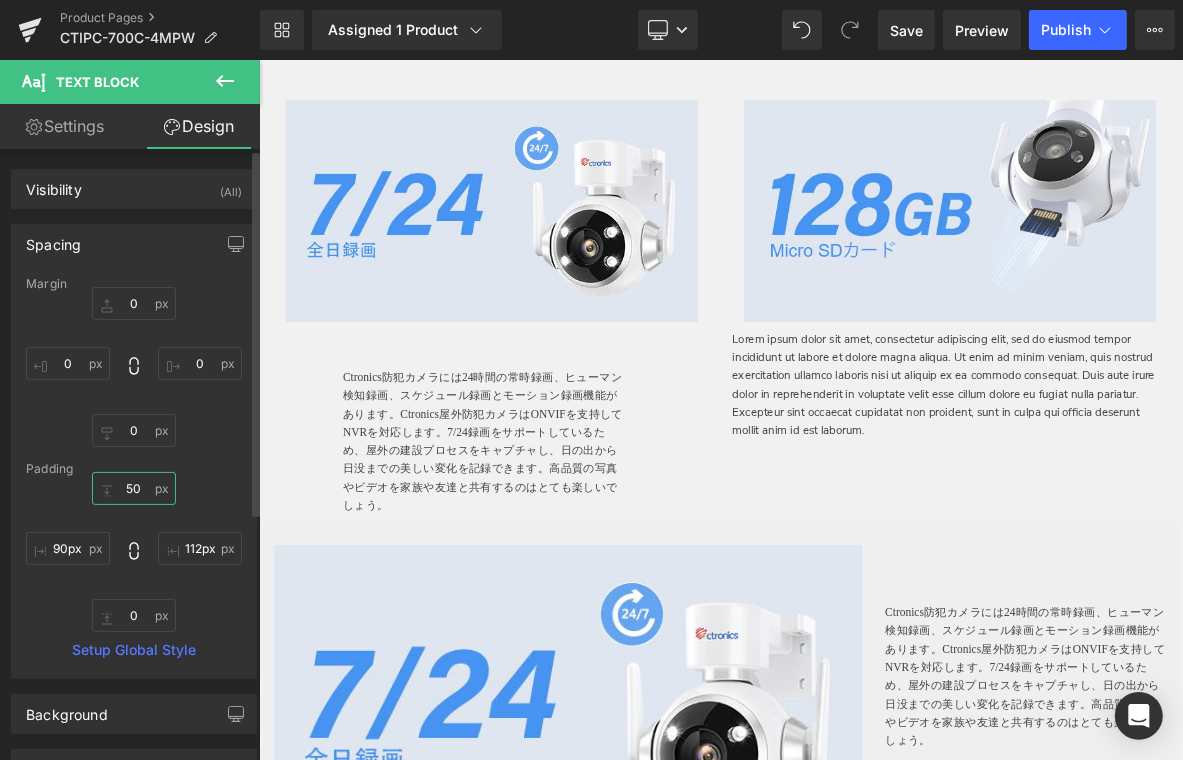 type on "5" 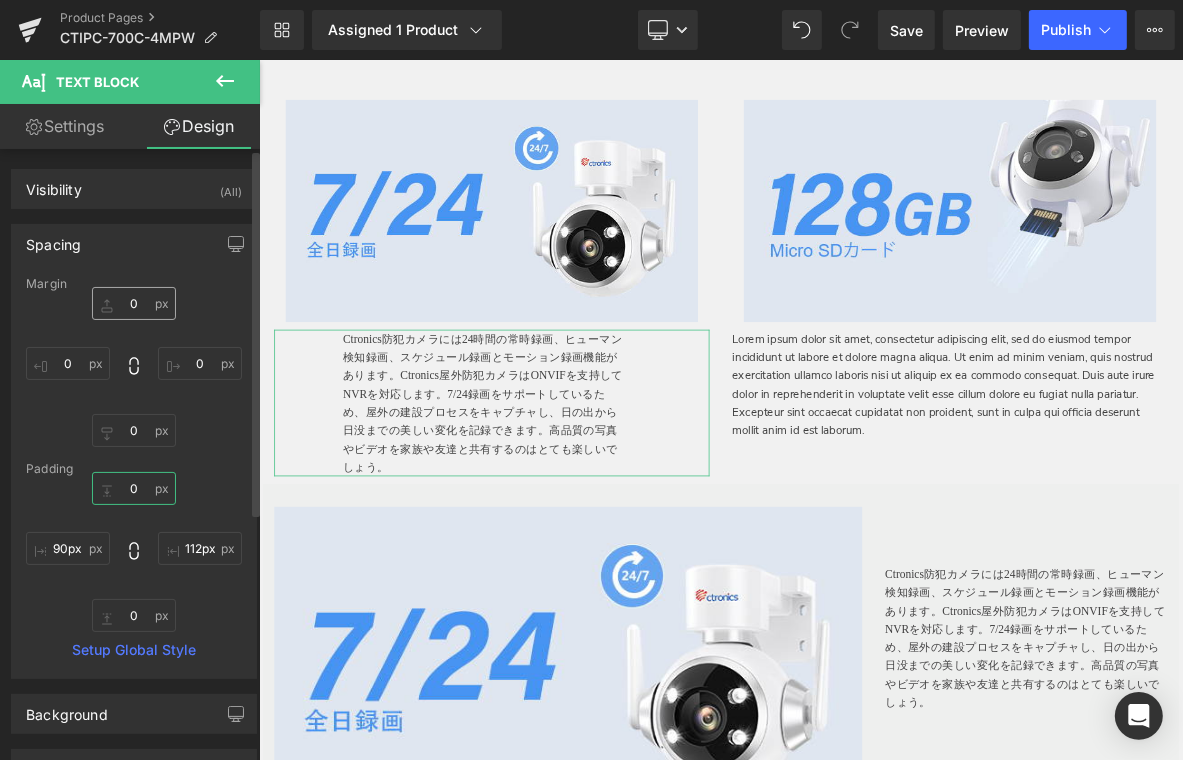 type 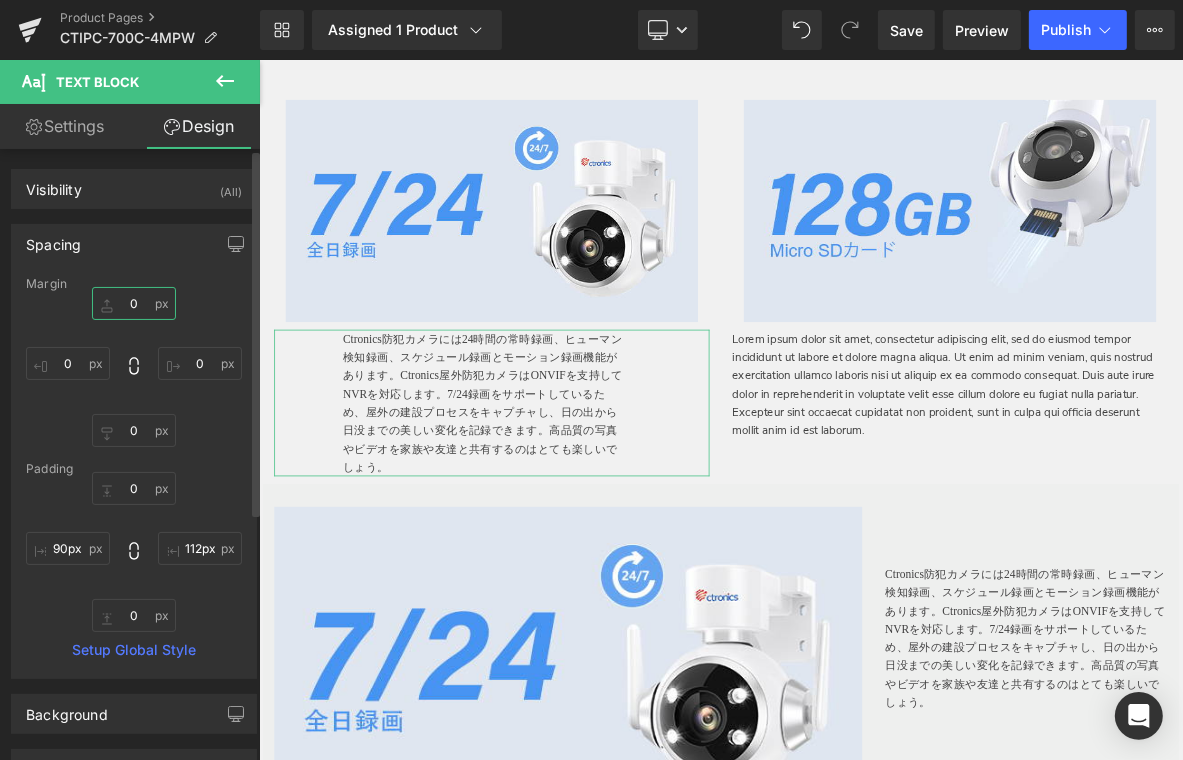 click at bounding box center [134, 303] 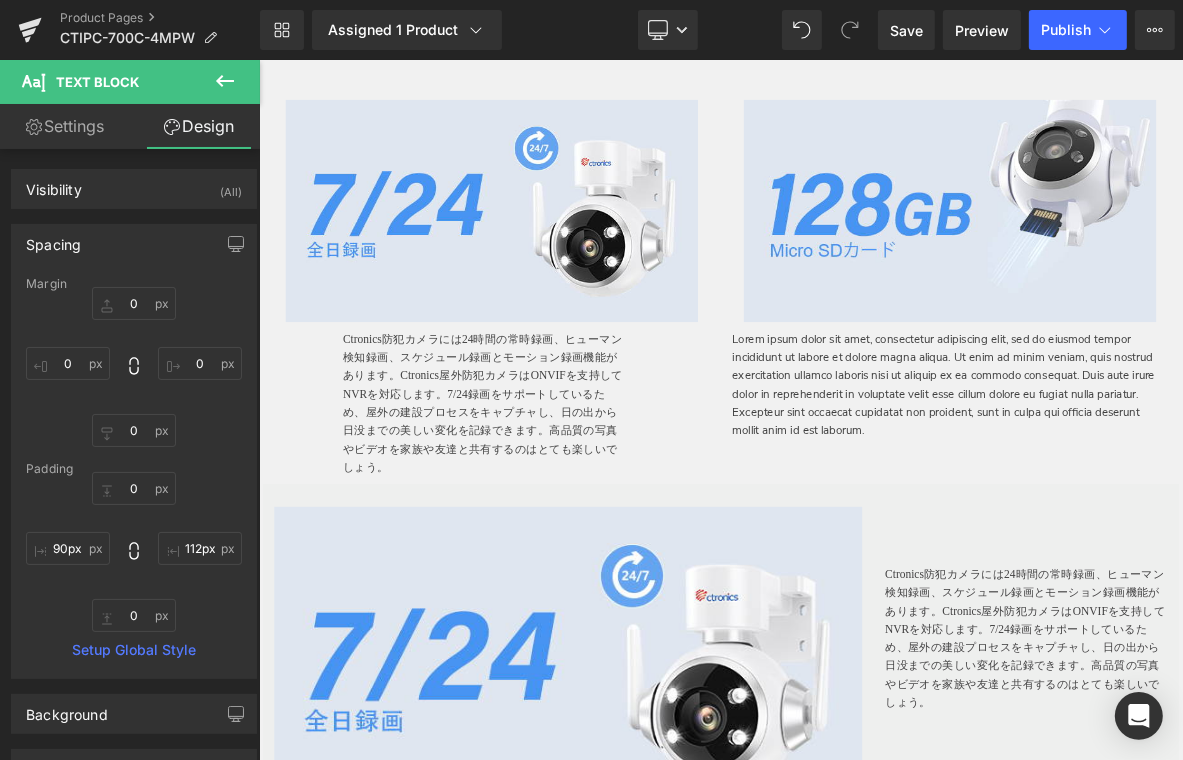 click at bounding box center [225, 82] 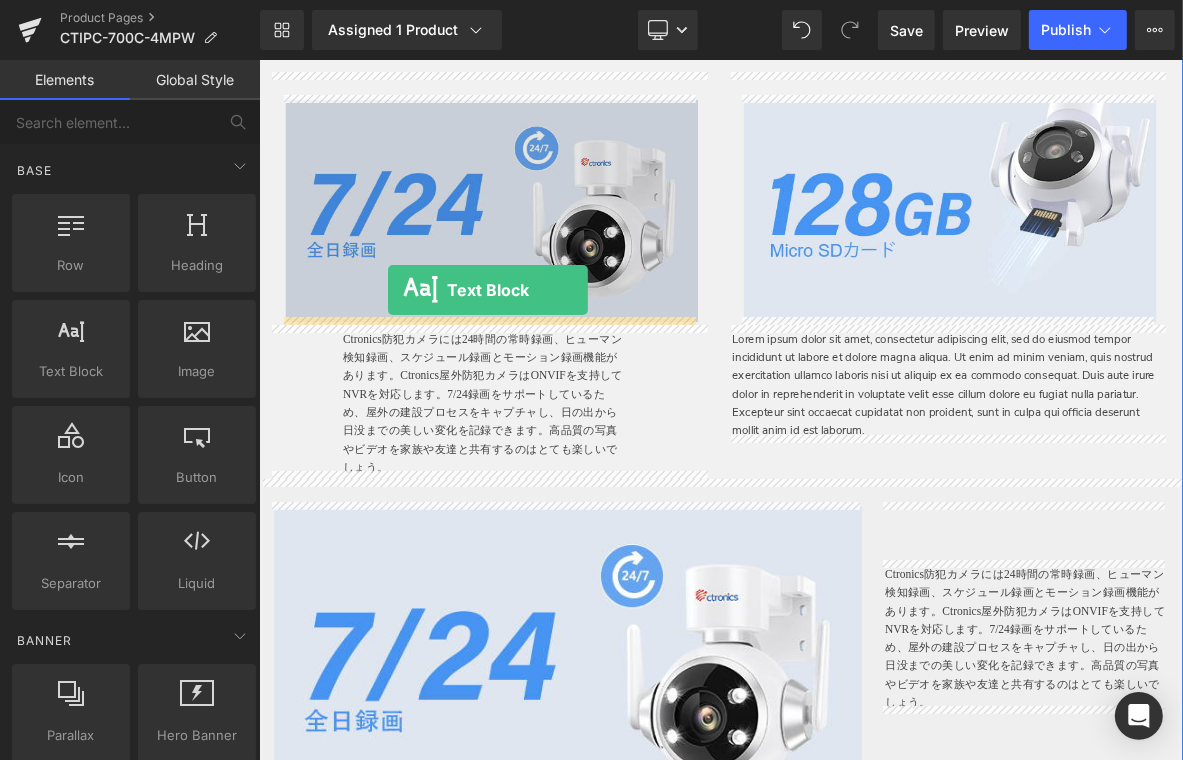 drag, startPoint x: 354, startPoint y: 402, endPoint x: 427, endPoint y: 361, distance: 83.725746 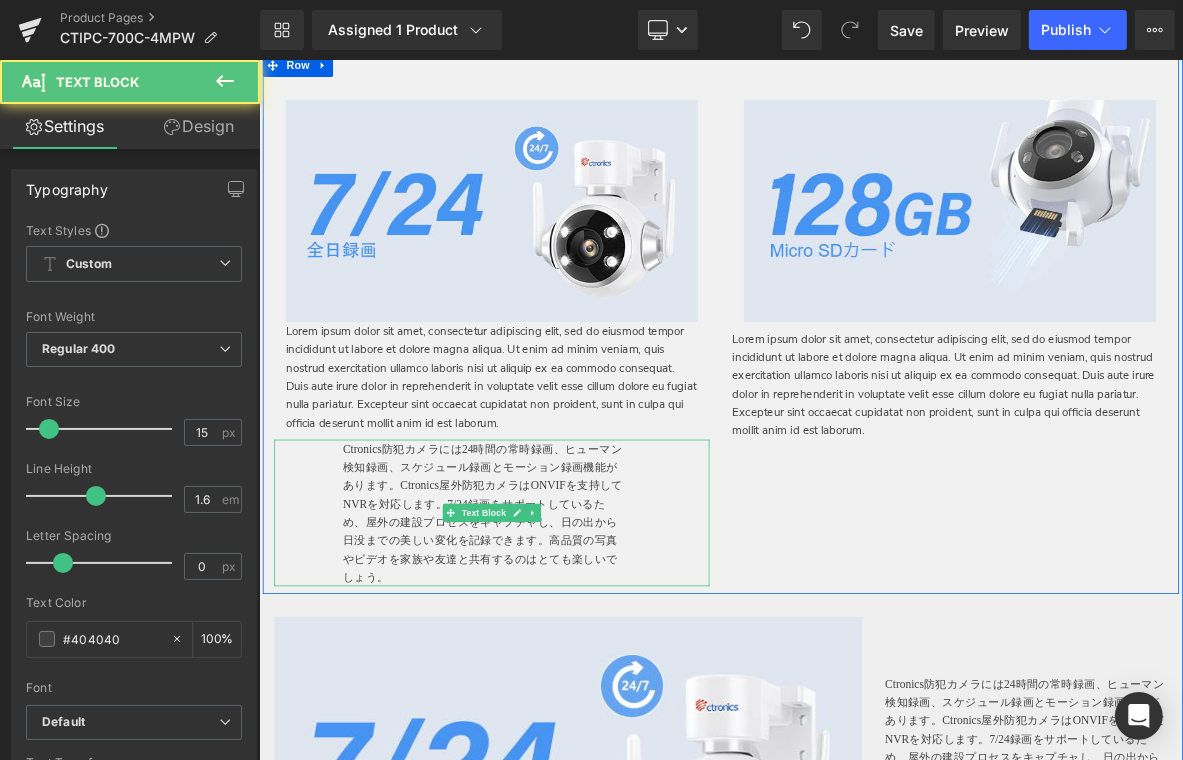 click on "Ctronics防犯カメラには24時間の常時録画、ヒューマン検知録画、スケジュール録画とモーション録画機能があります。Ctronics屋外防犯カメラはONVIFを支持してNVRを対応します。7/24録画をサポートしているため、屋外の建設プロセスをキャプチャし、日の出から日没までの美しい変化を記録できます。高品質の写真やビデオを家族や友達と共有するのはとても楽しいでしょう。" at bounding box center (552, 652) 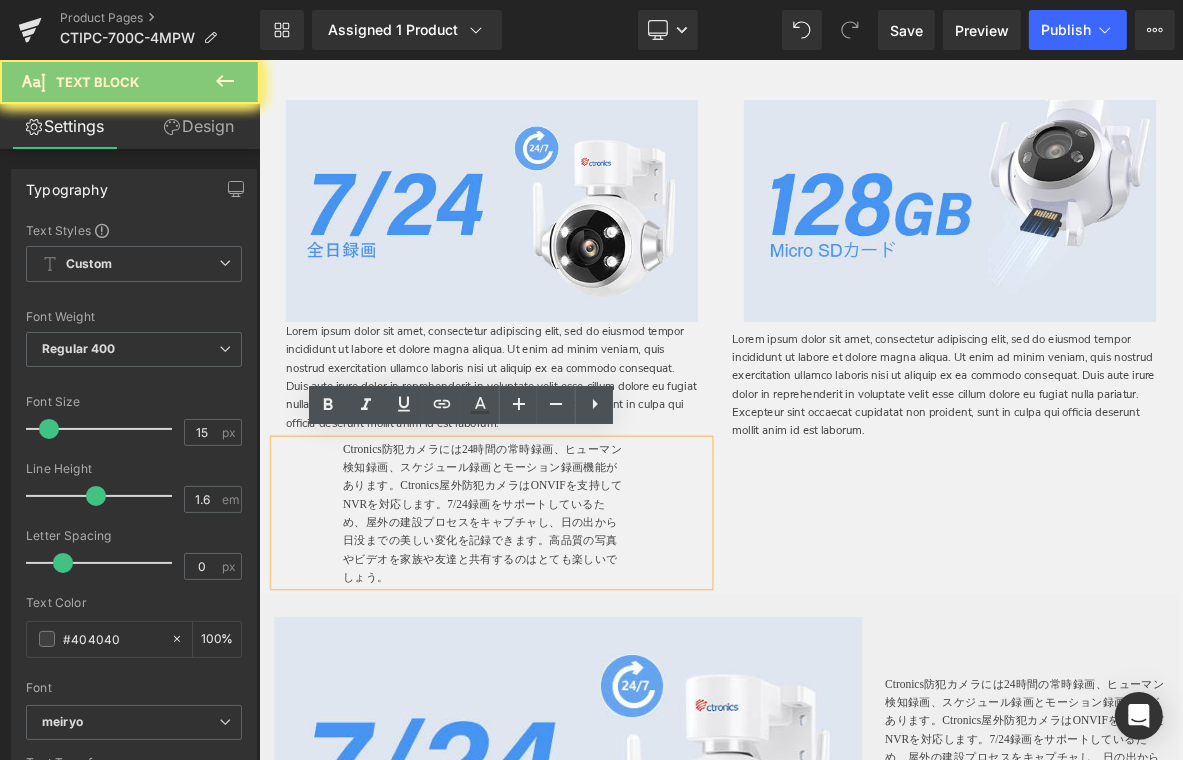 click on "Ctronics防犯カメラには24時間の常時録画、ヒューマン検知録画、スケジュール録画とモーション録画機能があります。Ctronics屋外防犯カメラはONVIFを支持してNVRを対応します。7/24録画をサポートしているため、屋外の建設プロセスをキャプチャし、日の出から日没までの美しい変化を記録できます。高品質の写真やビデオを家族や友達と共有するのはとても楽しいでしょう。" at bounding box center (552, 652) 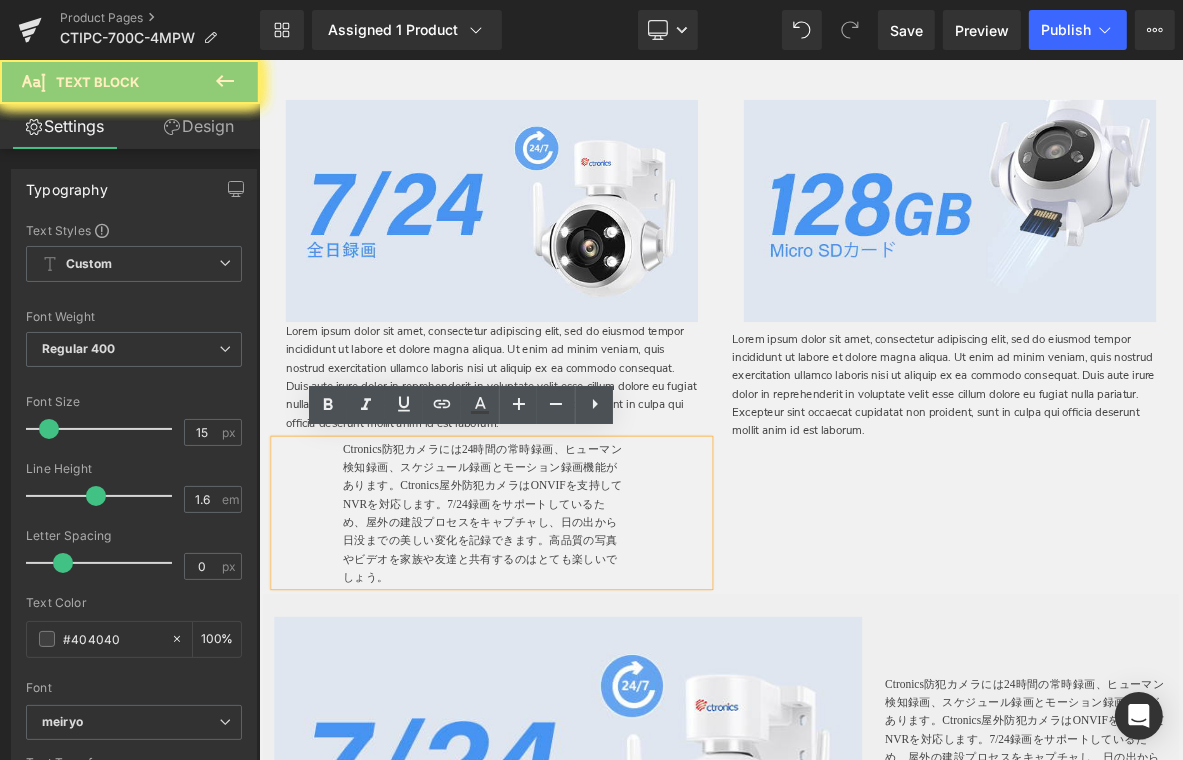 click on "Ctronics防犯カメラには24時間の常時録画、ヒューマン検知録画、スケジュール録画とモーション録画機能があります。Ctronics屋外防犯カメラはONVIFを支持してNVRを対応します。7/24録画をサポートしているため、屋外の建設プロセスをキャプチャし、日の出から日没までの美しい変化を記録できます。高品質の写真やビデオを家族や友達と共有するのはとても楽しいでしょう。" at bounding box center (552, 652) 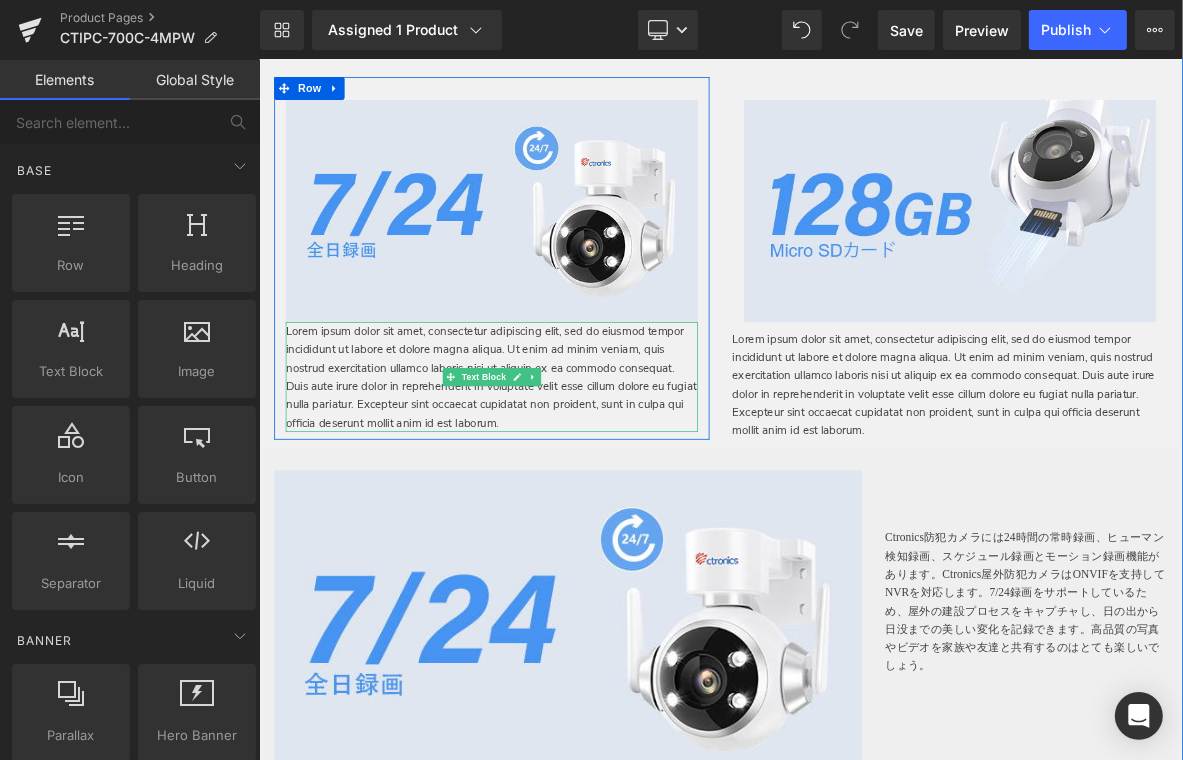 click on "Lorem ipsum dolor sit amet, consectetur adipiscing elit, sed do eiusmod tempor incididunt ut labore et dolore magna aliqua. Ut enim ad minim veniam, quis nostrud exercitation ullamco laboris nisi ut aliquip ex ea commodo consequat. Duis aute irure dolor in reprehenderit in voluptate velit esse cillum dolore eu fugiat nulla pariatur. Excepteur sint occaecat cupidatat non proident, sunt in culpa qui officia deserunt mollit anim id est laborum." at bounding box center (563, 474) 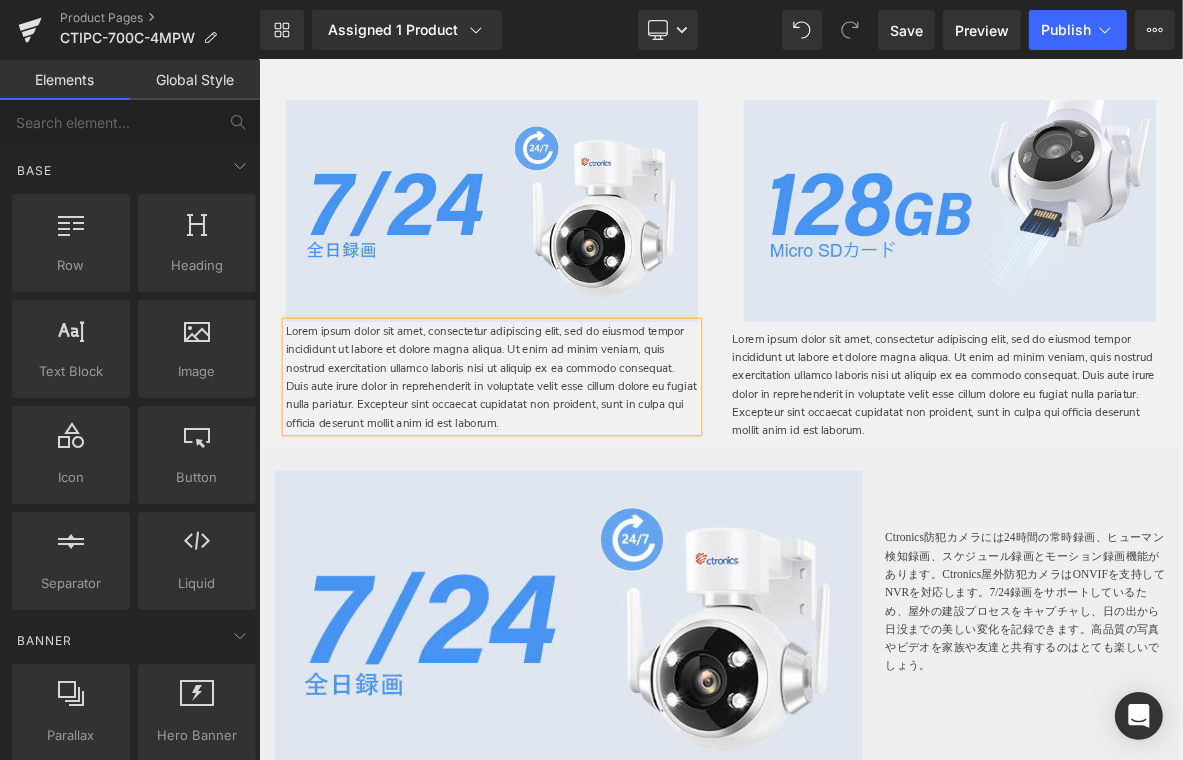 click on "Lorem ipsum dolor sit amet, consectetur adipiscing elit, sed do eiusmod tempor incididunt ut labore et dolore magna aliqua. Ut enim ad minim veniam, quis nostrud exercitation ullamco laboris nisi ut aliquip ex ea commodo consequat. Duis aute irure dolor in reprehenderit in voluptate velit esse cillum dolore eu fugiat nulla pariatur. Excepteur sint occaecat cupidatat non proident, sunt in culpa qui officia deserunt mollit anim id est laborum." at bounding box center (563, 474) 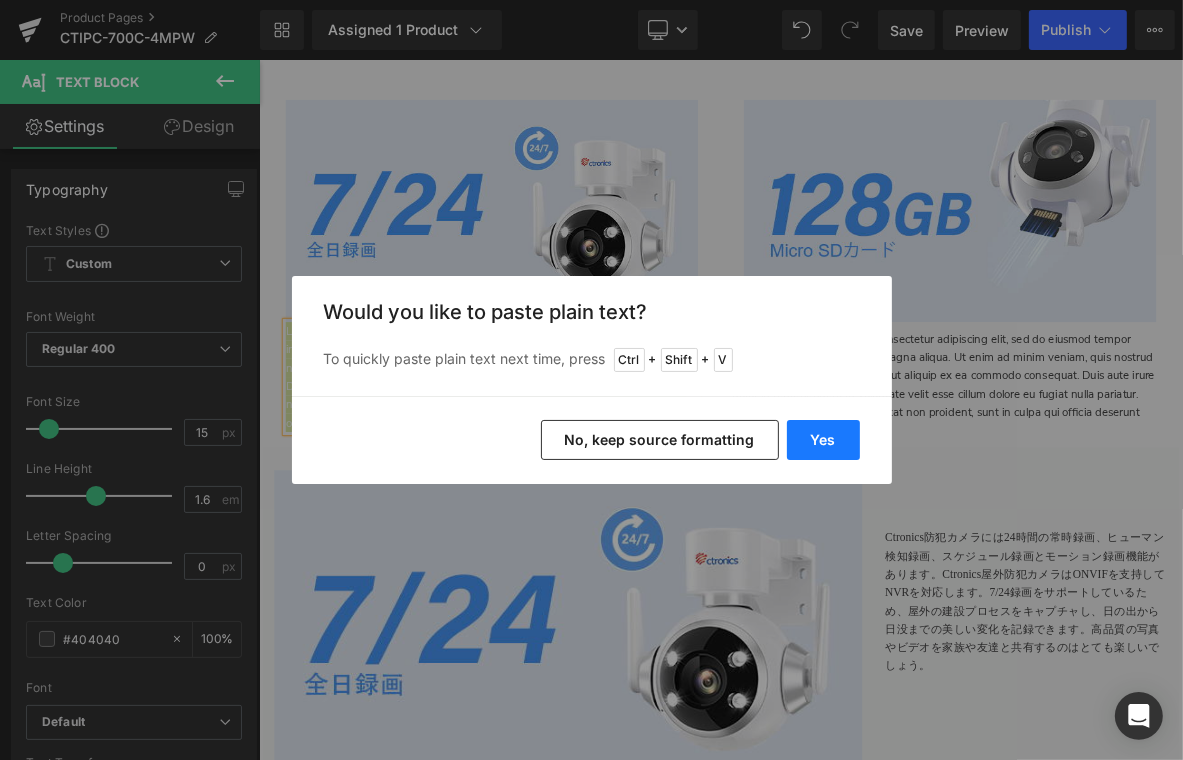 click on "Yes" at bounding box center [823, 440] 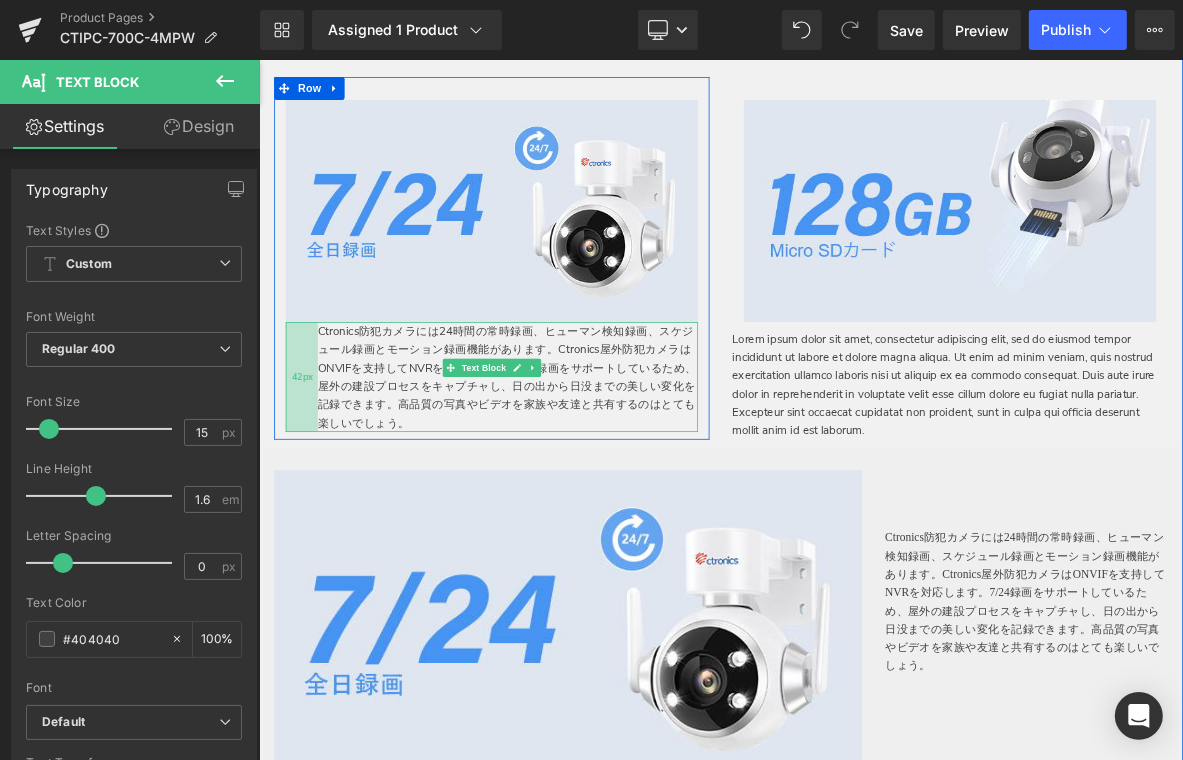 drag, startPoint x: 287, startPoint y: 449, endPoint x: 329, endPoint y: 451, distance: 42.047592 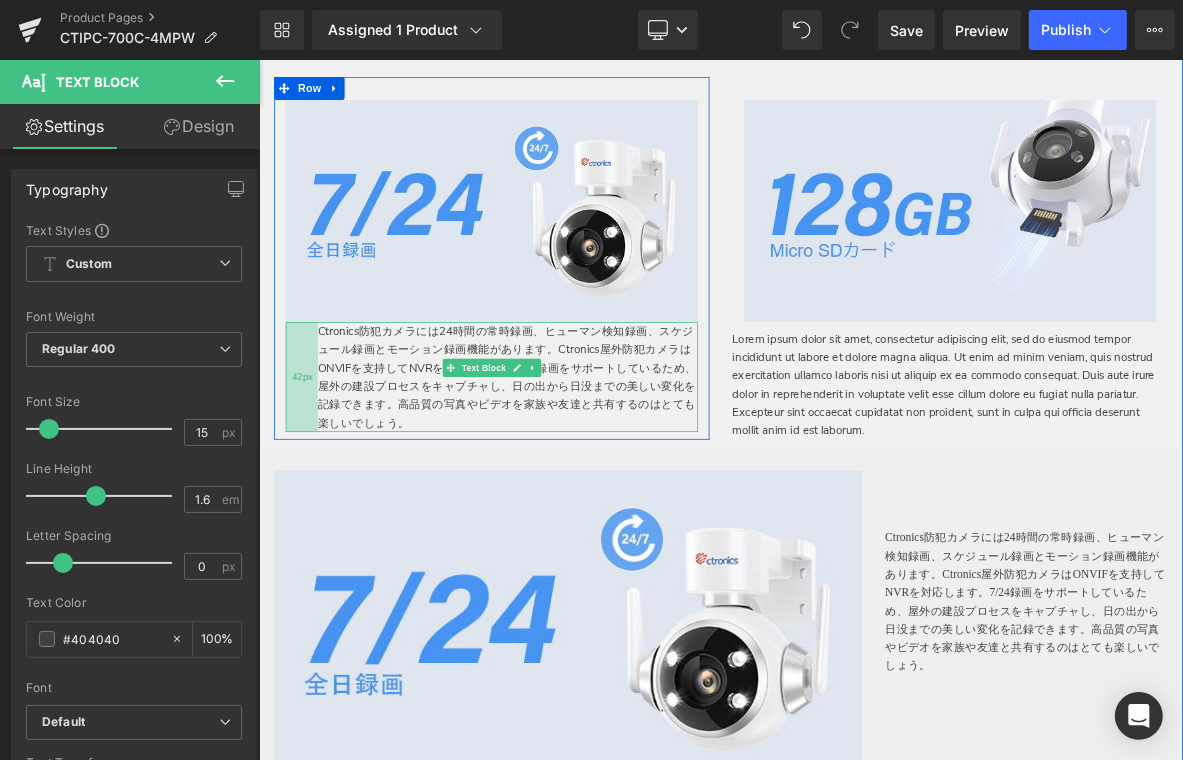 click on "Ctronics防犯カメラには24時間の常時録画、ヒューマン検知録画、スケジュール録画とモーション録画機能があります。Ctronics屋外防犯カメラはONVIFを支持してNVRを対応します。7/24録画をサポートしているため、屋外の建設プロセスをキャプチャし、日の出から日没までの美しい変化を記録できます。高品質の写真やビデオを家族や友達と共有するのはとても楽しいでしょう。
Text Block       42px" at bounding box center [563, 474] 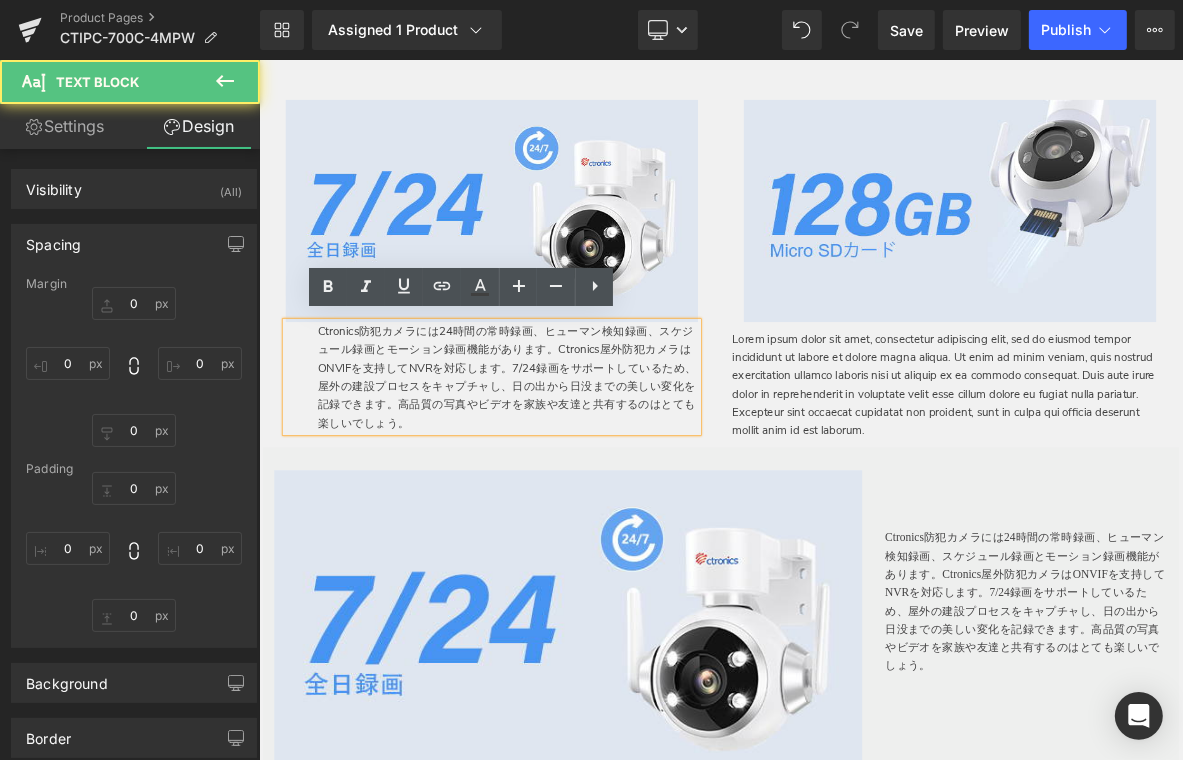 type on "0" 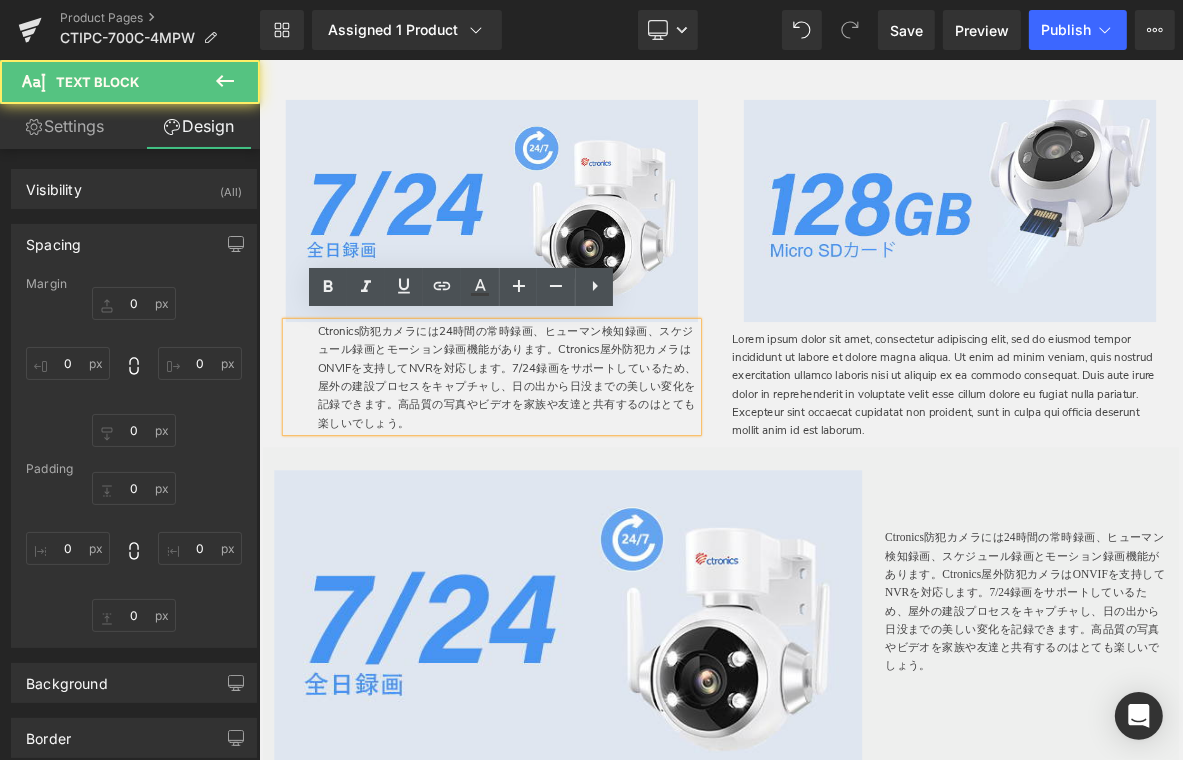 type on "0" 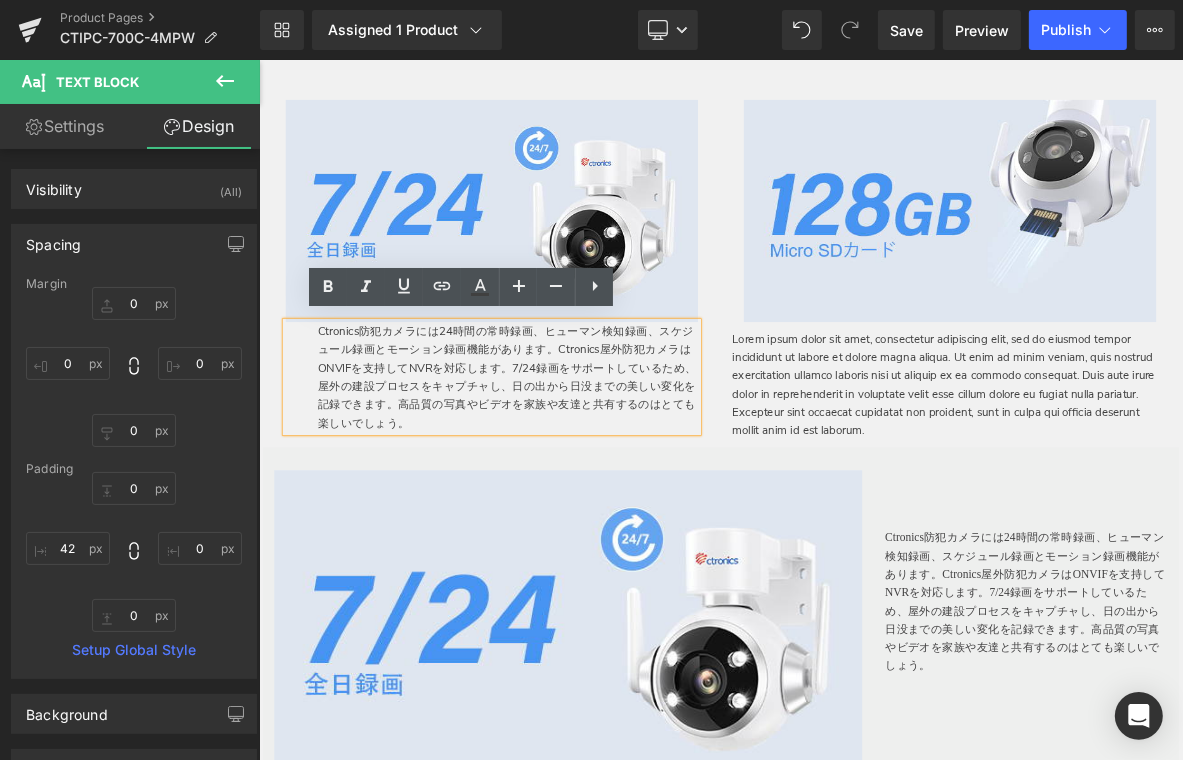 drag, startPoint x: 1175, startPoint y: 587, endPoint x: 899, endPoint y: 517, distance: 284.73846 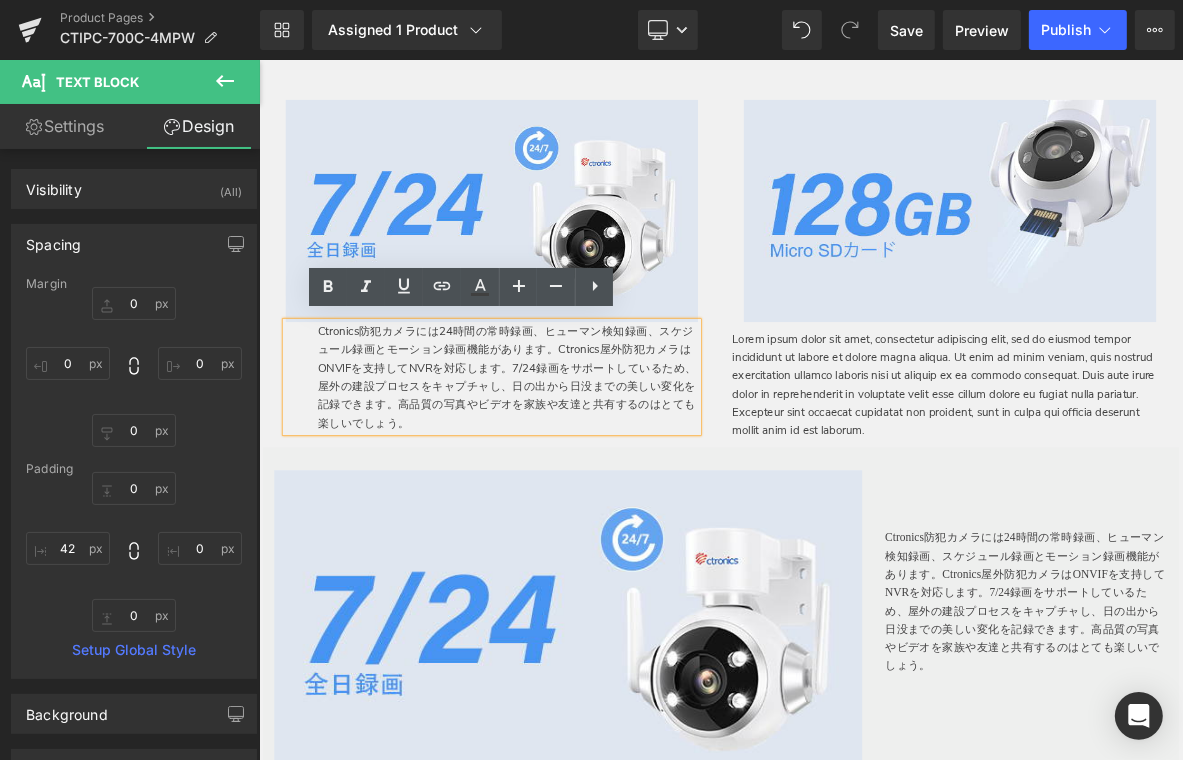 click on "Image         Heading         Ctronics防犯カメラには24時間の常時録画、ヒューマン検知録画、スケジュール録画とモーション録画機能があります。Ctronics屋外防犯カメラはONVIFを支持してNVRを対応します。7/24録画をサポートしているため、屋外の建設プロセスをキャプチャし、日の出から日没までの美しい変化を記録できます。高品質の写真やビデオを家族や友達と共有するのはとても楽しいでしょう。  Text Block         Row" at bounding box center (863, 793) 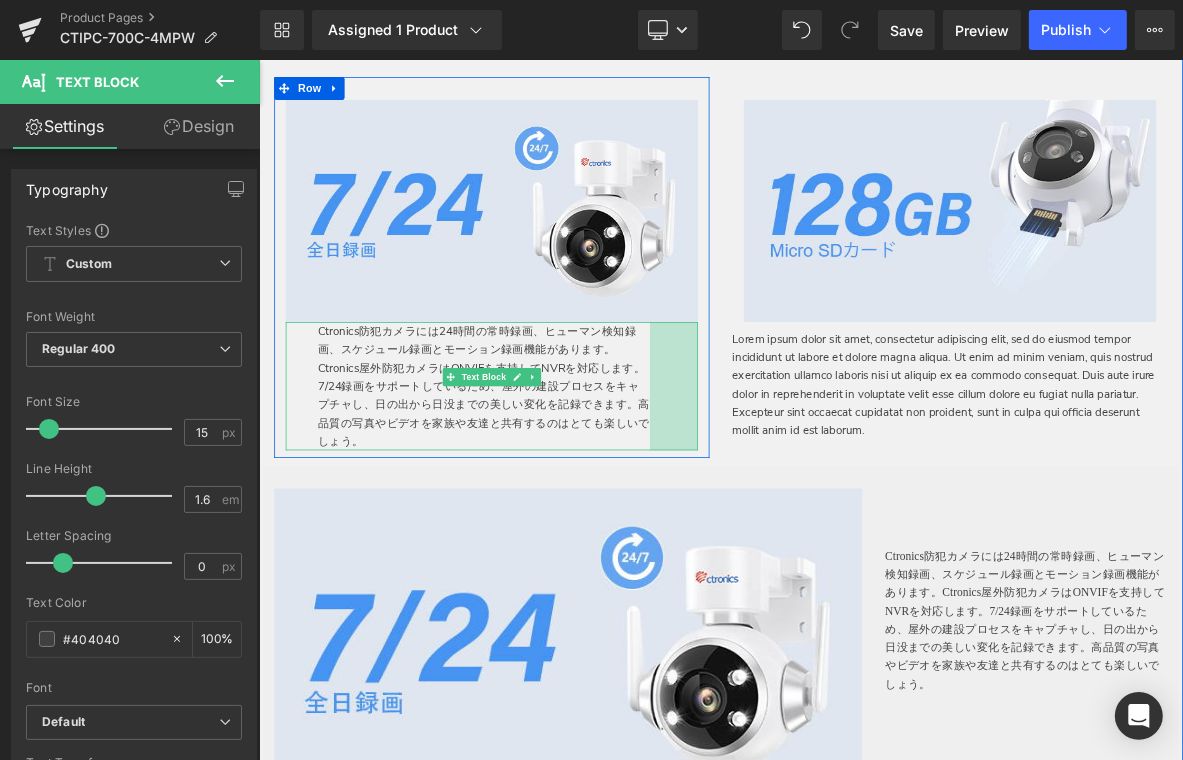 drag, startPoint x: 822, startPoint y: 465, endPoint x: 759, endPoint y: 468, distance: 63.07139 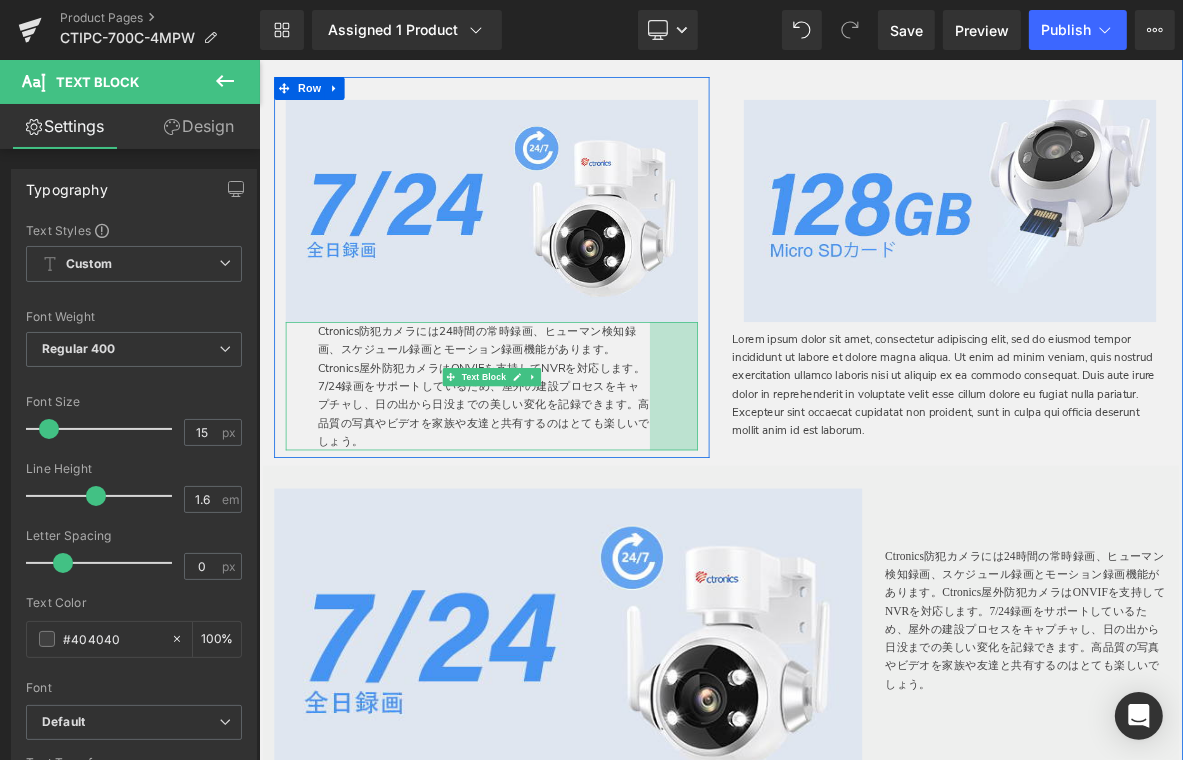 click on "Ctronics防犯カメラには24時間の常時録画、ヒューマン検知録画、スケジュール録画とモーション録画機能があります。Ctronics屋外防犯カメラはONVIFを支持してNVRを対応します。7/24録画をサポートしているため、屋外の建設プロセスをキャプチャし、日の出から日没までの美しい変化を記録できます。高品質の写真やビデオを家族や友達と共有するのはとても楽しいでしょう。
Text Block       42px   63px" at bounding box center (563, 486) 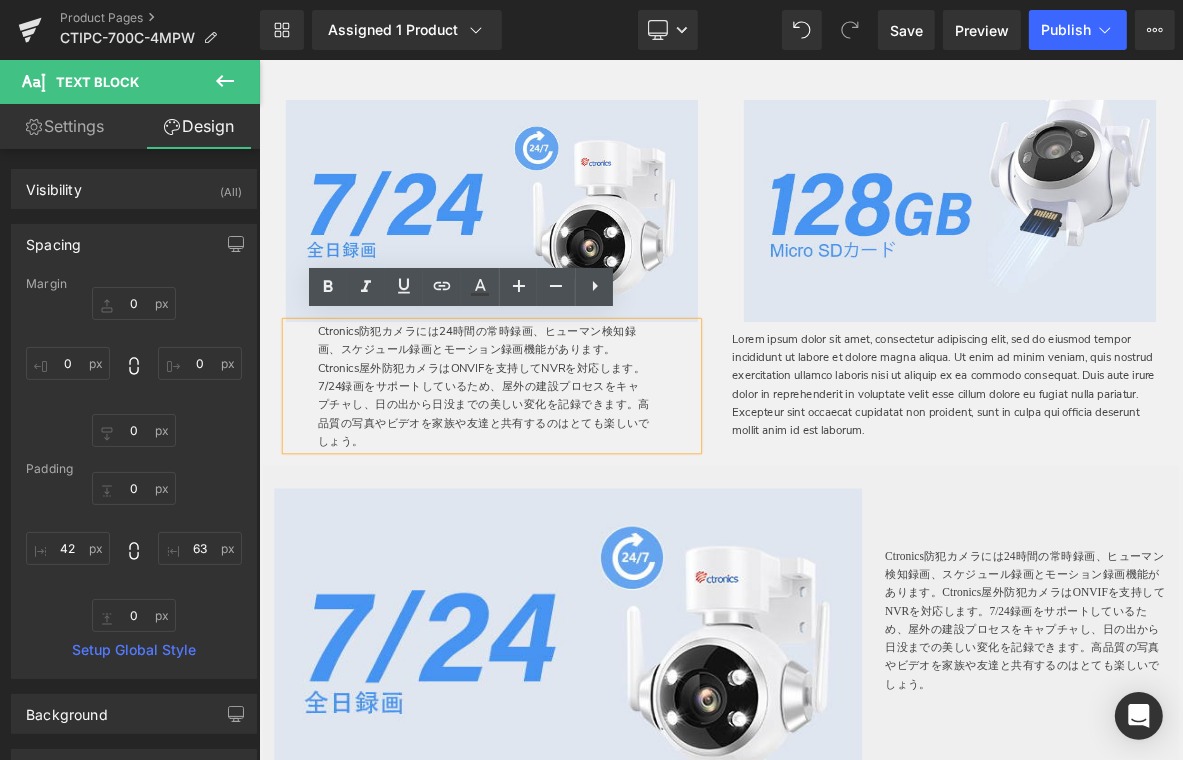 click at bounding box center (258, 59) 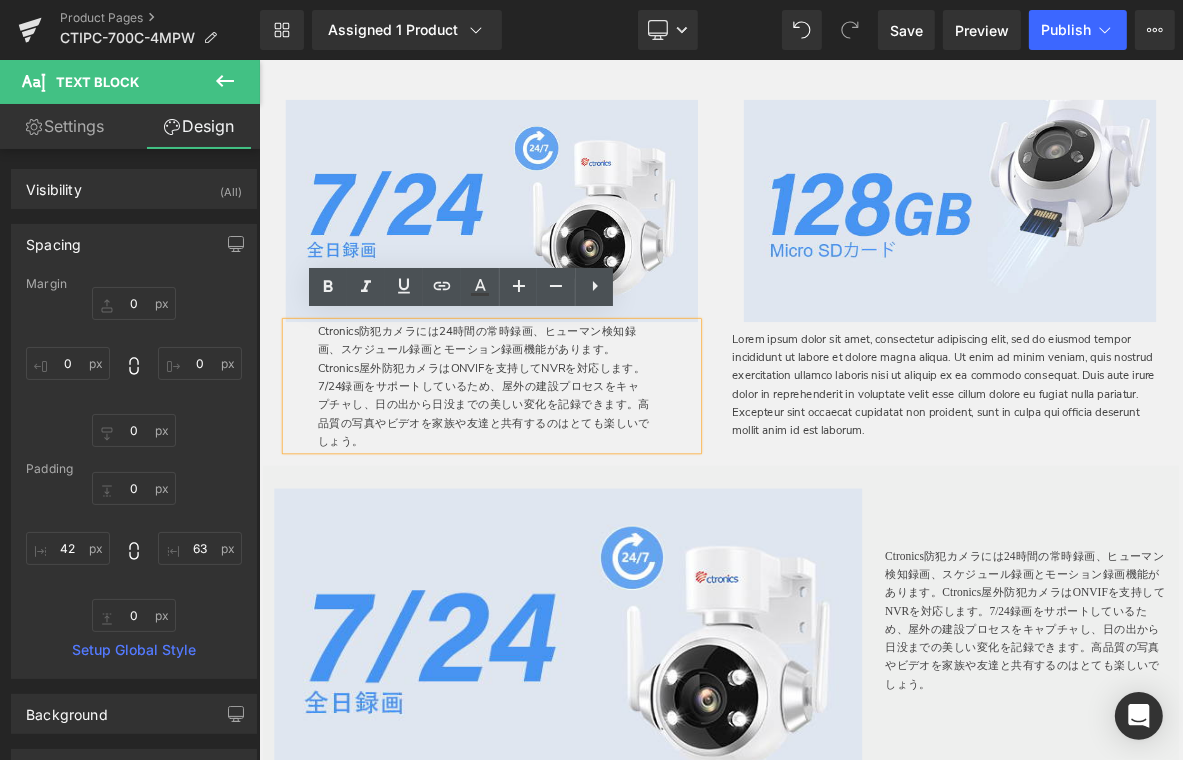 click on "Ctronics防犯カメラには24時間の常時録画、ヒューマン検知録画、スケジュール録画とモーション録画機能があります。Ctronics屋外防犯カメラはONVIFを支持してNVRを対応します。7/24録画をサポートしているため、屋外の建設プロセスをキャプチャし、日の出から日没までの美しい変化を記録できます。高品質の写真やビデオを家族や友達と共有するのはとても楽しいでしょう。" at bounding box center (552, 486) 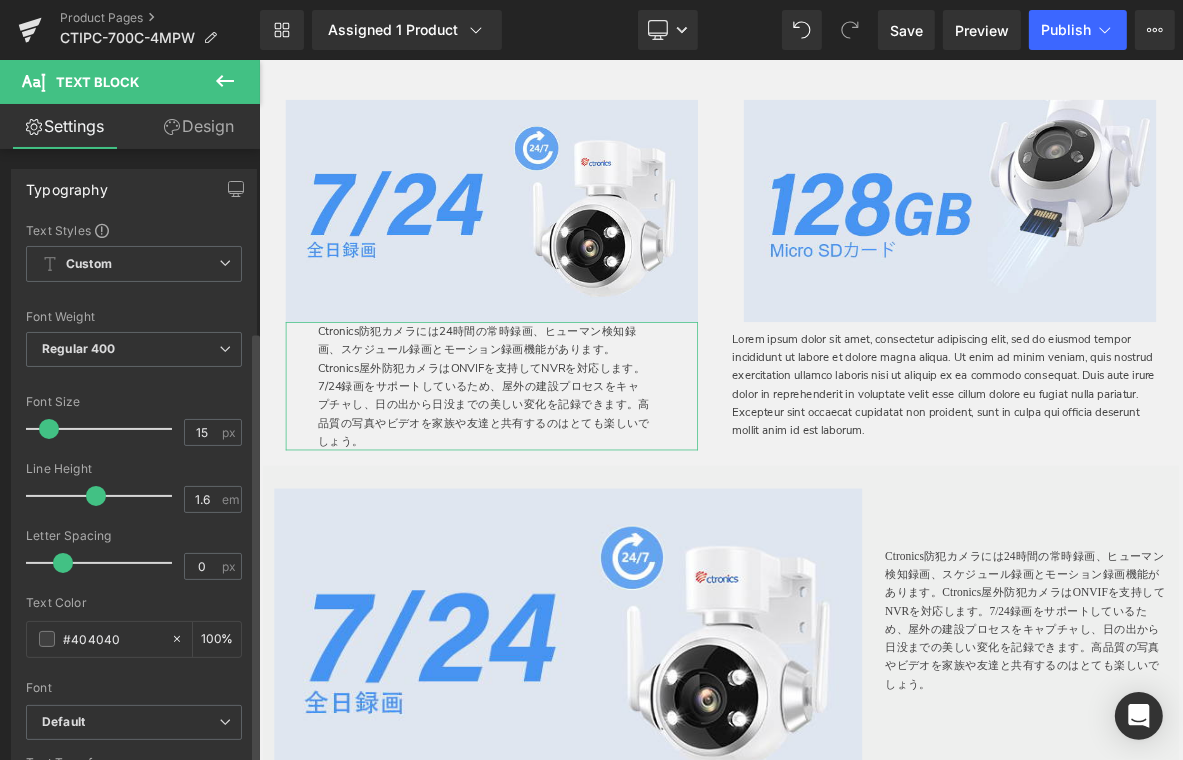 scroll, scrollTop: 300, scrollLeft: 0, axis: vertical 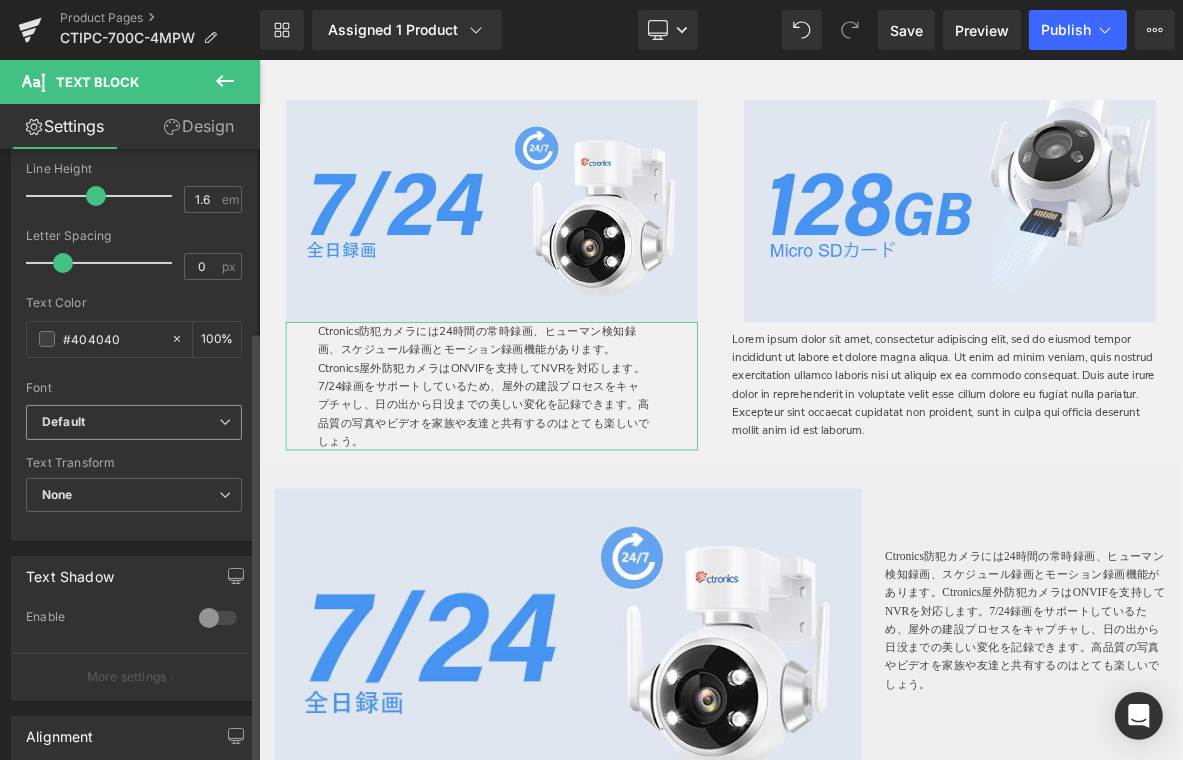 click on "Default" at bounding box center (130, 422) 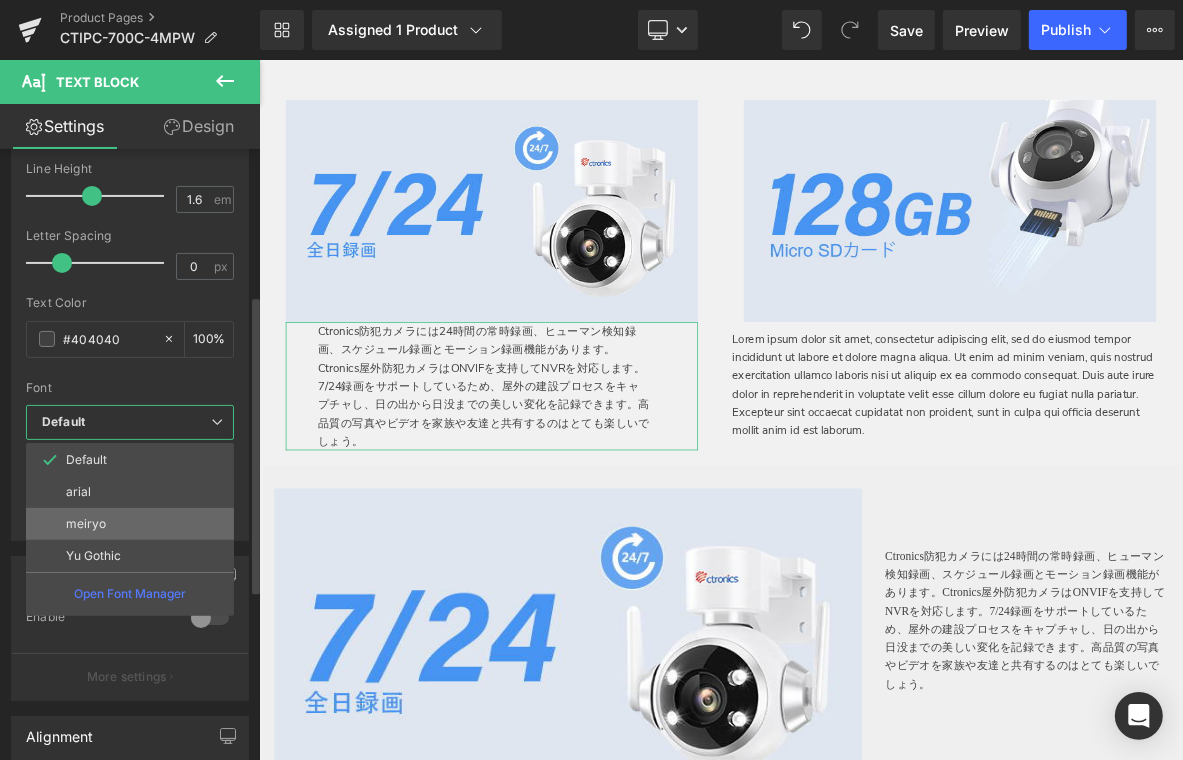 click on "meiryo" at bounding box center [130, 524] 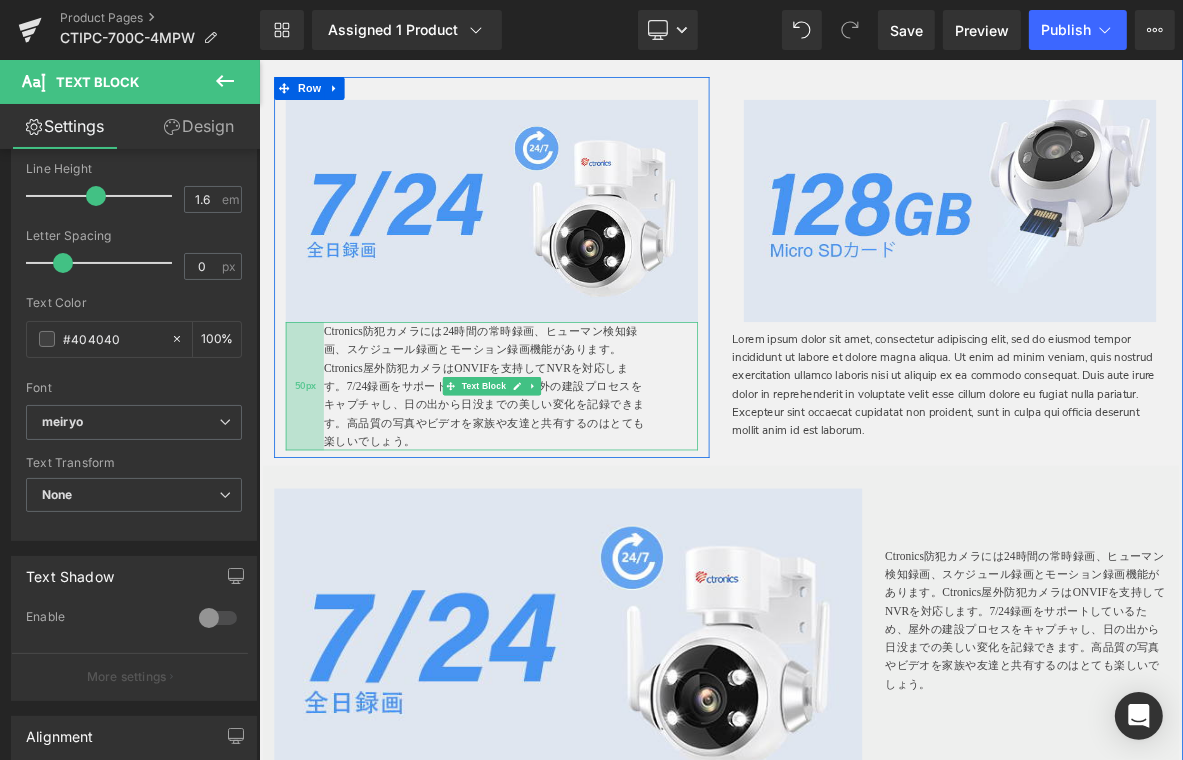 click on "50px" at bounding box center (318, 485) 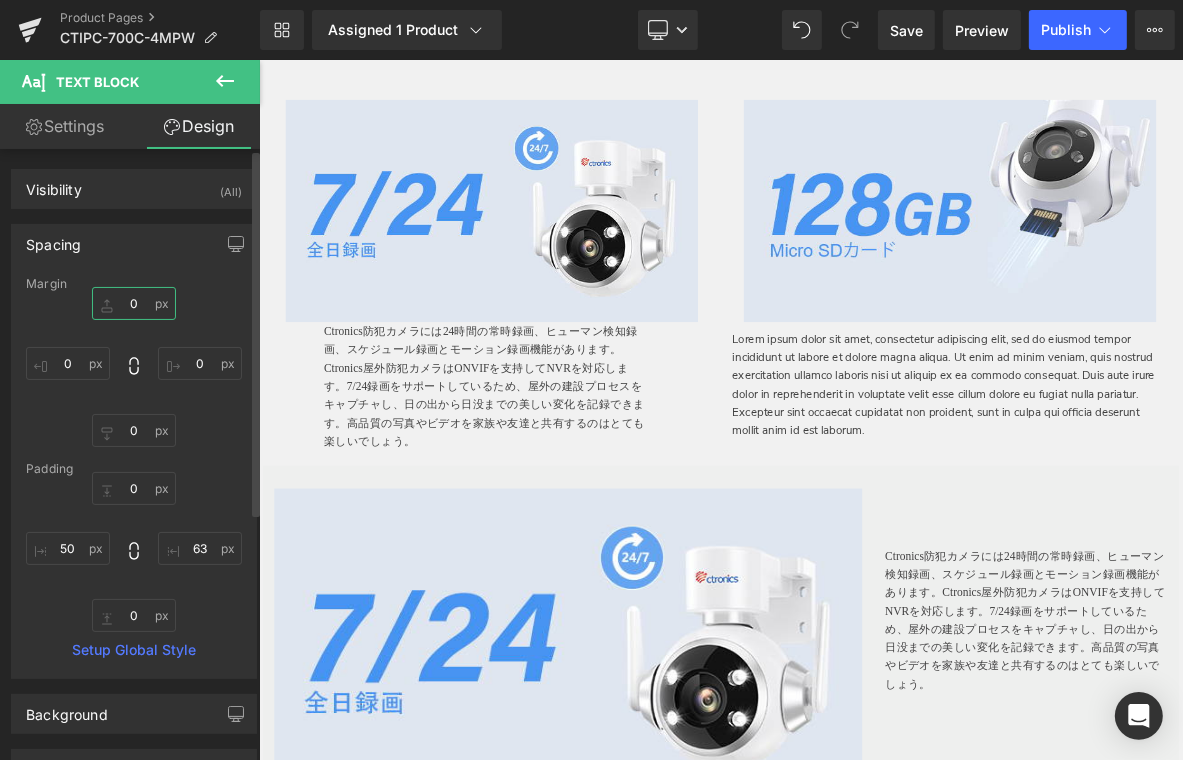 click on "0" at bounding box center (134, 303) 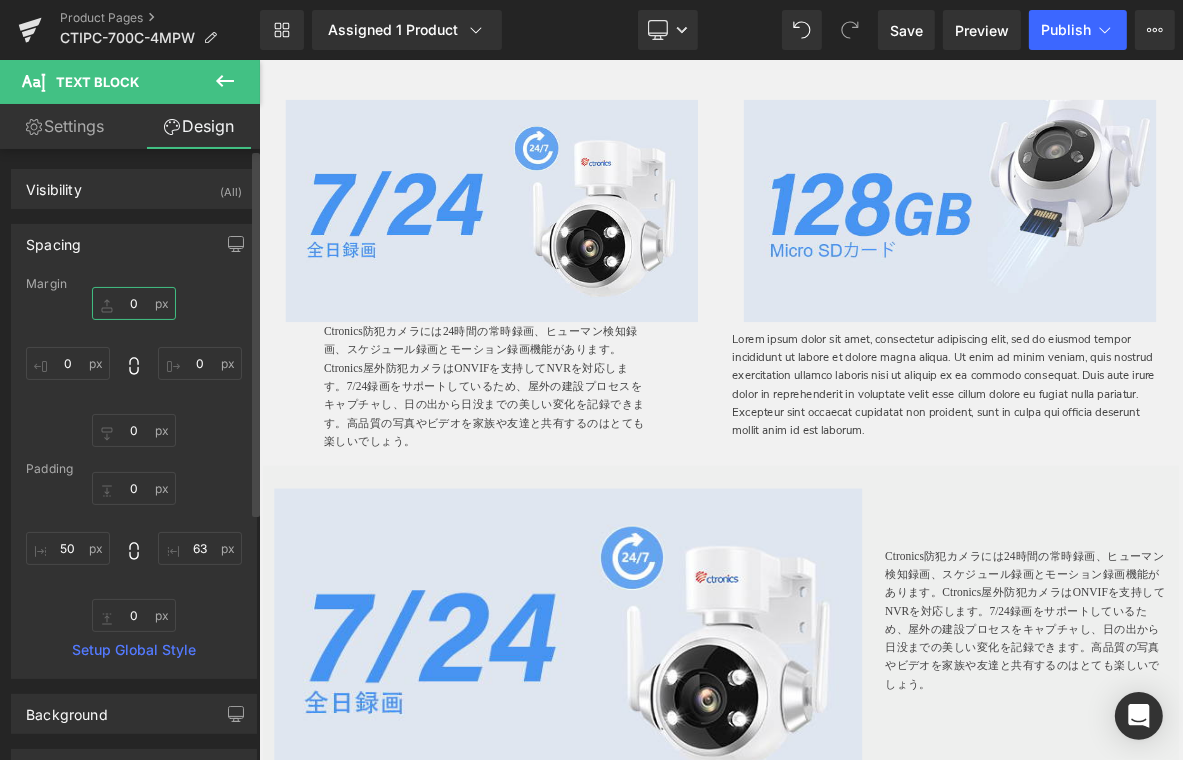 click on "0" at bounding box center (134, 303) 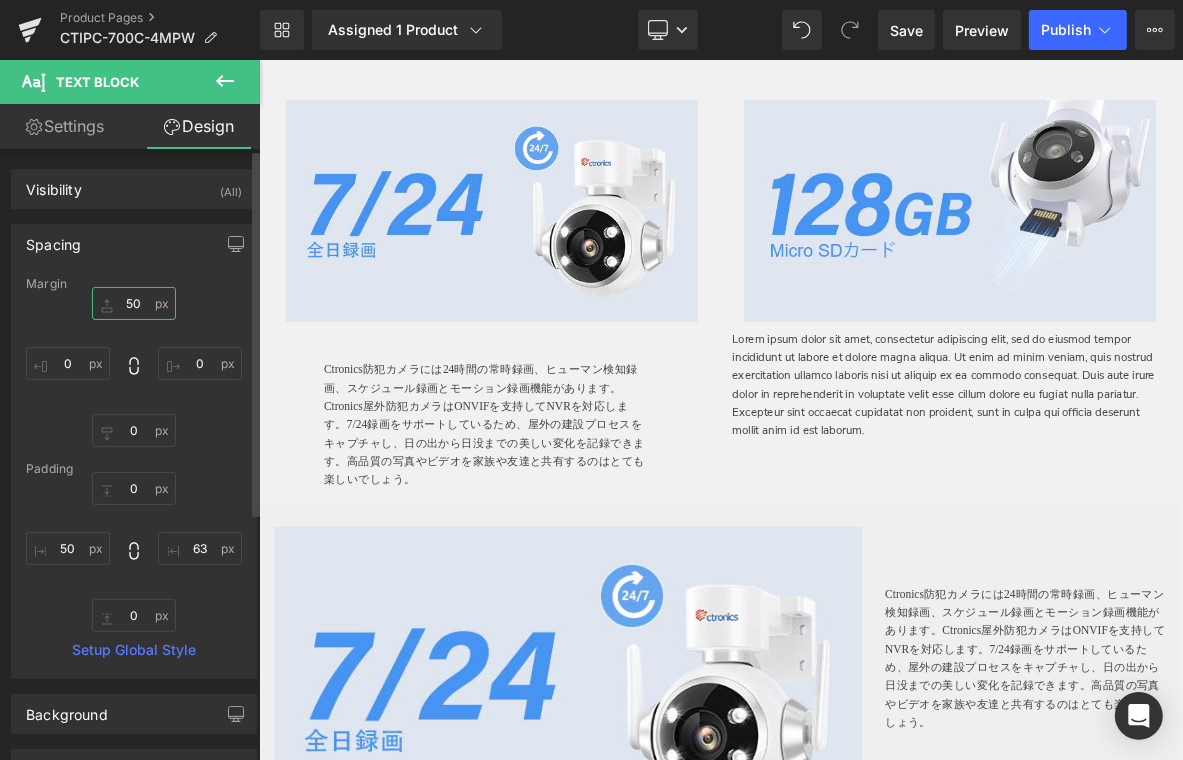 type on "5" 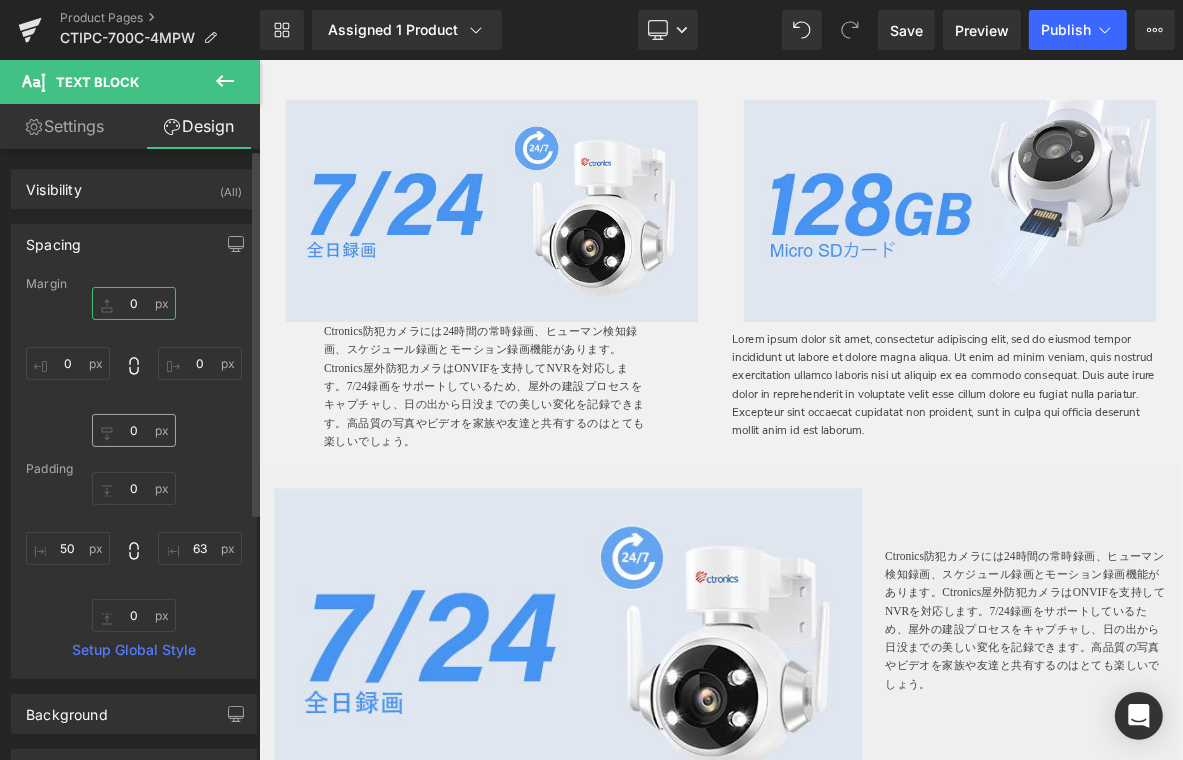 type 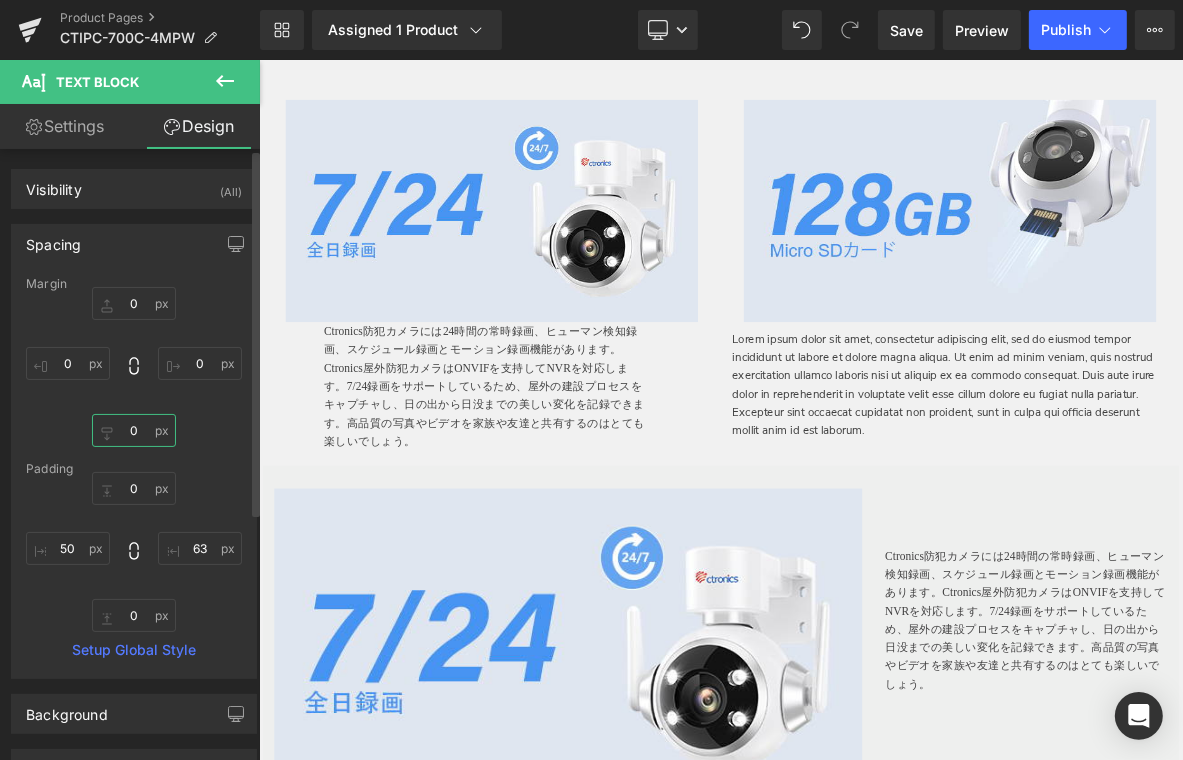 click on "0" at bounding box center (134, 430) 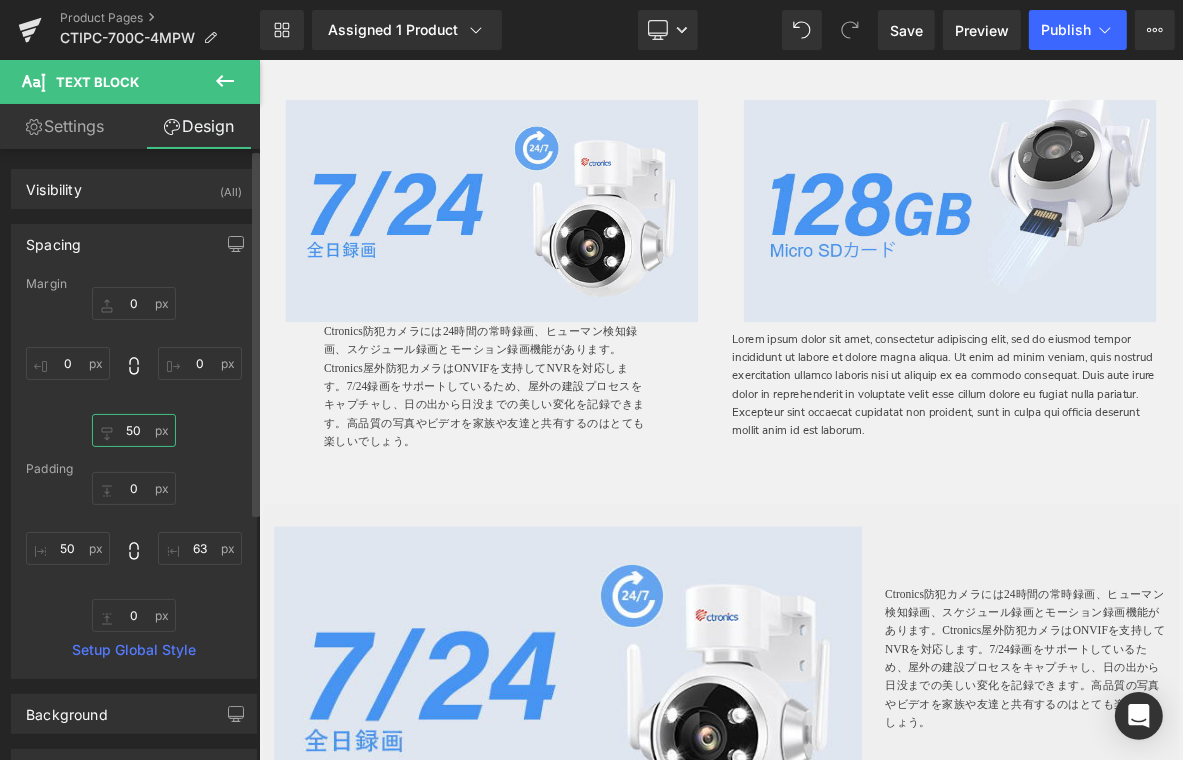 type on "5" 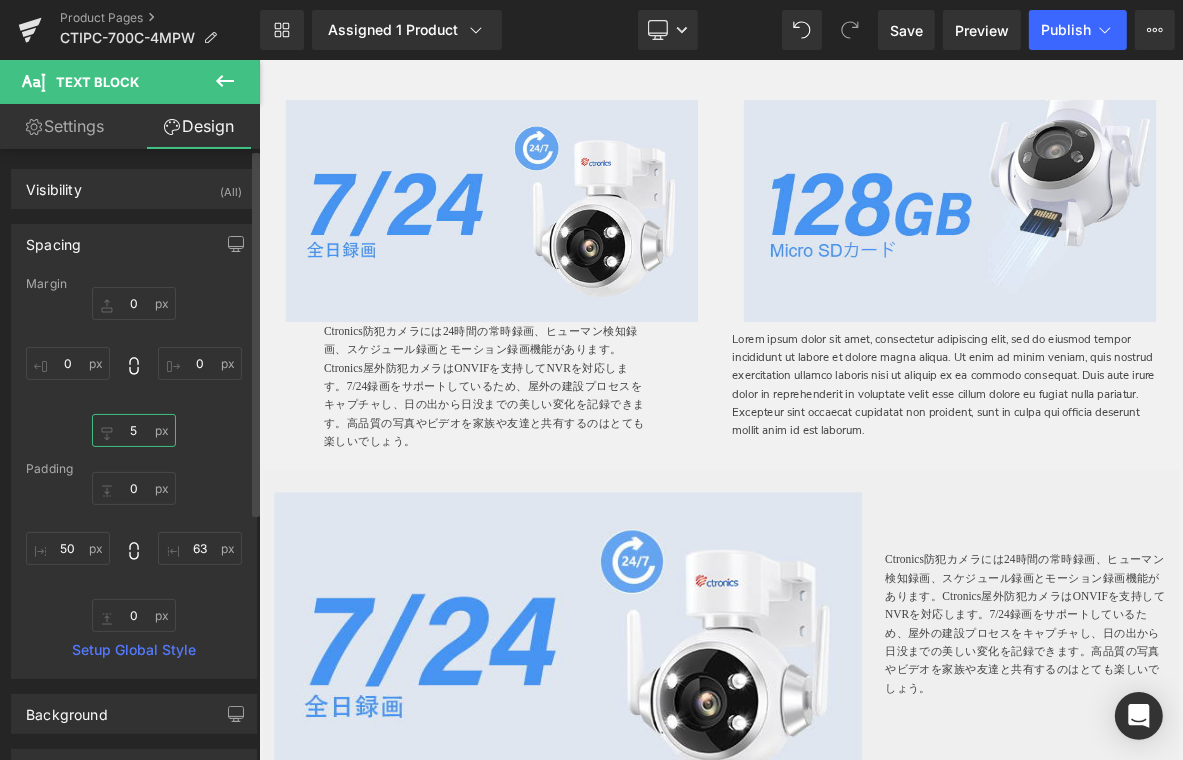 type 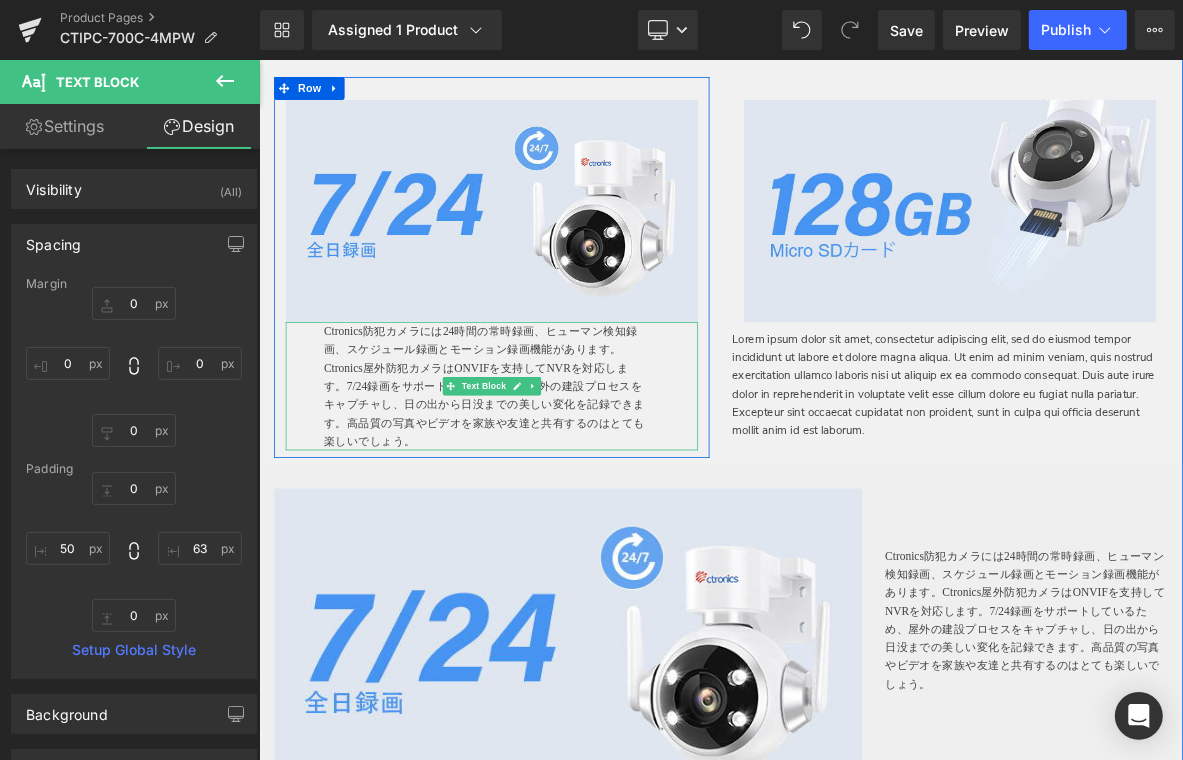 click on "Ctronics防犯カメラには24時間の常時録画、ヒューマン検知録画、スケジュール録画とモーション録画機能があります。Ctronics屋外防犯カメラはONVIFを支持してNVRを対応します。7/24録画をサポートしているため、屋外の建設プロセスをキャプチャし、日の出から日没までの美しい変化を記録できます。高品質の写真やビデオを家族や友達と共有するのはとても楽しいでしょう。" at bounding box center [556, 486] 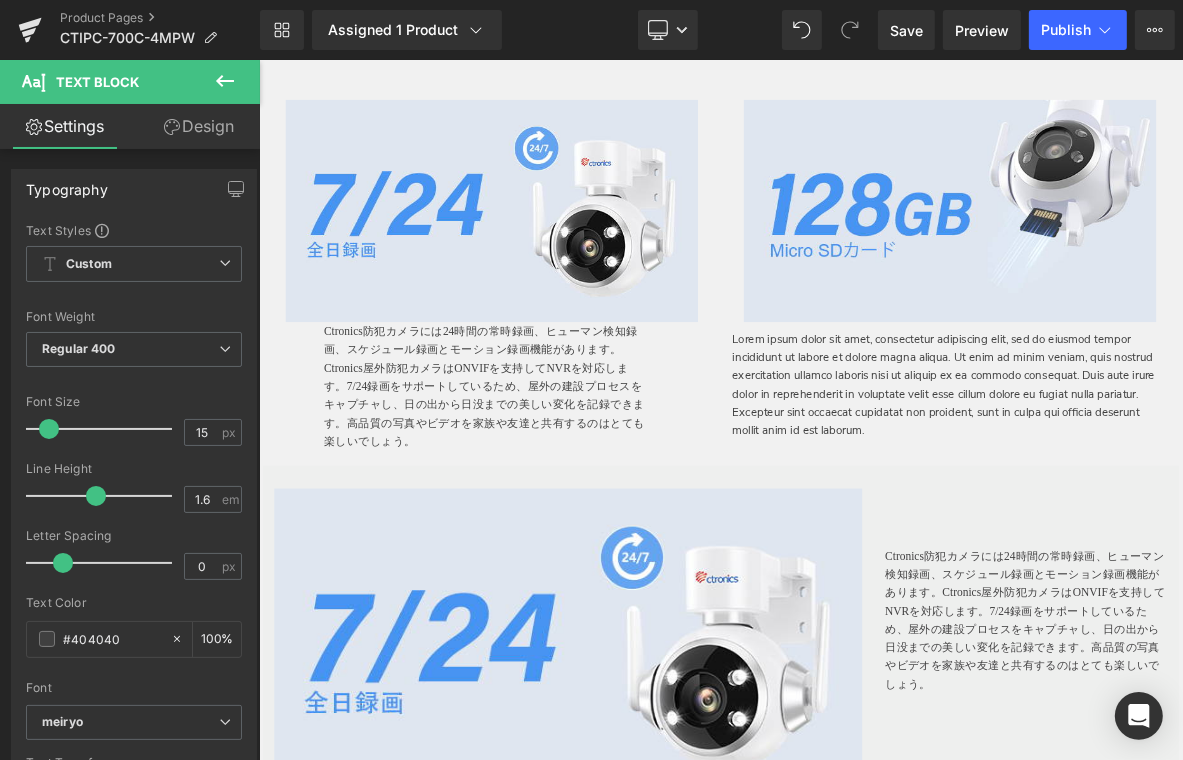 click on "Design" at bounding box center (199, 126) 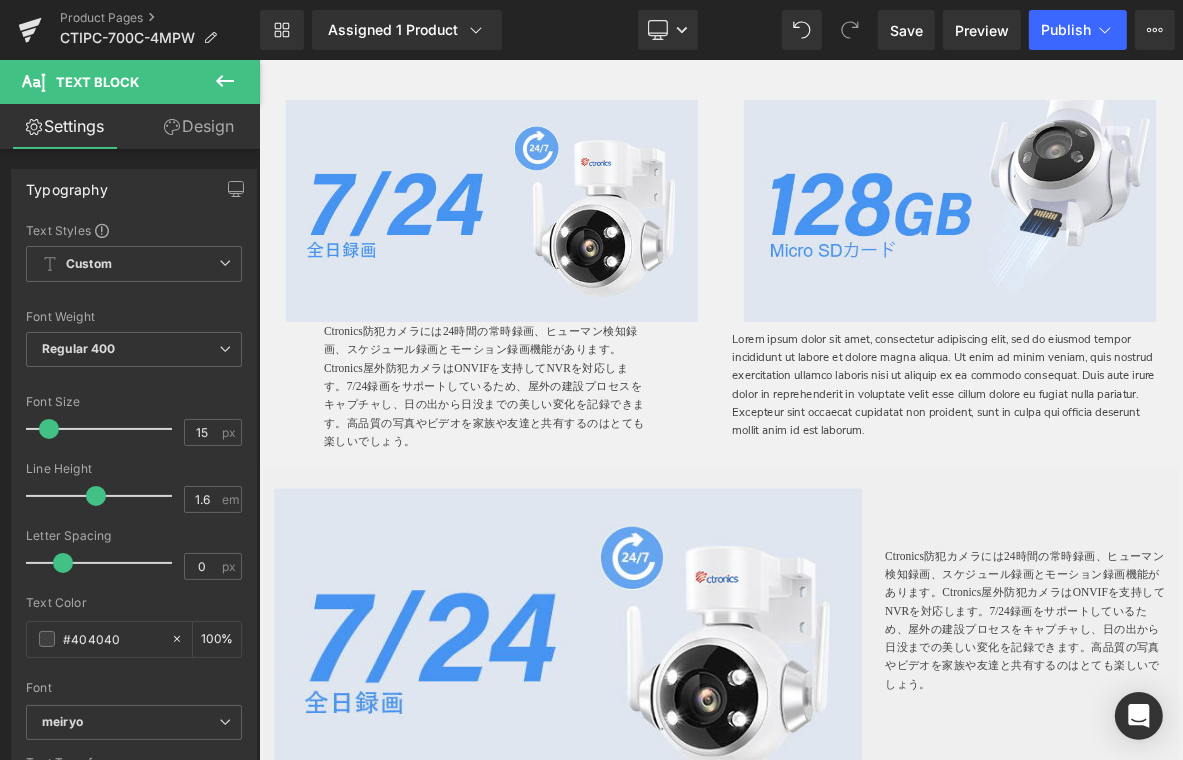 click on "Visibility" at bounding box center [0, 0] 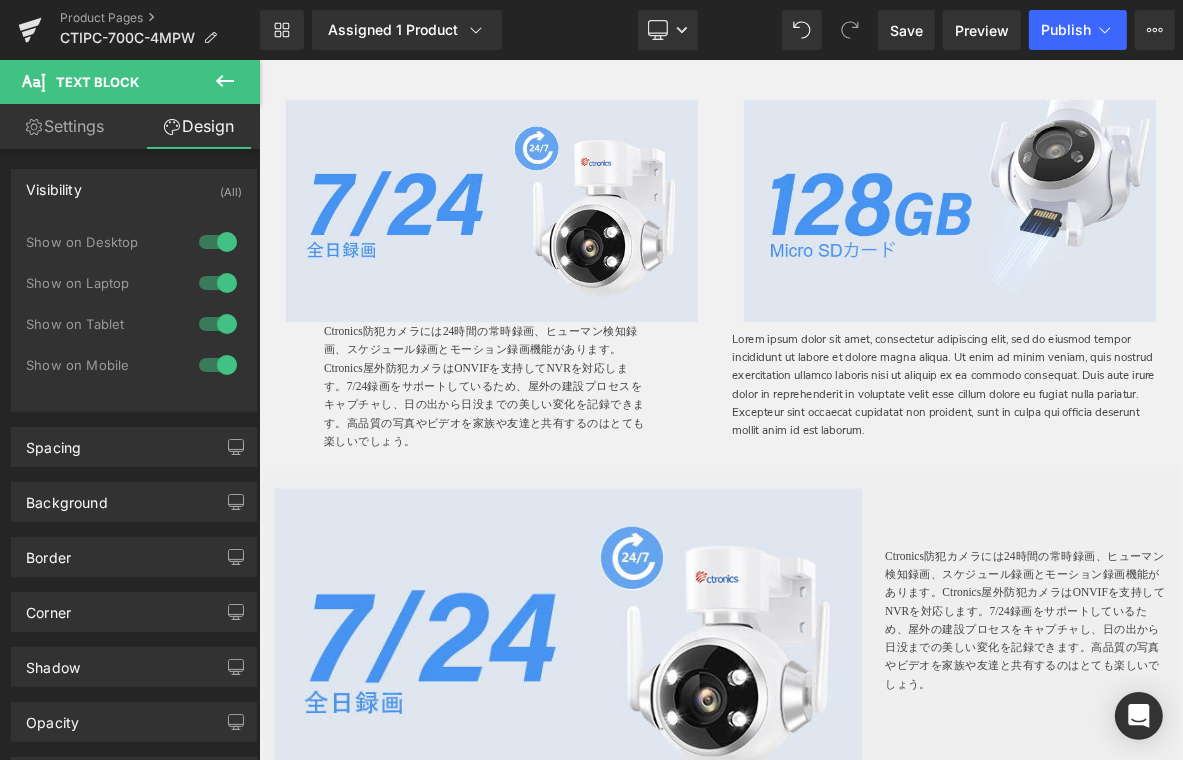 type on "0" 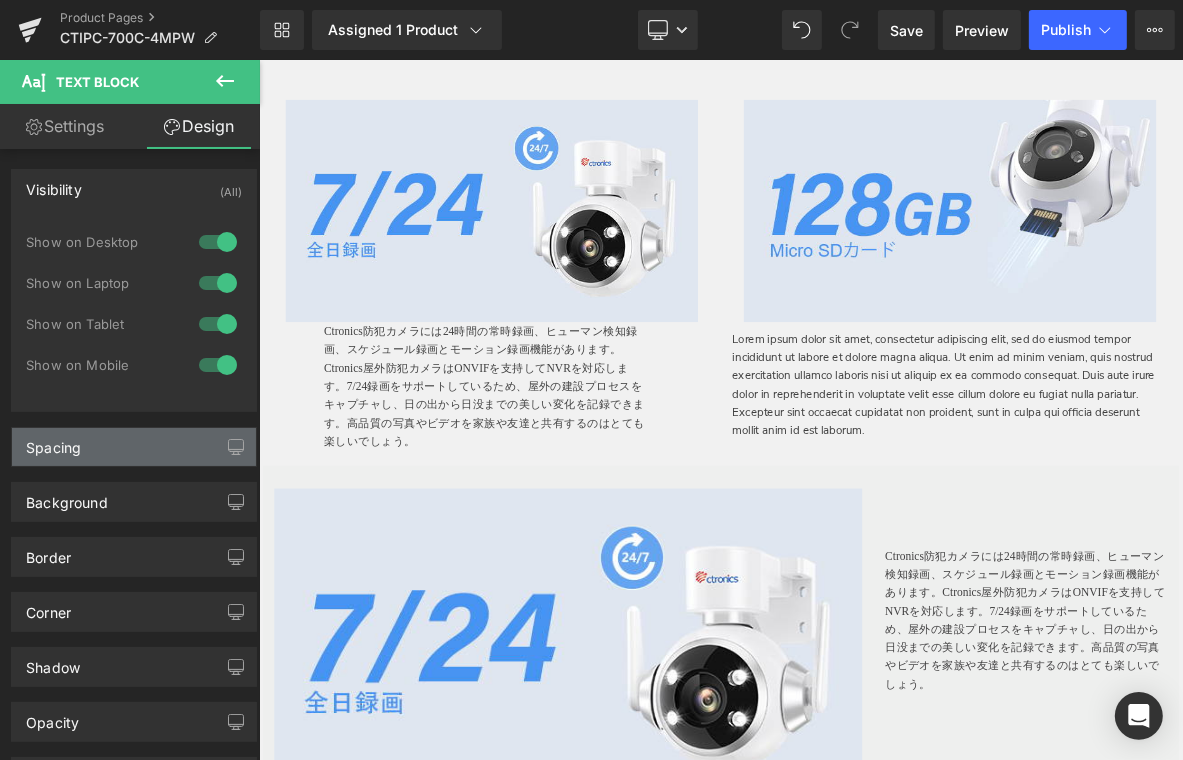 click on "Spacing" at bounding box center (134, 447) 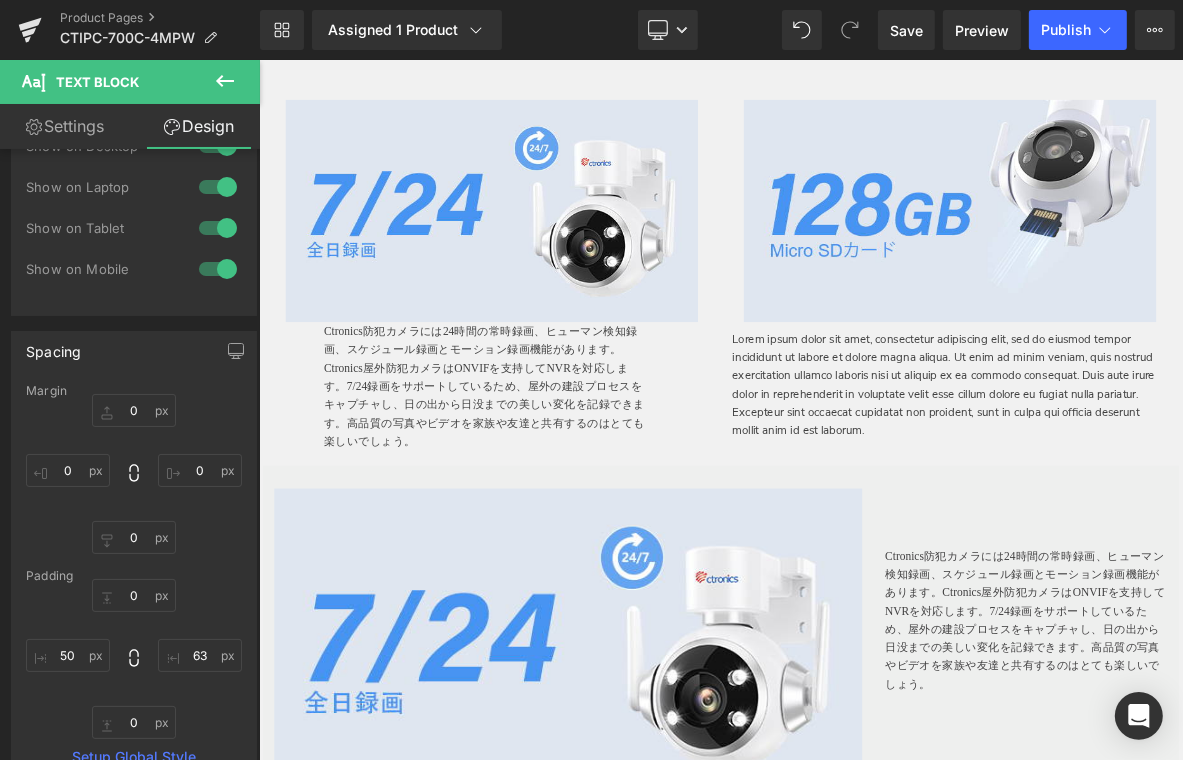 scroll, scrollTop: 100, scrollLeft: 0, axis: vertical 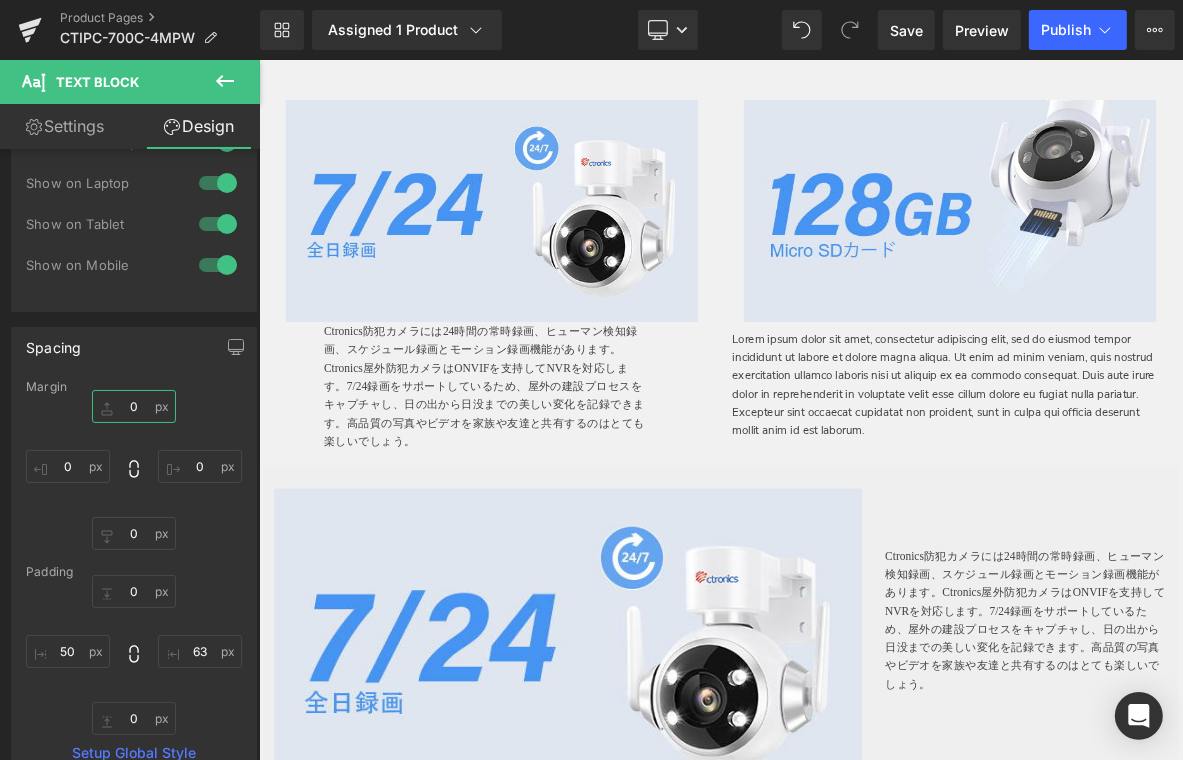 click on "0" at bounding box center [134, 406] 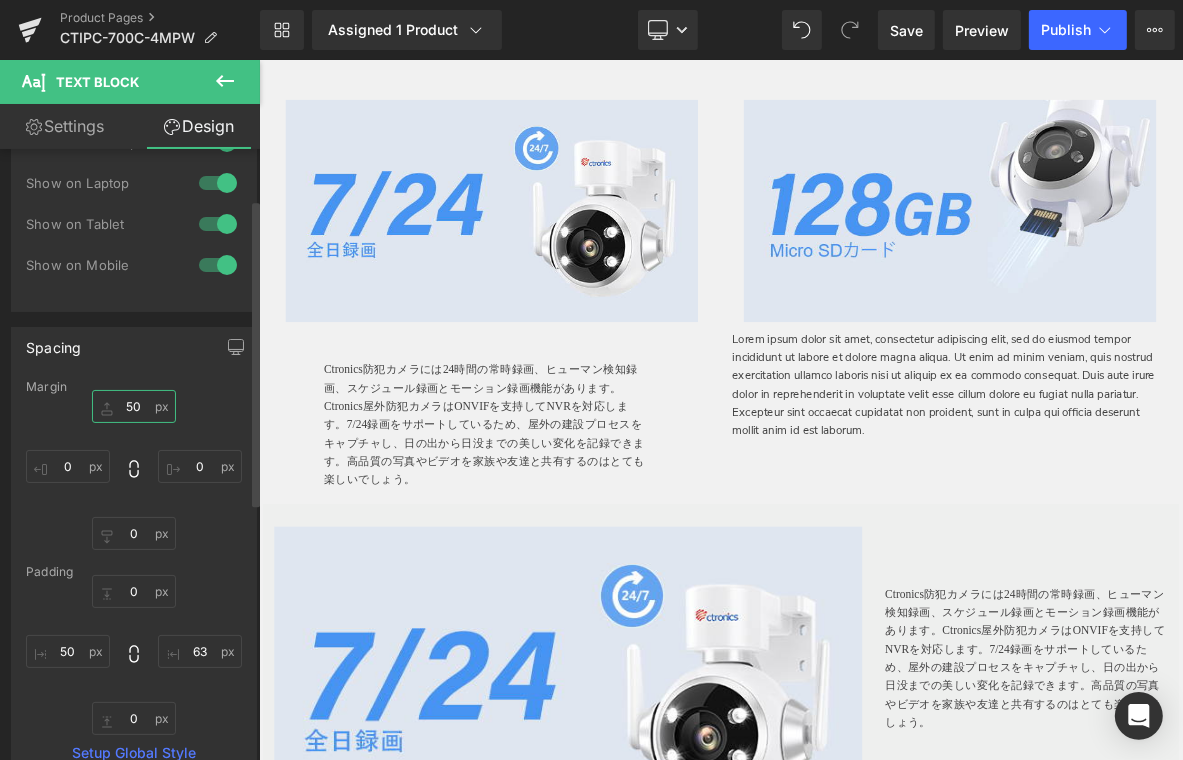 type on "5" 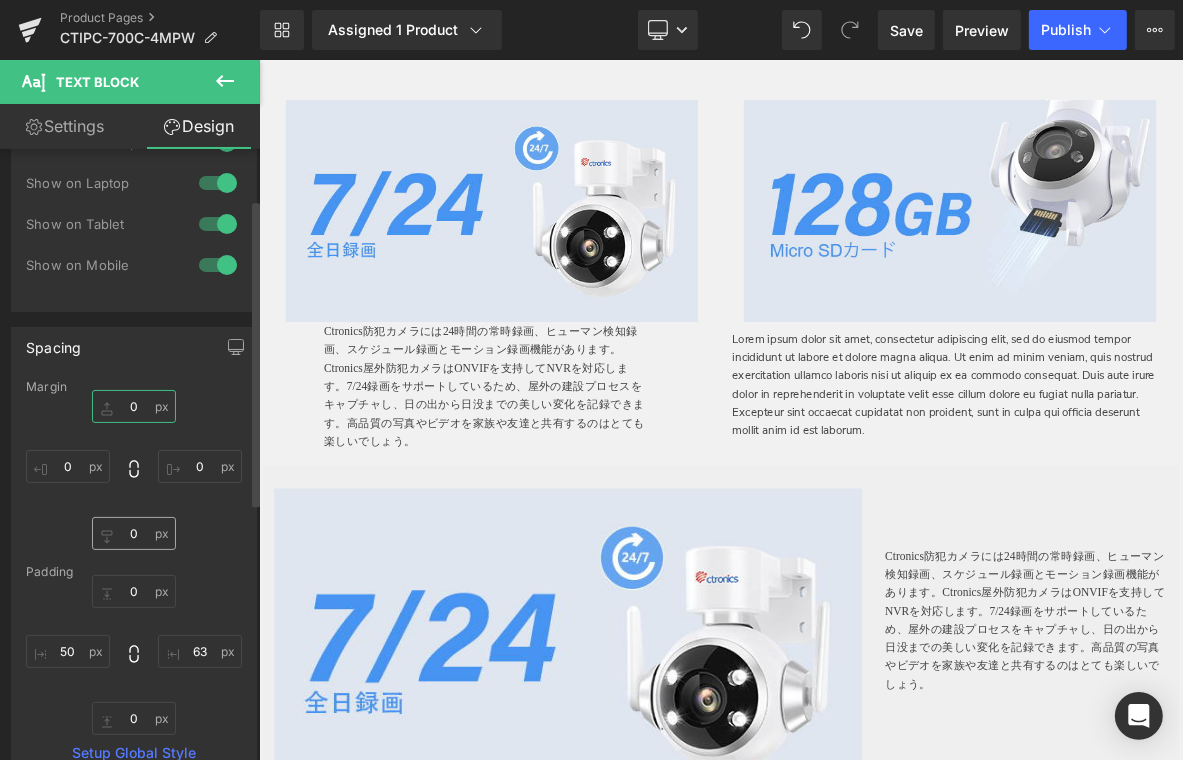 type 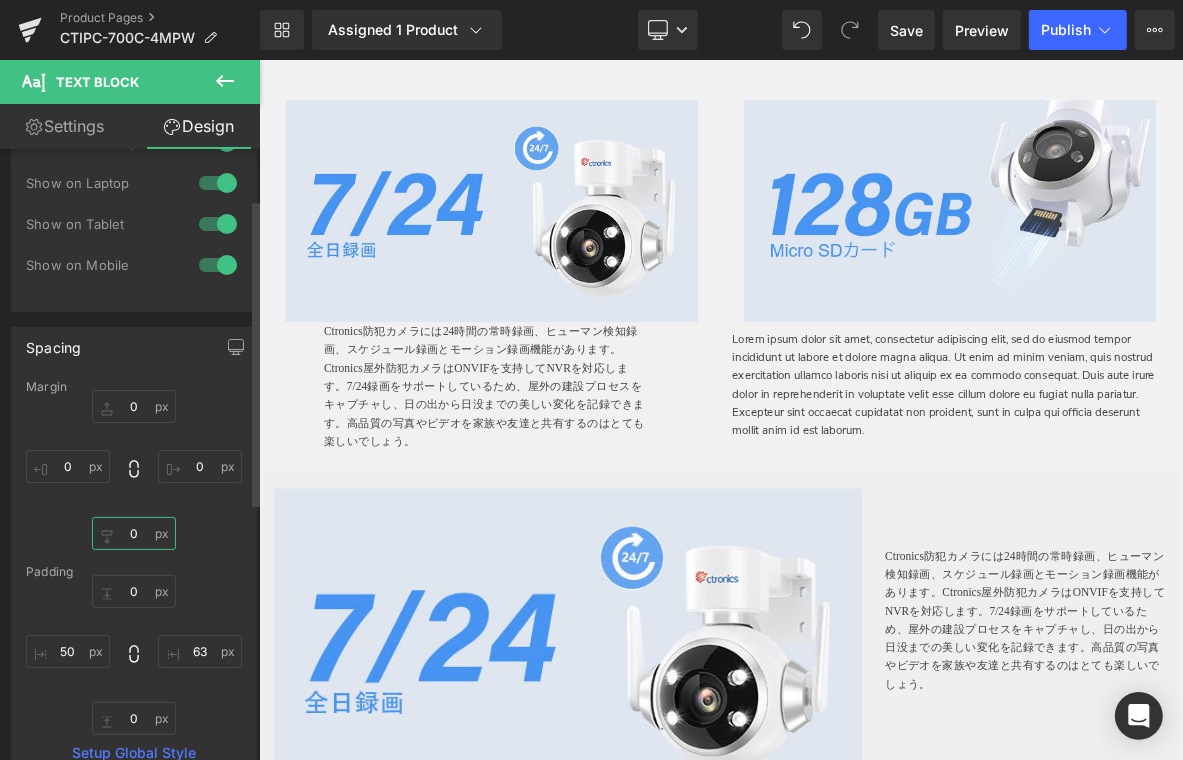 click on "0" at bounding box center [134, 533] 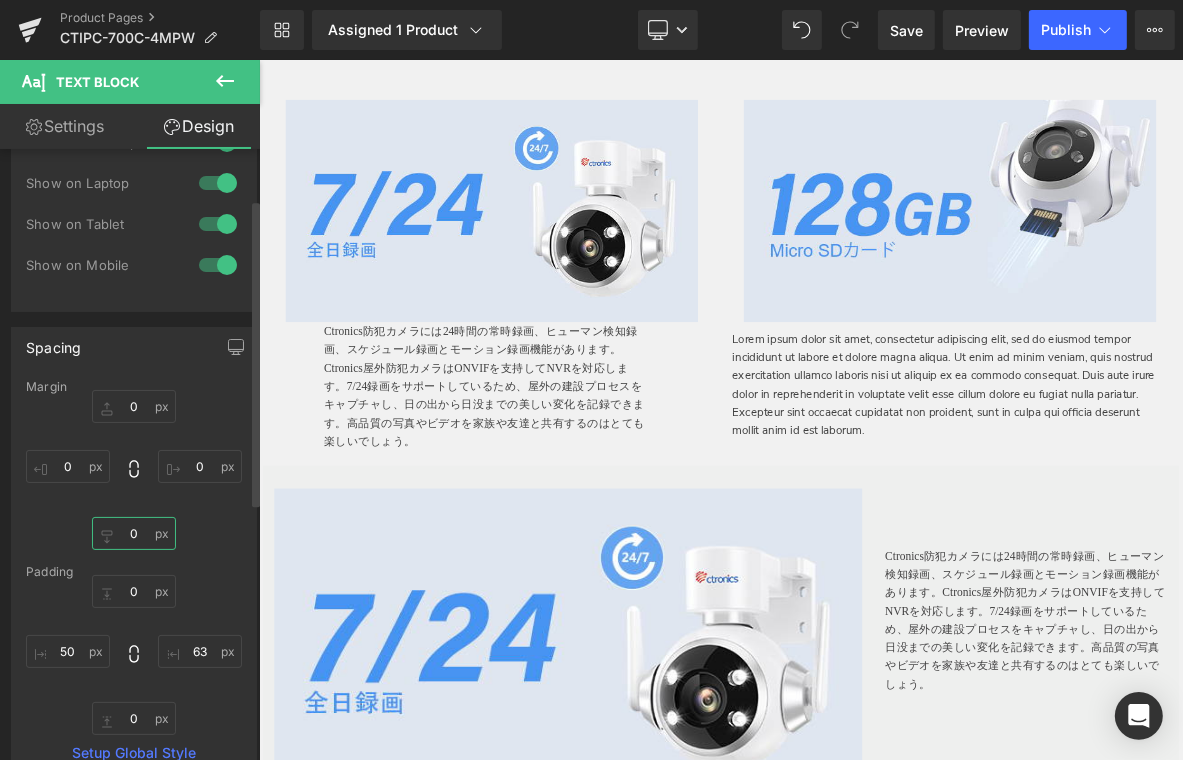 click on "0" at bounding box center [134, 533] 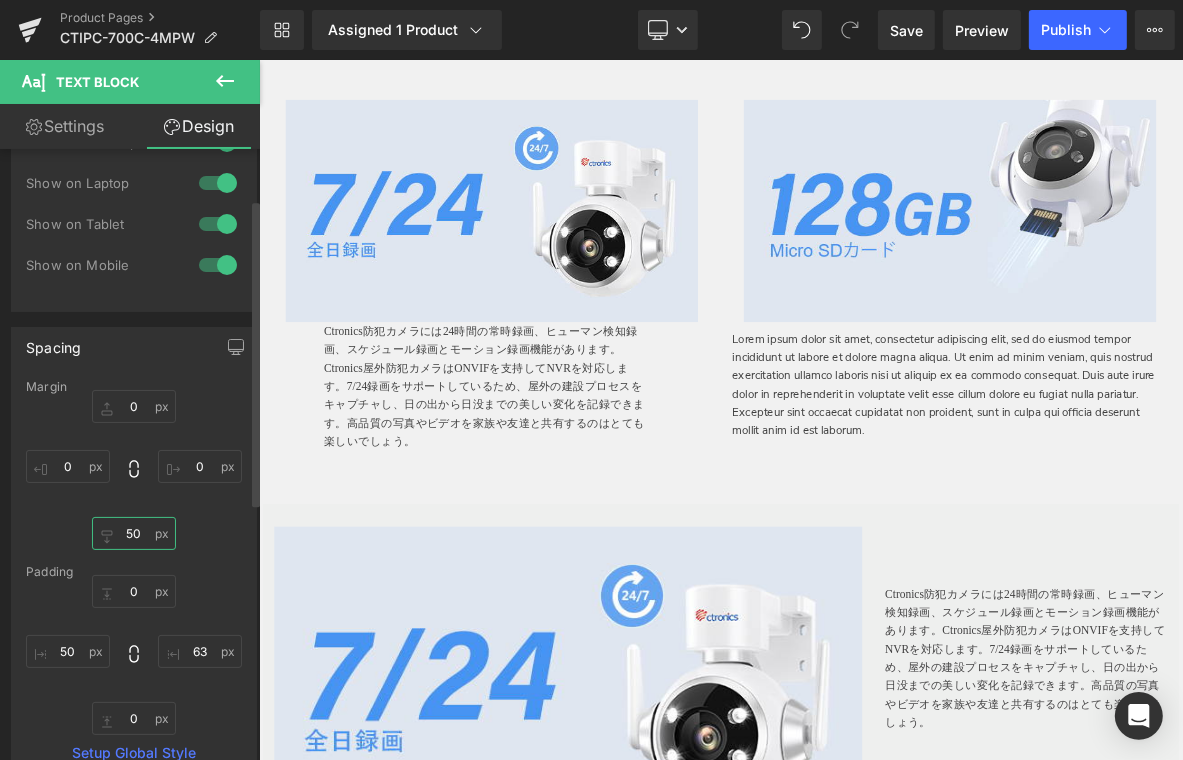 type on "5" 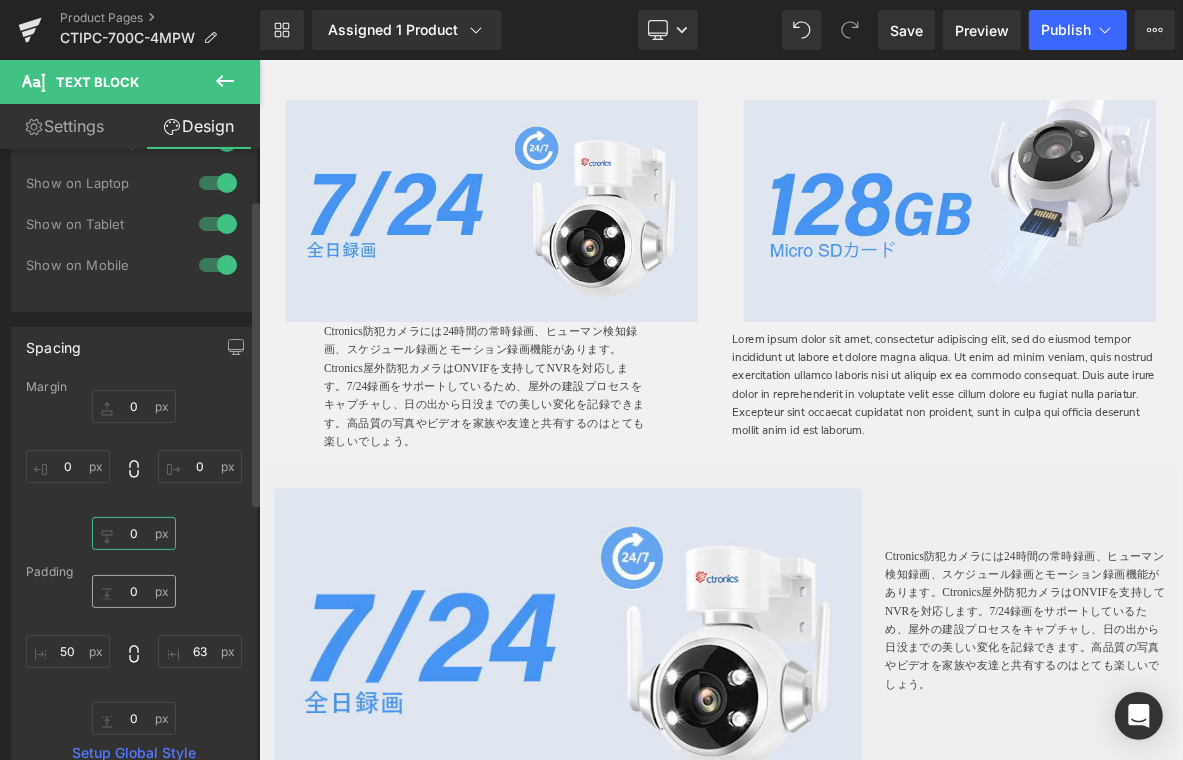 type 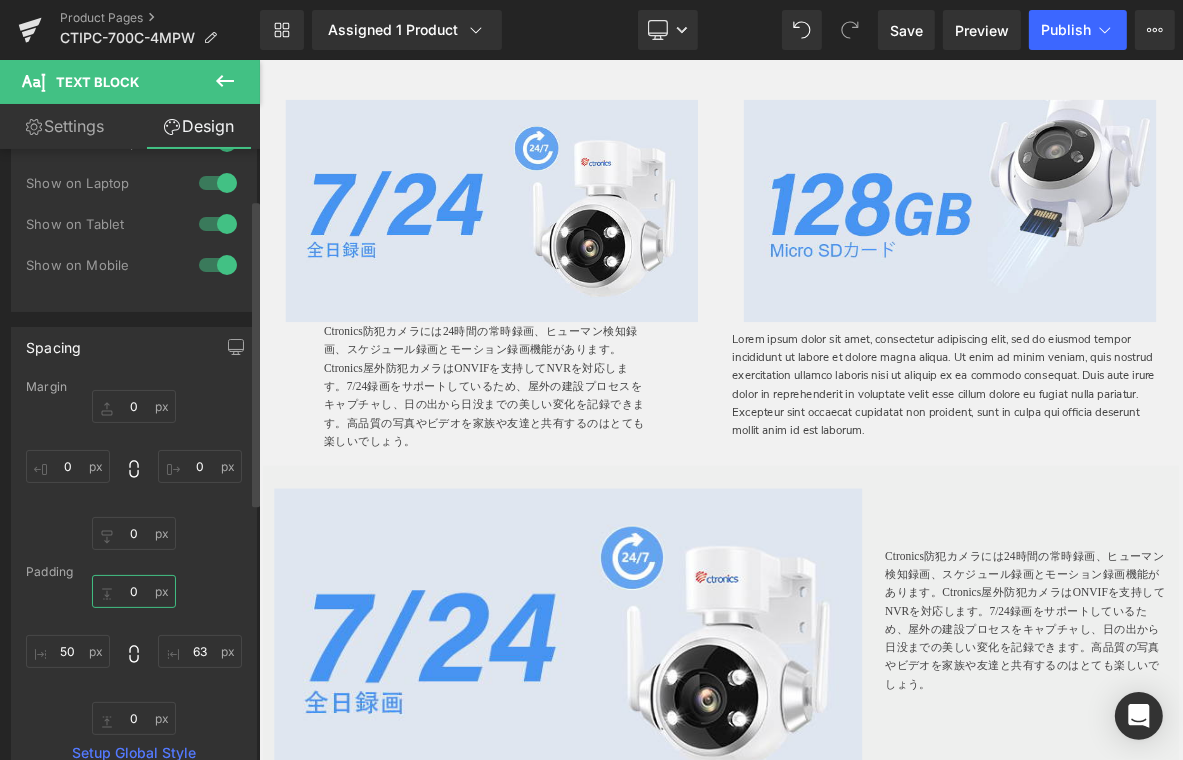 click on "0" at bounding box center (134, 591) 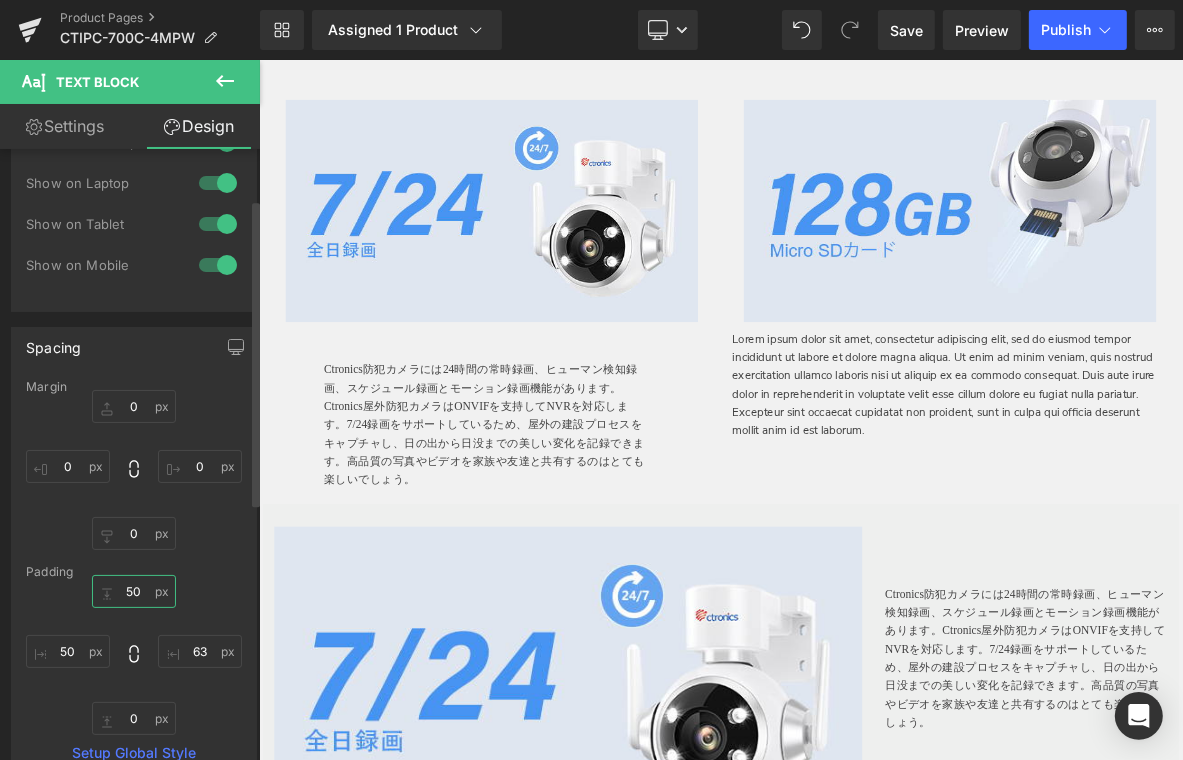 type on "5" 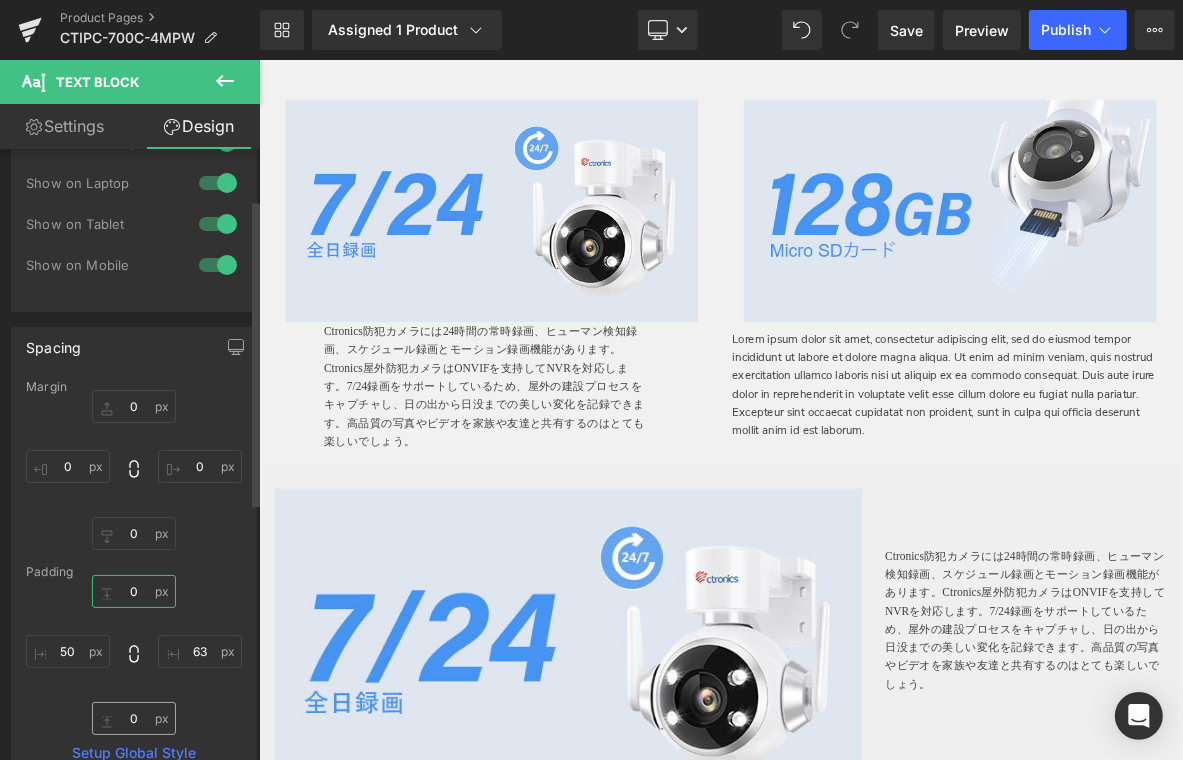 type 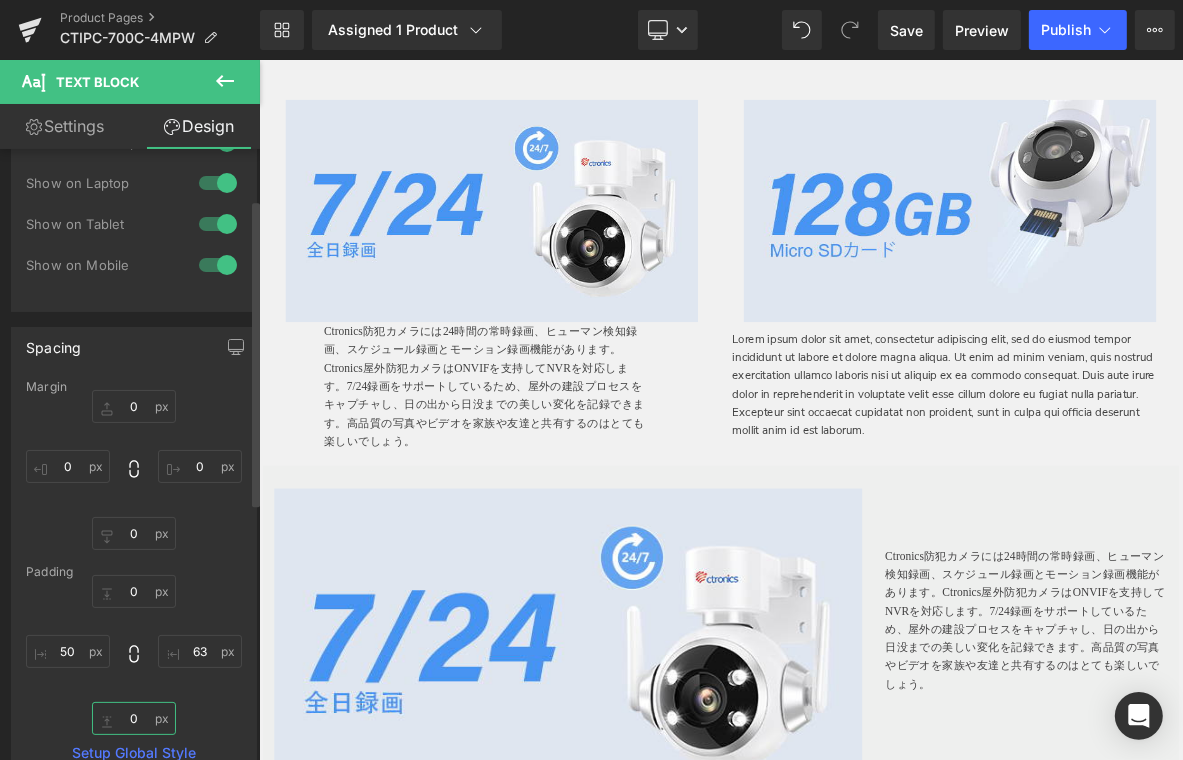 click on "0" at bounding box center [134, 718] 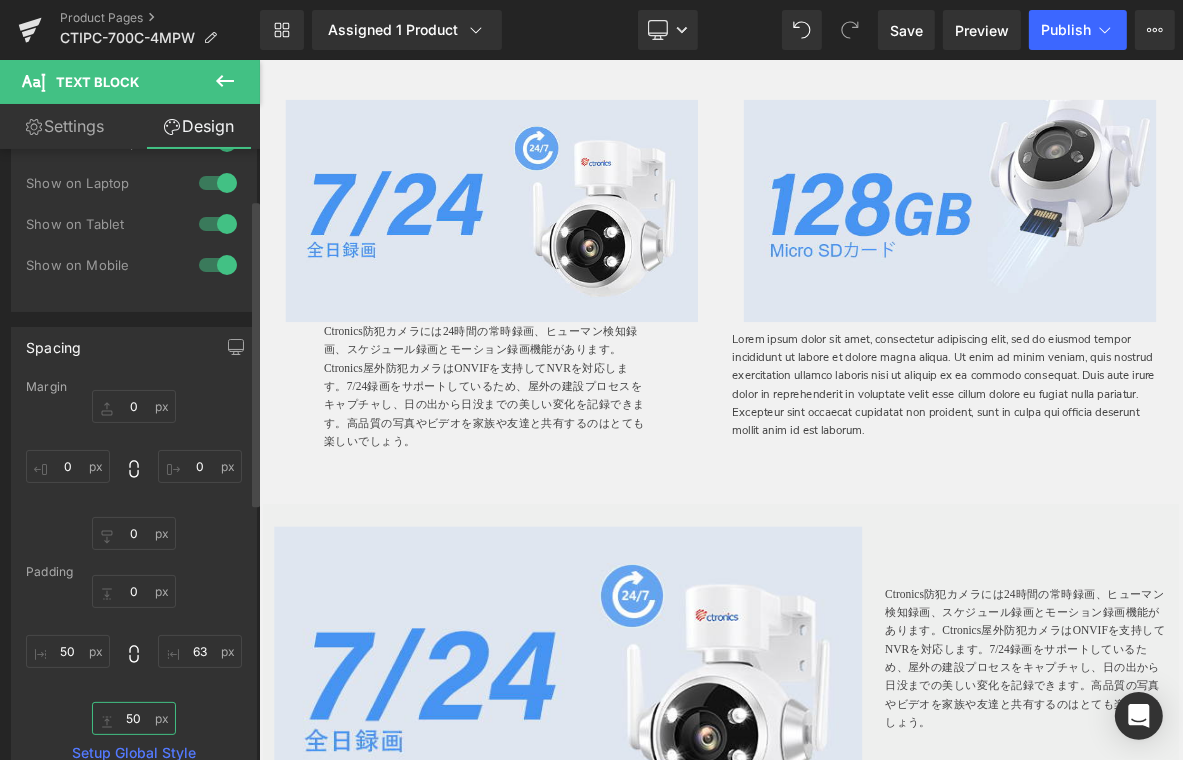 type on "5" 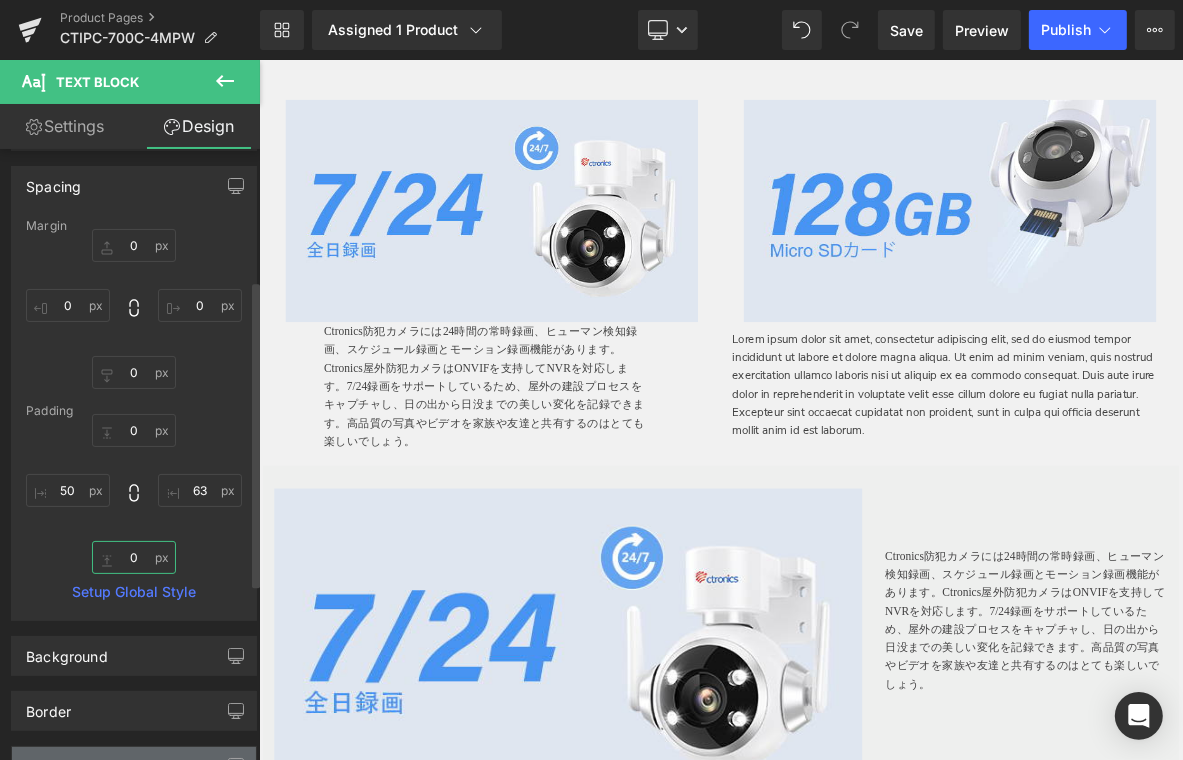 scroll, scrollTop: 500, scrollLeft: 0, axis: vertical 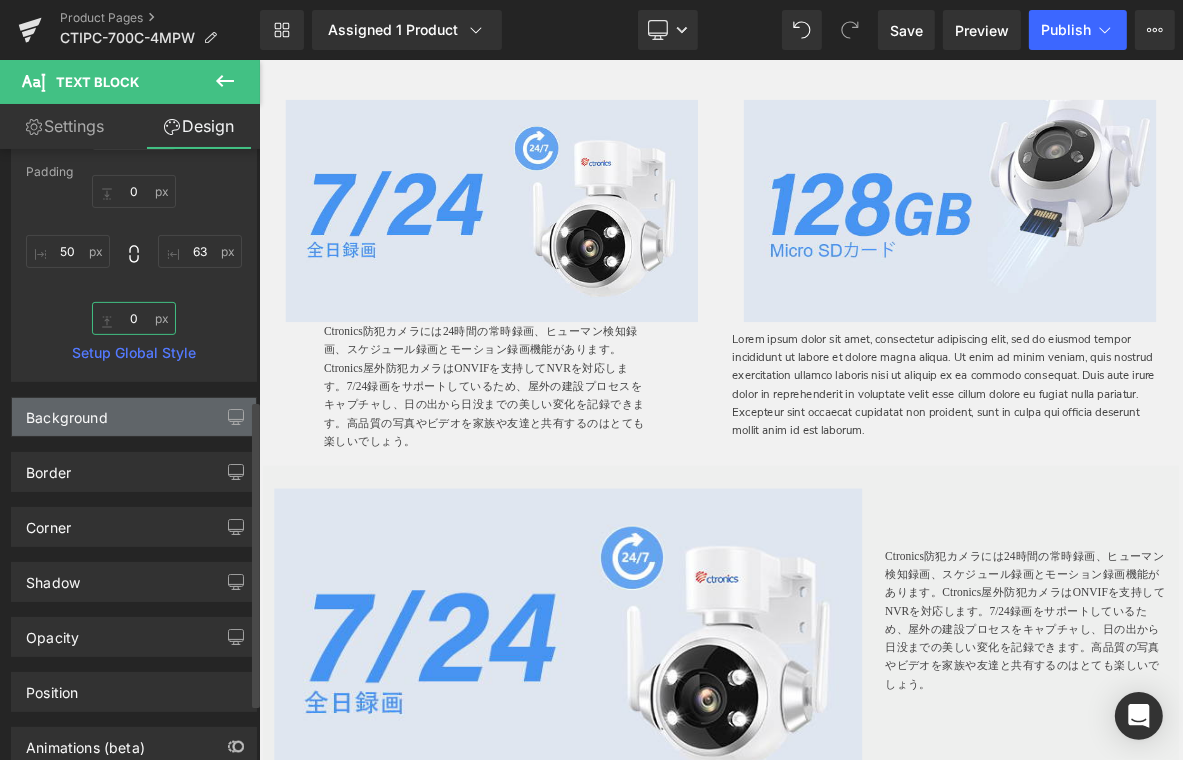 type 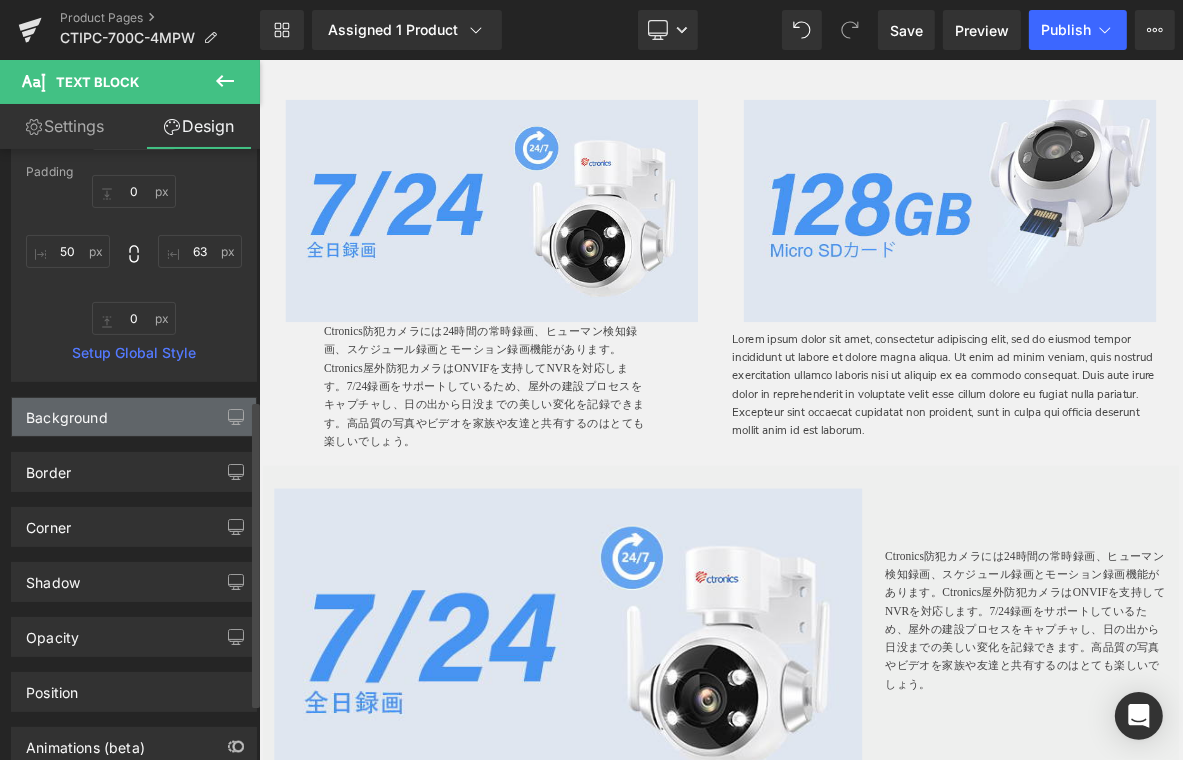 click on "Background" at bounding box center [67, 412] 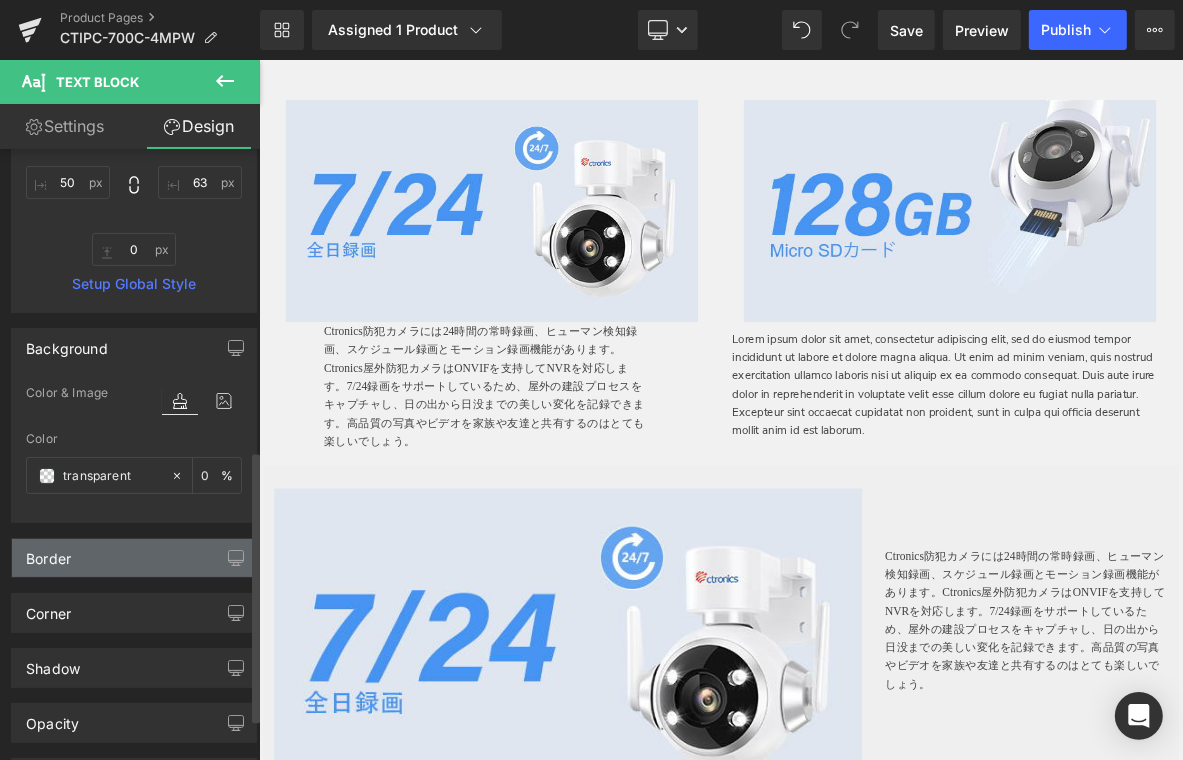 scroll, scrollTop: 700, scrollLeft: 0, axis: vertical 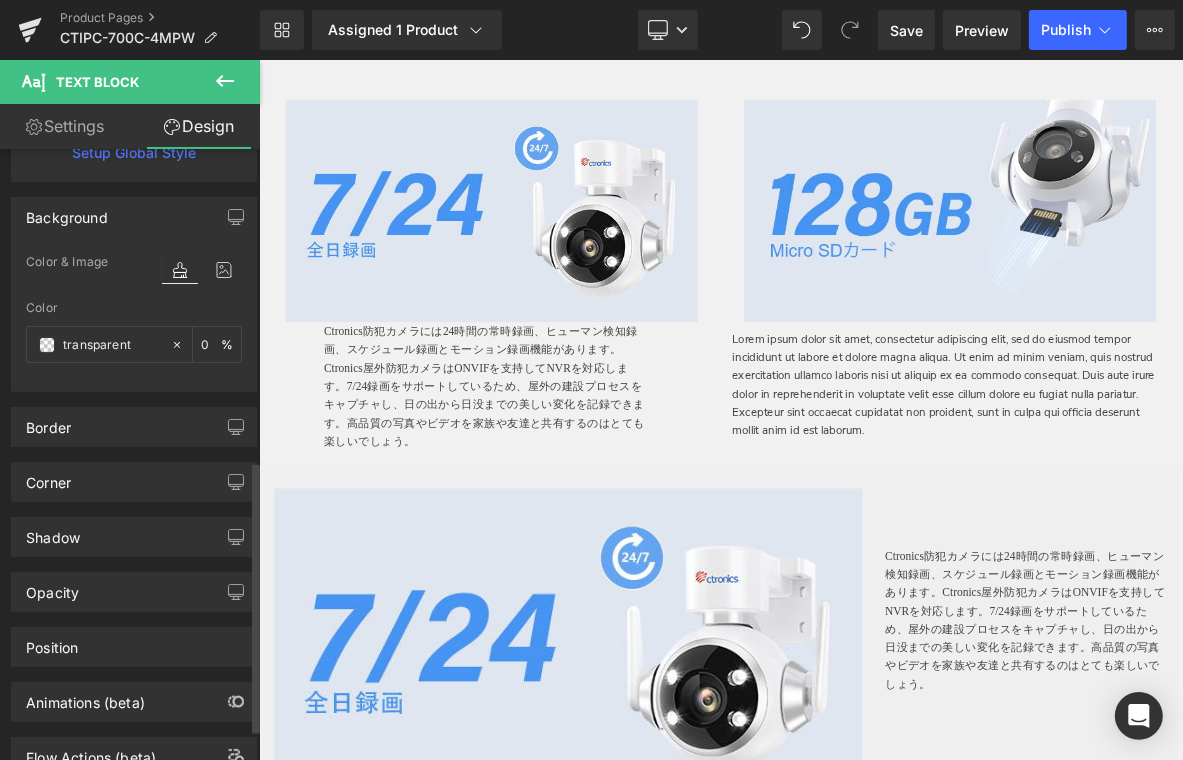 click on "Border
Border Style Custom
Custom
Setup Global Style
Custom
Setup Global Style
none Border Design
#404040 Border Color #404040 100 %
0px Border Thickness 0 px
More settings" at bounding box center [134, 419] 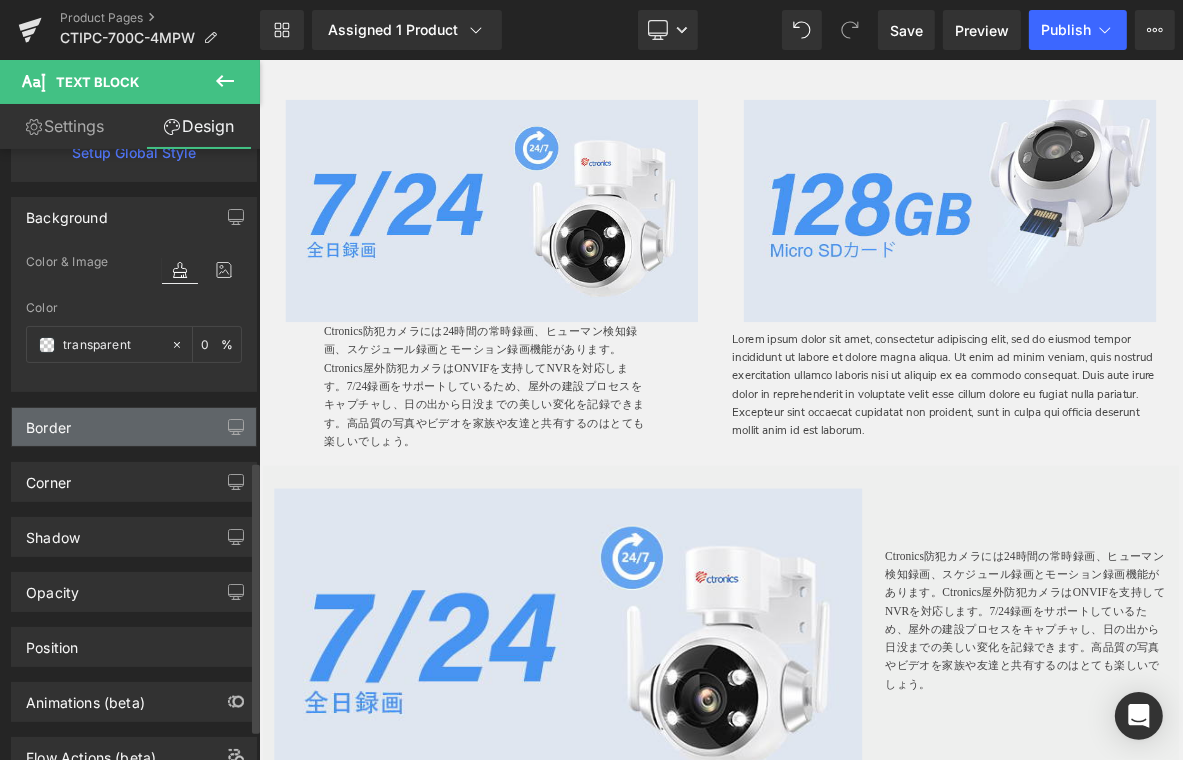 click on "Border" at bounding box center [134, 427] 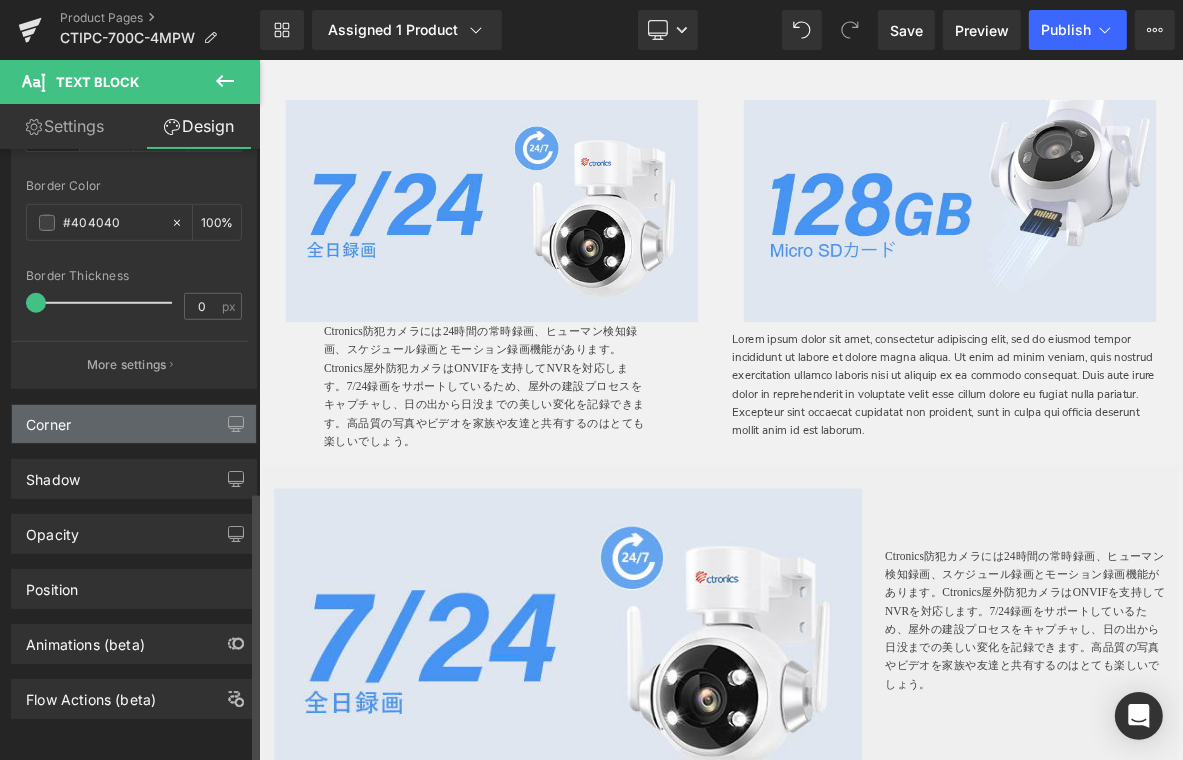 scroll, scrollTop: 1160, scrollLeft: 0, axis: vertical 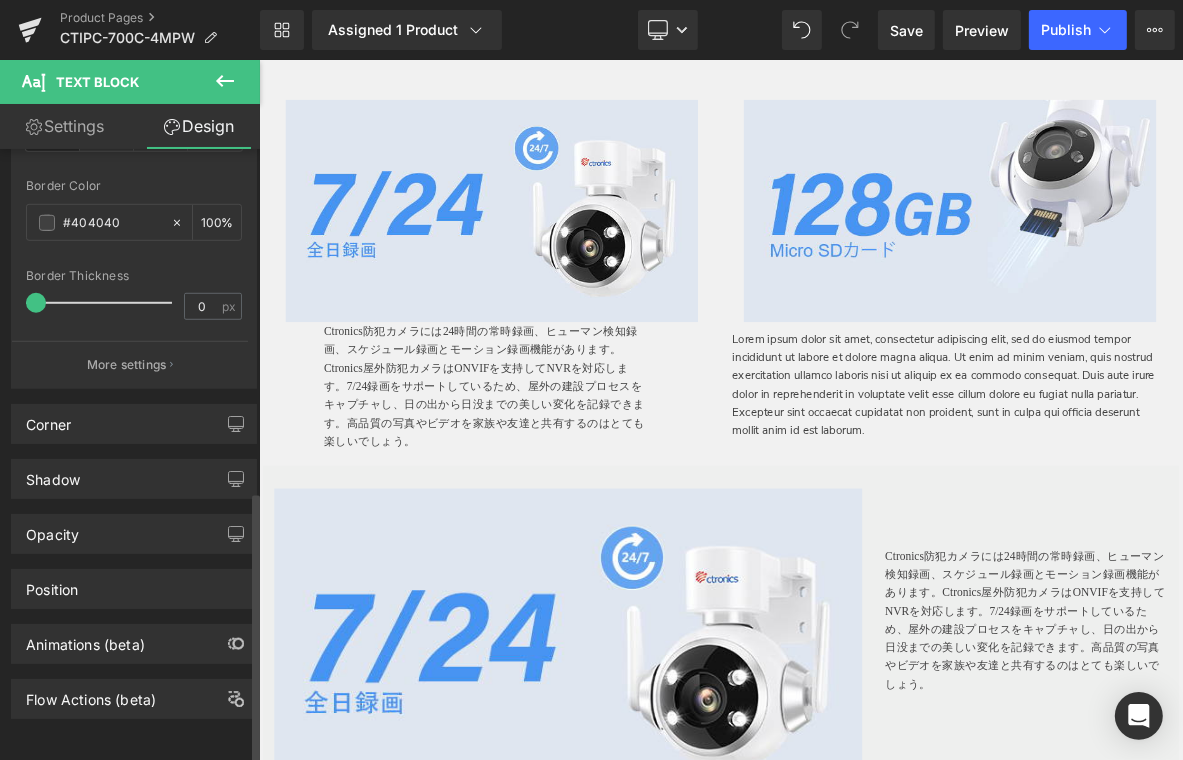 click on "Corner
Corner Style Custom
Custom
Setup Global Style
Custom
Setup Global Style
Radius (px)
0px 0
0px 0
0px 0
0px 0" at bounding box center [134, 416] 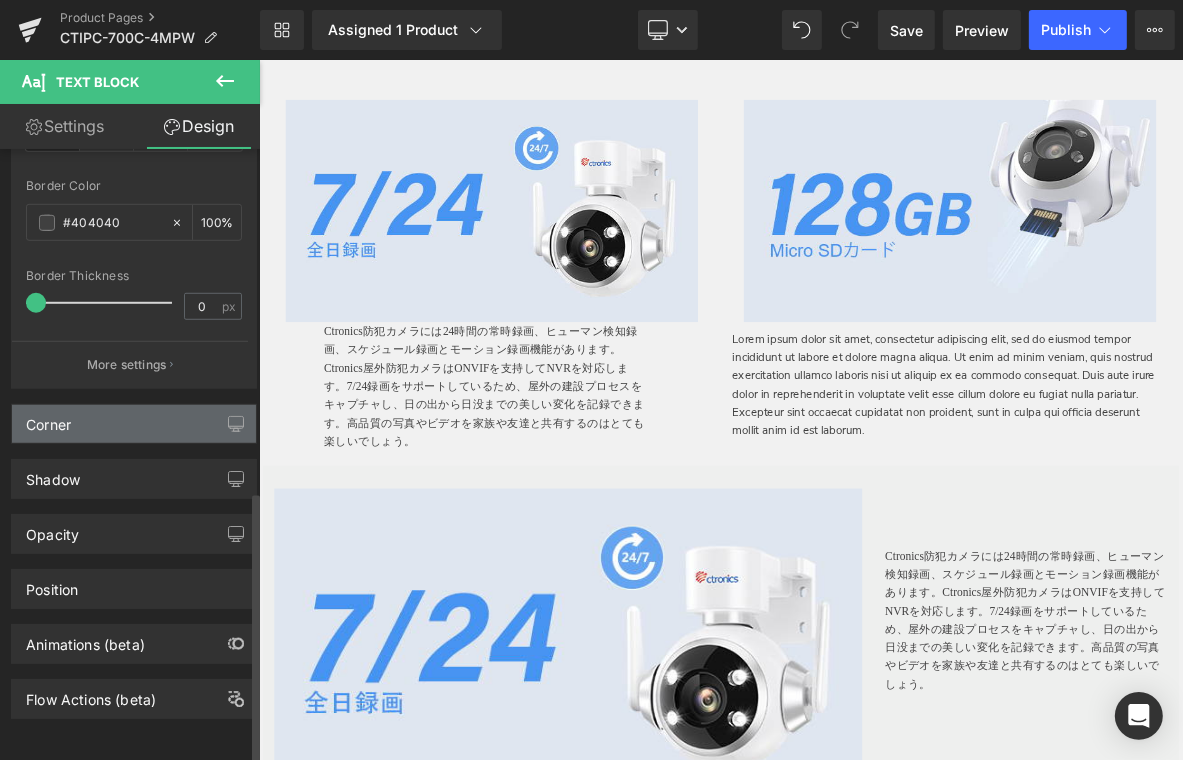 click on "Corner" at bounding box center (134, 424) 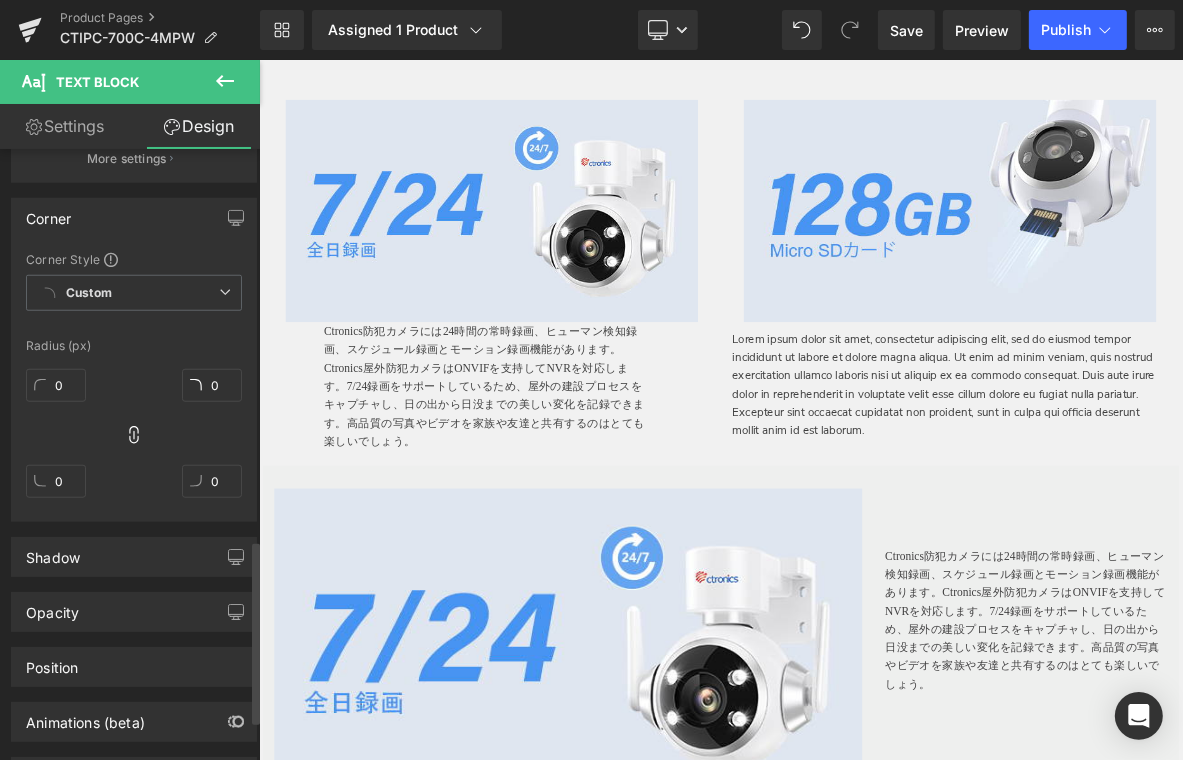scroll, scrollTop: 1360, scrollLeft: 0, axis: vertical 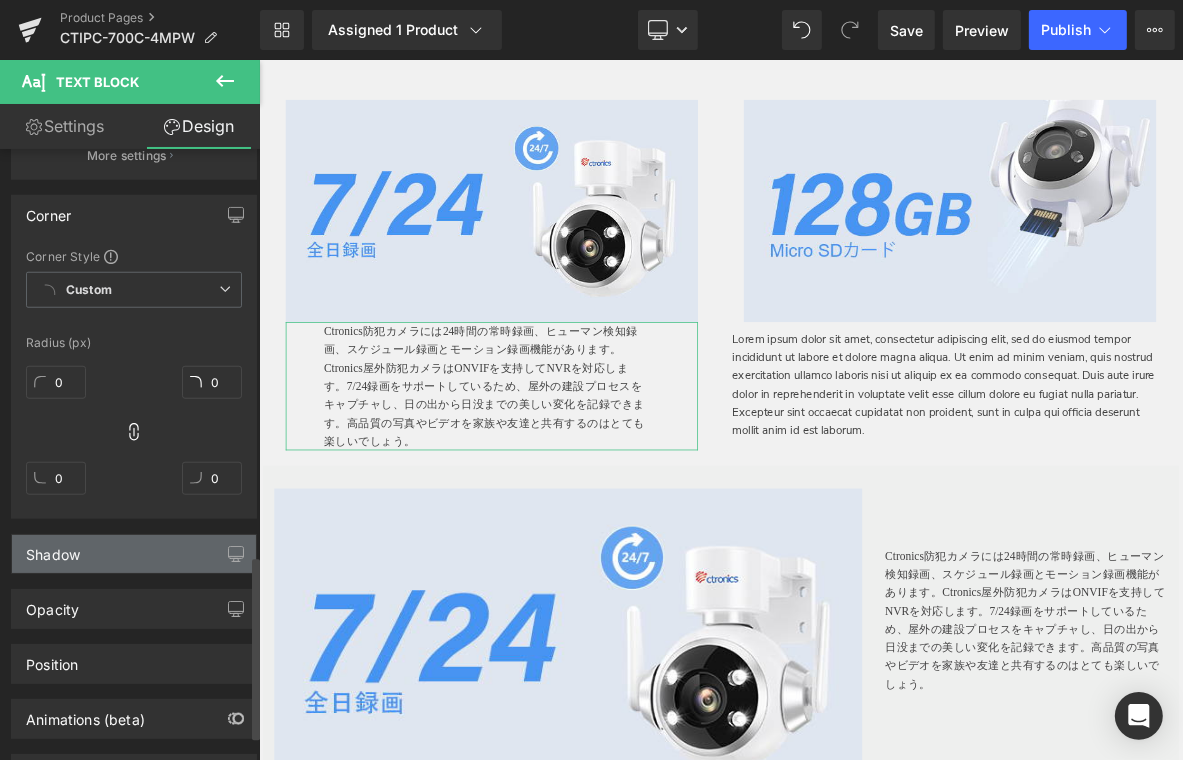 click on "Shadow" at bounding box center [134, 554] 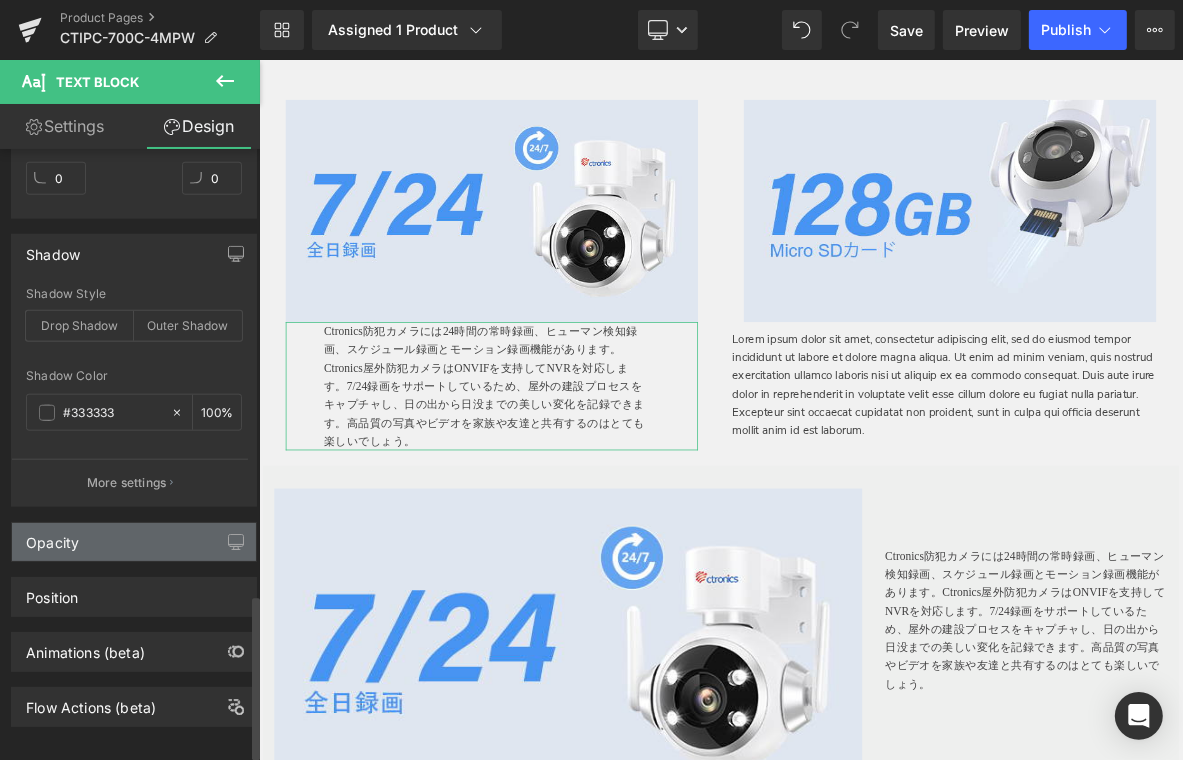 click on "Opacity" at bounding box center [134, 542] 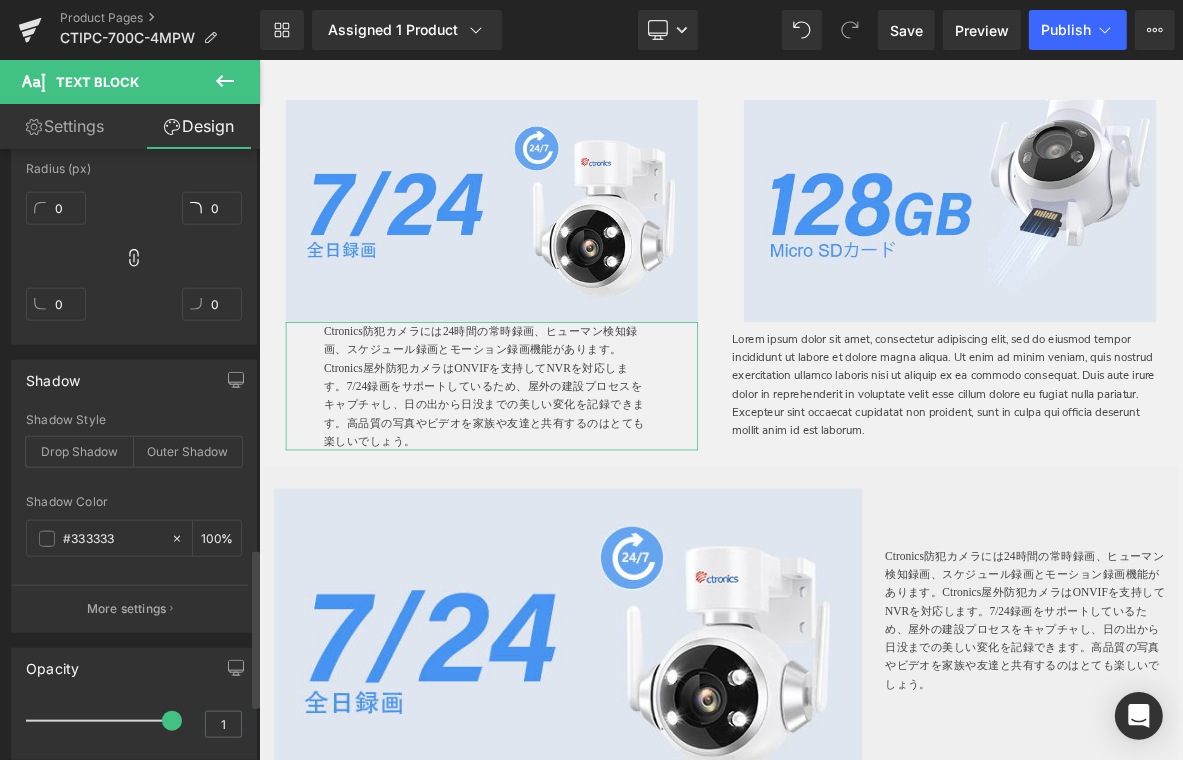 scroll, scrollTop: 1448, scrollLeft: 0, axis: vertical 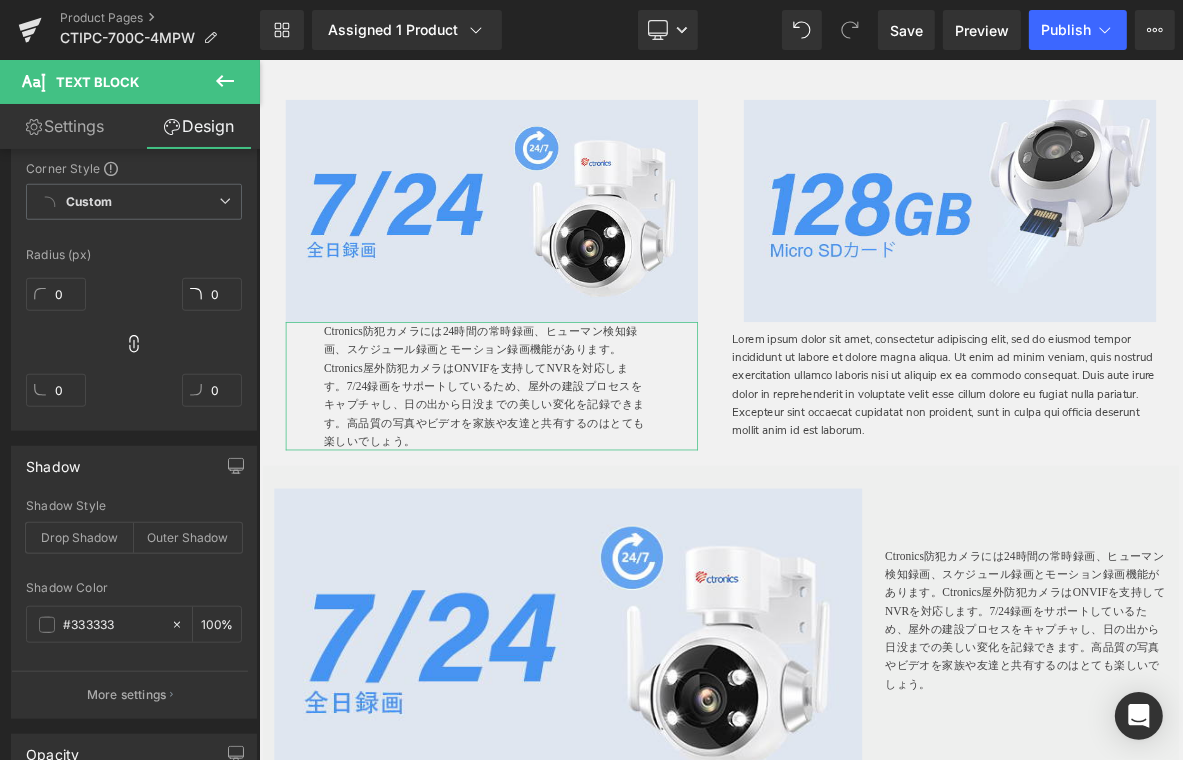 click on "Settings" at bounding box center (65, 126) 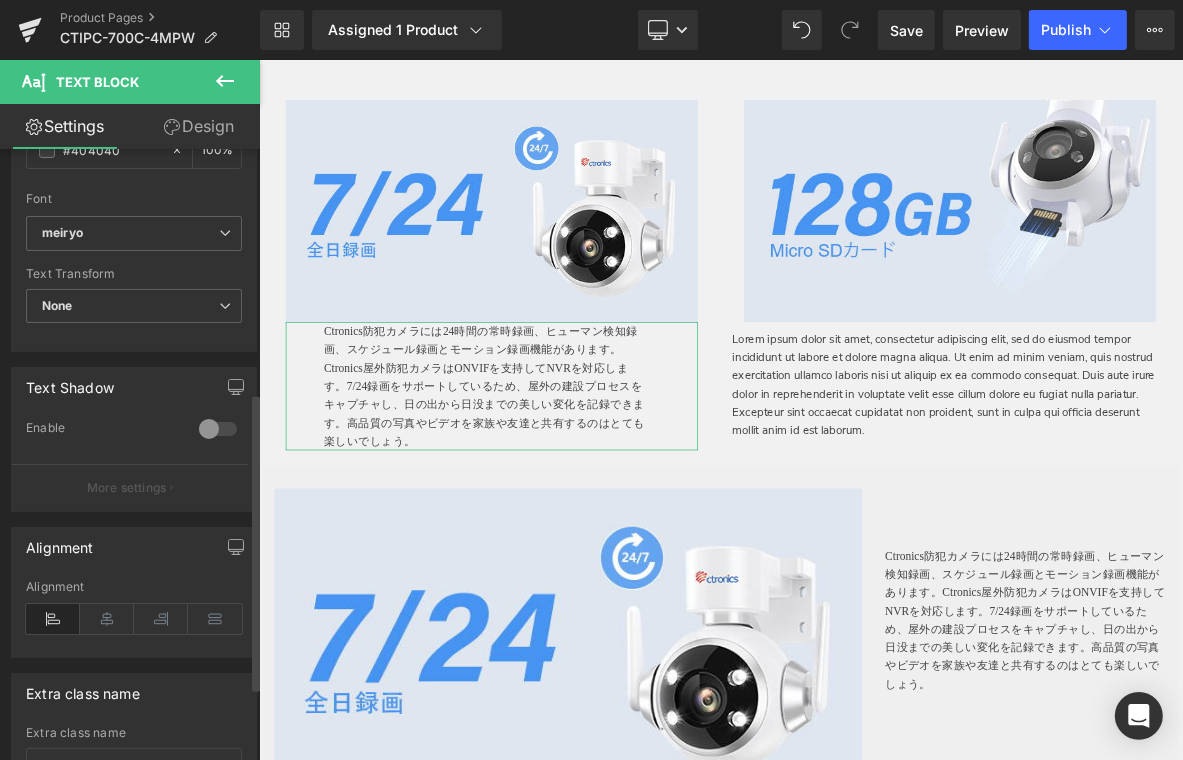scroll, scrollTop: 500, scrollLeft: 0, axis: vertical 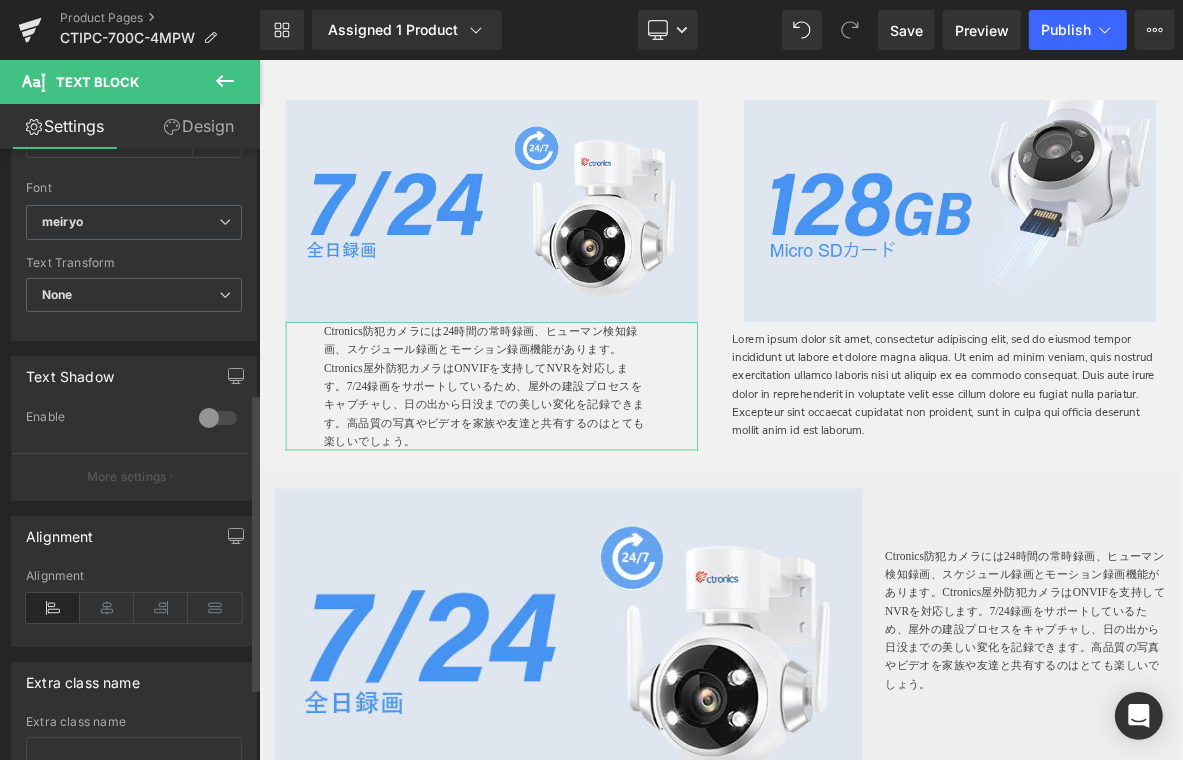 click at bounding box center [218, 418] 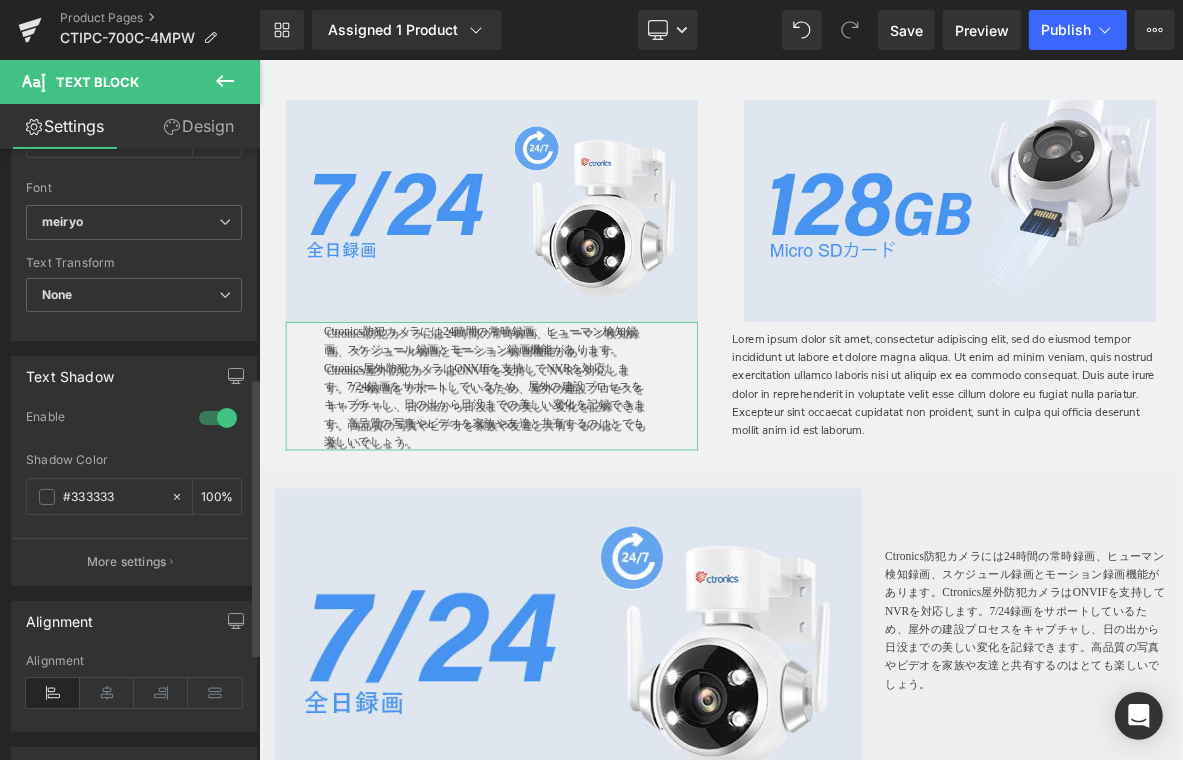click at bounding box center (218, 418) 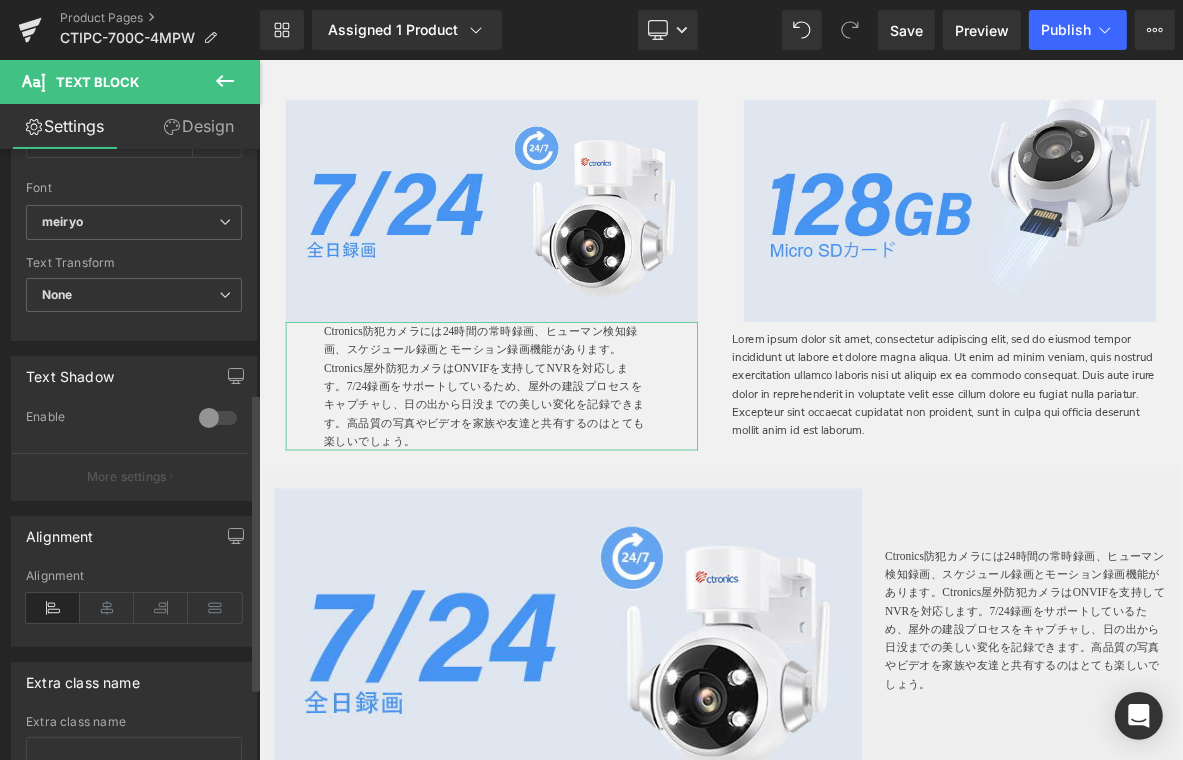 click at bounding box center (218, 418) 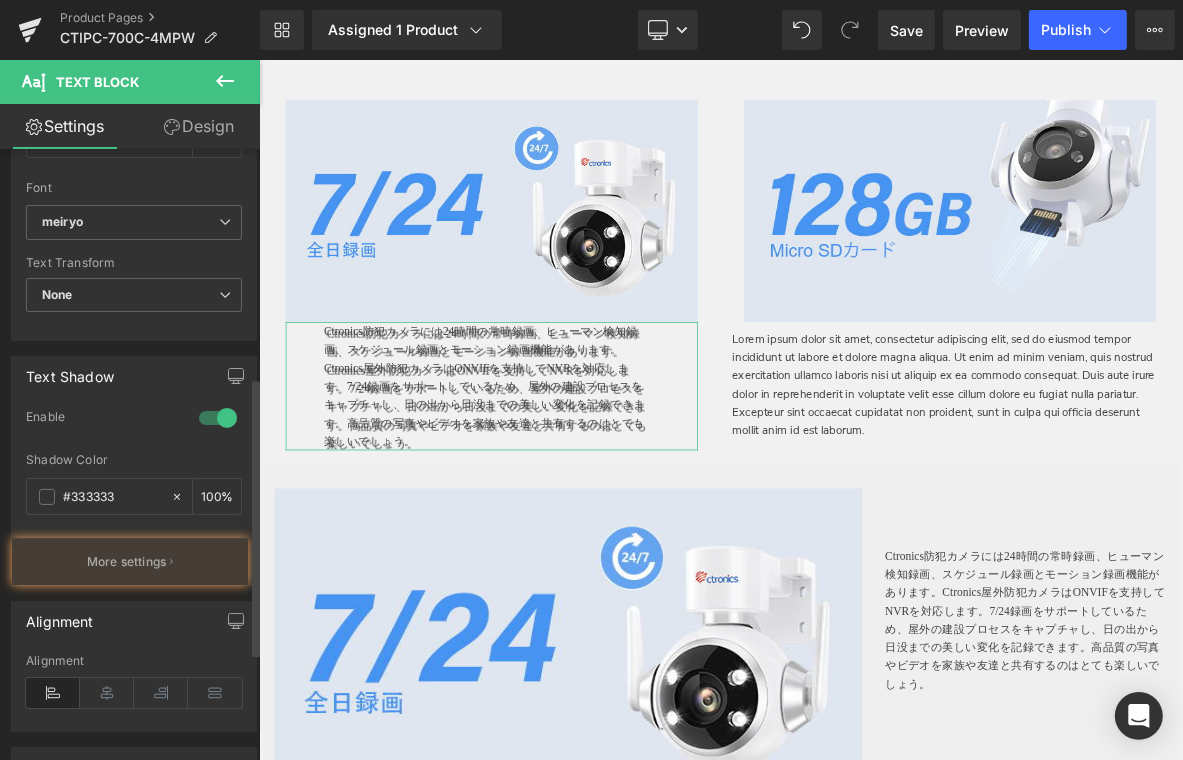 click at bounding box center [218, 418] 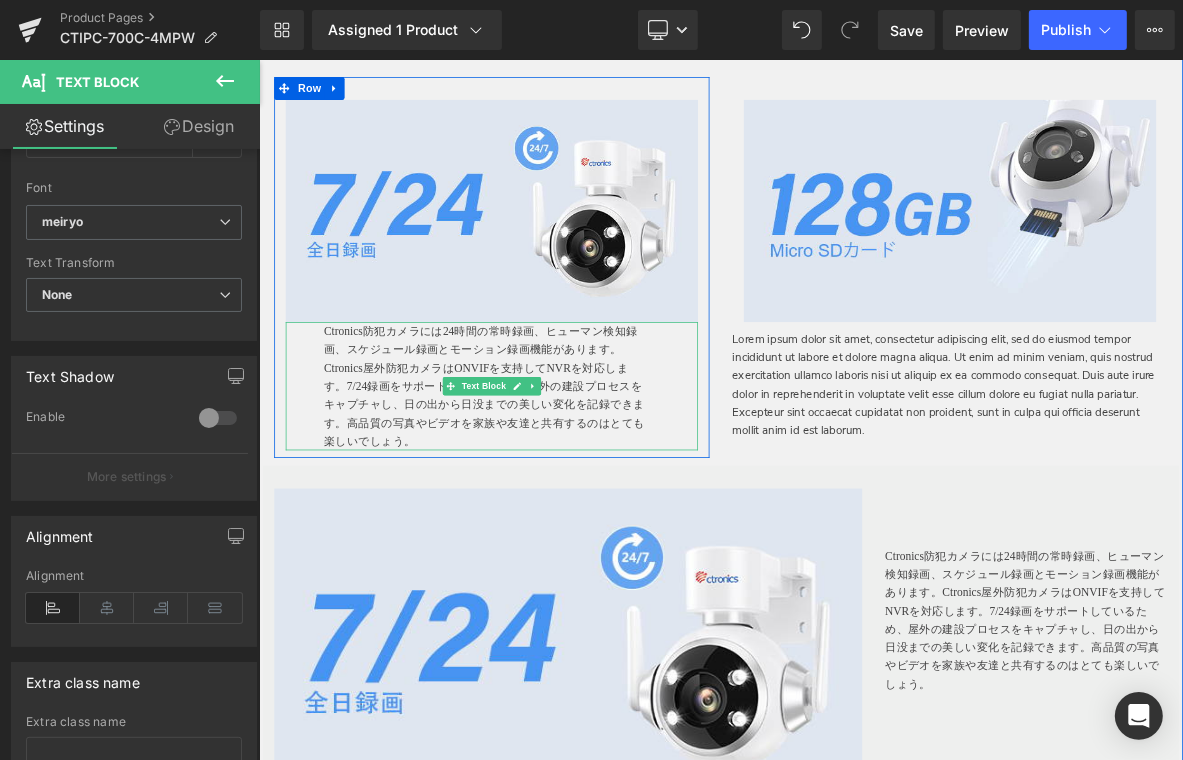 click on "Ctronics防犯カメラには24時間の常時録画、ヒューマン検知録画、スケジュール録画とモーション録画機能があります。Ctronics屋外防犯カメラはONVIFを支持してNVRを対応します。7/24録画をサポートしているため、屋外の建設プロセスをキャプチャし、日の出から日没までの美しい変化を記録できます。高品質の写真やビデオを家族や友達と共有するのはとても楽しいでしょう。" at bounding box center (556, 486) 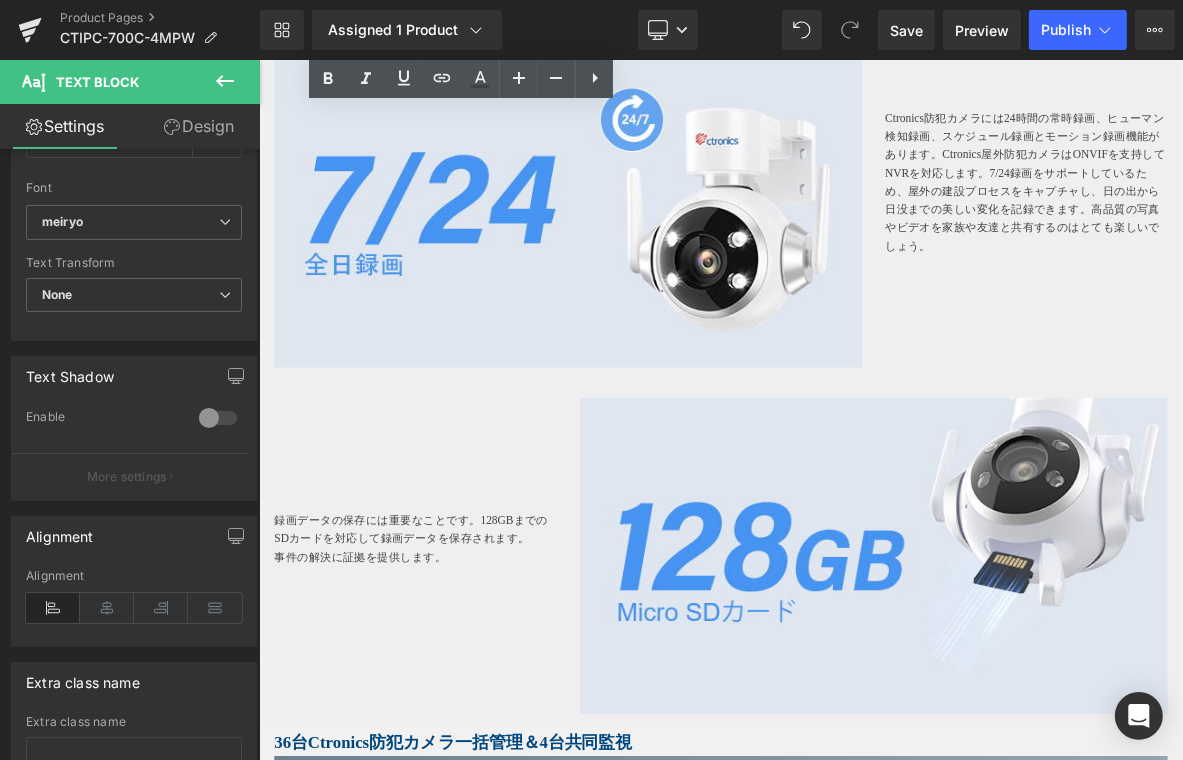 scroll, scrollTop: 5786, scrollLeft: 0, axis: vertical 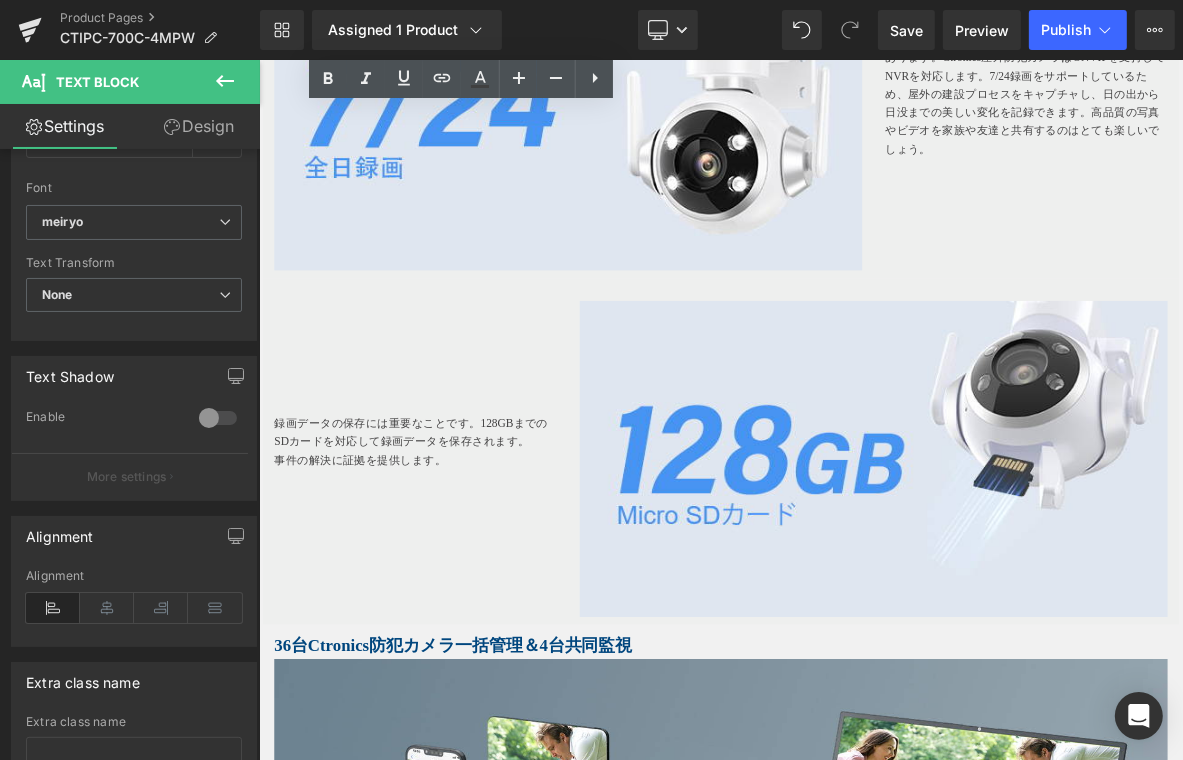 click on "録画データの保存には重要なことで す。128GBまでのSDカードを対応して録画データを保存されます。" at bounding box center [463, 547] 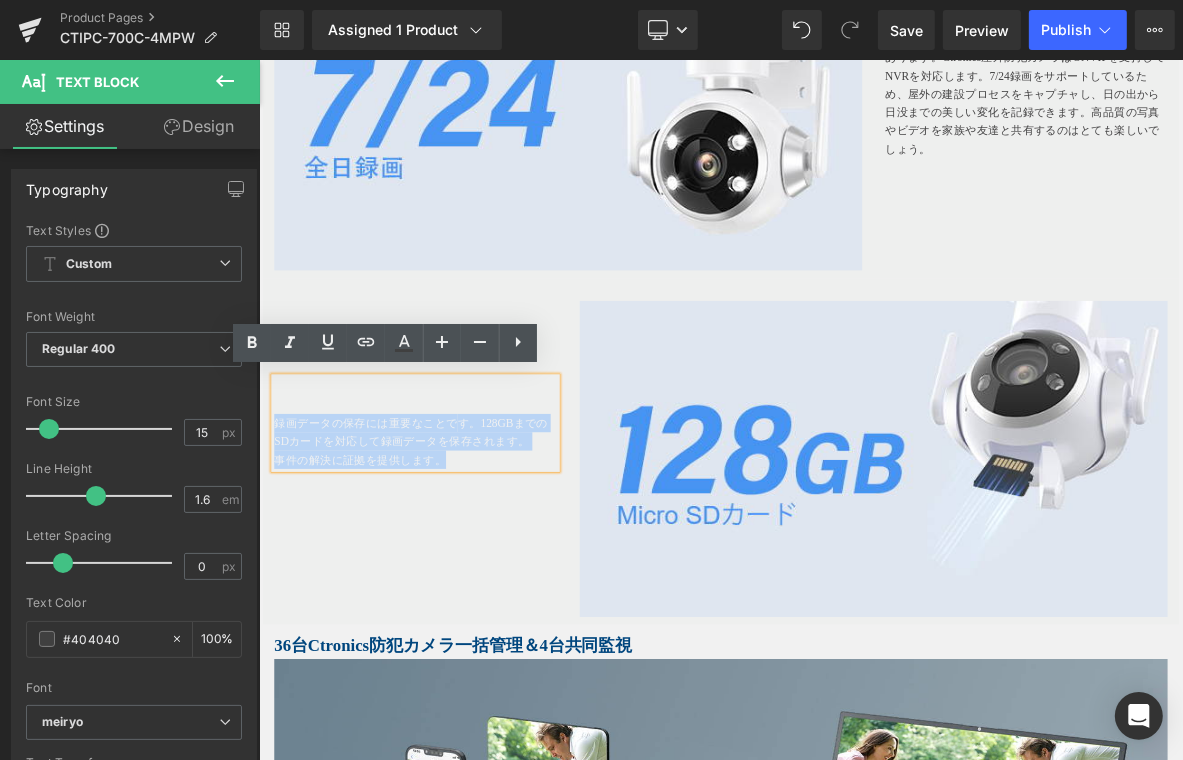 drag, startPoint x: 514, startPoint y: 583, endPoint x: 270, endPoint y: 523, distance: 251.26878 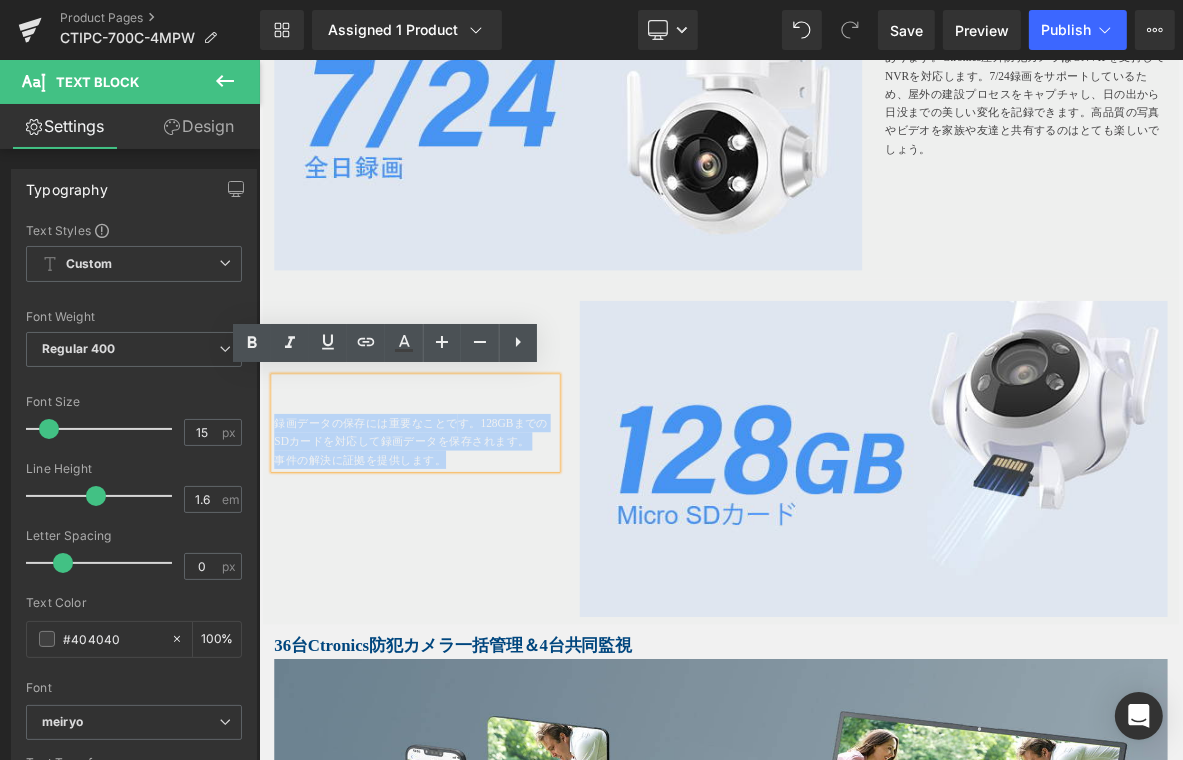 click on "録画データの保存には重要なことで す。128GBまでのSDカードを対応して録画データを保存されます。
事件の解決に証拠を提供します。" at bounding box center [463, 535] 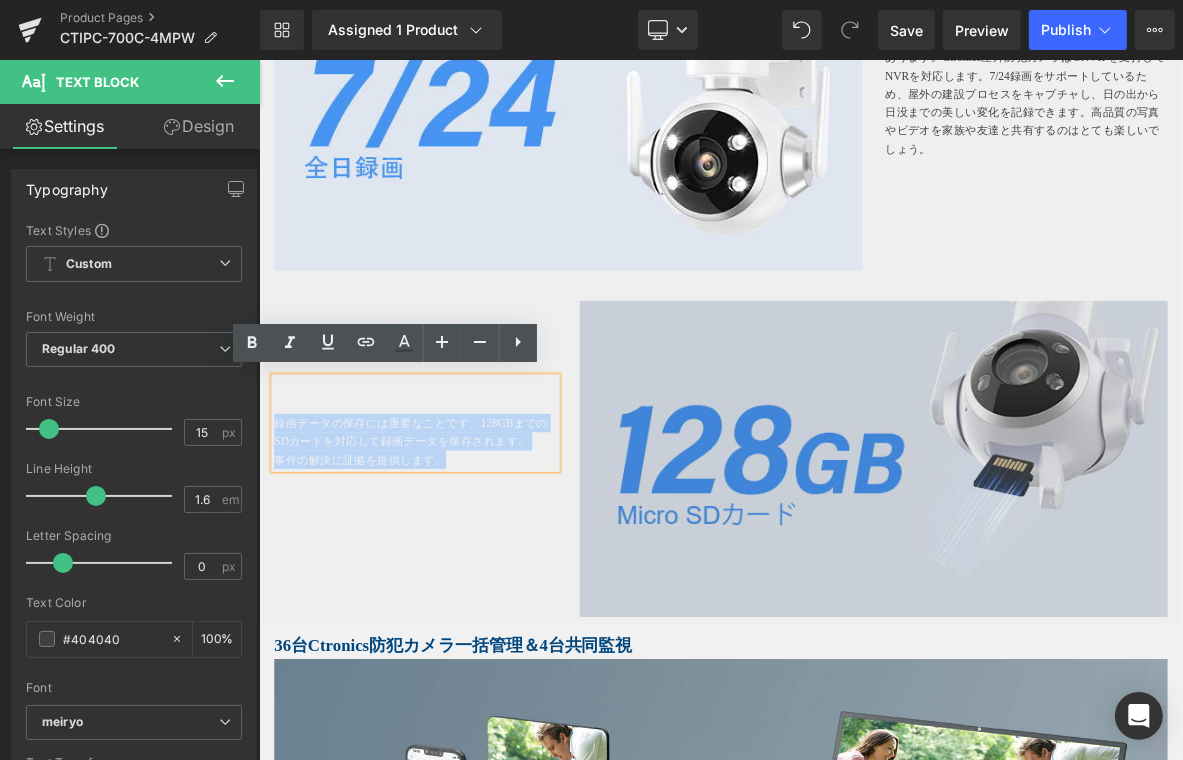 copy on "録画データの保存には重要なことで す。128GBまでのSDカードを対応して録画データを保存されます。
事件の解決に証拠を提供します。" 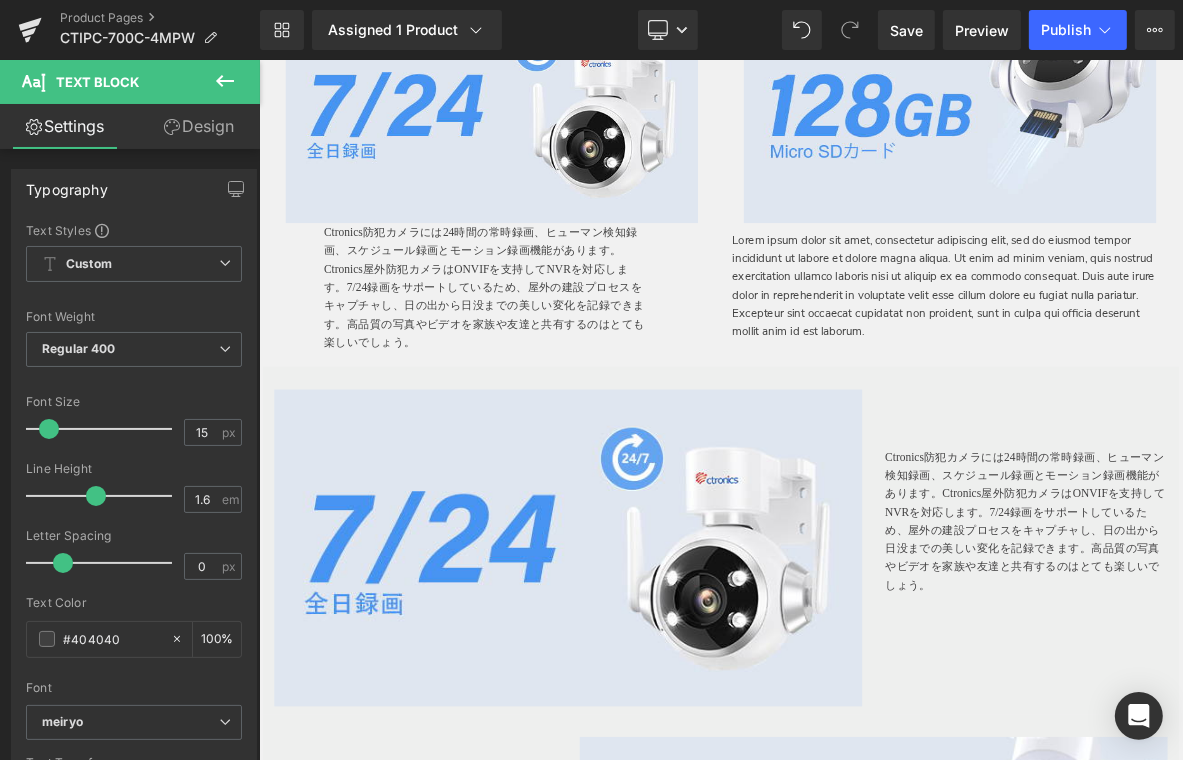 scroll, scrollTop: 5086, scrollLeft: 0, axis: vertical 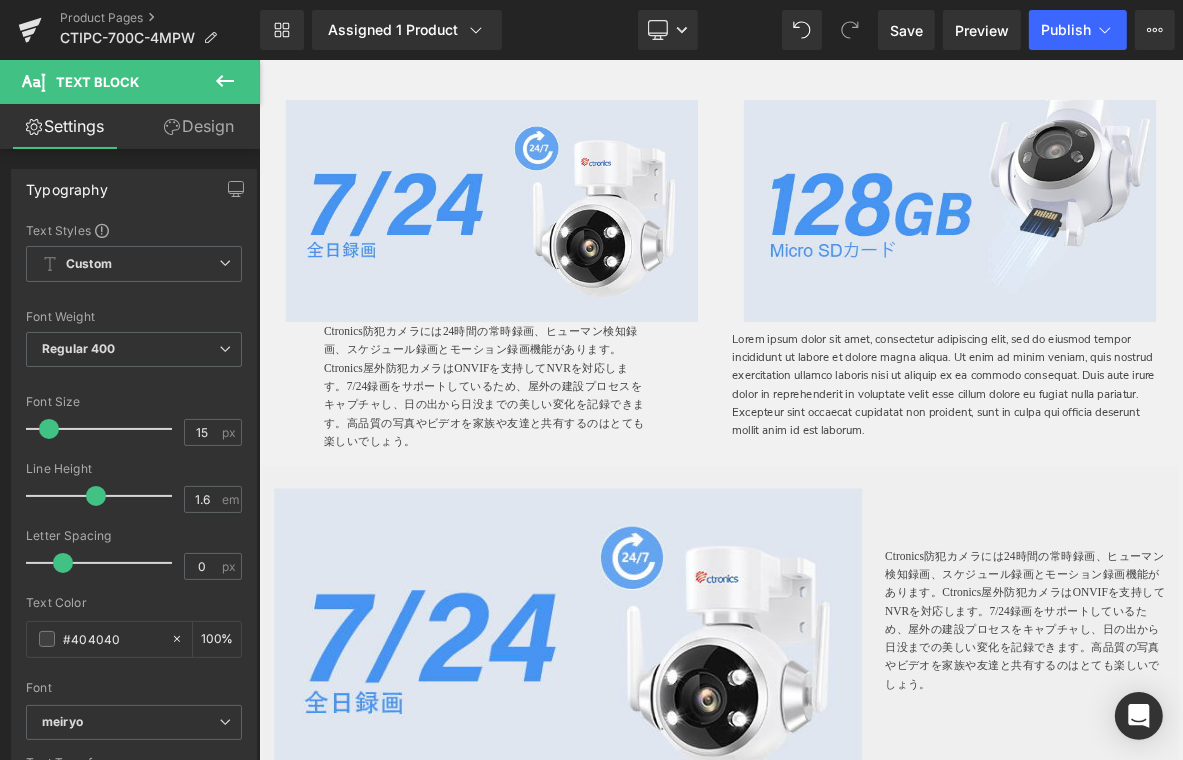 click on "Lorem ipsum dolor sit amet, consectetur adipiscing elit, sed do eiusmod tempor incididunt ut labore et dolore magna aliqua. Ut enim ad minim veniam, quis nostrud exercitation ullamco laboris nisi ut aliquip ex ea commodo consequat. Duis aute irure dolor in reprehenderit in voluptate velit esse cillum dolore eu fugiat nulla pariatur. Excepteur sint occaecat cupidatat non proident, sunt in culpa qui officia deserunt mollit anim id est laborum." at bounding box center (1163, 484) 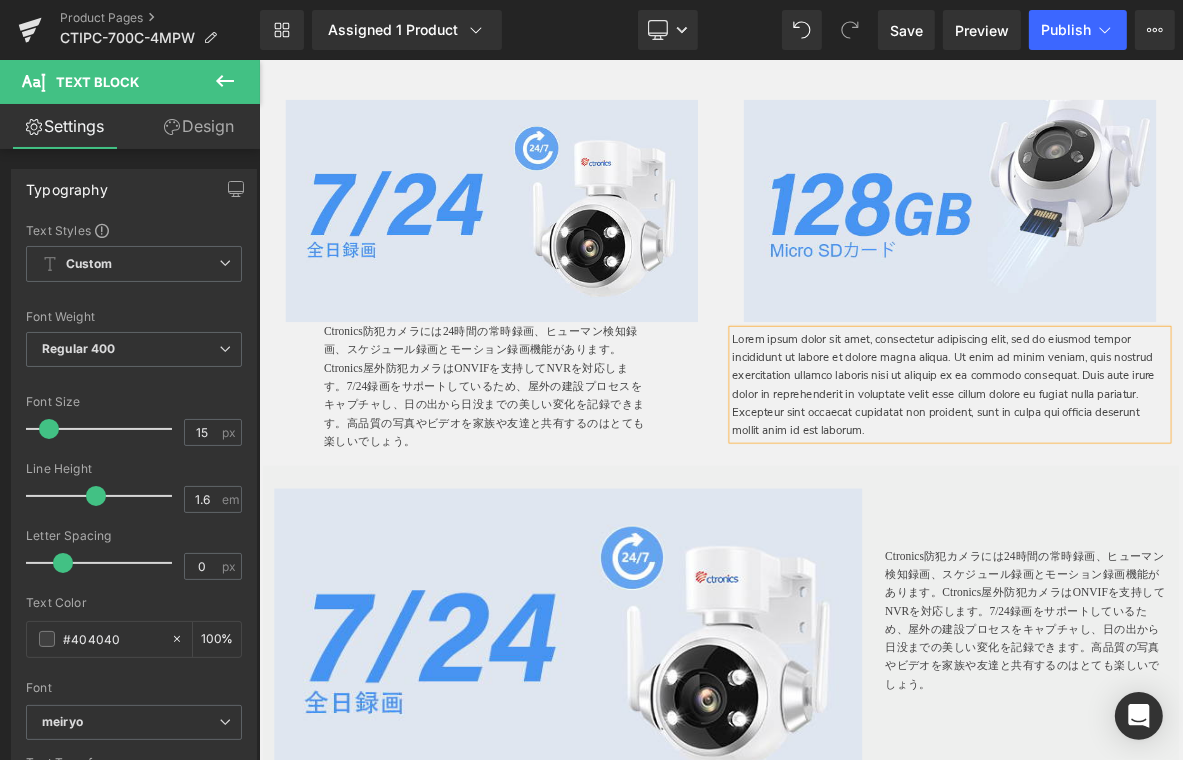 click on "Lorem ipsum dolor sit amet, consectetur adipiscing elit, sed do eiusmod tempor incididunt ut labore et dolore magna aliqua. Ut enim ad minim veniam, quis nostrud exercitation ullamco laboris nisi ut aliquip ex ea commodo consequat. Duis aute irure dolor in reprehenderit in voluptate velit esse cillum dolore eu fugiat nulla pariatur. Excepteur sint occaecat cupidatat non proident, sunt in culpa qui officia deserunt mollit anim id est laborum." at bounding box center [1163, 484] 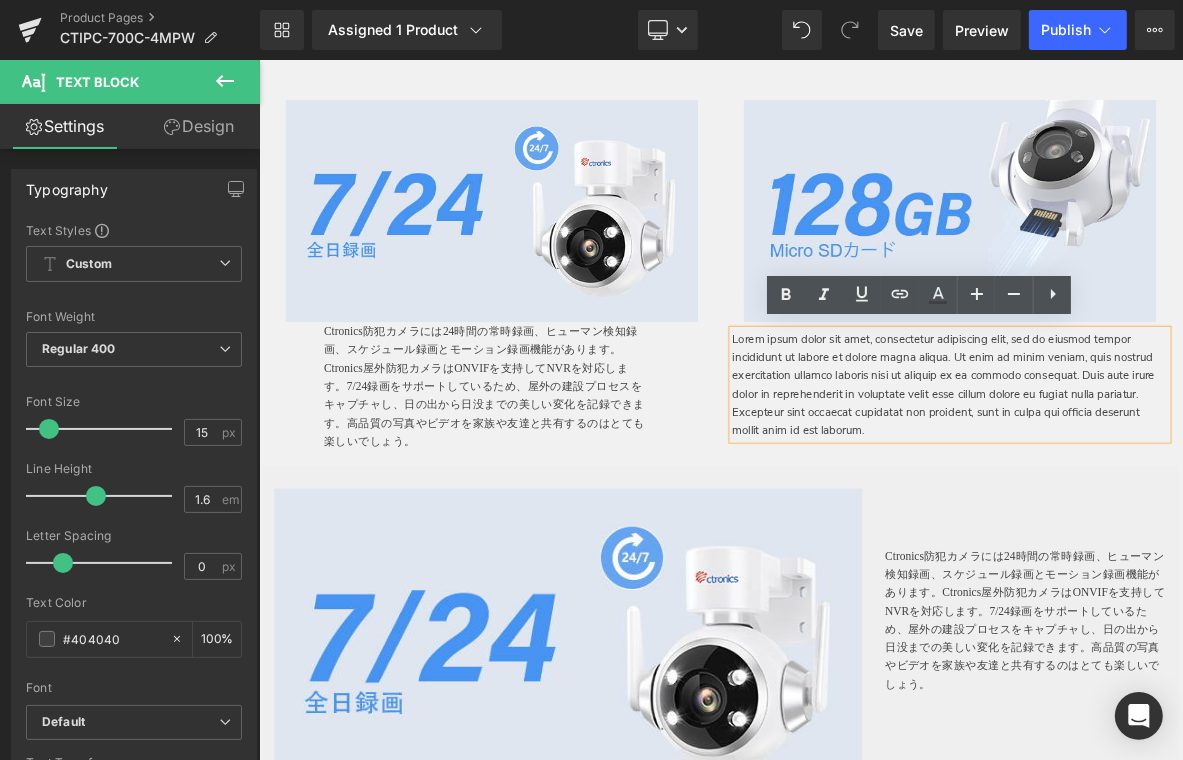 click on "Lorem ipsum dolor sit amet, consectetur adipiscing elit, sed do eiusmod tempor incididunt ut labore et dolore magna aliqua. Ut enim ad minim veniam, quis nostrud exercitation ullamco laboris nisi ut aliquip ex ea commodo consequat. Duis aute irure dolor in reprehenderit in voluptate velit esse cillum dolore eu fugiat nulla pariatur. Excepteur sint occaecat cupidatat non proident, sunt in culpa qui officia deserunt mollit anim id est laborum." at bounding box center [1163, 484] 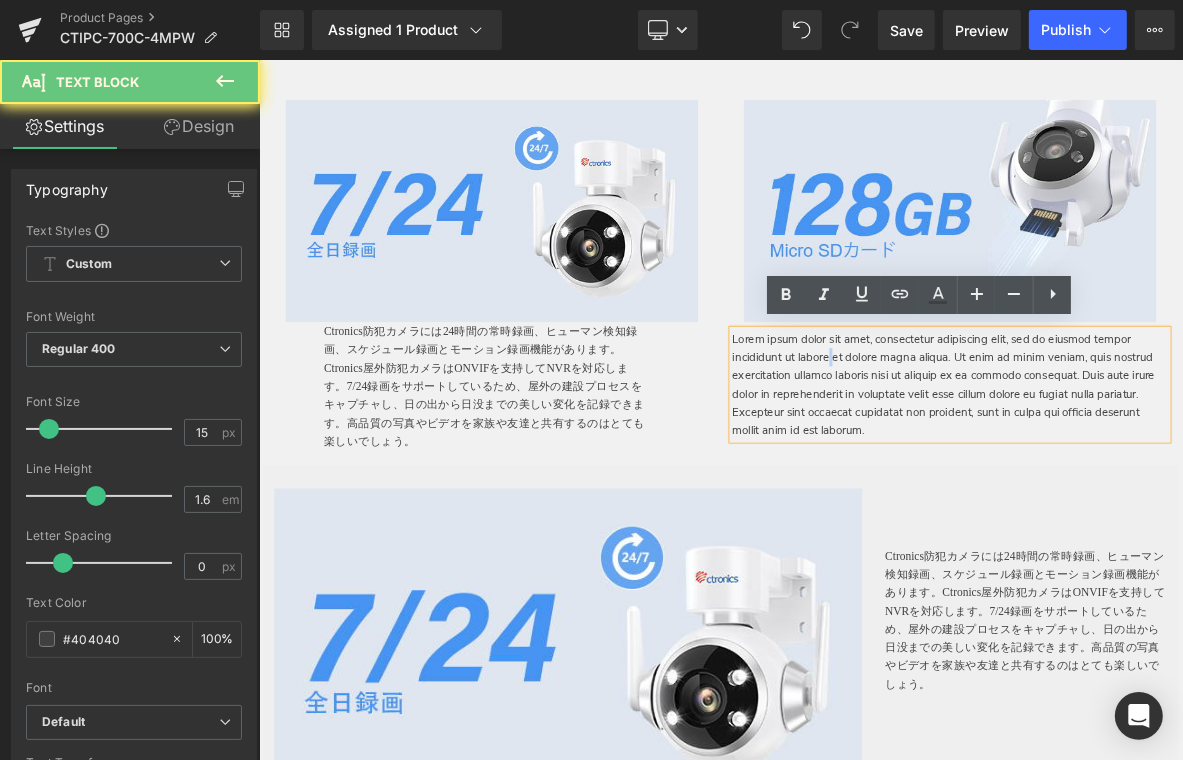 click on "Lorem ipsum dolor sit amet, consectetur adipiscing elit, sed do eiusmod tempor incididunt ut labore et dolore magna aliqua. Ut enim ad minim veniam, quis nostrud exercitation ullamco laboris nisi ut aliquip ex ea commodo consequat. Duis aute irure dolor in reprehenderit in voluptate velit esse cillum dolore eu fugiat nulla pariatur. Excepteur sint occaecat cupidatat non proident, sunt in culpa qui officia deserunt mollit anim id est laborum." at bounding box center (1163, 484) 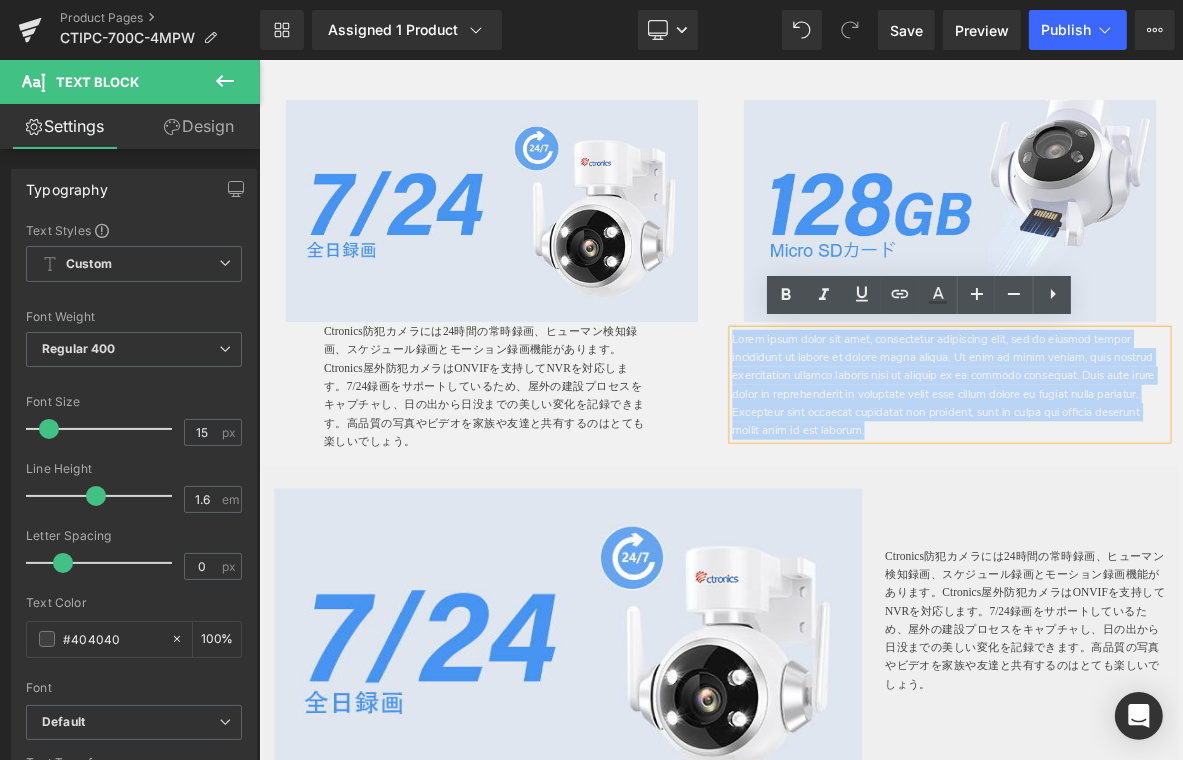 click on "Lorem ipsum dolor sit amet, consectetur adipiscing elit, sed do eiusmod tempor incididunt ut labore et dolore magna aliqua. Ut enim ad minim veniam, quis nostrud exercitation ullamco laboris nisi ut aliquip ex ea commodo consequat. Duis aute irure dolor in reprehenderit in voluptate velit esse cillum dolore eu fugiat nulla pariatur. Excepteur sint occaecat cupidatat non proident, sunt in culpa qui officia deserunt mollit anim id est laborum." at bounding box center [1163, 484] 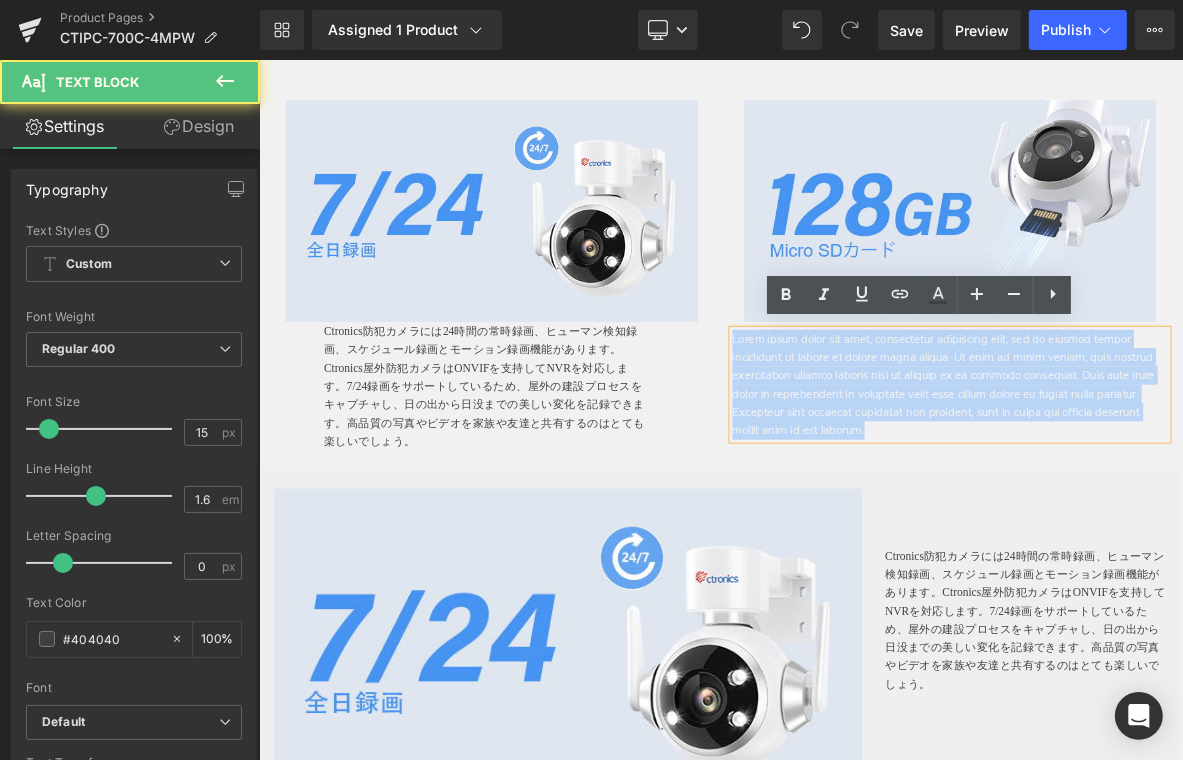 click on "Lorem ipsum dolor sit amet, consectetur adipiscing elit, sed do eiusmod tempor incididunt ut labore et dolore magna aliqua. Ut enim ad minim veniam, quis nostrud exercitation ullamco laboris nisi ut aliquip ex ea commodo consequat. Duis aute irure dolor in reprehenderit in voluptate velit esse cillum dolore eu fugiat nulla pariatur. Excepteur sint occaecat cupidatat non proident, sunt in culpa qui officia deserunt mollit anim id est laborum." at bounding box center [1163, 484] 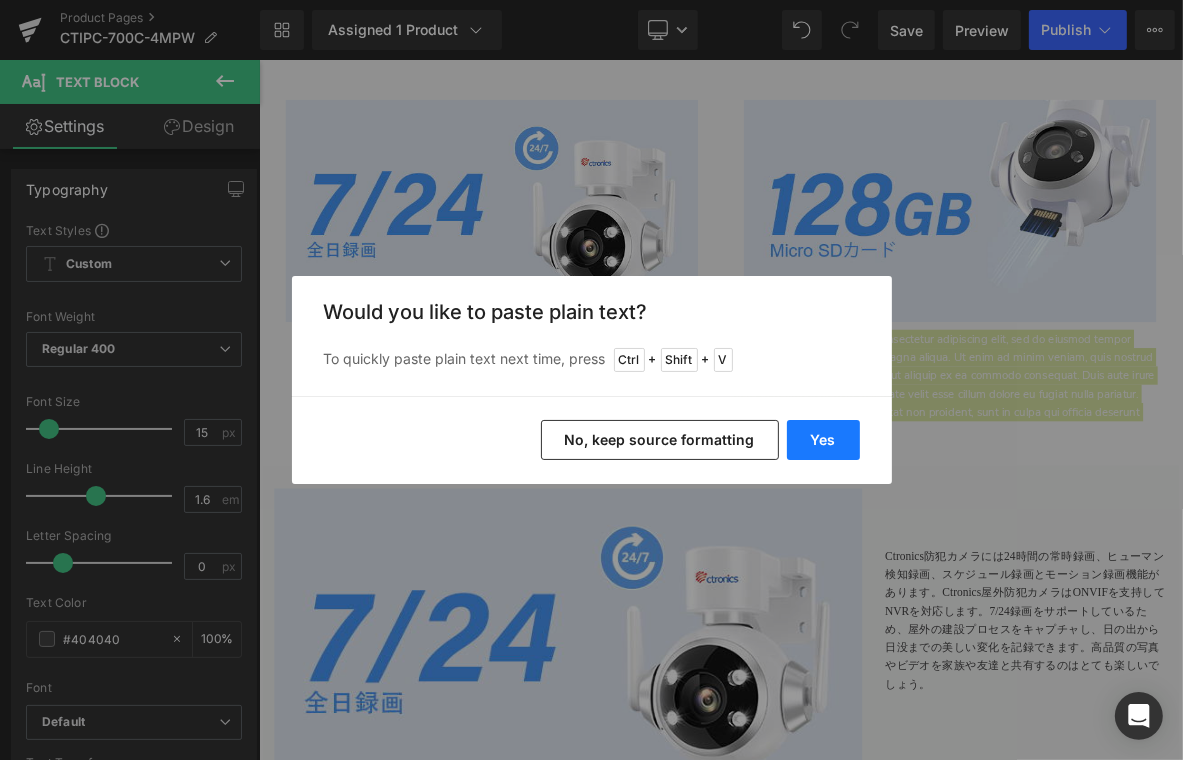 click on "Yes" at bounding box center [823, 440] 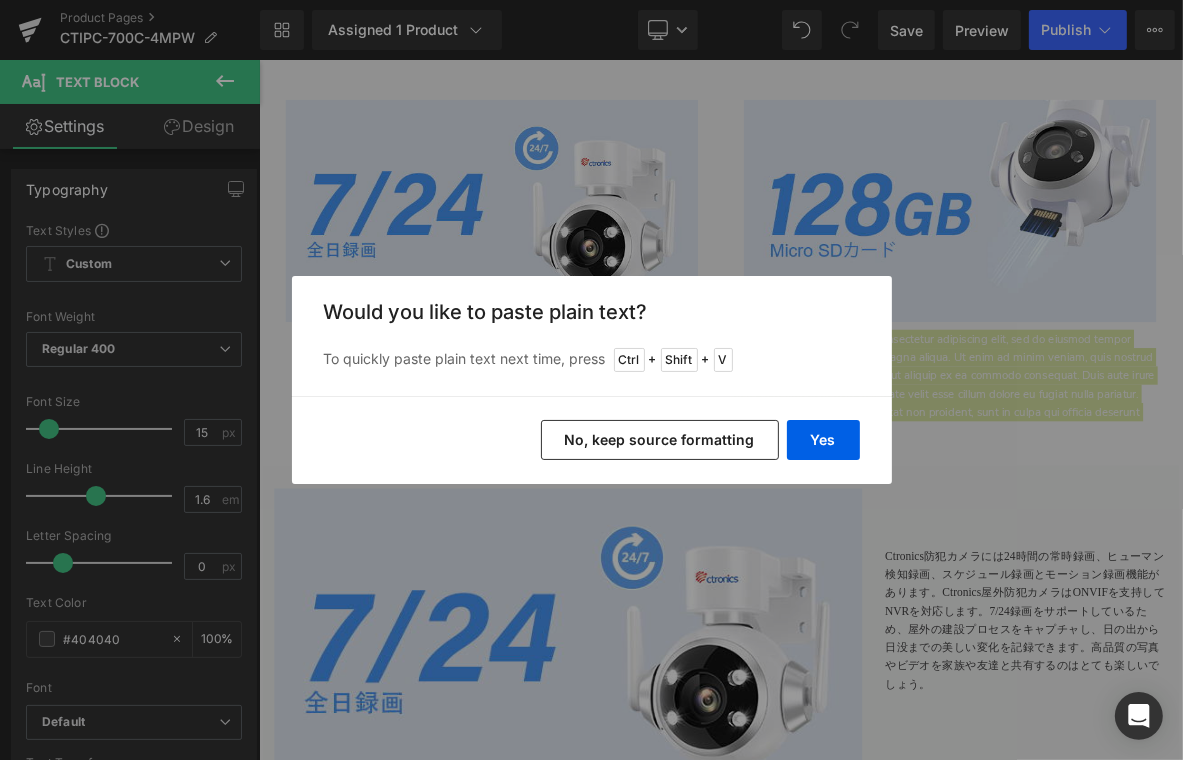type 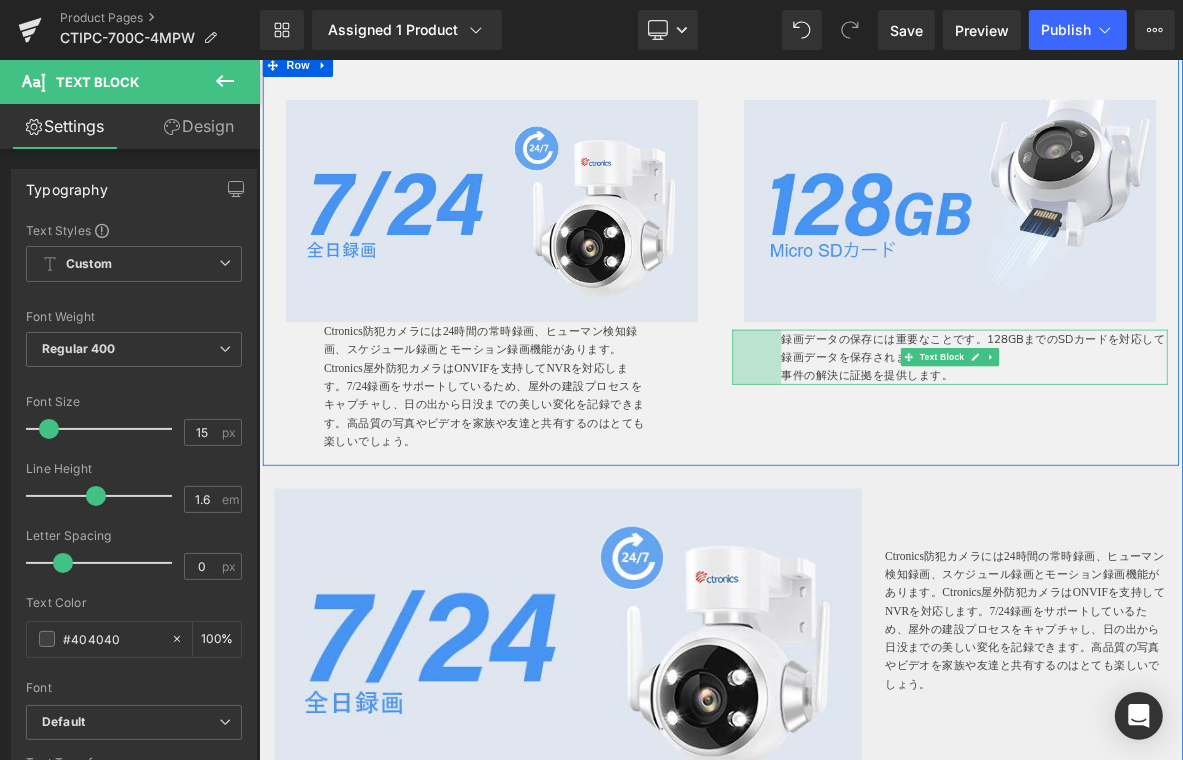 drag, startPoint x: 872, startPoint y: 445, endPoint x: 1463, endPoint y: 433, distance: 591.1218 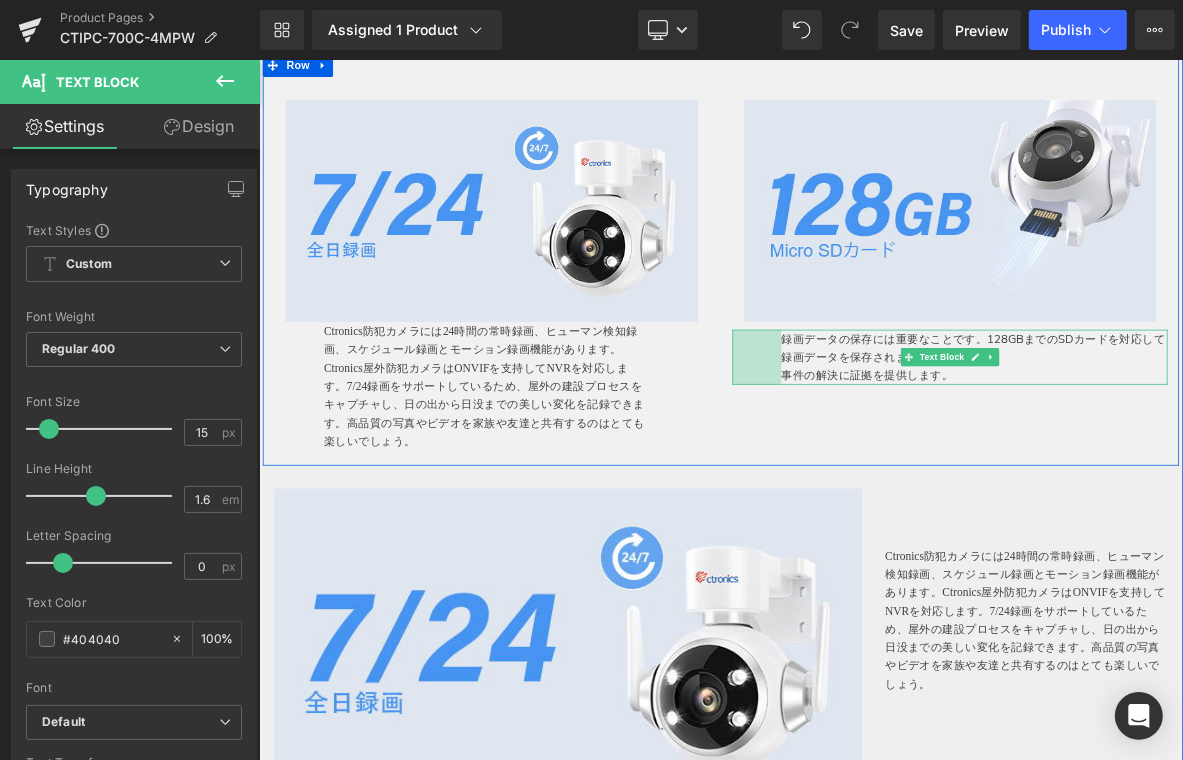 click on "録画データの保存には重要なことです。128GBまでのSDカードを対応して録画データを保存されます。 事件の解決に証拠を提供します。
Text Block       64px" at bounding box center [1163, 448] 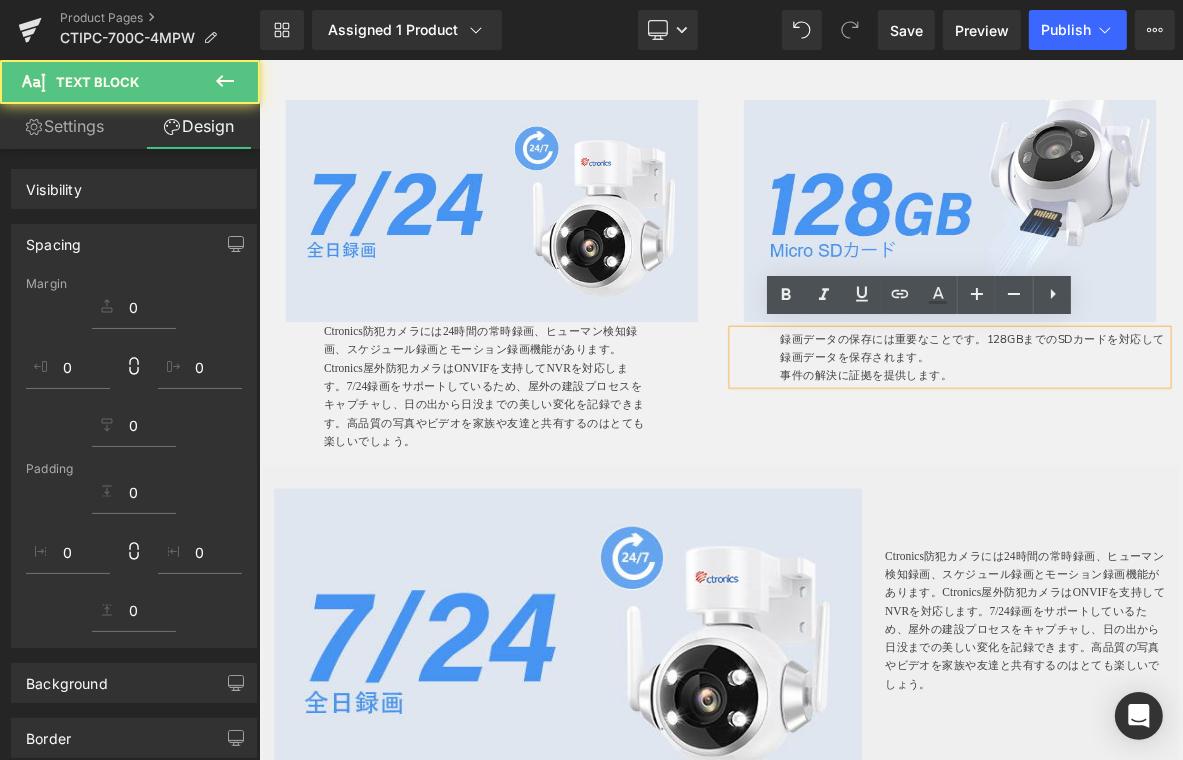 drag, startPoint x: 1371, startPoint y: 619, endPoint x: 1337, endPoint y: 696, distance: 84.17244 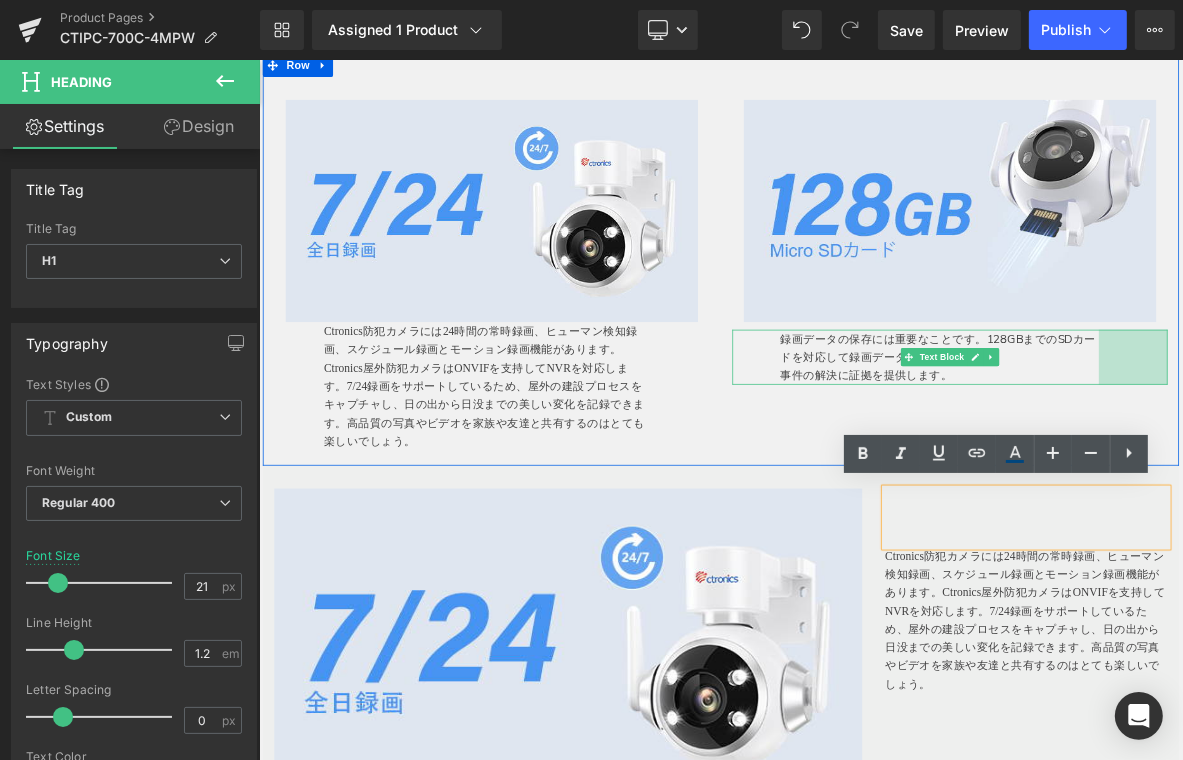 drag, startPoint x: 1436, startPoint y: 439, endPoint x: 1377, endPoint y: 457, distance: 61.68468 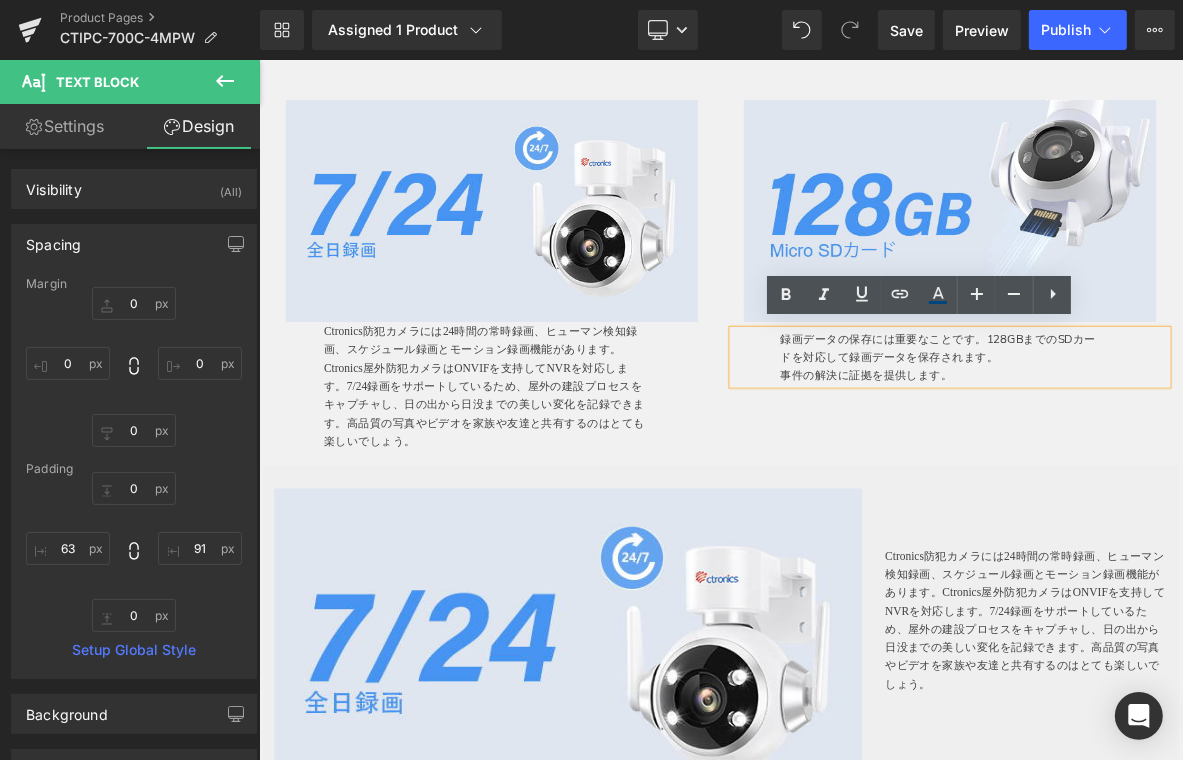 click on "Image
Ctronics防犯カメラには24時間の常時録画、ヒューマン検知録画、スケジュール録画とモーション録画機能があります。Ctronics屋外防犯カメラはONVIFを支持してNVRを対応します。7/24録画をサポートしているため、屋外の建設プロセスをキャプチャし、日の出から日没までの美しい変化を記録できます。高品質の写真やビデオを家族や友達と共有するのはとても楽しいでしょう。
Text Block   NaNpx   NaNpx   50px   63px
Row
Image
Row
録画データの保存には重要なことです。128GBまでのSDカードを対応して録画データを保存されます。 事件の解決に証拠を提供します。
Text Block       63px   91px
Row" at bounding box center (863, 320) 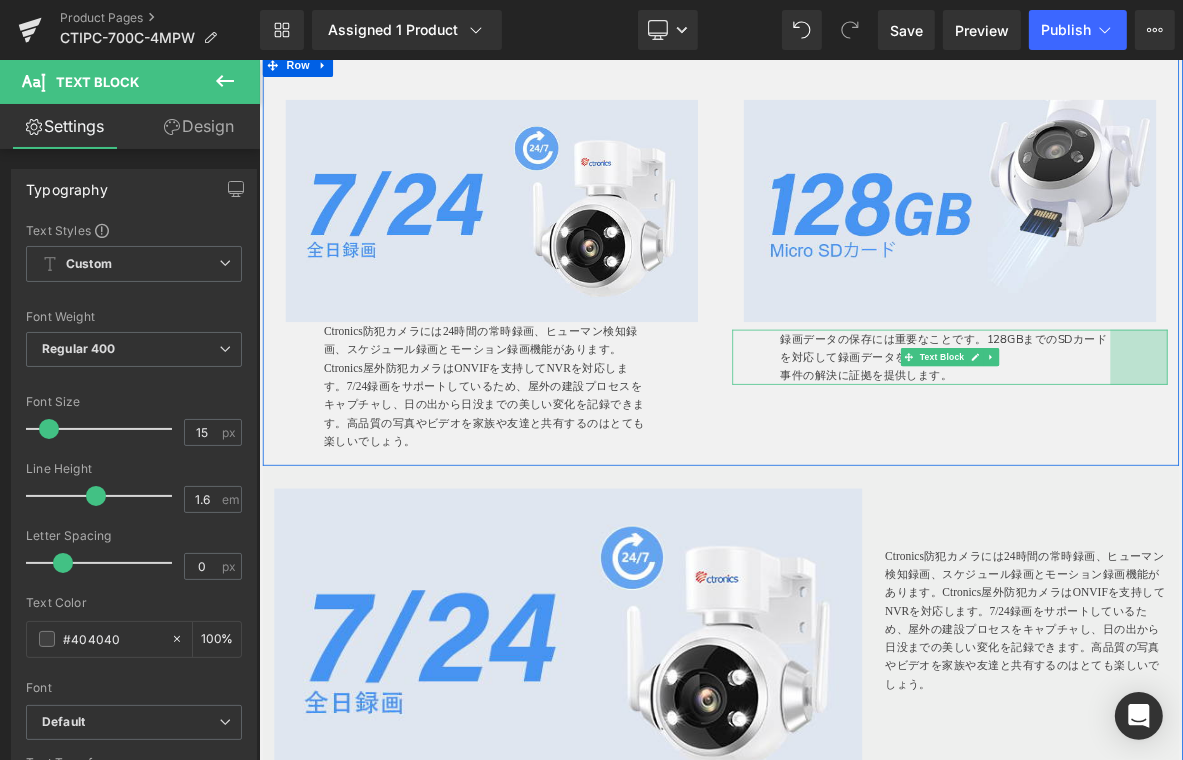 click on "Image
Ctronics防犯カメラには24時間の常時録画、ヒューマン検知録画、スケジュール録画とモーション録画機能があります。Ctronics屋外防犯カメラはONVIFを支持してNVRを対応します。7/24録画をサポートしているため、屋外の建設プロセスをキャプチャし、日の出から日没までの美しい変化を記録できます。高品質の写真やビデオを家族や友達と共有するのはとても楽しいでしょう。
Text Block   NaNpx   NaNpx   50px   63px
Row
Image
Row
録画データの保存には重要なことです。128GBまでのSDカードを対応して録画データを保存されます。 事件の解決に証拠を提供します。
Text Block       63px   75px
Row" at bounding box center [863, 320] 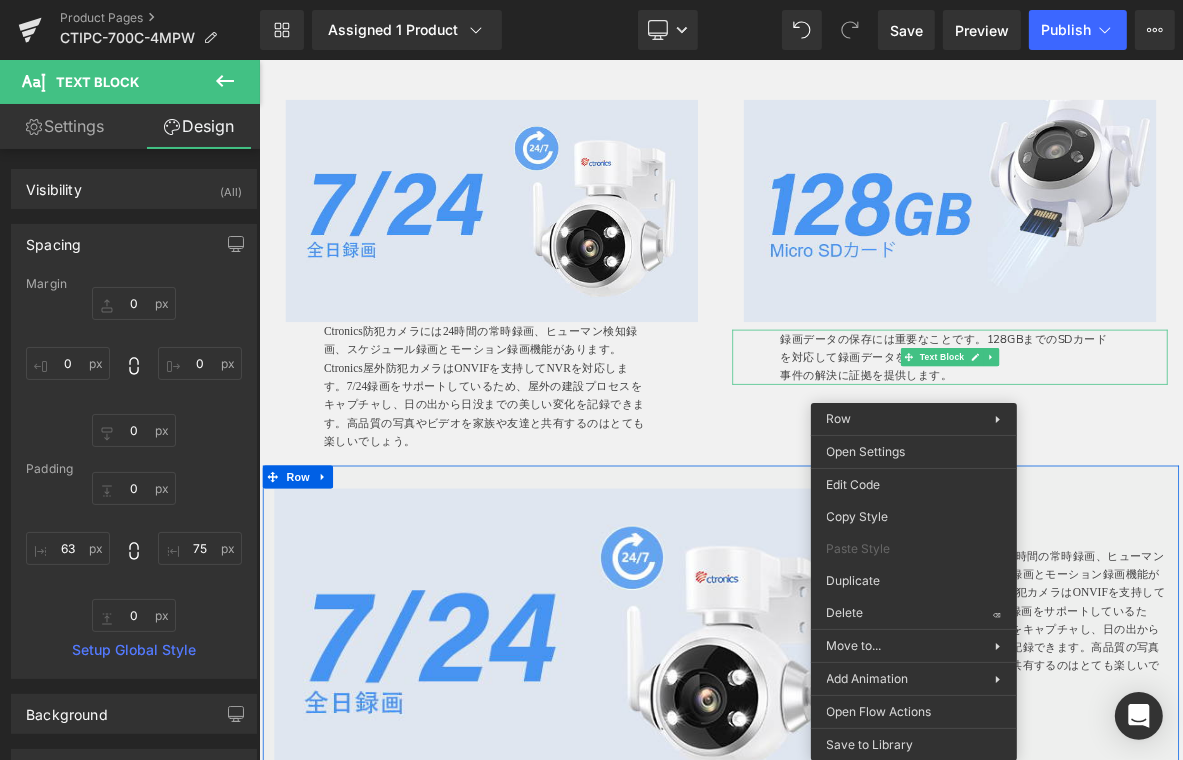 drag, startPoint x: 1130, startPoint y: 661, endPoint x: 1050, endPoint y: 707, distance: 92.28217 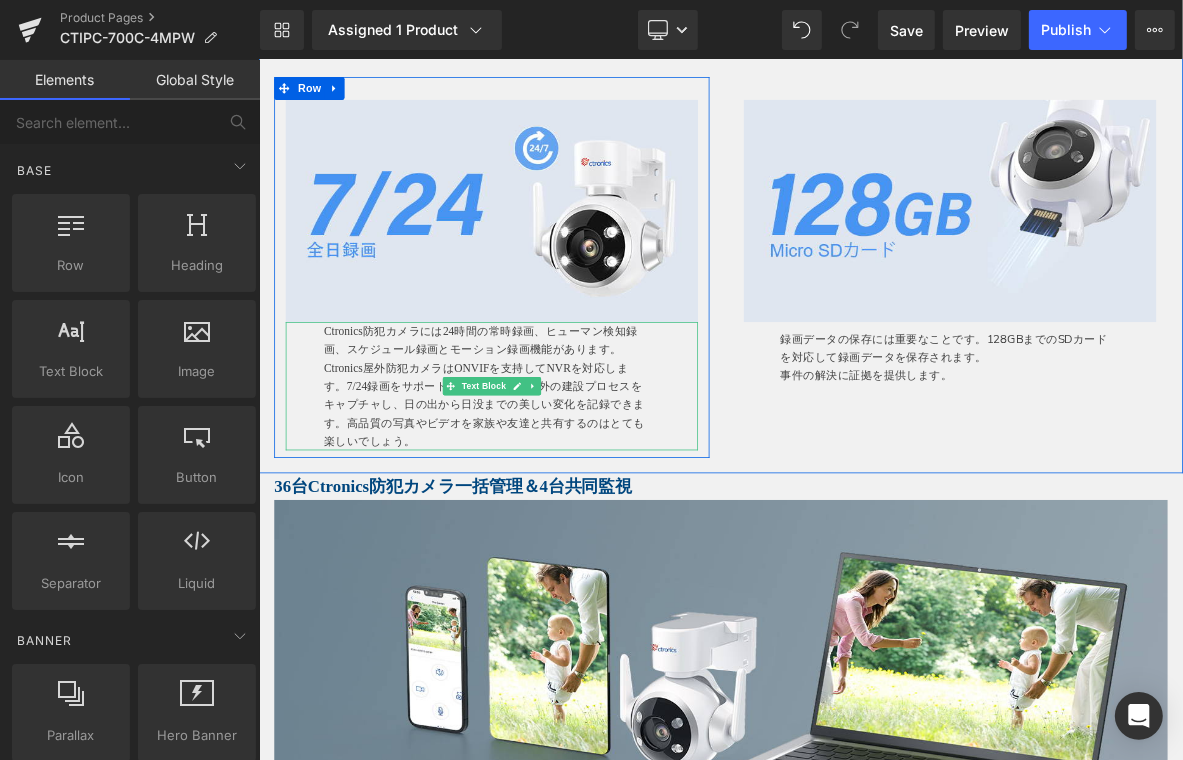 click on "Ctronics防犯カメラには24時間の常時録画、ヒューマン検知録画、スケジュール録画とモーション録画機能があります。Ctronics屋外防犯カメラはONVIFを支持してNVRを対応します。7/24録画をサポートしているため、屋外の建設プロセスをキャプチャし、日の出から日没までの美しい変化を記録できます。高品質の写真やビデオを家族や友達と共有するのはとても楽しいでしょう。" at bounding box center (556, 486) 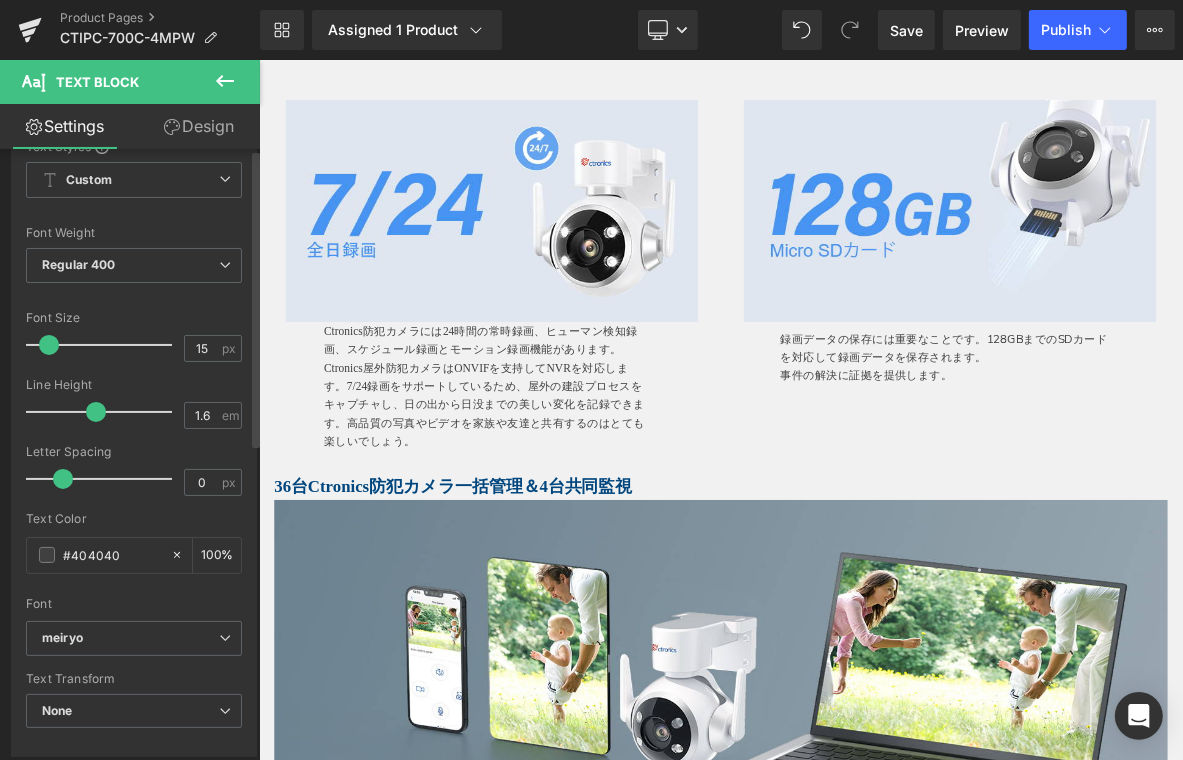 scroll, scrollTop: 200, scrollLeft: 0, axis: vertical 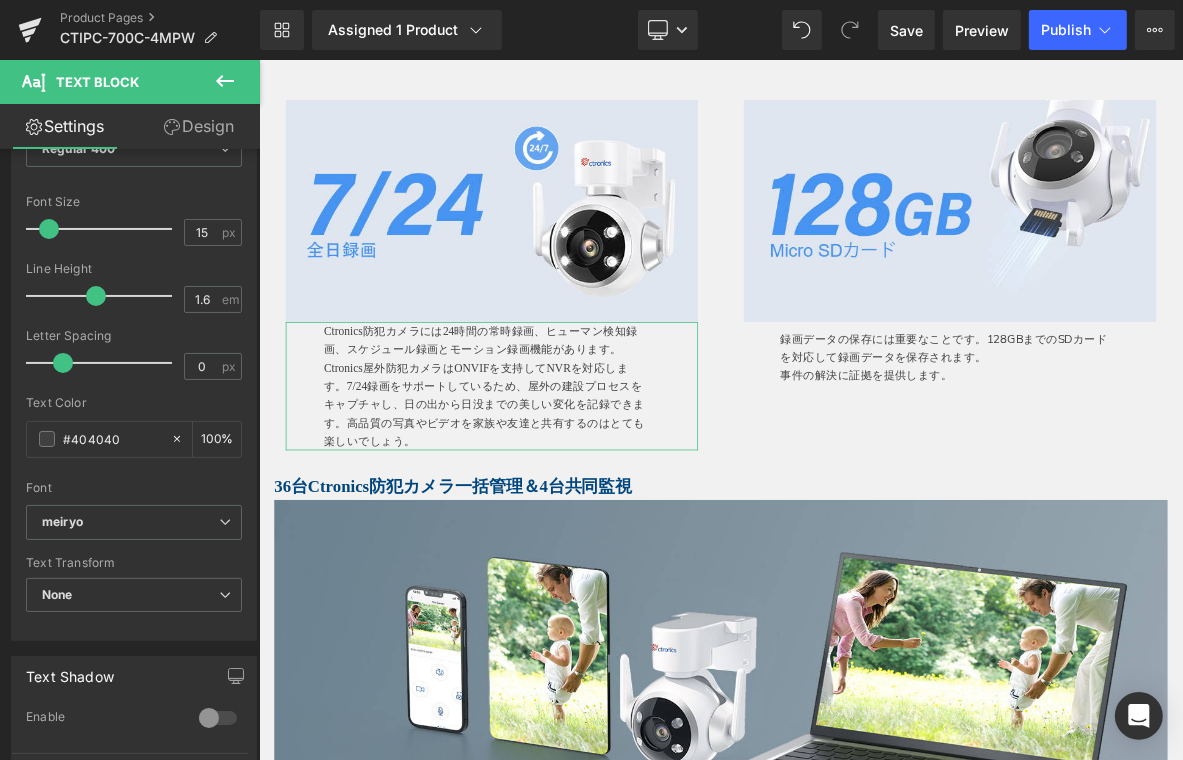 click on "Design" at bounding box center [199, 126] 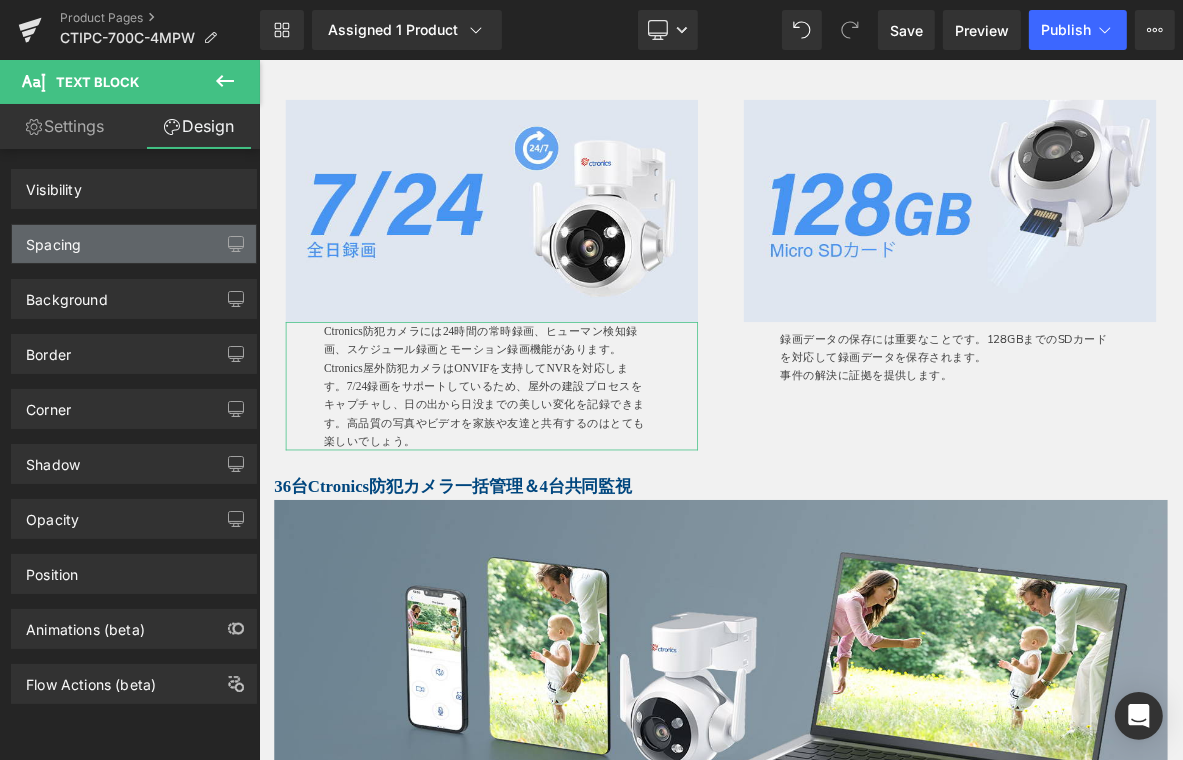 click on "Spacing" at bounding box center (134, 244) 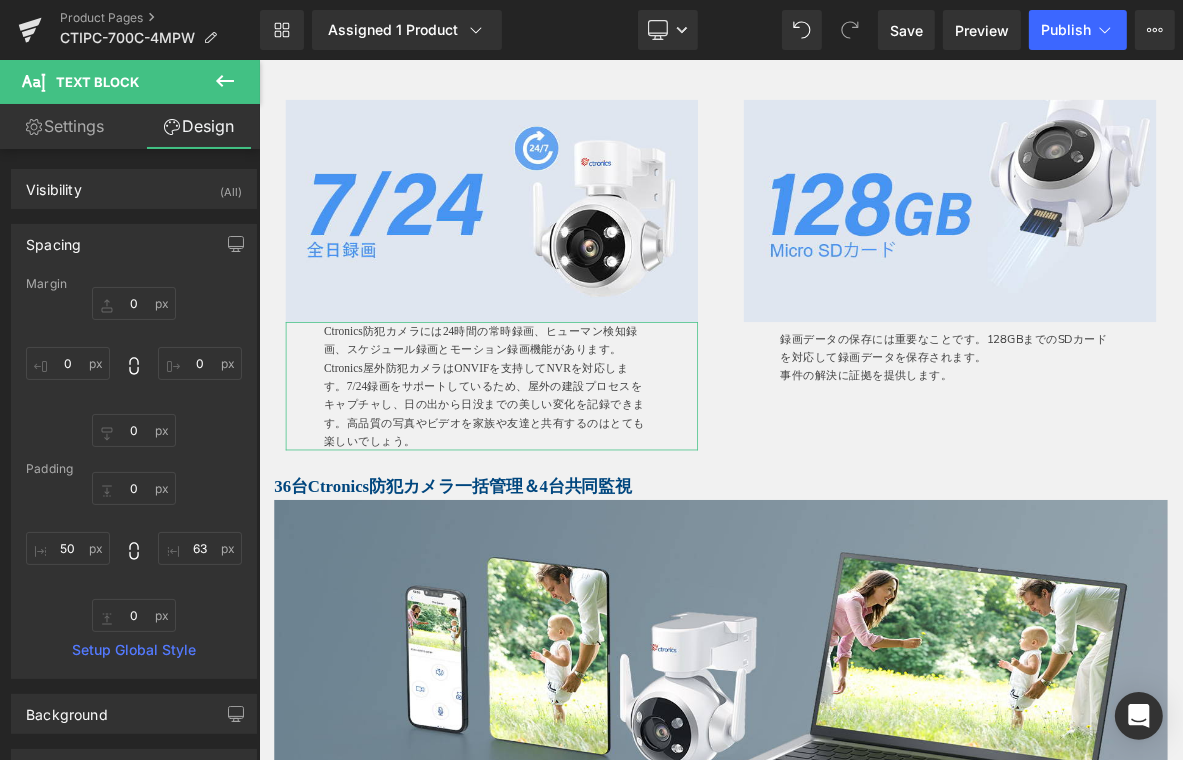 type on "0" 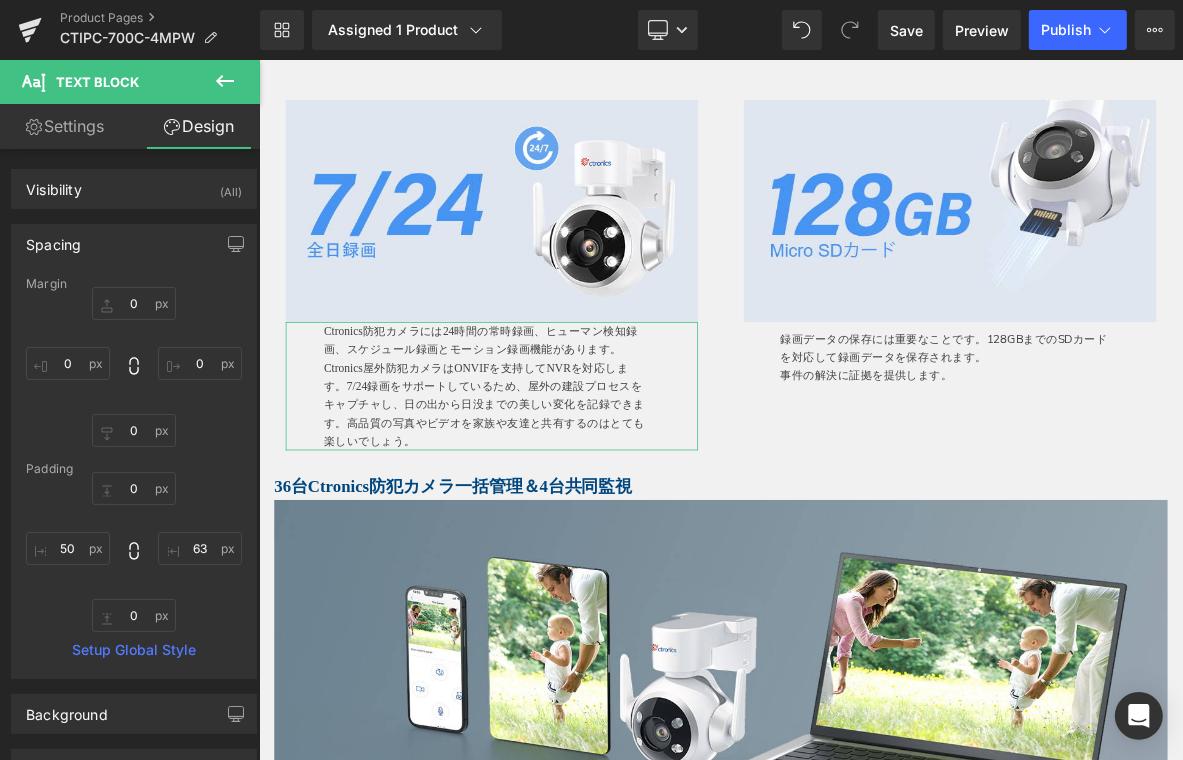 type on "0" 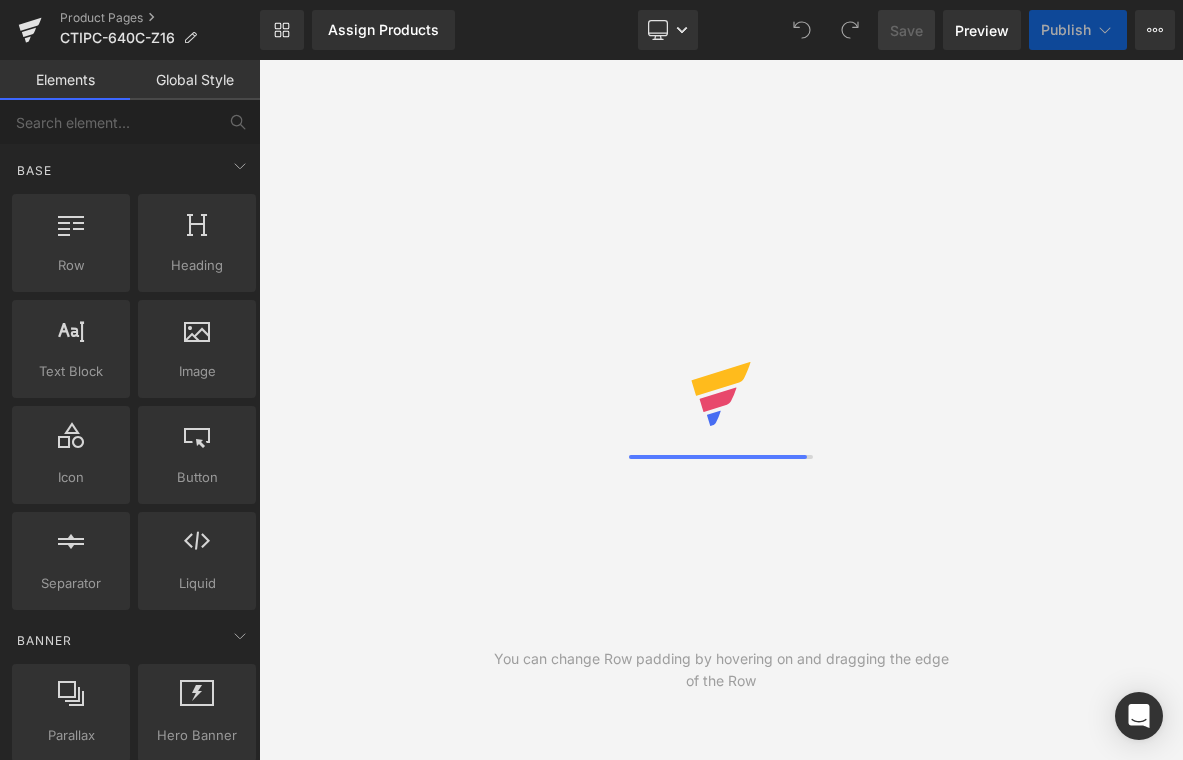 scroll, scrollTop: 0, scrollLeft: 0, axis: both 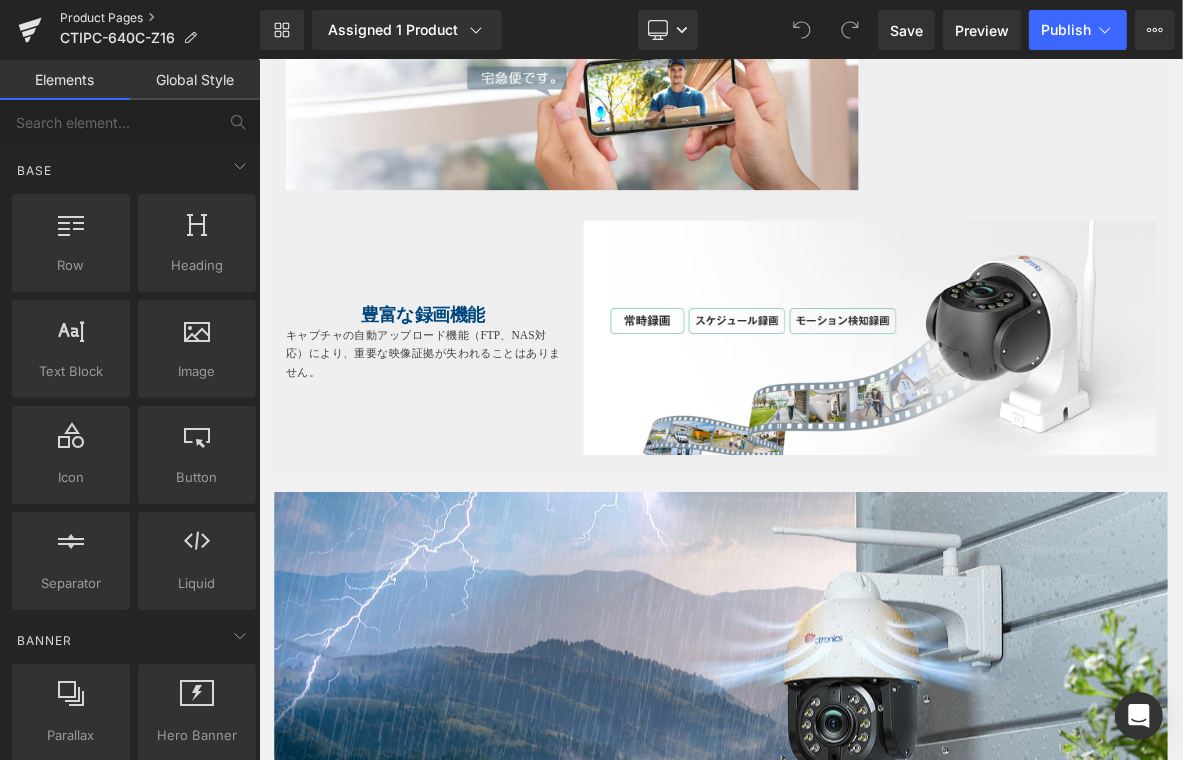 click on "Product Pages" at bounding box center (160, 18) 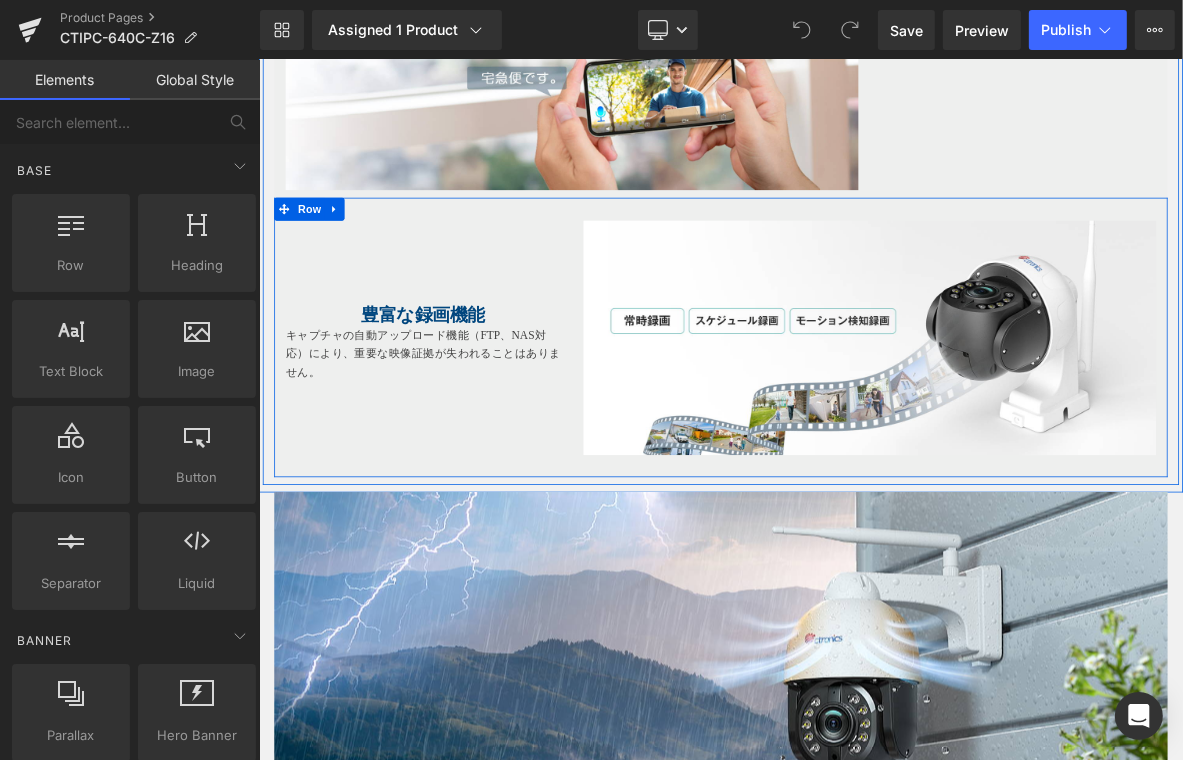 click on "豊富な録画機能 Heading         キャプチャの自動アップロード機能（FTP、NAS対応）により、重要な映像証拠が失われることはありません。 Text Block         Image         Row" at bounding box center [863, 423] 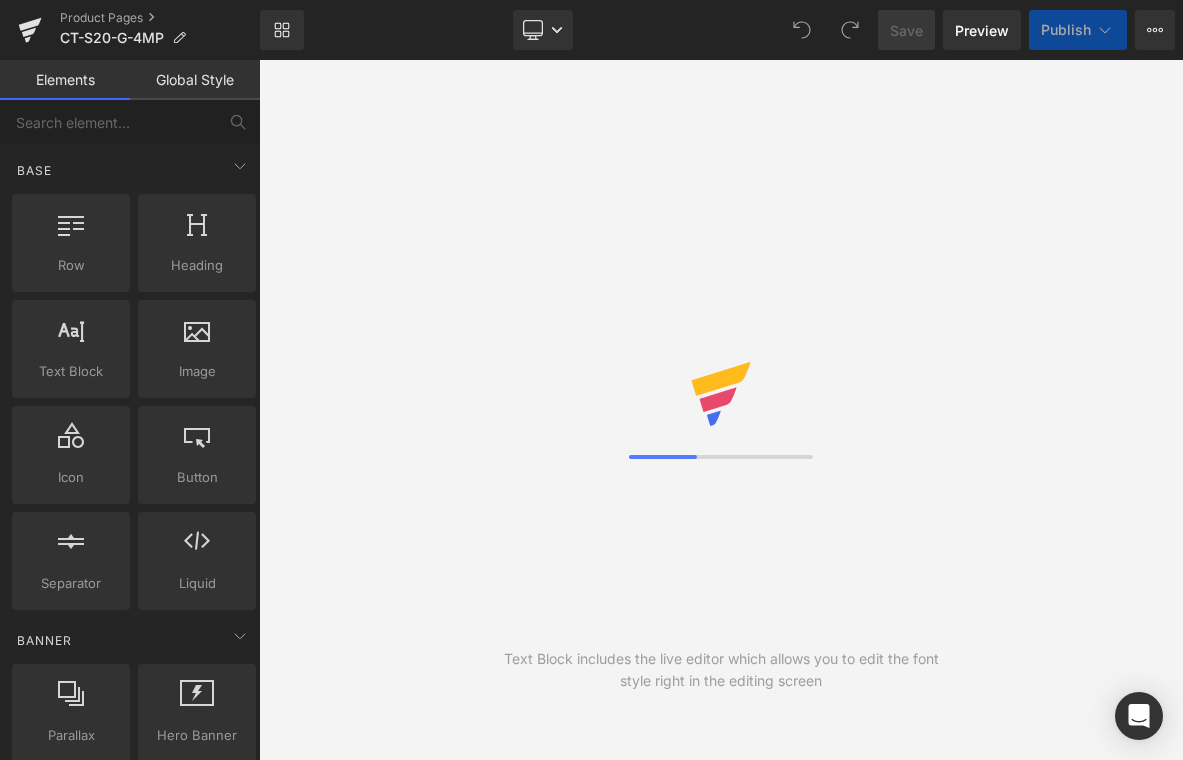 scroll, scrollTop: 0, scrollLeft: 0, axis: both 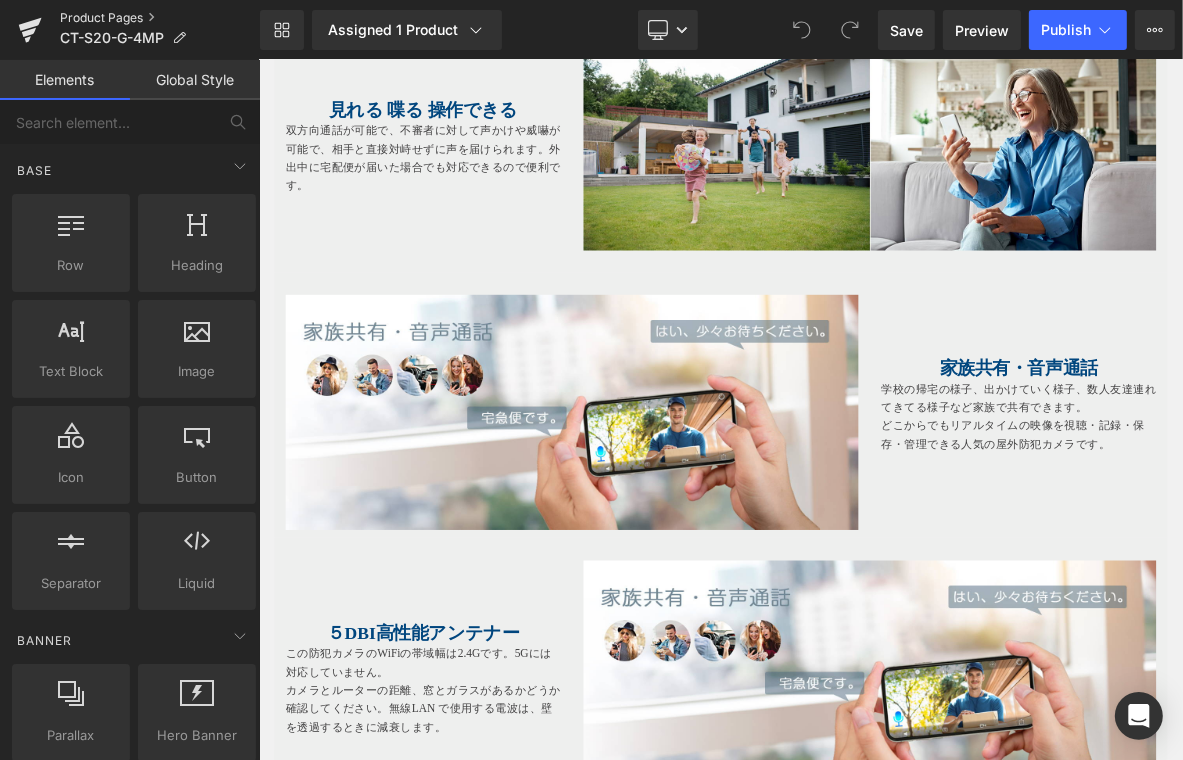 click on "Product Pages" at bounding box center (160, 18) 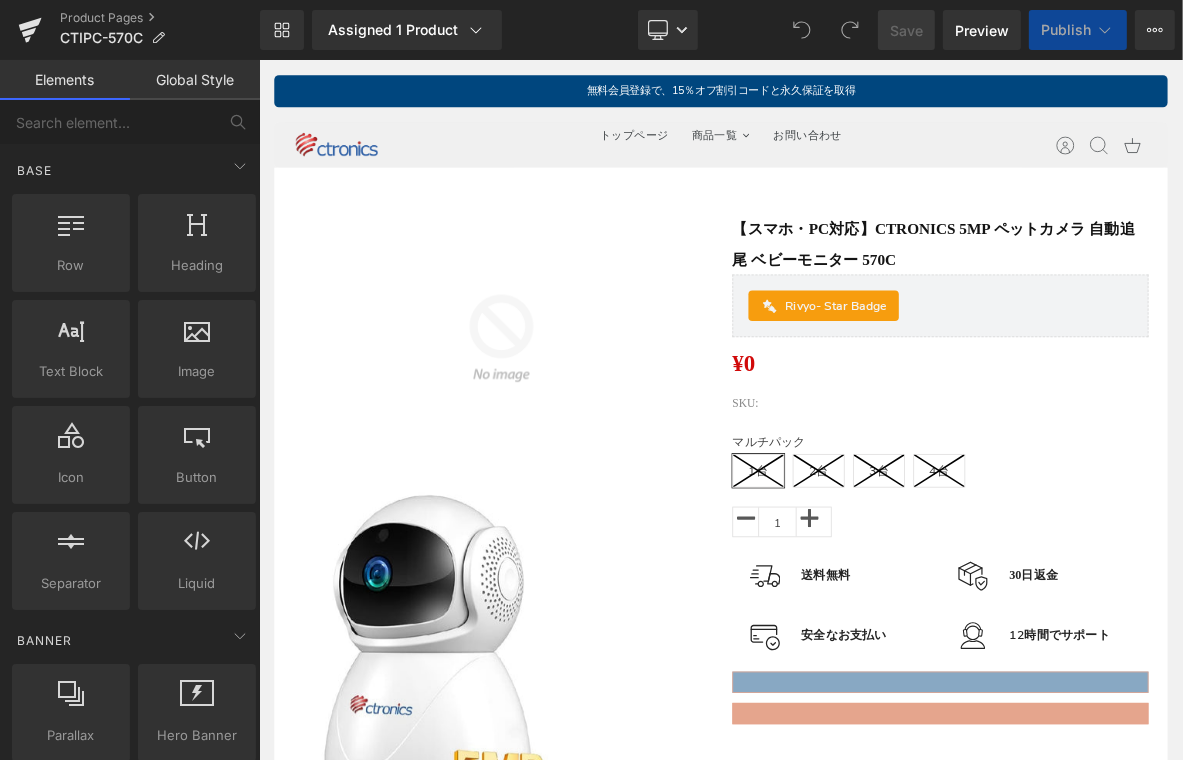 scroll, scrollTop: 0, scrollLeft: 0, axis: both 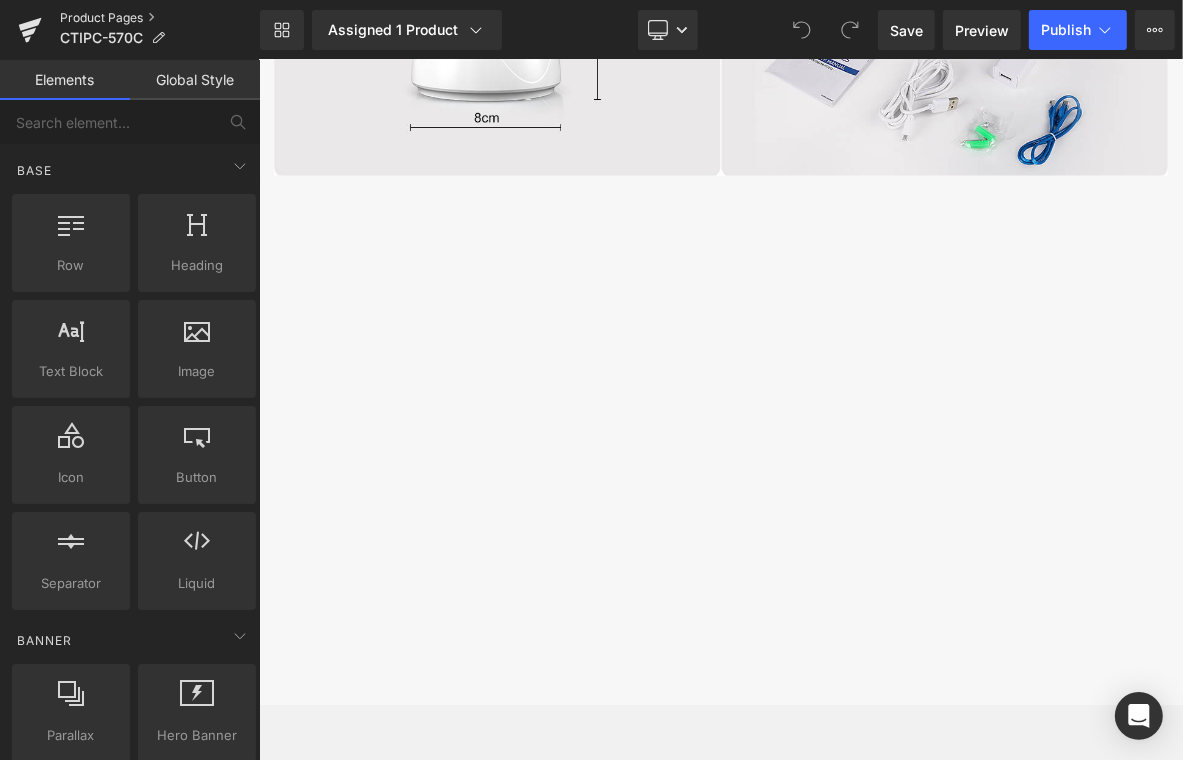 click on "Product Pages" at bounding box center (160, 18) 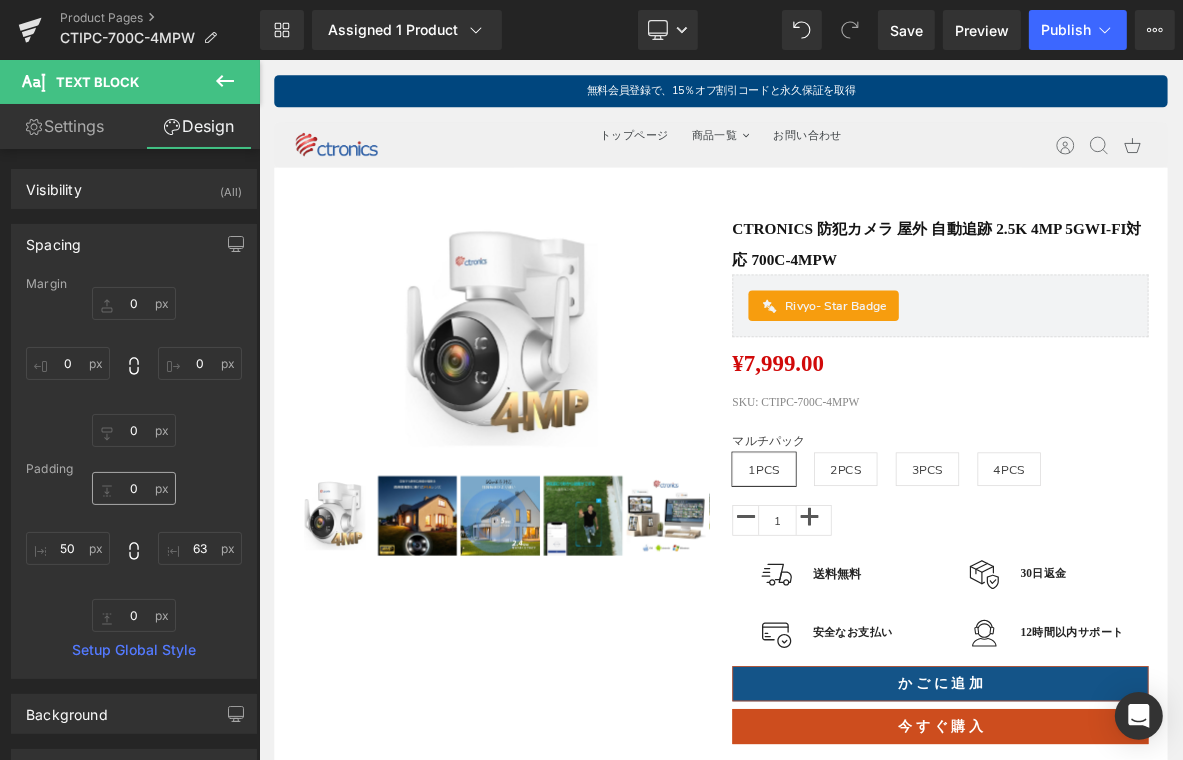 scroll, scrollTop: 5086, scrollLeft: 0, axis: vertical 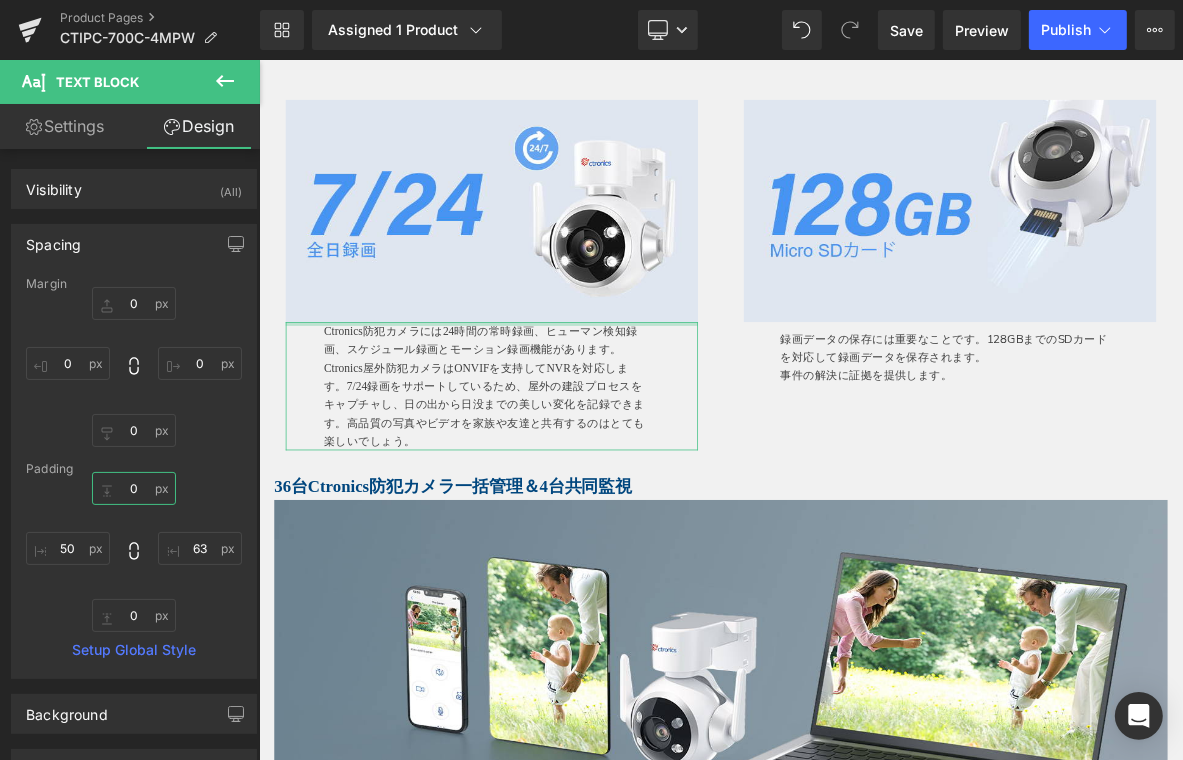 click on "0" at bounding box center [134, 488] 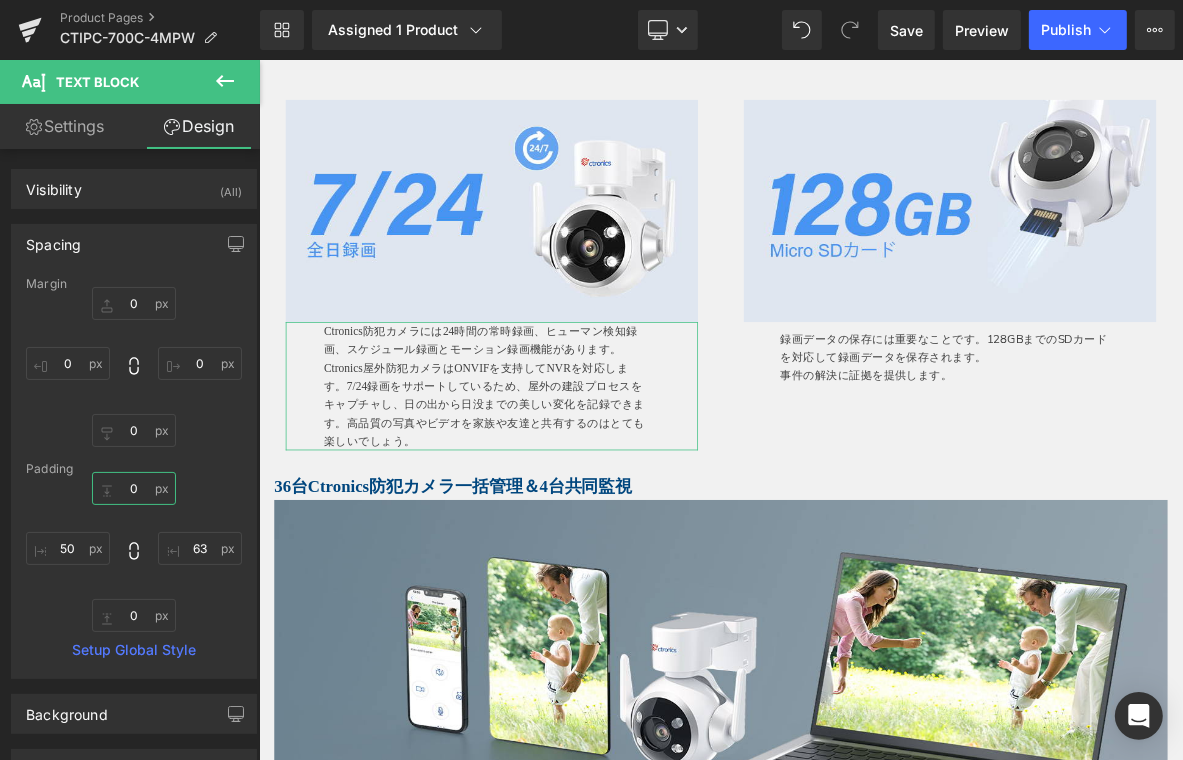 click on "0" at bounding box center (134, 488) 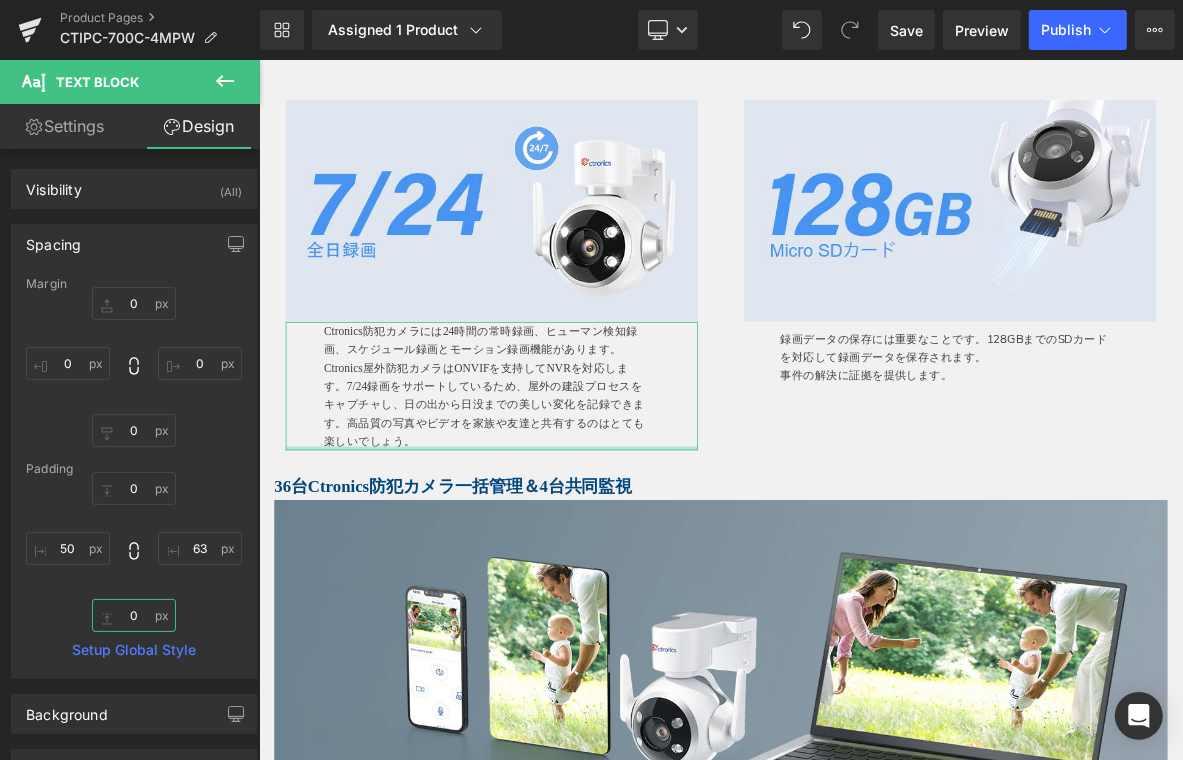 click on "0" at bounding box center [134, 615] 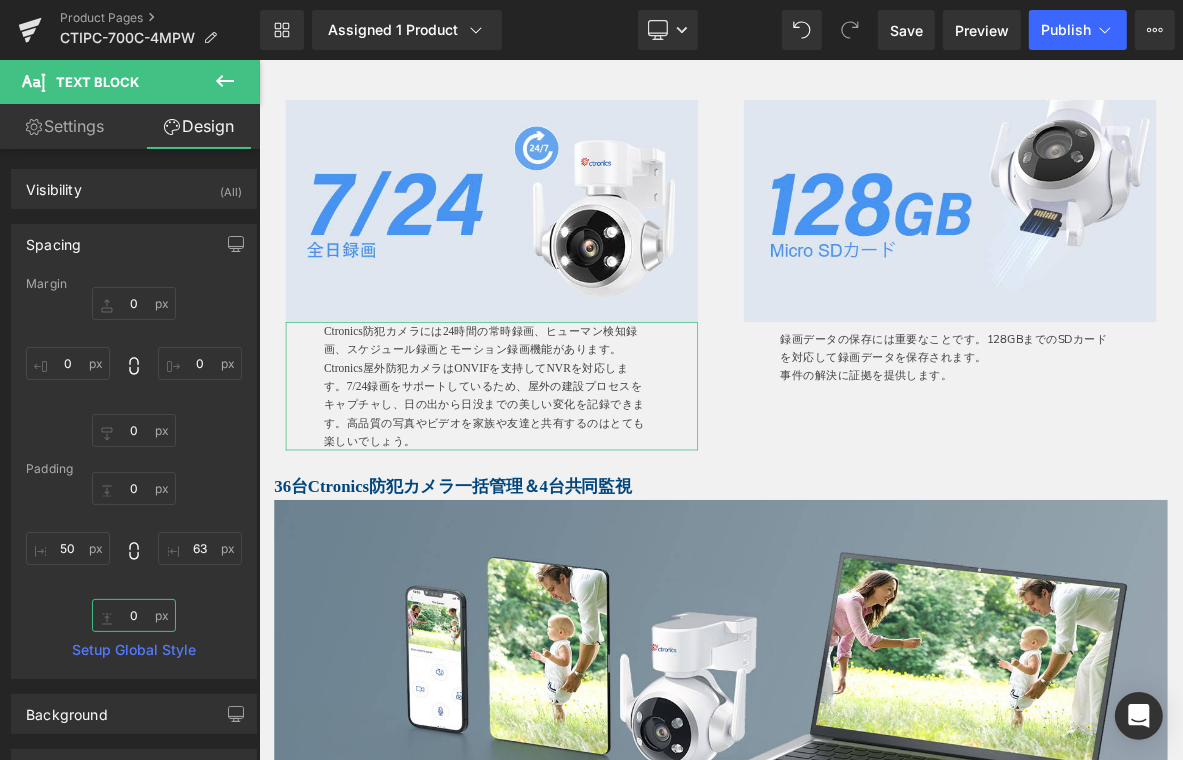 click on "0" at bounding box center (134, 615) 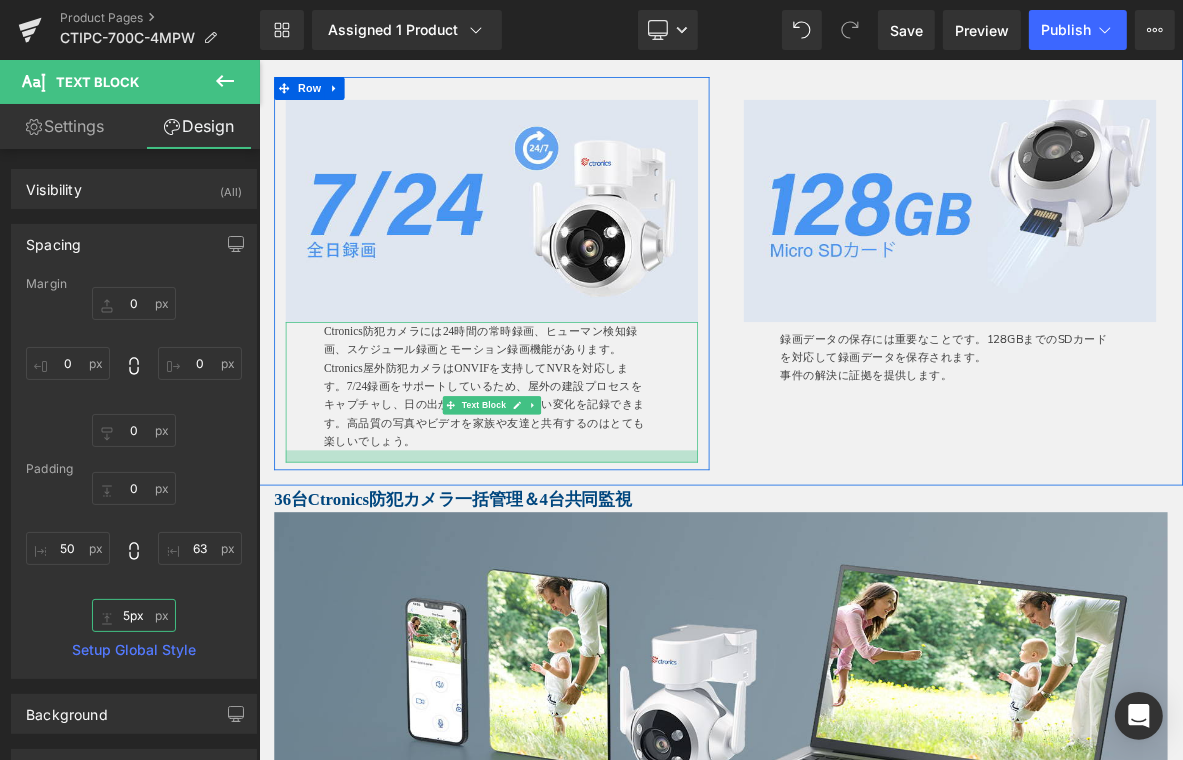 type on "2px" 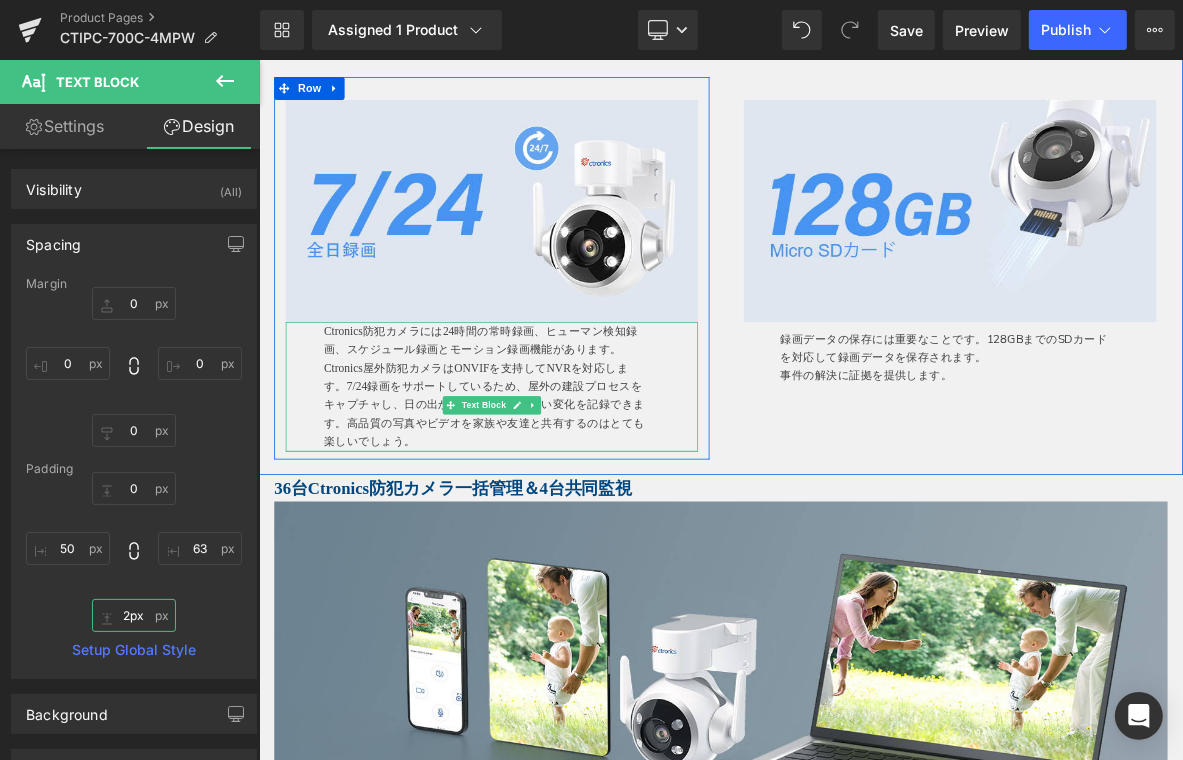 drag, startPoint x: 551, startPoint y: 597, endPoint x: 557, endPoint y: 549, distance: 48.373547 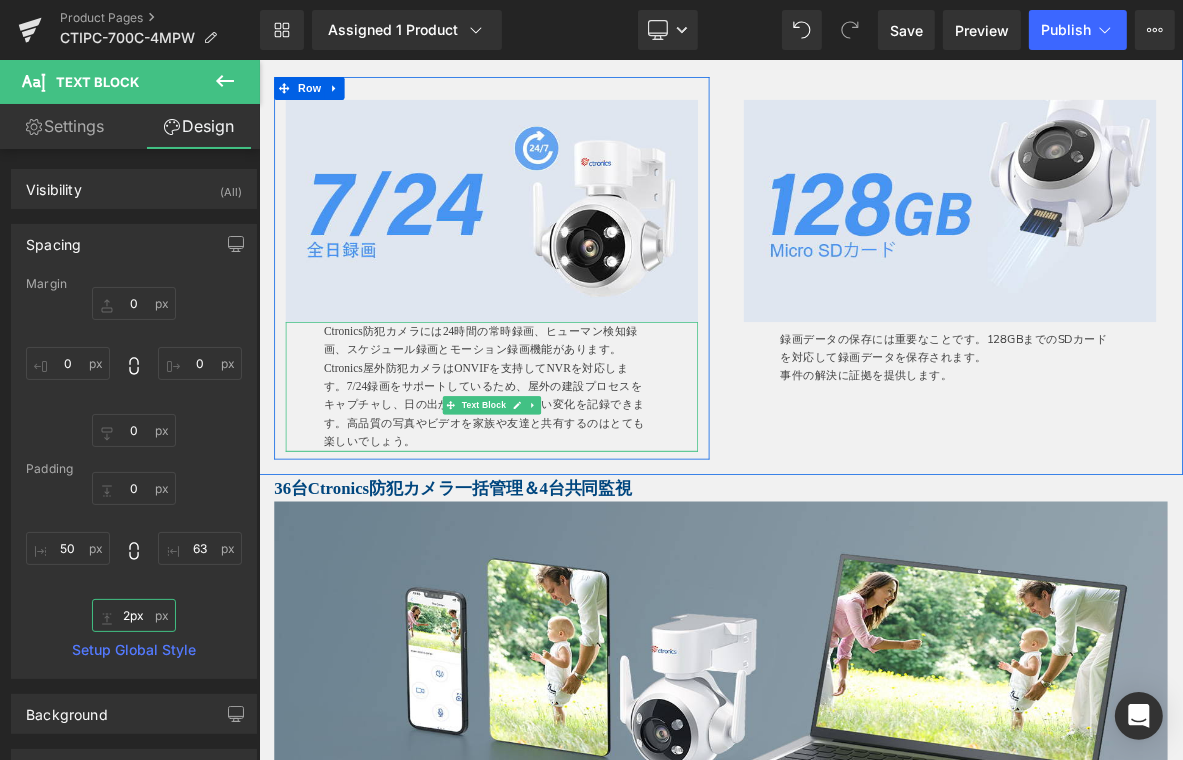 click on "Ctronics防犯カメラには24時間の常時録画、ヒューマン検知録画、スケジュール録画とモーション録画機能があります。Ctronics屋外防犯カメラはONVIFを支持してNVRを対応します。7/24録画をサポートしているため、屋外の建設プロセスをキャプチャし、日の出から日没までの美しい変化を記録できます。高品質の写真やビデオを家族や友達と共有するのはとても楽しいでしょう。
Text Block   NaNpx     50px   63px" at bounding box center [563, 487] 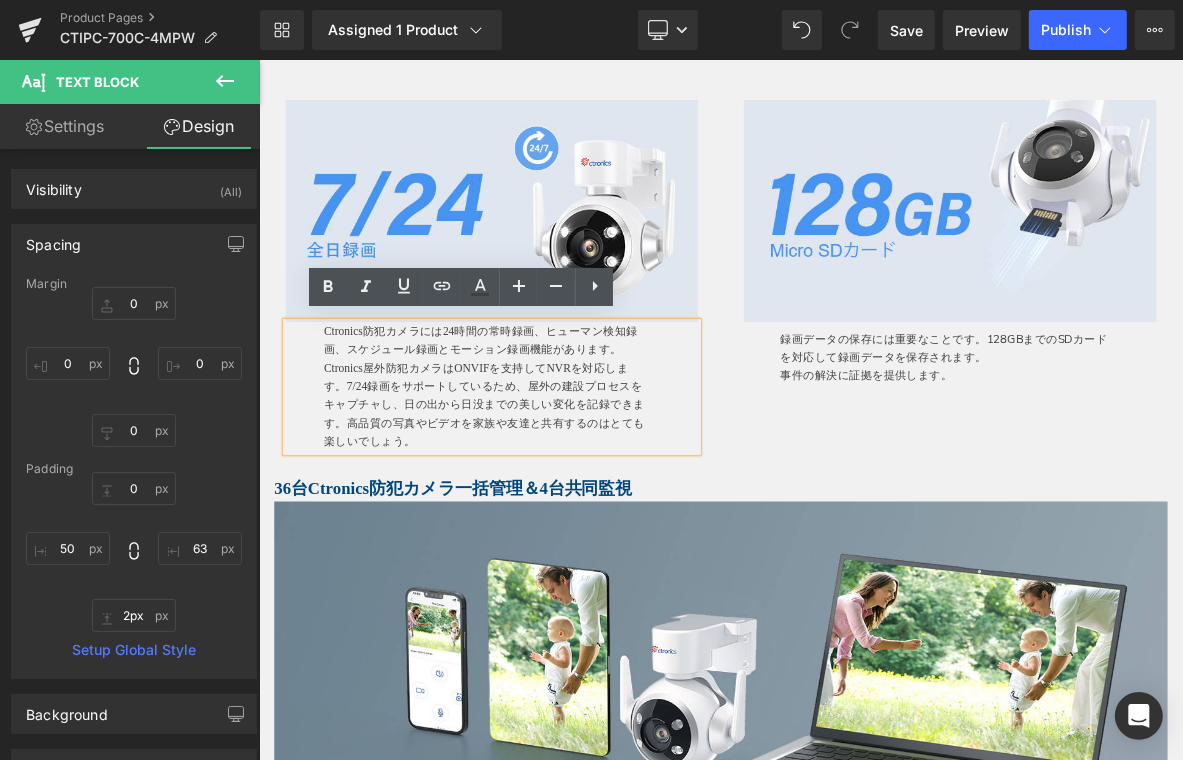 click on "Image
Ctronics防犯カメラには24時間の常時録画、ヒューマン検知録画、スケジュール録画とモーション録画機能があります。Ctronics屋外防犯カメラはONVIFを支持してNVRを対応します。7/24録画をサポートしているため、屋外の建設プロセスをキャプチャし、日の出から日没までの美しい変化を記録できます。高品質の写真やビデオを家族や友達と共有するのはとても楽しいでしょう。
Text Block   NaNpx     50px   63px
Row
Image
Row
録画データの保存には重要なことです。128GBまでのSDカードを対応して録画データを保存されます。 事件の解決に証拠を提供します。
Text Block       63px   75px
Row" at bounding box center (863, 321) 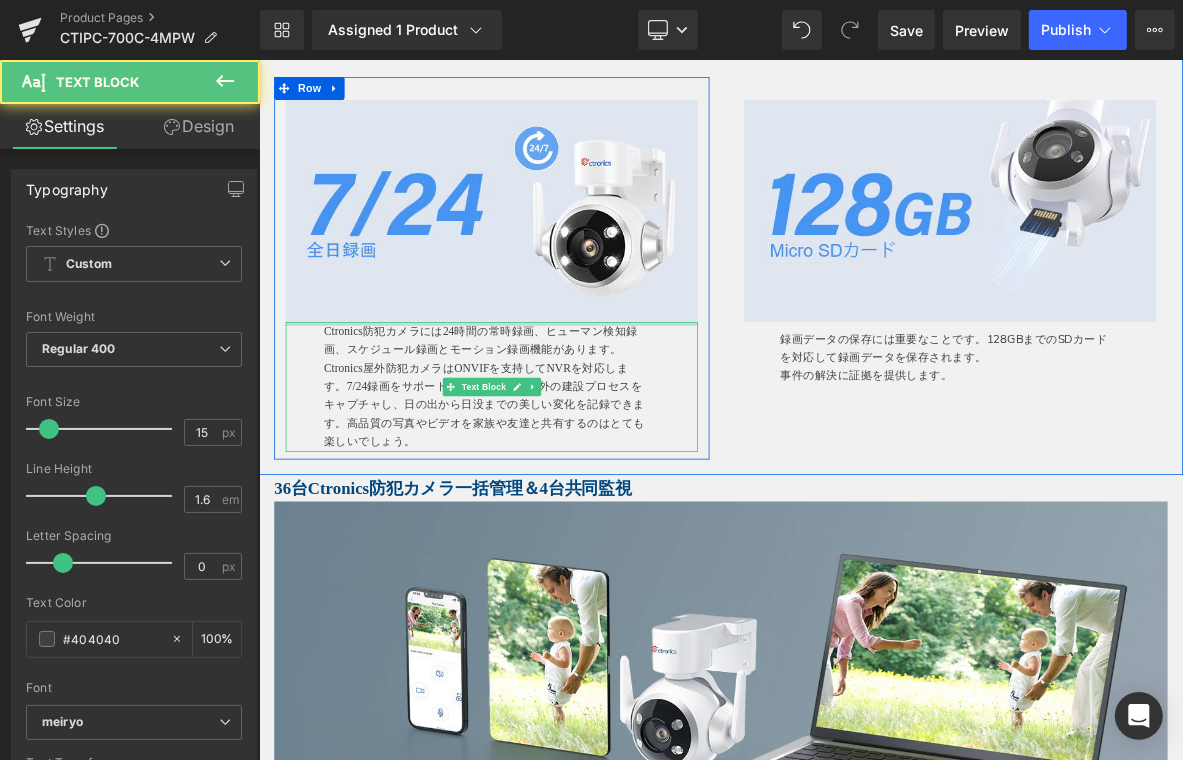 drag, startPoint x: 547, startPoint y: 389, endPoint x: 435, endPoint y: 454, distance: 129.49518 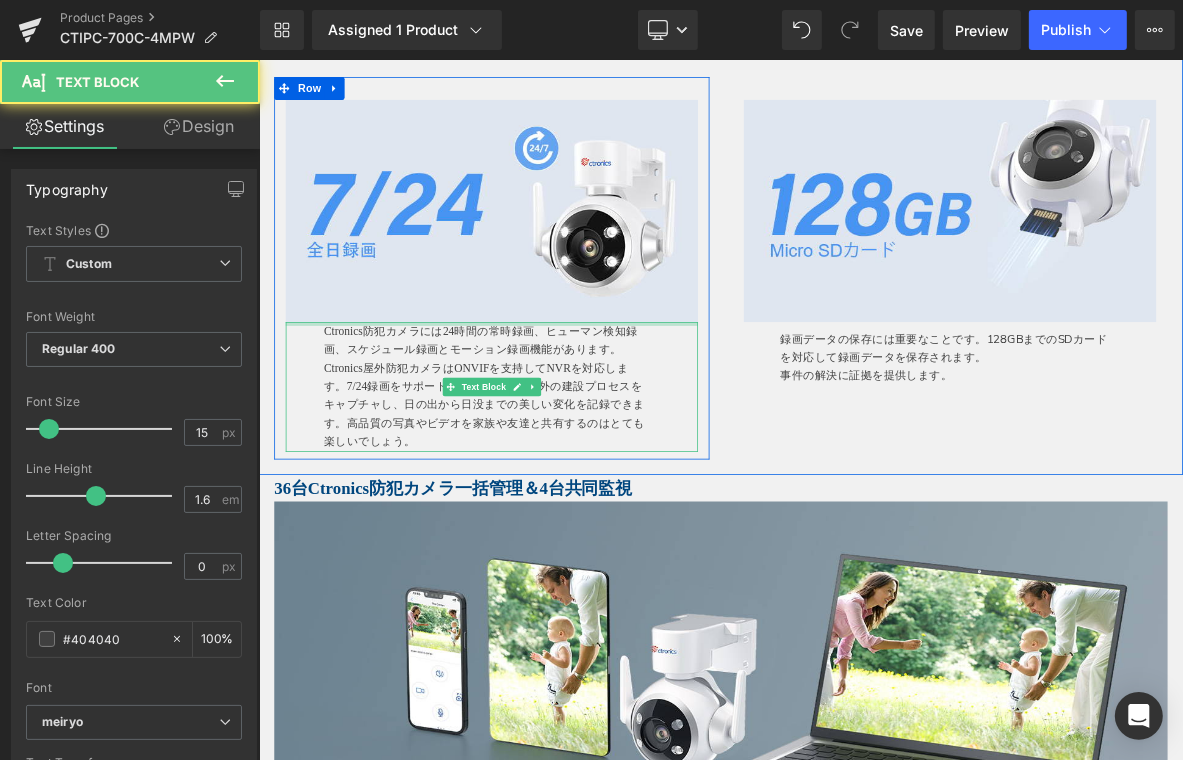 click on "Image
Ctronics防犯カメラには24時間の常時録画、ヒューマン検知録画、スケジュール録画とモーション録画機能があります。Ctronics屋外防犯カメラはONVIFを支持してNVRを対応します。7/24録画をサポートしているため、屋外の建設プロセスをキャプチャし、日の出から日没までの美しい変化を記録できます。高品質の写真やビデオを家族や友達と共有するのはとても楽しいでしょう。
Text Block       50px   63px" at bounding box center [563, 341] 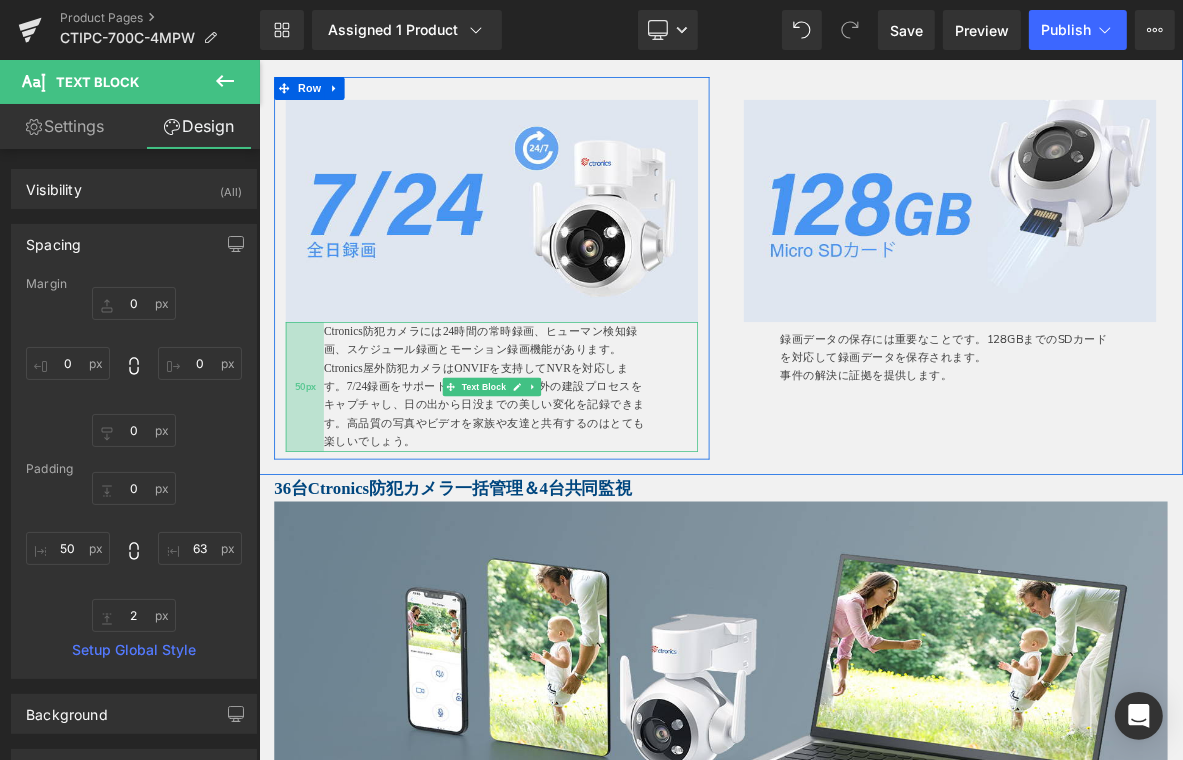 click on "50px" at bounding box center (318, 487) 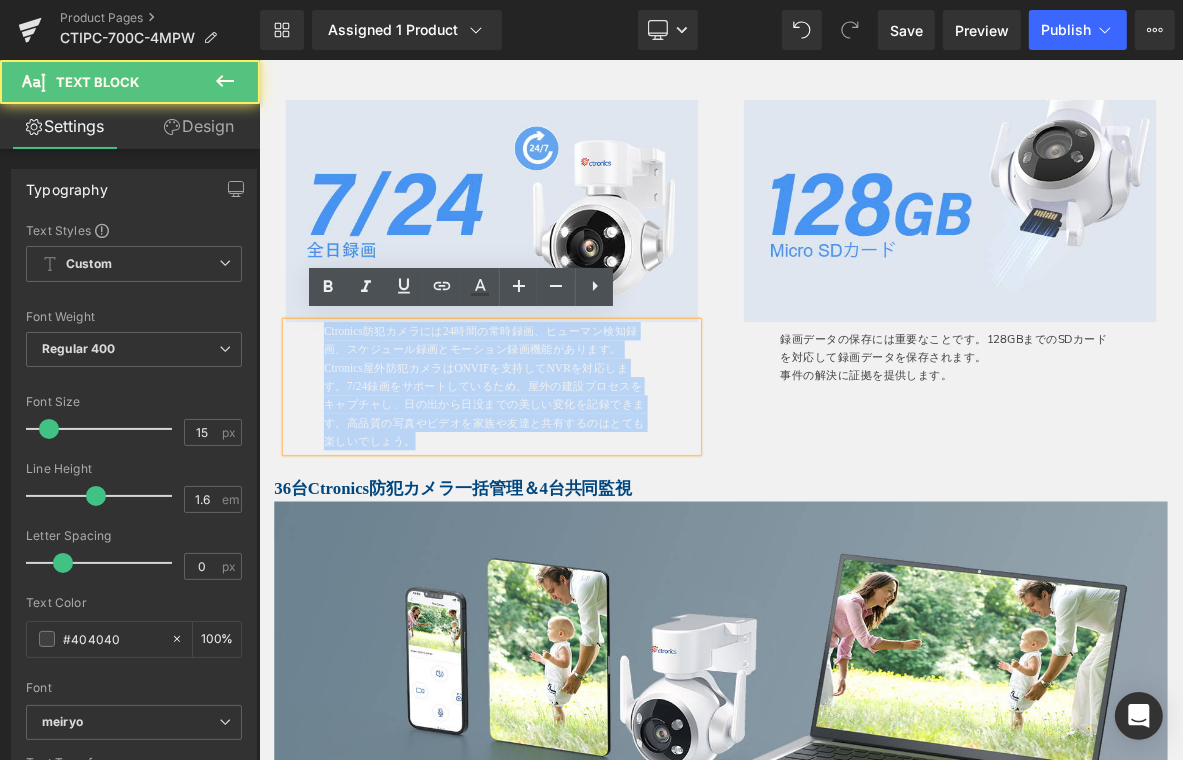 click on "Ctronics防犯カメラには24時間の常時録画、ヒューマン検知録画、スケジュール録画とモーション録画機能があります。Ctronics屋外防犯カメラはONVIFを支持してNVRを対応します。7/24録画をサポートしているため、屋外の建設プロセスをキャプチャし、日の出から日没までの美しい変化を記録できます。高品質の写真やビデオを家族や友達と共有するのはとても楽しいでしょう。" at bounding box center (556, 486) 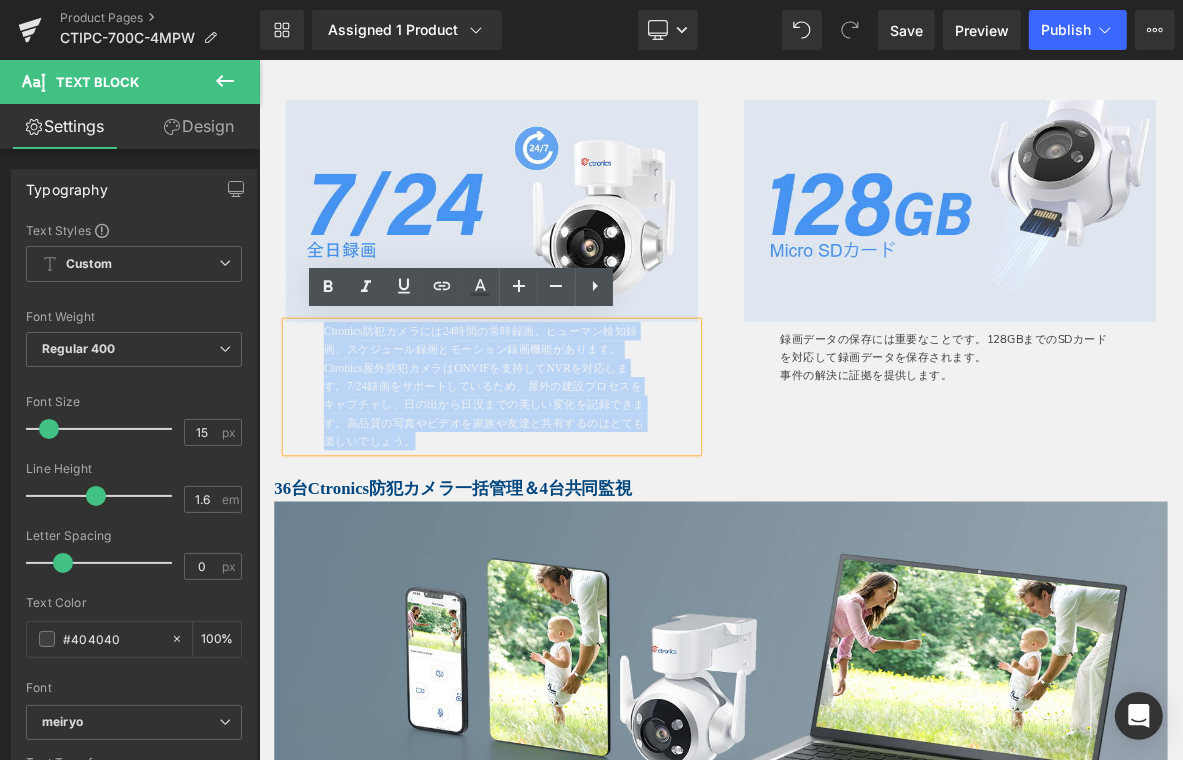 type 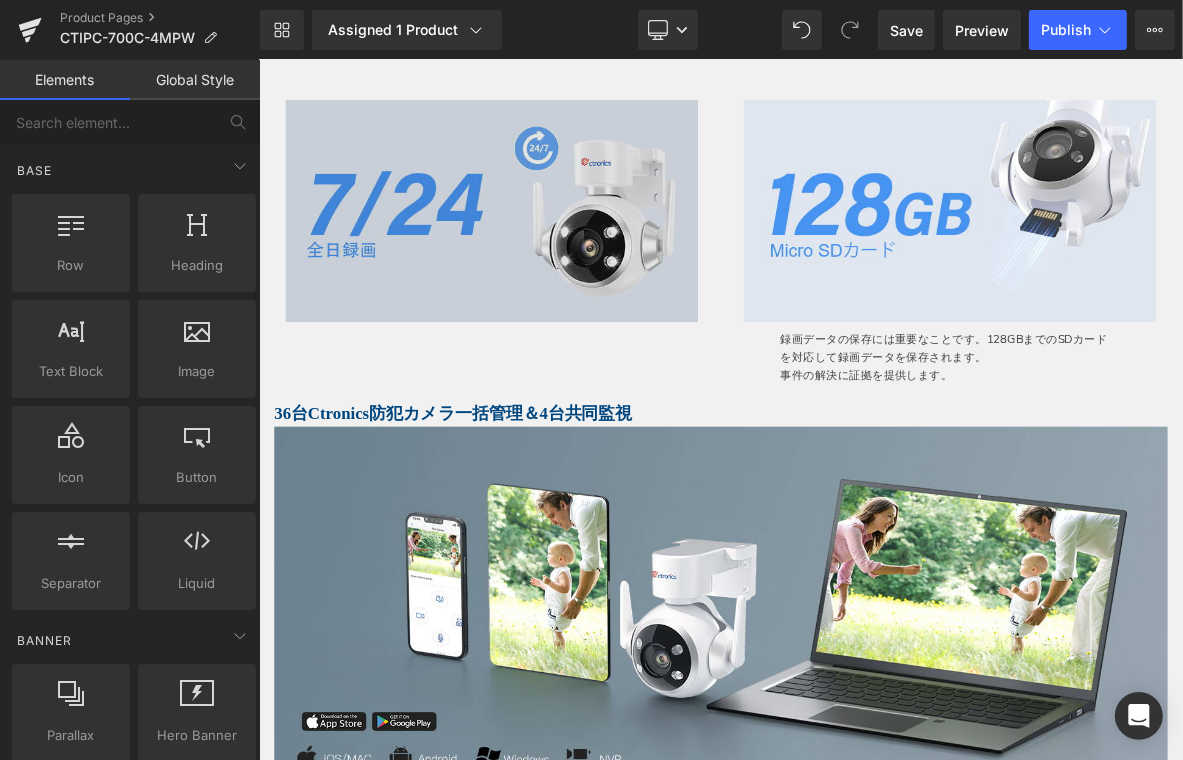 click at bounding box center [563, 256] 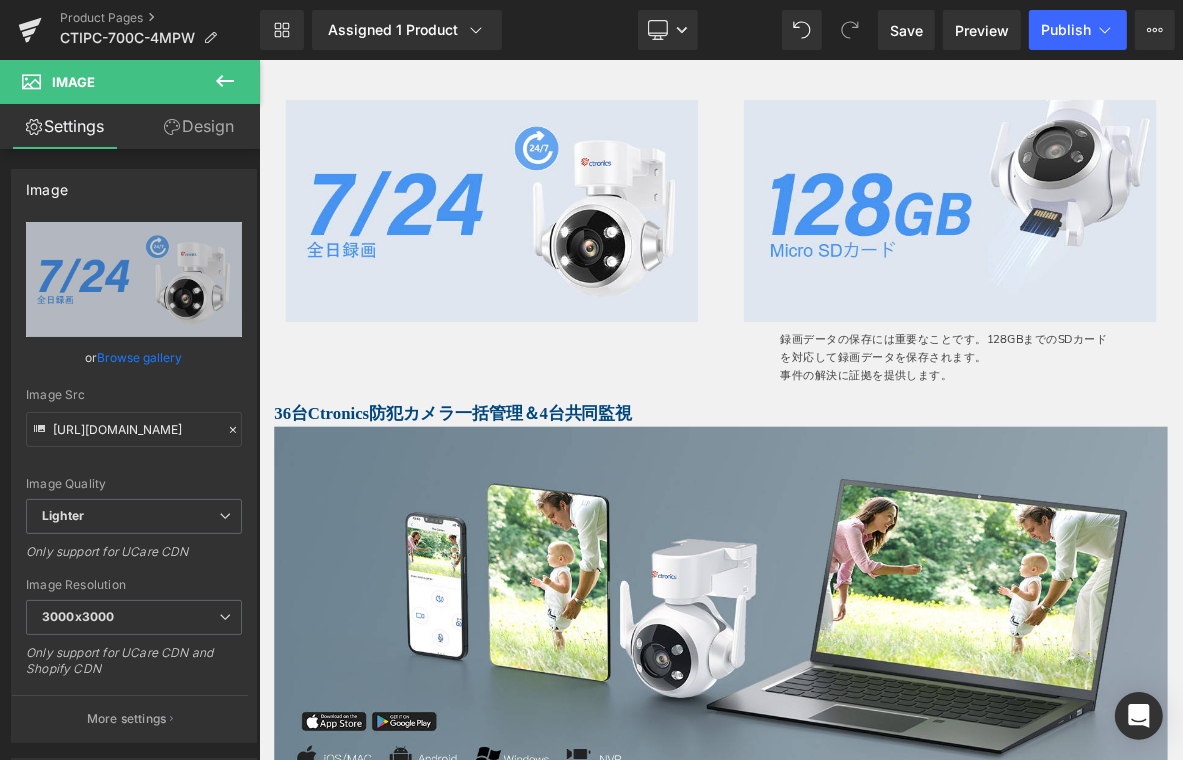 click 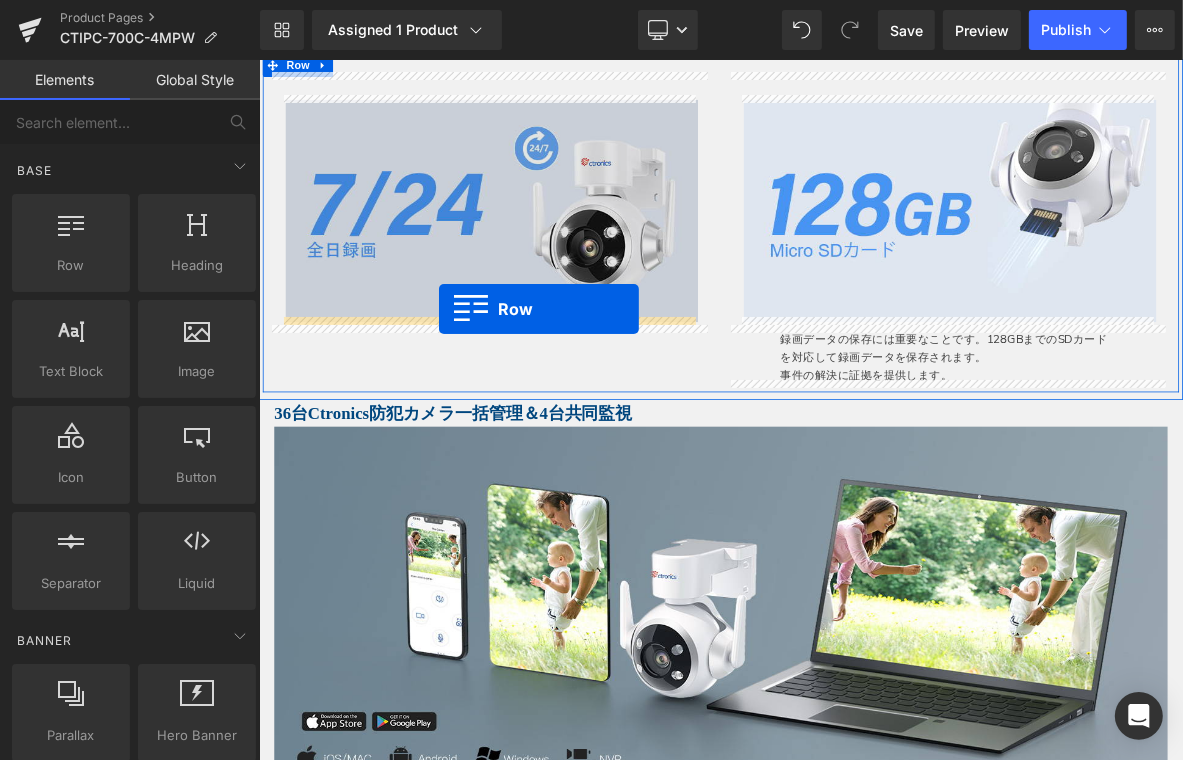 drag, startPoint x: 344, startPoint y: 314, endPoint x: 493, endPoint y: 385, distance: 165.05151 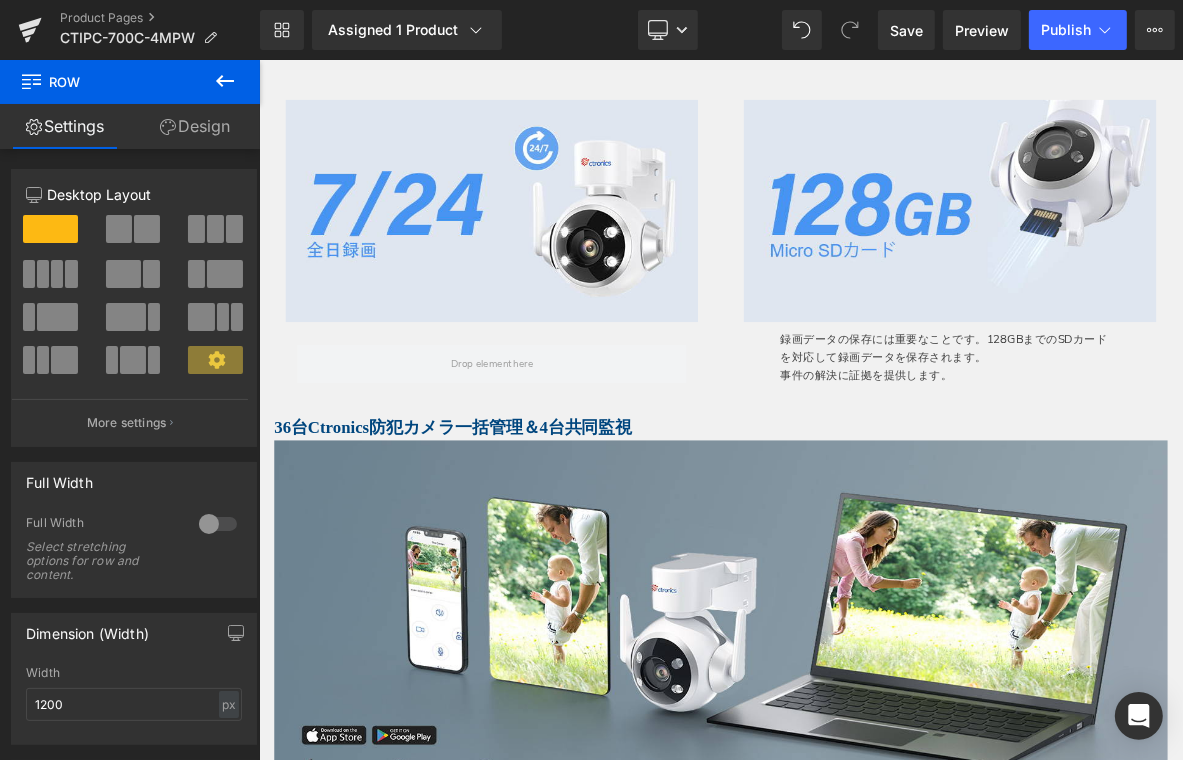 click 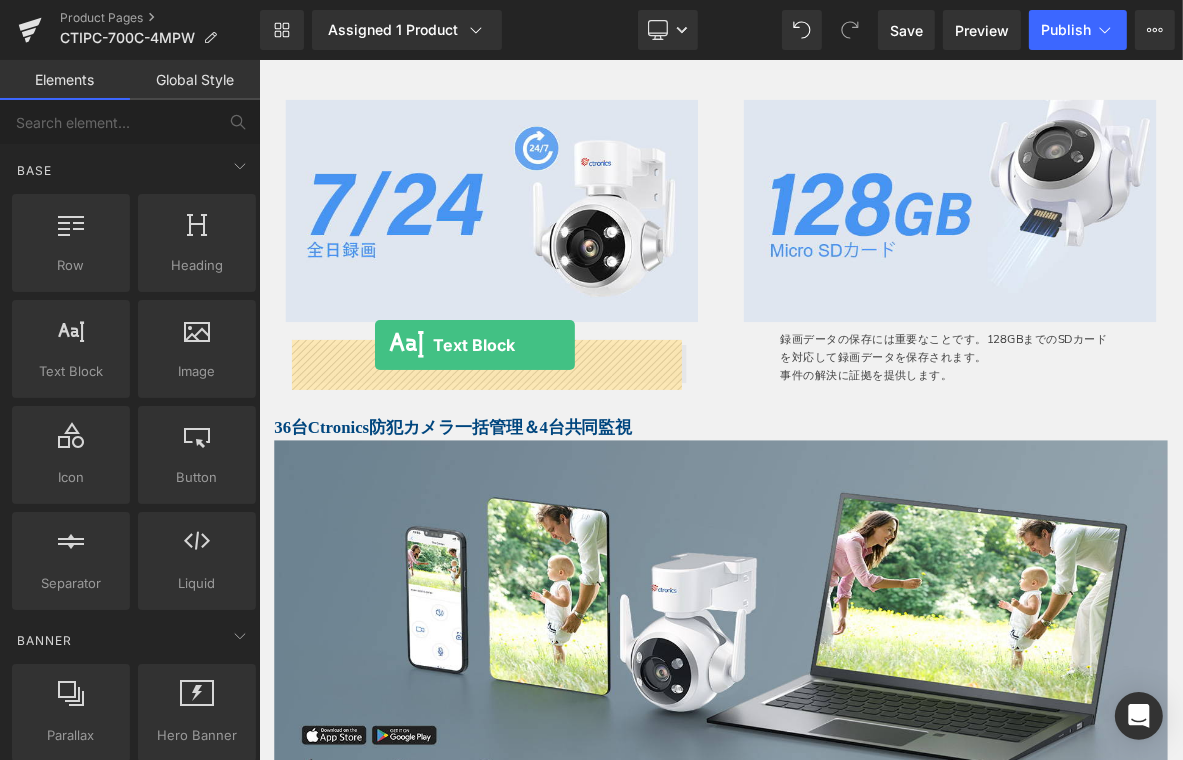 drag, startPoint x: 334, startPoint y: 392, endPoint x: 408, endPoint y: 431, distance: 83.64807 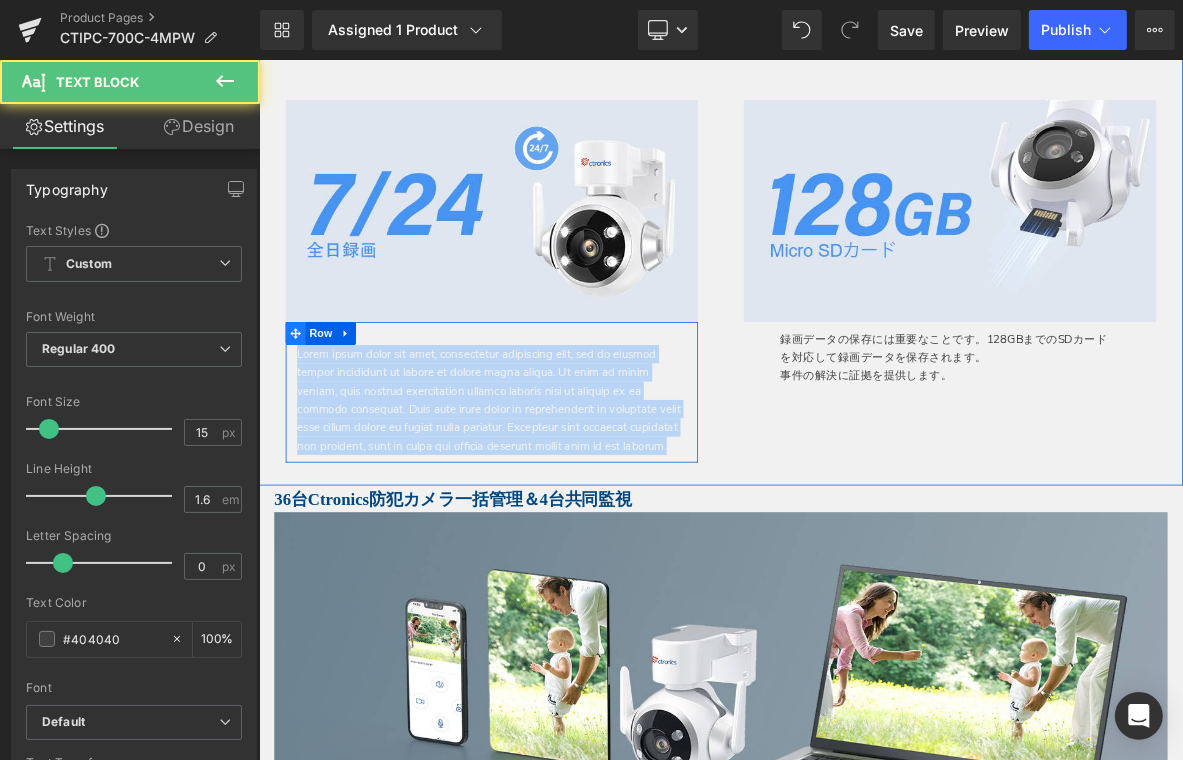 drag, startPoint x: 424, startPoint y: 576, endPoint x: 309, endPoint y: 415, distance: 197.85349 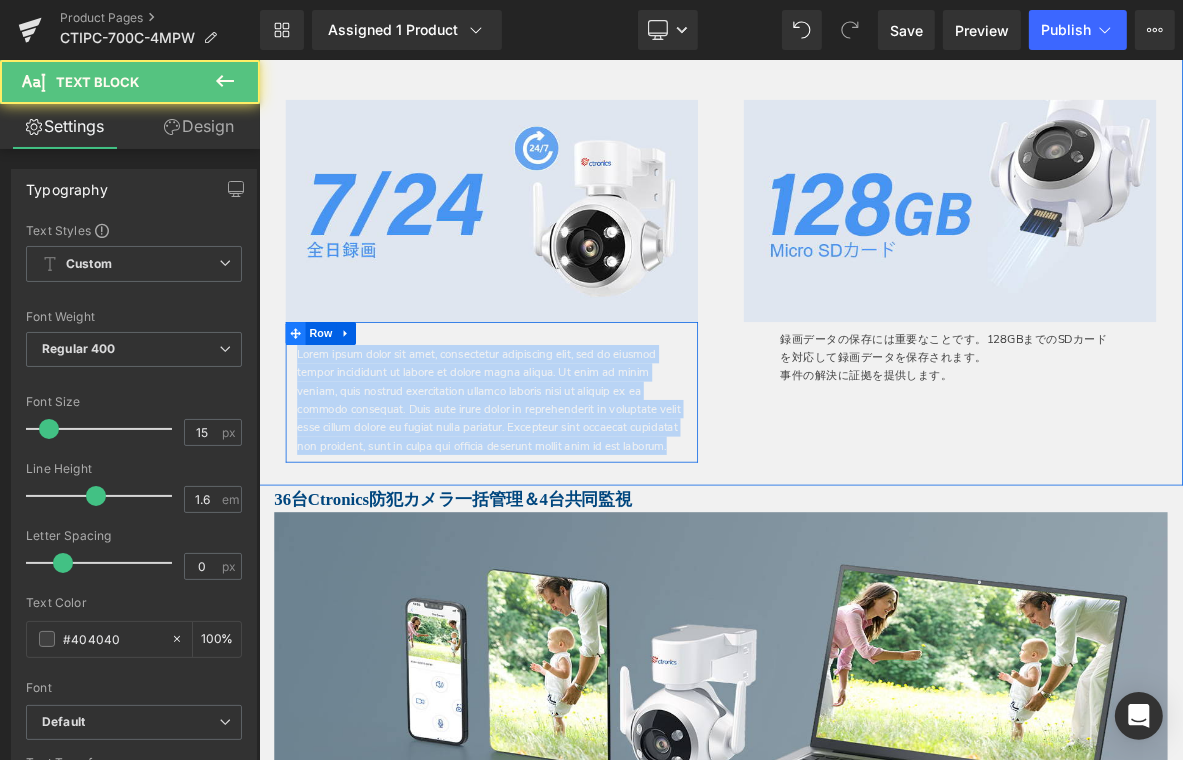 click on "Lorem ipsum dolor sit amet, consectetur adipiscing elit, sed do eiusmod tempor incididunt ut labore et dolore magna aliqua. Ut enim ad minim veniam, quis nostrud exercitation ullamco laboris nisi ut aliquip ex ea commodo consequat. Duis aute irure dolor in reprehenderit in voluptate velit esse cillum dolore eu fugiat nulla pariatur. Excepteur sint occaecat cupidatat non proident, sunt in culpa qui officia deserunt mollit anim id est laborum.
Text Block
Row" at bounding box center (563, 494) 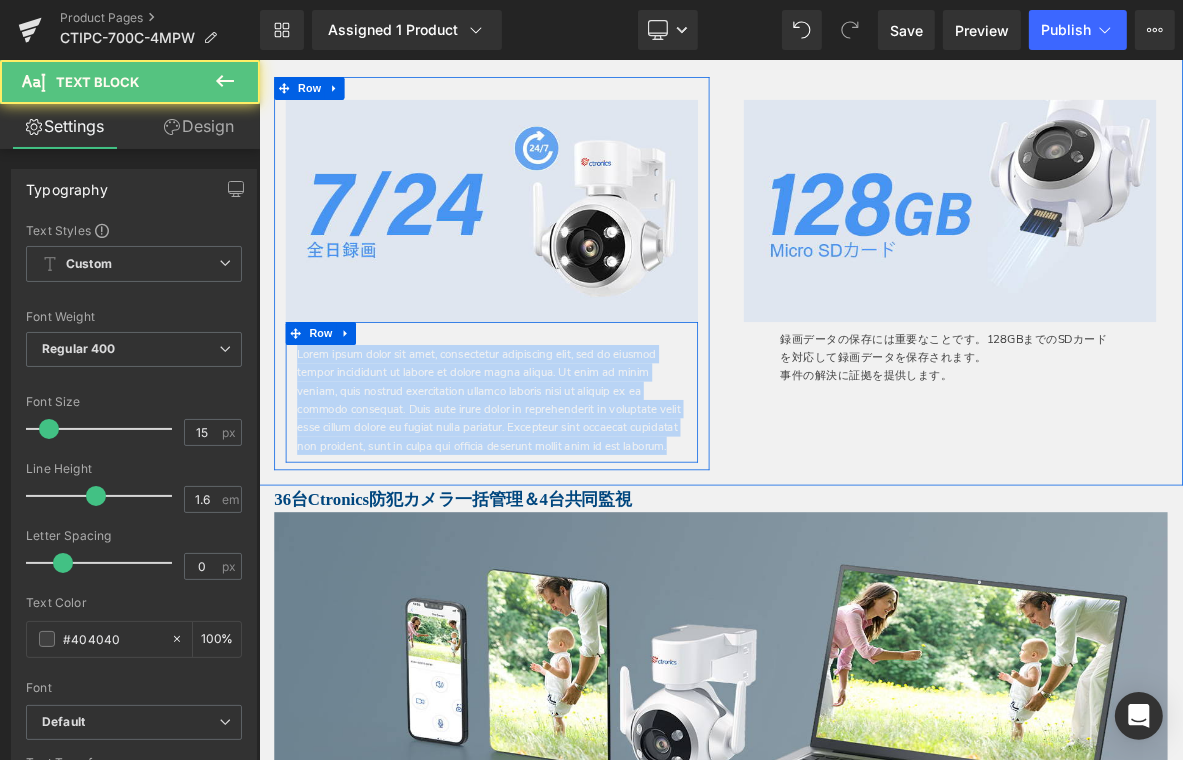 paste 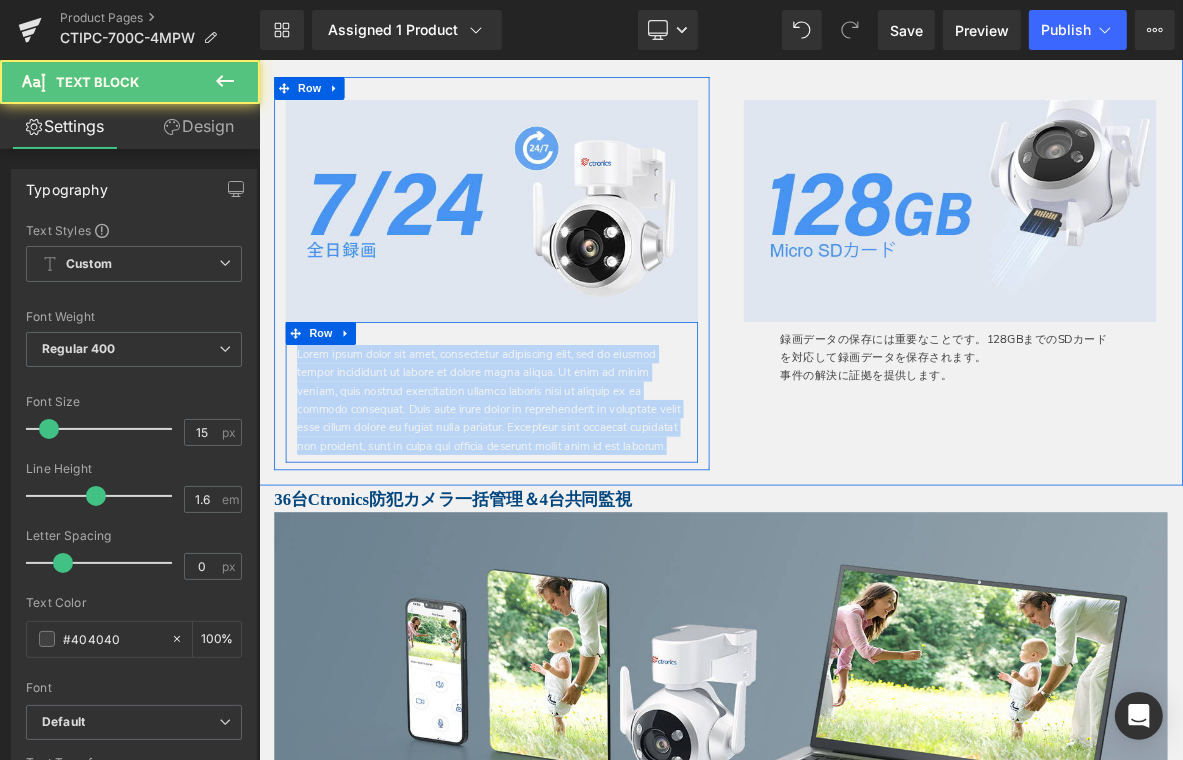 type 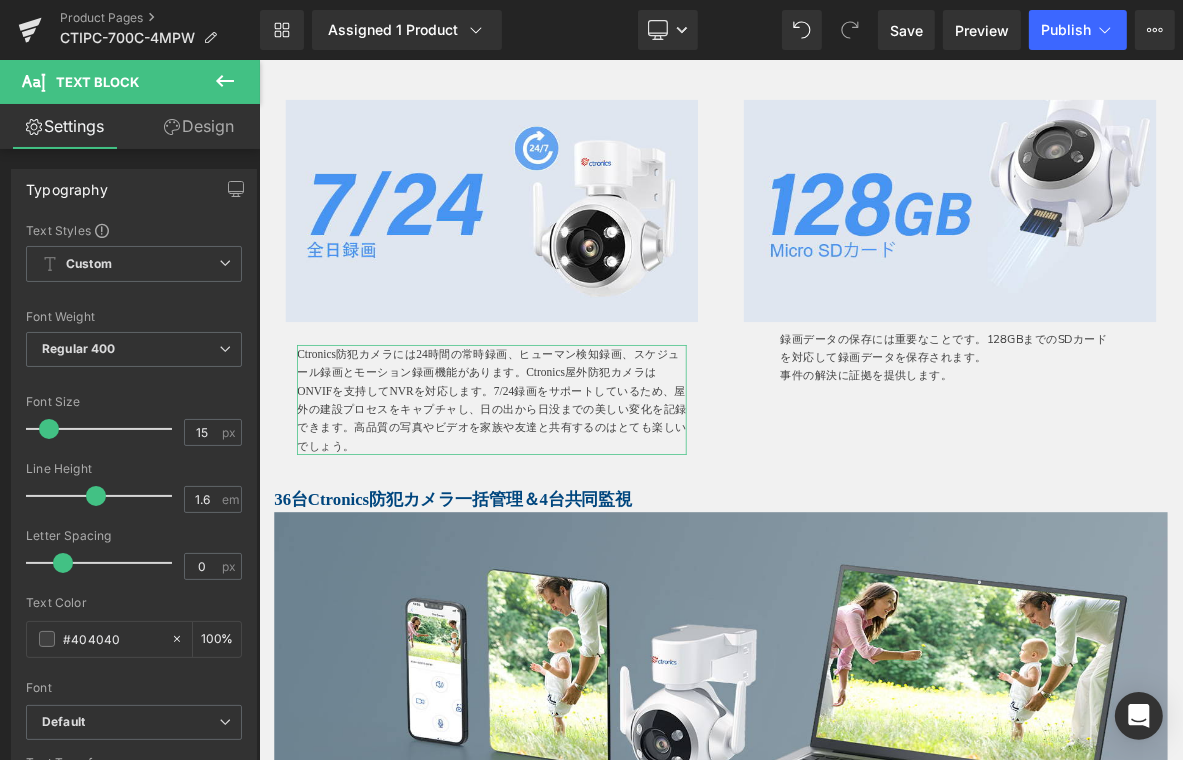 click on "Design" at bounding box center [199, 126] 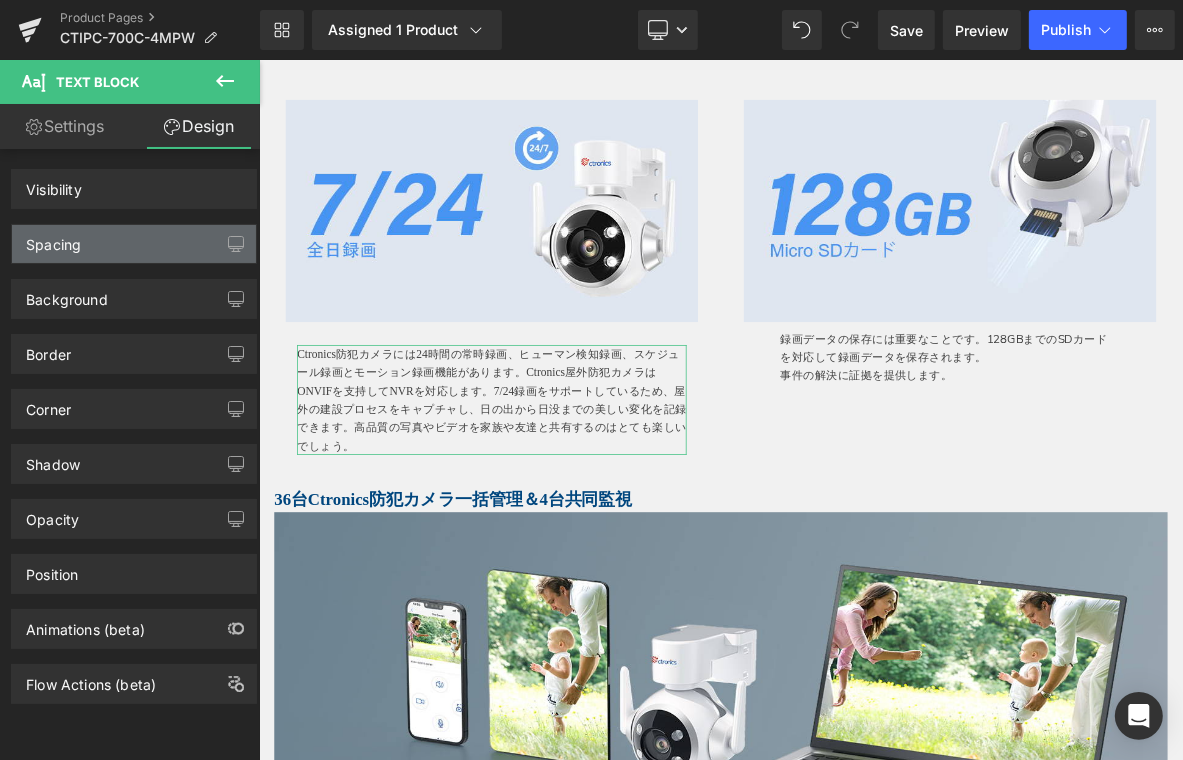 click on "Spacing" at bounding box center (134, 244) 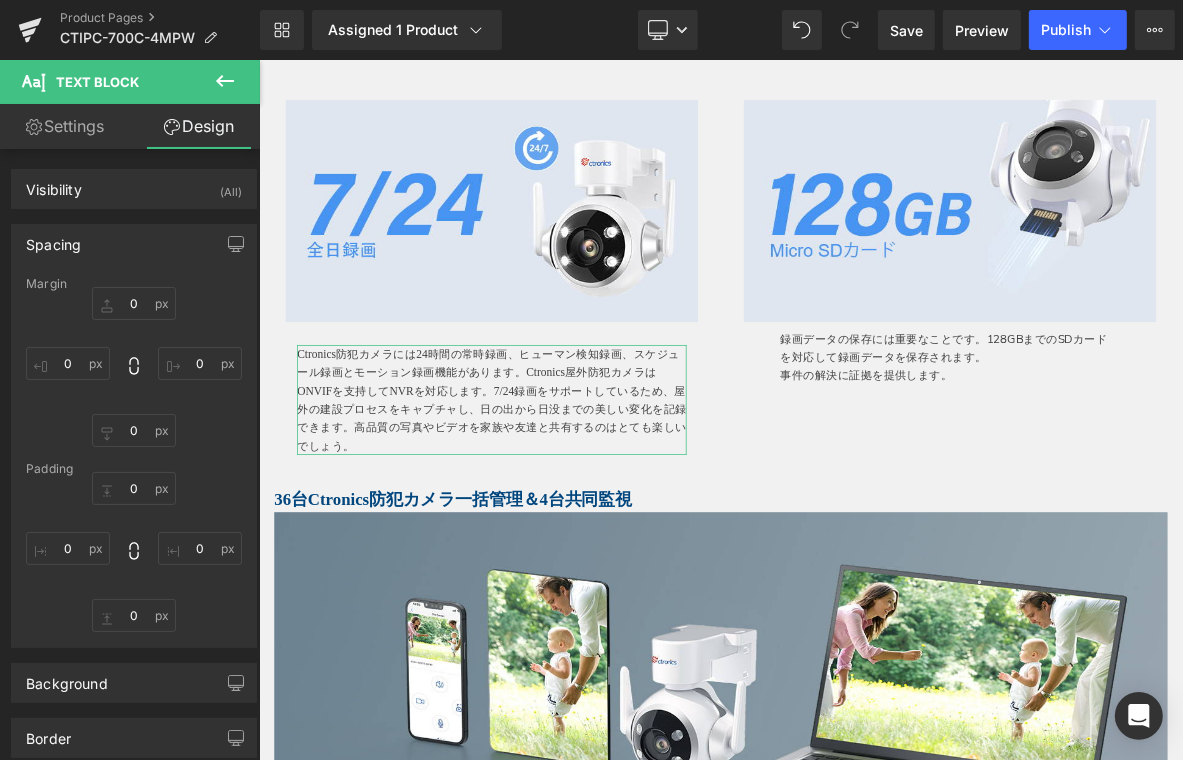 click on "Spacing" at bounding box center [53, 239] 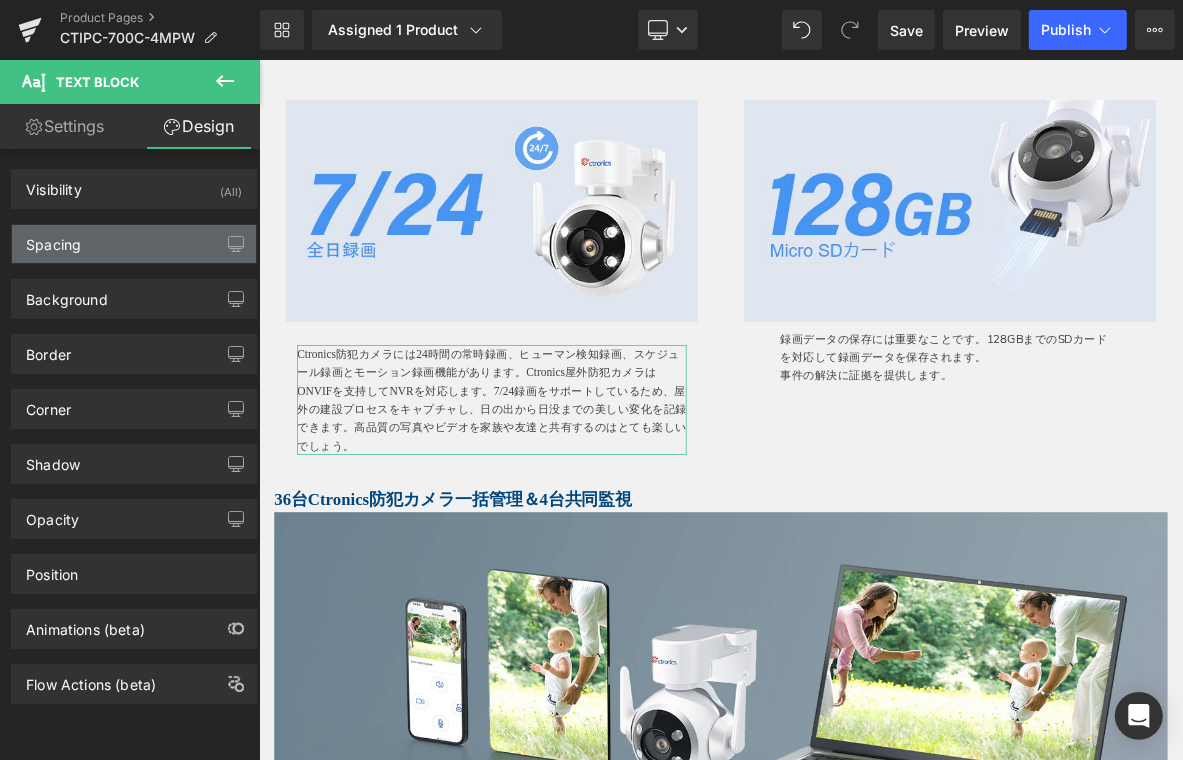 click on "Spacing" at bounding box center [134, 244] 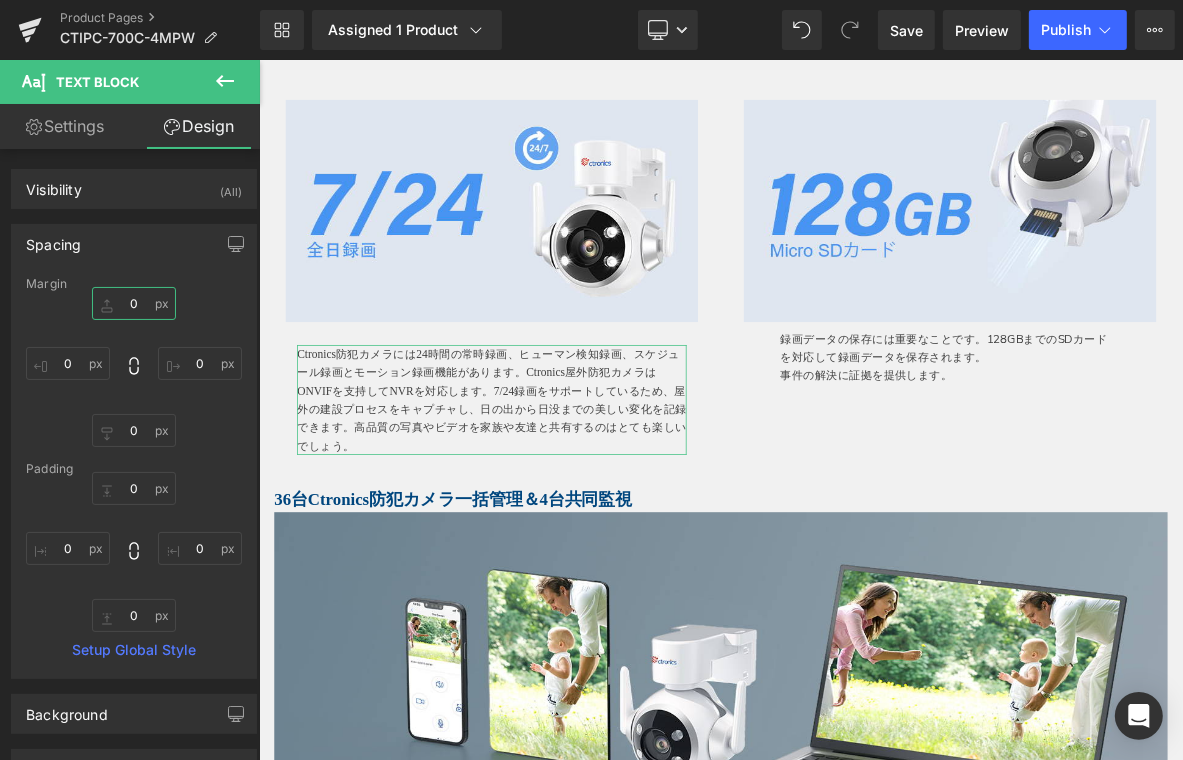 click on "0" at bounding box center [134, 303] 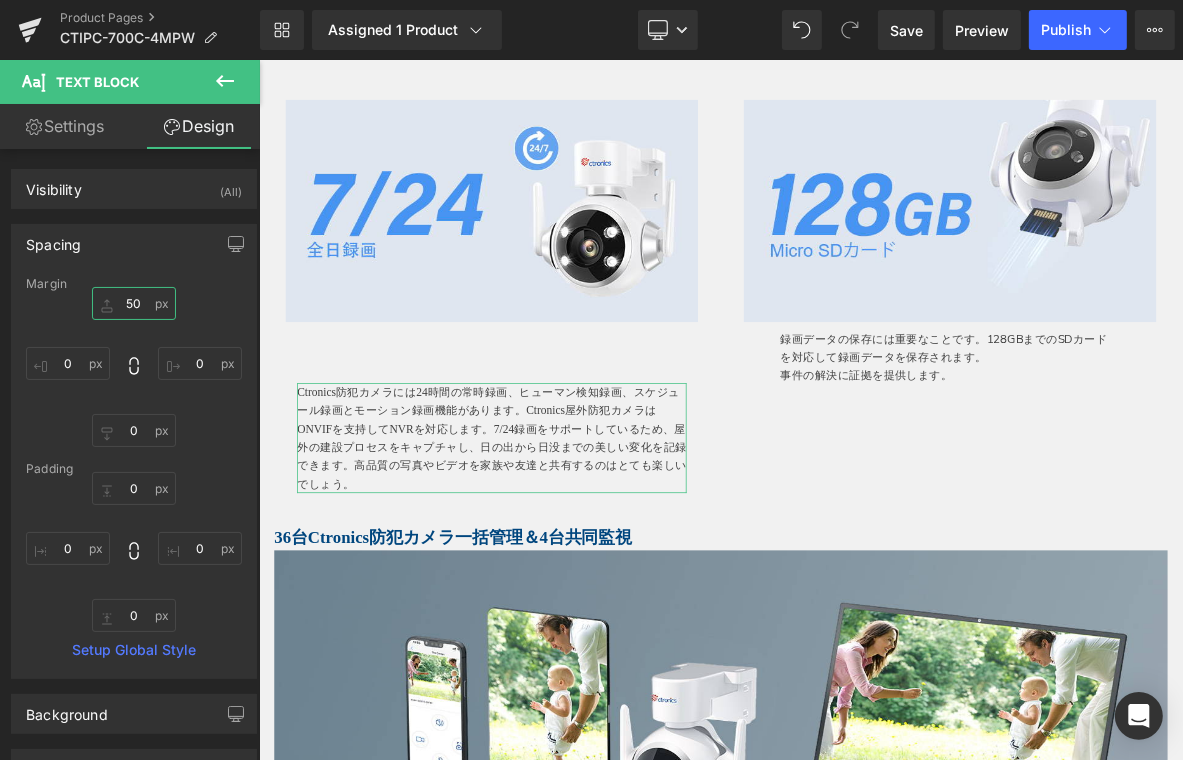 type on "5" 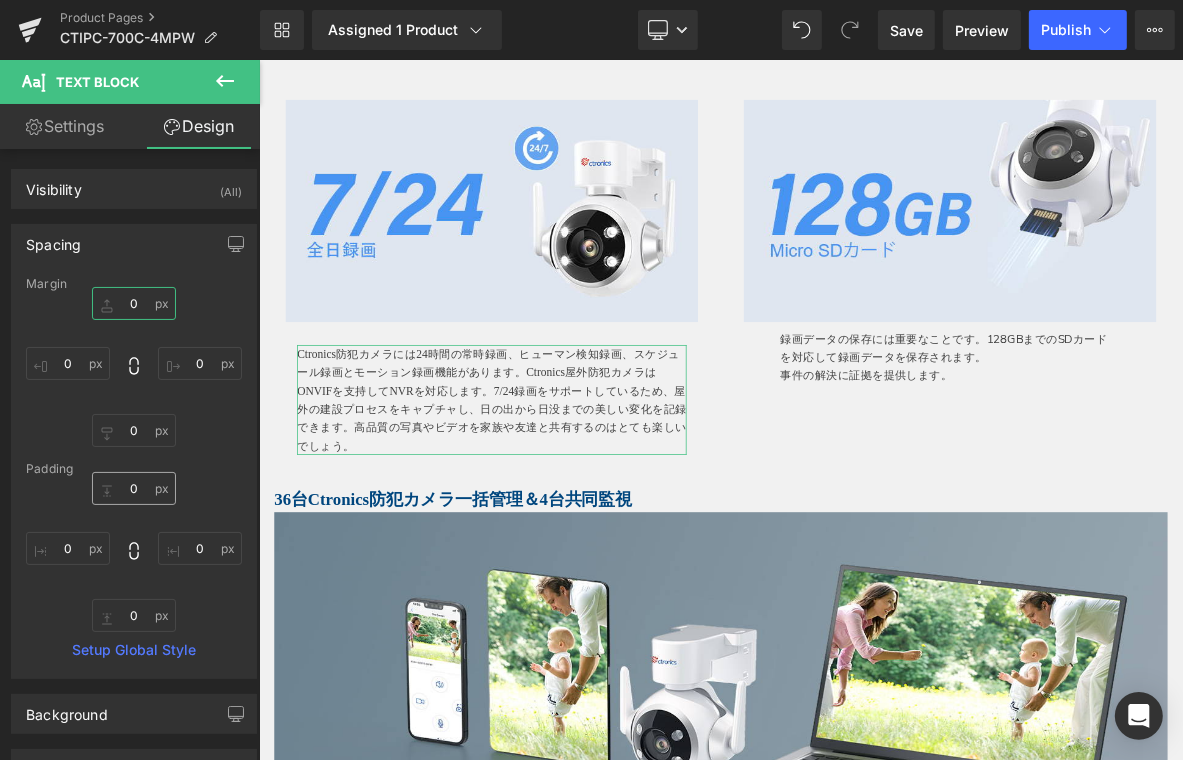 type 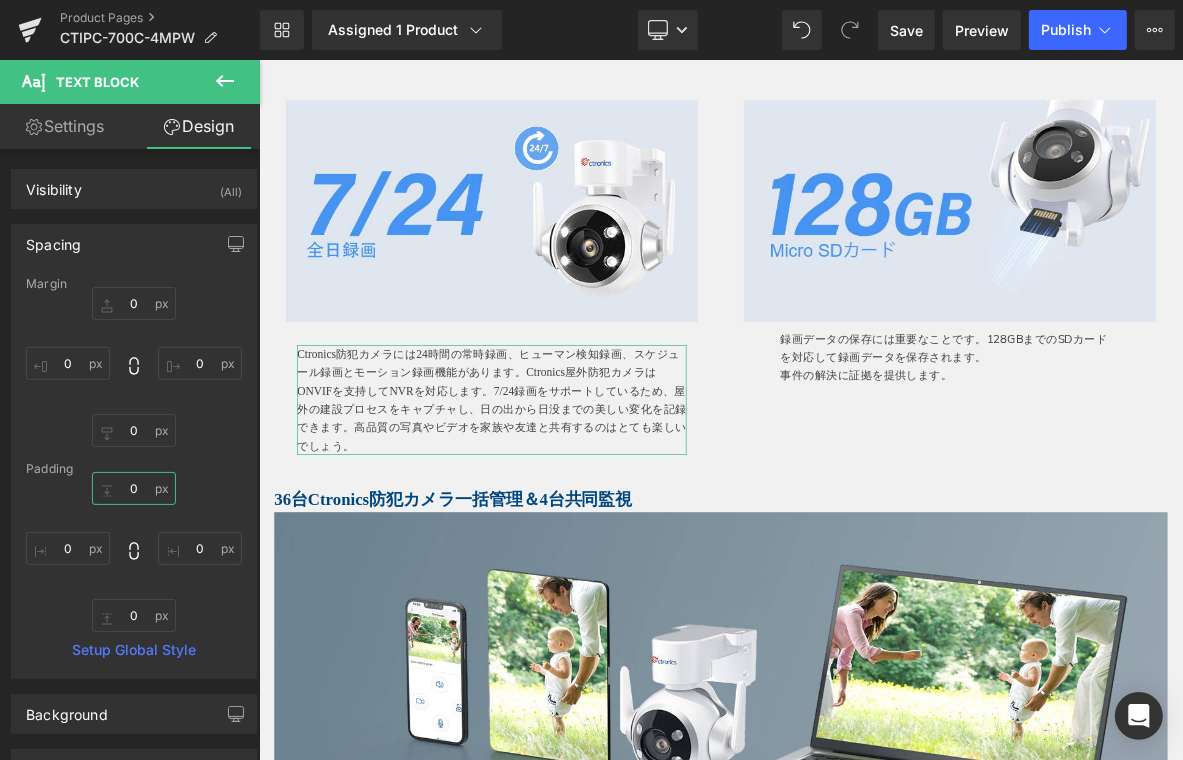 click on "0" at bounding box center [134, 488] 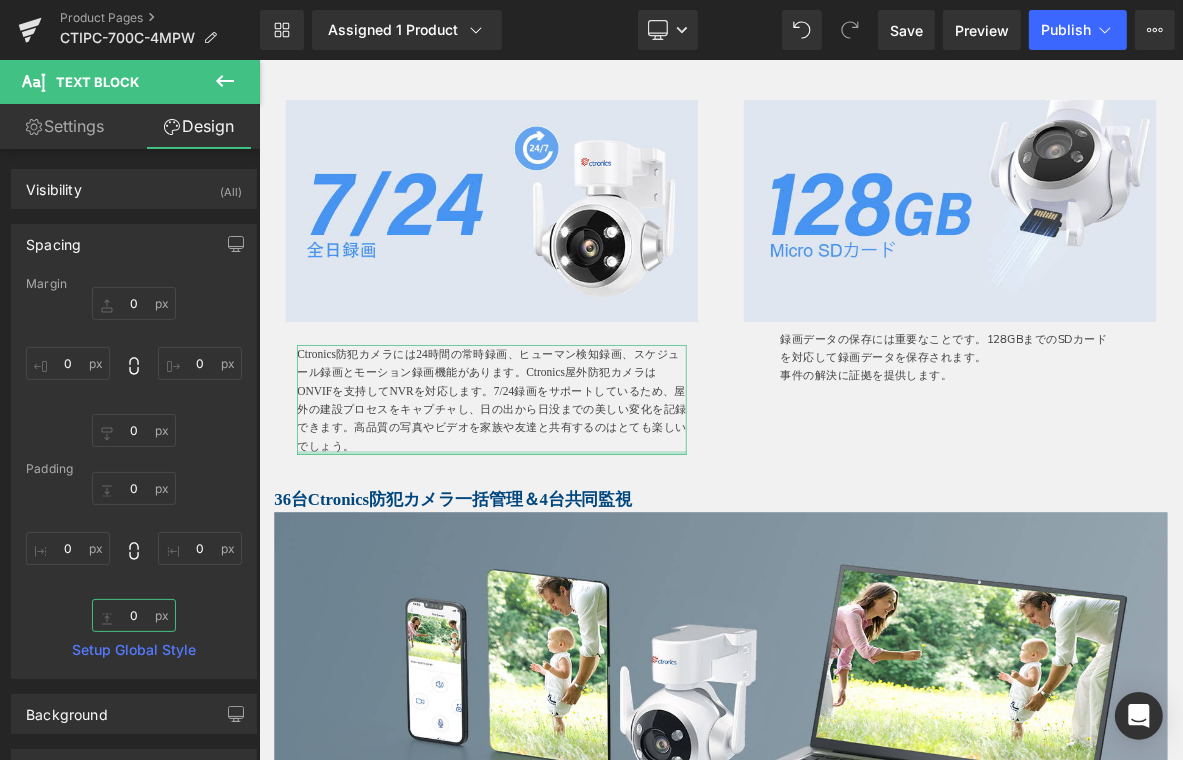 click on "0" at bounding box center [134, 615] 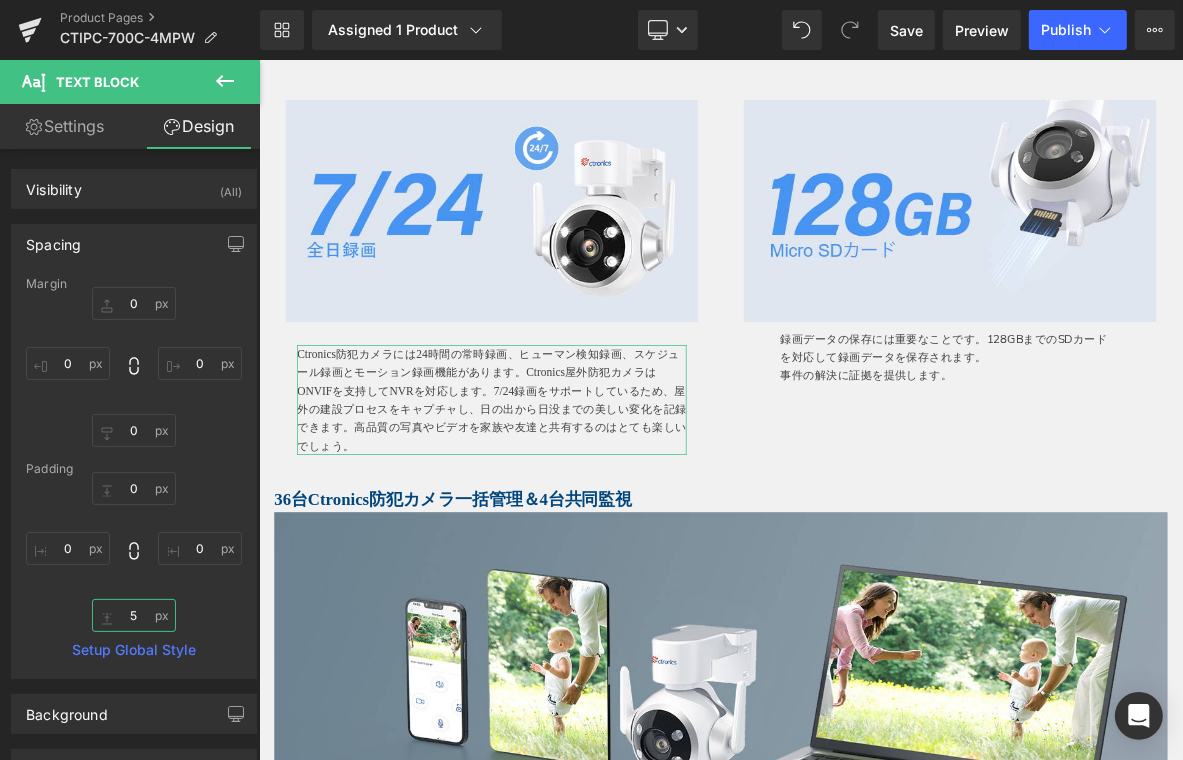type on "50" 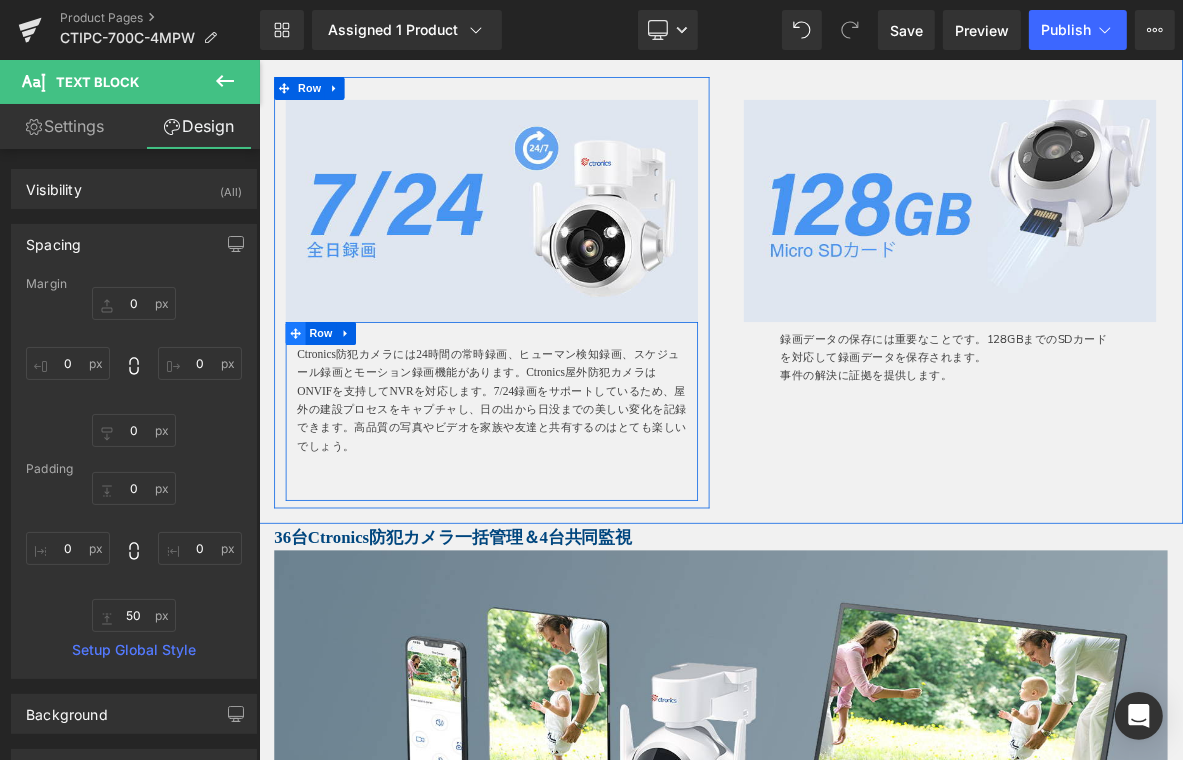 click at bounding box center [306, 417] 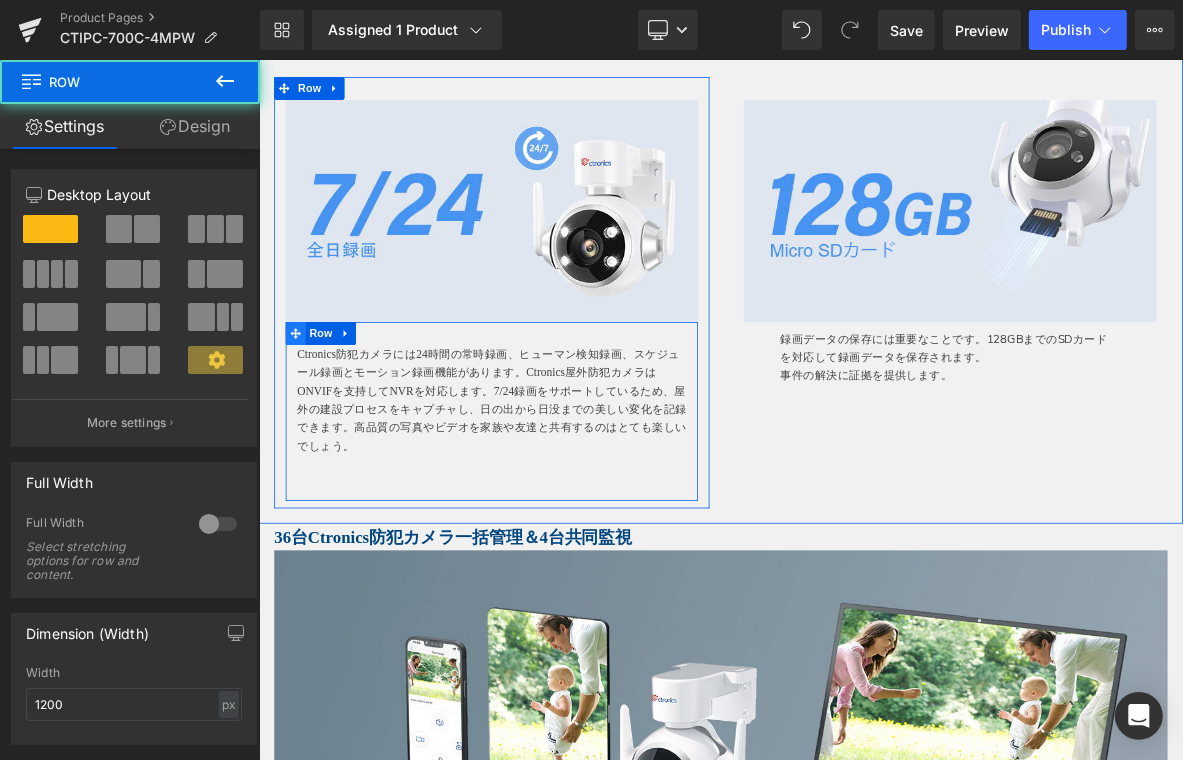 click 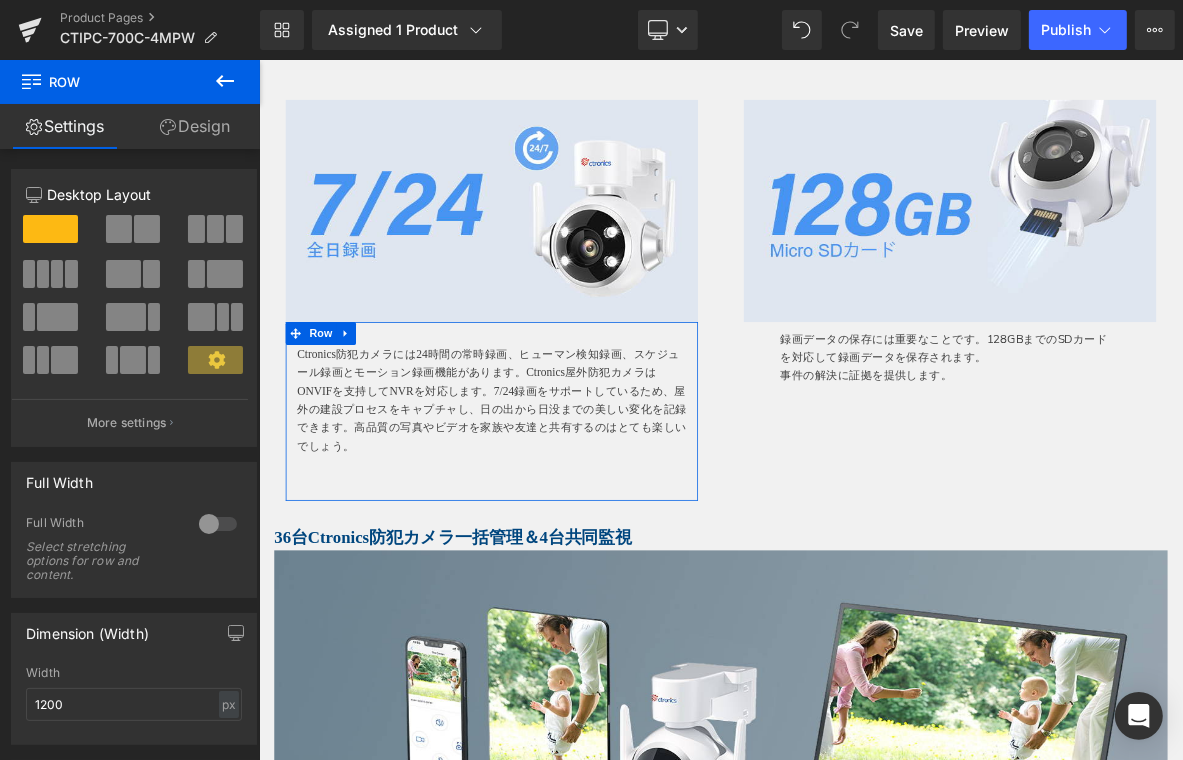 click on "Design" at bounding box center [195, 126] 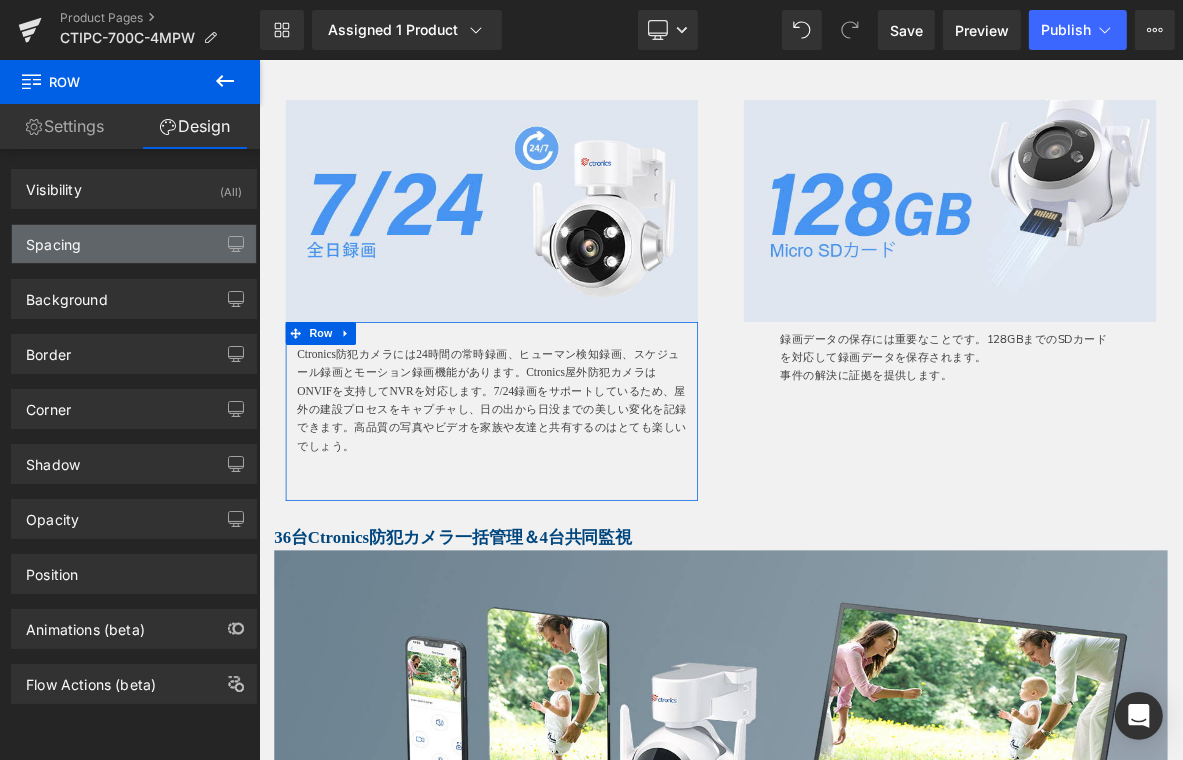 type on "0" 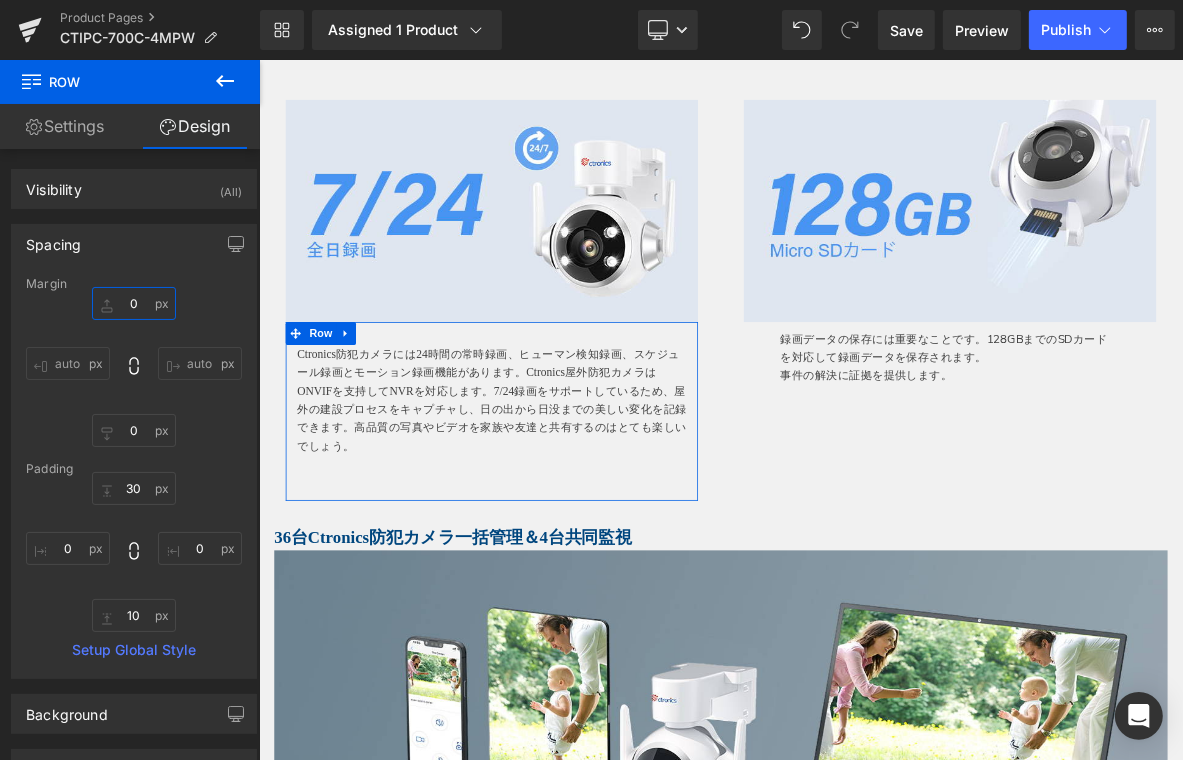 click on "0" at bounding box center (134, 303) 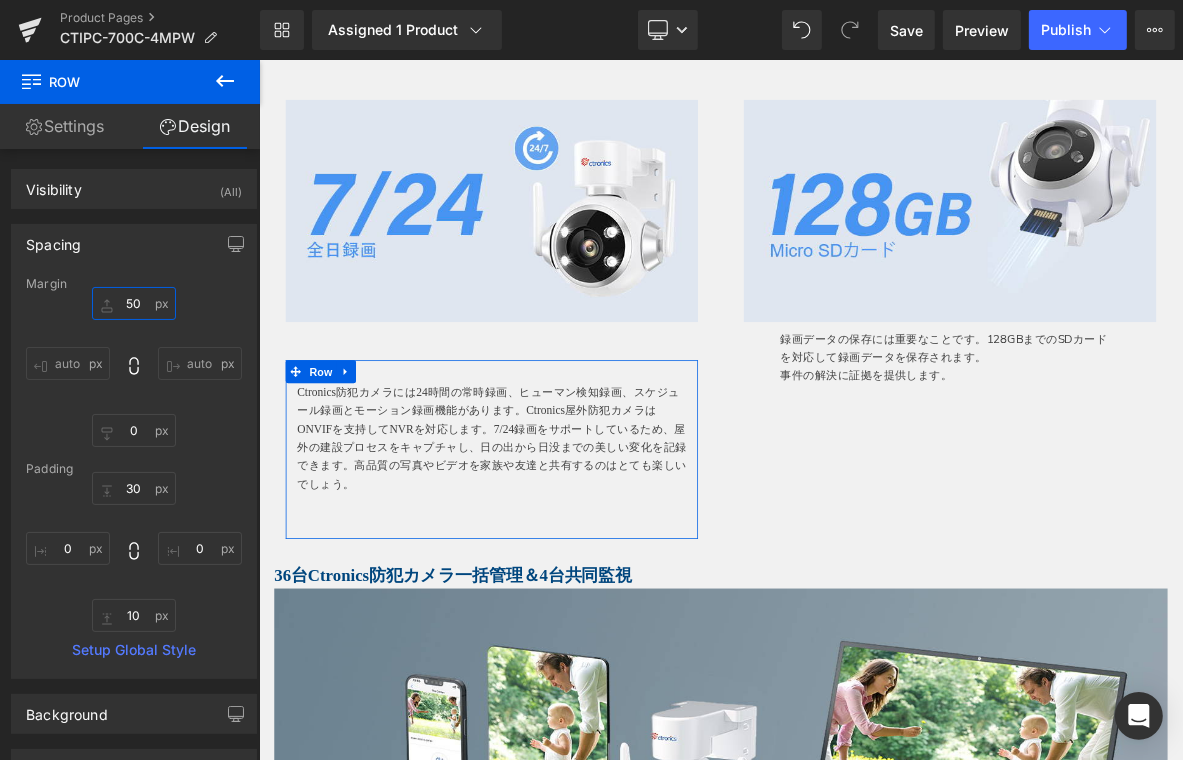 type on "5" 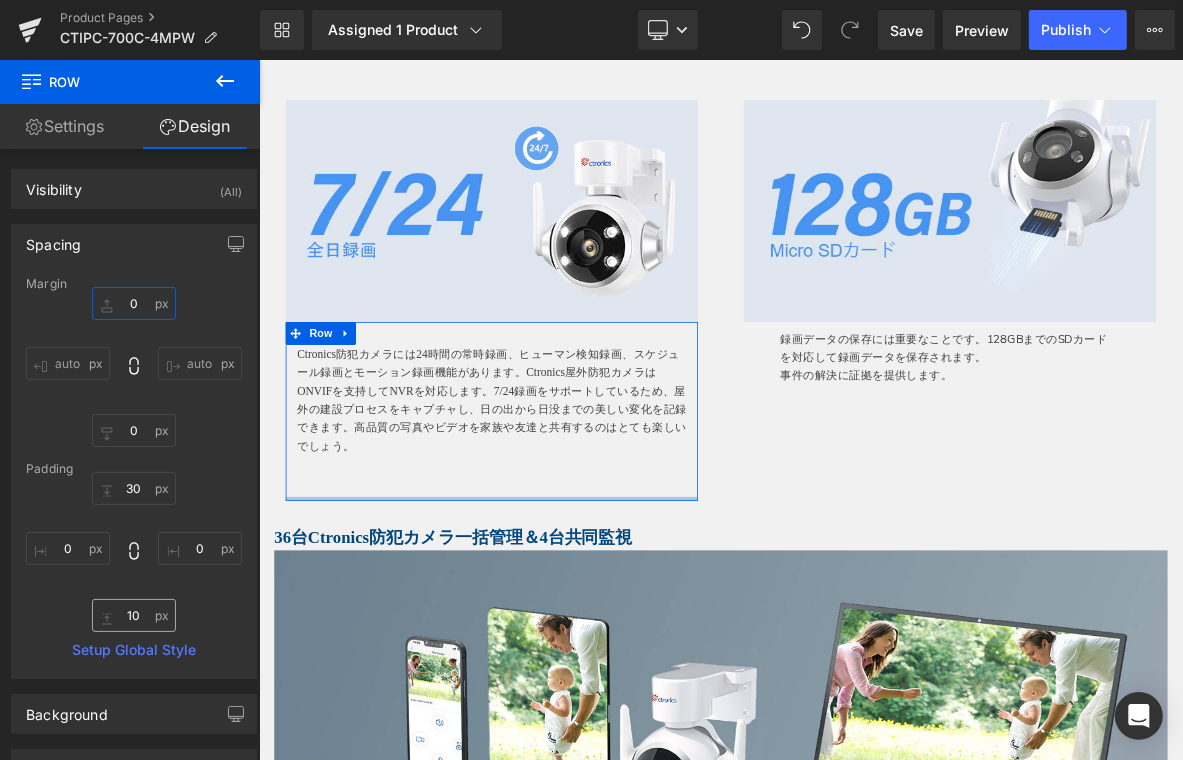 type 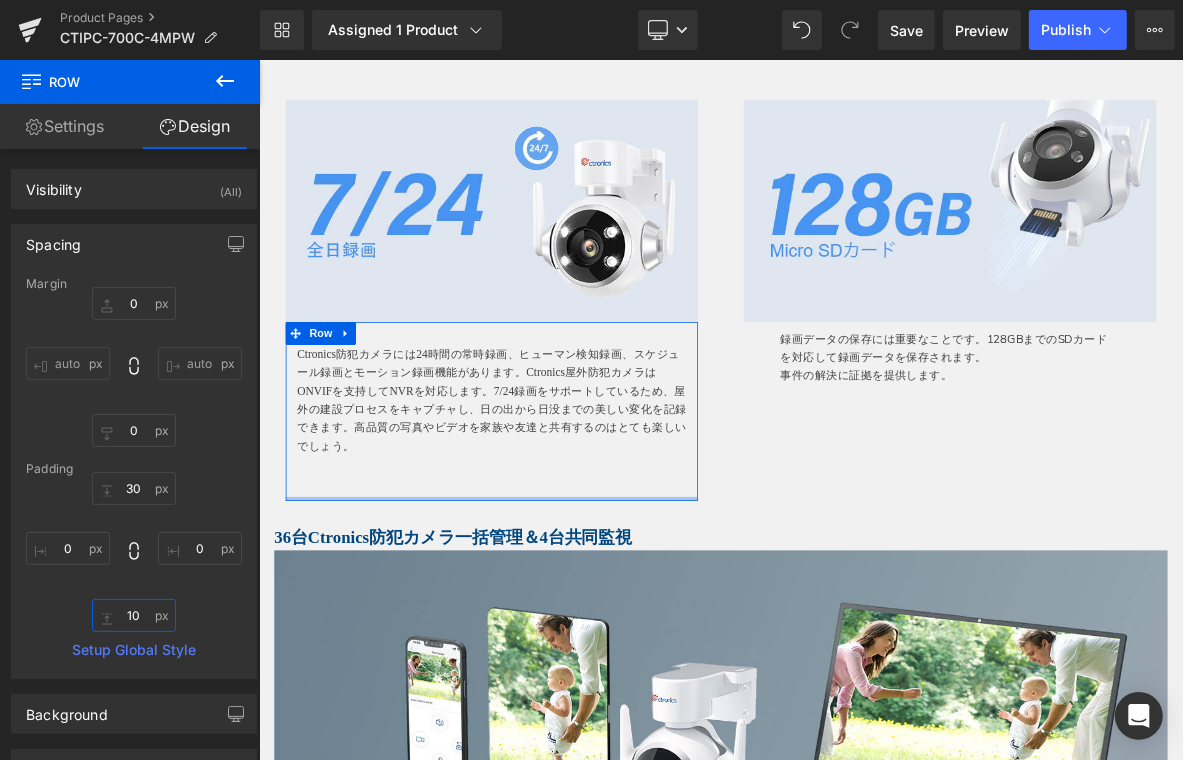 click on "10" at bounding box center (134, 615) 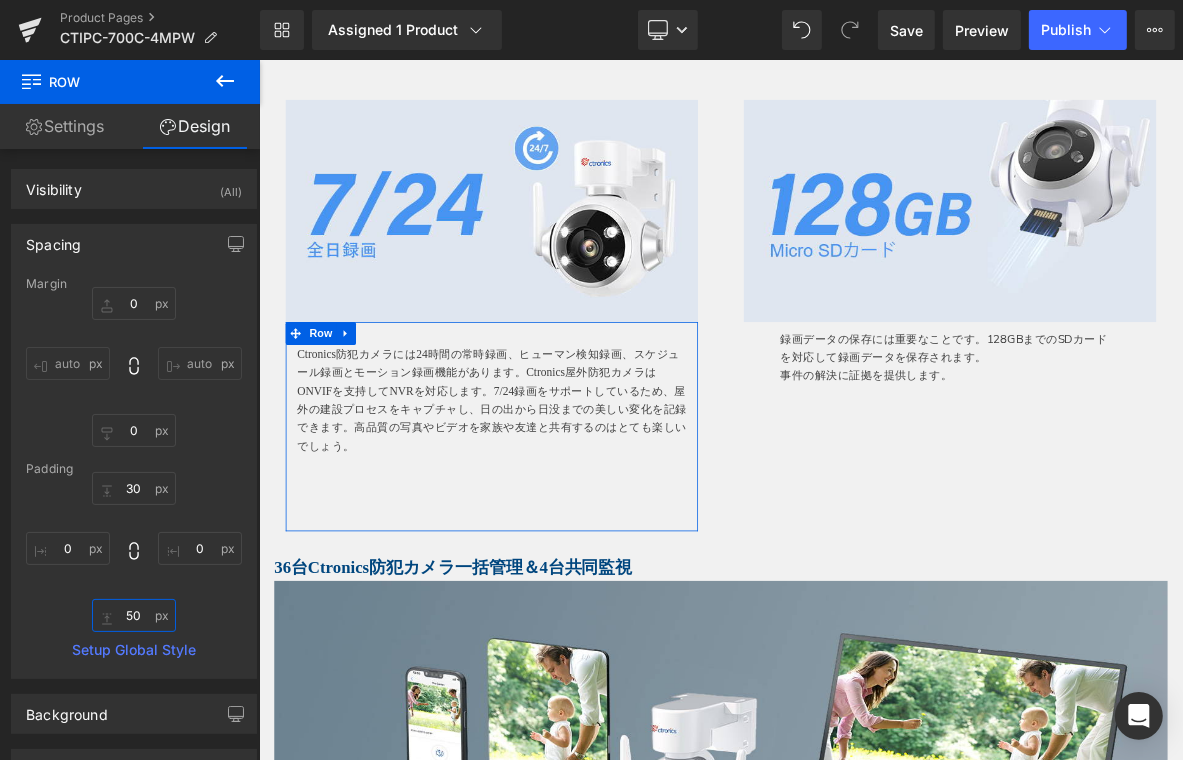 type on "5" 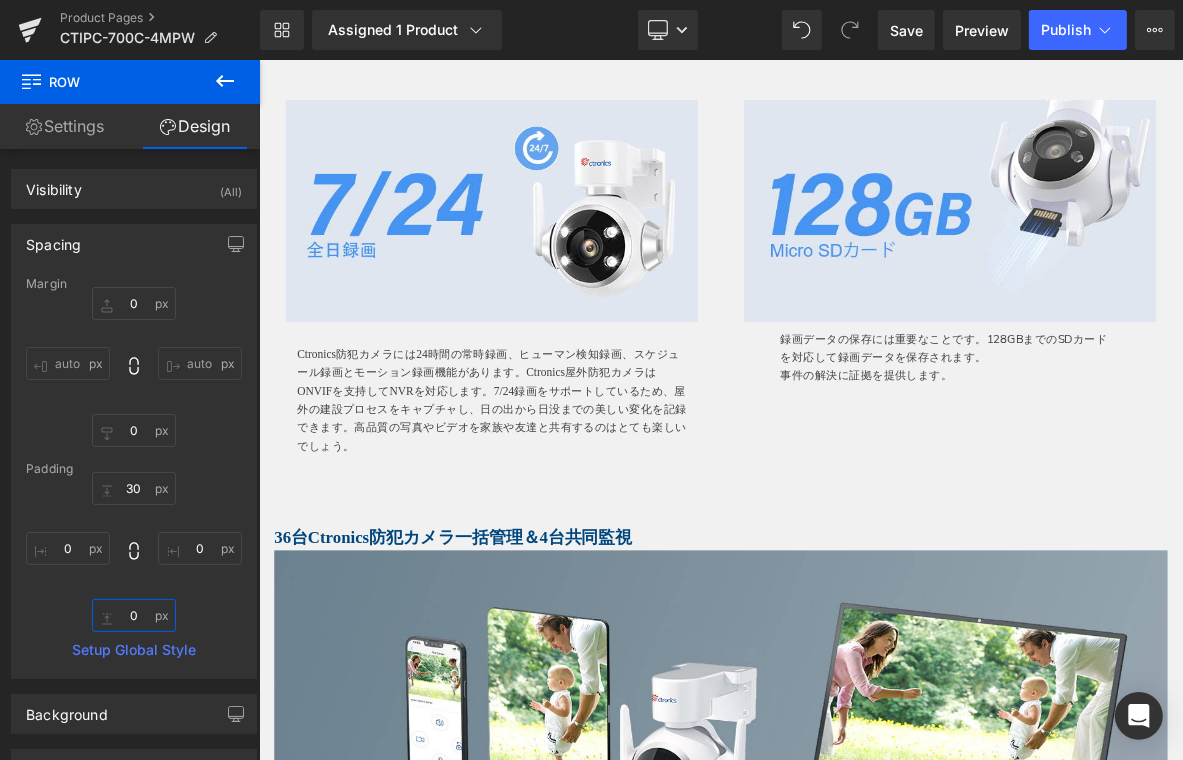 type 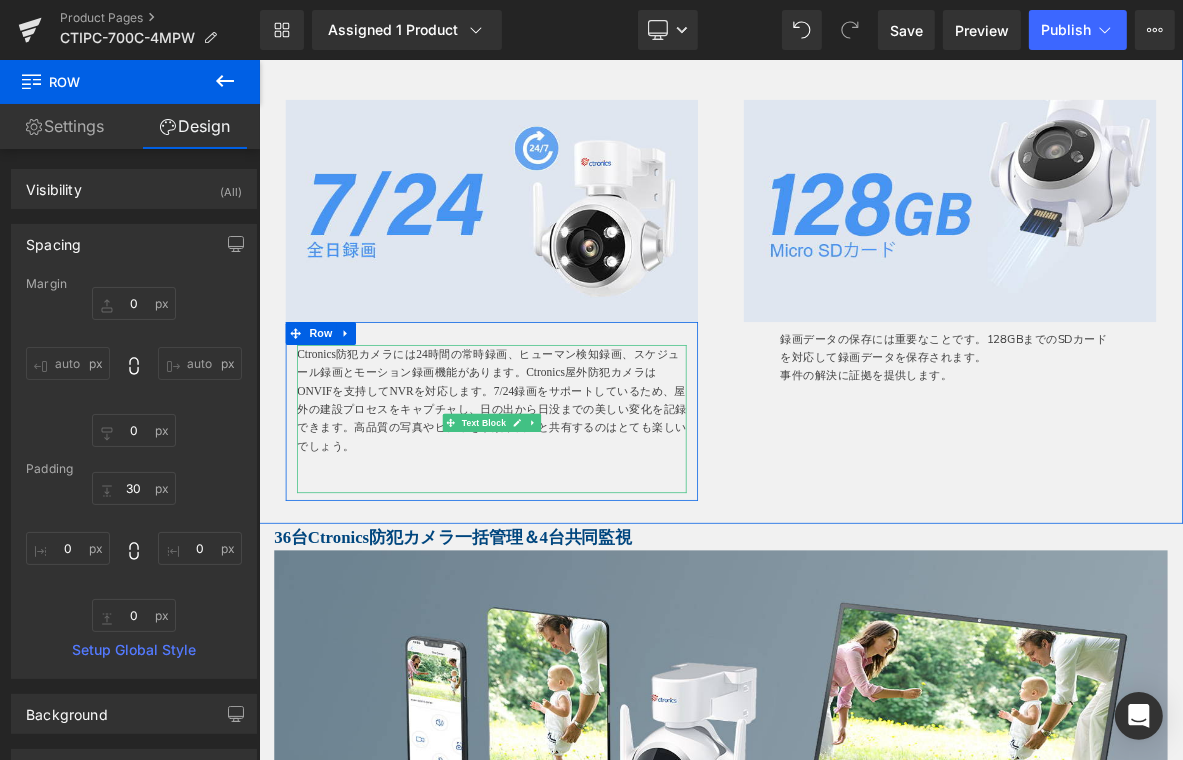 click on "Ctronics防犯カメラには24時間の常時録画、ヒューマン検知録画、スケジュール録画とモーション録画機能があります。Ctronics屋外防犯カメラはONVIFを支持してNVRを対応します。7/24録画をサポートしているため、屋外の建設プロセスをキャプチャし、日の出から日没までの美しい変化を記録できます。高品質の写真やビデオを家族や友達と共有するのはとても楽しいでしょう。" at bounding box center [563, 504] 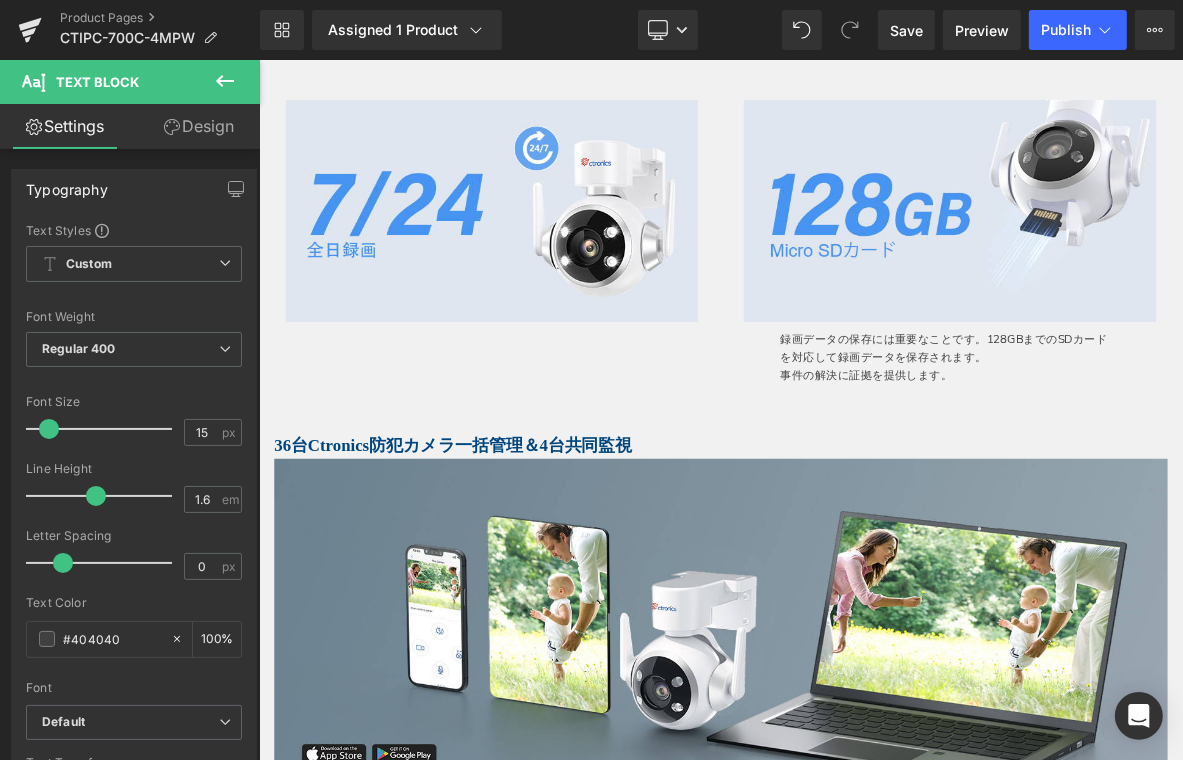 click 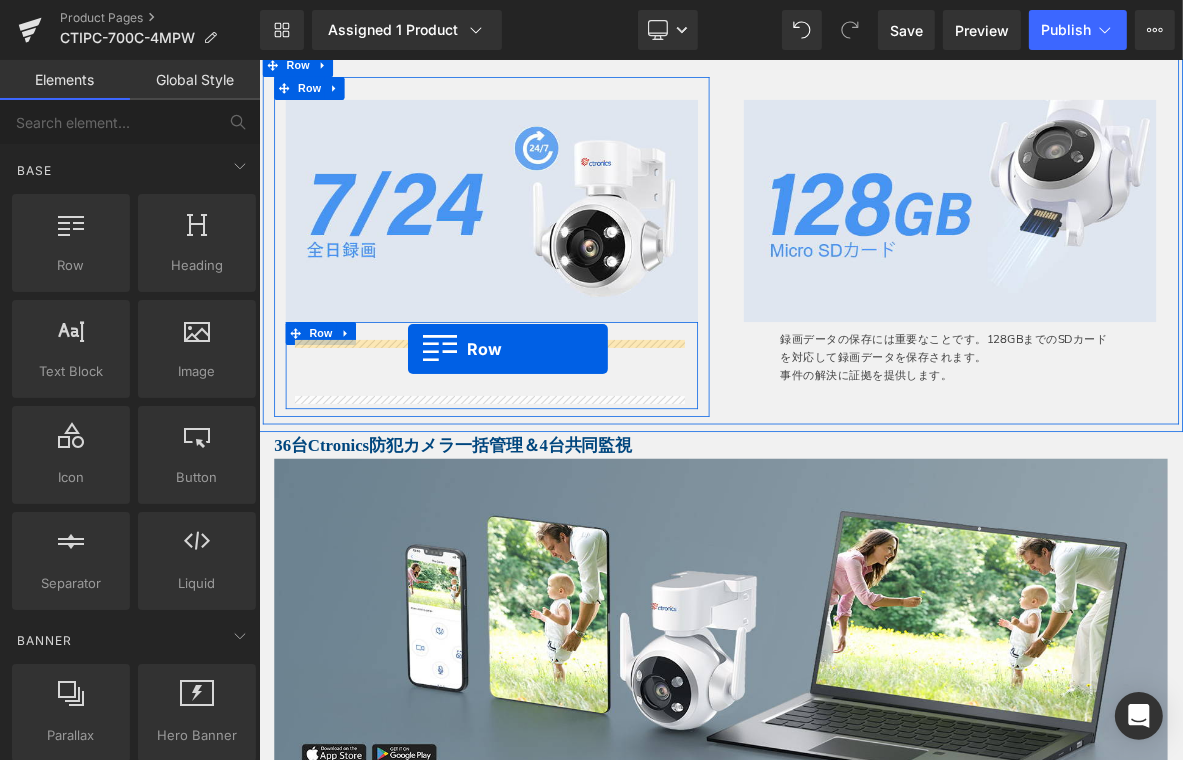 drag, startPoint x: 334, startPoint y: 302, endPoint x: 453, endPoint y: 437, distance: 179.9611 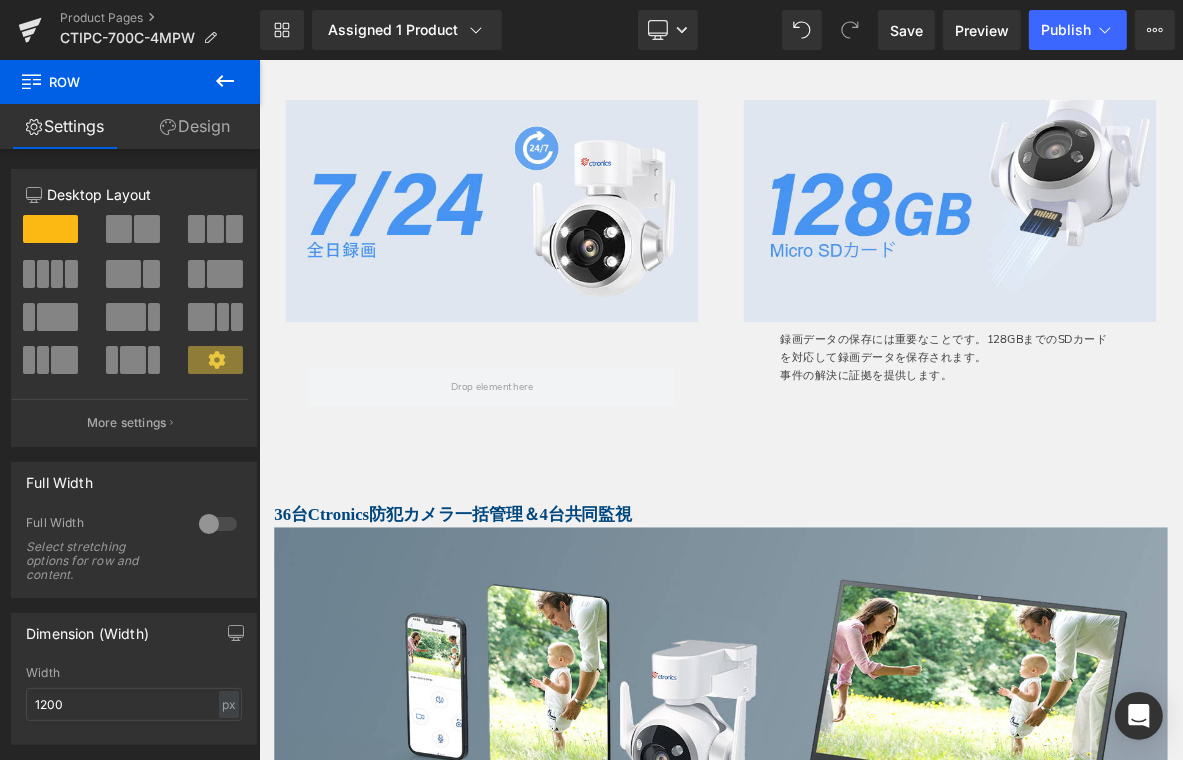 drag, startPoint x: 234, startPoint y: 83, endPoint x: 167, endPoint y: 184, distance: 121.20231 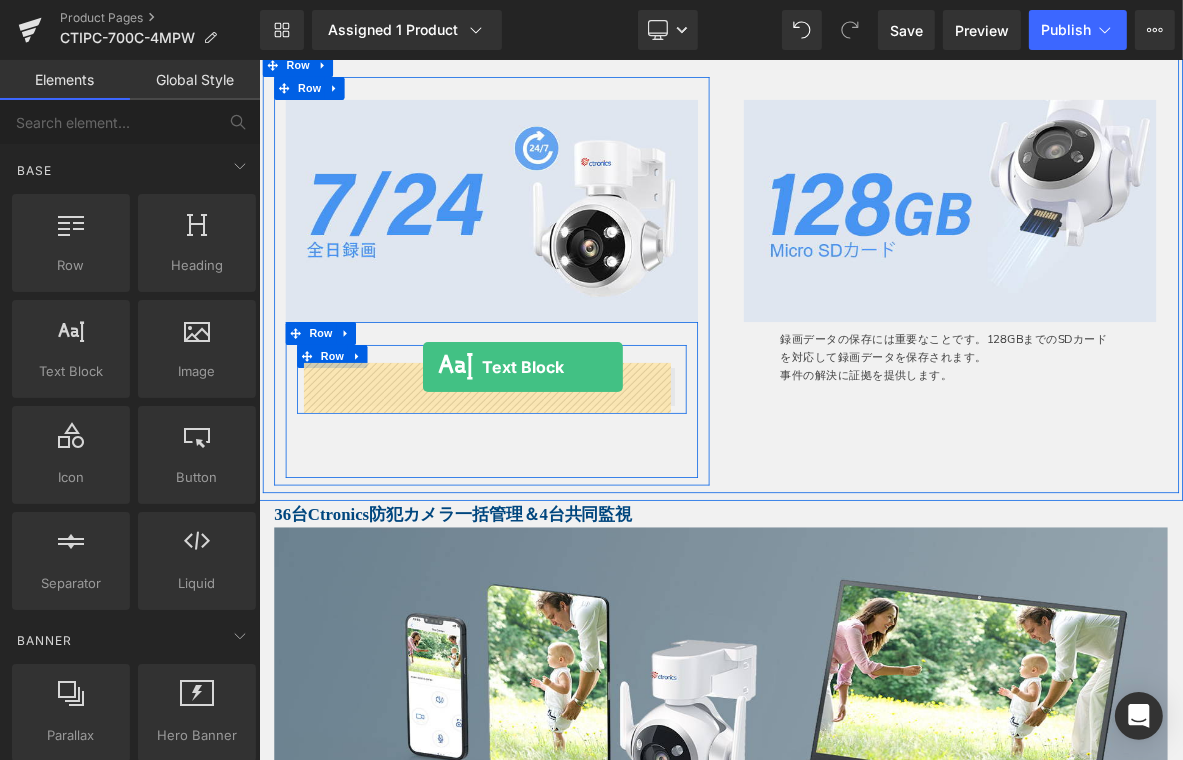 drag, startPoint x: 330, startPoint y: 410, endPoint x: 473, endPoint y: 463, distance: 152.50574 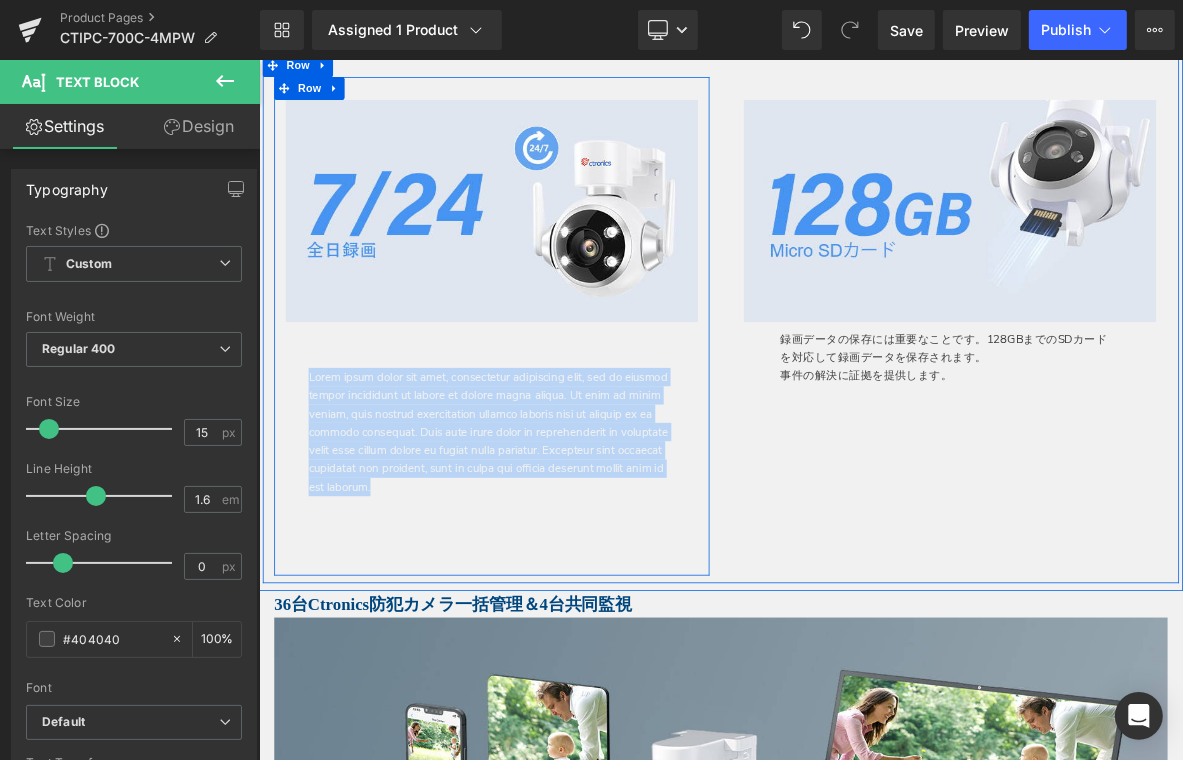 drag, startPoint x: 706, startPoint y: 618, endPoint x: 284, endPoint y: 449, distance: 454.5822 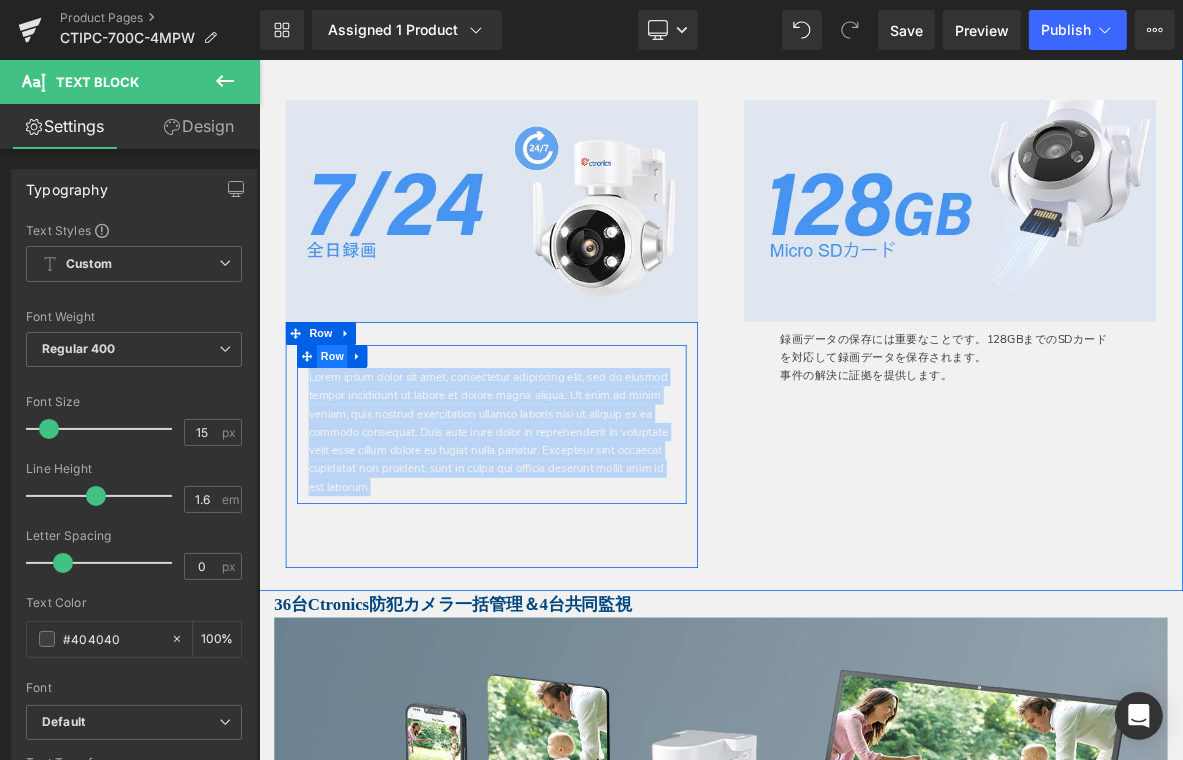 paste 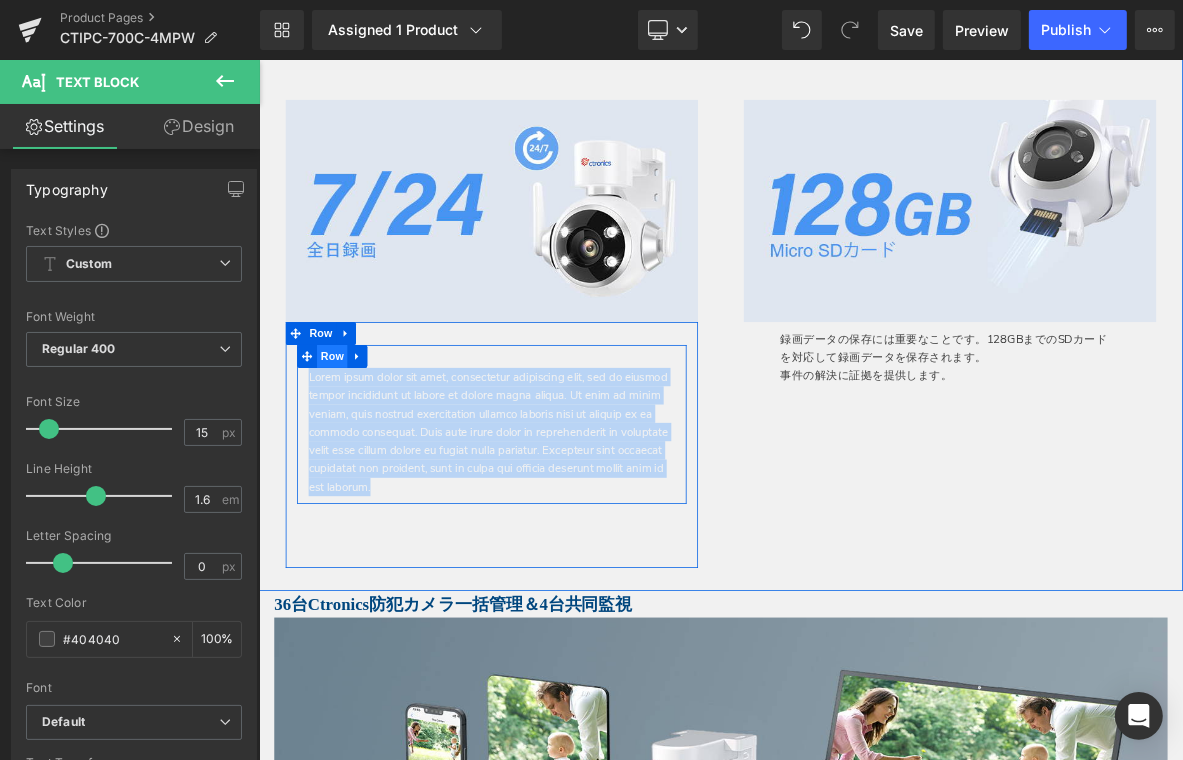type 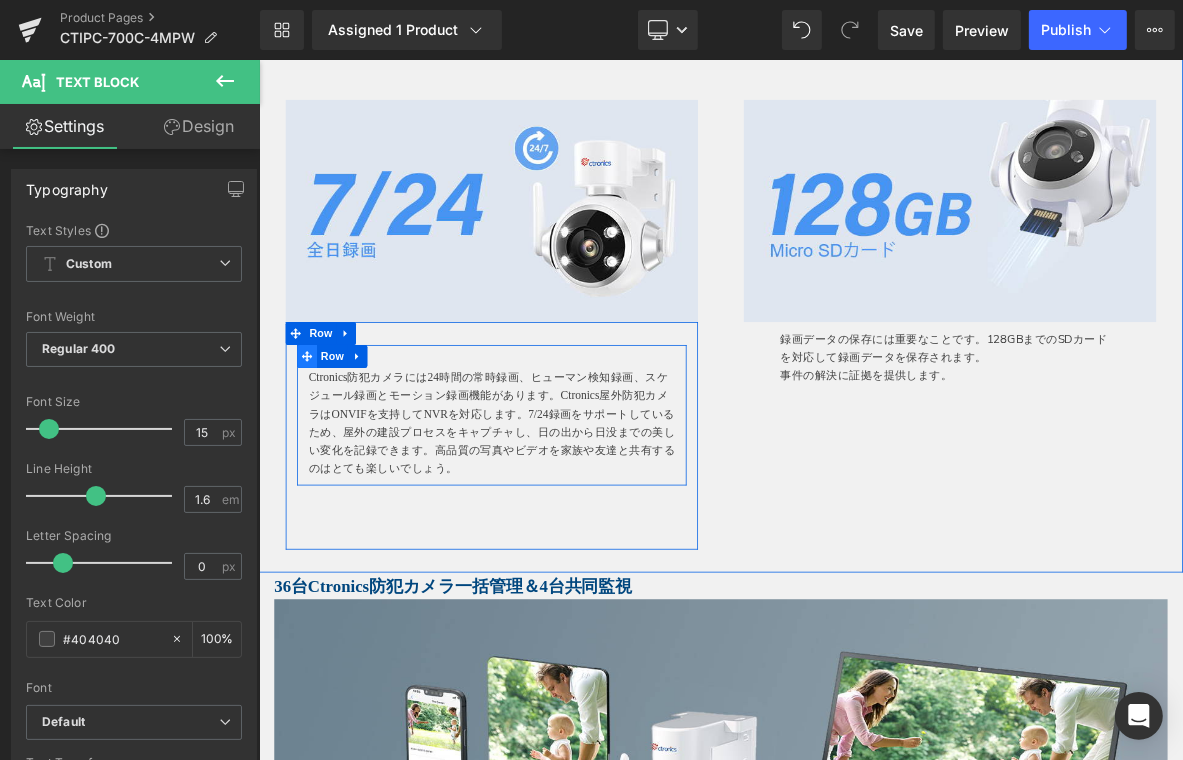 click 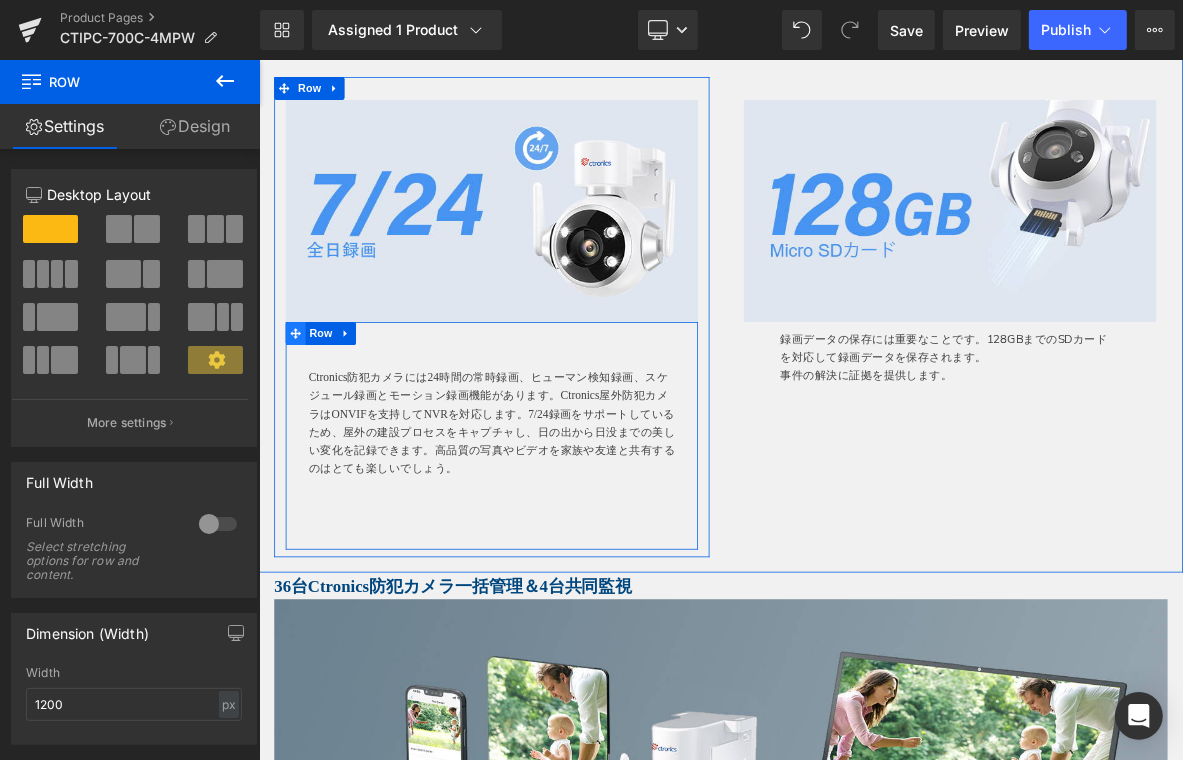 click 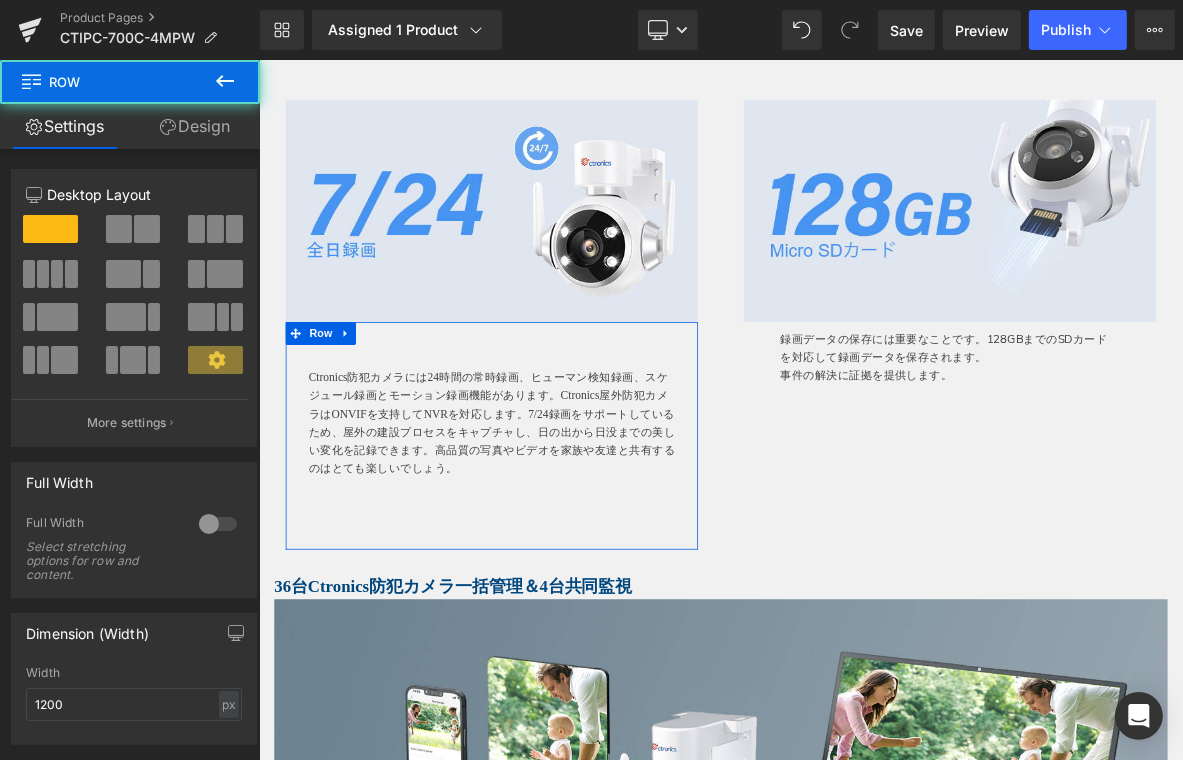 click on "Design" at bounding box center (195, 126) 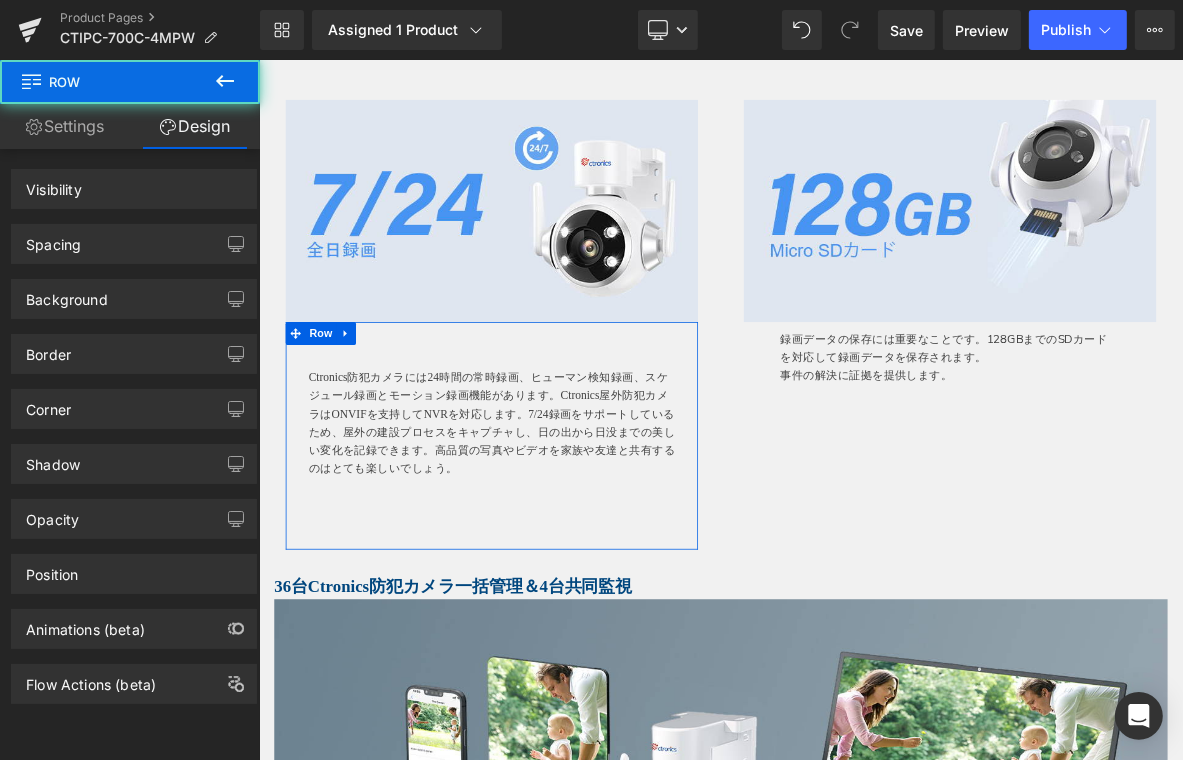 click on "Spacing" at bounding box center (53, 239) 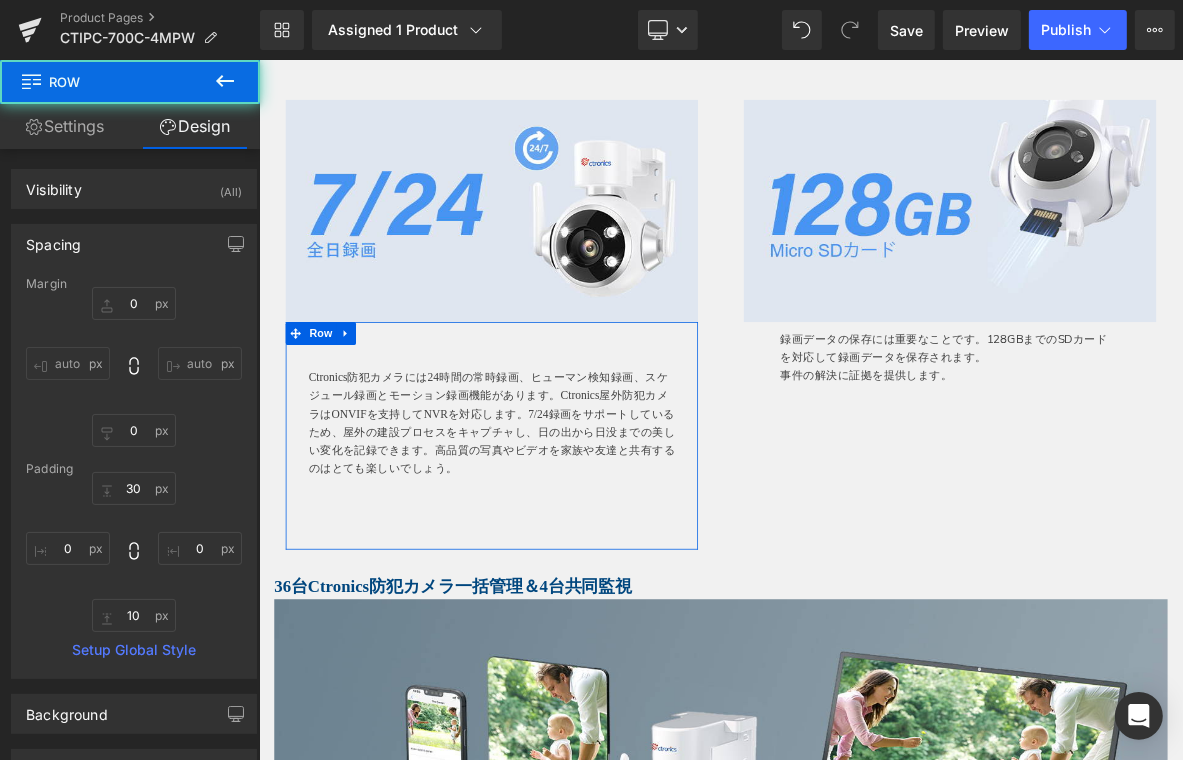 type on "0" 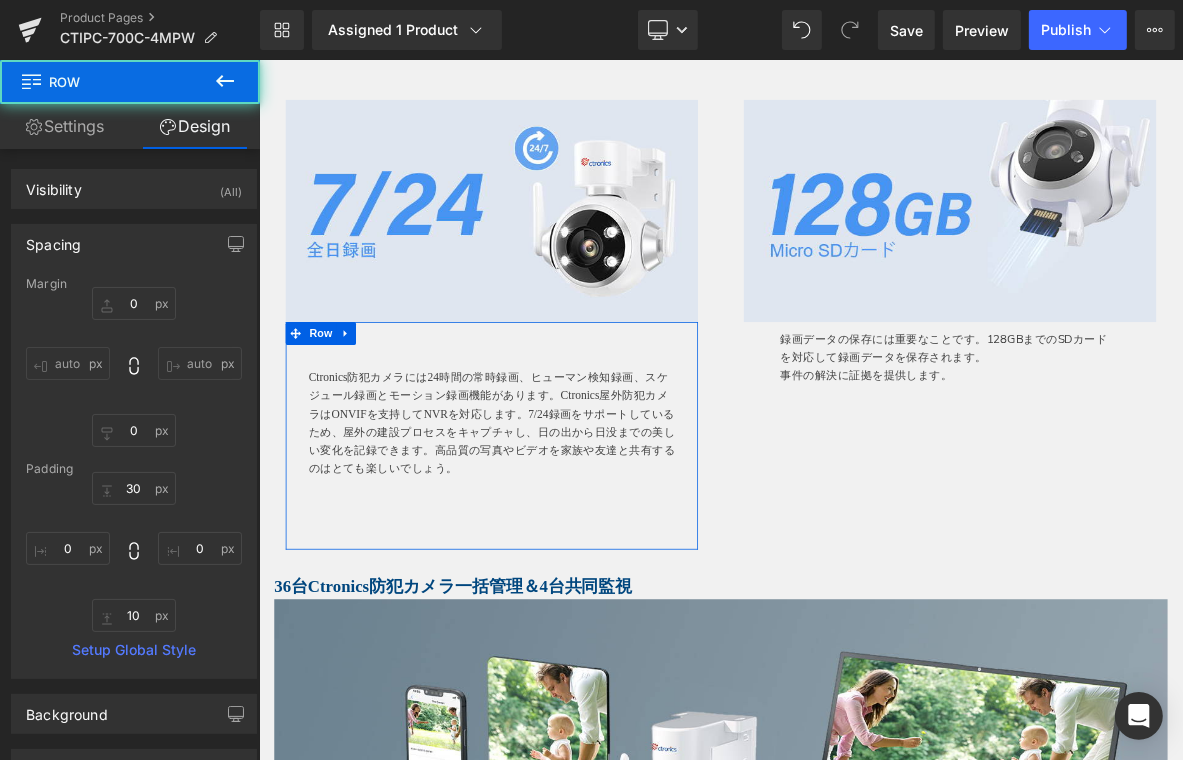 type on "0" 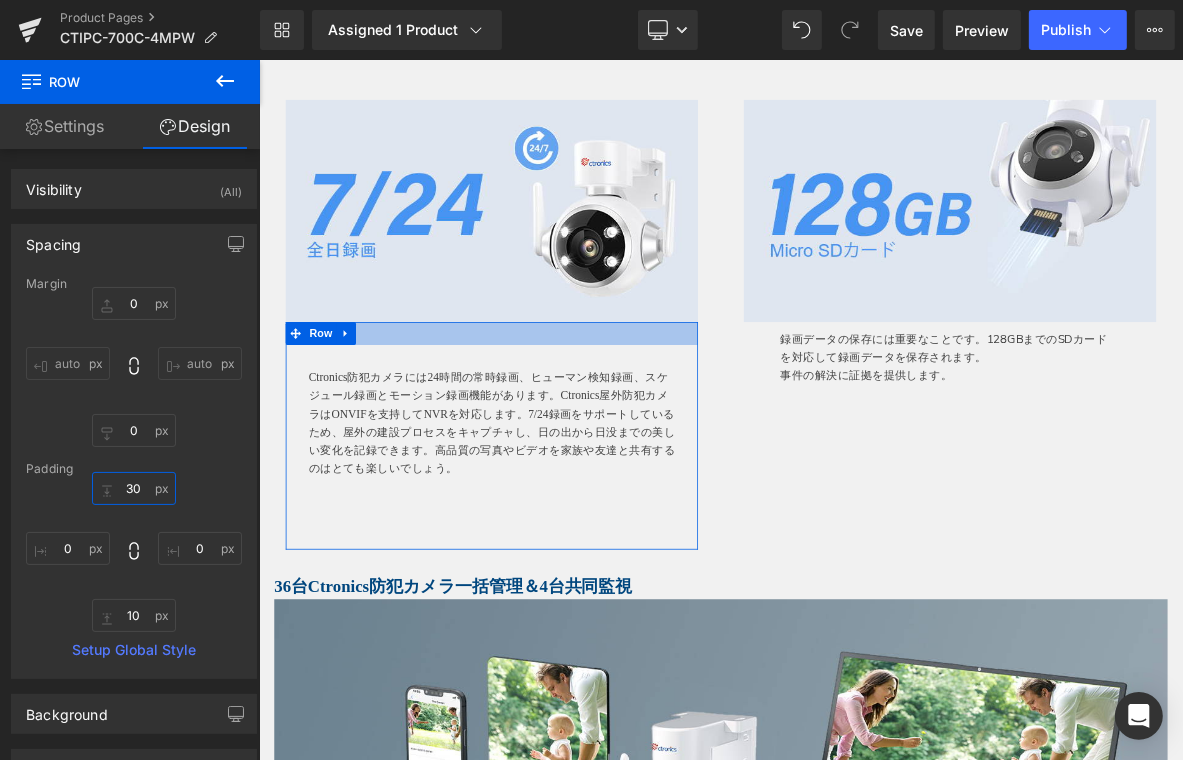 click on "30" at bounding box center (134, 488) 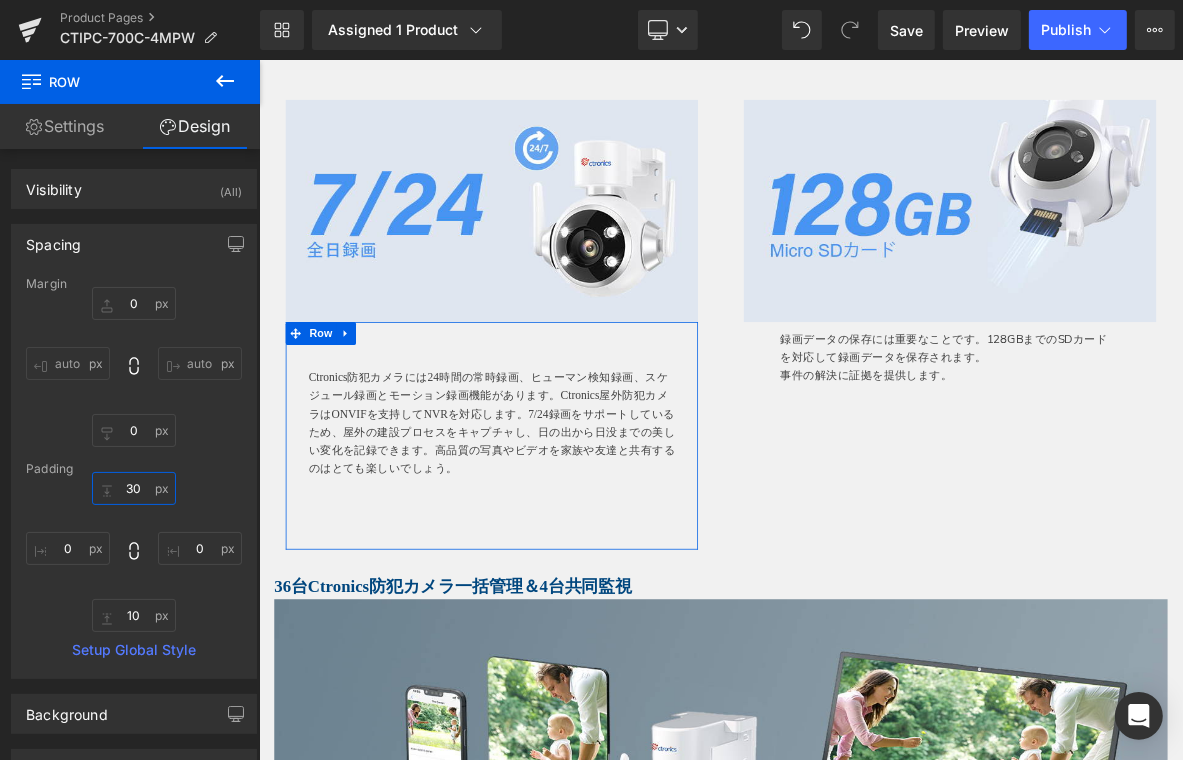 click on "30" at bounding box center [134, 488] 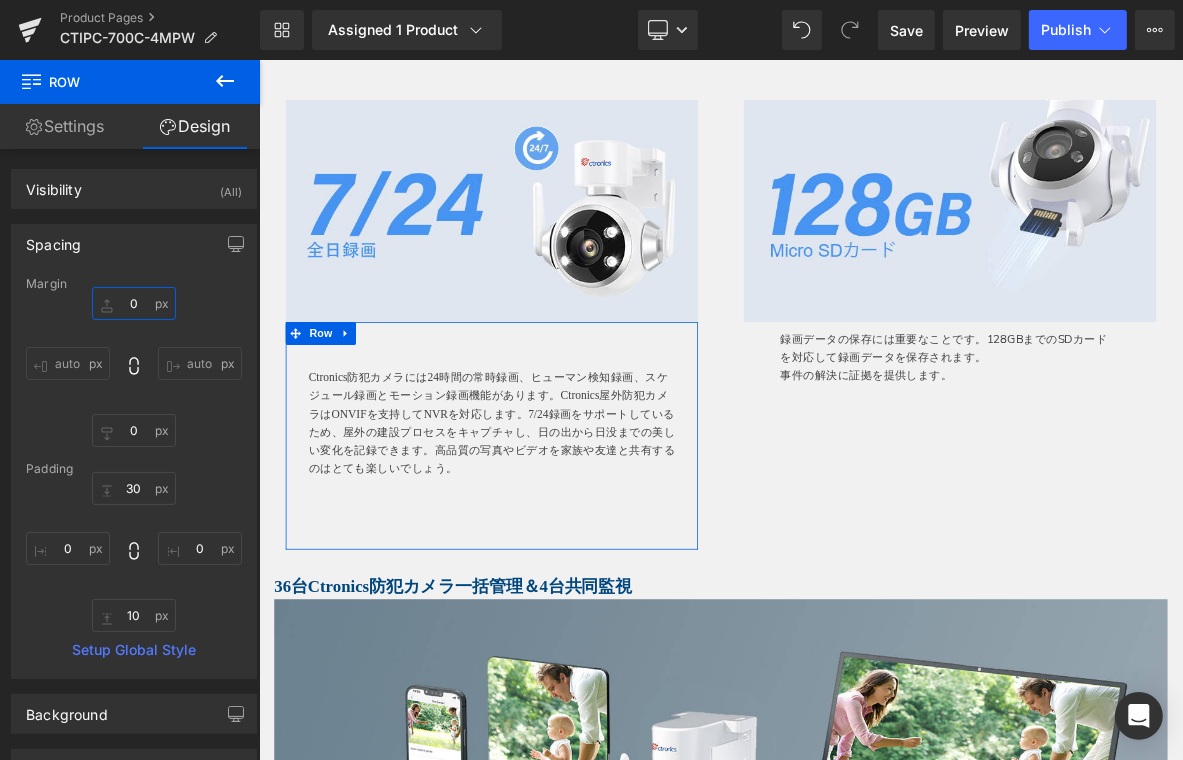 click on "0" at bounding box center (134, 303) 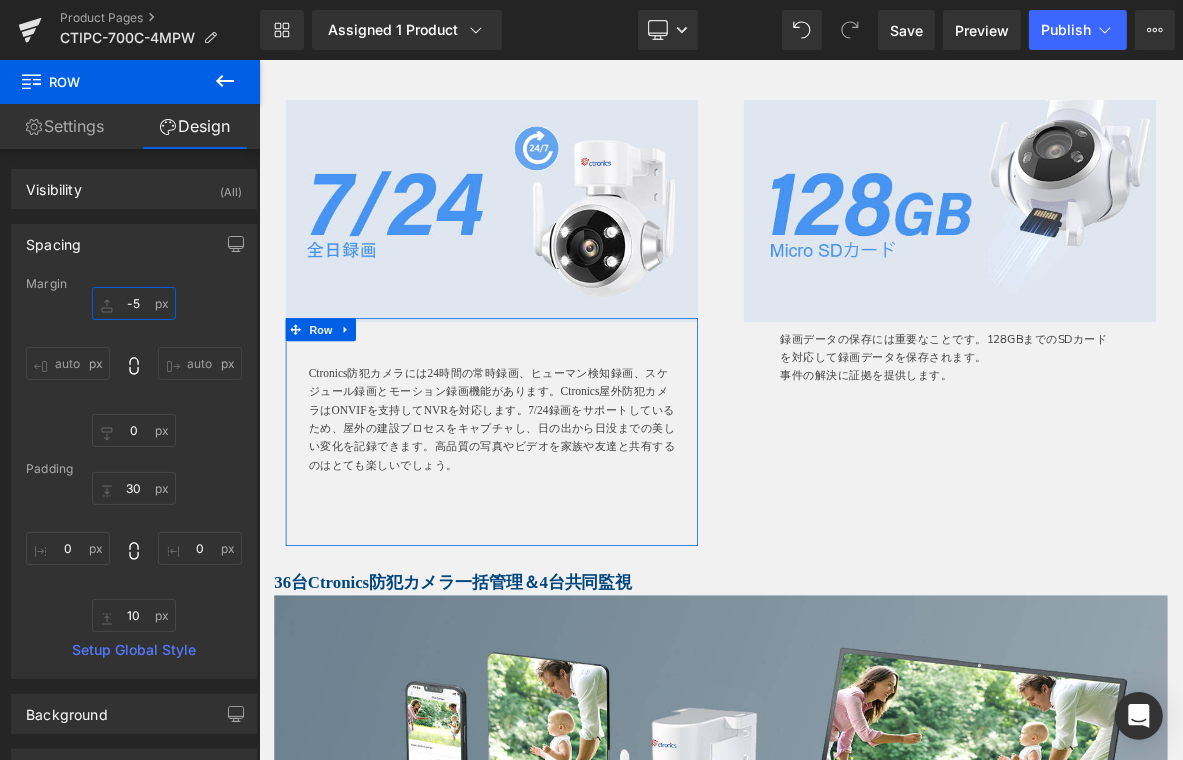 type on "-50" 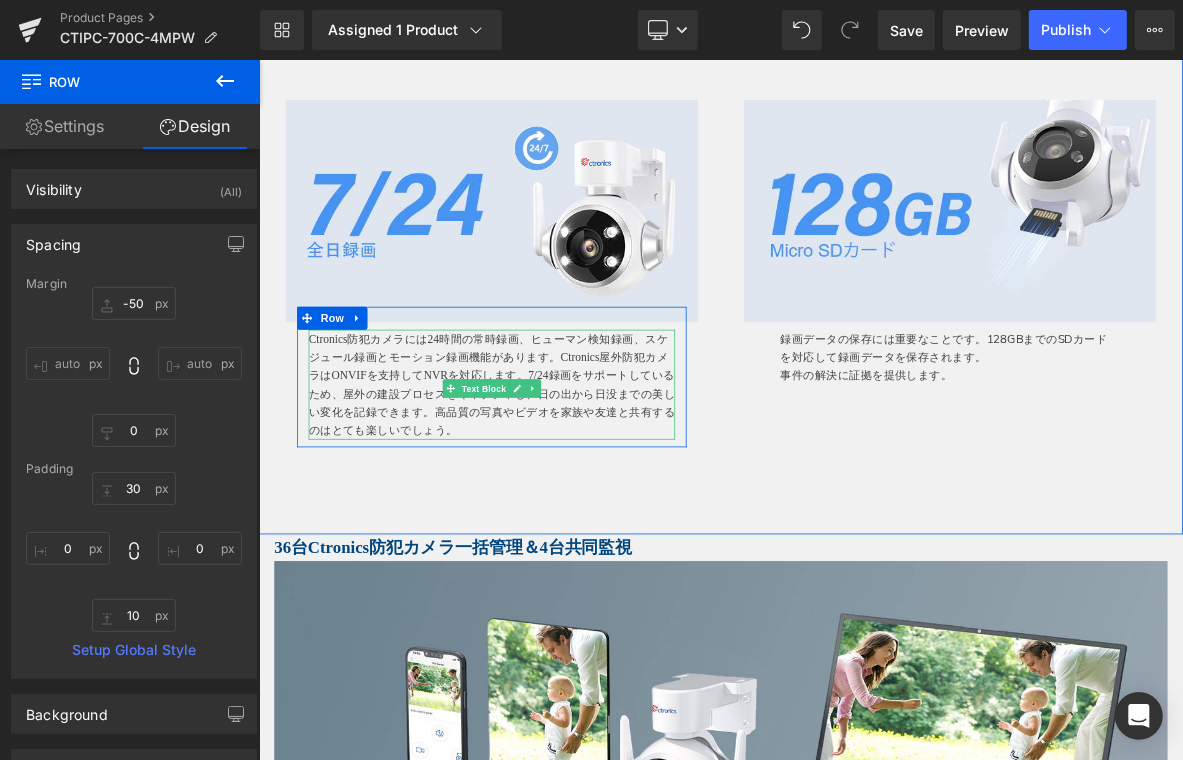 click on "Ctronics防犯カメラには24時間の常時録画、ヒューマン検知録画、スケジュール録画とモーション録画機能があります。Ctronics屋外防犯カメラはONVIFを支持してNVRを対応します。7/24録画をサポートしているため、屋外の建設プロセスをキャプチャし、日の出から日没までの美しい変化を記録できます。高品質の写真やビデオを家族や友達と共有するのはとても楽しいでしょう。" at bounding box center (563, 484) 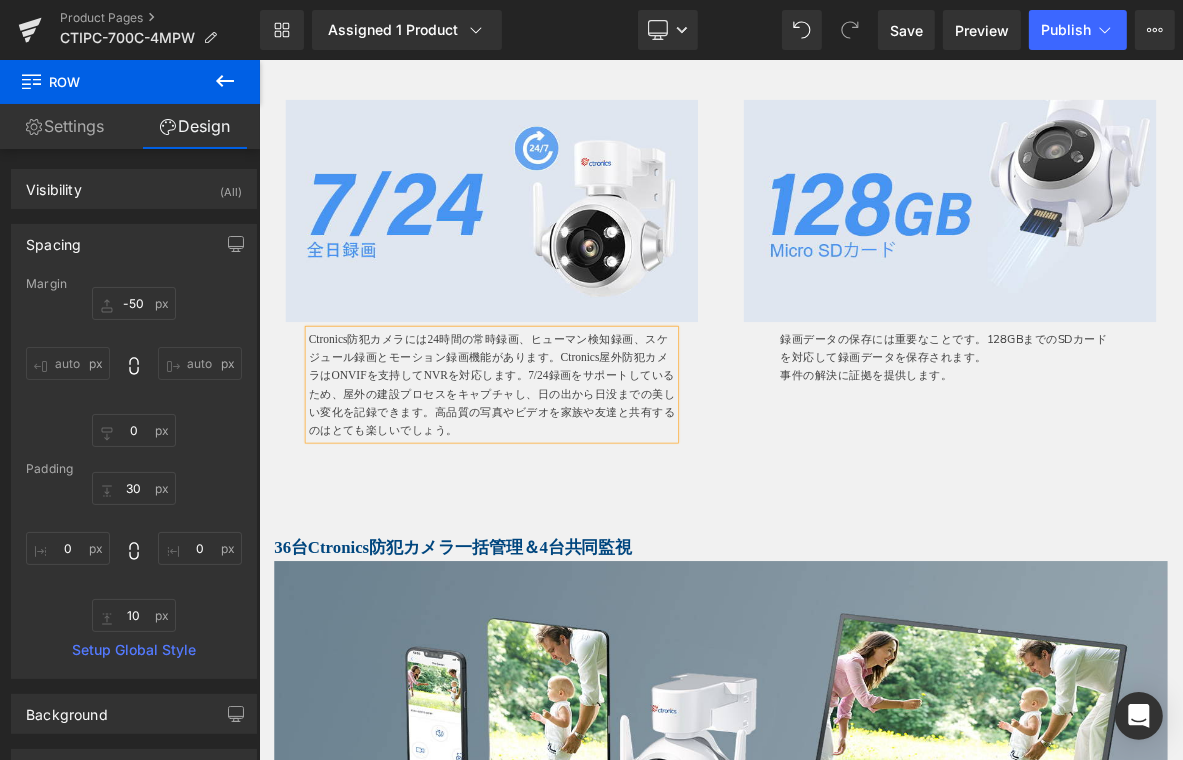 click on "Ctronics防犯カメラには24時間の常時録画、ヒューマン検知録画、スケジュール録画とモーション録画機能があります。Ctronics屋外防犯カメラはONVIFを支持してNVRを対応します。7/24録画をサポートしているため、屋外の建設プロセスをキャプチャし、日の出から日没までの美しい変化を記録できます。高品質の写真やビデオを家族や友達と共有するのはとても楽しいでしょう。" at bounding box center (563, 484) 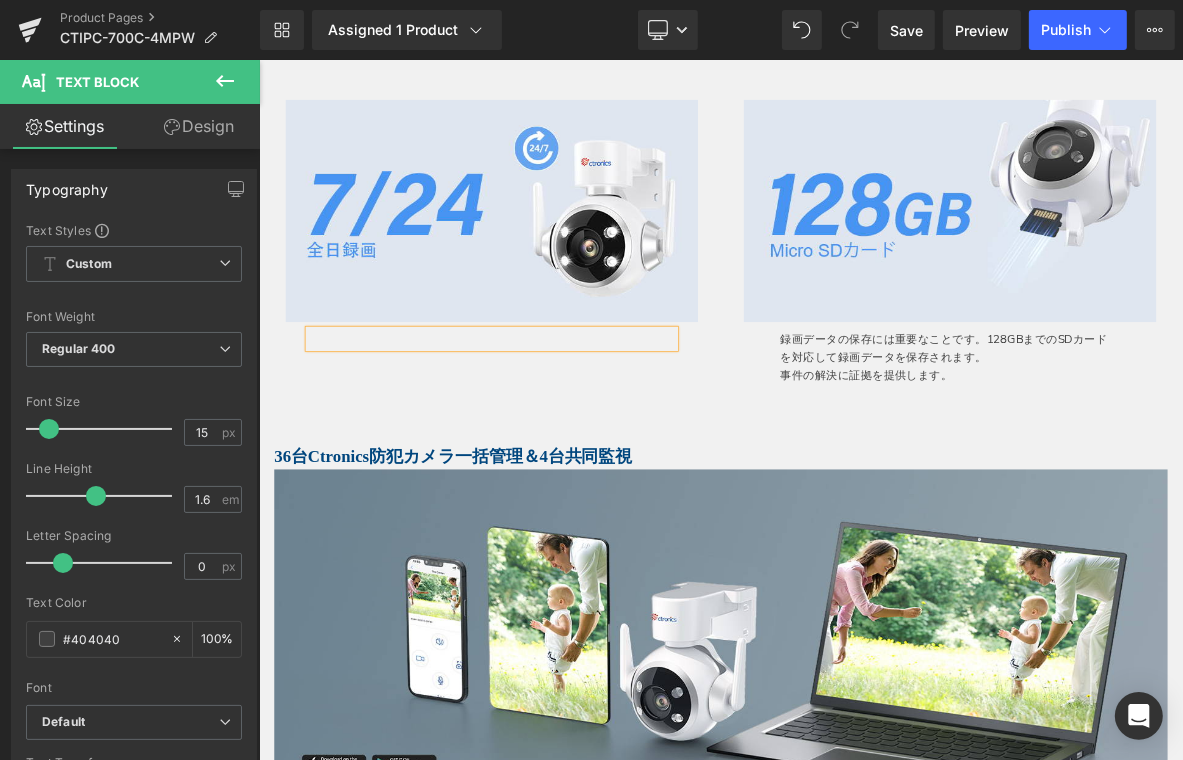 click on "Text Block
Row" at bounding box center [563, 414] 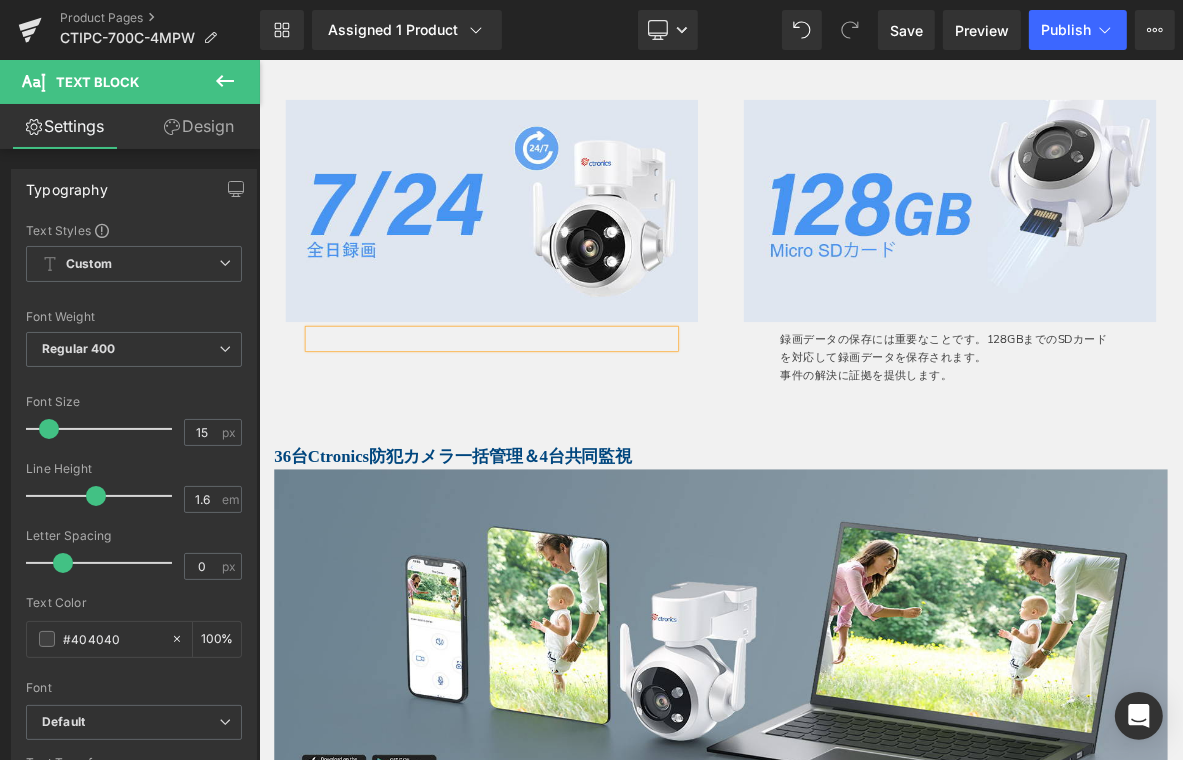 click on "36台Ctronics防犯カメラ一括管理＆4台共同監視" at bounding box center (863, 577) 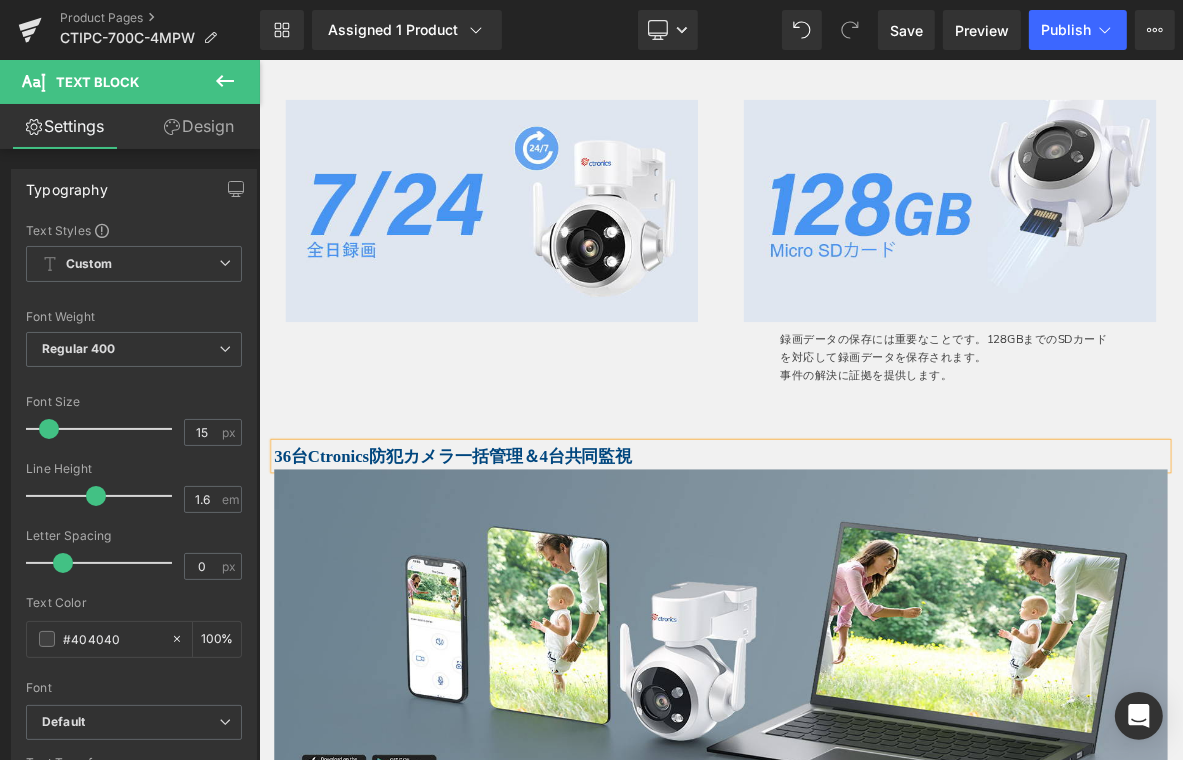 click on "Text Block     50px" at bounding box center [563, 483] 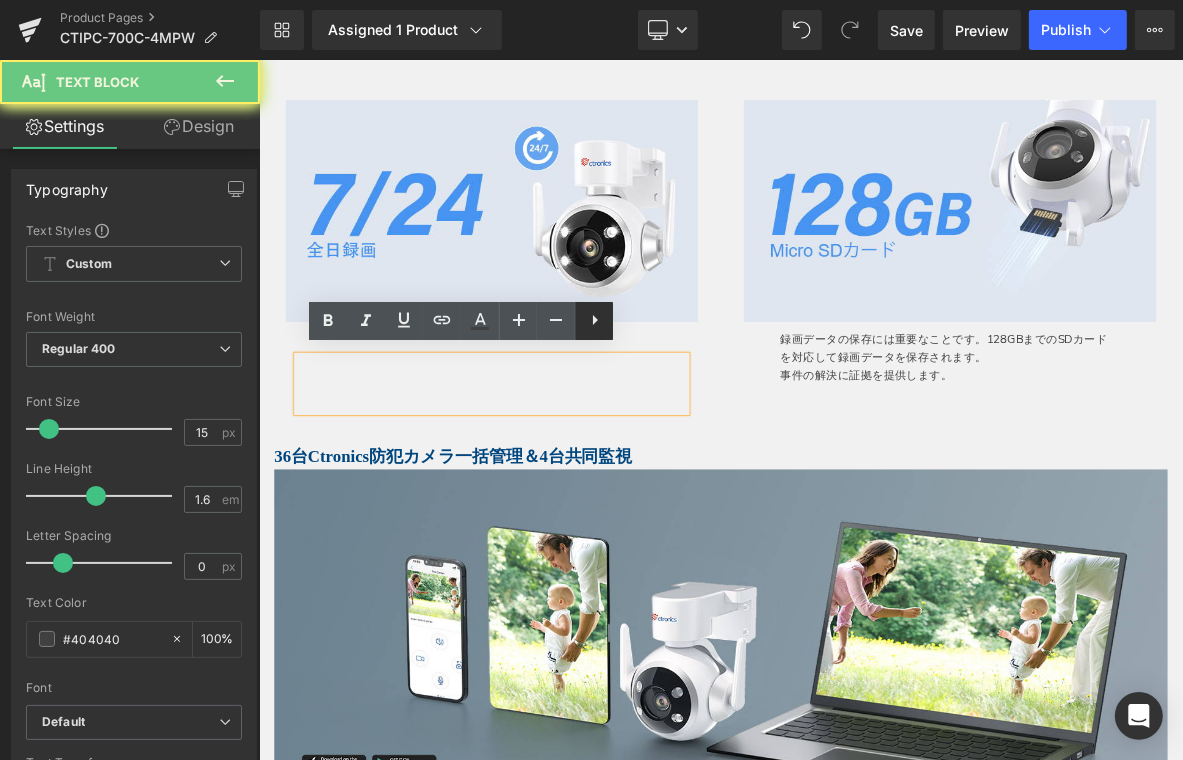 click 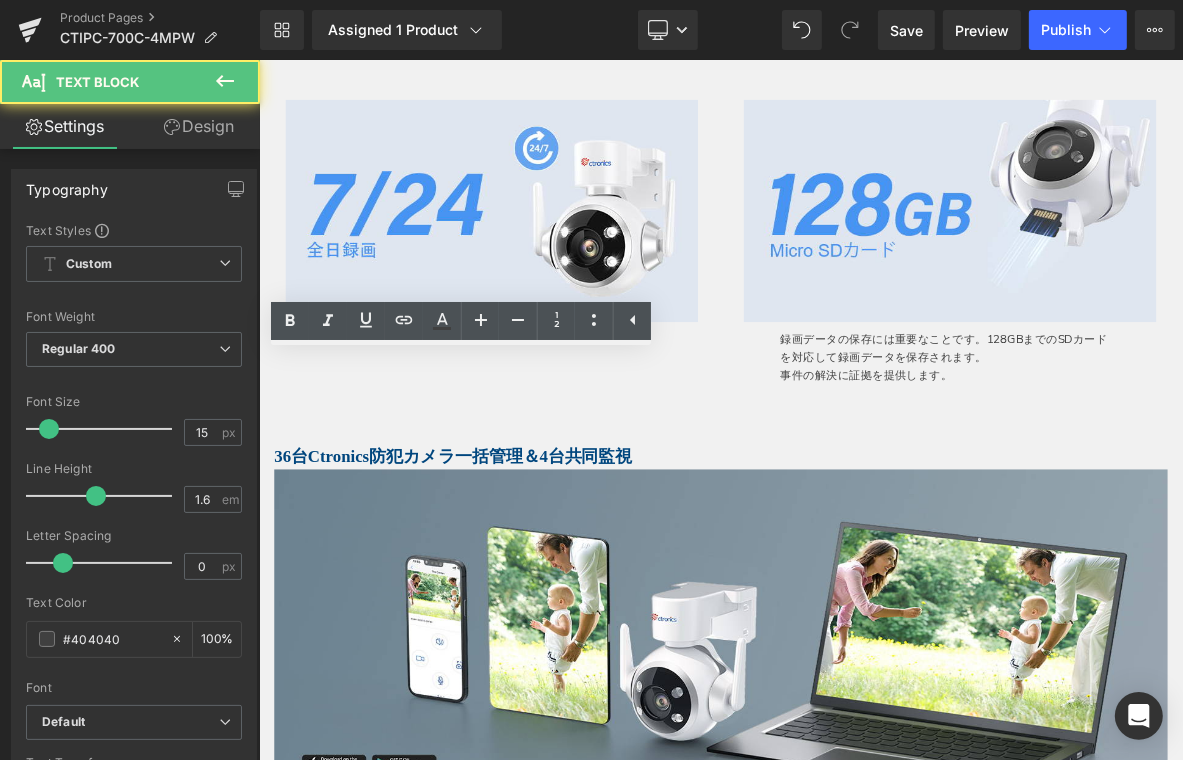 click at bounding box center (563, 458) 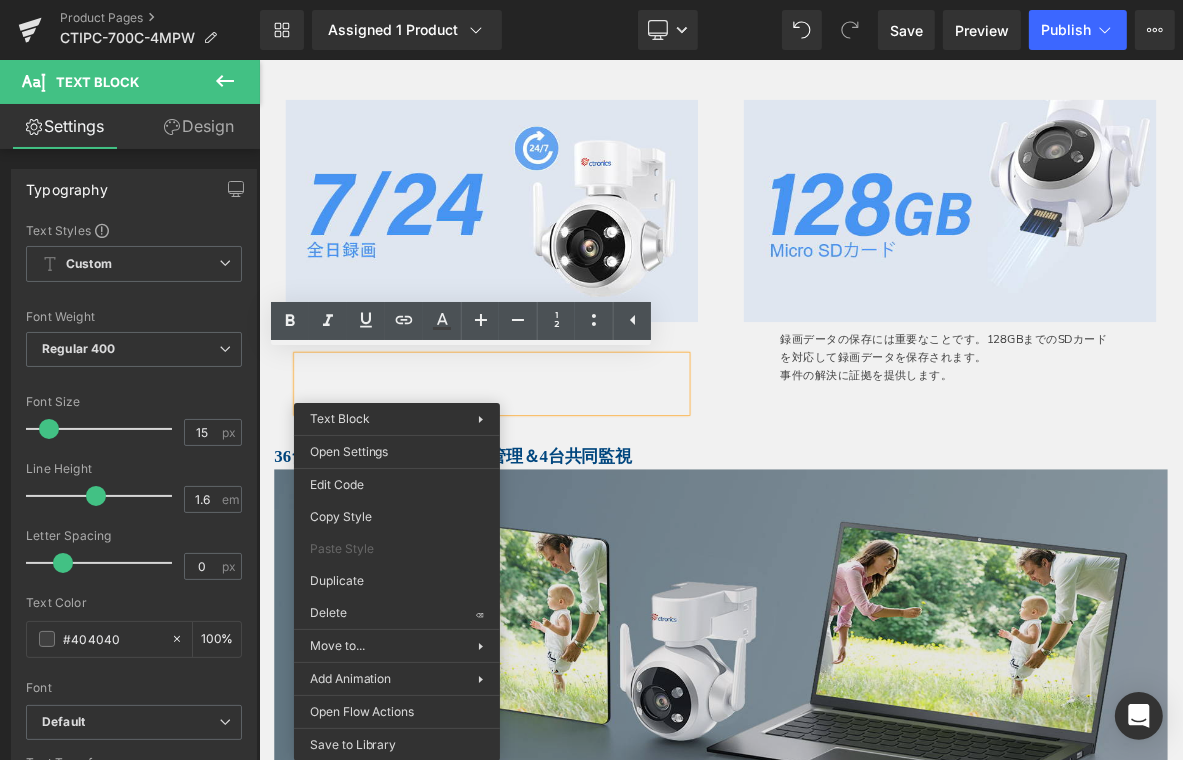 drag, startPoint x: 666, startPoint y: 656, endPoint x: 451, endPoint y: 763, distance: 240.15411 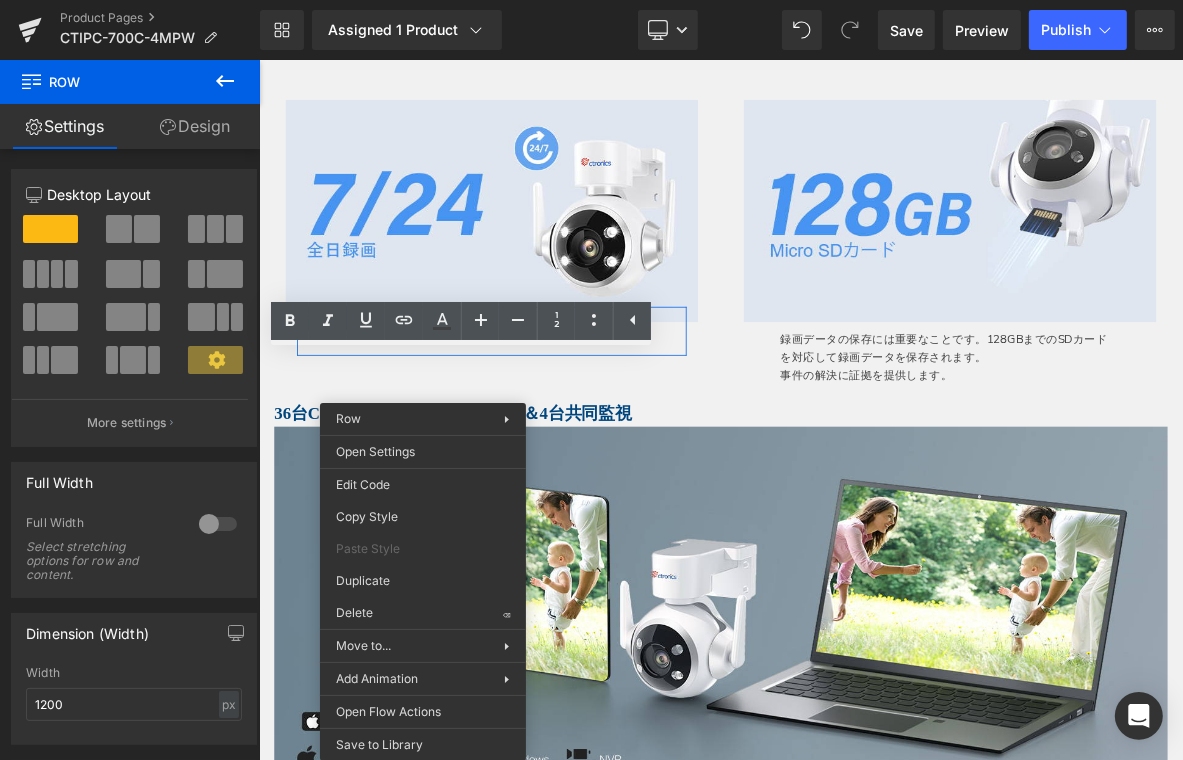 click on "63px" at bounding box center (258, 59) 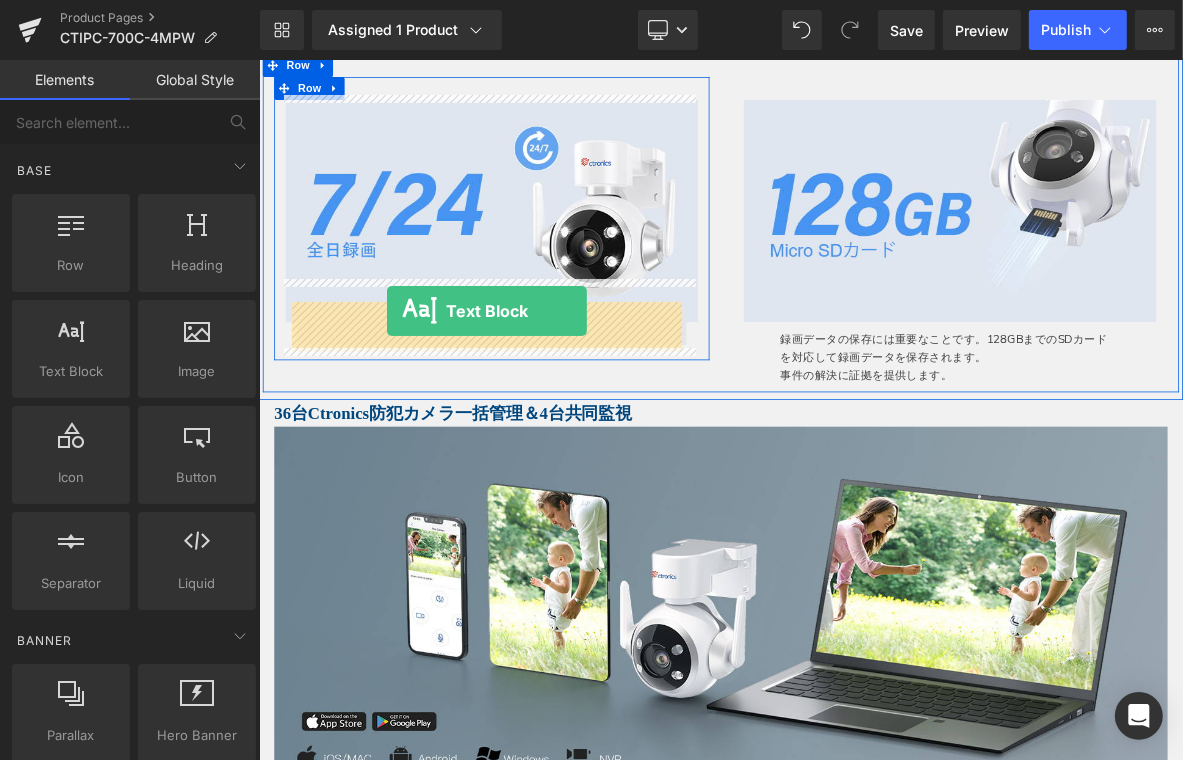 drag, startPoint x: 344, startPoint y: 407, endPoint x: 424, endPoint y: 387, distance: 82.46211 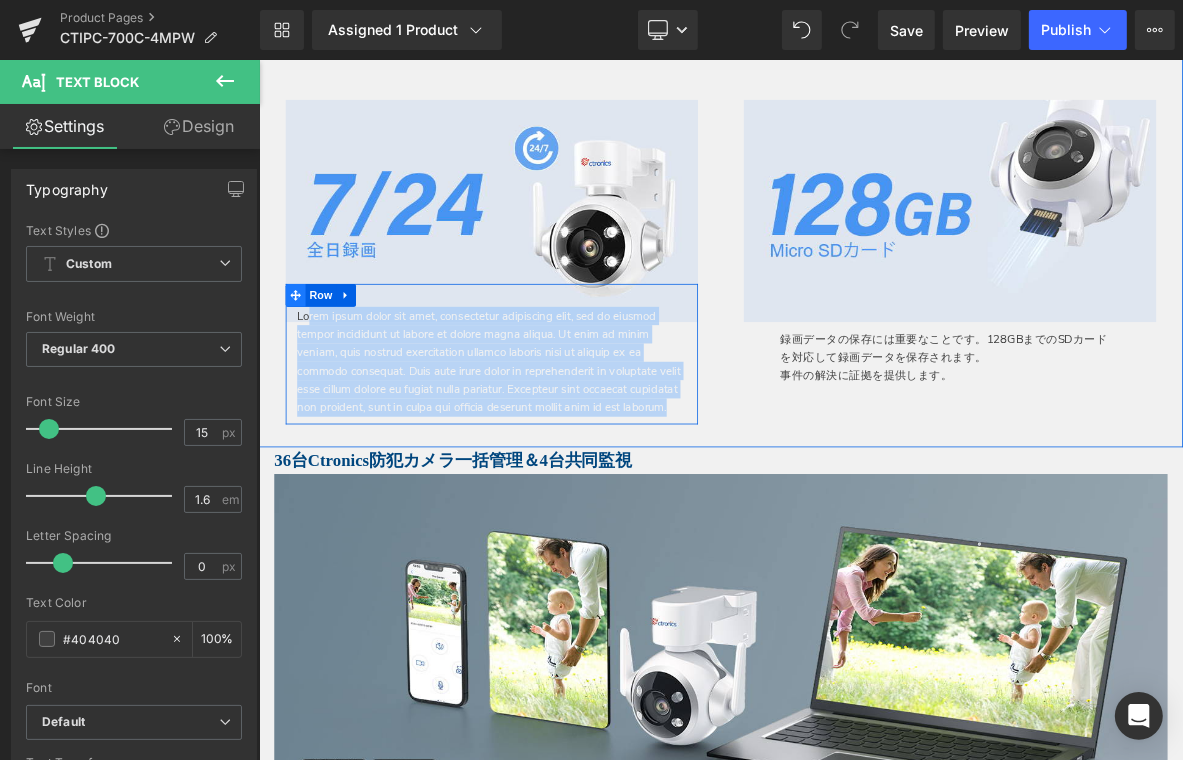 drag, startPoint x: 431, startPoint y: 521, endPoint x: 302, endPoint y: 362, distance: 204.74863 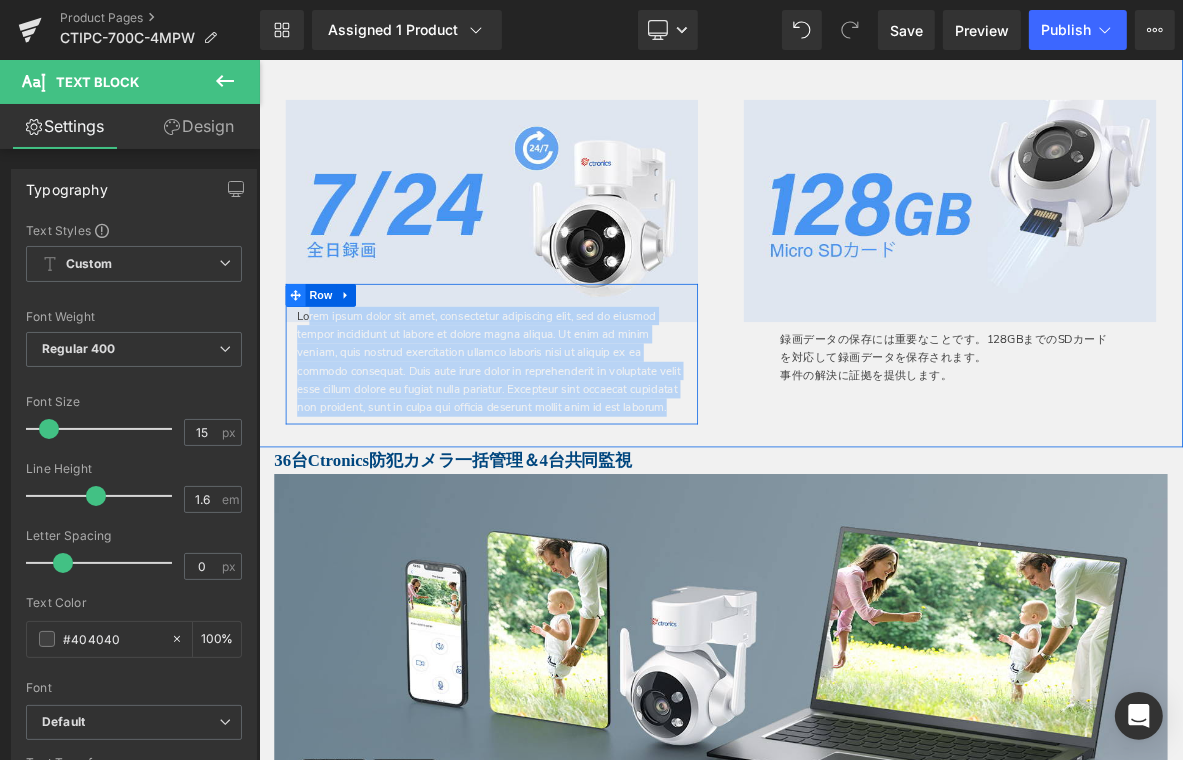 click on "Lorem ipsum dolor sit amet, consectetur adipiscing elit, sed do eiusmod tempor incididunt ut labore et dolore magna aliqua. Ut enim ad minim veniam, quis nostrud exercitation ullamco laboris nisi ut aliquip ex ea commodo consequat. Duis aute irure dolor in reprehenderit in voluptate velit esse cillum dolore eu fugiat nulla pariatur. Excepteur sint occaecat cupidatat non proident, sunt in culpa qui officia deserunt mollit anim id est laborum.
Text Block
Row     NaNpx" at bounding box center [563, 444] 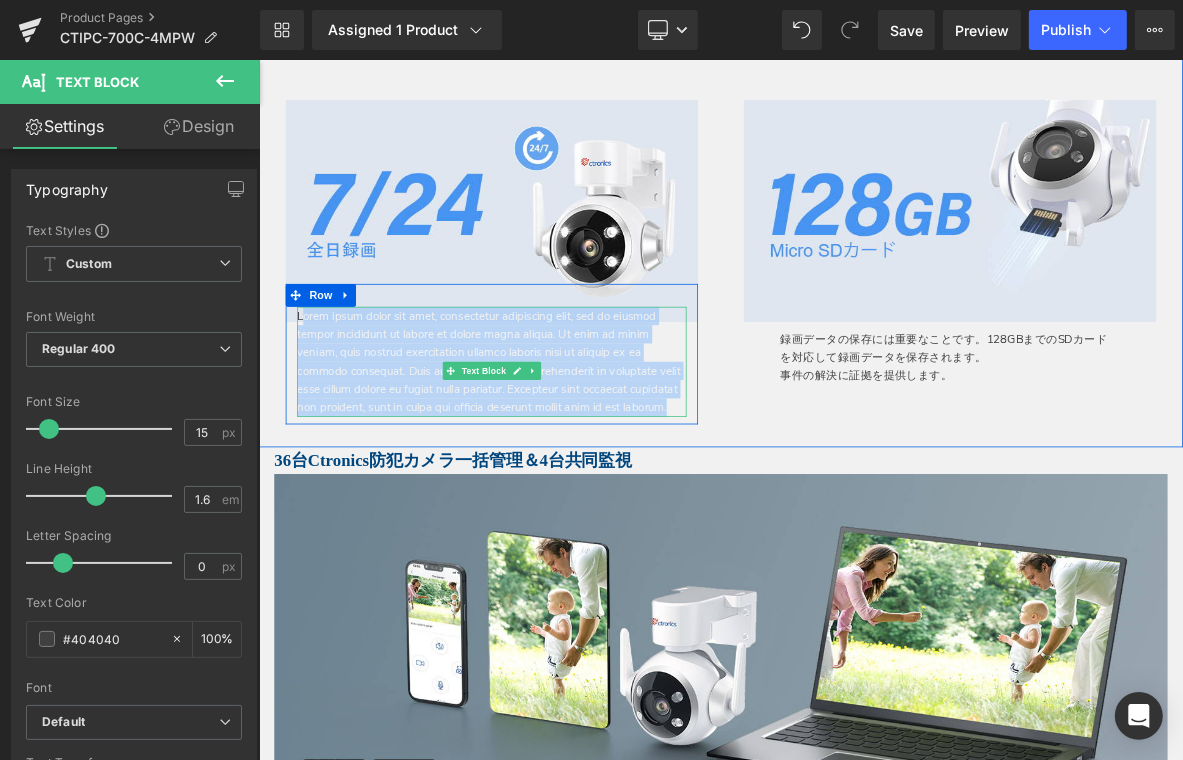 type 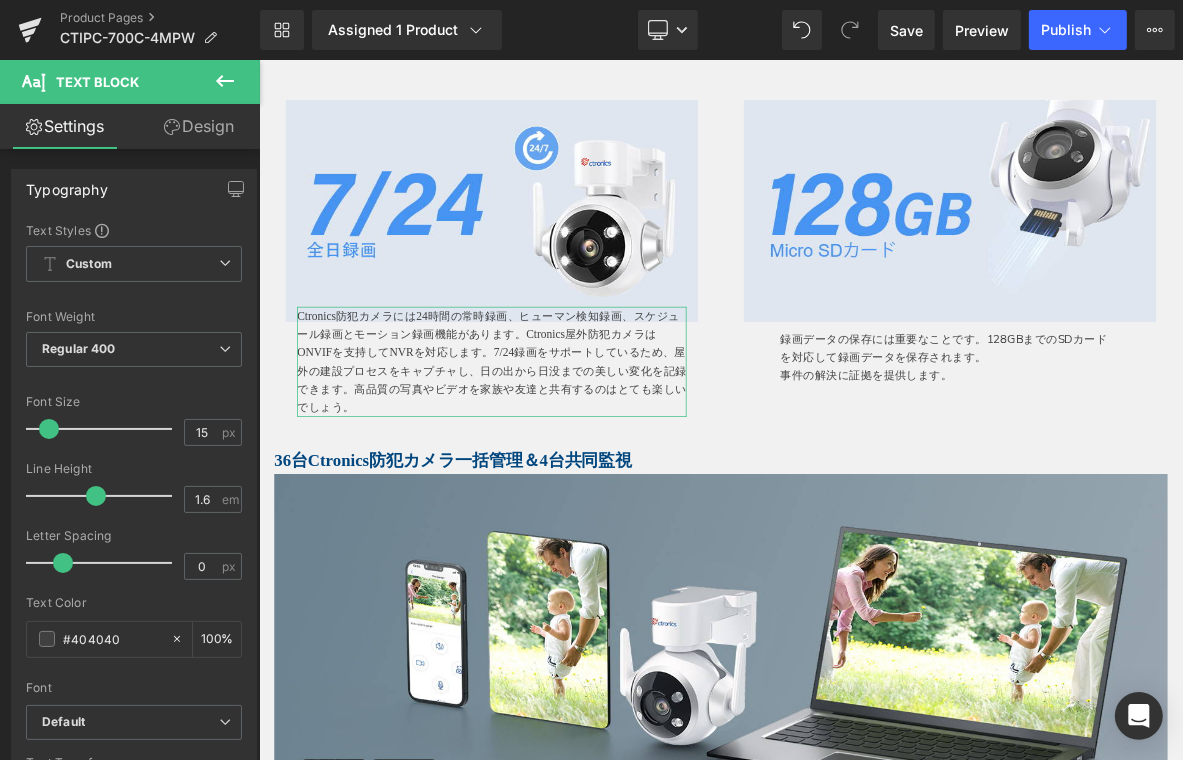 click on "Design" at bounding box center (199, 126) 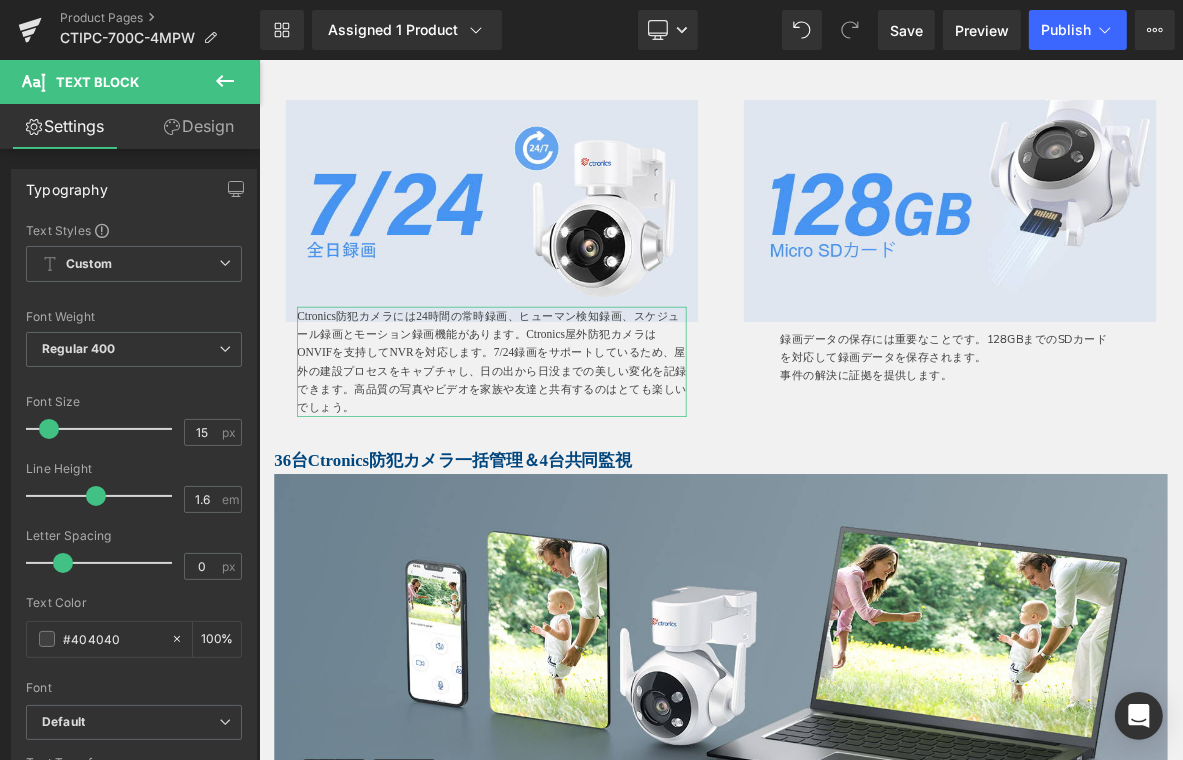click on "Spacing" at bounding box center [0, 0] 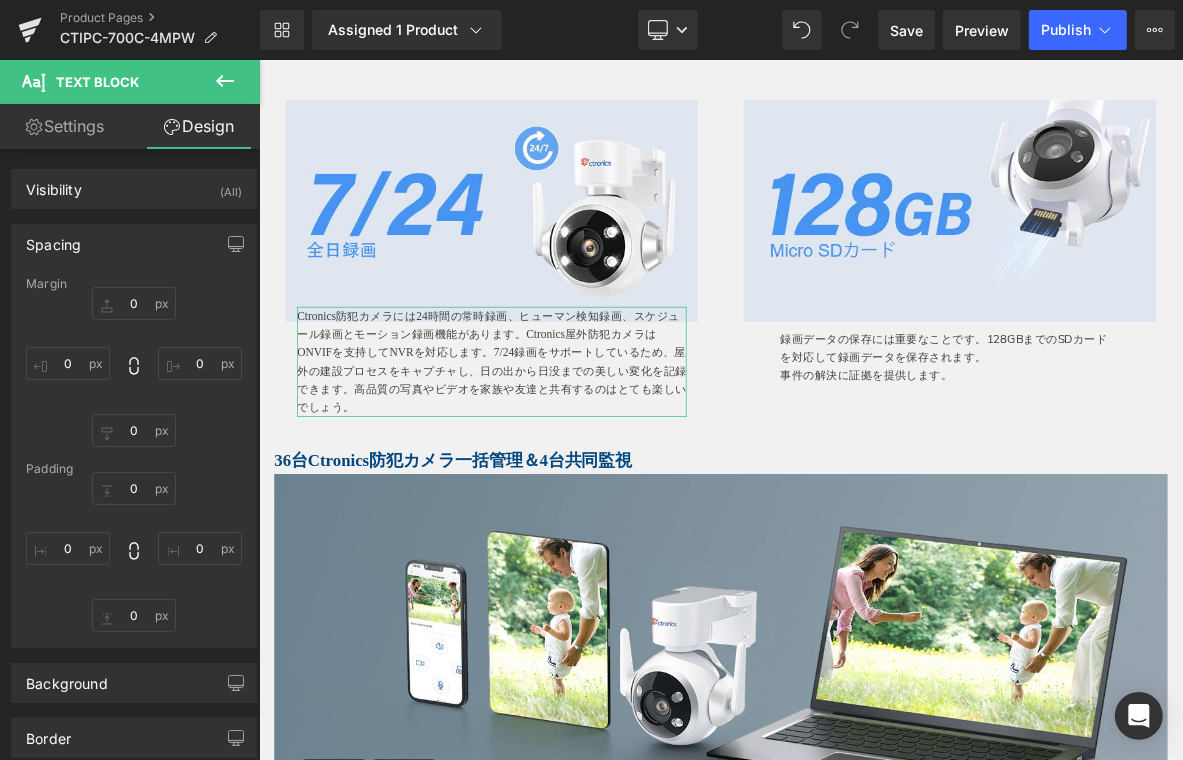 type on "0" 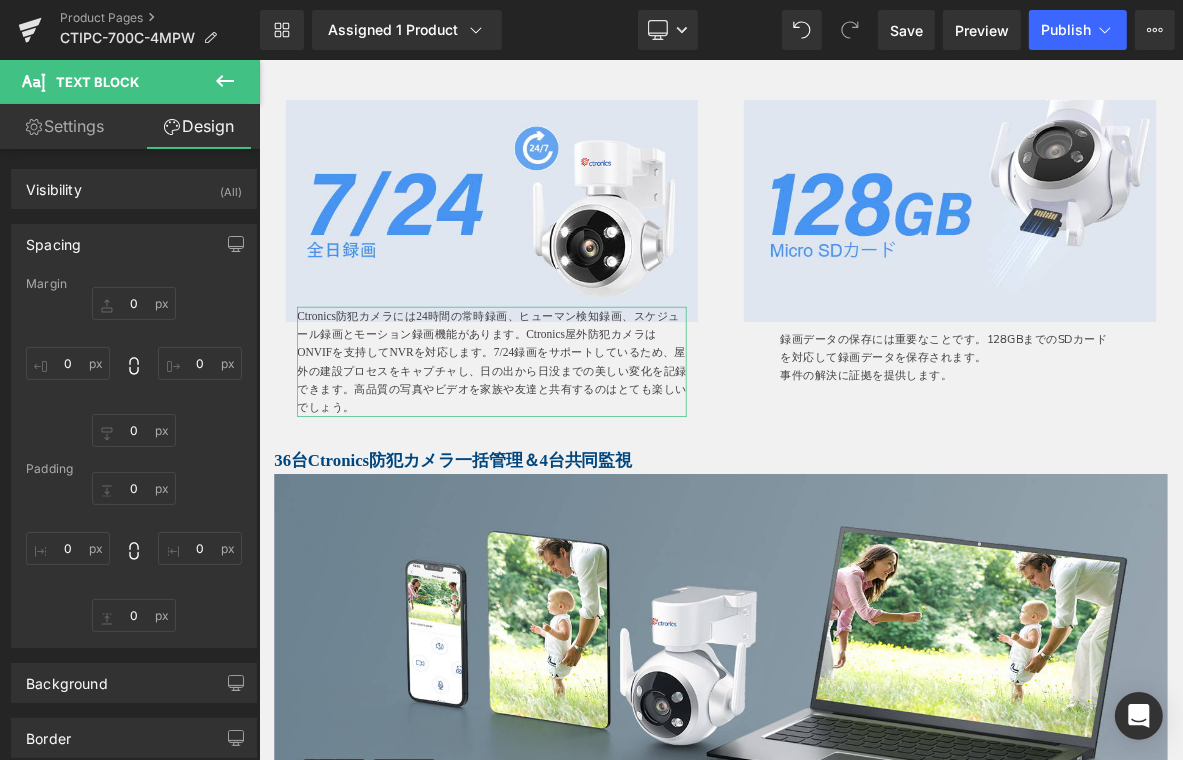 type on "0" 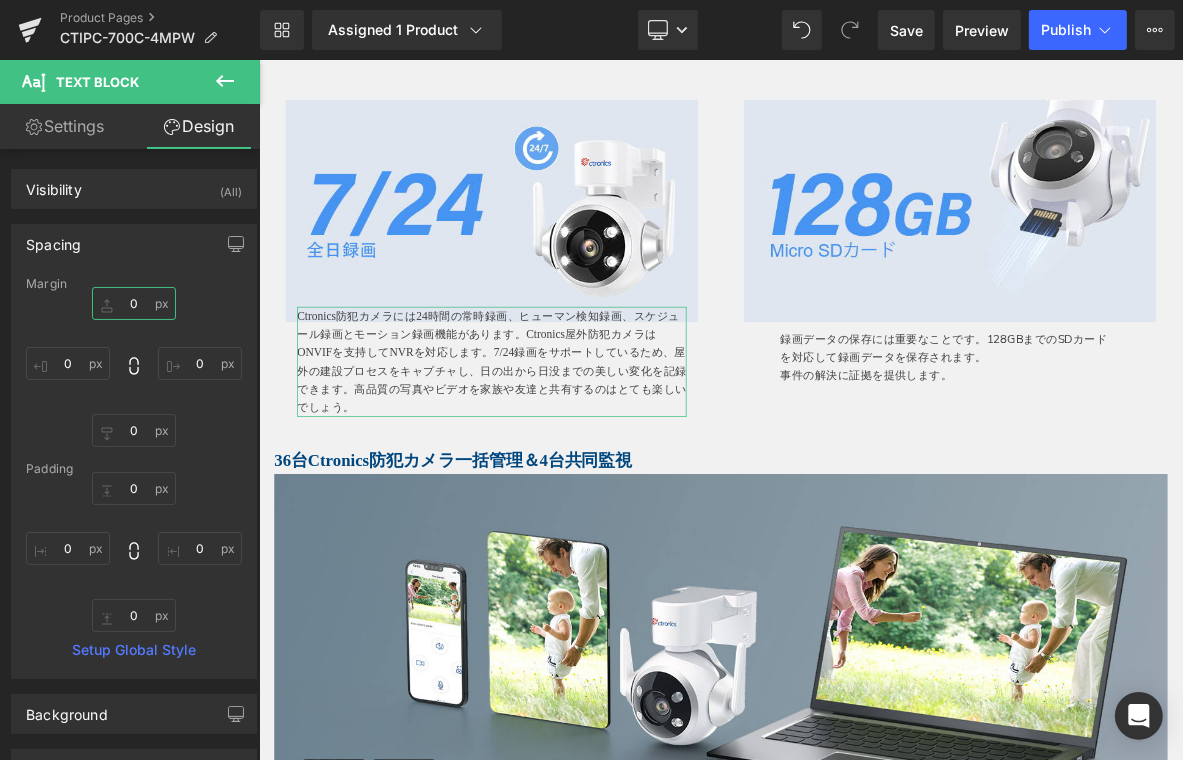 click on "0" at bounding box center (134, 303) 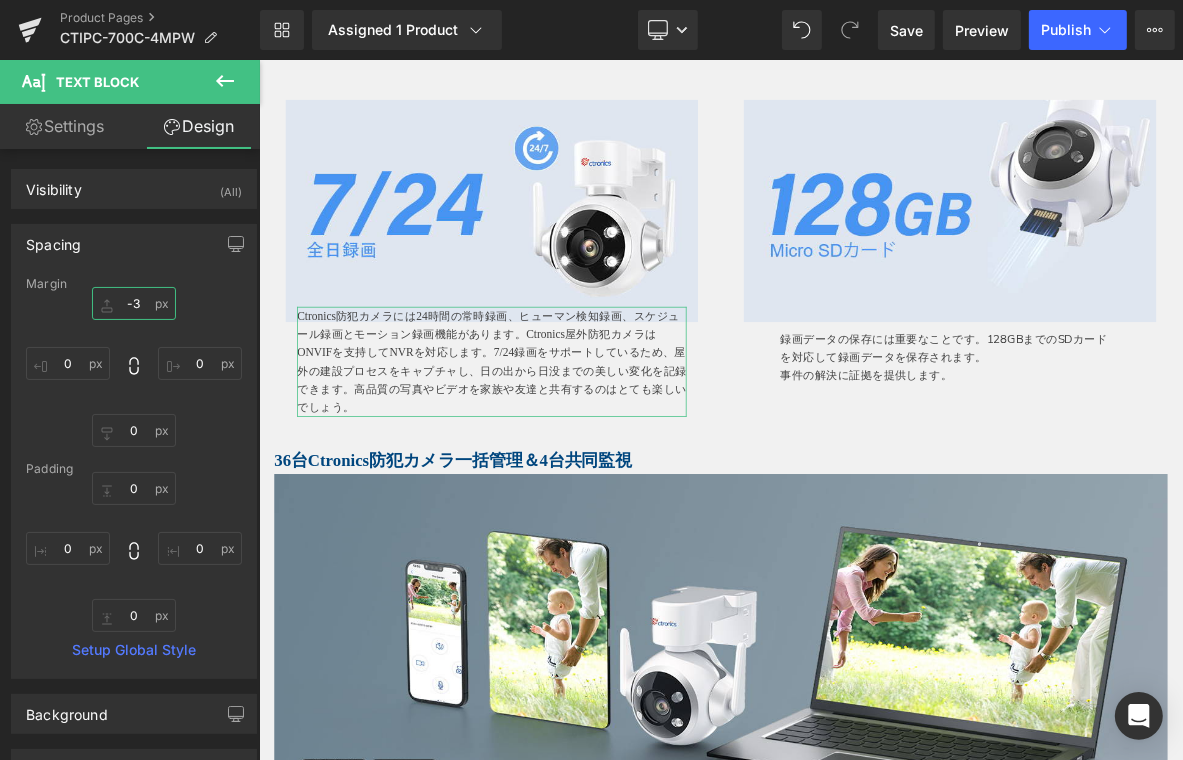 type on "-30" 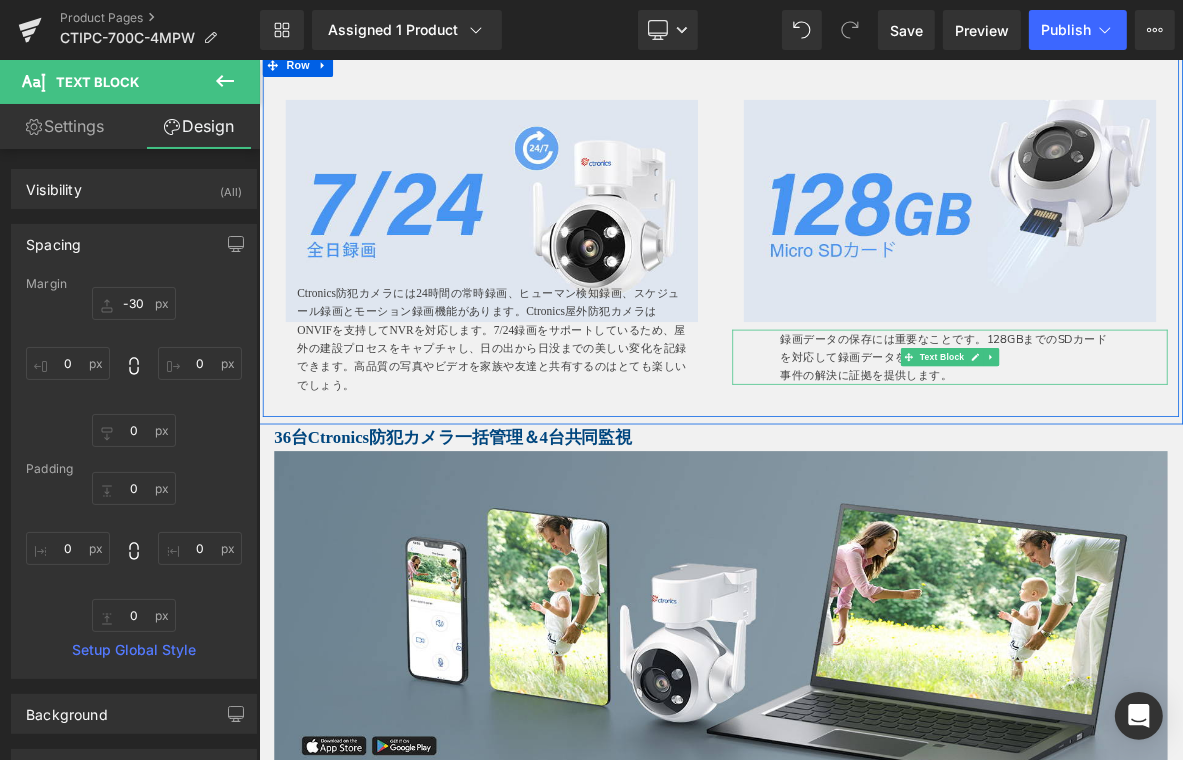 click on "録画データの保存には重要なことです。128GBまでのSDカードを対応して録画データを保存されます。" at bounding box center (1157, 436) 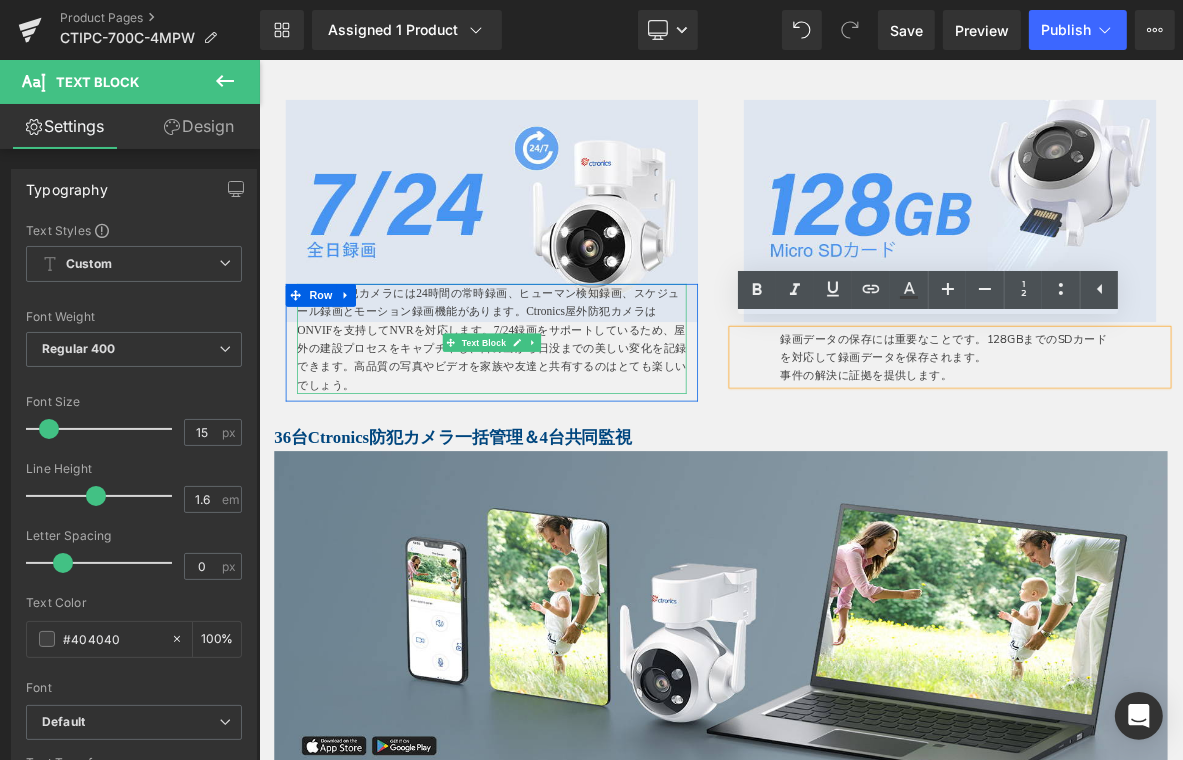 click on "Ctronics防犯カメラには24時間の常時録画、ヒューマン検知録画、スケジュール録画とモーション録画機能があります。Ctronics屋外防犯カメラはONVIFを支持してNVRを対応します。7/24録画をサポートしているため、屋外の建設プロセスをキャプチャし、日の出から日没までの美しい変化を記録できます。高品質の写真やビデオを家族や友達と共有するのはとても楽しいでしょう。" at bounding box center (563, 424) 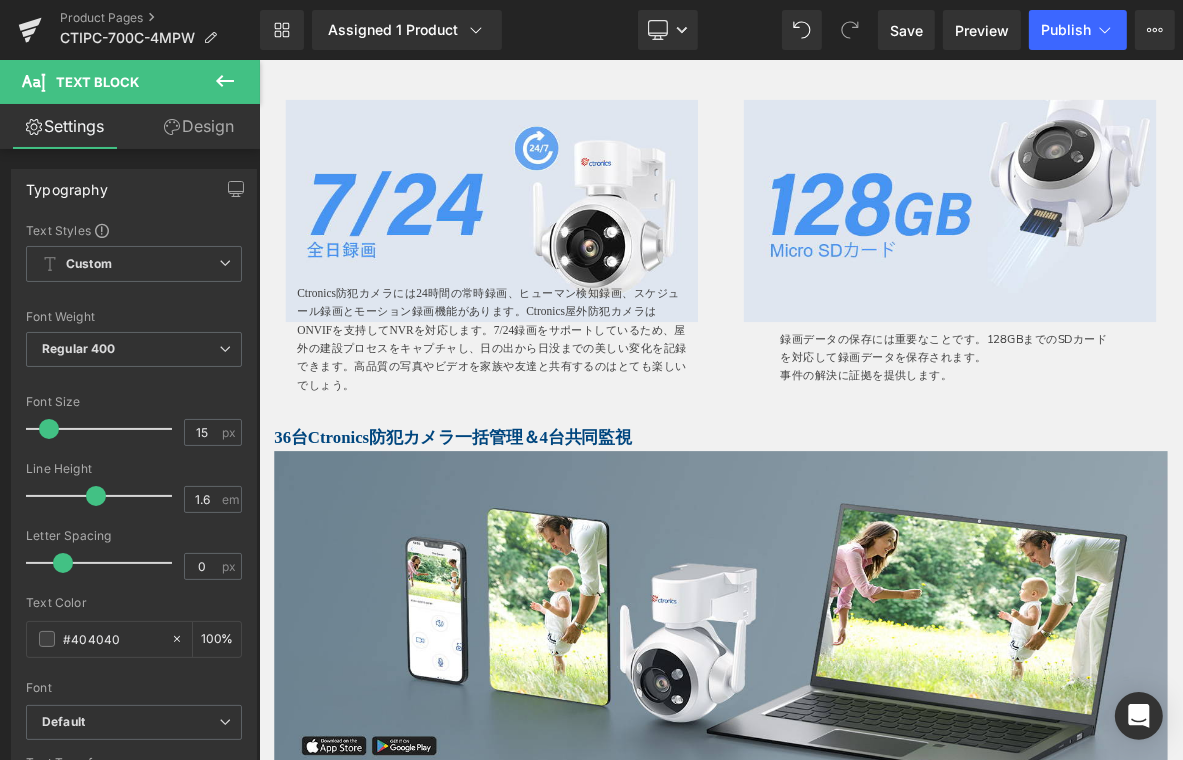 click on "Design" at bounding box center [199, 126] 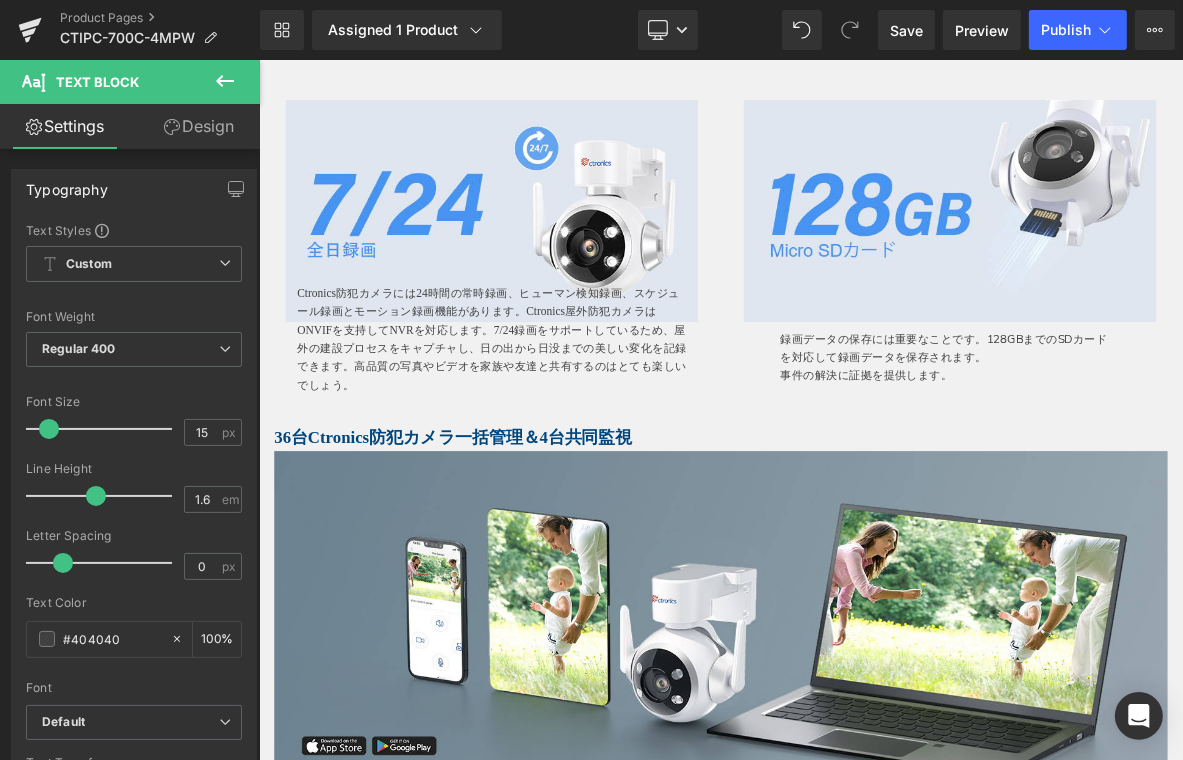 click on "Spacing" at bounding box center [0, 0] 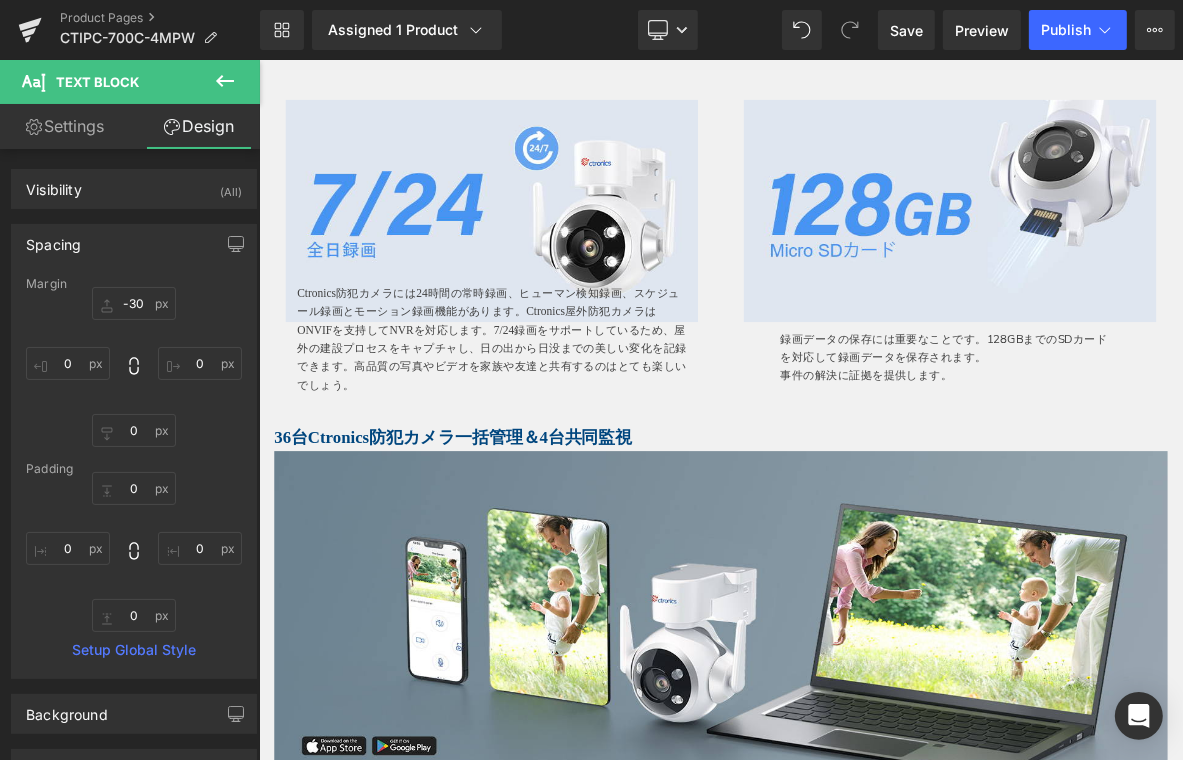 click on "Spacing" at bounding box center [53, 239] 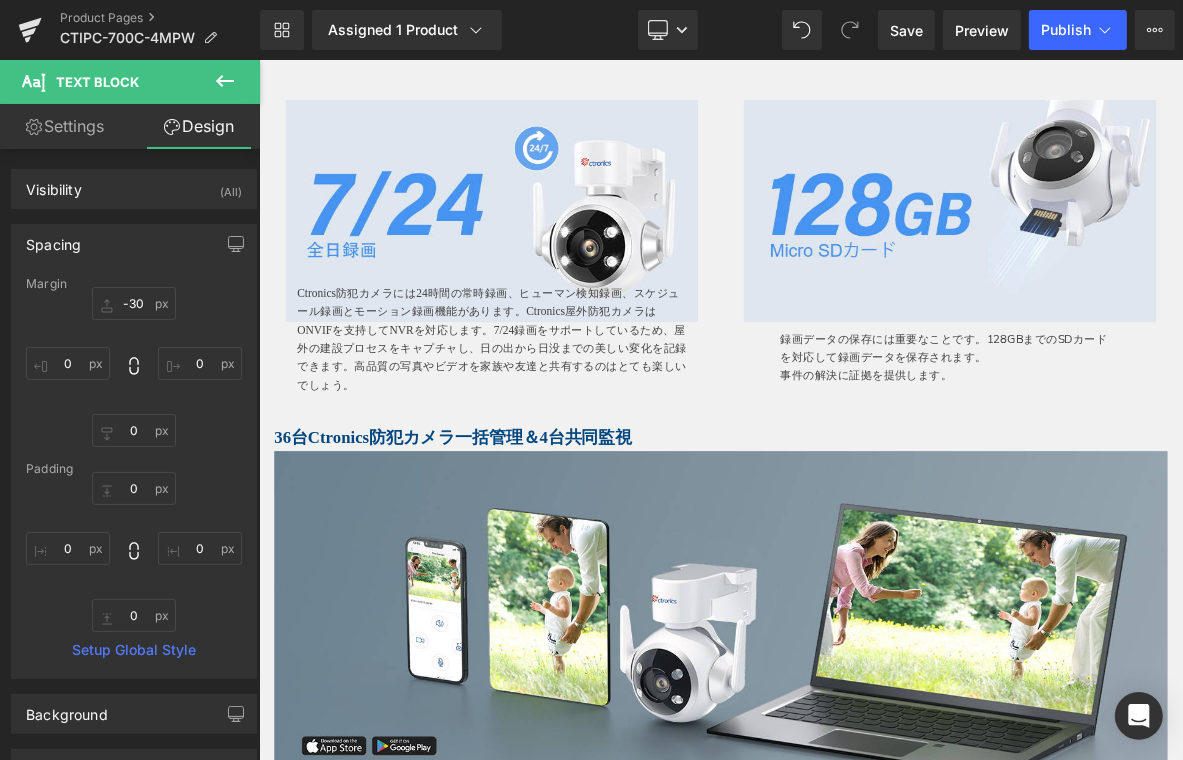 type on "-30" 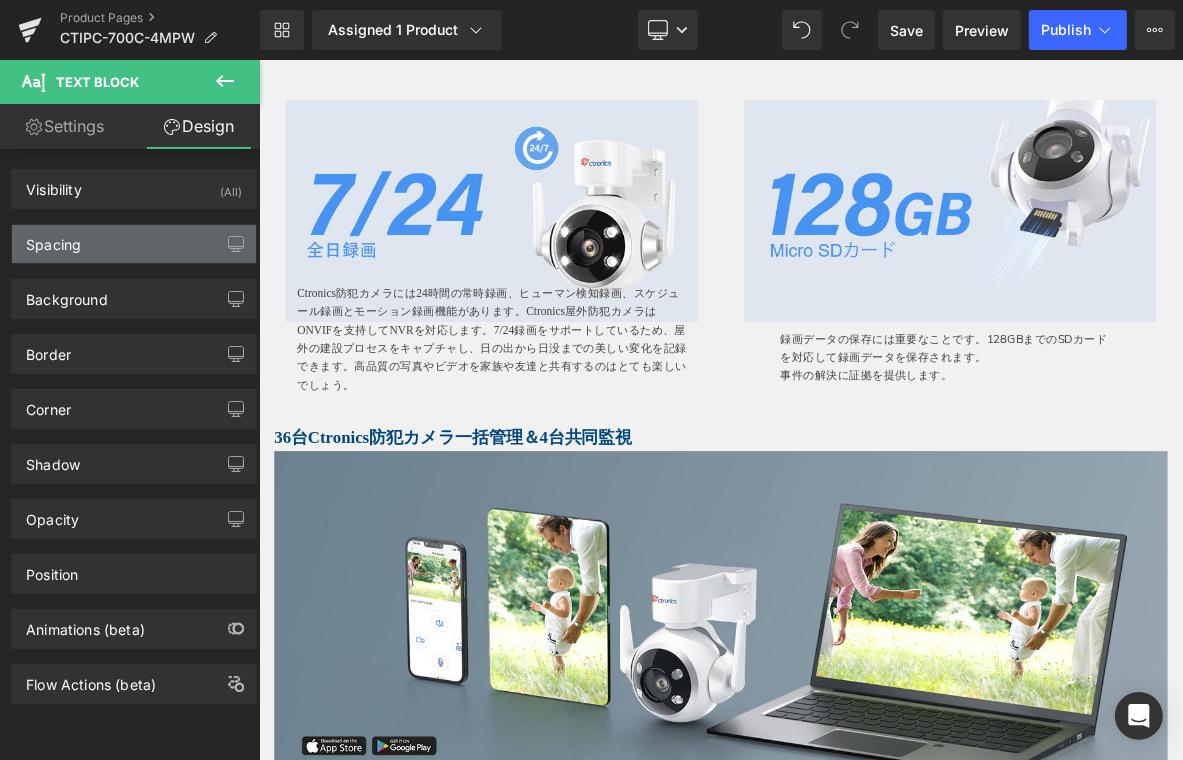 click on "Spacing" at bounding box center (53, 239) 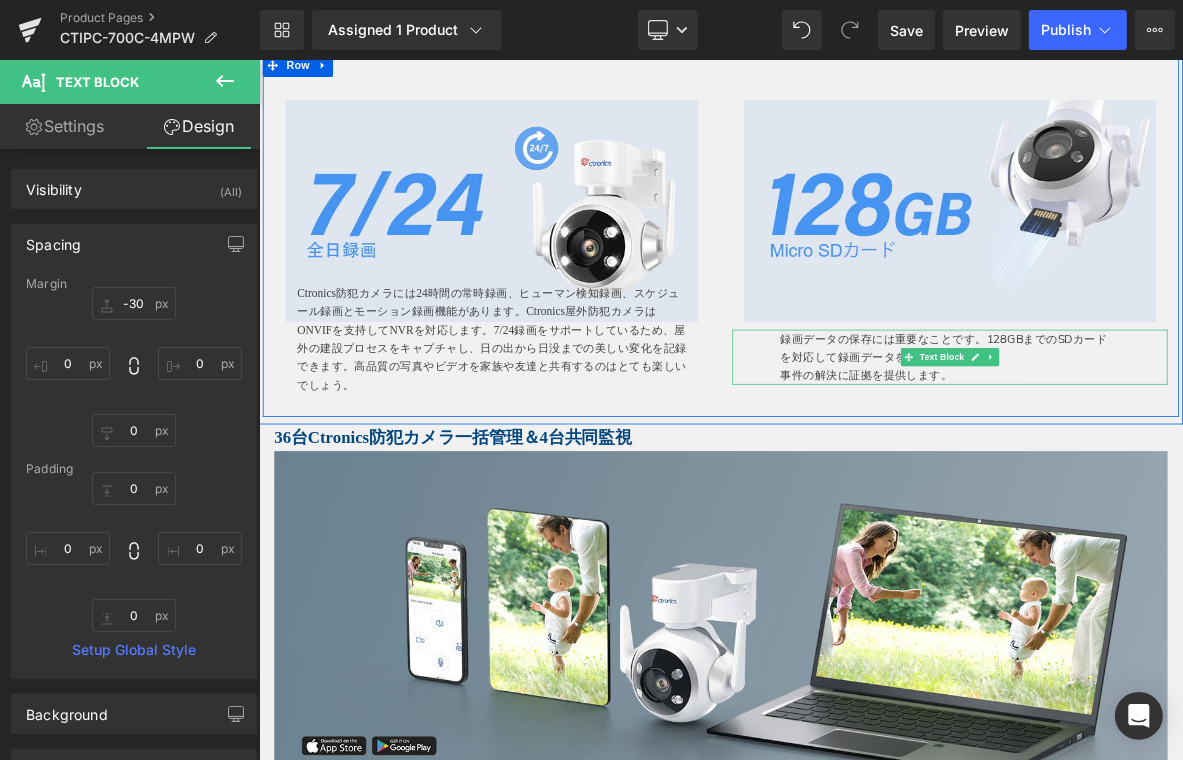 click on "事件の解決に証拠を提供します。" at bounding box center [1157, 472] 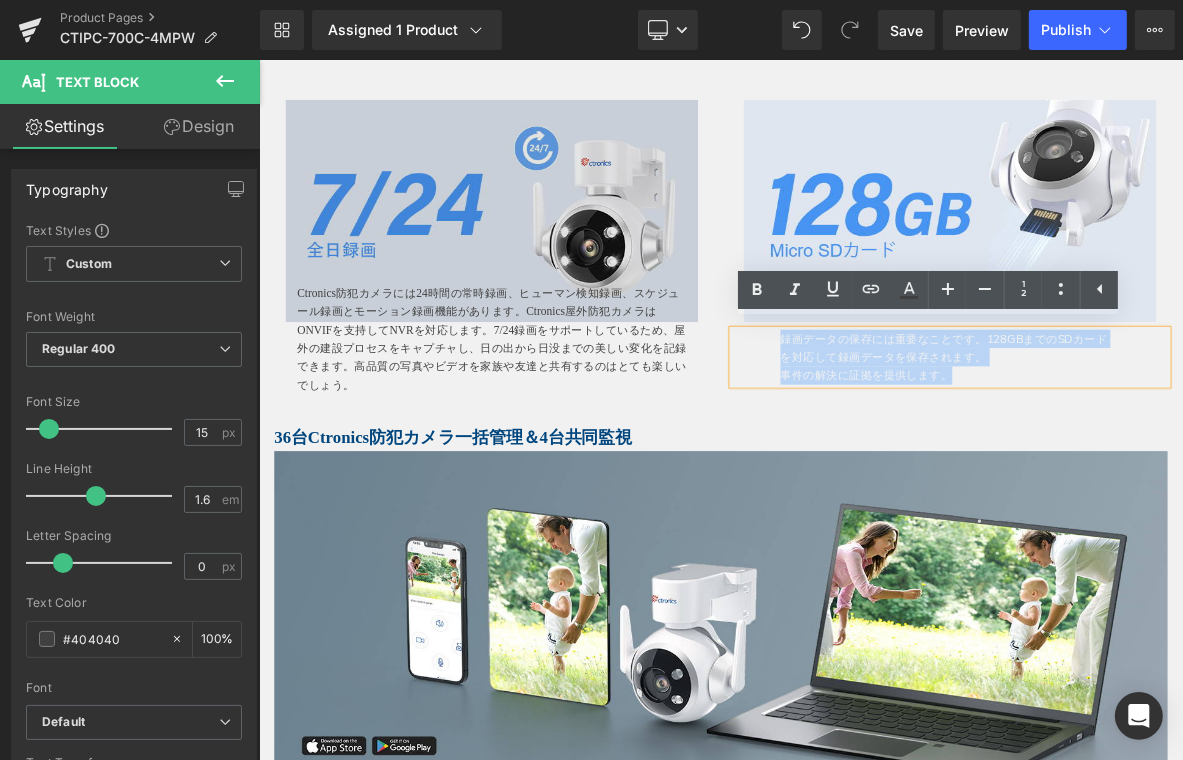 drag, startPoint x: 1037, startPoint y: 423, endPoint x: 620, endPoint y: 337, distance: 425.77576 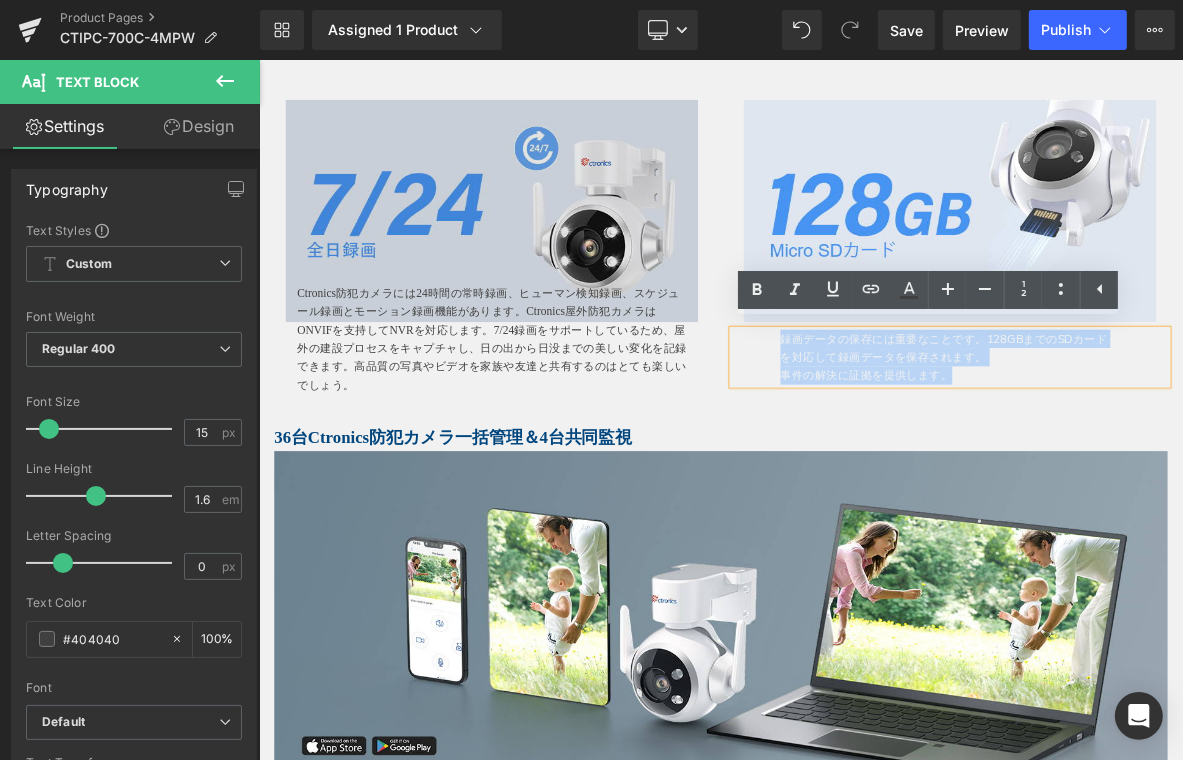 click on "Image
Ctronics防犯カメラには24時間の常時録画、ヒューマン検知録画、スケジュール録画とモーション録画機能があります。Ctronics屋外防犯カメラはONVIFを支持してNVRを対応します。7/24録画をサポートしているため、屋外の建設プロセスをキャプチャし、日の出から日没までの美しい変化を記録できます。高品質の写真やビデオを家族や友達と共有するのはとても楽しいでしょう。
Text Block
Row     NaNpx
Row
Image
Row
録画データの保存には重要なことです。128GBまでのSDカードを対応して録画データを保存されます。 事件の解決に証拠を提供します。
Text Block       63px   75px
Row" at bounding box center (863, 288) 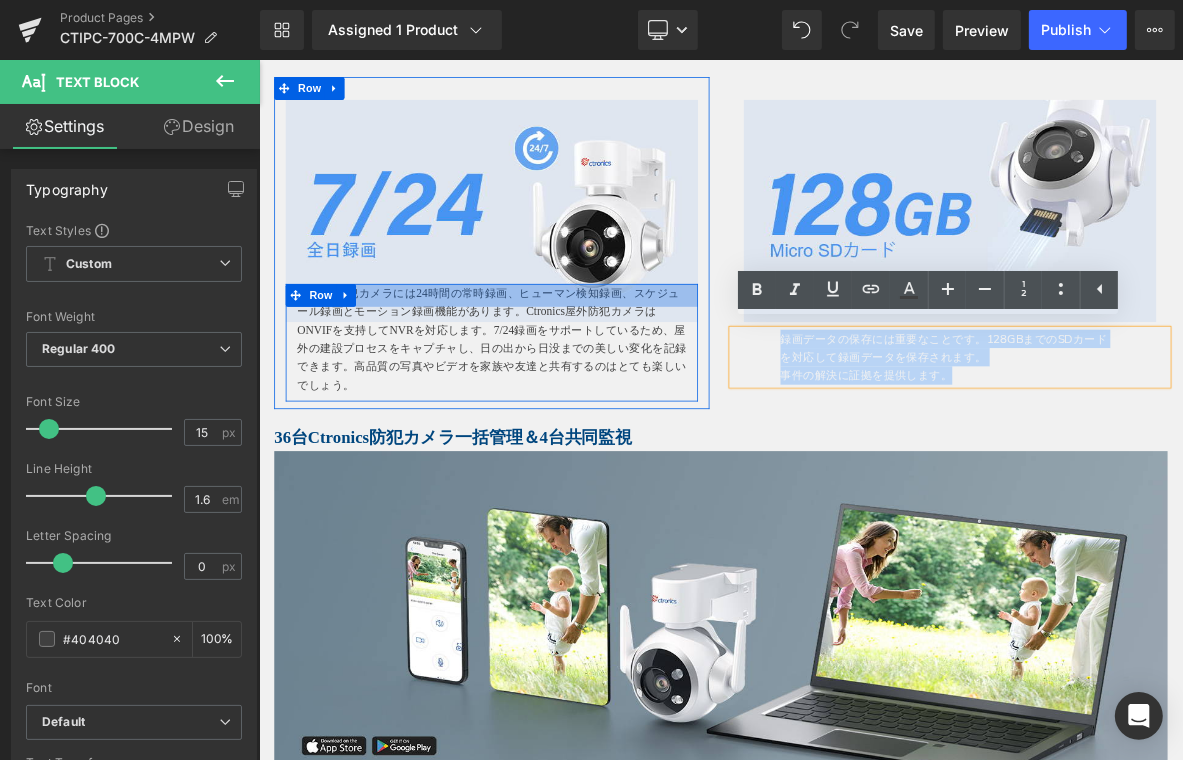 type 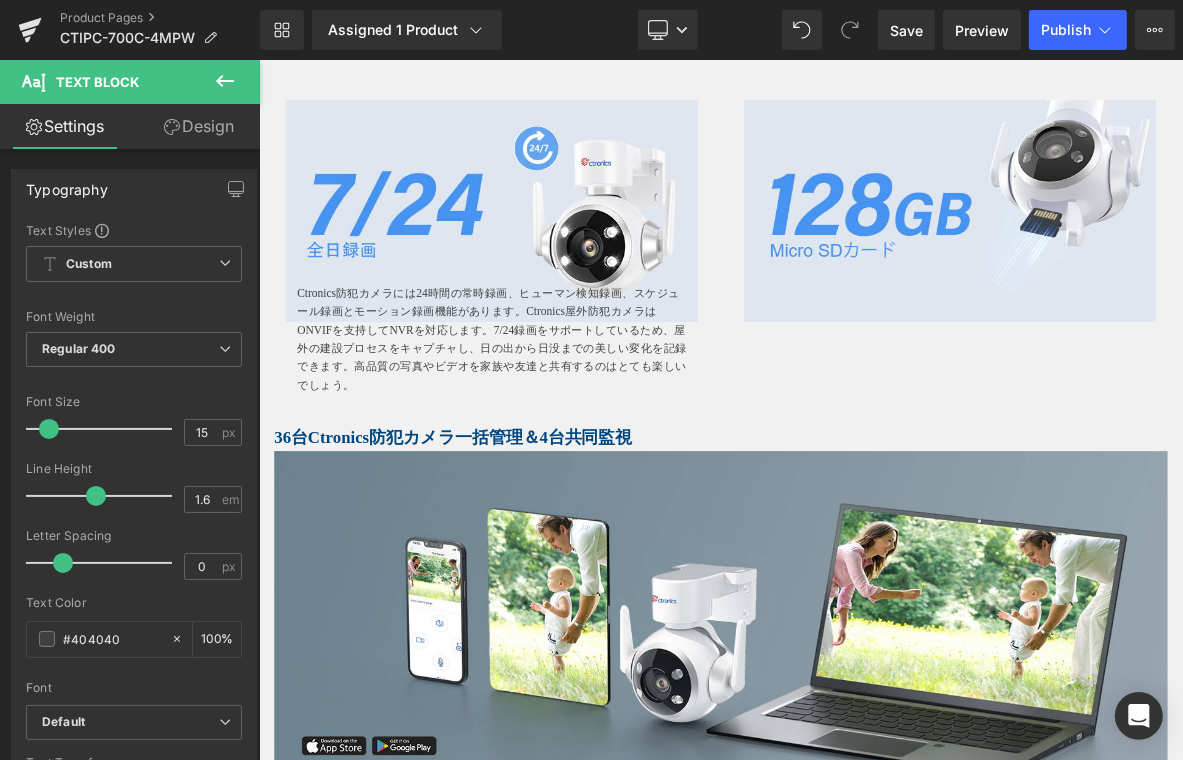 click 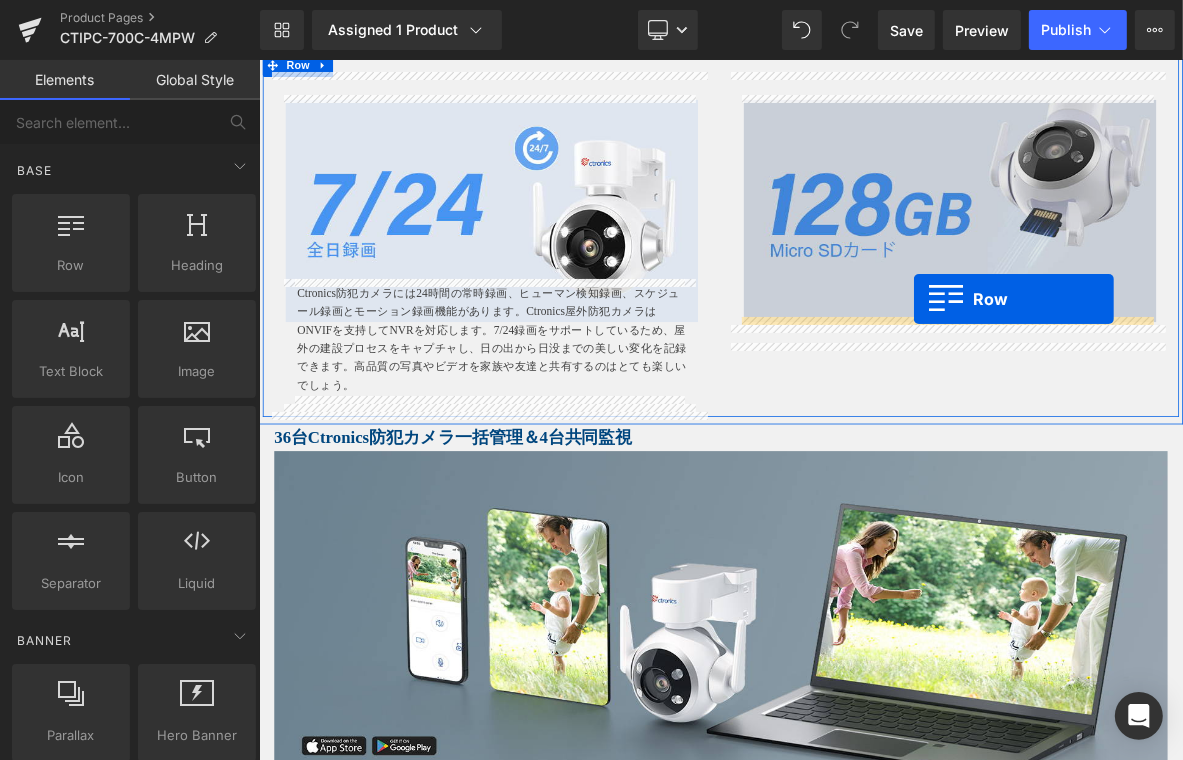 drag, startPoint x: 440, startPoint y: 346, endPoint x: 1111, endPoint y: 373, distance: 671.543 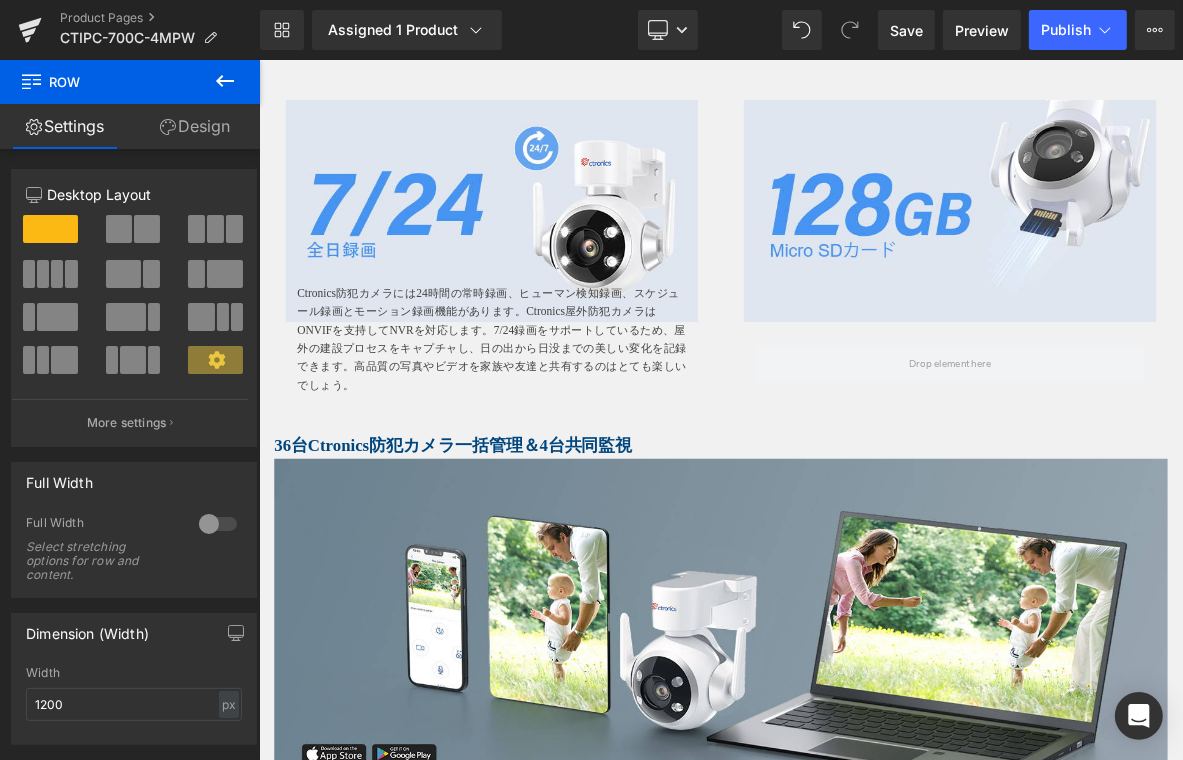 click 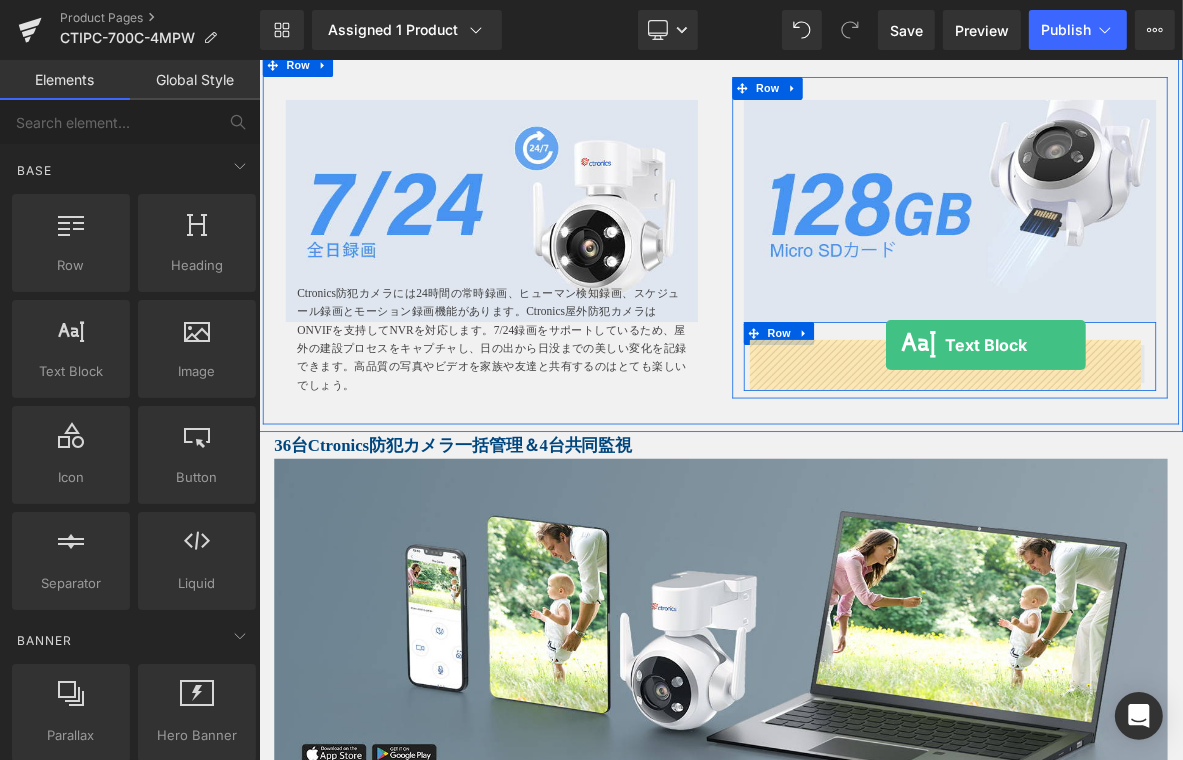 drag, startPoint x: 354, startPoint y: 405, endPoint x: 1079, endPoint y: 431, distance: 725.46606 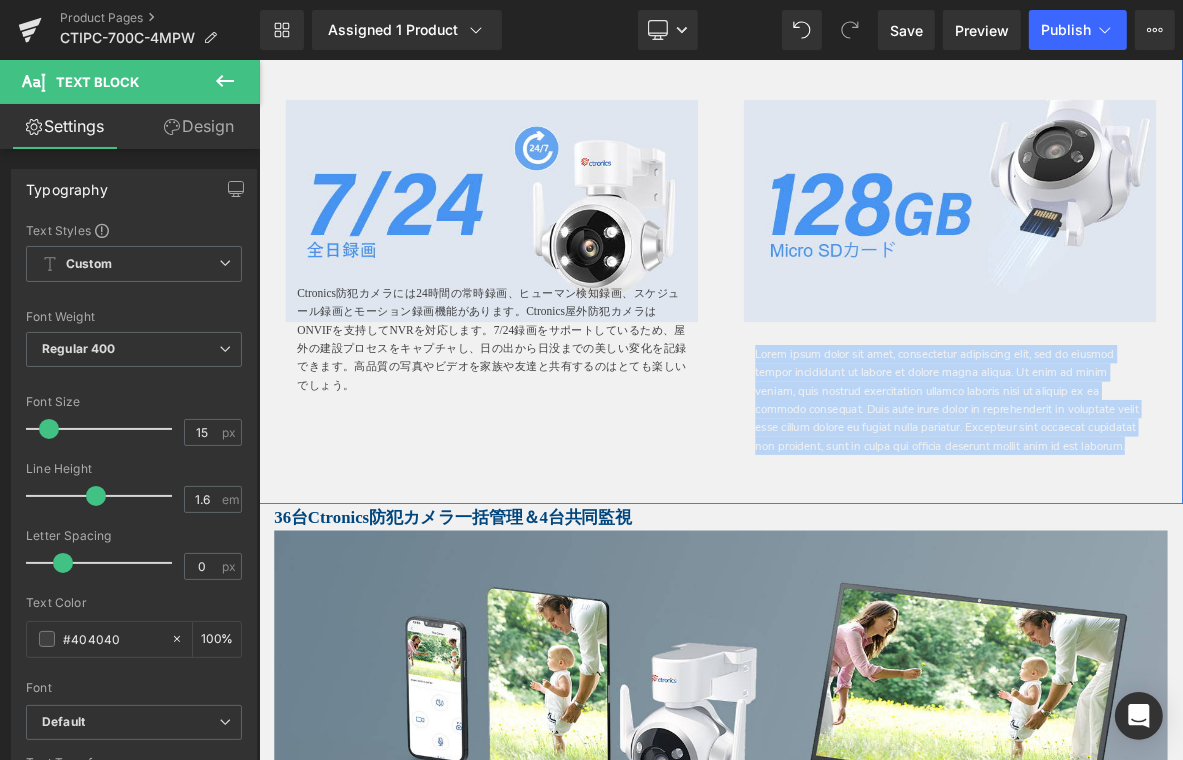 drag, startPoint x: 1023, startPoint y: 583, endPoint x: 816, endPoint y: 358, distance: 305.73517 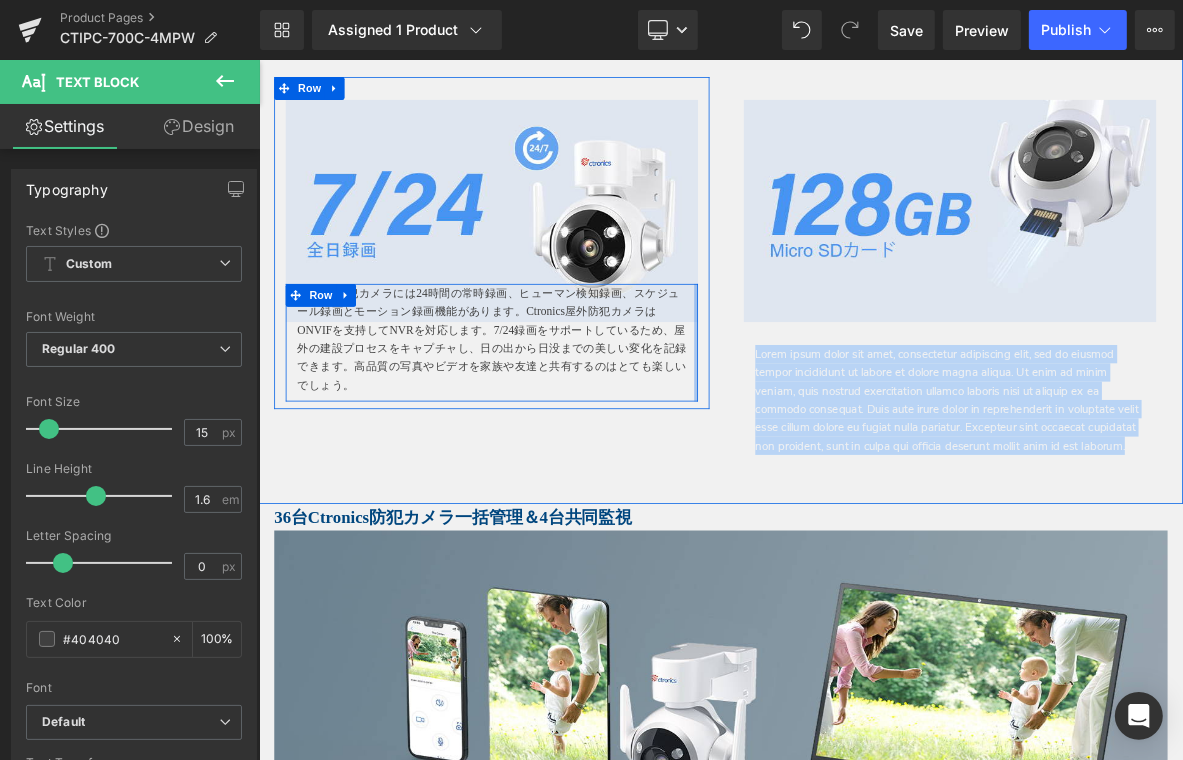 paste 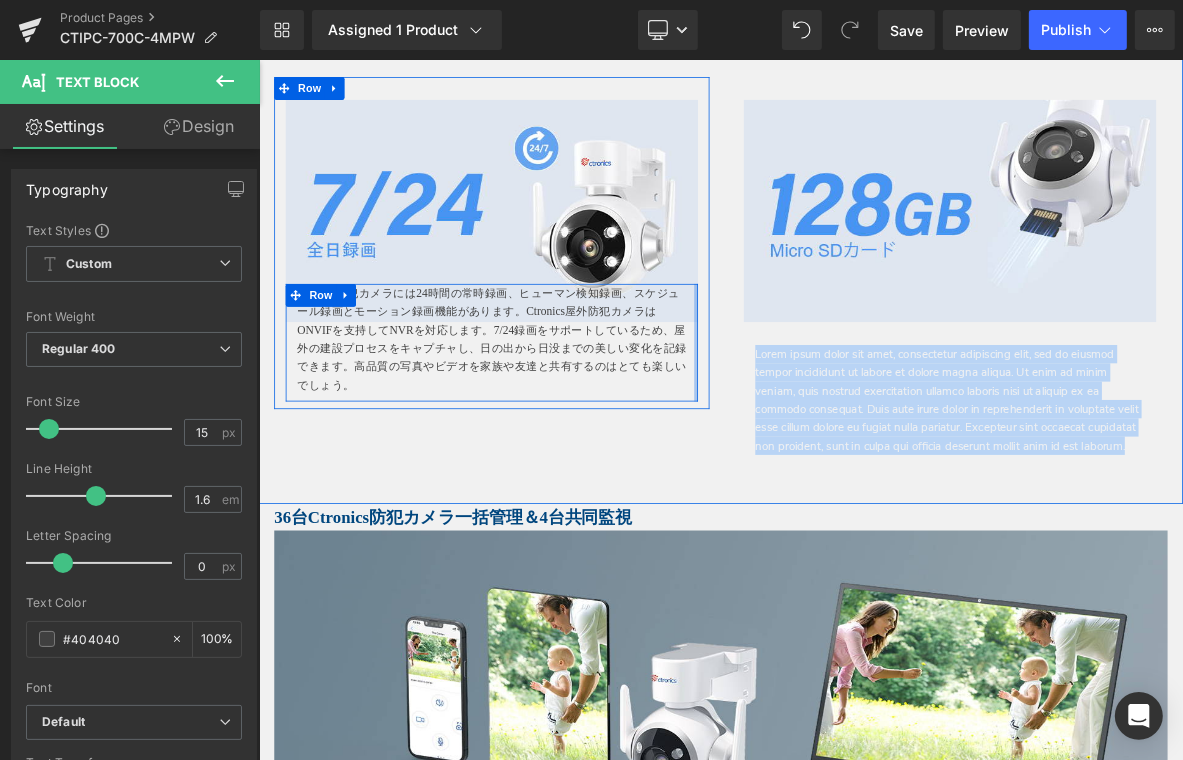 type 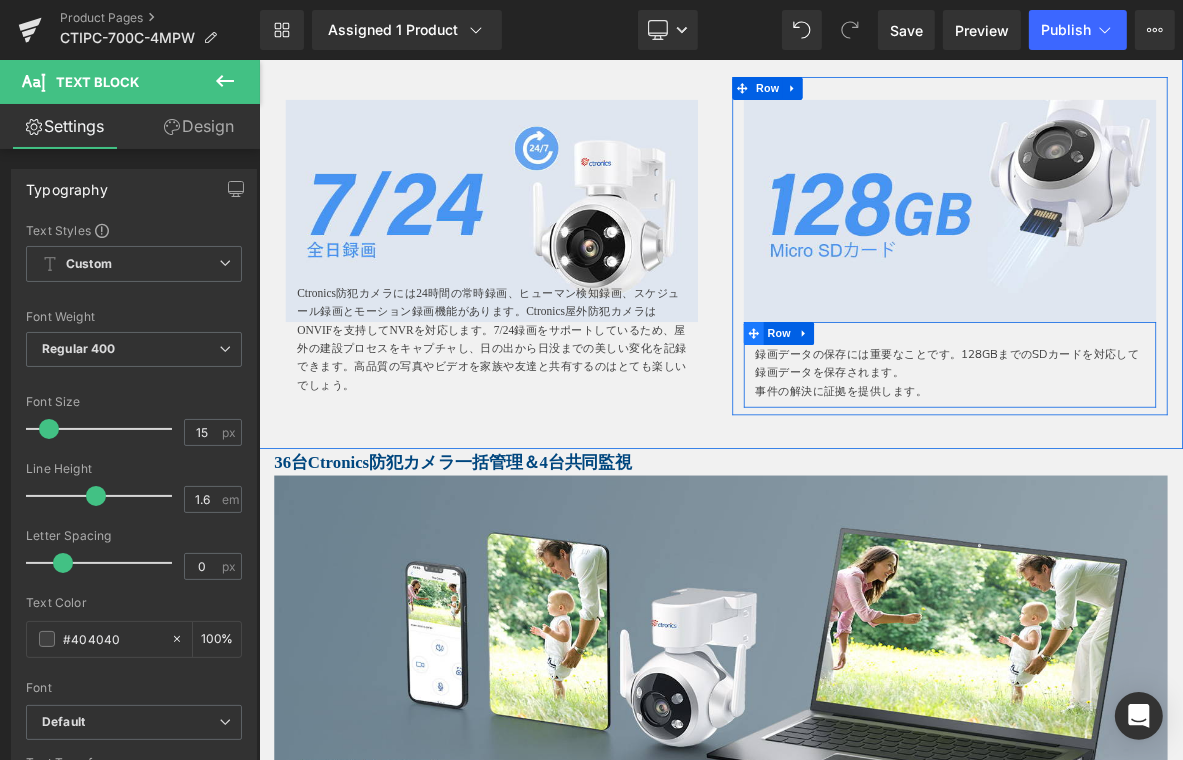 click 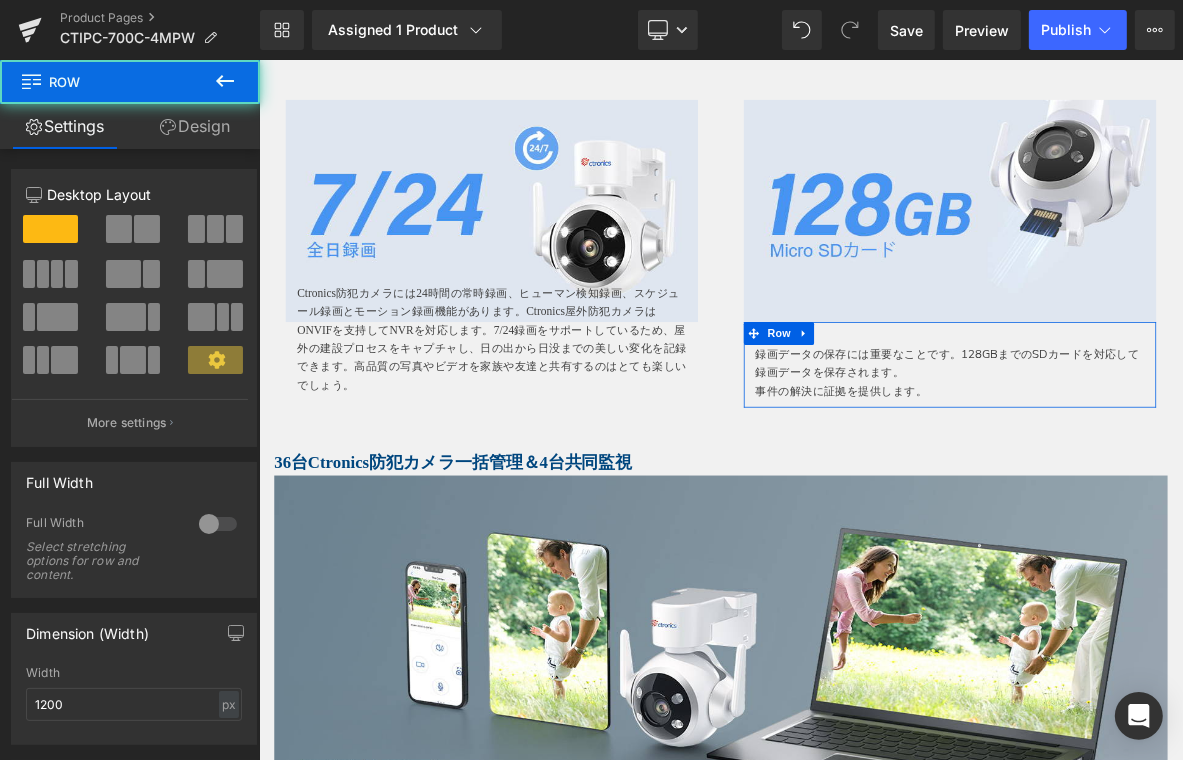 click on "Design" at bounding box center [195, 126] 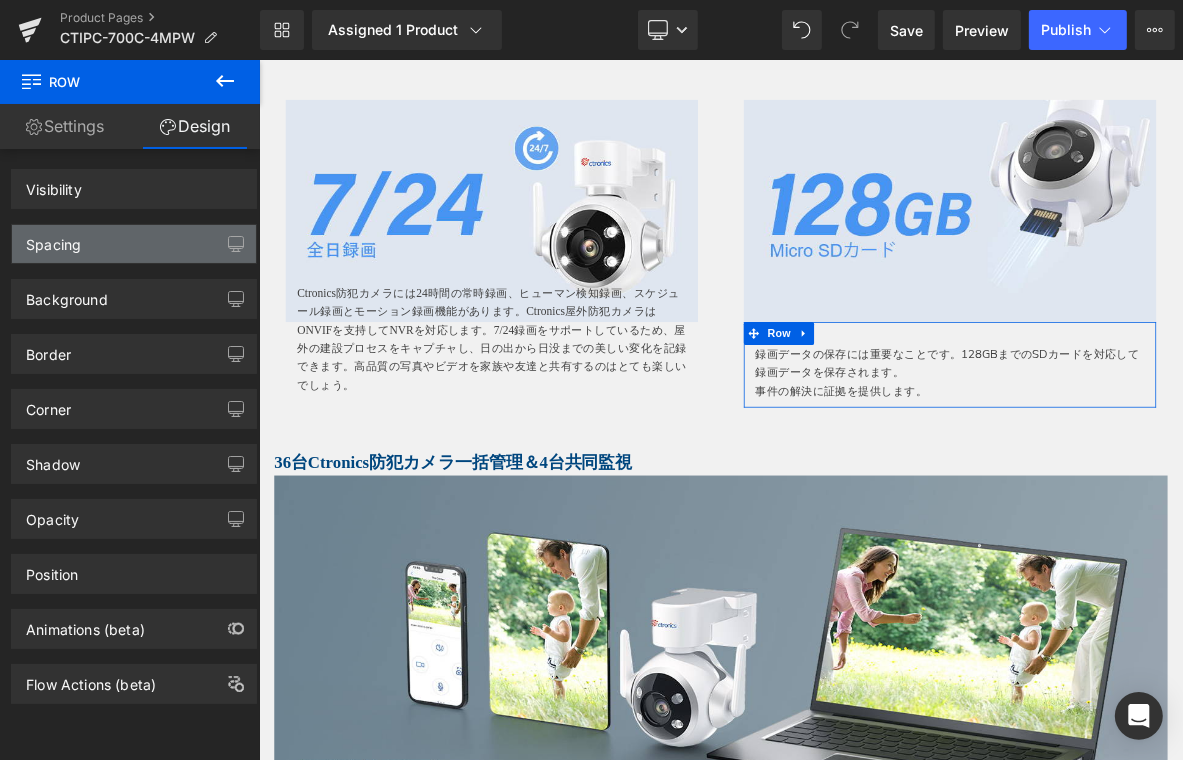 click on "Spacing" at bounding box center [53, 239] 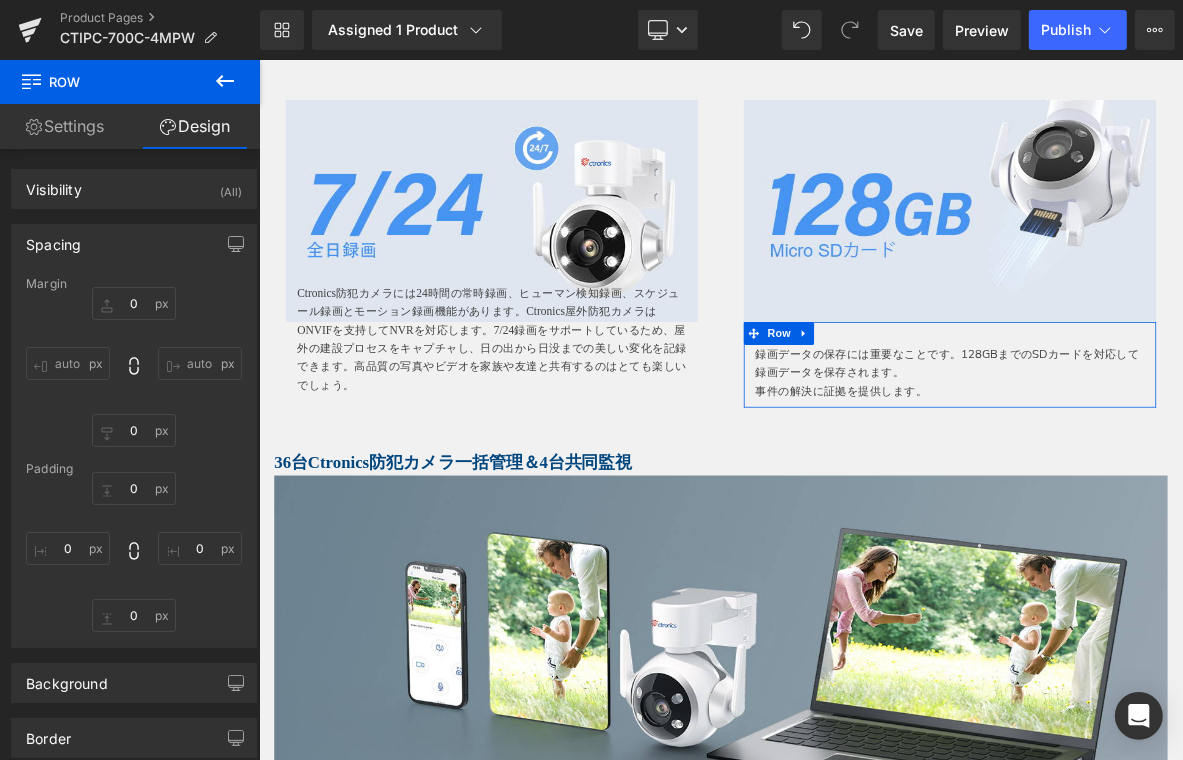 type on "0" 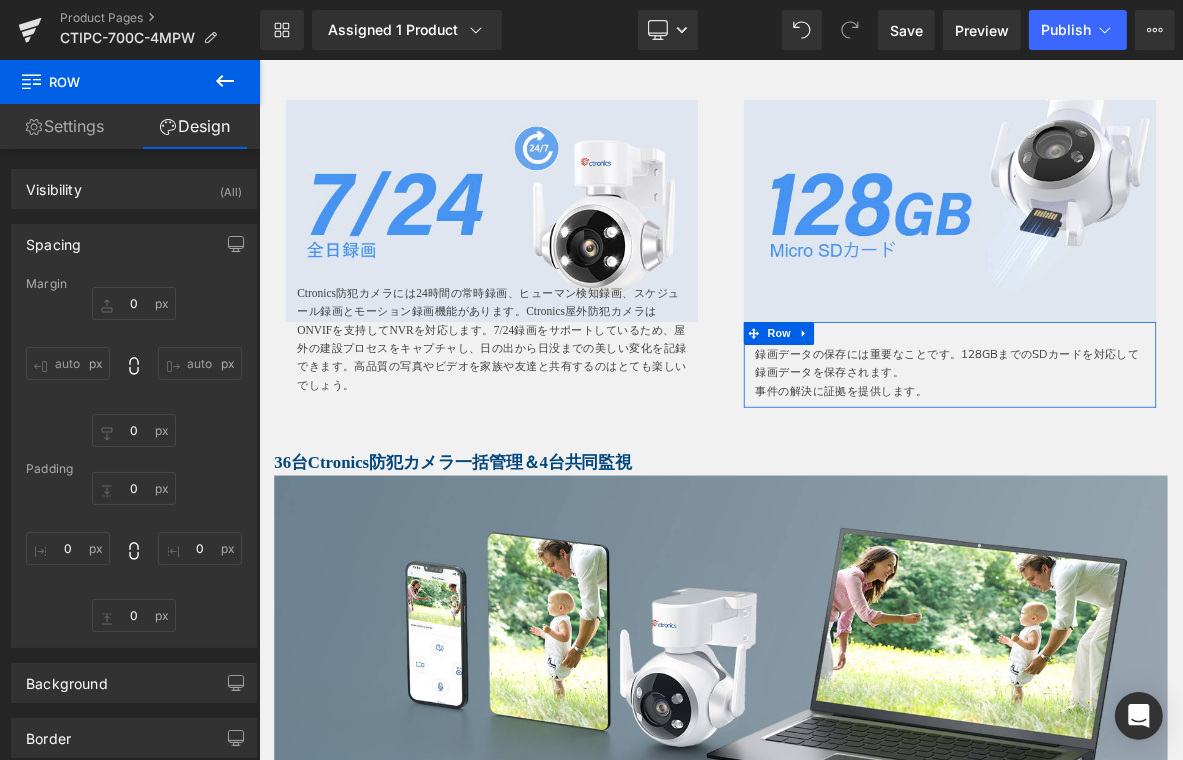 type on "0" 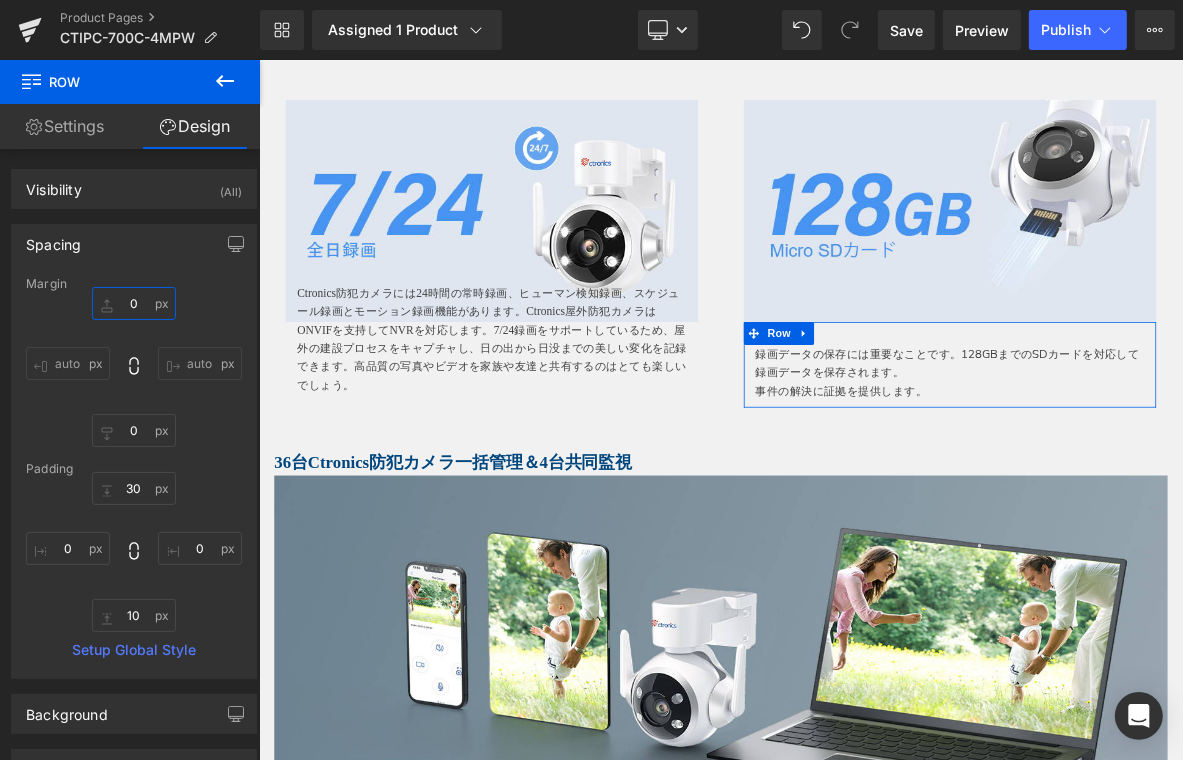 click on "0" at bounding box center [134, 303] 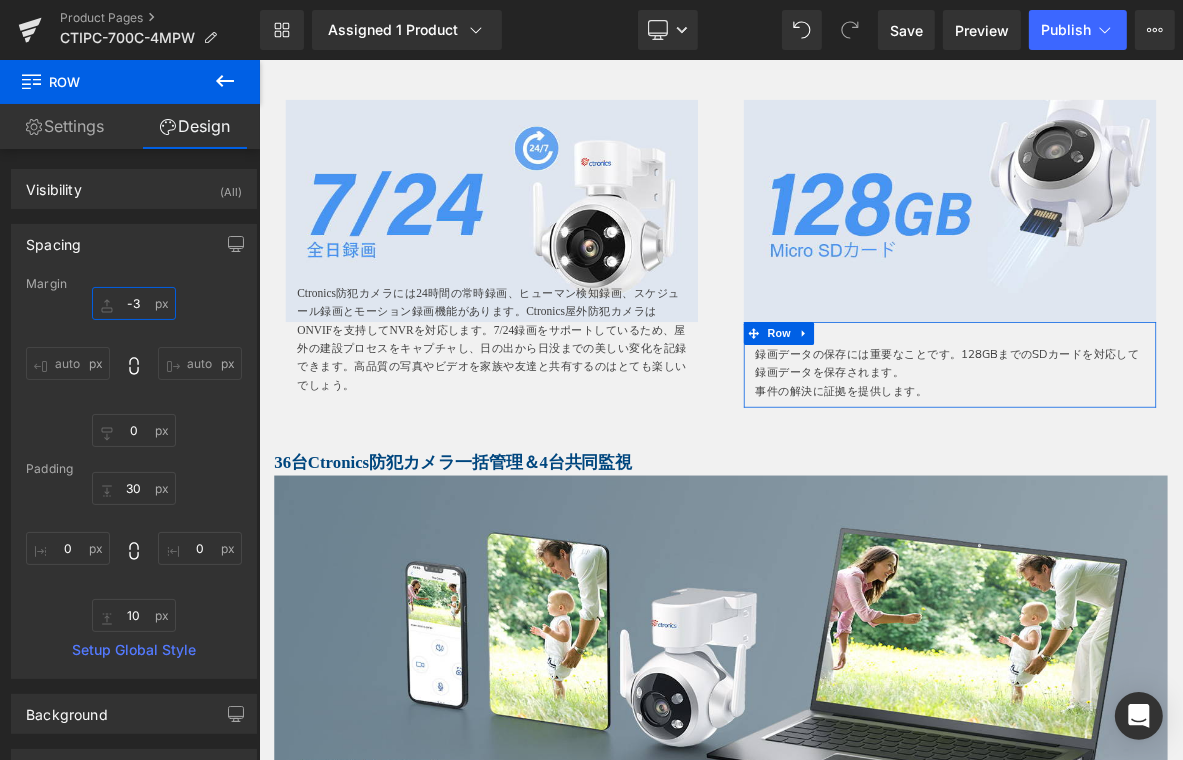 type on "-30" 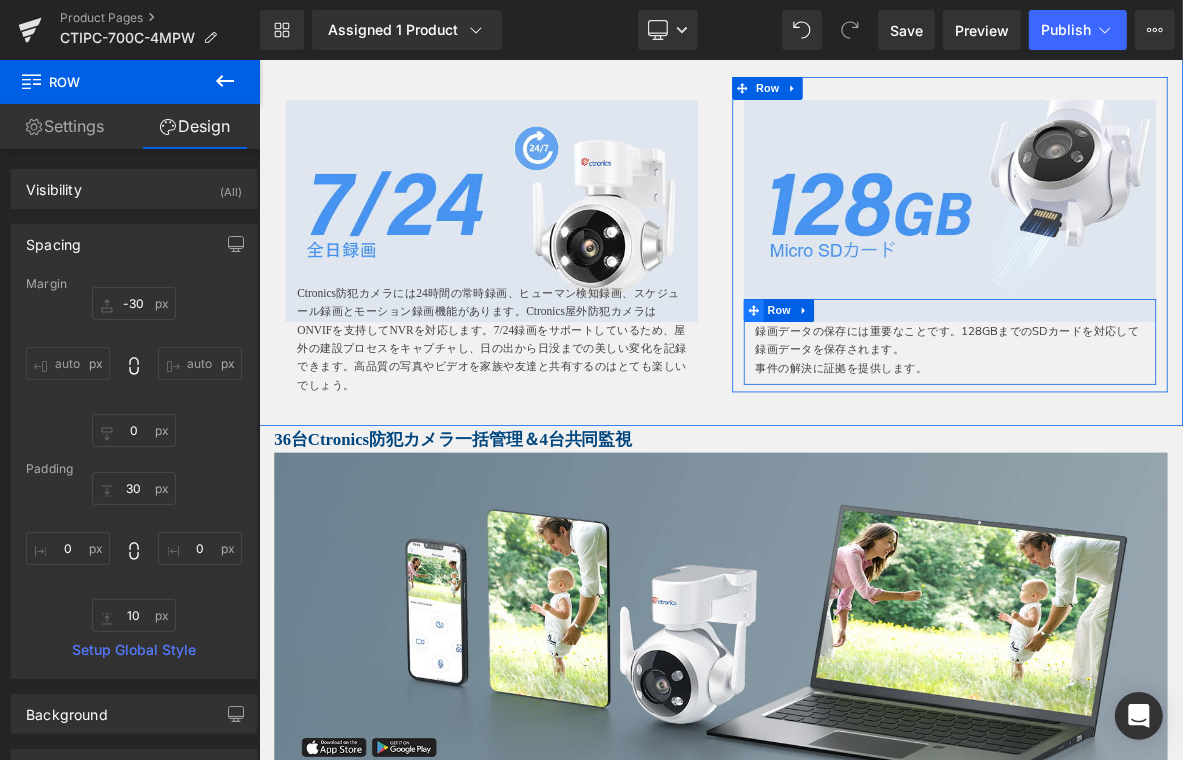 click at bounding box center (906, 387) 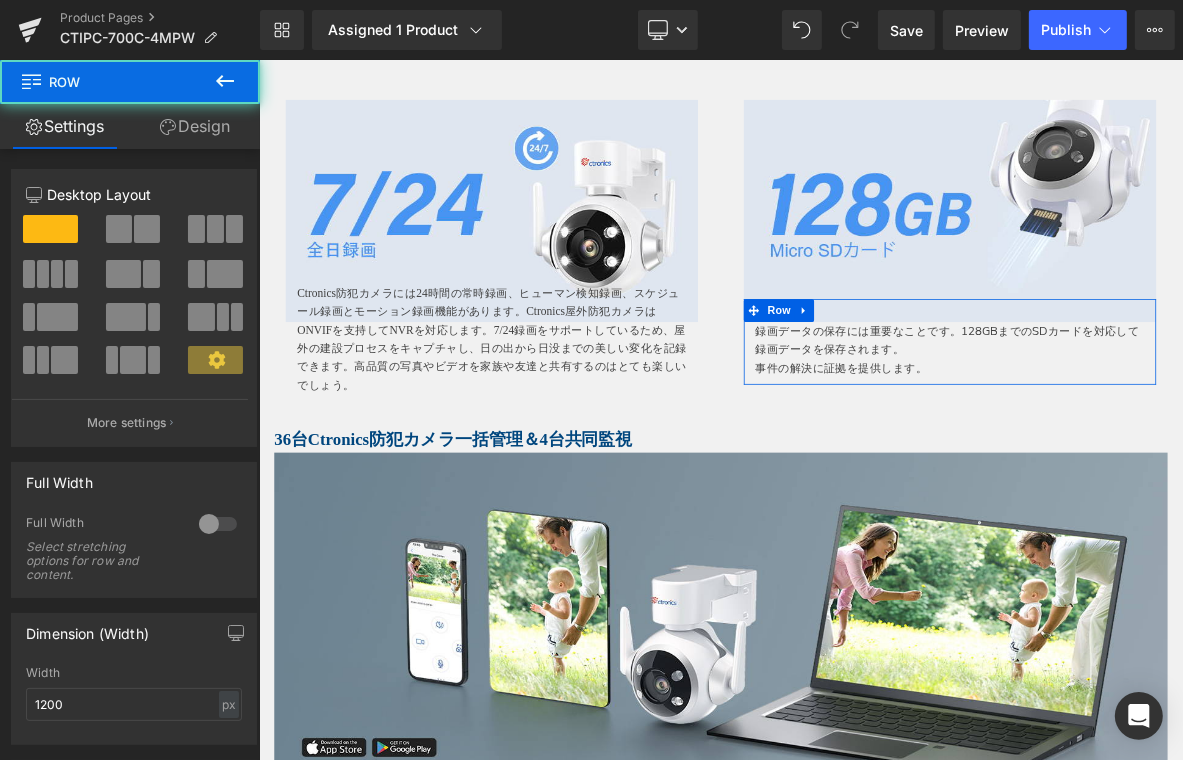 click on "Design" at bounding box center (195, 126) 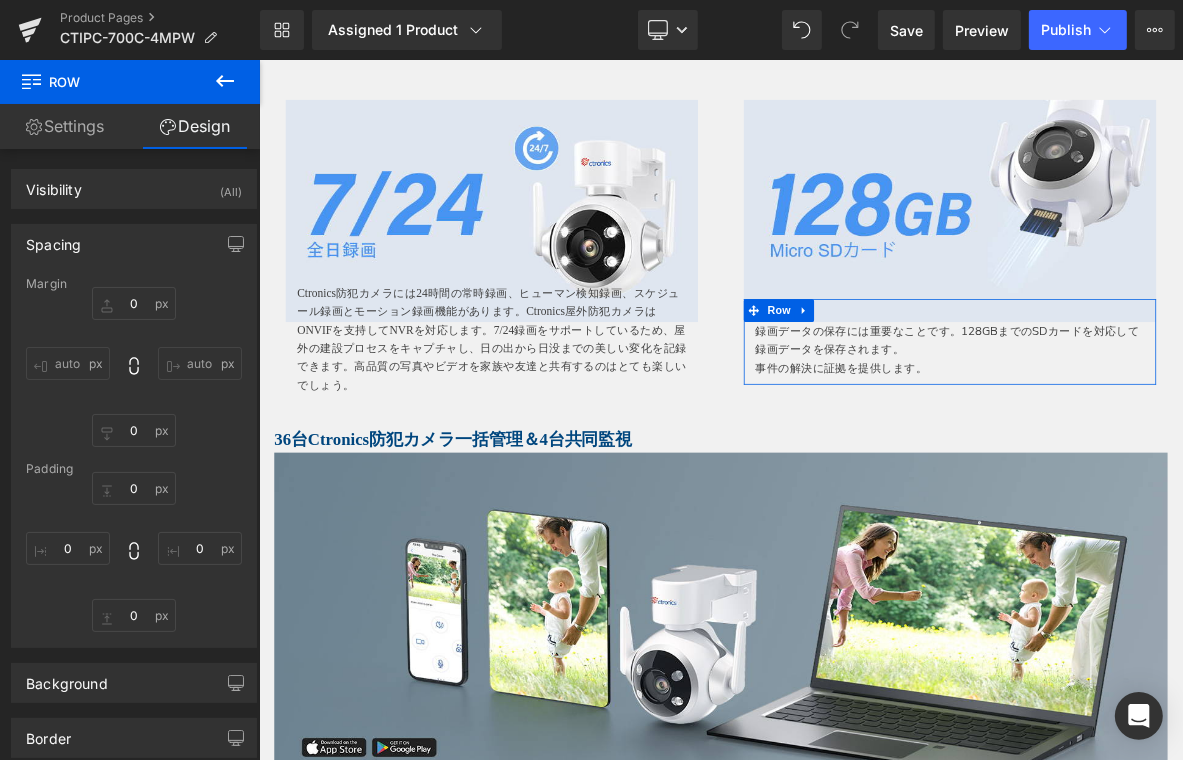 type on "-30" 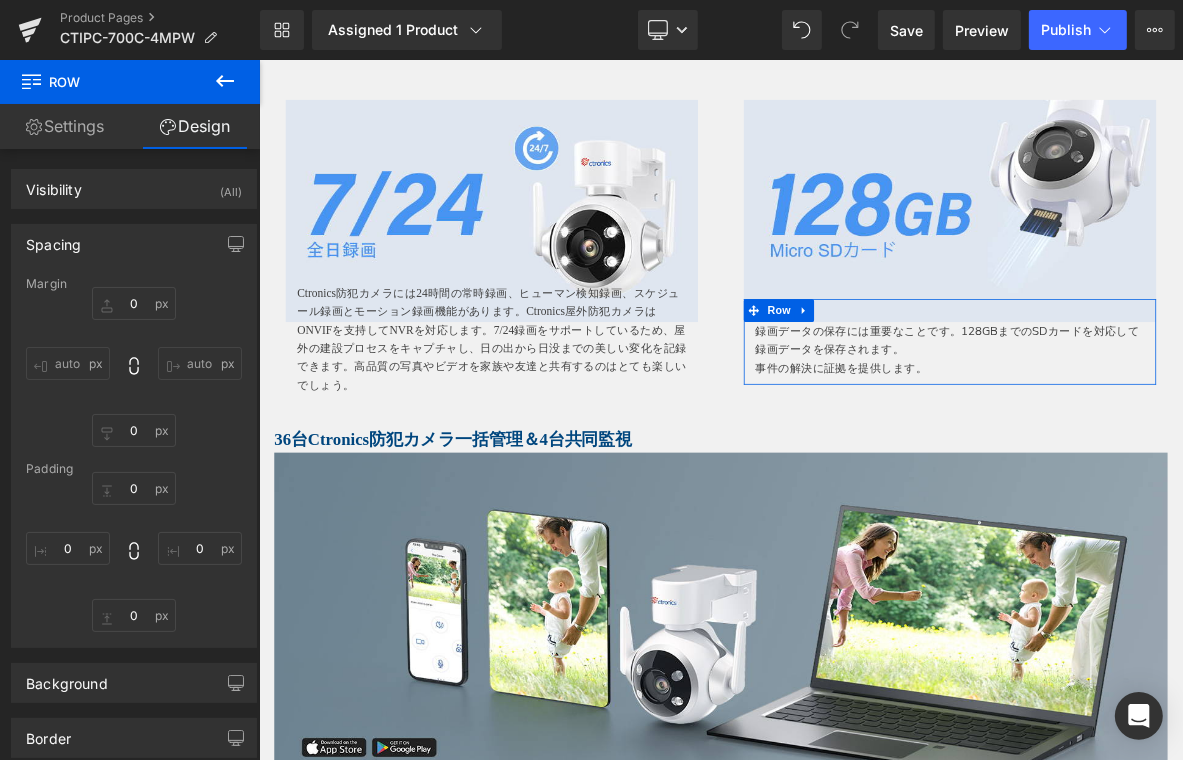 type on "0" 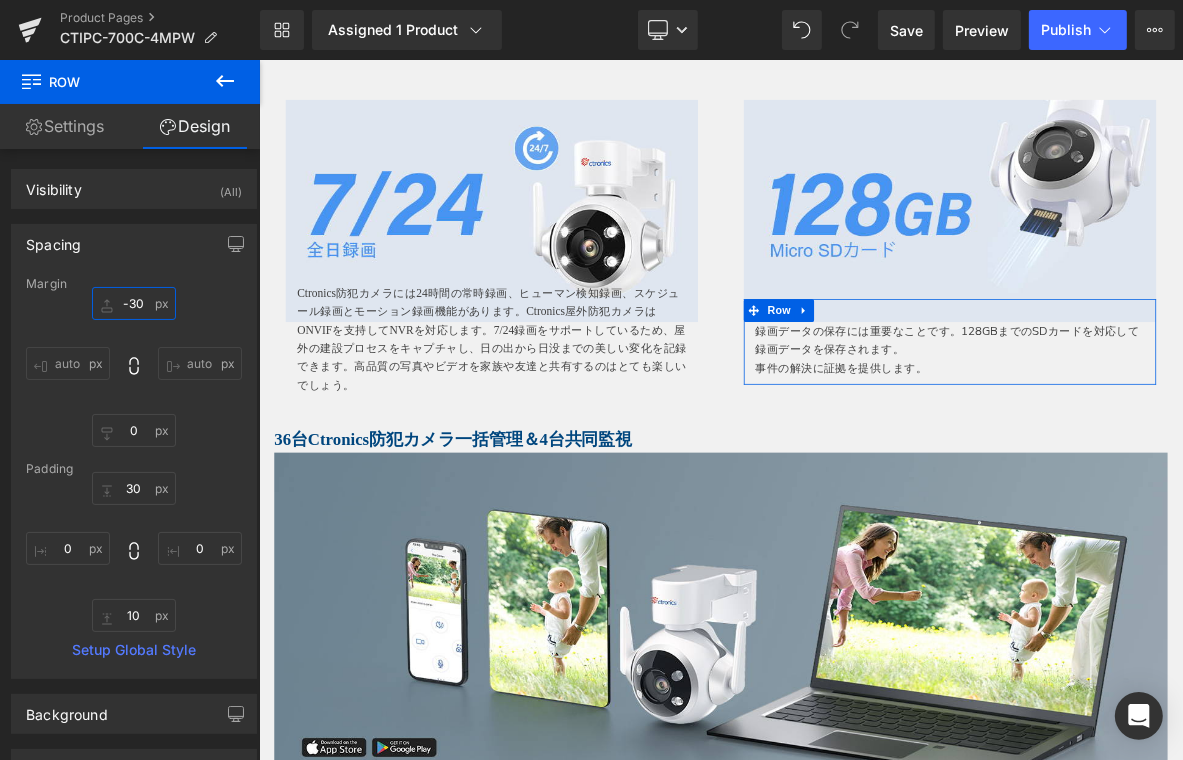 drag, startPoint x: 121, startPoint y: 295, endPoint x: 133, endPoint y: 299, distance: 12.649111 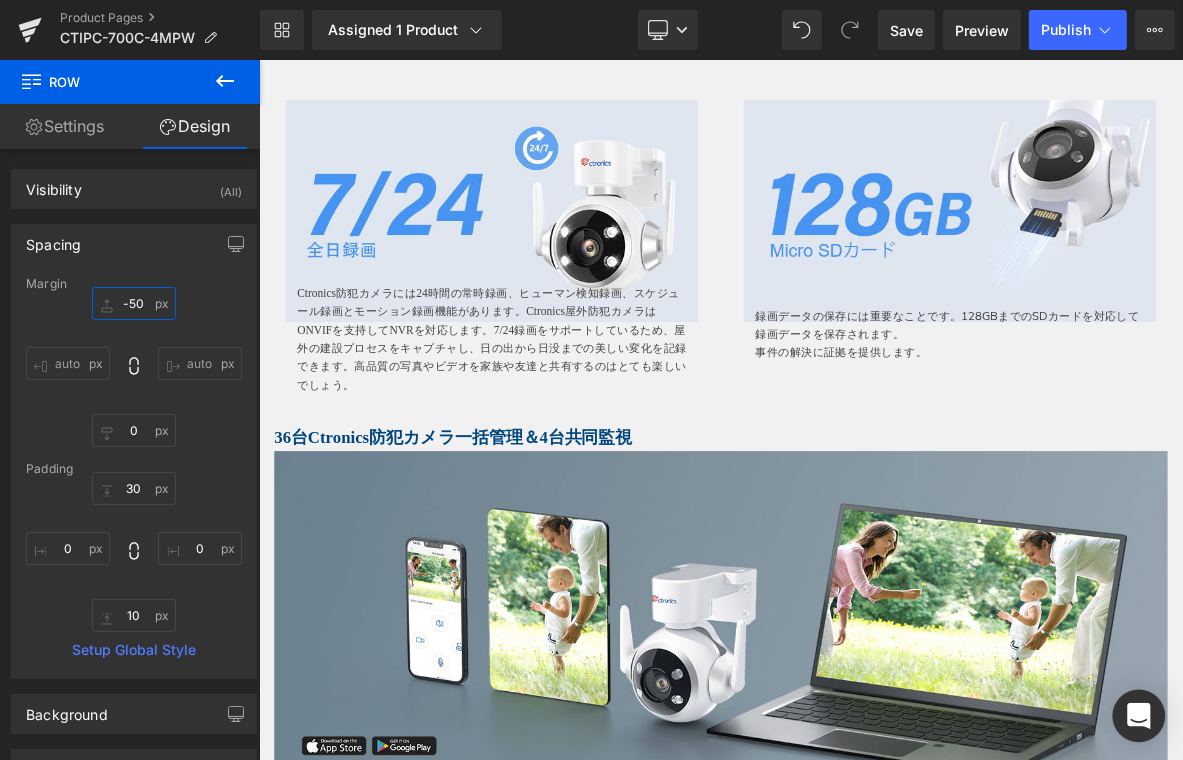 type on "-50" 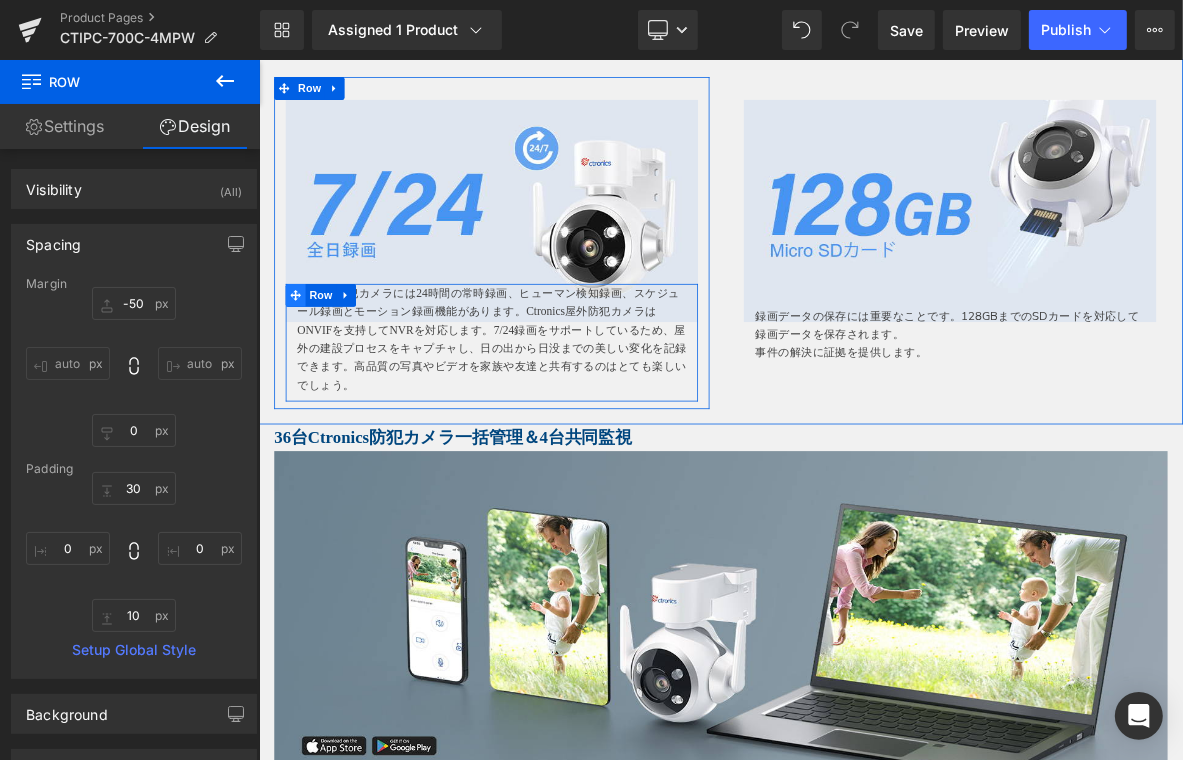 click 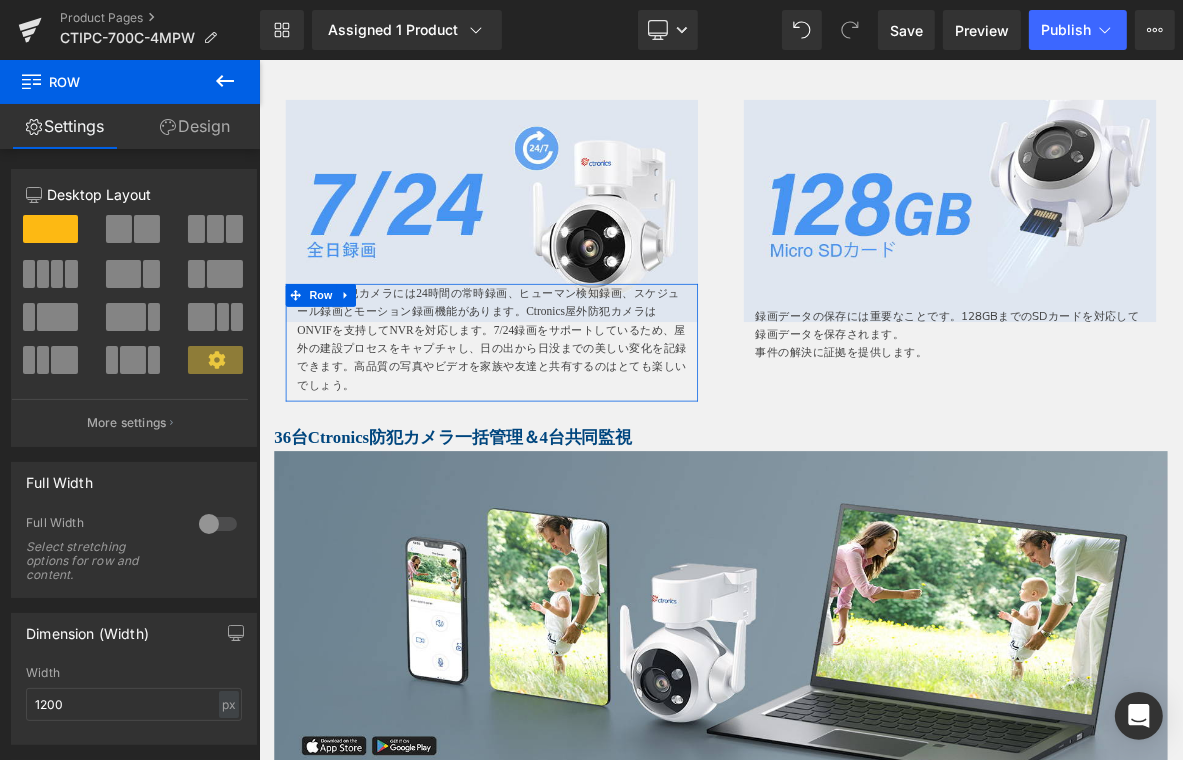 click on "Design" at bounding box center [195, 126] 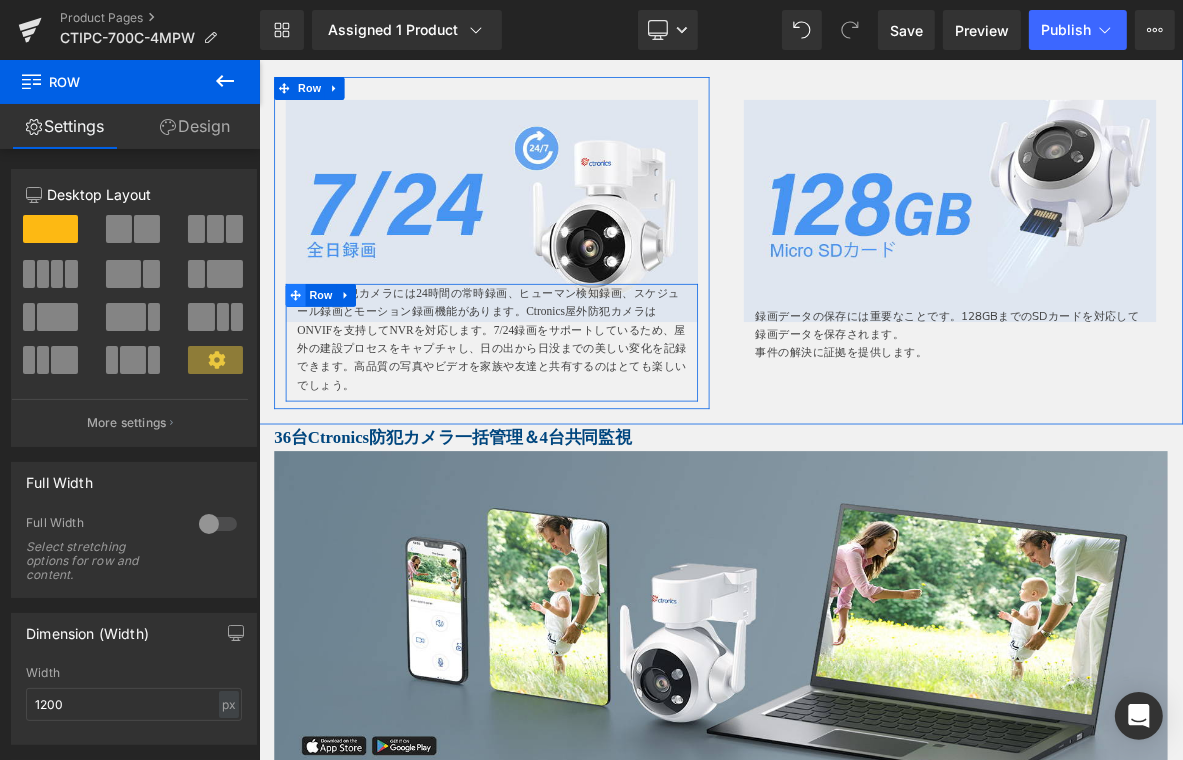 click 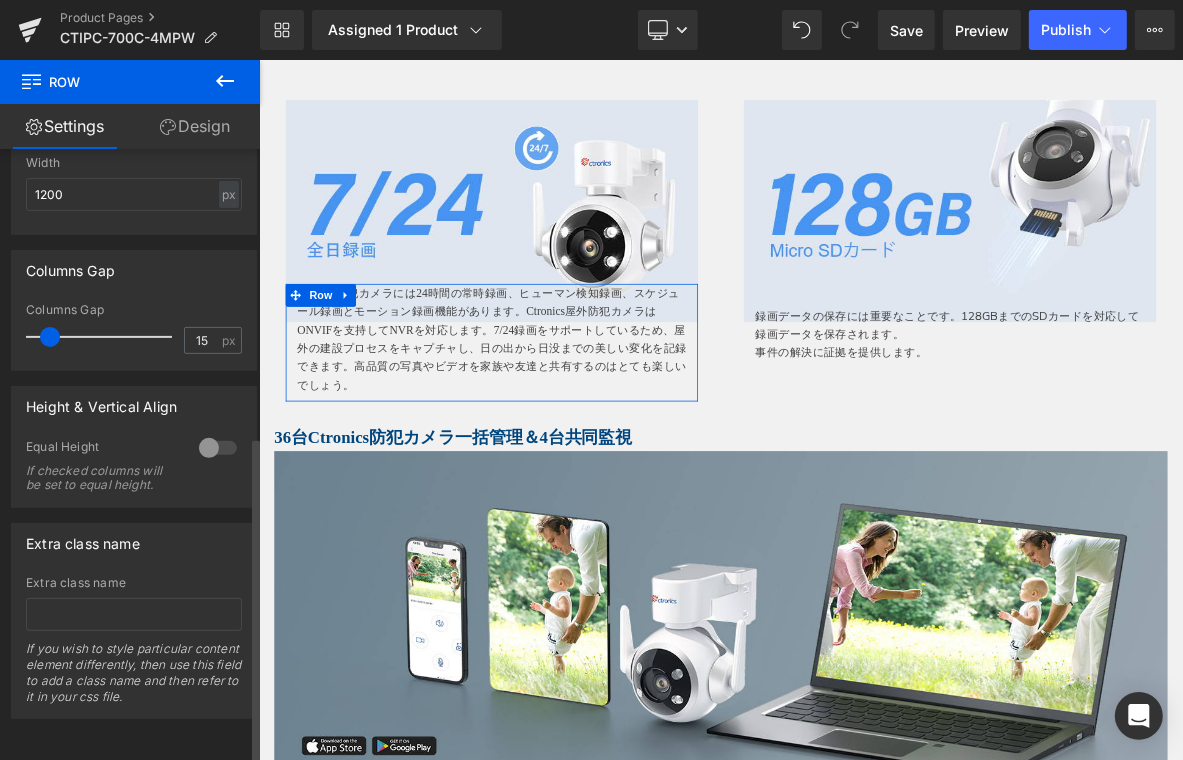 scroll, scrollTop: 537, scrollLeft: 0, axis: vertical 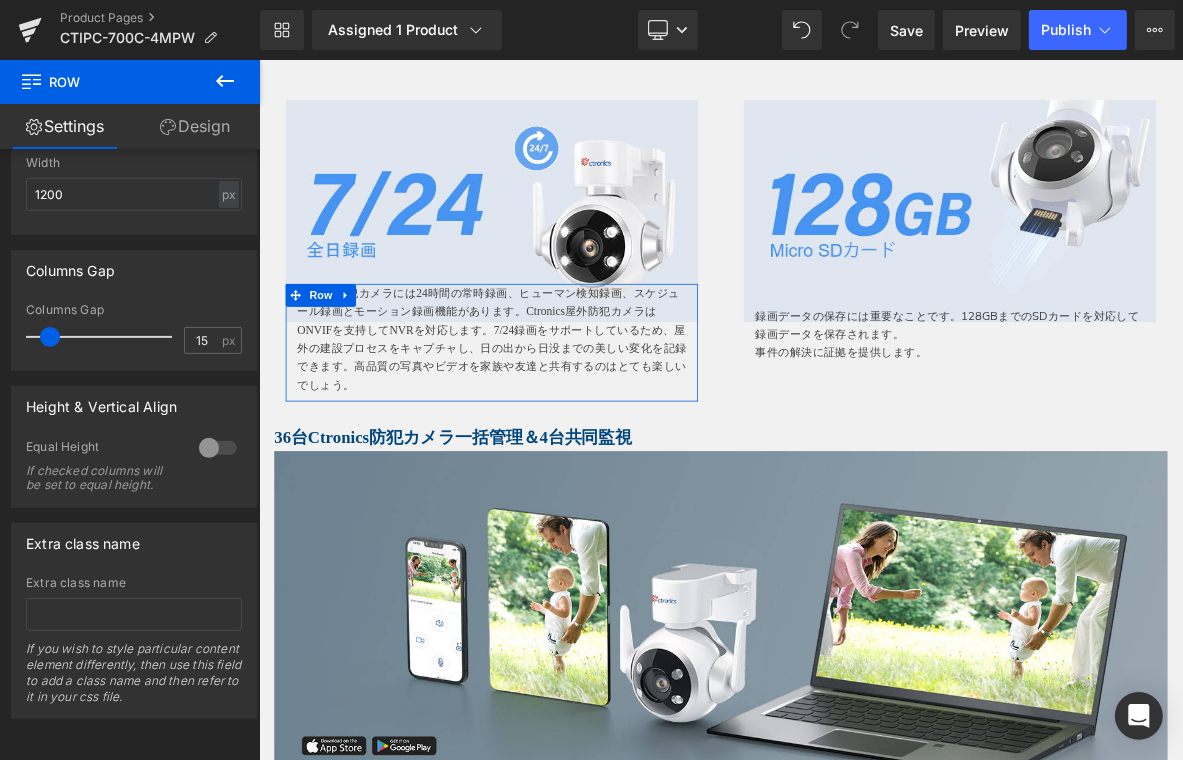 click on "Design" at bounding box center (195, 126) 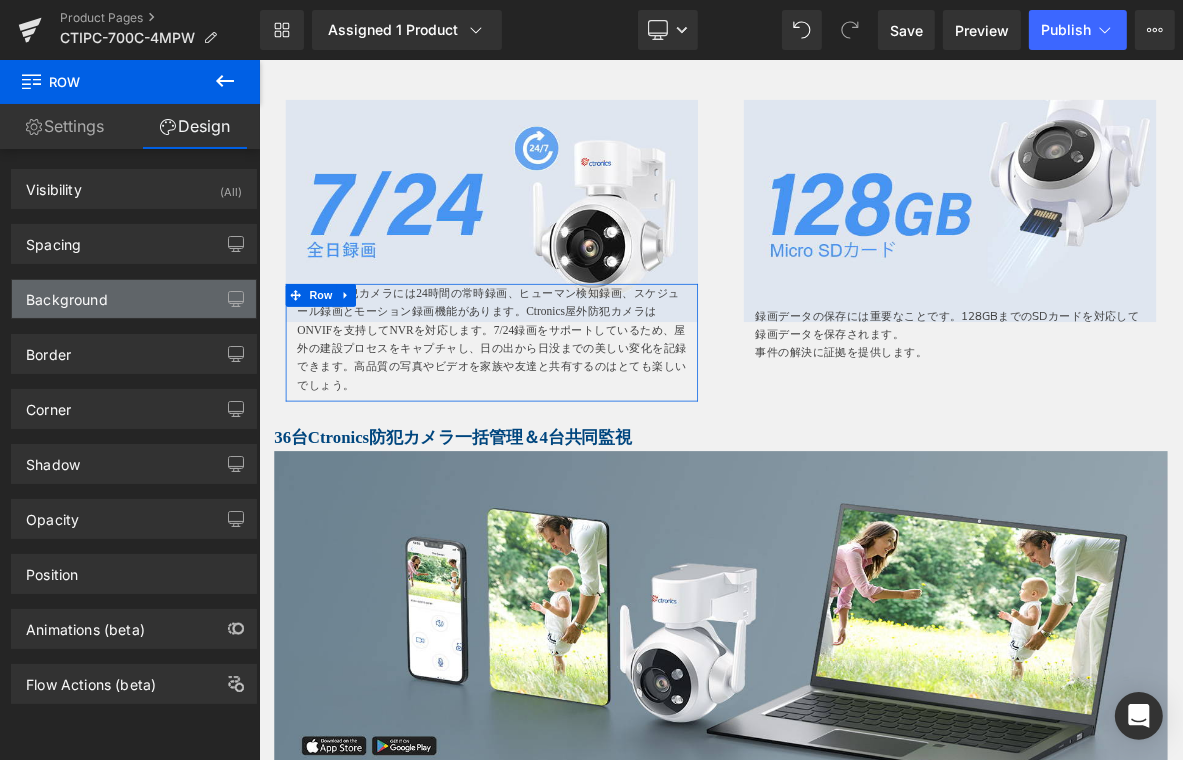 click on "Background" at bounding box center [67, 294] 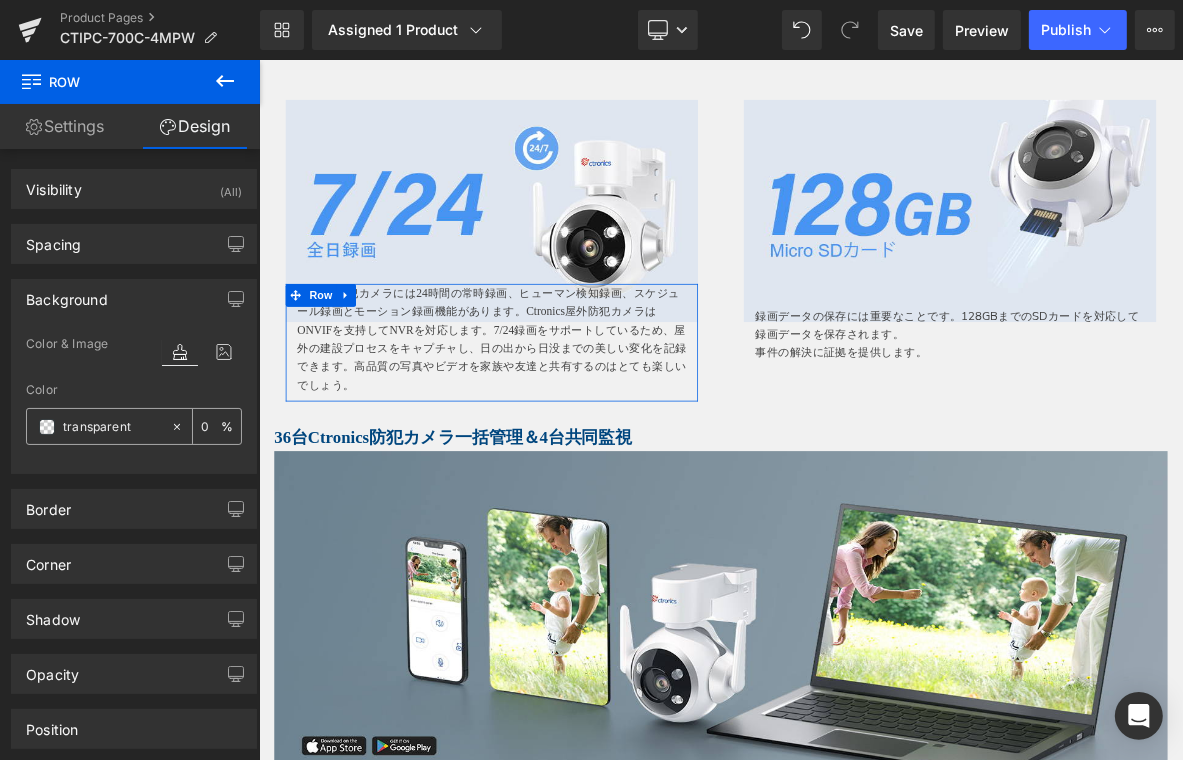 click on "transparent" at bounding box center [112, 427] 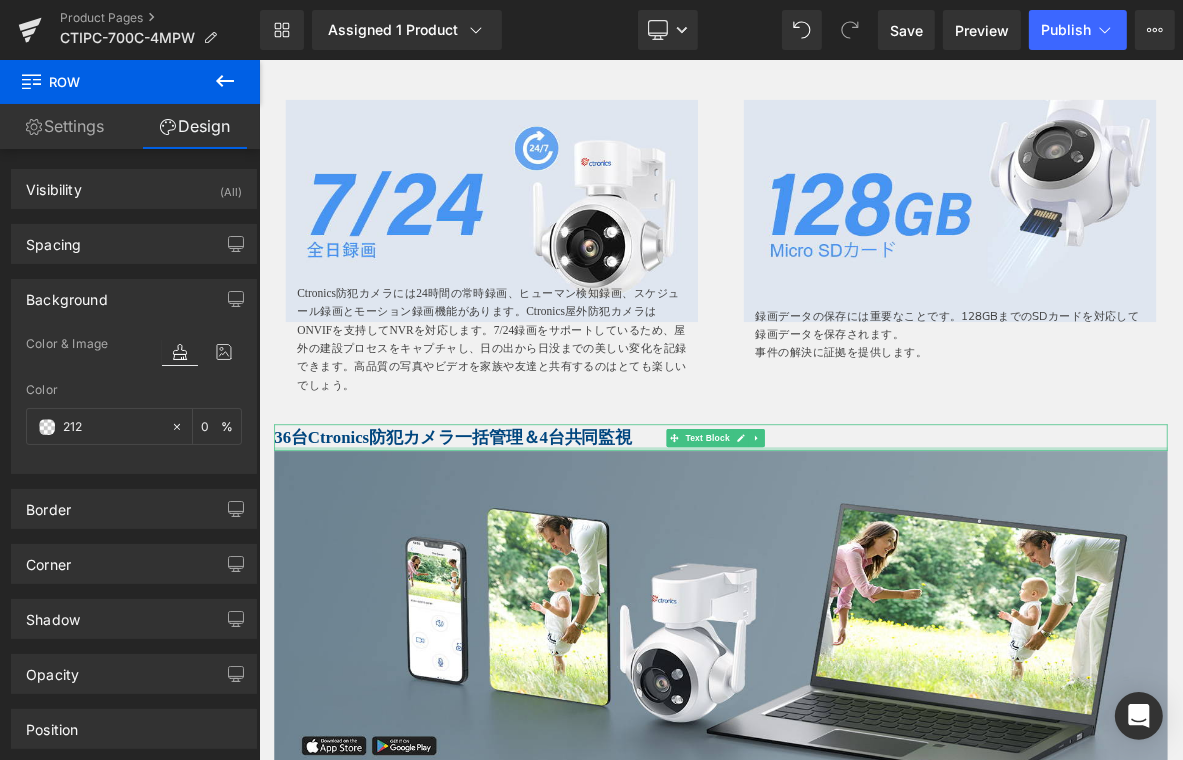 type on "2121" 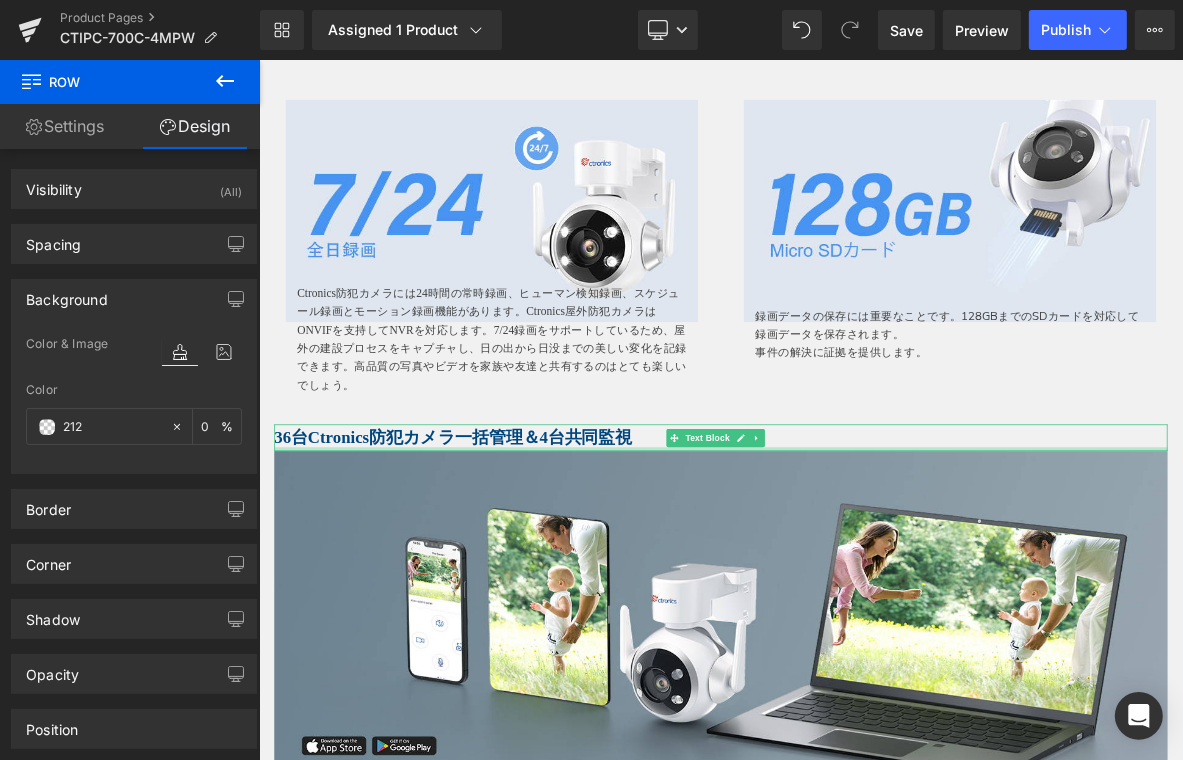 type on "100" 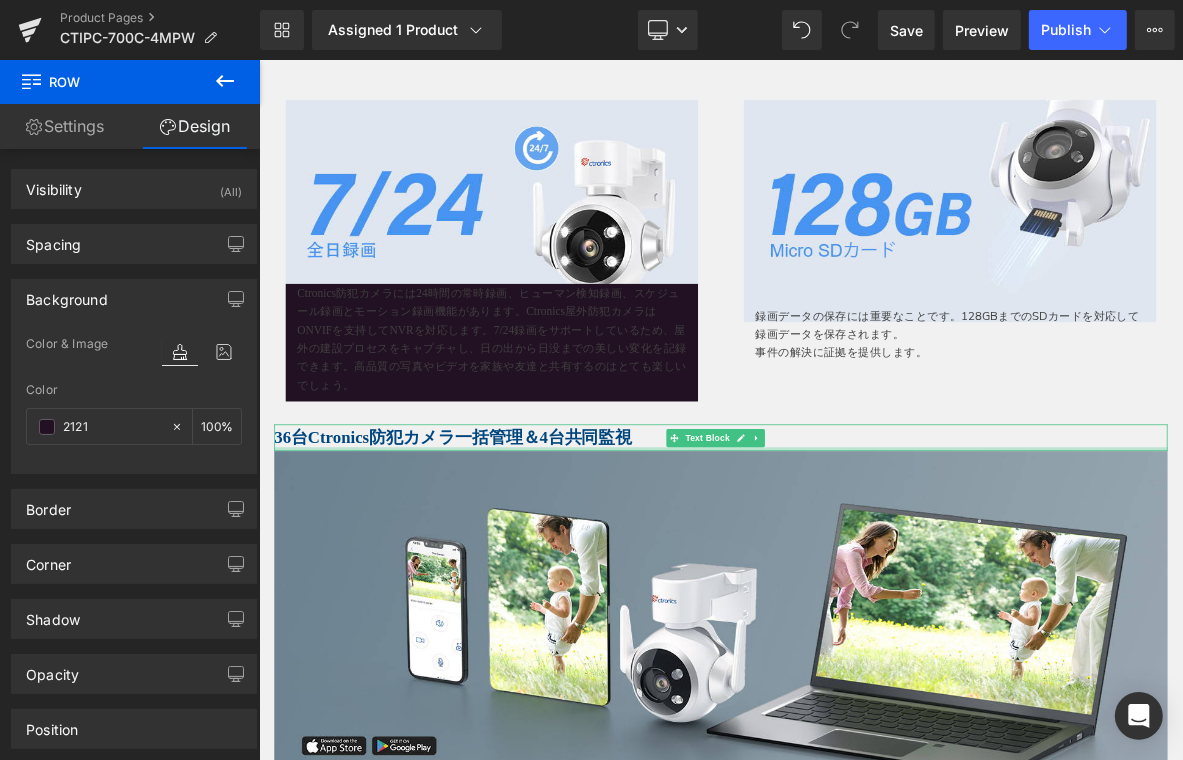 type on "21212" 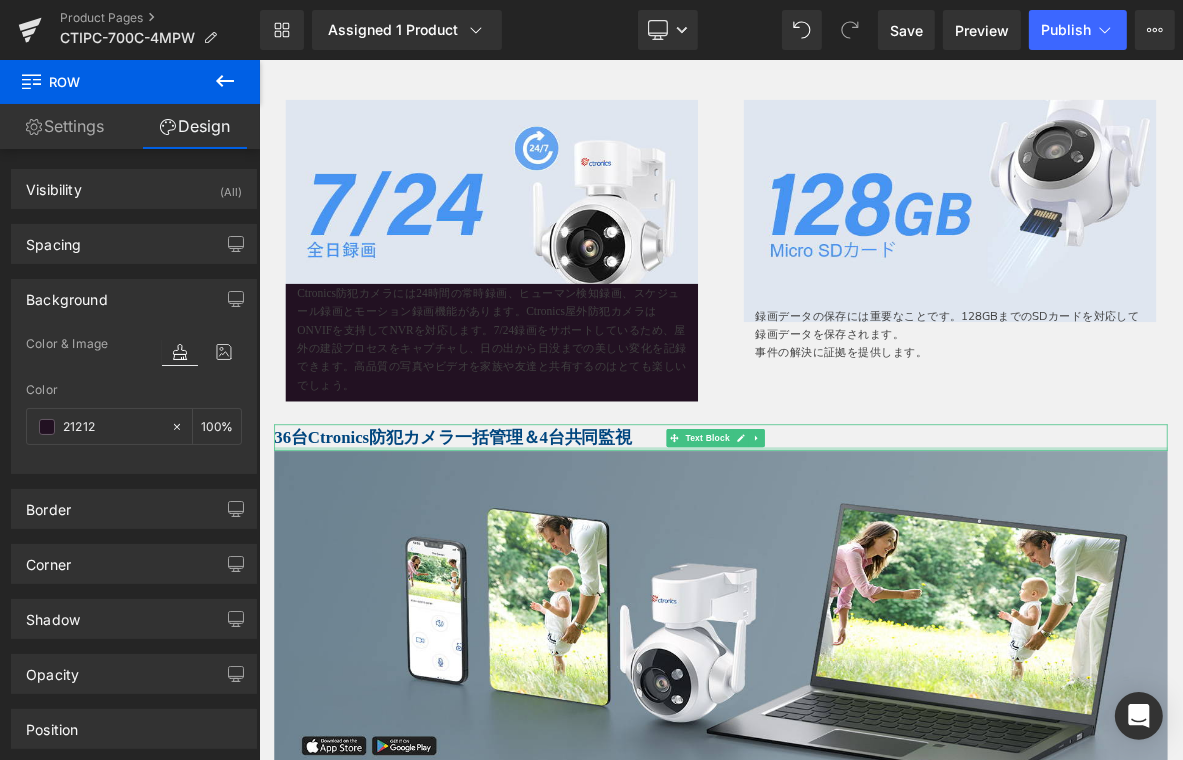 type on "0" 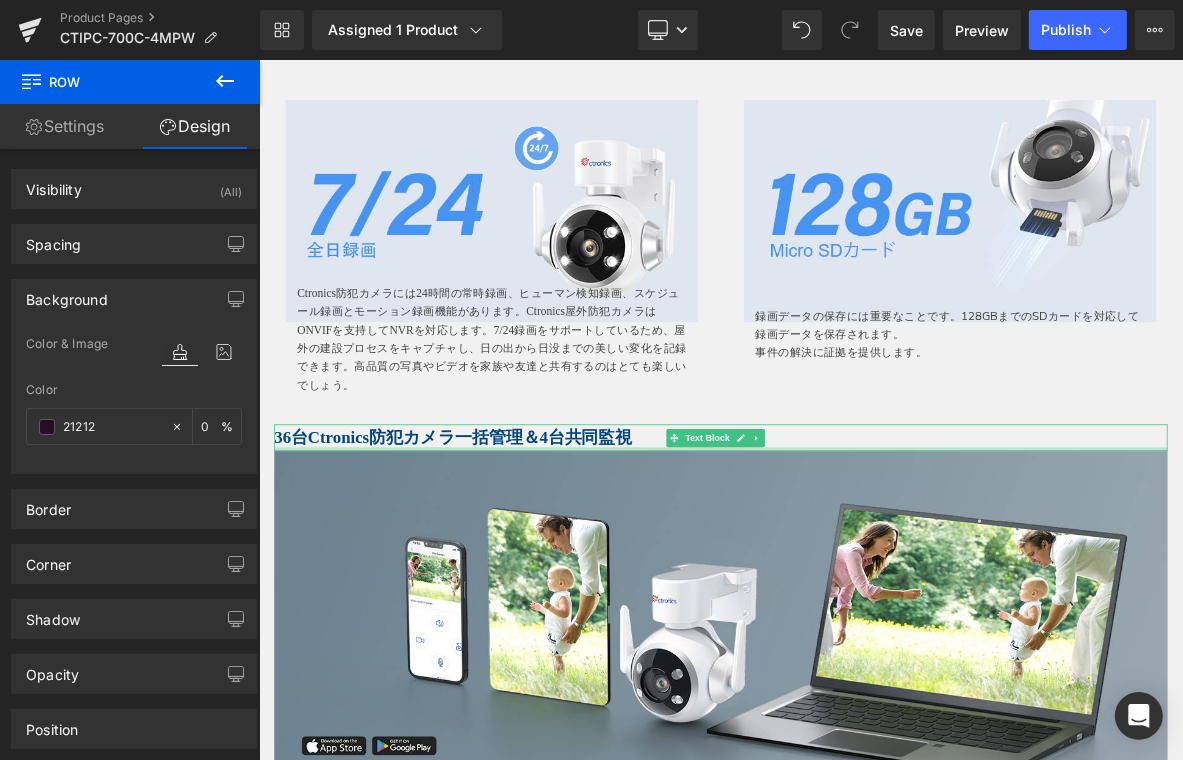 type on "212121" 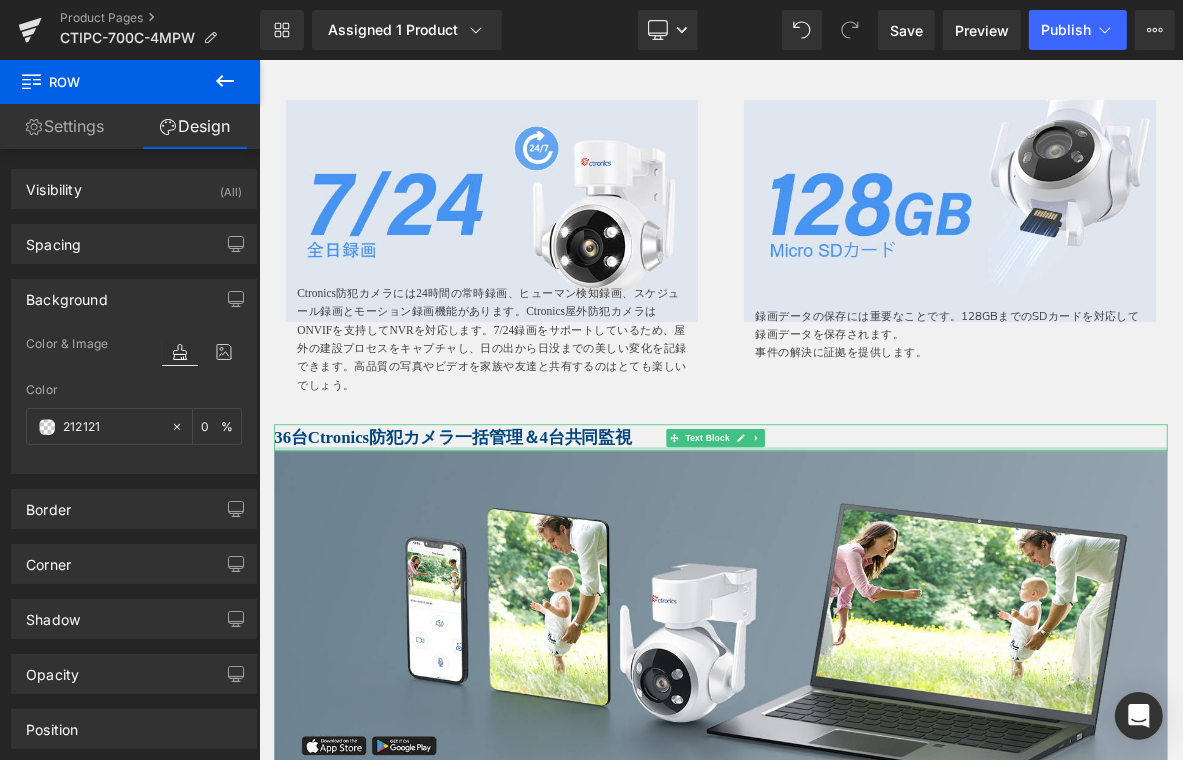 type on "100" 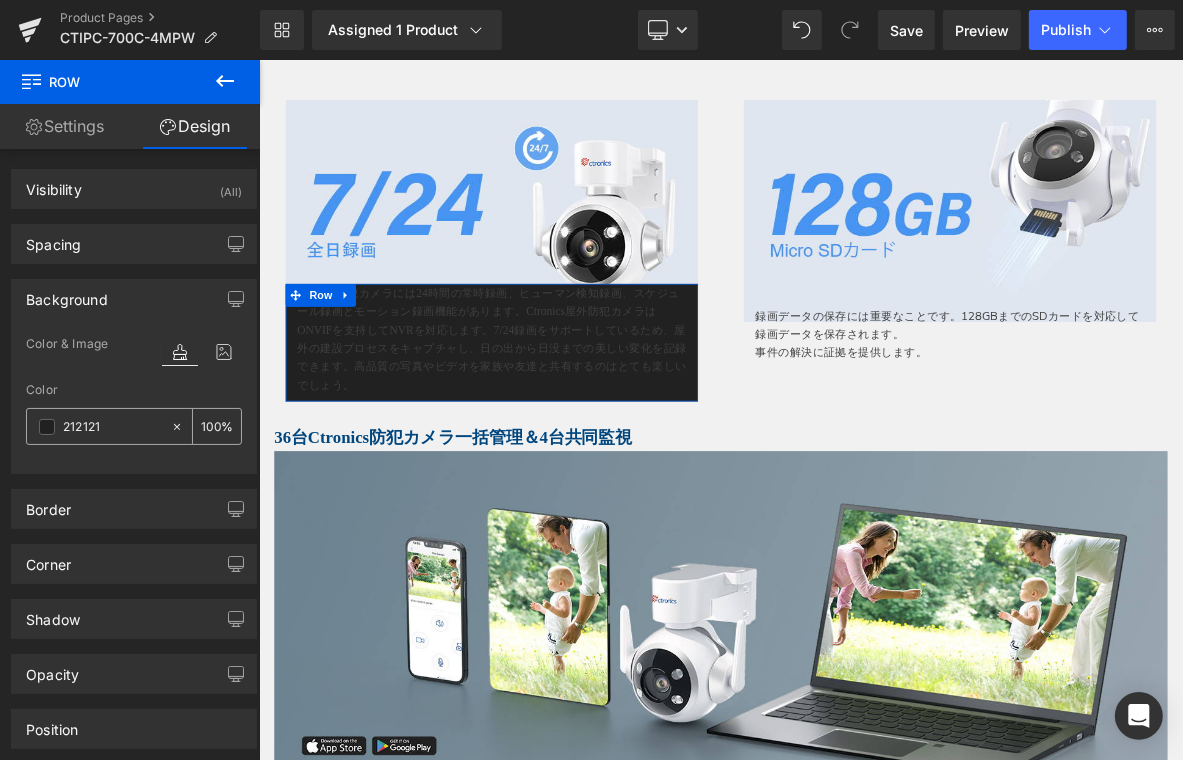 type on "#212121" 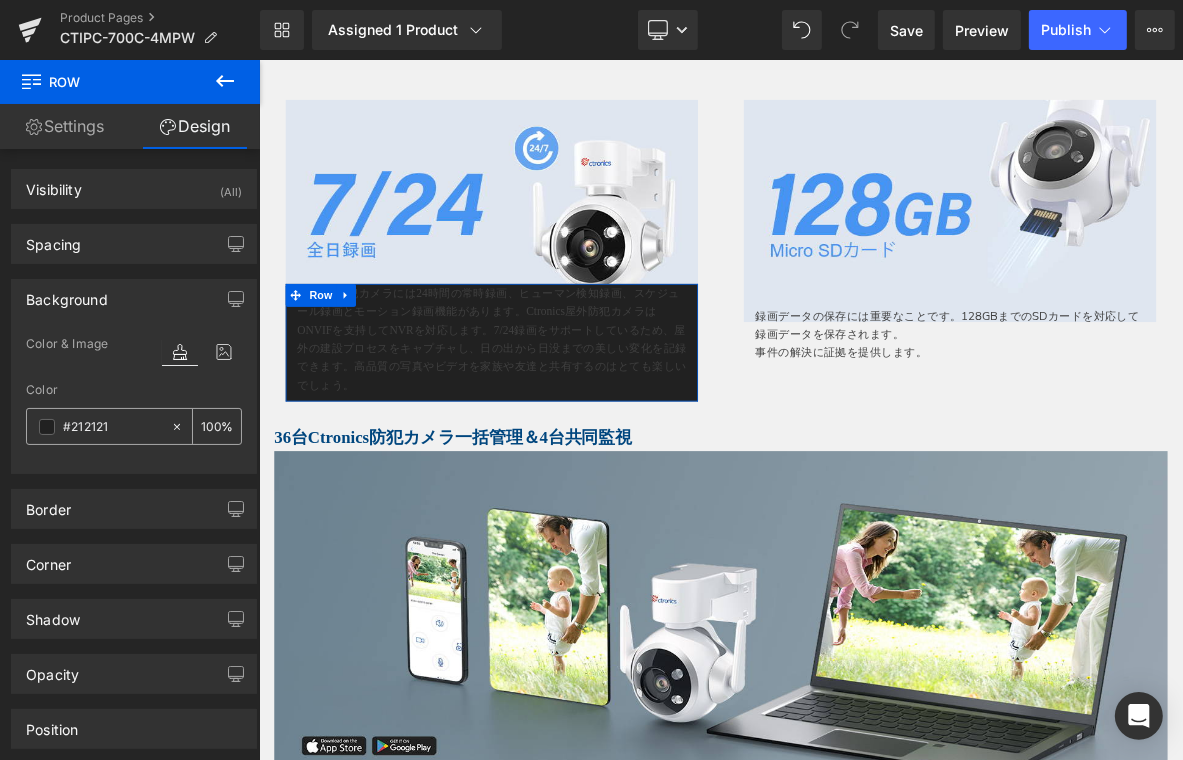 click on "100" at bounding box center (211, 426) 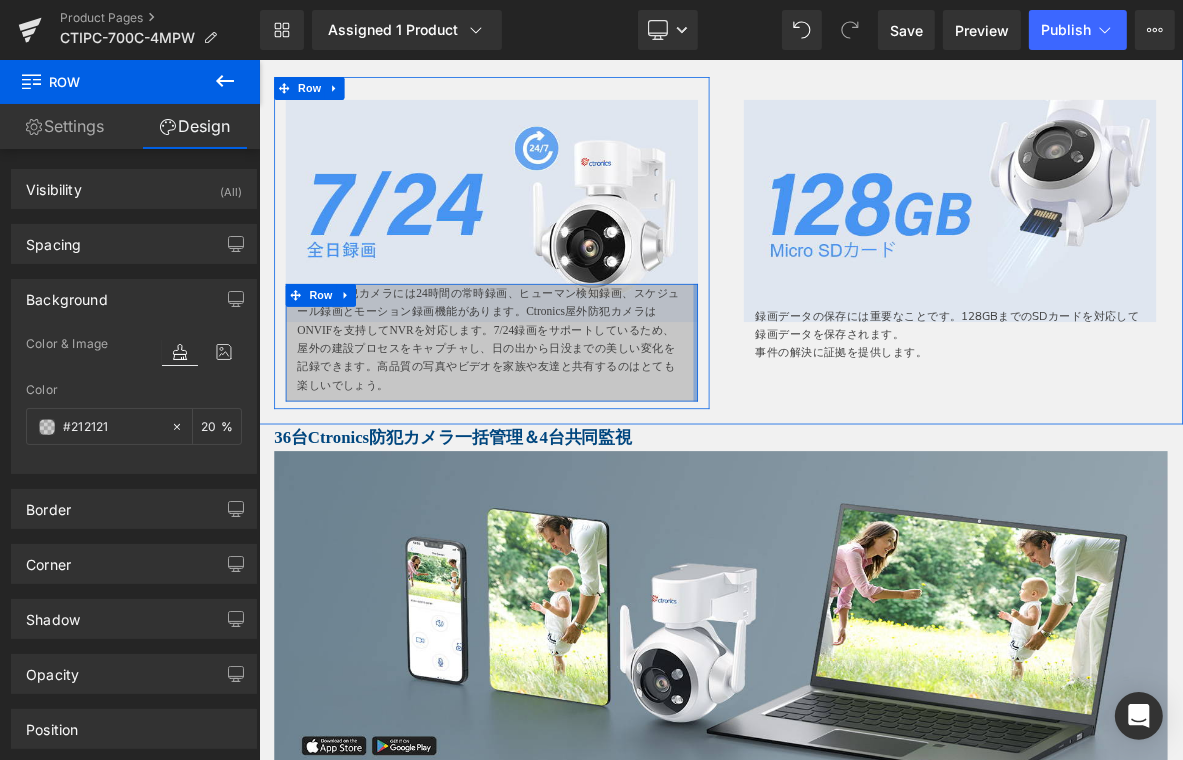 click on "Ctronics防犯カメラには24時間の常時録画、ヒューマン検知録画、スケジュール録画とモーション録画機能があります。Ctronics屋外防犯カメラはONVIFを支持してNVRを対応します。7/24録画をサポートしているため、屋外の建設プロセスをキャプチャし、日の出から日没までの美しい変化を記録できます。高品質の写真やビデオを家族や友達と共有するのはとても楽しいでしょう。
Text Block
Row     NaNpx" at bounding box center [563, 429] 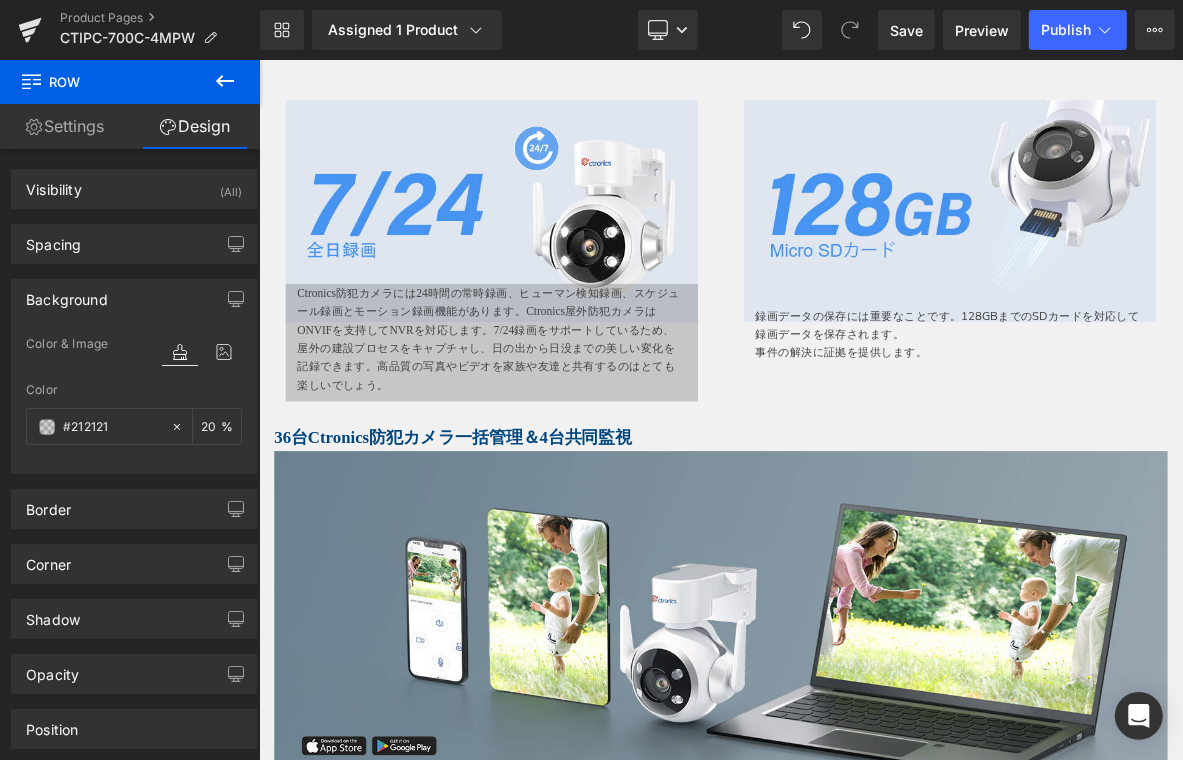 type on "20" 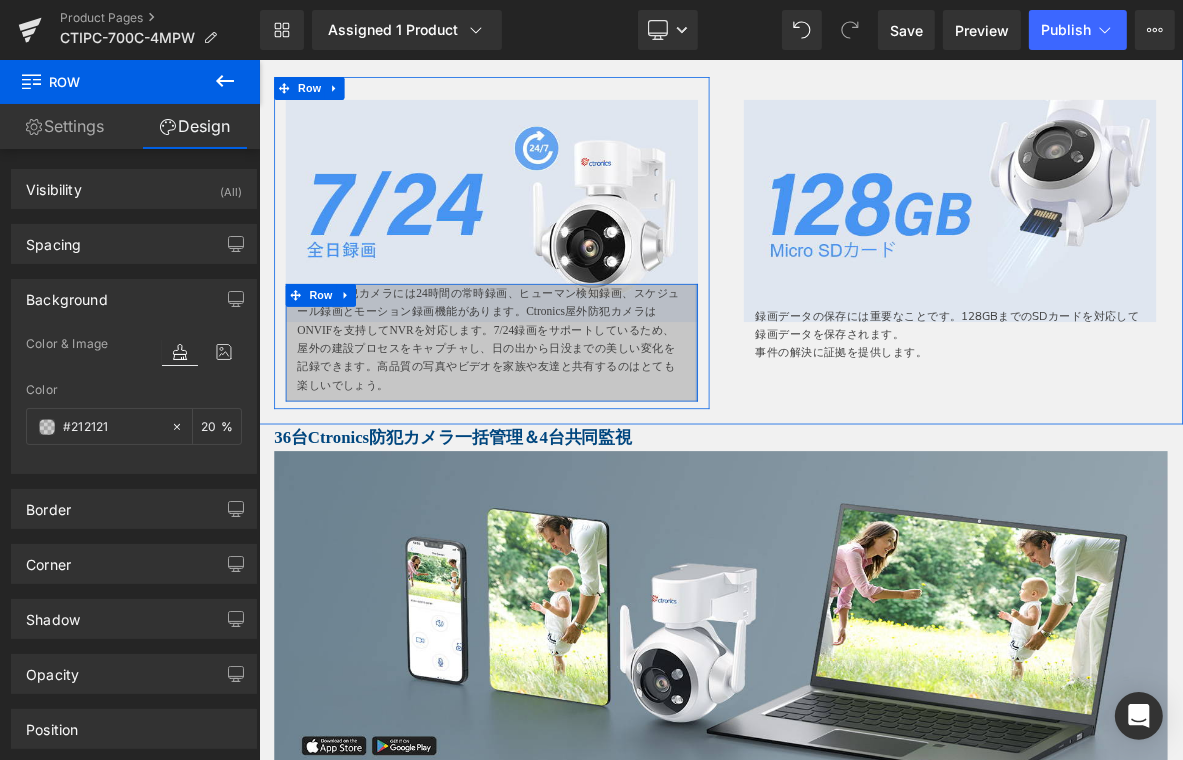 click at bounding box center [831, 429] 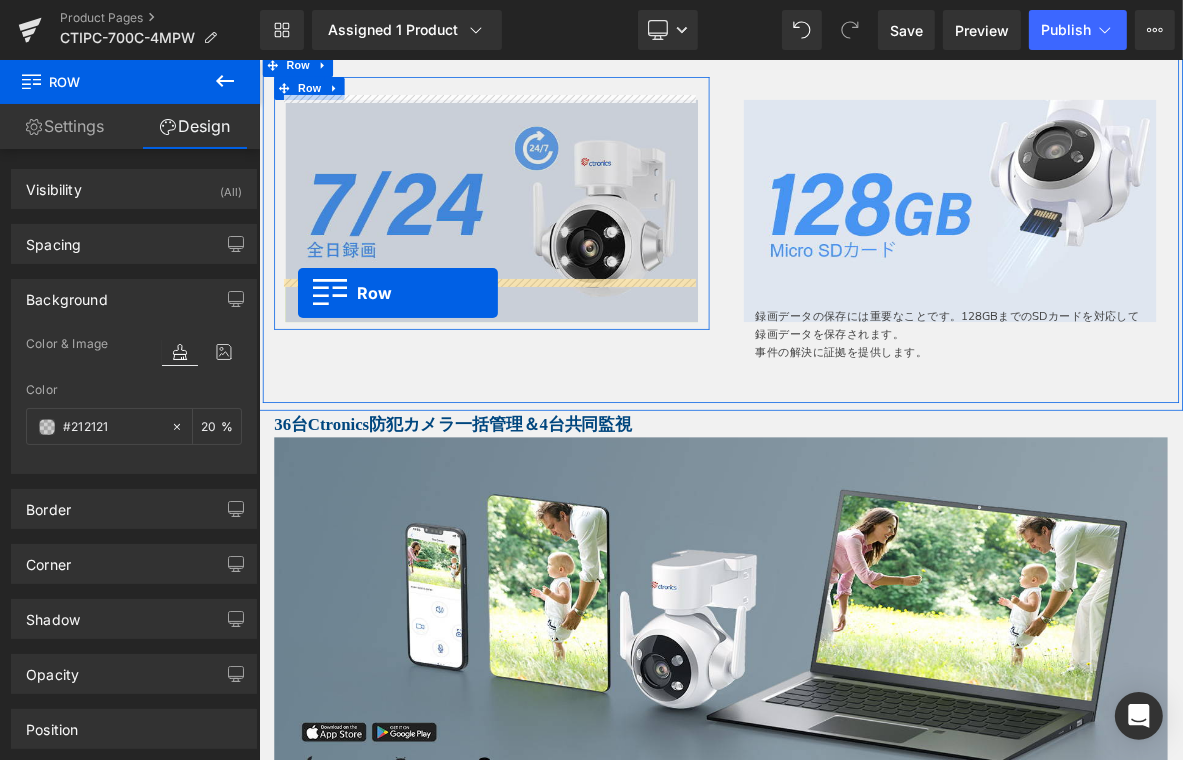 drag, startPoint x: 291, startPoint y: 362, endPoint x: 309, endPoint y: 364, distance: 18.110771 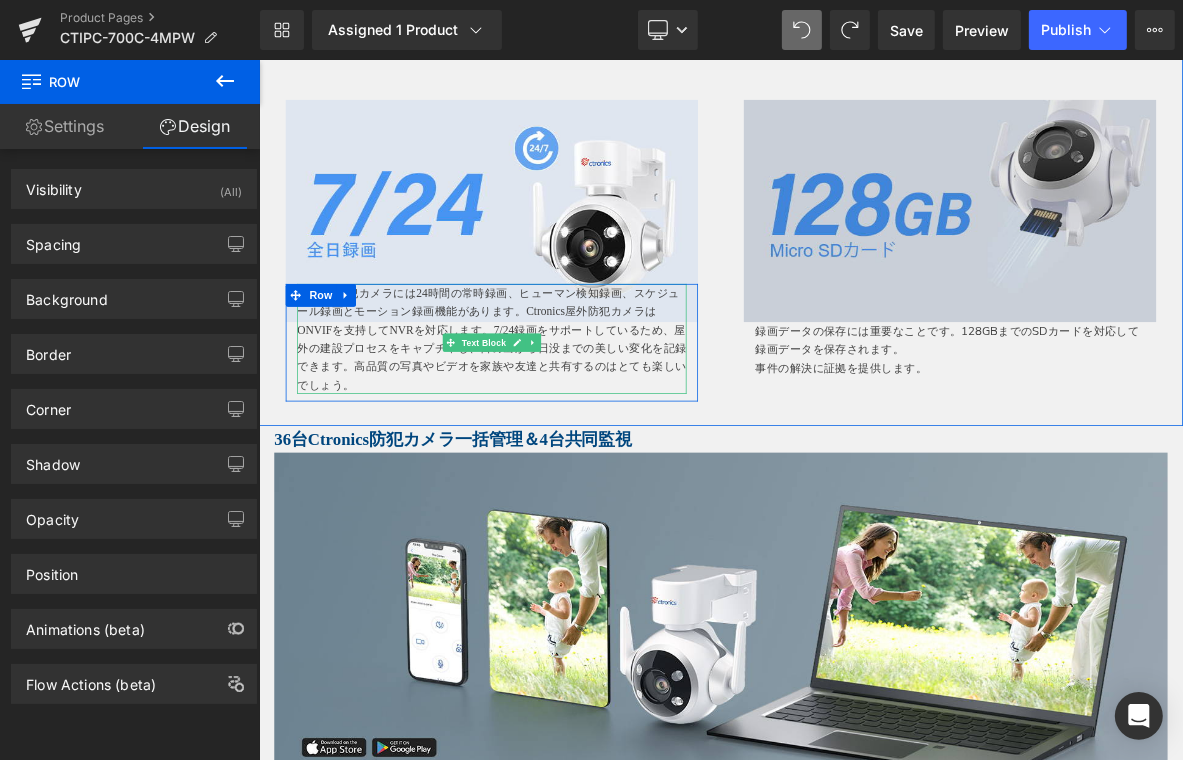 click on "Ctronics防犯カメラには24時間の常時録画、ヒューマン検知録画、スケジュール録画とモーション録画機能があります。Ctronics屋外防犯カメラはONVIFを支持してNVRを対応します。7/24録画をサポートしているため、屋外の建設プロセスをキャプチャし、日の出から日没までの美しい変化を記録できます。高品質の写真やビデオを家族や友達と共有するのはとても楽しいでしょう。" at bounding box center [563, 424] 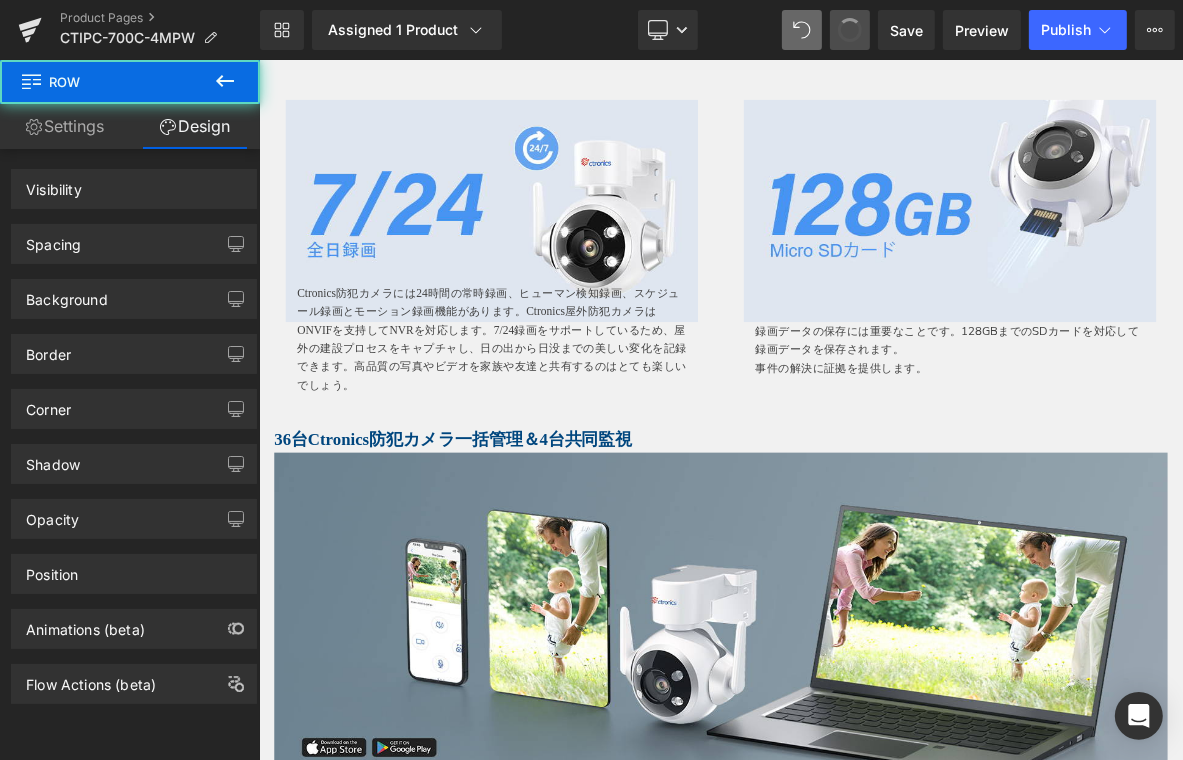 click on "Ctronics防犯カメラには24時間の常時録画、ヒューマン検知録画、スケジュール録画とモーション録画機能があります。Ctronics屋外防犯カメラはONVIFを支持してNVRを対応します。7/24録画をサポートしているため、屋外の建設プロセスをキャプチャし、日の出から日没までの美しい変化を記録できます。高品質の写真やビデオを家族や友達と共有するのはとても楽しいでしょう。" at bounding box center [563, 424] 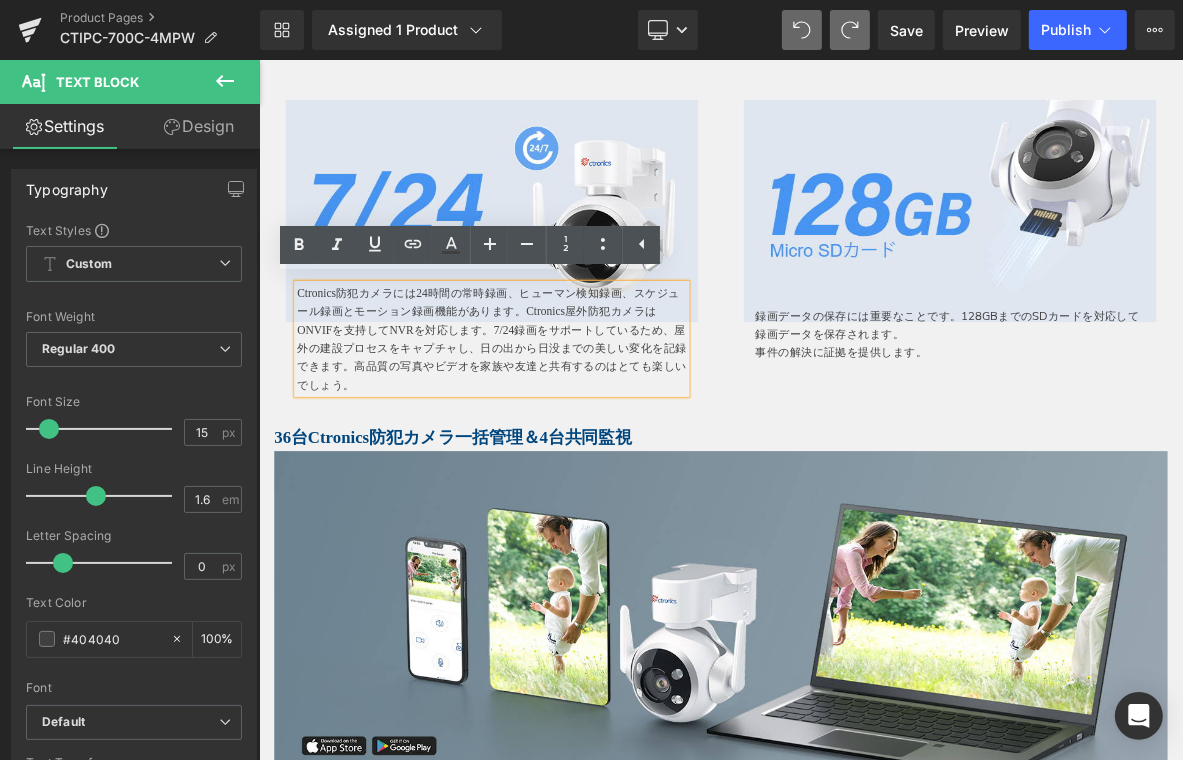 click on "Ctronics防犯カメラには24時間の常時録画、ヒューマン検知録画、スケジュール録画とモーション録画機能があります。Ctronics屋外防犯カメラはONVIFを支持してNVRを対応します。7/24録画をサポートしているため、屋外の建設プロセスをキャプチャし、日の出から日没までの美しい変化を記録できます。高品質の写真やビデオを家族や友達と共有するのはとても楽しいでしょう。" at bounding box center [563, 424] 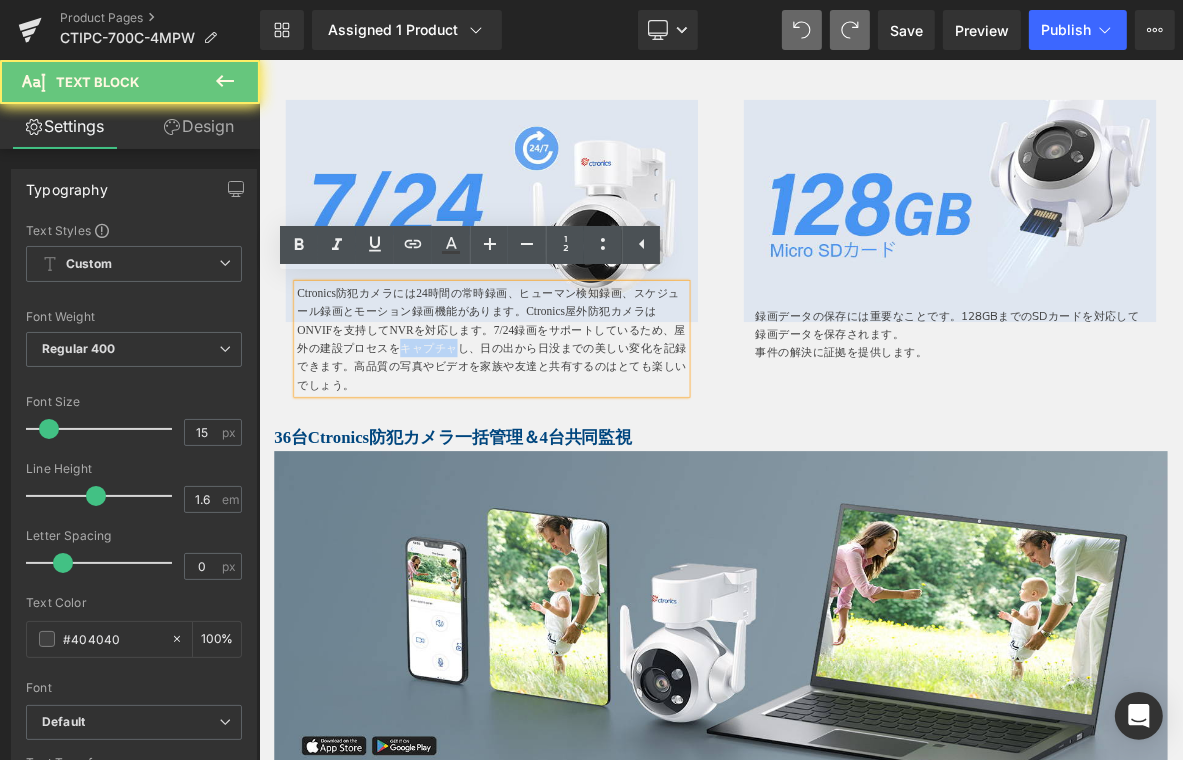 click on "Ctronics防犯カメラには24時間の常時録画、ヒューマン検知録画、スケジュール録画とモーション録画機能があります。Ctronics屋外防犯カメラはONVIFを支持してNVRを対応します。7/24録画をサポートしているため、屋外の建設プロセスをキャプチャし、日の出から日没までの美しい変化を記録できます。高品質の写真やビデオを家族や友達と共有するのはとても楽しいでしょう。" at bounding box center [563, 424] 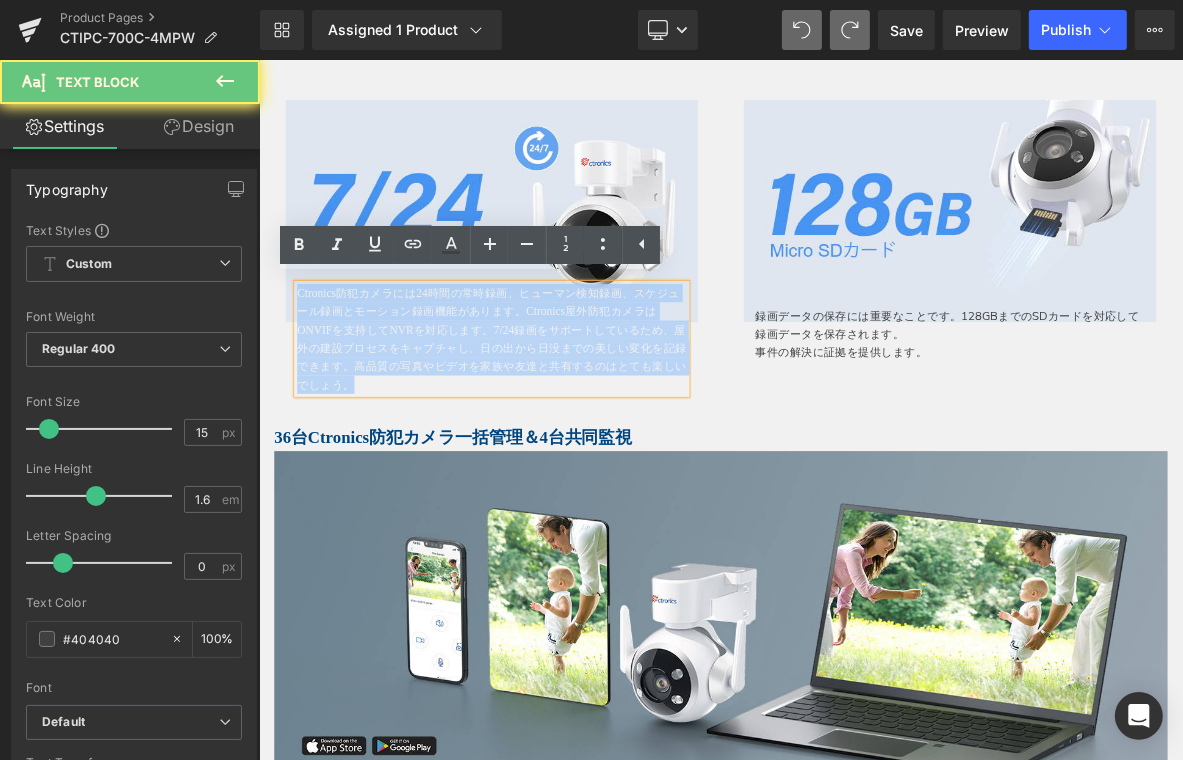 click on "Ctronics防犯カメラには24時間の常時録画、ヒューマン検知録画、スケジュール録画とモーション録画機能があります。Ctronics屋外防犯カメラはONVIFを支持してNVRを対応します。7/24録画をサポートしているため、屋外の建設プロセスをキャプチャし、日の出から日没までの美しい変化を記録できます。高品質の写真やビデオを家族や友達と共有するのはとても楽しいでしょう。" at bounding box center (563, 424) 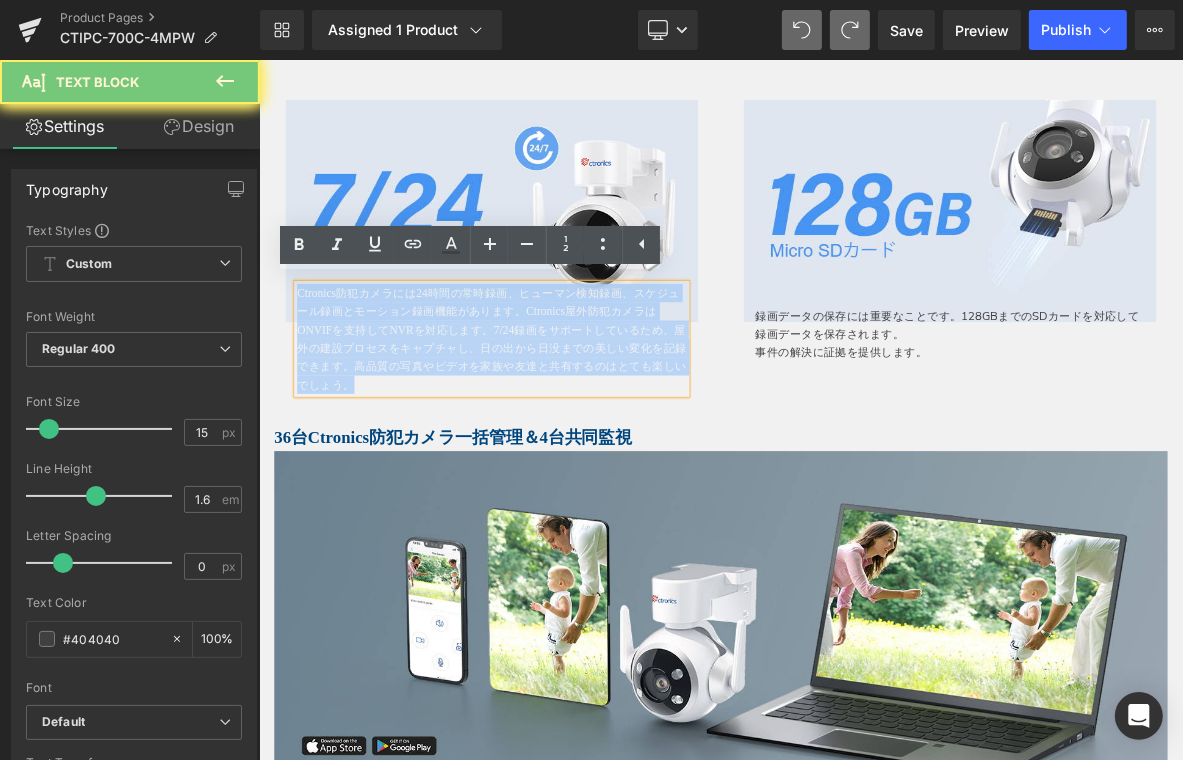 type 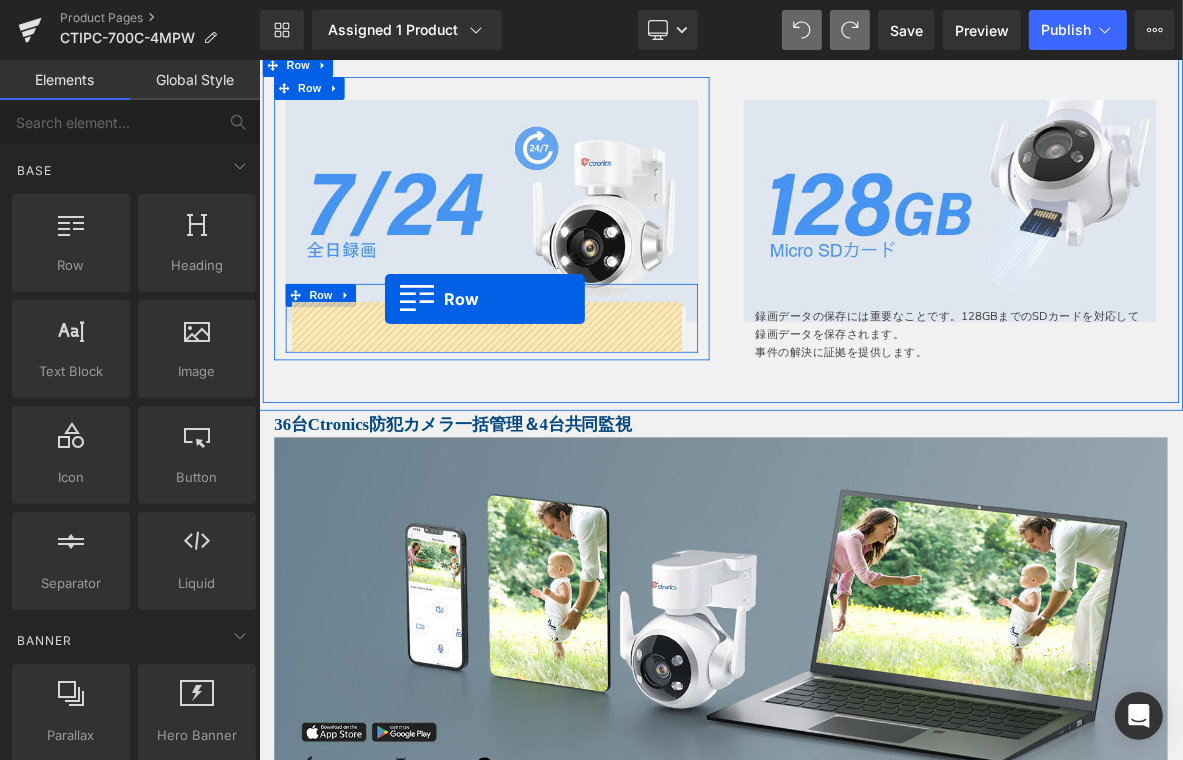 drag, startPoint x: 358, startPoint y: 321, endPoint x: 423, endPoint y: 371, distance: 82.006096 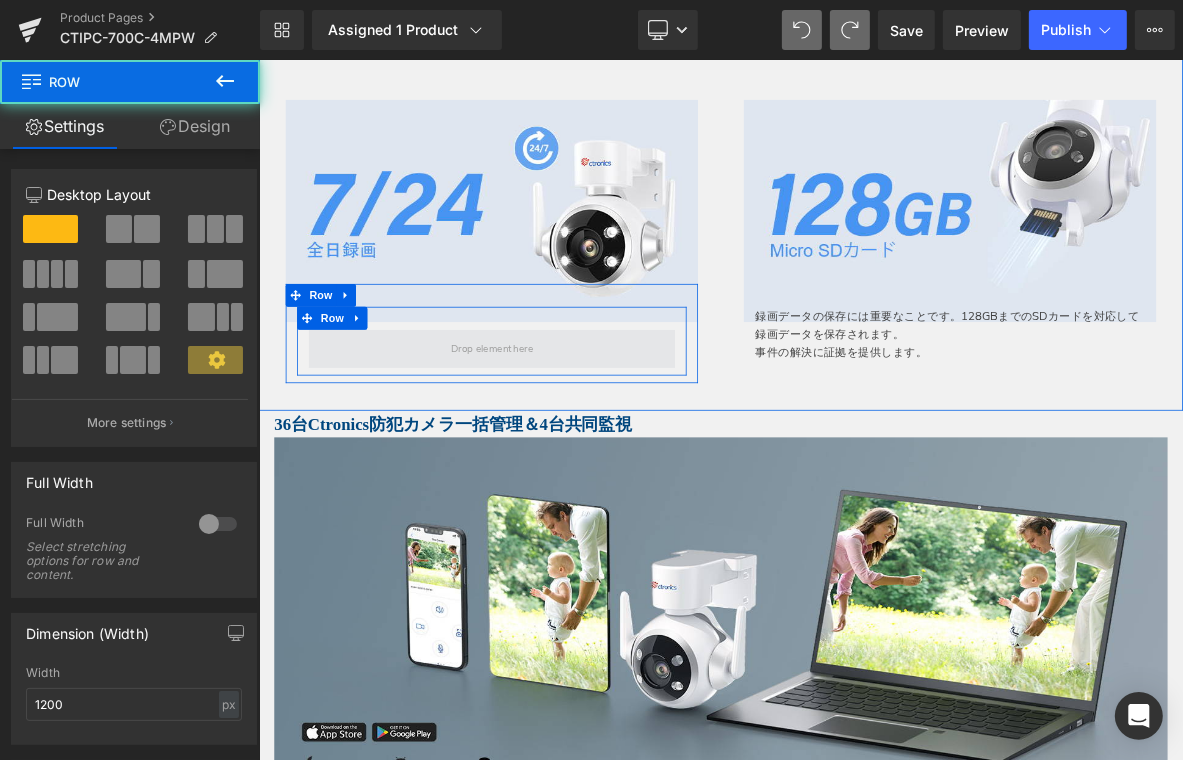 click at bounding box center (563, 437) 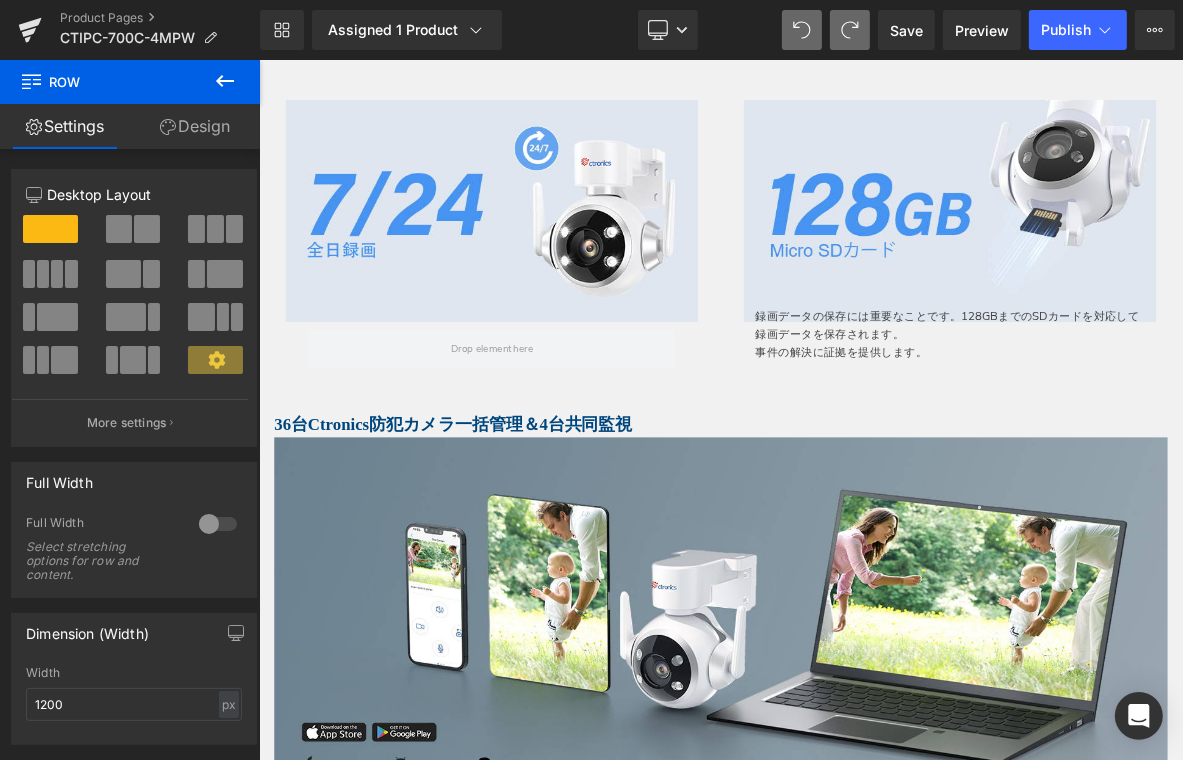 click at bounding box center (225, 82) 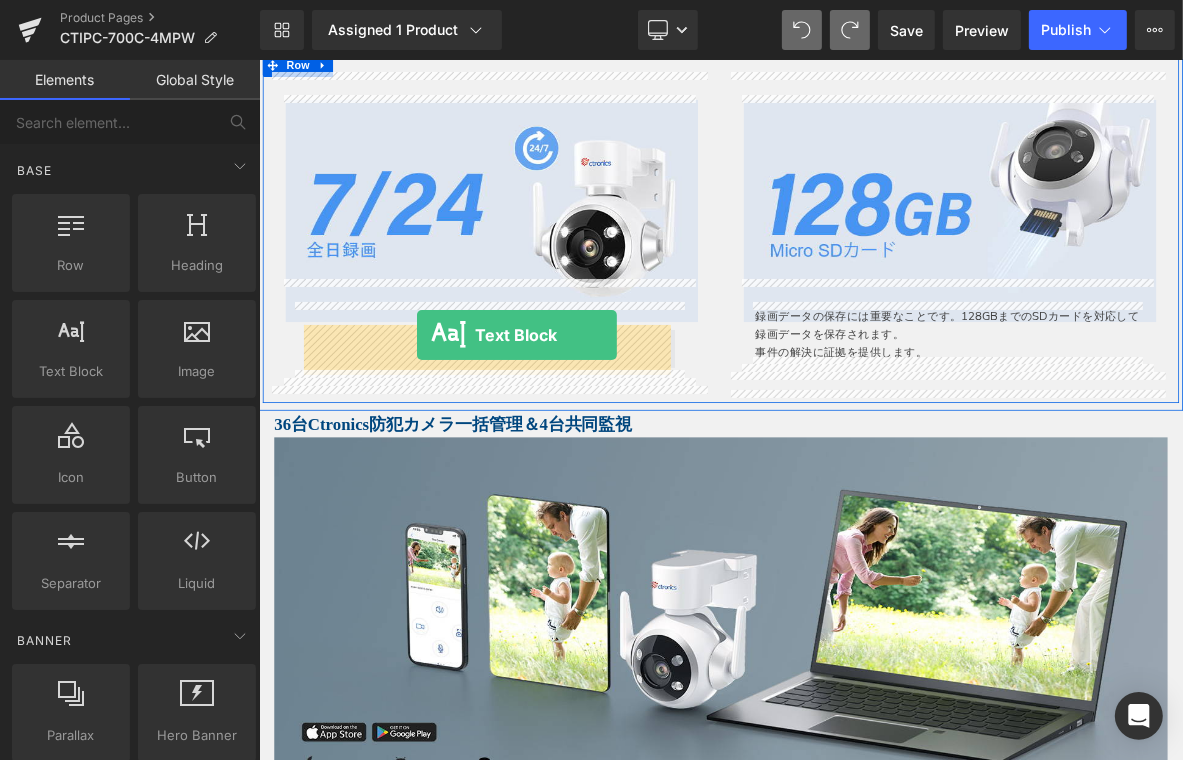 drag, startPoint x: 350, startPoint y: 423, endPoint x: 464, endPoint y: 419, distance: 114.07015 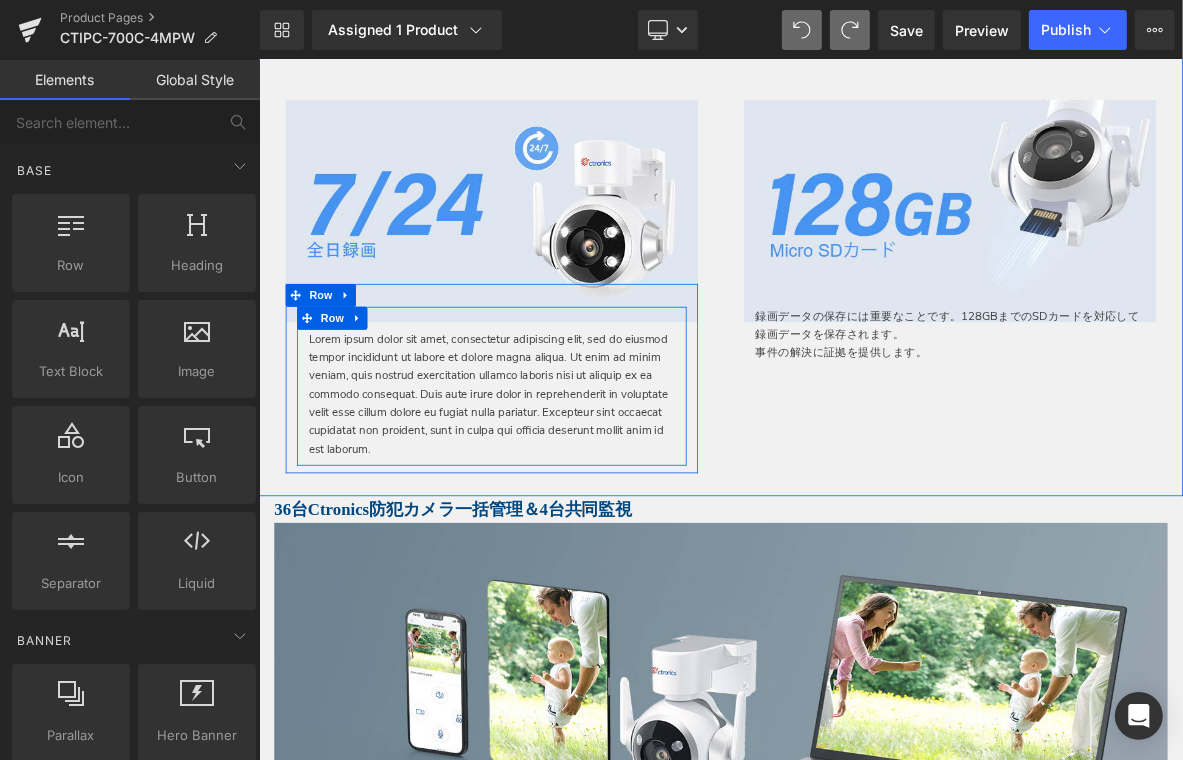 click on "Lorem ipsum dolor sit amet, consectetur adipiscing elit, sed do eiusmod tempor incididunt ut labore et dolore magna aliqua. Ut enim ad minim veniam, quis nostrud exercitation ullamco laboris nisi ut aliquip ex ea commodo consequat. Duis aute irure dolor in reprehenderit in voluptate velit esse cillum dolore eu fugiat nulla pariatur. Excepteur sint occaecat cupidatat non proident, sunt in culpa qui officia deserunt mollit anim id est laborum." at bounding box center (563, 496) 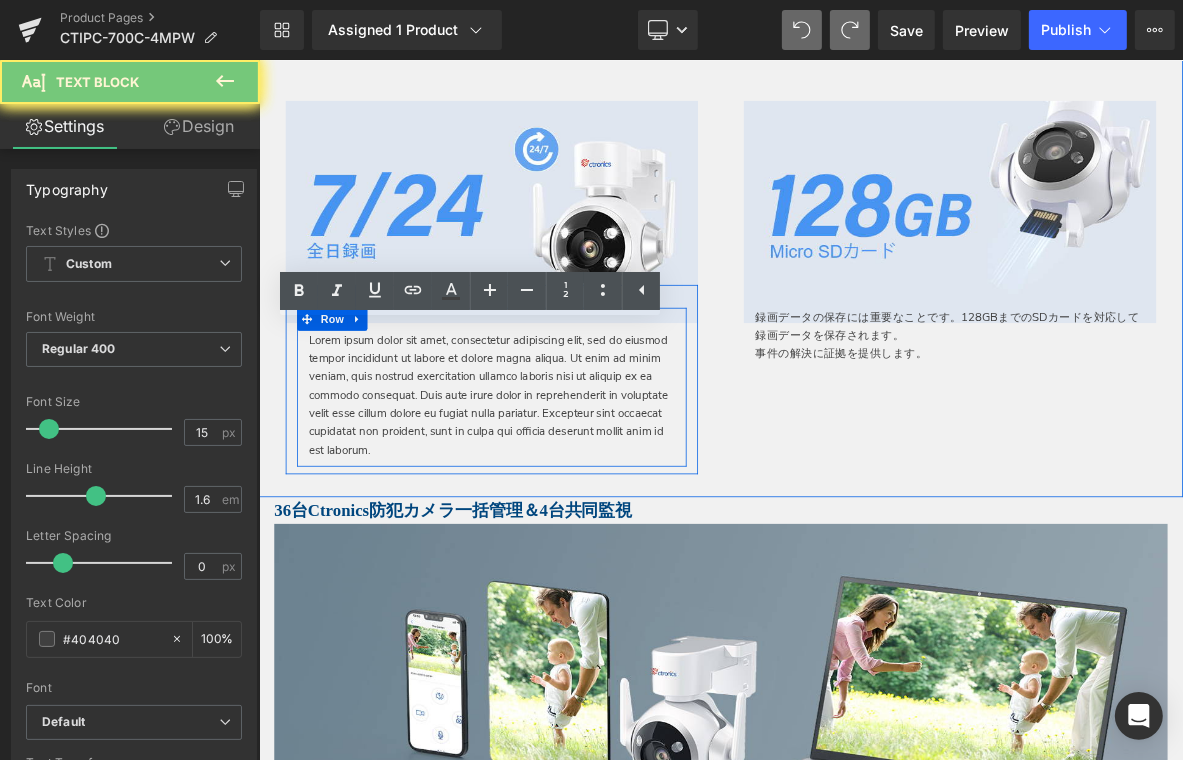 click on "Lorem ipsum dolor sit amet, consectetur adipiscing elit, sed do eiusmod tempor incididunt ut labore et dolore magna aliqua. Ut enim ad minim veniam, quis nostrud exercitation ullamco laboris nisi ut aliquip ex ea commodo consequat. Duis aute irure dolor in reprehenderit in voluptate velit esse cillum dolore eu fugiat nulla pariatur. Excepteur sint occaecat cupidatat non proident, sunt in culpa qui officia deserunt mollit anim id est laborum." at bounding box center [563, 498] 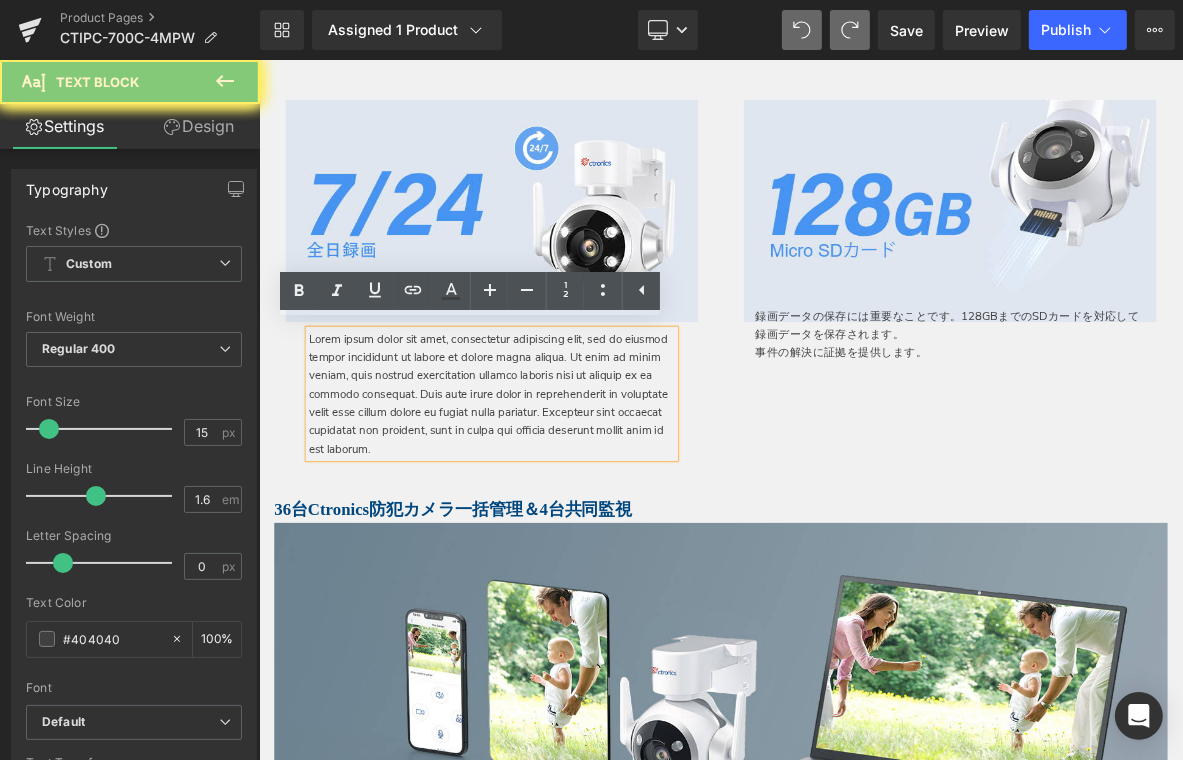 click on "Lorem ipsum dolor sit amet, consectetur adipiscing elit, sed do eiusmod tempor incididunt ut labore et dolore magna aliqua. Ut enim ad minim veniam, quis nostrud exercitation ullamco laboris nisi ut aliquip ex ea commodo consequat. Duis aute irure dolor in reprehenderit in voluptate velit esse cillum dolore eu fugiat nulla pariatur. Excepteur sint occaecat cupidatat non proident, sunt in culpa qui officia deserunt mollit anim id est laborum." at bounding box center (563, 496) 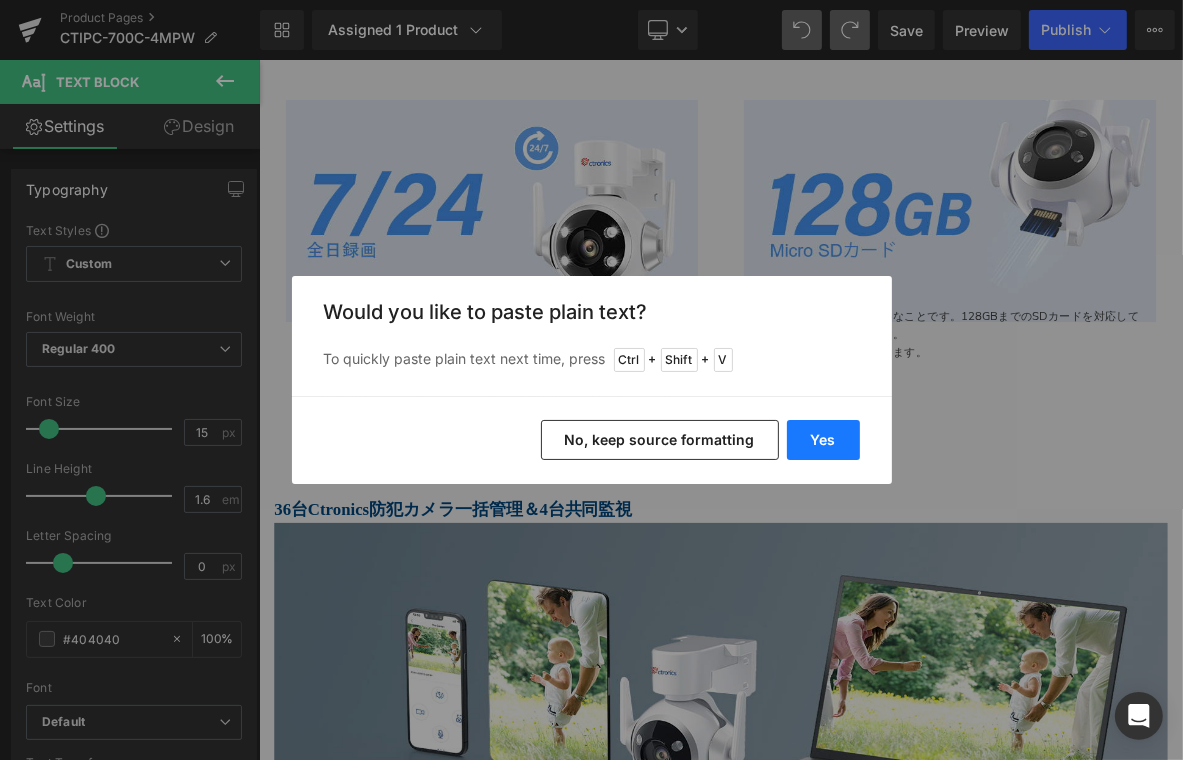 click on "Yes" at bounding box center (823, 440) 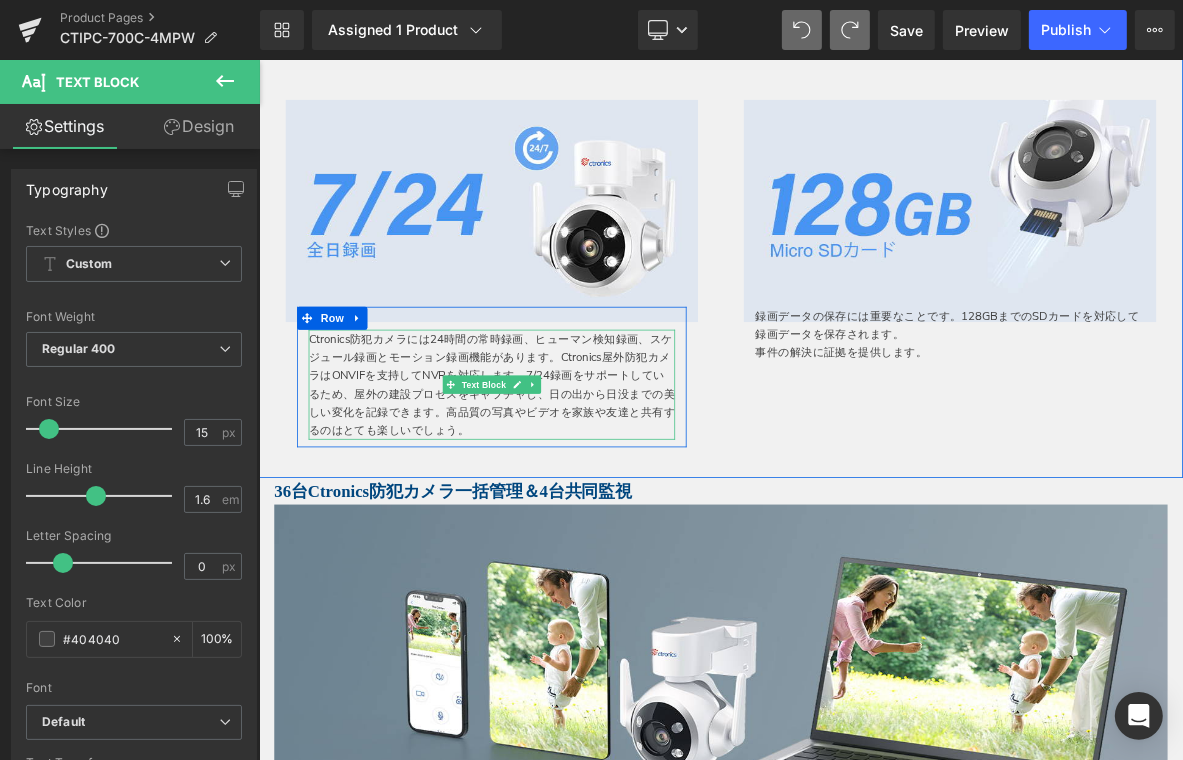 click on "Ctronics防犯カメラには24時間の常時録画、ヒューマン検知録画、スケジュール録画とモーション録画機能があります。Ctronics屋外防犯カメラはONVIFを支持してNVRを対応します。7/24録画をサポートしているため、屋外の建設プロセスをキャプチャし、日の出から日没までの美しい変化を記録できます。高品質の写真やビデオを家族や友達と共有するのはとても楽しいでしょう。" at bounding box center [563, 484] 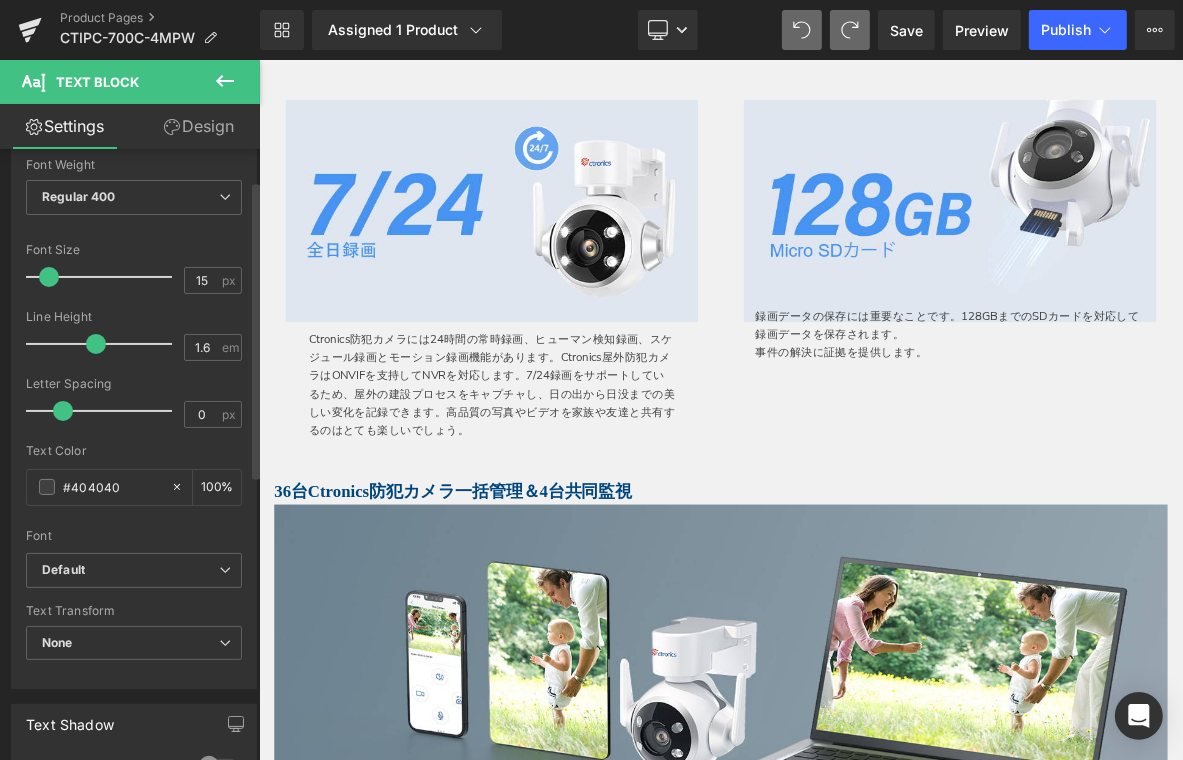 scroll, scrollTop: 300, scrollLeft: 0, axis: vertical 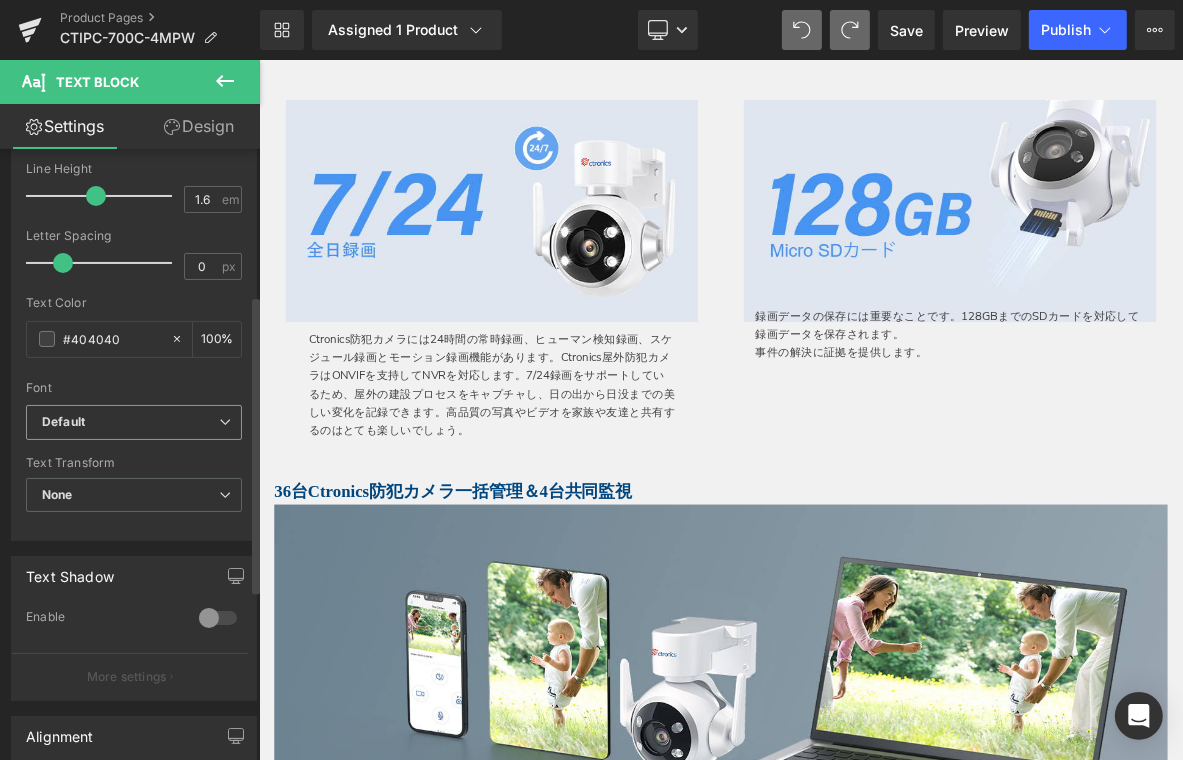 click on "Default" at bounding box center (134, 422) 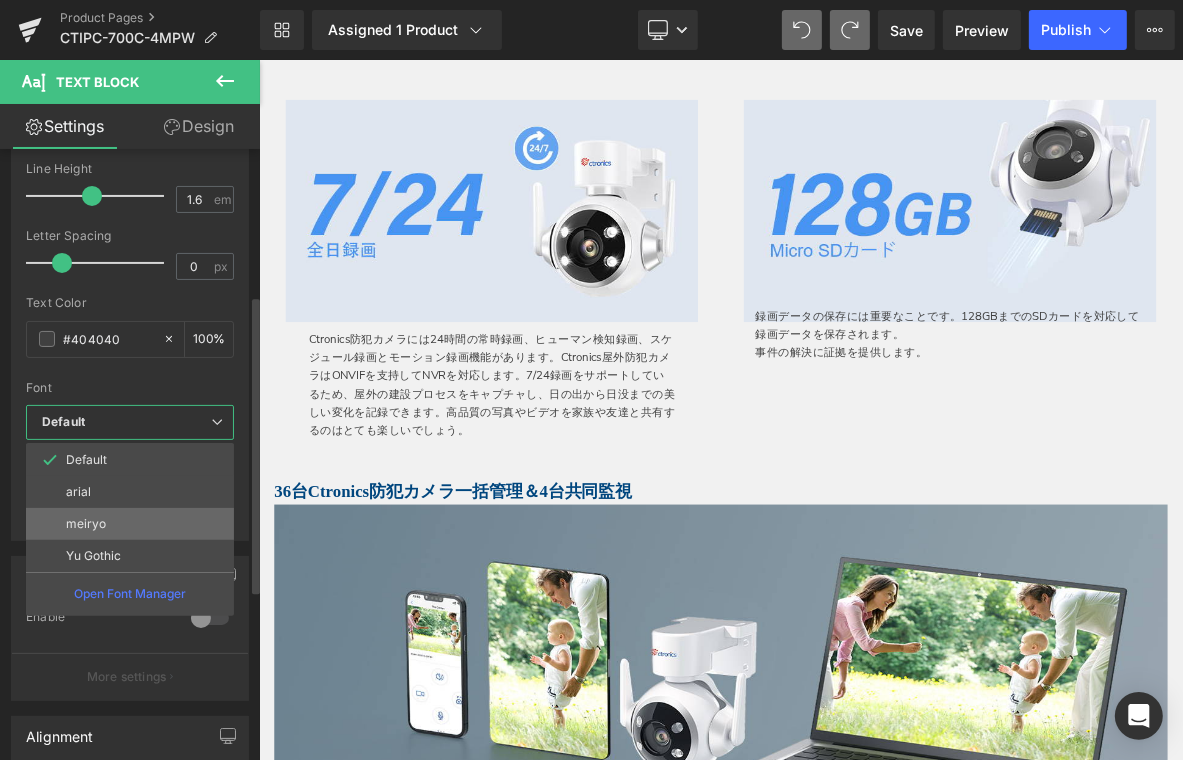 click on "meiryo" at bounding box center (130, 524) 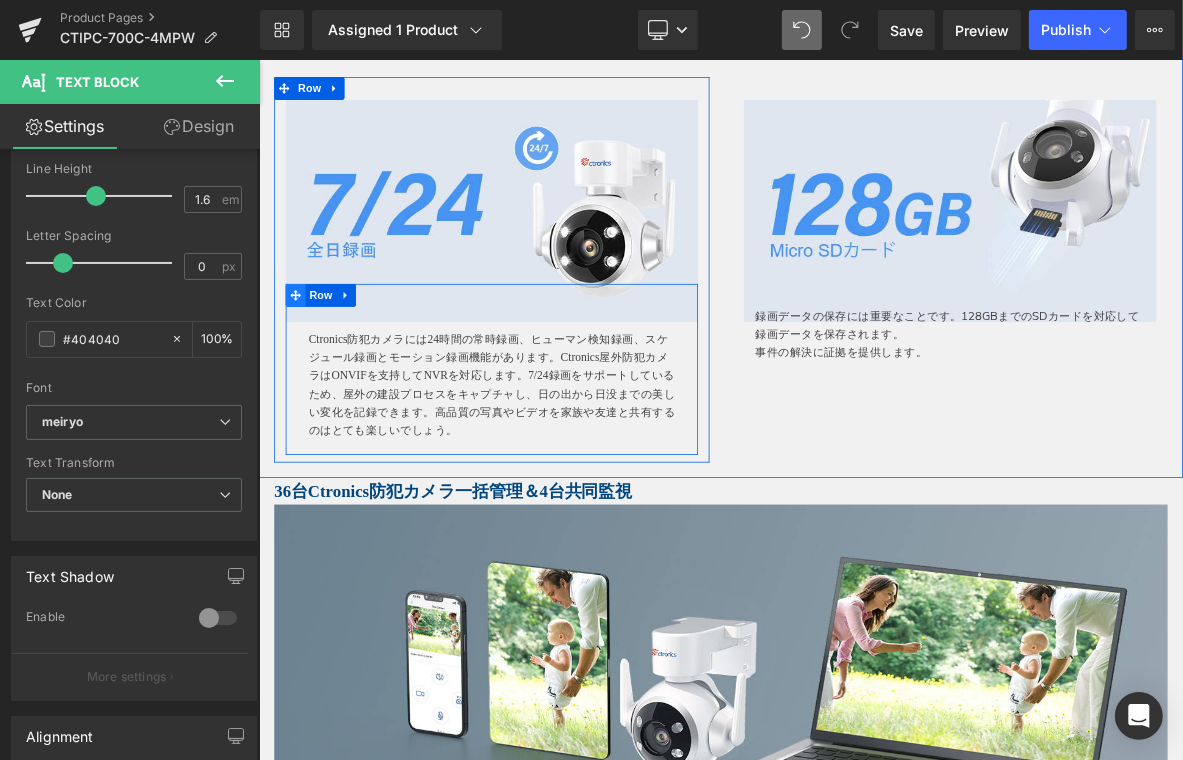 click 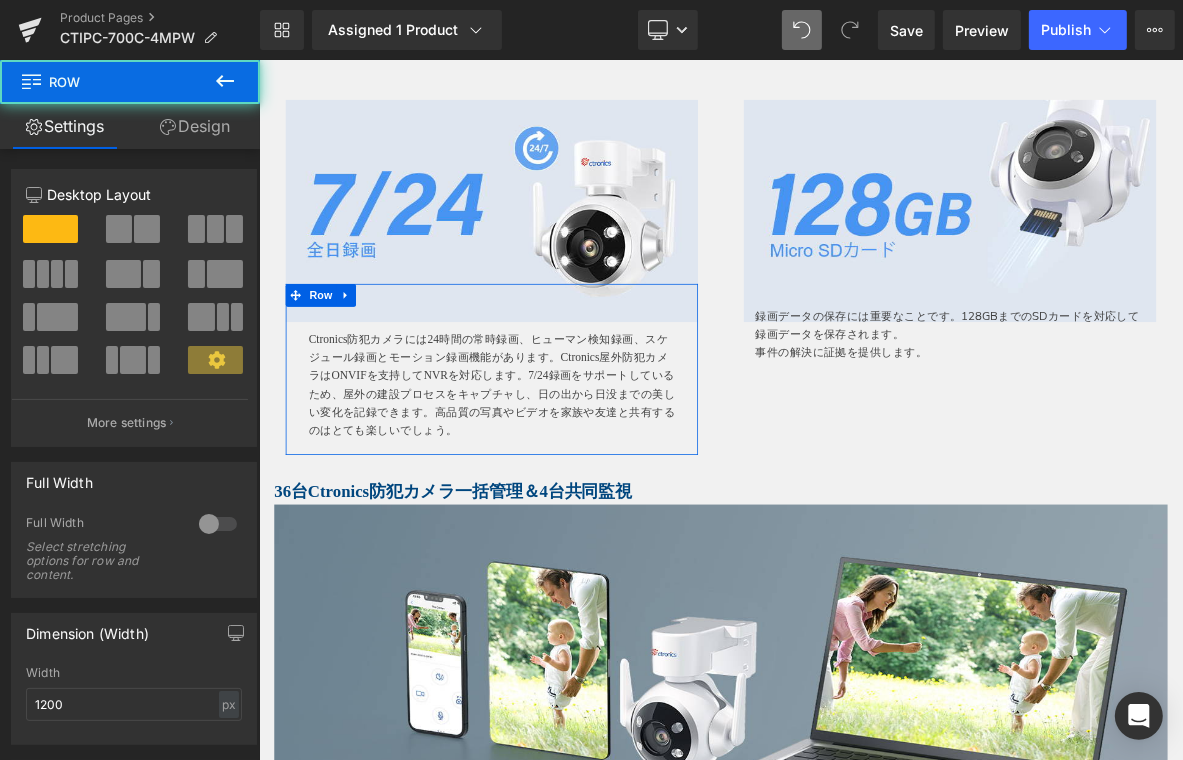 click on "Design" at bounding box center [195, 126] 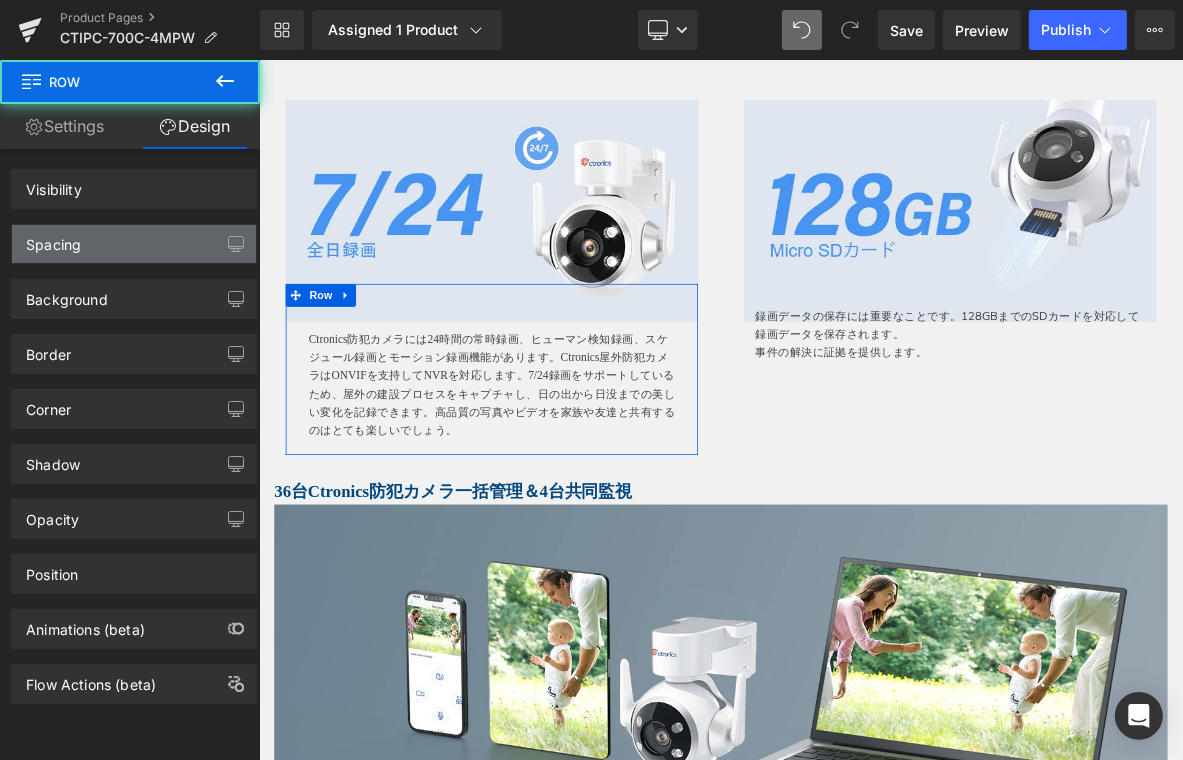 click on "Spacing" at bounding box center (53, 239) 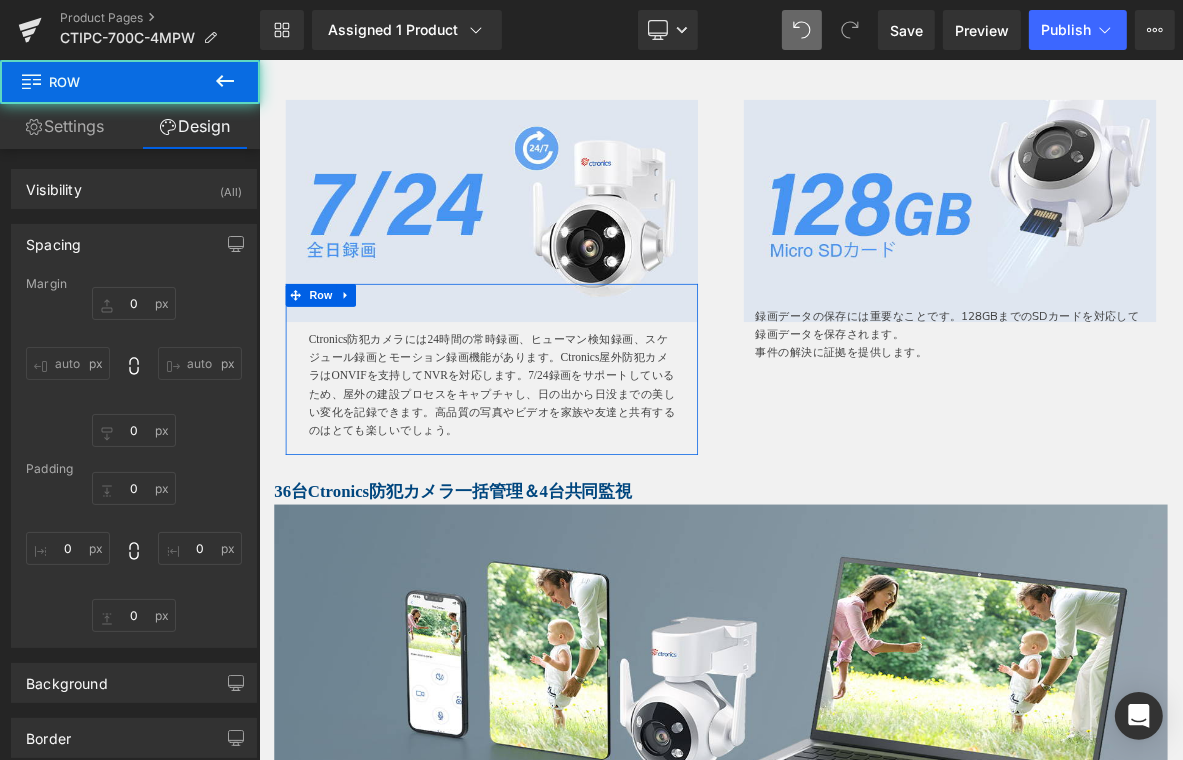 type on "-50" 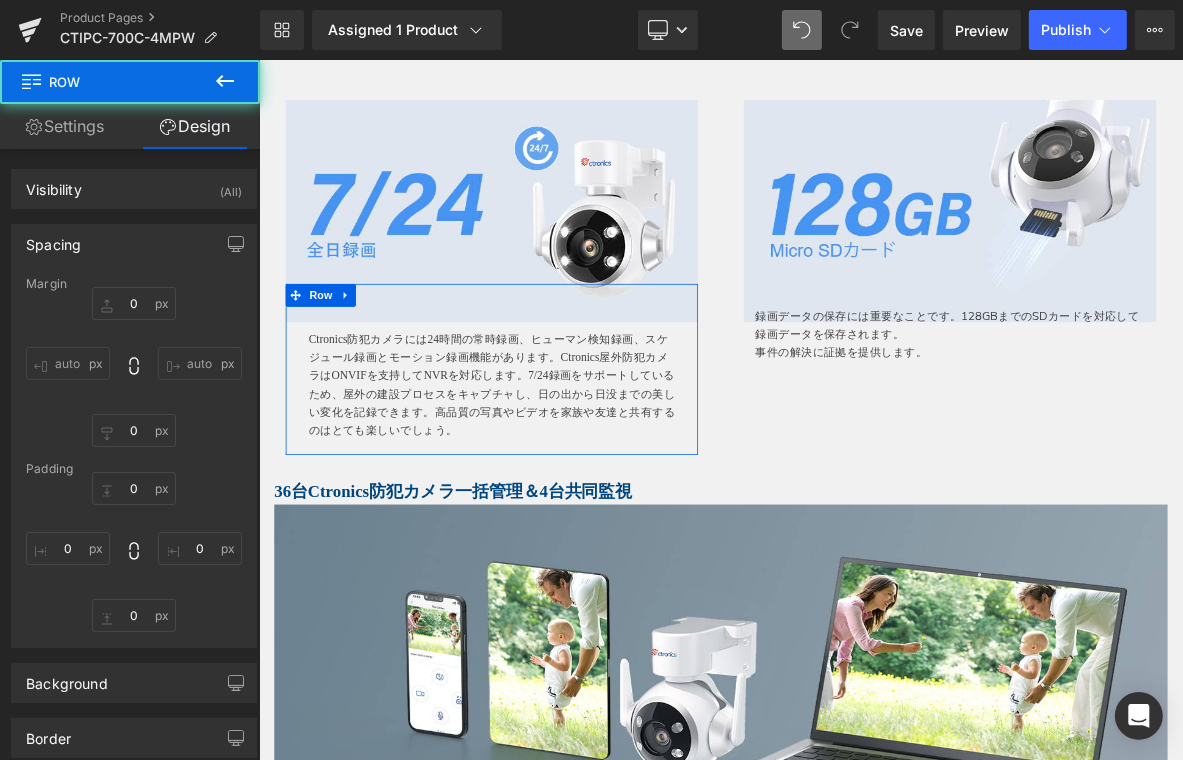 type on "0" 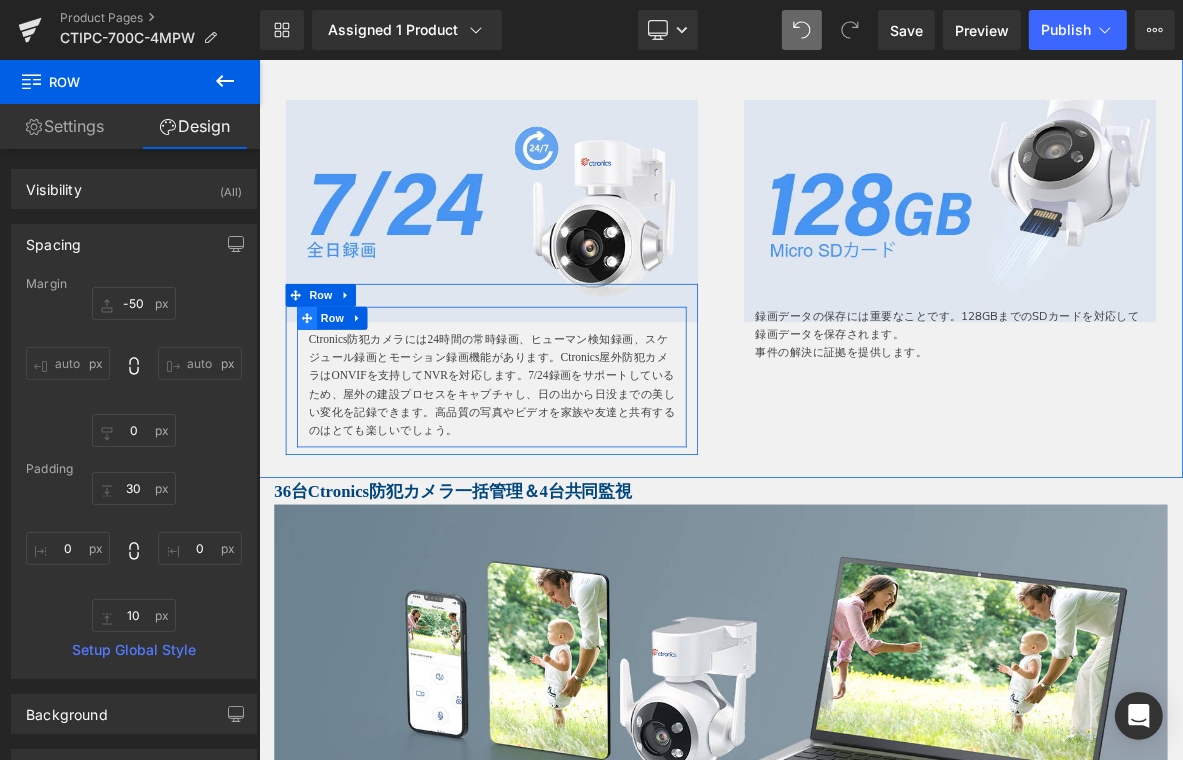click at bounding box center (321, 397) 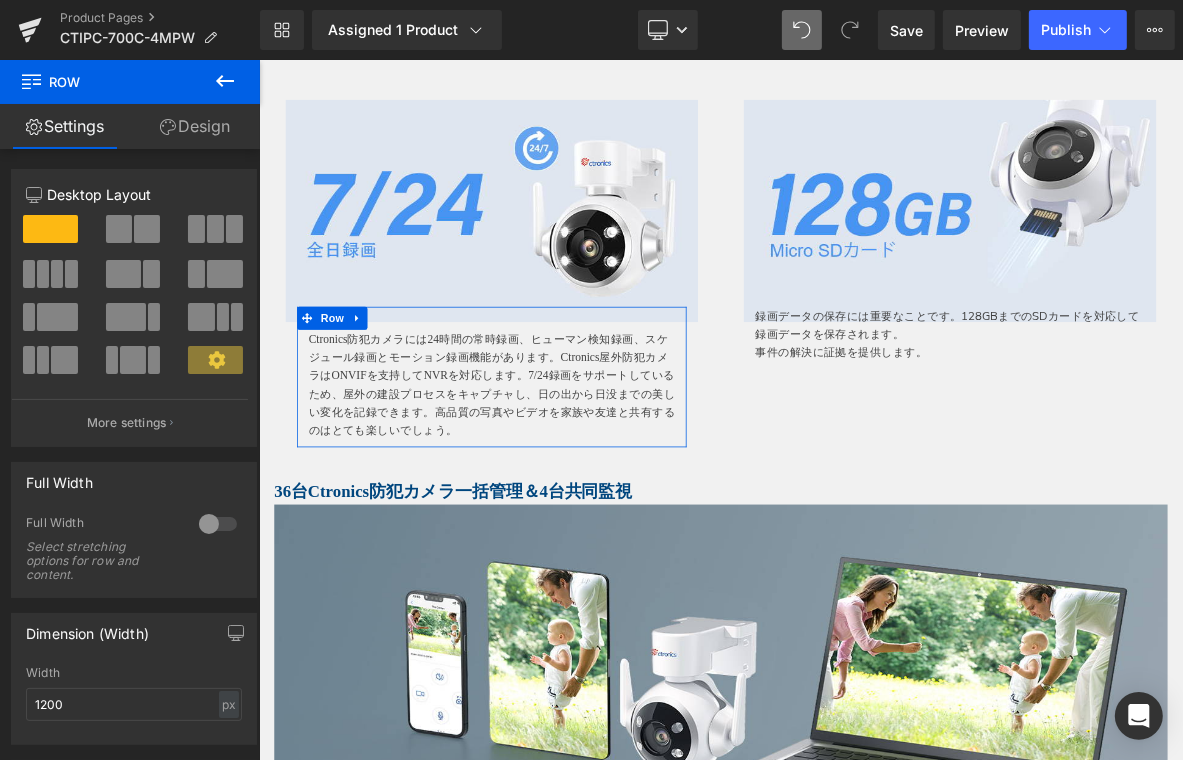 click on "Design" at bounding box center (195, 126) 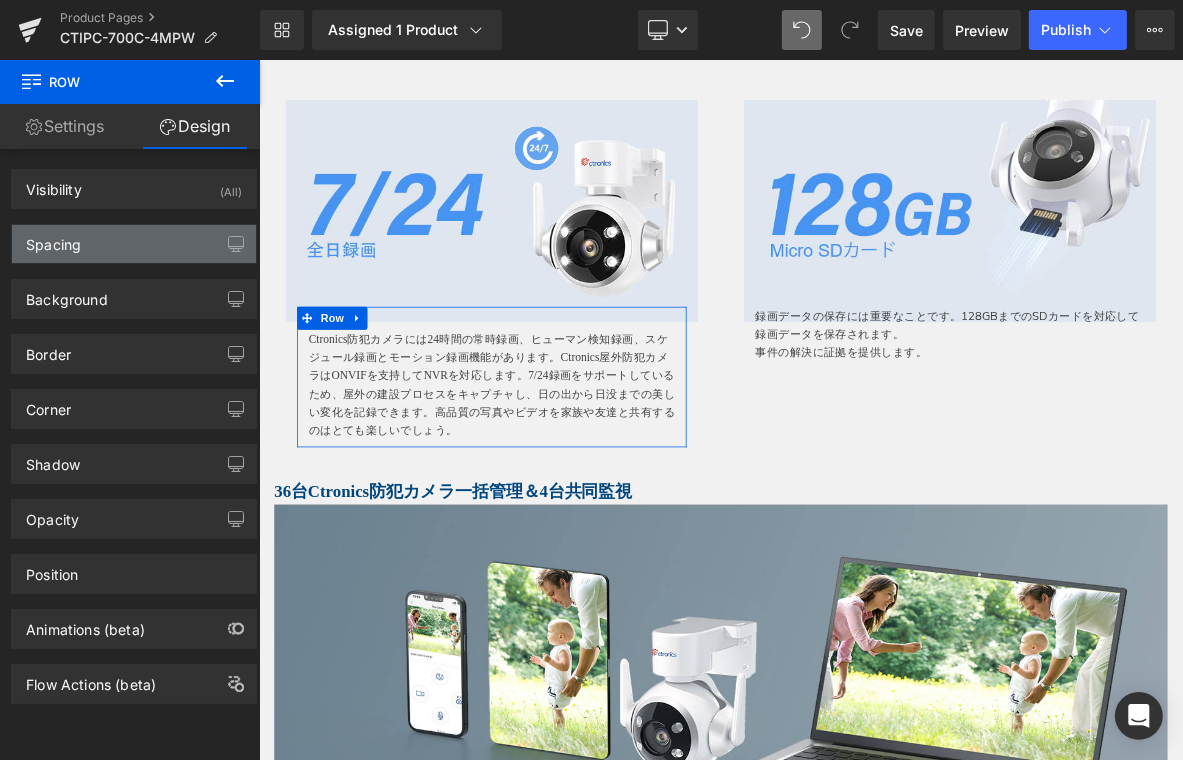 click on "Spacing" at bounding box center (134, 244) 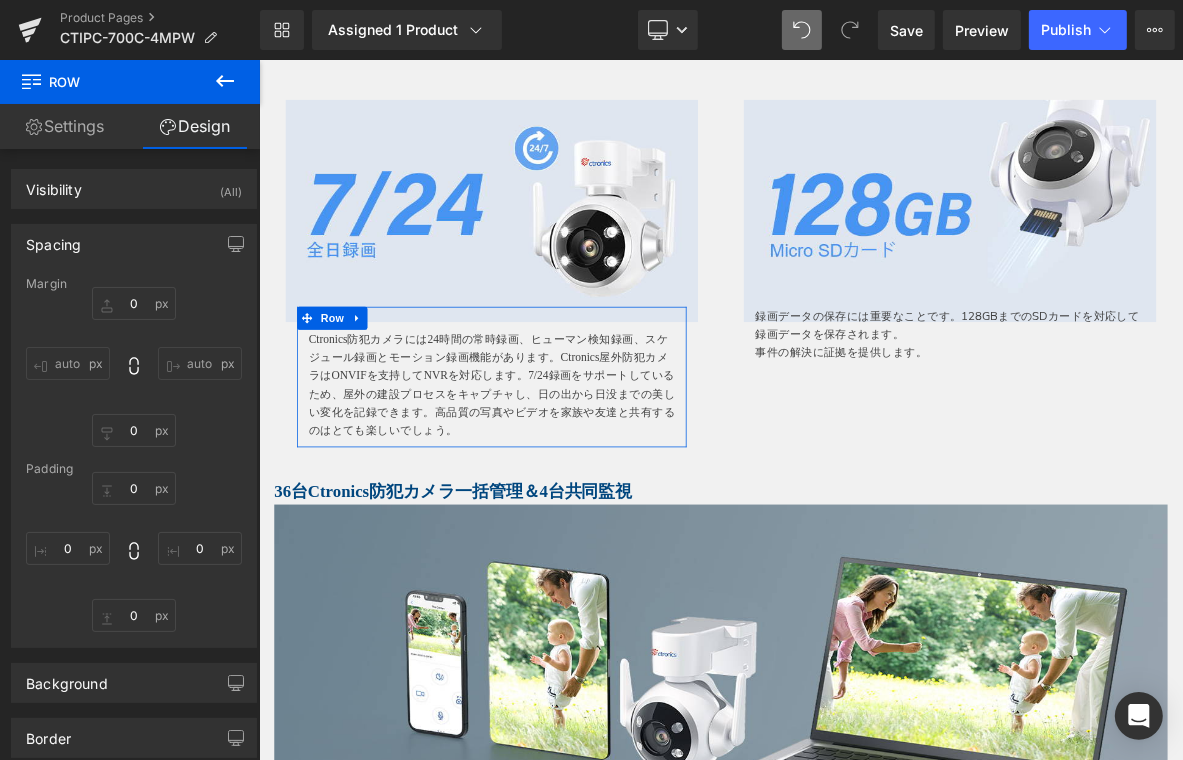 type on "0" 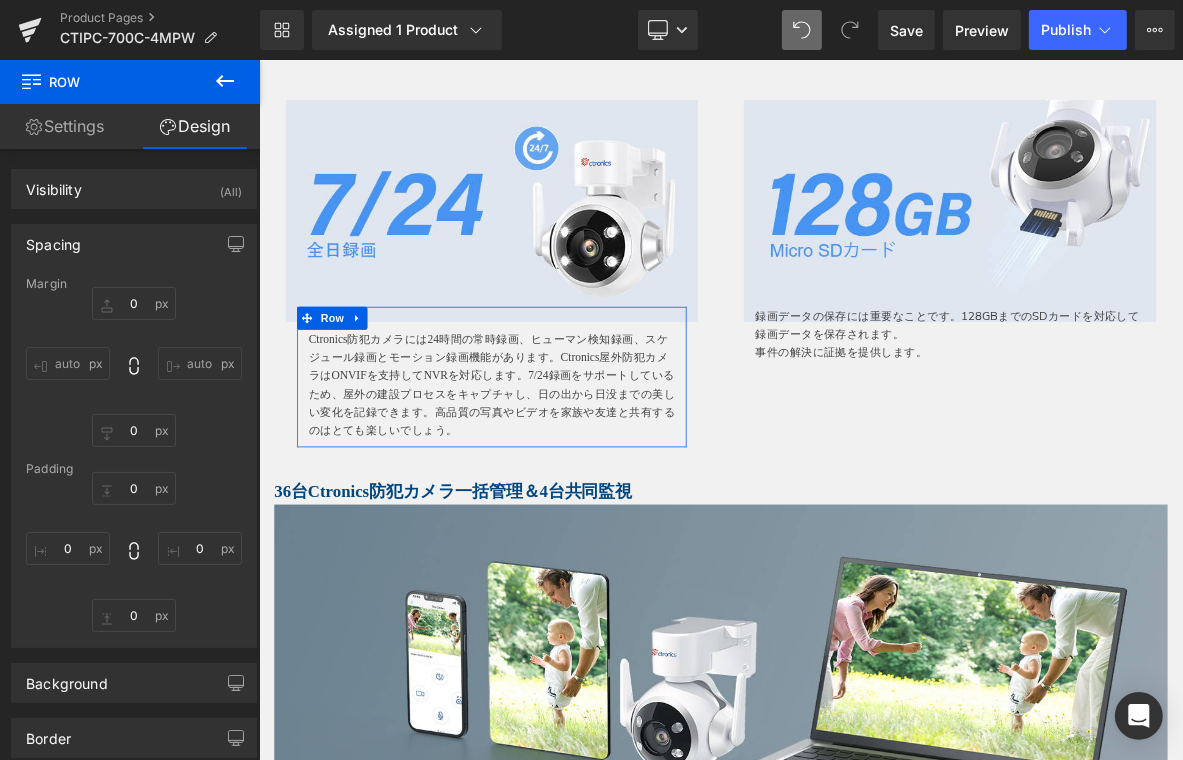 type on "0" 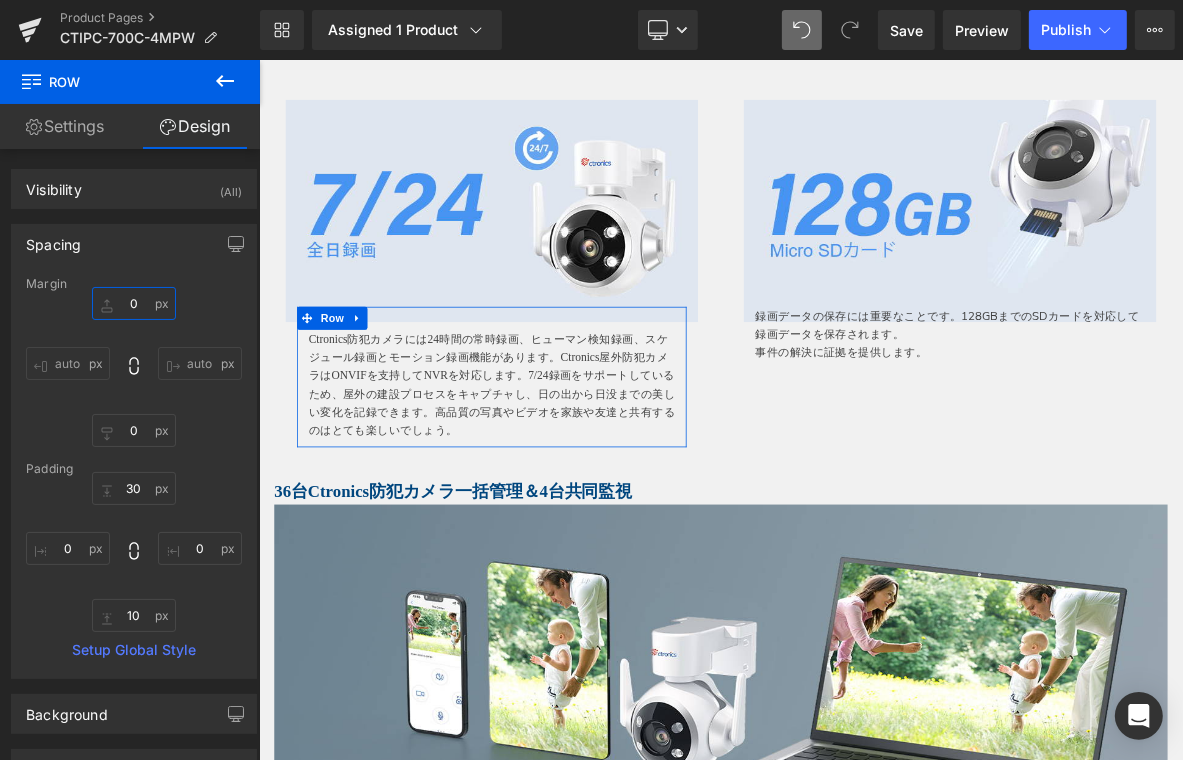 click on "0" at bounding box center [134, 303] 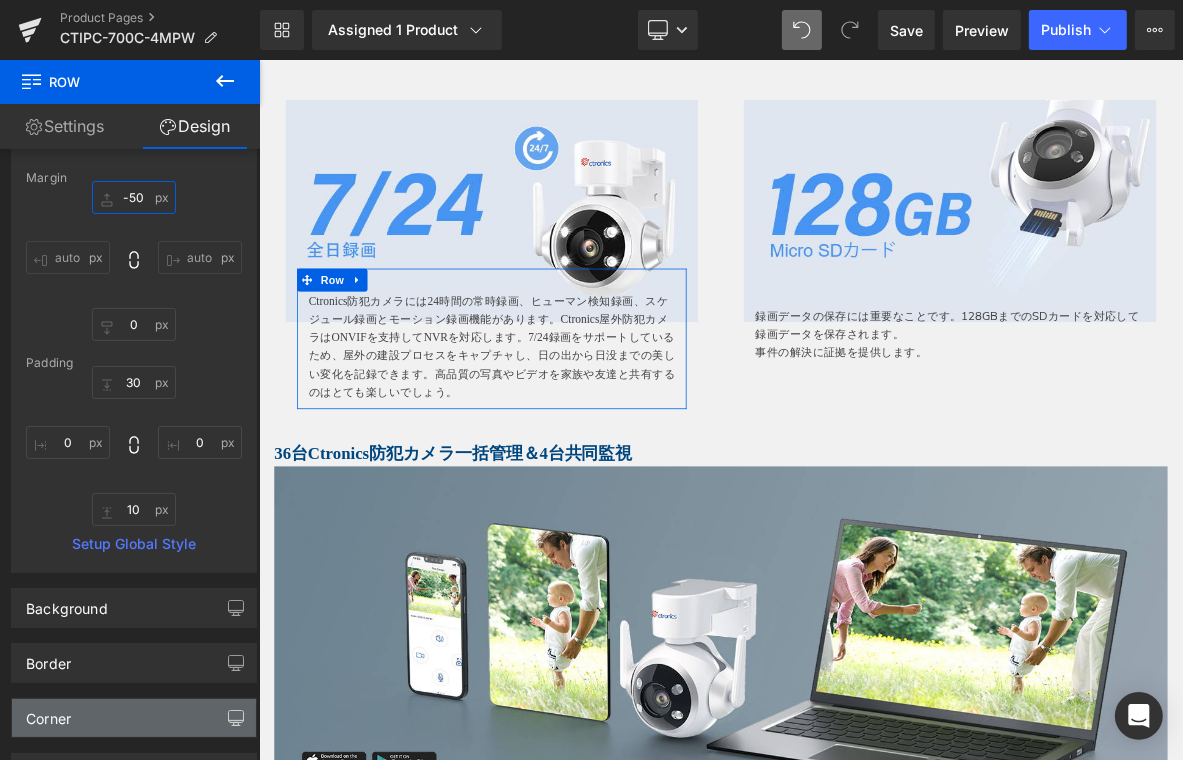 scroll, scrollTop: 400, scrollLeft: 0, axis: vertical 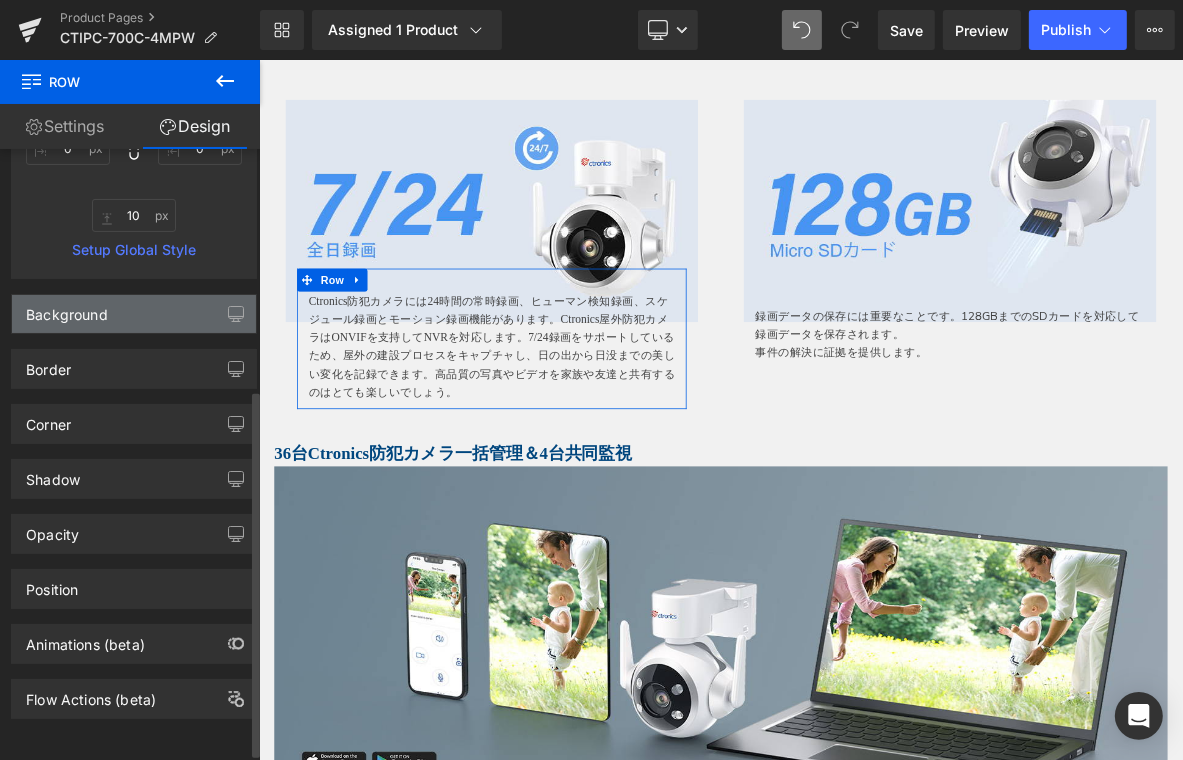 type on "-50" 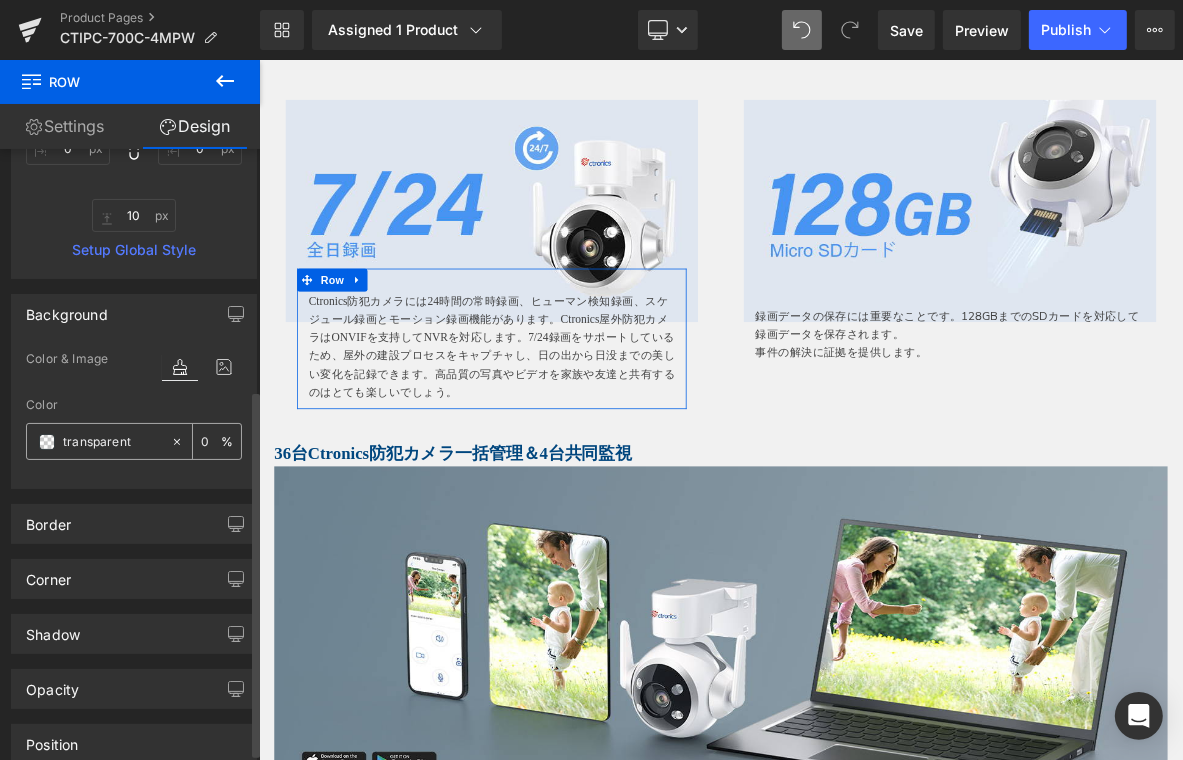 click on "transparent" at bounding box center (112, 442) 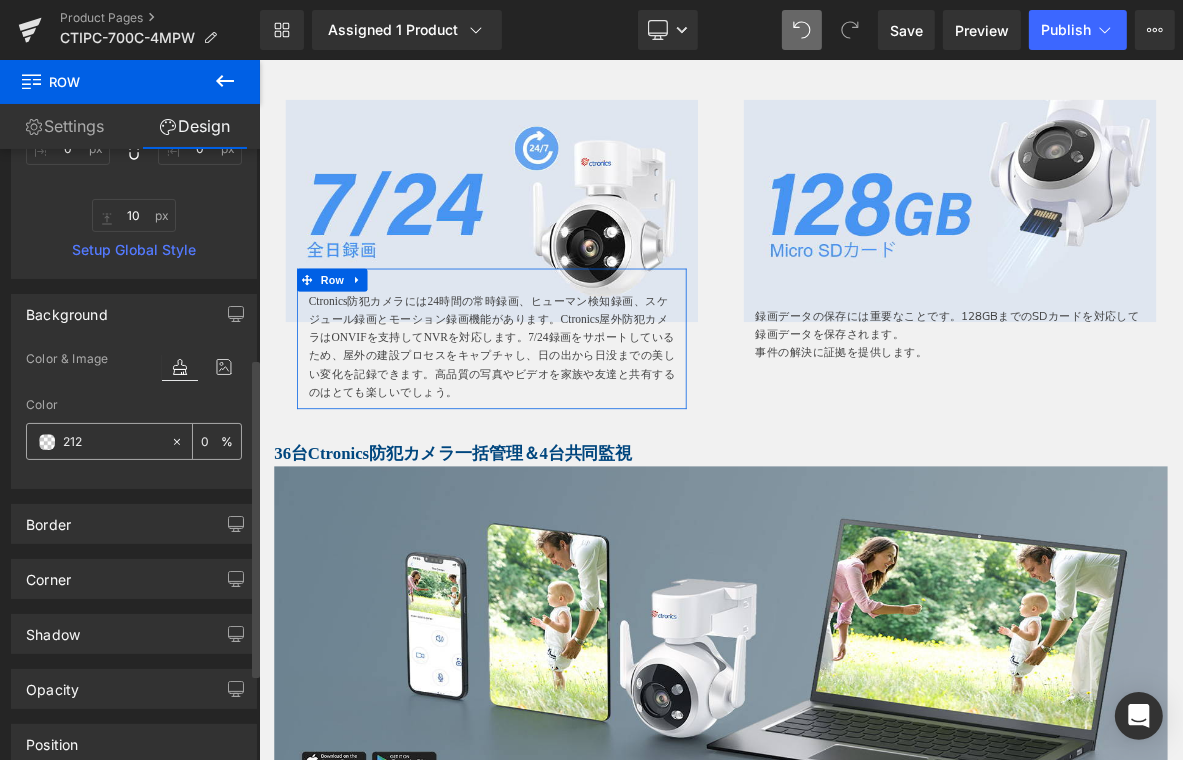 type on "2121" 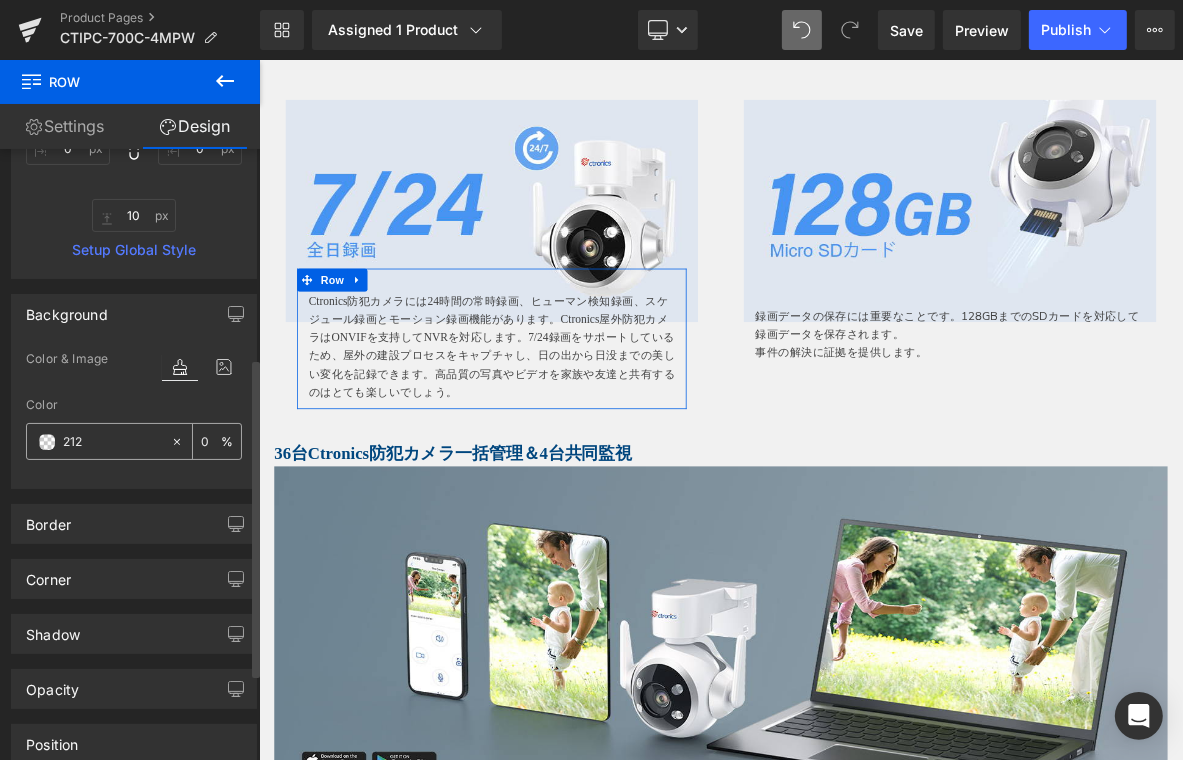 type on "100" 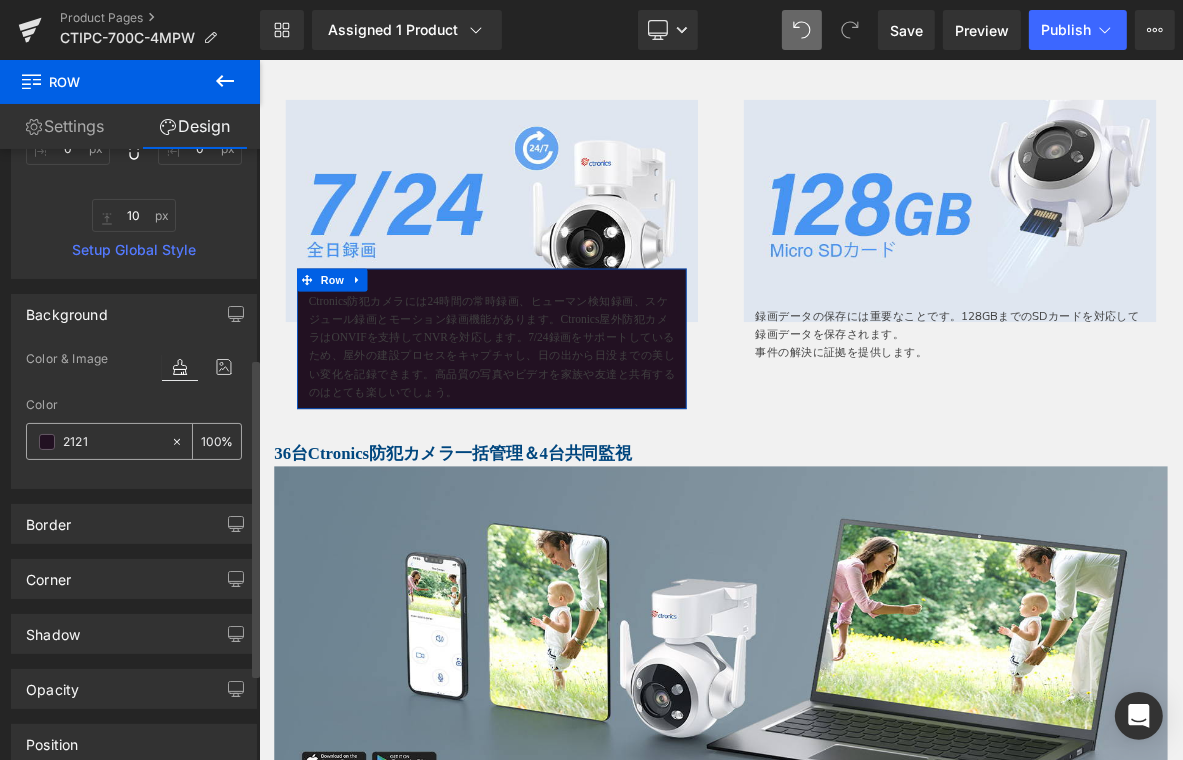 type on "21212" 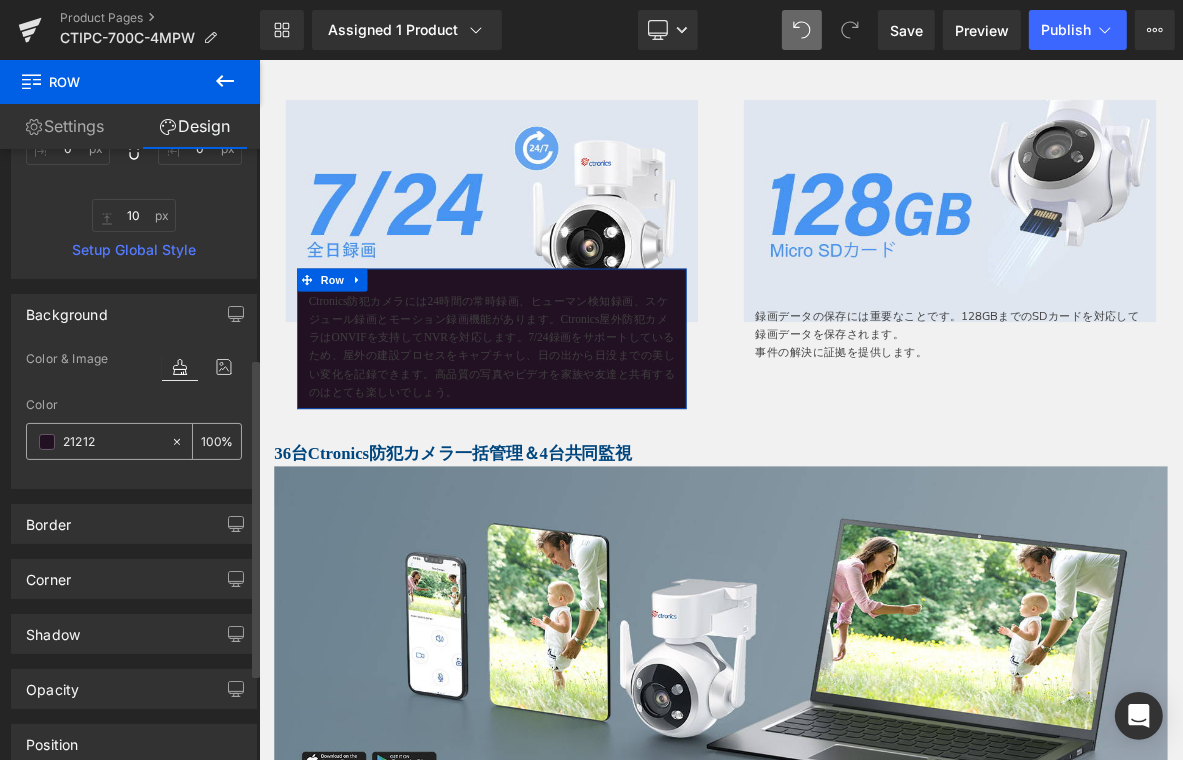 type on "0" 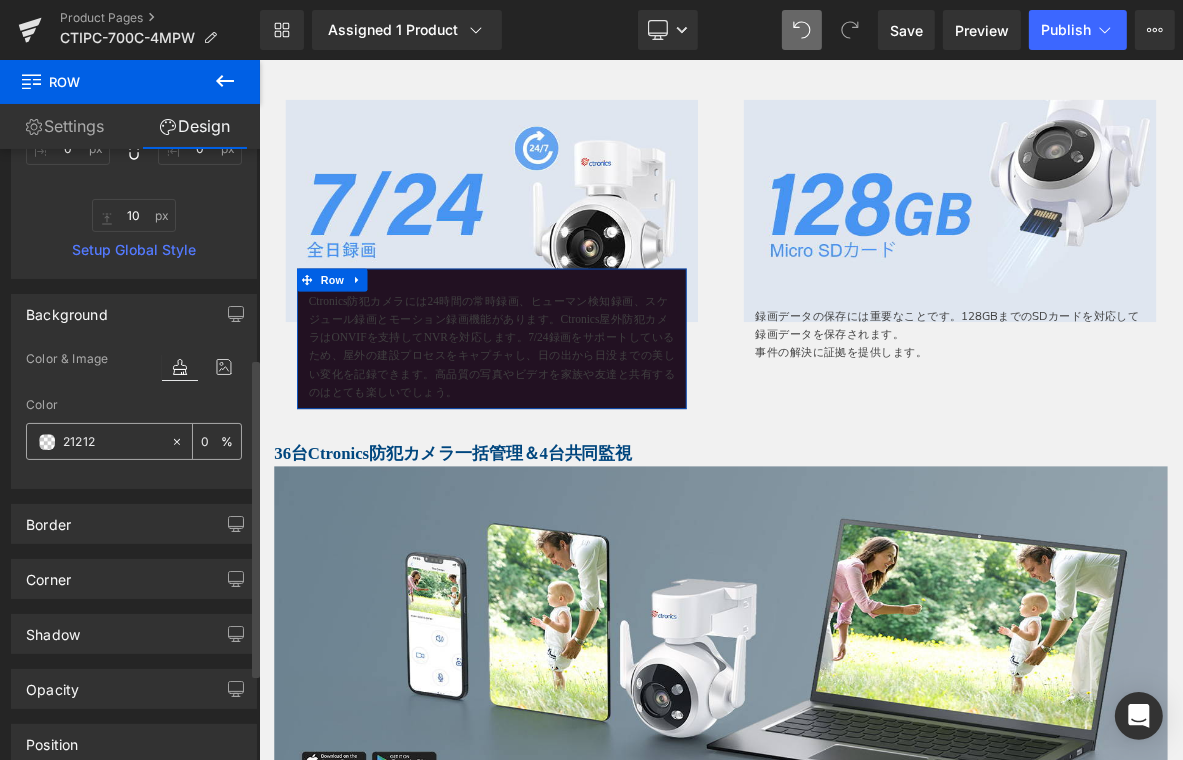 type on "212121" 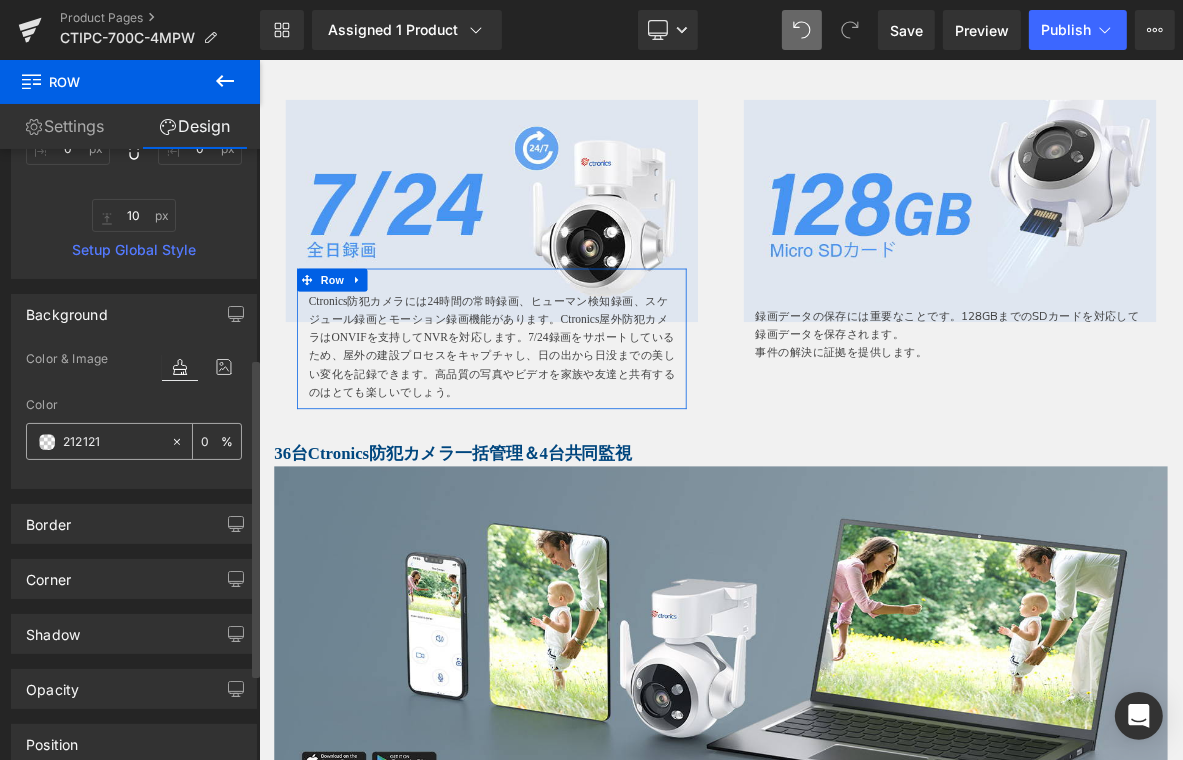 type on "100" 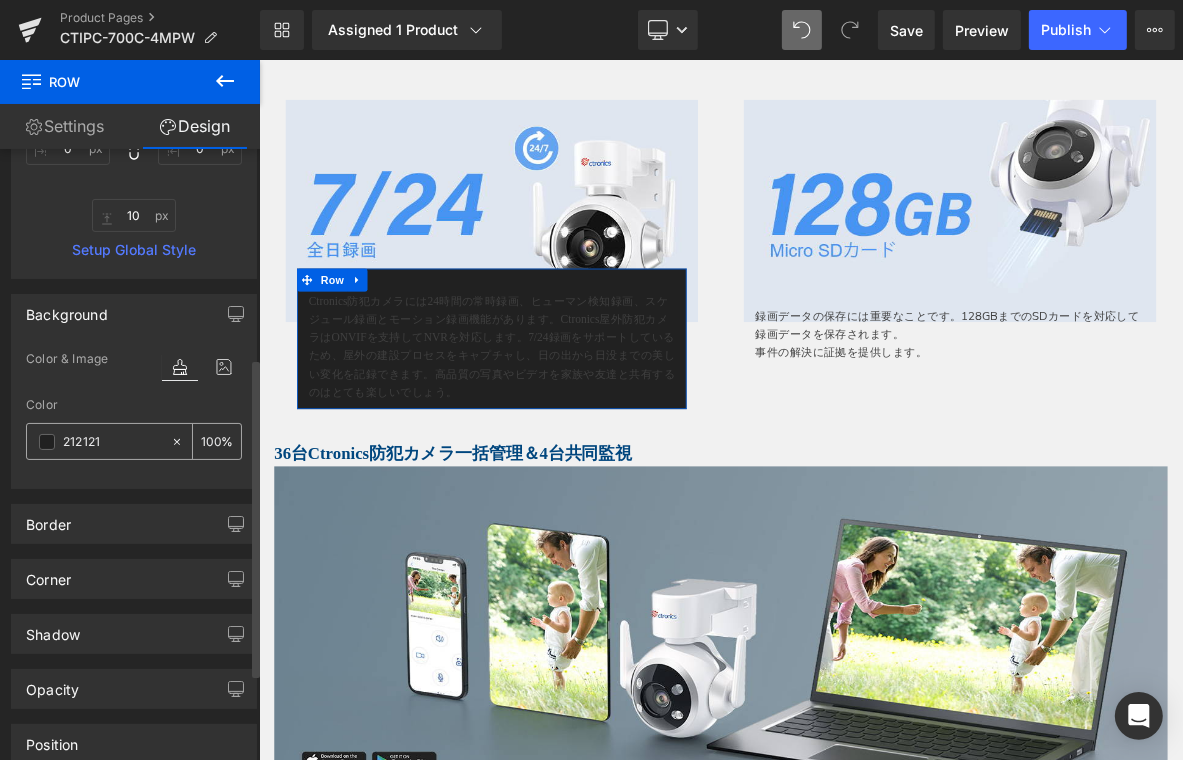 type on "#212121" 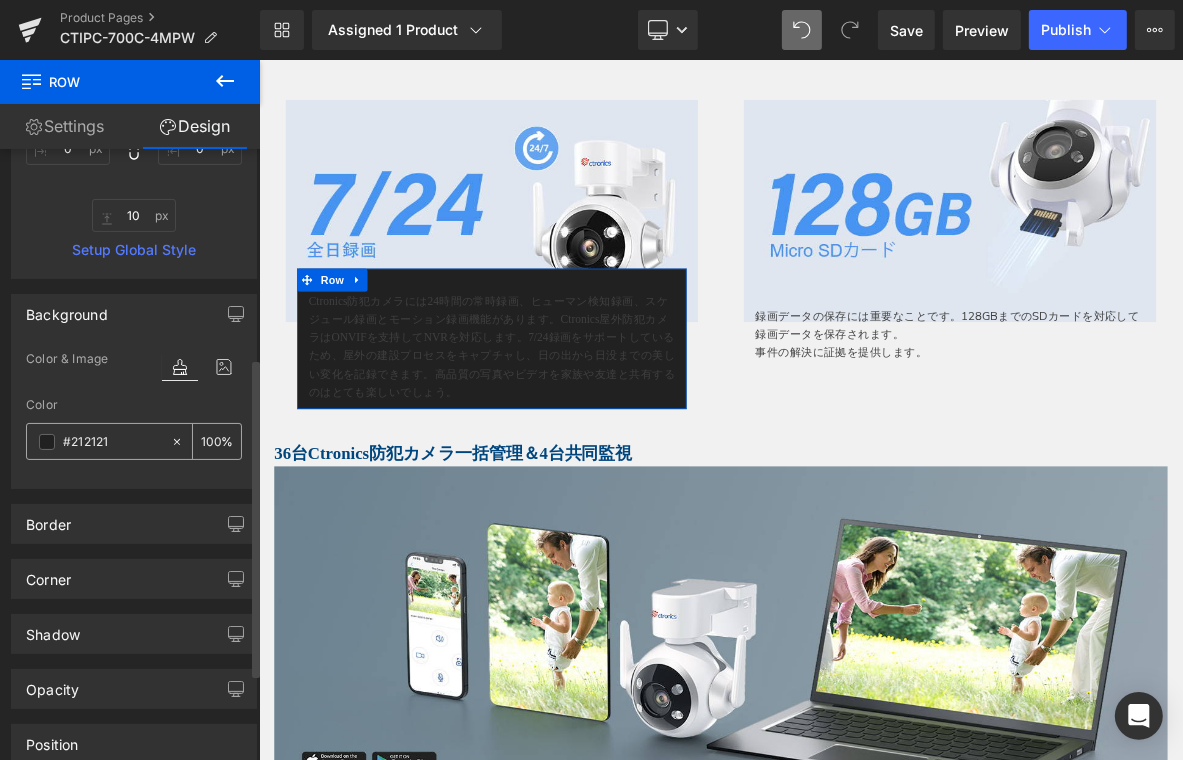 click on "100" at bounding box center (211, 441) 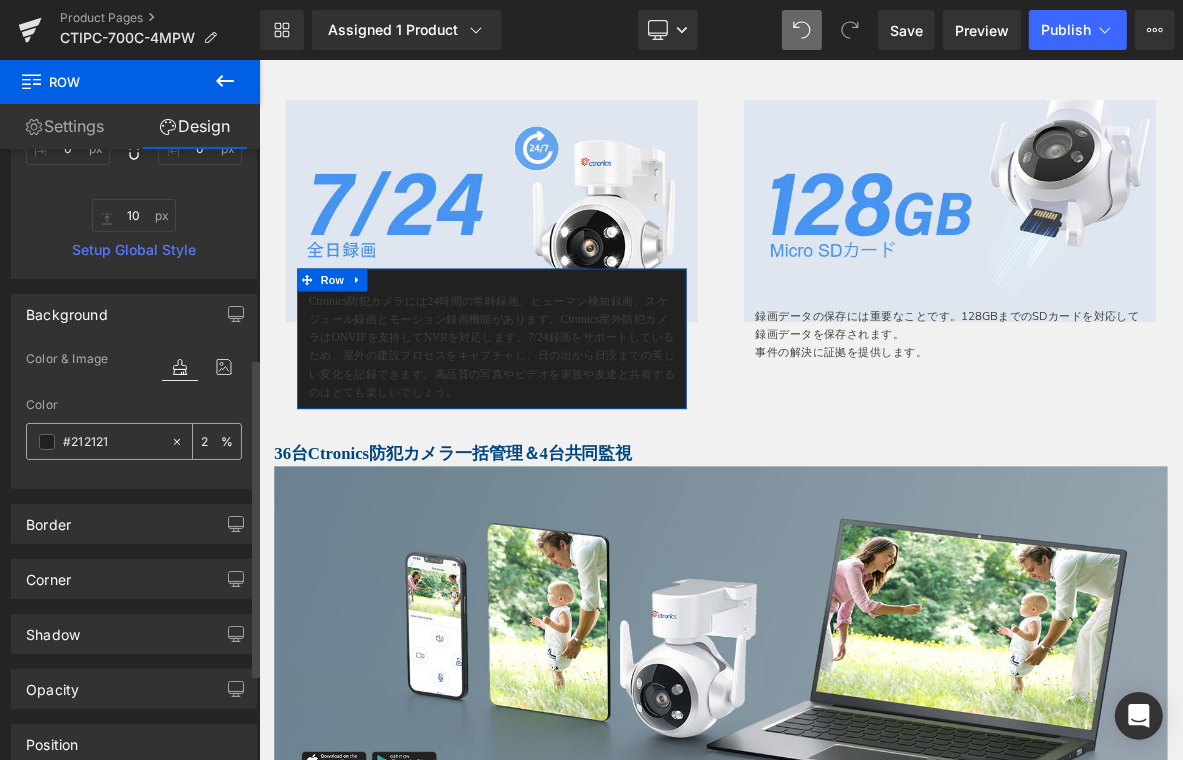 type on "20" 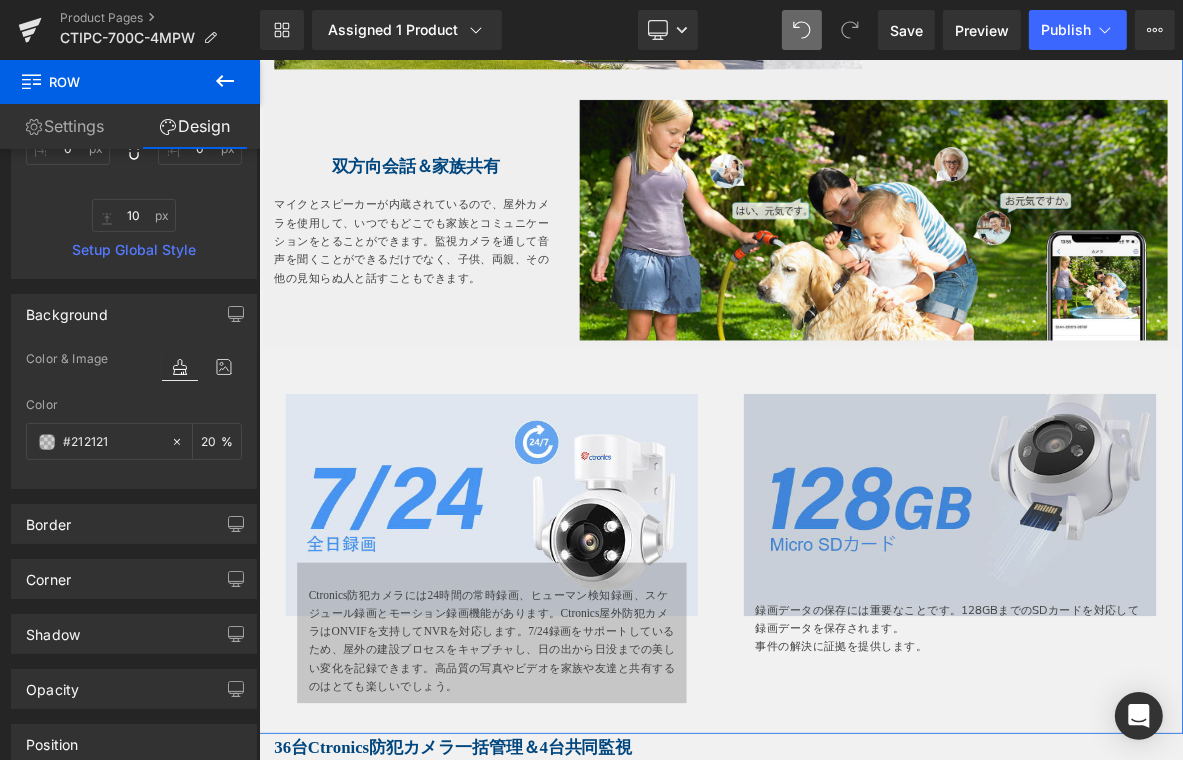 scroll, scrollTop: 4886, scrollLeft: 0, axis: vertical 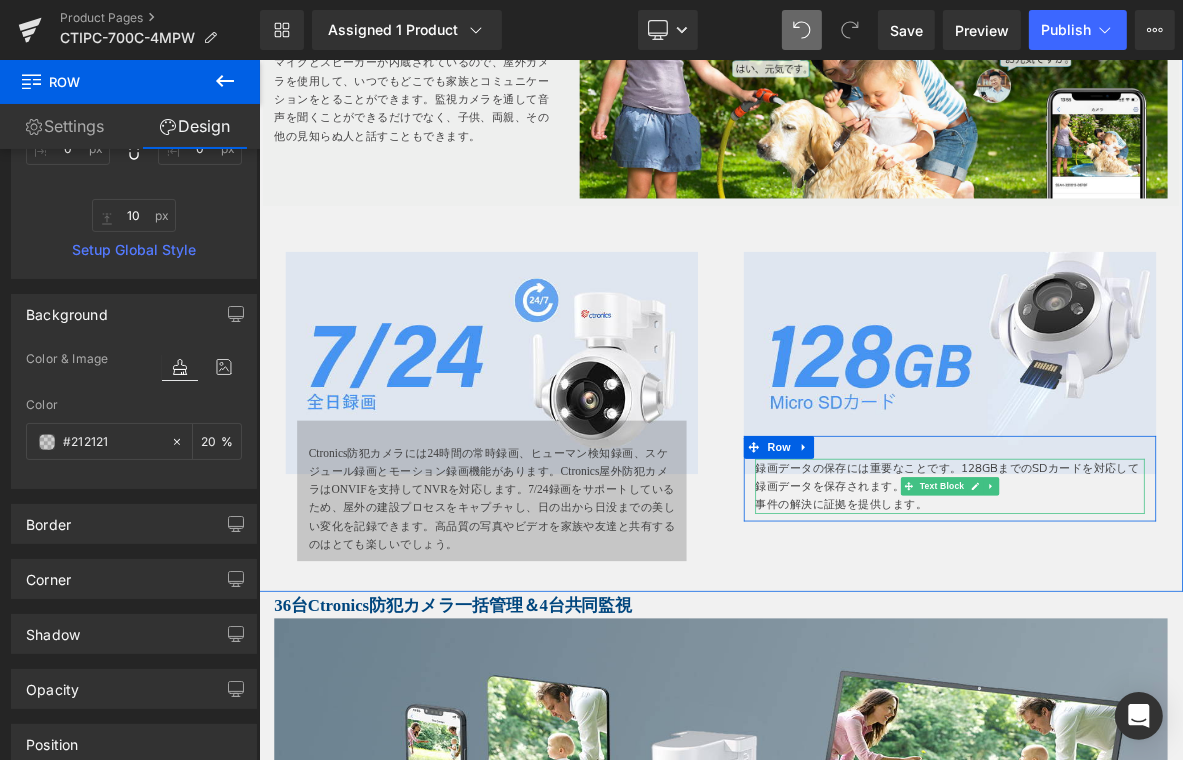 click on "録画データの保存には重要なことです。128GBまでのSDカードを対応して録画データを保存されます。" at bounding box center [1163, 606] 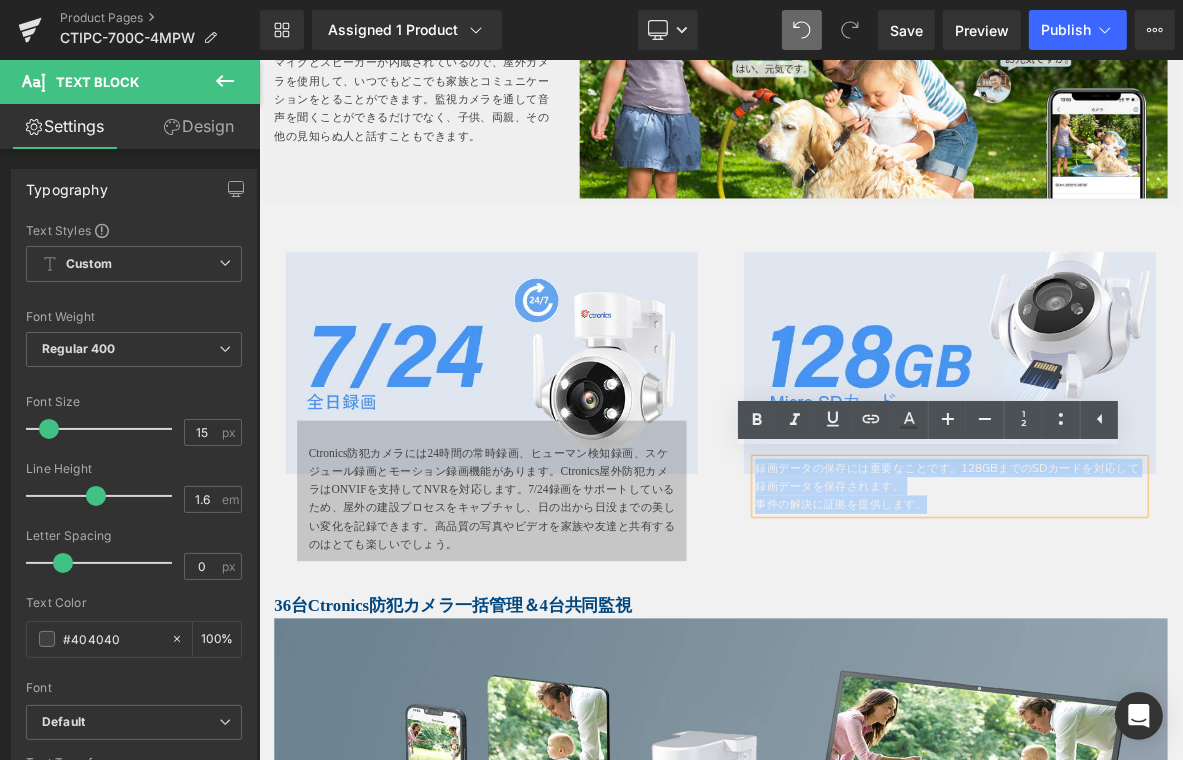 drag, startPoint x: 1097, startPoint y: 634, endPoint x: 856, endPoint y: 571, distance: 249.09837 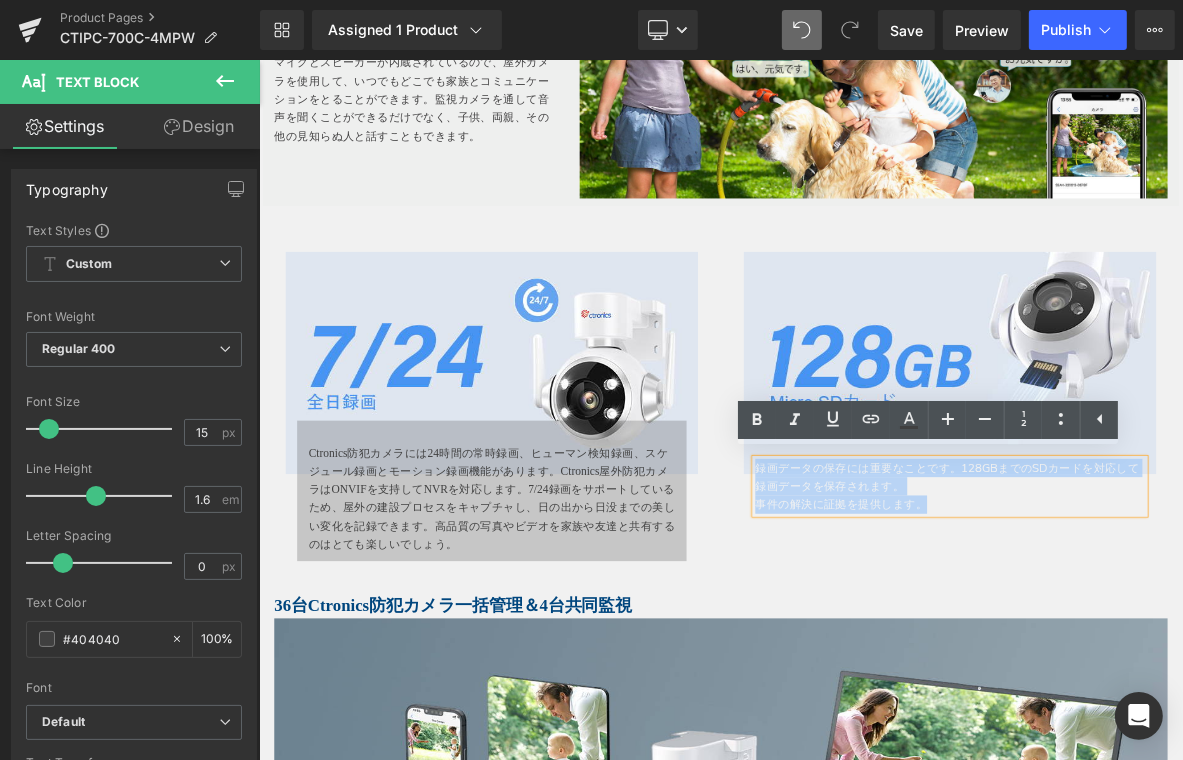 click on "Image
録画データの保存には重要なことです。128GBまでのSDカードを対応して録画データを保存されます。 事件の解決に証拠を提供します。
Text Block
Row
Row
Text Block       63px   75px" at bounding box center [1163, 489] 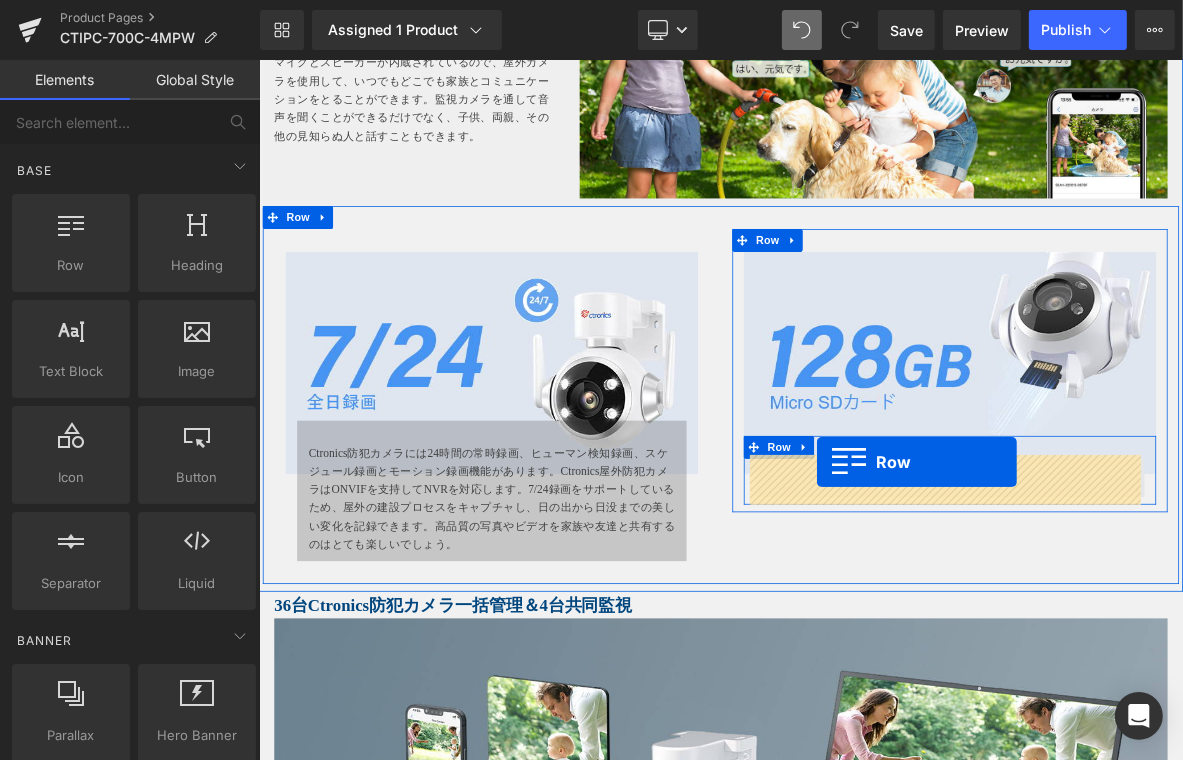 drag, startPoint x: 358, startPoint y: 308, endPoint x: 989, endPoint y: 585, distance: 689.1226 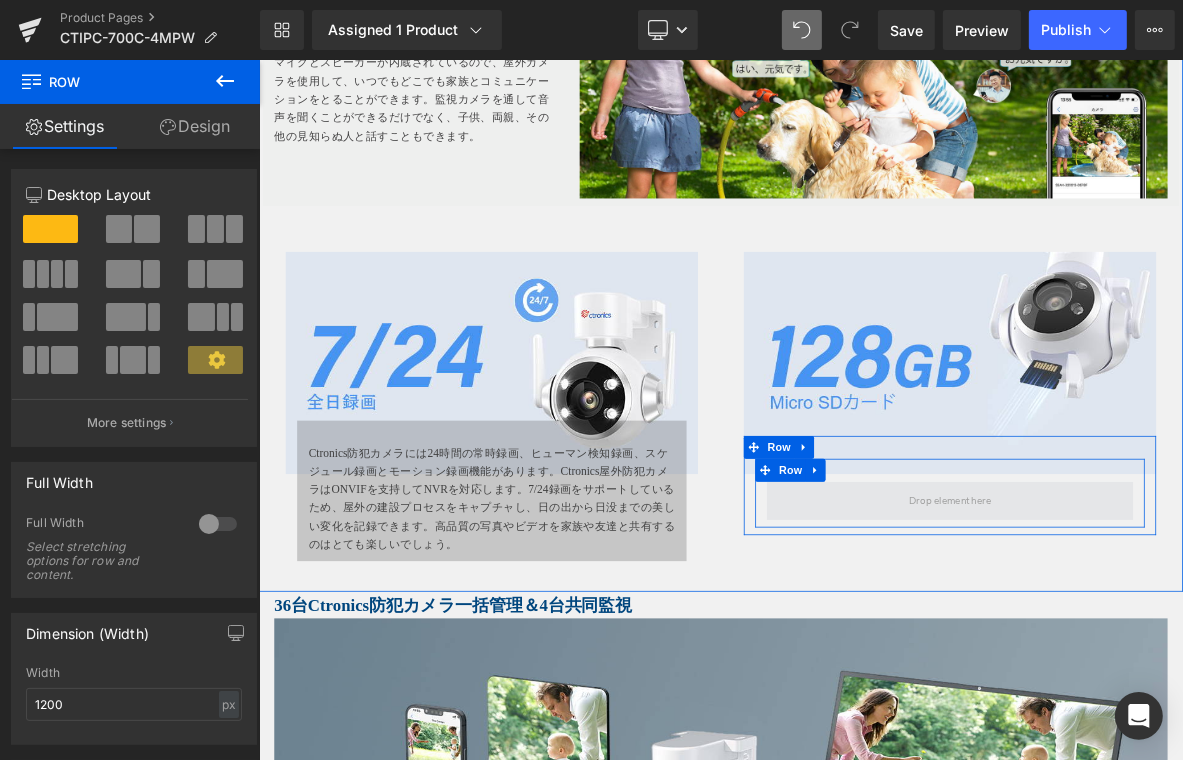 click at bounding box center [1163, 637] 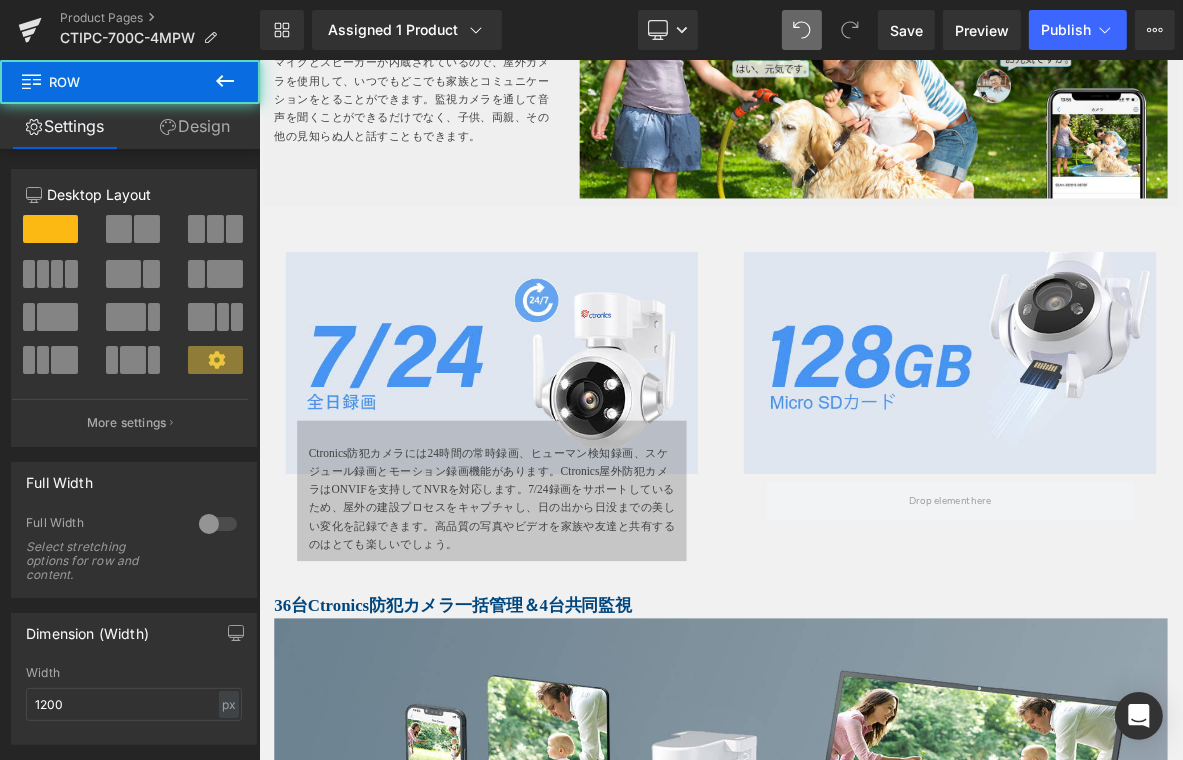 click at bounding box center [225, 82] 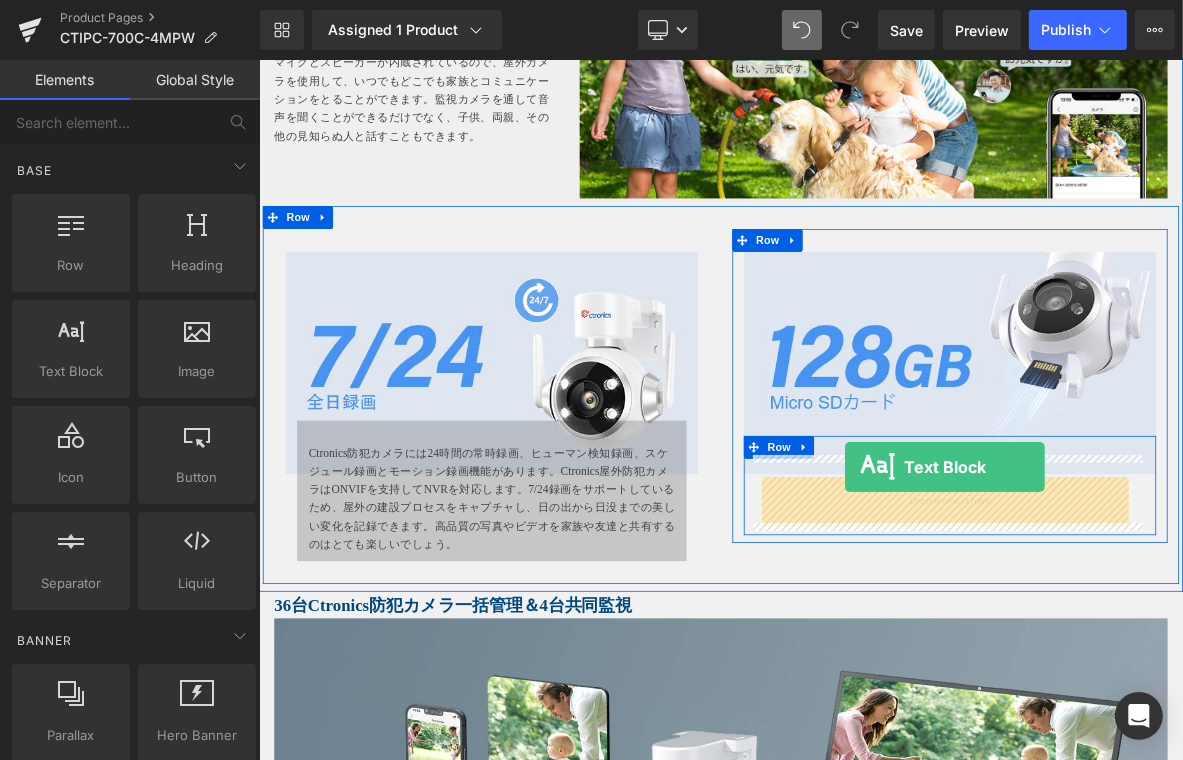drag, startPoint x: 501, startPoint y: 421, endPoint x: 1025, endPoint y: 591, distance: 550.88654 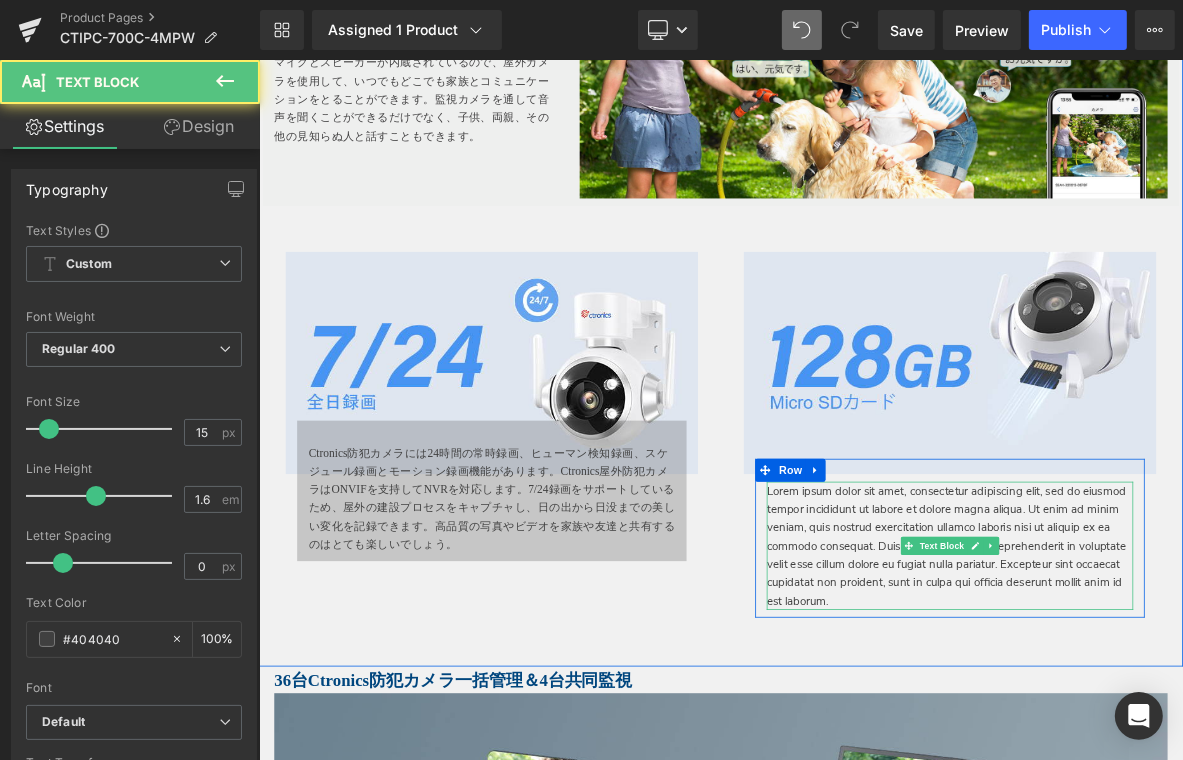 click on "Lorem ipsum dolor sit amet, consectetur adipiscing elit, sed do eiusmod tempor incididunt ut labore et dolore magna aliqua. Ut enim ad minim veniam, quis nostrud exercitation ullamco laboris nisi ut aliquip ex ea commodo consequat. Duis aute irure dolor in reprehenderit in voluptate velit esse cillum dolore eu fugiat nulla pariatur. Excepteur sint occaecat cupidatat non proident, sunt in culpa qui officia deserunt mollit anim id est laborum." at bounding box center [1163, 696] 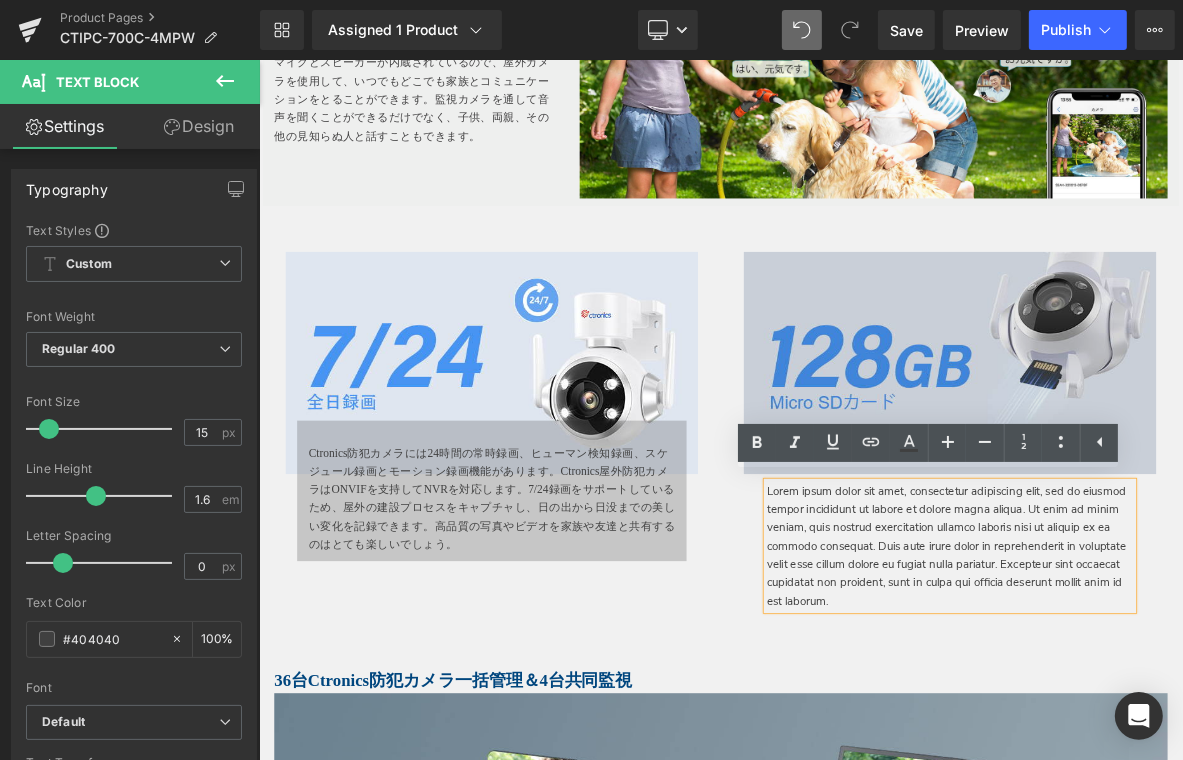 click at bounding box center (1163, 456) 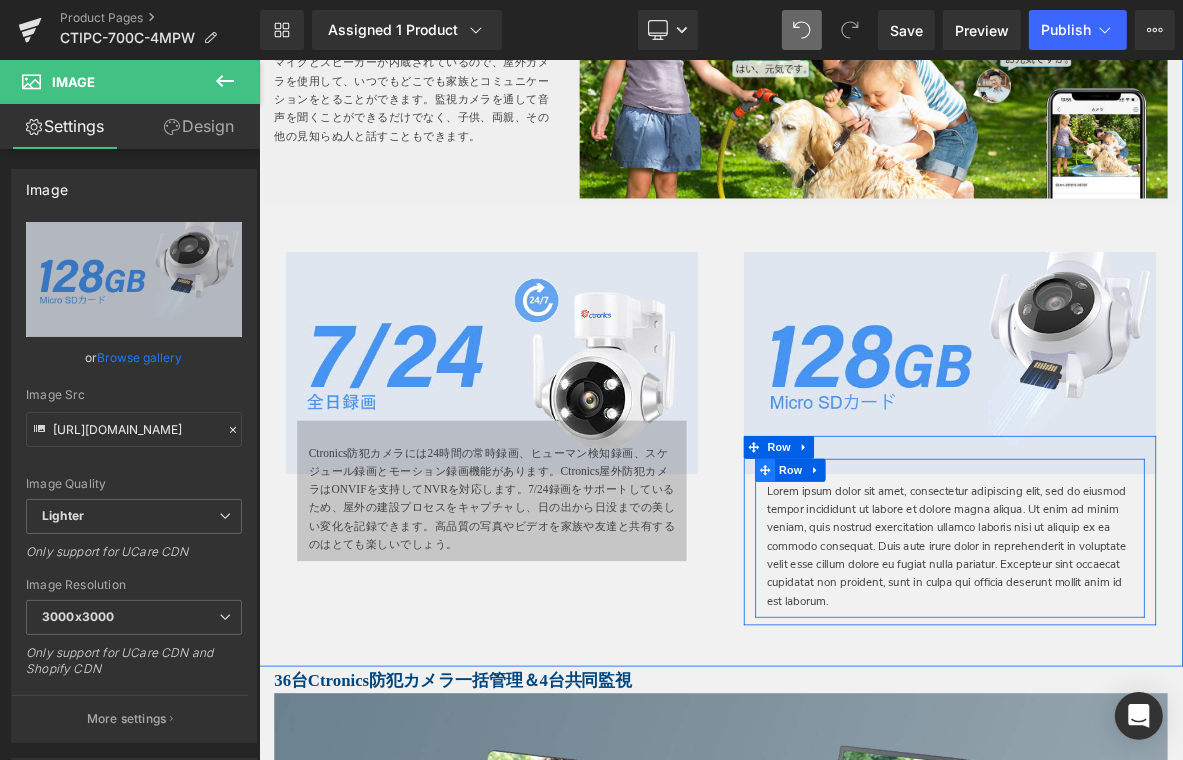 click at bounding box center (921, 597) 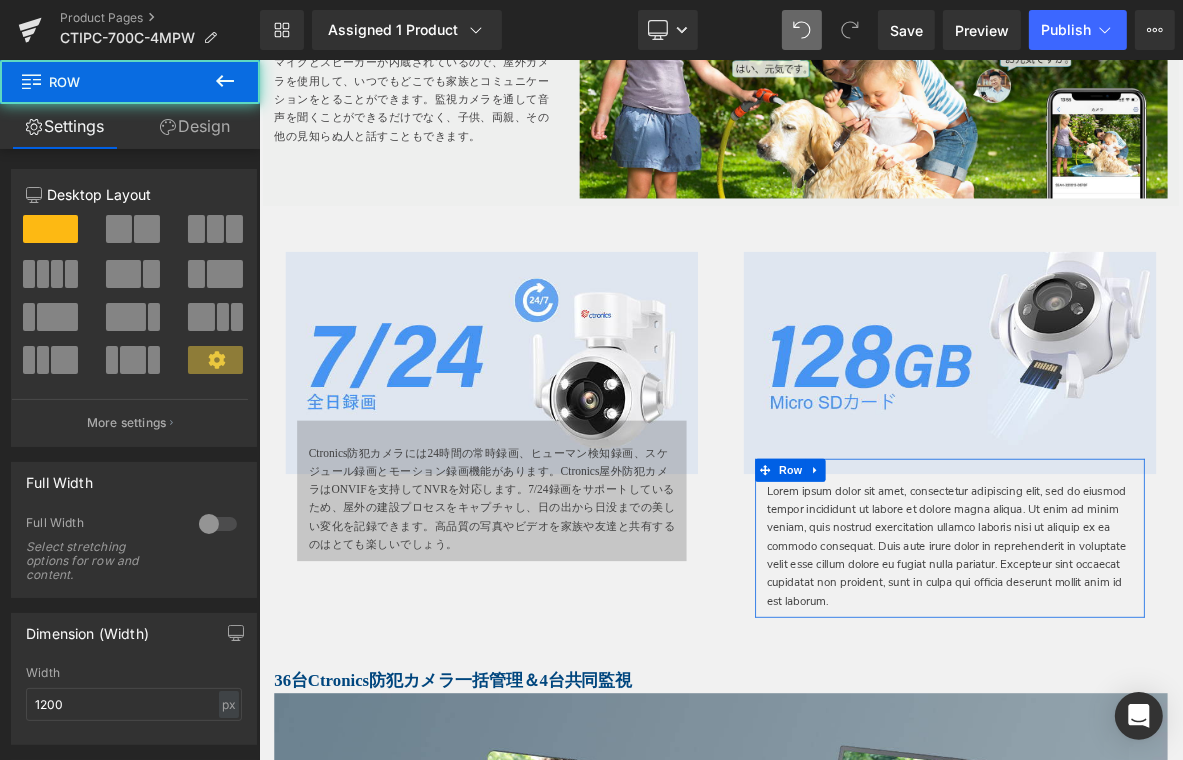 click on "Design" at bounding box center [195, 126] 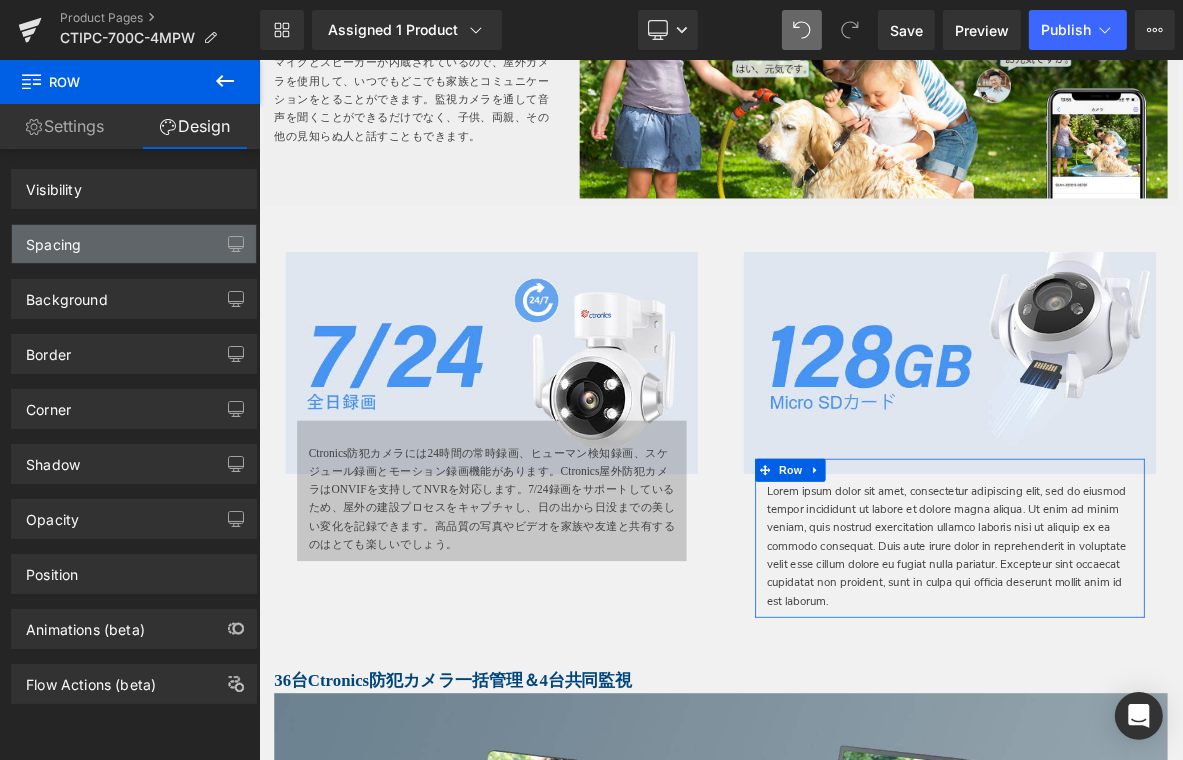 click on "Spacing" at bounding box center (134, 244) 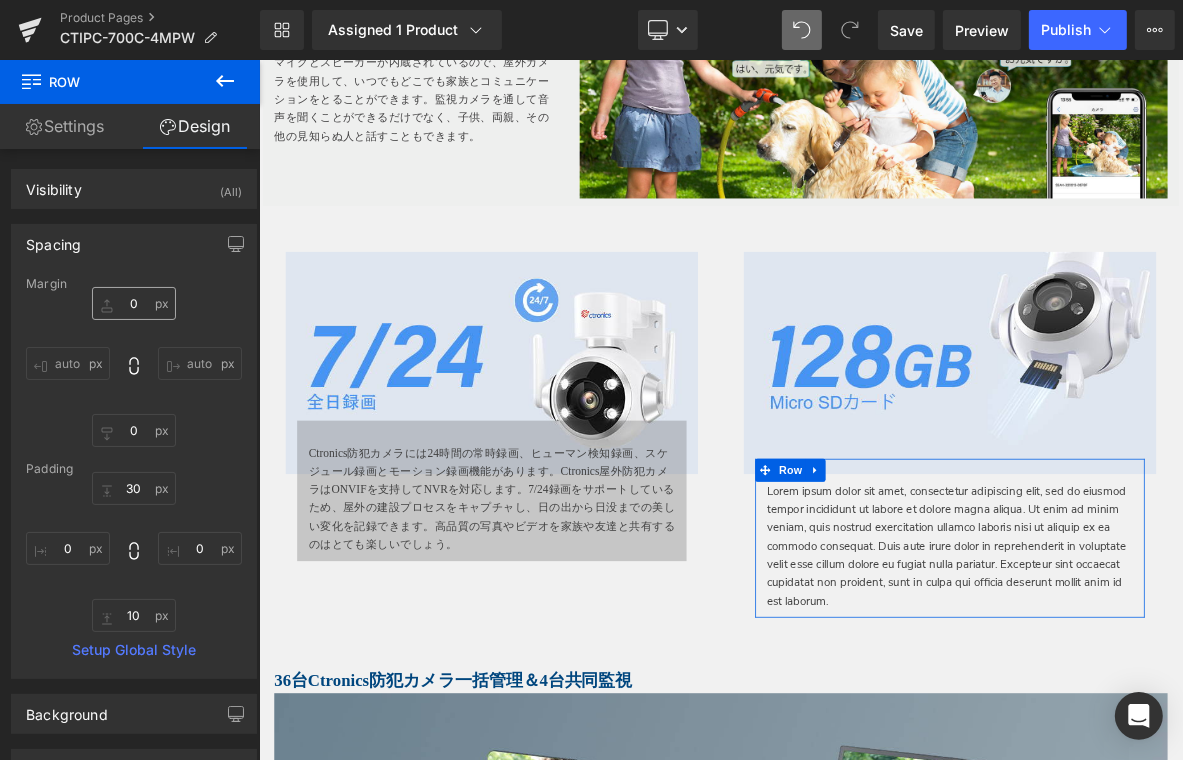 type on "0" 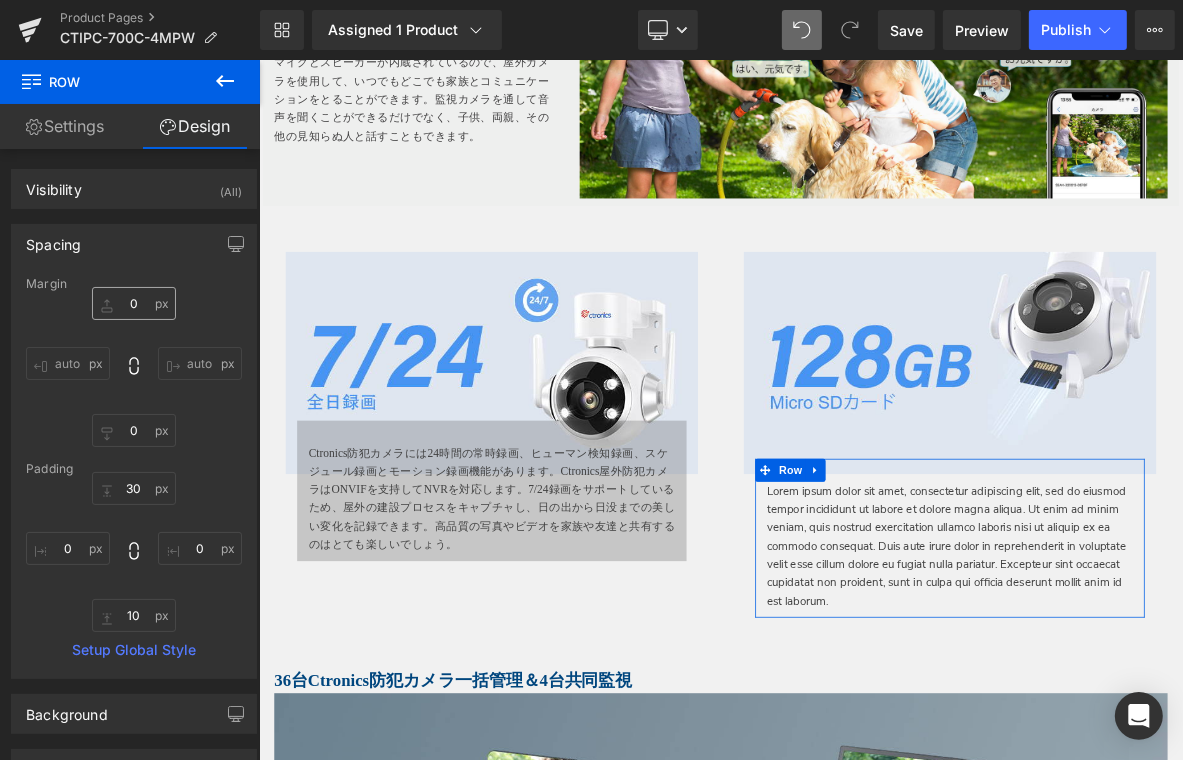 type on "0" 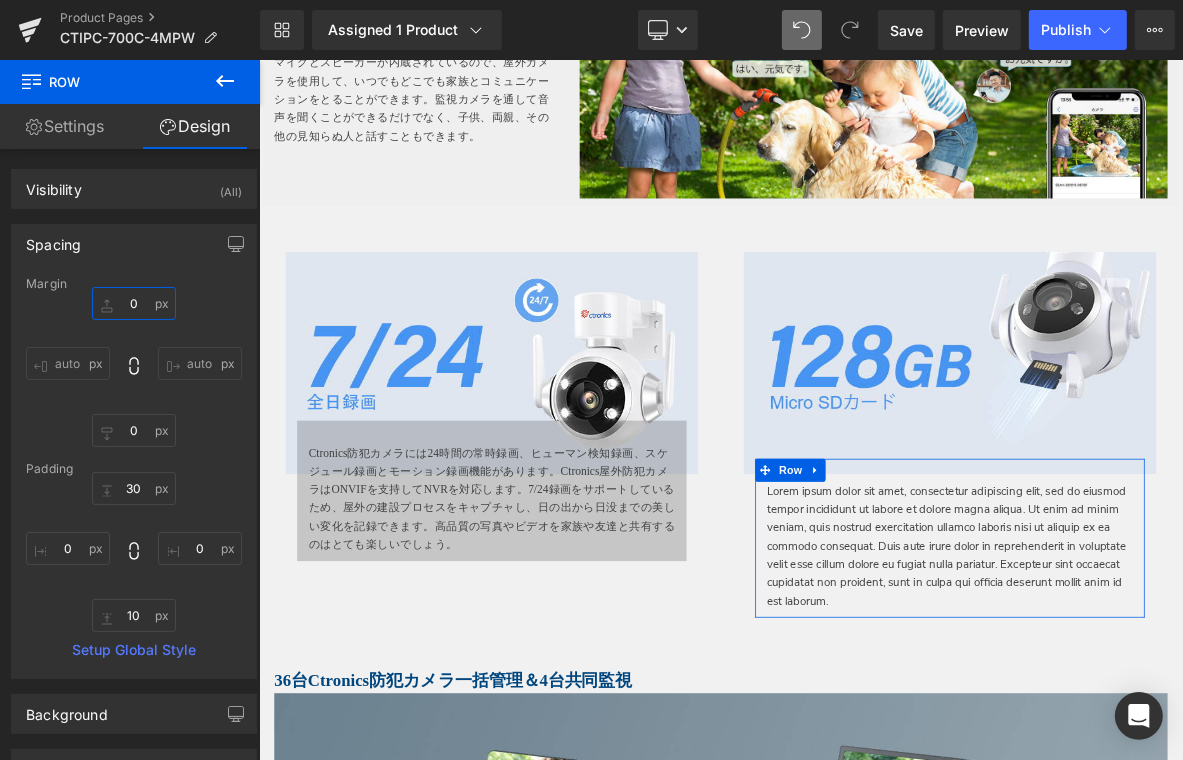 click on "0" at bounding box center (134, 303) 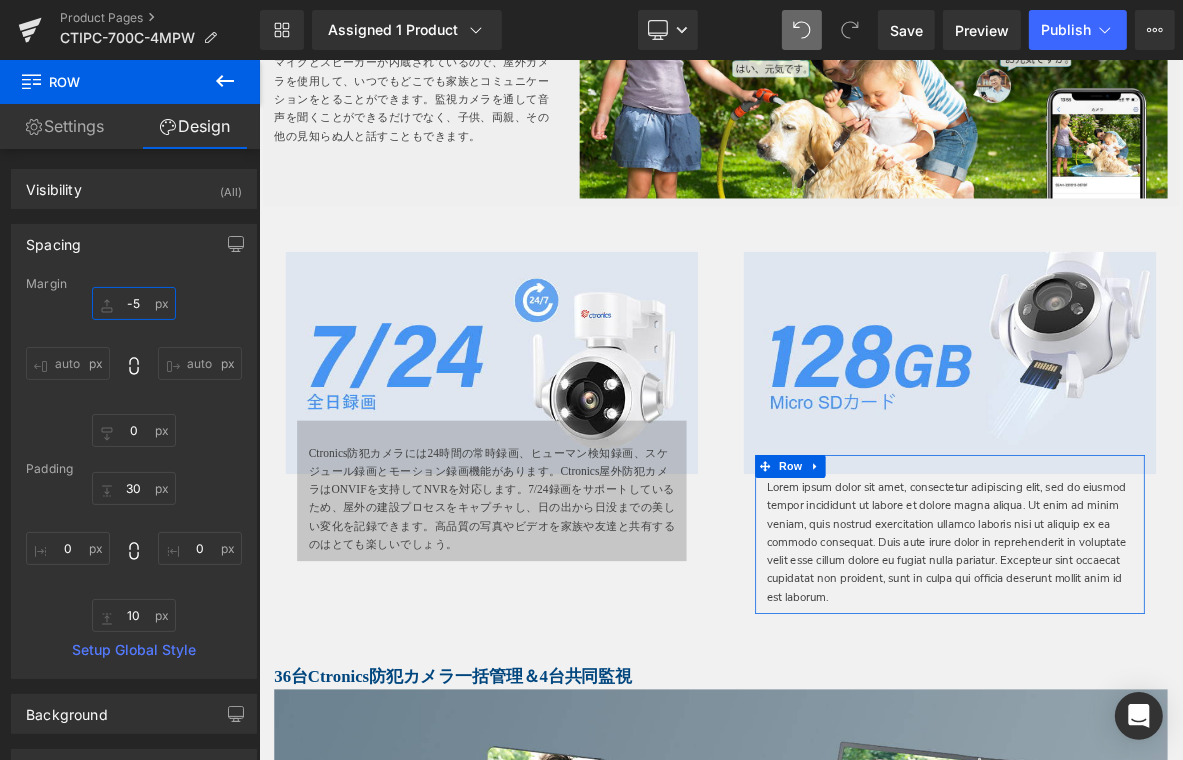 type on "-50" 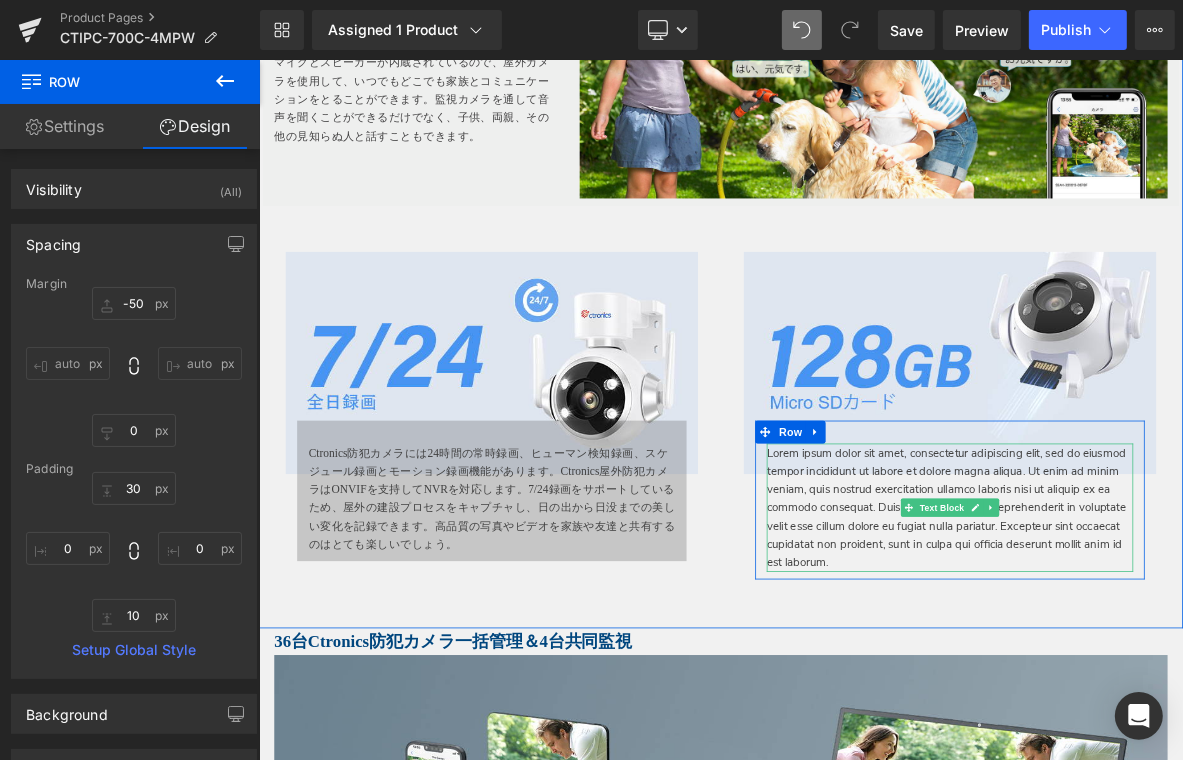 click on "Lorem ipsum dolor sit amet, consectetur adipiscing elit, sed do eiusmod tempor incididunt ut labore et dolore magna aliqua. Ut enim ad minim veniam, quis nostrud exercitation ullamco laboris nisi ut aliquip ex ea commodo consequat. Duis aute irure dolor in reprehenderit in voluptate velit esse cillum dolore eu fugiat nulla pariatur. Excepteur sint occaecat cupidatat non proident, sunt in culpa qui officia deserunt mollit anim id est laborum." at bounding box center (1163, 646) 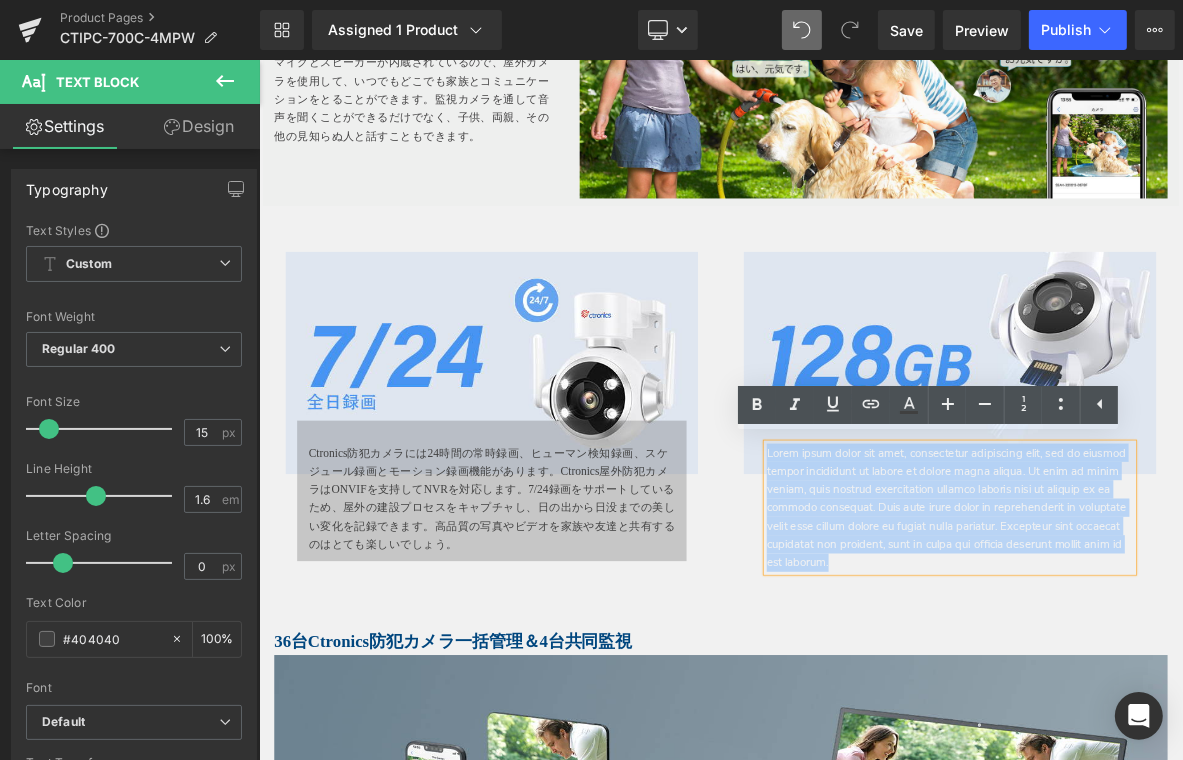 type 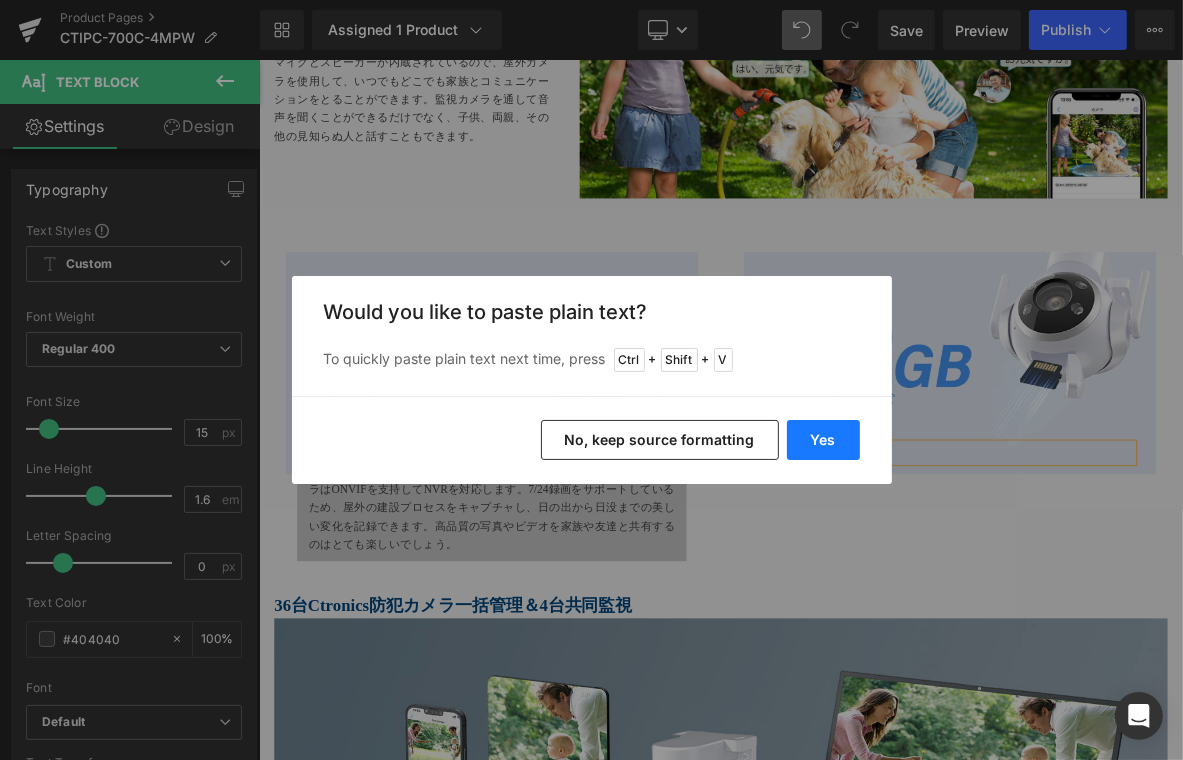 click on "Yes" at bounding box center (823, 440) 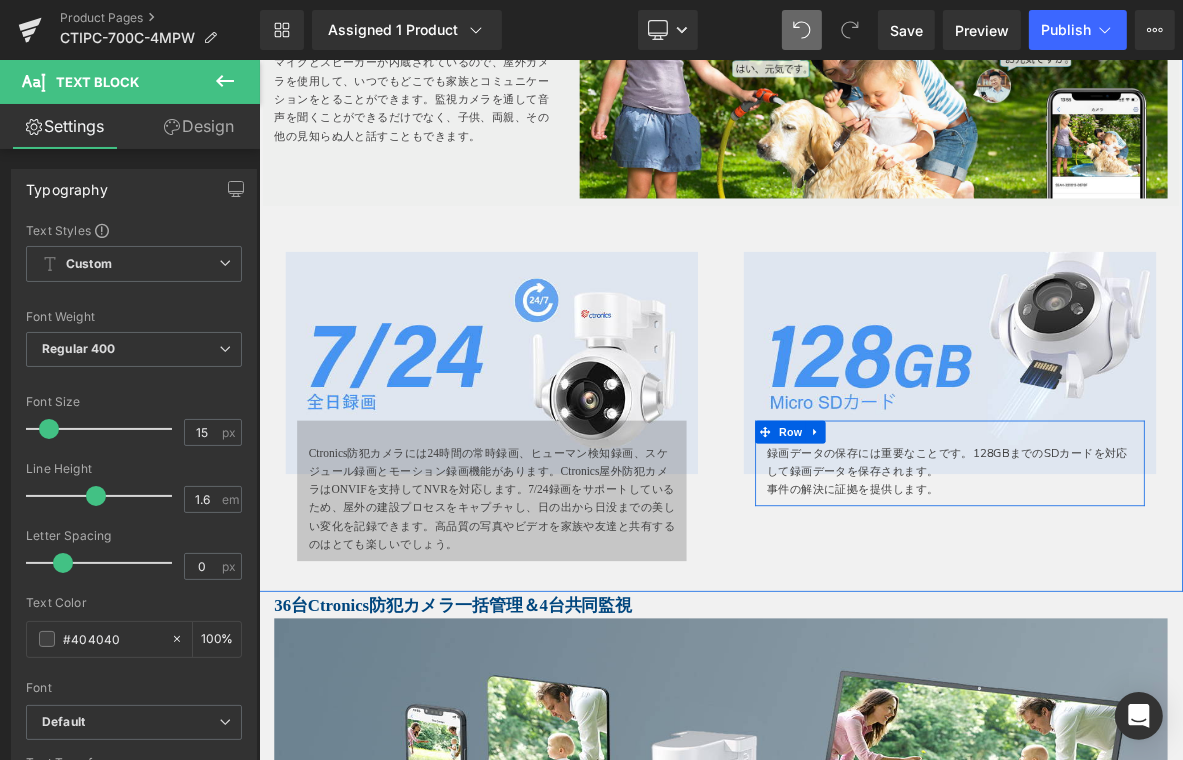 drag, startPoint x: 946, startPoint y: 629, endPoint x: 908, endPoint y: 615, distance: 40.496914 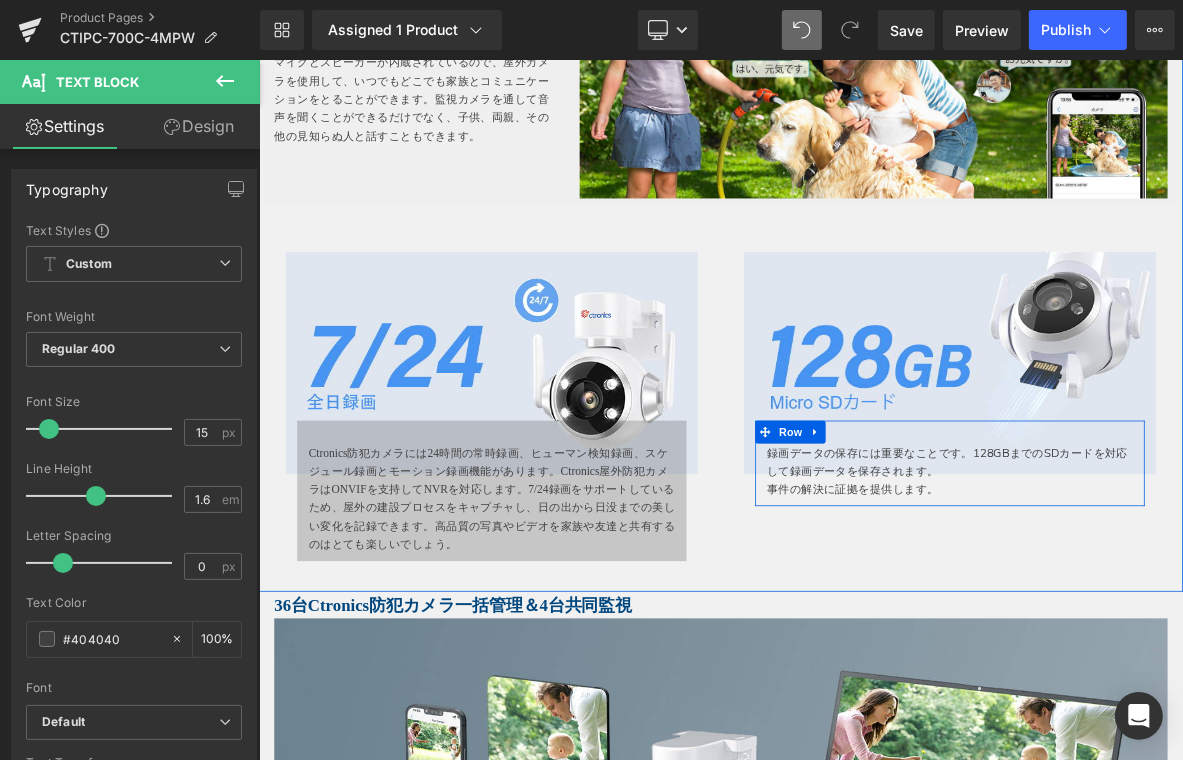 click on "録画データの保存には重要なことです。128GBまでのSDカードを対応して録画データを保存されます。  事件の解決に証拠を提供します。
Text Block" at bounding box center (1163, 598) 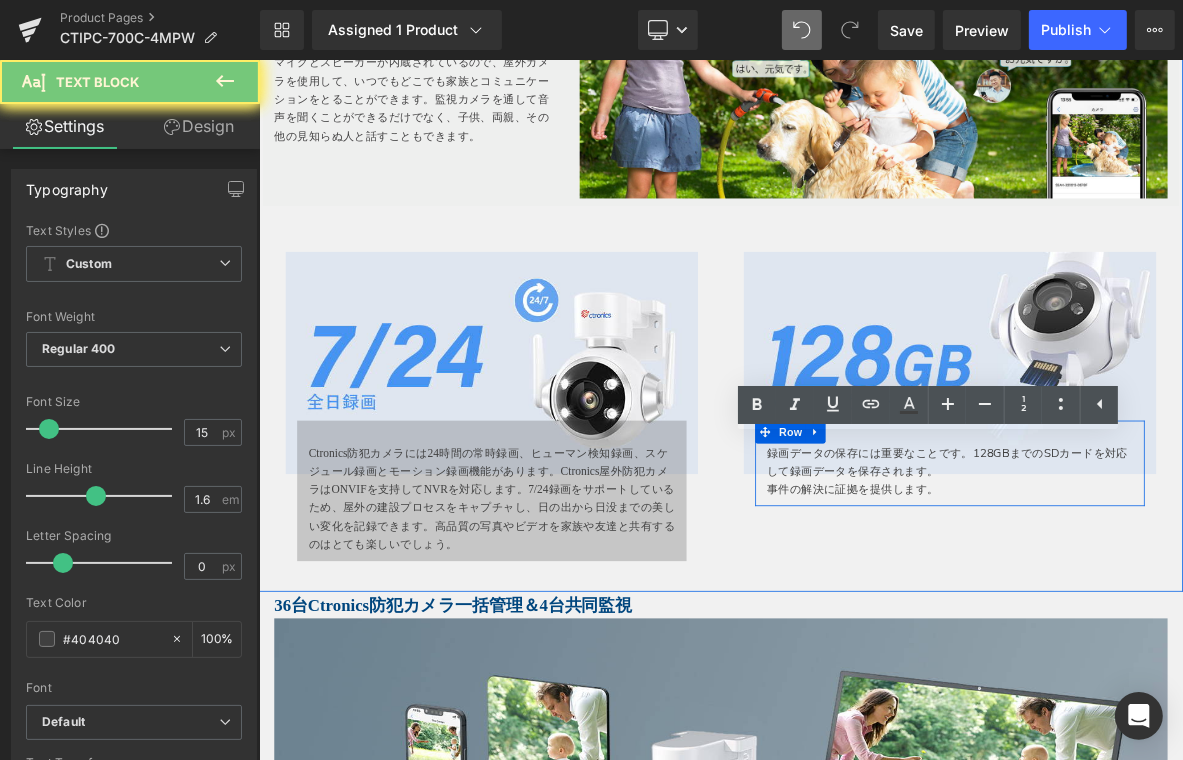 click on "事件の解決に証拠を提供します。" at bounding box center (1163, 622) 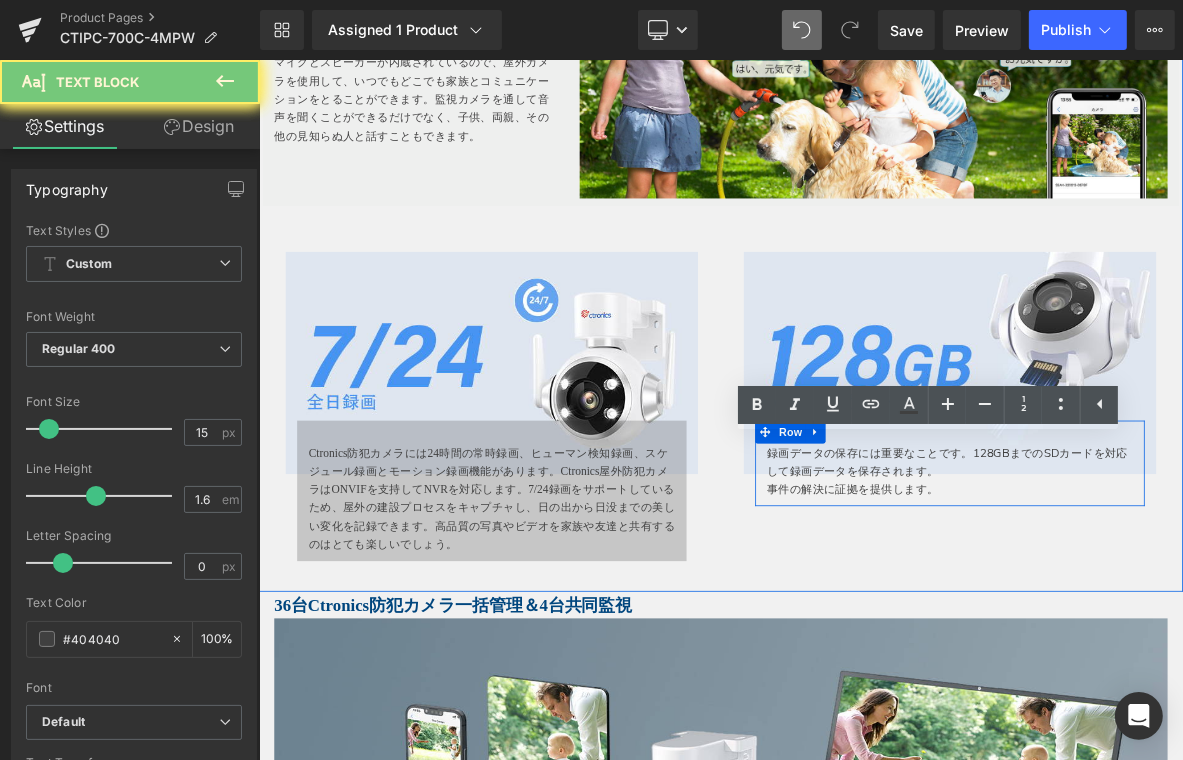 click on "事件の解決に証拠を提供します。" at bounding box center [1163, 622] 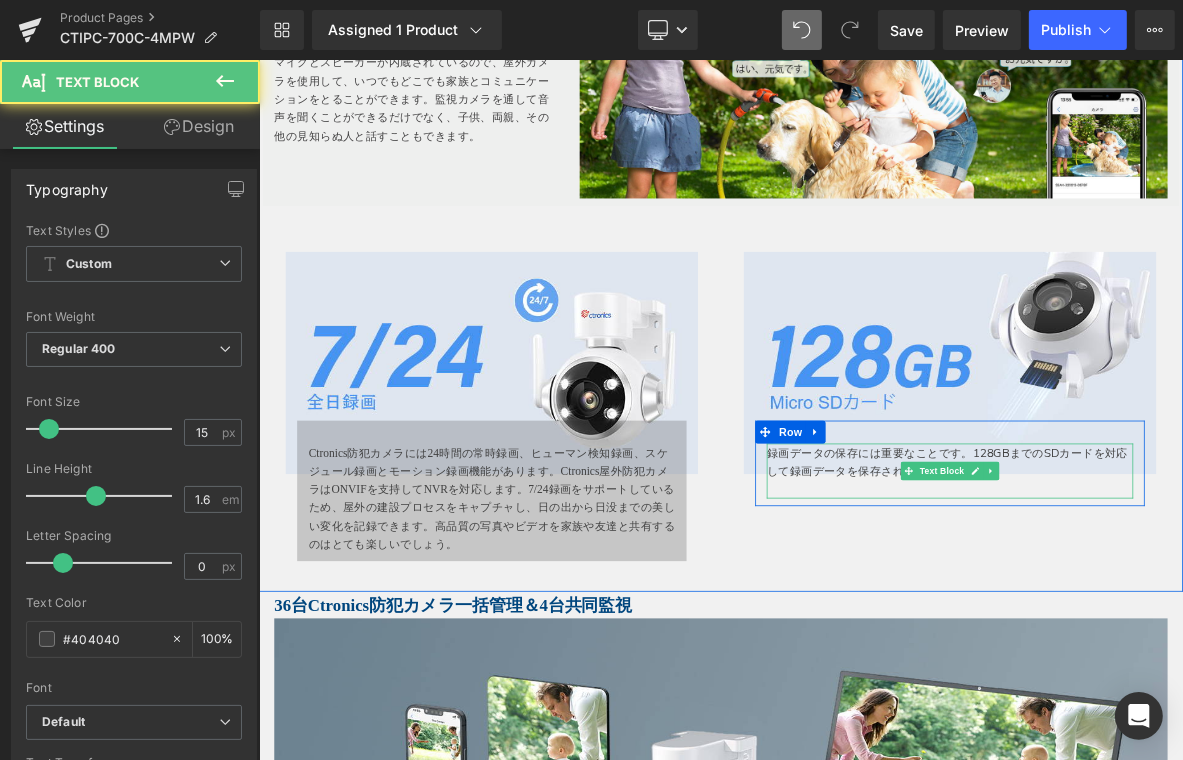click on "録画データの保存には重要なことです。128GBまでのSDカードを対応して録画データを保存されます。" at bounding box center (1163, 598) 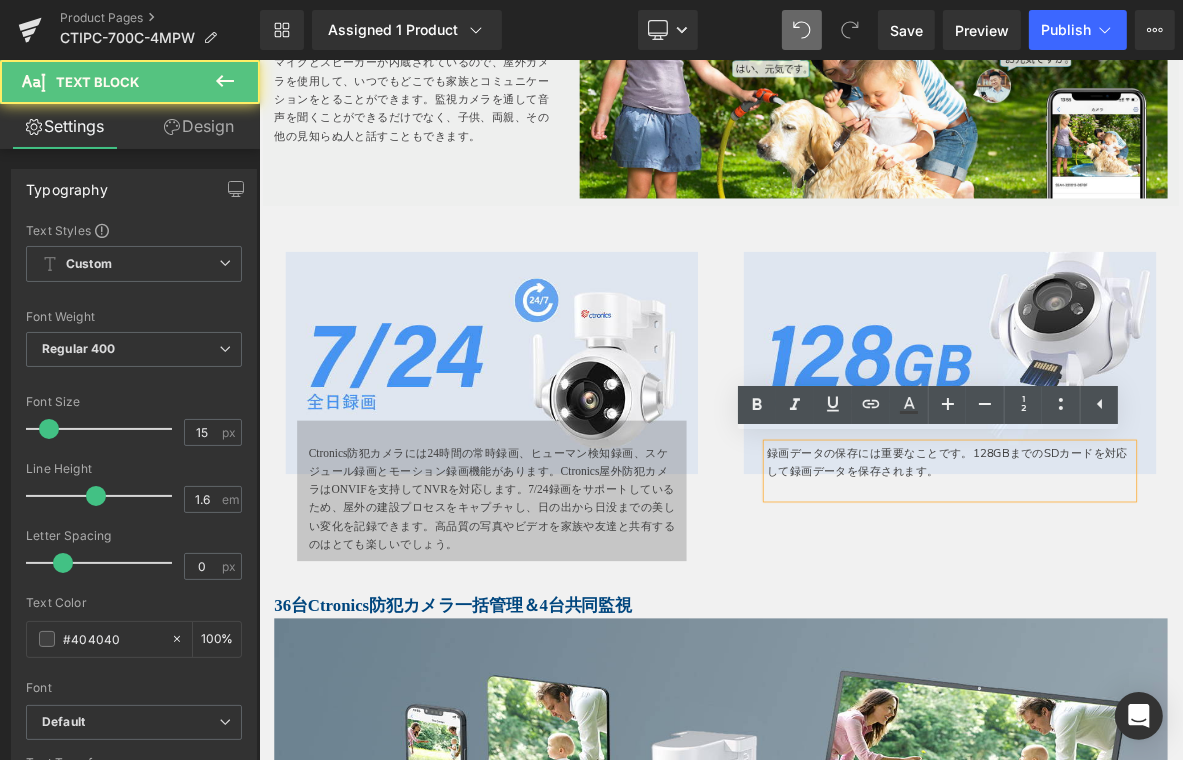 drag, startPoint x: 1122, startPoint y: 717, endPoint x: 849, endPoint y: 669, distance: 277.18765 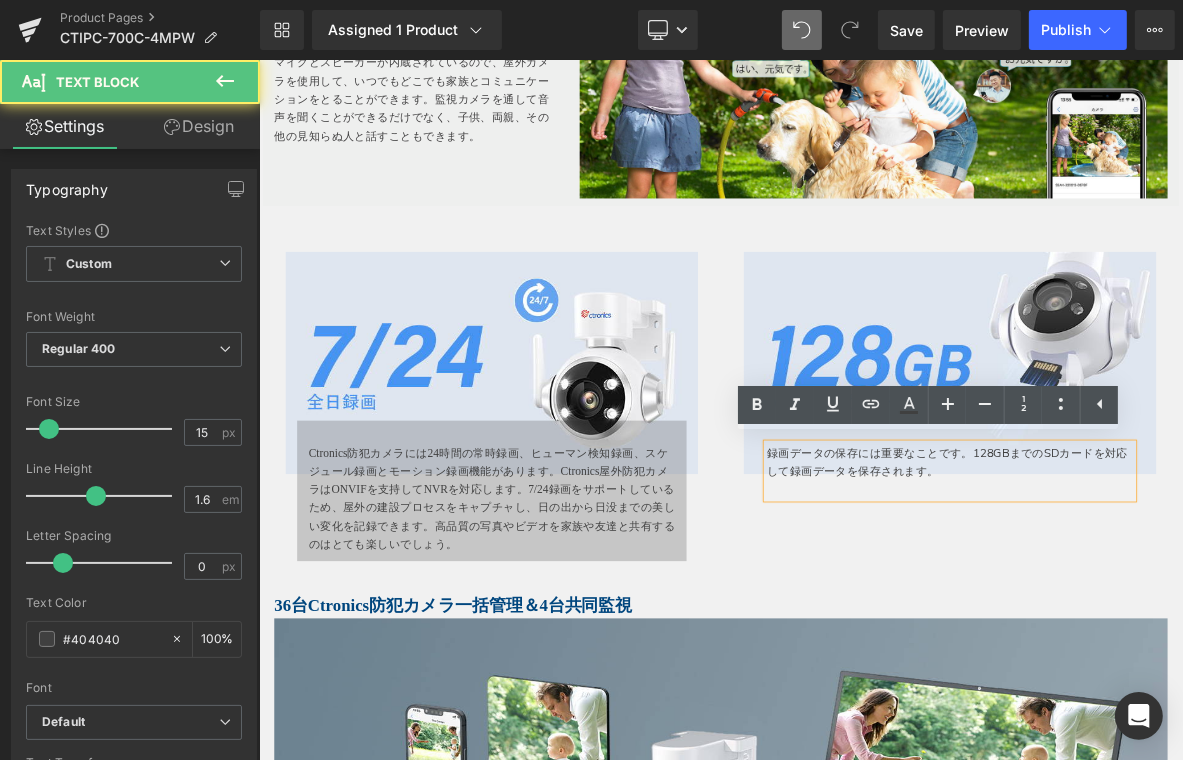 click on "Image
Ctronics防犯カメラには24時間の常時録画、ヒューマン検知録画、スケジュール録画とモーション録画機能があります。Ctronics屋外防犯カメラはONVIFを支持してNVRを対応します。7/24録画をサポートしているため、屋外の建設プロセスをキャプチャし、日の出から日没までの美しい変化を記録できます。高品質の写真やビデオを家族や友達と共有するのはとても楽しいでしょう。
Text Block
Row
Row
Row
Image
録画データの保存には重要なことです。128GBまでのSDカードを対応して録画データを保存されます。
Text Block
Row
Row
Row
Text Block       63px   75px
Row" at bounding box center (863, 498) 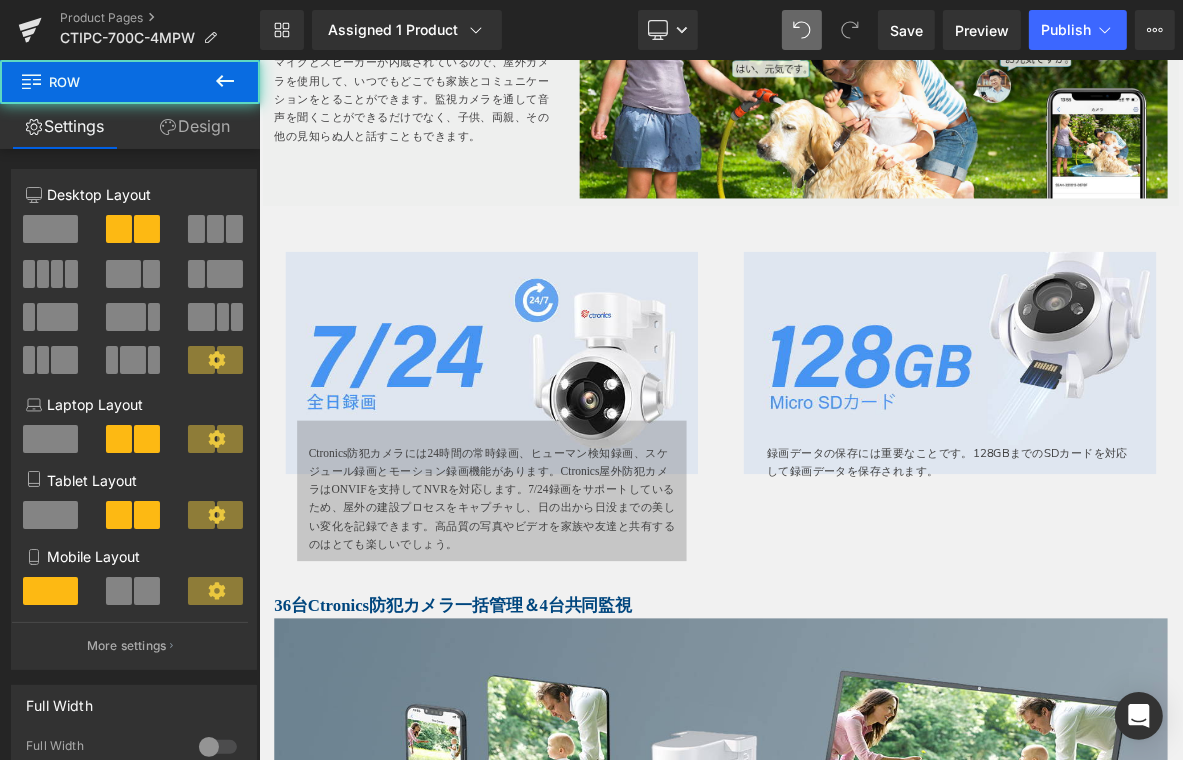 click at bounding box center [258, 59] 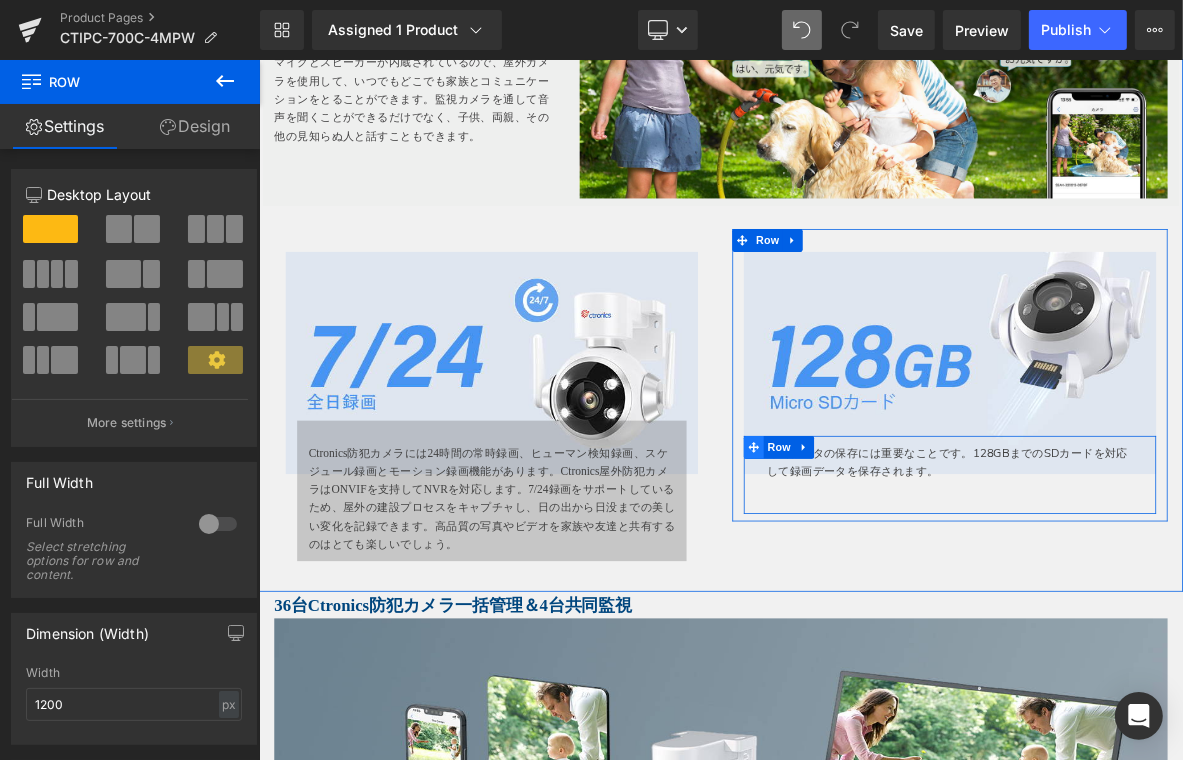 click 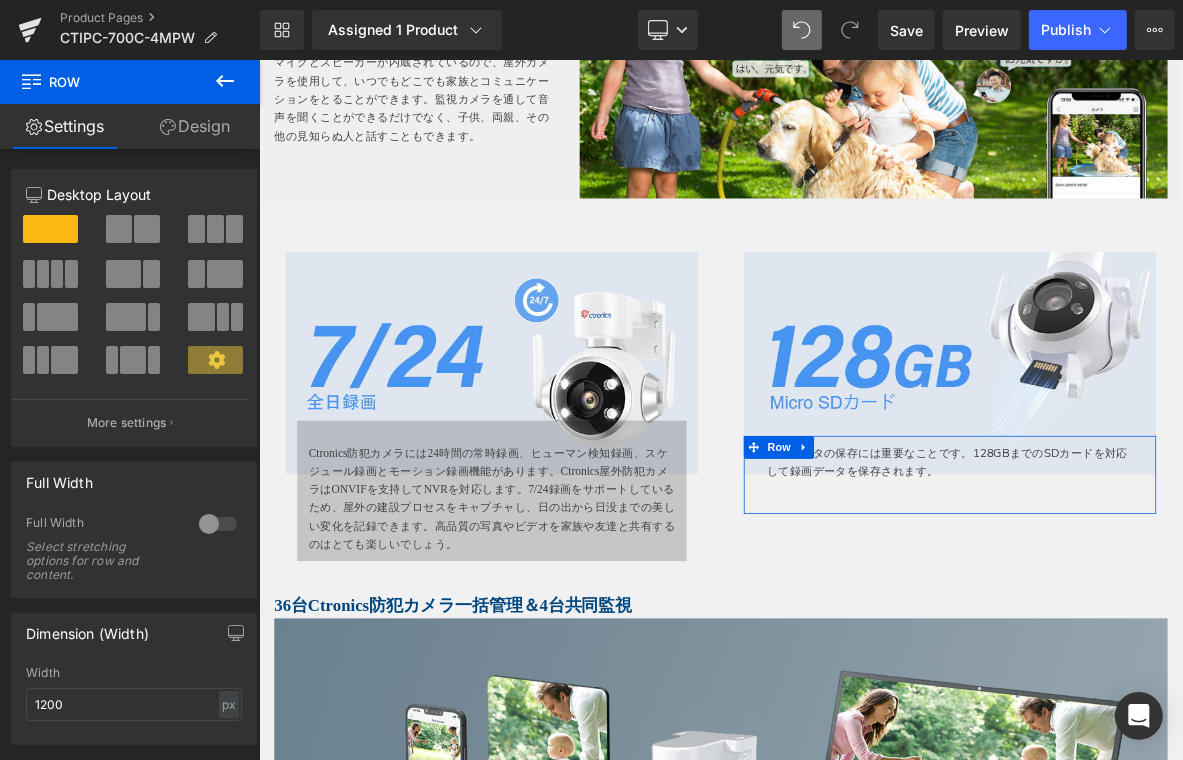 click on "Design" at bounding box center (195, 126) 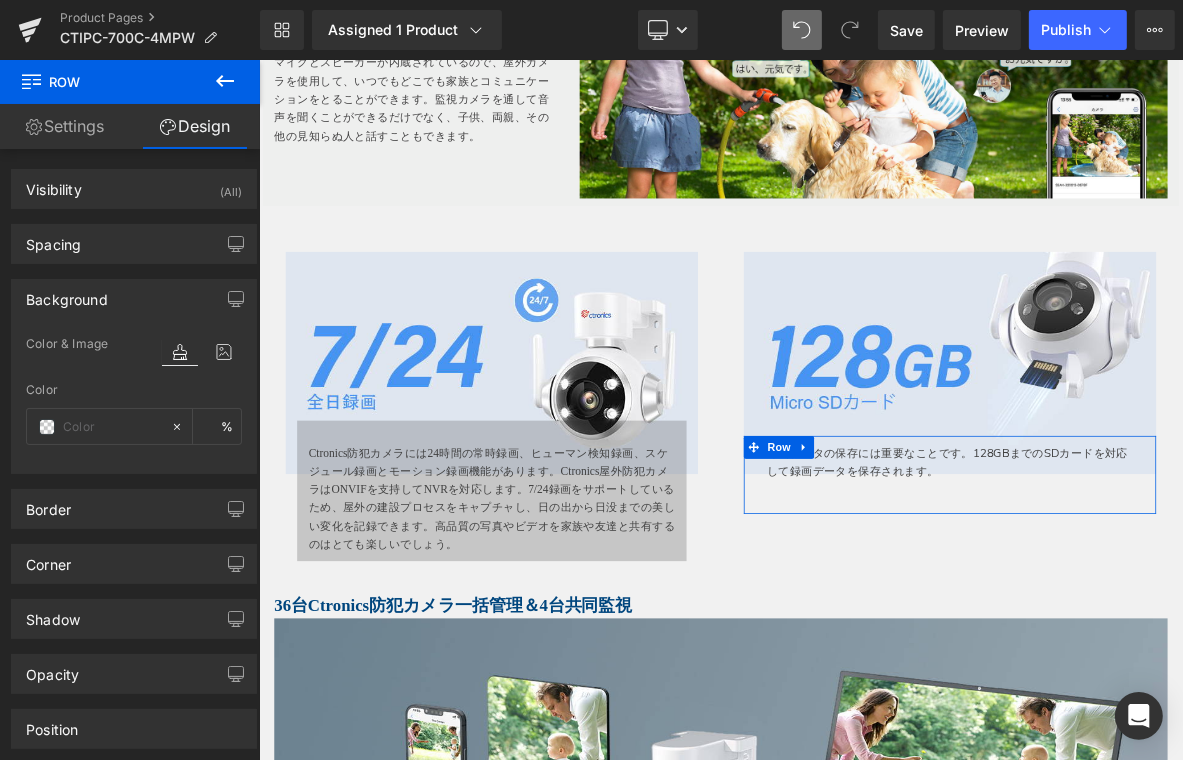 type on "transparent" 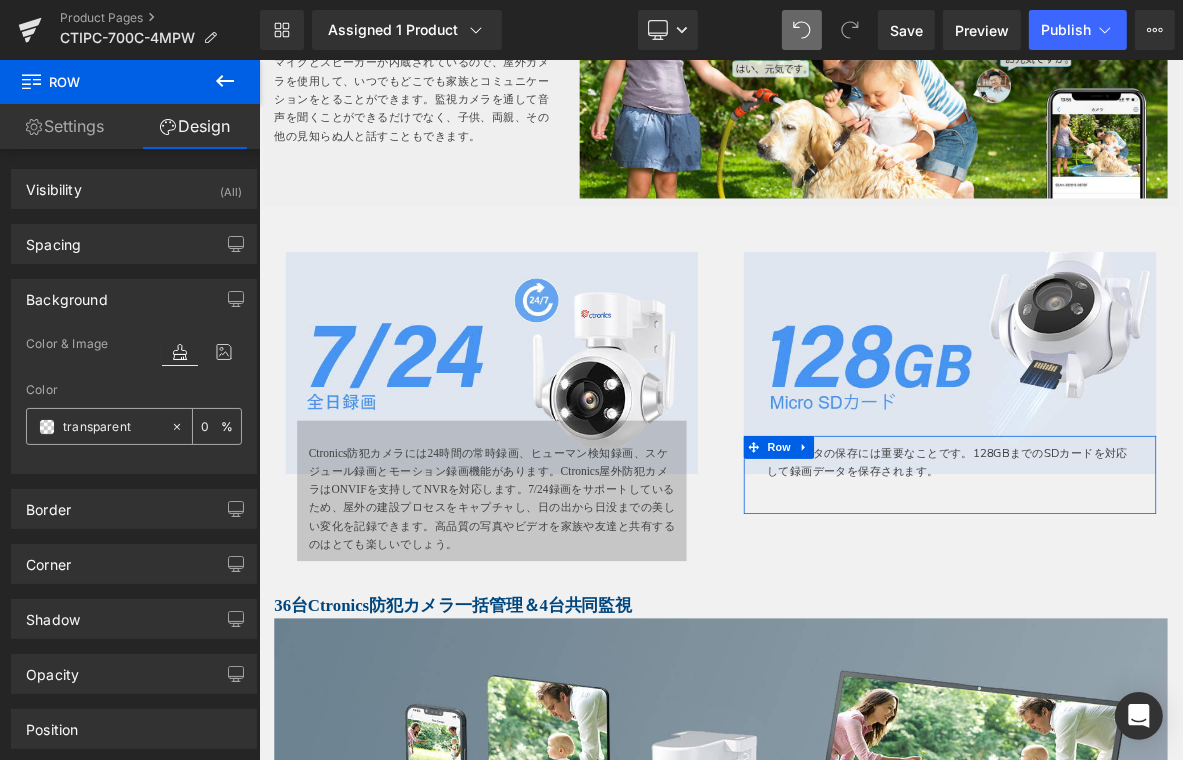 click on "transparent" at bounding box center (98, 426) 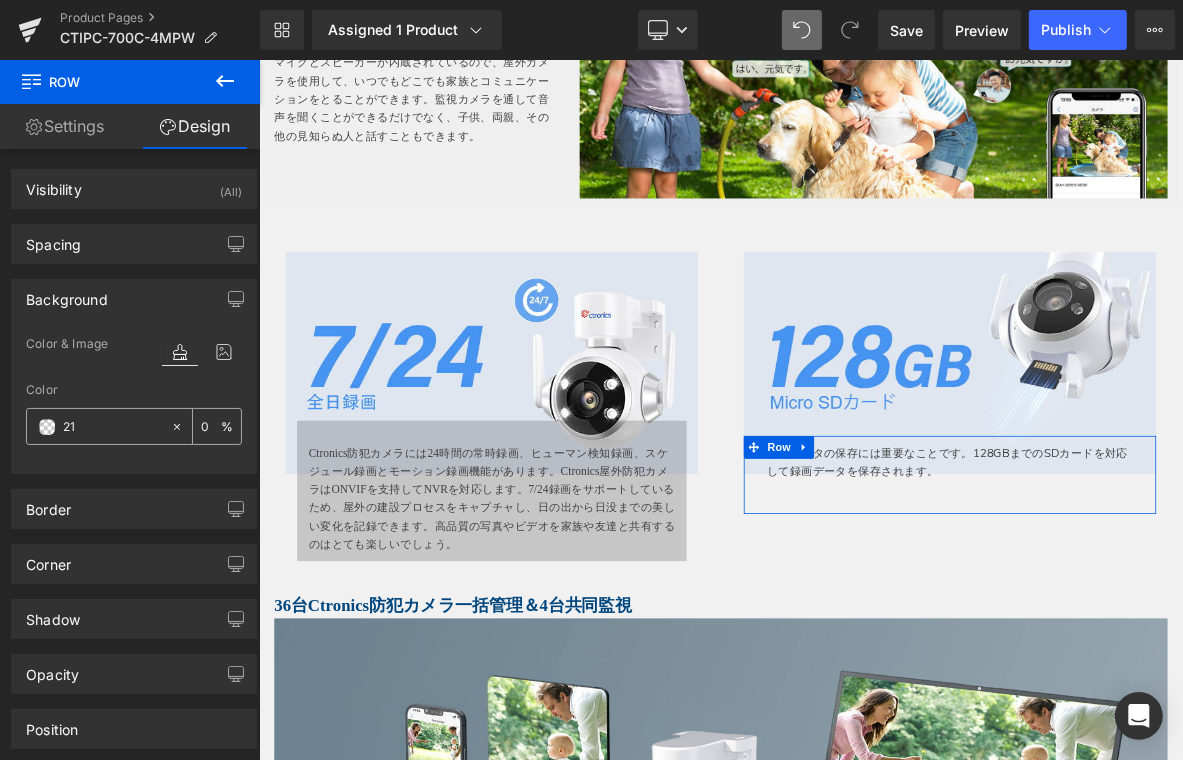 type on "212" 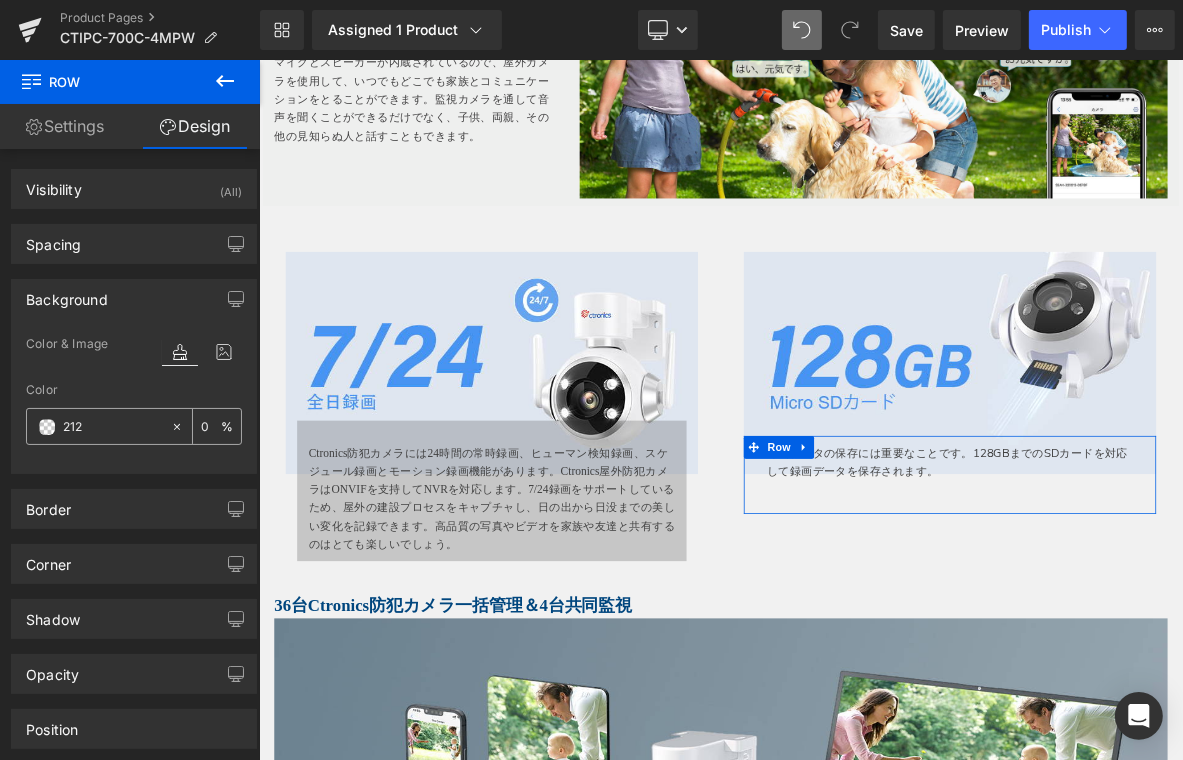 type on "100" 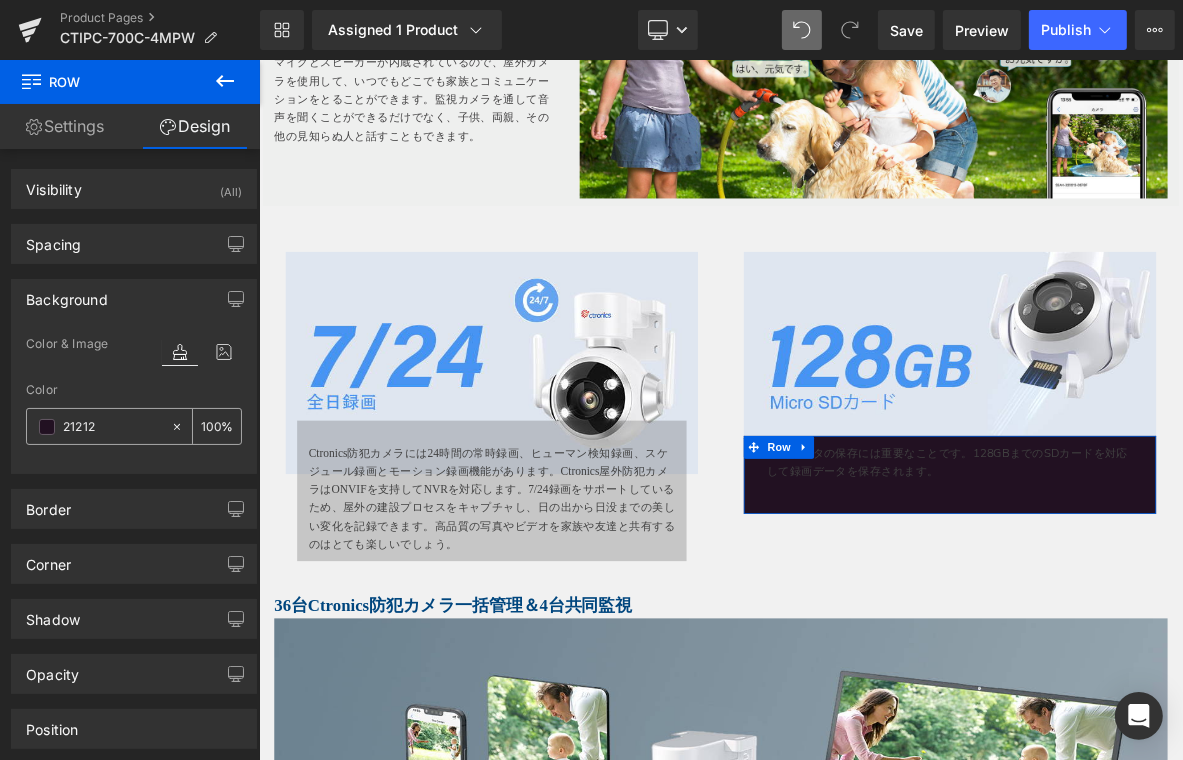 type on "212121" 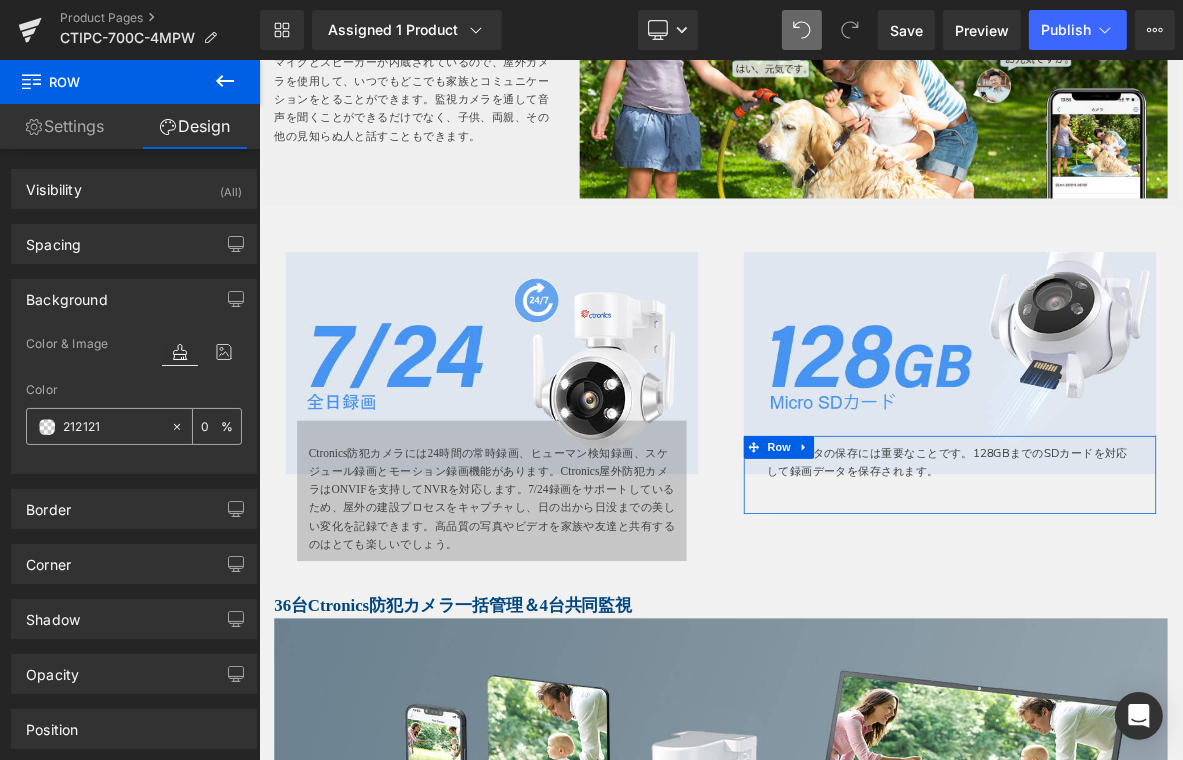 type on "100" 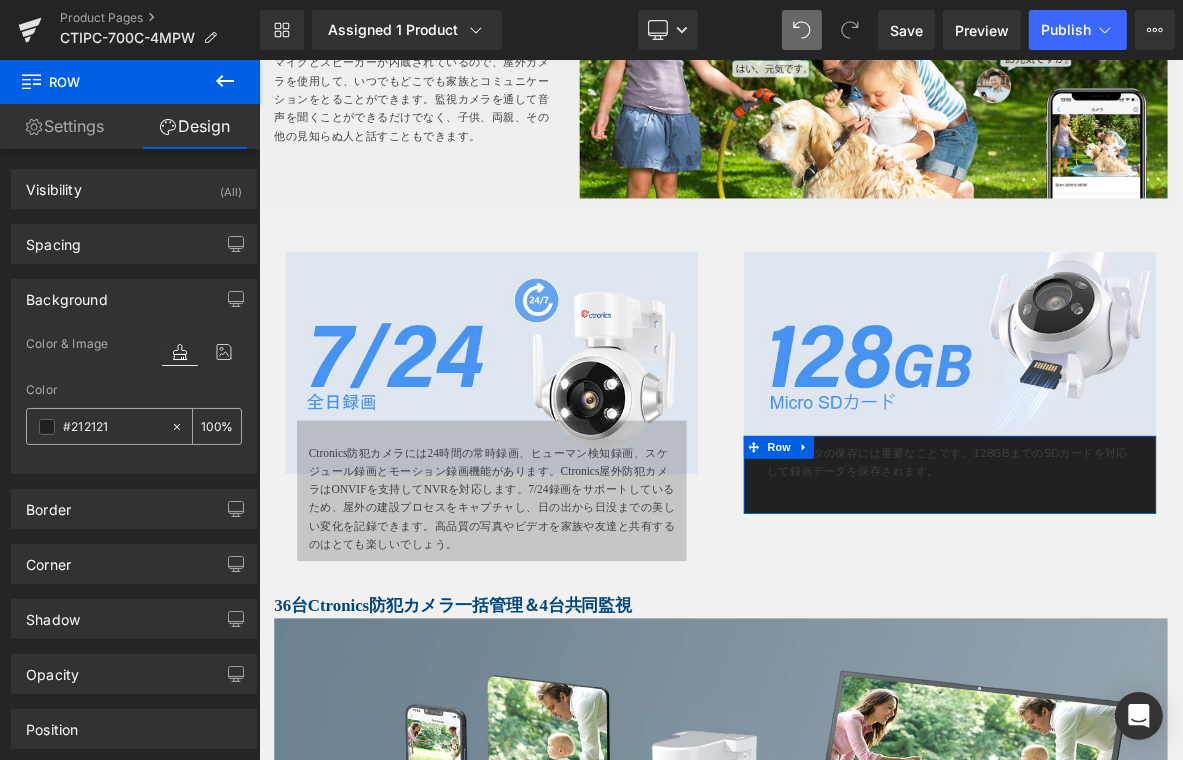 click 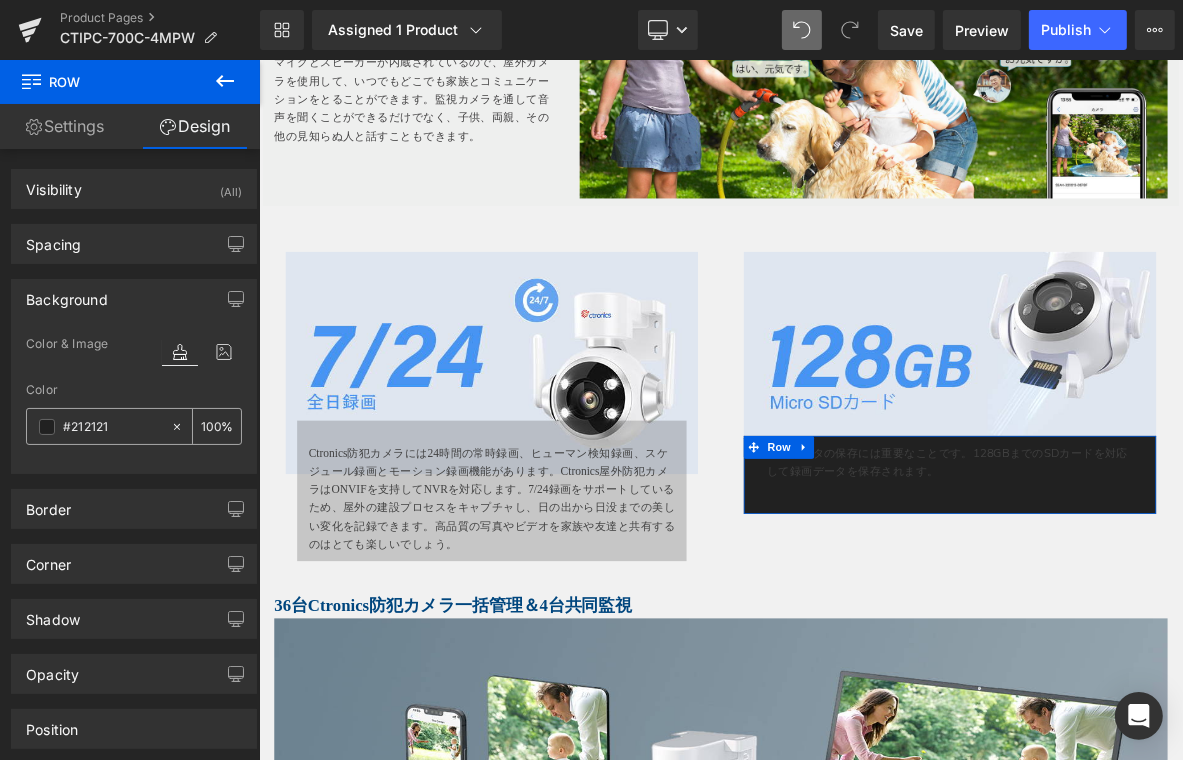 type on "none" 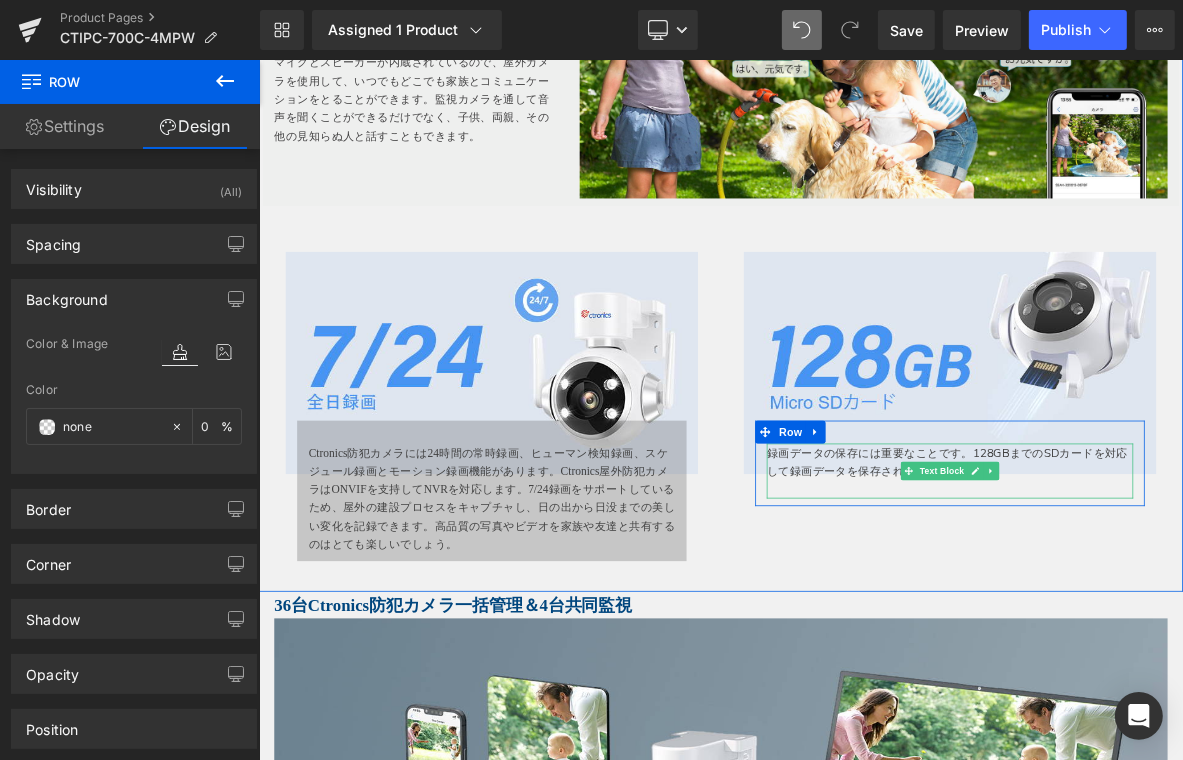 click on "録画データの保存には重要なことです。128GBまでのSDカードを対応して録画データを保存されます。" at bounding box center (1163, 598) 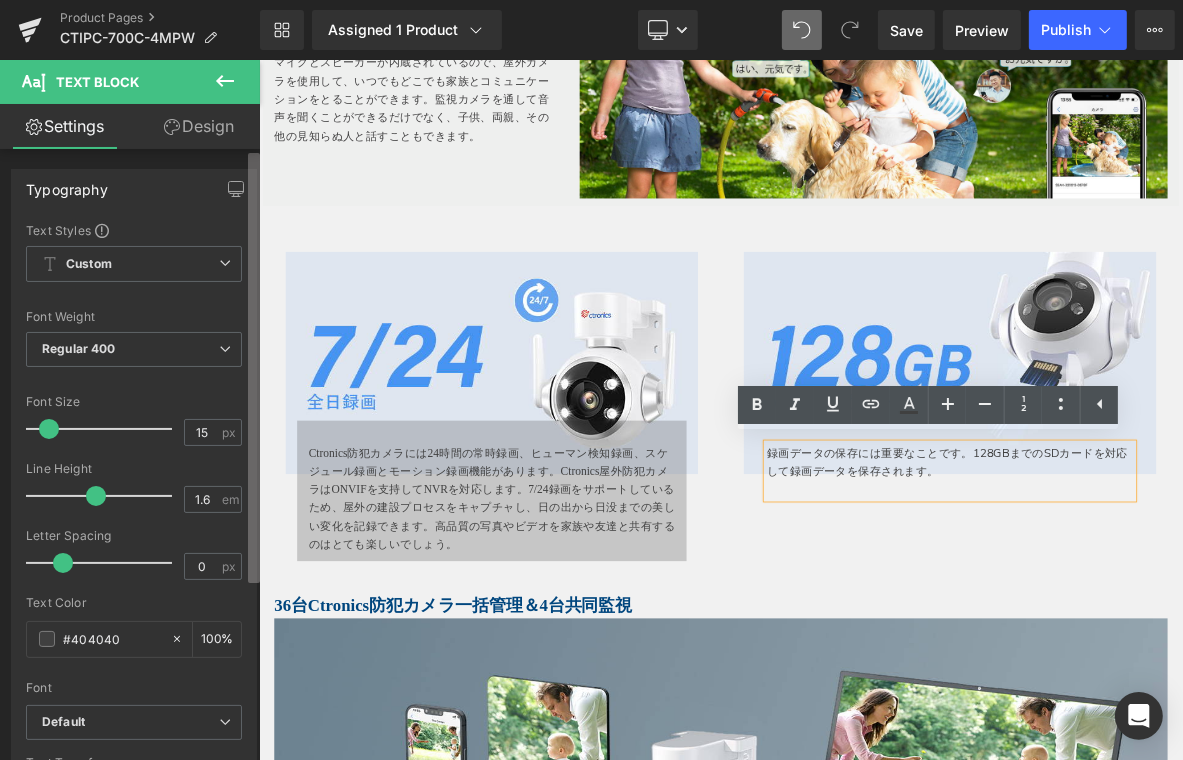 click at bounding box center (254, 368) 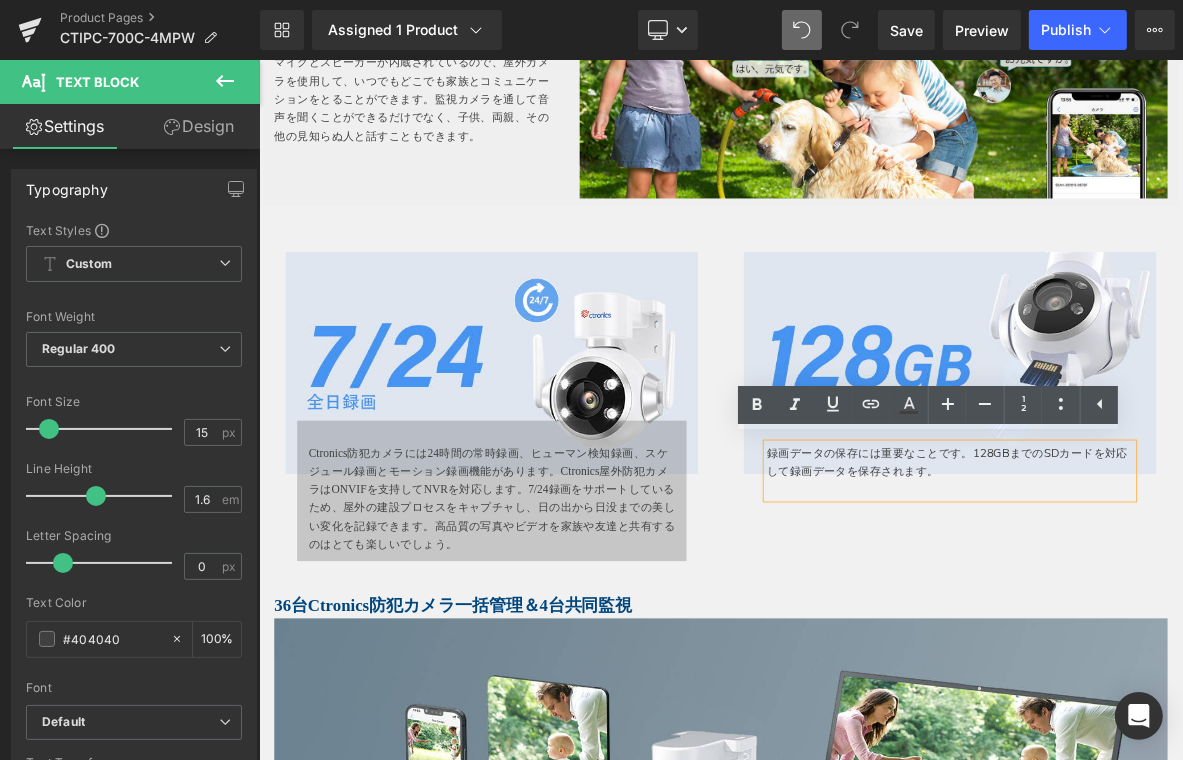 click on "Ctronics防犯カメラには24時間の常時録画、ヒューマン検知録画、スケジュール録画とモーション録画機能があります。Ctronics屋外防犯カメラはONVIFを支持してNVRを対応します。7/24録画をサポートしているため、屋外の建設プロセスをキャプチャし、日の出から日没までの美しい変化を記録できます。高品質の写真やビデオを家族や友達と共有するのはとても楽しいでしょう。" at bounding box center [563, 634] 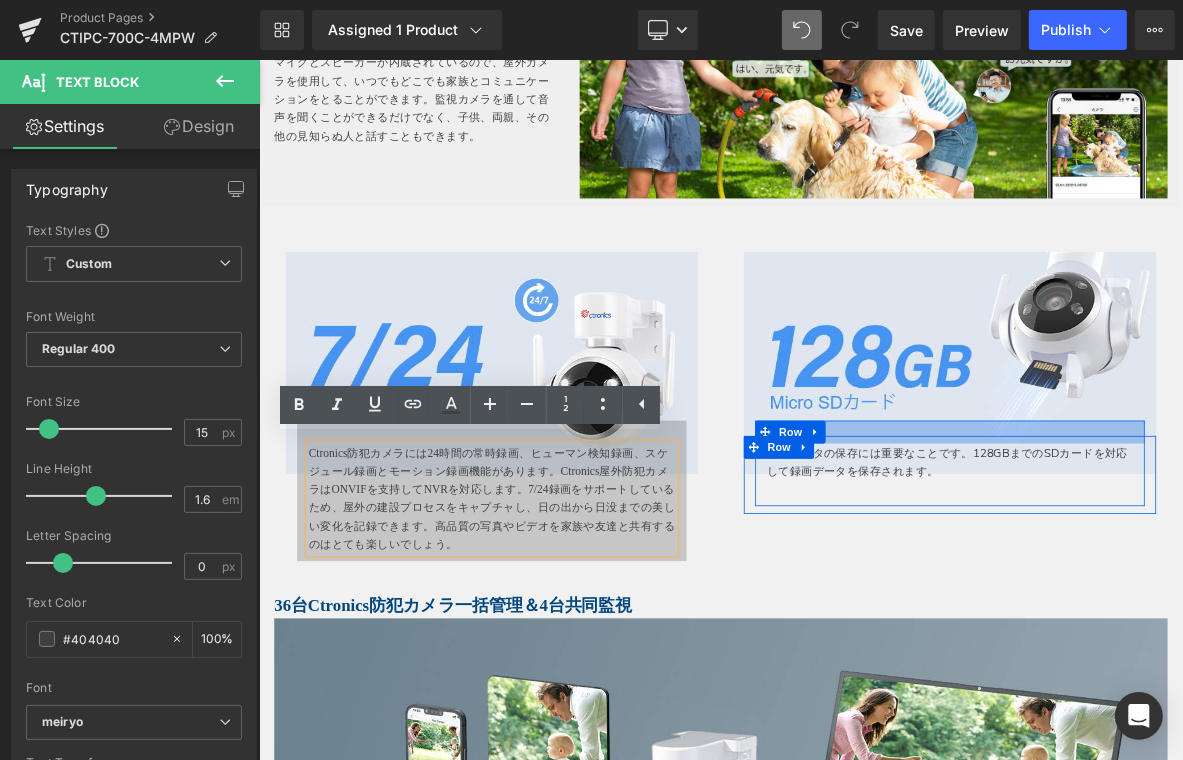 click at bounding box center [1163, 547] 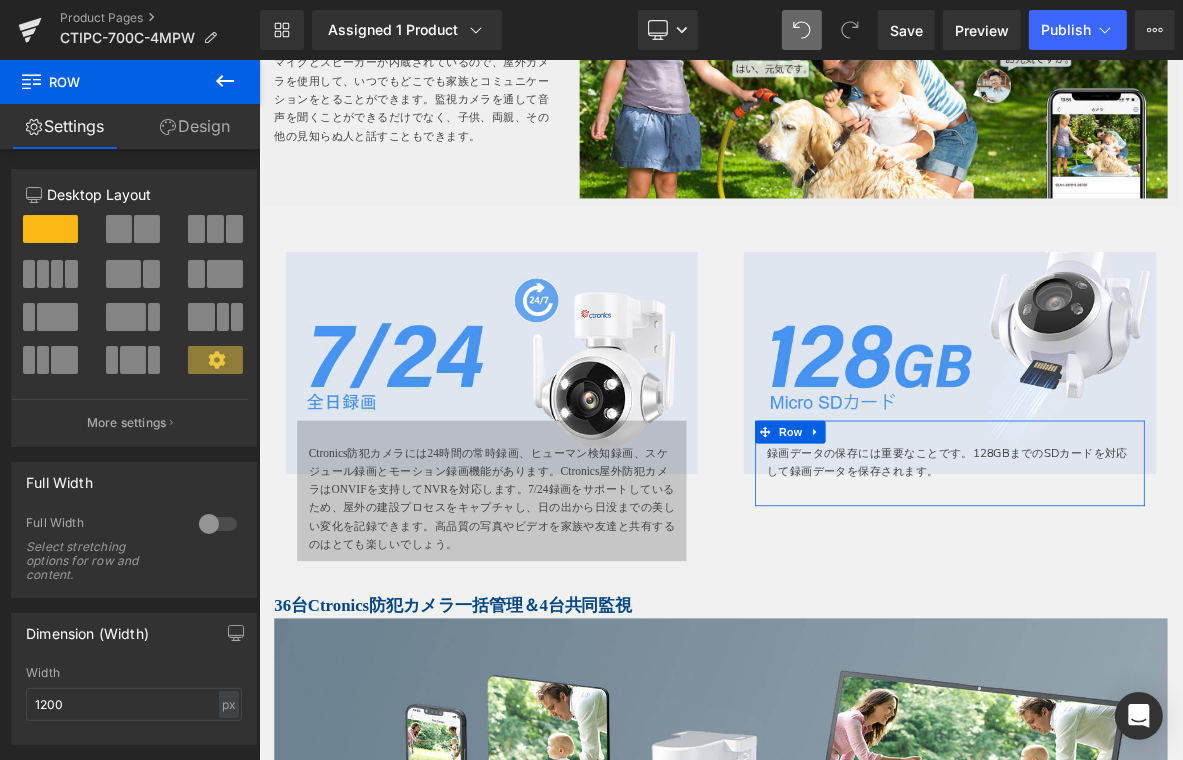 click on "Design" at bounding box center (195, 126) 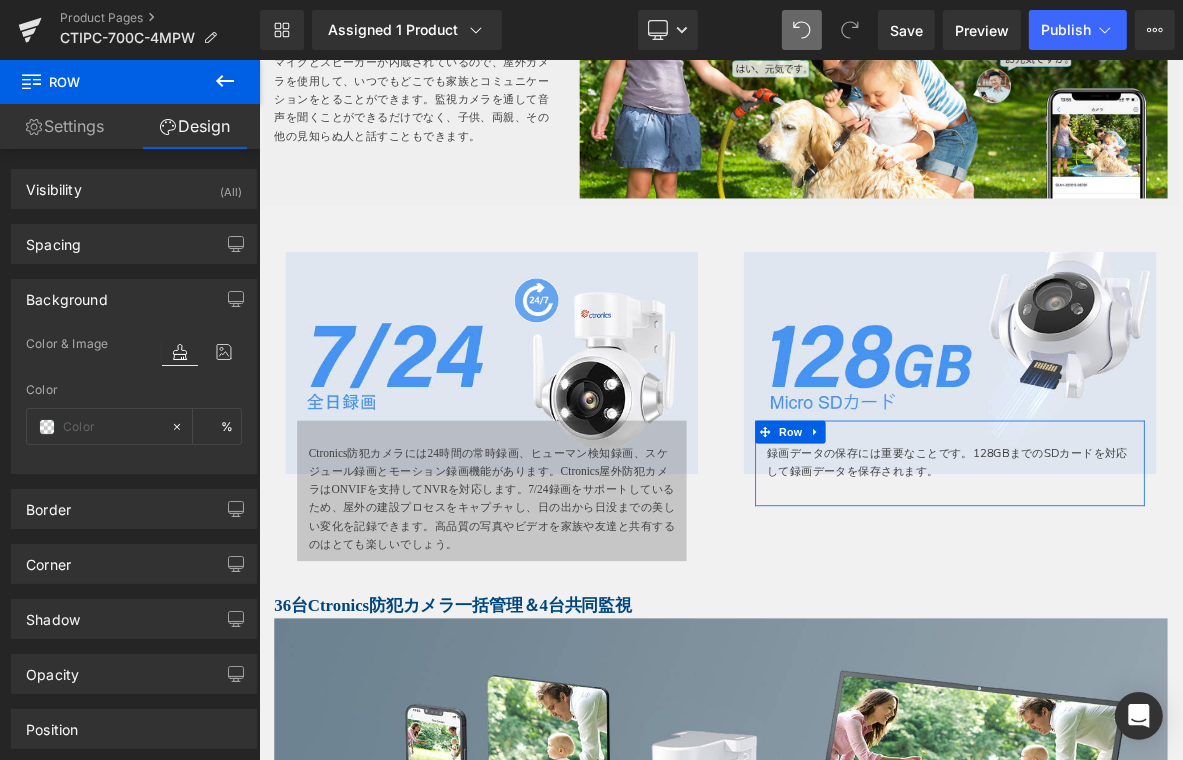click on "Background" at bounding box center [67, 294] 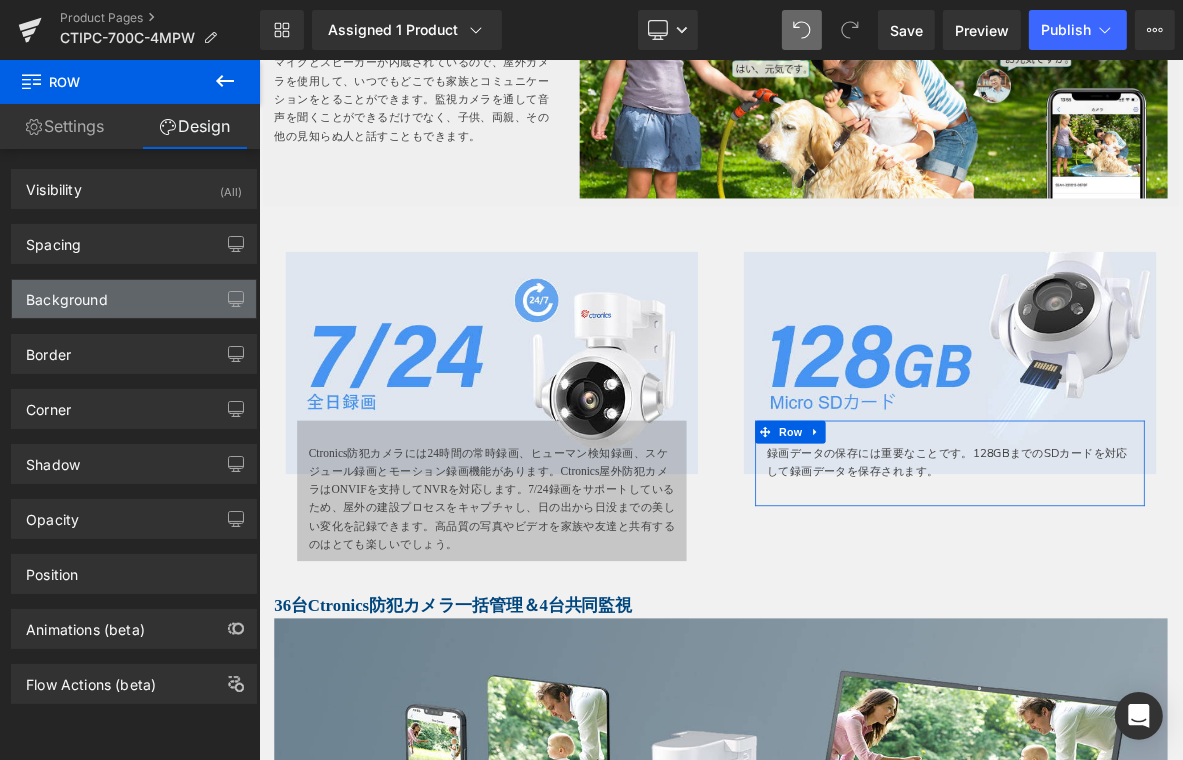 type on "transparent" 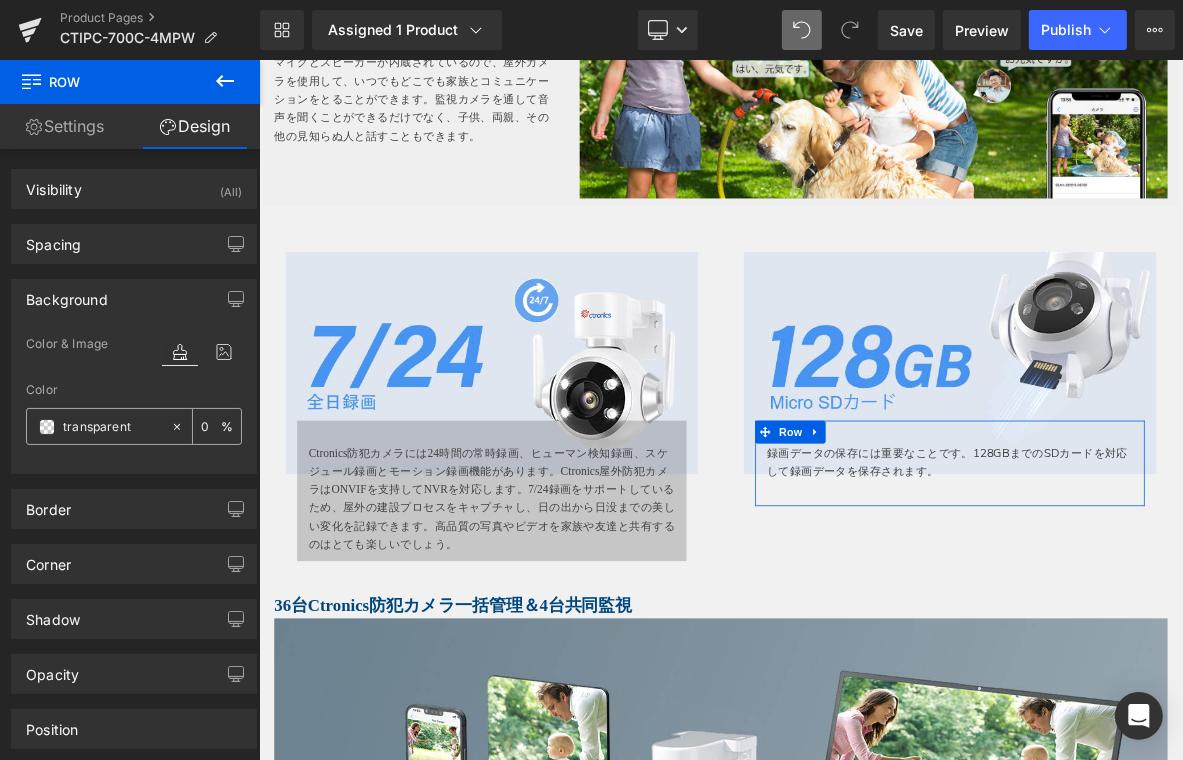 click on "transparent" at bounding box center (112, 427) 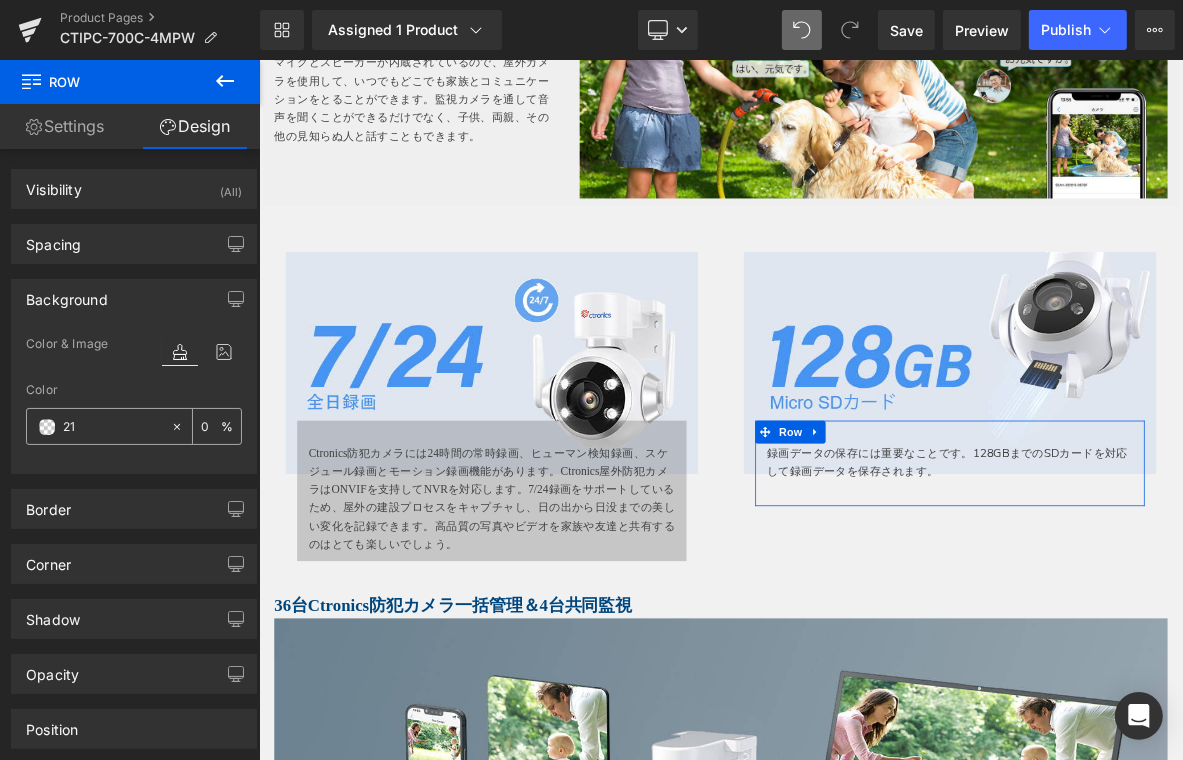 type on "212" 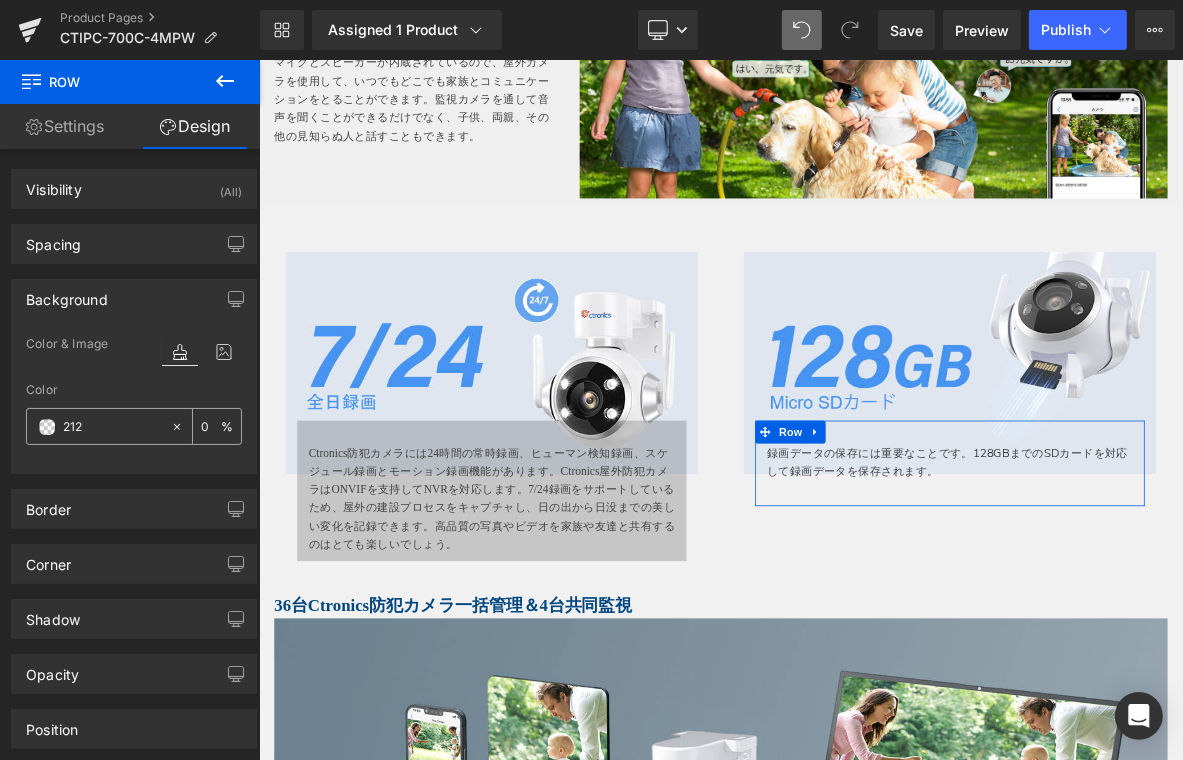 type on "100" 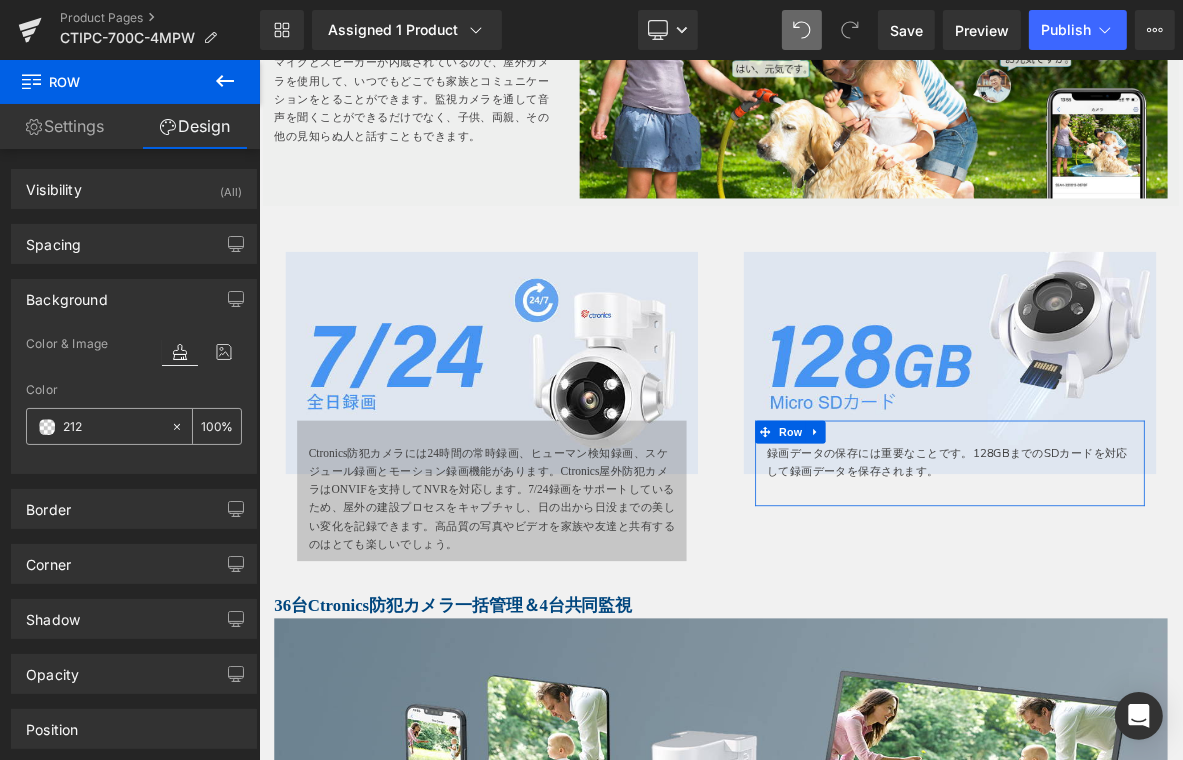 type on "2121" 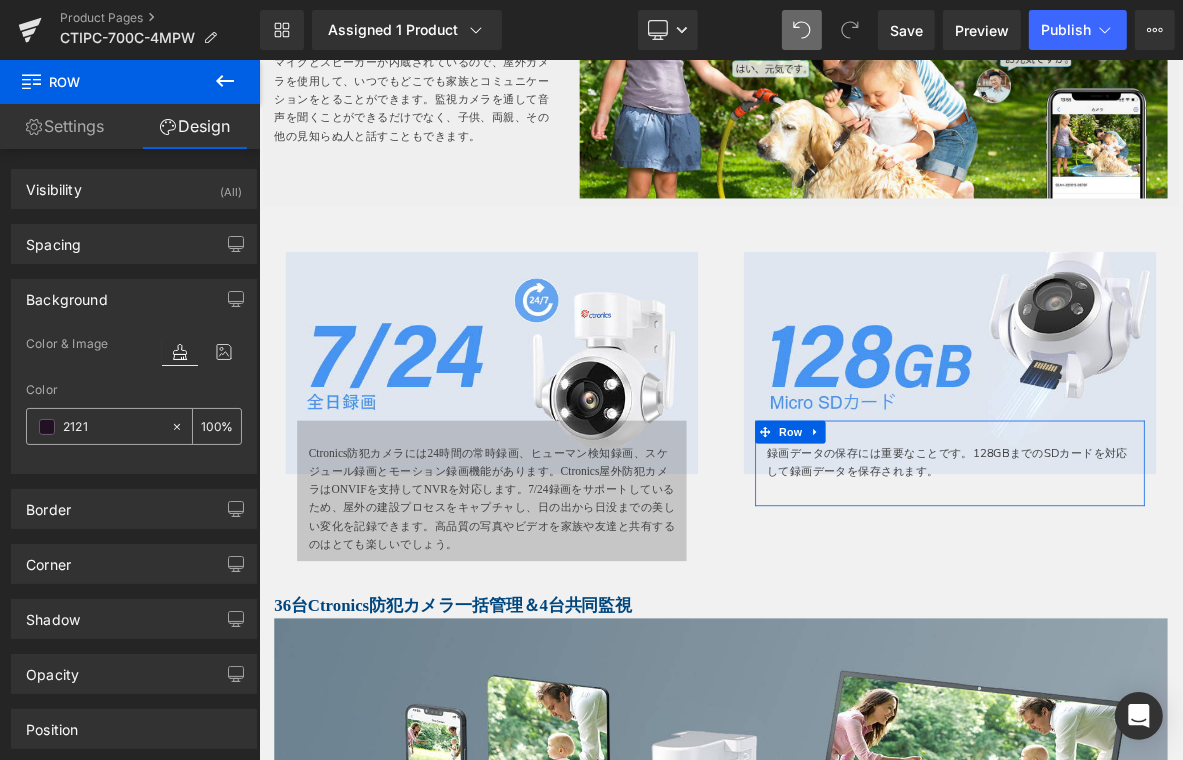 type on "7" 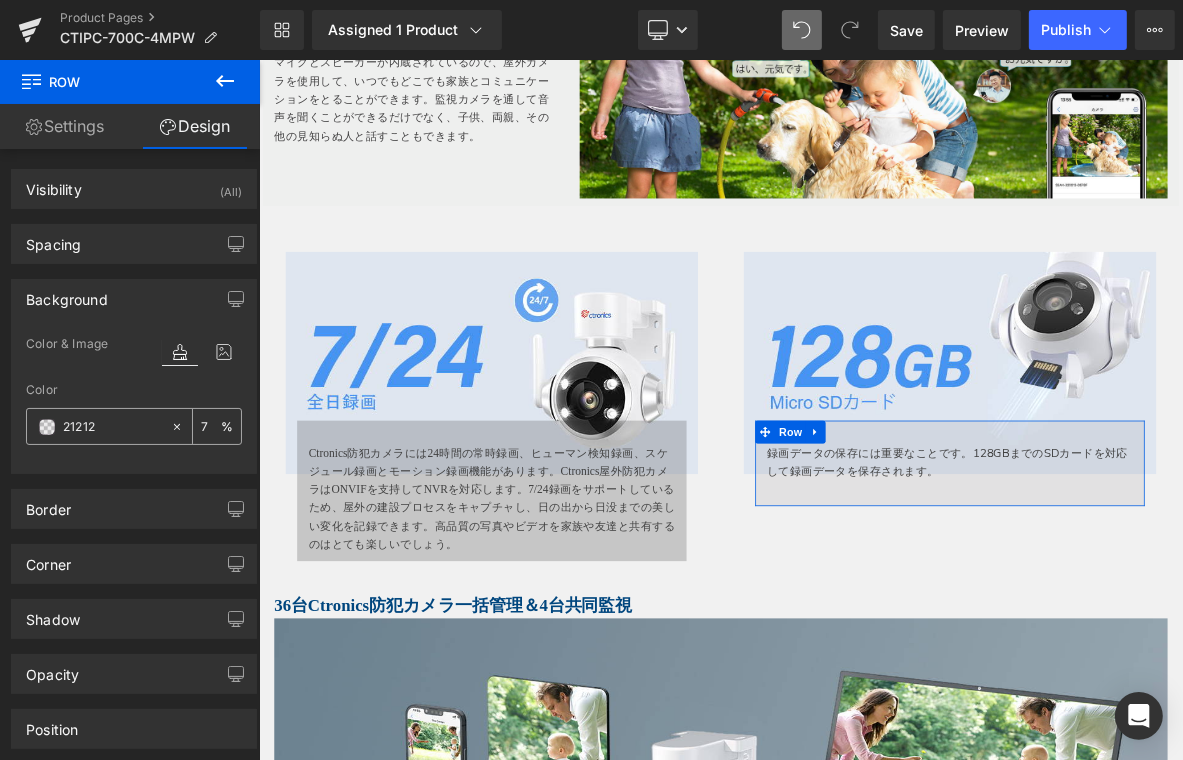 type on "212121" 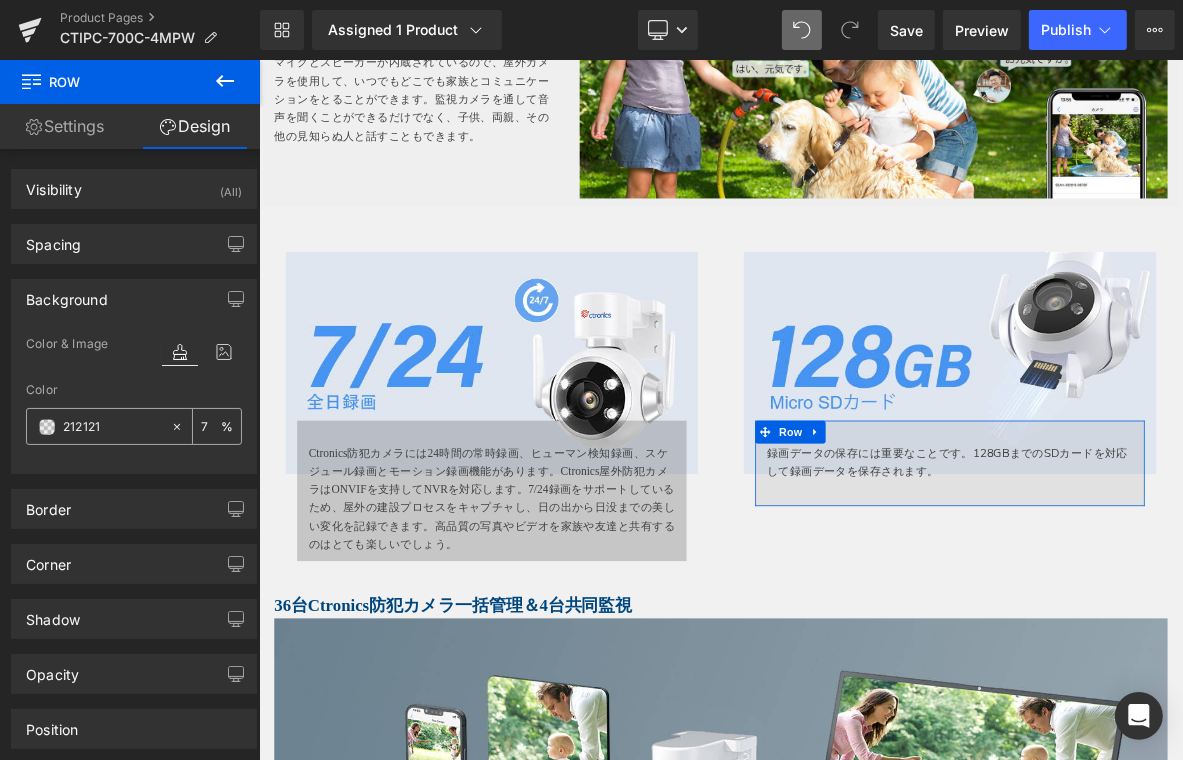 type on "100" 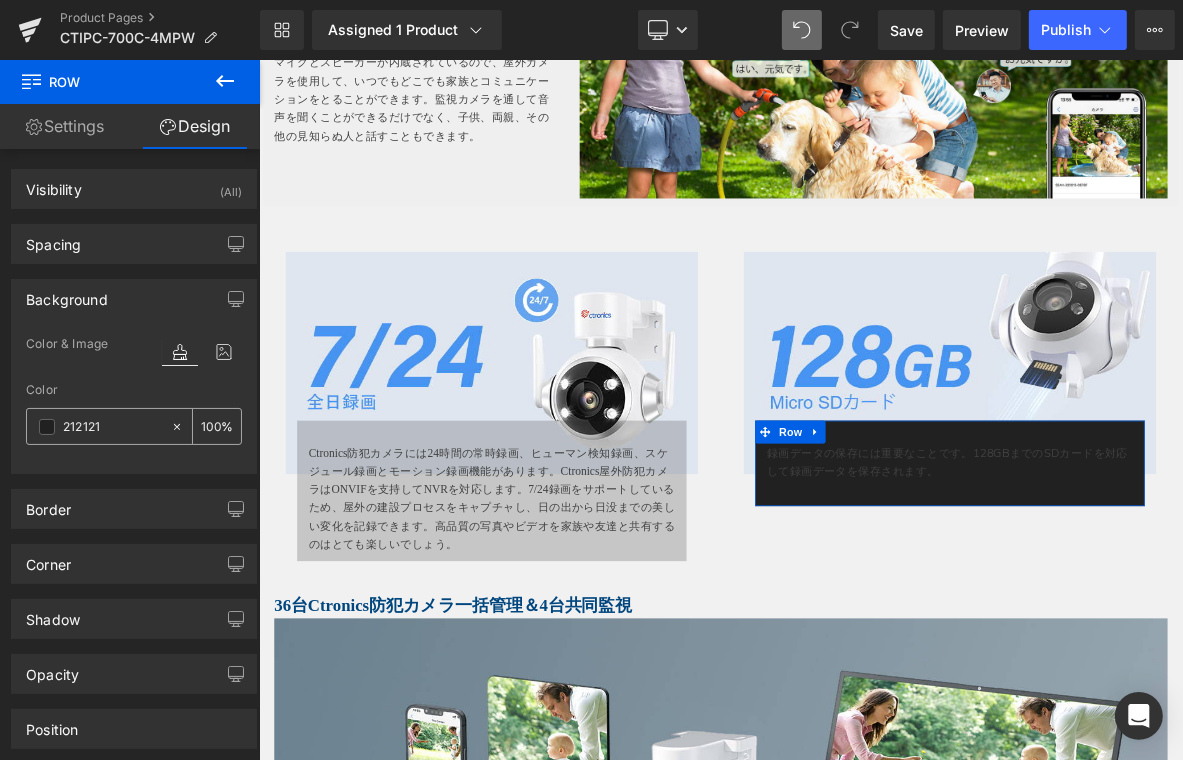 type on "#212121" 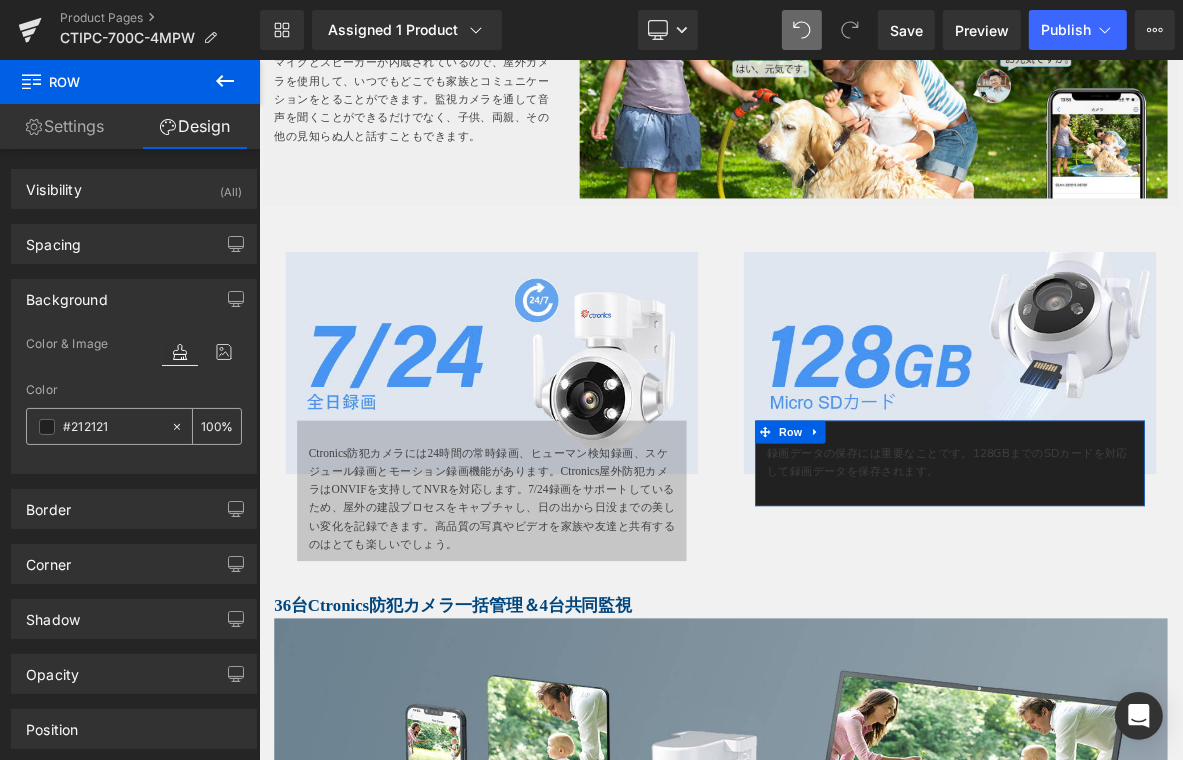 click on "100" at bounding box center [211, 426] 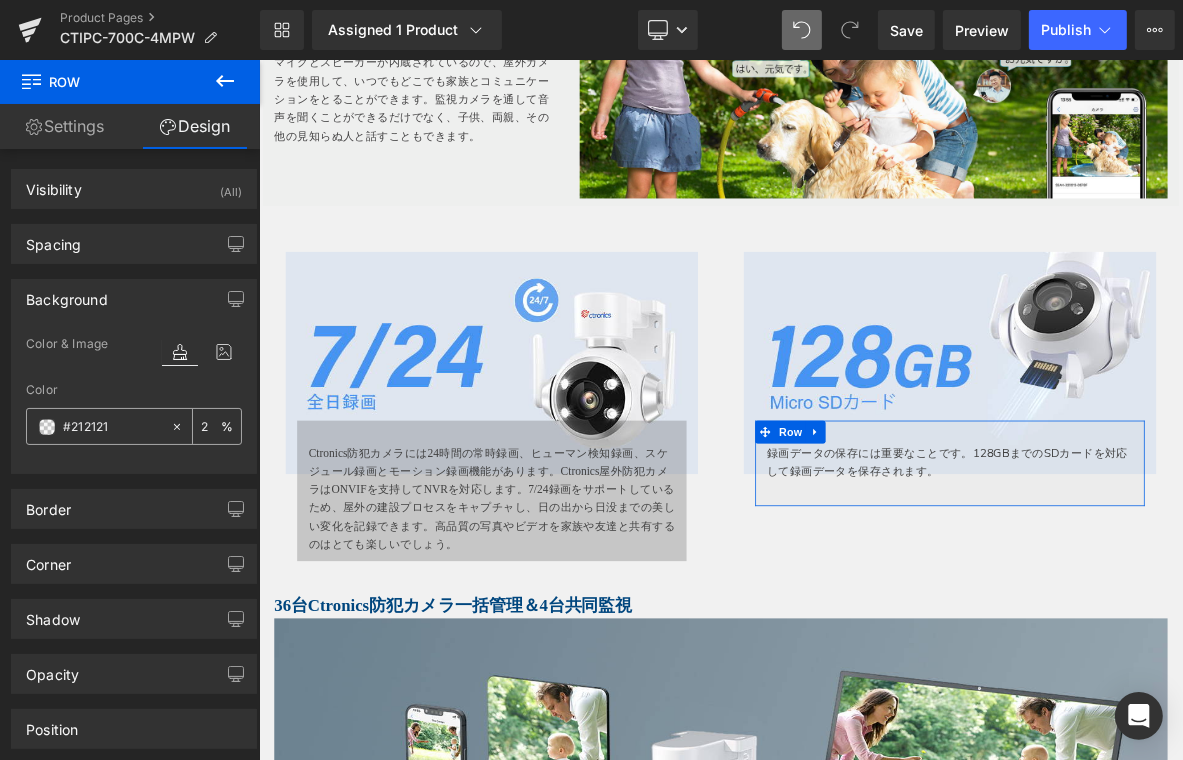type on "20" 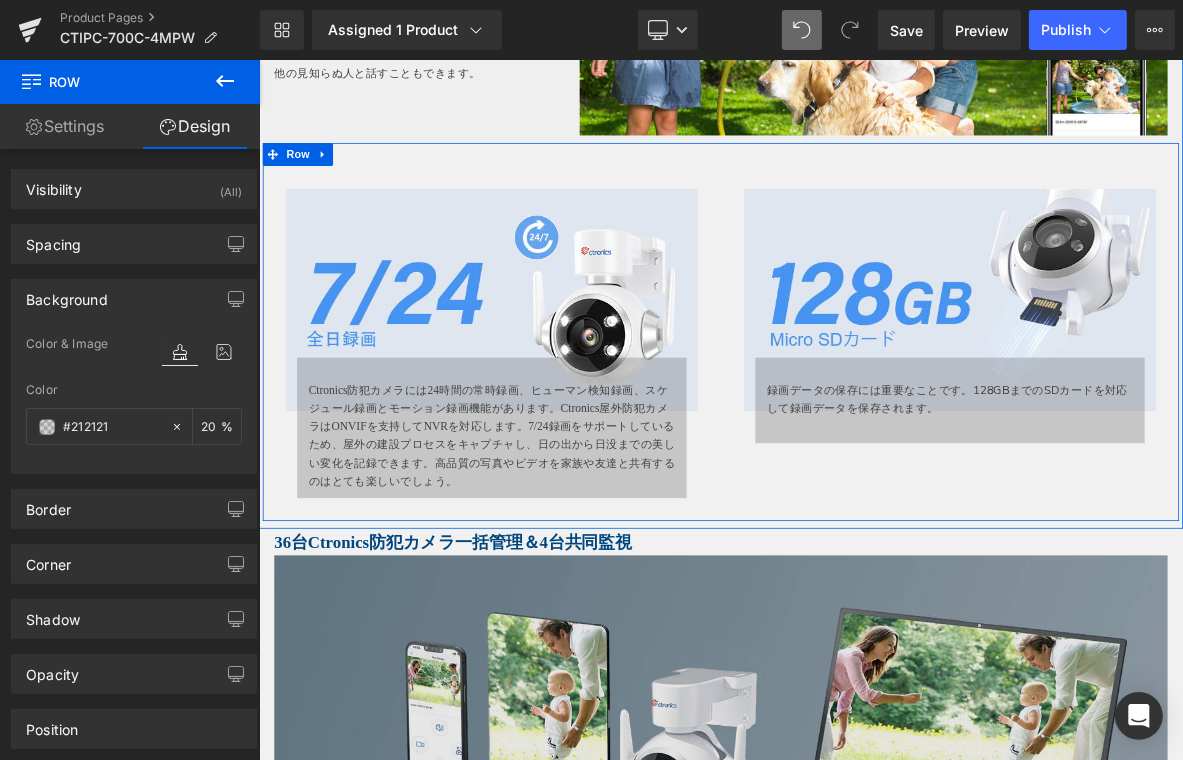 scroll, scrollTop: 5086, scrollLeft: 0, axis: vertical 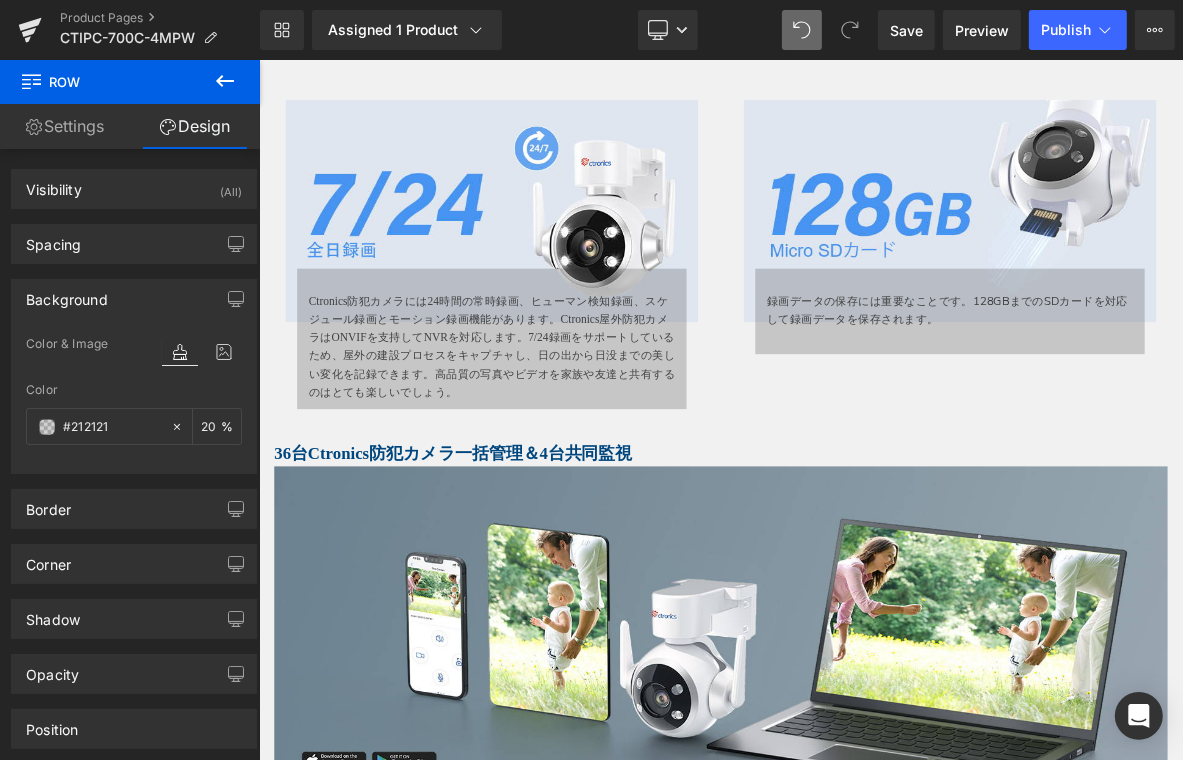 click on "録画データの保存には重要なことです。128GBまでのSDカードを対応して録画データを保存されます。
Text Block" at bounding box center (1163, 398) 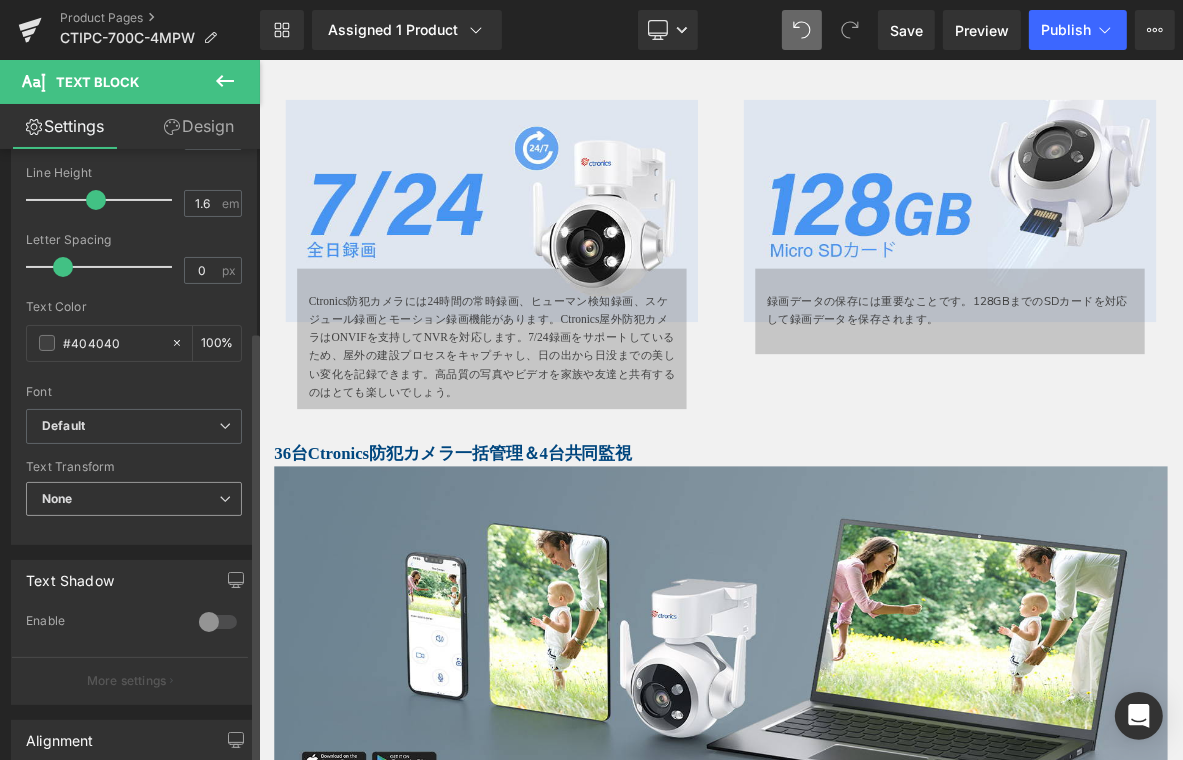 scroll, scrollTop: 300, scrollLeft: 0, axis: vertical 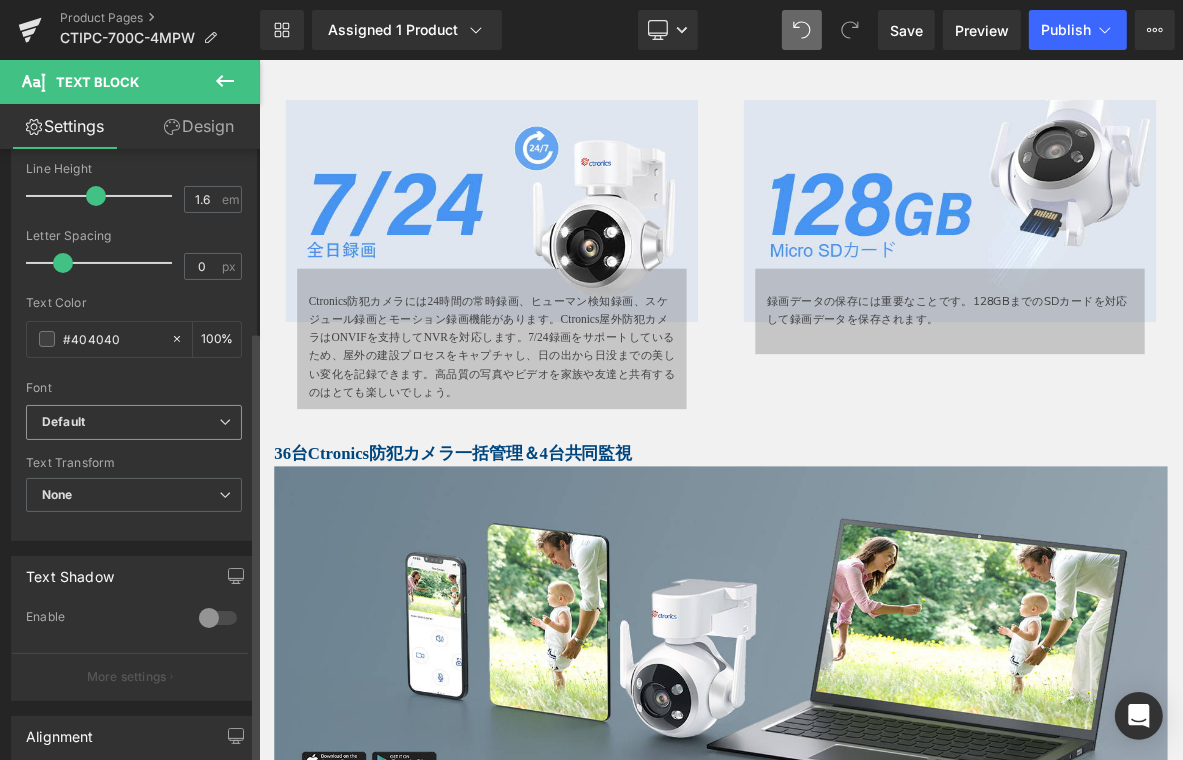 click on "Default" at bounding box center [130, 422] 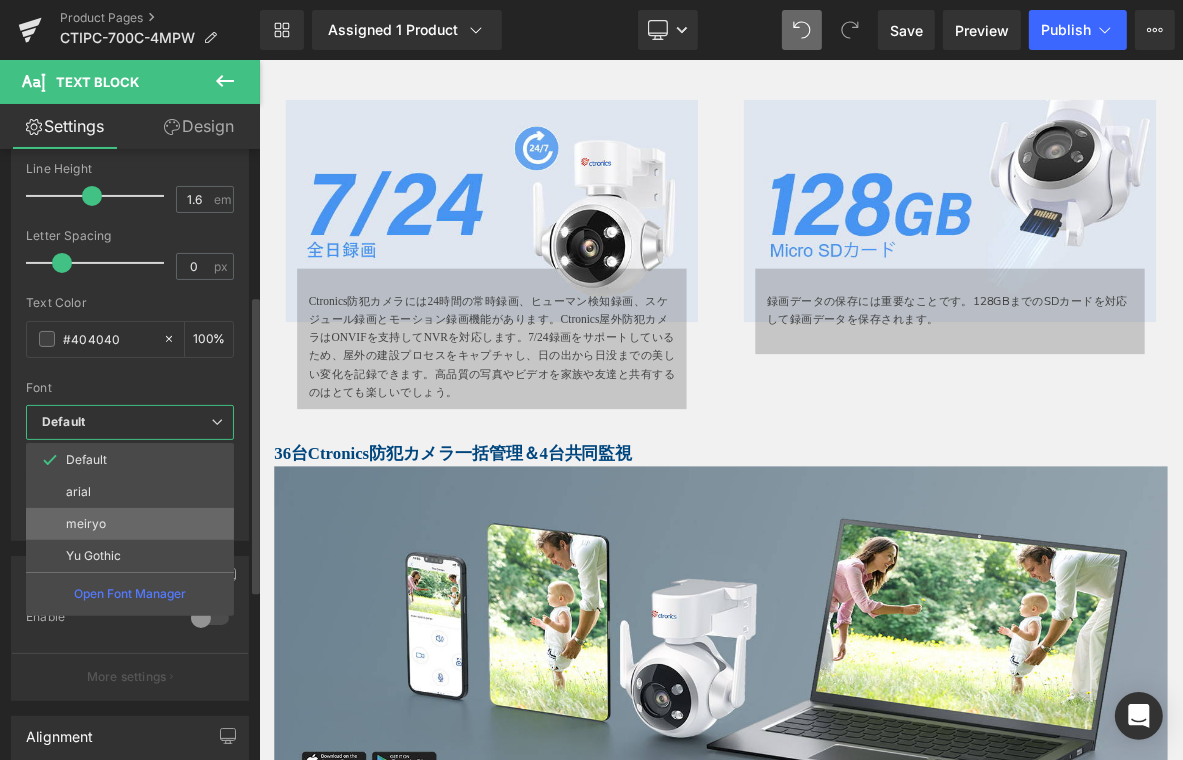 drag, startPoint x: 135, startPoint y: 531, endPoint x: 368, endPoint y: 355, distance: 292.0017 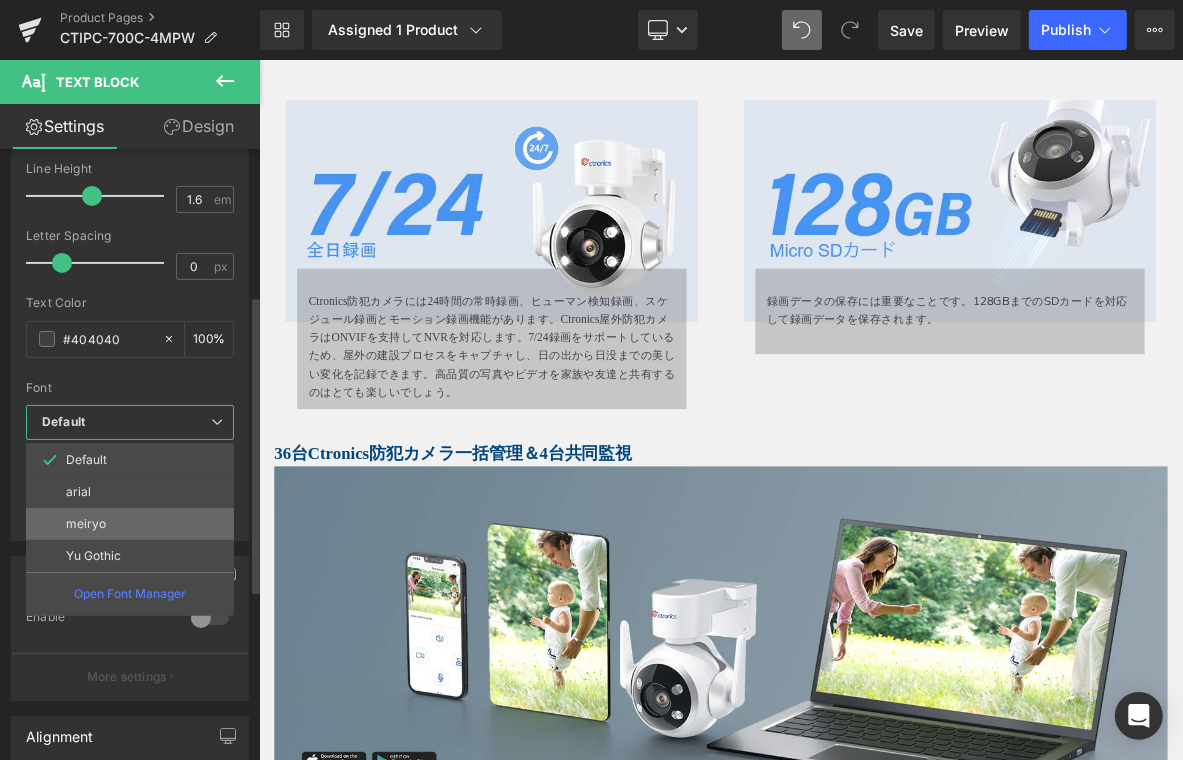click on "meiryo" at bounding box center [130, 524] 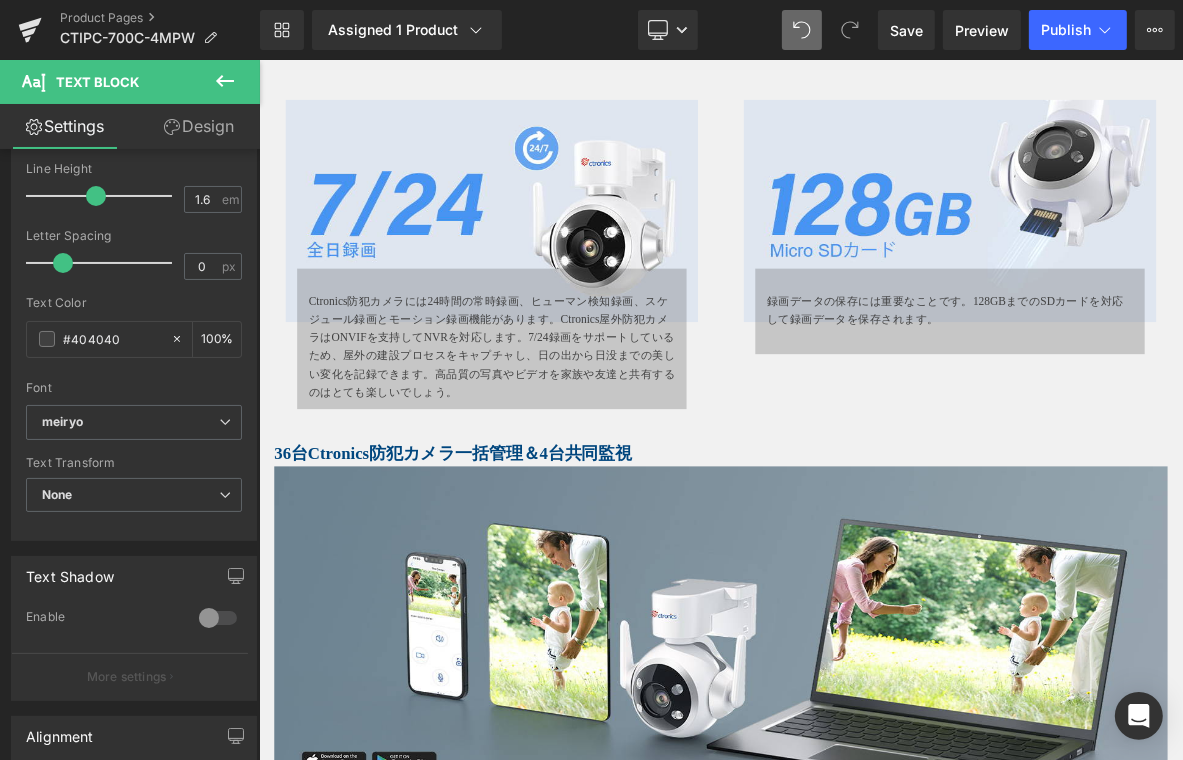 click on "Ctronics防犯カメラには24時間の常時録画、ヒューマン検知録画、スケジュール録画とモーション録画機能があります。Ctronics屋外防犯カメラはONVIFを支持してNVRを対応します。7/24録画をサポートしているため、屋外の建設プロセスをキャプチャし、日の出から日没までの美しい変化を記録できます。高品質の写真やビデオを家族や友達と共有するのはとても楽しいでしょう。" at bounding box center [563, 434] 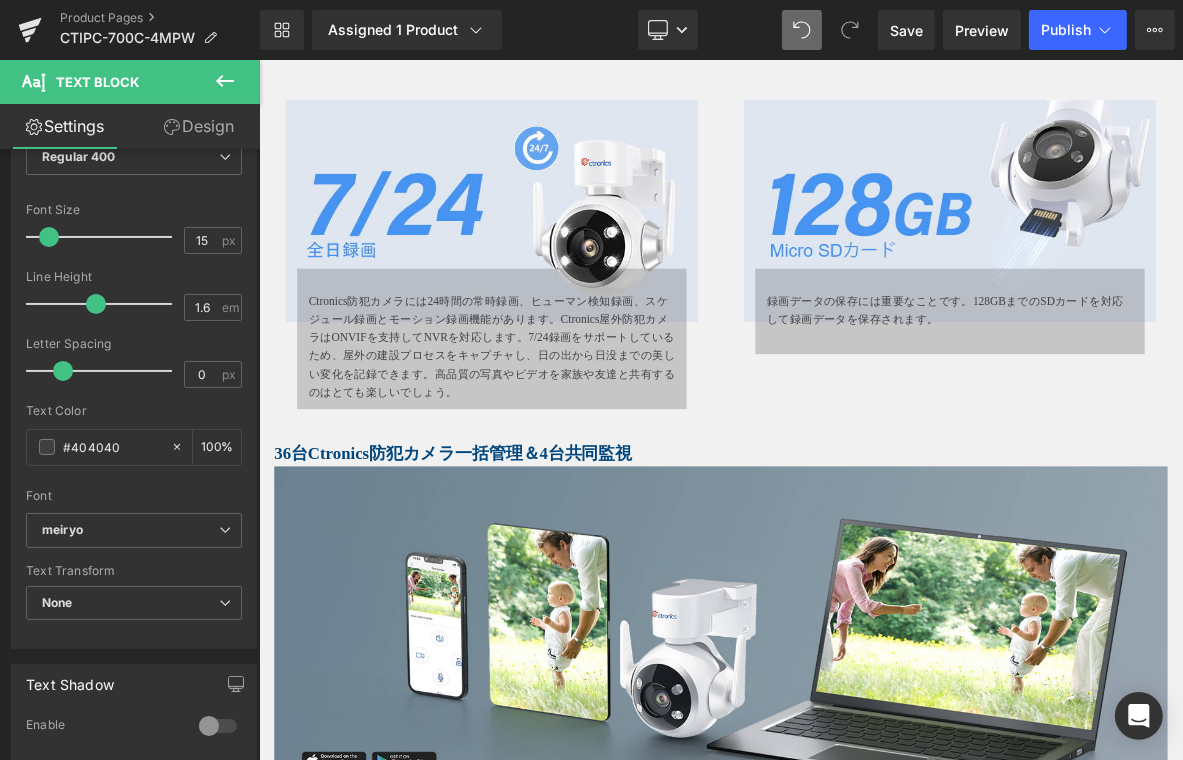scroll, scrollTop: 200, scrollLeft: 0, axis: vertical 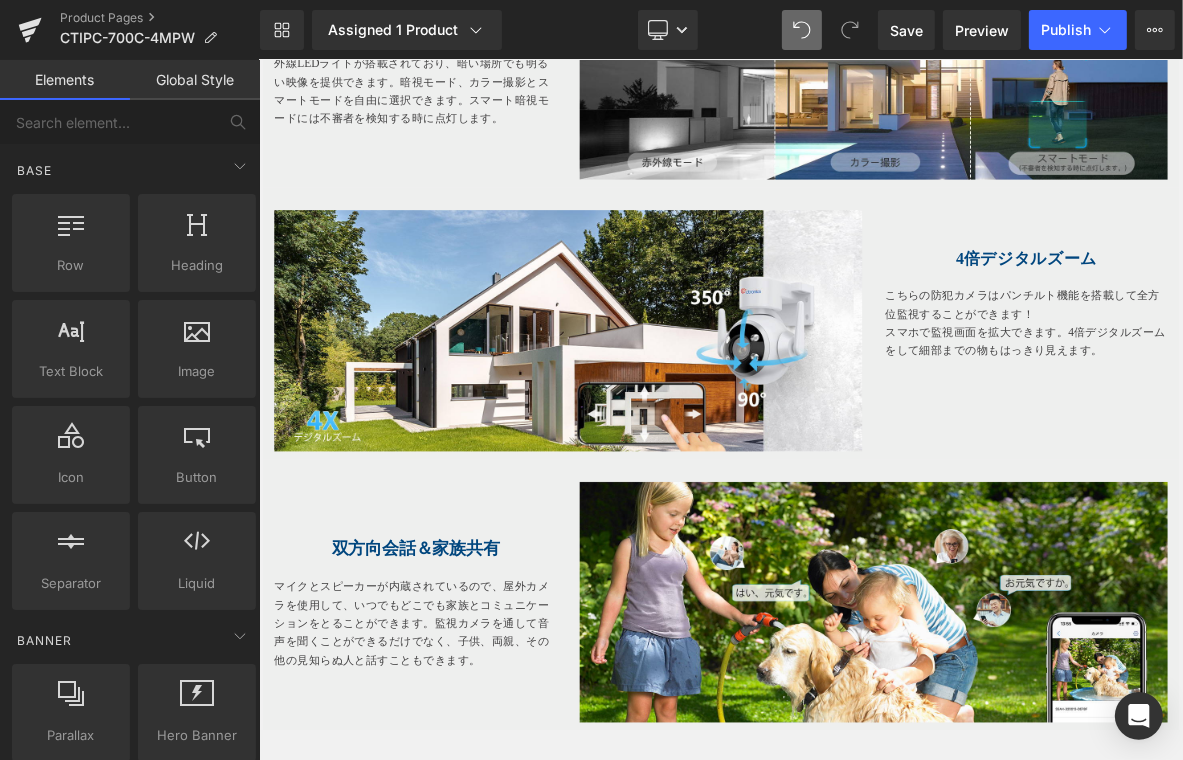 click at bounding box center (463, 625) 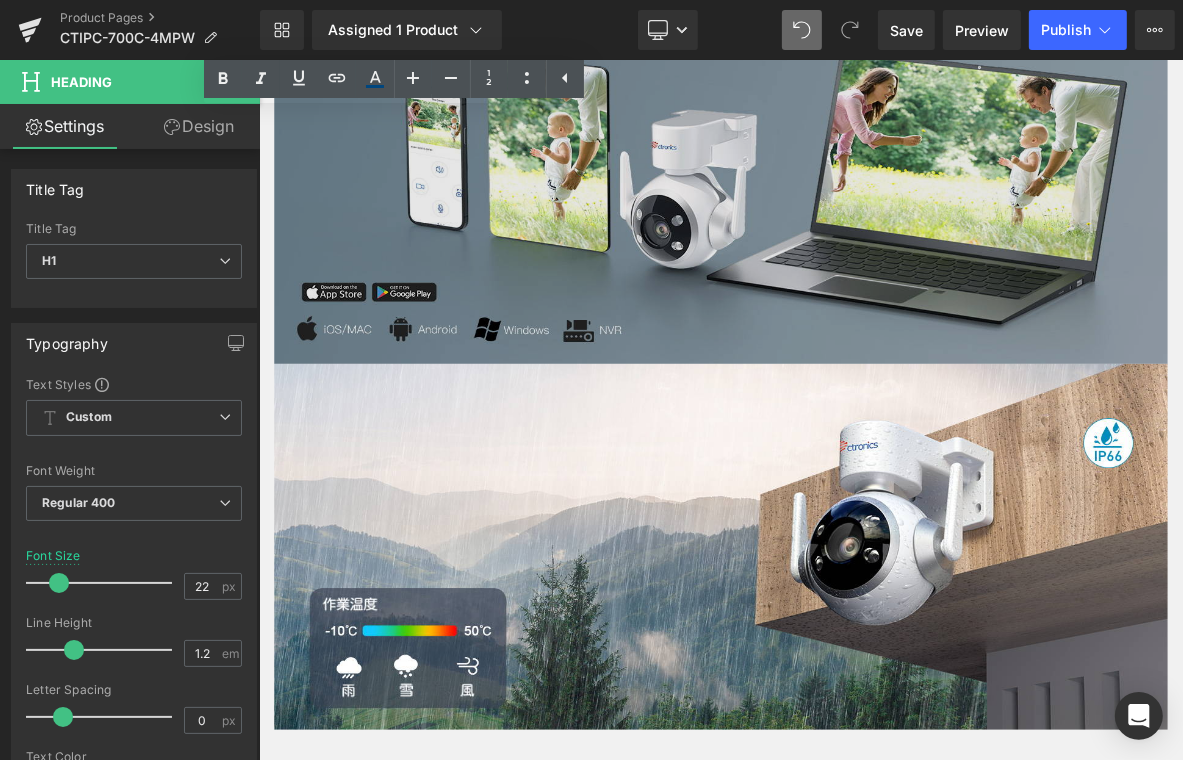 scroll, scrollTop: 6200, scrollLeft: 0, axis: vertical 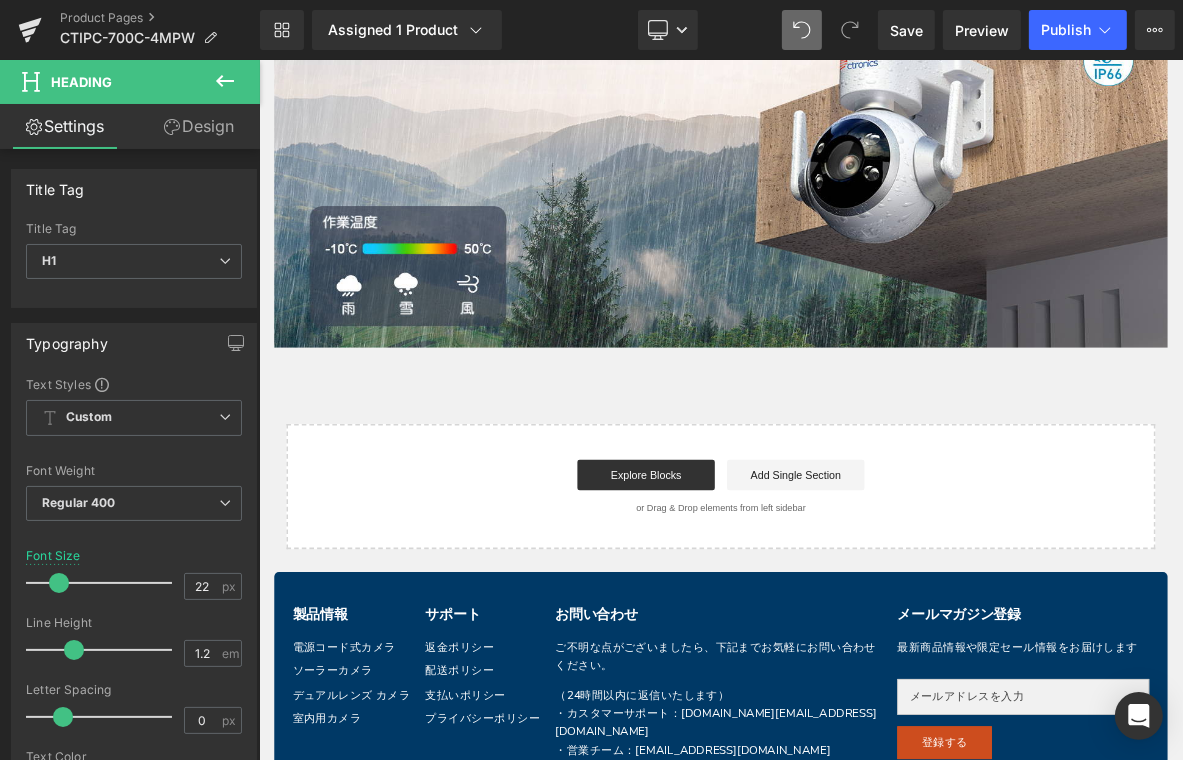 click 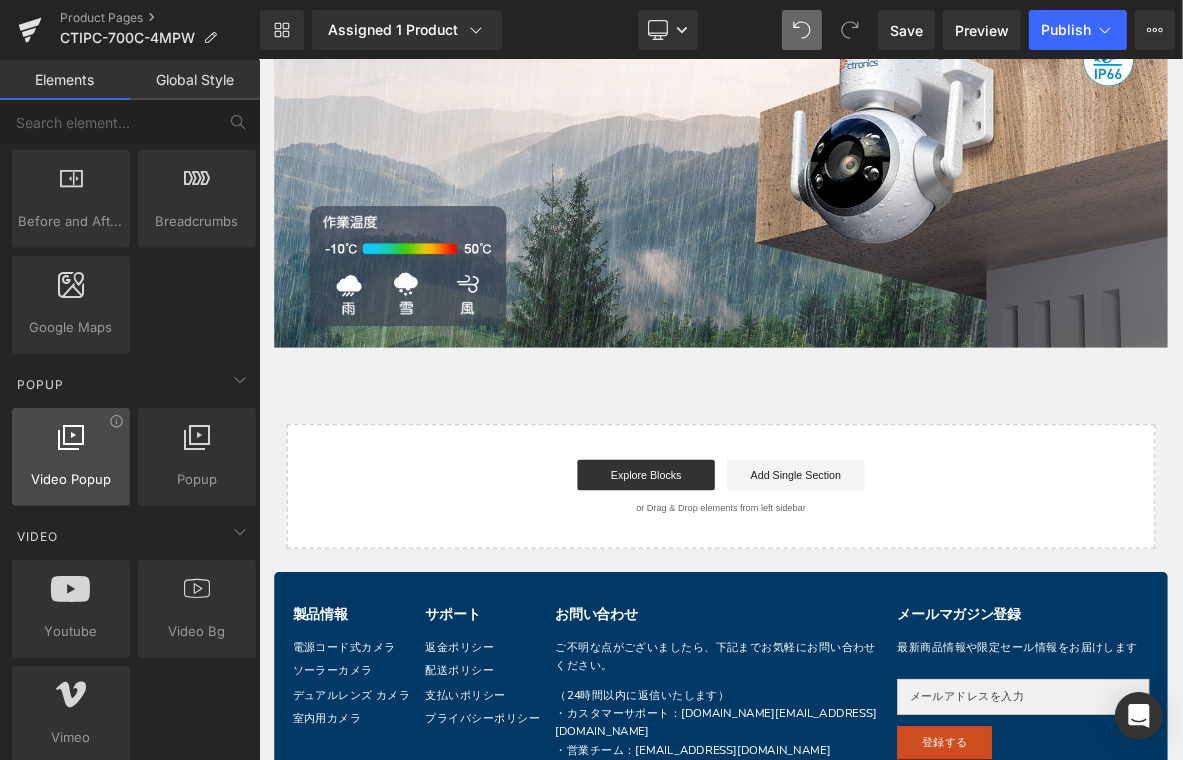 scroll, scrollTop: 1100, scrollLeft: 0, axis: vertical 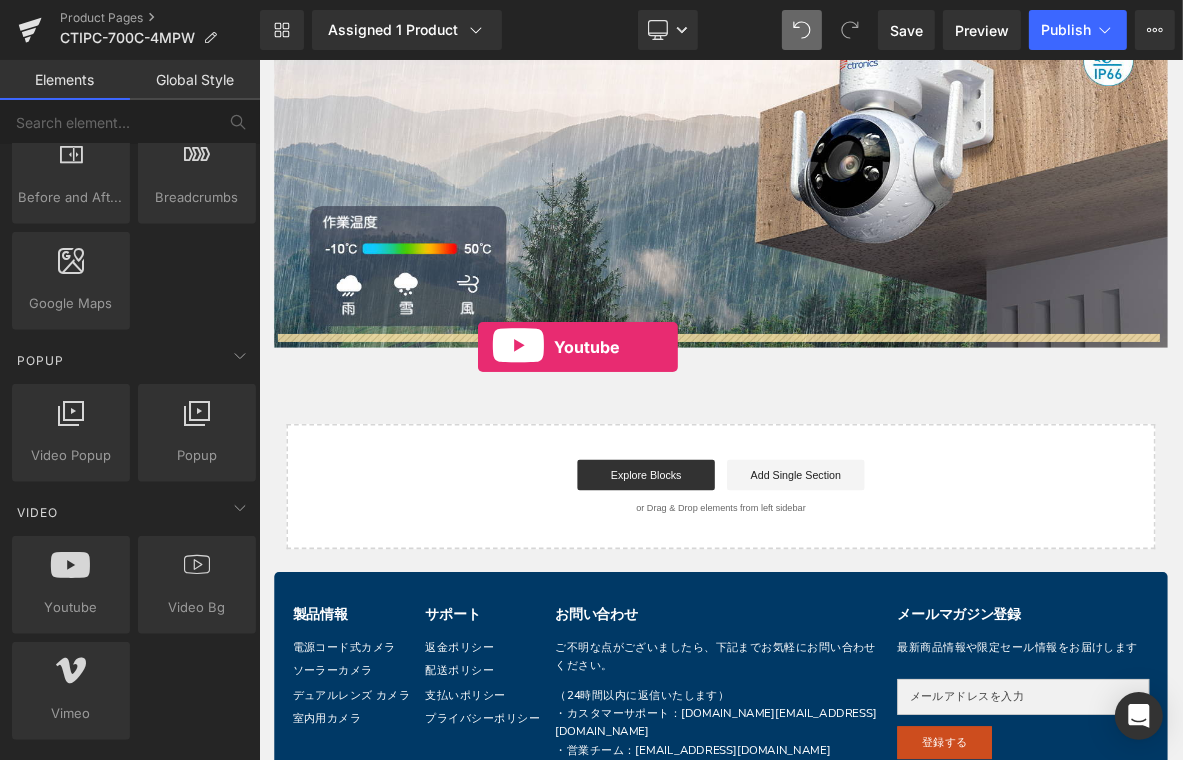 drag, startPoint x: 346, startPoint y: 616, endPoint x: 544, endPoint y: 435, distance: 268.26294 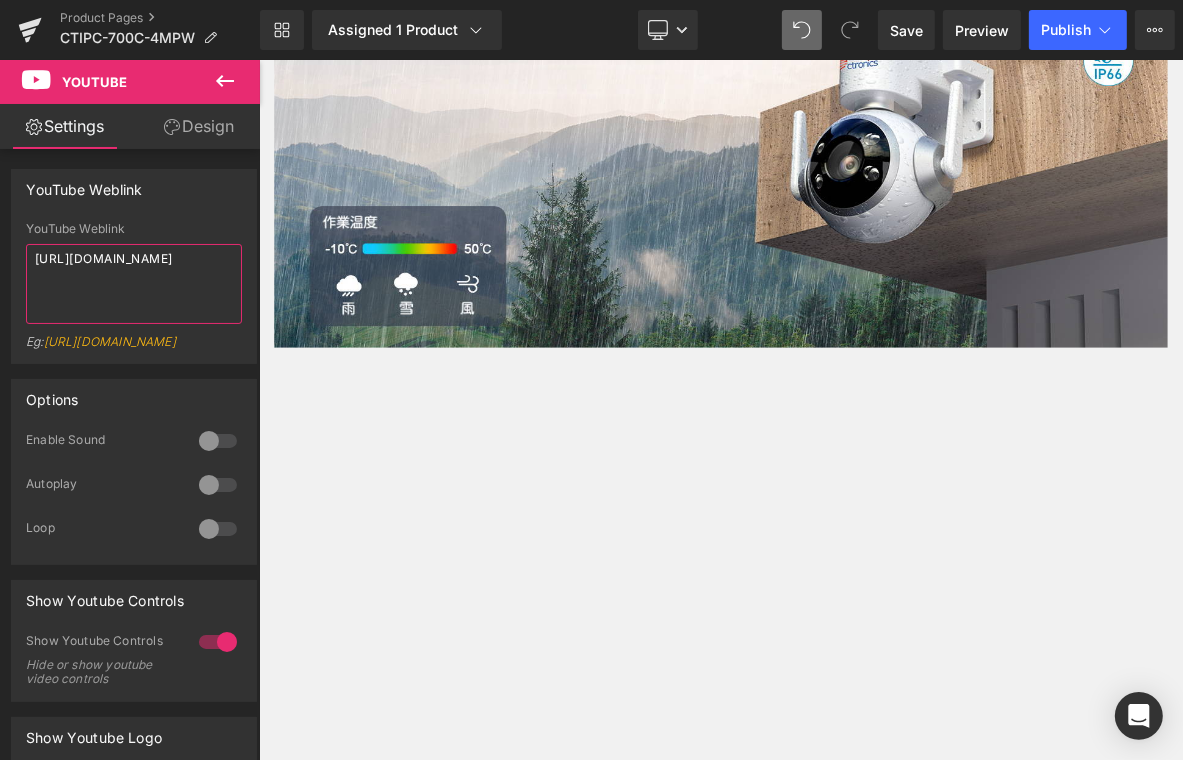 drag, startPoint x: 207, startPoint y: 283, endPoint x: -25, endPoint y: 239, distance: 236.13556 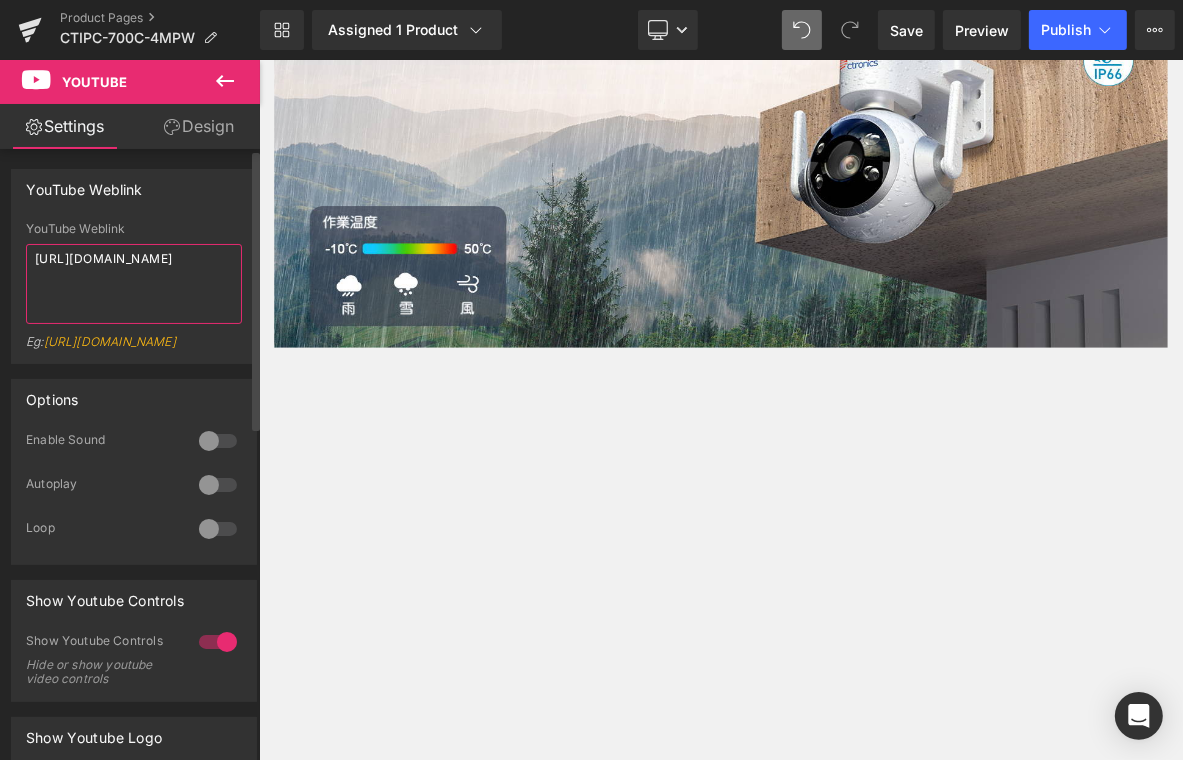 type on "[URL][DOMAIN_NAME]" 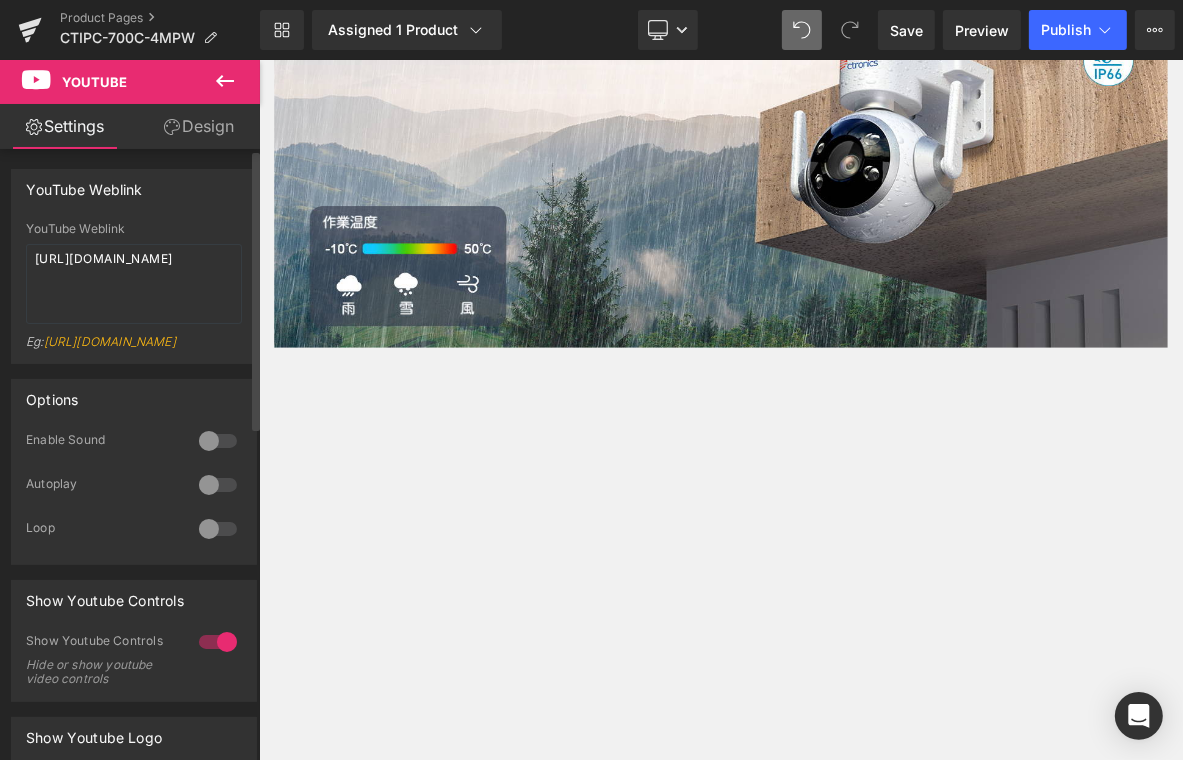 click at bounding box center [218, 441] 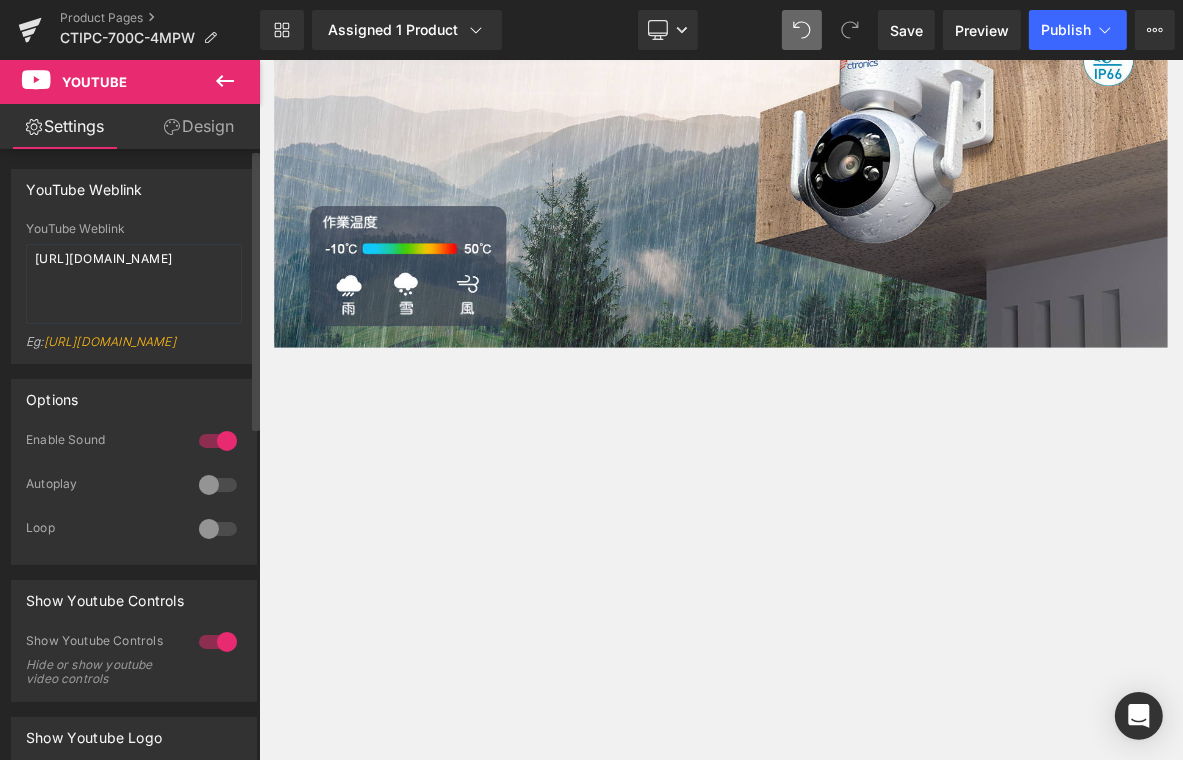 click at bounding box center [218, 485] 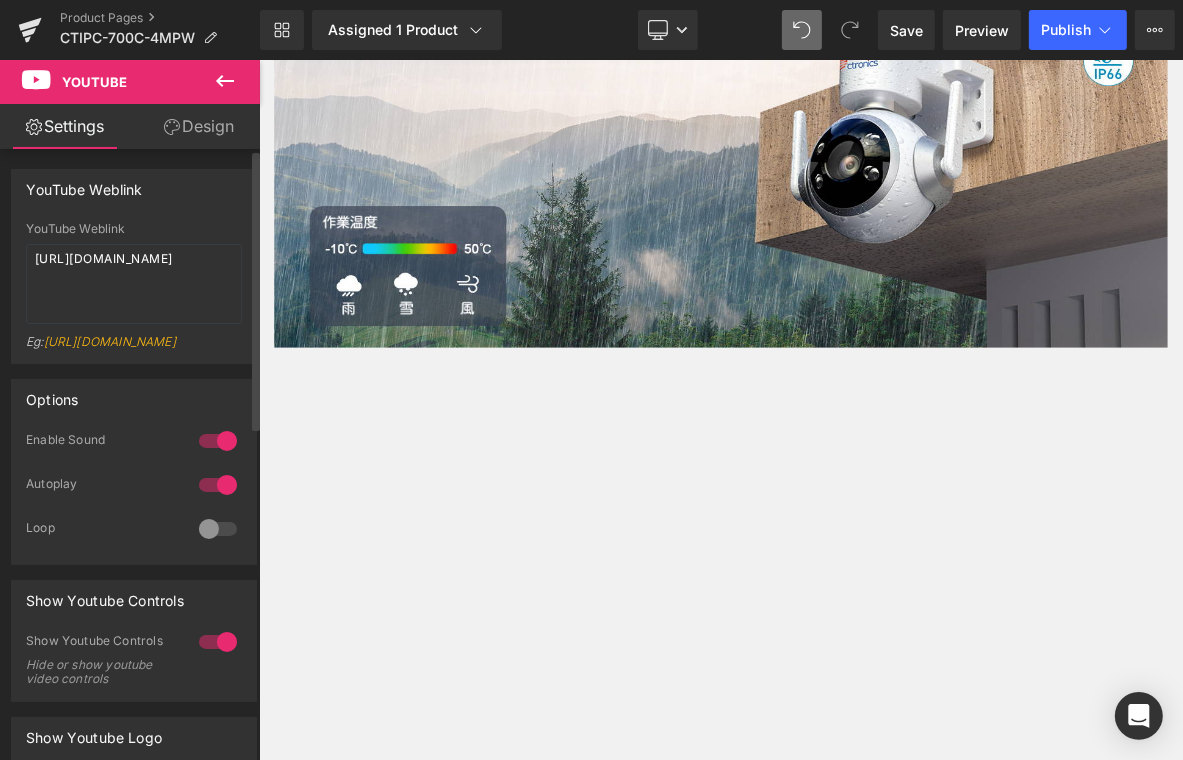 click at bounding box center [218, 529] 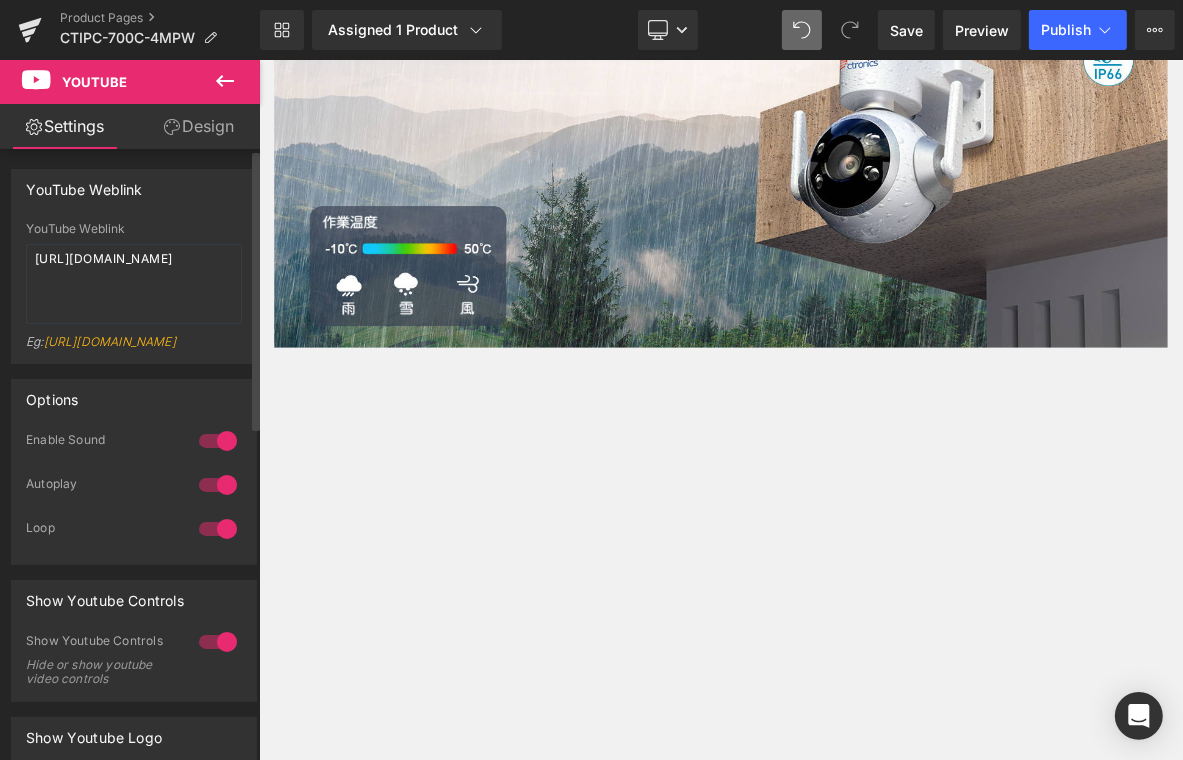 click at bounding box center (218, 642) 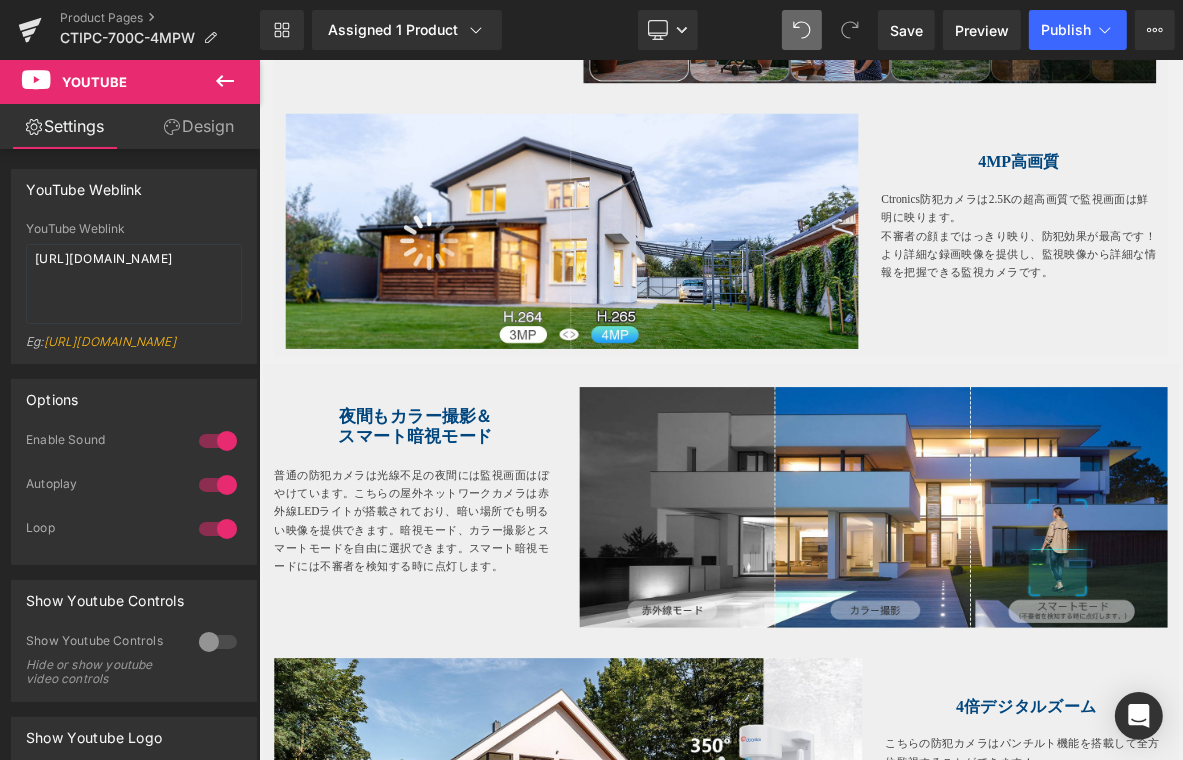 scroll, scrollTop: 3500, scrollLeft: 0, axis: vertical 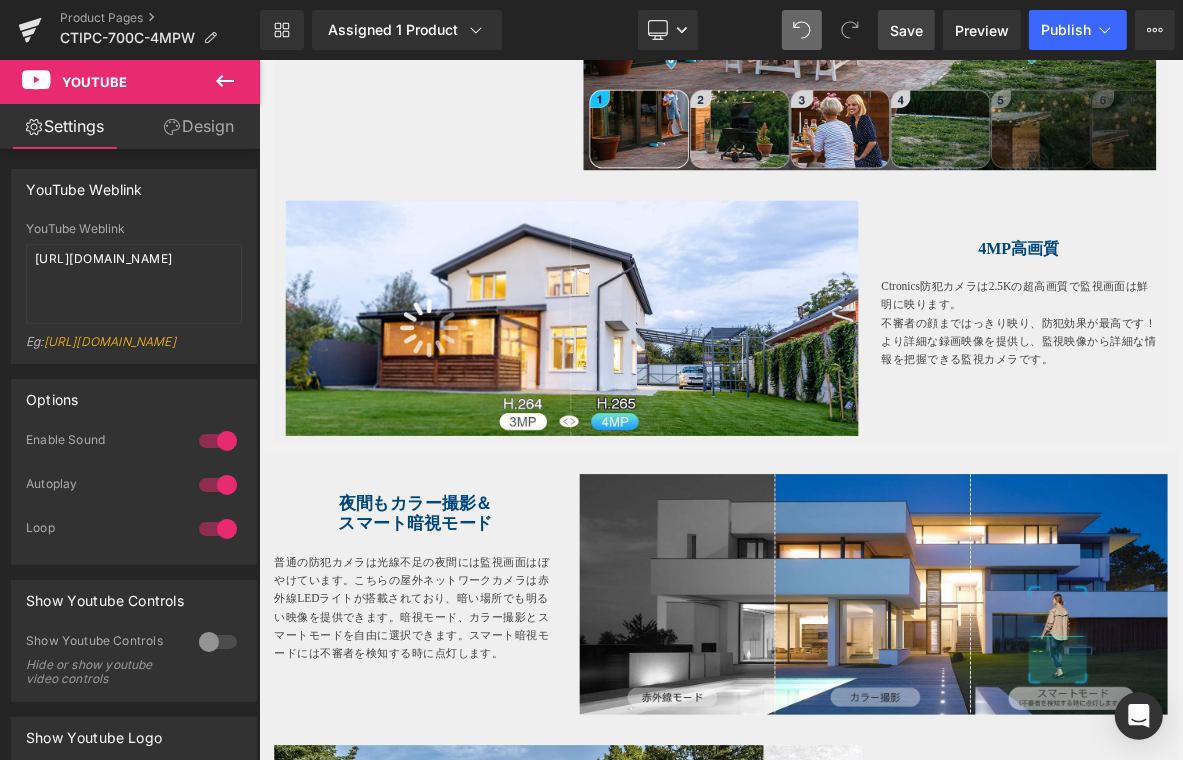 click on "Save" at bounding box center [906, 30] 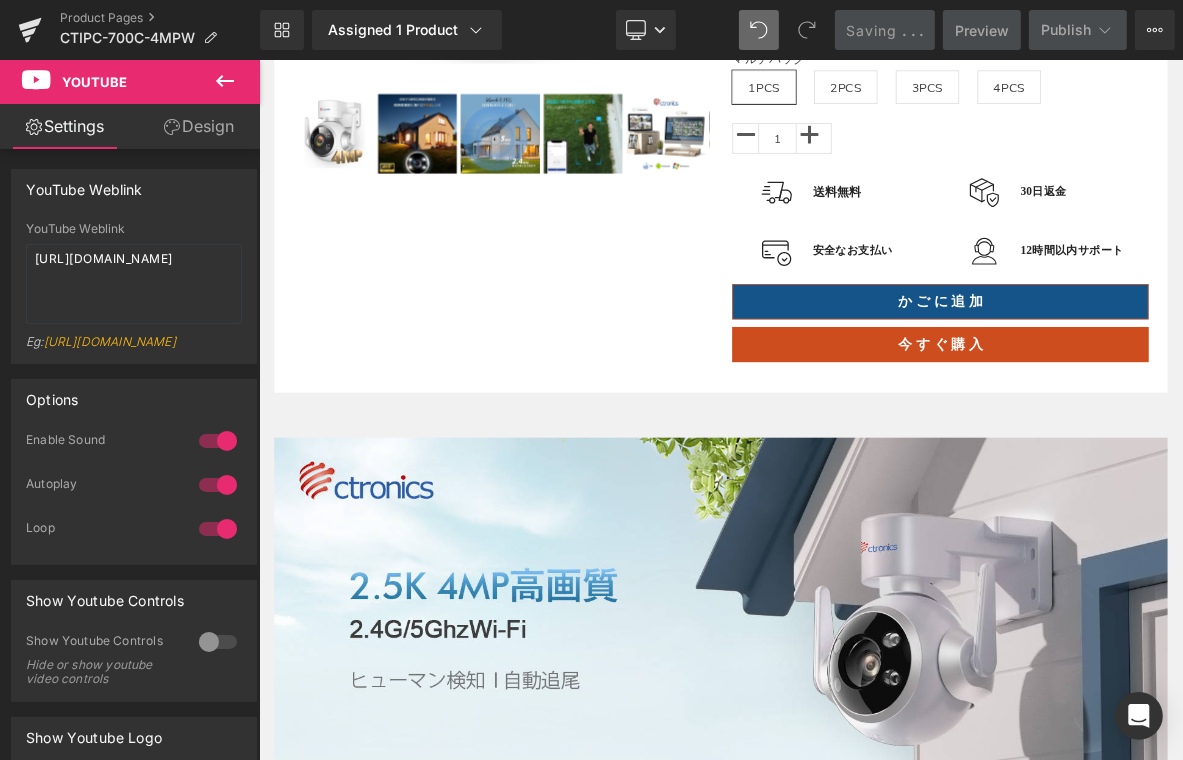 scroll, scrollTop: 0, scrollLeft: 0, axis: both 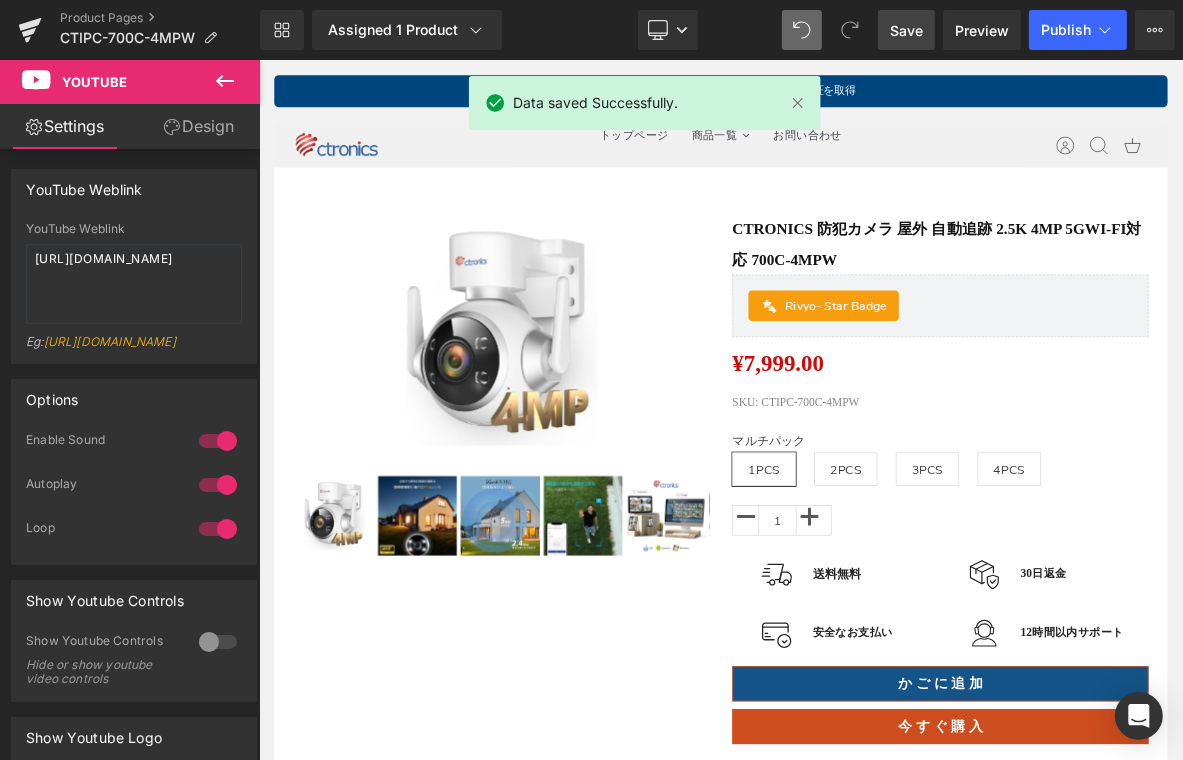 click on "検索
トップページ
商品一覧
新着商品
お問い合わせ
トップページ 商品一覧 デュアルレンズ カメラ スーパーHD防犯カメラ ソーラーカメラ 赤ちゃ・ペット・室内用カメラ 4MP 6倍ハイブリッドズーム 5GWi-Fi 対応・6倍ハイブリッドズーム Ctronics 防犯カメラ 屋外 4MP 夜間カラー撮影  監視カメラ ヒューマン検知 自動追跡 APモード プリセット位置 650C ¥13,299 8MP 10倍ハイブリッドズーム Ctronics 4k 防犯カメラ 屋外 10倍ハイブリッドズーム 5GHzWi-Fi 人/ペット/車両検知 自動追尾 オートフォーカス PC遠隔操作 赤青アラームライロ搭載 声光威嚇 スマート暗視 640C ¥19,999 ¥13,299 ¥19,999 4K 8MP 5MP" at bounding box center (863, 171) 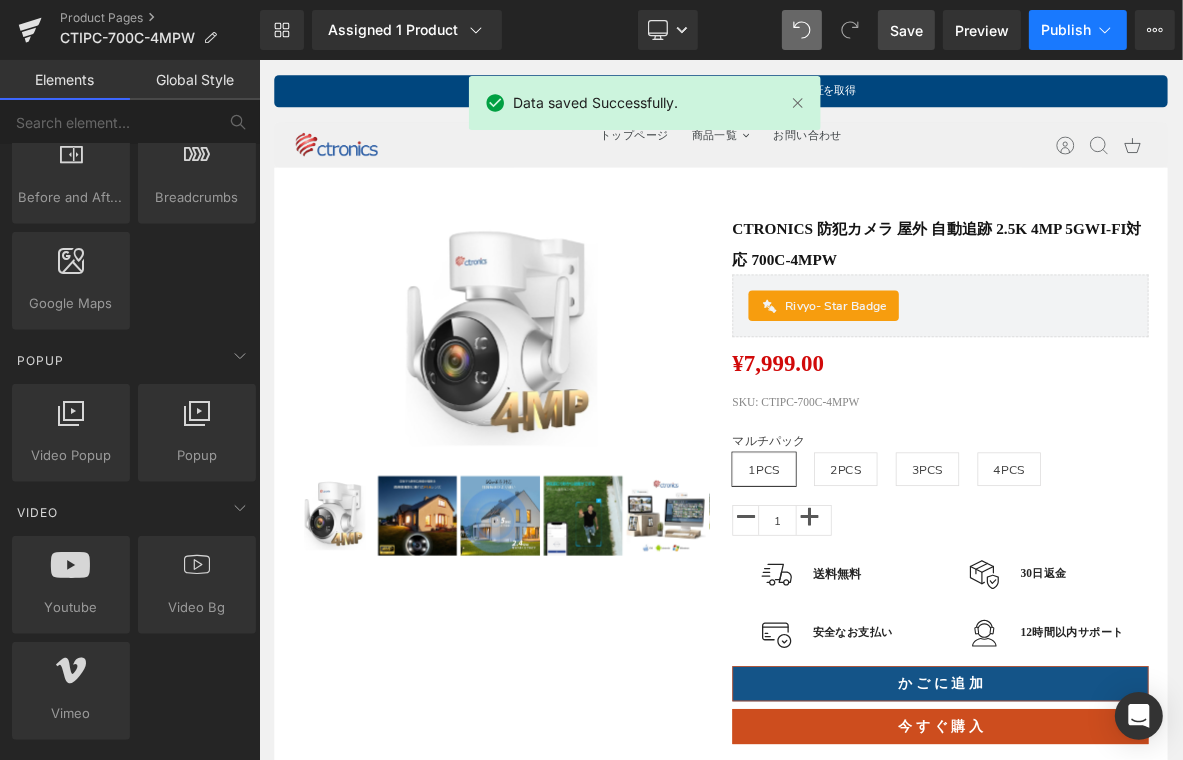 click on "Publish" at bounding box center [1078, 30] 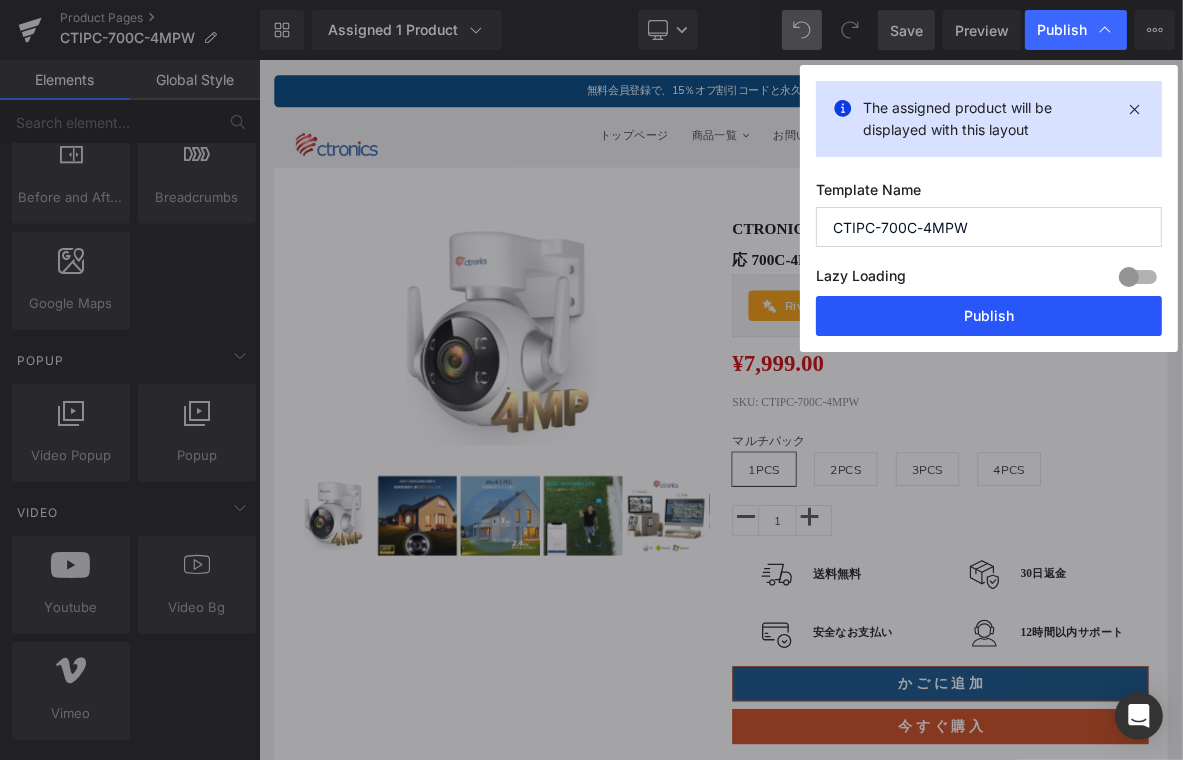 click on "Publish" at bounding box center [989, 316] 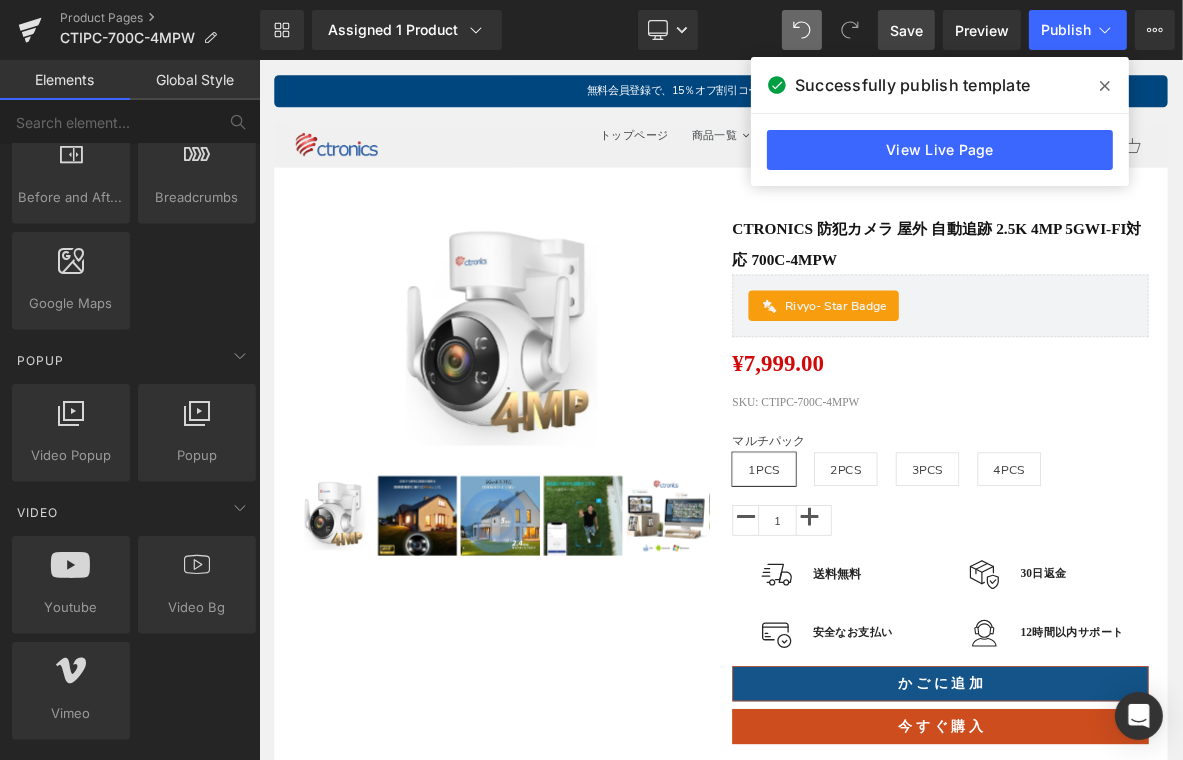 click on "無料会員登録で、15％オフ割引コードと永久保証を取得" at bounding box center [863, 100] 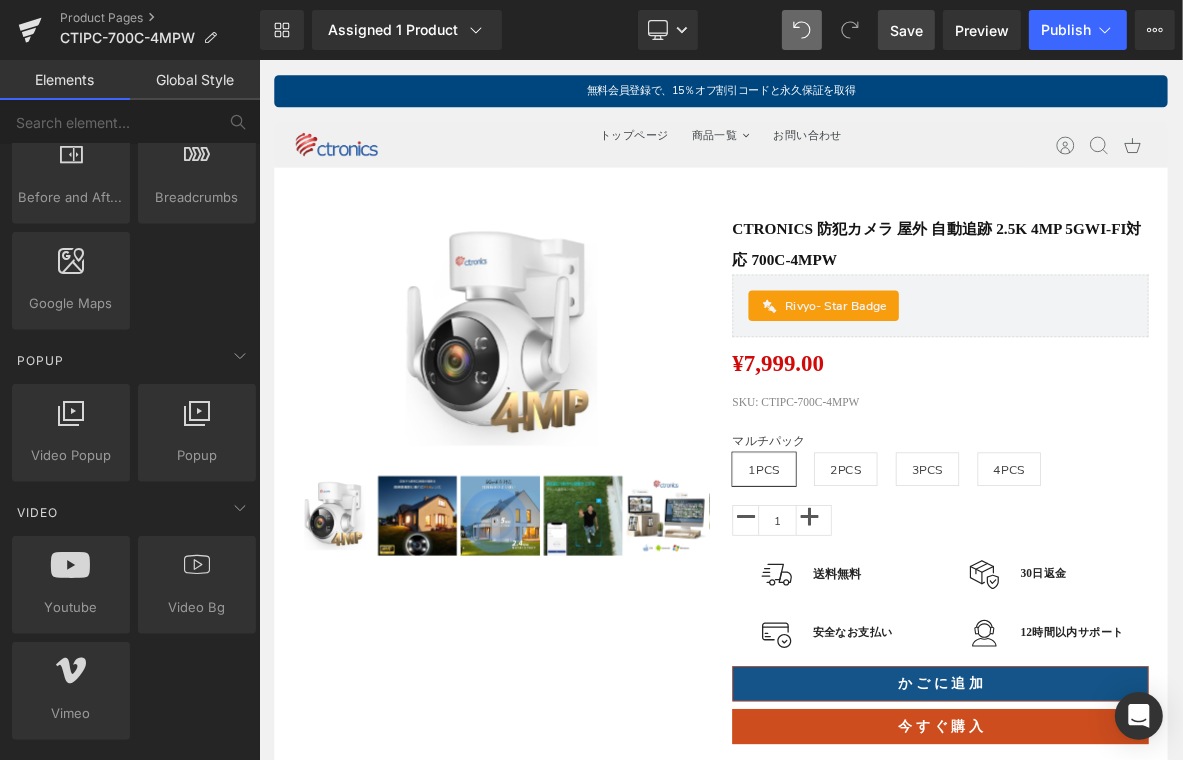 click on "無料会員登録で、15％オフ割引コードと永久保証を取得" at bounding box center [863, 100] 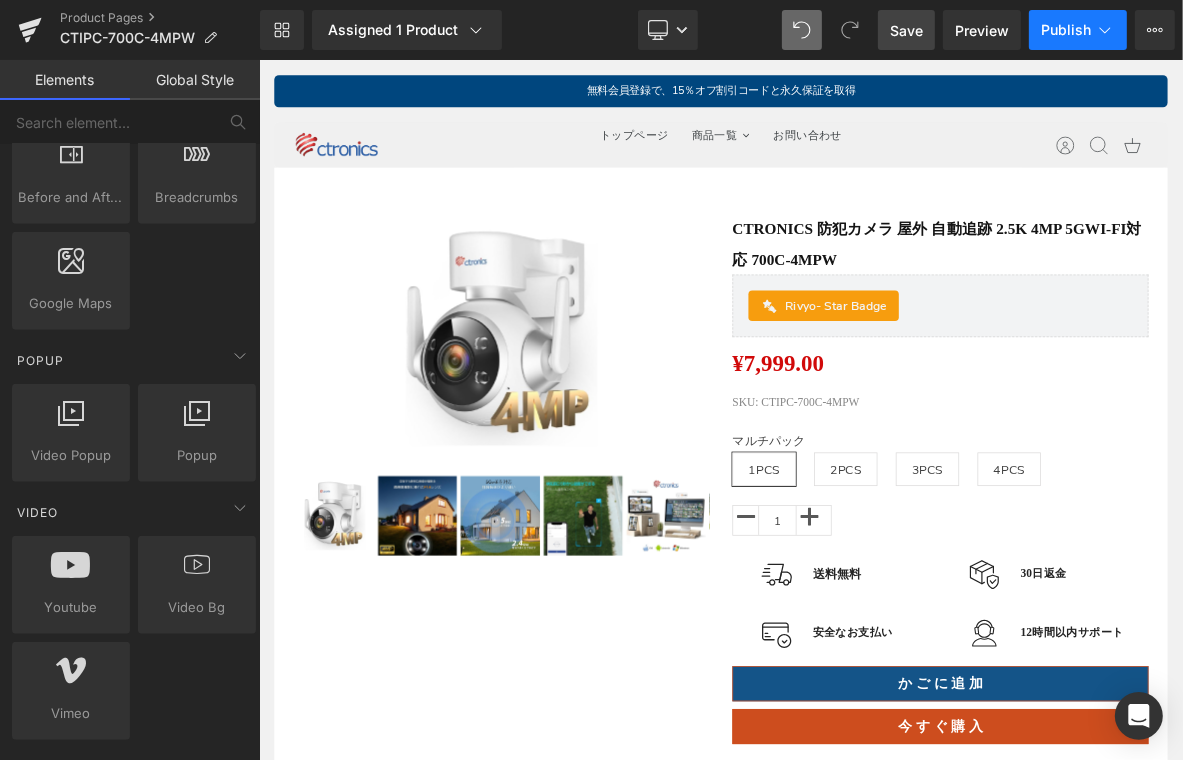 click on "Publish" at bounding box center [1078, 30] 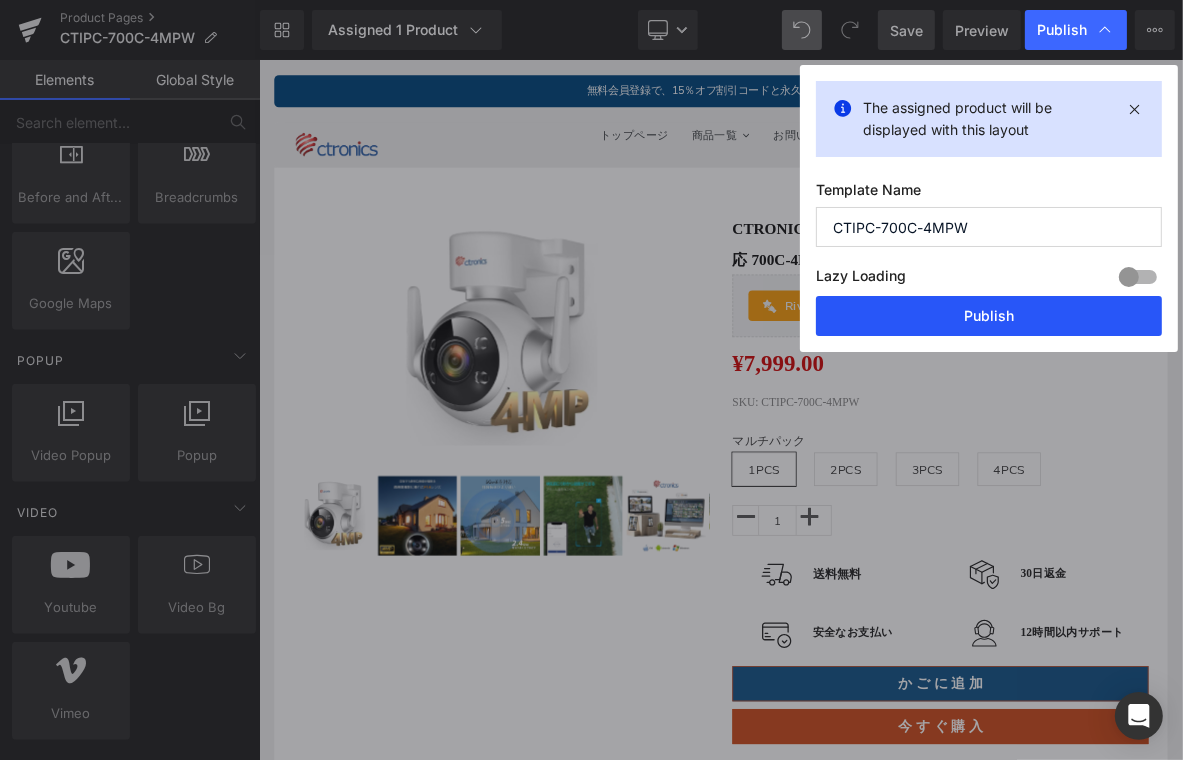 click on "Publish" at bounding box center [989, 316] 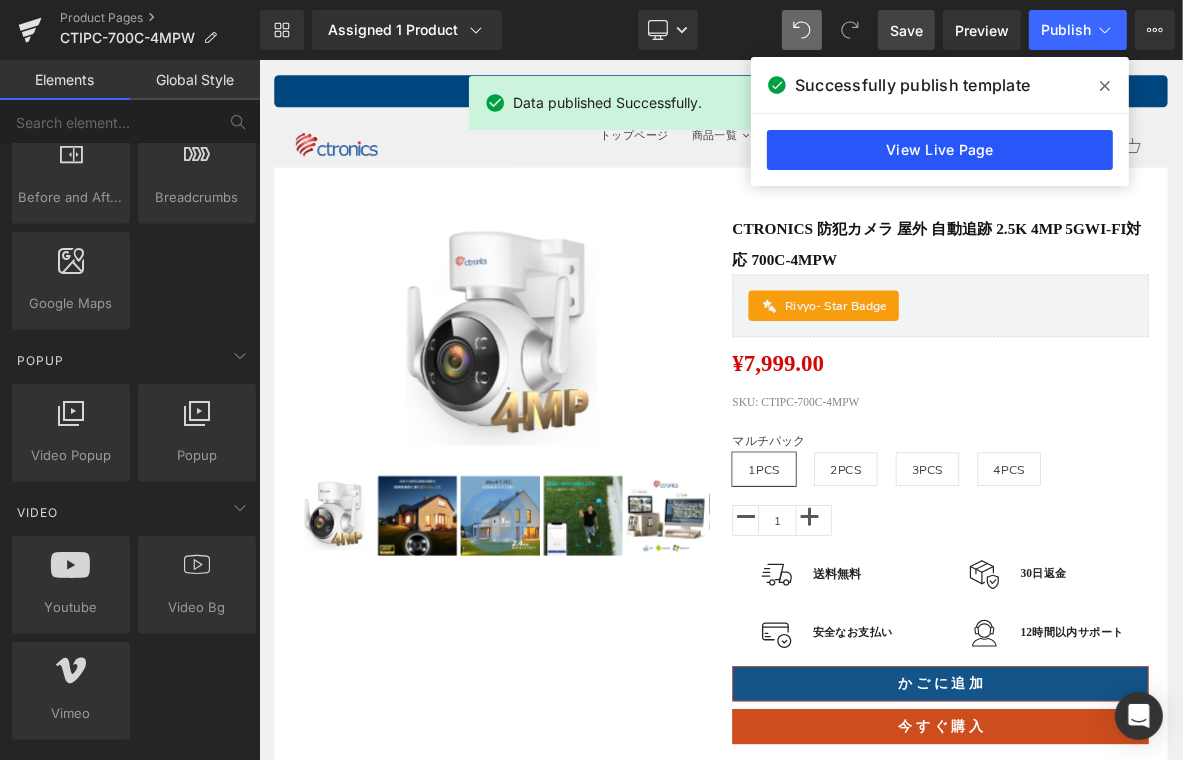click on "View Live Page" at bounding box center (940, 150) 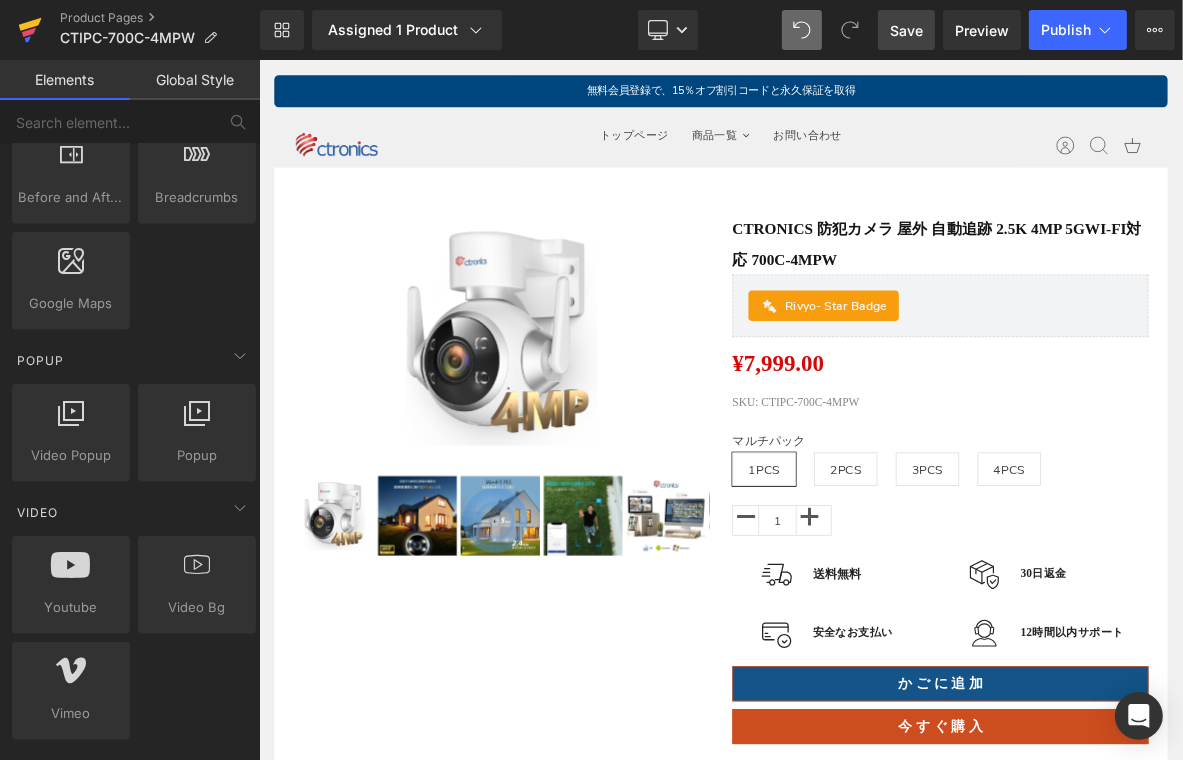 click 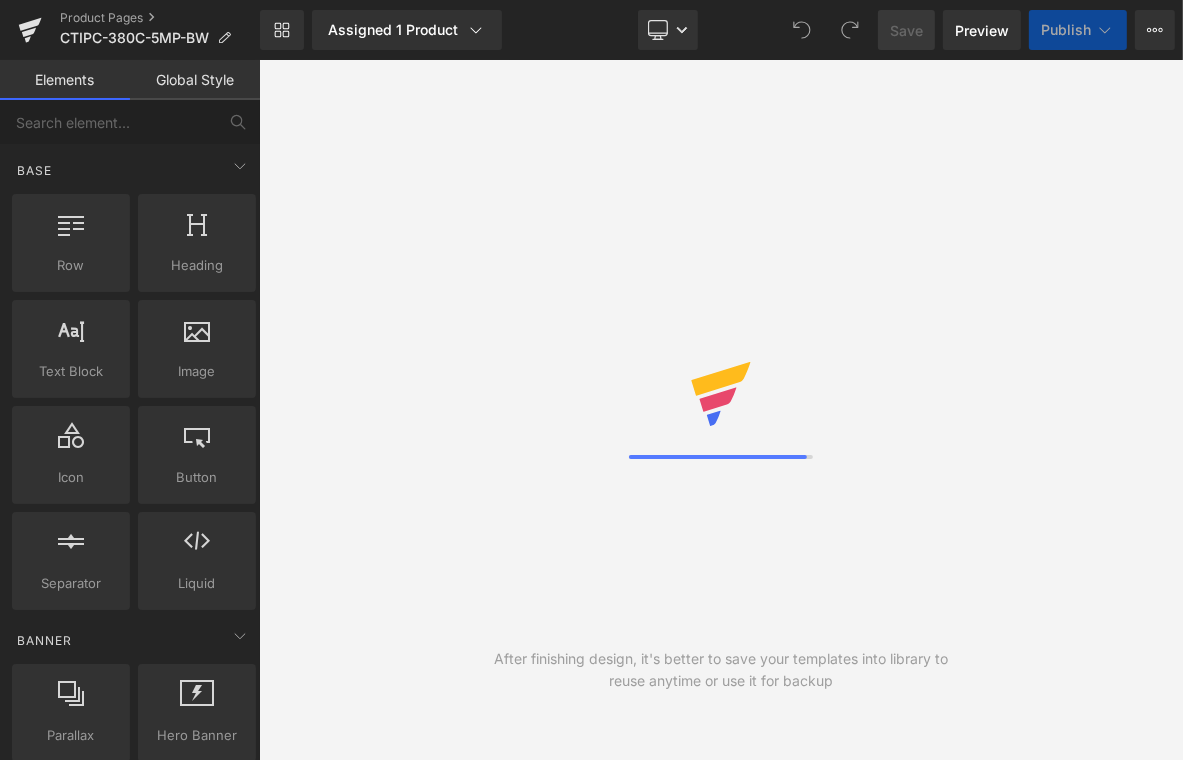 scroll, scrollTop: 0, scrollLeft: 0, axis: both 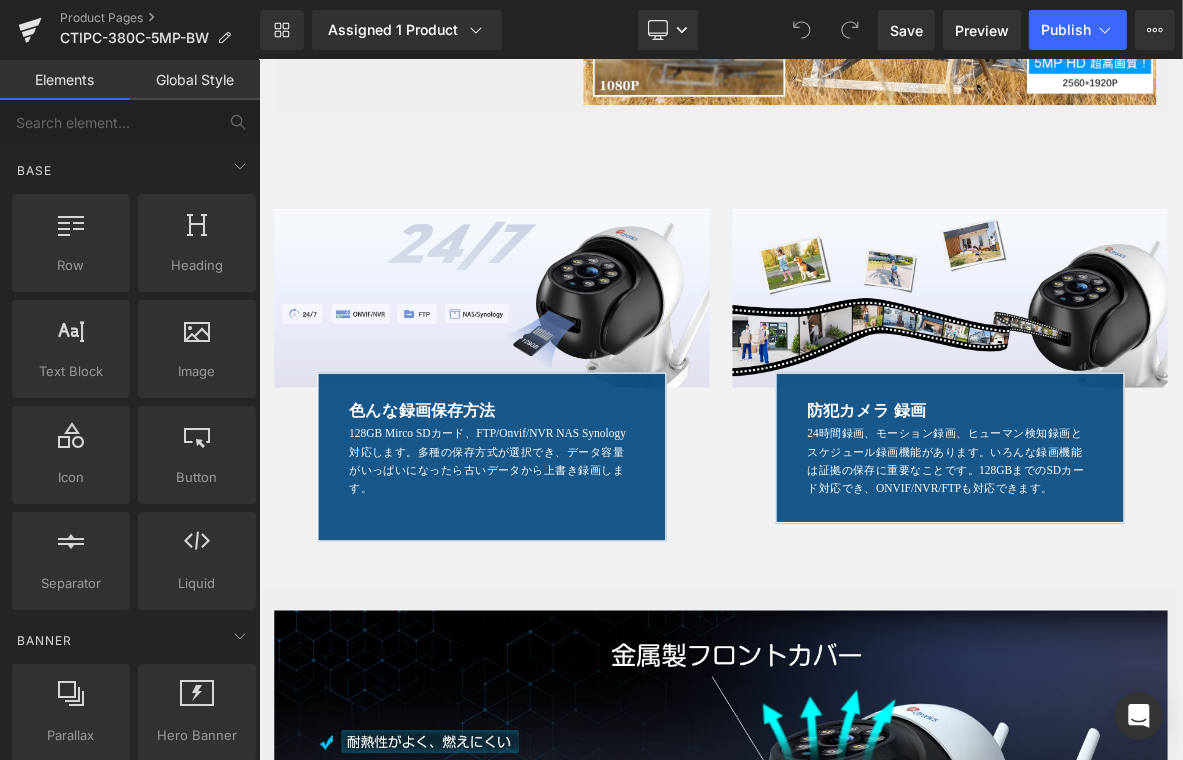click on "色んな録画保存方法 Text Block         128GB Mirco SDカード、FTP/Onvif/NVR NAS Synology対応します。多種の保存方式が選択でき、データ容量がいっぱいになったら古いデータから上書き録画します。 Text Block         Row" at bounding box center (563, 579) 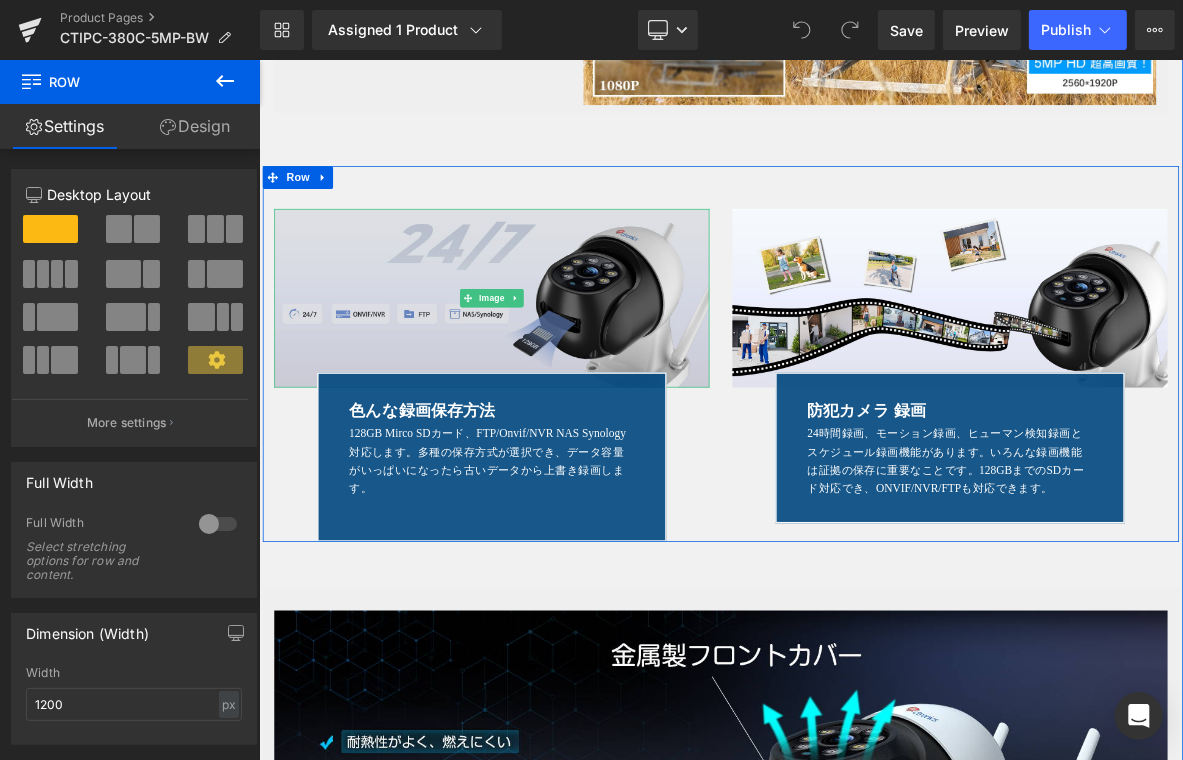 click at bounding box center [563, 371] 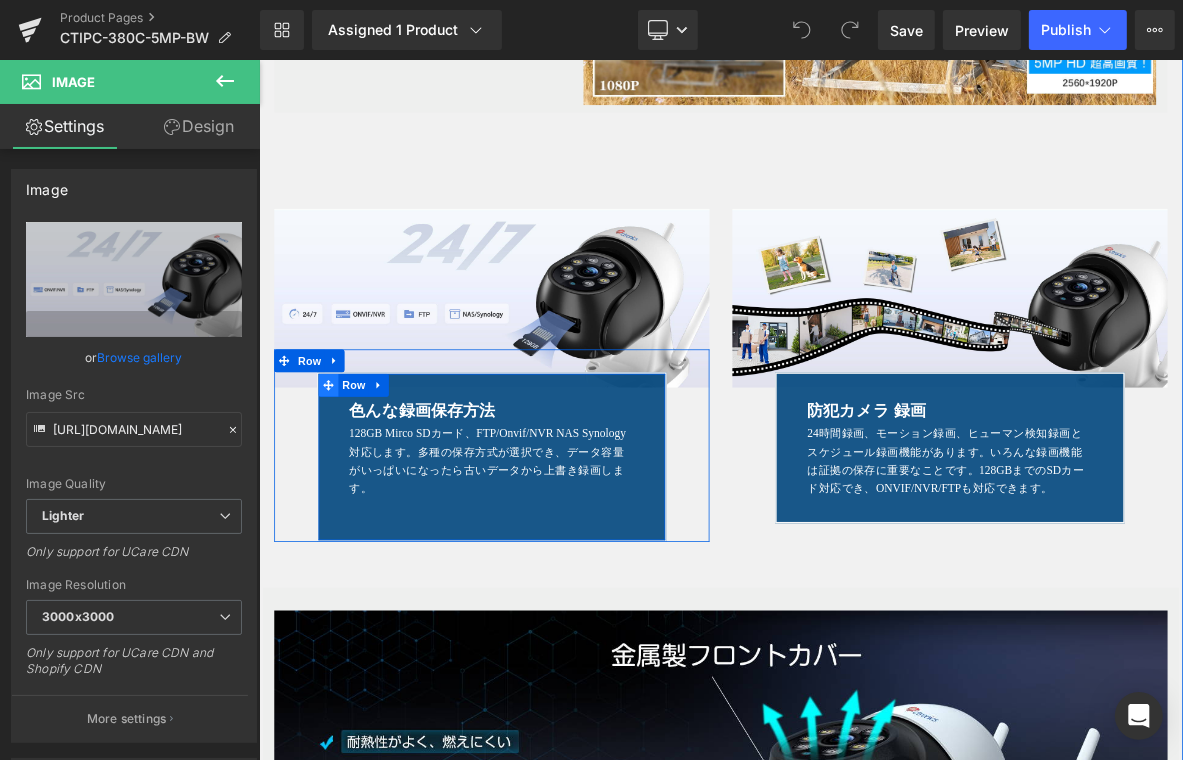 click 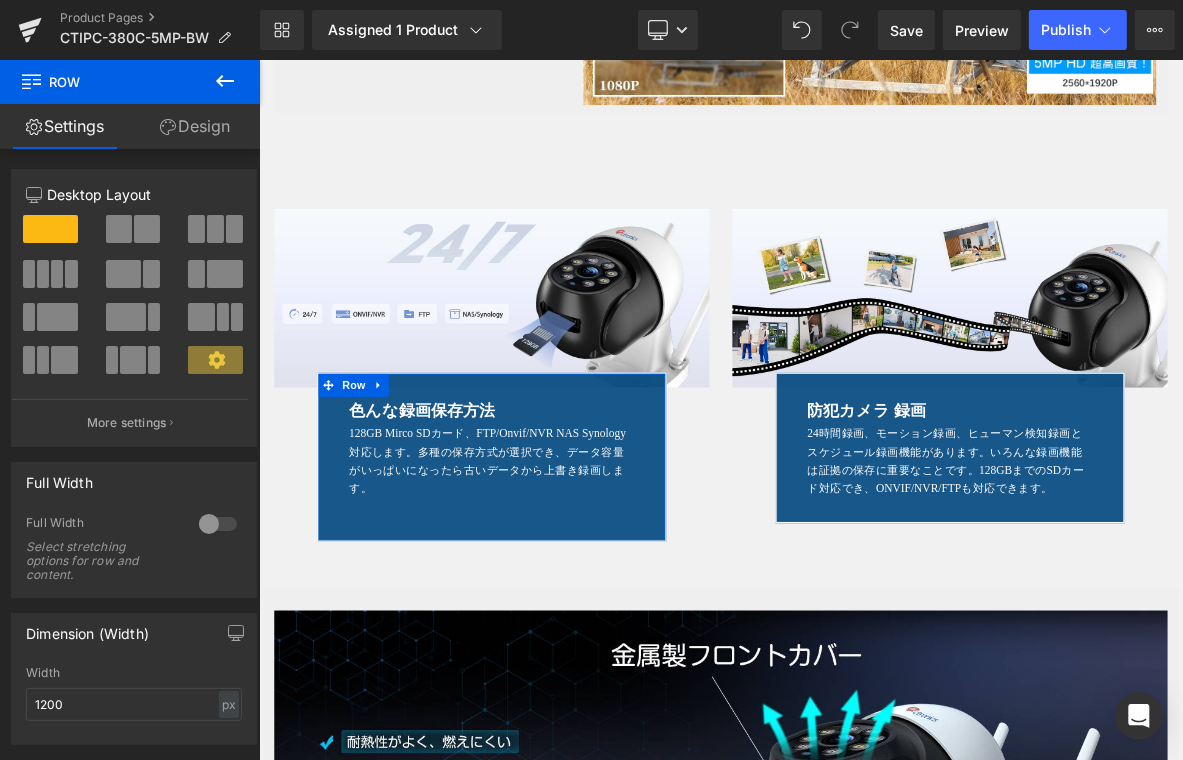 click on "Design" at bounding box center [195, 126] 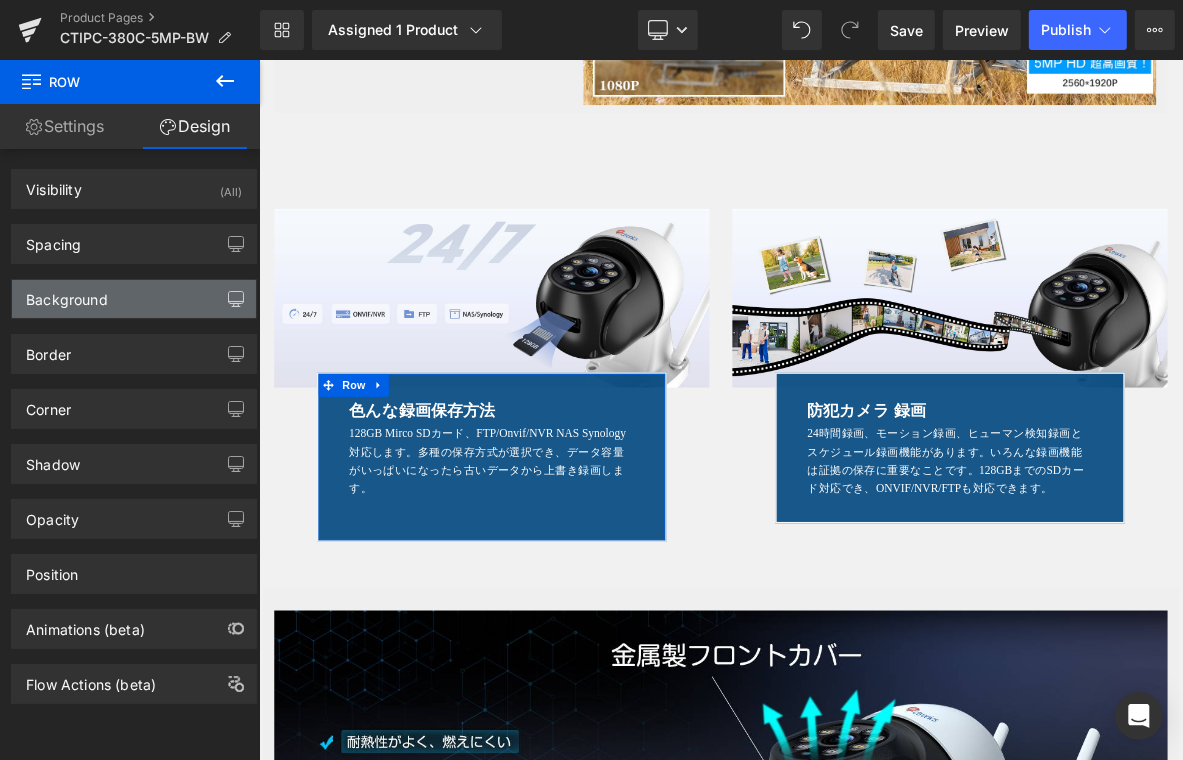 type on "0" 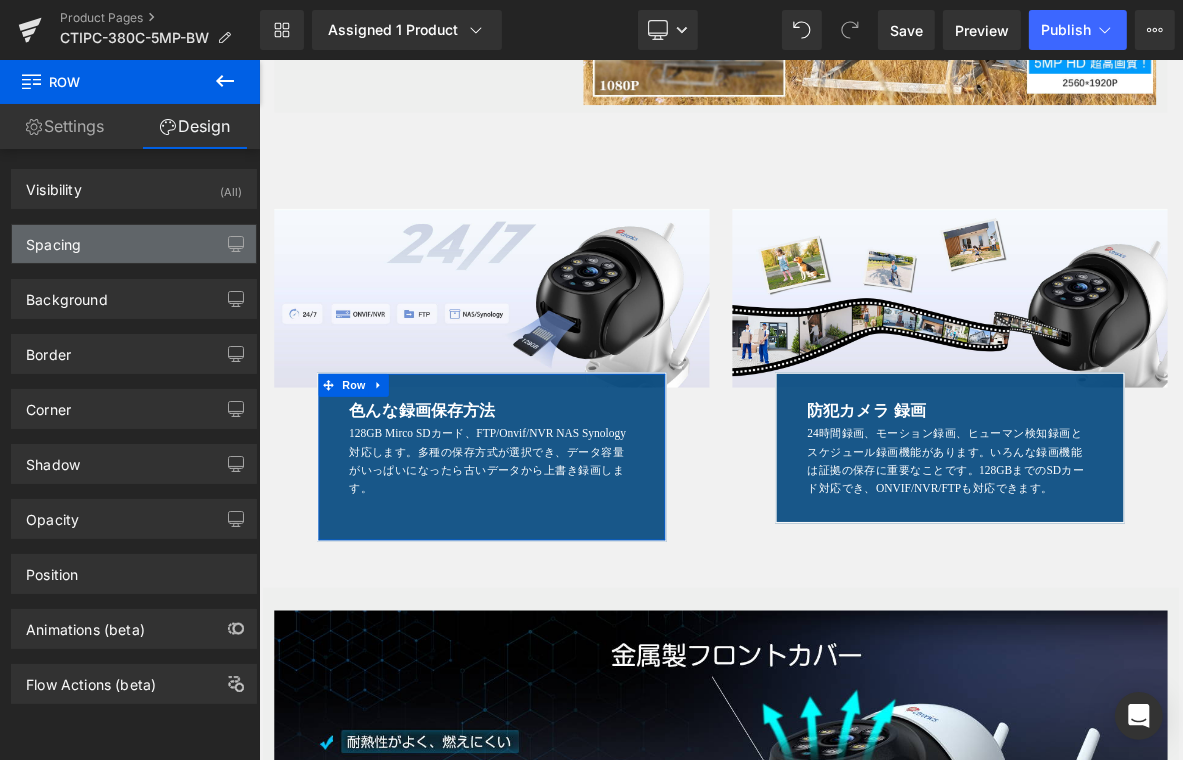 click on "Spacing" at bounding box center (134, 244) 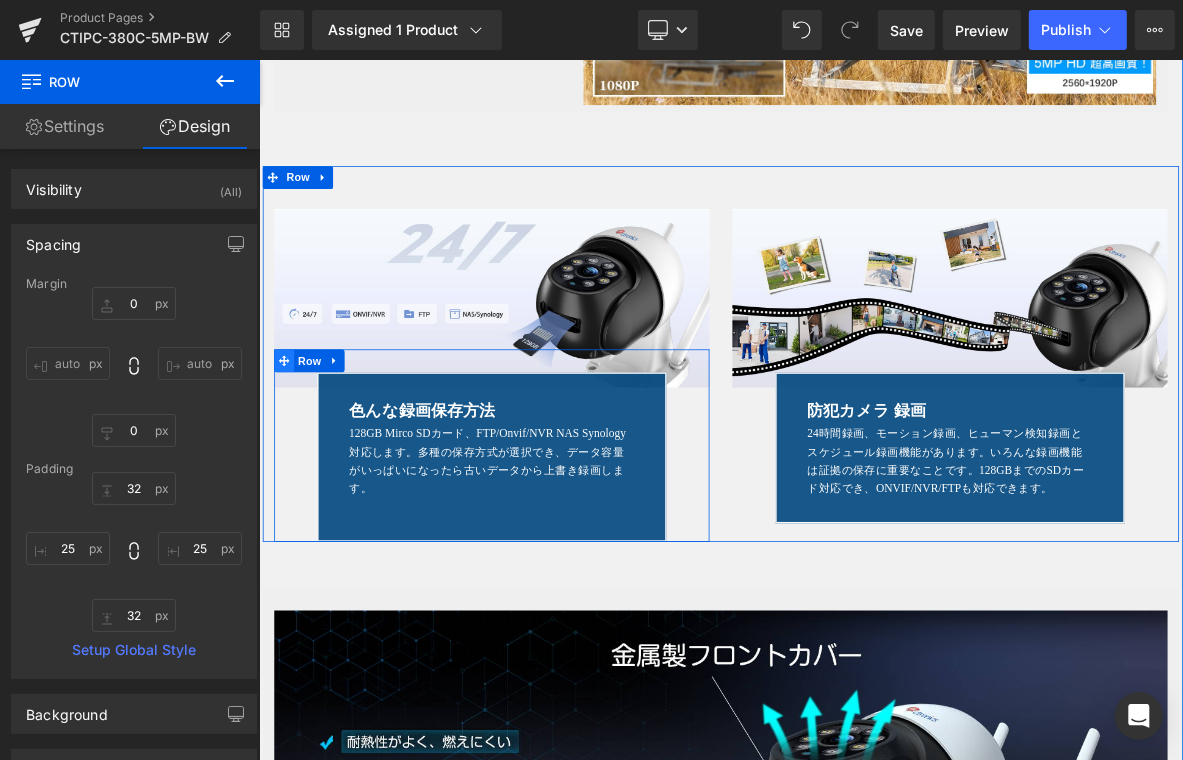click 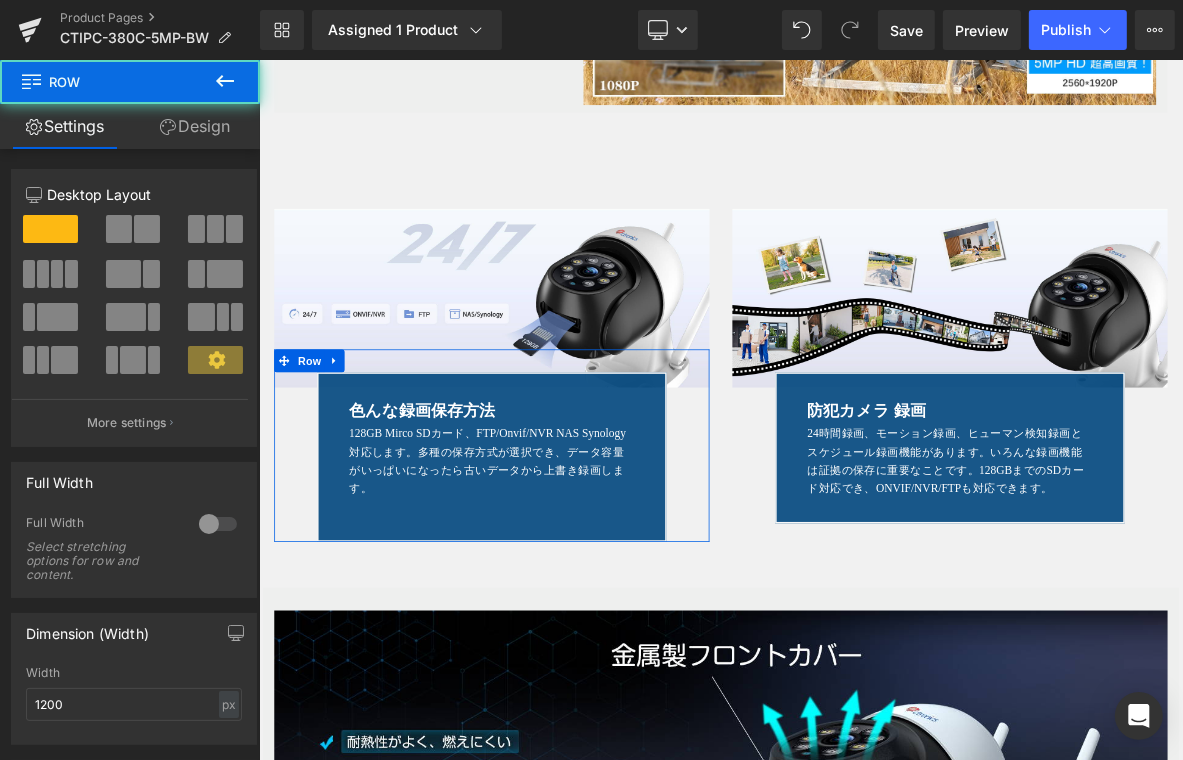 click on "Design" at bounding box center (195, 126) 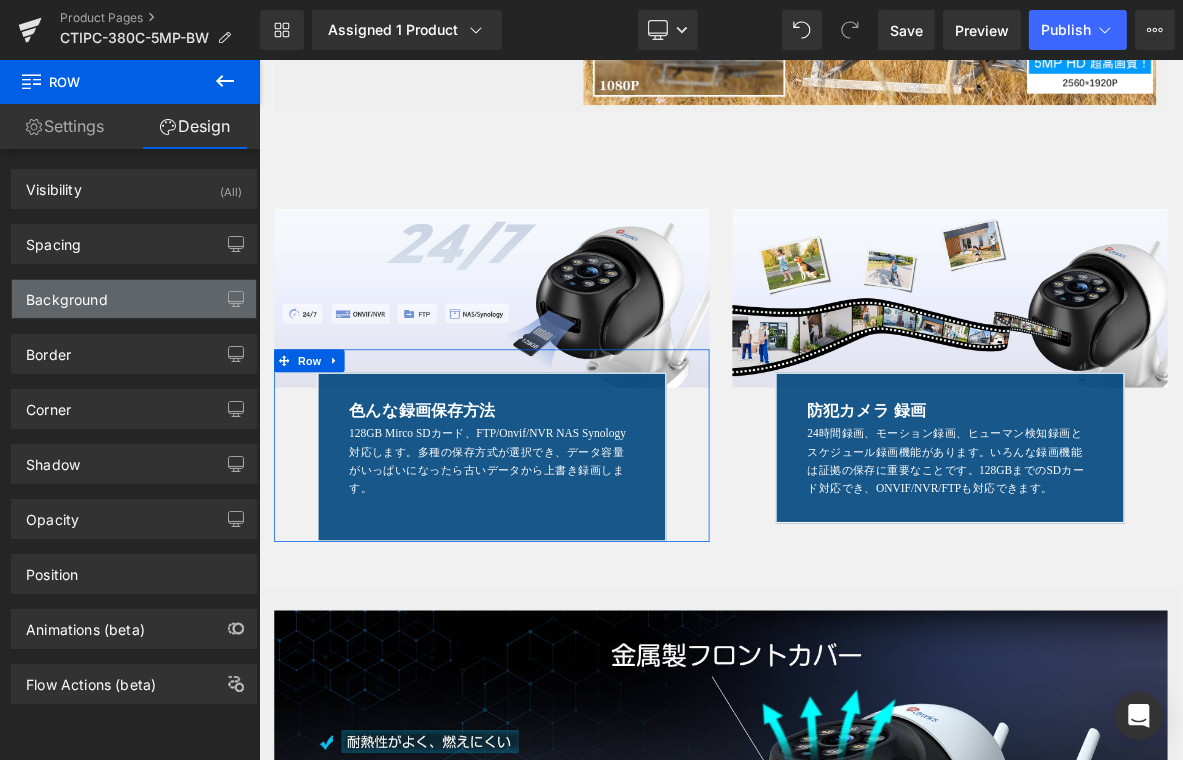 click on "Background" at bounding box center [134, 299] 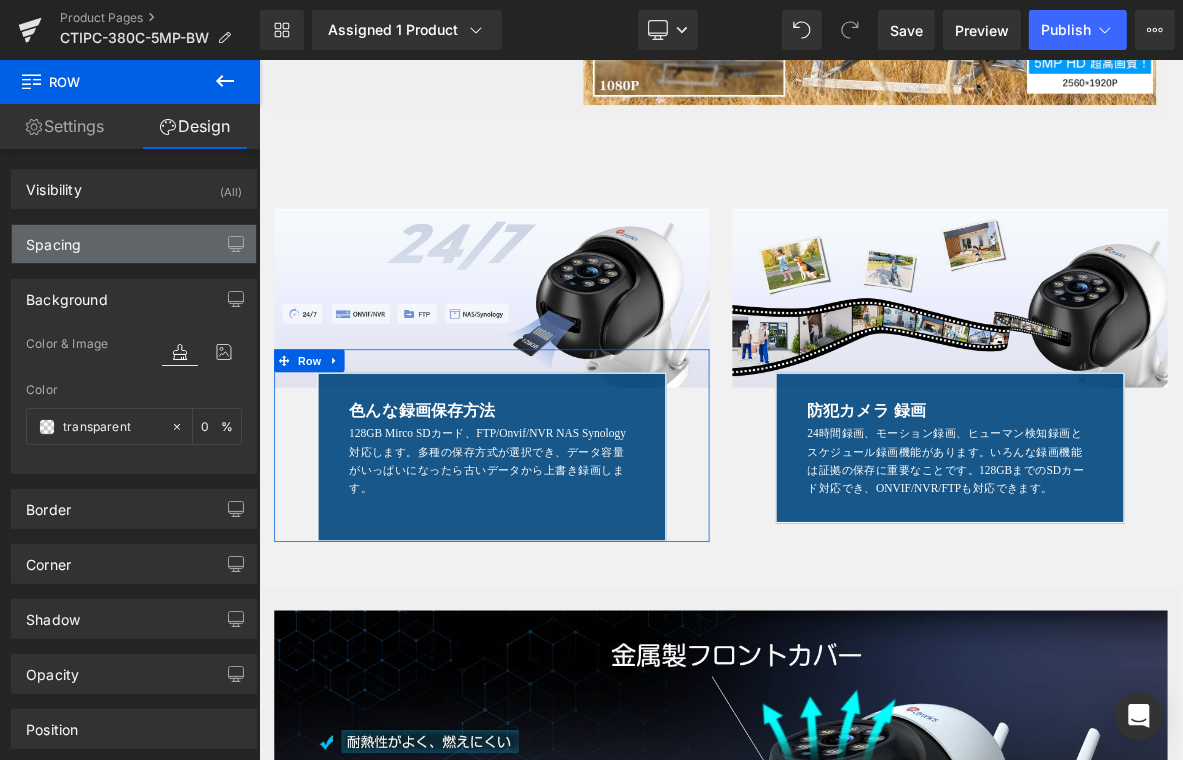 click on "Spacing" at bounding box center (134, 244) 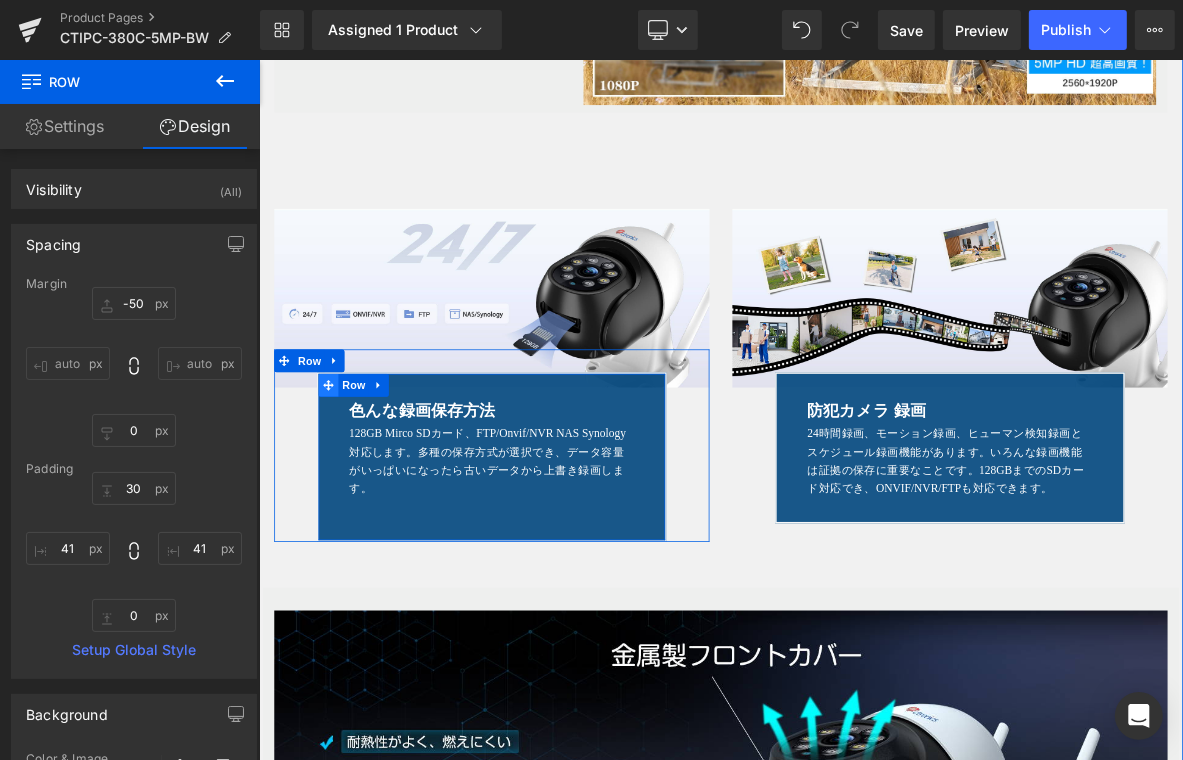 click at bounding box center (349, 485) 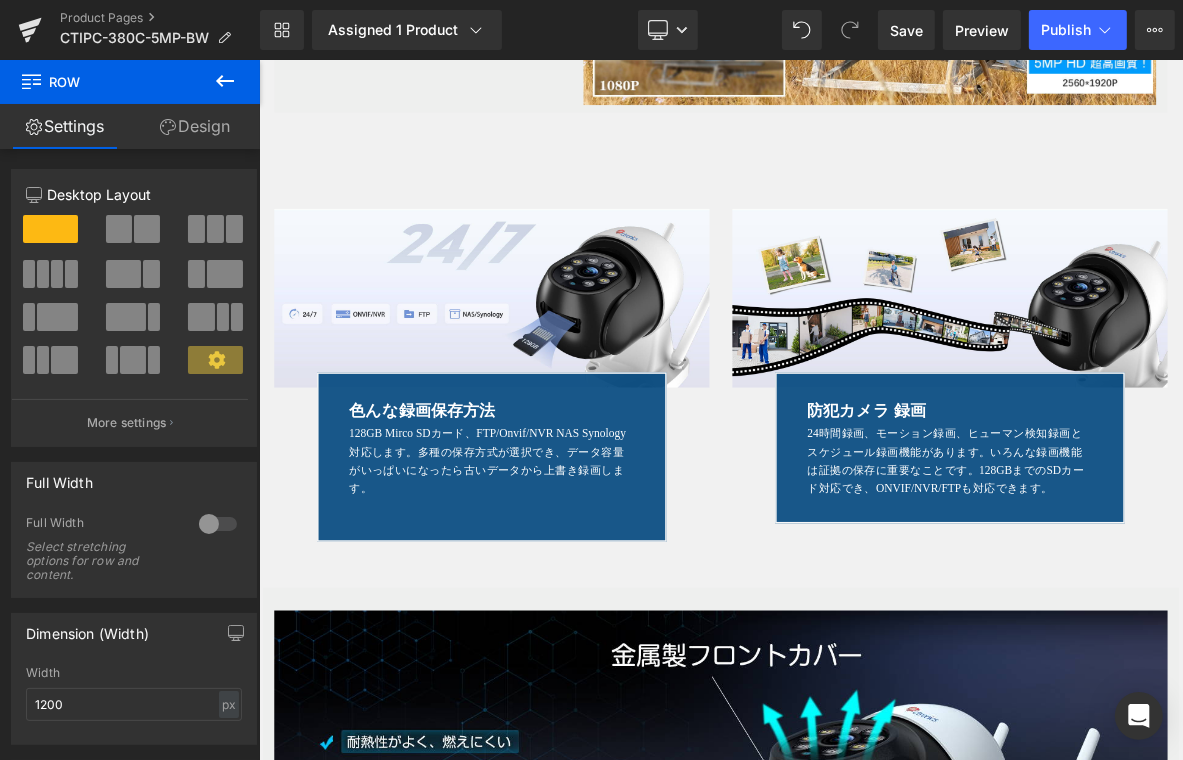 click 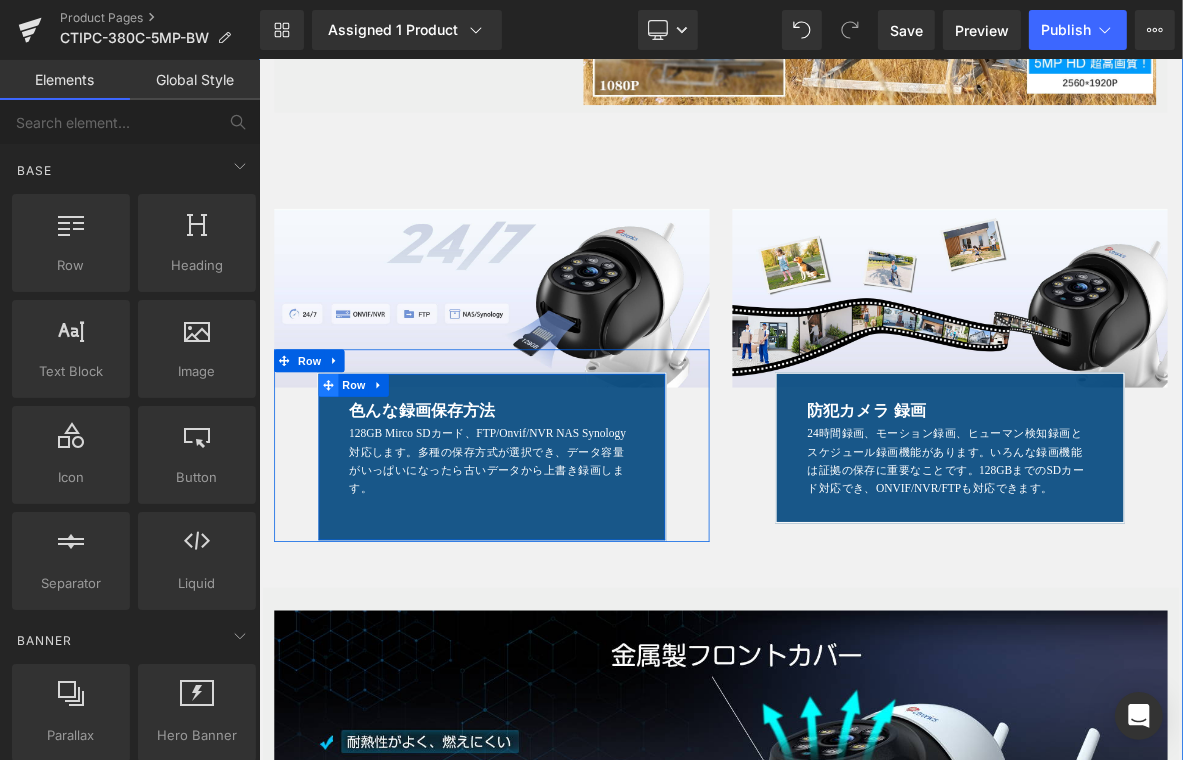 click 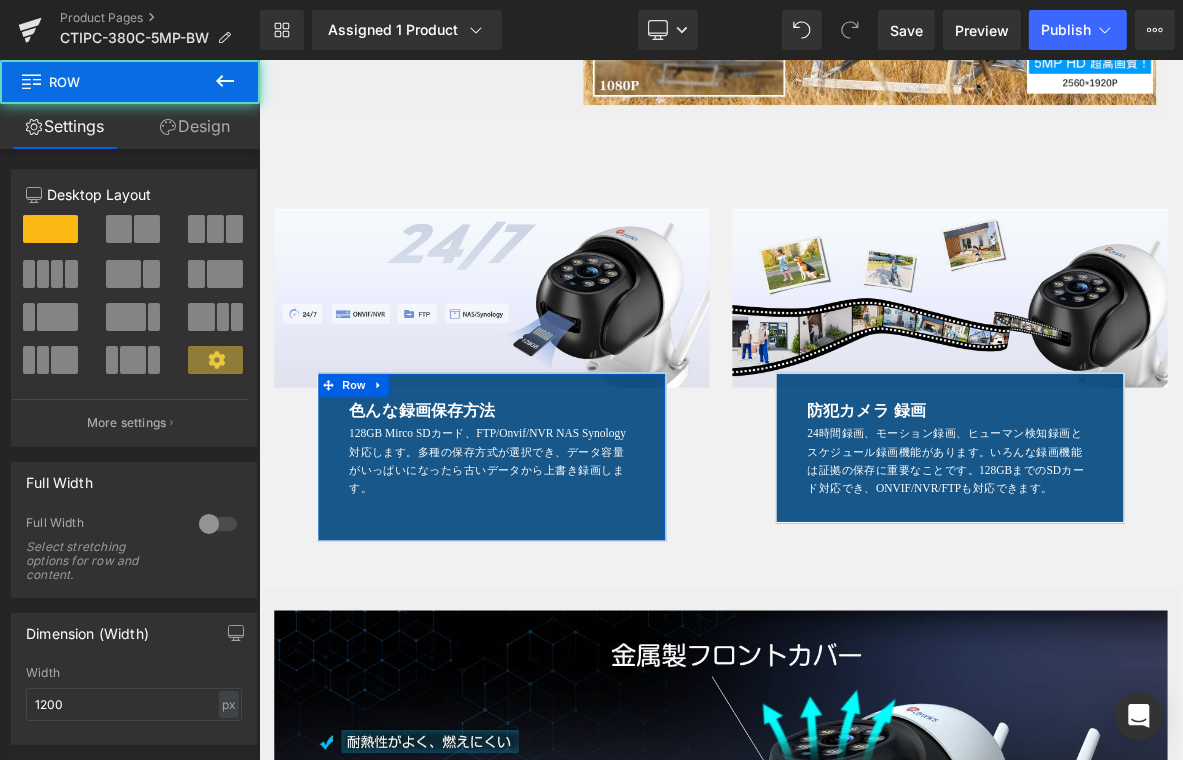 drag, startPoint x: 208, startPoint y: 119, endPoint x: 88, endPoint y: 243, distance: 172.55724 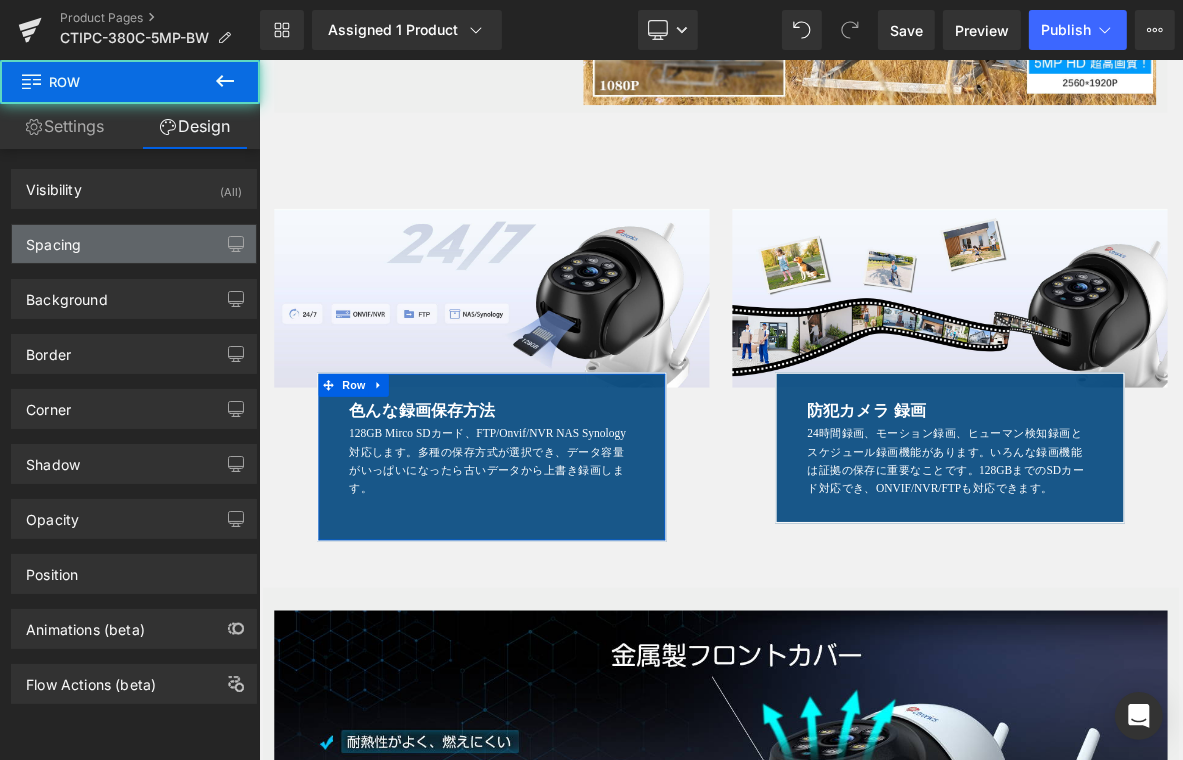 type on "0" 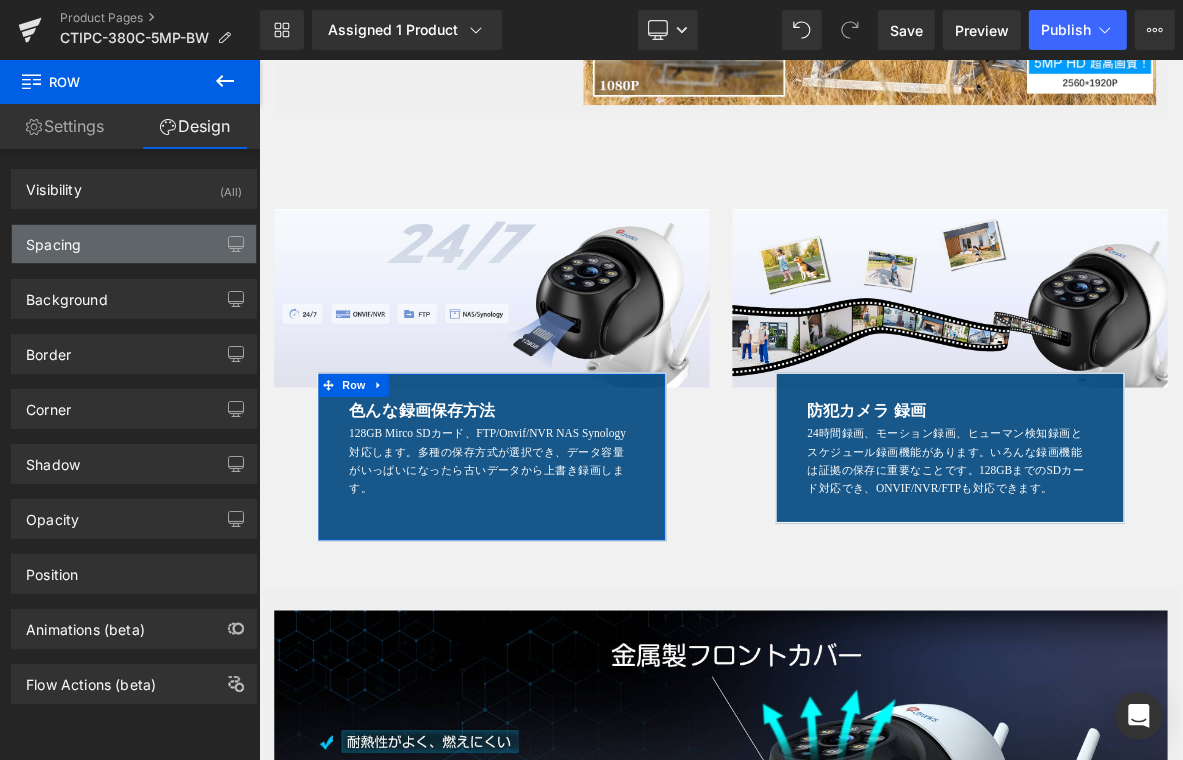 click on "Spacing" at bounding box center (134, 244) 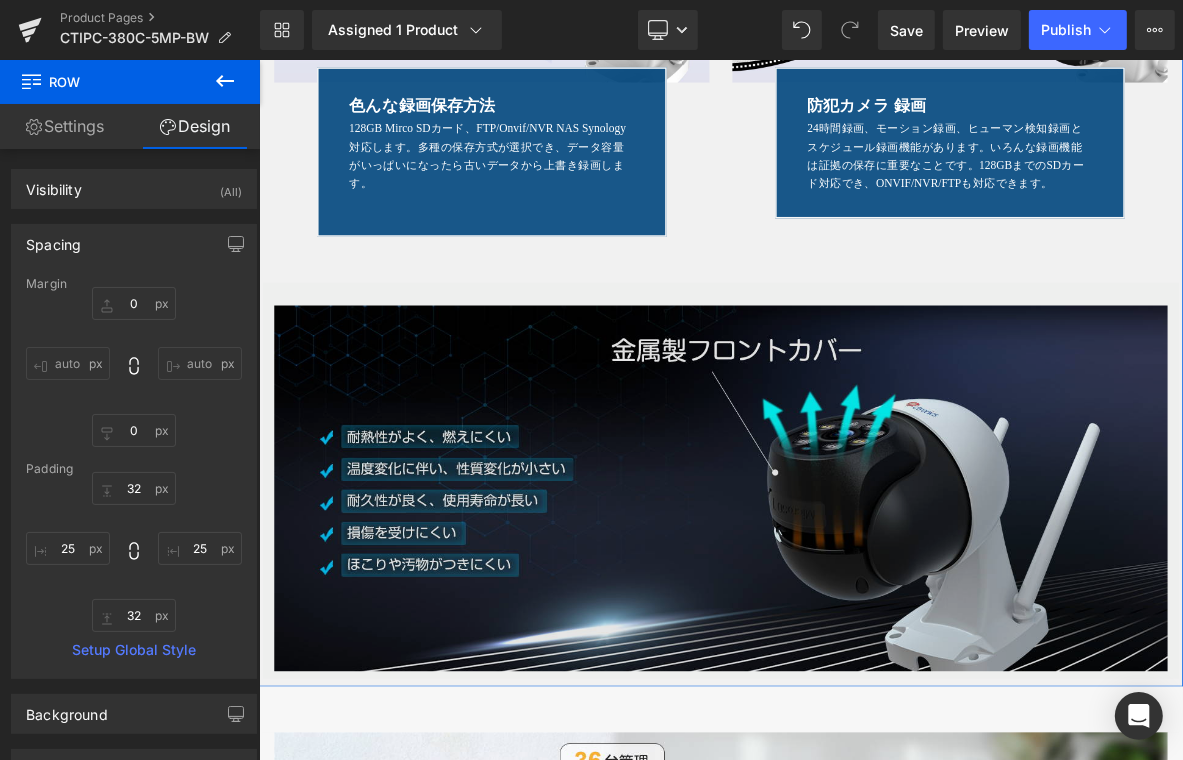 scroll, scrollTop: 3900, scrollLeft: 0, axis: vertical 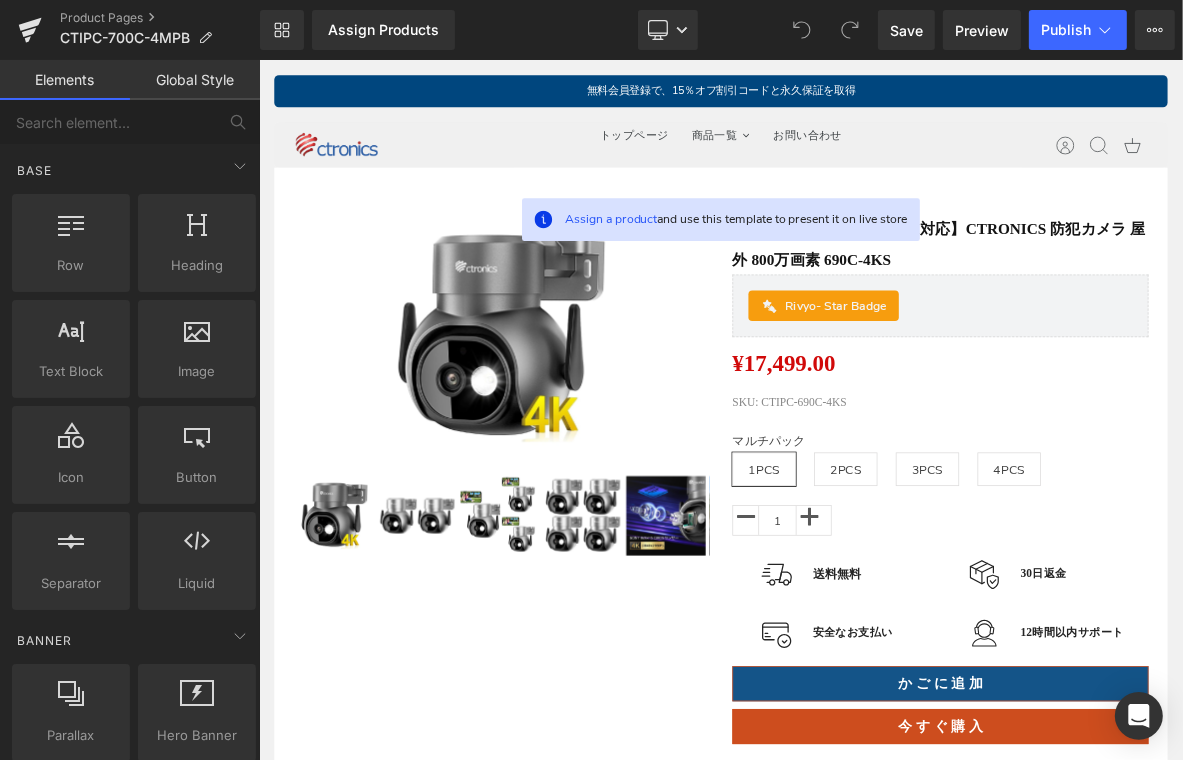 click on "検索
トップページ
商品一覧
新着商品
お問い合わせ
トップページ 商品一覧 お問い合わせ" at bounding box center [863, 171] 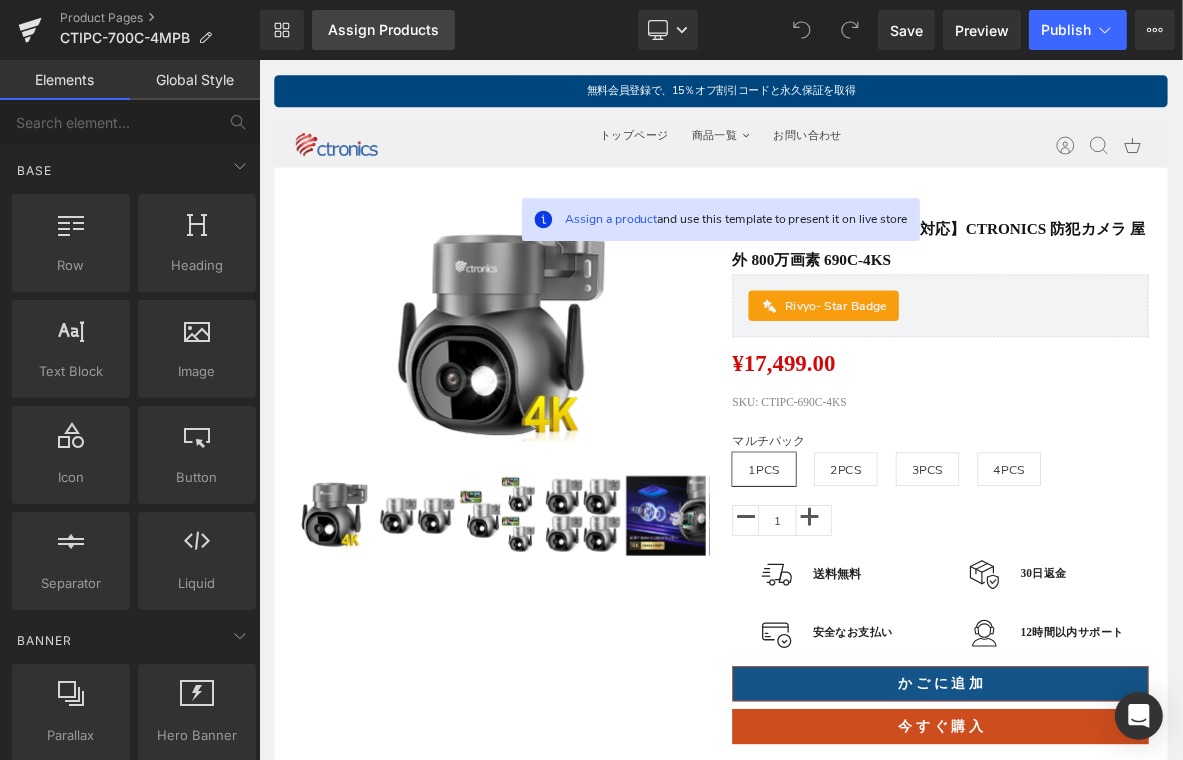 click on "Assign Products" at bounding box center (383, 30) 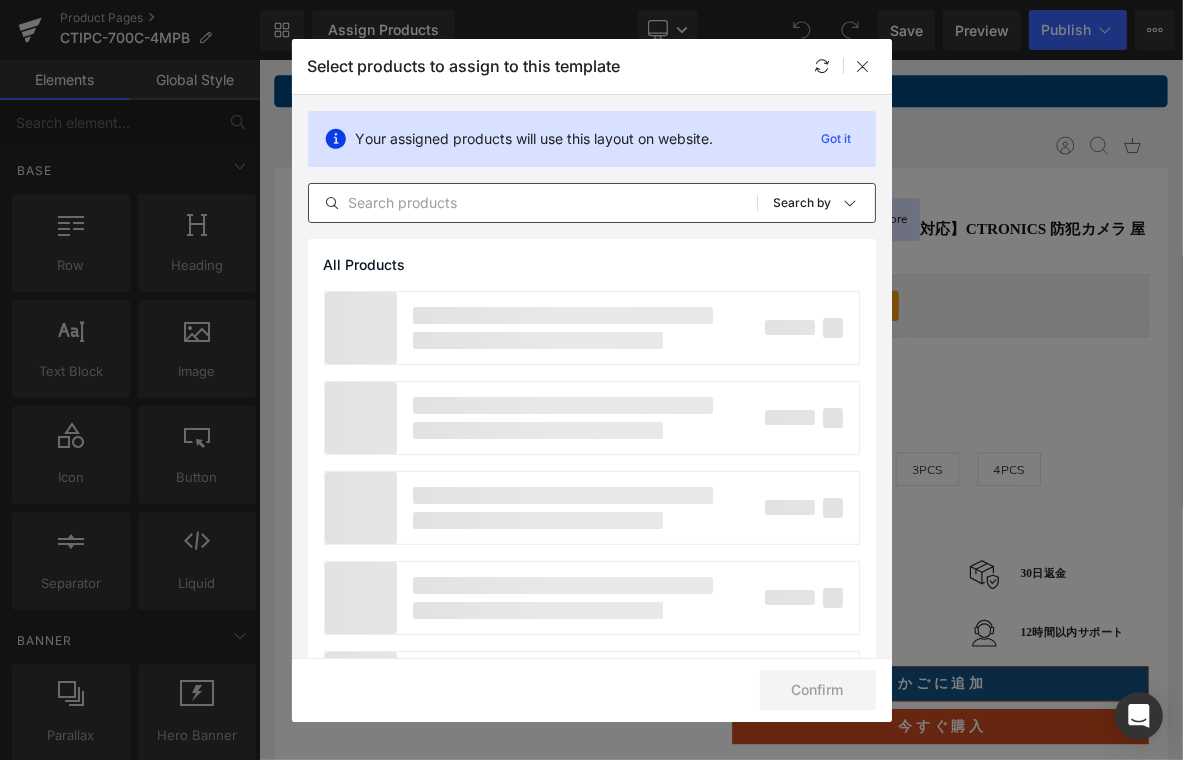 click at bounding box center (533, 203) 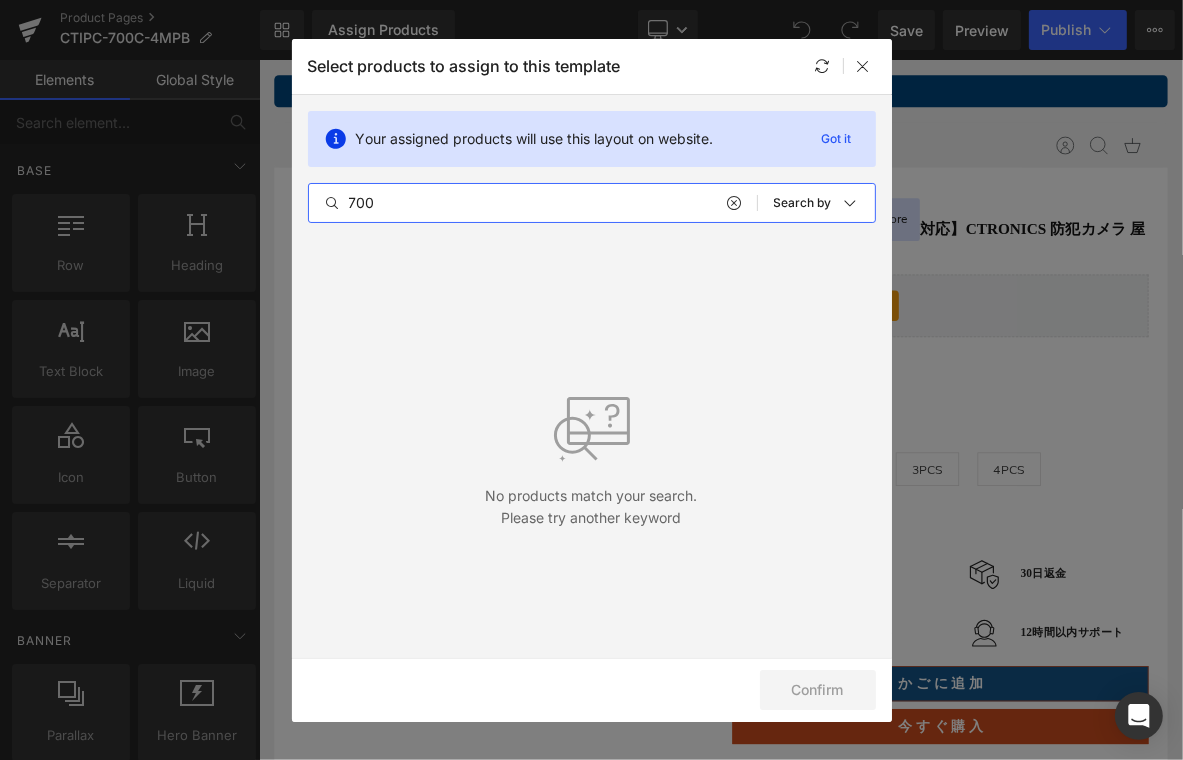 click on "700" at bounding box center (533, 203) 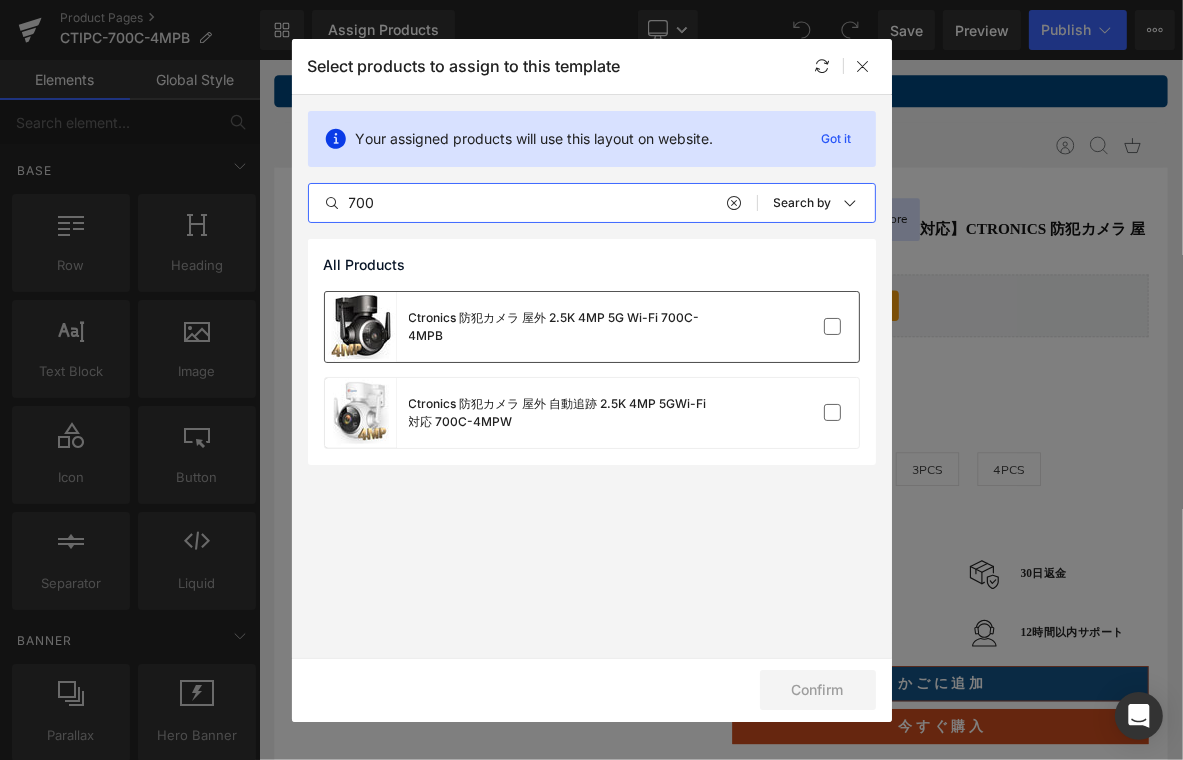 type on "700" 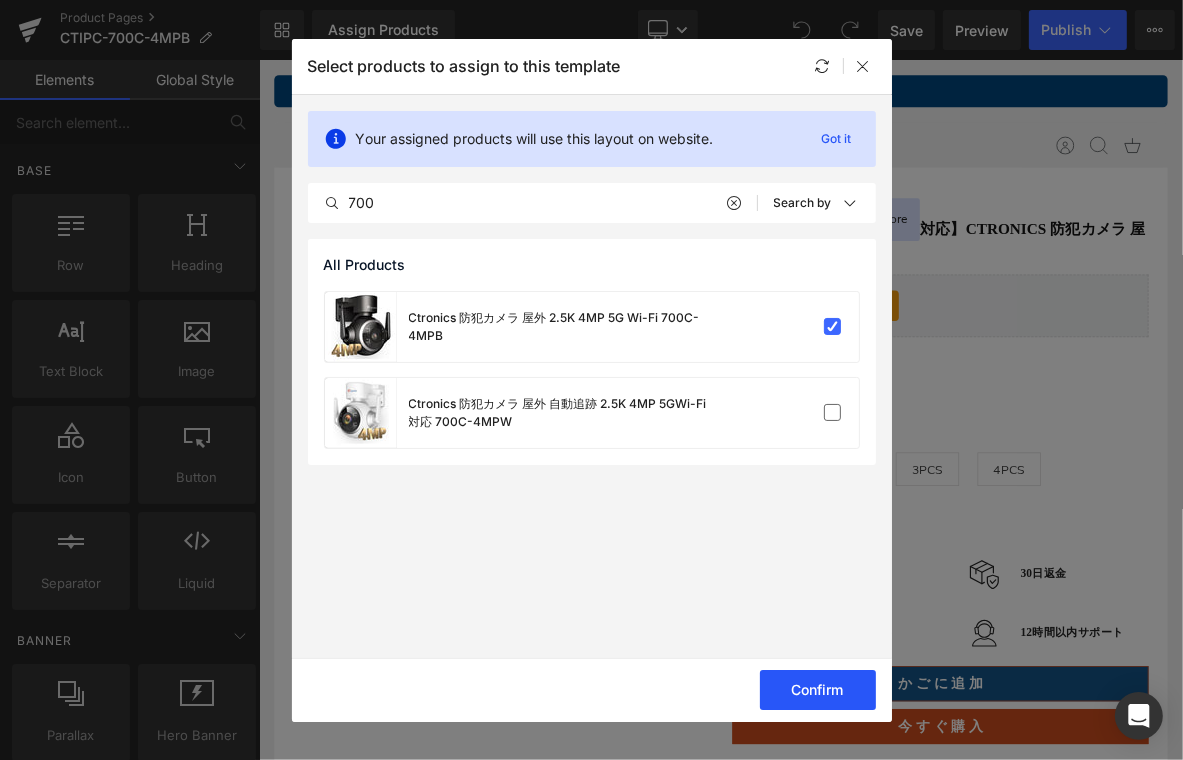 click on "Confirm" at bounding box center (818, 690) 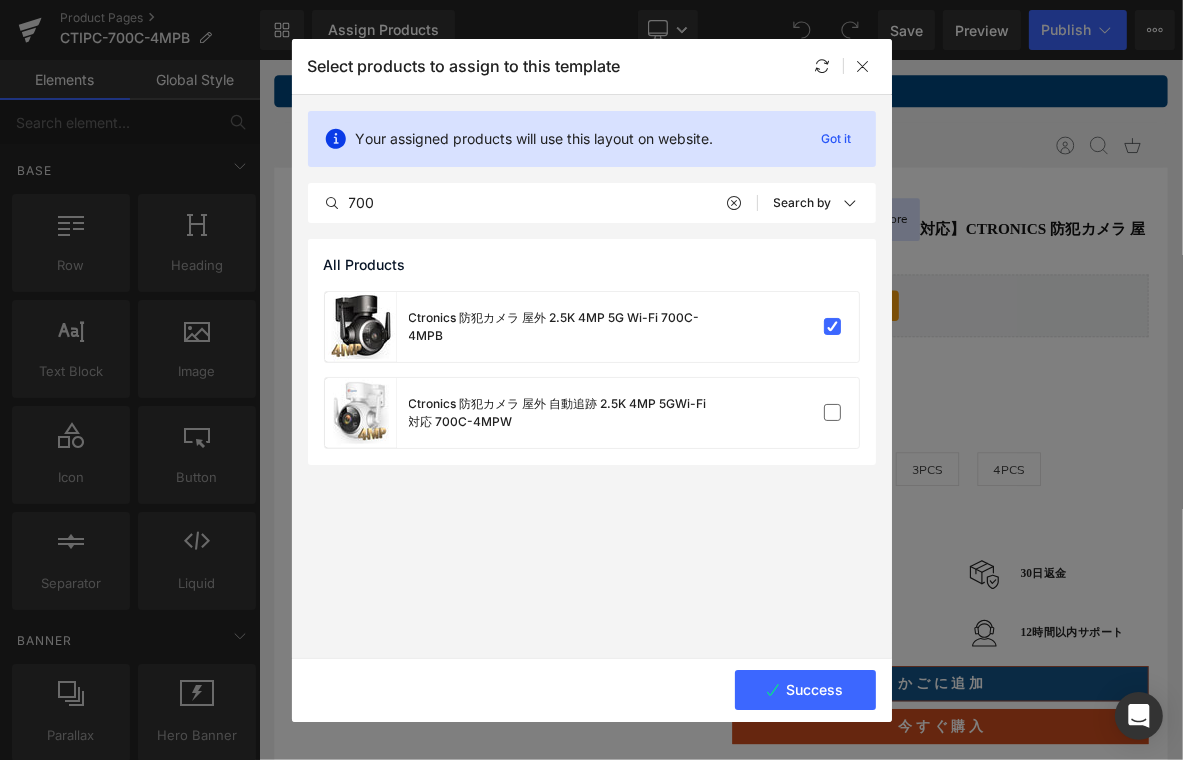 drag, startPoint x: 547, startPoint y: 465, endPoint x: 567, endPoint y: 475, distance: 22.36068 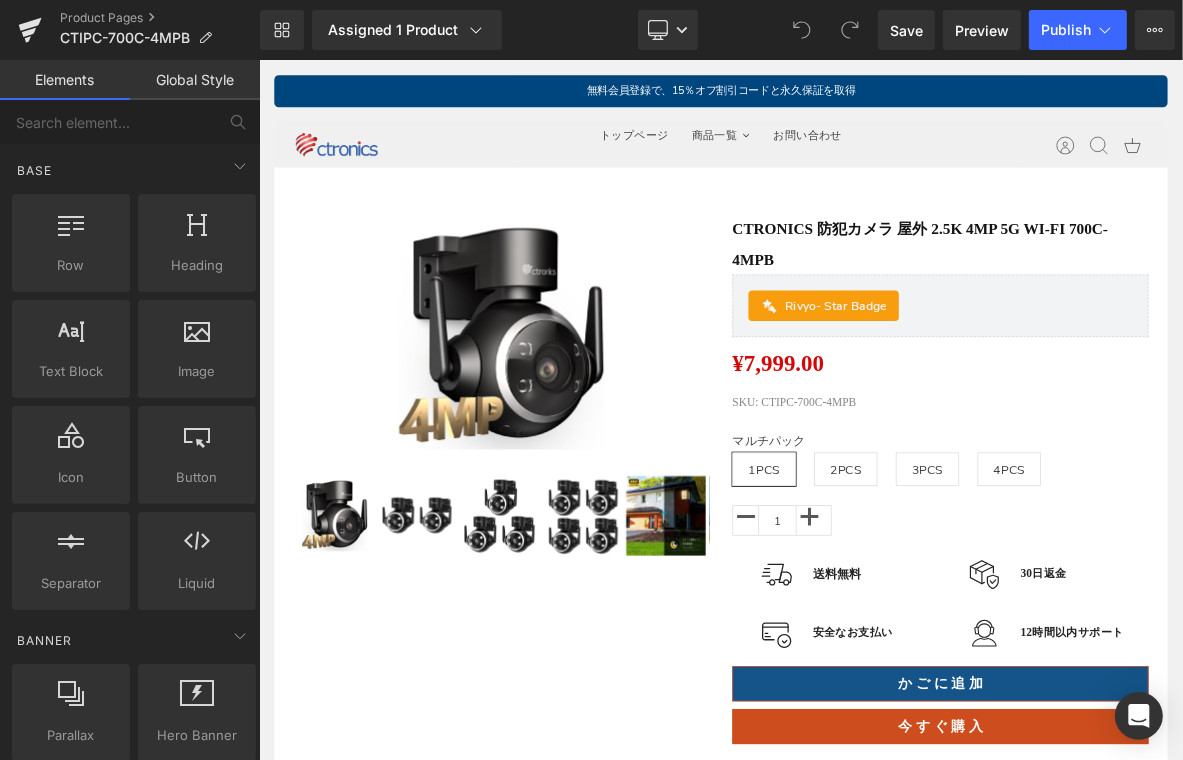 drag, startPoint x: 275, startPoint y: 173, endPoint x: 311, endPoint y: 202, distance: 46.227695 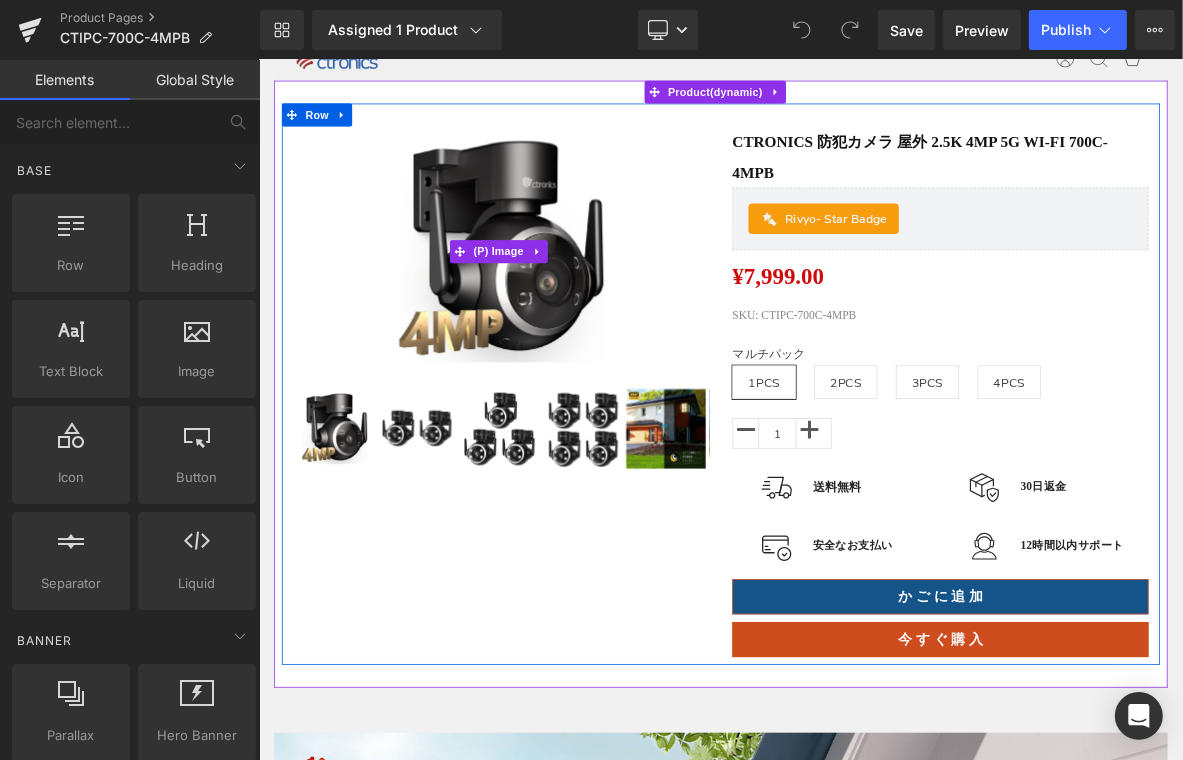 scroll, scrollTop: 200, scrollLeft: 0, axis: vertical 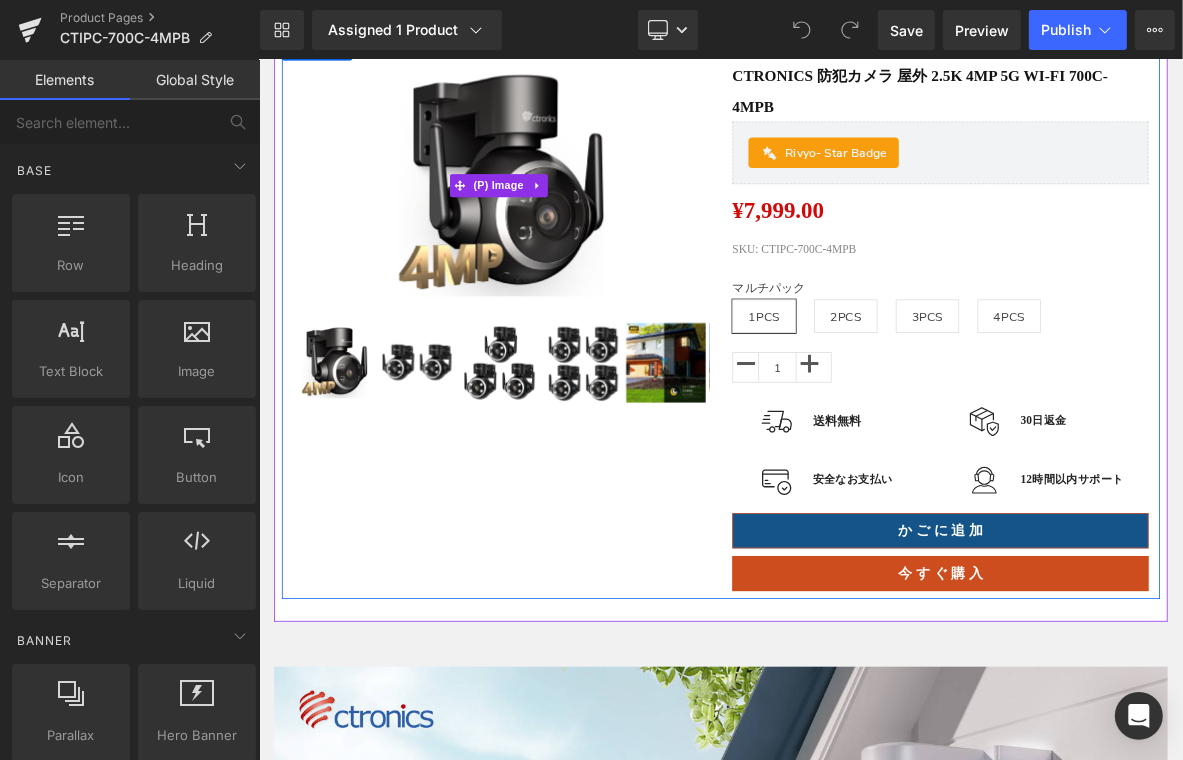 drag, startPoint x: 364, startPoint y: 305, endPoint x: 417, endPoint y: 323, distance: 55.97321 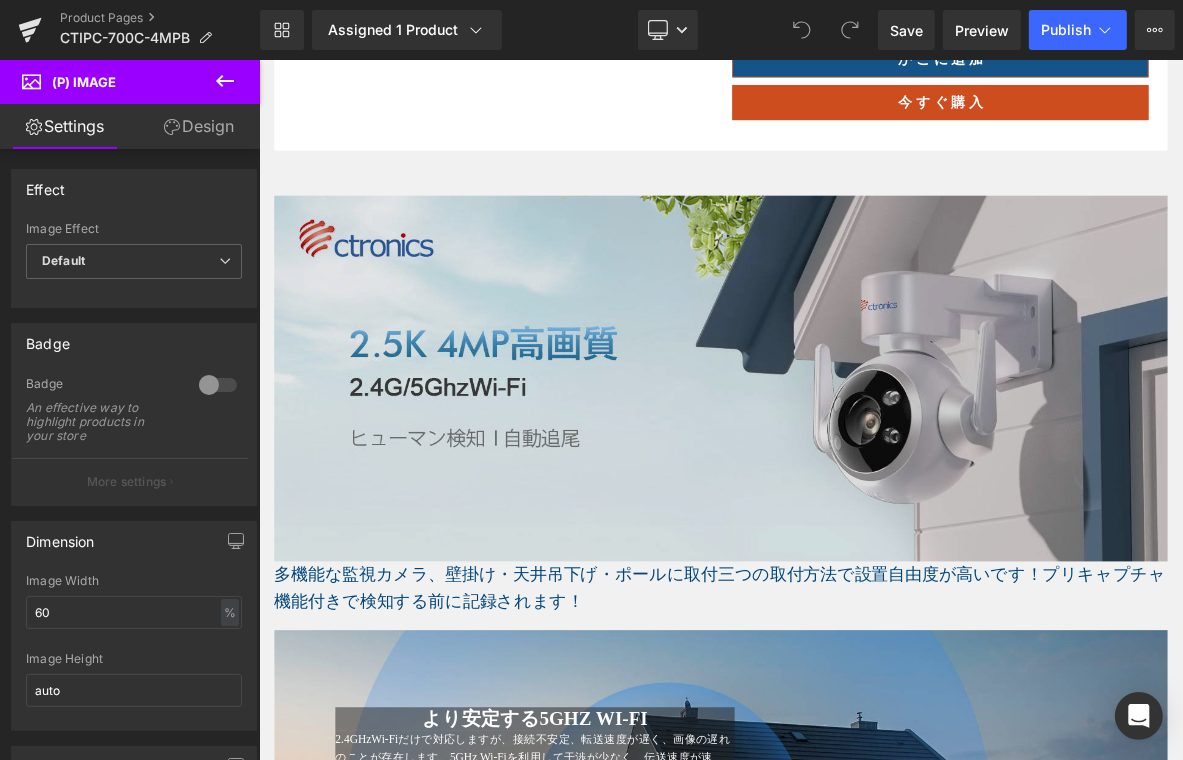scroll, scrollTop: 900, scrollLeft: 0, axis: vertical 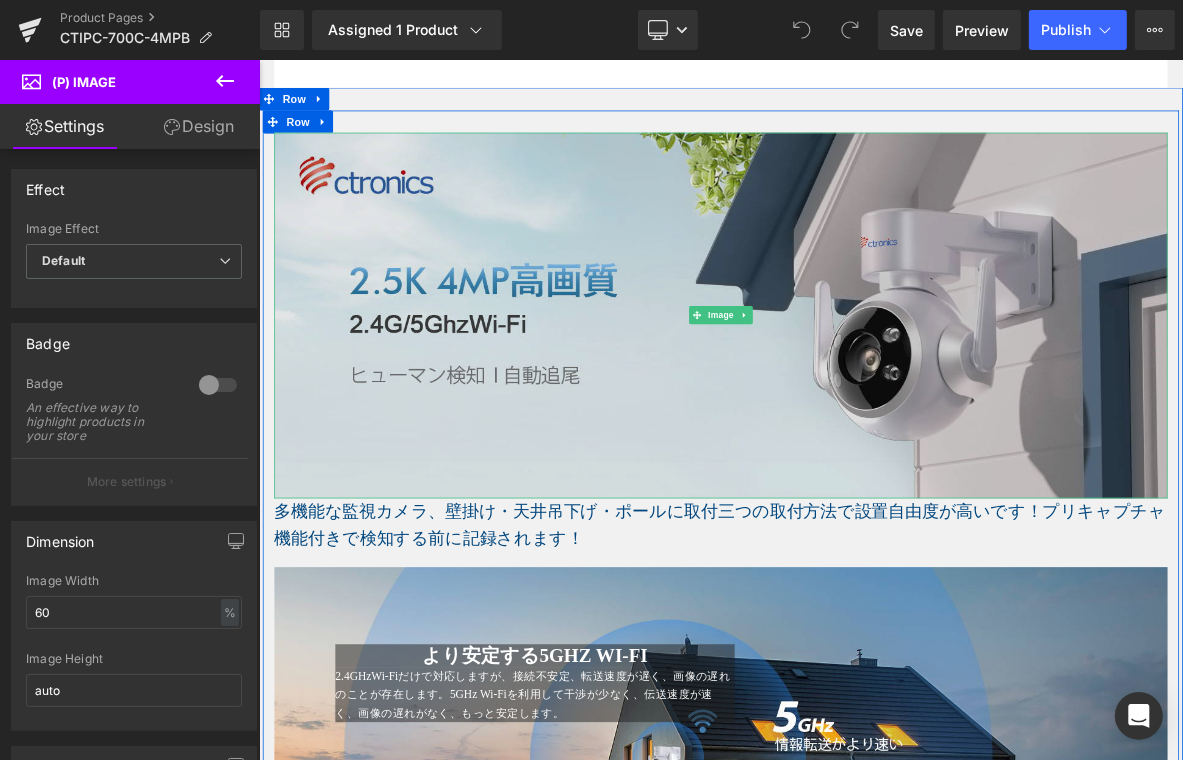 click at bounding box center [863, 394] 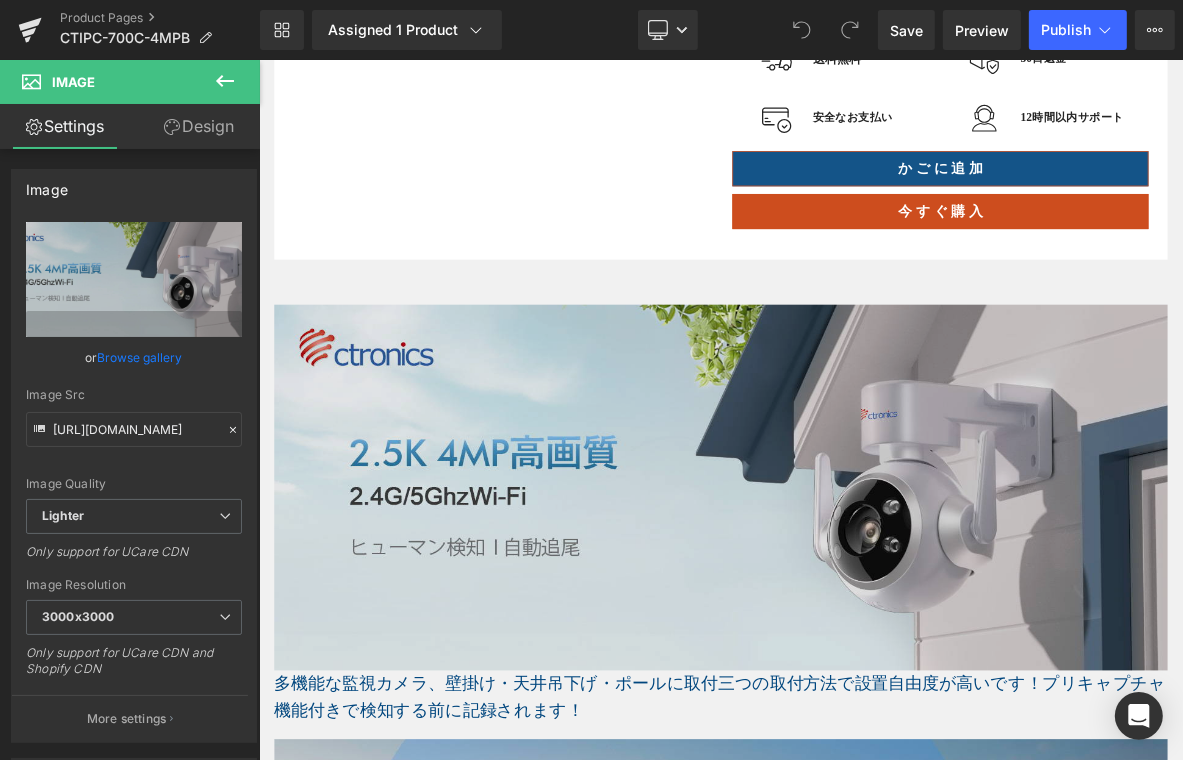scroll, scrollTop: 800, scrollLeft: 0, axis: vertical 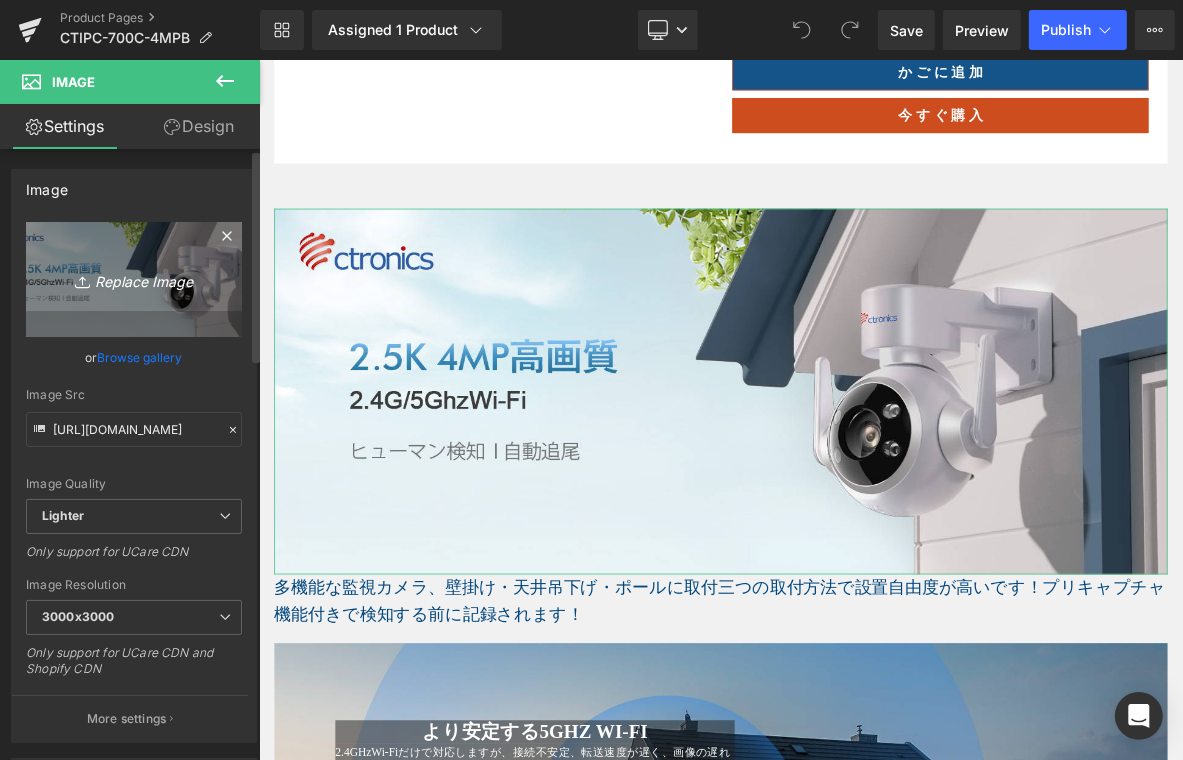 click on "Replace Image" at bounding box center (134, 279) 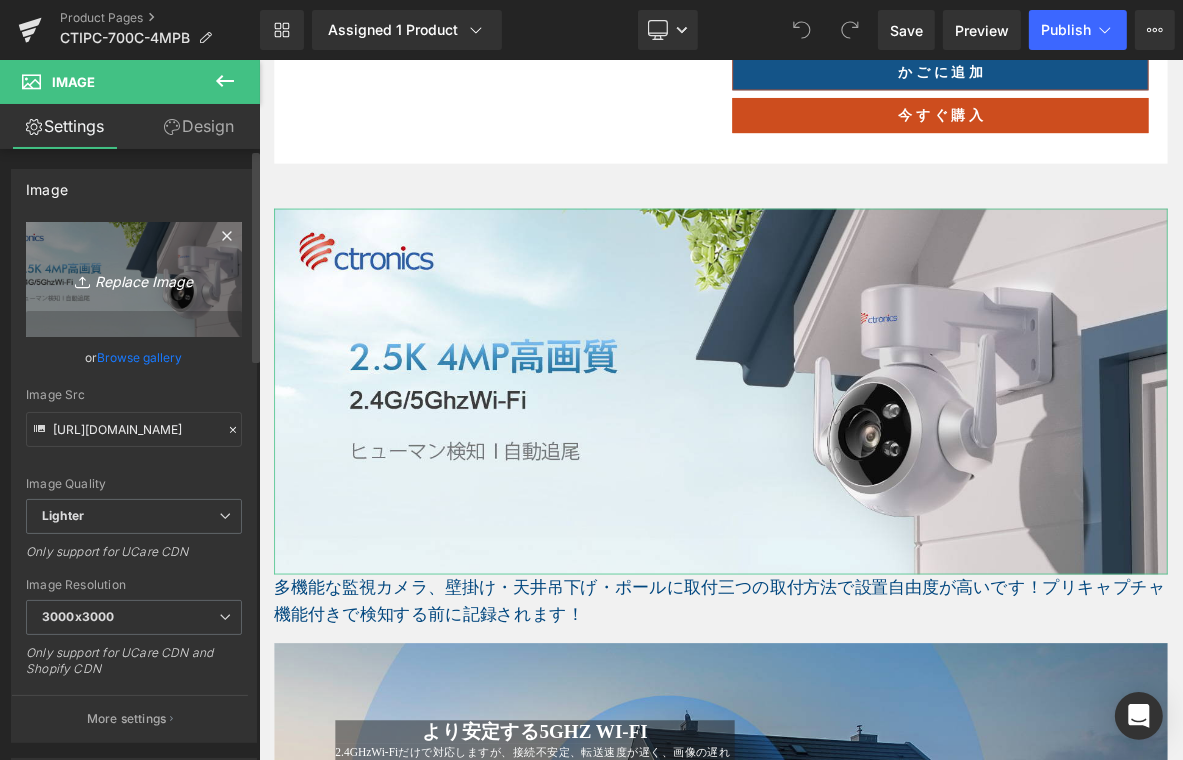 type on "C:\fakepath\1.jpg" 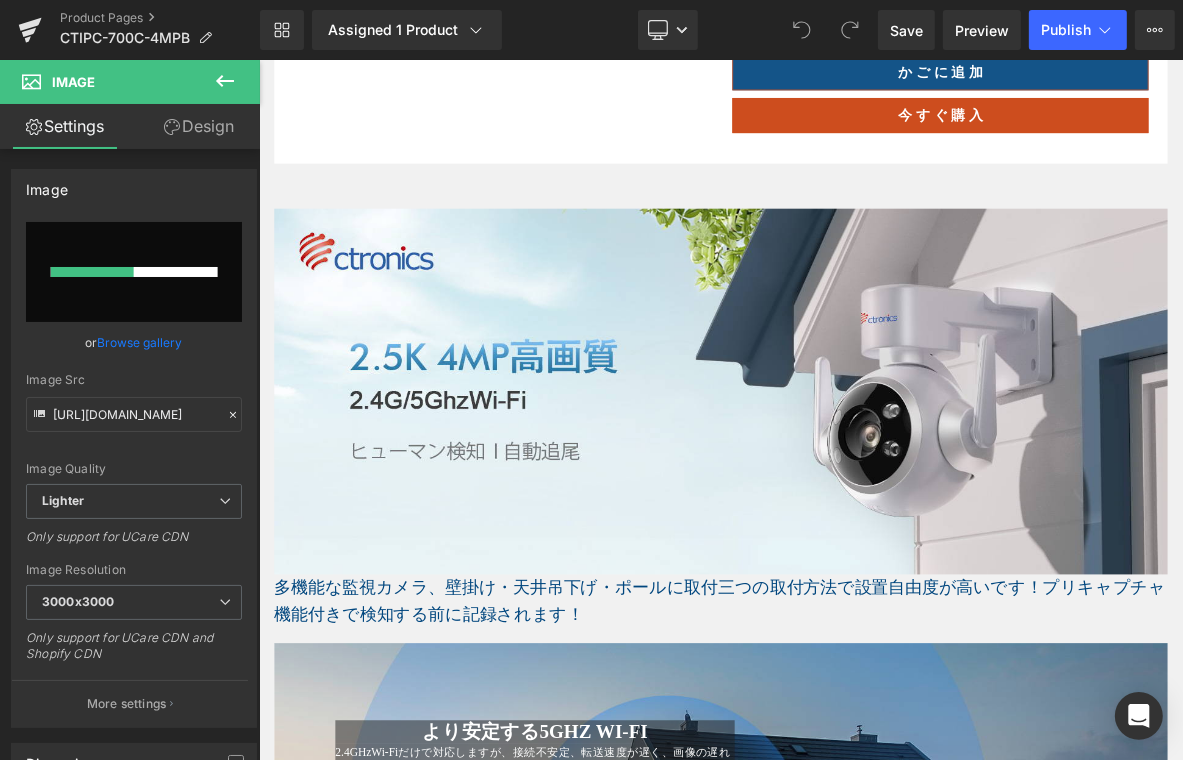 type 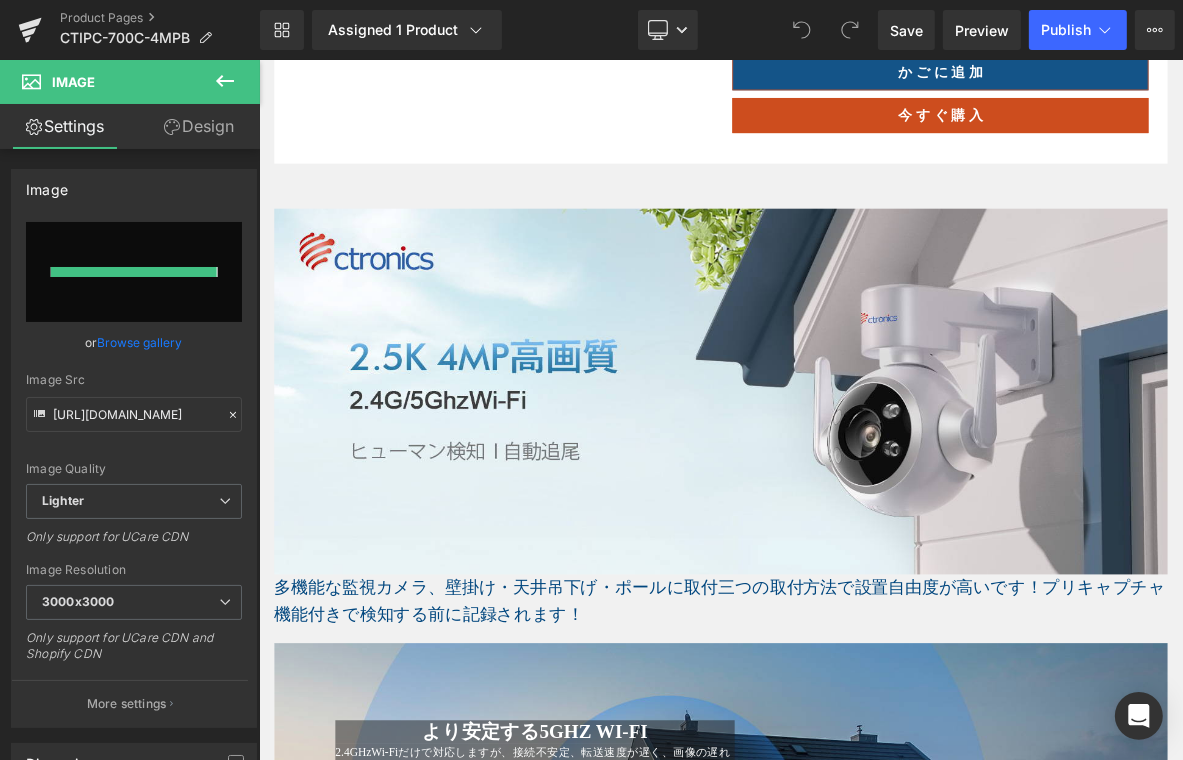 type on "https://ucarecdn.com/15aec62f-0a93-4954-9061-0e3c53fd3ae8/-/format/auto/-/preview/3000x3000/-/quality/lighter/1.jpg" 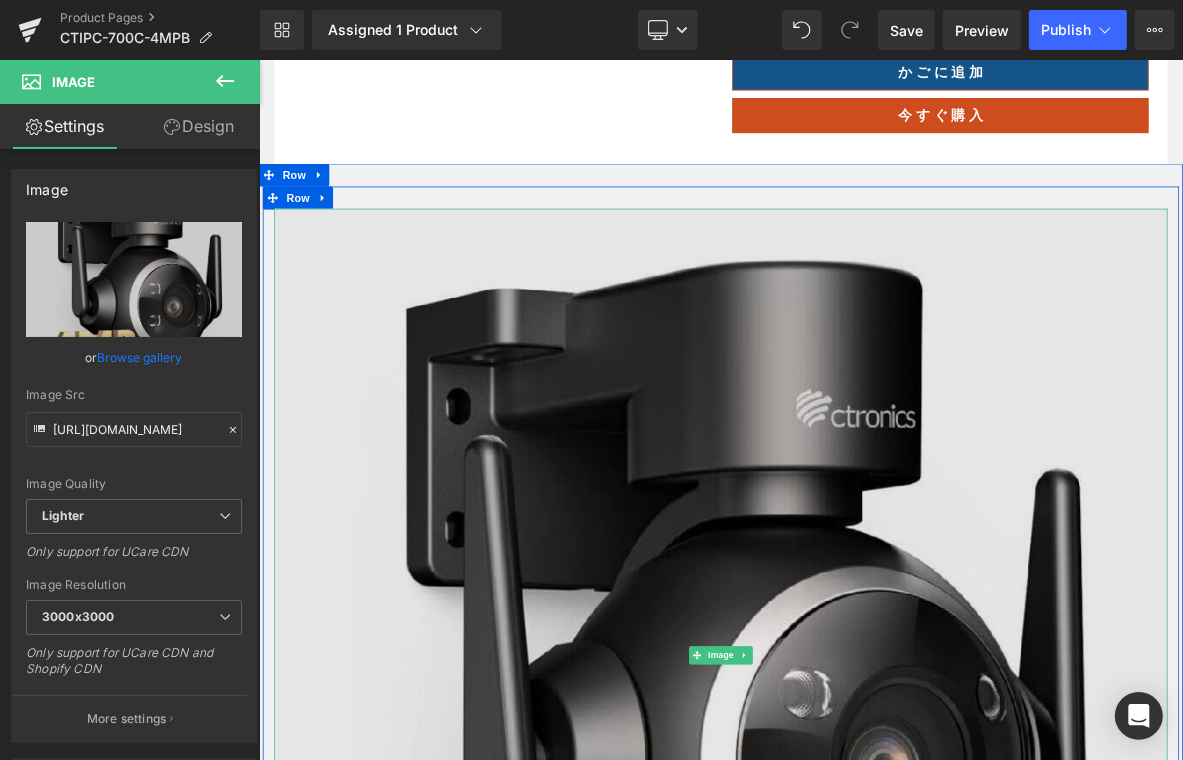 click at bounding box center [863, 839] 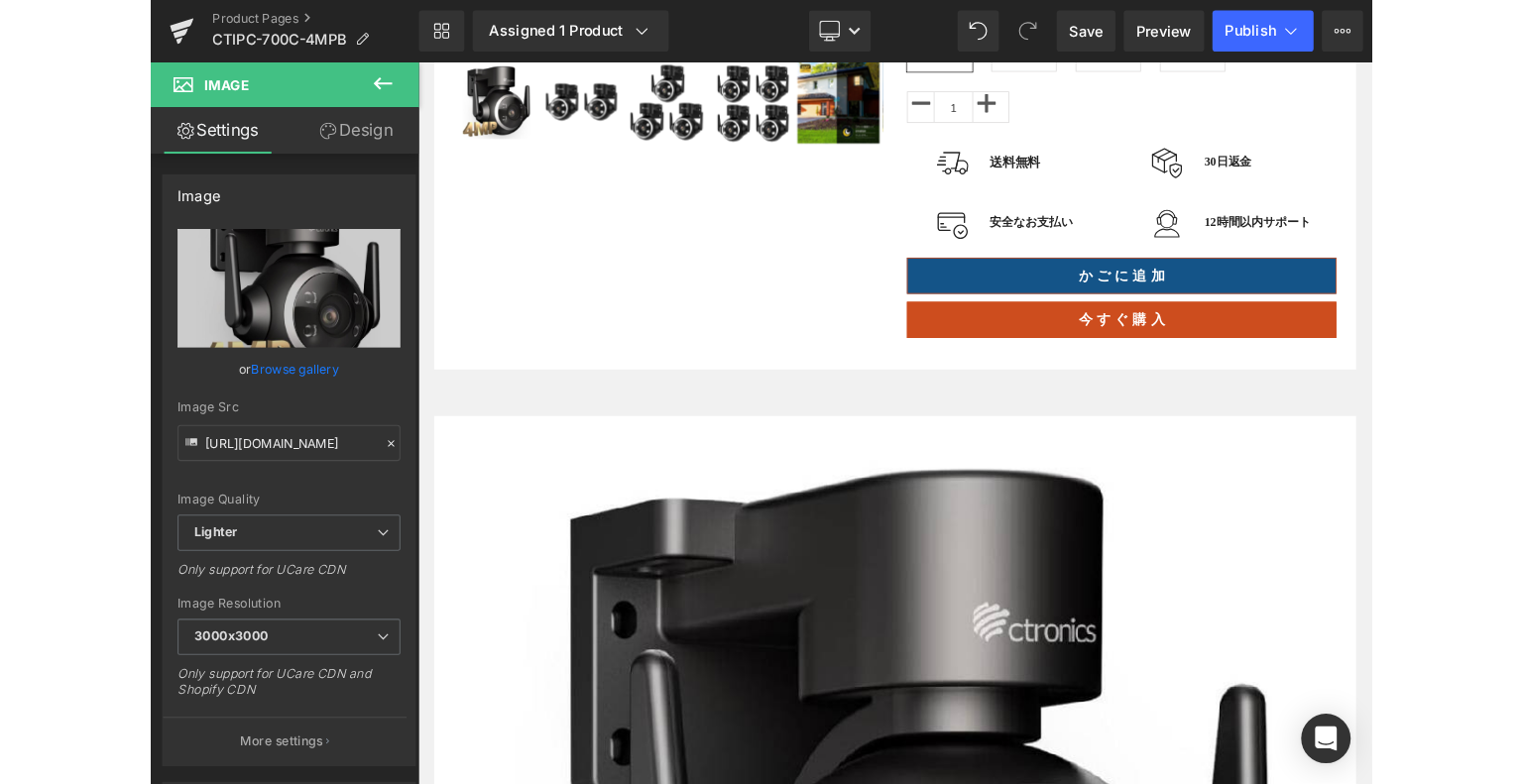scroll, scrollTop: 892, scrollLeft: 0, axis: vertical 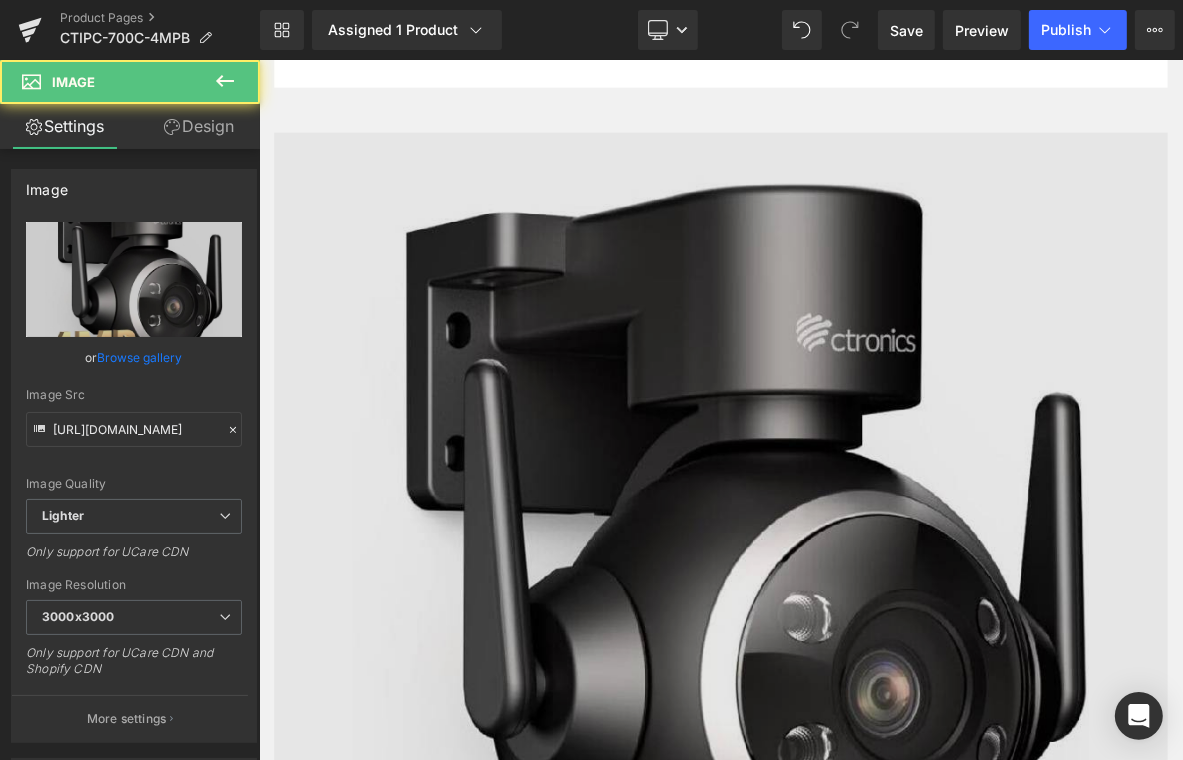 click at bounding box center [863, 739] 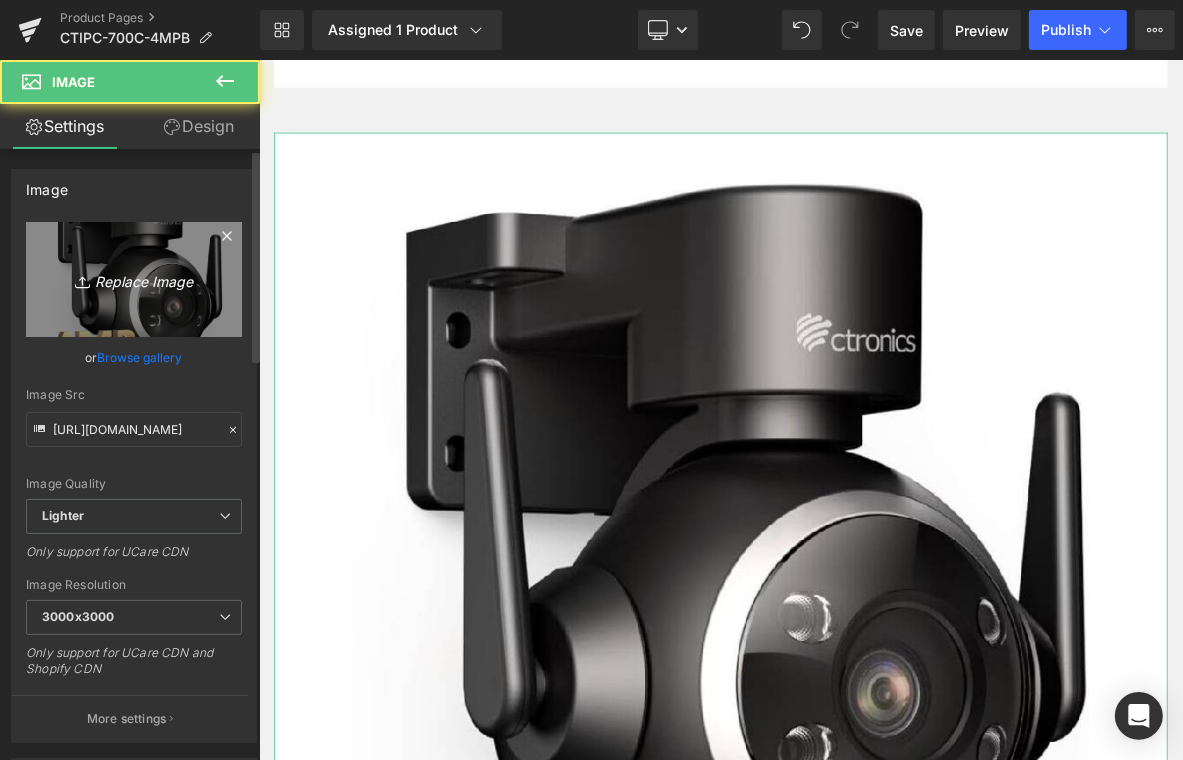 click on "Replace Image" at bounding box center [134, 279] 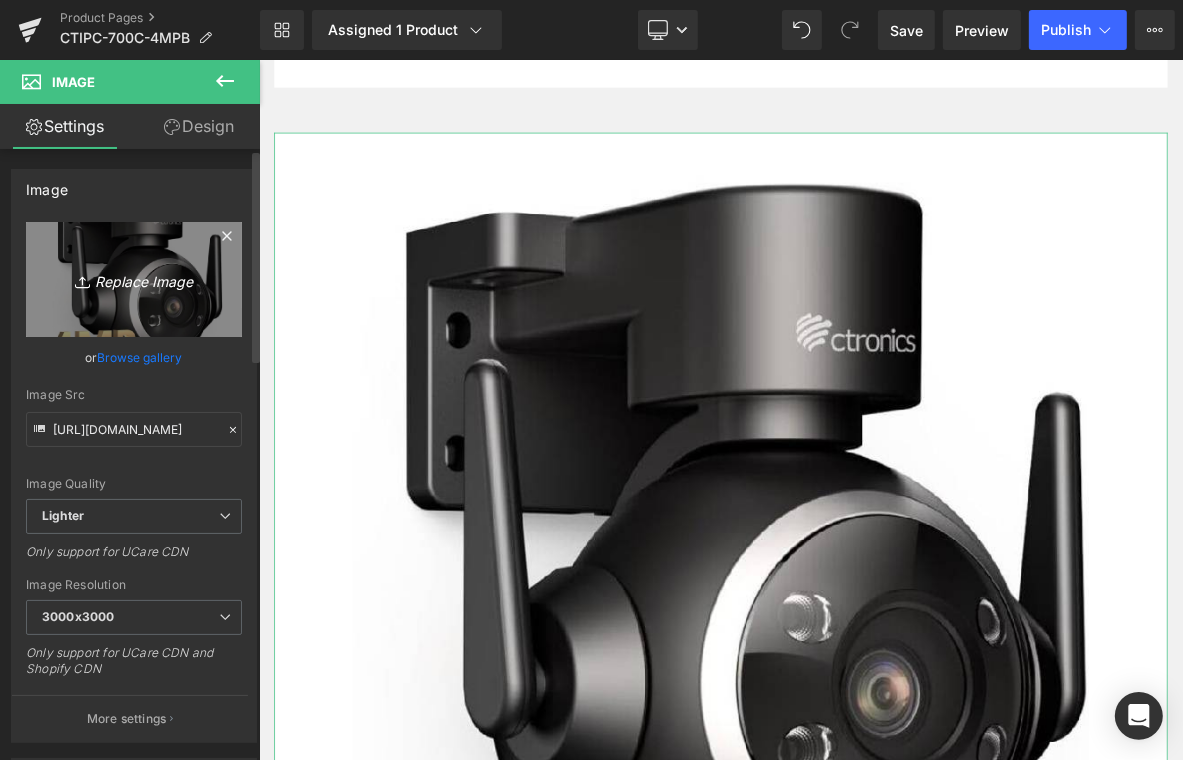 type on "C:\fakepath\1.jpg" 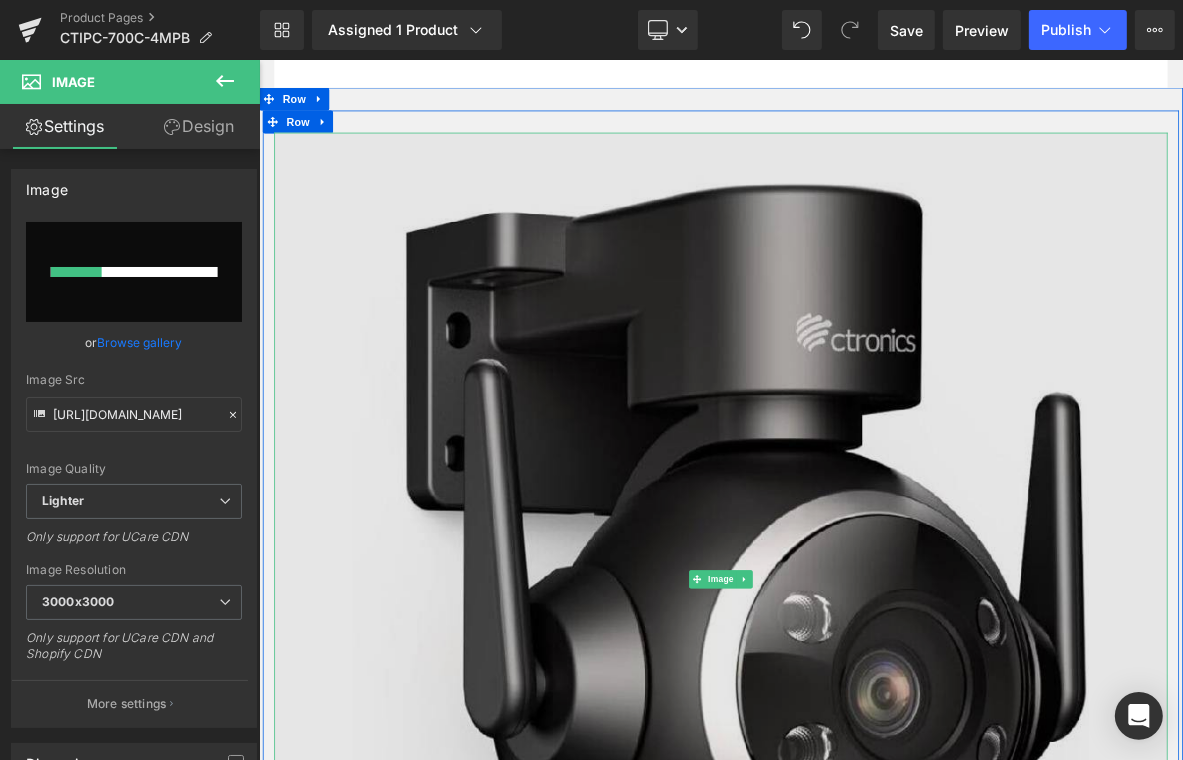 type 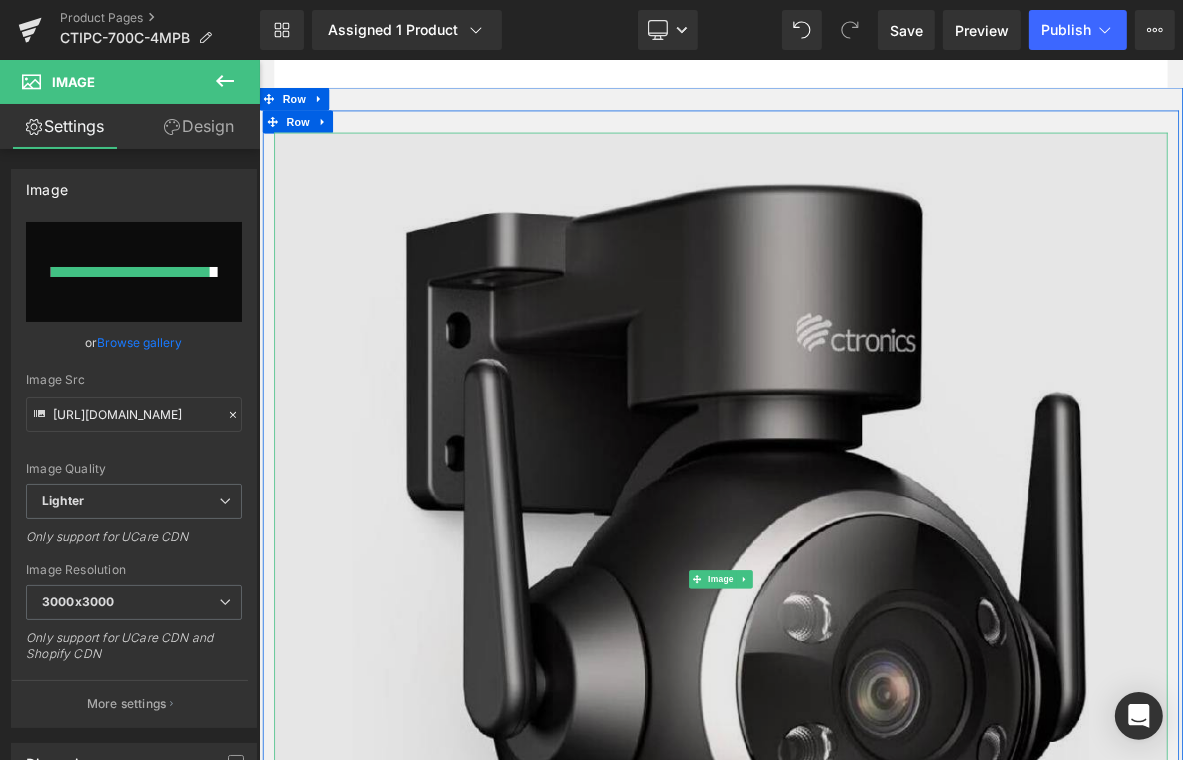 type on "https://ucarecdn.com/9aa0ffc3-5f6e-452c-b342-fb363b4a469a/-/format/auto/-/preview/3000x3000/-/quality/lighter/1.jpg" 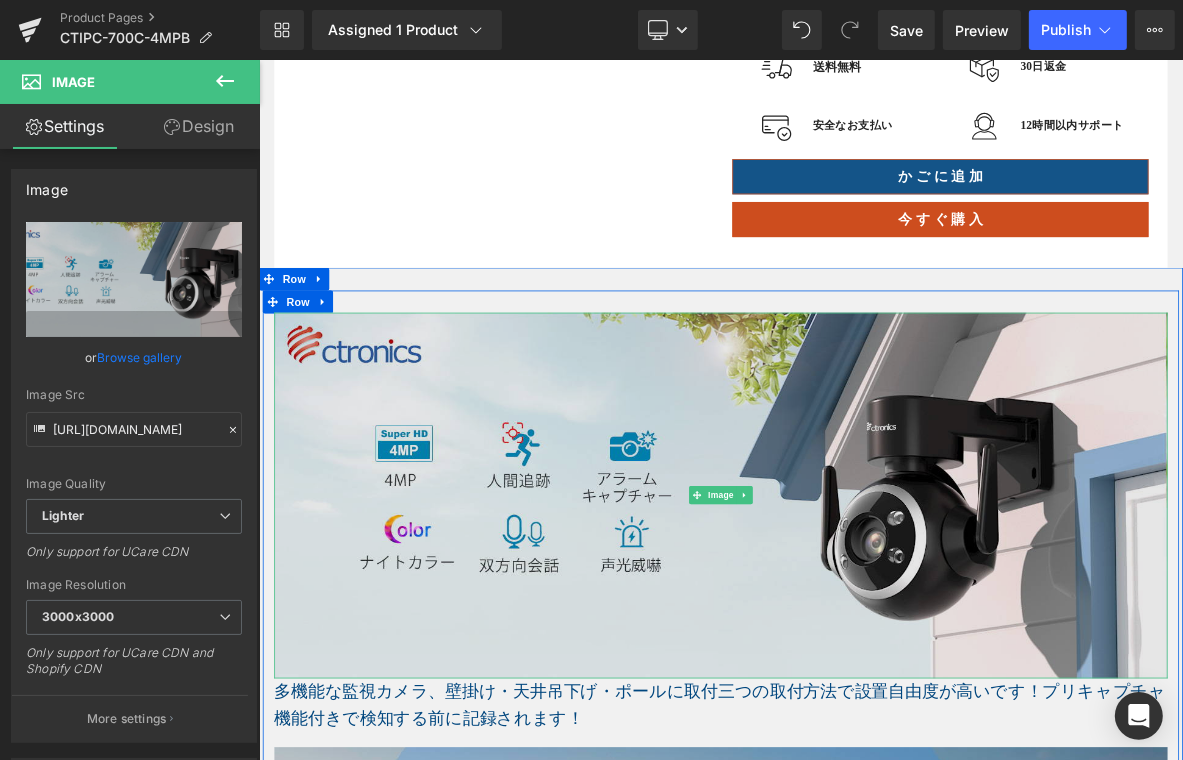 scroll, scrollTop: 700, scrollLeft: 0, axis: vertical 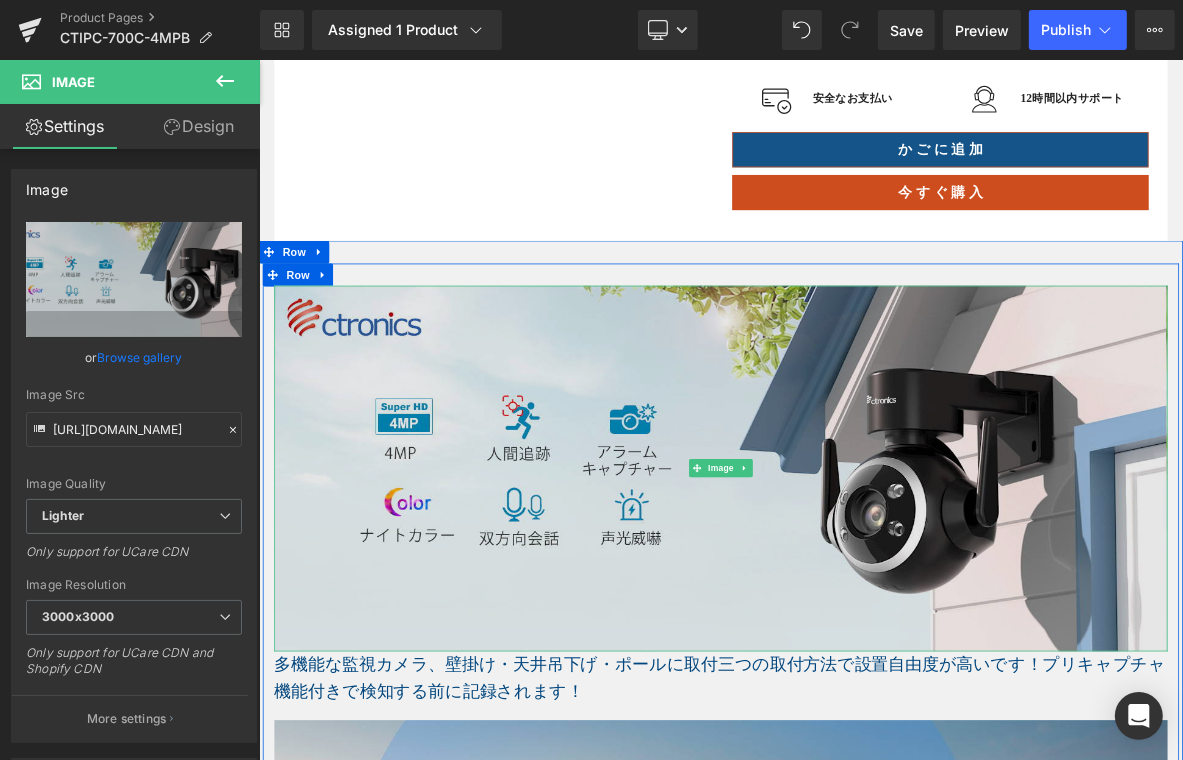 drag, startPoint x: 324, startPoint y: 587, endPoint x: 425, endPoint y: 579, distance: 101.31634 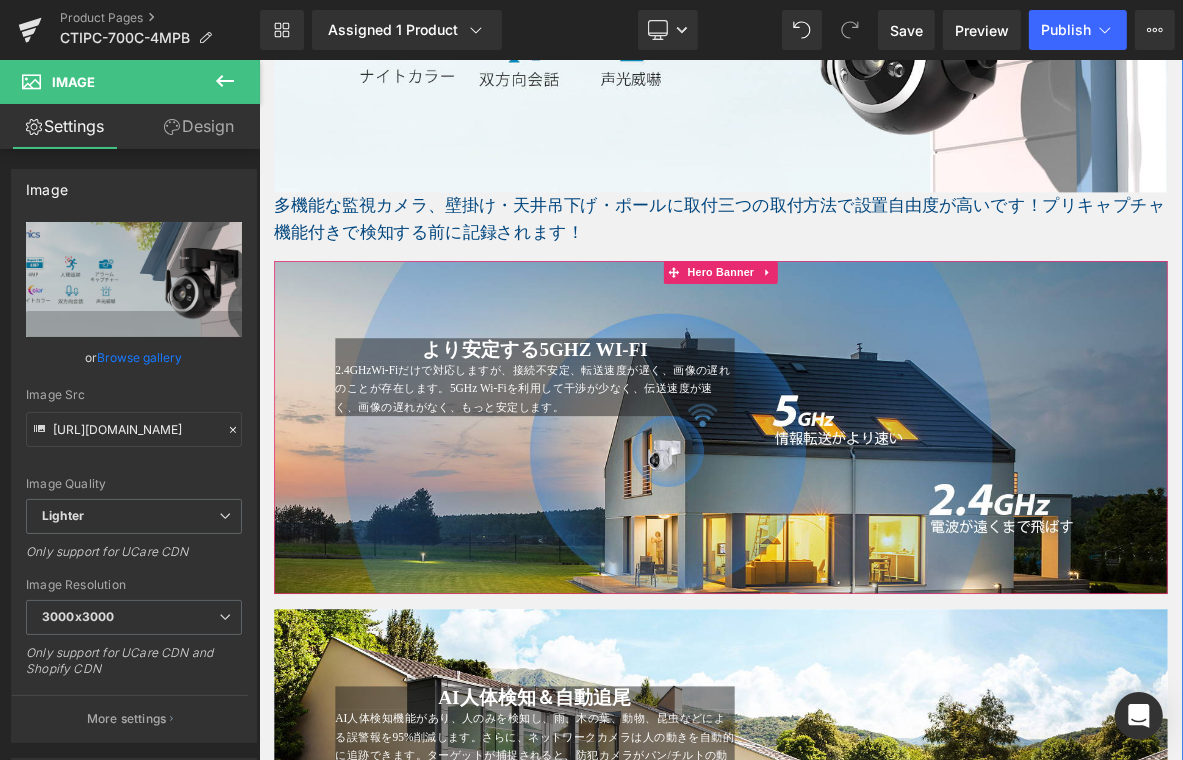 scroll, scrollTop: 1200, scrollLeft: 0, axis: vertical 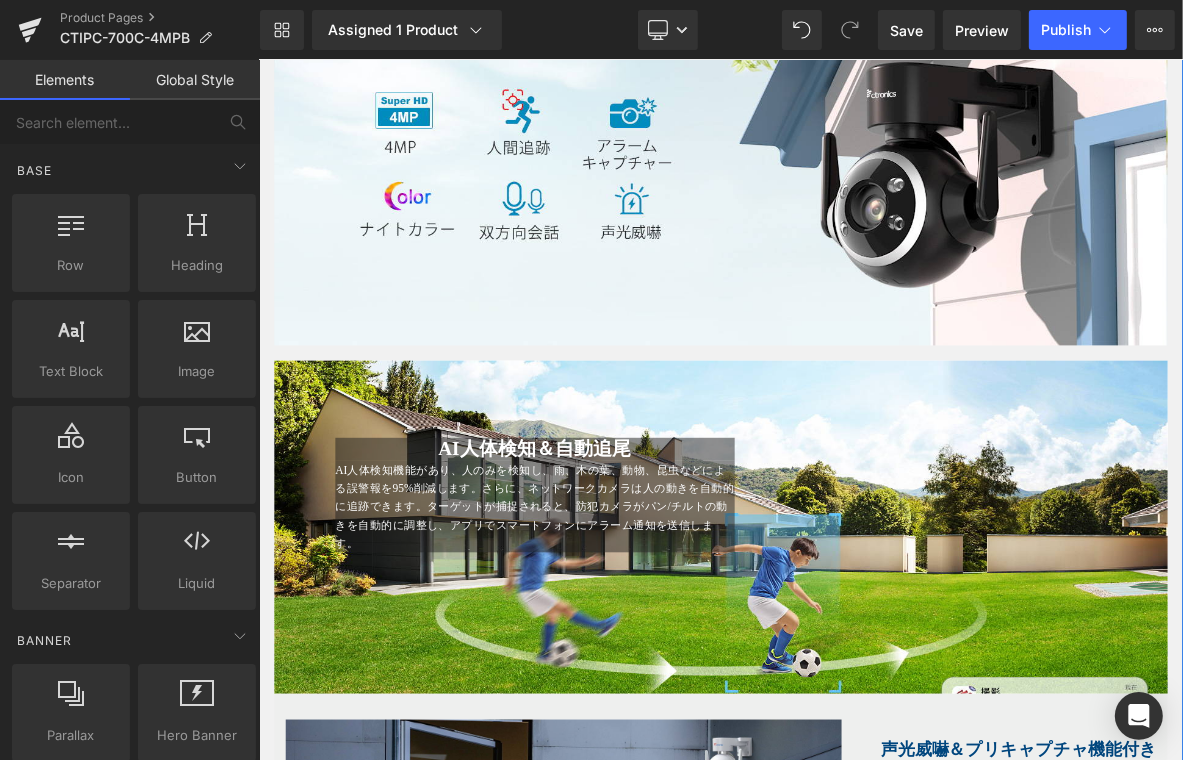 click at bounding box center [863, 671] 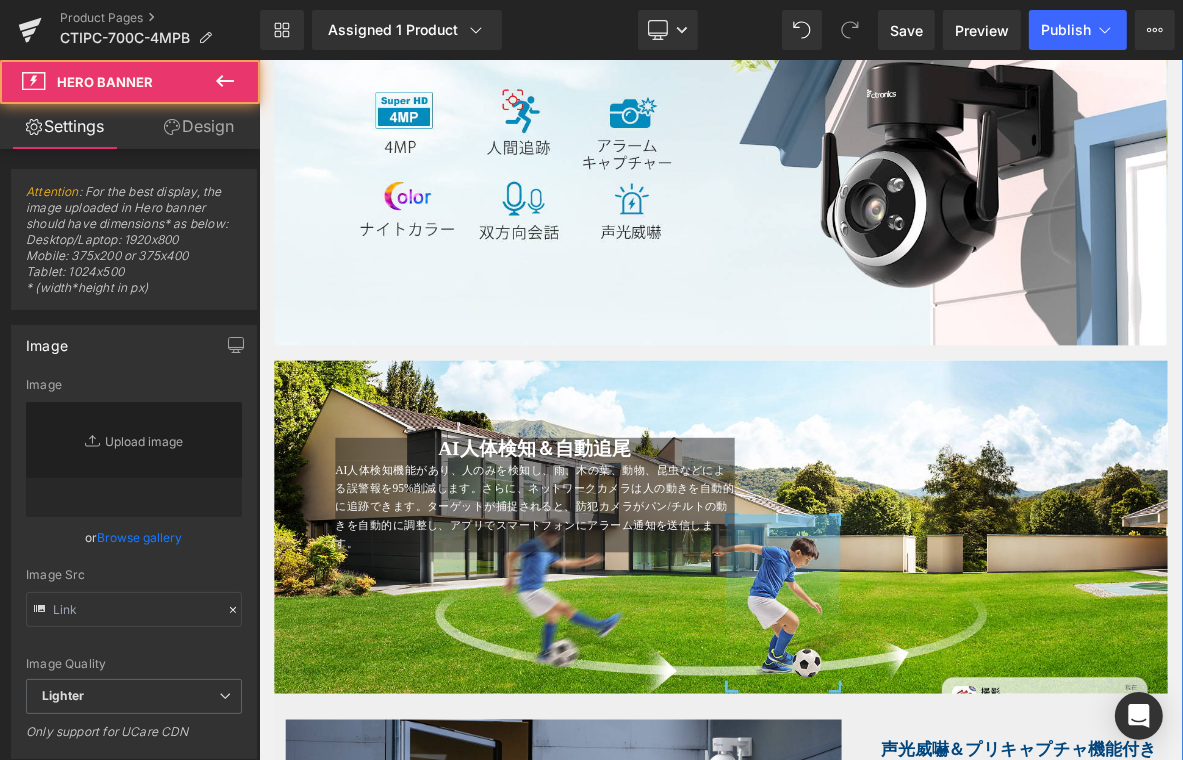 type on "[URL][DOMAIN_NAME]" 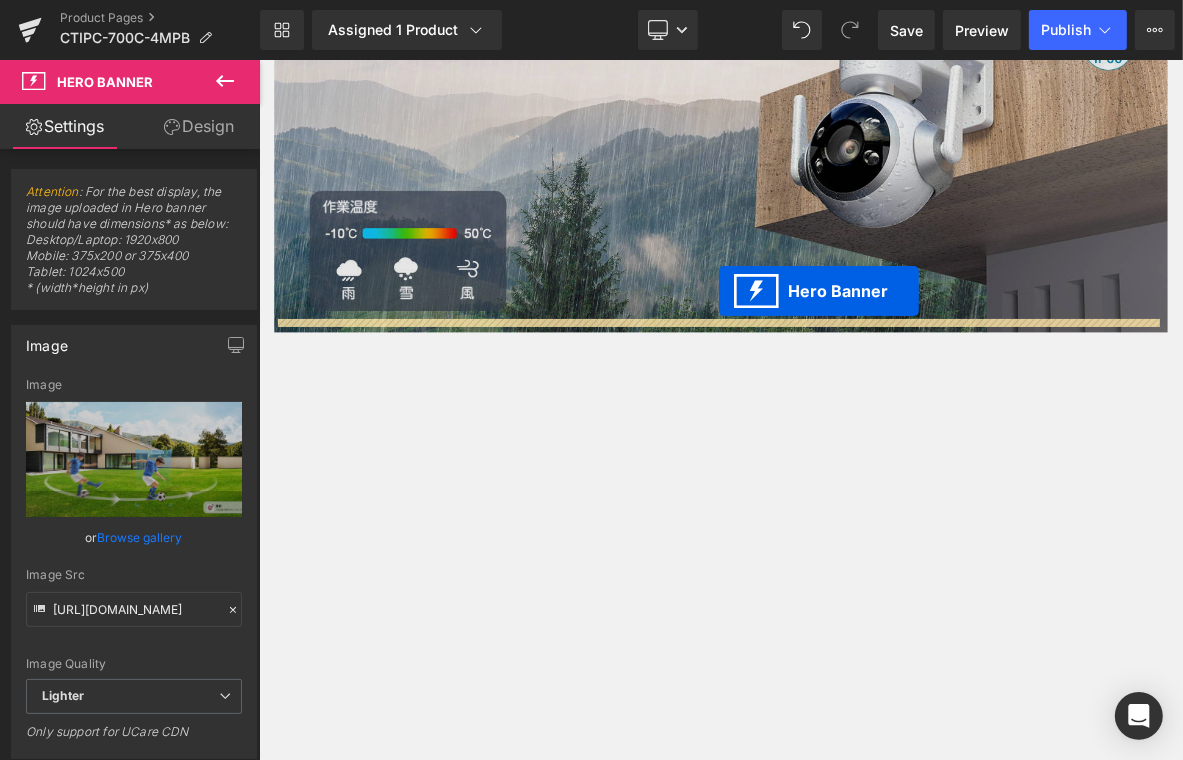 scroll, scrollTop: 5100, scrollLeft: 0, axis: vertical 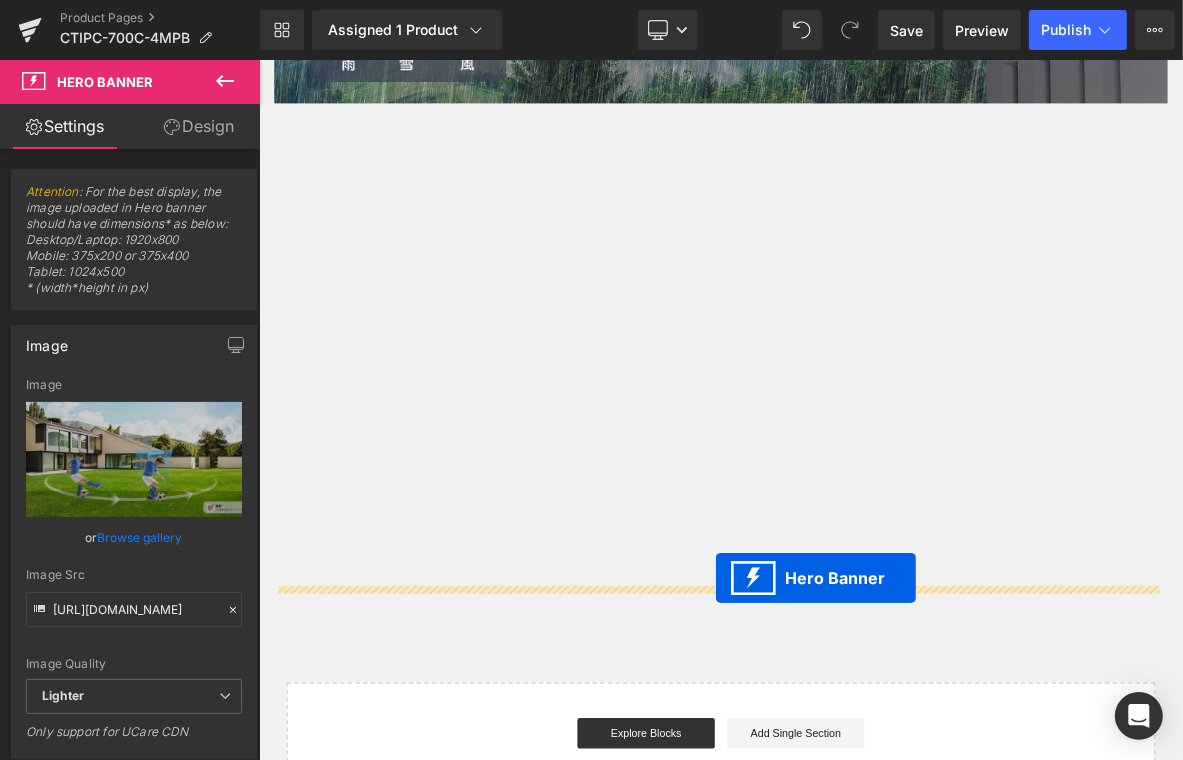 drag, startPoint x: 795, startPoint y: 463, endPoint x: 856, endPoint y: 737, distance: 280.70804 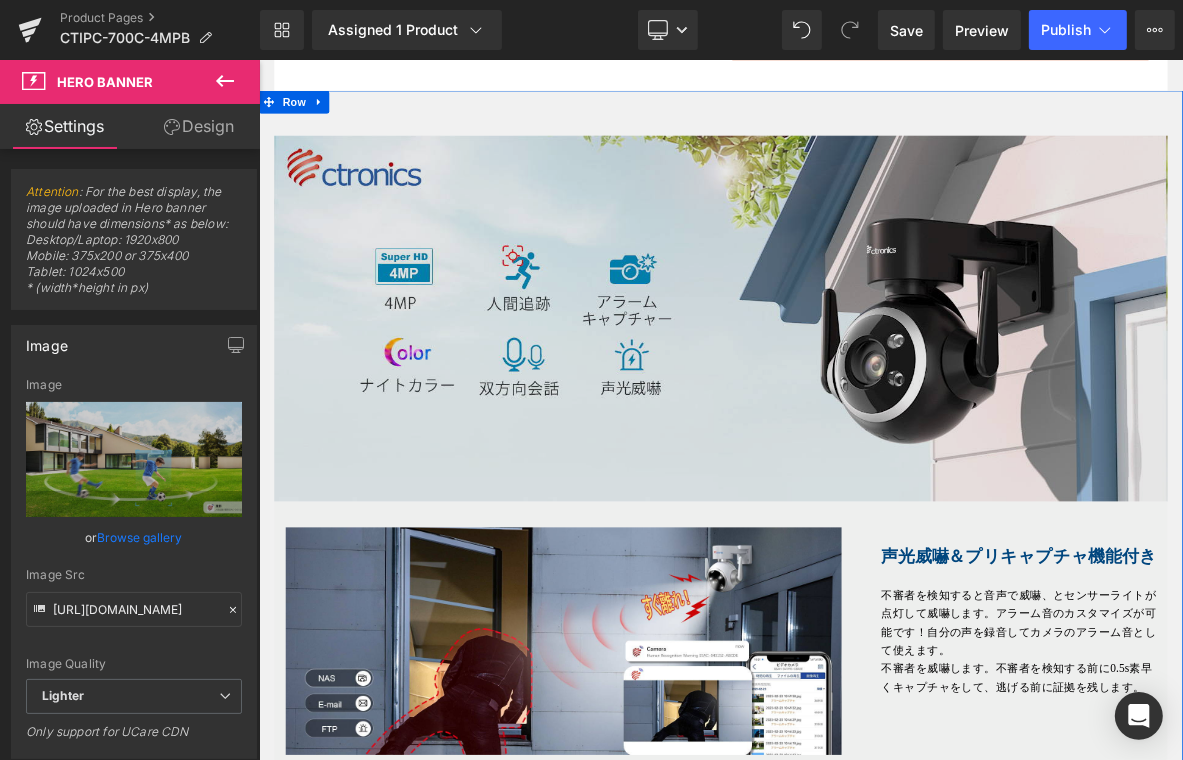 scroll, scrollTop: 930, scrollLeft: 0, axis: vertical 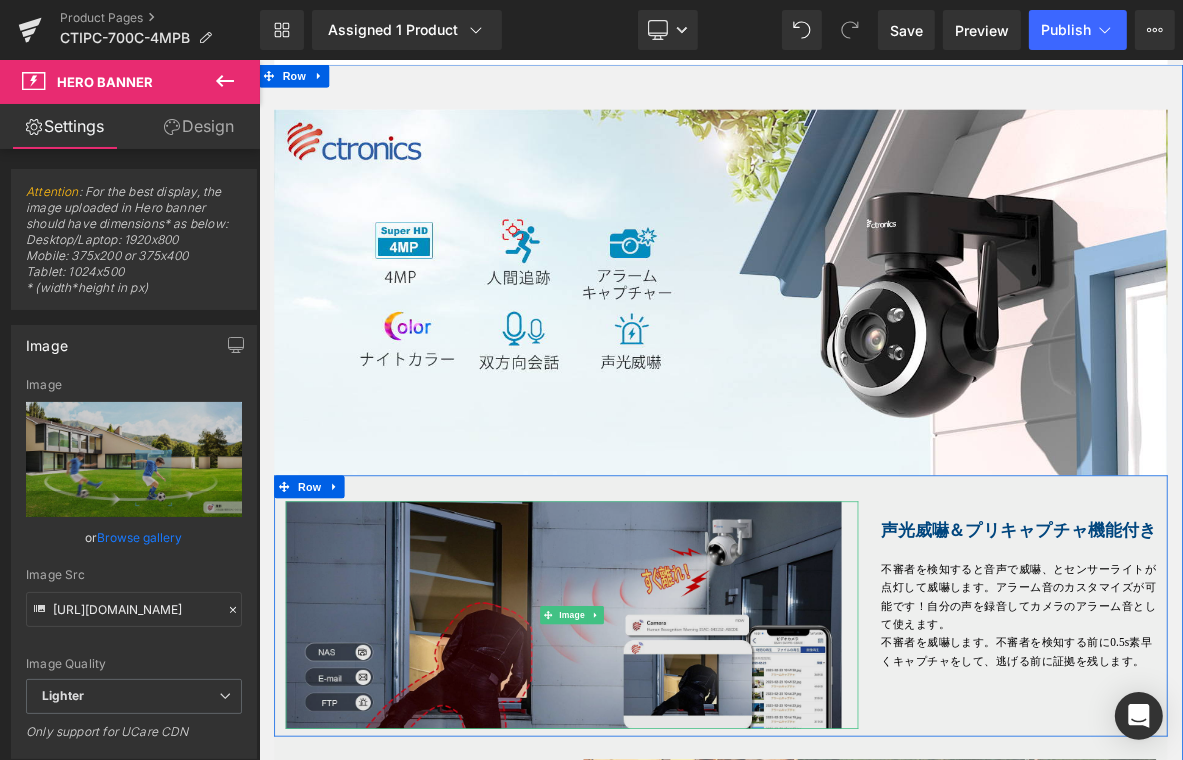 click at bounding box center (668, 786) 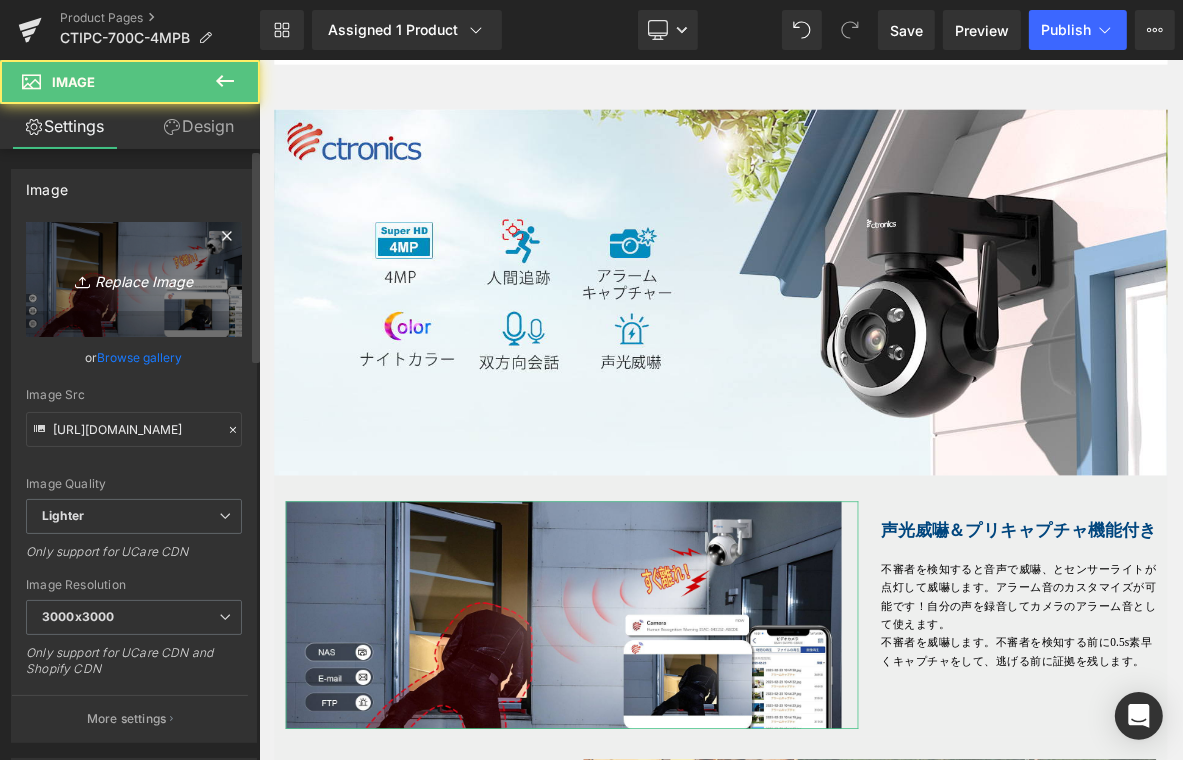 click on "Replace Image" at bounding box center (134, 279) 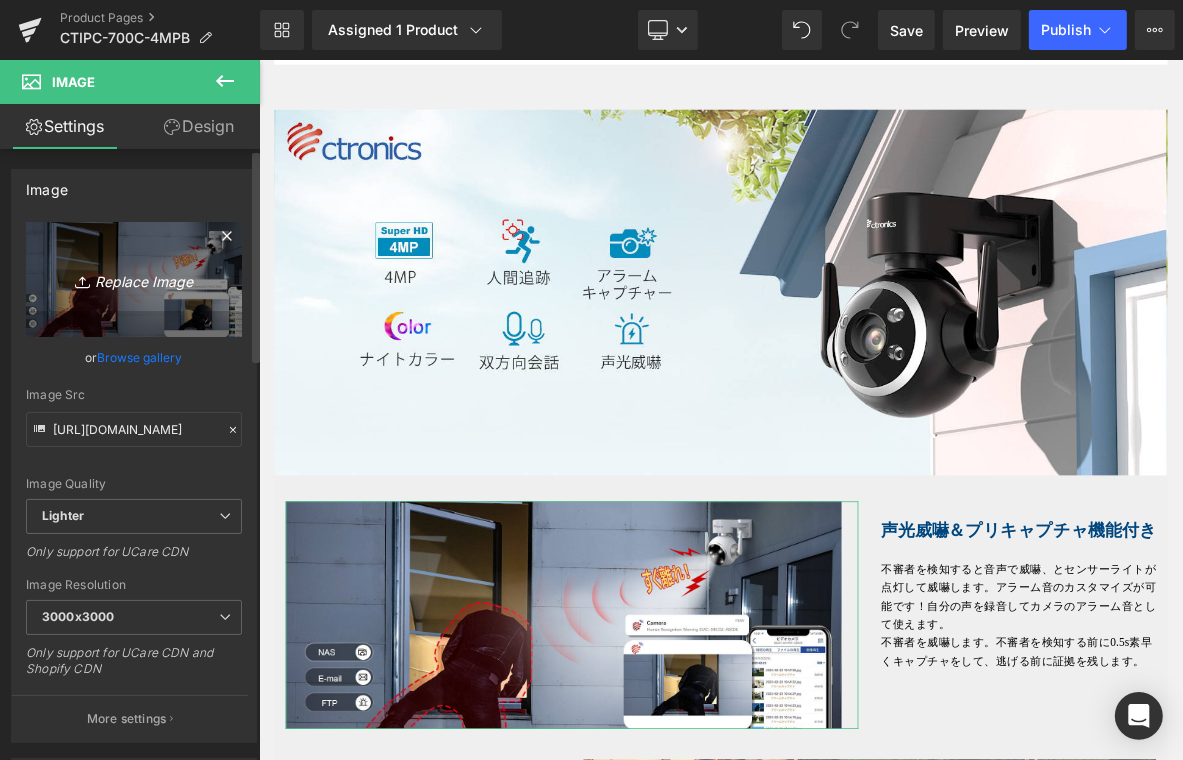 type on "C:\fakepath\2.jpg" 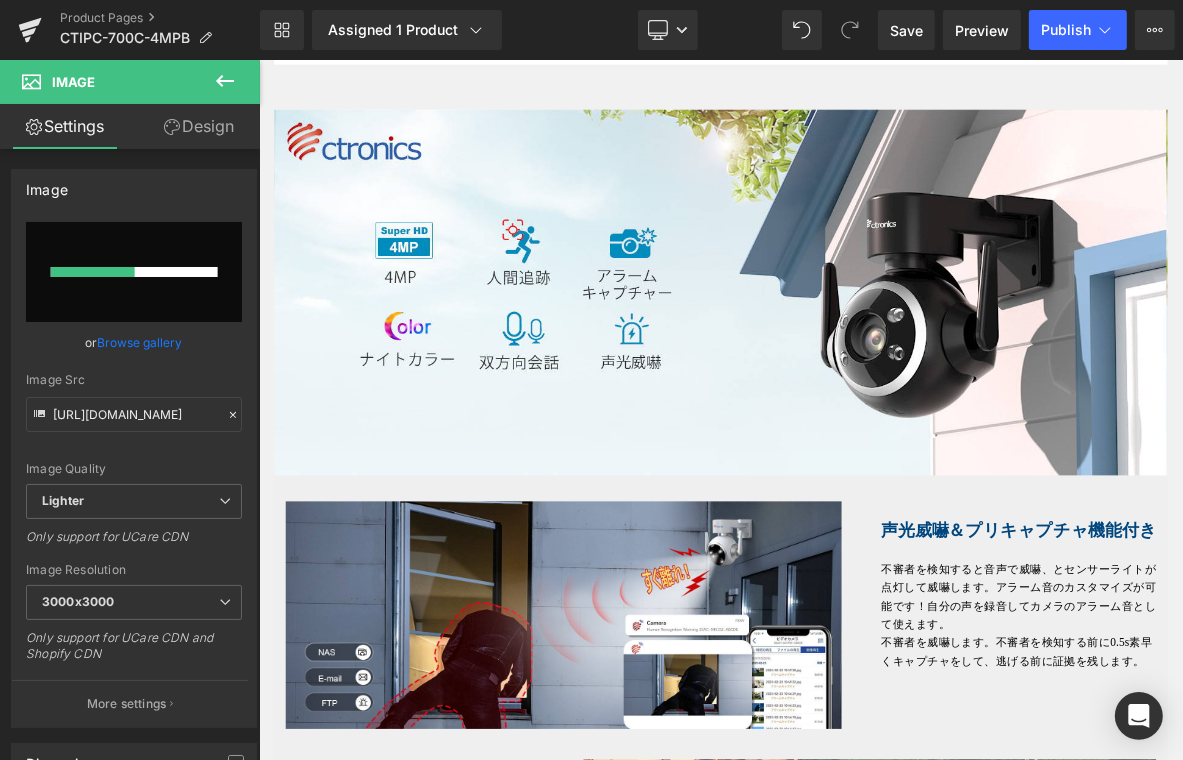 type 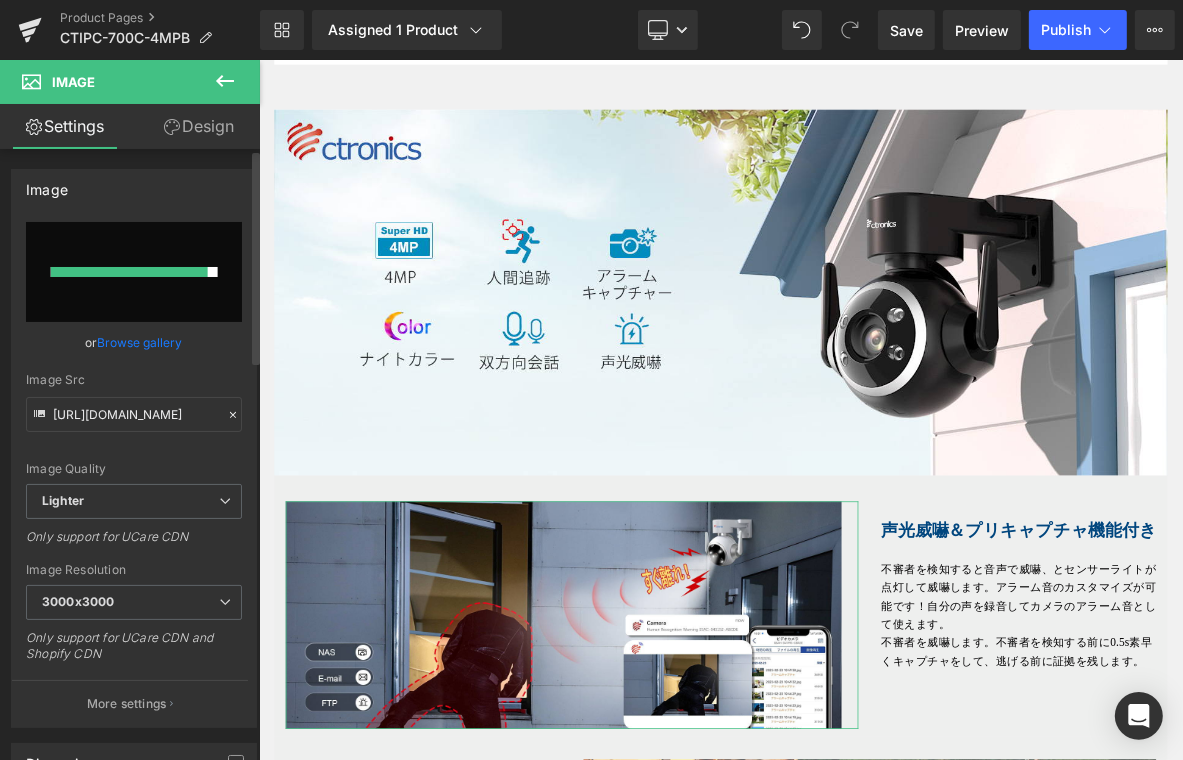 type on "https://ucarecdn.com/304362cb-e67d-4bfe-9deb-264d2dc0dac9/-/format/auto/-/preview/3000x3000/-/quality/lighter/2.jpg" 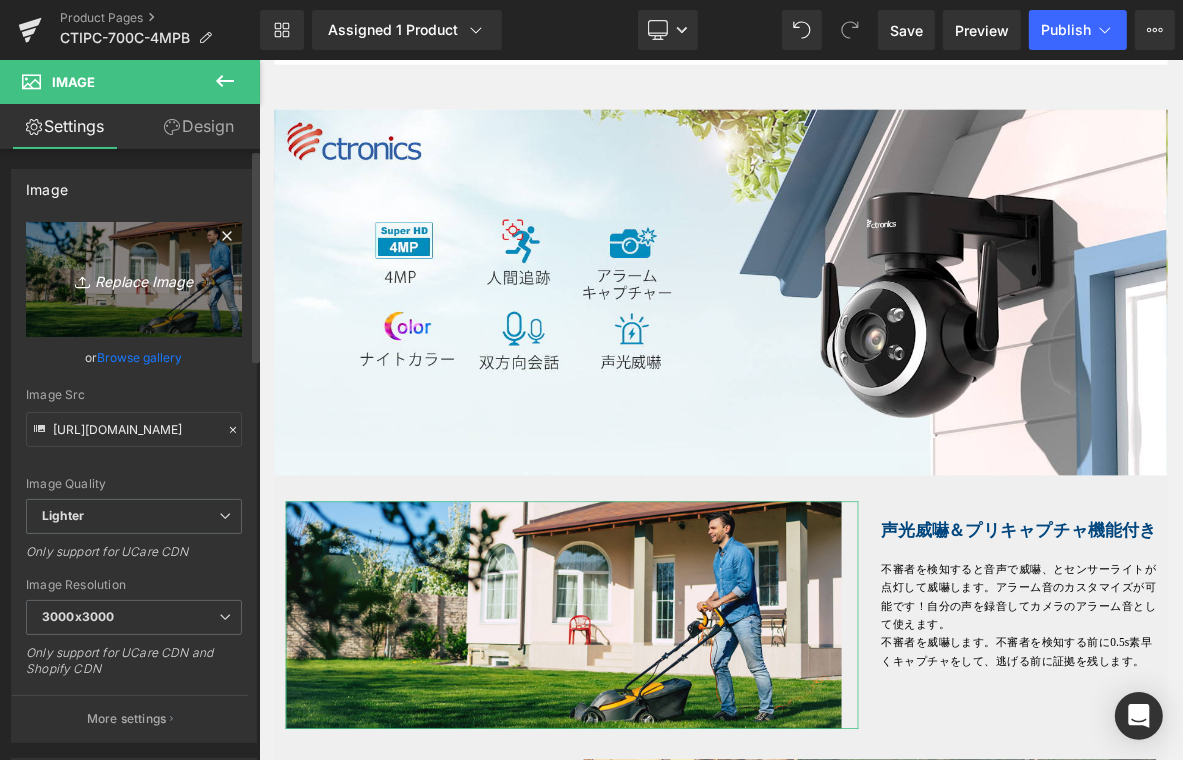 click on "Replace Image" at bounding box center [134, 279] 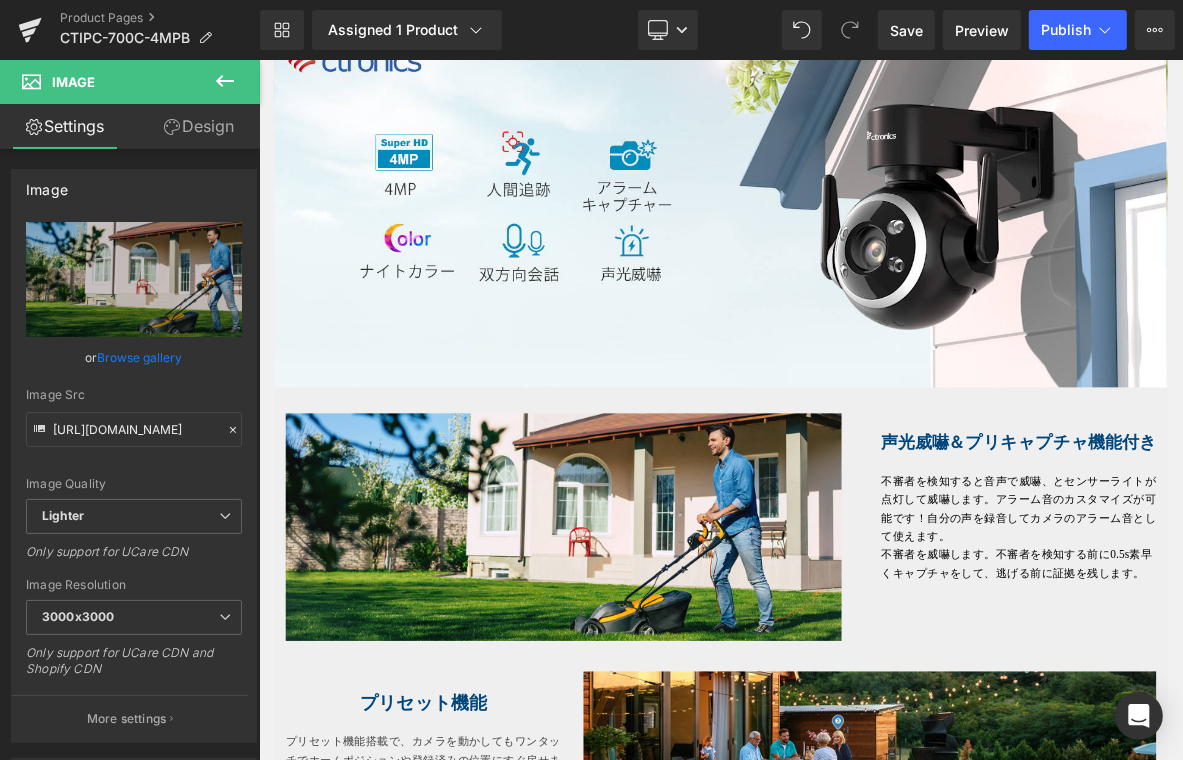 scroll, scrollTop: 1130, scrollLeft: 0, axis: vertical 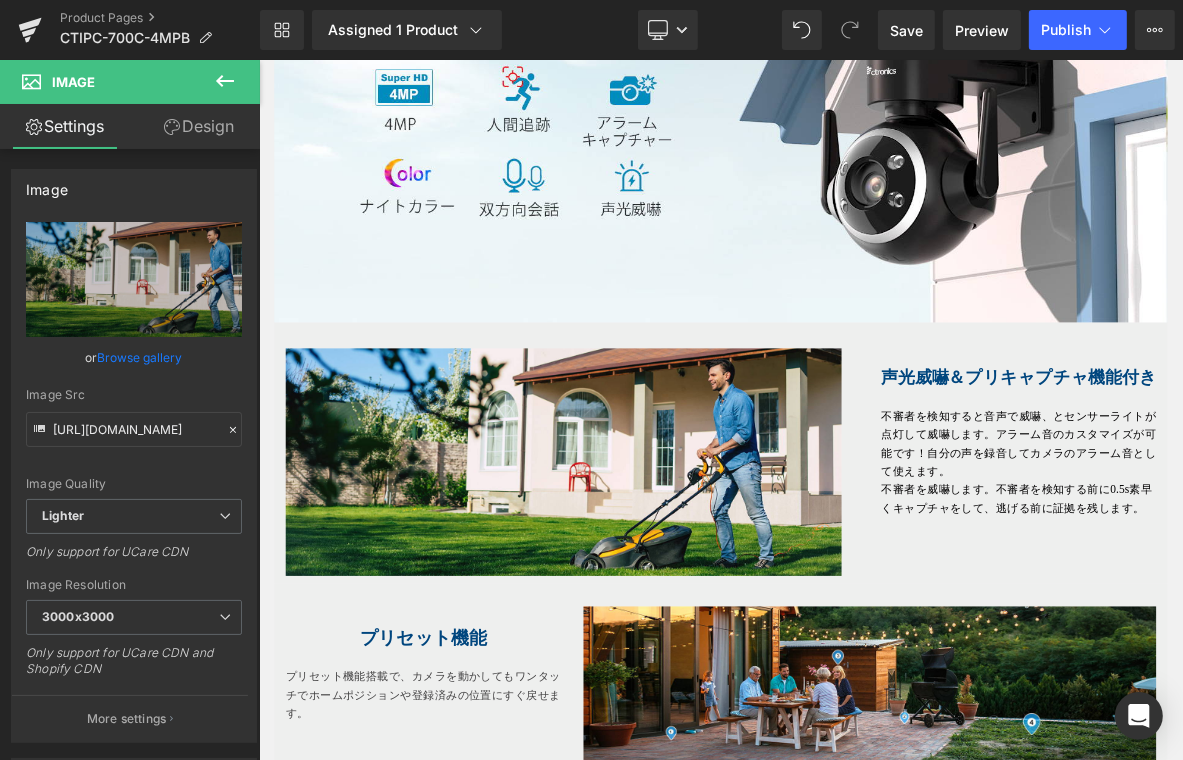 click on "声光威嚇＆プリキャプチャ機能付き" at bounding box center [1253, 475] 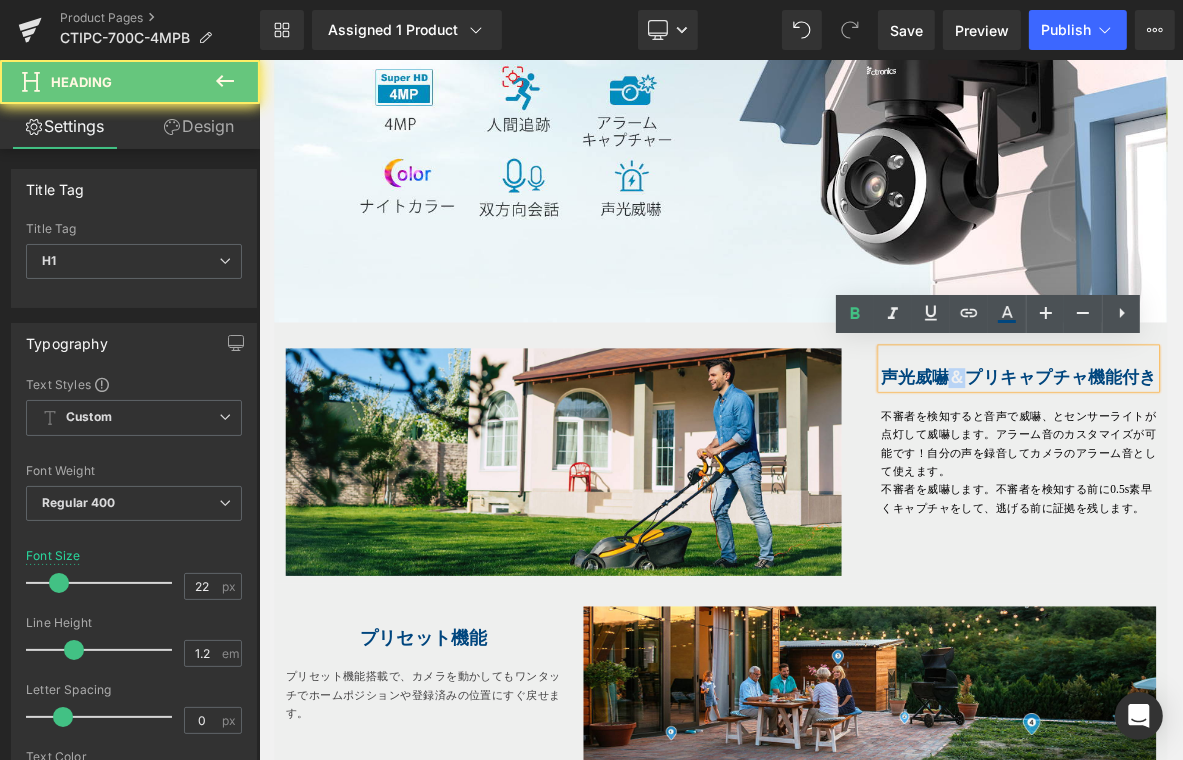 click on "声光威嚇＆プリキャプチャ機能付き" at bounding box center (1253, 475) 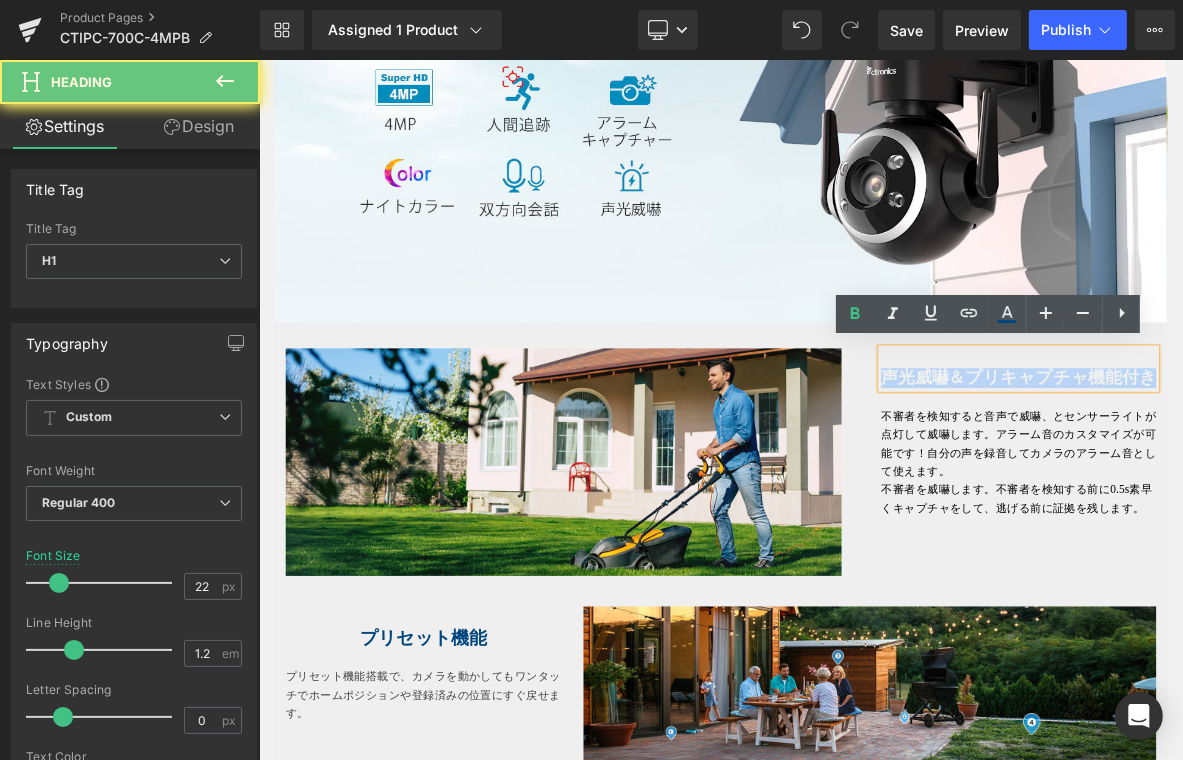 click on "声光威嚇＆プリキャプチャ機能付き" at bounding box center [1253, 475] 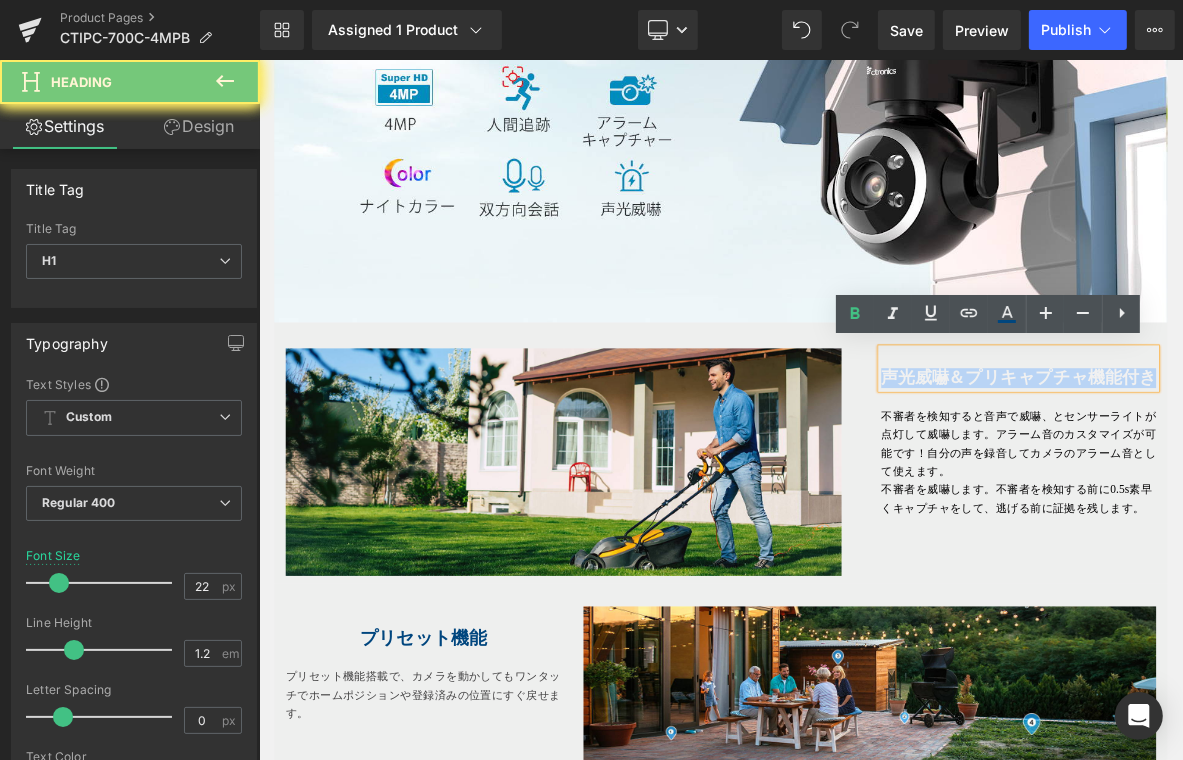paste 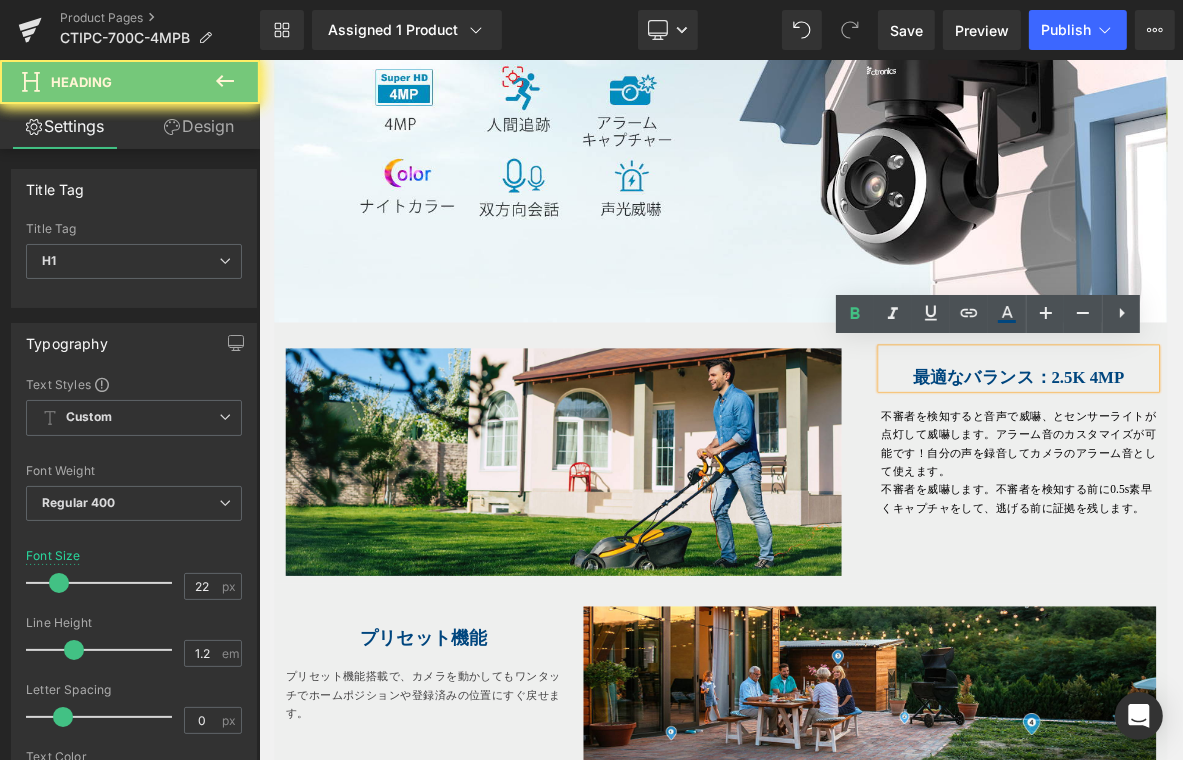 type 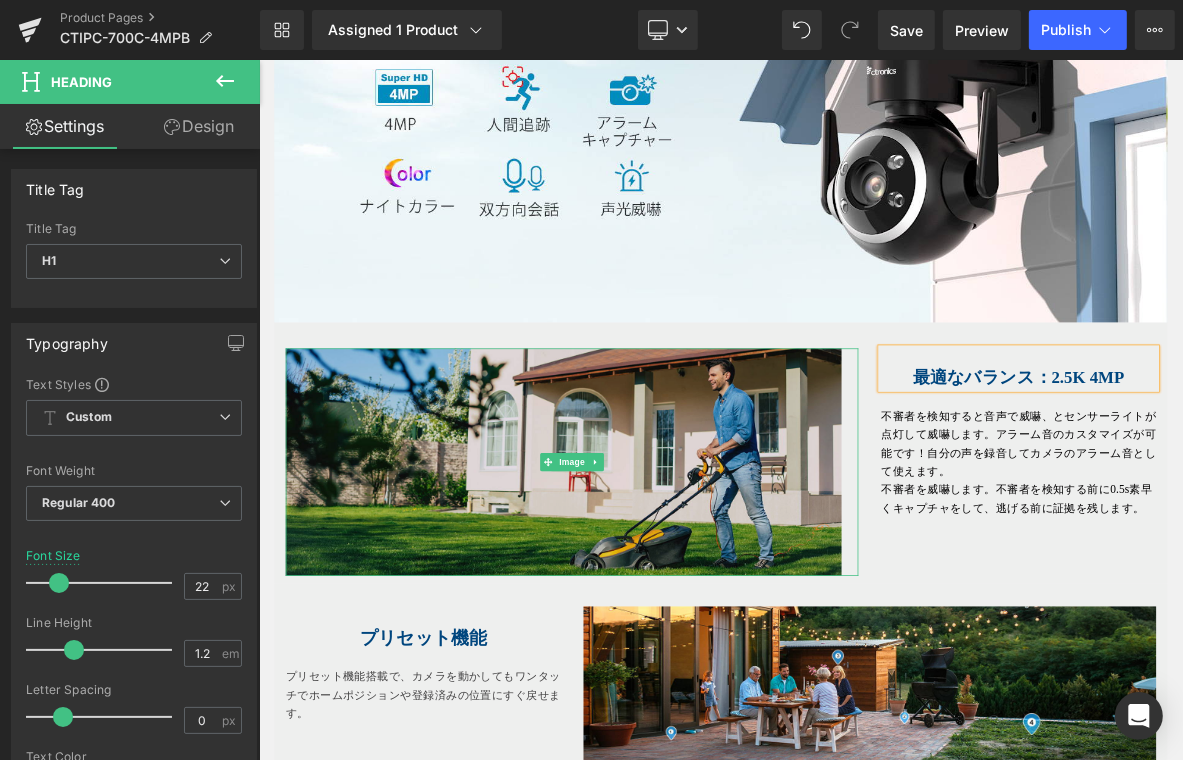 drag, startPoint x: 321, startPoint y: 558, endPoint x: 1183, endPoint y: 601, distance: 863.07184 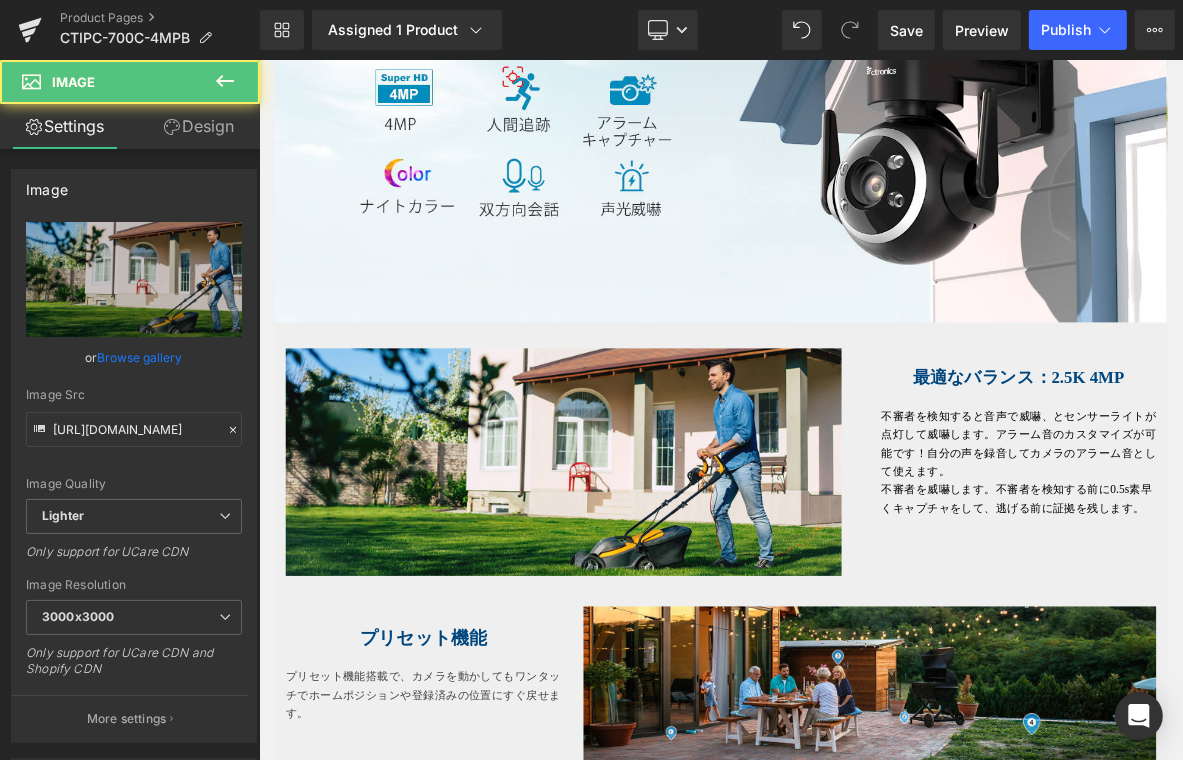 click on "不審者を検知すると音声で威嚇、とセンサーライトが点灯して威嚇します。アラーム音のカスタマイズが可能です！自分の声を録音してカメラのアラーム音として使えます。" at bounding box center [1253, 562] 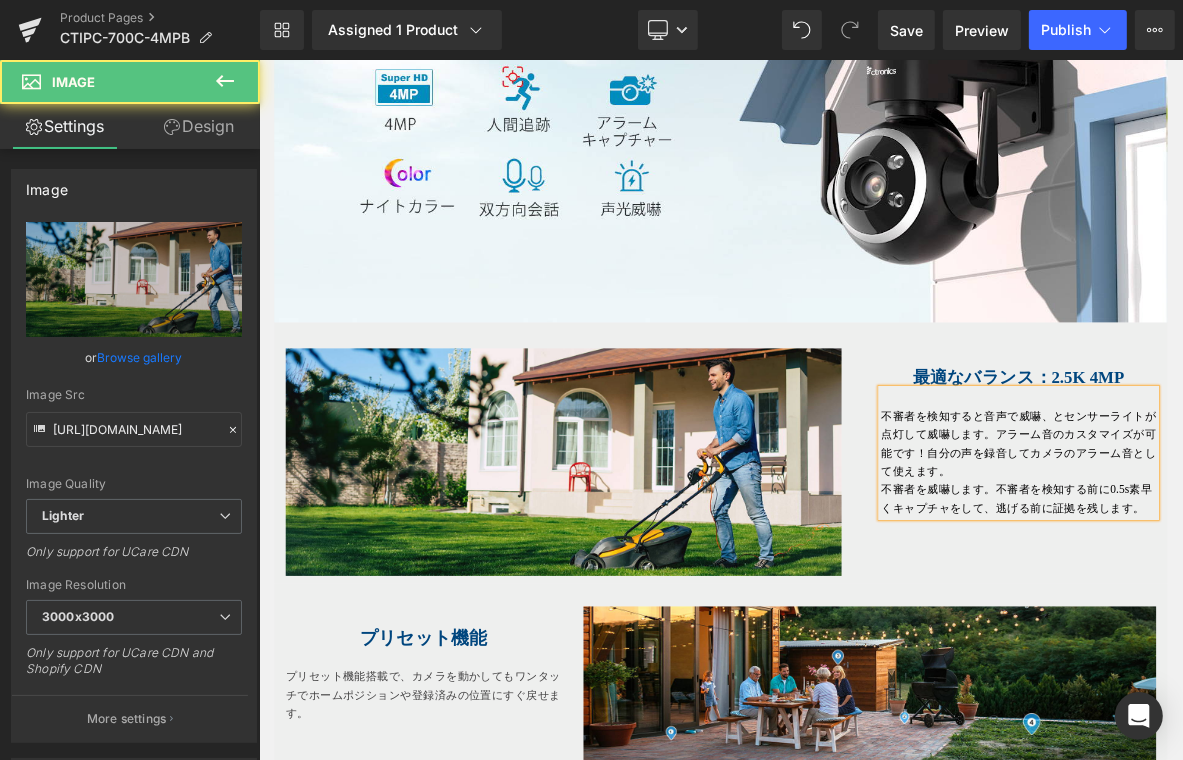 click on "不審者を検知すると音声で威嚇、とセンサーライトが点灯して威嚇します。アラーム音のカスタマイズが可能です！自分の声を録音してカメラのアラーム音として使えます。" at bounding box center [1253, 562] 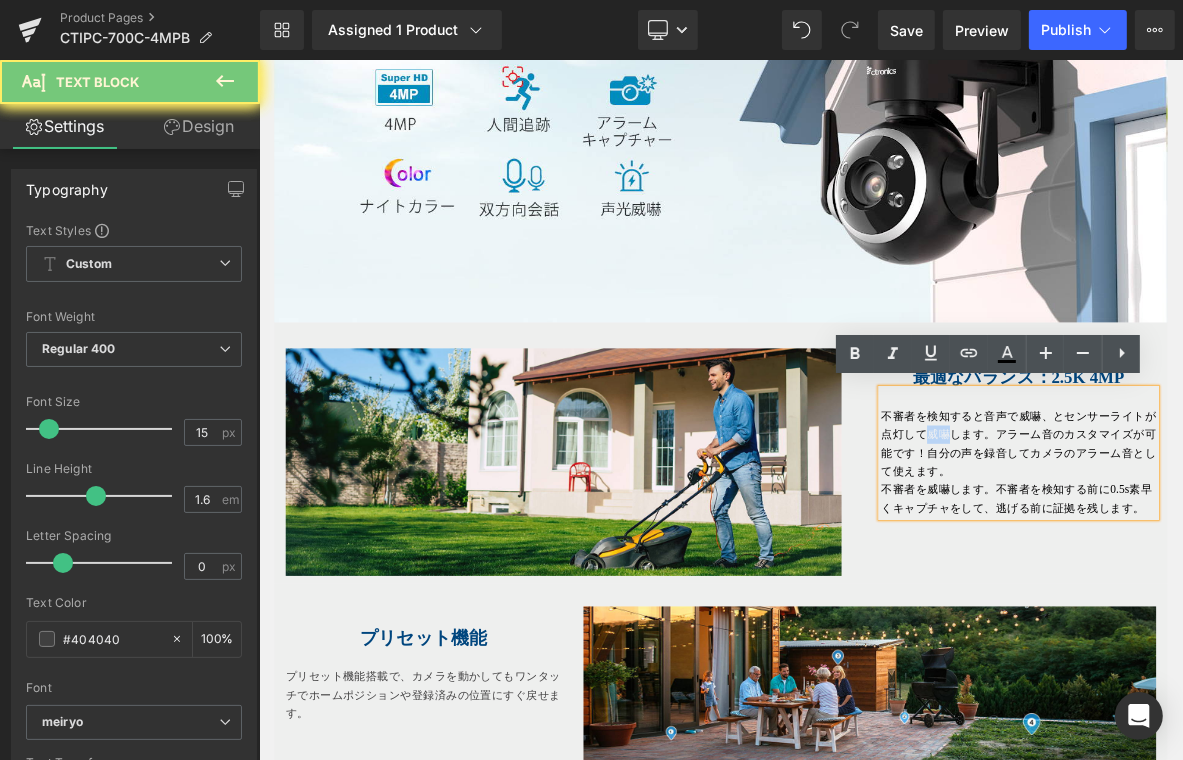 click on "不審者を検知すると音声で威嚇、とセンサーライトが点灯して威嚇します。アラーム音のカスタマイズが可能です！自分の声を録音してカメラのアラーム音として使えます。" at bounding box center (1253, 562) 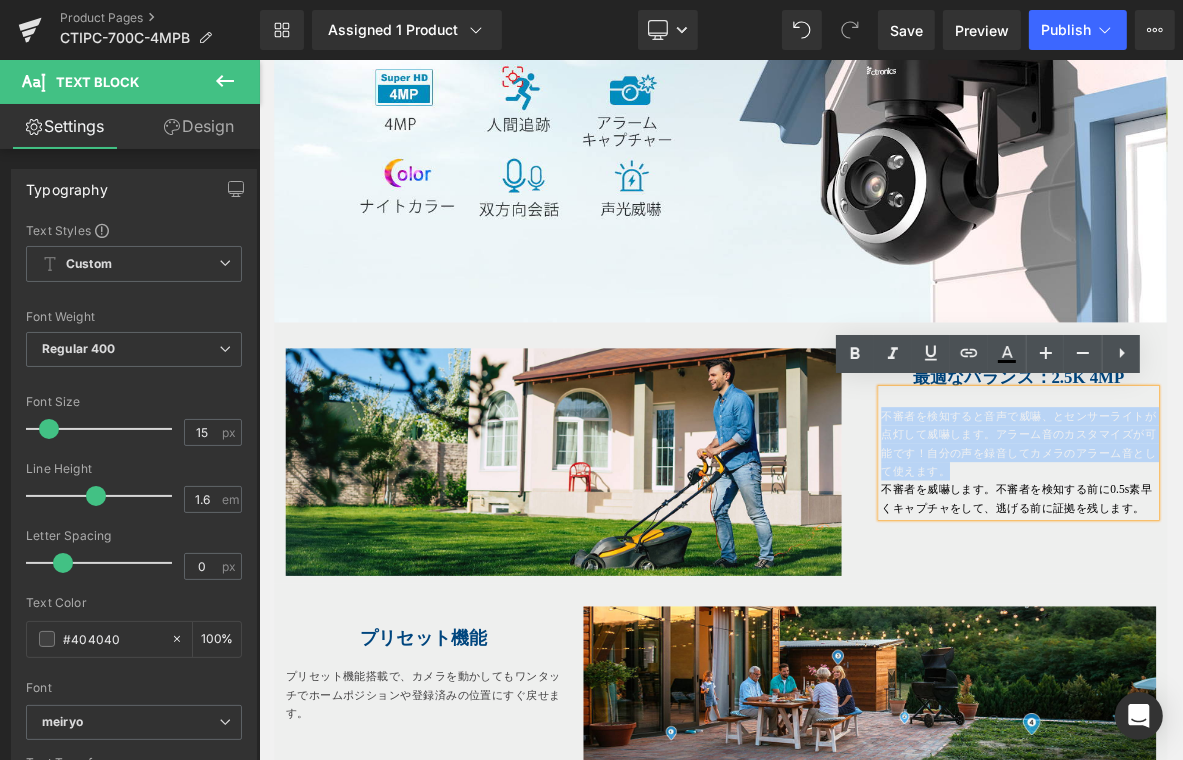click on "不審者を検知すると音声で威嚇、とセンサーライトが点灯して威嚇します。アラーム音のカスタマイズが可能です！自分の声を録音してカメラのアラーム音として使えます。" at bounding box center (1253, 562) 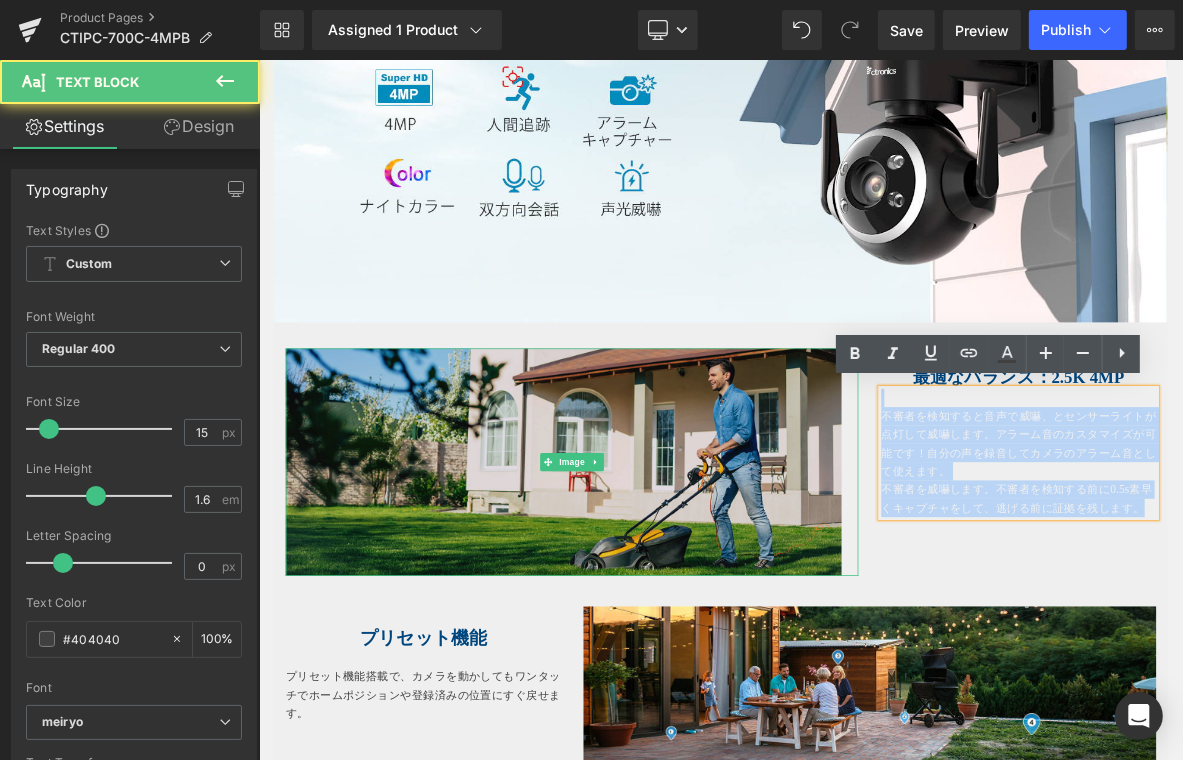 drag, startPoint x: 1427, startPoint y: 641, endPoint x: 825, endPoint y: 523, distance: 613.4558 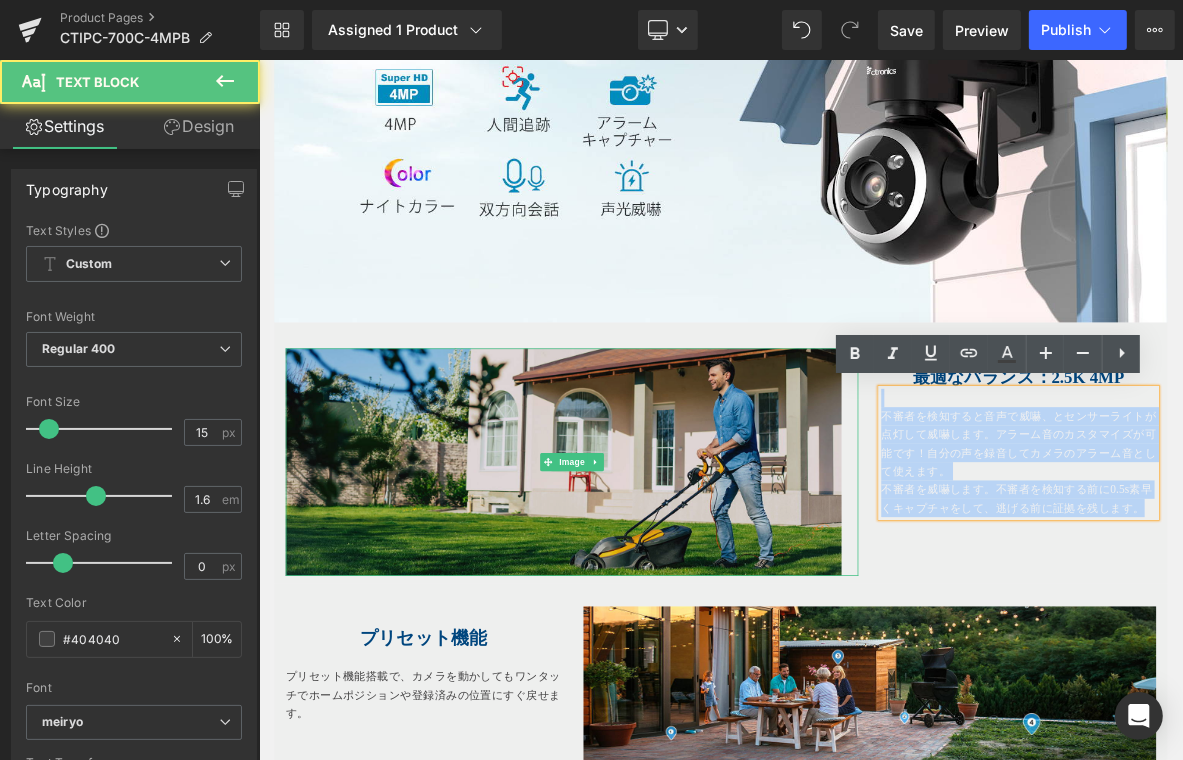 click on "Image         最適なバランス：2.5K 4MP Heading         不審者を検知すると音声で威嚇、とセンサーライトが点灯して威嚇します。アラーム音のカスタマイズが可能です！自分の声を録音してカメラのアラーム音として使えます。 不審者を威嚇します。不審者を検知する前に0.5s素早くキャプチャをして、逃げる前に証拠を残します。 Text Block         Row" at bounding box center (863, 574) 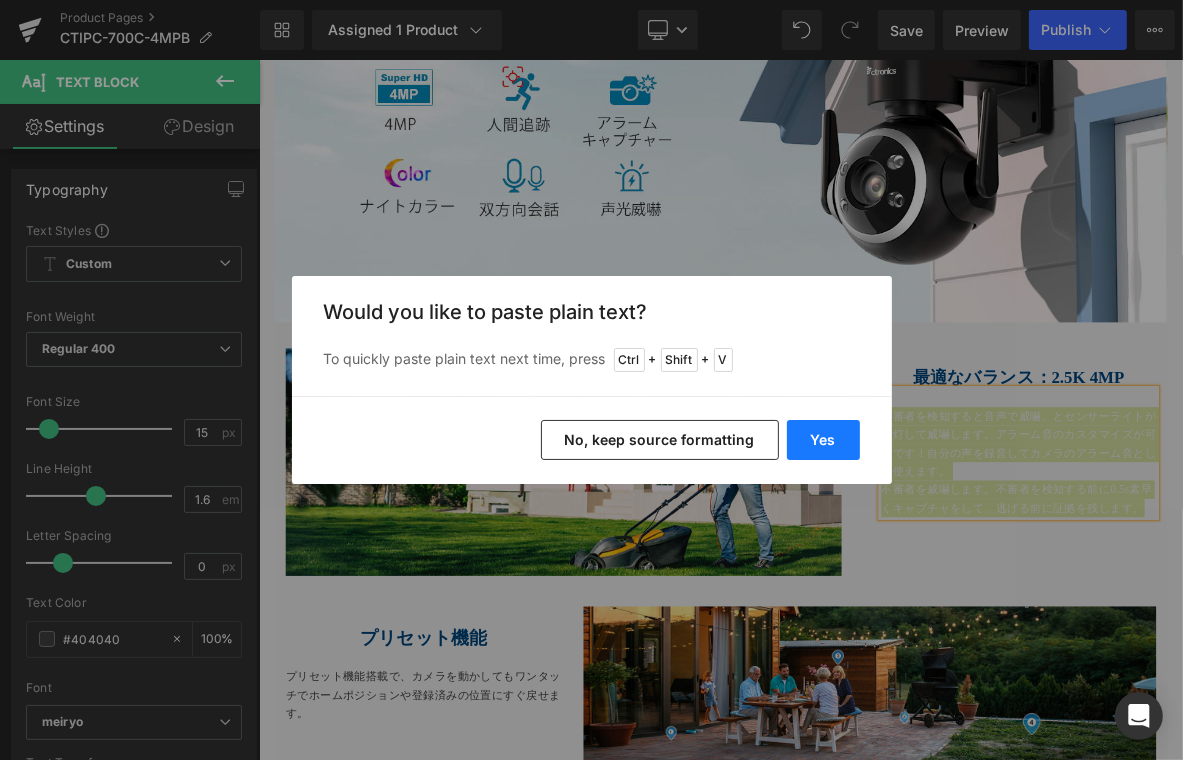 click on "Yes" at bounding box center [823, 440] 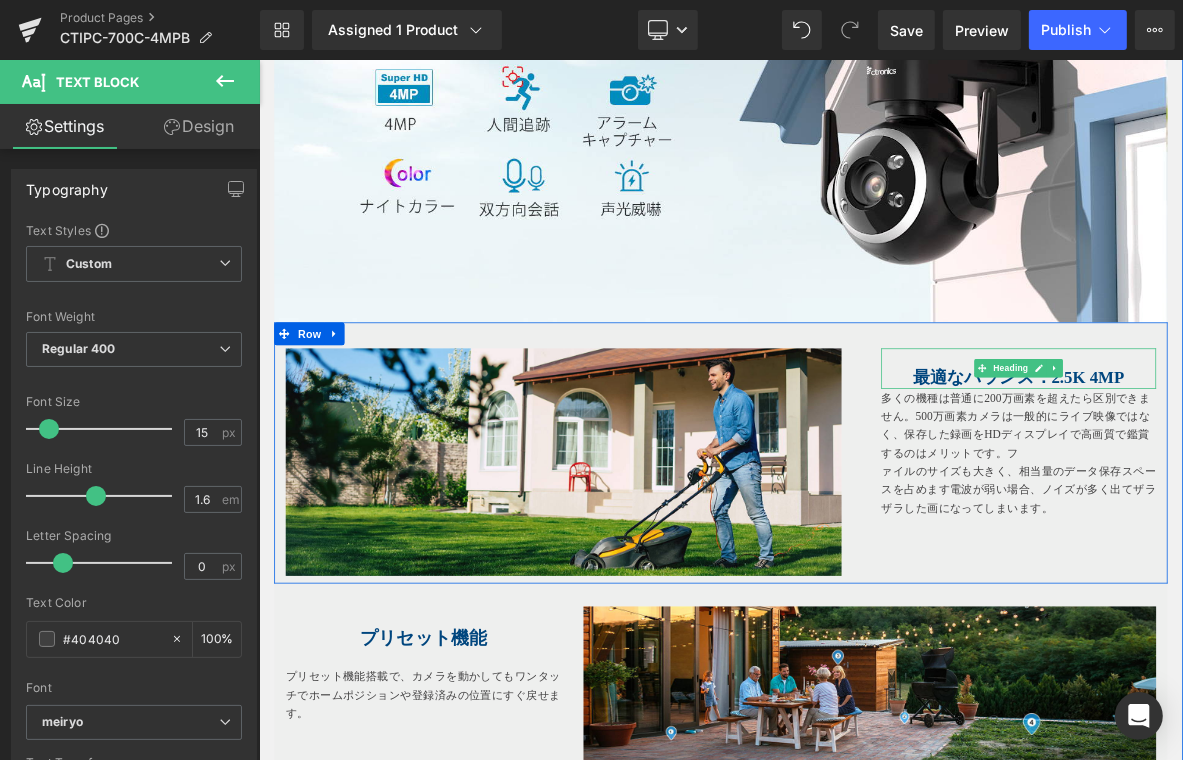 click on "最適なバランス：2.5K 4MP" at bounding box center [1253, 476] 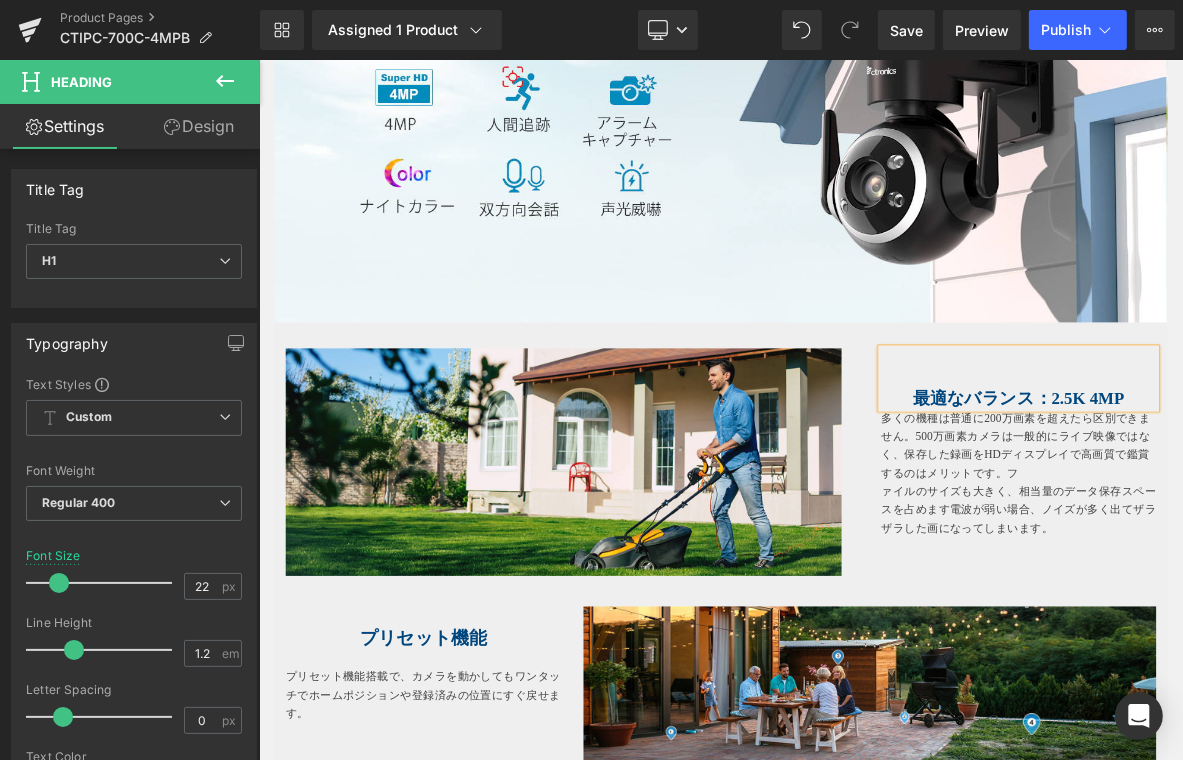 click on "Image         最適なバランス：2.5K 4MP Heading         多くの機種は普通に200万画素を超えたら区別できません。500万画素カメラは一般的にライブ映像ではなく、保存した録画をHDディスプレイで高画質で鑑賞するのはメリットです。フ ァイルのサイズも大きく、相当量のデータ保存スペースを占めます電波が弱い場合、ノイズが多く出てザラザラした画になってしまいます。 Text Block         Row" at bounding box center (863, 574) 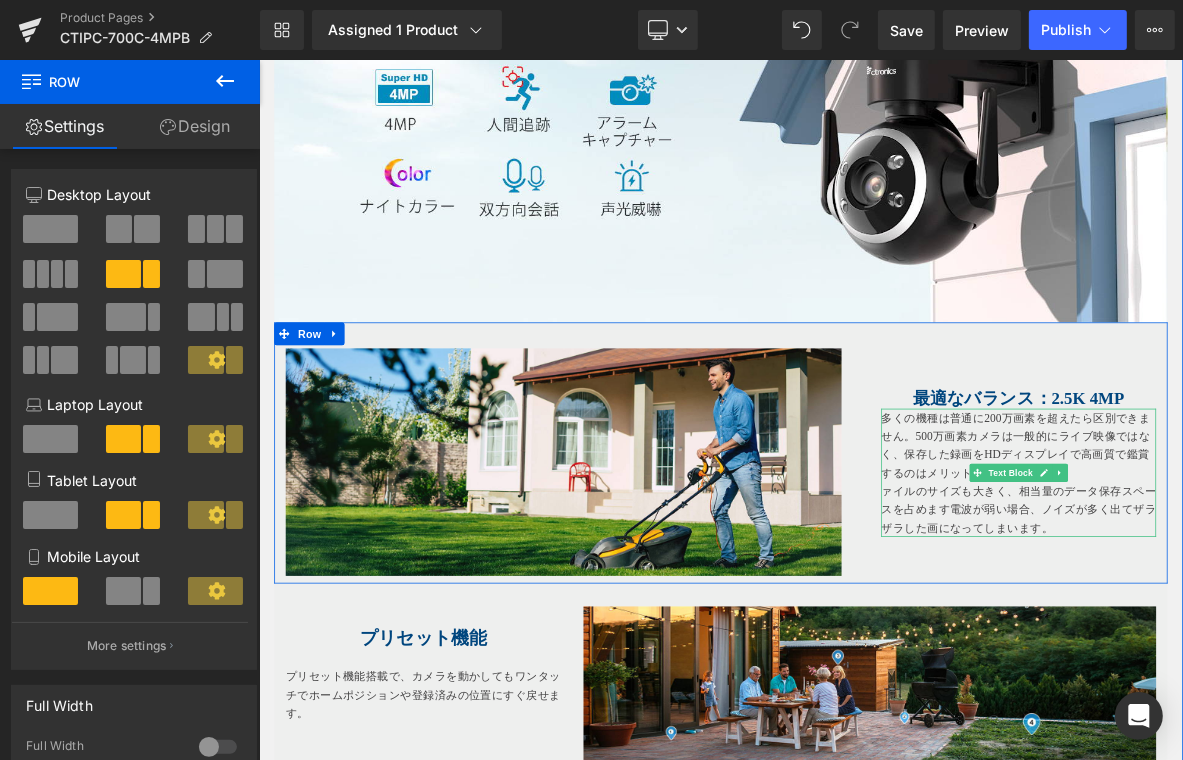 click on "多くの機種は普通に200万画素を超えたら区別できません。500万画素カメラは一般的にライブ映像ではなく、保存した録画をHDディスプレイで高画質で鑑賞するのはメリットです。フ" at bounding box center [1253, 564] 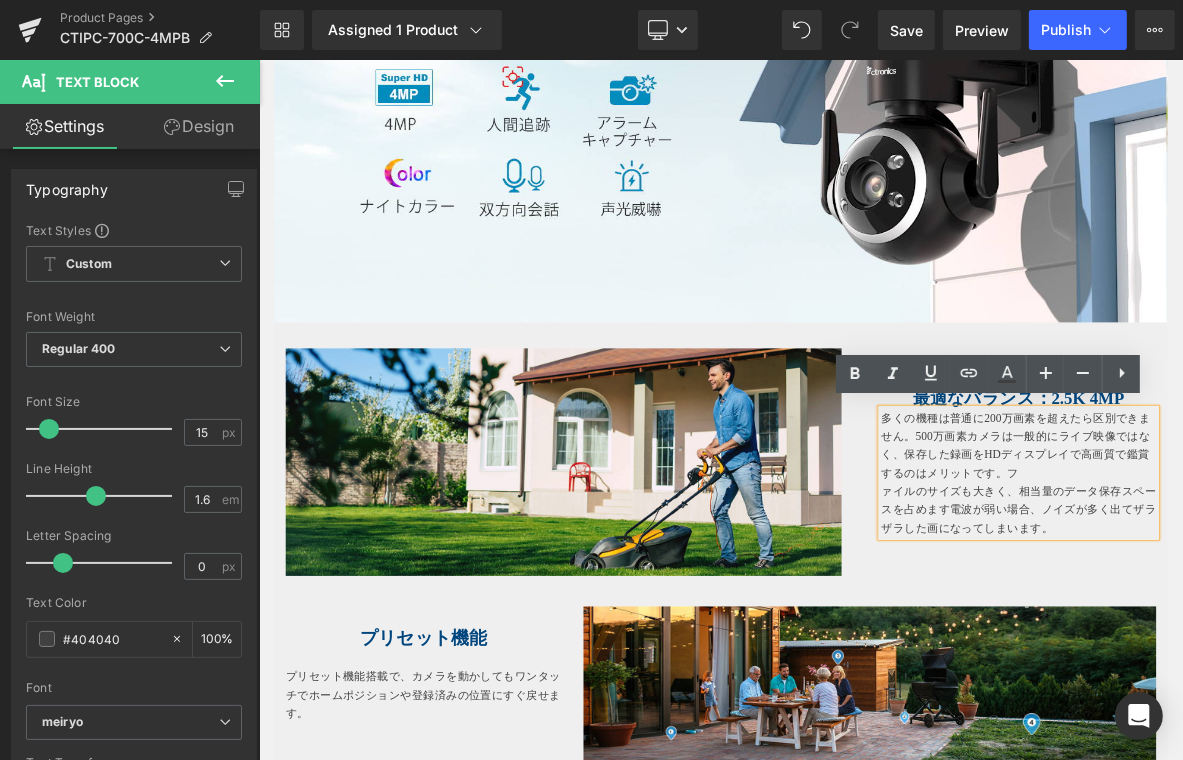 click on "多くの機種は普通に200万画素を超えたら区別できません。500万画素カメラは一般的にライブ映像ではなく、保存した録画をHDディスプレイで高画質で鑑賞するのはメリットです。フ" at bounding box center (1253, 564) 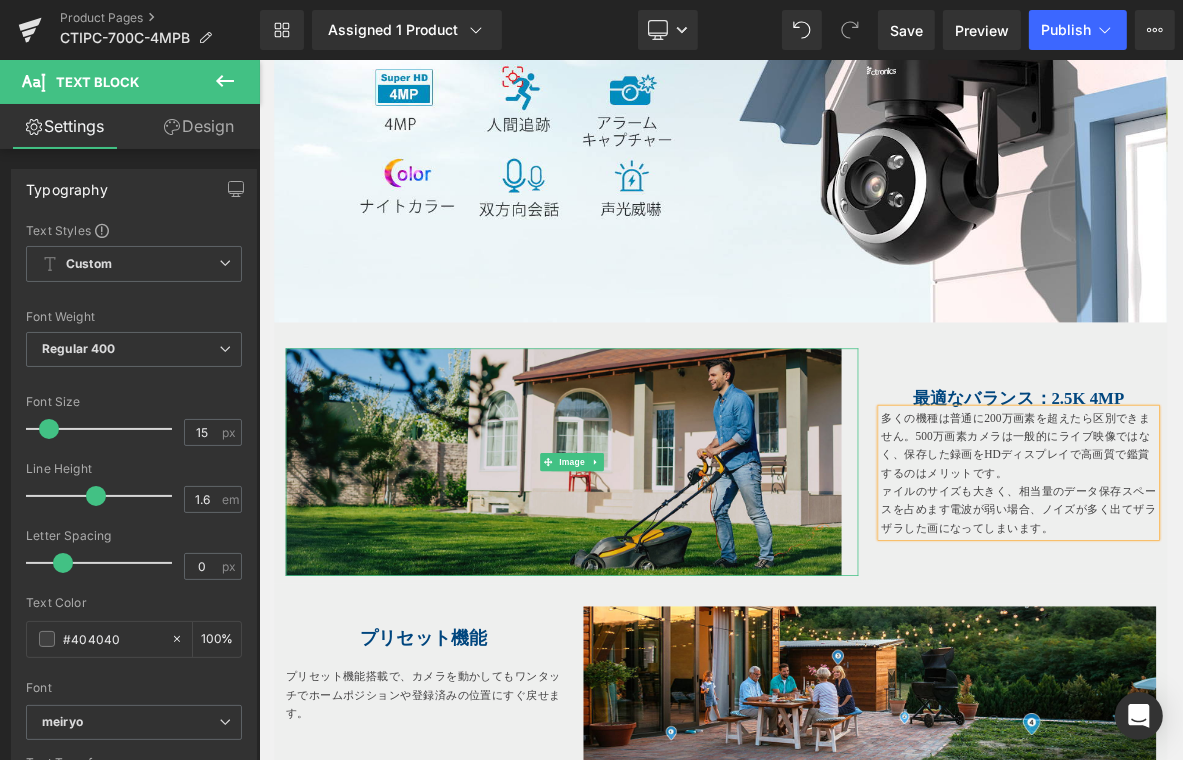 click at bounding box center [668, 586] 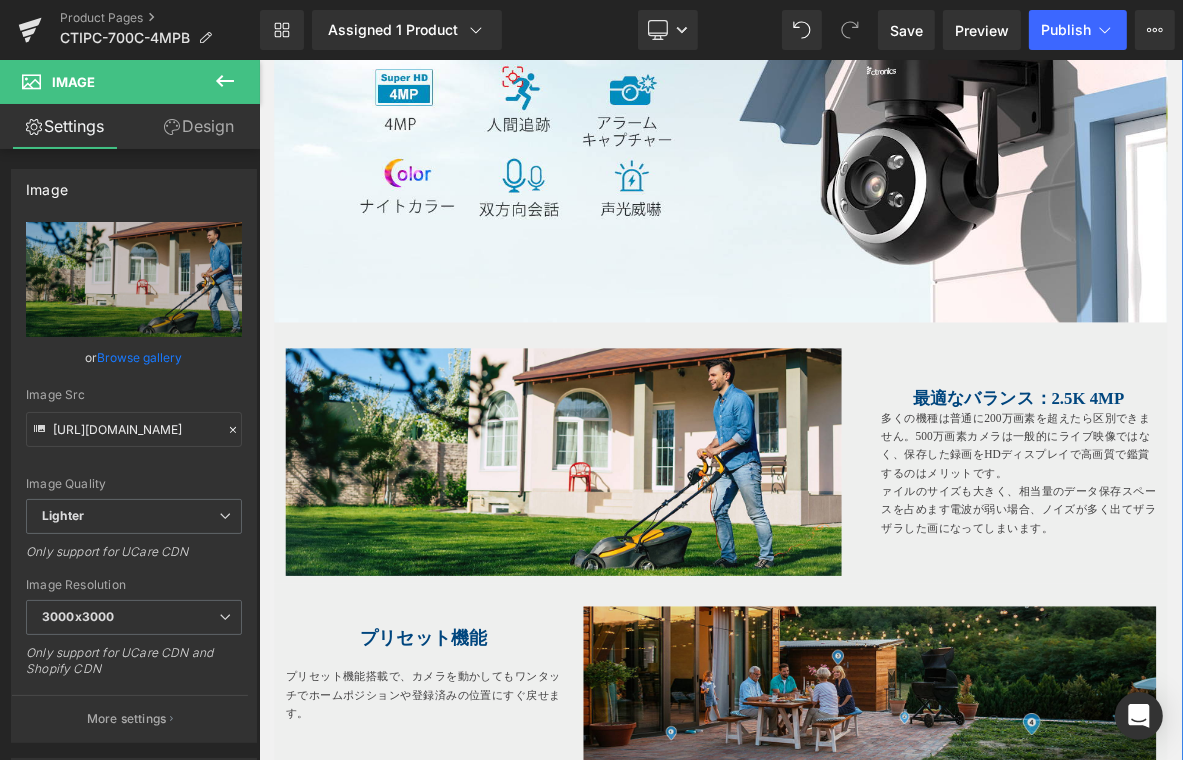 scroll, scrollTop: 1230, scrollLeft: 0, axis: vertical 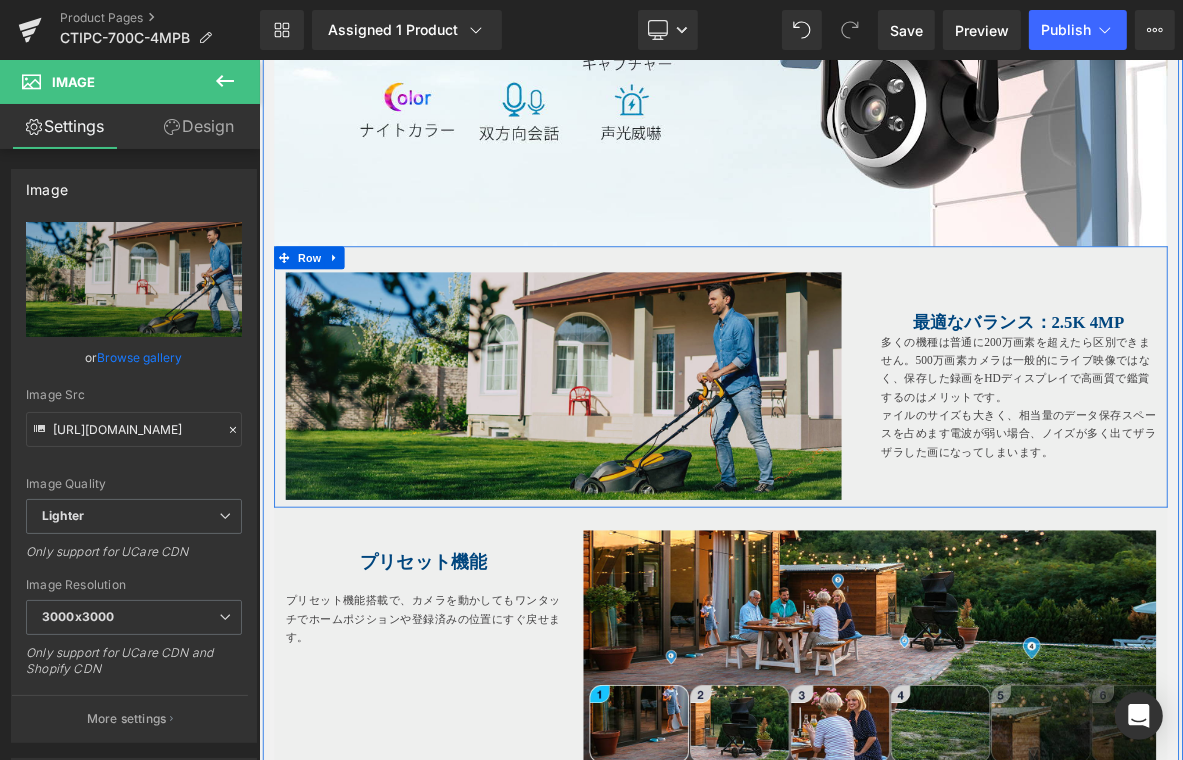 drag, startPoint x: 272, startPoint y: 564, endPoint x: 906, endPoint y: 549, distance: 634.1774 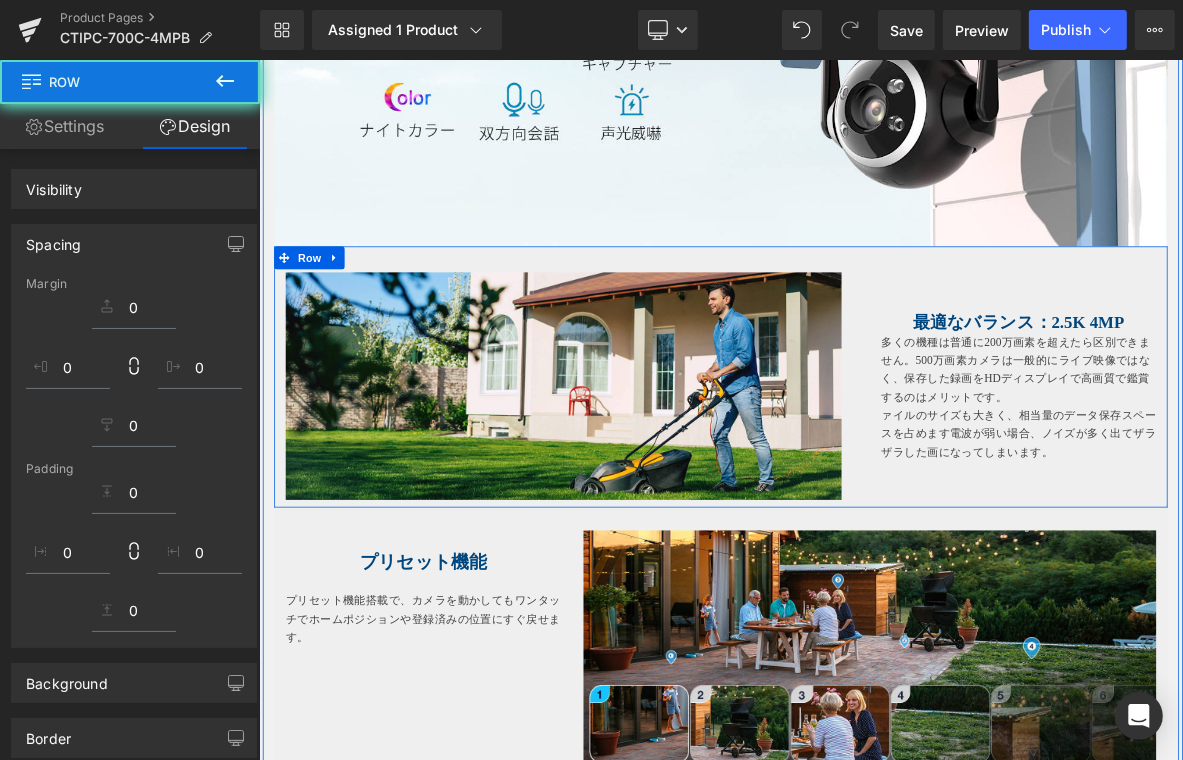 click at bounding box center [1058, 828] 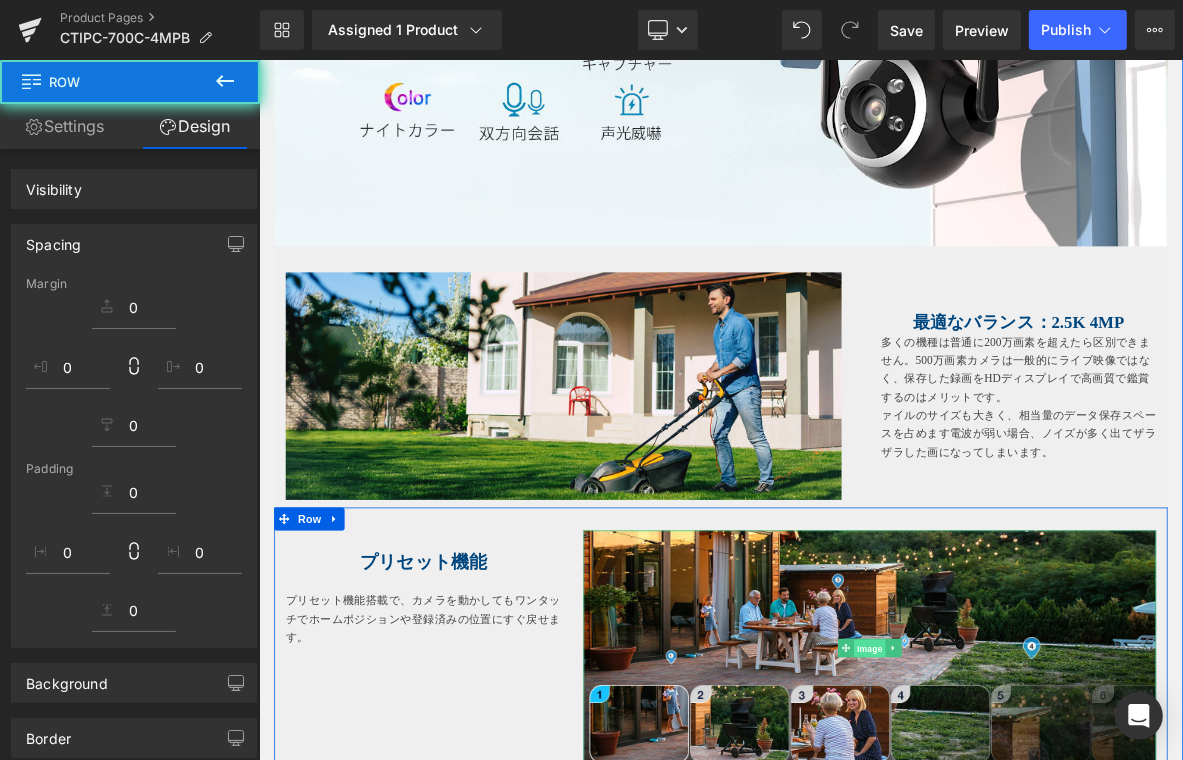 click on "Image" at bounding box center (1058, 830) 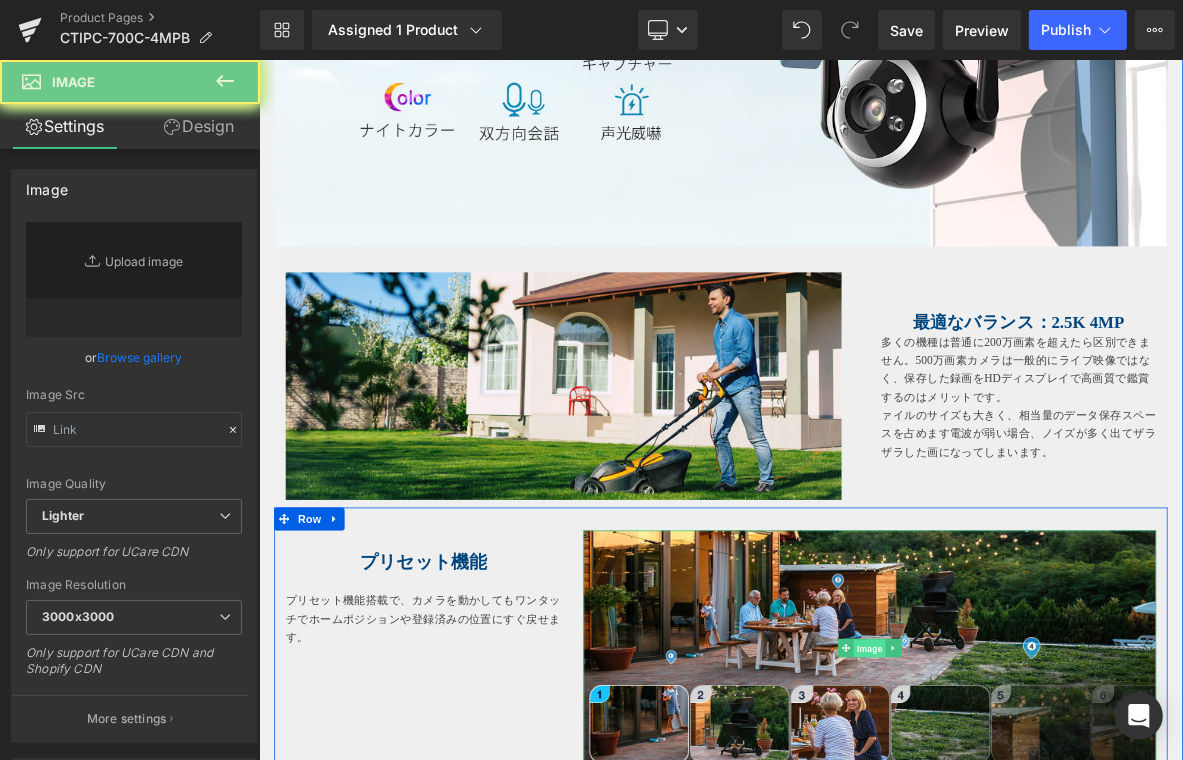scroll, scrollTop: 1530, scrollLeft: 0, axis: vertical 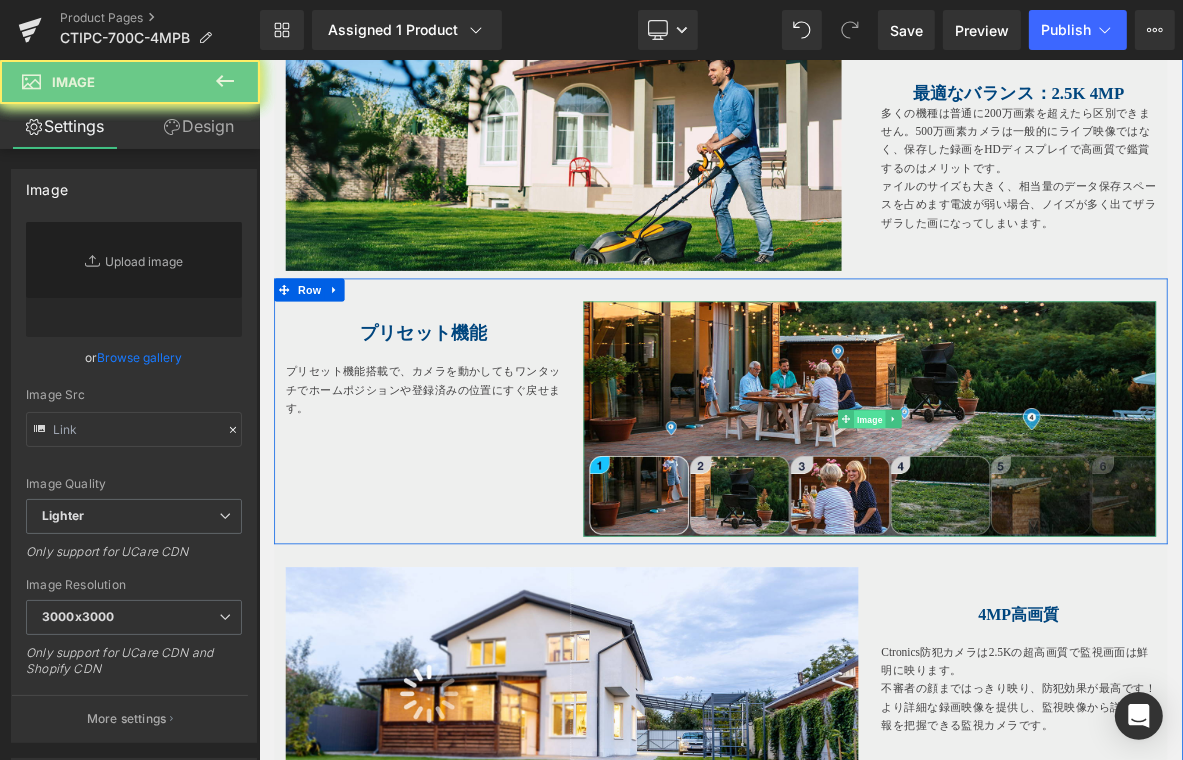 type on "https://ucarecdn.com/fadbc437-9433-4068-b0e1-742499d76627/-/format/auto/-/preview/3000x3000/-/quality/lighter/14.jpg" 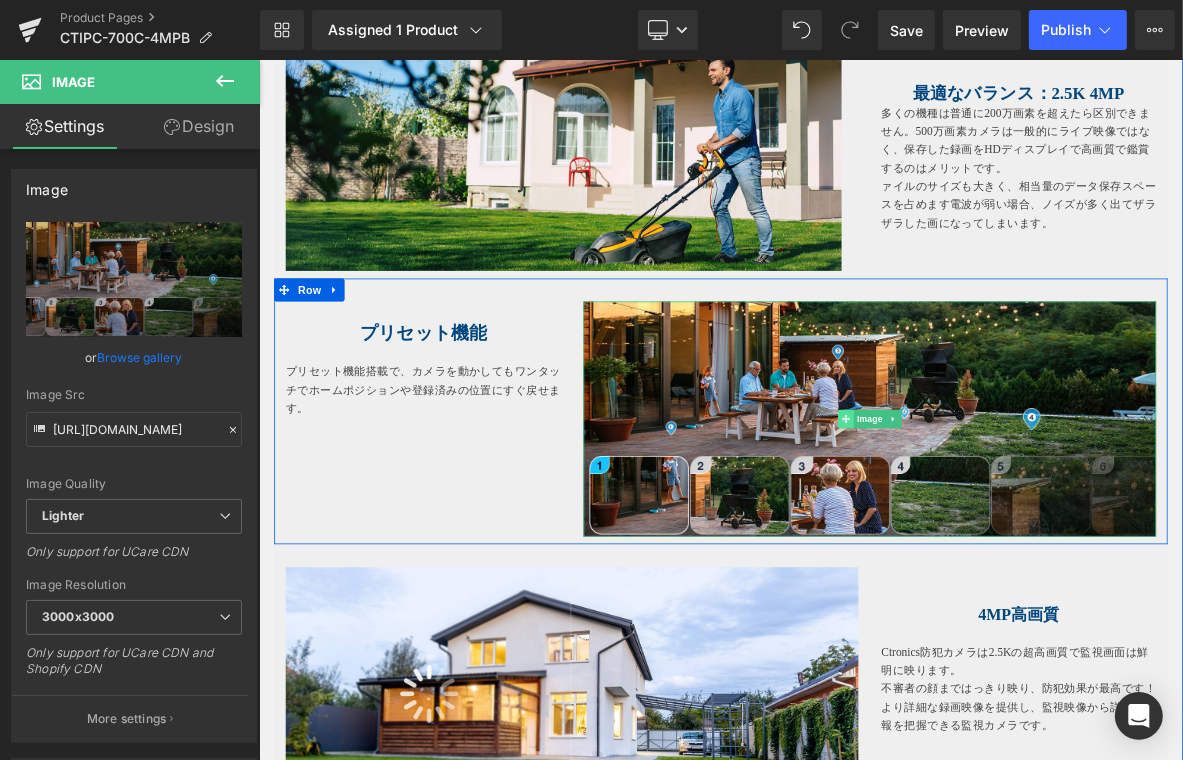 click 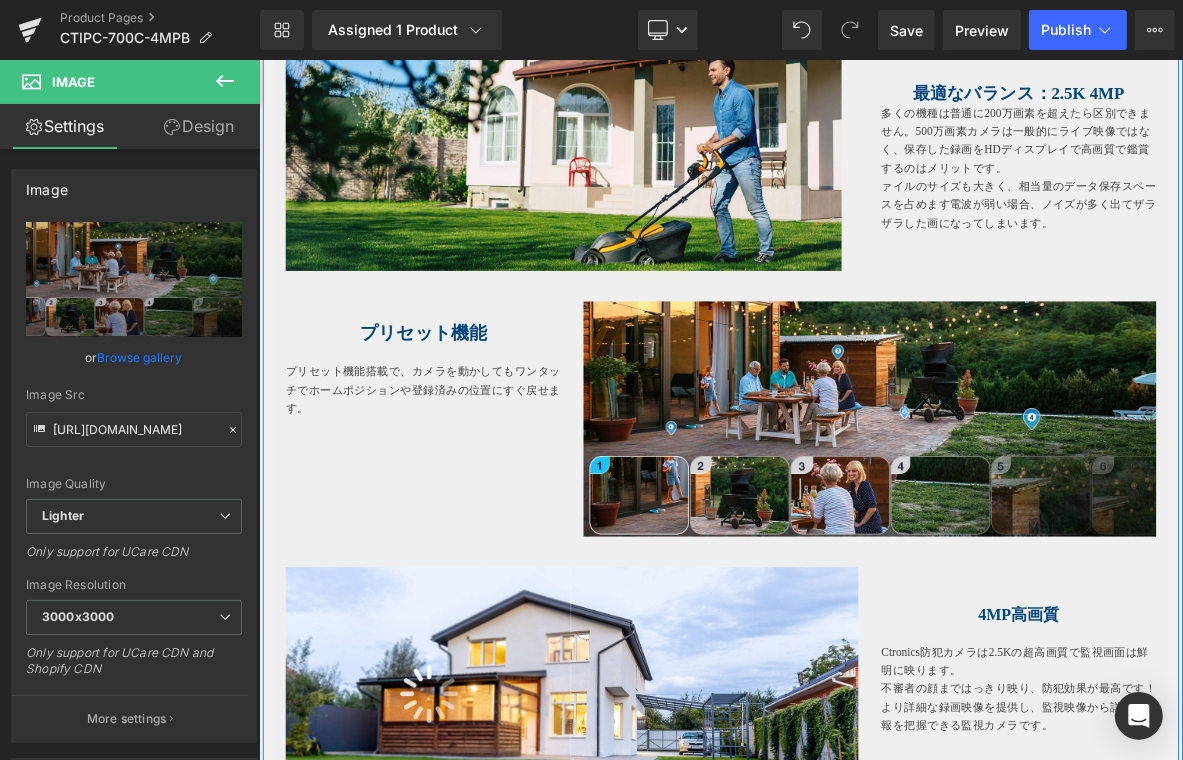click on "プリセット機能 Heading         プリセット機能搭載で、カメラを動かしてもワンタッチでホームポジションや登録済みの位置にすぐ戻せます。 Text Block         Image         Row" at bounding box center [863, 518] 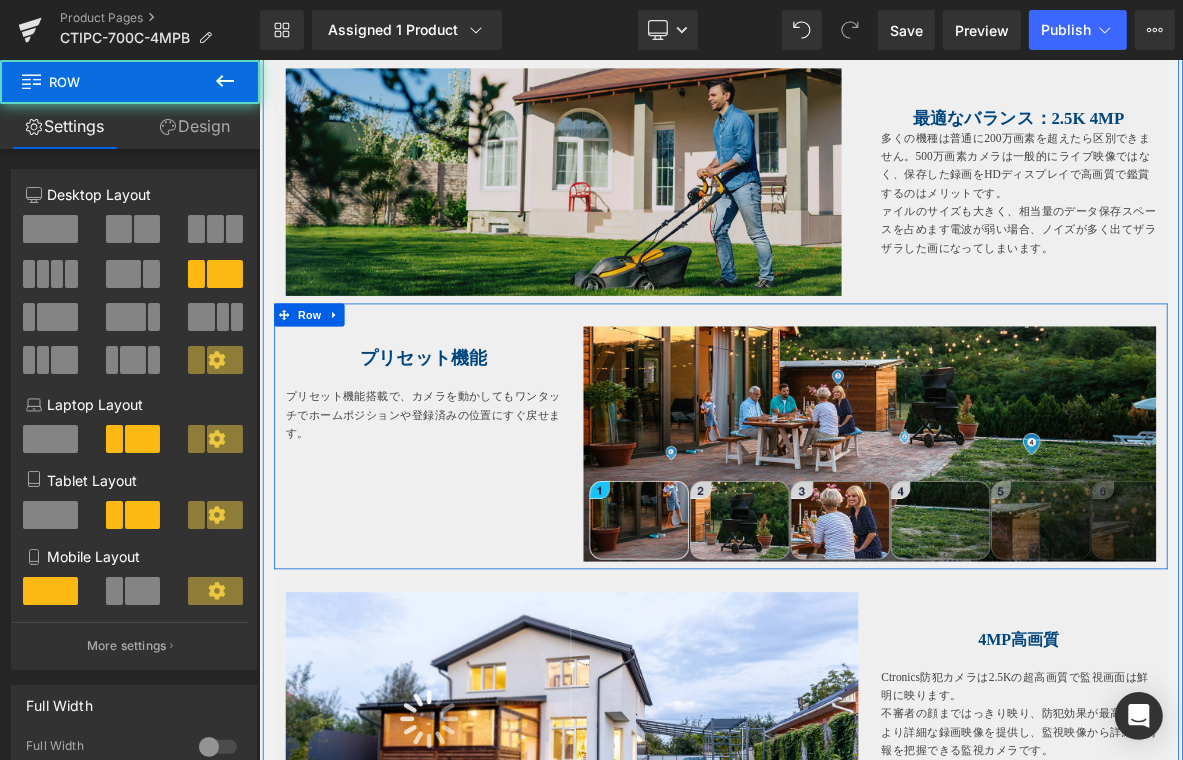 scroll, scrollTop: 1230, scrollLeft: 0, axis: vertical 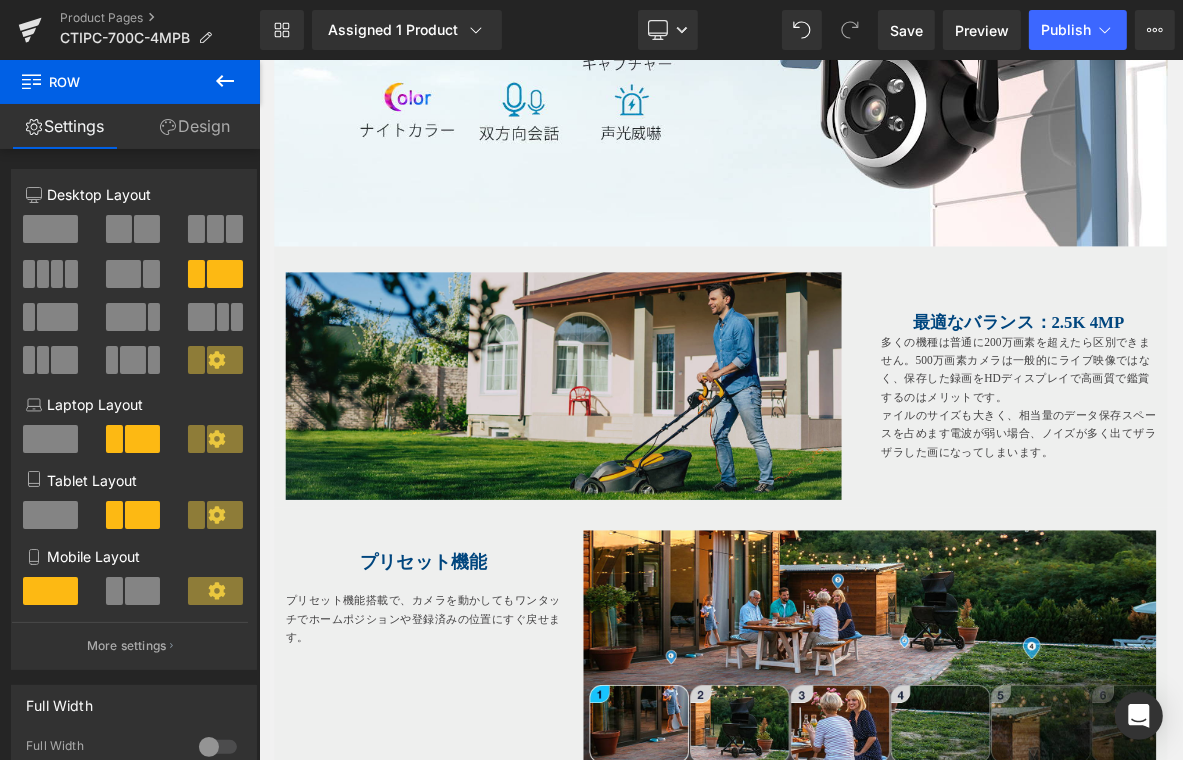 click at bounding box center (668, 486) 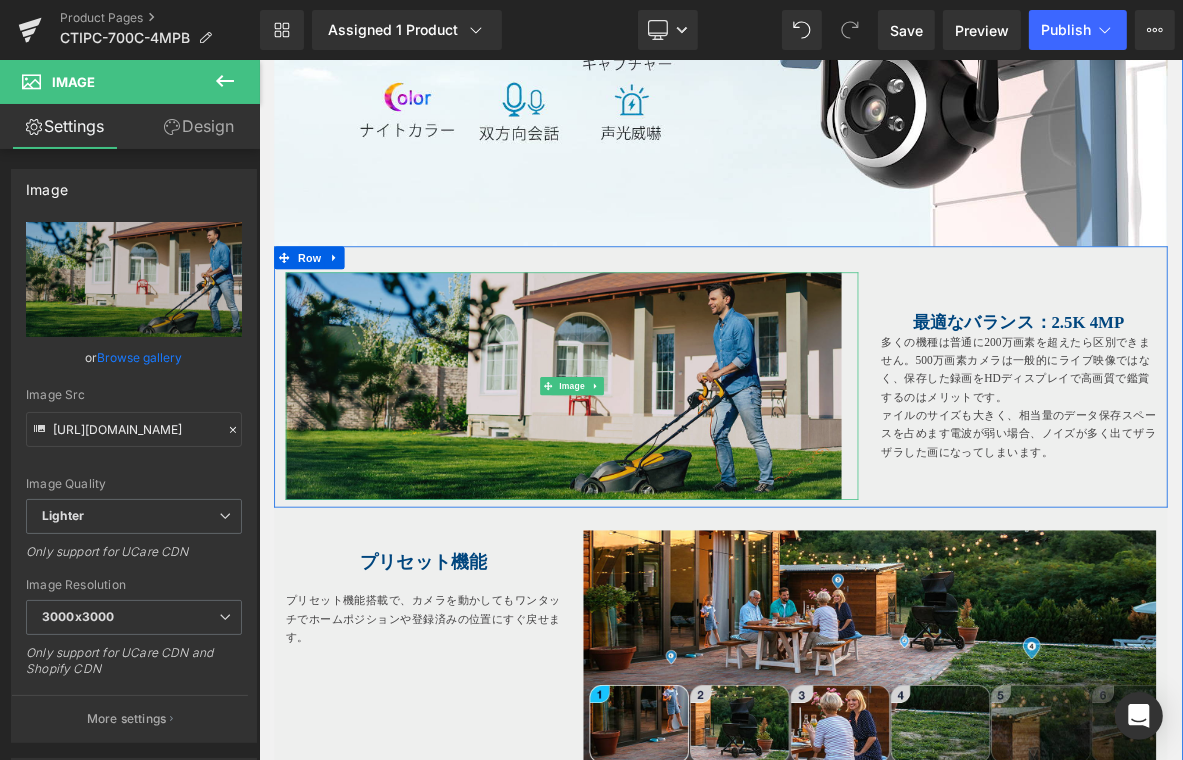 click at bounding box center (668, 486) 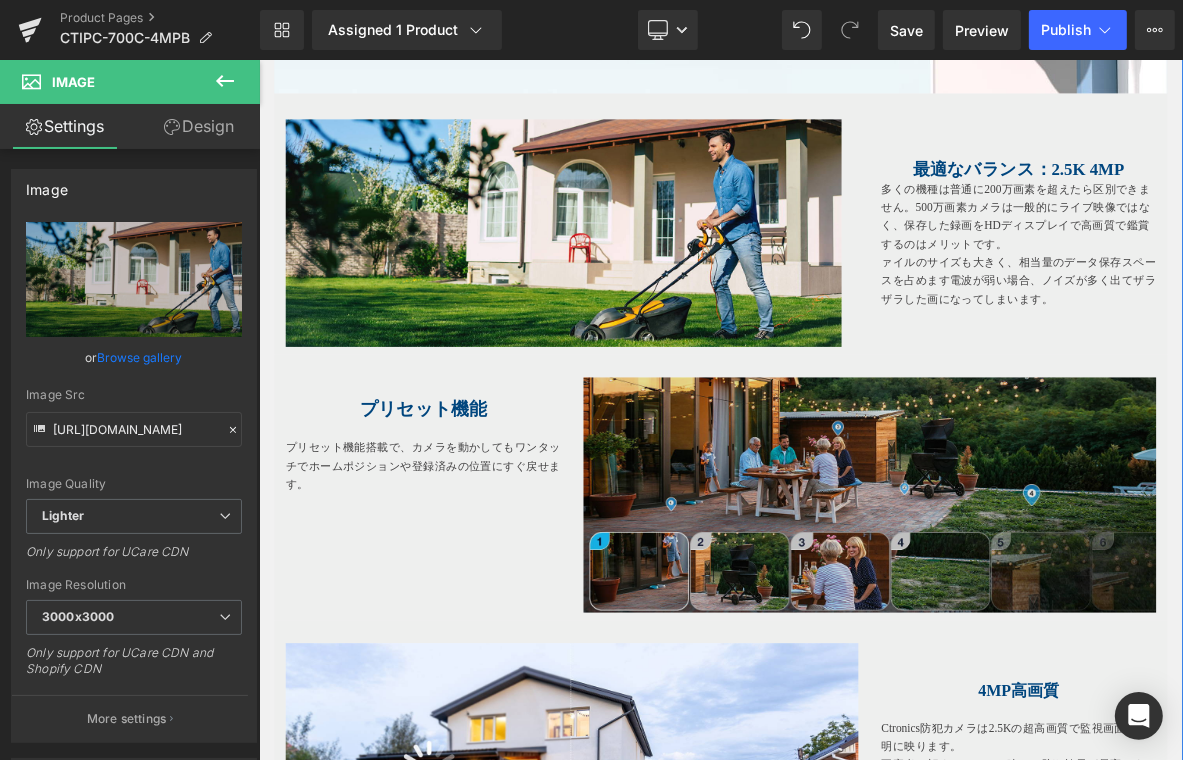scroll, scrollTop: 1630, scrollLeft: 0, axis: vertical 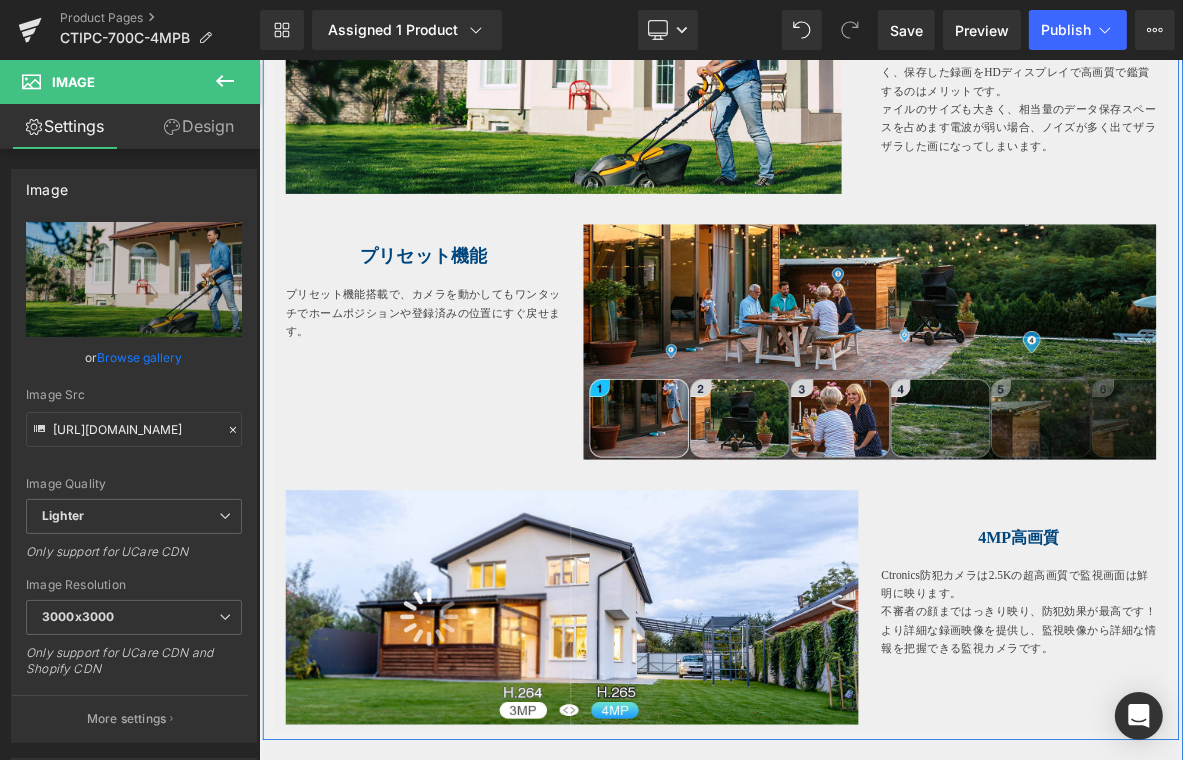 drag, startPoint x: 281, startPoint y: 489, endPoint x: 314, endPoint y: 495, distance: 33.54102 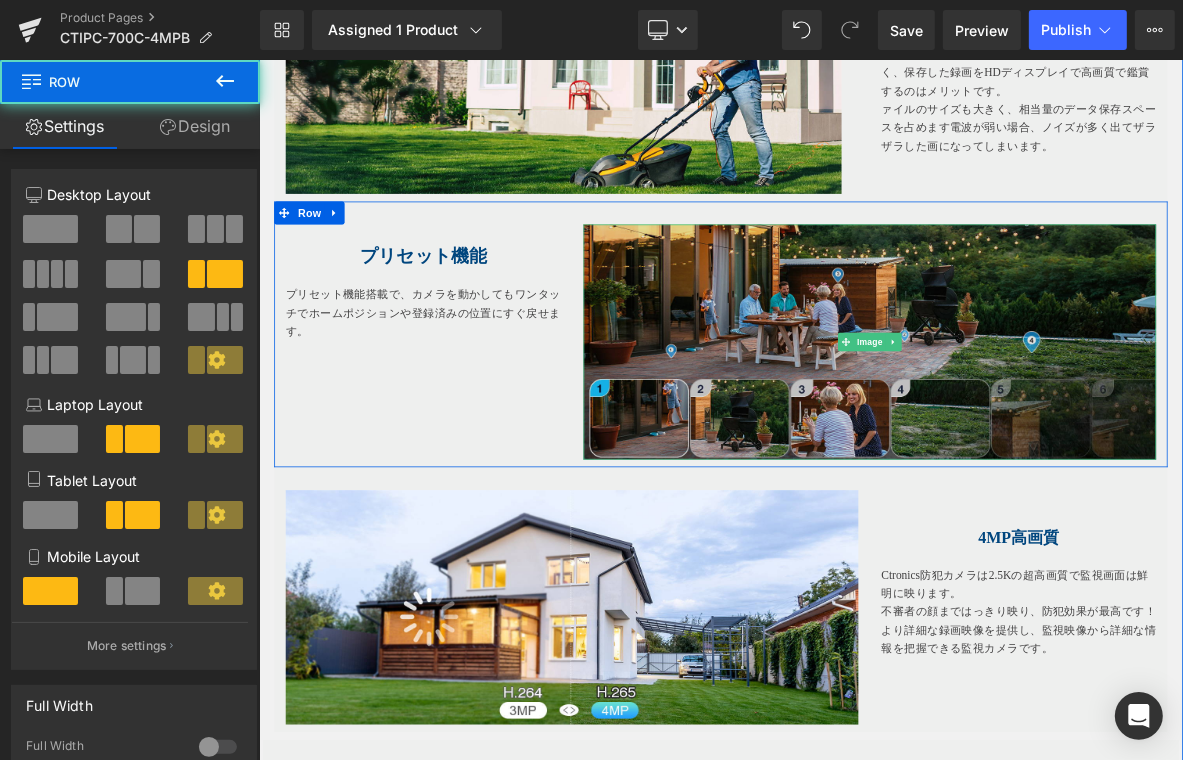 click at bounding box center [1058, 428] 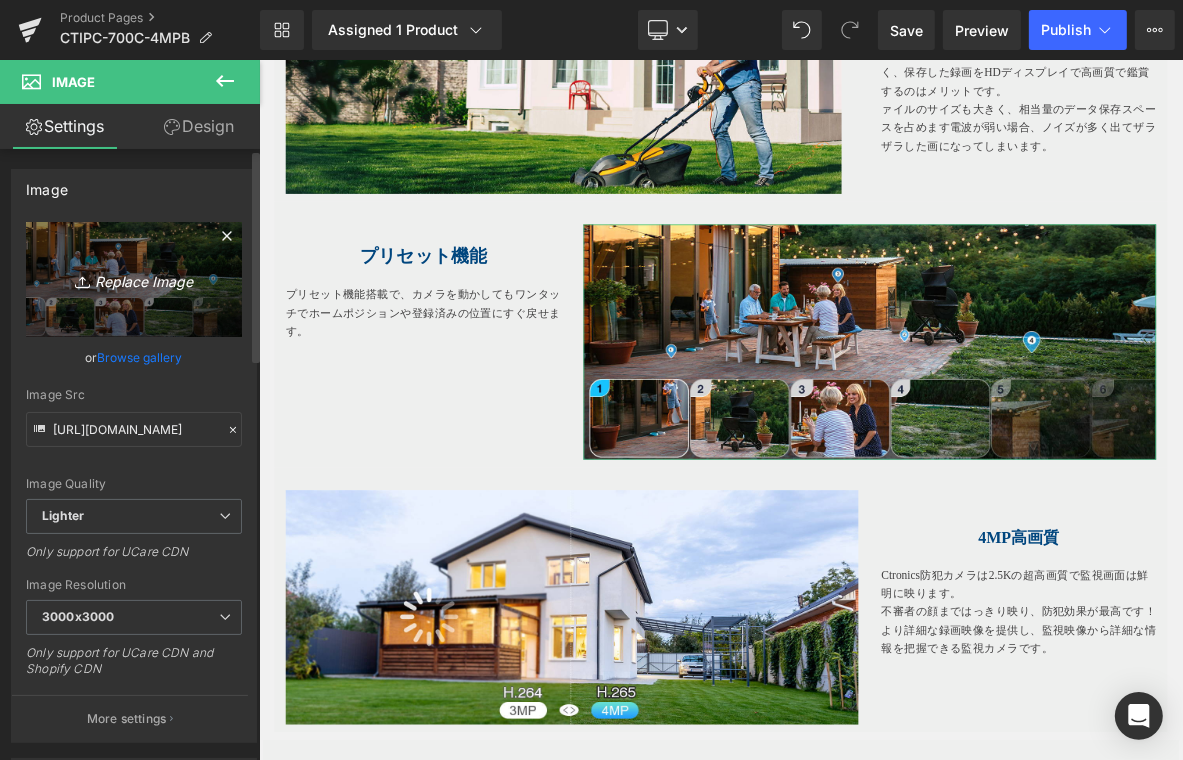 click on "Replace Image" at bounding box center (134, 279) 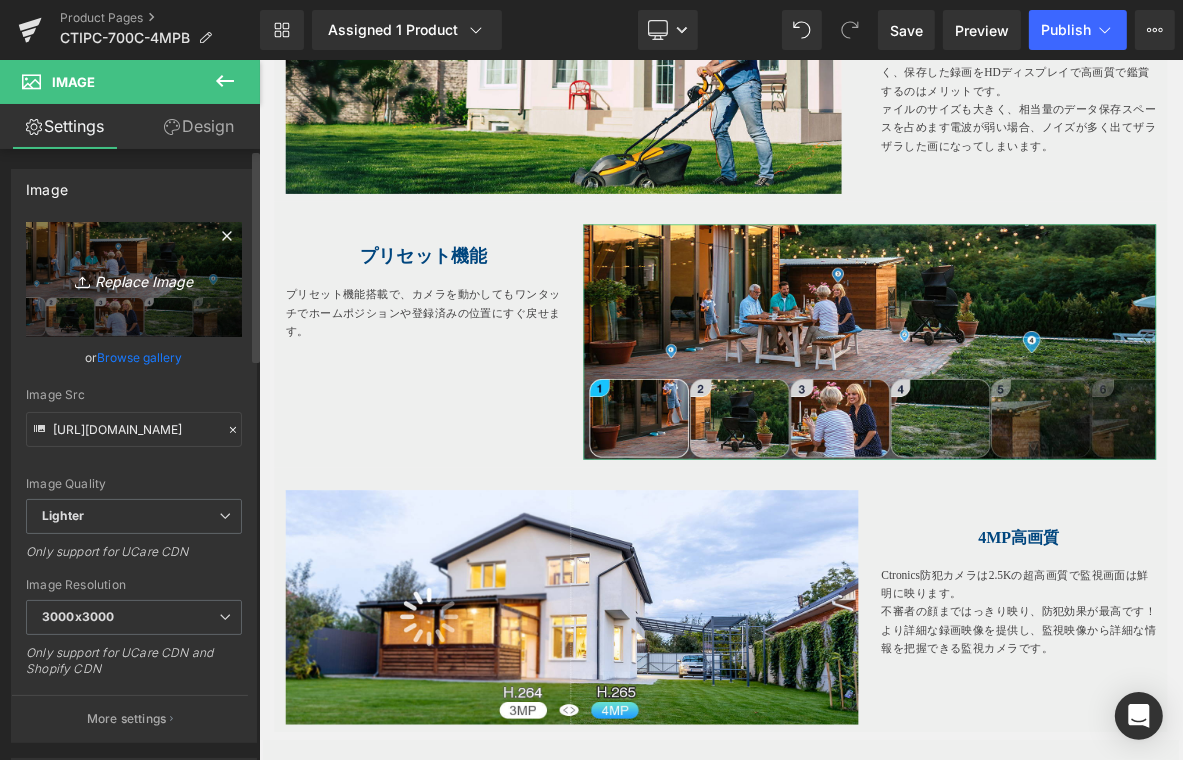 type on "C:\fakepath\3.jpg" 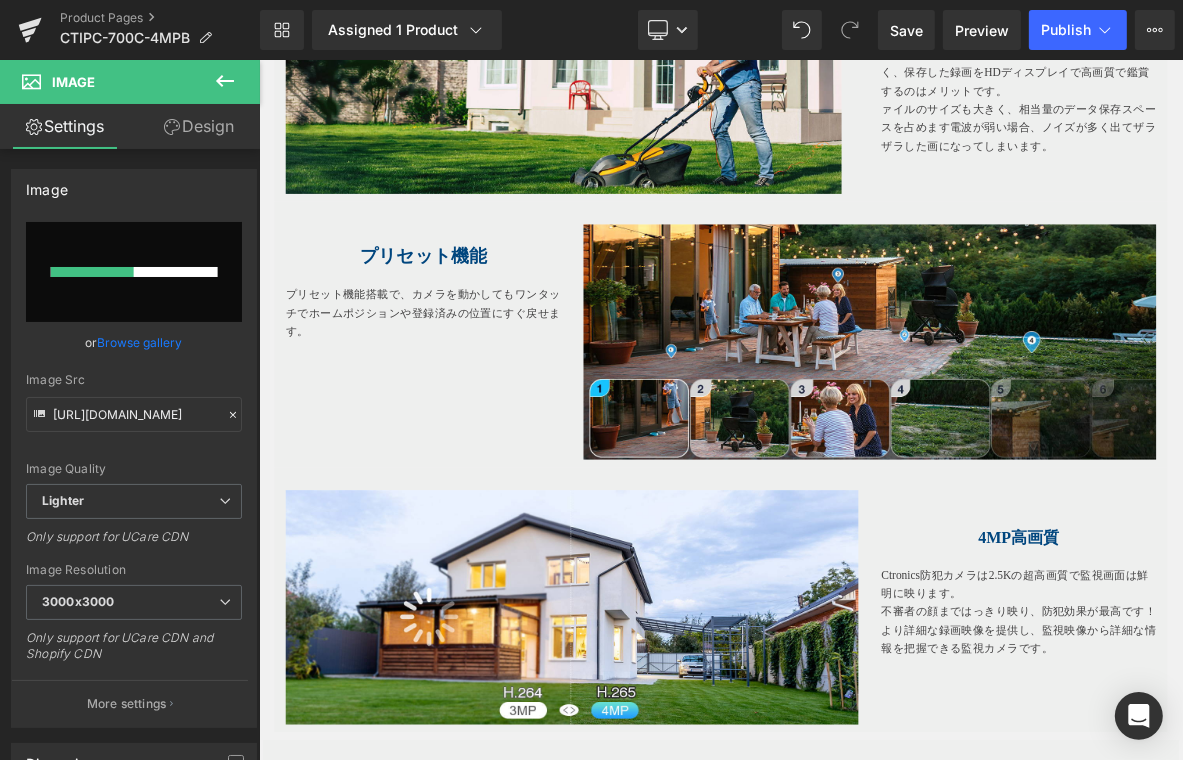 type 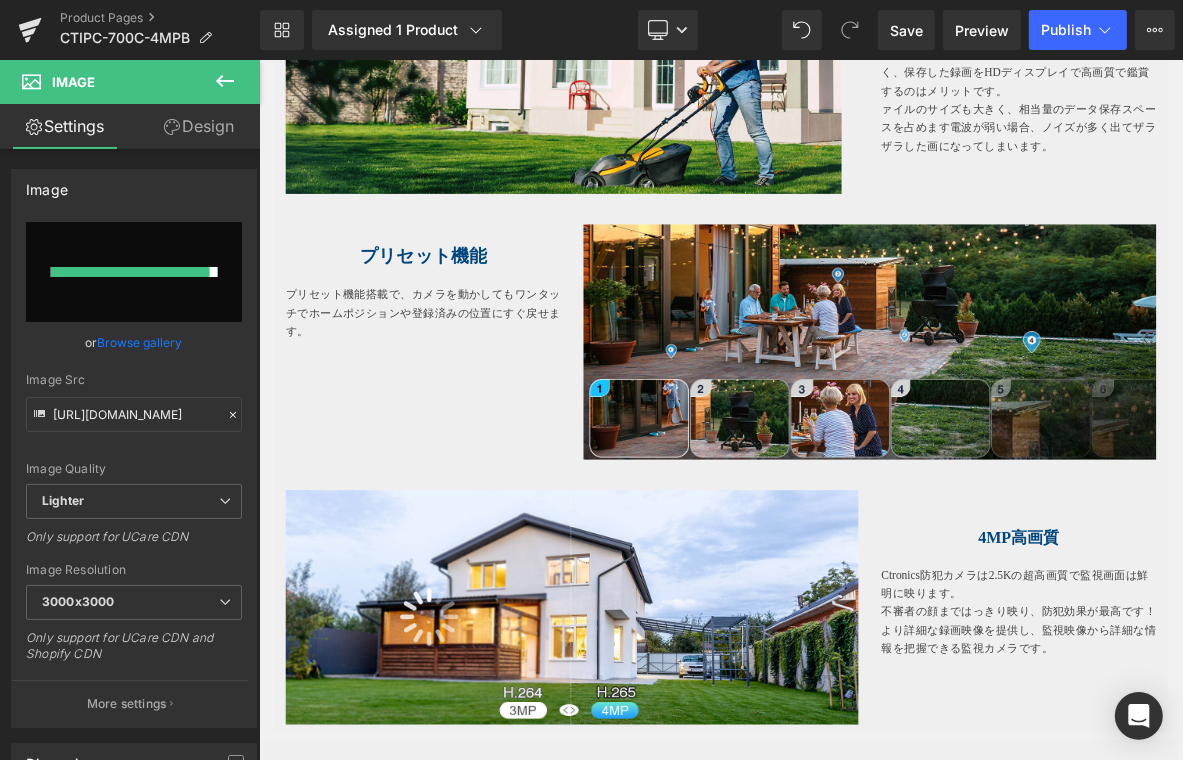 type on "https://ucarecdn.com/5c5e7d87-8c7f-4bda-b12b-954e79670387/-/format/auto/-/preview/3000x3000/-/quality/lighter/3.jpg" 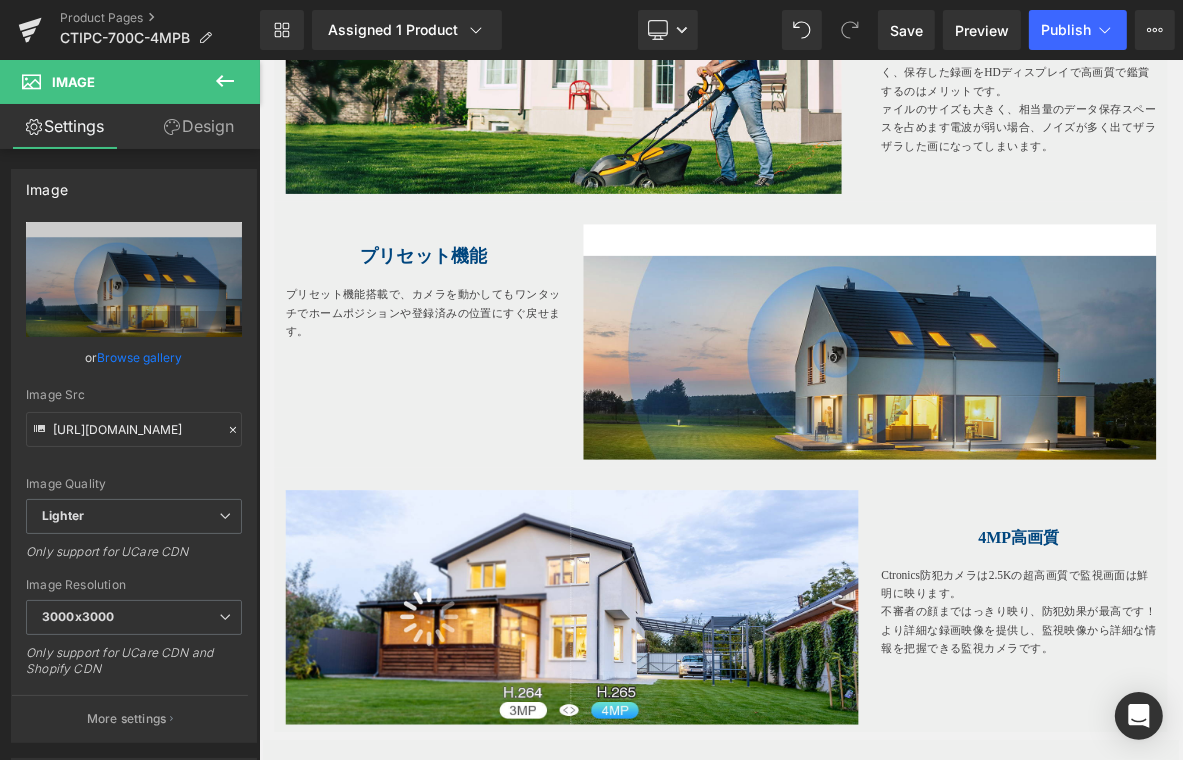 drag, startPoint x: 280, startPoint y: 444, endPoint x: 352, endPoint y: 391, distance: 89.40358 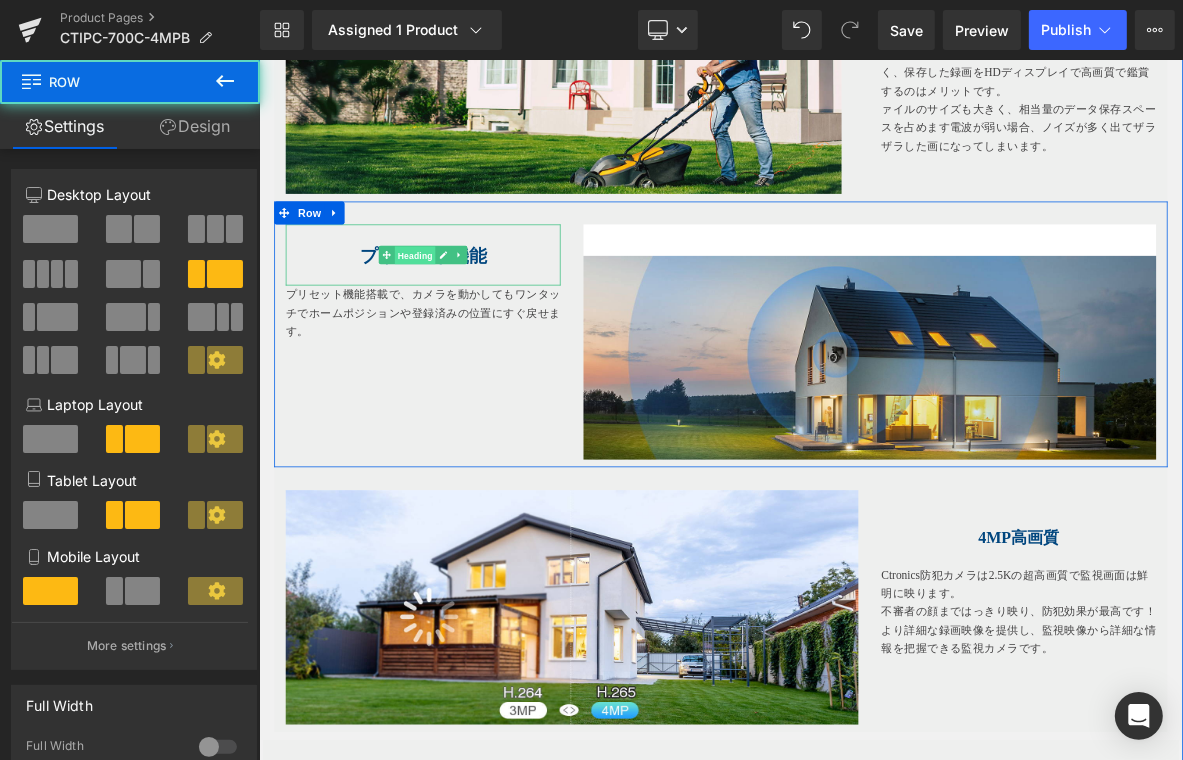 click on "Heading" at bounding box center [463, 316] 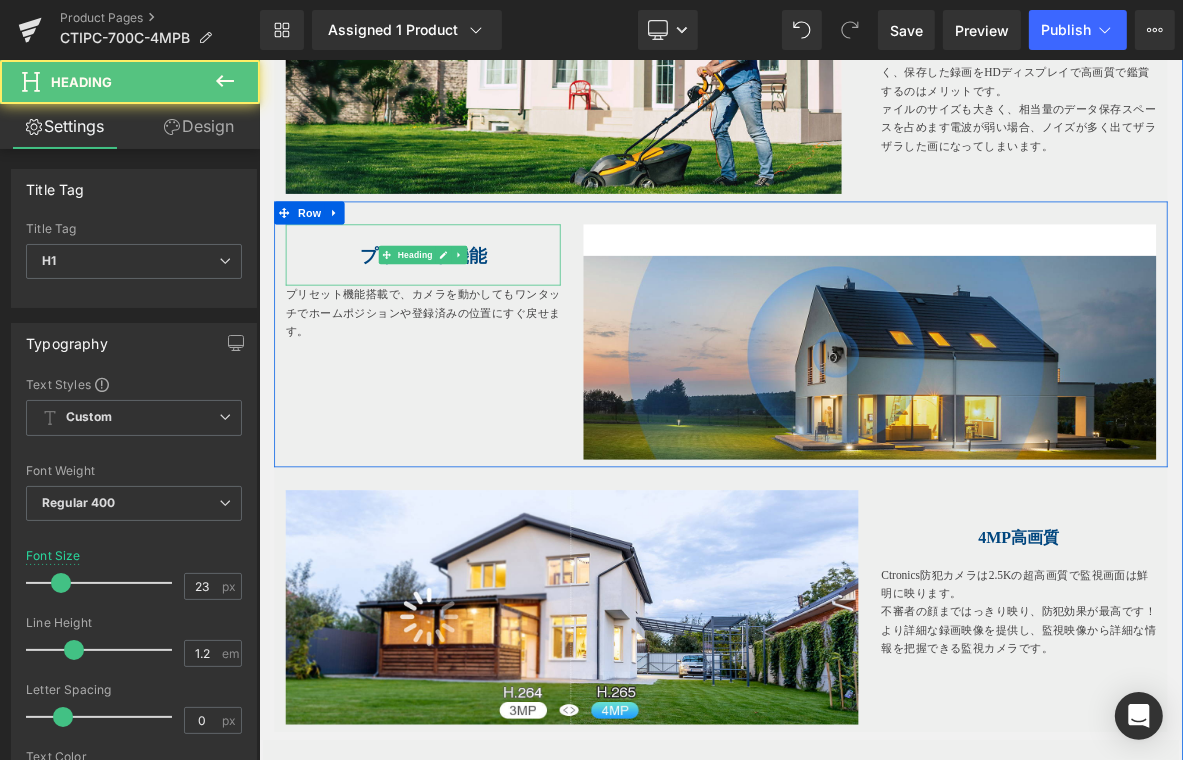 click on "プリセット機能" at bounding box center (473, 316) 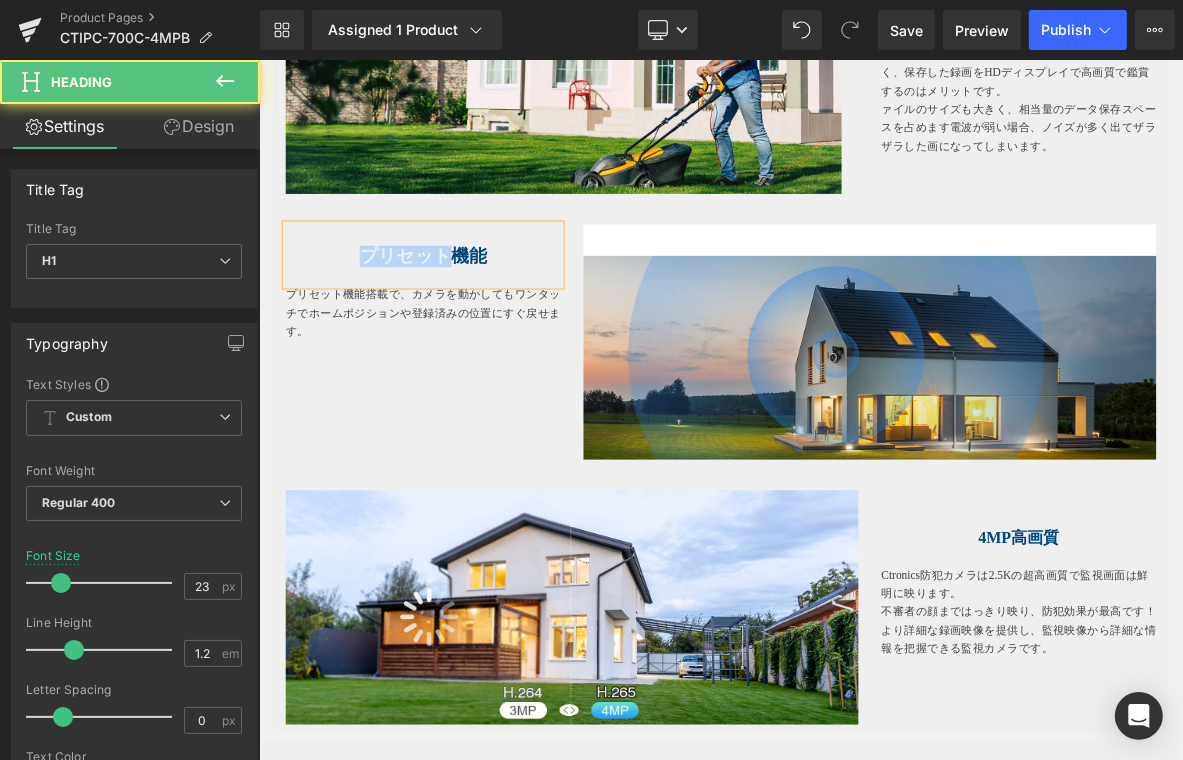 click on "プリセット機能" at bounding box center [473, 316] 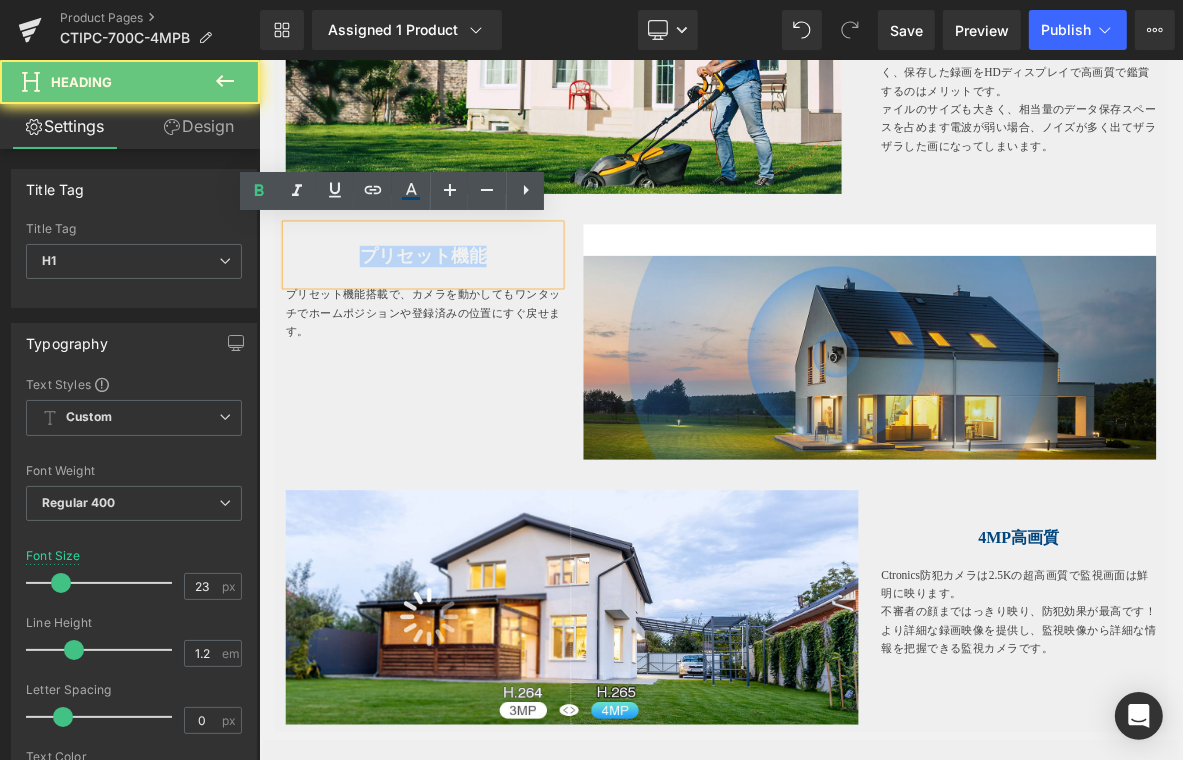click on "プリセット機能" at bounding box center [473, 316] 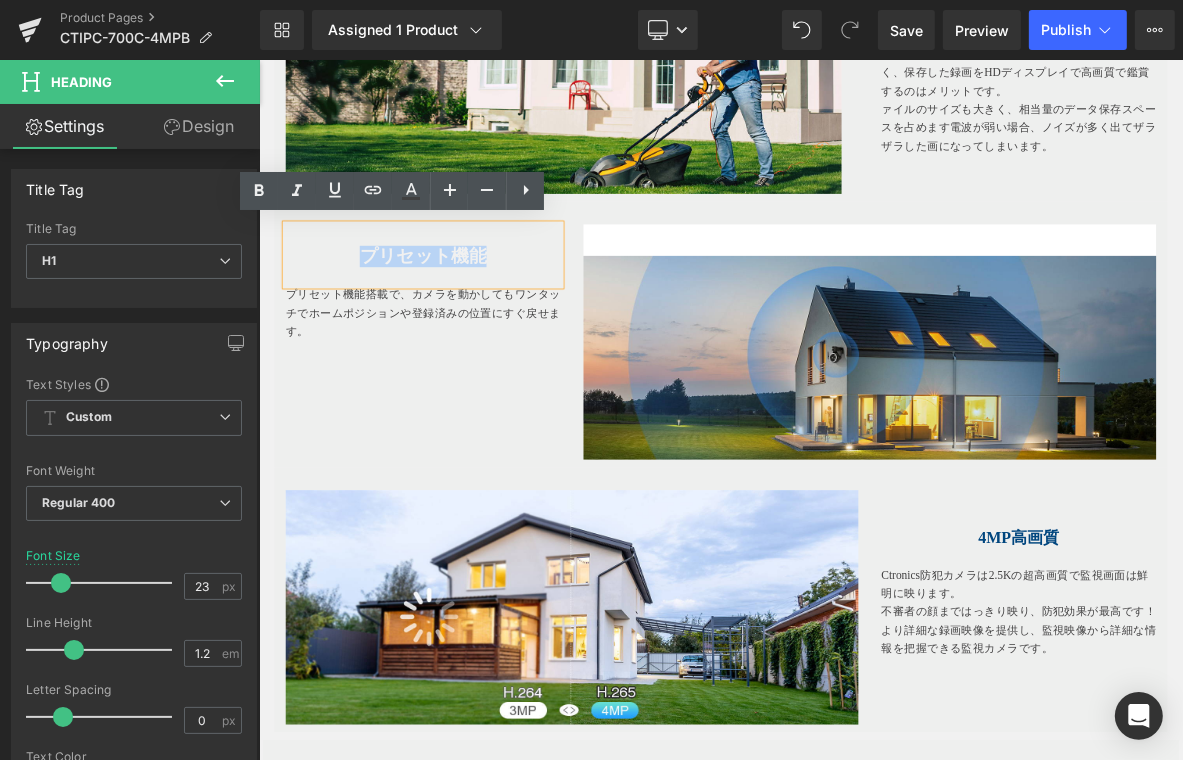 paste 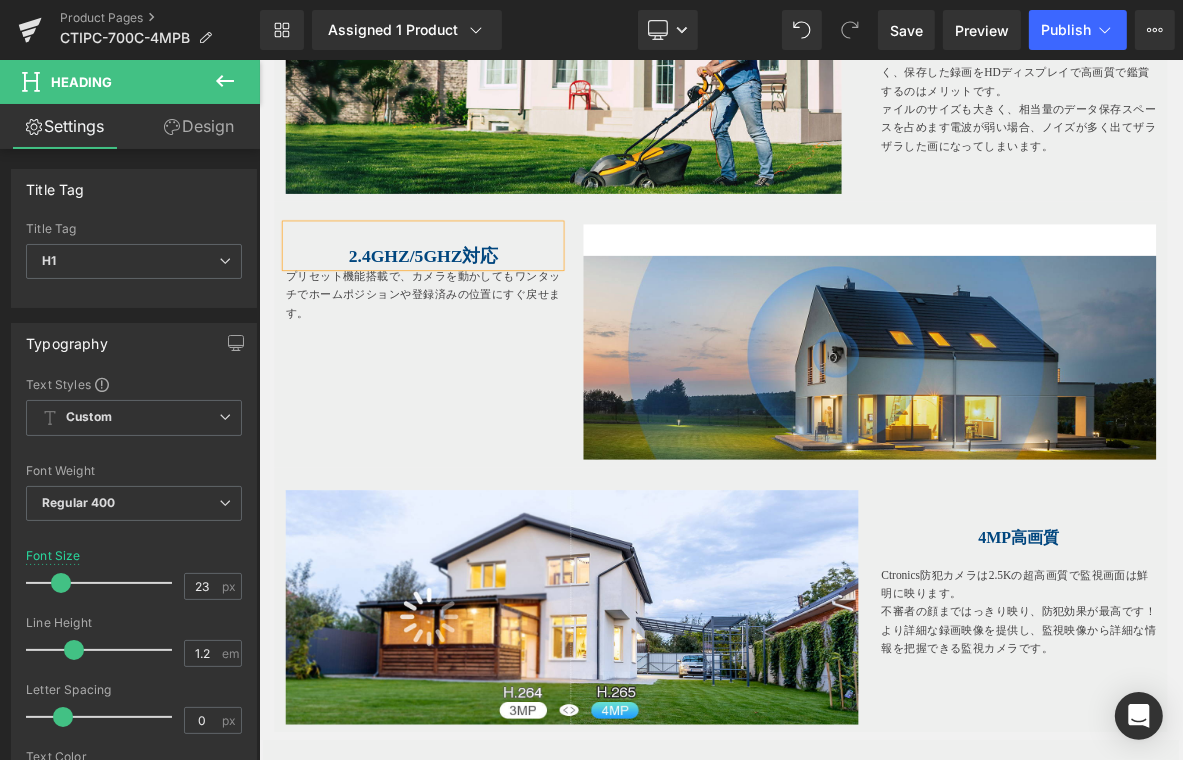 click on "2.4GHz/5GHz対応 Heading         プリセット機能搭載で、カメラを動かしてもワンタッチでホームポジションや登録済みの位置にすぐ戻せます。 Text Block         Image         Row" at bounding box center [863, 418] 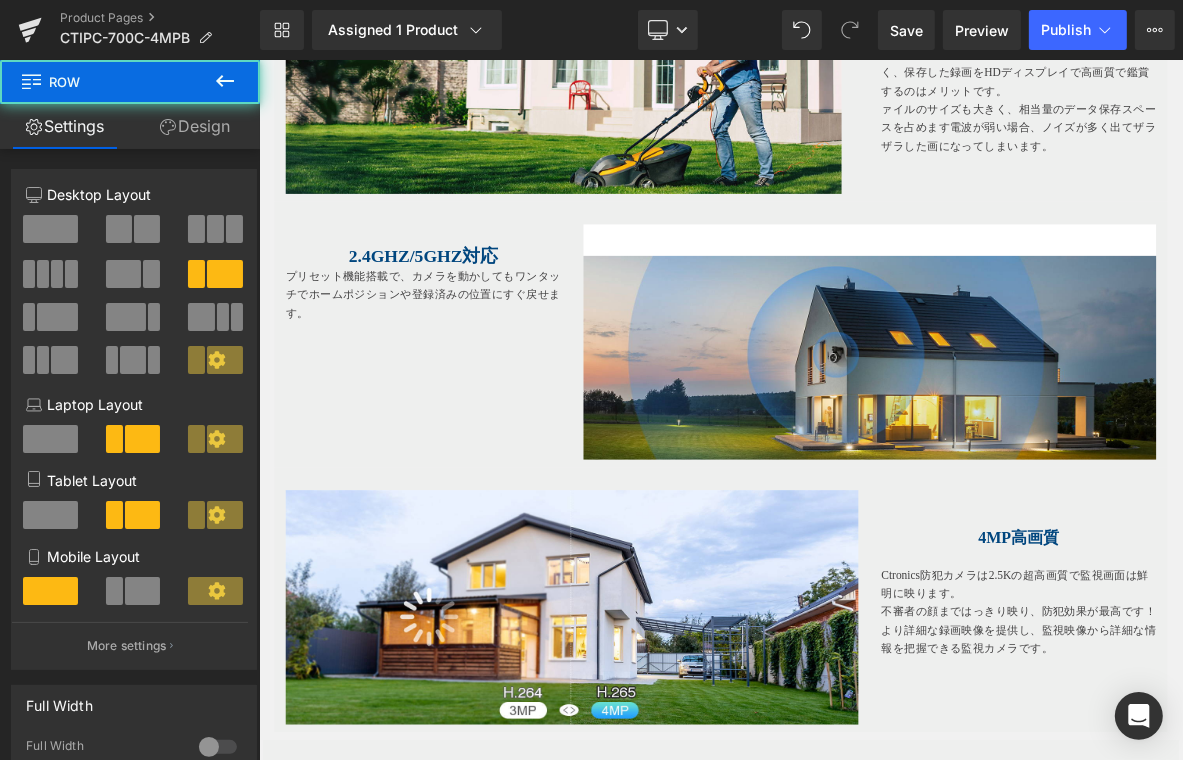 drag, startPoint x: 341, startPoint y: 367, endPoint x: 327, endPoint y: 362, distance: 14.866069 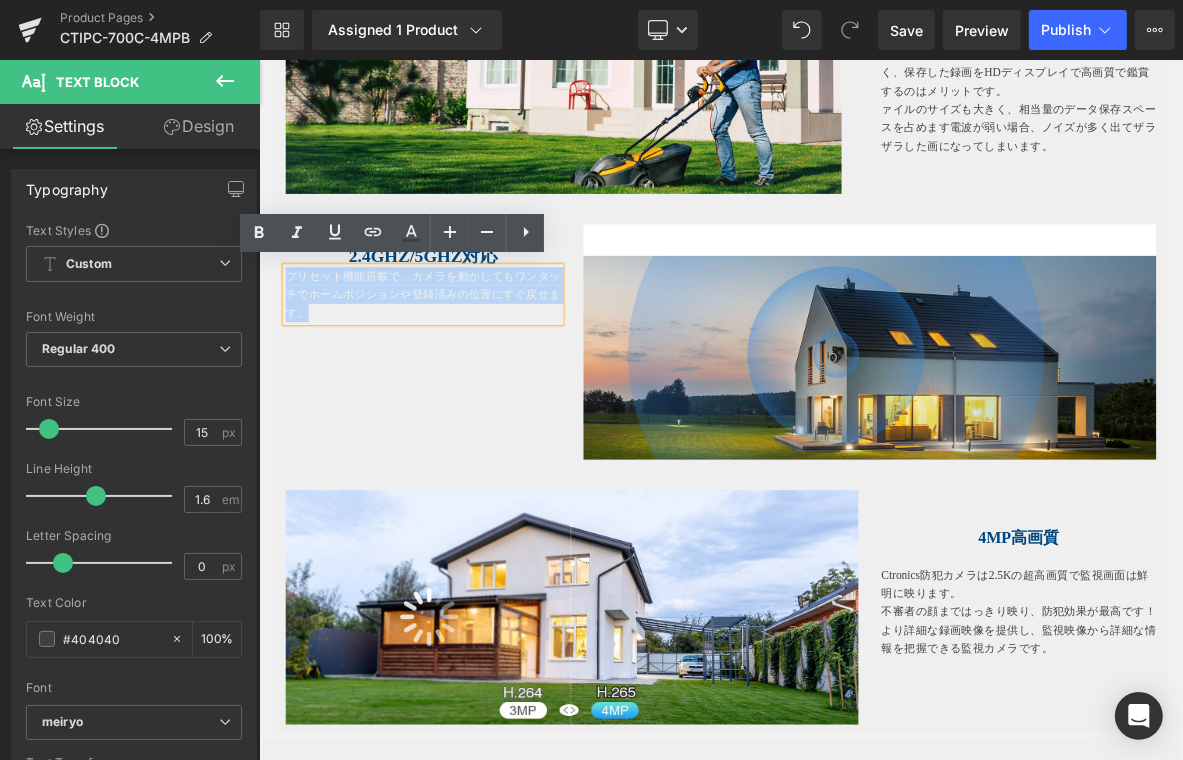 drag, startPoint x: 362, startPoint y: 388, endPoint x: 218, endPoint y: 295, distance: 171.42053 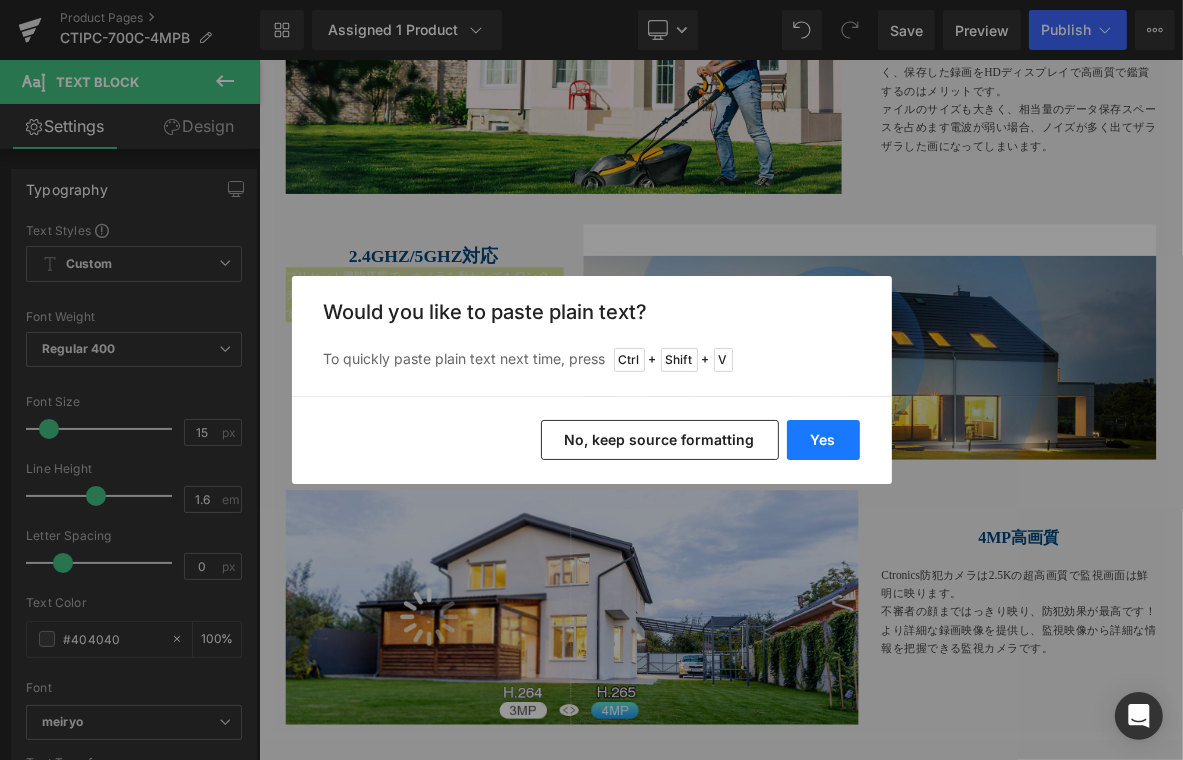 click on "Yes" at bounding box center (823, 440) 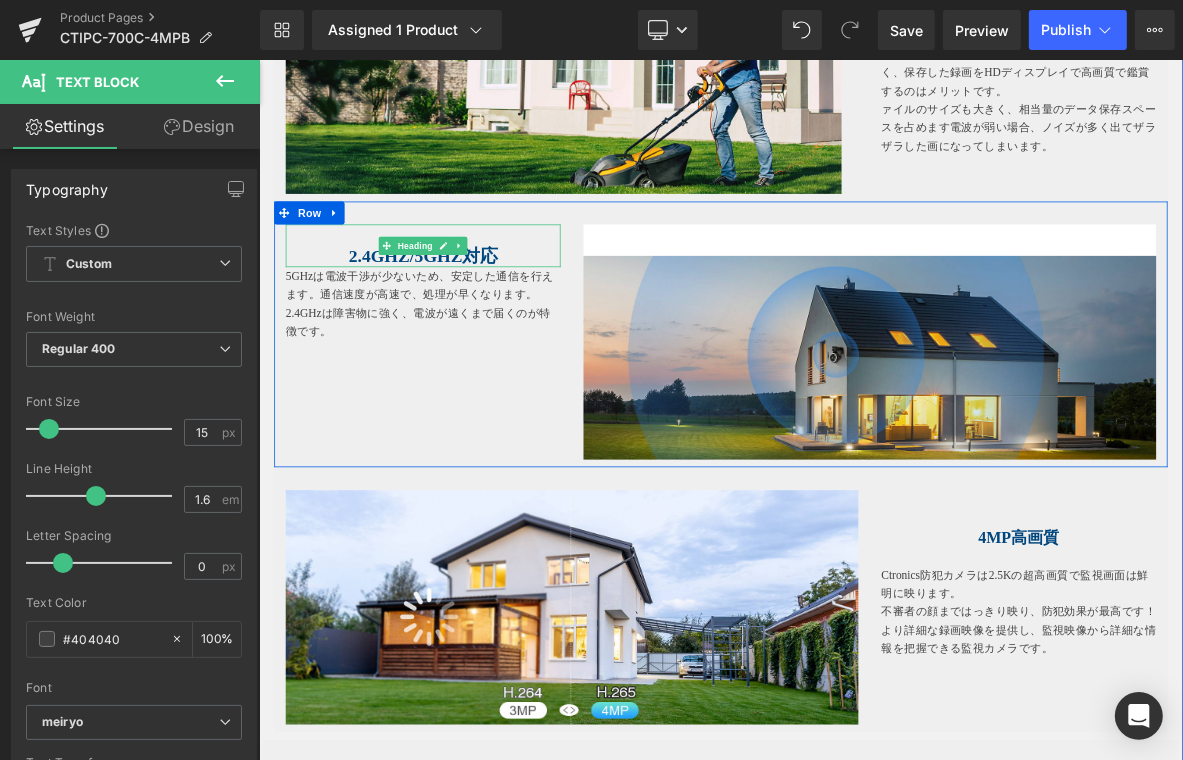 click on "2.4GHz/5GHz対応" at bounding box center (473, 316) 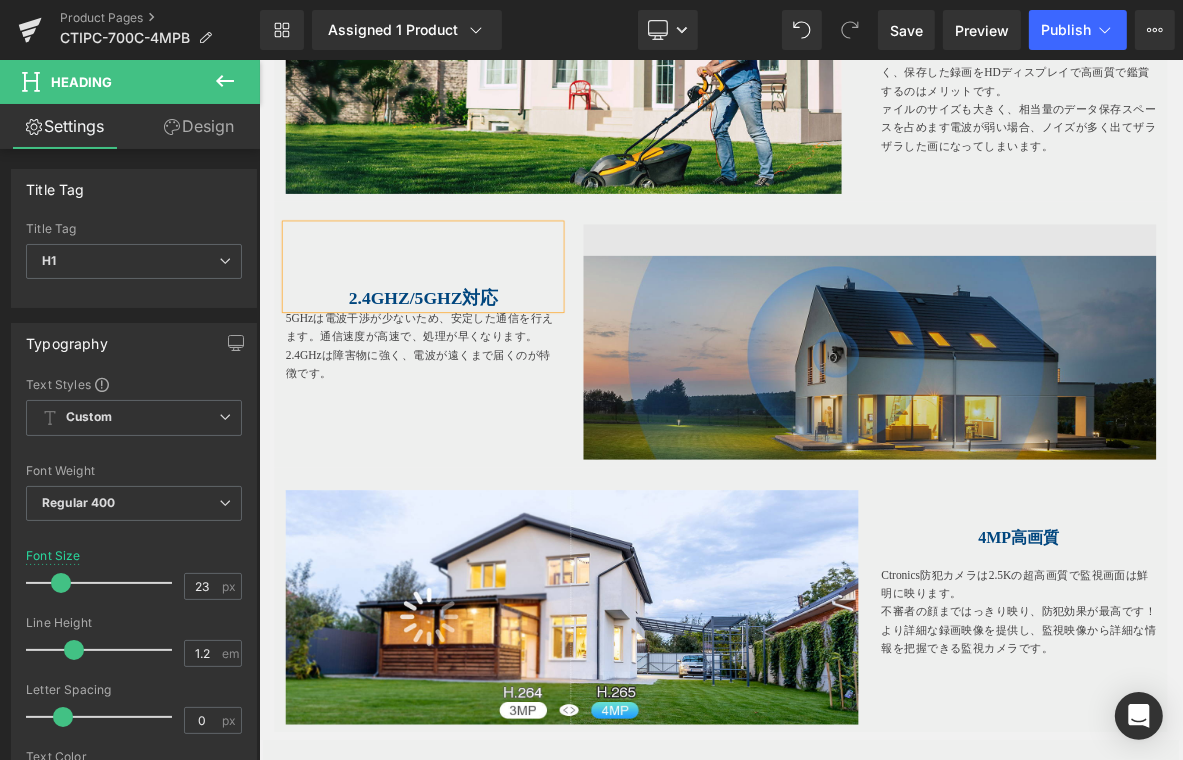 drag, startPoint x: 331, startPoint y: 499, endPoint x: 855, endPoint y: 377, distance: 538.0149 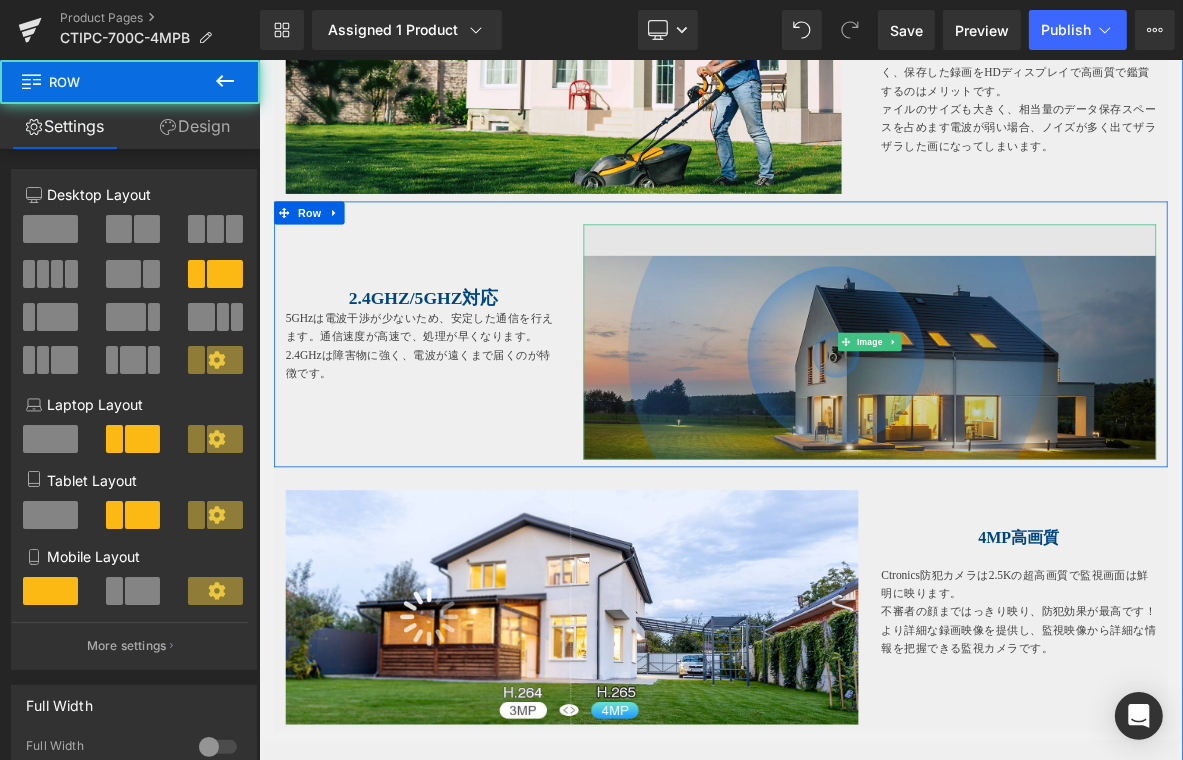 click at bounding box center [1058, 428] 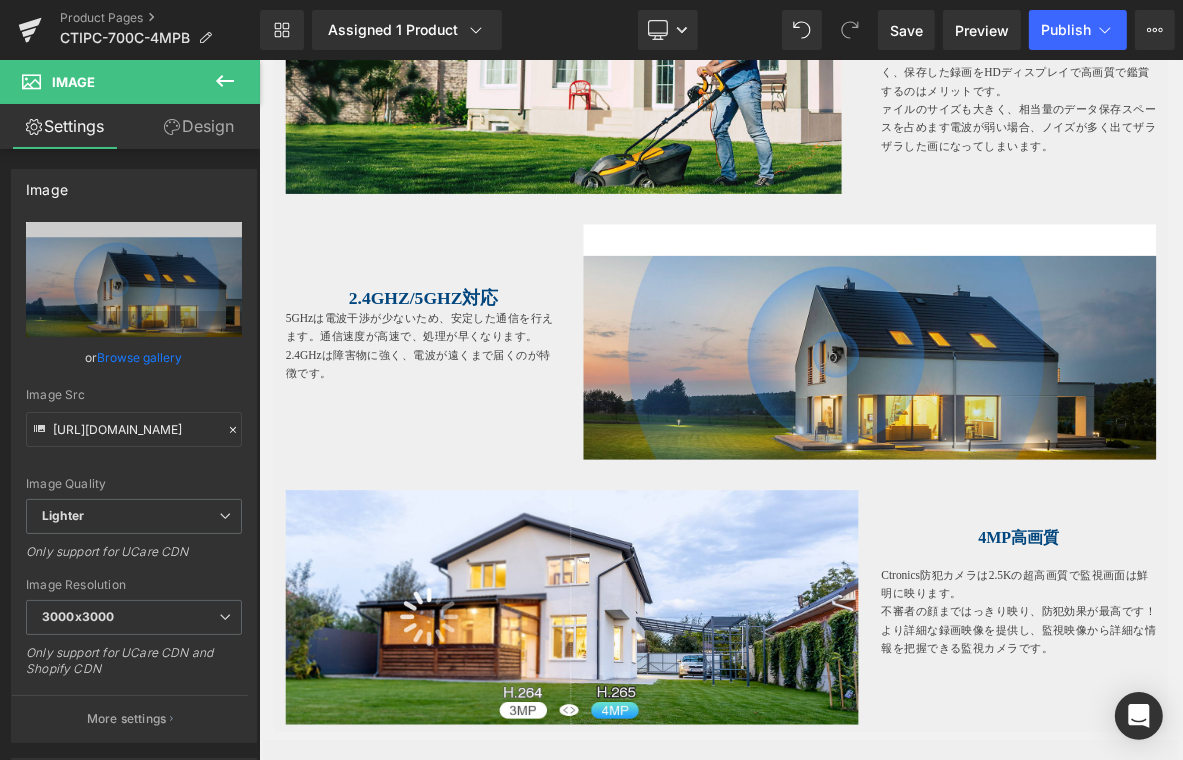 drag, startPoint x: 274, startPoint y: 505, endPoint x: 407, endPoint y: 474, distance: 136.565 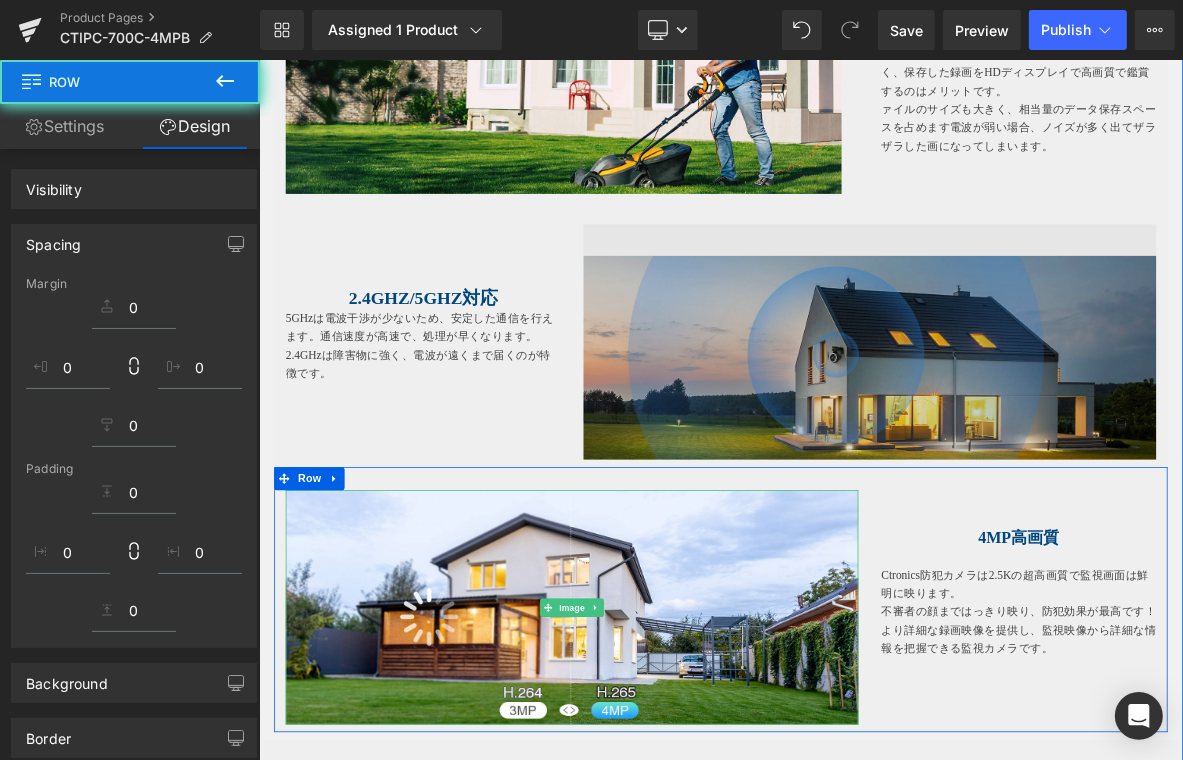 click at bounding box center [668, 776] 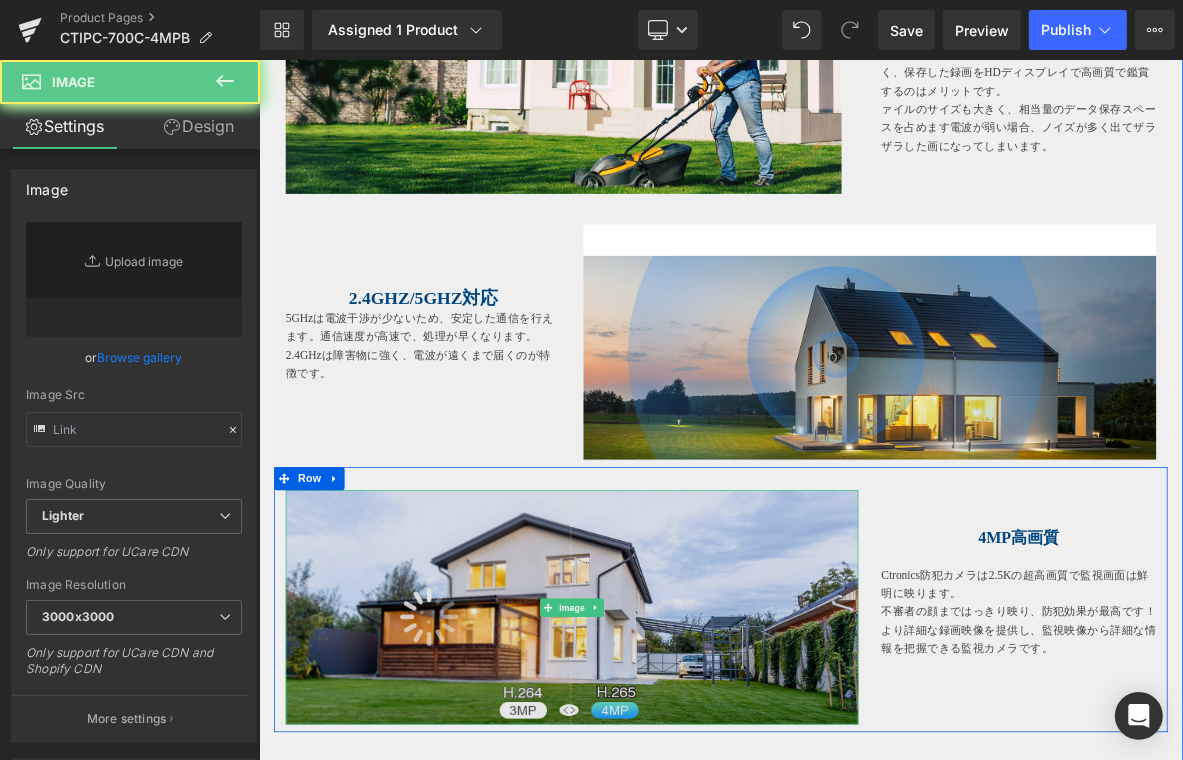 scroll, scrollTop: 1930, scrollLeft: 0, axis: vertical 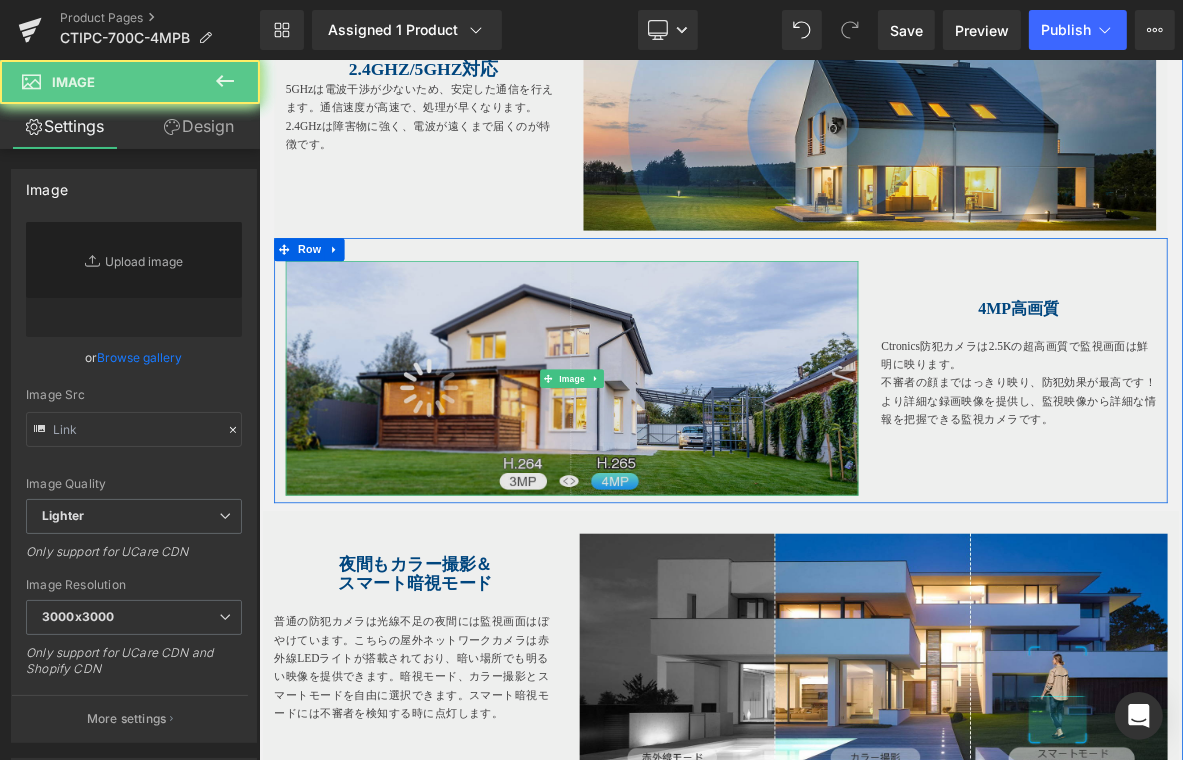 type on "https://ucarecdn.com/4b954bd2-51c9-4224-bd58-241aaa1278e1/-/format/auto/-/preview/3000x3000/-/quality/lighter/7.jpg" 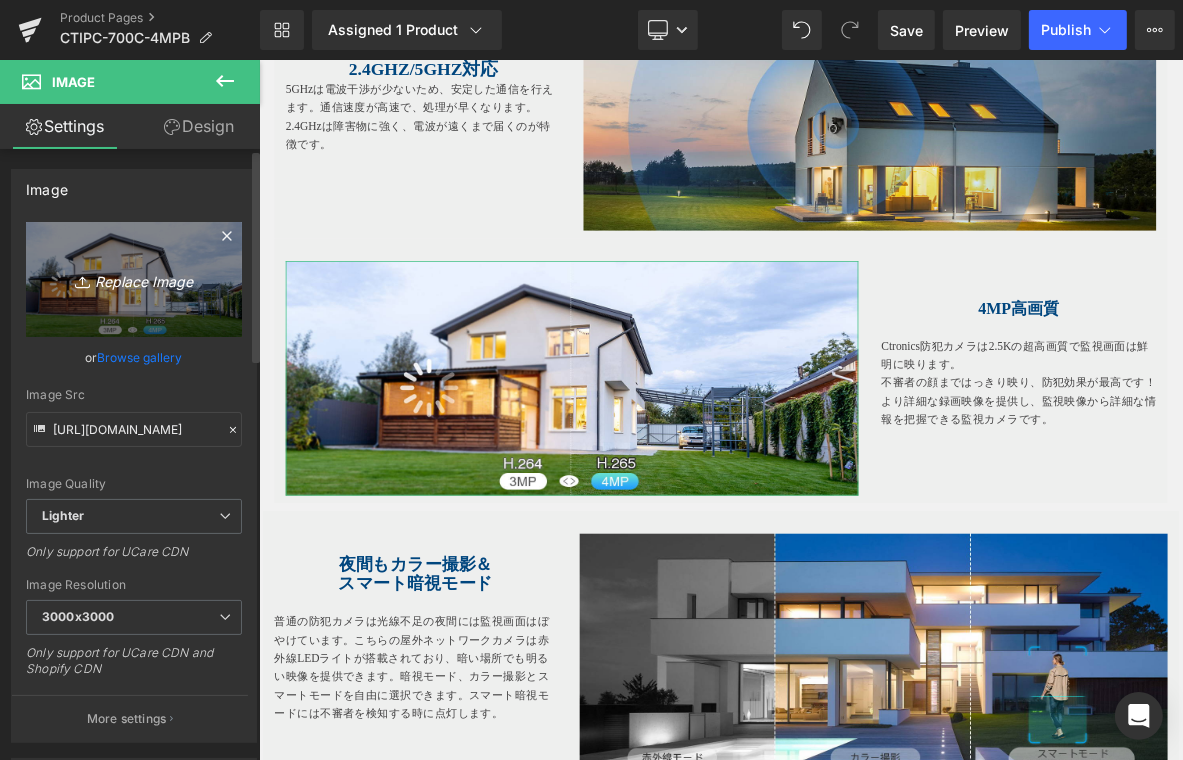 click on "Replace Image" at bounding box center (134, 279) 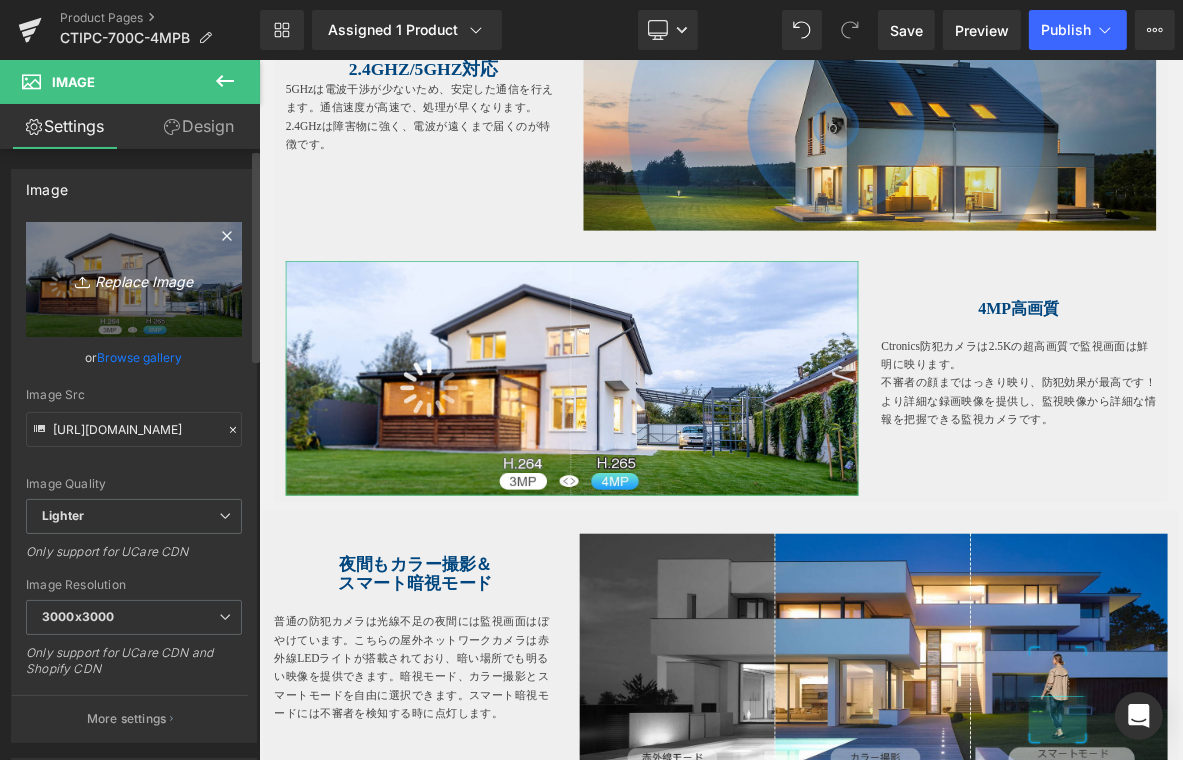 type on "C:\fakepath\4.jpg" 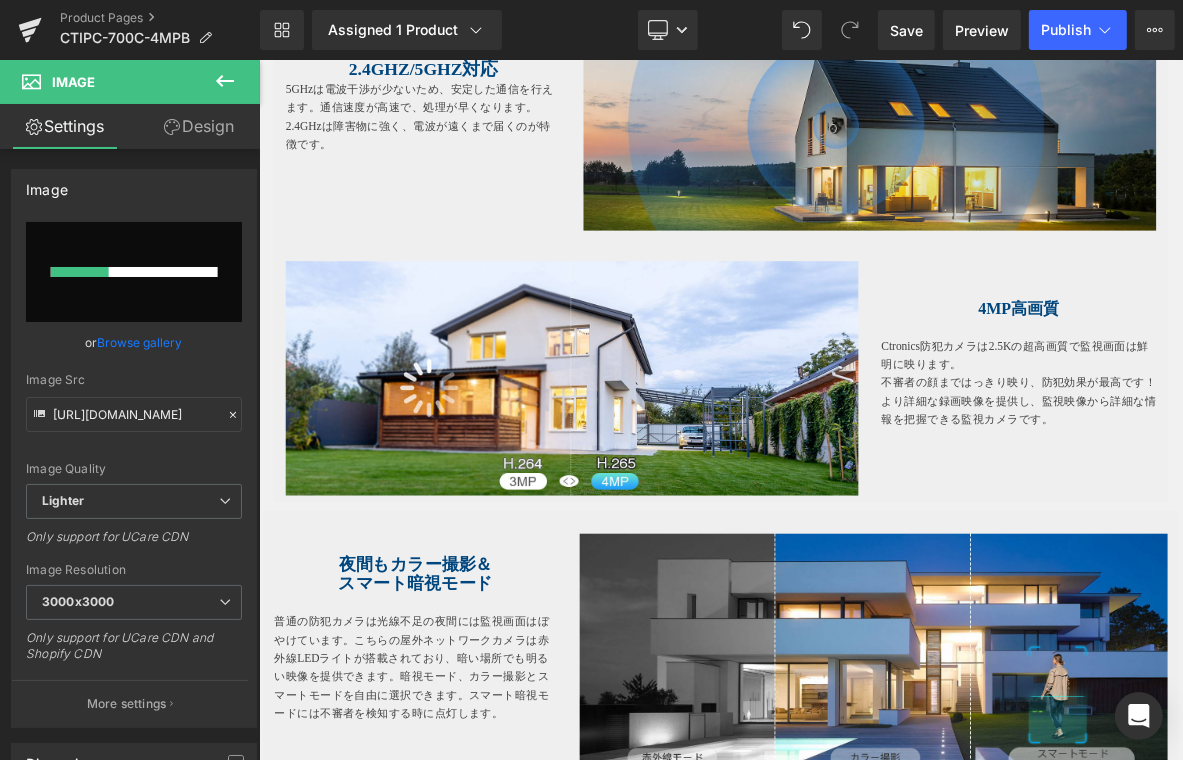 type 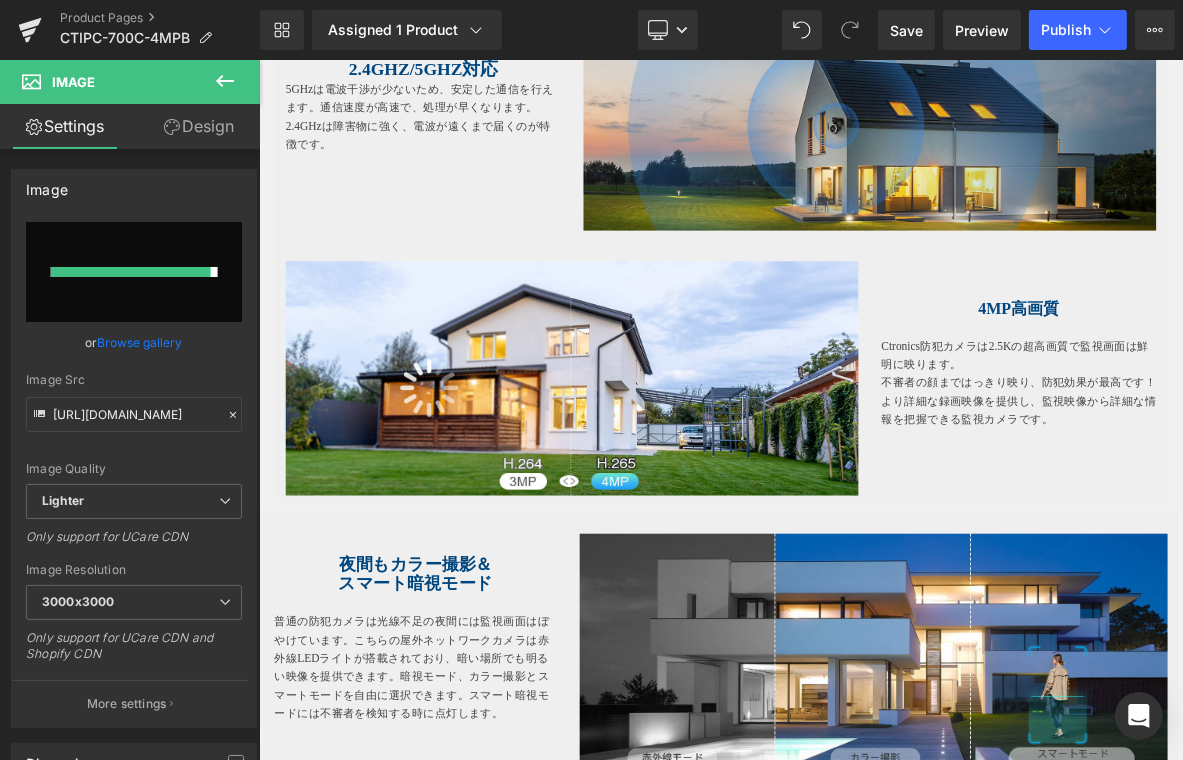 type on "https://ucarecdn.com/b38e0a54-d603-4e4f-8674-a475937f8dc3/-/format/auto/-/preview/3000x3000/-/quality/lighter/4.jpg" 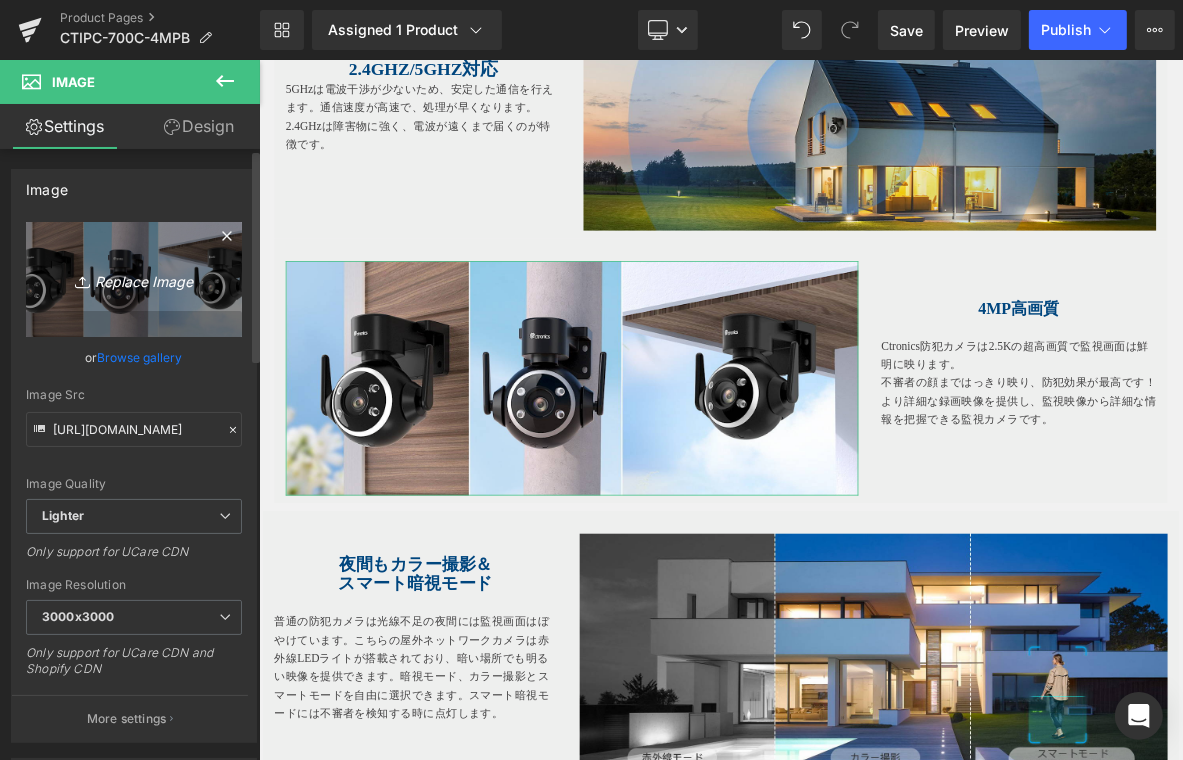 click on "Replace Image" at bounding box center (134, 279) 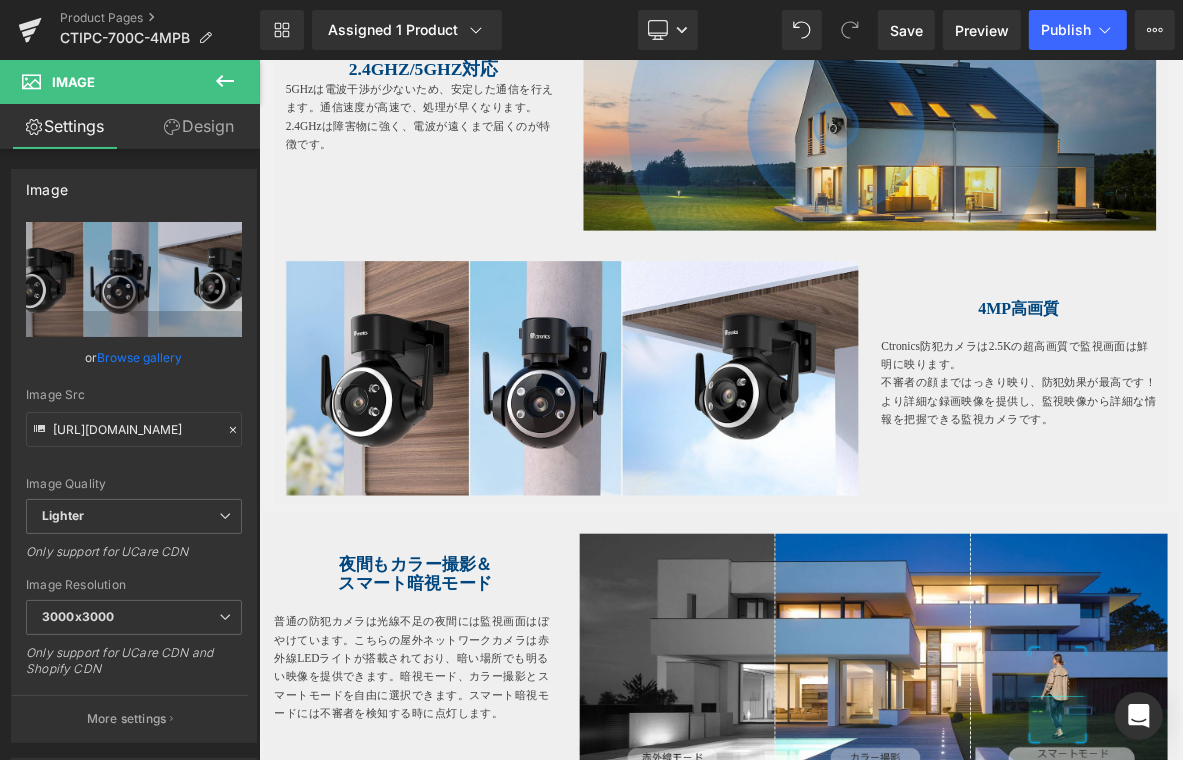click on "Ctronics防犯カメラは2.5Kの超高画質で監視画面は鮮明に映ります。" at bounding box center (1248, 446) 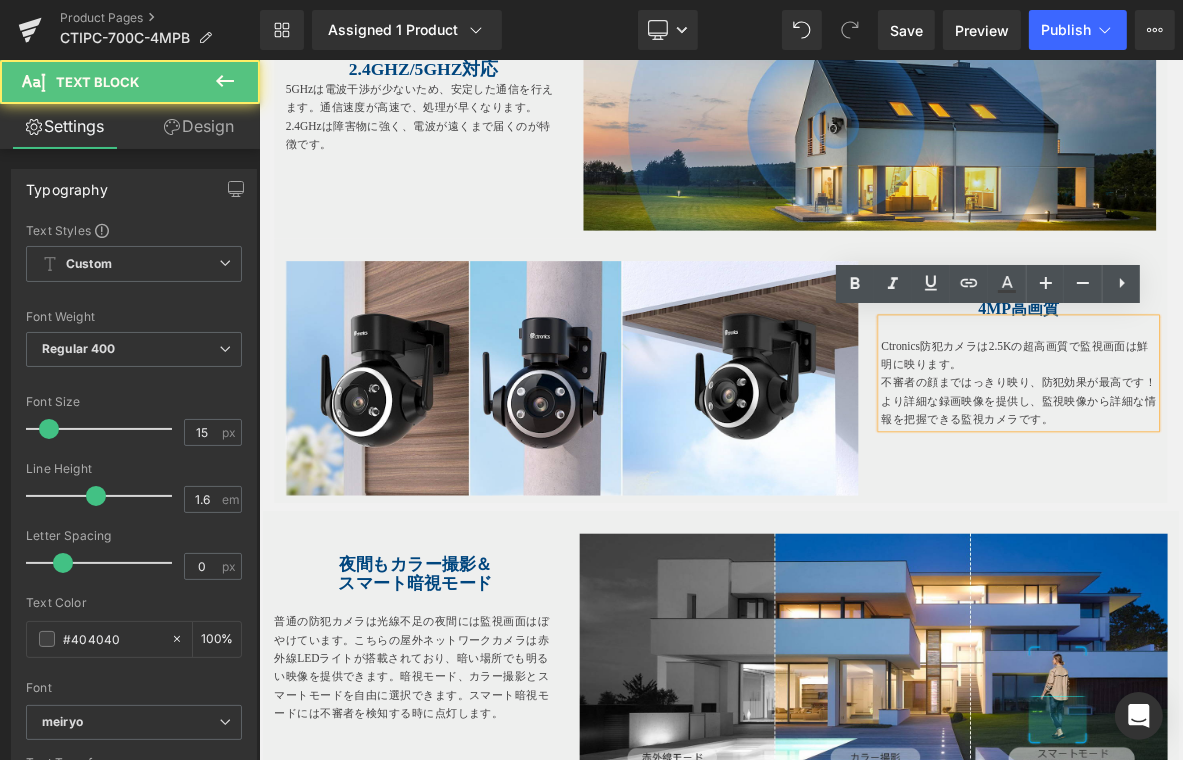 click on "4MP高画質" at bounding box center [1253, 385] 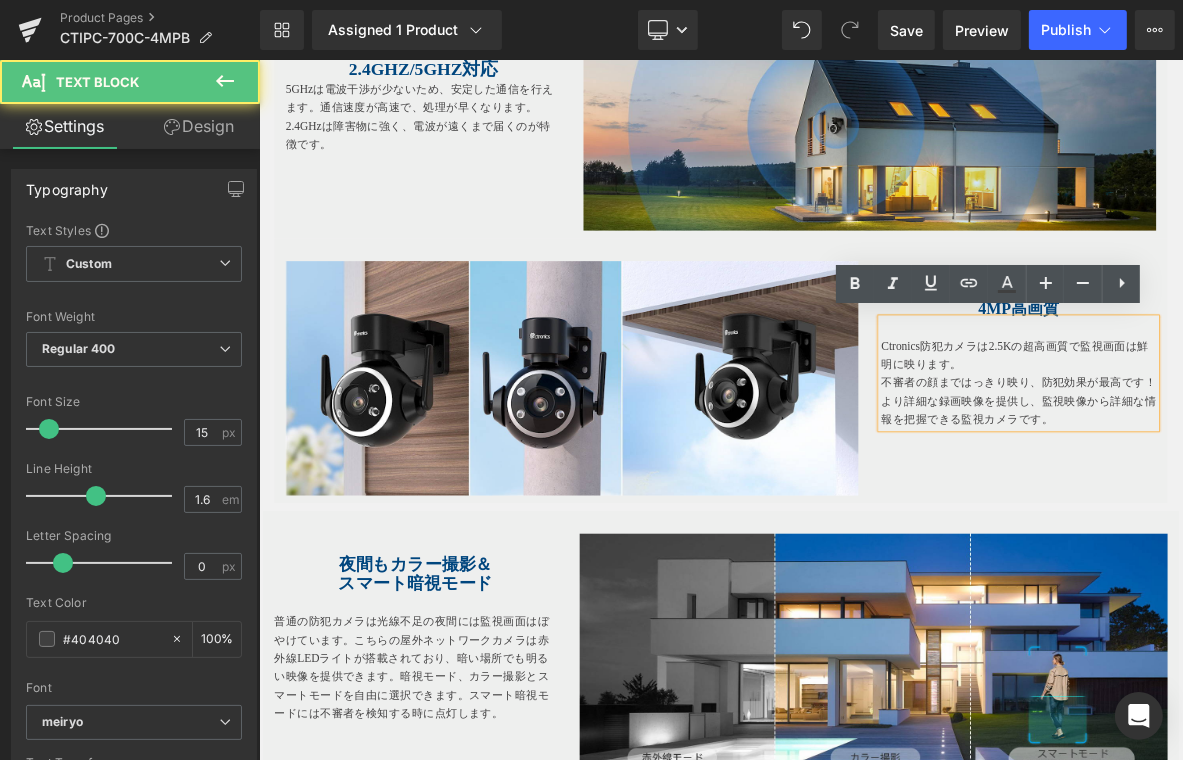 click on "4MP高画質" at bounding box center (1253, 385) 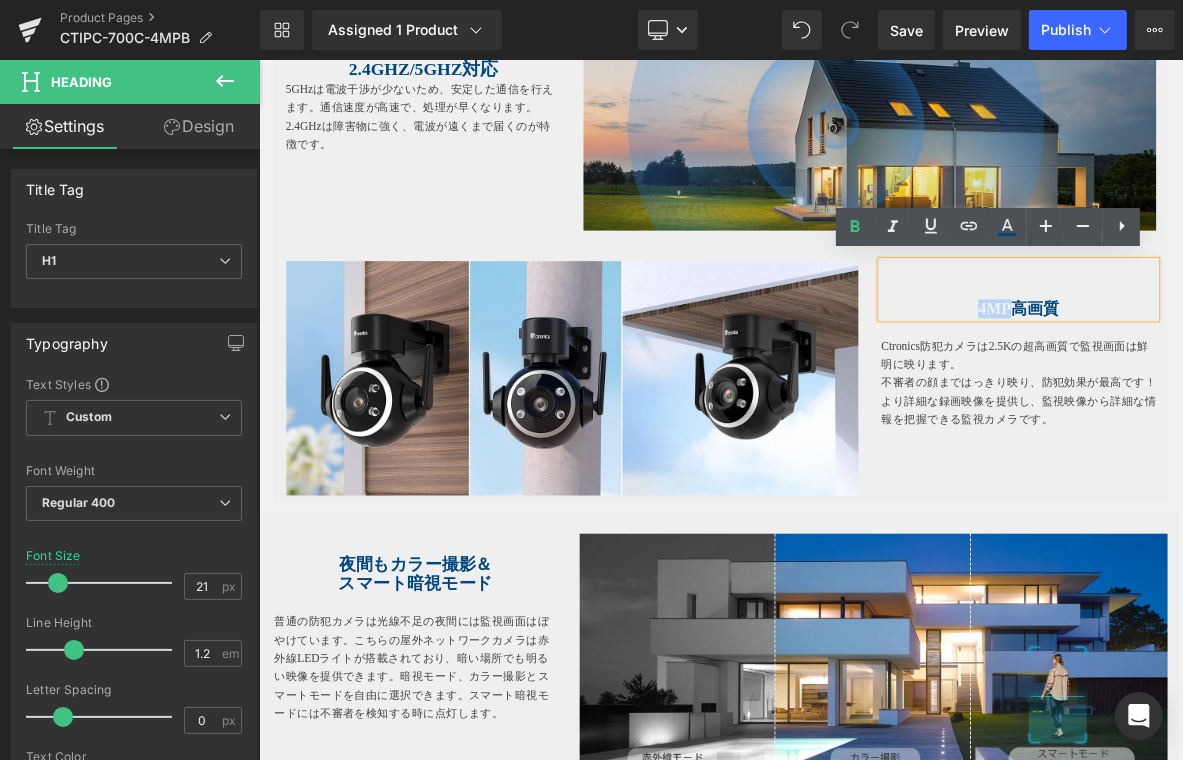 click on "4MP高画質" at bounding box center [1253, 385] 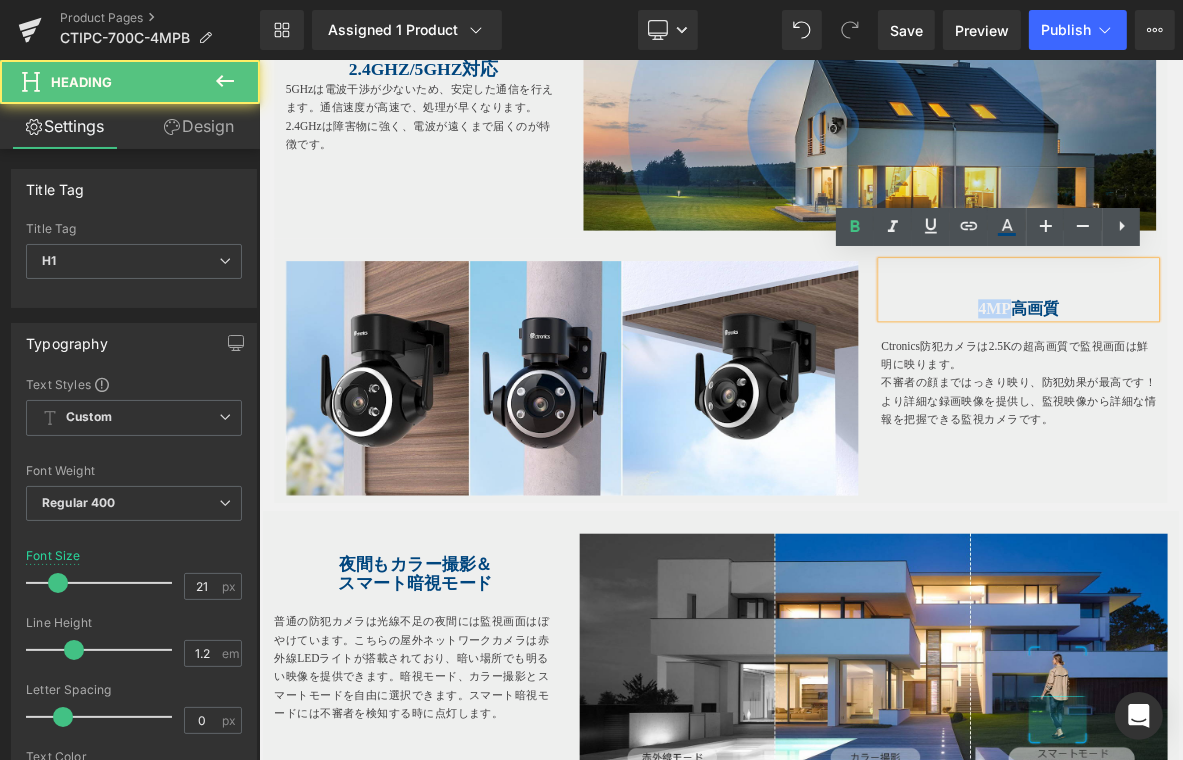 click on "4MP高画質" at bounding box center [1253, 385] 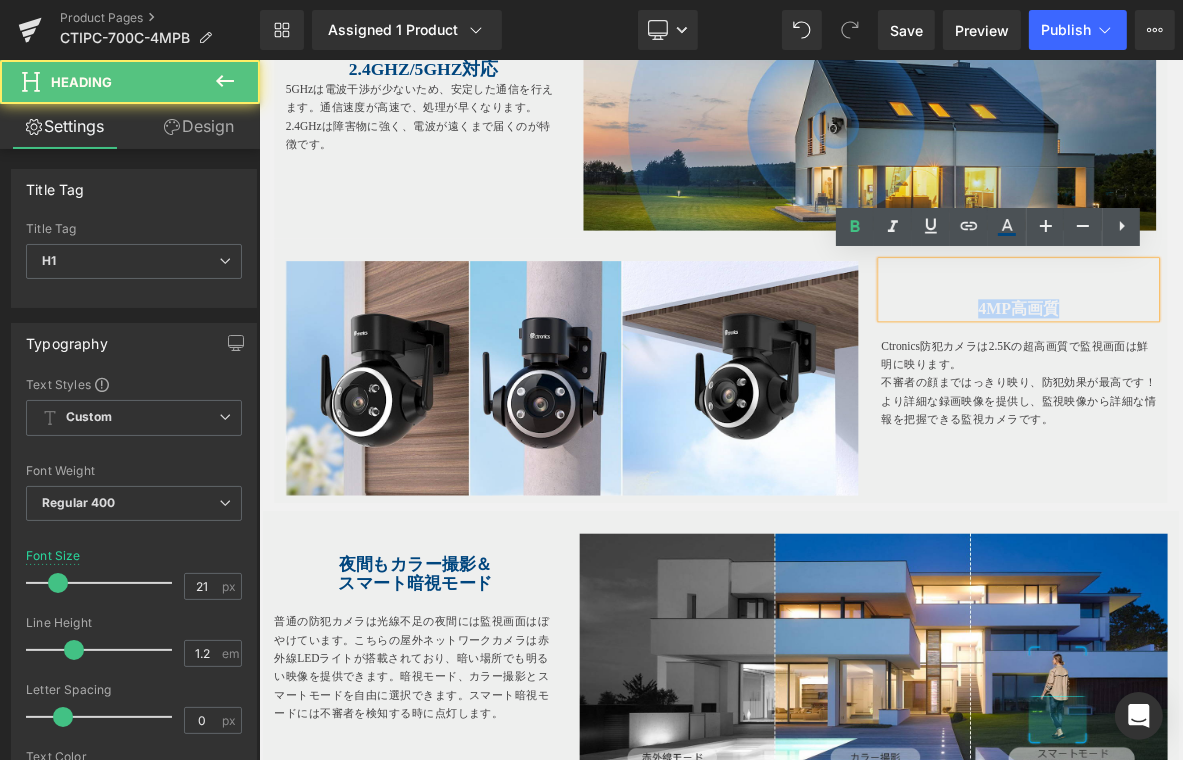 click on "4MP高画質" at bounding box center [1253, 385] 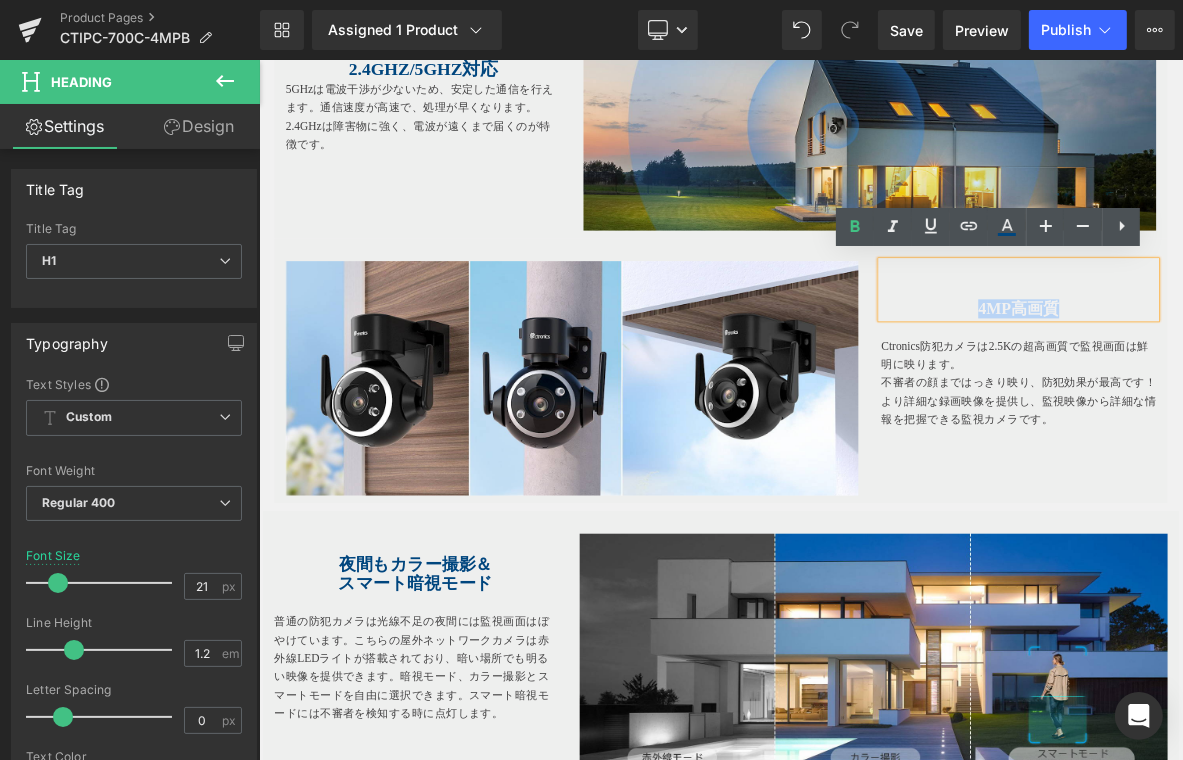 paste 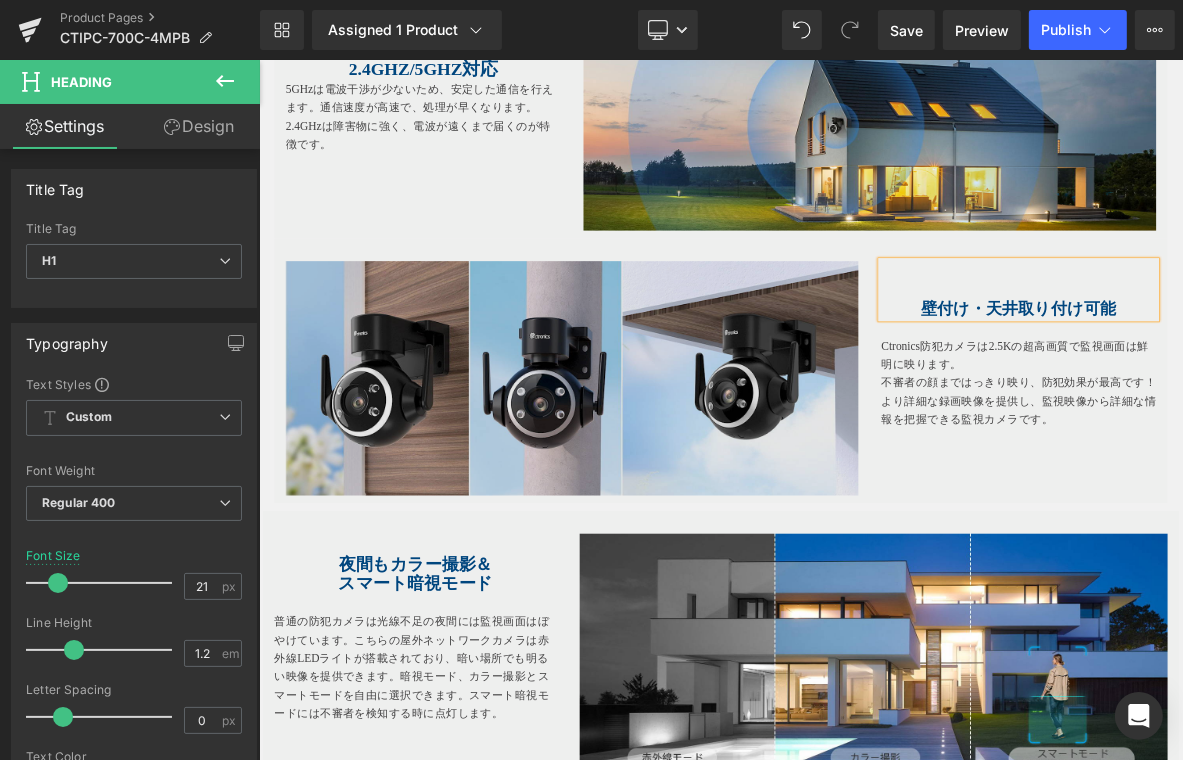 drag, startPoint x: 331, startPoint y: 418, endPoint x: 1075, endPoint y: 456, distance: 744.9698 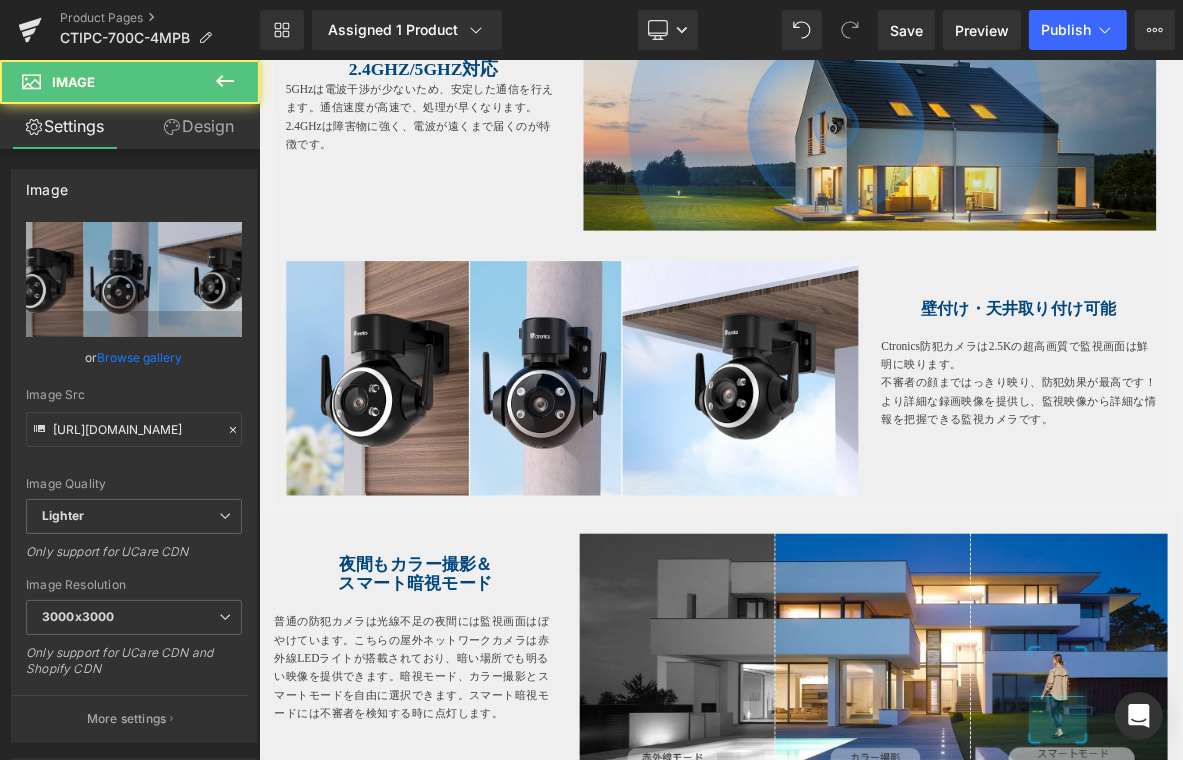 click on "Ctronics防犯カメラは2.5Kの超高画質で監視画面は鮮明に映ります。" at bounding box center [1248, 446] 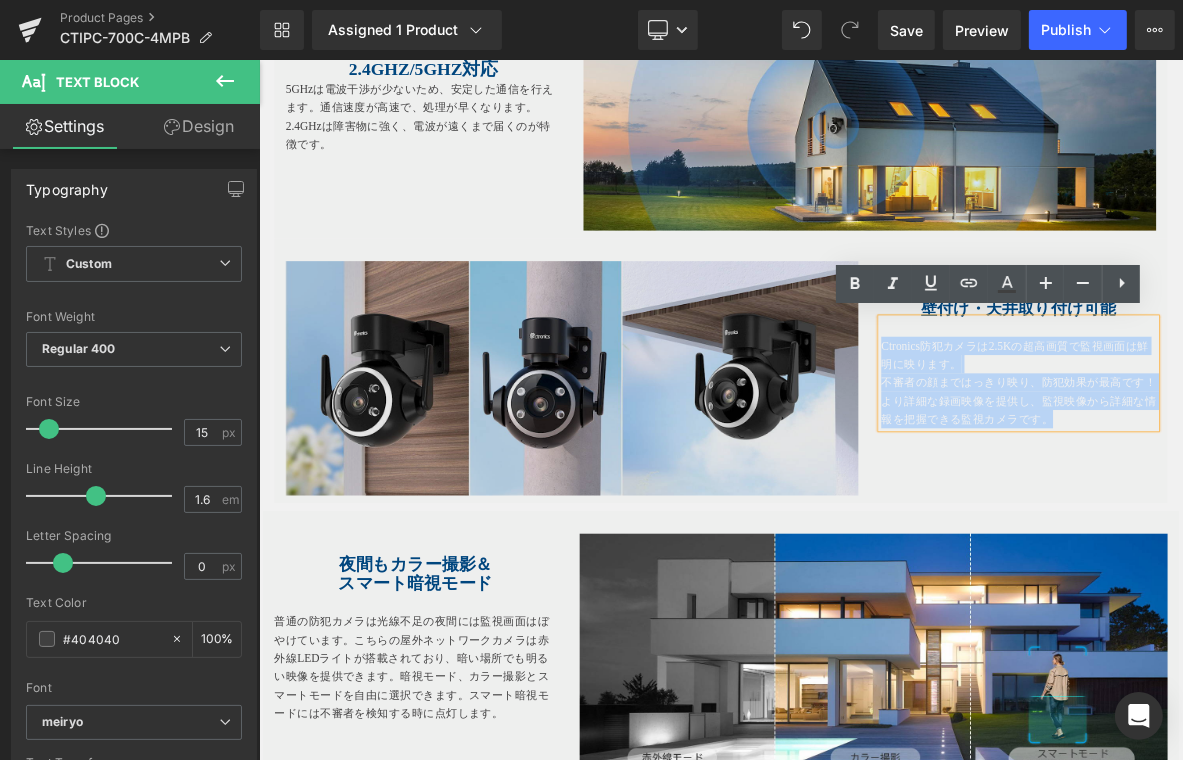 drag, startPoint x: 1060, startPoint y: 488, endPoint x: 912, endPoint y: 431, distance: 158.59697 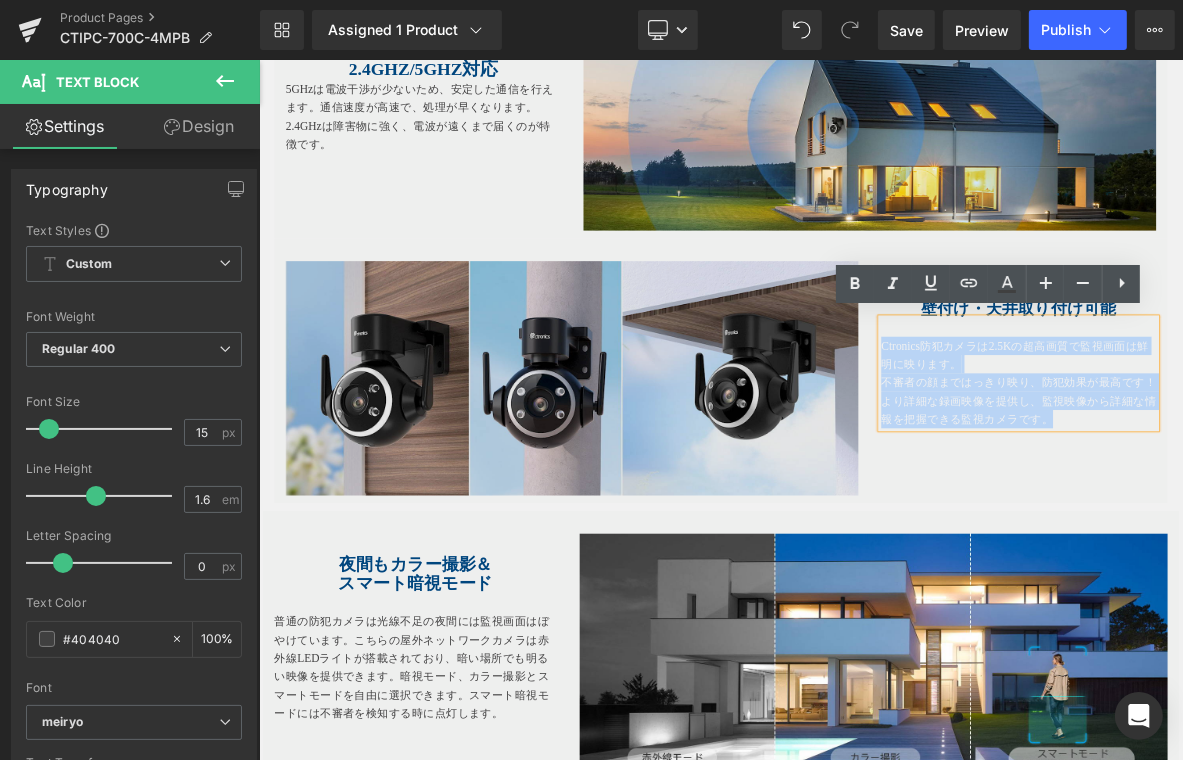 click on "Image         壁付け・天井取り付け可能 Heading         Ctronics防犯カメラは2.5Kの超高画質で監視画面は鮮明に映ります。 不審者の顔まではっきり映り、防犯効果が最高です！より詳細な録画映像を提供し、監視映像から詳細な情報を把握できる監視カメラです。 Text Block         Row" at bounding box center (863, 466) 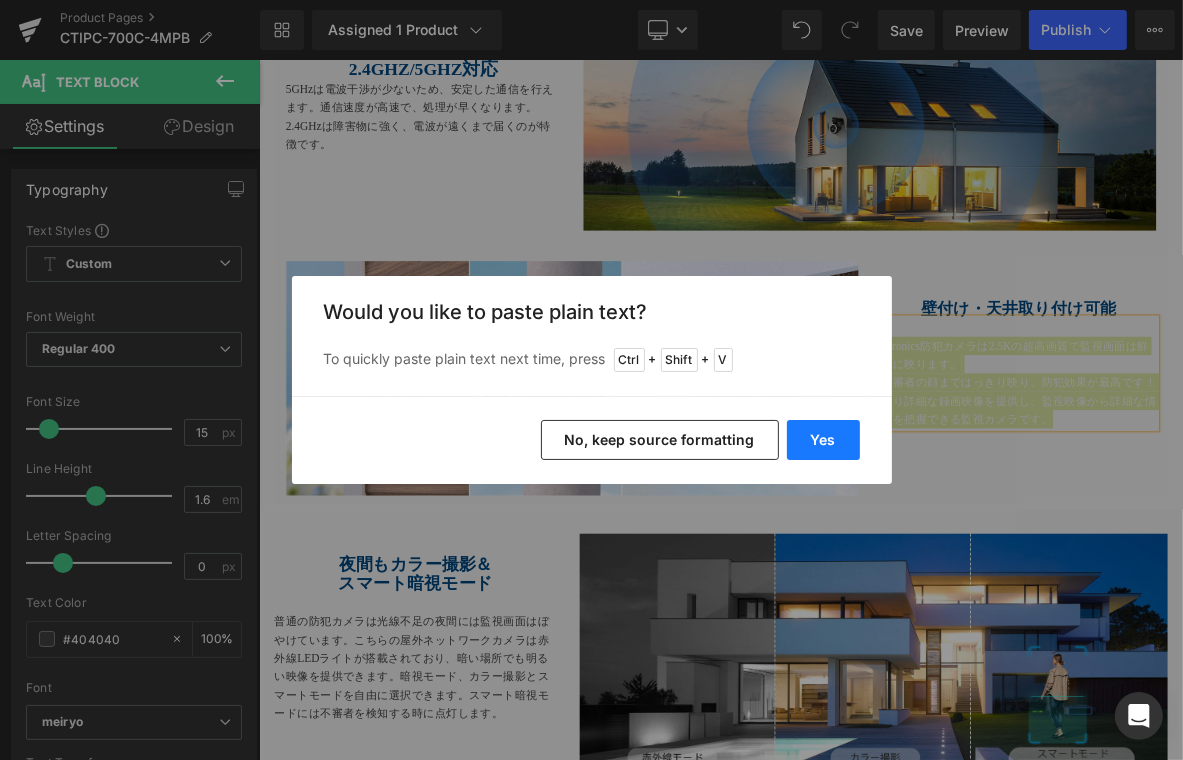 click on "Yes" at bounding box center [823, 440] 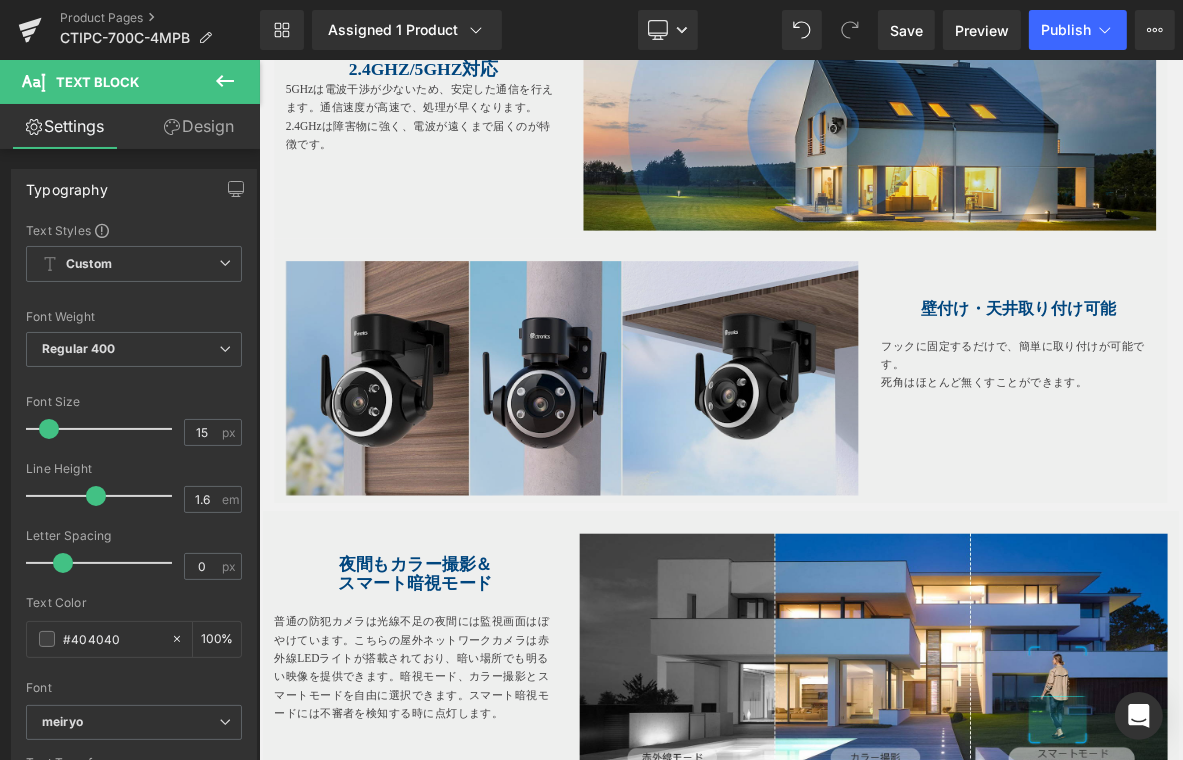 drag, startPoint x: 302, startPoint y: 332, endPoint x: 381, endPoint y: 375, distance: 89.94443 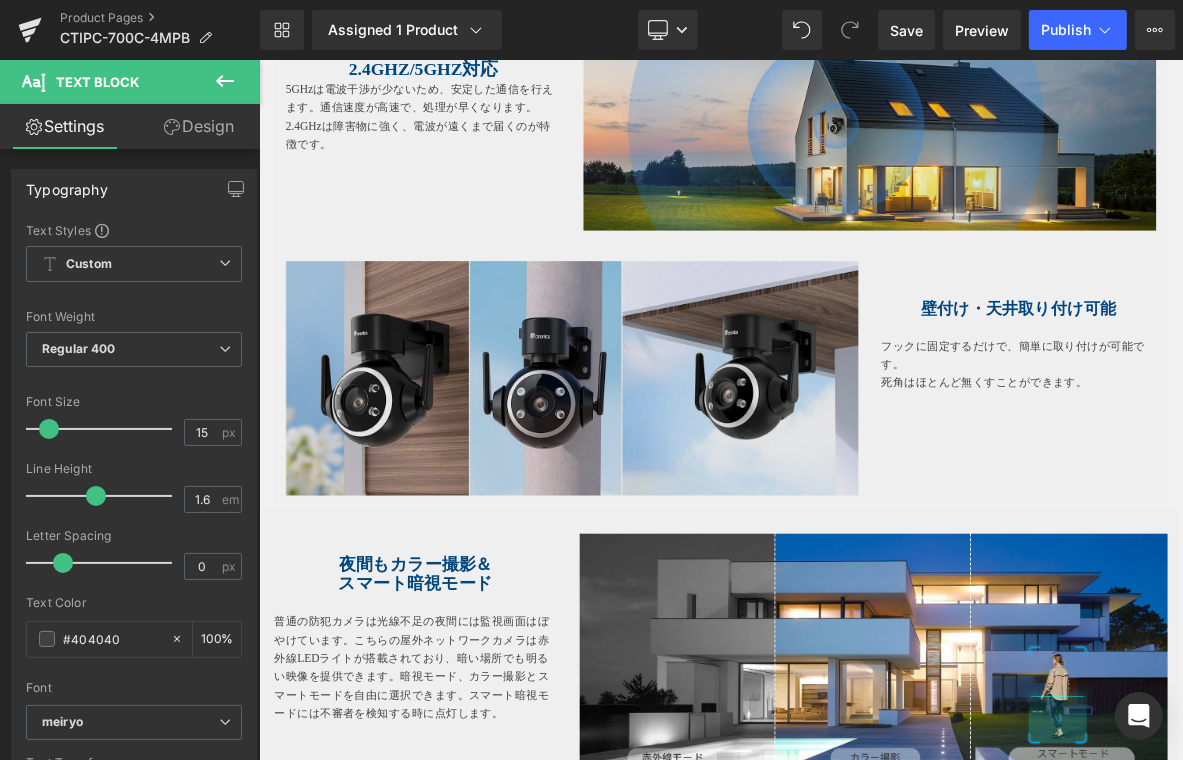 click at bounding box center (668, 476) 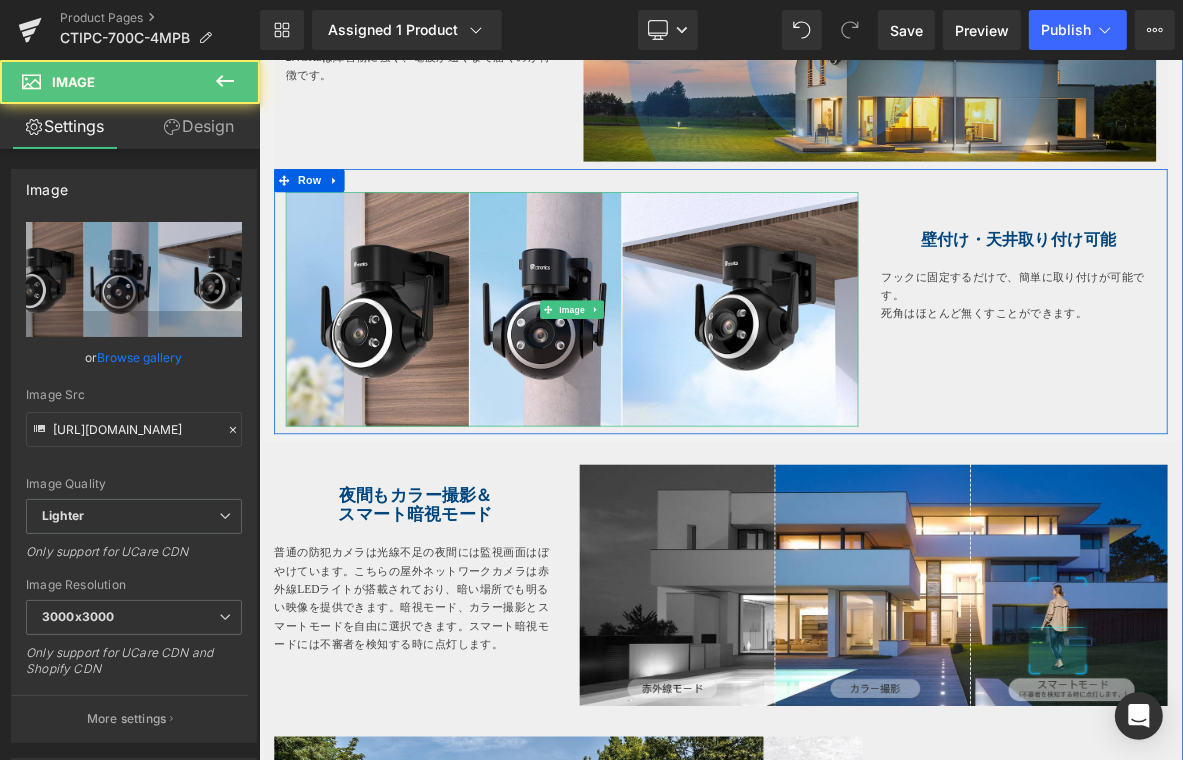 scroll, scrollTop: 2230, scrollLeft: 0, axis: vertical 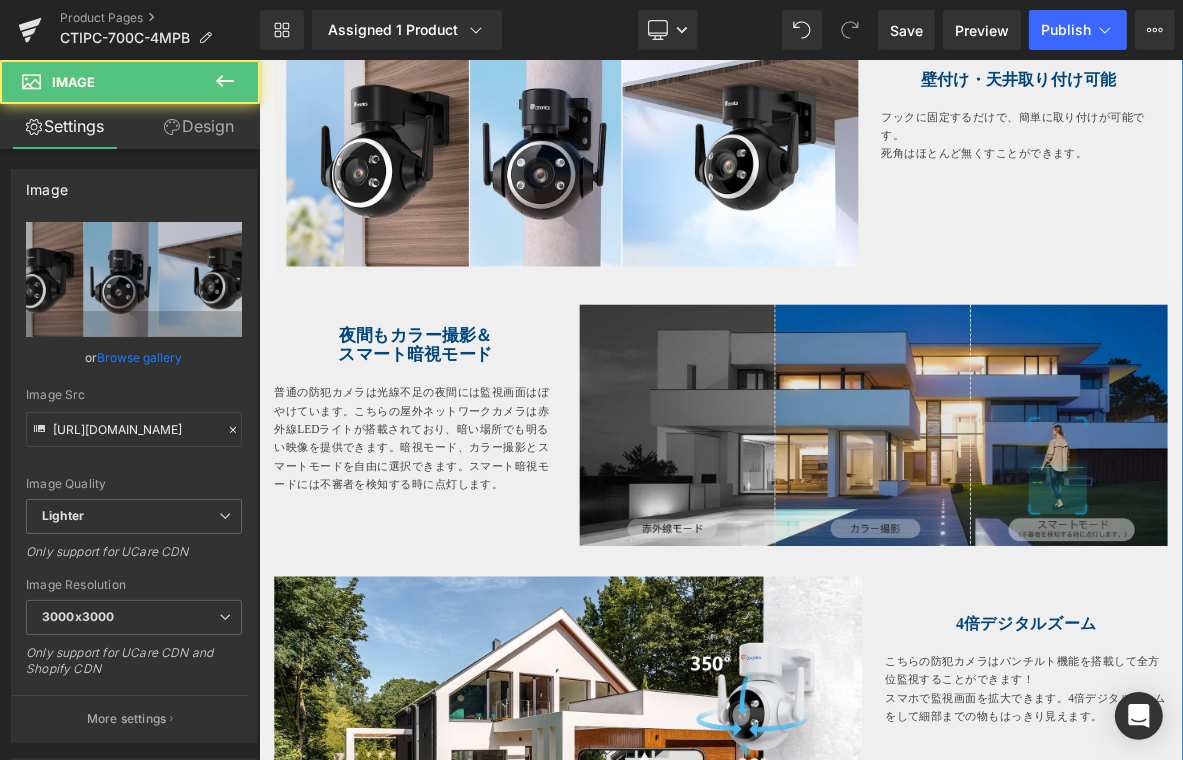 click at bounding box center [1063, 538] 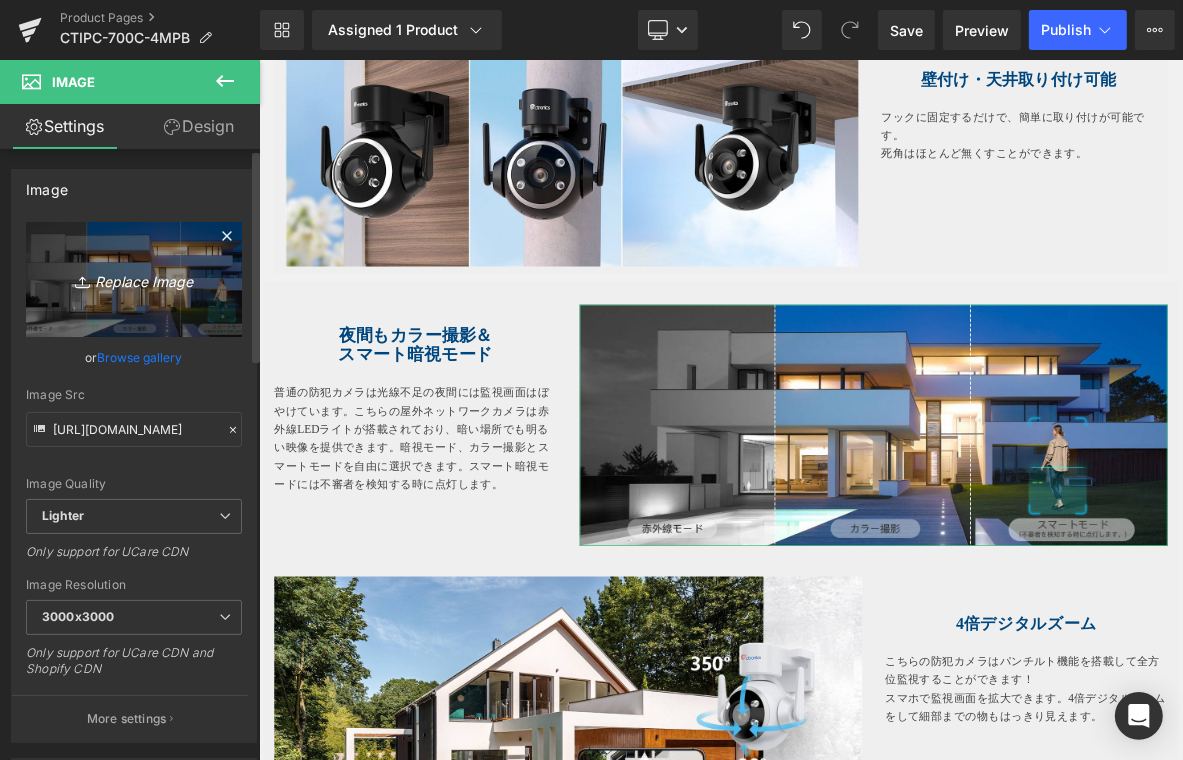 click on "Replace Image" at bounding box center [134, 279] 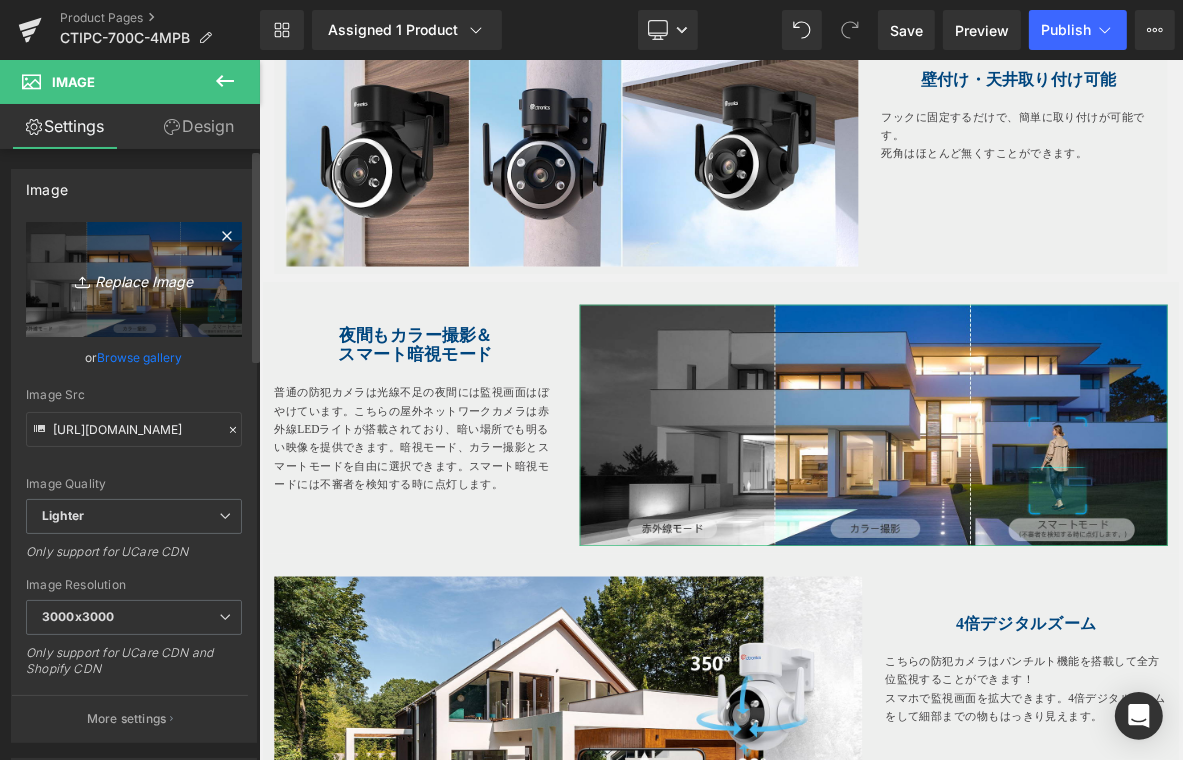 type on "C:\fakepath\5.jpg" 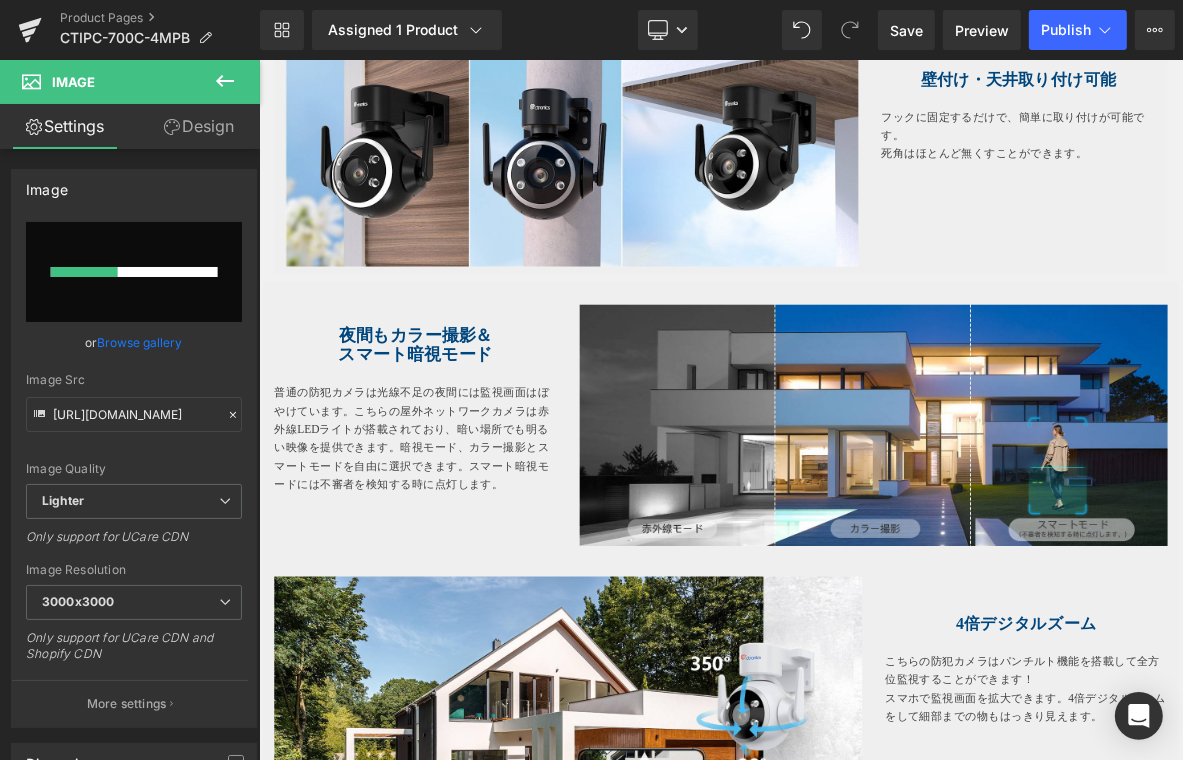 type 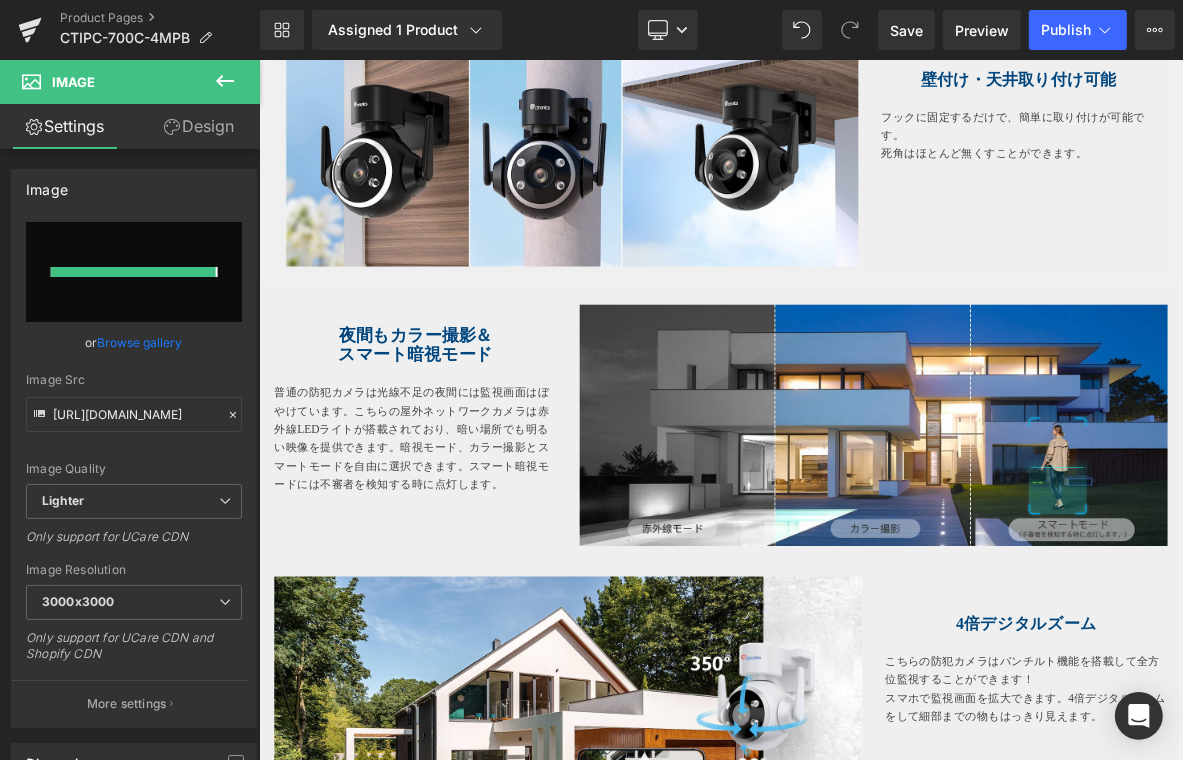 type on "https://ucarecdn.com/056f1ddb-36f1-471c-b0fd-1a3ce73a6a9b/-/format/auto/-/preview/3000x3000/-/quality/lighter/5.jpg" 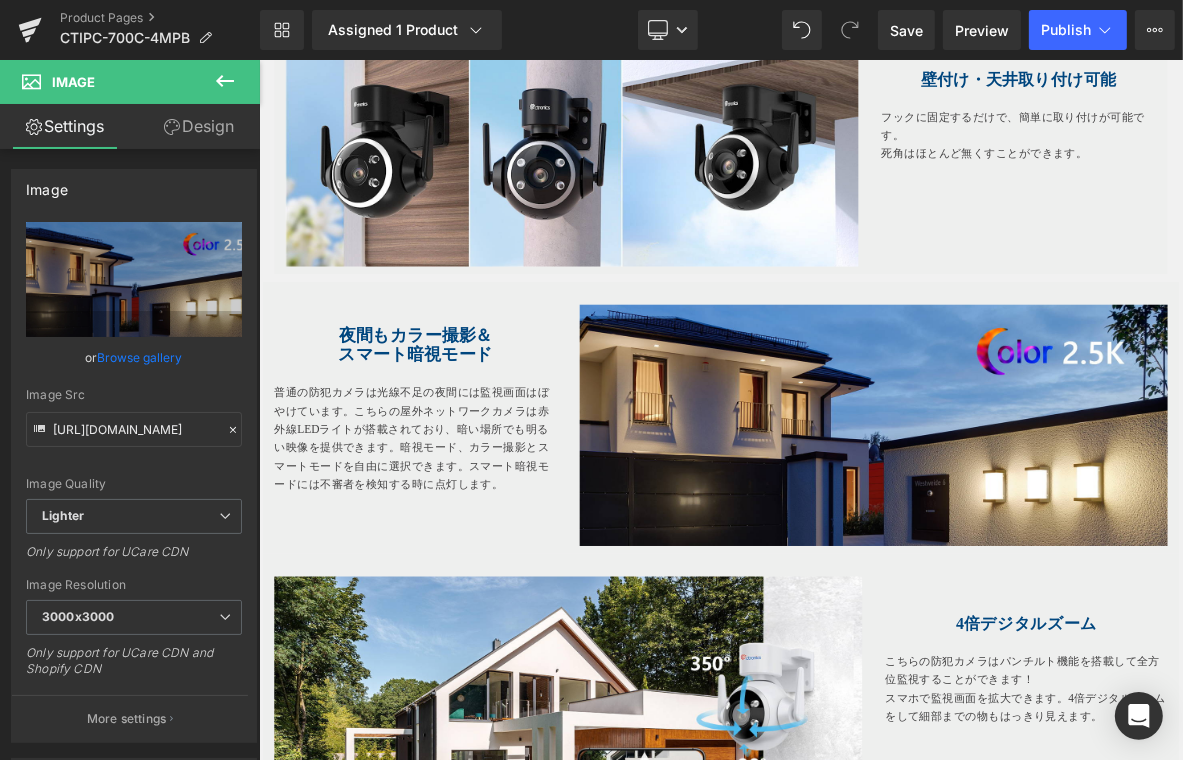 click on "Row" at bounding box center [309, 365] 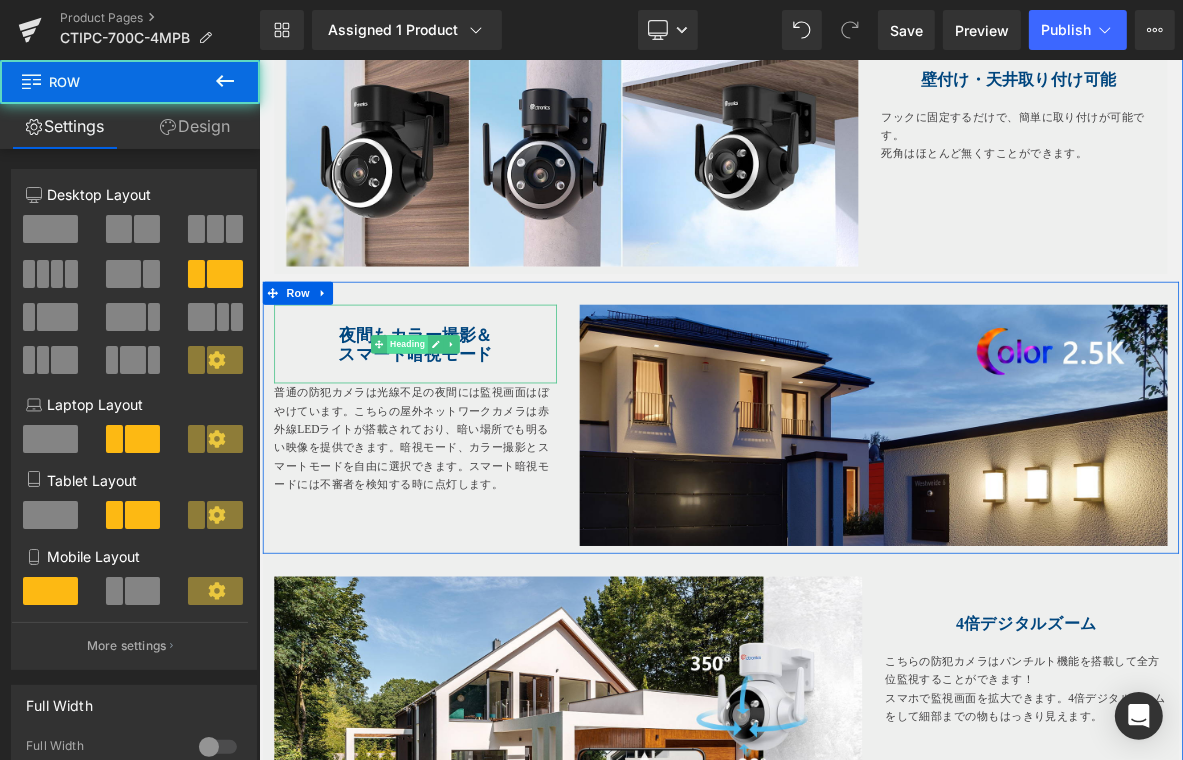 click on "Heading" at bounding box center [453, 432] 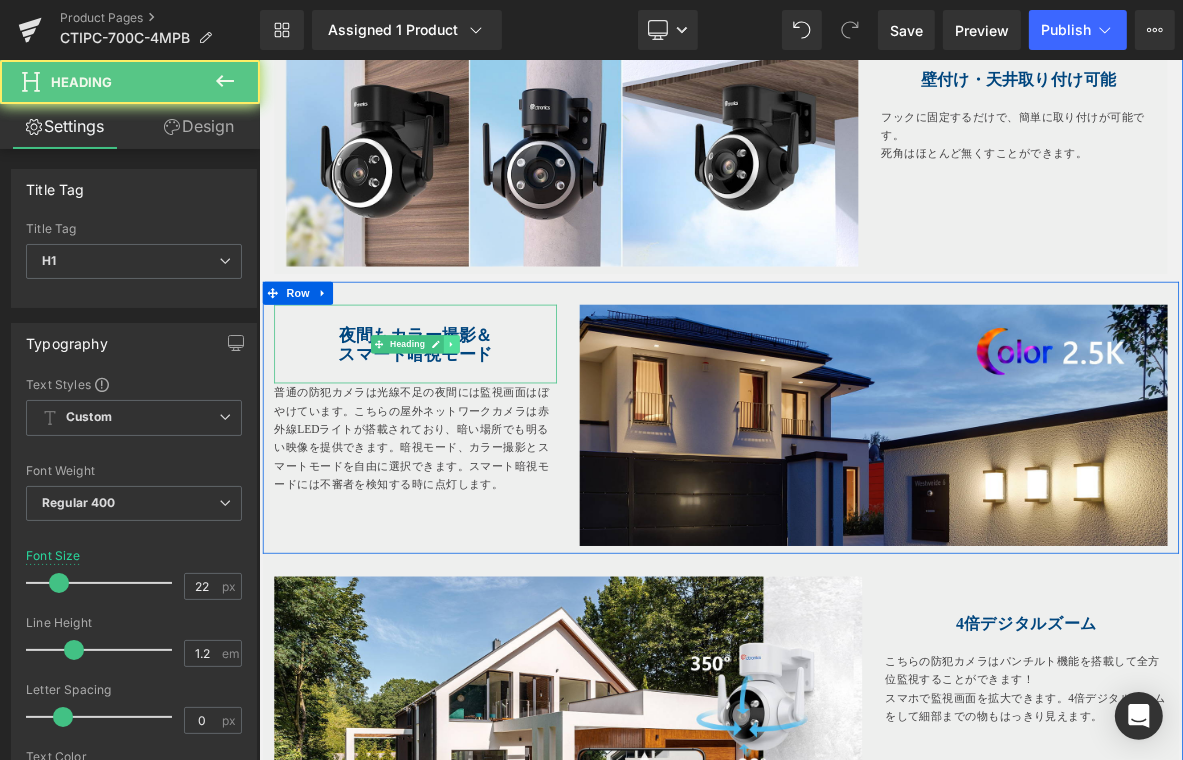 click at bounding box center (510, 432) 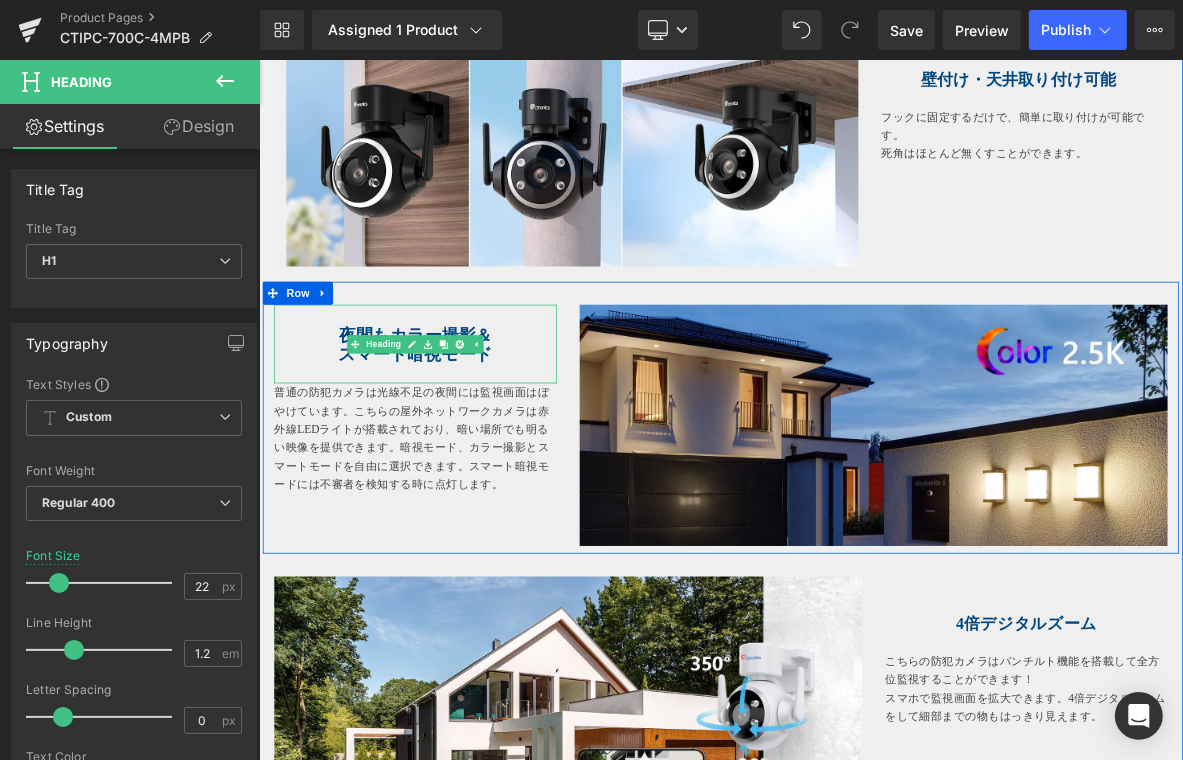 click on "スマート暗視モード" at bounding box center [463, 446] 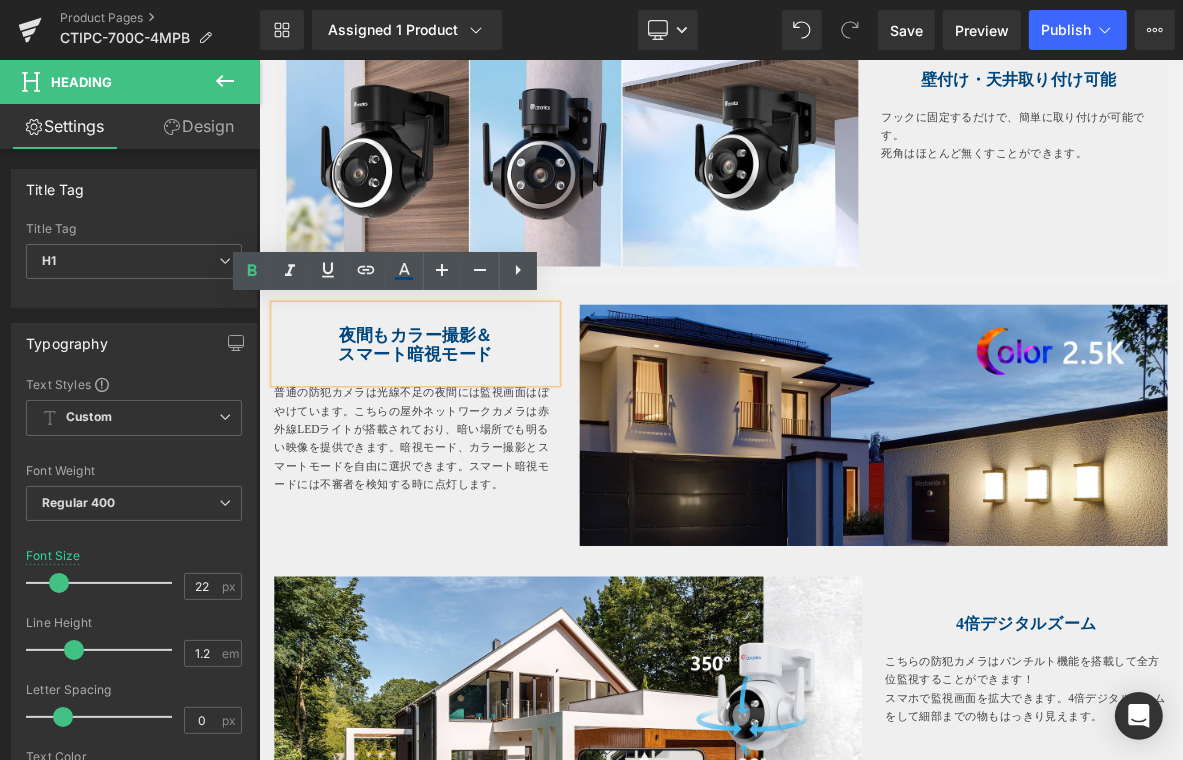 click on "スマート暗視モード" at bounding box center [463, 446] 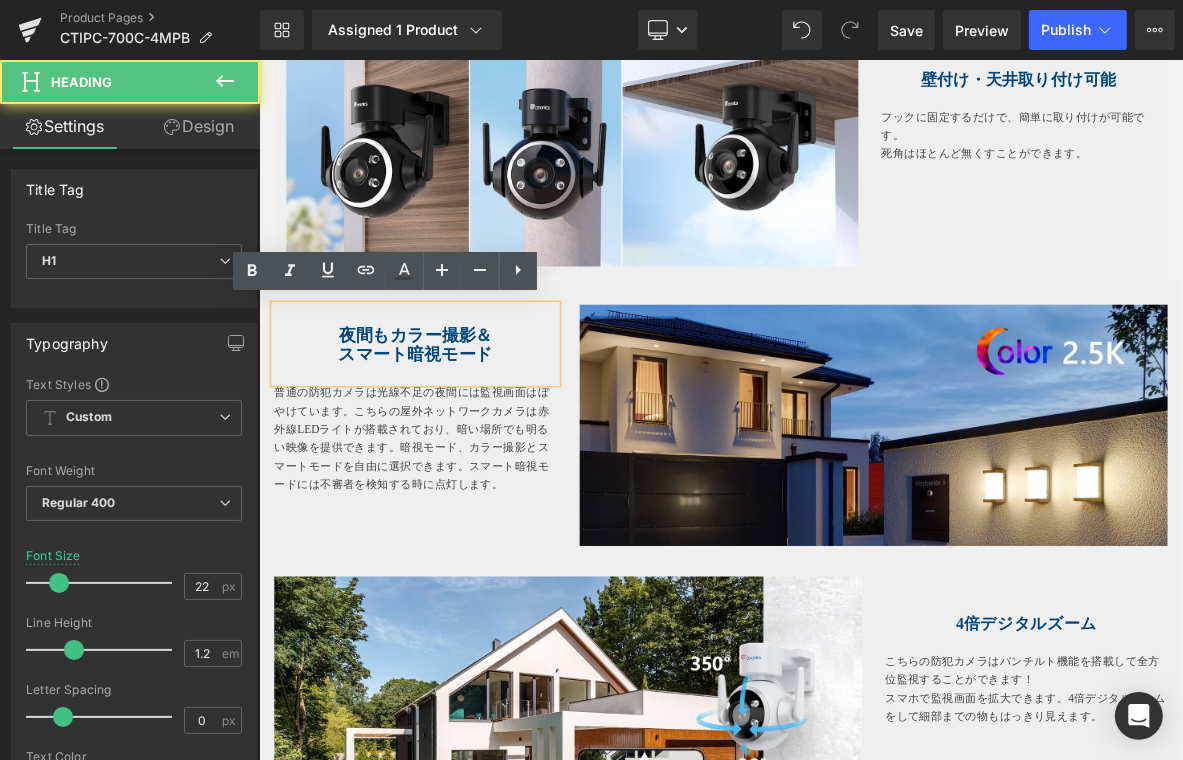 click on "スマート暗視モード" at bounding box center (463, 446) 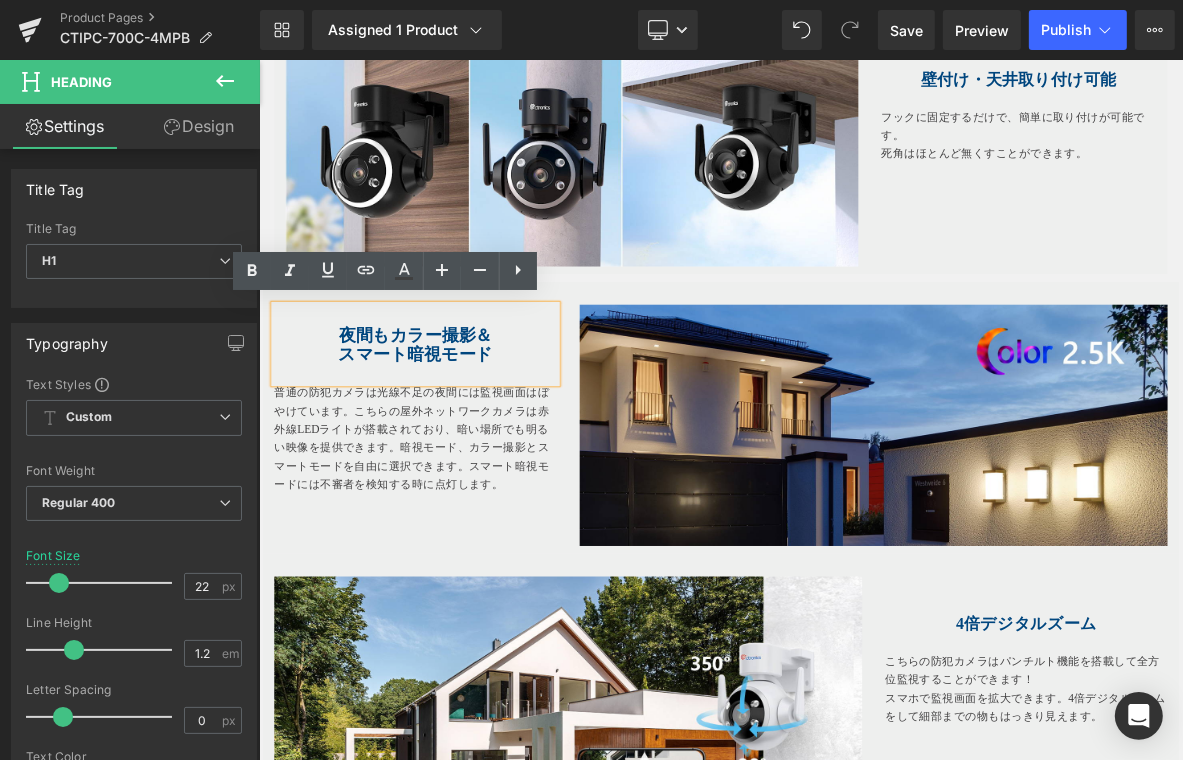 type 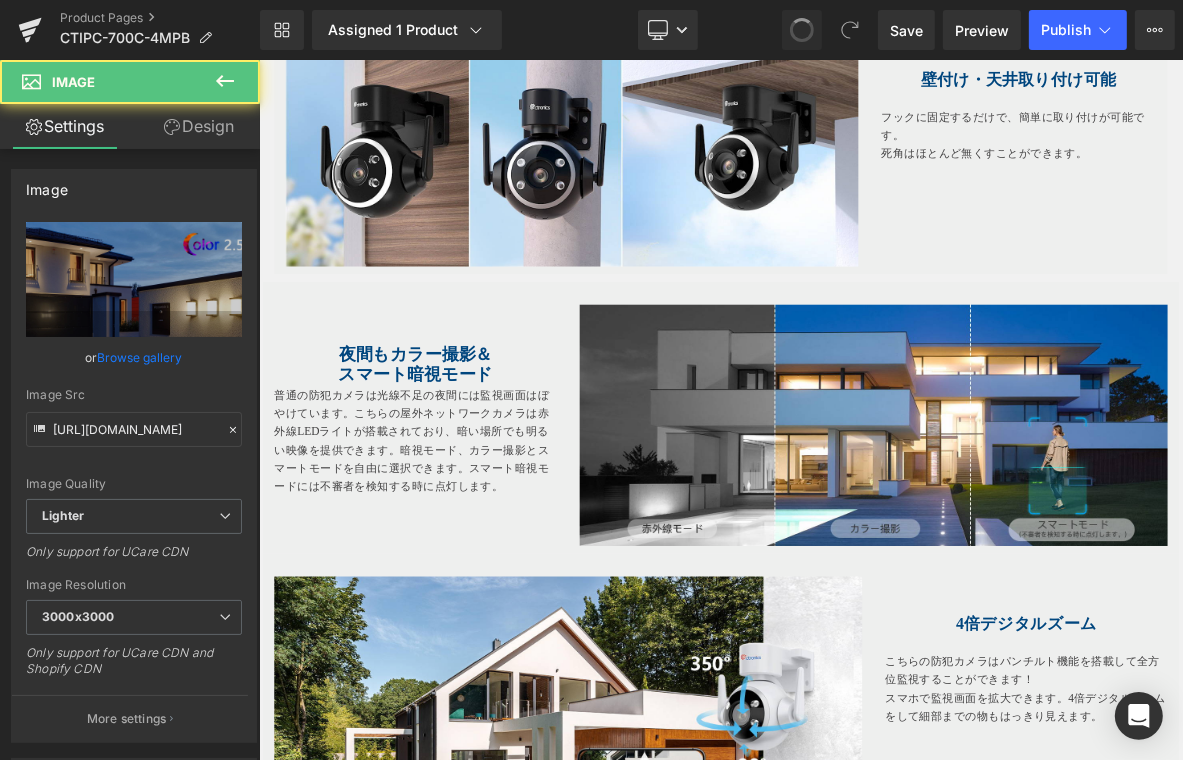 type on "[URL][DOMAIN_NAME]" 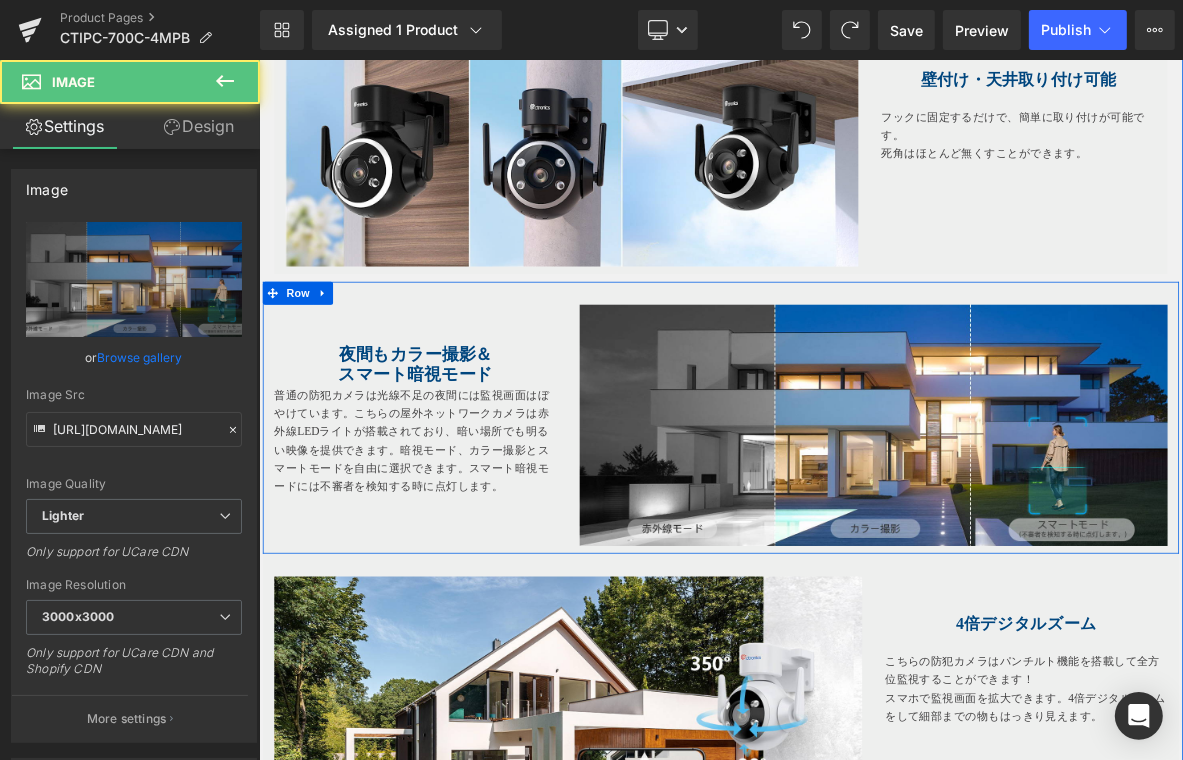 click on "スマート暗視モード" at bounding box center [462, 471] 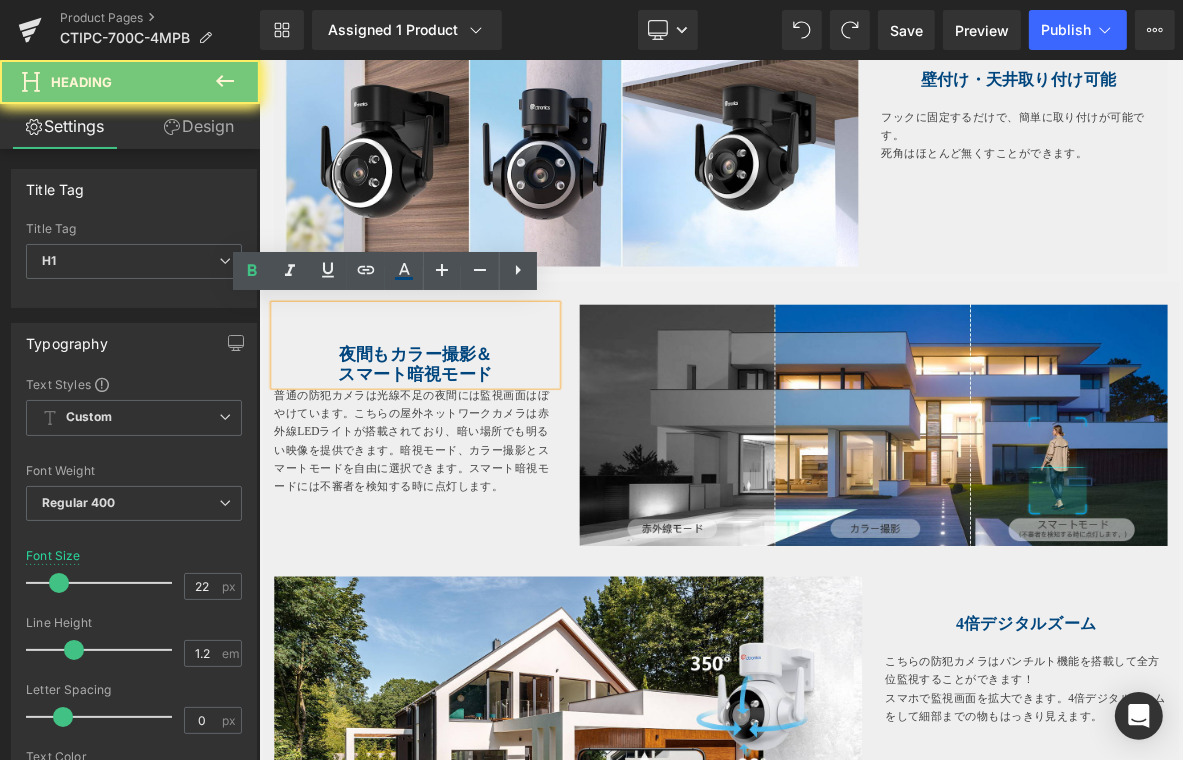 click on "夜間もカラー撮影＆" at bounding box center [462, 445] 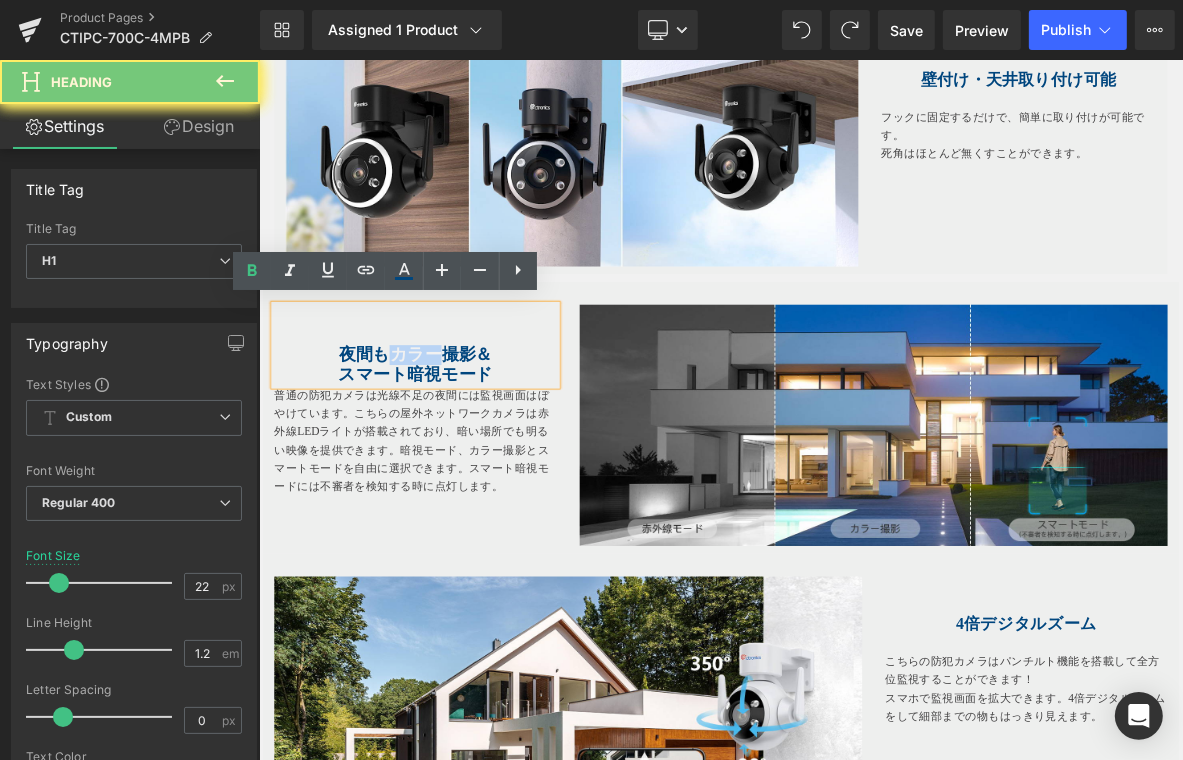 click on "夜間もカラー撮影＆" at bounding box center [462, 445] 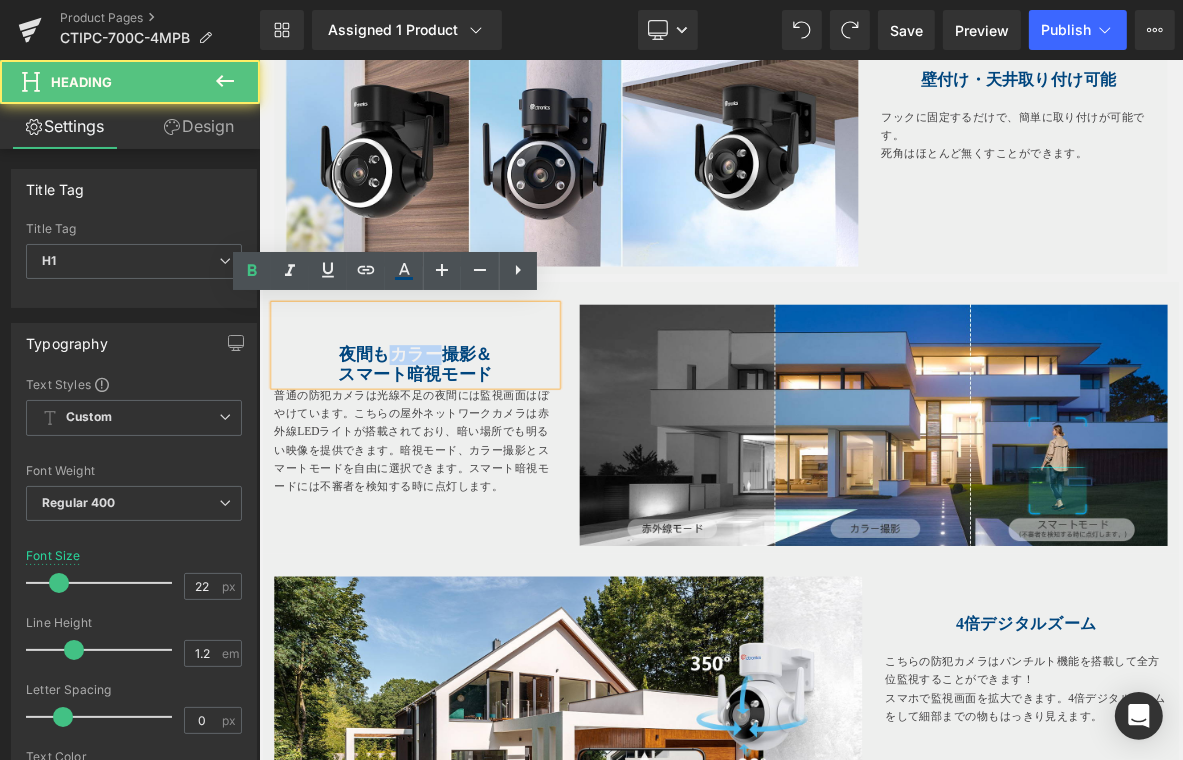 click on "夜間もカラー撮影＆" at bounding box center [462, 445] 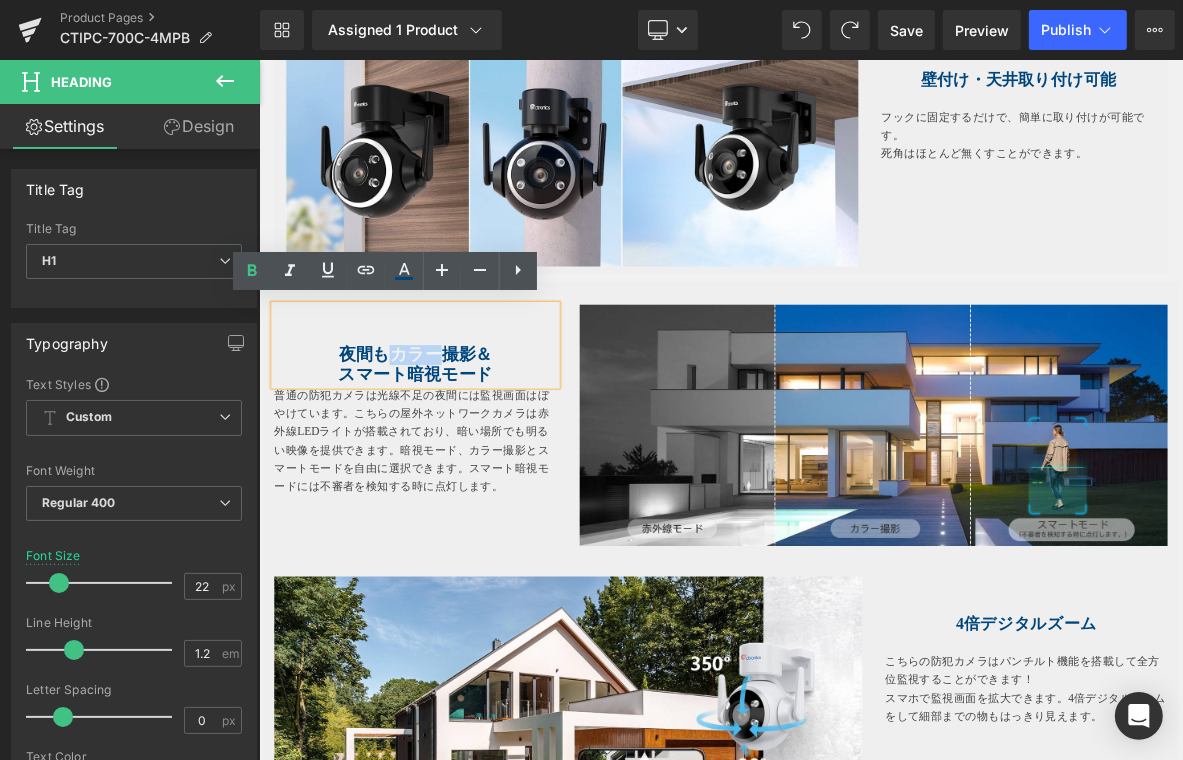 click on "夜間もカラー撮影＆" at bounding box center [462, 445] 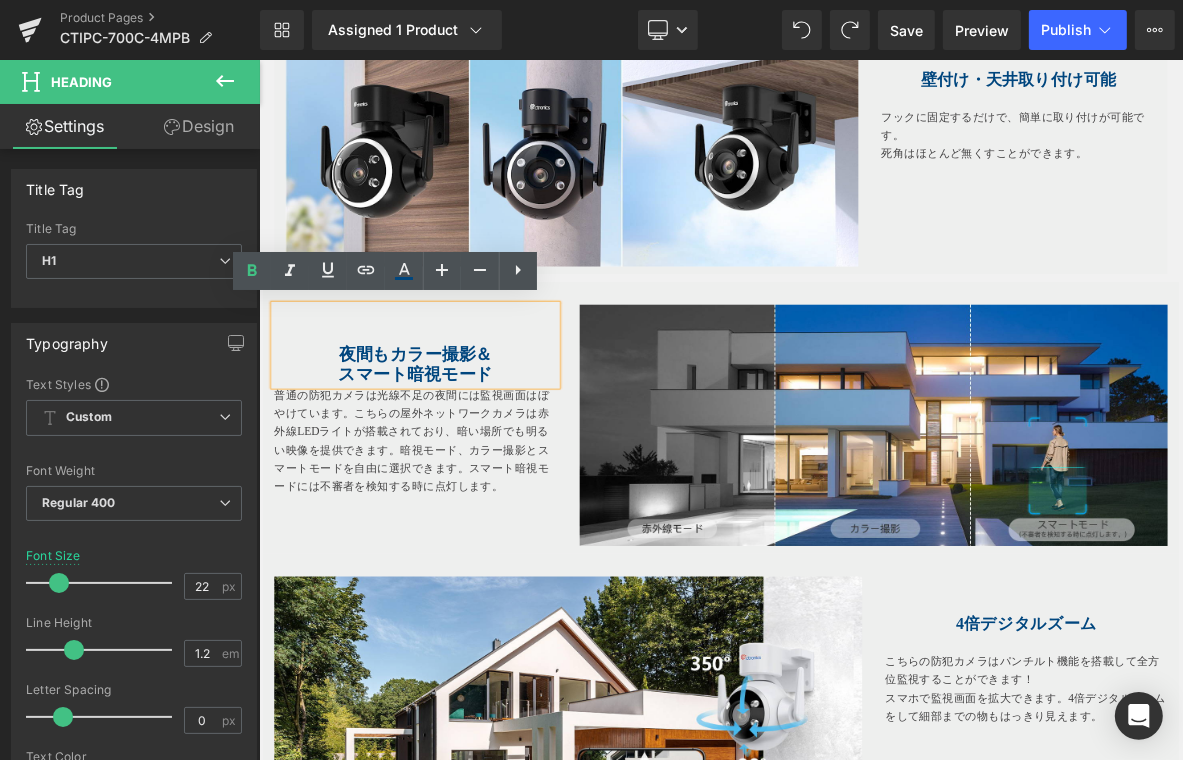 click on "夜間もカラー撮影＆" at bounding box center (463, 446) 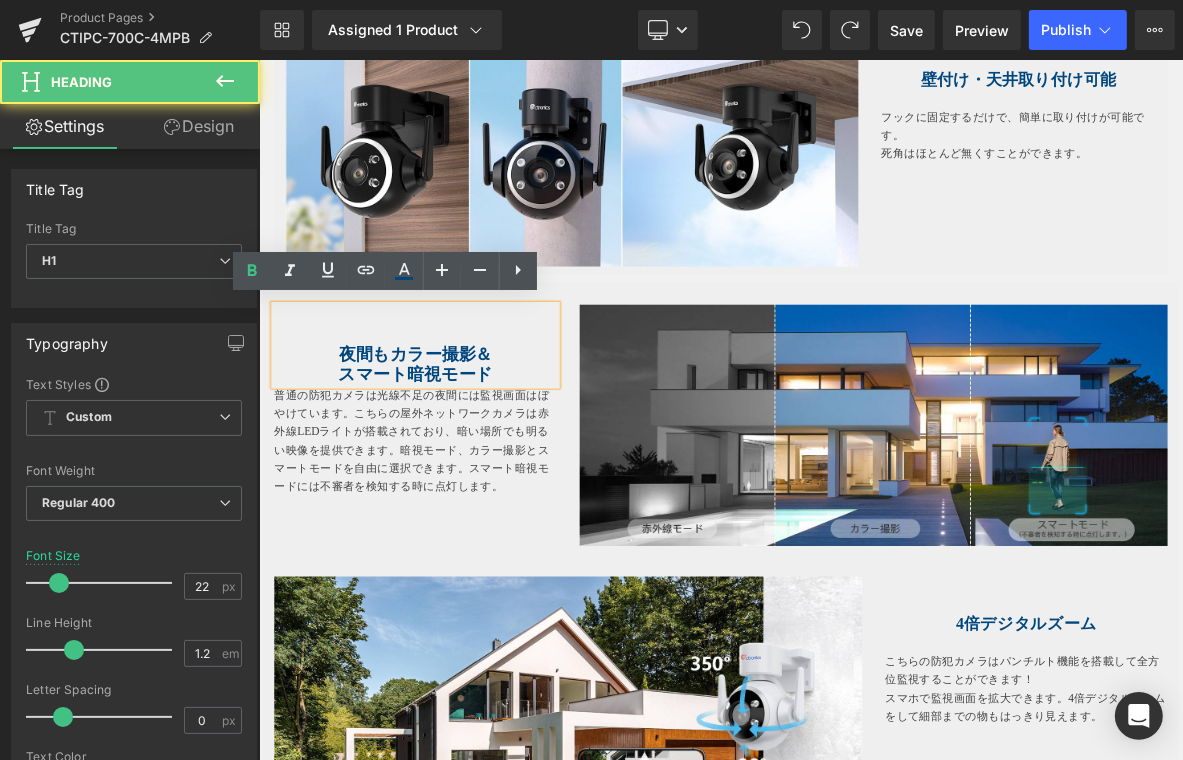 click on "夜間もカラー撮影＆" at bounding box center [463, 446] 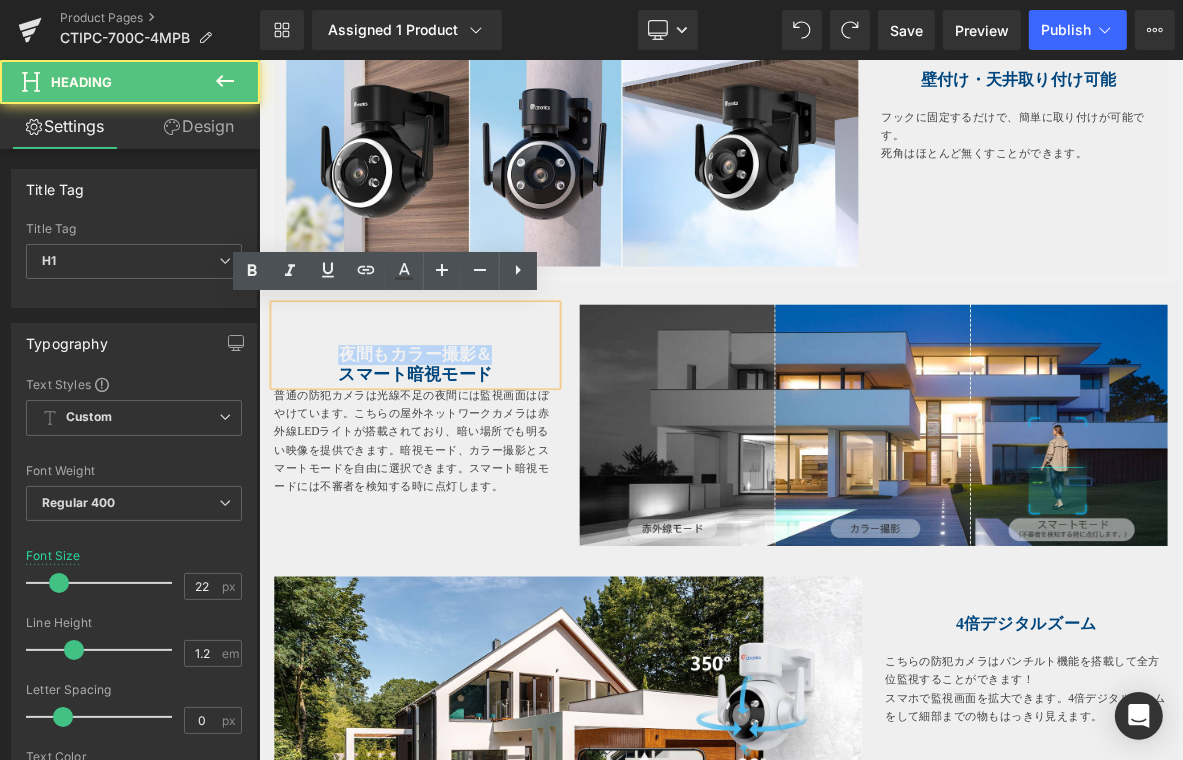 click on "夜間もカラー撮影＆" at bounding box center [463, 446] 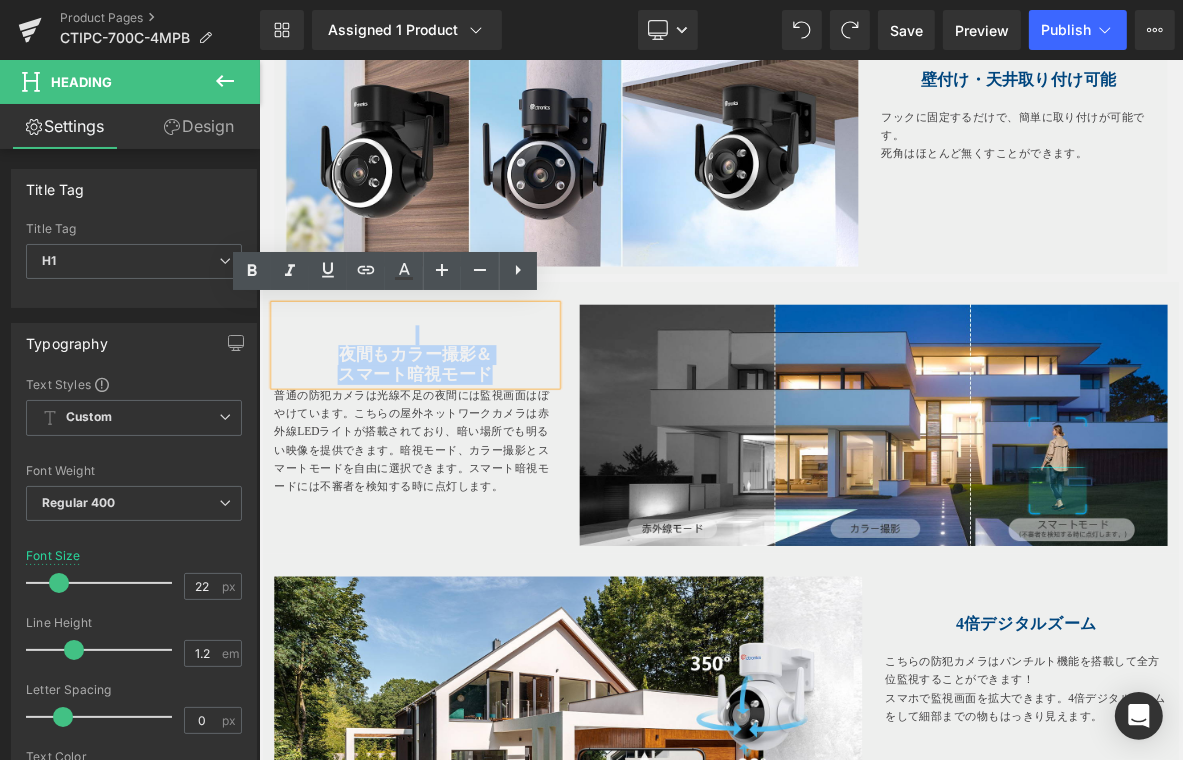 drag, startPoint x: 568, startPoint y: 466, endPoint x: 298, endPoint y: 426, distance: 272.94687 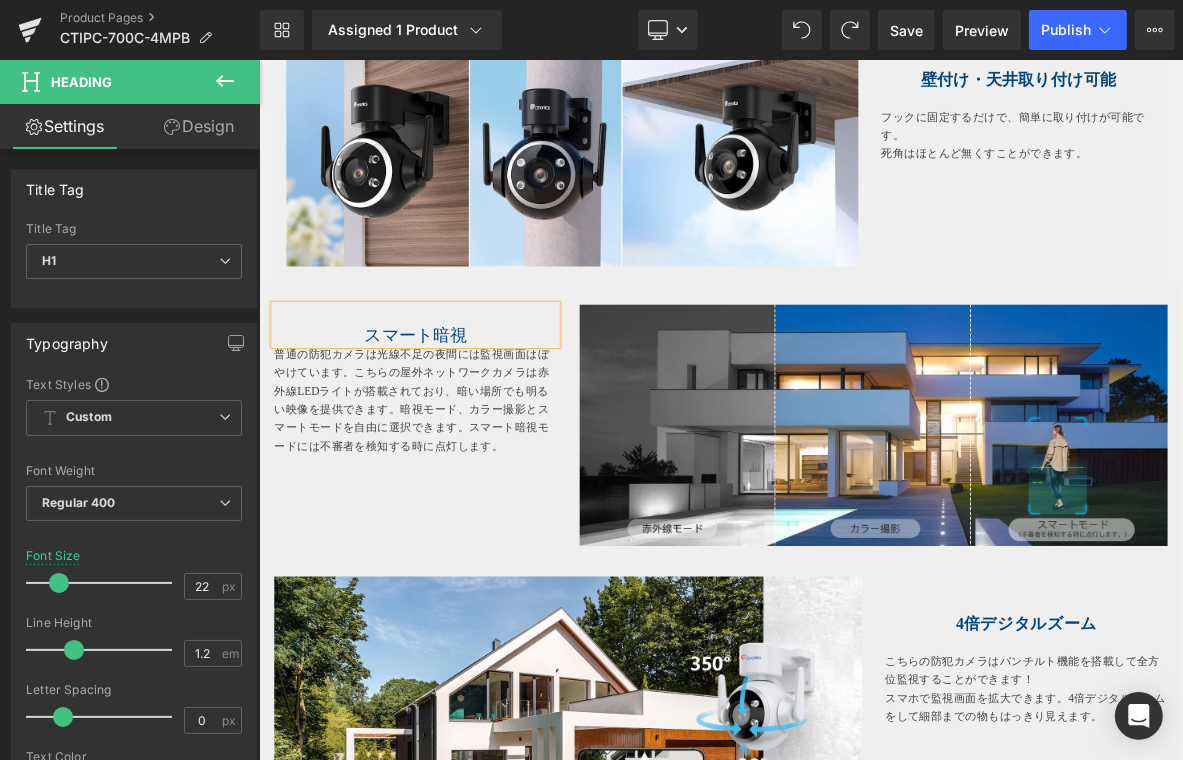 click on "スマート暗視" at bounding box center [463, 420] 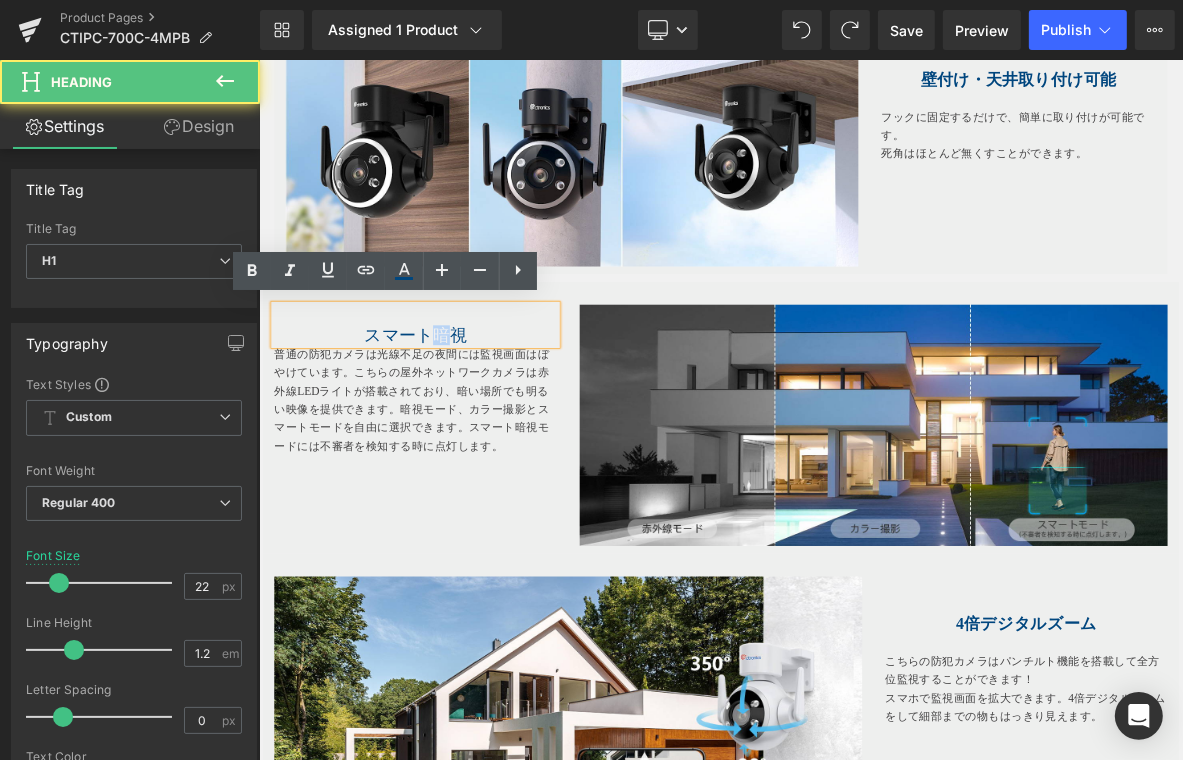 click on "スマート暗視" at bounding box center [463, 420] 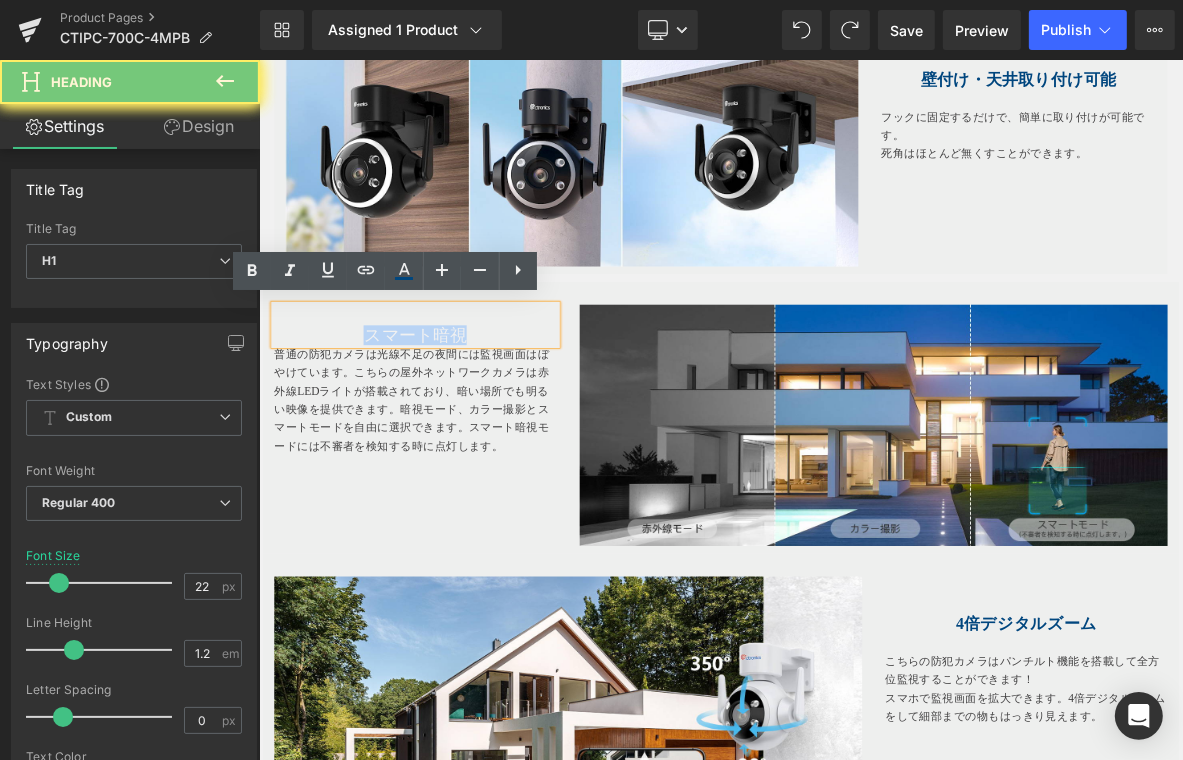 click on "スマート暗視" at bounding box center [463, 420] 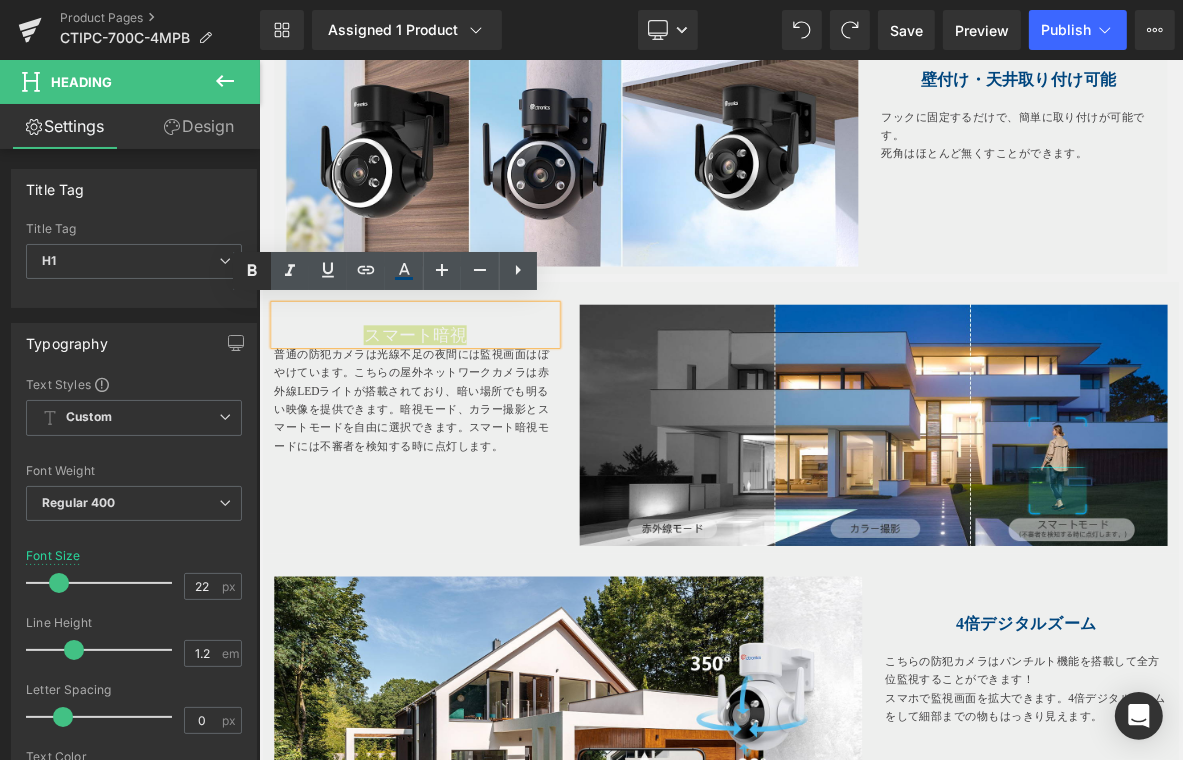click 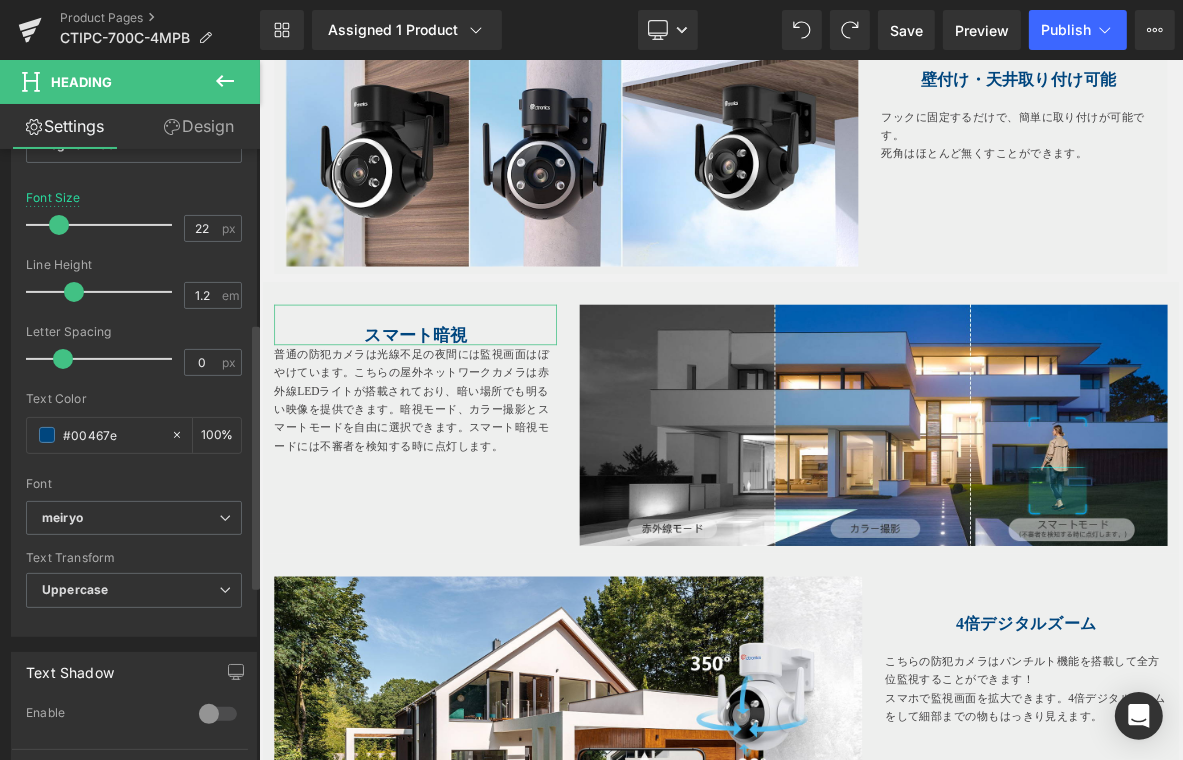 scroll, scrollTop: 400, scrollLeft: 0, axis: vertical 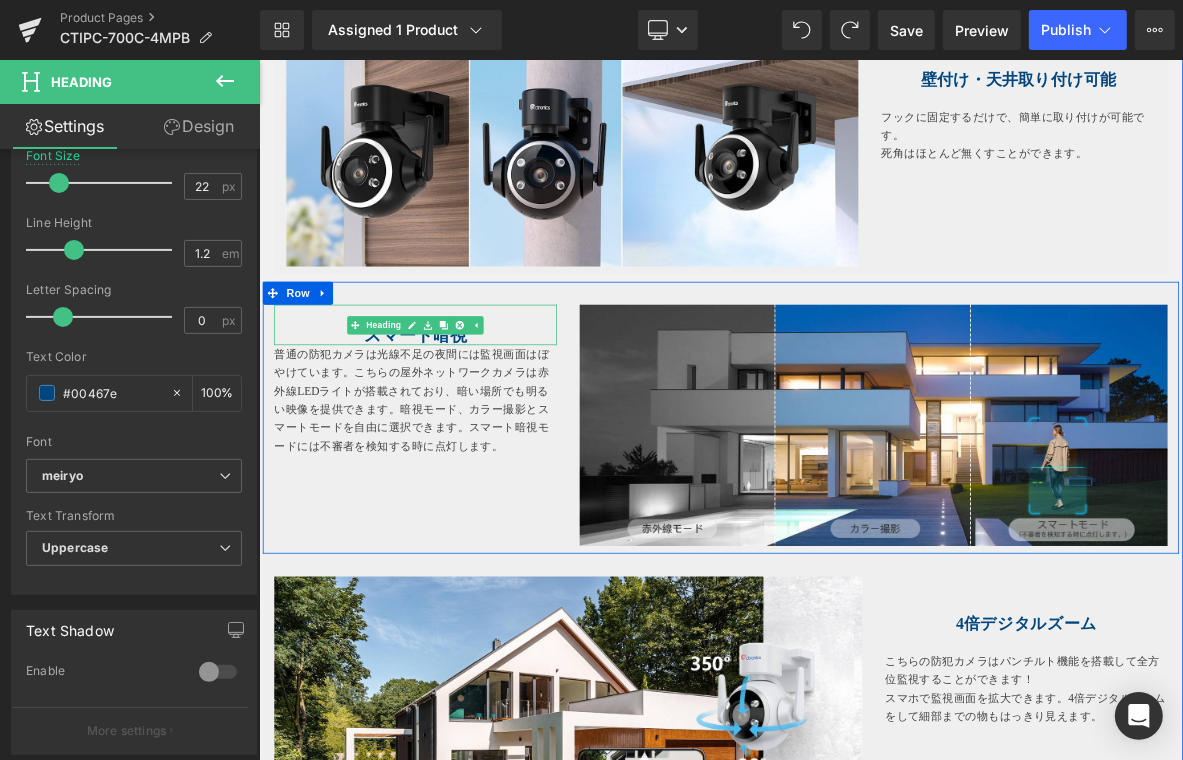 drag, startPoint x: 305, startPoint y: 418, endPoint x: 360, endPoint y: 429, distance: 56.089214 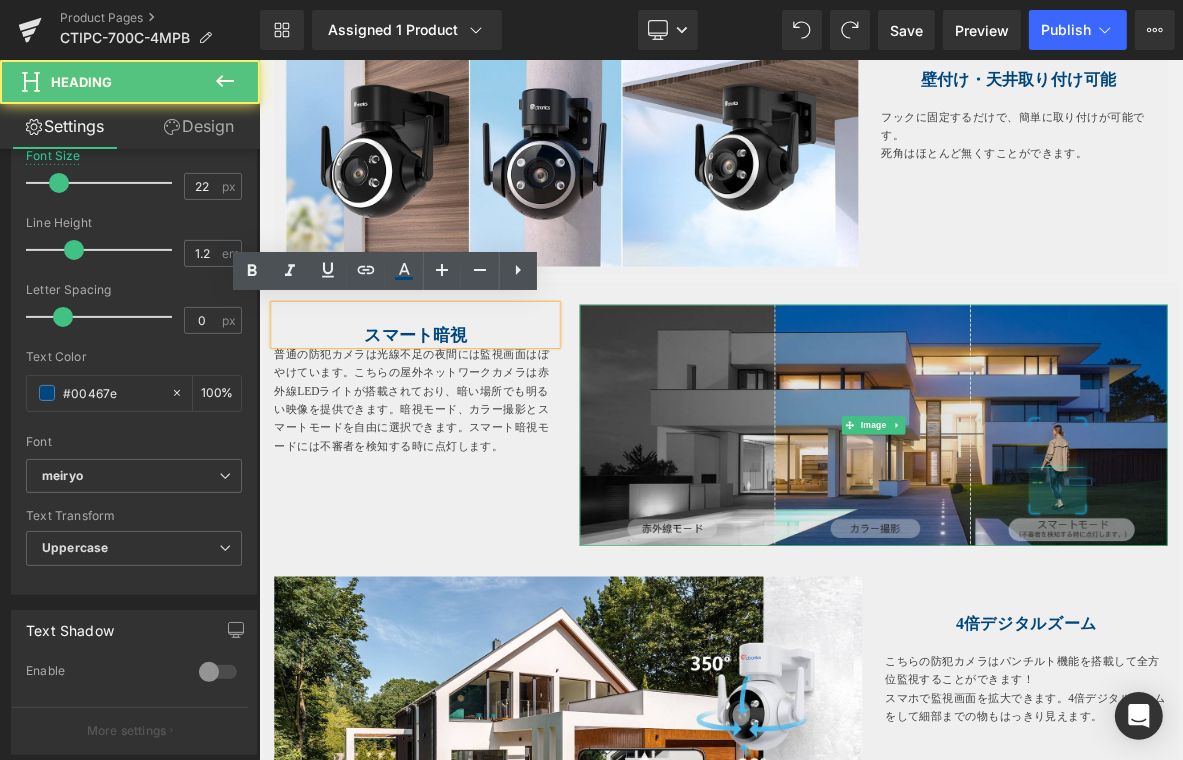 click at bounding box center [1063, 538] 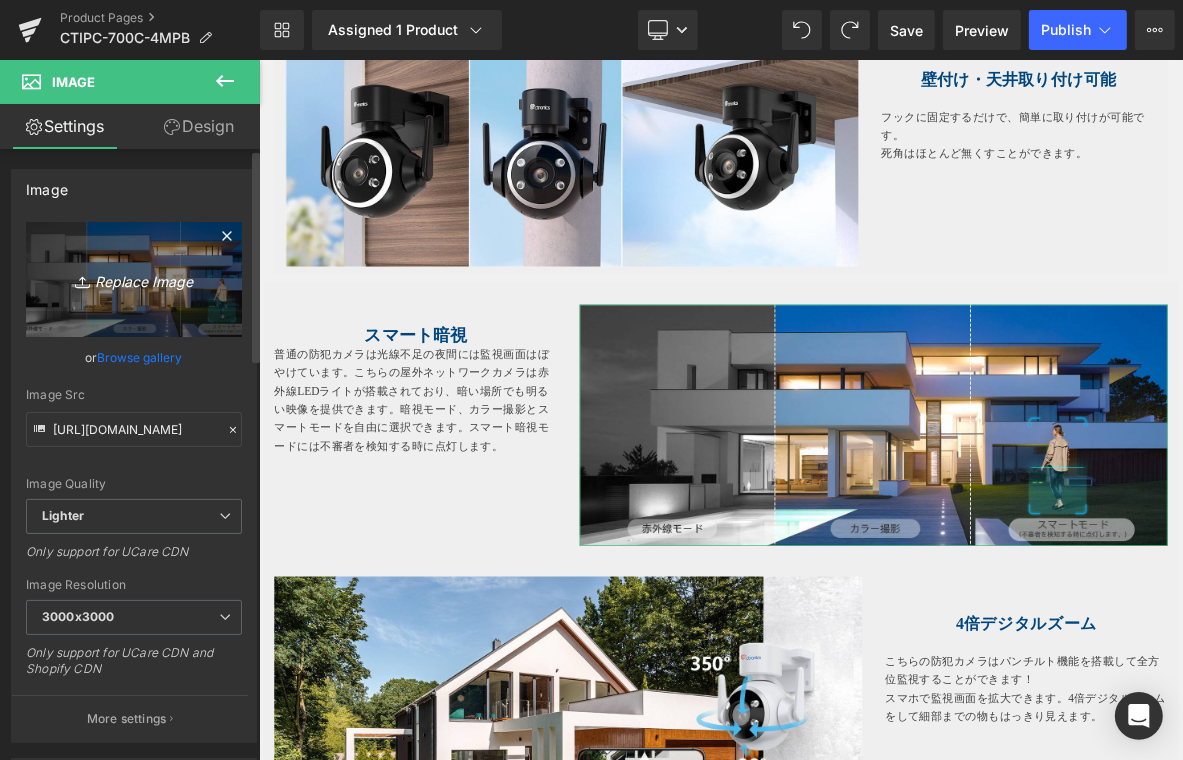 click on "Replace Image" at bounding box center (134, 279) 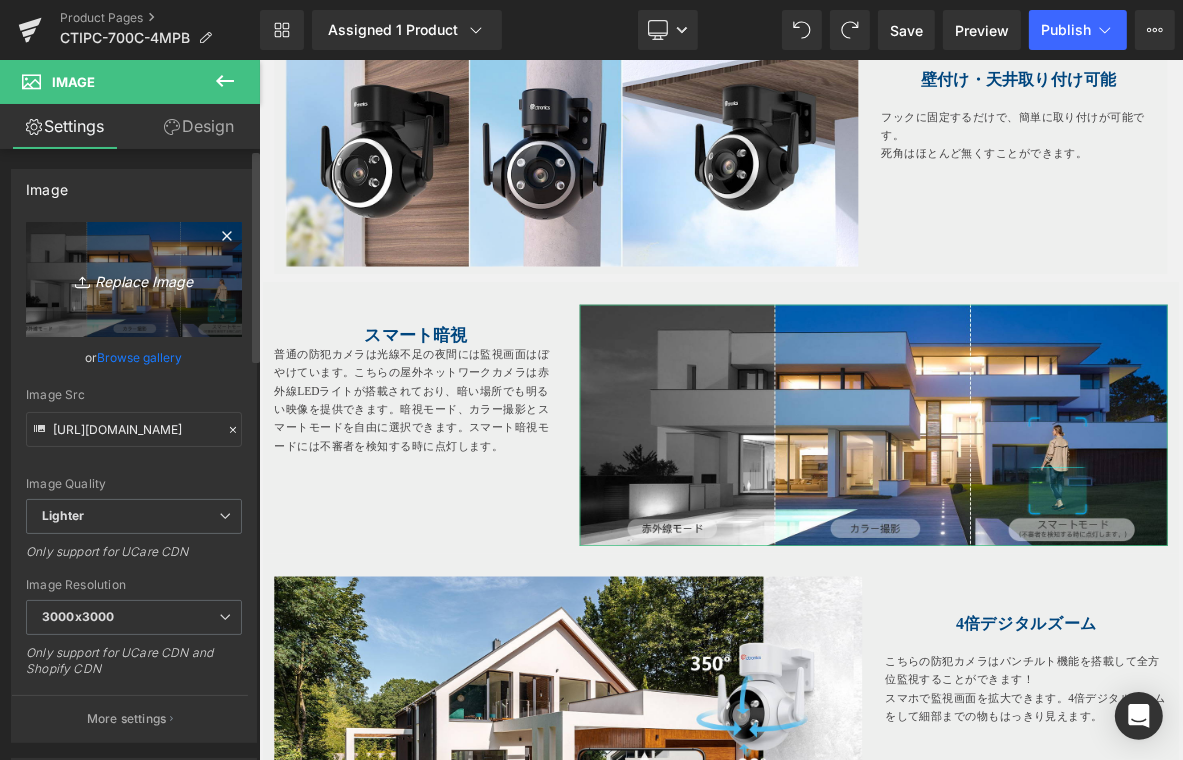 type on "C:\fakepath\5.jpg" 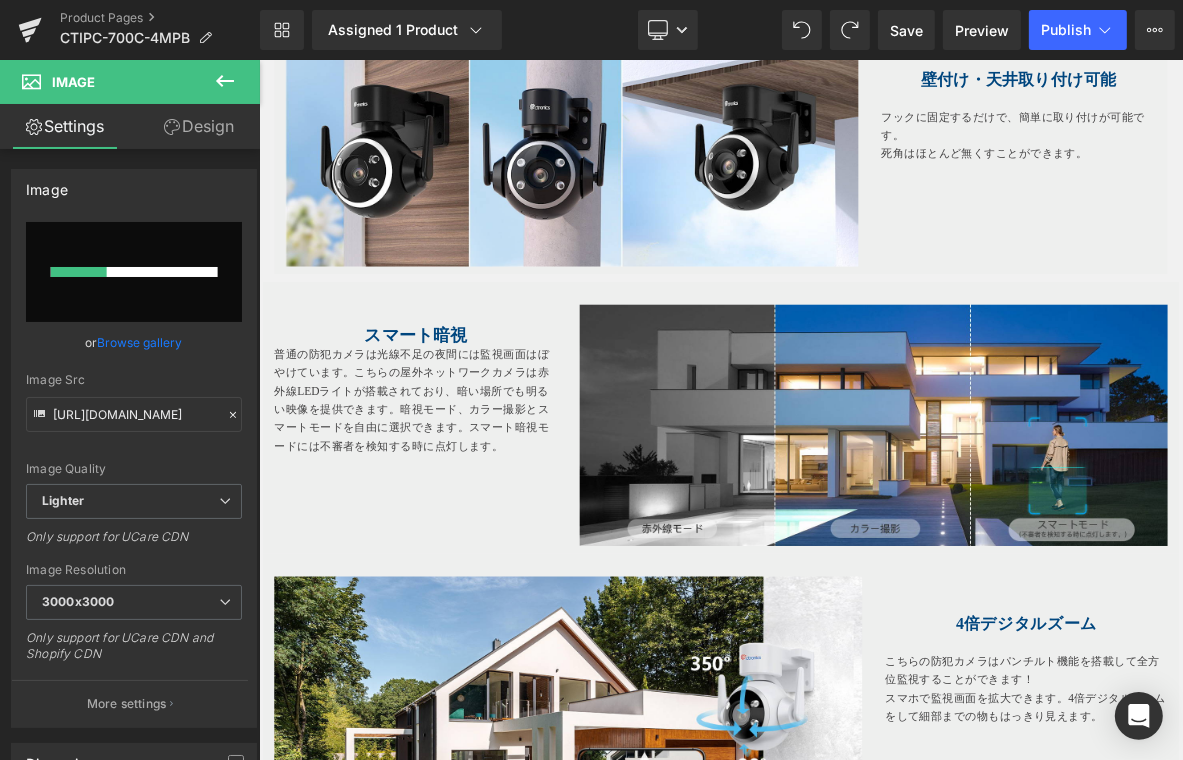 type 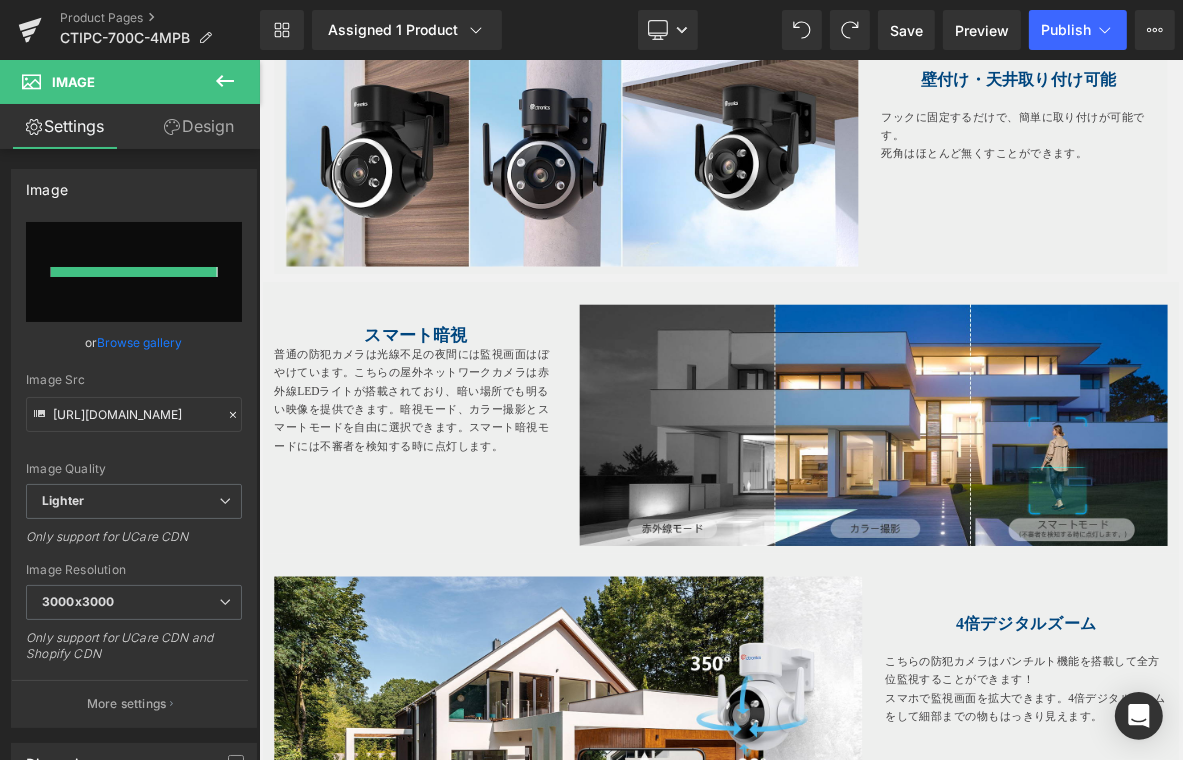 type on "https://ucarecdn.com/1121e8e0-f85b-4979-8d39-e899bd2c1b08/-/format/auto/-/preview/3000x3000/-/quality/lighter/5.jpg" 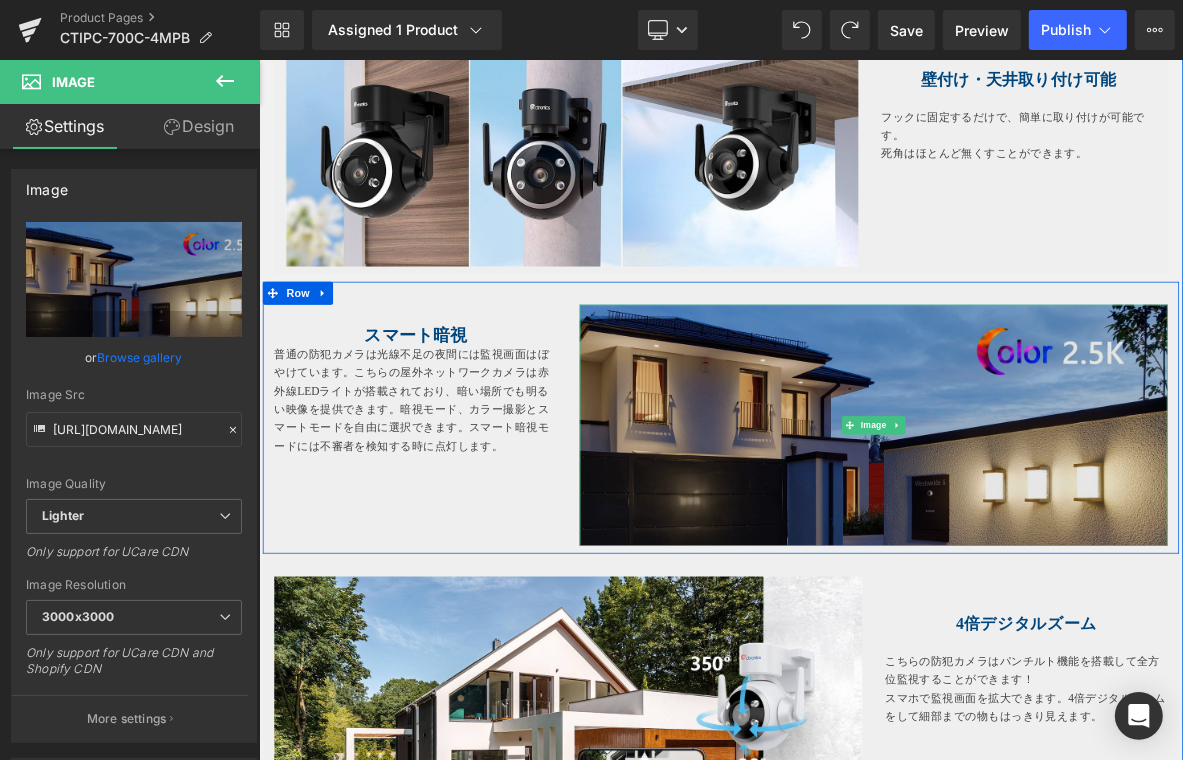 click at bounding box center (1063, 538) 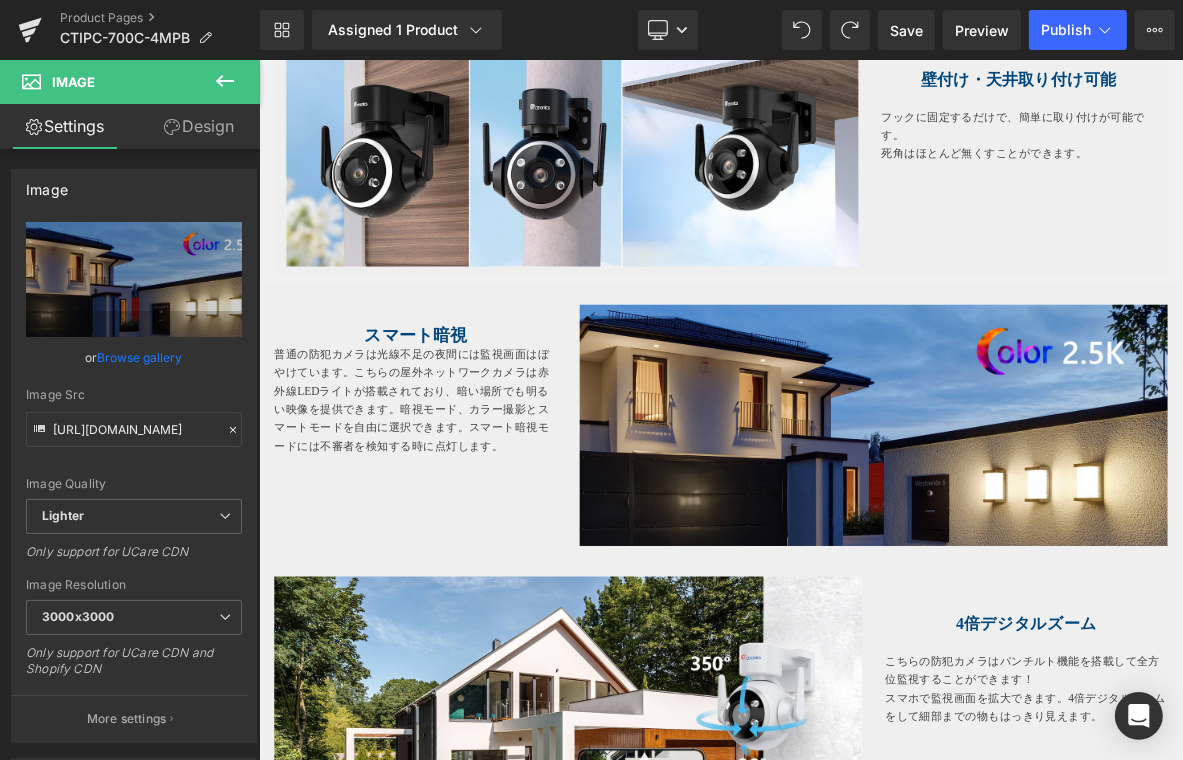 drag, startPoint x: 334, startPoint y: 495, endPoint x: 444, endPoint y: 491, distance: 110.0727 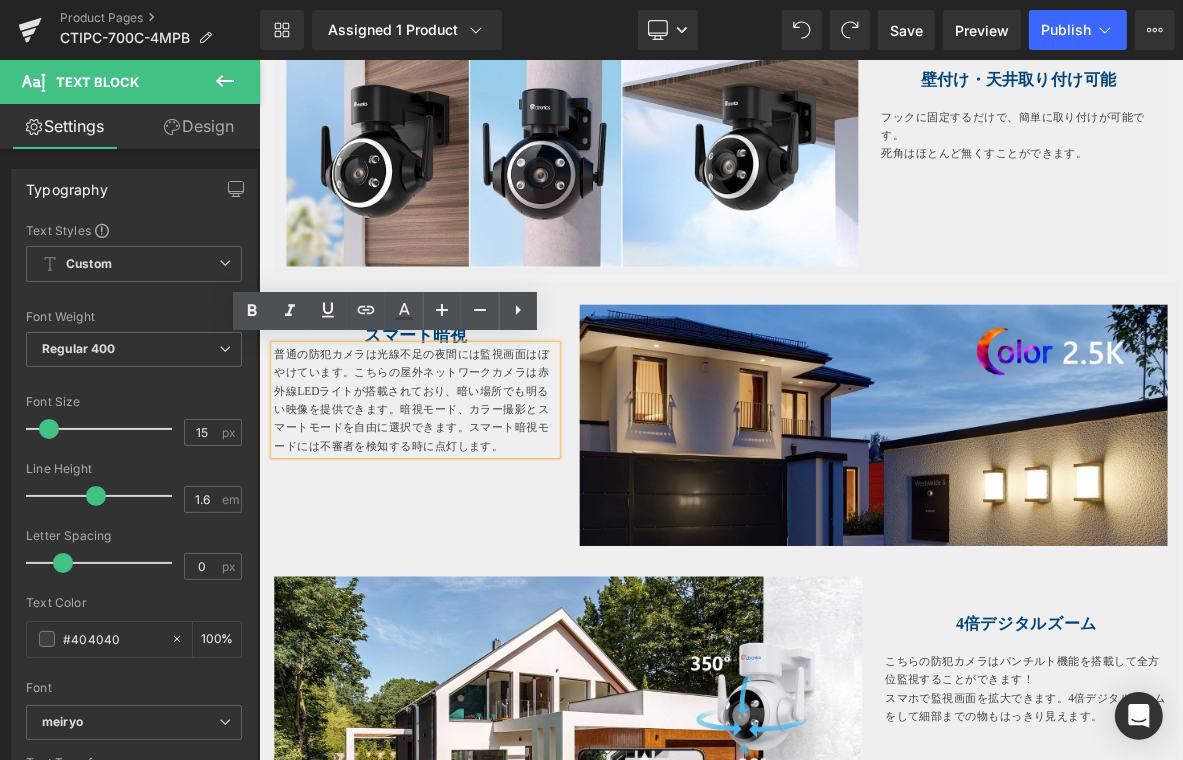 drag, startPoint x: 577, startPoint y: 560, endPoint x: 270, endPoint y: 427, distance: 334.57138 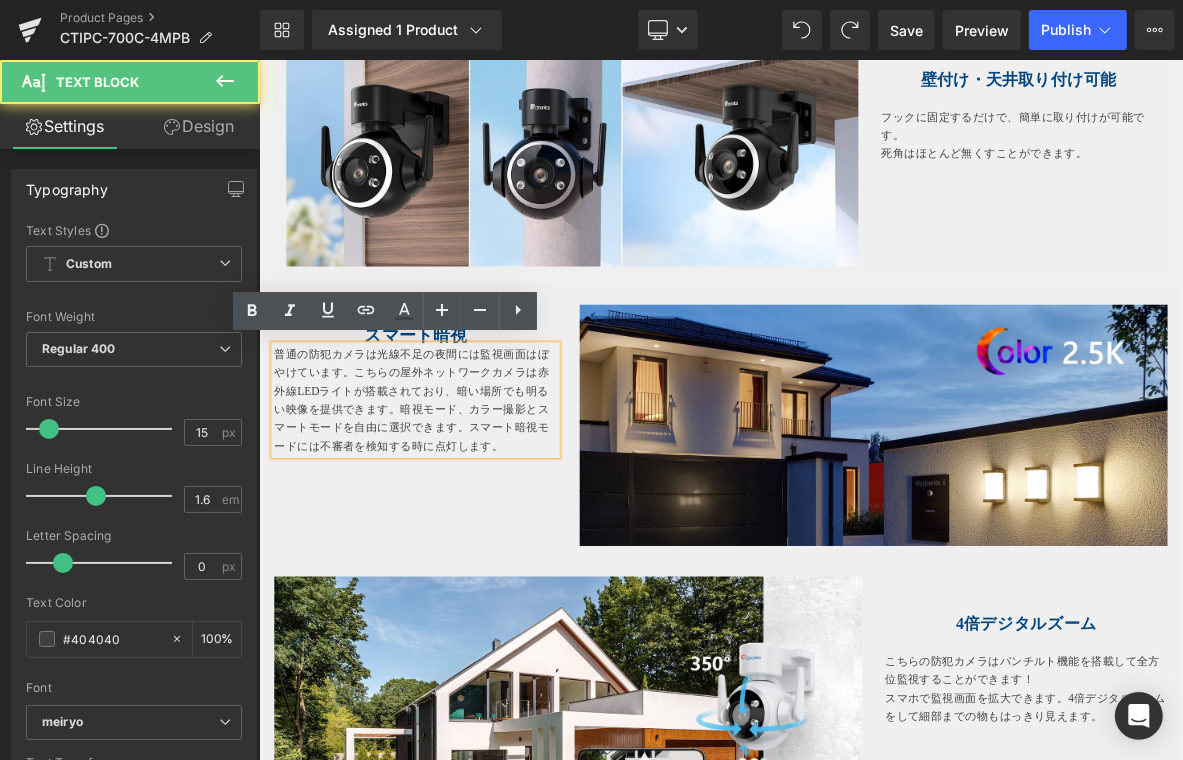 click on "普通の防犯カメラは光線不足の夜間には監視画面はぼやけています。こちらの屋外ネットワークカメラは赤外線LEDライトが搭載されており、暗い場所でも明るい映像を提供できます。暗視モード、カラー撮影とスマートモードを自由に選択できます。スマート暗視モードには不審者を検知する時に点灯します。" at bounding box center (463, 505) 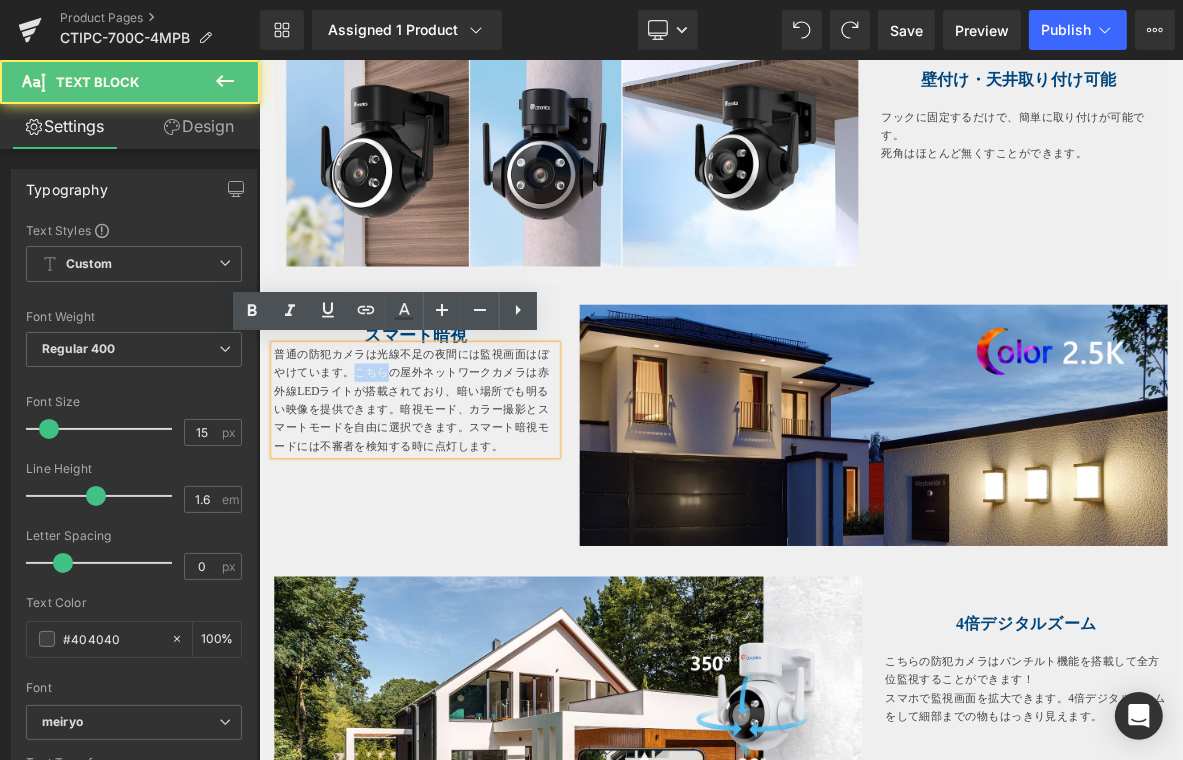 click on "普通の防犯カメラは光線不足の夜間には監視画面はぼやけています。こちらの屋外ネットワークカメラは赤外線LEDライトが搭載されており、暗い場所でも明るい映像を提供できます。暗視モード、カラー撮影とスマートモードを自由に選択できます。スマート暗視モードには不審者を検知する時に点灯します。" at bounding box center [463, 505] 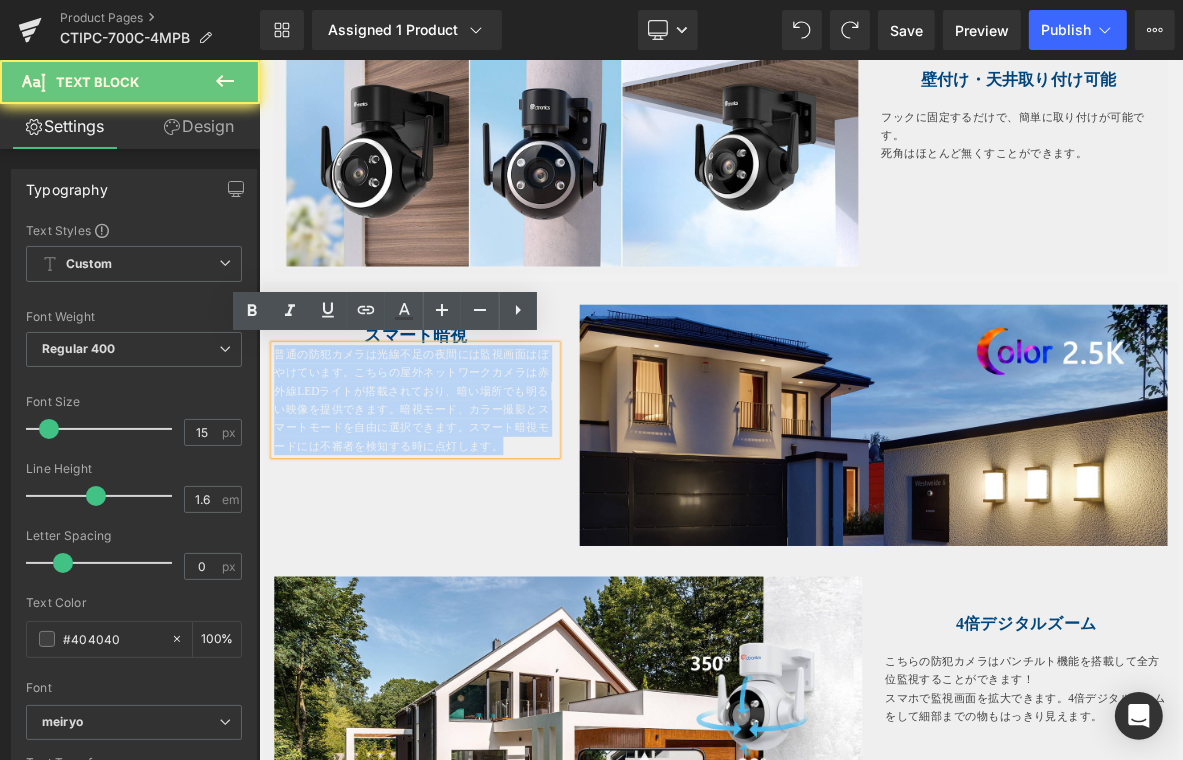 click on "普通の防犯カメラは光線不足の夜間には監視画面はぼやけています。こちらの屋外ネットワークカメラは赤外線LEDライトが搭載されており、暗い場所でも明るい映像を提供できます。暗視モード、カラー撮影とスマートモードを自由に選択できます。スマート暗視モードには不審者を検知する時に点灯します。" at bounding box center (463, 505) 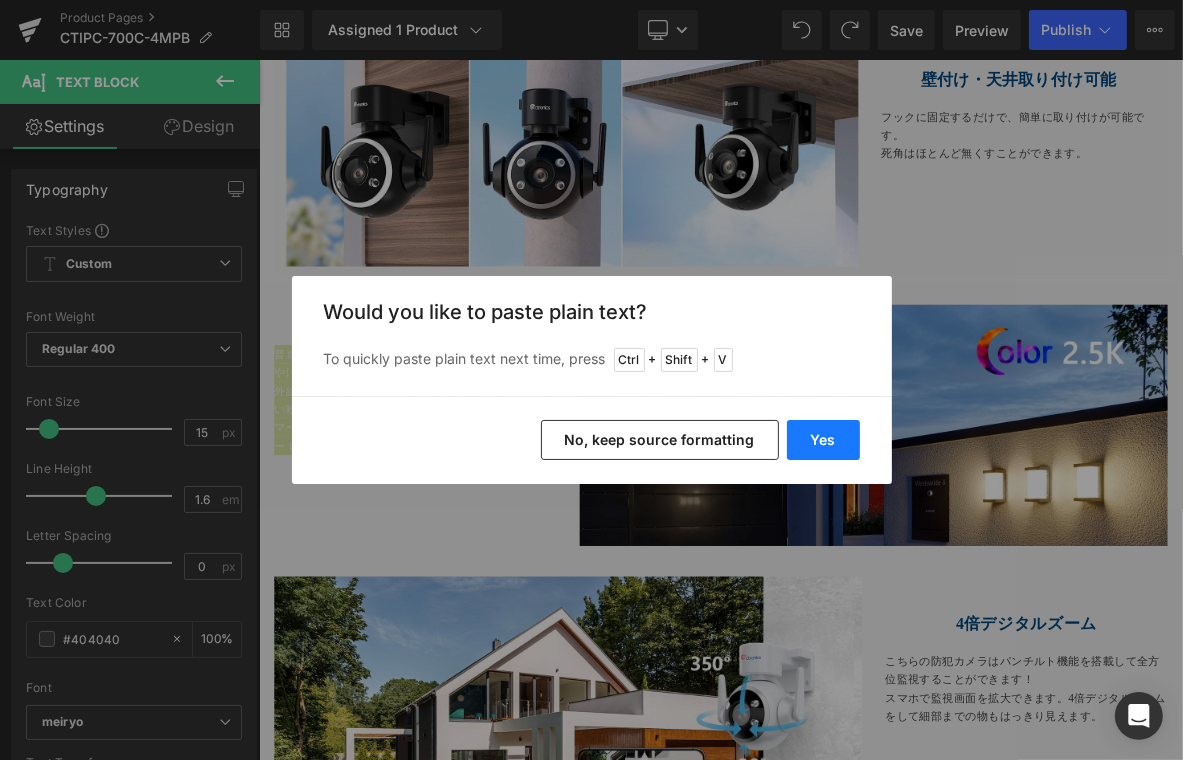 click on "Yes" at bounding box center (823, 440) 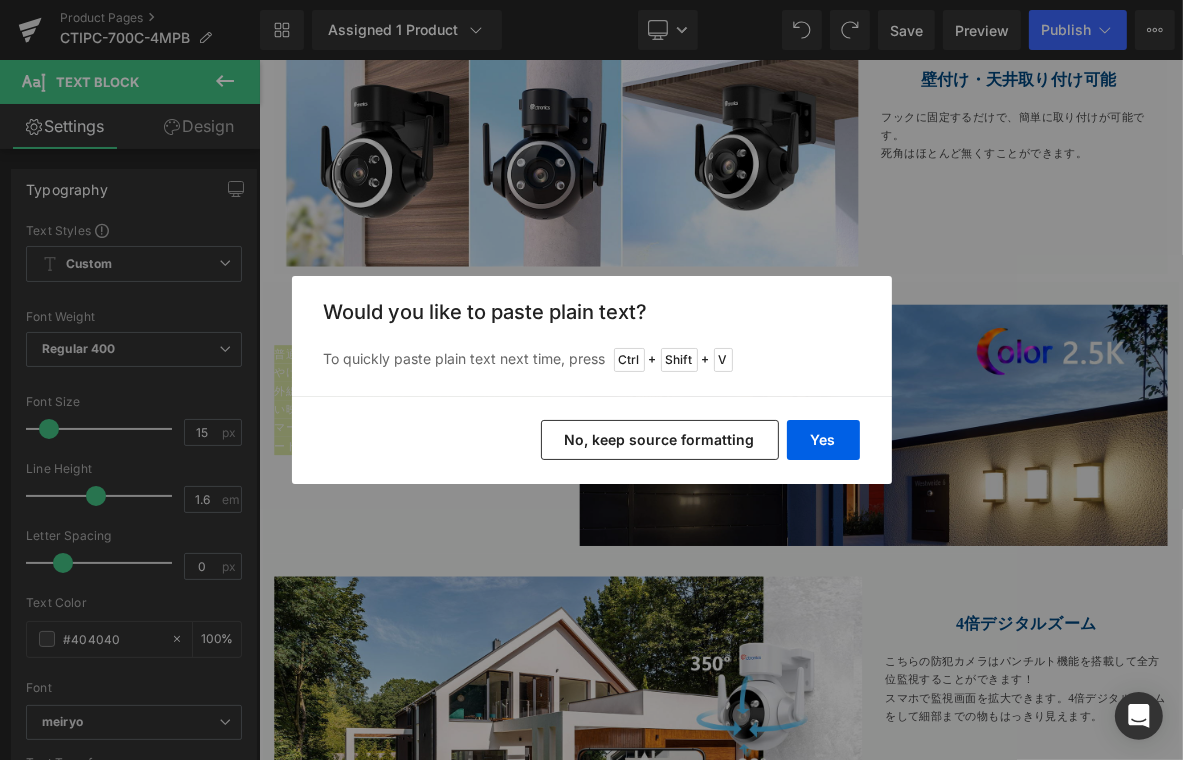 type 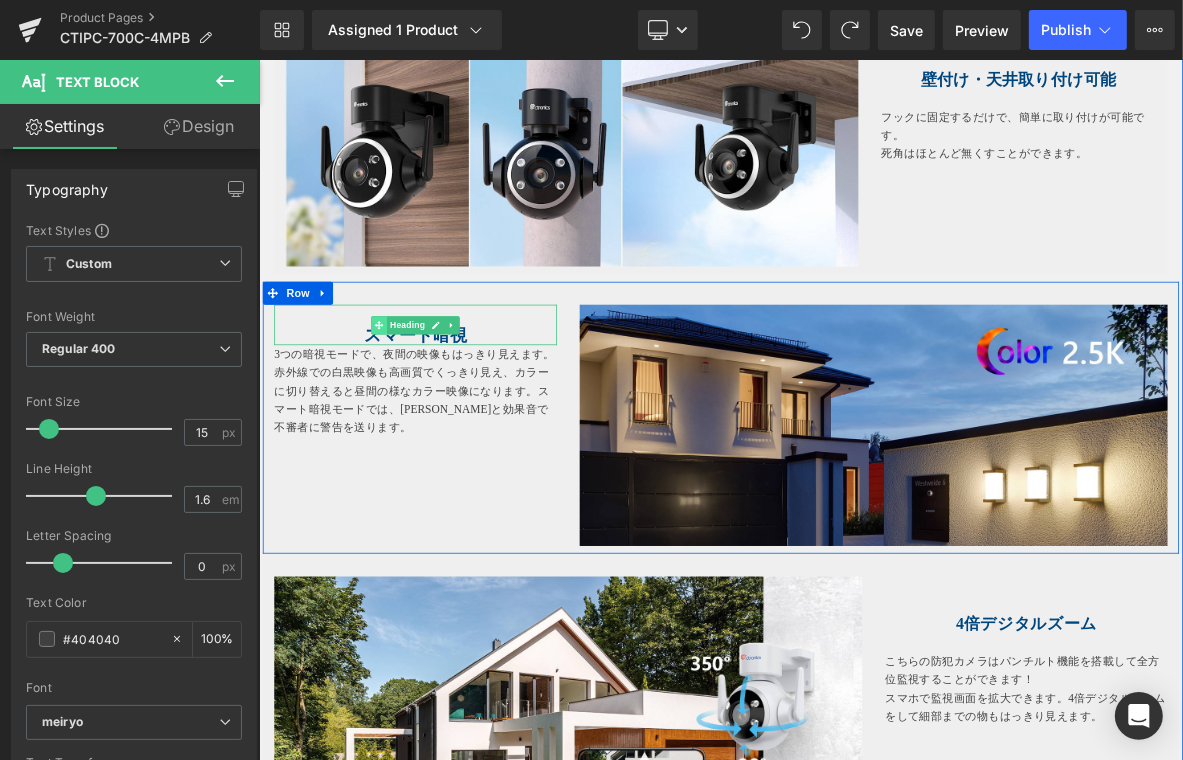 click on "スマート暗視 Heading" at bounding box center [463, 406] 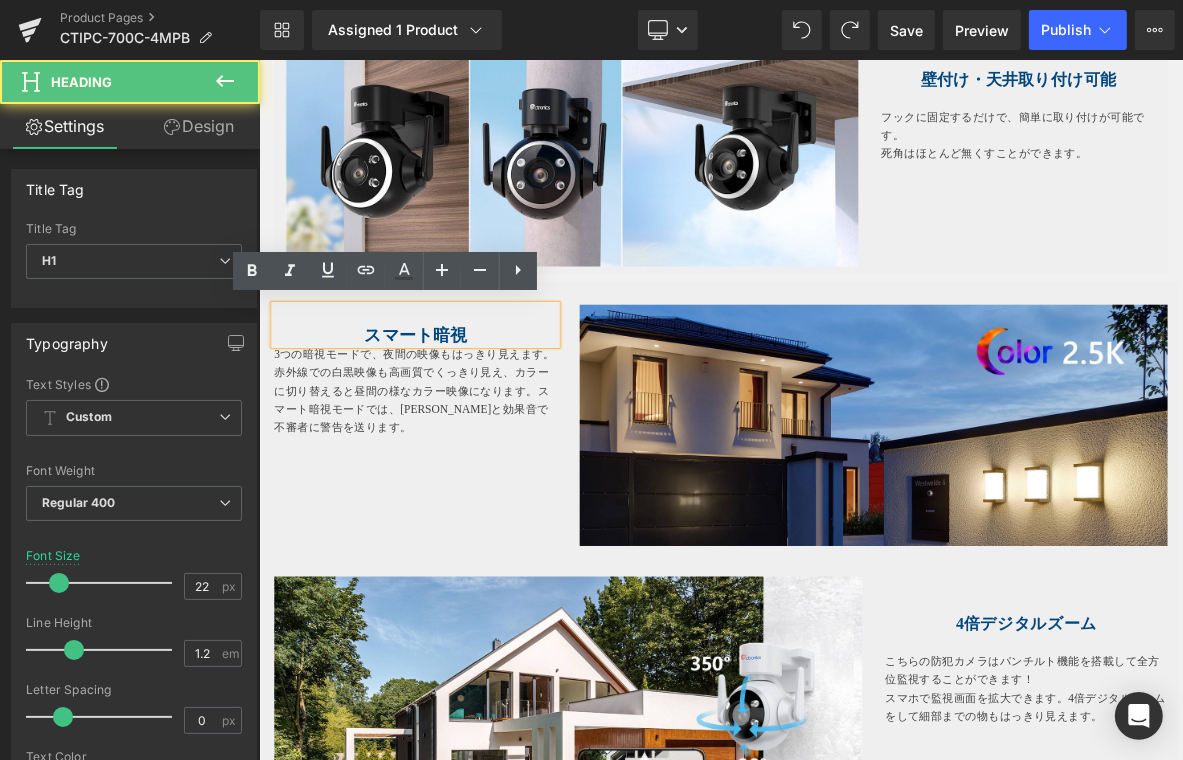 click on "スマート暗視" at bounding box center (463, 420) 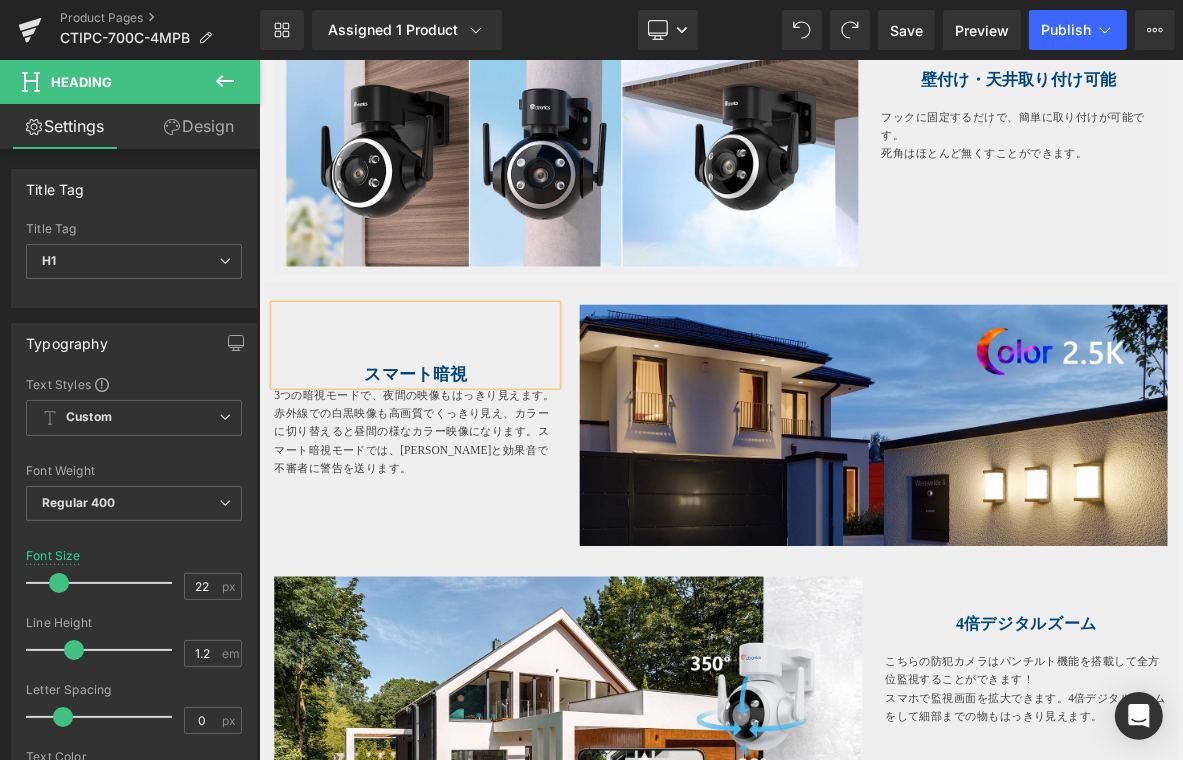 drag, startPoint x: 333, startPoint y: 644, endPoint x: 468, endPoint y: 585, distance: 147.32956 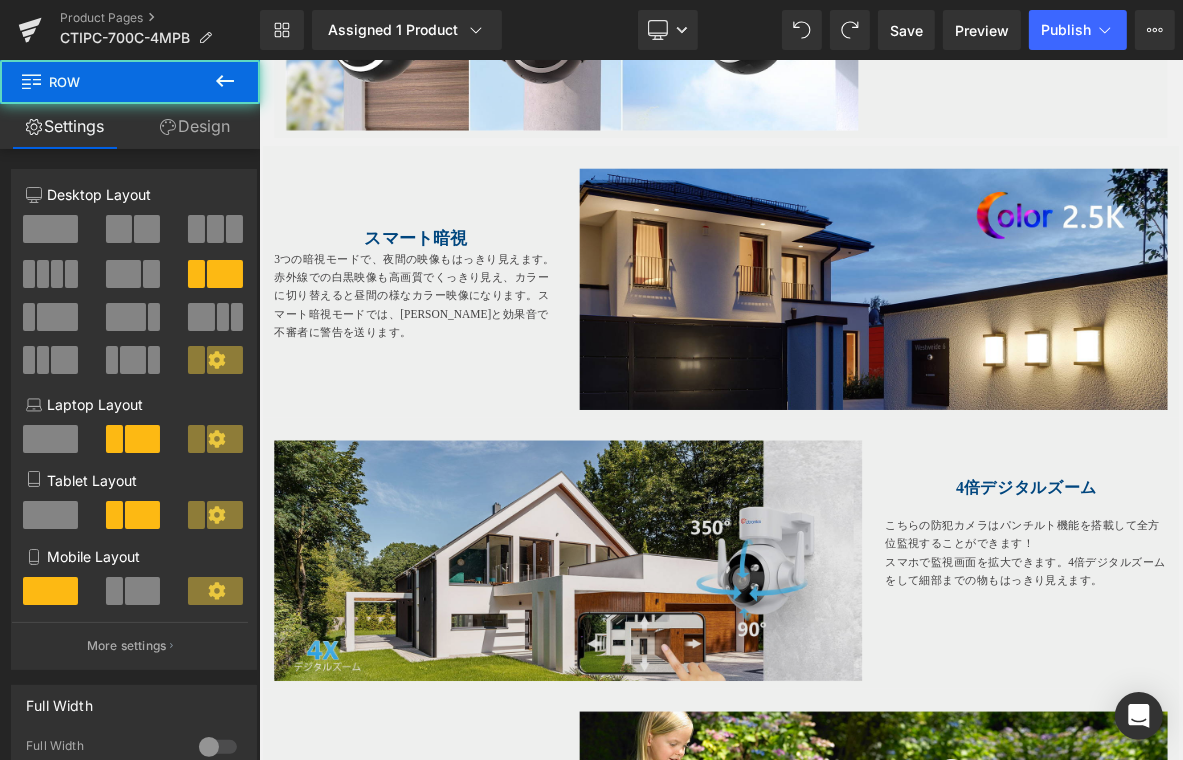 scroll, scrollTop: 2530, scrollLeft: 0, axis: vertical 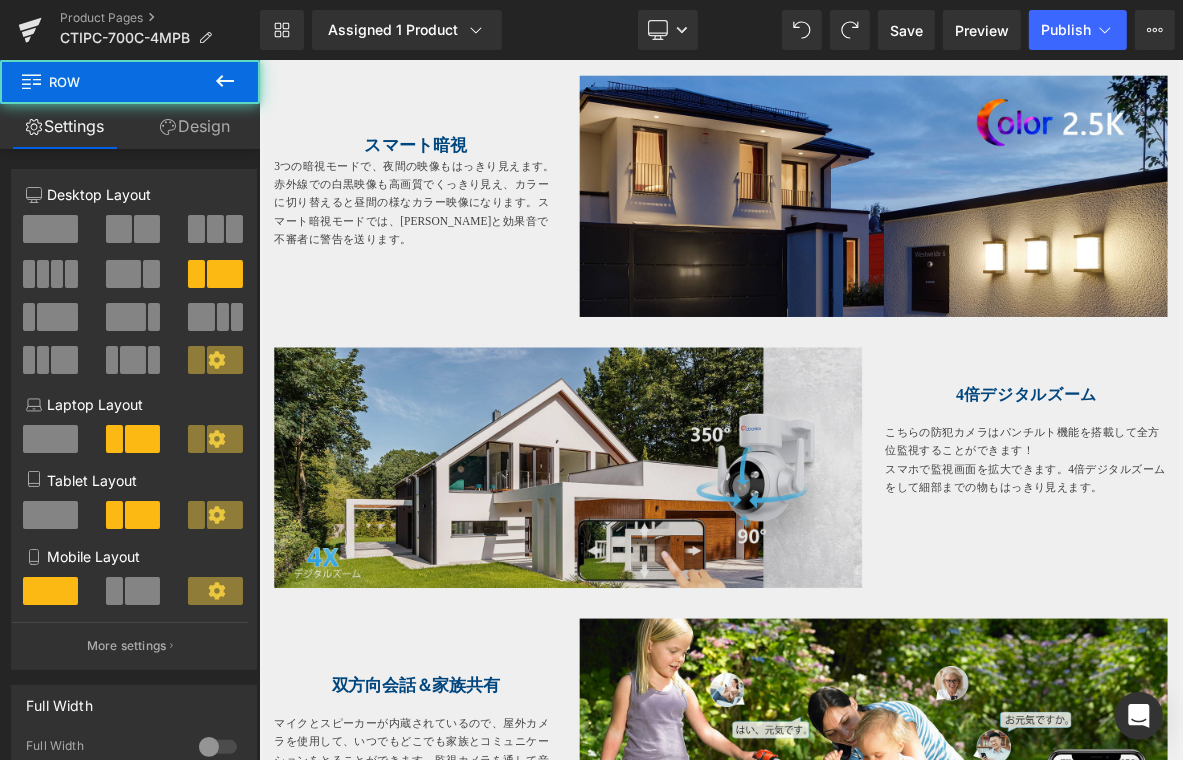 click on "Image" at bounding box center [663, 594] 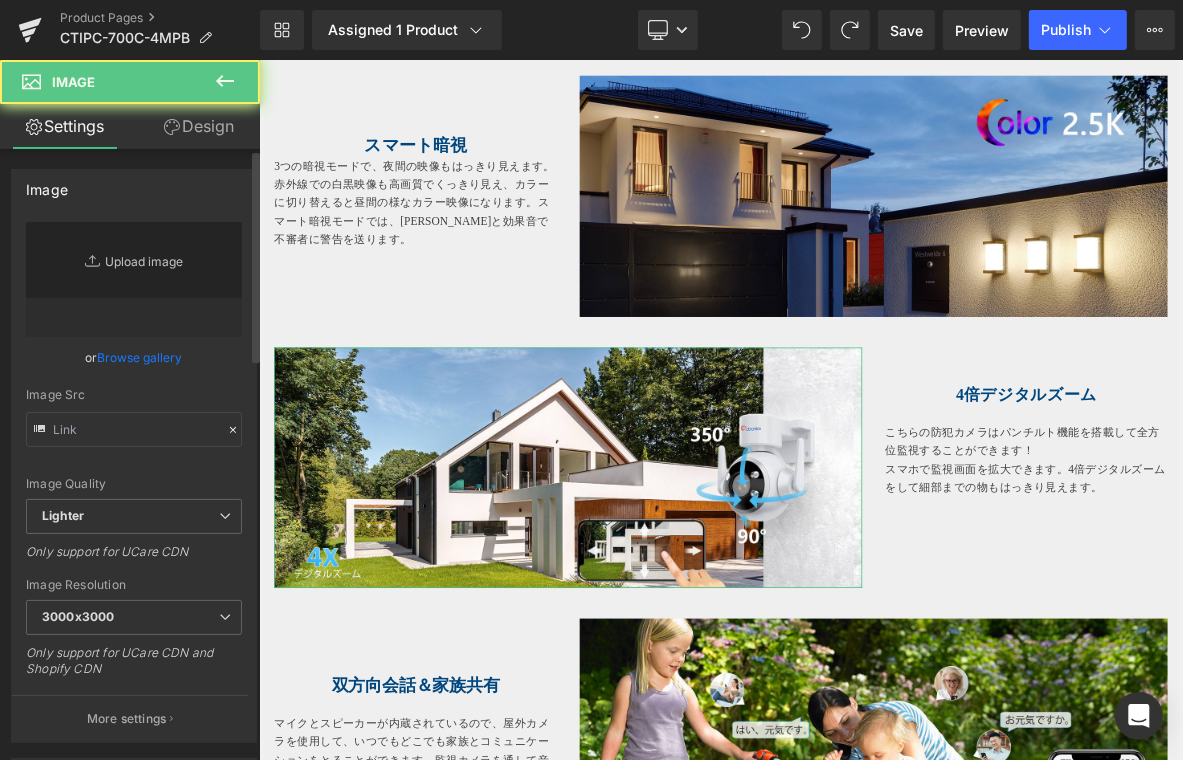 type on "[URL][DOMAIN_NAME]" 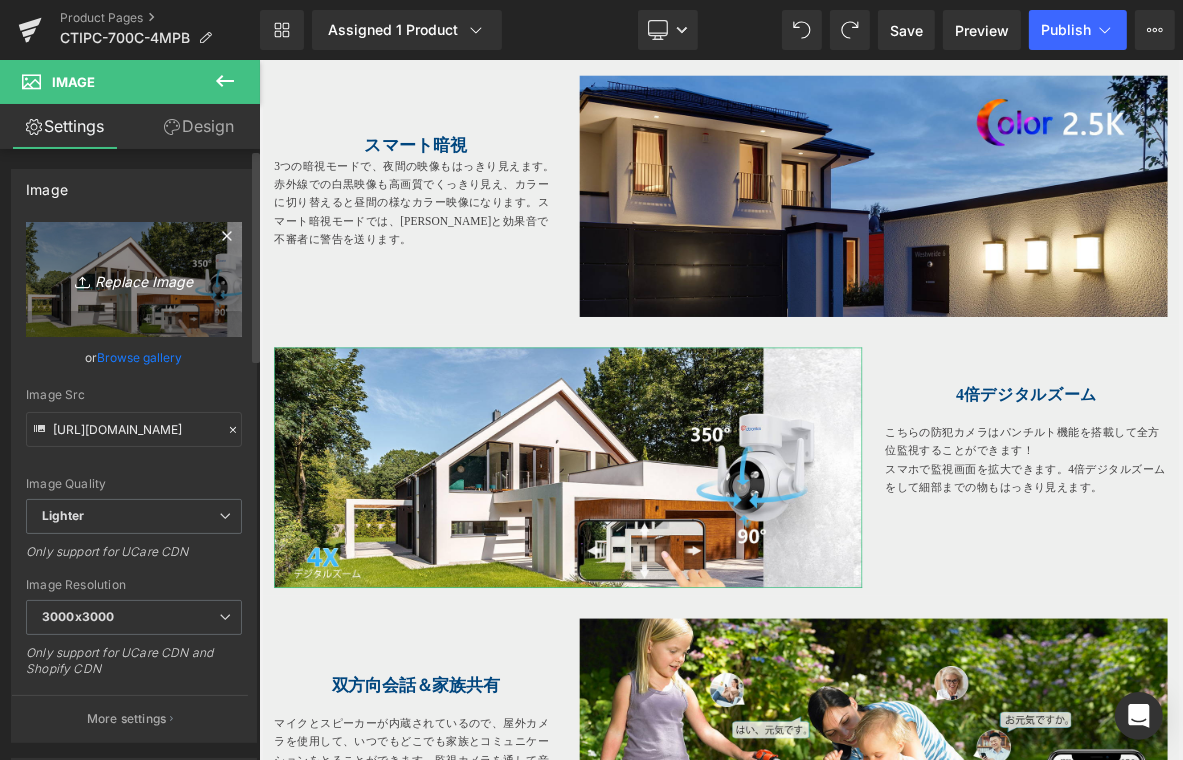 click on "Replace Image" at bounding box center [134, 279] 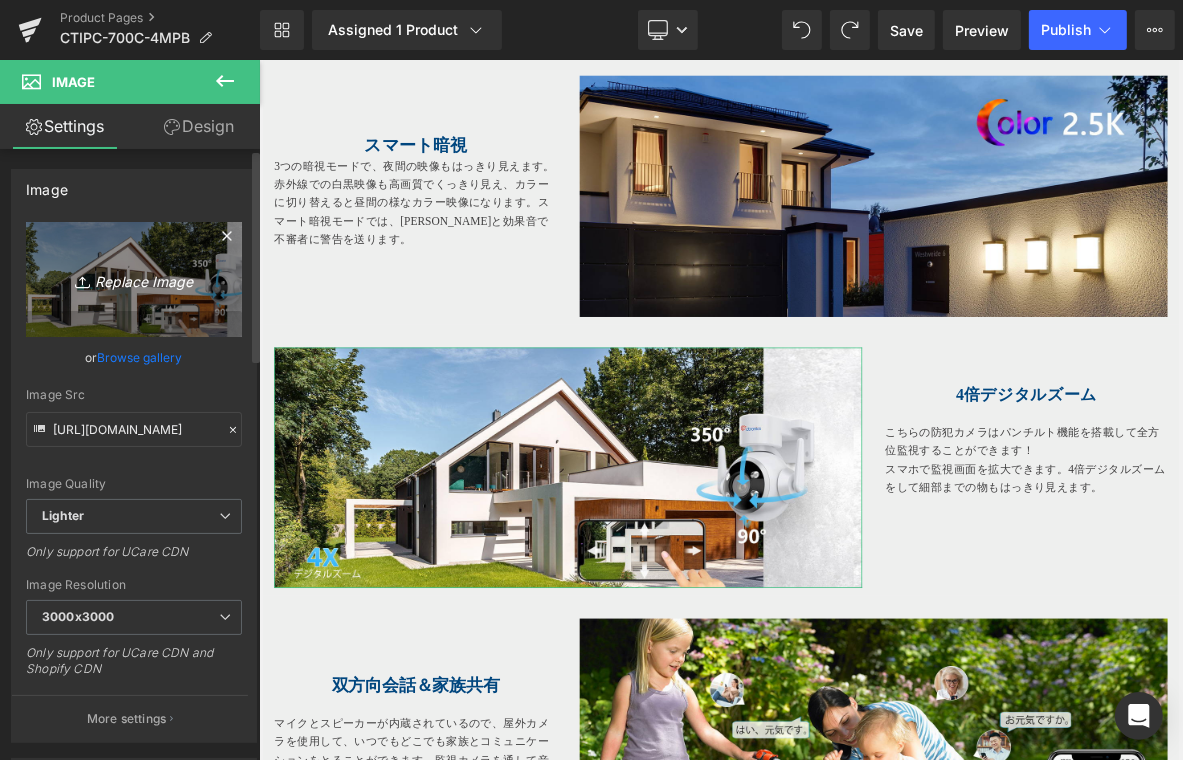 type on "C:\fakepath\6.jpg" 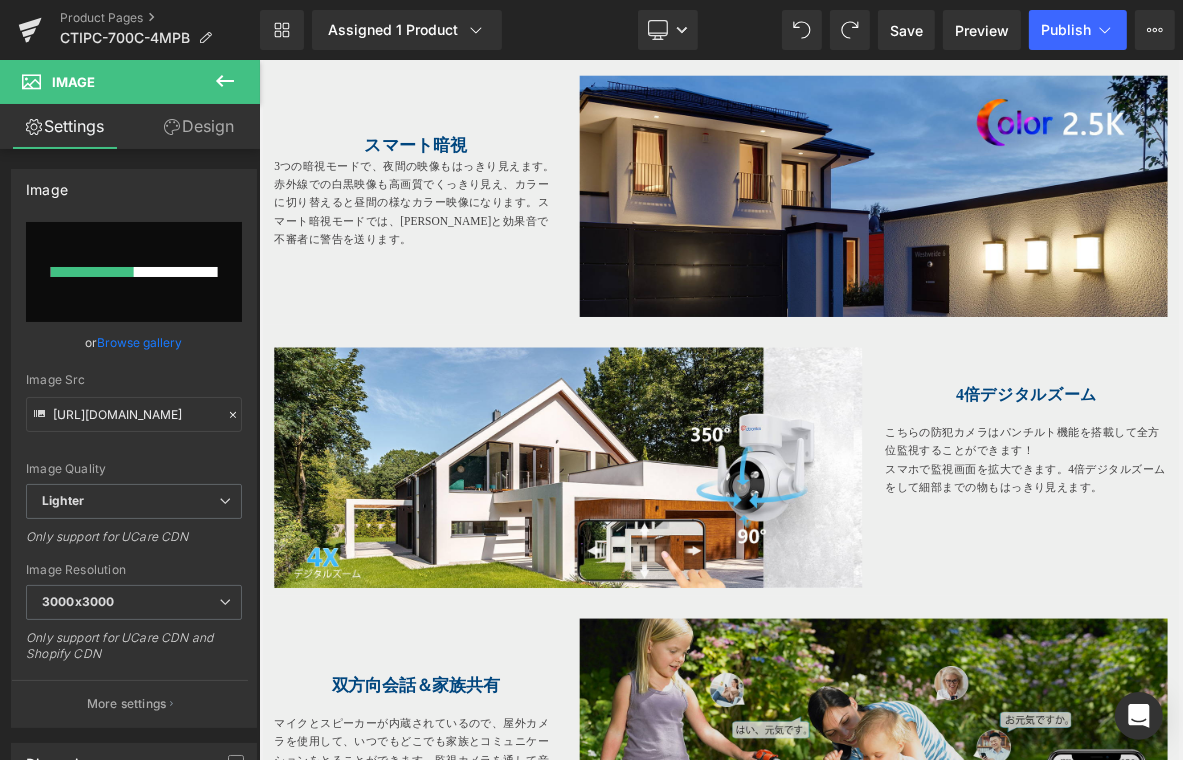 type 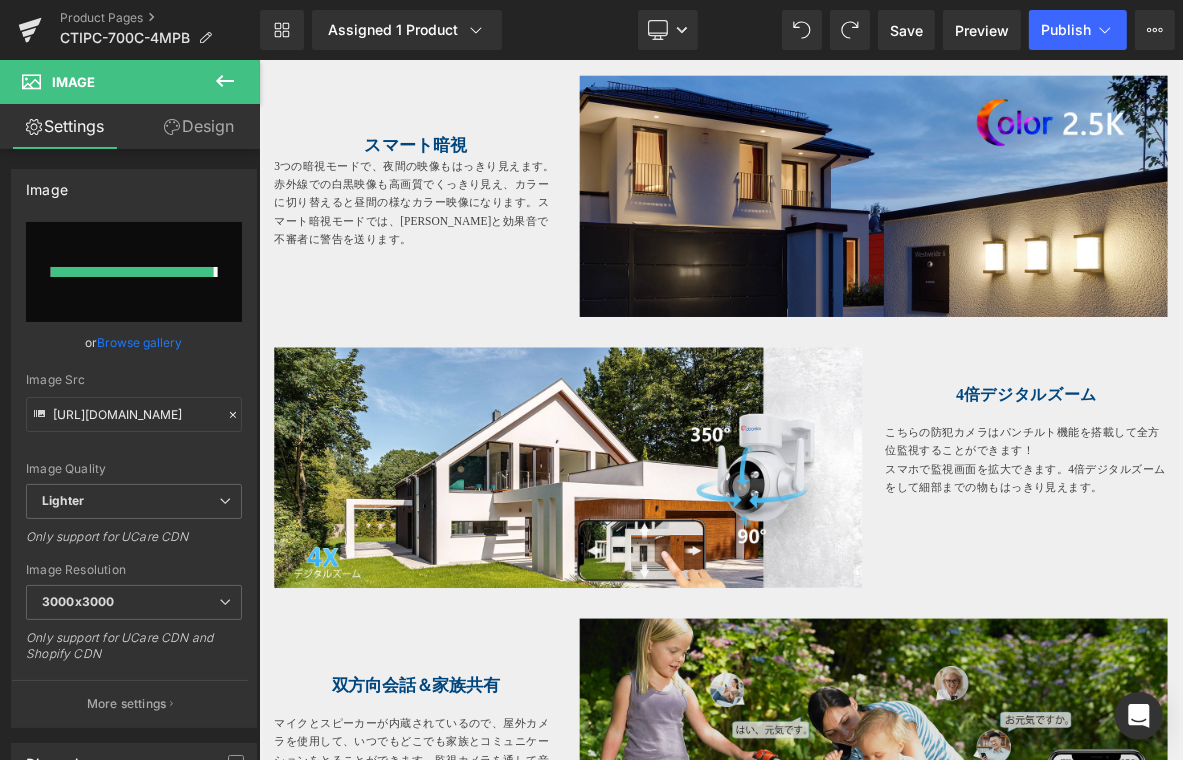 type on "https://ucarecdn.com/40d7b330-0557-4d1f-a8dd-d79600c2800c/-/format/auto/-/preview/3000x3000/-/quality/lighter/6.jpg" 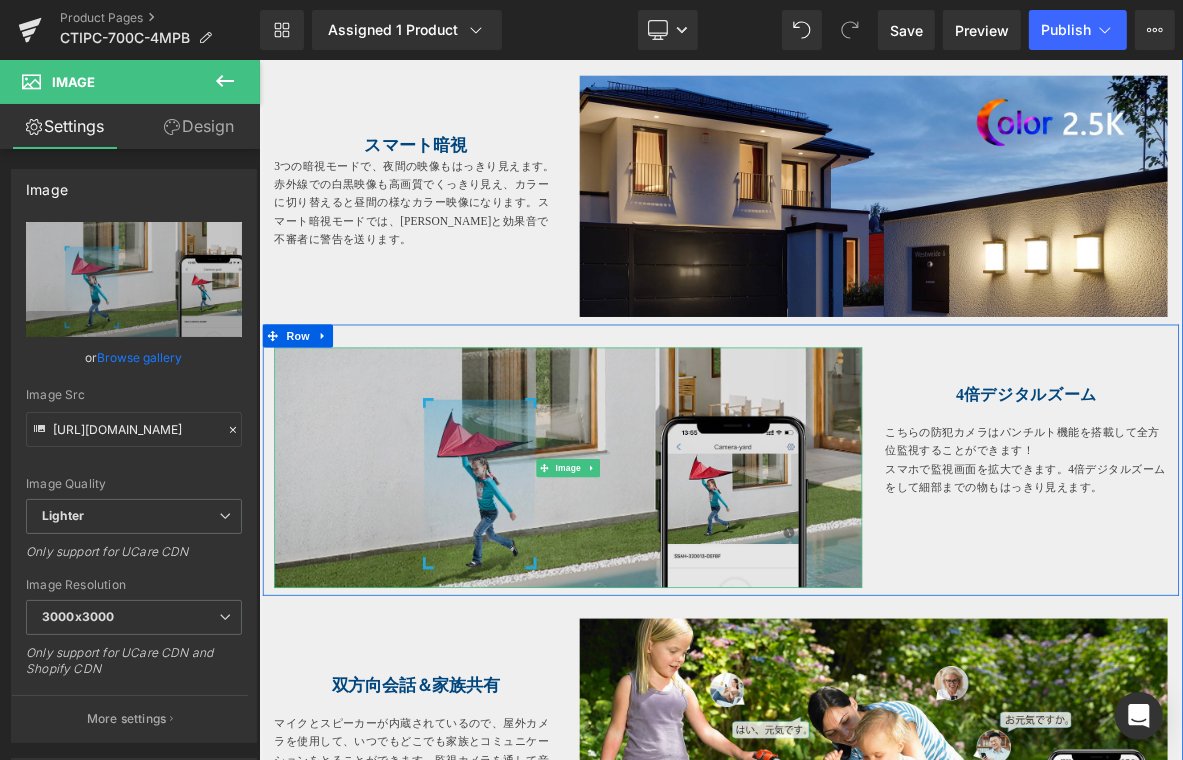 drag, startPoint x: 293, startPoint y: 495, endPoint x: 375, endPoint y: 495, distance: 82 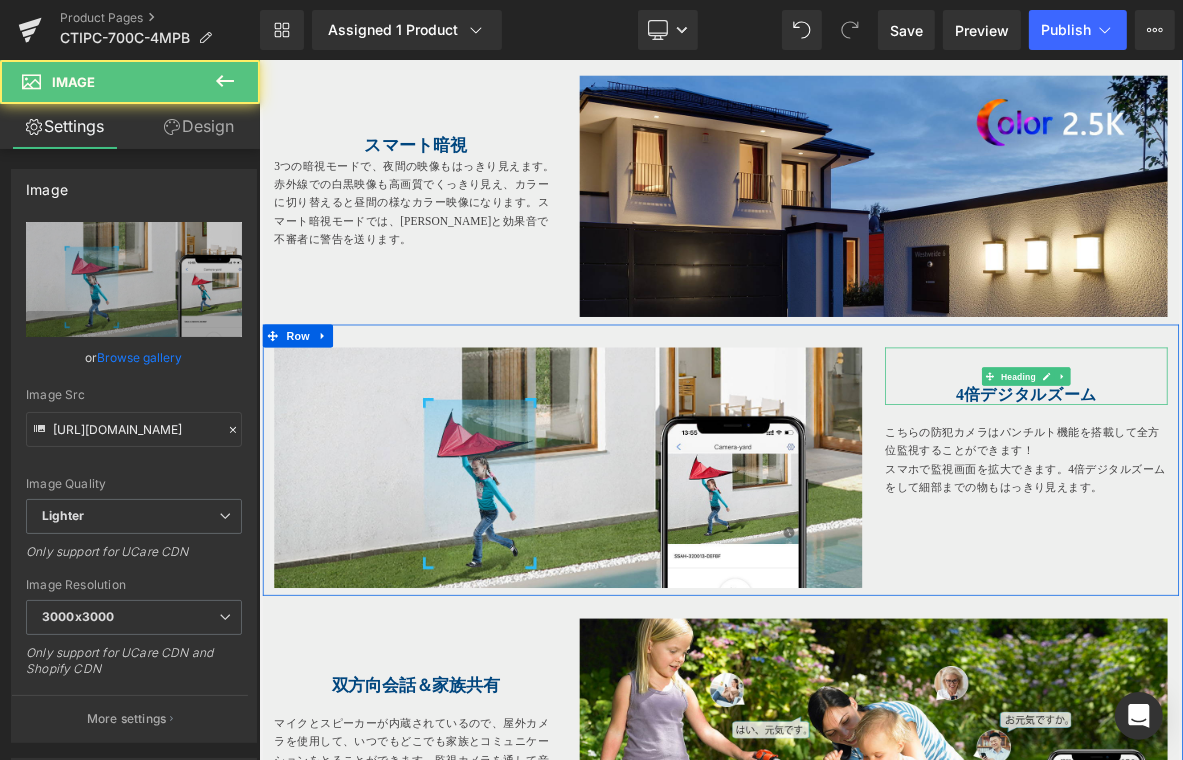 click on "4倍デジタルズーム" at bounding box center [1263, 498] 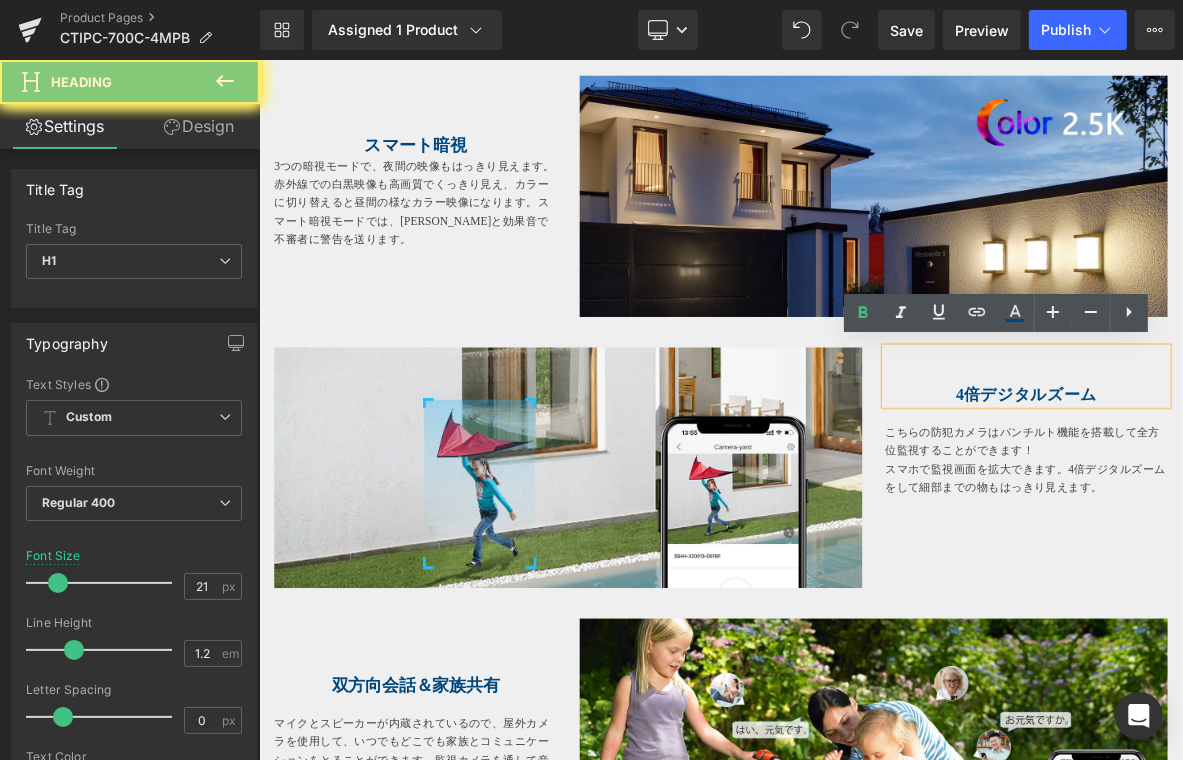 click on "4倍デジタルズーム" at bounding box center [1263, 498] 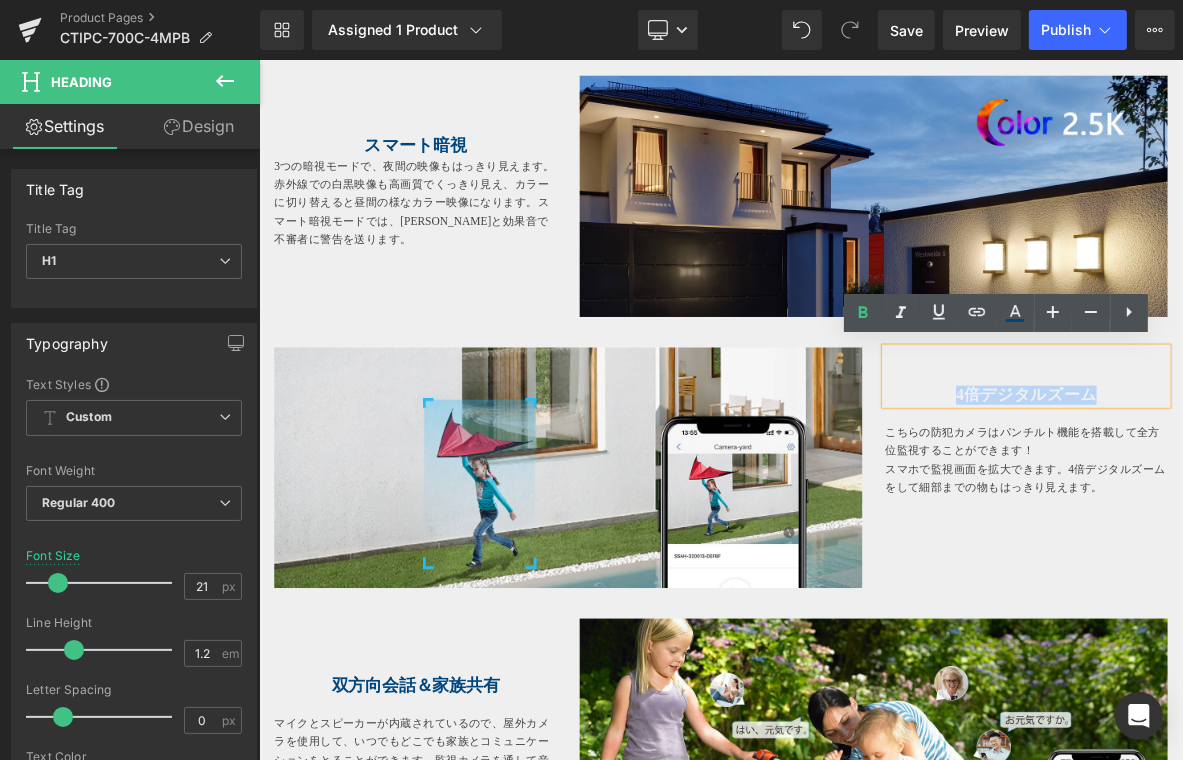 paste 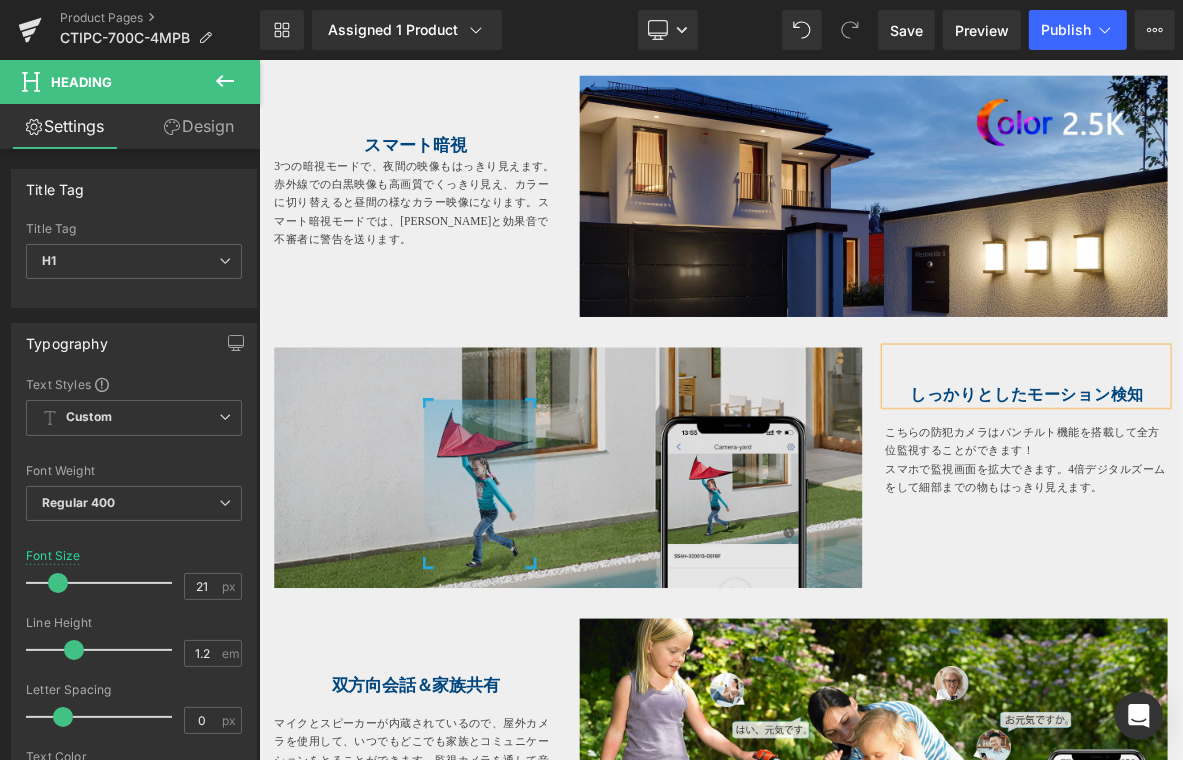 drag, startPoint x: 327, startPoint y: 544, endPoint x: 1172, endPoint y: 587, distance: 846.0934 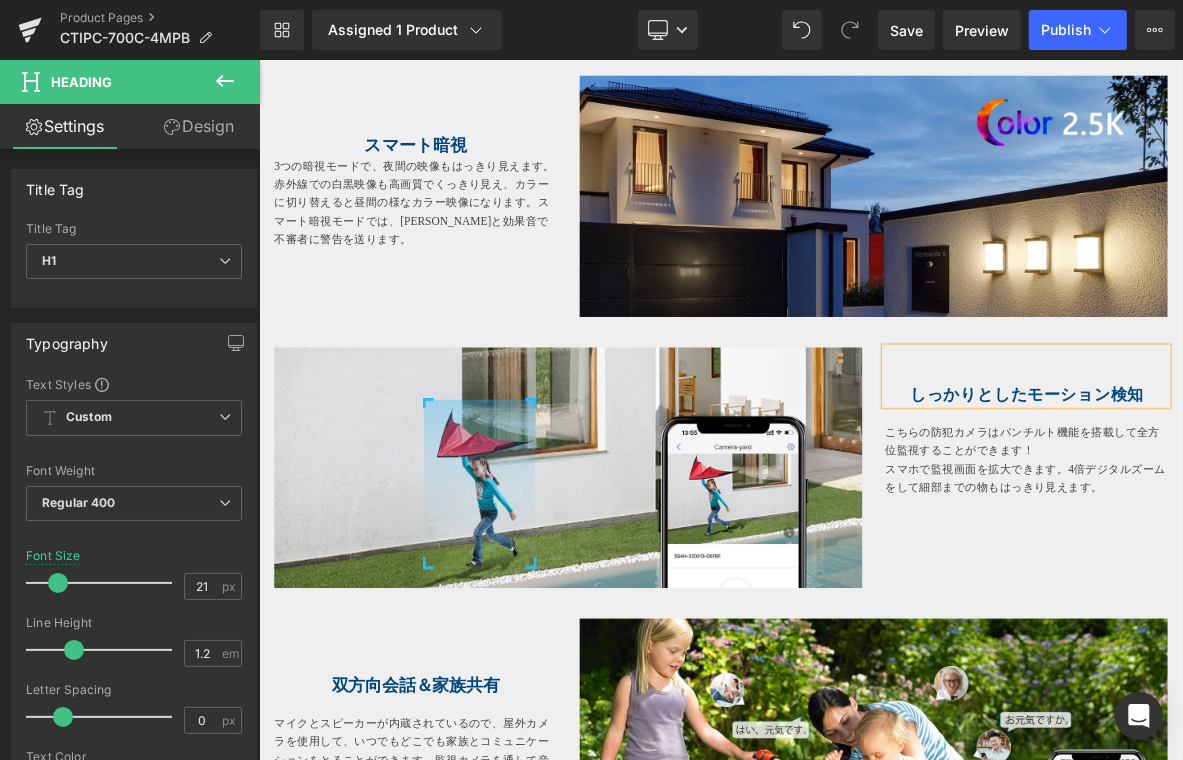 click at bounding box center (663, 594) 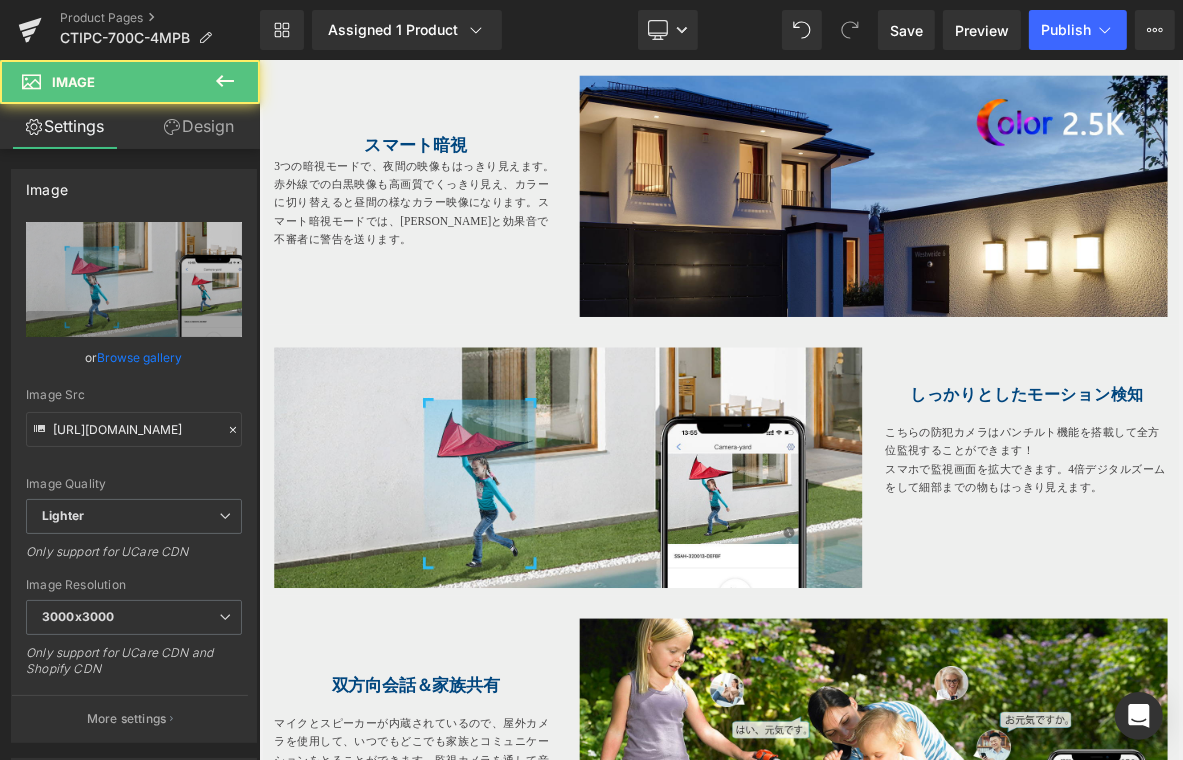 click on "スマホで監視画面を拡大できます。4倍デジタルズームをして細部までの物もはっきり見えます。" at bounding box center (1263, 607) 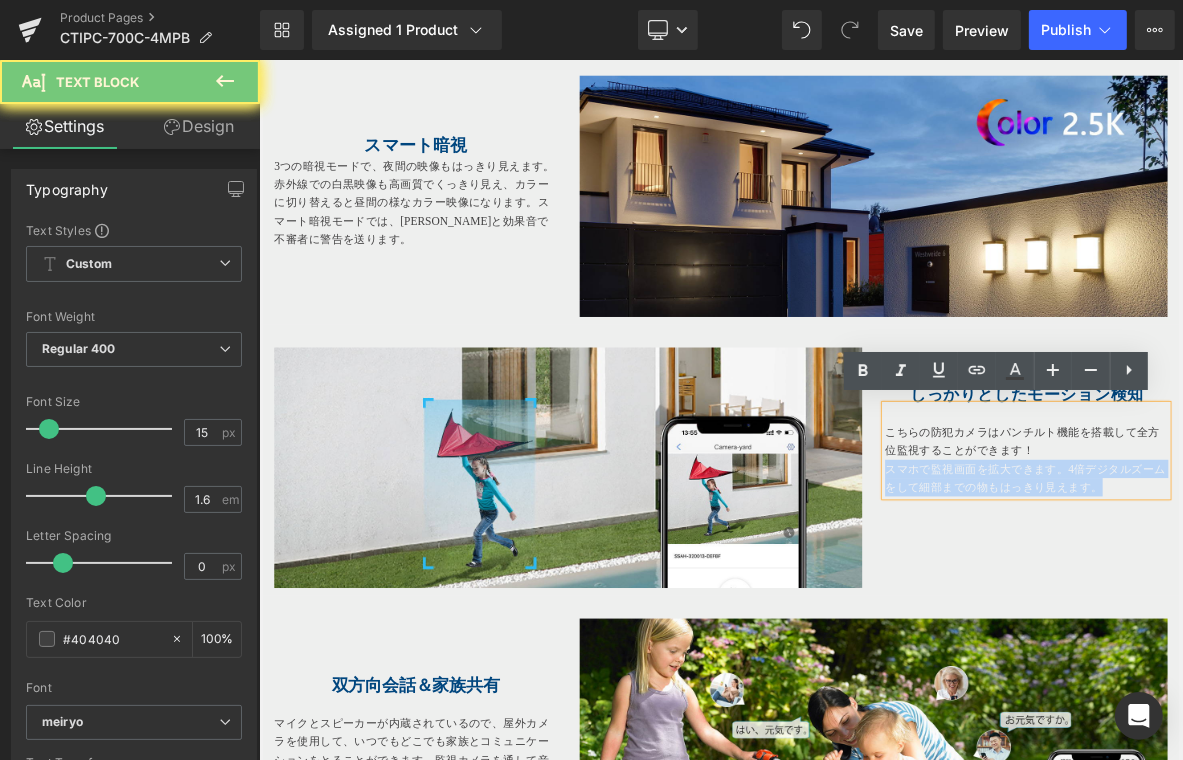 click on "スマホで監視画面を拡大できます。4倍デジタルズームをして細部までの物もはっきり見えます。" at bounding box center (1263, 607) 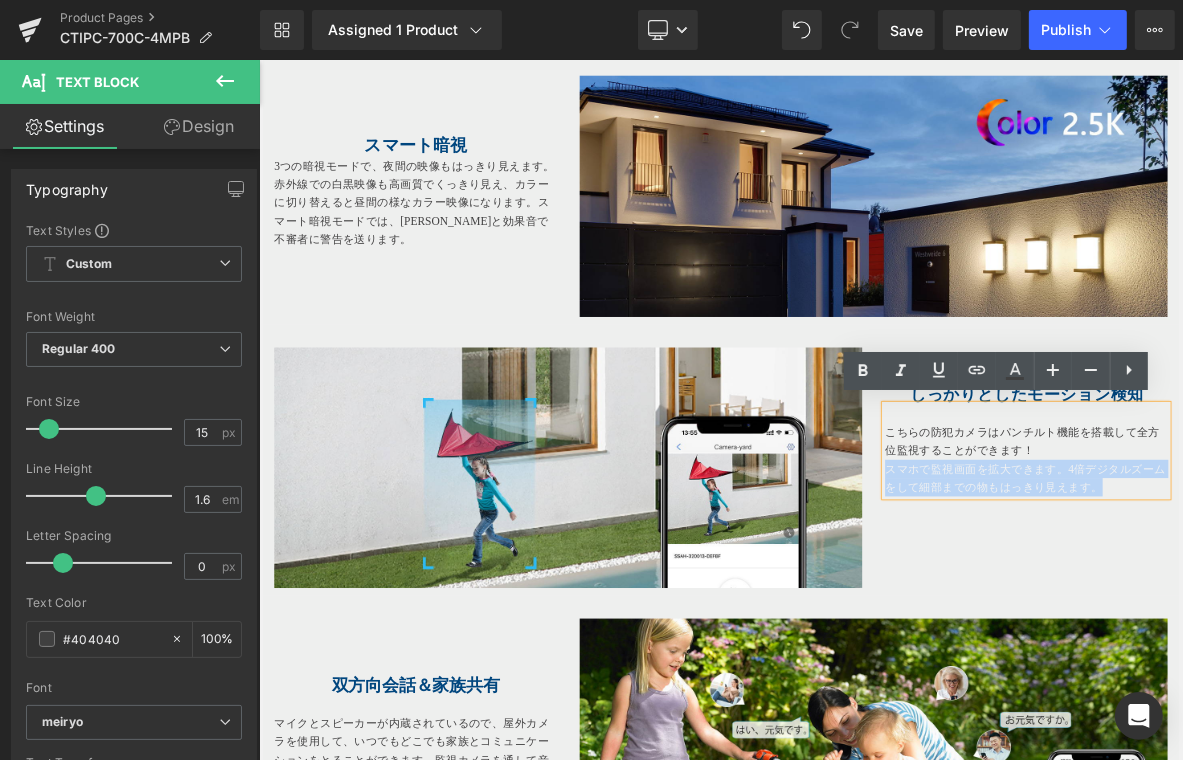 click on "スマホで監視画面を拡大できます。4倍デジタルズームをして細部までの物もはっきり見えます。" at bounding box center (1263, 607) 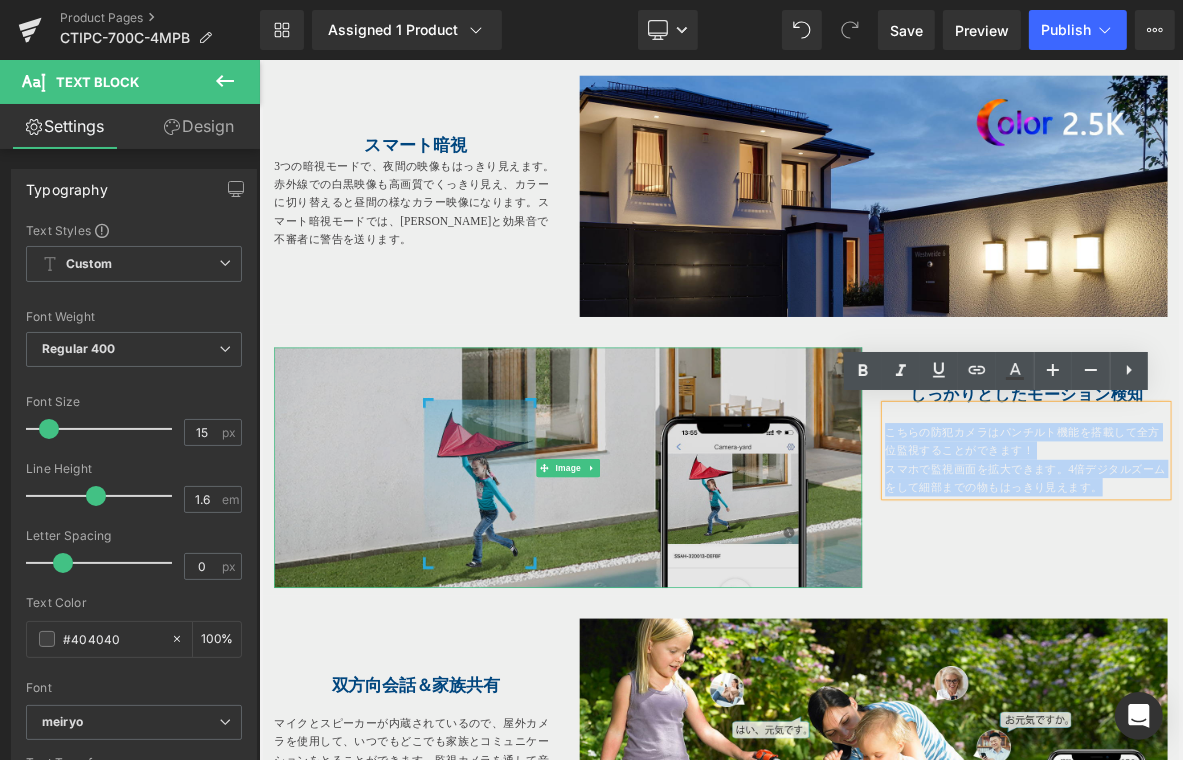 drag, startPoint x: 1364, startPoint y: 618, endPoint x: 1030, endPoint y: 537, distance: 343.68155 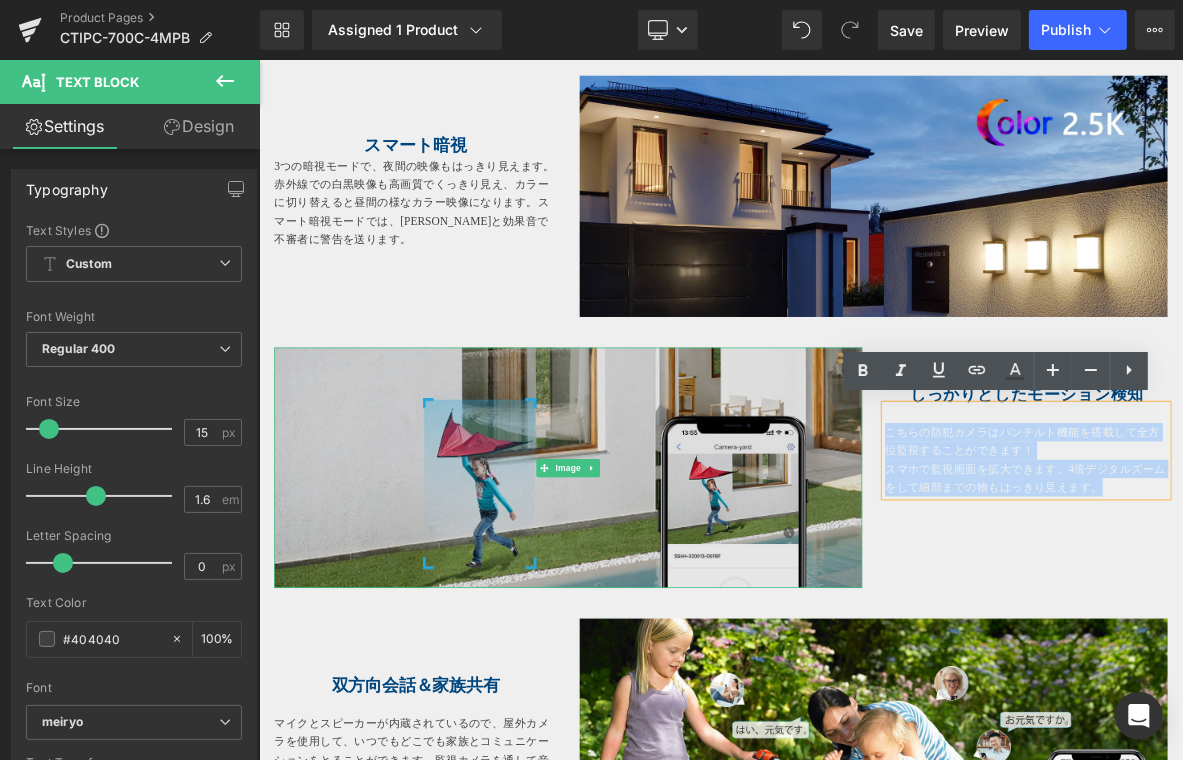click on "Image         しっかりとしたモーション検知 Heading         こちらの防犯カメラはパンチルト機能を搭載して全方位監視することができます！ スマホで監視画面を拡大できます。4倍デジタルズームをして細部までの物もはっきり見えます。 Text Block         Row" at bounding box center (863, 584) 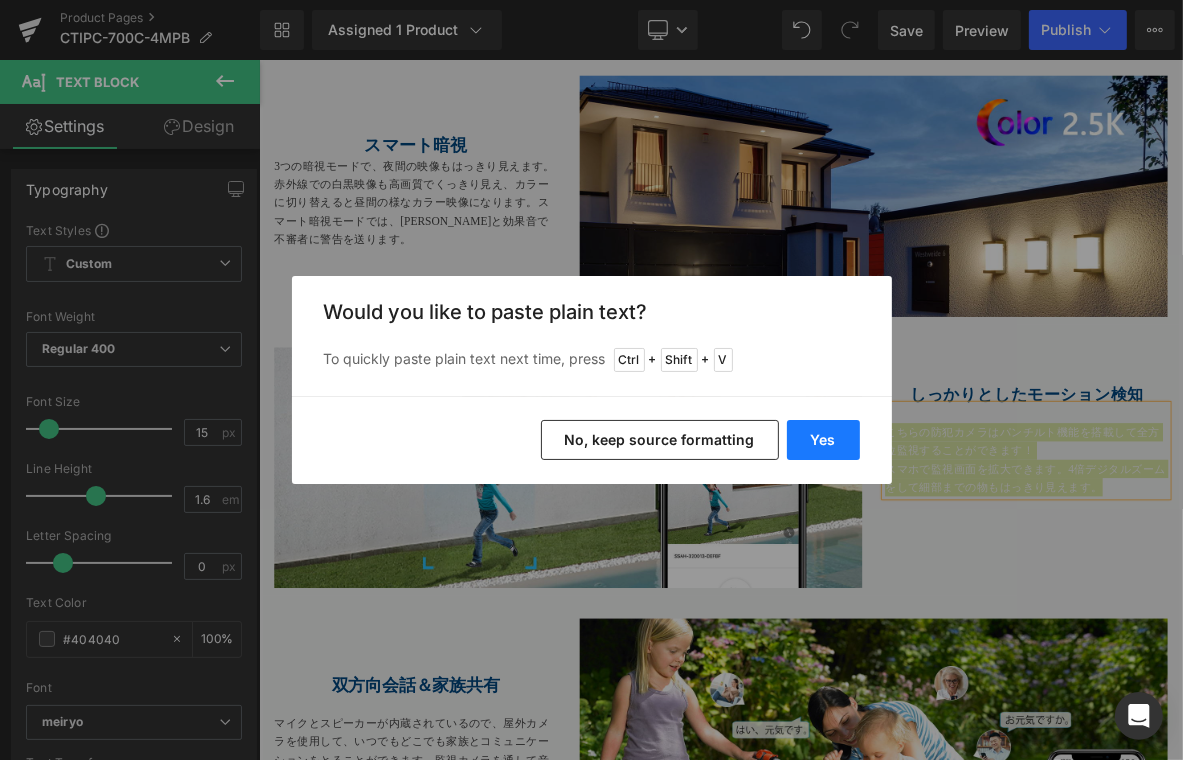 drag, startPoint x: 840, startPoint y: 435, endPoint x: 965, endPoint y: 465, distance: 128.5496 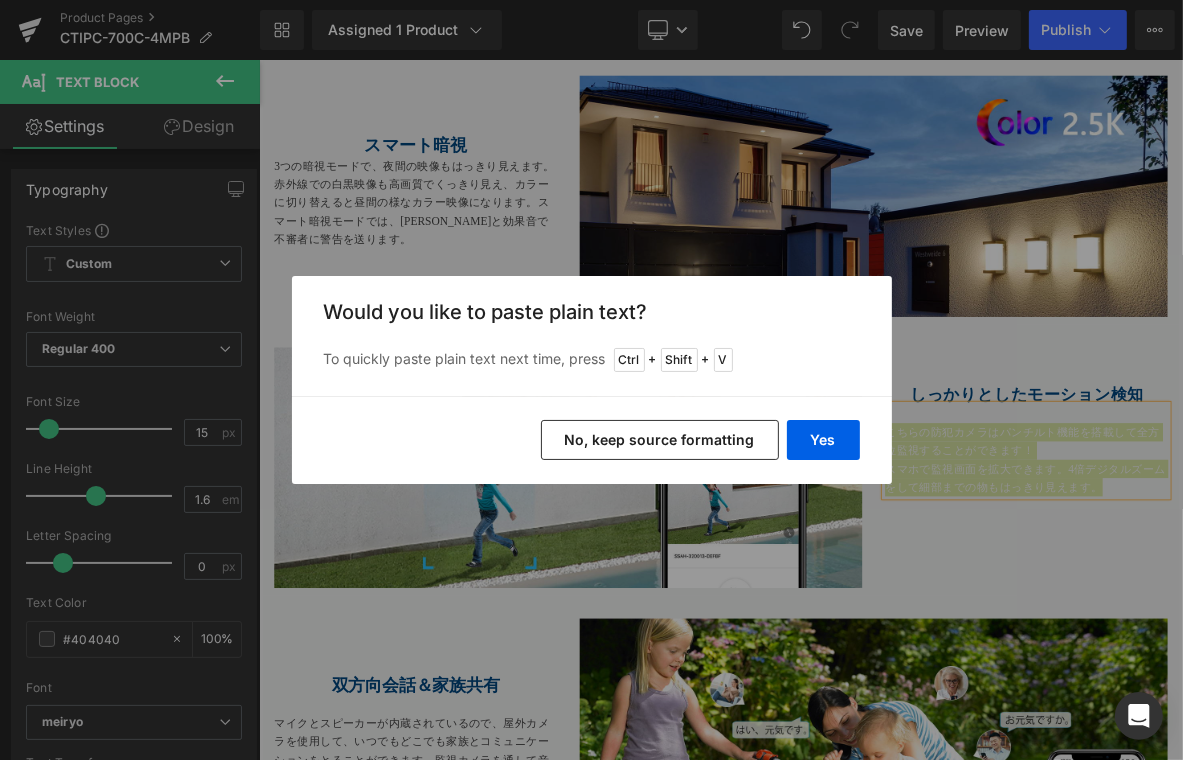 type 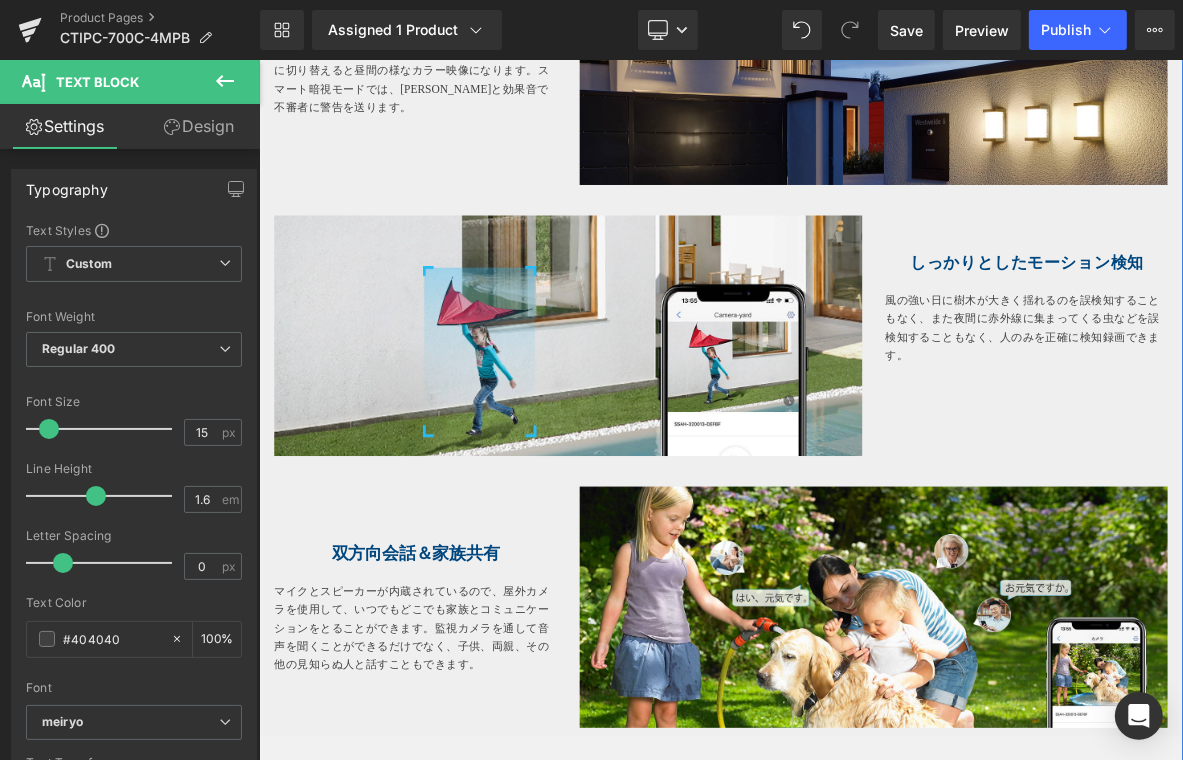 scroll, scrollTop: 2830, scrollLeft: 0, axis: vertical 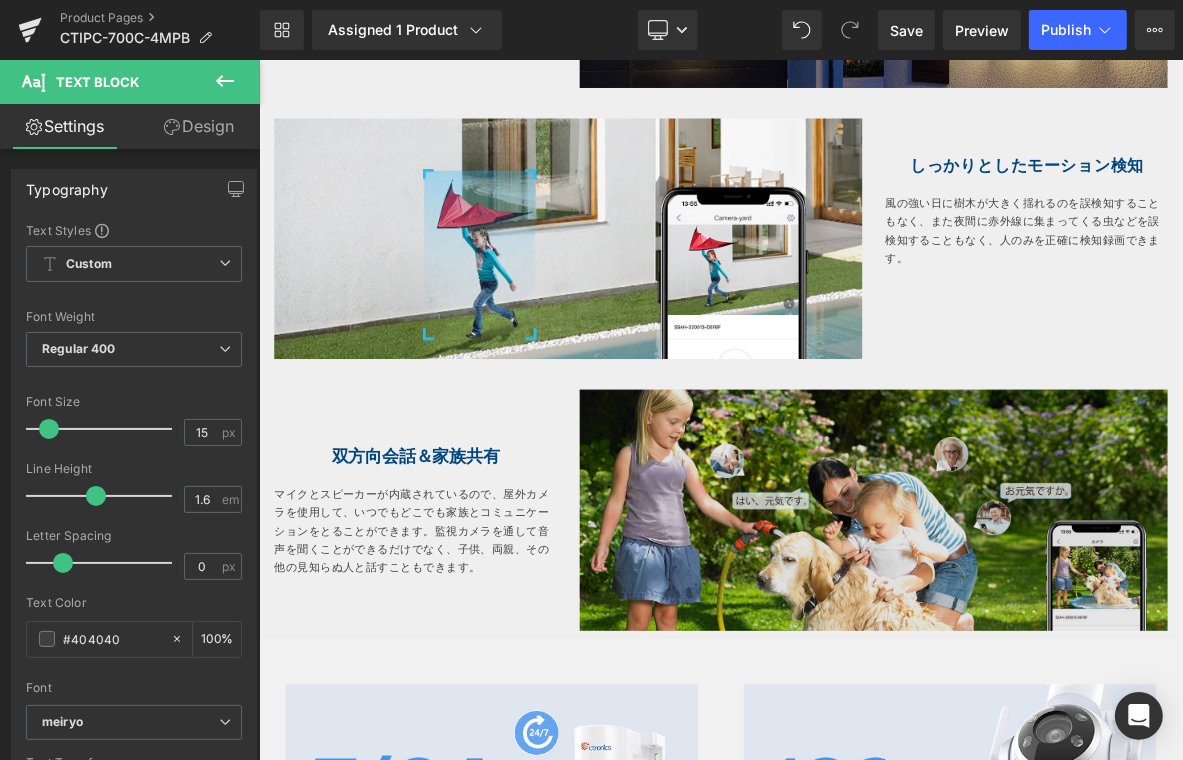 click at bounding box center [463, 530] 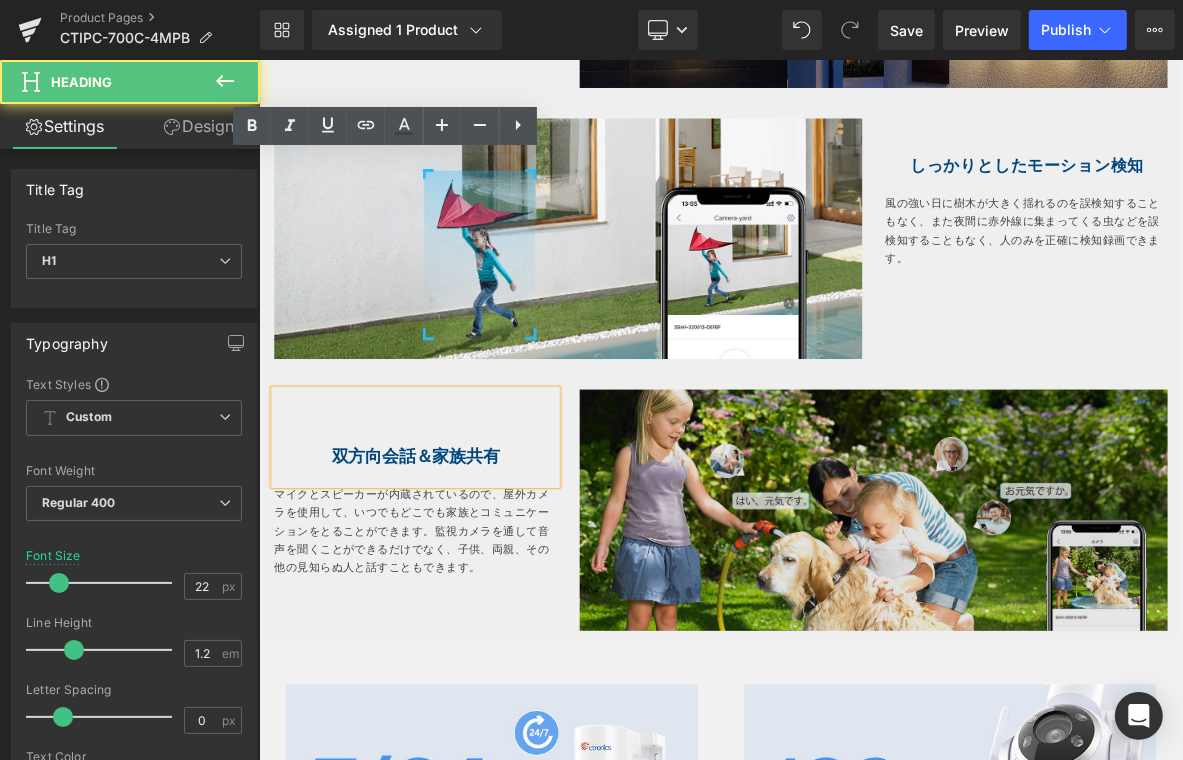 scroll, scrollTop: 3130, scrollLeft: 0, axis: vertical 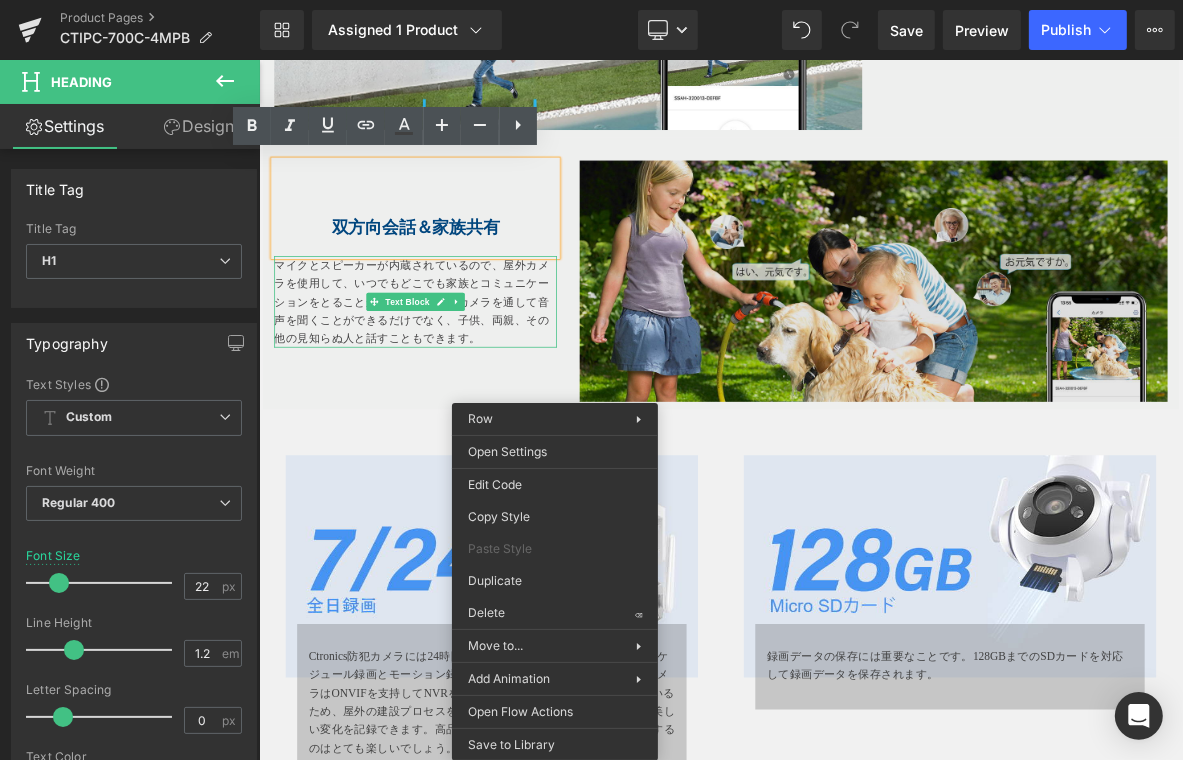 click on "マイクとスピーカーが内蔵されているので、屋外カメラを使用して、いつでもどこでも家族とコミュニケーションをとることができます。監視カメラを通して音声を聞くことができるだけでなく、子供、両親、その他の見知らぬ人と話すこともできます。" at bounding box center [463, 376] 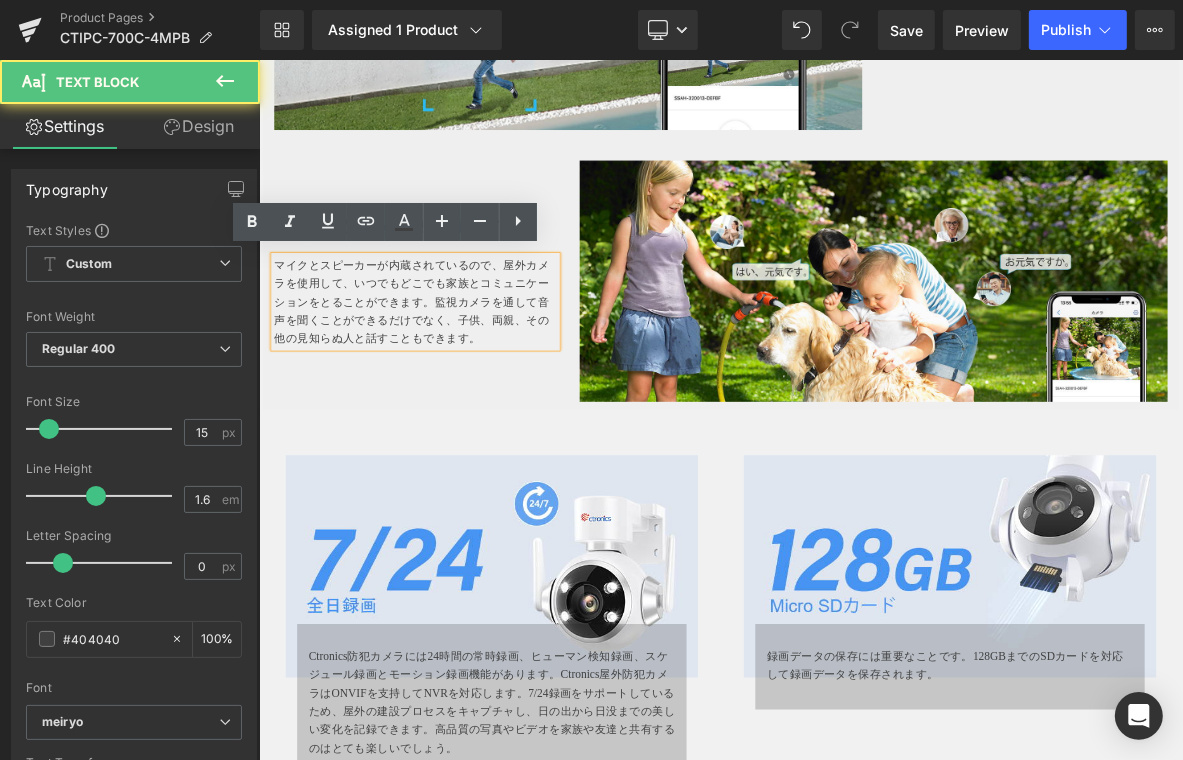 click on "双方向会話＆家族共有 Heading         [PERSON_NAME]と[PERSON_NAME]が内蔵されているので、屋外カメラを使用して、いつでもどこでも家族とコミュニケーションをとることができます。監視カメラを通して音声を聞くことができるだけでなく、子供、両親、その他の見知らぬ人と話すこともできます。 Text Block         Image         Row" at bounding box center [863, 339] 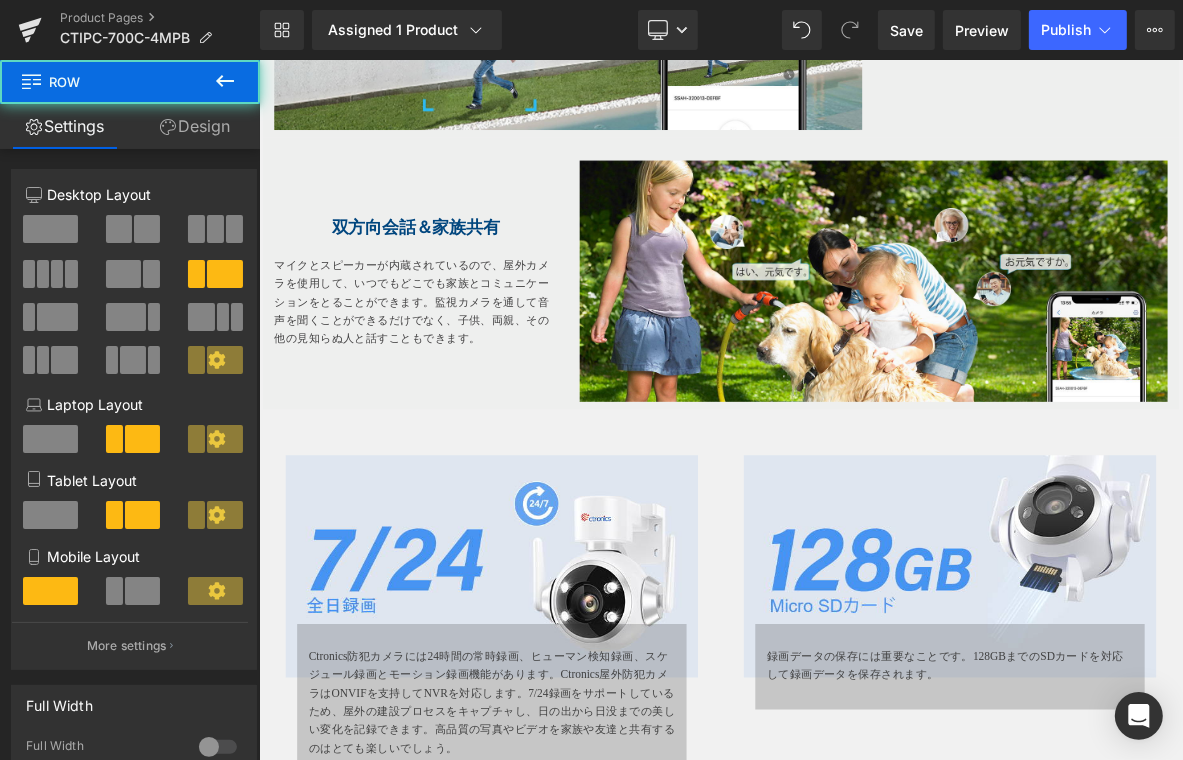 click on "双方向会話＆家族共有 Heading         [PERSON_NAME]と[PERSON_NAME]が内蔵されているので、屋外カメラを使用して、いつでもどこでも家族とコミュニケーションをとることができます。監視カメラを通して音声を聞くことができるだけでなく、子供、両親、その他の見知らぬ人と話すこともできます。 Text Block         Image         Row" at bounding box center (863, 339) 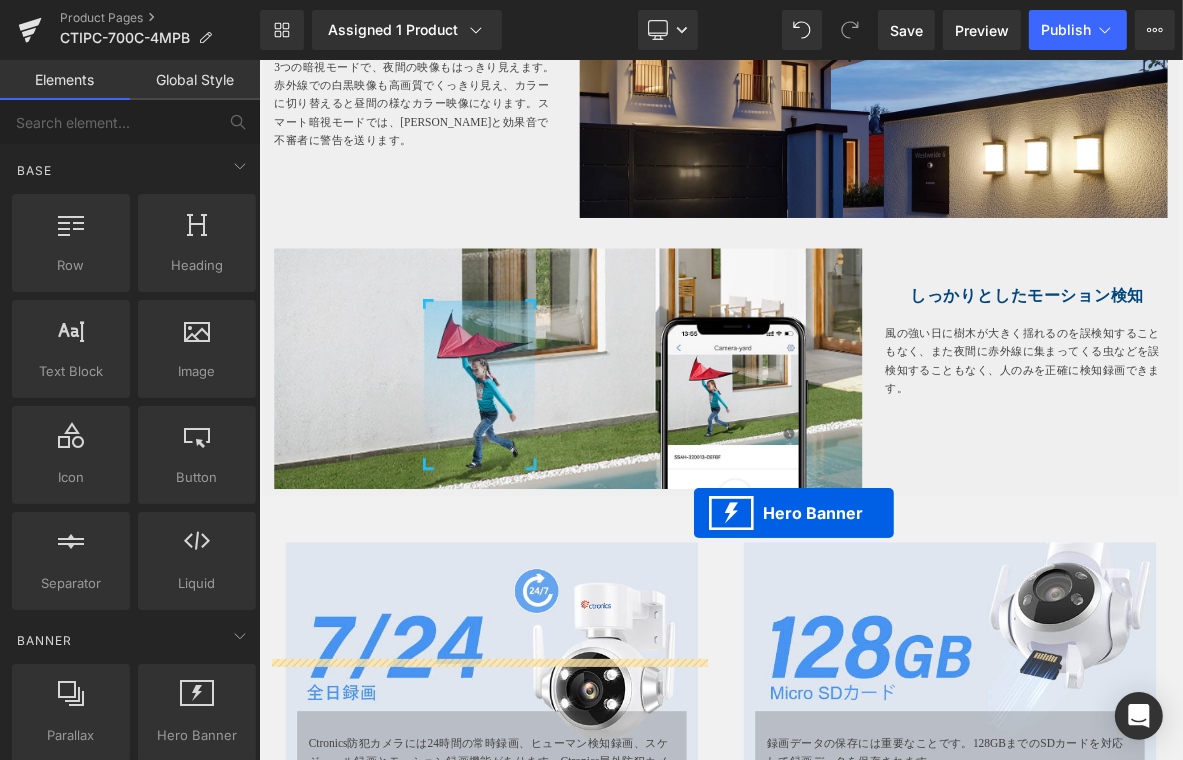 scroll, scrollTop: 2530, scrollLeft: 0, axis: vertical 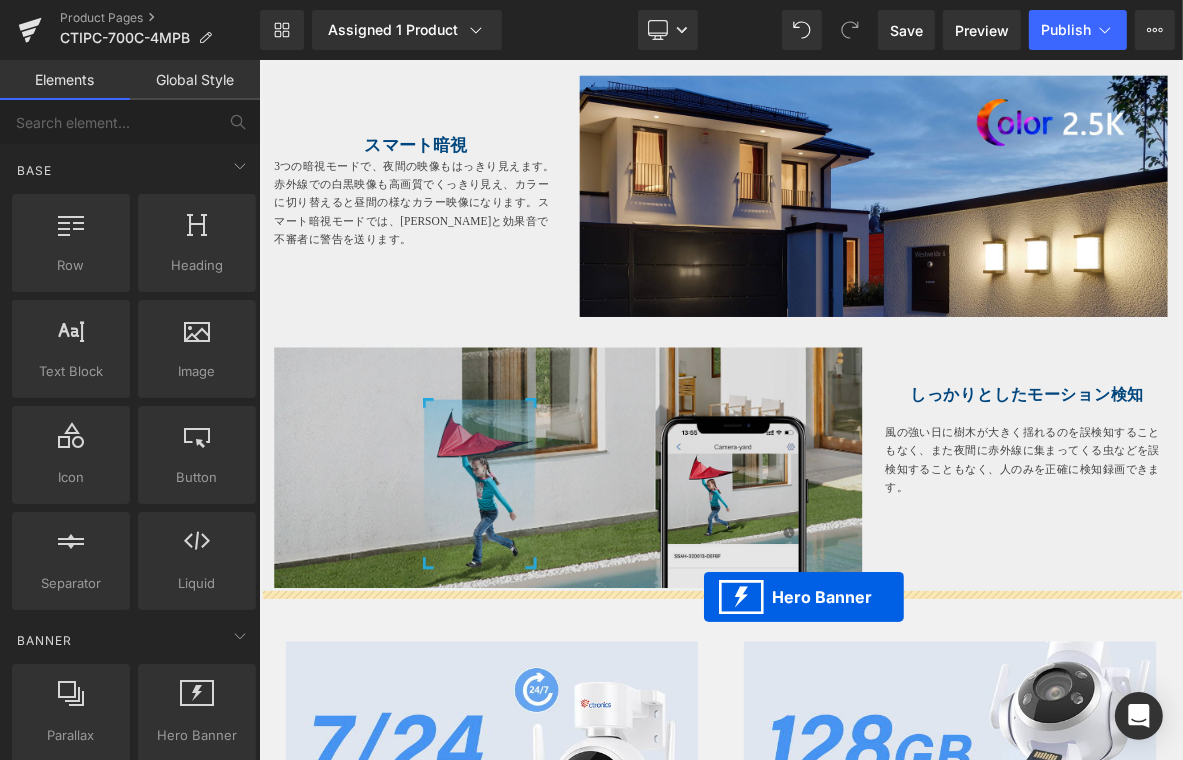 drag, startPoint x: 796, startPoint y: 732, endPoint x: 913, endPoint y: 731, distance: 117.00427 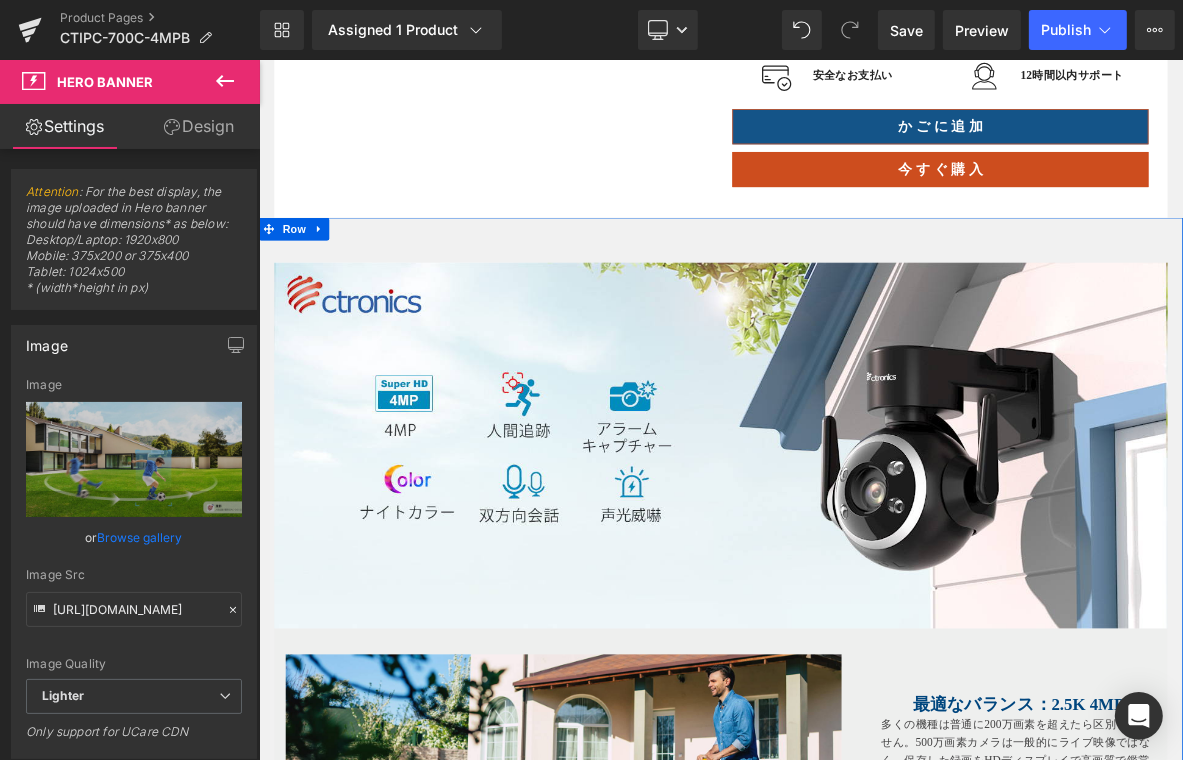 scroll, scrollTop: 430, scrollLeft: 0, axis: vertical 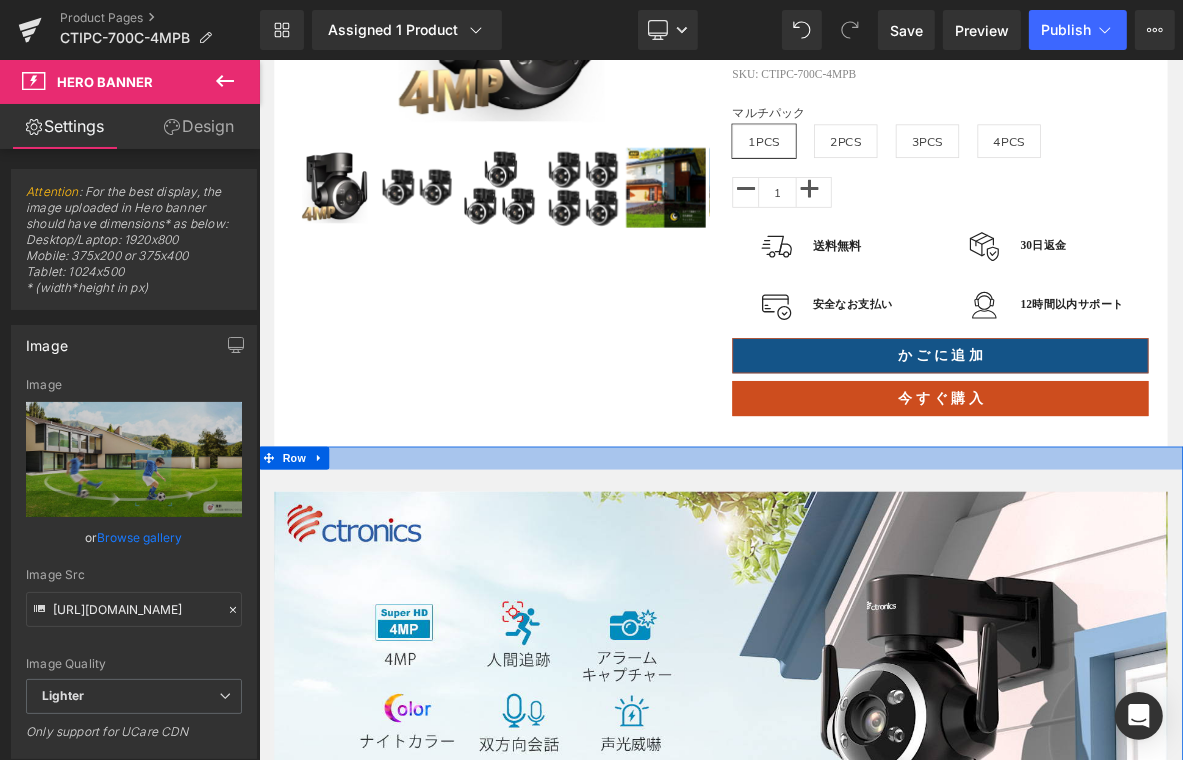 click at bounding box center [863, 580] 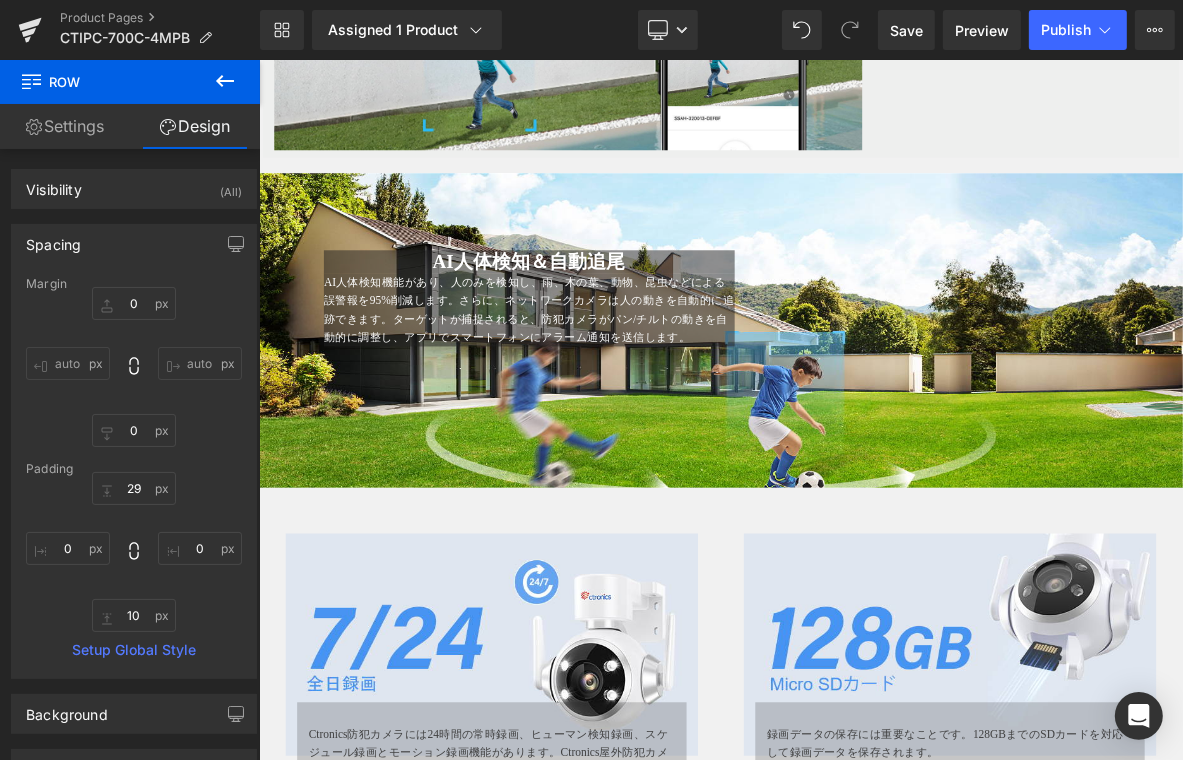 scroll, scrollTop: 2930, scrollLeft: 0, axis: vertical 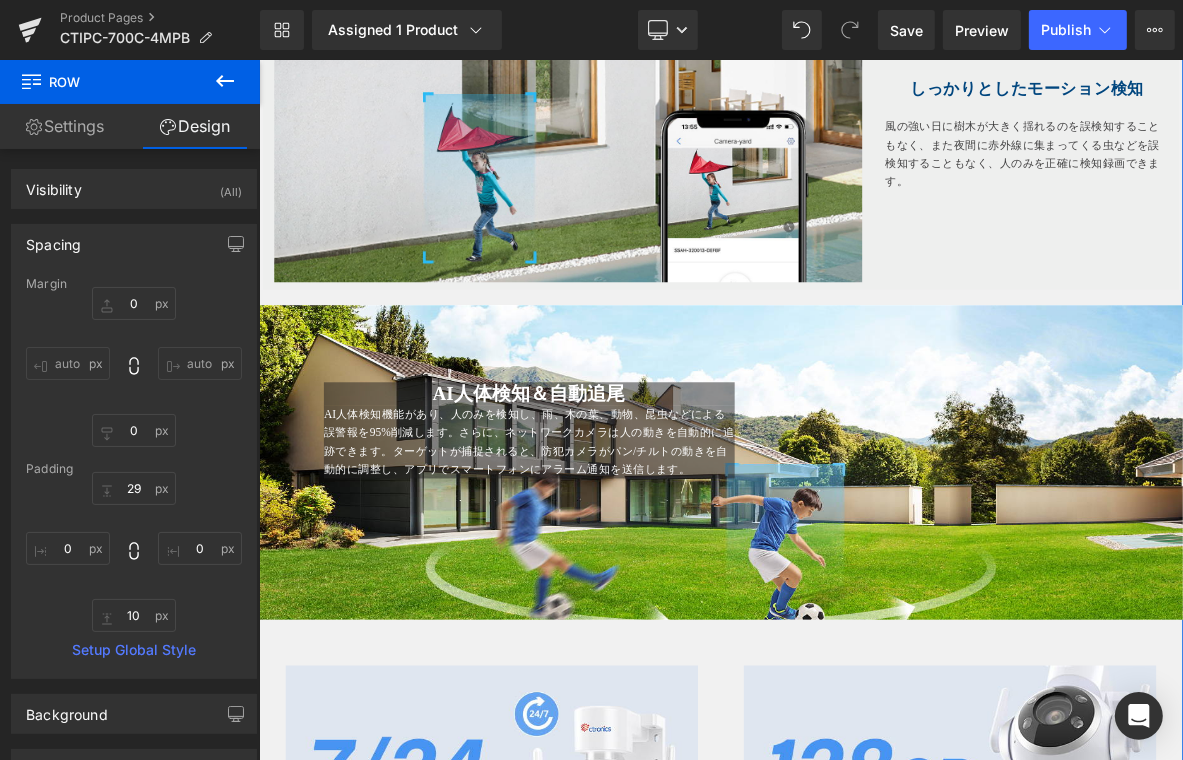 click on "Image         Image         最適なバランス：2.5K 4MP Heading         多くの機種は普通に200万画素を超えたら区別できません。500万画素カメラは一般的にライブ映像ではなく、保存した録画をHDディスプレイで高画質で鑑賞するのはメリットです。 ァイルのサイズも大きく、相当量のデータ保存スペースを占めます電波が弱い場合、ノイズが多く出てザラザラした画になってしまいます。 Text Block         Row         2.4GHz/5GHz対応 Heading         5GHzは電波干渉が少ないため、安定した通信を行えます。通信速度が高速で、処理が早くなります。 2.4GHzは障害物に強く、電波が遠くまで届くのが特徴です。 Text Block         Image         Row         Image         壁付け・天井取り付け可能 Heading         フックに固定するだけで、簡単に取り付けが可能です。 Text Block         Row         Row" at bounding box center [863, -309] 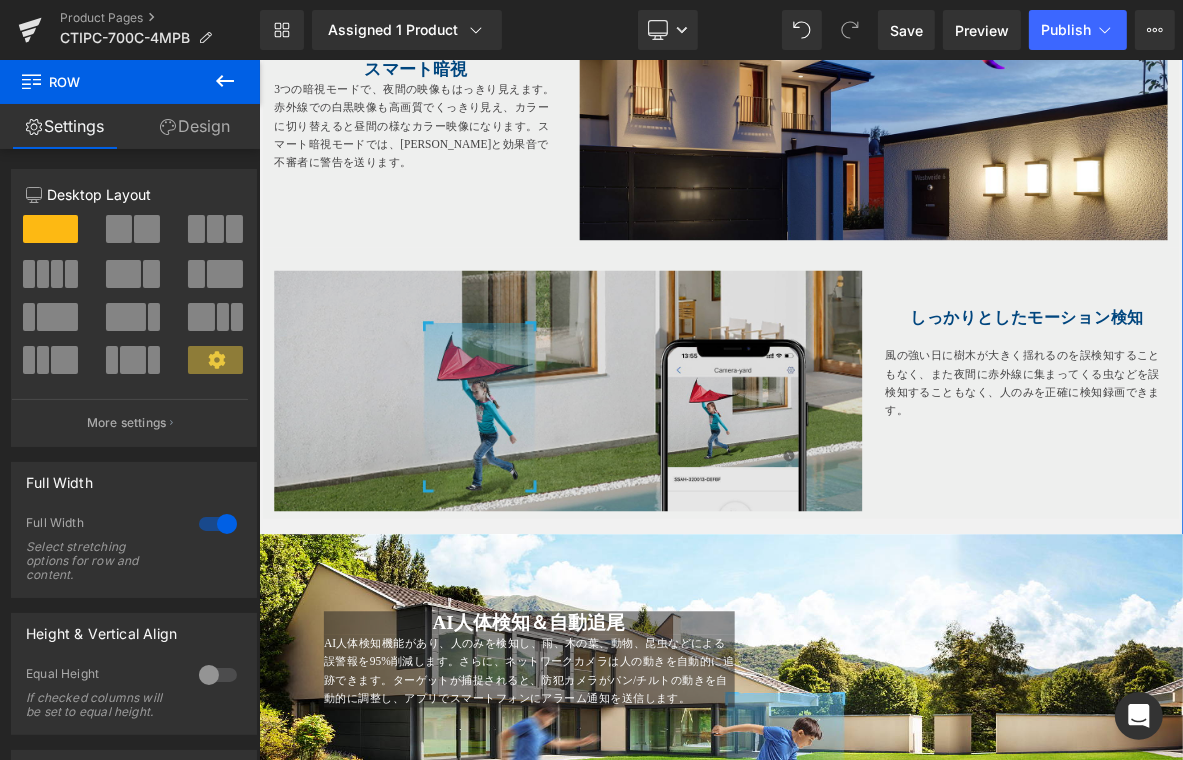 scroll, scrollTop: 2530, scrollLeft: 0, axis: vertical 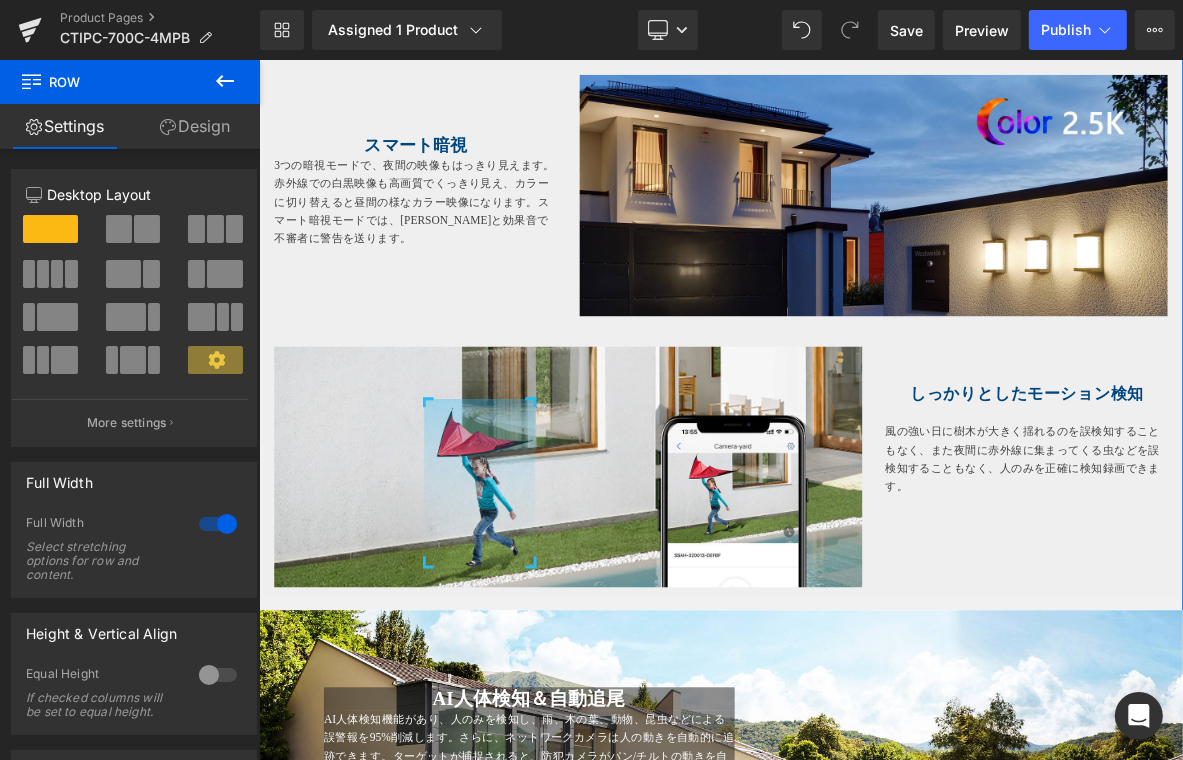 click on "スマート暗視 Heading         3つの暗視モードで、夜間の映像もはっきり見えます。赤外線での白黒映像も高画質でくっきり見え、カラーに切り替えると昼間の様なカラー映像になります。スマート暗視モードでは、ライトと効果音で不審者に警告を送ります。 Text Block         Image         Row" at bounding box center (863, 227) 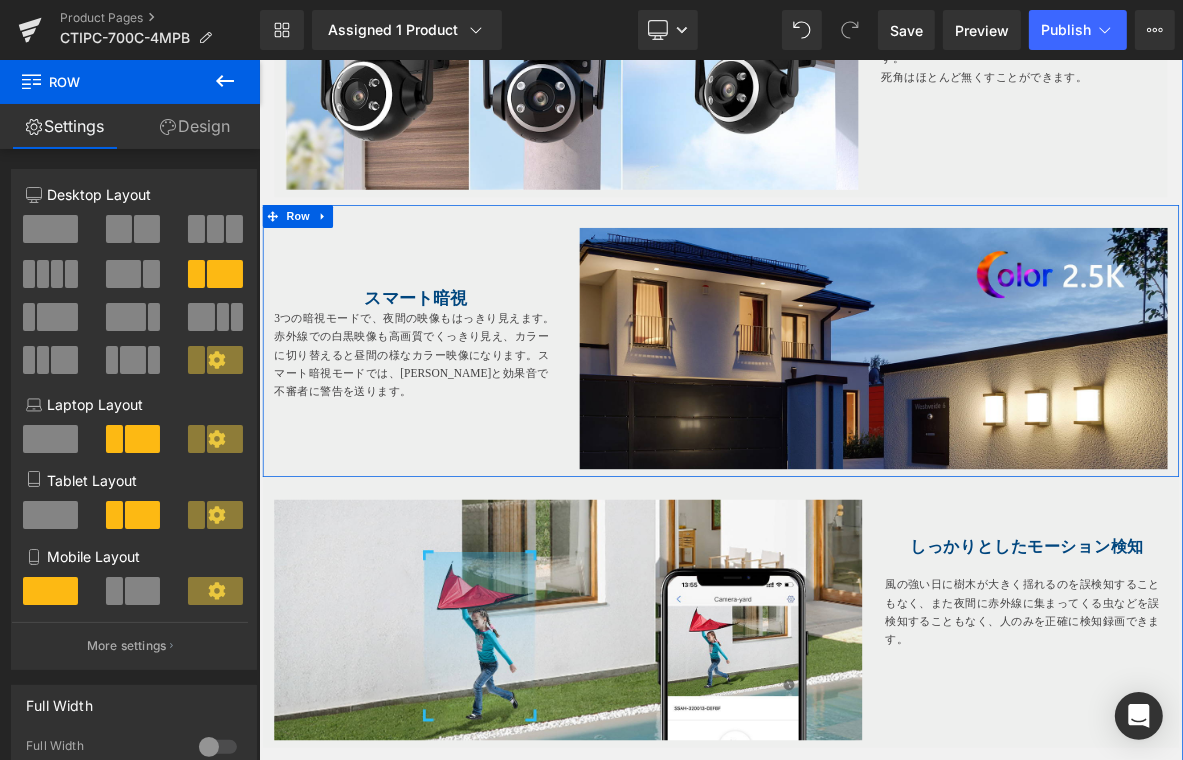 scroll, scrollTop: 2030, scrollLeft: 0, axis: vertical 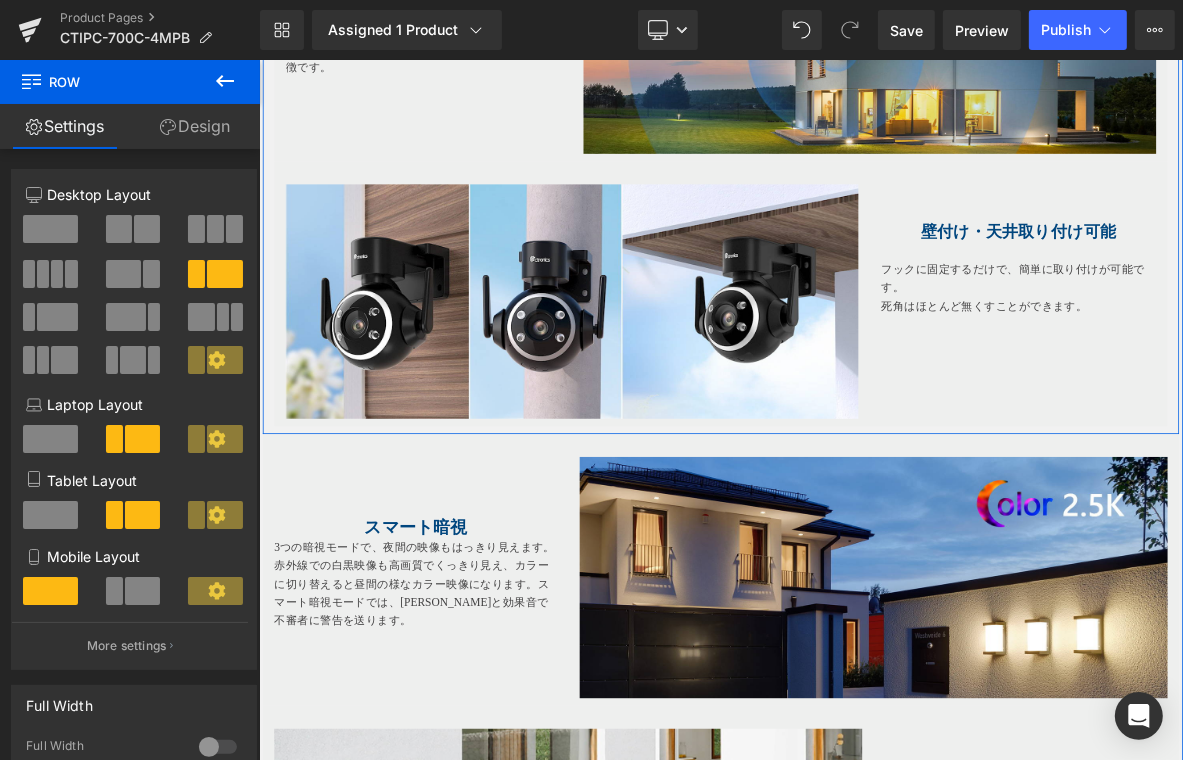click on "Image         Image         最適なバランス：2.5K 4MP Heading         多くの機種は普通に200万画素を超えたら区別できません。500万画素カメラは一般的にライブ映像ではなく、保存した録画をHDディスプレイで高画質で鑑賞するのはメリットです。 ァイルのサイズも大きく、相当量のデータ保存スペースを占めます電波が弱い場合、ノイズが多く出てザラザラした画になってしまいます。 Text Block         Row         2.4GHz/5GHz対応 Heading         5GHzは電波干渉が少ないため、安定した通信を行えます。通信速度が高速で、処理が早くなります。 2.4GHzは障害物に強く、電波が遠くまで届くのが特徴です。 Text Block         Image         Row         Image         壁付け・天井取り付け可能 Heading         フックに固定するだけで、簡単に取り付けが可能です。 Text Block         Row" at bounding box center (863, -219) 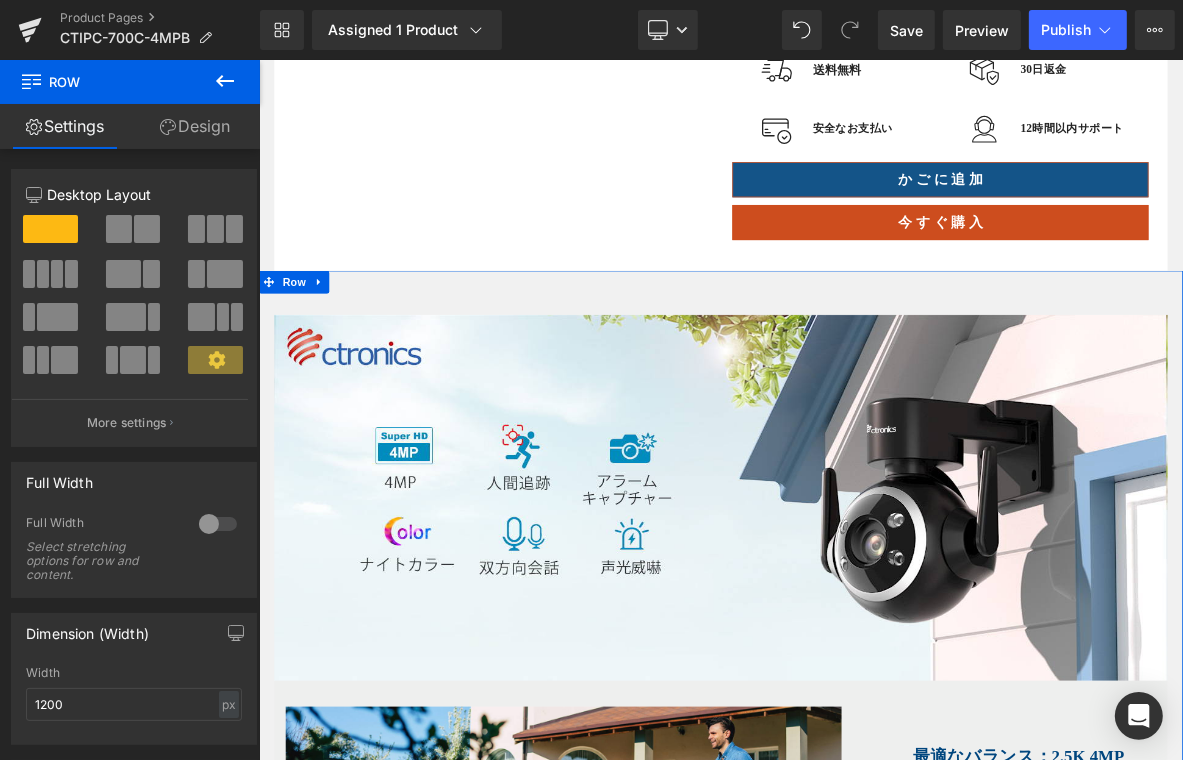 scroll, scrollTop: 430, scrollLeft: 0, axis: vertical 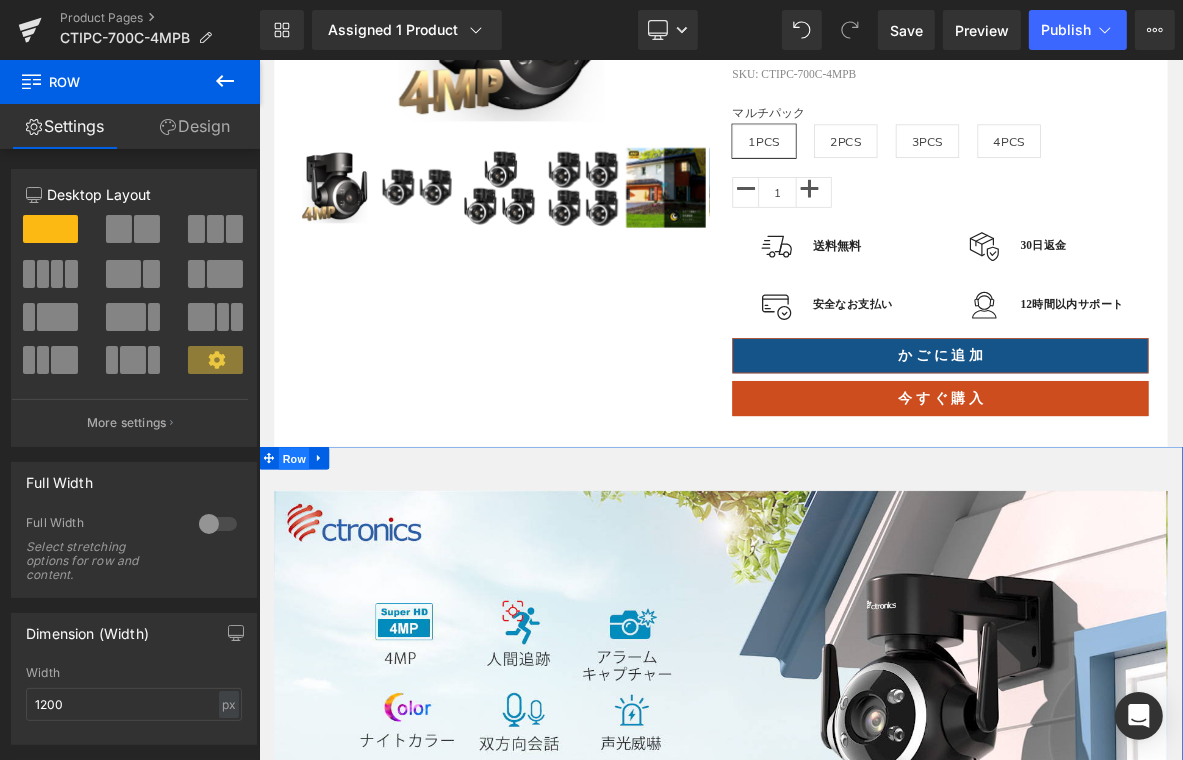 click on "Row" at bounding box center (304, 581) 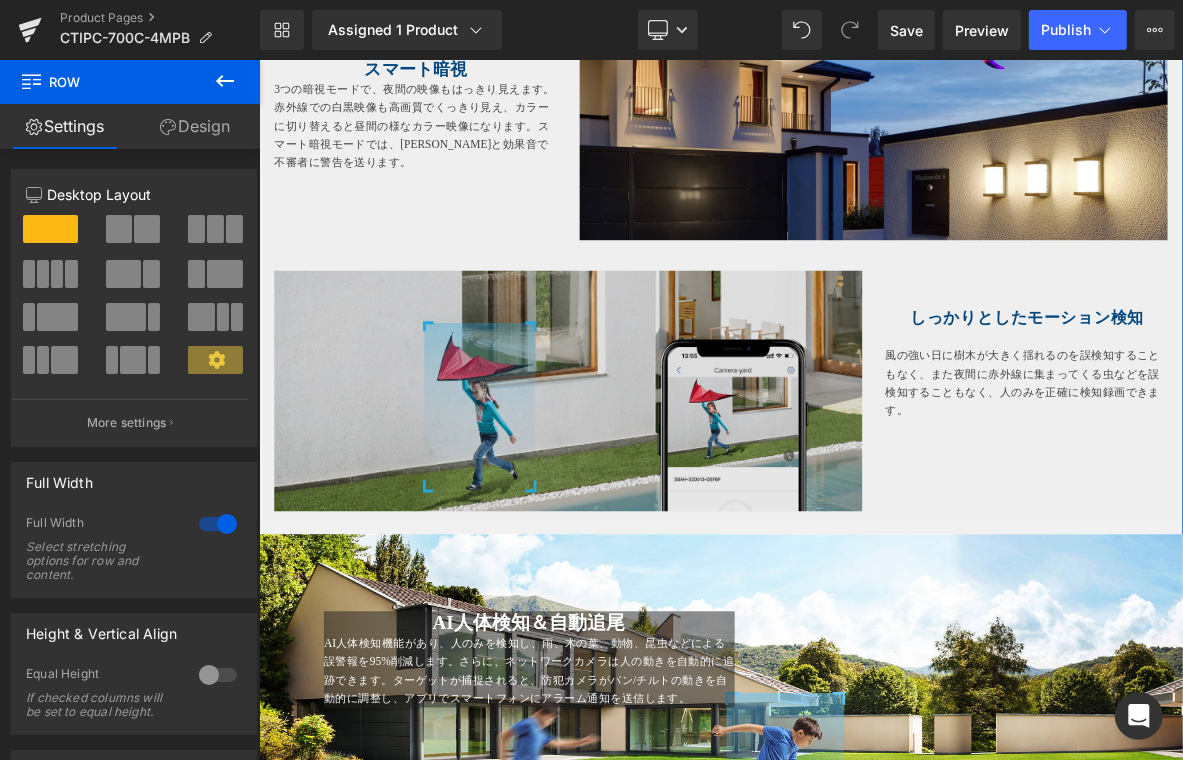 scroll, scrollTop: 2930, scrollLeft: 0, axis: vertical 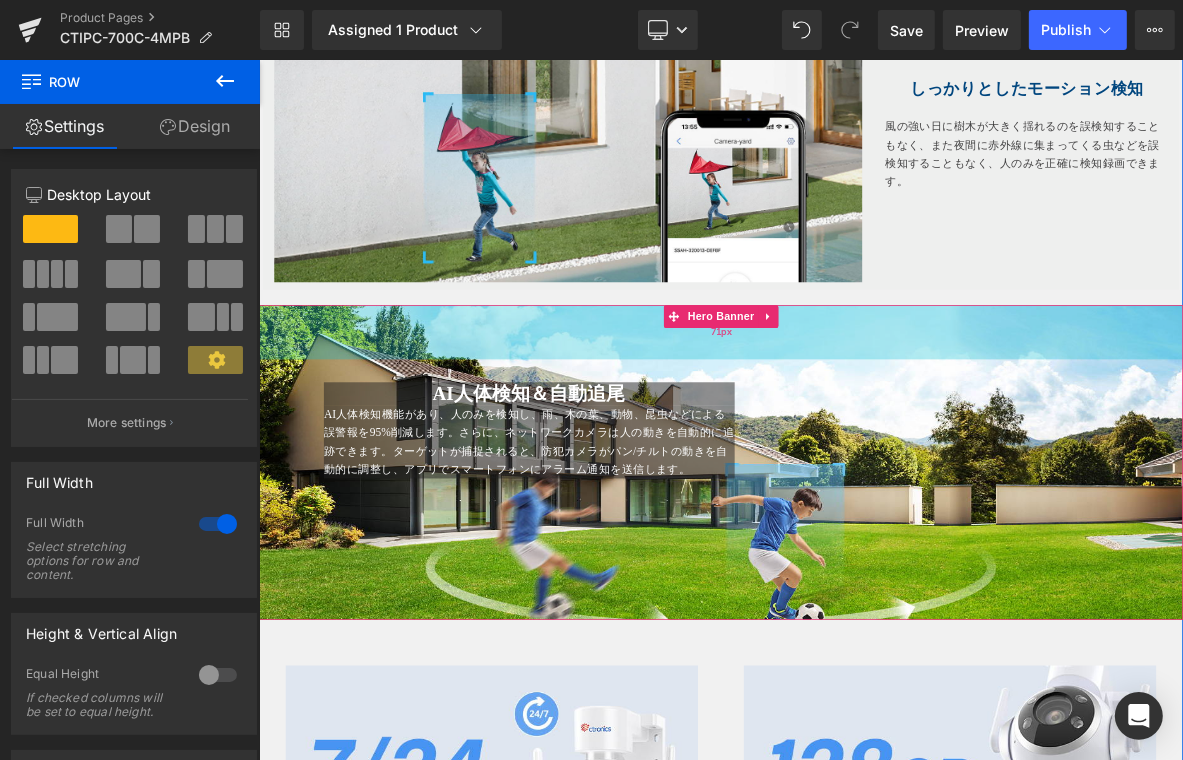 click on "71px" at bounding box center [863, 415] 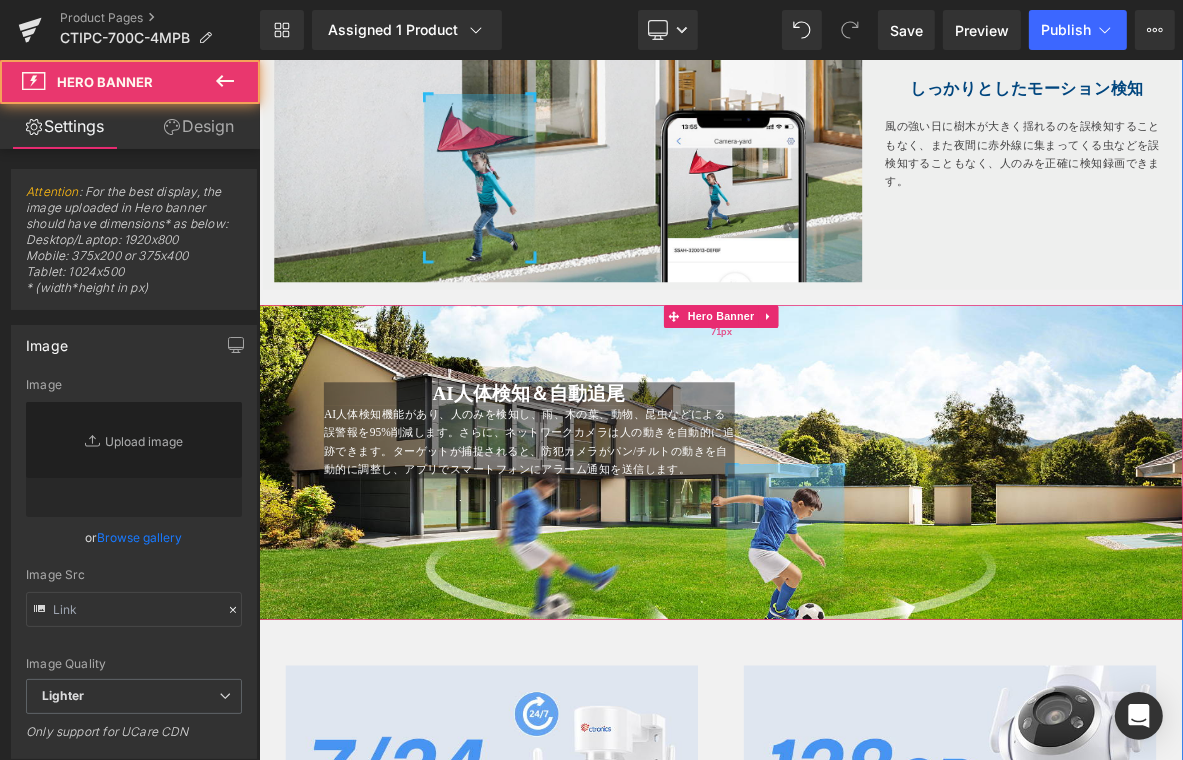 type on "[URL][DOMAIN_NAME]" 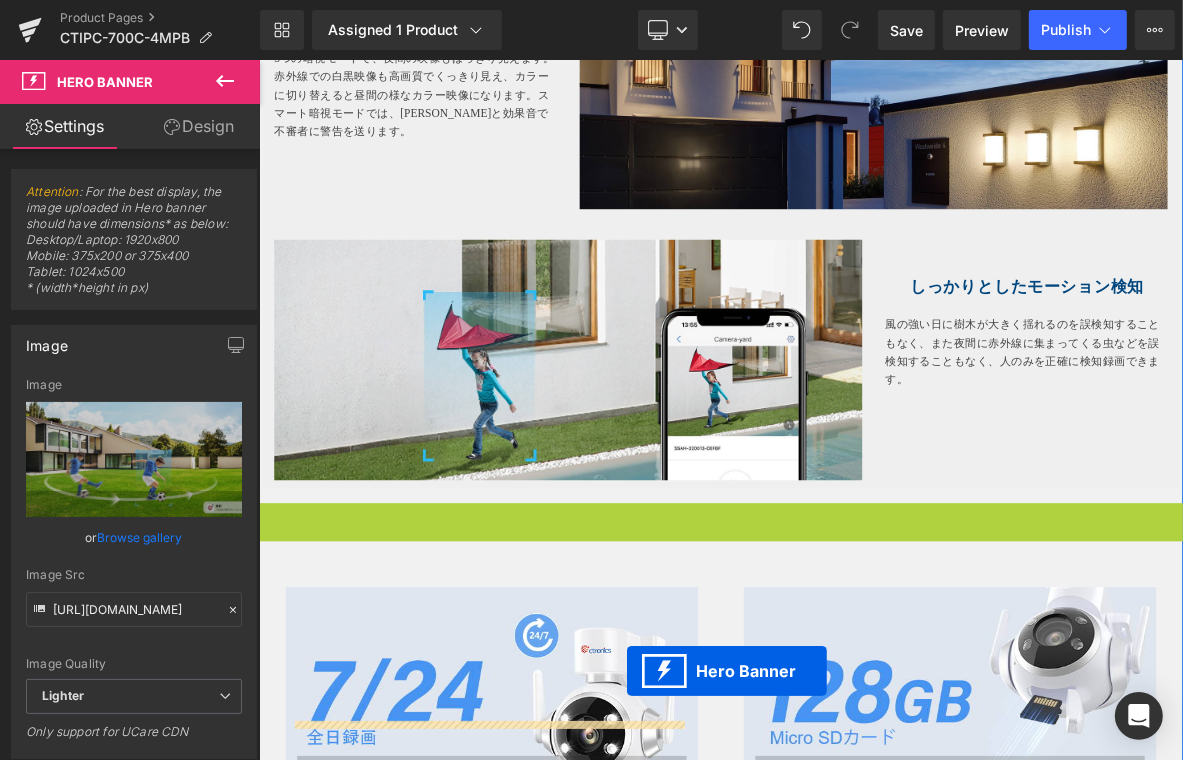 scroll, scrollTop: 2710, scrollLeft: 0, axis: vertical 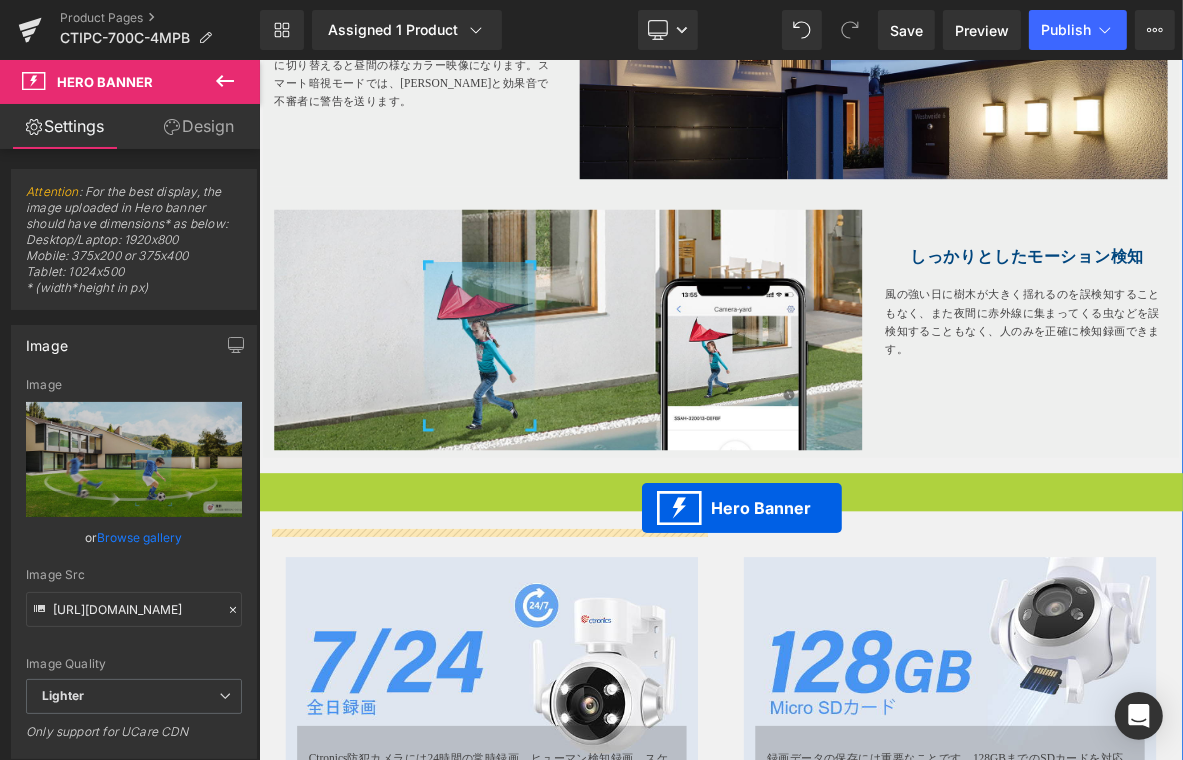 drag, startPoint x: 792, startPoint y: 395, endPoint x: 758, endPoint y: 646, distance: 253.29233 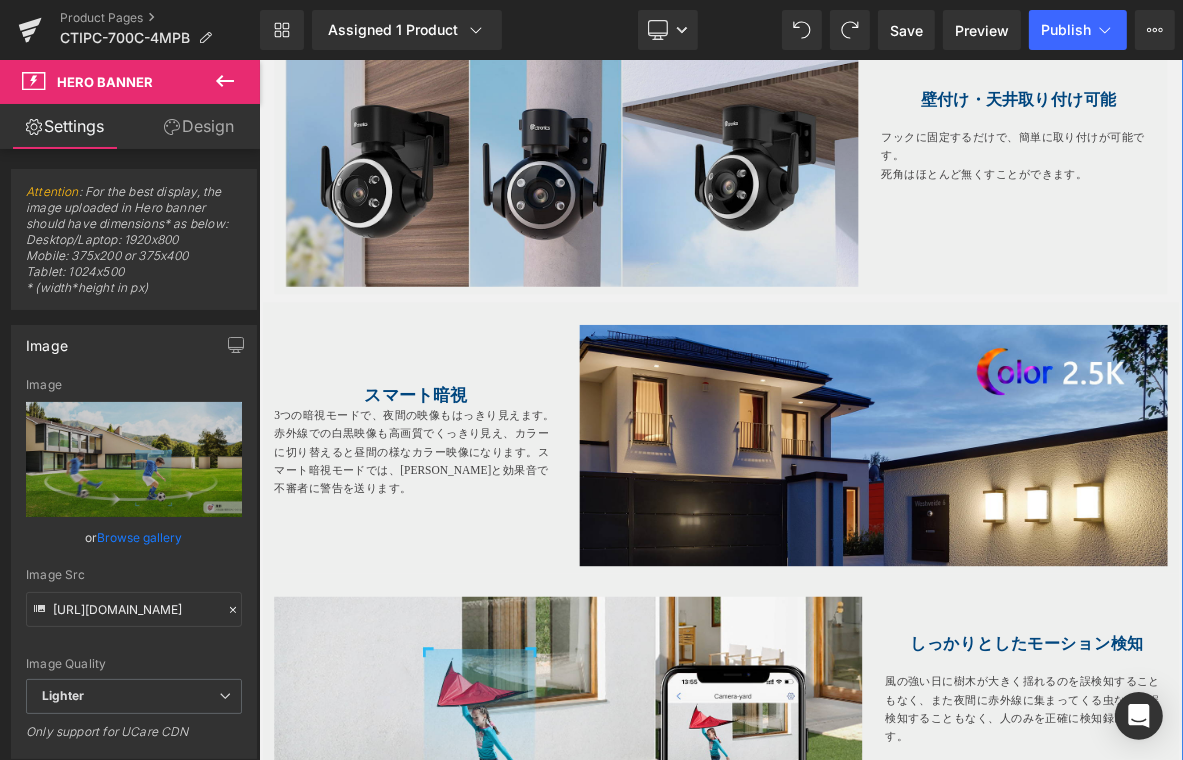 scroll, scrollTop: 2010, scrollLeft: 0, axis: vertical 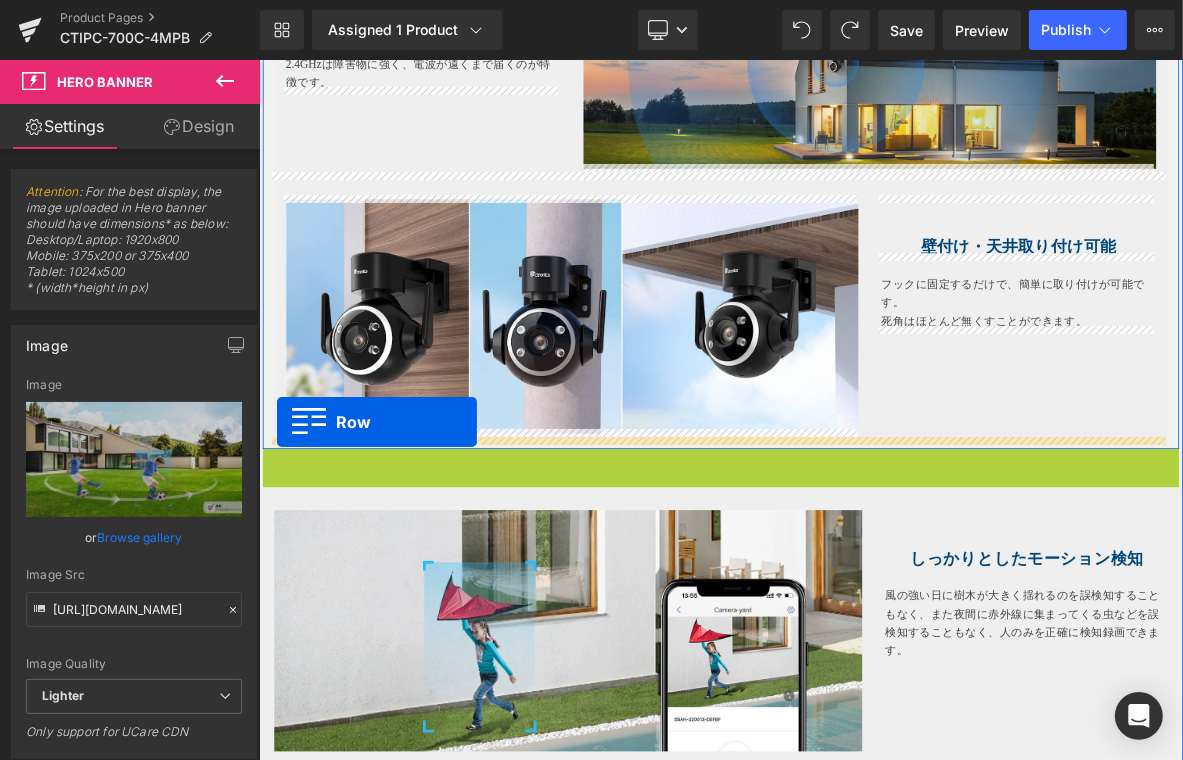 drag, startPoint x: 265, startPoint y: 575, endPoint x: 281, endPoint y: 533, distance: 44.94441 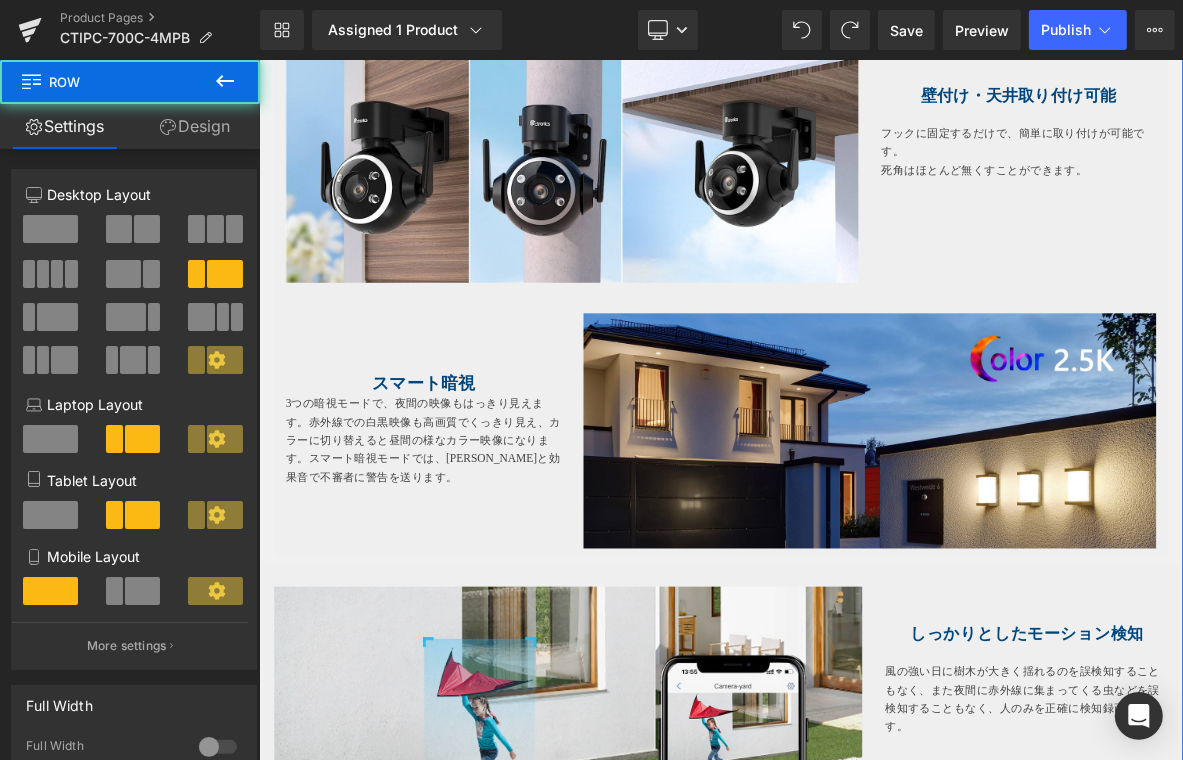 scroll, scrollTop: 2310, scrollLeft: 0, axis: vertical 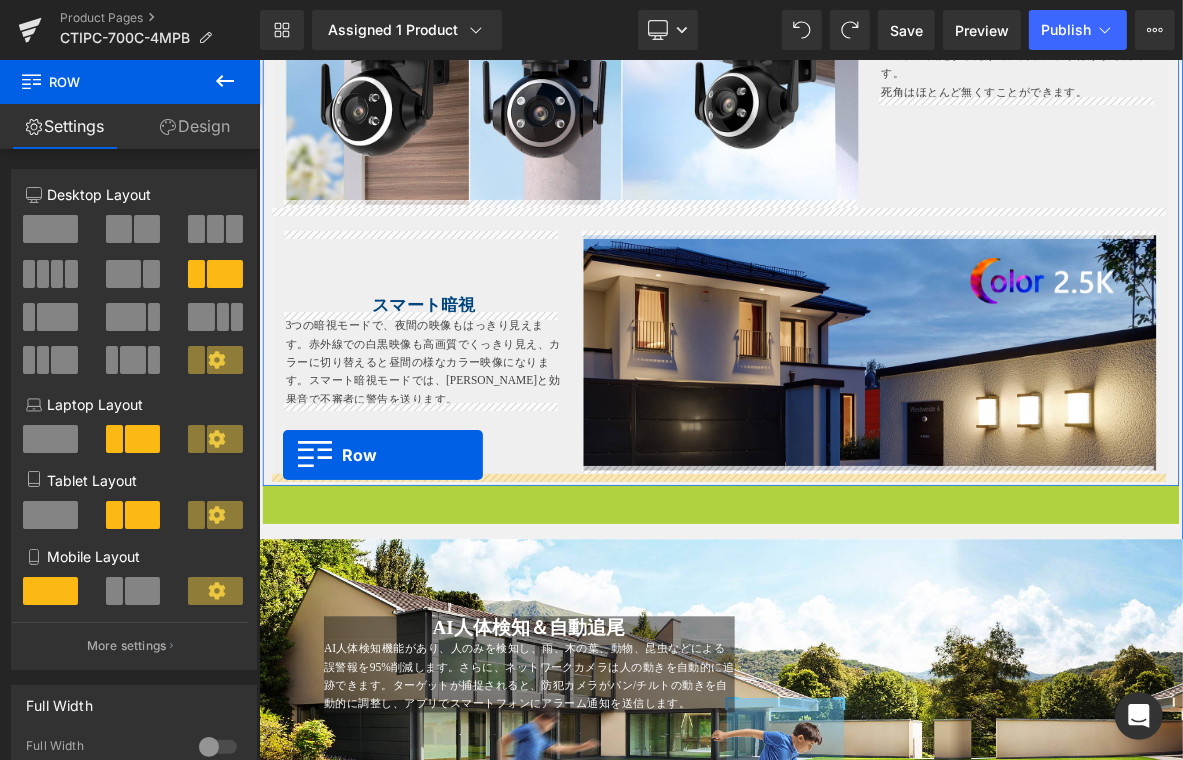 drag, startPoint x: 265, startPoint y: 629, endPoint x: 319, endPoint y: 582, distance: 71.5891 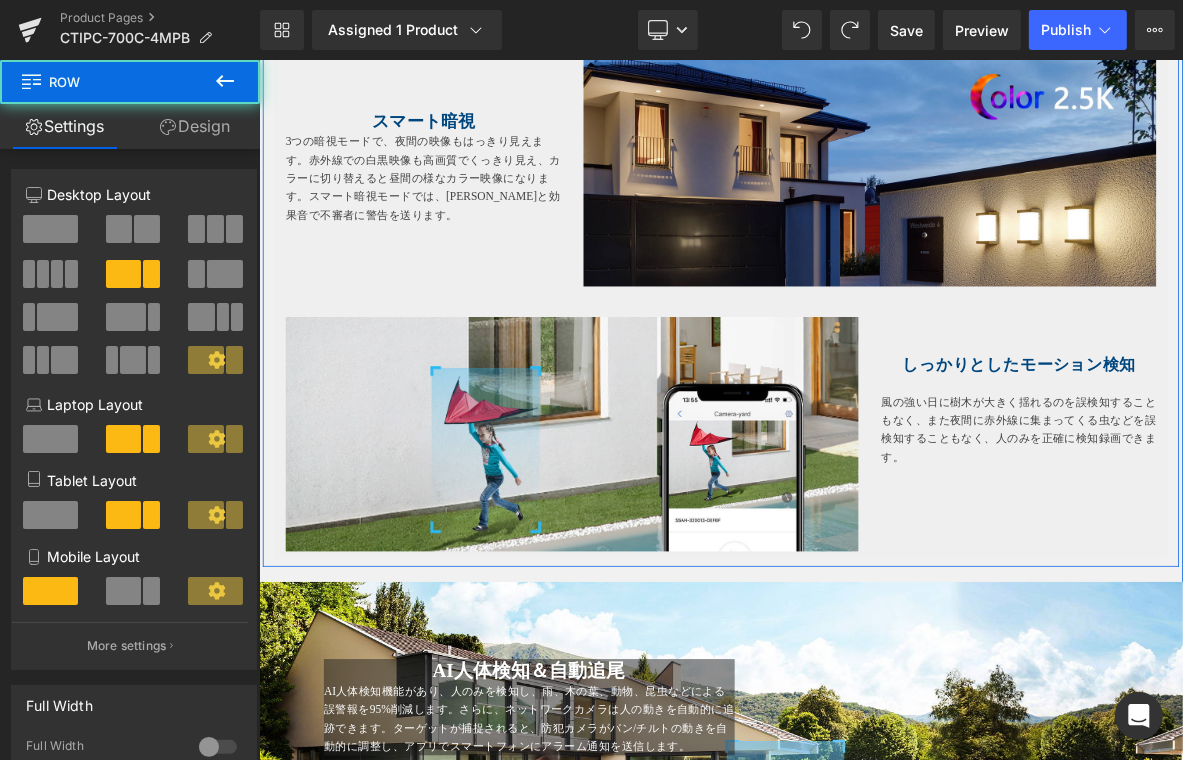 scroll, scrollTop: 2710, scrollLeft: 0, axis: vertical 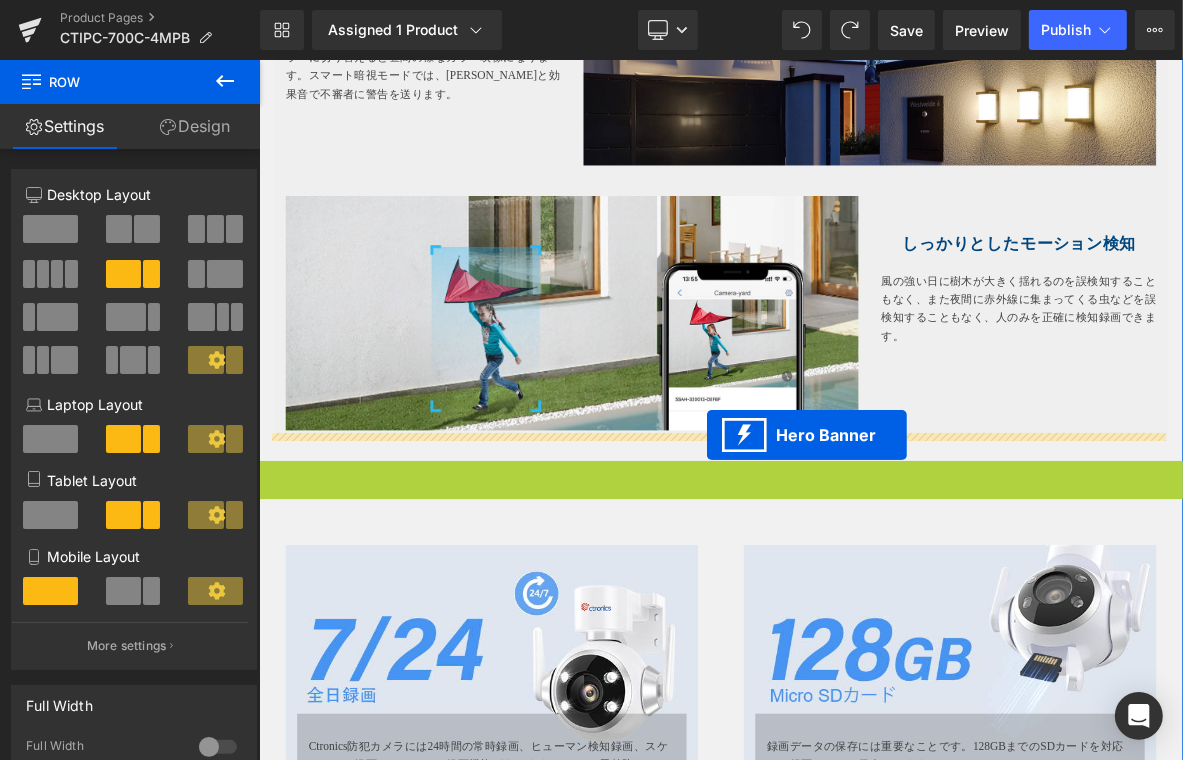 drag, startPoint x: 790, startPoint y: 597, endPoint x: 844, endPoint y: 550, distance: 71.5891 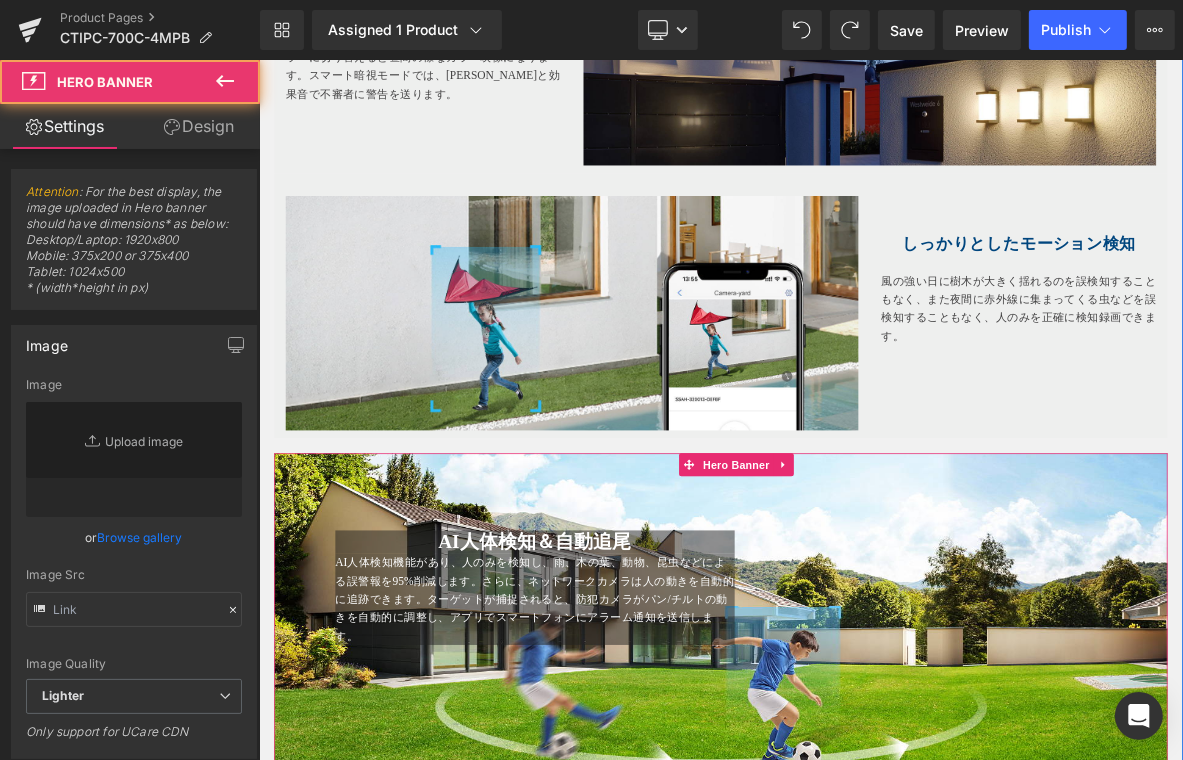 type on "[URL][DOMAIN_NAME]" 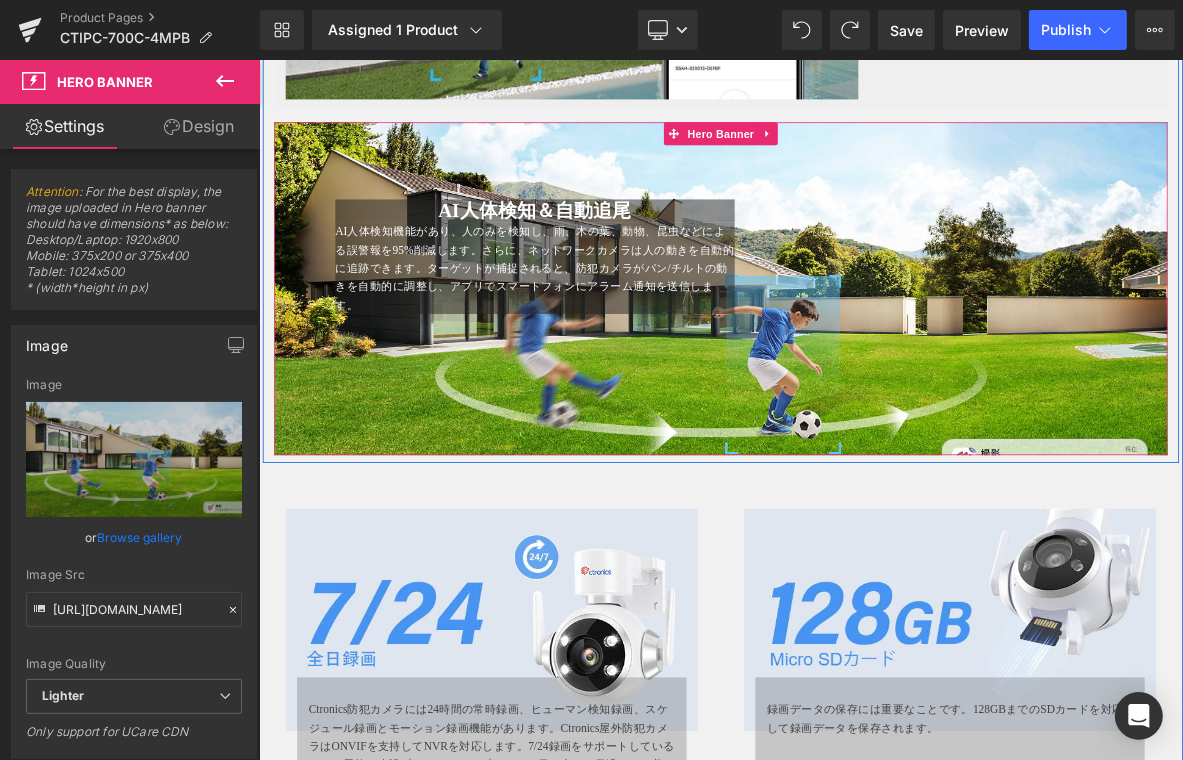 scroll, scrollTop: 3110, scrollLeft: 0, axis: vertical 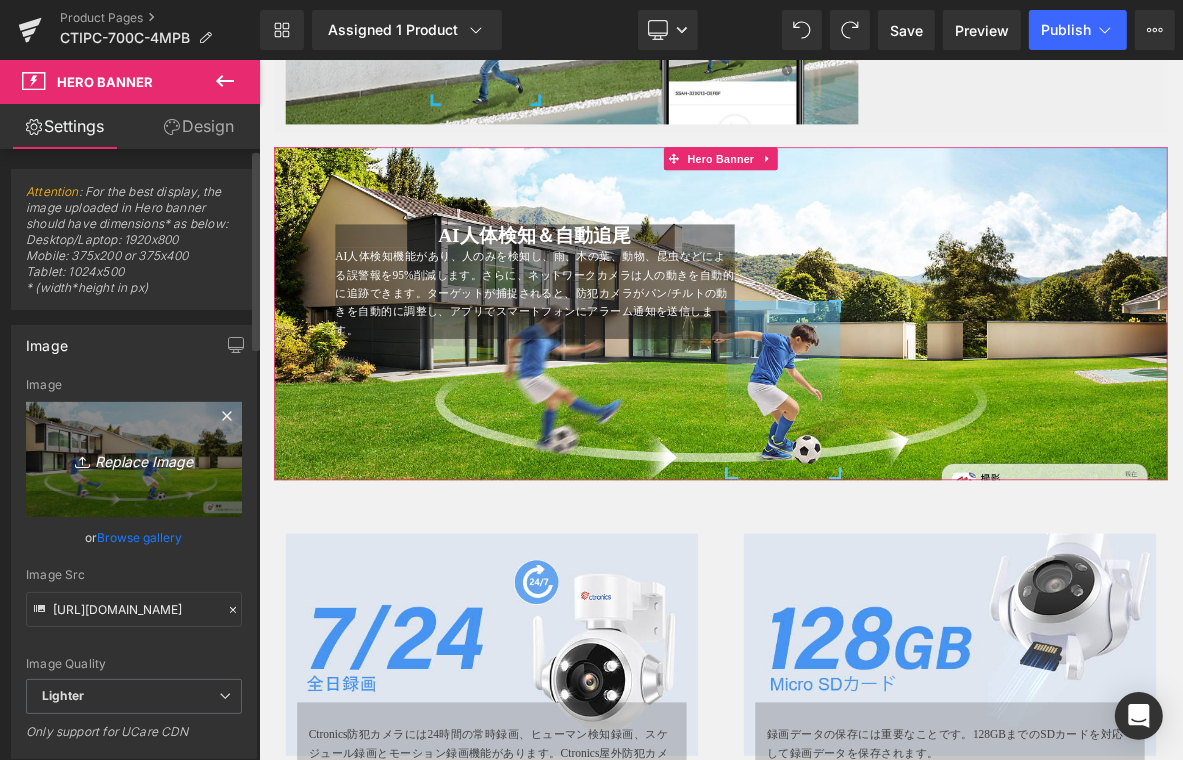 click on "Replace Image" at bounding box center [134, 459] 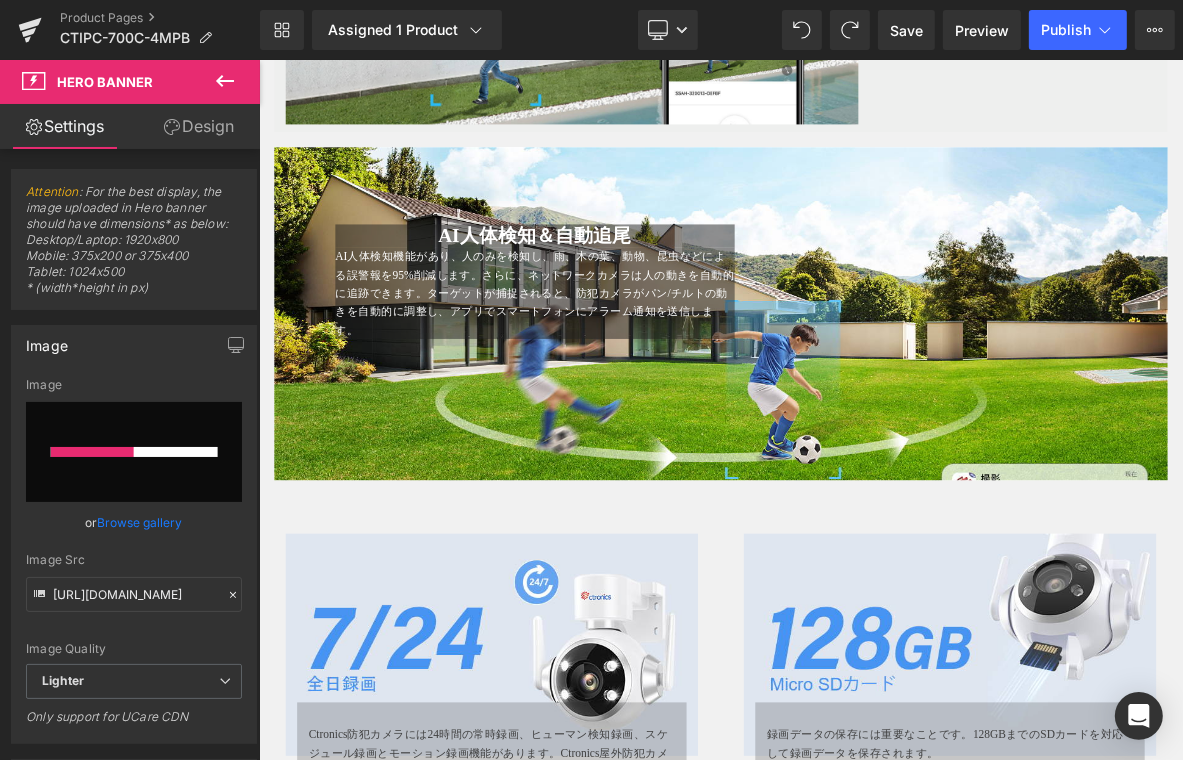 type 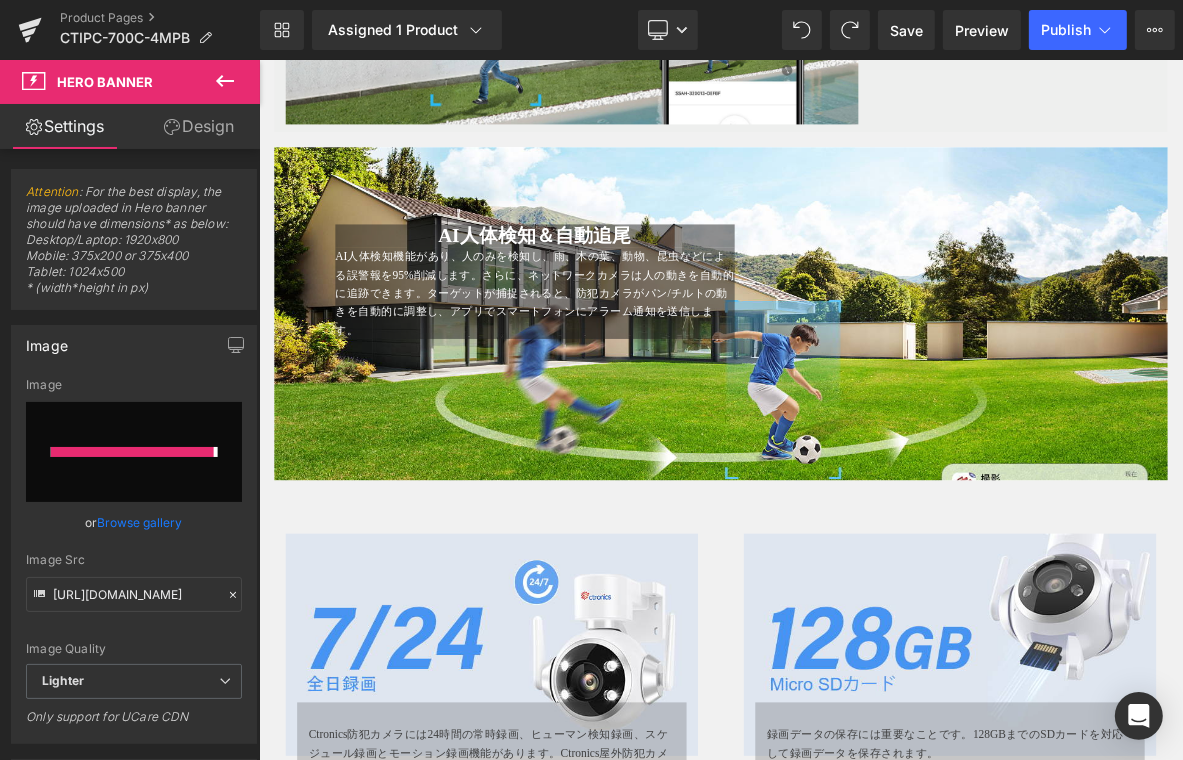 type on "https://ucarecdn.com/96b1081b-b686-441d-a403-7a005354492c/-/format/auto/-/preview/3000x3000/-/quality/lighter/7.jpg" 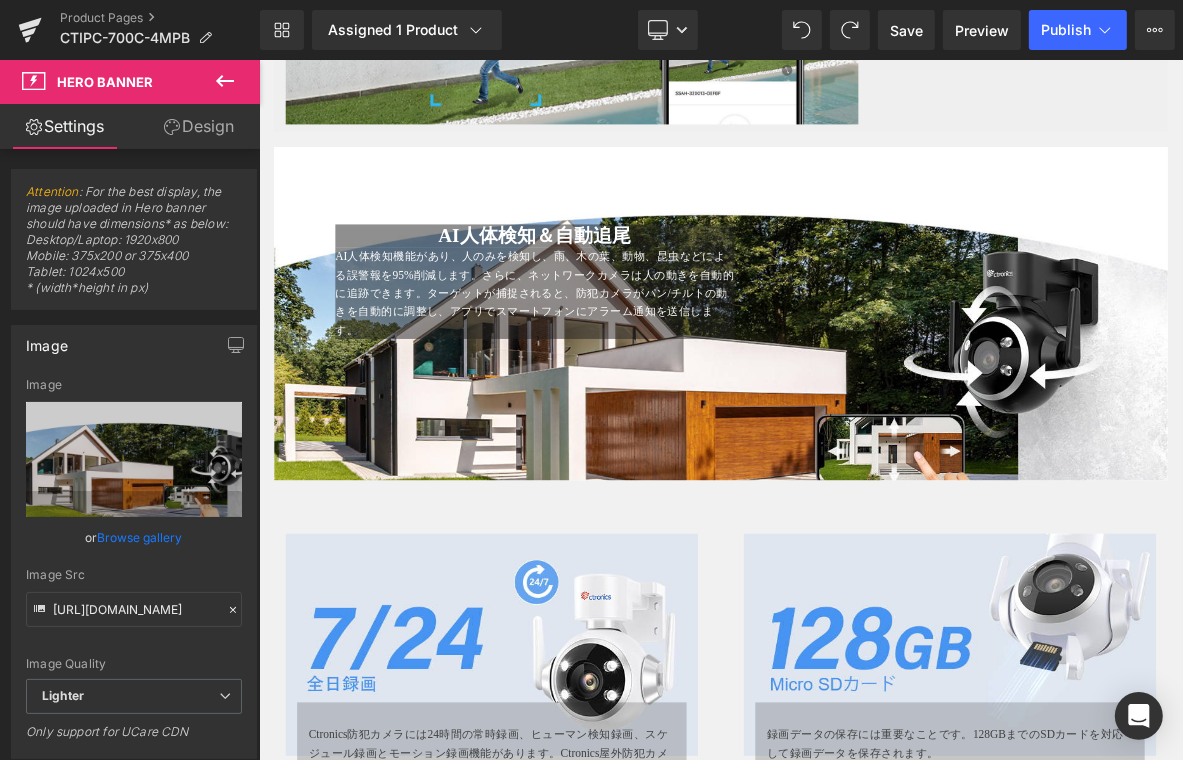 drag, startPoint x: 325, startPoint y: 338, endPoint x: 366, endPoint y: 333, distance: 41.303753 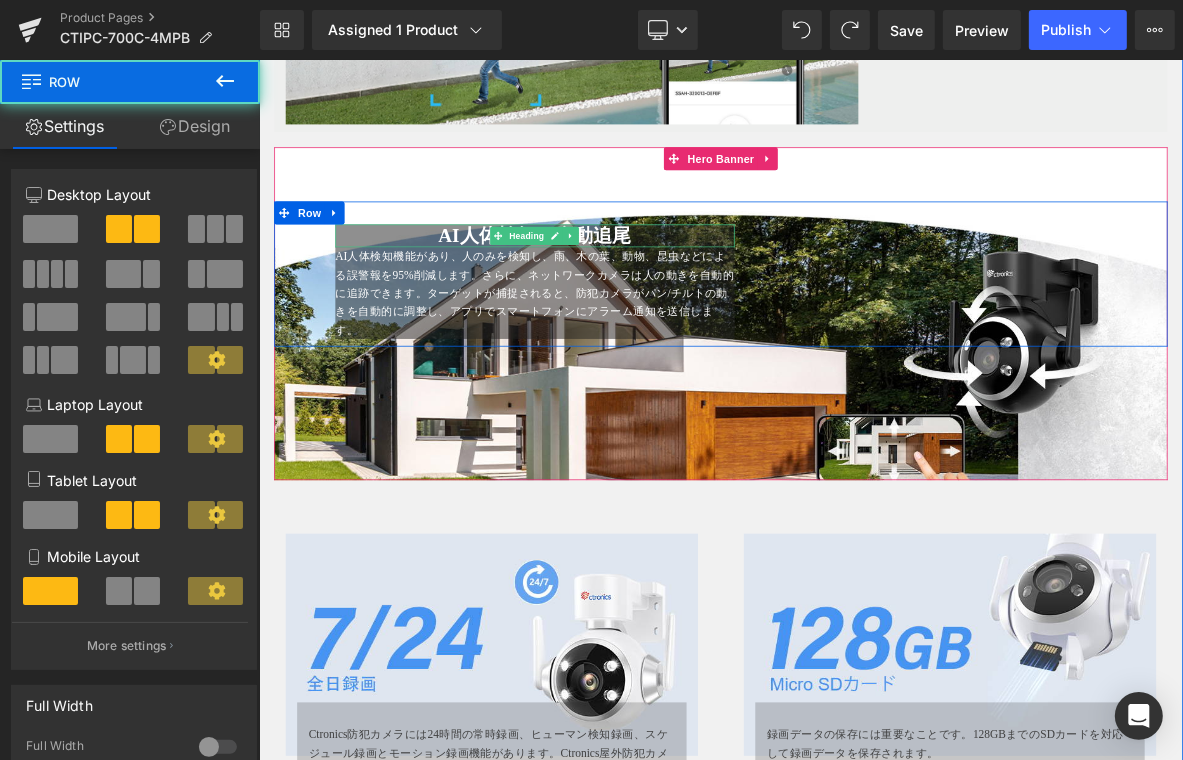 click on "AI人体検知＆自動追尾" at bounding box center (619, 290) 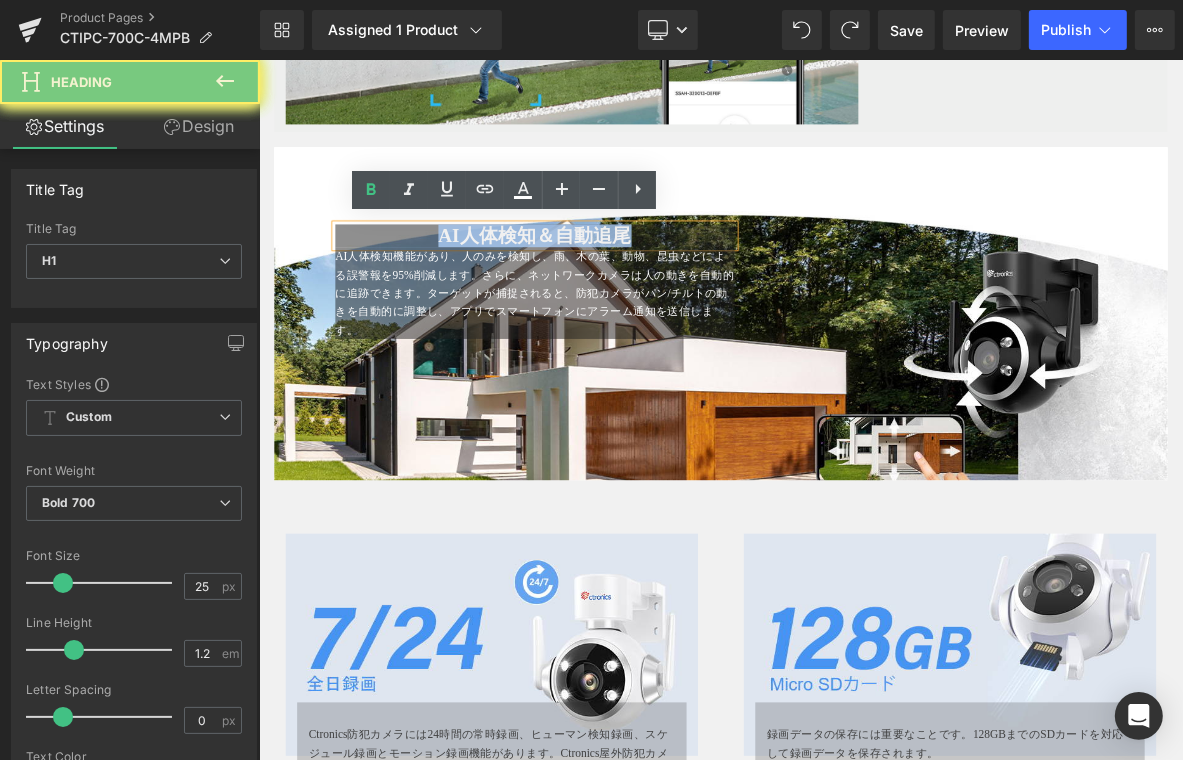 click on "AI人体検知＆自動追尾" at bounding box center [619, 290] 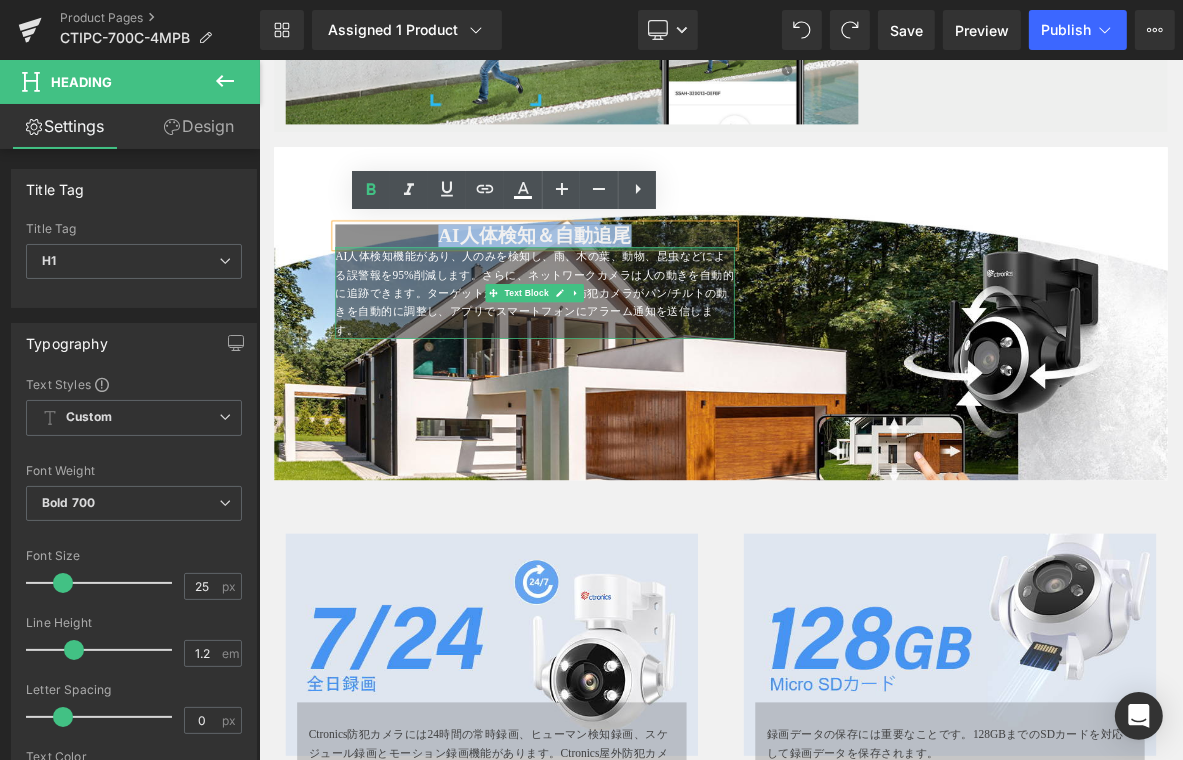 paste 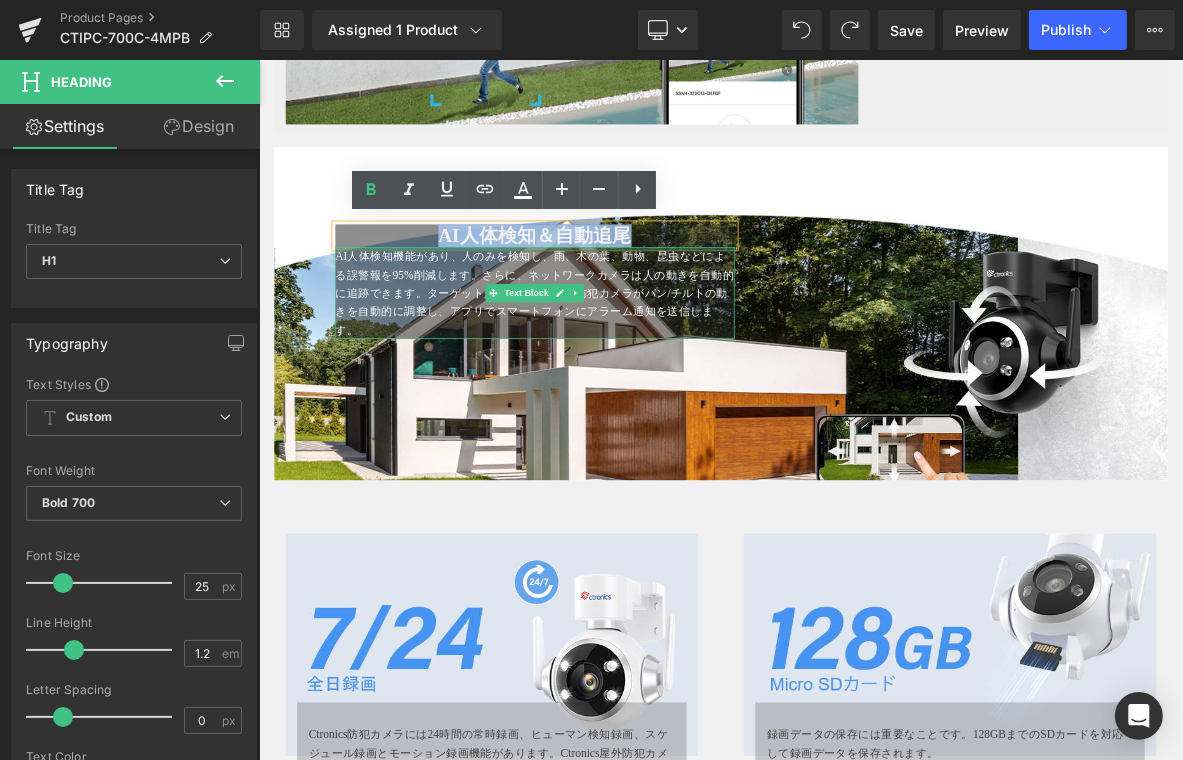 type 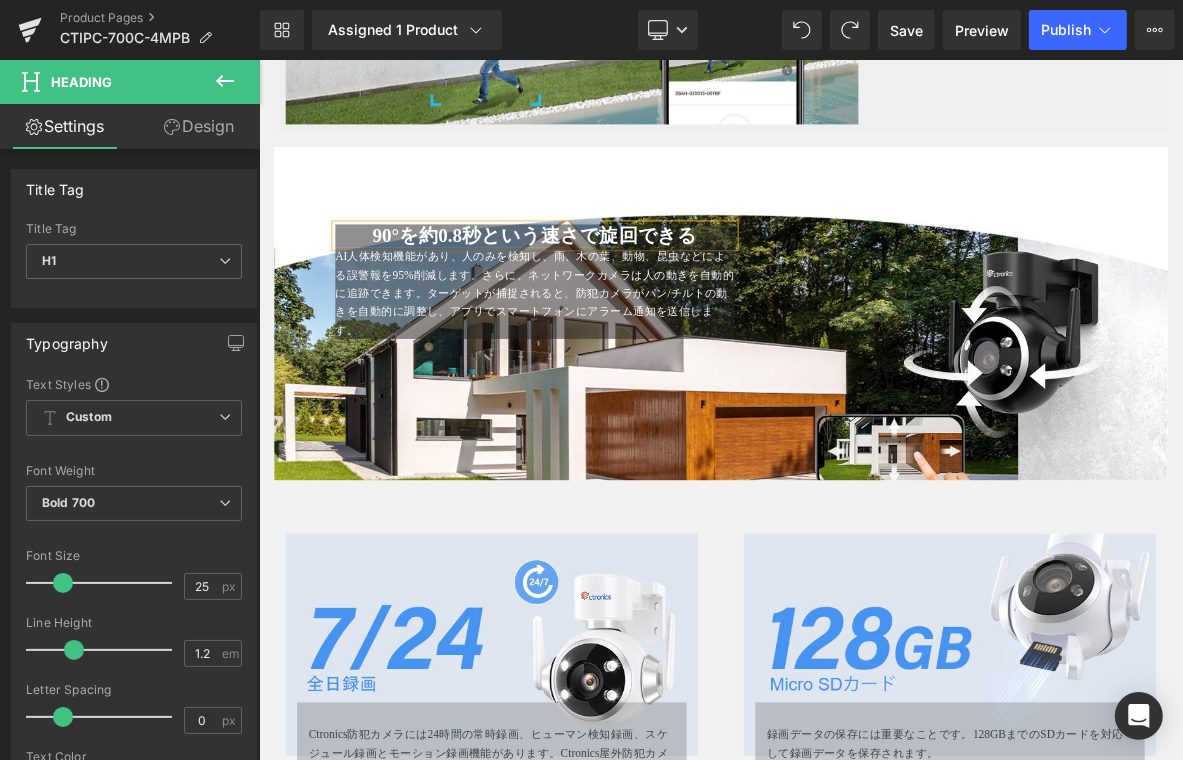 drag, startPoint x: 324, startPoint y: 211, endPoint x: 923, endPoint y: 456, distance: 647.16766 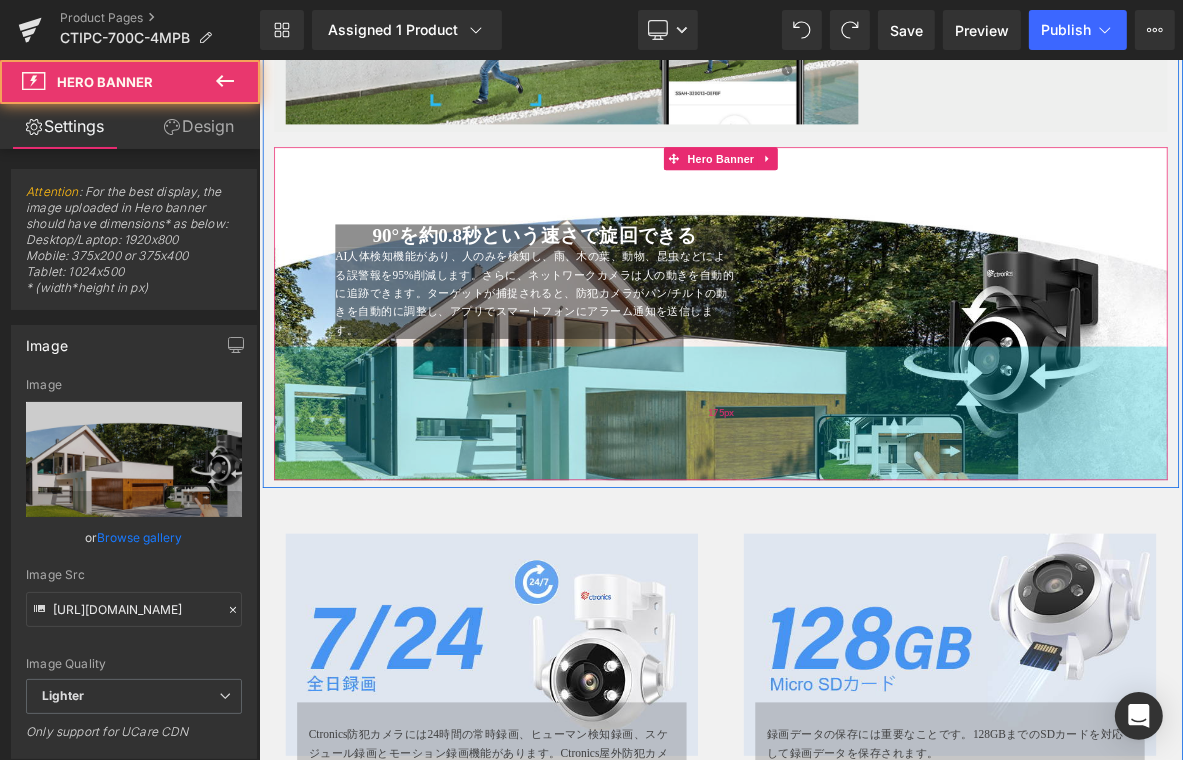 click on "175px" at bounding box center (863, 522) 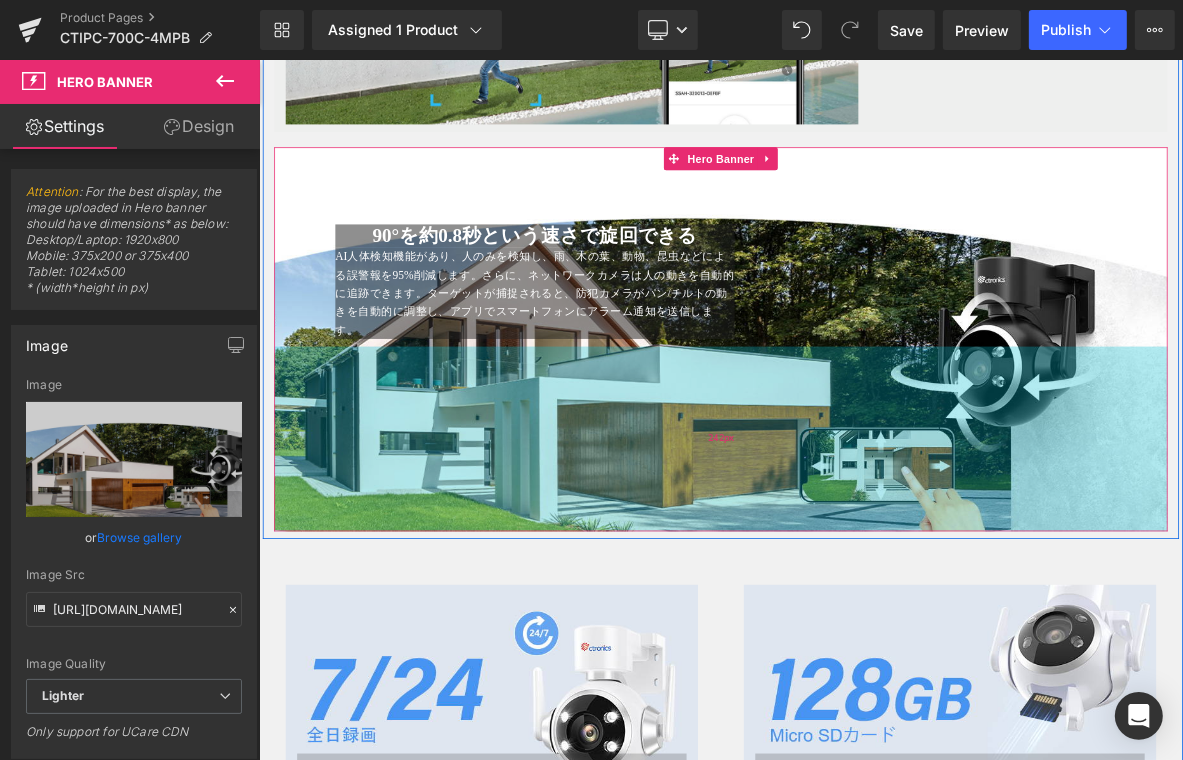 drag, startPoint x: 898, startPoint y: 601, endPoint x: 947, endPoint y: 668, distance: 83.00603 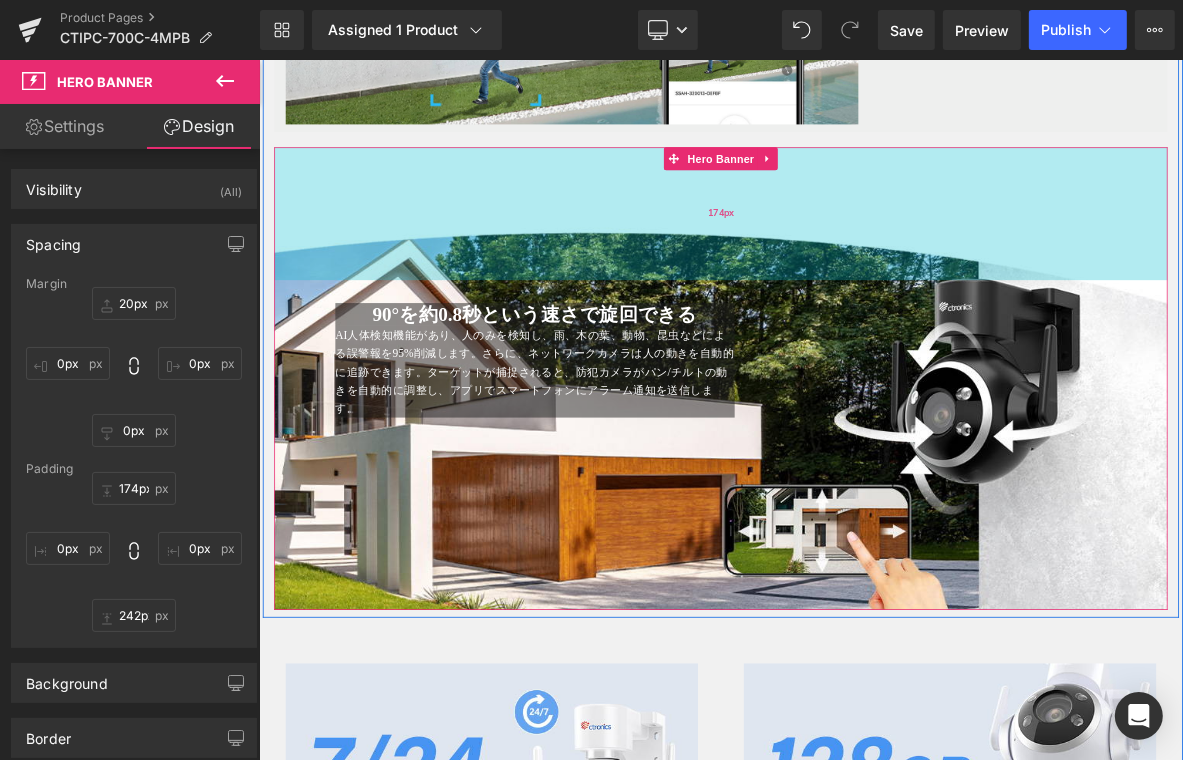 type on "173px" 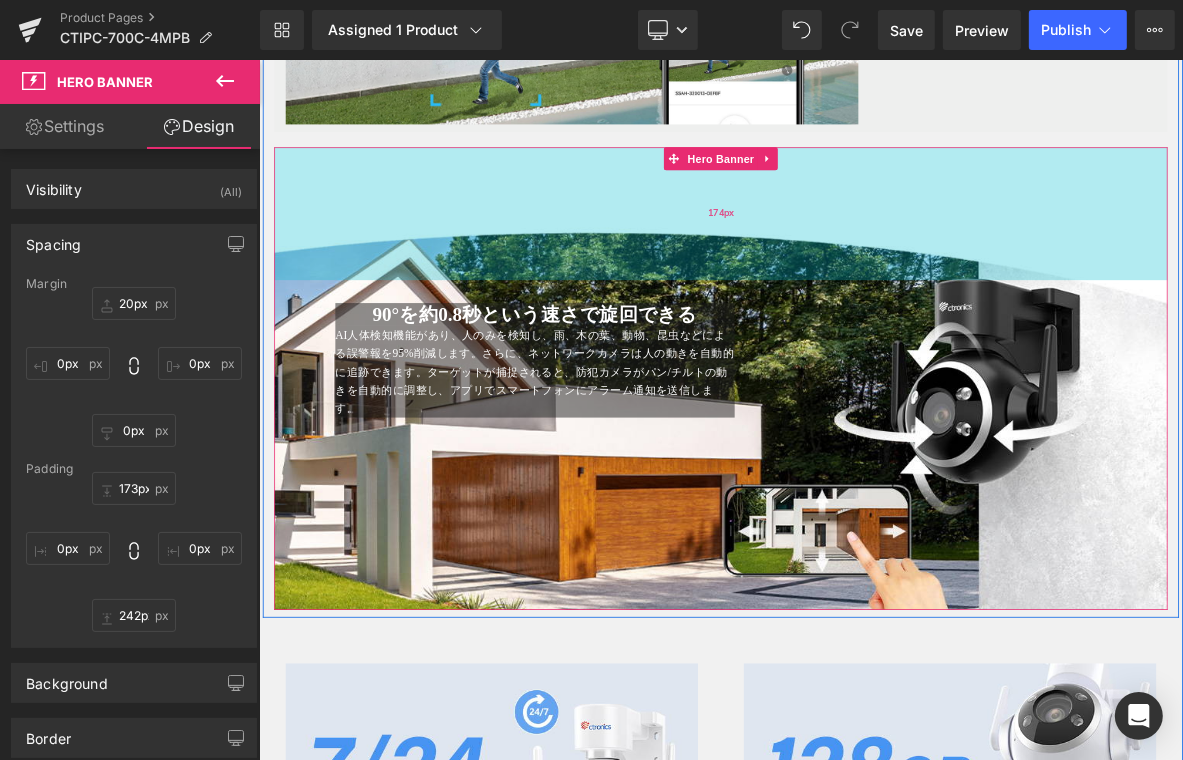 drag, startPoint x: 971, startPoint y: 213, endPoint x: 1000, endPoint y: 316, distance: 107.00467 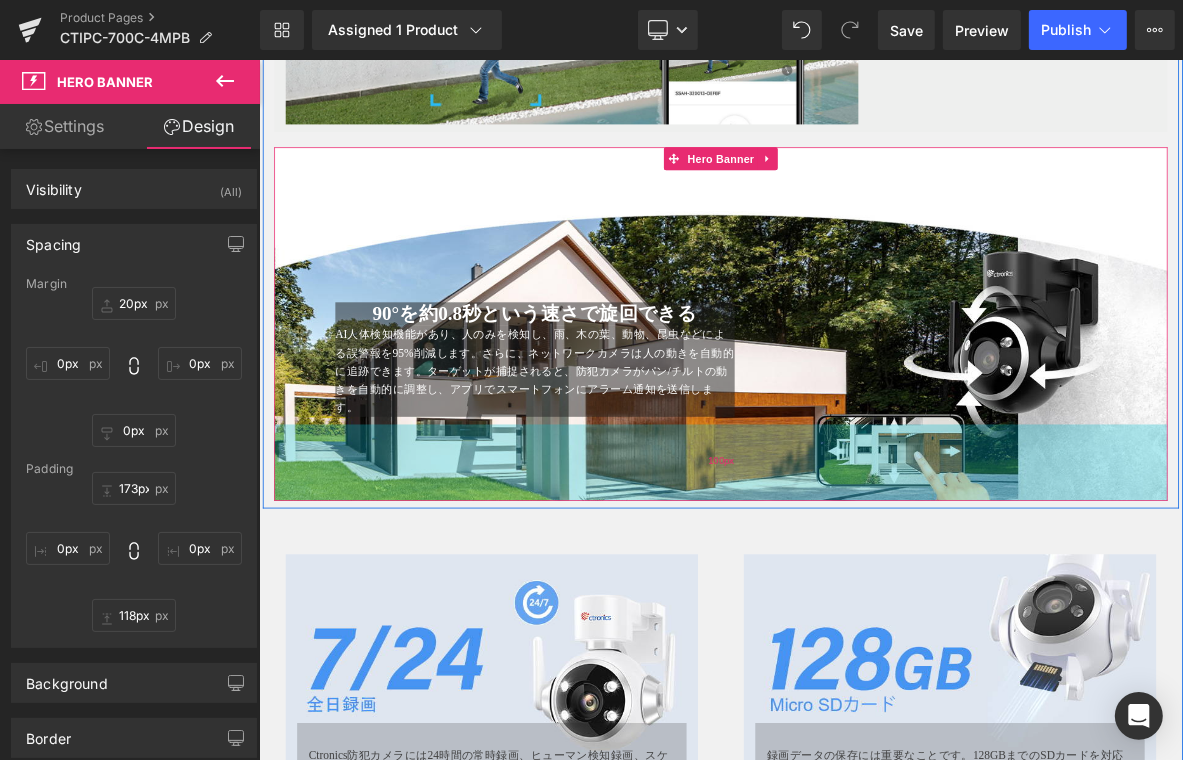 type on "119px" 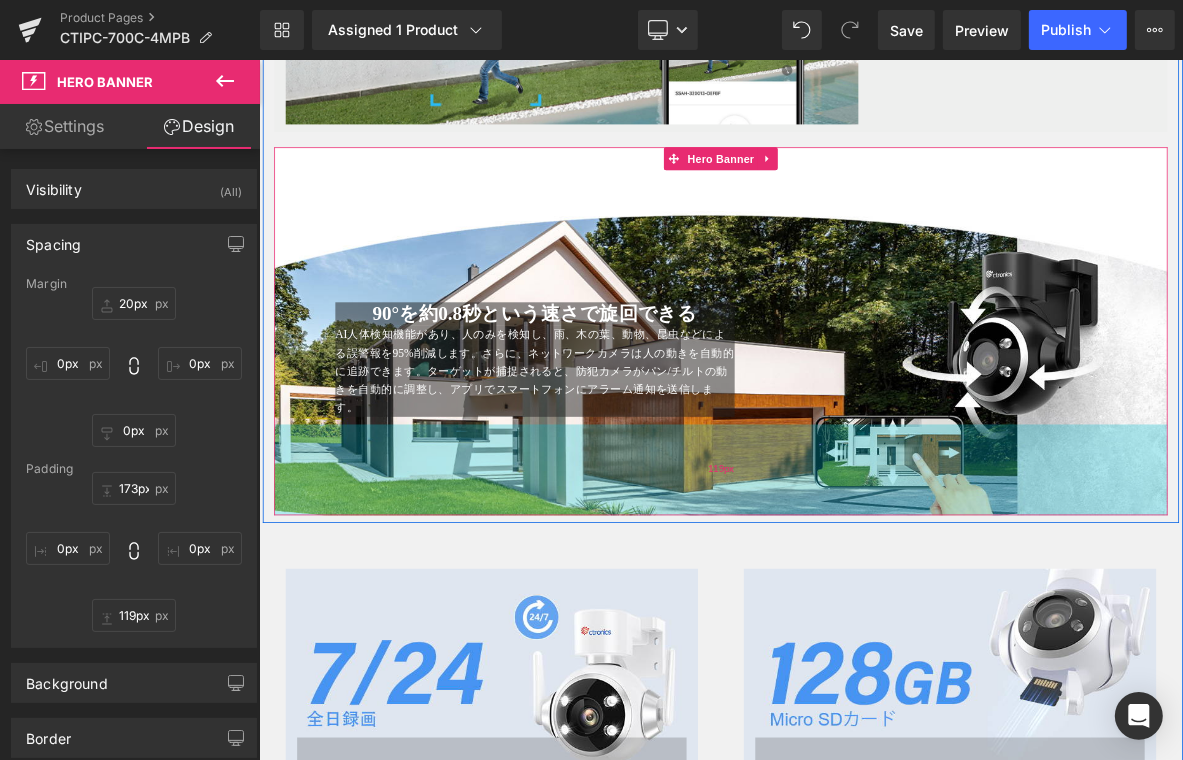 drag, startPoint x: 974, startPoint y: 754, endPoint x: 1024, endPoint y: 630, distance: 133.70116 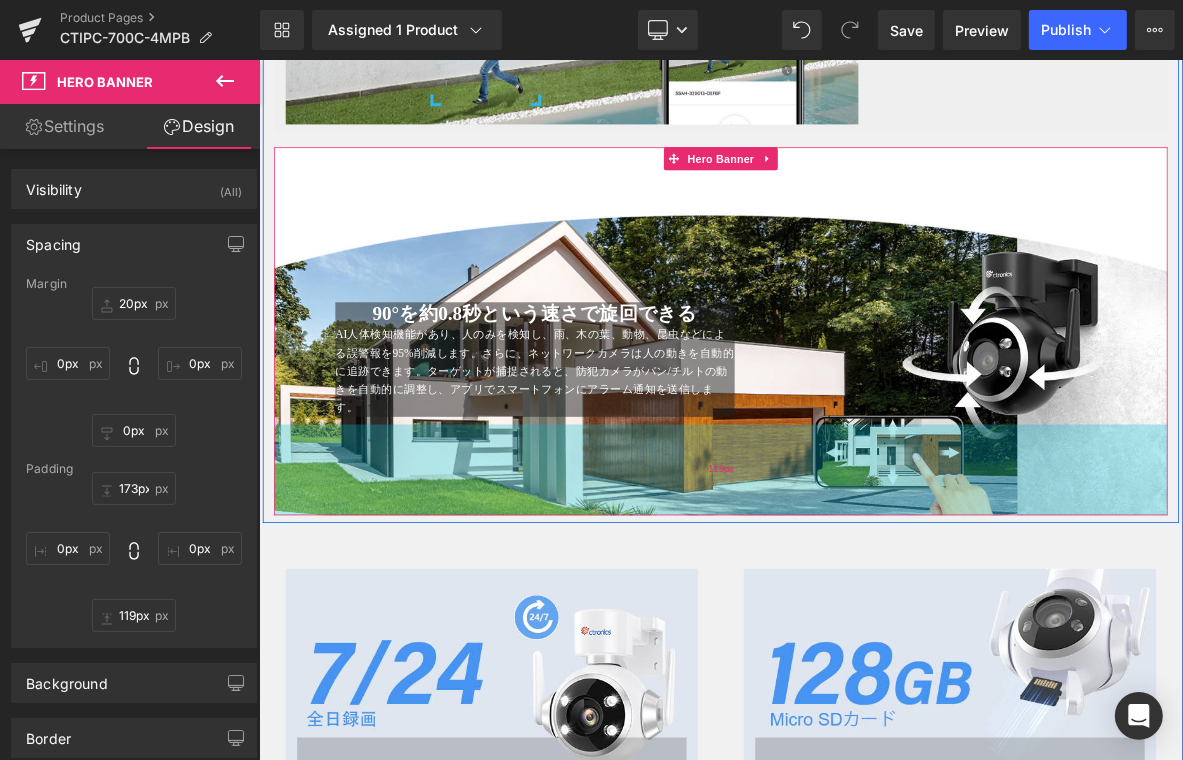 click on "119px" at bounding box center [863, 596] 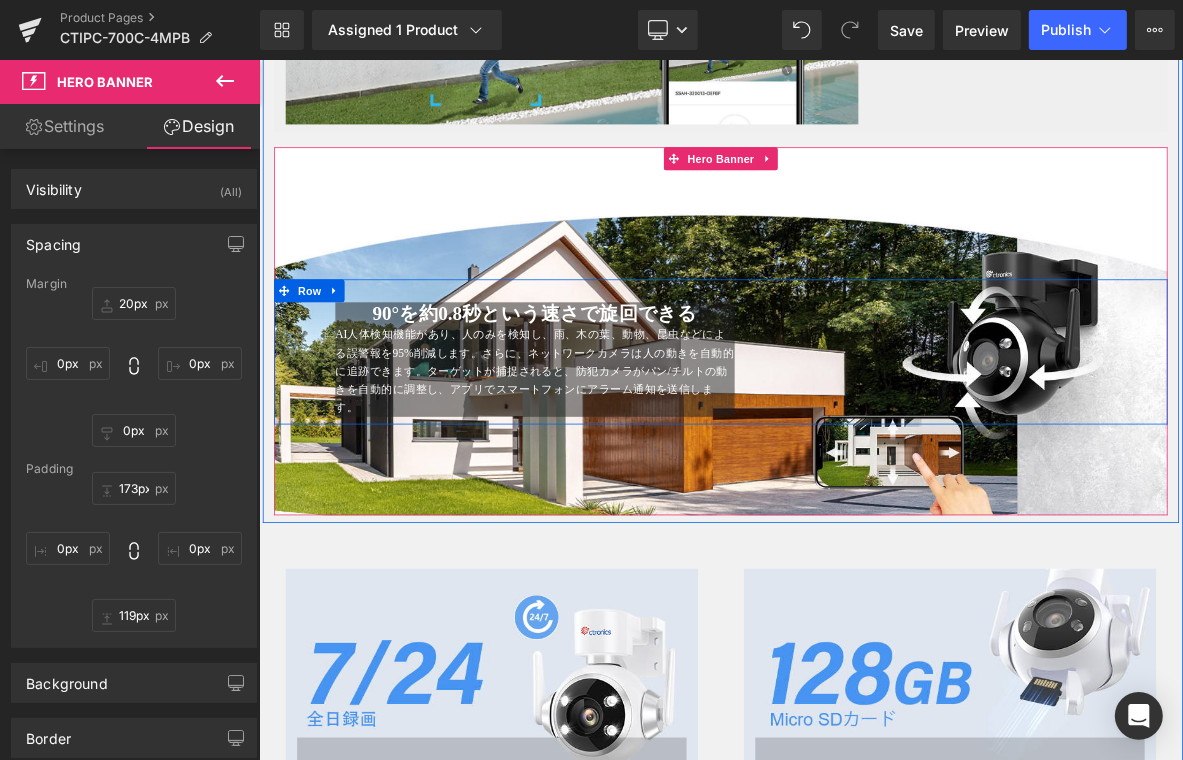 drag, startPoint x: 306, startPoint y: 442, endPoint x: 398, endPoint y: 400, distance: 101.133575 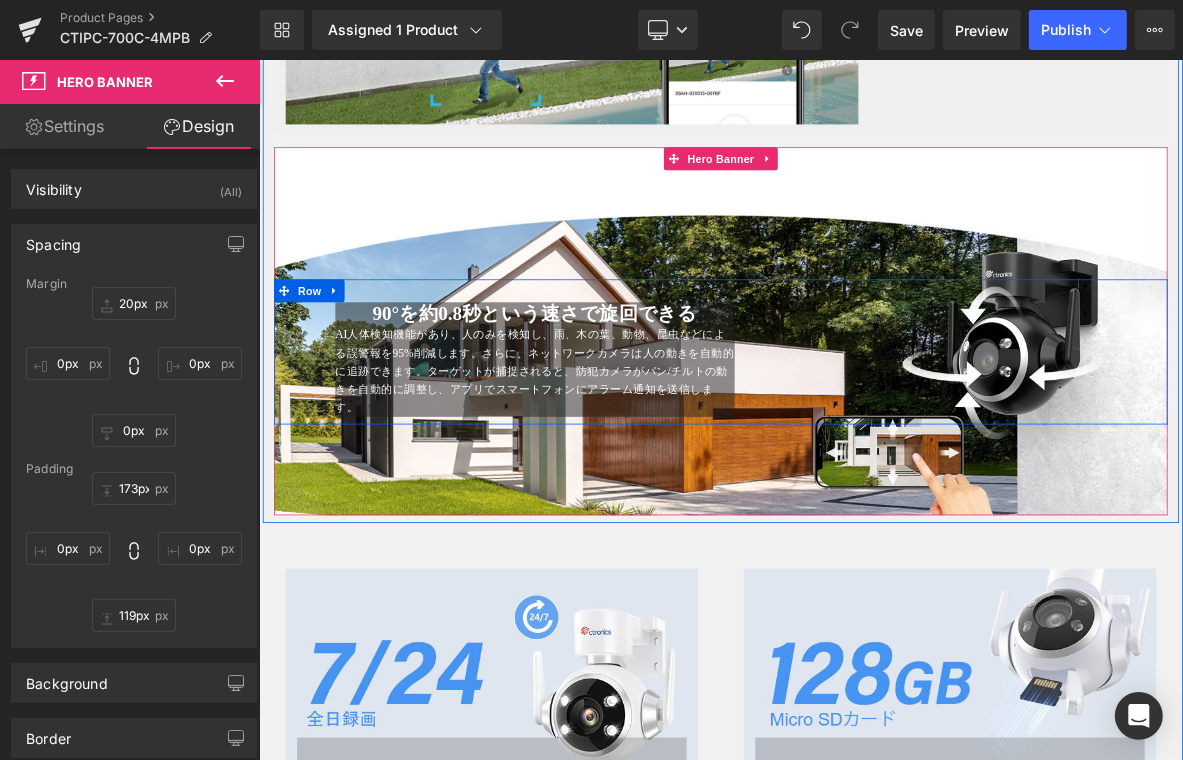 click on "90°を約0.8秒という速さで旋回できる
Heading
AI人体検知機能があり、人のみを検知し、雨、木の葉、動物、昆虫などによる誤警報を95%削減します。さらに、ネットワークカメラは人の動きを自動的に追跡できます。ターゲットが捕捉されると、防犯カメラがパン/チルトの動きを自動的に調整し、アプリでスマートフォンにアラーム通知を送信します。
Text Block
Text Block         Row" at bounding box center (863, 442) 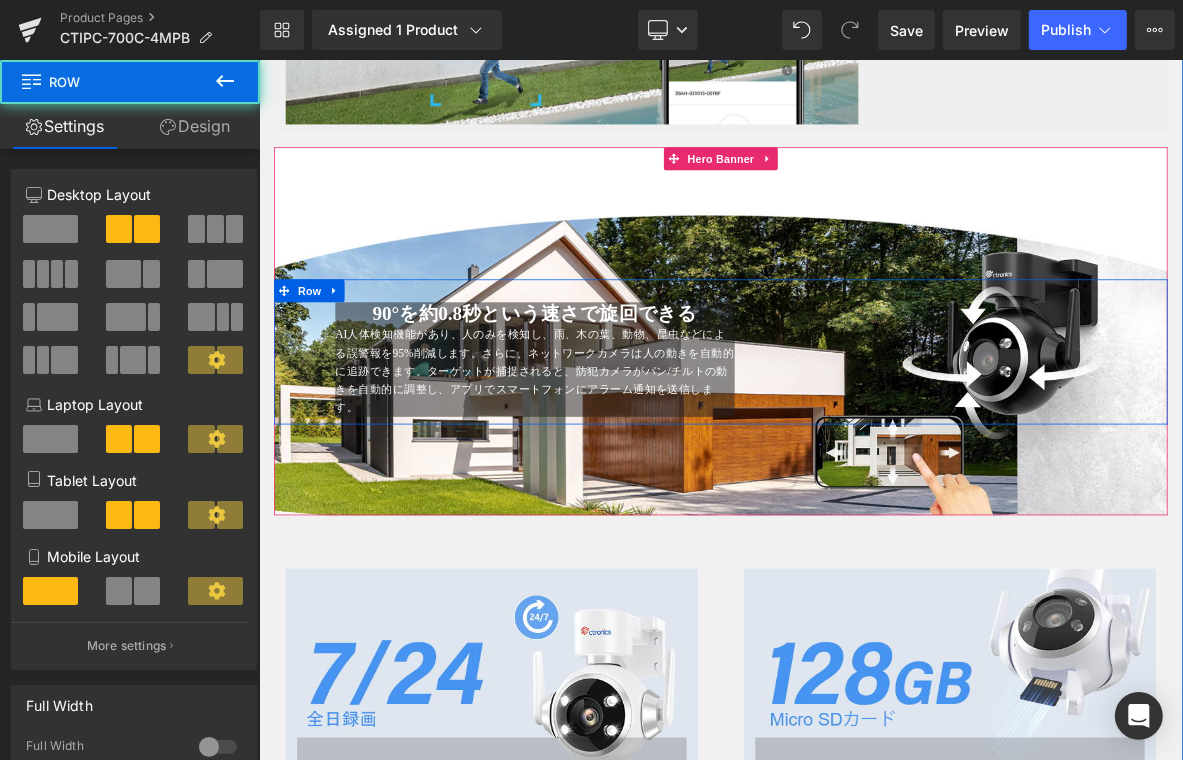 click on "AI人体検知機能があり、人のみを検知し、雨、木の葉、動物、昆虫などによる誤警報を95%削減します。さらに、ネットワークカメラは人の動きを自動的に追跡できます。ターゲットが捕捉されると、防犯カメラがパン/チルトの動きを自動的に調整し、アプリでスマートフォンにアラーム通知を送信します。" at bounding box center [619, 467] 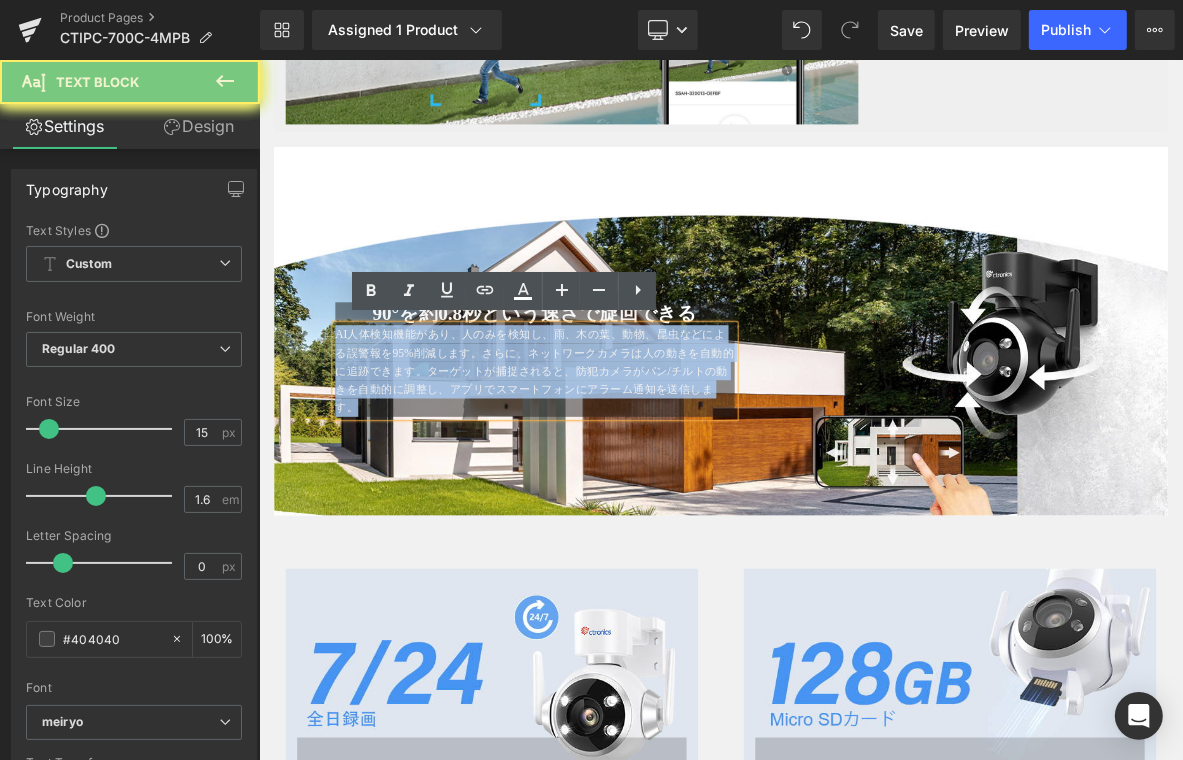 click on "AI人体検知機能があり、人のみを検知し、雨、木の葉、動物、昆虫などによる誤警報を95%削減します。さらに、ネットワークカメラは人の動きを自動的に追跡できます。ターゲットが捕捉されると、防犯カメラがパン/チルトの動きを自動的に調整し、アプリでスマートフォンにアラーム通知を送信します。" at bounding box center [619, 467] 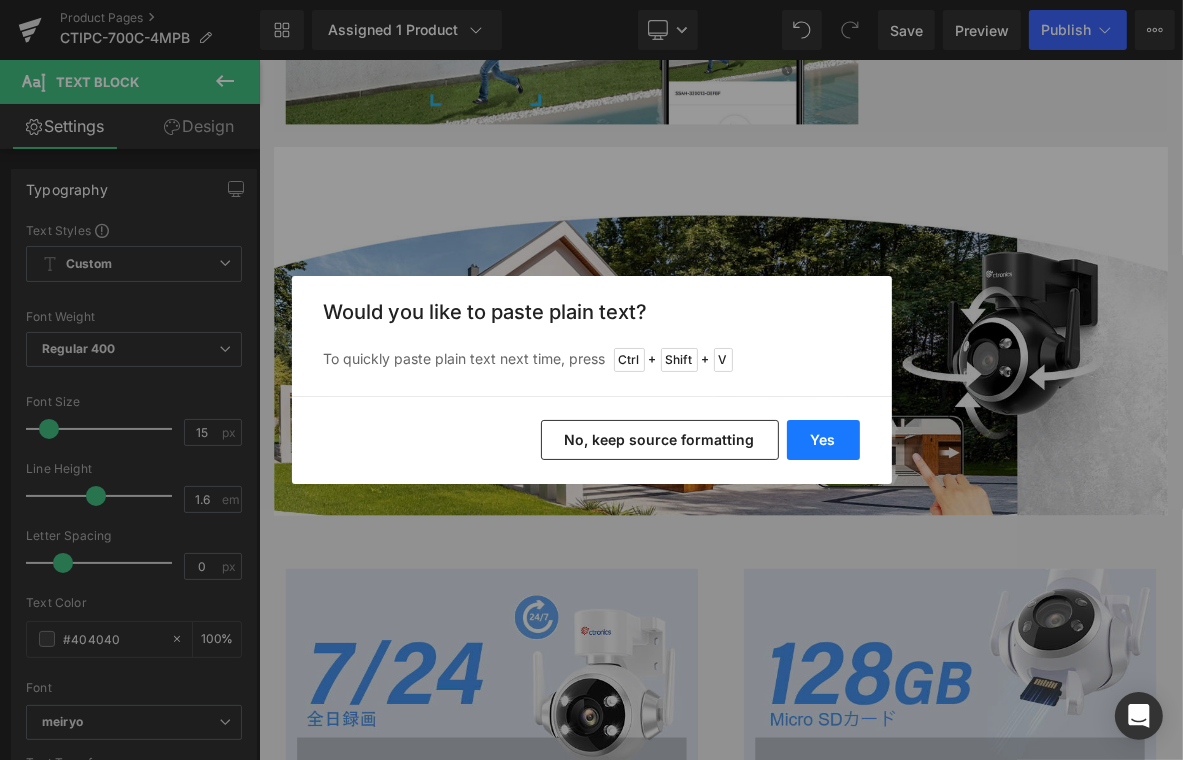 click on "Yes" at bounding box center [823, 440] 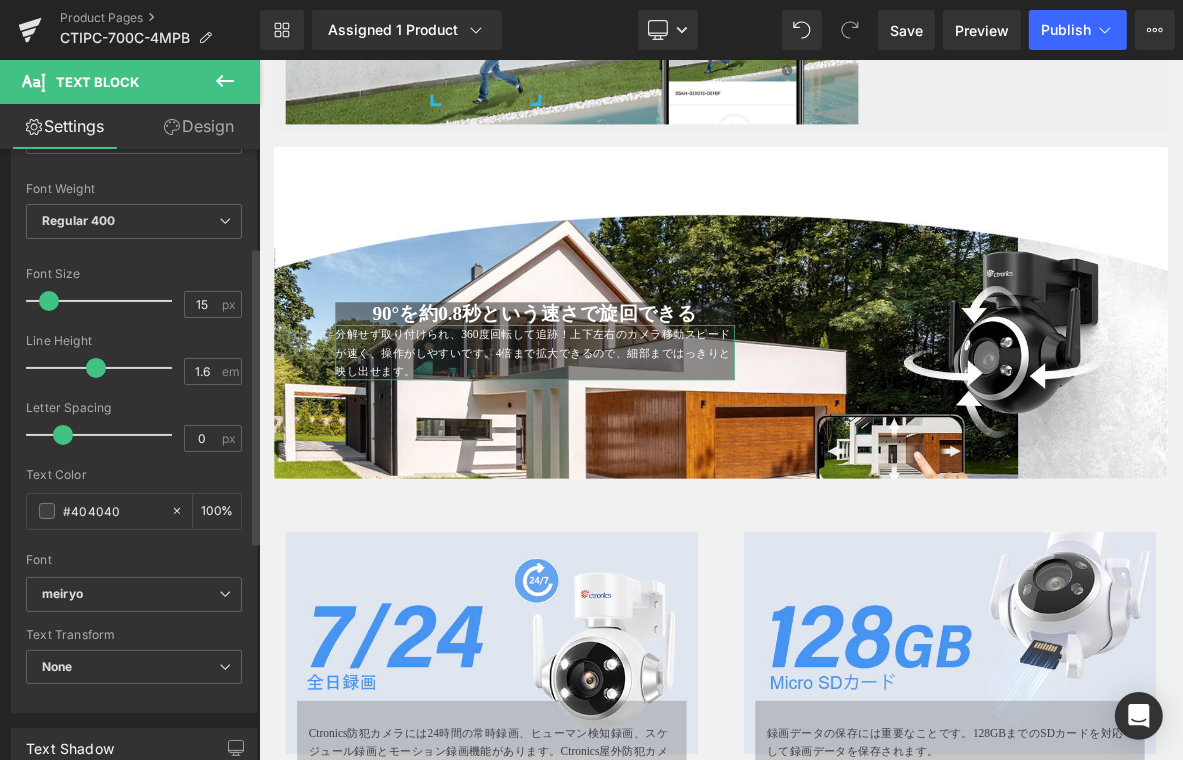 scroll, scrollTop: 200, scrollLeft: 0, axis: vertical 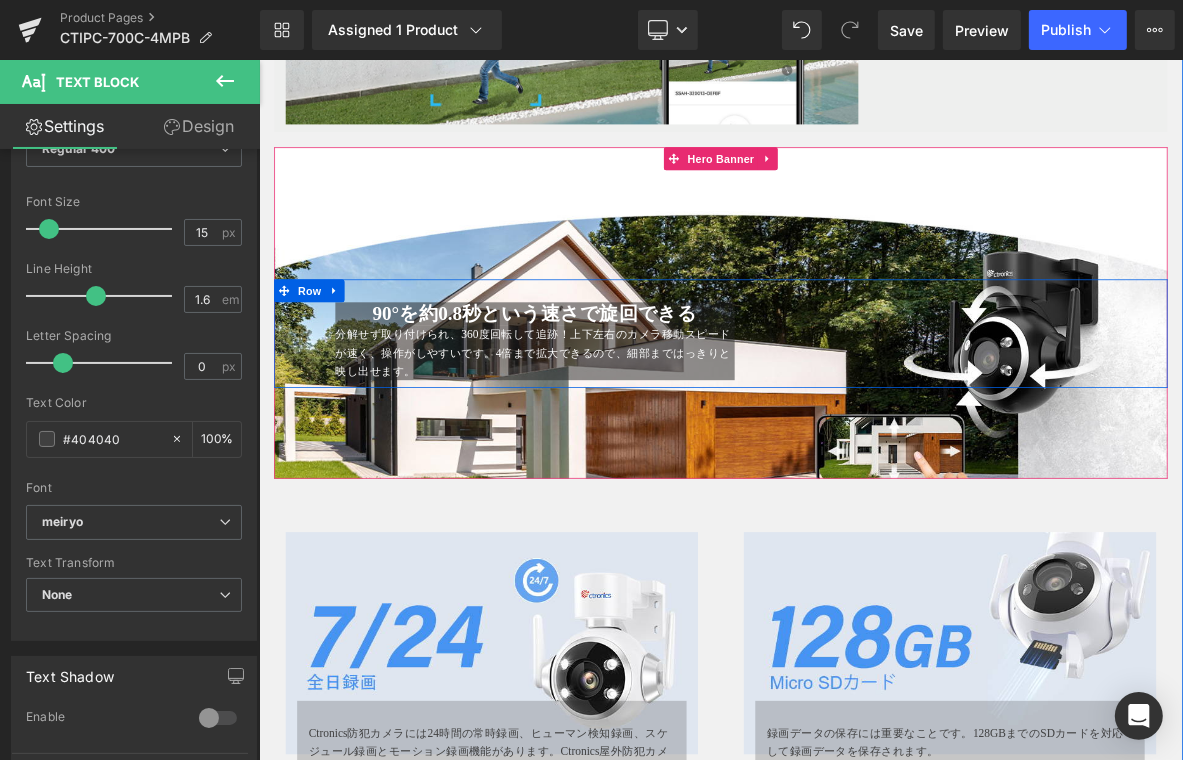 click on "90°を約0.8秒という速さで旋回できる" at bounding box center [619, 391] 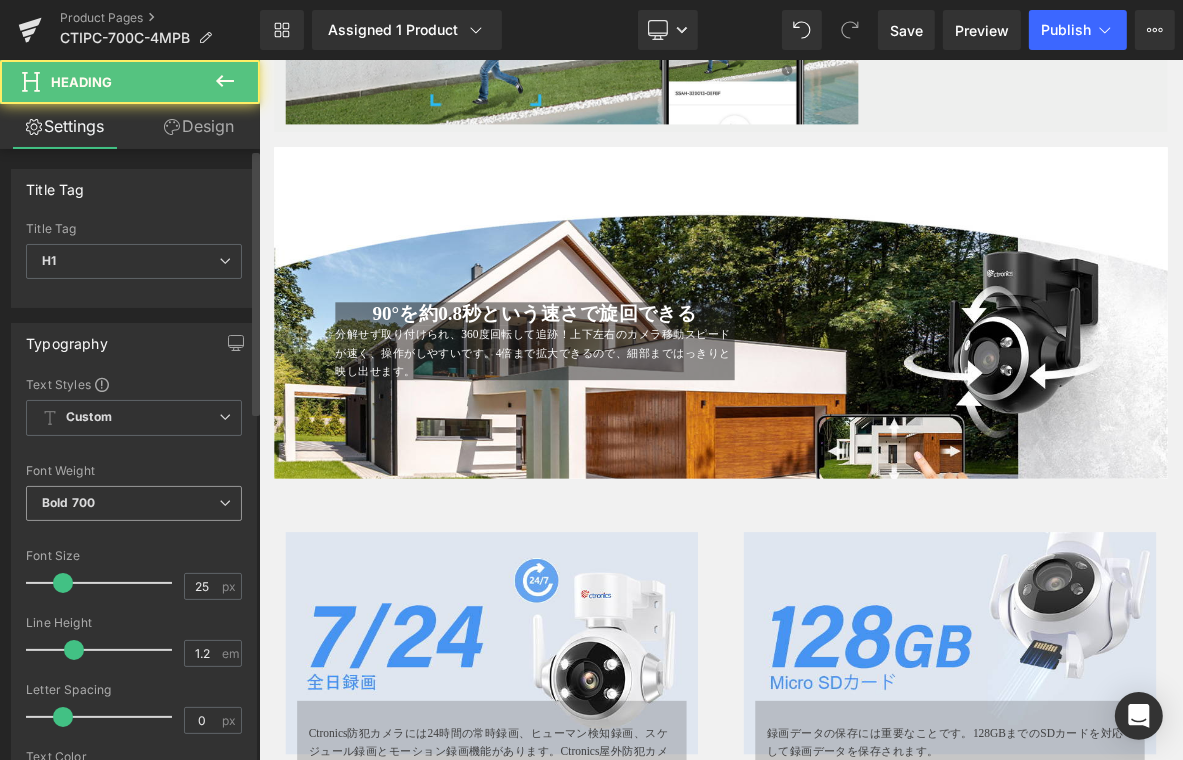 click on "Bold 700
Thin 100 Semi Thin 200 Light 300 Regular 400 Medium 500 Semi Bold 600 Super Bold 800 Boldest 900 Bold 700 Lighter Bolder" at bounding box center [134, 508] 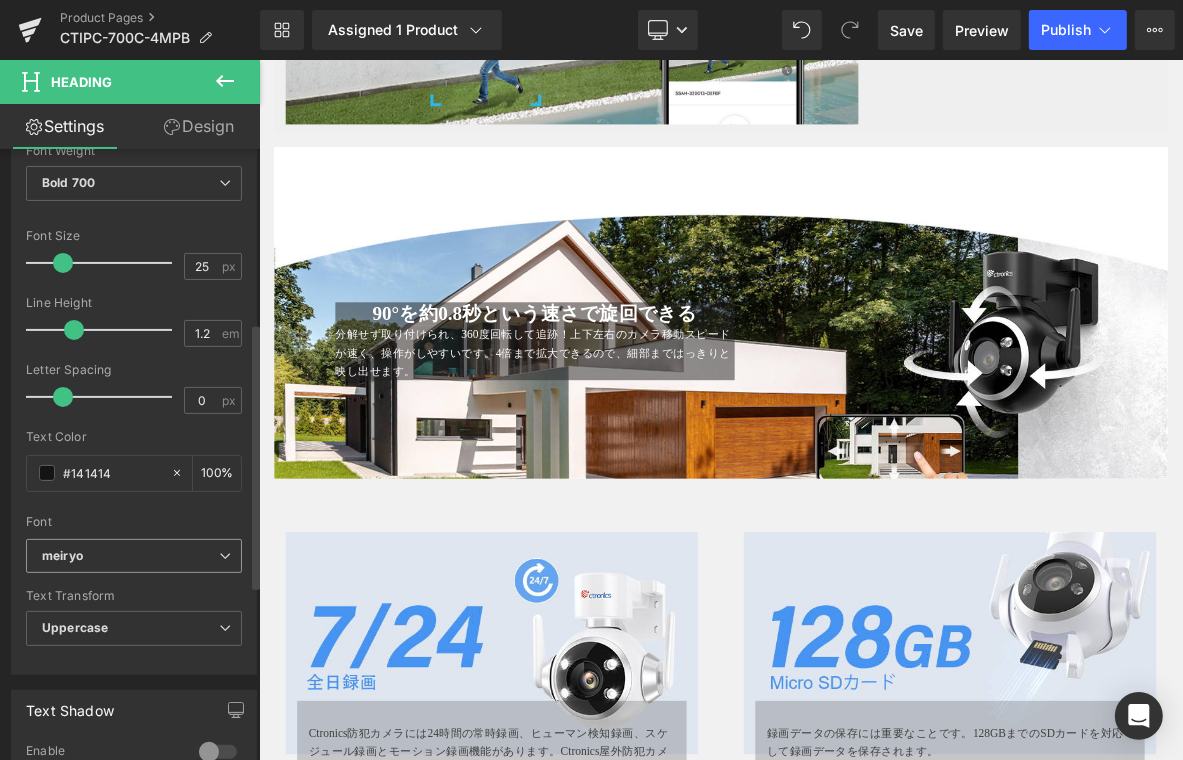 scroll, scrollTop: 400, scrollLeft: 0, axis: vertical 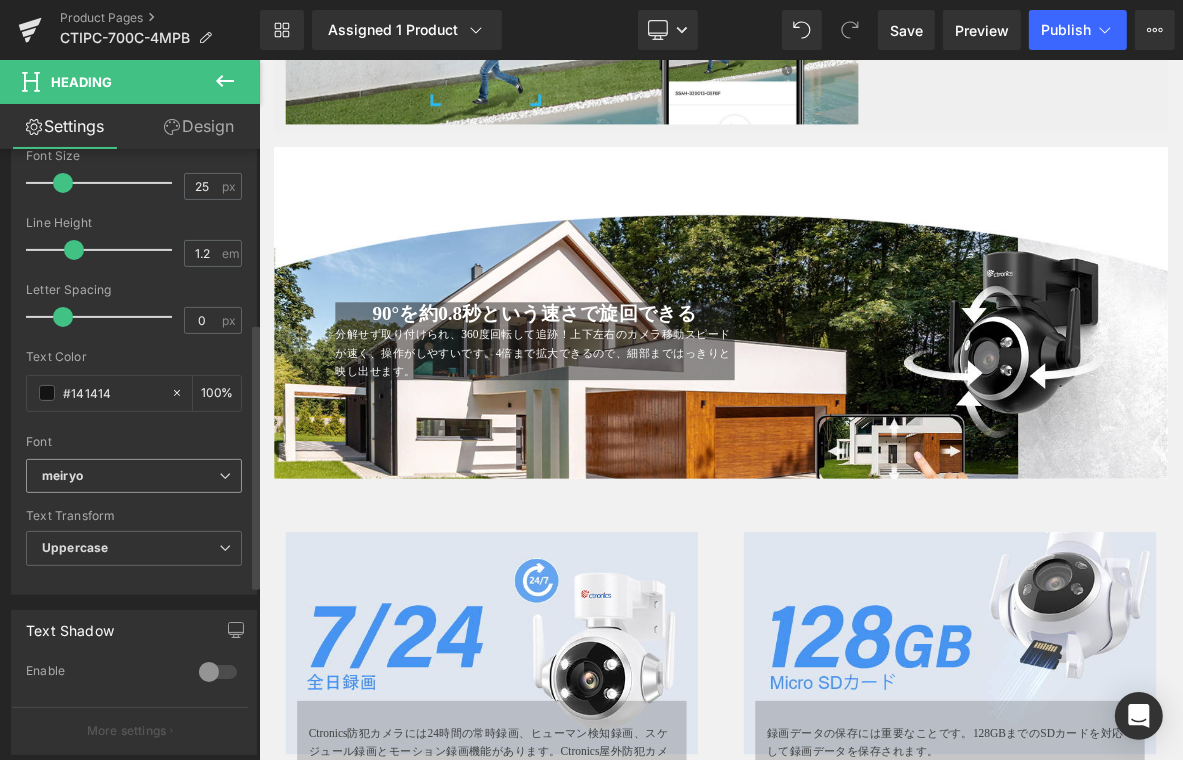 click on "meiryo" at bounding box center (134, 476) 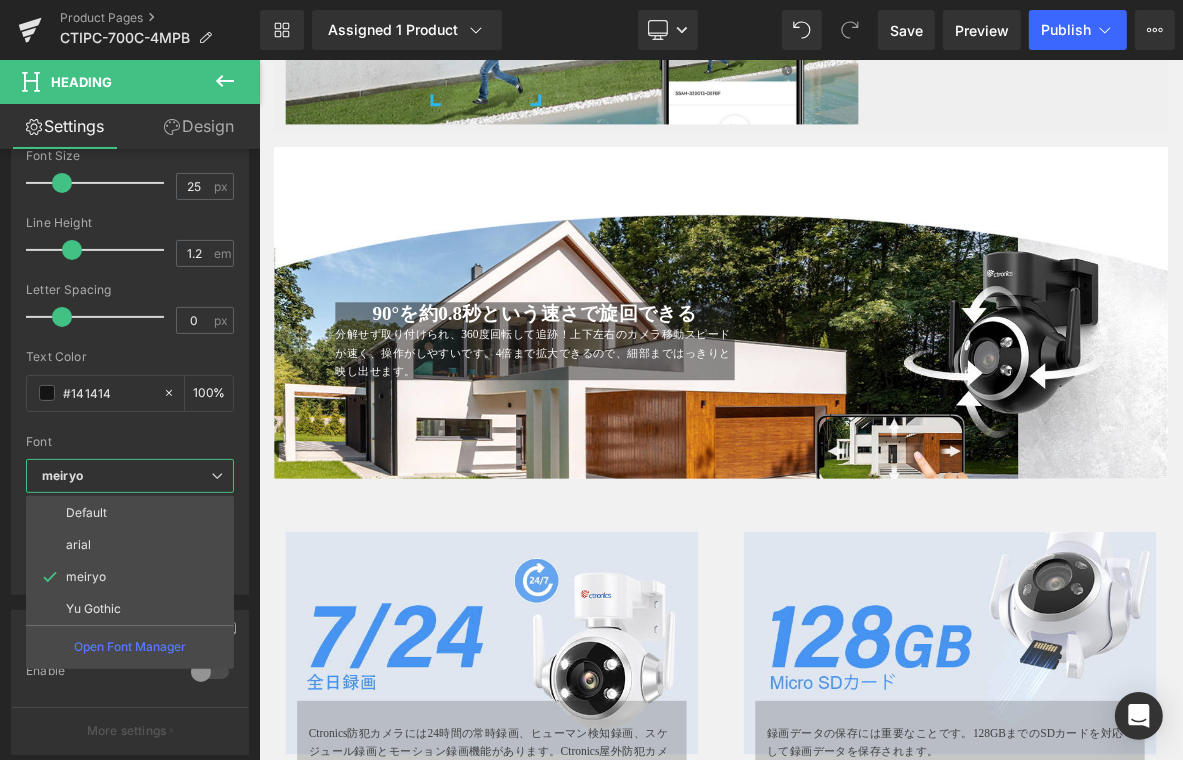 click on "メインコンテンツへ移動
ショッピングカート
現在カート内に商品はございません。
チェックアウト
カートの中の1つ以上のアイテムは、定期購入または後払い購入です。続行することにより、 キャンセルポリシー" at bounding box center [863, 236] 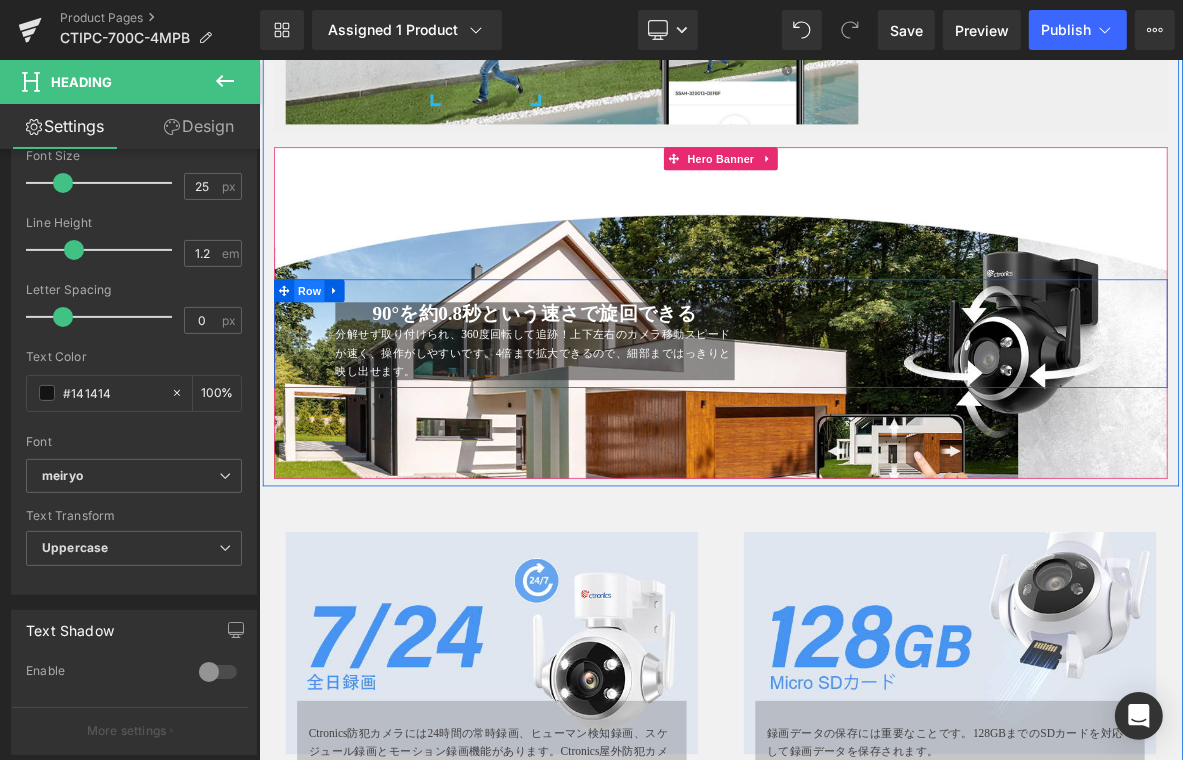 click on "Row" at bounding box center [324, 363] 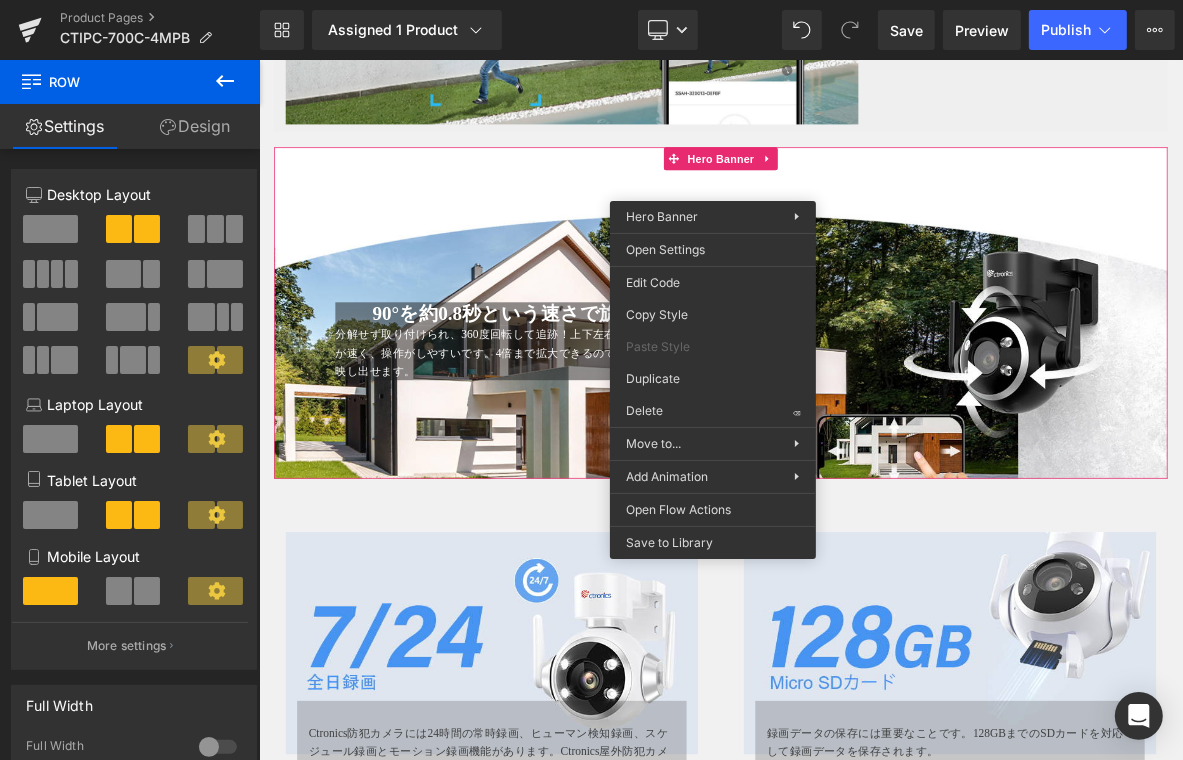 drag, startPoint x: 919, startPoint y: 434, endPoint x: 784, endPoint y: 469, distance: 139.46326 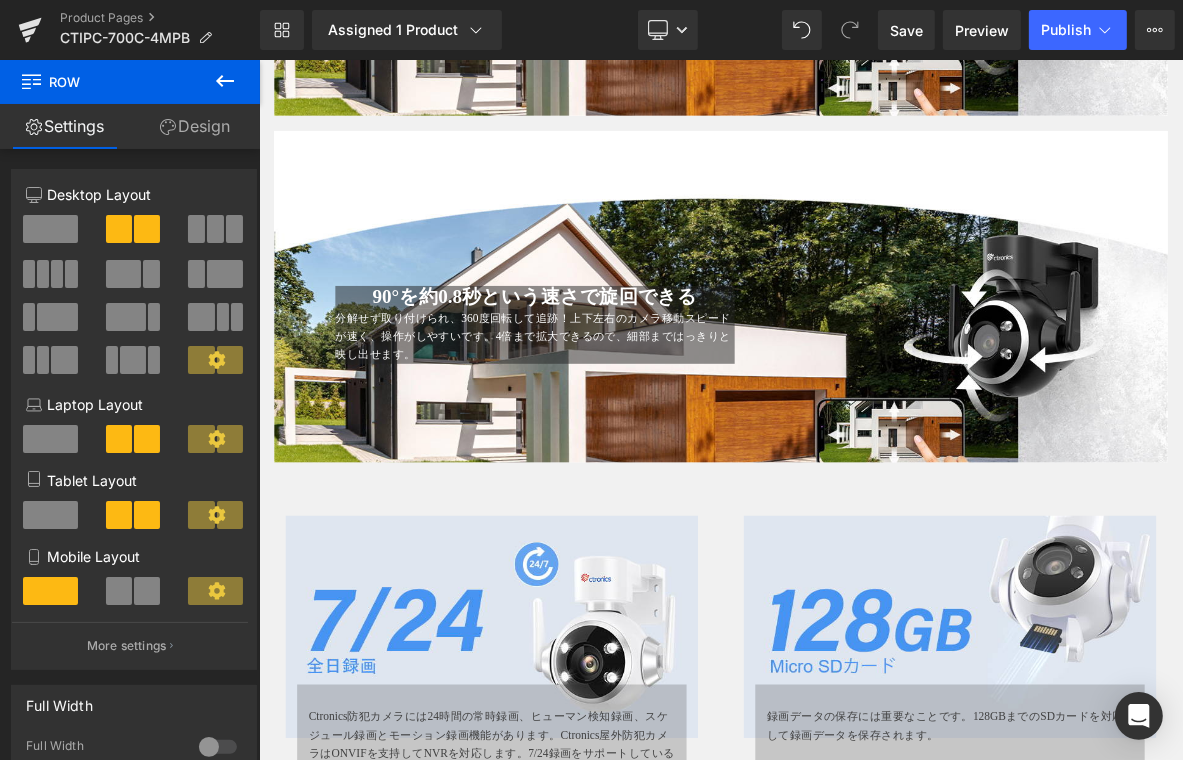 scroll, scrollTop: 3593, scrollLeft: 0, axis: vertical 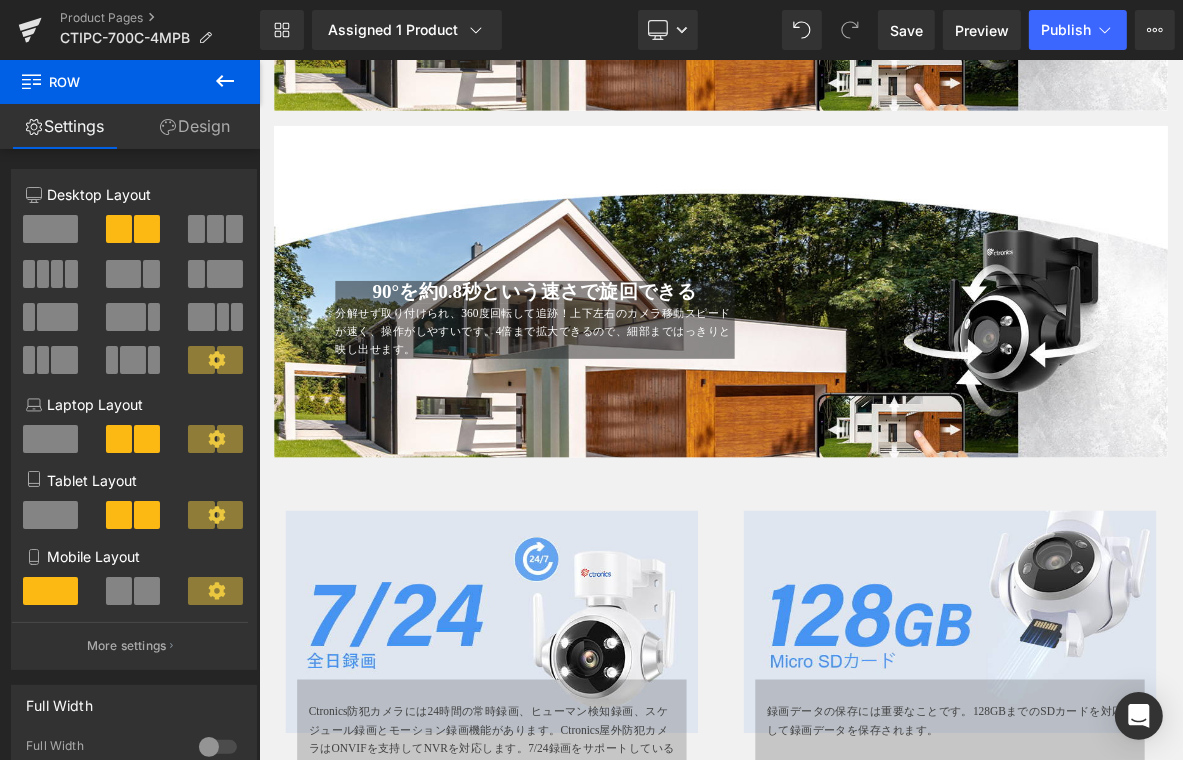 click on "90°を約0.8秒という速さで旋回できる
Heading
分解せず取り付けられ、360度回転して追跡！上下左右のカメラ移動スピードが速く、操作がしやすいです。4倍まで拡大できるので、細部まではっきりと映し出せます。
Text Block" at bounding box center (619, 399) 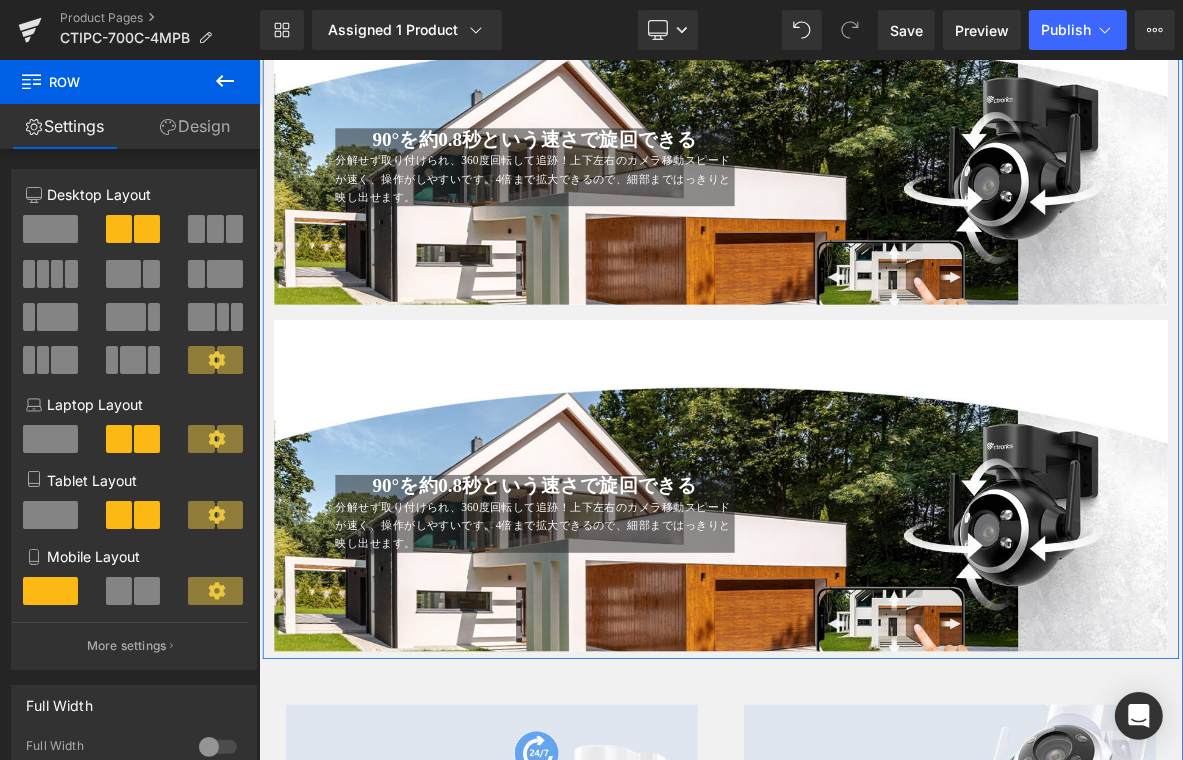 scroll, scrollTop: 3393, scrollLeft: 0, axis: vertical 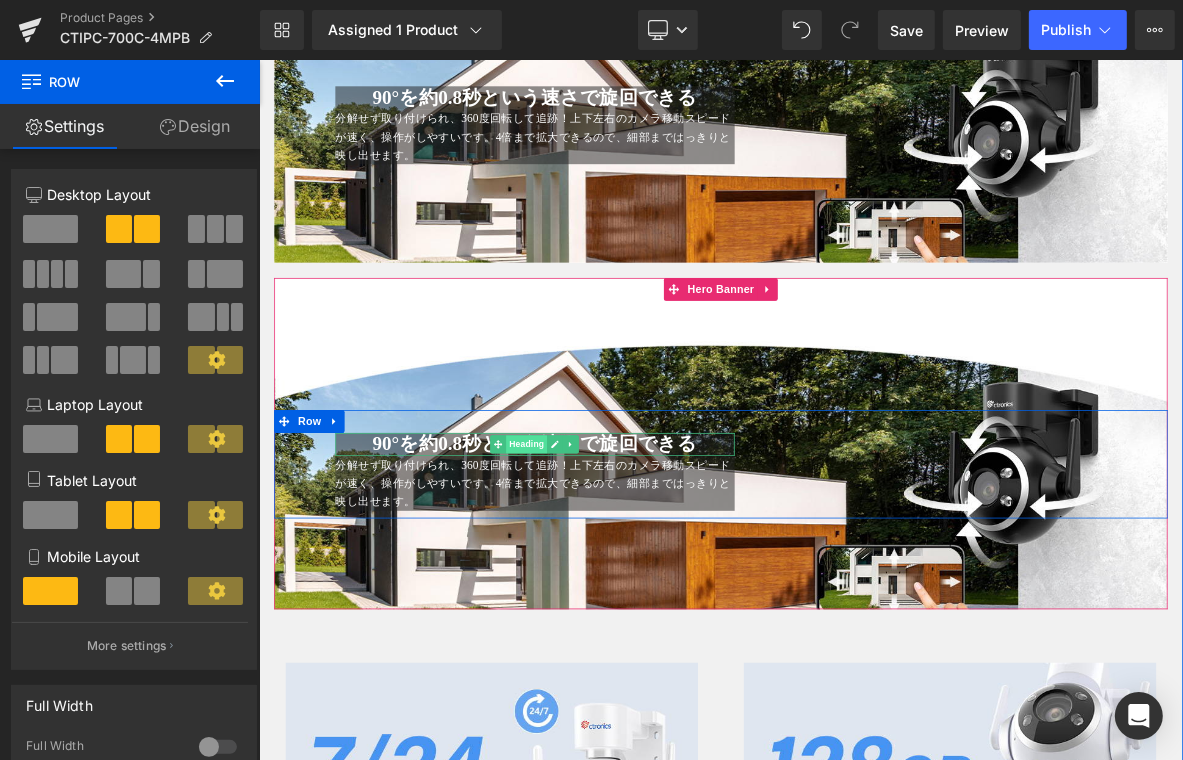 click on "Heading" at bounding box center (609, 563) 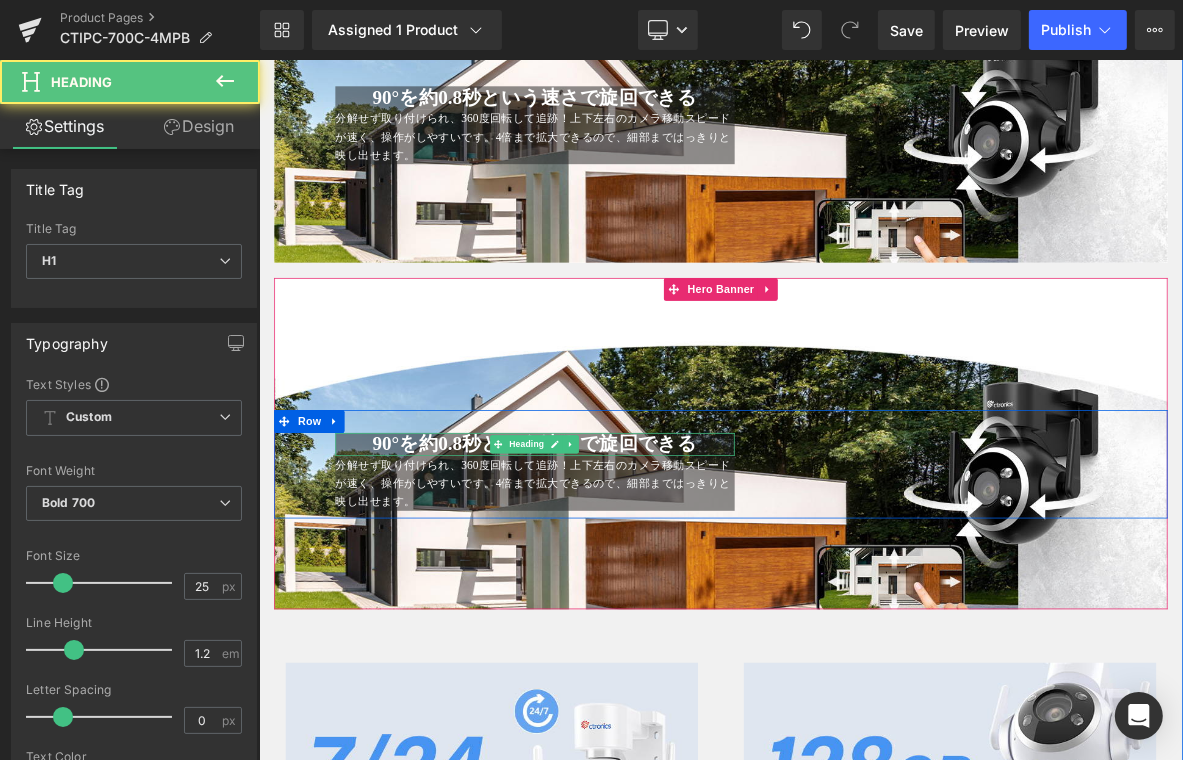 click on "90°を約0.8秒という速さで旋回できる" at bounding box center [619, 562] 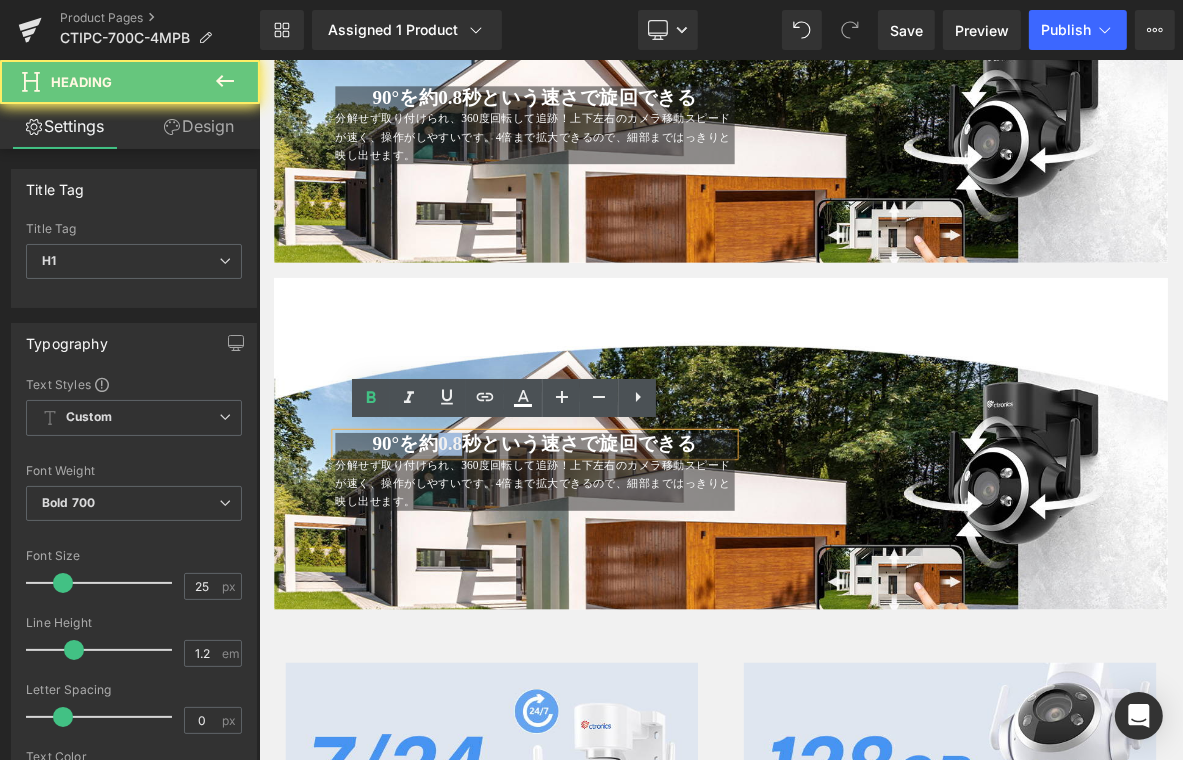 click on "90°を約0.8秒という速さで旋回できる" at bounding box center [619, 562] 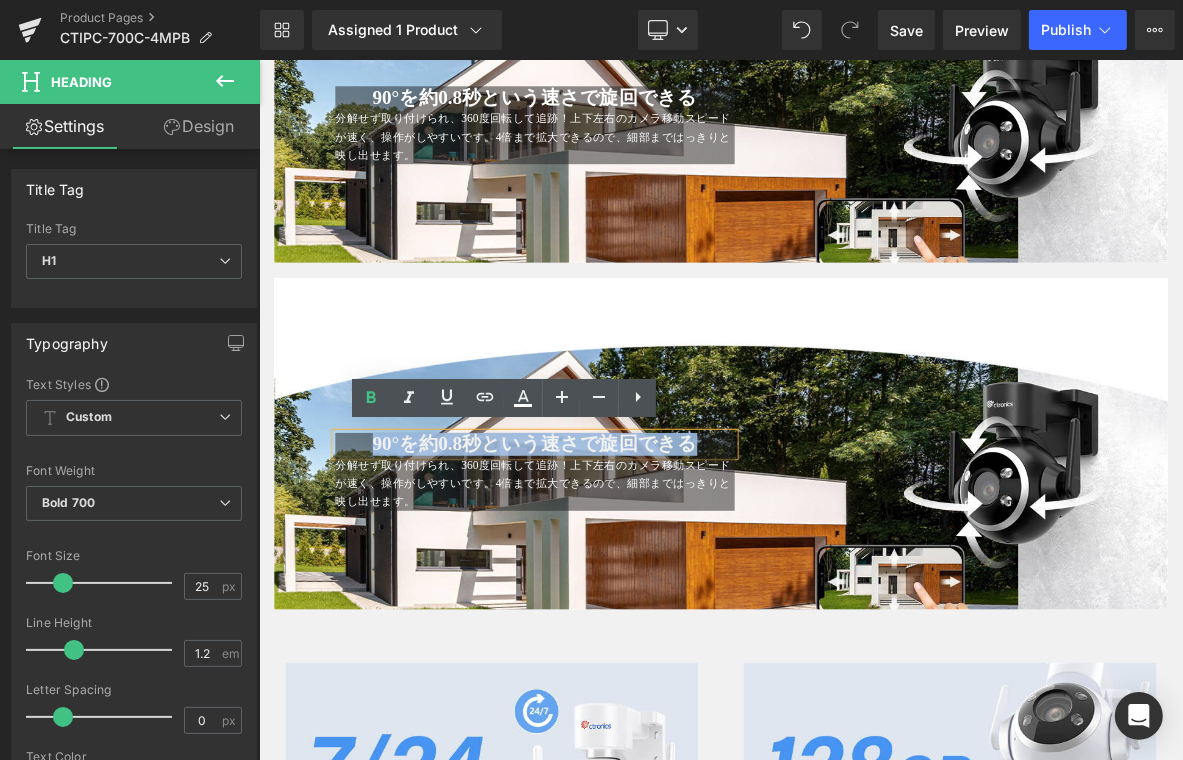 click on "90°を約0.8秒という速さで旋回できる" at bounding box center (619, 562) 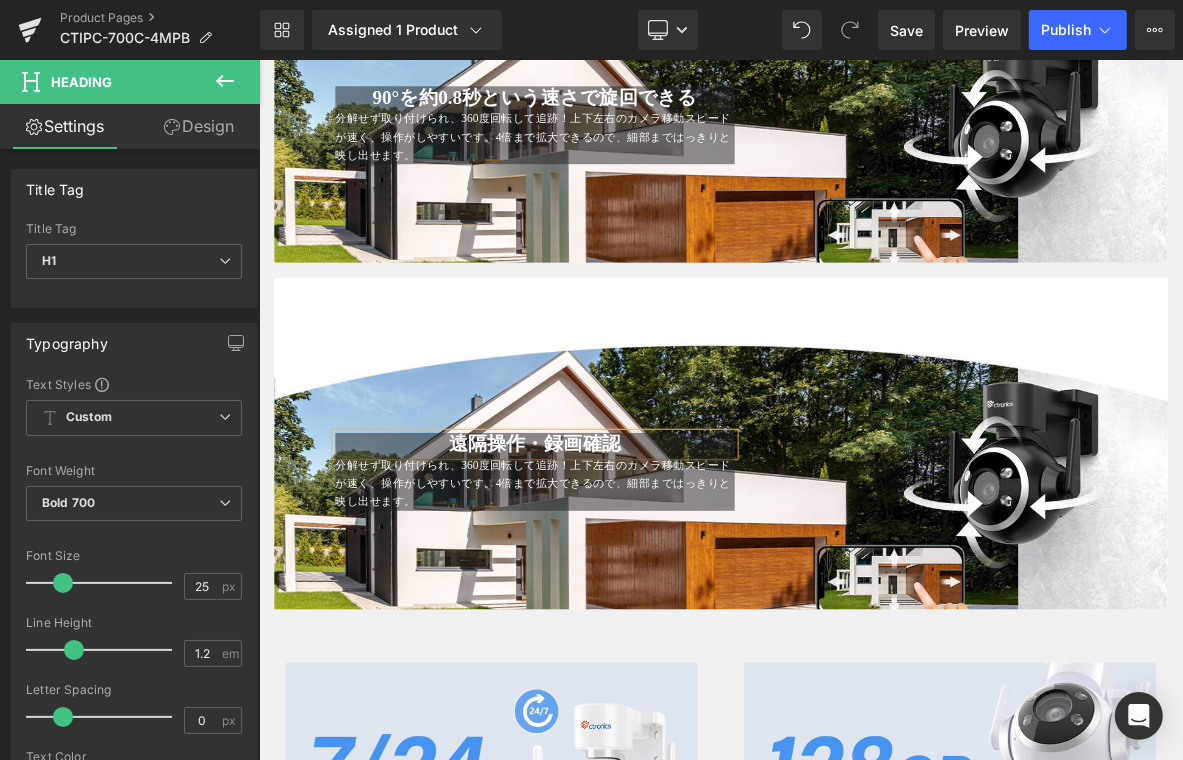 drag, startPoint x: 283, startPoint y: 556, endPoint x: 400, endPoint y: 580, distance: 119.43617 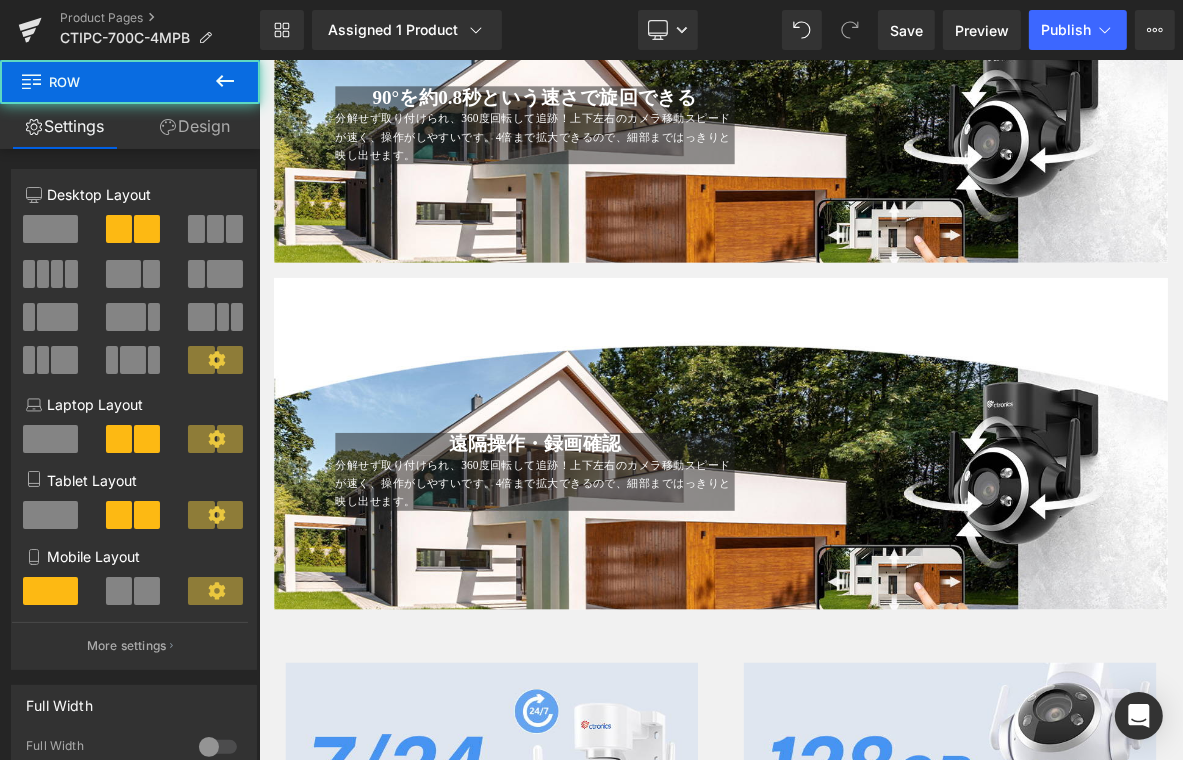 click on "分解せず取り付けられ、360度回転して追跡！上下左右のカメラ移動スピードが速く、操作がしやすいです。4倍まで拡大できるので、細部まではっきりと映し出せます。" at bounding box center (617, 614) 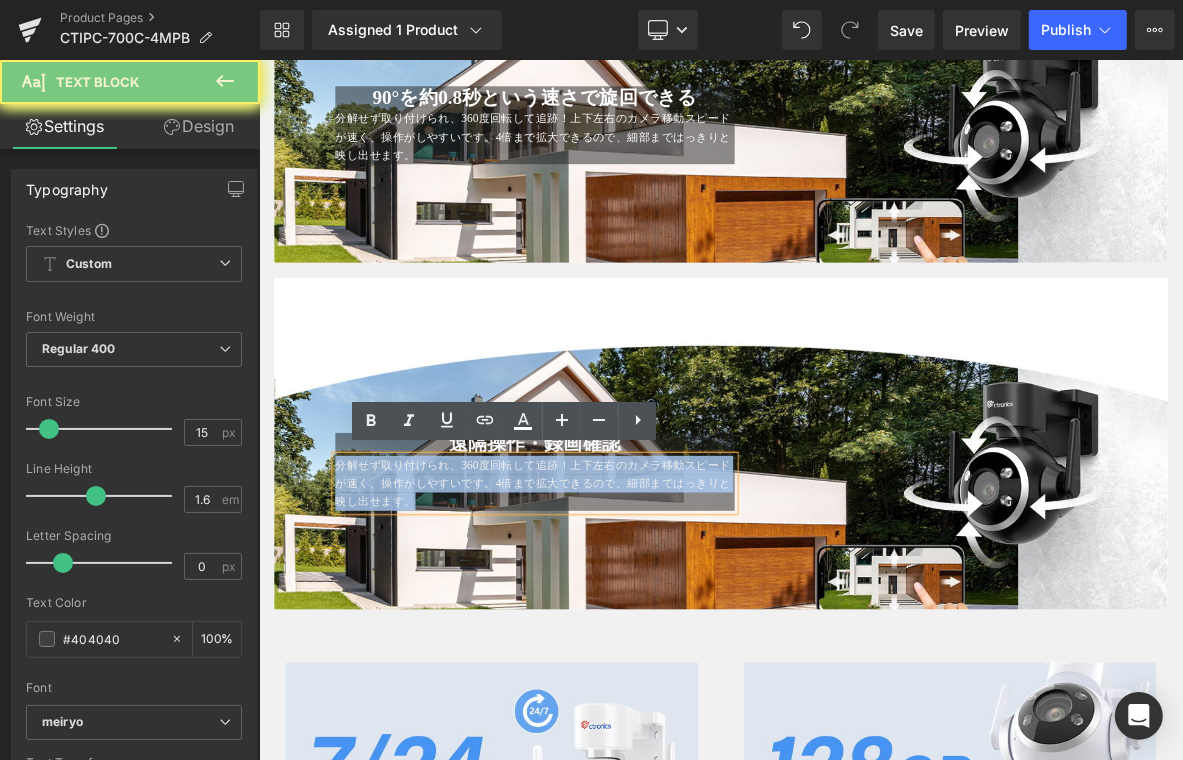click on "分解せず取り付けられ、360度回転して追跡！上下左右のカメラ移動スピードが速く、操作がしやすいです。4倍まで拡大できるので、細部まではっきりと映し出せます。" at bounding box center (617, 614) 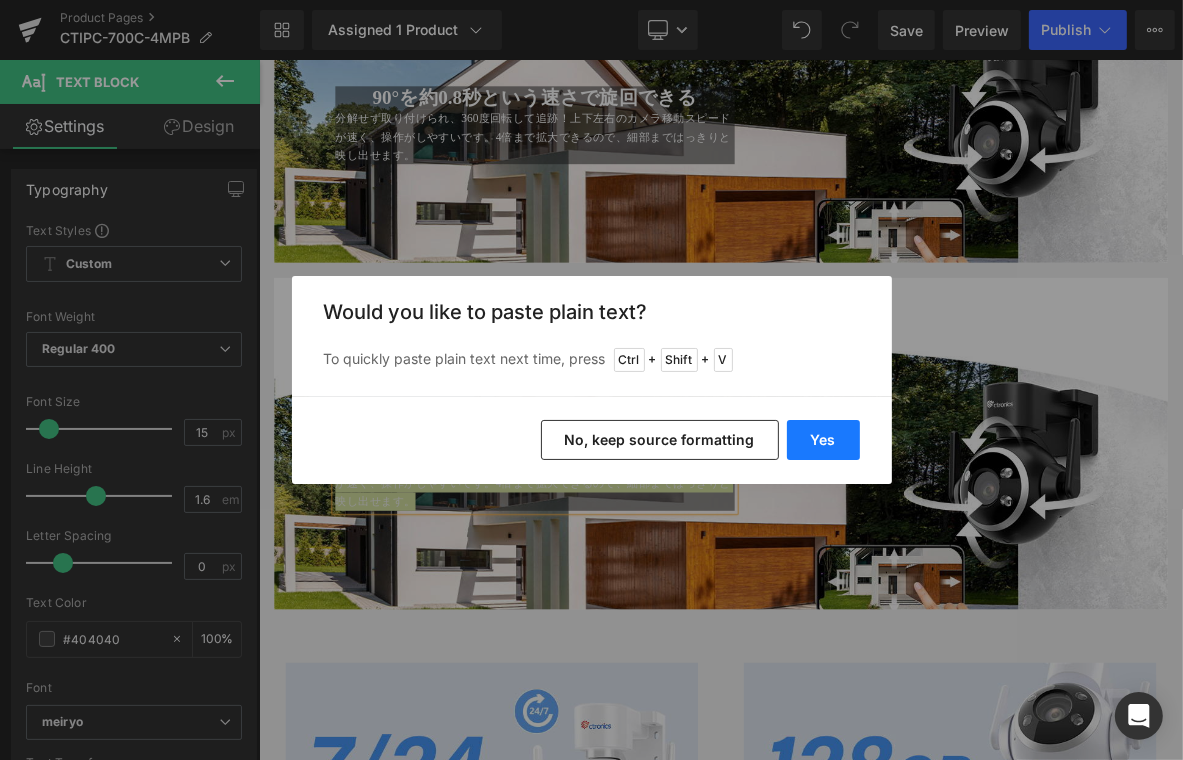 drag, startPoint x: 840, startPoint y: 433, endPoint x: 539, endPoint y: 413, distance: 301.66373 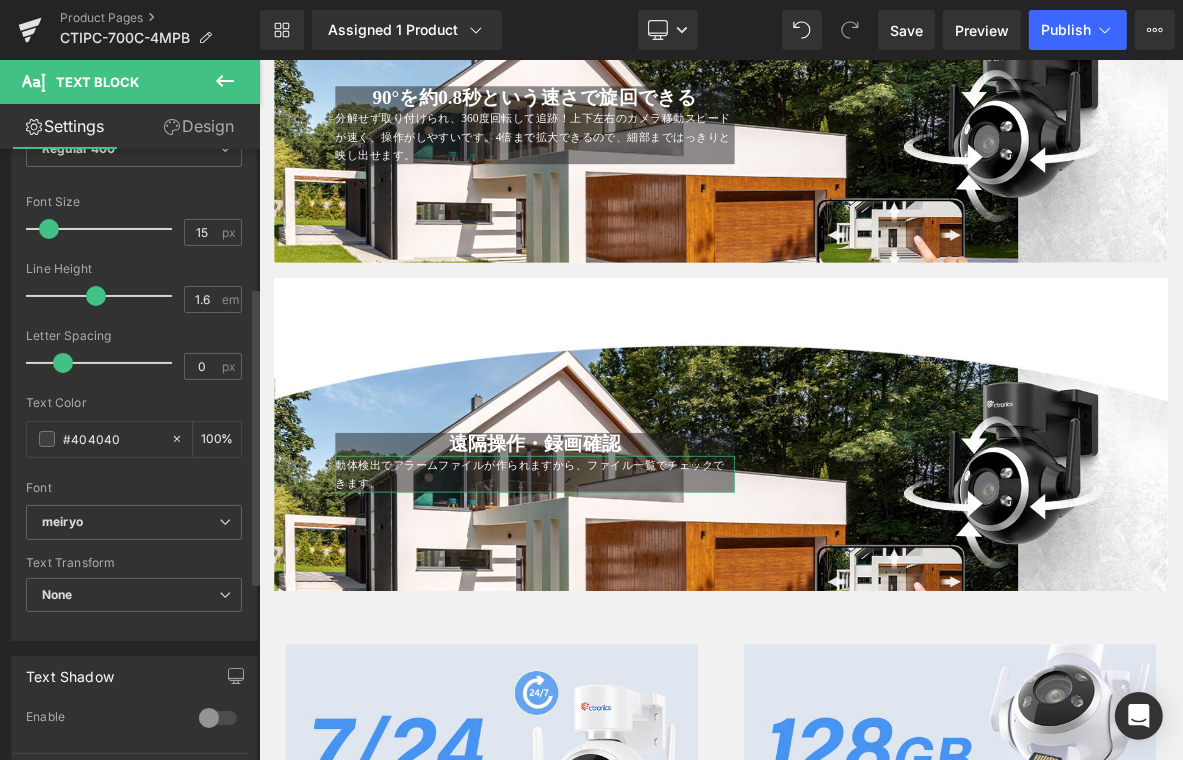 scroll, scrollTop: 300, scrollLeft: 0, axis: vertical 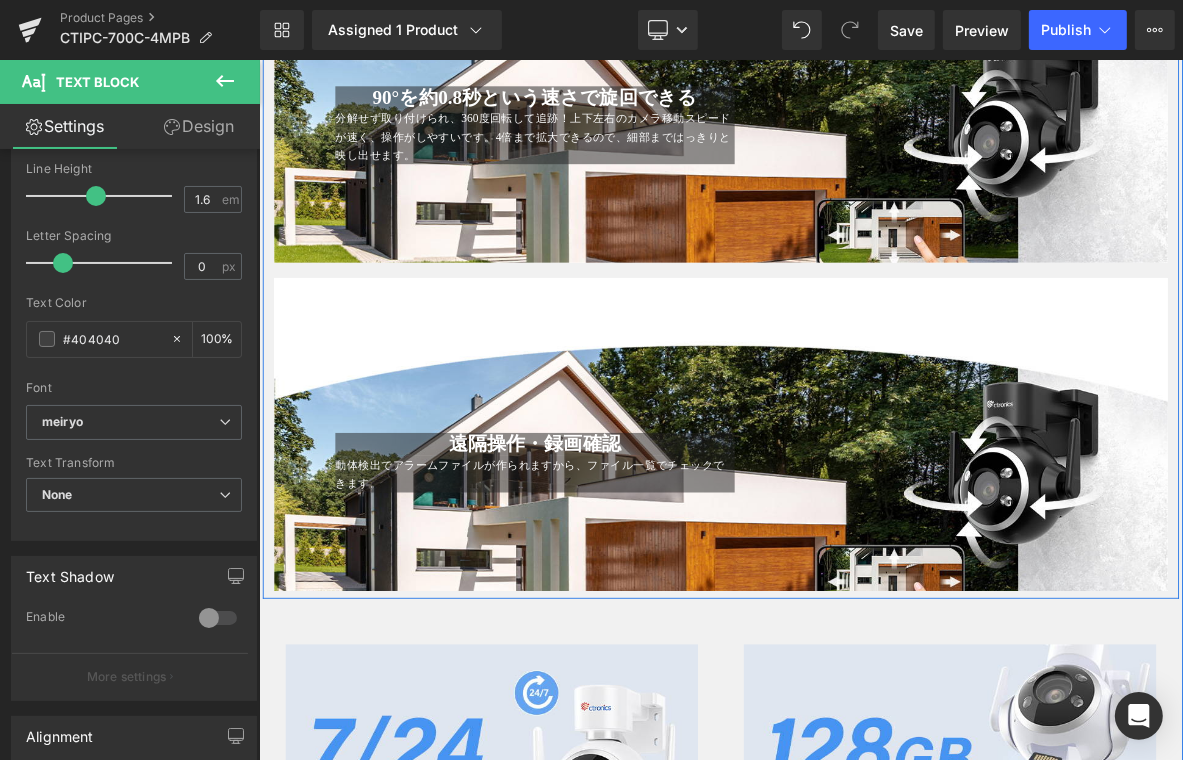 click at bounding box center [863, 550] 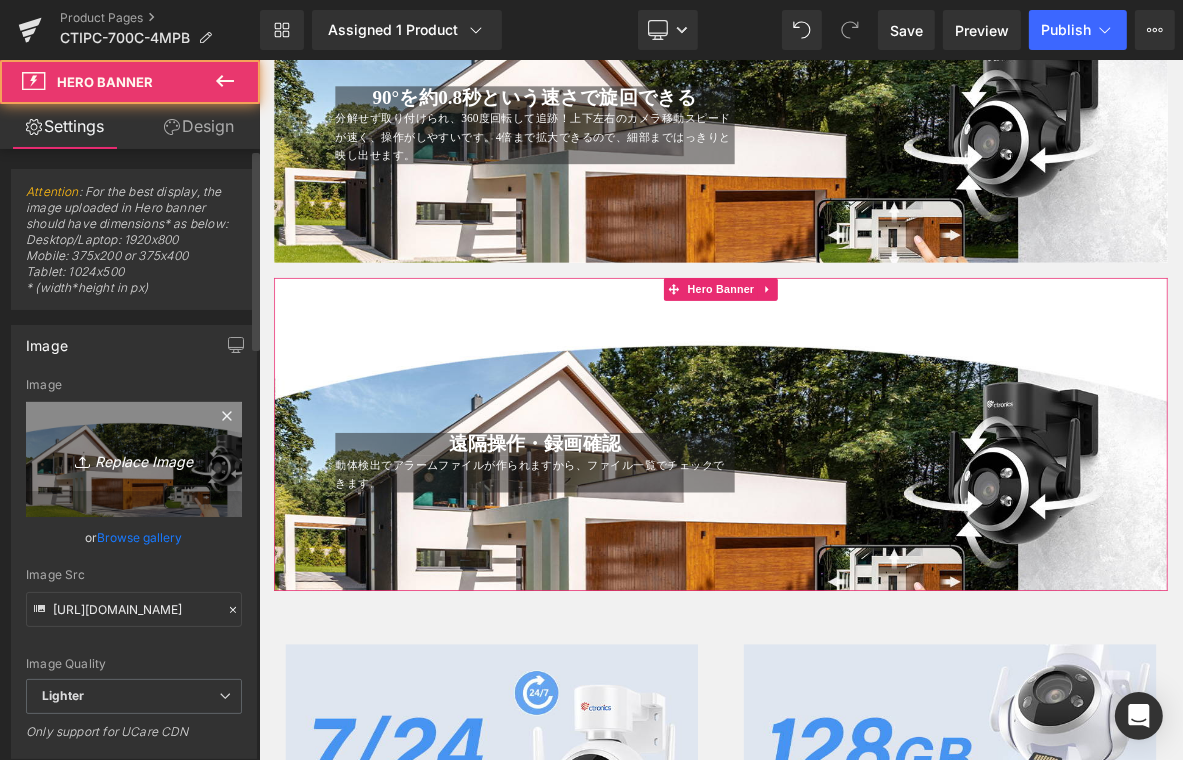 click on "Replace Image" at bounding box center (134, 459) 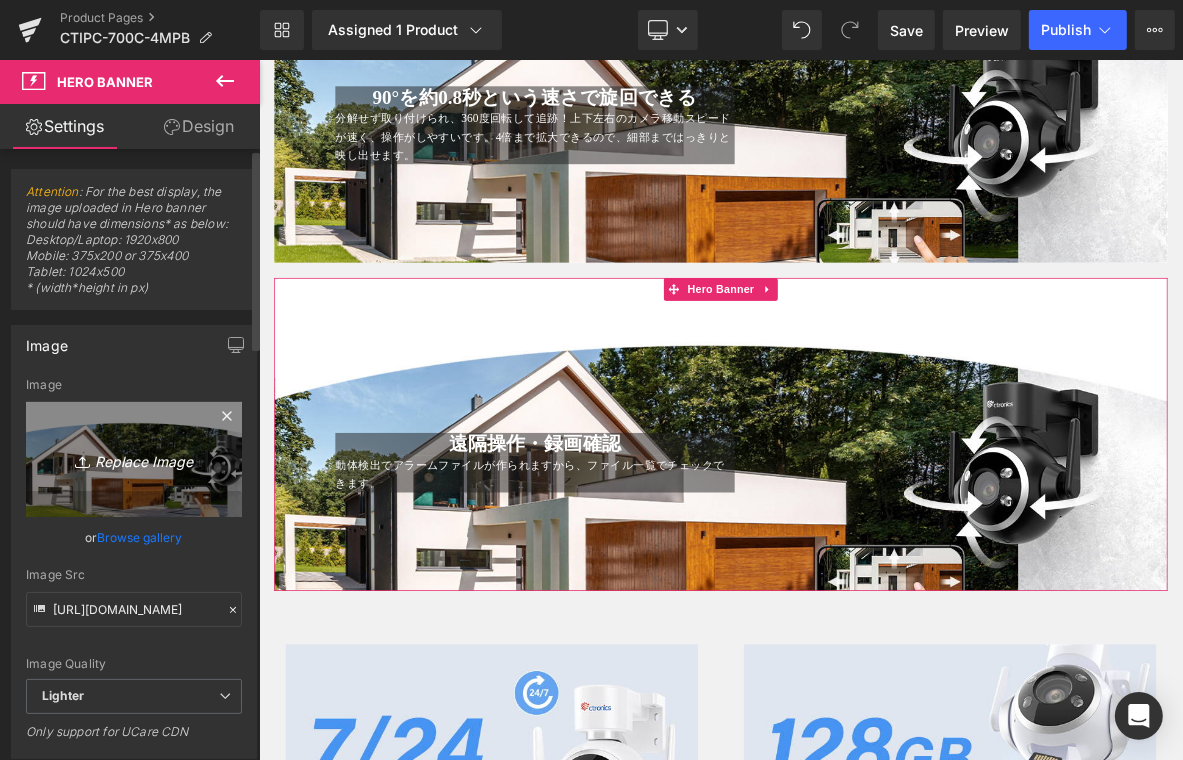 type on "C:\fakepath\8.jpg" 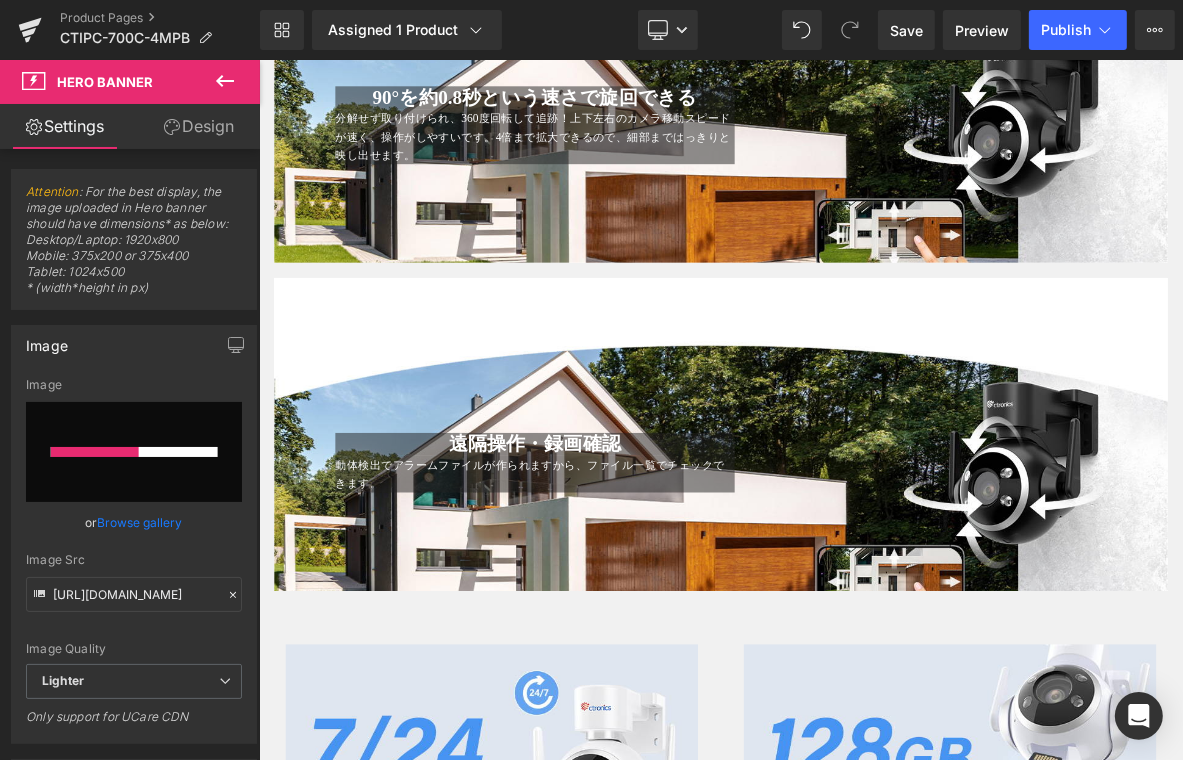 type 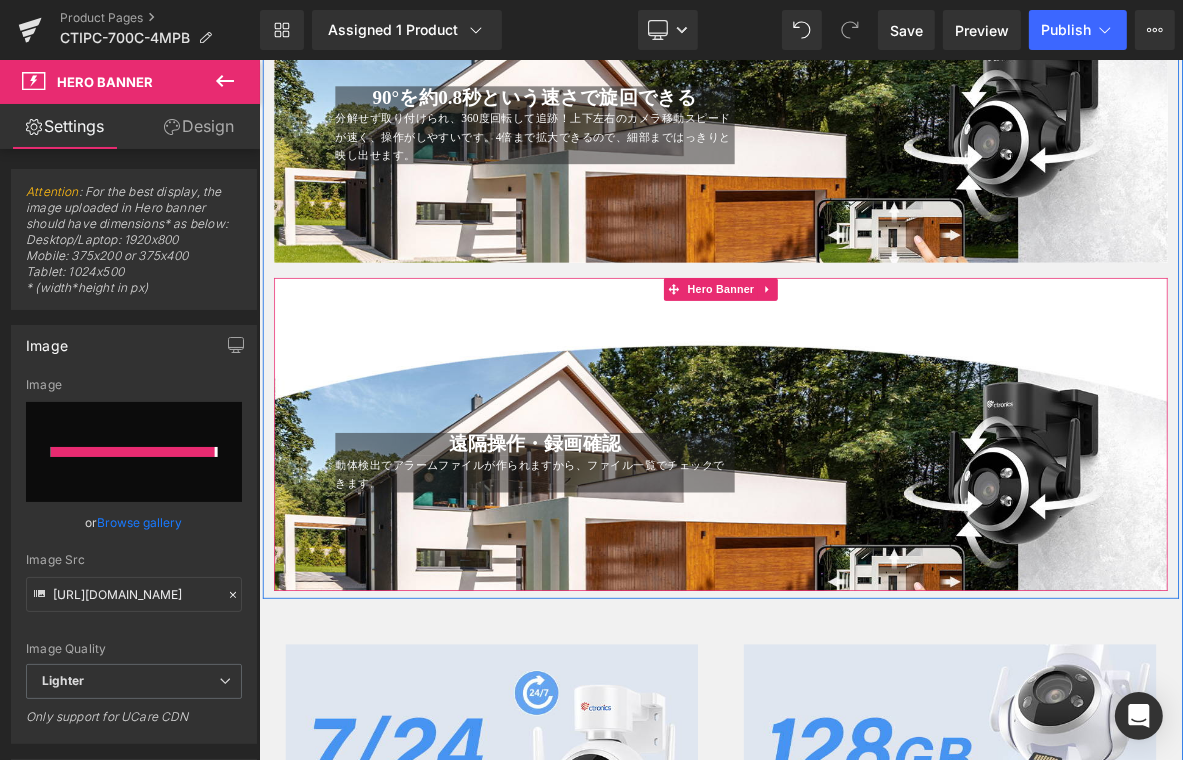 type on "https://ucarecdn.com/1ca5b396-ae18-4928-b69d-f00a13961eea/-/format/auto/-/preview/3000x3000/-/quality/lighter/8.jpg" 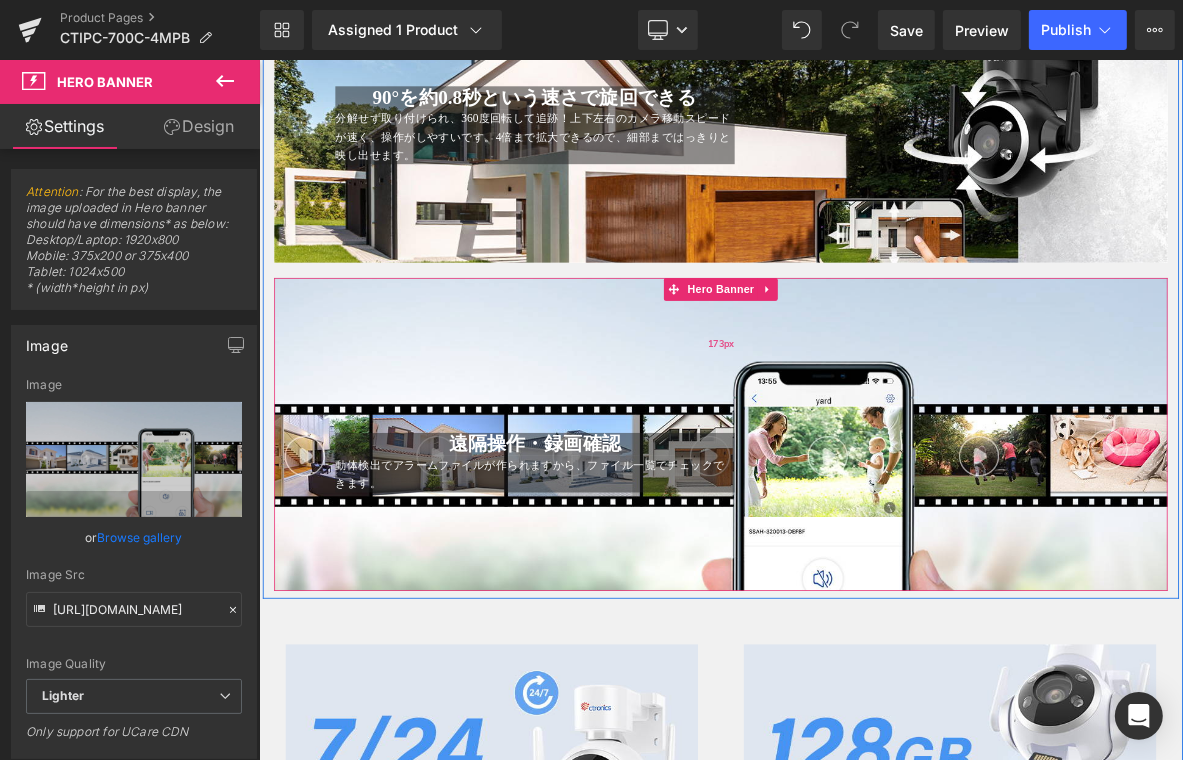 drag, startPoint x: 312, startPoint y: 420, endPoint x: 709, endPoint y: 386, distance: 398.45325 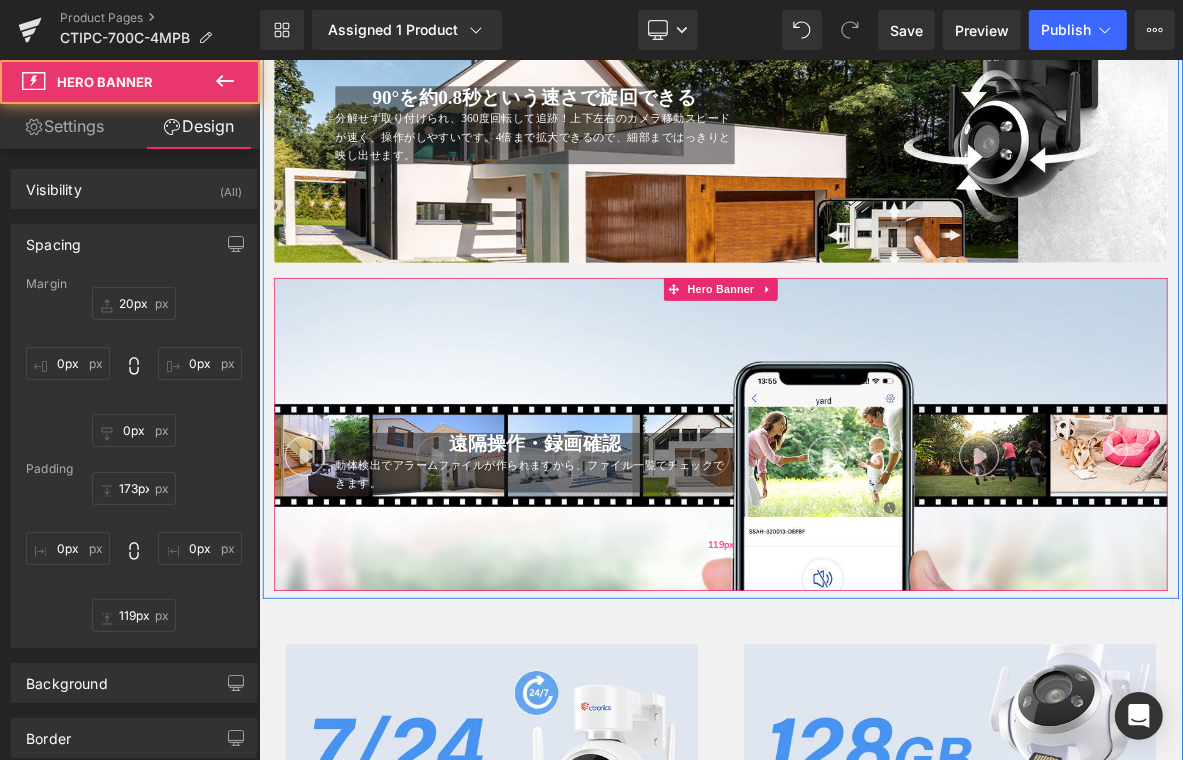 scroll, scrollTop: 3593, scrollLeft: 0, axis: vertical 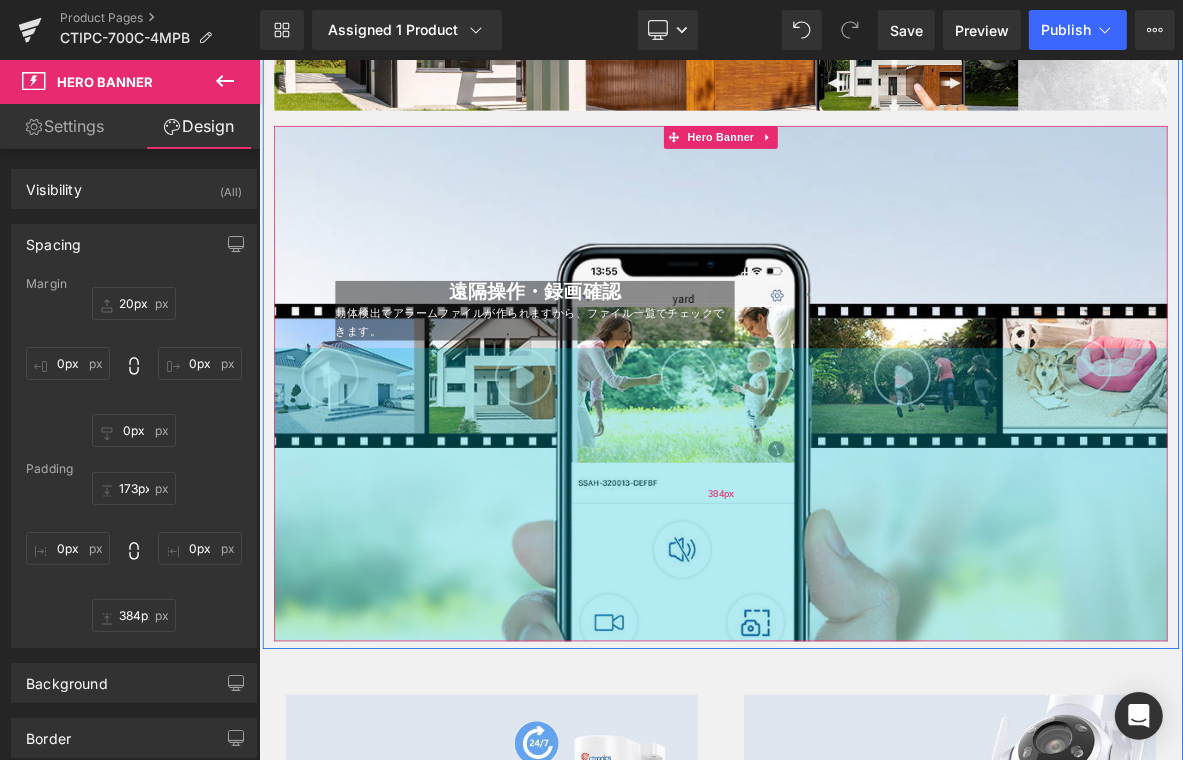 drag, startPoint x: 865, startPoint y: 529, endPoint x: 955, endPoint y: 451, distance: 119.096596 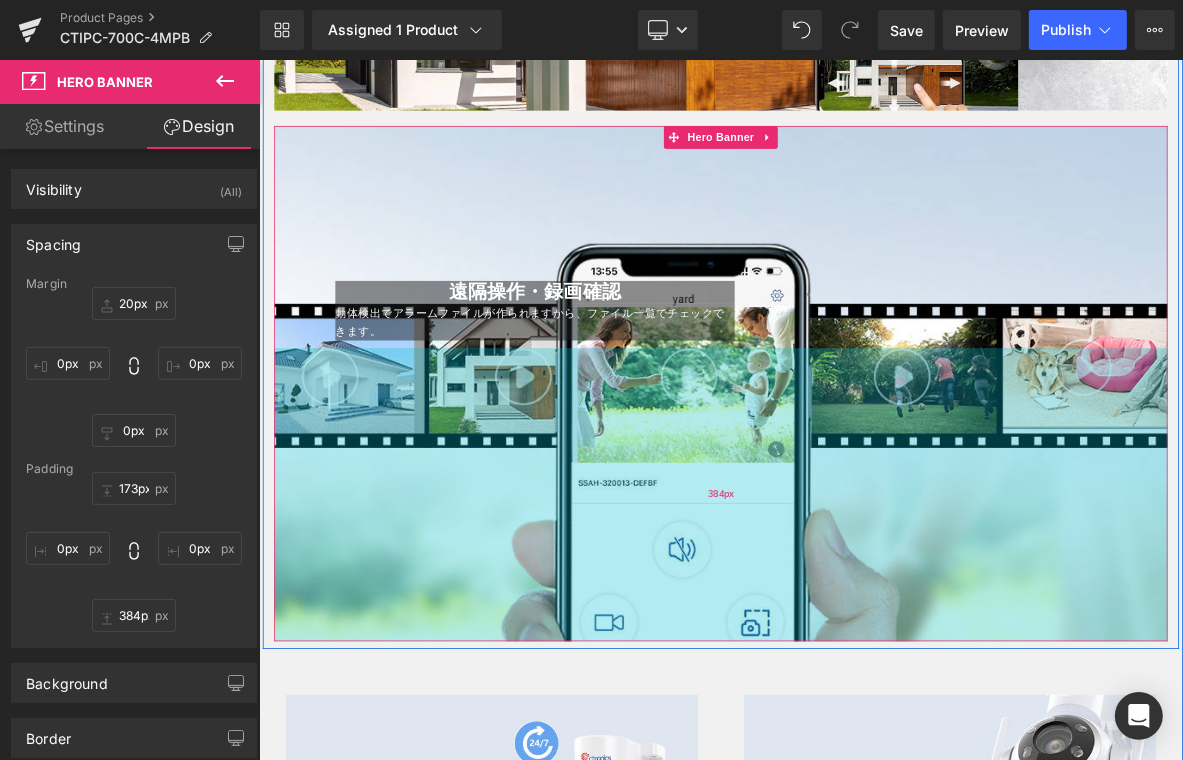 click on "384px" at bounding box center [863, 628] 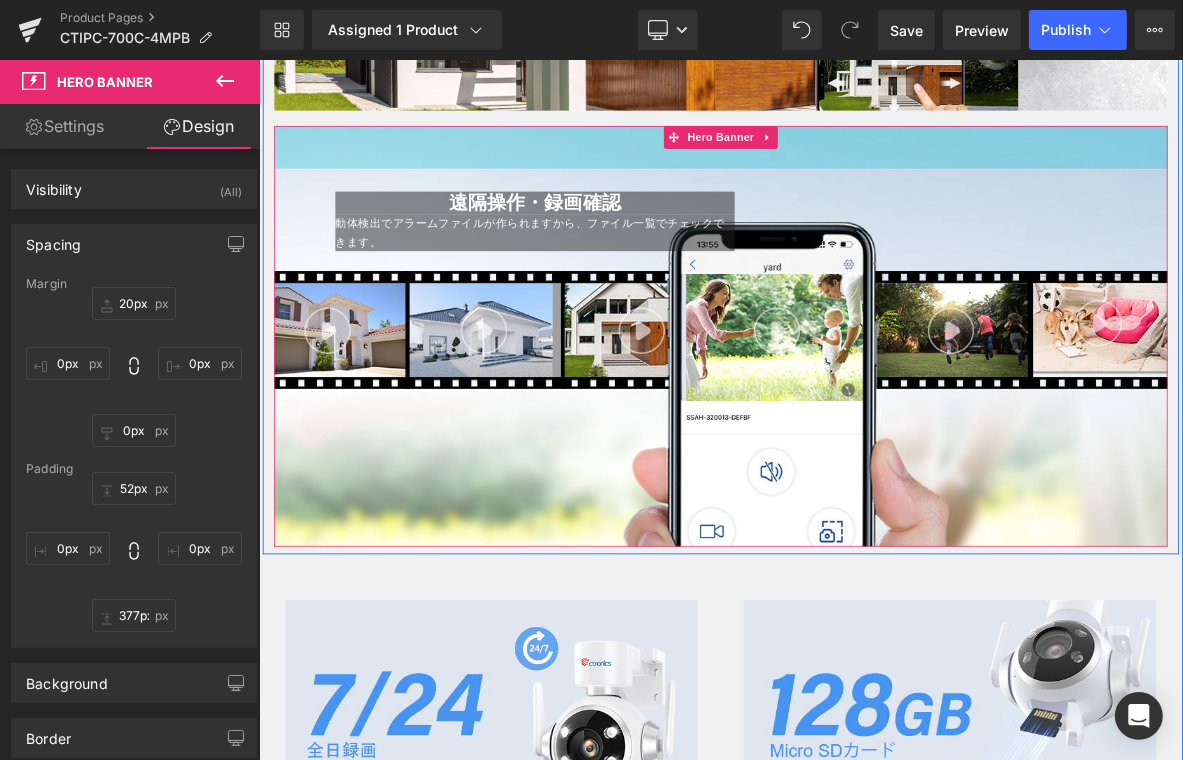 type on "51px" 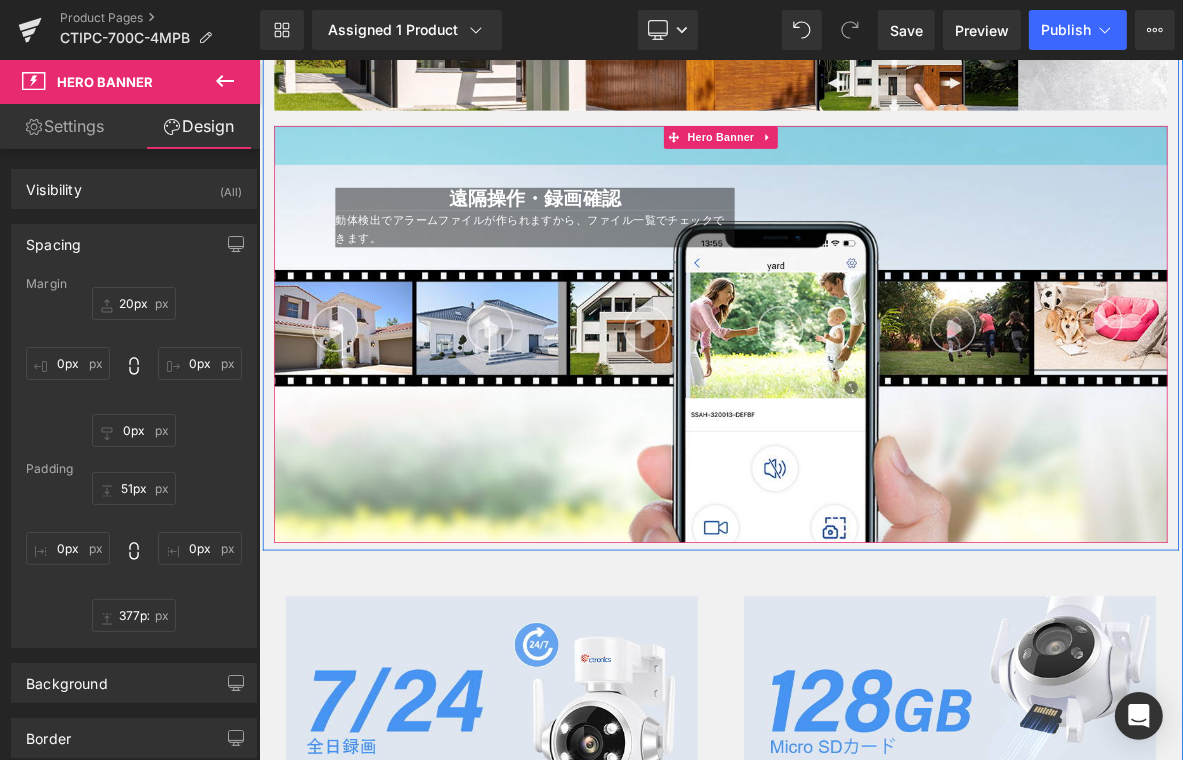 drag, startPoint x: 968, startPoint y: 201, endPoint x: 1030, endPoint y: 78, distance: 137.74251 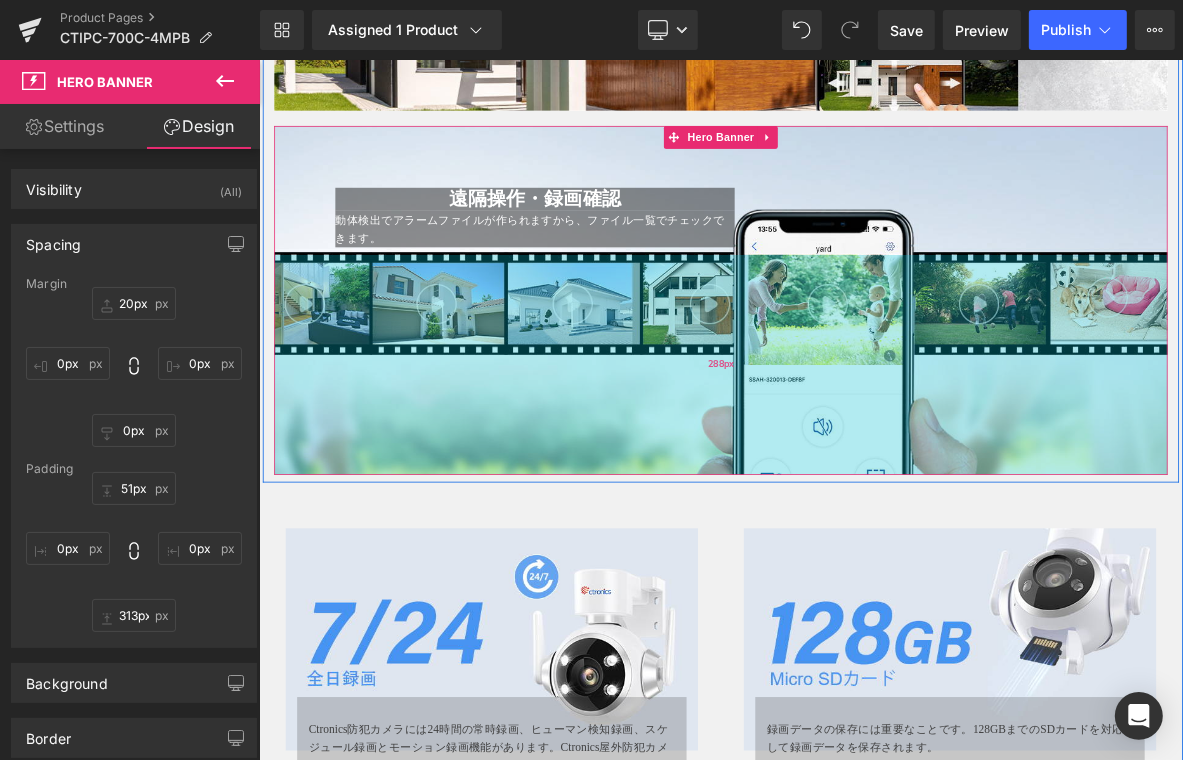 type on "314px" 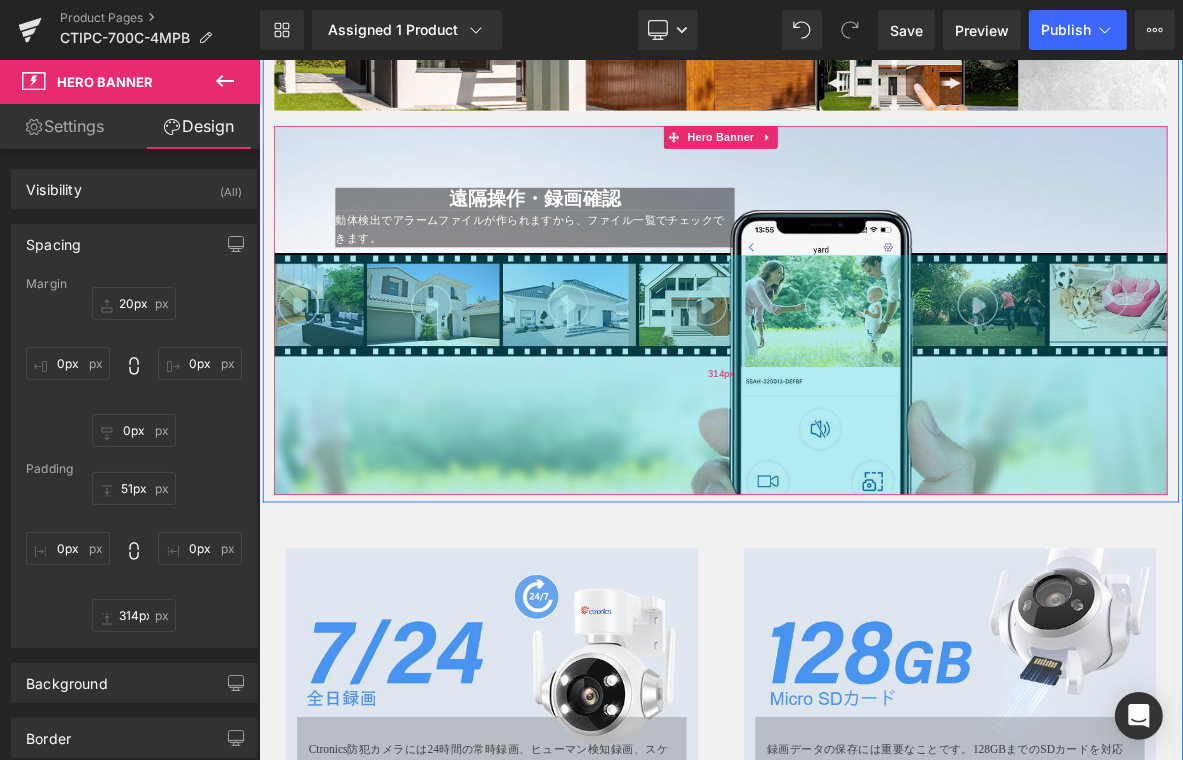 drag, startPoint x: 957, startPoint y: 654, endPoint x: 999, endPoint y: 593, distance: 74.06078 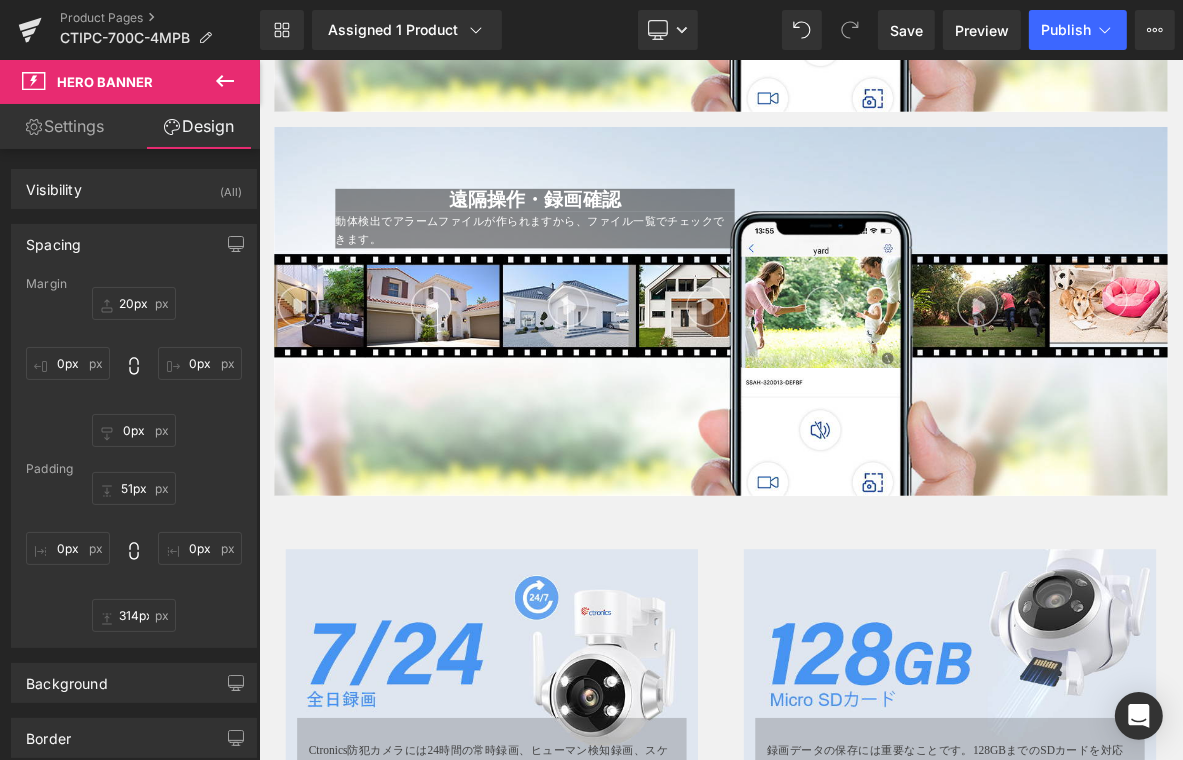 scroll, scrollTop: 4096, scrollLeft: 0, axis: vertical 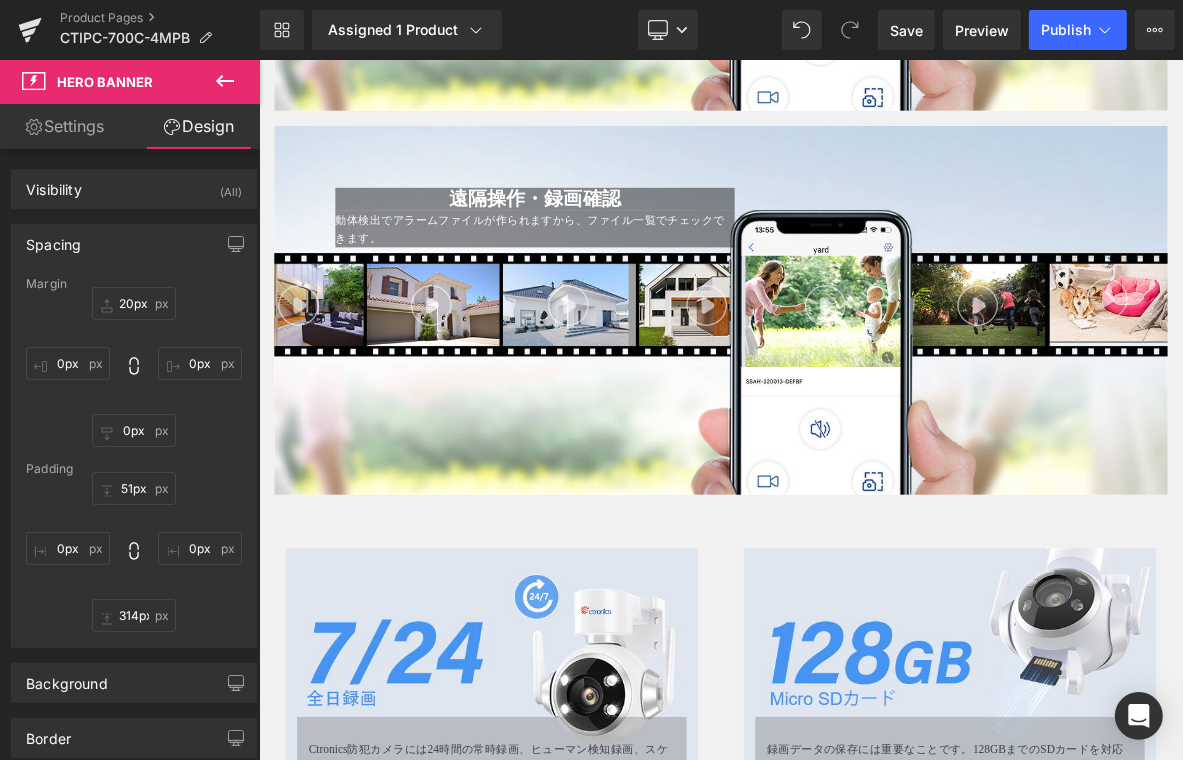 drag, startPoint x: 762, startPoint y: 376, endPoint x: 764, endPoint y: 361, distance: 15.132746 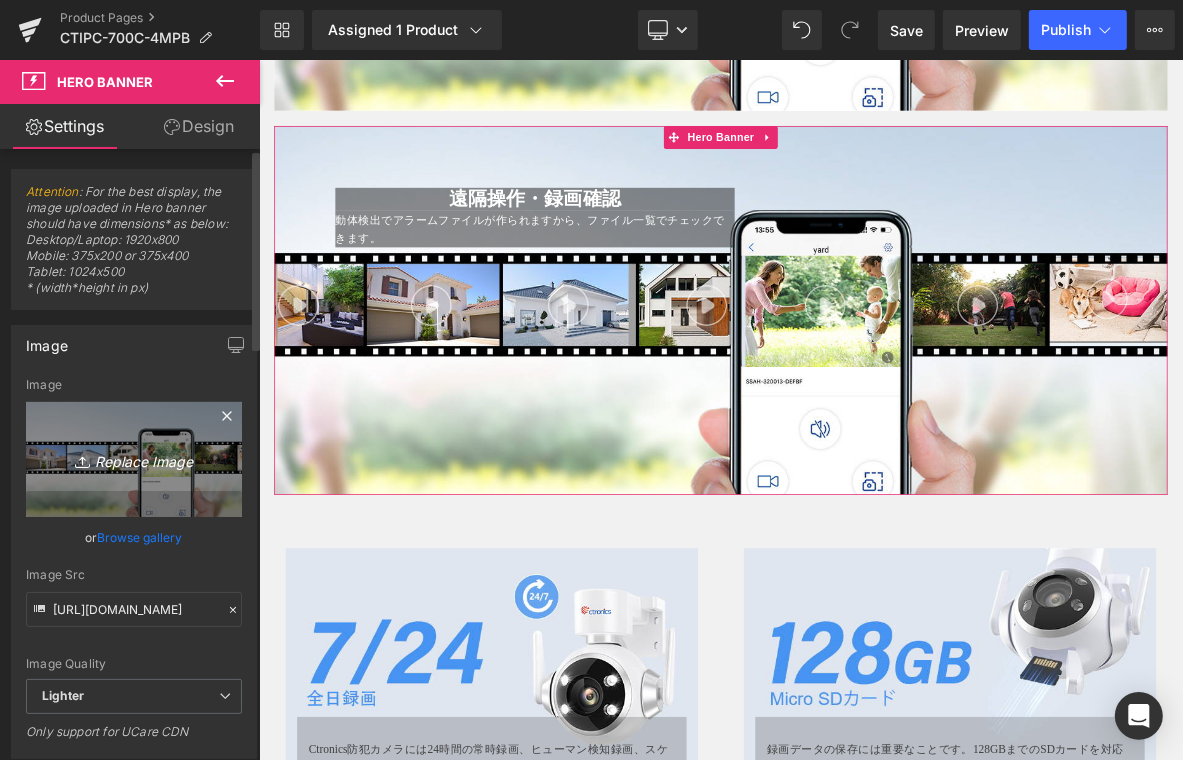 click on "Replace Image" at bounding box center (134, 459) 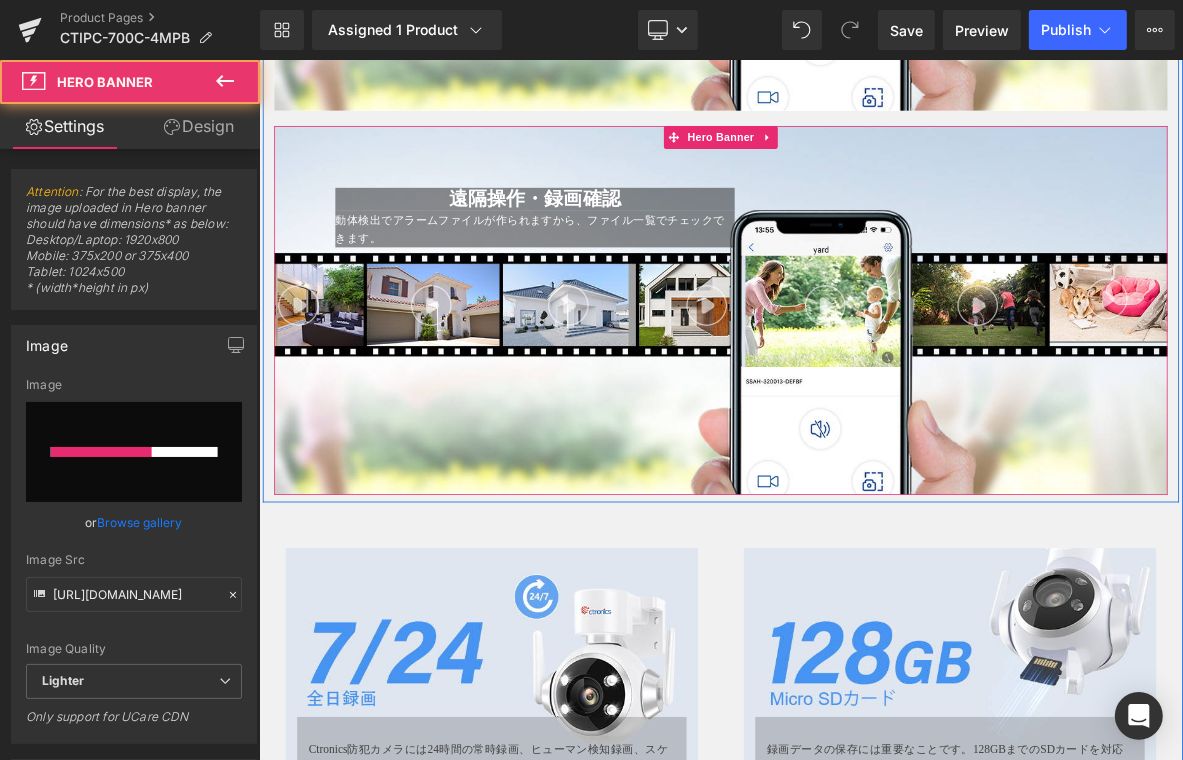 click at bounding box center [863, 386] 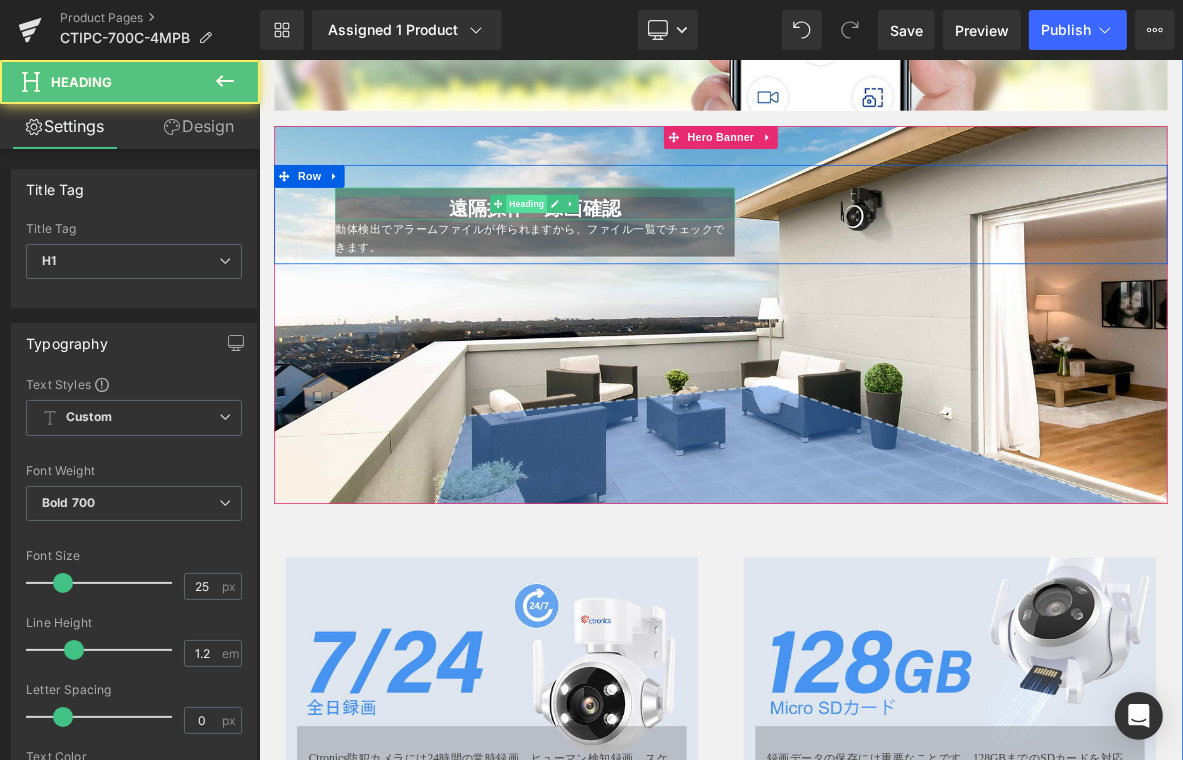 drag, startPoint x: 463, startPoint y: 220, endPoint x: 613, endPoint y: 231, distance: 150.40279 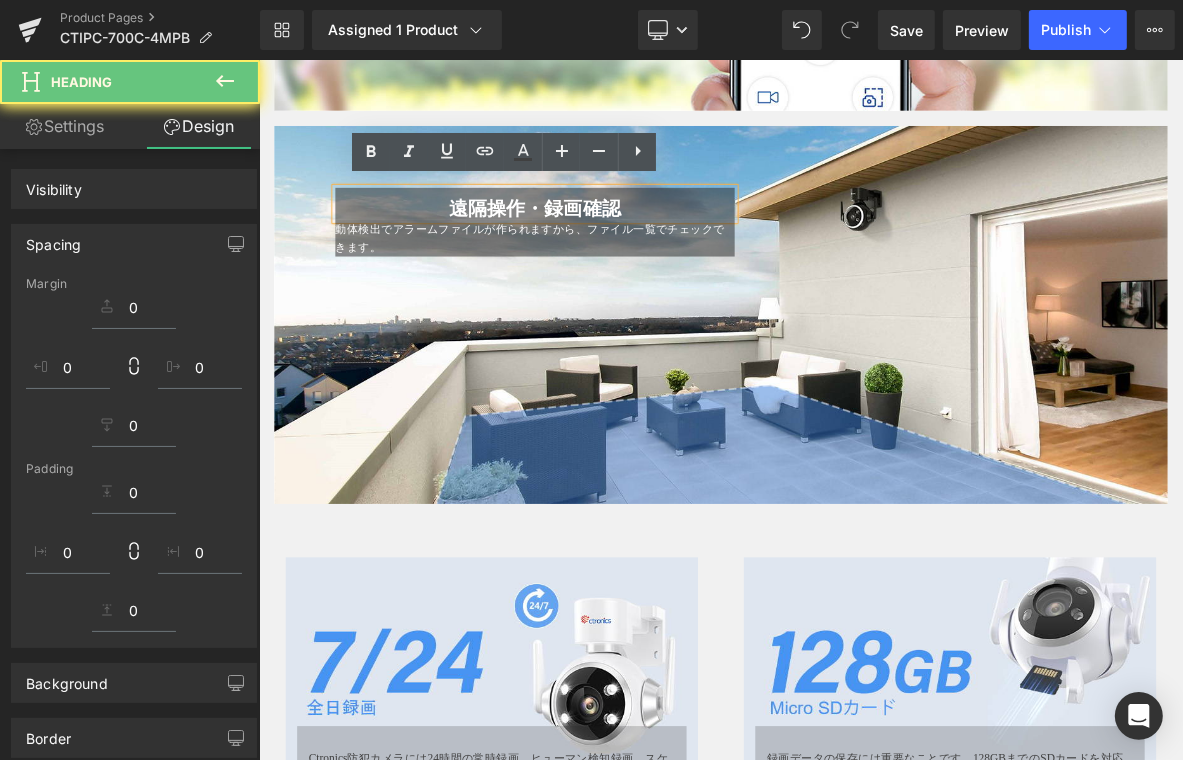 click on "遠隔操作・録画確認" at bounding box center [619, 253] 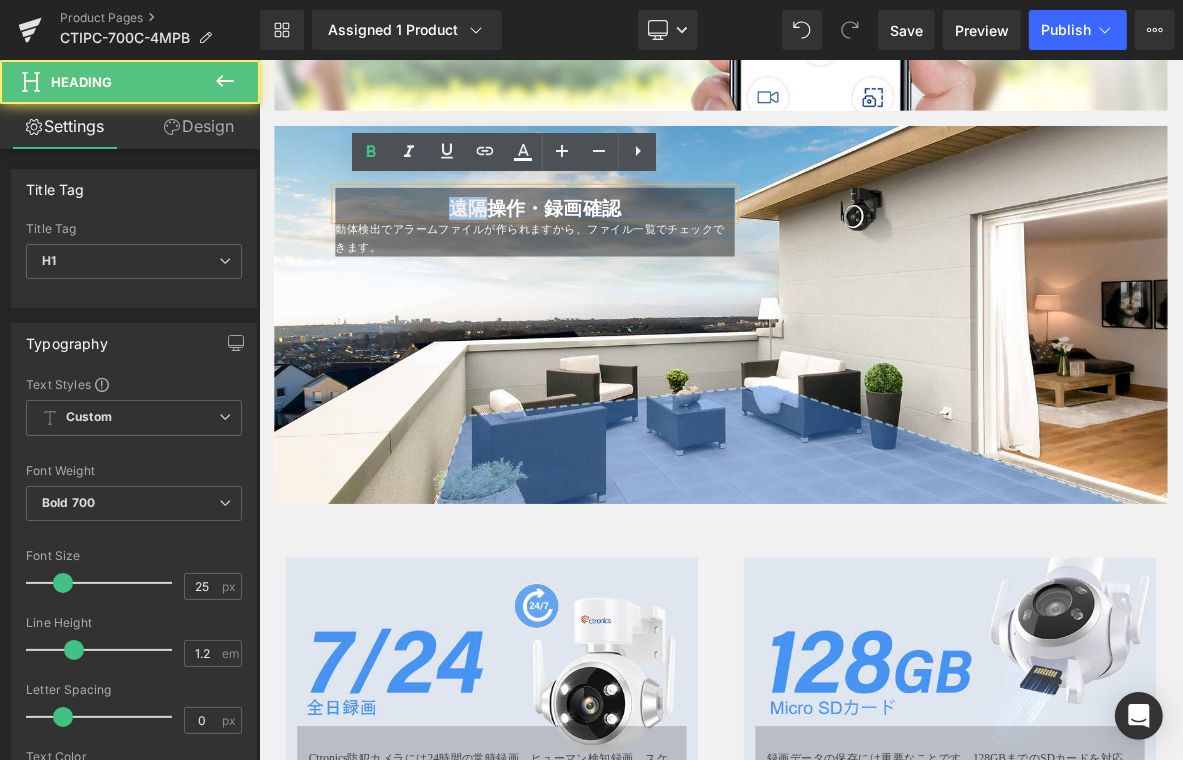 click on "遠隔操作・録画確認" at bounding box center [619, 253] 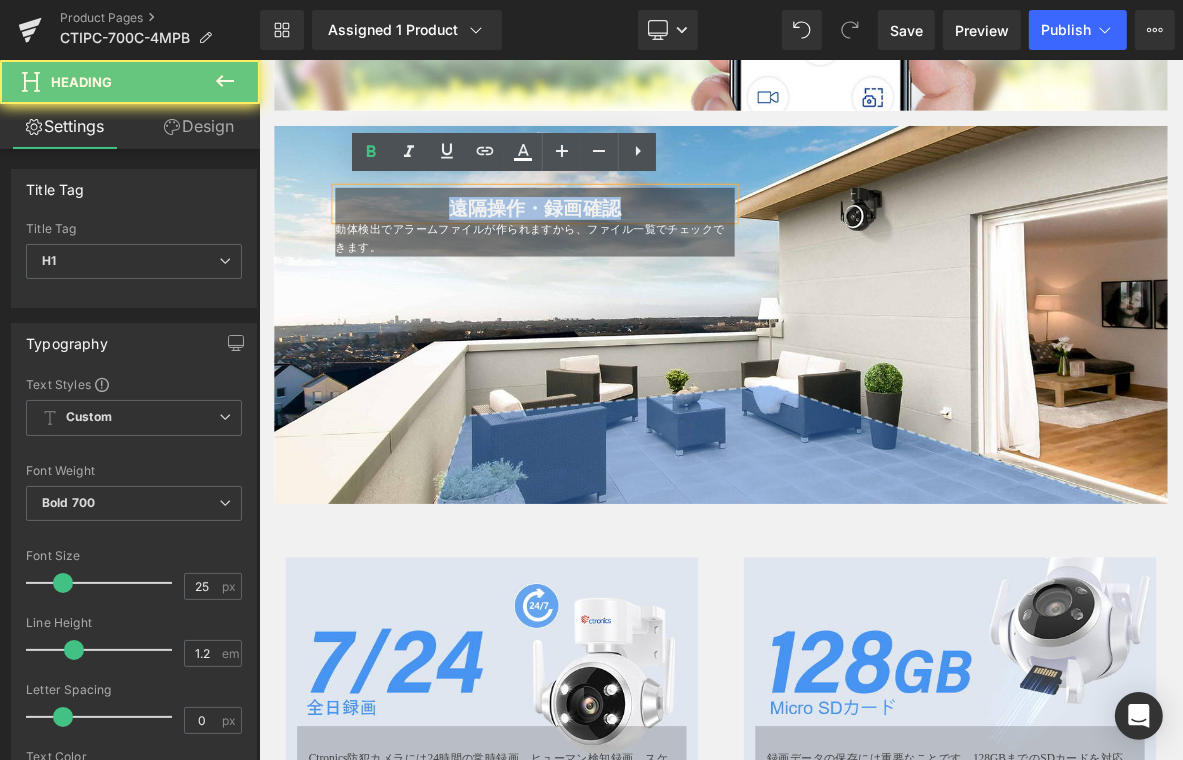 click on "遠隔操作・録画確認" at bounding box center (619, 253) 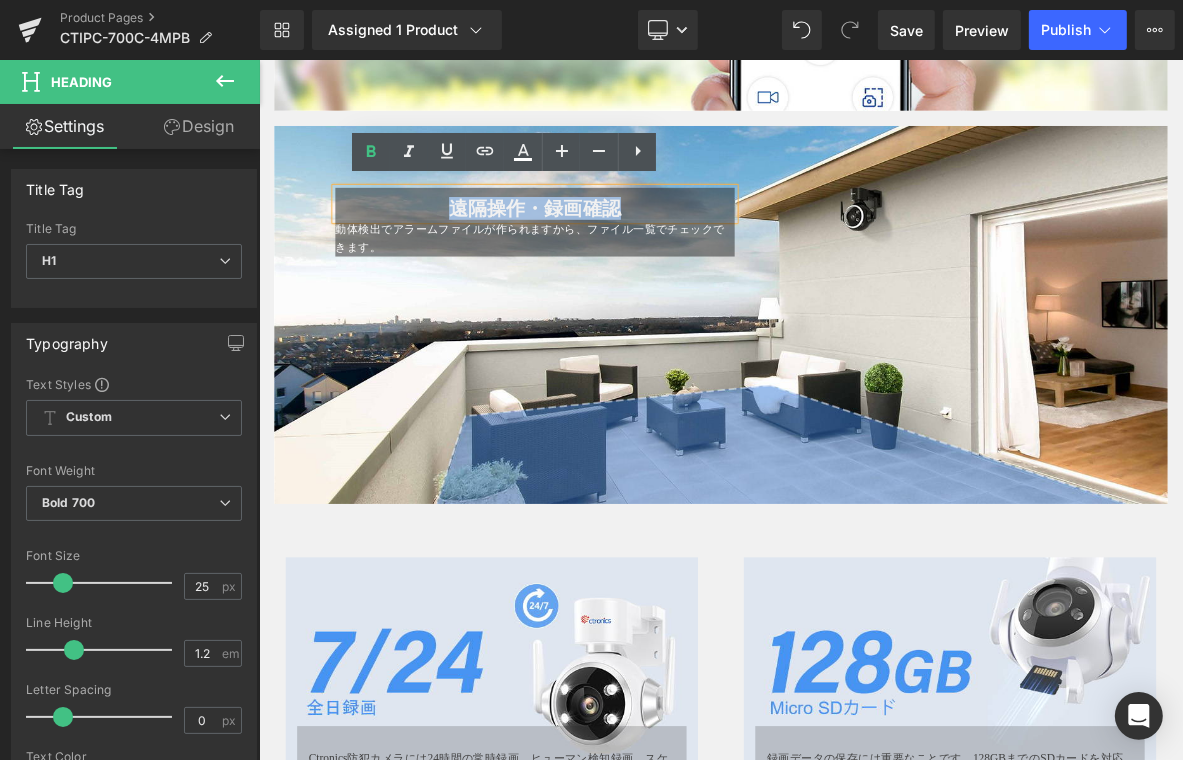 paste 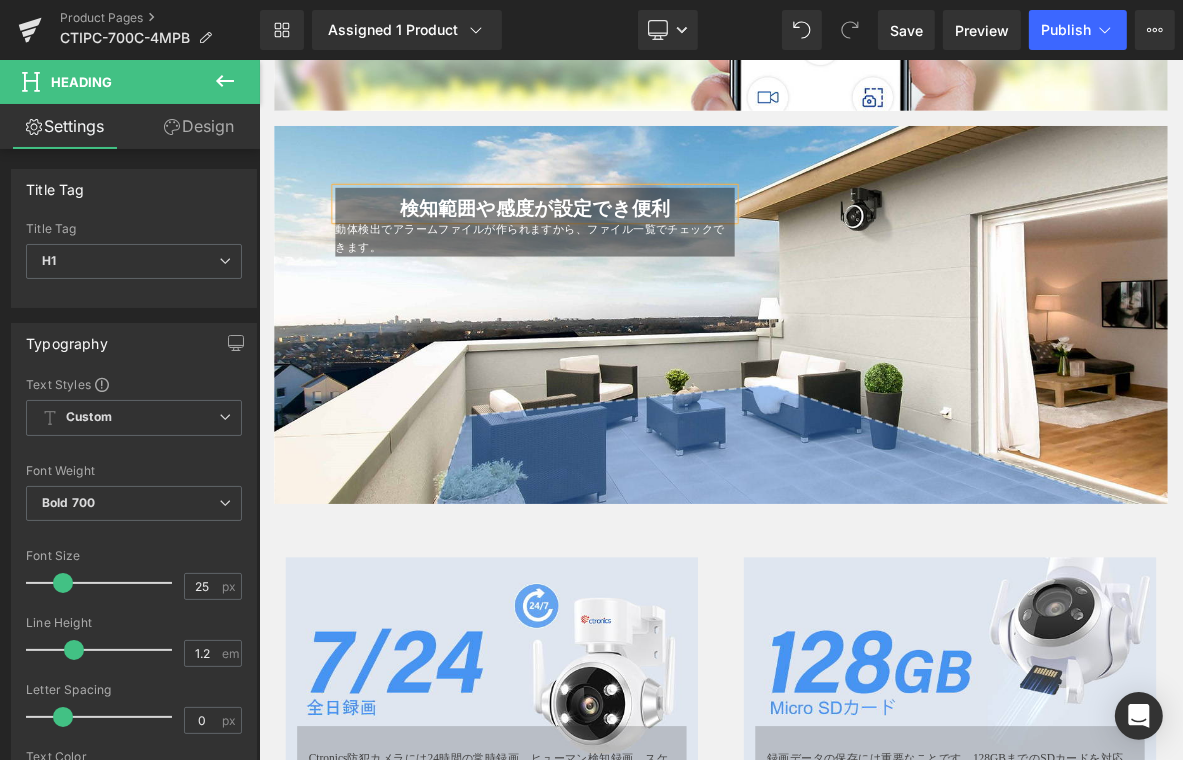 click at bounding box center [863, 392] 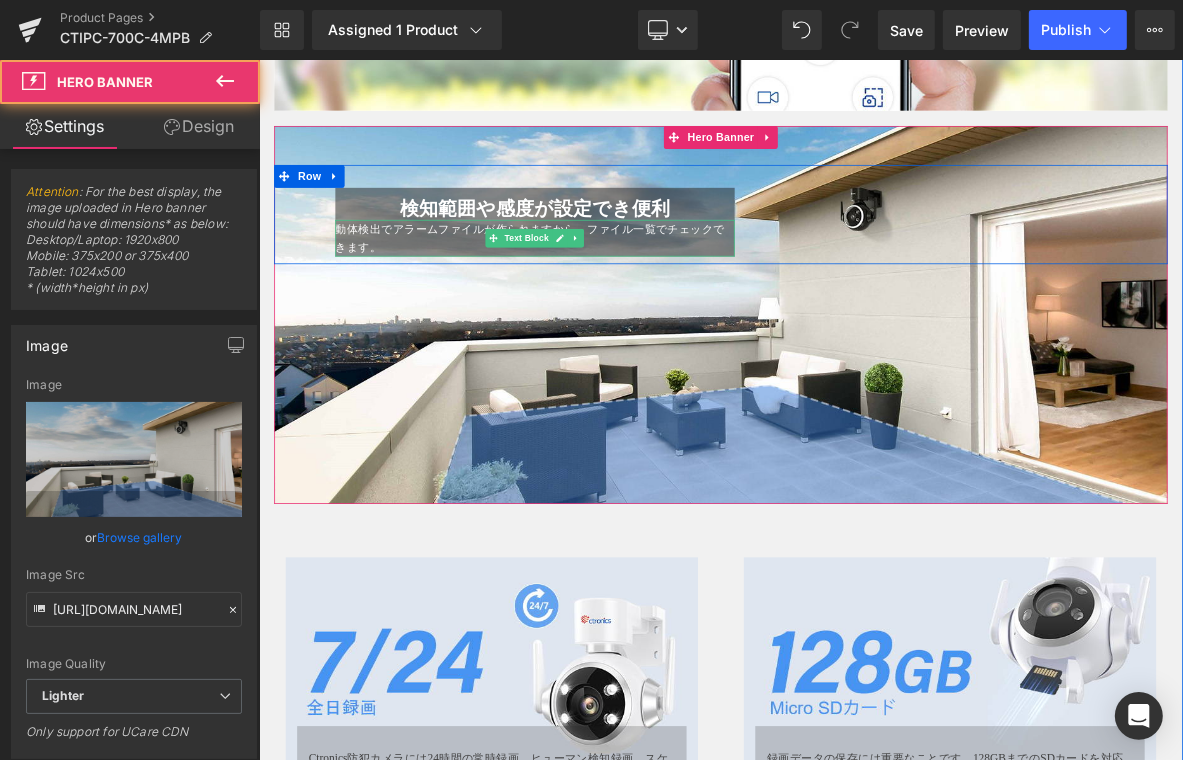 click on "動体検出でアラームファイルが作られますから、ファイル一覧でチェックできます。" at bounding box center (613, 292) 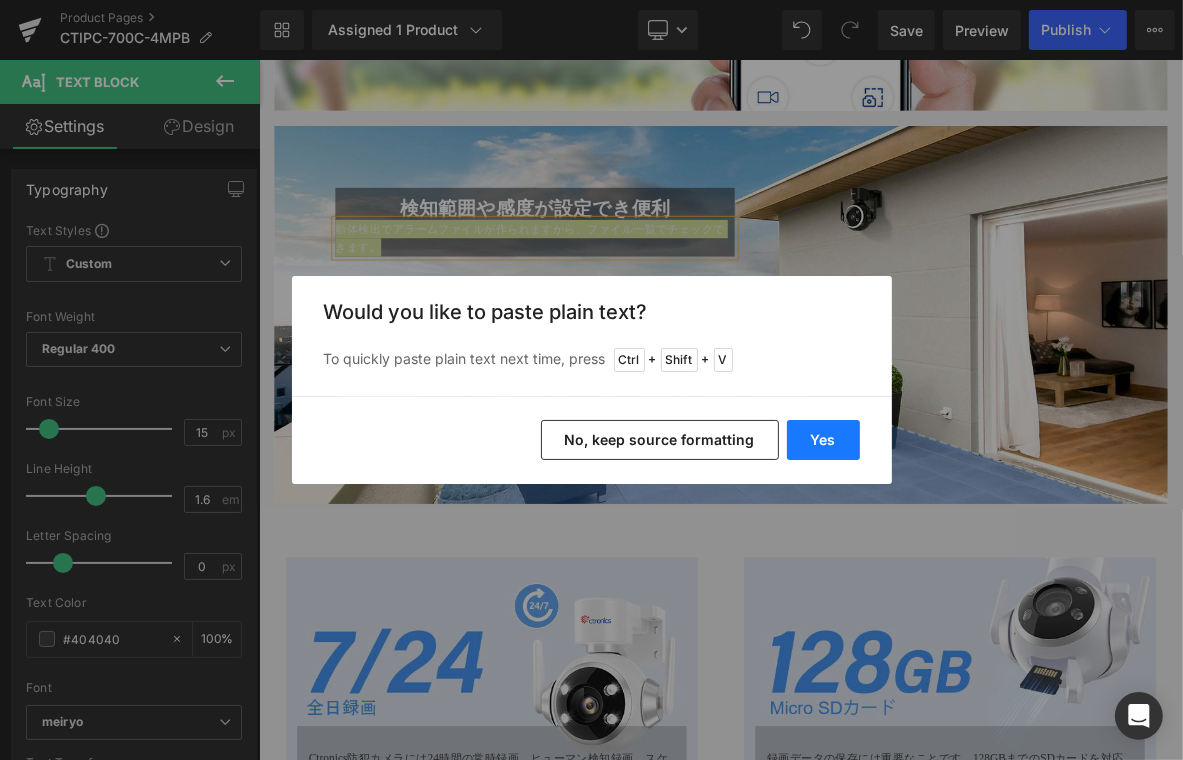 click on "Yes" at bounding box center (823, 440) 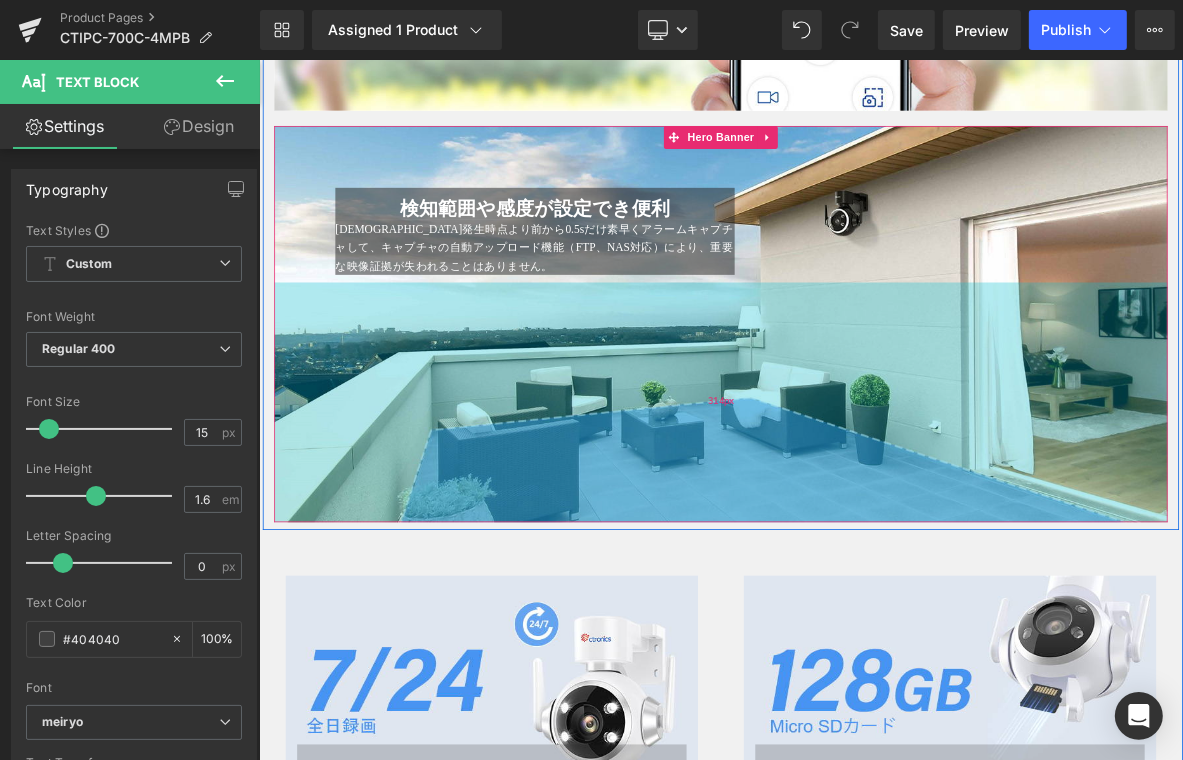 drag, startPoint x: 866, startPoint y: 625, endPoint x: 902, endPoint y: 536, distance: 96.00521 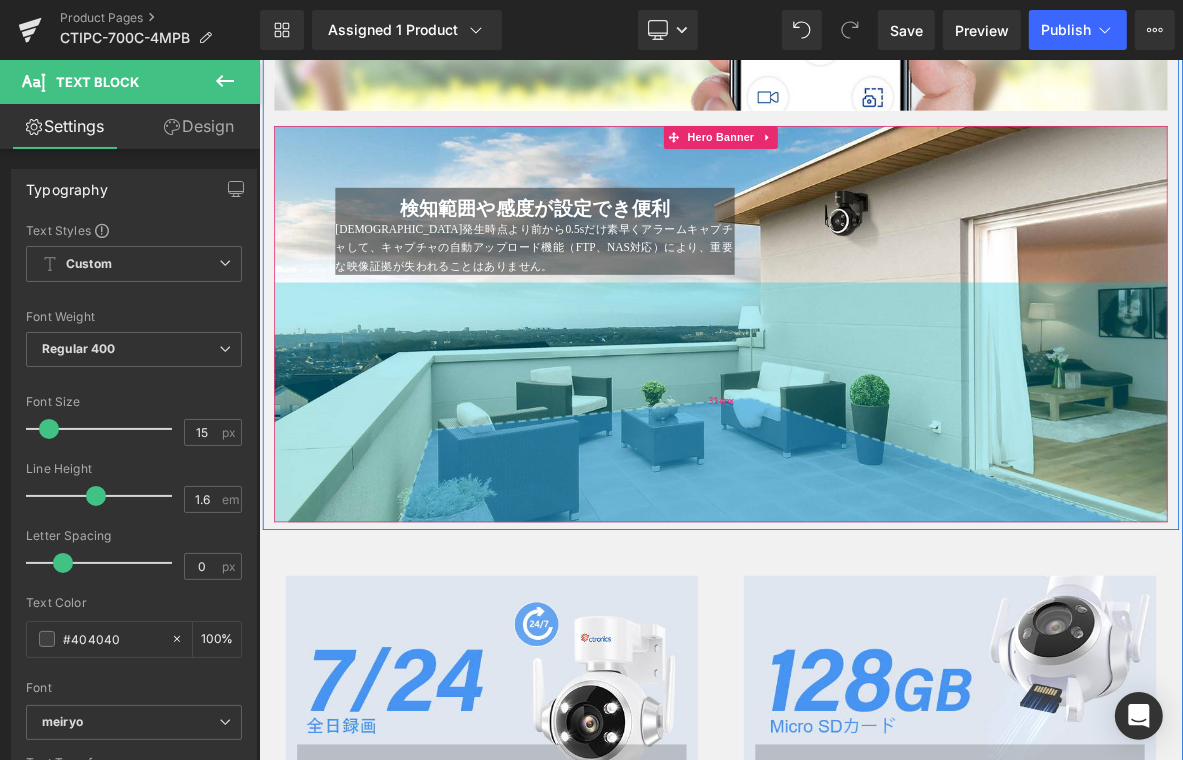 click on "314px" at bounding box center (863, 507) 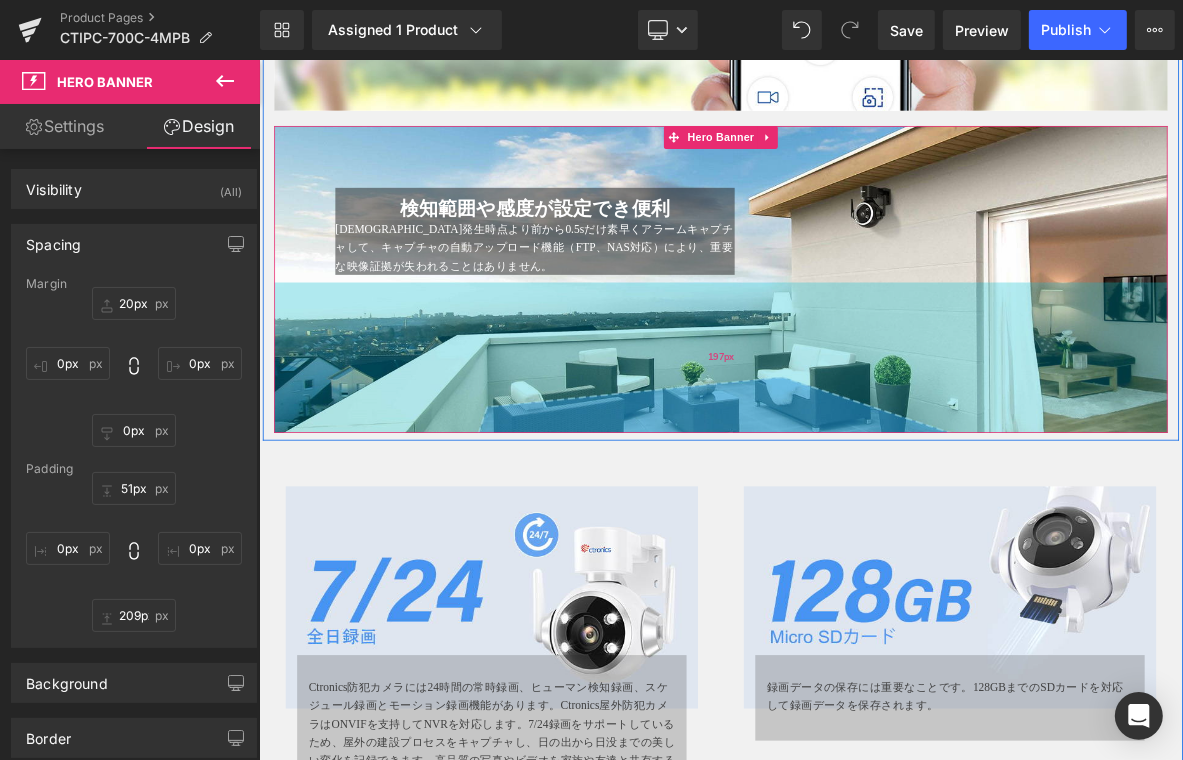 drag, startPoint x: 911, startPoint y: 515, endPoint x: 914, endPoint y: 502, distance: 13.341664 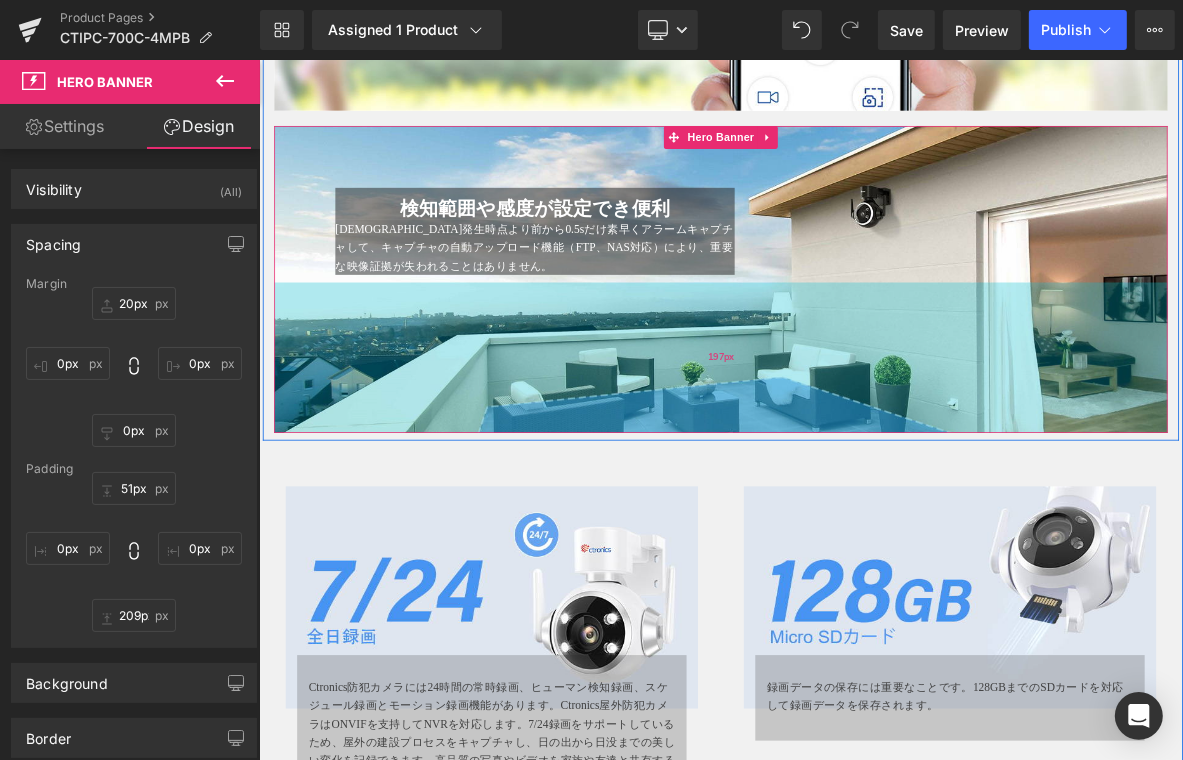click on "197px" at bounding box center [863, 448] 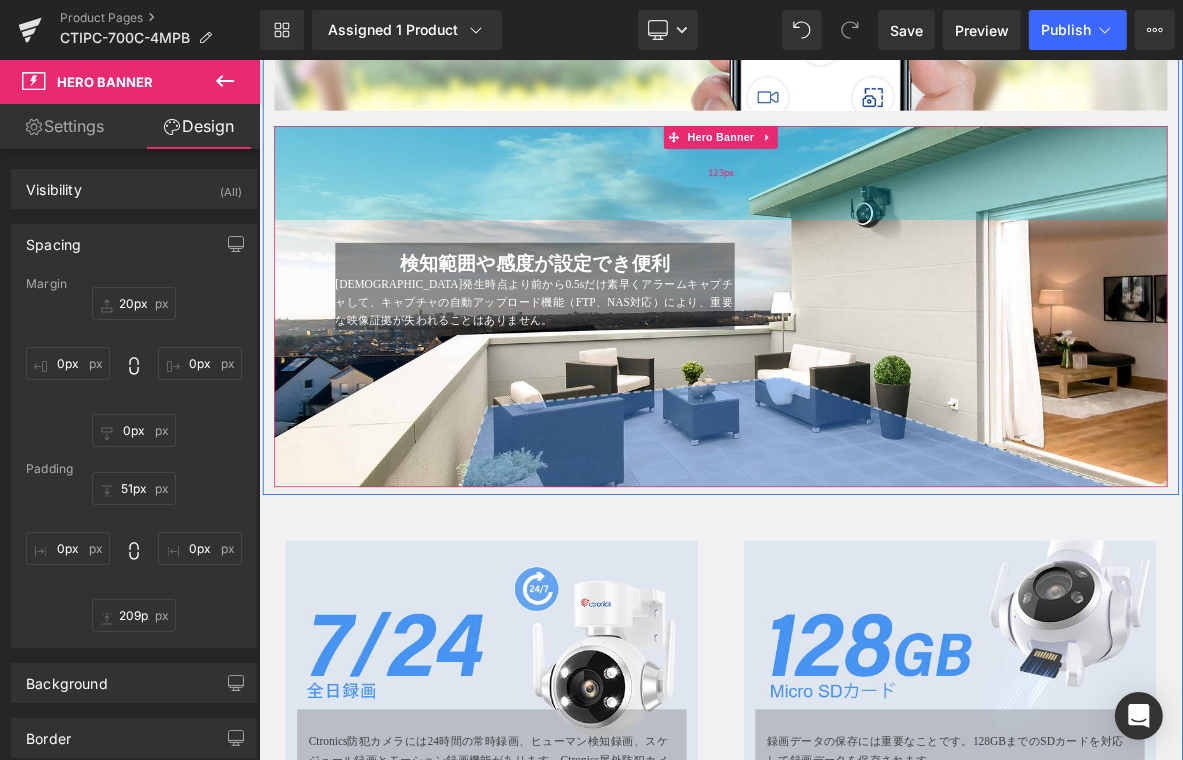 drag, startPoint x: 989, startPoint y: 168, endPoint x: 992, endPoint y: 241, distance: 73.061615 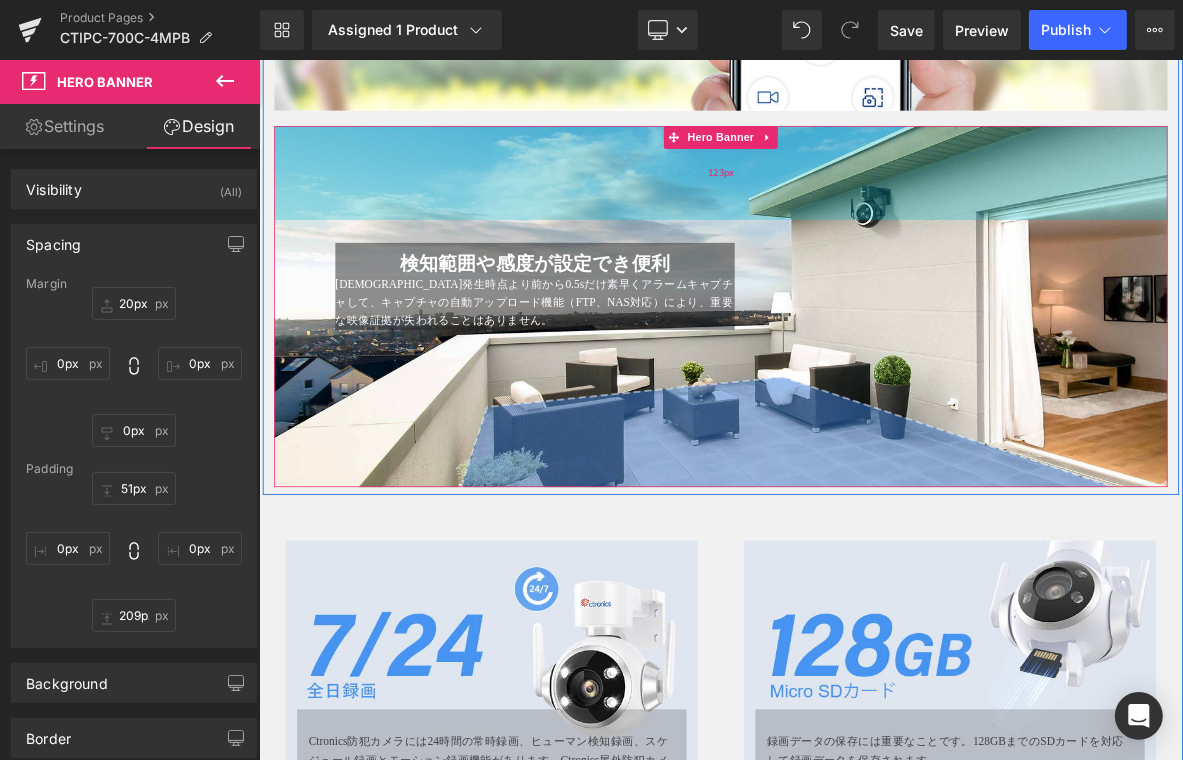 click on "123px" at bounding box center [863, 206] 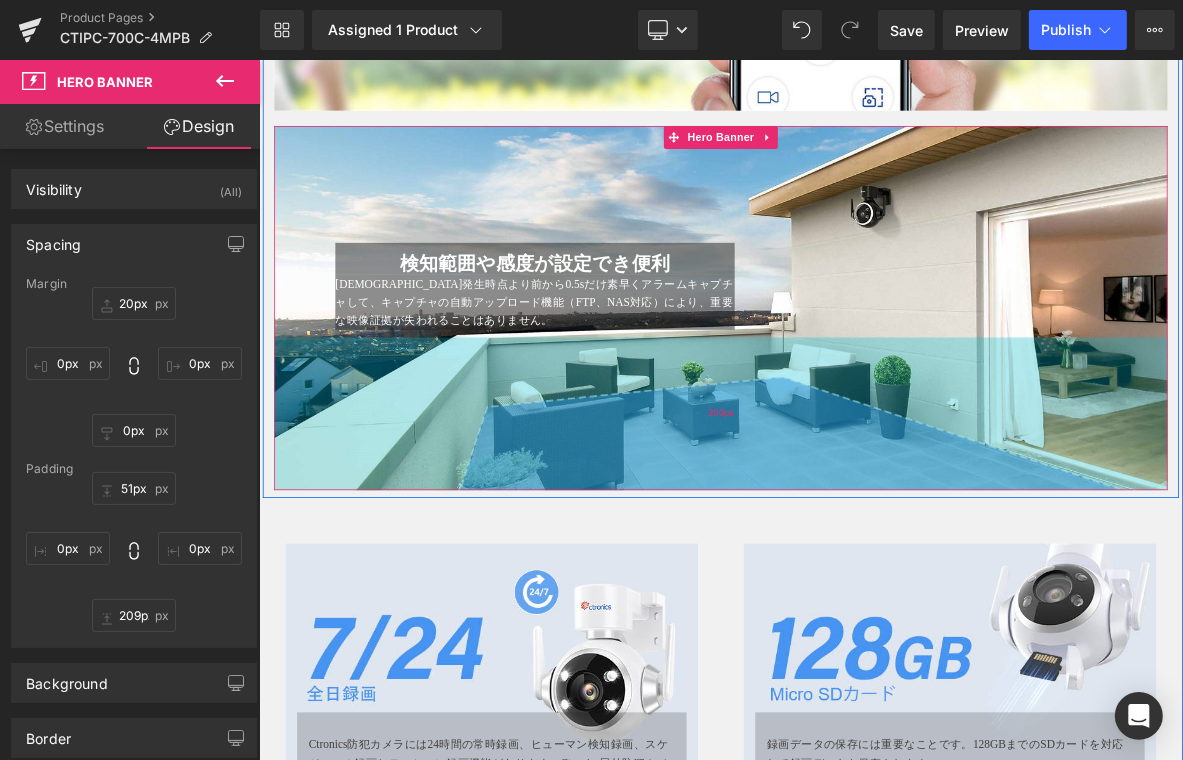 click on "200px" at bounding box center [863, 522] 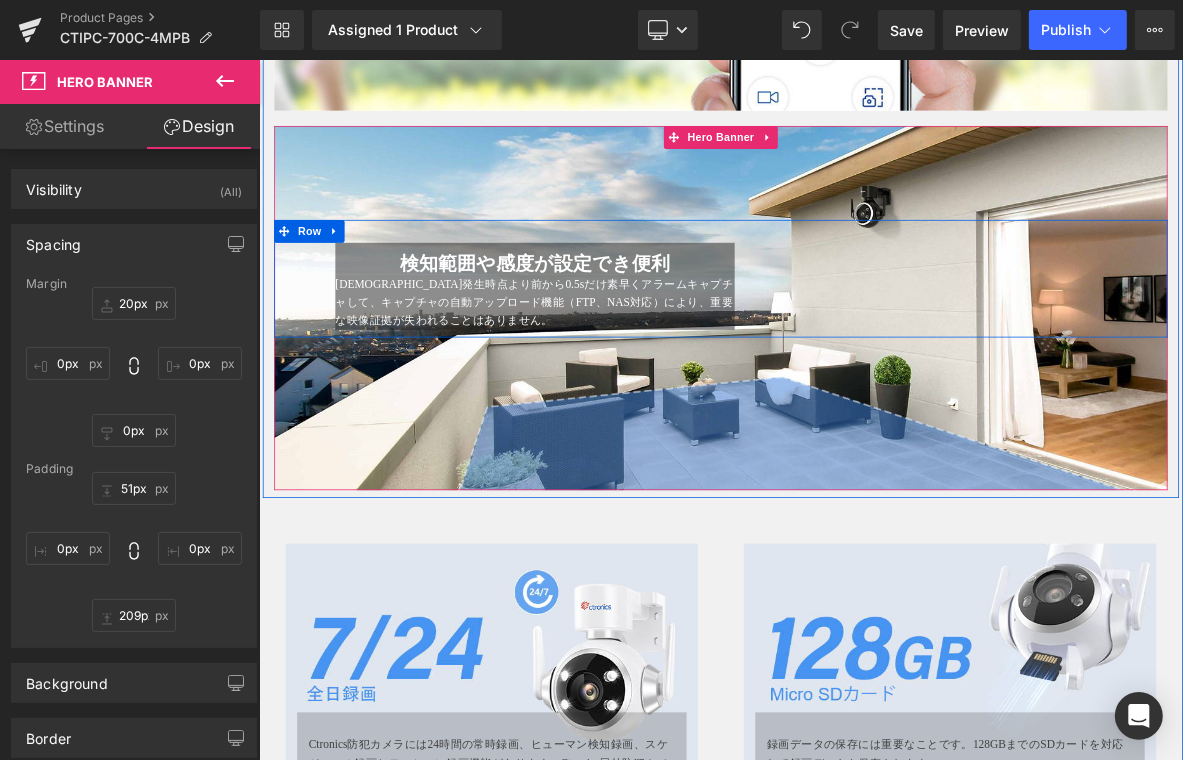 click on "検知範囲や感度が設定でき便利
Heading
アラーム発生時点より前から0.5sだけ素早くアラームキャプチャして、キャプチャの自動アップロード機能（FTP、NAS対応）により、重要な映像証拠が失われることはありません。
Text Block
Text Block         Row" at bounding box center [863, 345] 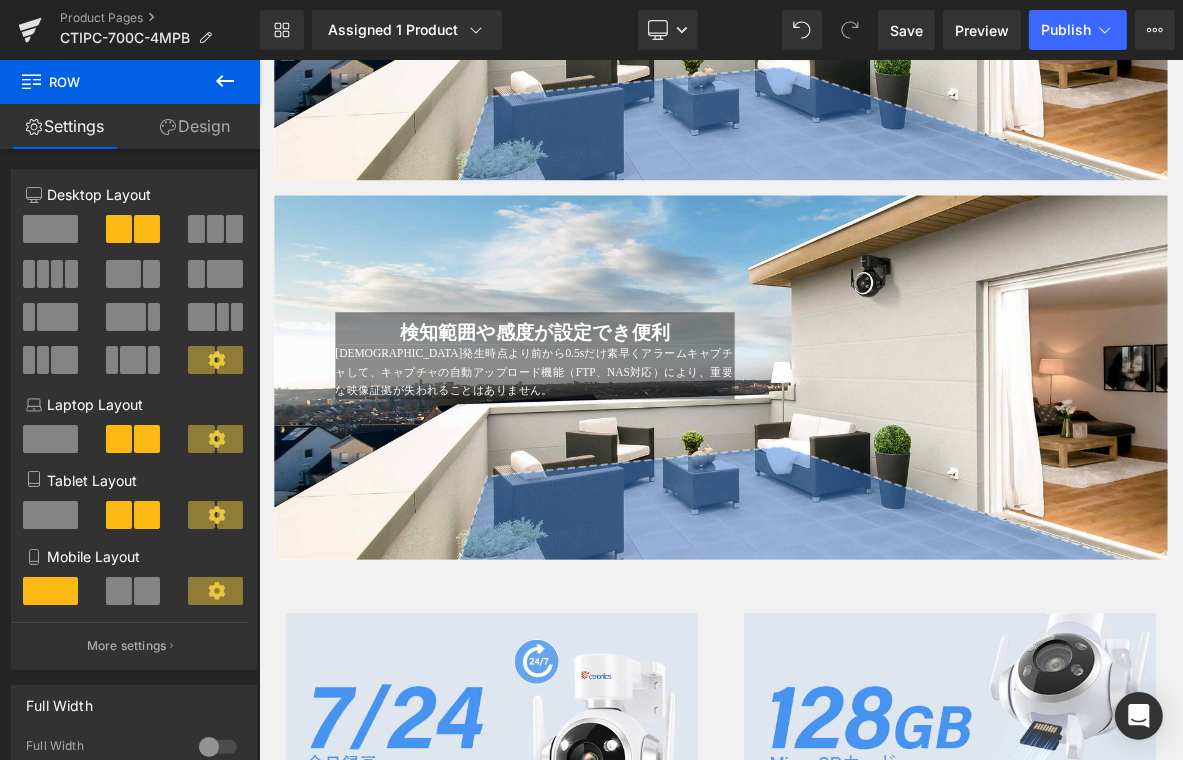 scroll, scrollTop: 4593, scrollLeft: 0, axis: vertical 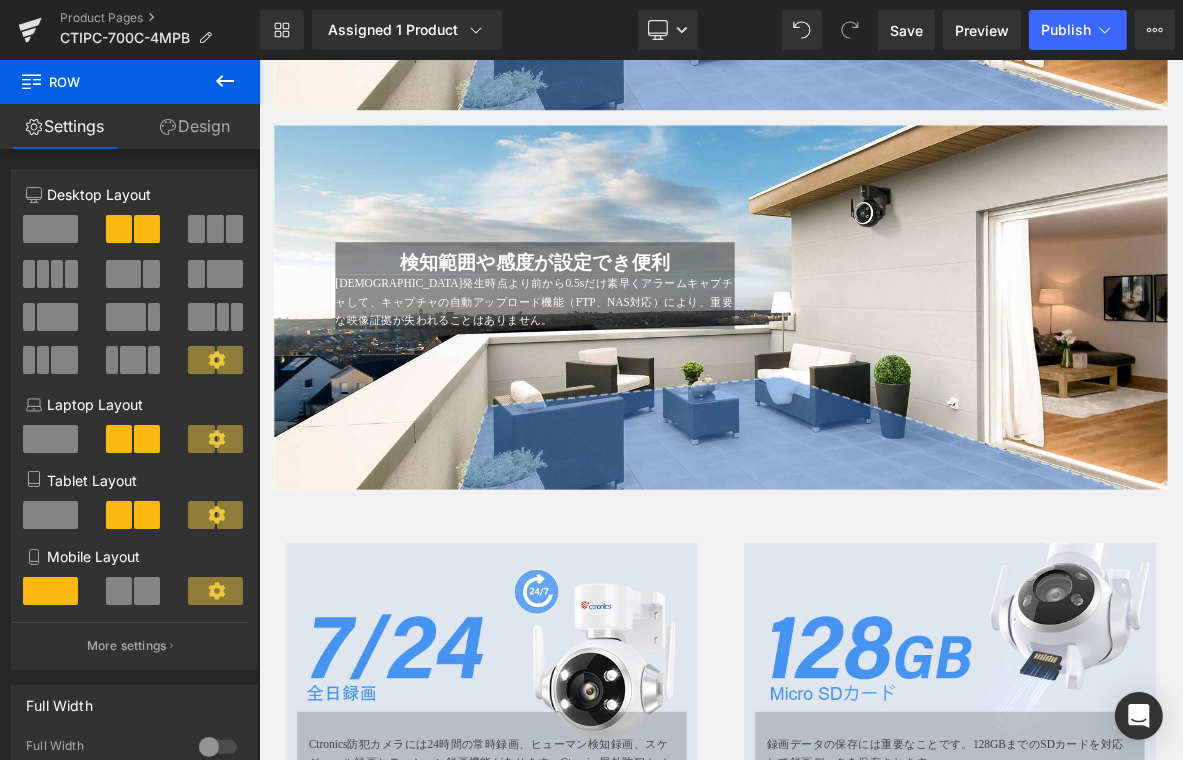 click on "検知範囲や感度が設定でき便利" at bounding box center [619, 324] 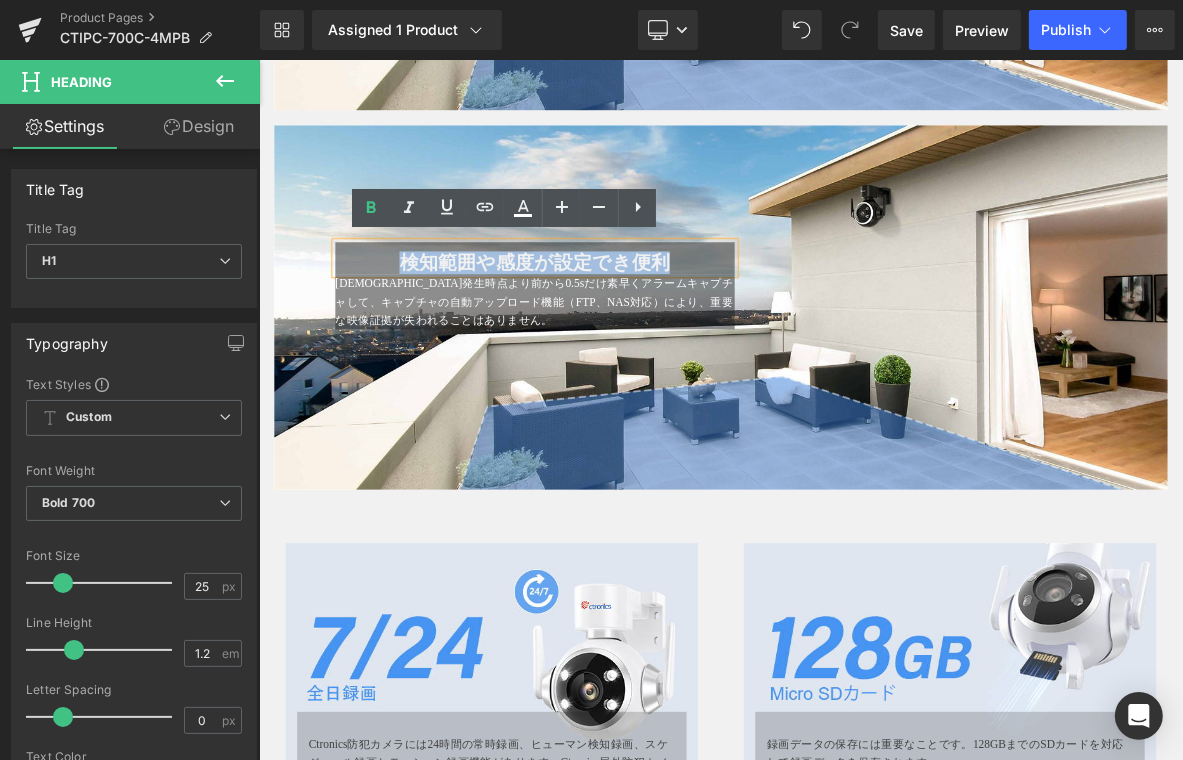 drag, startPoint x: 442, startPoint y: 320, endPoint x: 795, endPoint y: 322, distance: 353.00568 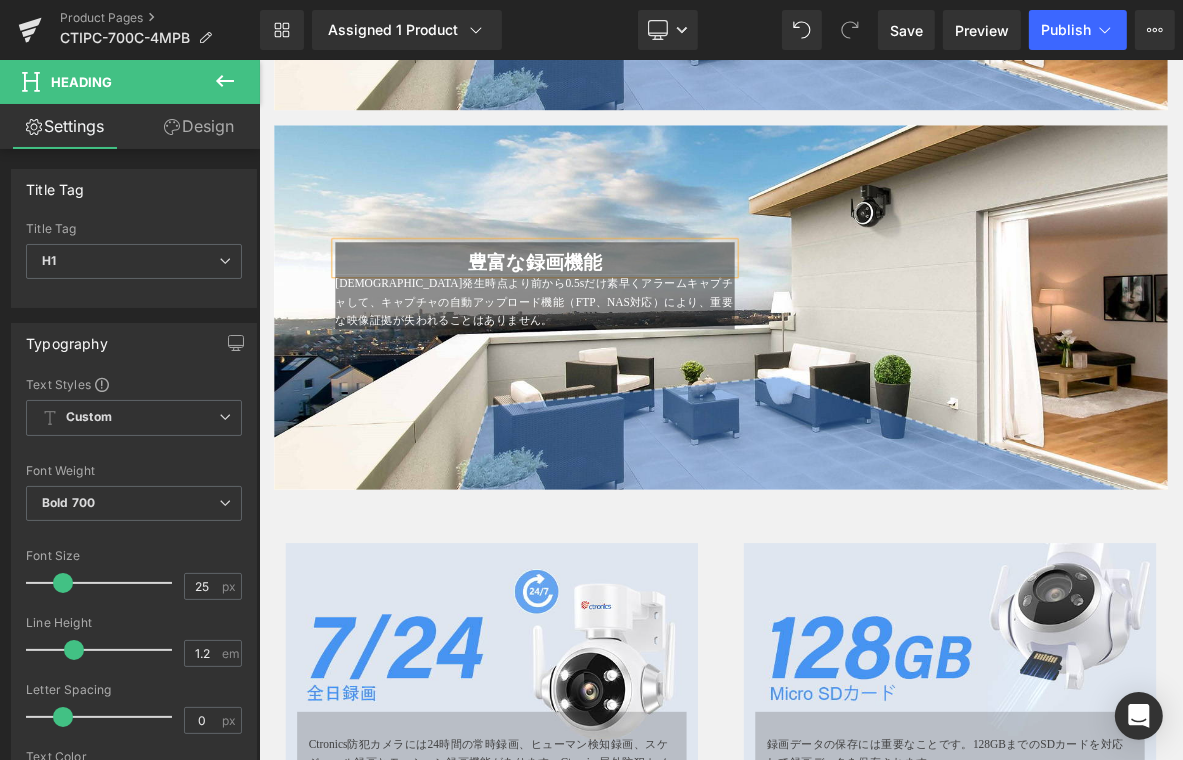 click at bounding box center [863, 383] 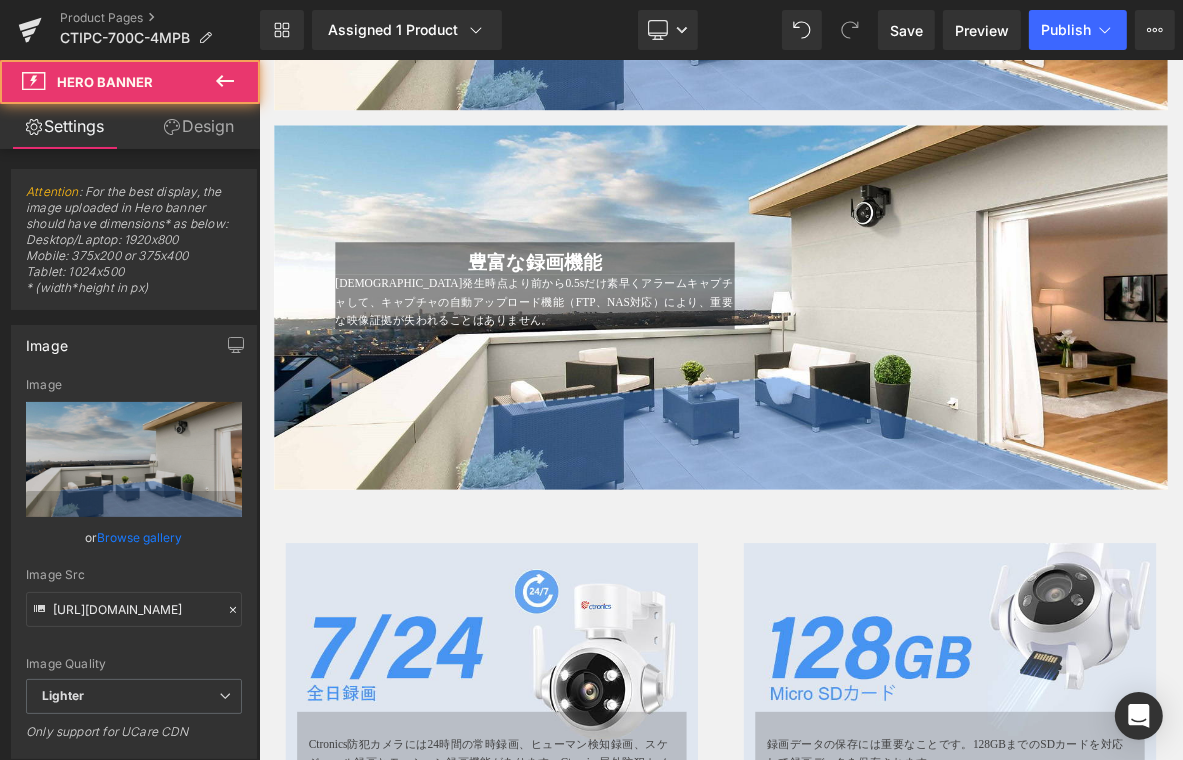 click on "アラーム発生時点より前から0.5sだけ素早くアラームキャプチャして、キャプチャの自動アップロード機能（FTP、NAS対応）により、重要な映像証拠が失われることはありません。" at bounding box center [618, 376] 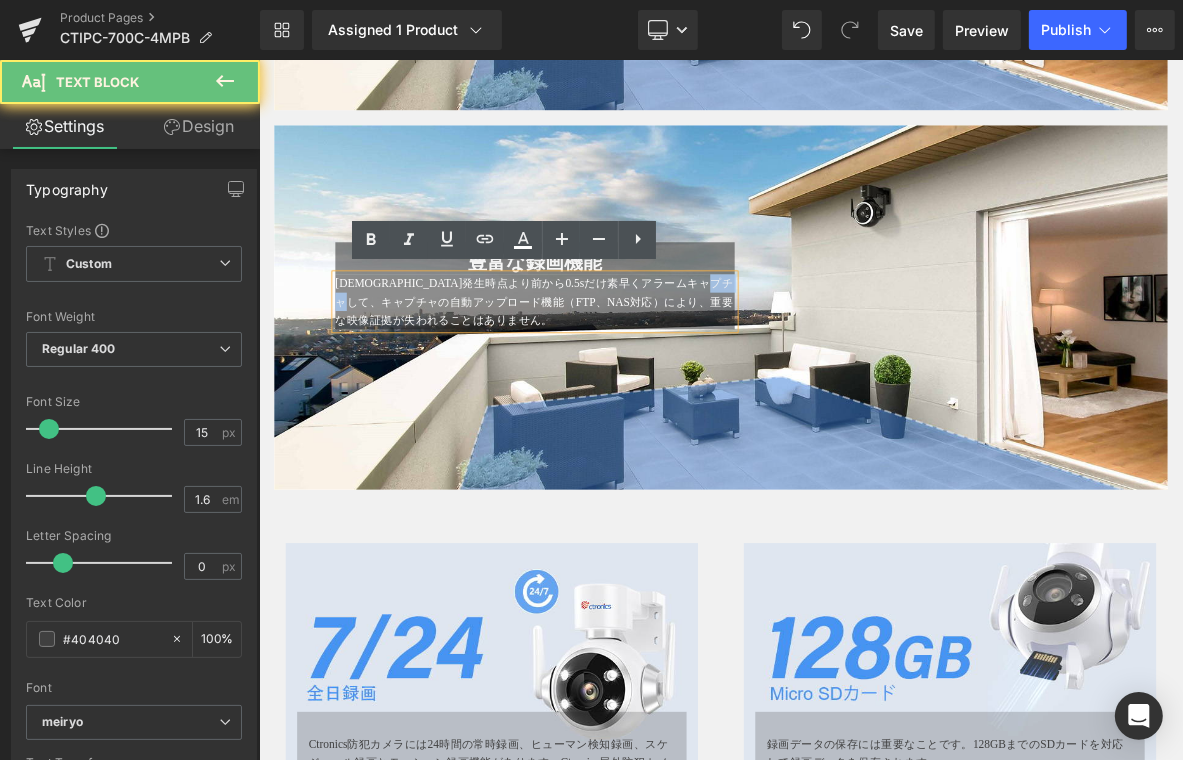 click on "アラーム発生時点より前から0.5sだけ素早くアラームキャプチャして、キャプチャの自動アップロード機能（FTP、NAS対応）により、重要な映像証拠が失われることはありません。" at bounding box center (618, 376) 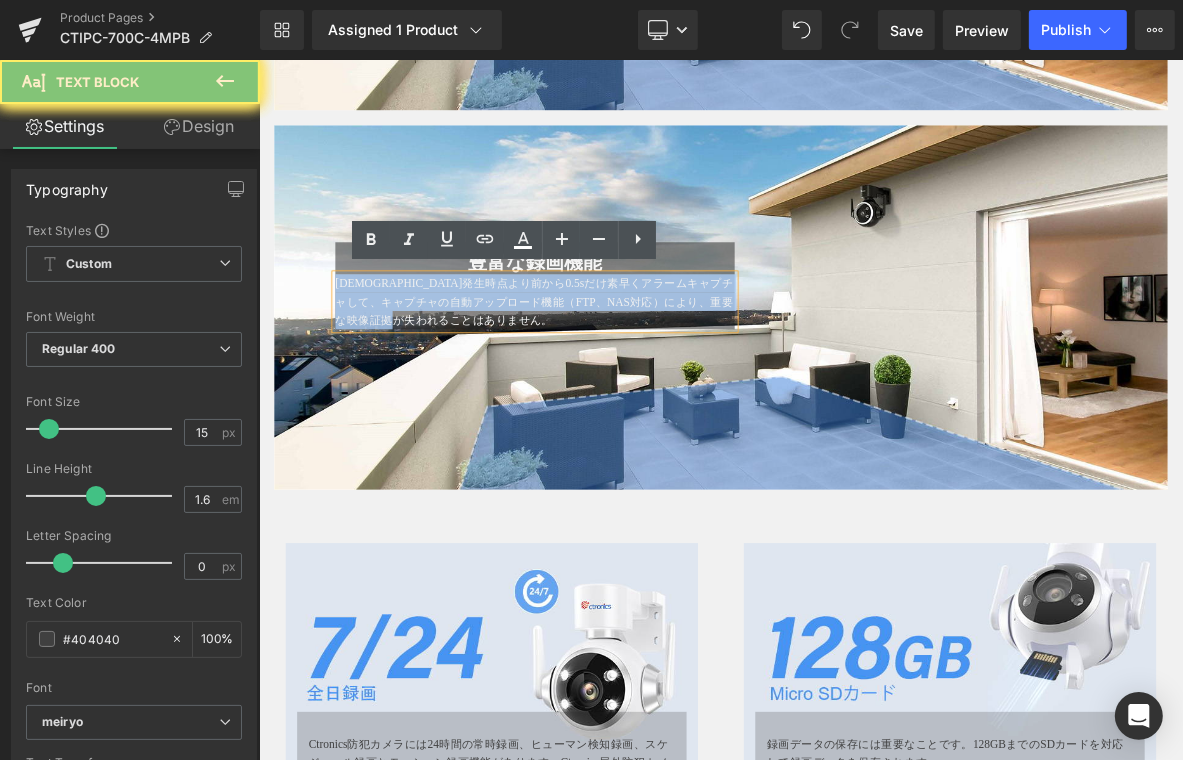click on "アラーム発生時点より前から0.5sだけ素早くアラームキャプチャして、キャプチャの自動アップロード機能（FTP、NAS対応）により、重要な映像証拠が失われることはありません。" at bounding box center [618, 376] 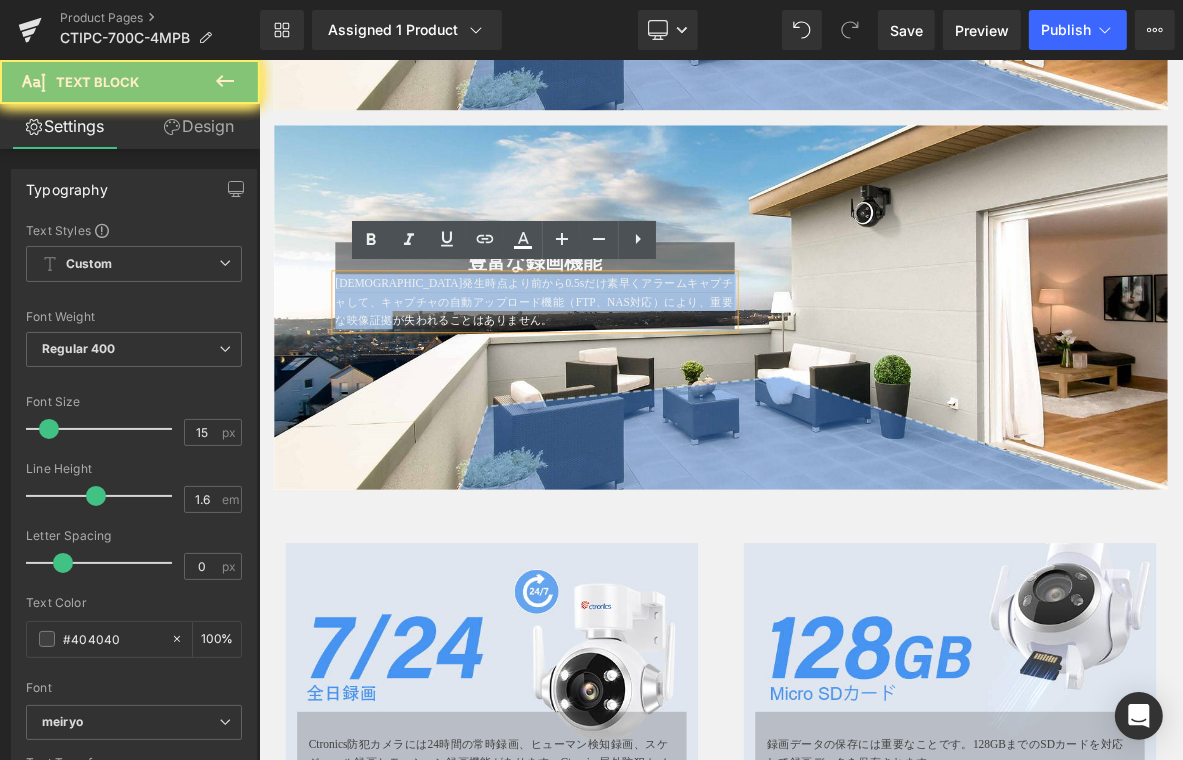 click on "アラーム発生時点より前から0.5sだけ素早くアラームキャプチャして、キャプチャの自動アップロード機能（FTP、NAS対応）により、重要な映像証拠が失われることはありません。" at bounding box center (618, 376) 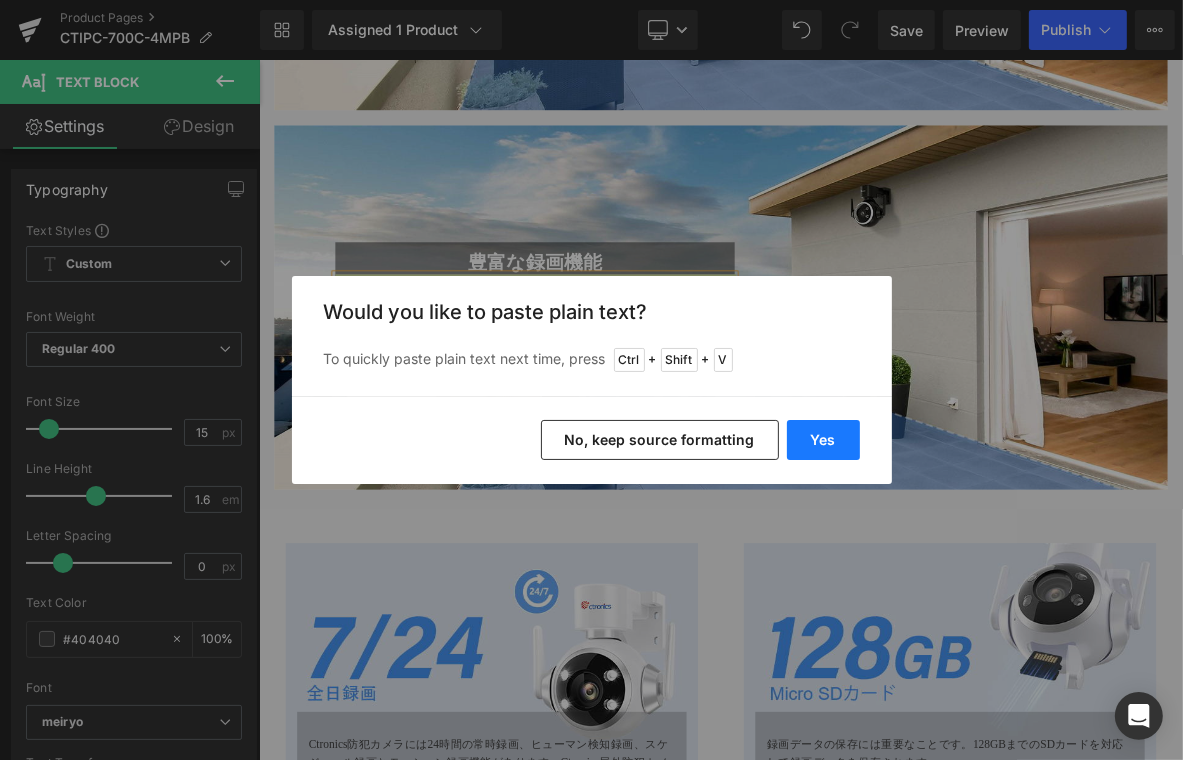 click on "Yes" at bounding box center (823, 440) 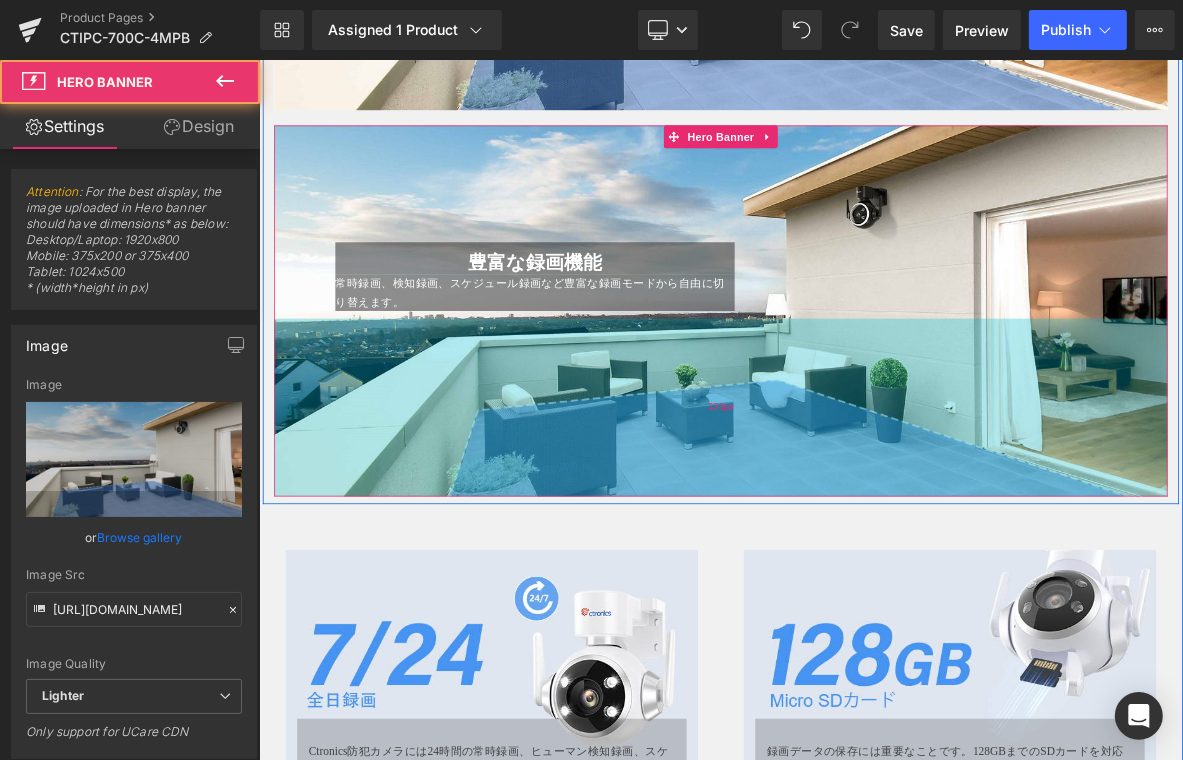 click on "233px" at bounding box center [863, 514] 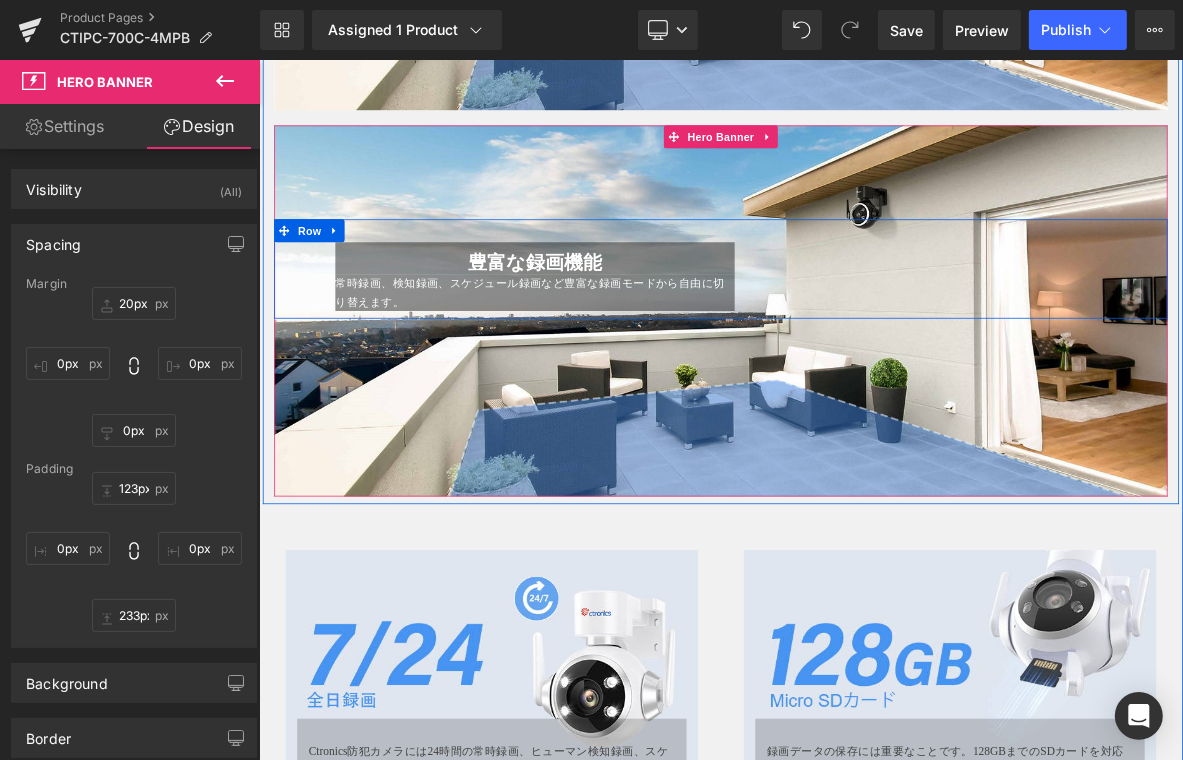 click on "豊富な録画機能
Heading
常時録画、検知録画、スケジュール録画など豊富な録画モードから自由に切り替えます。
Text Block
Text Block         Row" at bounding box center (863, 333) 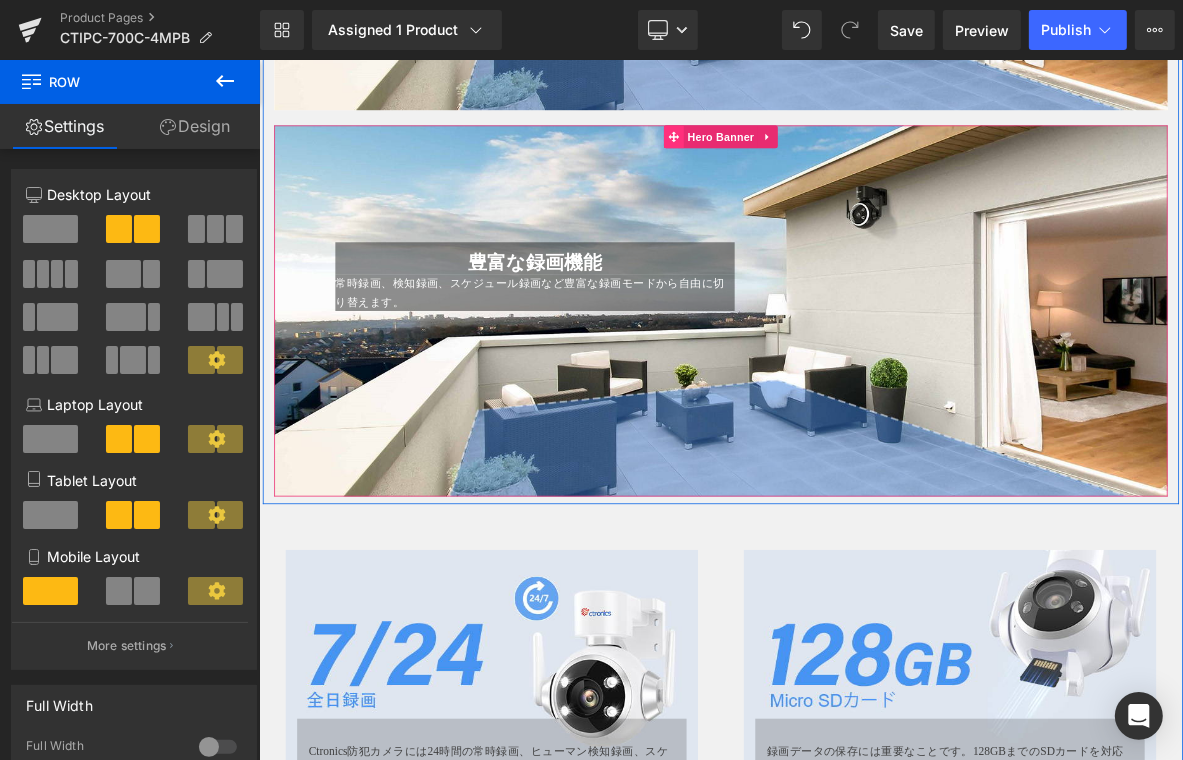 click at bounding box center (801, 160) 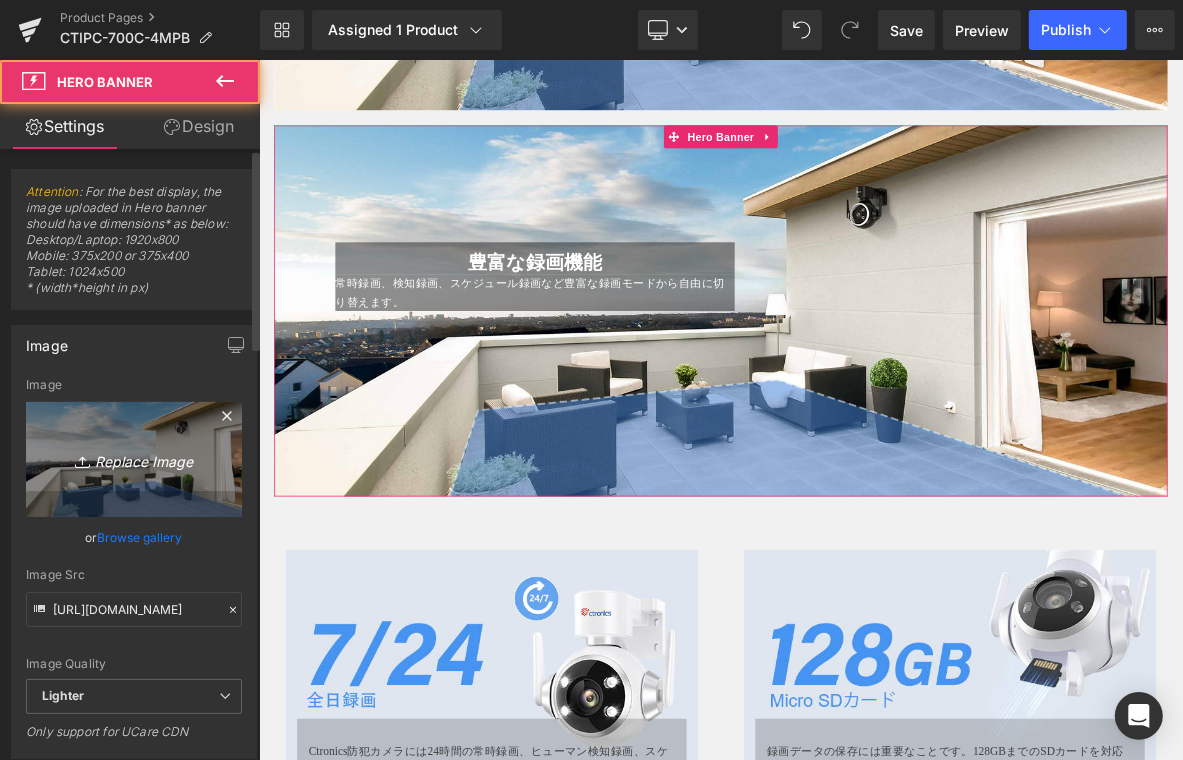 click on "Replace Image" at bounding box center [134, 459] 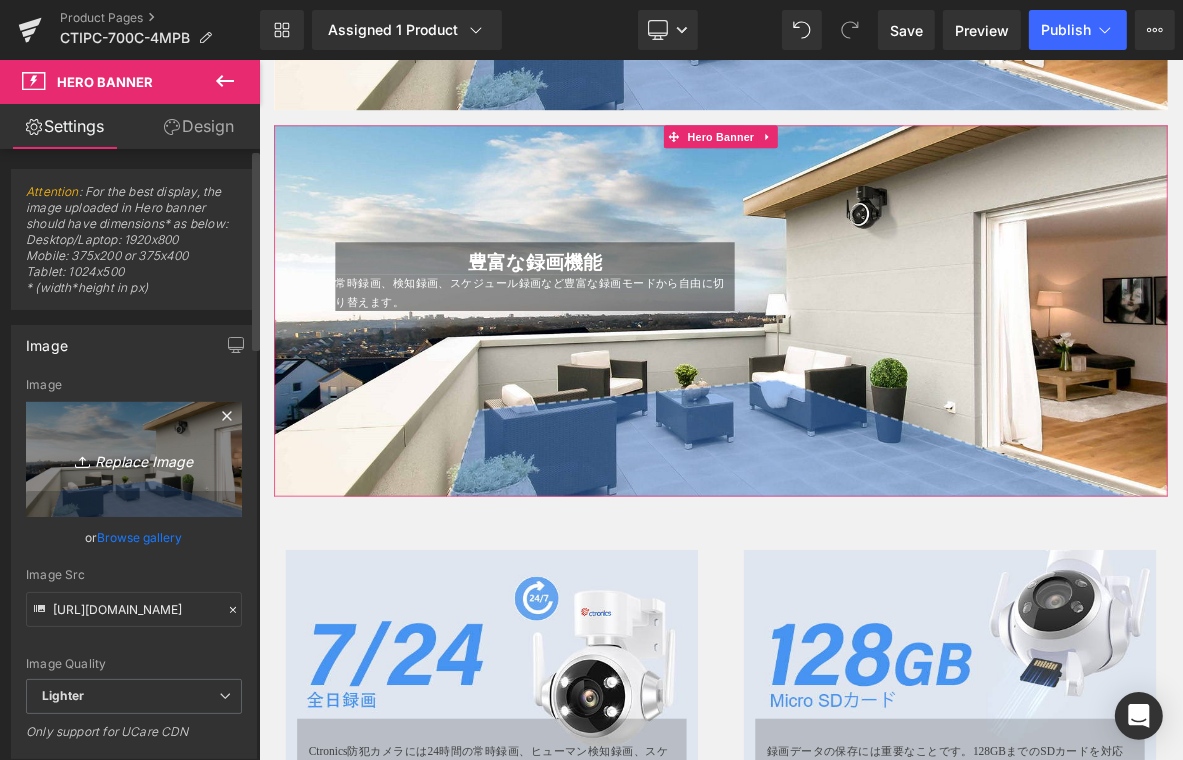 type on "C:\fakepath\10.jpg" 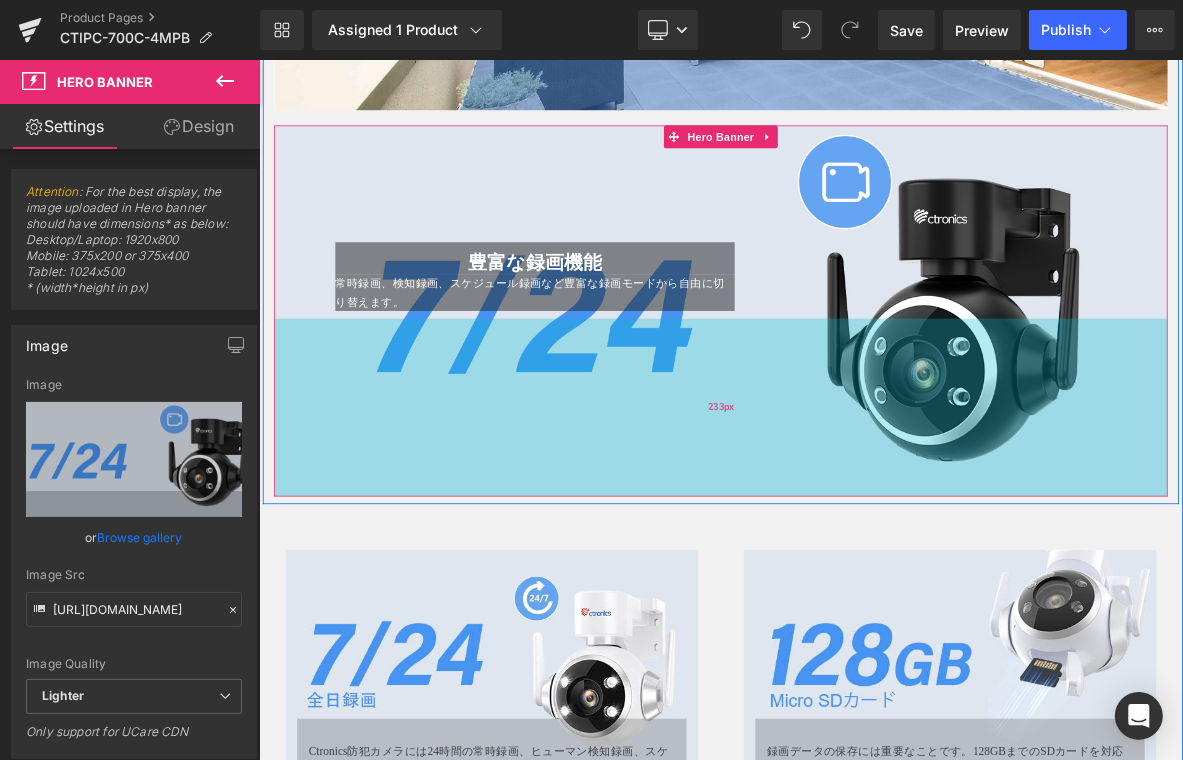 click on "233px" at bounding box center [863, 514] 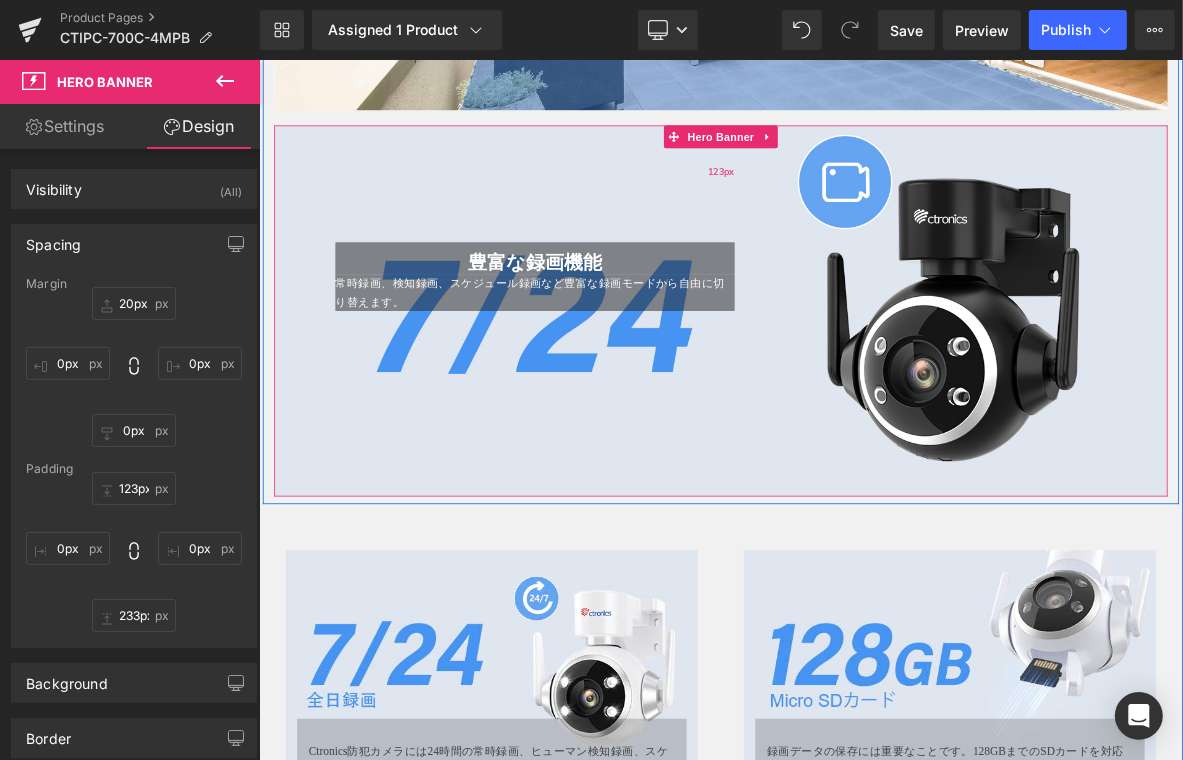 drag, startPoint x: 815, startPoint y: 153, endPoint x: 764, endPoint y: 160, distance: 51.47815 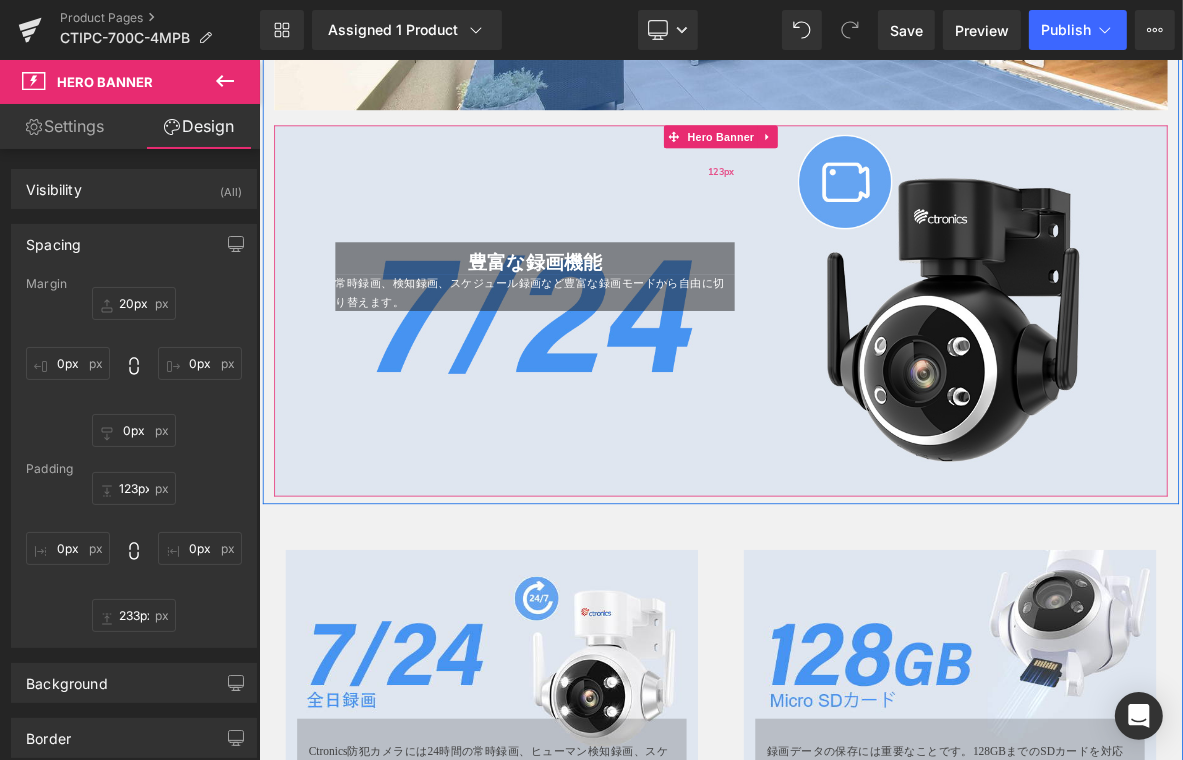 click on "Hero Banner" at bounding box center [862, 160] 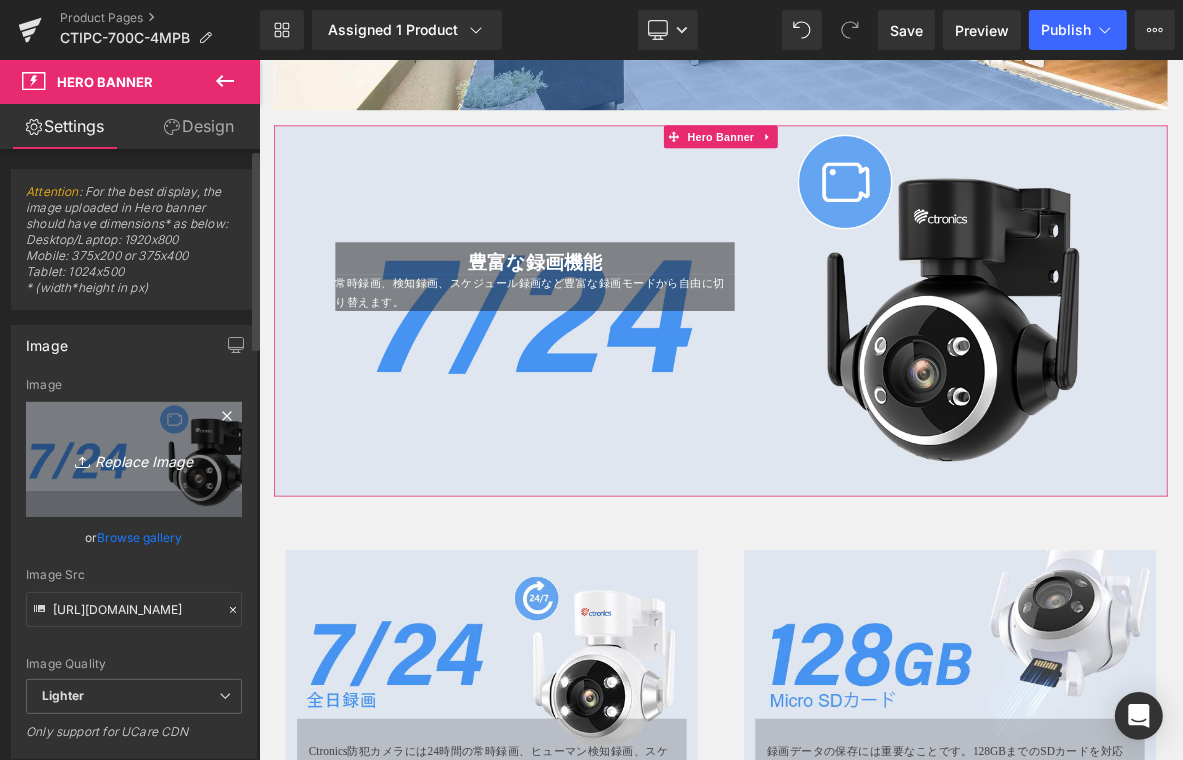 click on "Replace Image" at bounding box center [134, 459] 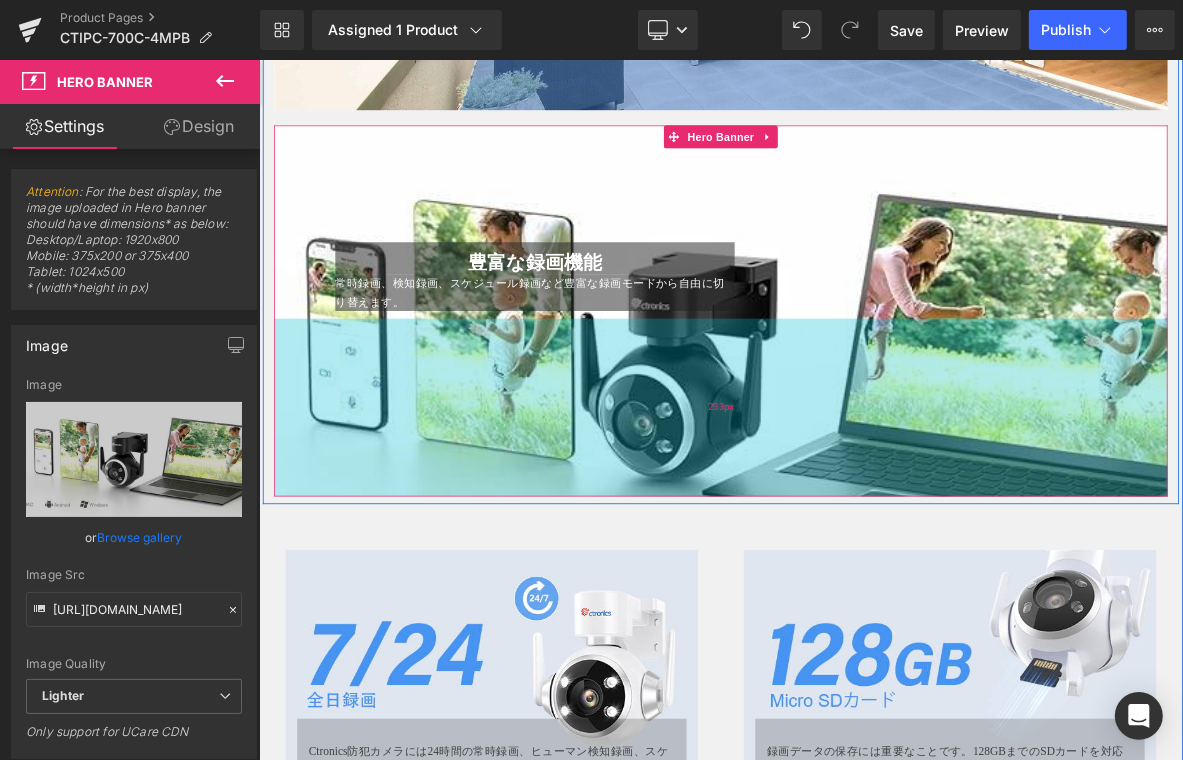 click on "233px" at bounding box center [863, 514] 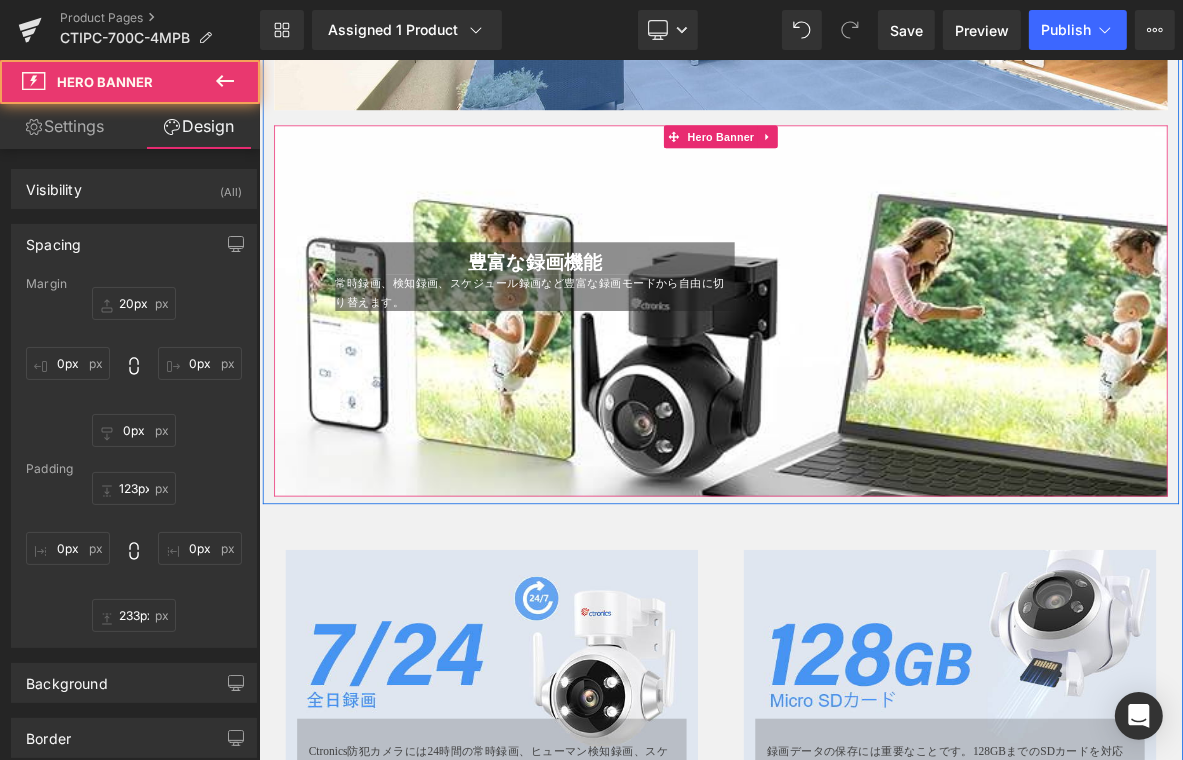 click at bounding box center (565, 364) 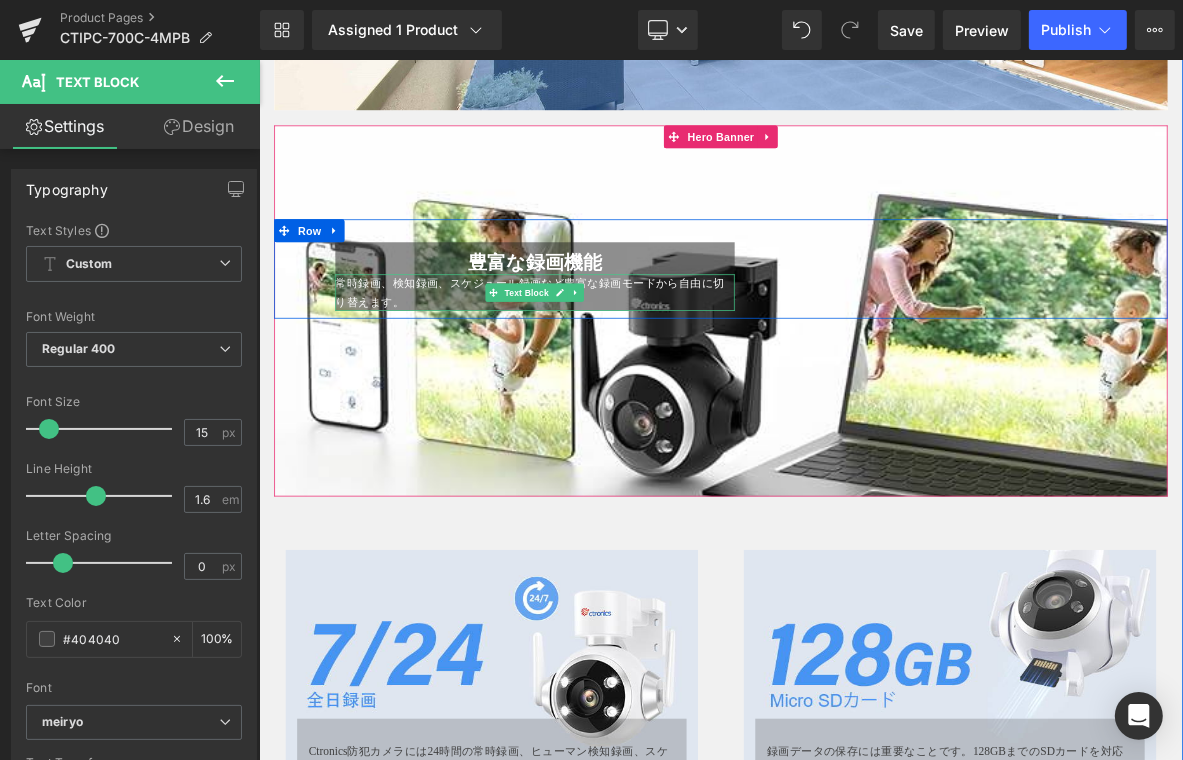 click on "常時録画、検知録画、スケジュール録画など豊富な録画モードから自由に切り替えます。" at bounding box center (613, 364) 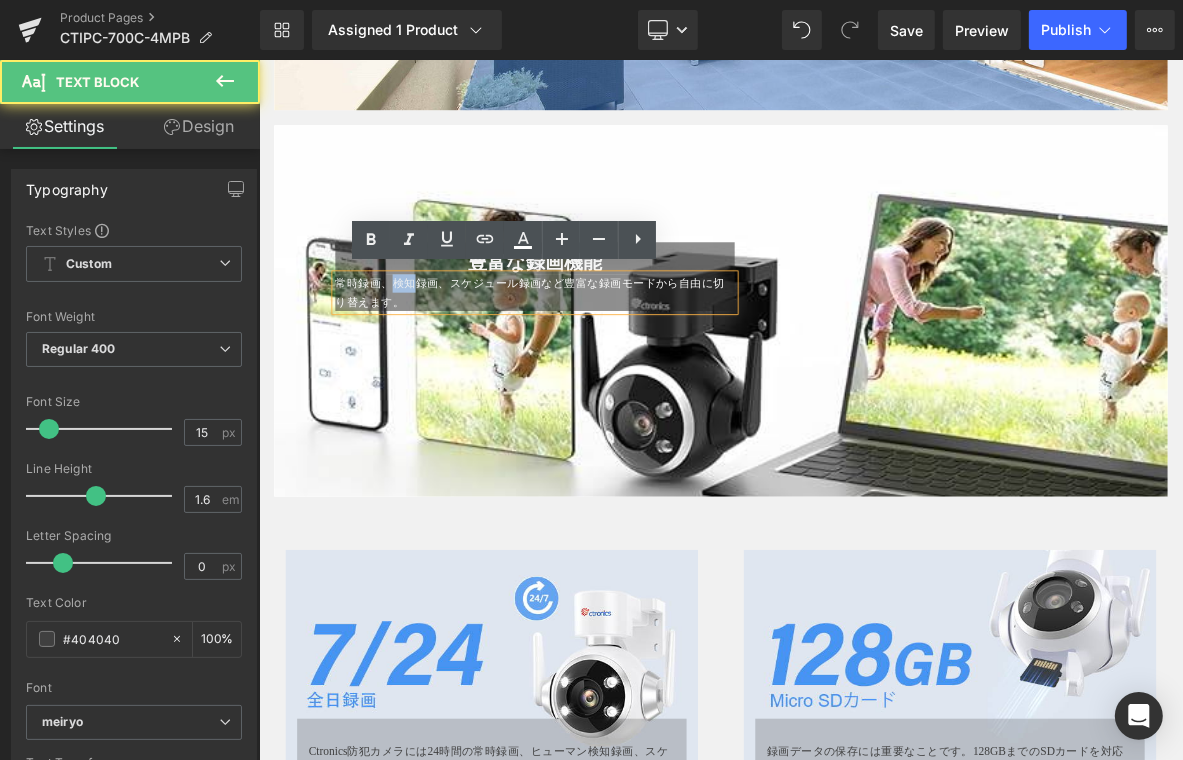 click on "常時録画、検知録画、スケジュール録画など豊富な録画モードから自由に切り替えます。" at bounding box center [613, 364] 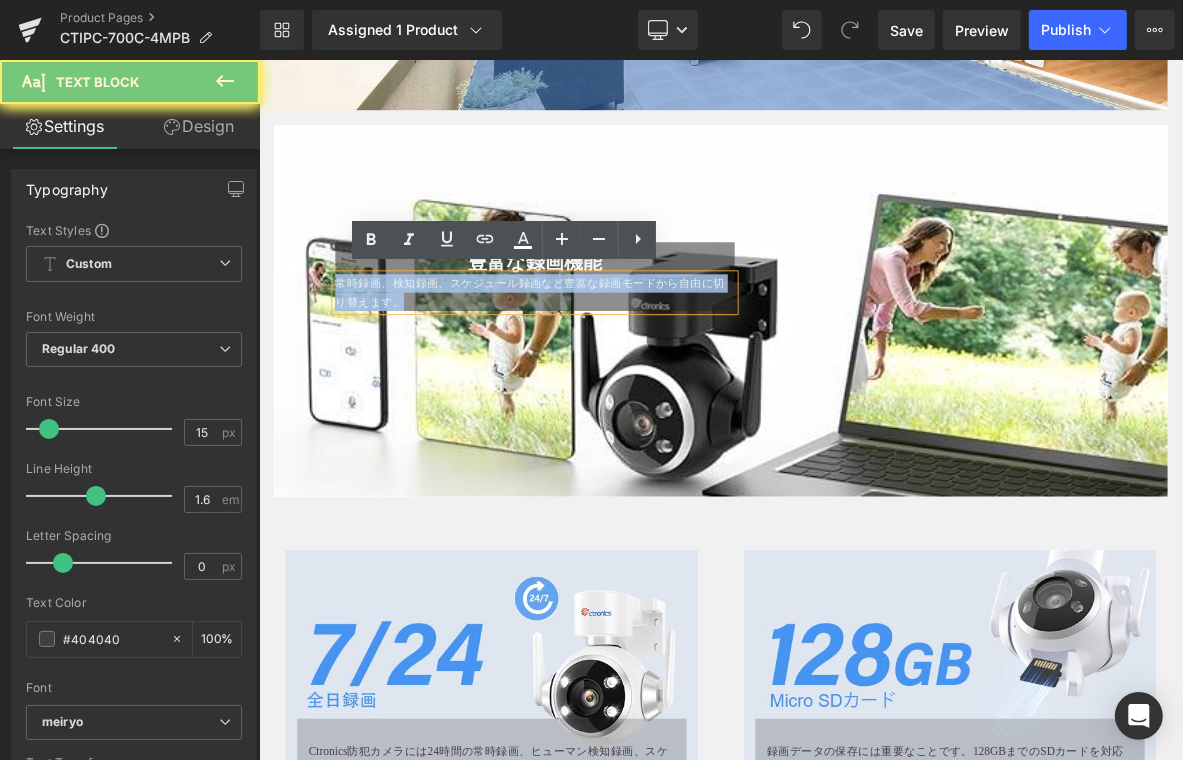 click on "常時録画、検知録画、スケジュール録画など豊富な録画モードから自由に切り替えます。" at bounding box center (613, 364) 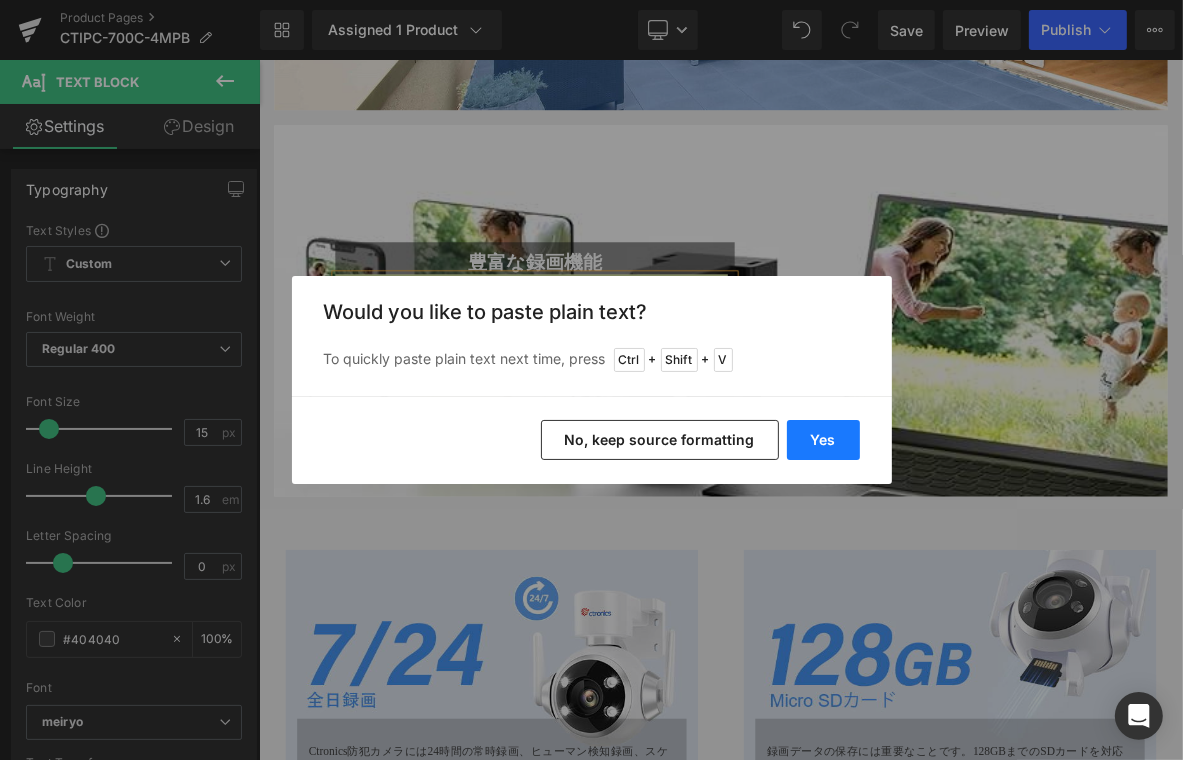 drag, startPoint x: 826, startPoint y: 430, endPoint x: 687, endPoint y: 438, distance: 139.23003 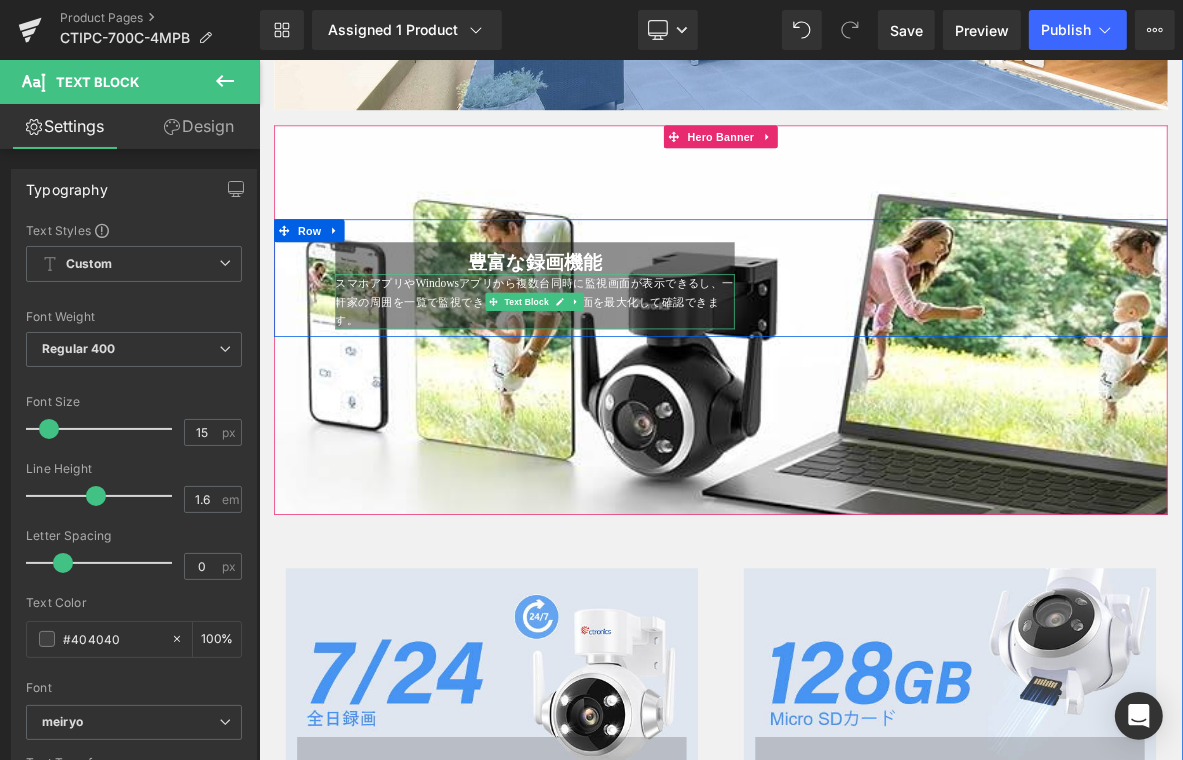 click on "豊富な録画機能" at bounding box center [619, 325] 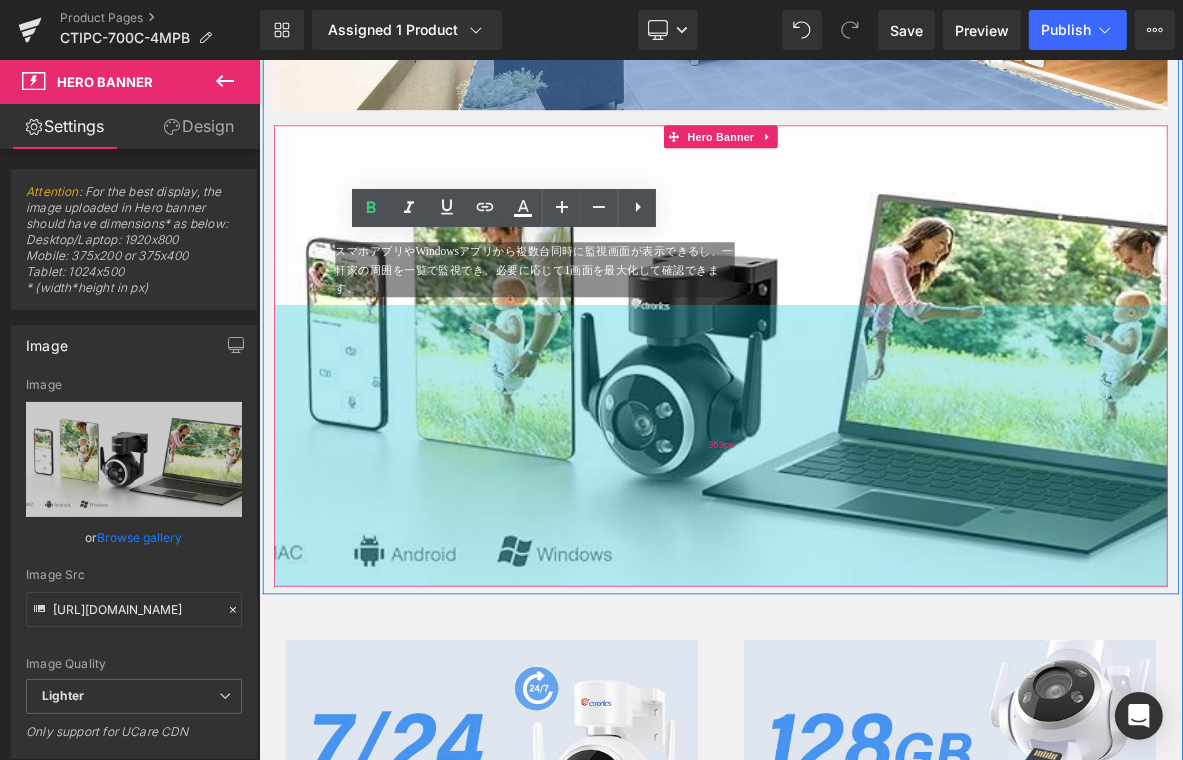 drag, startPoint x: 943, startPoint y: 565, endPoint x: 982, endPoint y: 712, distance: 152.0855 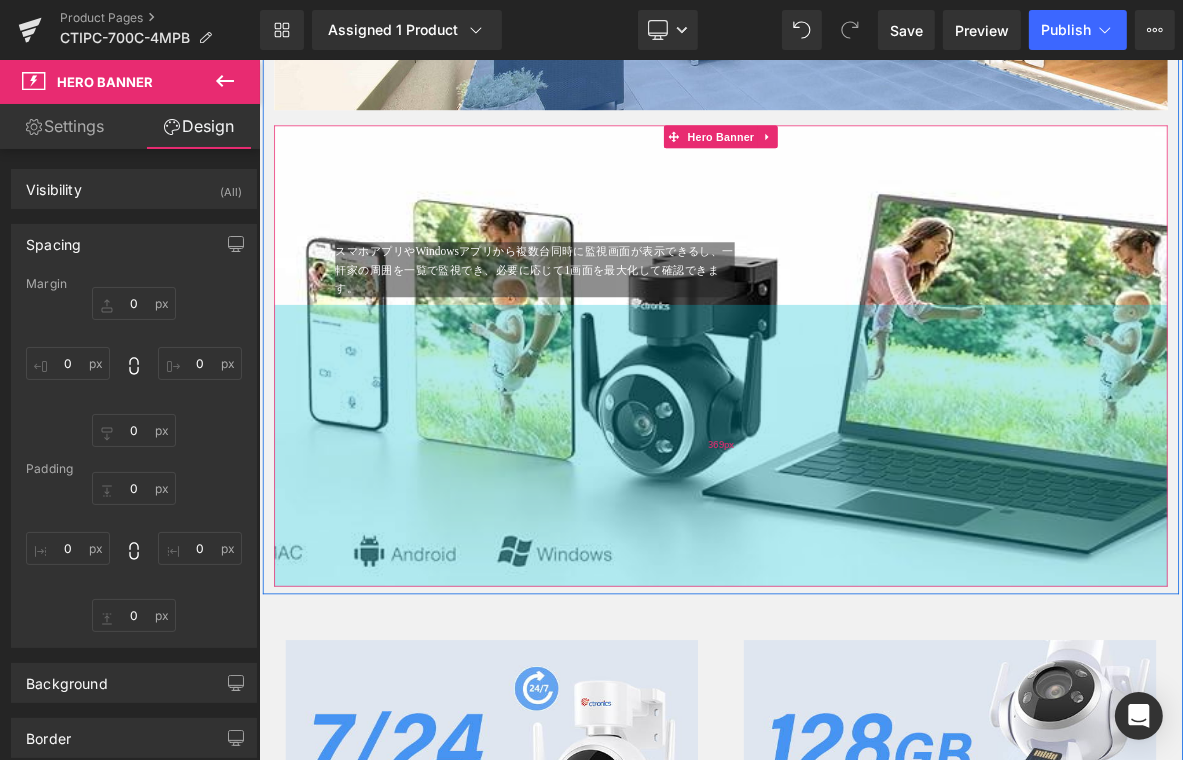 click on "369px" at bounding box center (863, 564) 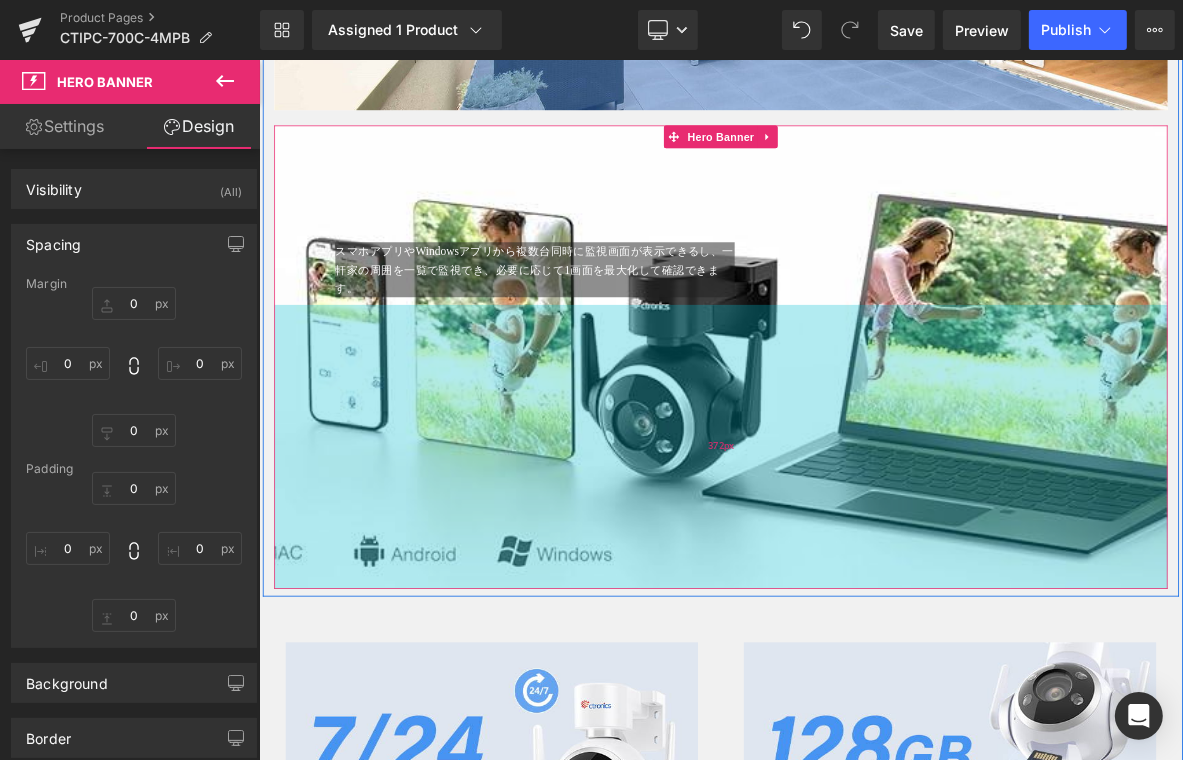 drag, startPoint x: 825, startPoint y: 707, endPoint x: 933, endPoint y: 710, distance: 108.04166 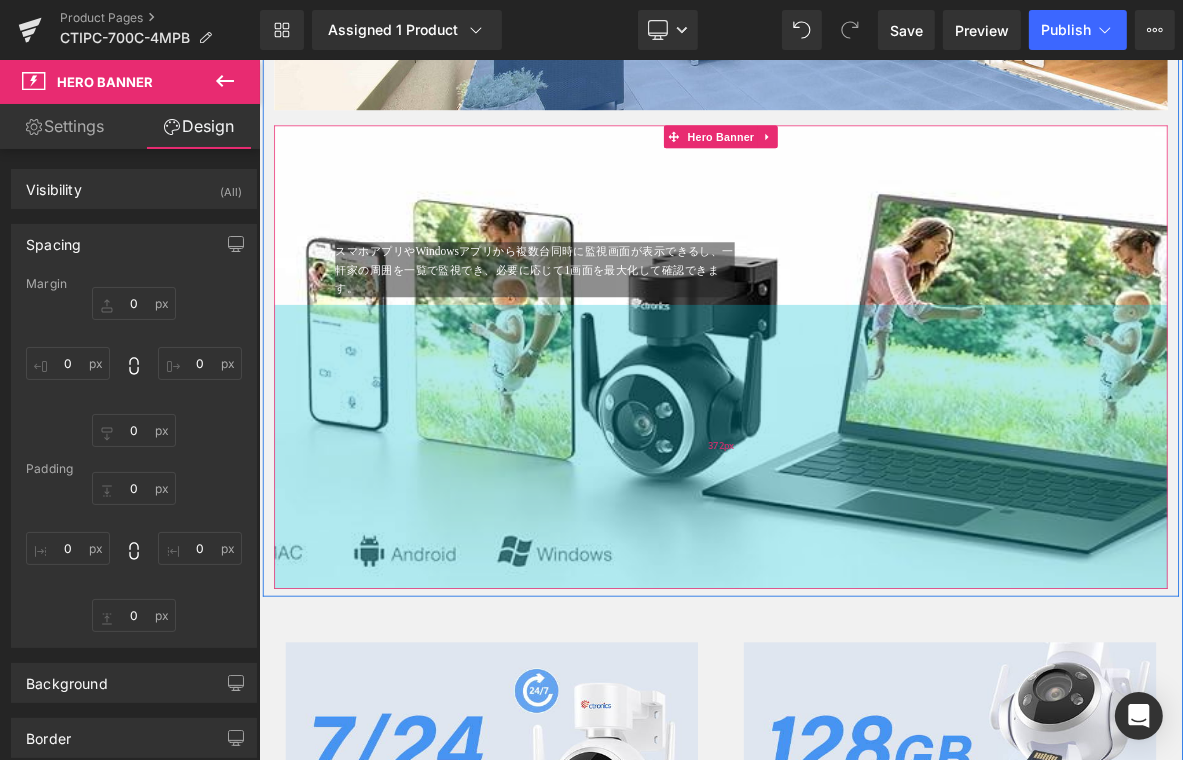 click on "372px" at bounding box center (863, 566) 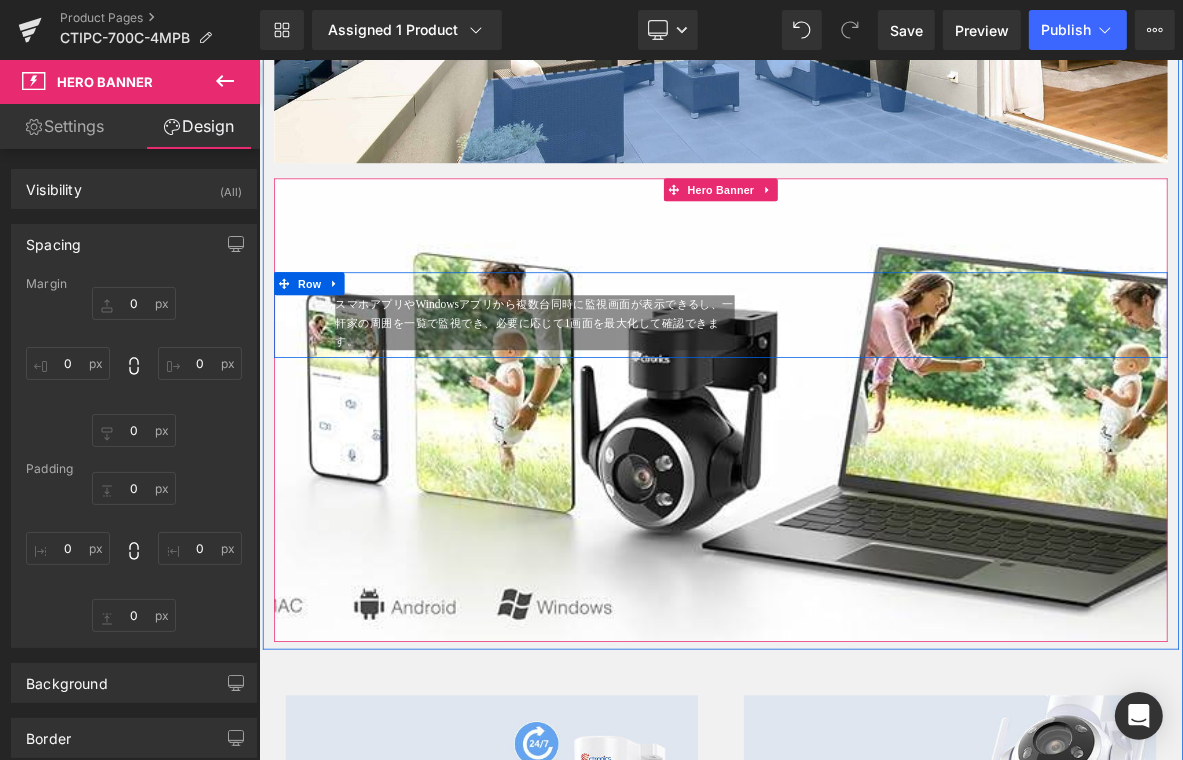 scroll, scrollTop: 4493, scrollLeft: 0, axis: vertical 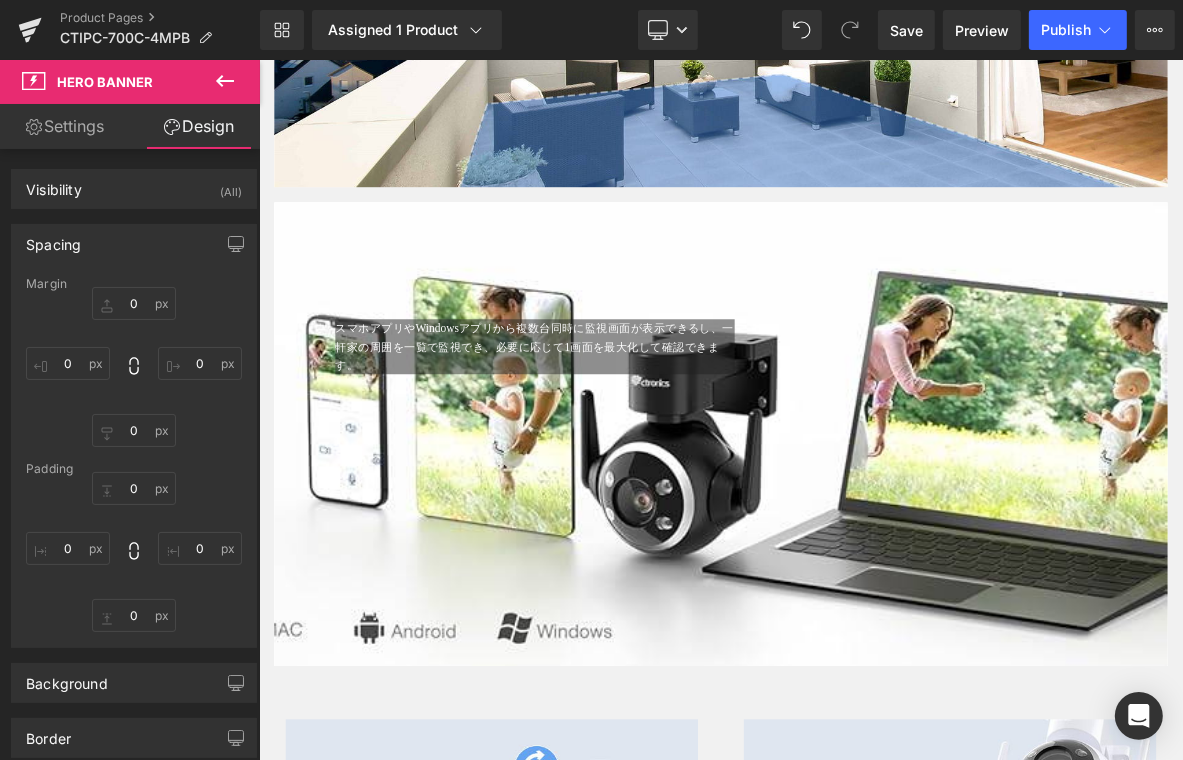 drag, startPoint x: 278, startPoint y: 513, endPoint x: 300, endPoint y: 513, distance: 22 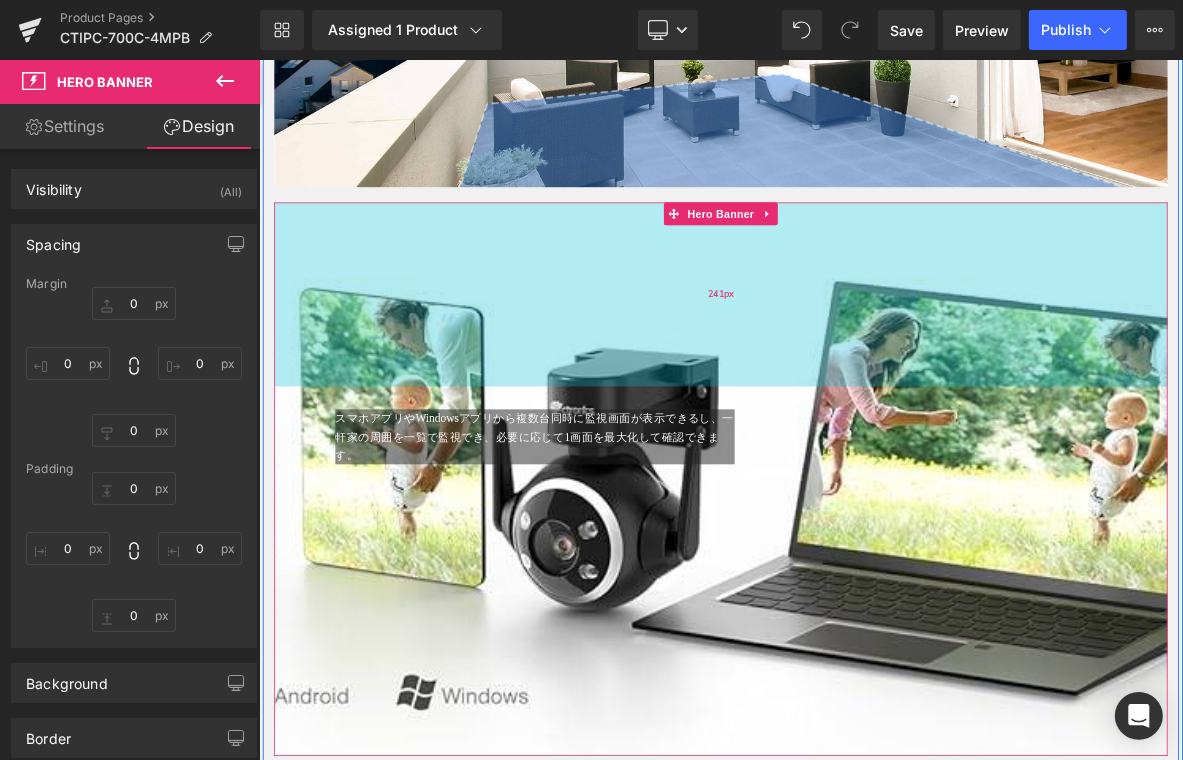 drag, startPoint x: 1008, startPoint y: 270, endPoint x: 1012, endPoint y: 386, distance: 116.06895 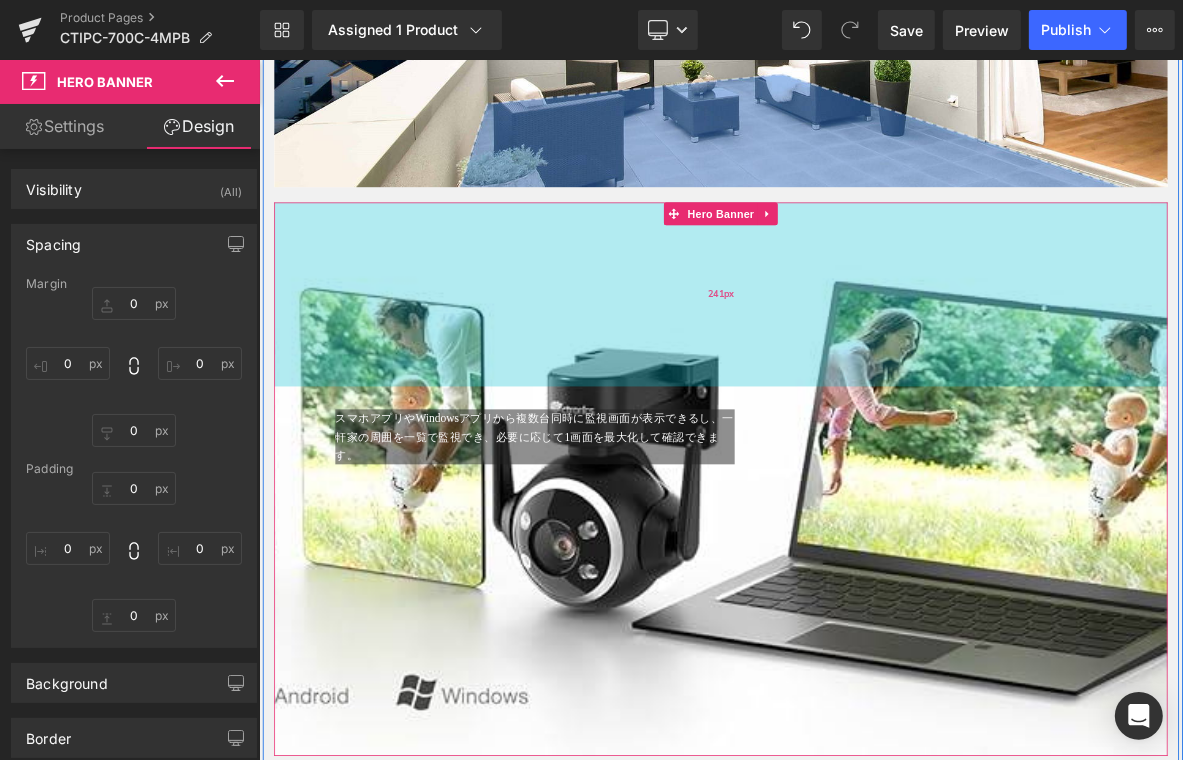 click on "241px" at bounding box center [863, 365] 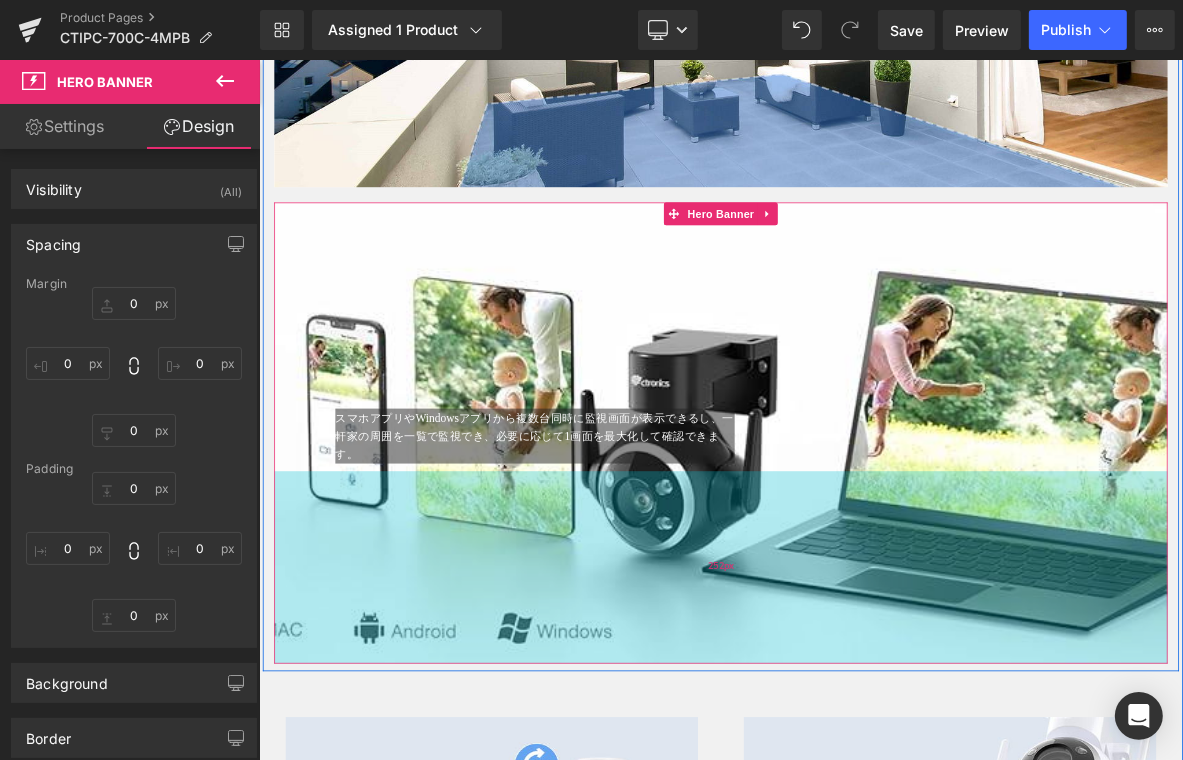 drag, startPoint x: 934, startPoint y: 913, endPoint x: 973, endPoint y: 794, distance: 125.22779 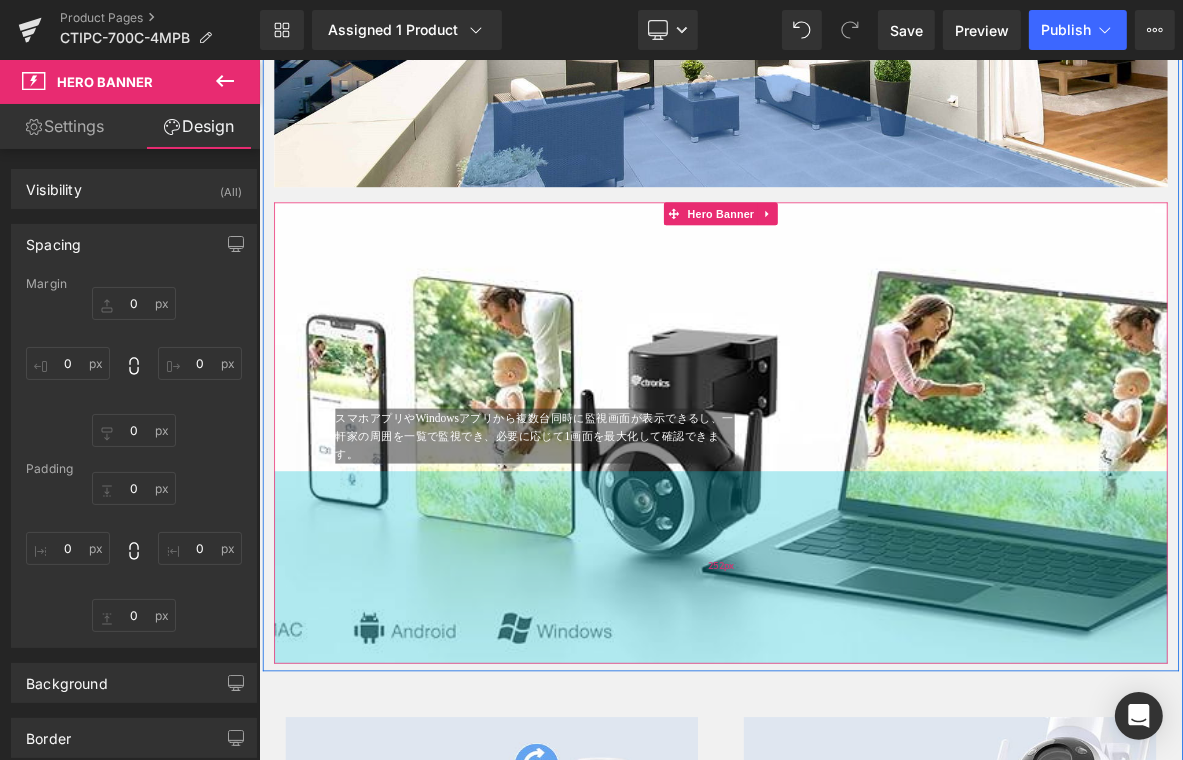 click on "252px" at bounding box center (863, 723) 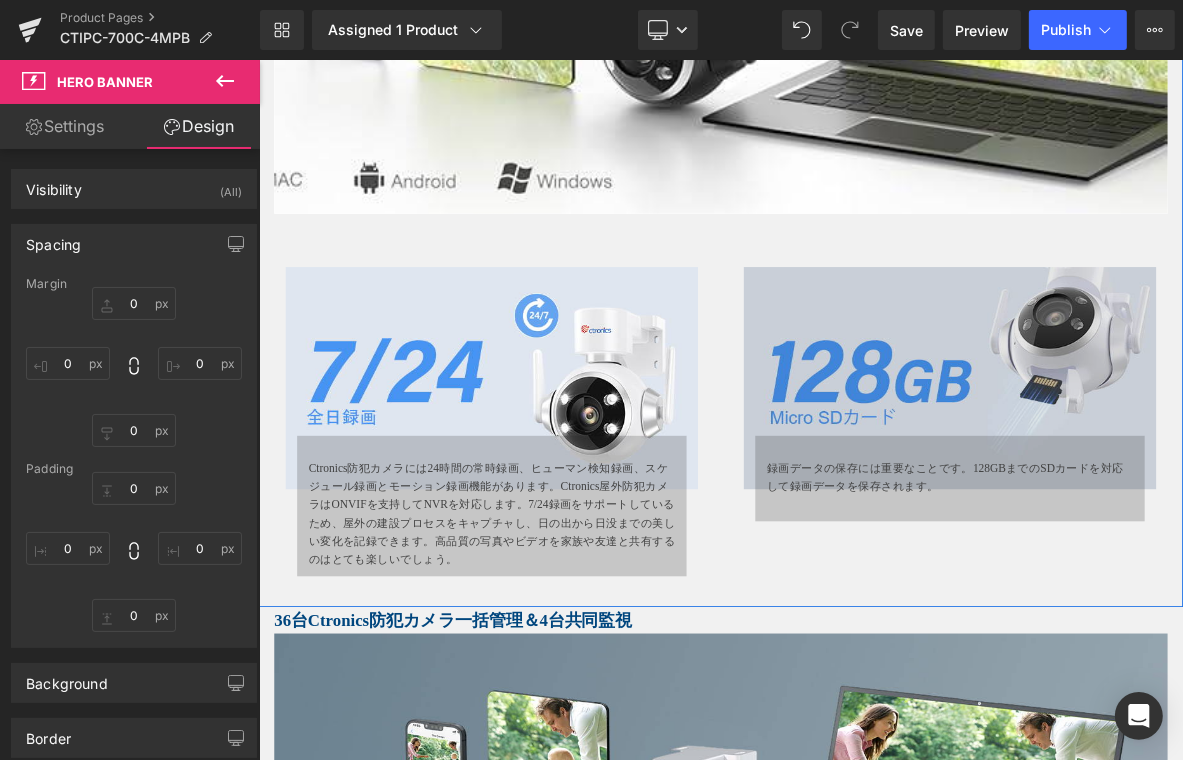 scroll, scrollTop: 5093, scrollLeft: 0, axis: vertical 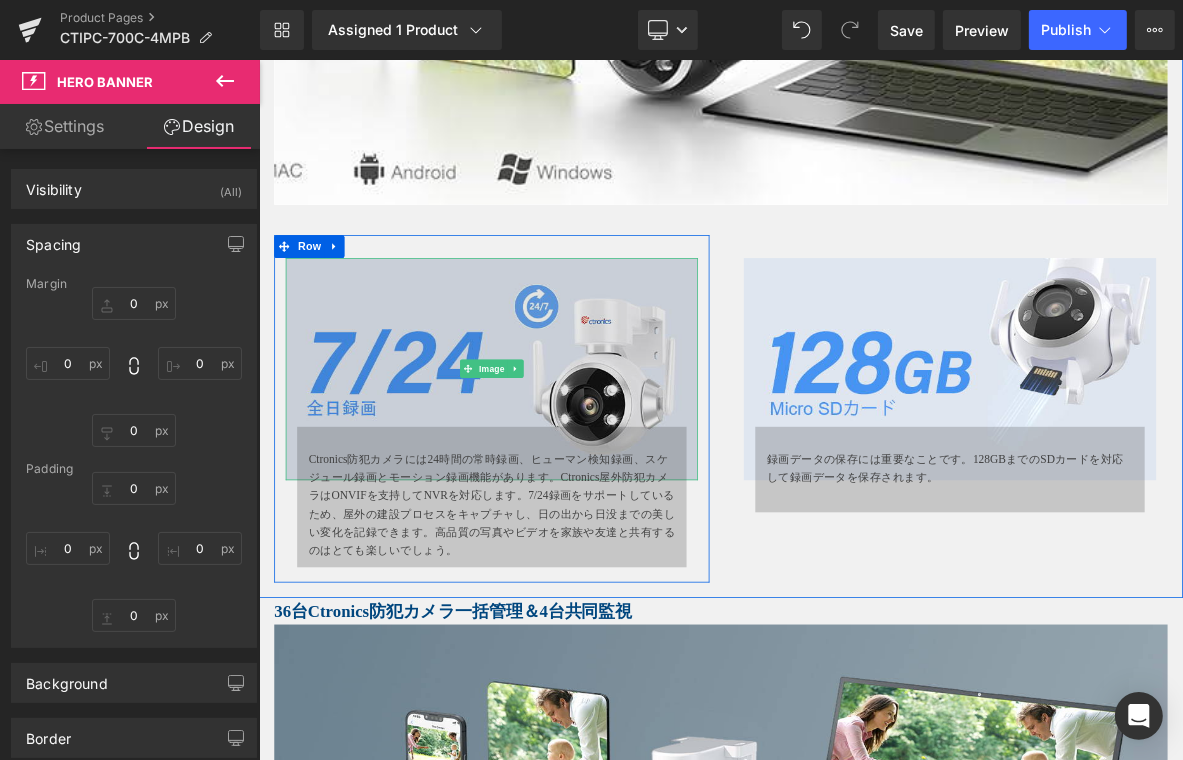 click at bounding box center (563, 464) 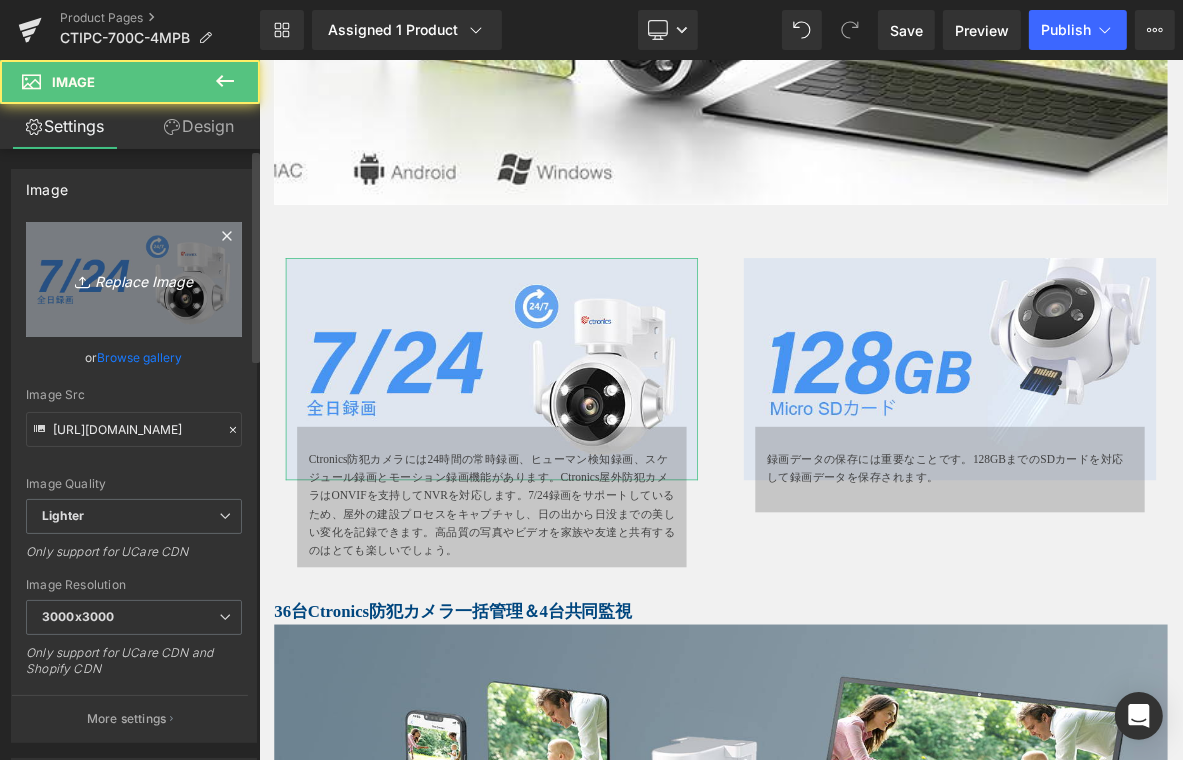 click on "Replace Image" at bounding box center [134, 279] 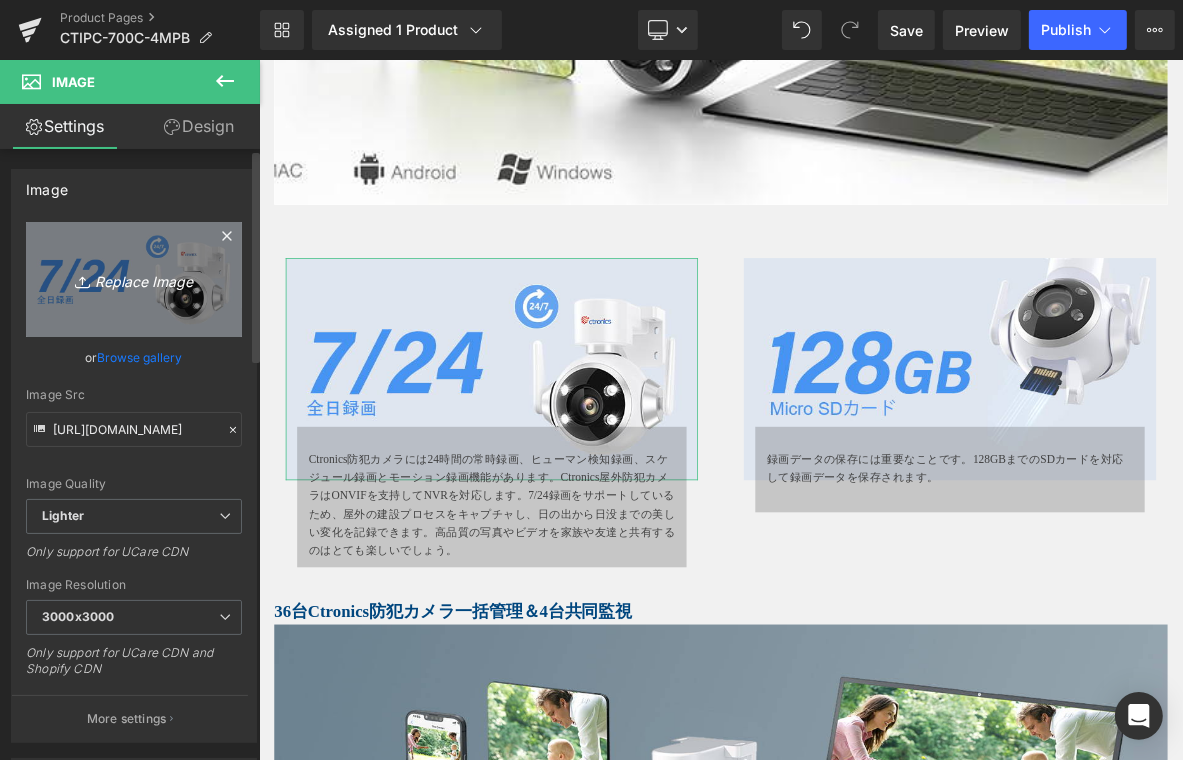 type on "C:\fakepath\10.jpg" 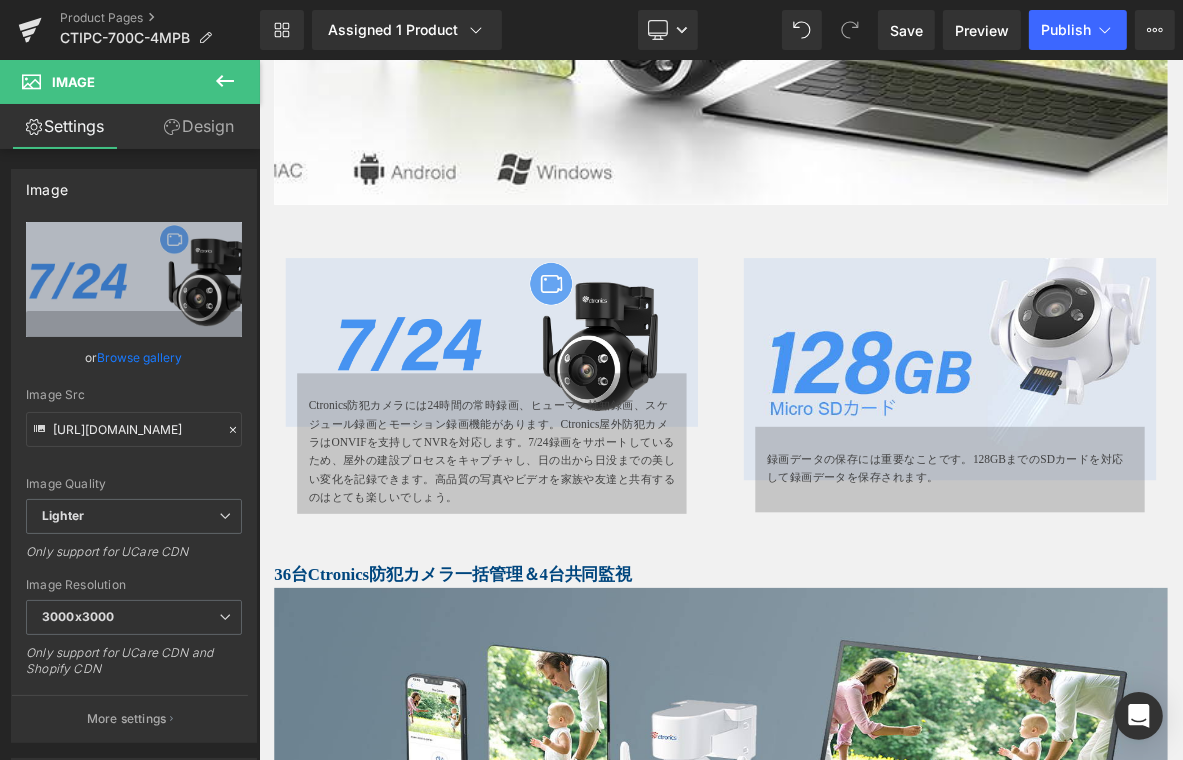 click on "Image         Image         最適なバランス：2.5K 4MP Heading         多くの機種は普通に200万画素を超えたら区別できません。500万画素カメラは一般的にライブ映像ではなく、保存した録画をHDディスプレイで高画質で鑑賞するのはメリットです。 ァイルのサイズも大きく、相当量のデータ保存スペースを占めます電波が弱い場合、ノイズが多く出てザラザラした画になってしまいます。 Text Block         Row         2.4GHz/5GHz対応 Heading         5GHzは電波干渉が少ないため、安定した通信を行えます。通信速度が高速で、処理が早くなります。 2.4GHzは障害物に強く、電波が遠くまで届くのが特徴です。 Text Block         Image         Row         Image         壁付け・天井取り付け可能 Heading         フックに固定するだけで、簡単に取り付けが可能です。 Text Block         Row         スマート暗視" at bounding box center [863, -1905] 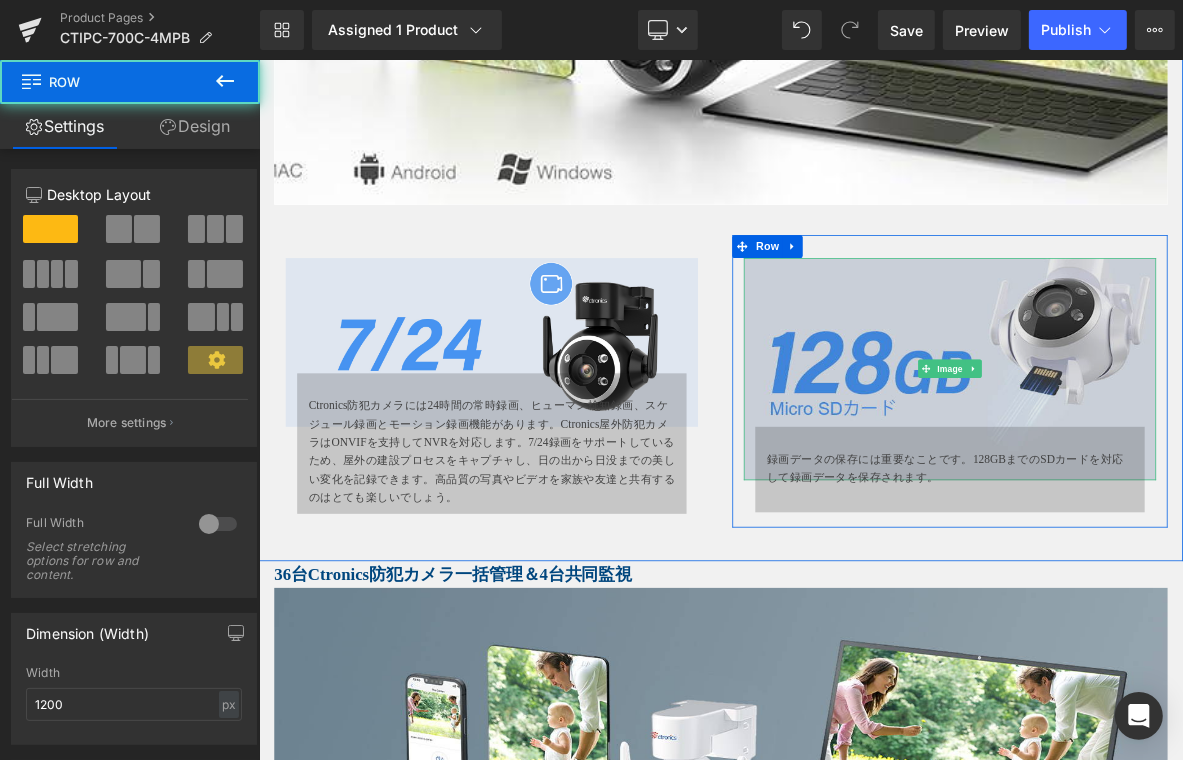 click 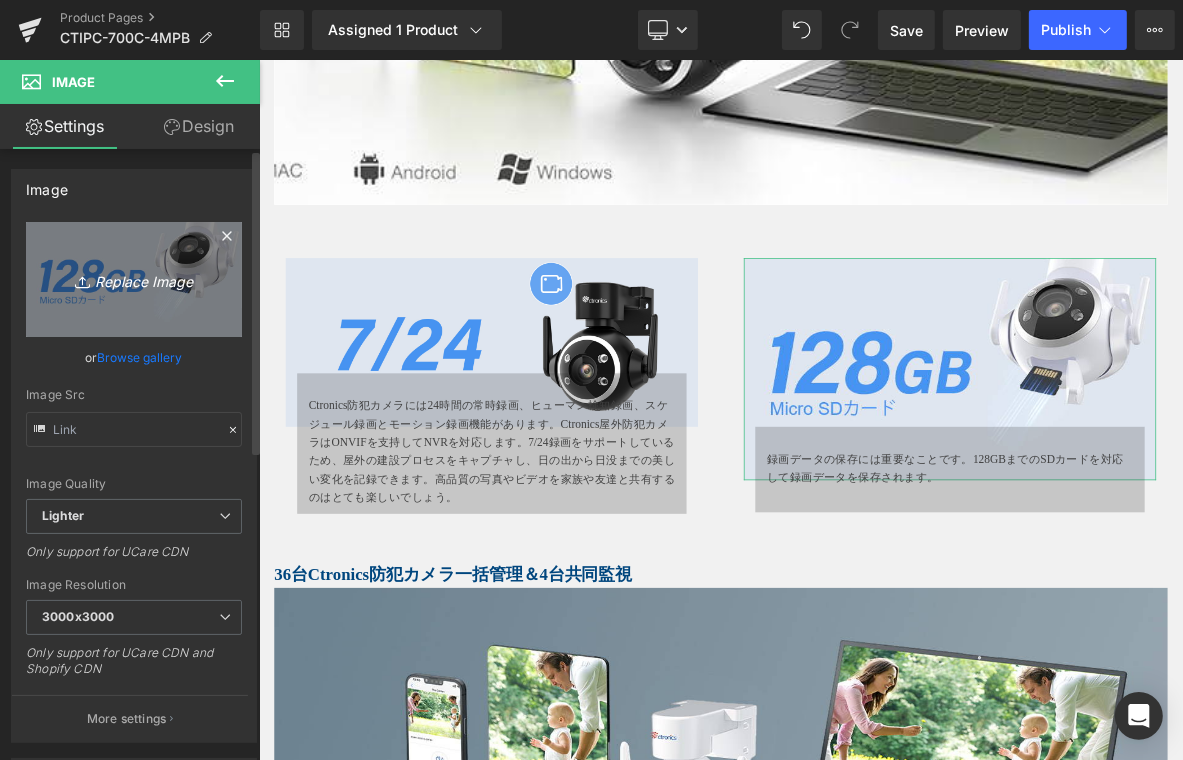 click on "Replace Image" at bounding box center [134, 279] 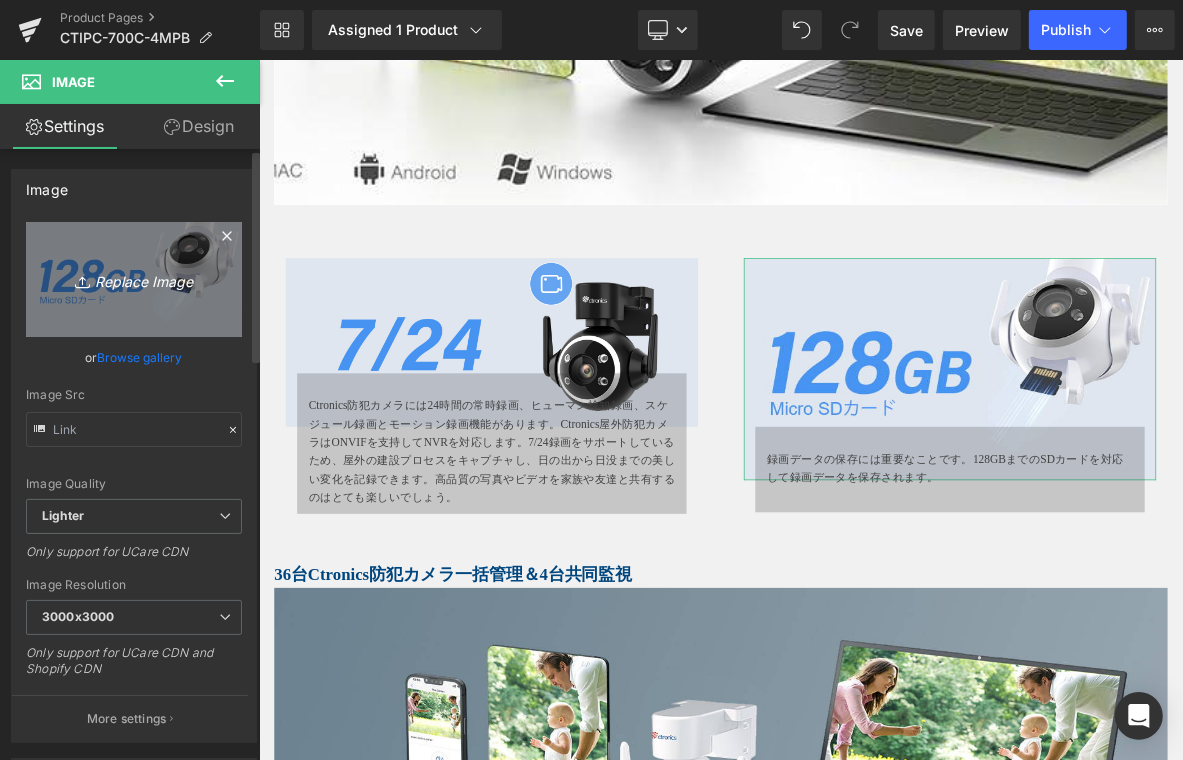 type on "C:\fakepath\11.jpg" 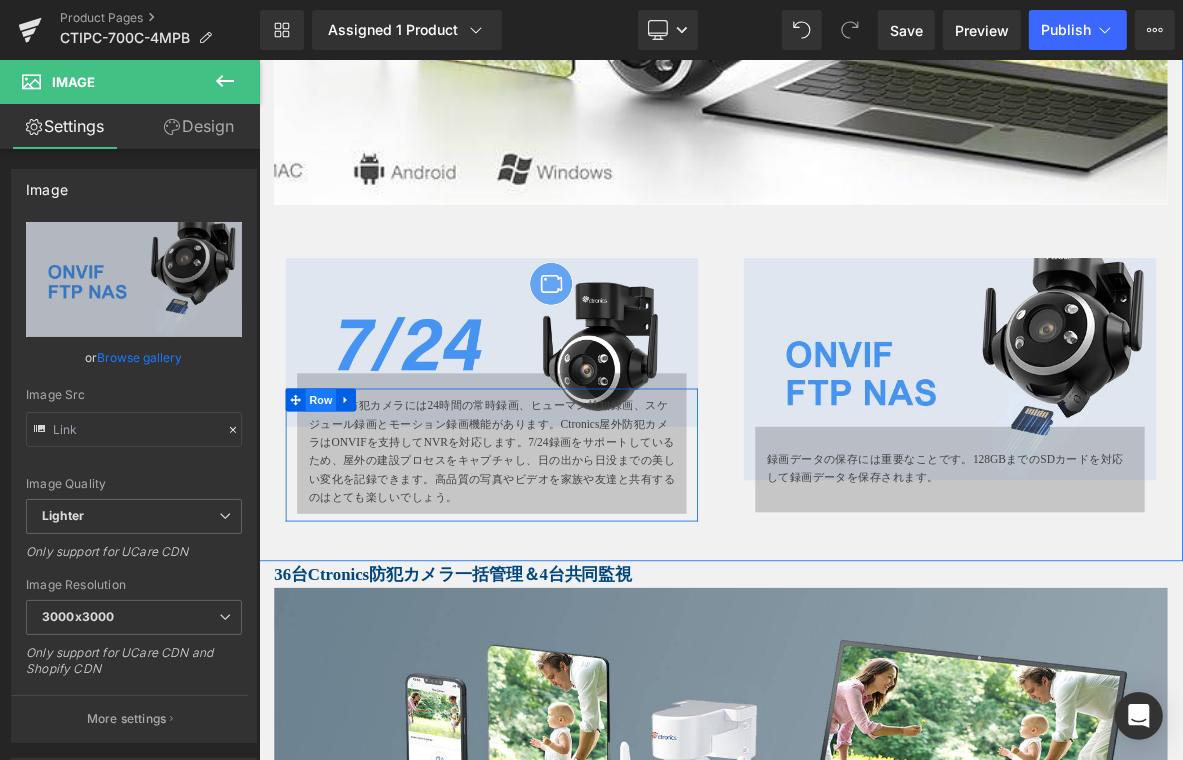 click on "Row" at bounding box center (339, 505) 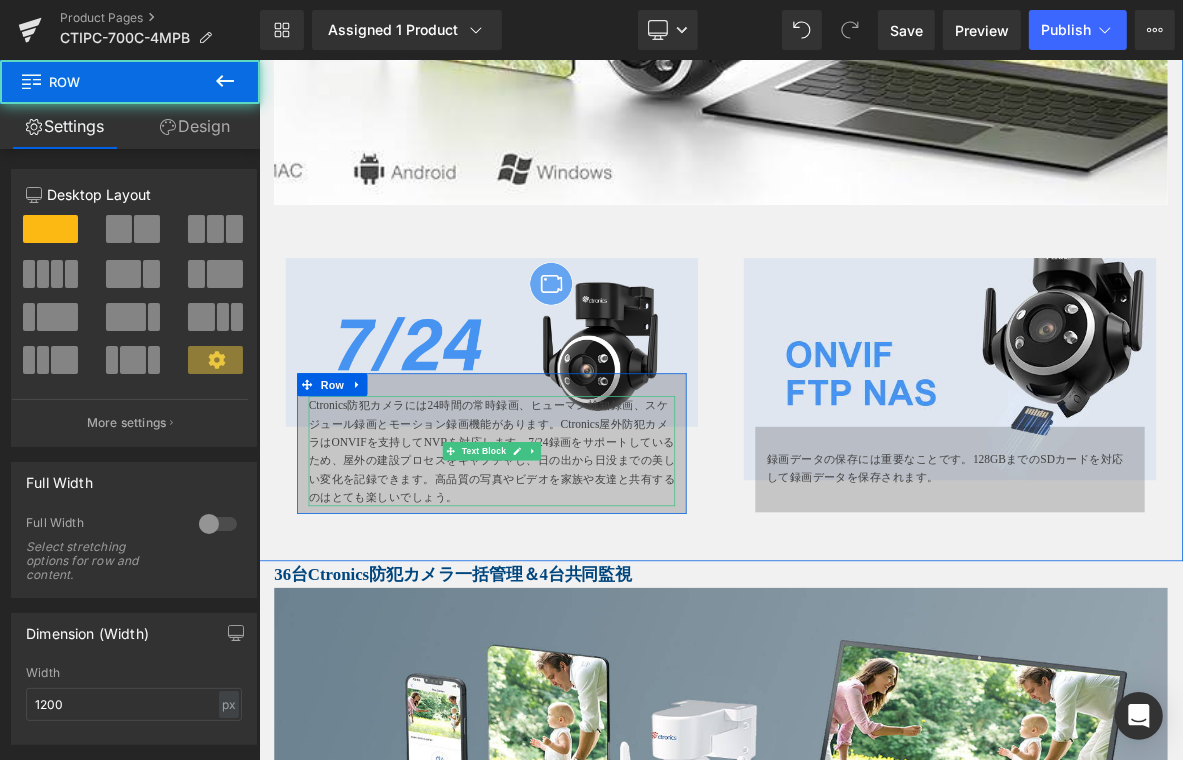 click on "Ctronics防犯カメラには24時間の常時録画、ヒューマン検知録画、スケジュール録画とモーション録画機能があります。Ctronics屋外防犯カメラはONVIFを支持してNVRを対応します。7/24録画をサポートしているため、屋外の建設プロセスをキャプチャし、日の出から日没までの美しい変化を記録できます。高品質の写真やビデオを家族や友達と共有するのはとても楽しいでしょう。" at bounding box center [563, 572] 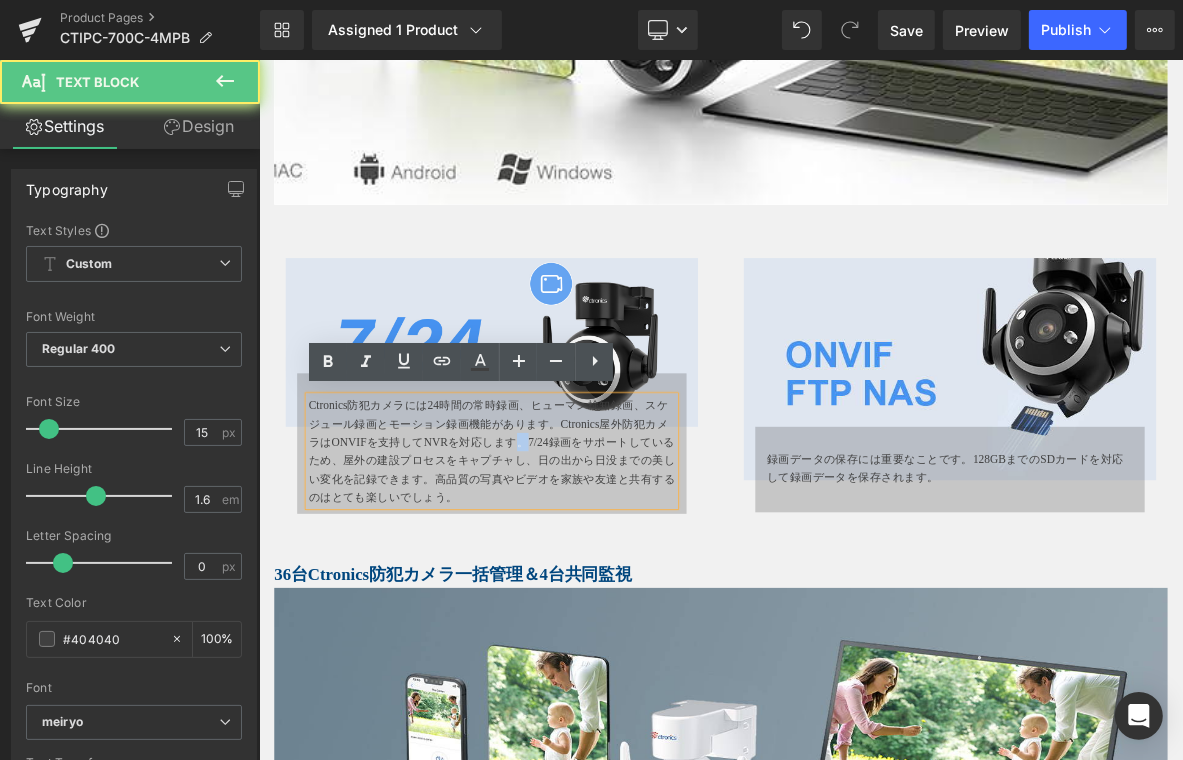 click on "Ctronics防犯カメラには24時間の常時録画、ヒューマン検知録画、スケジュール録画とモーション録画機能があります。Ctronics屋外防犯カメラはONVIFを支持してNVRを対応します。7/24録画をサポートしているため、屋外の建設プロセスをキャプチャし、日の出から日没までの美しい変化を記録できます。高品質の写真やビデオを家族や友達と共有するのはとても楽しいでしょう。" at bounding box center (563, 572) 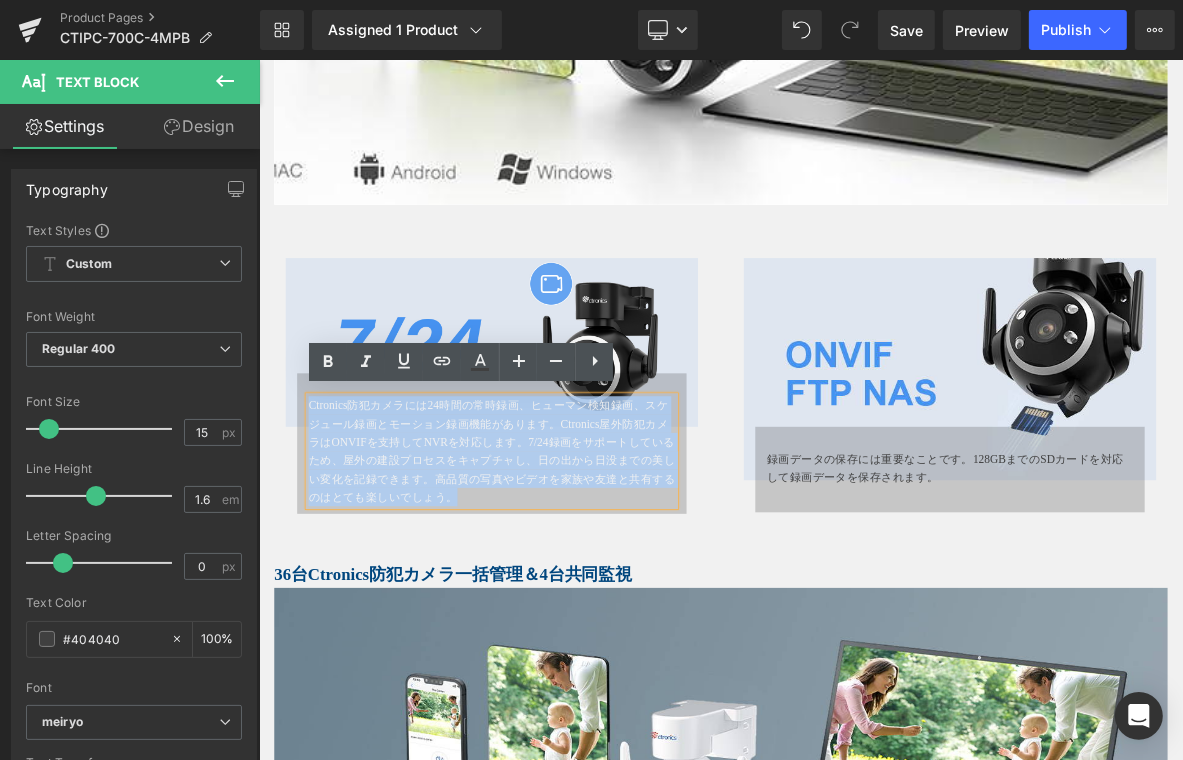 click on "Ctronics防犯カメラには24時間の常時録画、ヒューマン検知録画、スケジュール録画とモーション録画機能があります。Ctronics屋外防犯カメラはONVIFを支持してNVRを対応します。7/24録画をサポートしているため、屋外の建設プロセスをキャプチャし、日の出から日没までの美しい変化を記録できます。高品質の写真やビデオを家族や友達と共有するのはとても楽しいでしょう。" at bounding box center [563, 572] 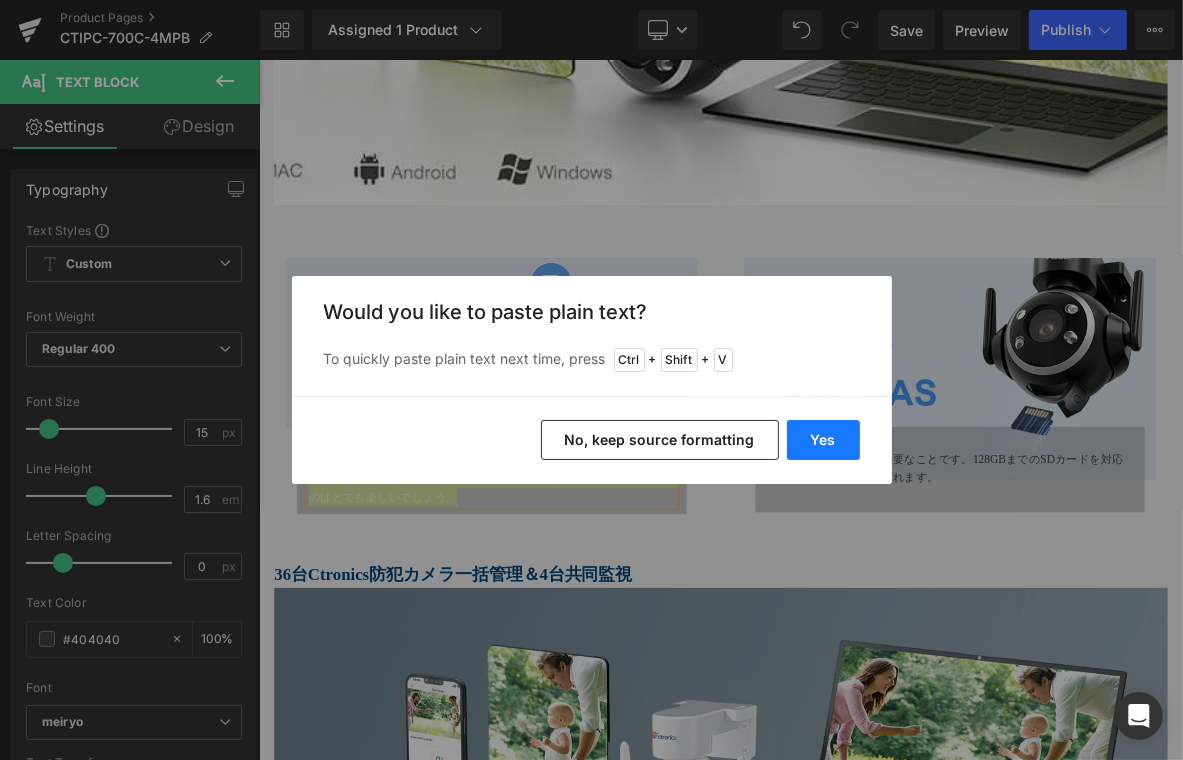 click on "Yes" at bounding box center (823, 440) 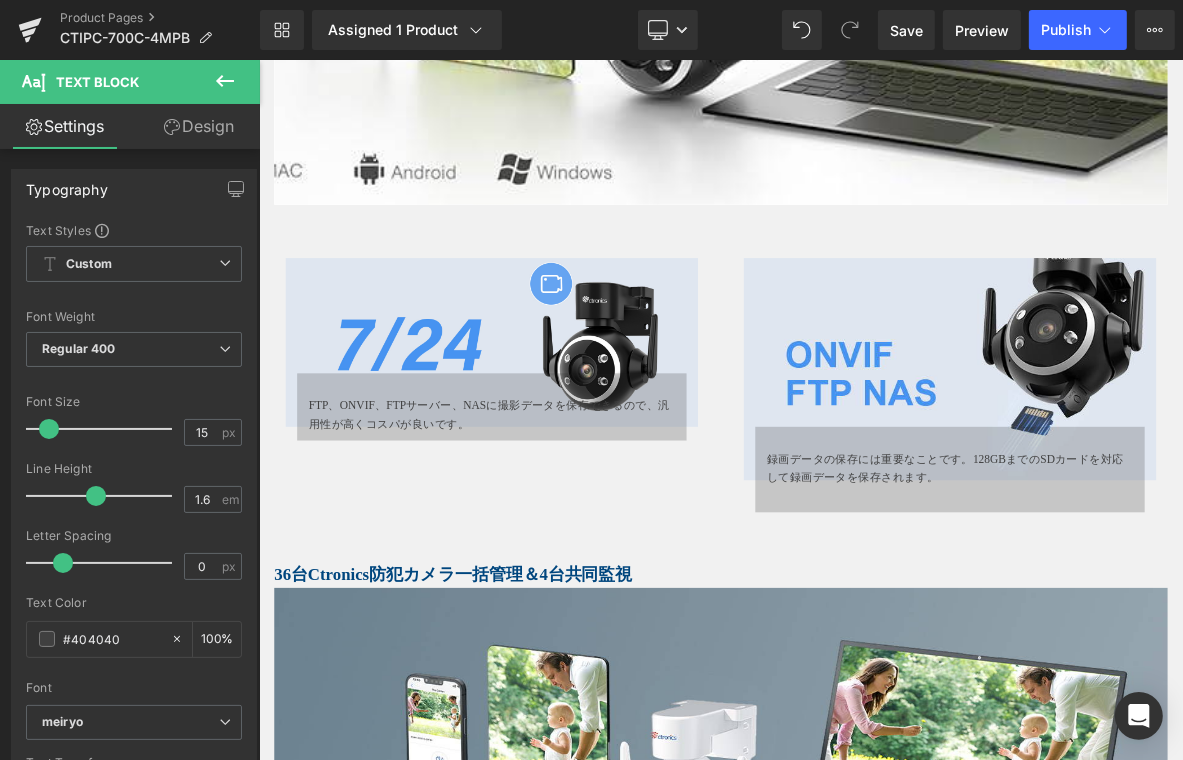 drag, startPoint x: 299, startPoint y: 562, endPoint x: 333, endPoint y: 543, distance: 38.948685 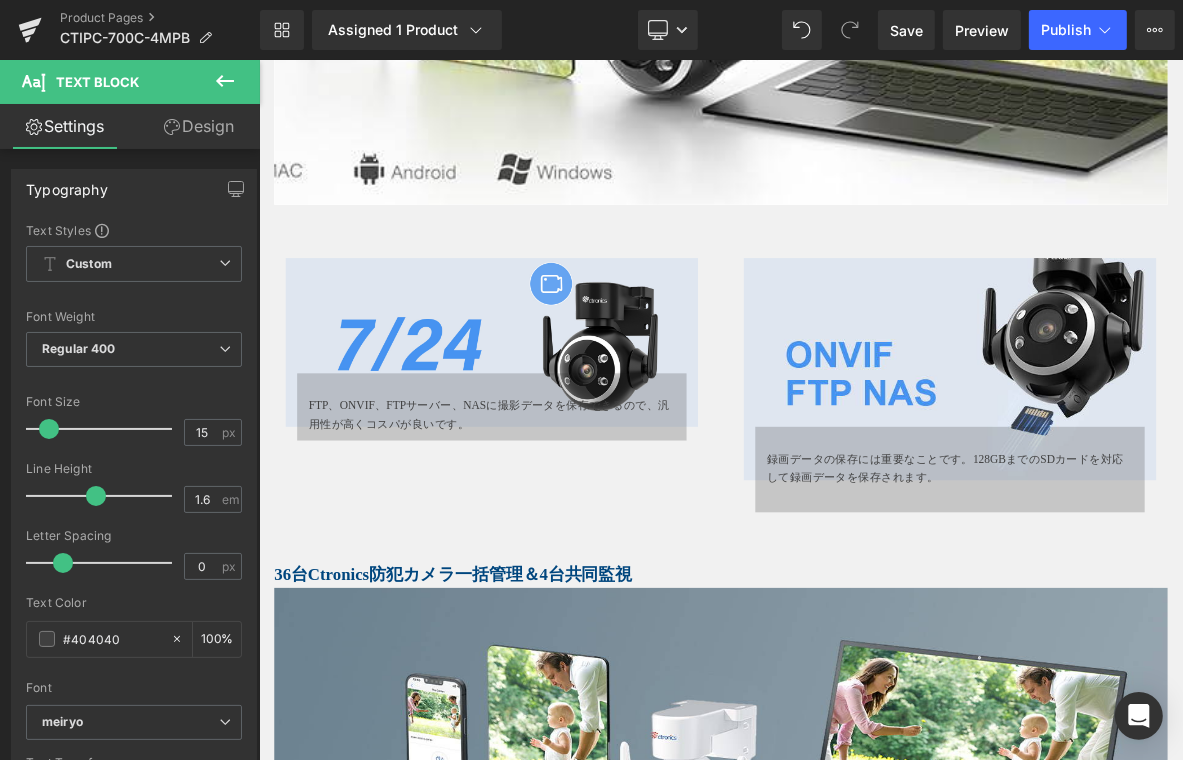 click on "Image         FTP、ONVIF、FTPサーバー、NASに撮影データを保存できるので、汎用性が高くコスパが良いです。 Text Block         Row         Row         Row" at bounding box center [563, 433] 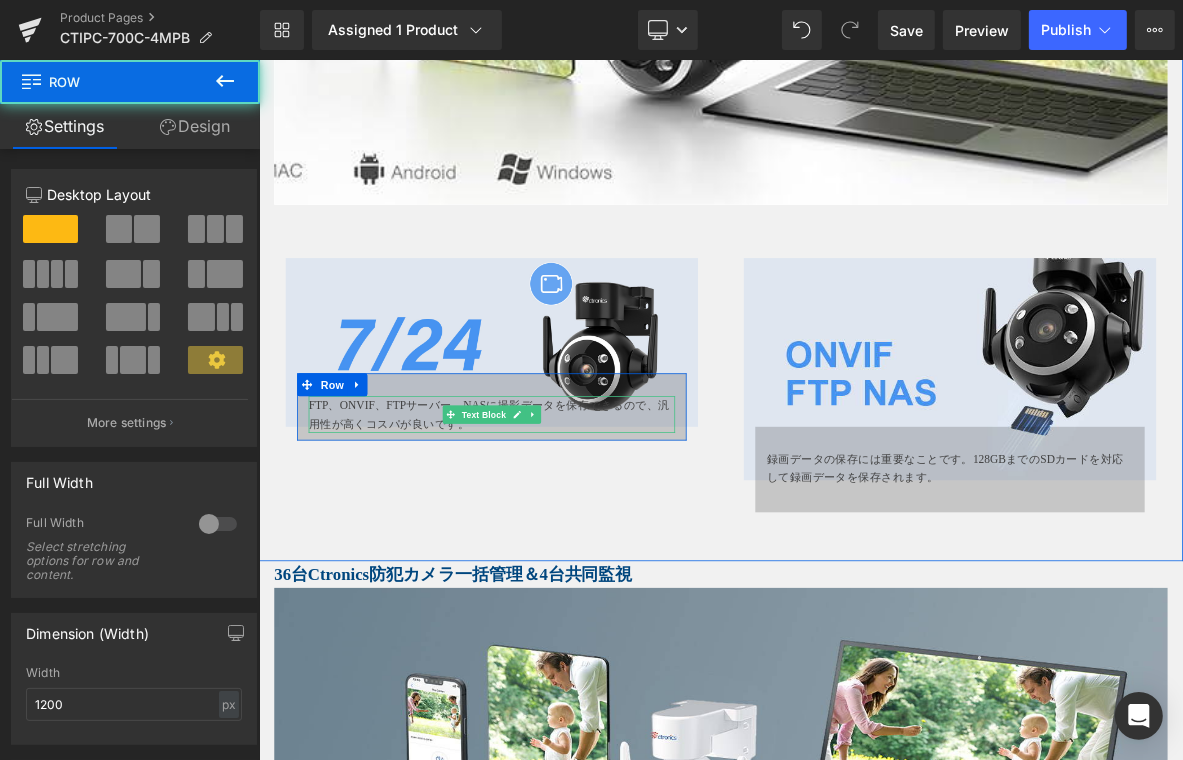 click on "FTP、ONVIF、FTPサーバー、NASに撮影データを保存できるので、汎用性が高くコスパが良いです。" at bounding box center (563, 524) 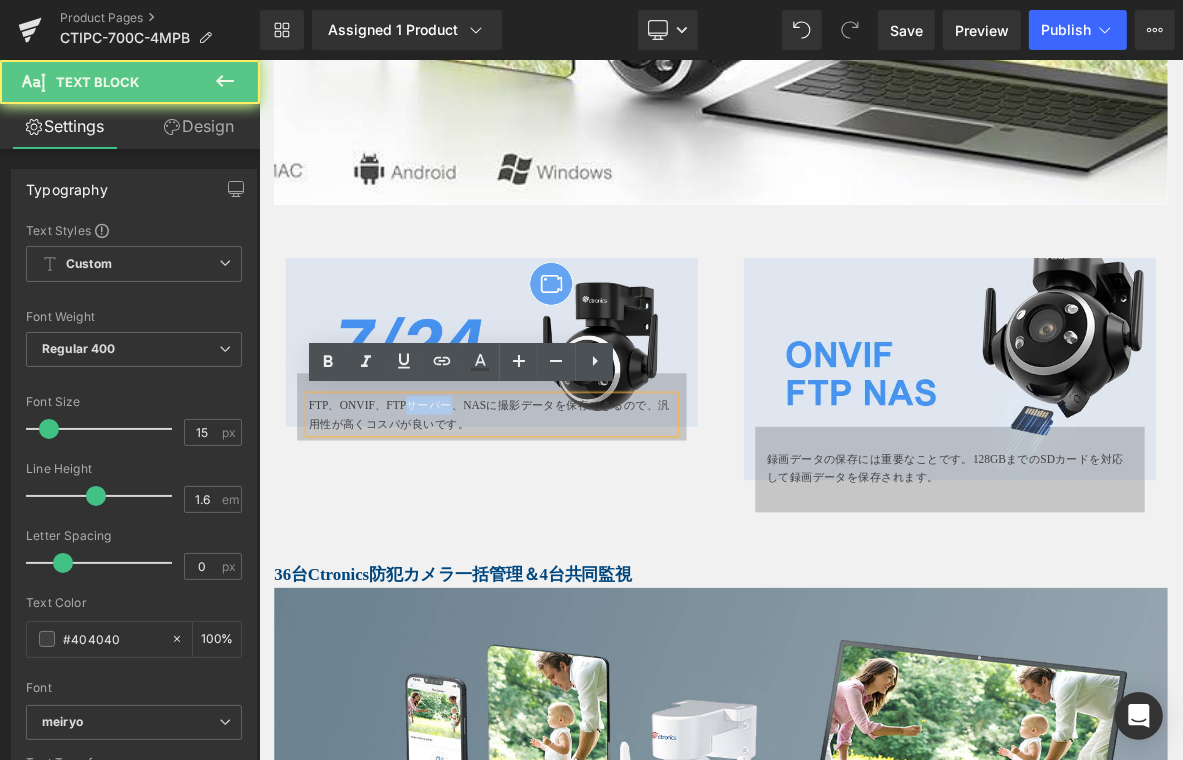 click on "FTP、ONVIF、FTPサーバー、NASに撮影データを保存できるので、汎用性が高くコスパが良いです。" at bounding box center (563, 524) 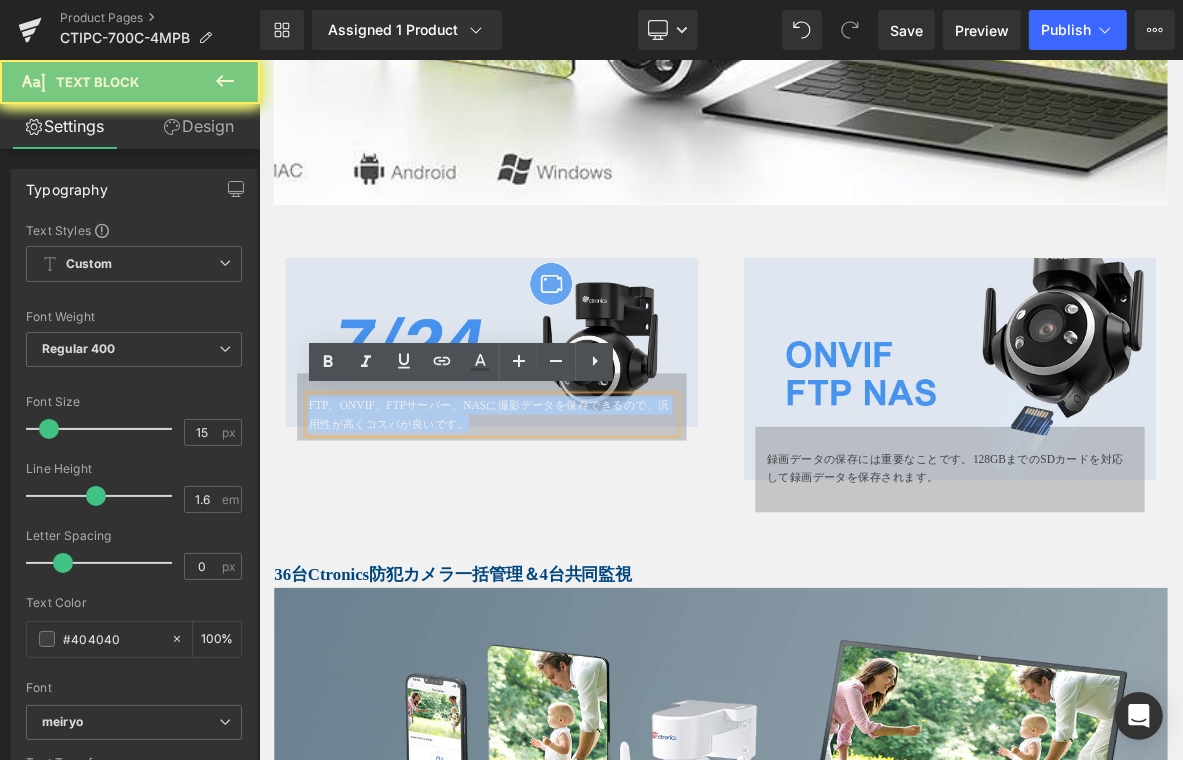 click on "FTP、ONVIF、FTPサーバー、NASに撮影データを保存できるので、汎用性が高くコスパが良いです。" at bounding box center [563, 524] 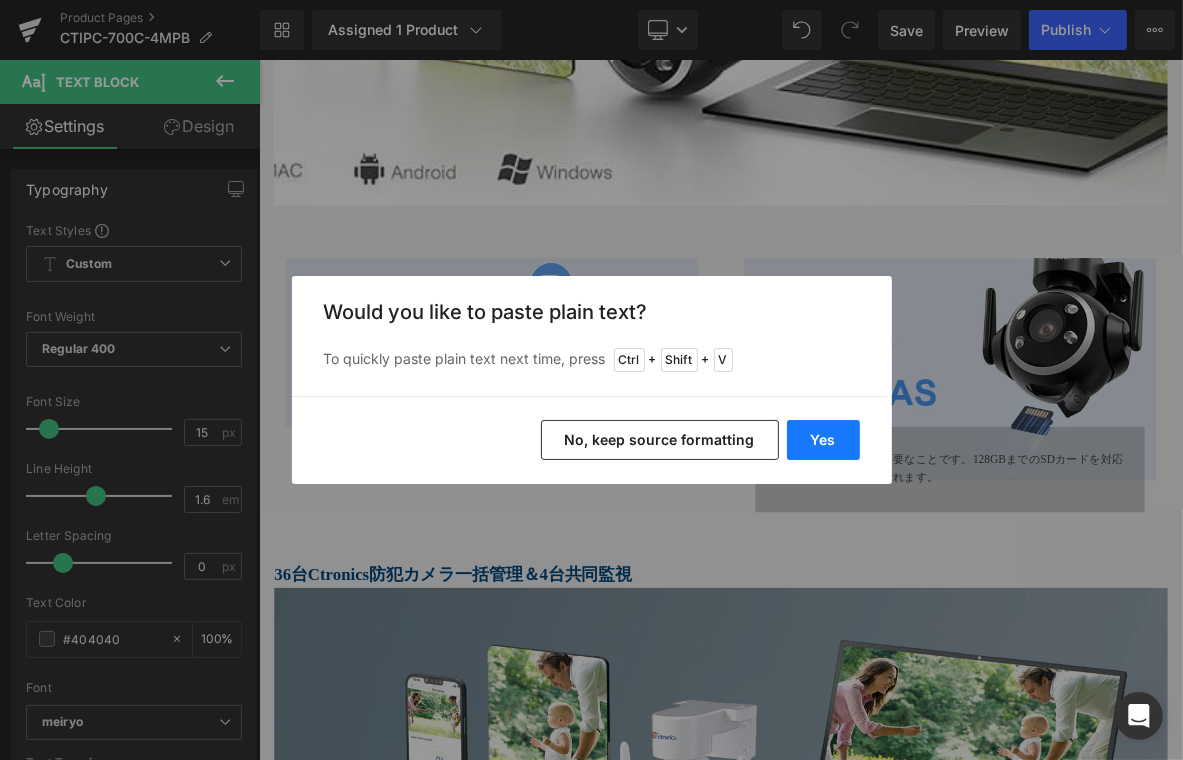 click on "Yes" at bounding box center [823, 440] 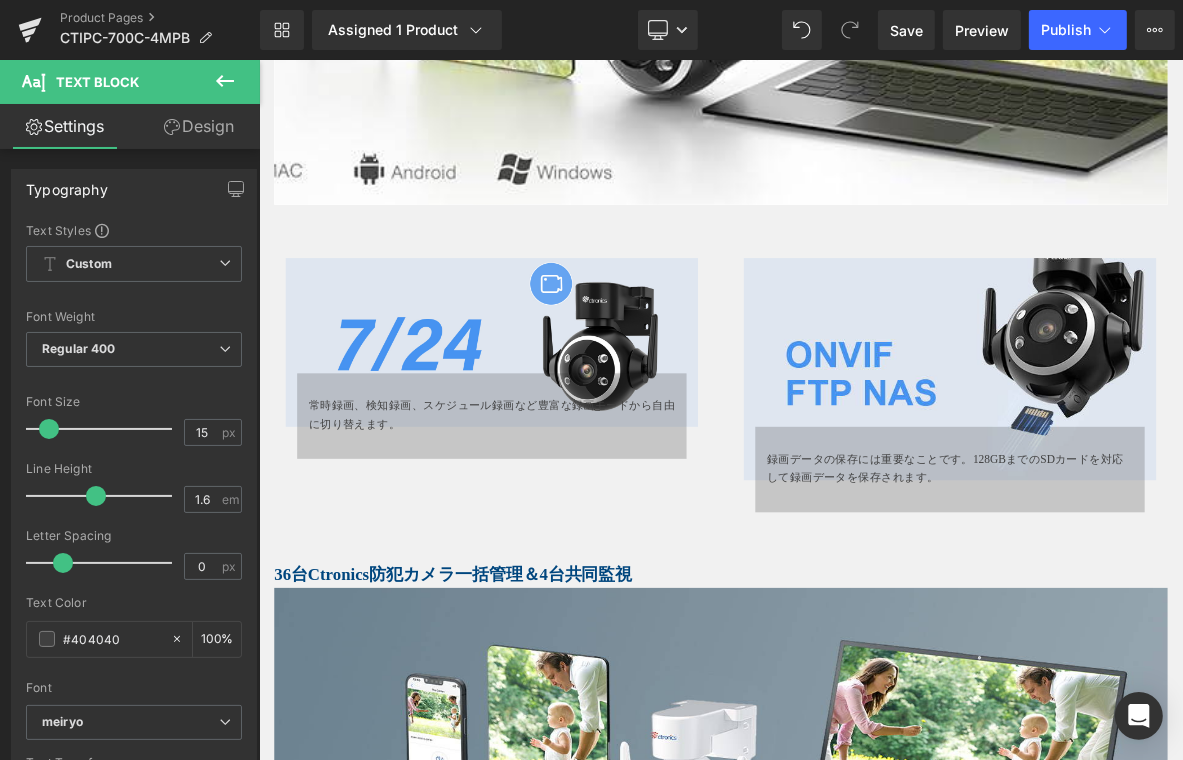 drag, startPoint x: 332, startPoint y: 616, endPoint x: 415, endPoint y: 607, distance: 83.48653 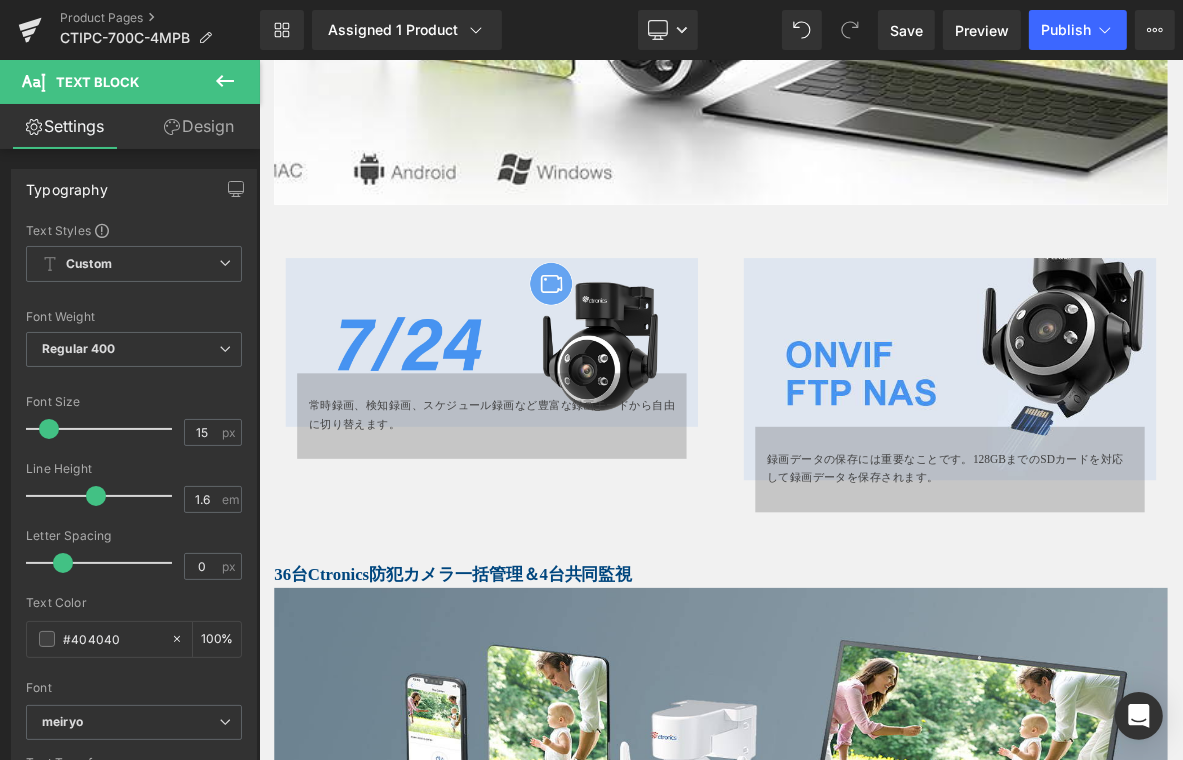 click on "Image         常時録画、検知録画、スケジュール録画など豊富な録画モードから自由に切り替えます。    Text Block         Row         Row         Row         Image         録画データの保存には重要なことです。128GBまでのSDカードを対応して録画データを保存されます。 Text Block         Row         Row         Row         Text Block         Row" at bounding box center [863, 482] 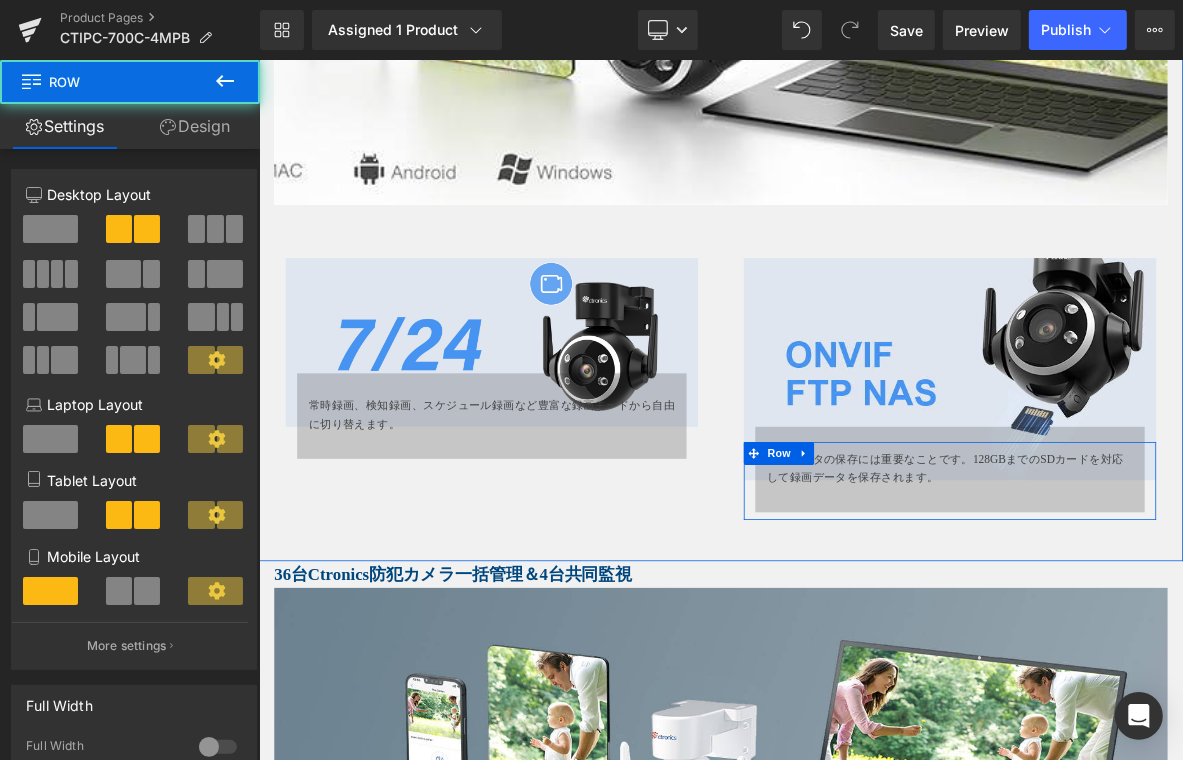 click on "録画データの保存には重要なことです。128GBまでのSDカードを対応して録画データを保存されます。" at bounding box center (1163, 606) 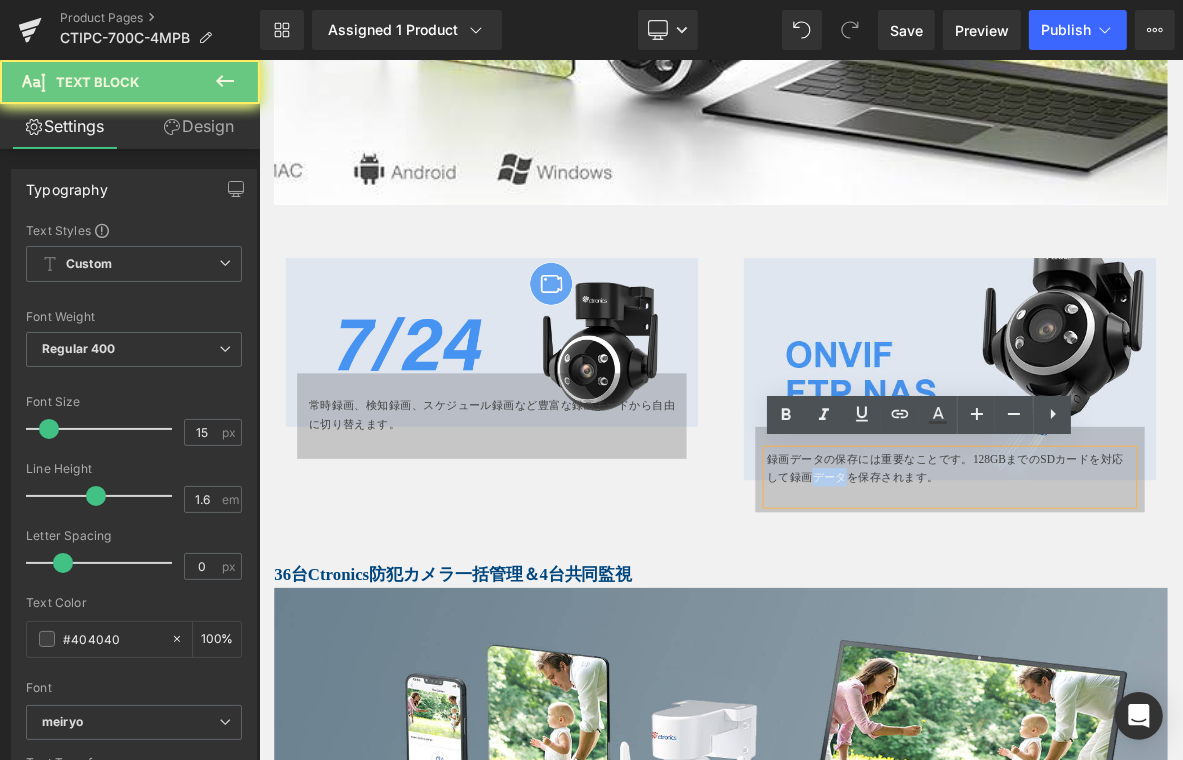 click on "録画データの保存には重要なことです。128GBまでのSDカードを対応して録画データを保存されます。" at bounding box center [1163, 606] 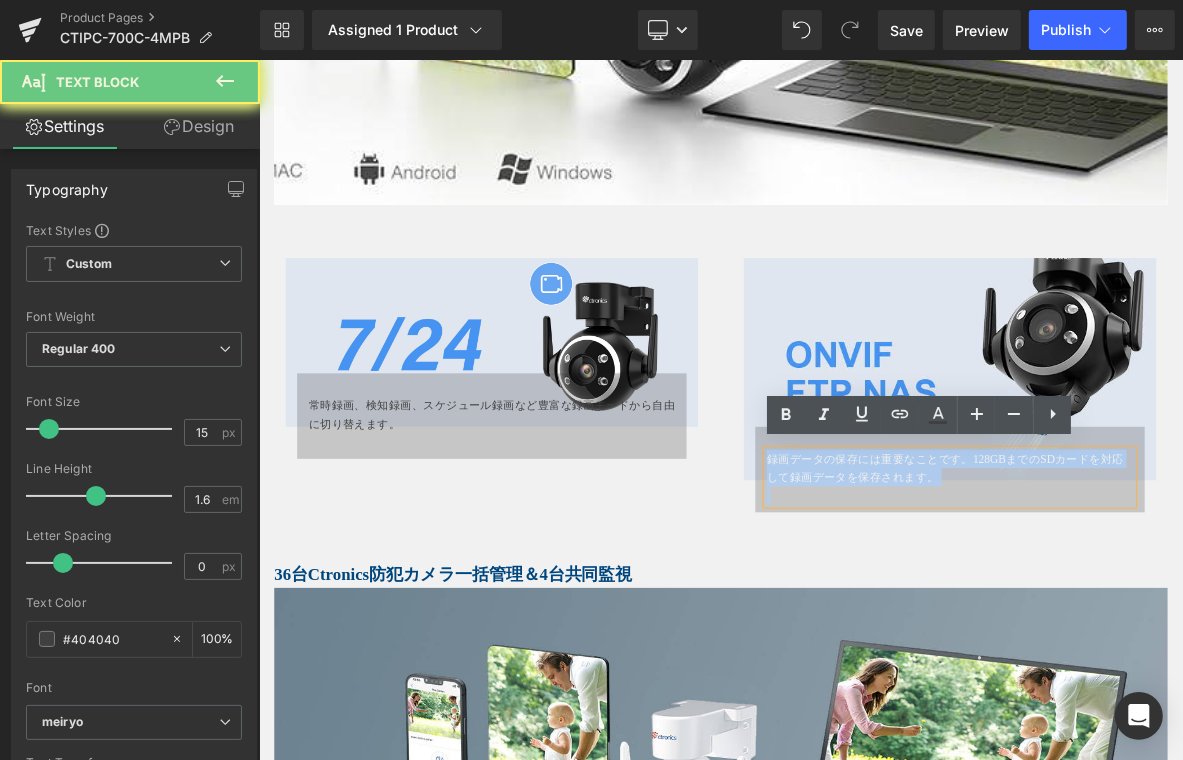 click on "録画データの保存には重要なことです。128GBまでのSDカードを対応して録画データを保存されます。" at bounding box center (1163, 606) 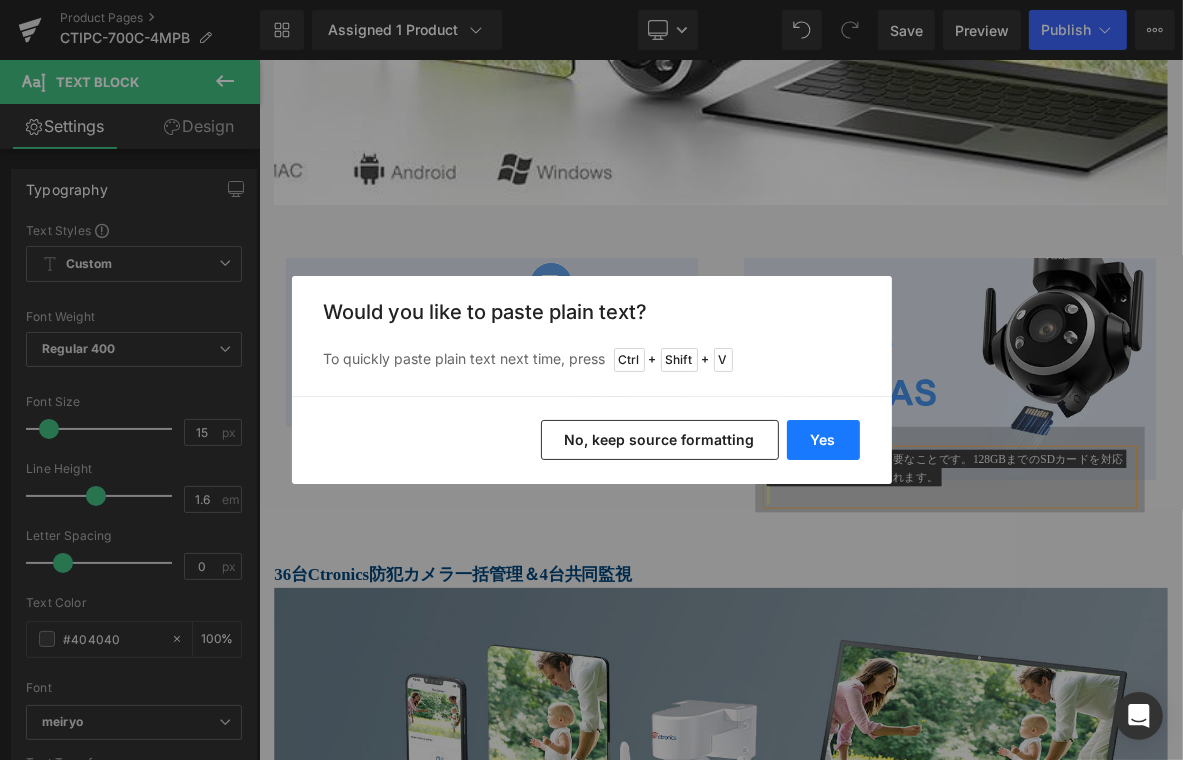 click on "Yes" at bounding box center (823, 440) 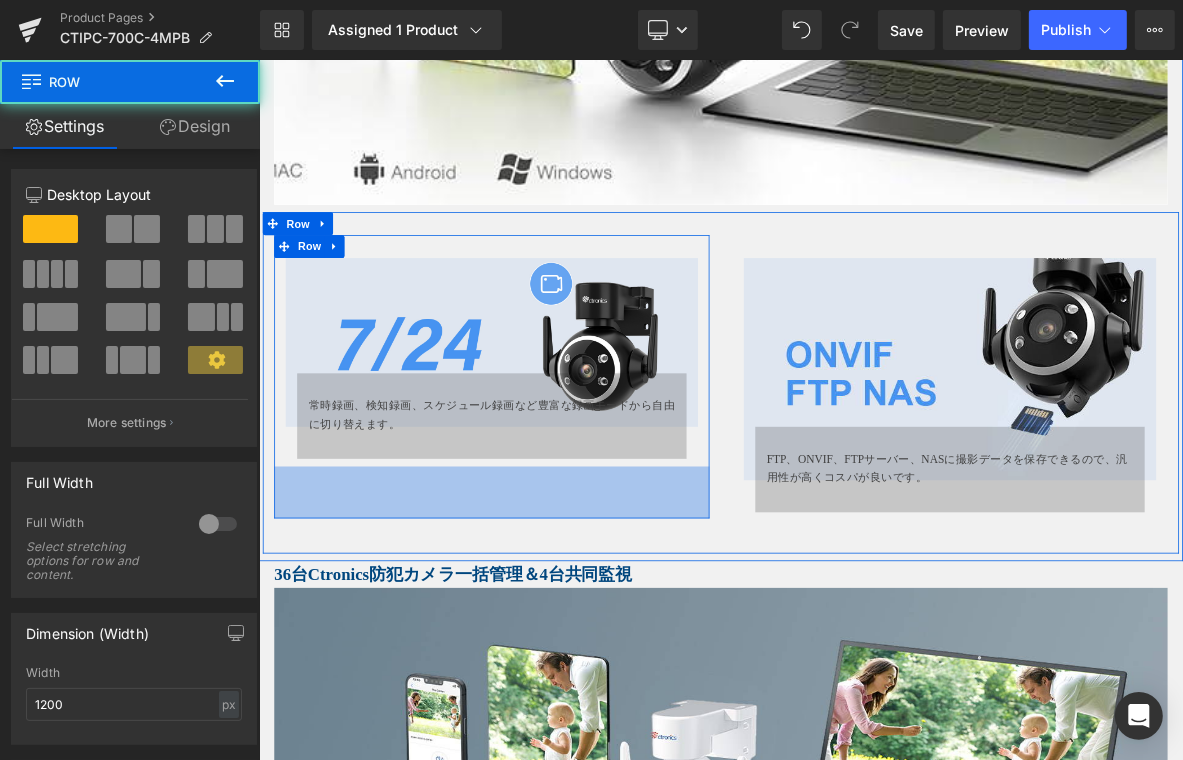 drag, startPoint x: 831, startPoint y: 594, endPoint x: 860, endPoint y: 573, distance: 35.805027 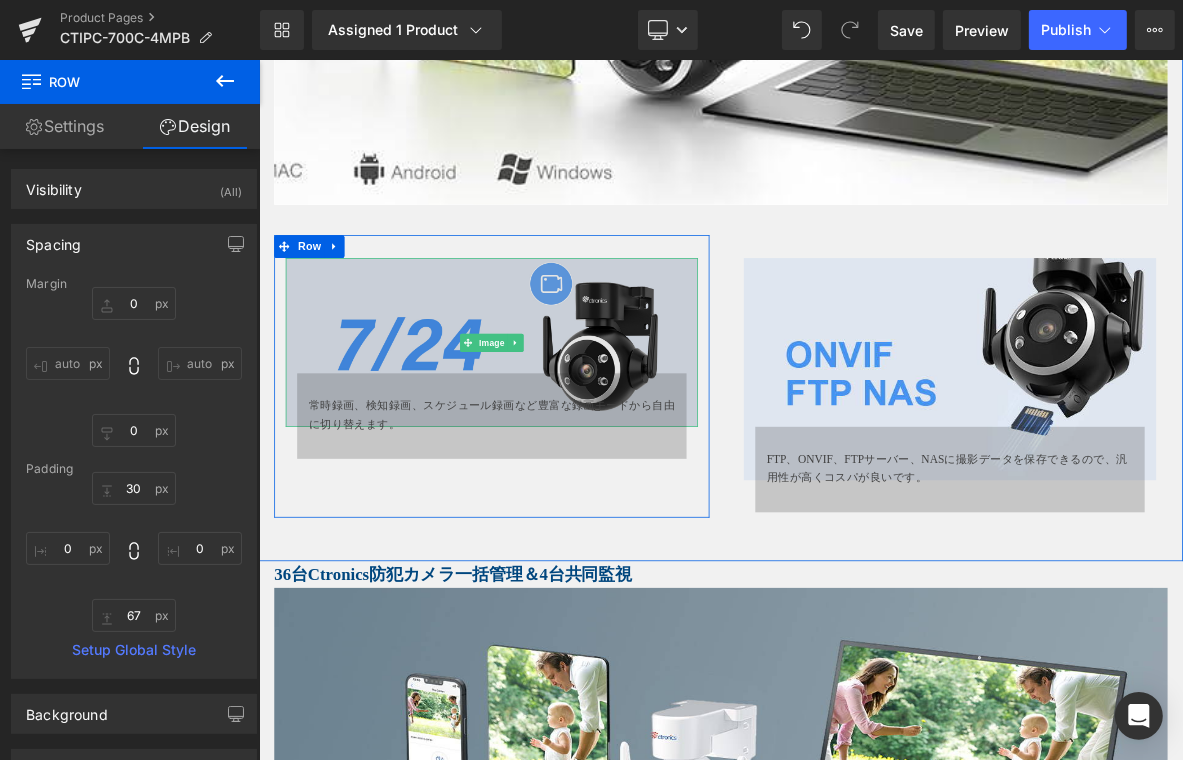 click at bounding box center [563, 429] 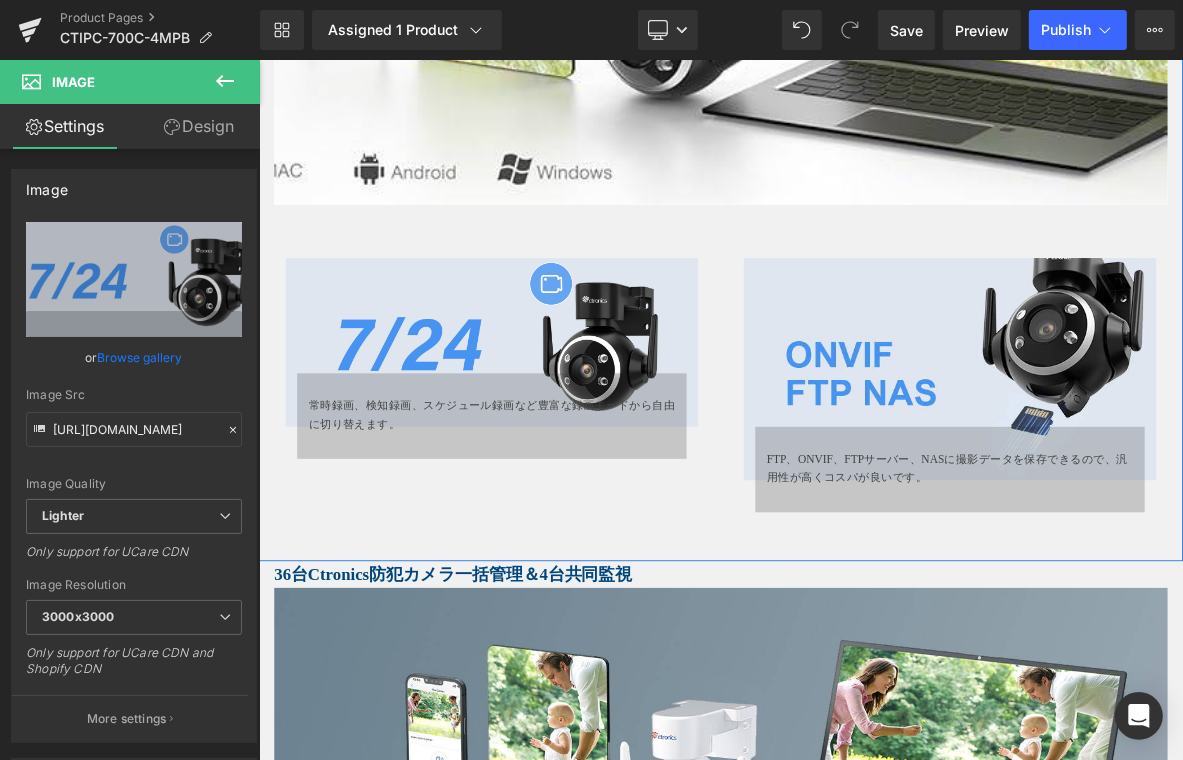 scroll, scrollTop: 4893, scrollLeft: 0, axis: vertical 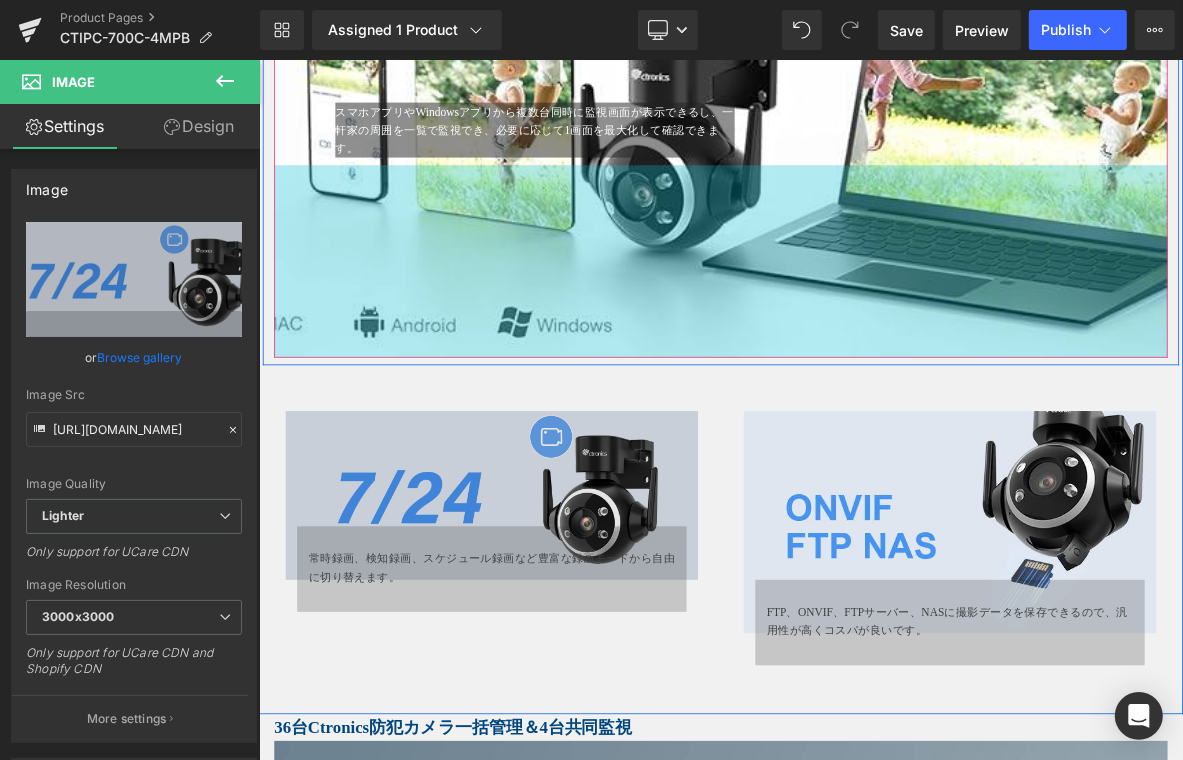 drag, startPoint x: 312, startPoint y: 430, endPoint x: 822, endPoint y: 558, distance: 525.81744 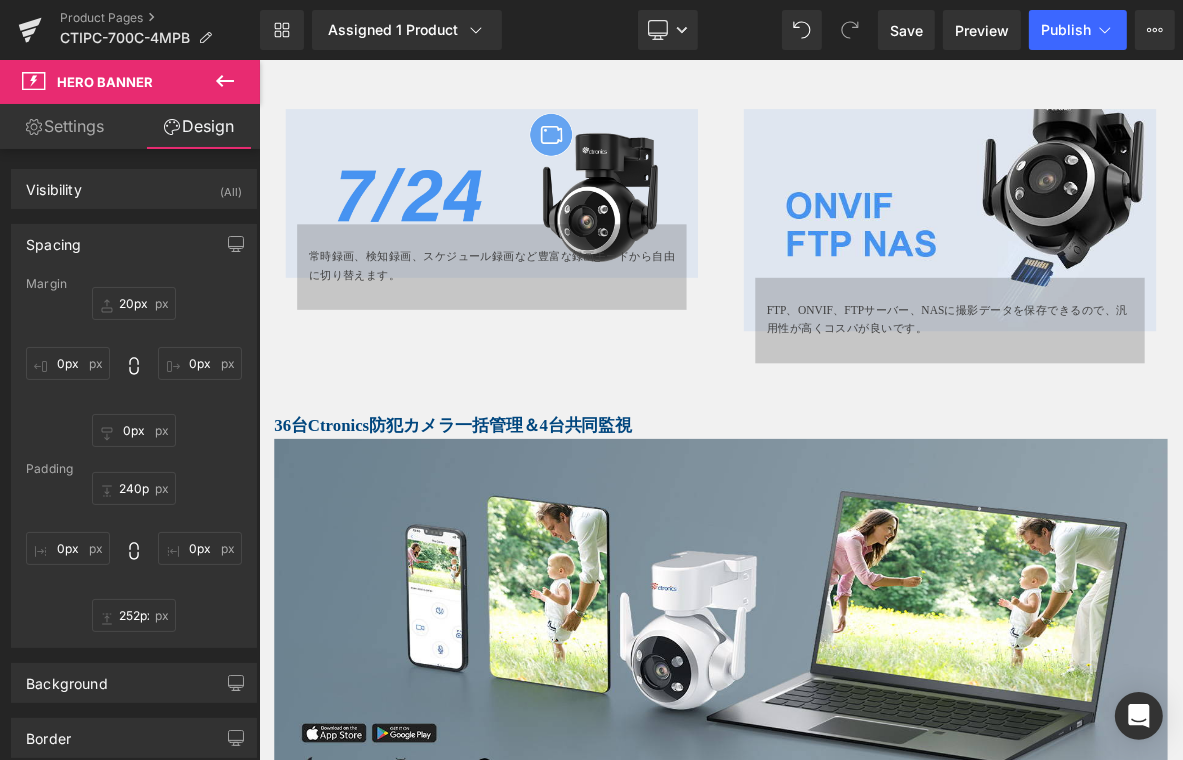 scroll, scrollTop: 5293, scrollLeft: 0, axis: vertical 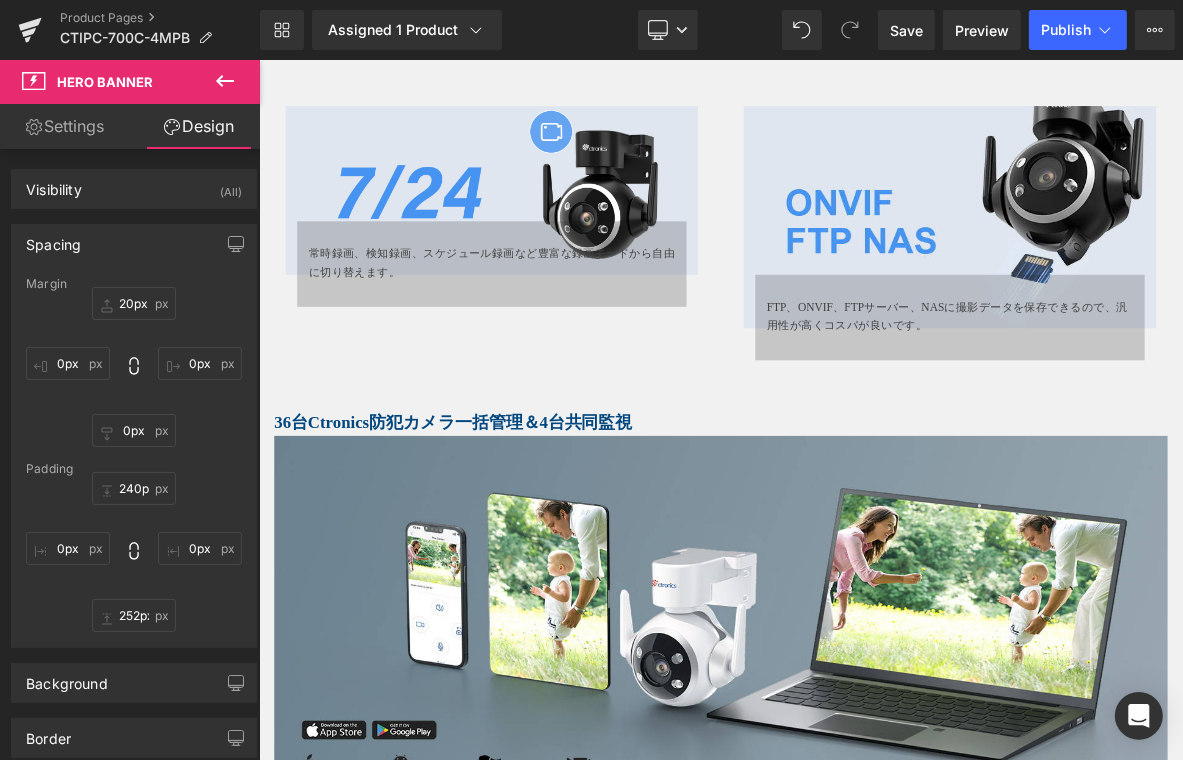 drag, startPoint x: 328, startPoint y: 446, endPoint x: 357, endPoint y: 448, distance: 29.068884 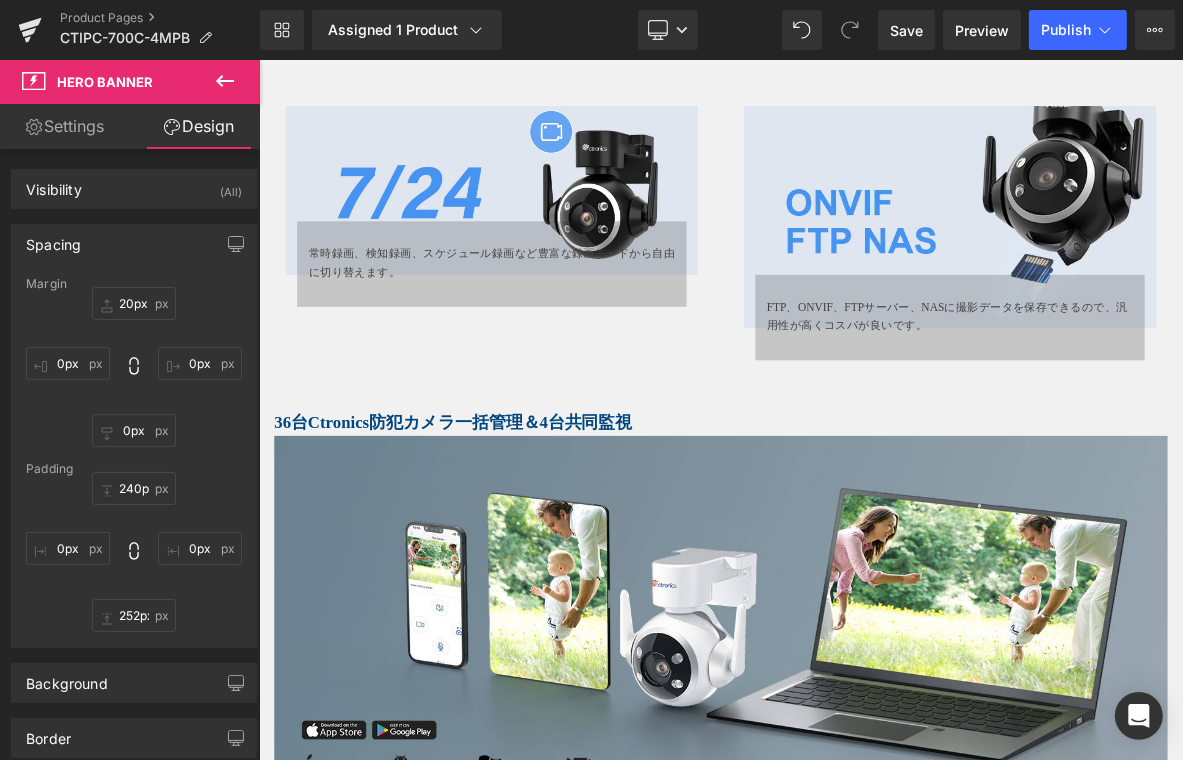 click on "67px" at bounding box center (258, 59) 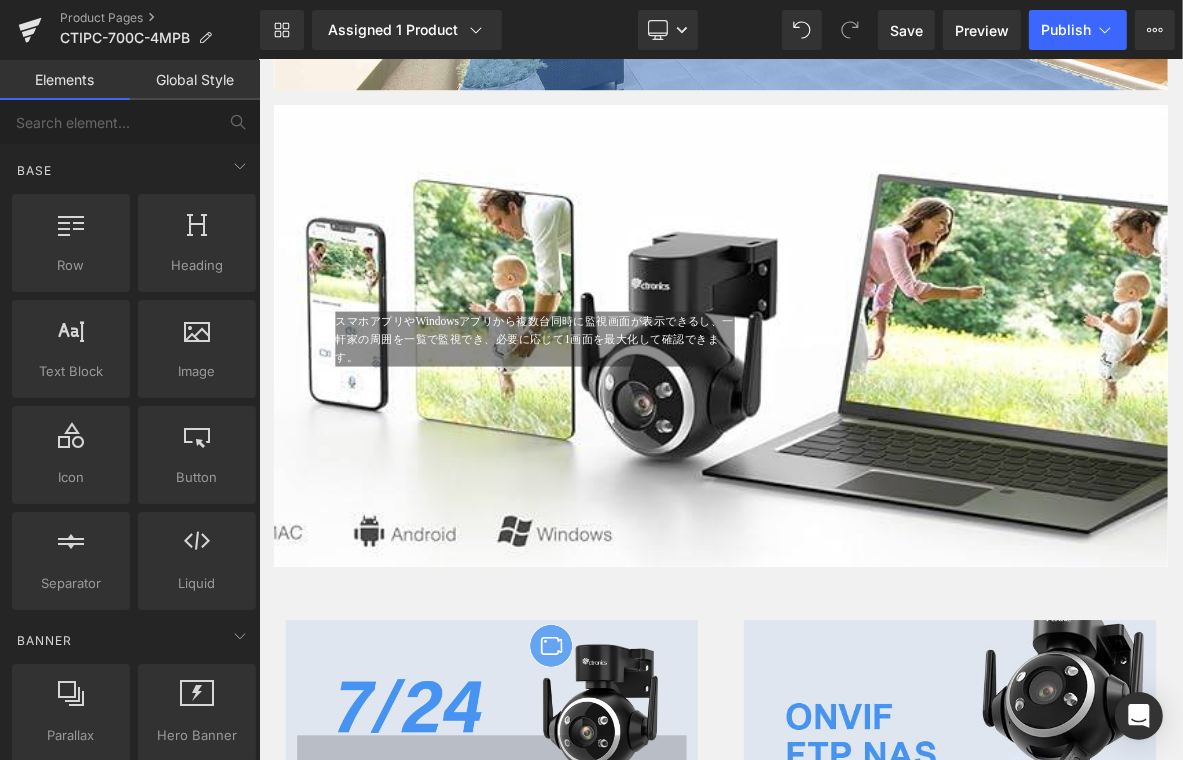 scroll, scrollTop: 4544, scrollLeft: 0, axis: vertical 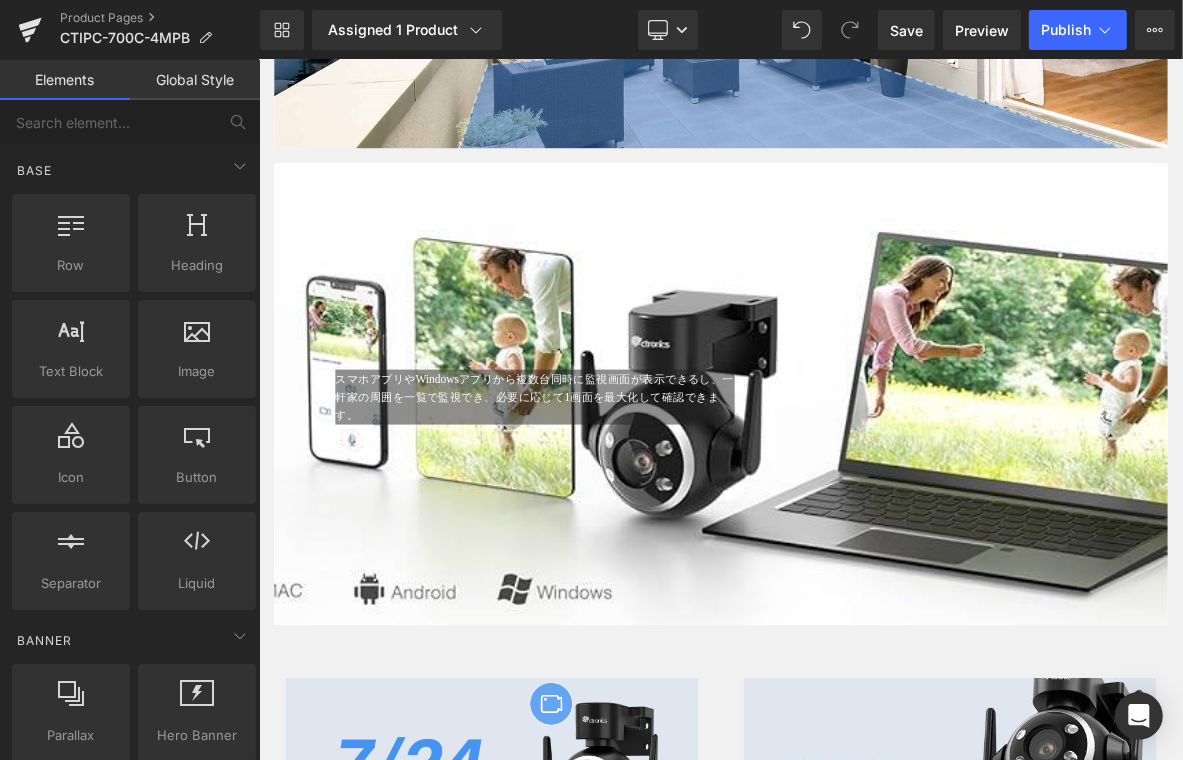 click on "スマホアプリやWindowsアプリから複数台同時に監視画面が表示できるし、一軒家の周囲を一覧で監視でき、必要に応じて1画面を最大化して確認できます。
Text Block
Text Block         Row
Hero Banner   240px   252px" at bounding box center [863, 496] 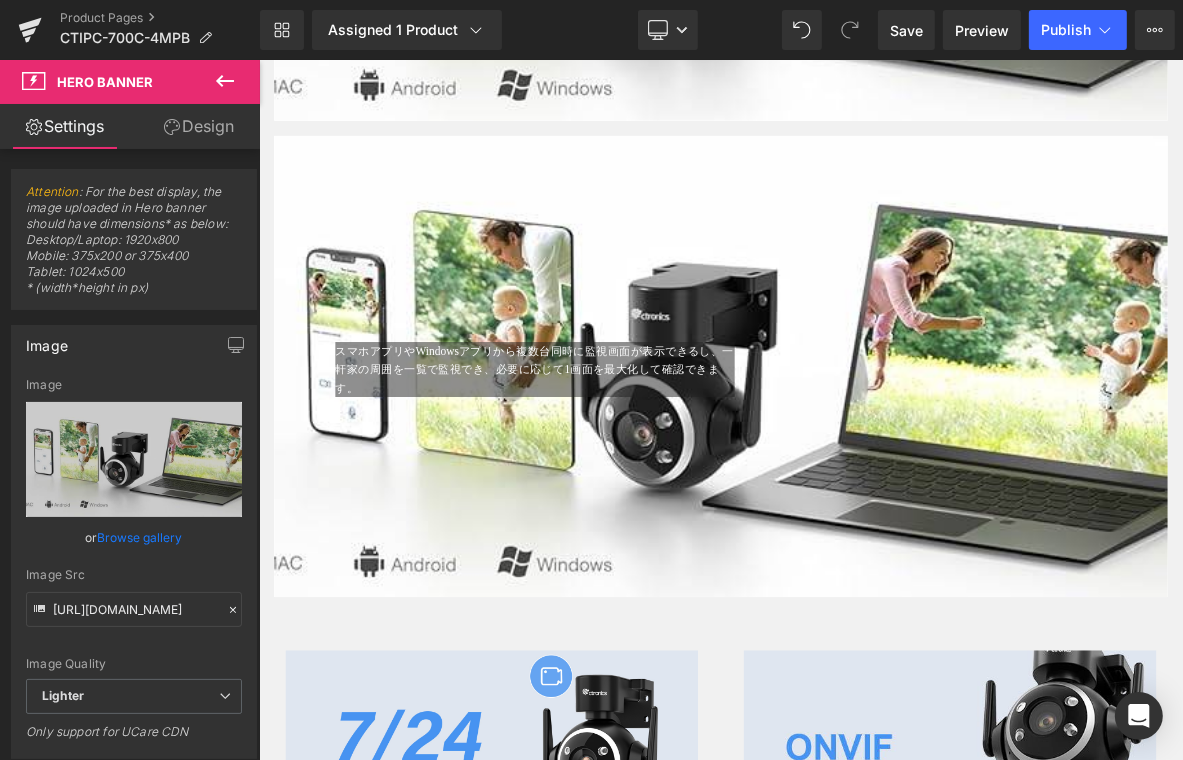 click at bounding box center [863, 460] 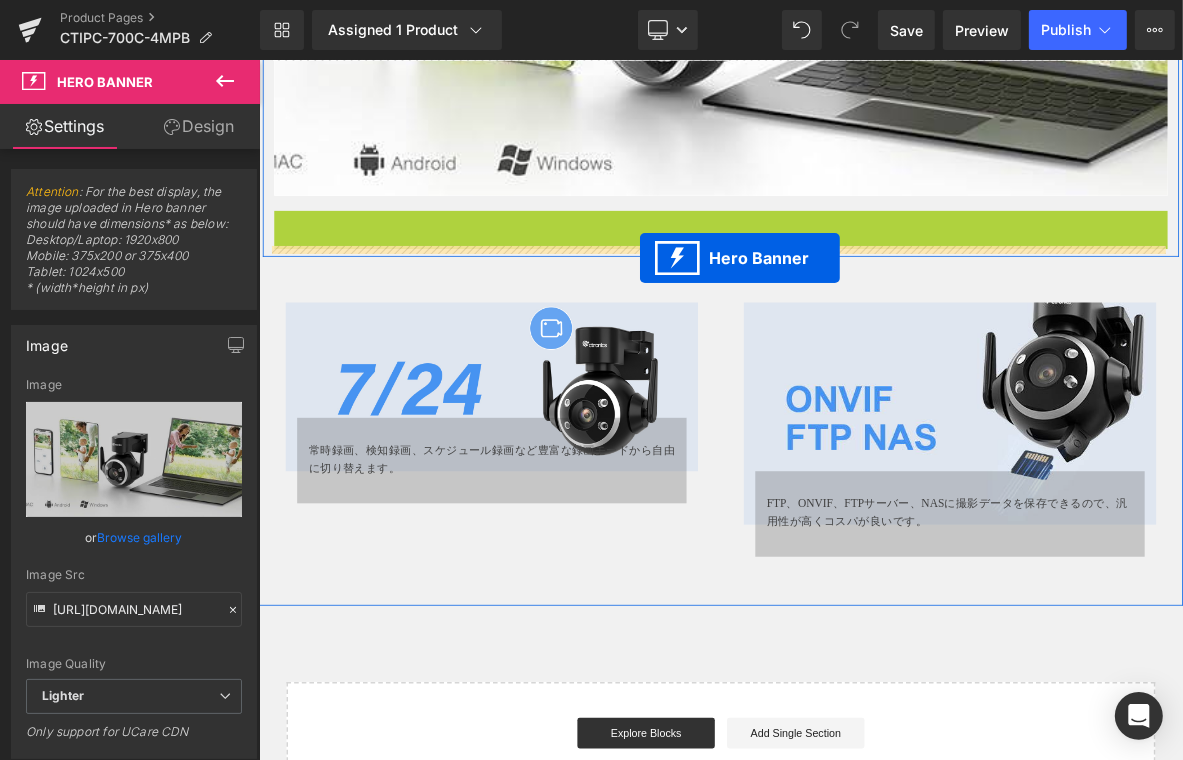 scroll, scrollTop: 5117, scrollLeft: 0, axis: vertical 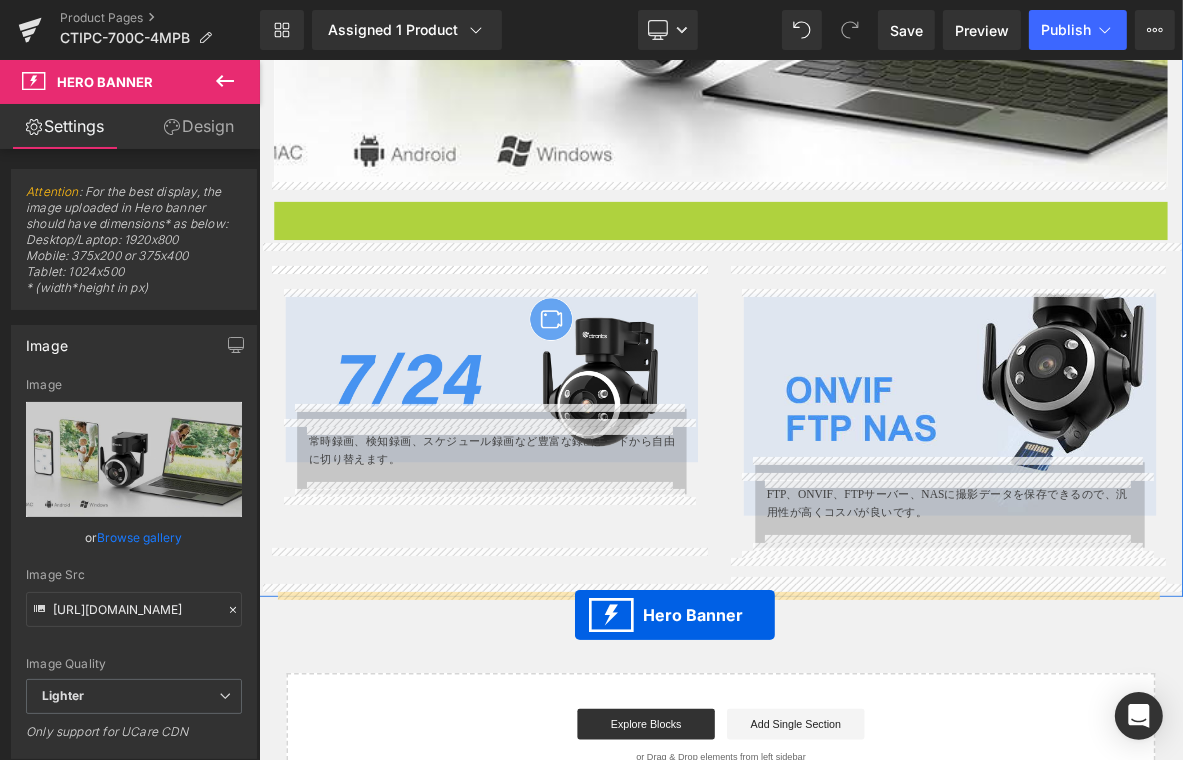 drag, startPoint x: 793, startPoint y: 156, endPoint x: 698, endPoint y: 640, distance: 493.23523 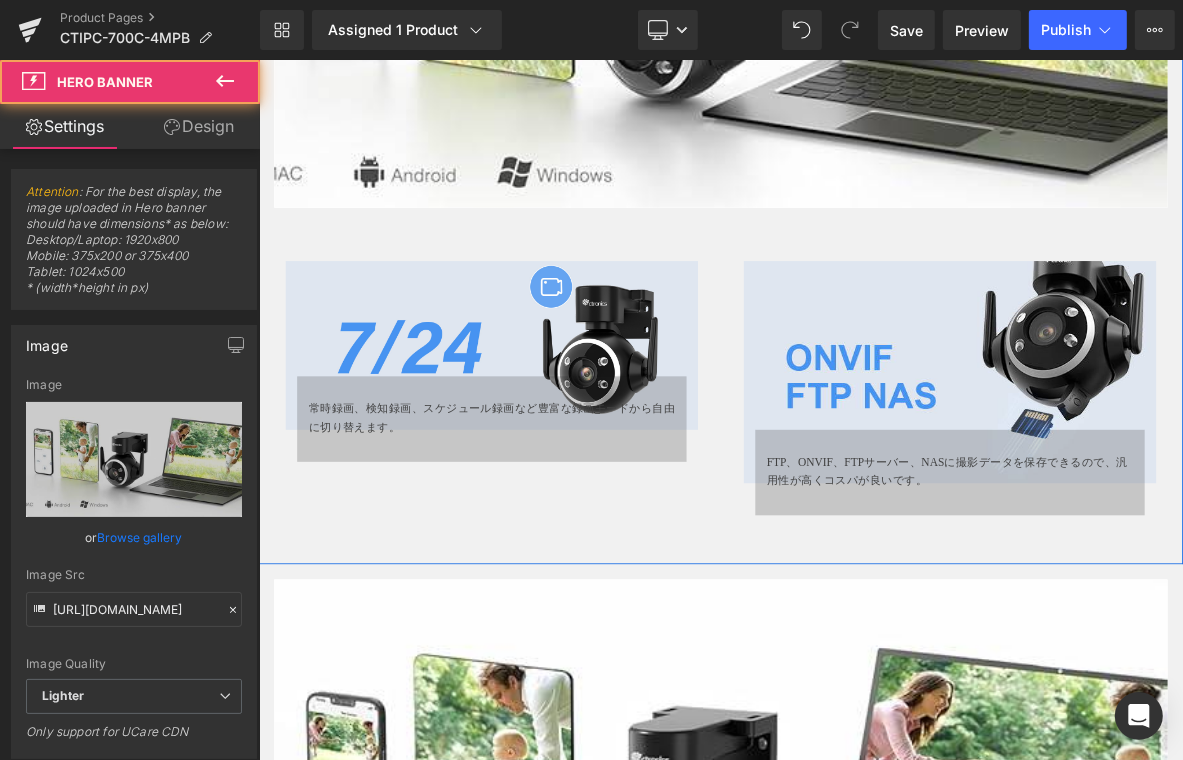 scroll, scrollTop: 4817, scrollLeft: 0, axis: vertical 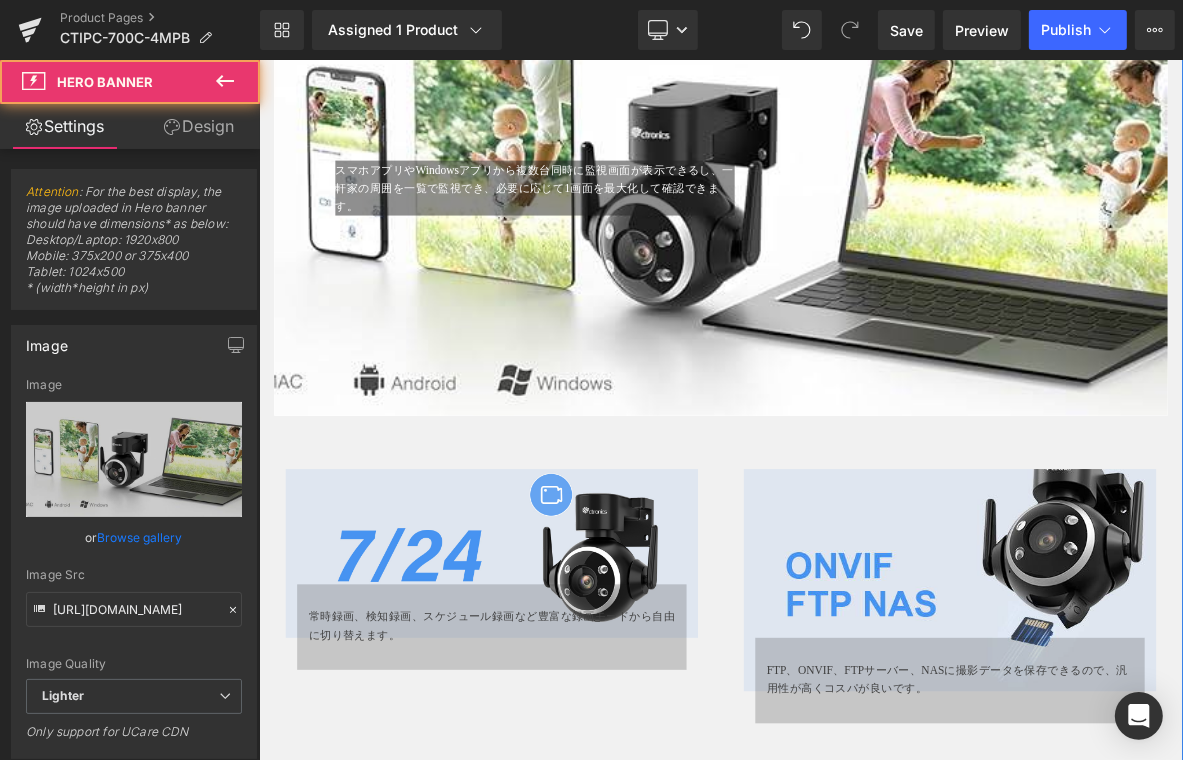 click on "Image         常時録画、検知録画、スケジュール録画など豊富な録画モードから自由に切り替えます。    Text Block         Row         Row         Row     67px" at bounding box center [563, 750] 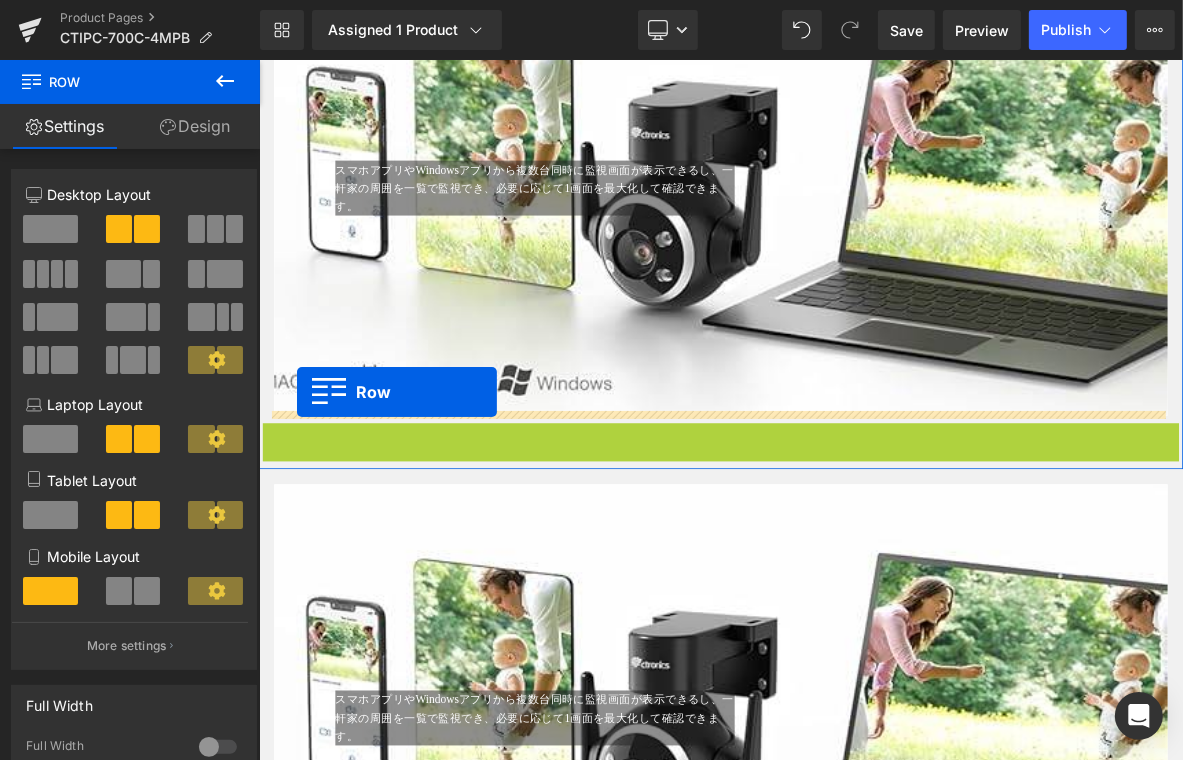 drag, startPoint x: 266, startPoint y: 537, endPoint x: 308, endPoint y: 493, distance: 60.827625 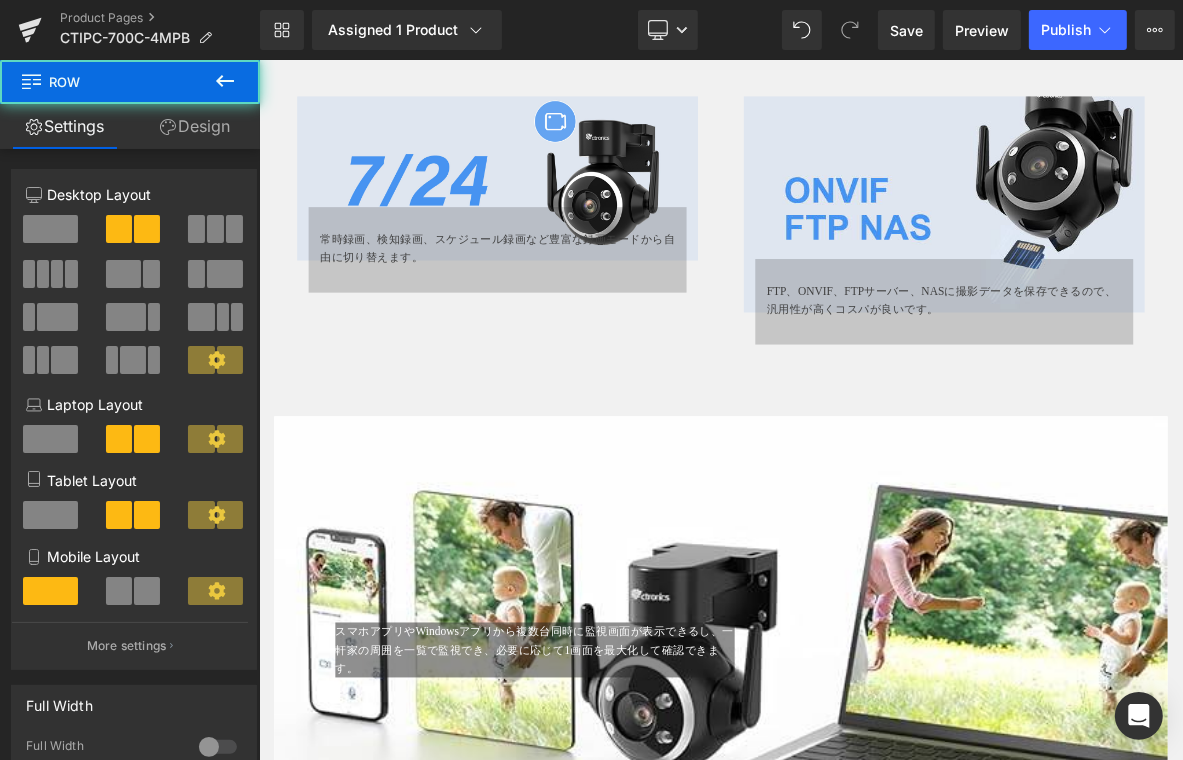 scroll, scrollTop: 5317, scrollLeft: 0, axis: vertical 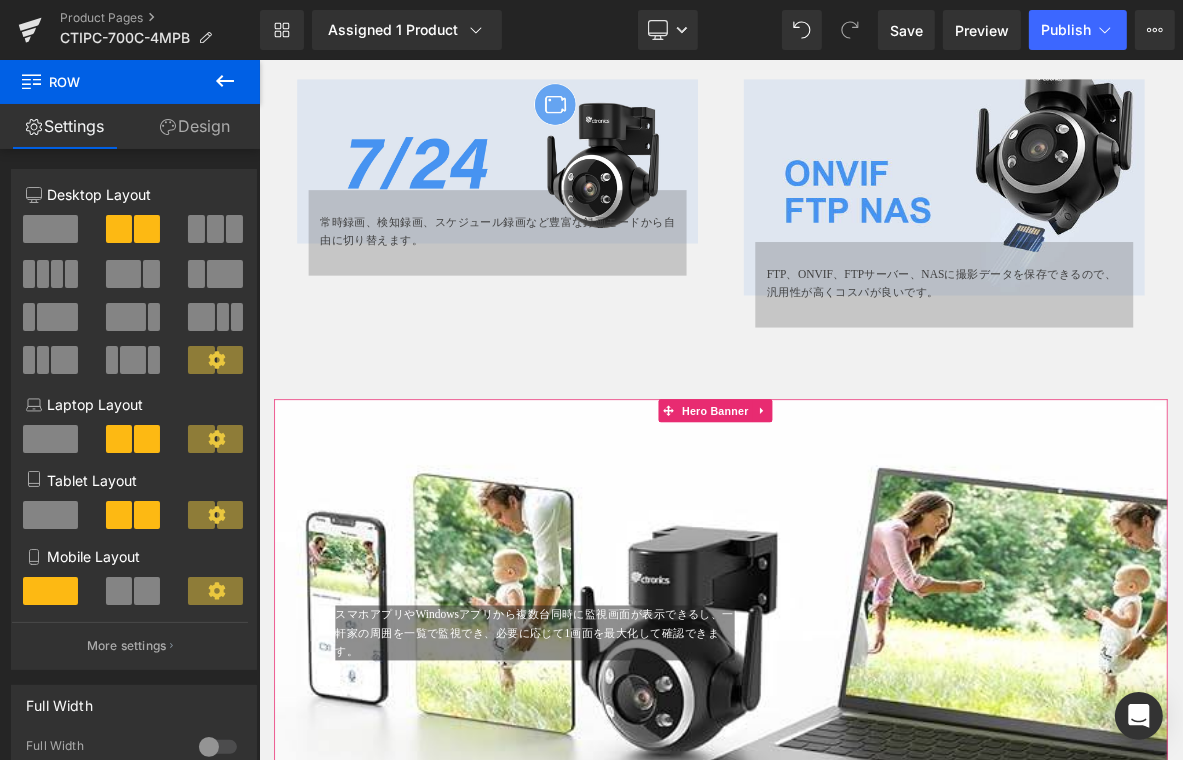 click at bounding box center [863, 806] 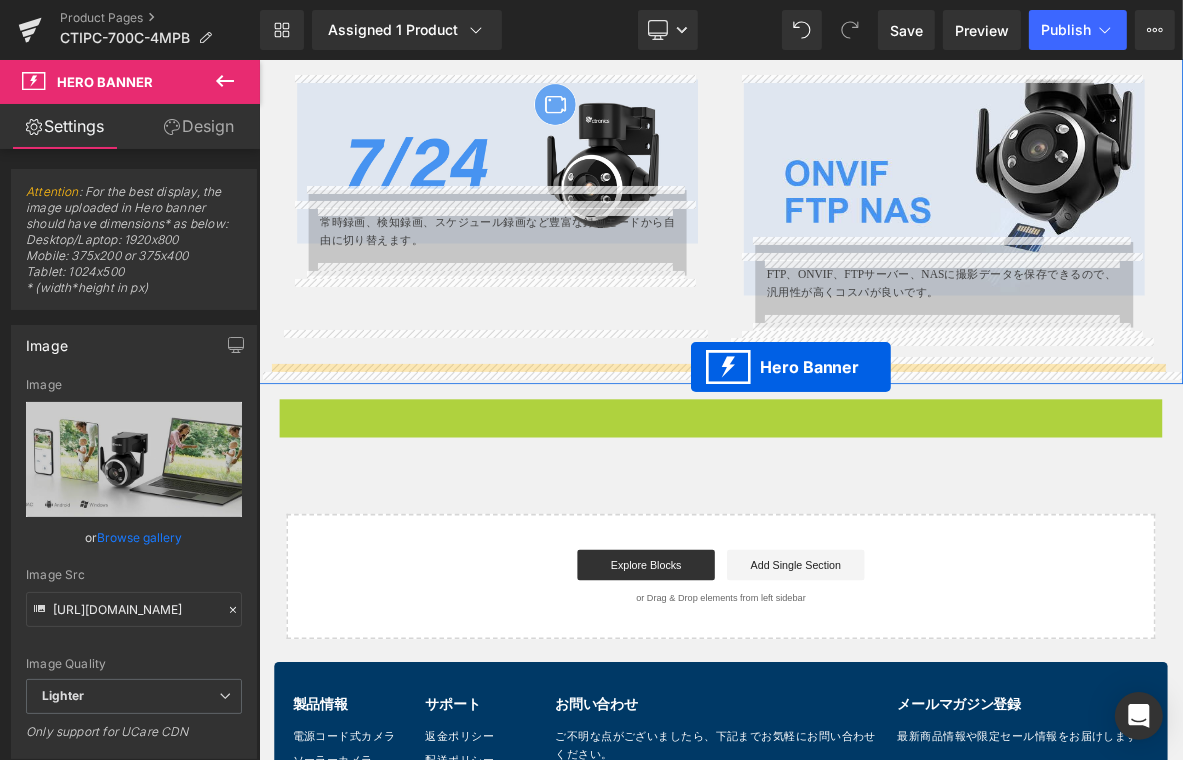 drag, startPoint x: 795, startPoint y: 507, endPoint x: 823, endPoint y: 461, distance: 53.851646 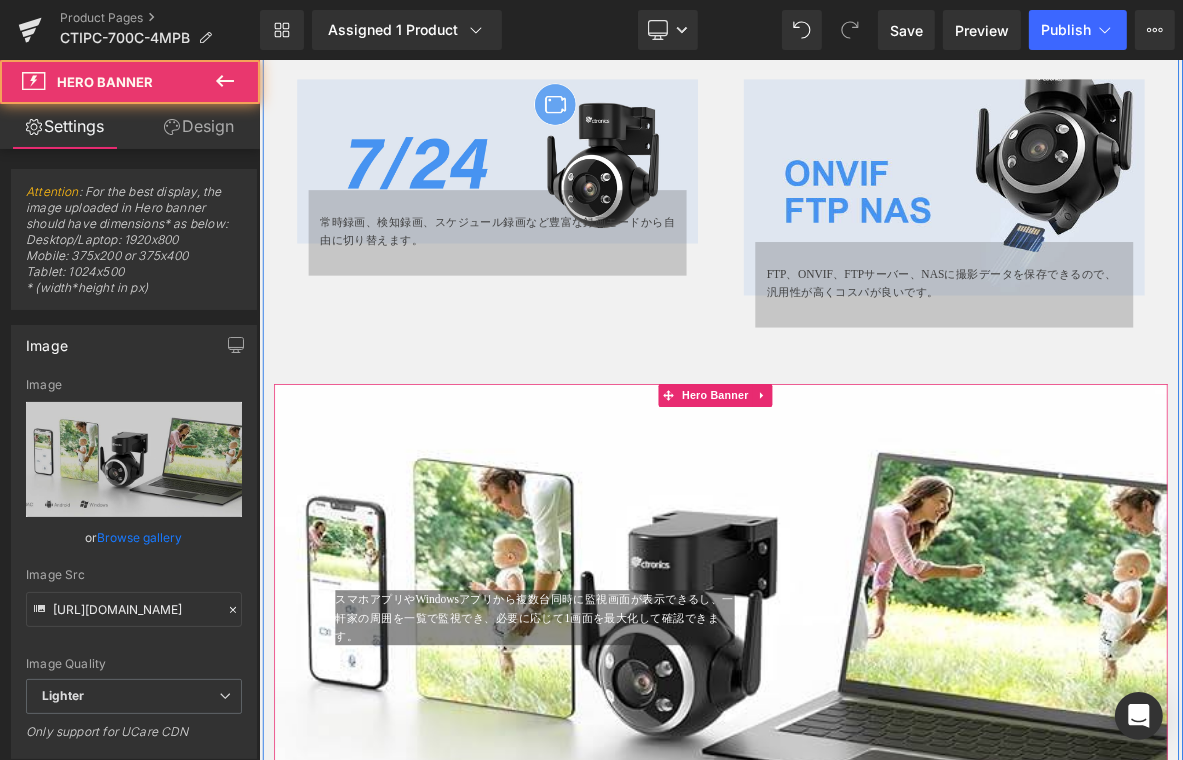 scroll, scrollTop: 5617, scrollLeft: 0, axis: vertical 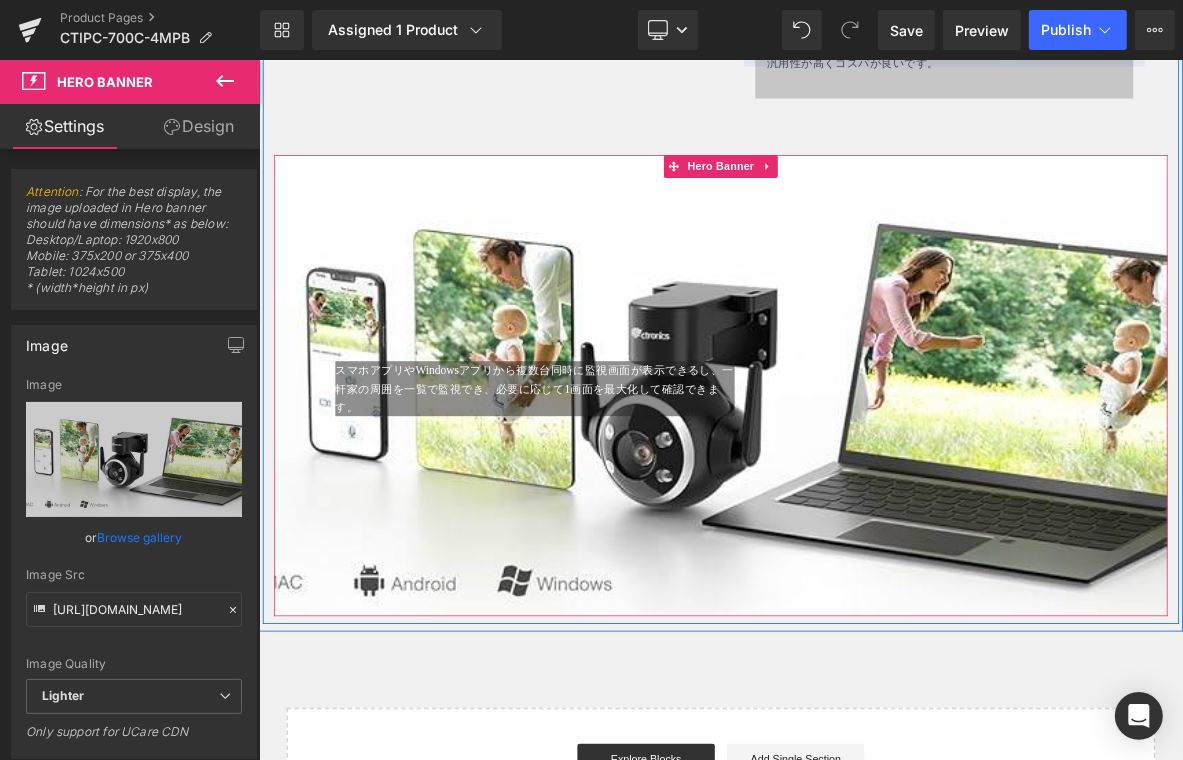 click at bounding box center (863, 486) 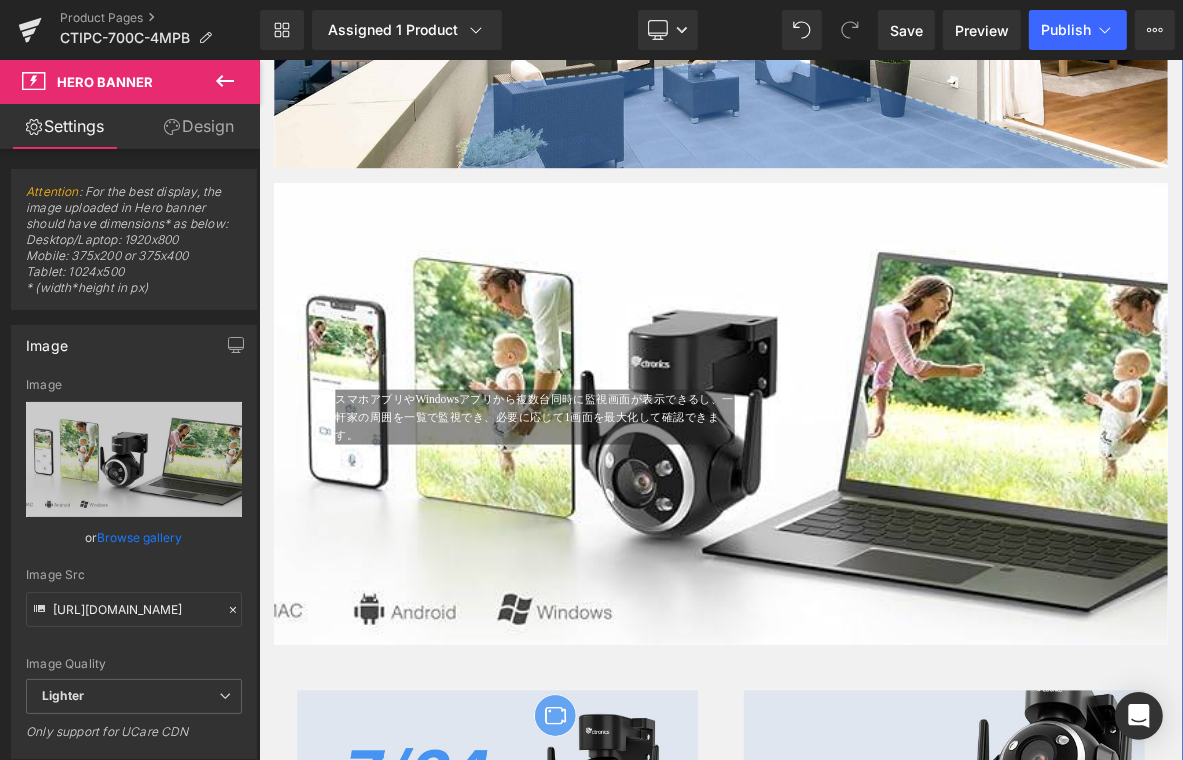 scroll, scrollTop: 5317, scrollLeft: 0, axis: vertical 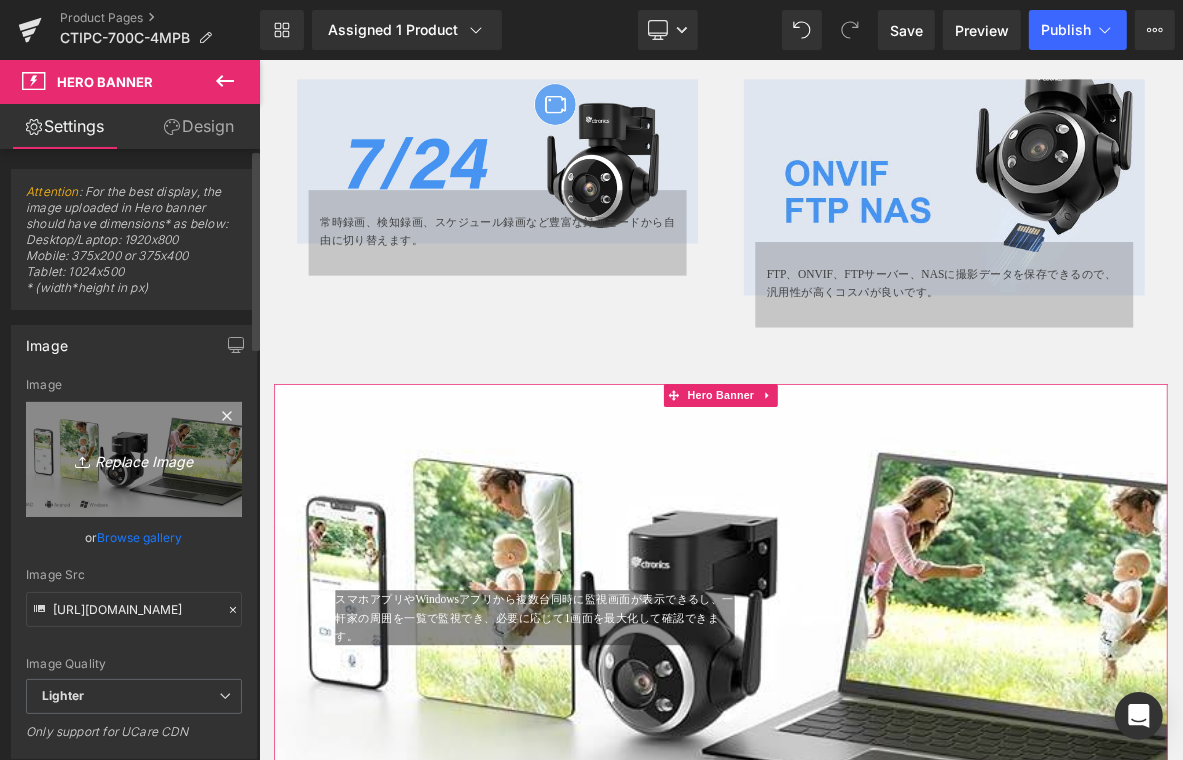 click on "Replace Image" at bounding box center (134, 459) 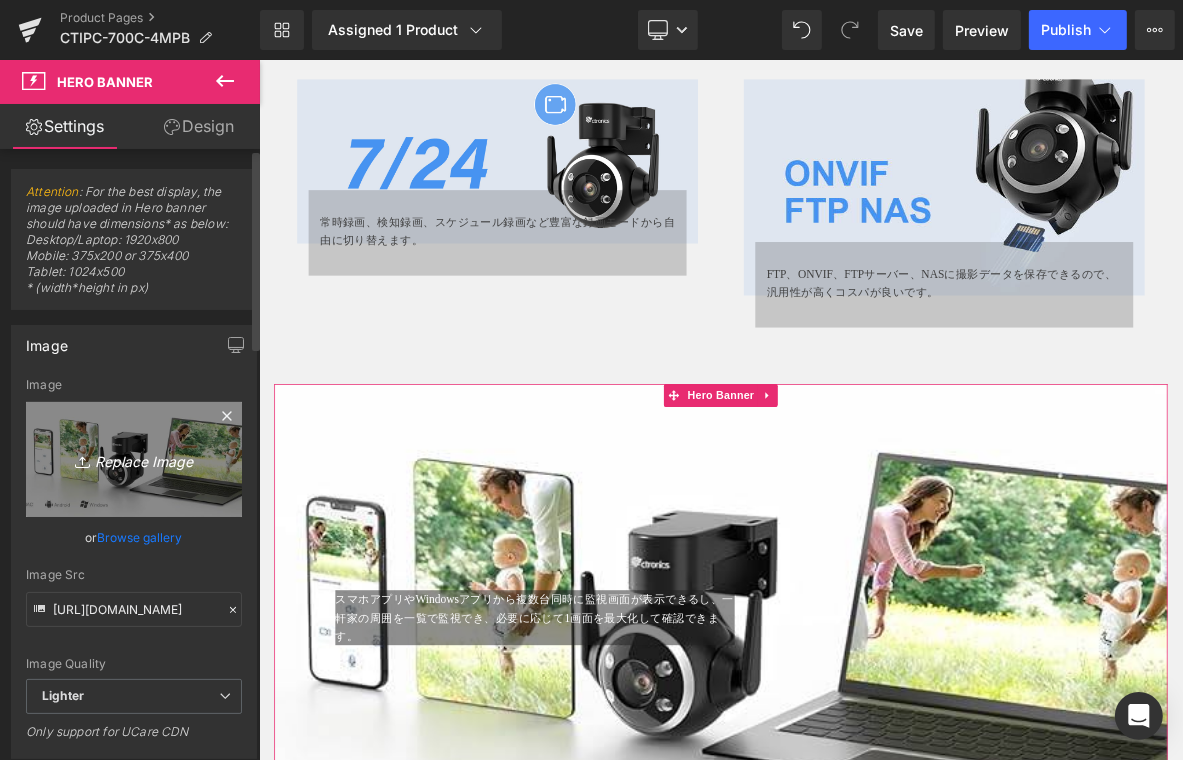 type on "C:\fakepath\13.jpg" 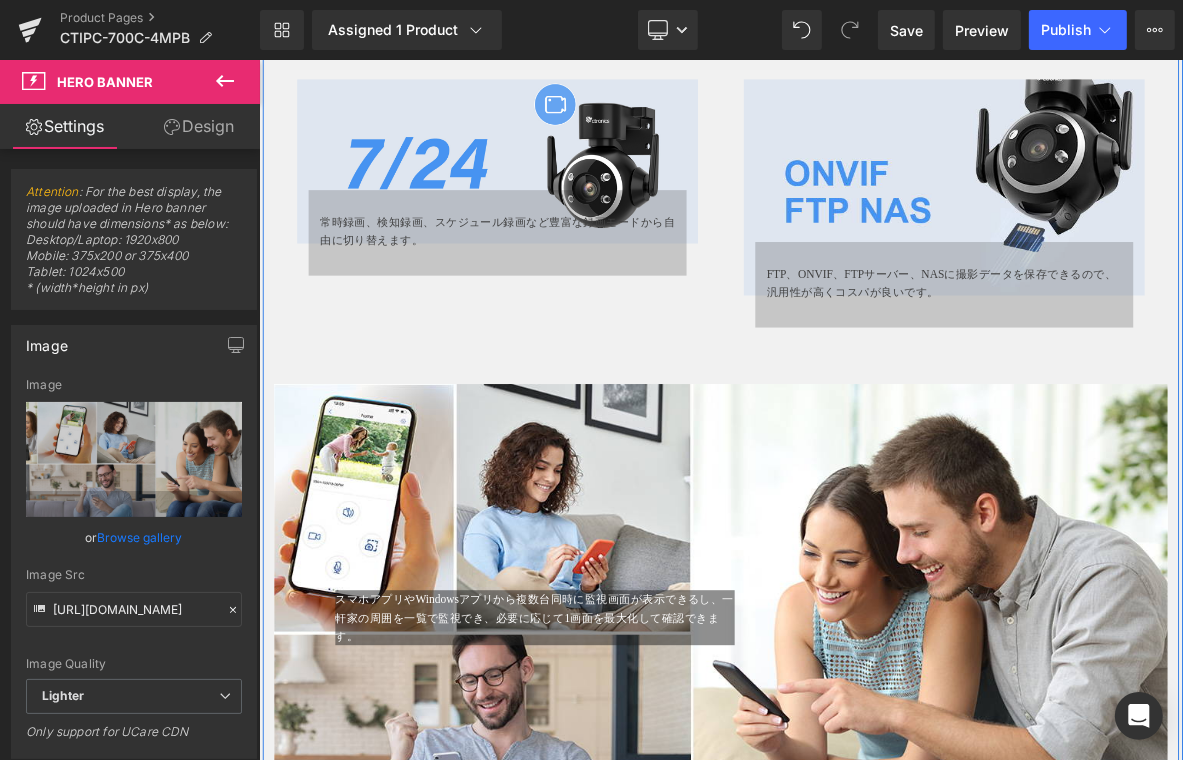 click on "Image         Image         最適なバランス：2.5K 4MP Heading         多くの機種は普通に200万画素を超えたら区別できません。500万画素カメラは一般的にライブ映像ではなく、保存した録画をHDディスプレイで高画質で鑑賞するのはメリットです。 ァイルのサイズも大きく、相当量のデータ保存スペースを占めます電波が弱い場合、ノイズが多く出てザラザラした画になってしまいます。 Text Block         Row         2.4GHz/5GHz対応 Heading         5GHzは電波干渉が少ないため、安定した通信を行えます。通信速度が高速で、処理が早くなります。 2.4GHzは障害物に強く、電波が遠くまで届くのが特徴です。 Text Block         Image         Row         Image         壁付け・天井取り付け可能 Heading         フックに固定するだけで、簡単に取り付けが可能です。 Text Block         Row         スマート暗視" at bounding box center (863, -1588) 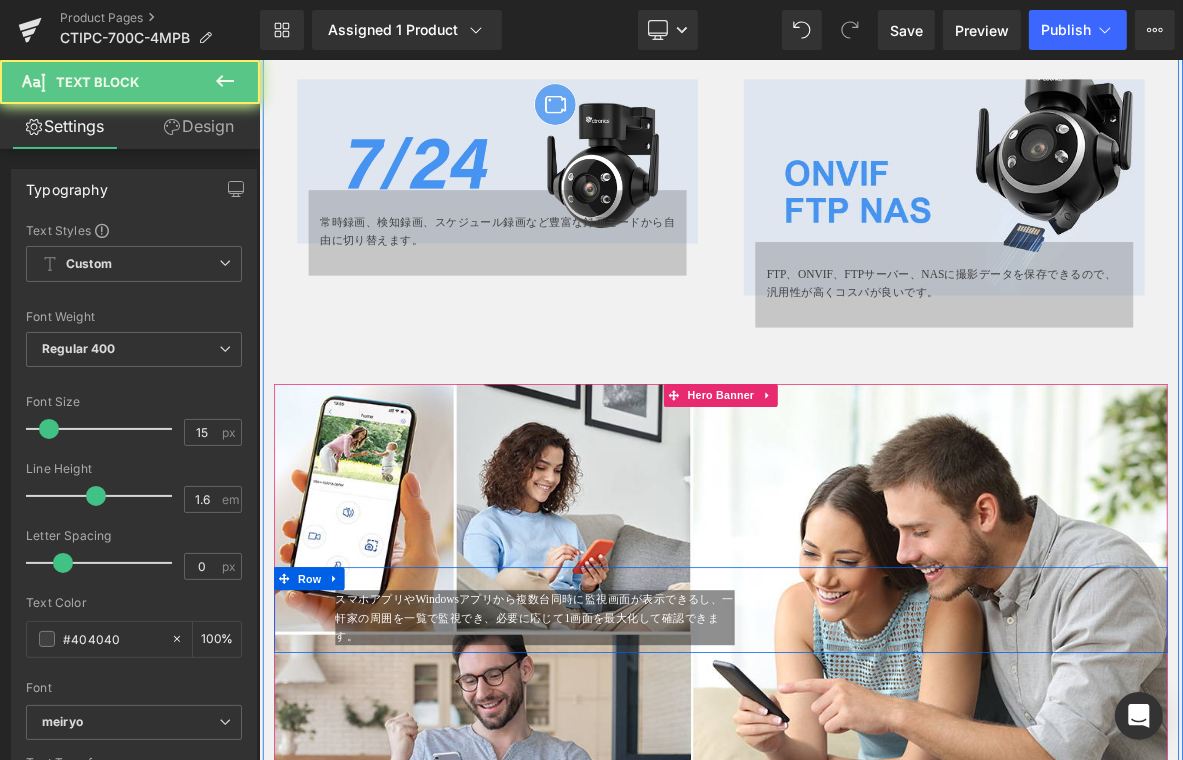 click on "スマホアプリやWindowsアプリから複数台同時に監視画面が表示できるし、一軒家の周囲を一覧で監視でき、必要に応じて1画面を最大化して確認できます。" at bounding box center [619, 790] 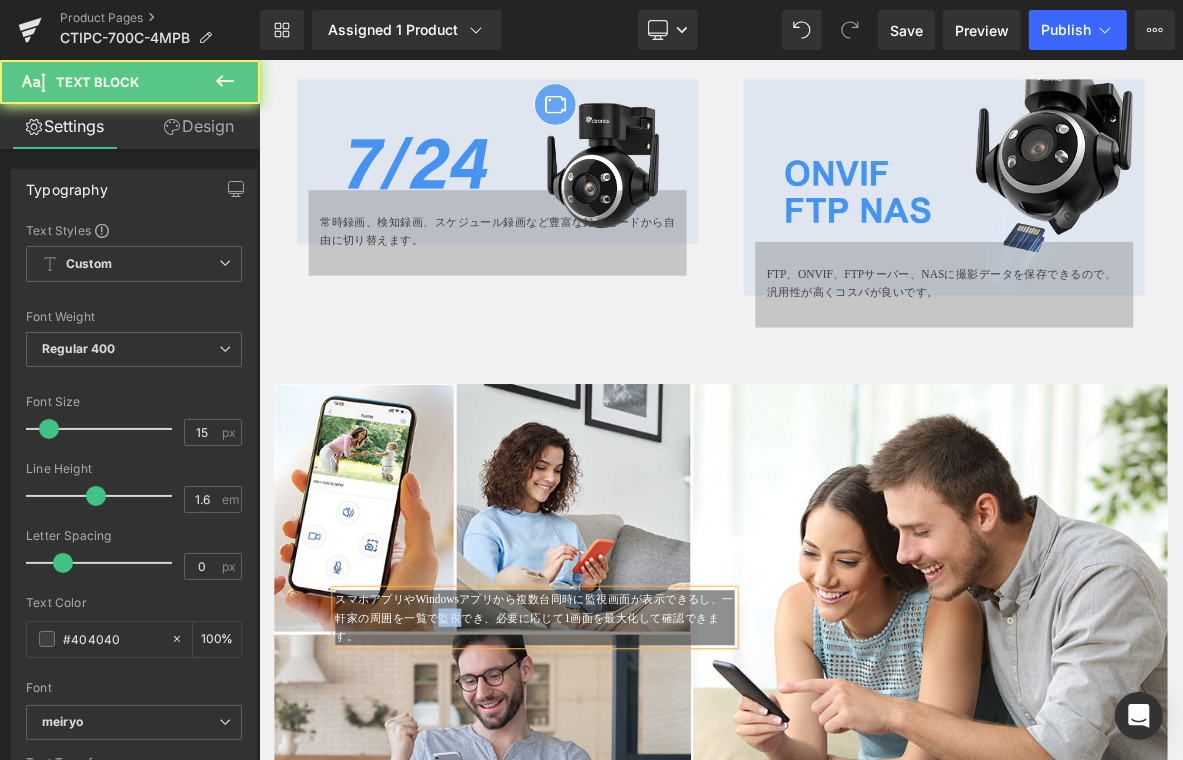 click on "スマホアプリやWindowsアプリから複数台同時に監視画面が表示できるし、一軒家の周囲を一覧で監視でき、必要に応じて1画面を最大化して確認できます。" at bounding box center (619, 790) 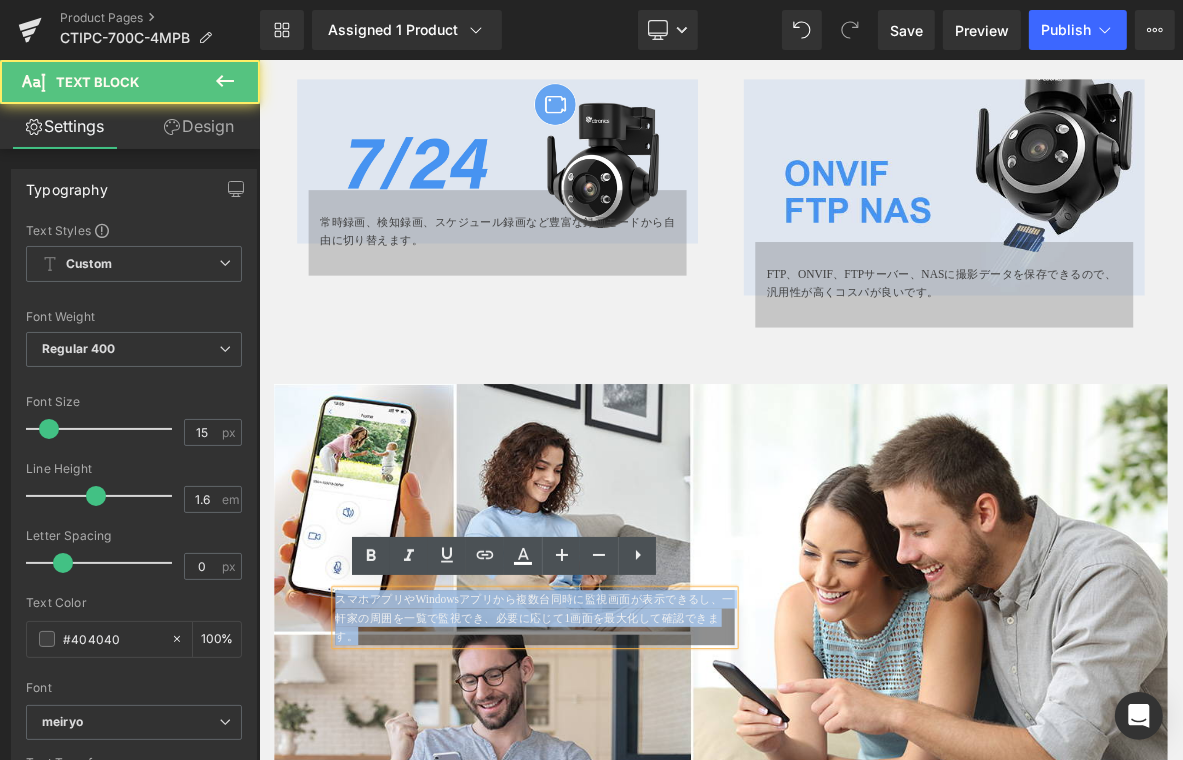 click on "スマホアプリやWindowsアプリから複数台同時に監視画面が表示できるし、一軒家の周囲を一覧で監視でき、必要に応じて1画面を最大化して確認できます。" at bounding box center (619, 790) 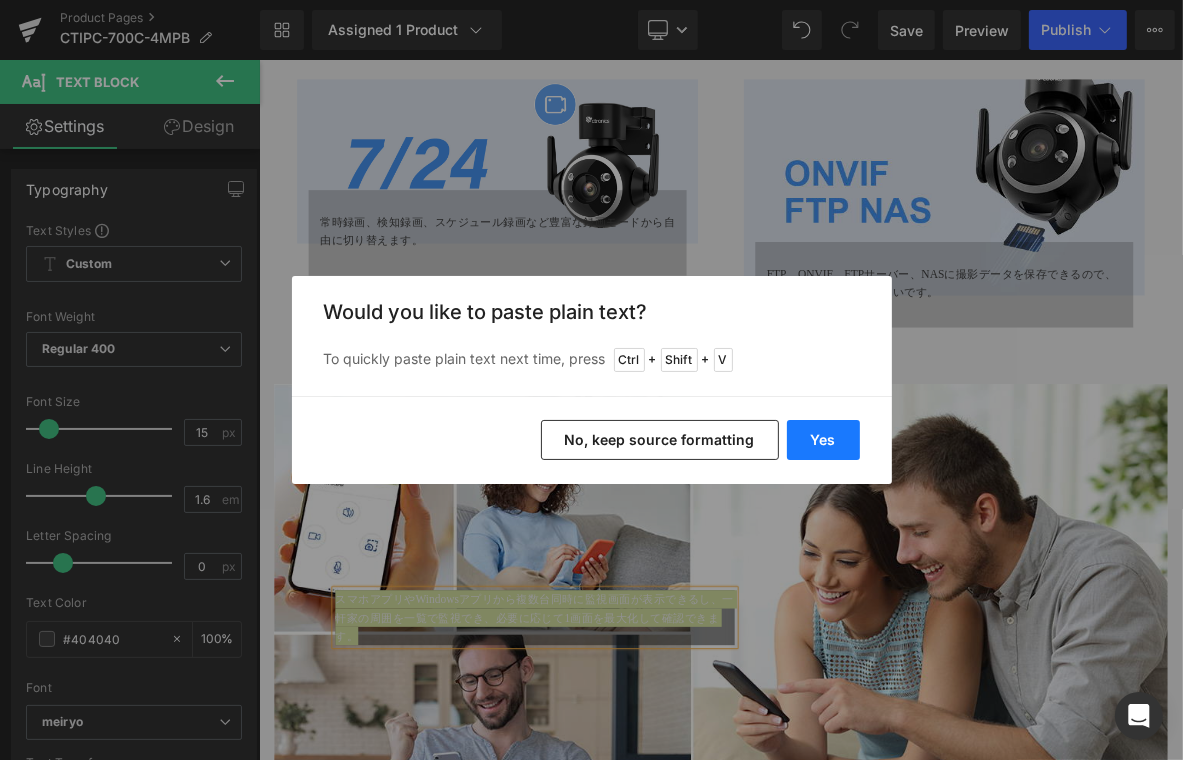 click on "Yes" at bounding box center (823, 440) 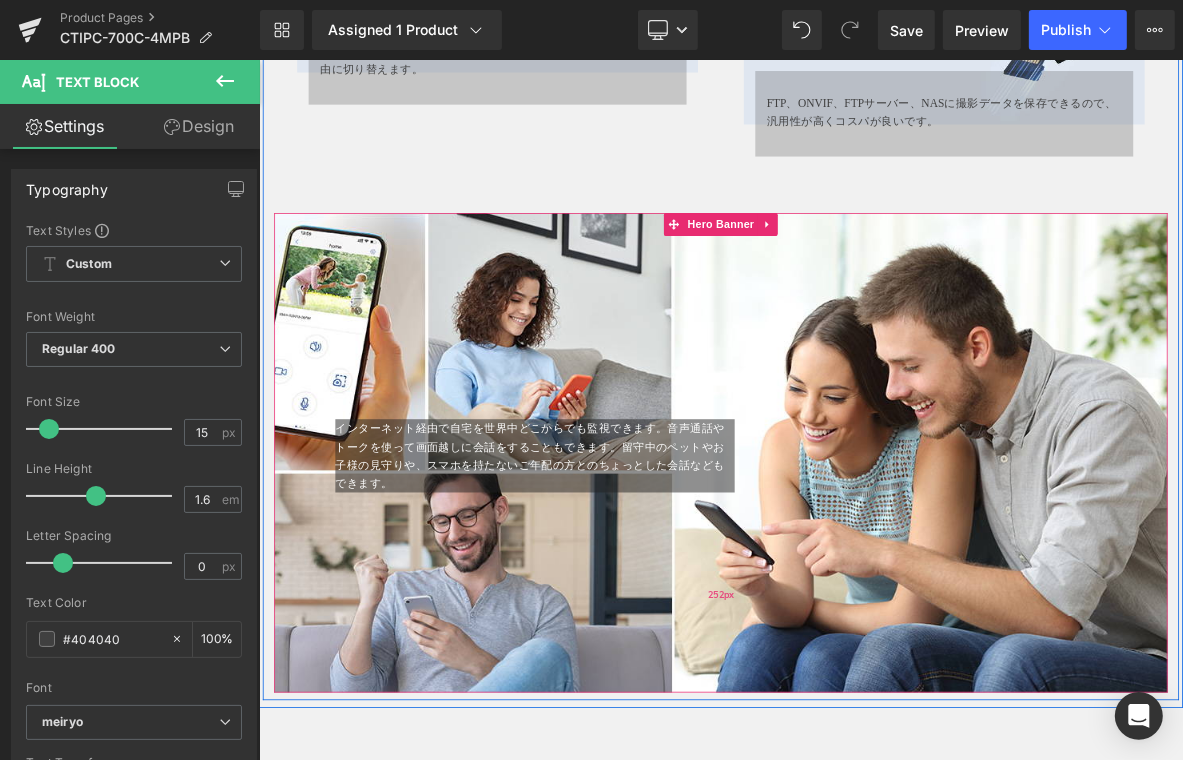 scroll, scrollTop: 5717, scrollLeft: 0, axis: vertical 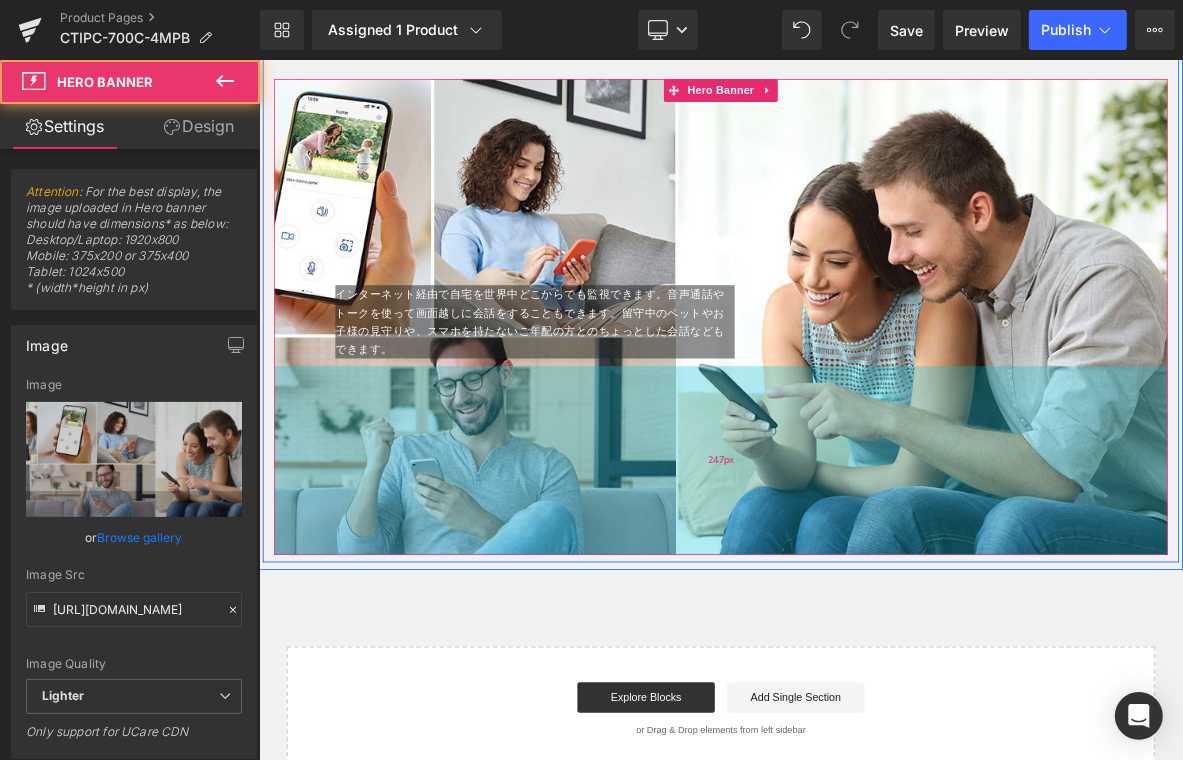 click on "247px" at bounding box center (863, 583) 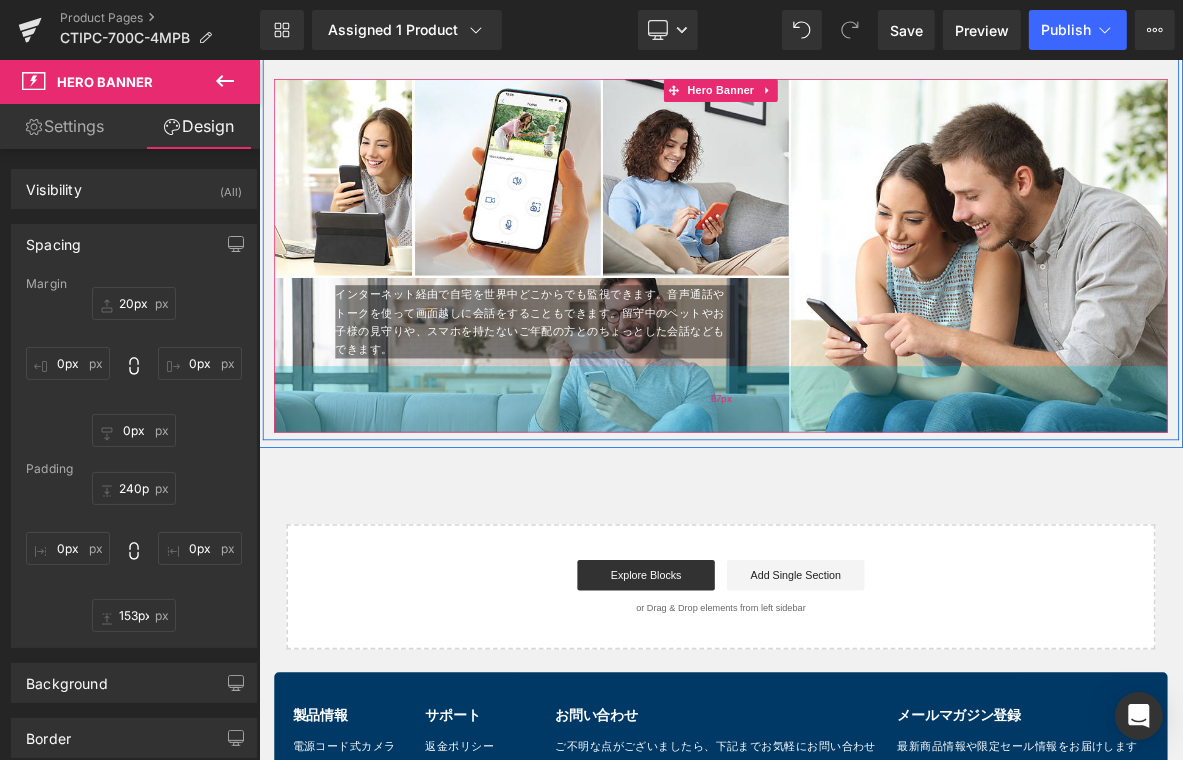 drag, startPoint x: 898, startPoint y: 679, endPoint x: 944, endPoint y: 519, distance: 166.48123 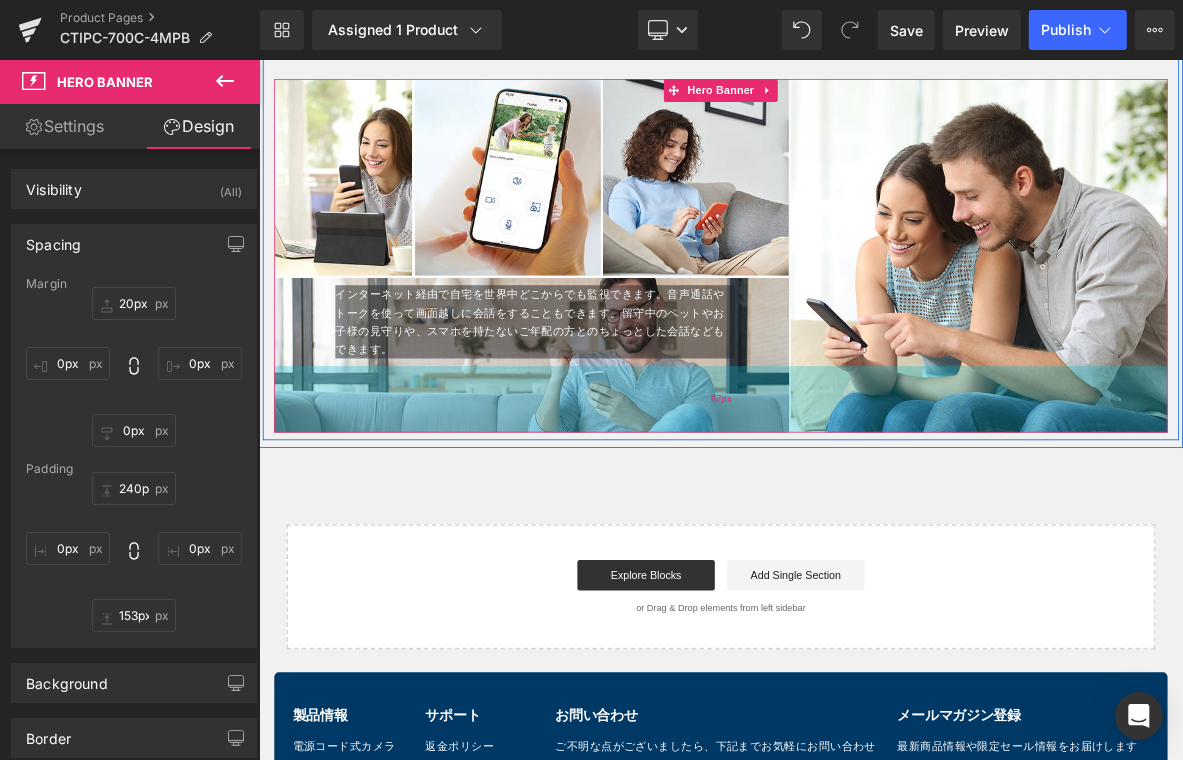click on "87px" at bounding box center [863, 503] 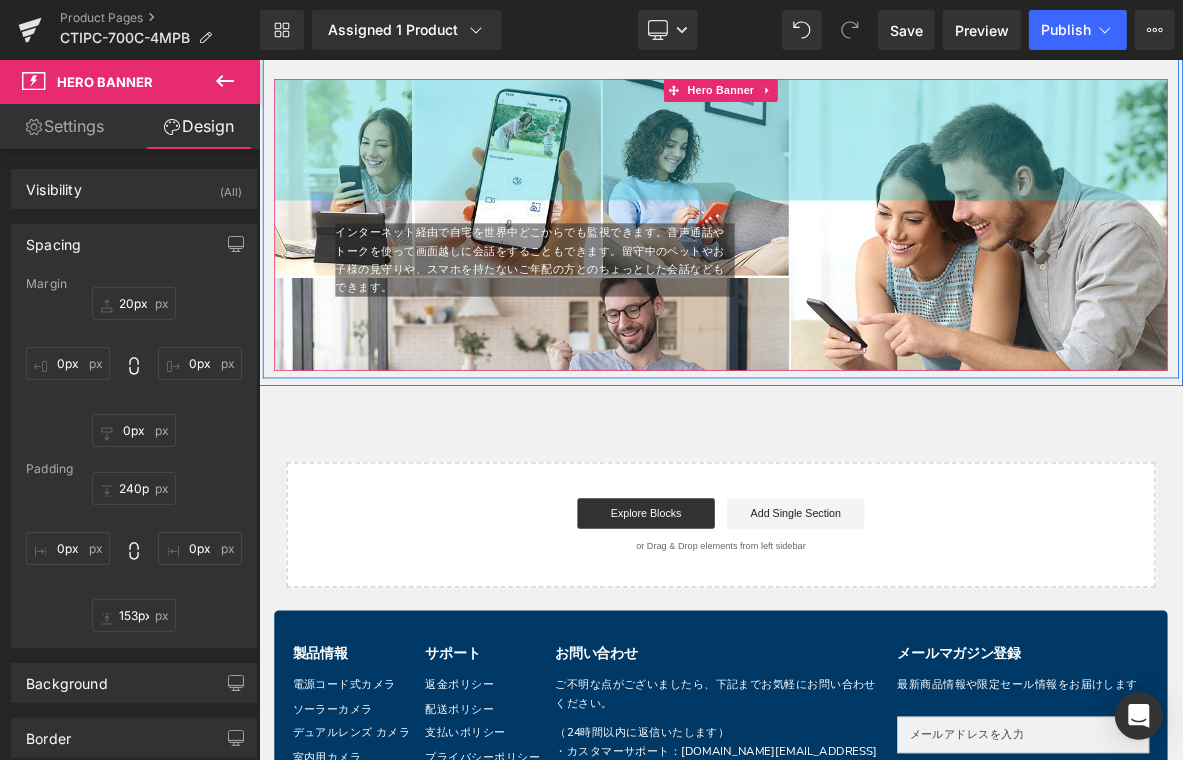 drag, startPoint x: 963, startPoint y: 153, endPoint x: 991, endPoint y: 63, distance: 94.254974 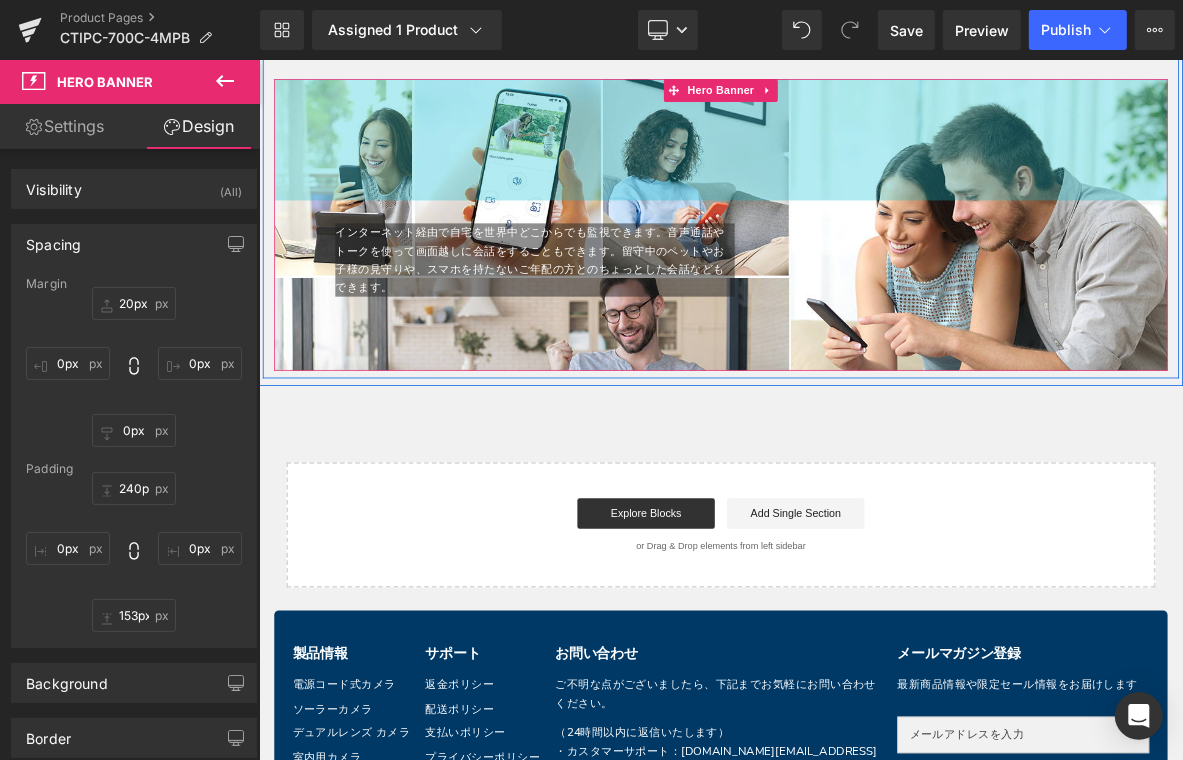 click on "Image         Image         最適なバランス：2.5K 4MP Heading         多くの機種は普通に200万画素を超えたら区別できません。500万画素カメラは一般的にライブ映像ではなく、保存した録画をHDディスプレイで高画質で鑑賞するのはメリットです。 ァイルのサイズも大きく、相当量のデータ保存スペースを占めます電波が弱い場合、ノイズが多く出てザラザラした画になってしまいます。 Text Block         Row         2.4GHz/5GHz対応 Heading         5GHzは電波干渉が少ないため、安定した通信を行えます。通信速度が高速で、処理が早くなります。 2.4GHzは障害物に強く、電波が遠くまで届くのが特徴です。 Text Block         Image         Row         Image         壁付け・天井取り付け可能 Heading         フックに固定するだけで、簡単に取り付けが可能です。 Text Block         Row         スマート暗視" at bounding box center [863, -2099] 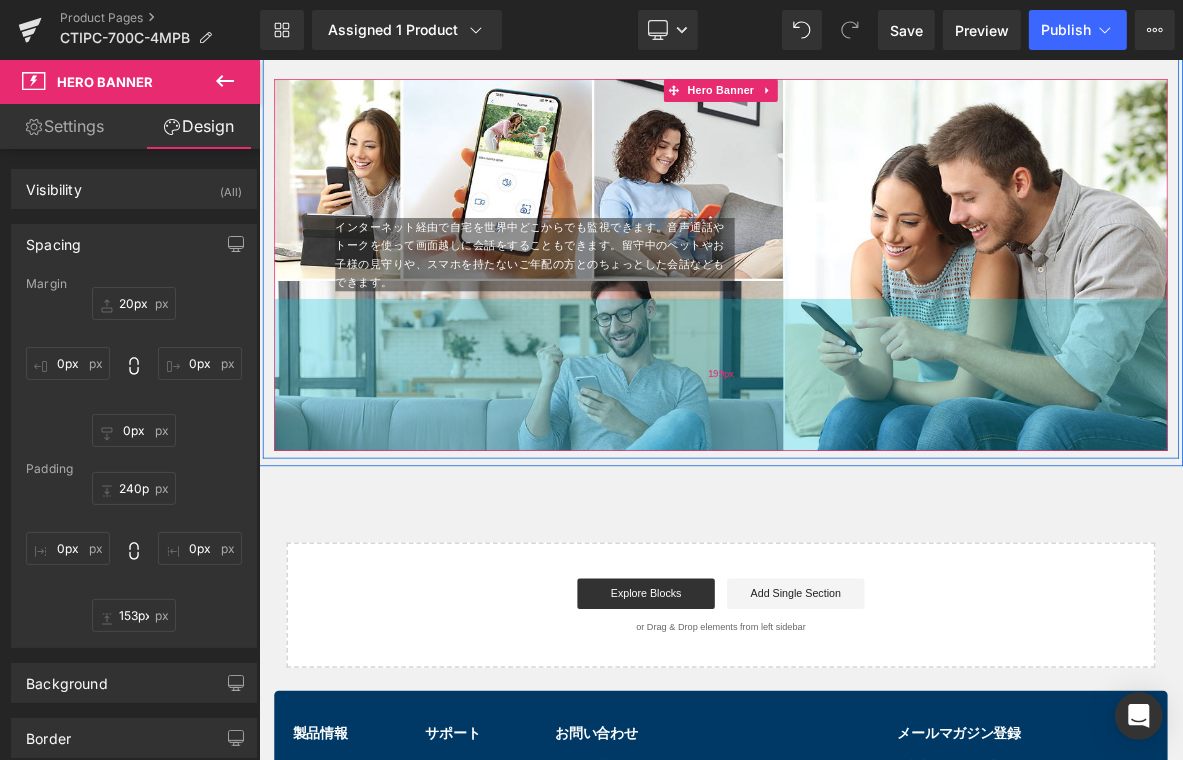 drag, startPoint x: 943, startPoint y: 431, endPoint x: 957, endPoint y: 543, distance: 112.871605 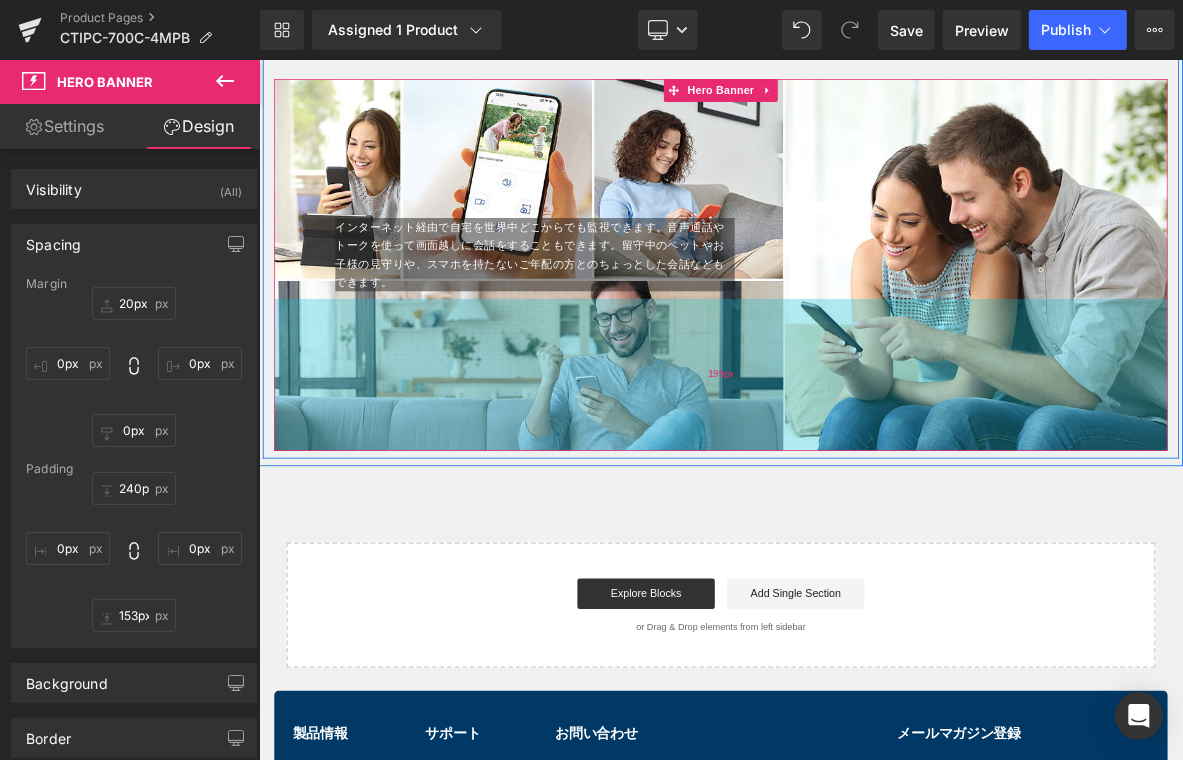 click on "199px" at bounding box center (863, 471) 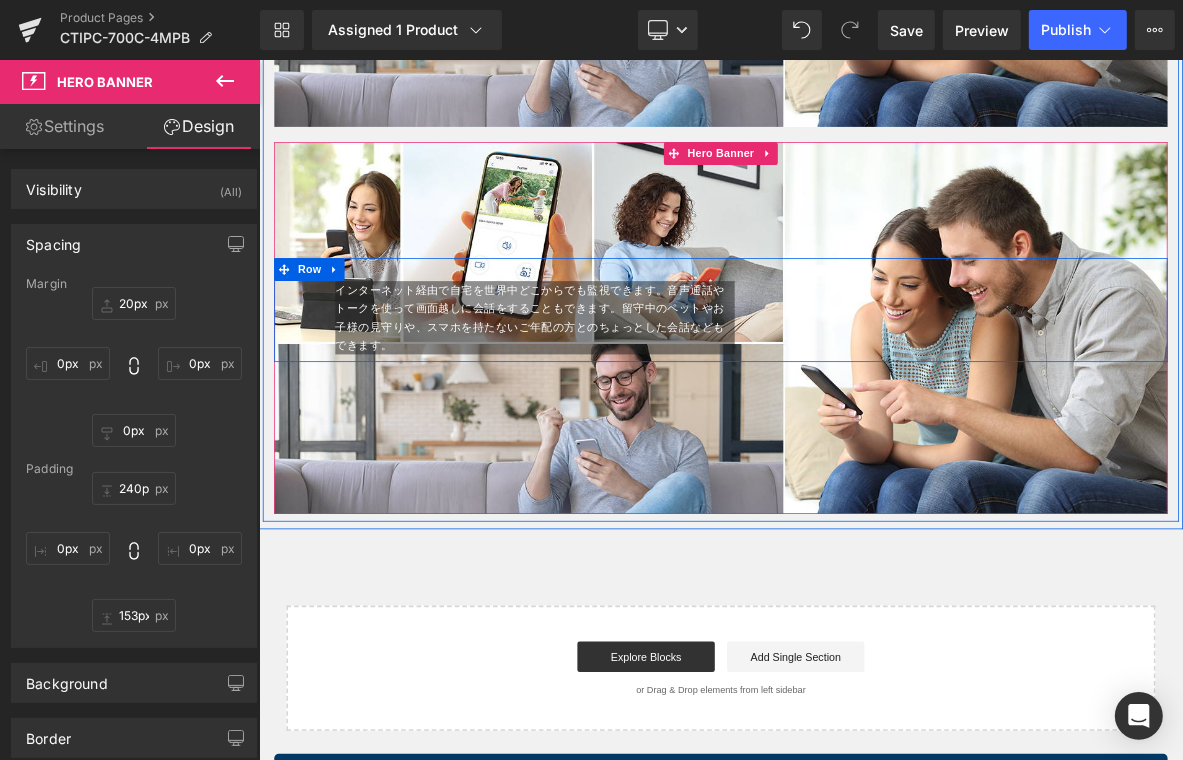 click on "インターネット経由で自宅を世界中どこからでも監視できます。音声通話やトークを使って画面越しに会話をすることもできます。留守中のペットやお子様の見守りや、スマホを持たないご年配の方とのちょっとした会話などもできます。
Text Block
Text Block         Row" at bounding box center [863, 386] 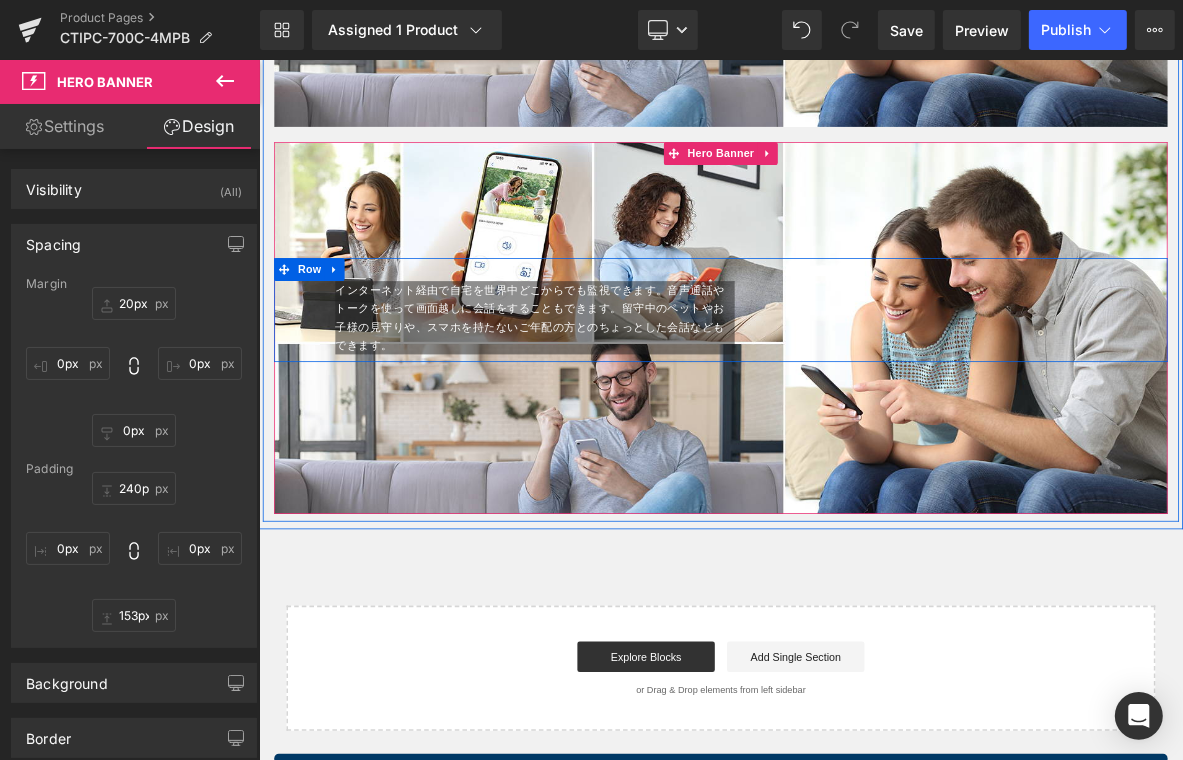 scroll, scrollTop: 6163, scrollLeft: 0, axis: vertical 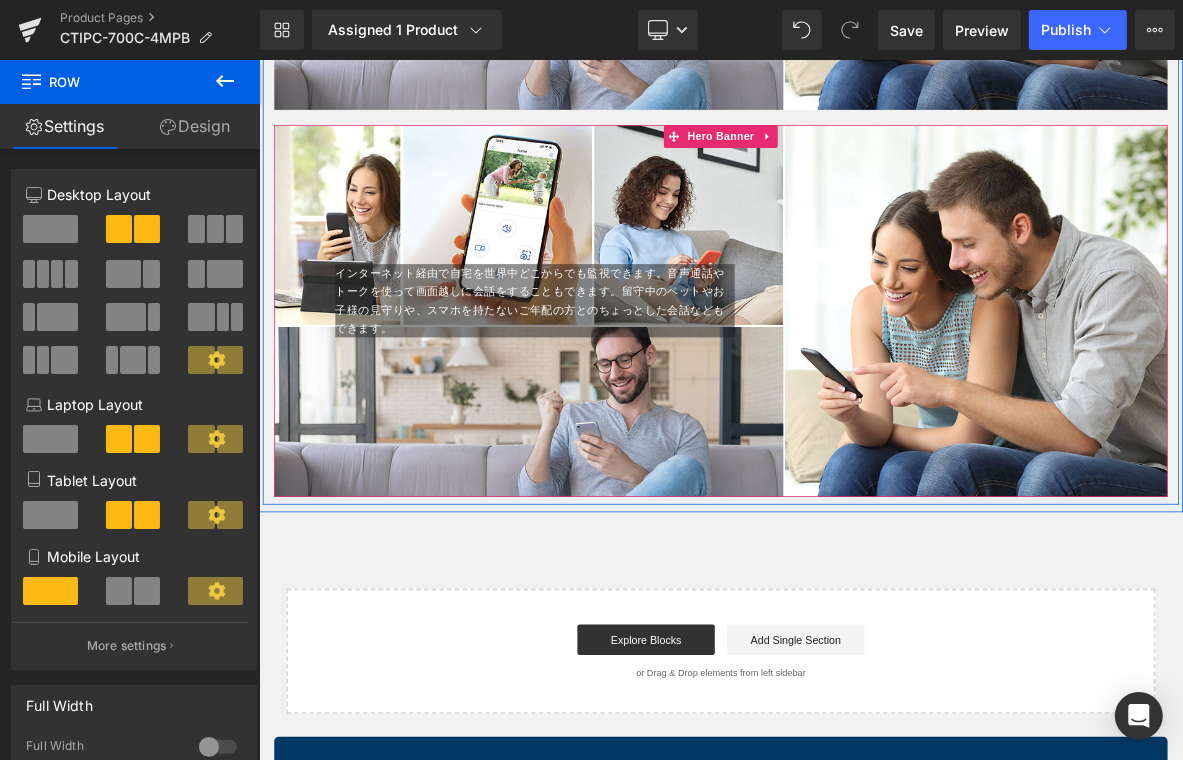 click at bounding box center [863, 388] 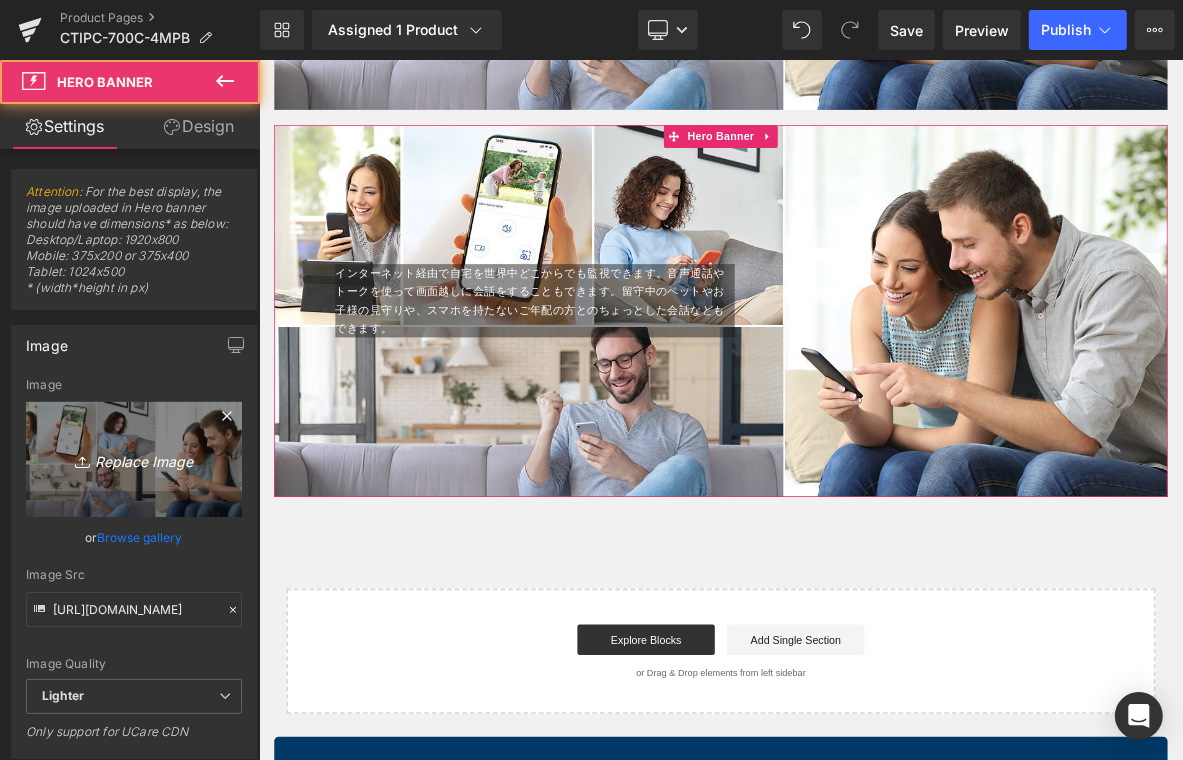 click on "Replace Image" at bounding box center [134, 459] 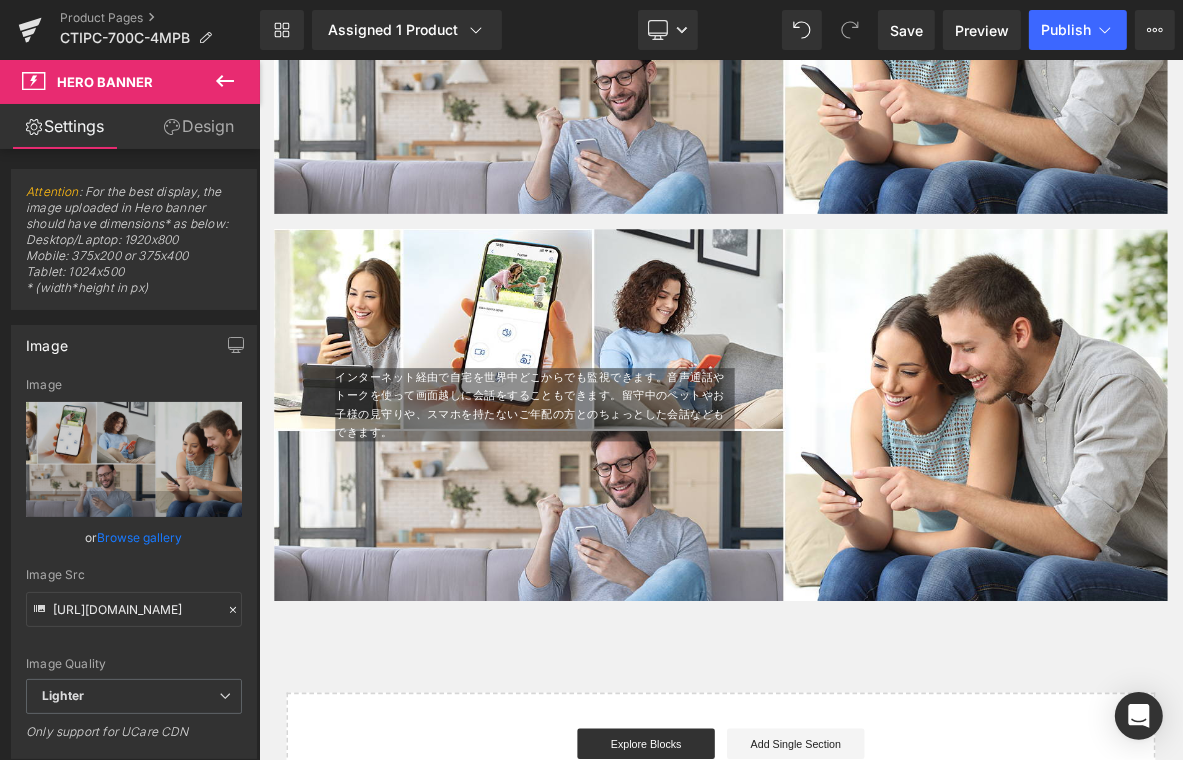 scroll, scrollTop: 6063, scrollLeft: 0, axis: vertical 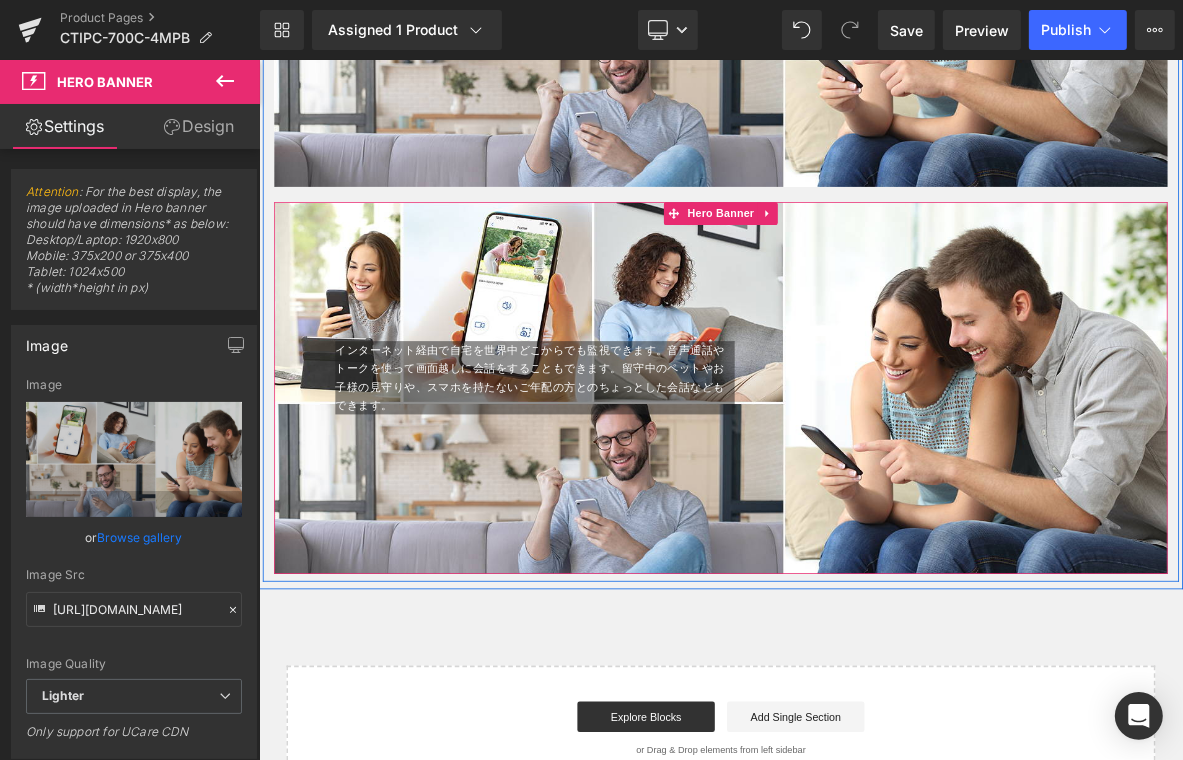 click at bounding box center (863, 488) 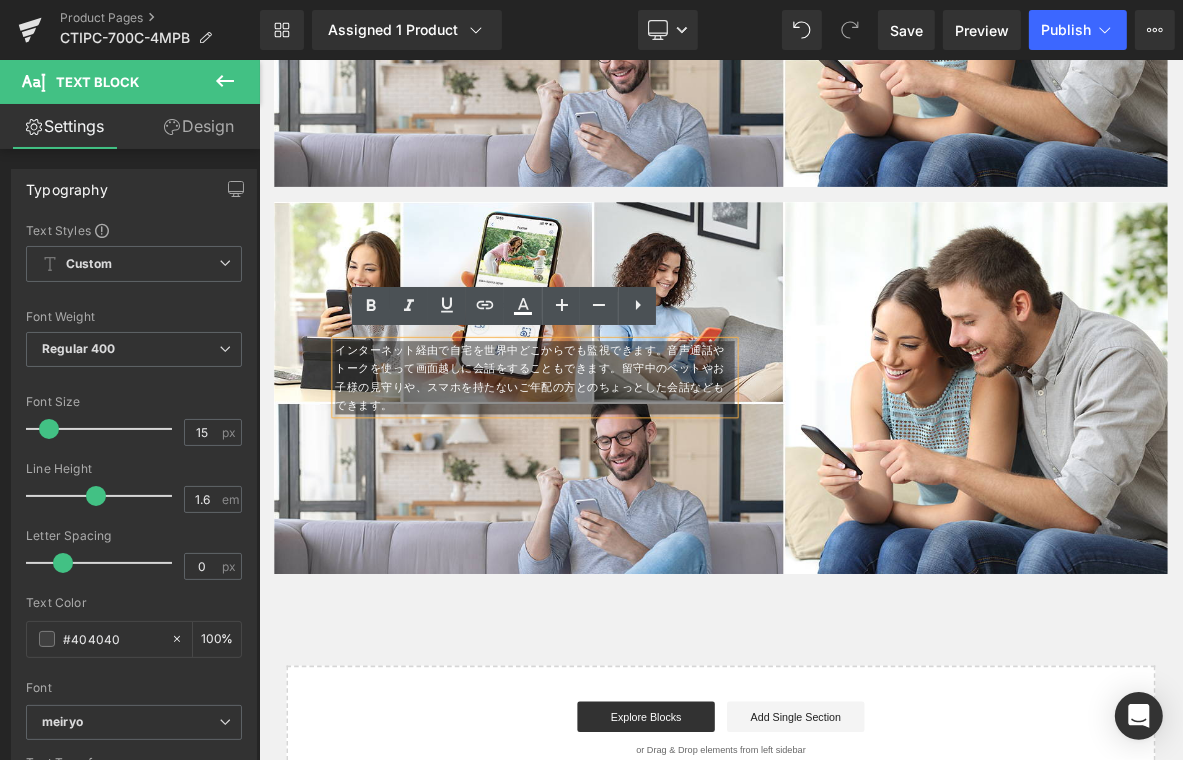 click at bounding box center [863, 488] 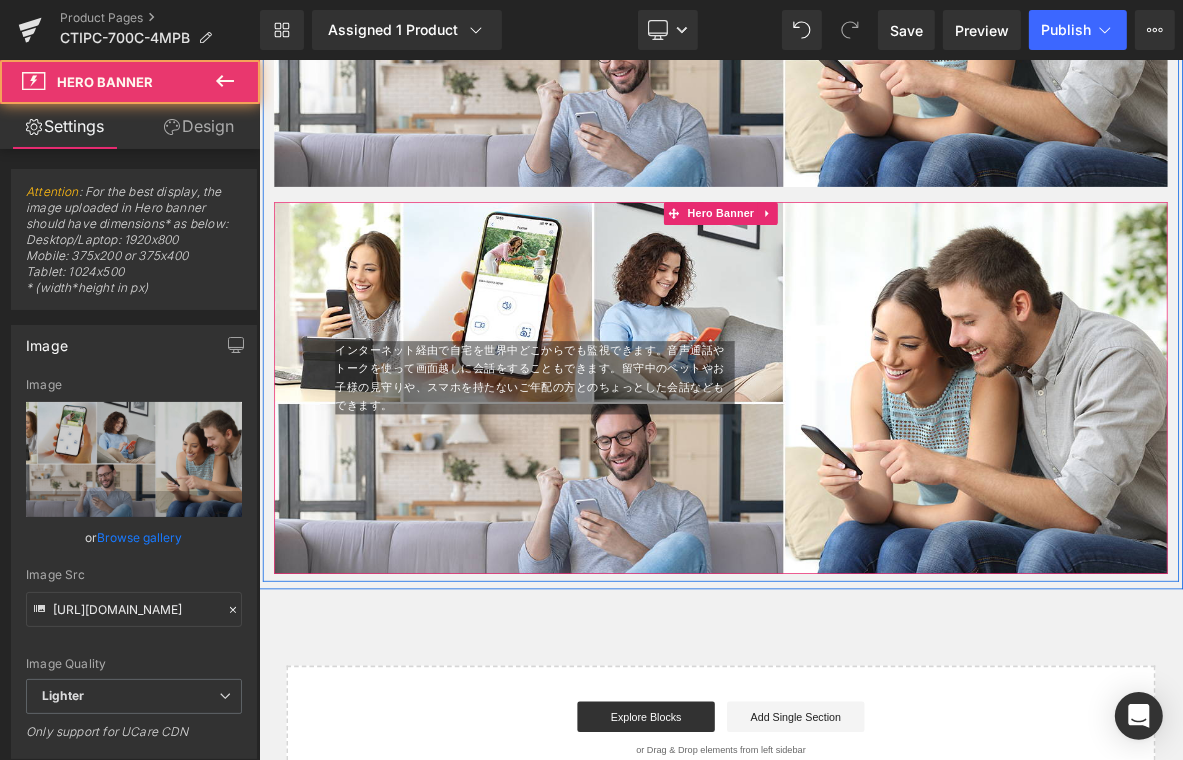 click at bounding box center [863, 488] 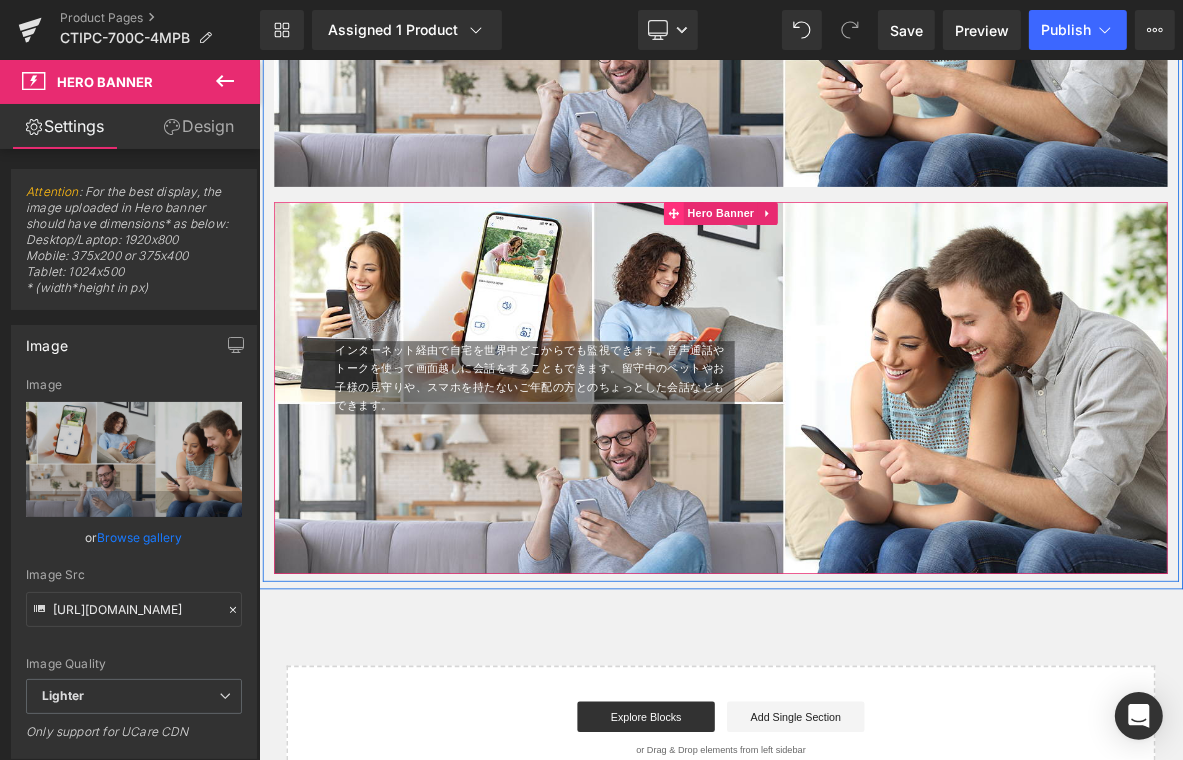 click 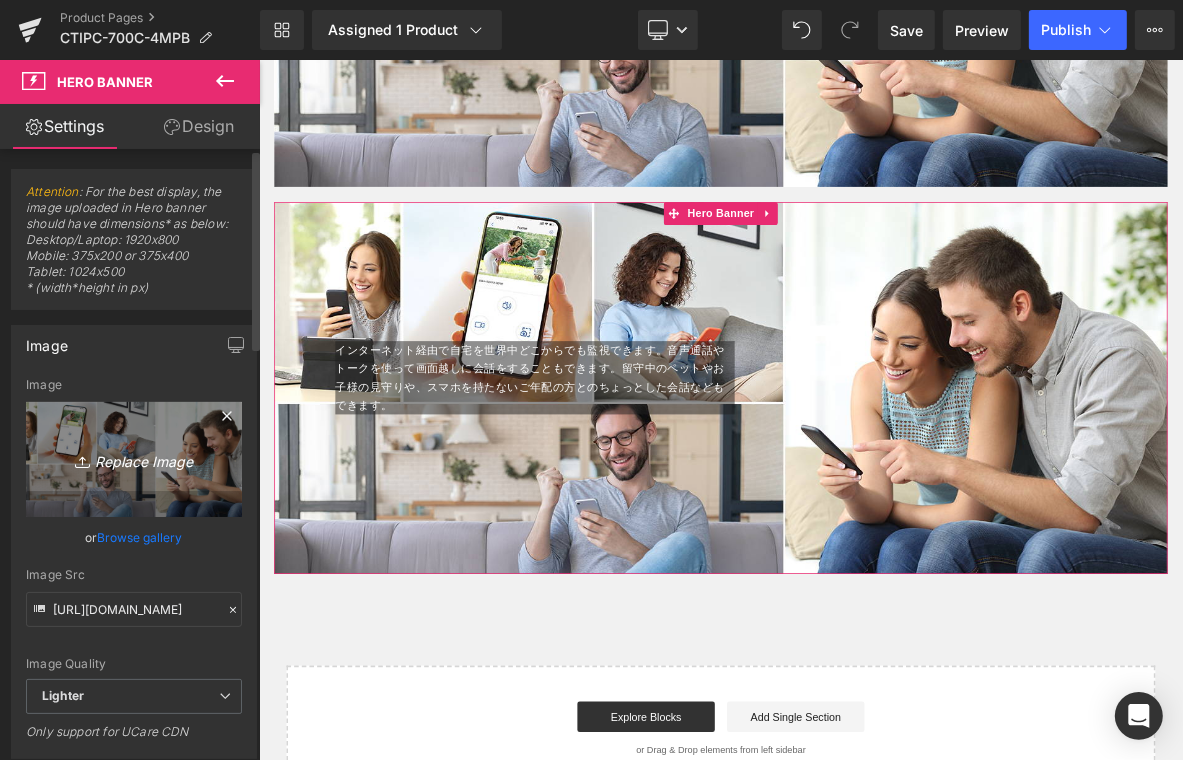 click on "Replace Image" at bounding box center (134, 459) 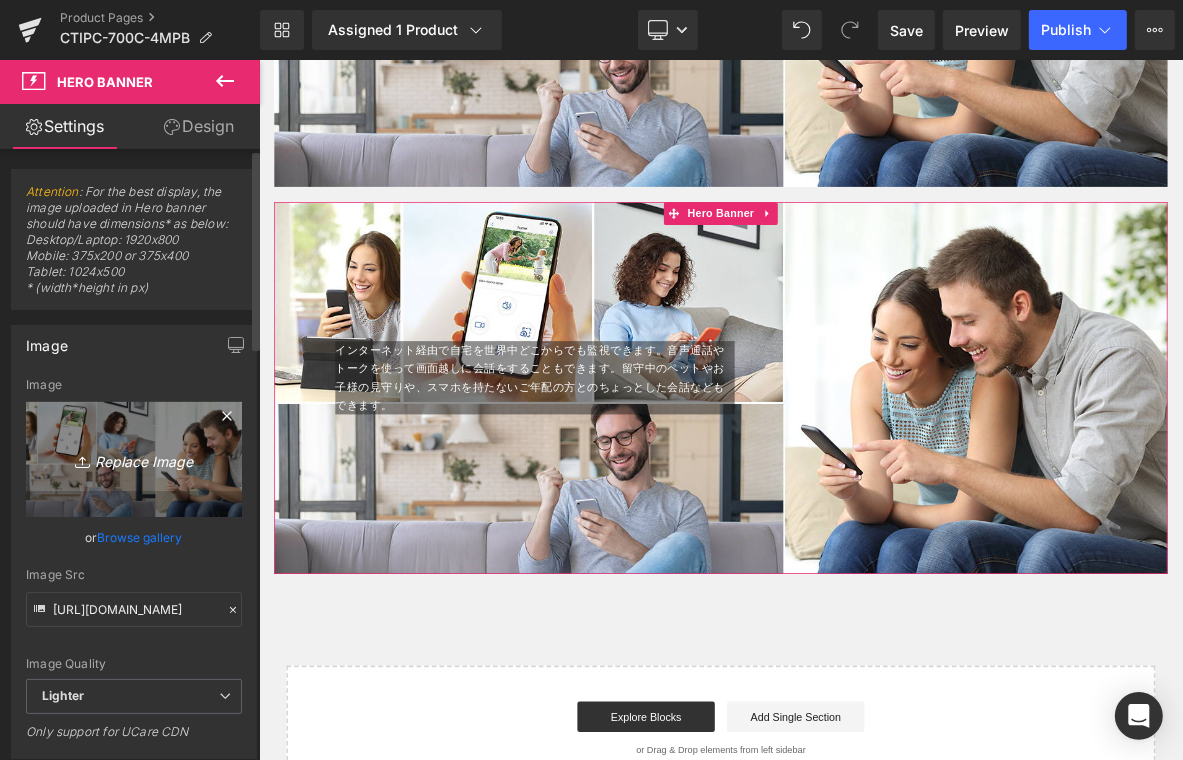 type on "C:\fakepath\14.jpg" 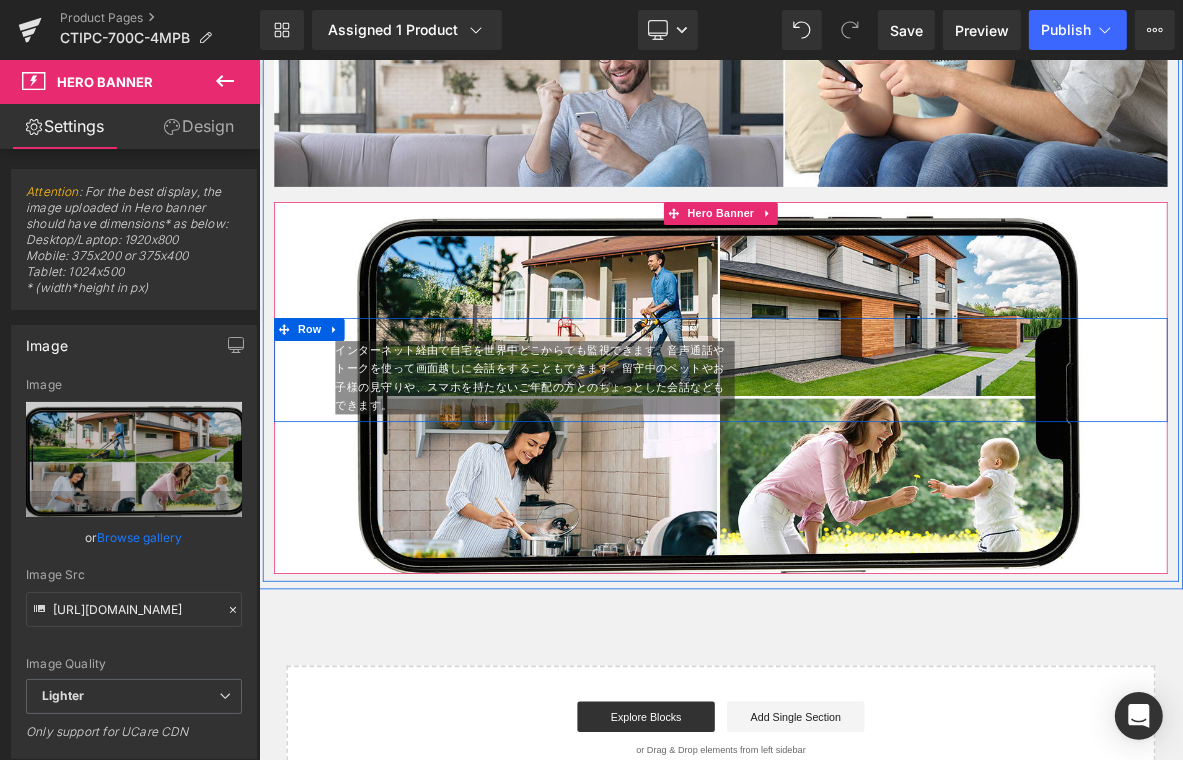 drag, startPoint x: 297, startPoint y: 448, endPoint x: 344, endPoint y: 462, distance: 49.0408 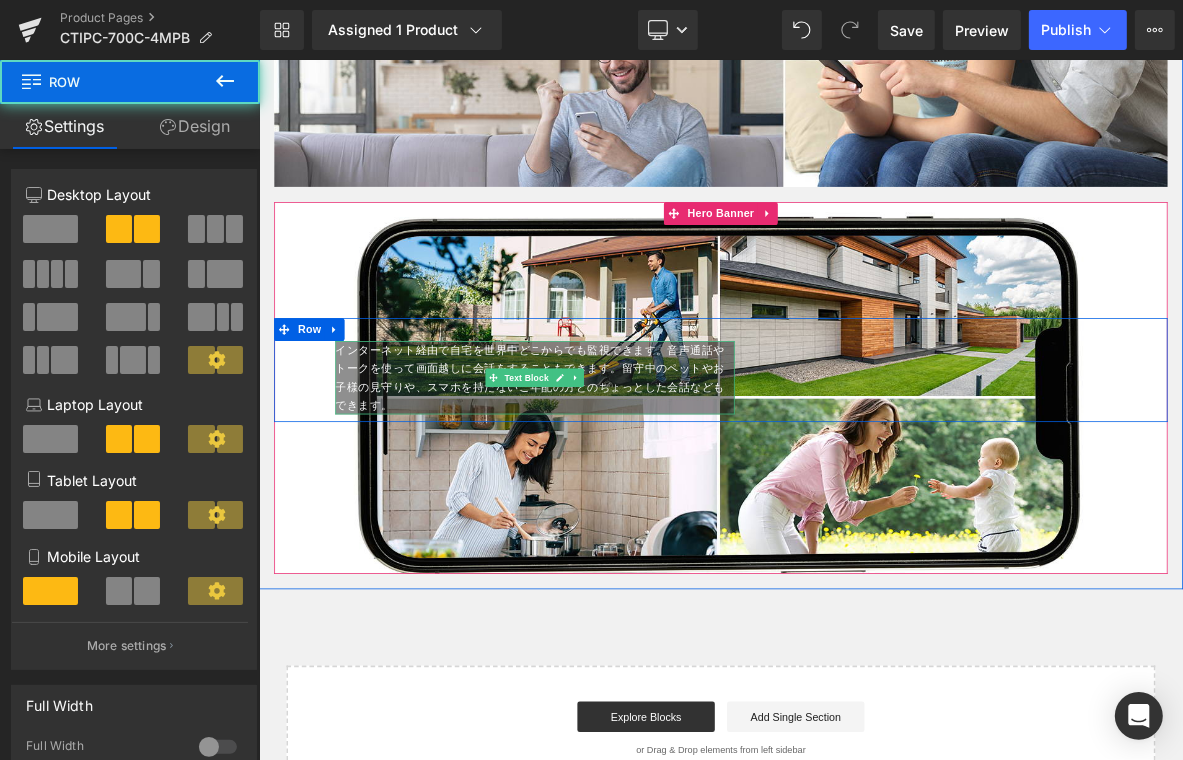 click on "インターネット経由で自宅を世界中どこからでも監視できます。音声通話やトークを使って画面越しに会話をすることもできます。留守中のペットやお子様の見守りや、スマホを持たないご年配の方とのちょっとした会話などもできます。" at bounding box center [613, 475] 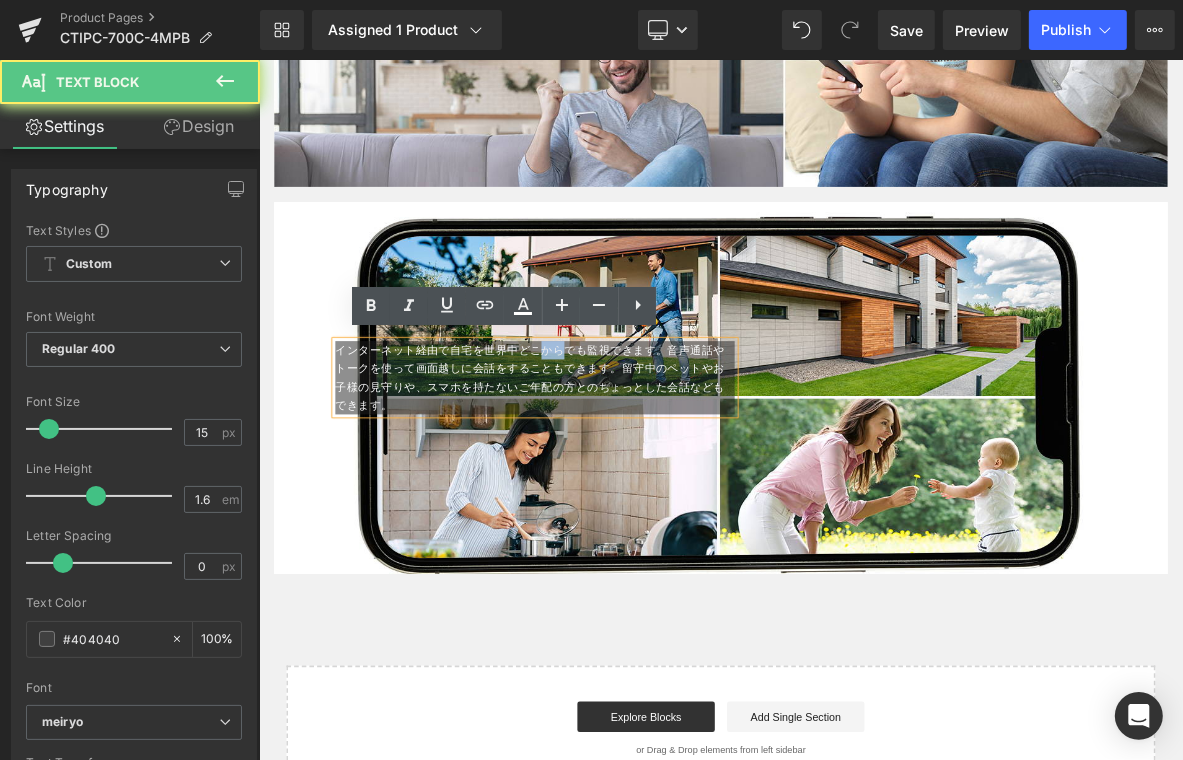 click on "インターネット経由で自宅を世界中どこからでも監視できます。音声通話やトークを使って画面越しに会話をすることもできます。留守中のペットやお子様の見守りや、スマホを持たないご年配の方とのちょっとした会話などもできます。" at bounding box center [613, 475] 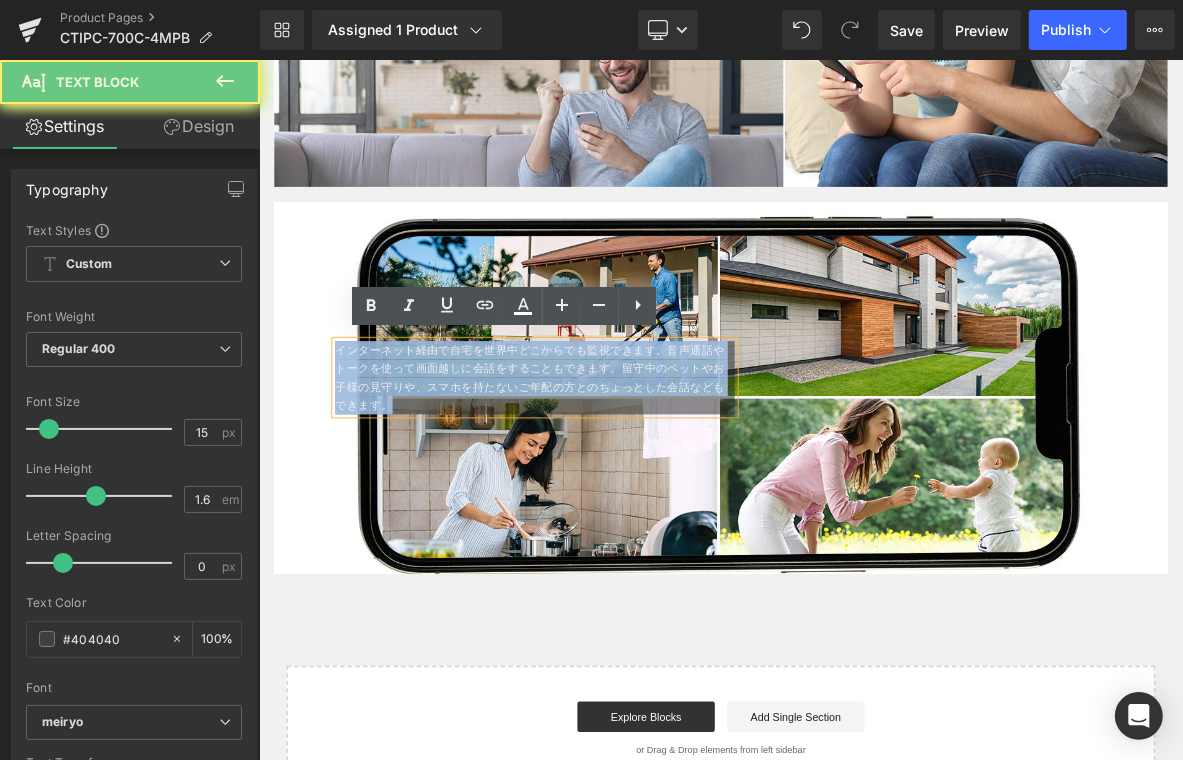 click on "インターネット経由で自宅を世界中どこからでも監視できます。音声通話やトークを使って画面越しに会話をすることもできます。留守中のペットやお子様の見守りや、スマホを持たないご年配の方とのちょっとした会話などもできます。" at bounding box center (613, 475) 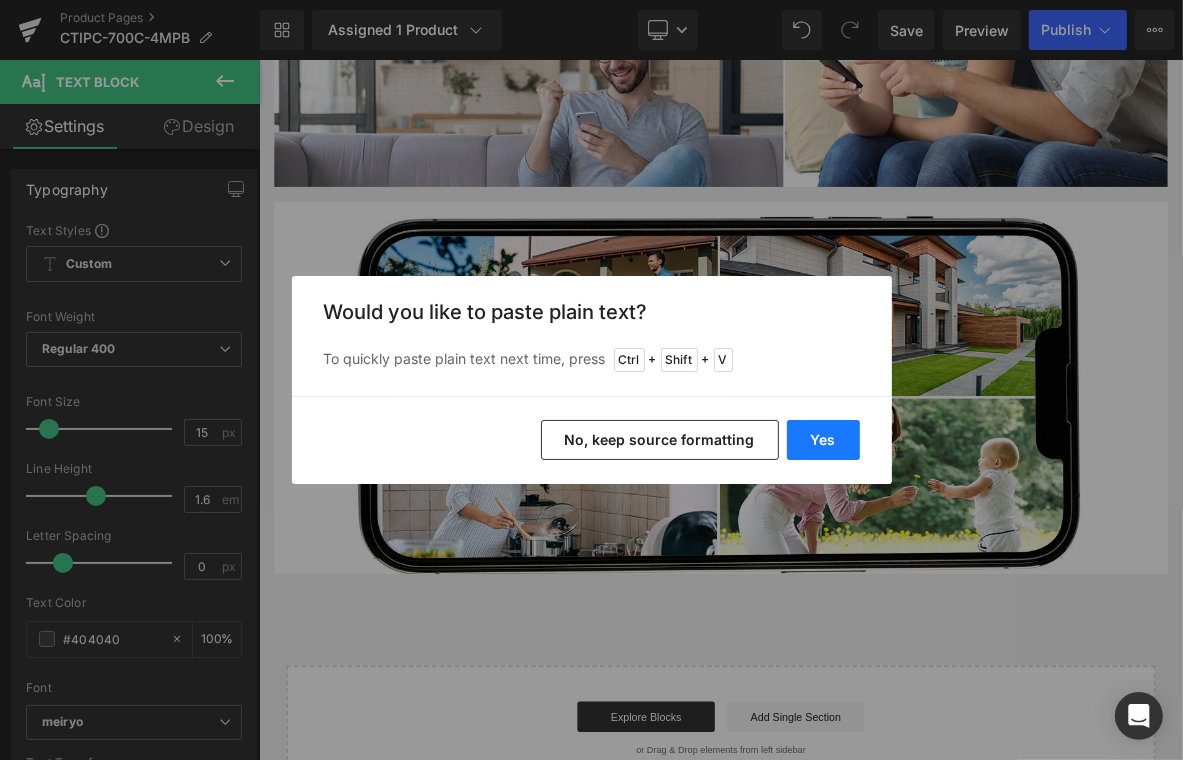 click on "Yes" at bounding box center (823, 440) 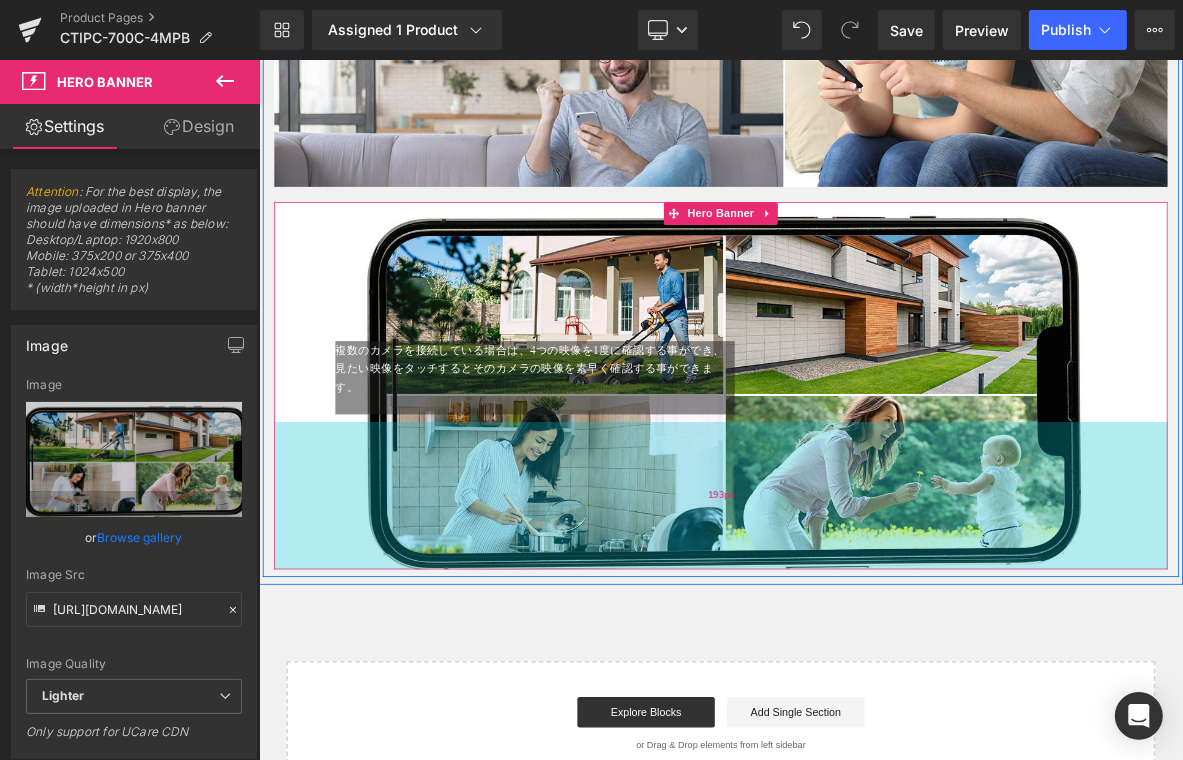 click on "193px" at bounding box center [863, 629] 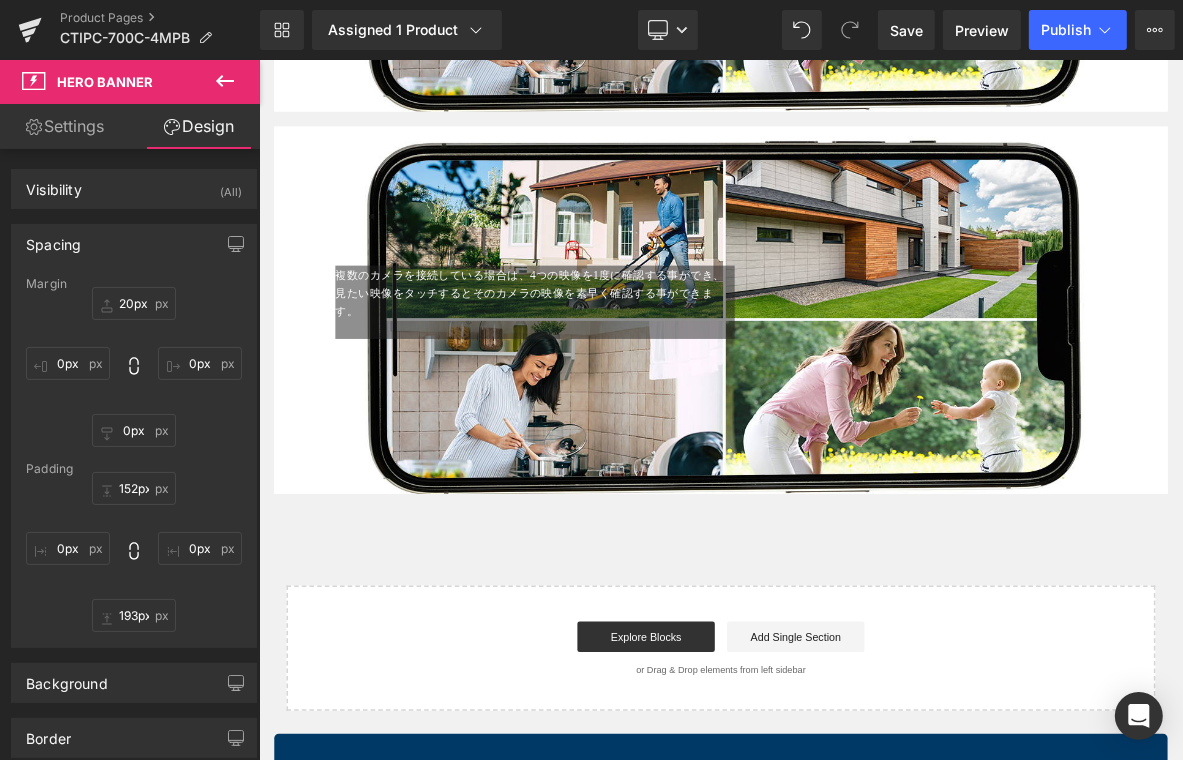 click at bounding box center [863, 386] 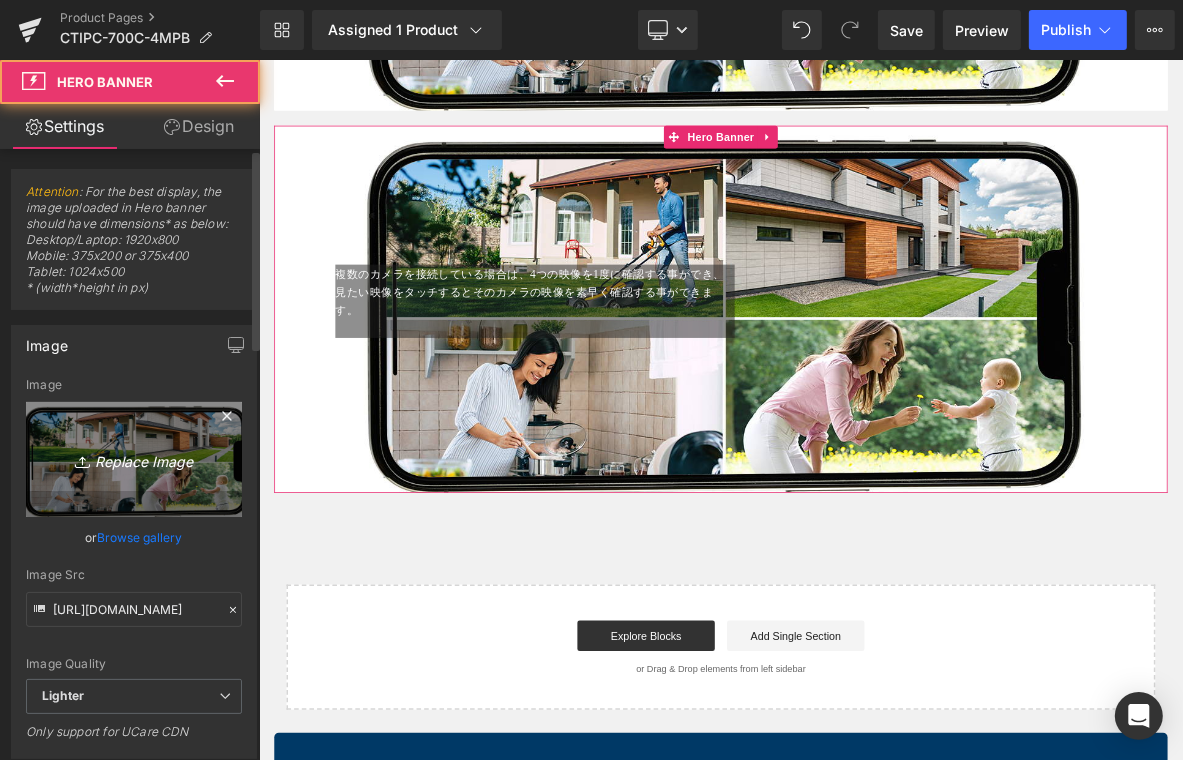 click on "Replace Image" at bounding box center (134, 459) 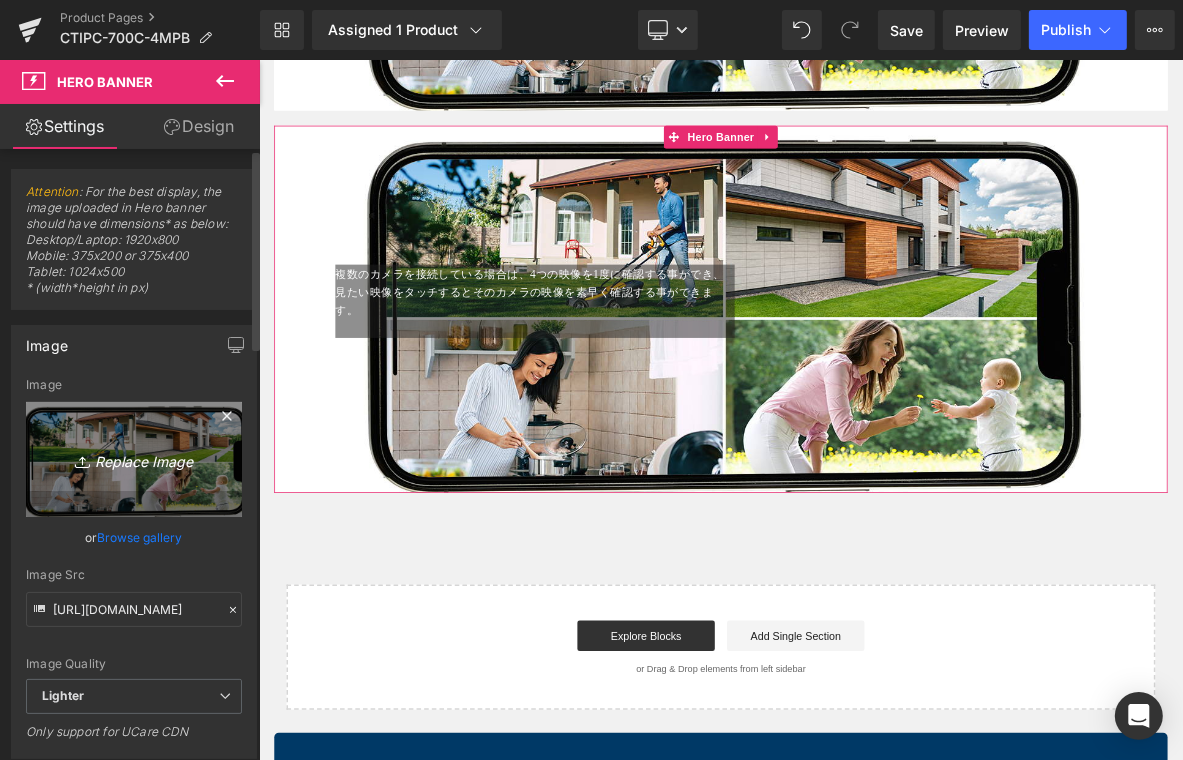 type on "C:\fakepath\15.jpg" 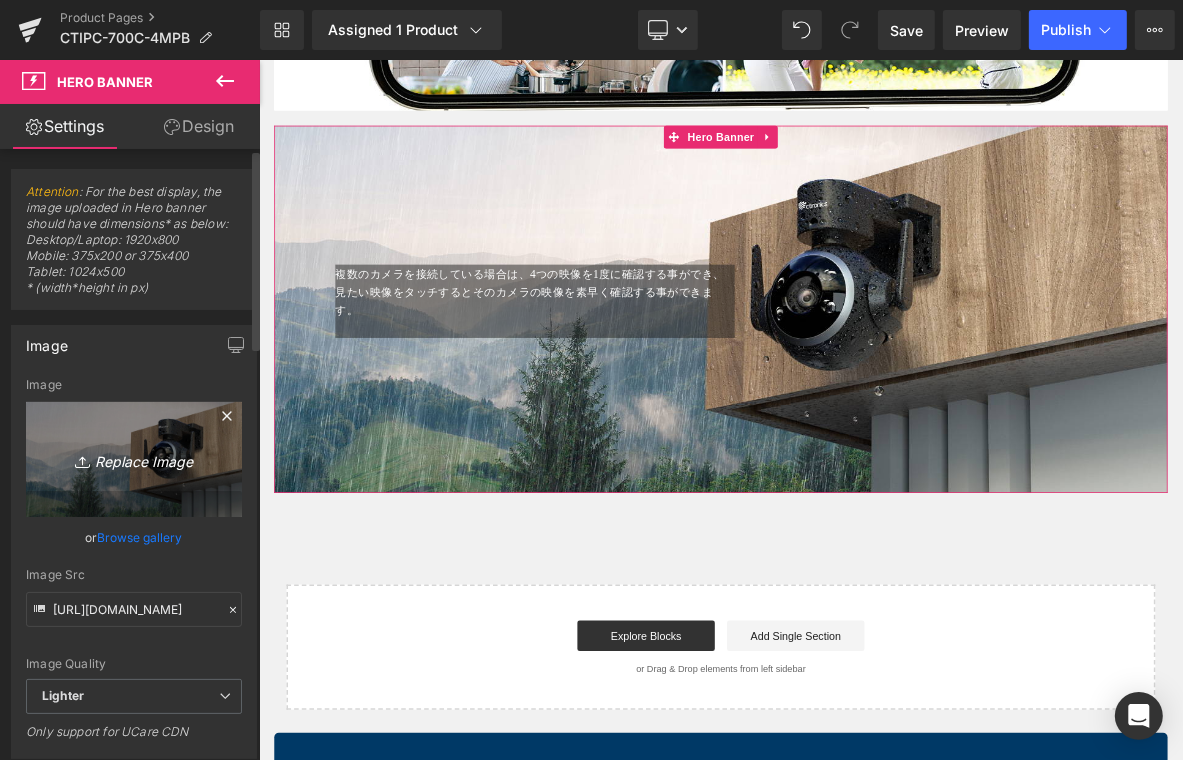 click on "Replace Image" at bounding box center (134, 459) 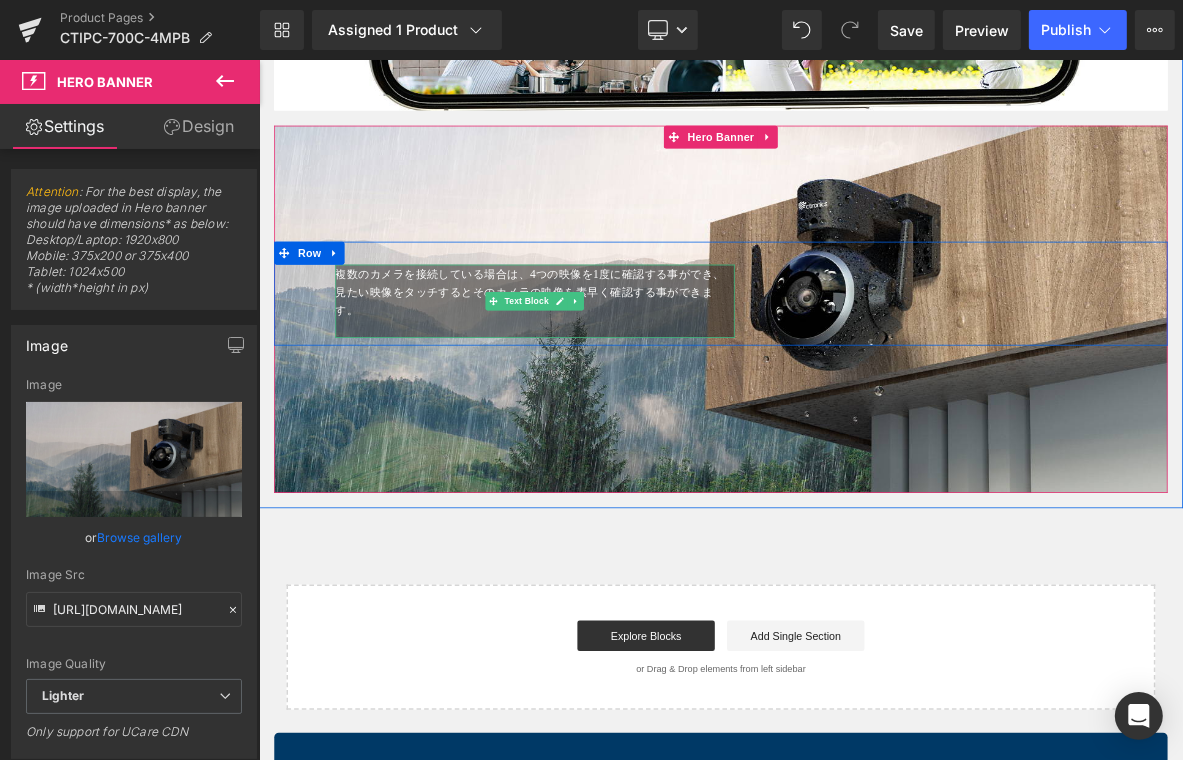 click on "複数のカメラを接続している場合は、4つの映像を1度に確認する事ができ、見たい映像をタッチするとそのカメラの映像を素早く確認する事ができます。" at bounding box center (613, 363) 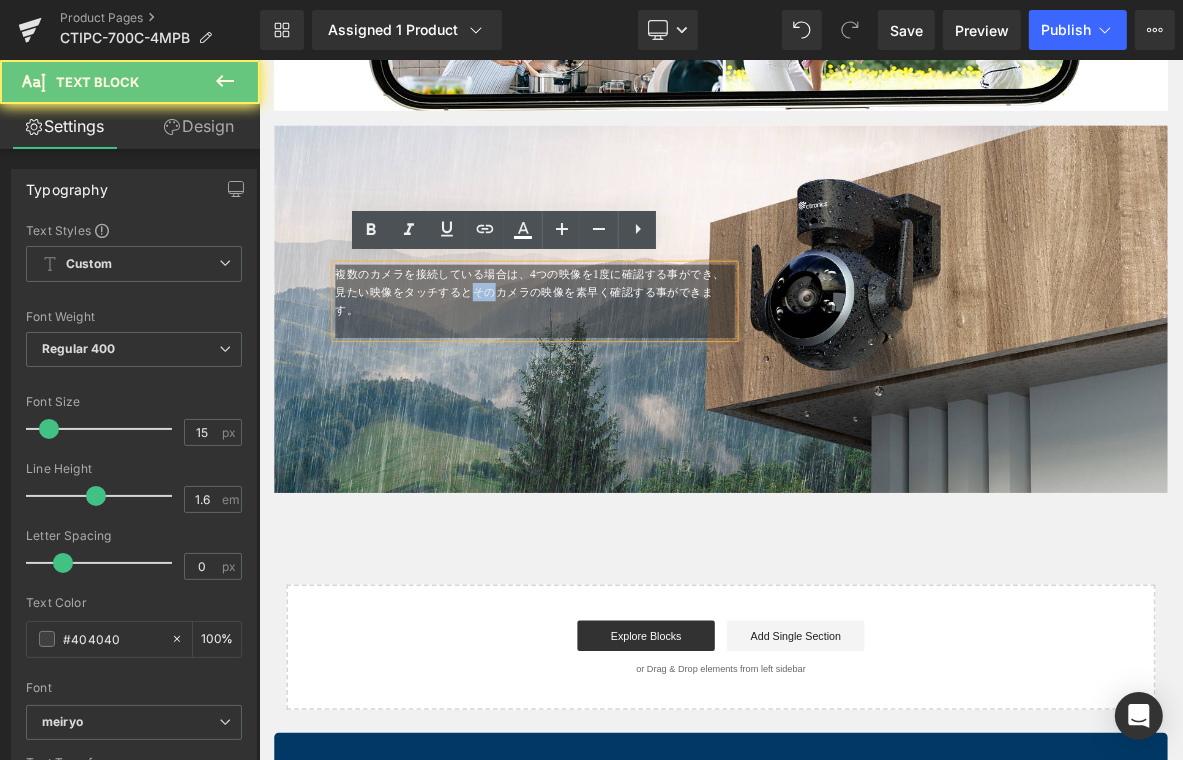 click on "複数のカメラを接続している場合は、4つの映像を1度に確認する事ができ、見たい映像をタッチするとそのカメラの映像を素早く確認する事ができます。" at bounding box center [613, 363] 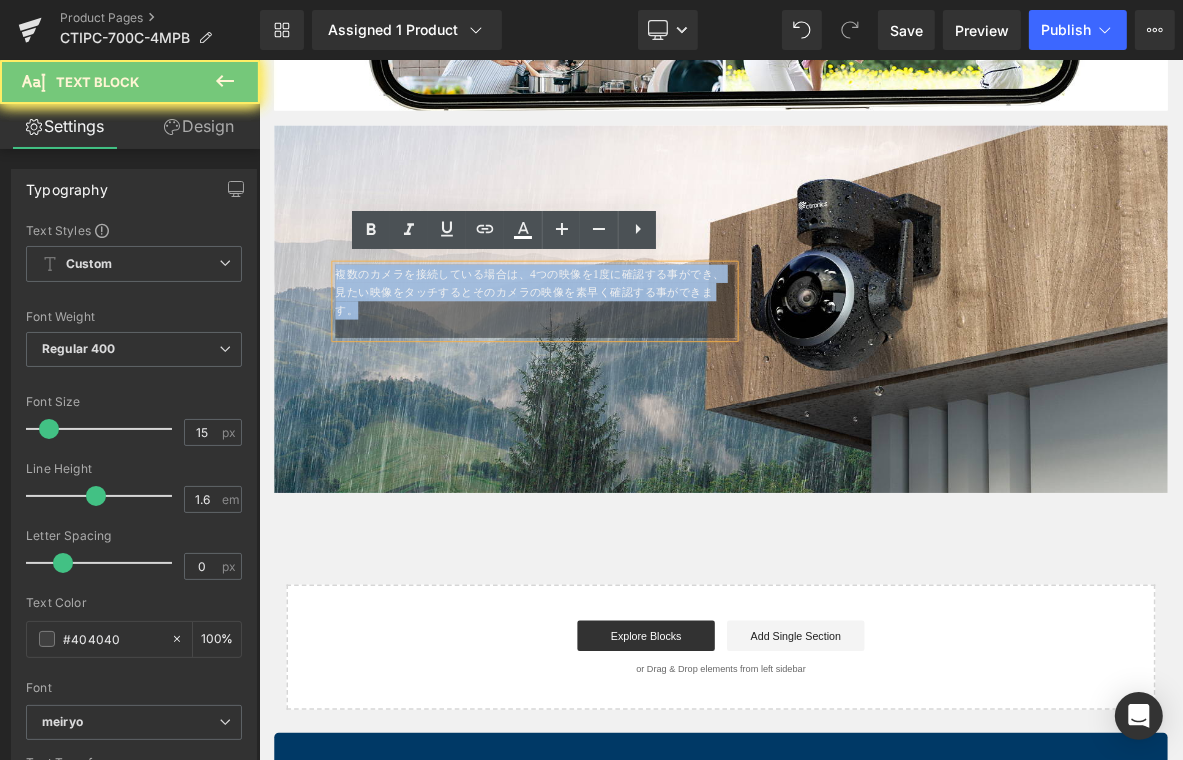 click on "複数のカメラを接続している場合は、4つの映像を1度に確認する事ができ、見たい映像をタッチするとそのカメラの映像を素早く確認する事ができます。" at bounding box center (613, 363) 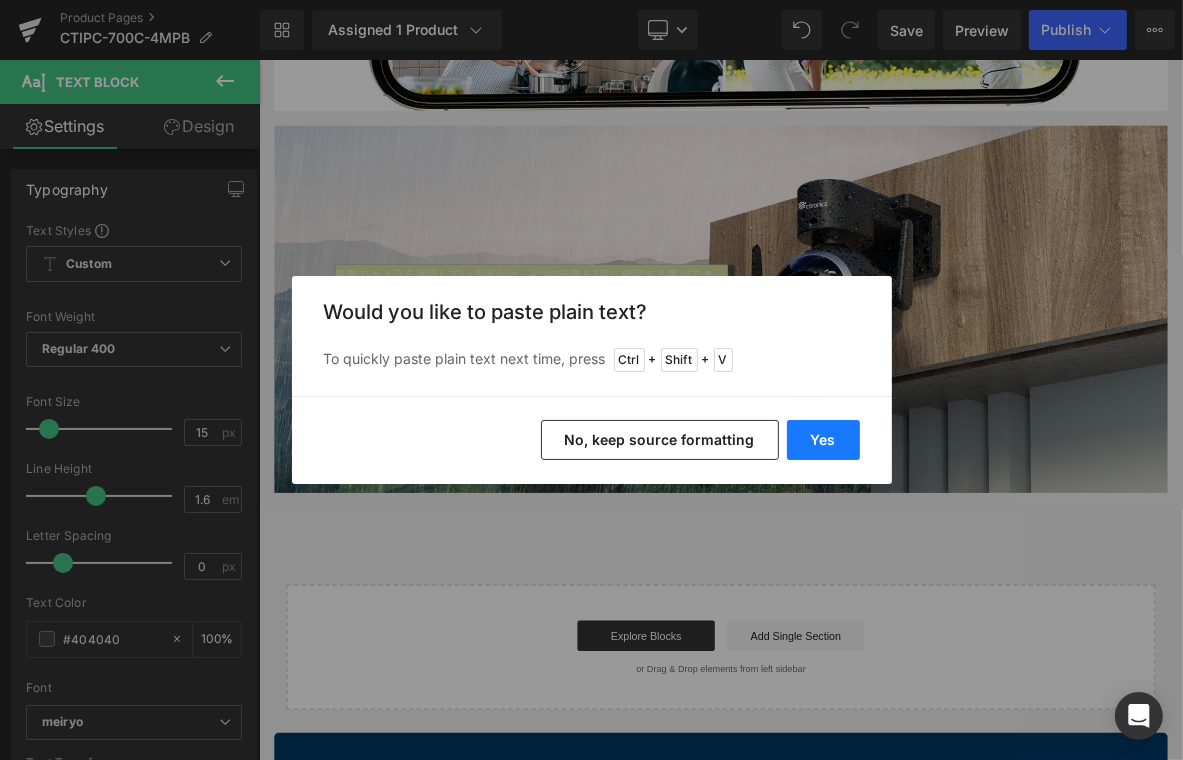 click on "Yes" at bounding box center [823, 440] 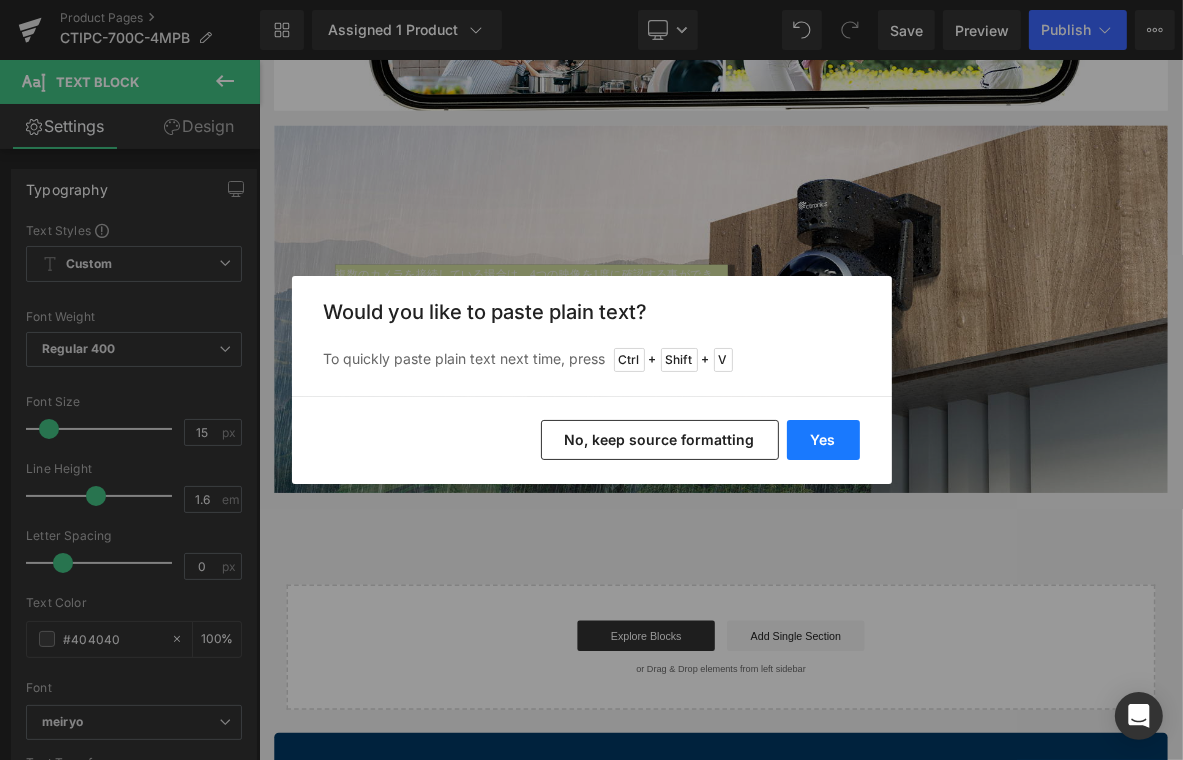 type 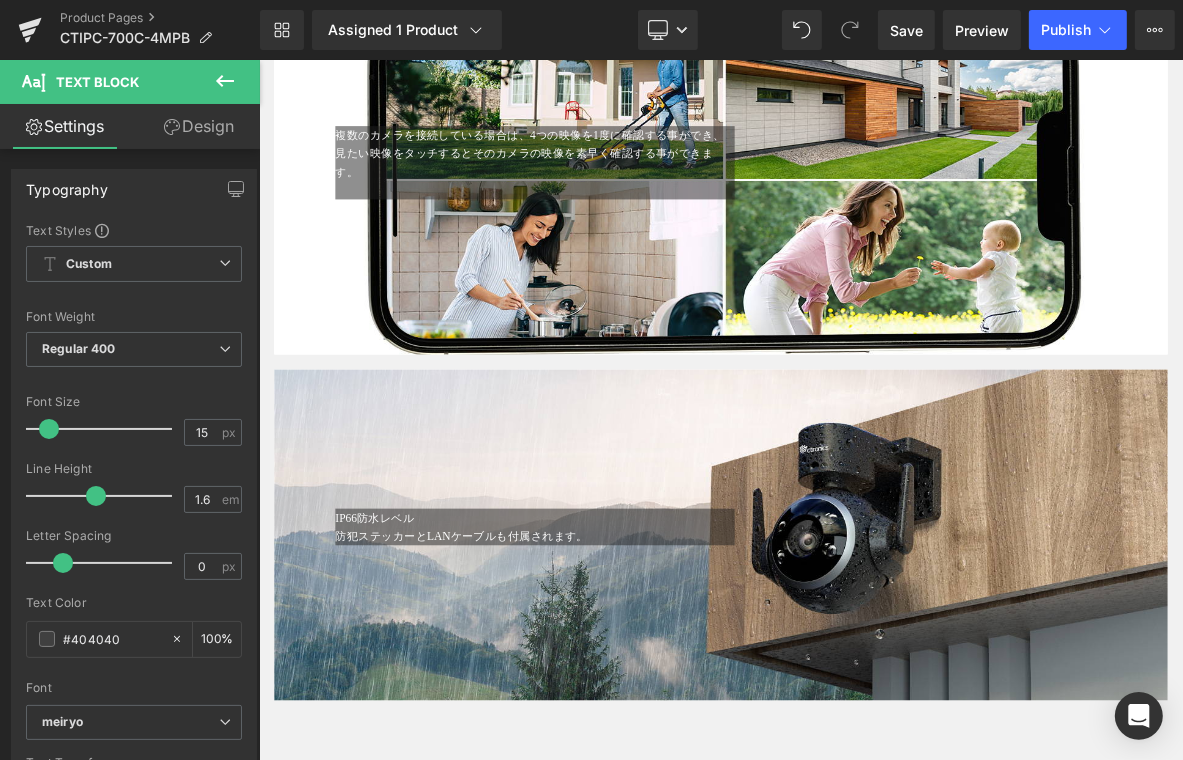 scroll, scrollTop: 6264, scrollLeft: 0, axis: vertical 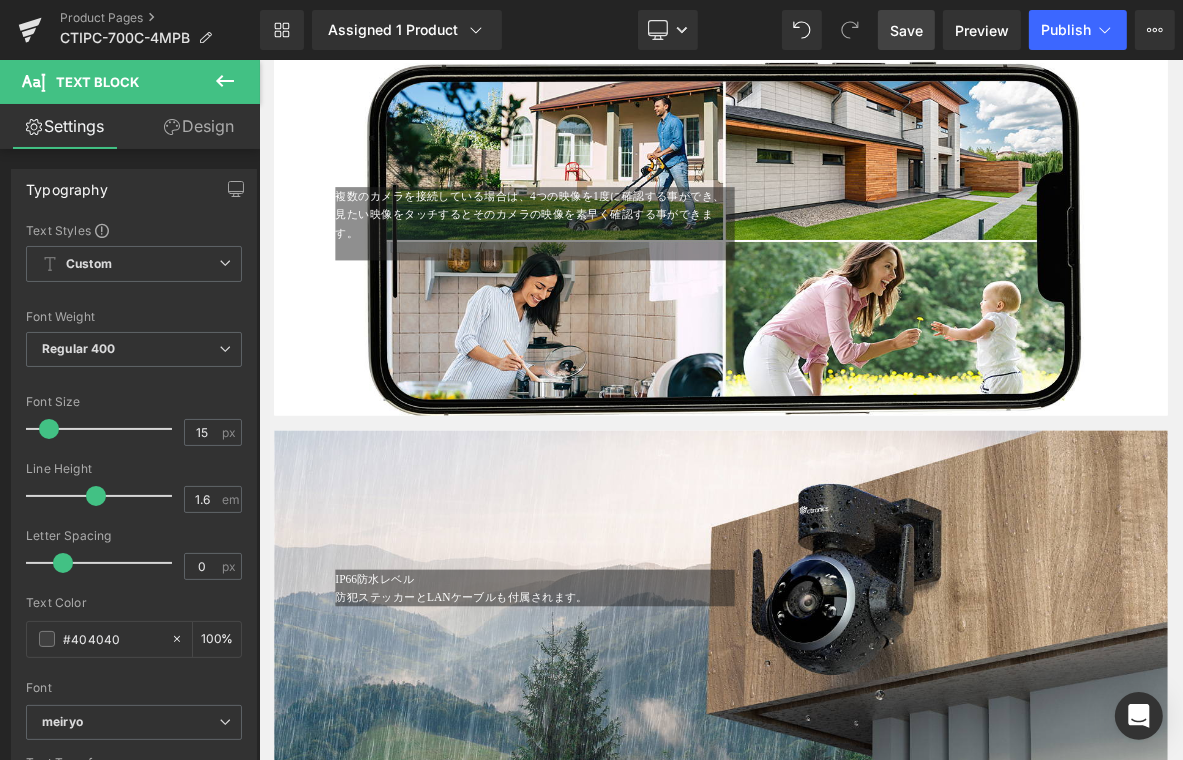 click on "Save" at bounding box center [906, 30] 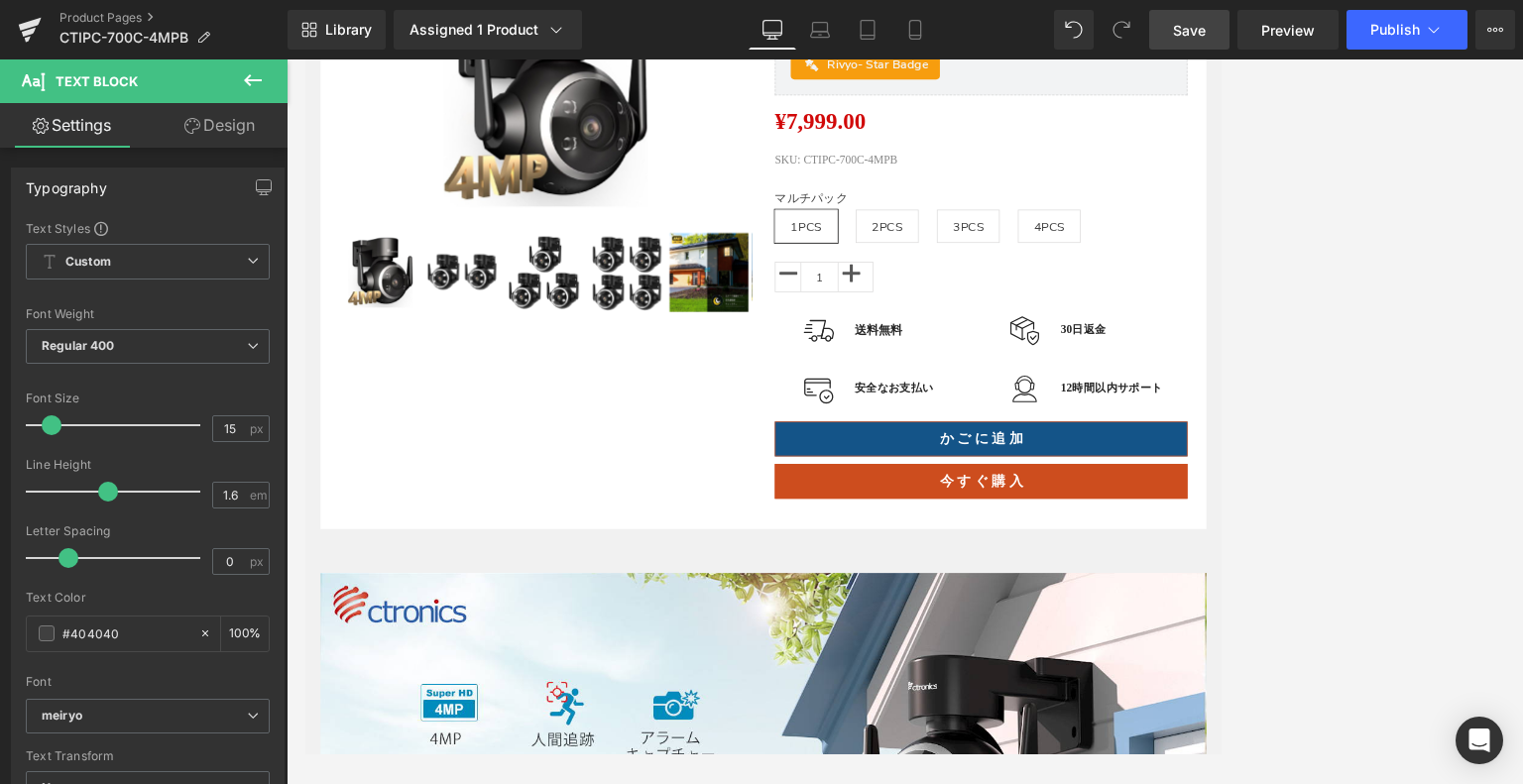 scroll, scrollTop: 198, scrollLeft: 0, axis: vertical 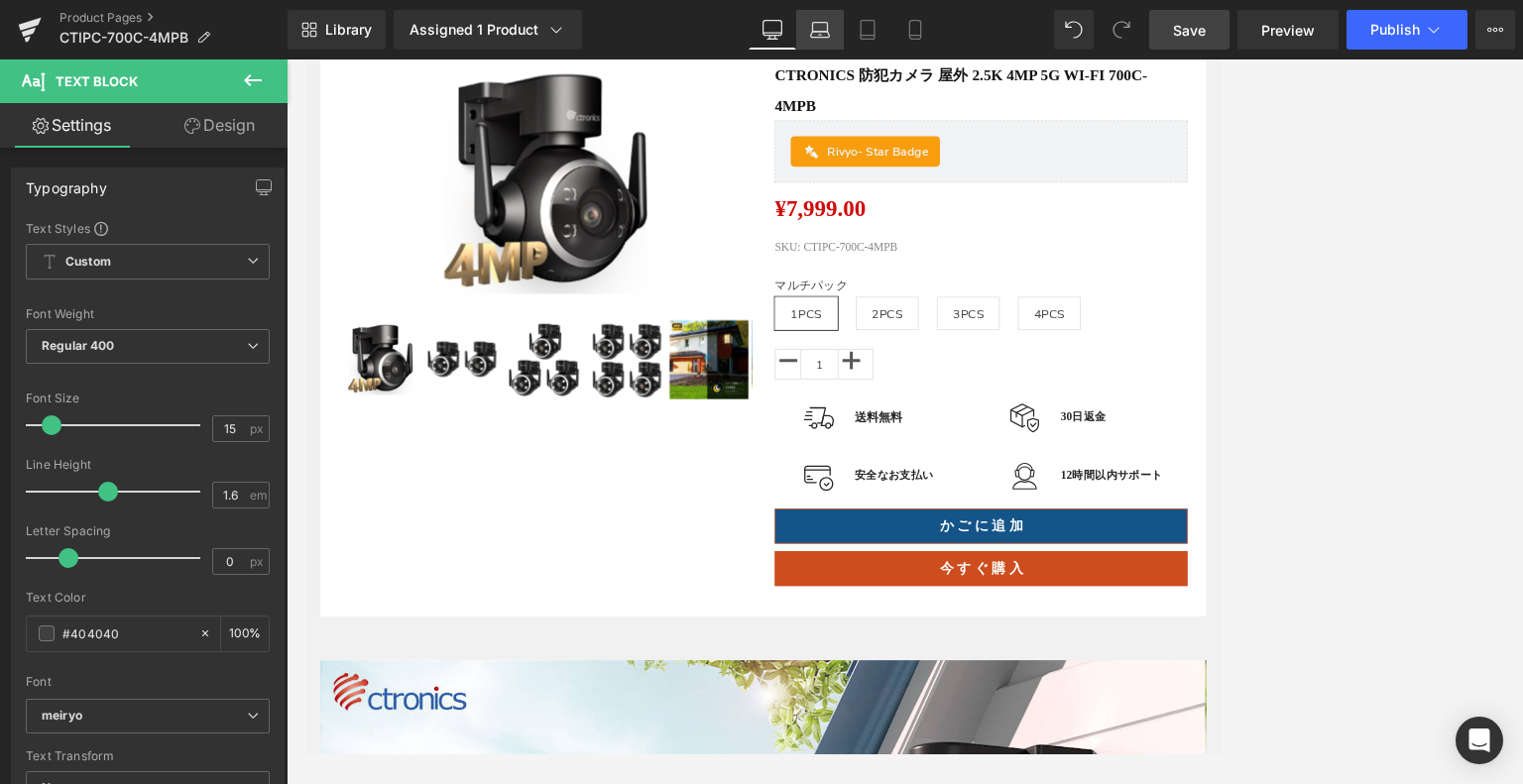 click 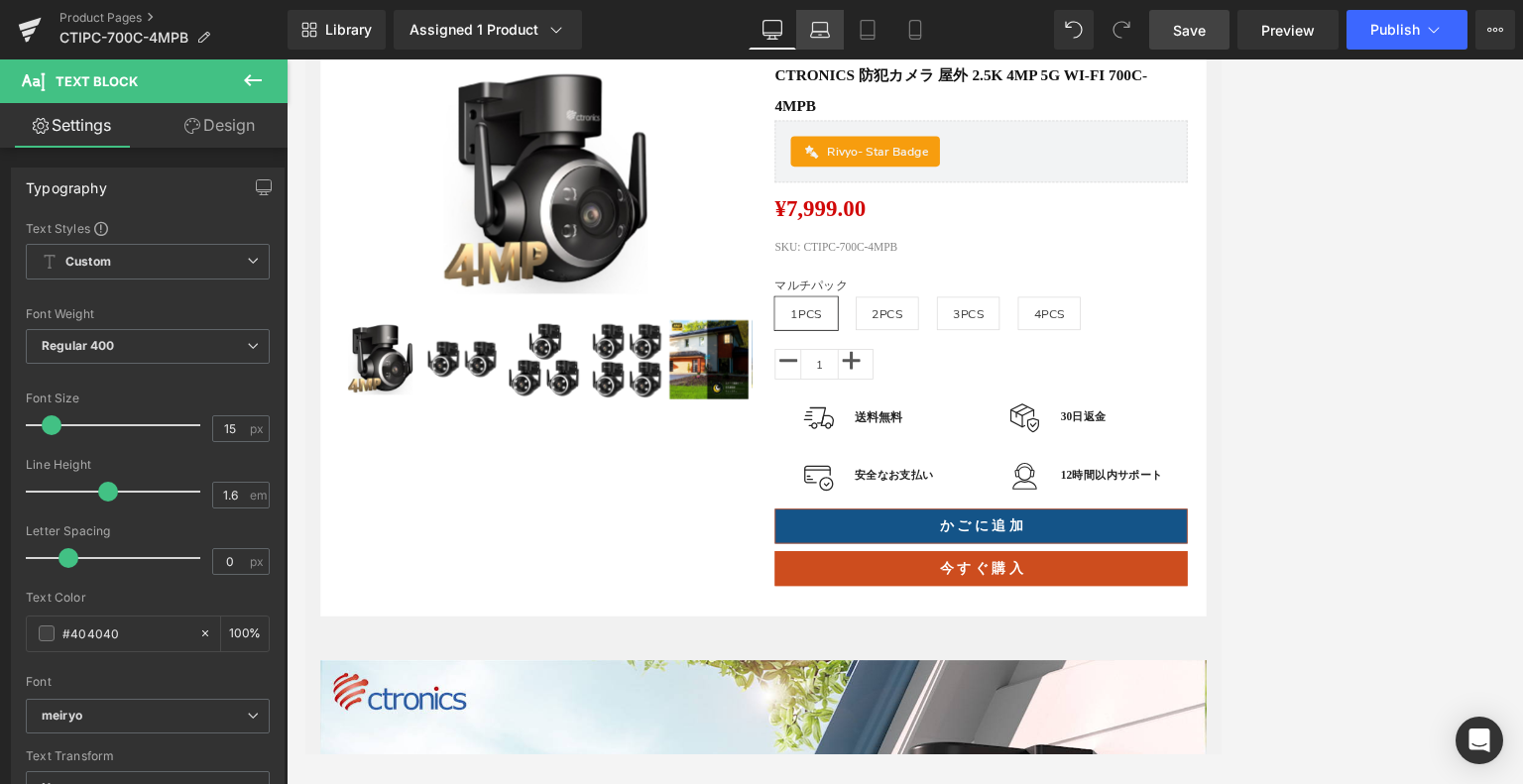 scroll, scrollTop: 0, scrollLeft: 0, axis: both 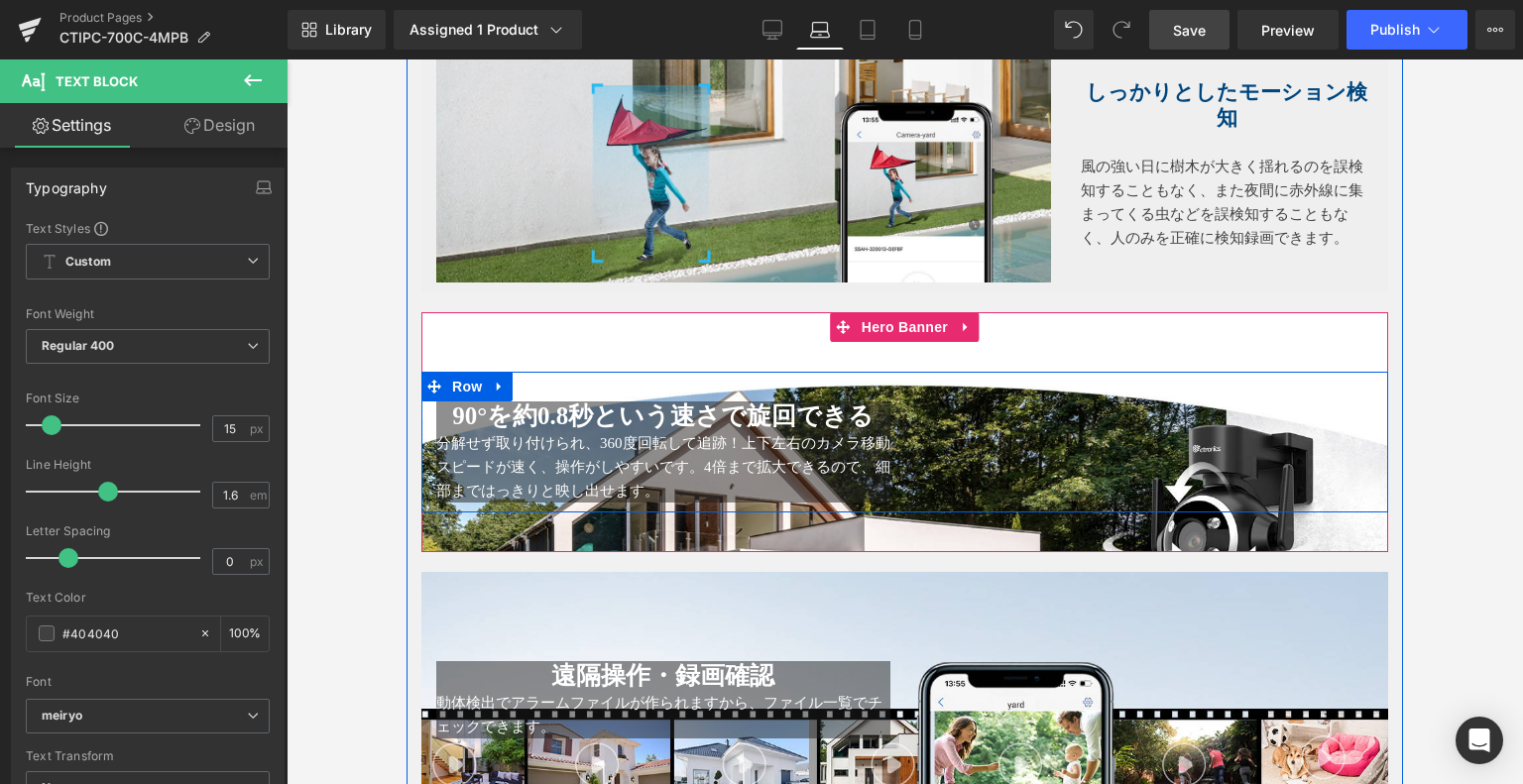 click on "90°を約0.8秒という速さで旋回できる
Heading
分解せず取り付けられ、360度回転して追跡！上下左右のカメラ移動スピードが速く、操作がしやすいです。4倍まで拡大できるので、細部まではっきりと映し出せます。
Text Block
Text Block         Row" at bounding box center [904, 442] 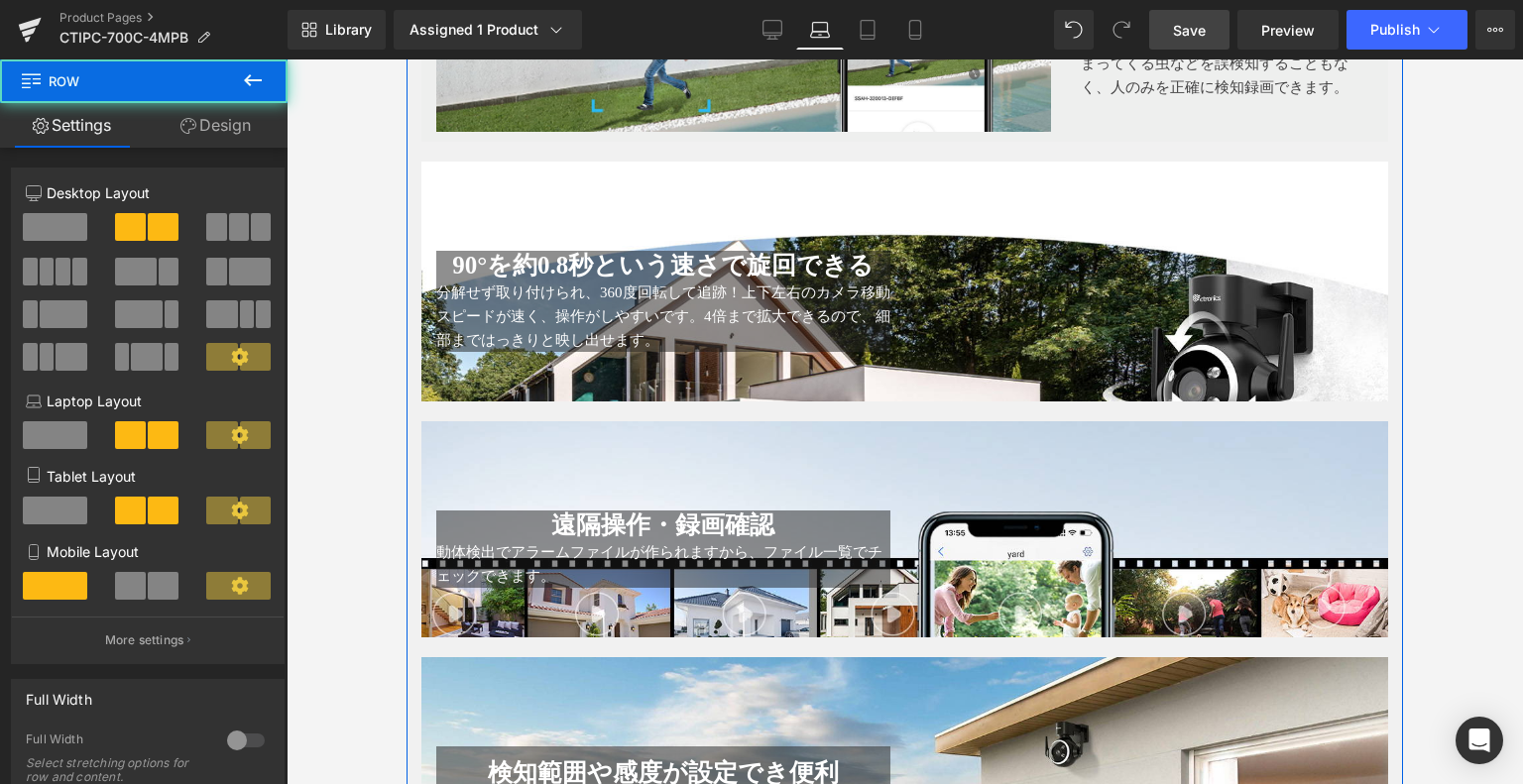 scroll, scrollTop: 2973, scrollLeft: 0, axis: vertical 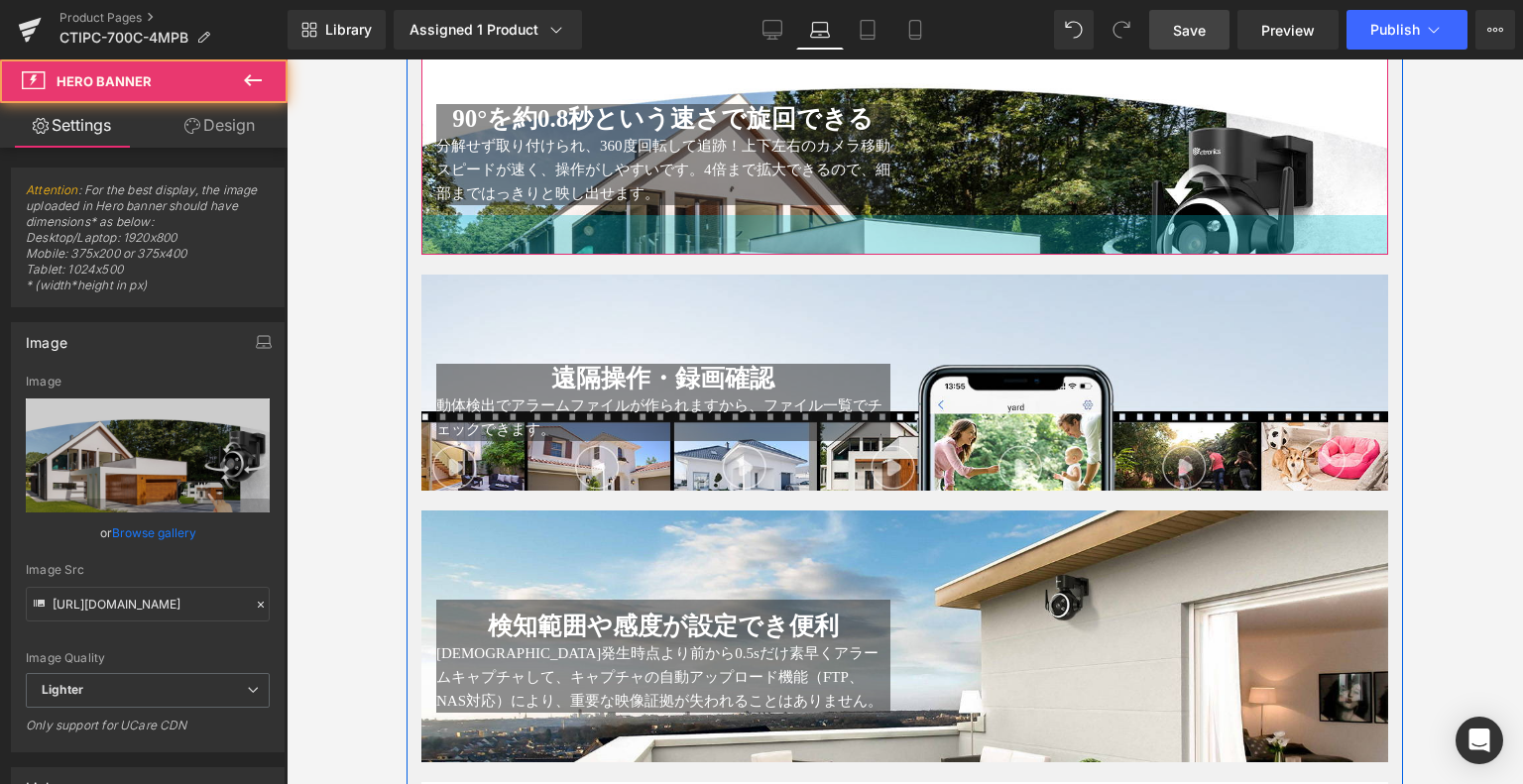 click on "90°を約0.8秒という速さで旋回できる
Heading
分解せず取り付けられ、360度回転して追跡！上下左右のカメラ移動スピードが速く、操作がしやすいです。4倍まで拡大できるので、細部まではっきりと映し出せます。
Text Block
Text Block         Row
Hero Banner   173px   40px" at bounding box center (904, 135) 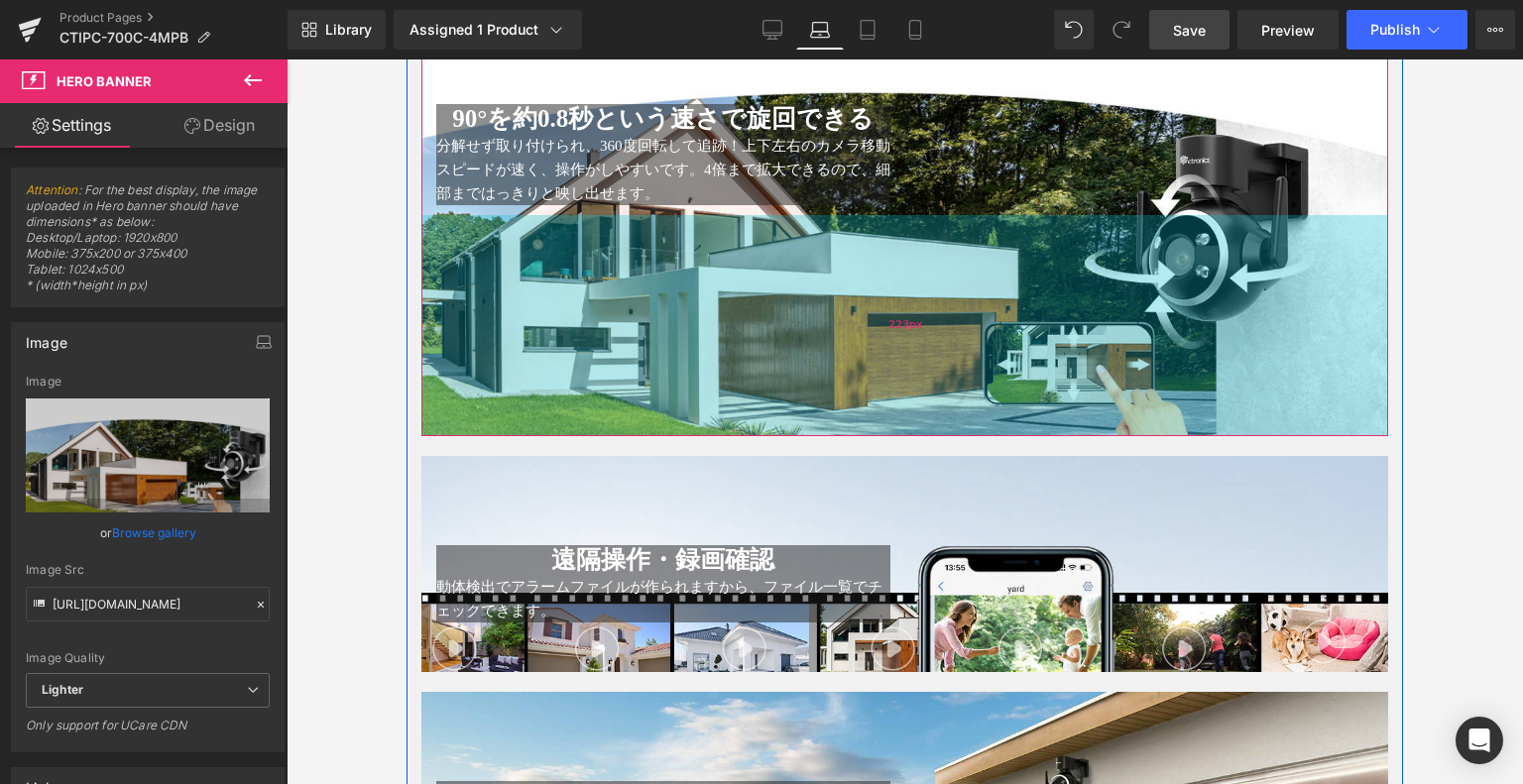 drag, startPoint x: 908, startPoint y: 272, endPoint x: 936, endPoint y: 453, distance: 183.15294 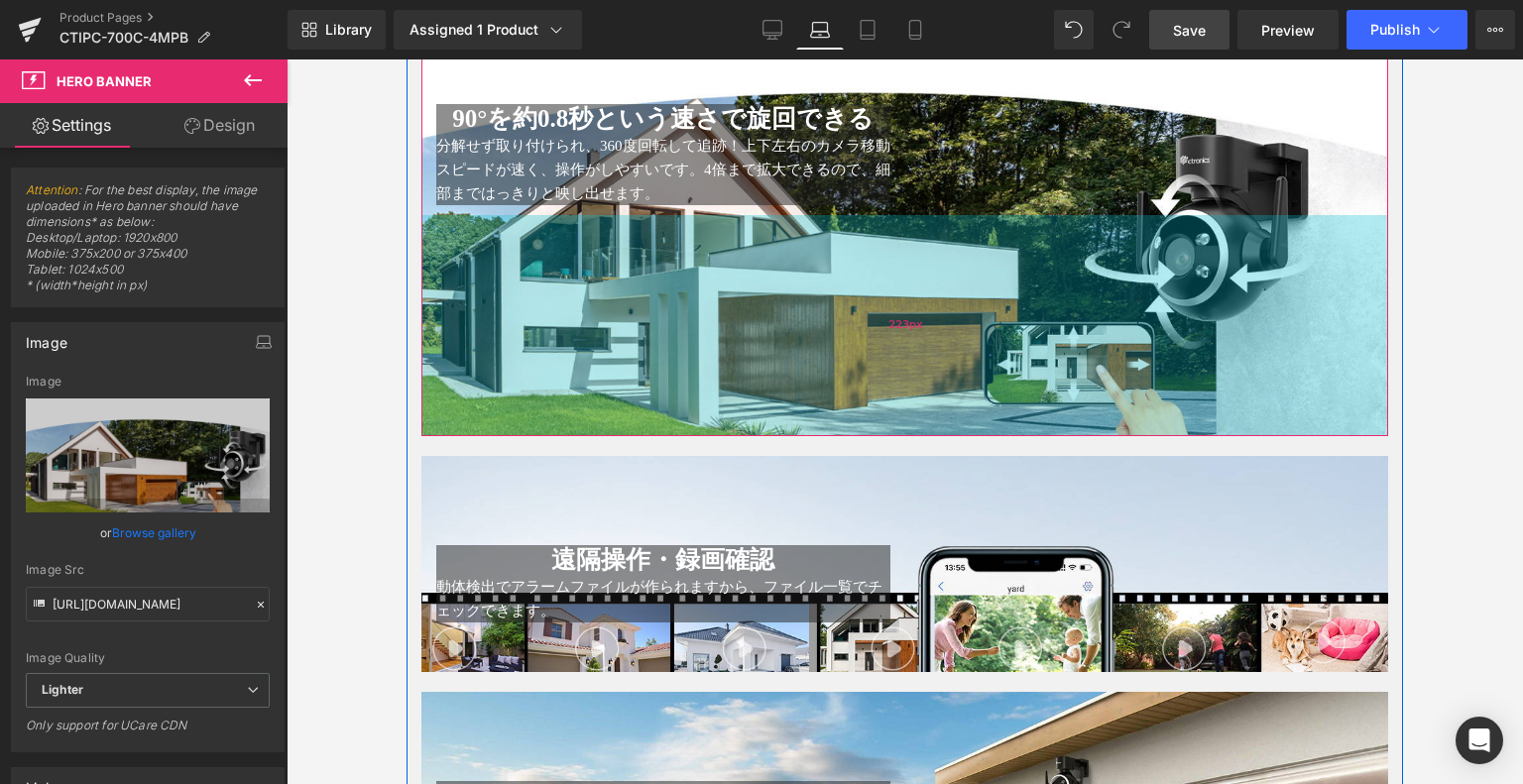 click on "223px" at bounding box center (904, 325) 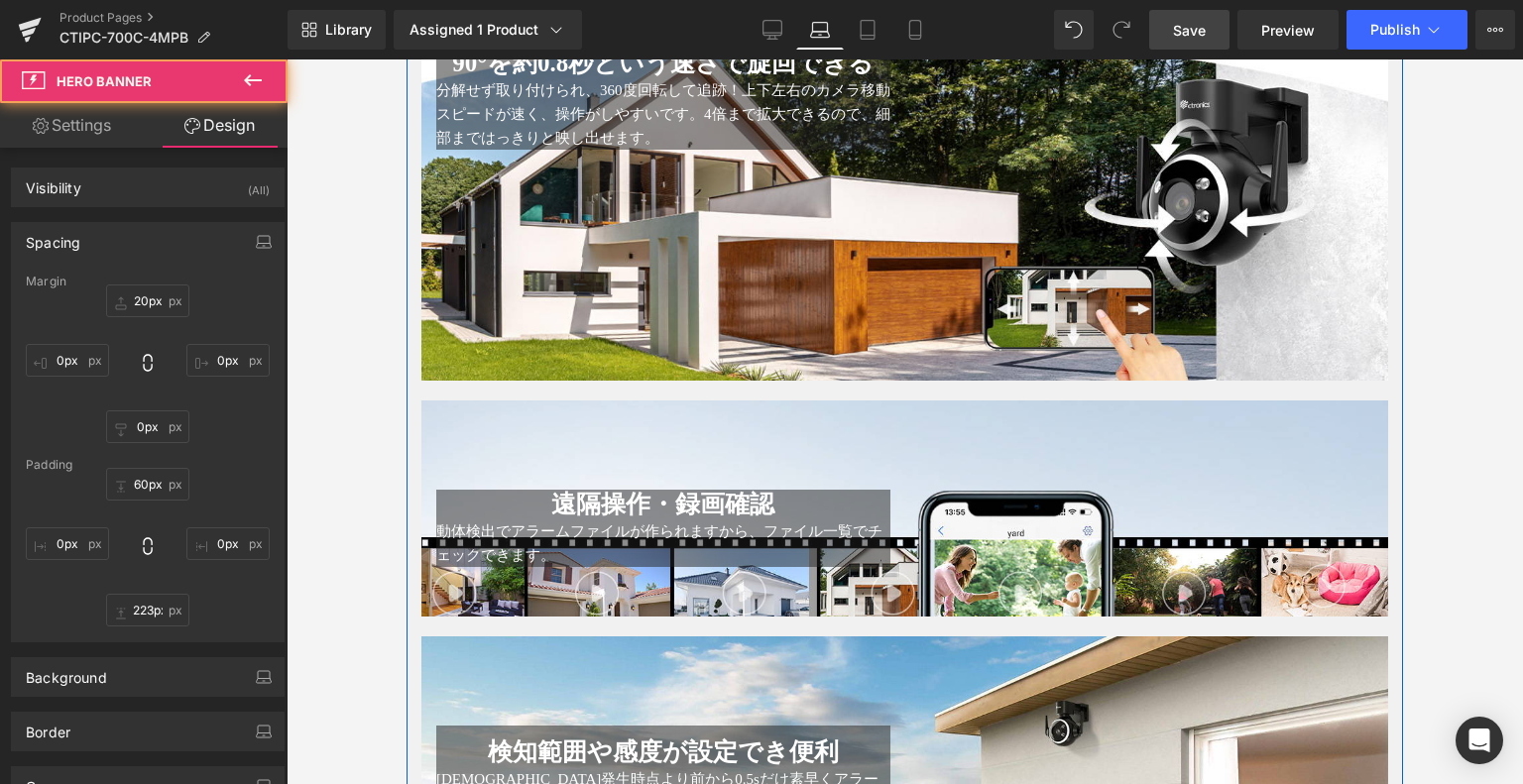 scroll, scrollTop: 3271, scrollLeft: 0, axis: vertical 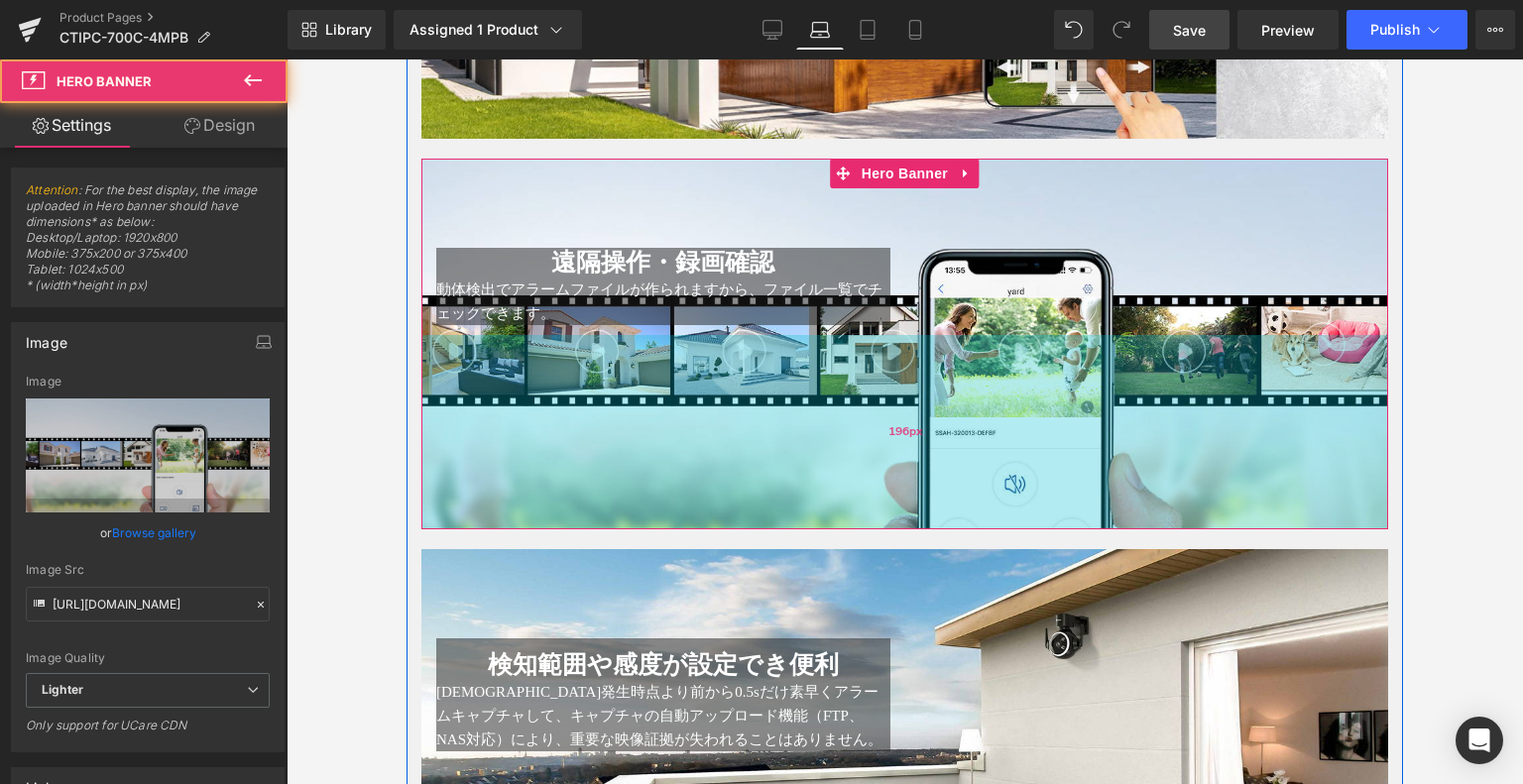 drag, startPoint x: 916, startPoint y: 389, endPoint x: 920, endPoint y: 543, distance: 154.05194 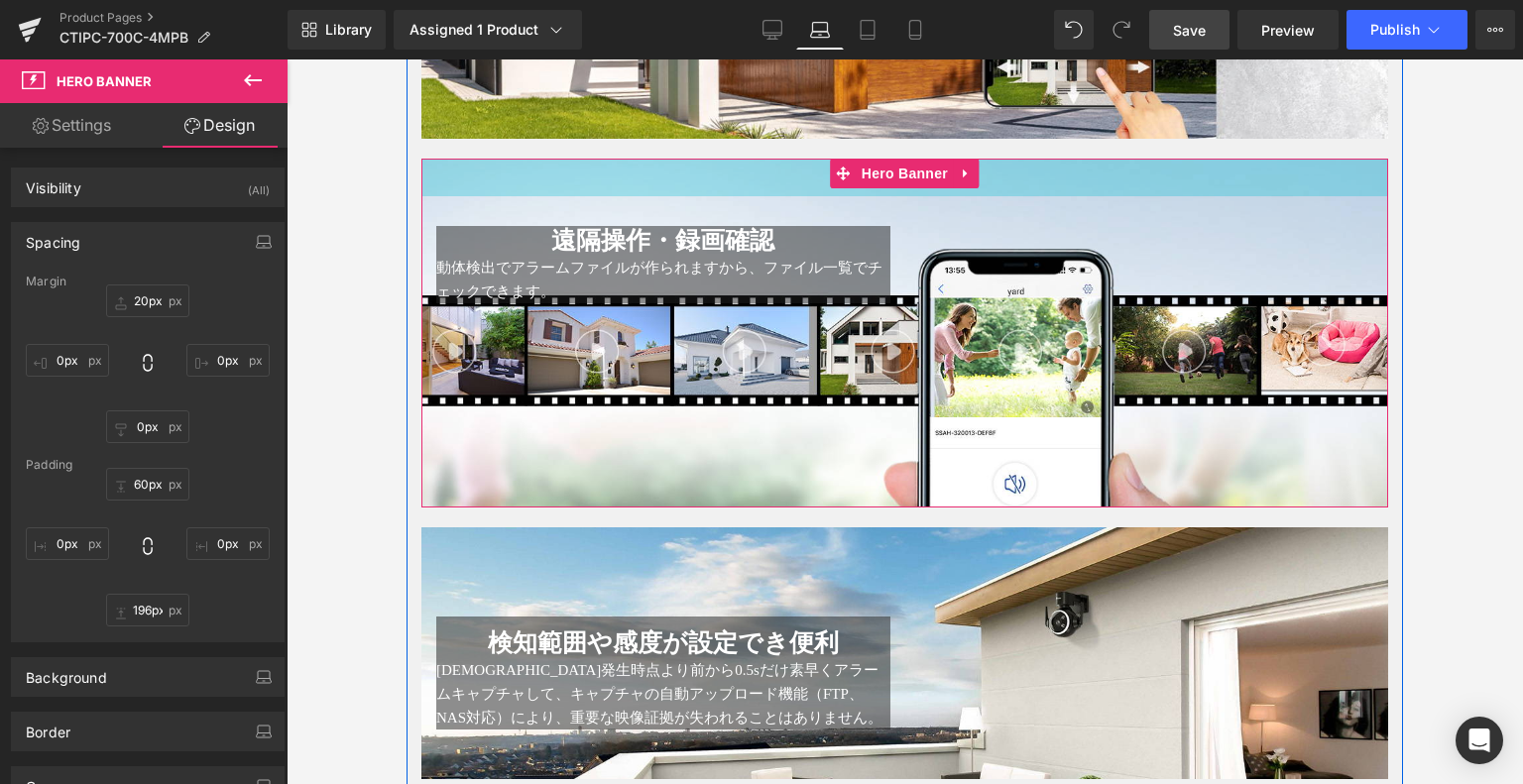 drag, startPoint x: 1011, startPoint y: 206, endPoint x: 1059, endPoint y: 183, distance: 53.225934 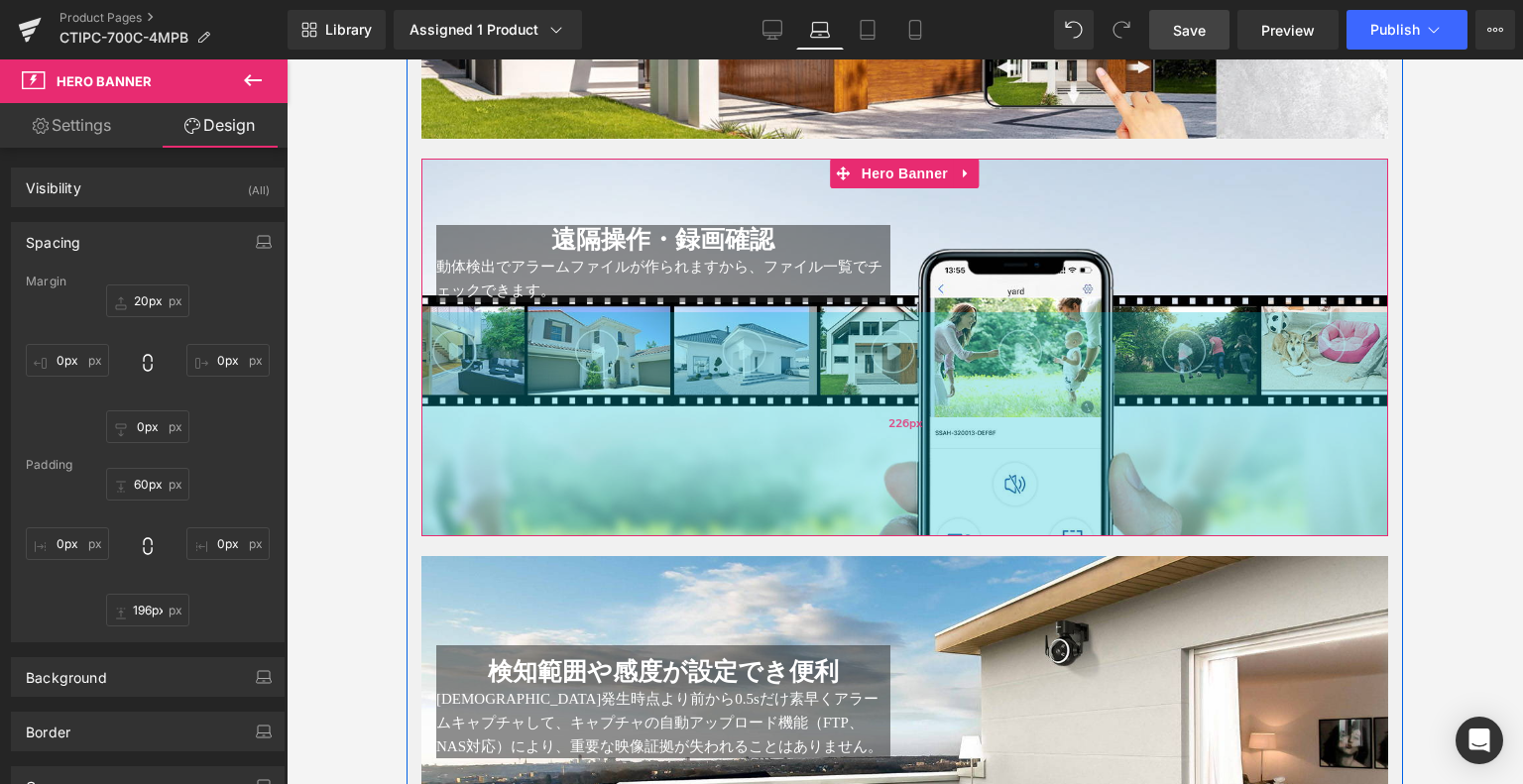 drag, startPoint x: 1023, startPoint y: 523, endPoint x: 1061, endPoint y: 538, distance: 40.853396 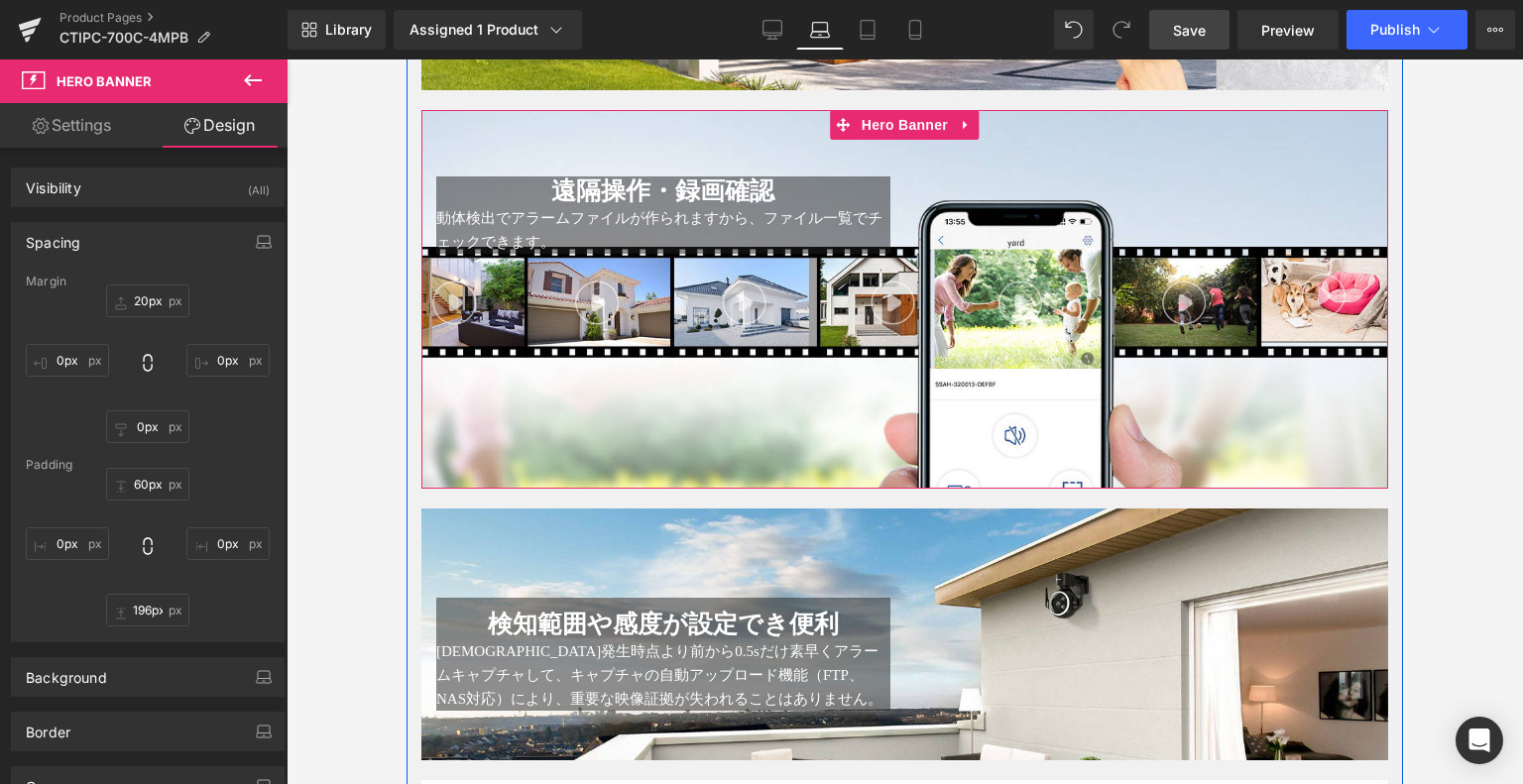 scroll, scrollTop: 3667, scrollLeft: 0, axis: vertical 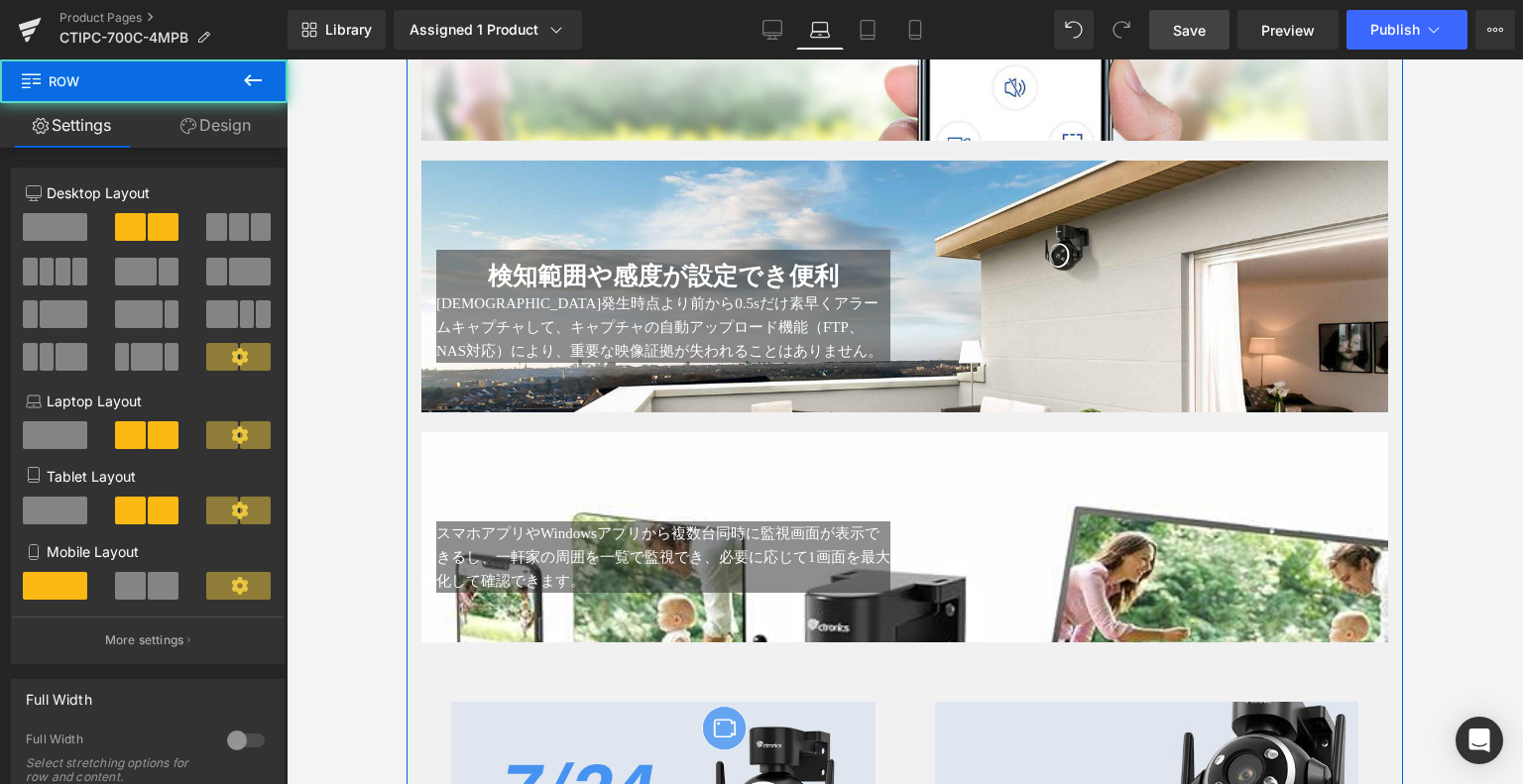 click on "検知範囲や感度が設定でき便利
Heading
アラーム発生時点より前から0.5sだけ素早くアラームキャプチャして、キャプチャの自動アップロード機能（FTP、NAS対応）により、重要な映像証拠が失われることはありません。
Text Block
Text Block         Row" at bounding box center [904, 296] 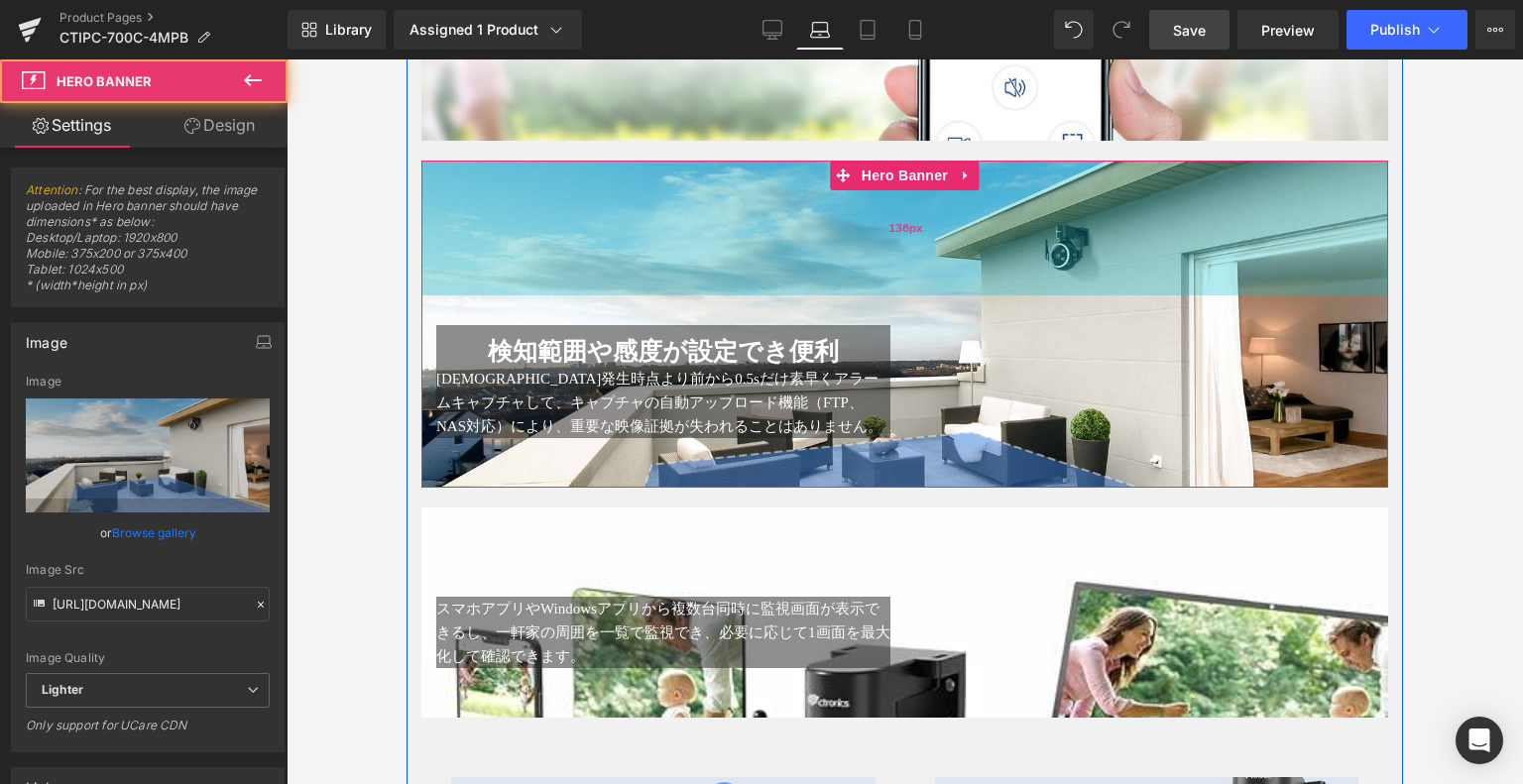 drag, startPoint x: 1000, startPoint y: 208, endPoint x: 1020, endPoint y: 283, distance: 77.62087 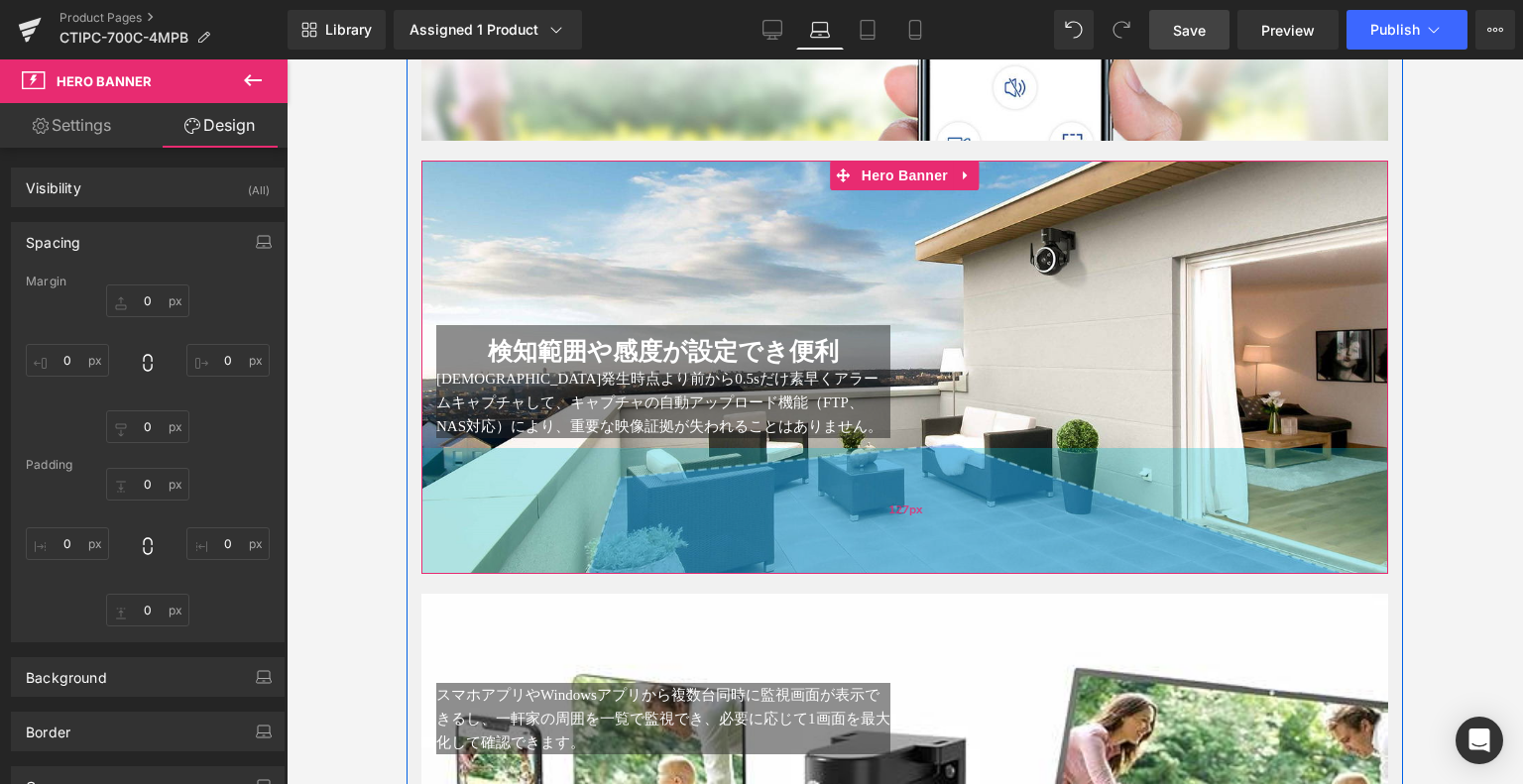 drag, startPoint x: 981, startPoint y: 496, endPoint x: 1000, endPoint y: 582, distance: 88.07383 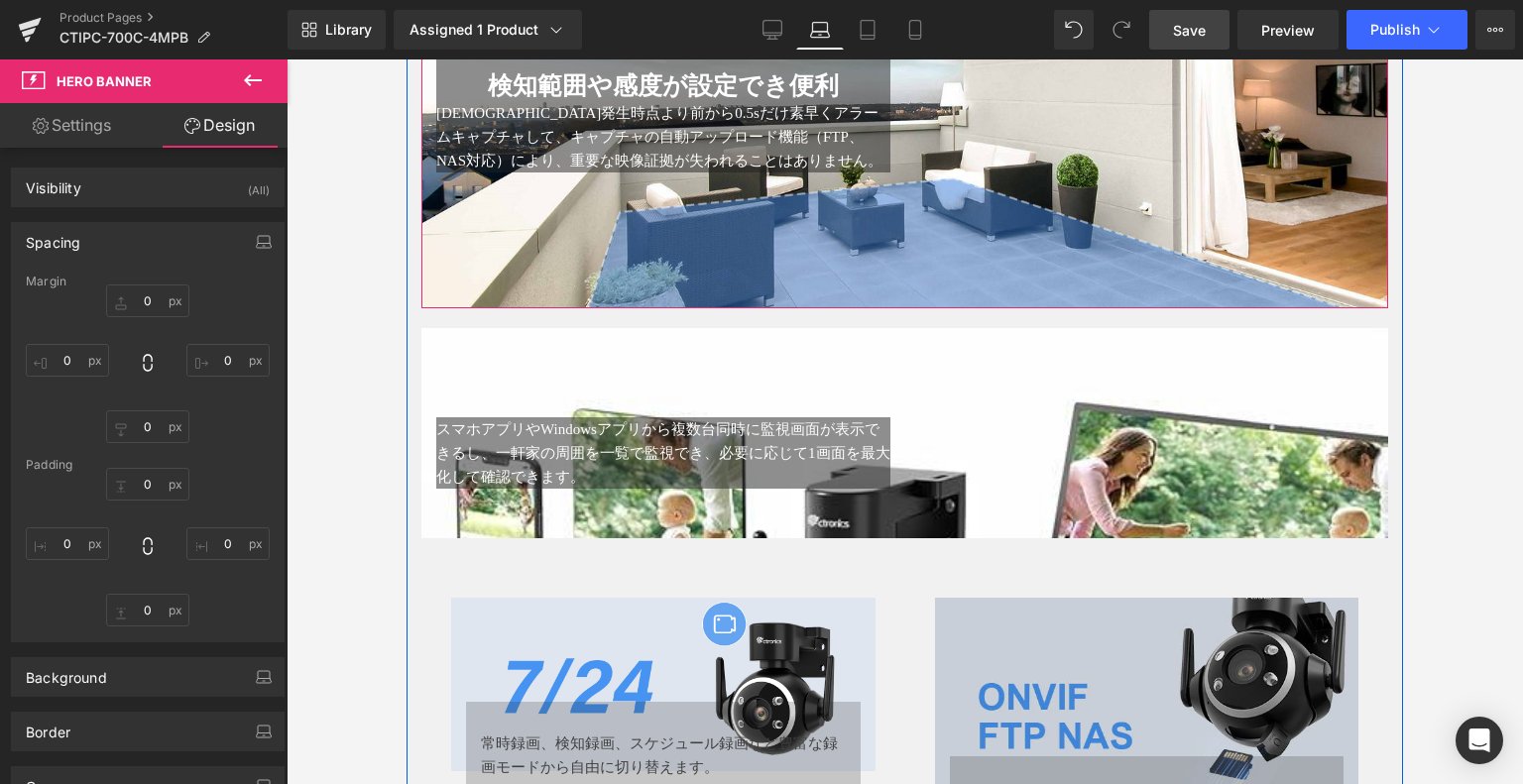 scroll, scrollTop: 4163, scrollLeft: 0, axis: vertical 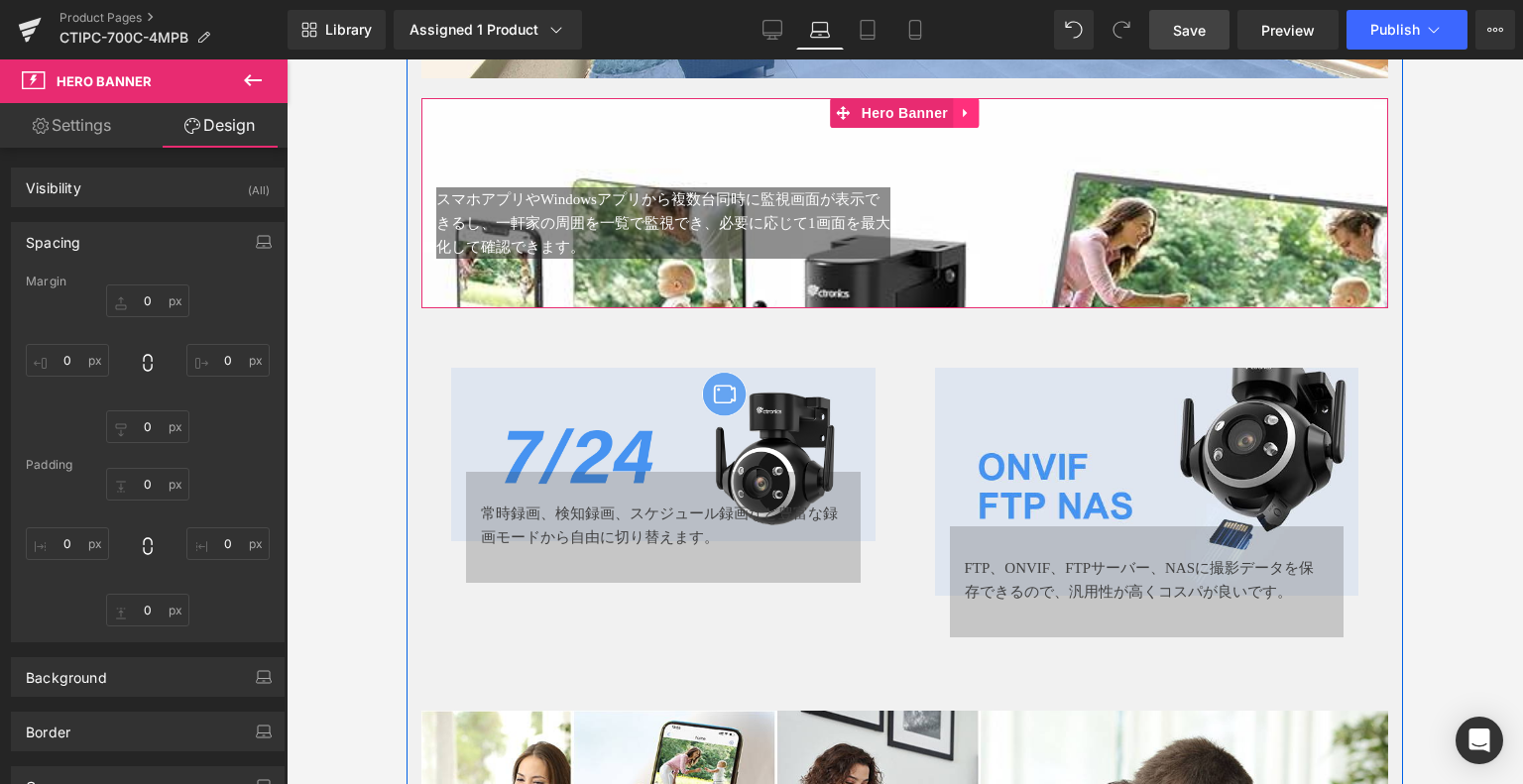 click at bounding box center [966, 113] 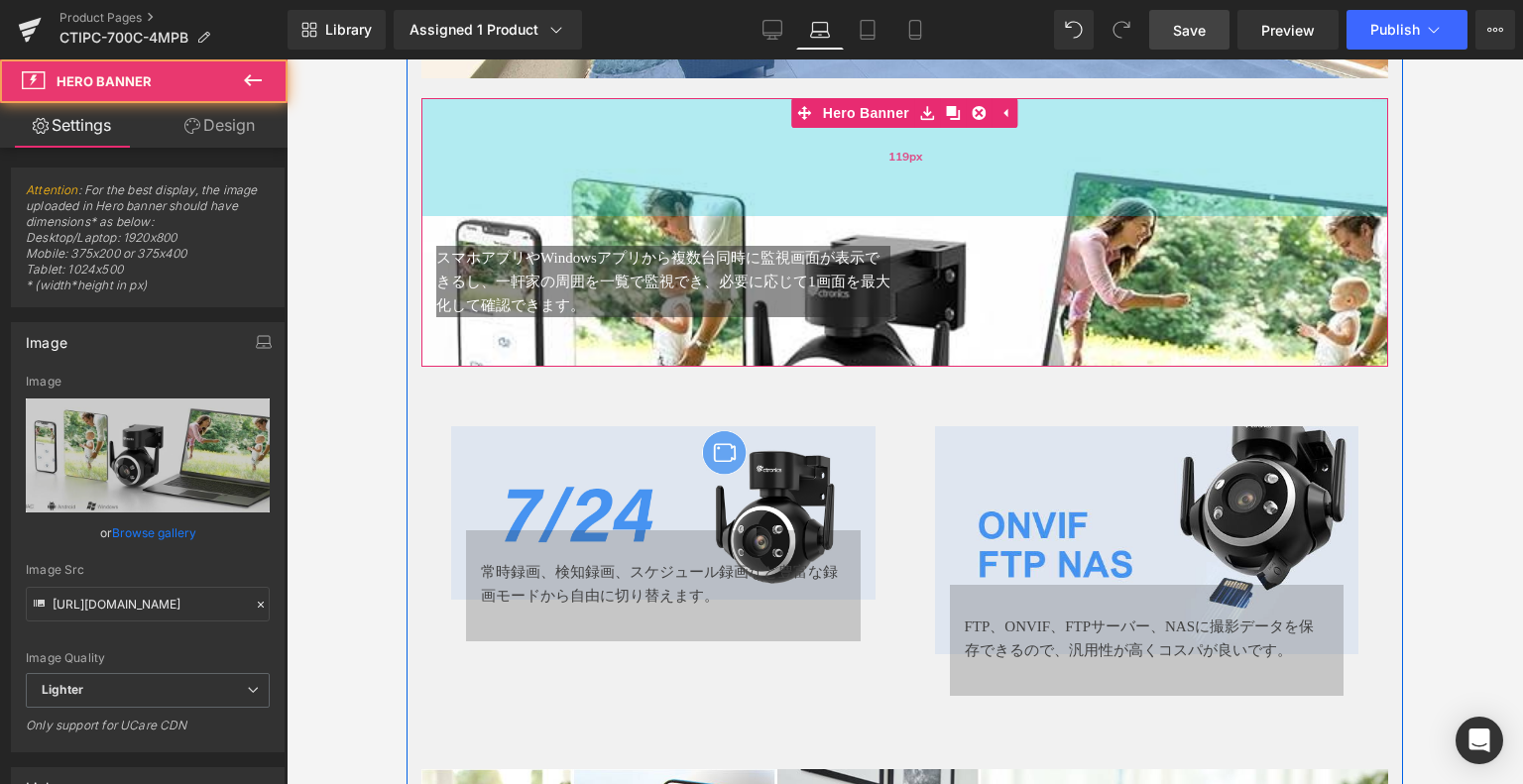 drag, startPoint x: 1041, startPoint y: 150, endPoint x: 1054, endPoint y: 205, distance: 56.51548 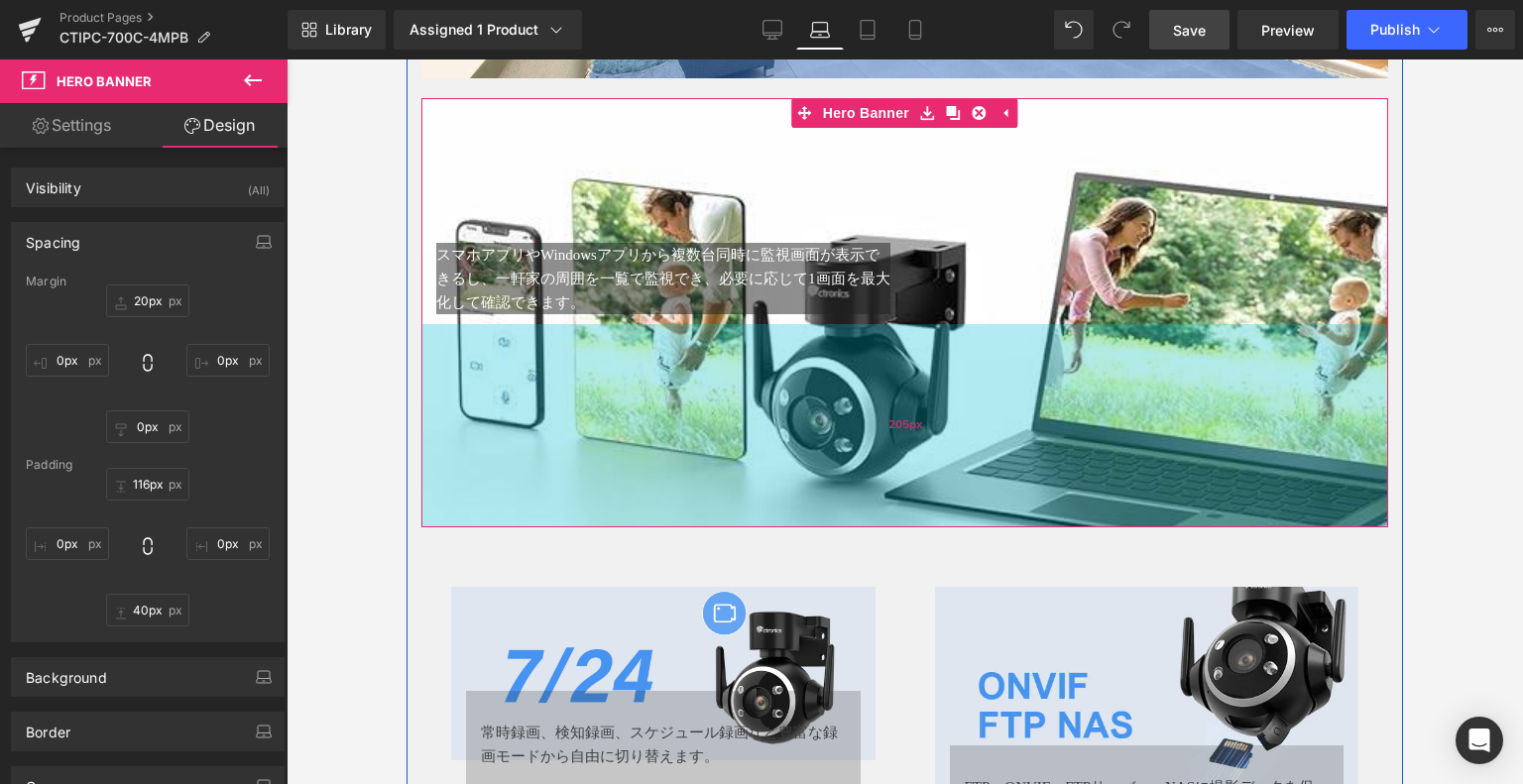 drag, startPoint x: 984, startPoint y: 380, endPoint x: 1057, endPoint y: 543, distance: 178.60011 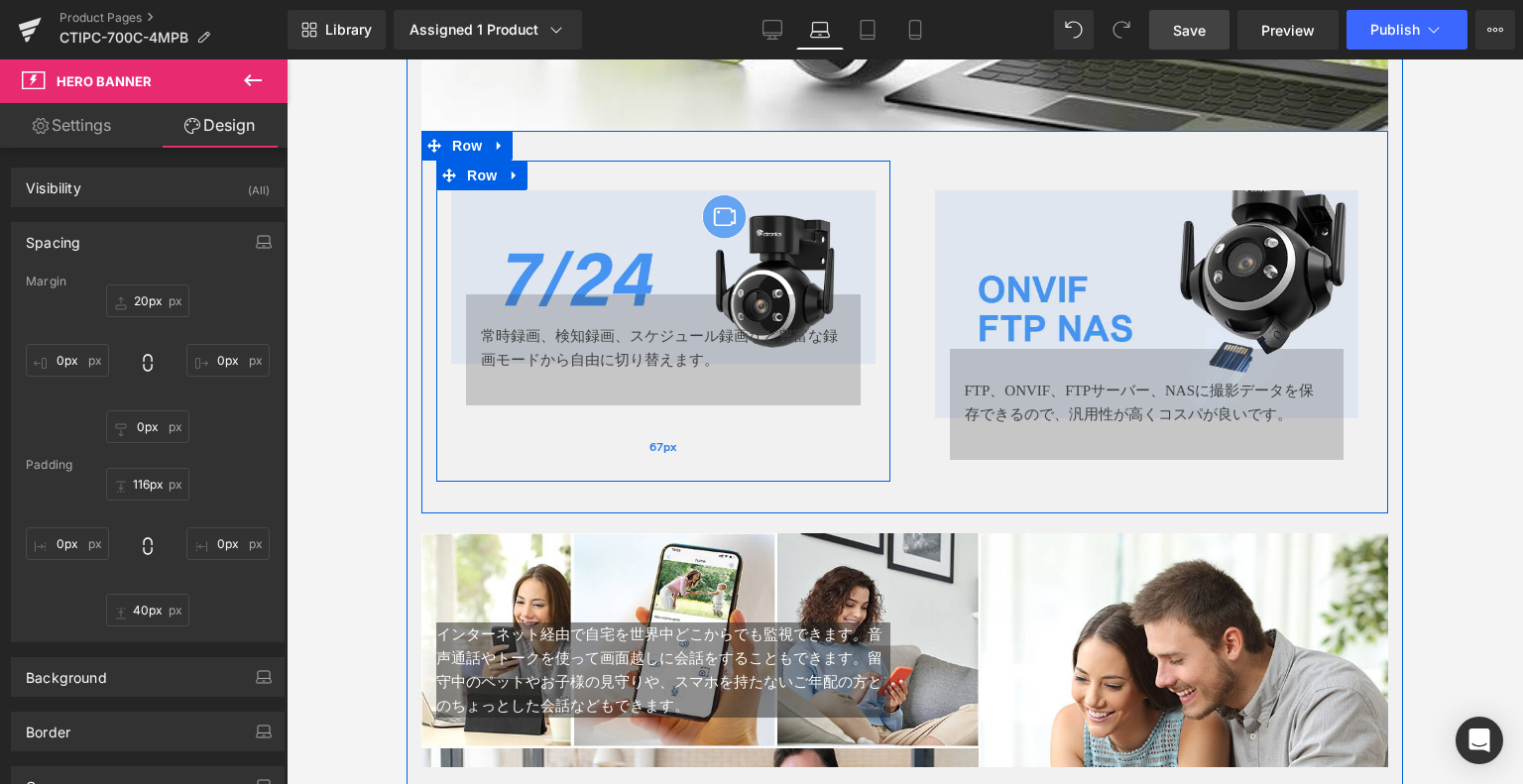 click on "67px" at bounding box center (663, 448) 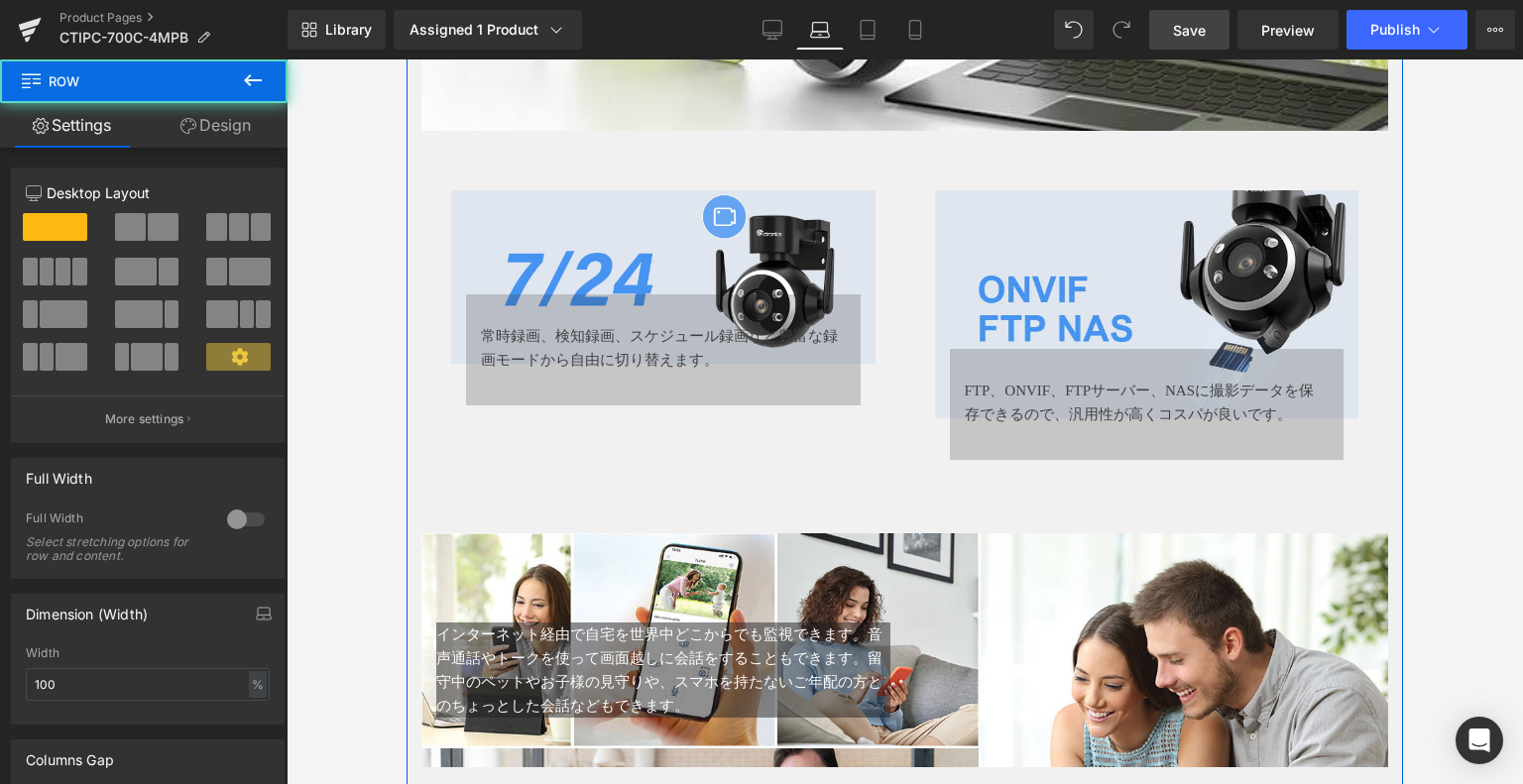 scroll, scrollTop: 4956, scrollLeft: 0, axis: vertical 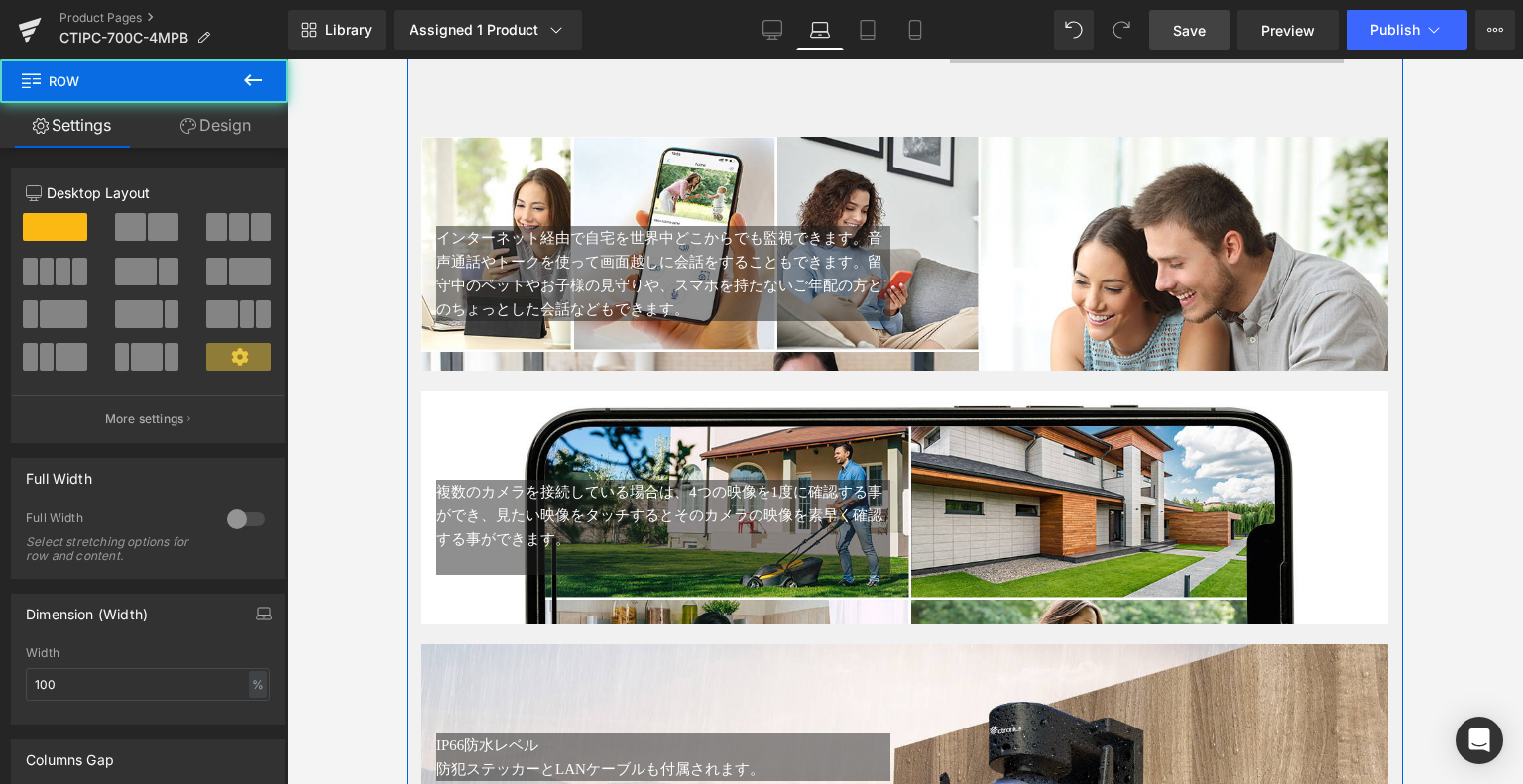 click on "インターネット経由で自宅を世界中どこからでも監視できます。音声通話やトークを使って画面越しに会話をすることもできます。留守中のペットやお子様の見守りや、スマホを持たないご年配の方とのちょっとした会話などもできます。
Text Block
Text Block         Row" at bounding box center (904, 264) 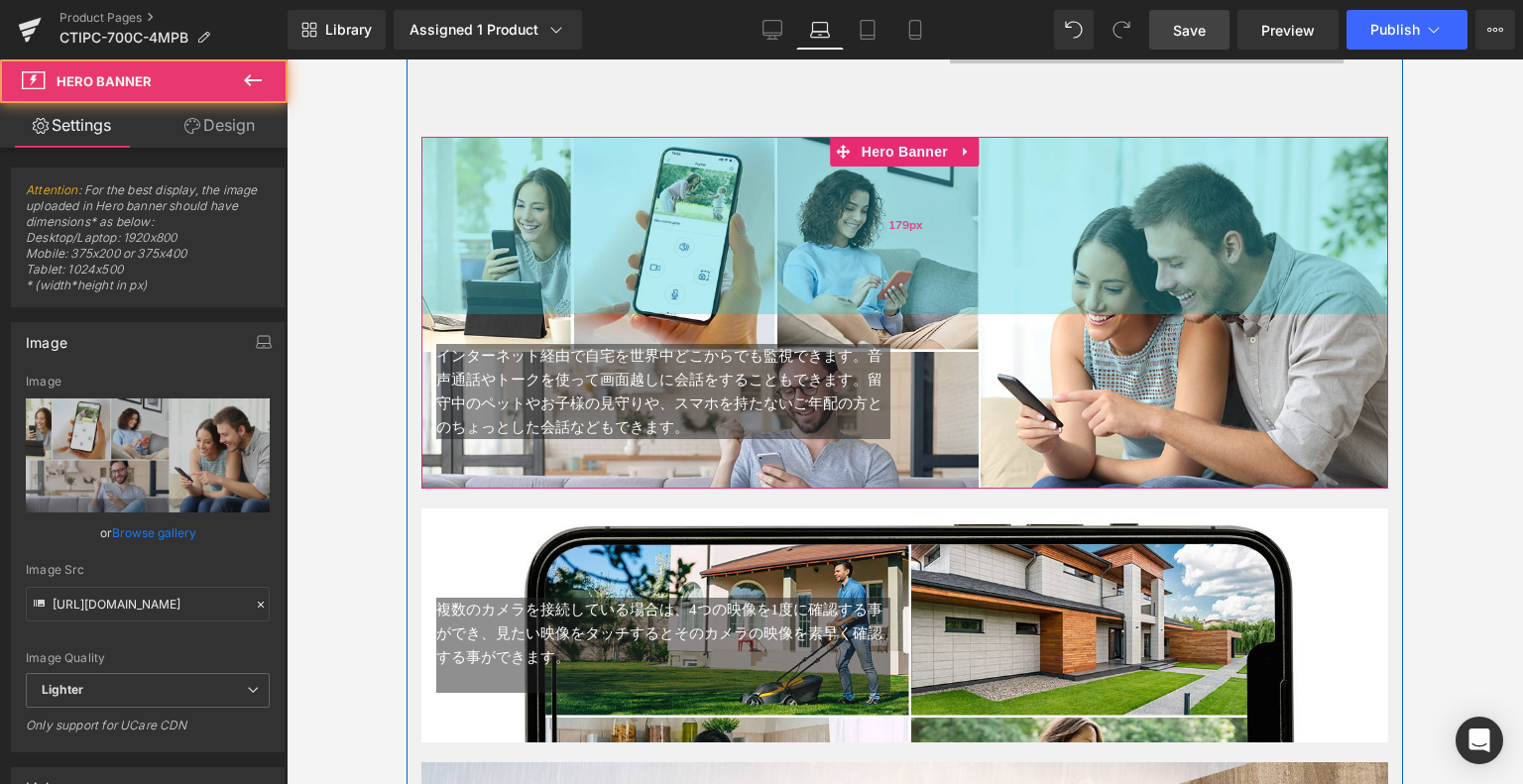 drag, startPoint x: 1011, startPoint y: 179, endPoint x: 1020, endPoint y: 297, distance: 118.34272 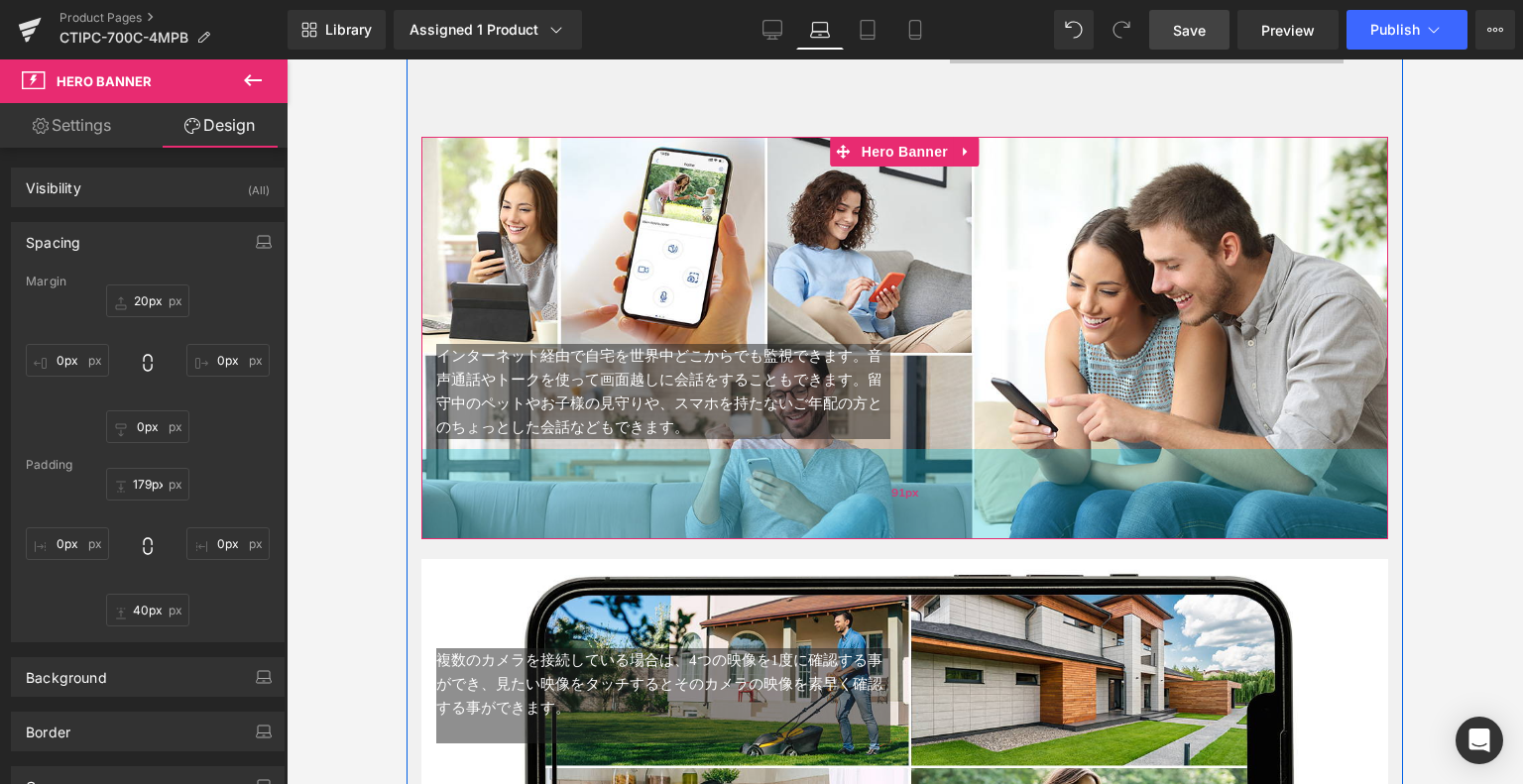 drag, startPoint x: 934, startPoint y: 494, endPoint x: 968, endPoint y: 544, distance: 60.464866 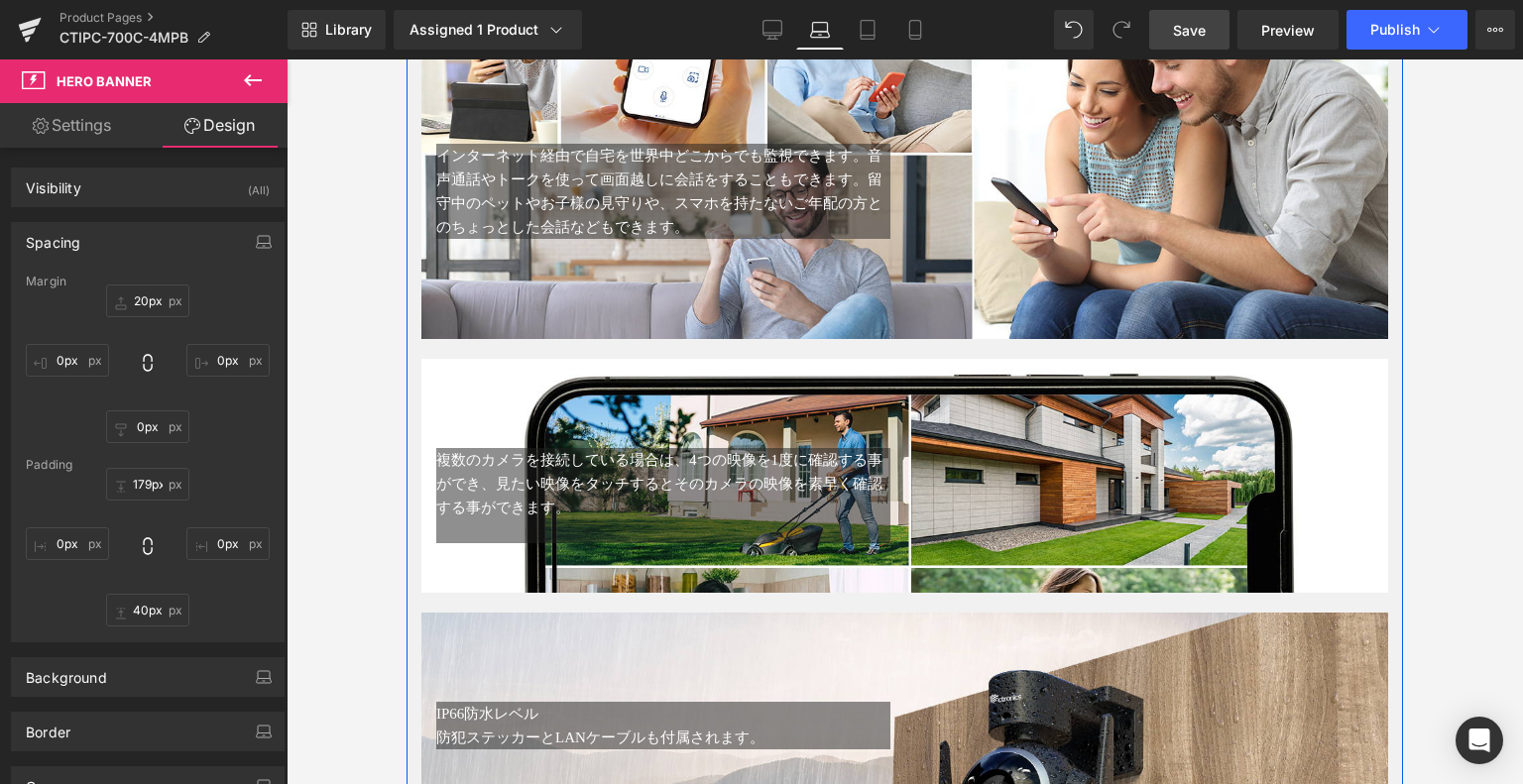 scroll, scrollTop: 5253, scrollLeft: 0, axis: vertical 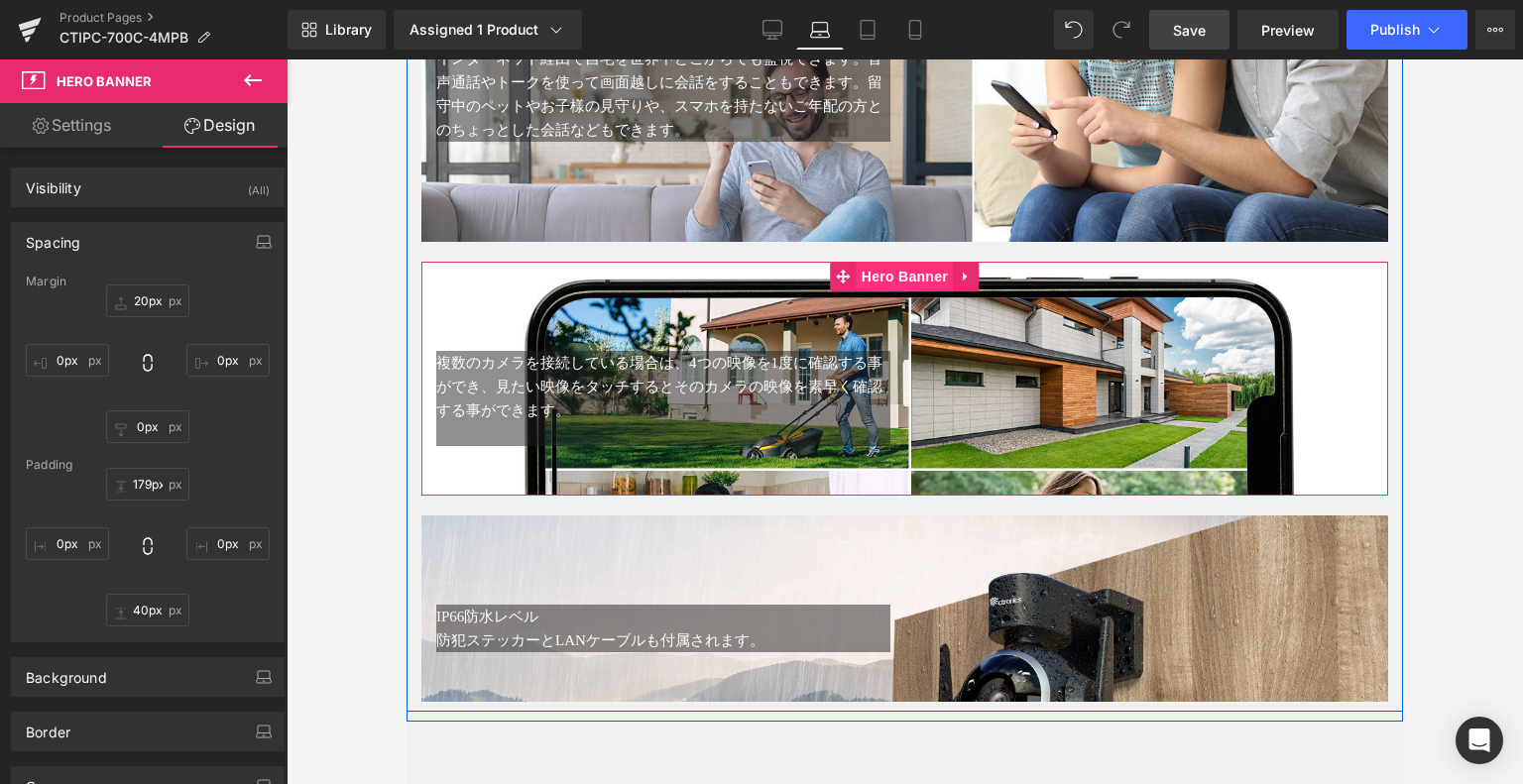 click on "Hero Banner" at bounding box center [904, 277] 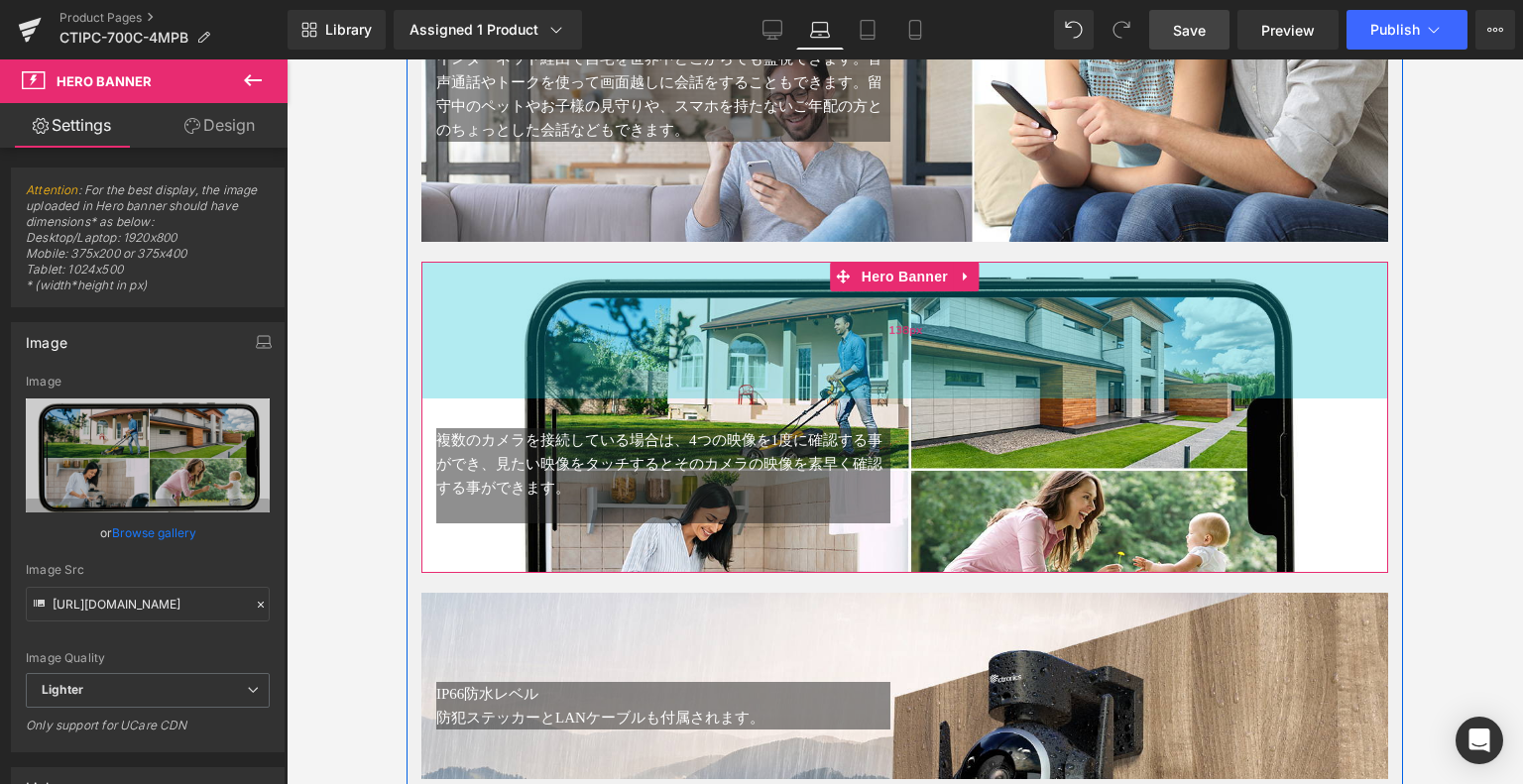 drag, startPoint x: 1028, startPoint y: 297, endPoint x: 1031, endPoint y: 375, distance: 78.05767 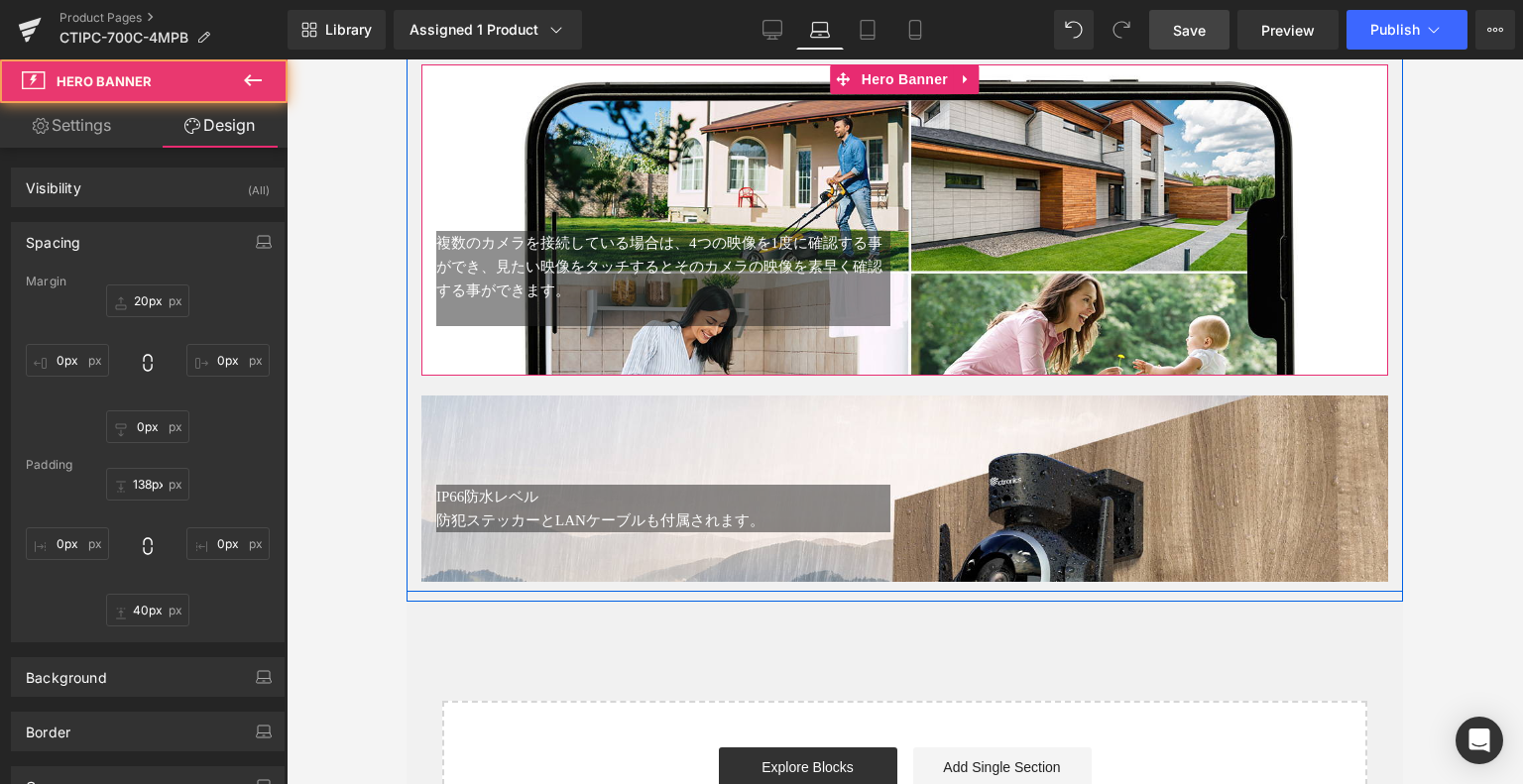 scroll, scrollTop: 5451, scrollLeft: 0, axis: vertical 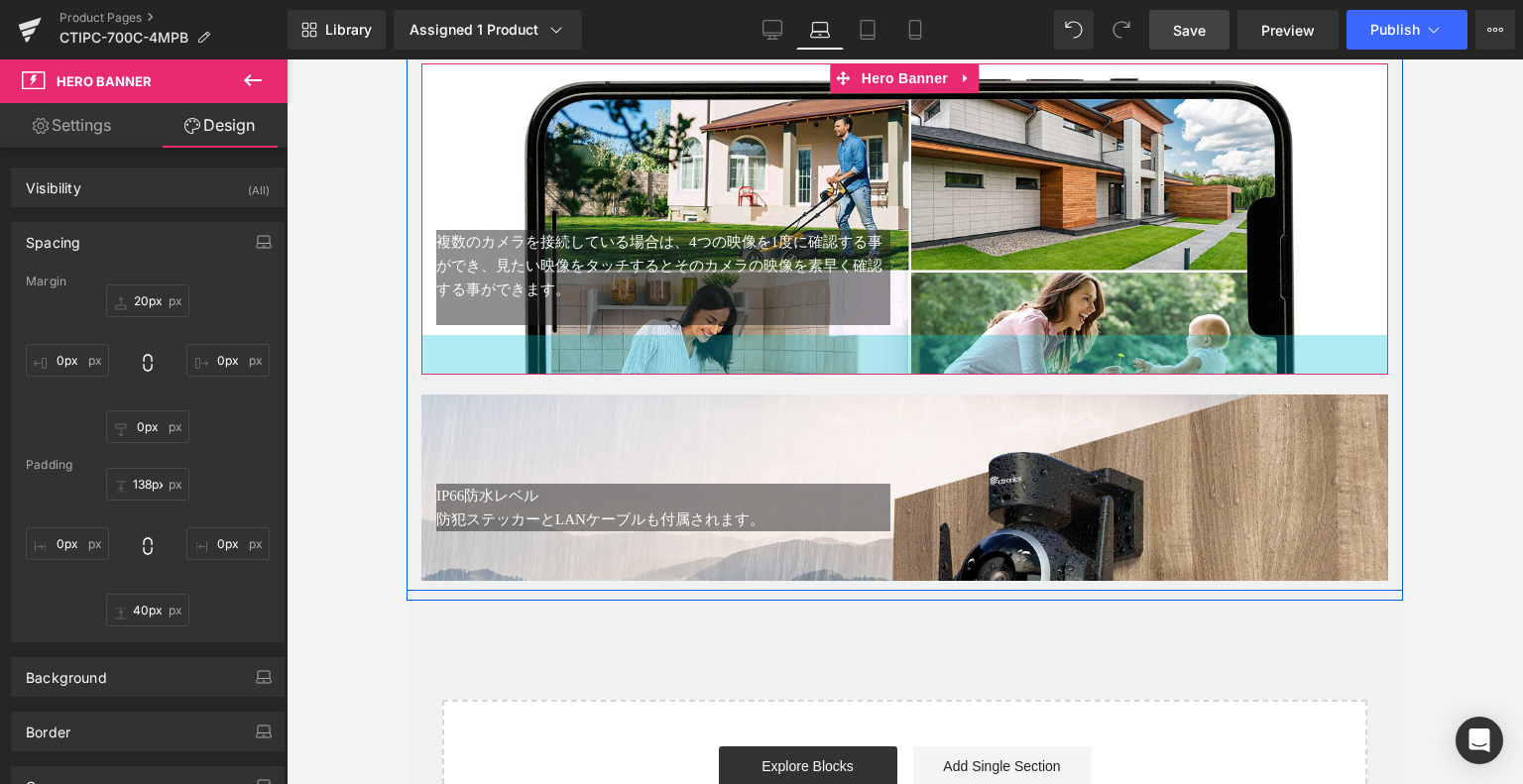 click on "複数のカメラを接続している場合は、4つの映像を1度に確認する事ができ、見たい映像をタッチするとそのカメラの映像を素早く確認する事ができます。
Text Block
Text Block         Row
Hero Banner   138px   40px" at bounding box center [904, 219] 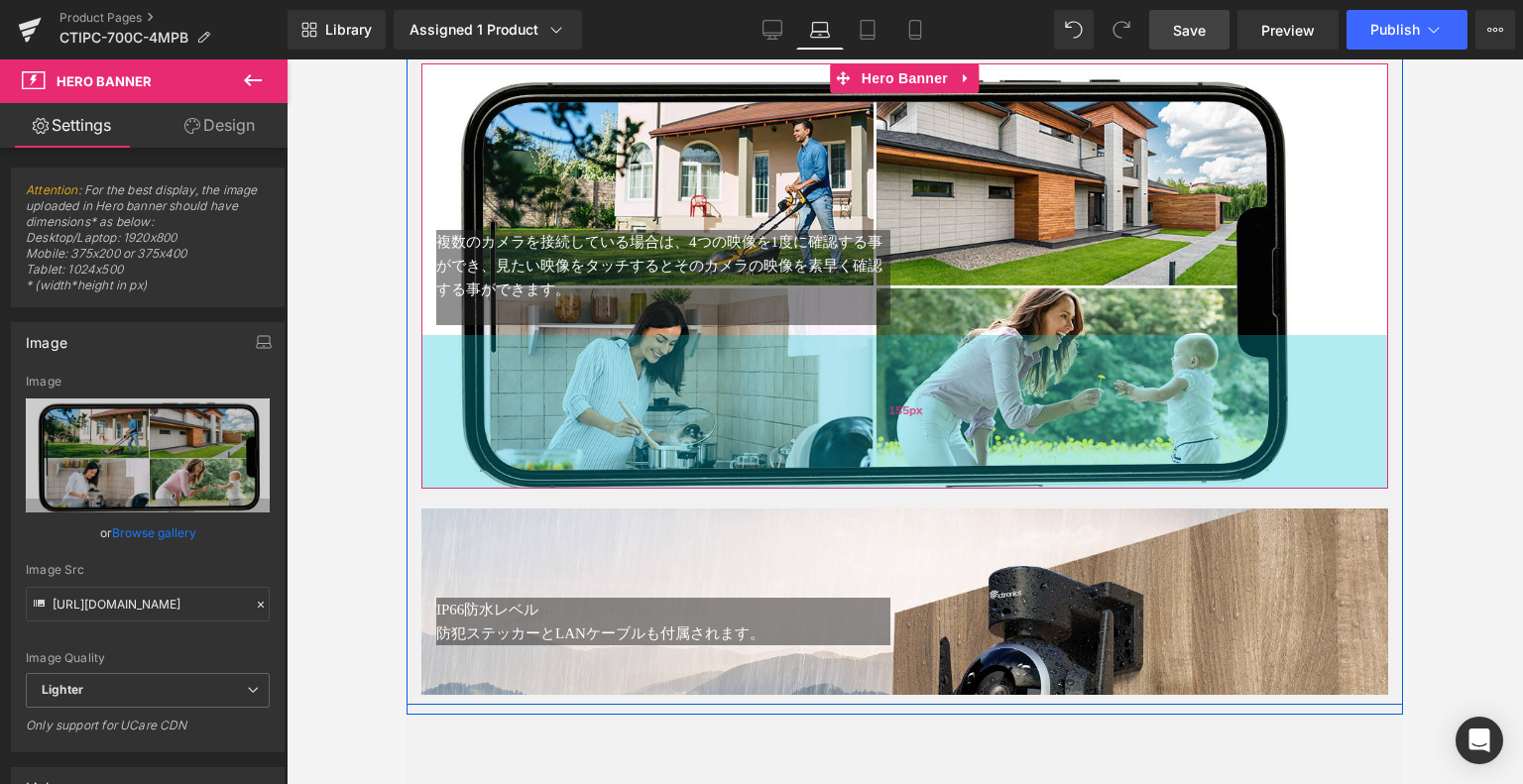 drag, startPoint x: 990, startPoint y: 388, endPoint x: 1013, endPoint y: 502, distance: 116.29703 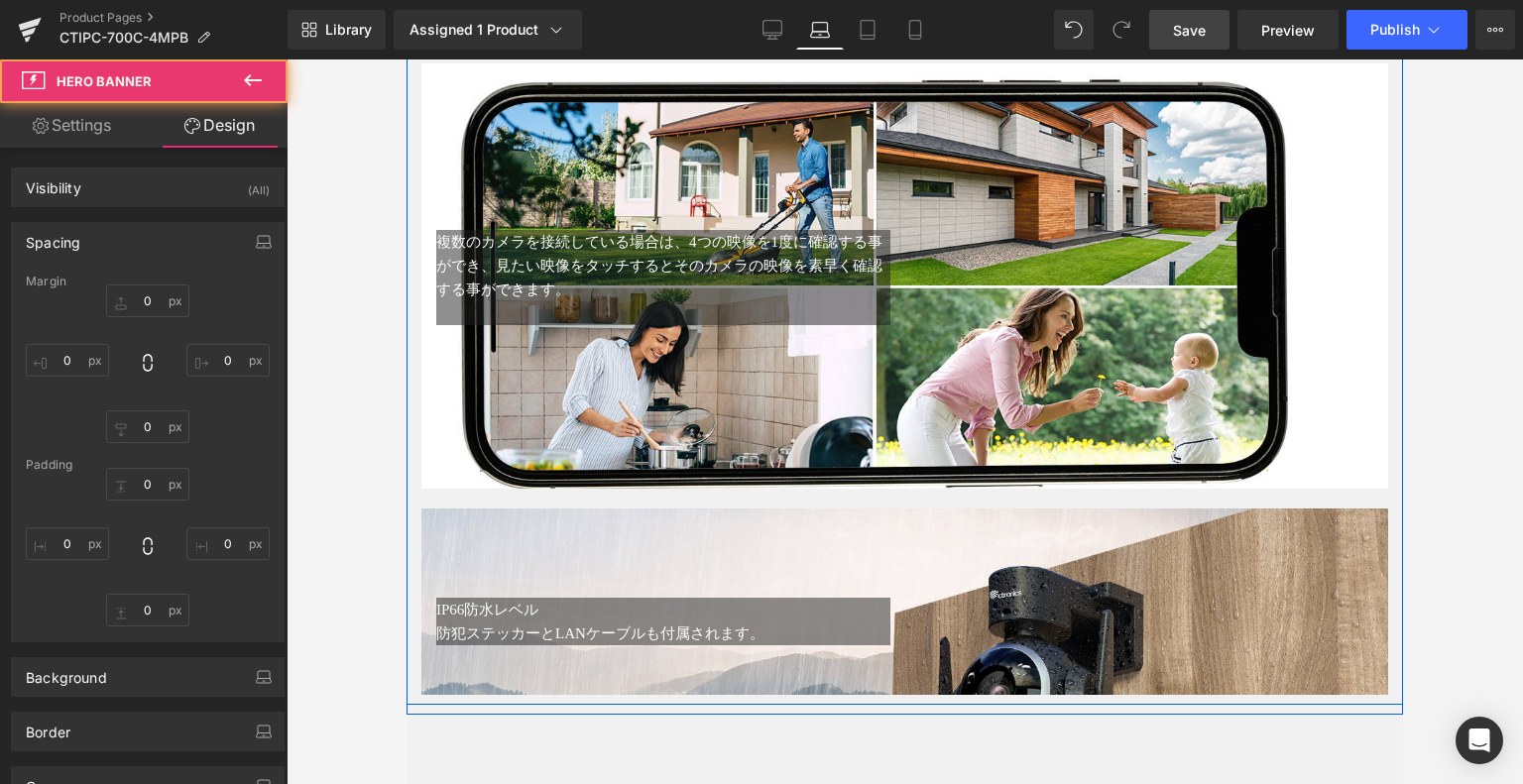 scroll, scrollTop: 5749, scrollLeft: 0, axis: vertical 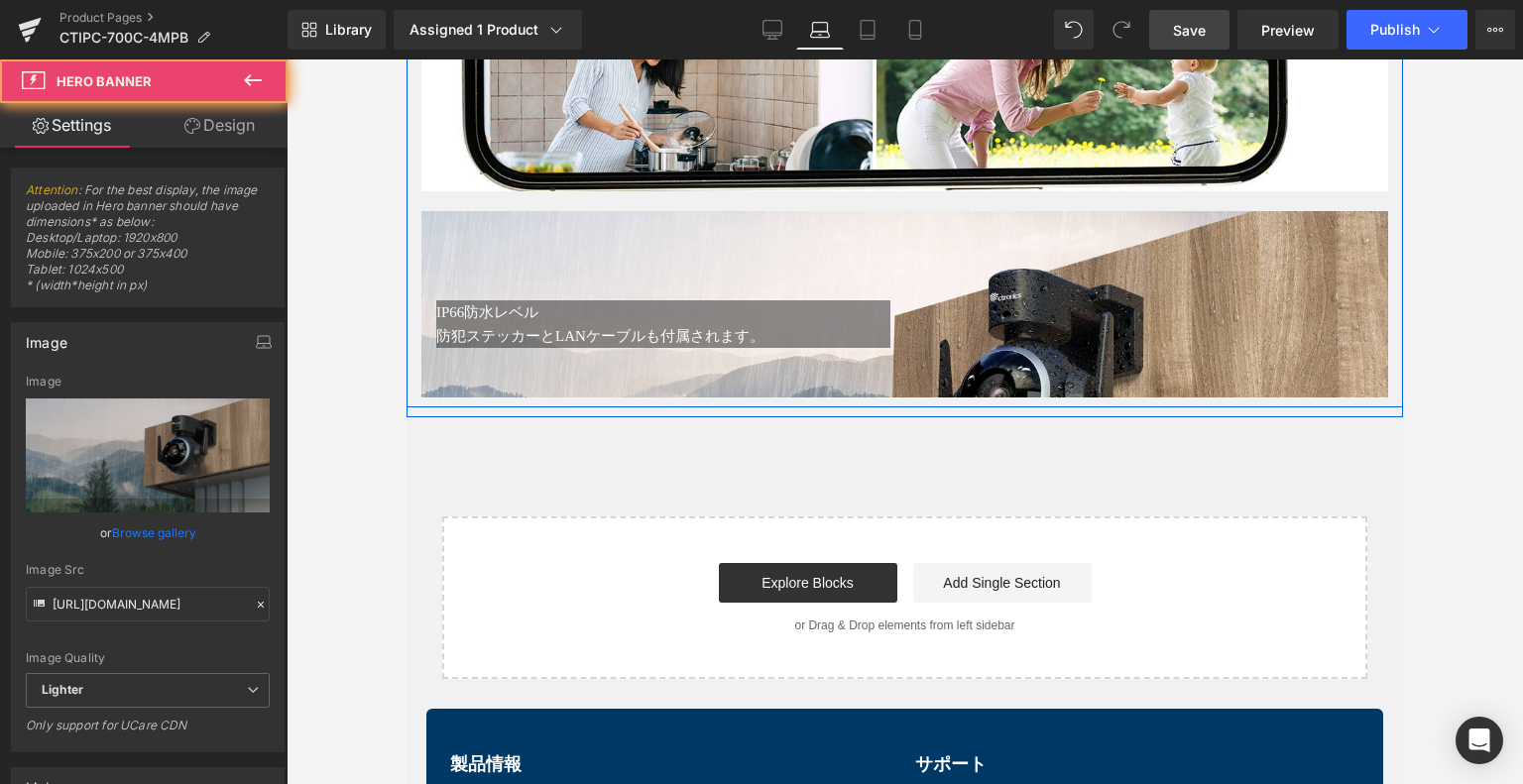 click on "IP66防水レベル 防犯ステッカーとLANケーブルも付属されます。
Text Block
Text Block         Row
Hero Banner   152px   193px" at bounding box center [904, 304] 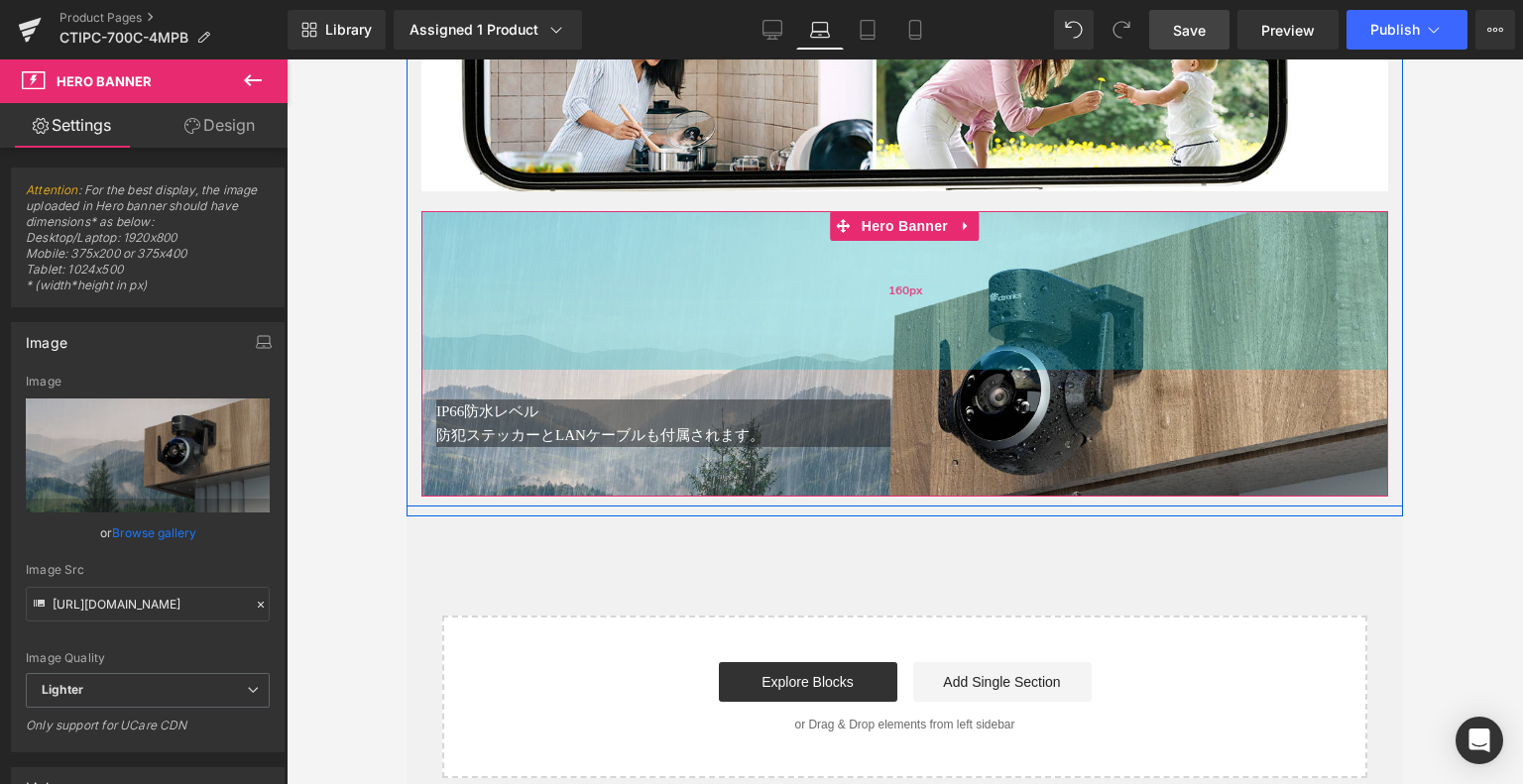 drag, startPoint x: 1006, startPoint y: 271, endPoint x: 1027, endPoint y: 365, distance: 96.31718 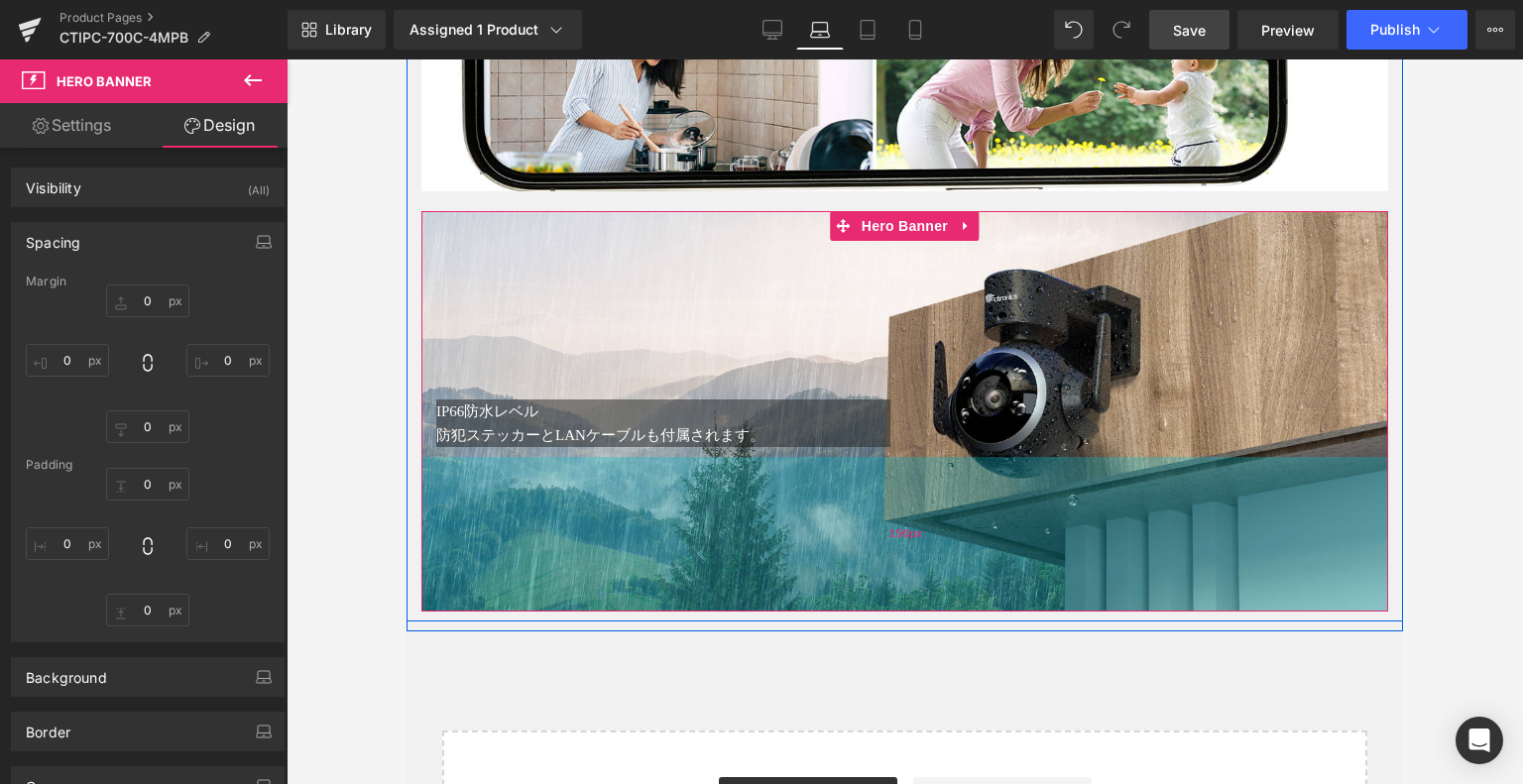 drag, startPoint x: 980, startPoint y: 489, endPoint x: 1032, endPoint y: 604, distance: 126.21014 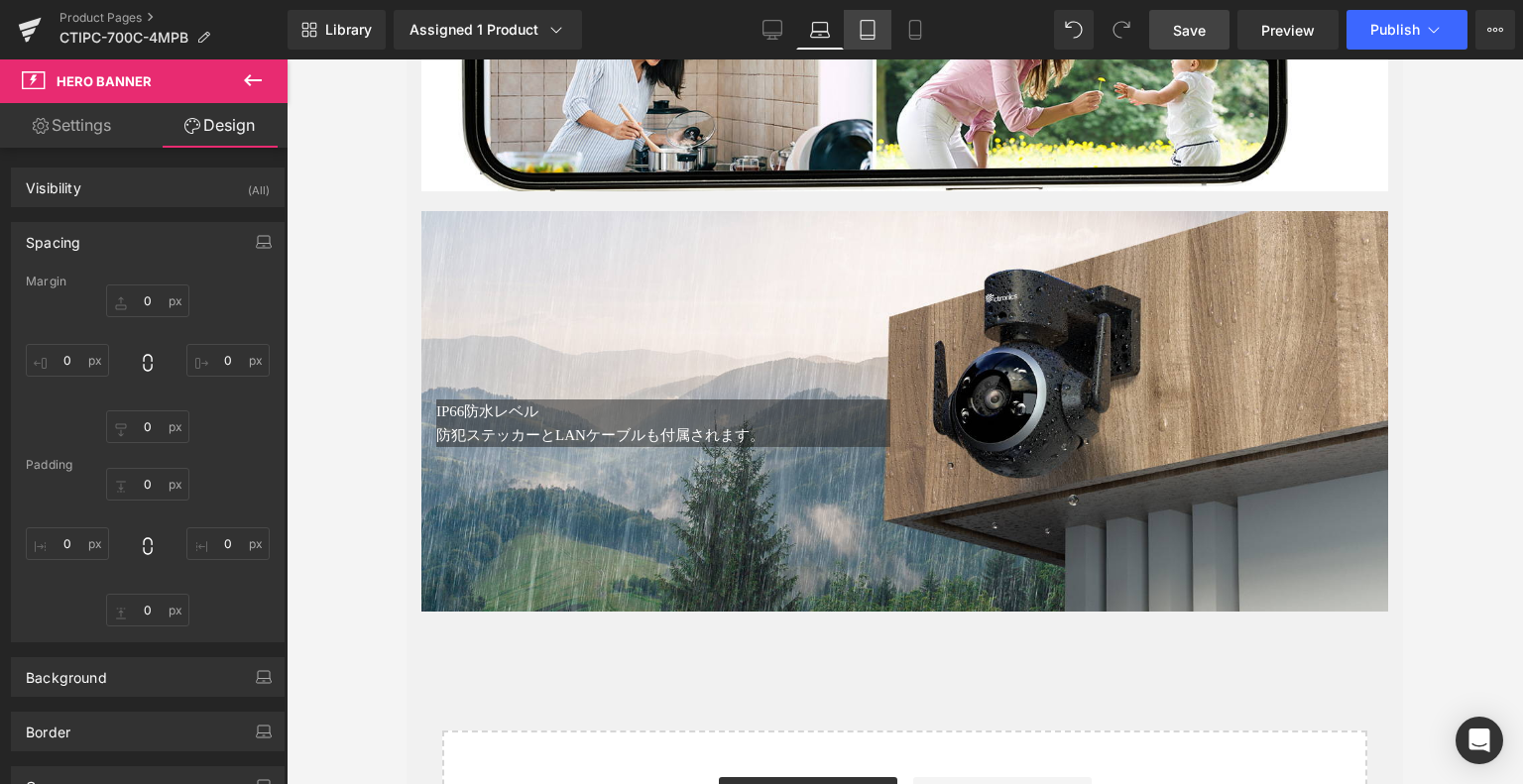 click 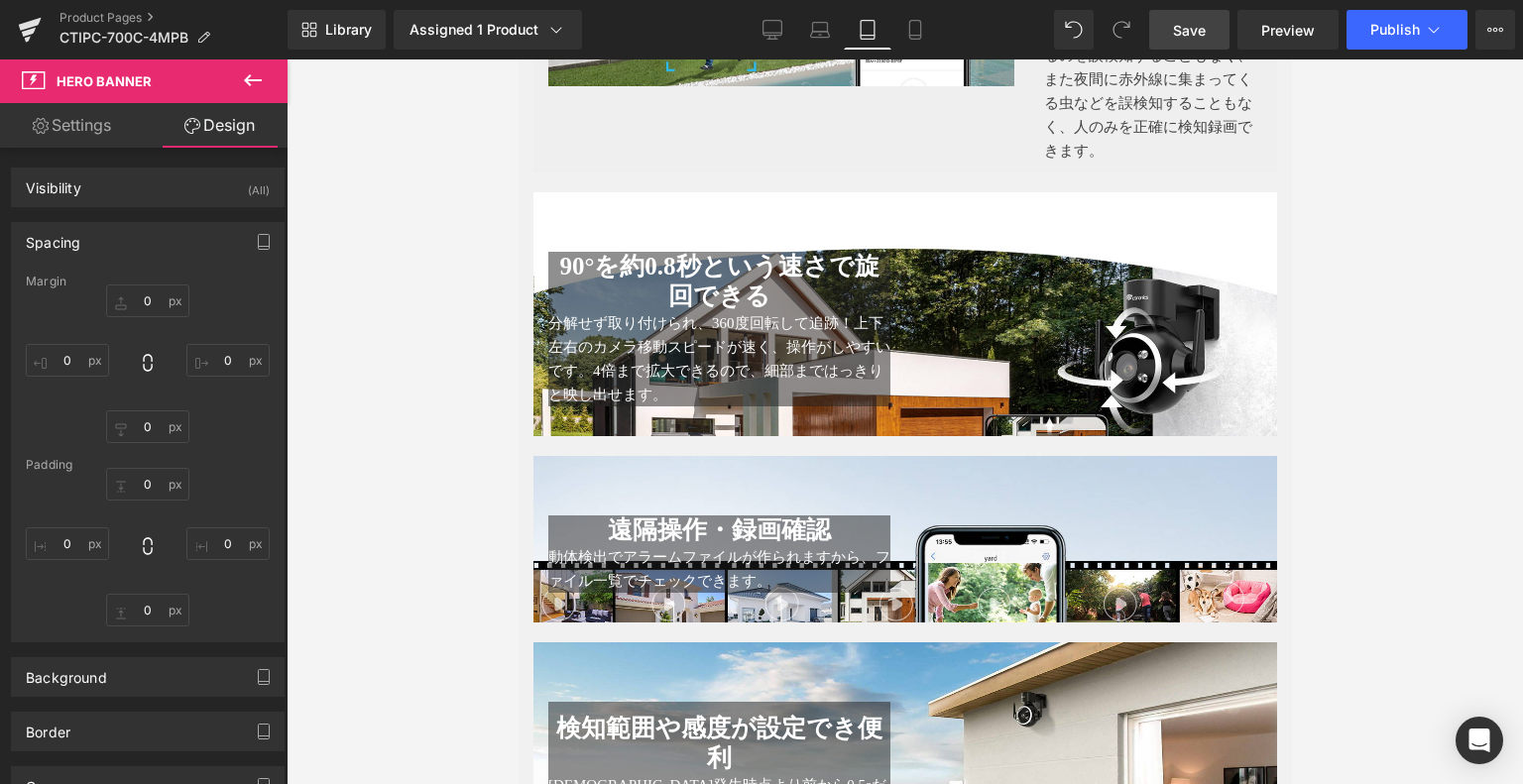 scroll, scrollTop: 3025, scrollLeft: 0, axis: vertical 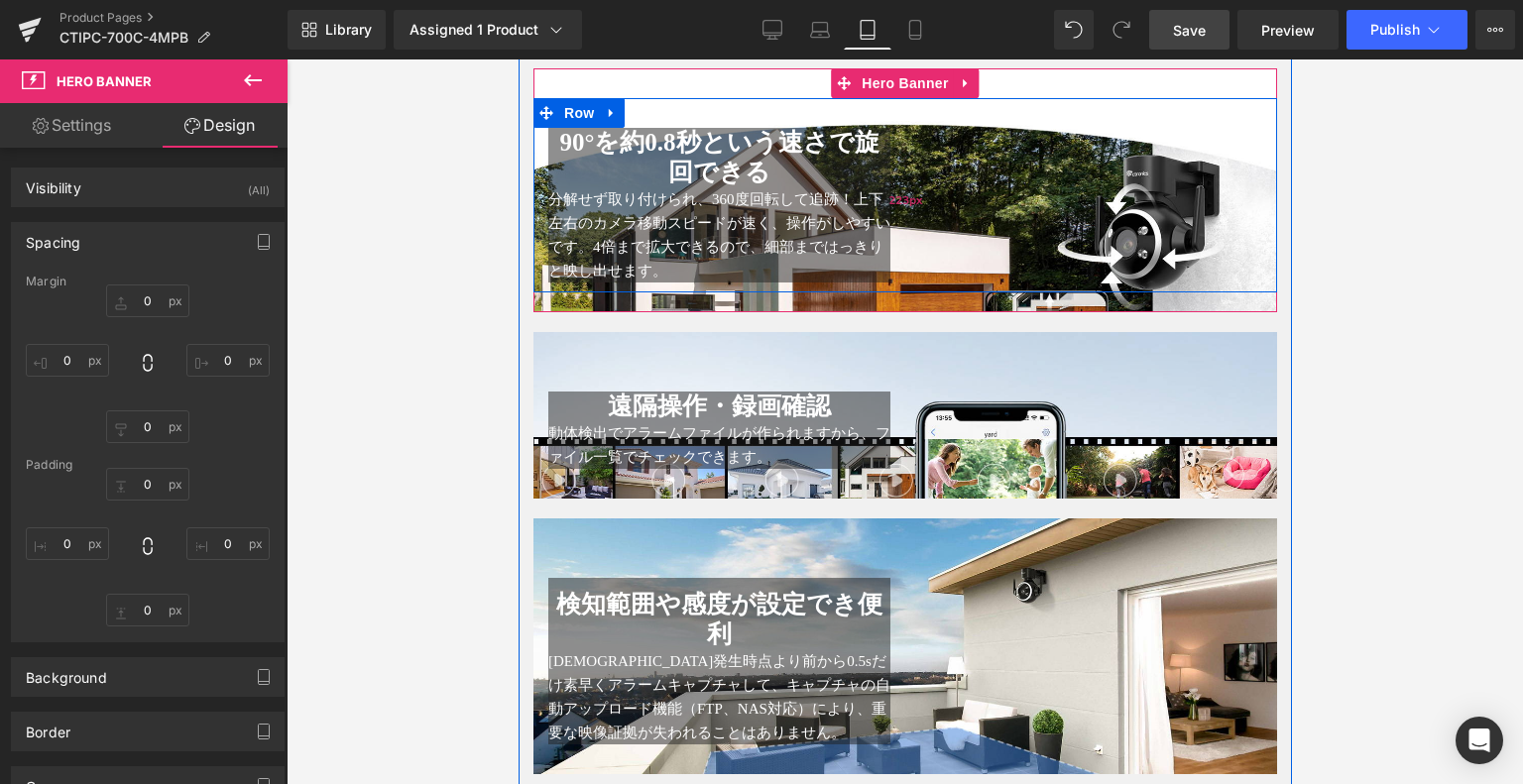 drag, startPoint x: 998, startPoint y: 318, endPoint x: 957, endPoint y: 332, distance: 43.32436 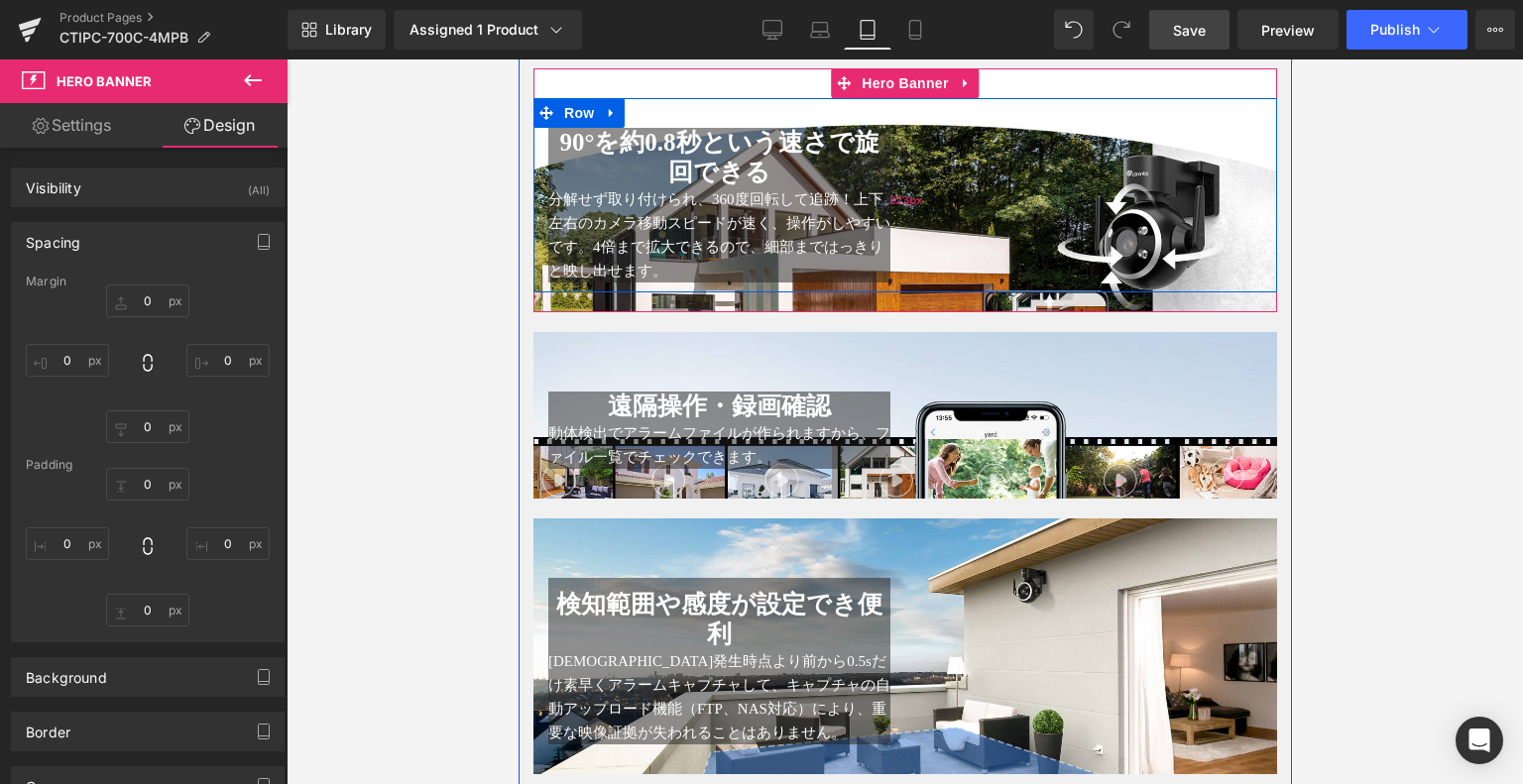 click on "90°を約0.8秒という速さで旋回できる
Heading
分解せず取り付けられ、360度回転して追跡！上下左右のカメラ移動スピードが速く、操作がしやすいです。4倍まで拡大できるので、細部まではっきりと映し出せます。
Text Block
Text Block         Row" at bounding box center (904, 195) 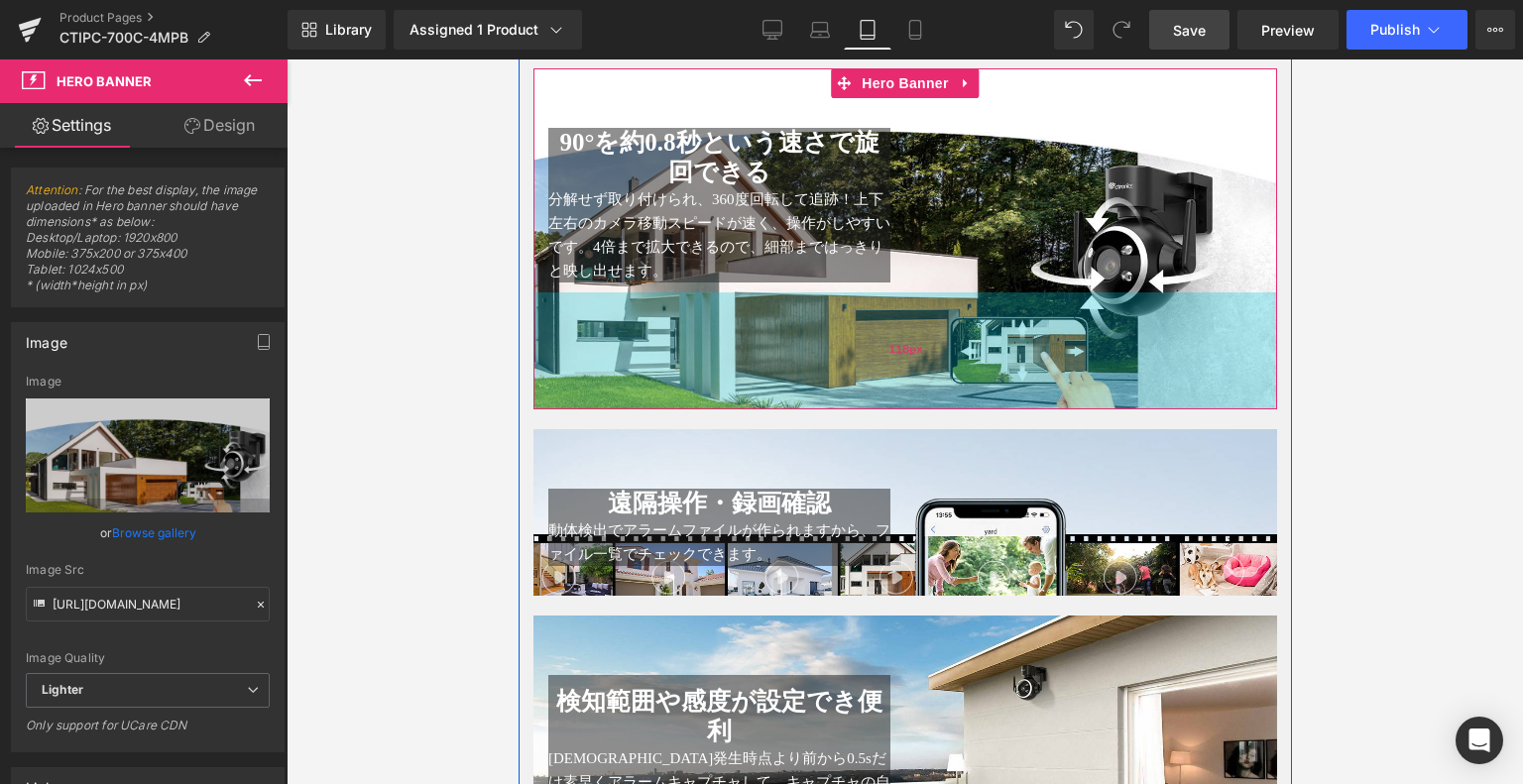 drag, startPoint x: 940, startPoint y: 338, endPoint x: 1009, endPoint y: 435, distance: 119.037809 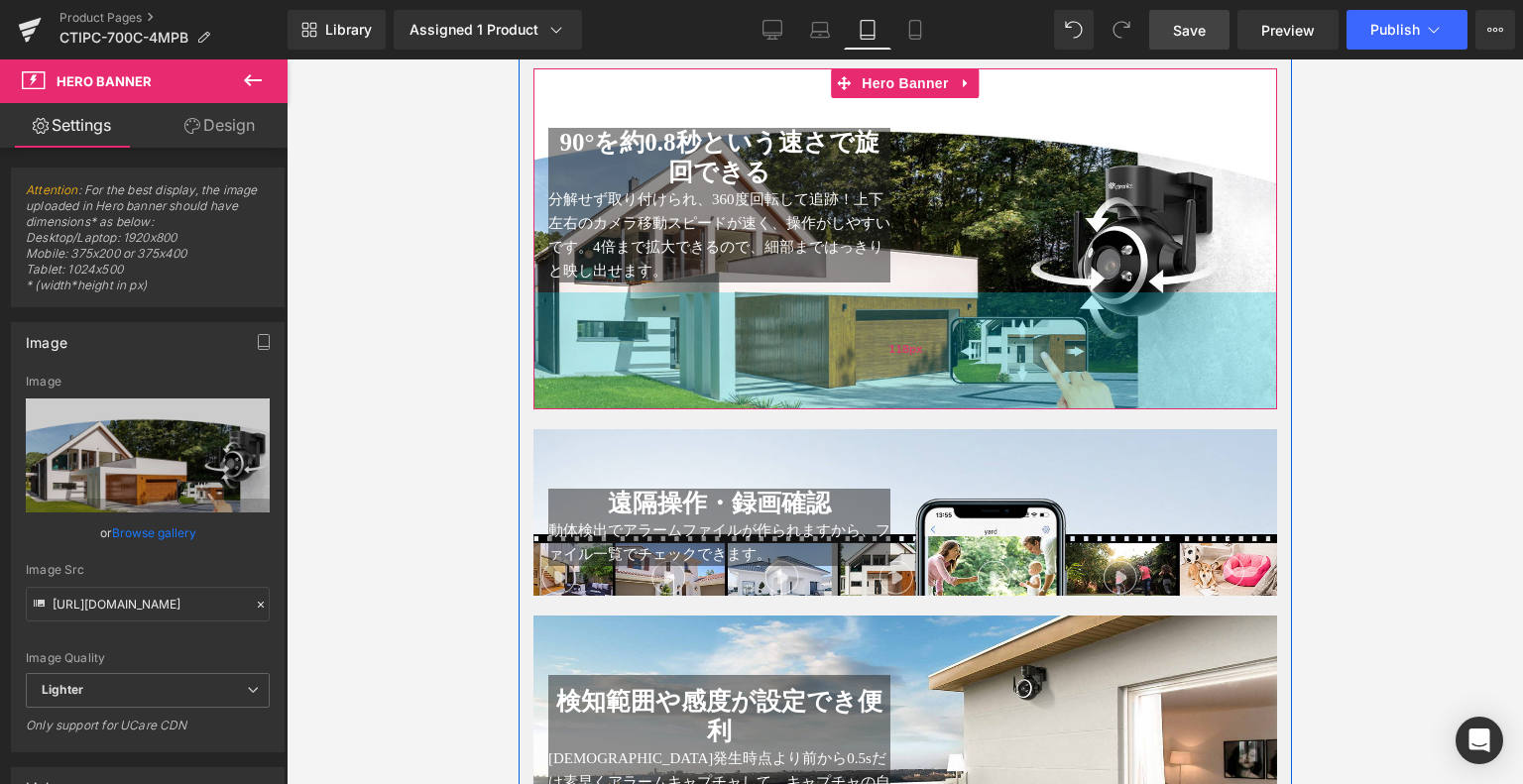 click on "118px" at bounding box center (904, 351) 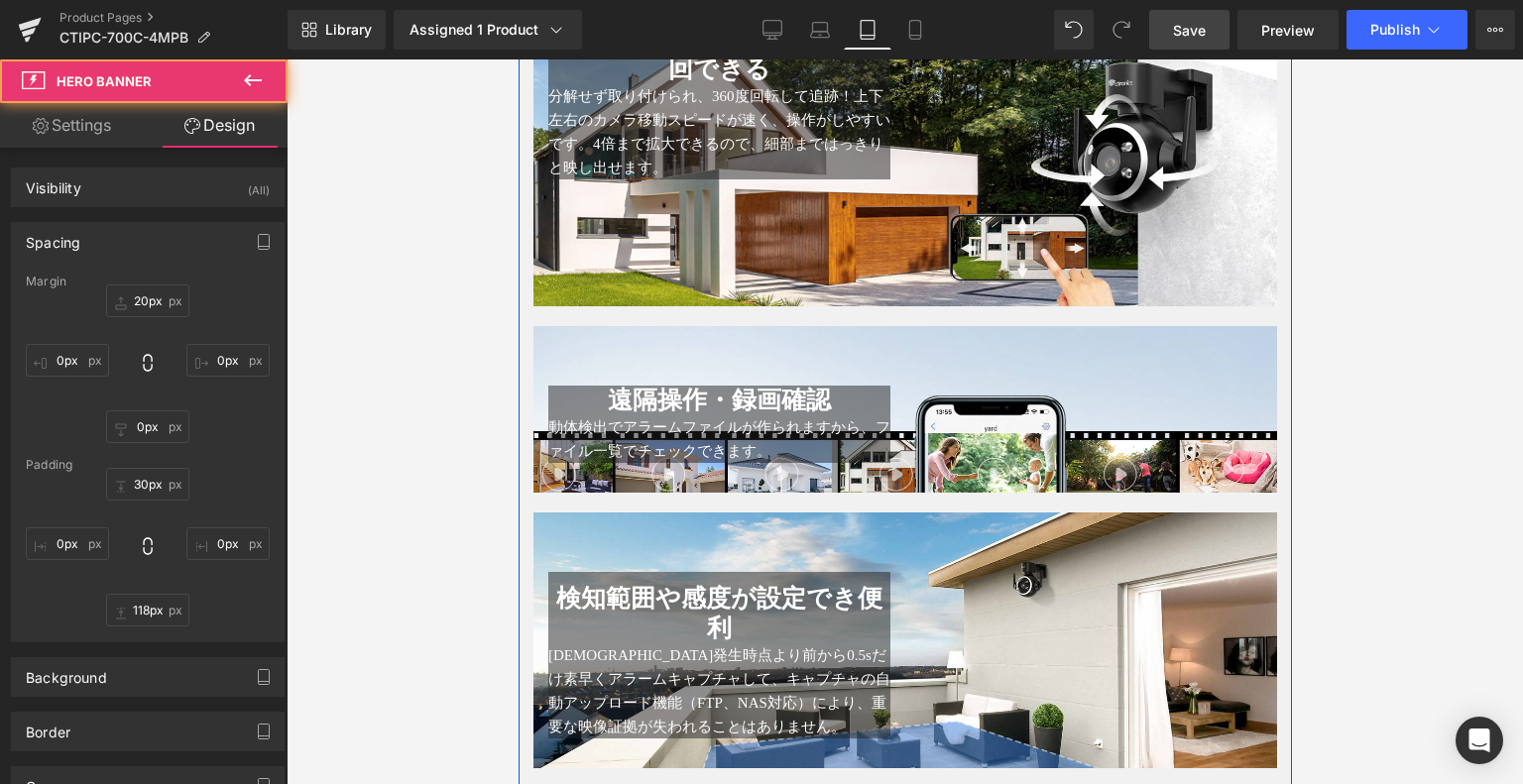scroll, scrollTop: 3223, scrollLeft: 0, axis: vertical 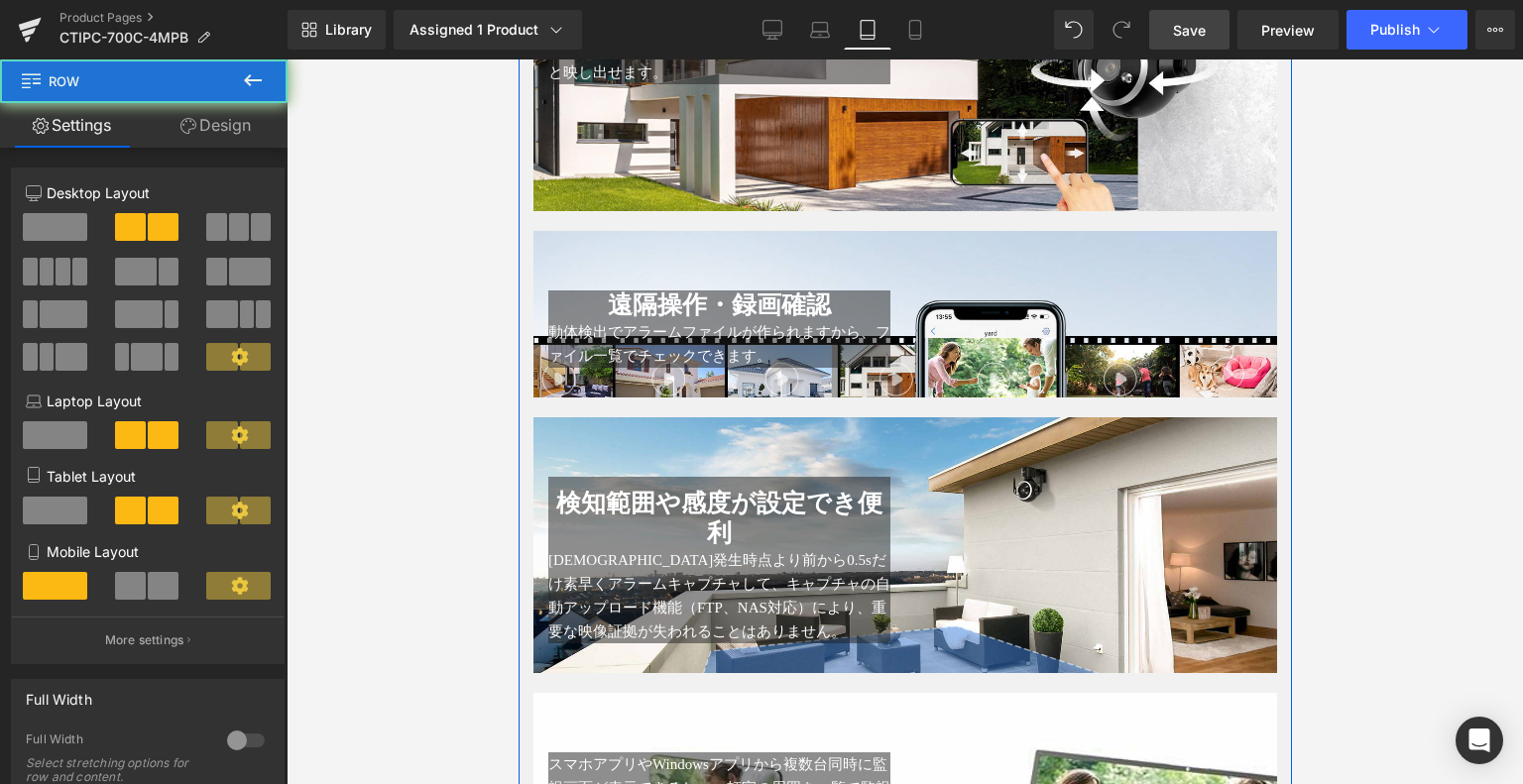 click on "遠隔操作・録画確認
Heading
動体検出でアラームファイルが作られますから、ファイル一覧でチェックできます。
Text Block
Text Block         Row" at bounding box center (904, 319) 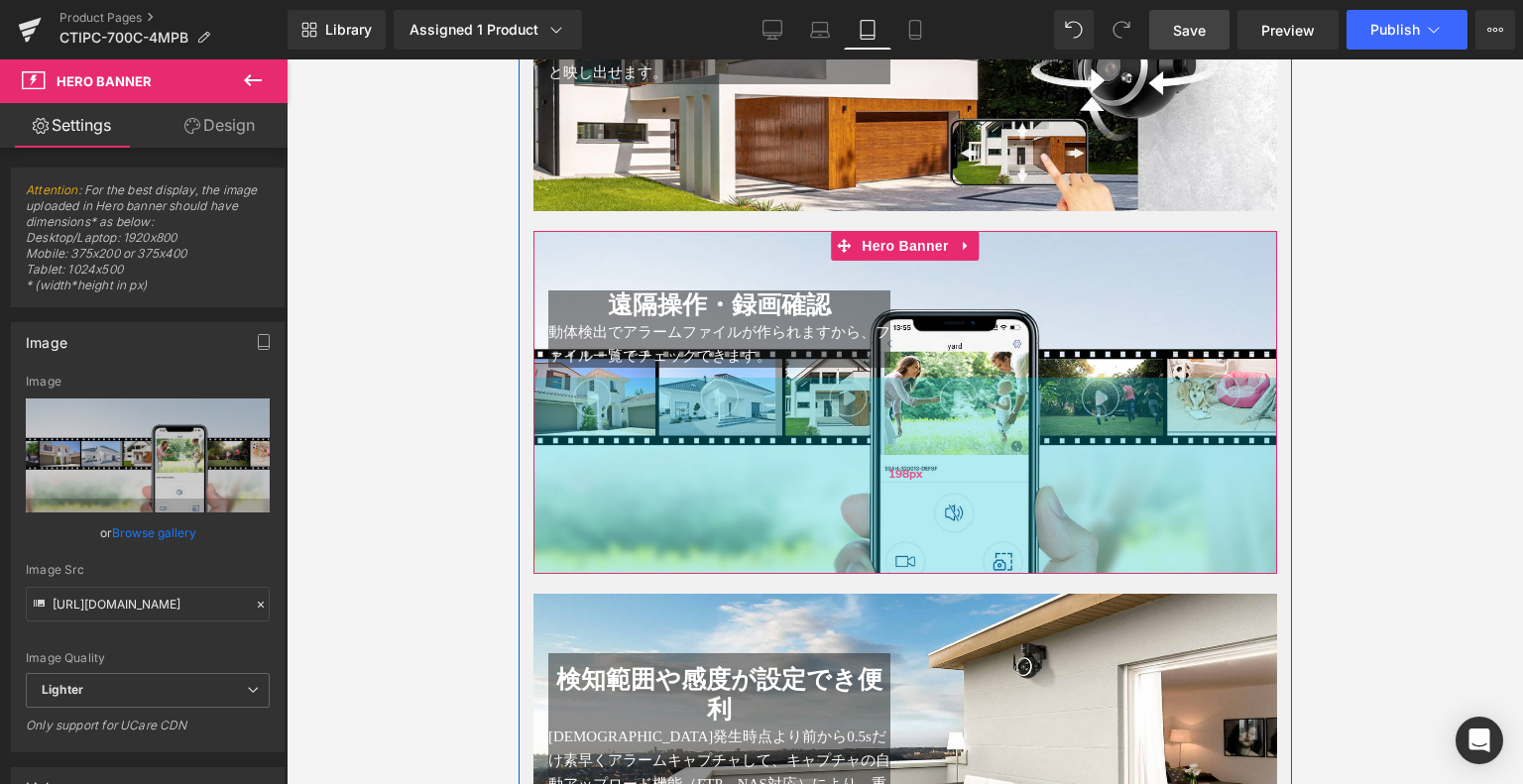 drag, startPoint x: 948, startPoint y: 425, endPoint x: 1020, endPoint y: 602, distance: 191.08375 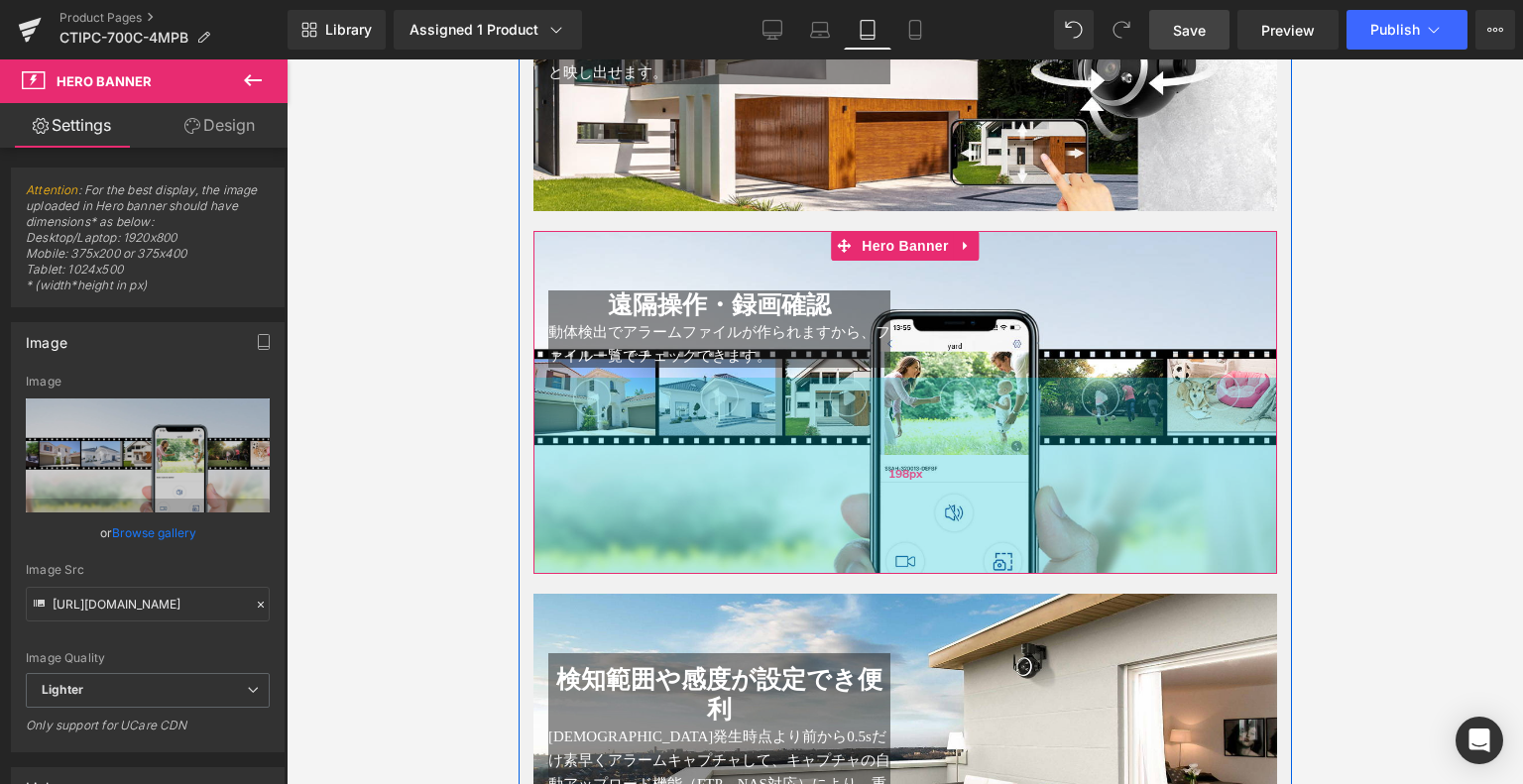 click on "198px" at bounding box center (904, 476) 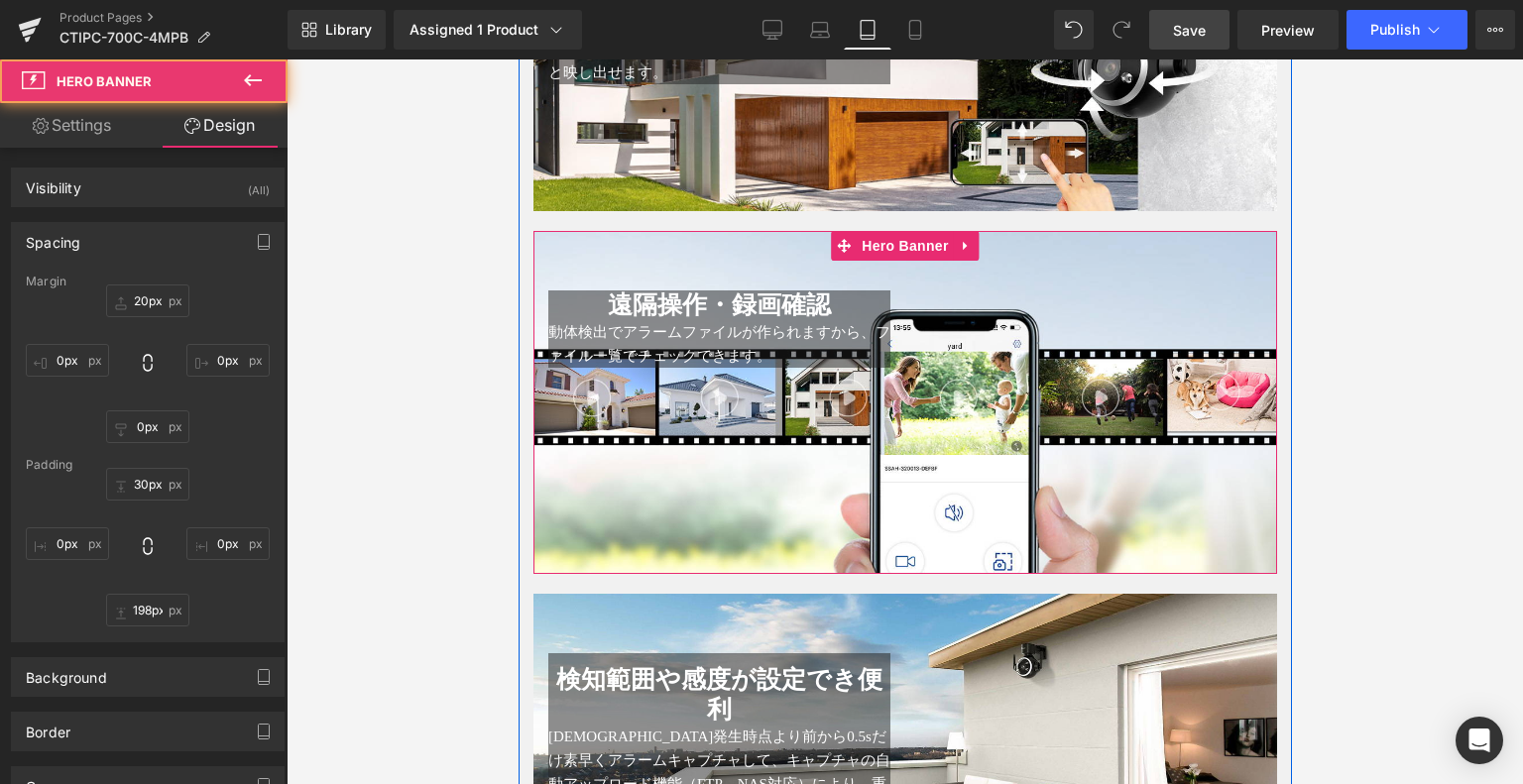 scroll, scrollTop: 3521, scrollLeft: 0, axis: vertical 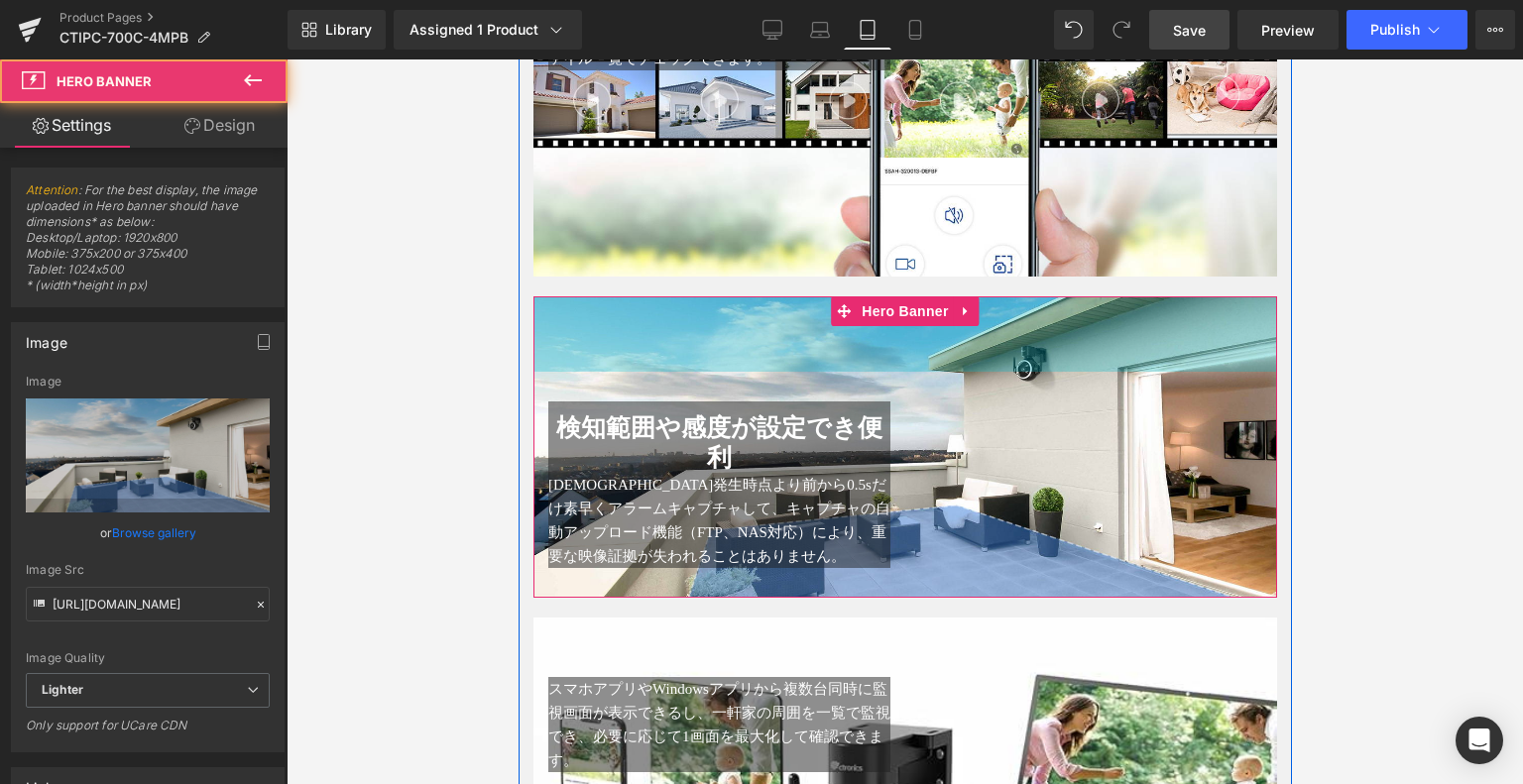 drag, startPoint x: 1007, startPoint y: 352, endPoint x: 1003, endPoint y: 415, distance: 63.12686 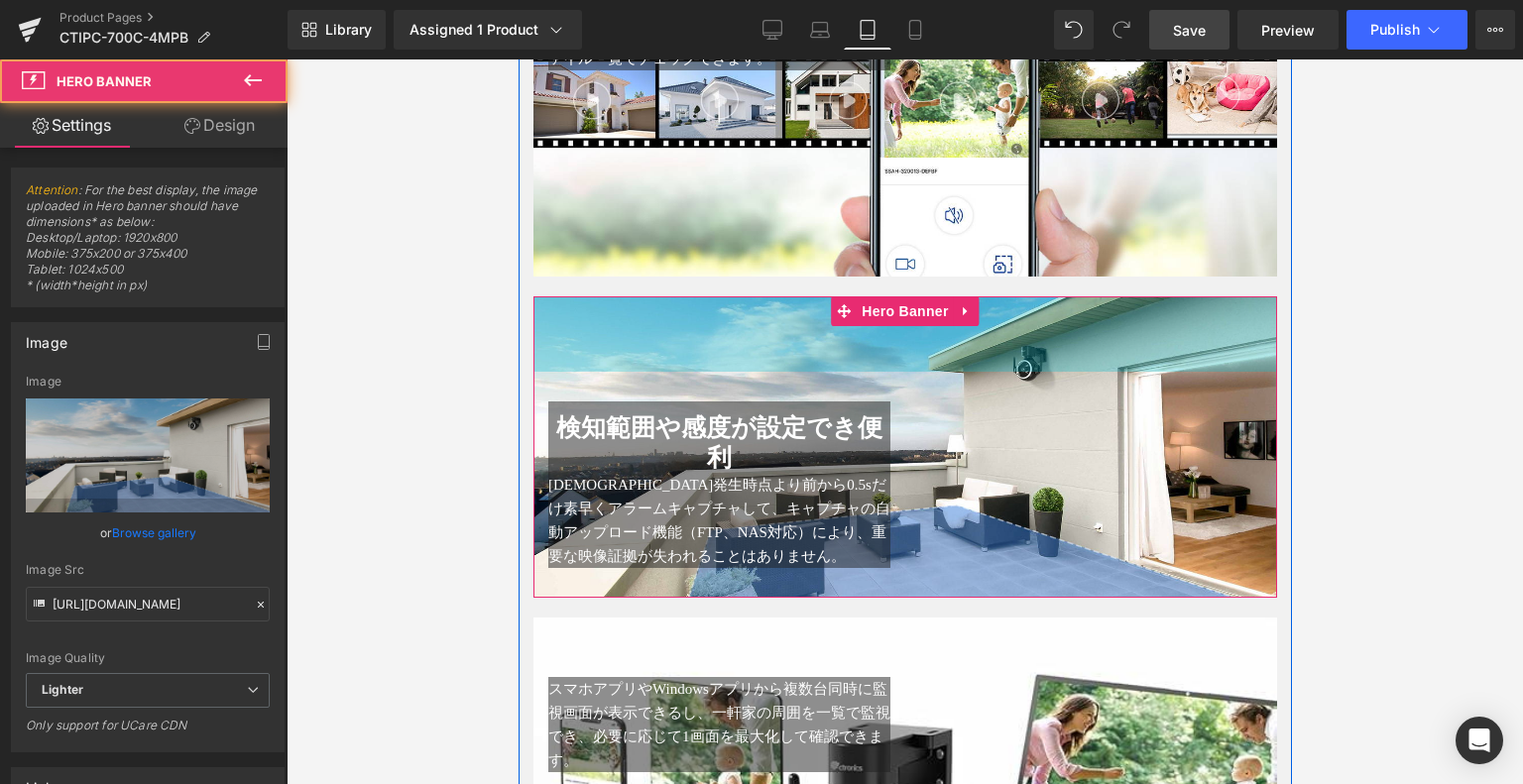 click on "76px" at bounding box center (904, 334) 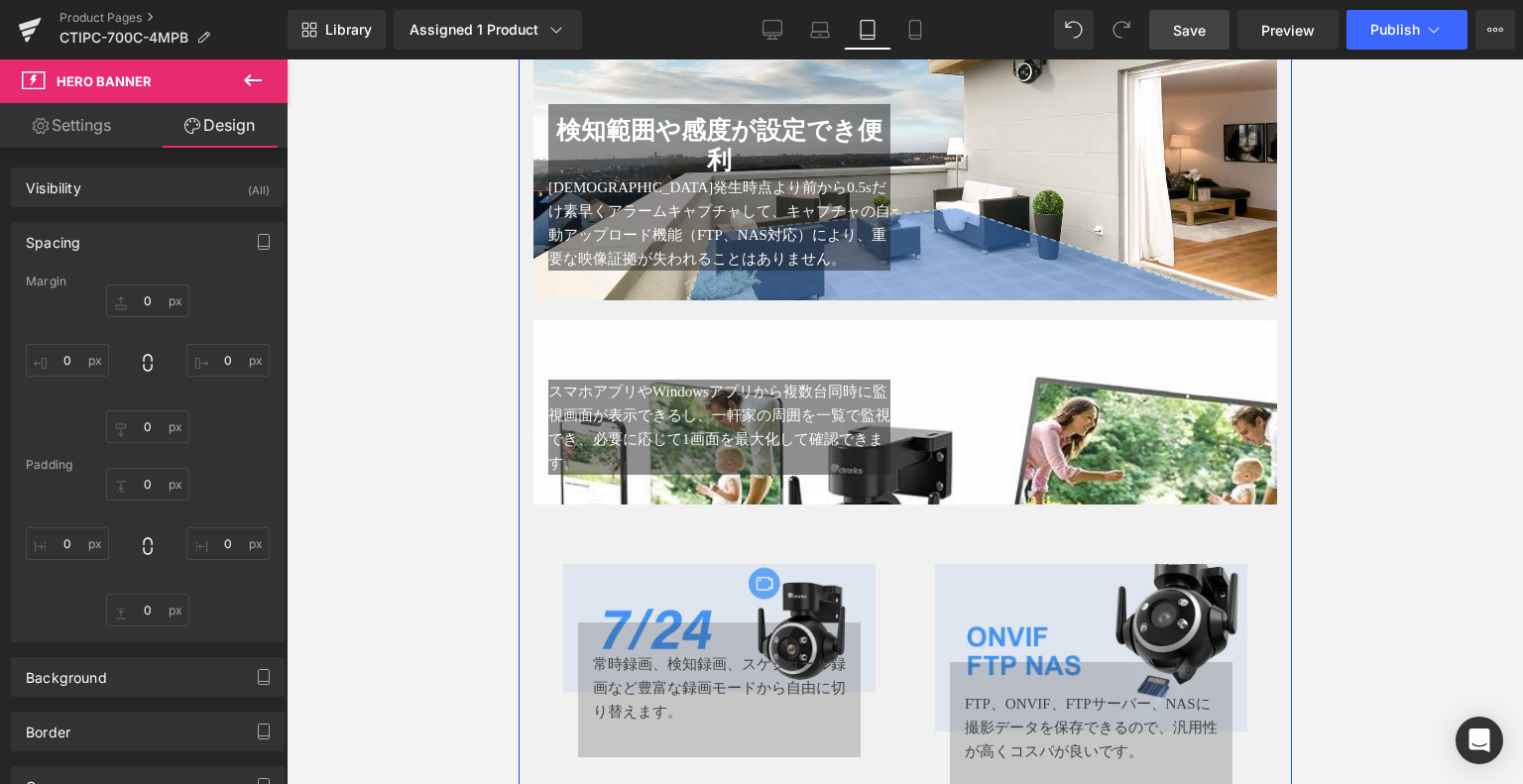 scroll, scrollTop: 3818, scrollLeft: 0, axis: vertical 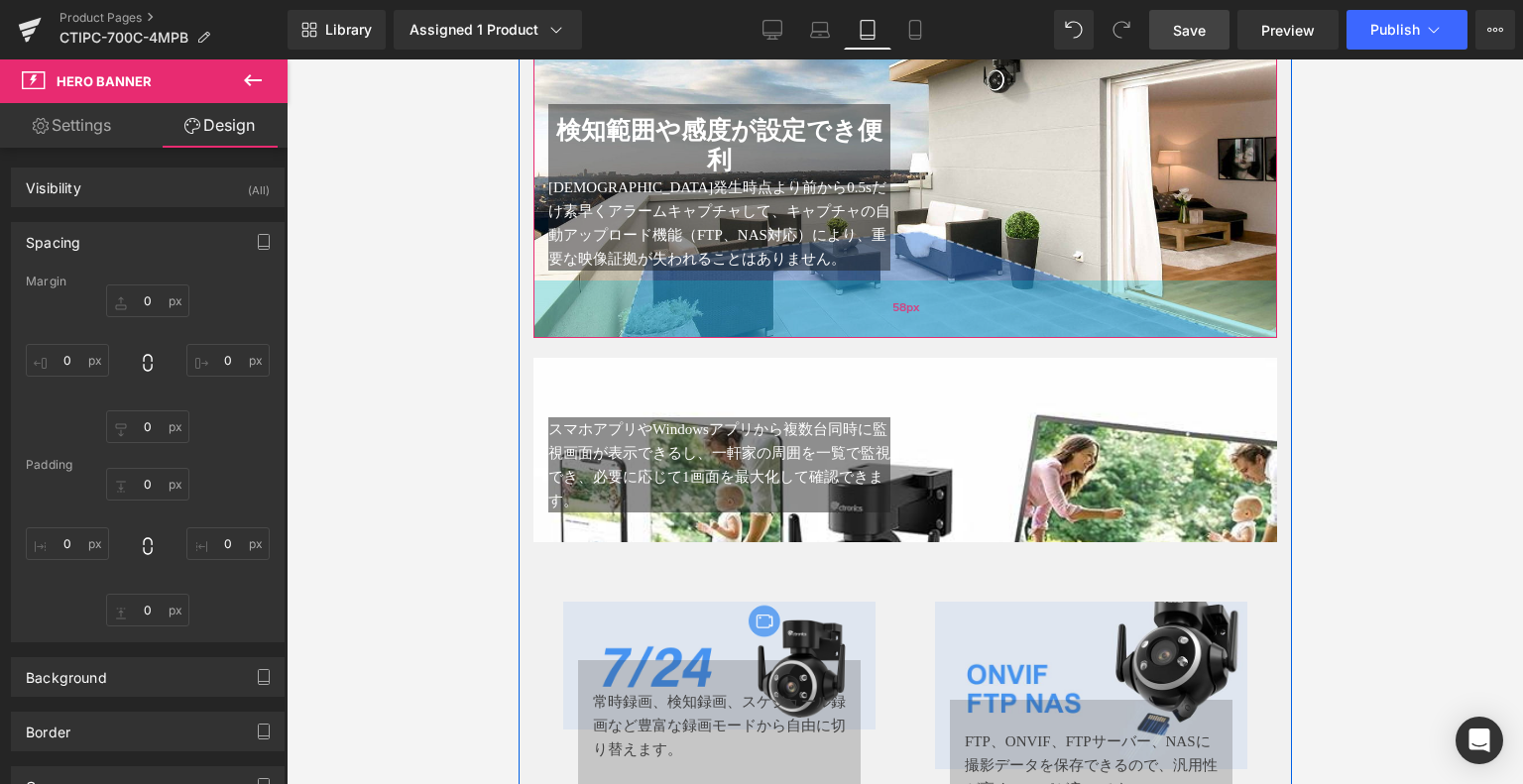 drag, startPoint x: 963, startPoint y: 324, endPoint x: 965, endPoint y: 362, distance: 38.052595 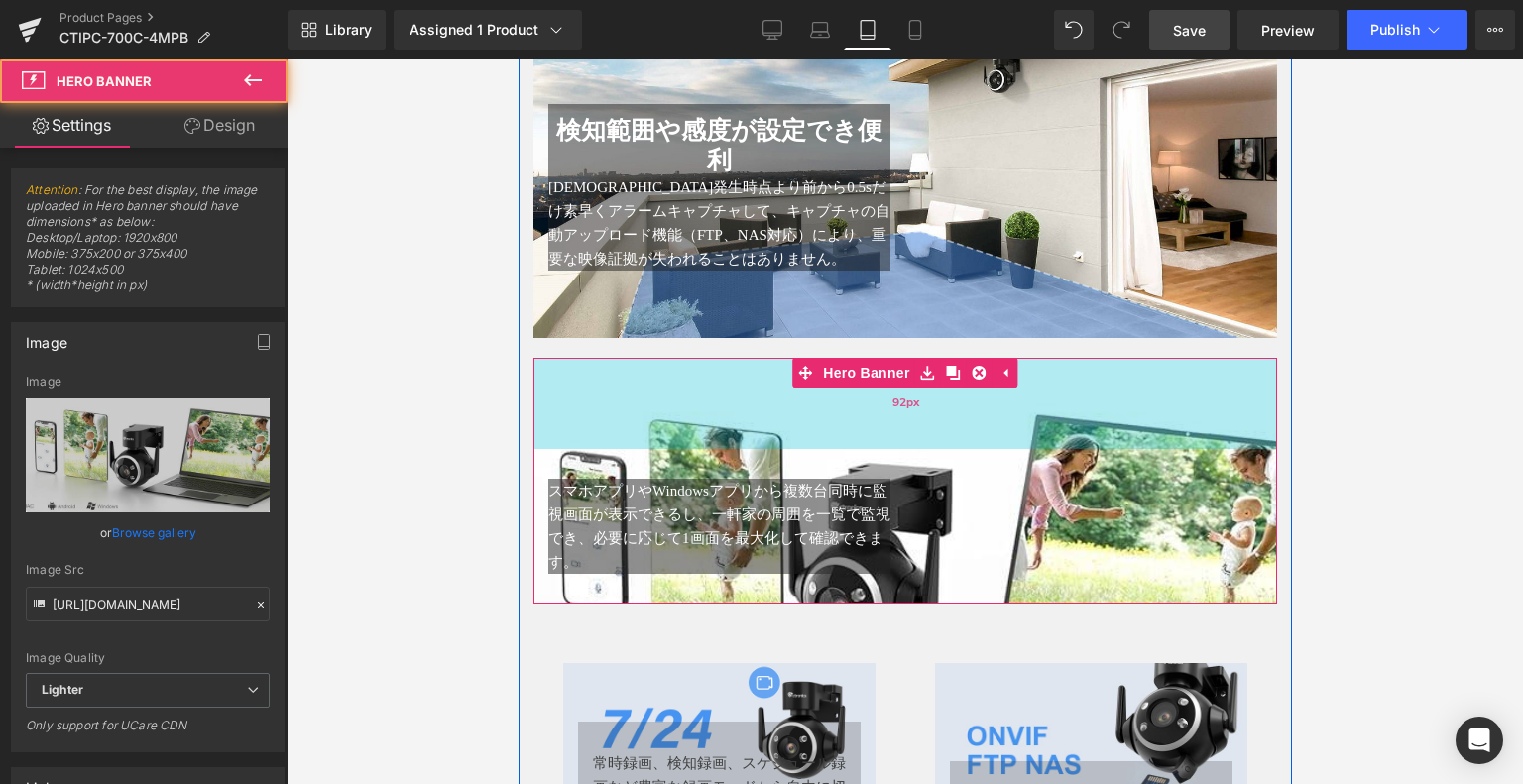 drag, startPoint x: 1063, startPoint y: 414, endPoint x: 1064, endPoint y: 475, distance: 61.008196 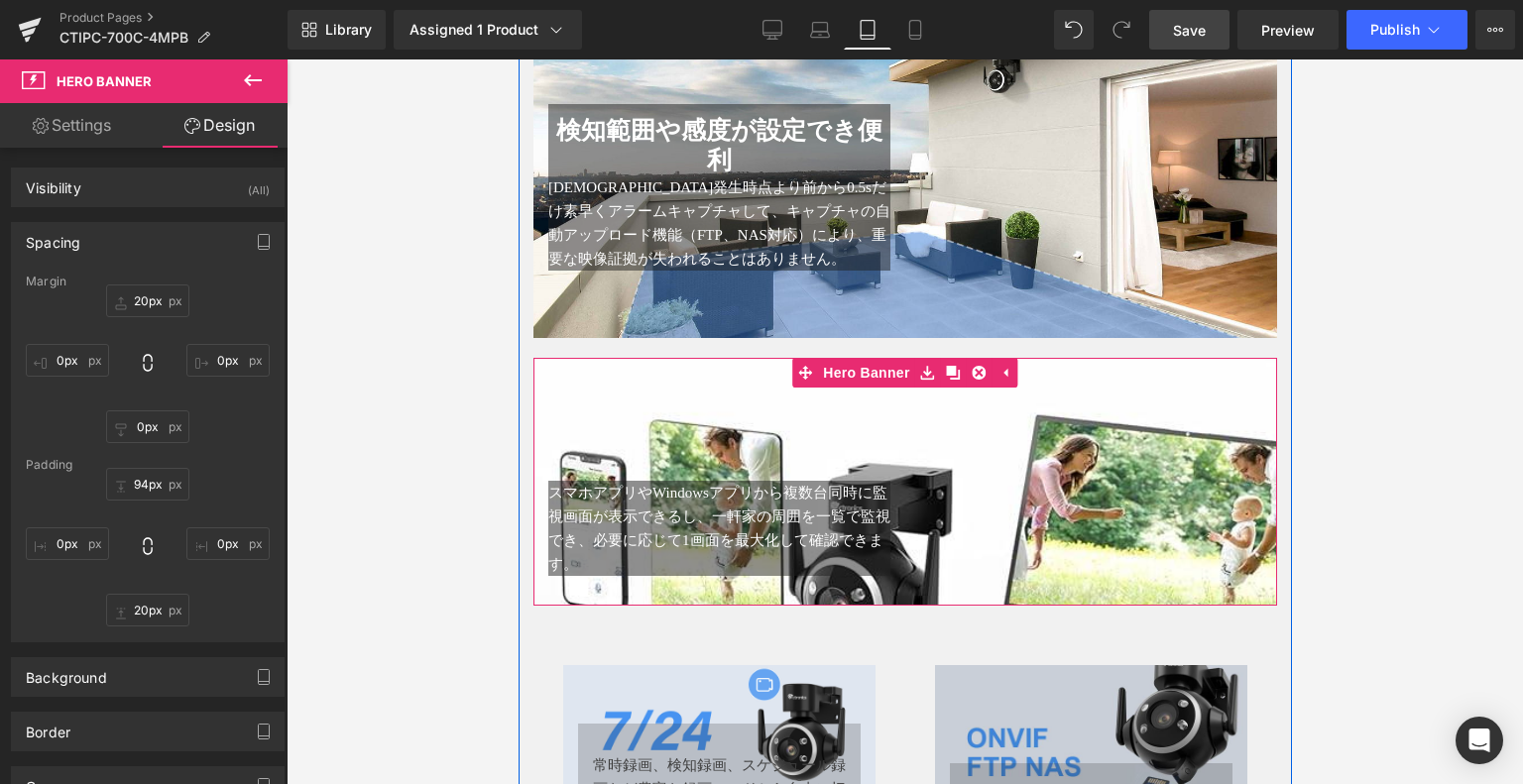 scroll, scrollTop: 4115, scrollLeft: 0, axis: vertical 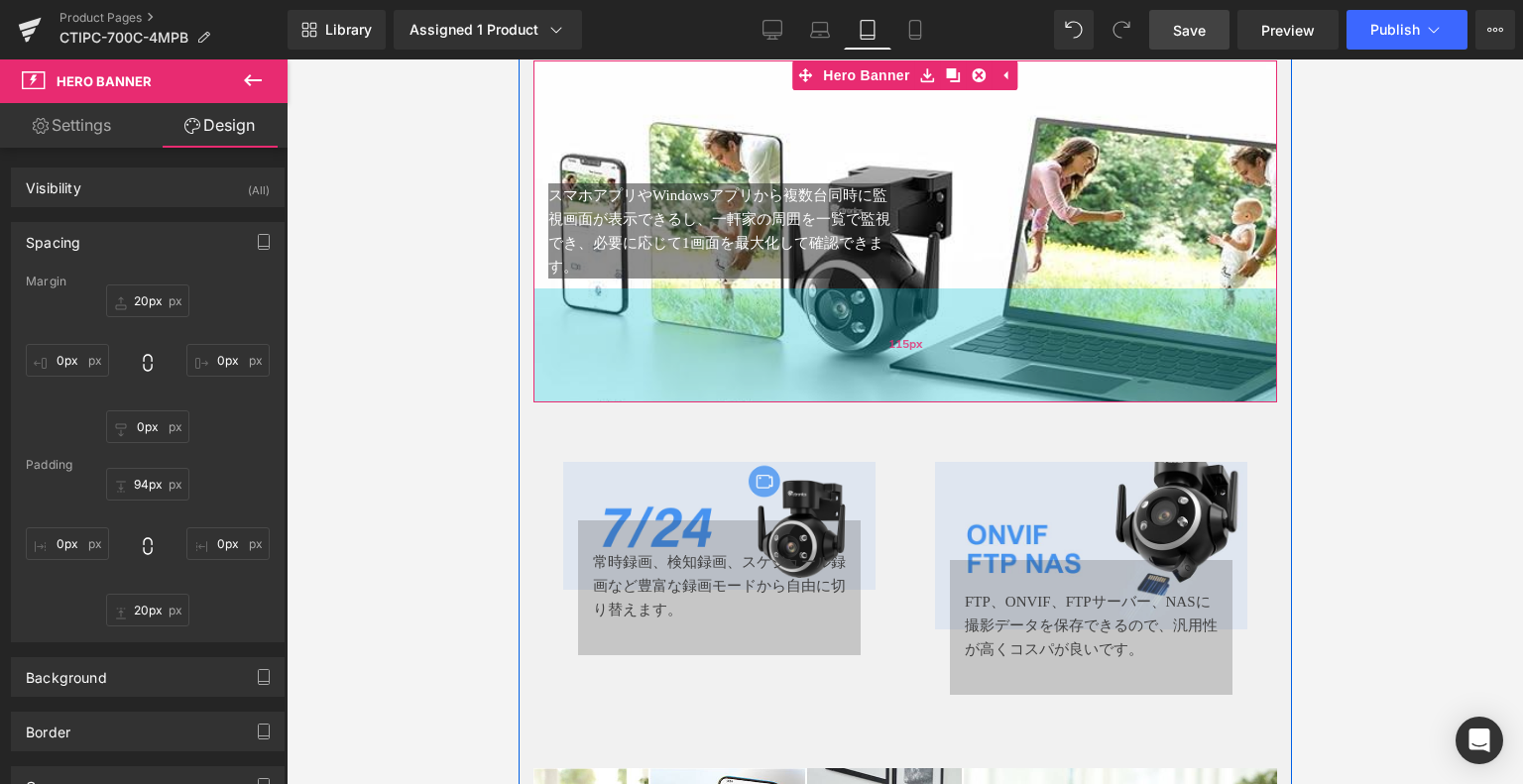 drag, startPoint x: 1023, startPoint y: 336, endPoint x: 1014, endPoint y: 431, distance: 95.42536 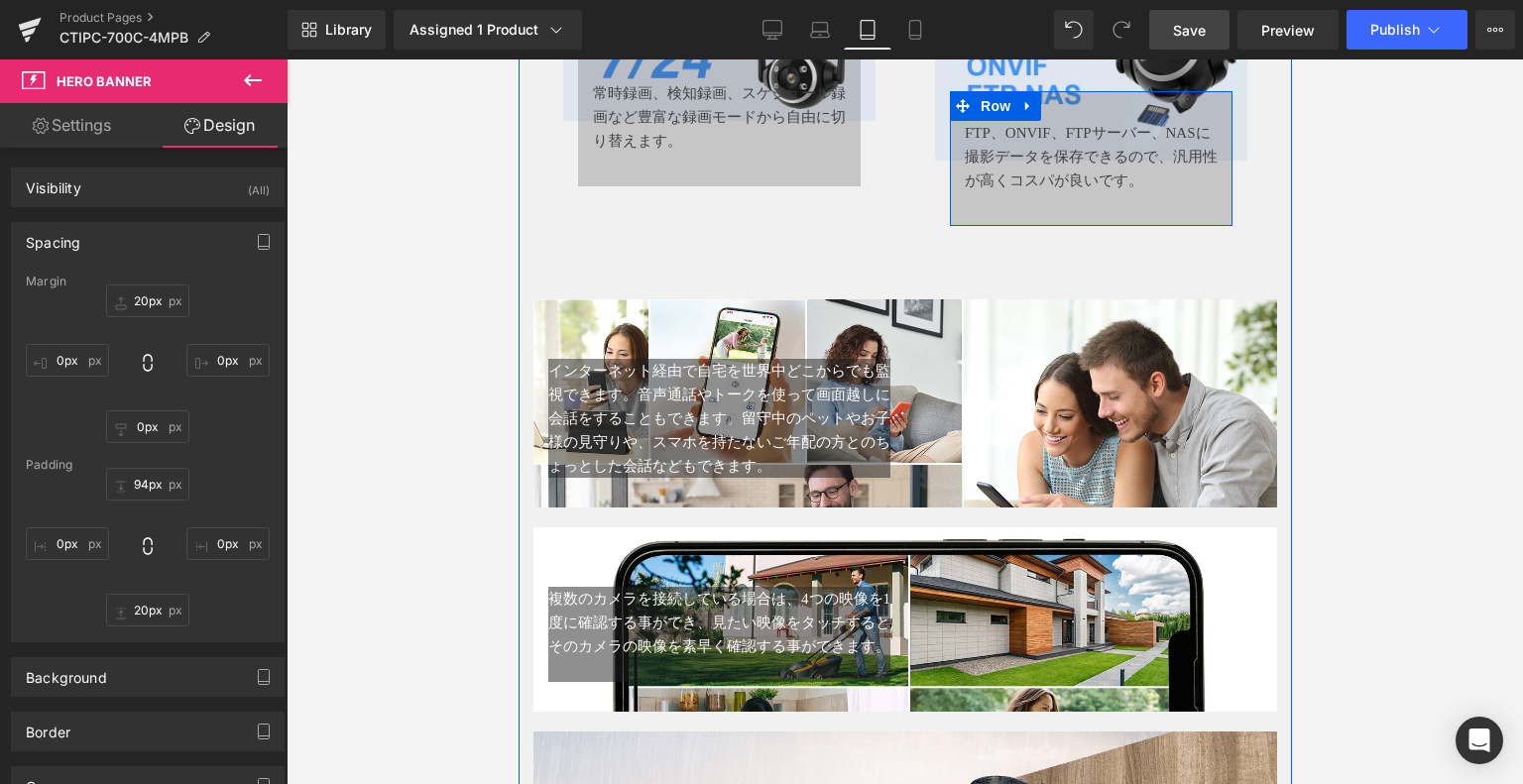 scroll, scrollTop: 4710, scrollLeft: 0, axis: vertical 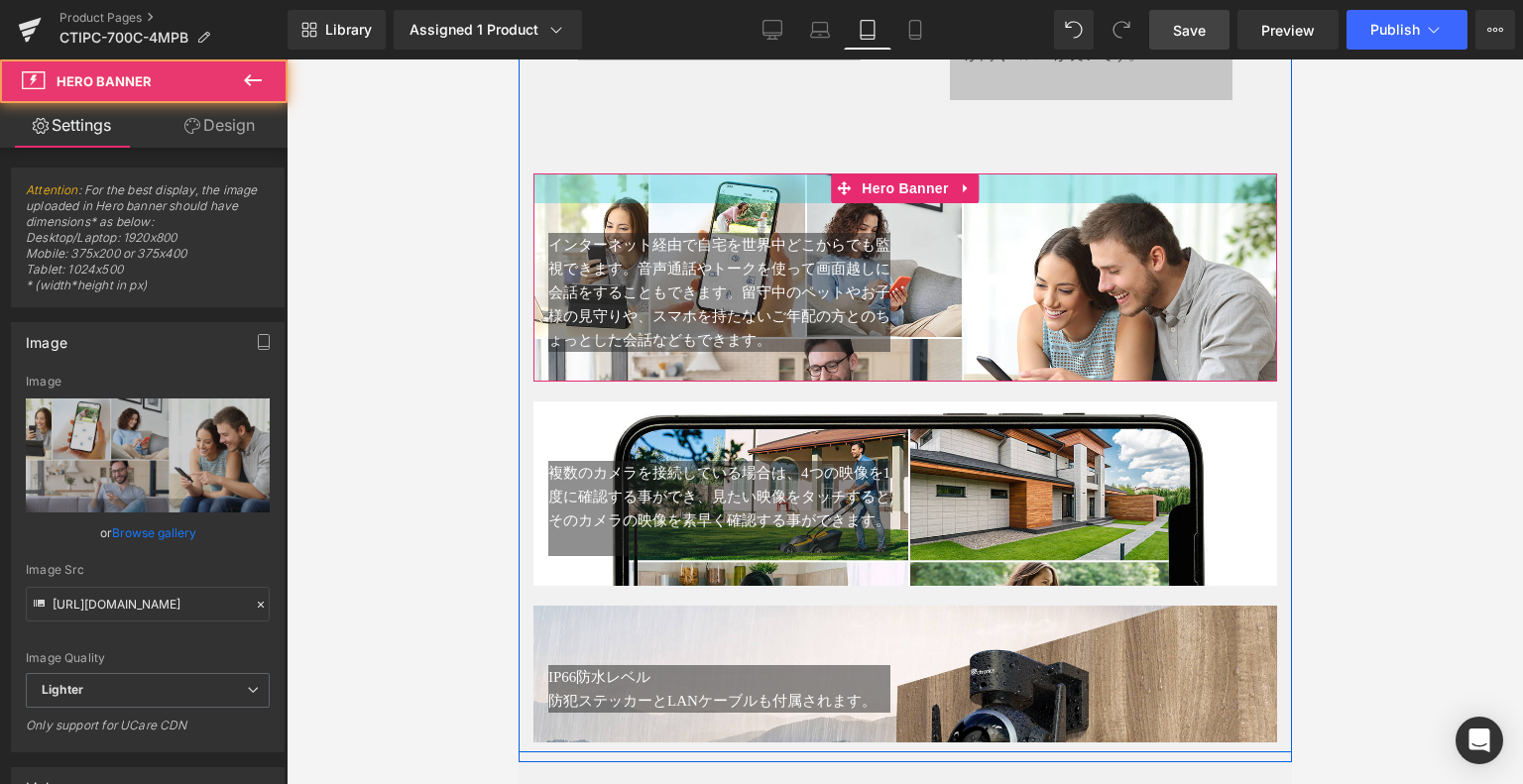 click at bounding box center [904, 188] 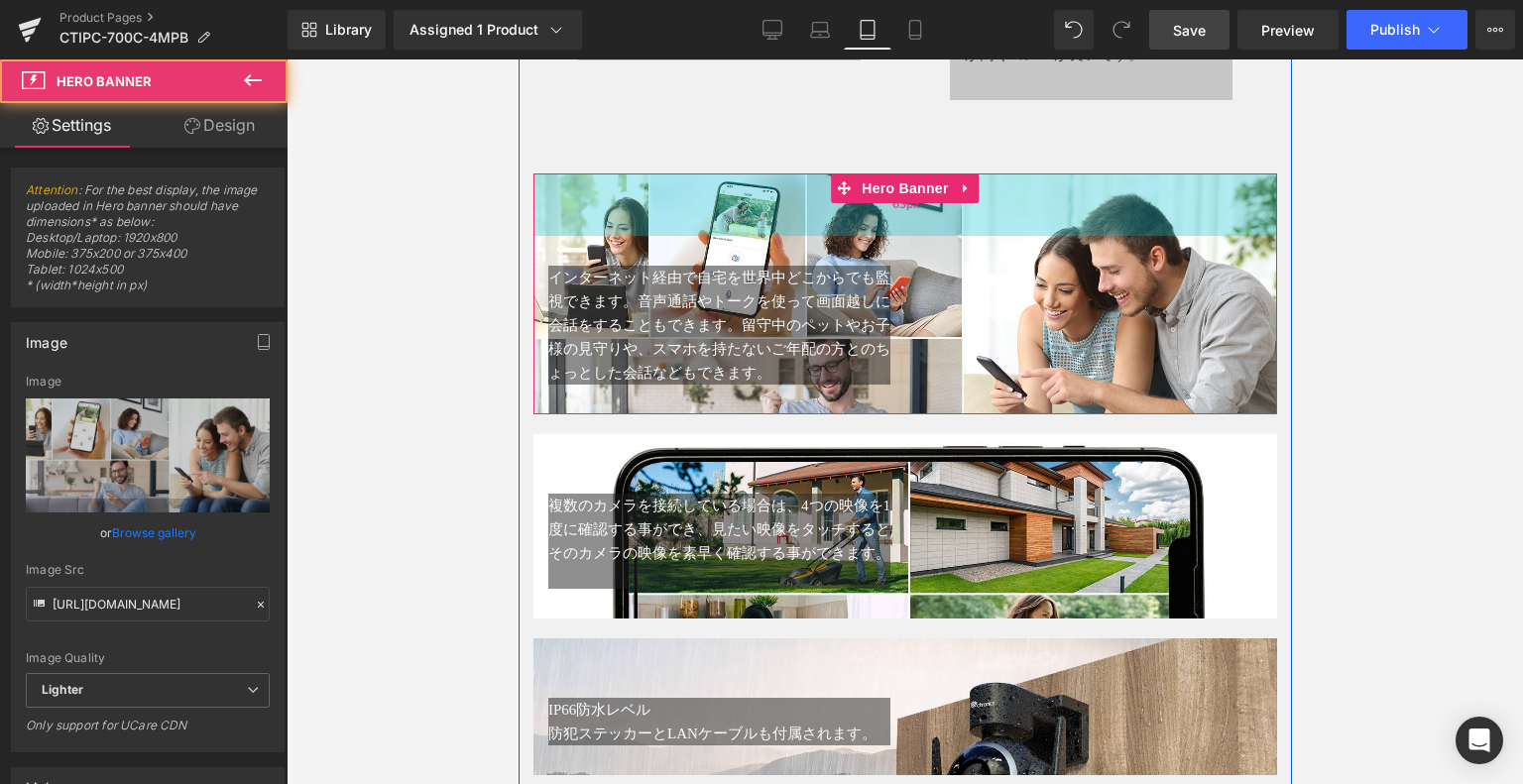 drag, startPoint x: 985, startPoint y: 221, endPoint x: 991, endPoint y: 261, distance: 40.4475 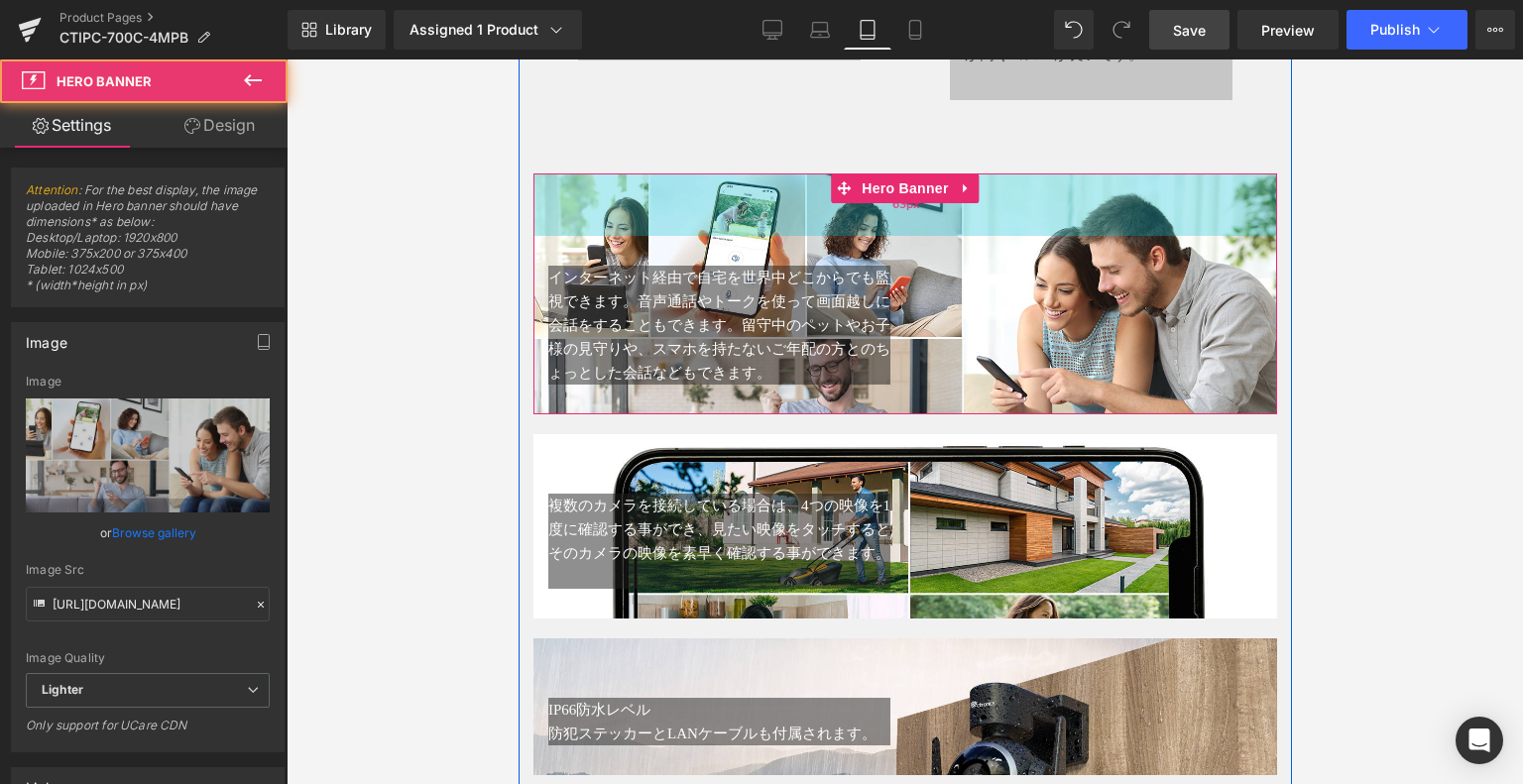 click on "63px" at bounding box center (904, 204) 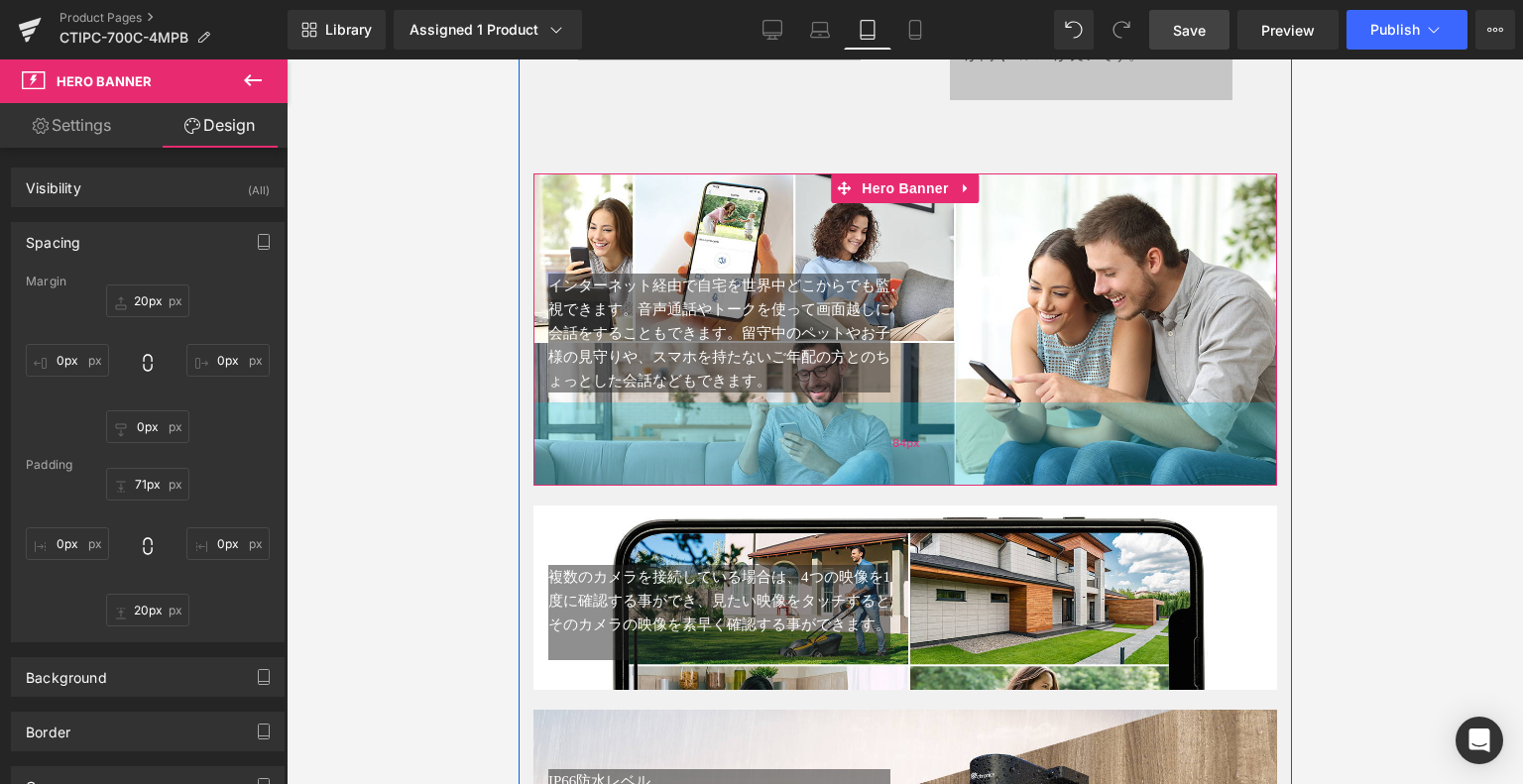 drag, startPoint x: 965, startPoint y: 444, endPoint x: 993, endPoint y: 507, distance: 68.942005 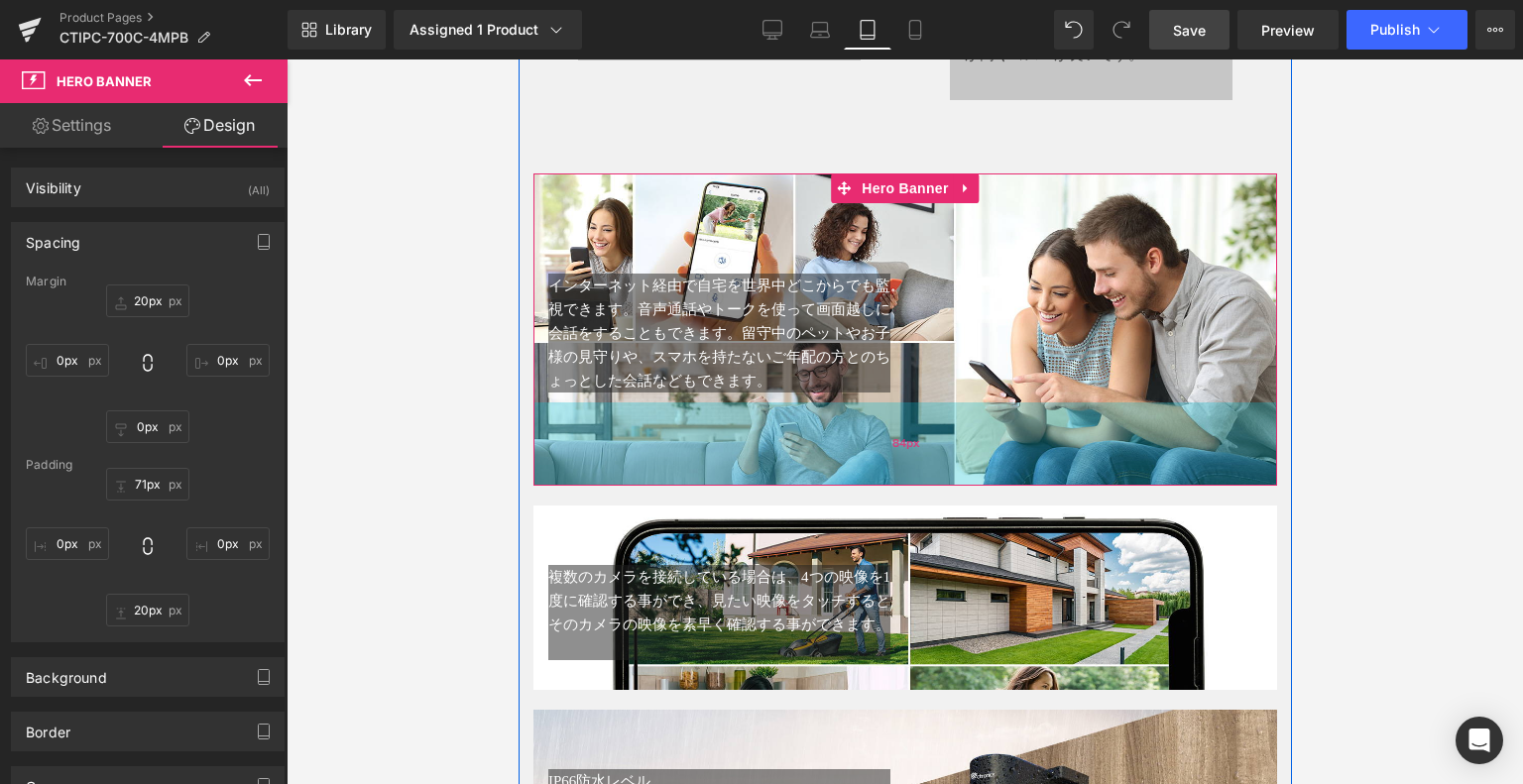 click on "84px" at bounding box center [904, 444] 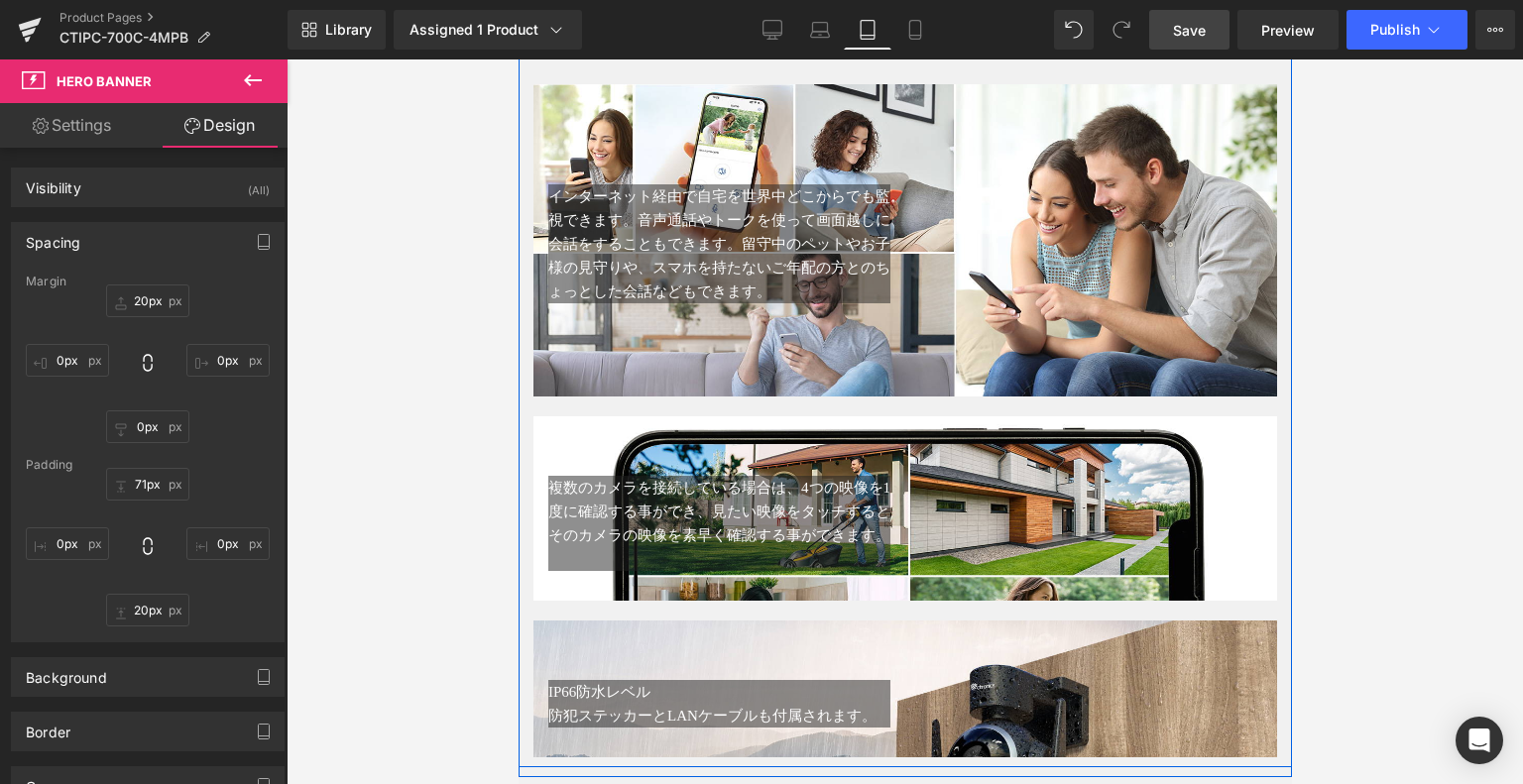 scroll, scrollTop: 4908, scrollLeft: 0, axis: vertical 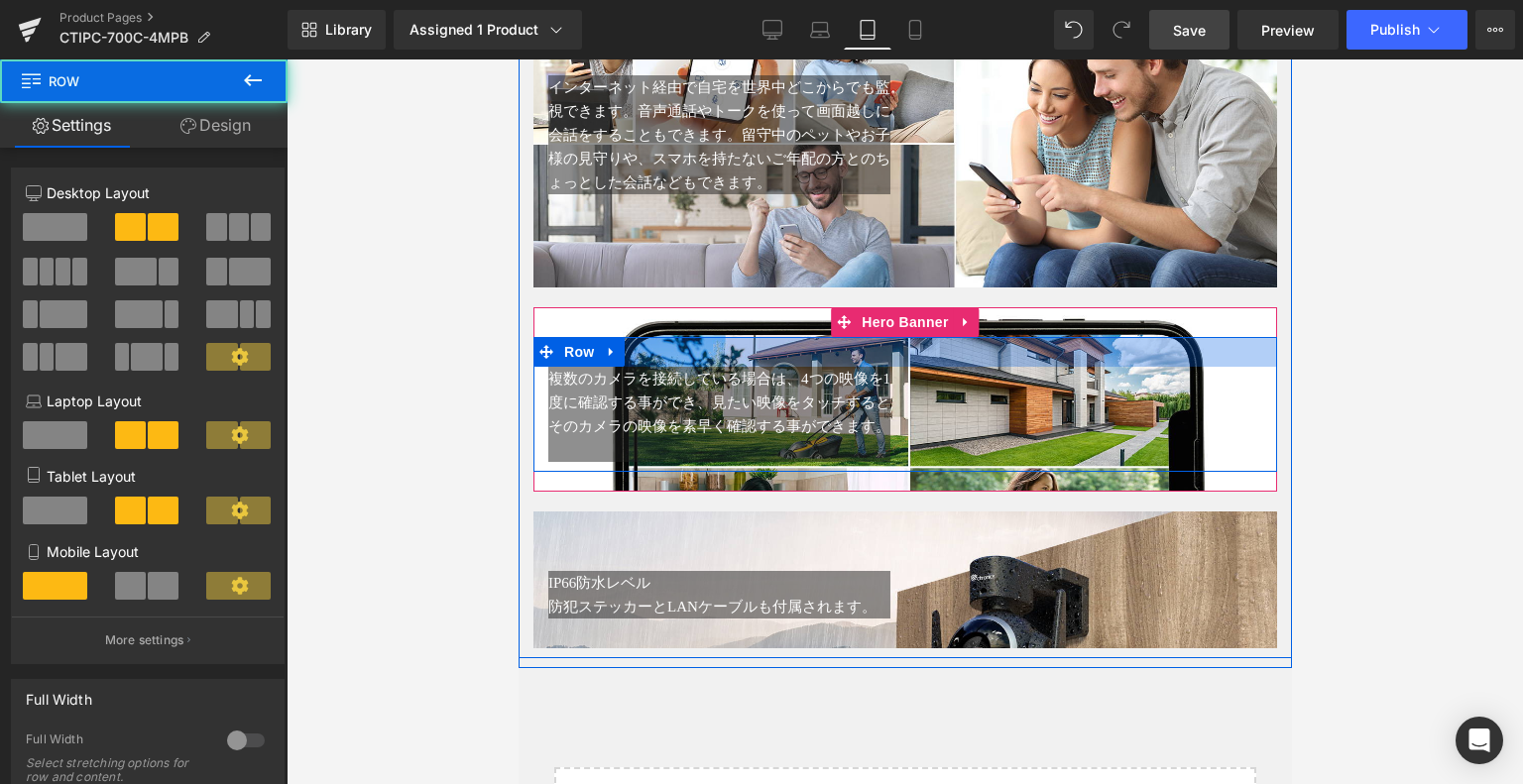 click at bounding box center [904, 352] 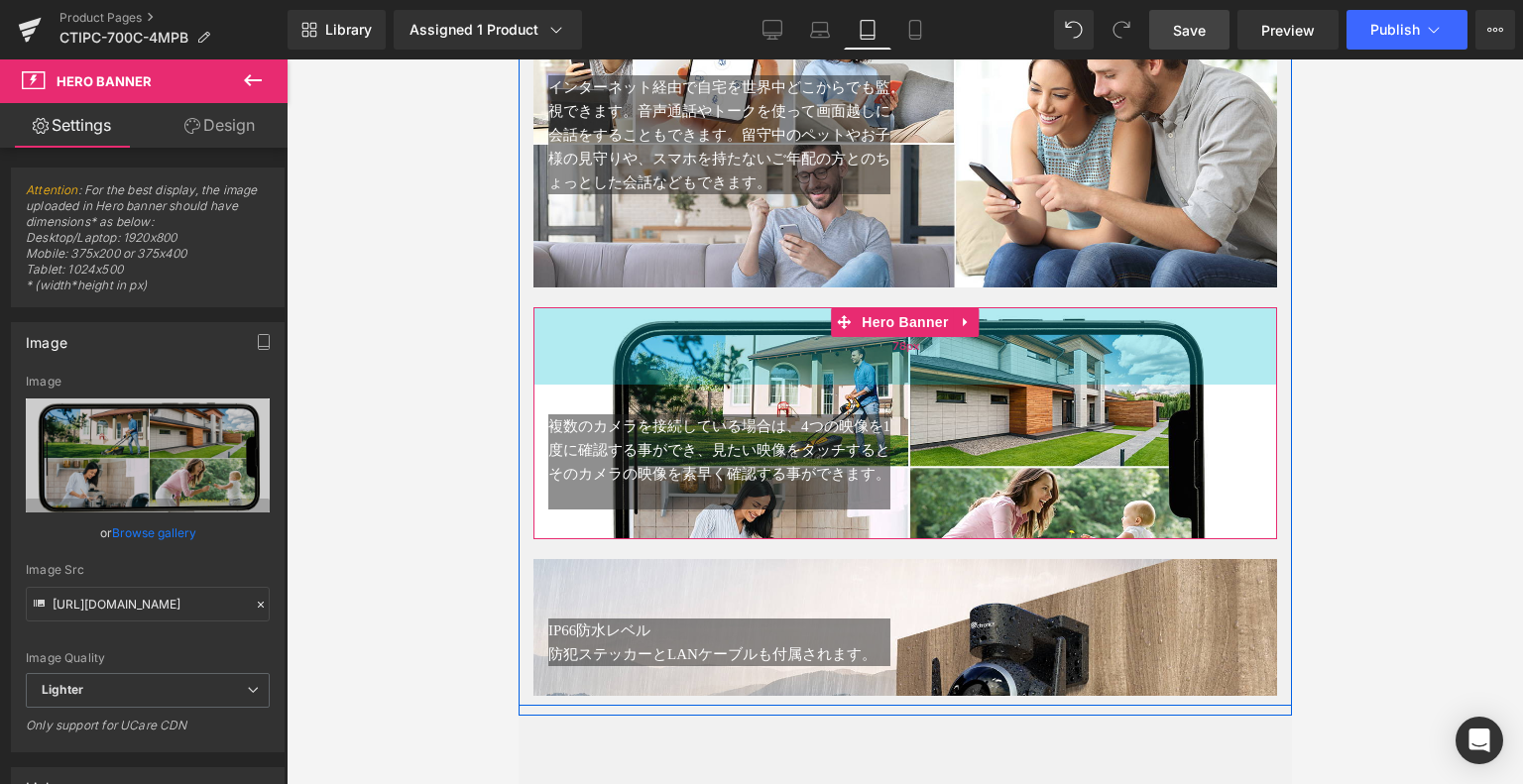 drag, startPoint x: 1008, startPoint y: 362, endPoint x: 1007, endPoint y: 418, distance: 56.00893 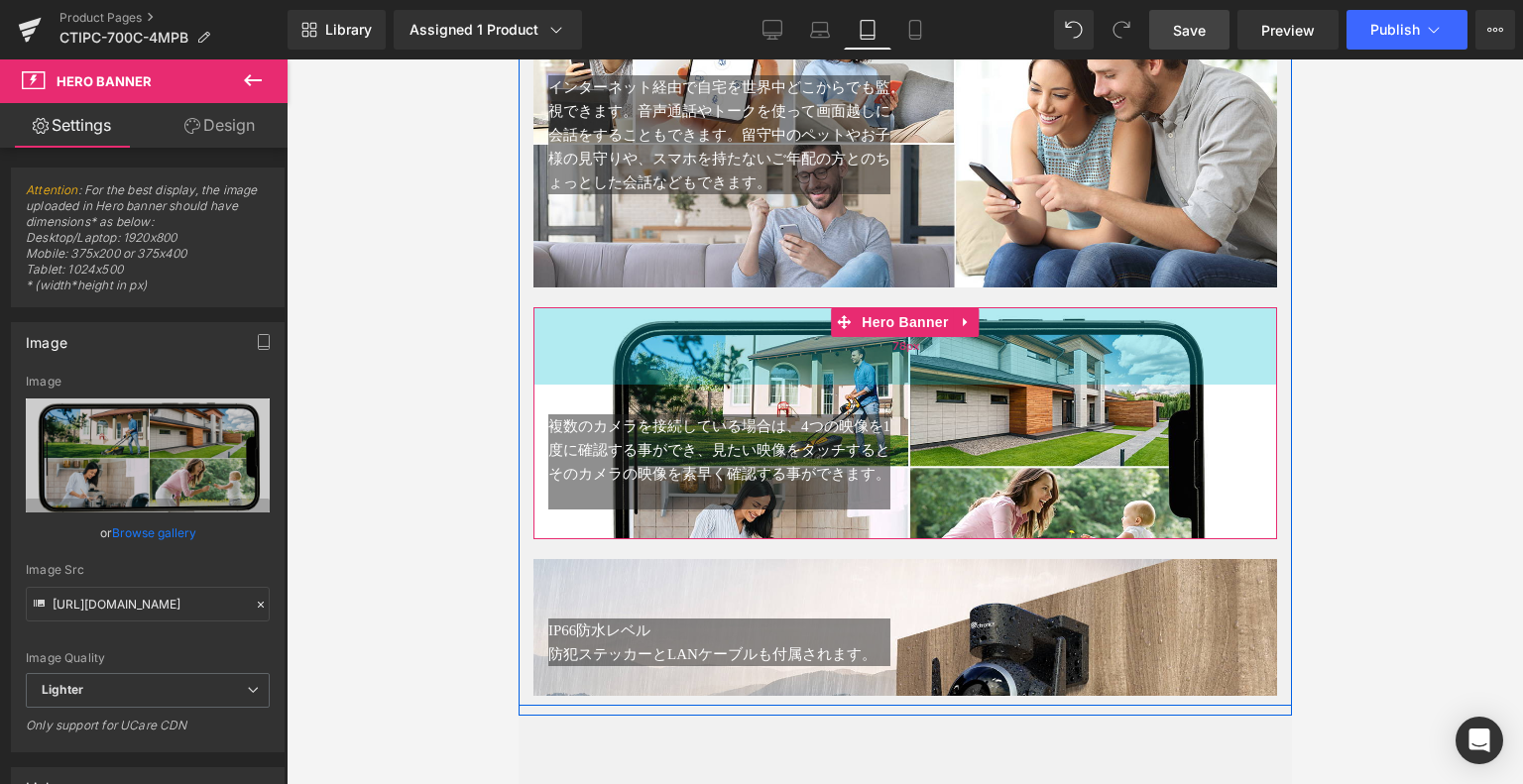 click on "78px" at bounding box center [904, 346] 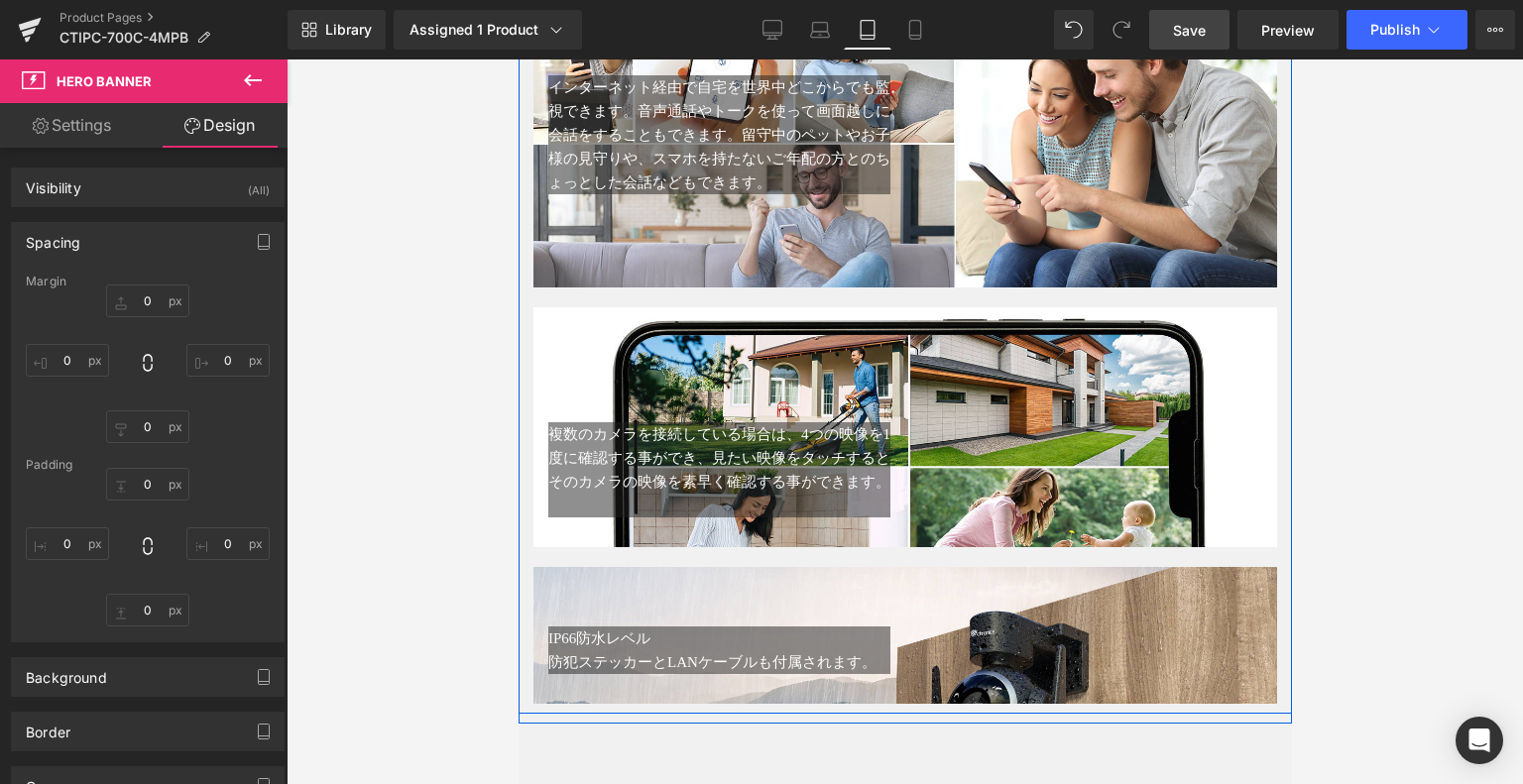 scroll, scrollTop: 5206, scrollLeft: 0, axis: vertical 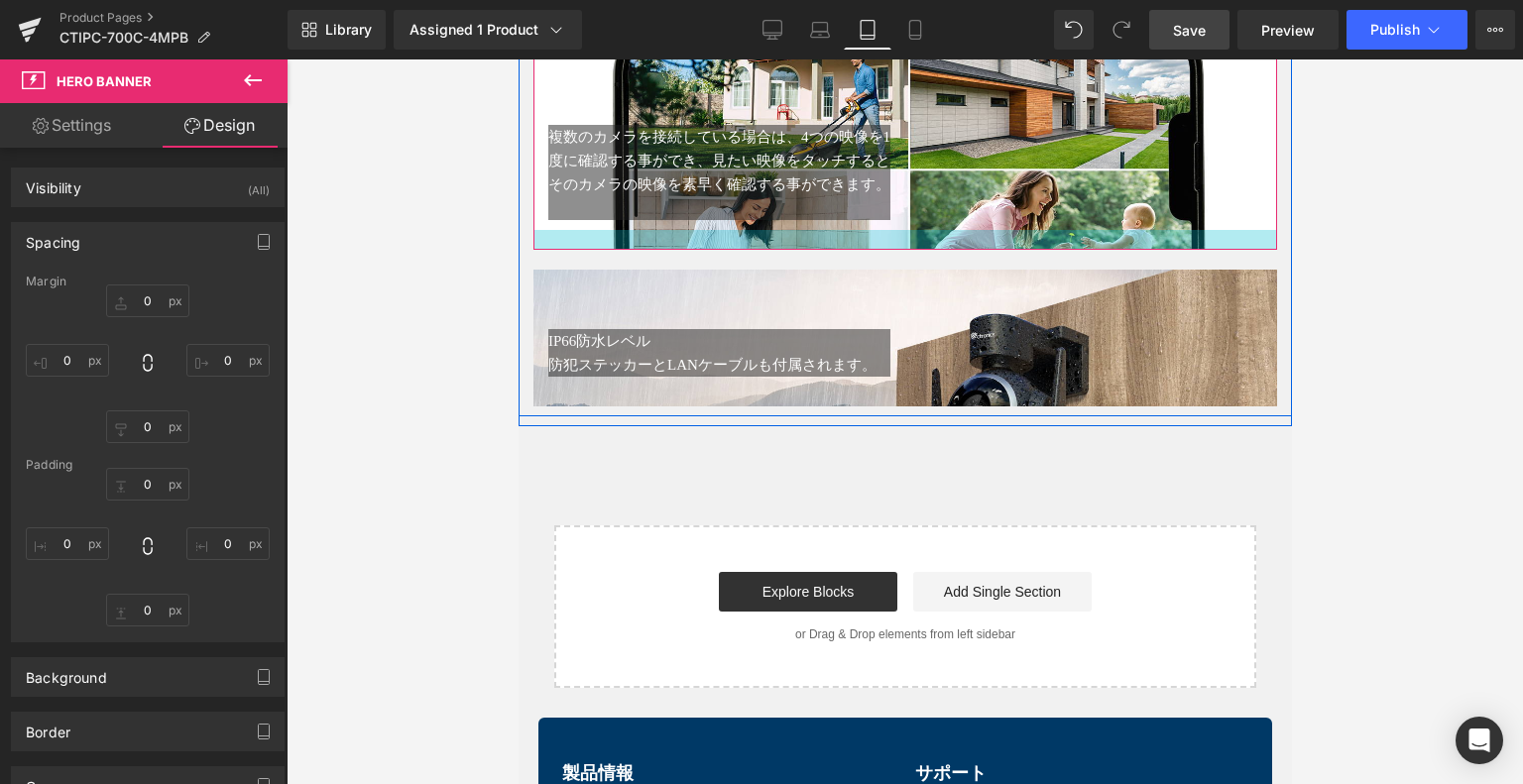 click on "複数のカメラを接続している場合は、4つの映像を1度に確認する事ができ、見たい映像をタッチするとそのカメラの映像を素早く確認する事ができます。
Text Block
Text Block         Row
Hero Banner   86px" at bounding box center (904, 130) 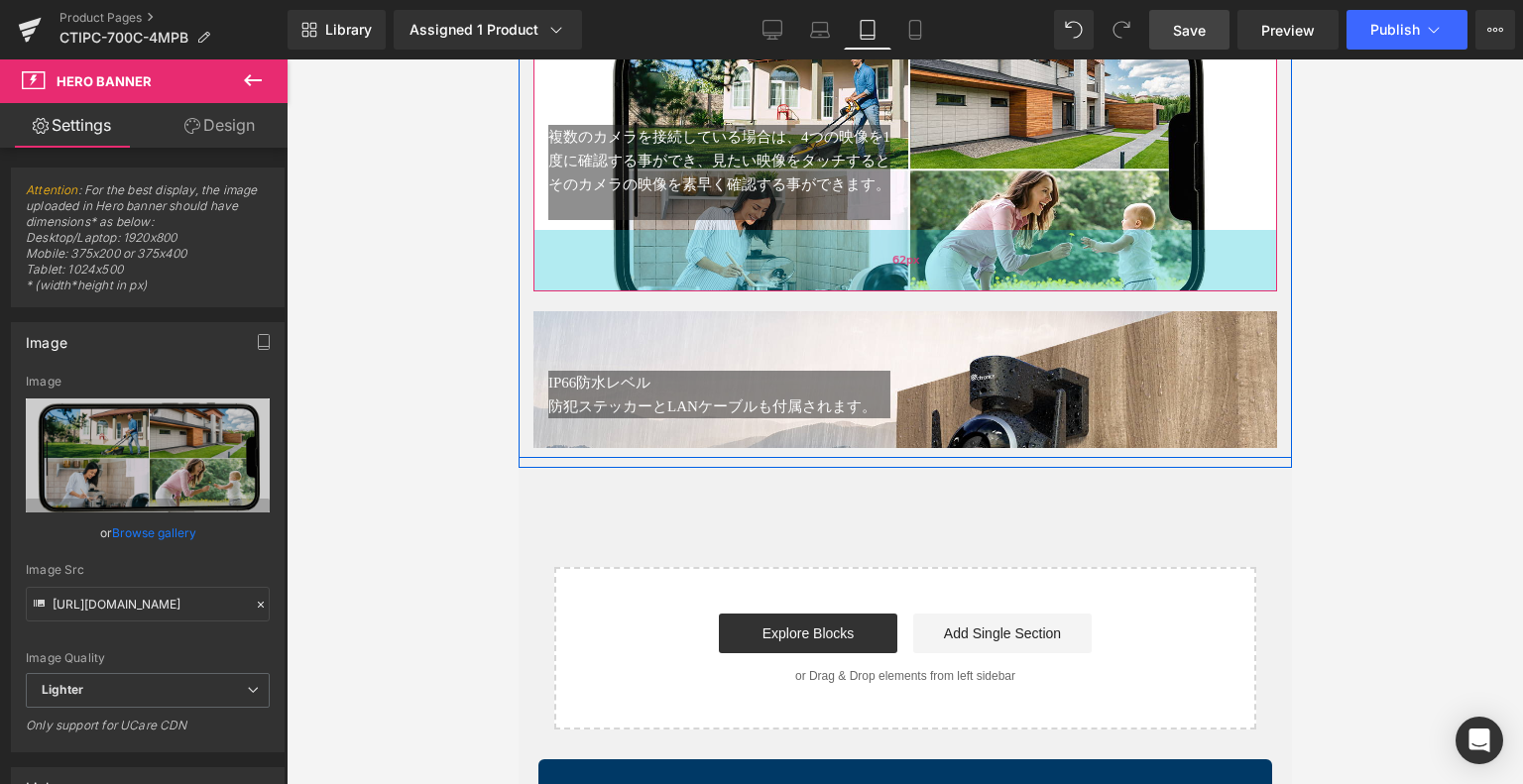 drag, startPoint x: 948, startPoint y: 299, endPoint x: 968, endPoint y: 340, distance: 45.617979 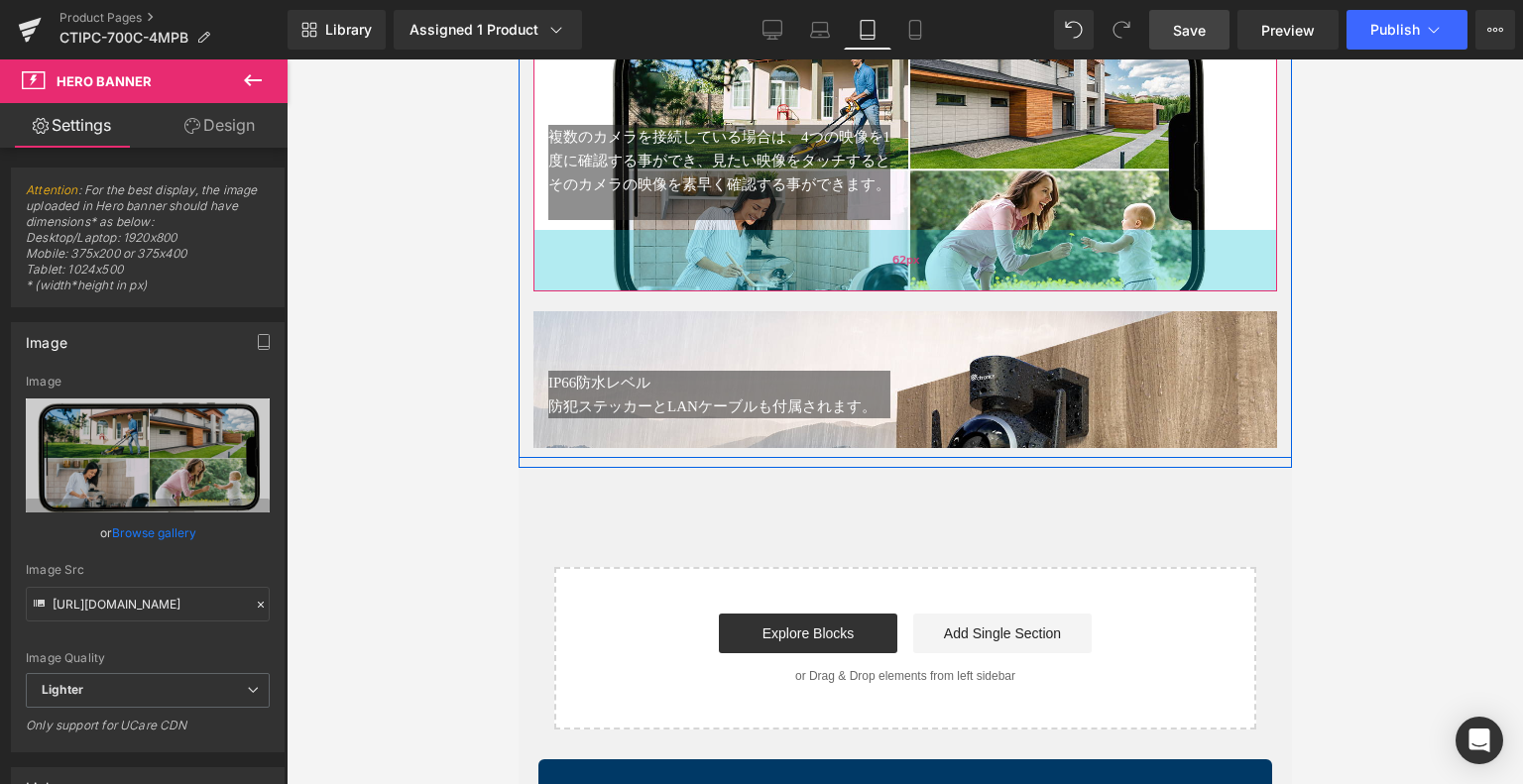 click on "62px" at bounding box center (904, 261) 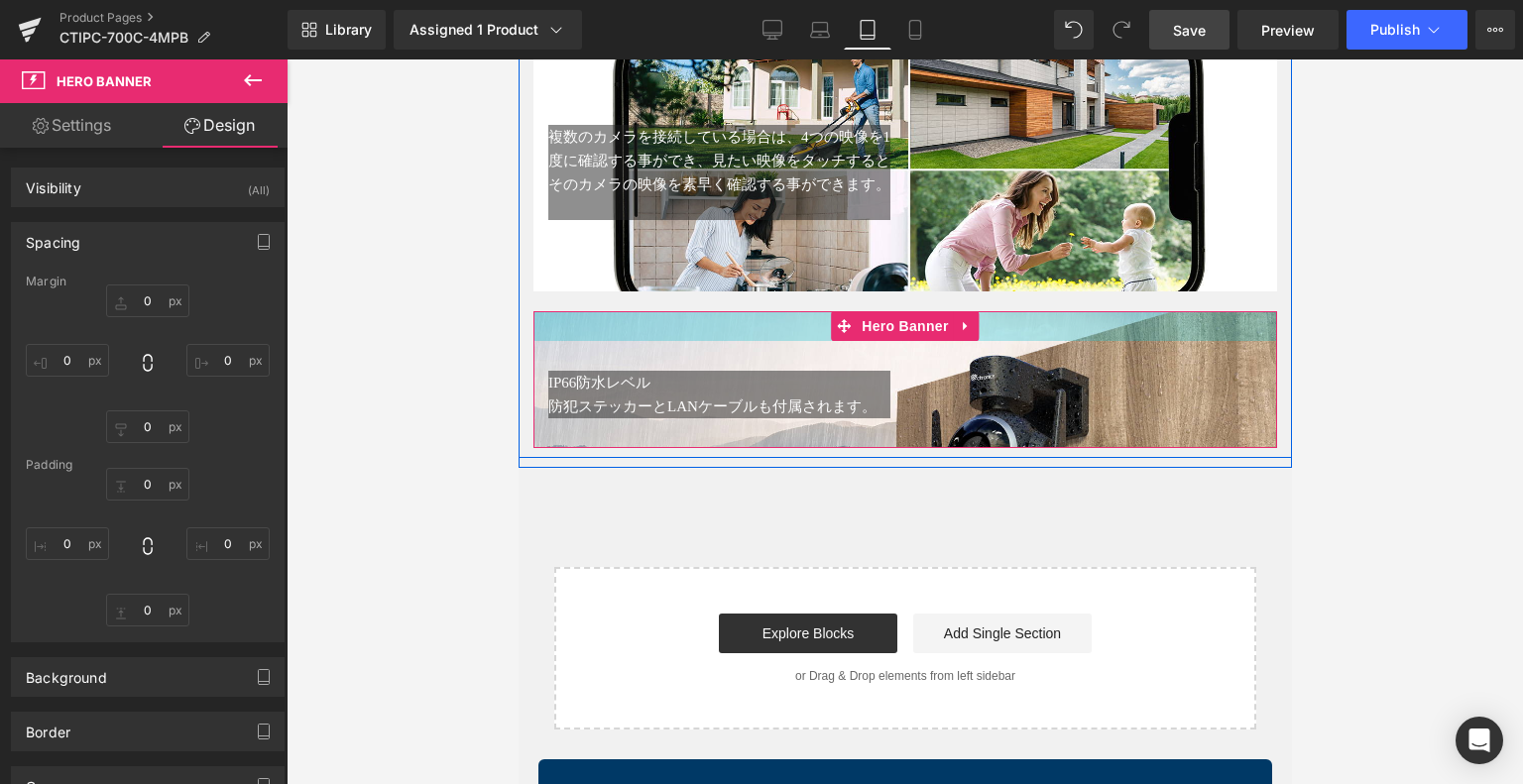 click at bounding box center (904, 326) 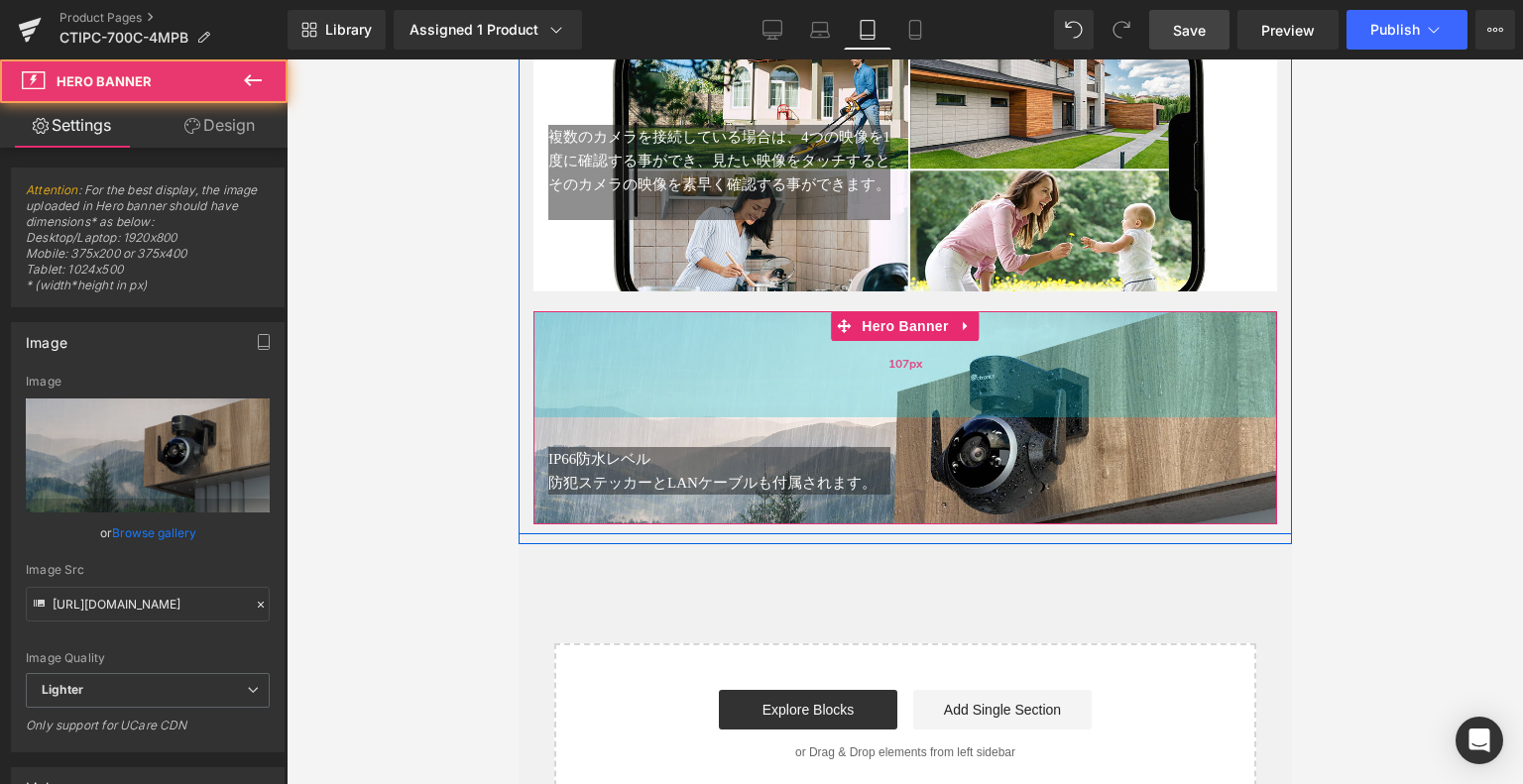 drag, startPoint x: 989, startPoint y: 388, endPoint x: 1009, endPoint y: 463, distance: 77.62087 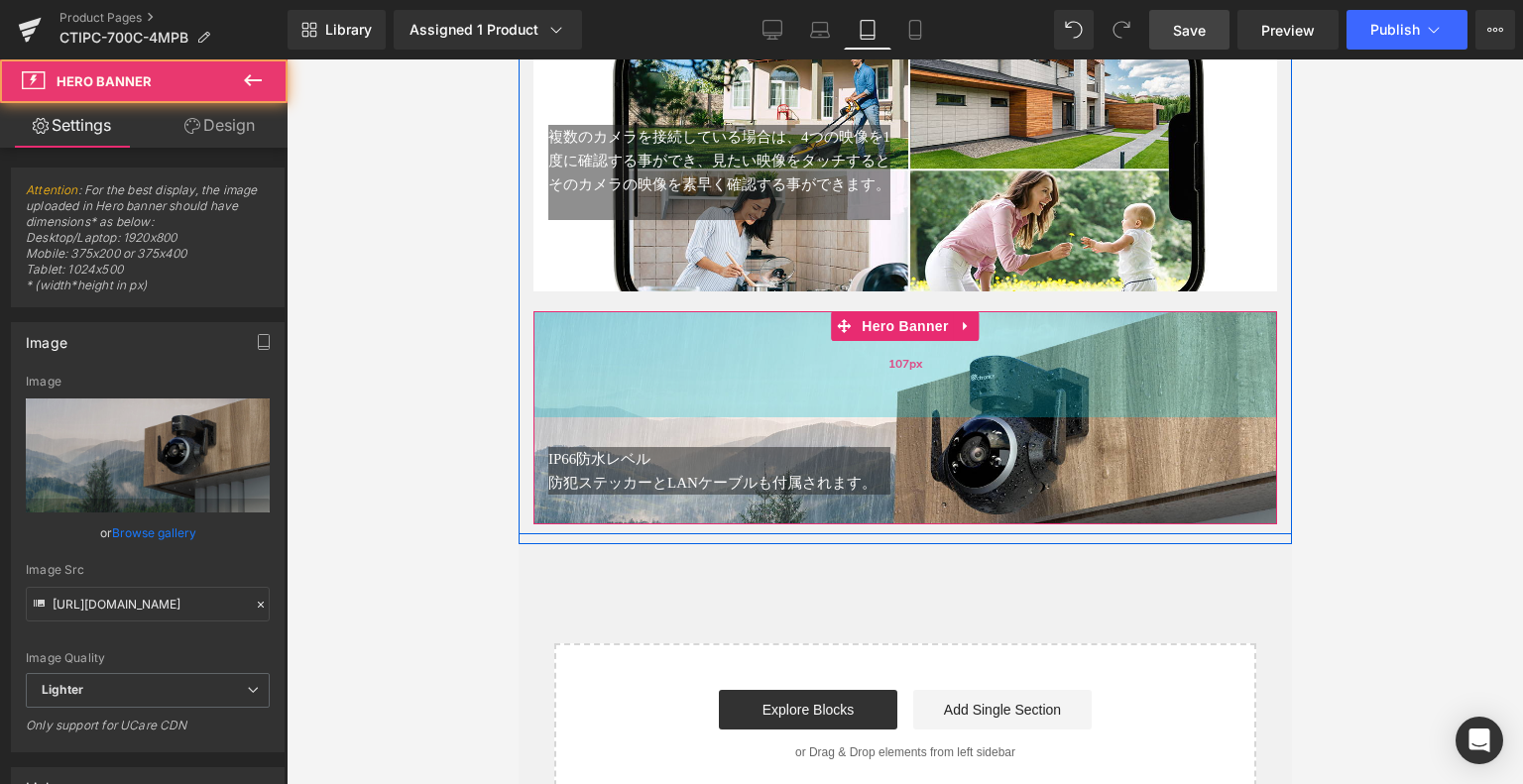 click on "107px" at bounding box center (904, 364) 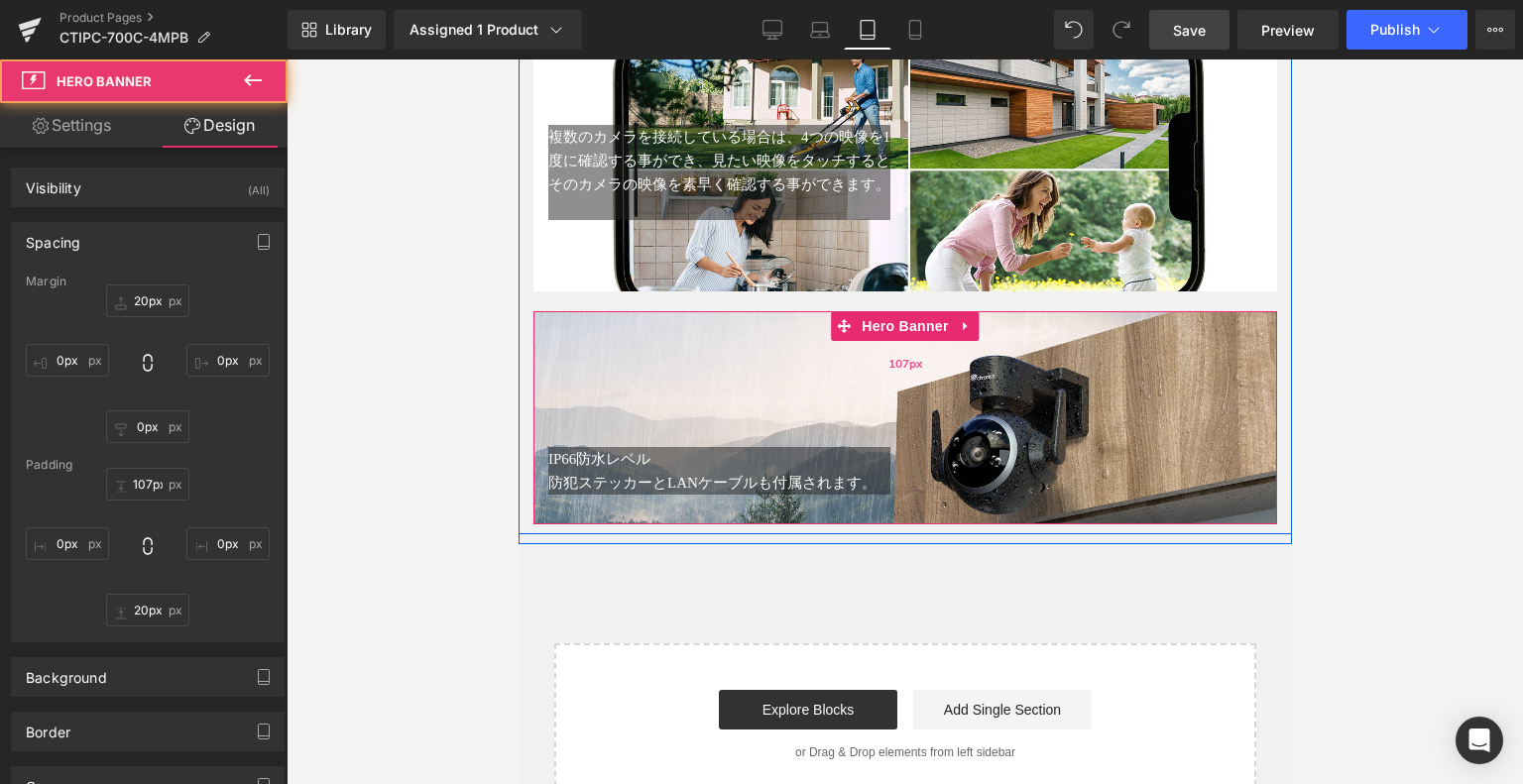 scroll, scrollTop: 5305, scrollLeft: 0, axis: vertical 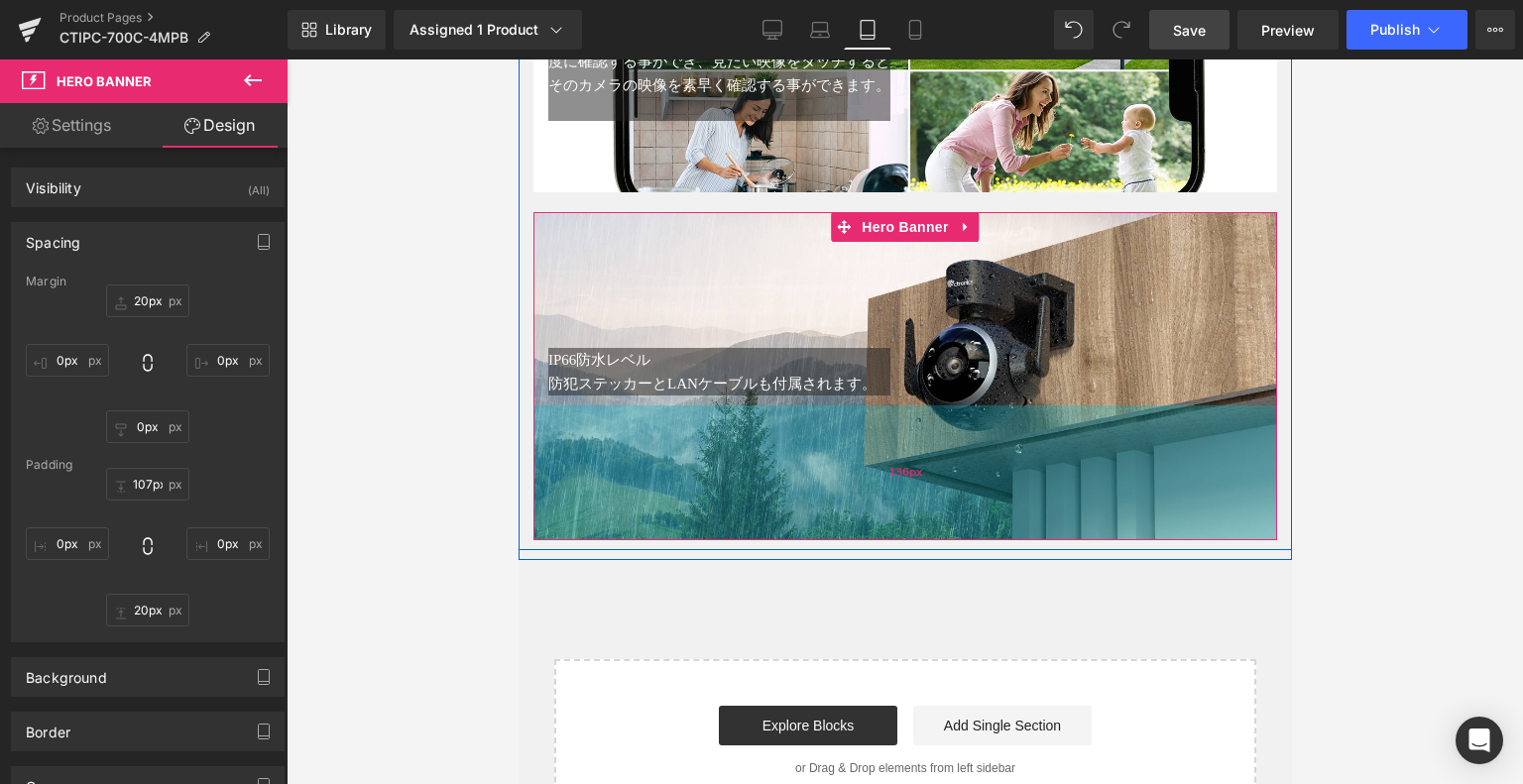 drag, startPoint x: 1008, startPoint y: 481, endPoint x: 1039, endPoint y: 596, distance: 119.104996 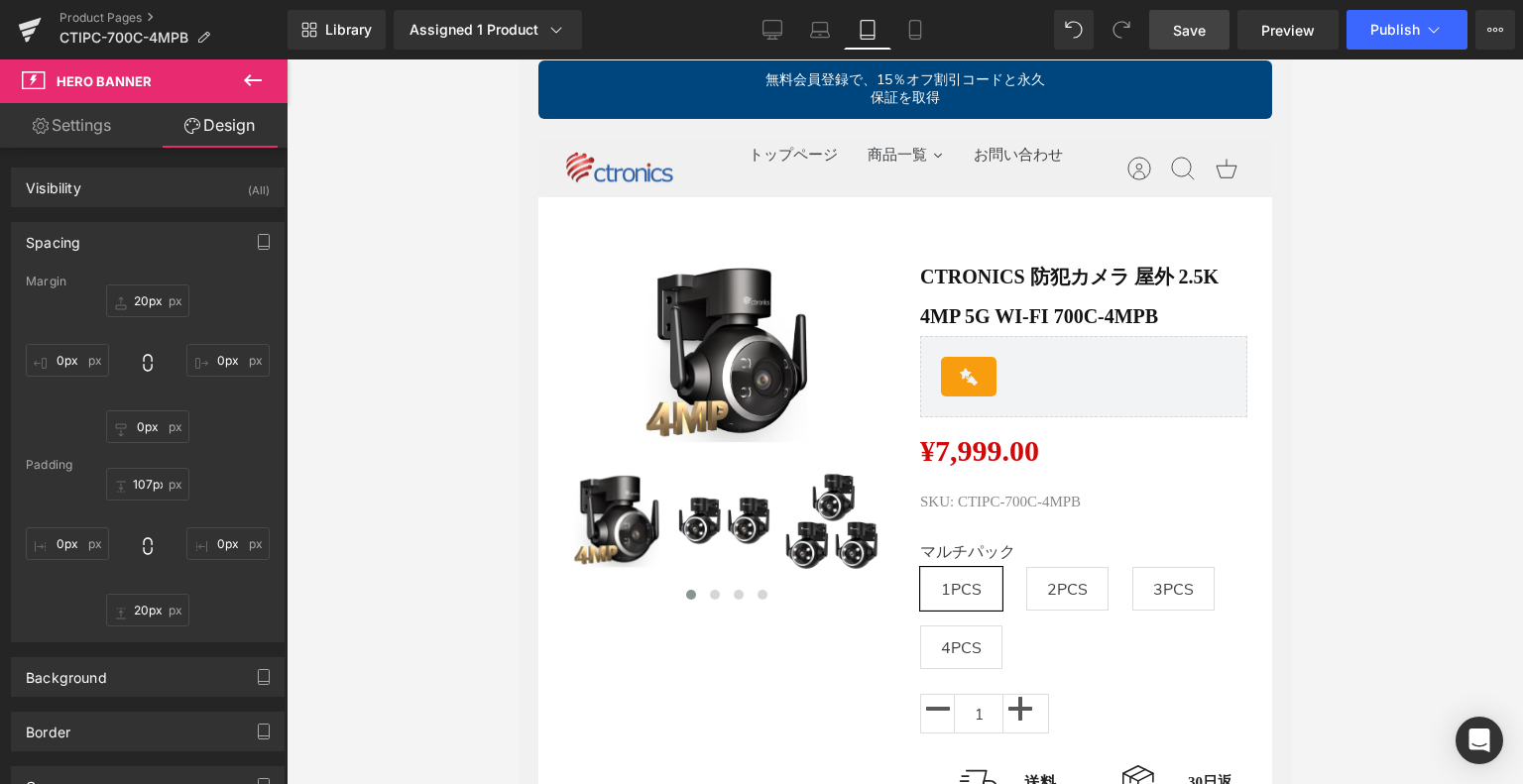 scroll, scrollTop: 0, scrollLeft: 0, axis: both 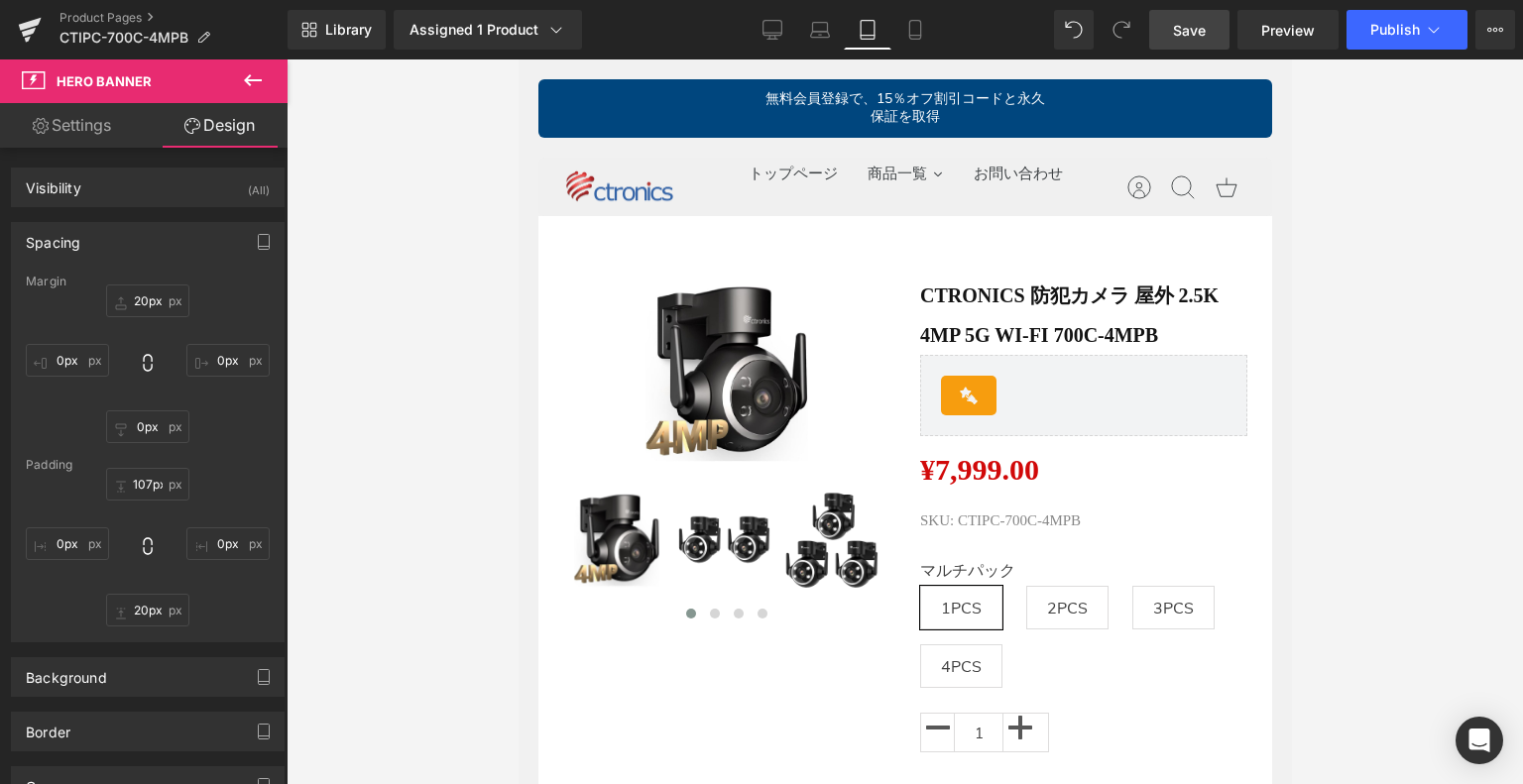 click on "Save" at bounding box center (1189, 30) 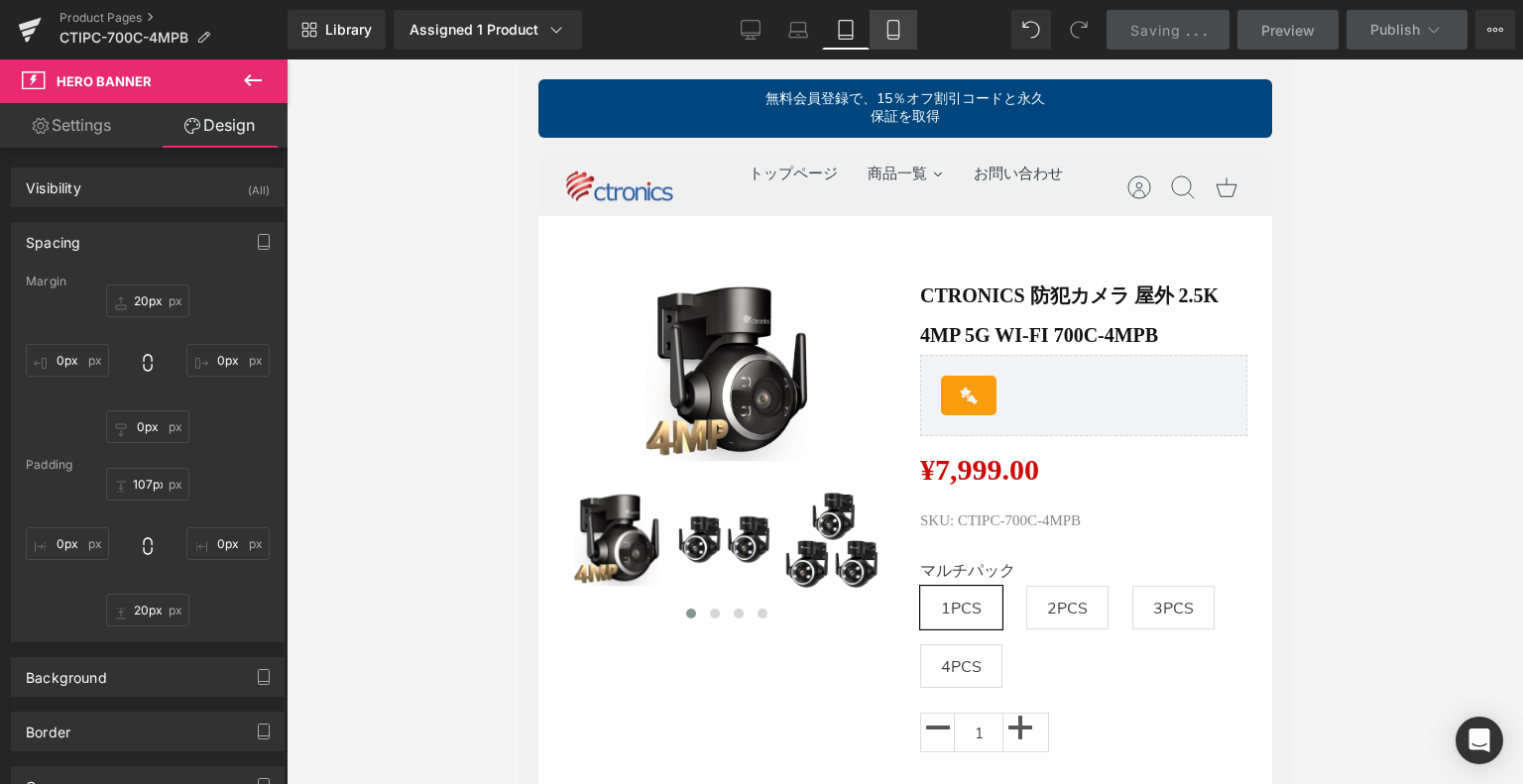 click on "Mobile" at bounding box center [893, 30] 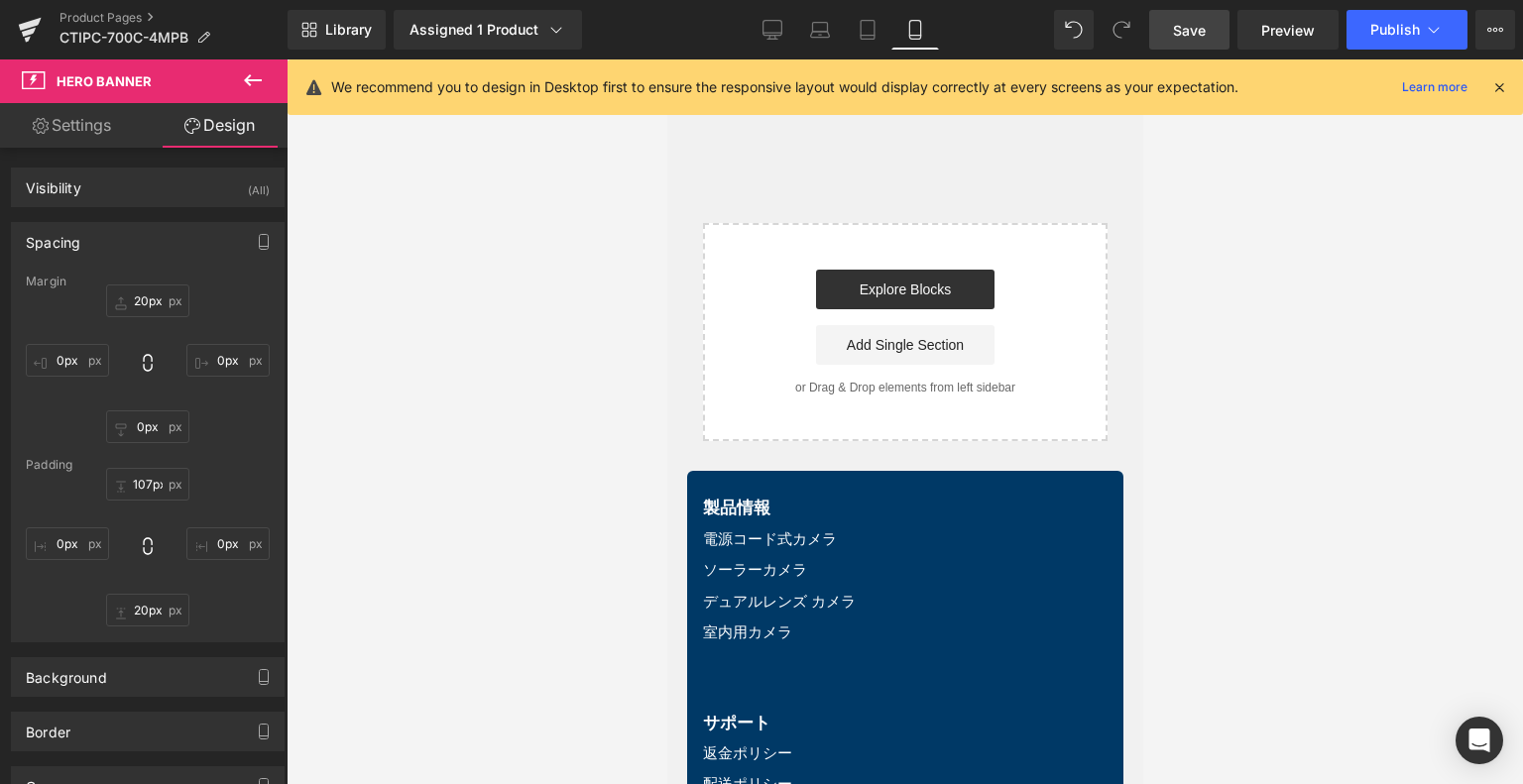 scroll, scrollTop: 6226, scrollLeft: 0, axis: vertical 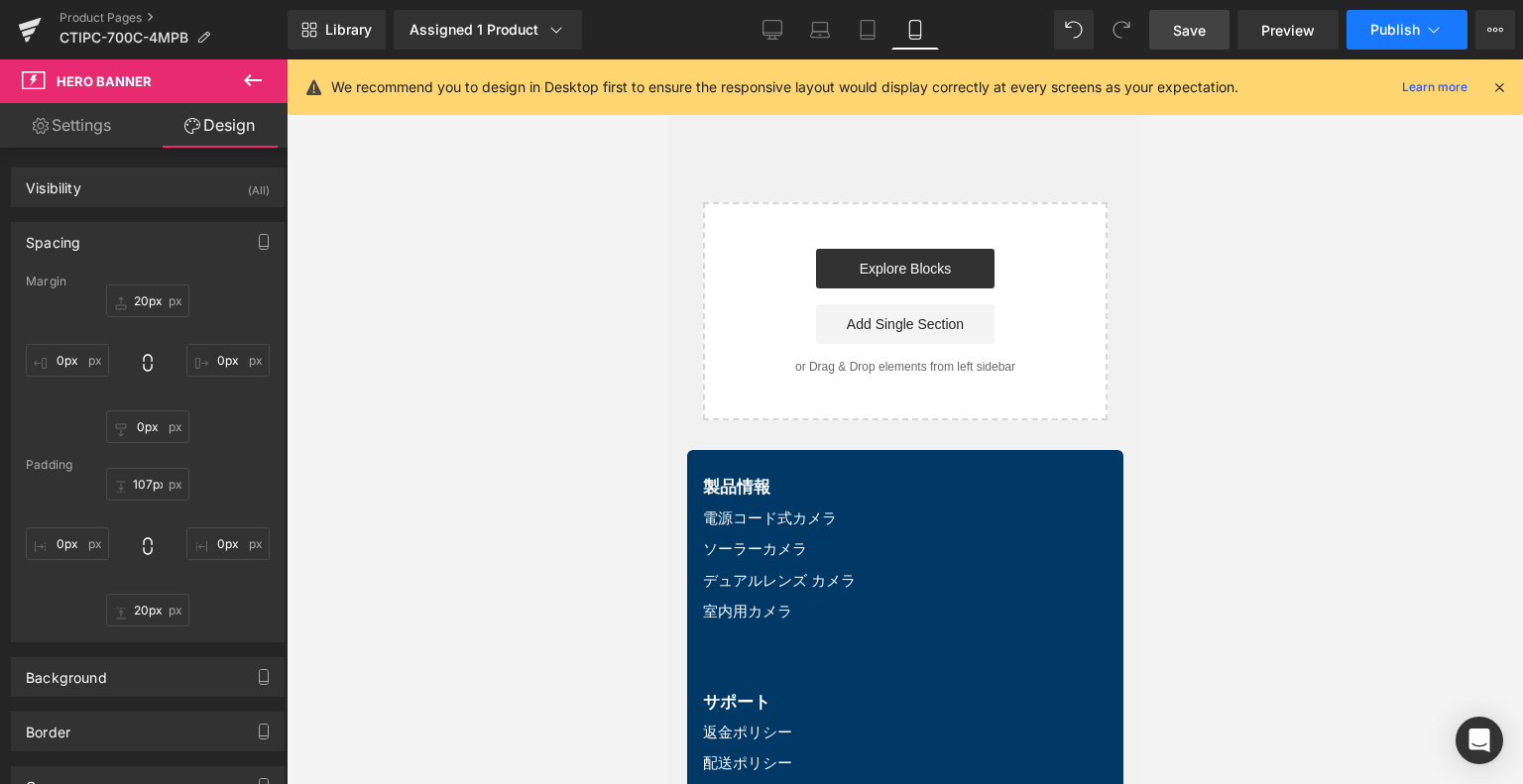 click on "Publish" at bounding box center [1395, 30] 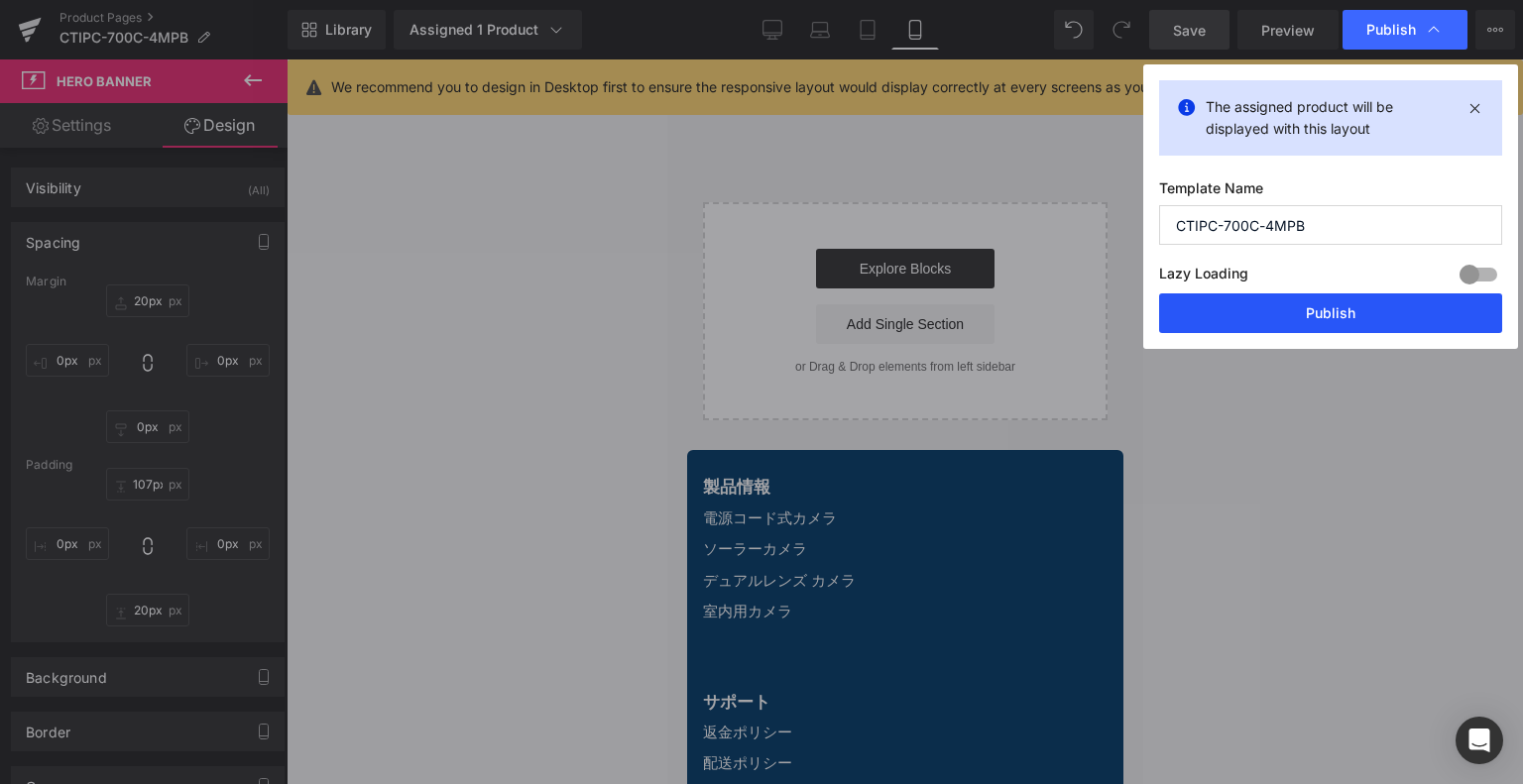 click on "Publish" at bounding box center [1331, 313] 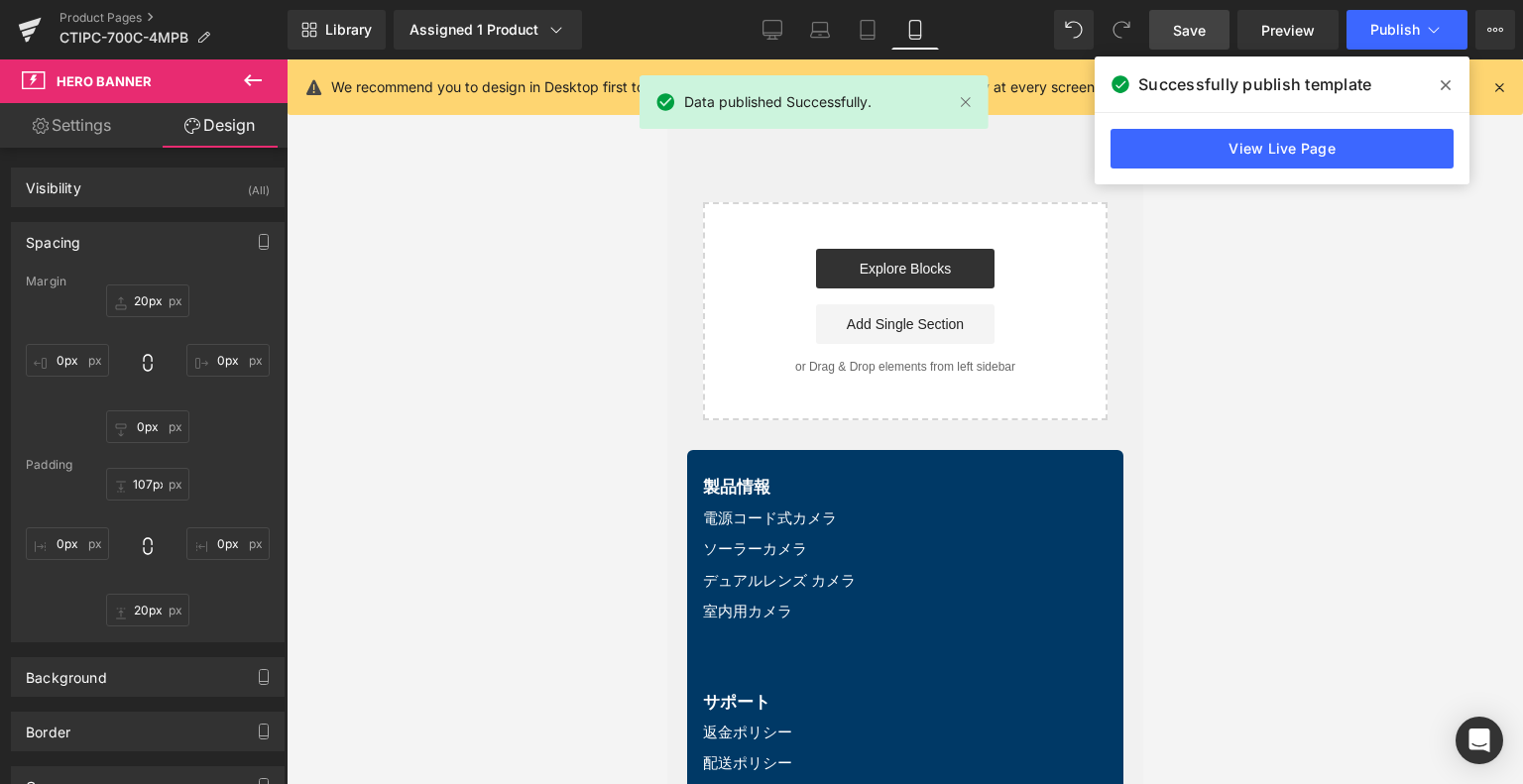 click on "View Live Page" at bounding box center (1282, 149) 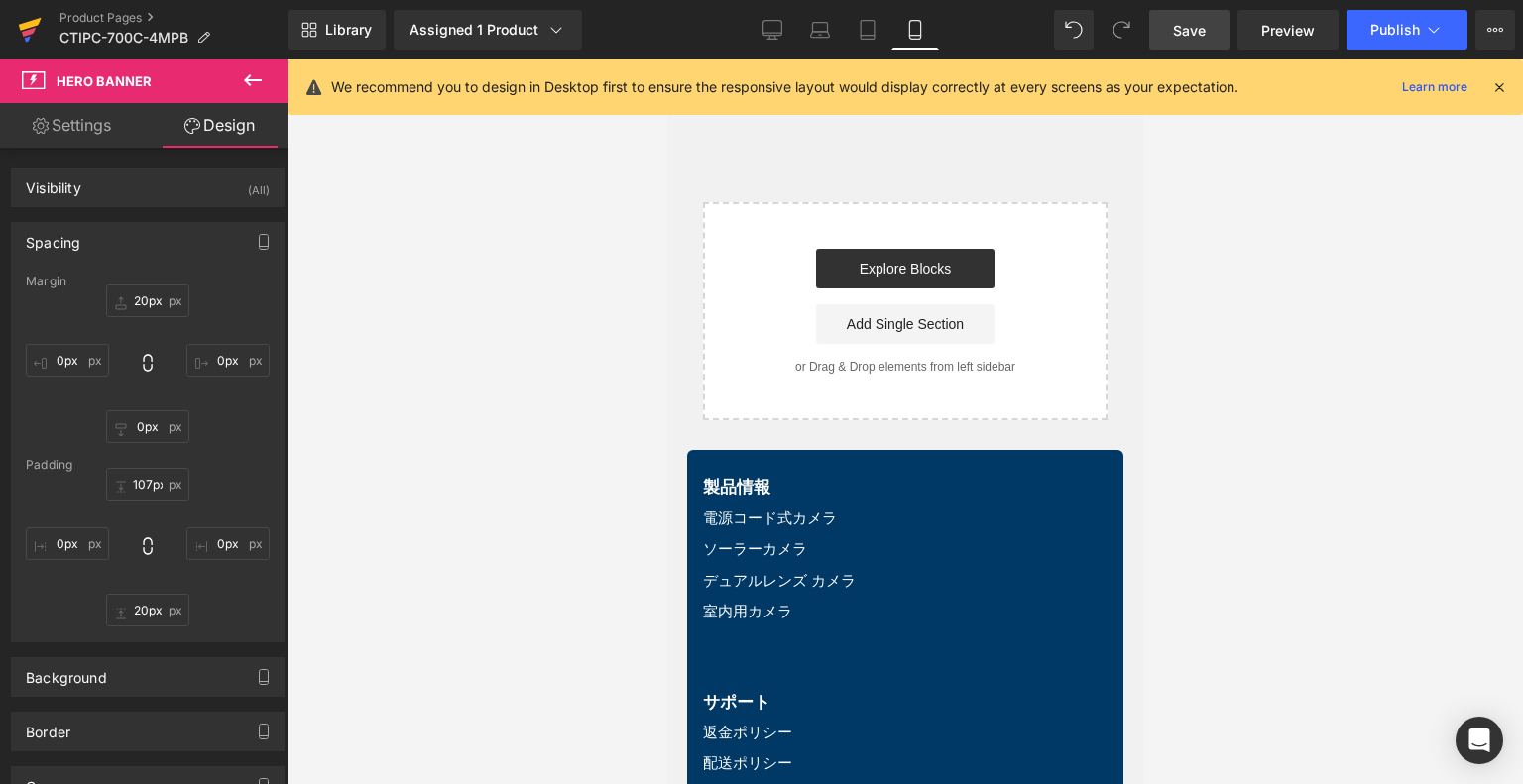 click 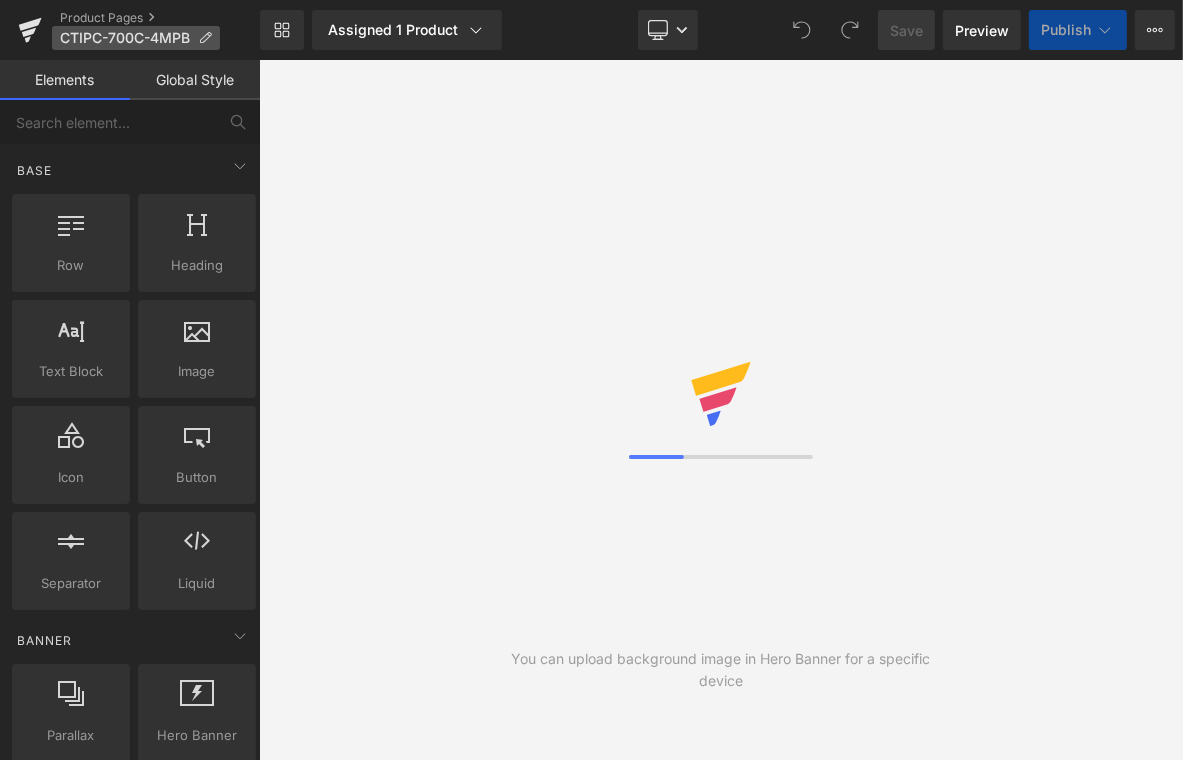 scroll, scrollTop: 0, scrollLeft: 0, axis: both 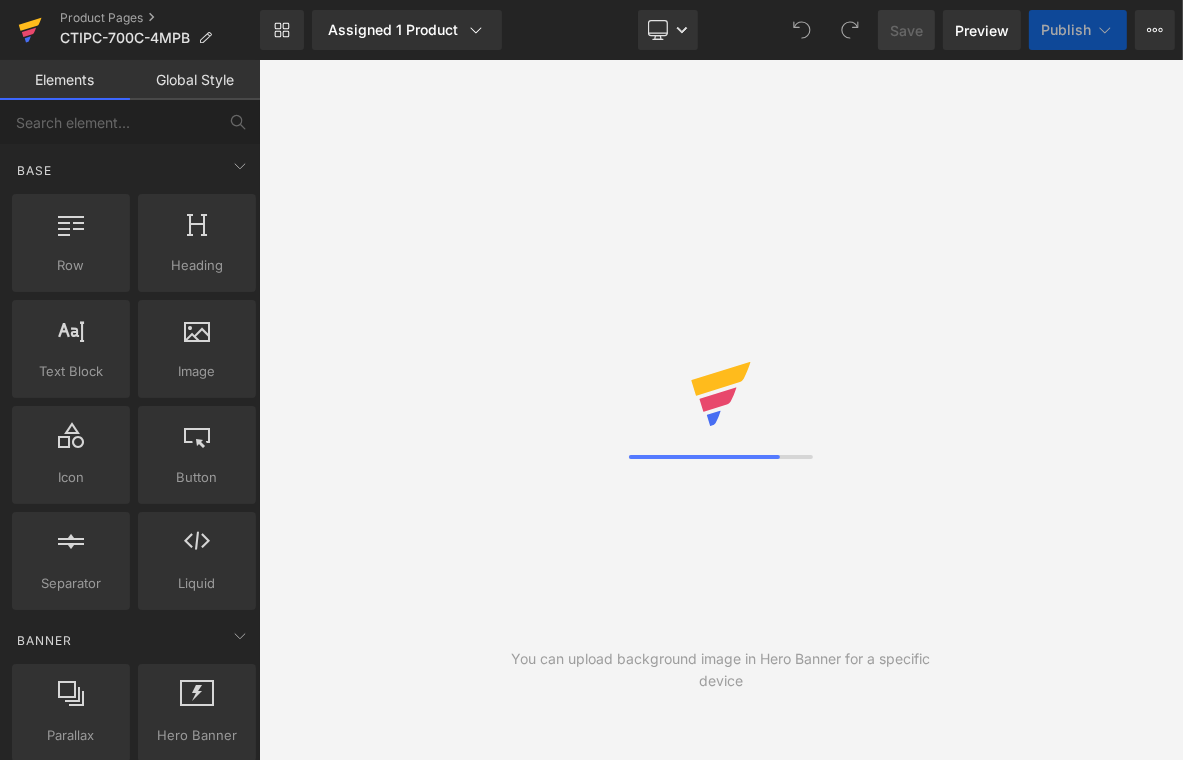 click at bounding box center (30, 30) 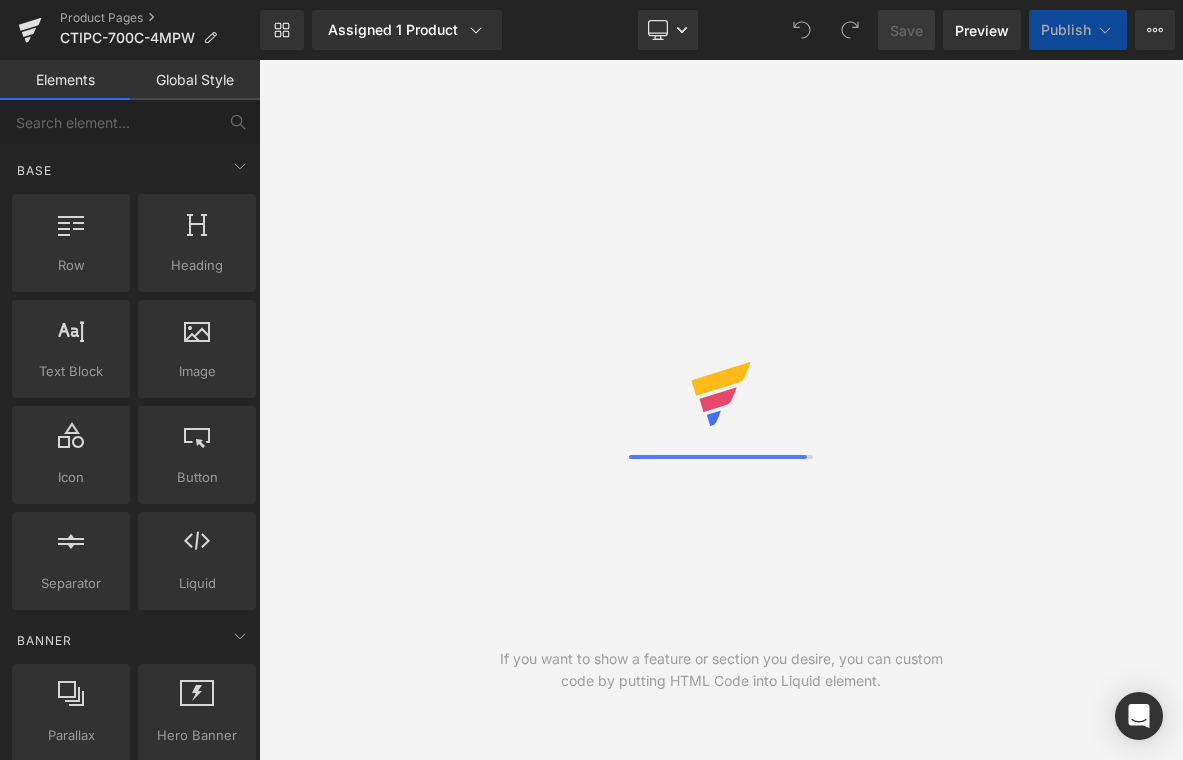 scroll, scrollTop: 0, scrollLeft: 0, axis: both 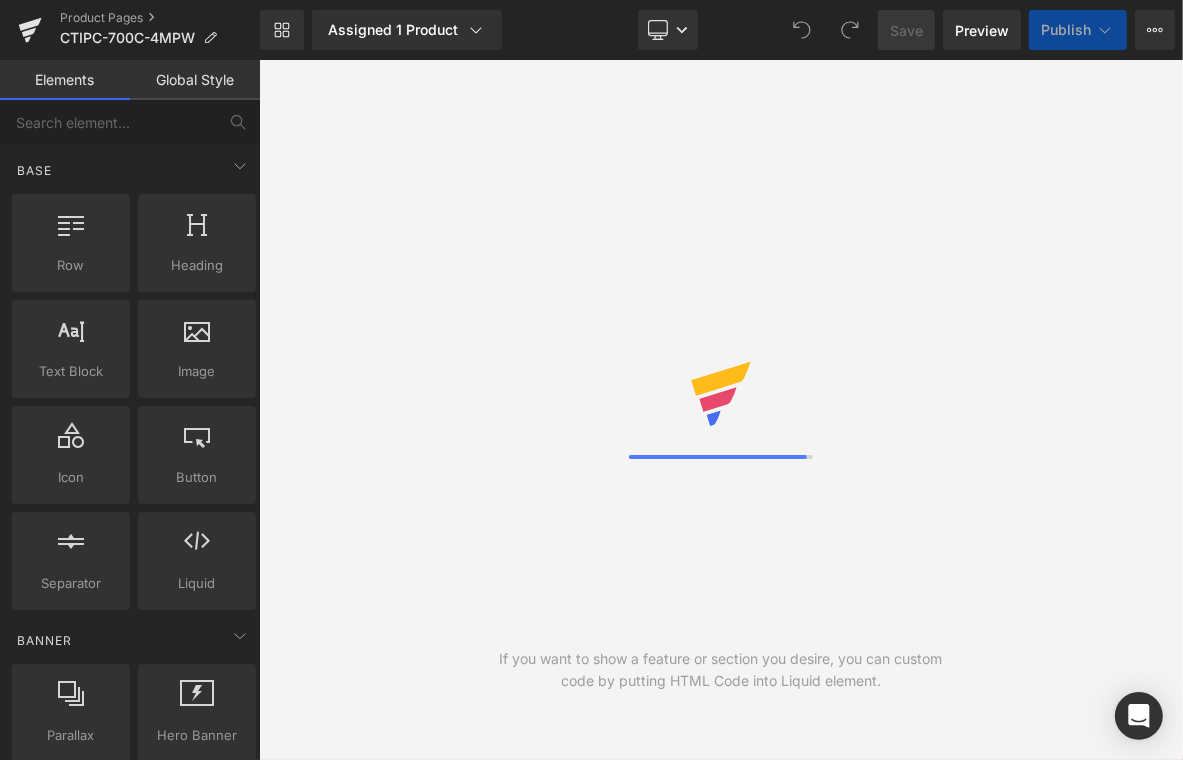 click on "If you want to show a feature or section you desire, you can custom code by putting HTML Code into Liquid element." at bounding box center [721, 410] 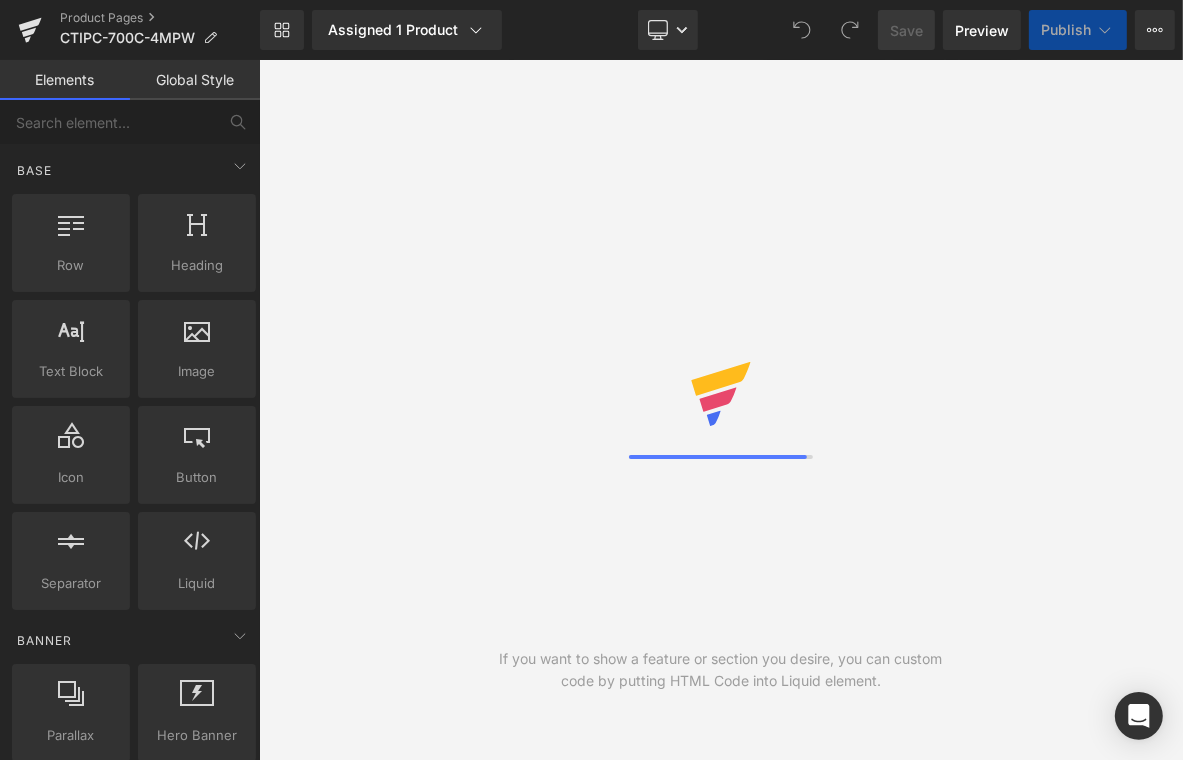scroll, scrollTop: 0, scrollLeft: 0, axis: both 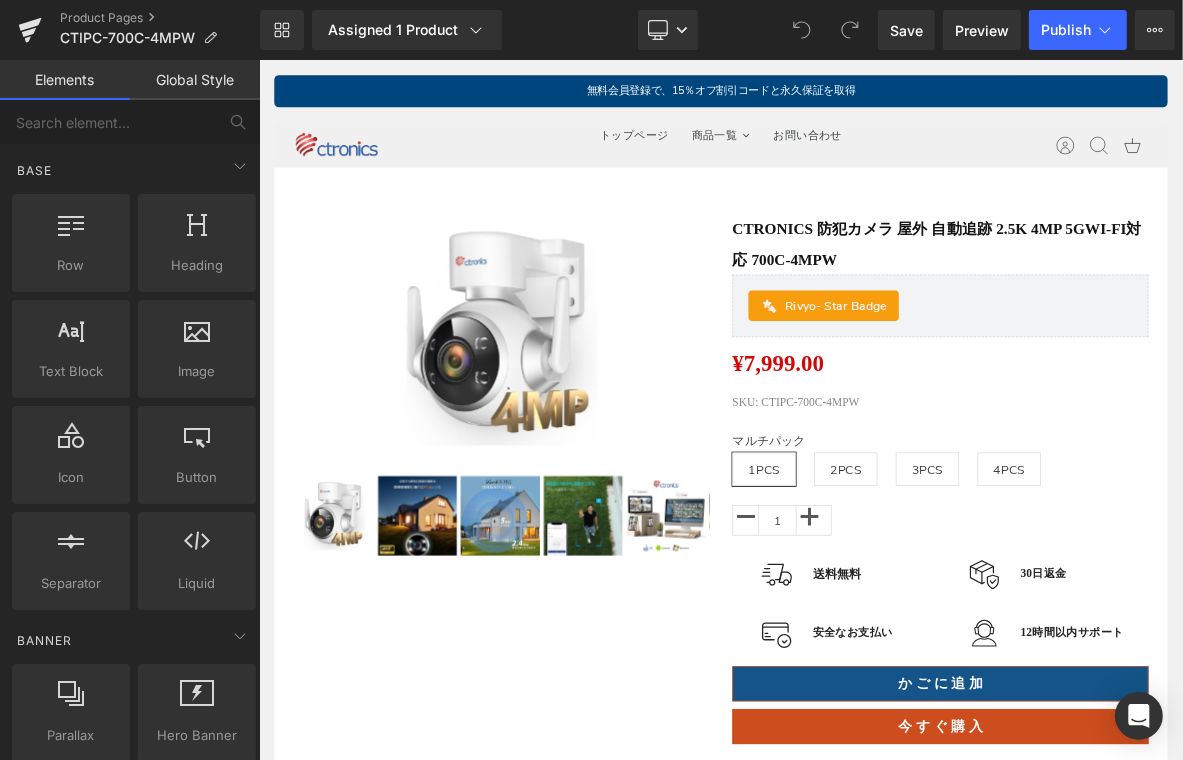 click on "Library Assigned 1 Product  Product Preview
Ctronics 防犯カメラ 屋外 自動追跡 2.5K 4MP 5GWi-Fi対応 700C-4MPW Manage assigned products Desktop Desktop Laptop Tablet Mobile Save Preview Publish Scheduled View Live Page View with current Template Save Template to Library Schedule Publish Publish Settings Shortcuts  Your page can’t be published   You've reached the maximum number of published pages on your plan  (26/999999).  You need to upgrade your plan or unpublish all your pages to get 1 publish slot.   Unpublish pages   Upgrade plan" at bounding box center (721, 30) 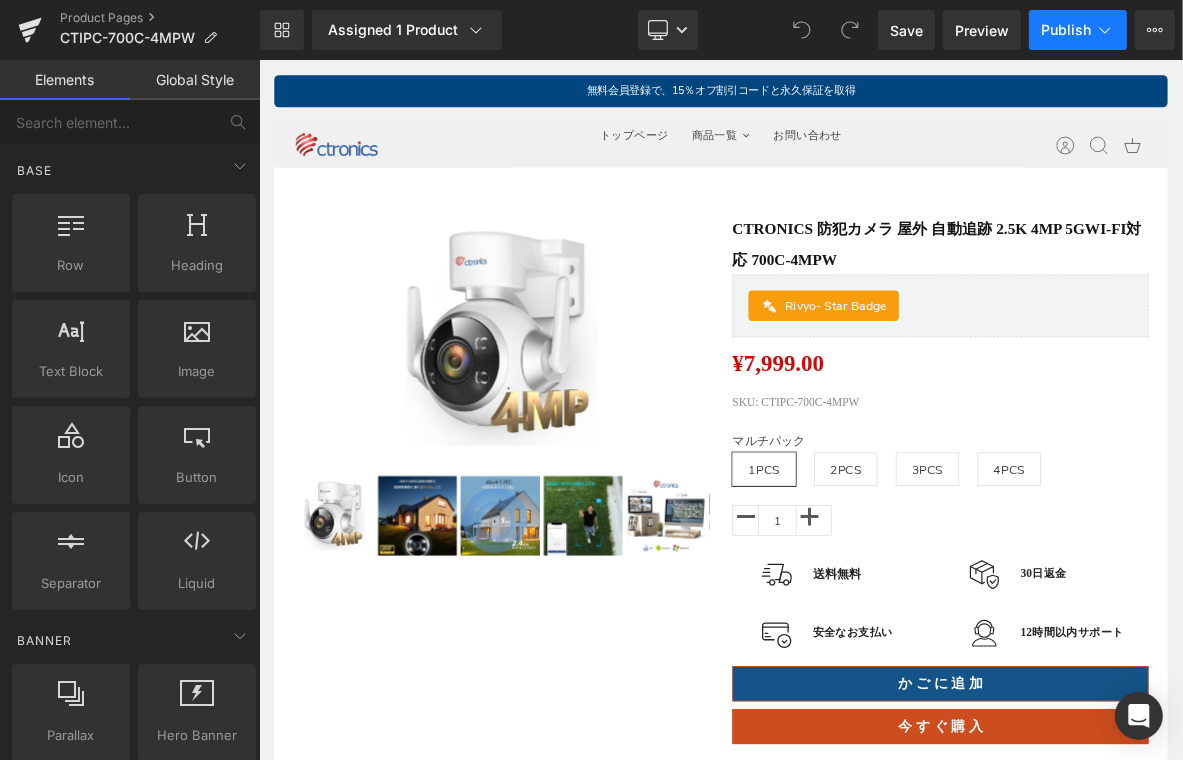 click on "Publish" at bounding box center [1078, 30] 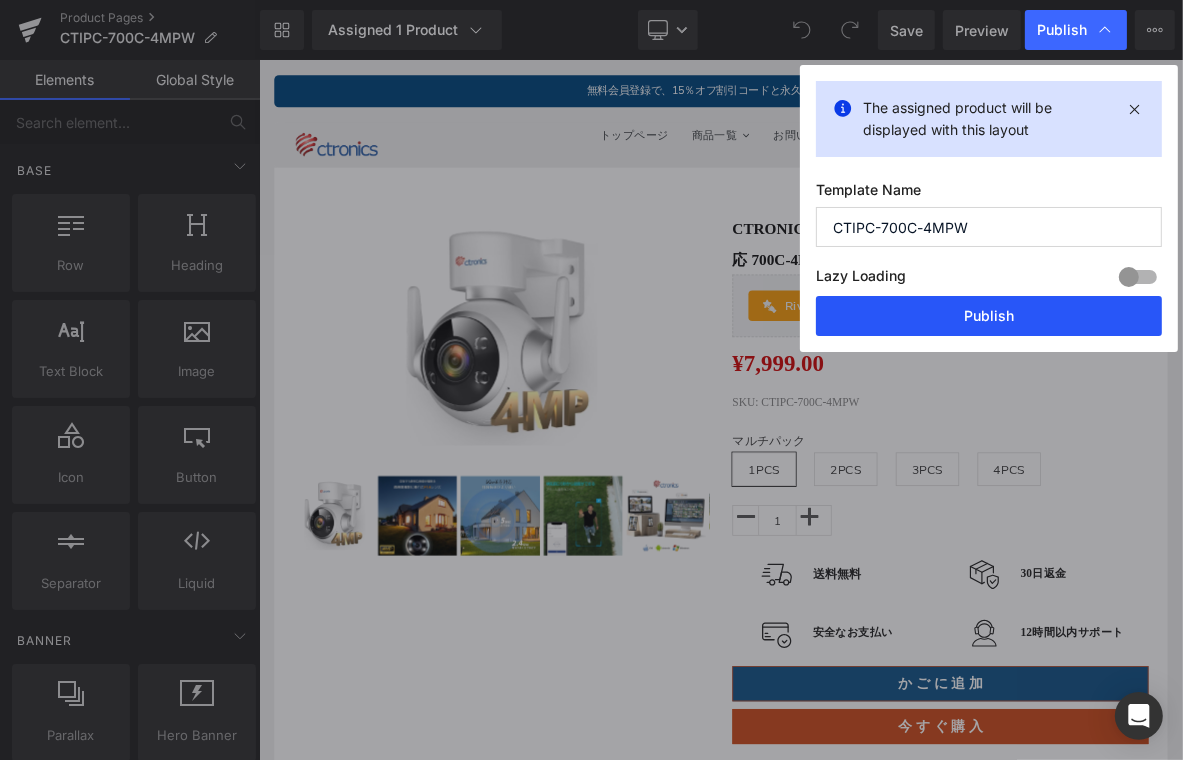 click on "Publish" at bounding box center [989, 316] 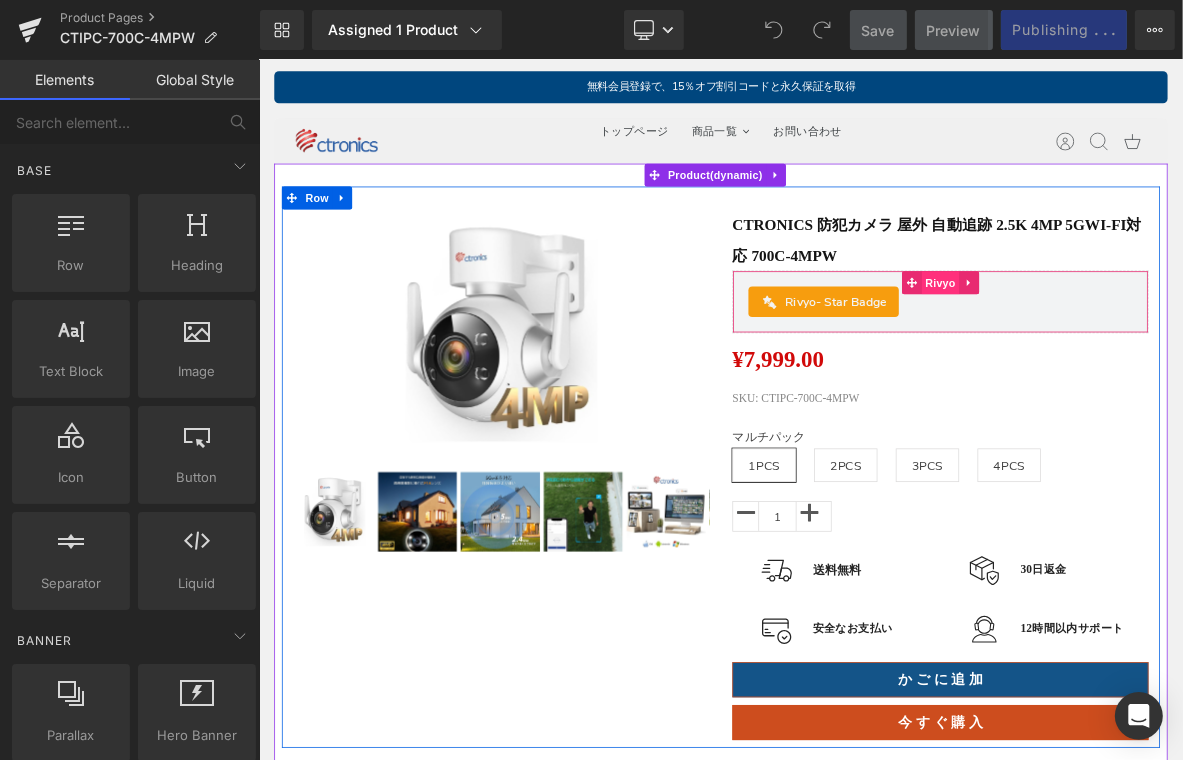 scroll, scrollTop: 200, scrollLeft: 0, axis: vertical 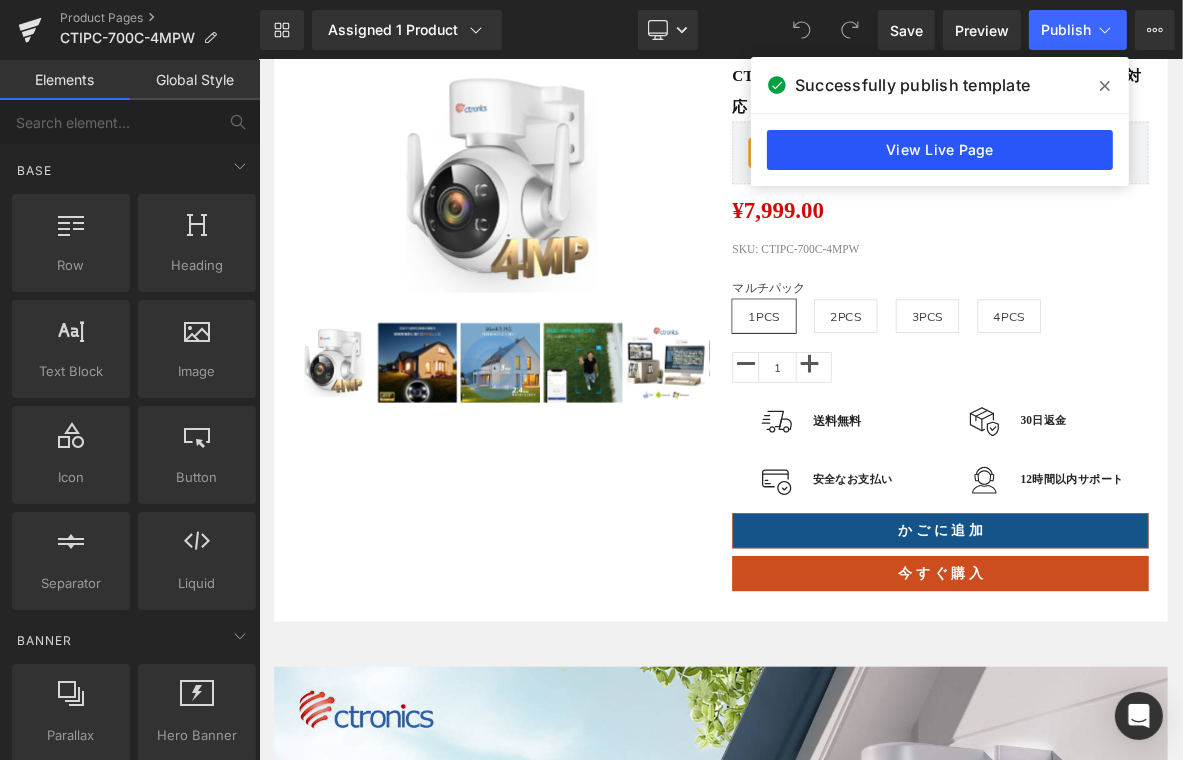 click on "View Live Page" at bounding box center (940, 150) 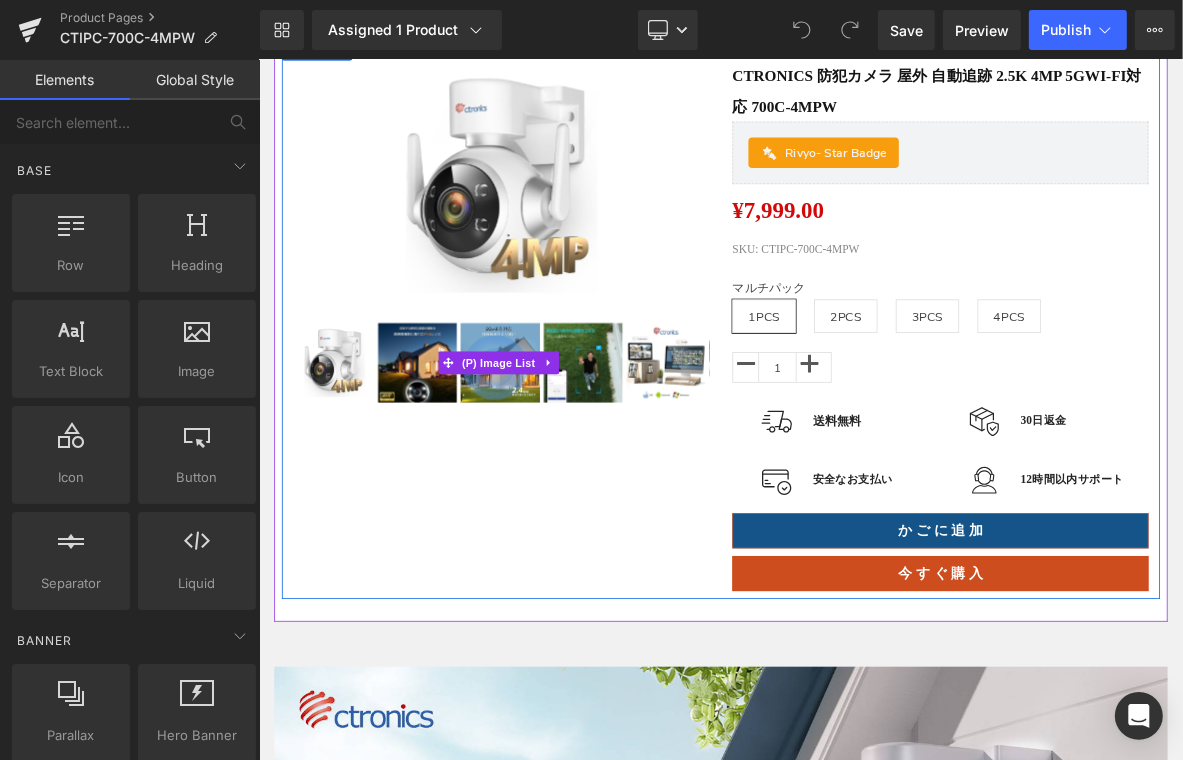 click on "Sale Off
(P) Image" at bounding box center (575, 285) 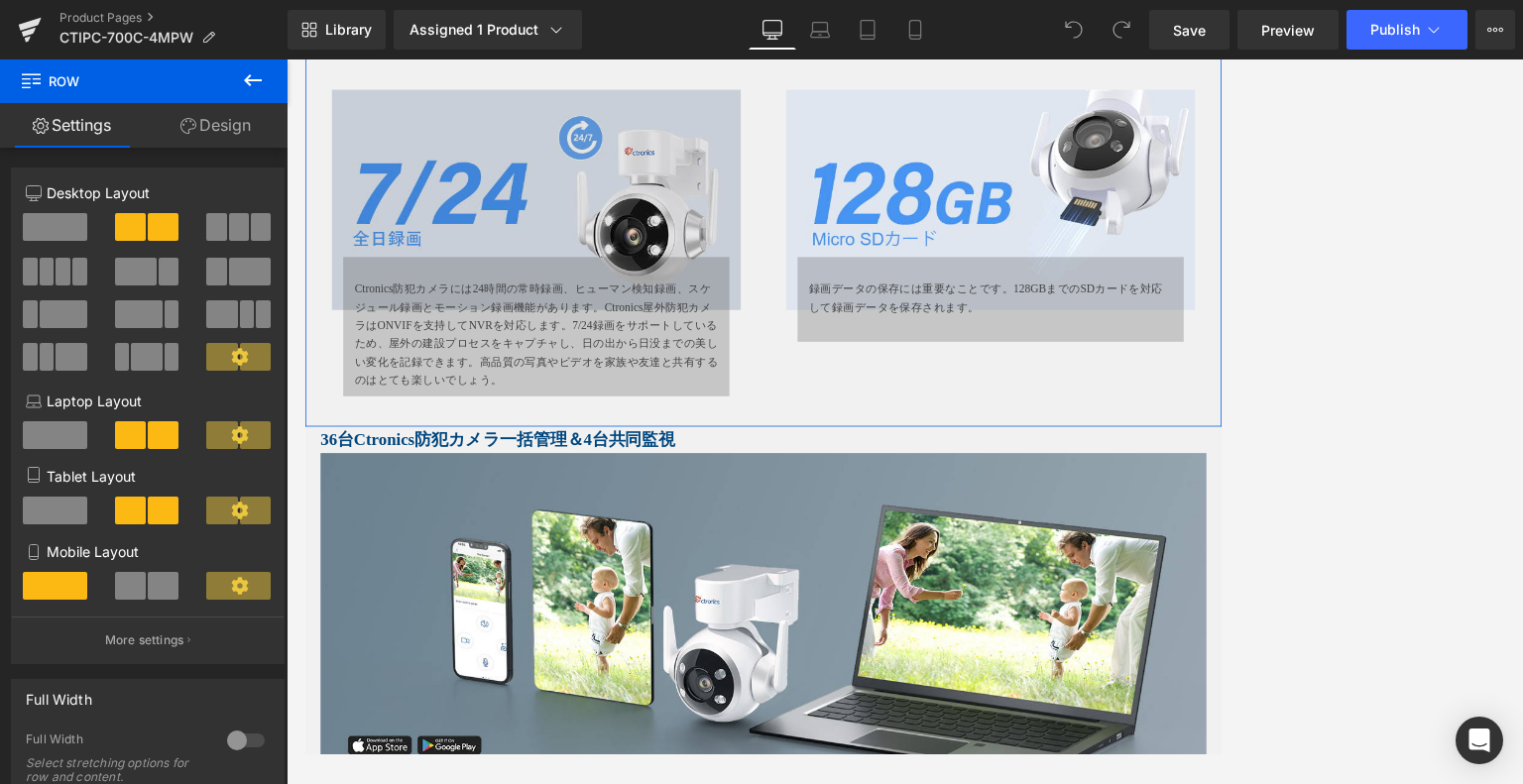 scroll, scrollTop: 4857, scrollLeft: 0, axis: vertical 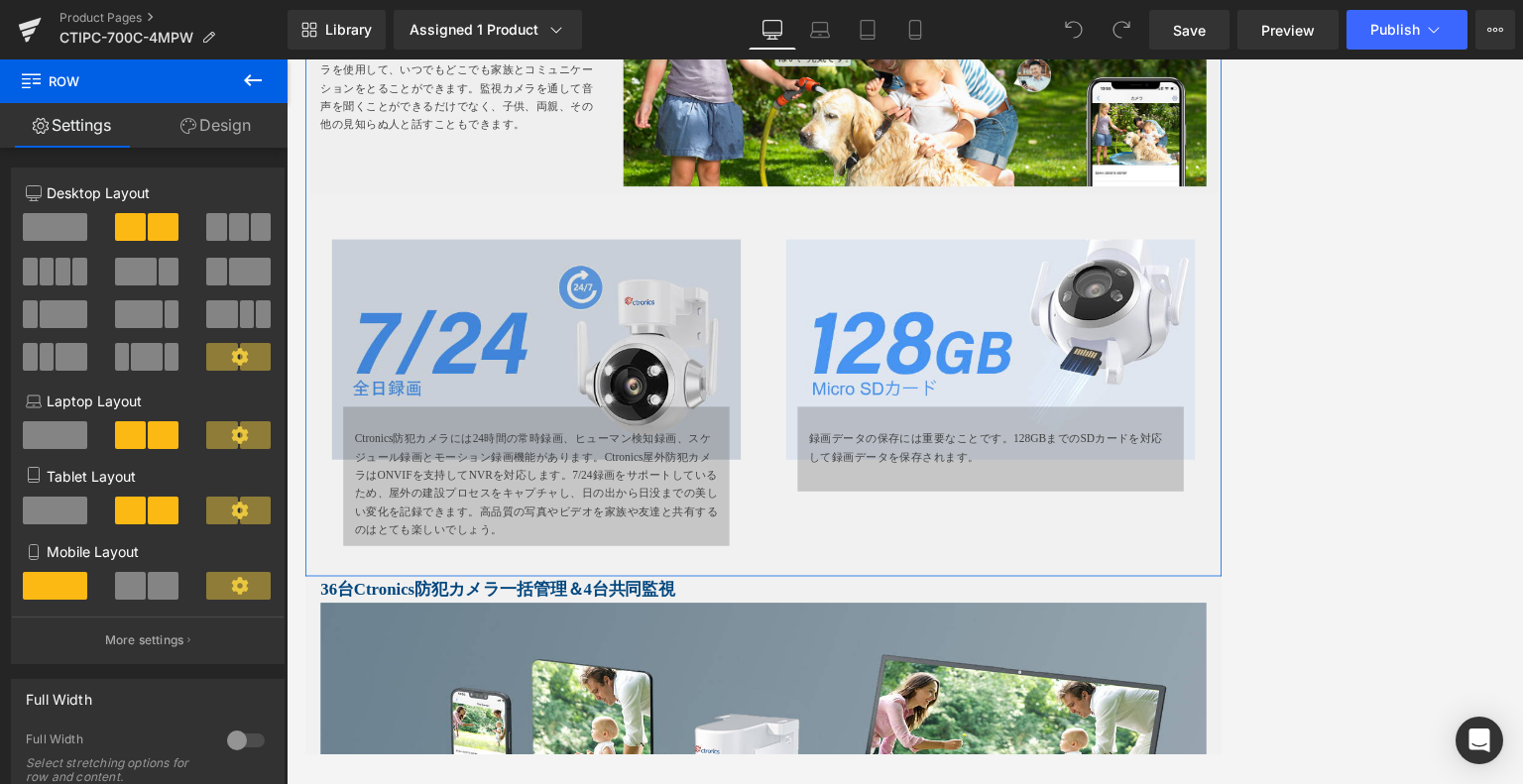 click at bounding box center (607, 439) 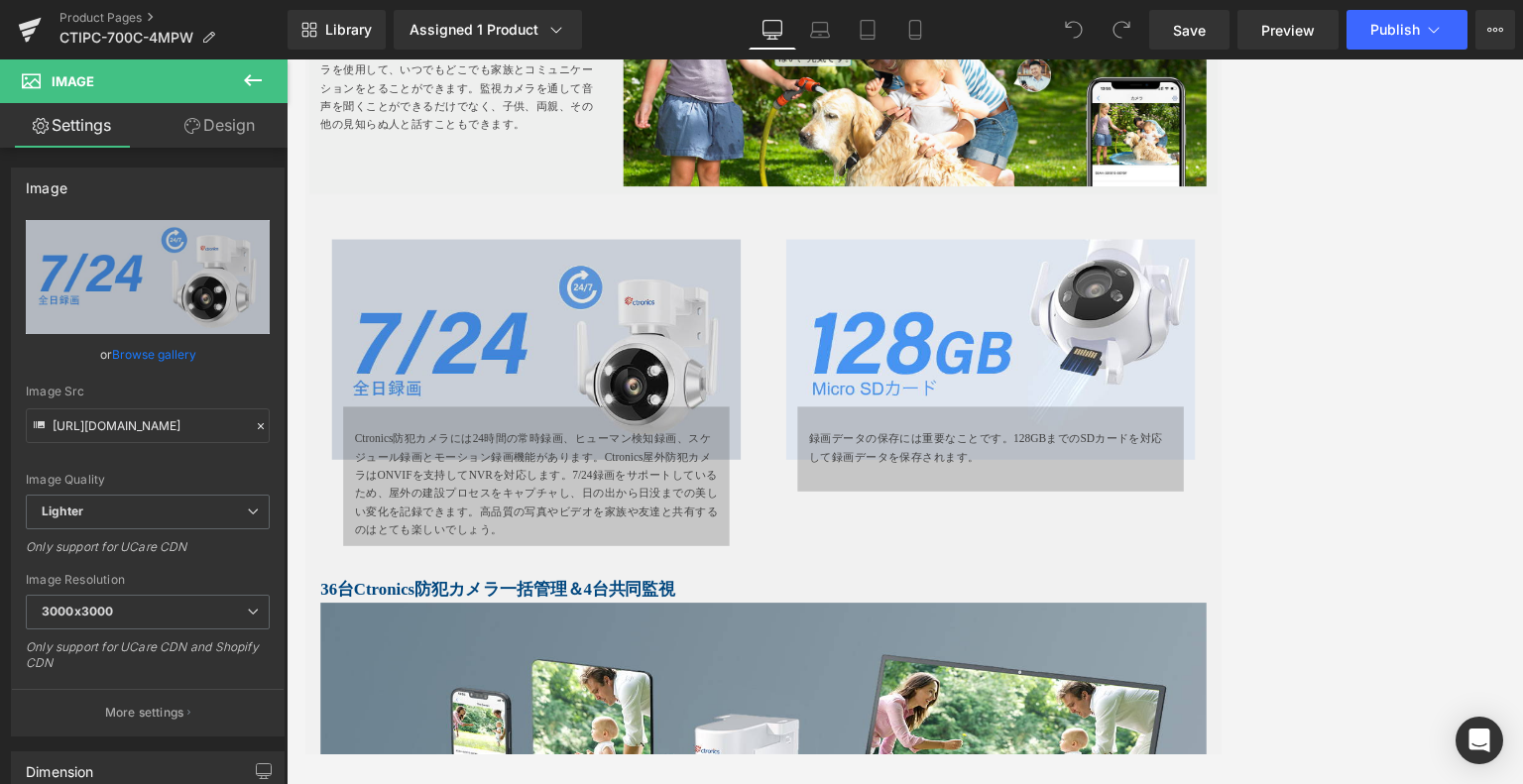 click at bounding box center (607, 439) 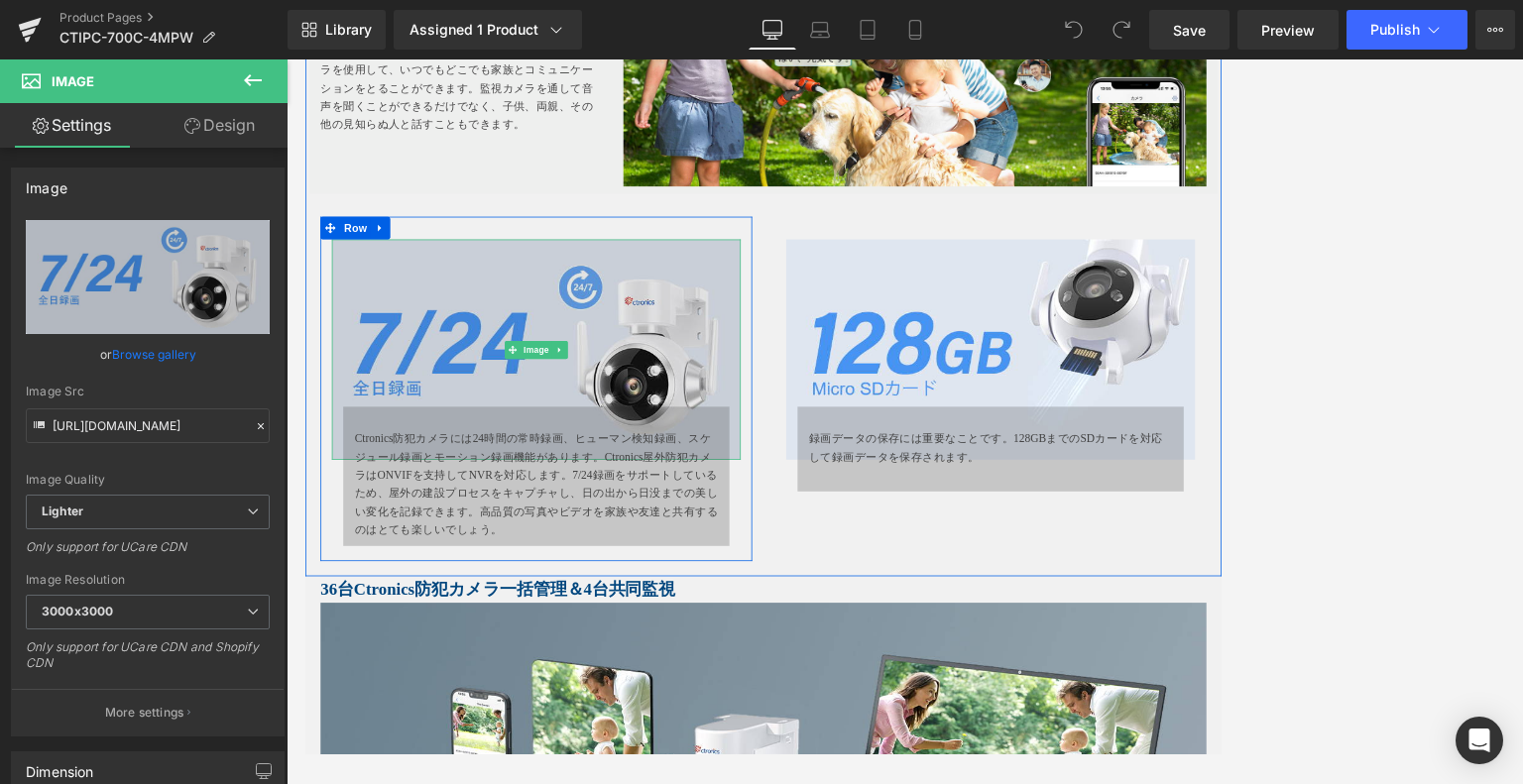 click at bounding box center [607, 439] 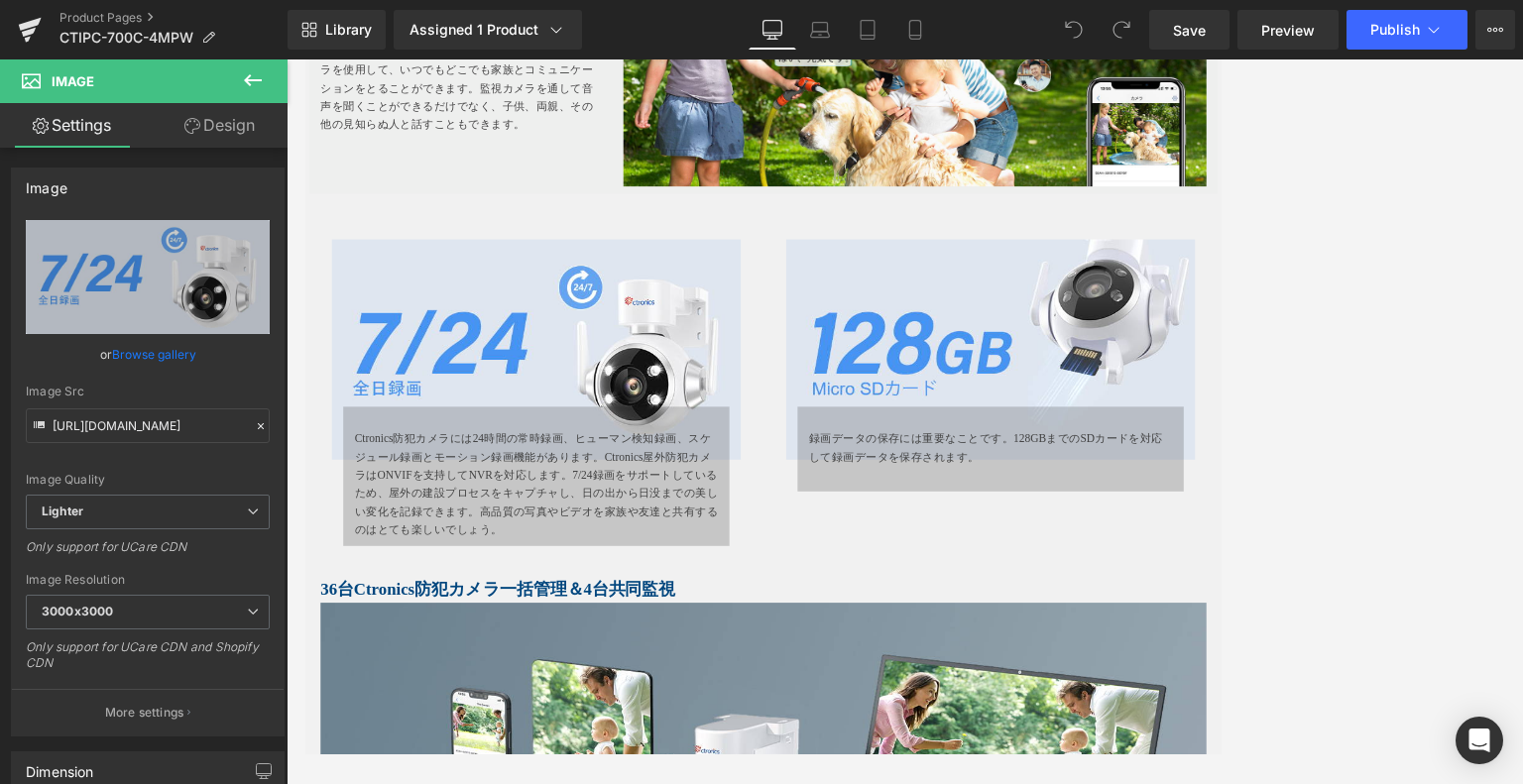 click at bounding box center [904, 421] 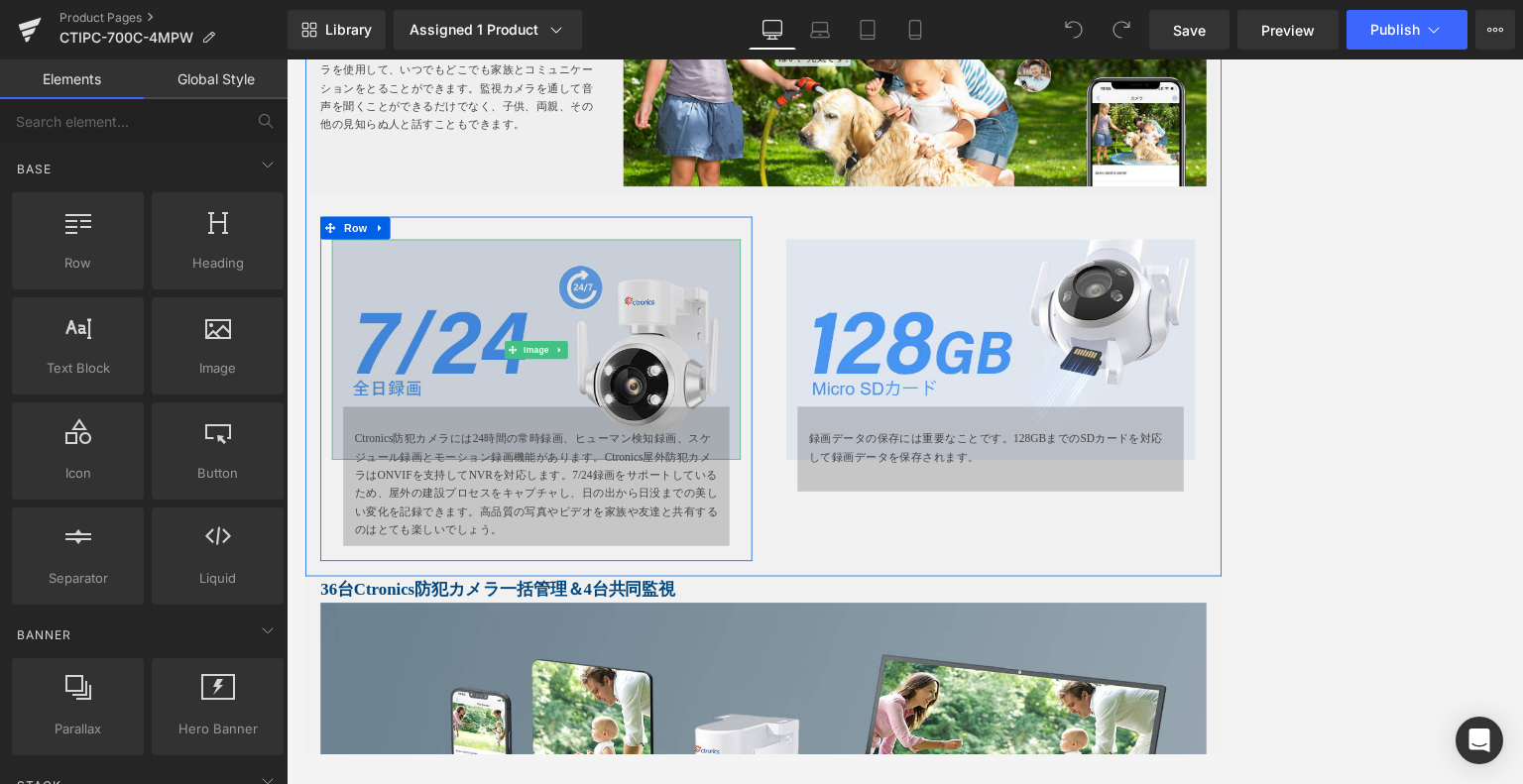 click at bounding box center [607, 439] 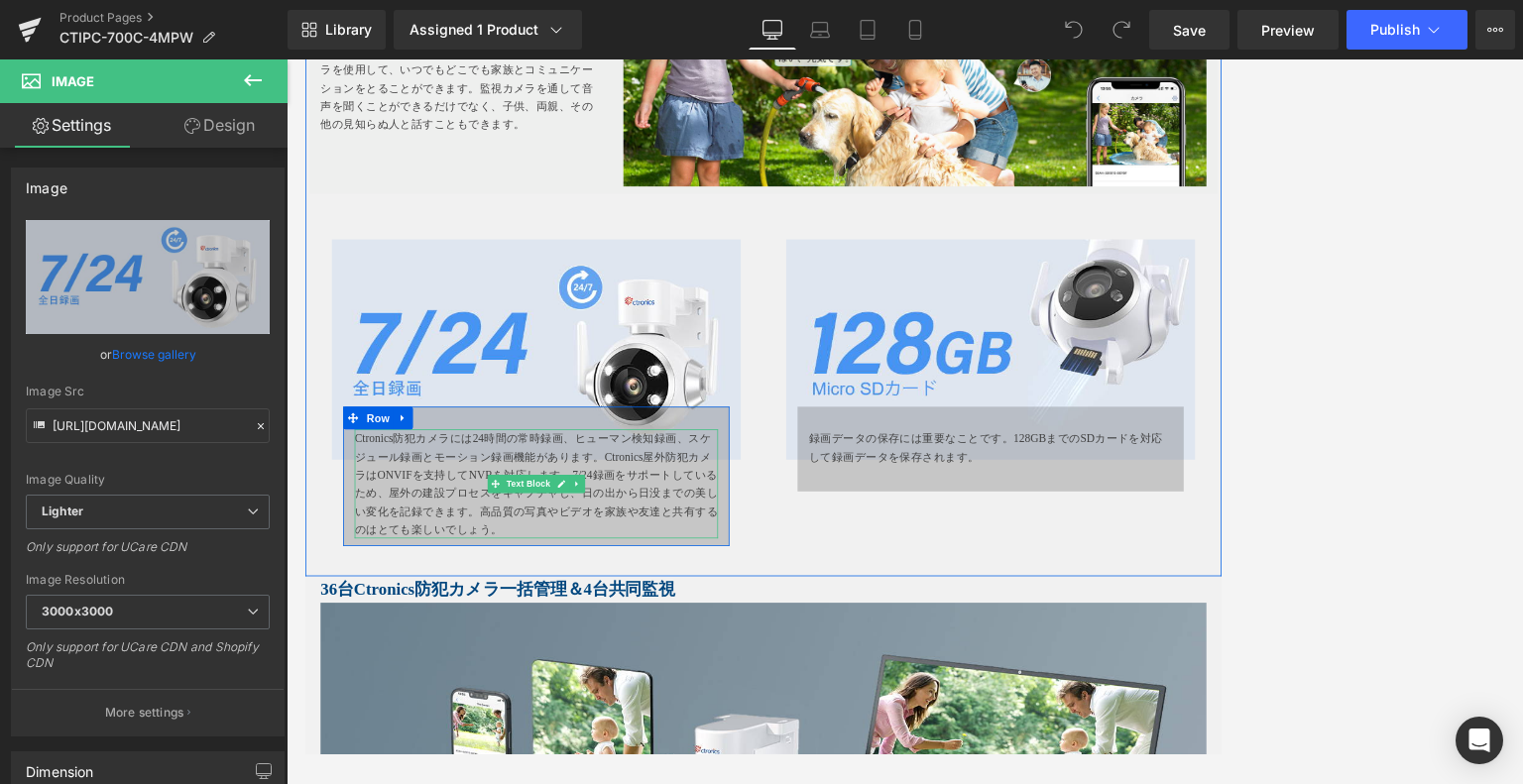 click on "Ctronics防犯カメラには24時間の常時録画、ヒューマン検知録画、スケジュール録画とモーション録画機能があります。Ctronics屋外防犯カメラはONVIFを支持してNVRを対応します。7/24録画をサポートしているため、屋外の建設プロセスをキャプチャし、日の出から日没までの美しい変化を記録できます。高品質の写真やビデオを家族や友達と共有するのはとても楽しいでしょう。" at bounding box center (607, 616) 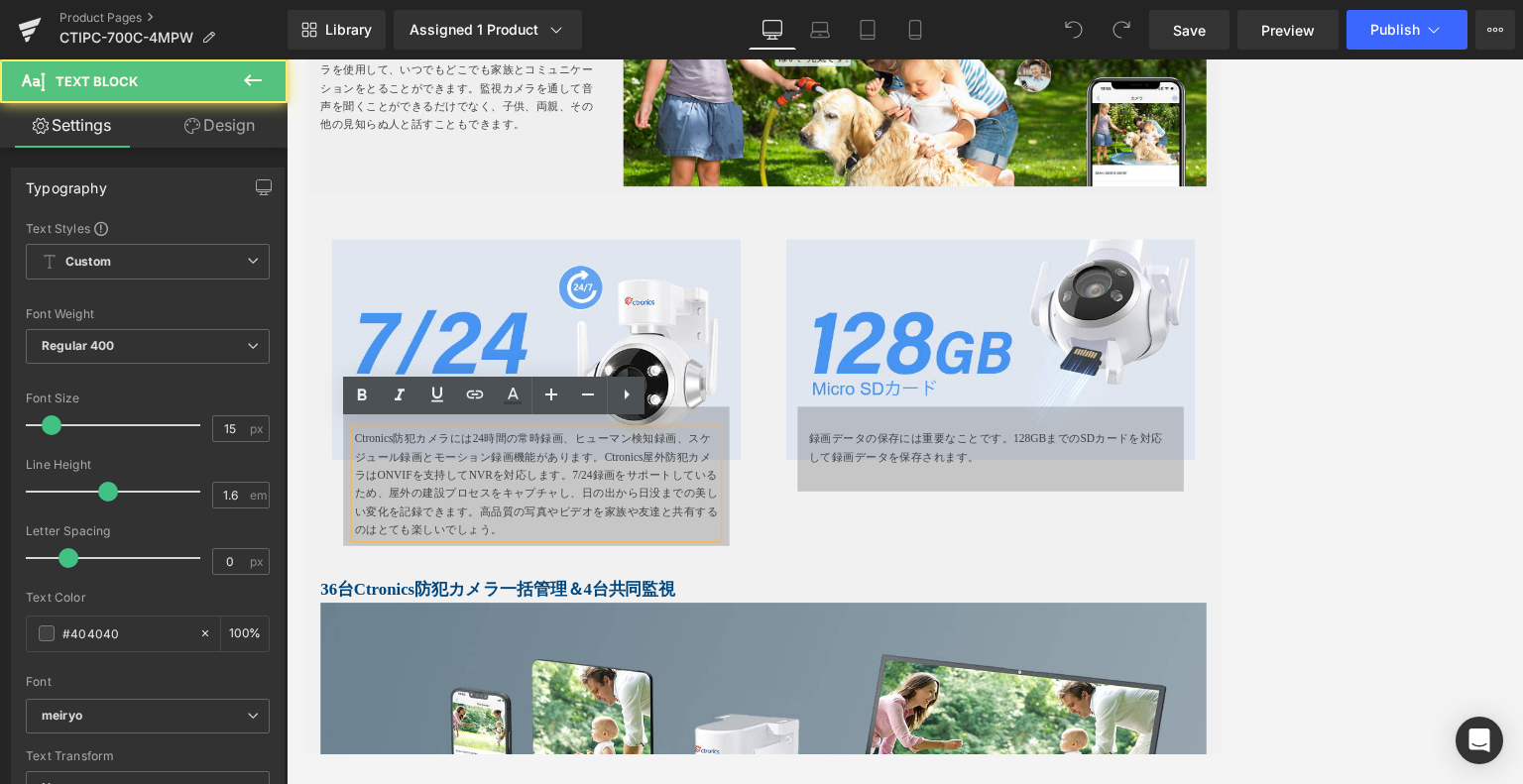 click on "Ctronics防犯カメラには24時間の常時録画、ヒューマン検知録画、スケジュール録画とモーション録画機能があります。Ctronics屋外防犯カメラはONVIFを支持してNVRを対応します。7/24録画をサポートしているため、屋外の建設プロセスをキャプチャし、日の出から日没までの美しい変化を記録できます。高品質の写真やビデオを家族や友達と共有するのはとても楽しいでしょう。" at bounding box center [607, 616] 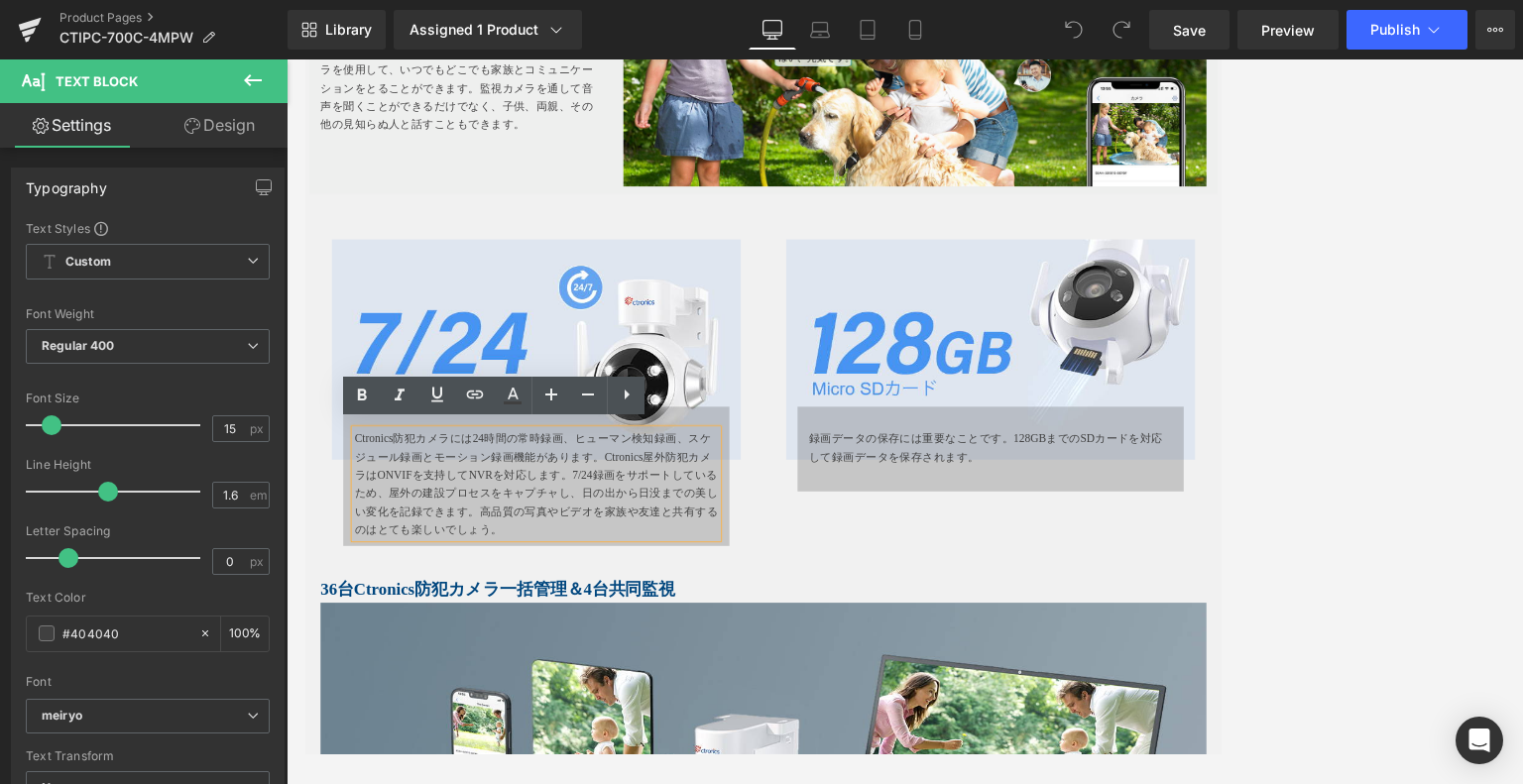 click at bounding box center (1202, 604) 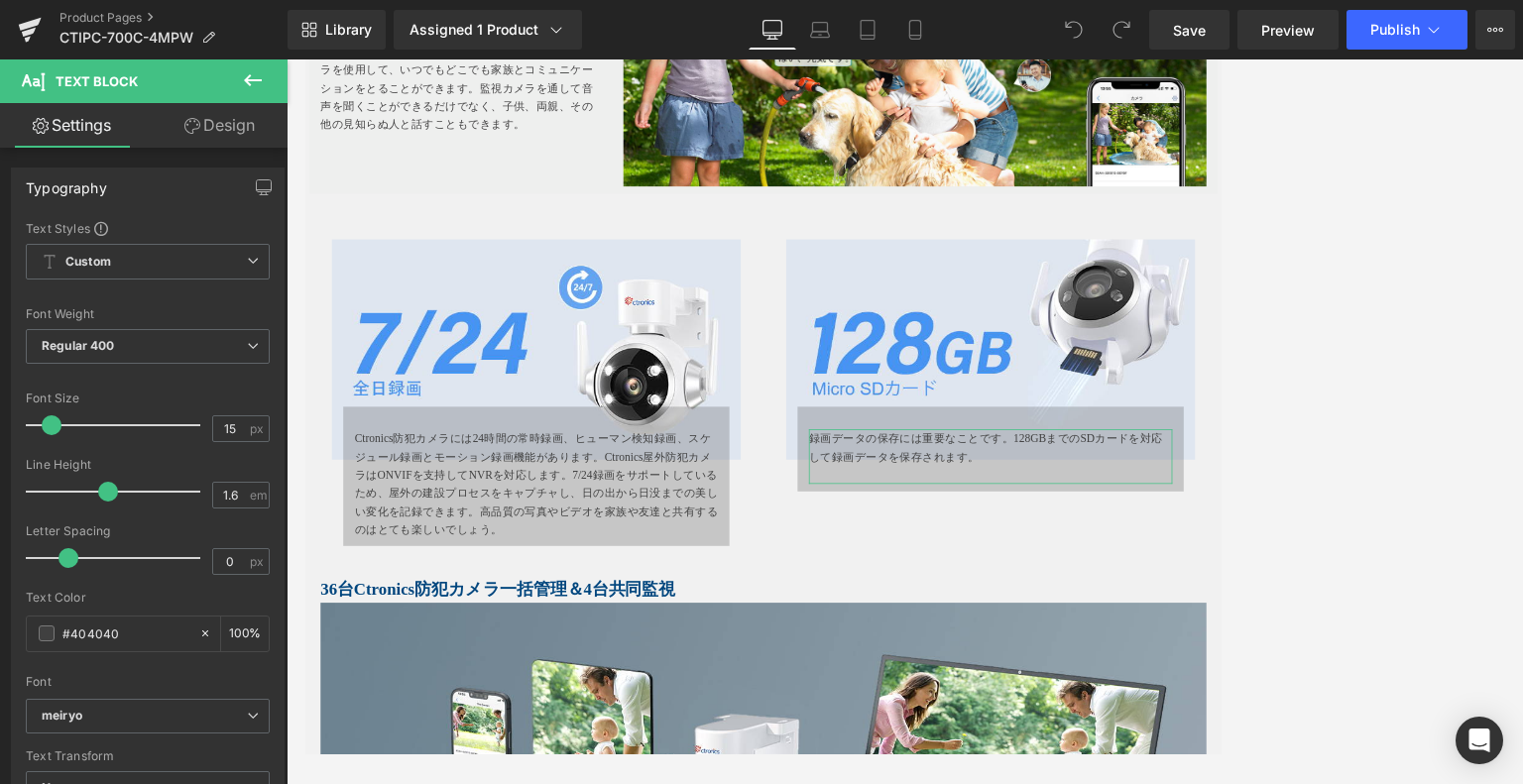 click on "Design" at bounding box center (219, 125) 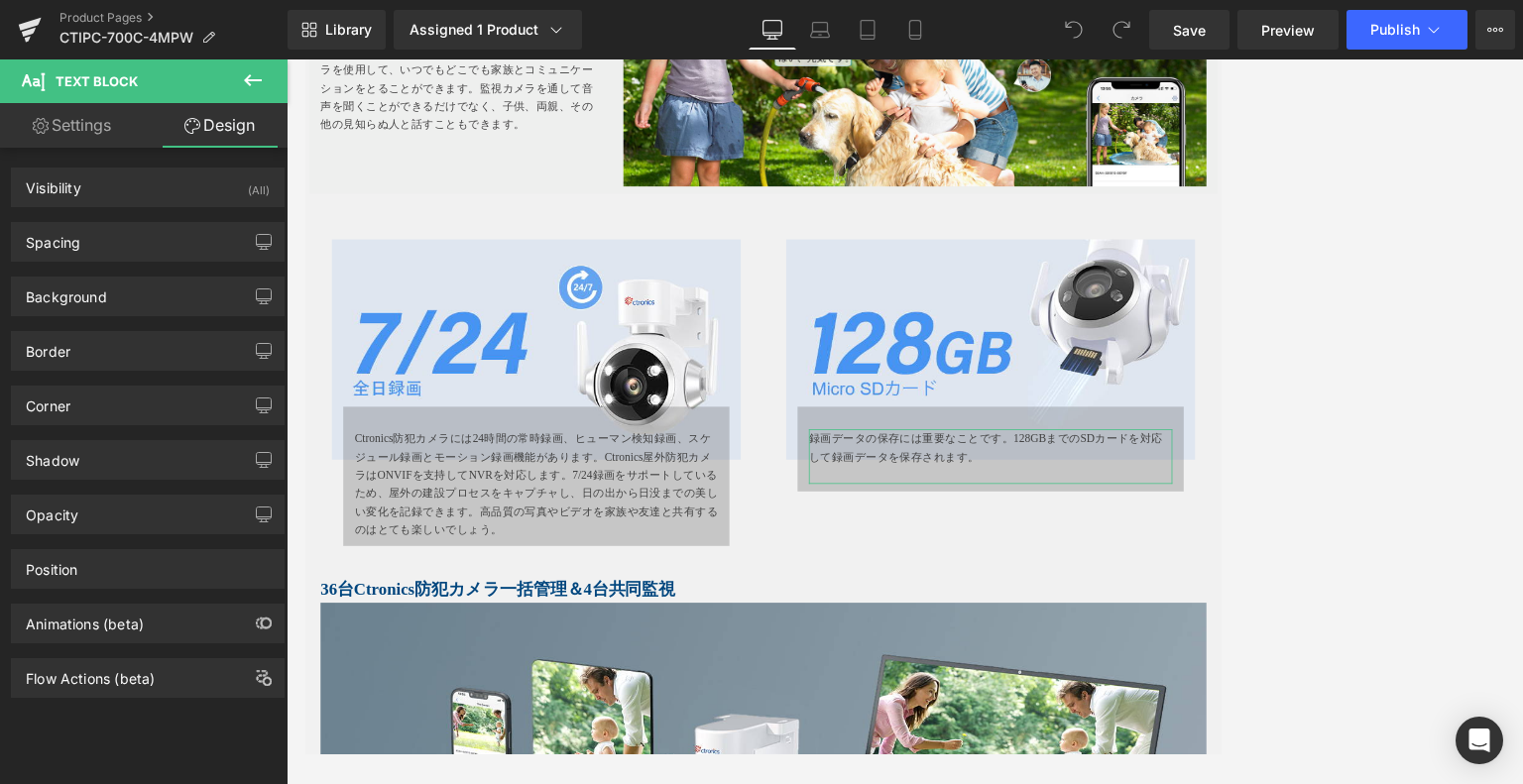 click on "Settings" at bounding box center [71, 125] 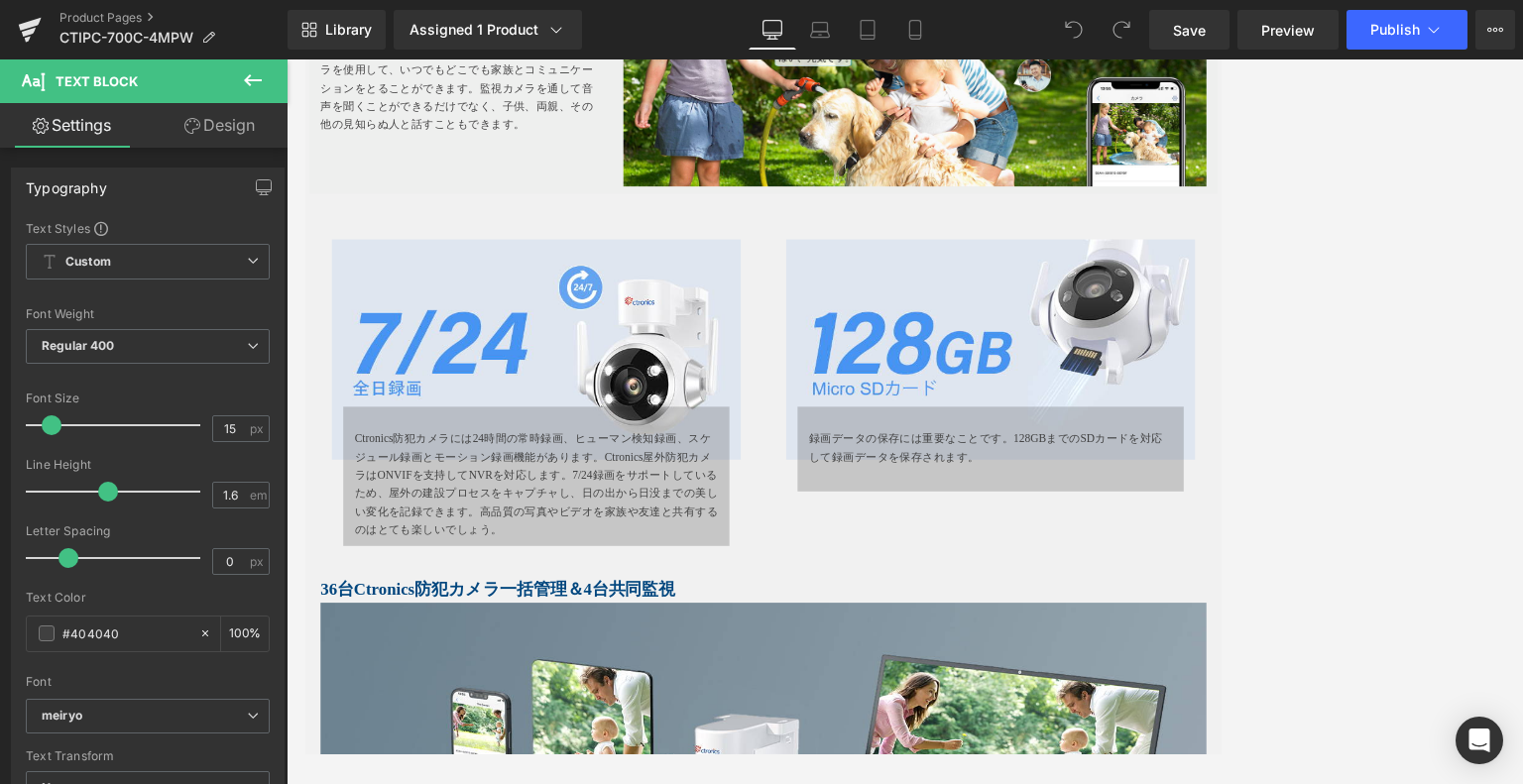 click 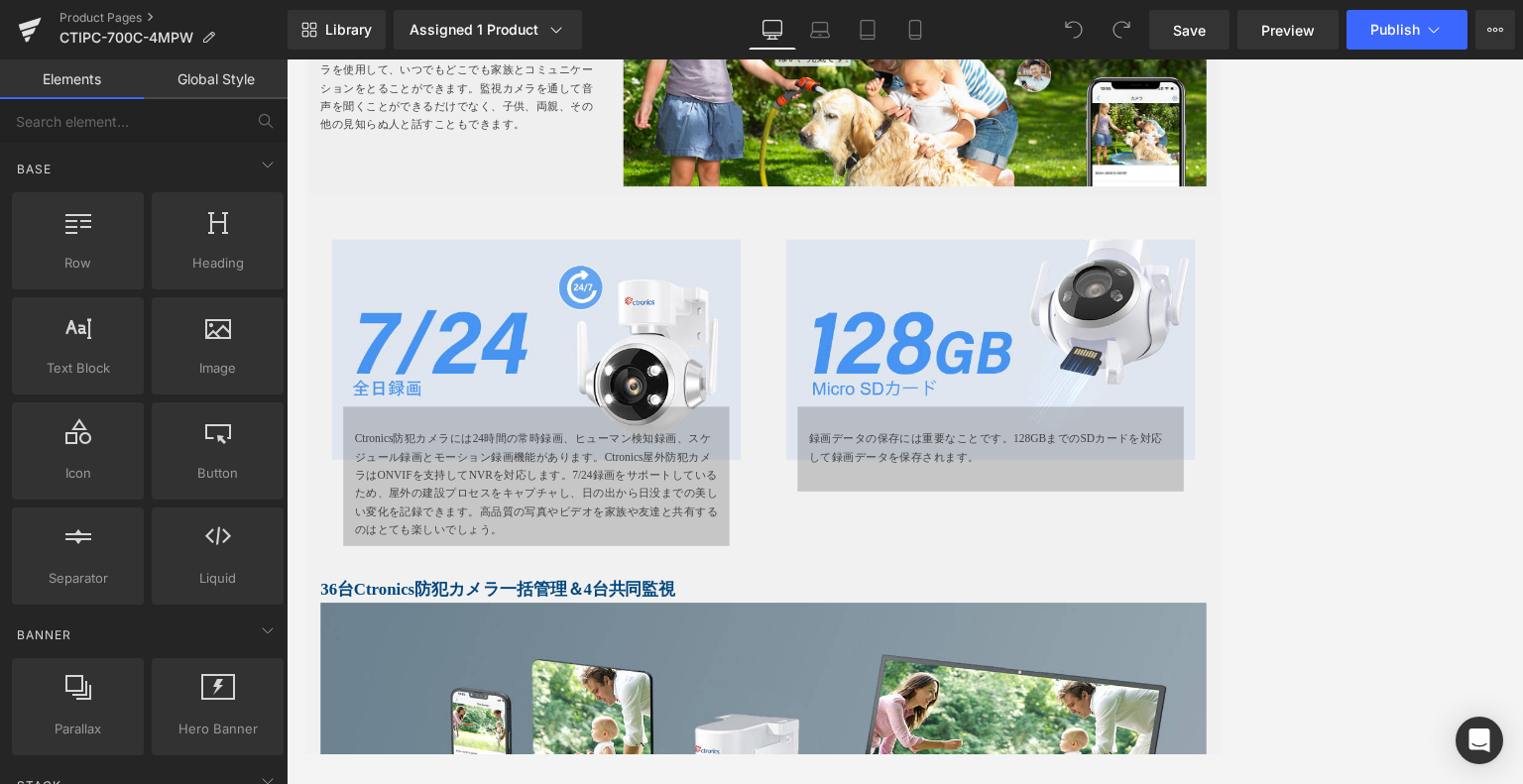 drag, startPoint x: 175, startPoint y: 76, endPoint x: 190, endPoint y: 76, distance: 15 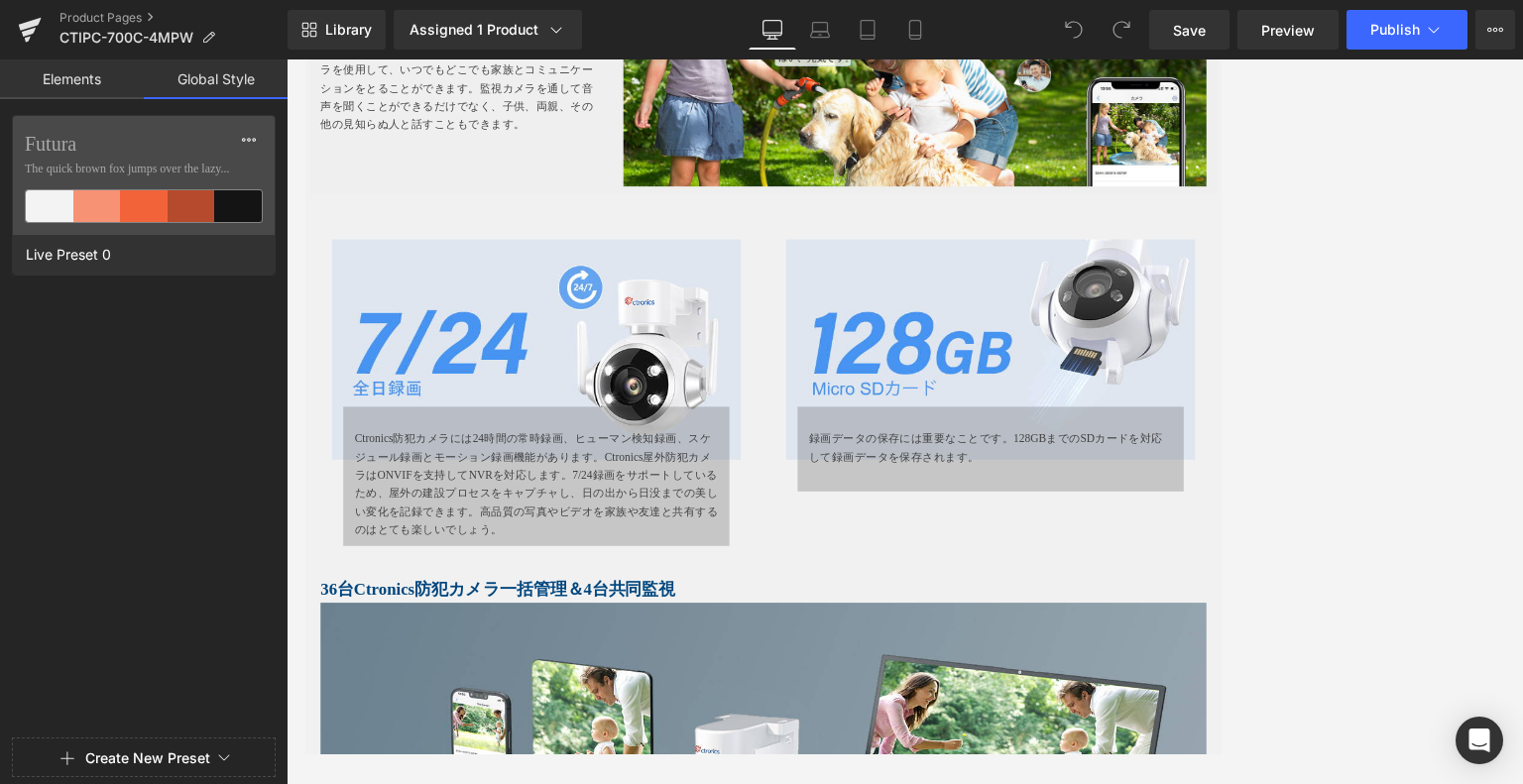 click on "Elements" at bounding box center (71, 79) 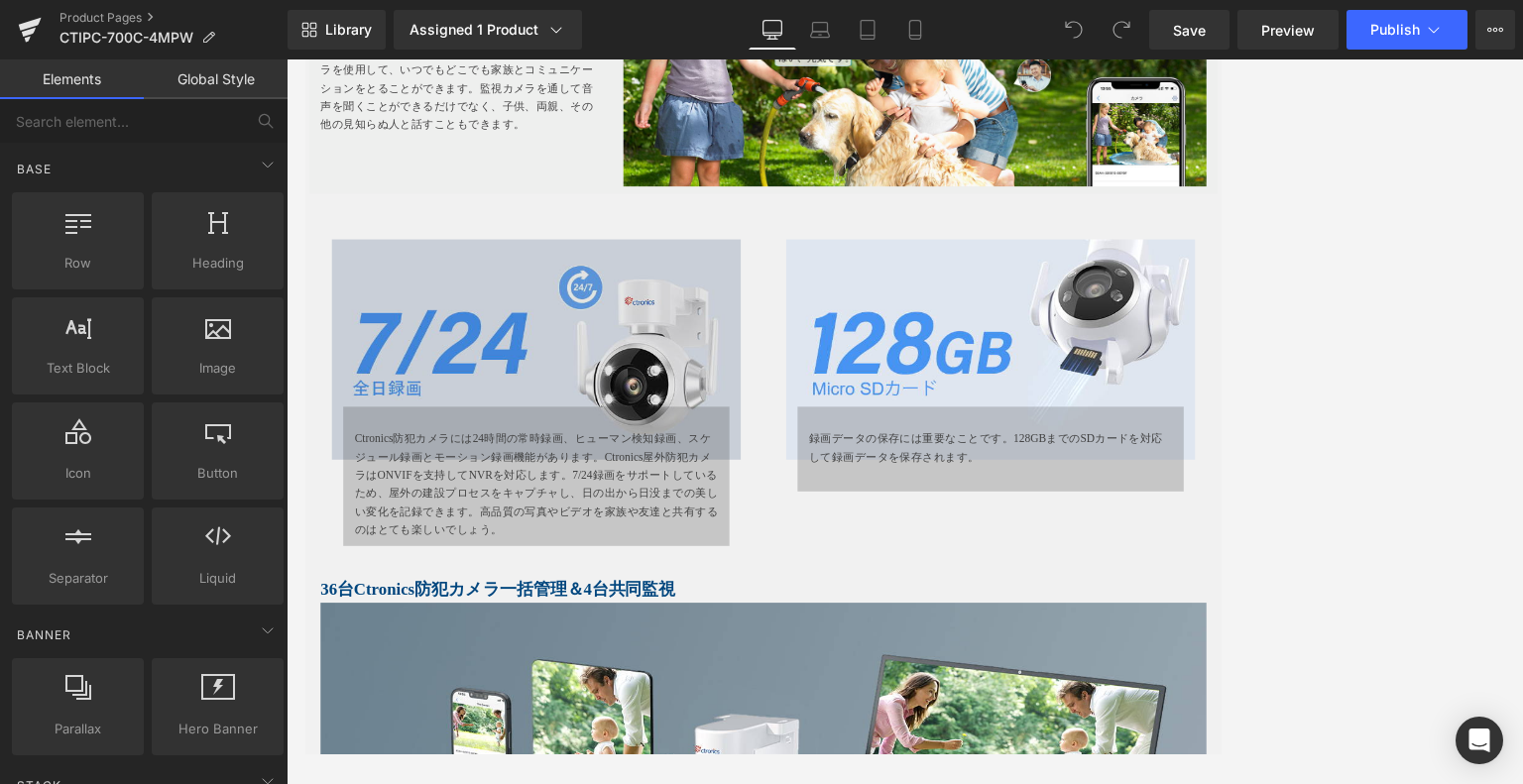 click at bounding box center (607, 439) 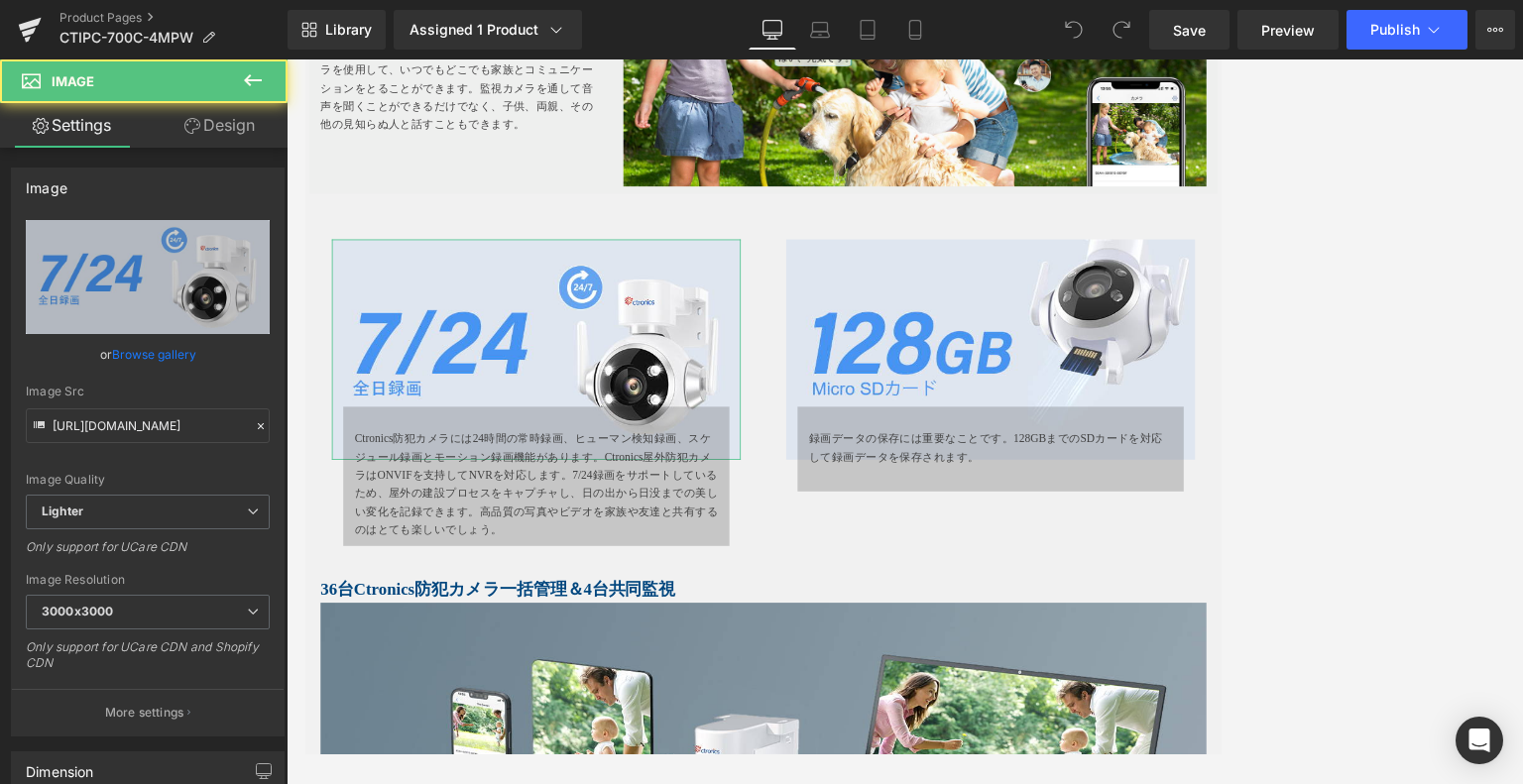 click on "Design" at bounding box center [219, 125] 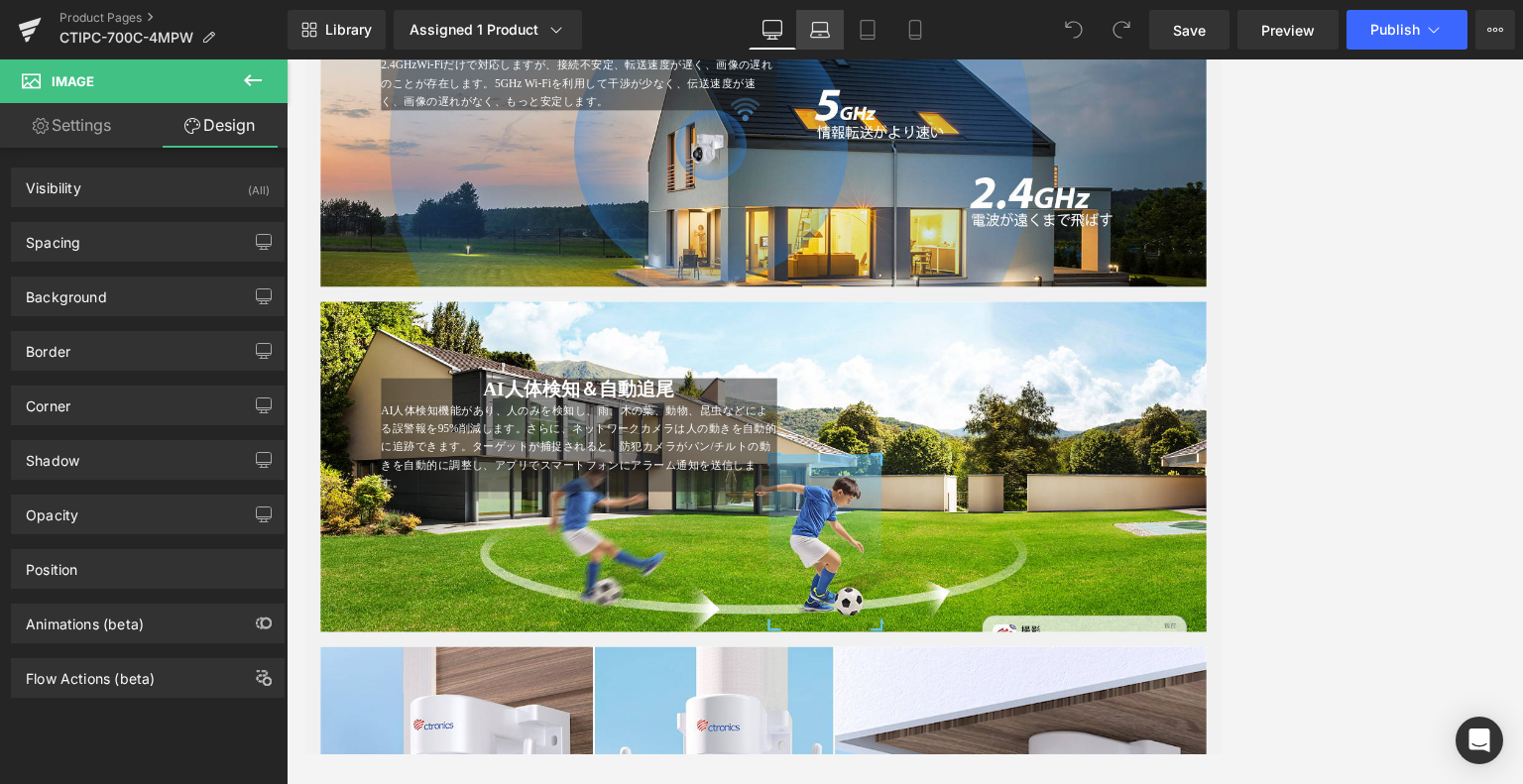 click 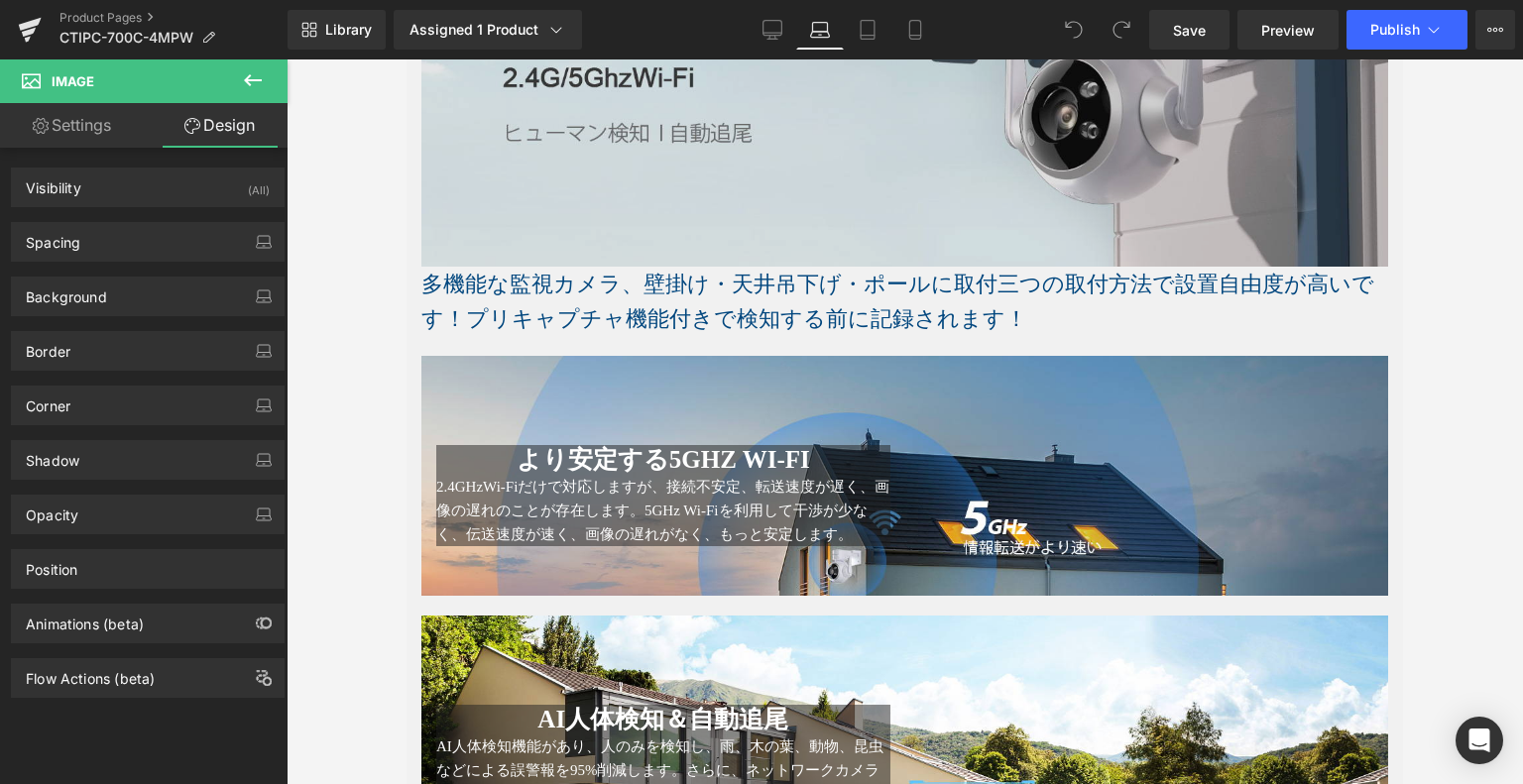 scroll, scrollTop: 1325, scrollLeft: 0, axis: vertical 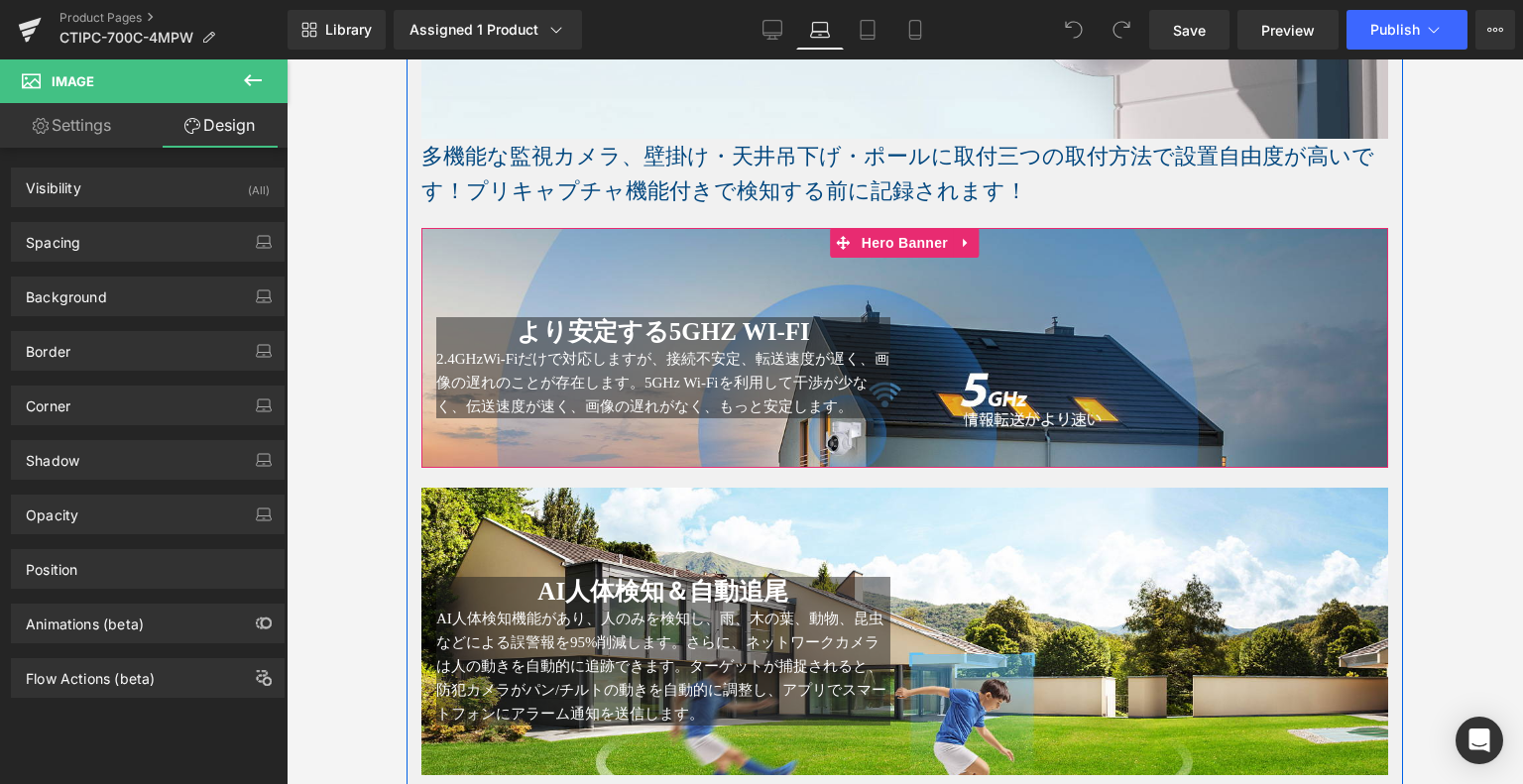 click at bounding box center [904, 348] 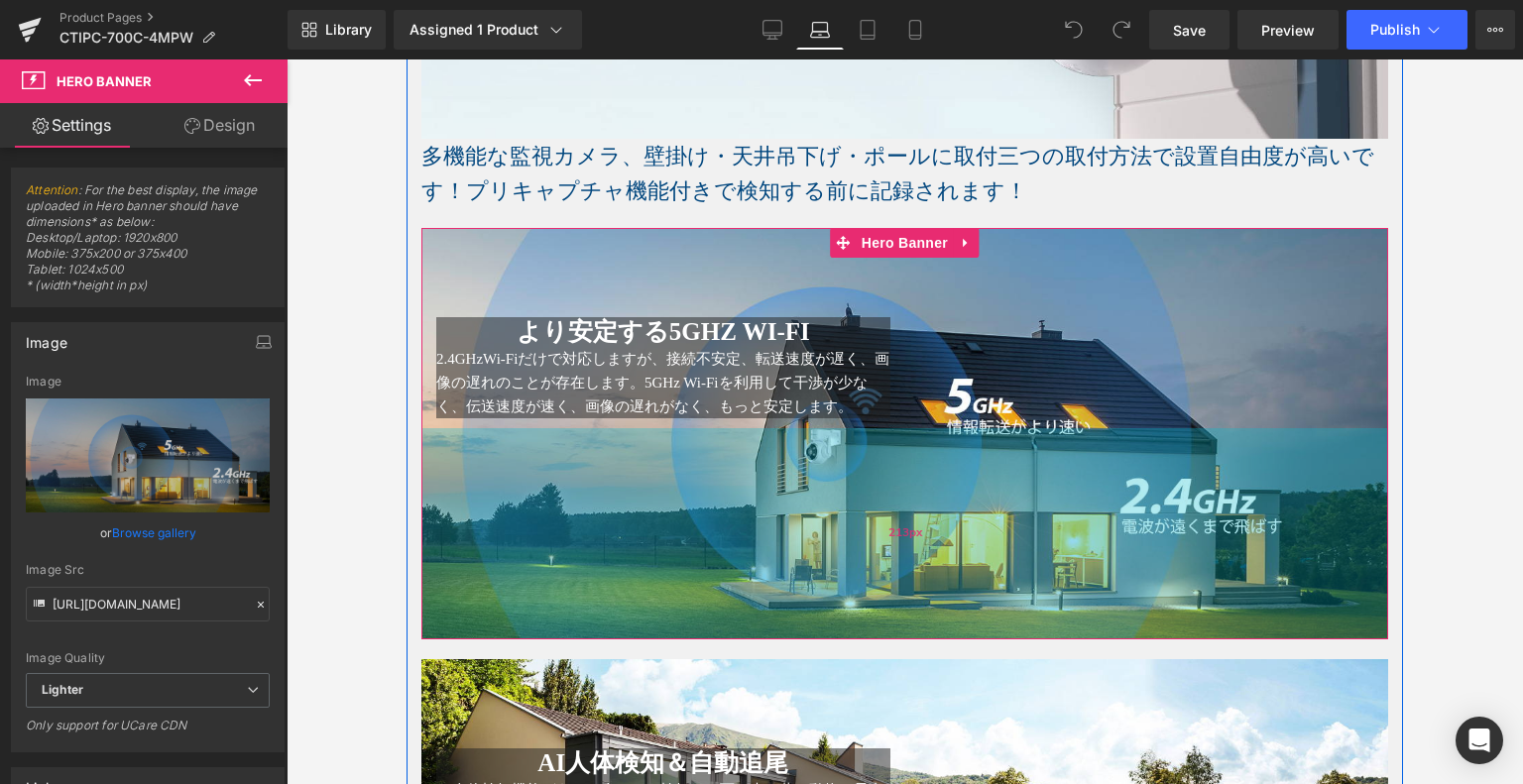 drag, startPoint x: 901, startPoint y: 455, endPoint x: 954, endPoint y: 625, distance: 178.07021 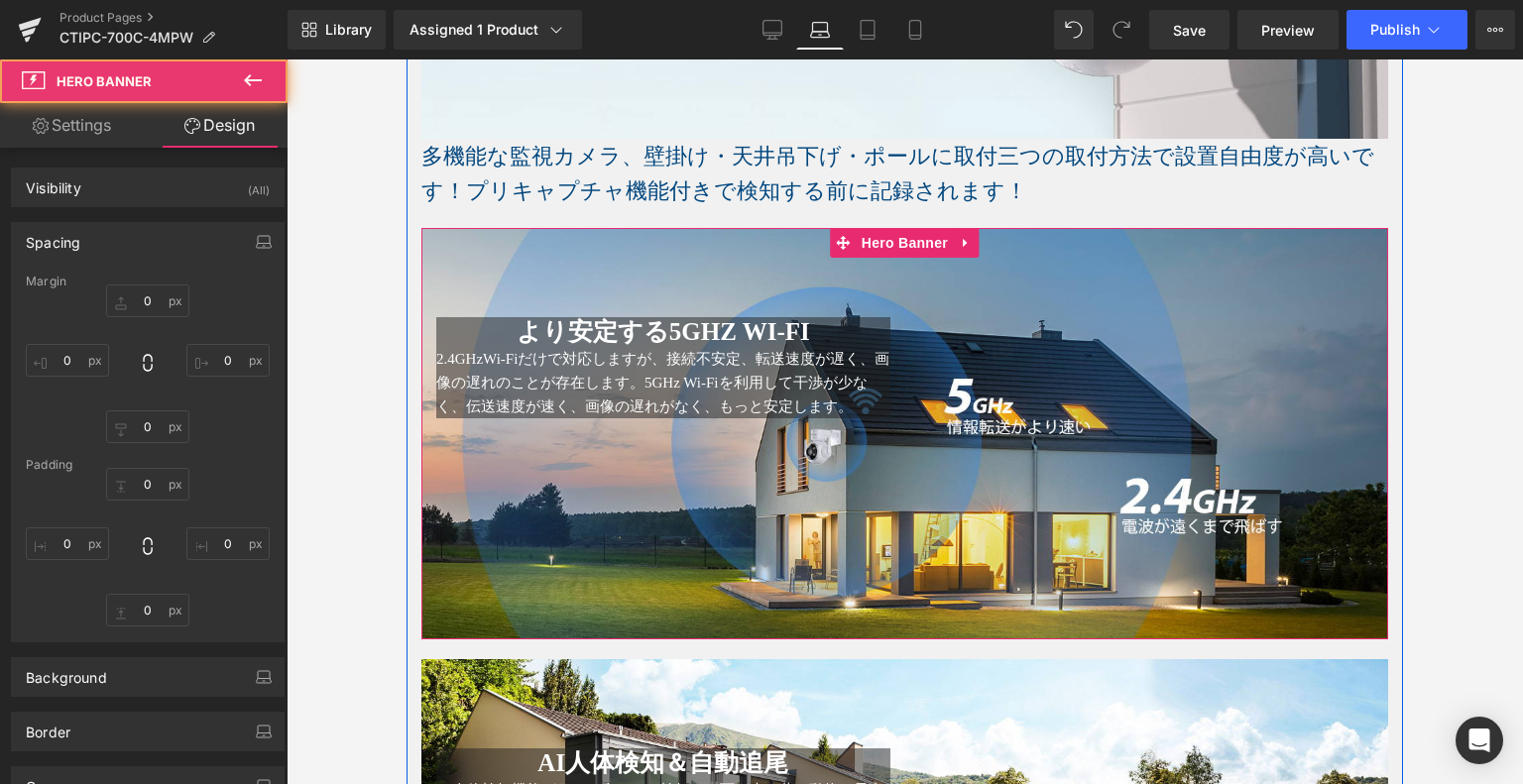 type on "20px" 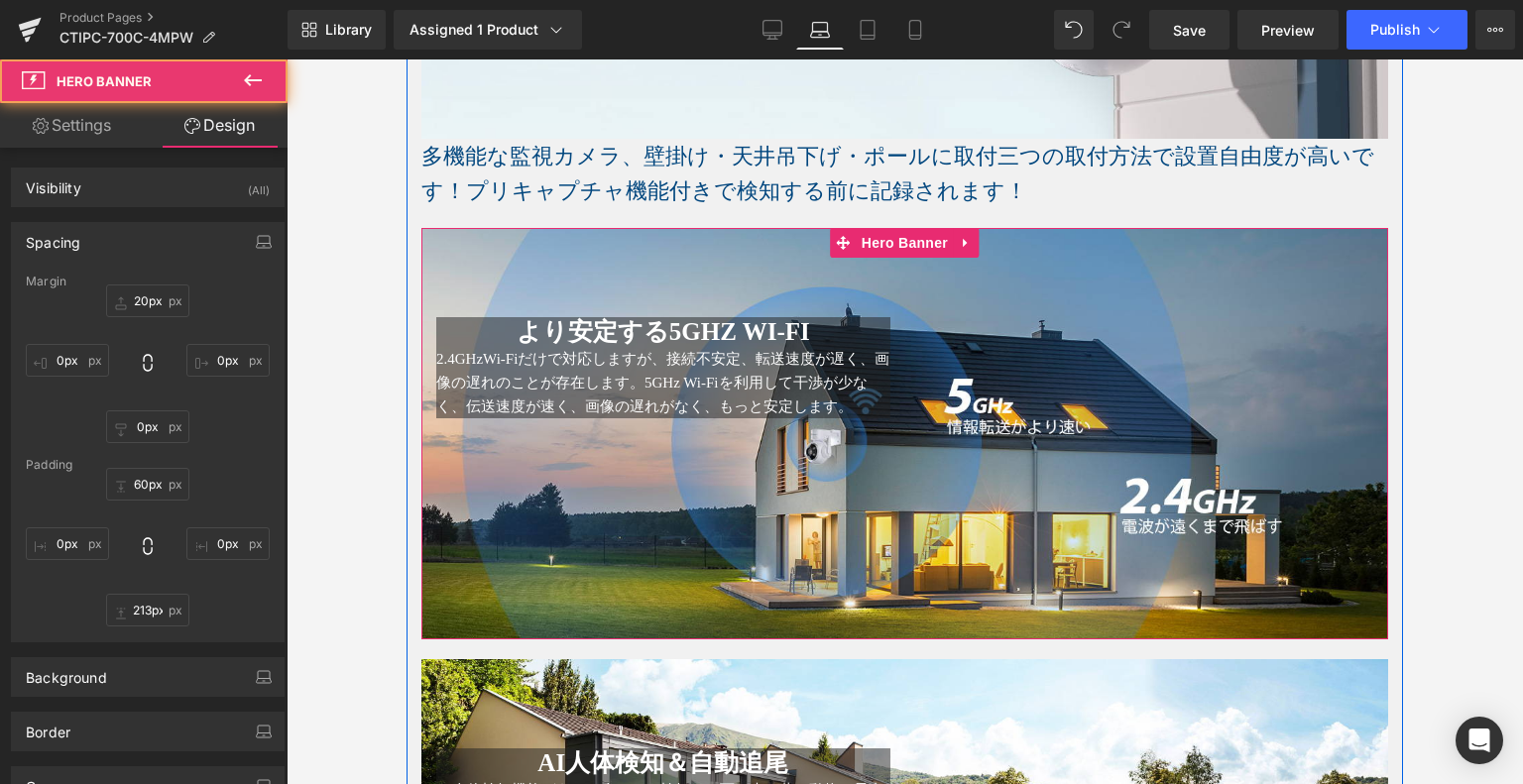 scroll, scrollTop: 1821, scrollLeft: 0, axis: vertical 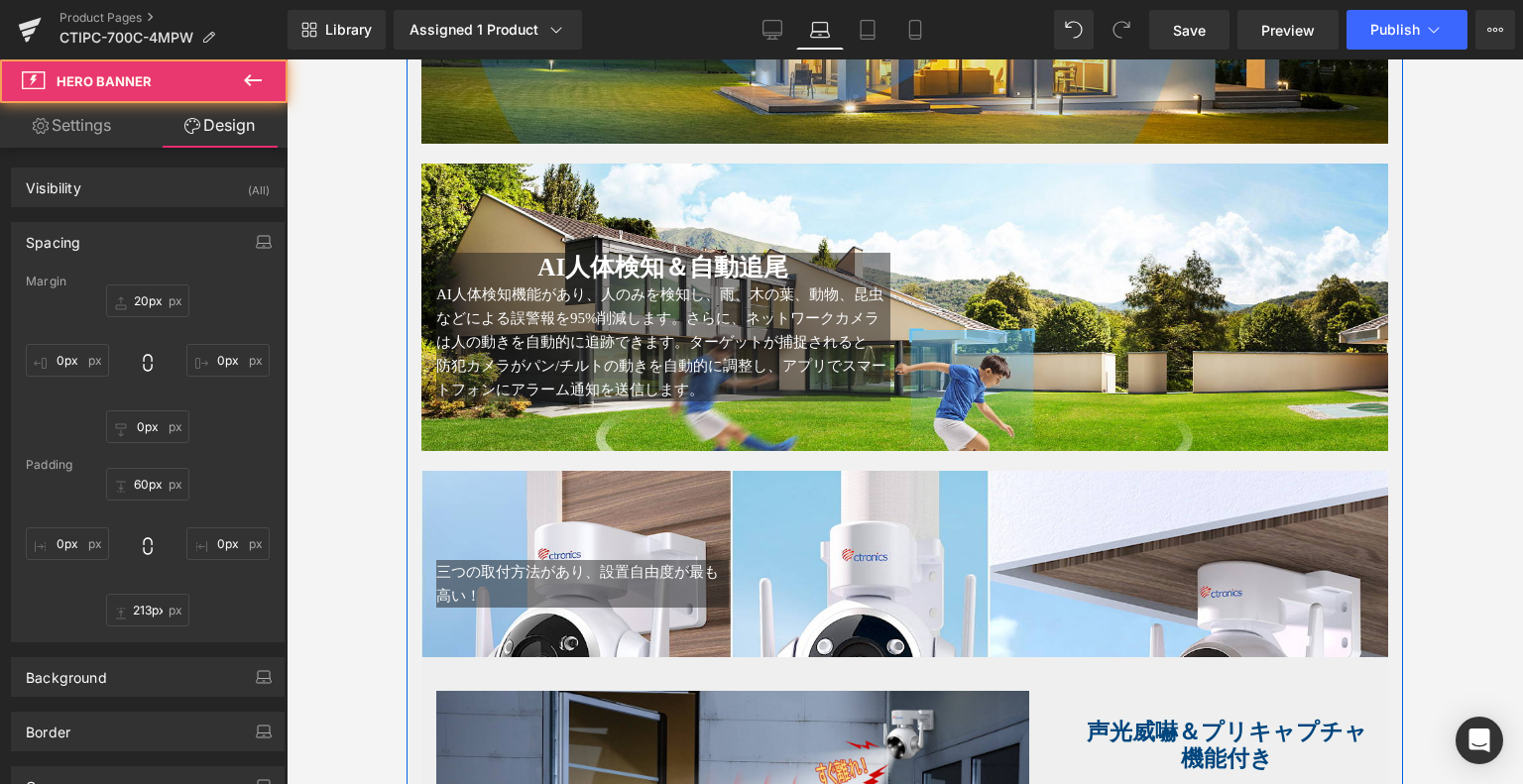 click on "AI人体検知＆自動追尾
Heading
AI人体検知機能があり、人のみを検知し、雨、木の葉、動物、昆虫などによる誤警報を95%削減します。さらに、ネットワークカメラは人の動きを自動的に追跡できます。ターゲットが捕捉されると、防犯カメラがパン/チルトの動きを自動的に調整し、アプリでスマートフォンにアラーム通知を送信します。
Text Block
Text Block         Row" at bounding box center [904, 317] 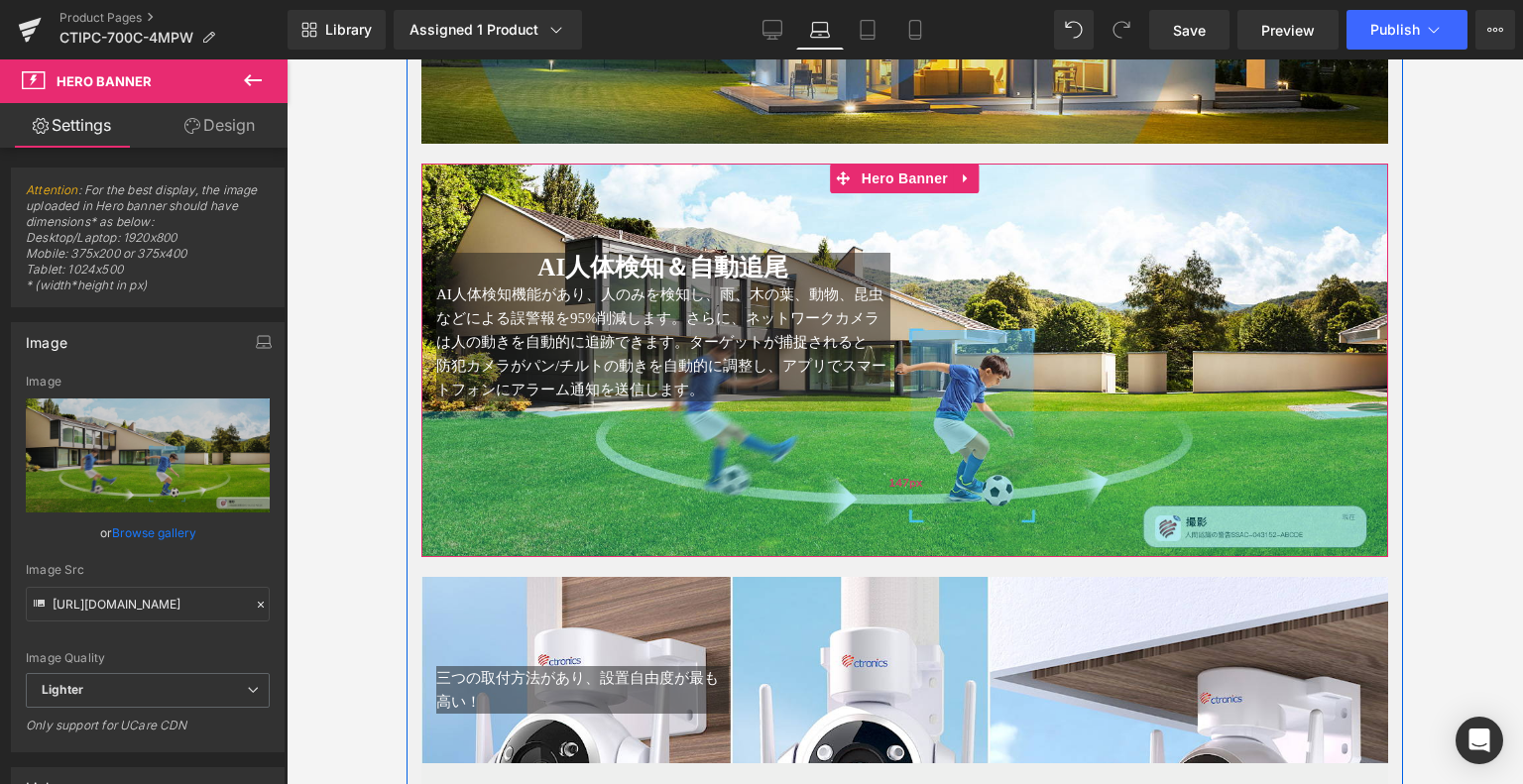 drag, startPoint x: 926, startPoint y: 490, endPoint x: 969, endPoint y: 546, distance: 70.60453 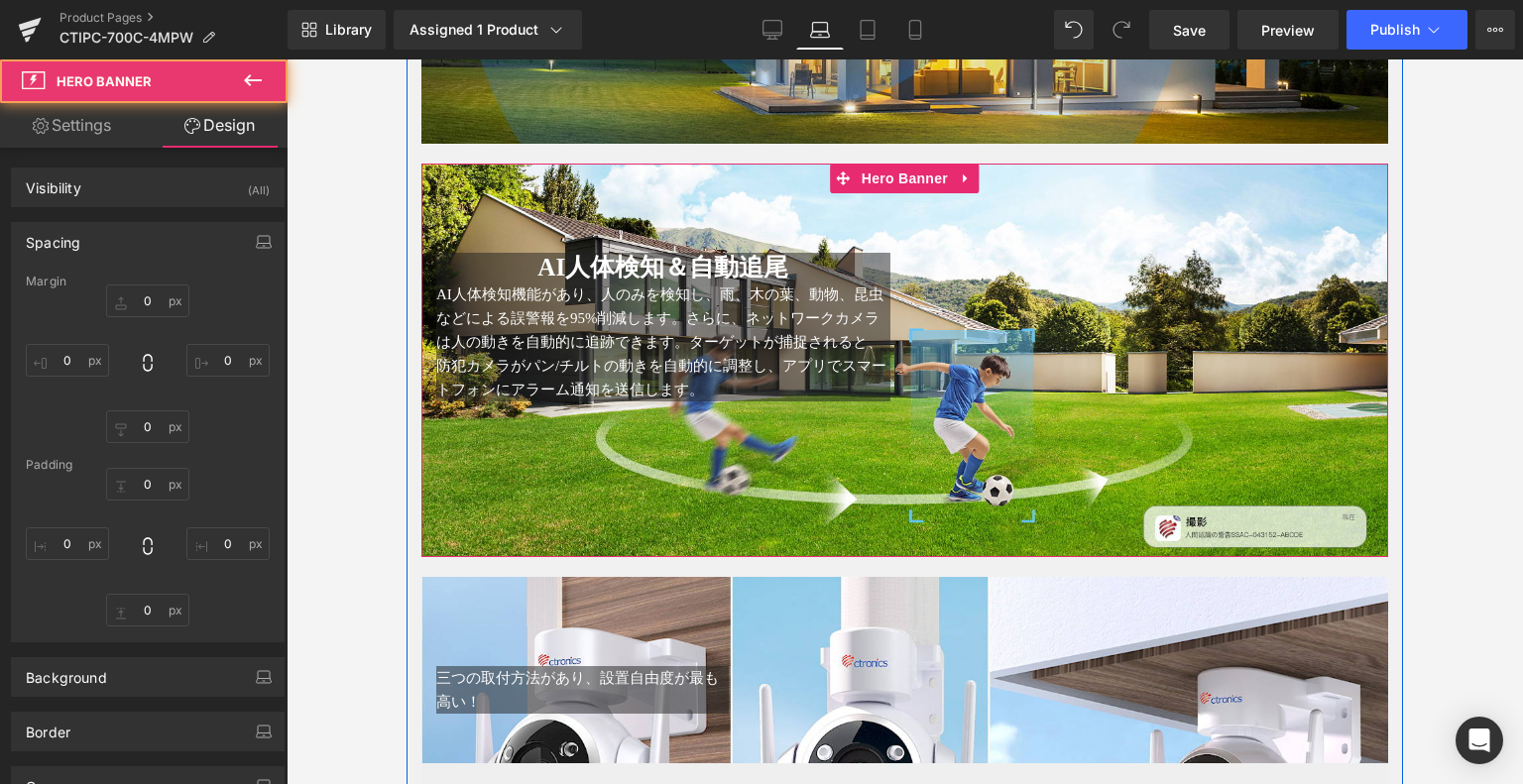 type on "20px" 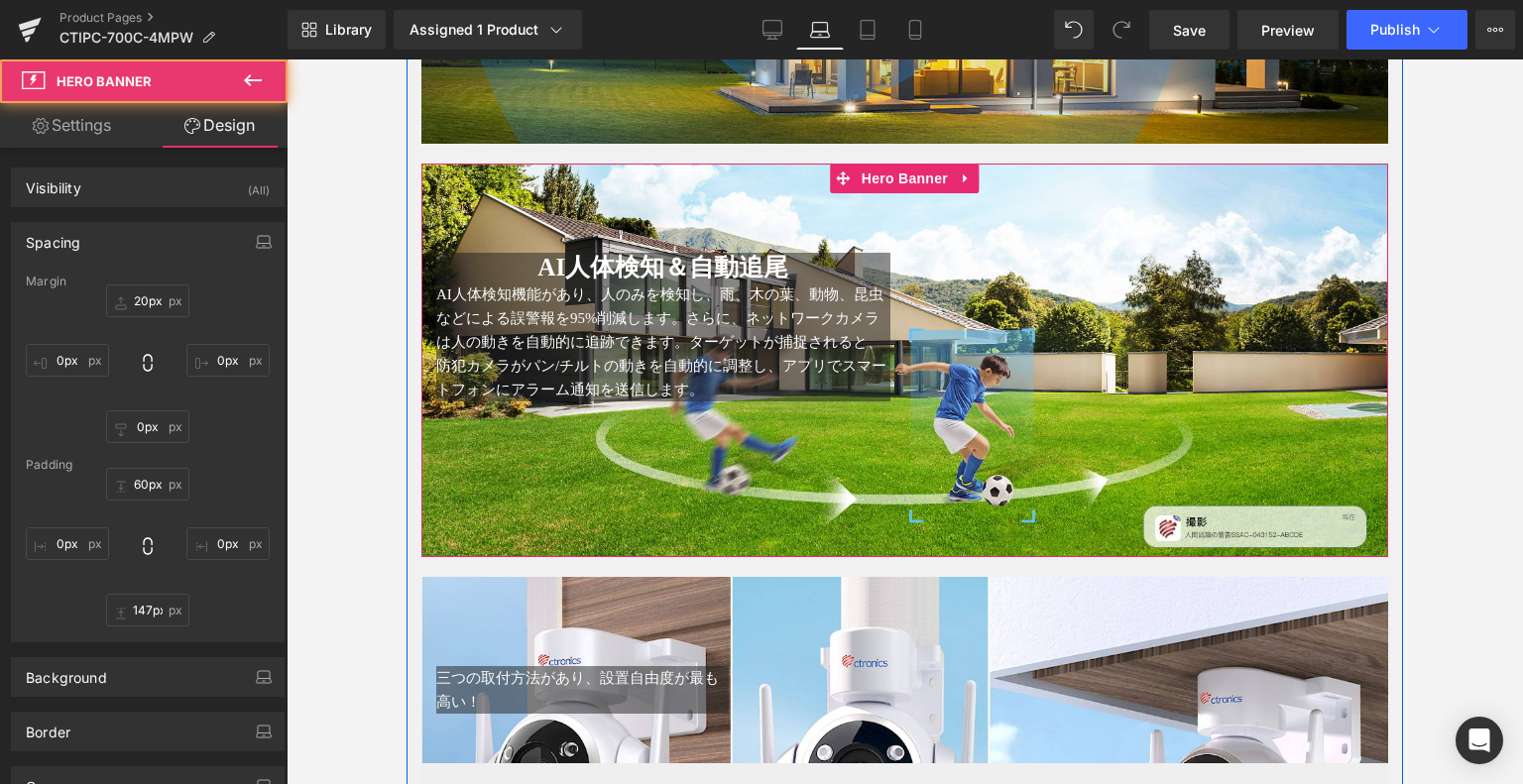 scroll, scrollTop: 2217, scrollLeft: 0, axis: vertical 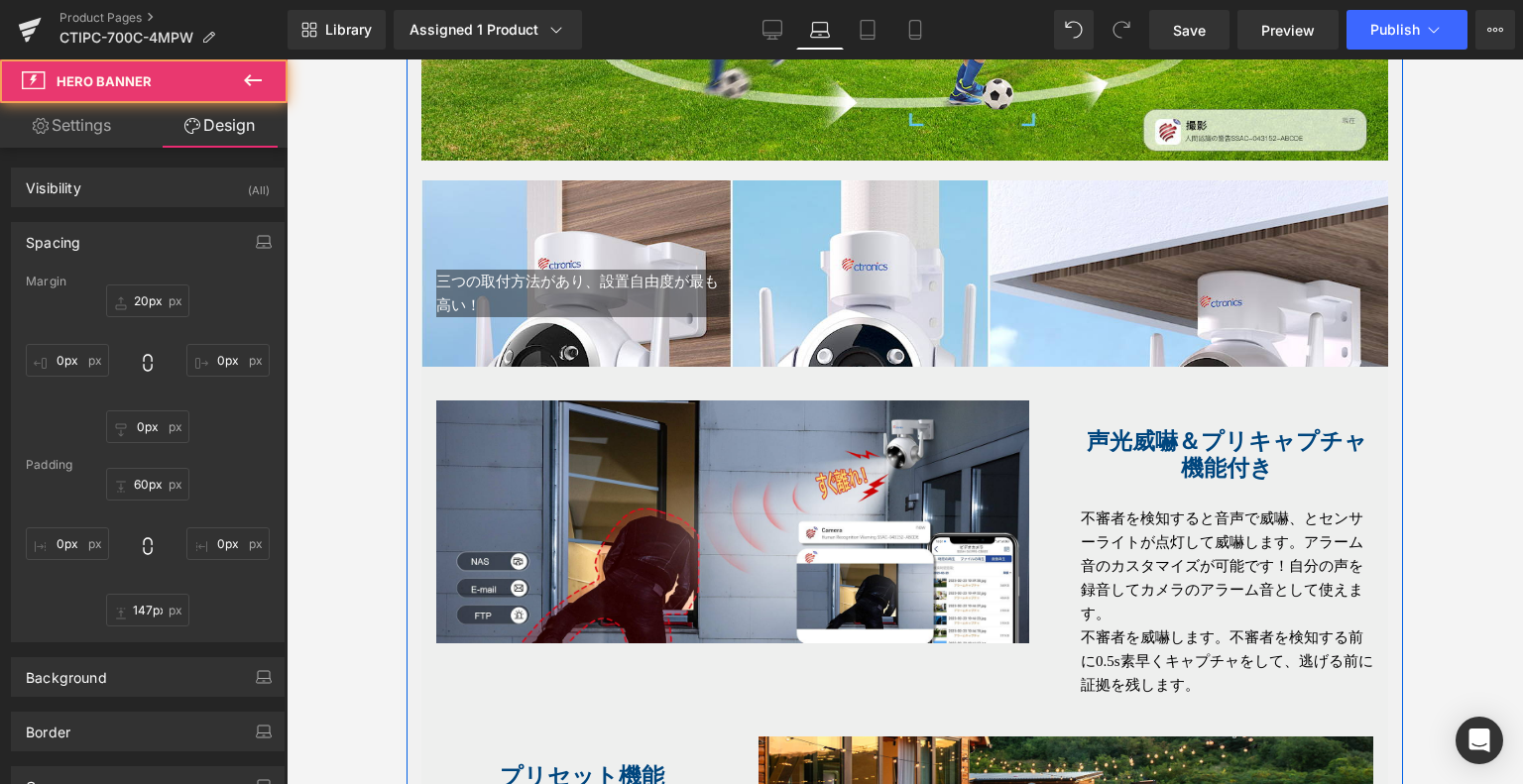 click at bounding box center (904, 274) 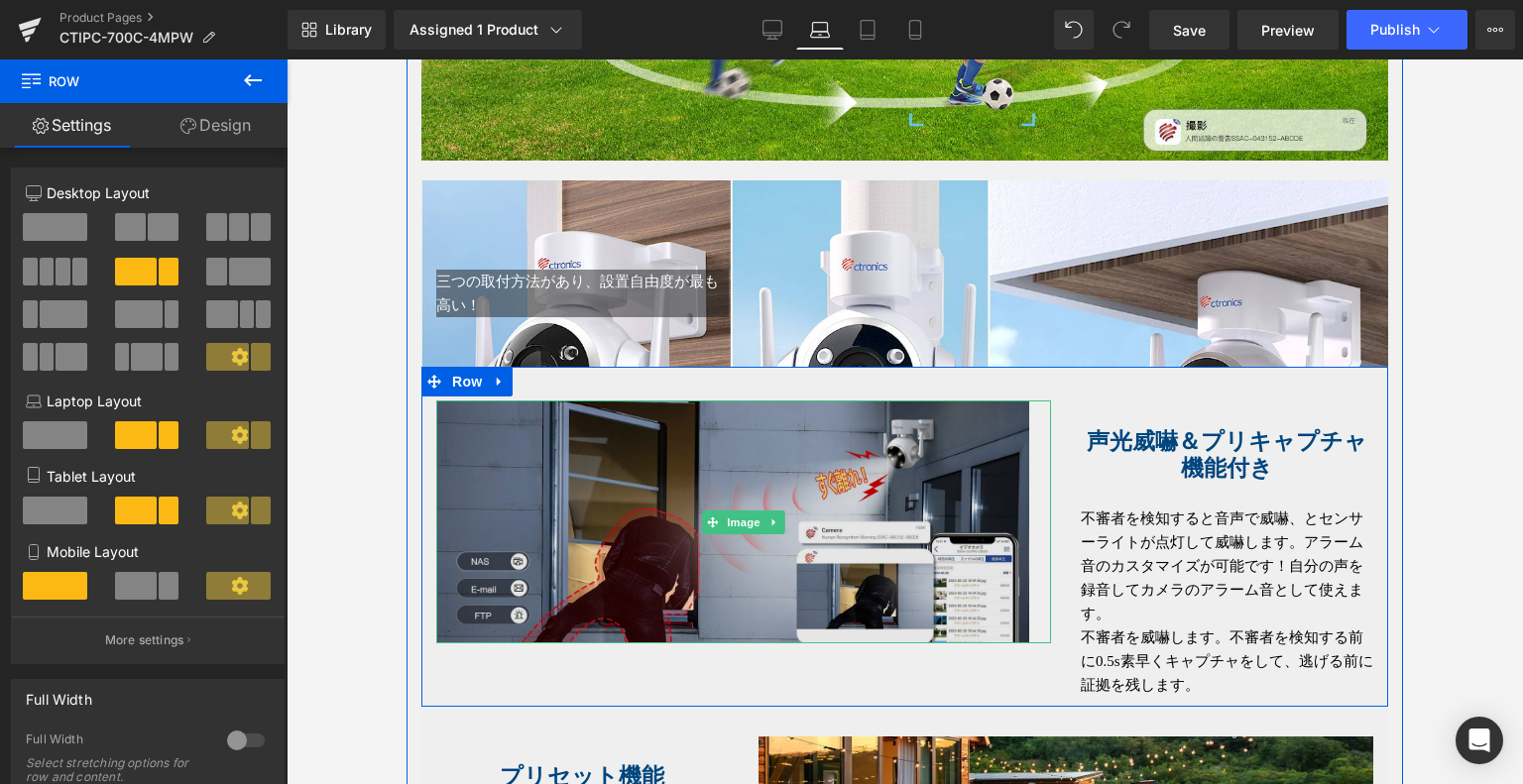drag, startPoint x: 935, startPoint y: 360, endPoint x: 945, endPoint y: 483, distance: 123.40583 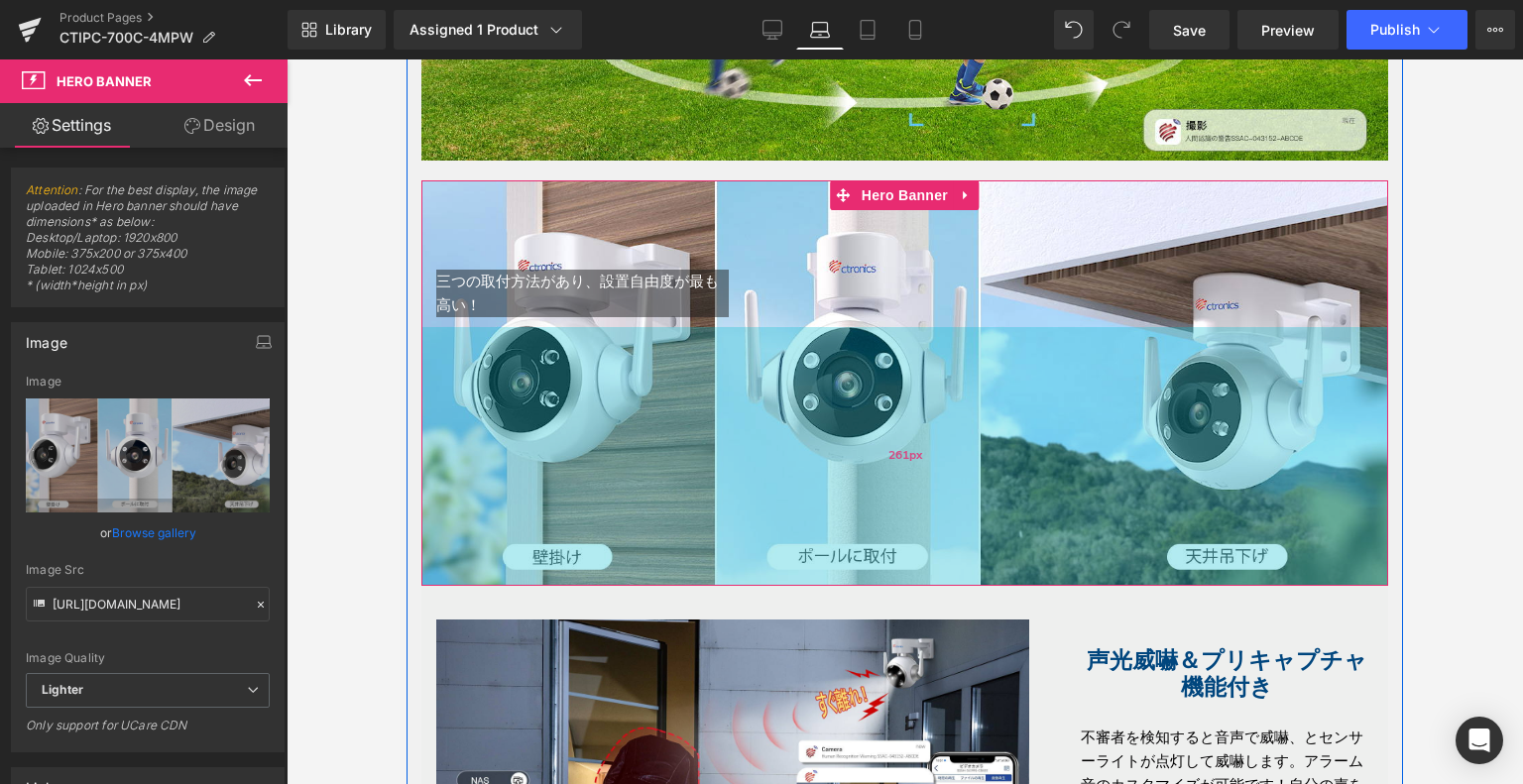 drag, startPoint x: 965, startPoint y: 349, endPoint x: 999, endPoint y: 569, distance: 222.61177 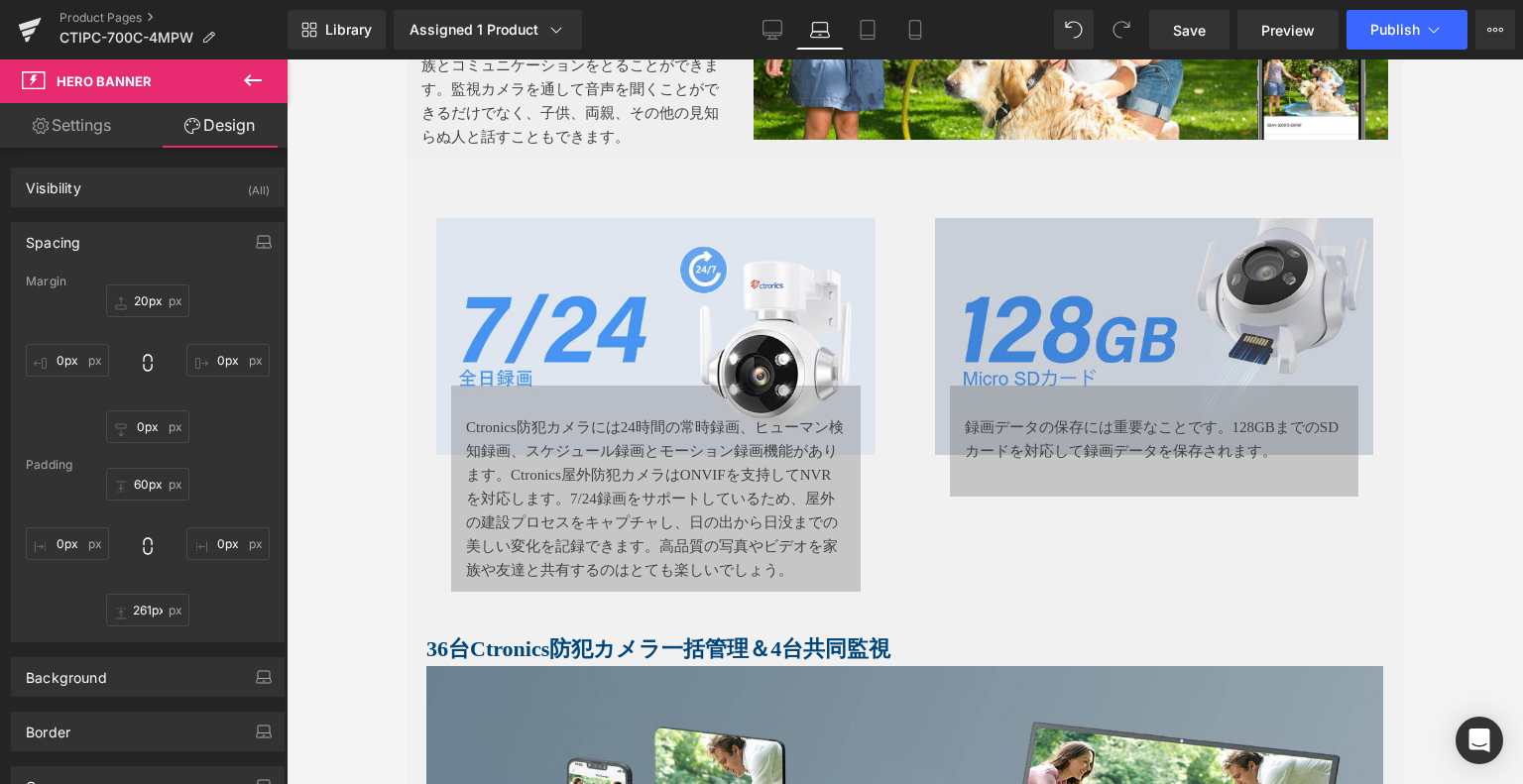 scroll, scrollTop: 4100, scrollLeft: 0, axis: vertical 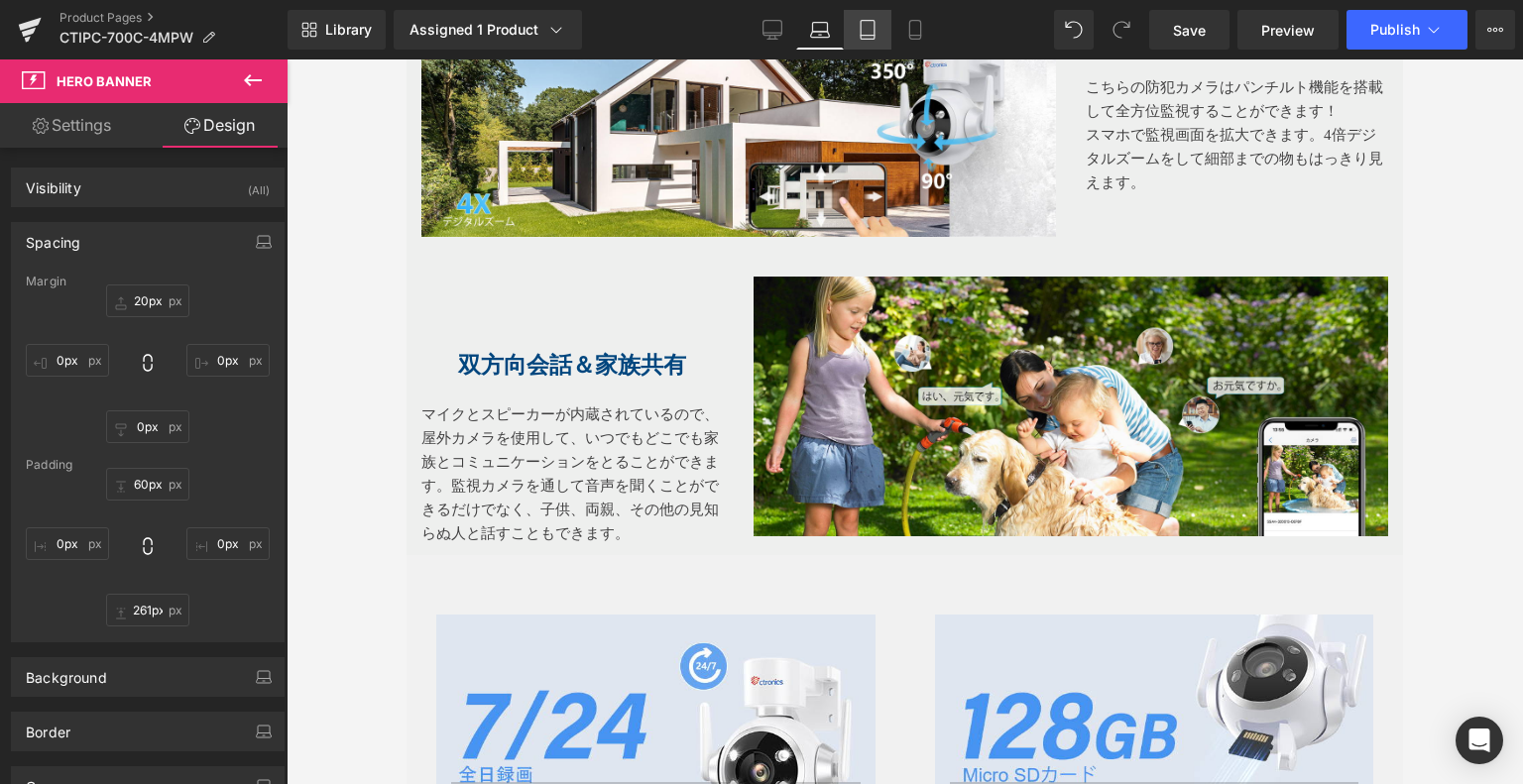 click on "Mobile" at bounding box center (915, 30) 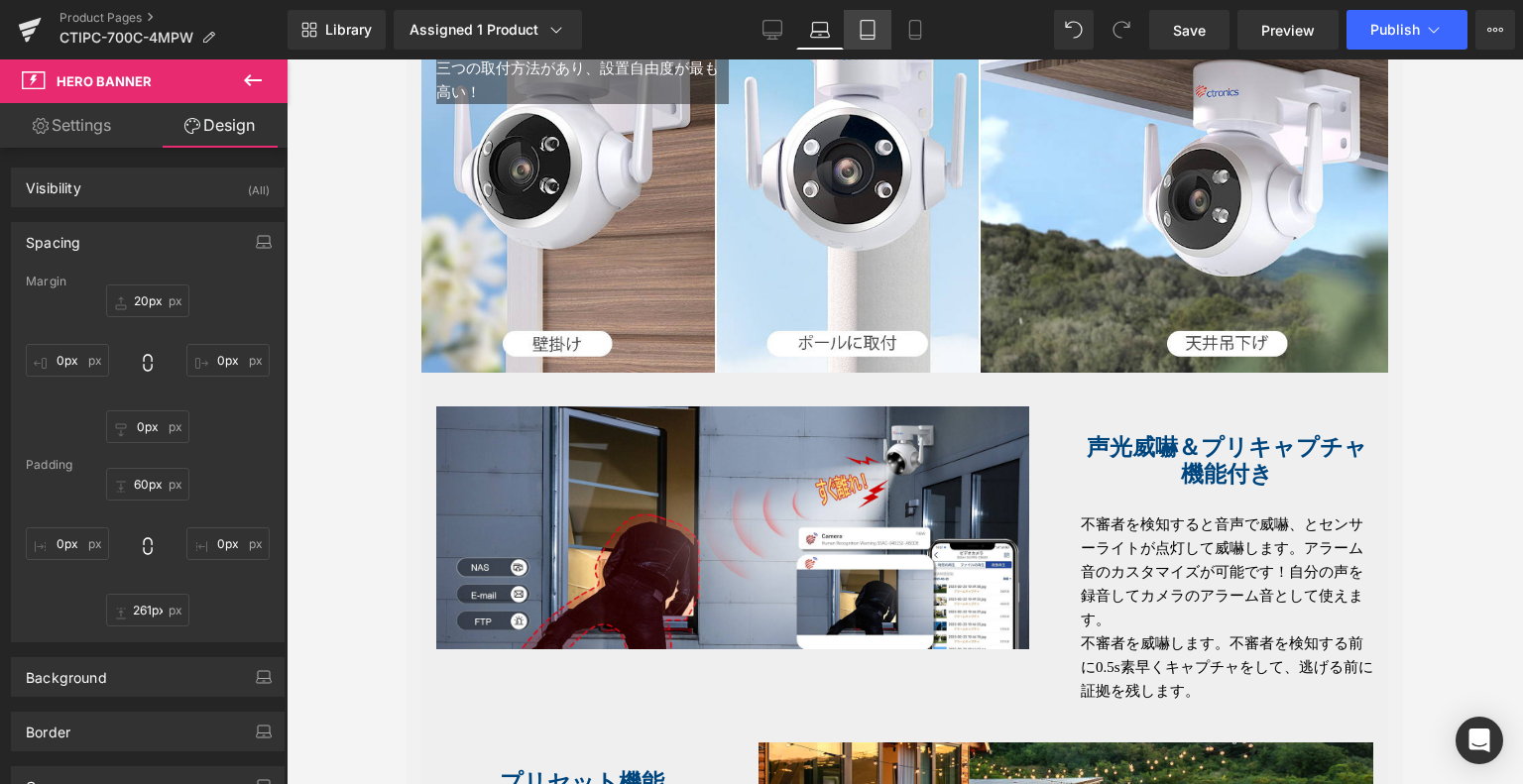 type on "150px" 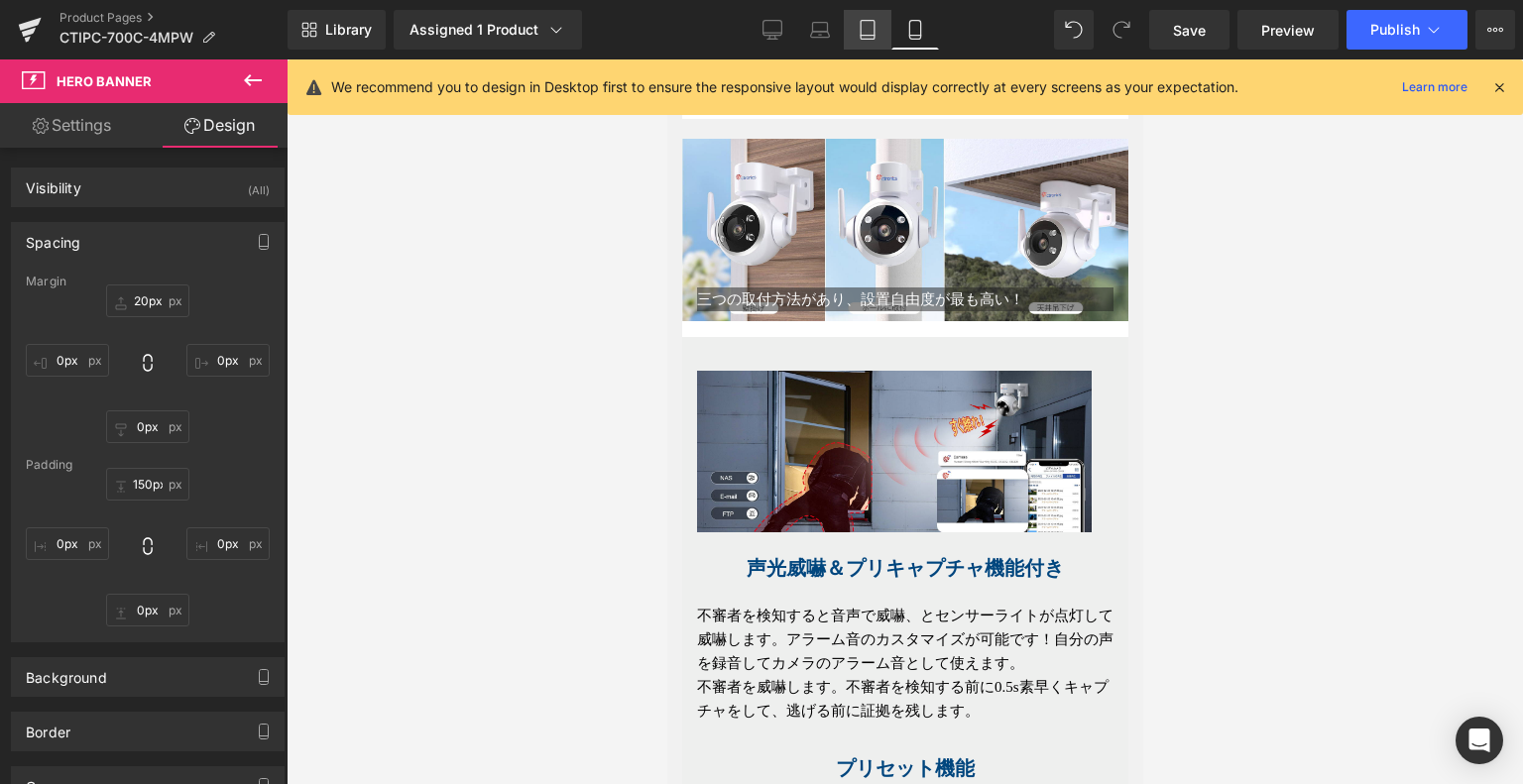 click 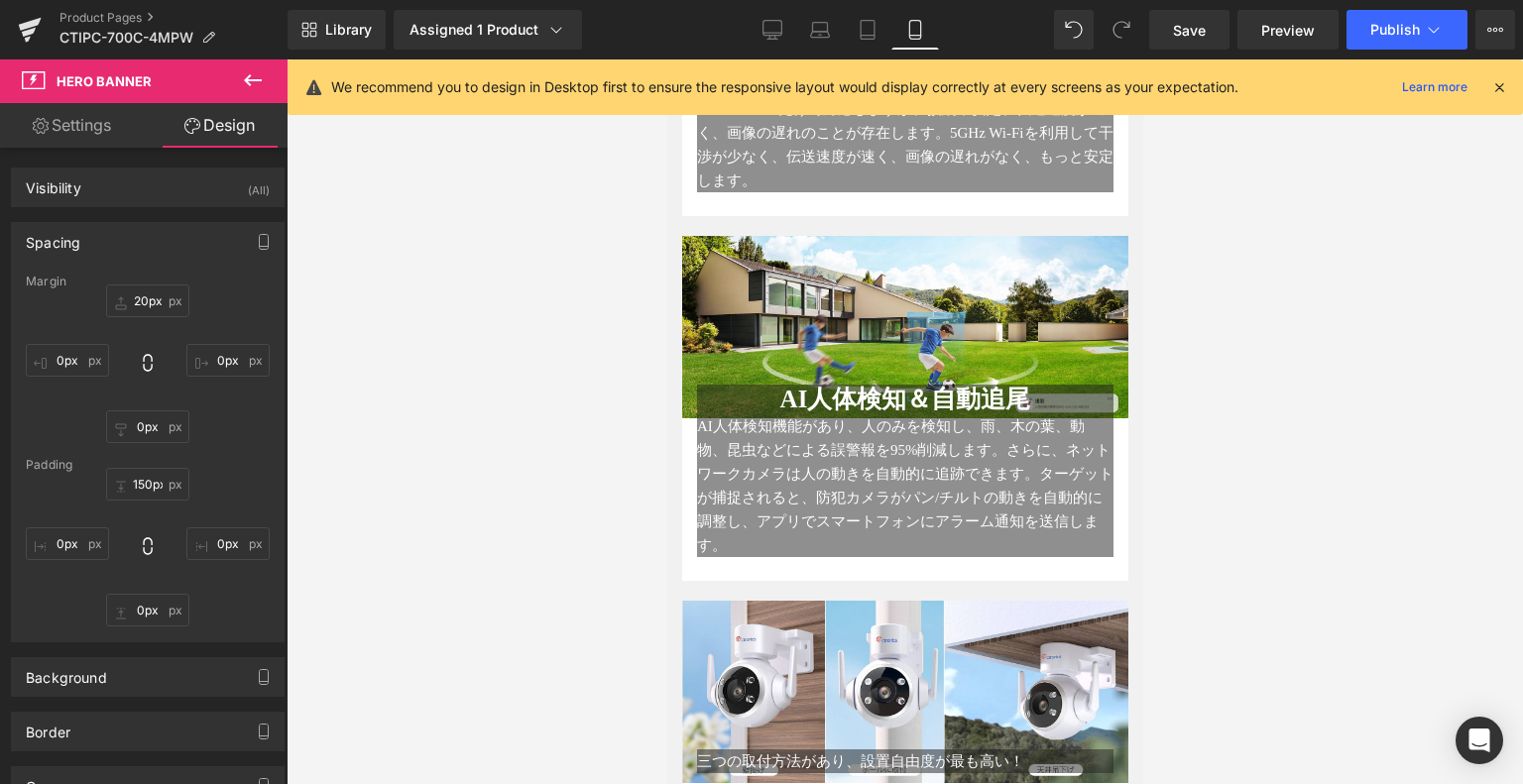 type on "30px" 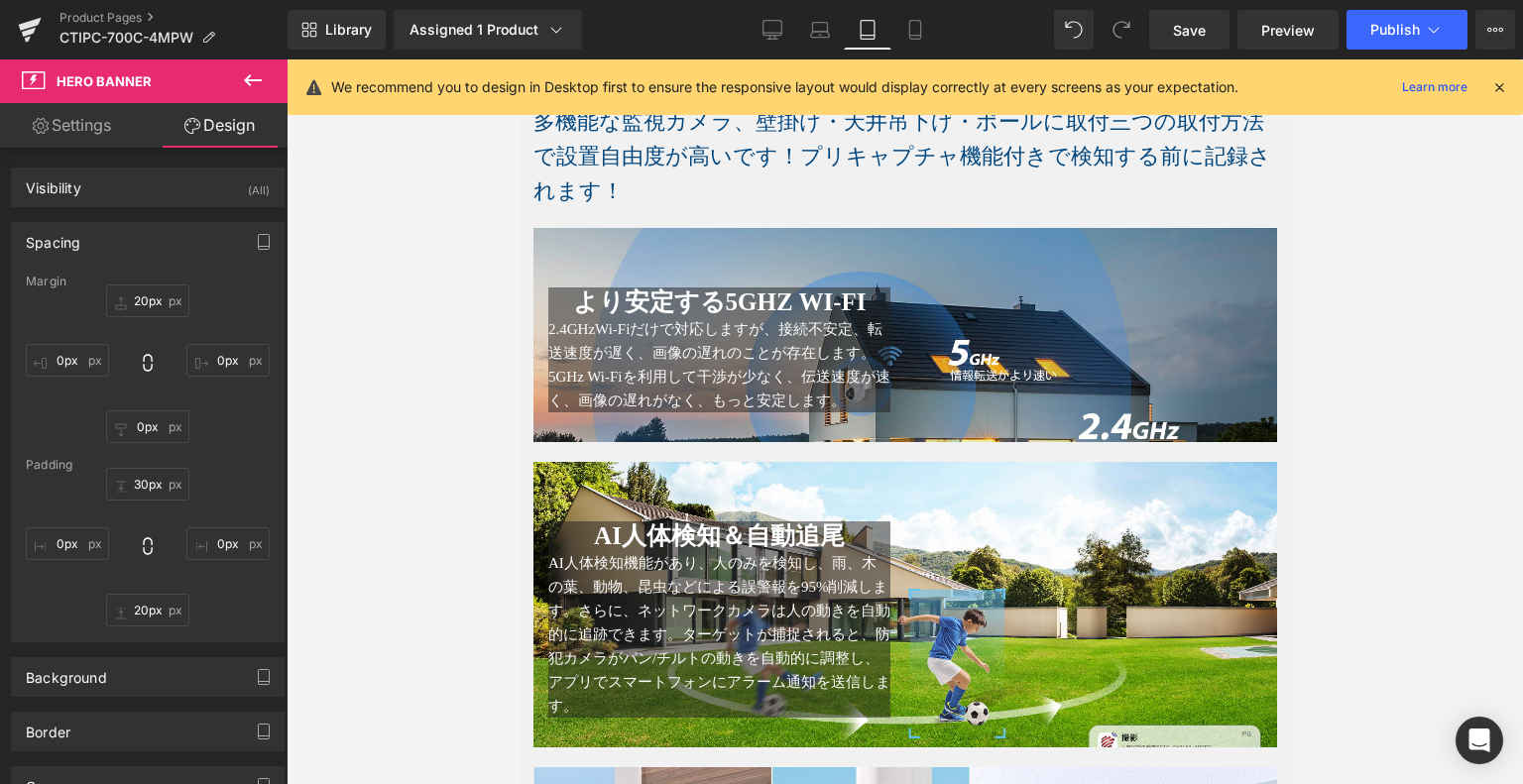 scroll, scrollTop: 1566, scrollLeft: 0, axis: vertical 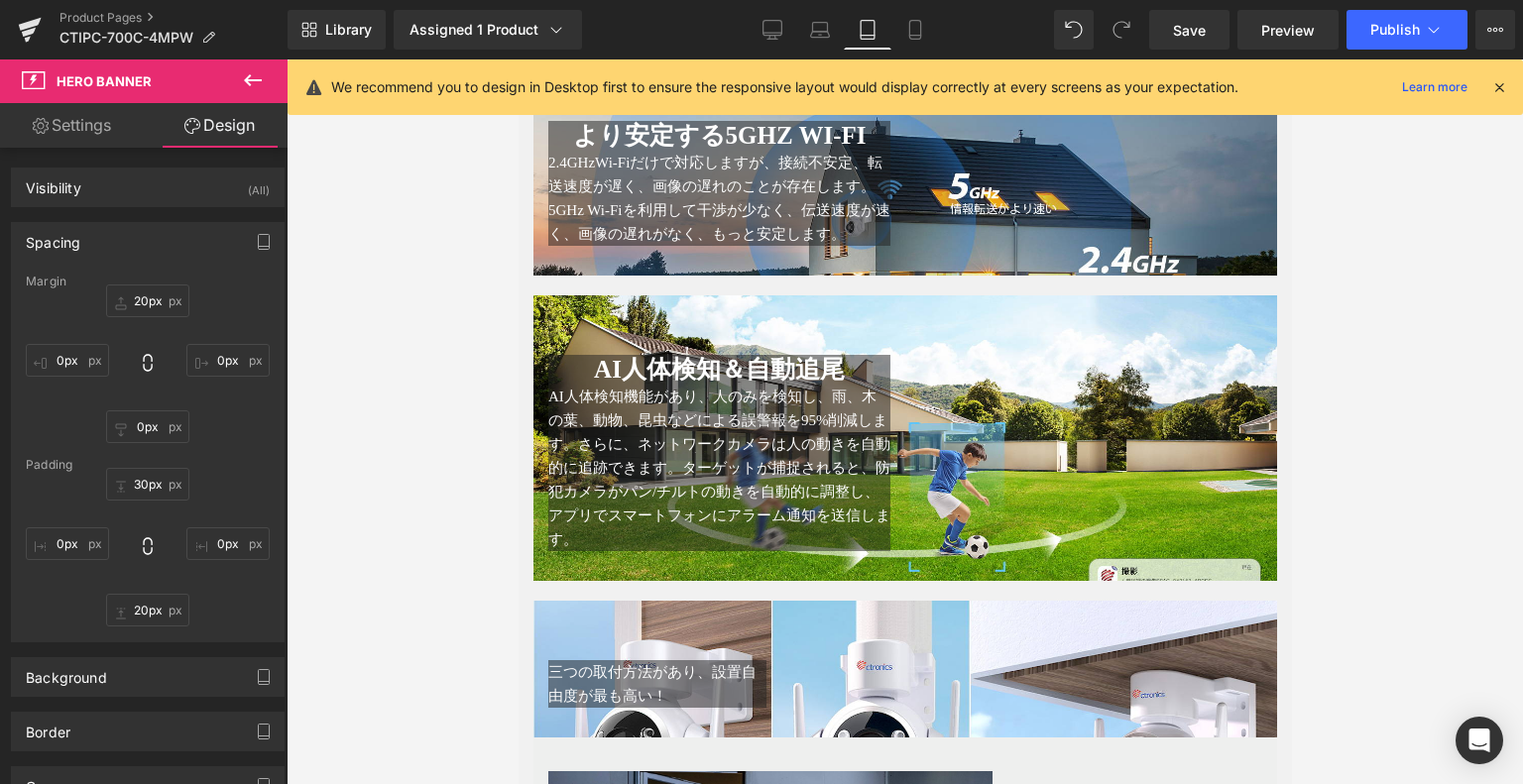 click on "より安定する5GHz Wi-Fi
Heading
2.4GHzWi-Fiだけで対応しますが、接続不安定、転送速度が遅く、画像の遅れのことが存在します。5GHz Wi-Fiを利用して干渉が少なく、伝送速度が速く、画像の遅れがなく、もっと安定します。
Text Block
Text Block         Row
Hero Banner     213px" at bounding box center (904, 168) 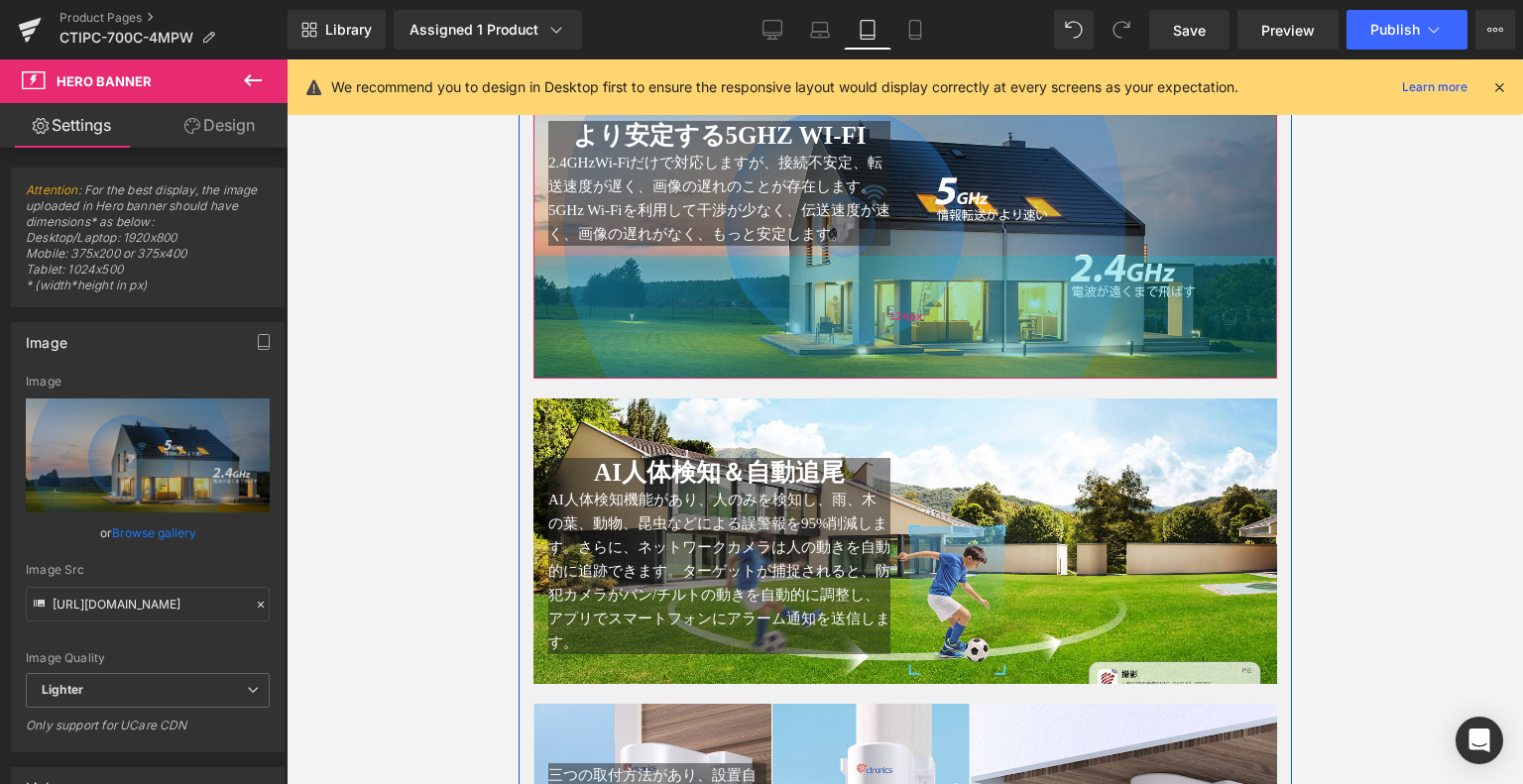 drag, startPoint x: 910, startPoint y: 305, endPoint x: 922, endPoint y: 408, distance: 103.69667 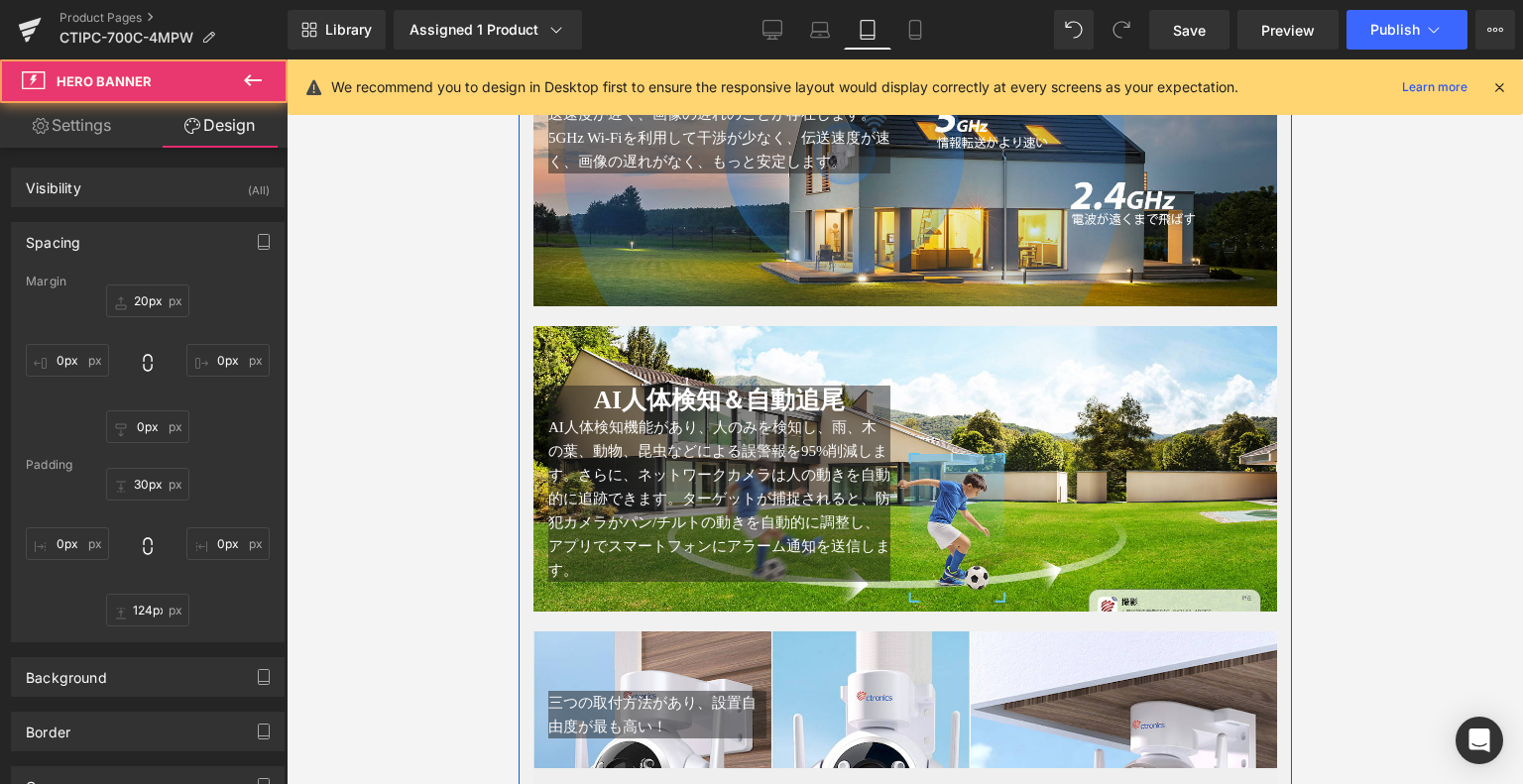 scroll, scrollTop: 1962, scrollLeft: 0, axis: vertical 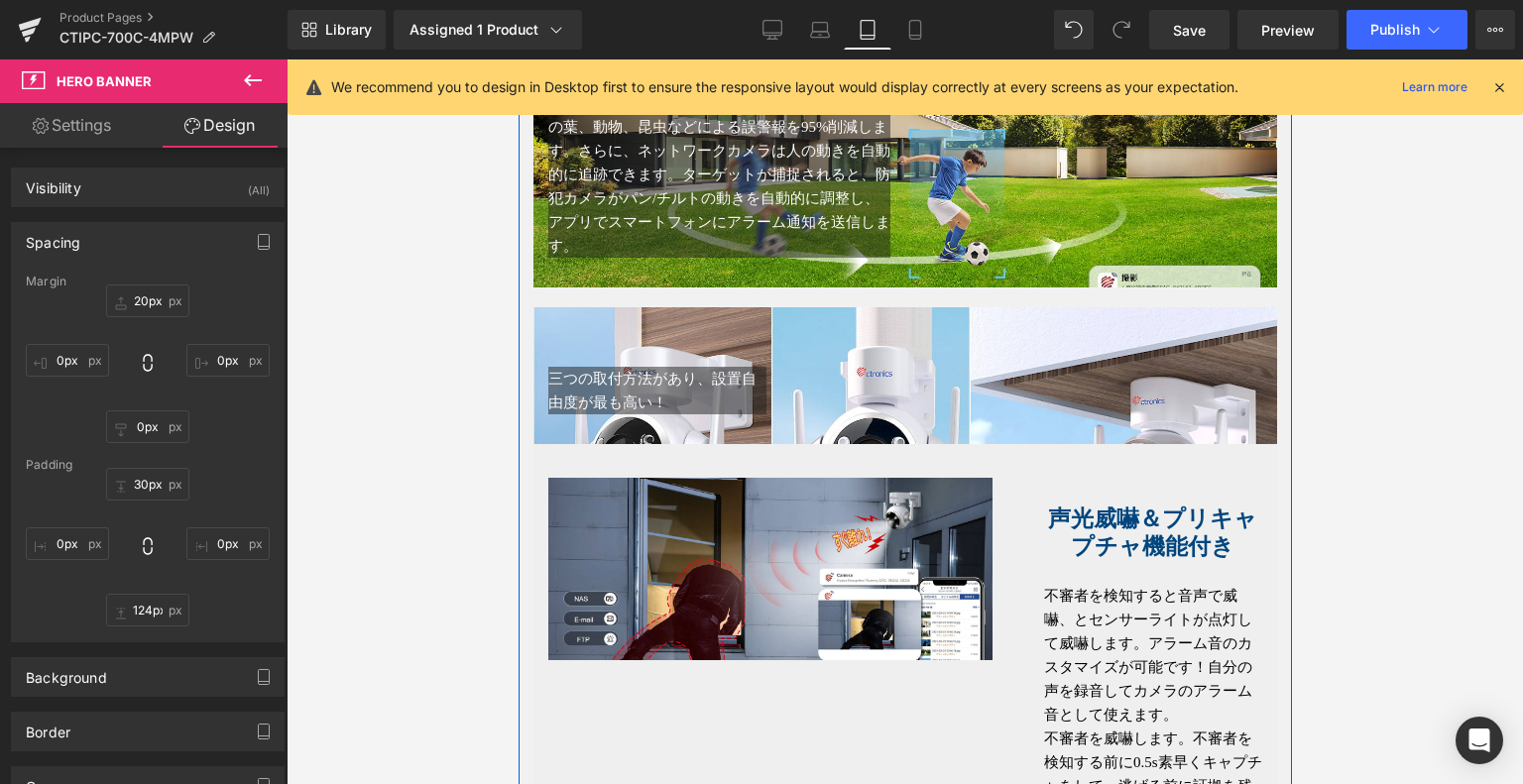click on "AI人体検知＆自動追尾
Heading
AI人体検知機能があり、人のみを検知し、雨、木の葉、動物、昆虫などによる誤警報を95%削減します。さらに、ネットワークカメラは人の動きを自動的に追跡できます。ターゲットが捕捉されると、防犯カメラがパン/チルトの動きを自動的に調整し、アプリでスマートフォンにアラーム通知を送信します。
Text Block
Text Block         Row" at bounding box center [904, 150] 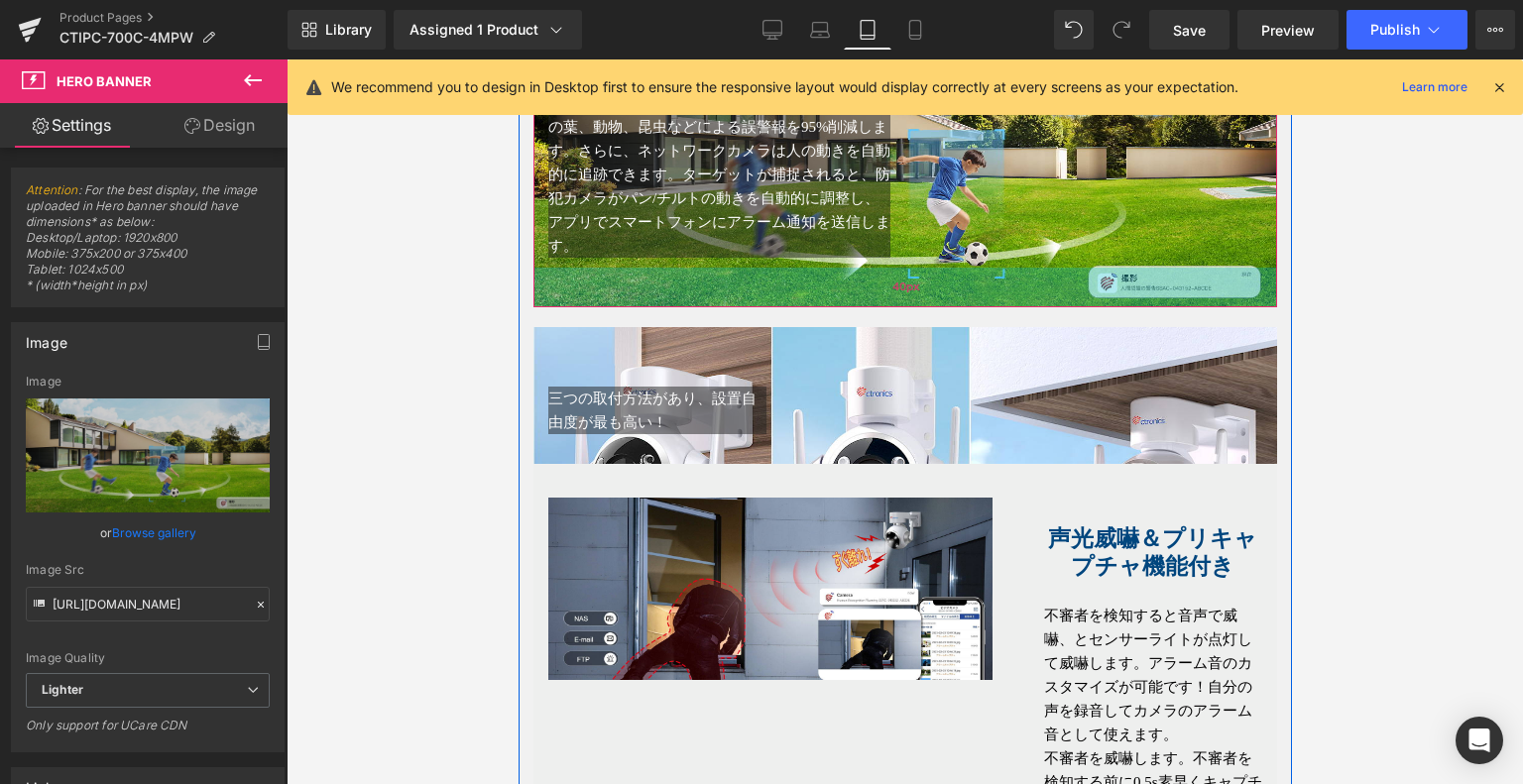 drag, startPoint x: 946, startPoint y: 310, endPoint x: 957, endPoint y: 330, distance: 22.825424 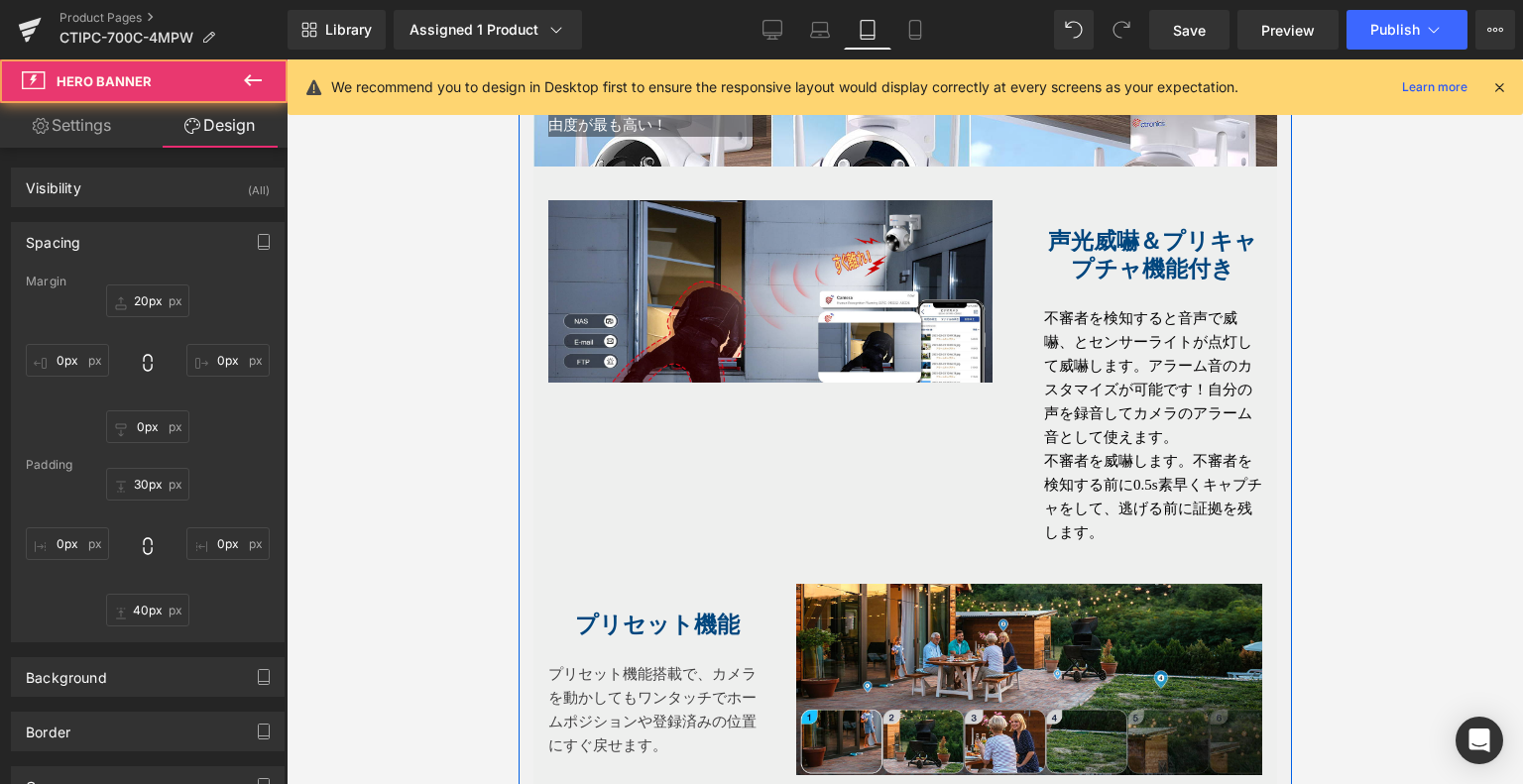 click on "三つの取付方法があり、設置自由度が最も高い！
Text Block
Text Block         Row" at bounding box center [904, 103] 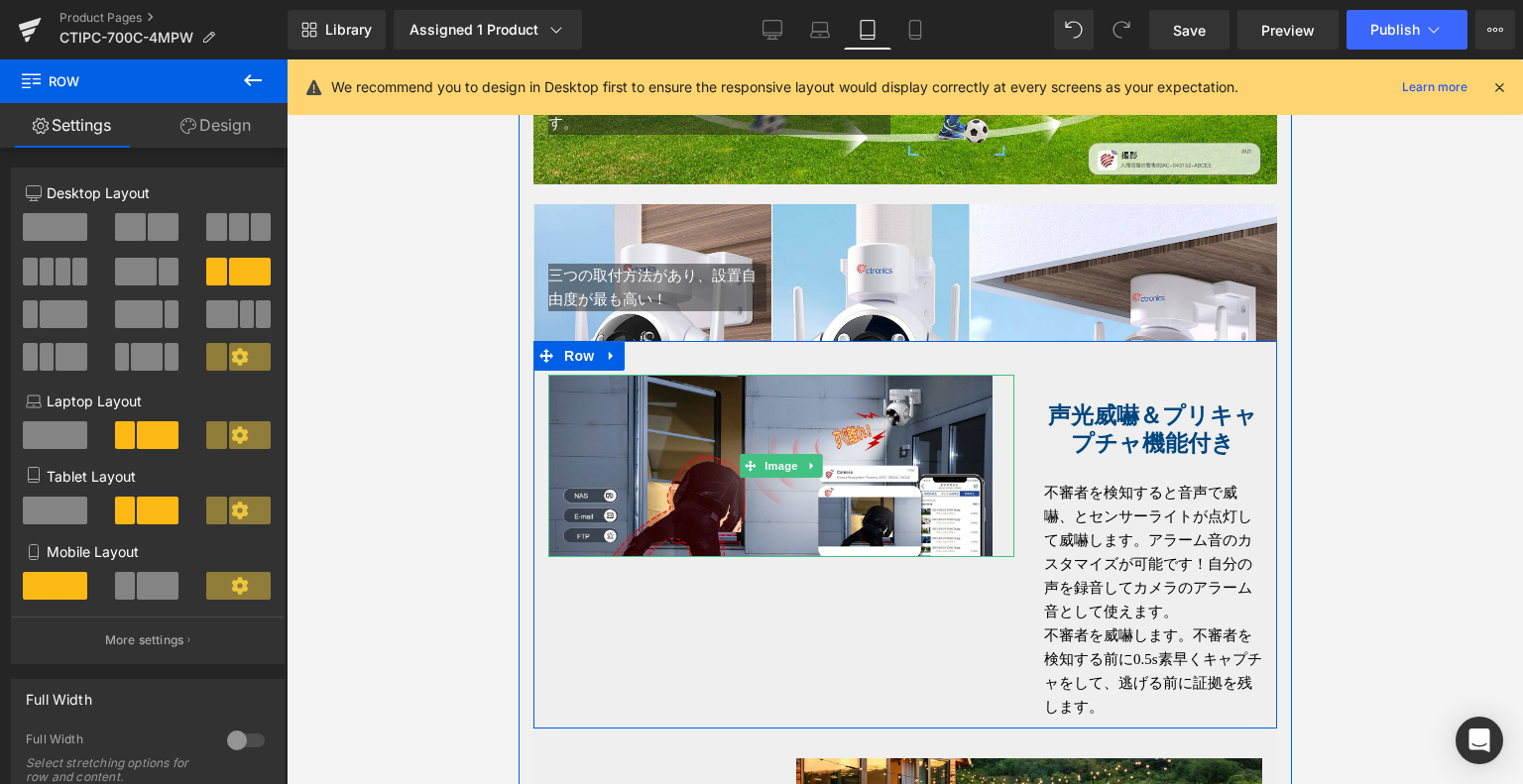 scroll, scrollTop: 1962, scrollLeft: 0, axis: vertical 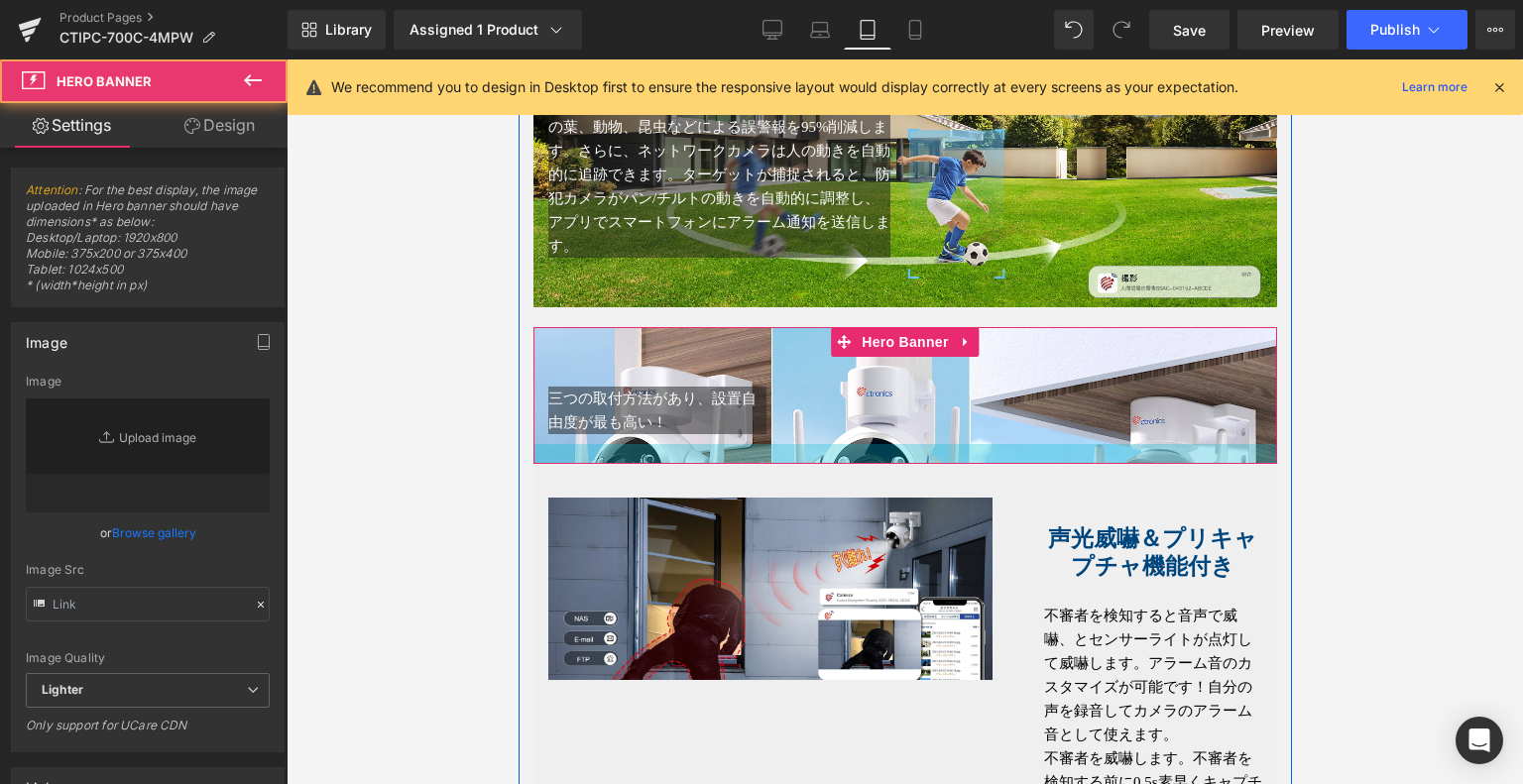 type on "[URL][DOMAIN_NAME]" 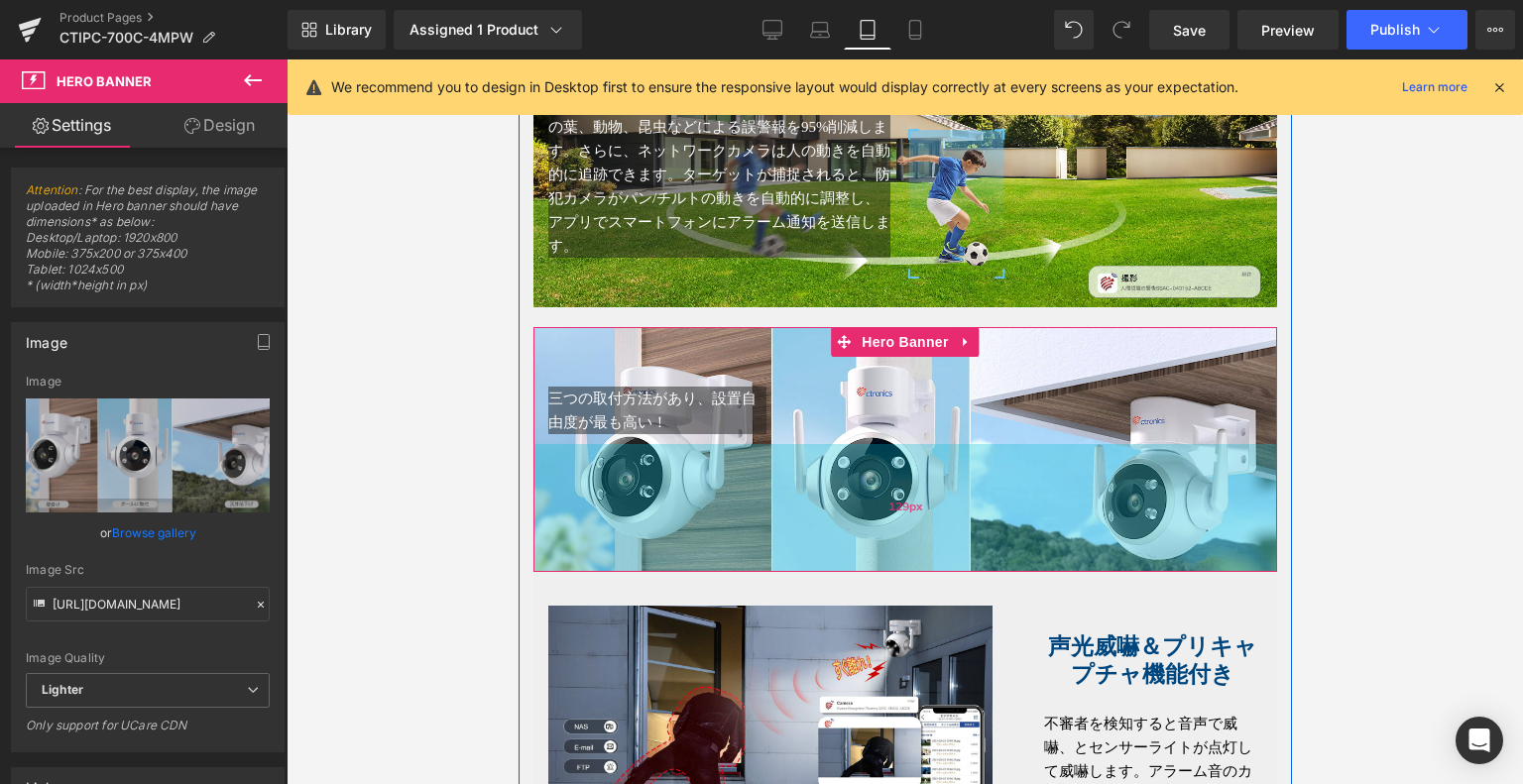 drag, startPoint x: 893, startPoint y: 501, endPoint x: 922, endPoint y: 609, distance: 111.82576 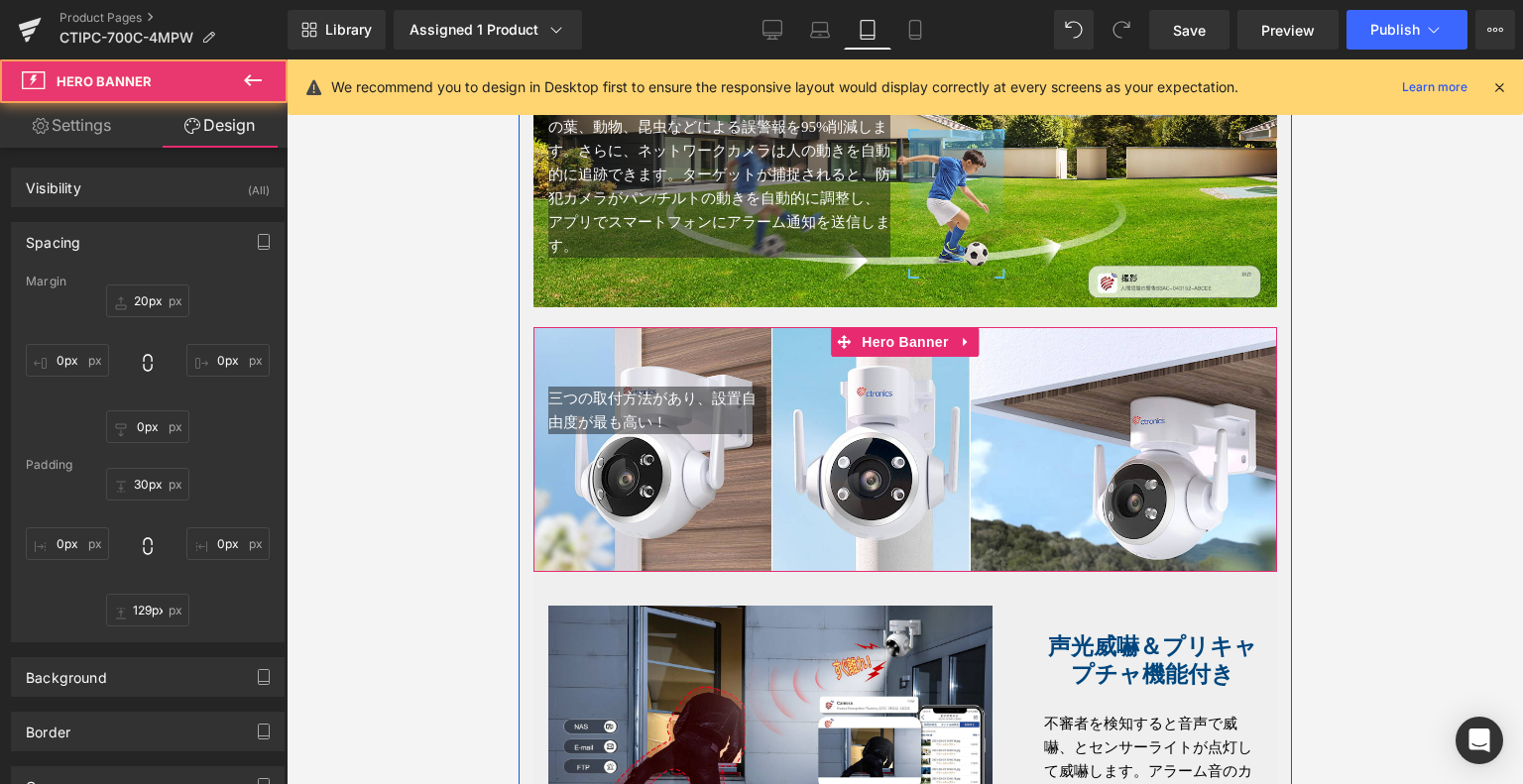 click at bounding box center (904, 449) 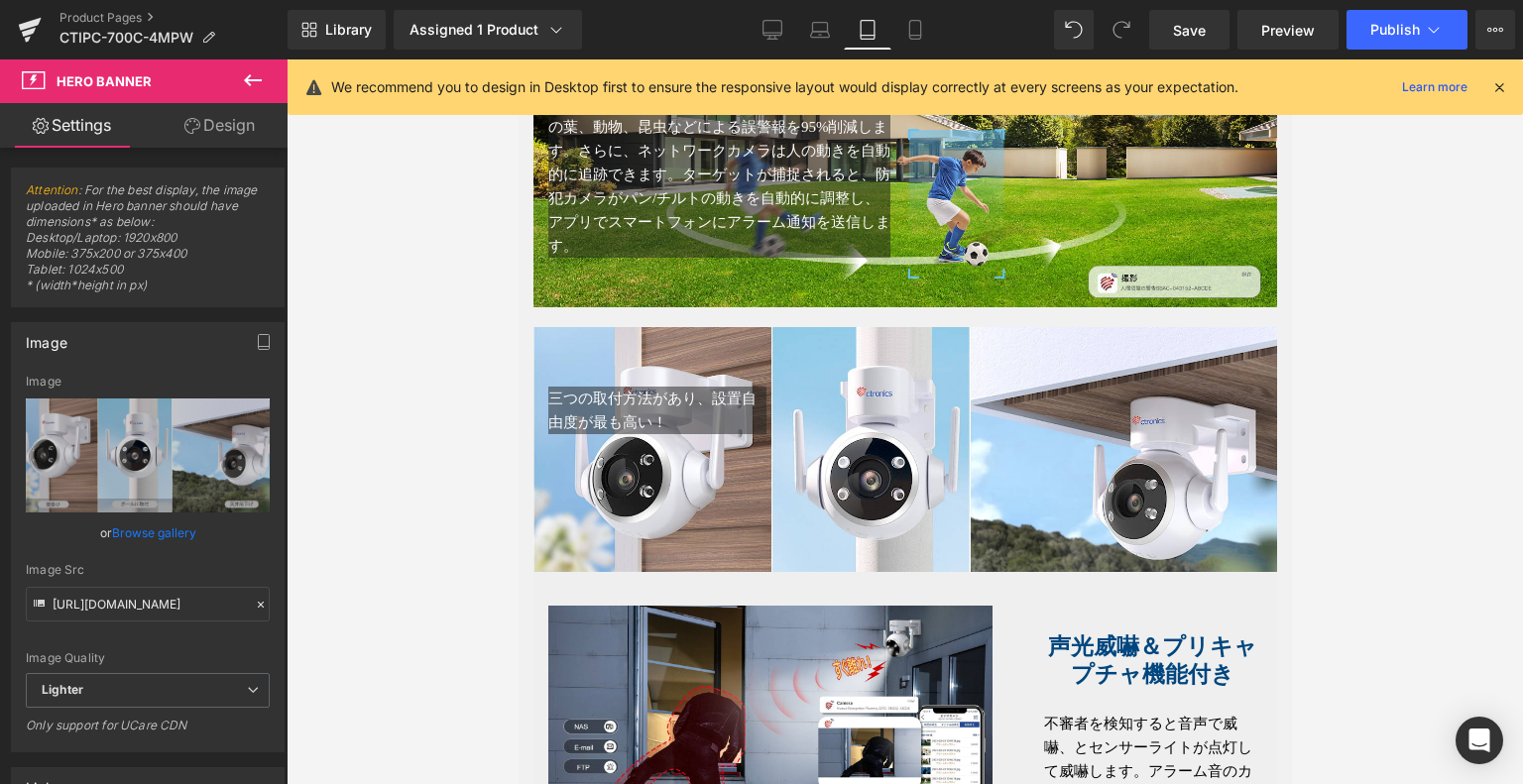 click at bounding box center (904, 421) 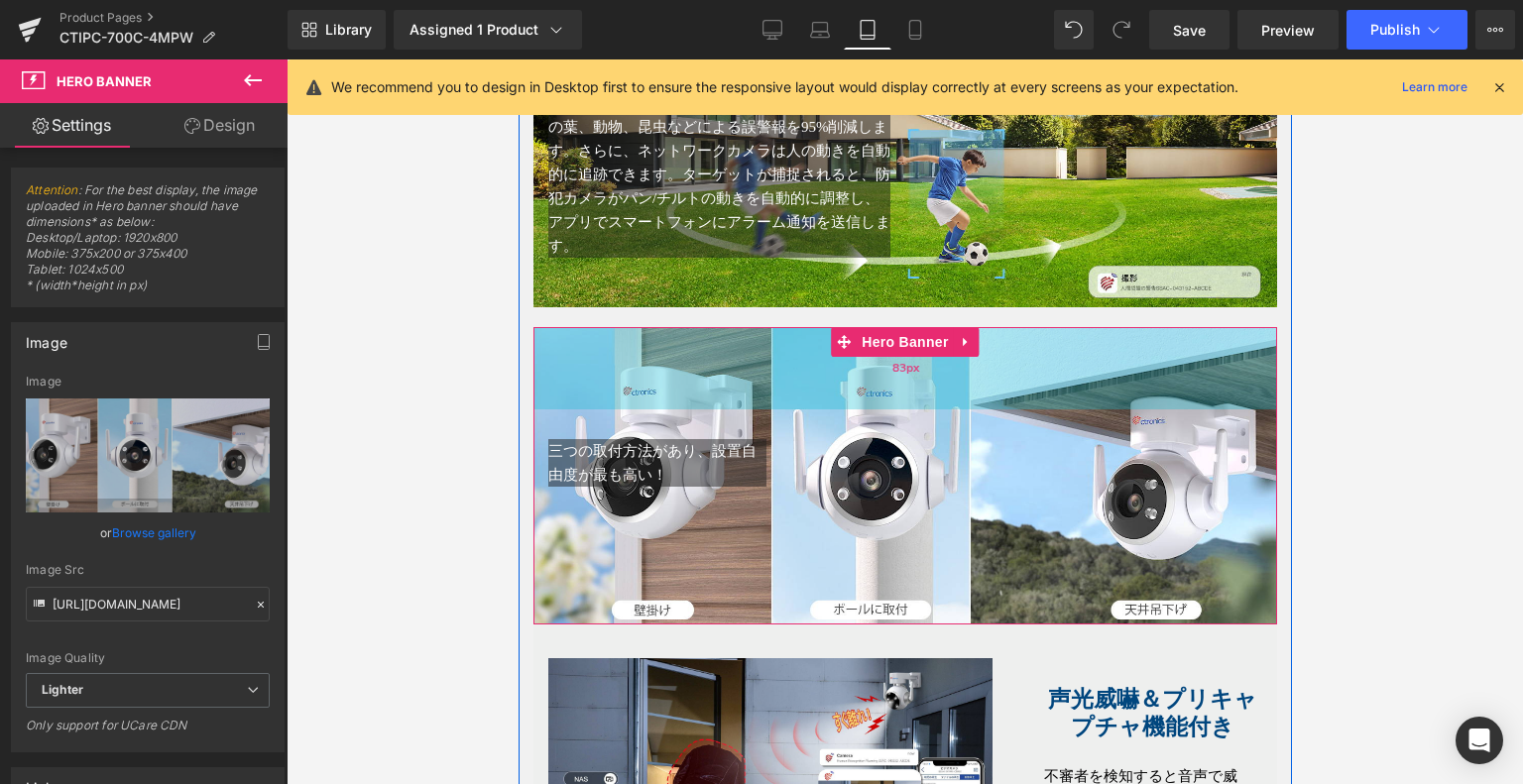 drag, startPoint x: 1016, startPoint y: 384, endPoint x: 1013, endPoint y: 436, distance: 52.08647 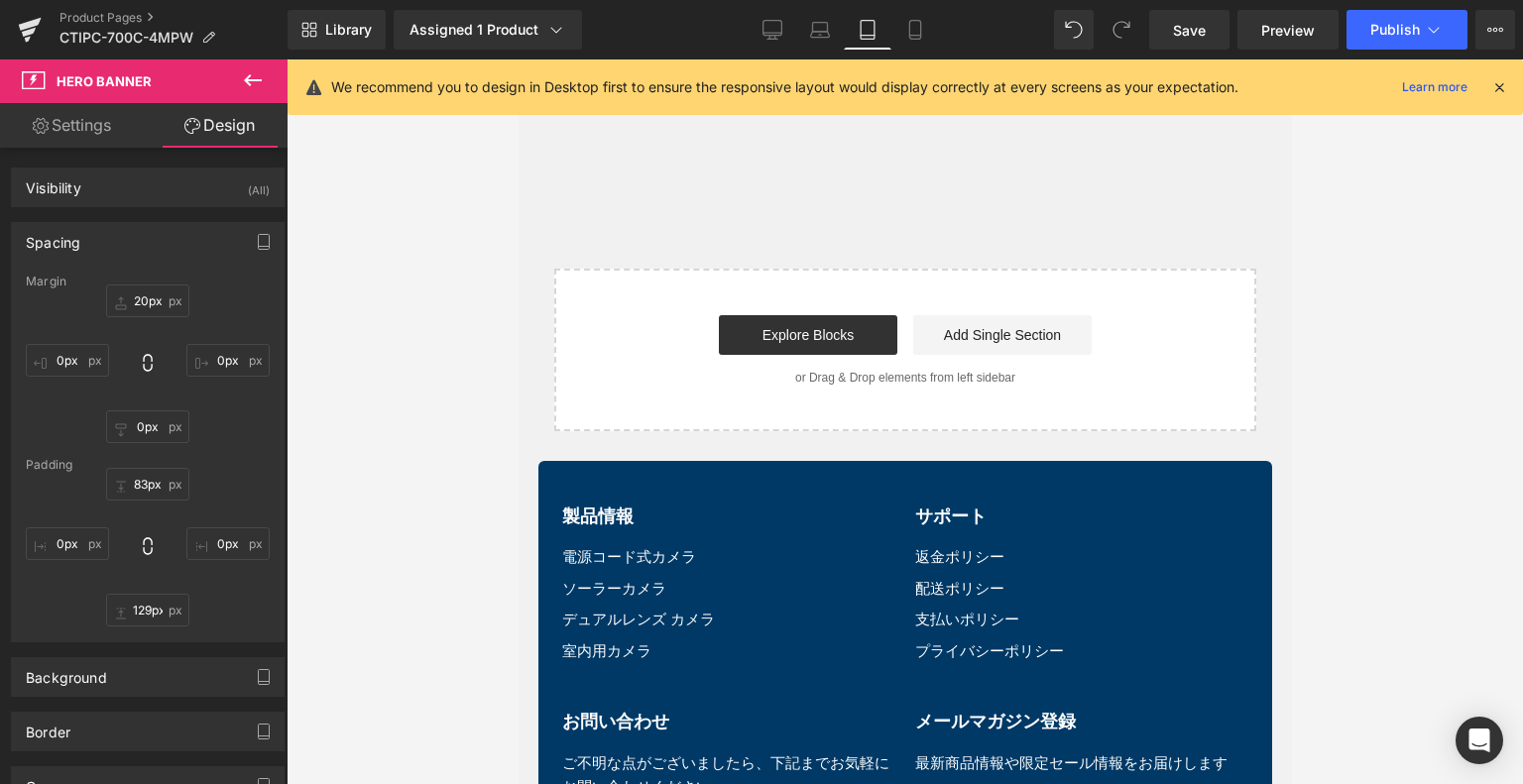scroll, scrollTop: 6310, scrollLeft: 0, axis: vertical 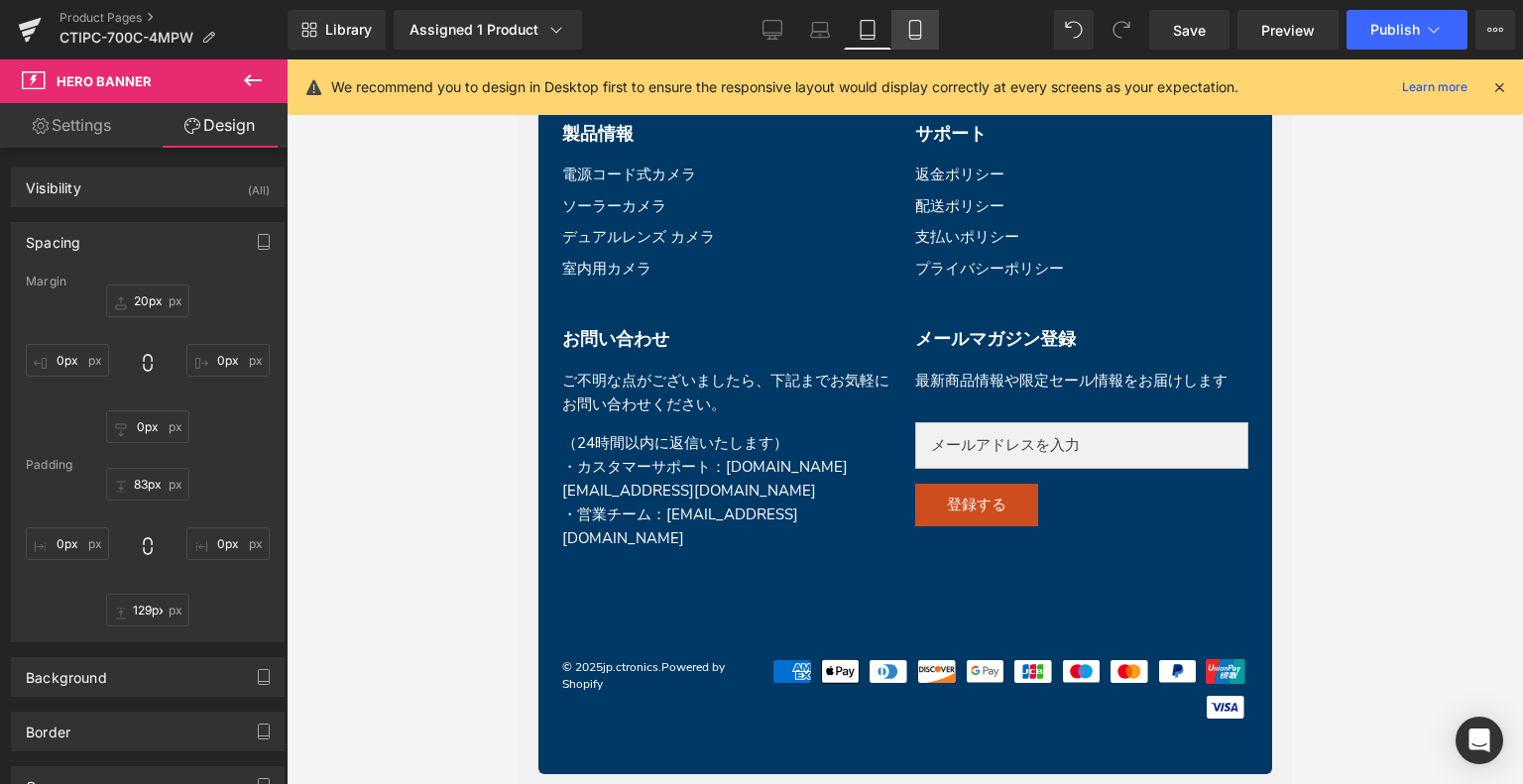 click 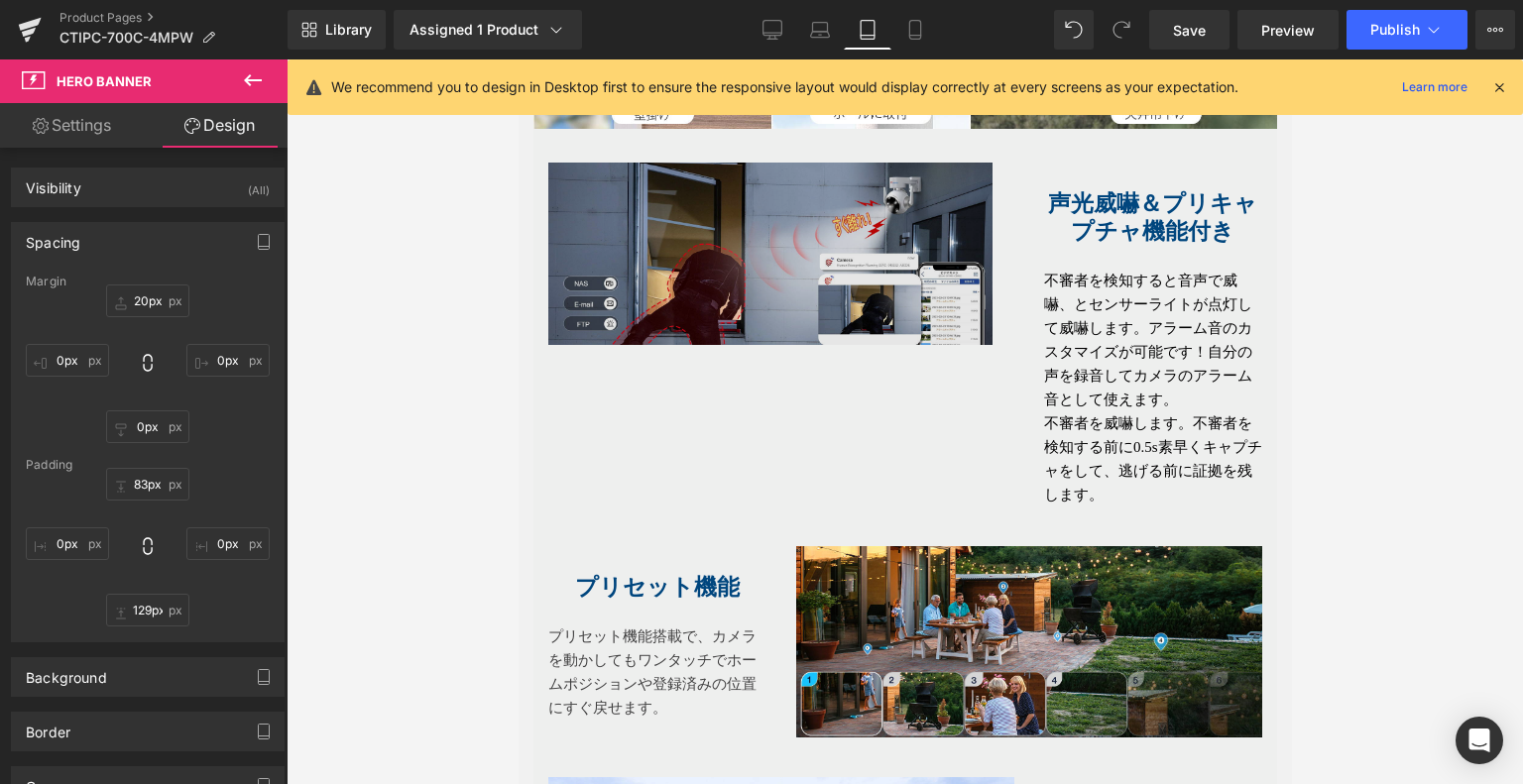type on "150px" 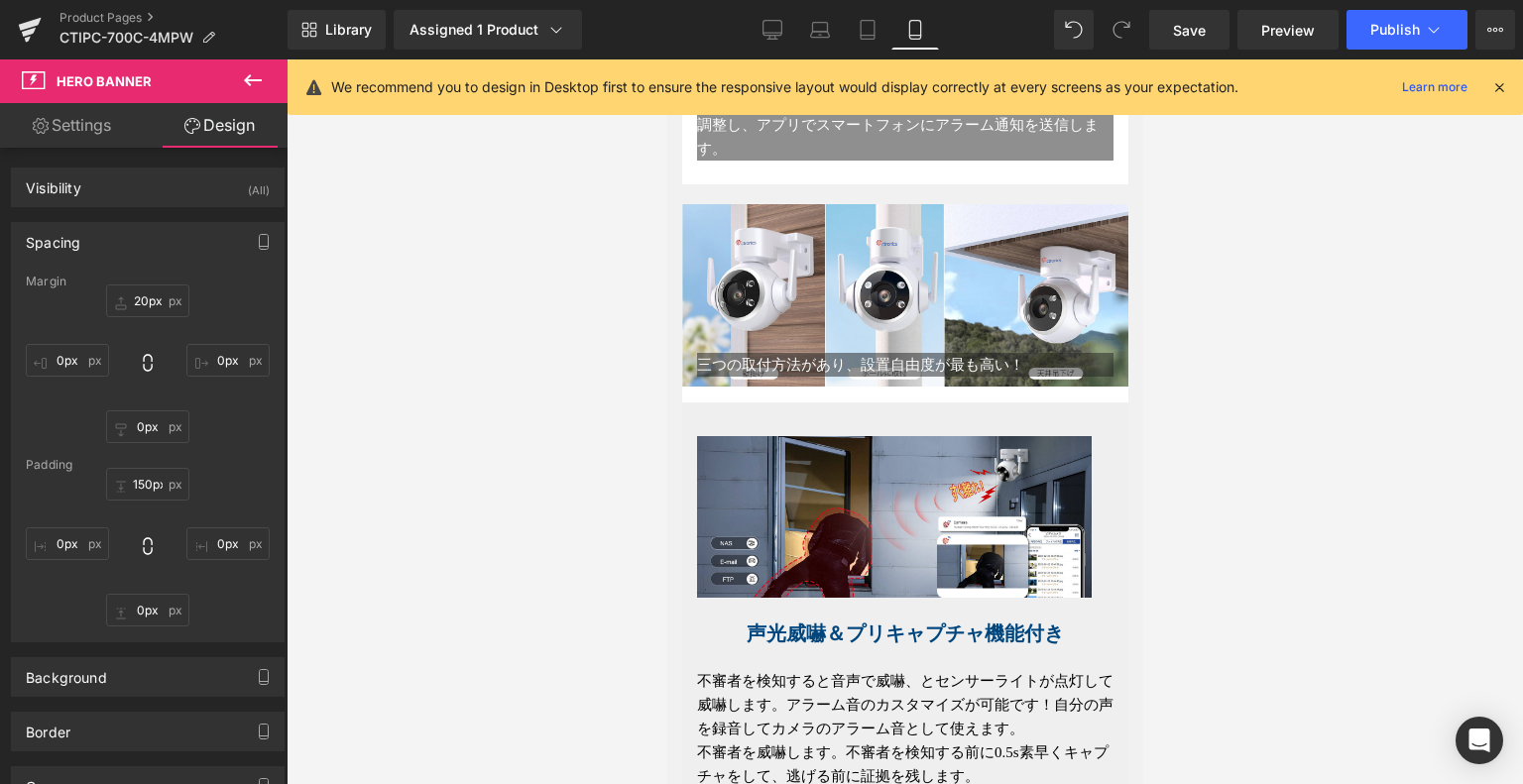 scroll, scrollTop: 2476, scrollLeft: 0, axis: vertical 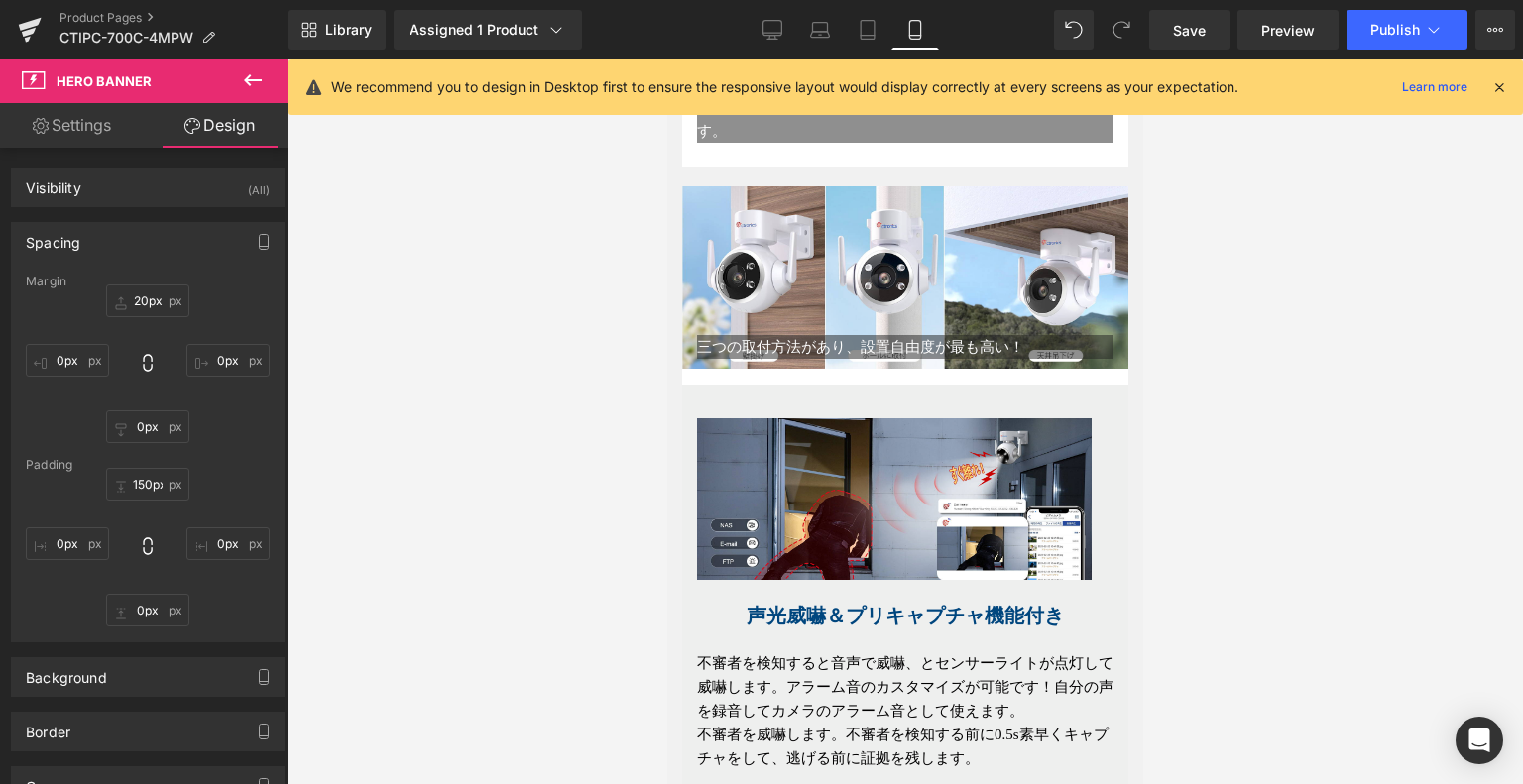 click at bounding box center [904, 421] 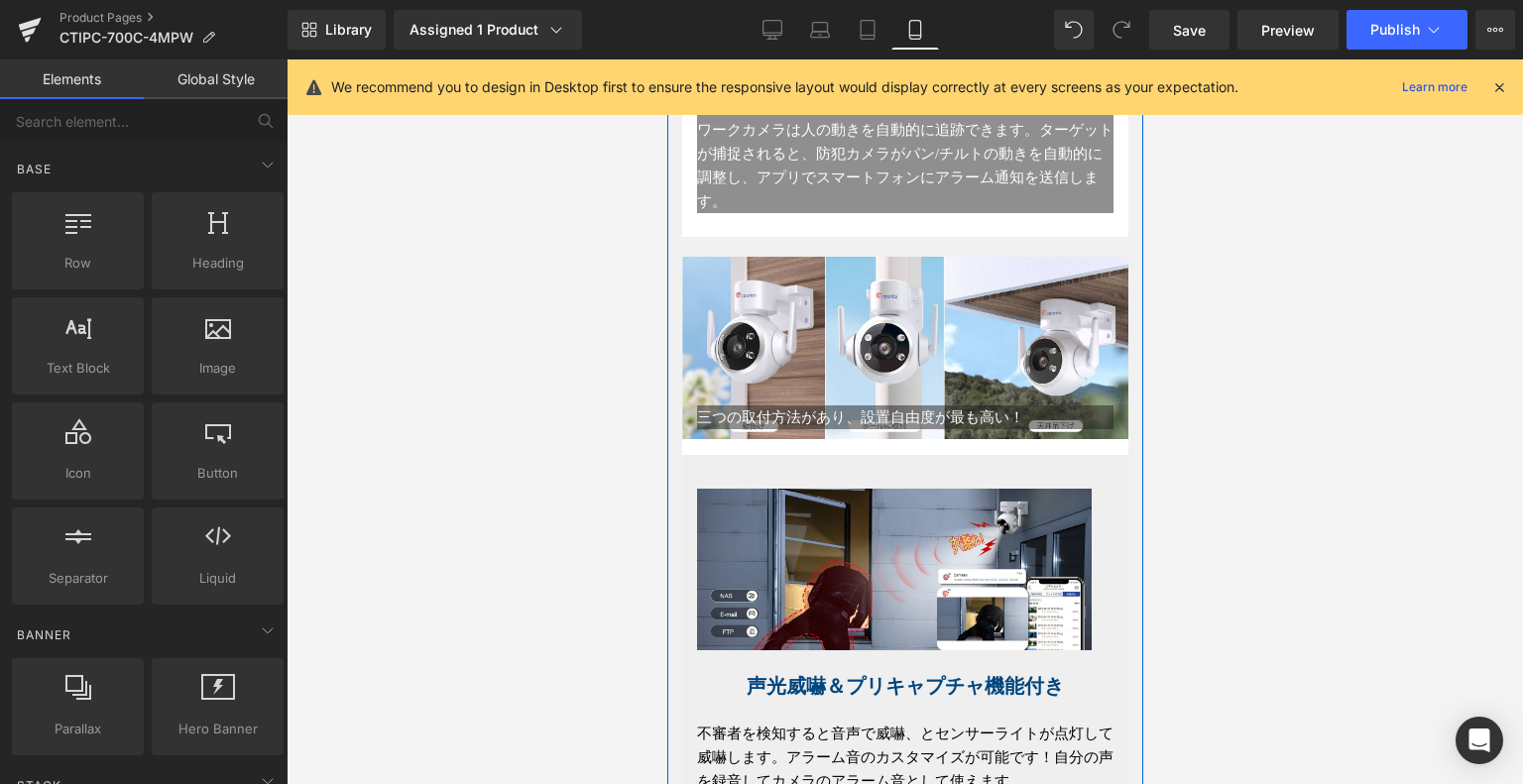 scroll, scrollTop: 2674, scrollLeft: 0, axis: vertical 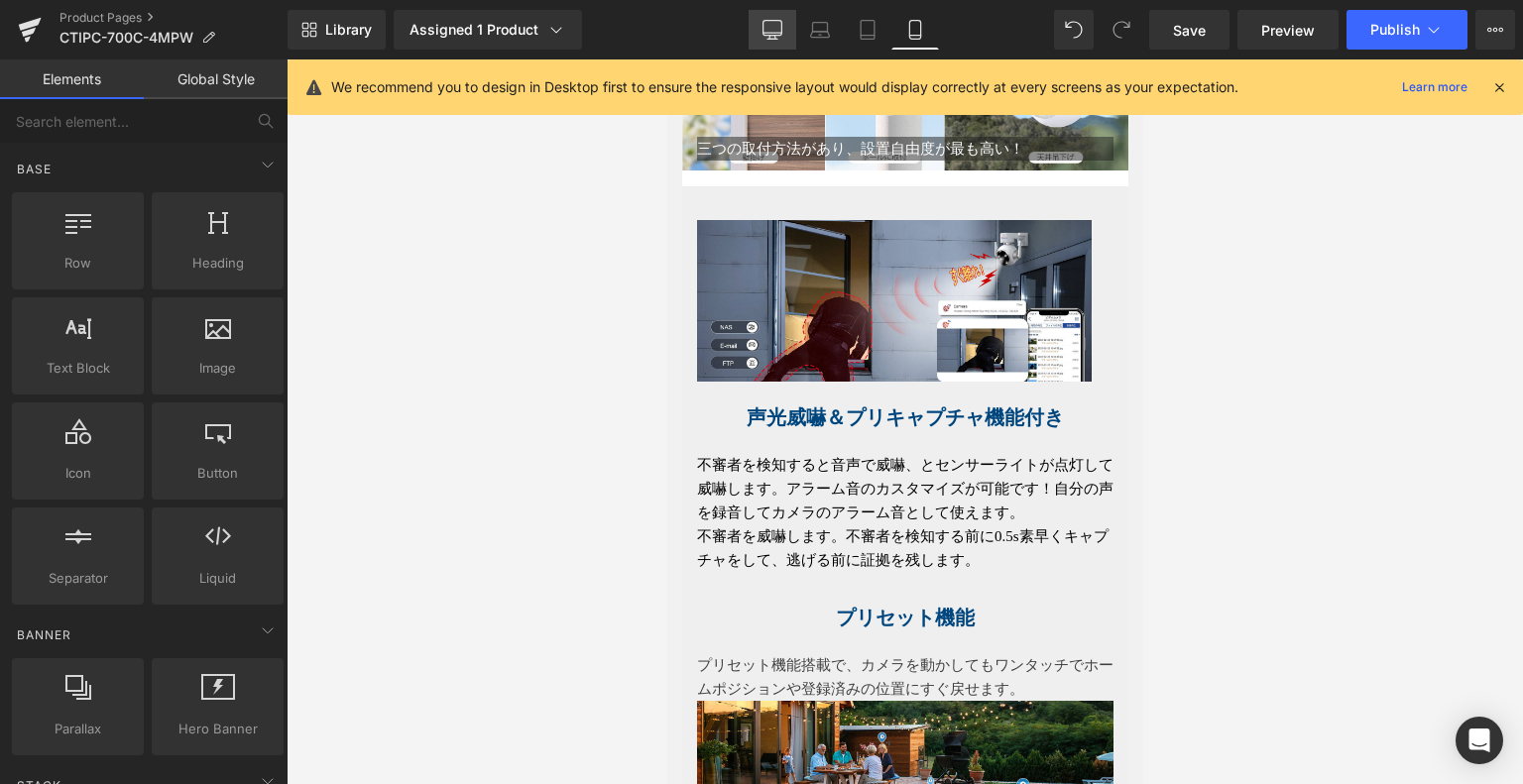 click 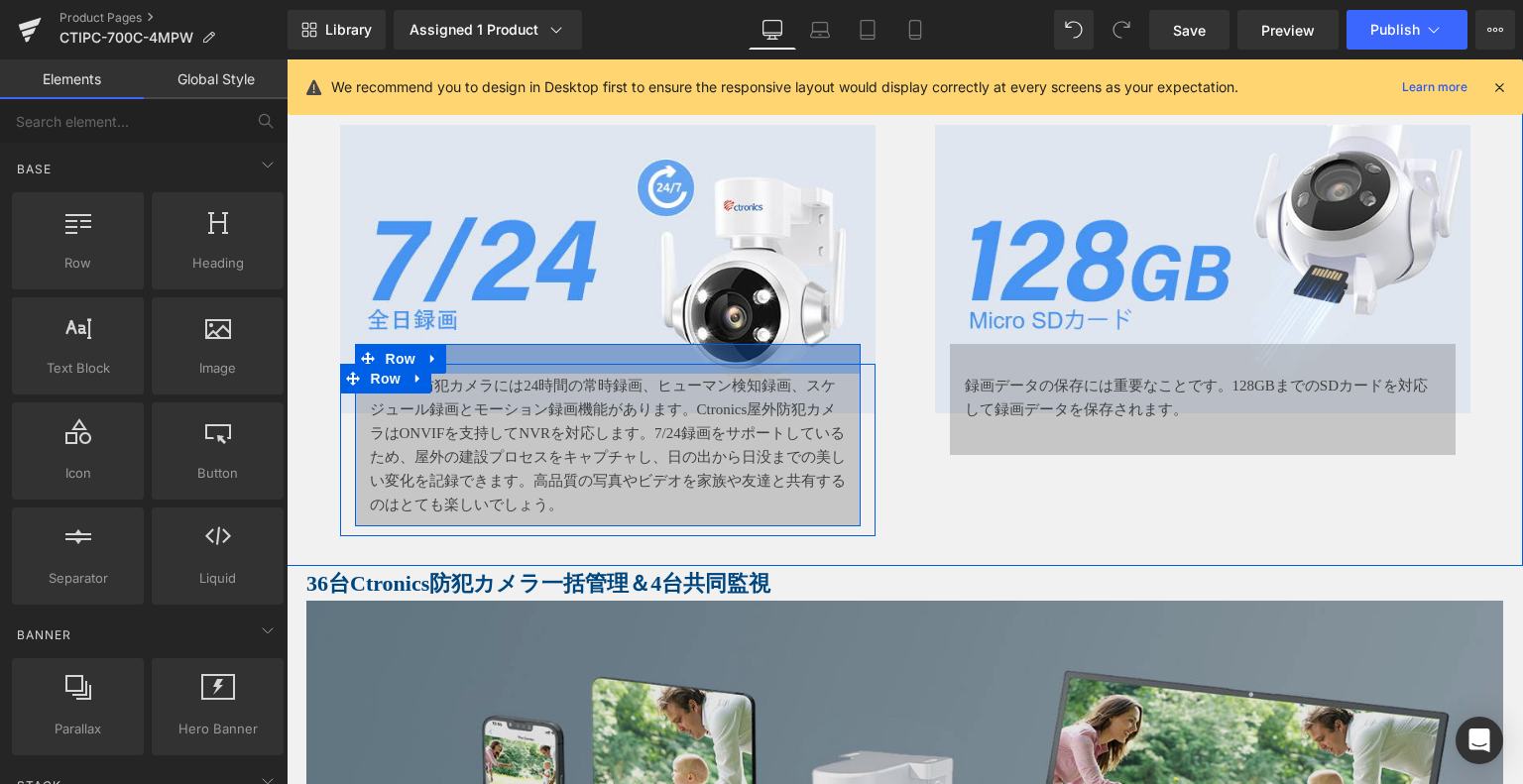 scroll, scrollTop: 5110, scrollLeft: 0, axis: vertical 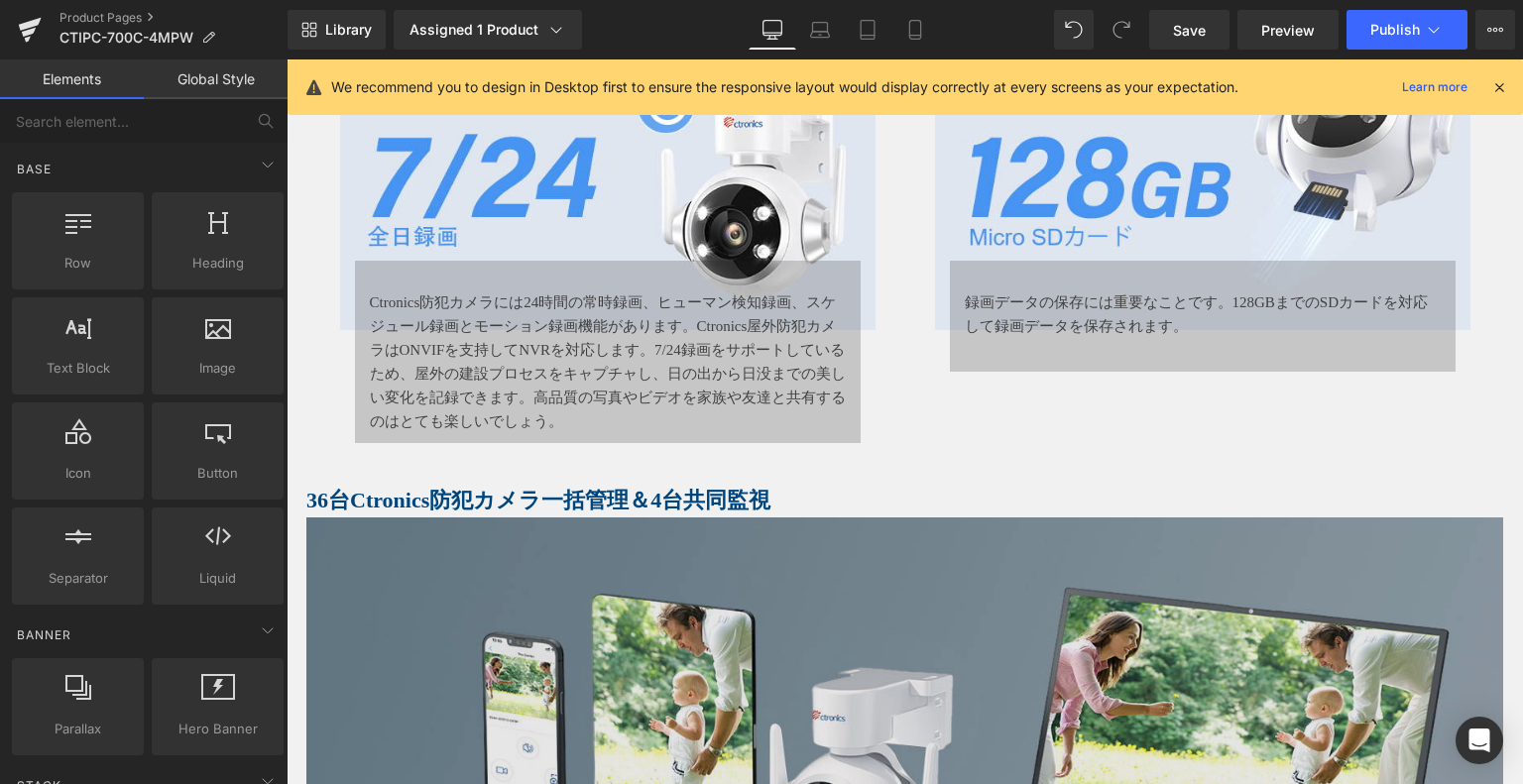 click at bounding box center (904, 762) 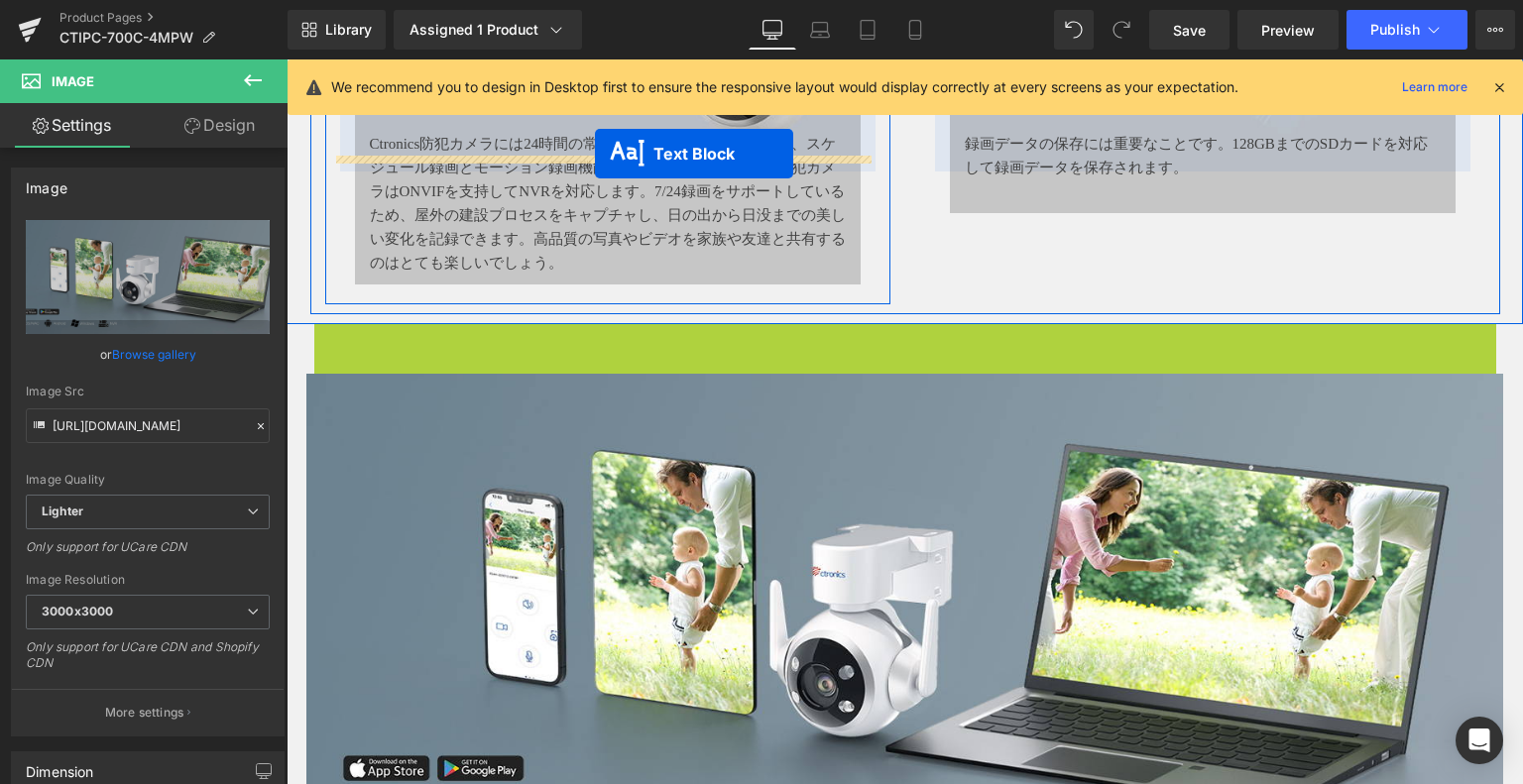 scroll, scrollTop: 5229, scrollLeft: 0, axis: vertical 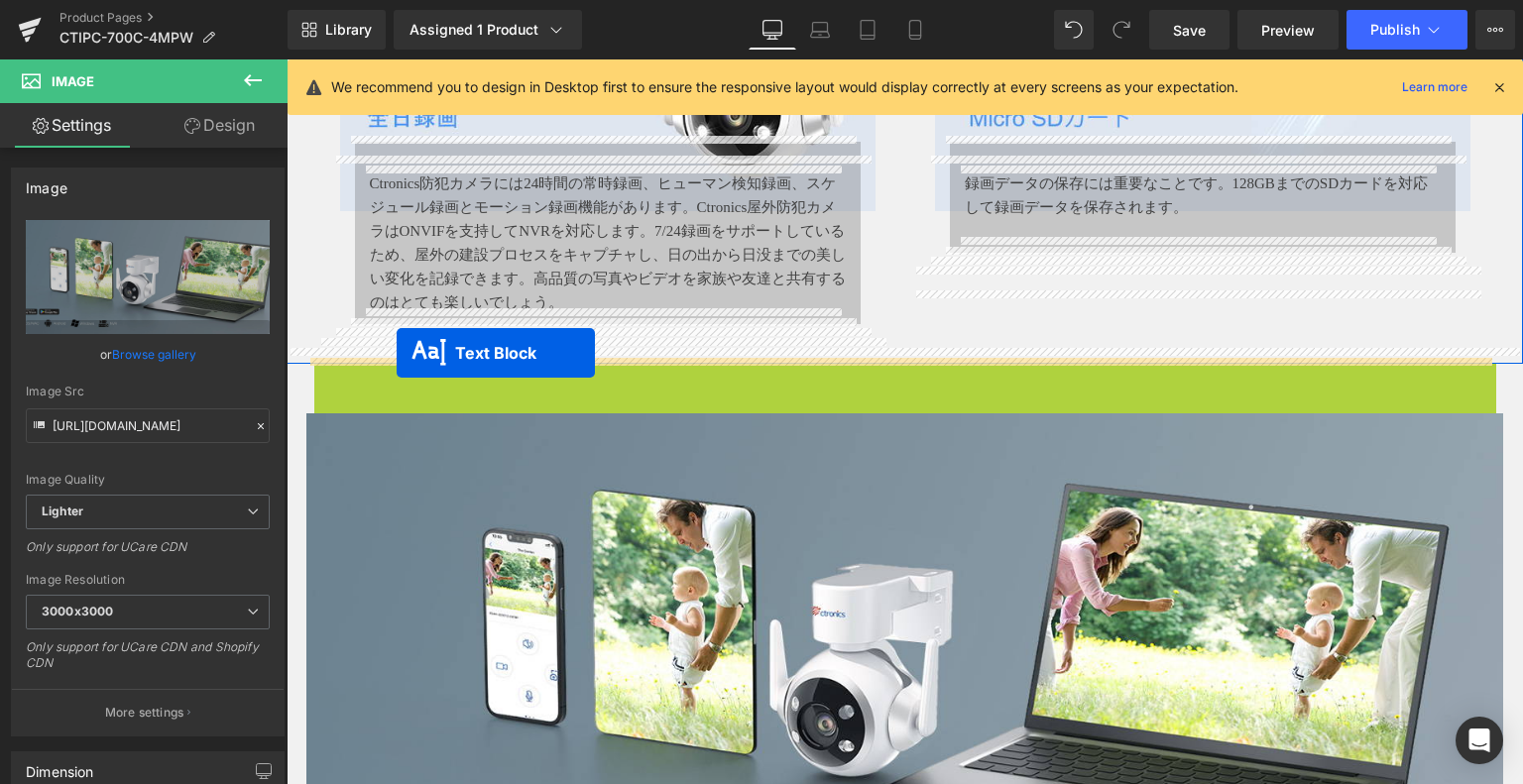 click at bounding box center (904, 359) 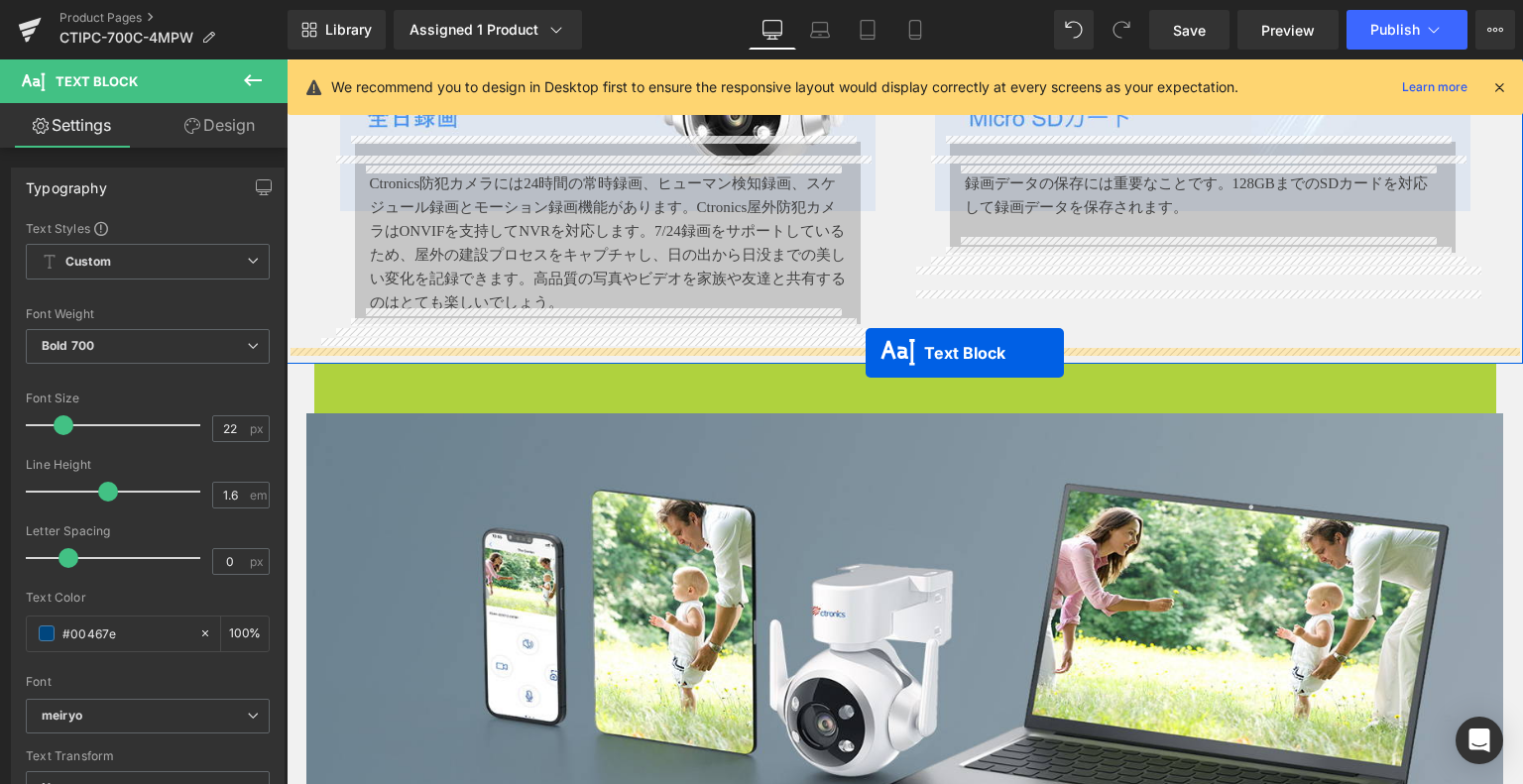 drag, startPoint x: 847, startPoint y: 376, endPoint x: 866, endPoint y: 353, distance: 29.832868 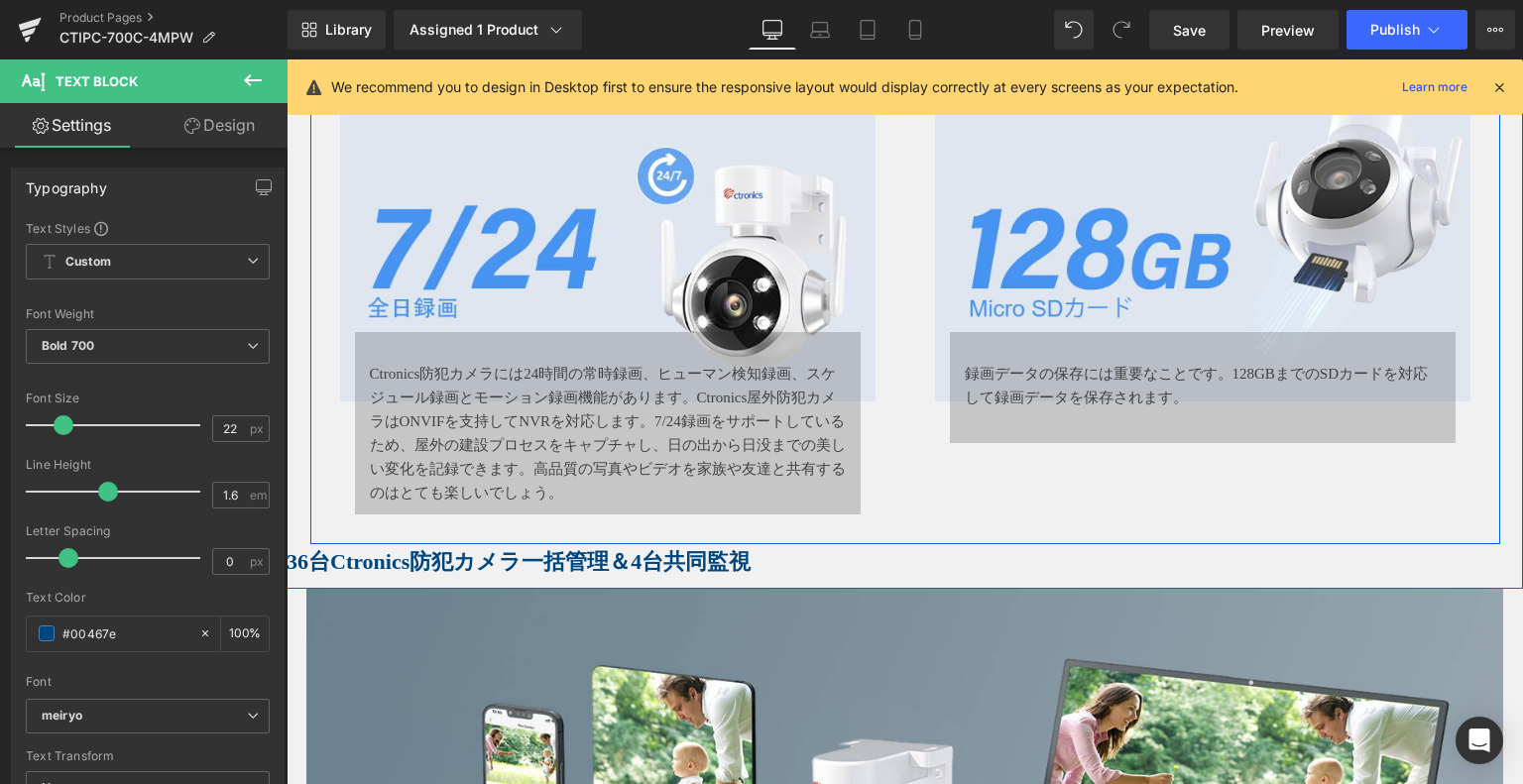scroll, scrollTop: 5031, scrollLeft: 0, axis: vertical 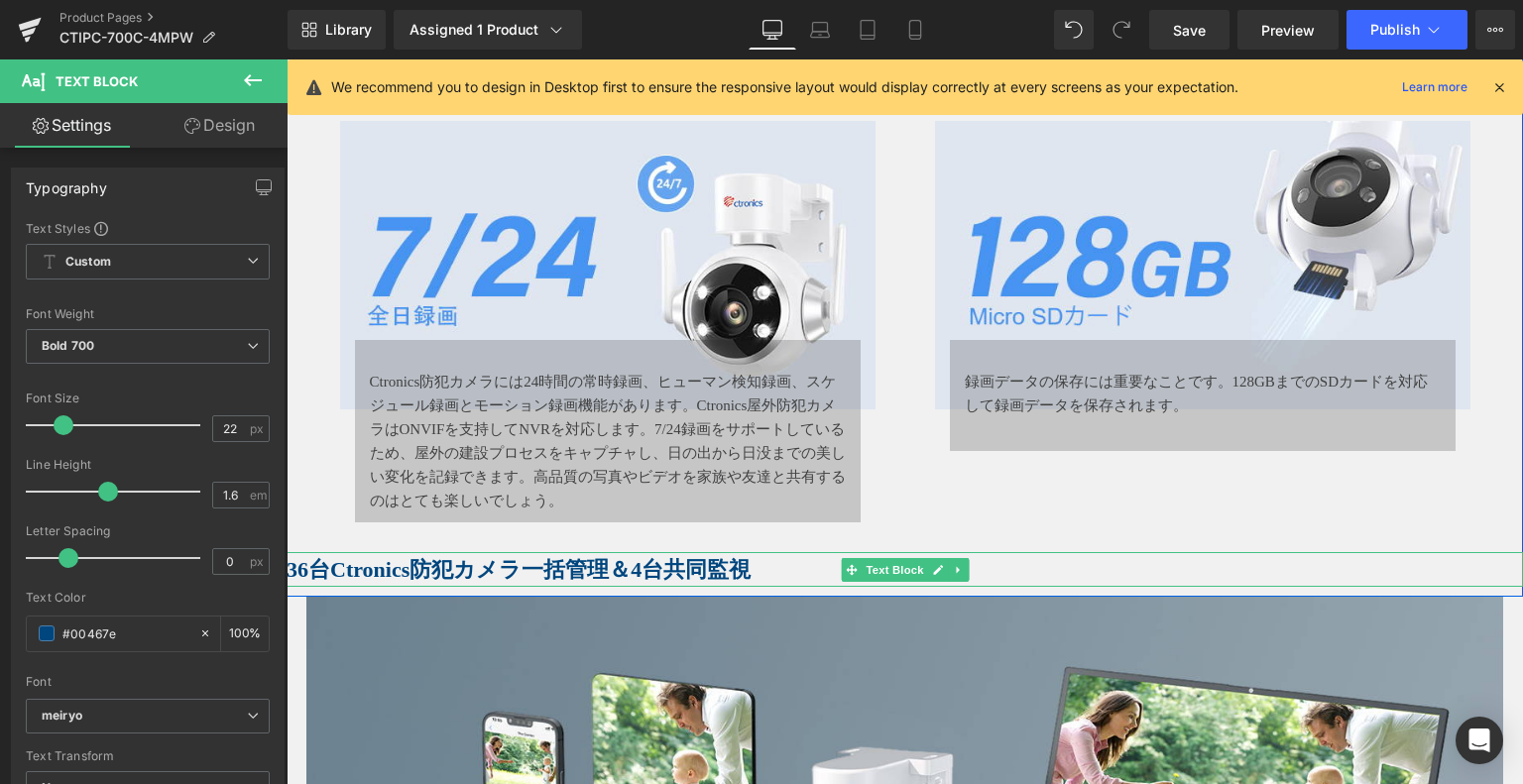drag, startPoint x: 313, startPoint y: 563, endPoint x: 303, endPoint y: 564, distance: 10.049876 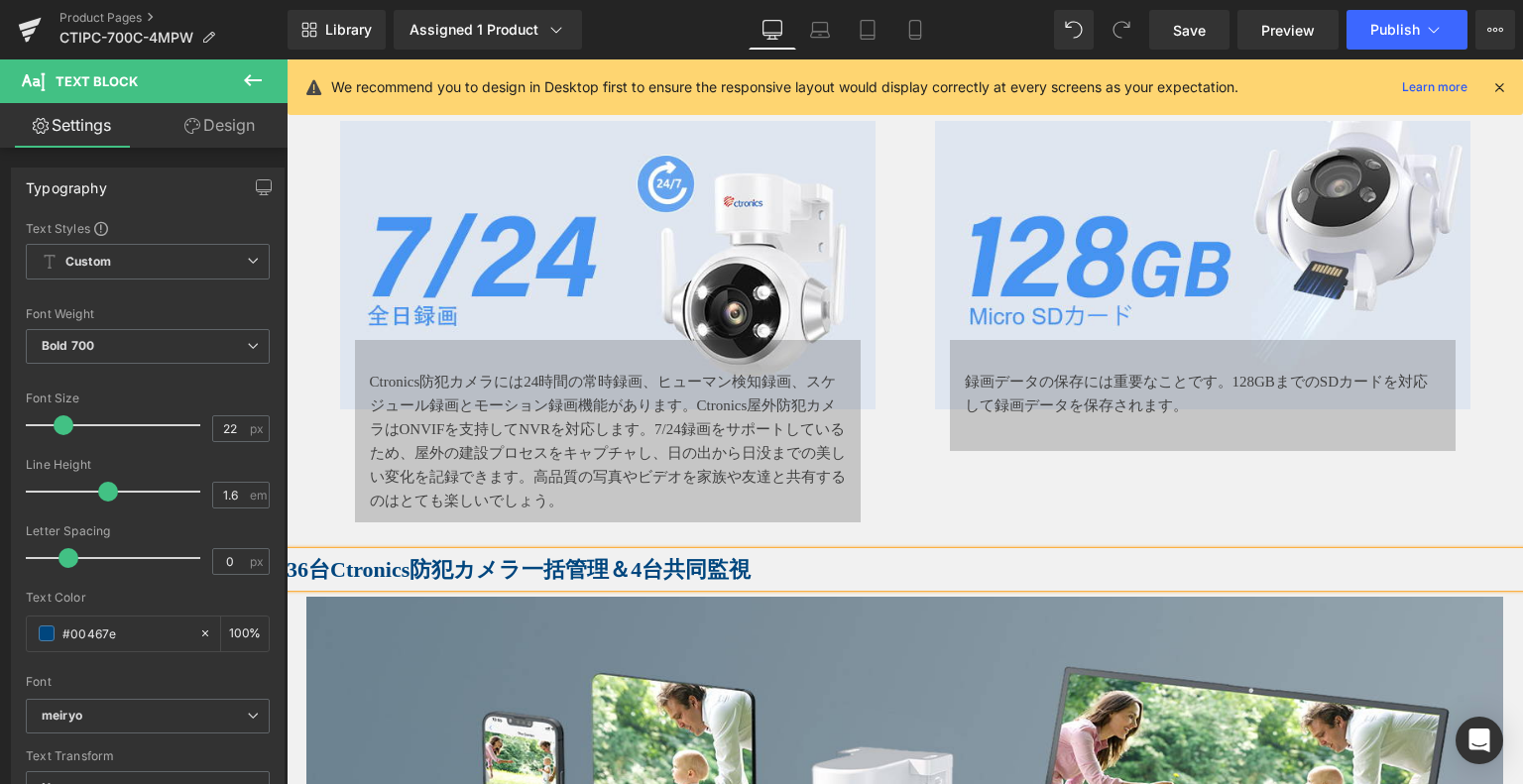 click on "36台Ctronics防犯カメラ一括管理＆4台共同監視" at bounding box center (904, 569) 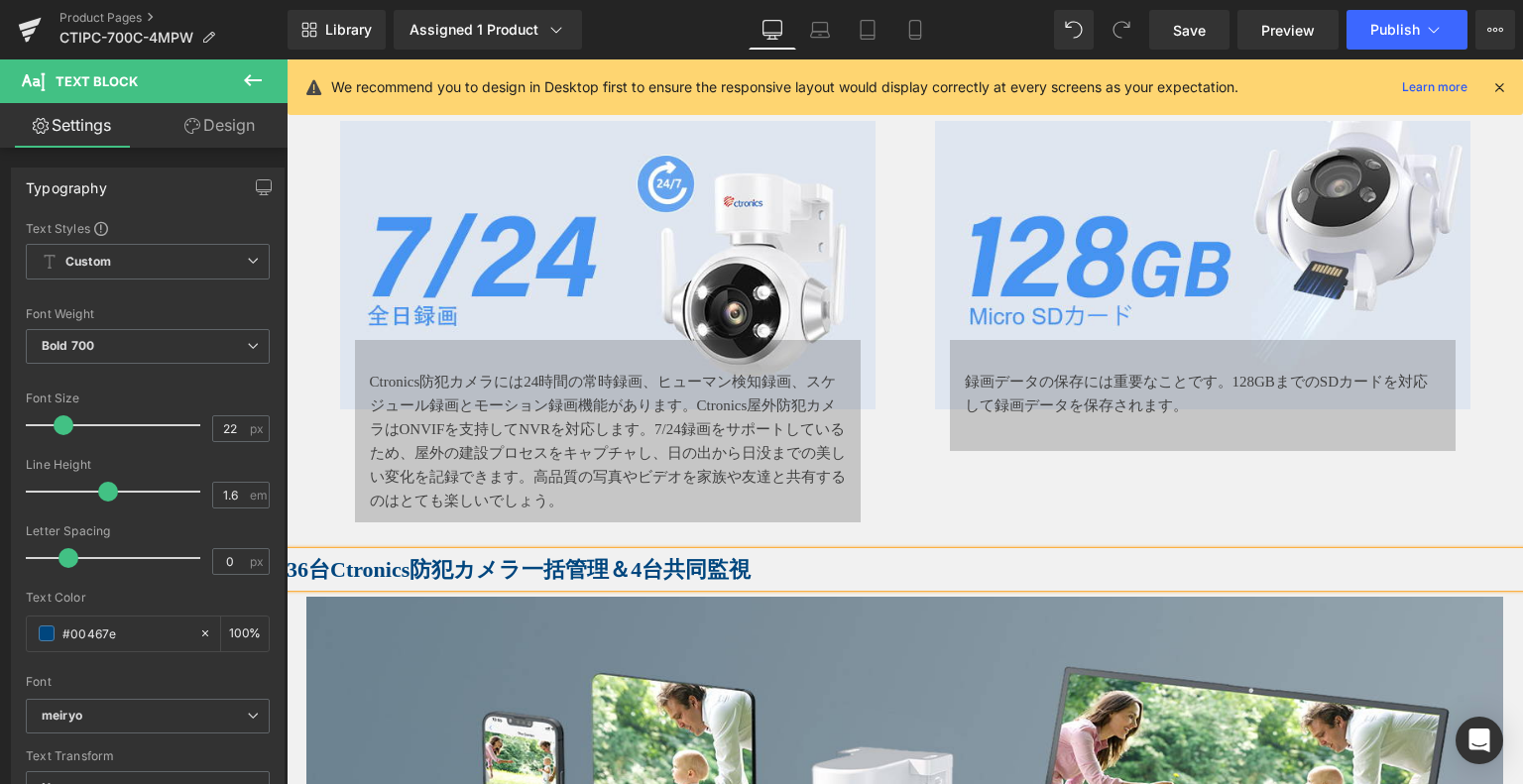 type 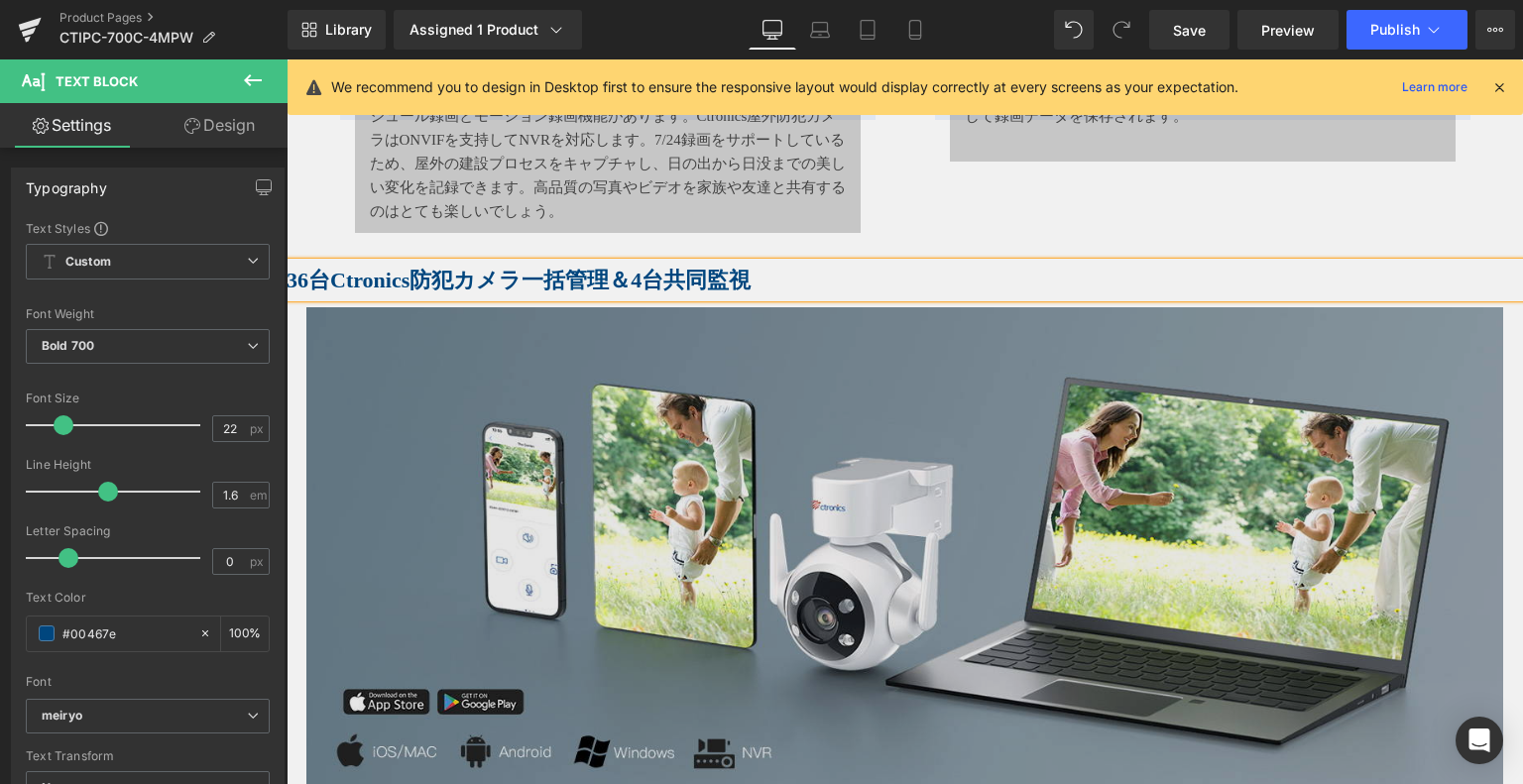 scroll, scrollTop: 5328, scrollLeft: 0, axis: vertical 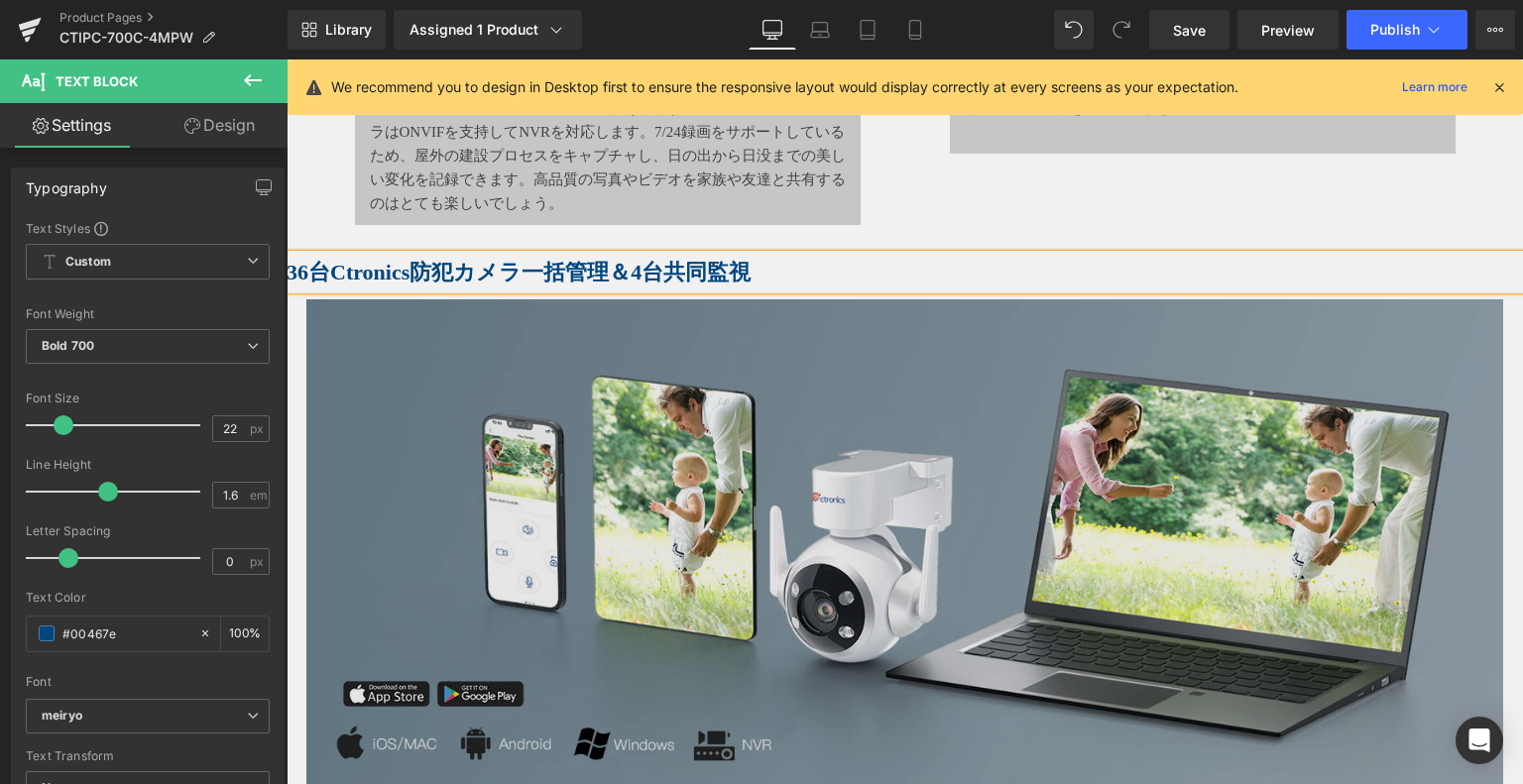 click at bounding box center (904, 544) 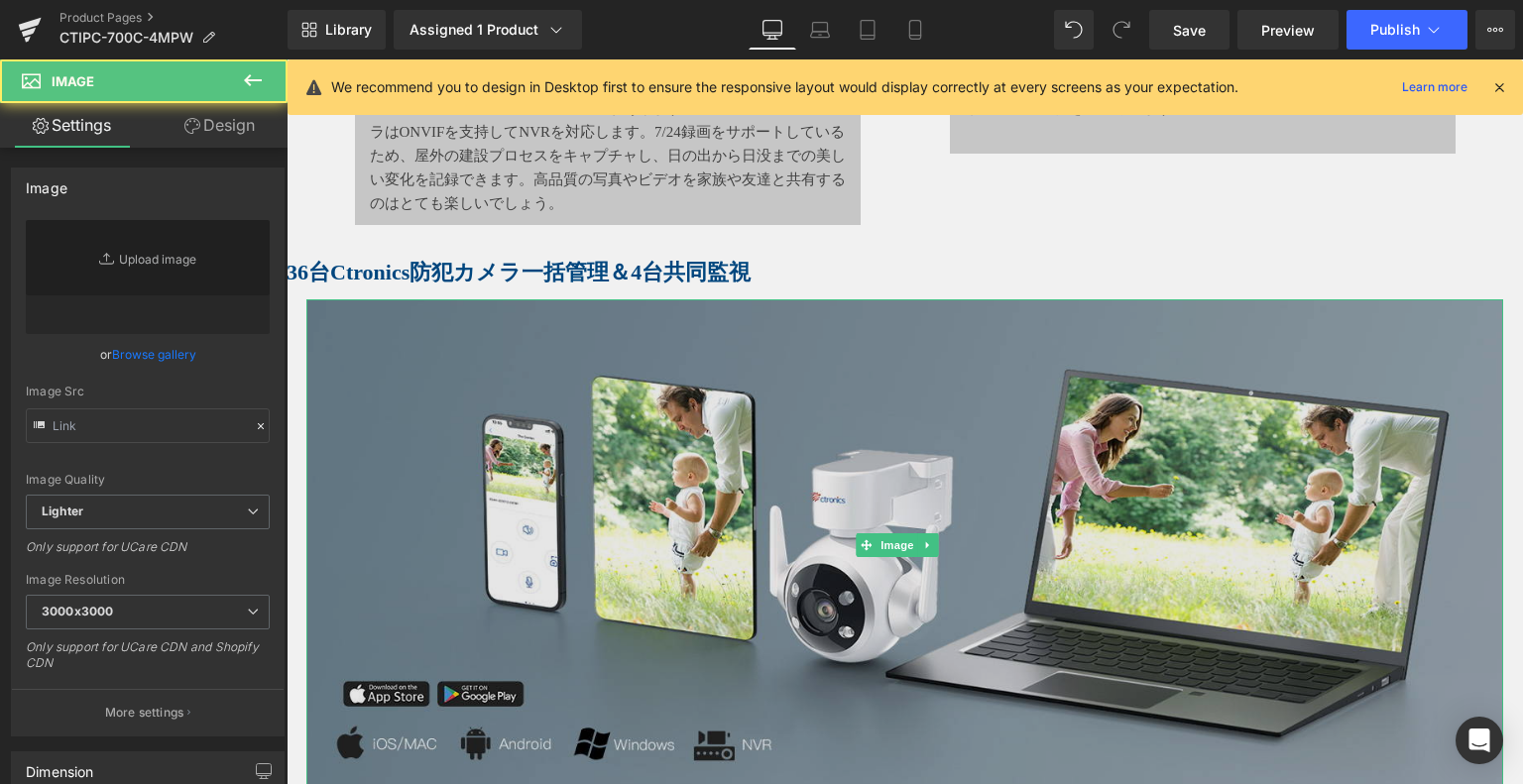 type on "[URL][DOMAIN_NAME]" 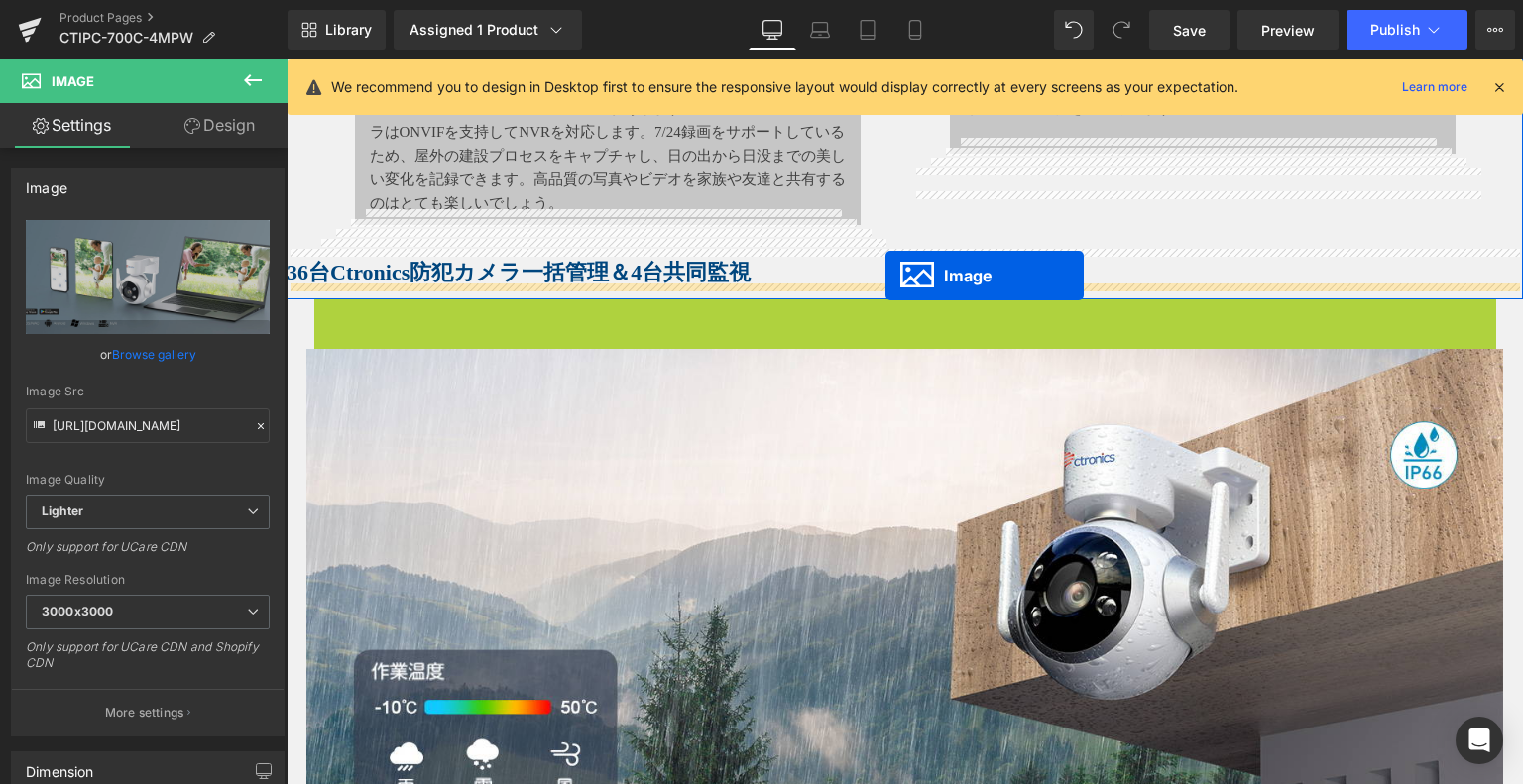 drag, startPoint x: 866, startPoint y: 536, endPoint x: 885, endPoint y: 276, distance: 260.69331 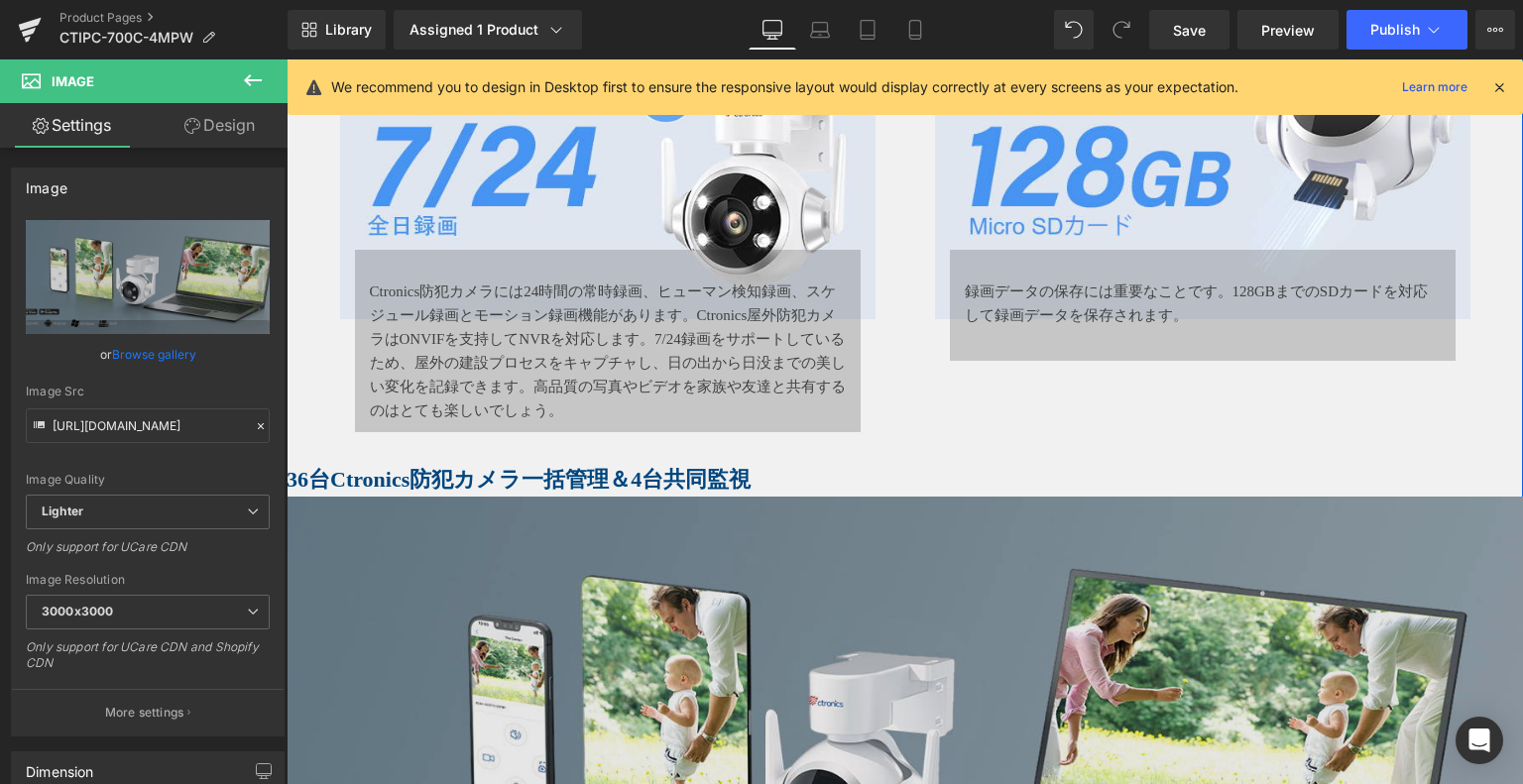 scroll, scrollTop: 5428, scrollLeft: 0, axis: vertical 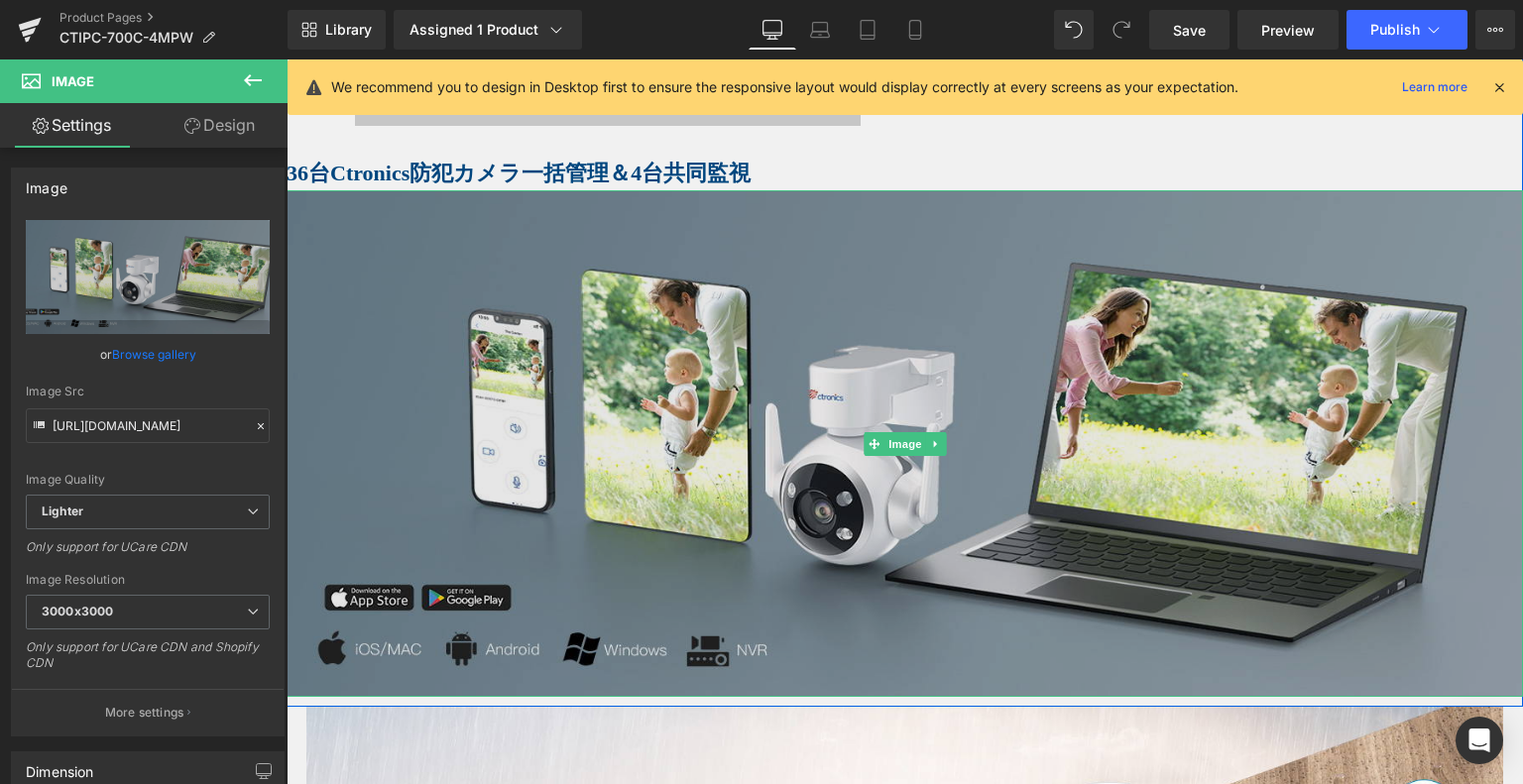 click at bounding box center (904, 443) 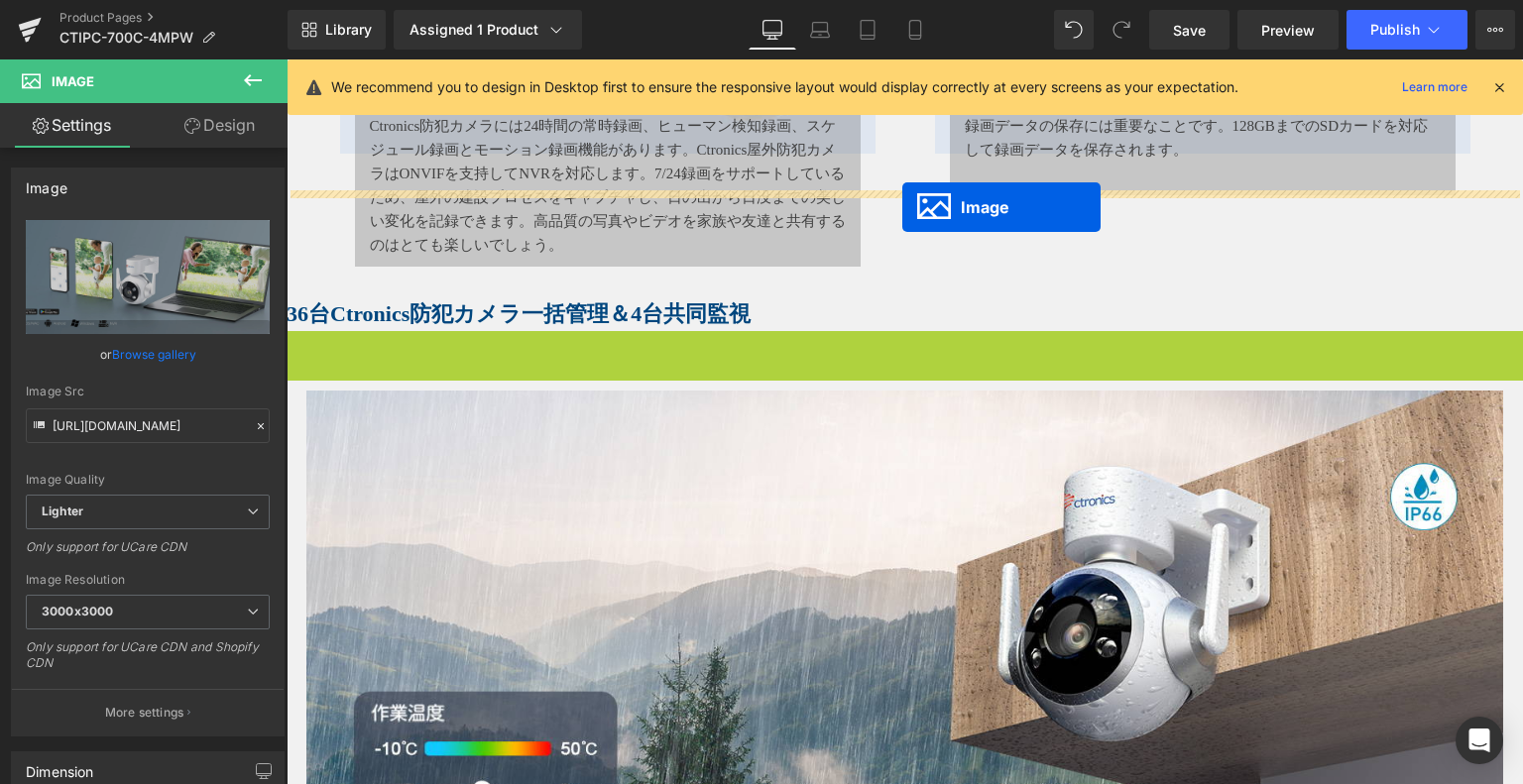scroll, scrollTop: 5130, scrollLeft: 0, axis: vertical 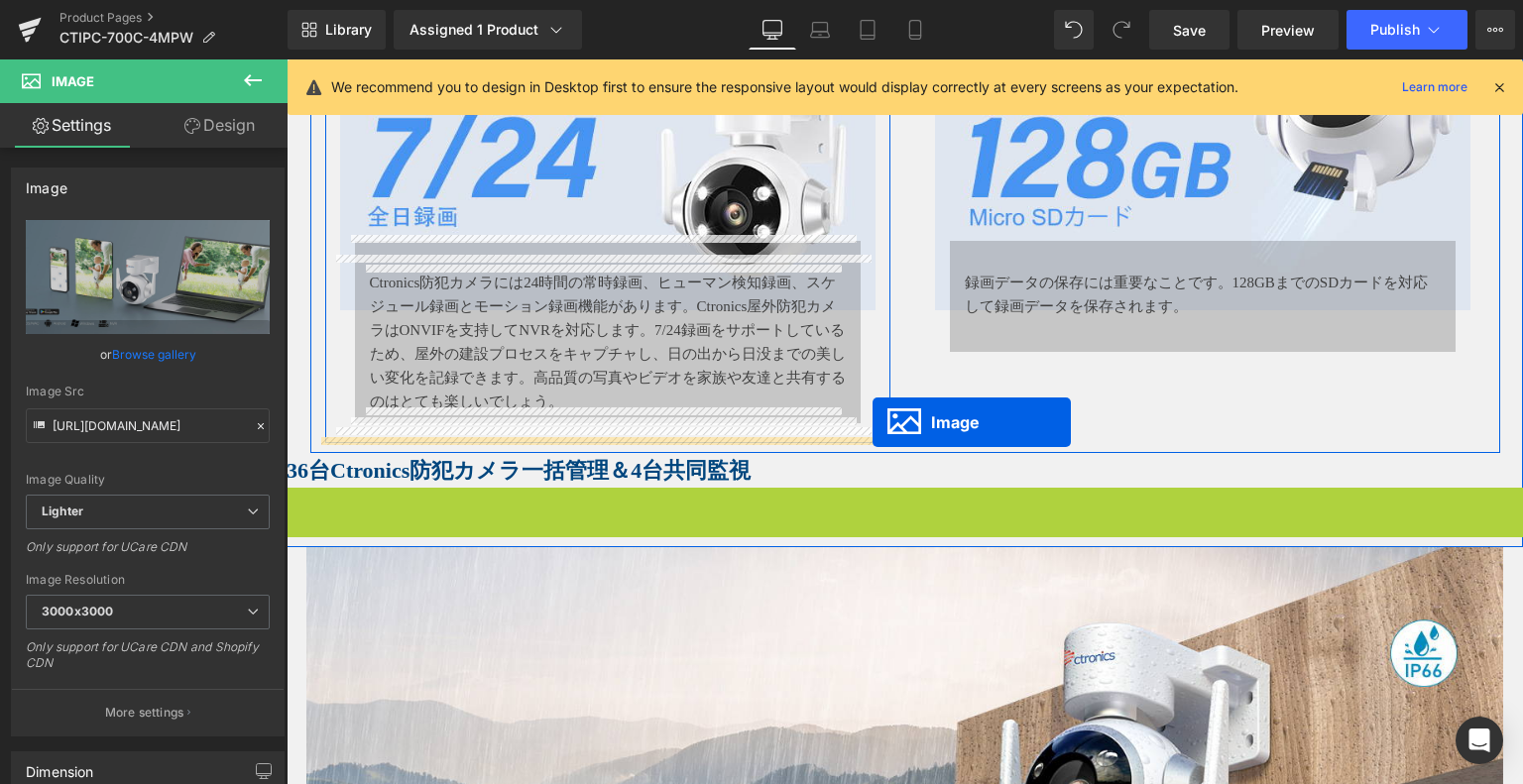 drag, startPoint x: 864, startPoint y: 439, endPoint x: 873, endPoint y: 422, distance: 19.235384 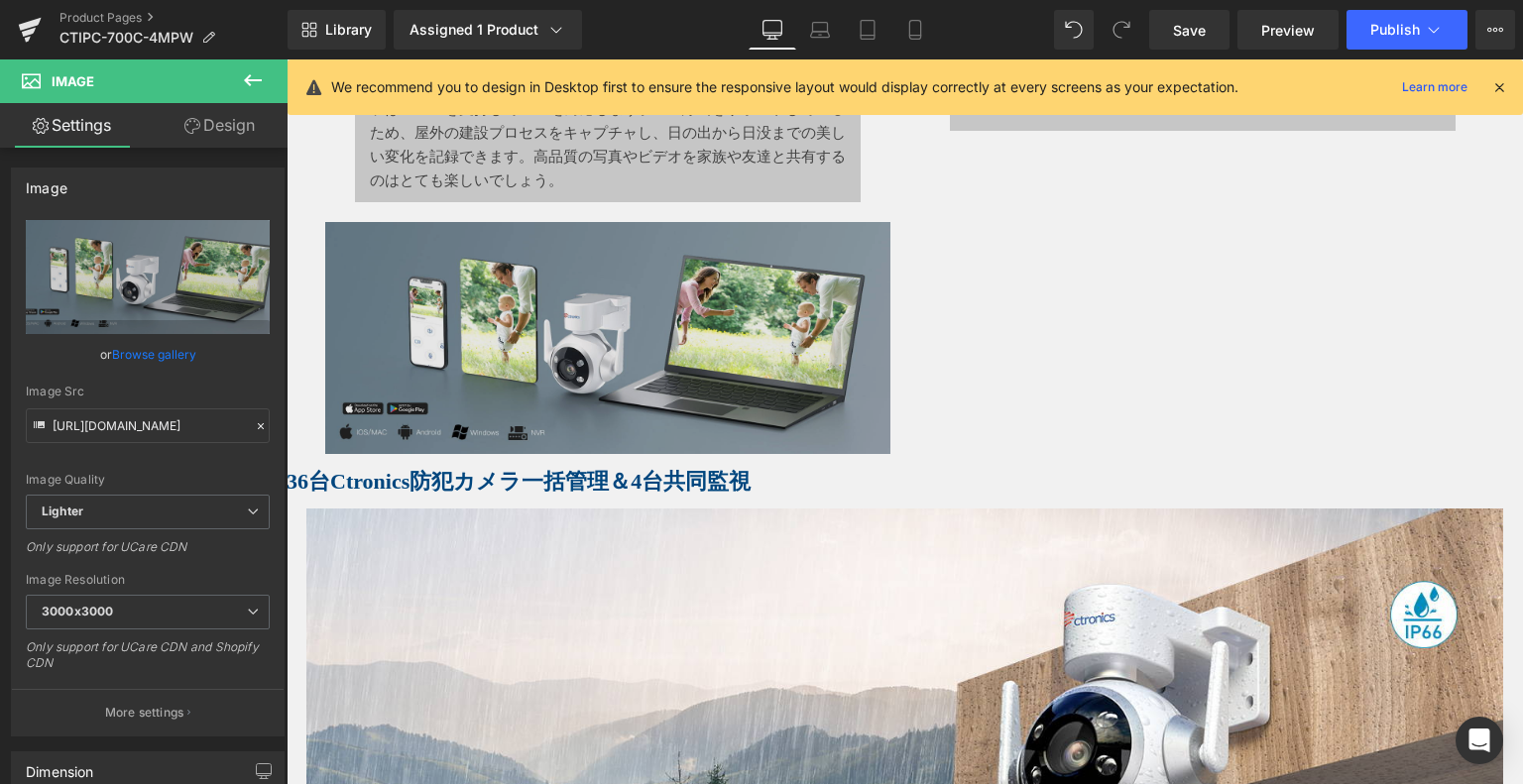 scroll, scrollTop: 5229, scrollLeft: 0, axis: vertical 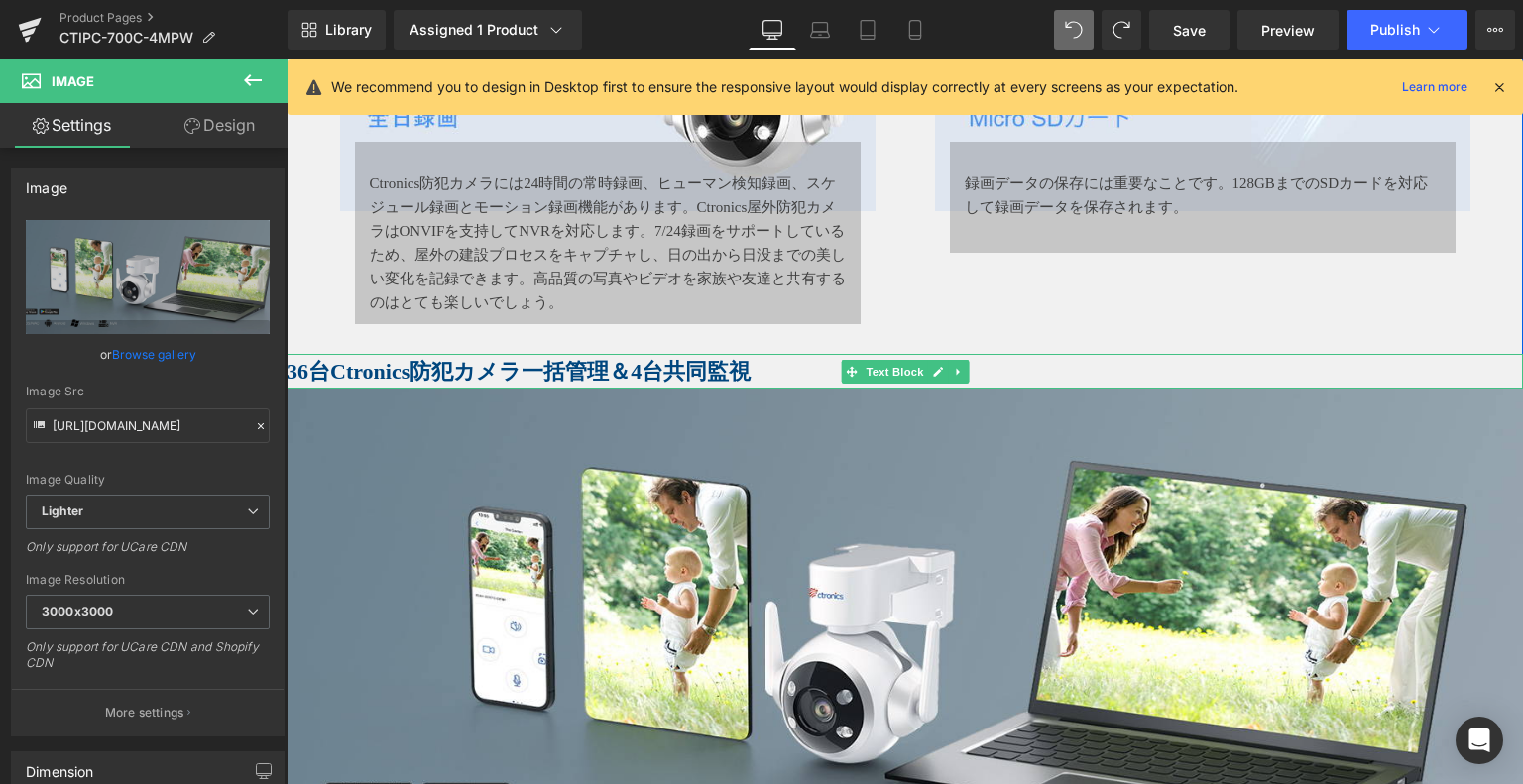 click on "36台Ctronics防犯カメラ一括管理＆4台共同監視" at bounding box center (904, 371) 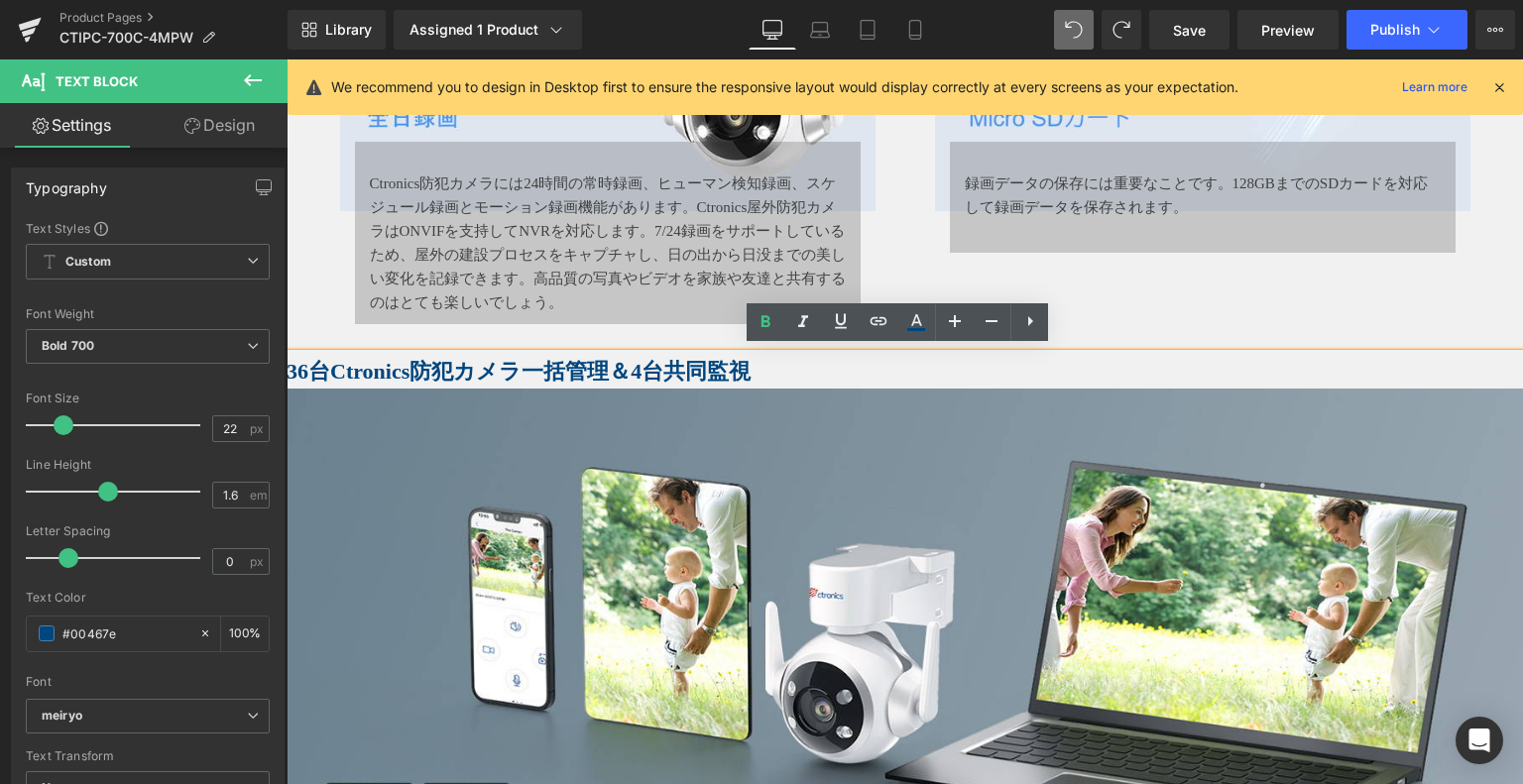 click on "36台Ctronics防犯カメラ一括管理＆4台共同監視" at bounding box center (904, 371) 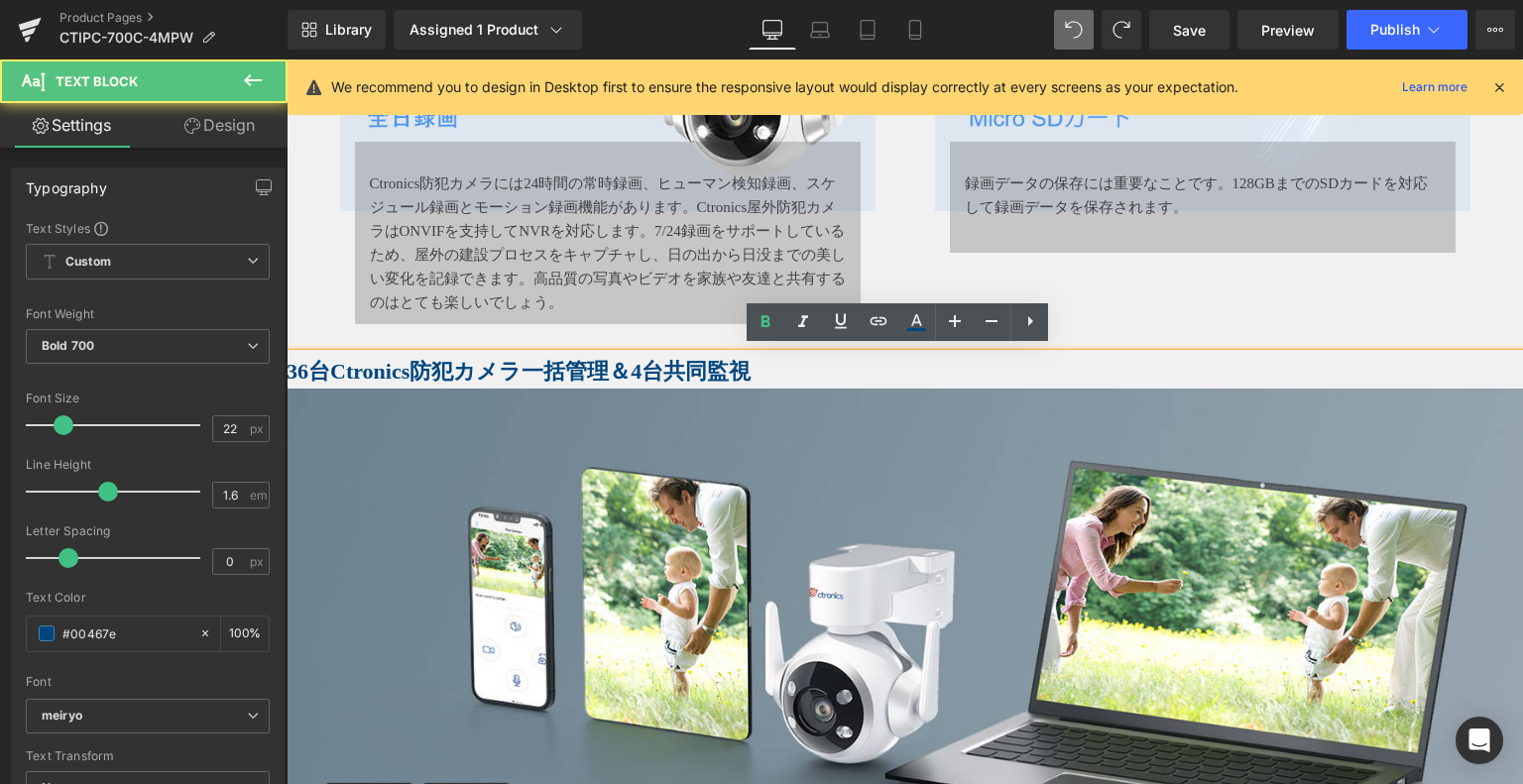 drag, startPoint x: 756, startPoint y: 158, endPoint x: 995, endPoint y: 361, distance: 313.57615 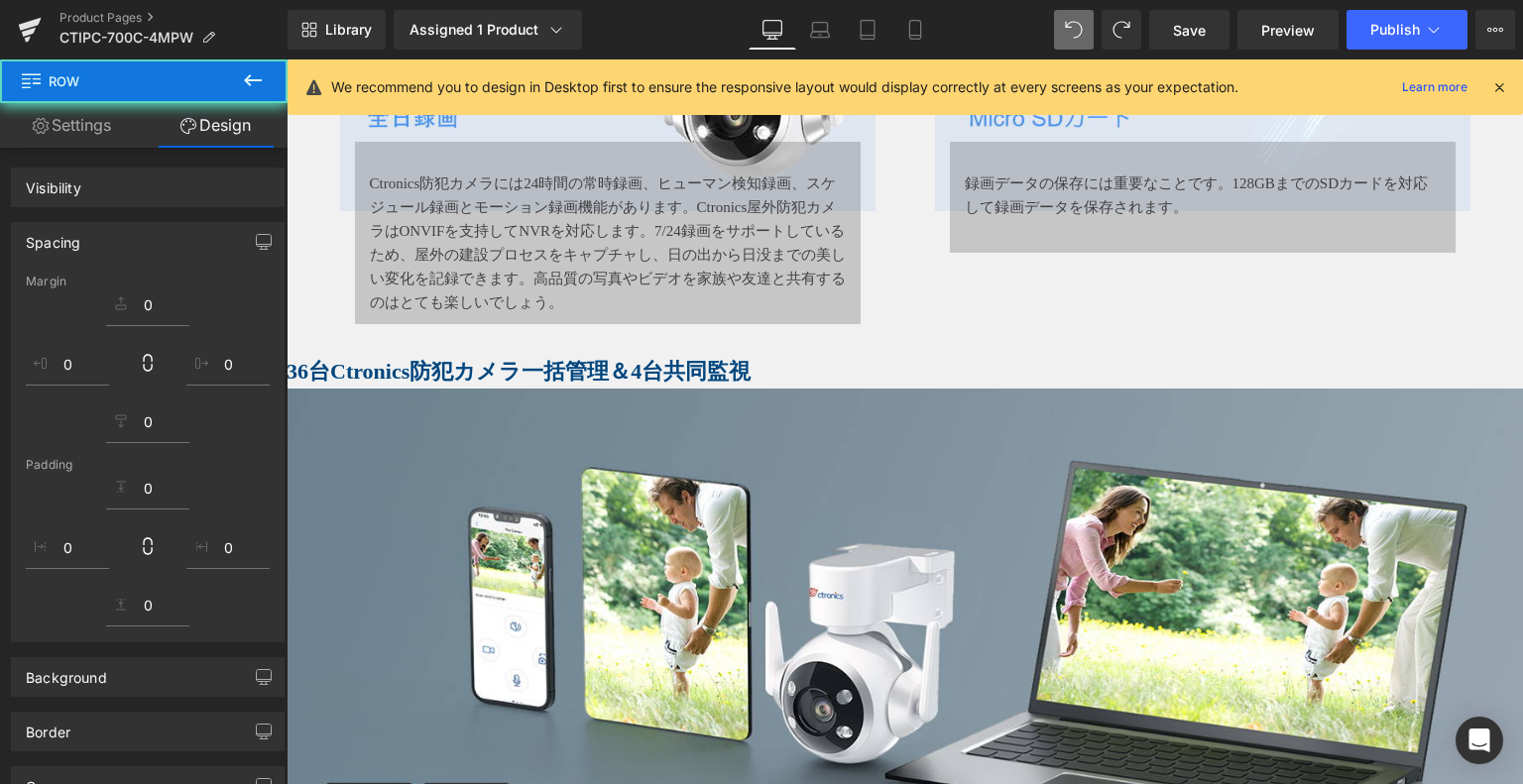 click on "36台Ctronics防犯カメラ一括管理＆4台共同監視 Text Block" at bounding box center (904, 371) 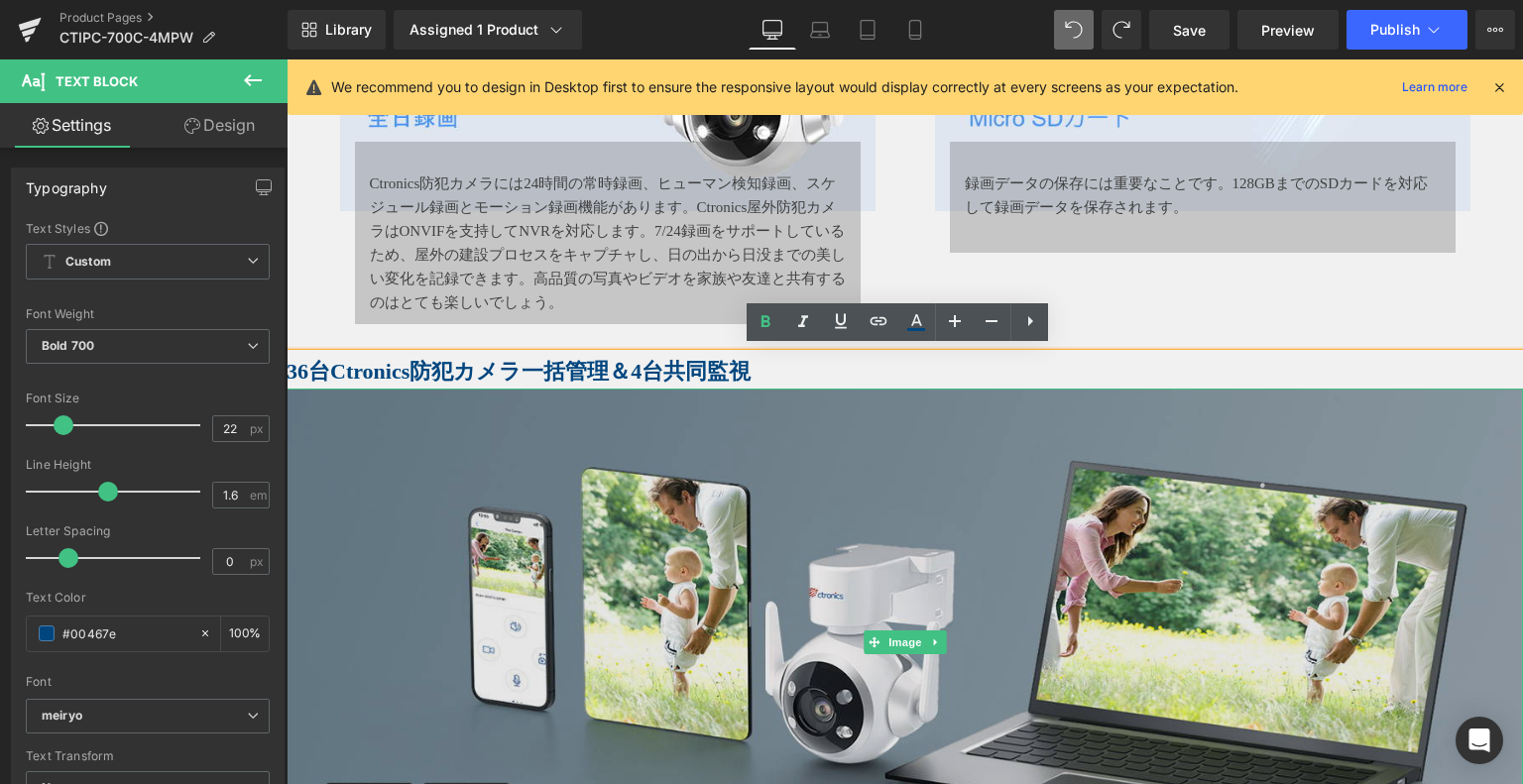 click at bounding box center (904, 641) 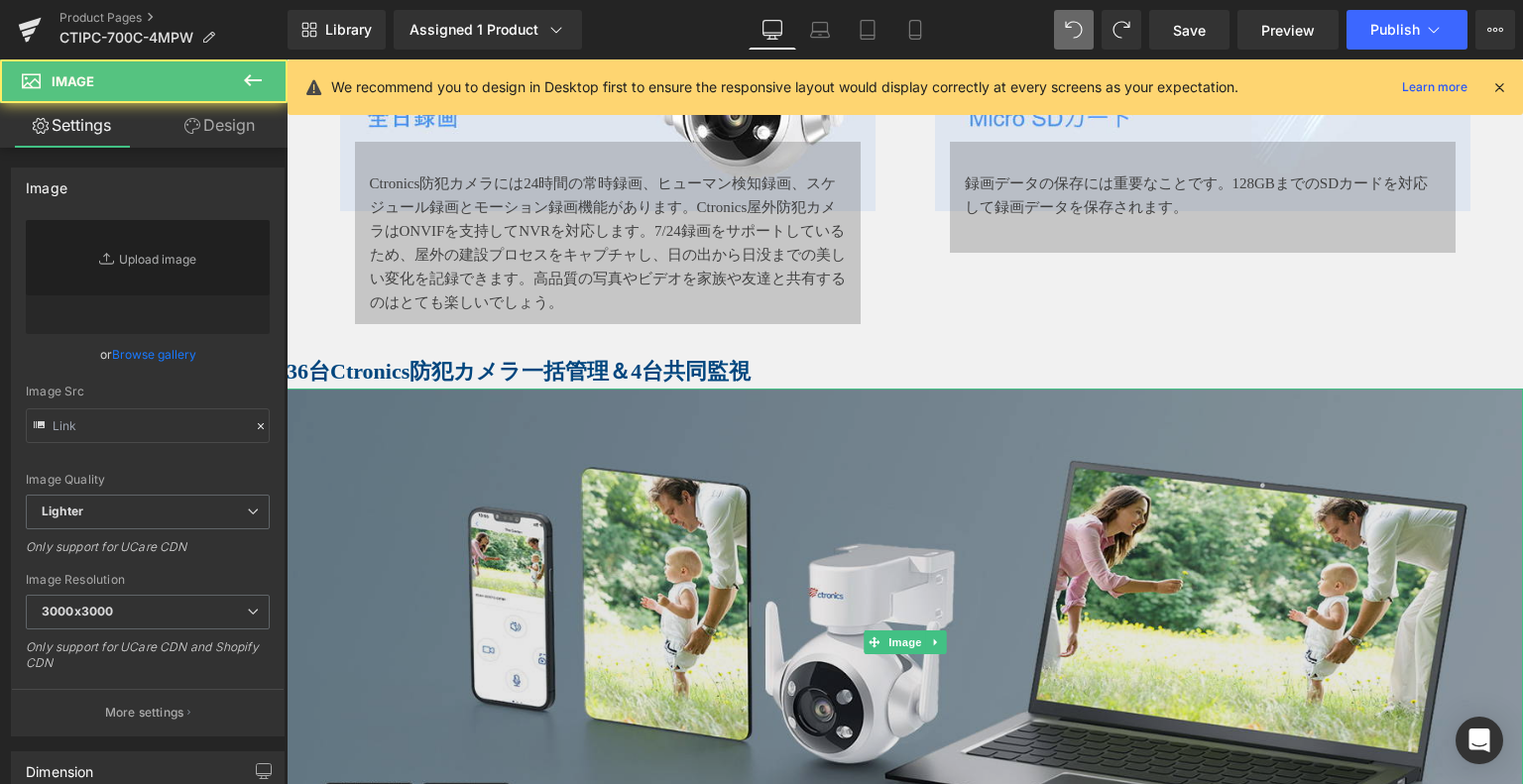 type on "[URL][DOMAIN_NAME]" 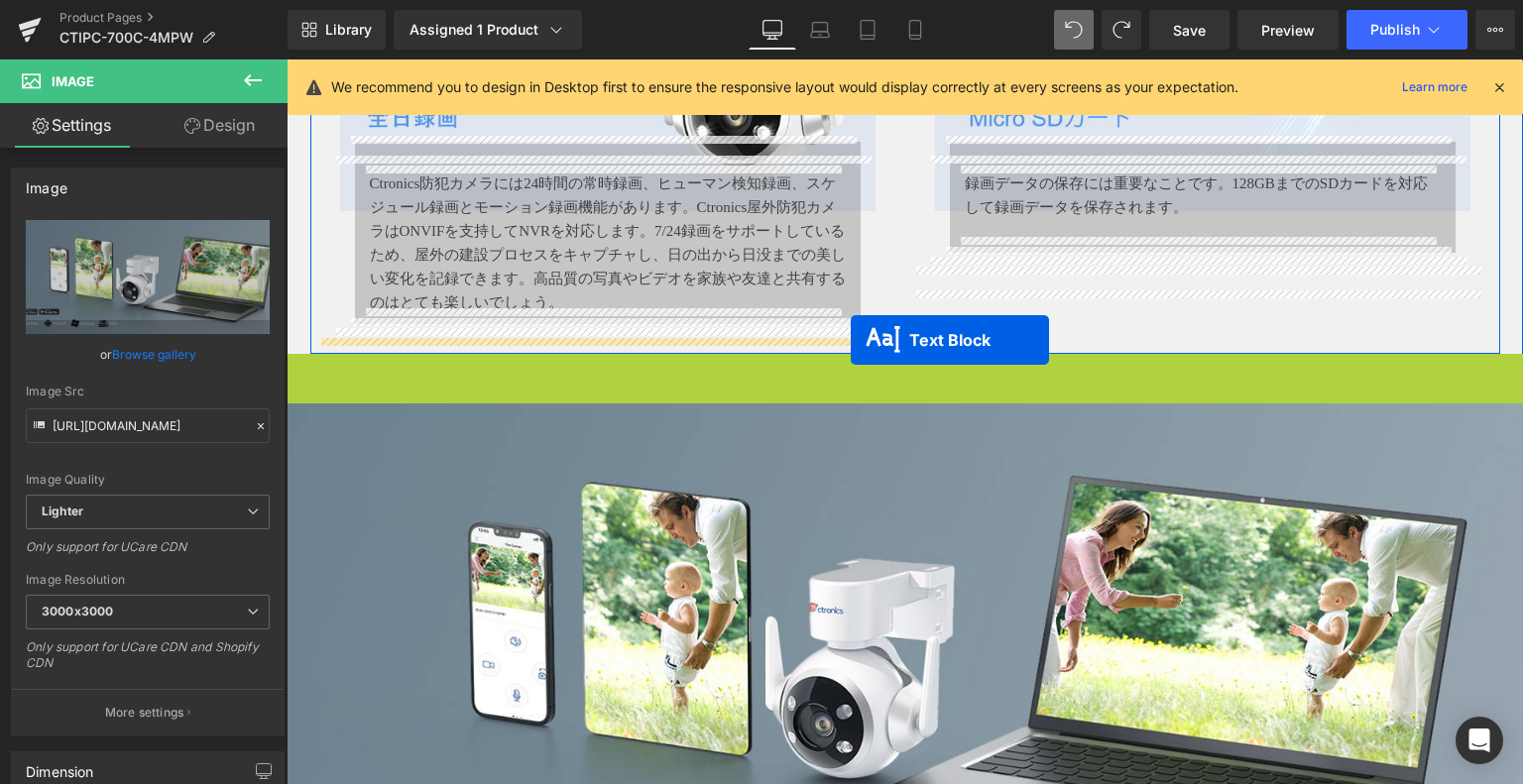 drag, startPoint x: 842, startPoint y: 372, endPoint x: 851, endPoint y: 340, distance: 33.24154 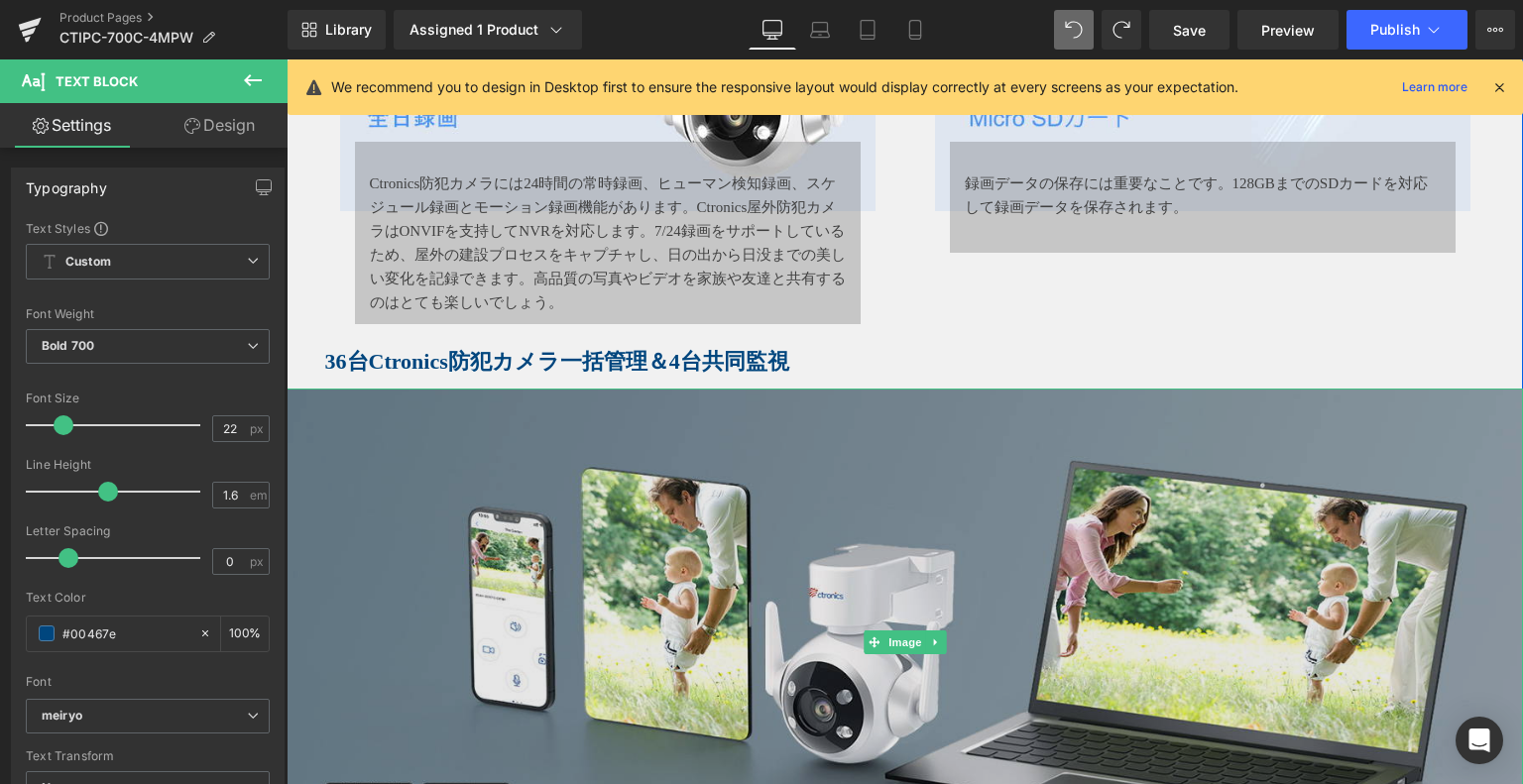 click at bounding box center (904, 641) 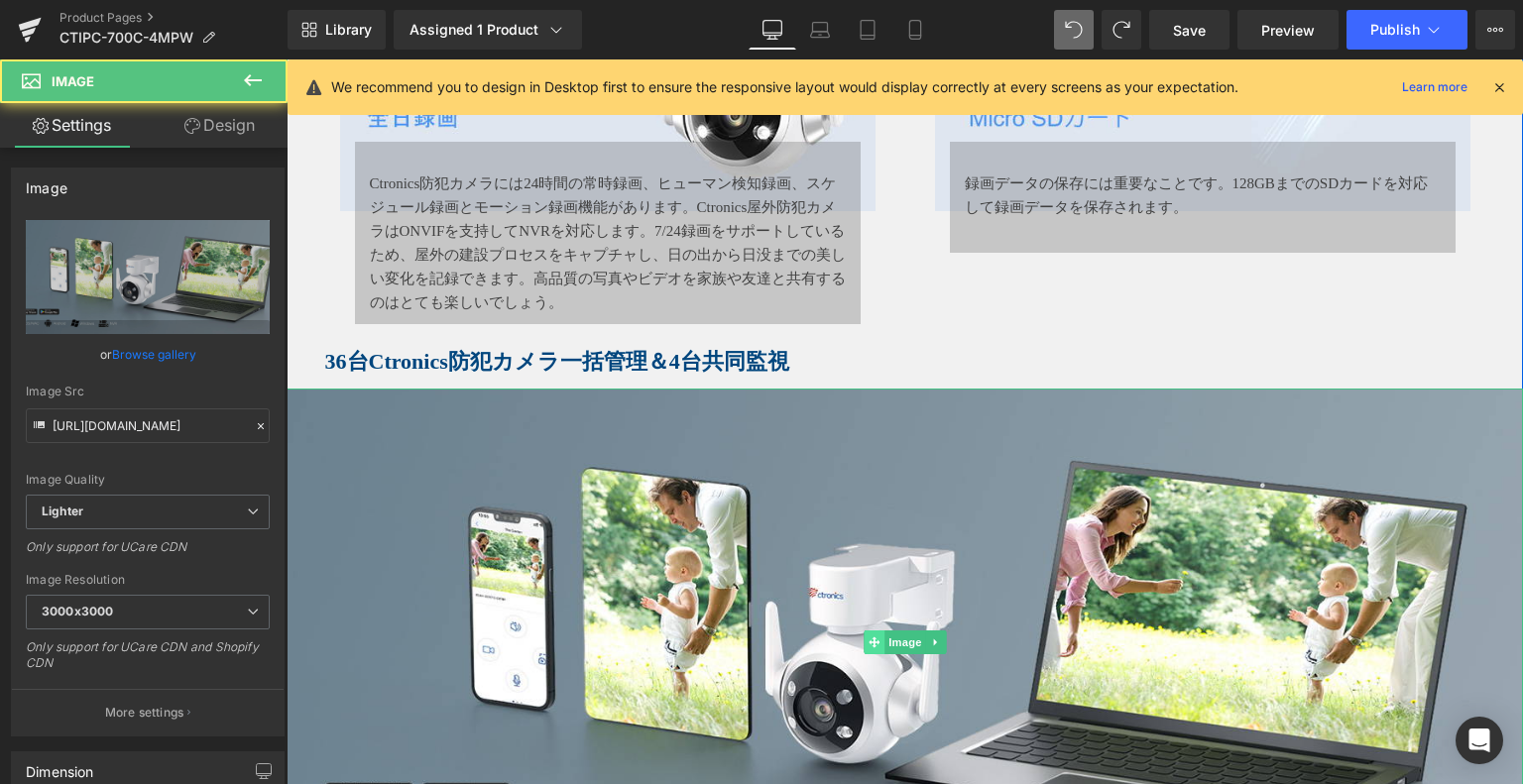 click at bounding box center [874, 642] 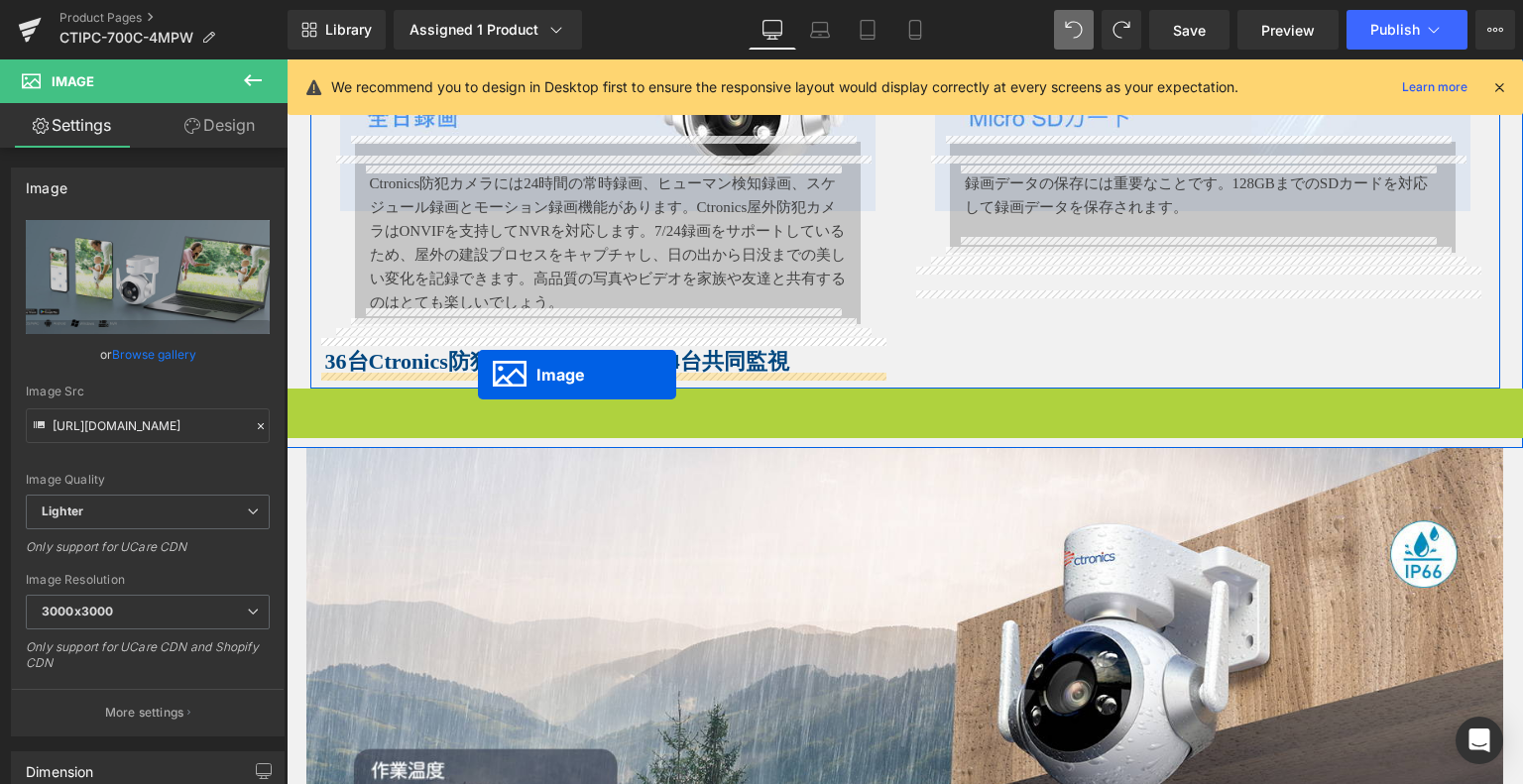 drag, startPoint x: 873, startPoint y: 636, endPoint x: 478, endPoint y: 375, distance: 473.4406 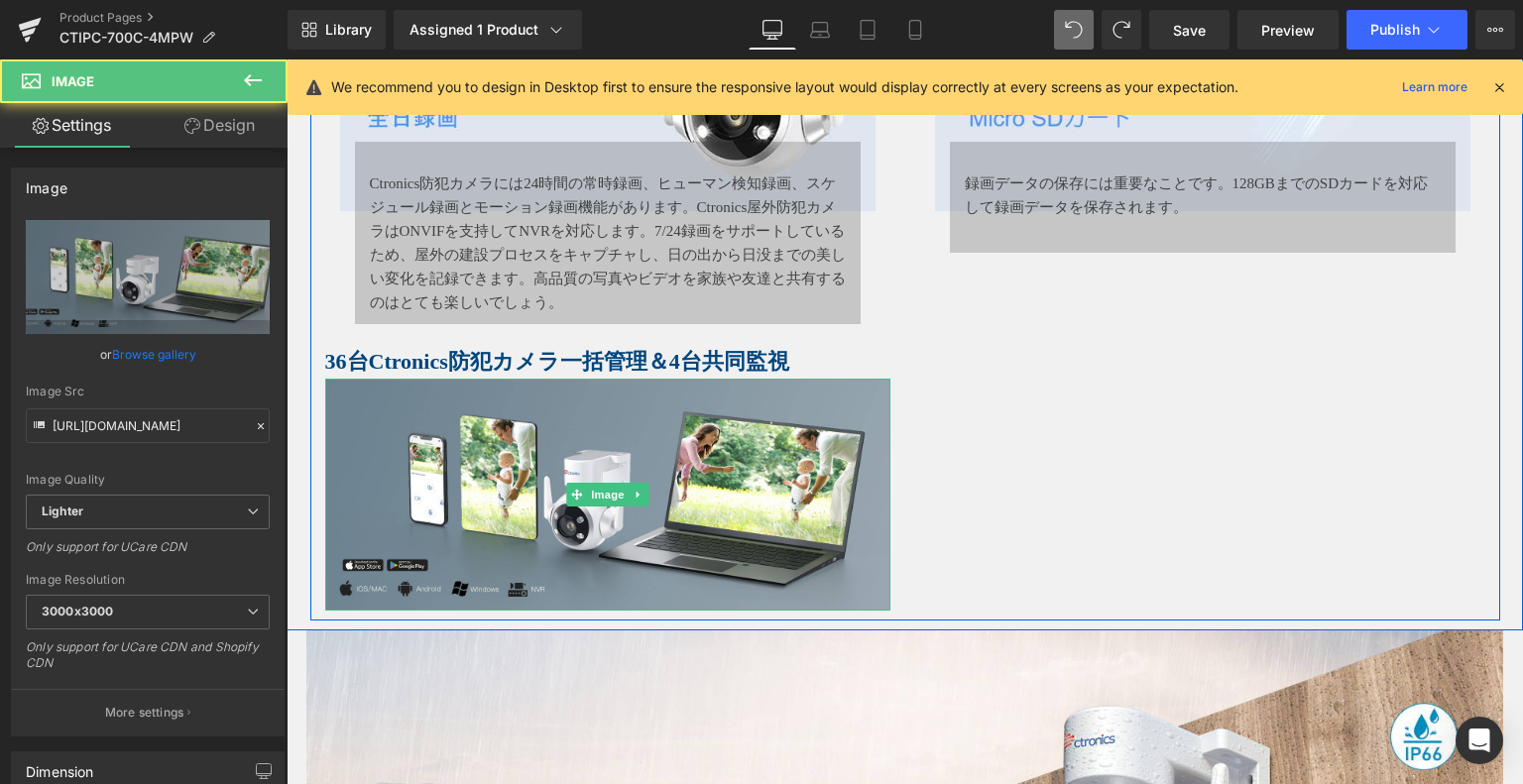 click on "Image         Ctronics防犯カメラには24時間の常時録画、ヒューマン検知録画、スケジュール録画とモーション録画機能があります。Ctronics屋外防犯カメラはONVIFを支持してNVRを対応します。7/24録画をサポートしているため、屋外の建設プロセスをキャプチャし、日の出から日没までの美しい変化を記録できます。高品質の写真やビデオを家族や友達と共有するのはとても楽しいでしょう。 Text Block         Row         Row         Row         　　　36台Ctronics防犯カメラ一括管理＆4台共同監視 Text Block         Image         Image         録画データの保存には重要なことです。128GBまでのSDカードを対応して録画データを保存されます。 Text Block         Row         Row         Row         Text Block         Row" at bounding box center [905, 242] 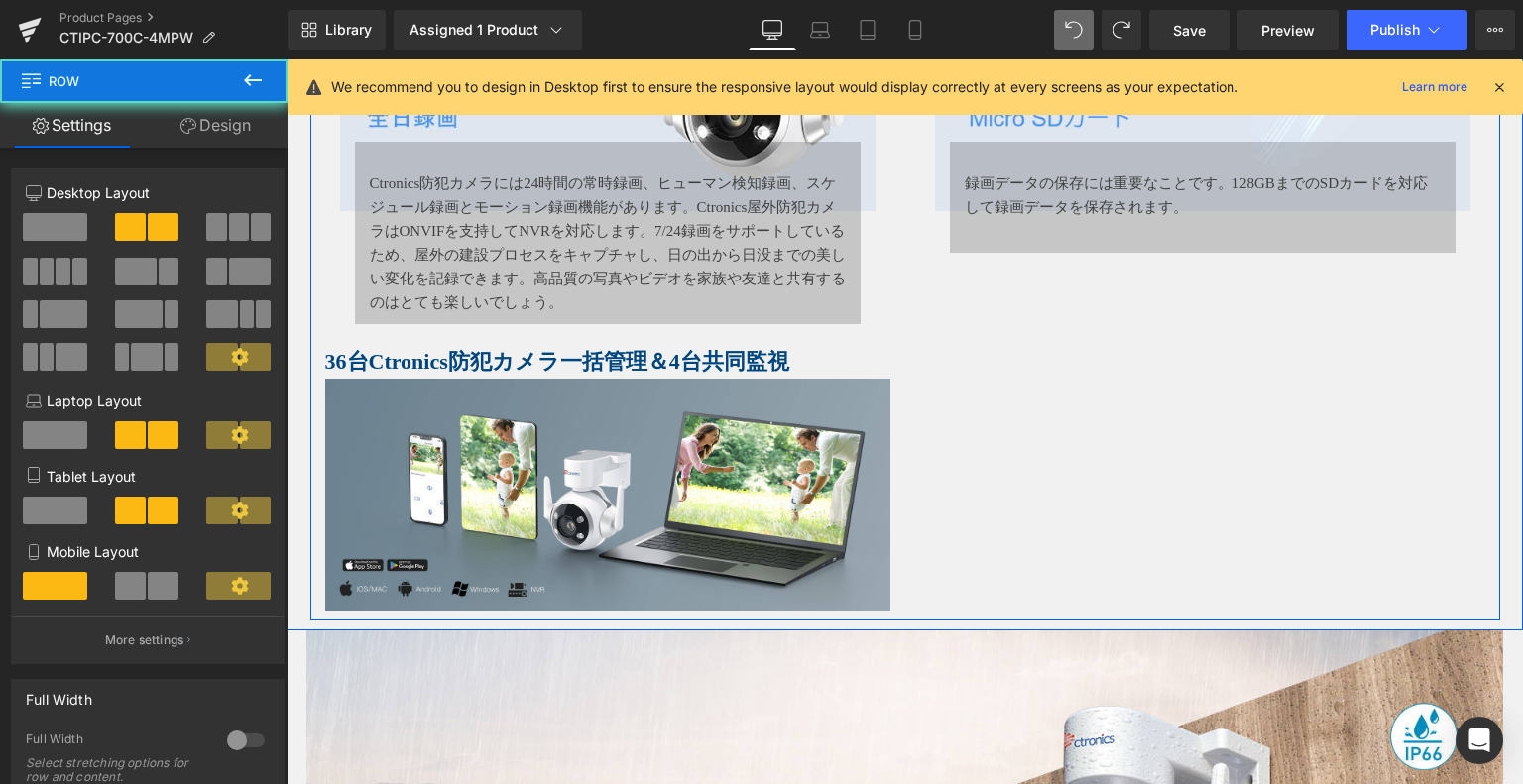 click on "Image         Ctronics防犯カメラには24時間の常時録画、ヒューマン検知録画、スケジュール録画とモーション録画機能があります。Ctronics屋外防犯カメラはONVIFを支持してNVRを対応します。7/24録画をサポートしているため、屋外の建設プロセスをキャプチャし、日の出から日没までの美しい変化を記録できます。高品質の写真やビデオを家族や友達と共有するのはとても楽しいでしょう。 Text Block         Row         Row         Row         　　　36台Ctronics防犯カメラ一括管理＆4台共同監視 Text Block         Image         Image         録画データの保存には重要なことです。128GBまでのSDカードを対応して録画データを保存されます。 Text Block         Row         Row         Row         Text Block         Row" at bounding box center [905, 242] 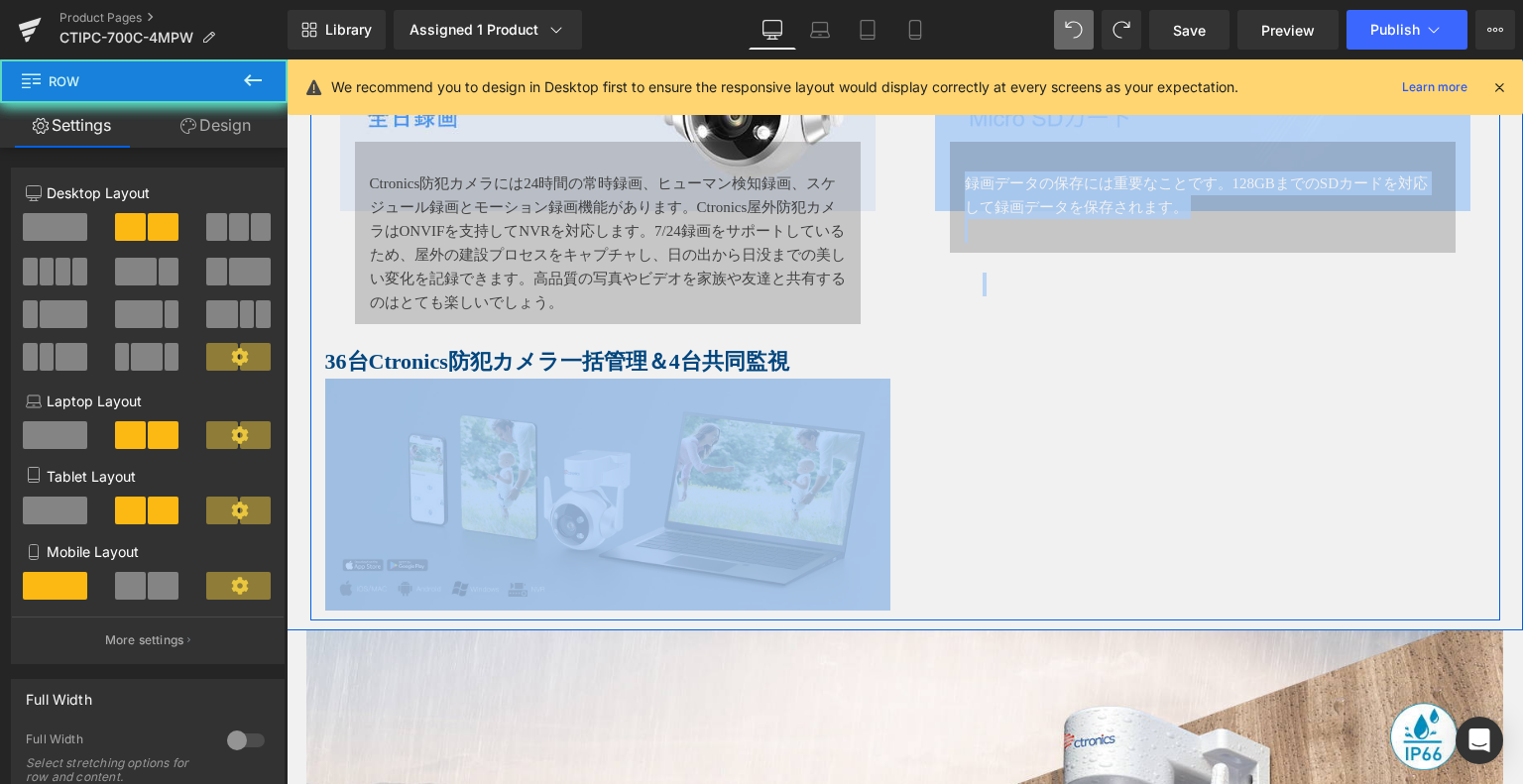 drag, startPoint x: 992, startPoint y: 496, endPoint x: 946, endPoint y: 488, distance: 46.69047 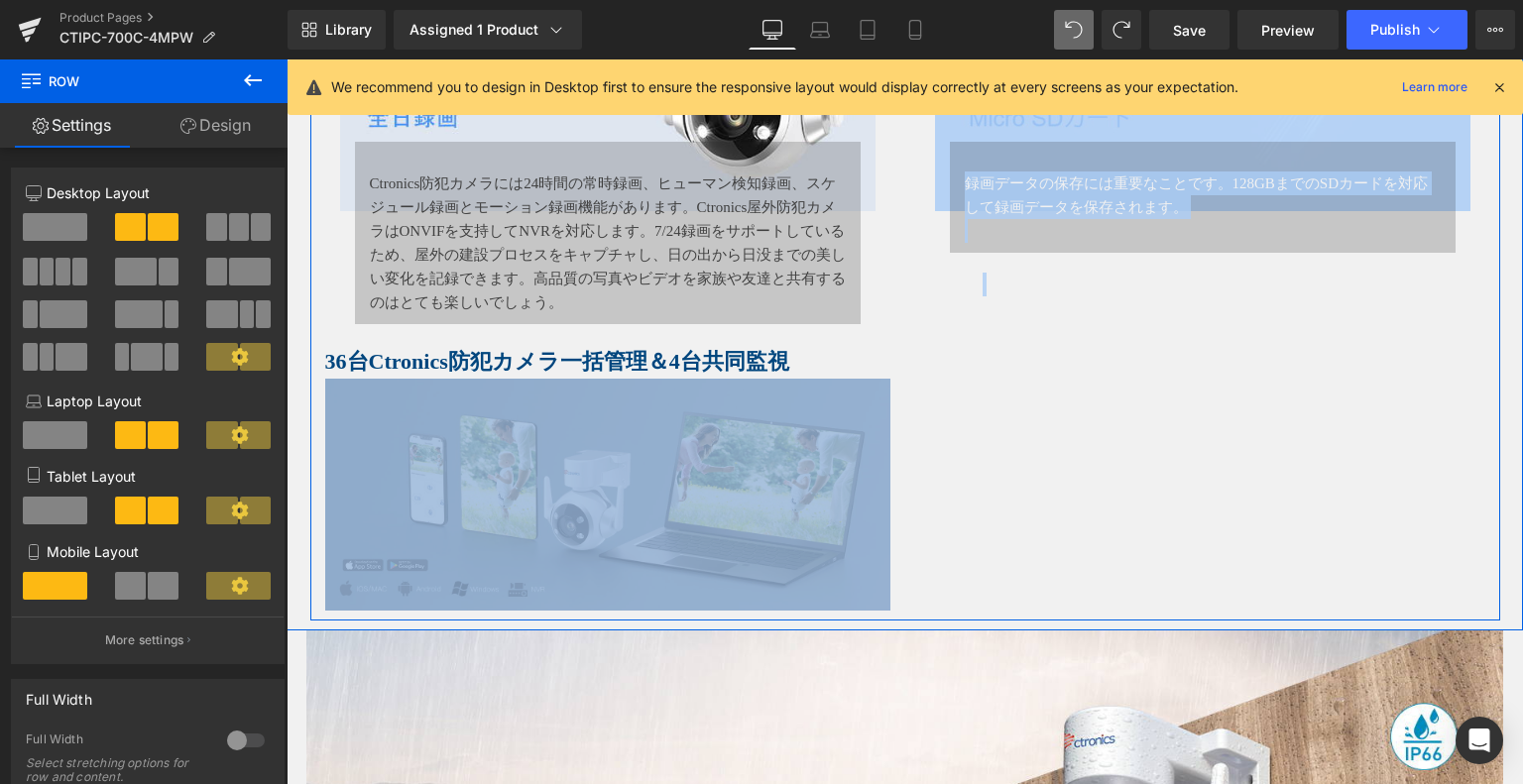 click at bounding box center [608, 495] 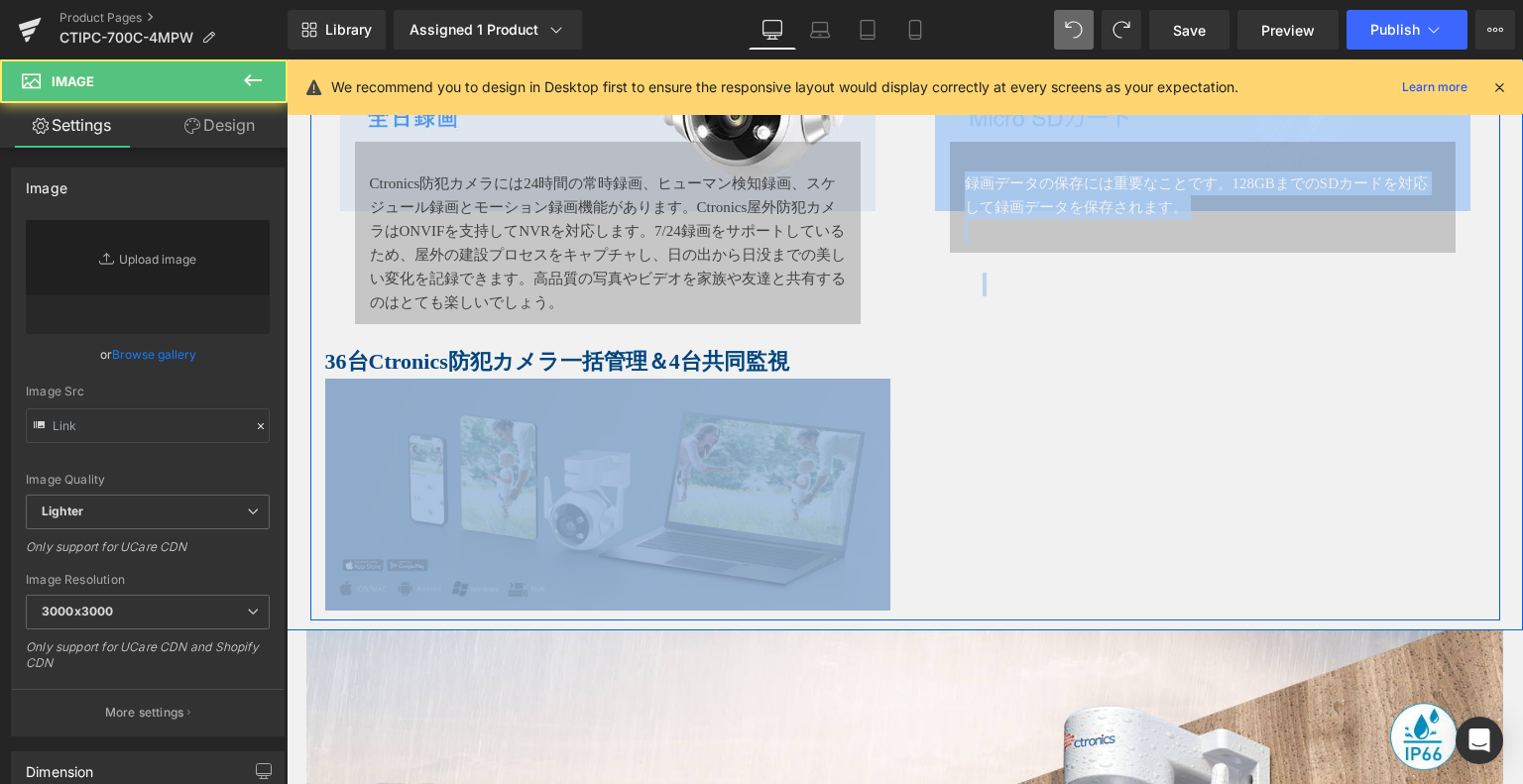 type on "[URL][DOMAIN_NAME]" 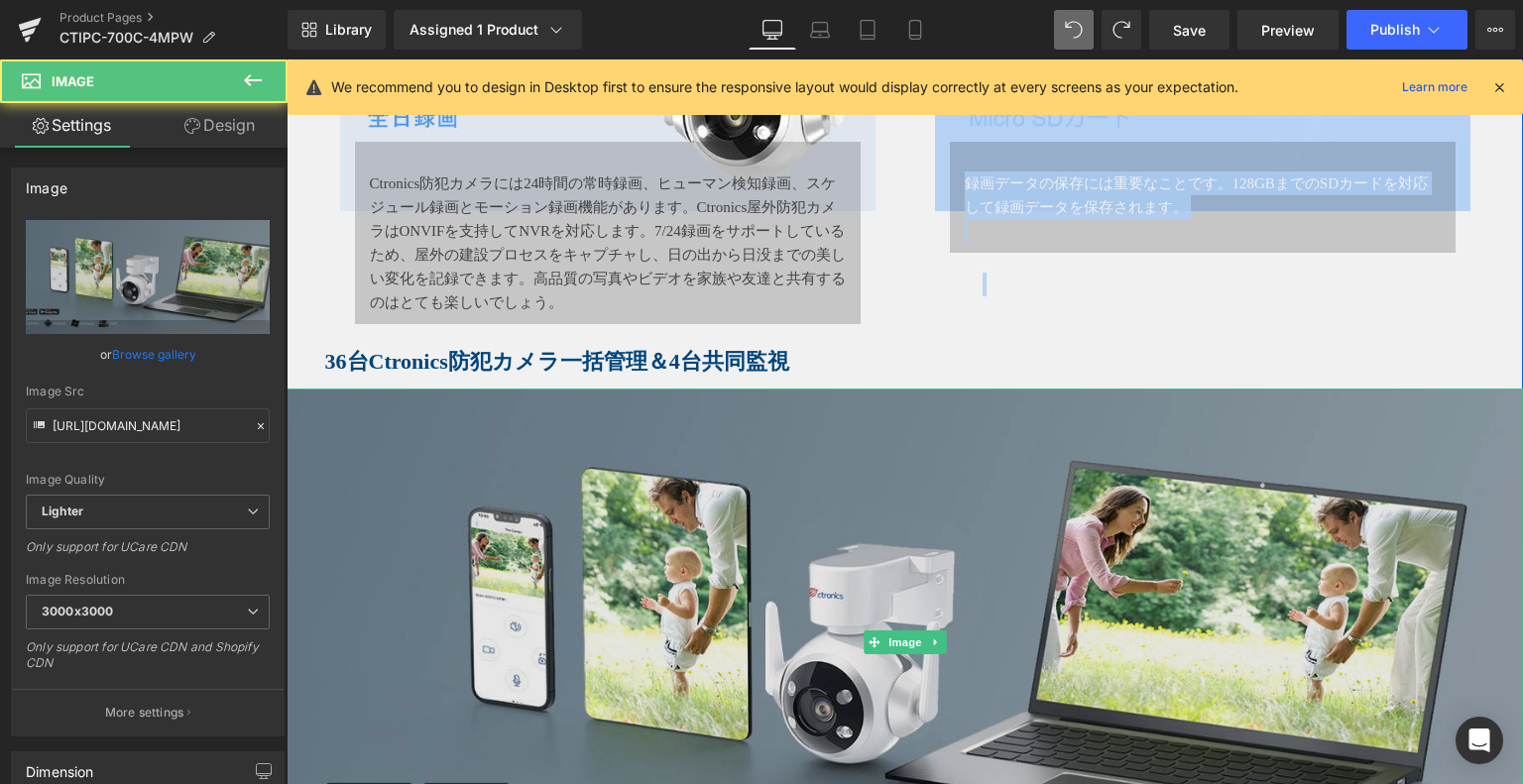 click at bounding box center (904, 641) 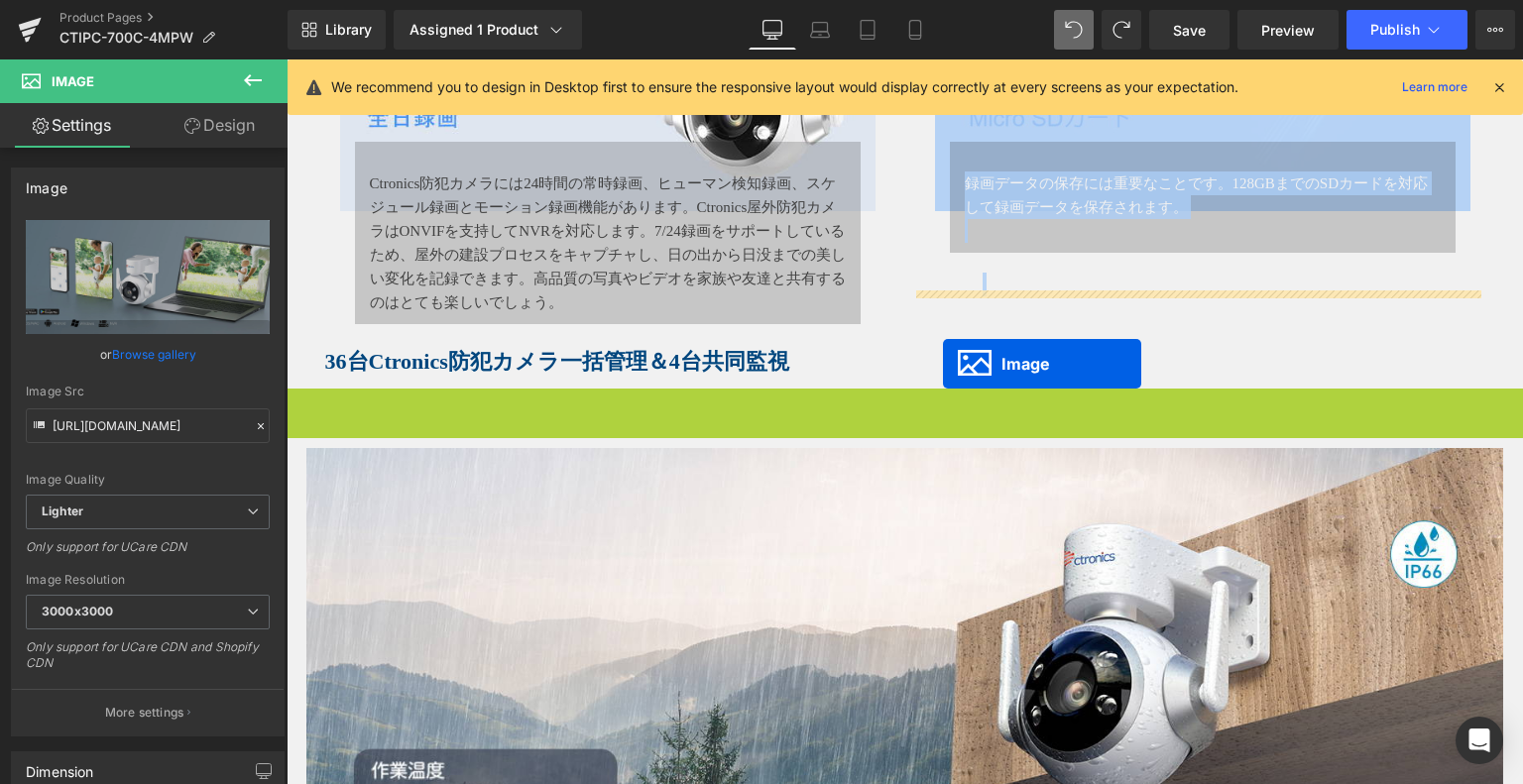 drag, startPoint x: 871, startPoint y: 631, endPoint x: 941, endPoint y: 368, distance: 272.15621 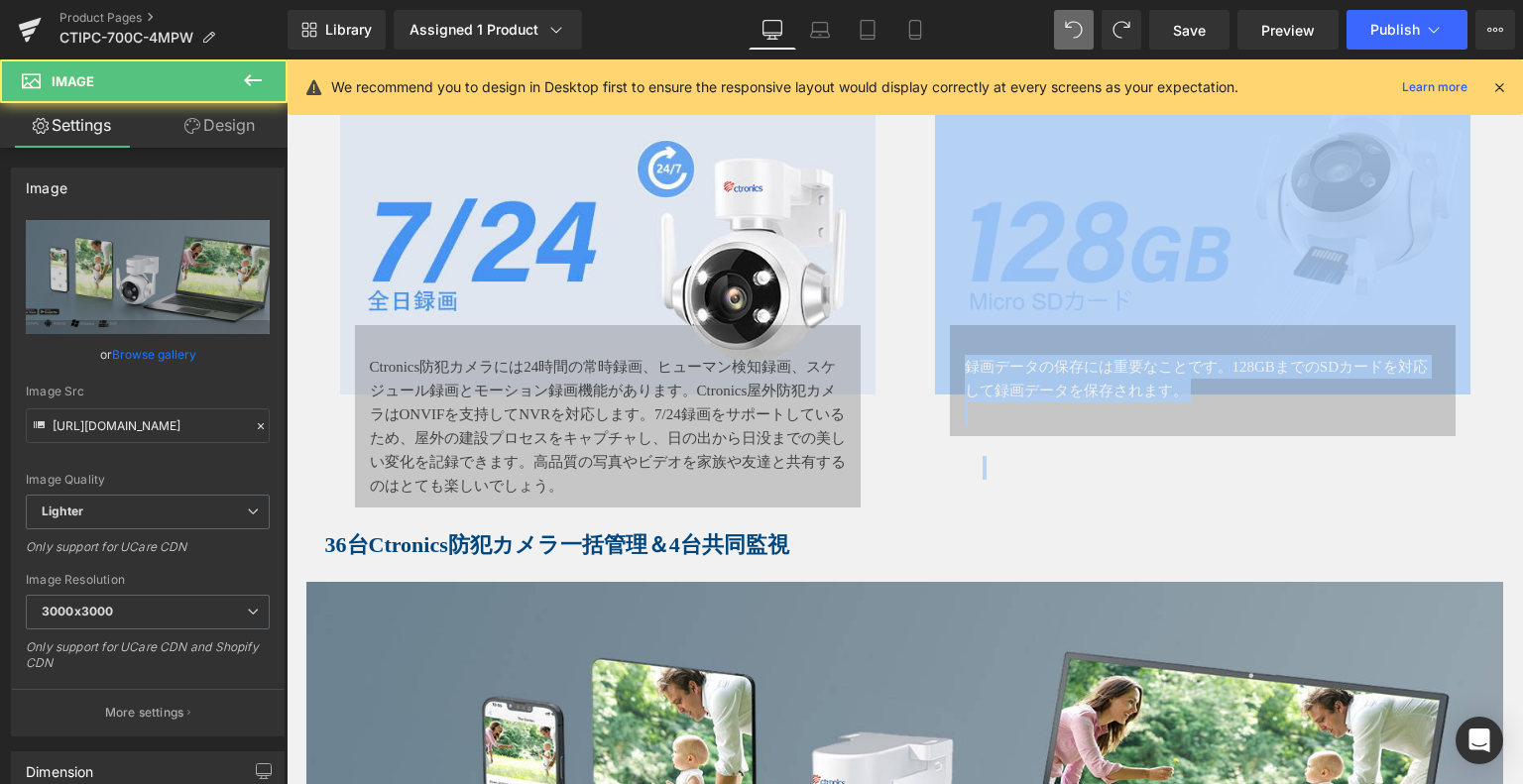 scroll, scrollTop: 4932, scrollLeft: 0, axis: vertical 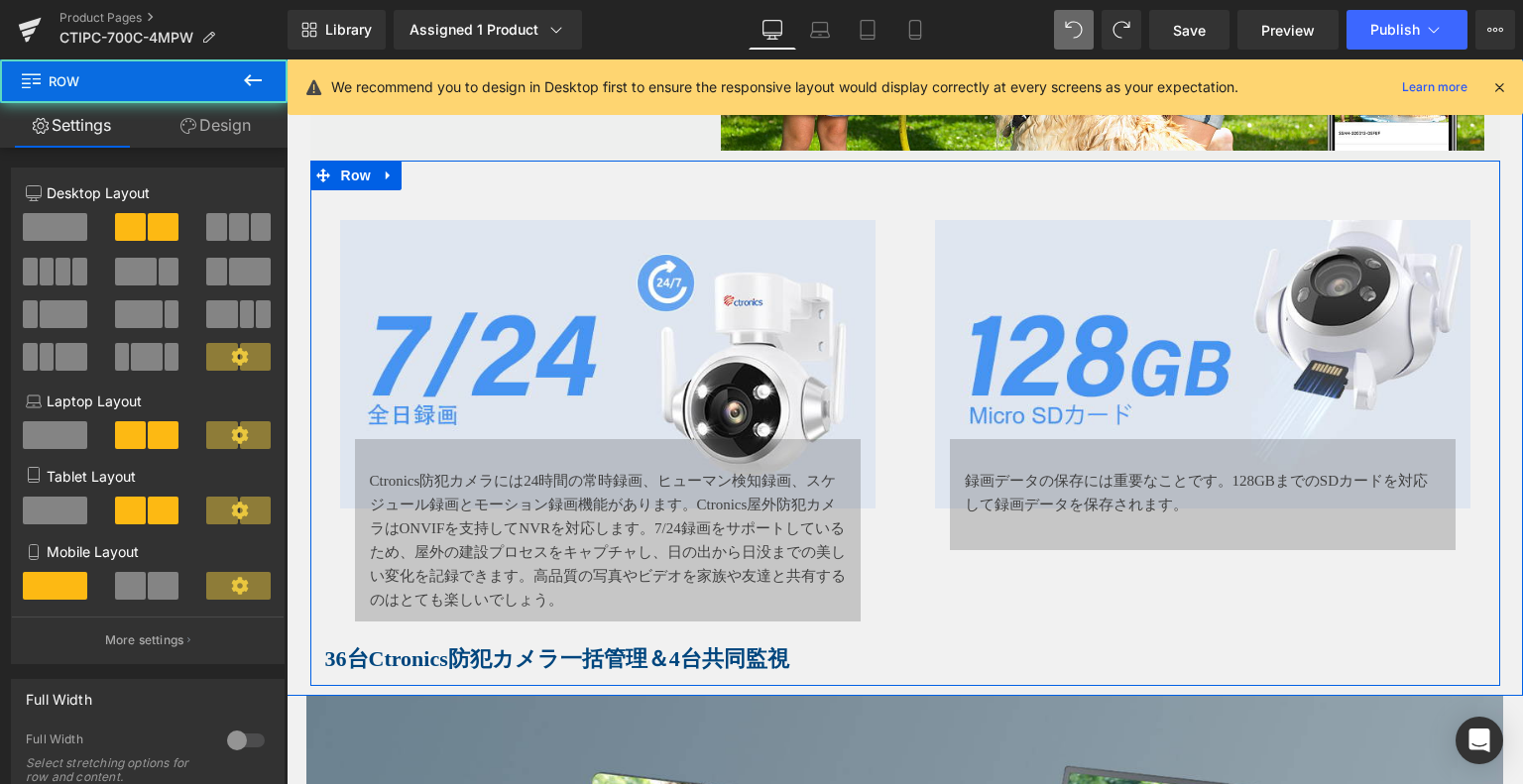 click on "Image         Ctronics防犯カメラには24時間の常時録画、ヒューマン検知録画、スケジュール録画とモーション録画機能があります。Ctronics屋外防犯カメラはONVIFを支持してNVRを対応します。7/24録画をサポートしているため、屋外の建設プロセスをキャプチャし、日の出から日没までの美しい変化を記録できます。高品質の写真やビデオを家族や友達と共有するのはとても楽しいでしょう。 Text Block         Row         Row         Row         　　　36台Ctronics防犯カメラ一括管理＆4台共同監視 Text Block" at bounding box center [608, 433] 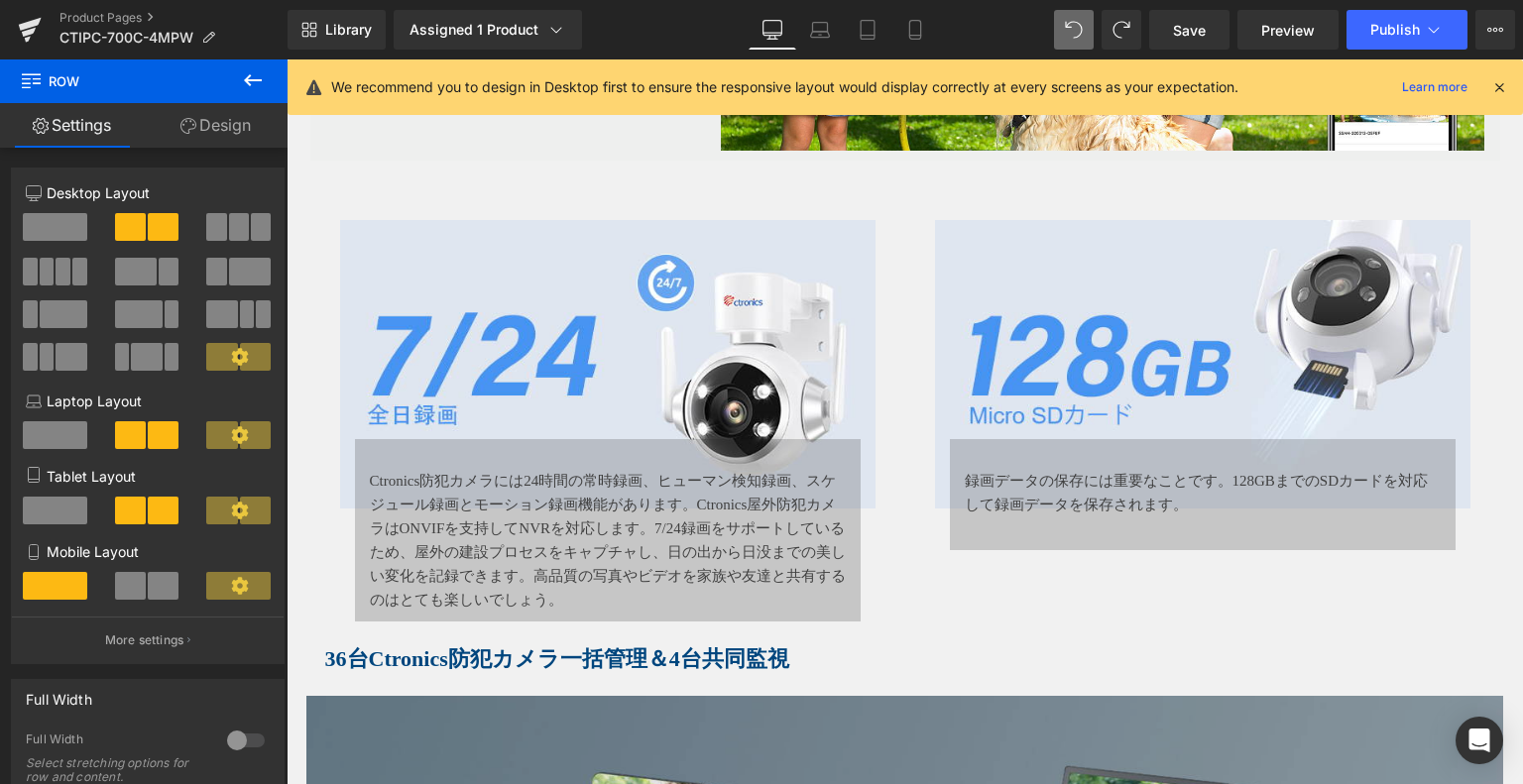 scroll, scrollTop: 5130, scrollLeft: 0, axis: vertical 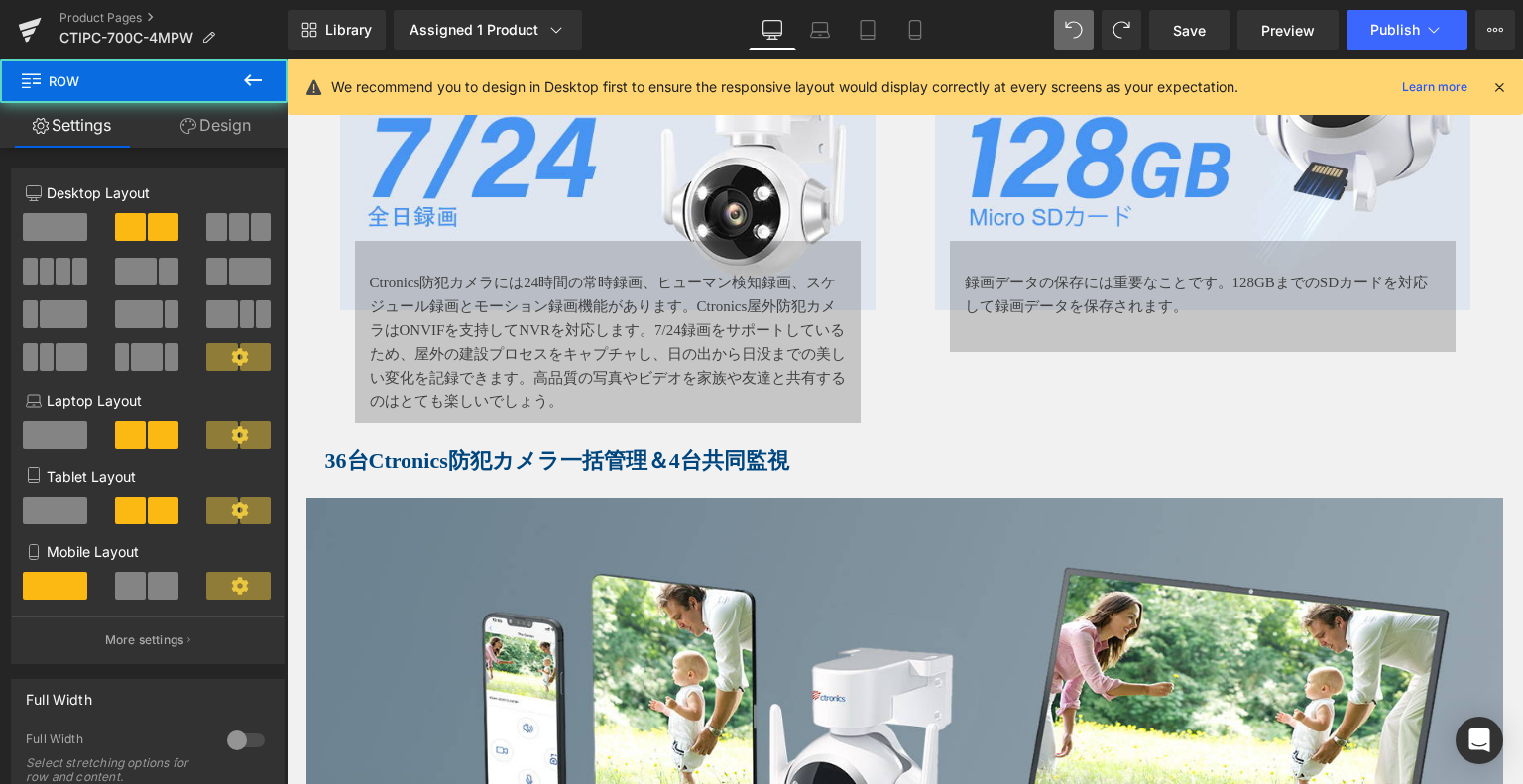 click on "Image         Ctronics防犯カメラには24時間の常時録画、ヒューマン検知録画、スケジュール録画とモーション録画機能があります。Ctronics屋外防犯カメラはONVIFを支持してNVRを対応します。7/24録画をサポートしているため、屋外の建設プロセスをキャプチャし、日の出から日没までの美しい変化を記録できます。高品質の写真やビデオを家族や友達と共有するのはとても楽しいでしょう。 Text Block         Row         Row         Row         　　　36台Ctronics防犯カメラ一括管理＆4台共同監視 Text Block         Image         録画データの保存には重要なことです。128GBまでのSDカードを対応して録画データを保存されます。 Text Block         Row         Row         Row         Text Block         Row" at bounding box center [905, 225] 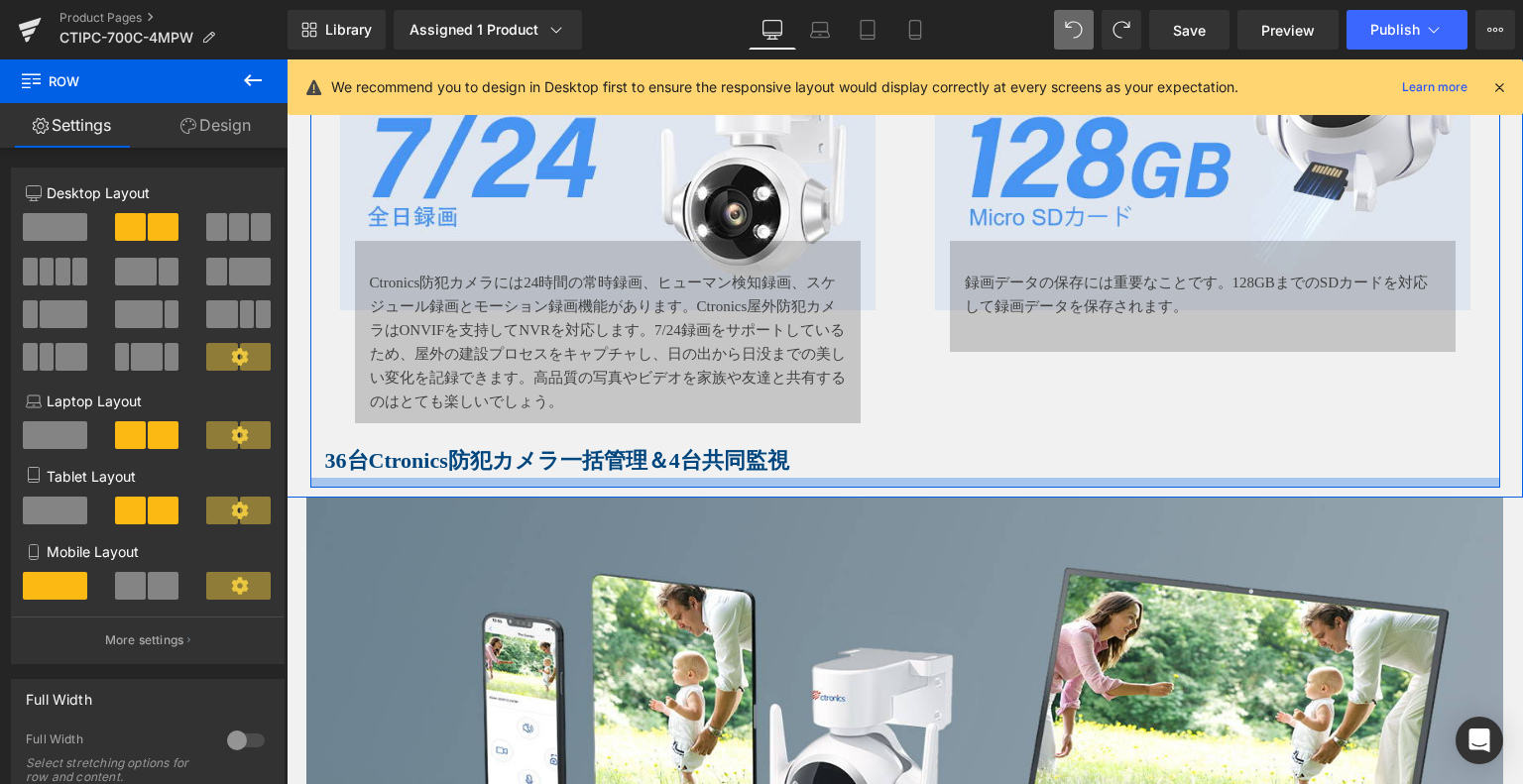 drag, startPoint x: 334, startPoint y: 480, endPoint x: 307, endPoint y: 495, distance: 30.88689 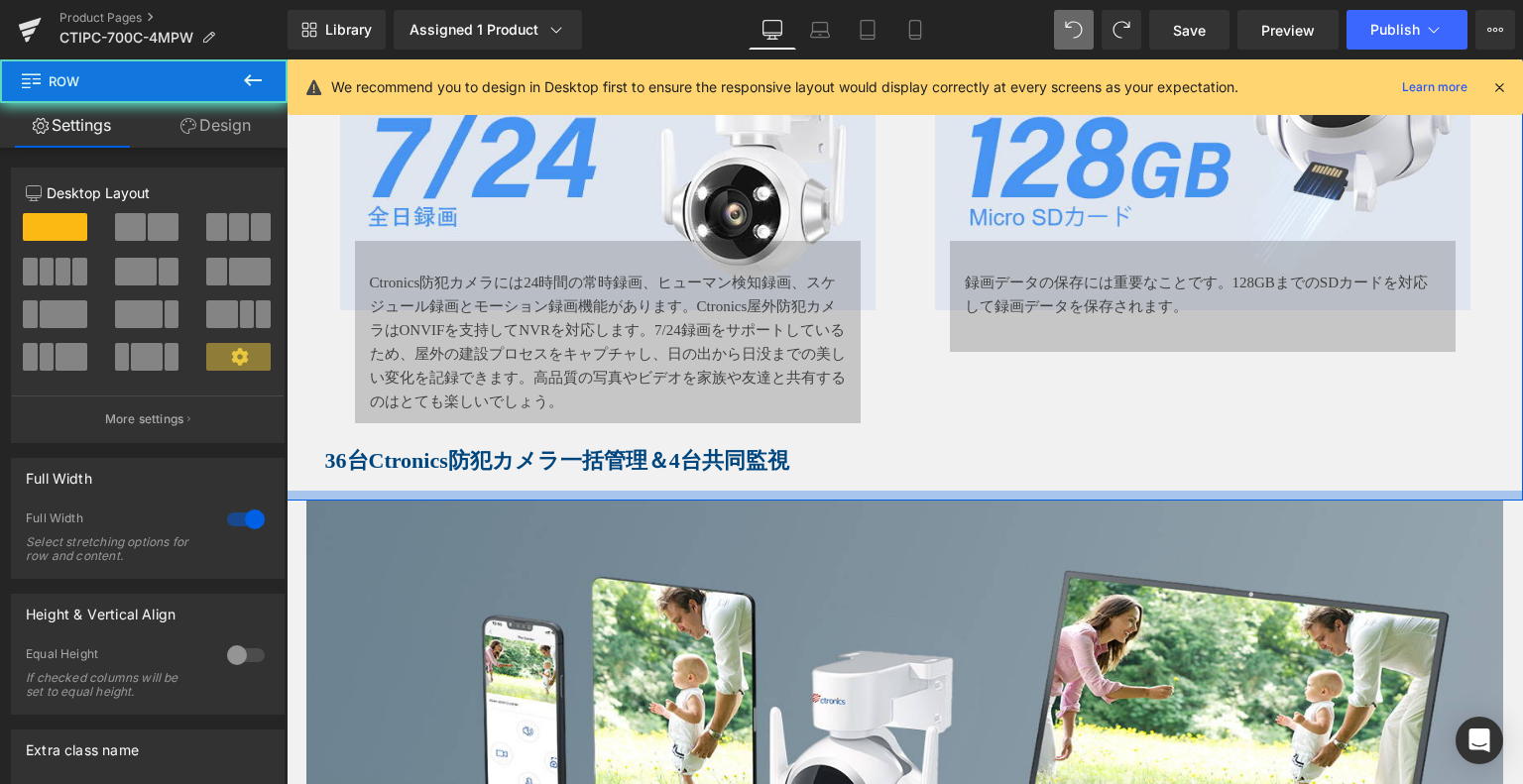 click at bounding box center (904, 496) 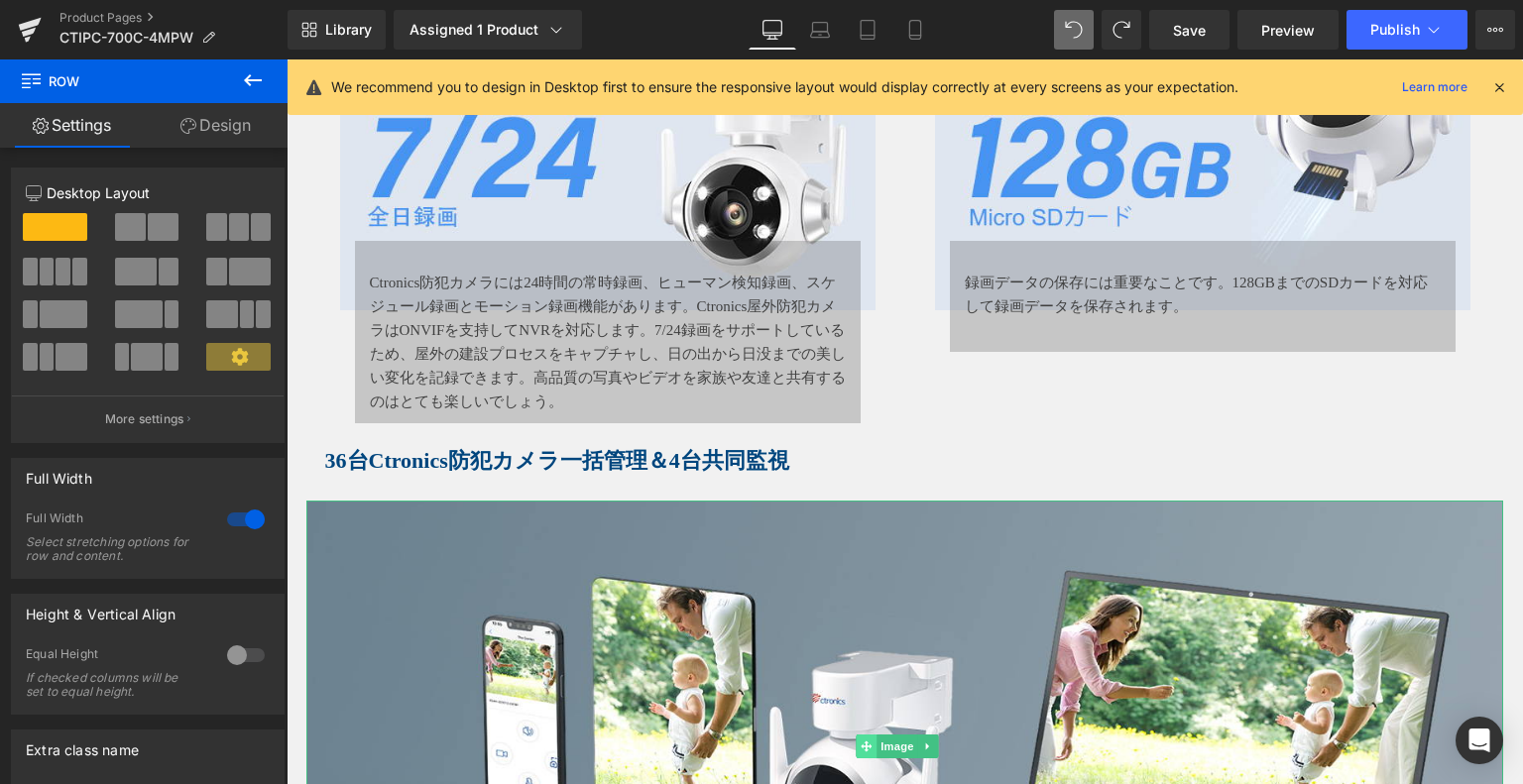 drag, startPoint x: 860, startPoint y: 752, endPoint x: 859, endPoint y: 742, distance: 10.049876 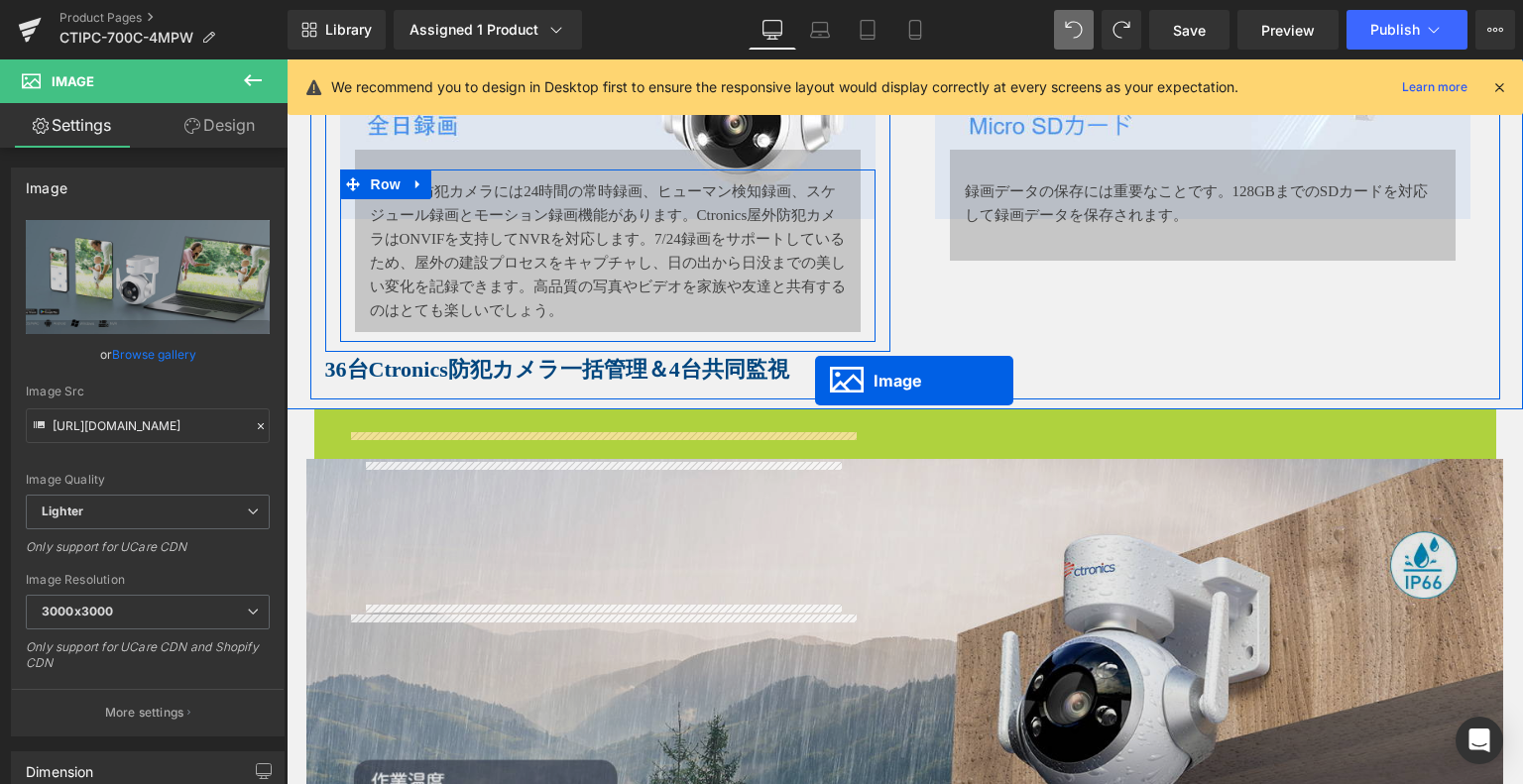 scroll, scrollTop: 5229, scrollLeft: 0, axis: vertical 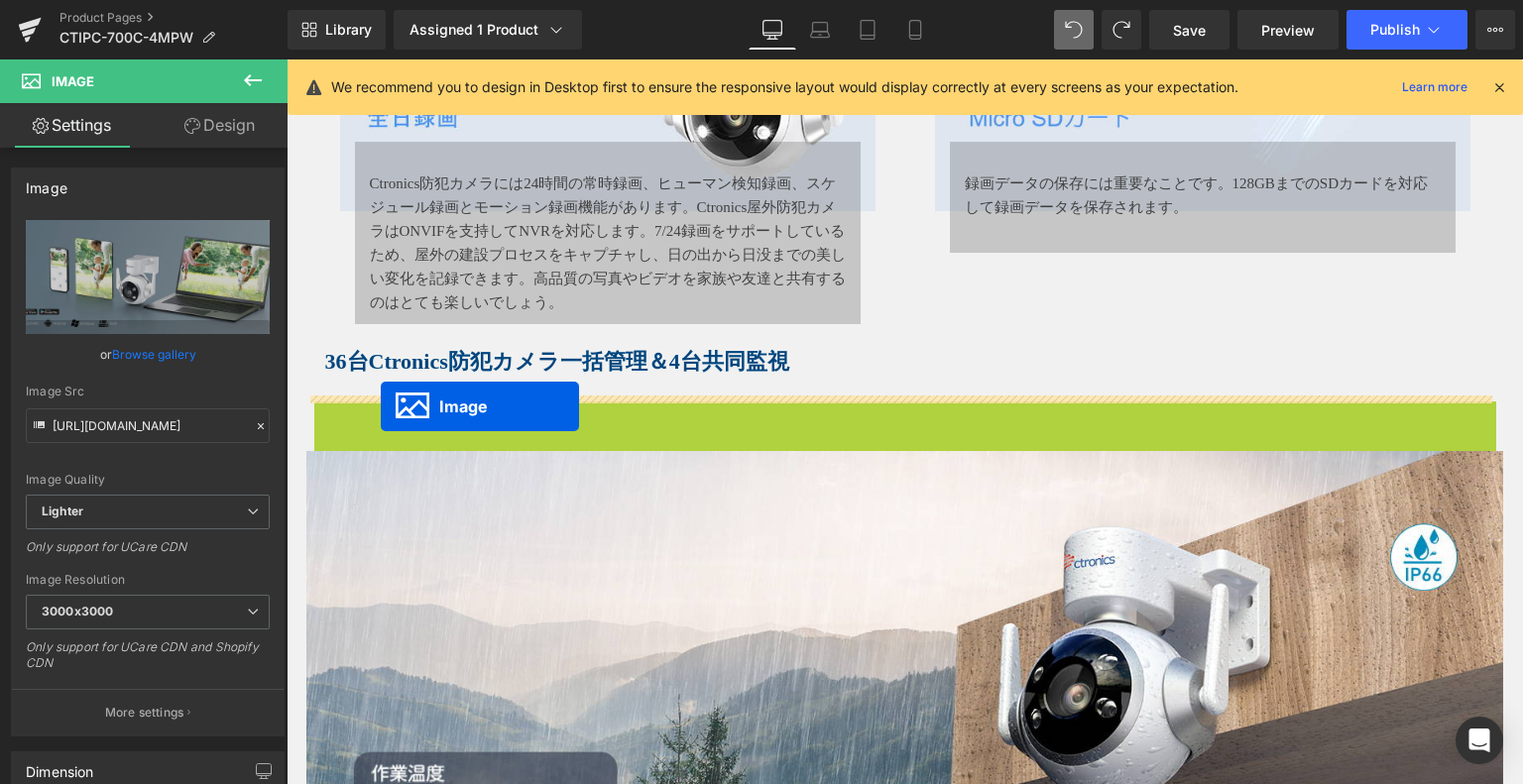 drag, startPoint x: 859, startPoint y: 740, endPoint x: 405, endPoint y: 429, distance: 550.3063 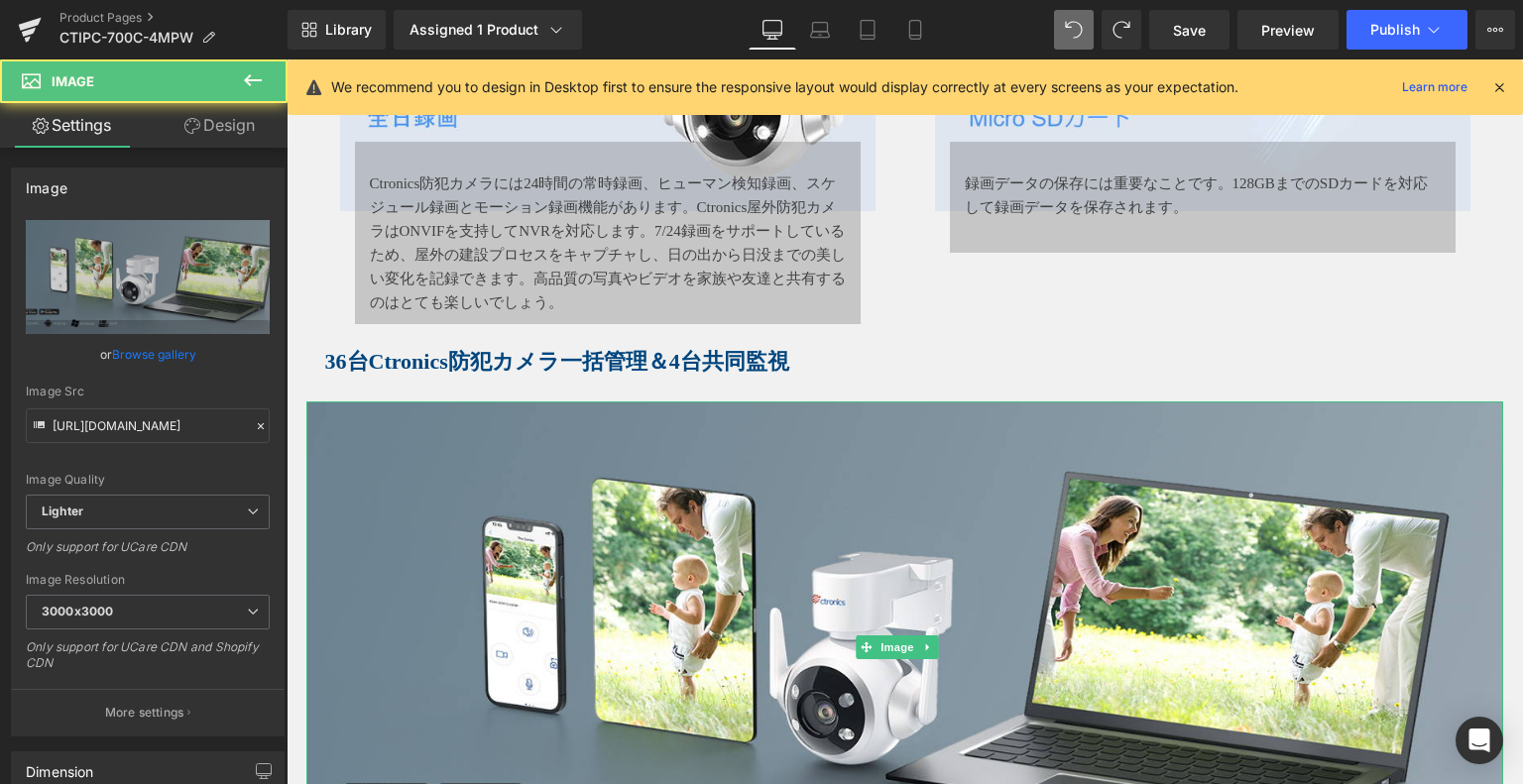 click at bounding box center (287, 59) 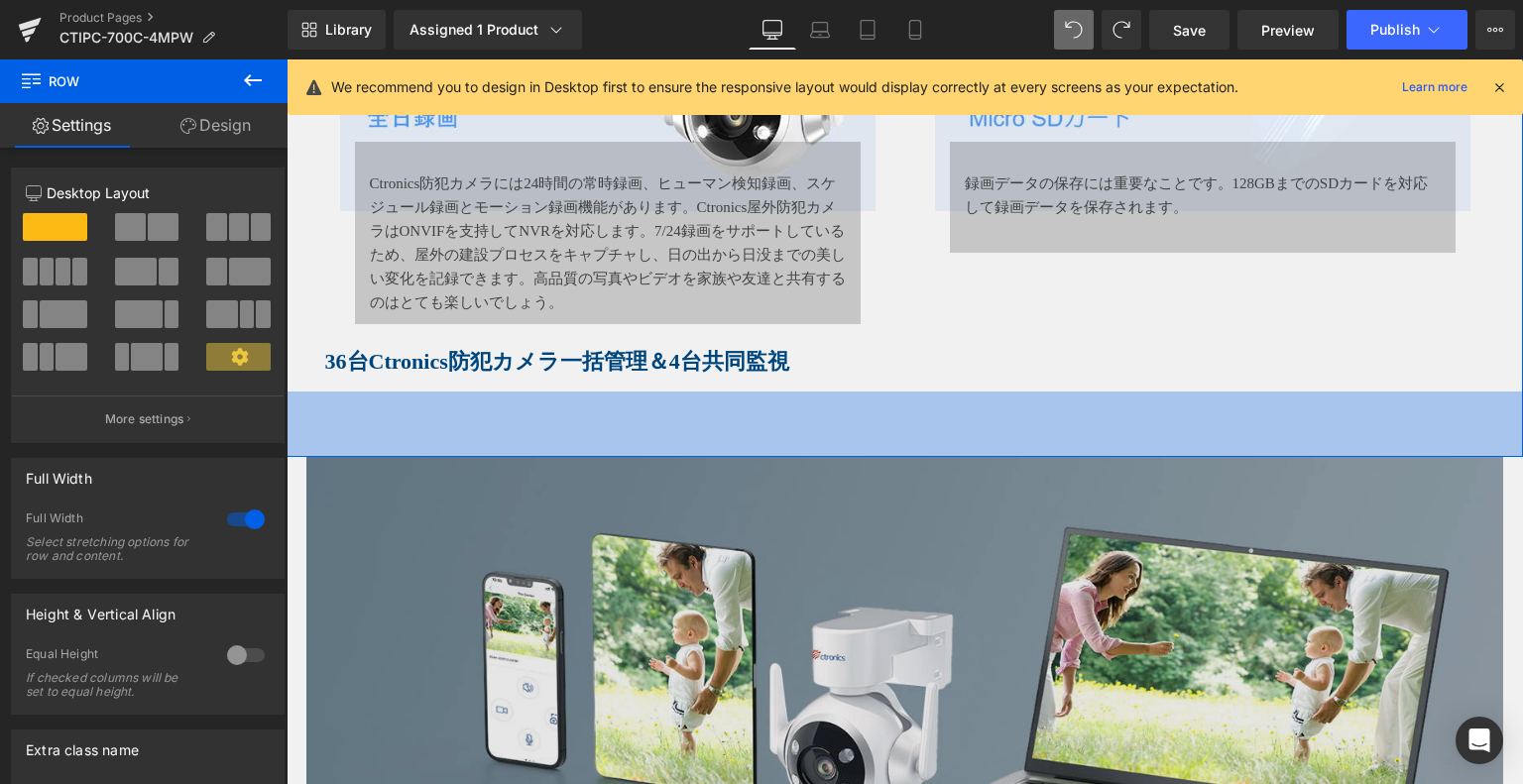 drag, startPoint x: 299, startPoint y: 392, endPoint x: 927, endPoint y: 572, distance: 653.28707 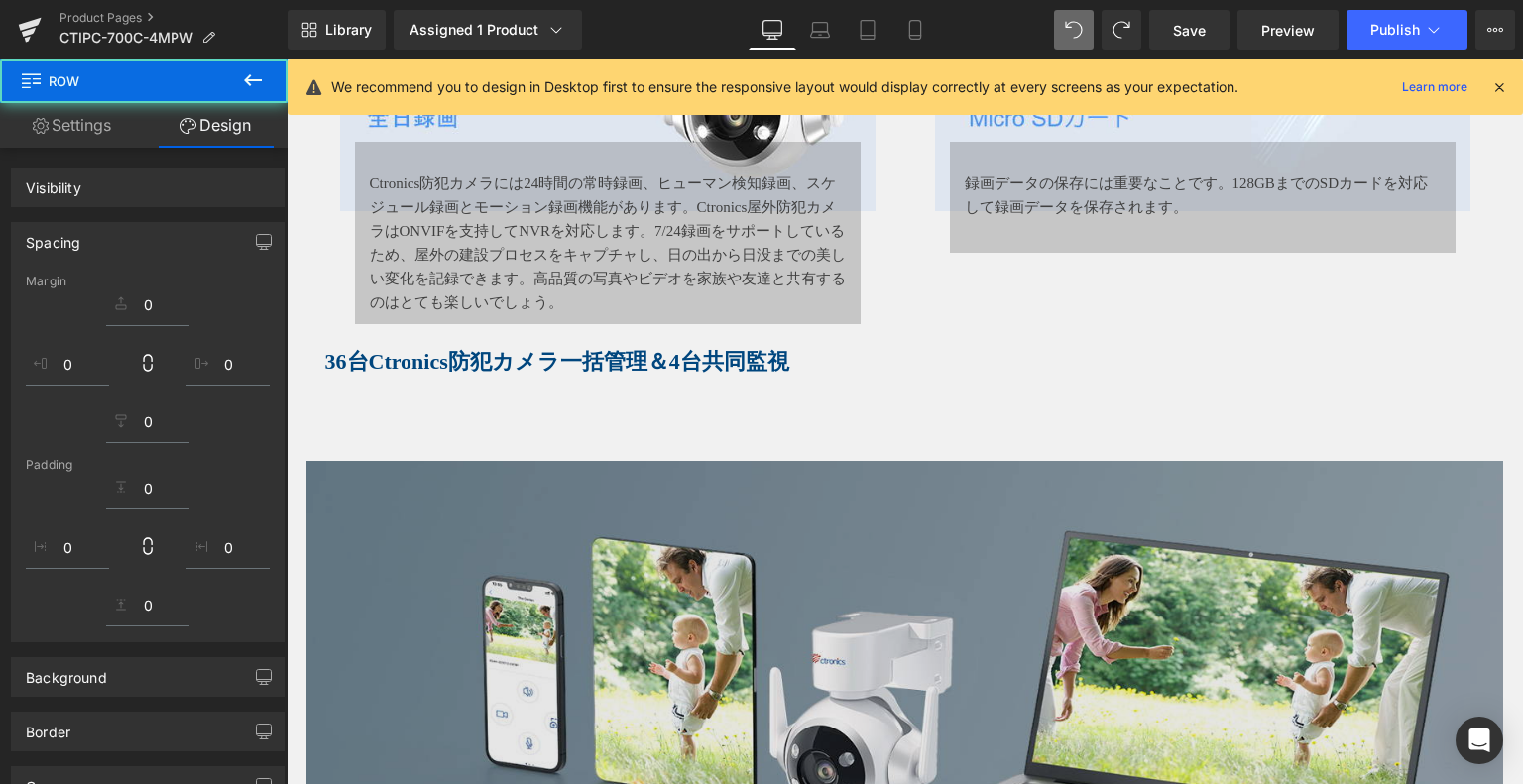 click at bounding box center [904, 706] 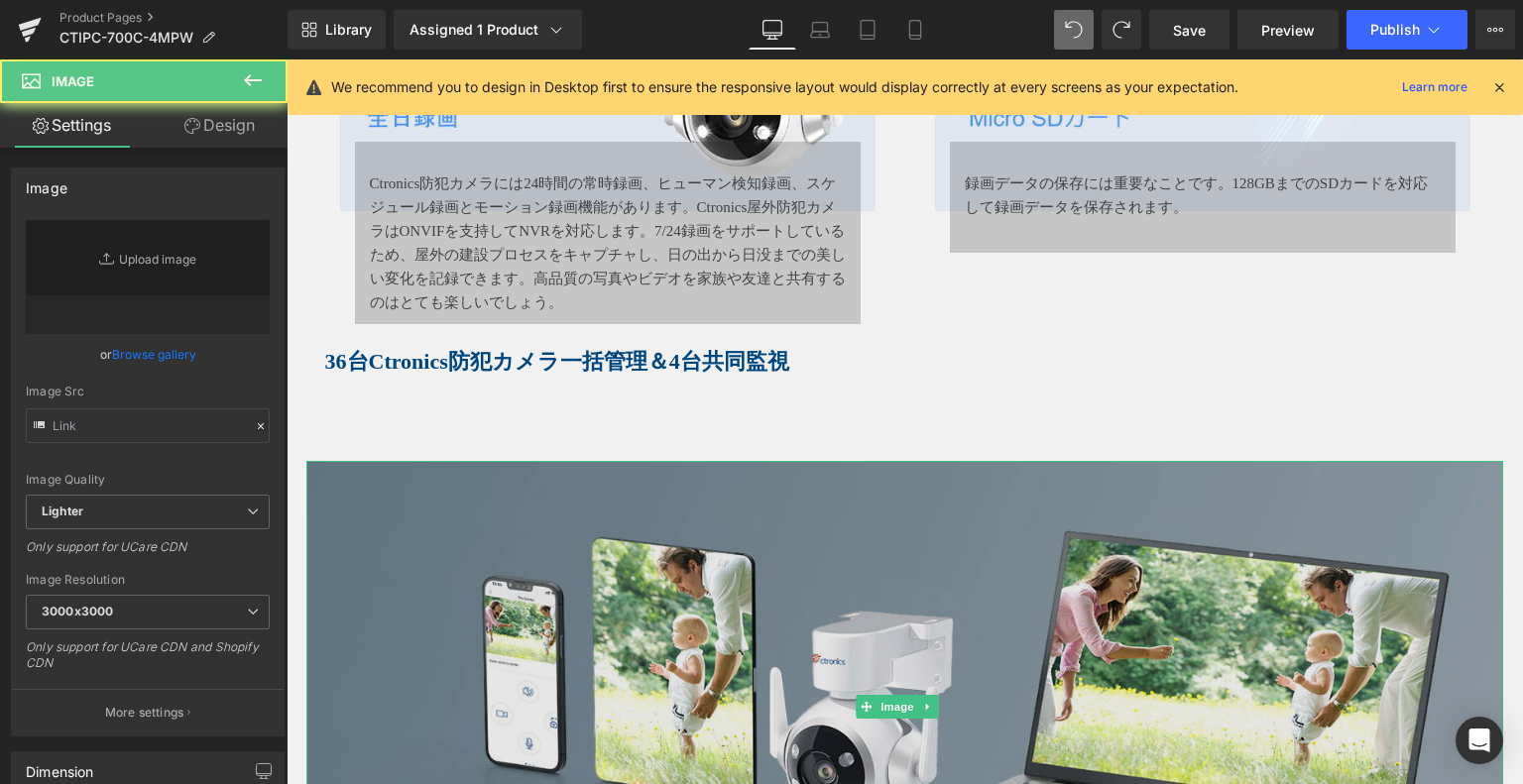 type on "[URL][DOMAIN_NAME]" 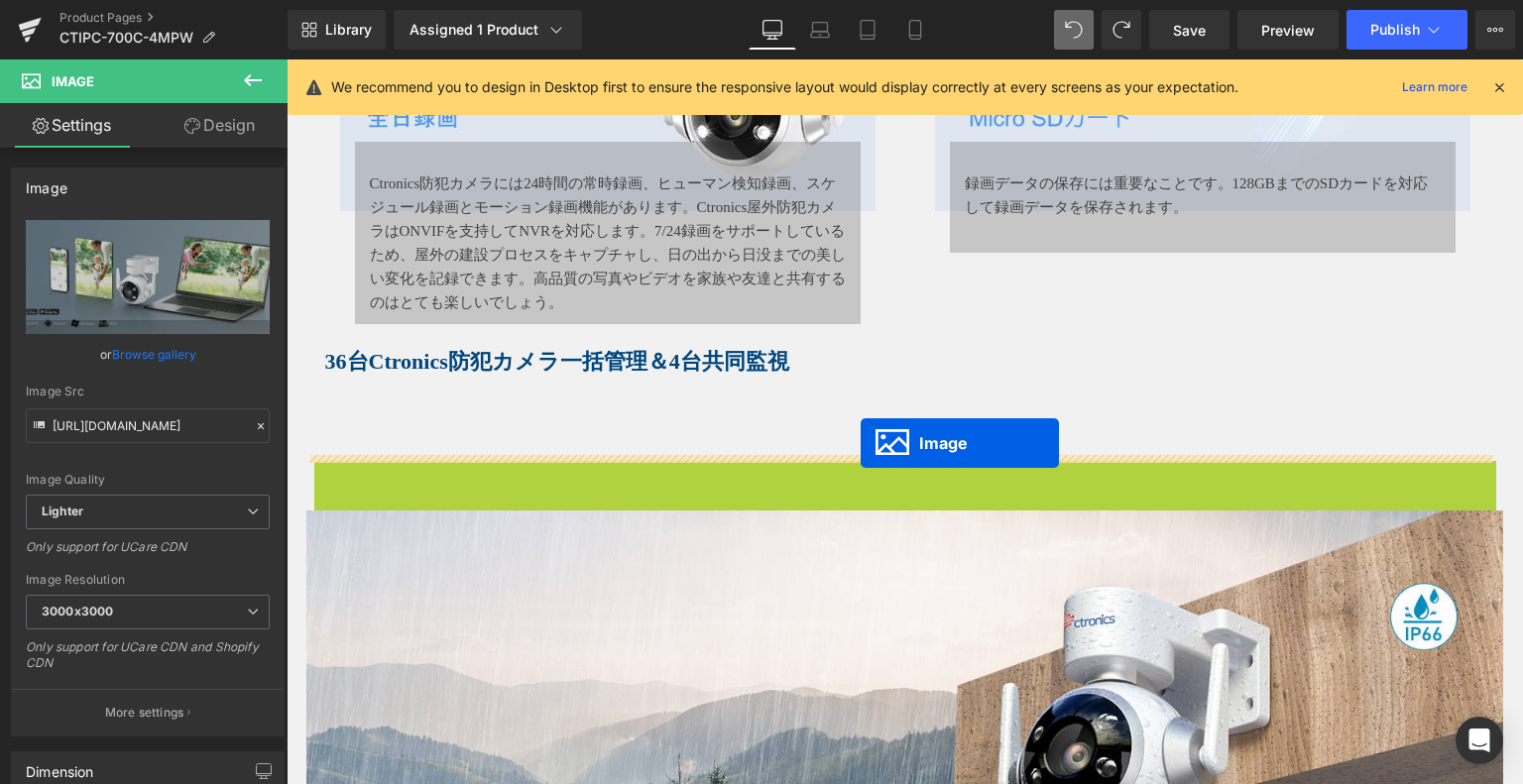 drag, startPoint x: 865, startPoint y: 705, endPoint x: 861, endPoint y: 443, distance: 262.0305 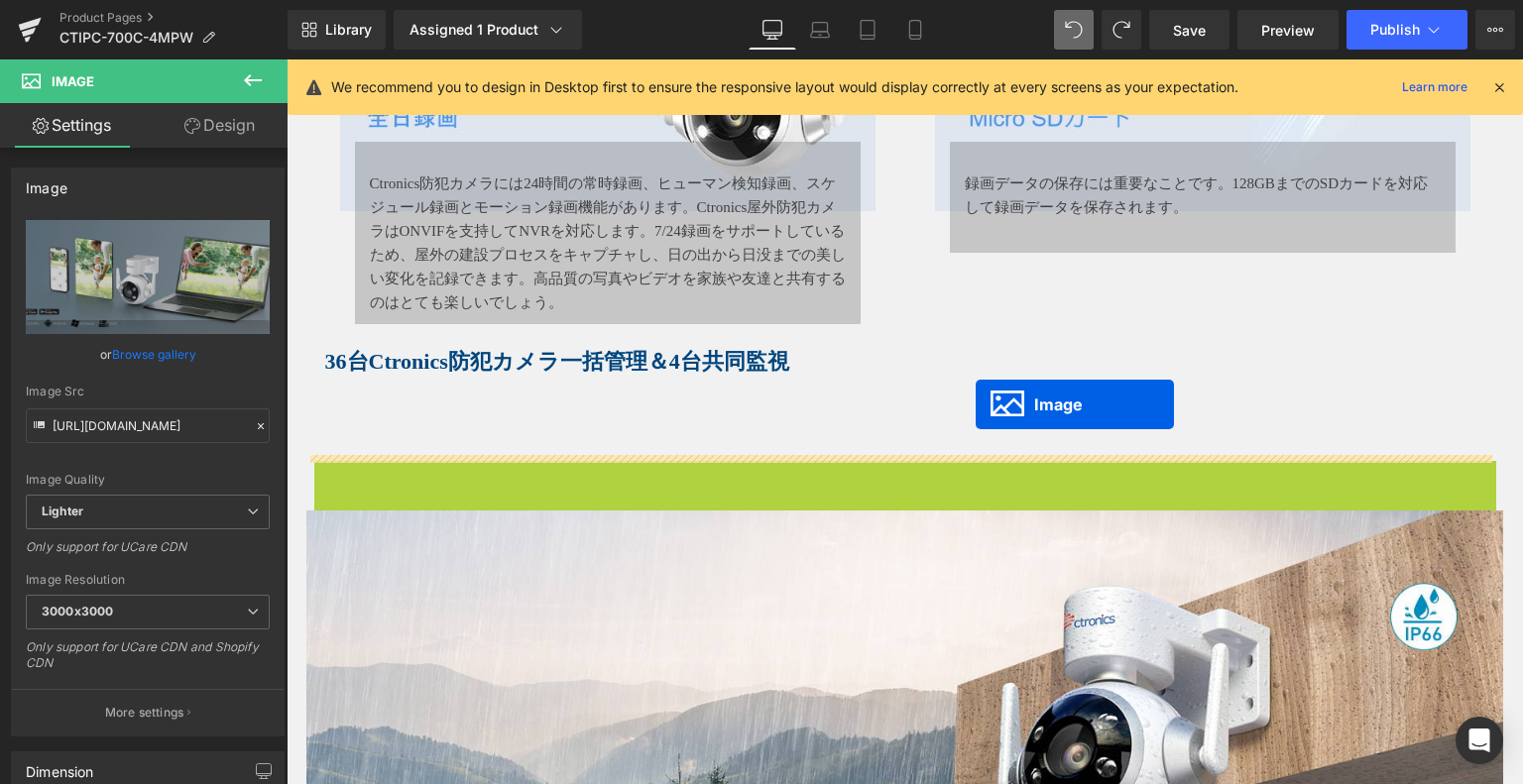 drag, startPoint x: 869, startPoint y: 693, endPoint x: 1012, endPoint y: 453, distance: 279.37251 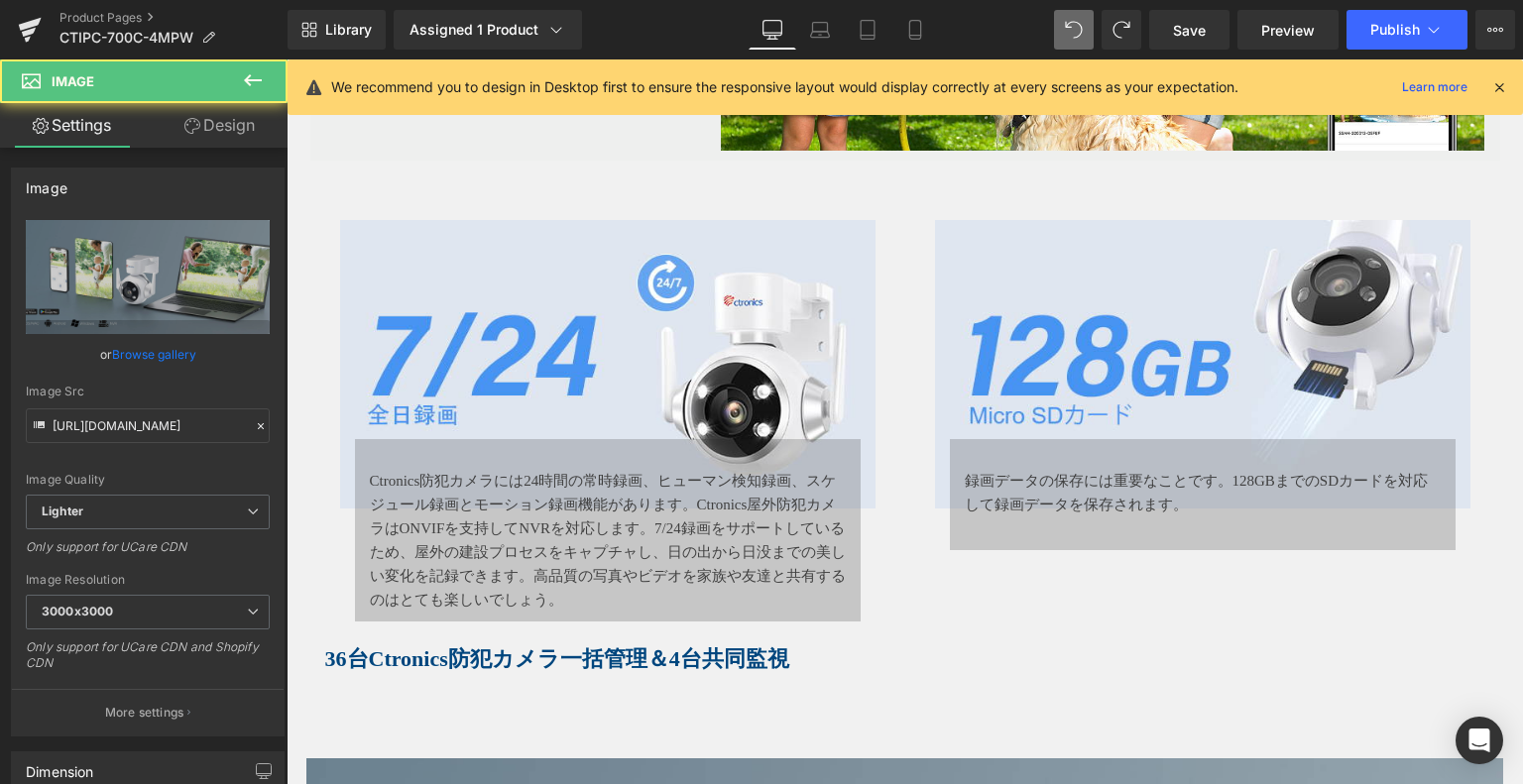 click on "Image         Ctronics防犯カメラには24時間の常時録画、ヒューマン検知録画、スケジュール録画とモーション録画機能があります。Ctronics屋外防犯カメラはONVIFを支持してNVRを対応します。7/24録画をサポートしているため、屋外の建設プロセスをキャプチャし、日の出から日没までの美しい変化を記録できます。高品質の写真やビデオを家族や友達と共有するのはとても楽しいでしょう。 Text Block         Row         Row         Row         　　　36台Ctronics防犯カメラ一括管理＆4台共同監視 Text Block         Image         録画データの保存には重要なことです。128GBまでのSDカードを対応して録画データを保存されます。 Text Block         Row         Row         Row         Text Block         Row" at bounding box center (905, 424) 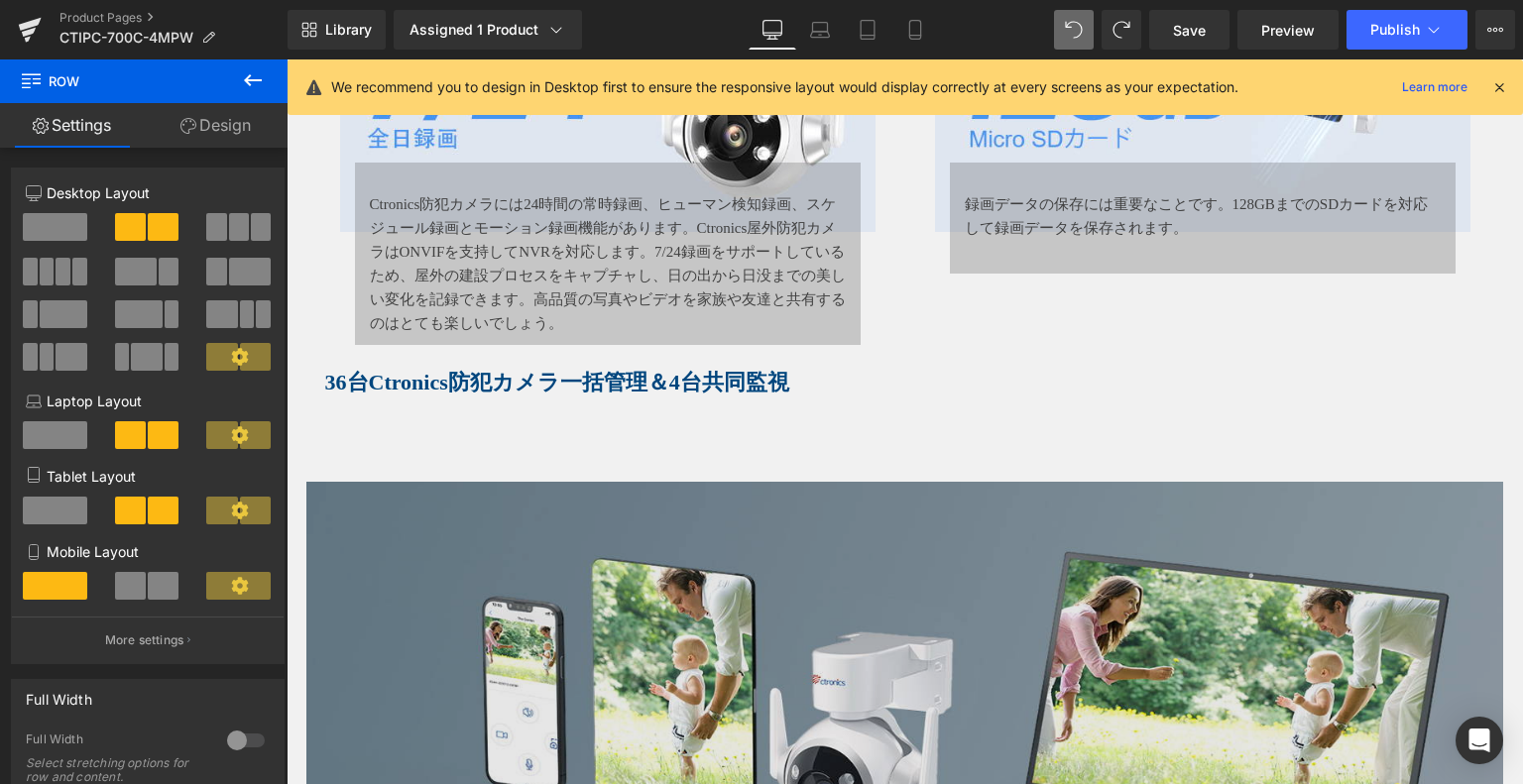 scroll, scrollTop: 5130, scrollLeft: 0, axis: vertical 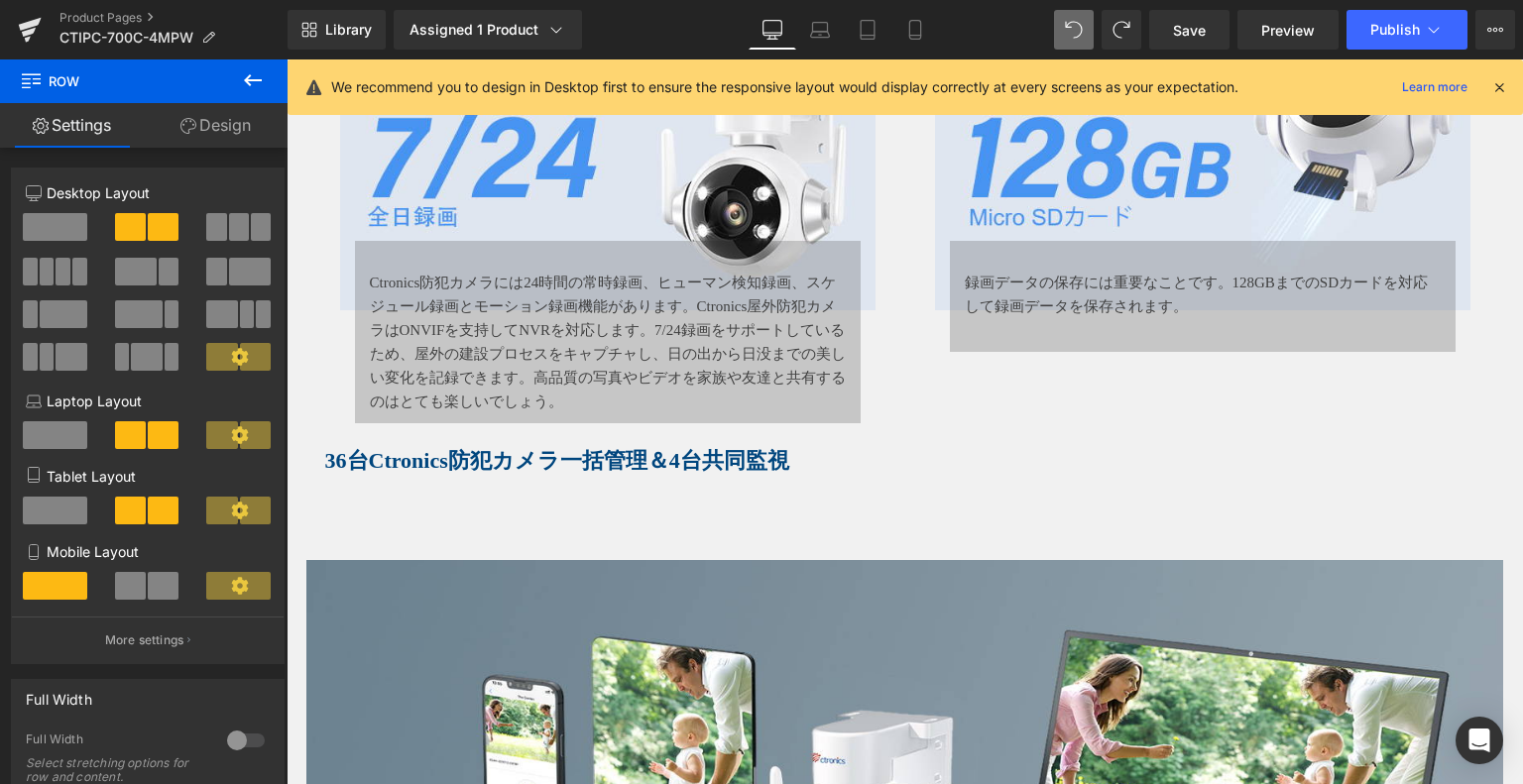 click 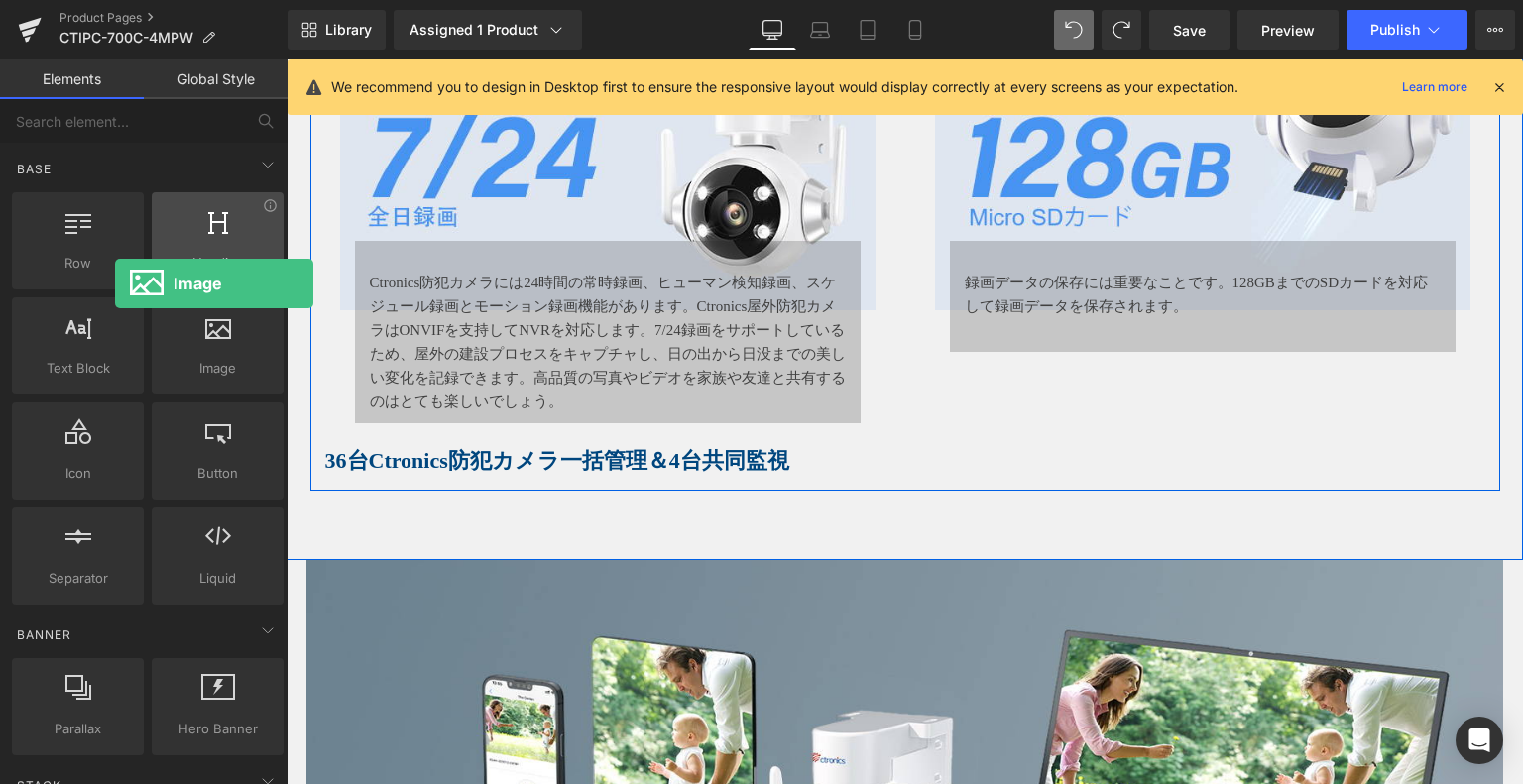 drag, startPoint x: 174, startPoint y: 329, endPoint x: 182, endPoint y: 280, distance: 49.648766 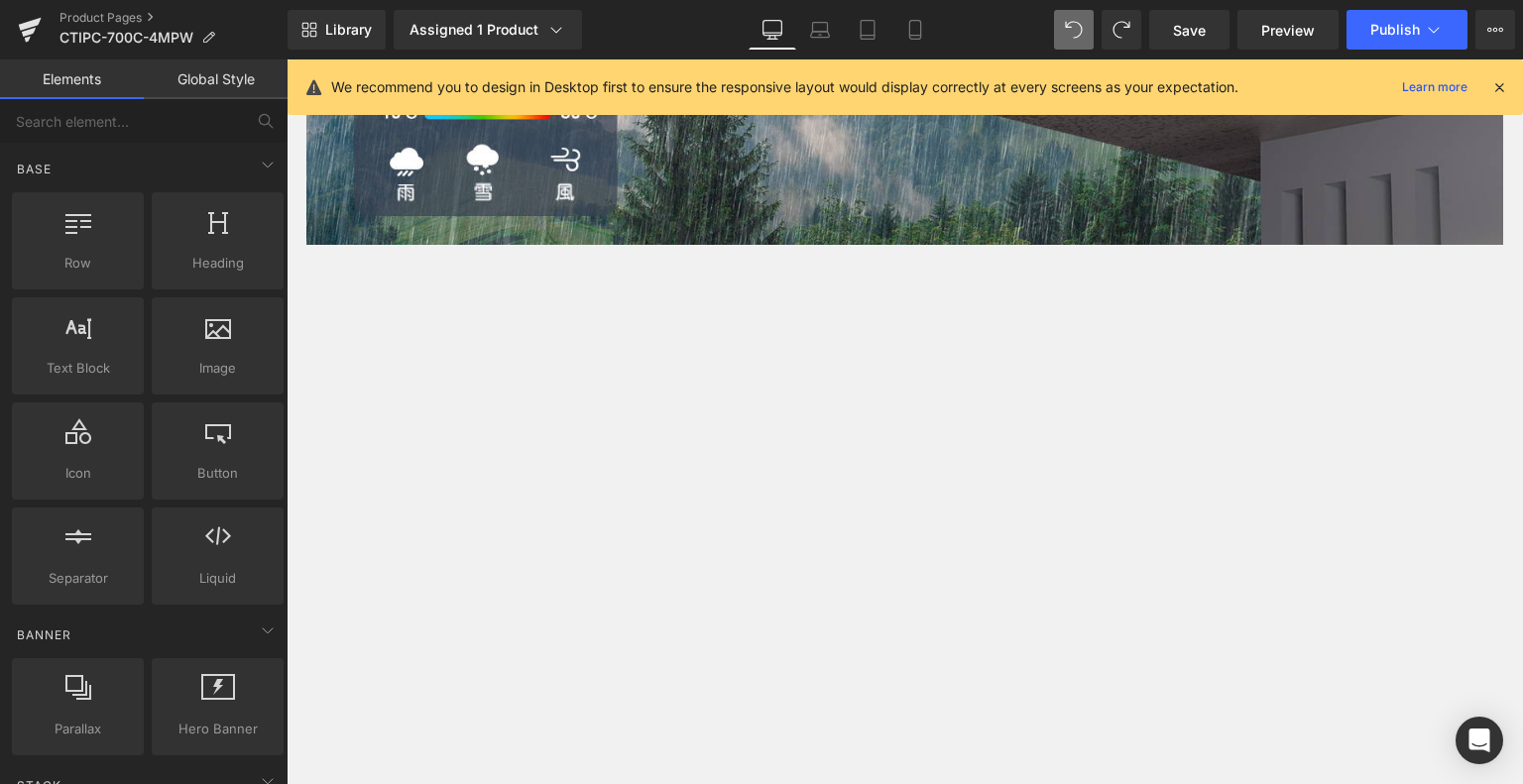 scroll, scrollTop: 6320, scrollLeft: 0, axis: vertical 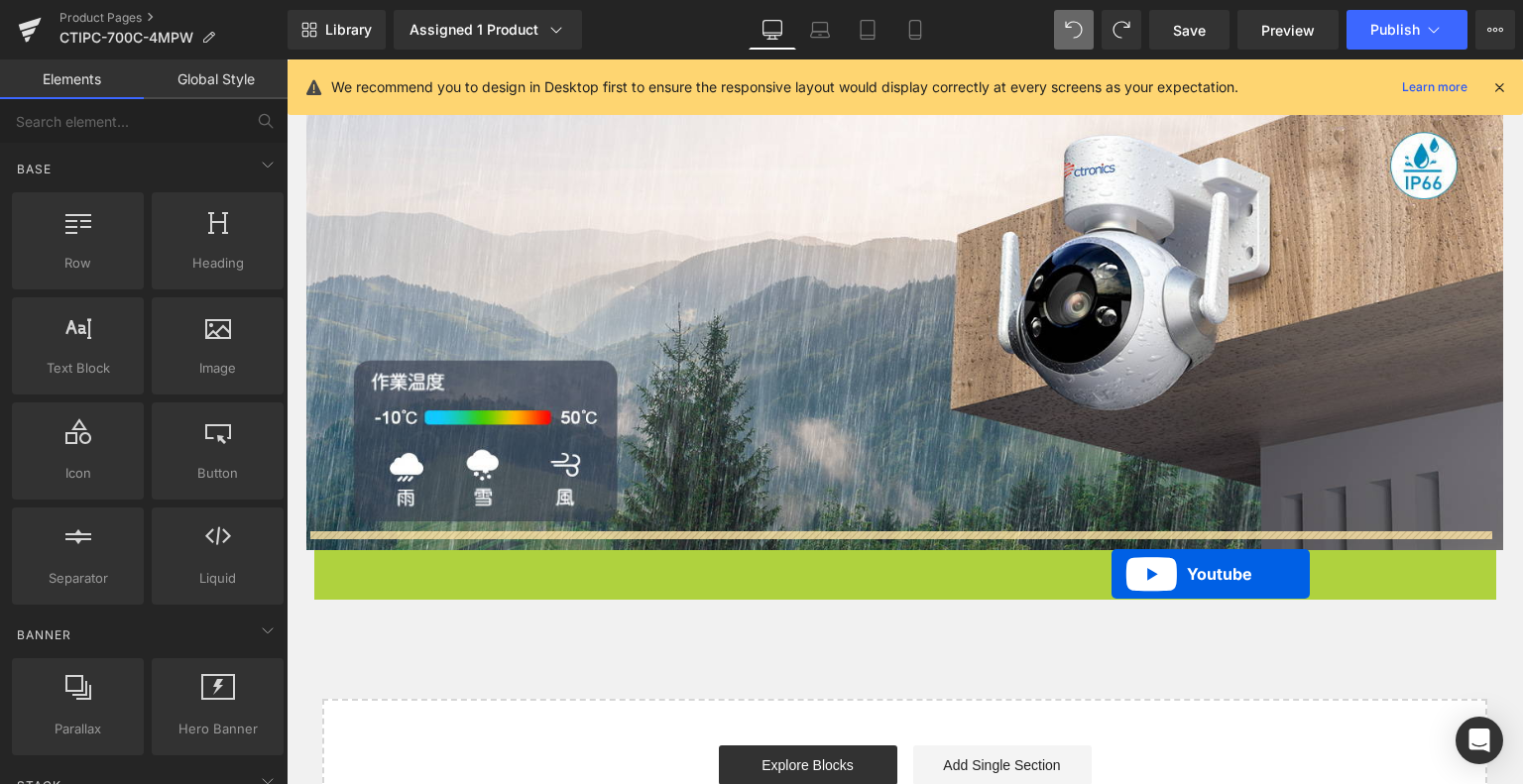 drag, startPoint x: 848, startPoint y: 344, endPoint x: 1112, endPoint y: 574, distance: 350.13712 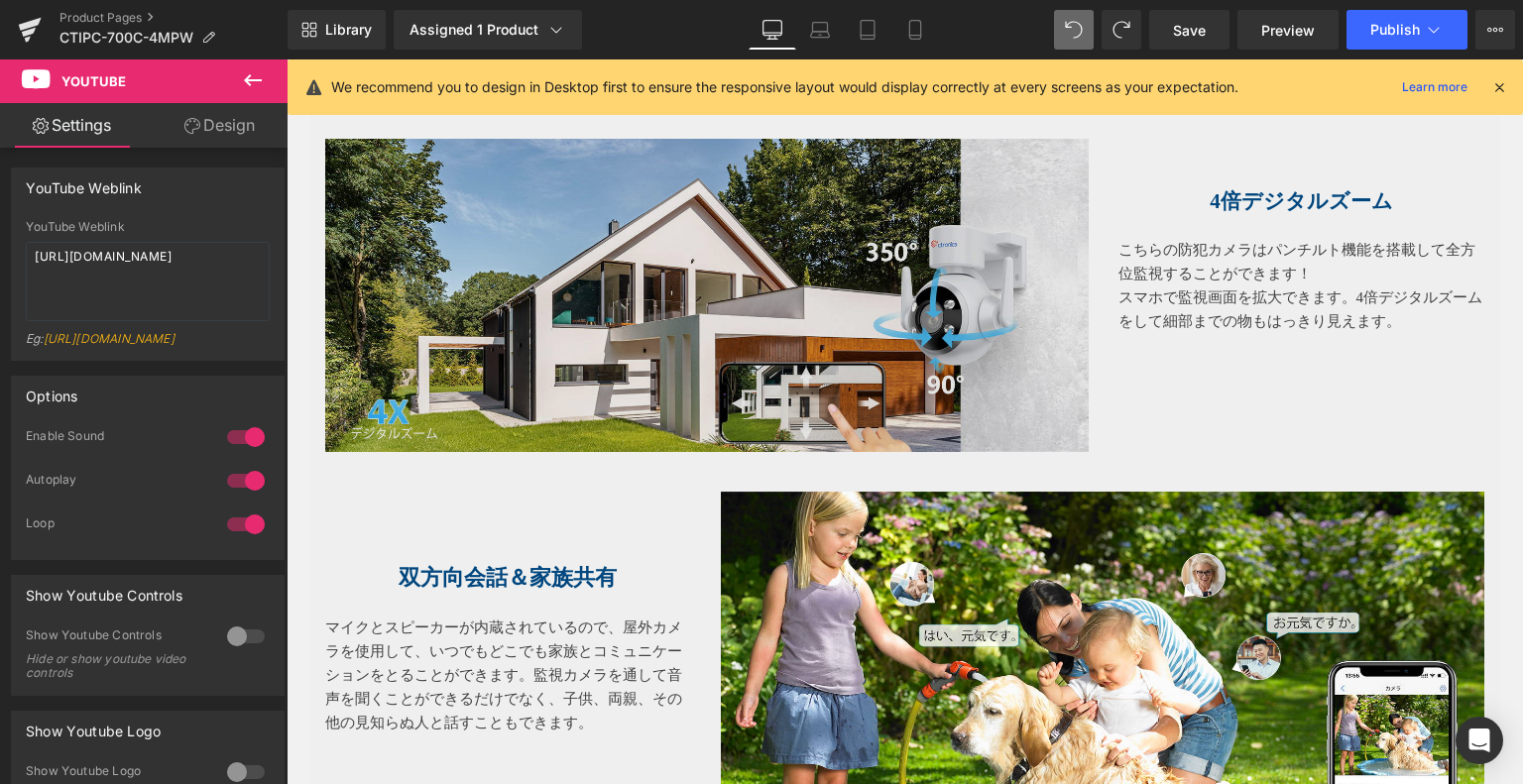 scroll, scrollTop: 4238, scrollLeft: 0, axis: vertical 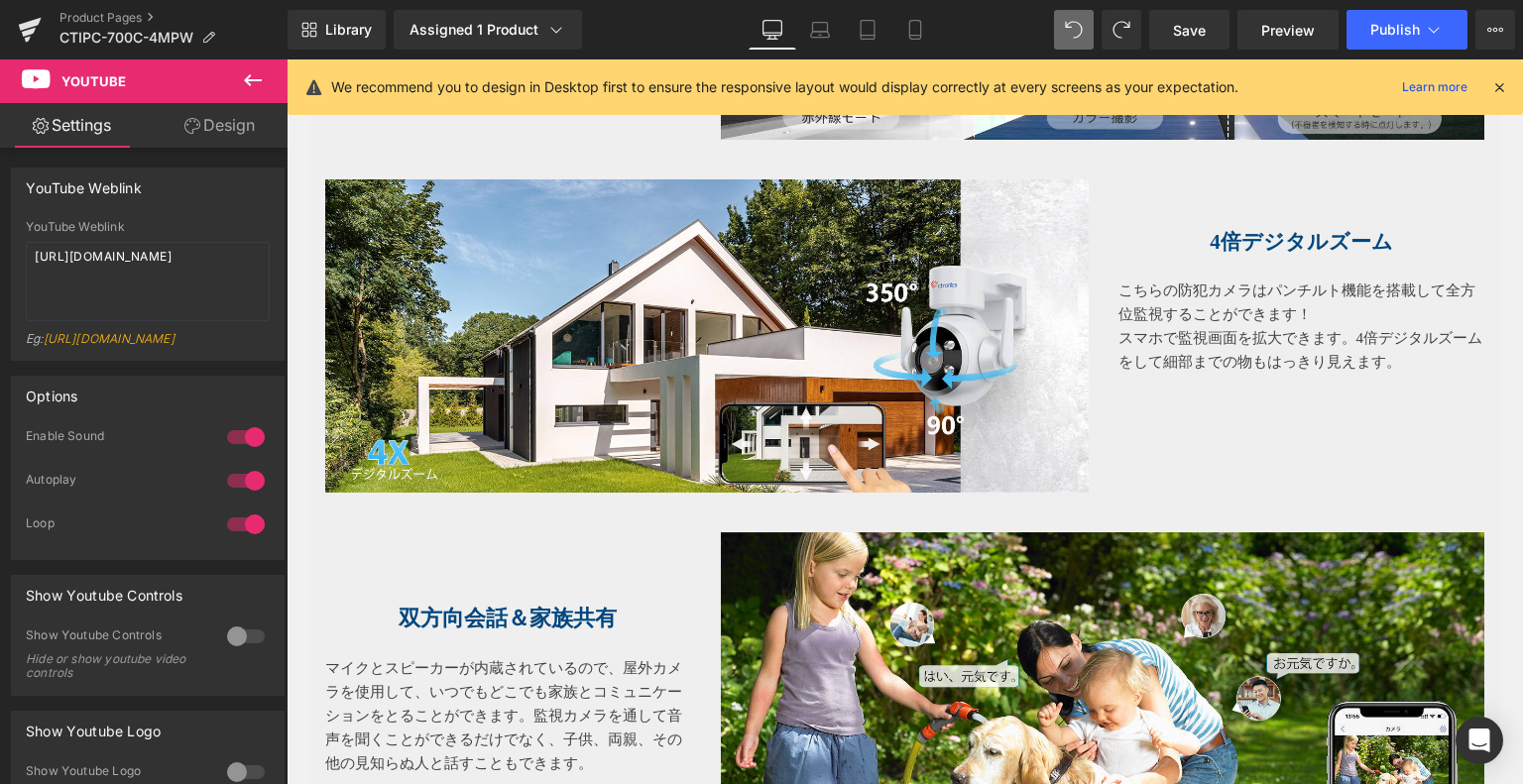 click at bounding box center [287, 59] 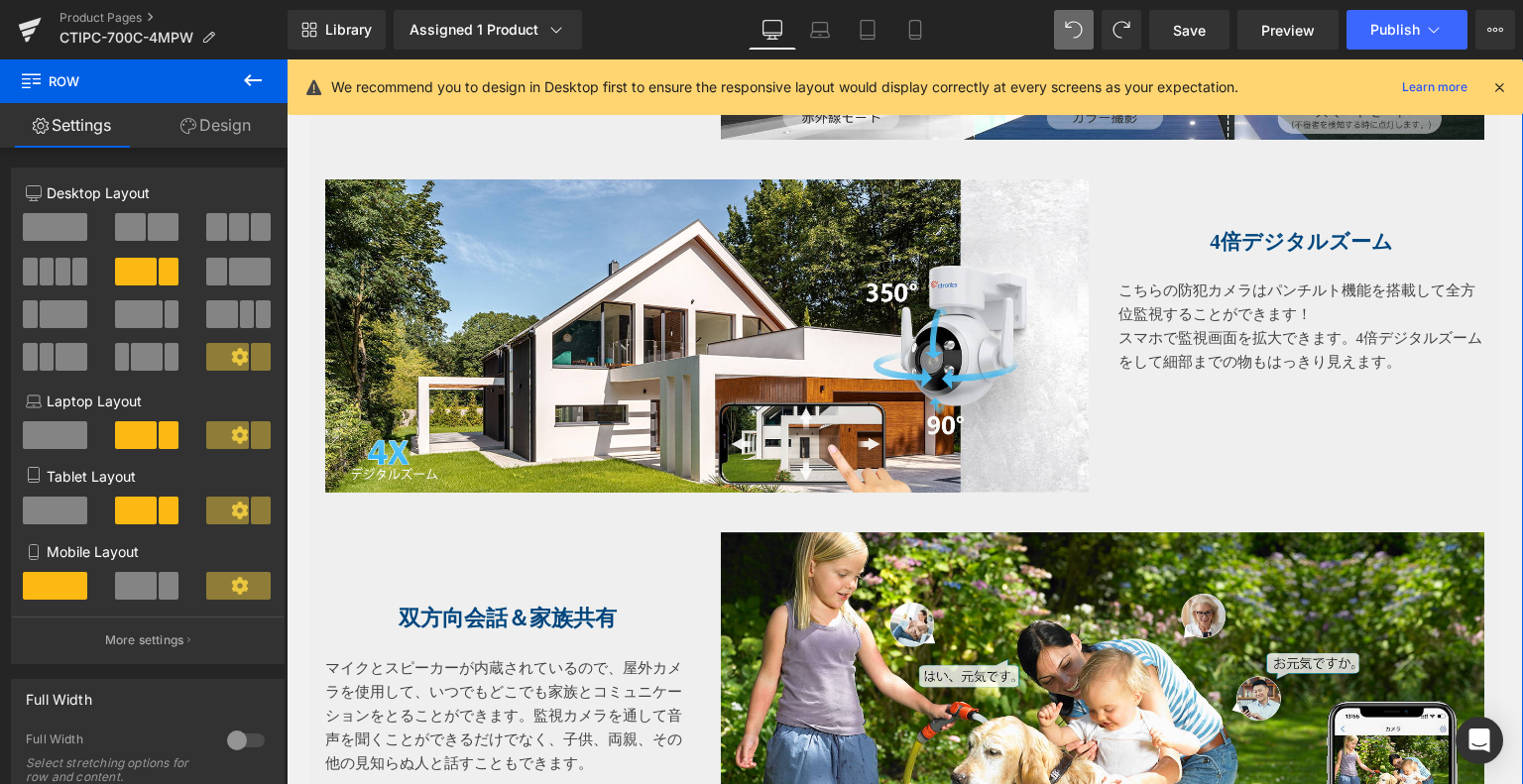 click on "Image         多機能な監視カメラ、壁掛け・天井吊下げ・ポールに取付三つの取付方法で設置自由度が高いです！プリキャプチャ機能付きで検知する前に記録されます！ Text Block
より安定する5GHz Wi-Fi
Heading
2.4GHzWi-Fiだけで対応しますが、接続不安定、転送速度が遅く、画像の遅れのことが存在します。5GHz Wi-Fiを利用して干渉が少なく、伝送速度が速く、画像の遅れがなく、もっと安定します。
Text Block
Text Block         Row
Hero Banner     124px" at bounding box center [904, -919] 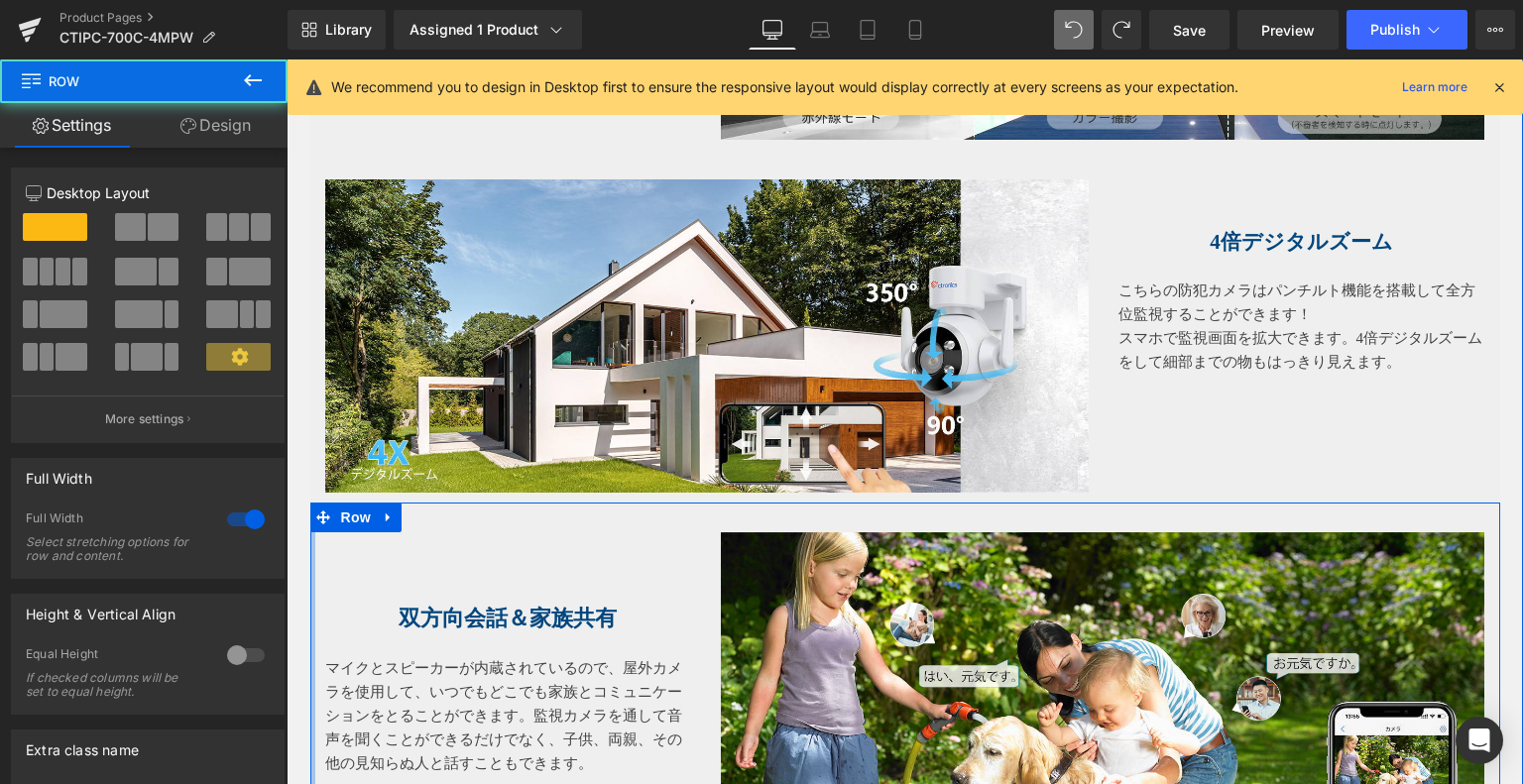 click at bounding box center [312, 679] 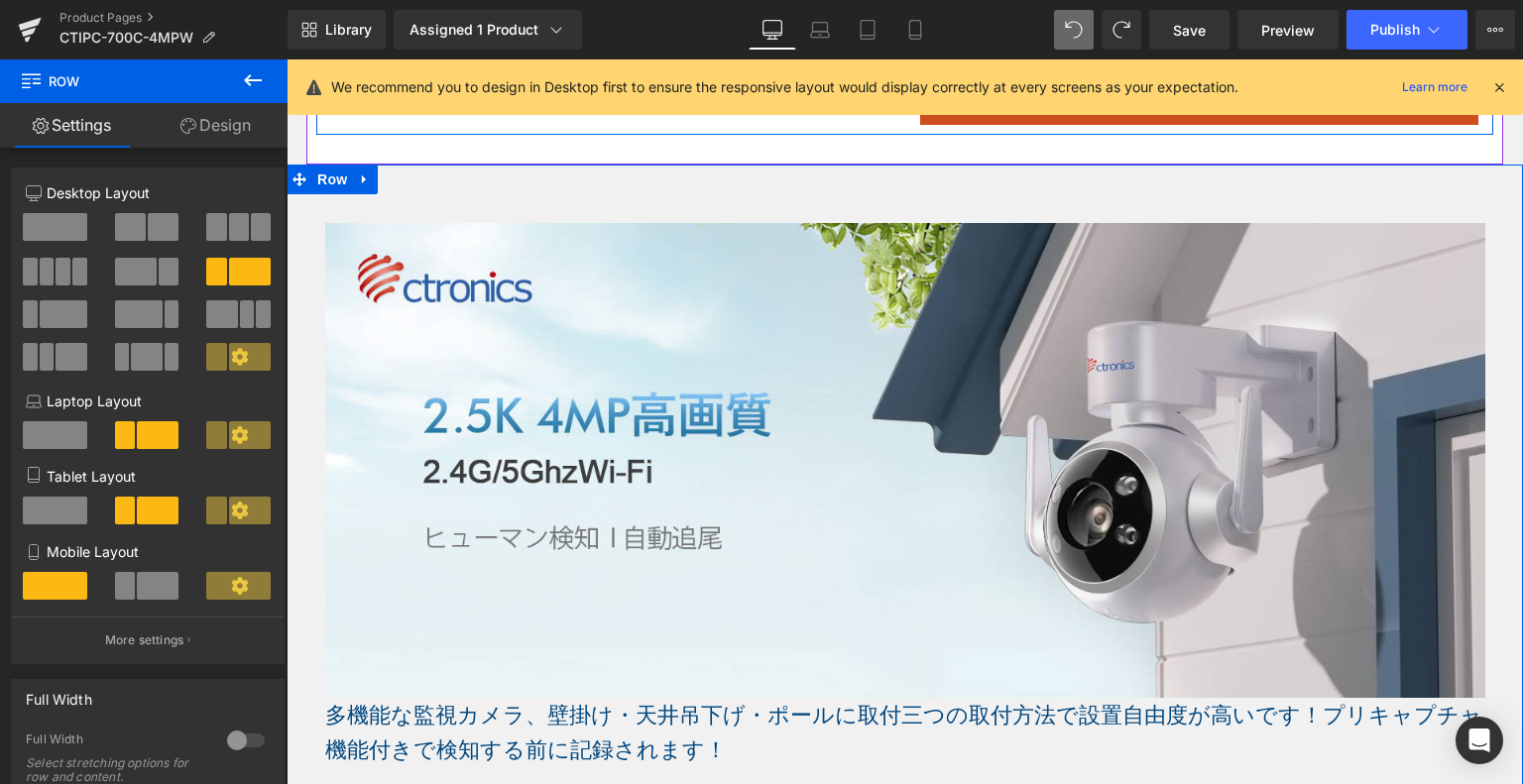 scroll, scrollTop: 670, scrollLeft: 0, axis: vertical 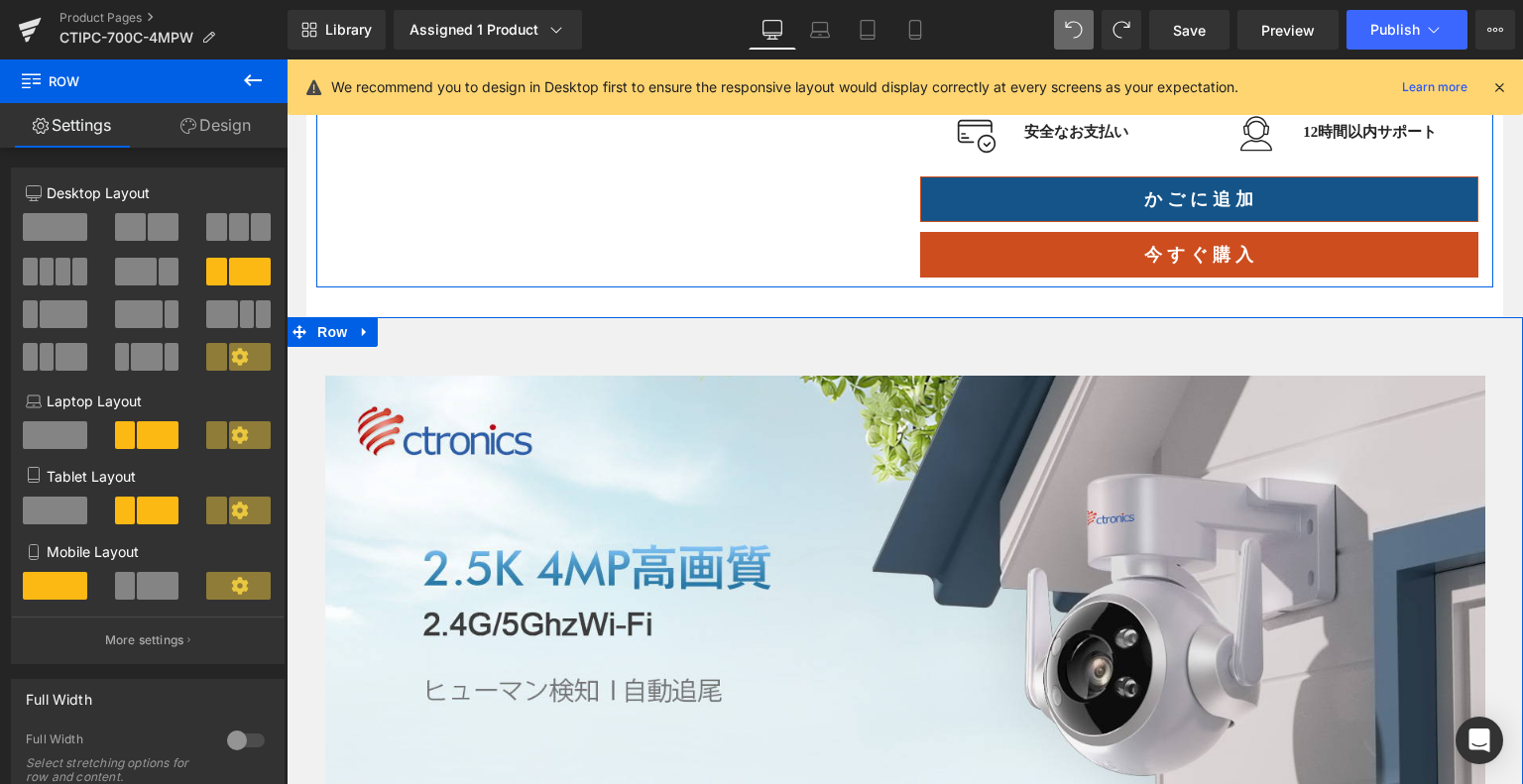 click on "Image         多機能な監視カメラ、壁掛け・天井吊下げ・ポールに取付三つの取付方法で設置自由度が高いです！プリキャプチャ機能付きで検知する前に記録されます！ Text Block
より安定する5GHz Wi-Fi
Heading
2.4GHzWi-Fiだけで対応しますが、接続不安定、転送速度が遅く、画像の遅れのことが存在します。5GHz Wi-Fiを利用して干渉が少なく、伝送速度が速く、画像の遅れがなく、もっと安定します。
Text Block
Text Block         Row
Hero Banner     124px" at bounding box center [904, 2669] 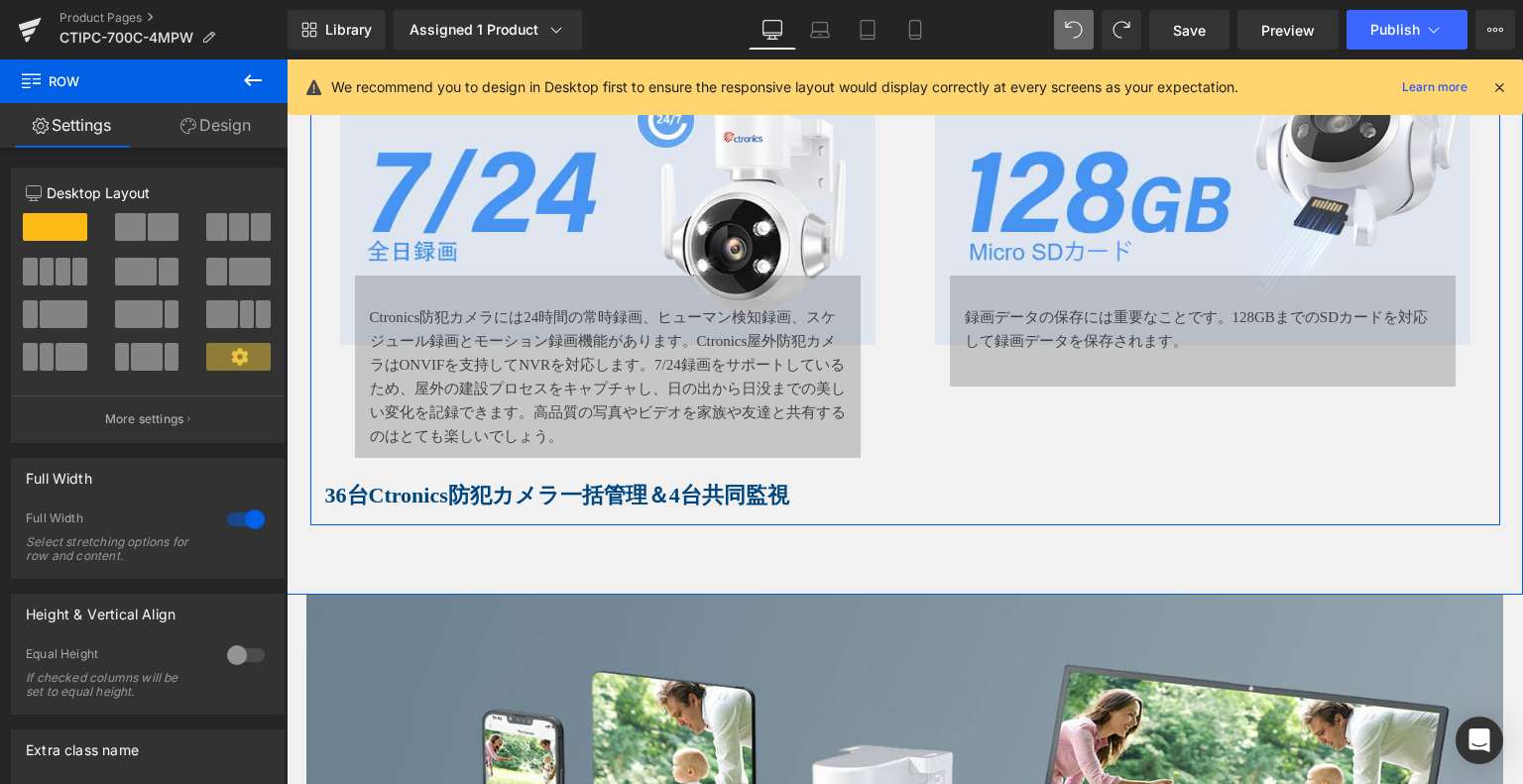 scroll, scrollTop: 5130, scrollLeft: 0, axis: vertical 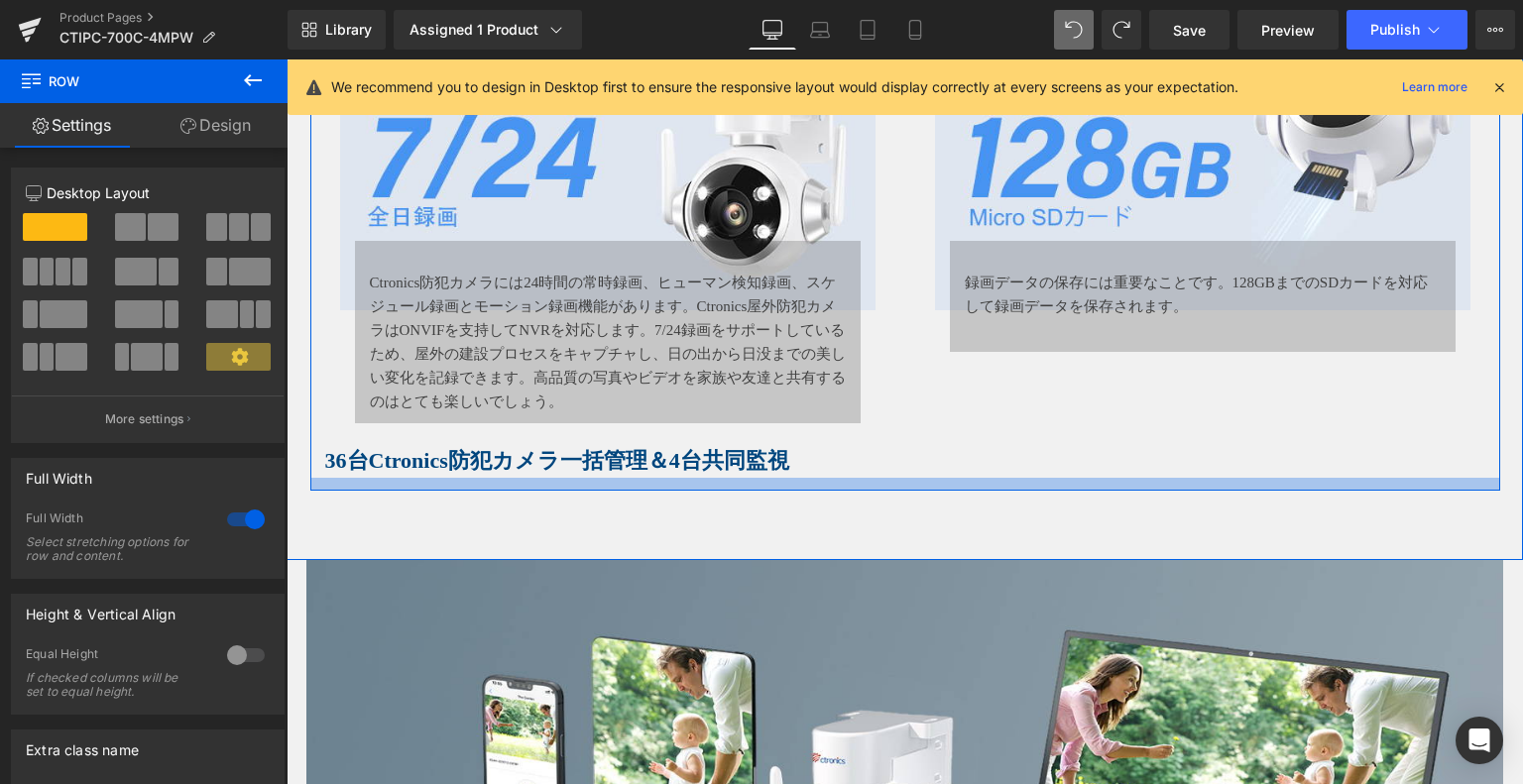 click at bounding box center (905, 484) 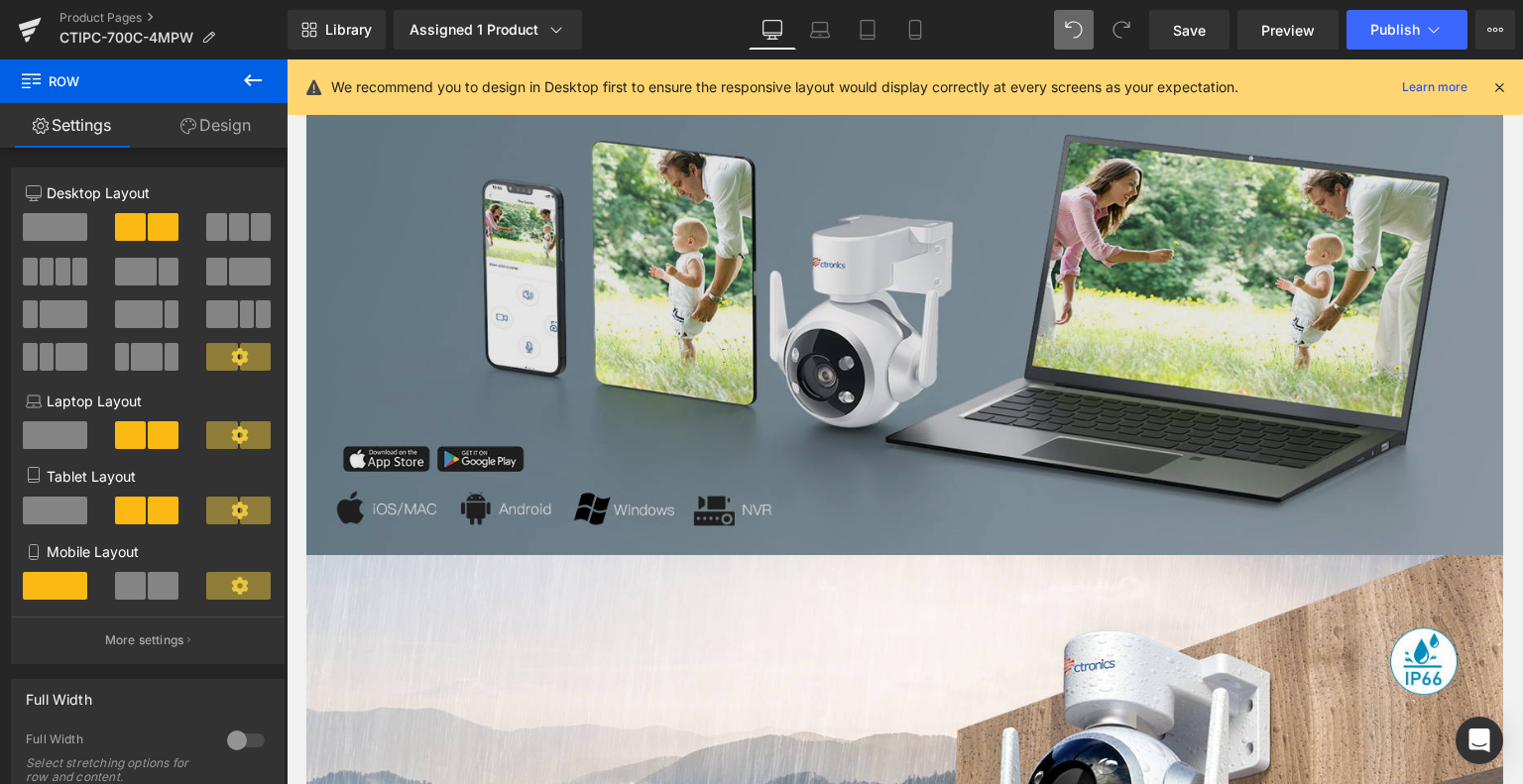 click at bounding box center [904, 309] 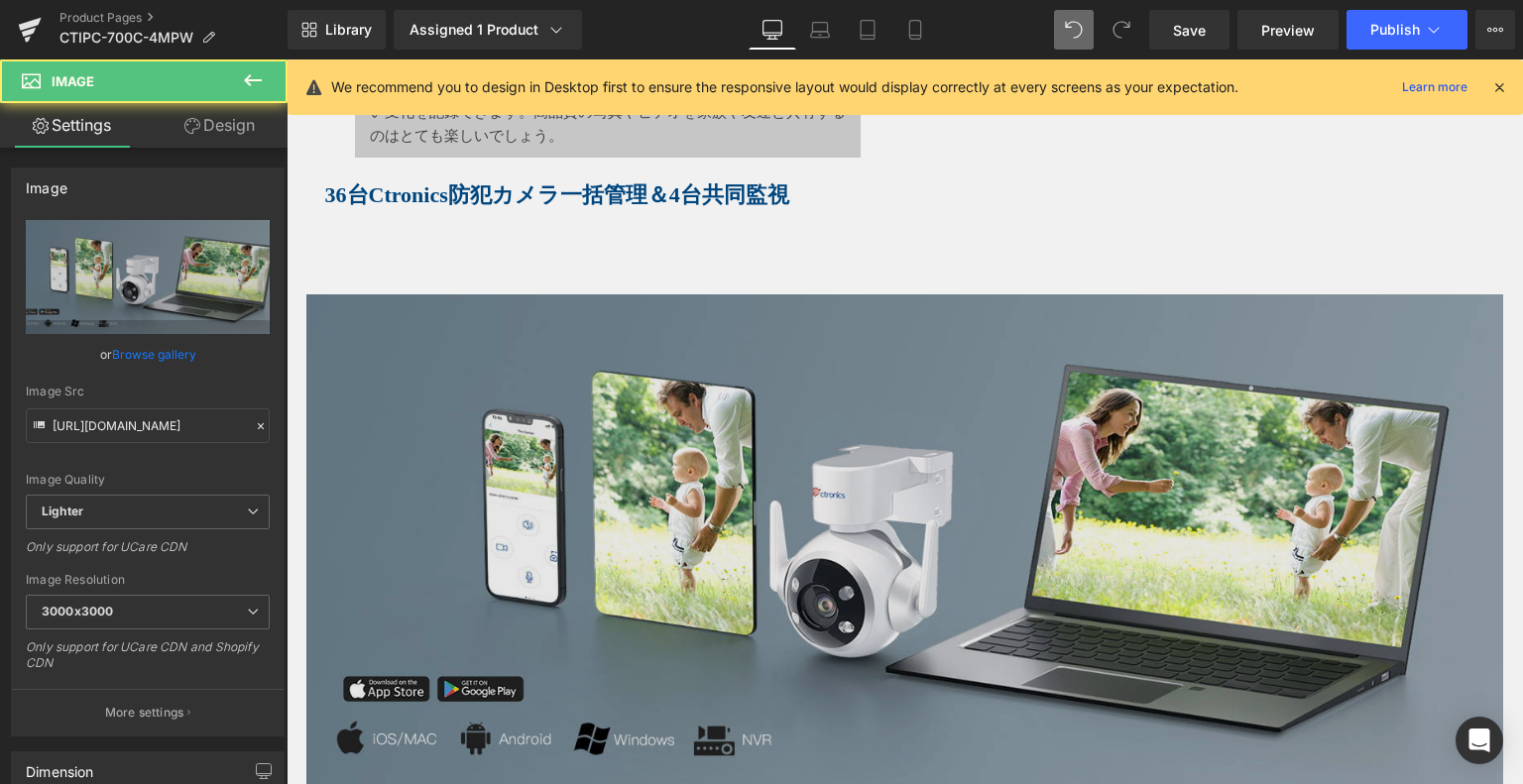 scroll, scrollTop: 5229, scrollLeft: 0, axis: vertical 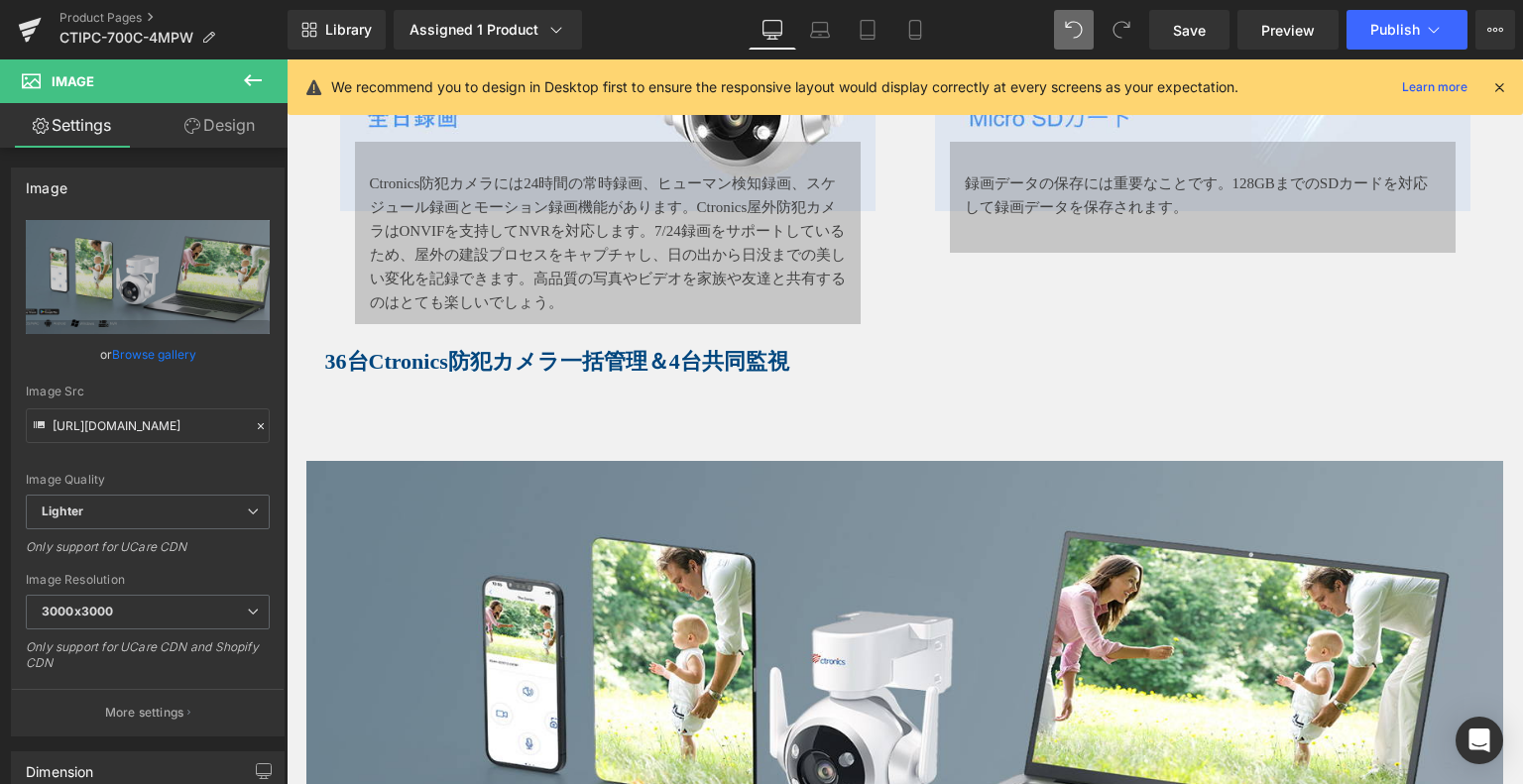 click 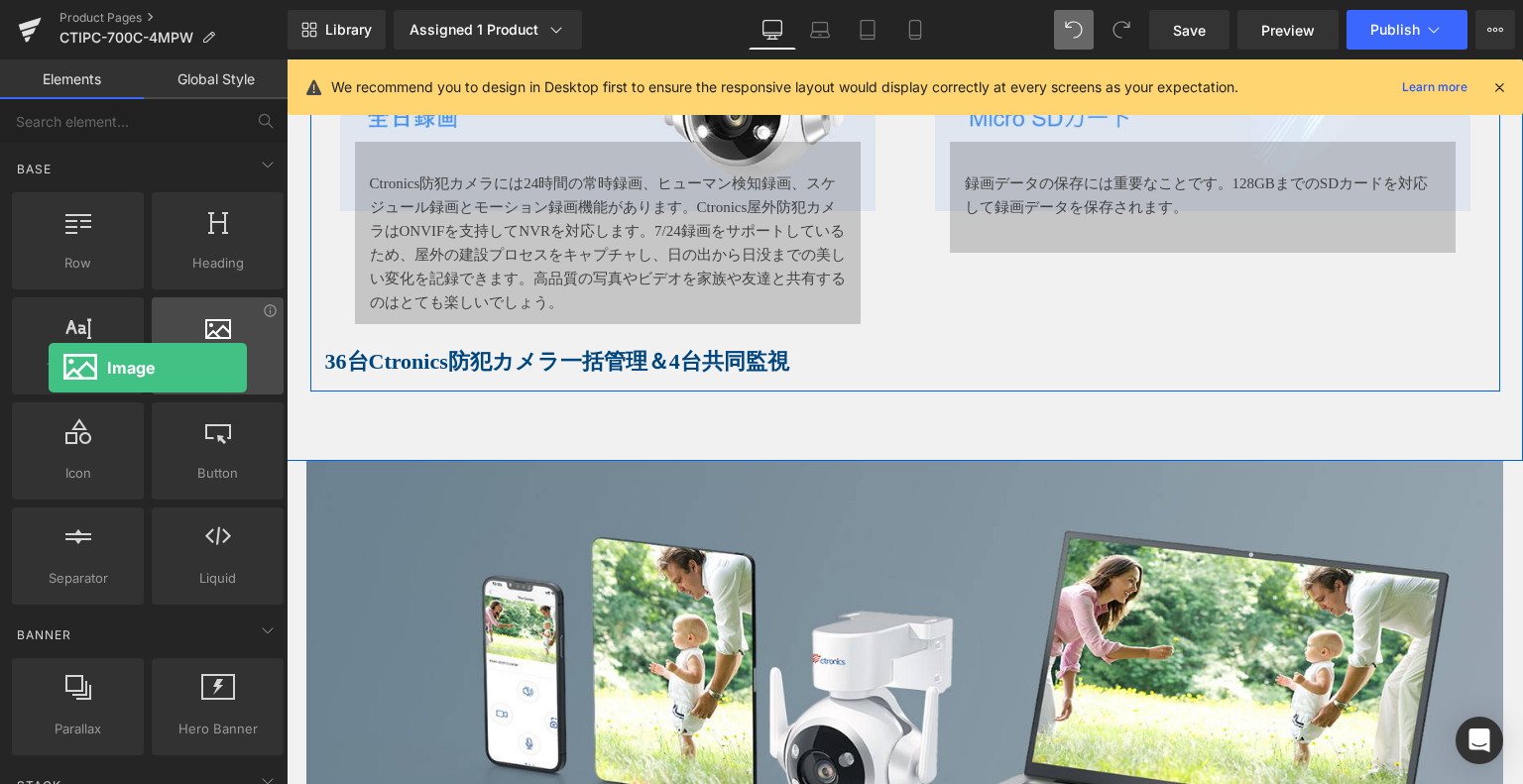 drag, startPoint x: 226, startPoint y: 348, endPoint x: 206, endPoint y: 366, distance: 26.907248 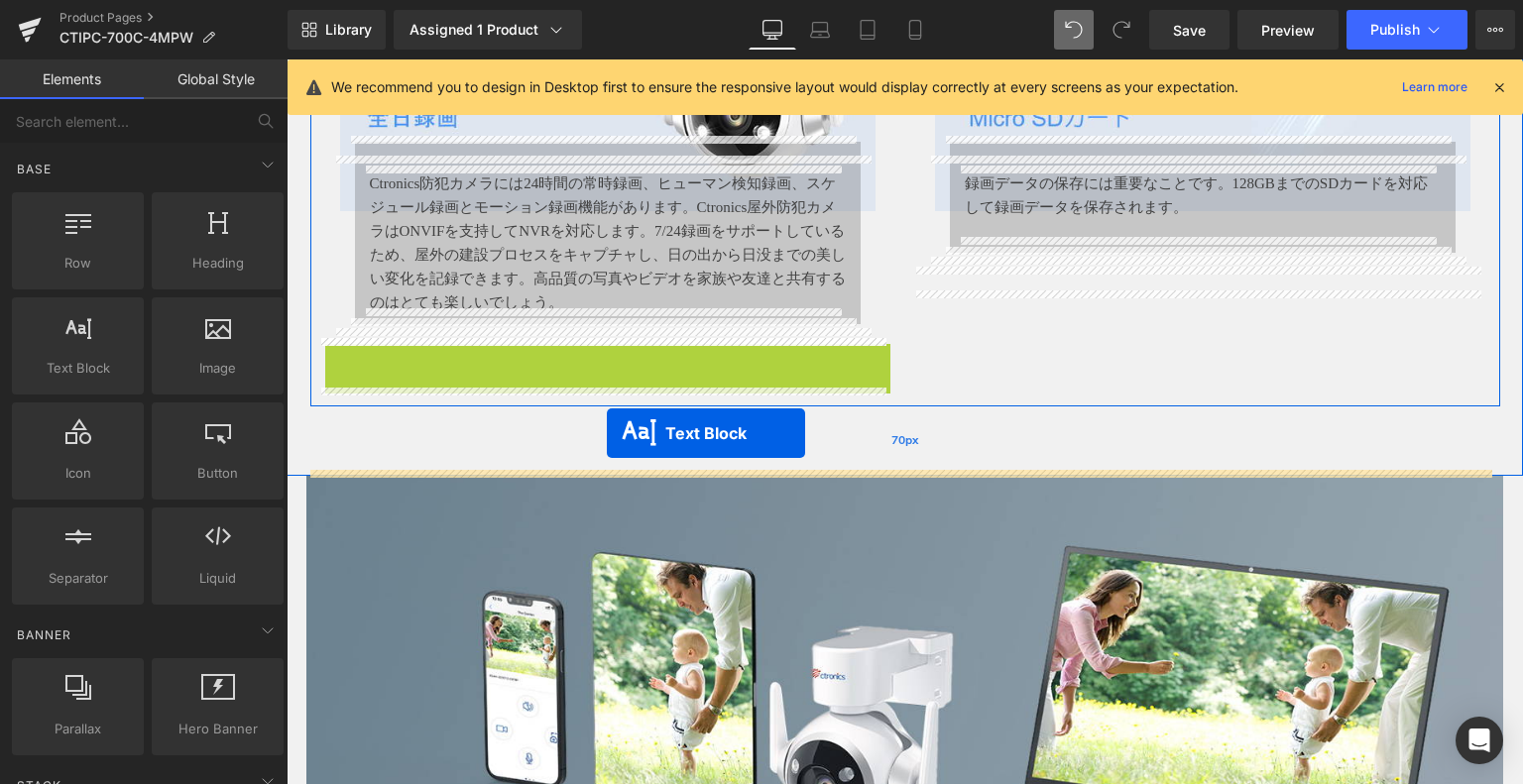 drag, startPoint x: 542, startPoint y: 355, endPoint x: 607, endPoint y: 433, distance: 101.53325 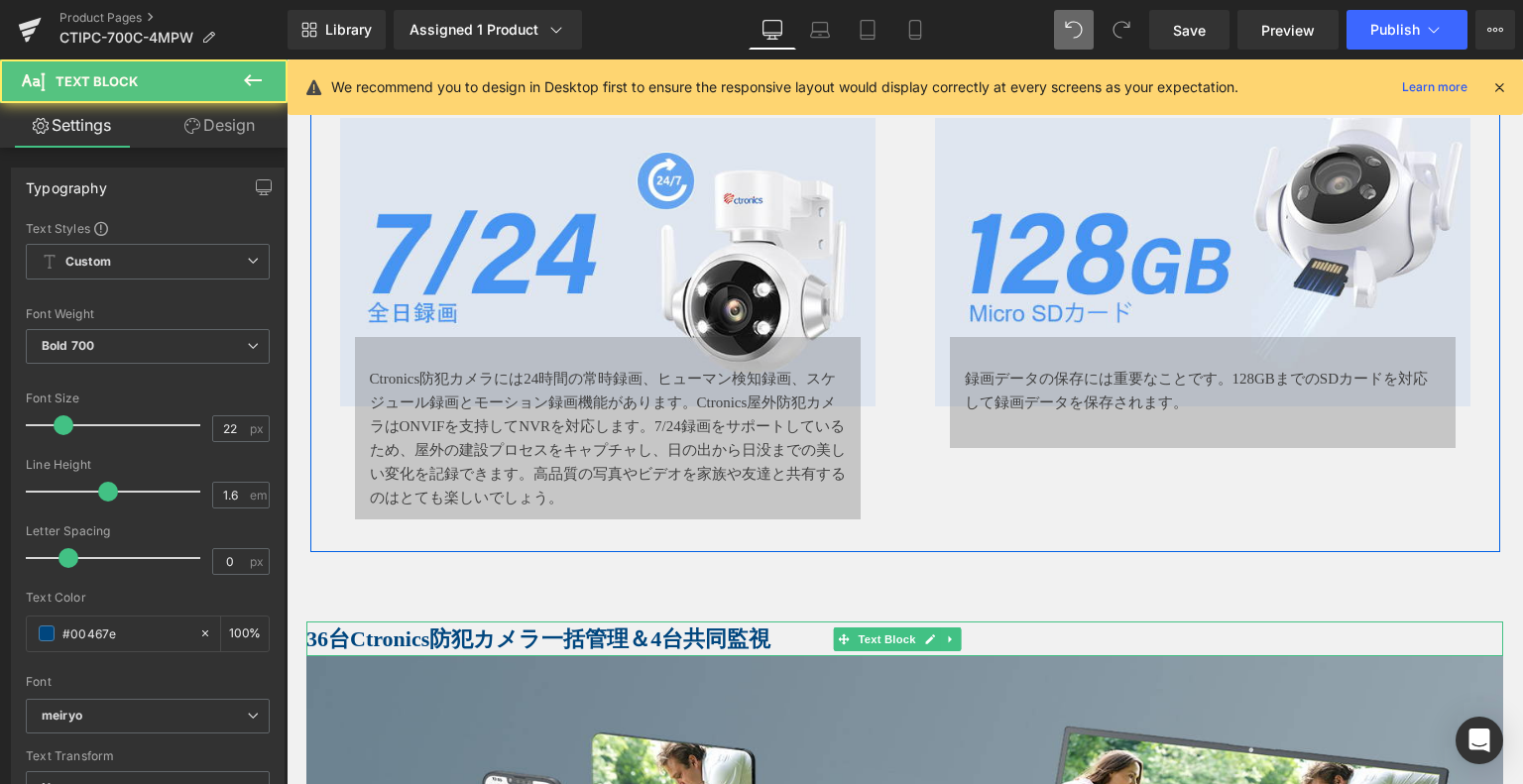 scroll, scrollTop: 5031, scrollLeft: 0, axis: vertical 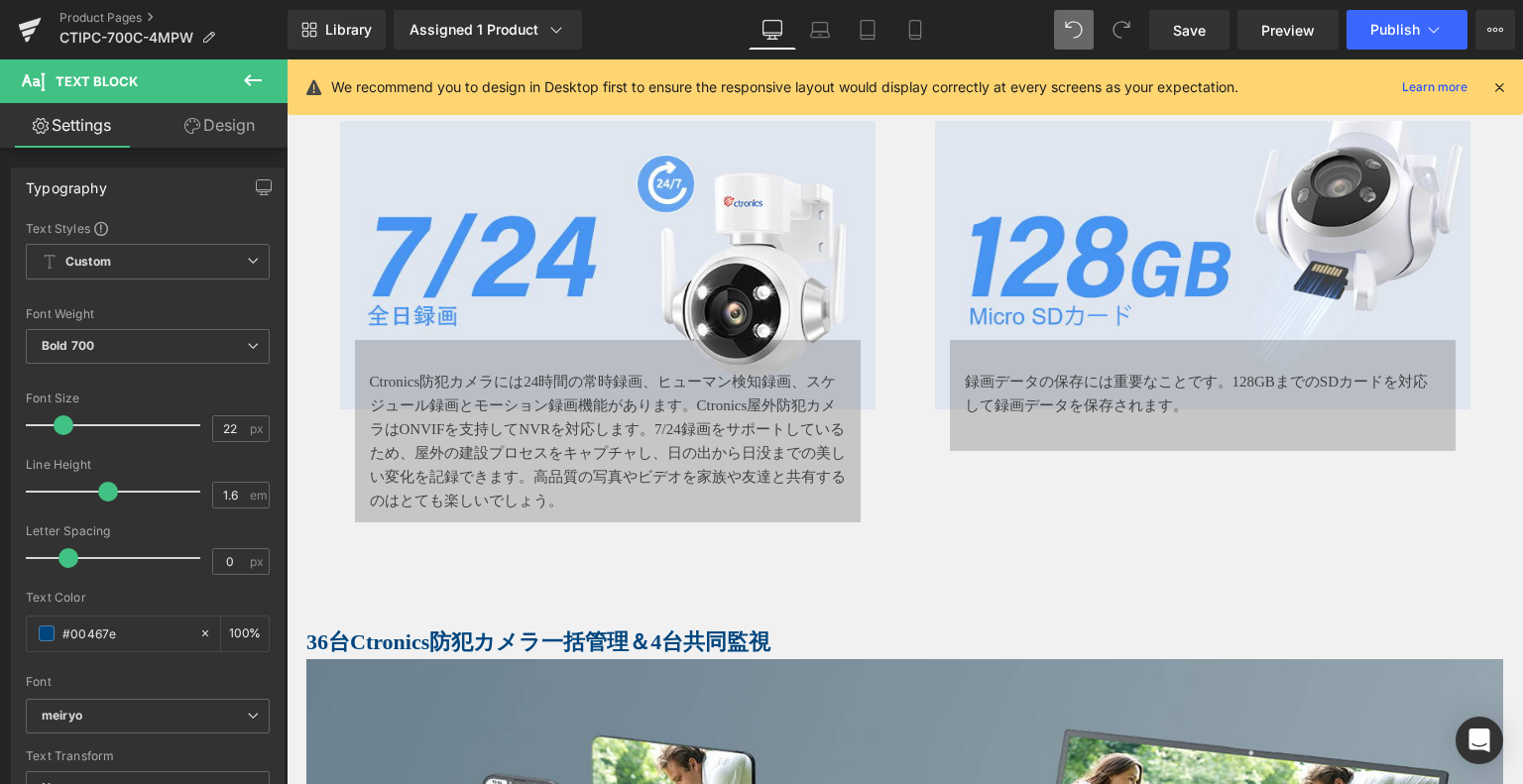 click 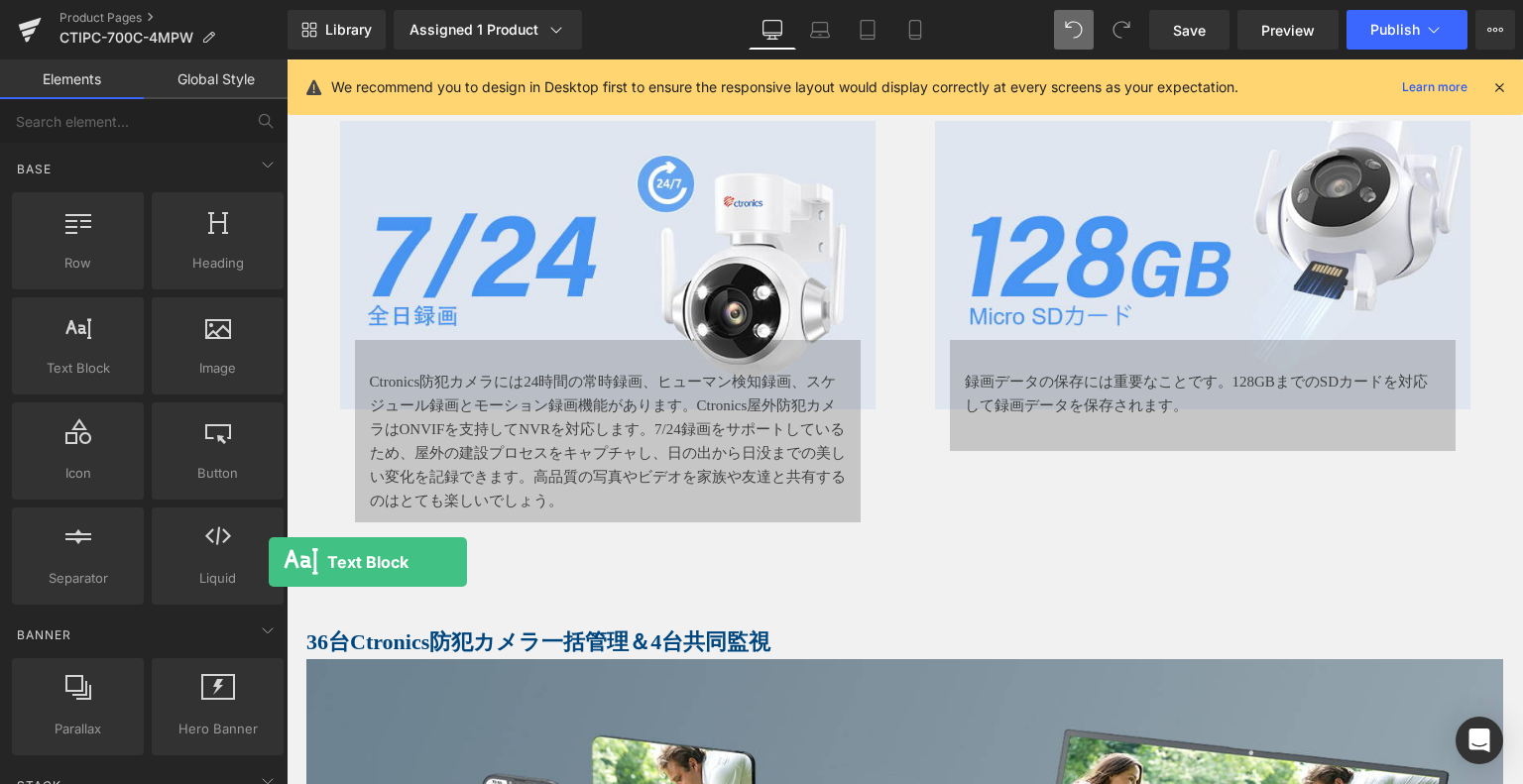 drag, startPoint x: 98, startPoint y: 357, endPoint x: 0, endPoint y: 274, distance: 128.4251 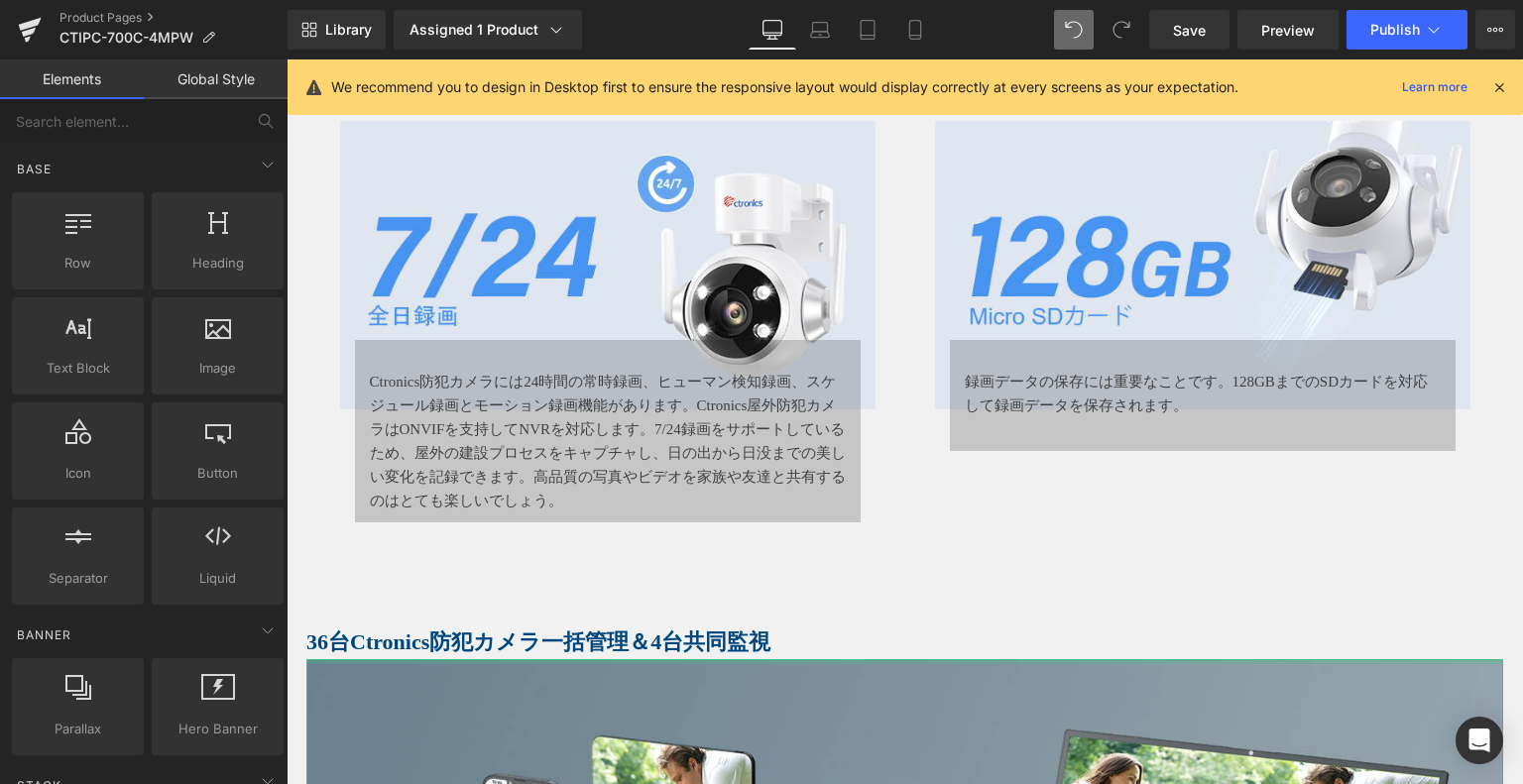 click on "70px" at bounding box center (287, 59) 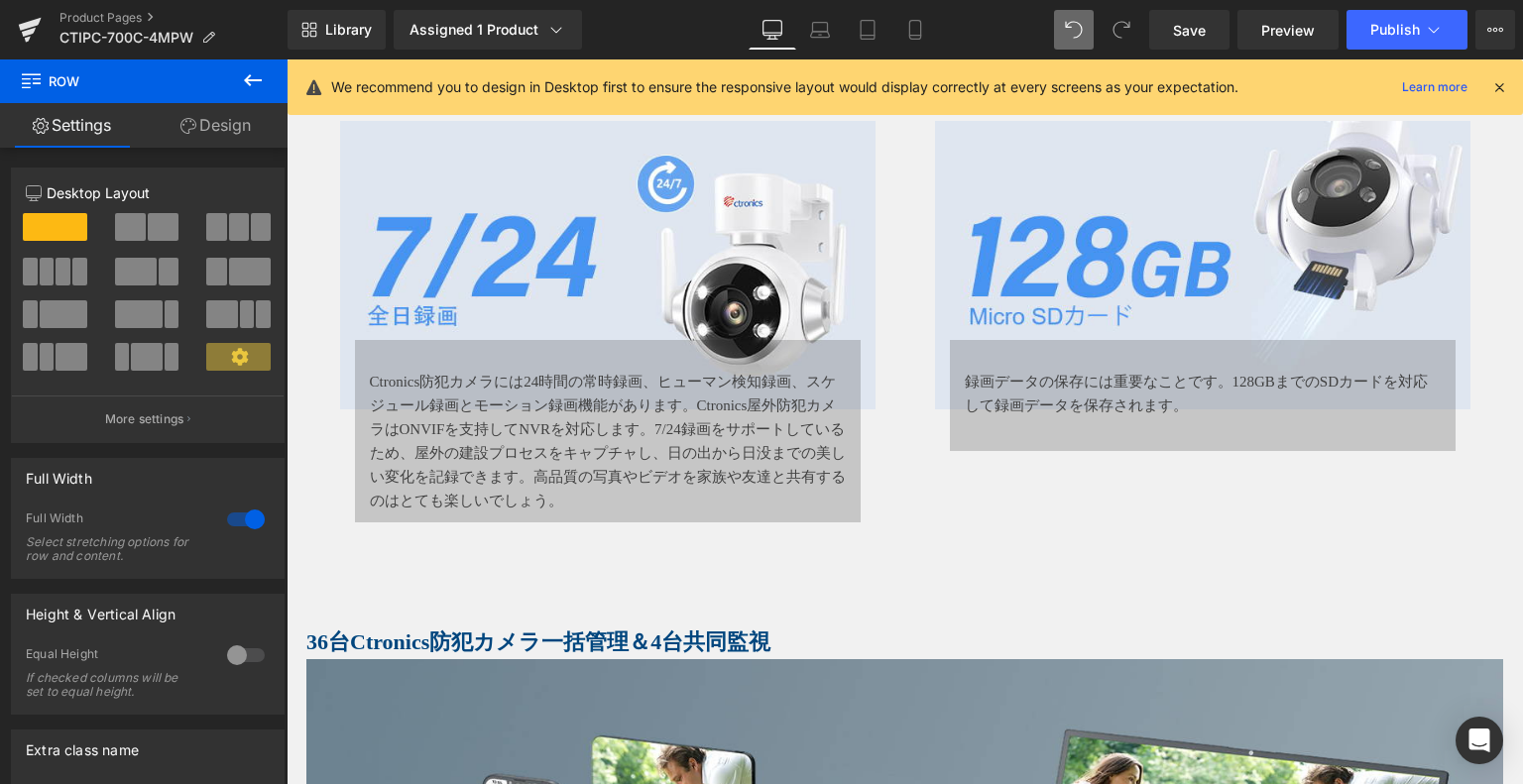 click 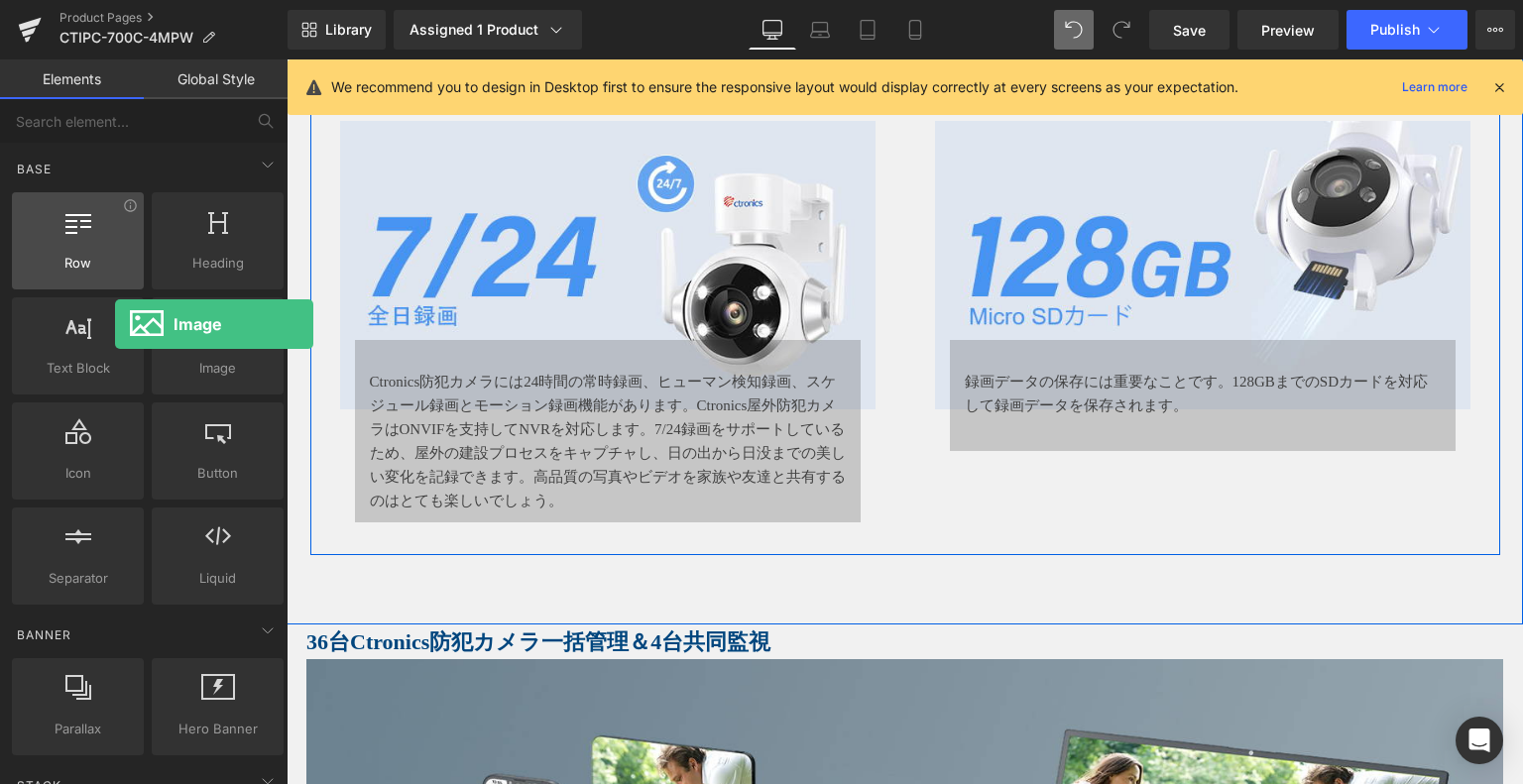 drag, startPoint x: 225, startPoint y: 317, endPoint x: 99, endPoint y: 288, distance: 129.29424 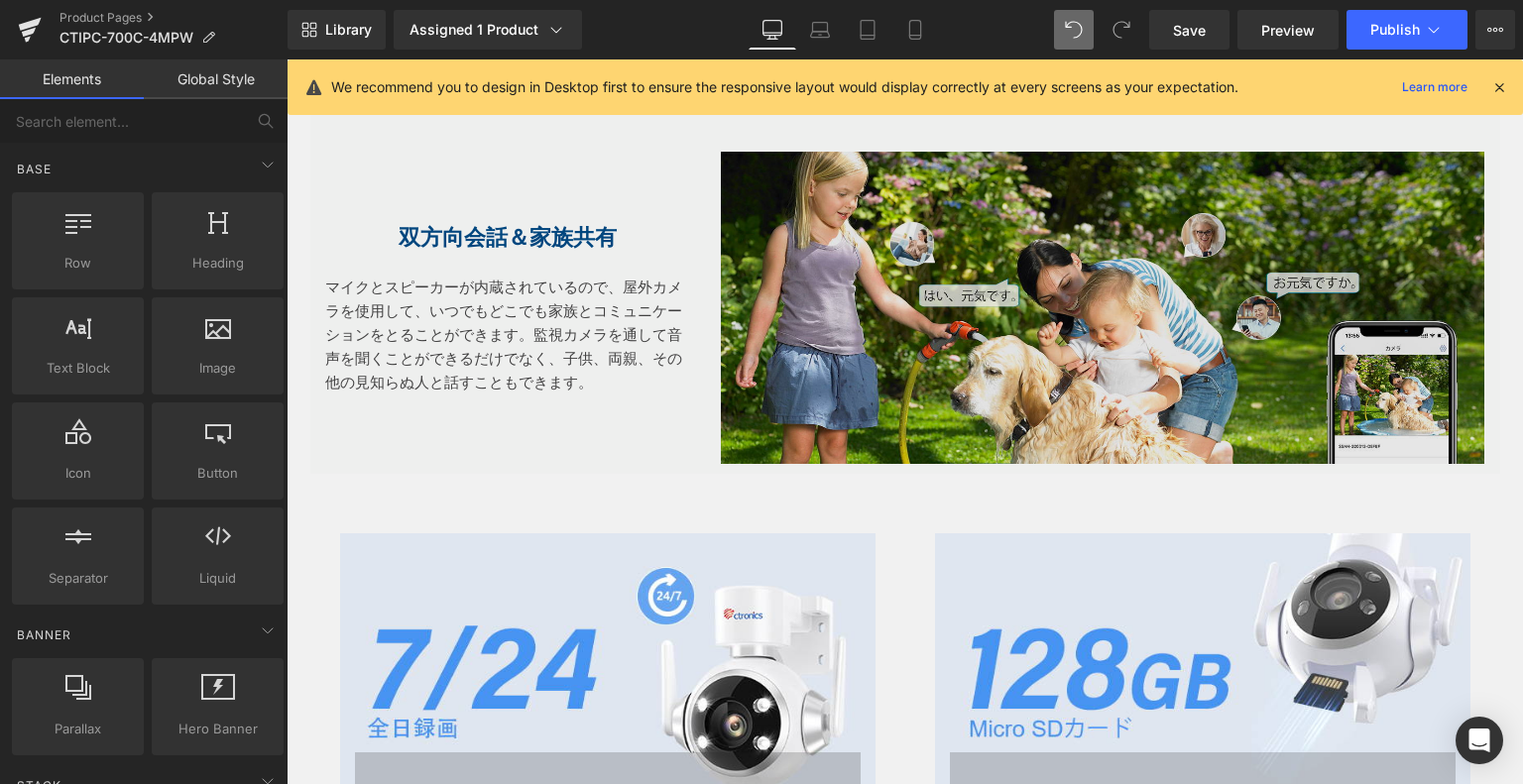 scroll, scrollTop: 4536, scrollLeft: 0, axis: vertical 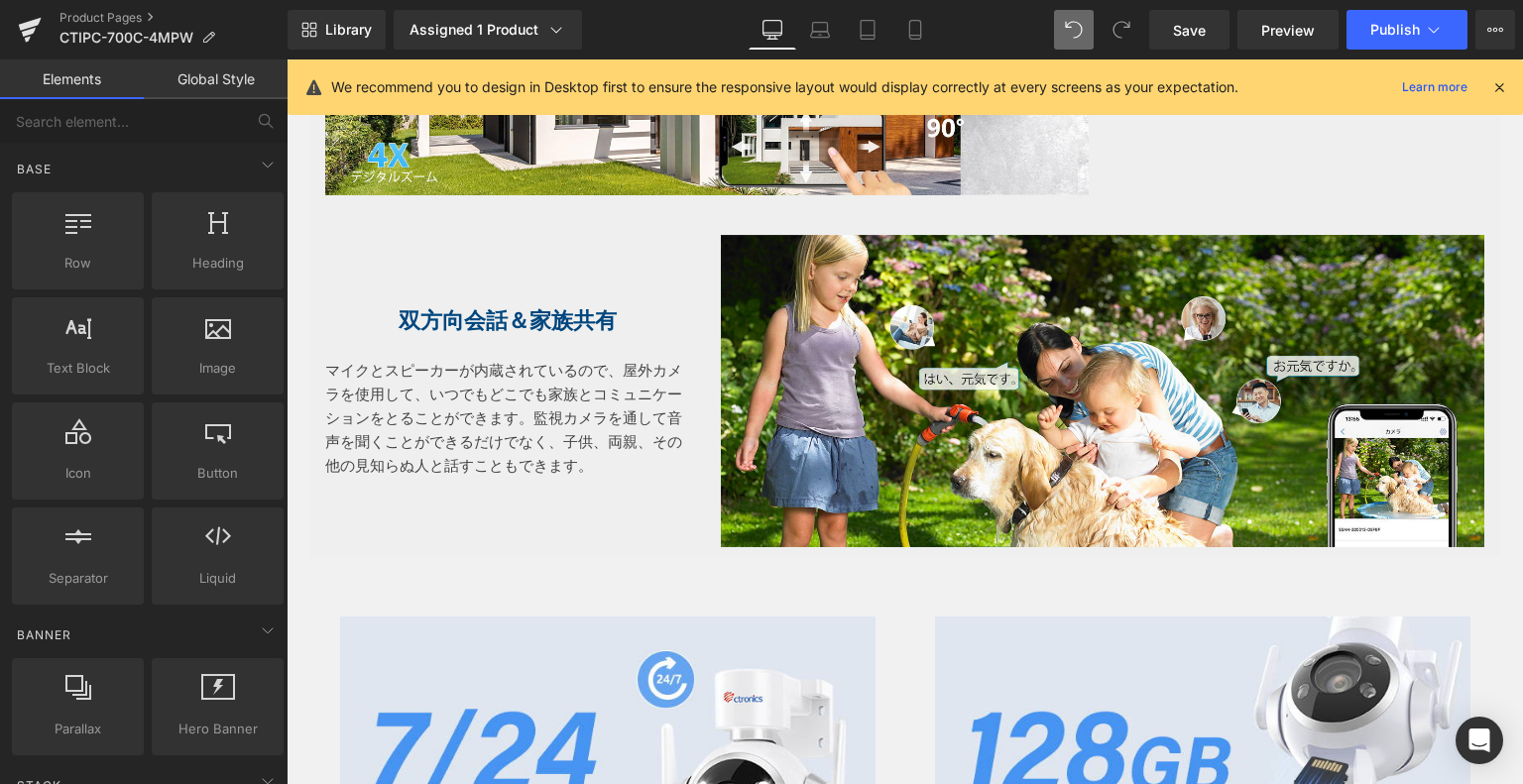 click on "Image         Ctronics防犯カメラには24時間の常時録画、ヒューマン検知録画、スケジュール録画とモーション録画機能があります。Ctronics屋外防犯カメラはONVIFを支持してNVRを対応します。7/24録画をサポートしているため、屋外の建設プロセスをキャプチャし、日の出から日没までの美しい変化を記録できます。高品質の写真やビデオを家族や友達と共有するのはとても楽しいでしょう。 Text [GEOGRAPHIC_DATA]" at bounding box center [608, 812] 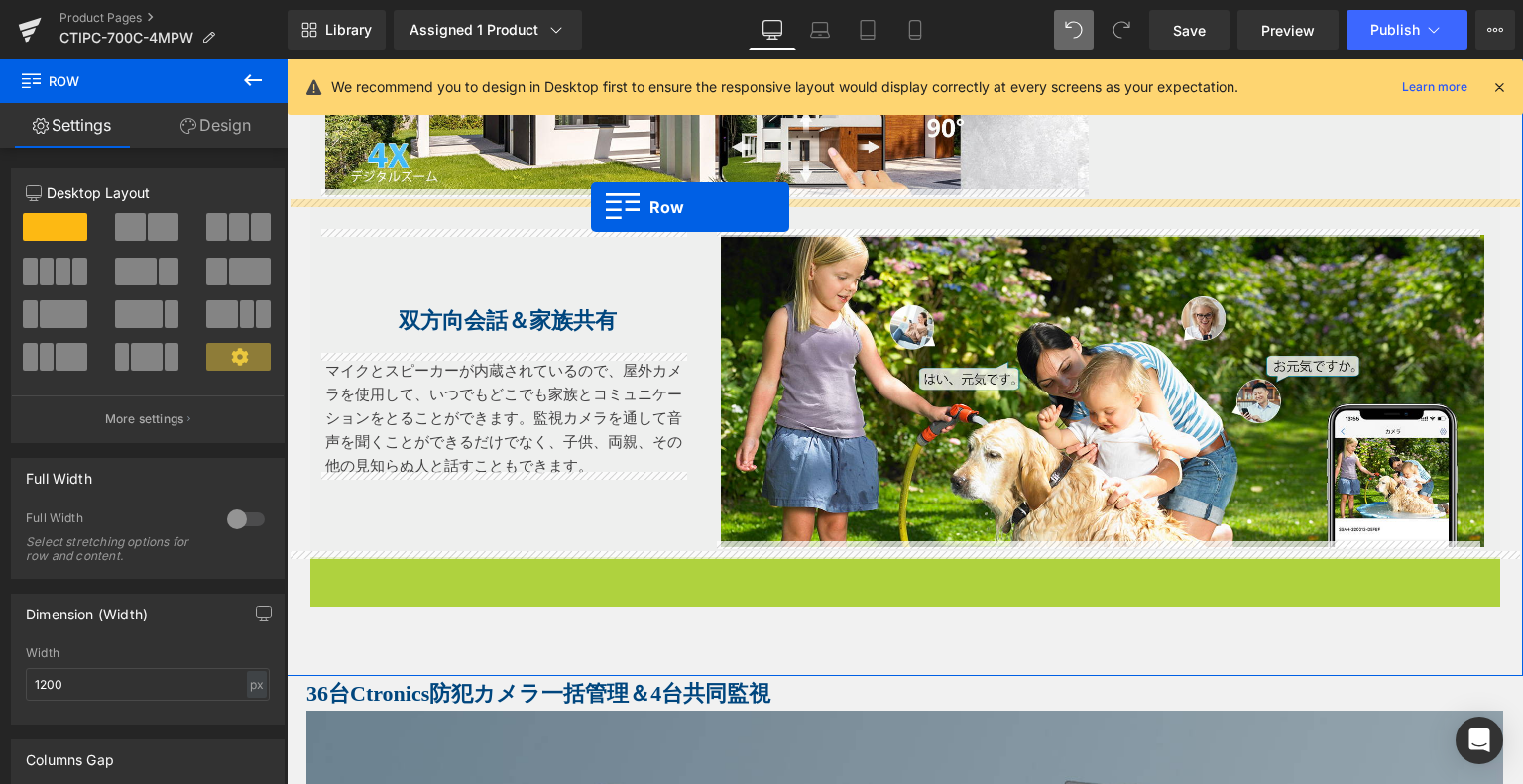 drag, startPoint x: 319, startPoint y: 562, endPoint x: 585, endPoint y: 208, distance: 442.80018 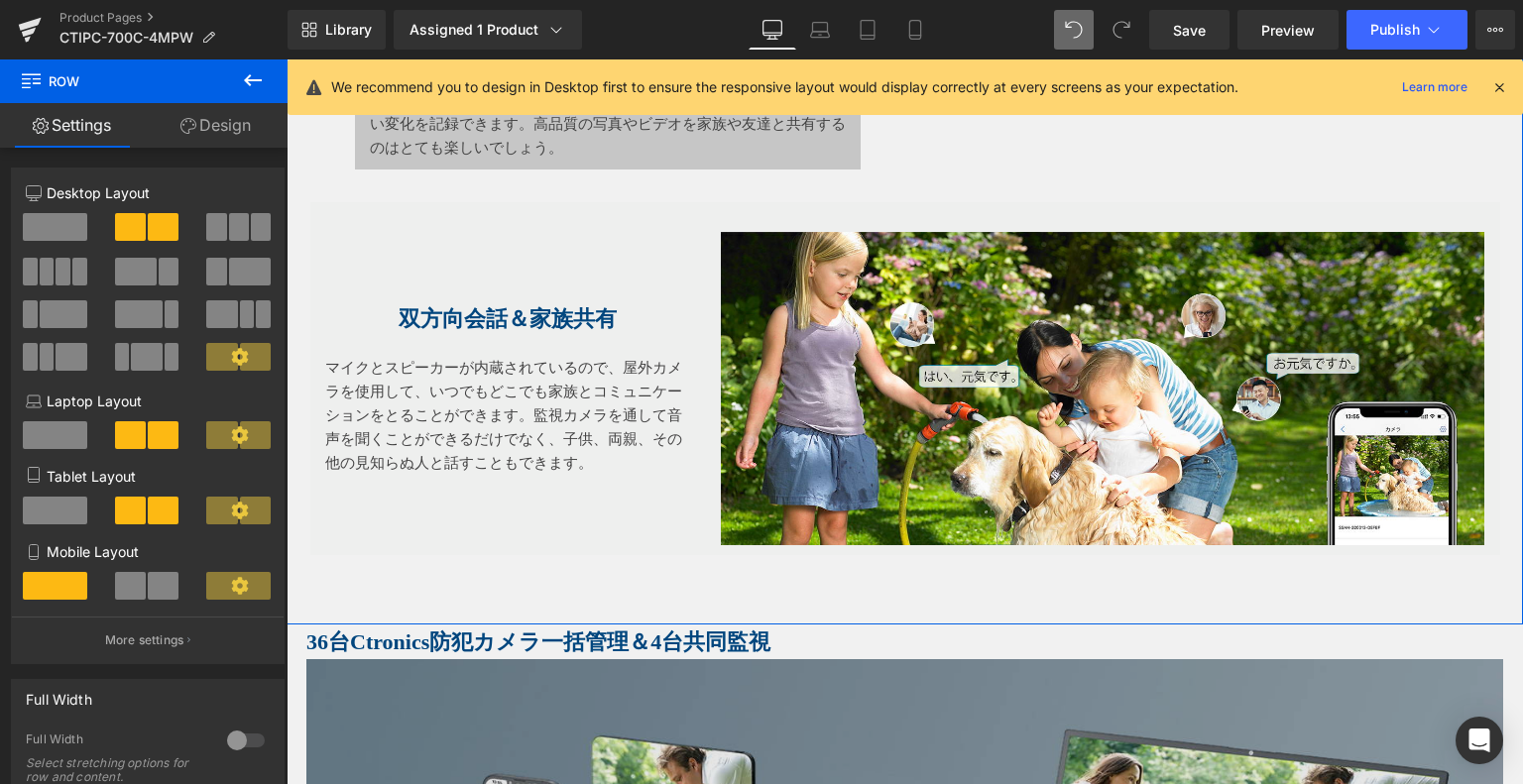 scroll, scrollTop: 5328, scrollLeft: 0, axis: vertical 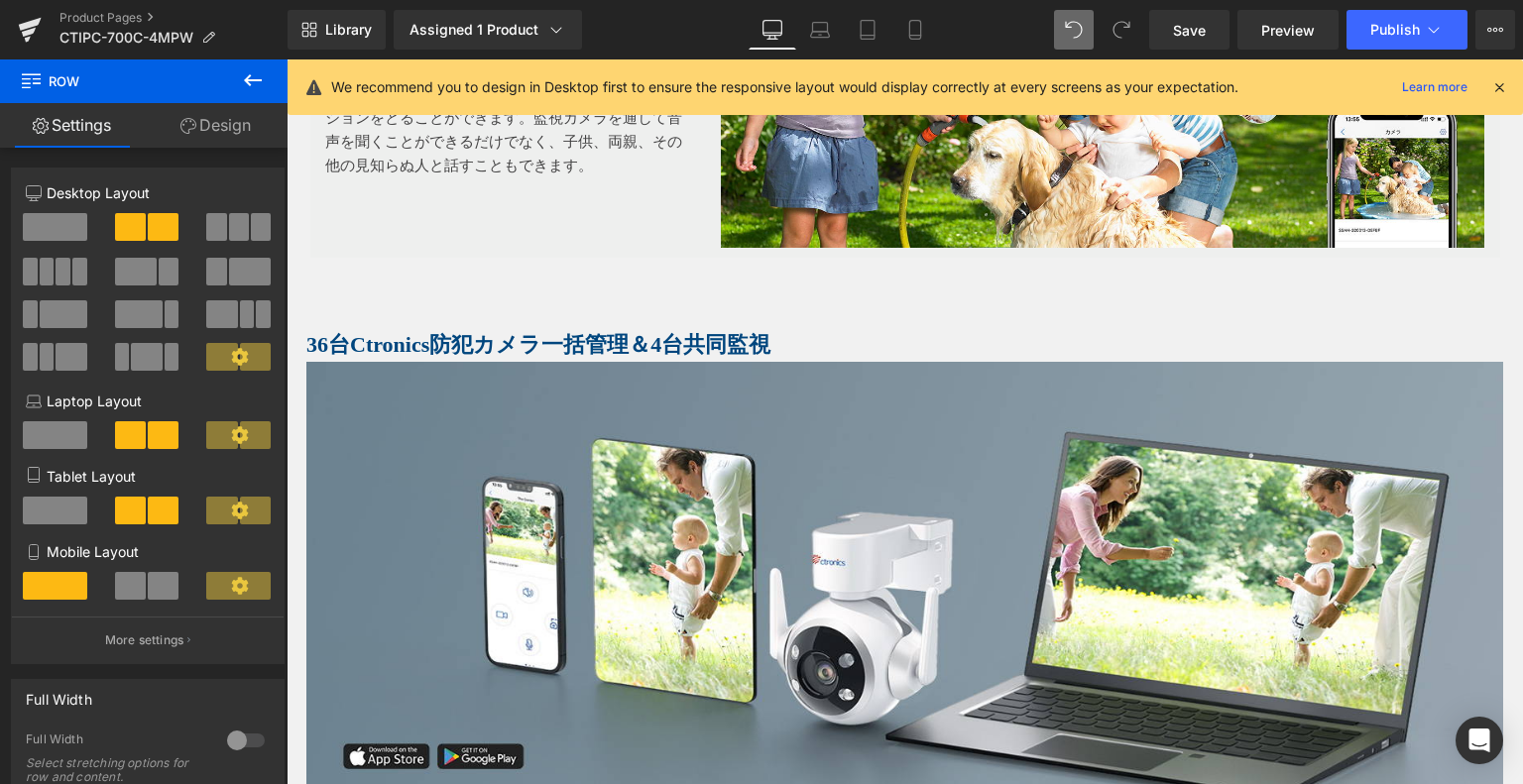 click on "Image         多機能な監視カメラ、壁掛け・天井吊下げ・ポールに取付三つの取付方法で設置自由度が高いです！プリキャプチャ機能付きで検知する前に記録されます！ Text Block
より安定する5GHz Wi-Fi
Heading
2.4GHzWi-Fiだけで対応しますが、接続不安定、転送速度が遅く、画像の遅れのことが存在します。5GHz Wi-Fiを利用して干渉が少なく、伝送速度が速く、画像の遅れがなく、もっと安定します。
Text Block
Text Block         Row
Hero Banner     124px" at bounding box center [904, -2007] 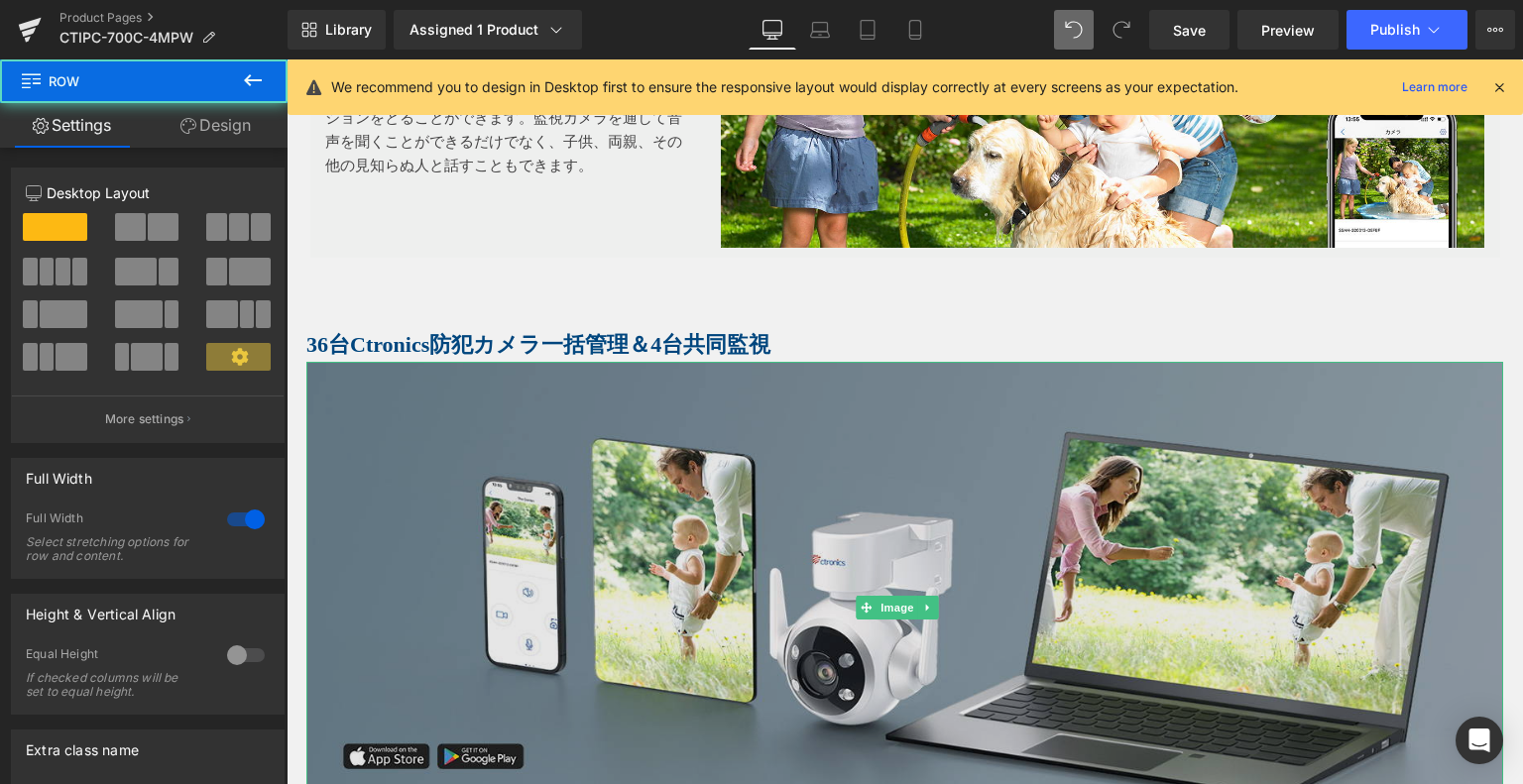 click at bounding box center (904, 607) 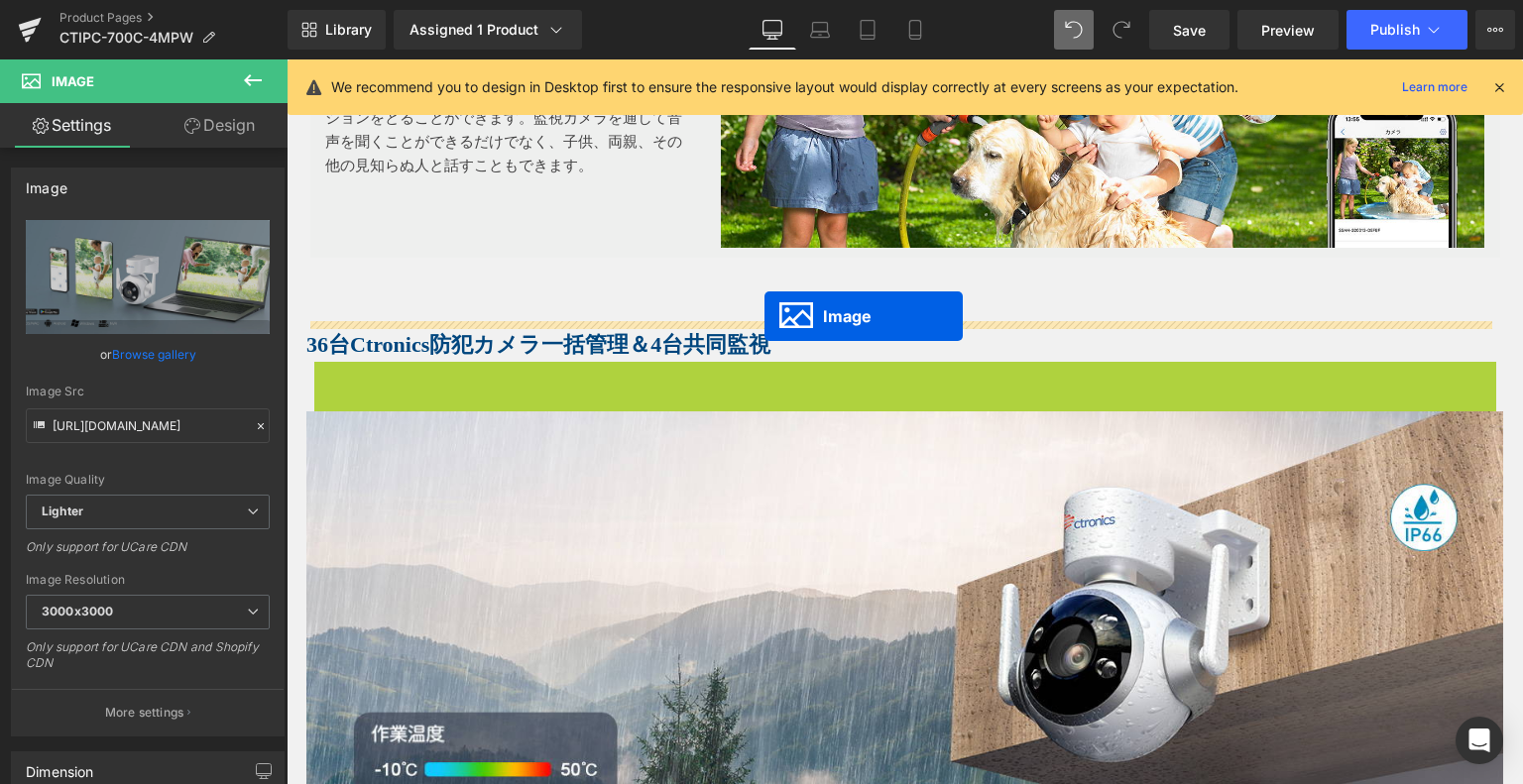 drag, startPoint x: 881, startPoint y: 598, endPoint x: 765, endPoint y: 321, distance: 300.30818 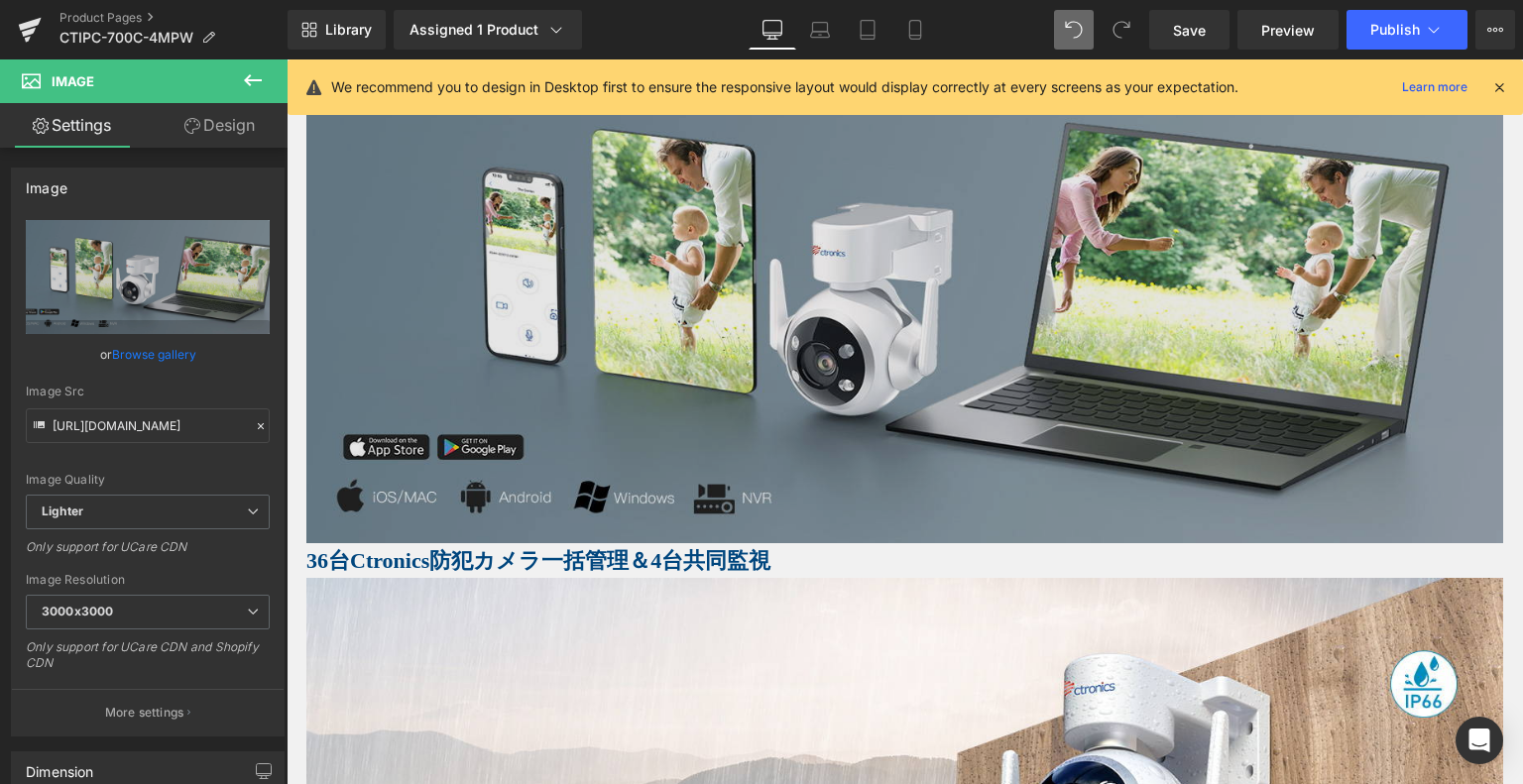 scroll, scrollTop: 5824, scrollLeft: 0, axis: vertical 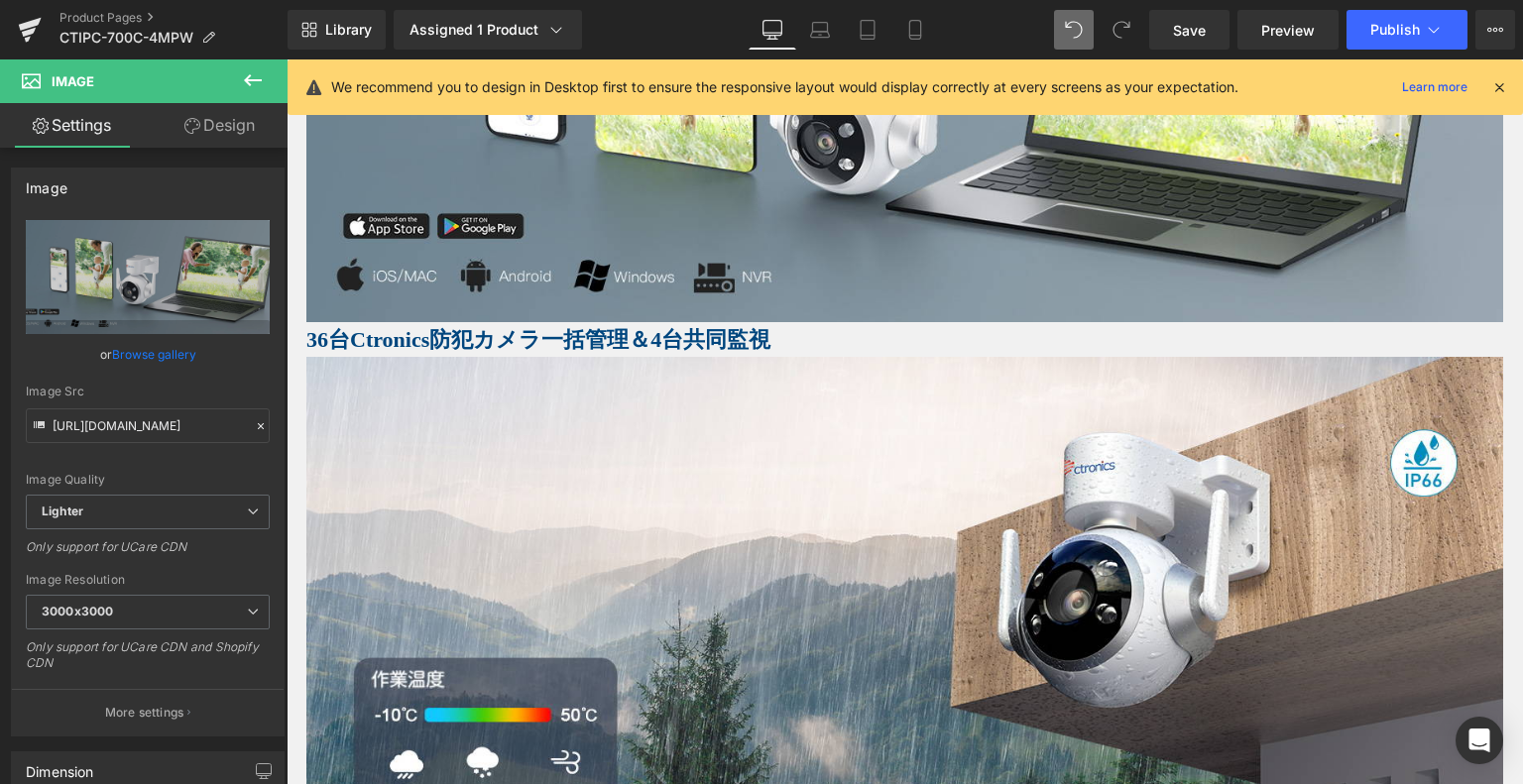 click on "36台Ctronics防犯カメラ一括管理＆4台共同監視" at bounding box center [904, 339] 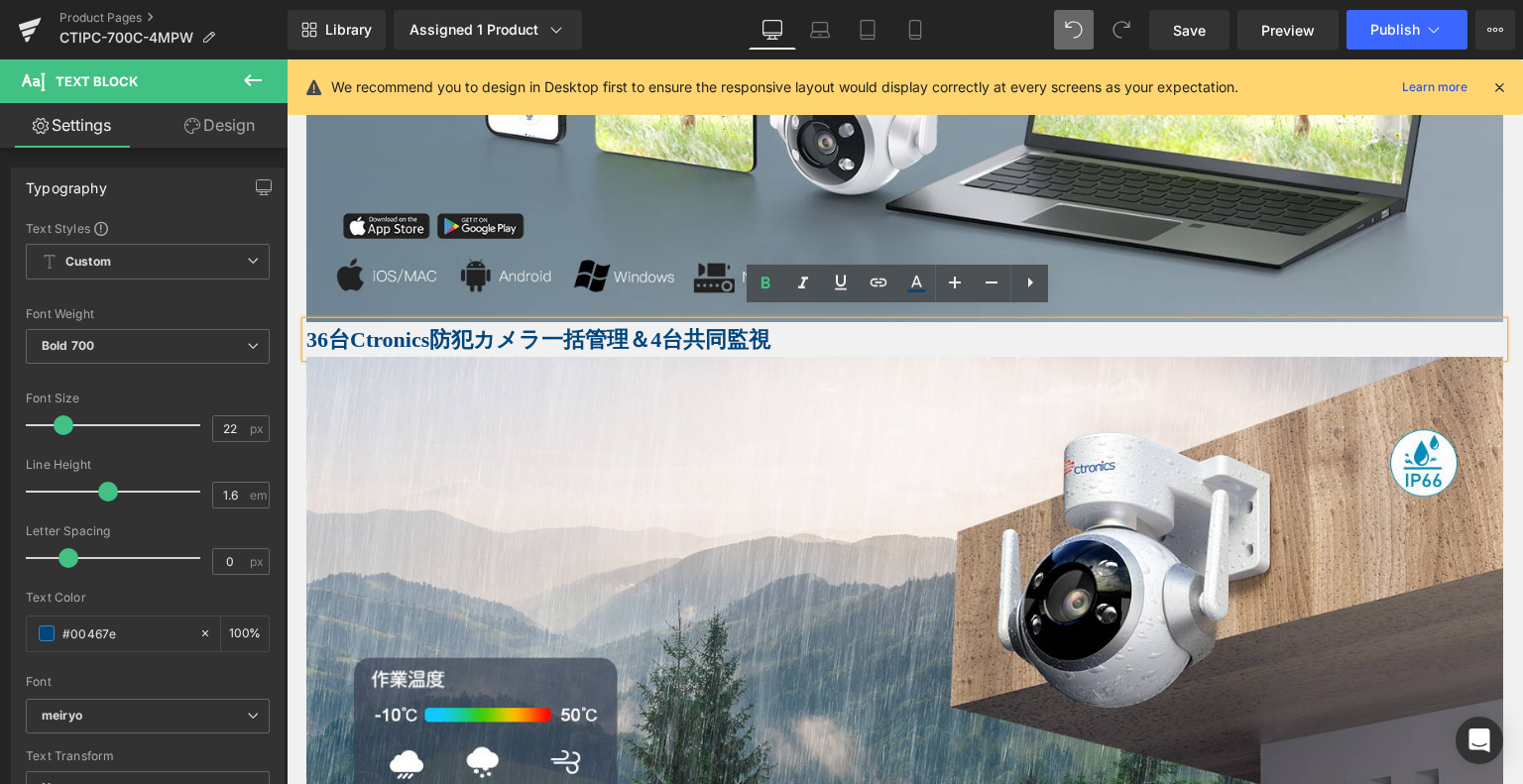 click at bounding box center (904, 602) 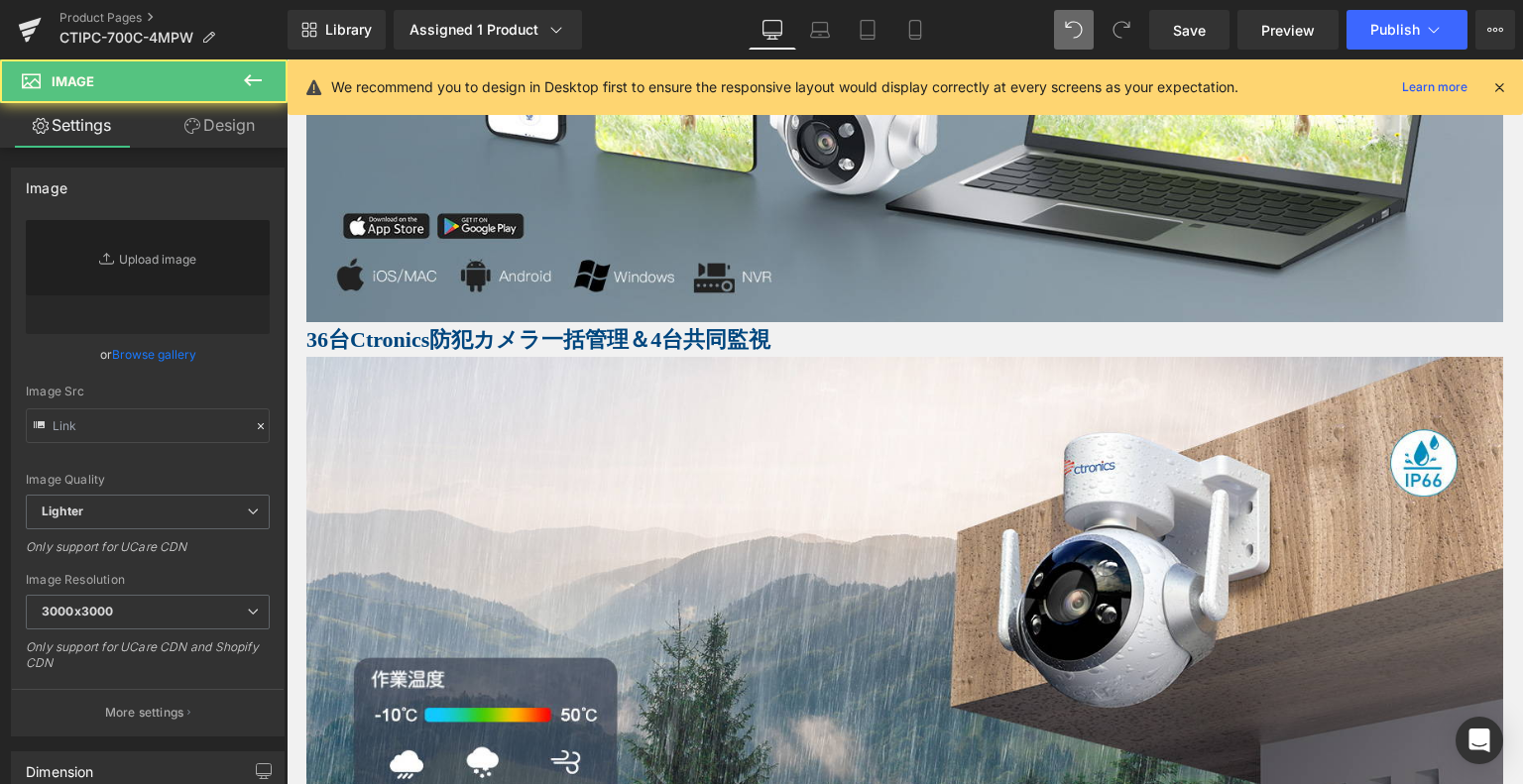 type on "[URL][DOMAIN_NAME]" 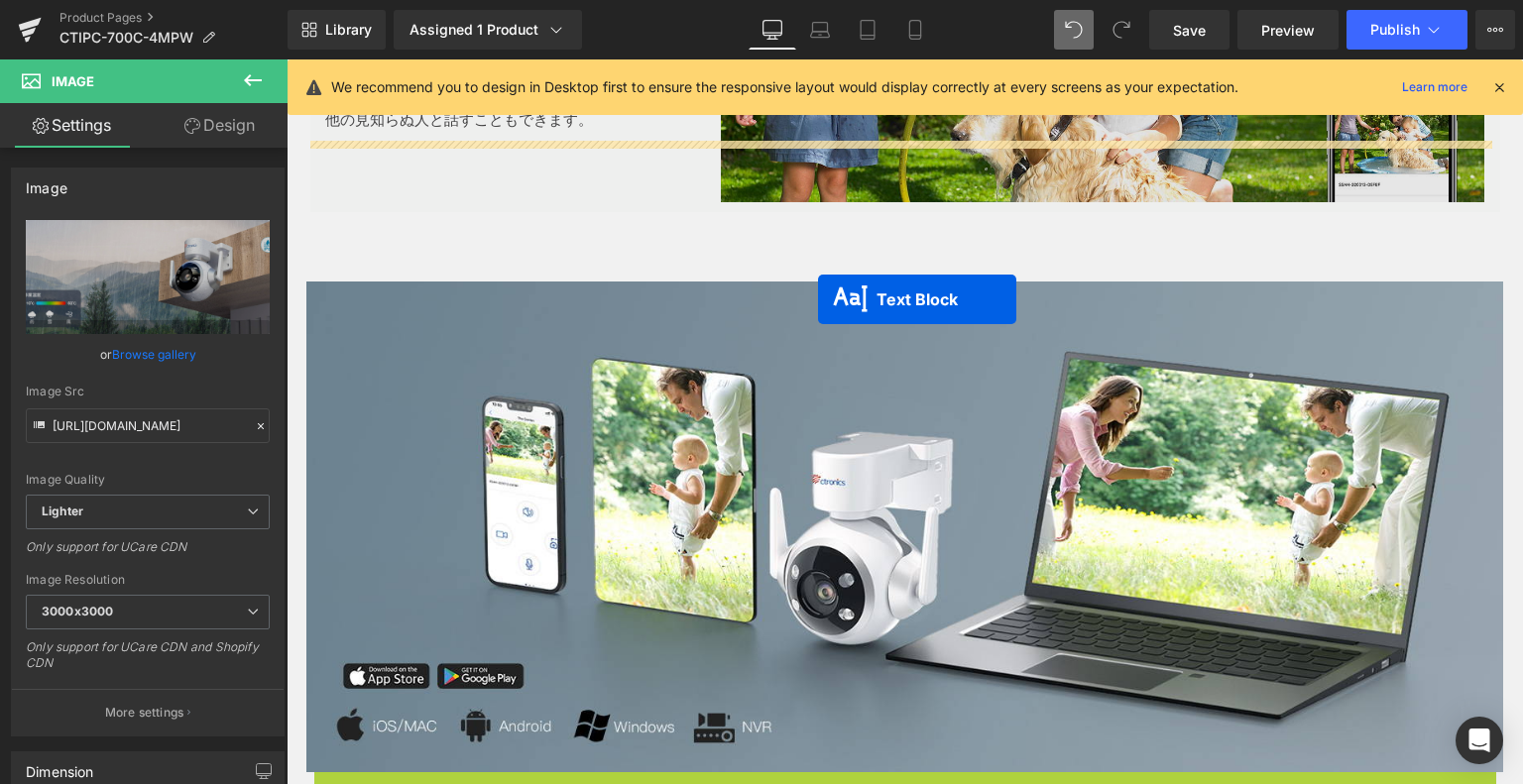 scroll, scrollTop: 5130, scrollLeft: 0, axis: vertical 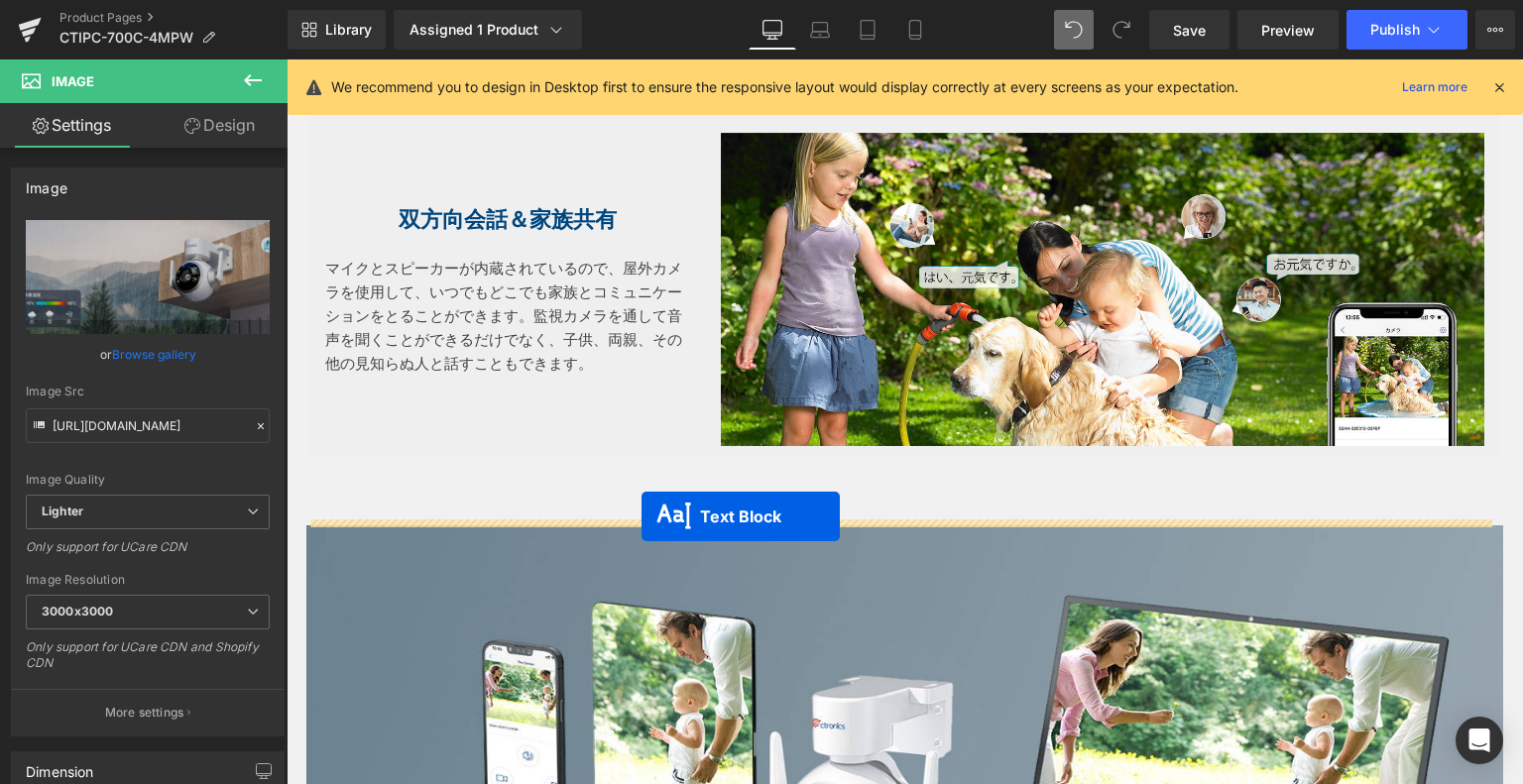 drag, startPoint x: 848, startPoint y: 326, endPoint x: 642, endPoint y: 516, distance: 280.2428 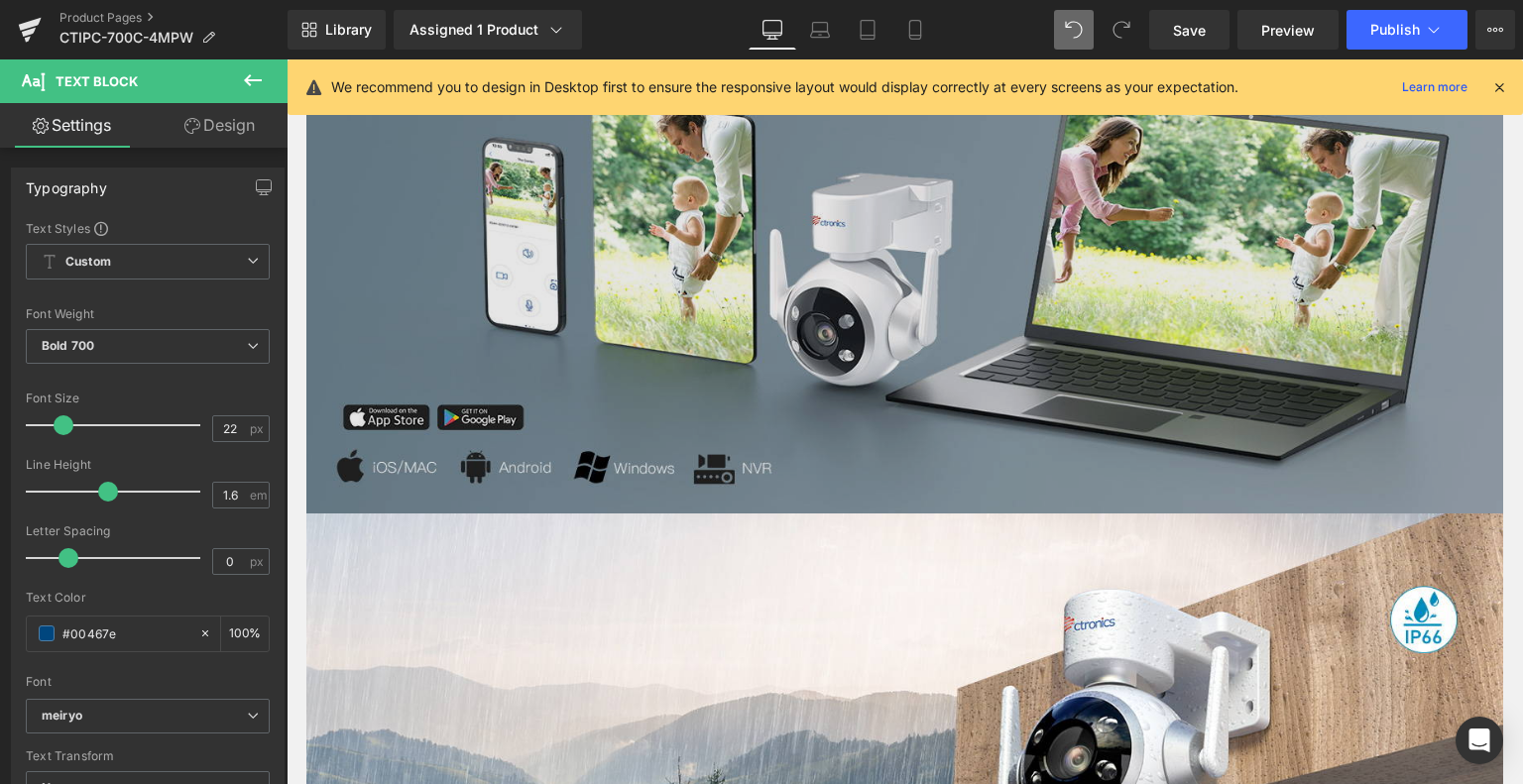 scroll, scrollTop: 5428, scrollLeft: 0, axis: vertical 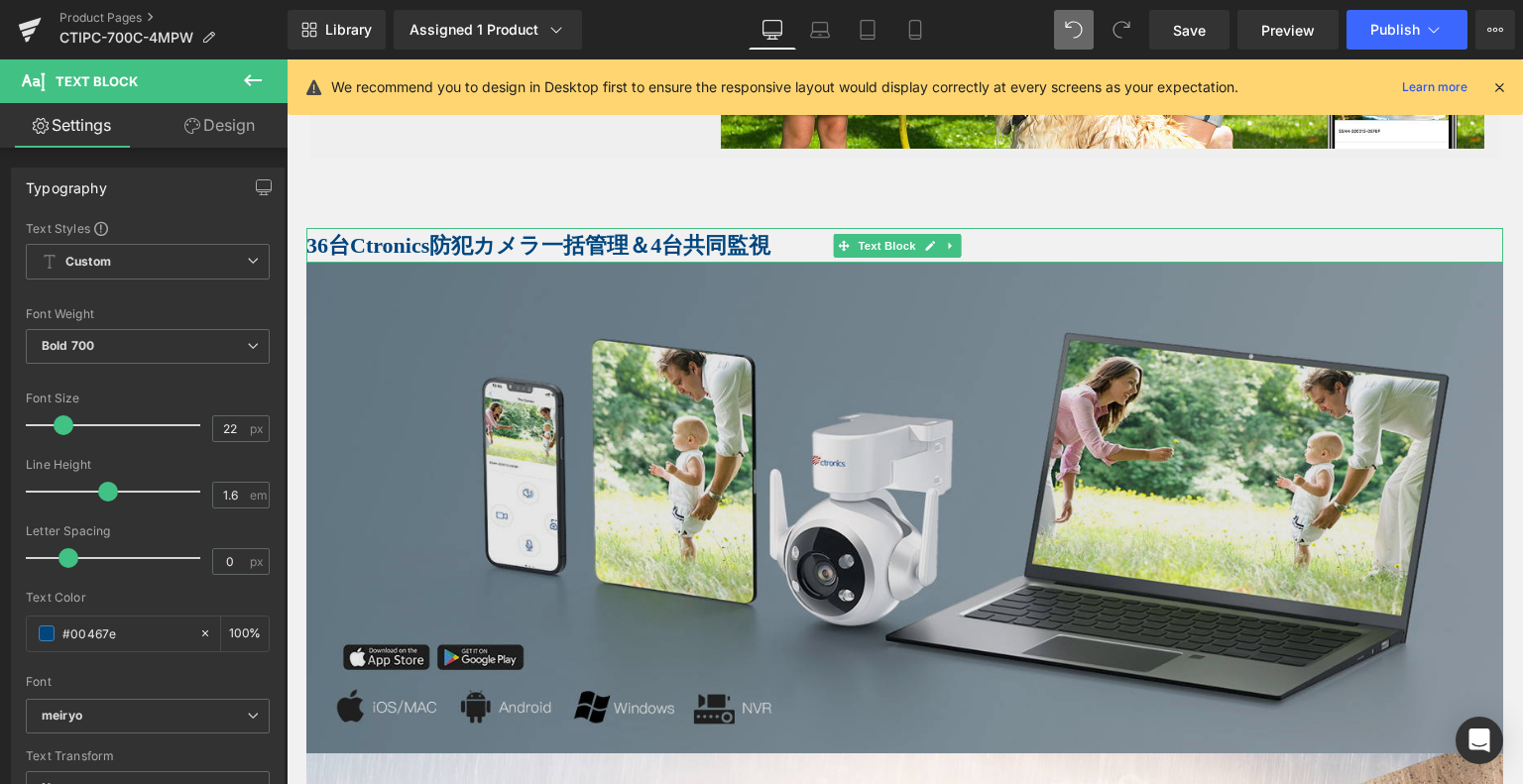 click at bounding box center (904, 507) 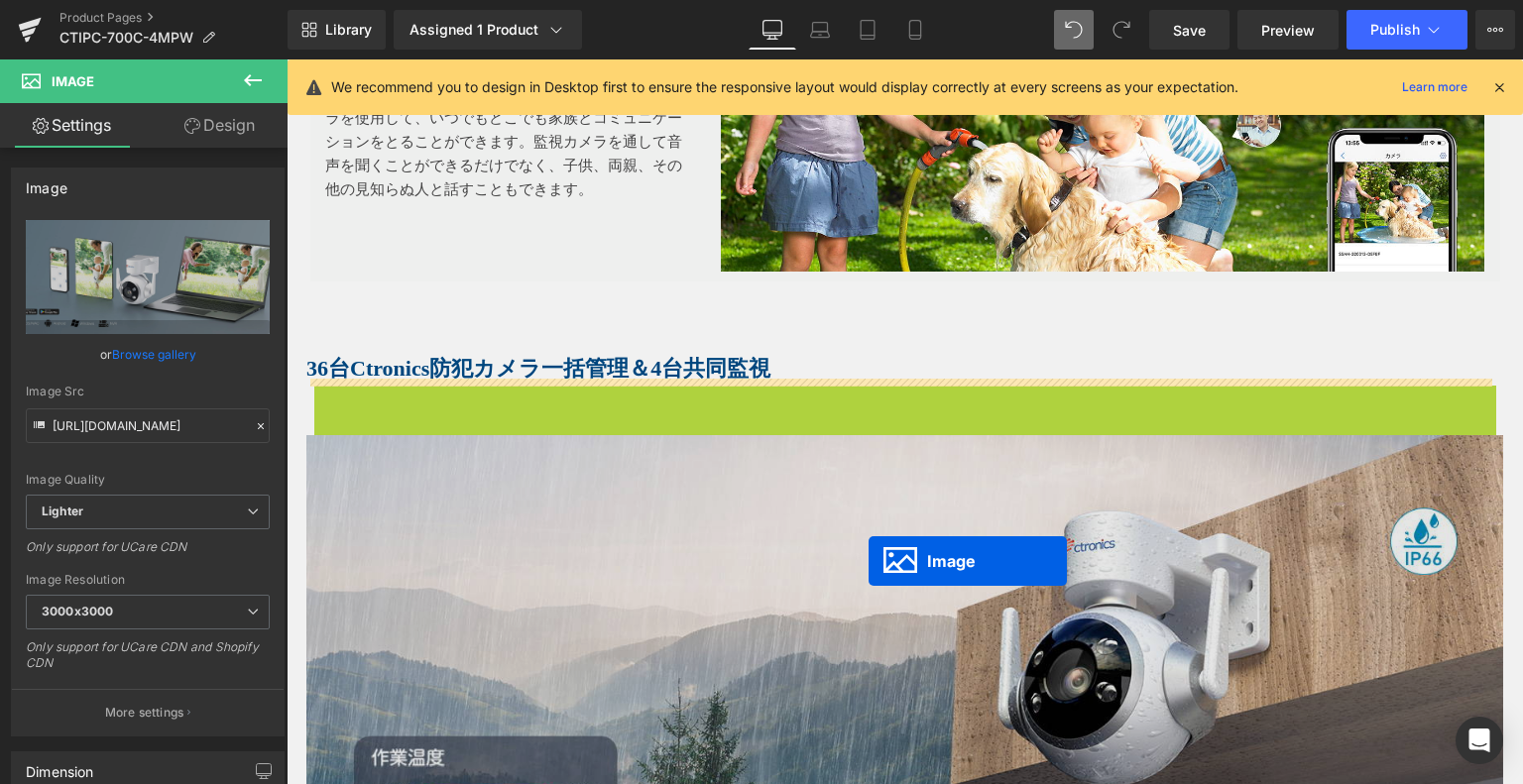 scroll, scrollTop: 5130, scrollLeft: 0, axis: vertical 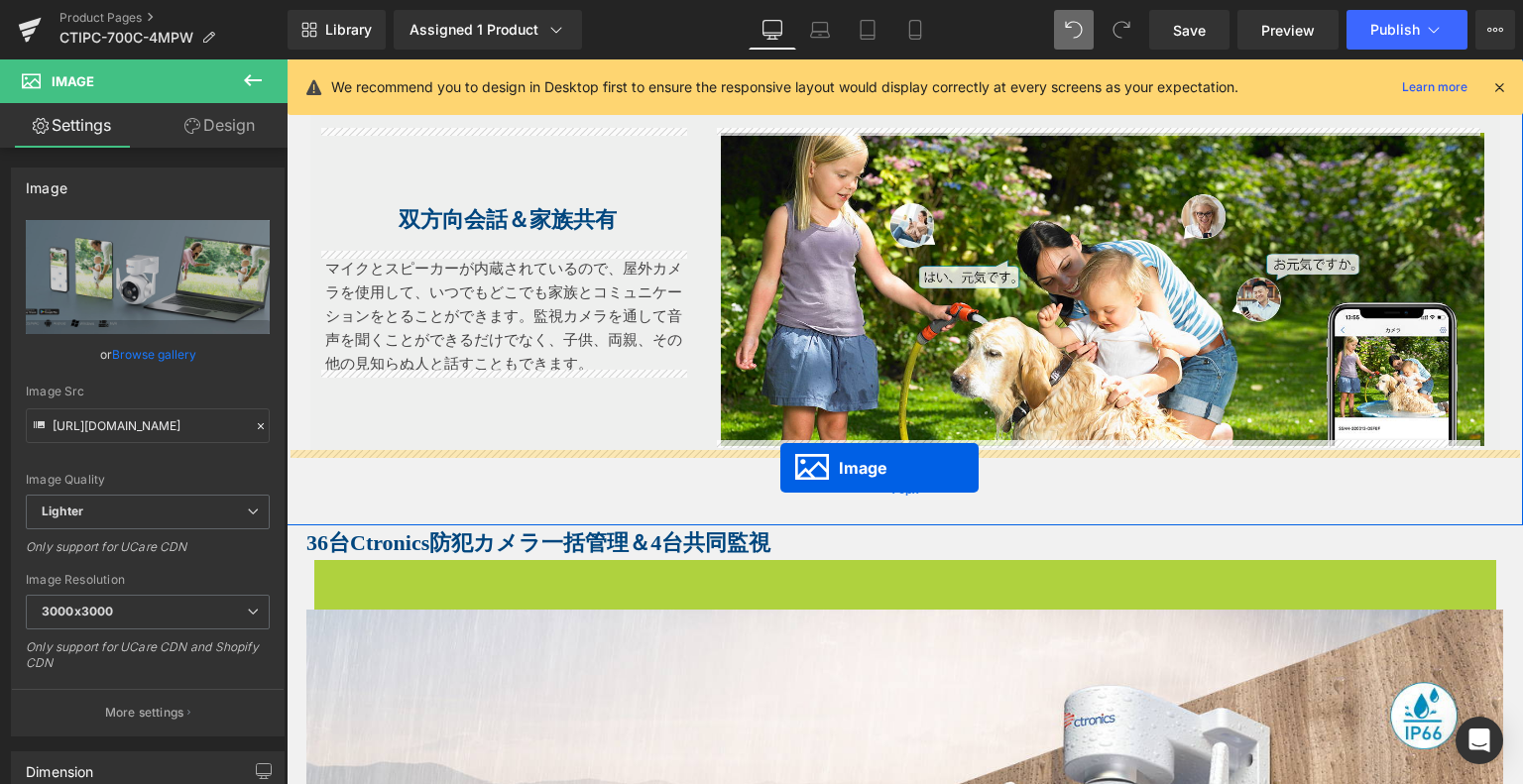 drag, startPoint x: 862, startPoint y: 499, endPoint x: 780, endPoint y: 467, distance: 88.02272 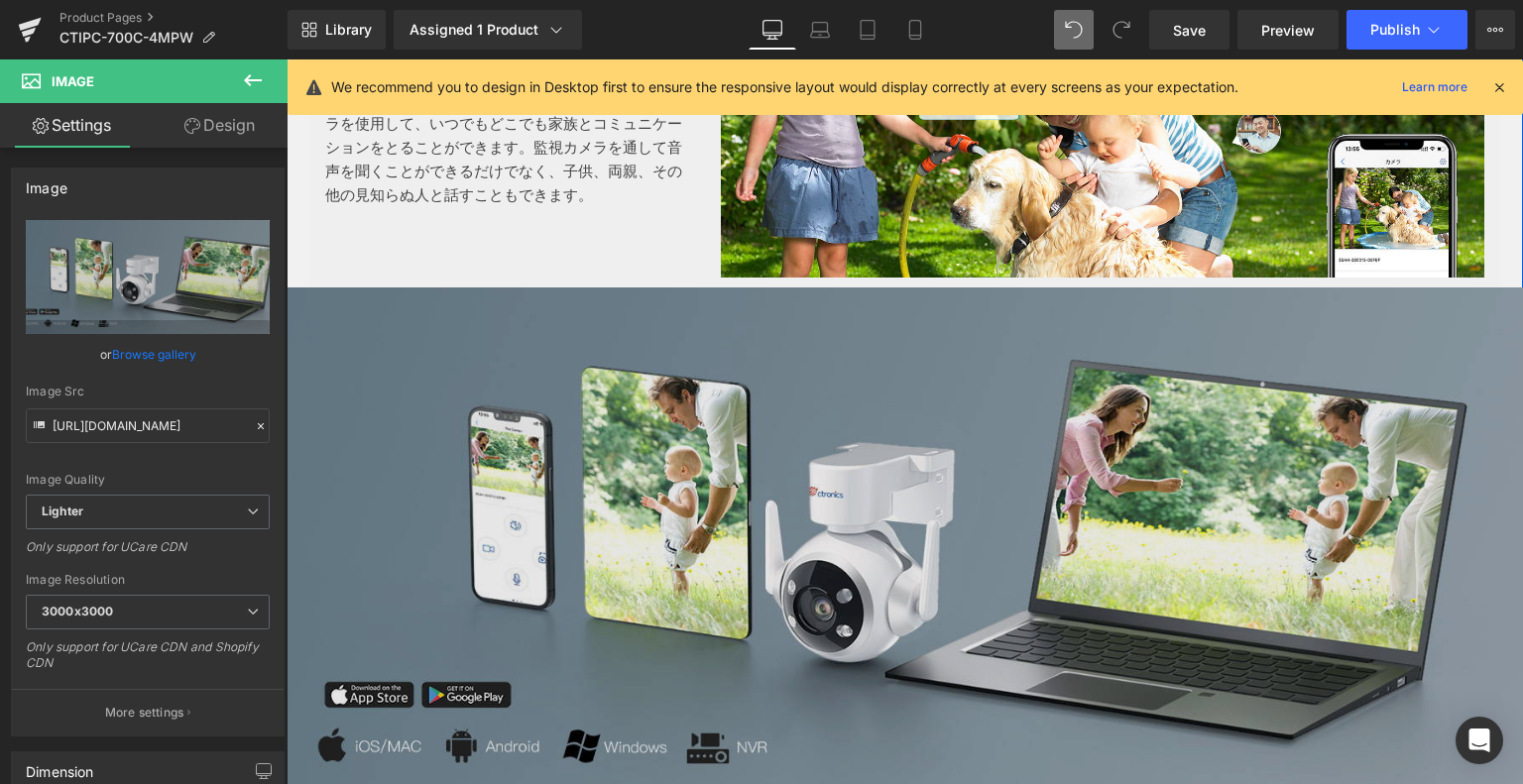 scroll, scrollTop: 5328, scrollLeft: 0, axis: vertical 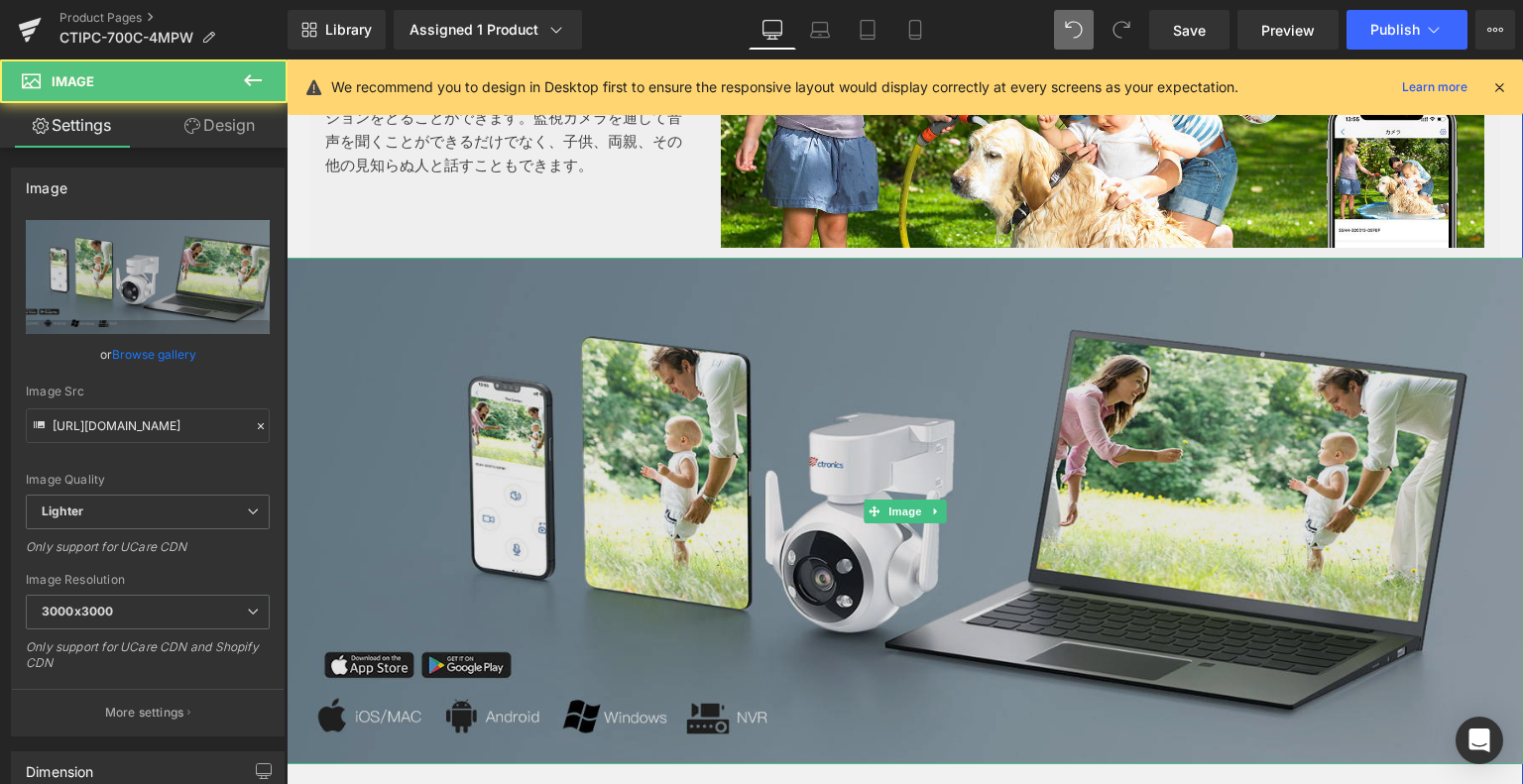 click at bounding box center (904, 510) 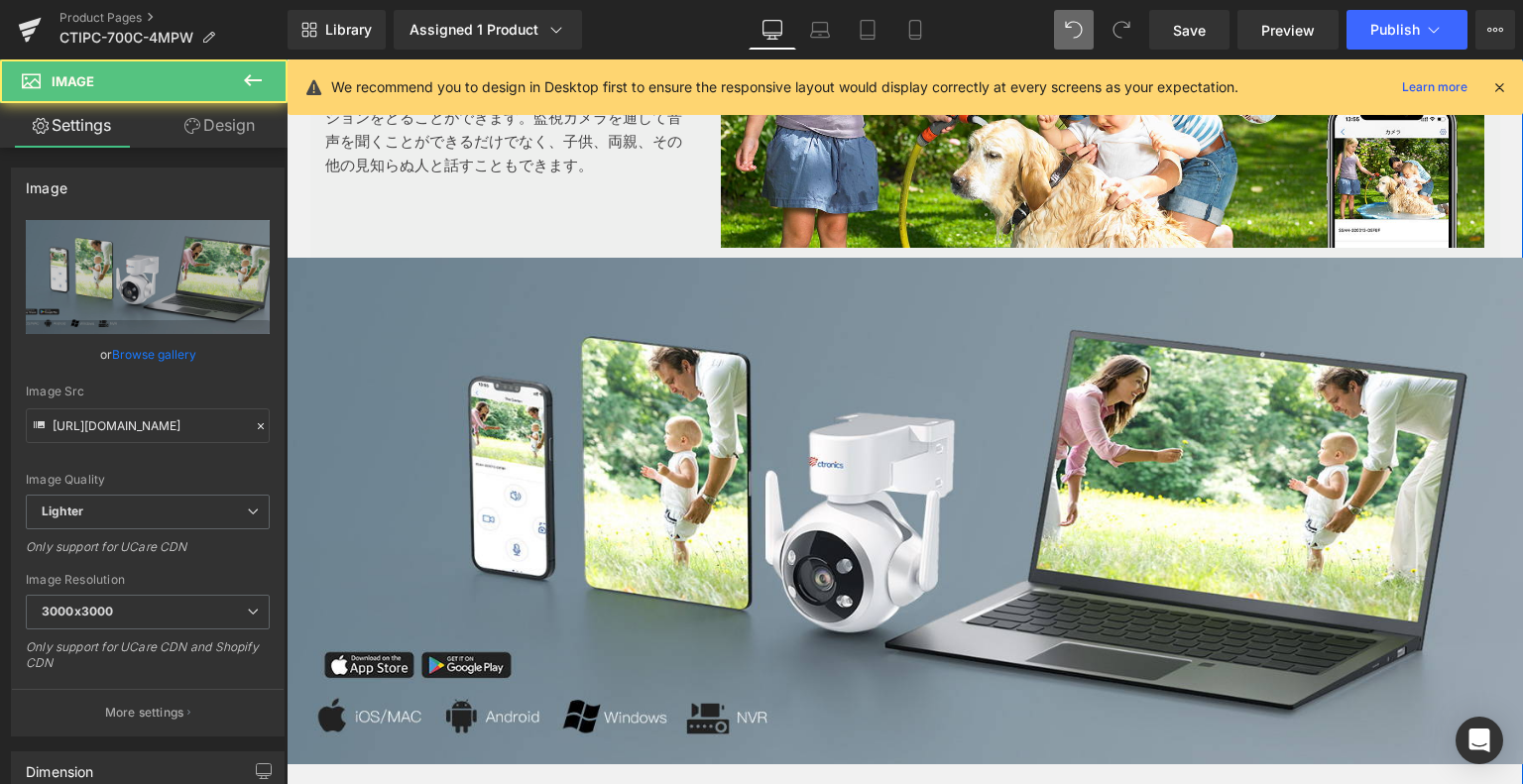 click on "双方向会話＆家族共有 Heading         [PERSON_NAME]と[PERSON_NAME]が内蔵されているので、屋外カメラを使用して、いつでもどこでも家族とコミュニケーションをとることができます。監視カメラを通して音声を聞くことができるだけでなく、子供、両親、その他の見知らぬ人と話すこともできます。 Text Block         Image         Row" at bounding box center [905, 81] 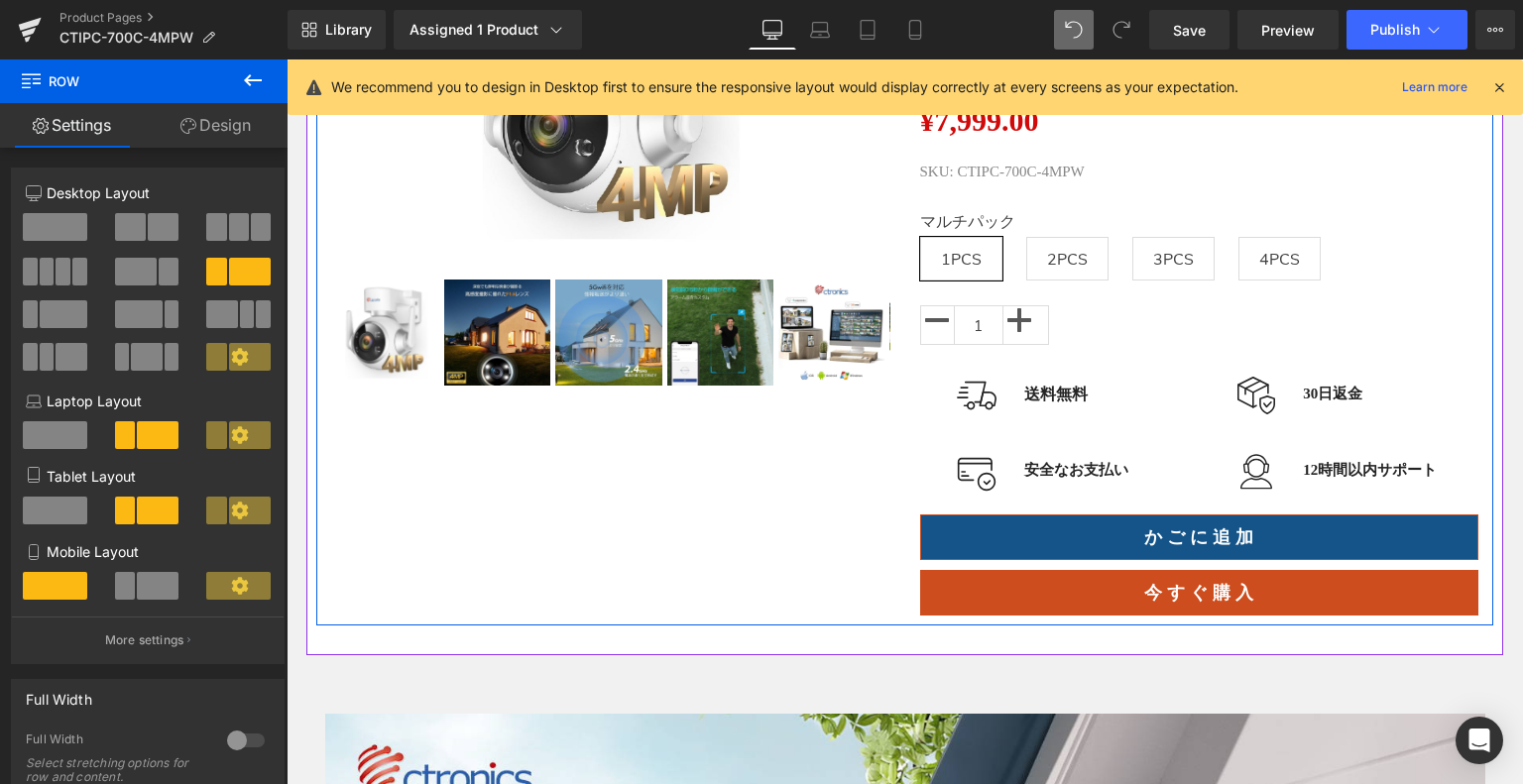 scroll, scrollTop: 274, scrollLeft: 0, axis: vertical 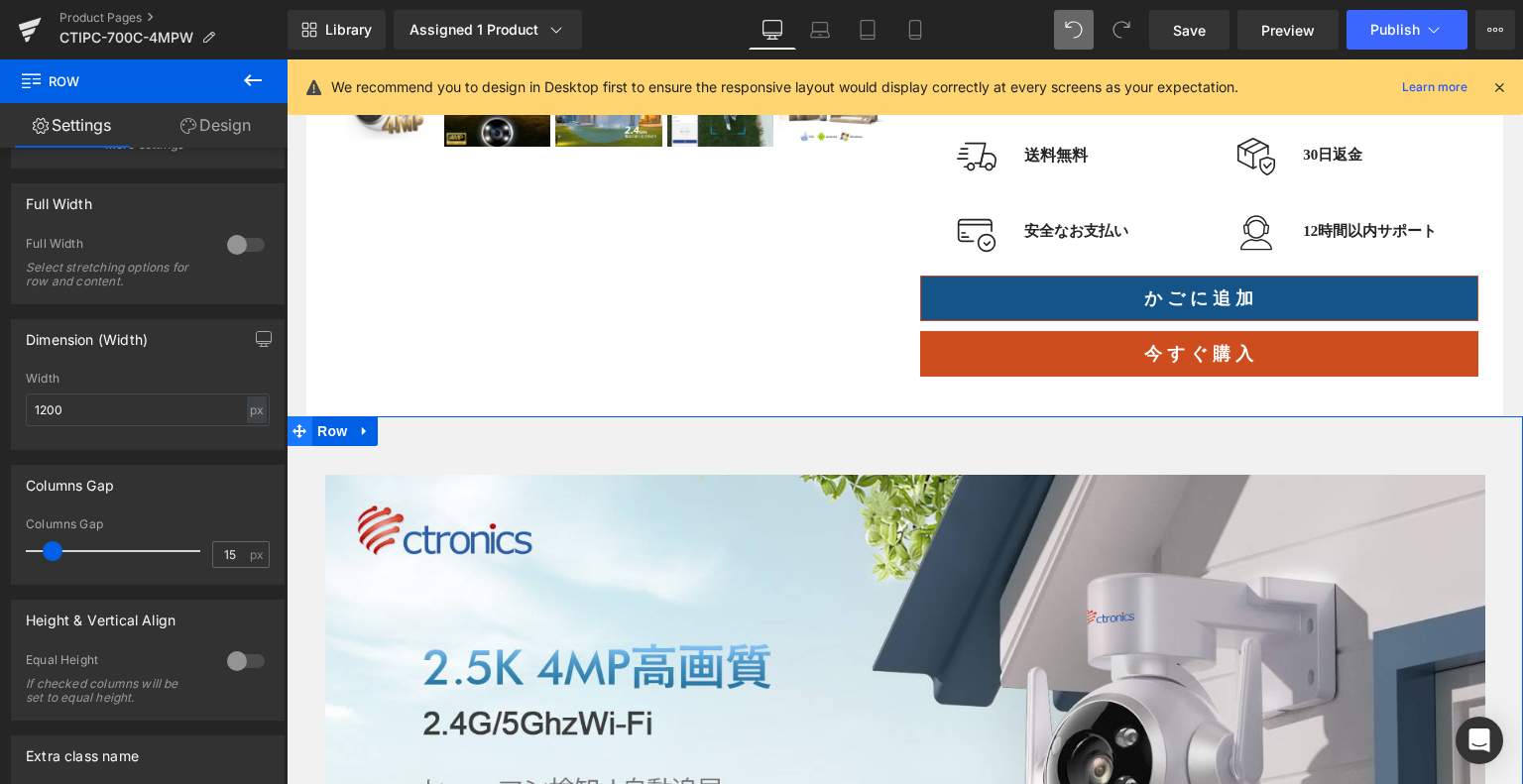 click 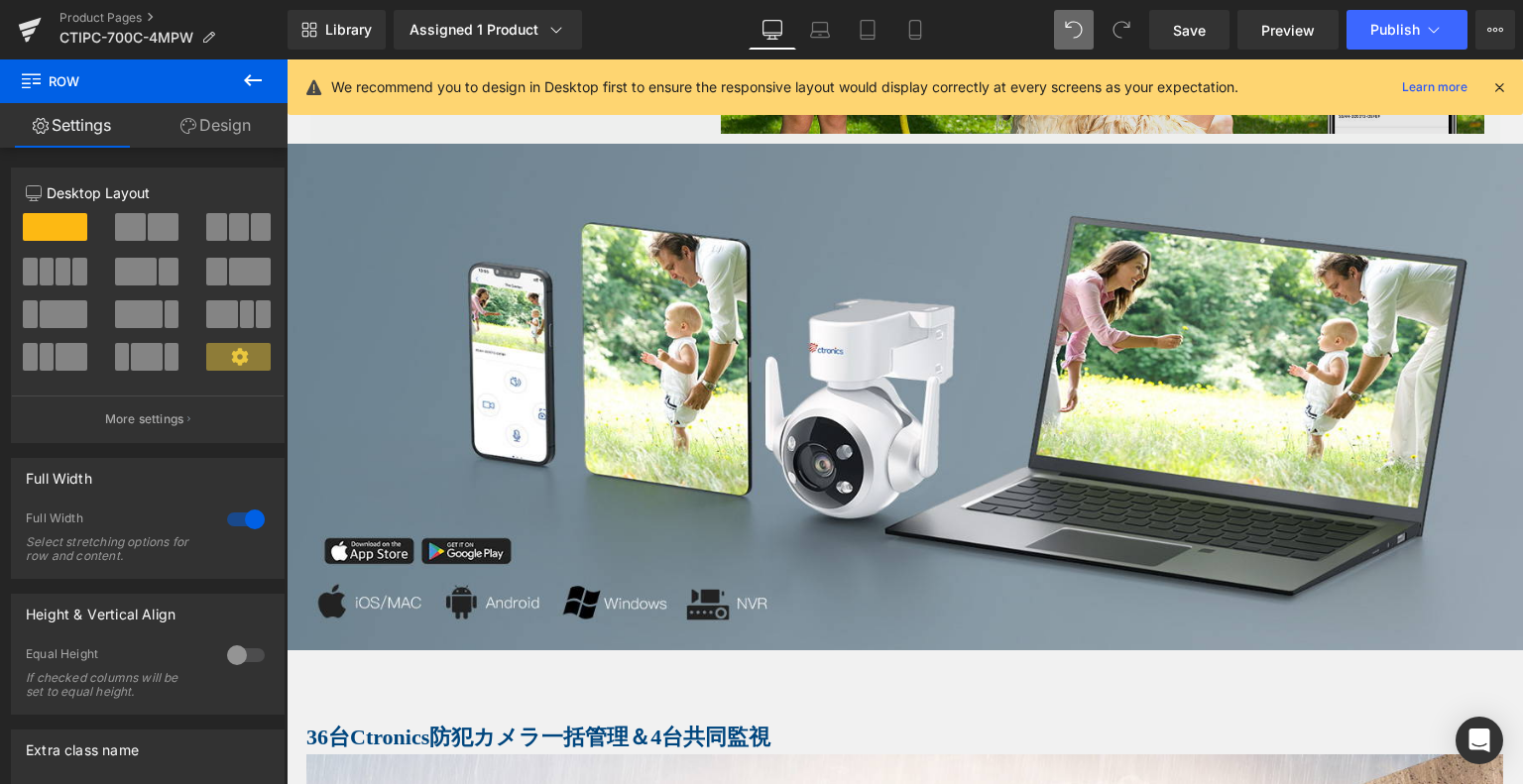 scroll, scrollTop: 5130, scrollLeft: 0, axis: vertical 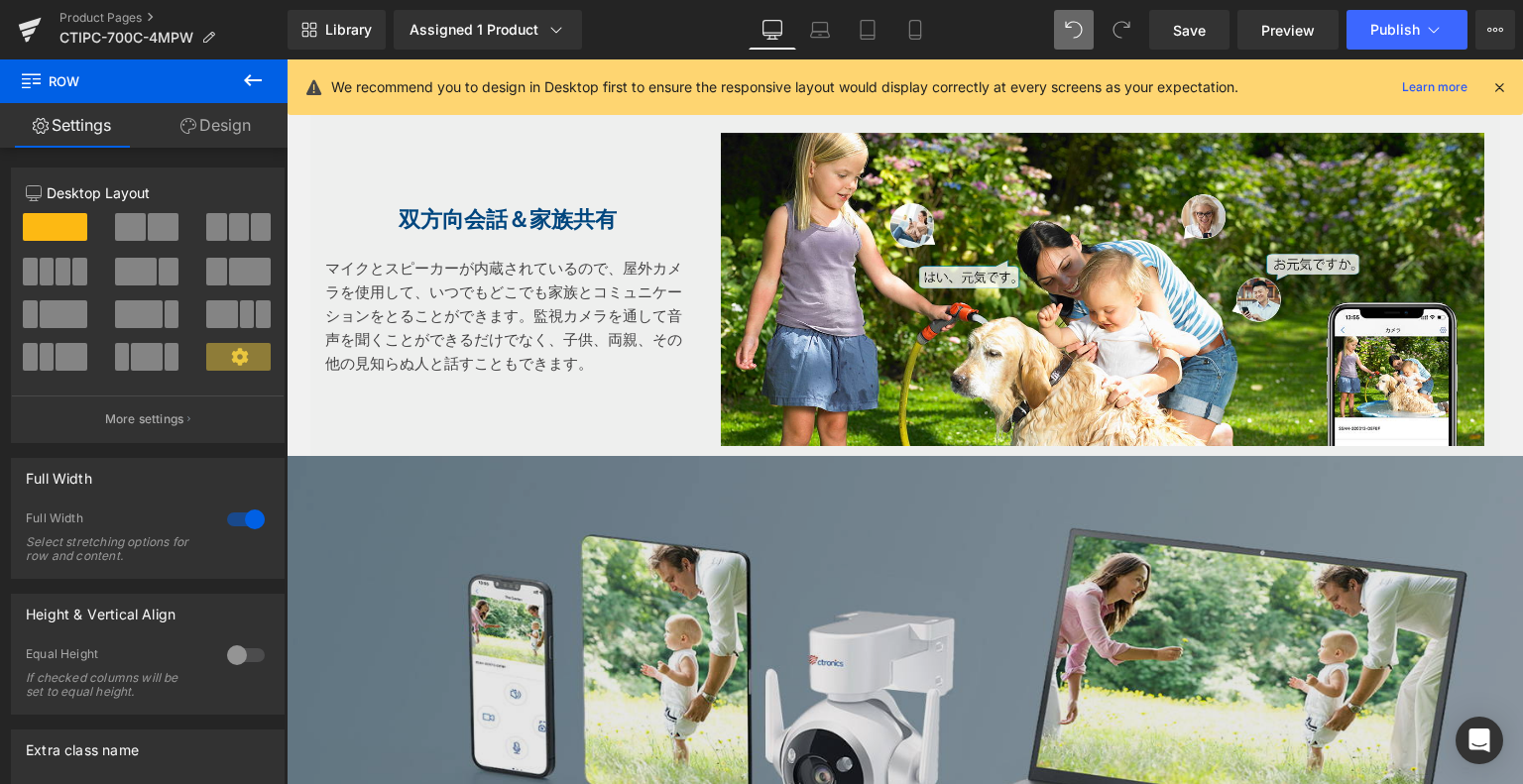 click at bounding box center (904, 709) 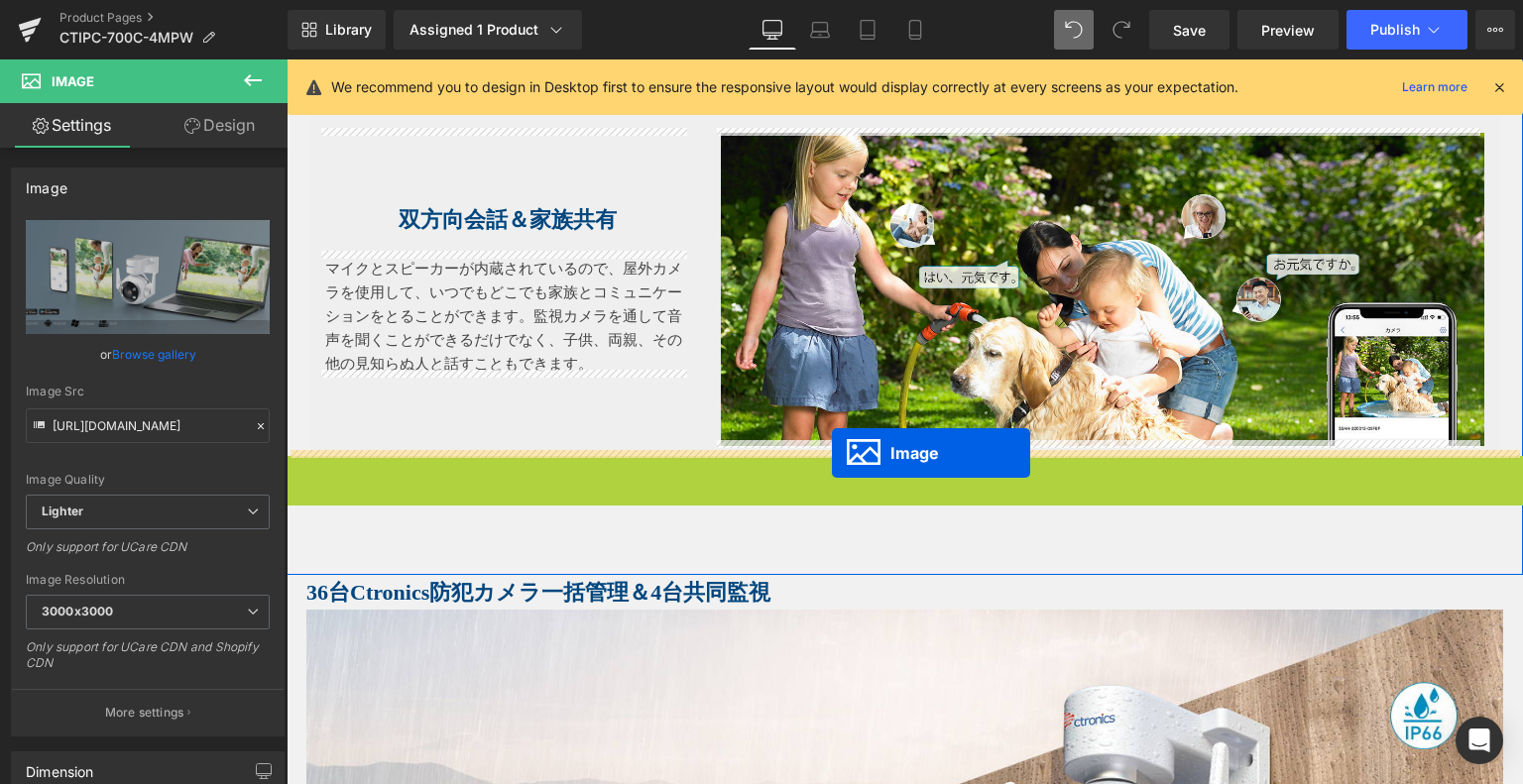 drag, startPoint x: 869, startPoint y: 705, endPoint x: 832, endPoint y: 453, distance: 254.70179 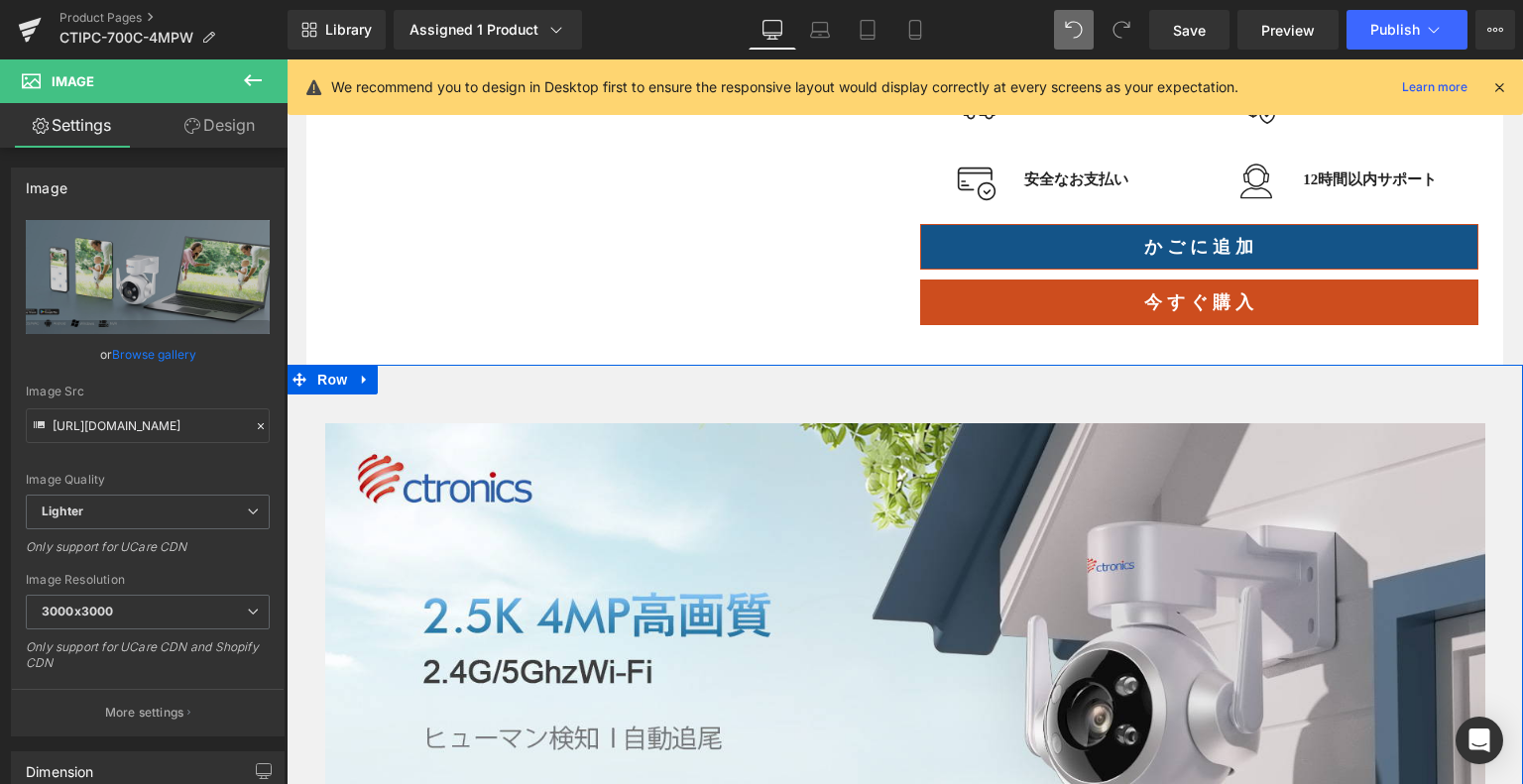 scroll, scrollTop: 472, scrollLeft: 0, axis: vertical 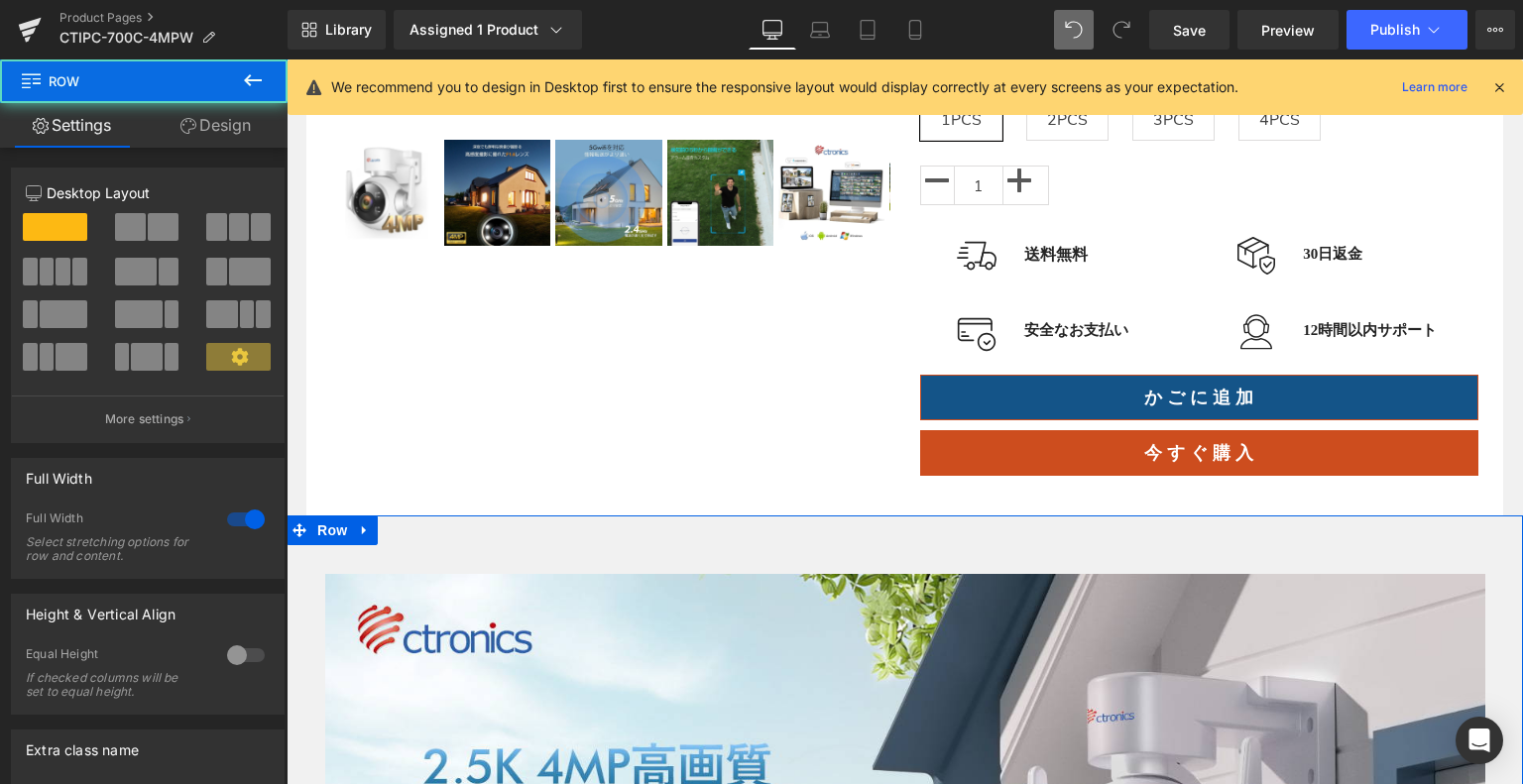 click on "Image         多機能な監視カメラ、壁掛け・天井吊下げ・ポールに取付三つの取付方法で設置自由度が高いです！プリキャプチャ機能付きで検知する前に記録されます！ Text Block
より安定する5GHz Wi-Fi
Heading
2.4GHzWi-Fiだけで対応しますが、接続不安定、転送速度が遅く、画像の遅れのことが存在します。5GHz Wi-Fiを利用して干渉が少なく、伝送速度が速く、画像の遅れがなく、もっと安定します。
Text Block
Text Block         Row
Hero Banner     124px" at bounding box center [904, 3103] 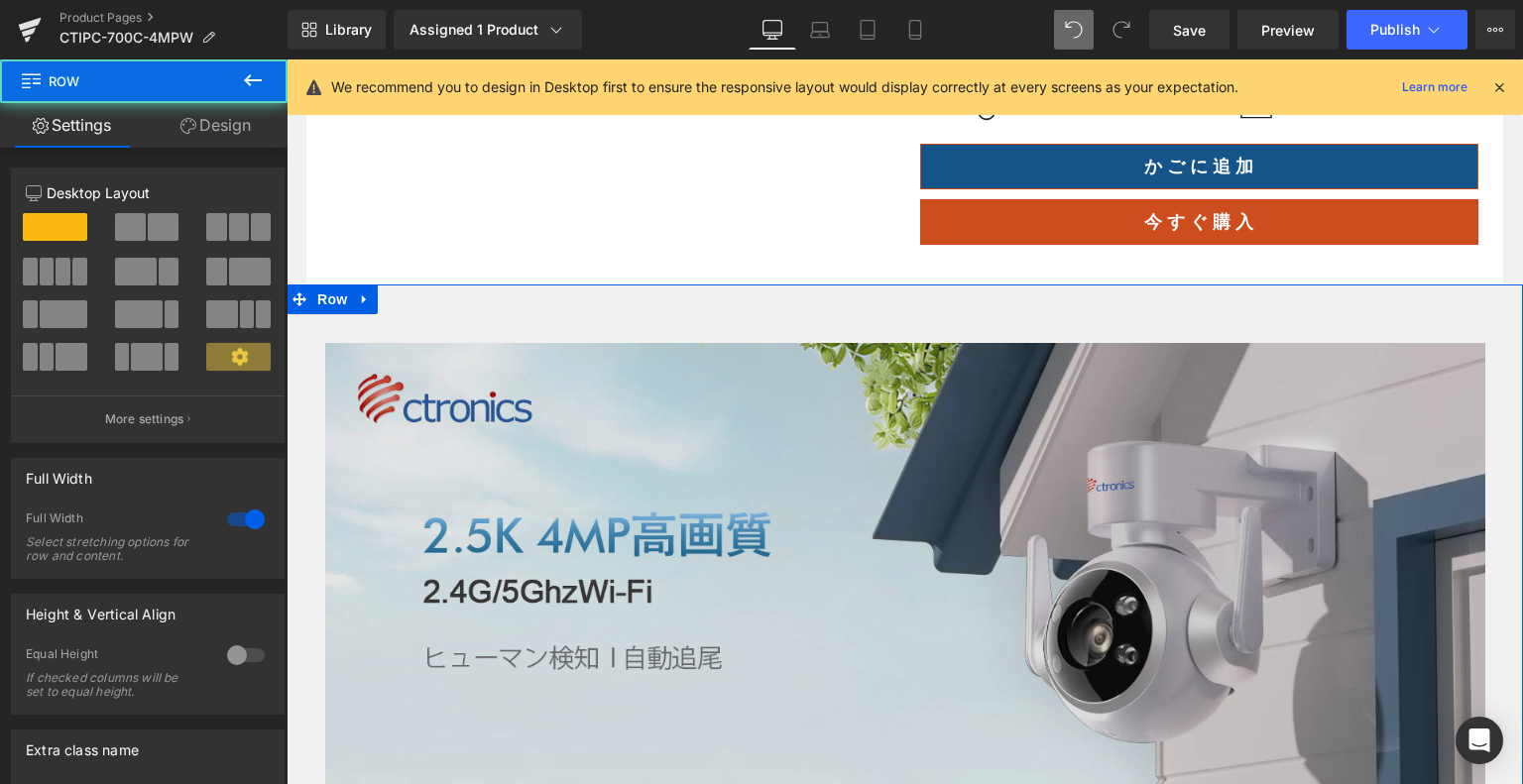 scroll, scrollTop: 868, scrollLeft: 0, axis: vertical 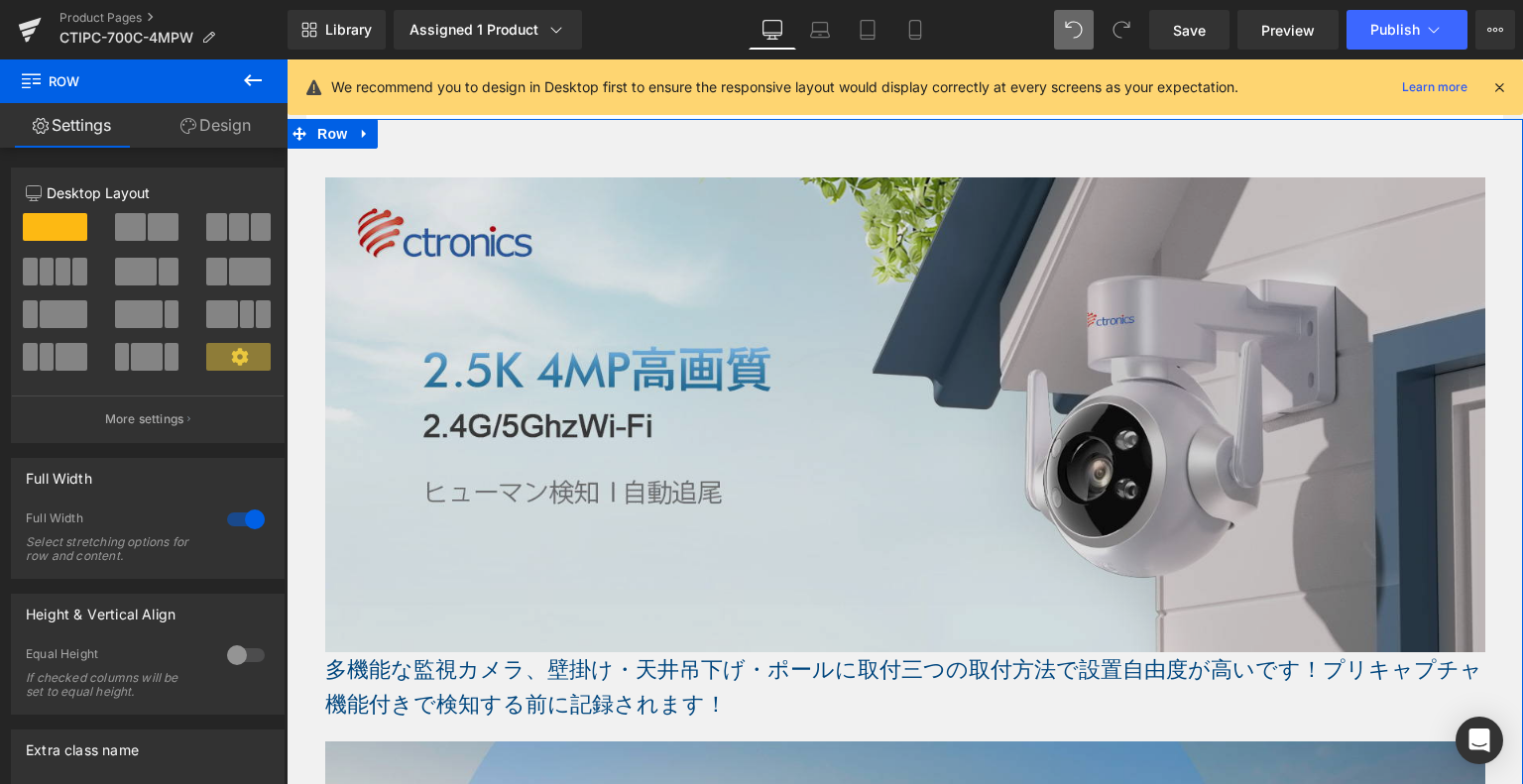 click at bounding box center [905, 415] 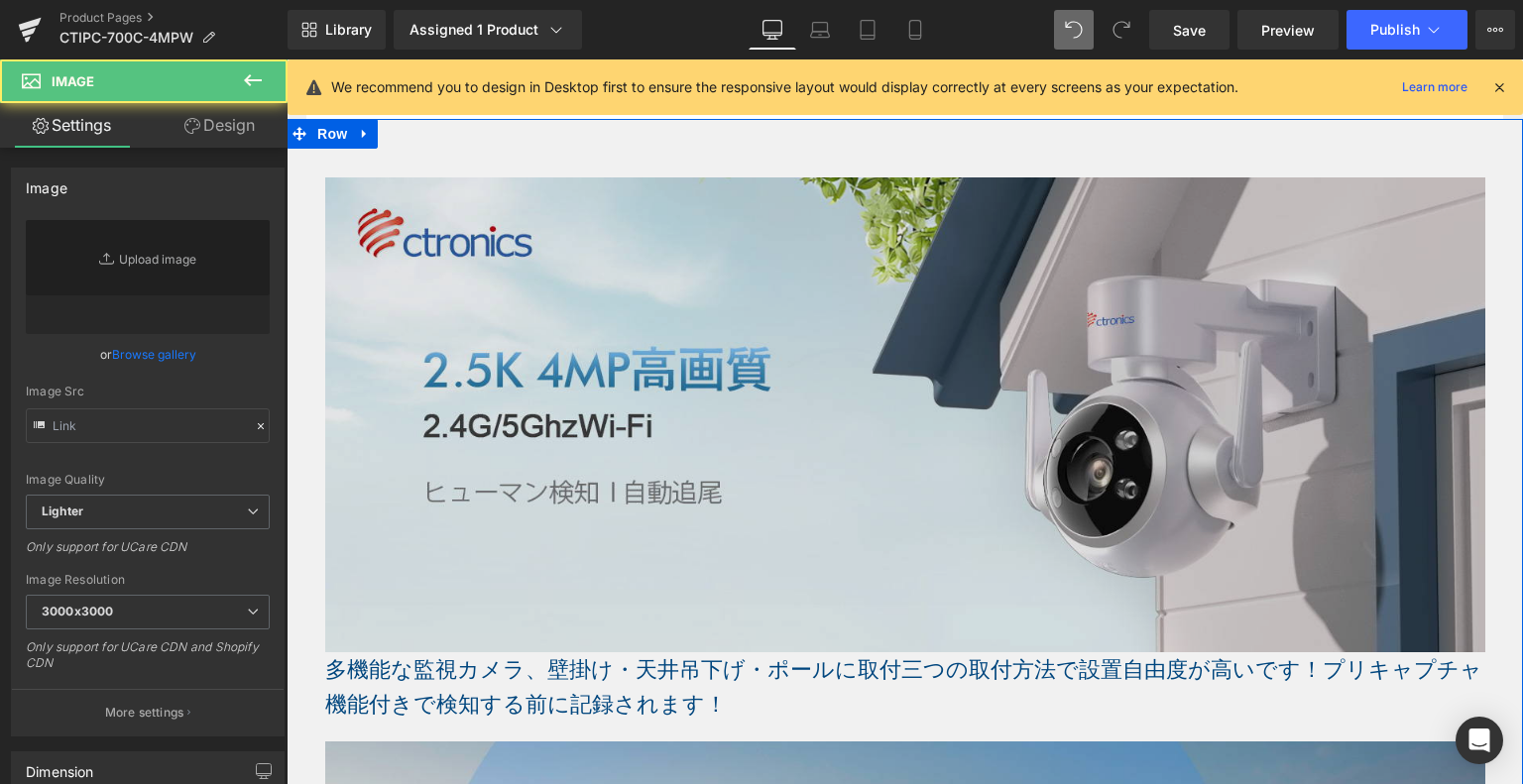 type on "[URL][DOMAIN_NAME]" 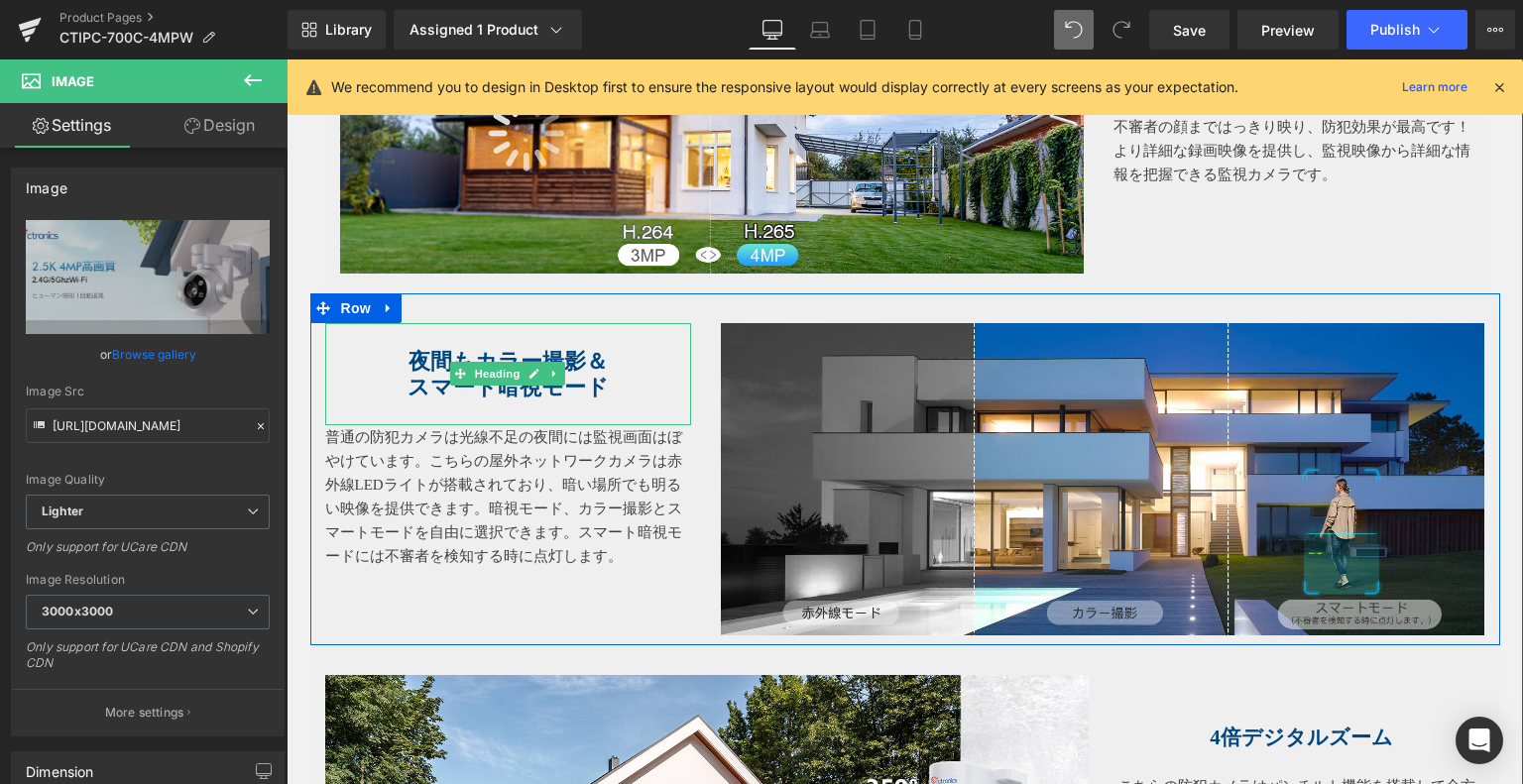 scroll, scrollTop: 3643, scrollLeft: 0, axis: vertical 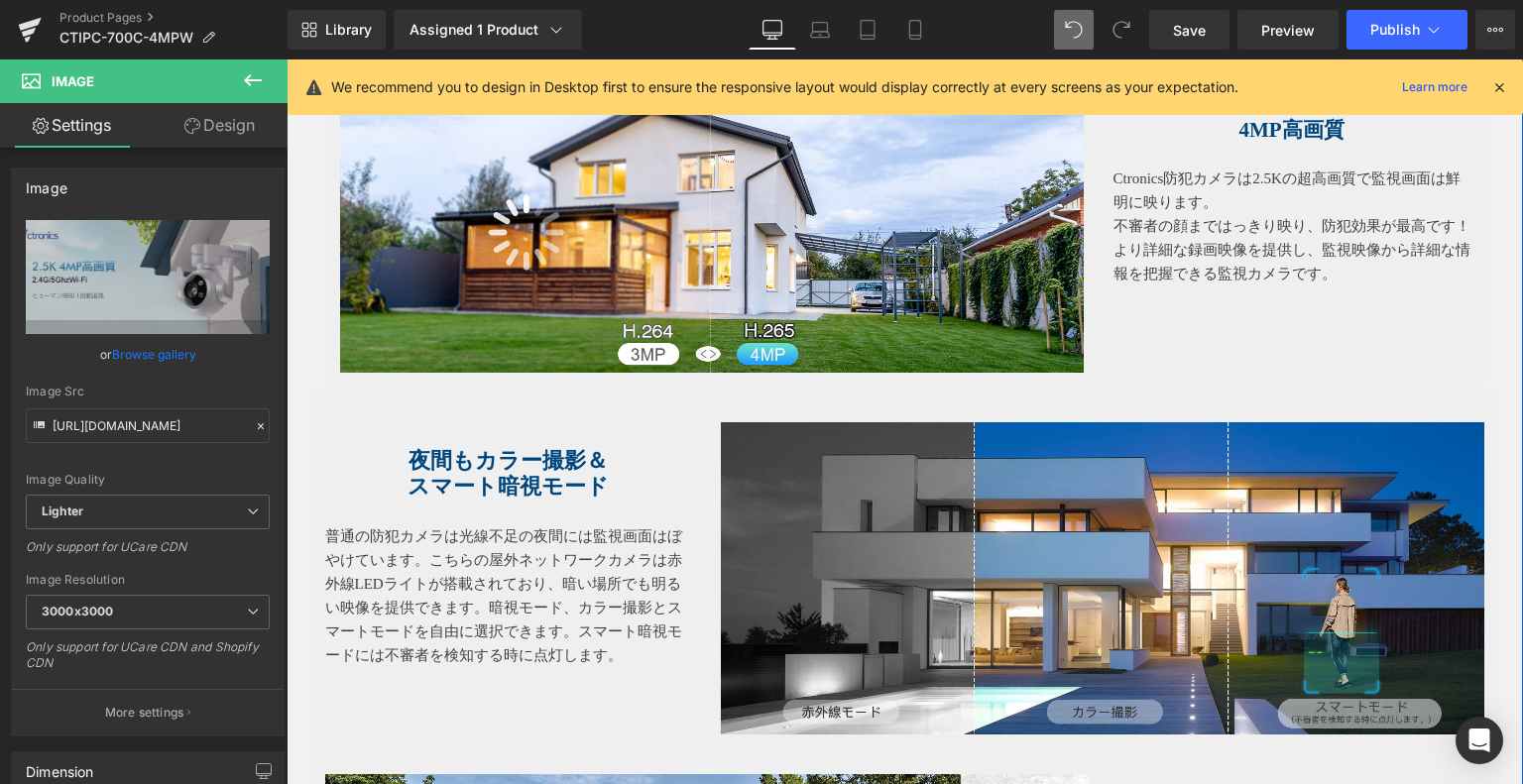click on "Image         4MP高画質 Heading         Ctronics防犯カメラは2.5Kの超高画質で監視画面は鮮明に映ります。 不審者の顔まではっきり映り、防犯効果が最高です！より詳細な録画映像を提供し、監視映像から詳細な情報を把握できる監視カメラです。 Text Block         Row" at bounding box center (905, 209) 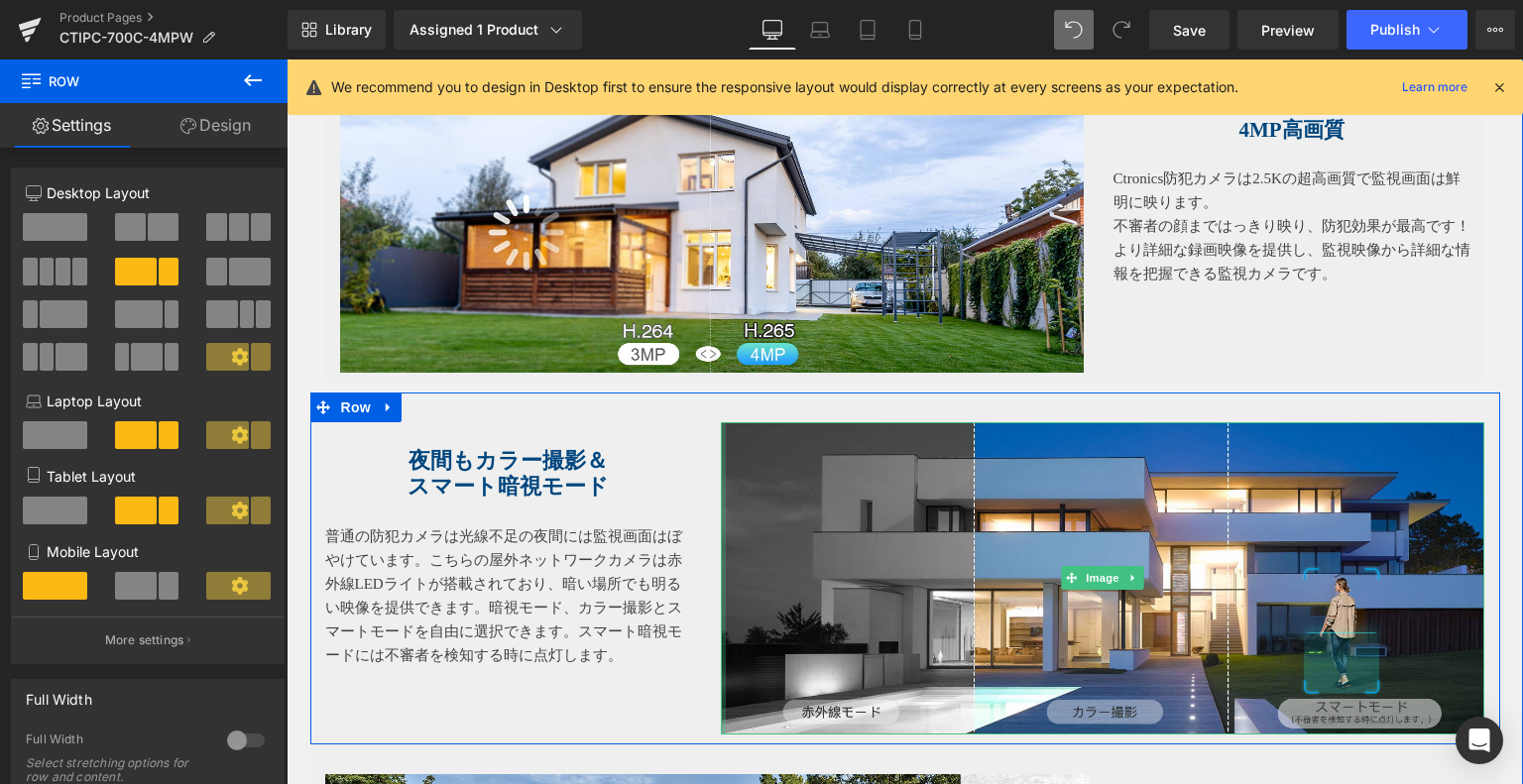 click at bounding box center [723, 579] 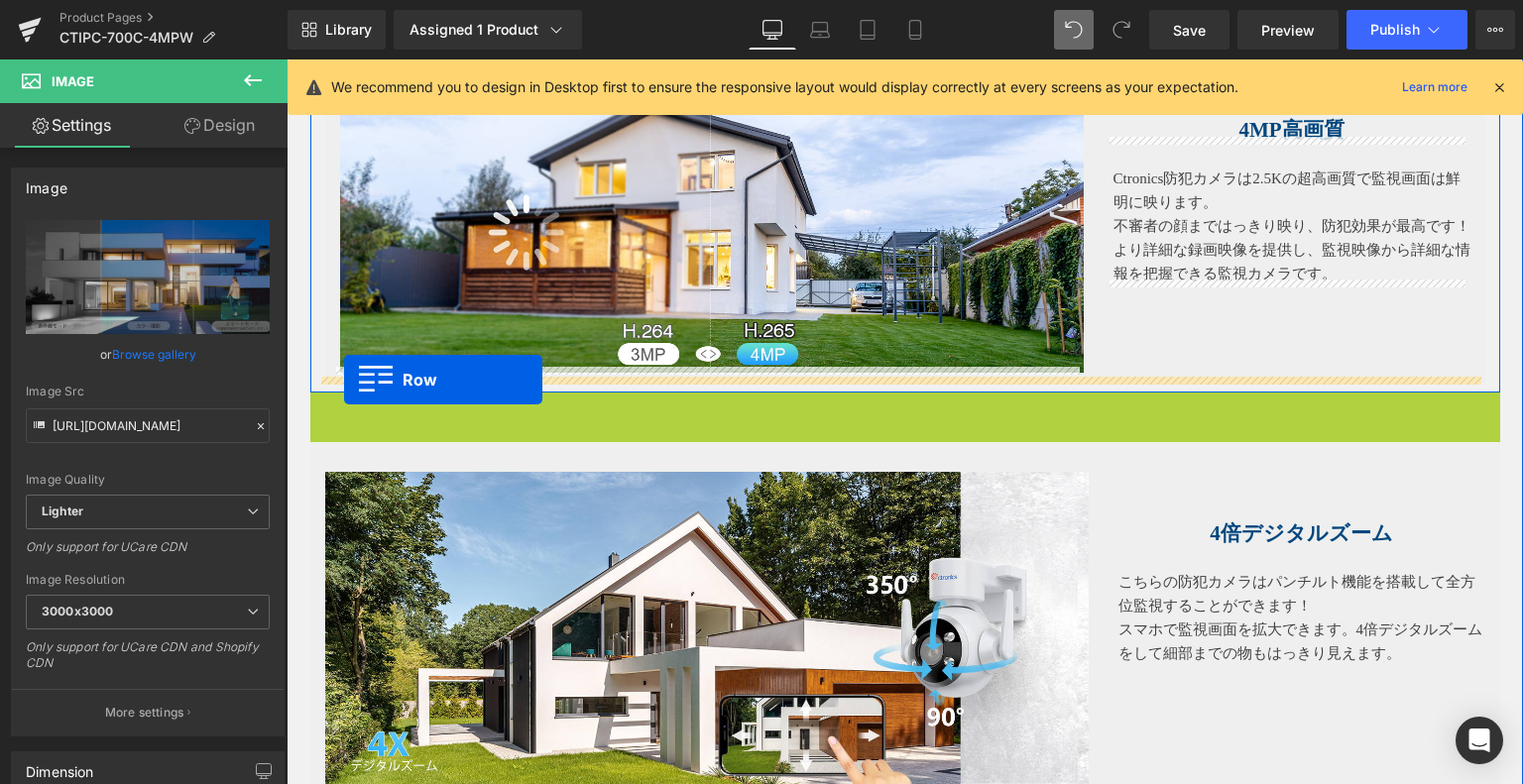 drag, startPoint x: 318, startPoint y: 402, endPoint x: 344, endPoint y: 380, distance: 34.058773 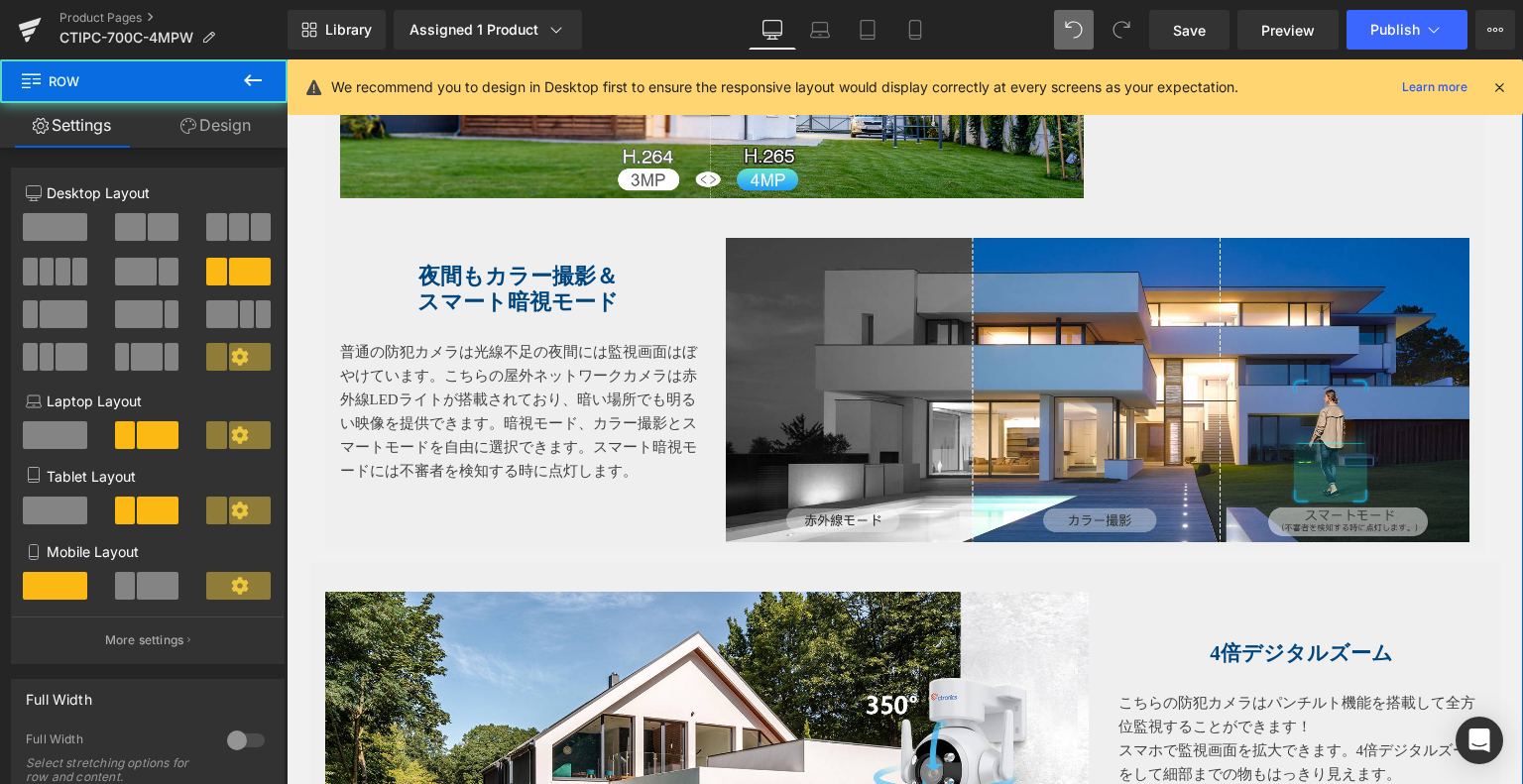 scroll, scrollTop: 3941, scrollLeft: 0, axis: vertical 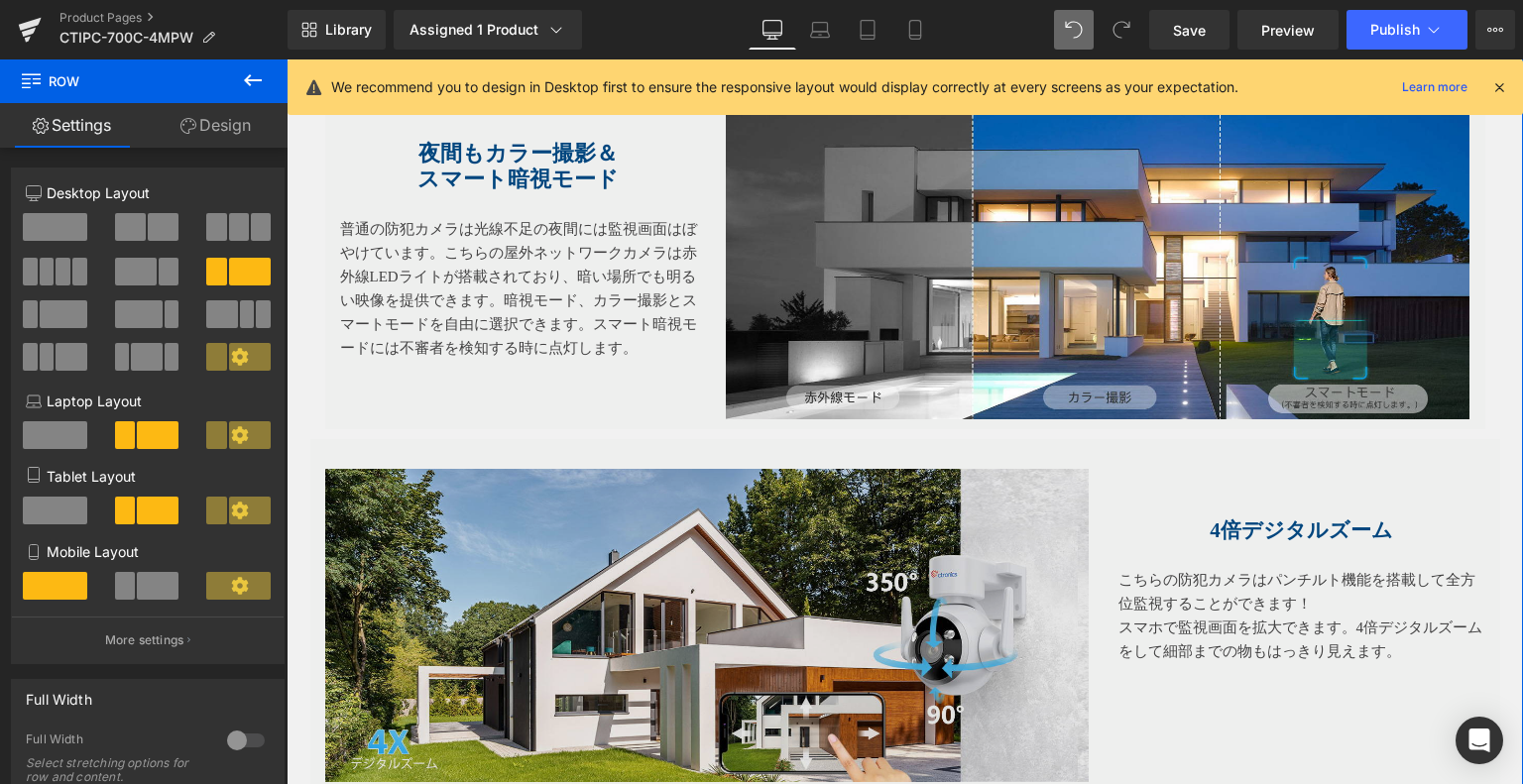 click at bounding box center [707, 625] 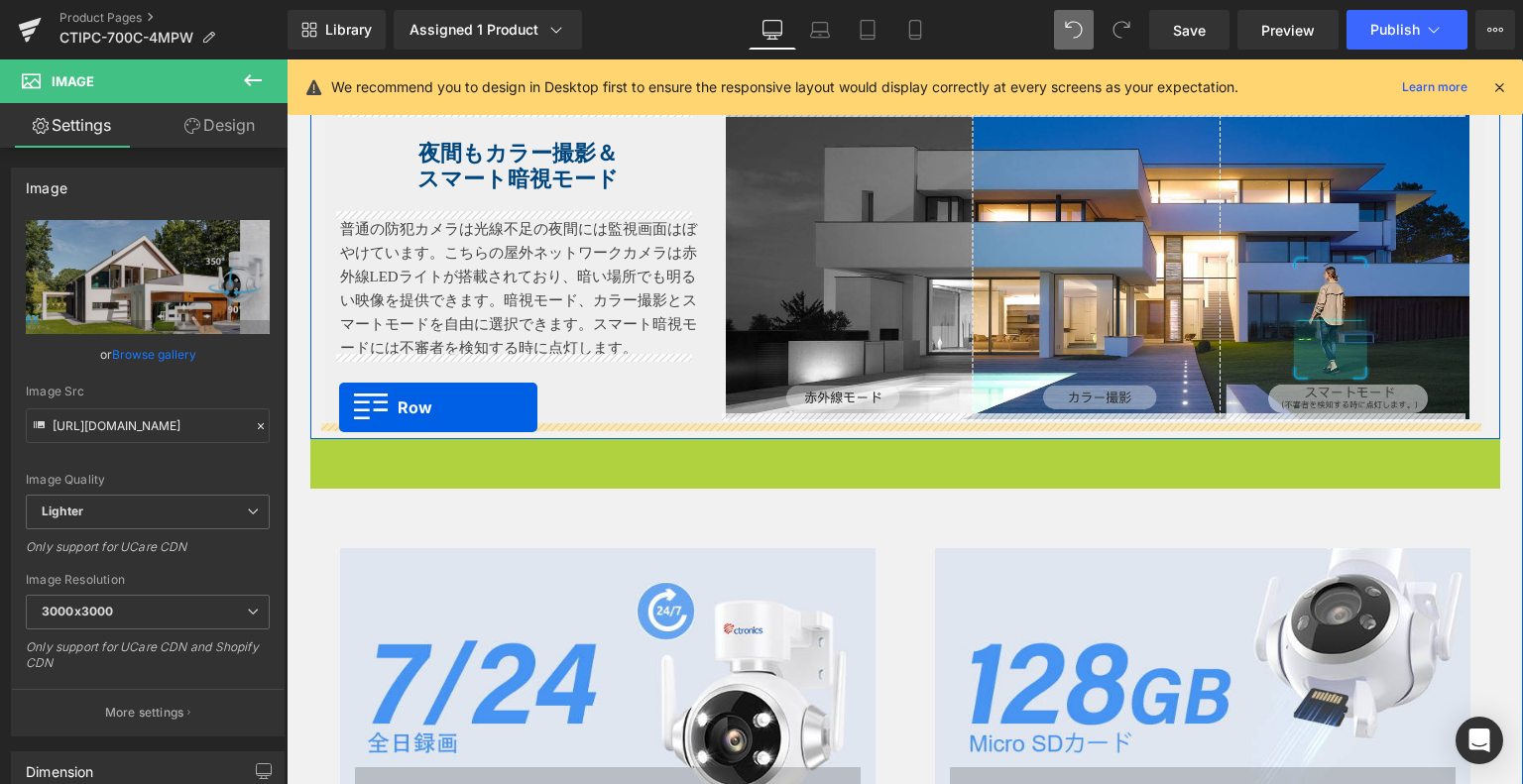 drag, startPoint x: 312, startPoint y: 448, endPoint x: 339, endPoint y: 407, distance: 49.09175 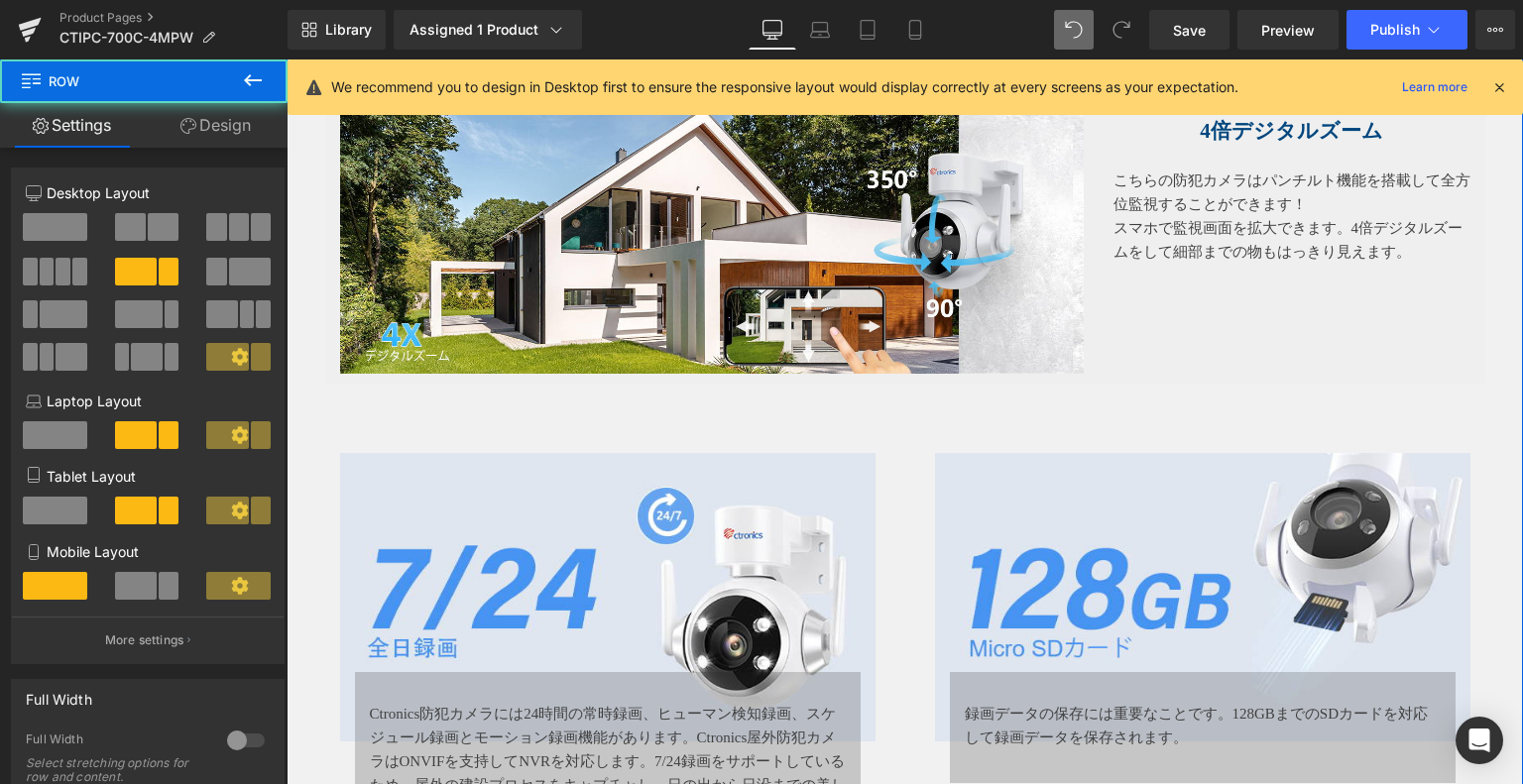 scroll, scrollTop: 4337, scrollLeft: 0, axis: vertical 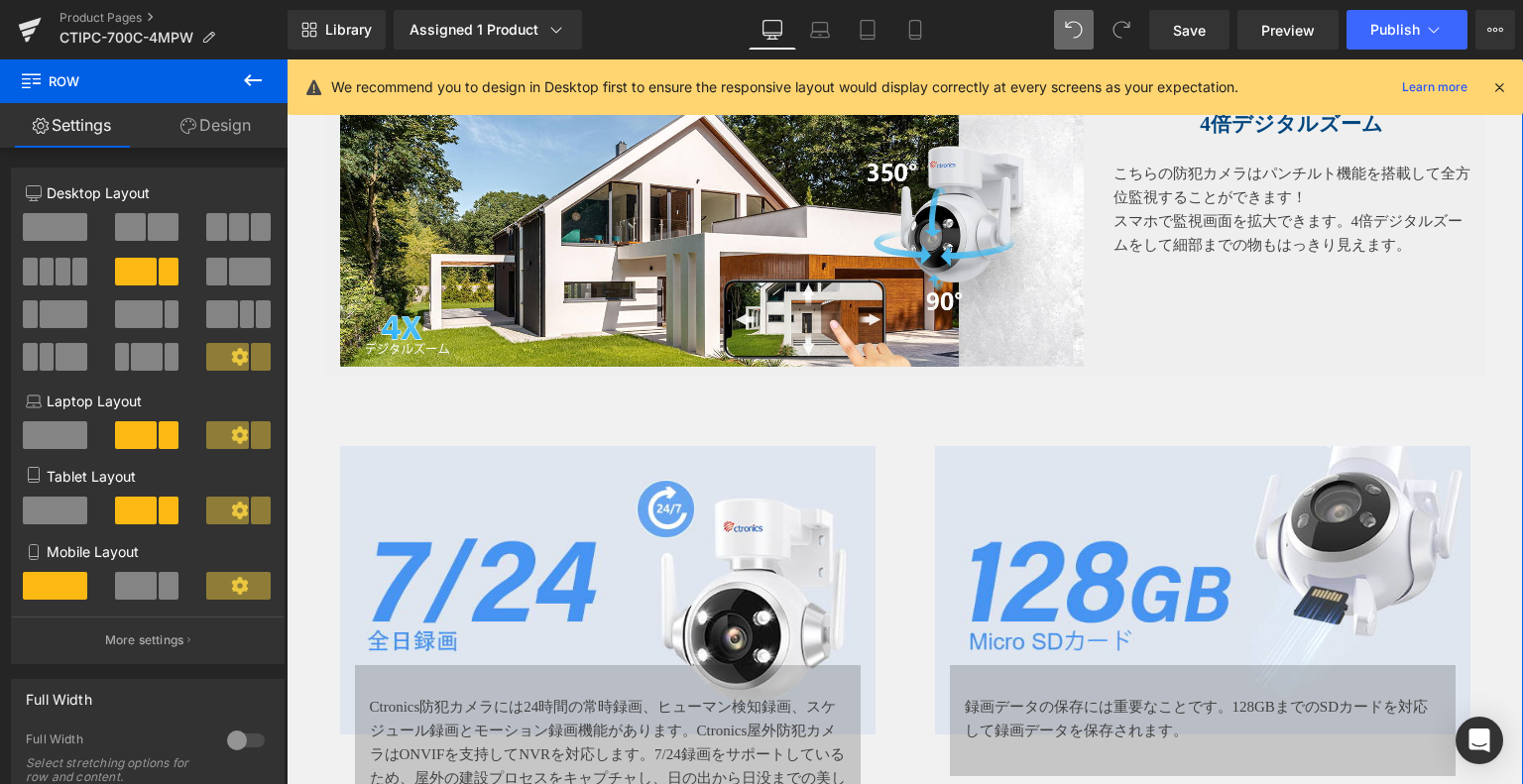 click at bounding box center (608, 590) 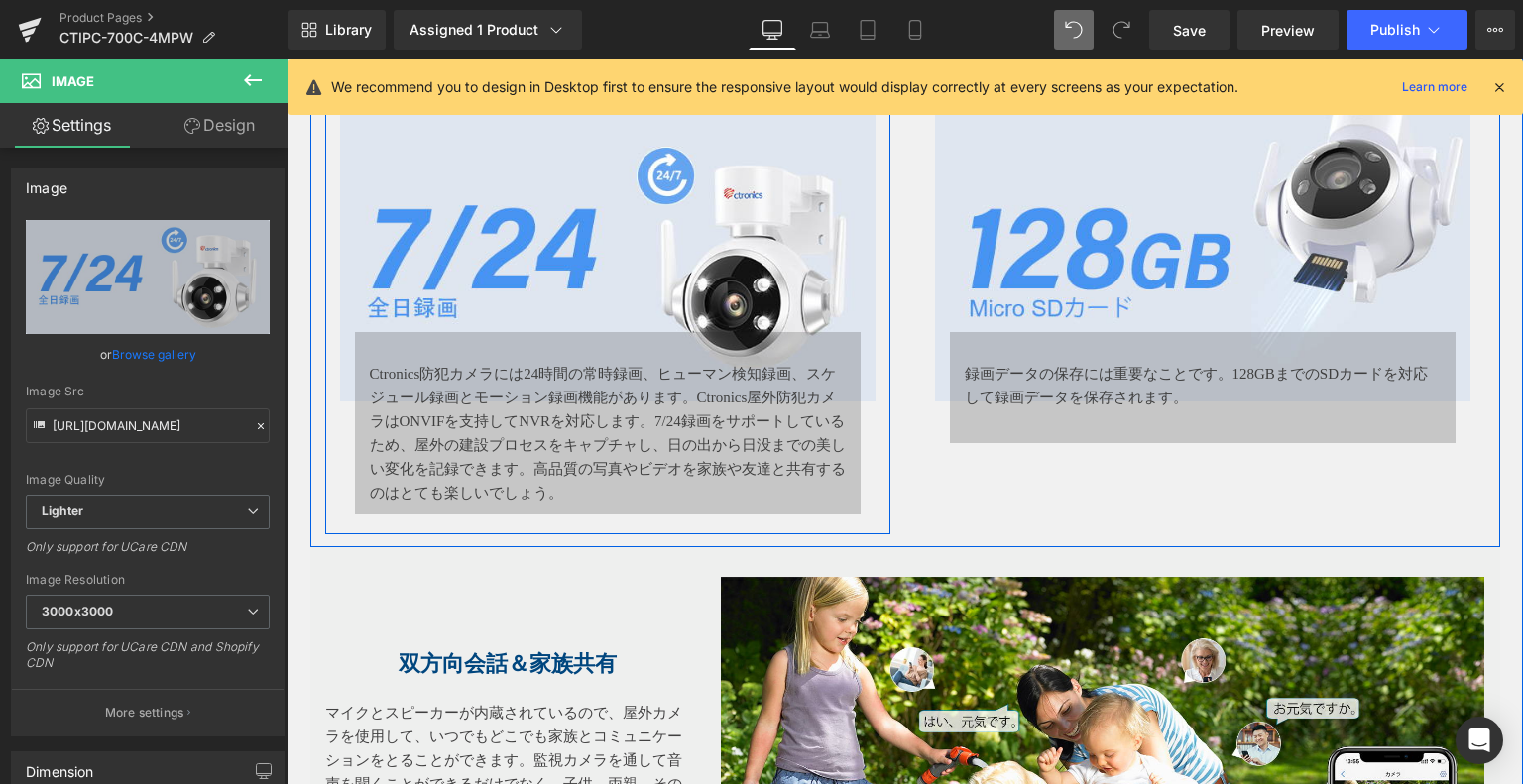 scroll, scrollTop: 4833, scrollLeft: 0, axis: vertical 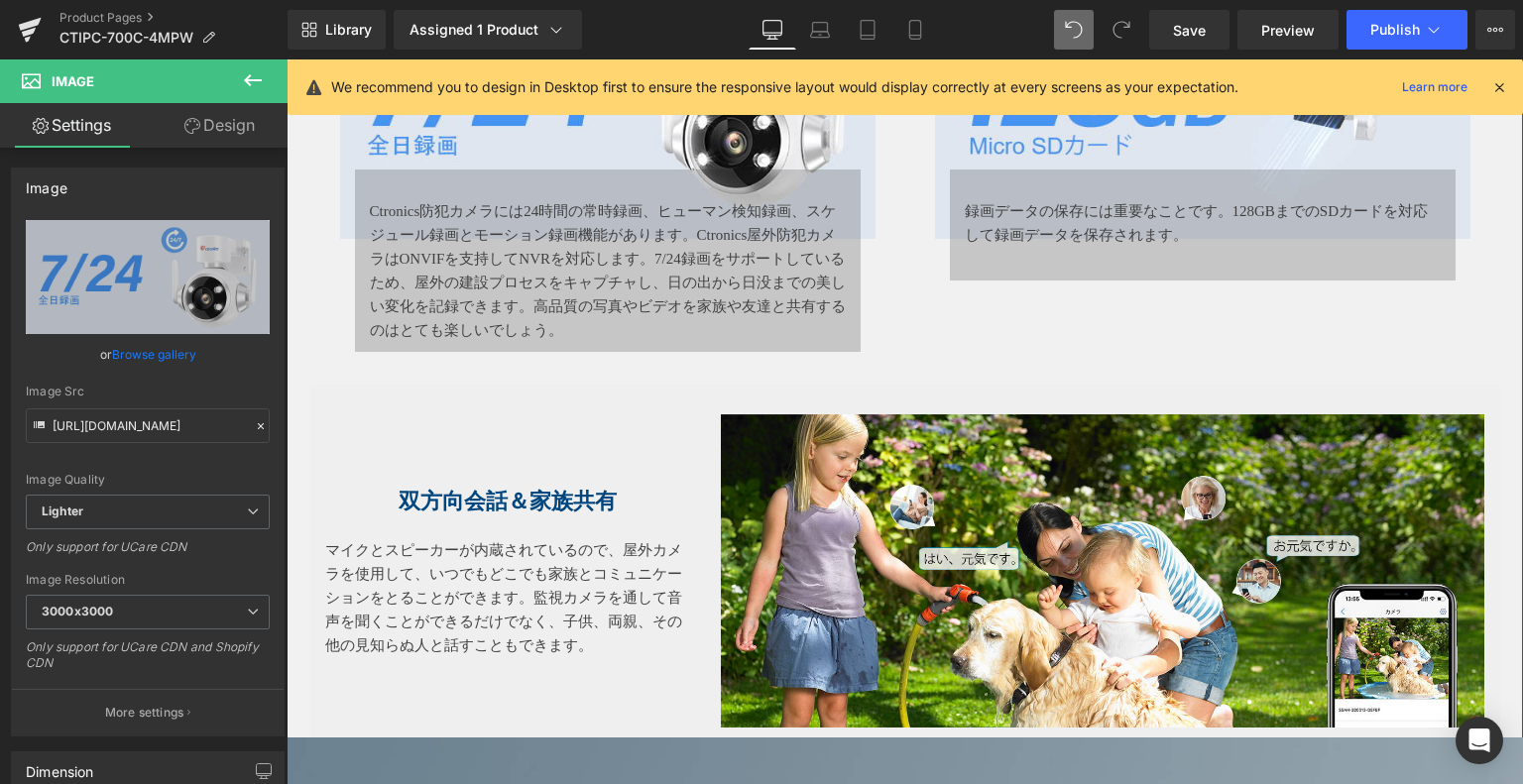 click on "双方向会話＆家族共有 Heading         マイクとスピーカーが内蔵されているので、屋外カメラを使用して、いつでもどこでも家族とコミュニケーションをとることができます。監視カメラを通して音声を聞くことができるだけでなく、子供、両親、その他の見知らぬ人と話すこともできます。 Text Block         Image         Row" at bounding box center (905, 561) 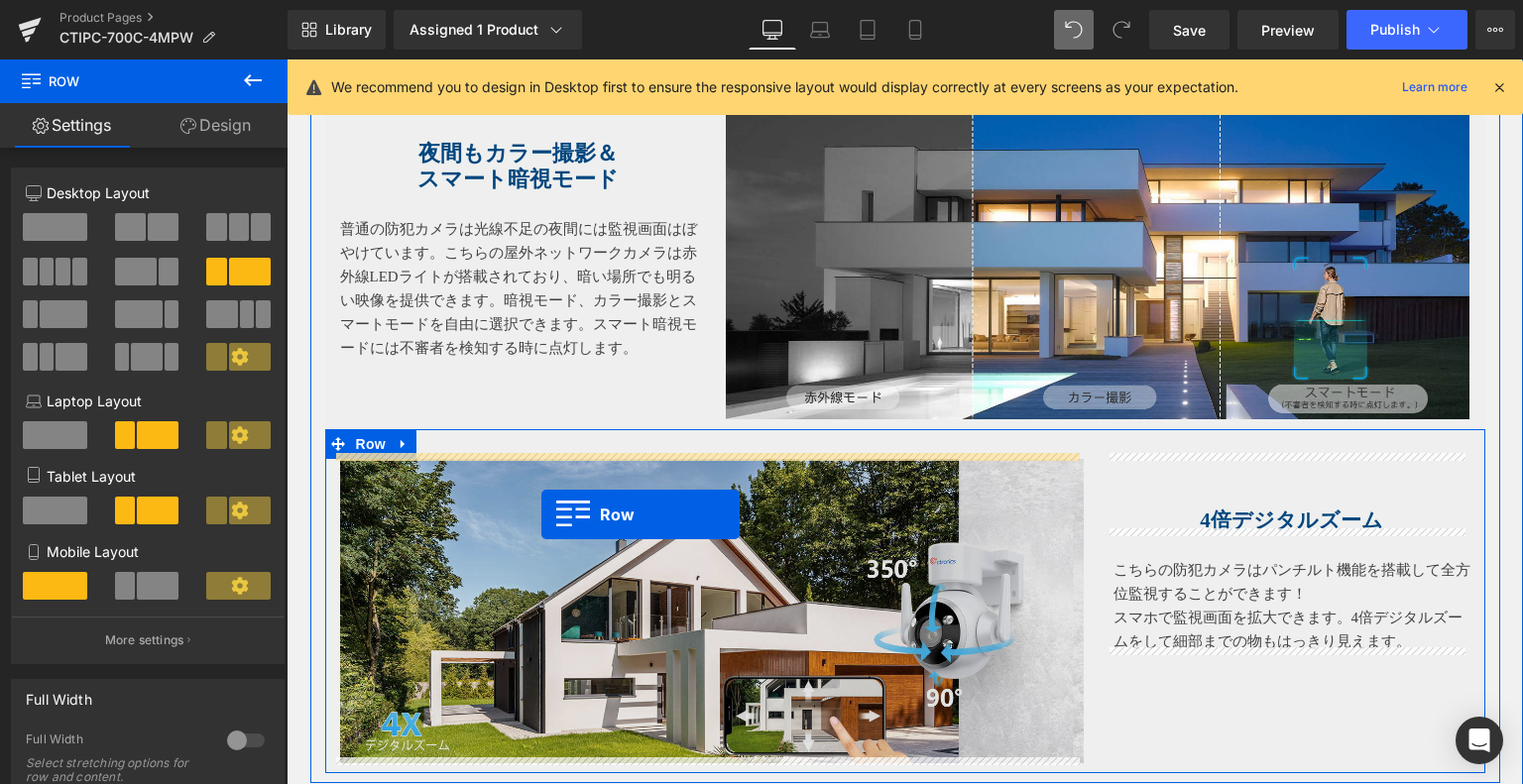 scroll, scrollTop: 4139, scrollLeft: 0, axis: vertical 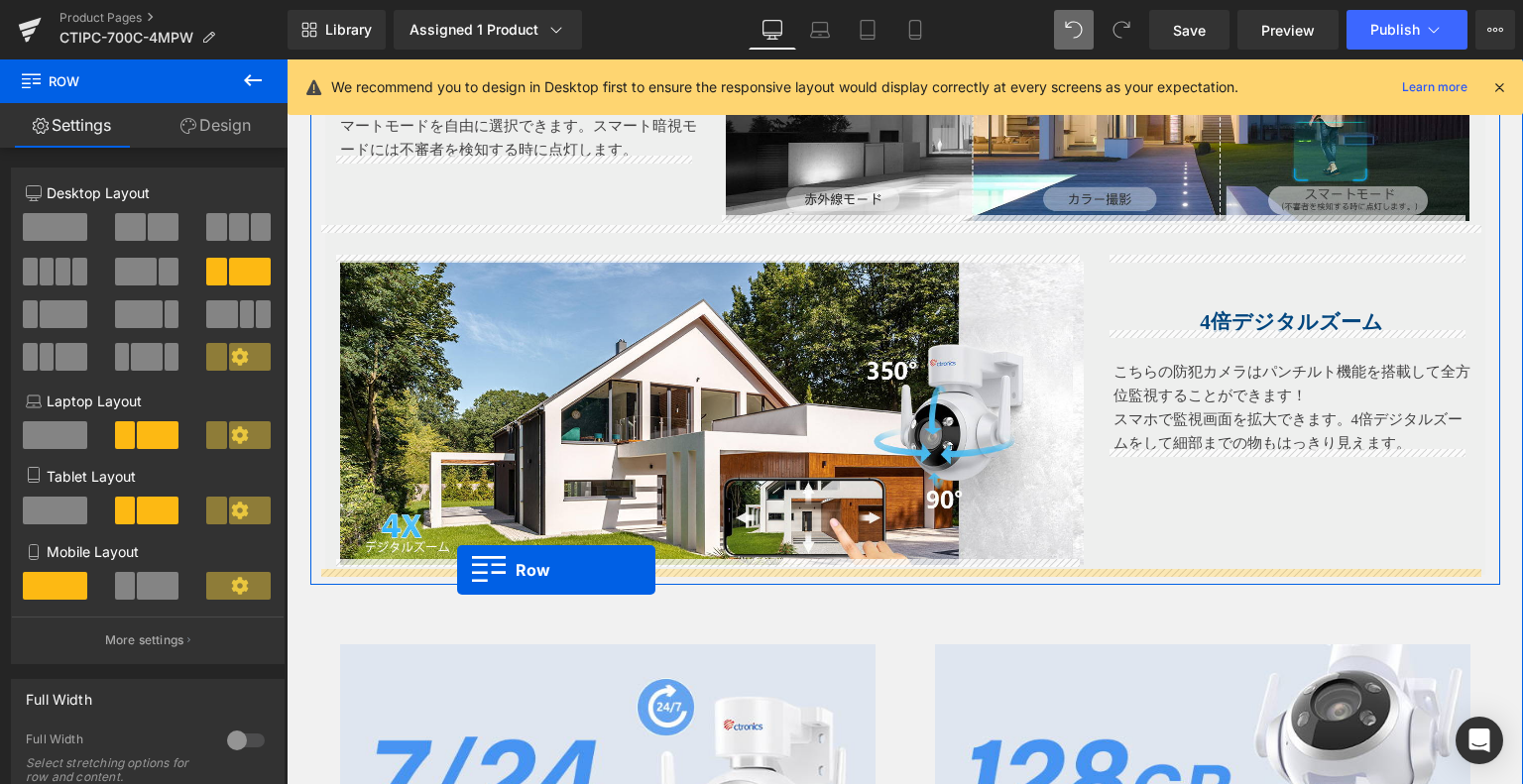 drag, startPoint x: 314, startPoint y: 395, endPoint x: 457, endPoint y: 570, distance: 225.99558 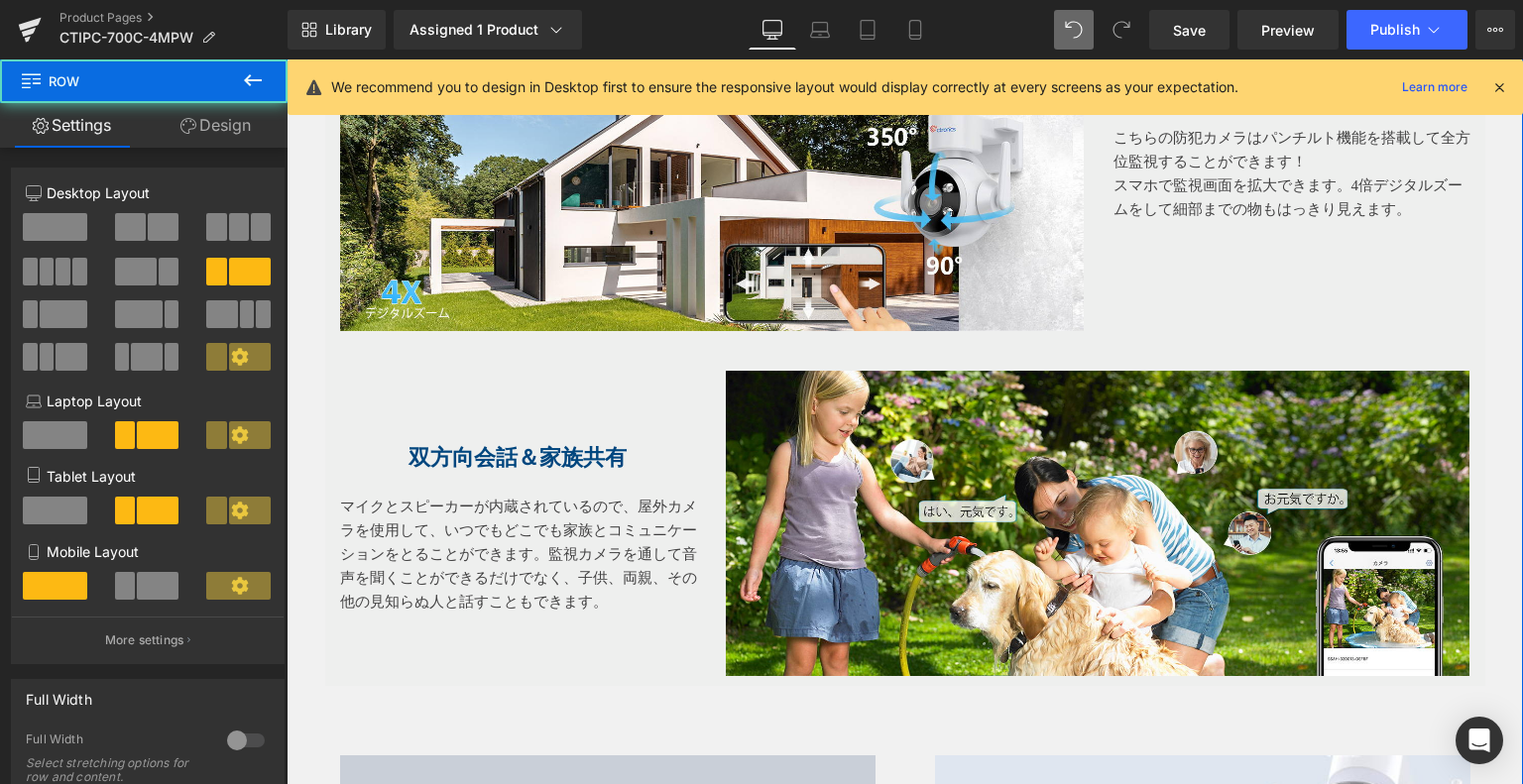scroll, scrollTop: 4635, scrollLeft: 0, axis: vertical 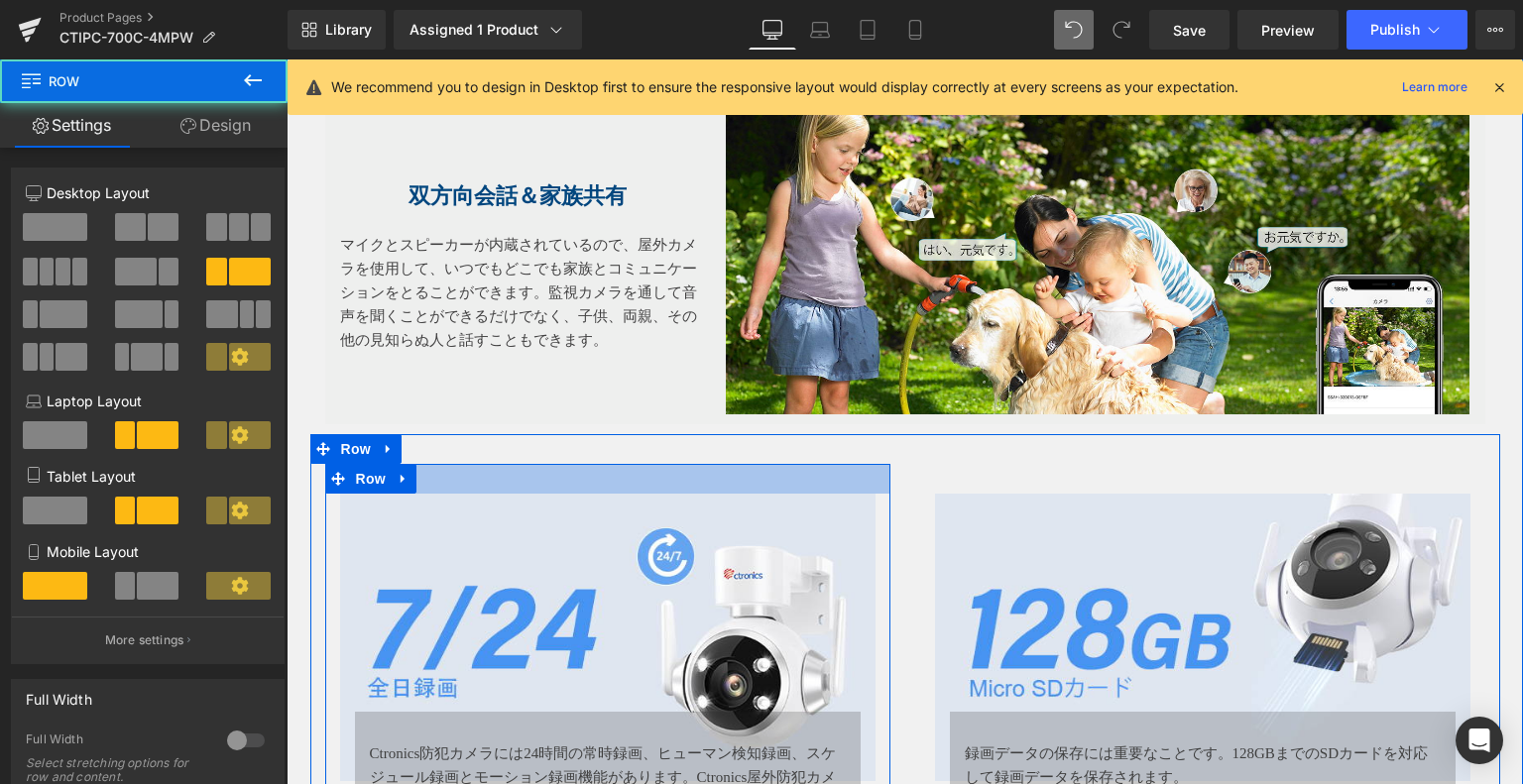 click at bounding box center [608, 479] 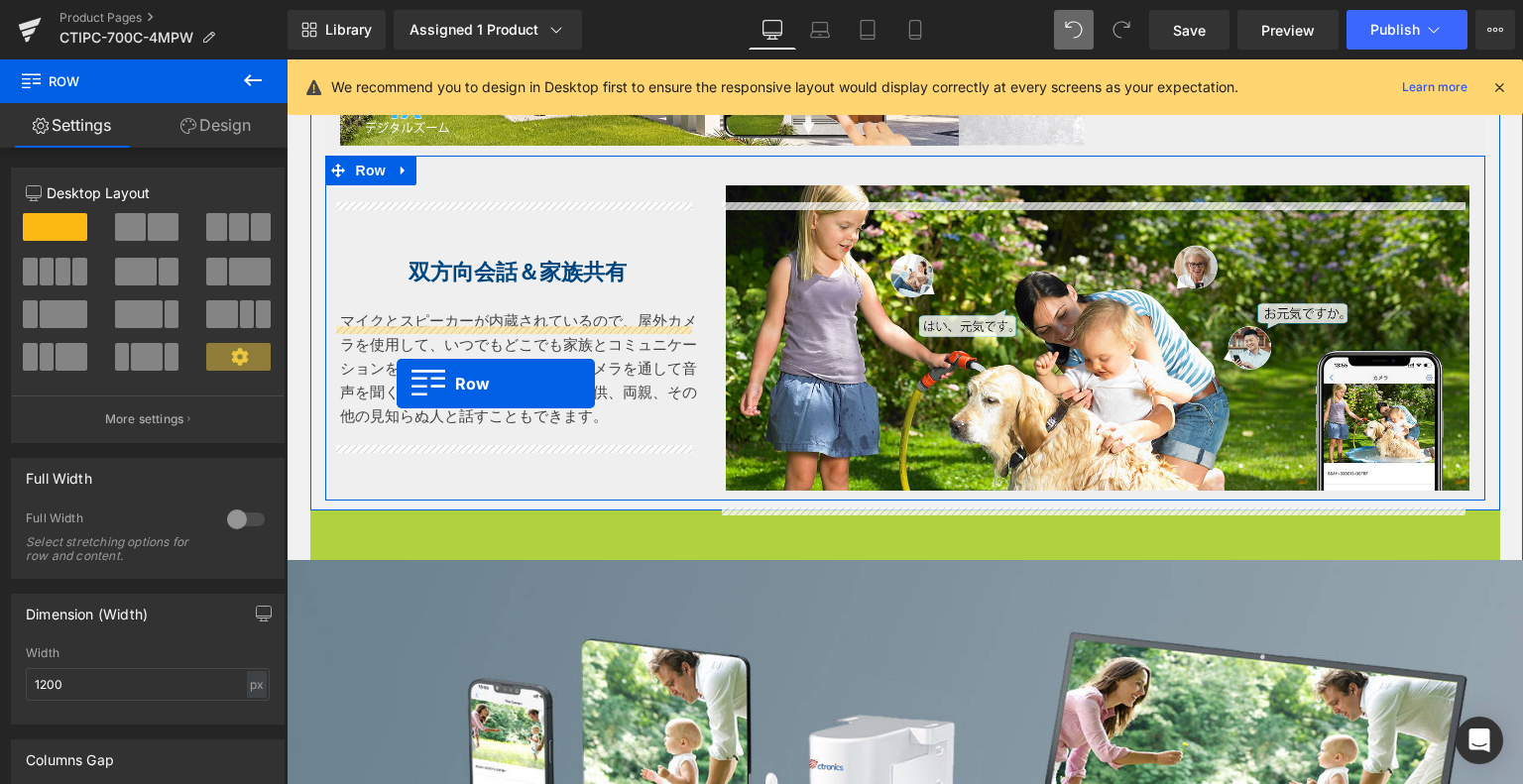 scroll, scrollTop: 4536, scrollLeft: 0, axis: vertical 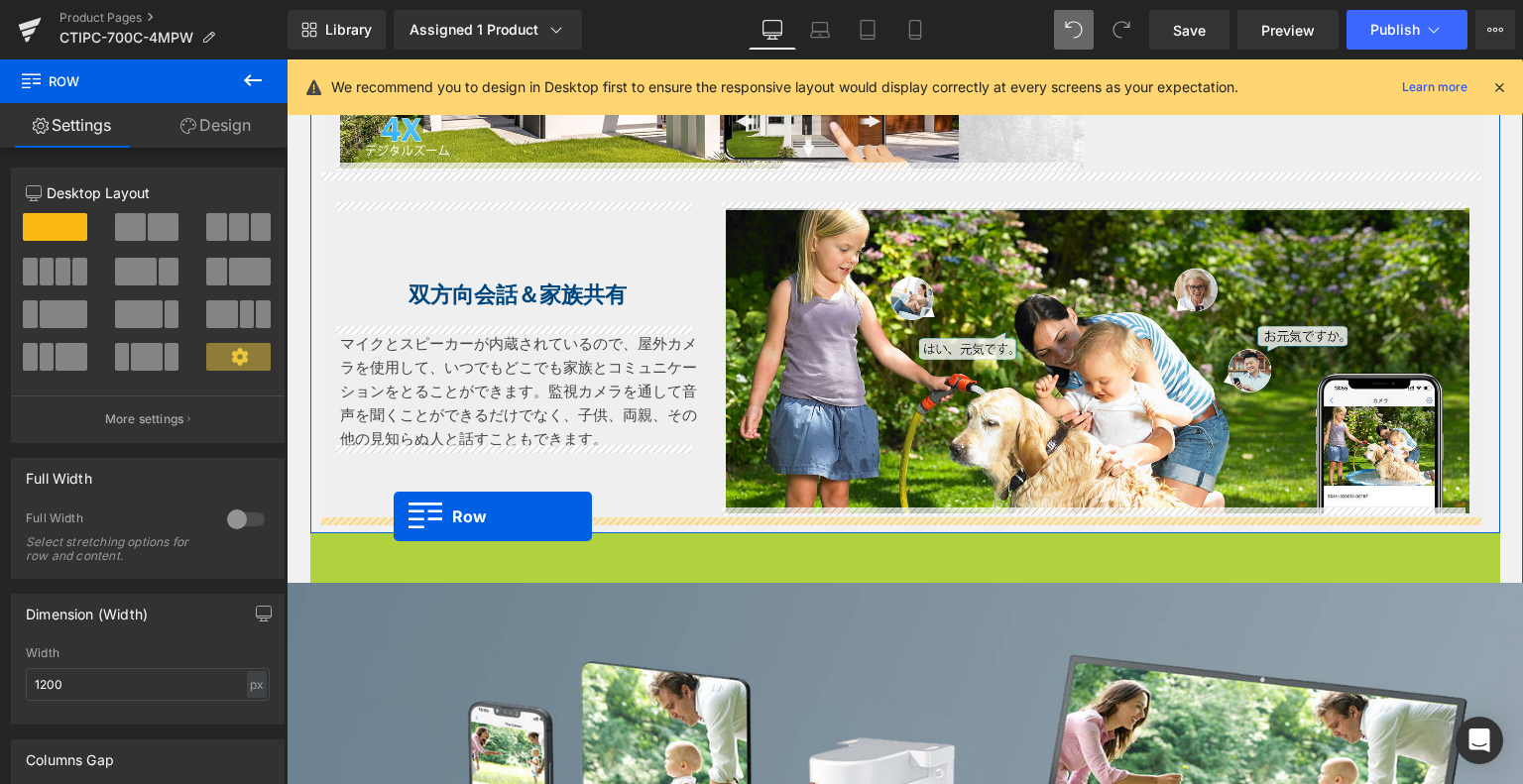 drag, startPoint x: 313, startPoint y: 446, endPoint x: 394, endPoint y: 516, distance: 107.05606 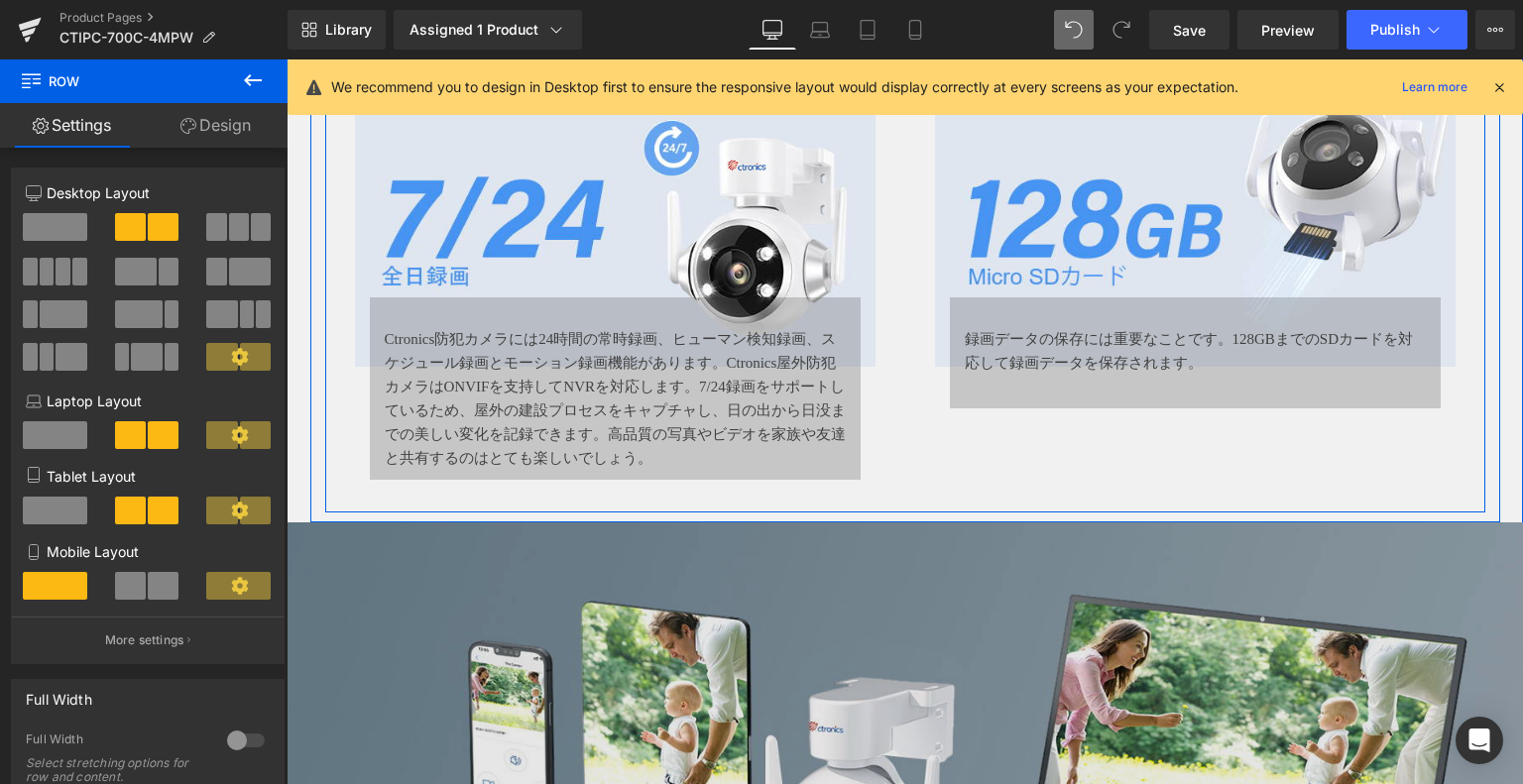 scroll, scrollTop: 5130, scrollLeft: 0, axis: vertical 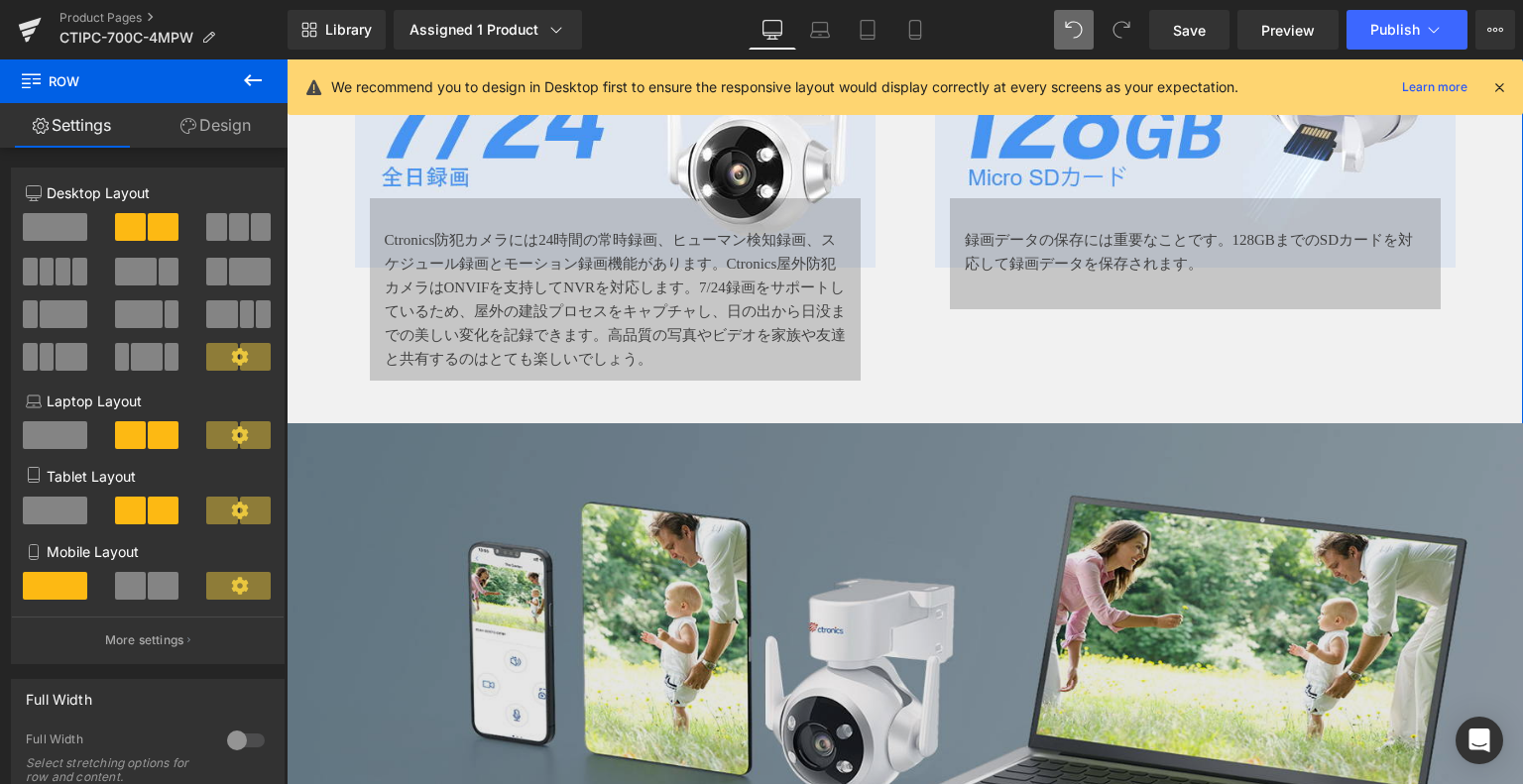 click at bounding box center [904, 676] 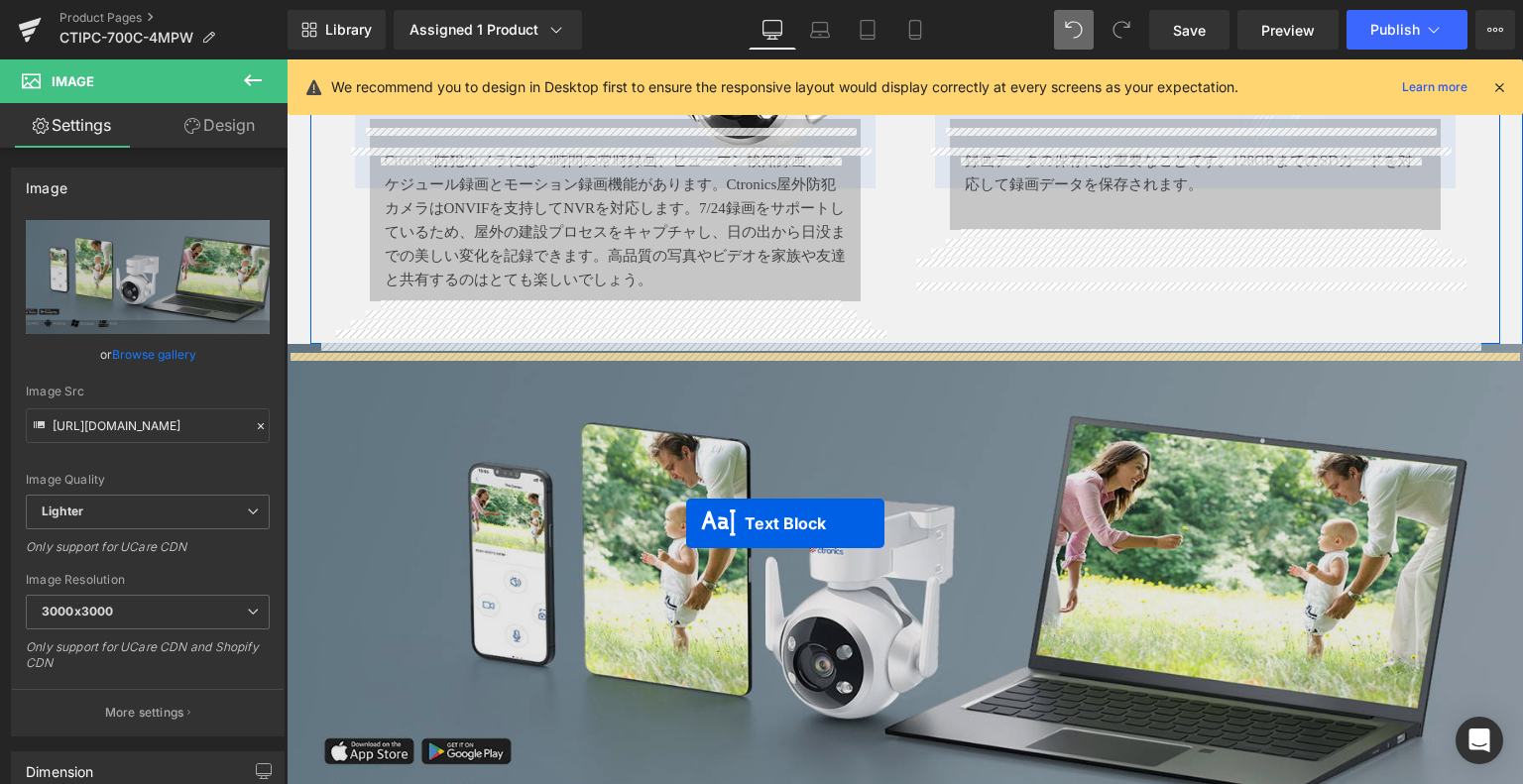 scroll, scrollTop: 5011, scrollLeft: 0, axis: vertical 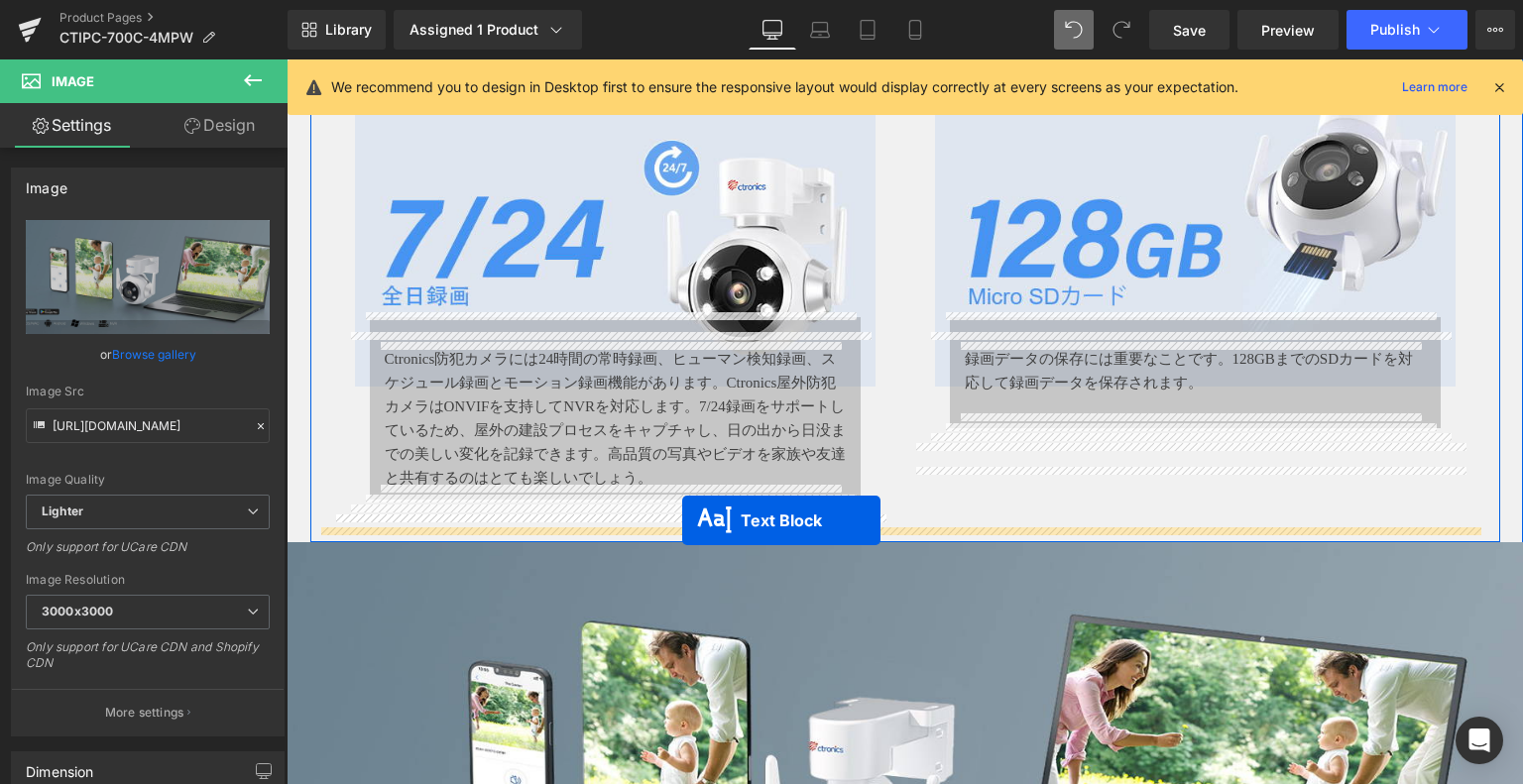 drag, startPoint x: 842, startPoint y: 514, endPoint x: 682, endPoint y: 520, distance: 160.11246 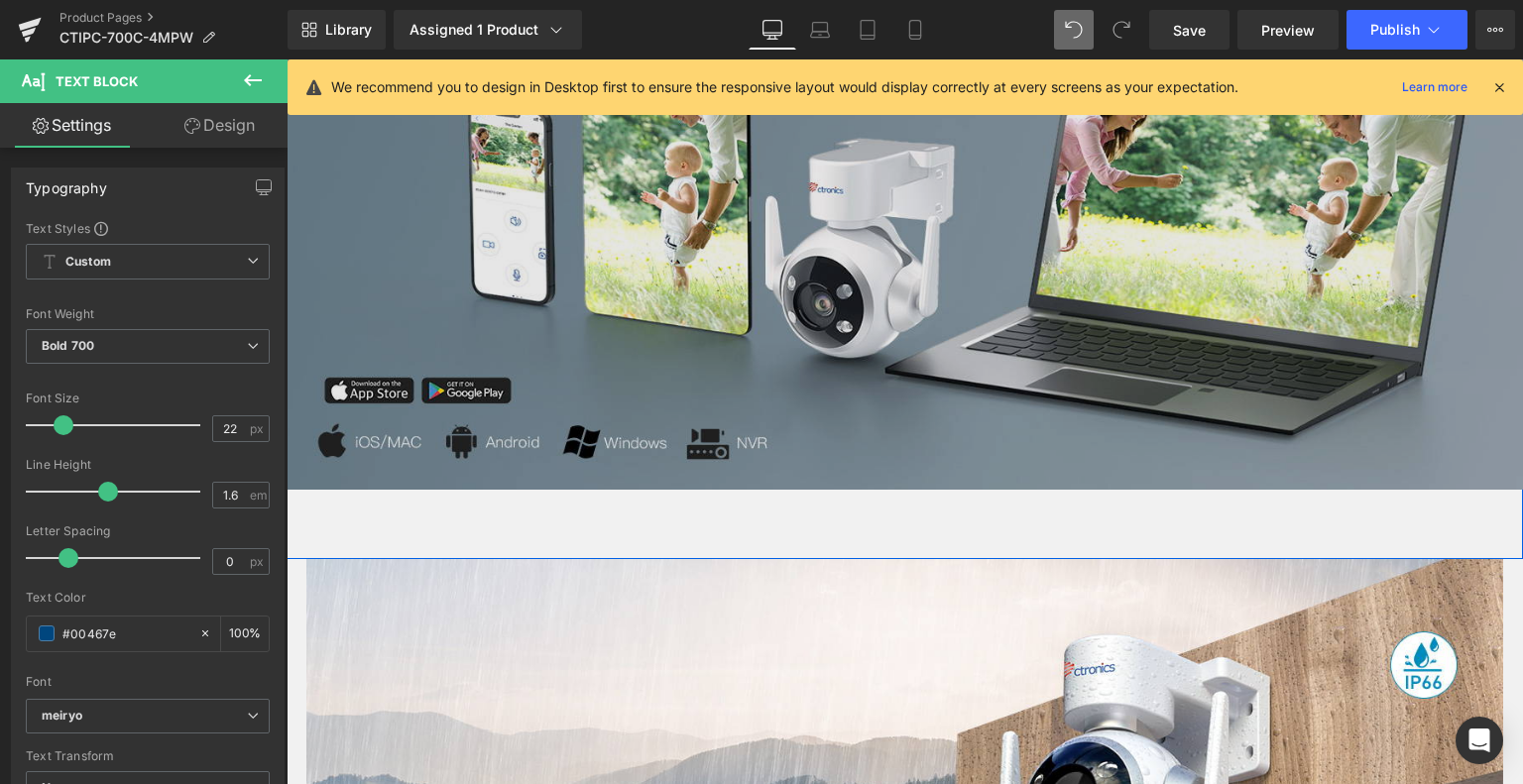click at bounding box center [904, 236] 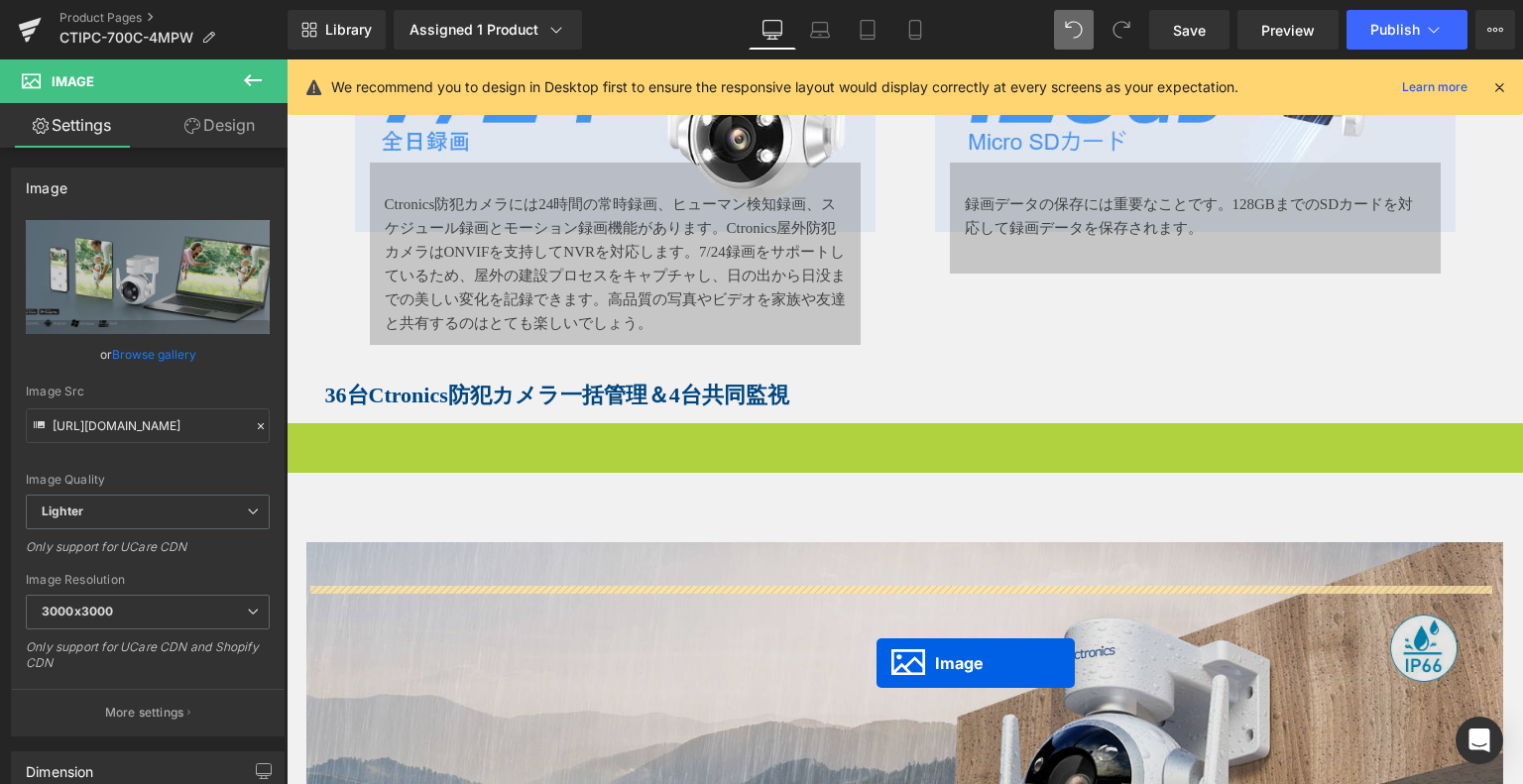 scroll, scrollTop: 5011, scrollLeft: 0, axis: vertical 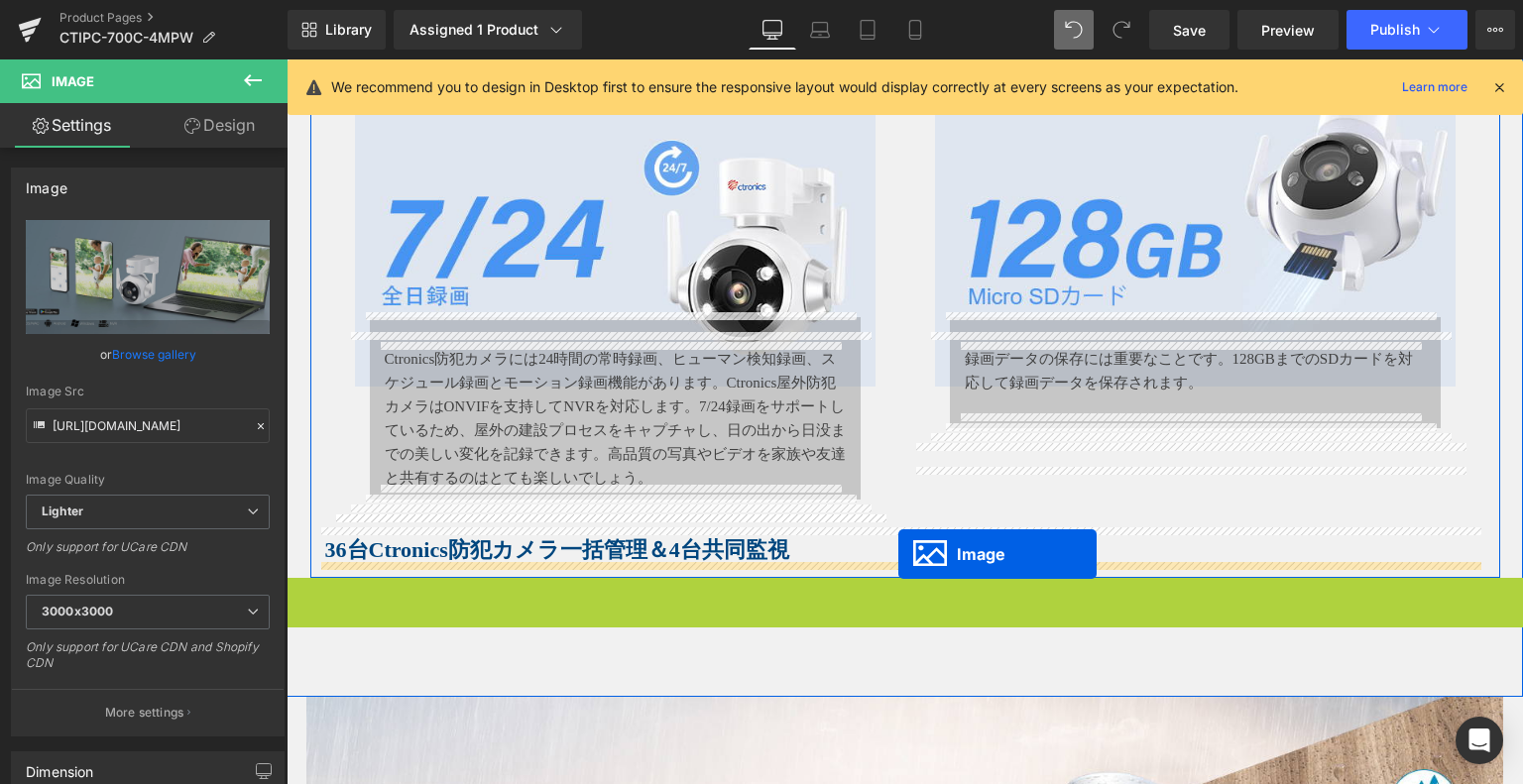 drag, startPoint x: 869, startPoint y: 526, endPoint x: 898, endPoint y: 554, distance: 40.311289 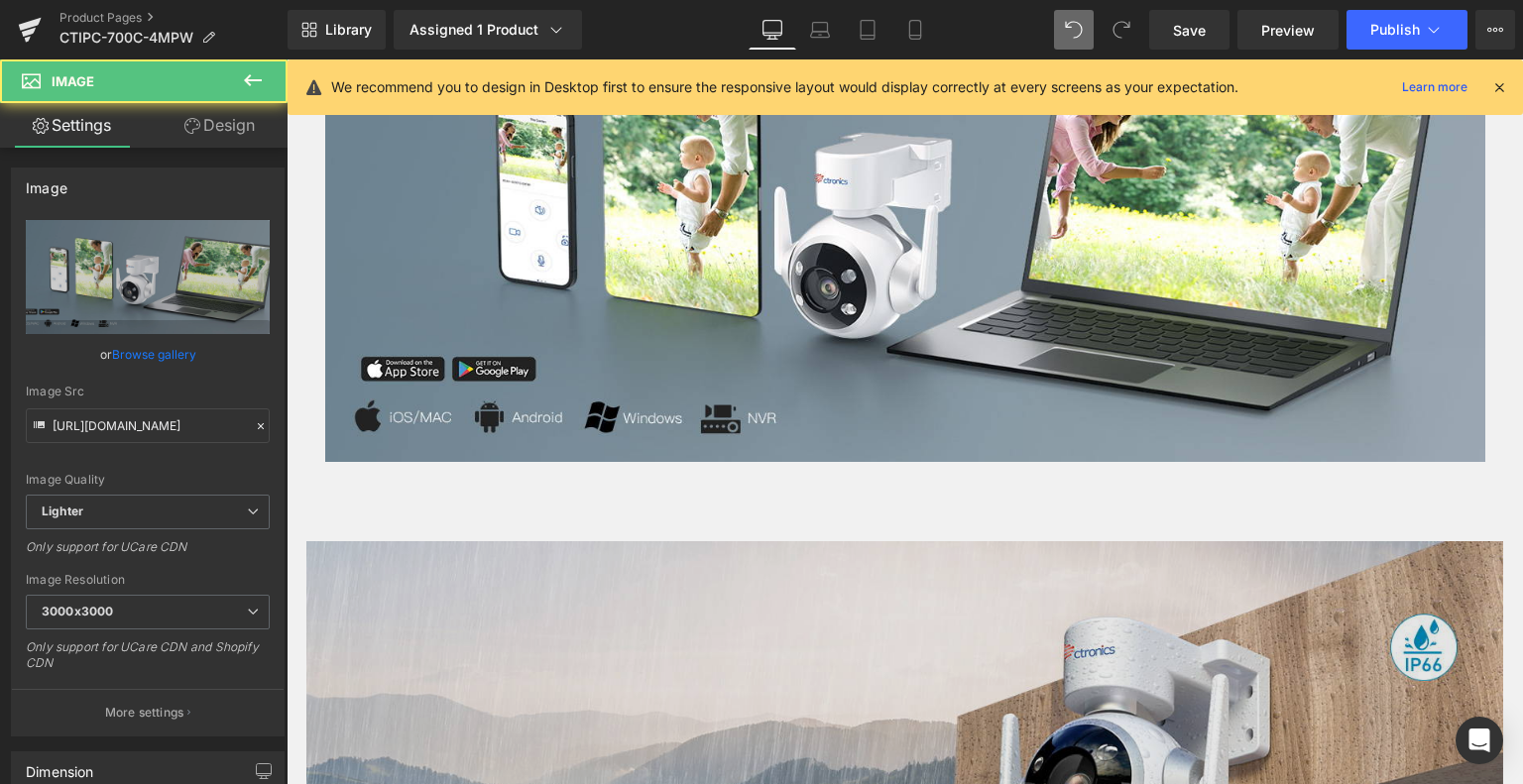 scroll, scrollTop: 5705, scrollLeft: 0, axis: vertical 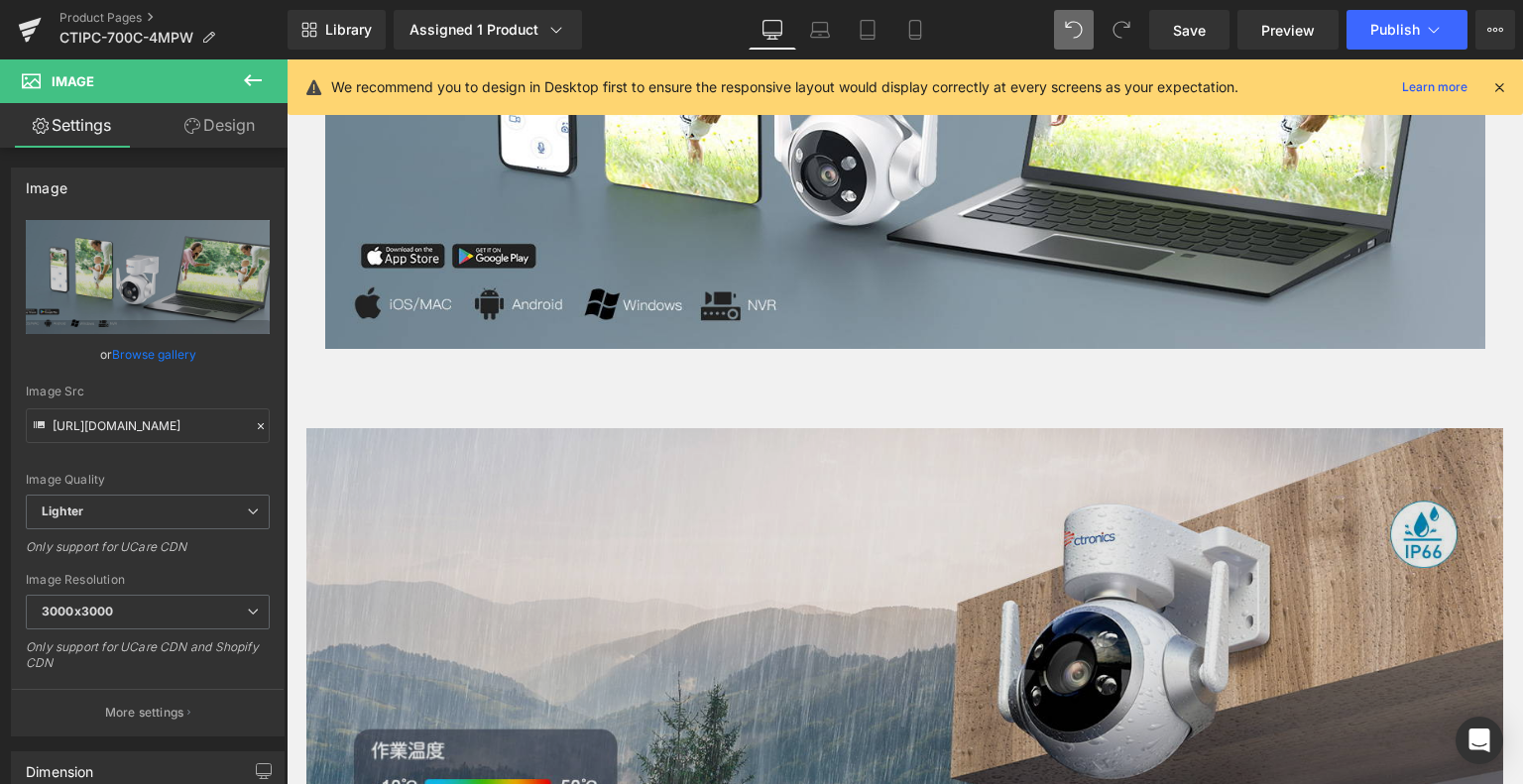 click at bounding box center [904, 673] 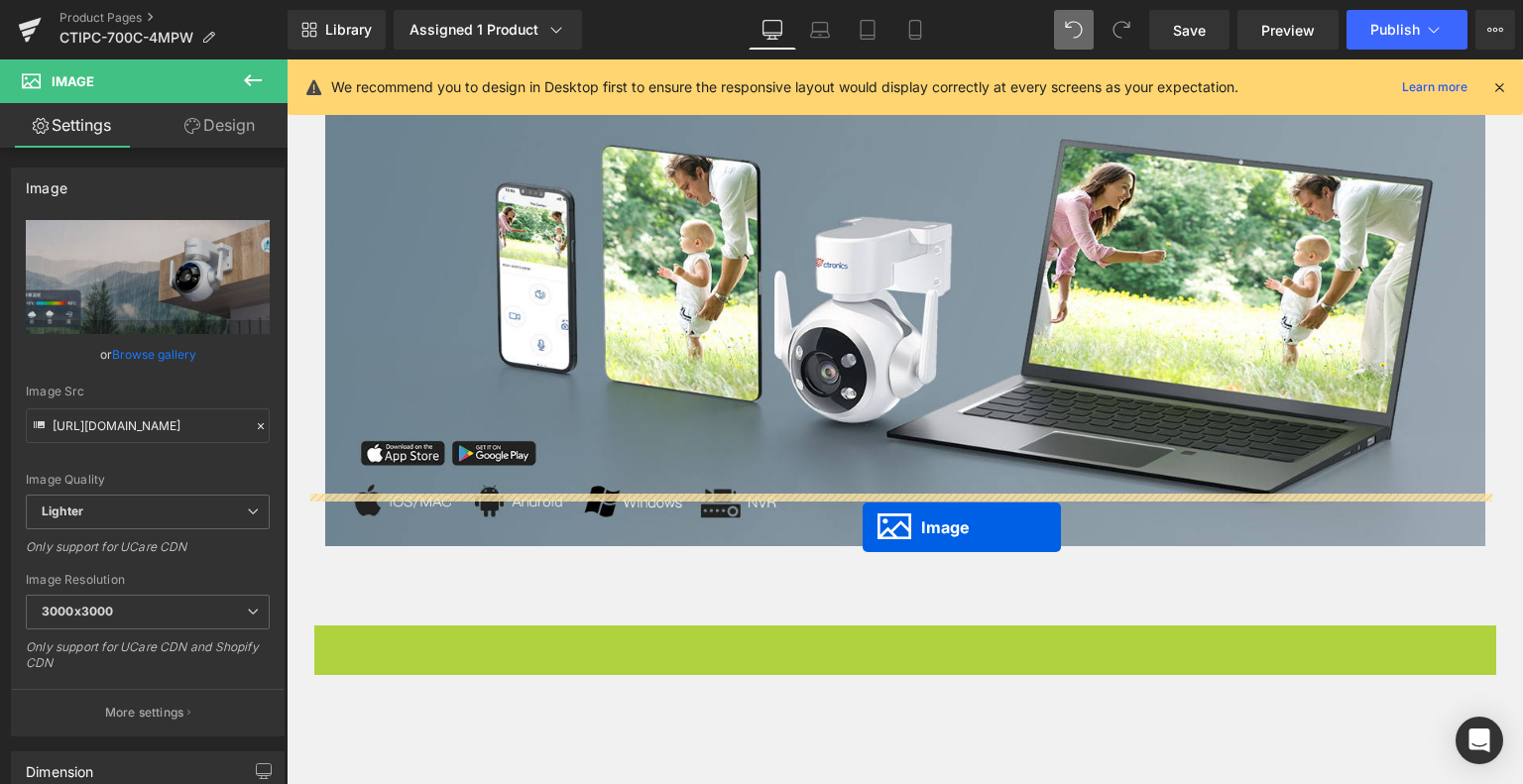 scroll, scrollTop: 5507, scrollLeft: 0, axis: vertical 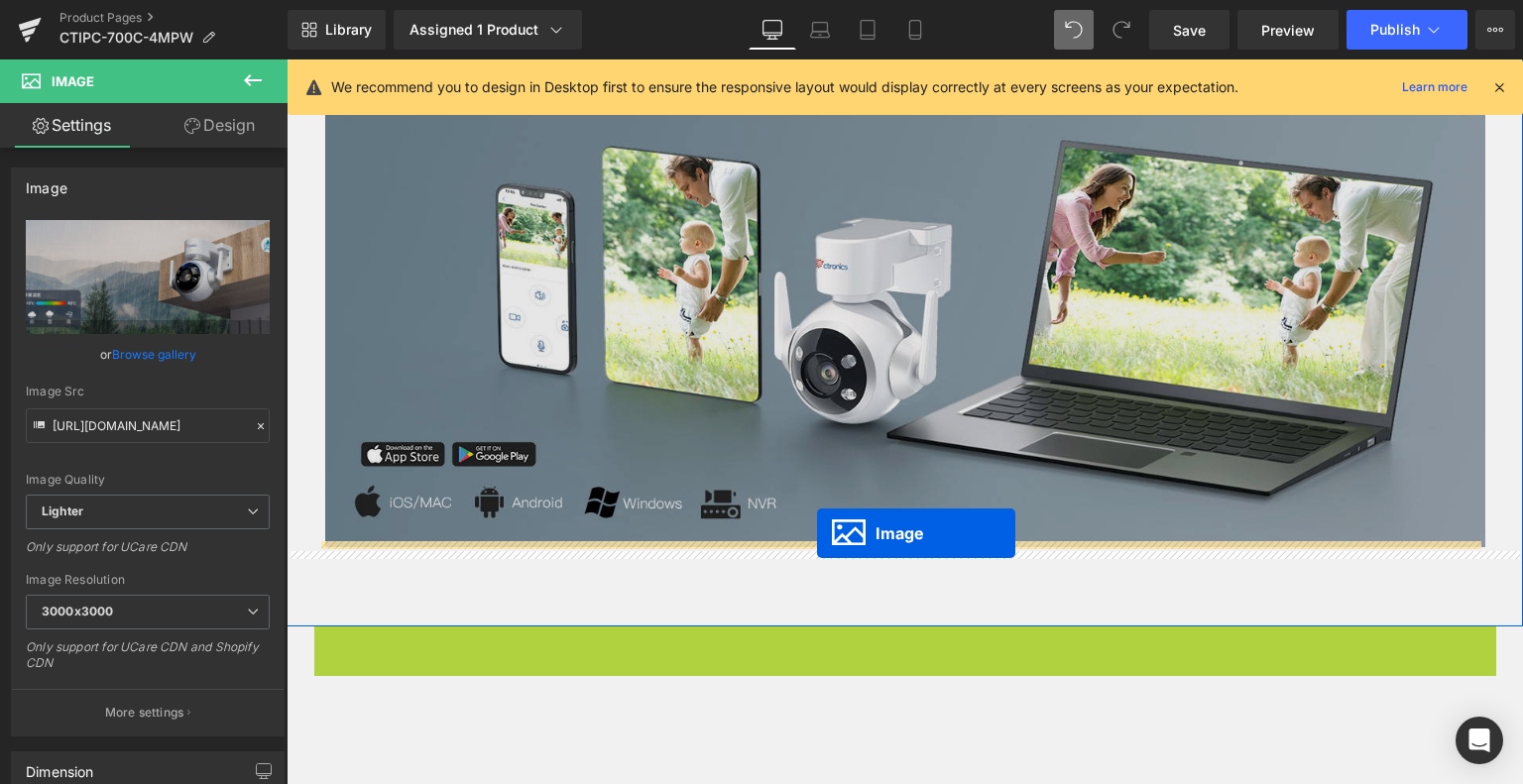 drag, startPoint x: 869, startPoint y: 667, endPoint x: 817, endPoint y: 533, distance: 143.7359 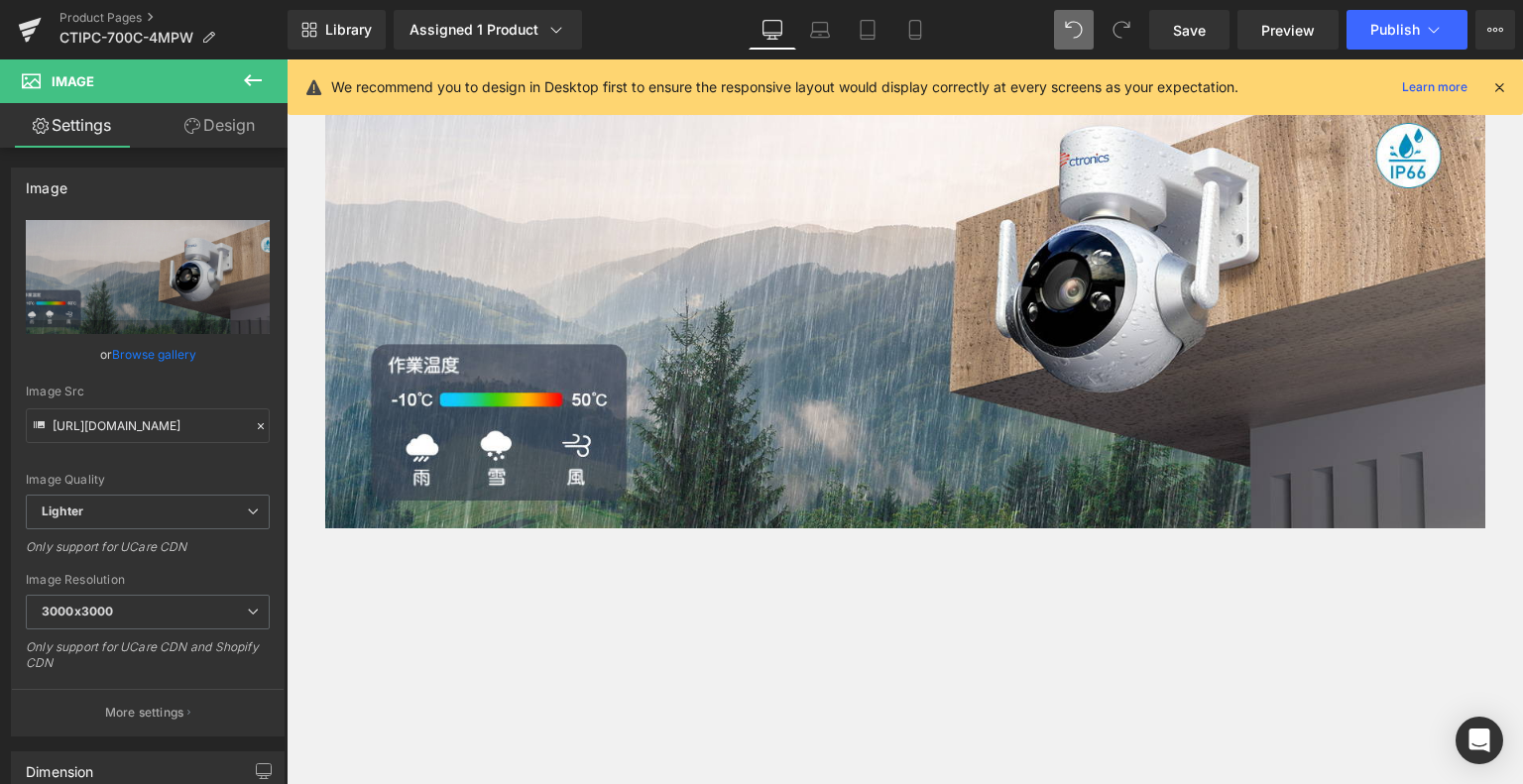 scroll, scrollTop: 6002, scrollLeft: 0, axis: vertical 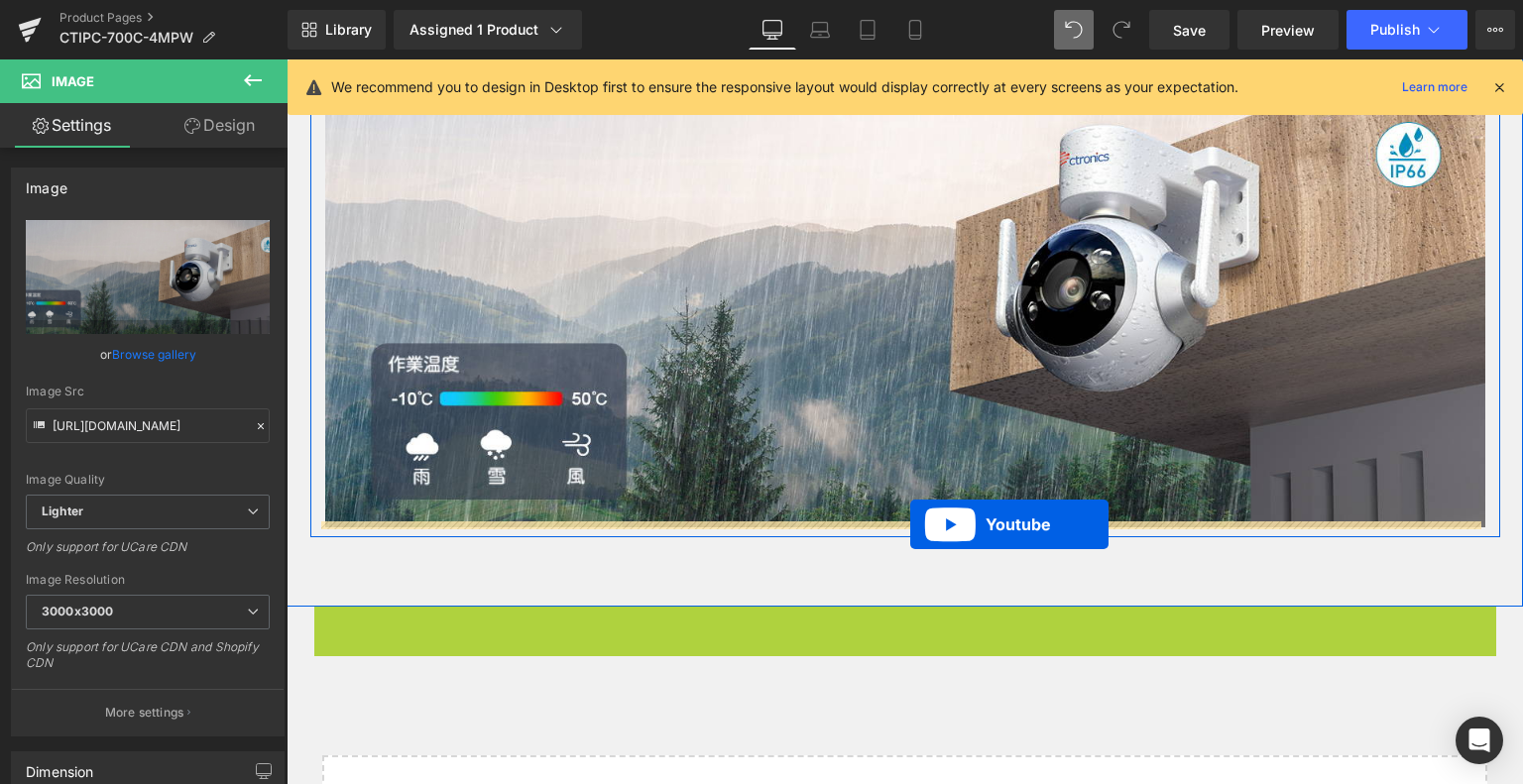 drag, startPoint x: 853, startPoint y: 614, endPoint x: 910, endPoint y: 524, distance: 106.53169 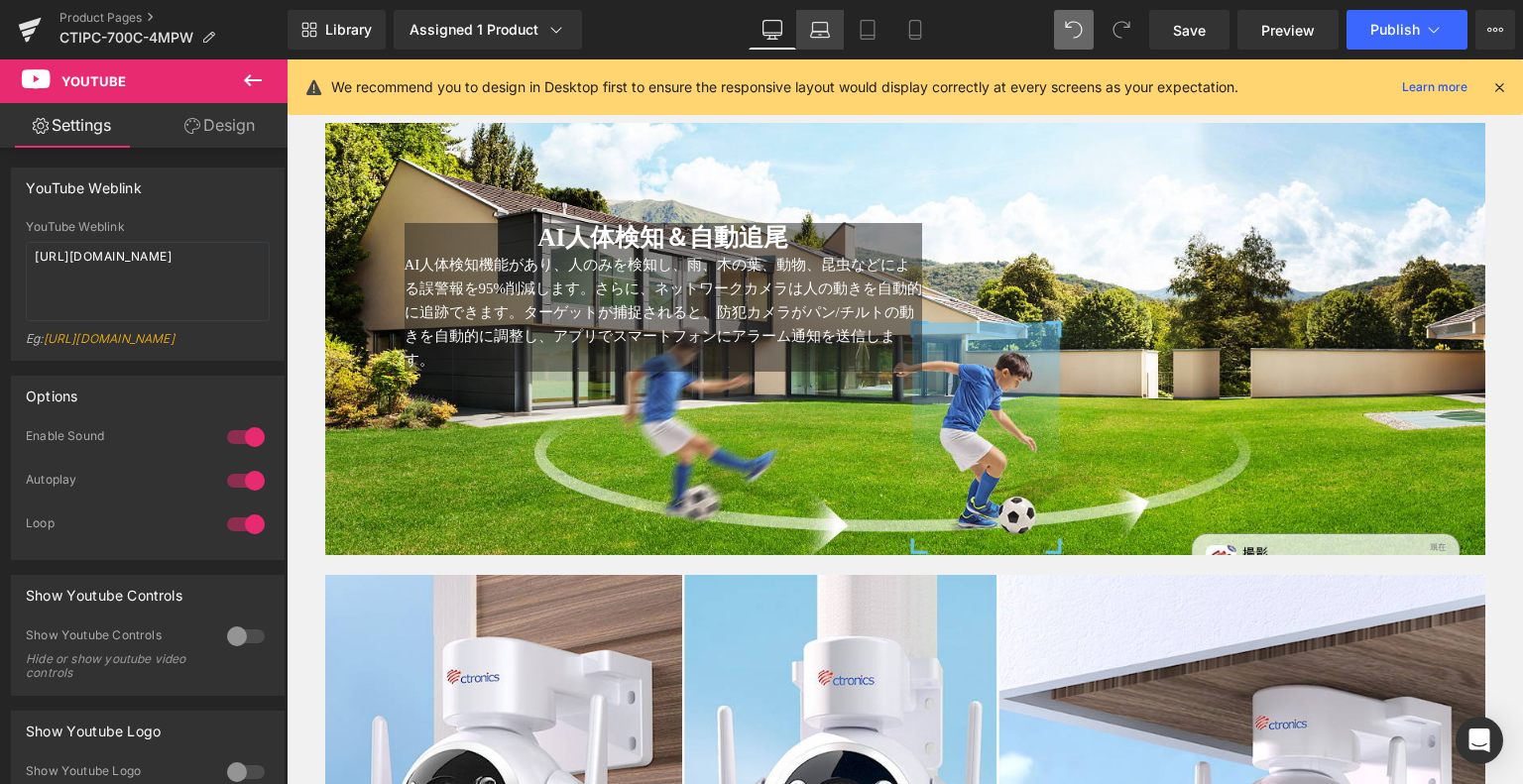 click on "Laptop" at bounding box center (820, 30) 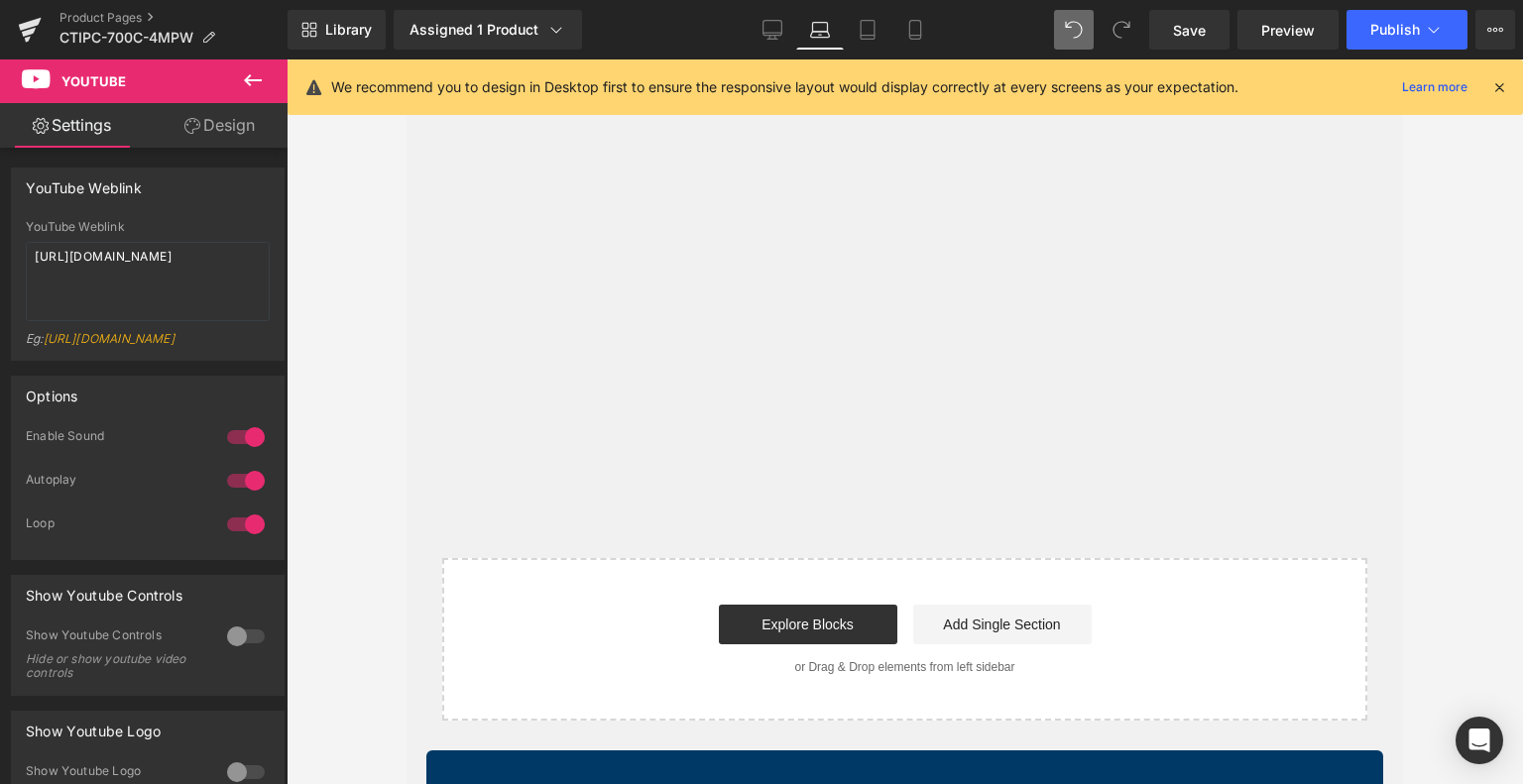 scroll, scrollTop: 5800, scrollLeft: 0, axis: vertical 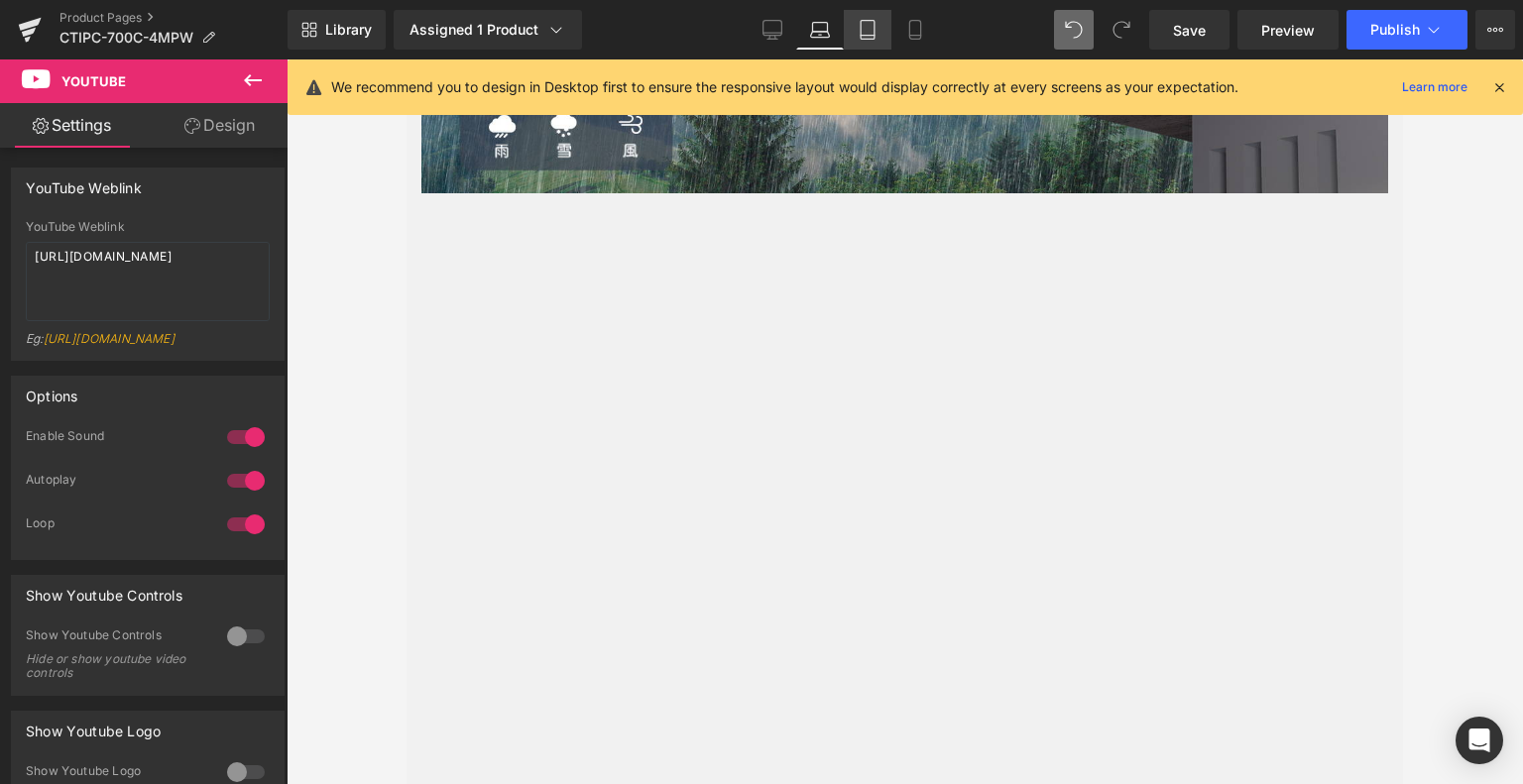click 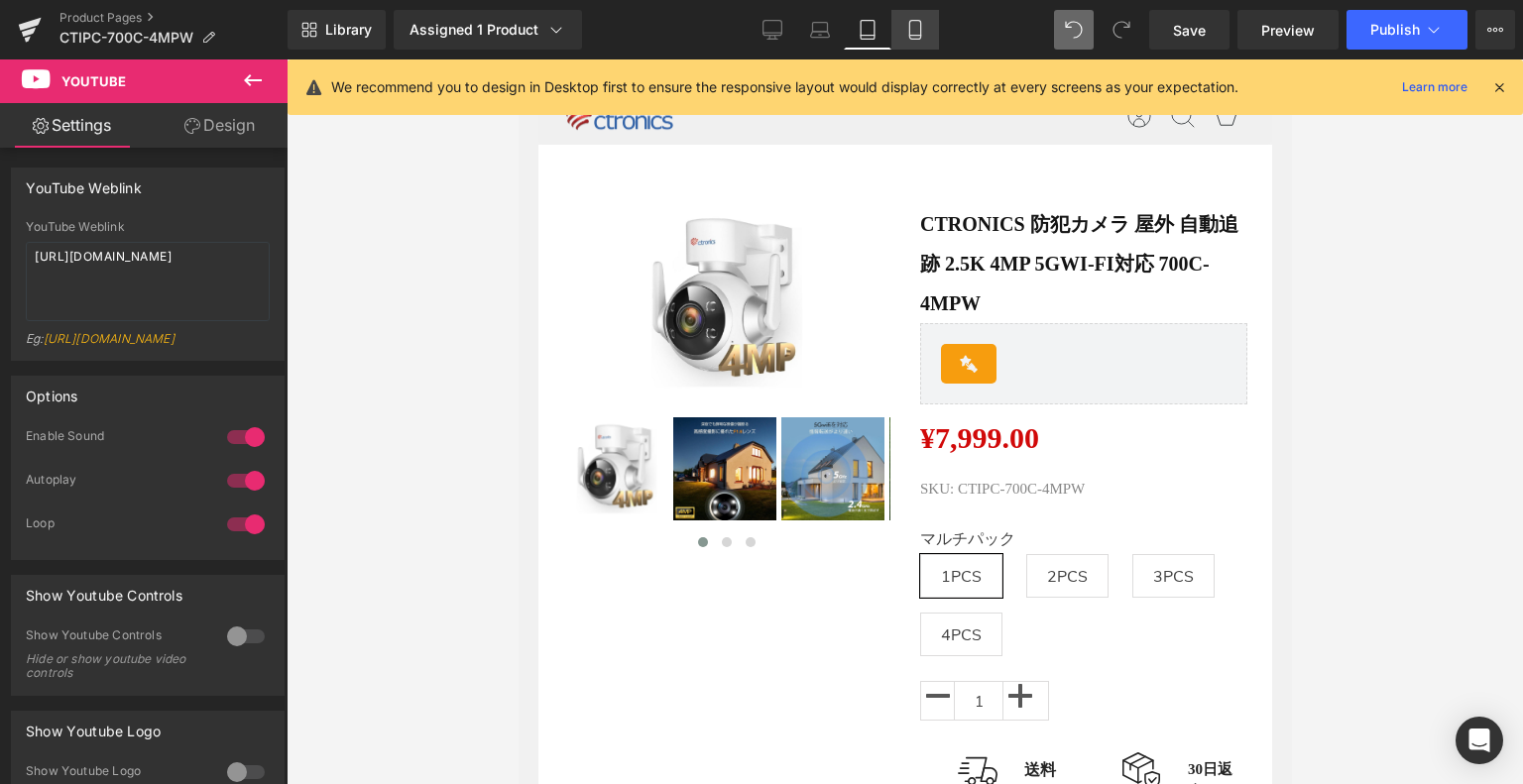 click 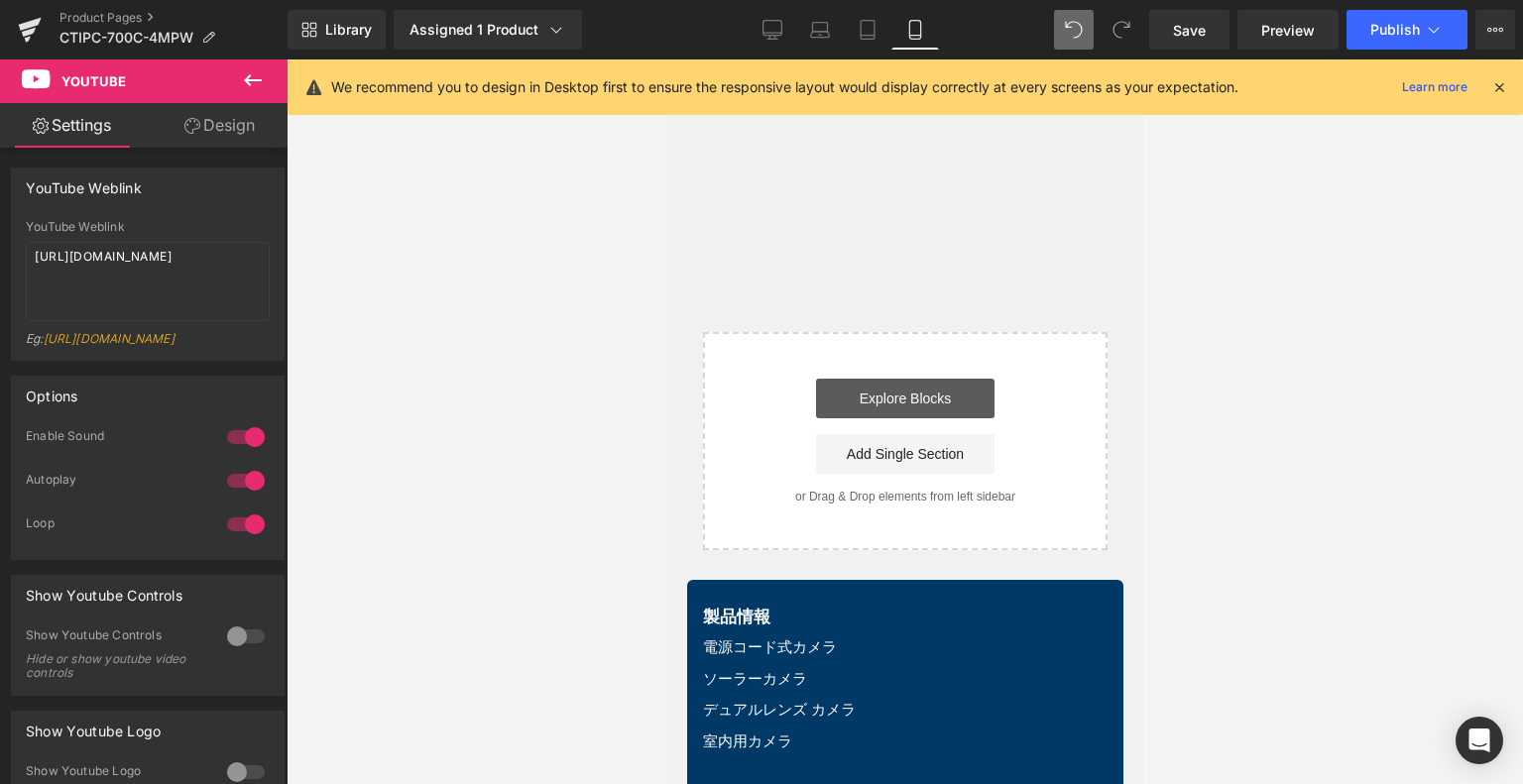 scroll, scrollTop: 6232, scrollLeft: 0, axis: vertical 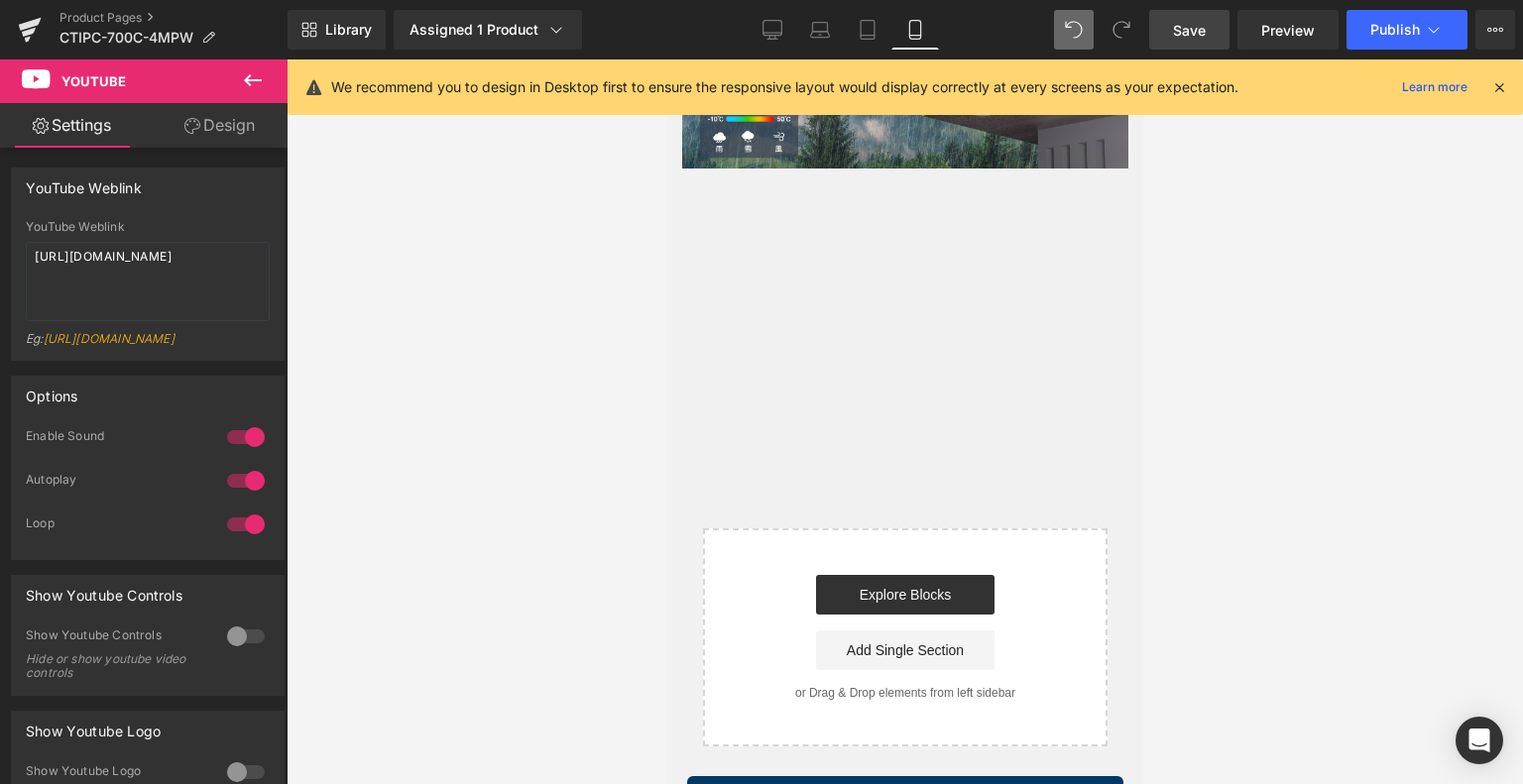 click on "Save" at bounding box center (1189, 30) 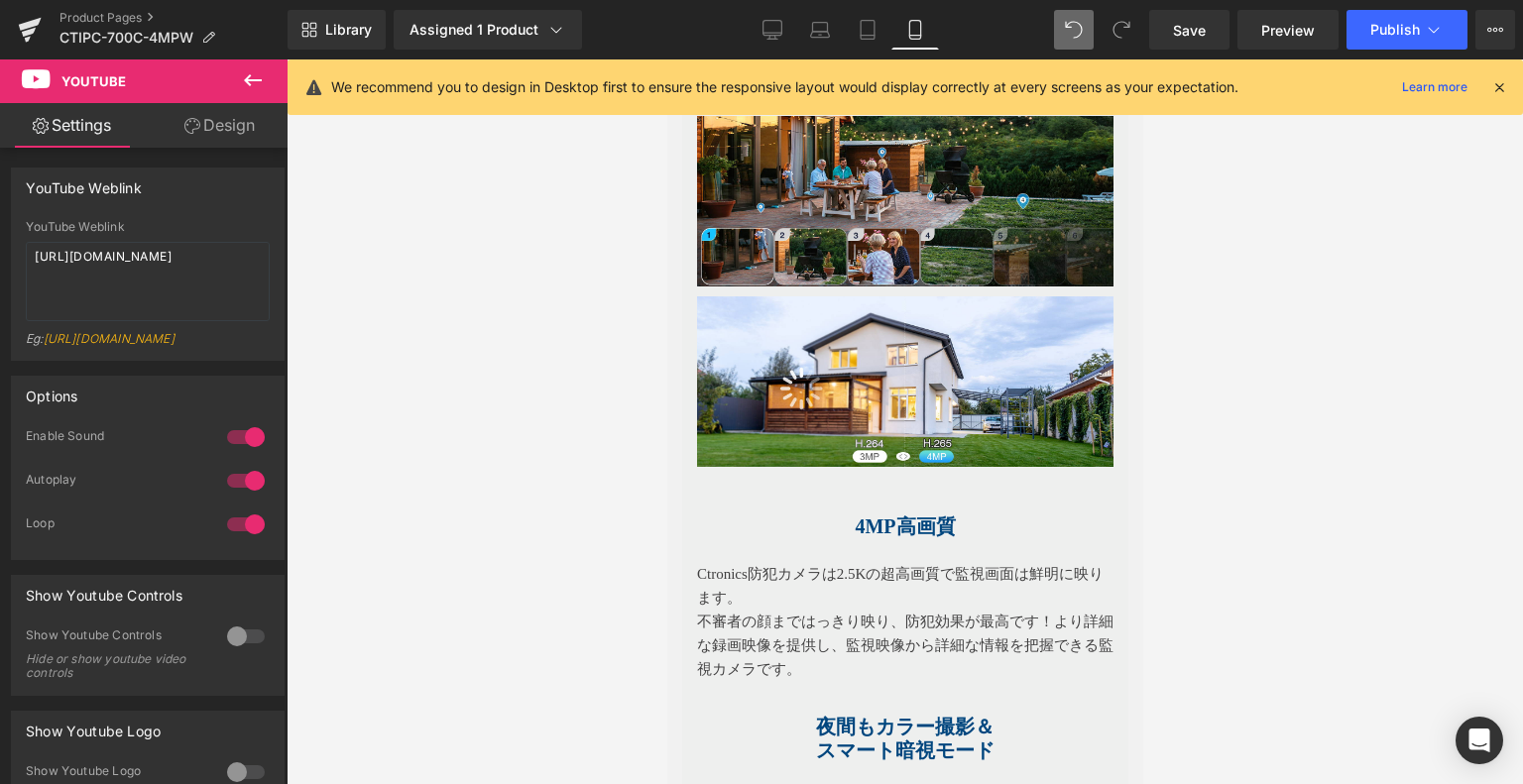 scroll, scrollTop: 2763, scrollLeft: 0, axis: vertical 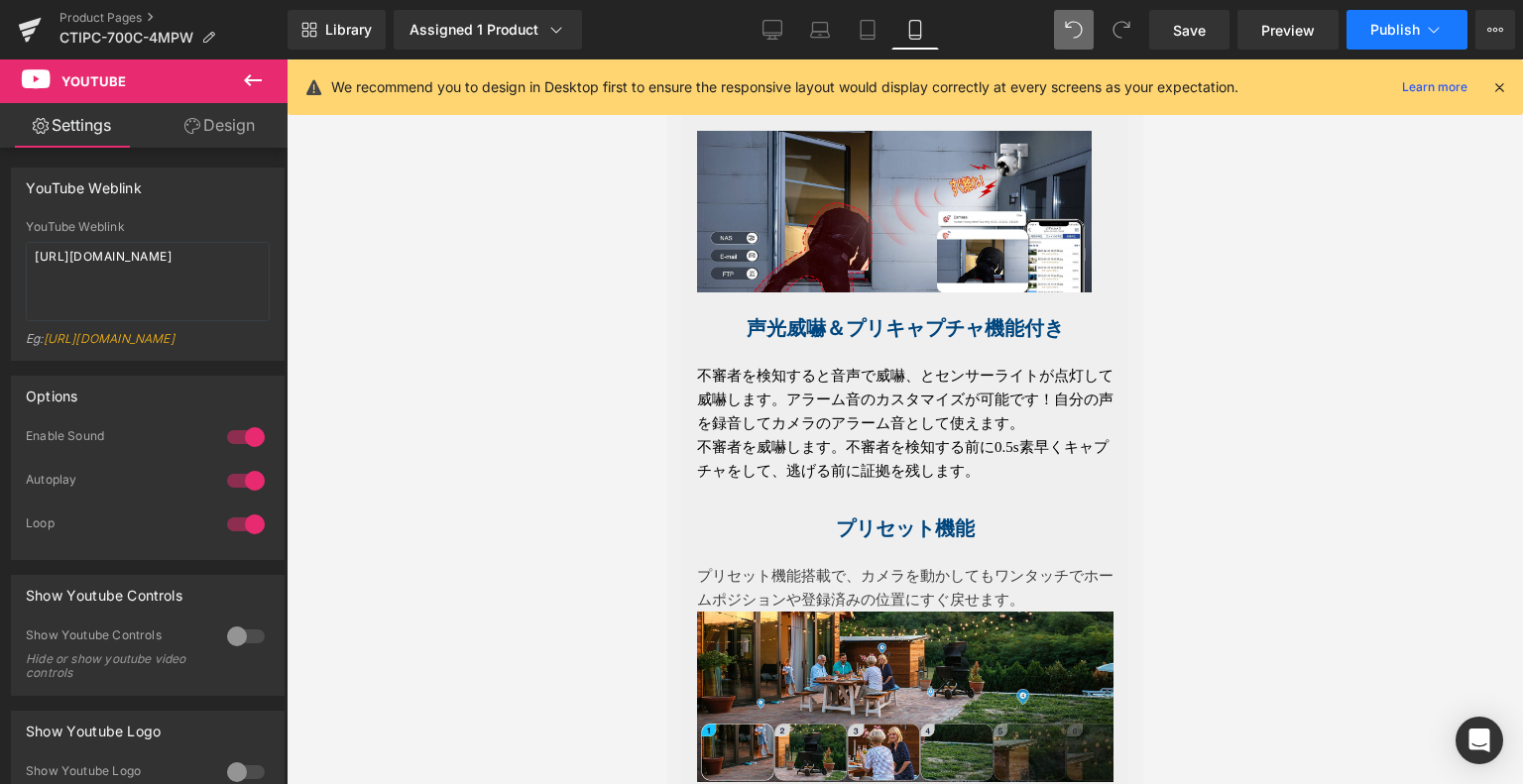 click 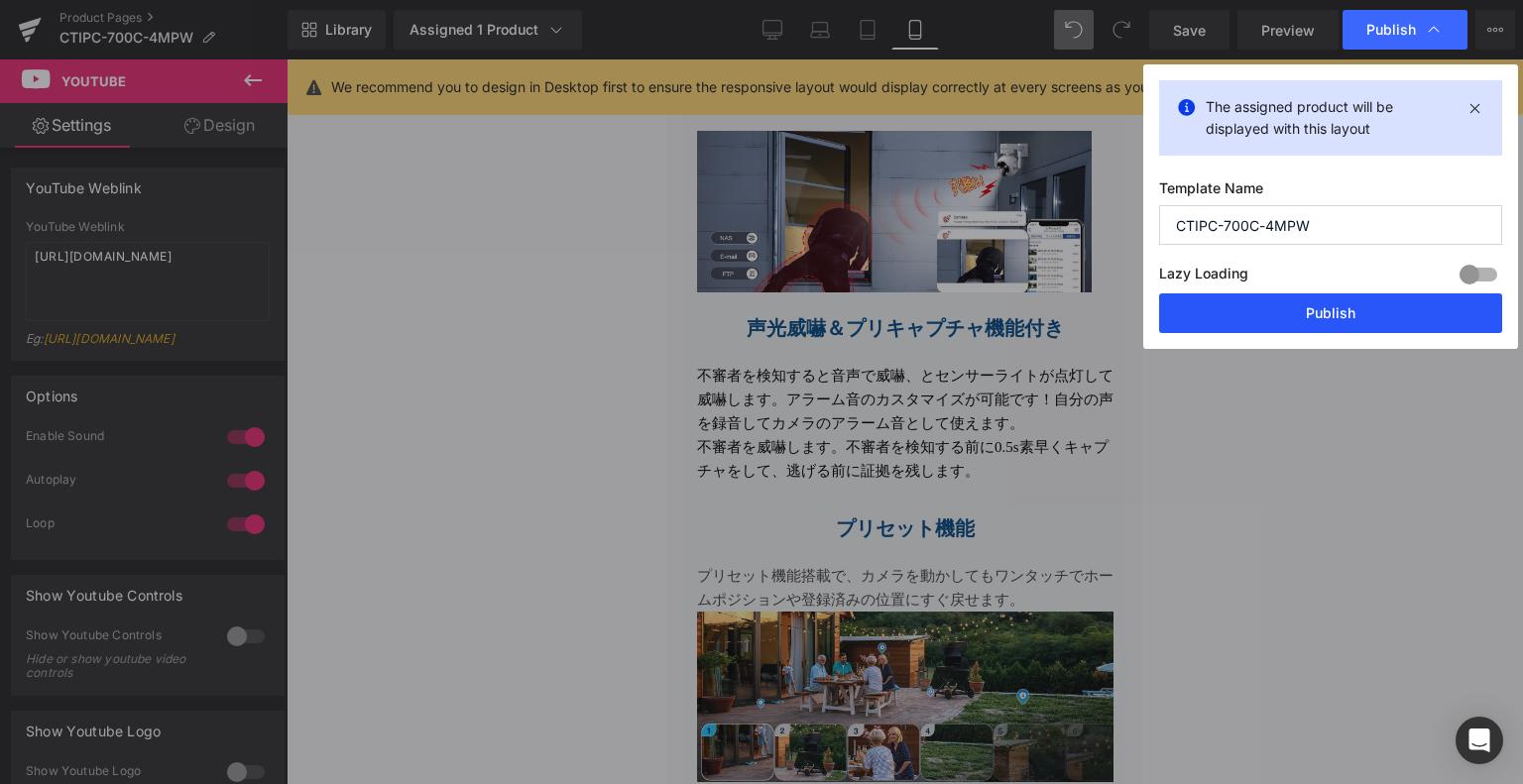click on "Publish" at bounding box center [1331, 313] 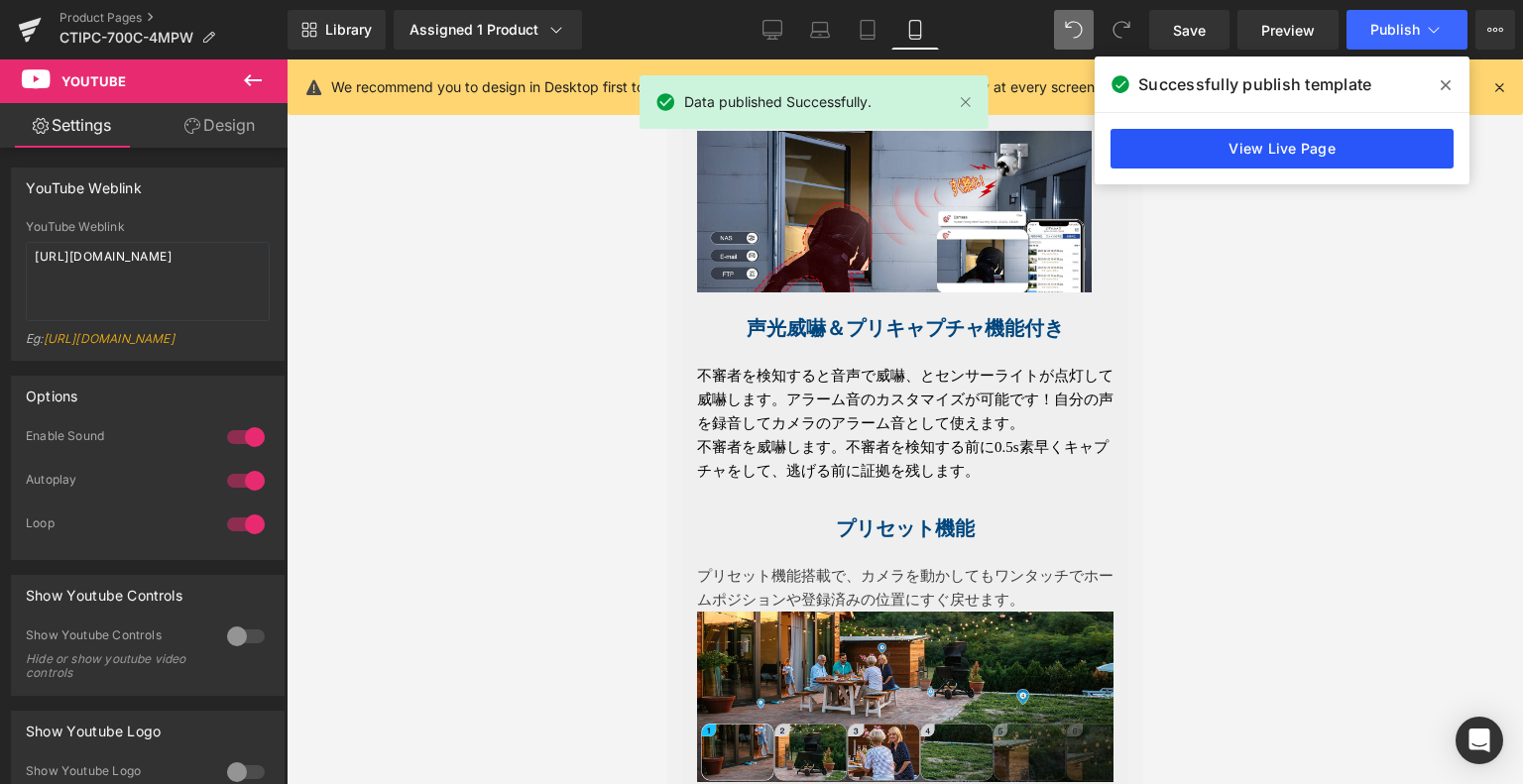 click on "View Live Page" at bounding box center [1282, 149] 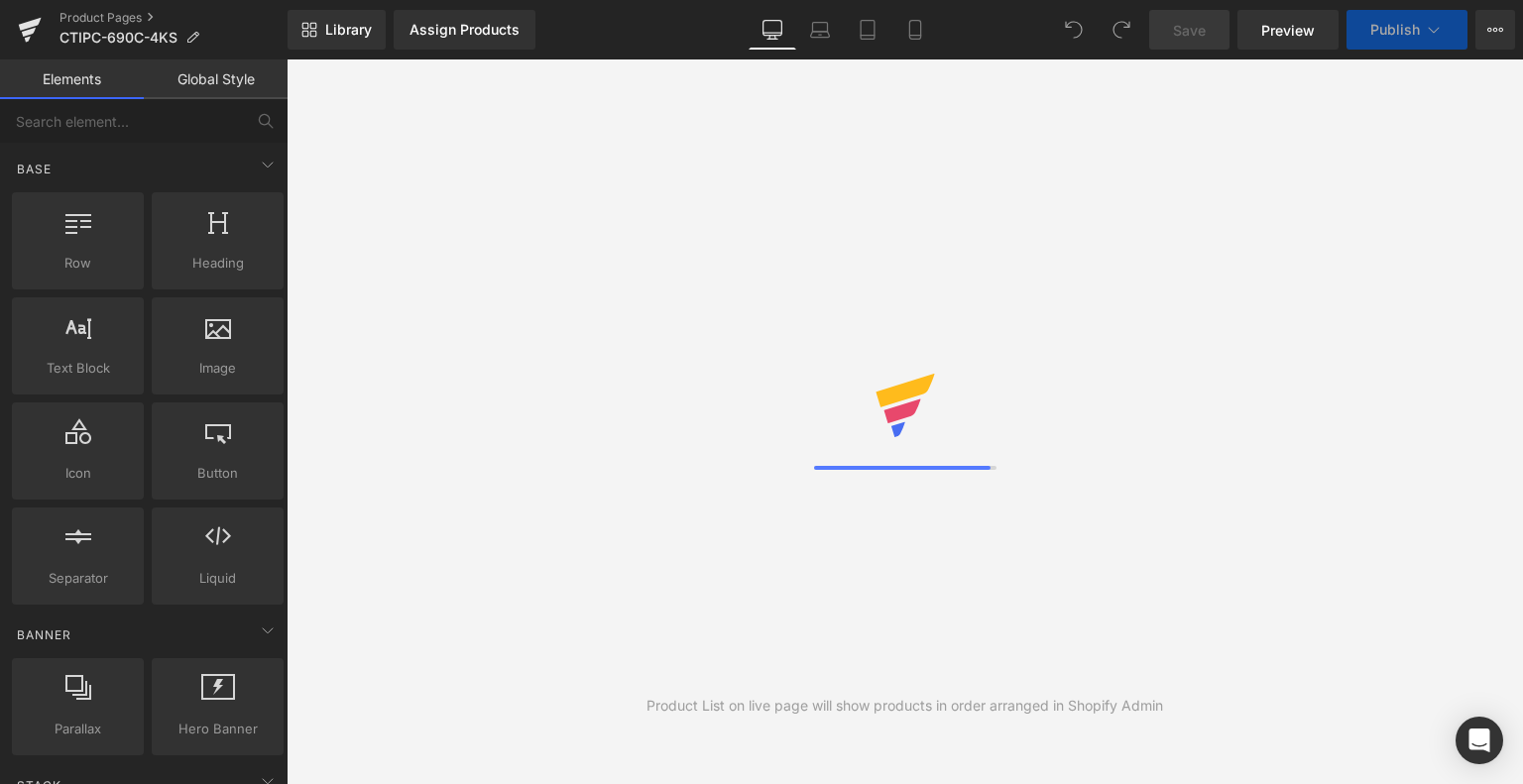 scroll, scrollTop: 0, scrollLeft: 0, axis: both 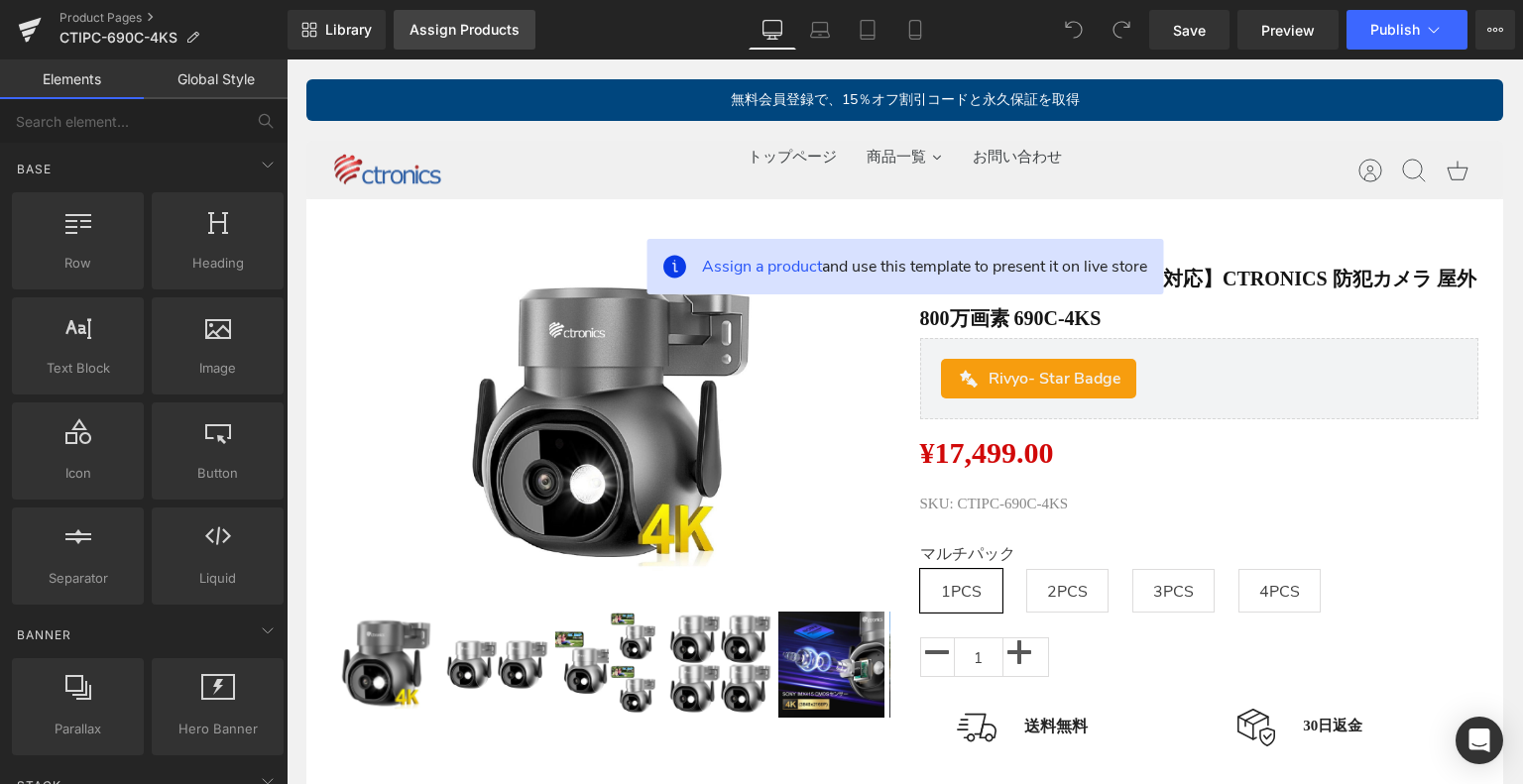 click on "Assign Products" at bounding box center [464, 30] 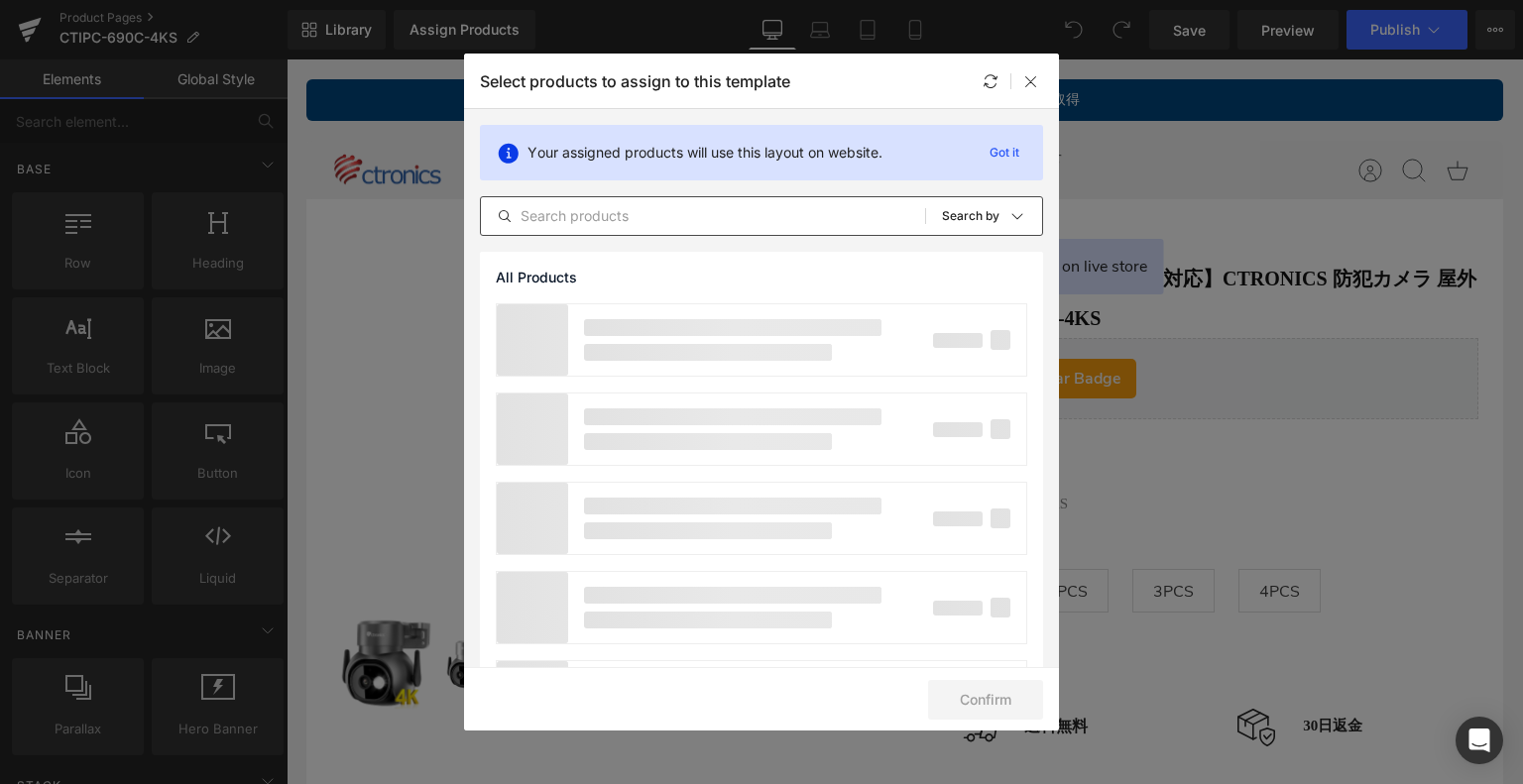 click on "All Products Shopify Collections Product Templates Shopify Collections Sort:  Search by" at bounding box center [762, 216] 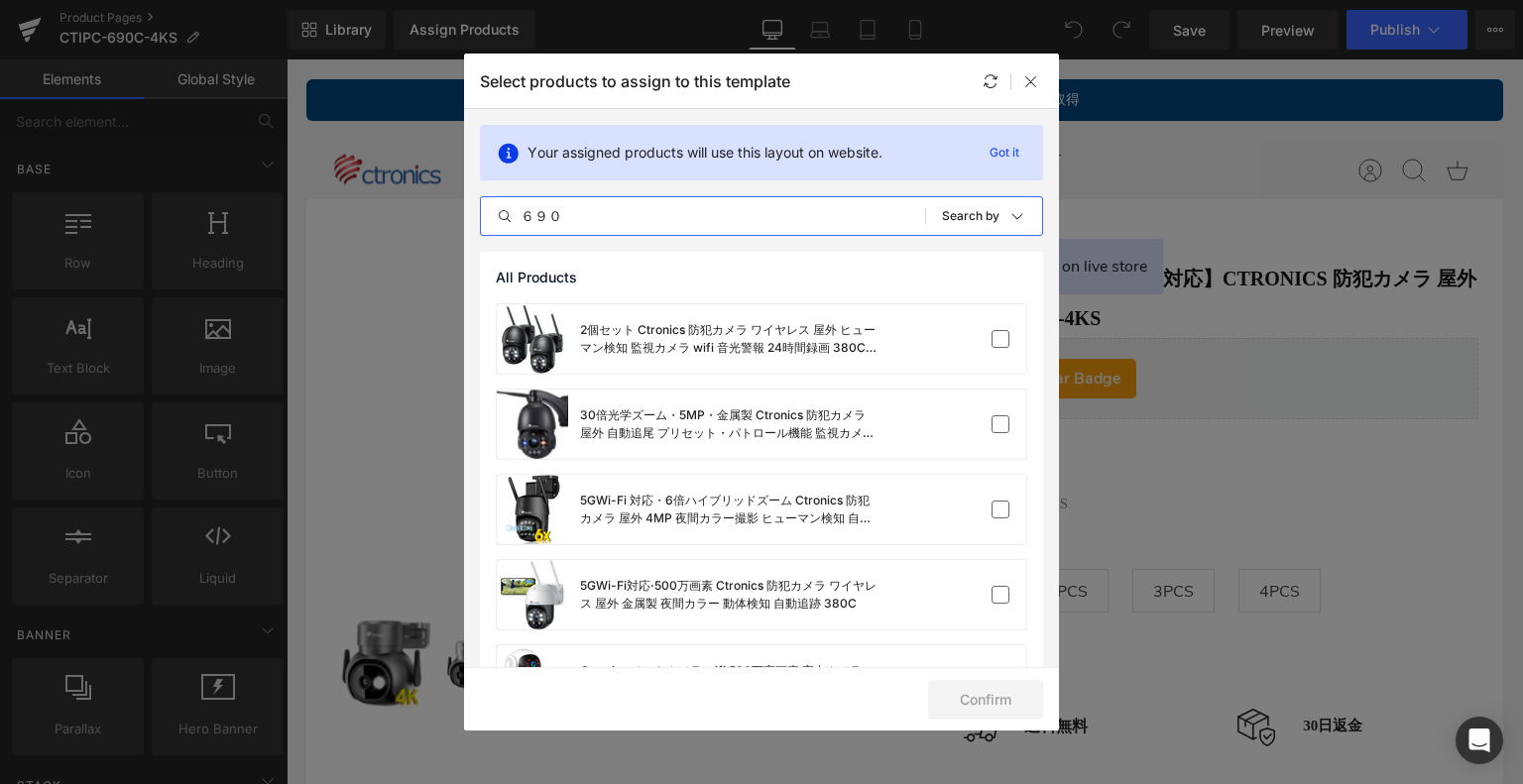 type on "690" 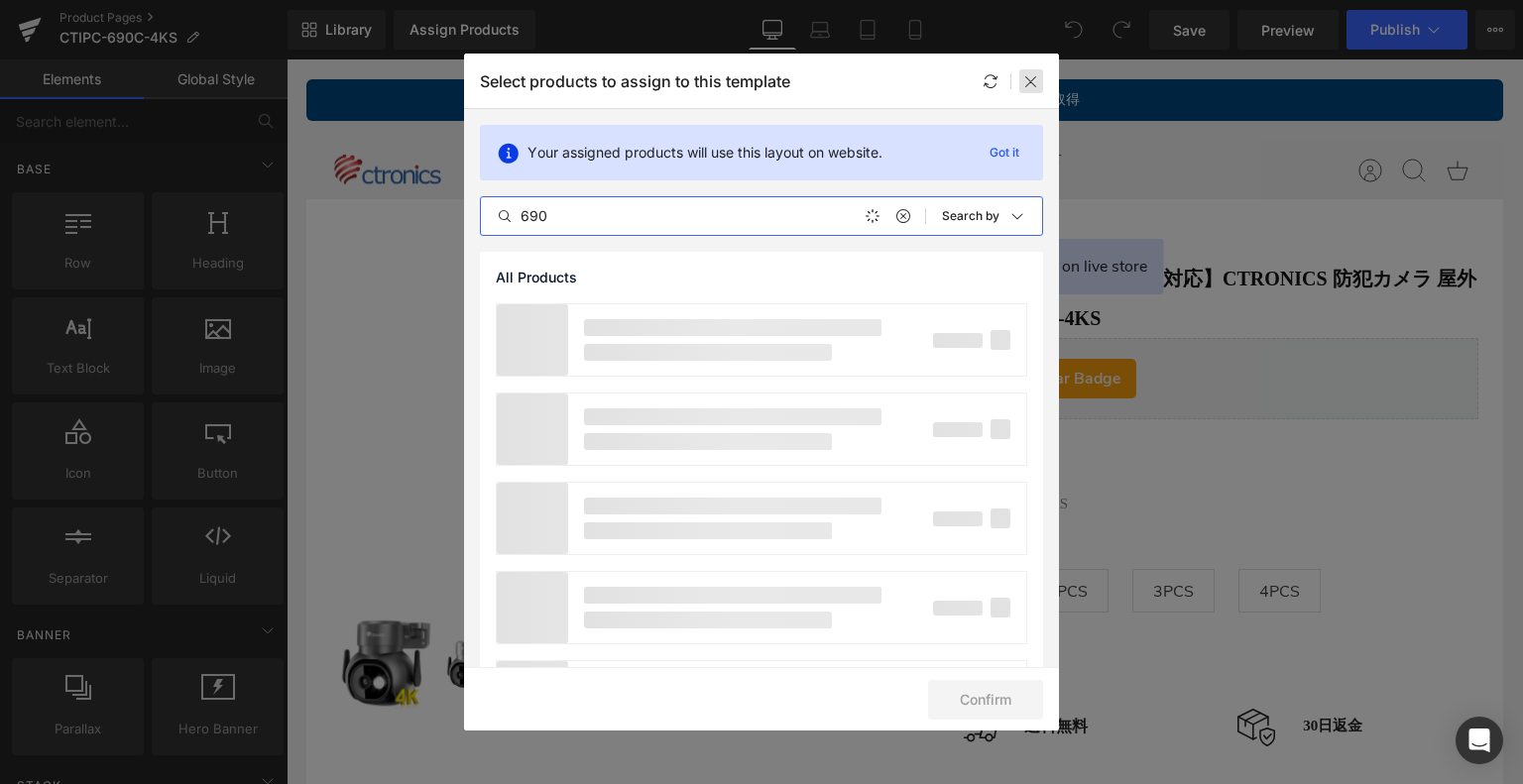 click at bounding box center [1031, 81] 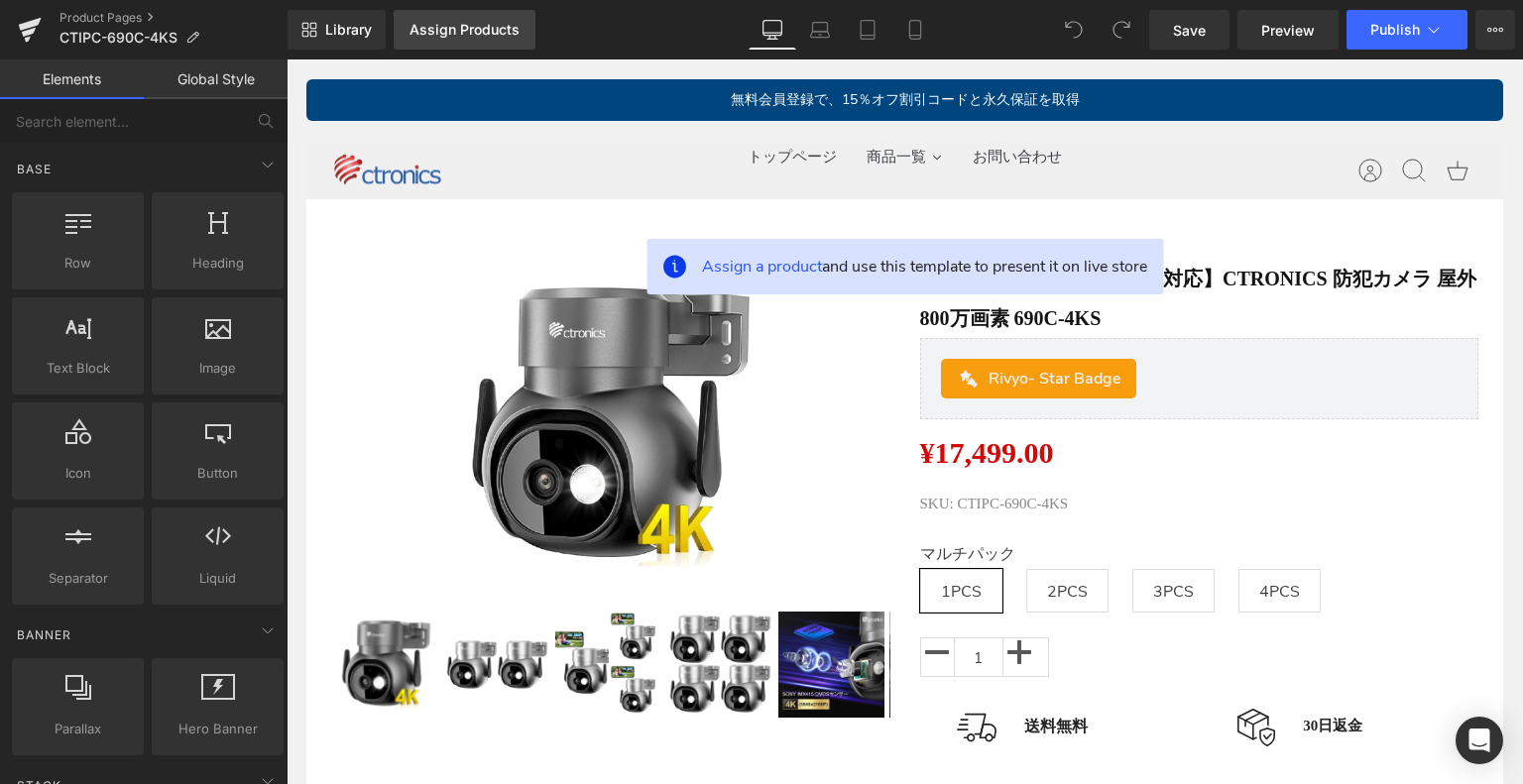click on "Assign Products" at bounding box center (464, 30) 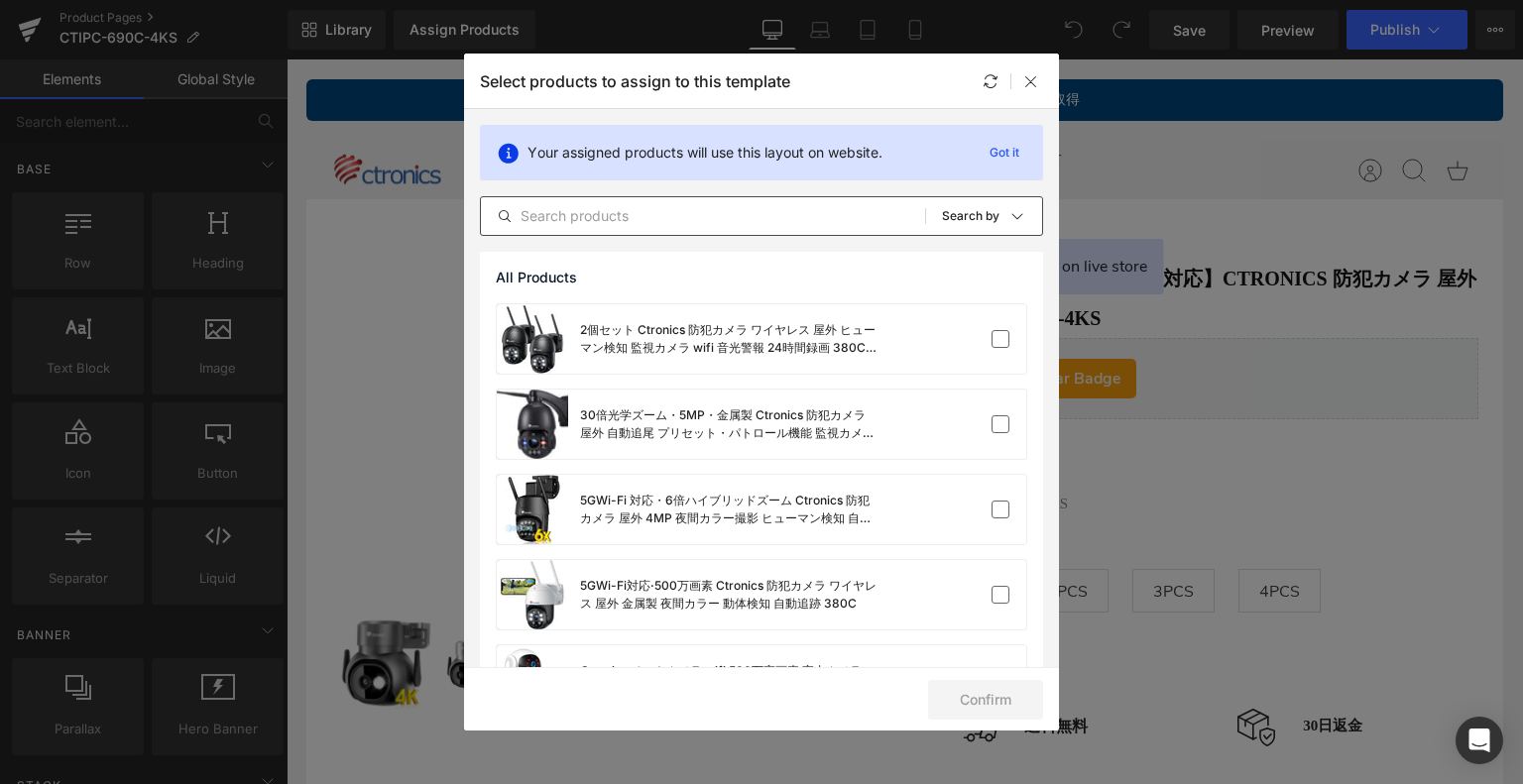 click at bounding box center [703, 216] 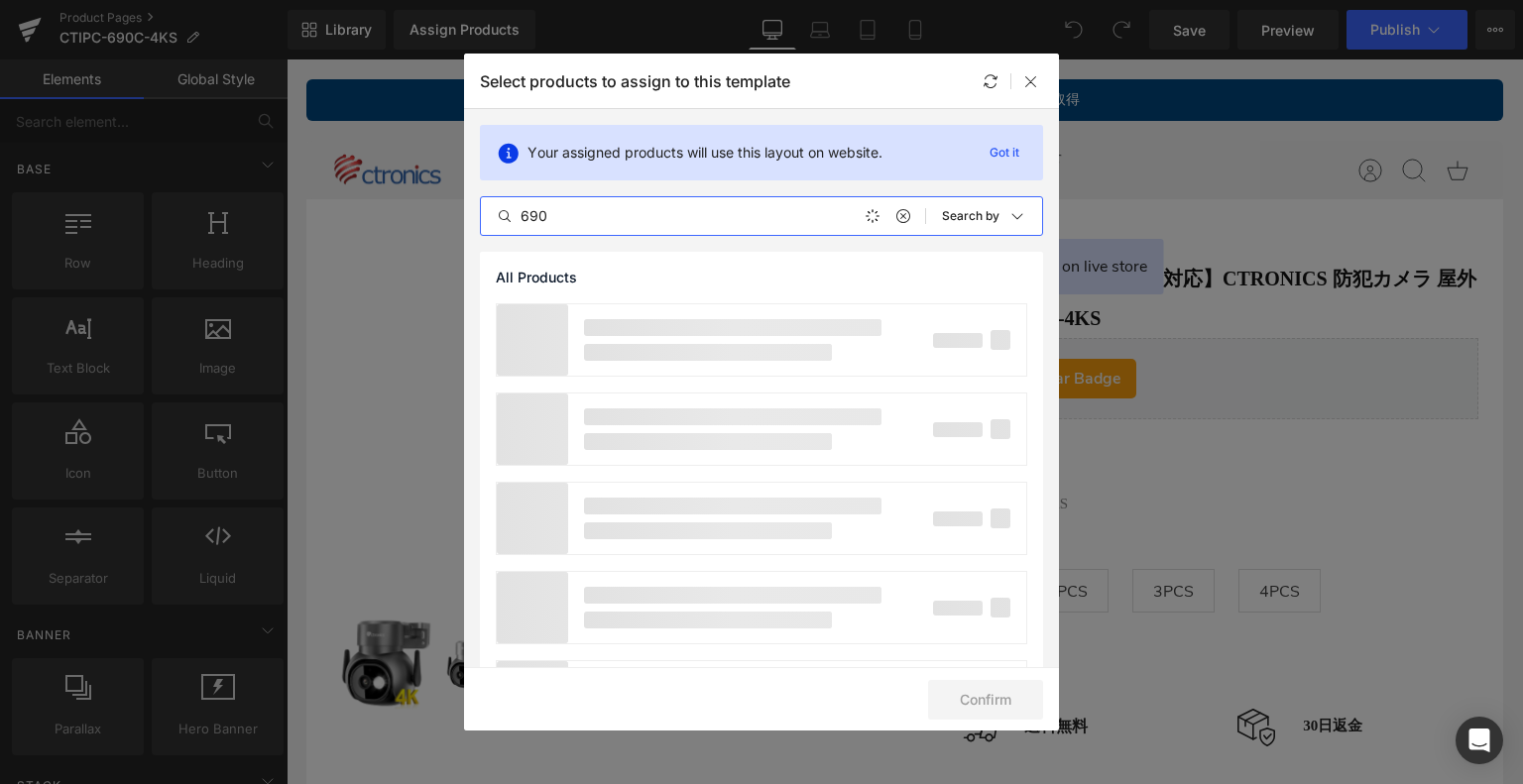 type on "690" 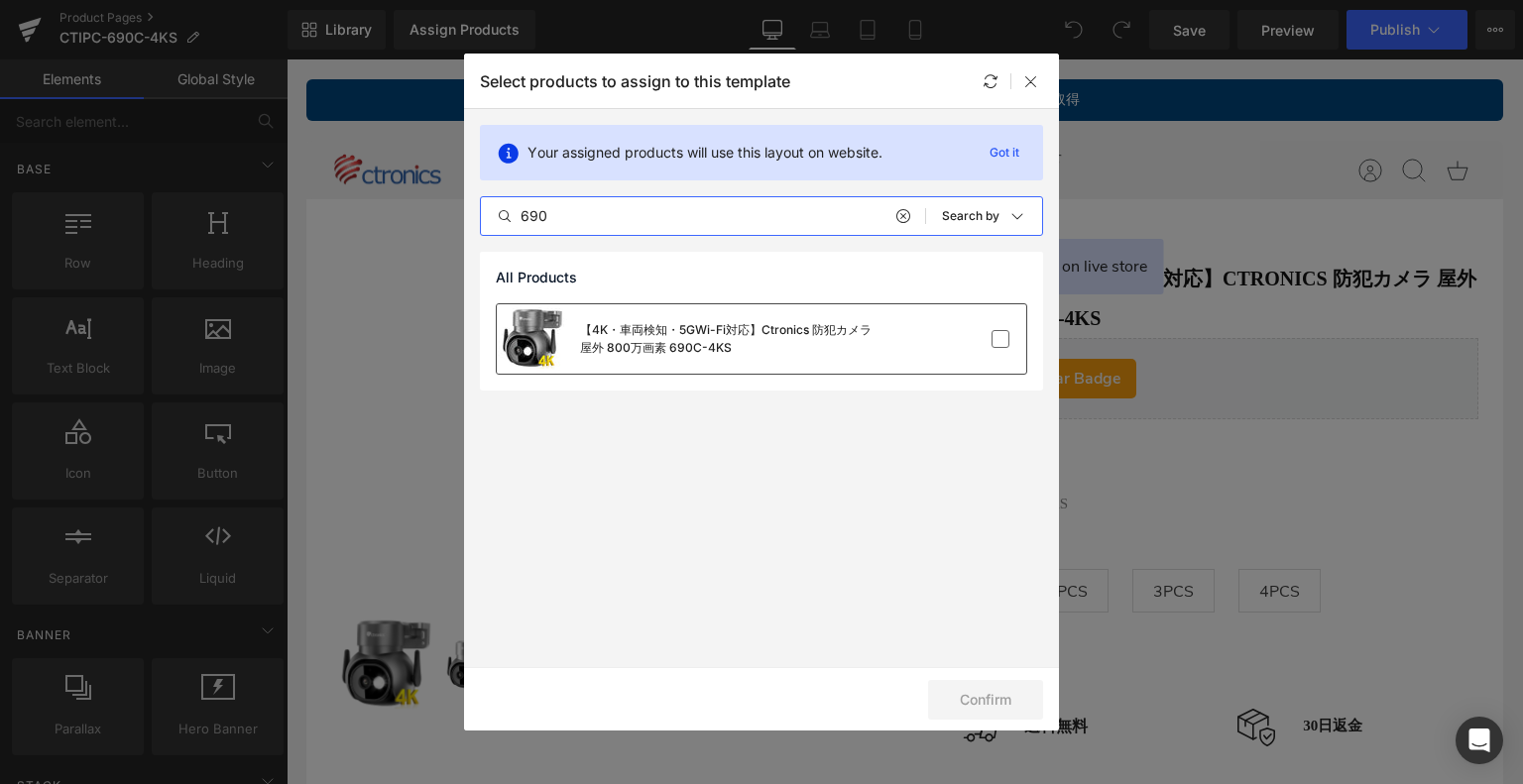 click on "【4K・車両検知・5GWi-Fi対応】Ctronics 防犯カメラ 屋外 800万画素 690C-4KS" at bounding box center [729, 339] 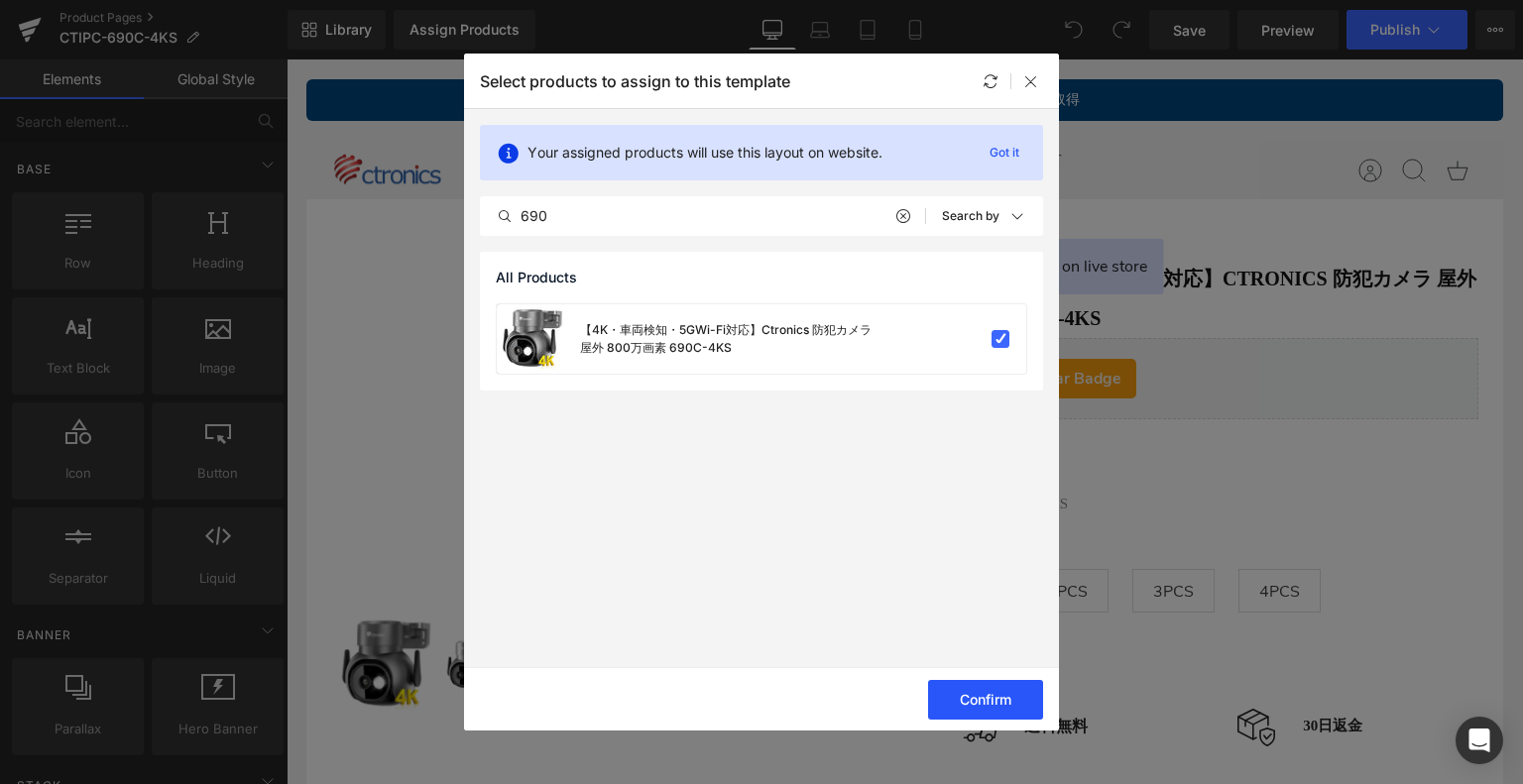 click on "Confirm" at bounding box center (986, 700) 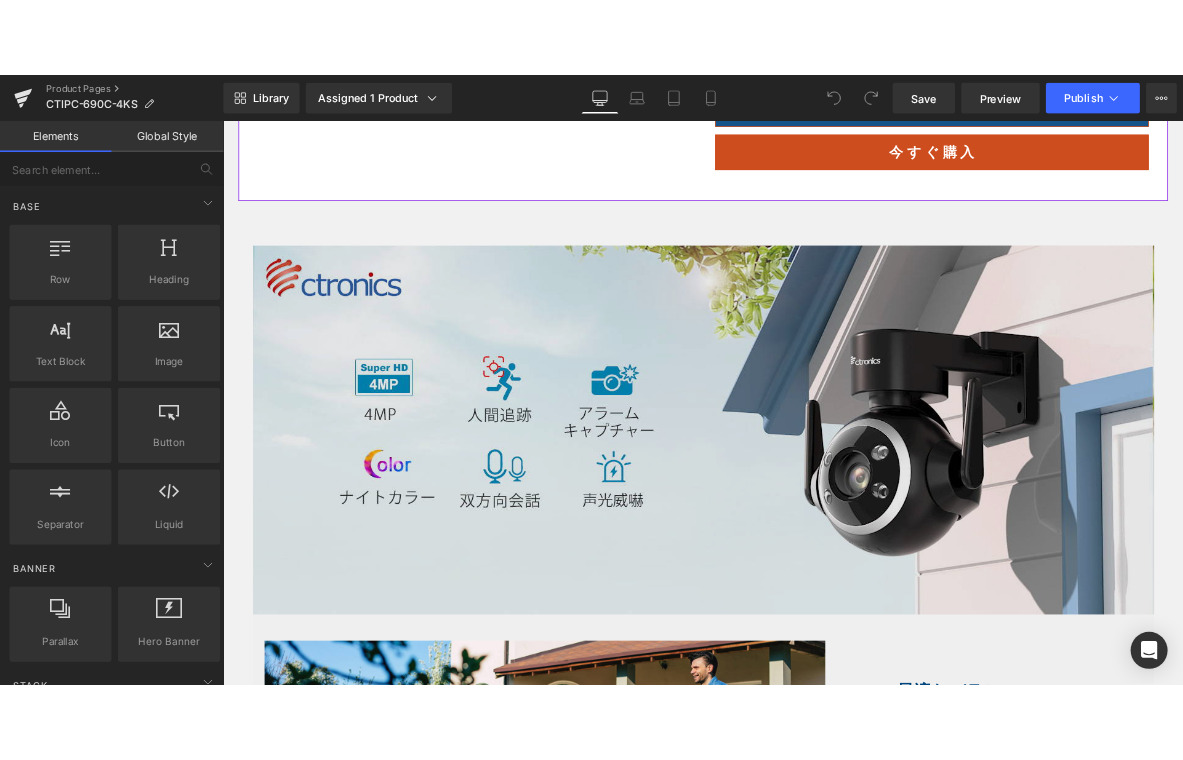 scroll, scrollTop: 1000, scrollLeft: 0, axis: vertical 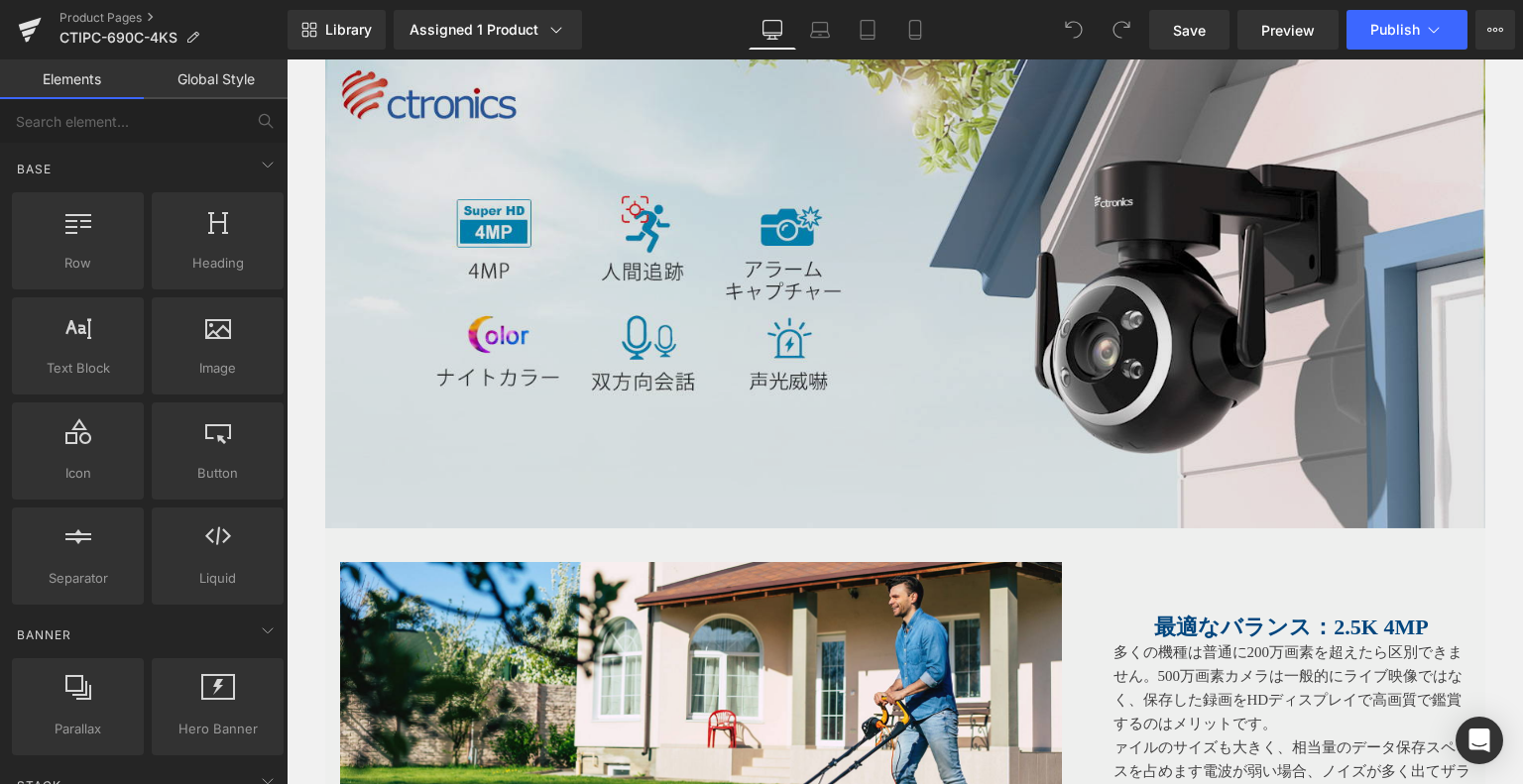 click at bounding box center (905, 291) 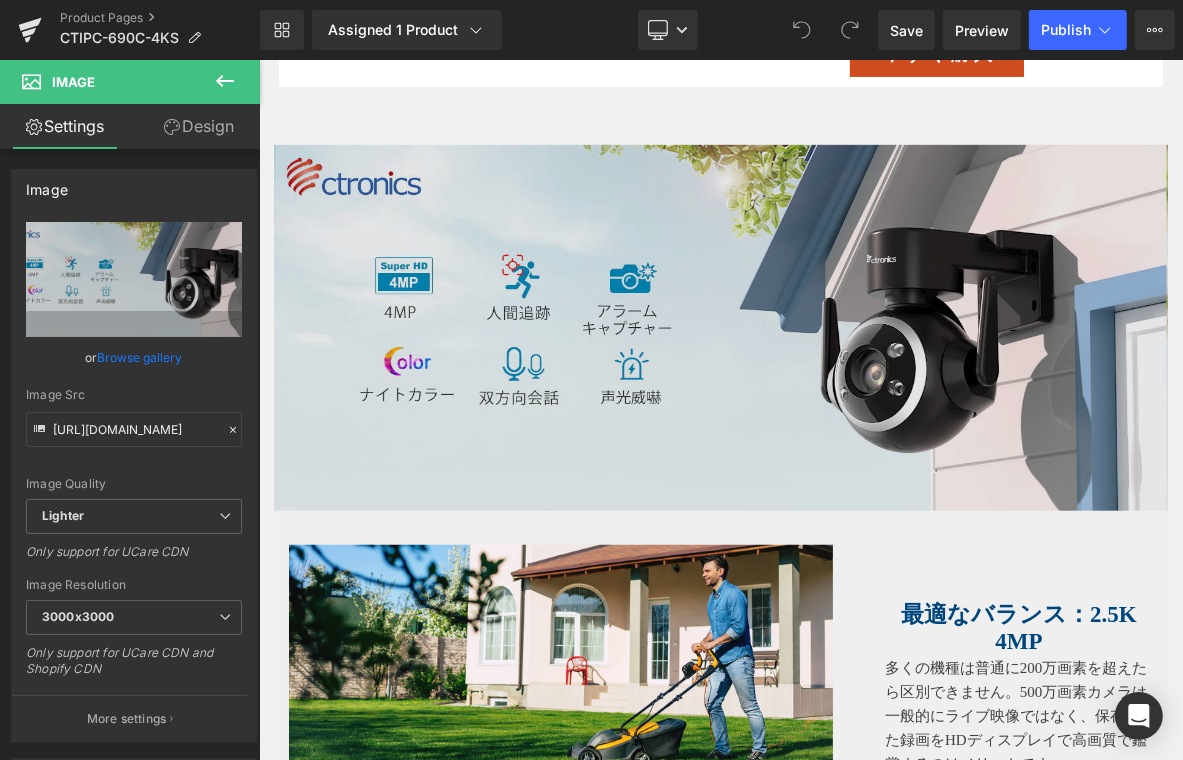 click at bounding box center [720, 327] 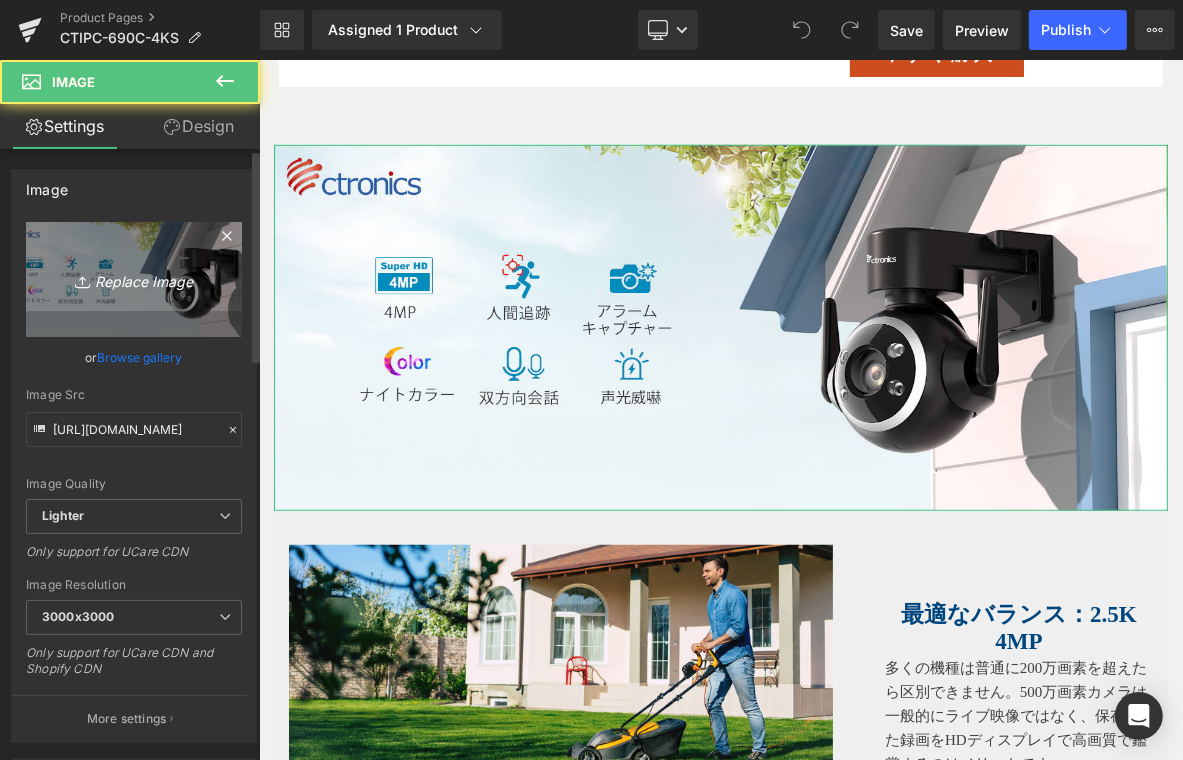 click on "Replace Image" at bounding box center (134, 279) 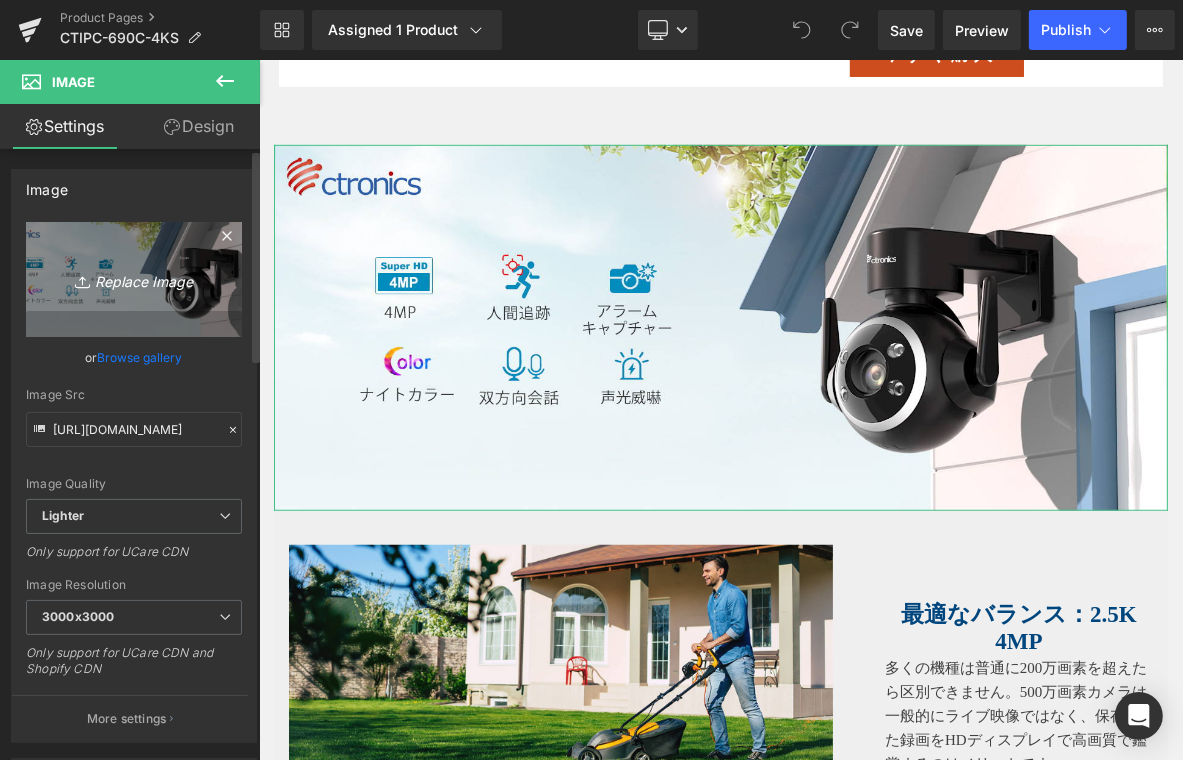 type on "C:\fakepath\1.jpg" 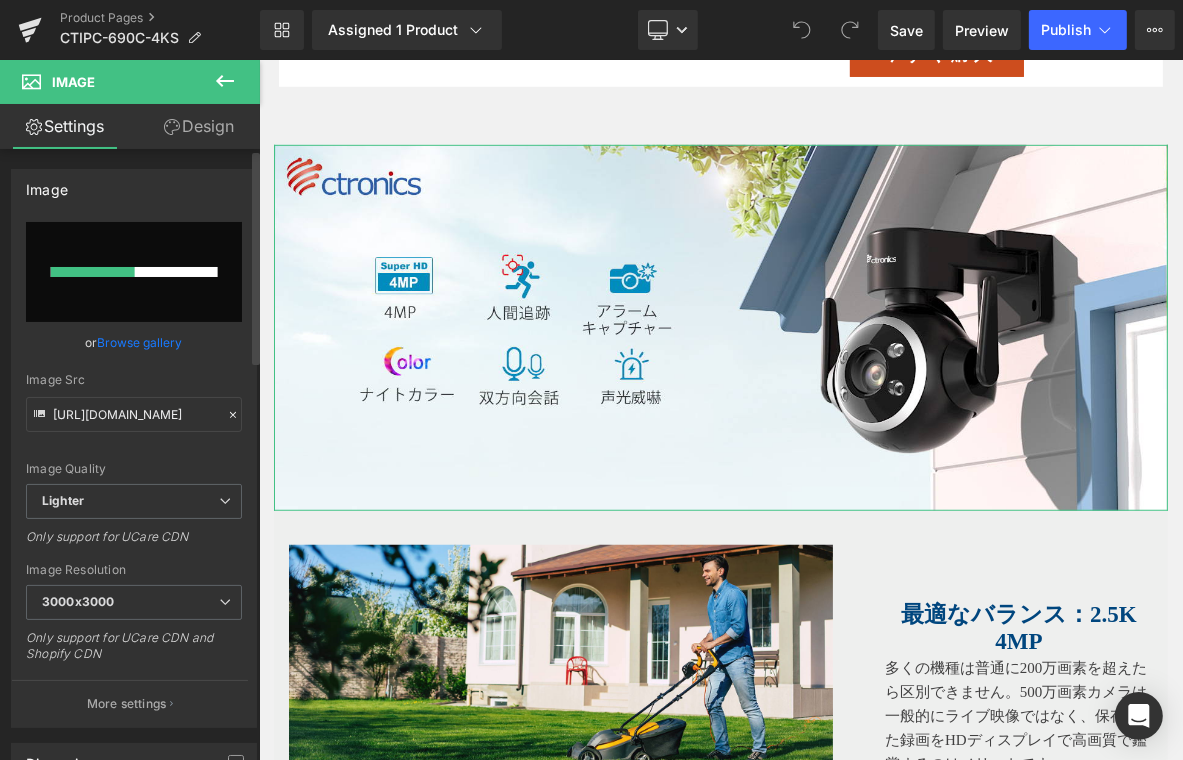 type 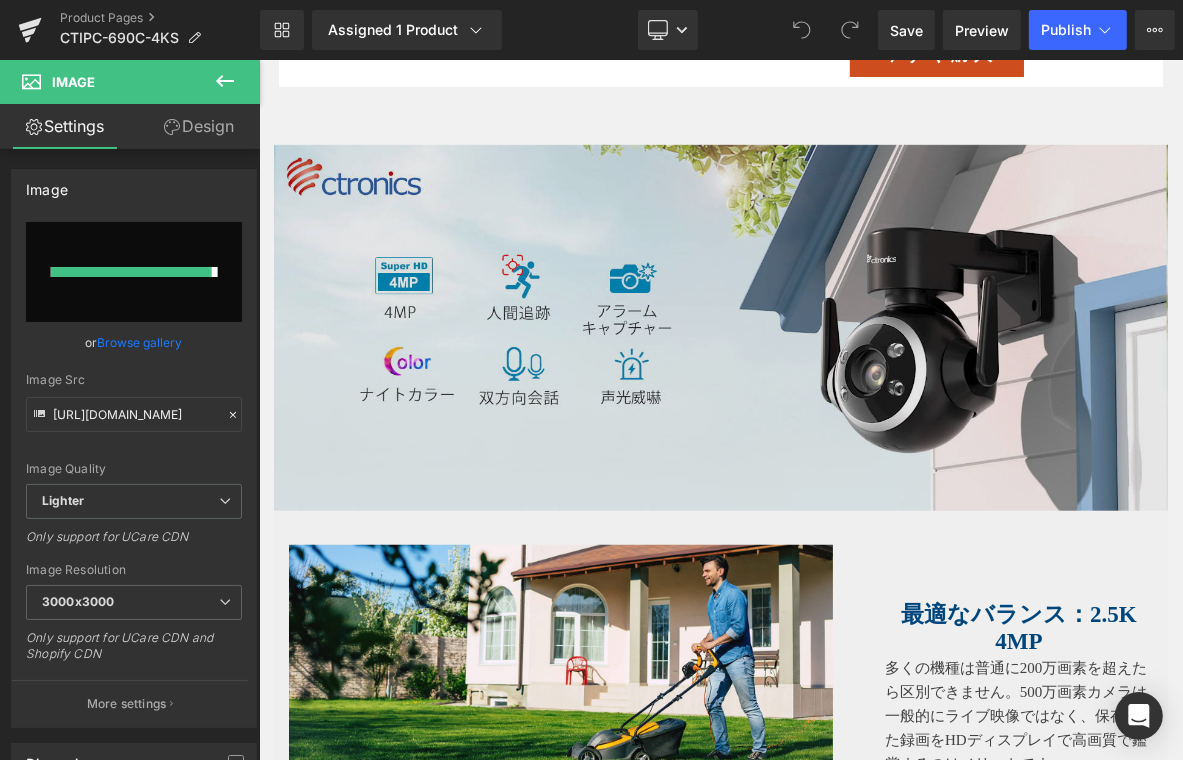 type on "https://ucarecdn.com/2b28afec-48f6-4d5a-b586-bb9762df98f8/-/format/auto/-/preview/3000x3000/-/quality/lighter/1.jpg" 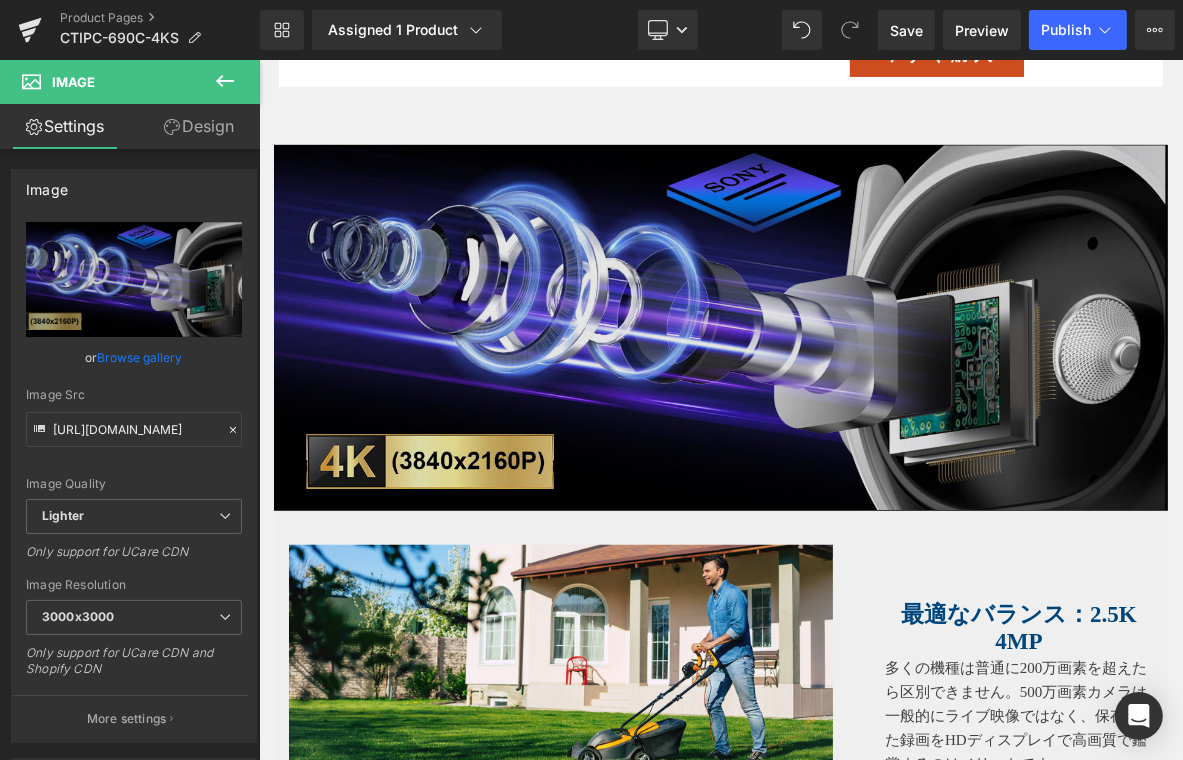 drag, startPoint x: 498, startPoint y: 329, endPoint x: 278, endPoint y: 271, distance: 227.51703 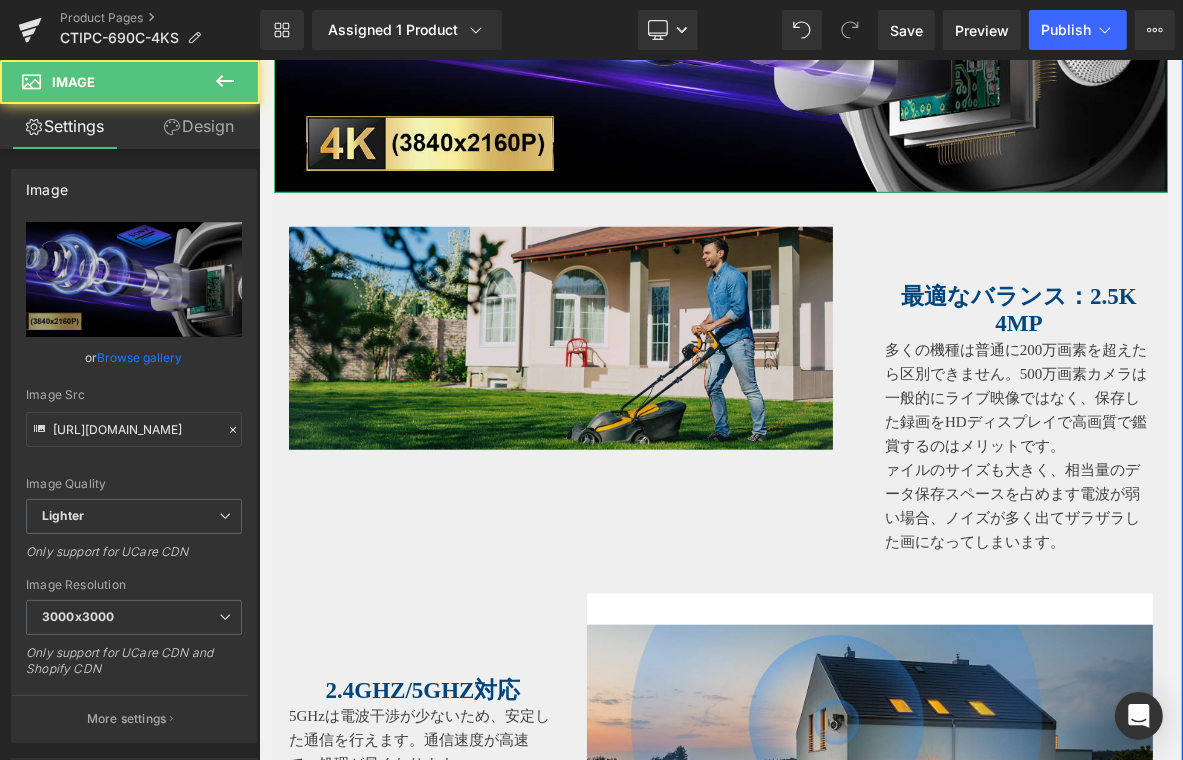 scroll, scrollTop: 1400, scrollLeft: 0, axis: vertical 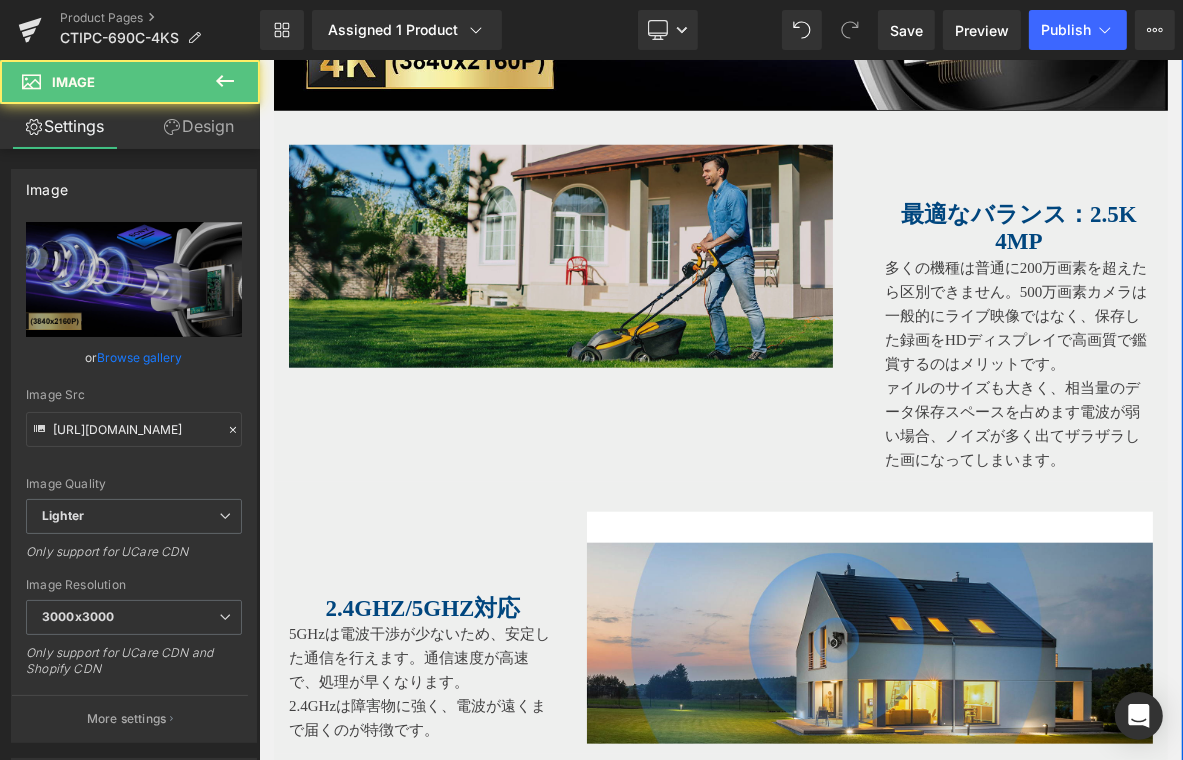 click at bounding box center [571, 255] 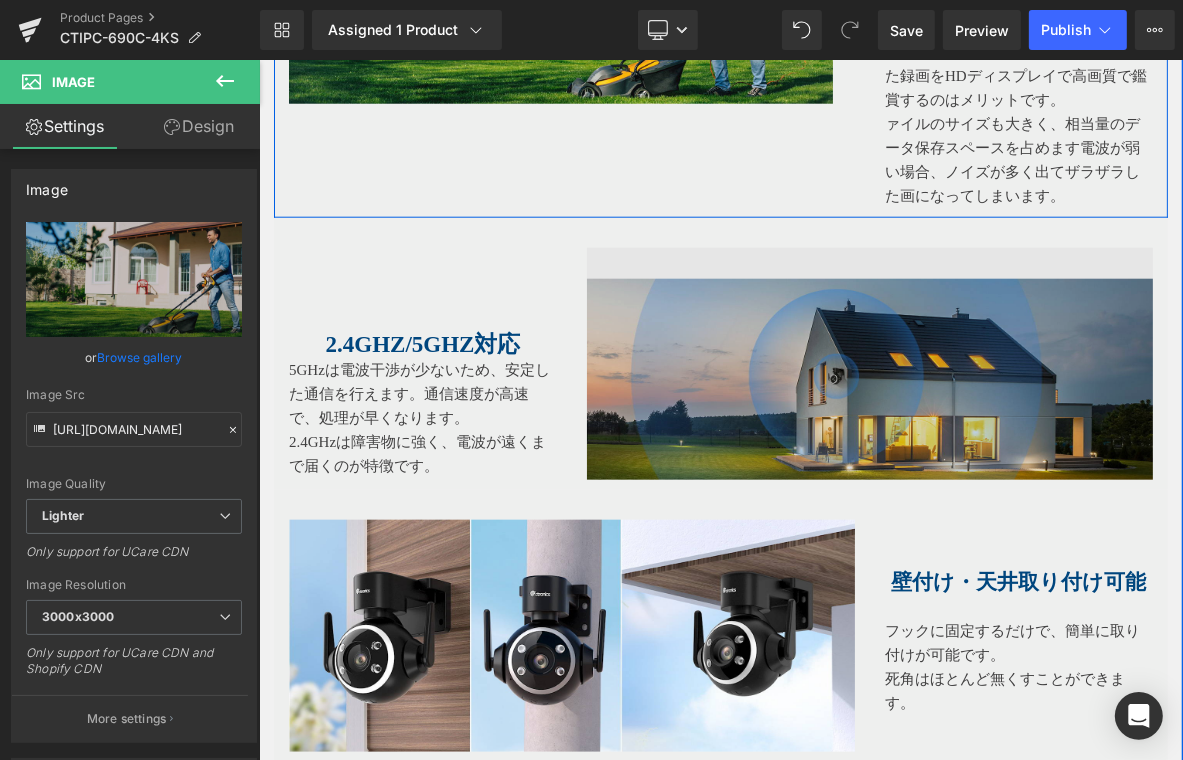 scroll, scrollTop: 1700, scrollLeft: 0, axis: vertical 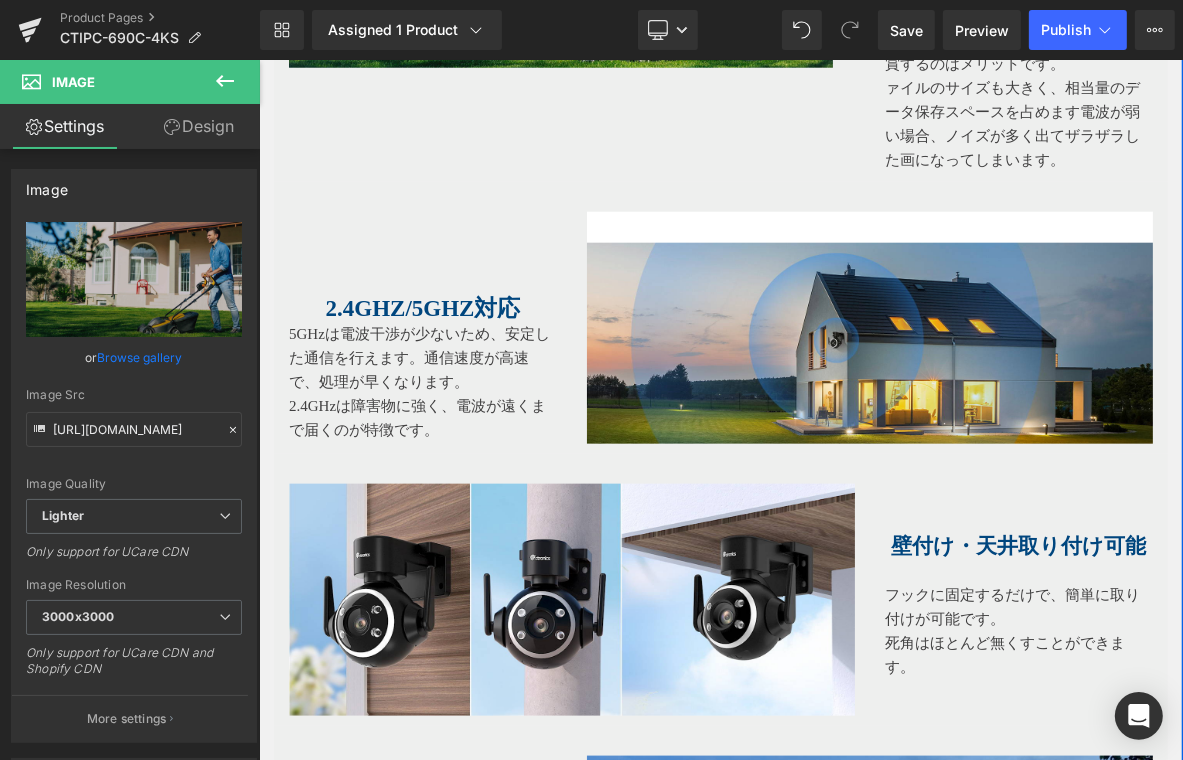 click on "2.4GHz/5GHz対応" at bounding box center [422, 308] 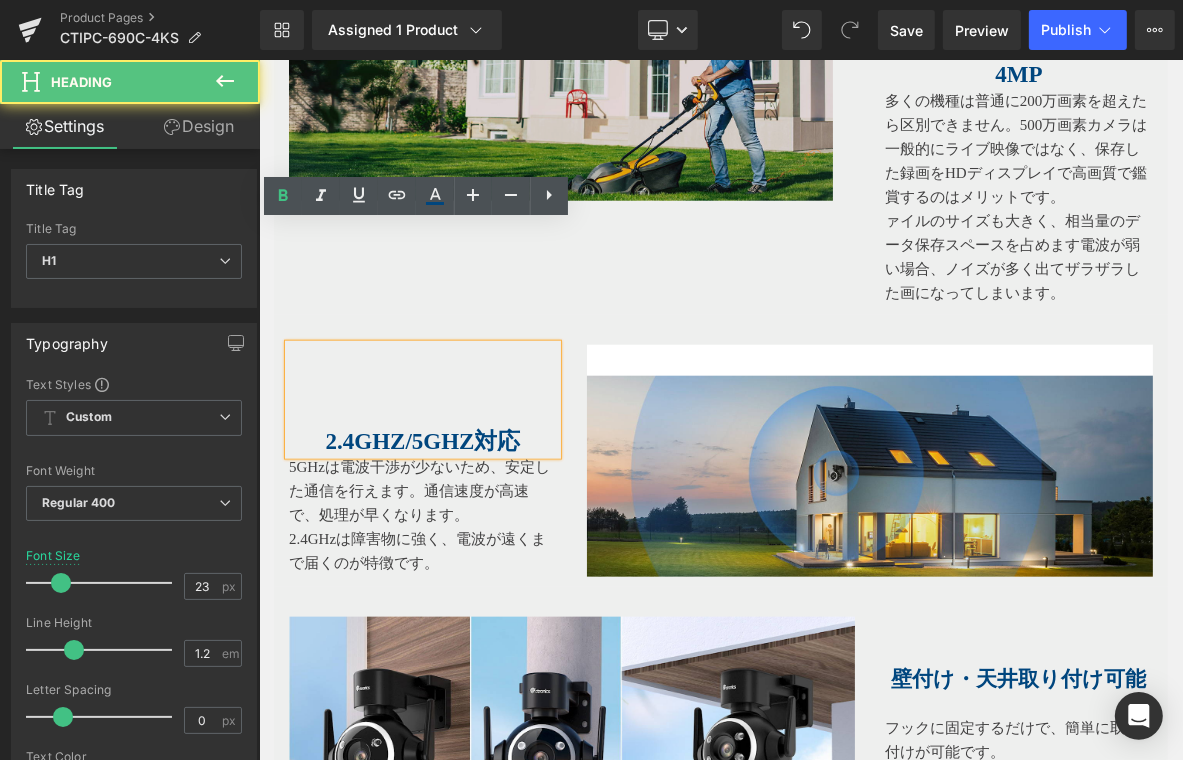 scroll, scrollTop: 1400, scrollLeft: 0, axis: vertical 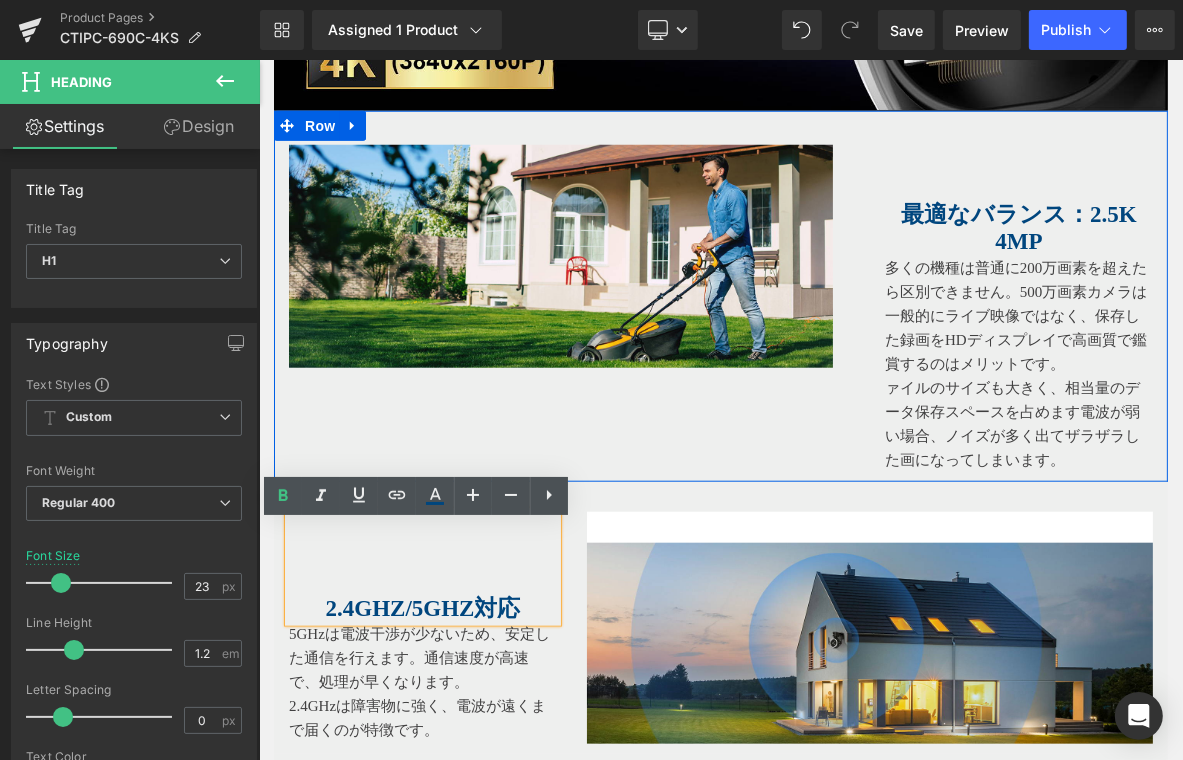 click on "Image         最適なバランス：2.5K 4MP Heading         多くの機種は普通に200万画素を超えたら区別できません。500万画素カメラは一般的にライブ映像ではなく、保存した録画をHDディスプレイで高画質で鑑賞するのはメリットです。 ァイルのサイズも大きく、相当量のデータ保存スペースを占めます電波が弱い場合、ノイズが多く出てザラザラした画になってしまいます。 Text Block         Row" at bounding box center (720, 295) 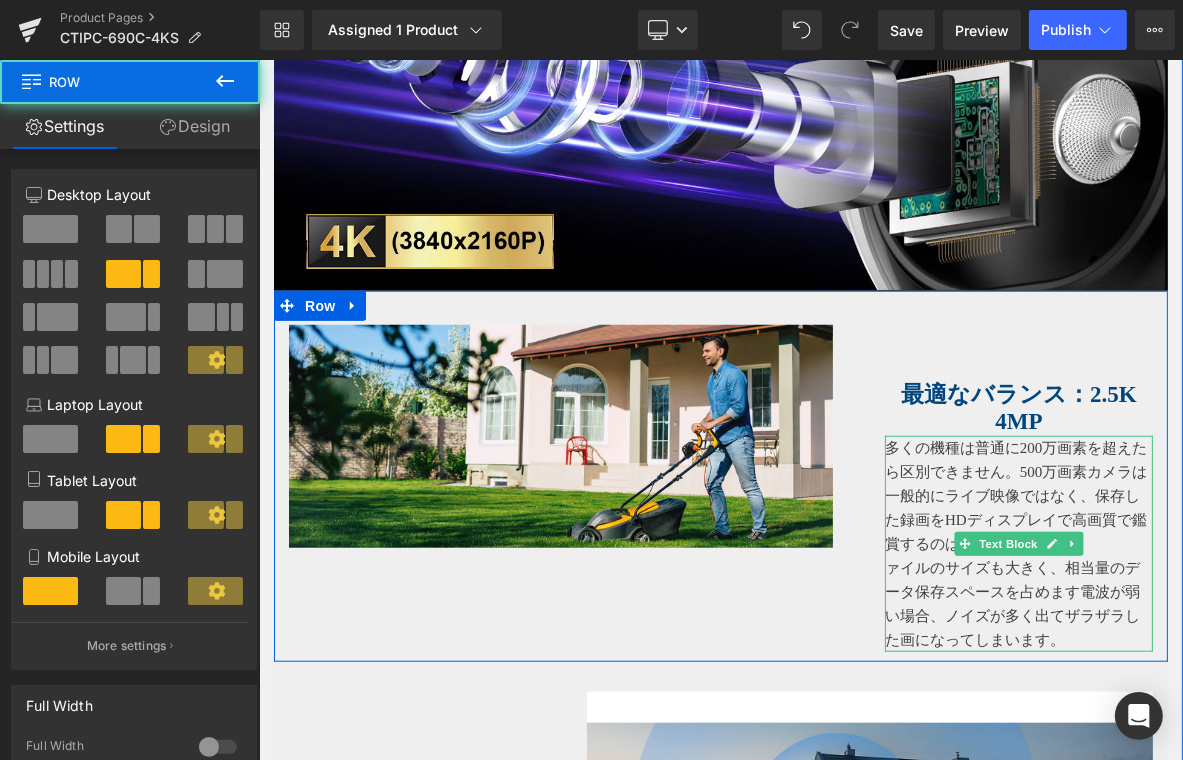 scroll, scrollTop: 1200, scrollLeft: 0, axis: vertical 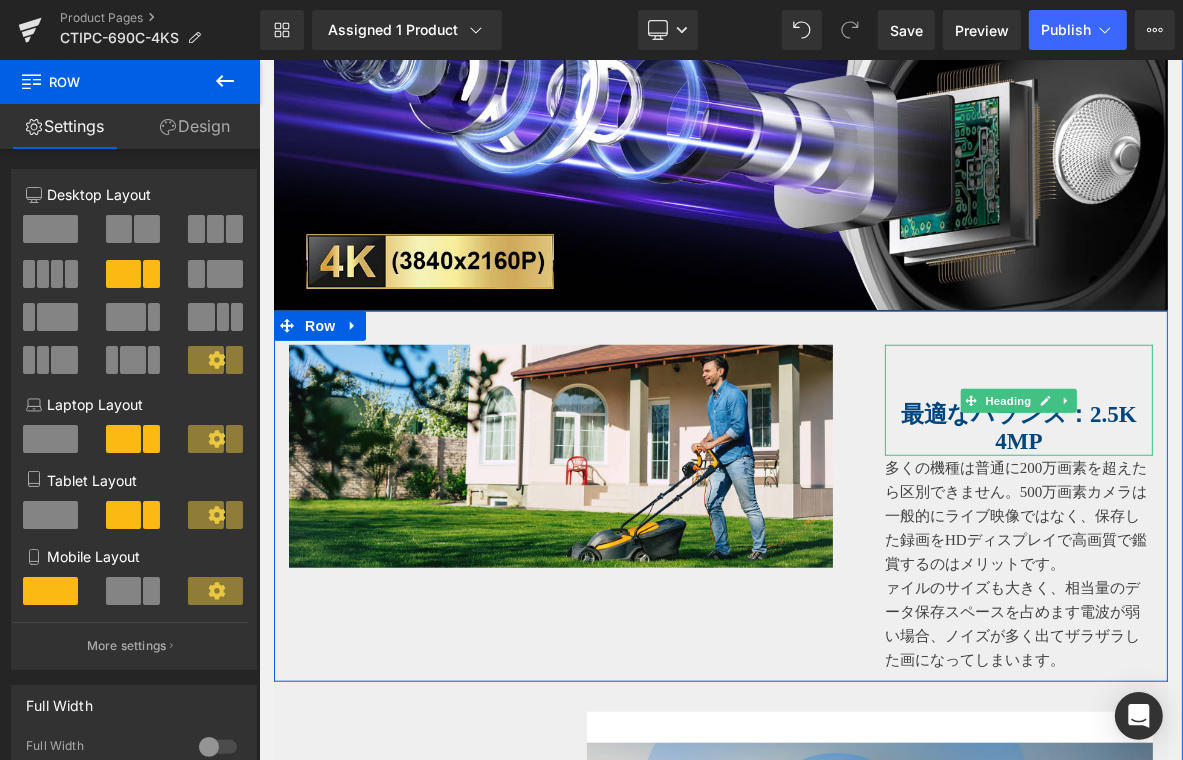 click on "最適なバランス：2.5K 4MP" at bounding box center [1018, 427] 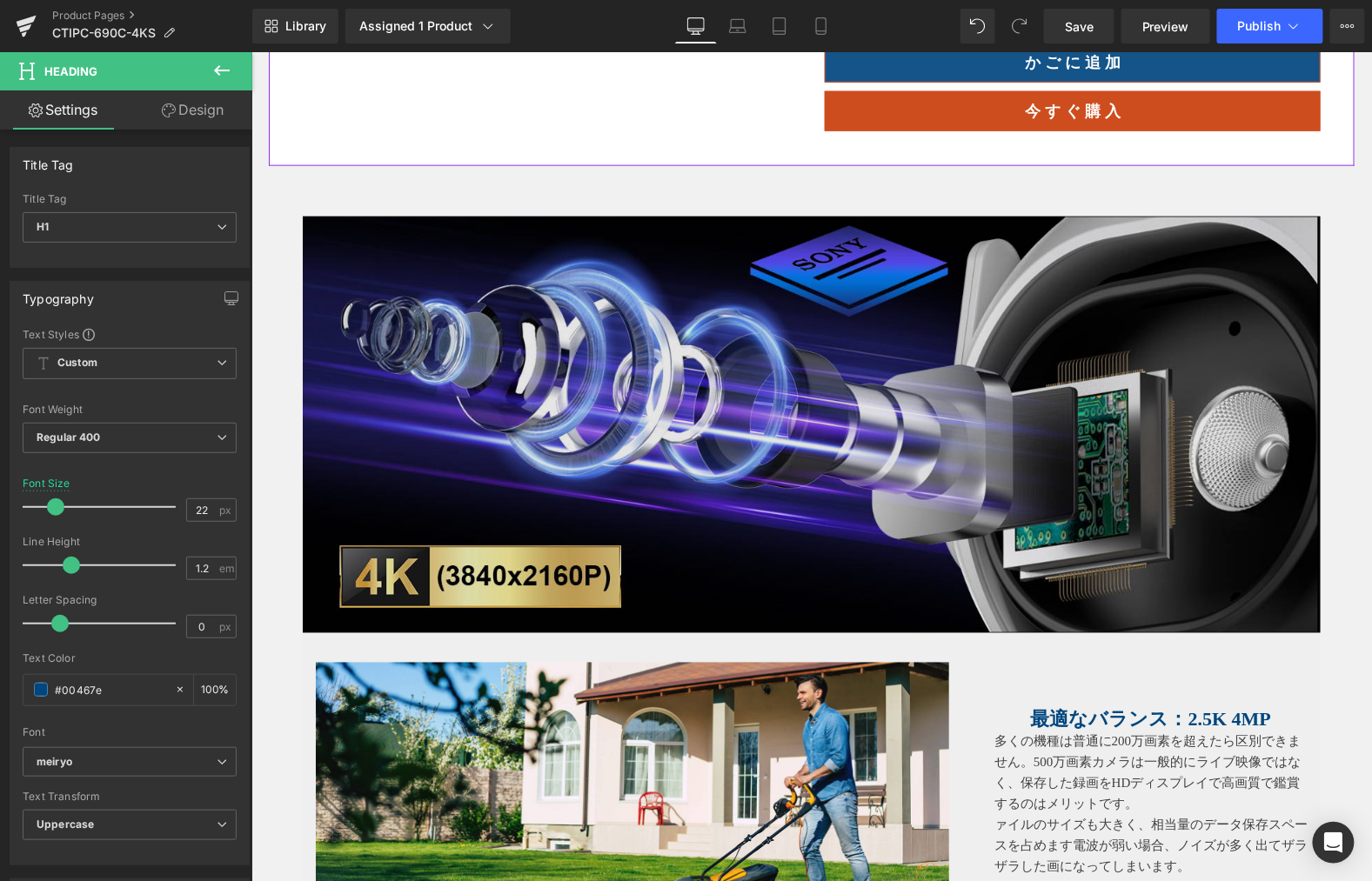 scroll, scrollTop: 811, scrollLeft: 0, axis: vertical 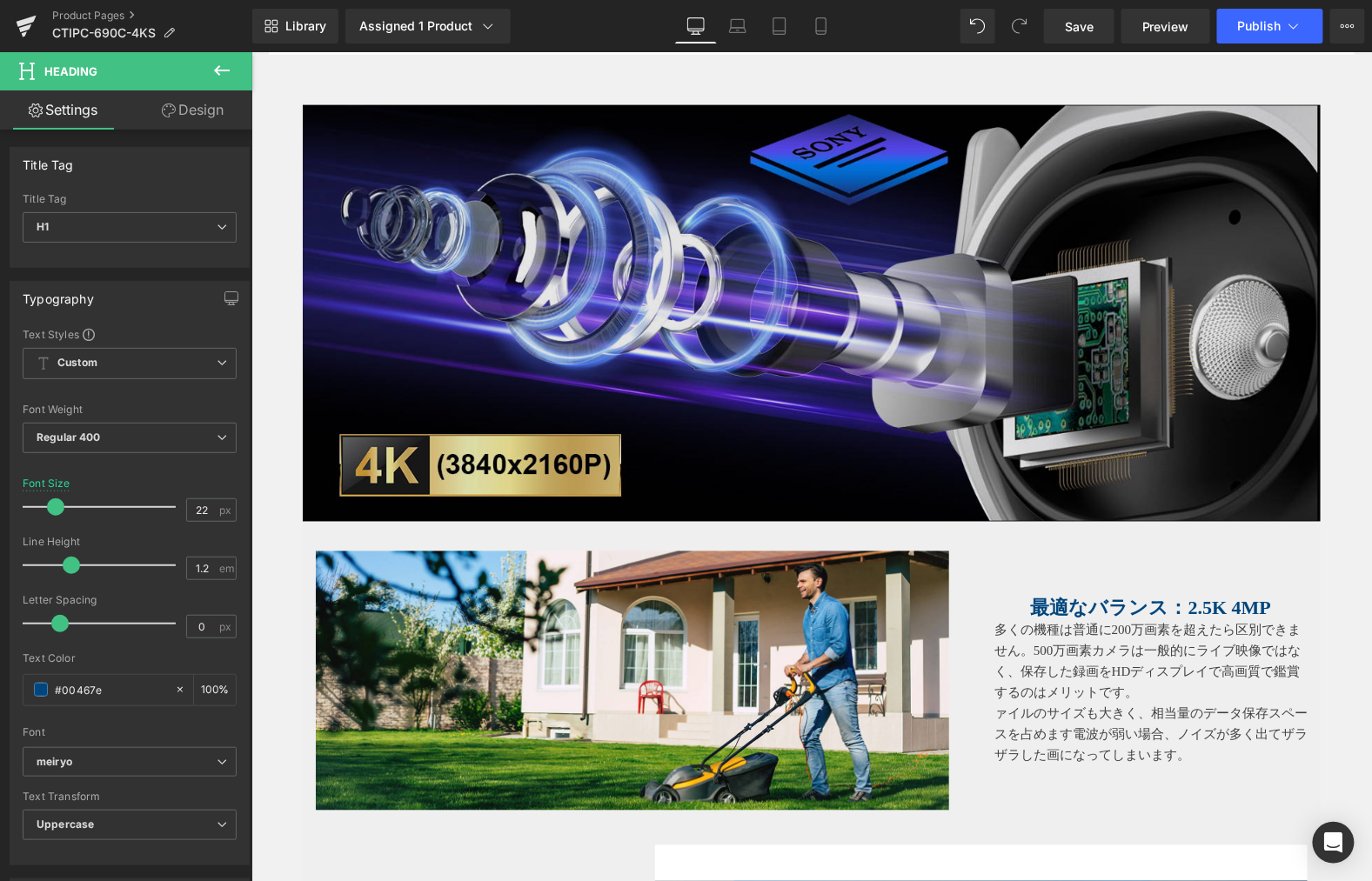 drag, startPoint x: 888, startPoint y: 310, endPoint x: 920, endPoint y: 330, distance: 37.735925 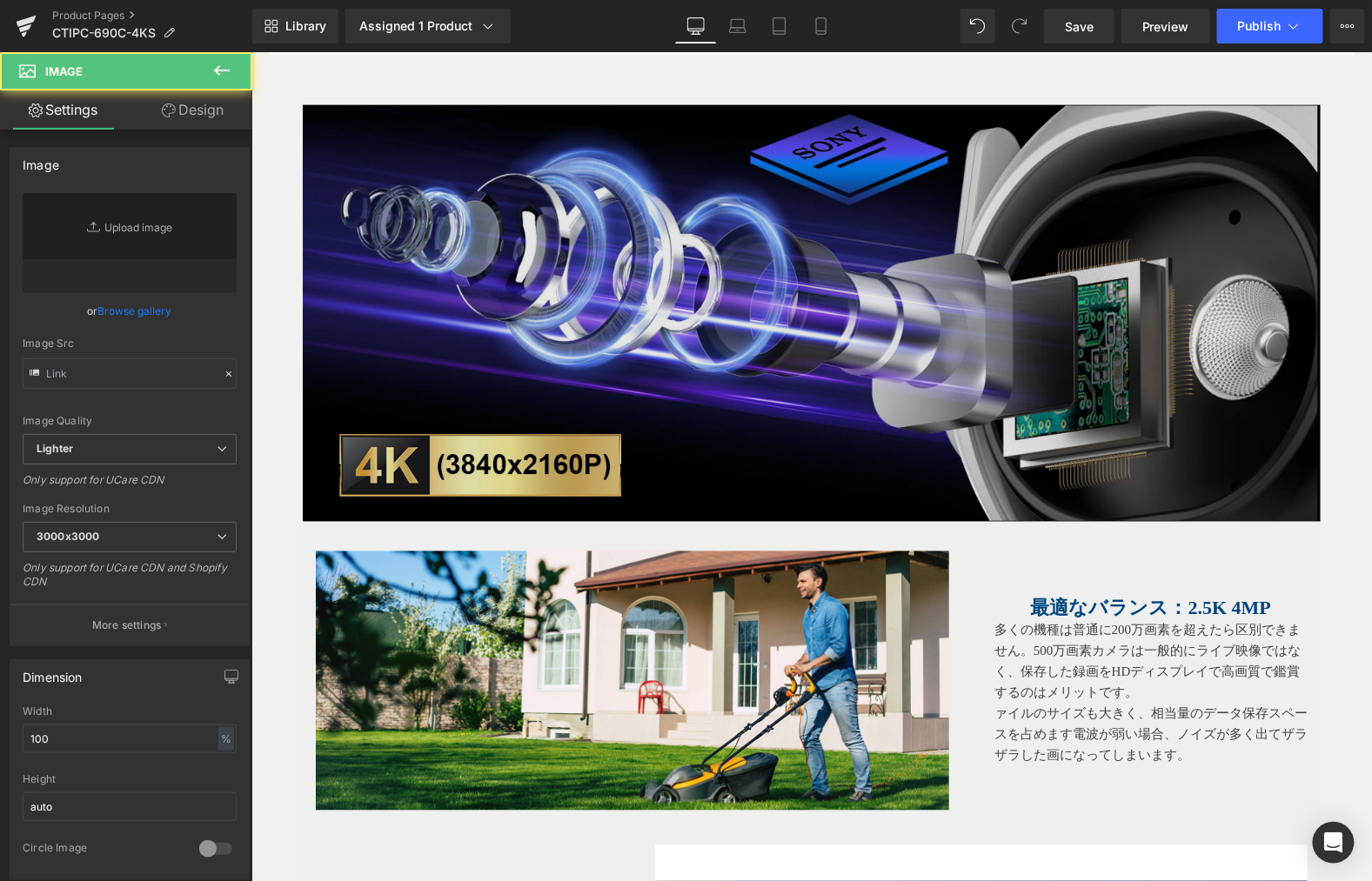 type on "https://ucarecdn.com/2b28afec-48f6-4d5a-b586-bb9762df98f8/-/format/auto/-/preview/3000x3000/-/quality/lighter/1.jpg" 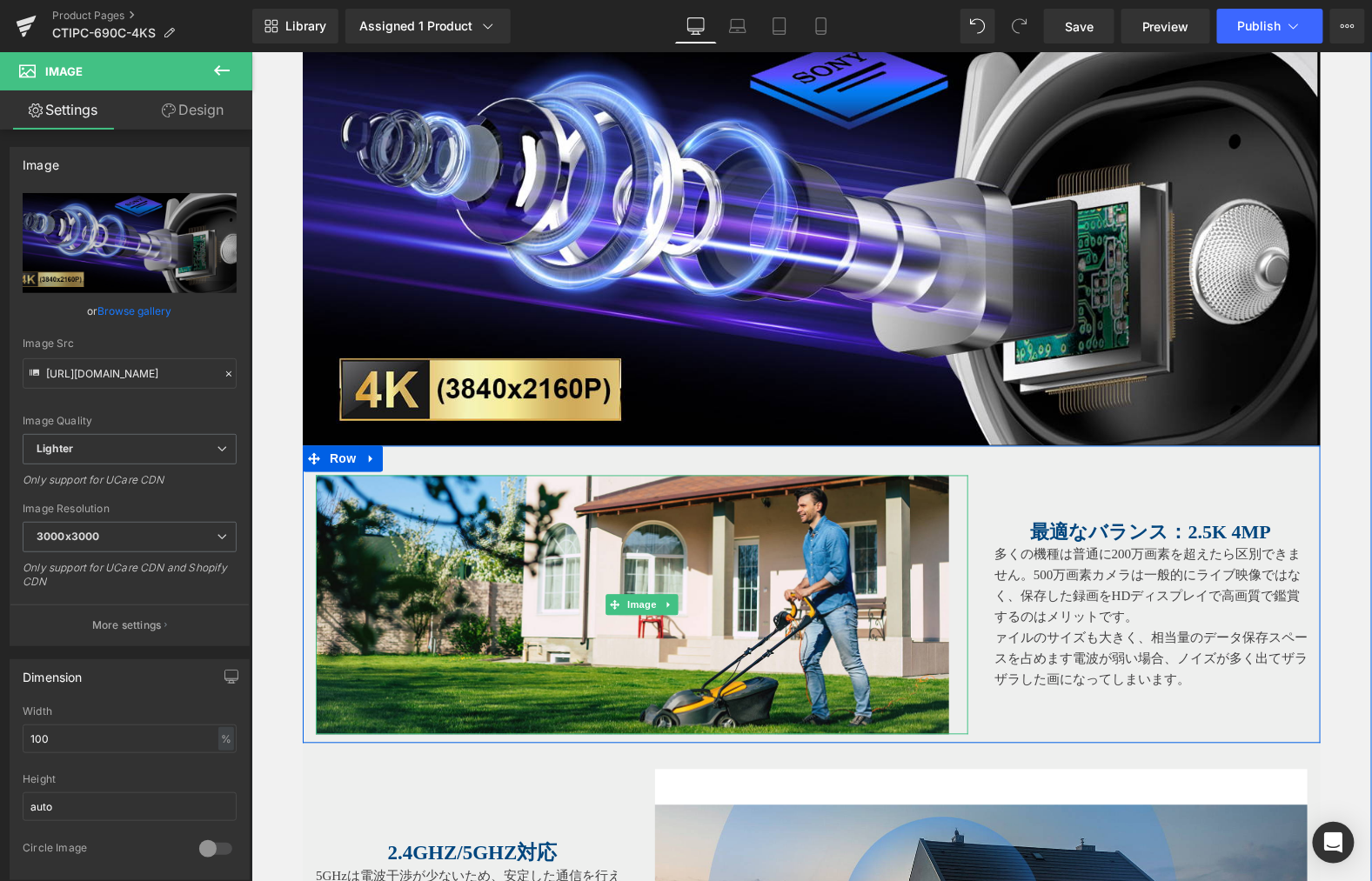 scroll, scrollTop: 1159, scrollLeft: 0, axis: vertical 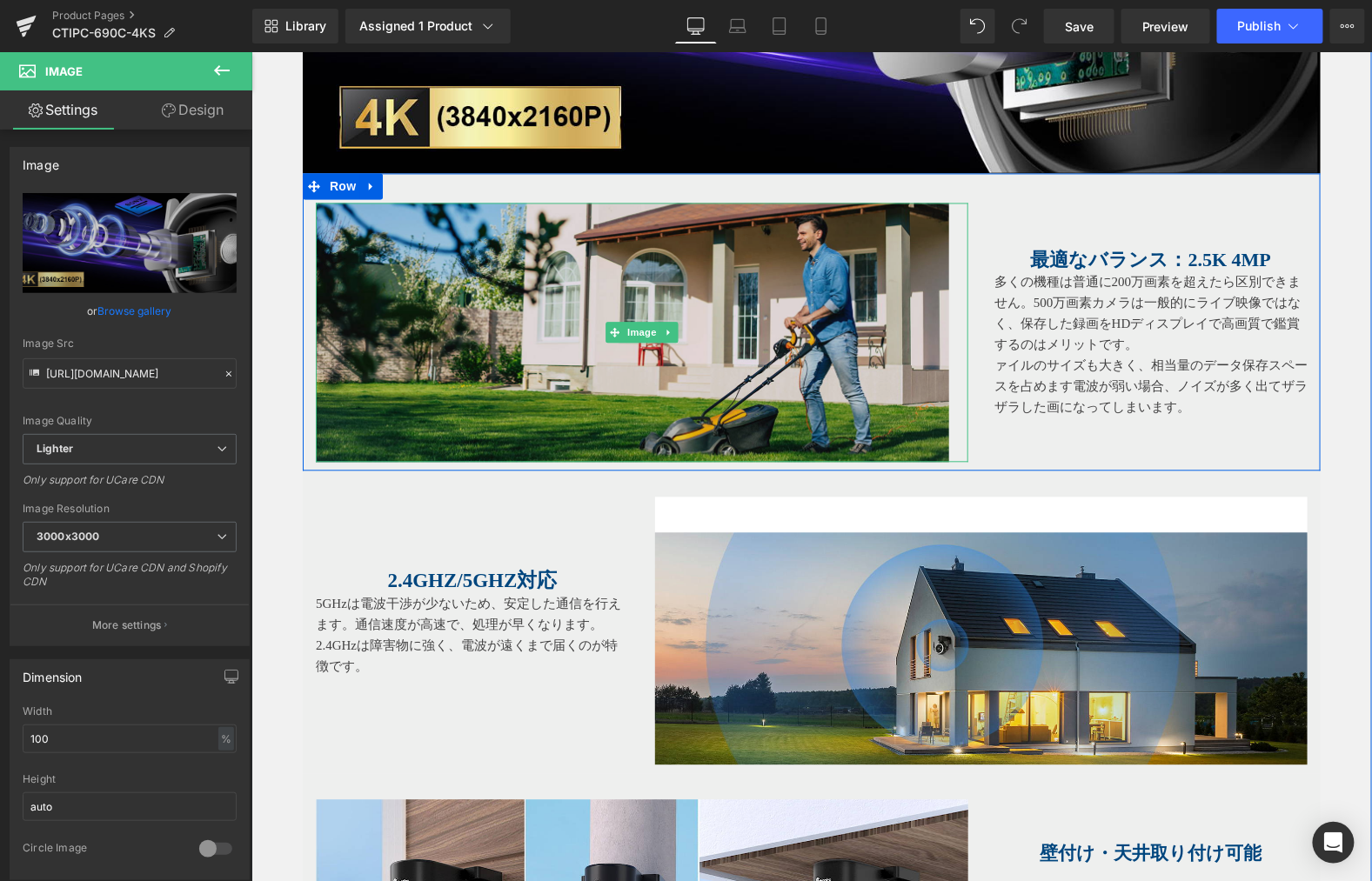 click at bounding box center [641, 332] 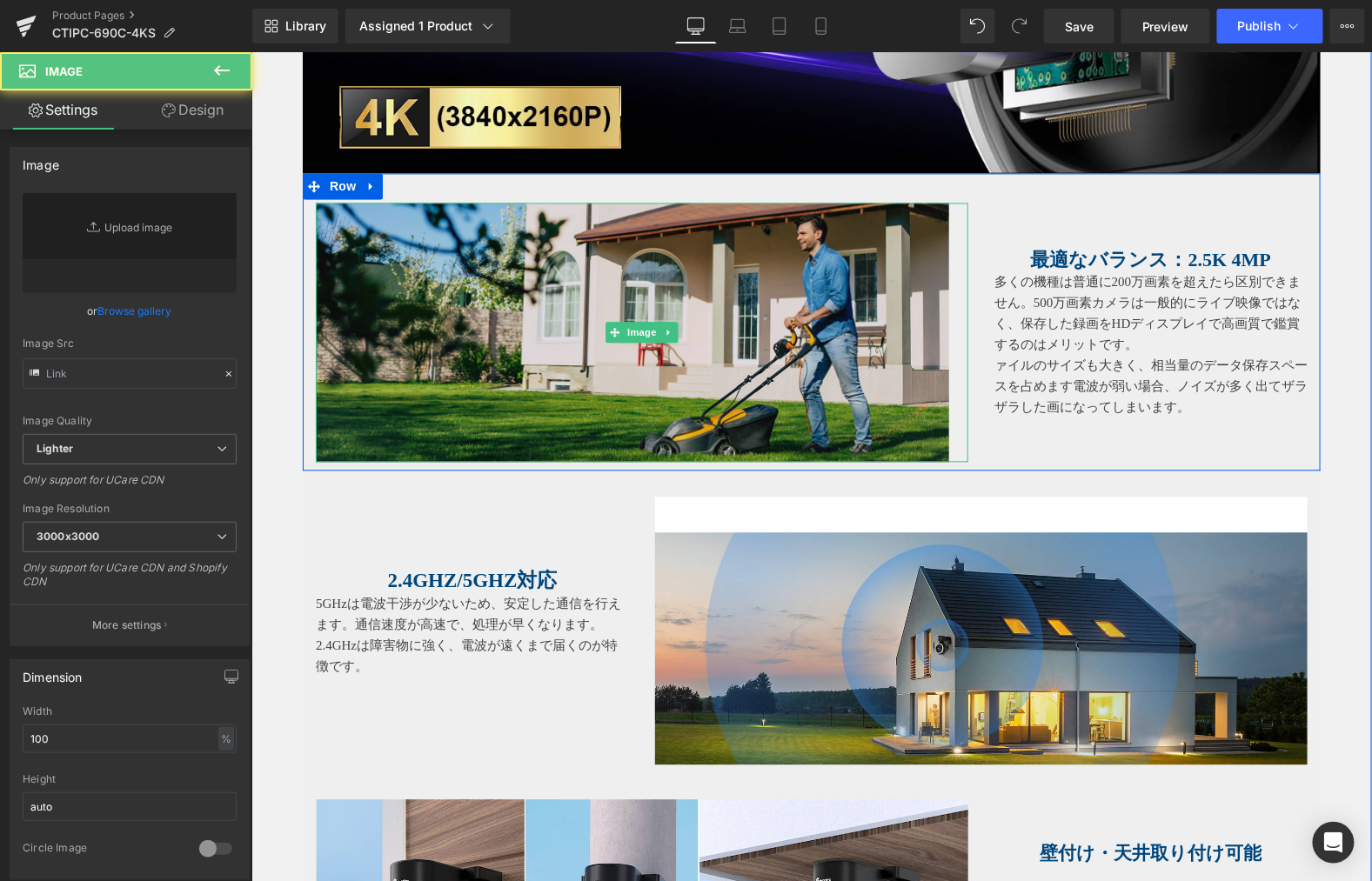 type on "https://ucarecdn.com/304362cb-e67d-4bfe-9deb-264d2dc0dac9/-/format/auto/-/preview/3000x3000/-/quality/lighter/2.jpg" 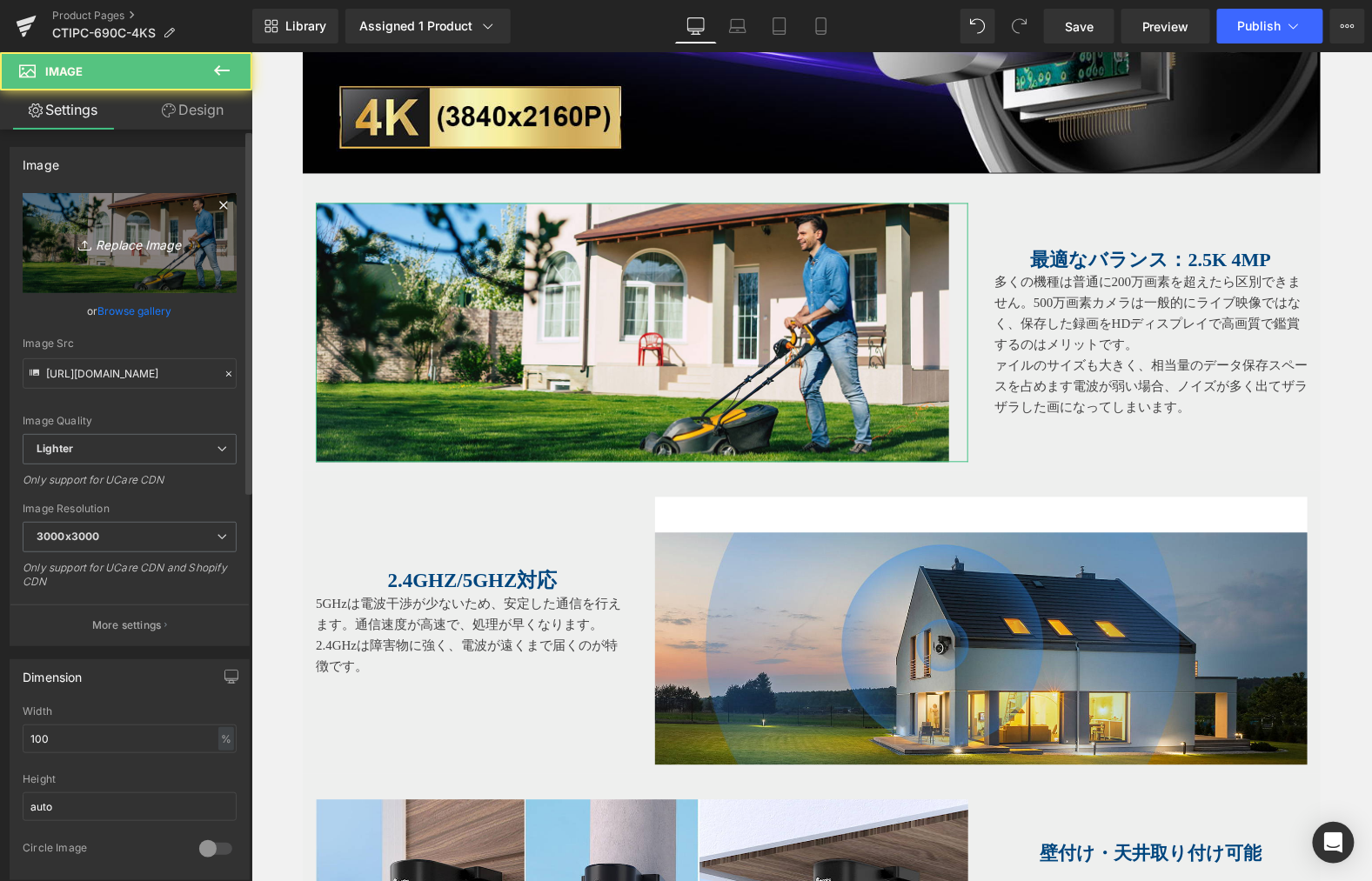 click on "Replace Image" at bounding box center [130, 243] 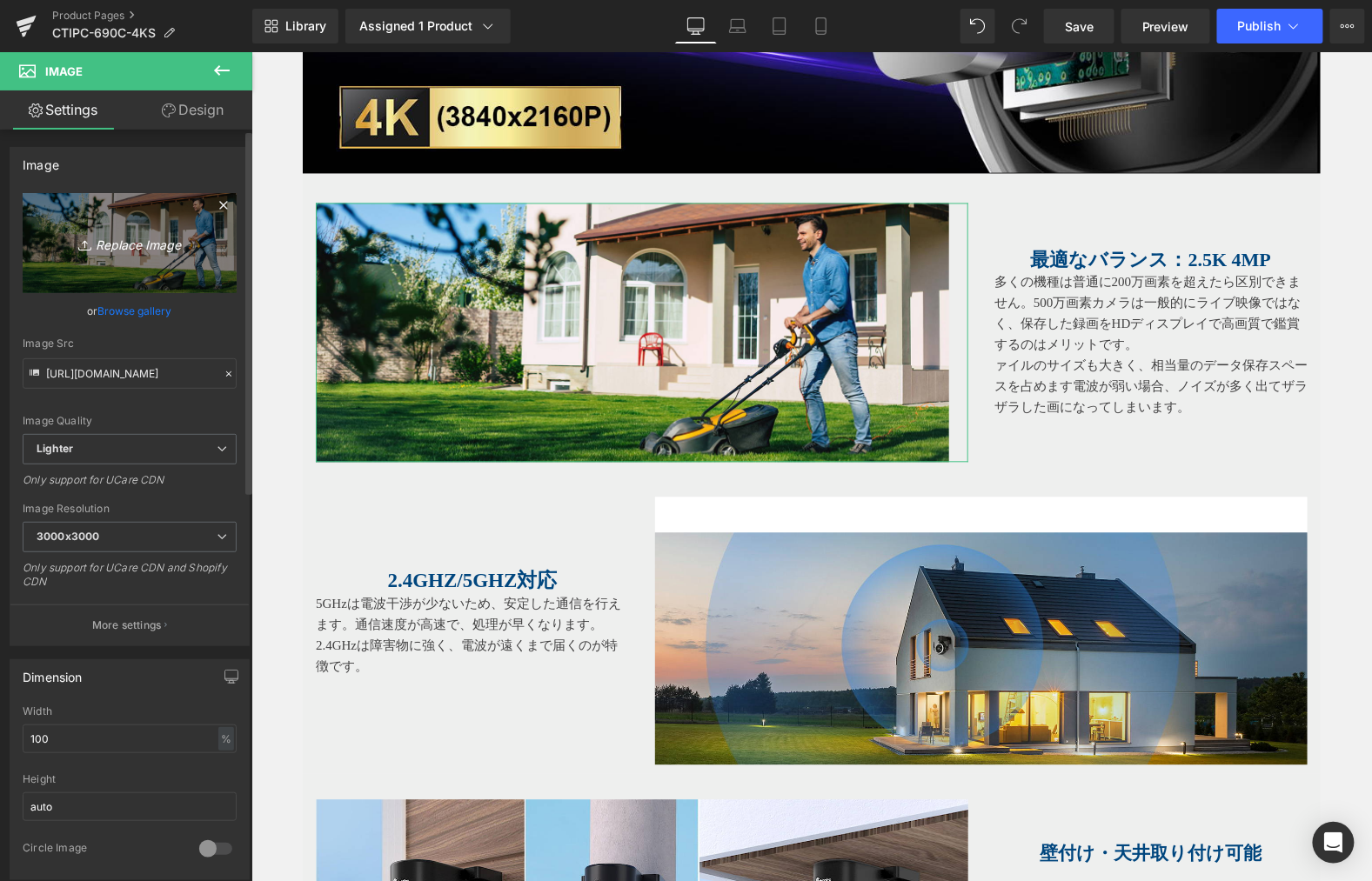 type on "C:\fakepath\2.jpg" 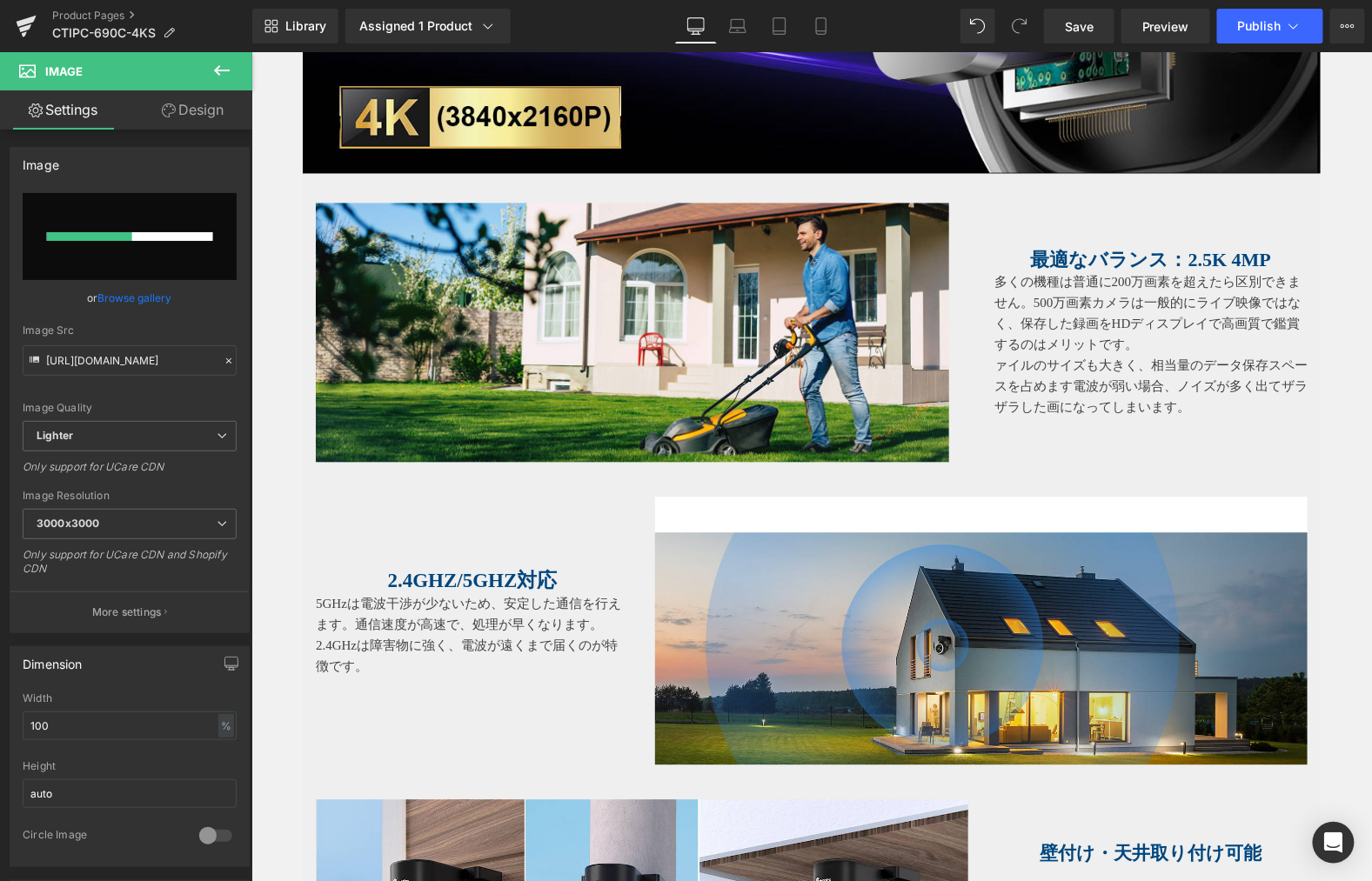 type 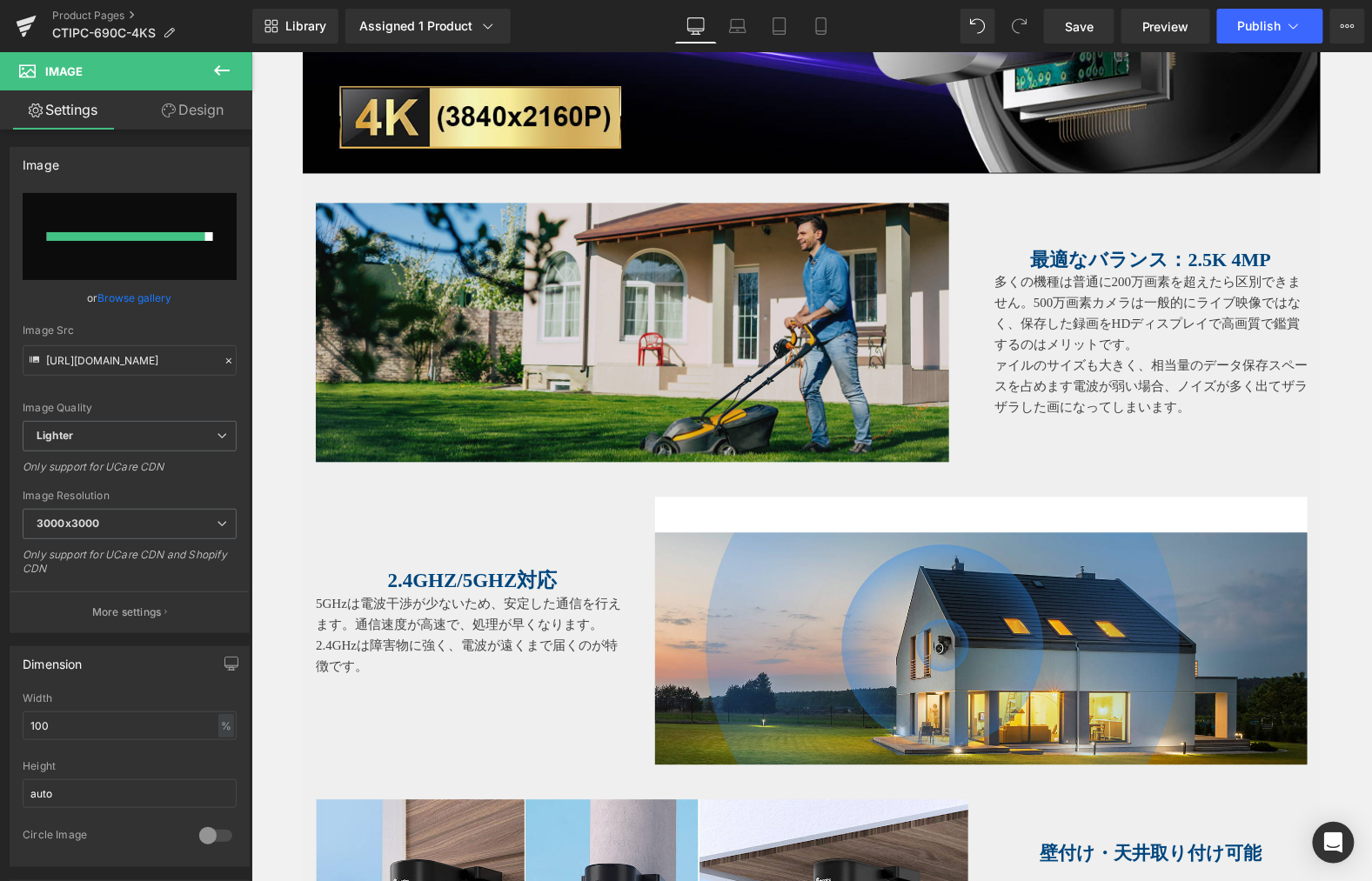 type on "https://ucarecdn.com/d05bc92d-86a5-41d8-b4fd-7f0837a7b3c5/-/format/auto/-/preview/3000x3000/-/quality/lighter/2.jpg" 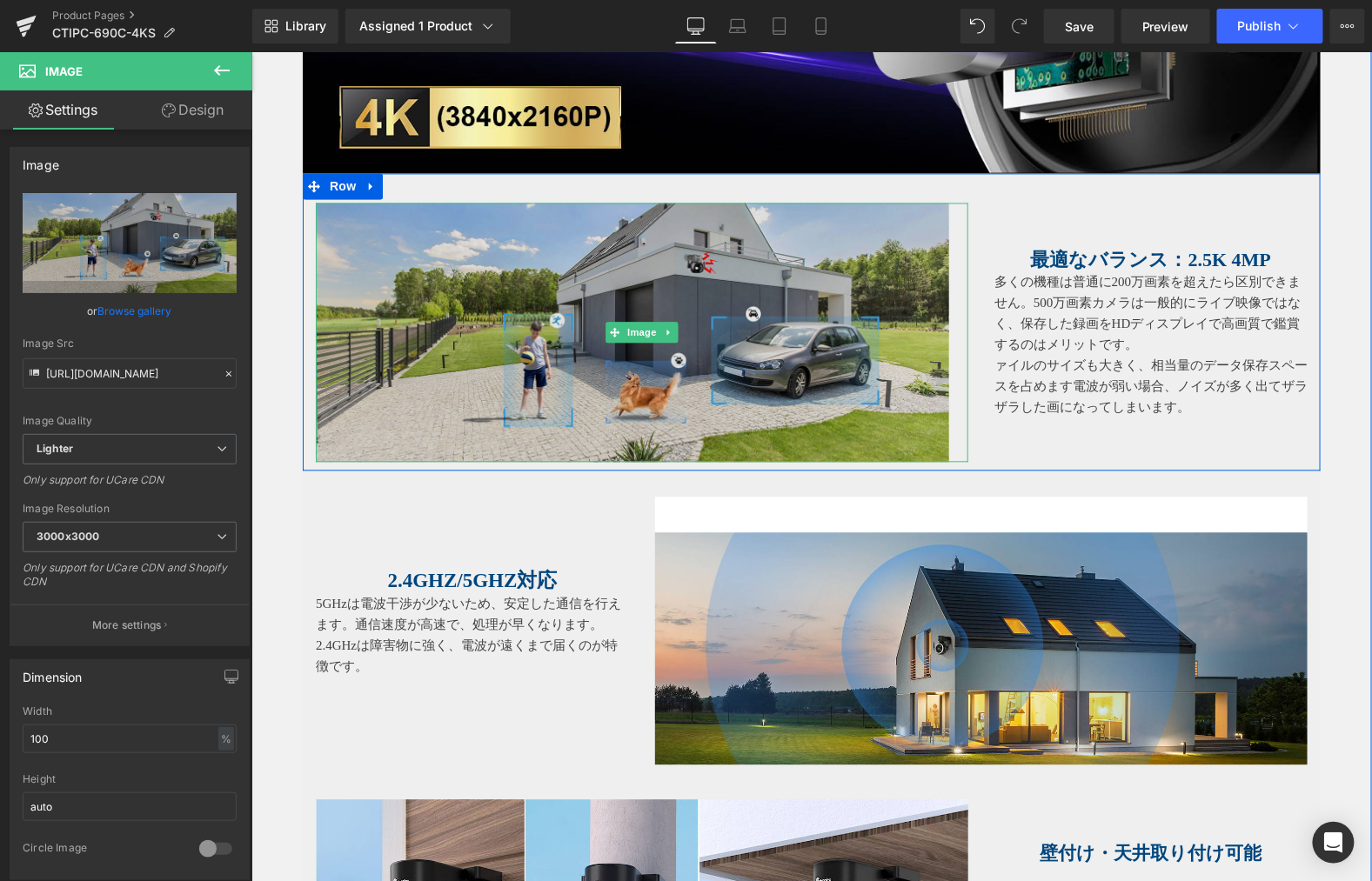 click at bounding box center [641, 332] 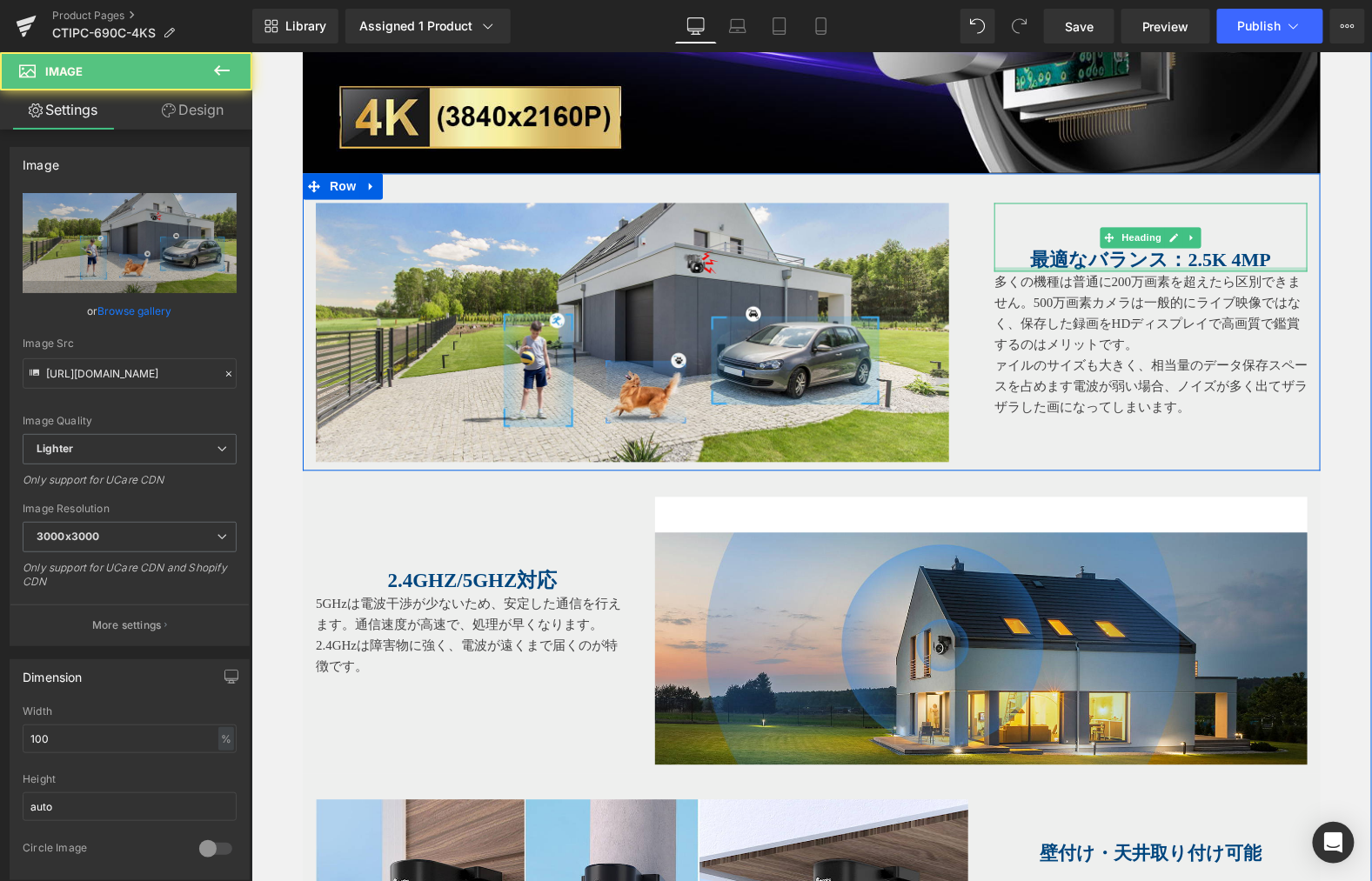 click on "最適なバランス：2.5K 4MP" at bounding box center (1150, 259) 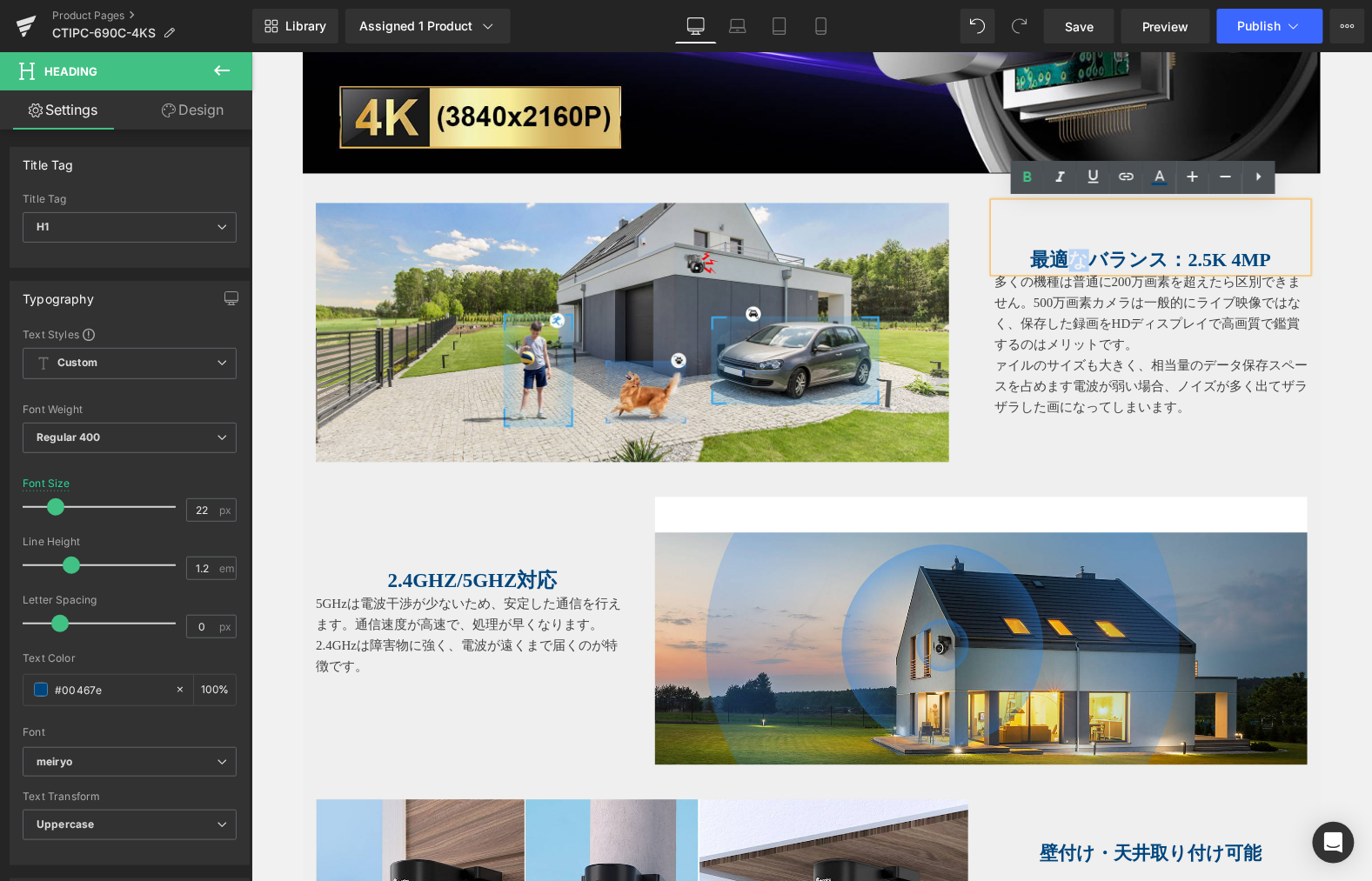 click on "最適なバランス：2.5K 4MP" at bounding box center (1150, 259) 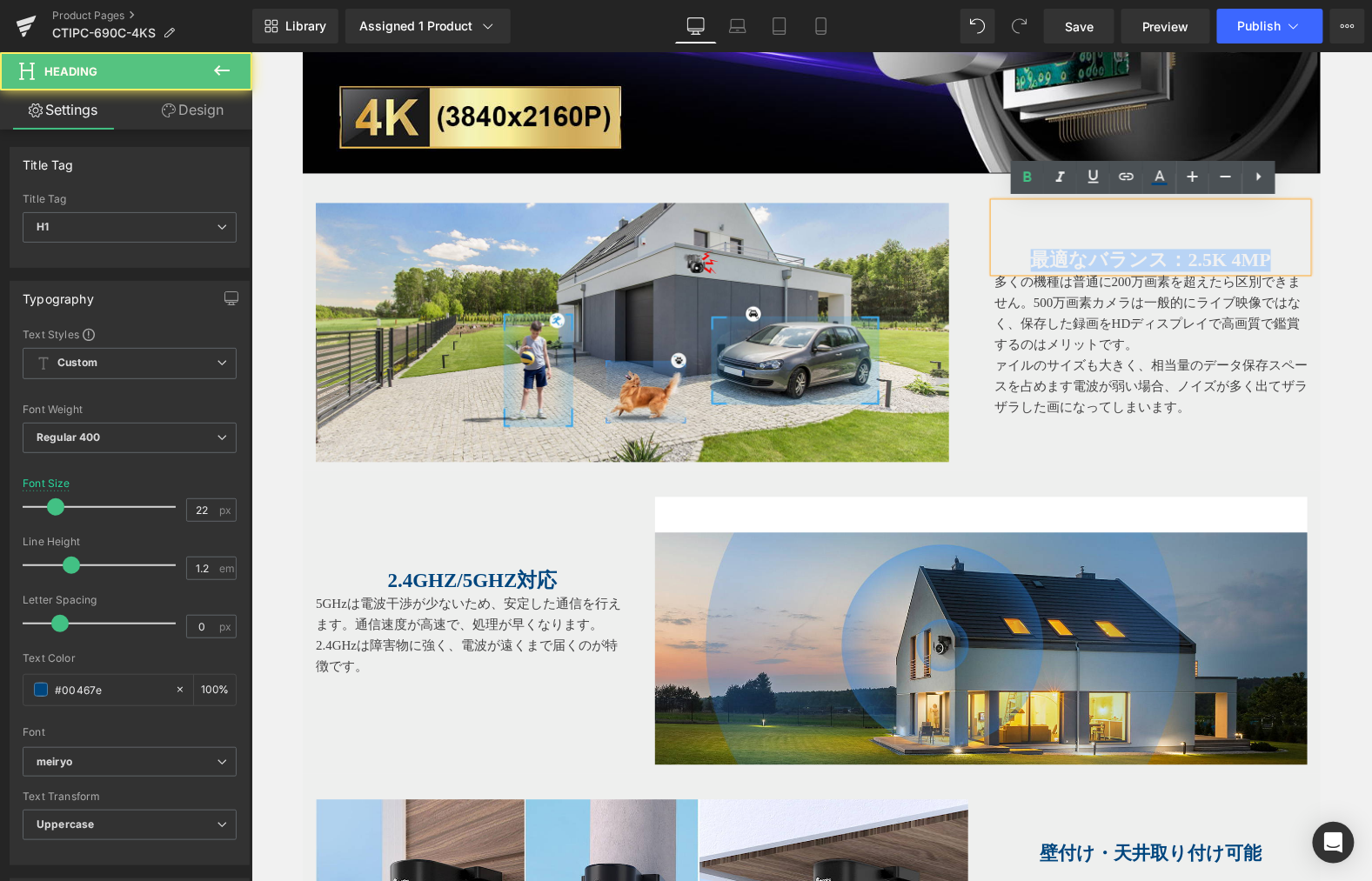 click on "最適なバランス：2.5K 4MP" at bounding box center [1150, 259] 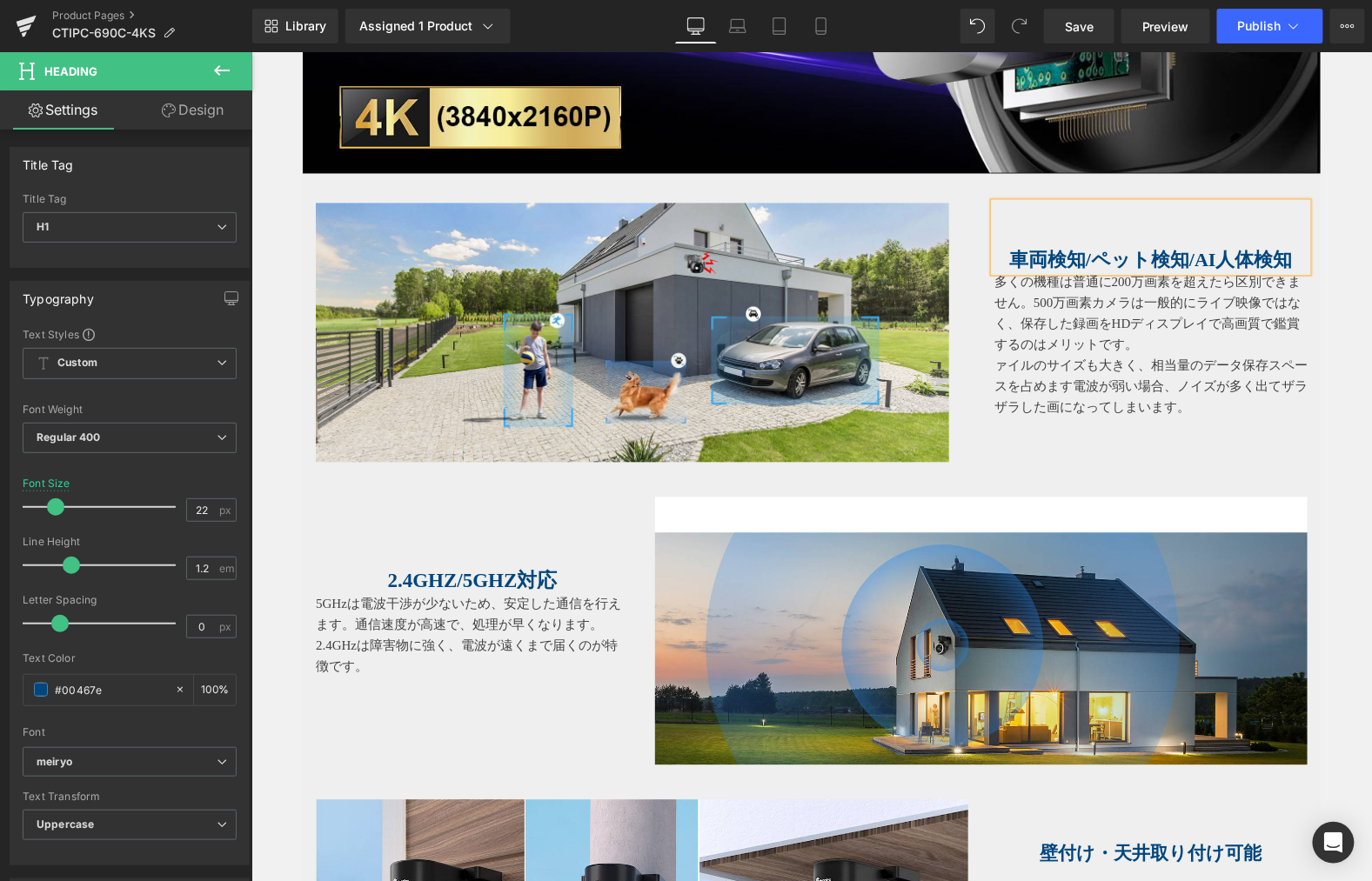 click on "Image         Image         車両検知/ペット検知/AI人体検知 Heading         多くの機種は普通に200万画素を超えたら区別できません。500万画素カメラは一般的にライブ映像ではなく、保存した録画をHDディスプレイで高画質で鑑賞するのはメリットです。 ァイルのサイズも大きく、相当量のデータ保存スペースを占めます電波が弱い場合、ノイズが多く出てザラザラした画になってしまいます。 Text Block         Row         2.4GHz/5GHz対応 Heading         5GHzは電波干渉が少ないため、安定した通信を行えます。通信速度が高速で、処理が早くなります。 2.4GHzは障害物に強く、電波が遠くまで届くのが特徴です。 Text Block         Image         Row         Image         壁付け・天井取り付け可能 Heading         フックに固定するだけで、簡単に取り付けが可能です。 Text Block         Row         Heading" at bounding box center (811, 2447) 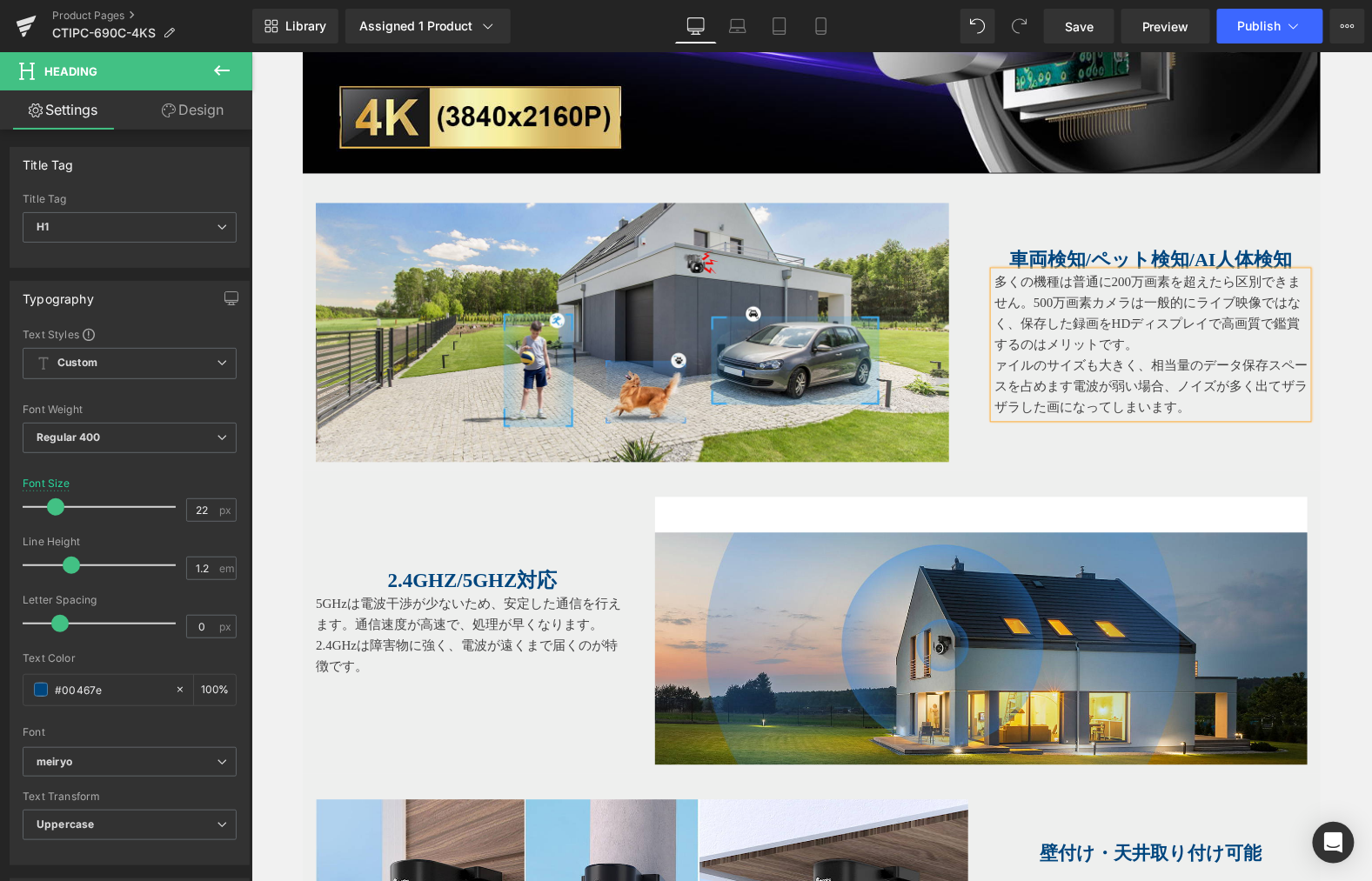 click on "多くの機種は普通に200万画素を超えたら区別できません。500万画素カメラは一般的にライブ映像ではなく、保存した録画をHDディスプレイで高画質で鑑賞するのはメリットです。" at bounding box center [1150, 313] 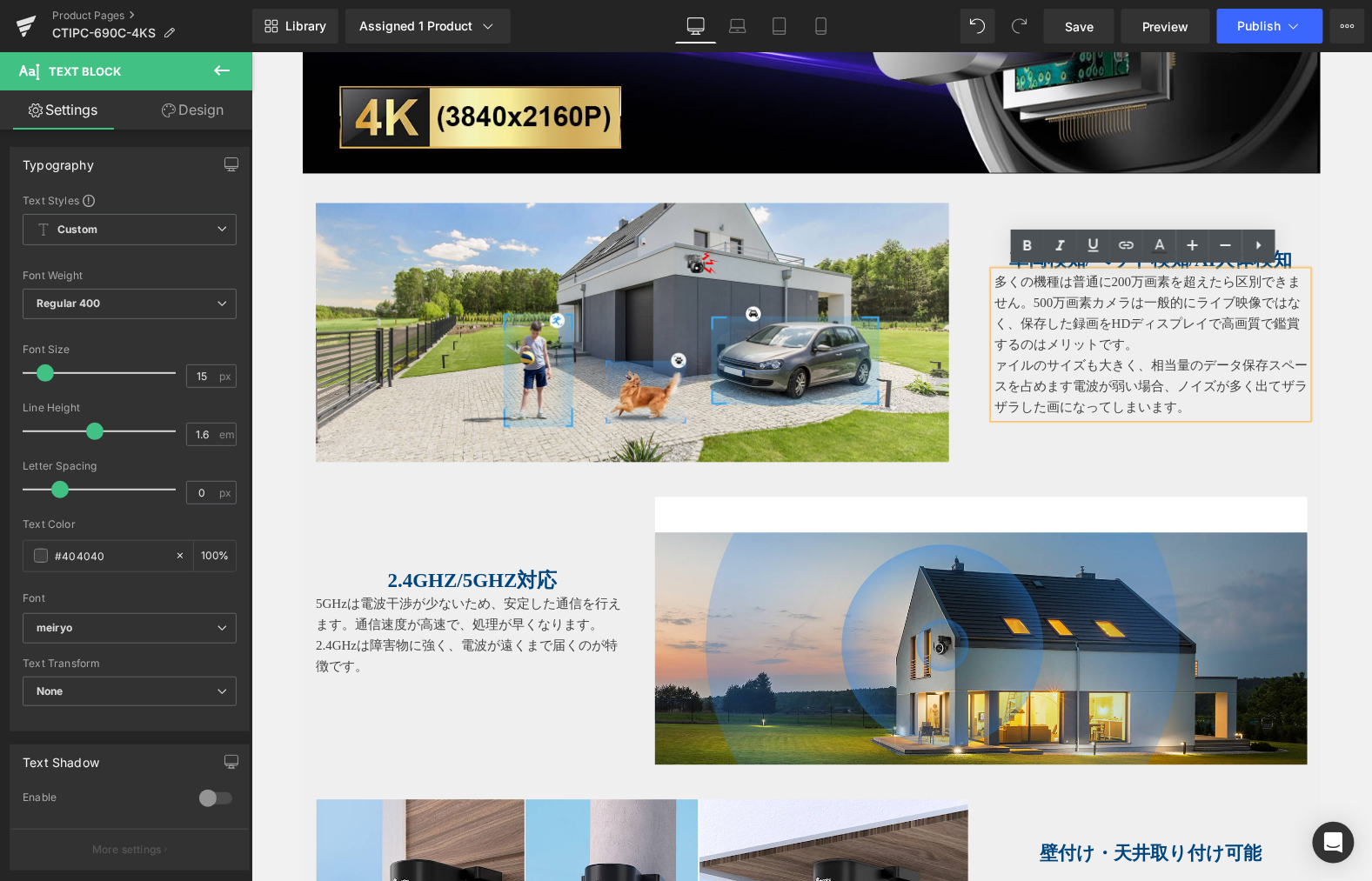 click on "多くの機種は普通に200万画素を超えたら区別できません。500万画素カメラは一般的にライブ映像ではなく、保存した録画をHDディスプレイで高画質で鑑賞するのはメリットです。" at bounding box center [1150, 313] 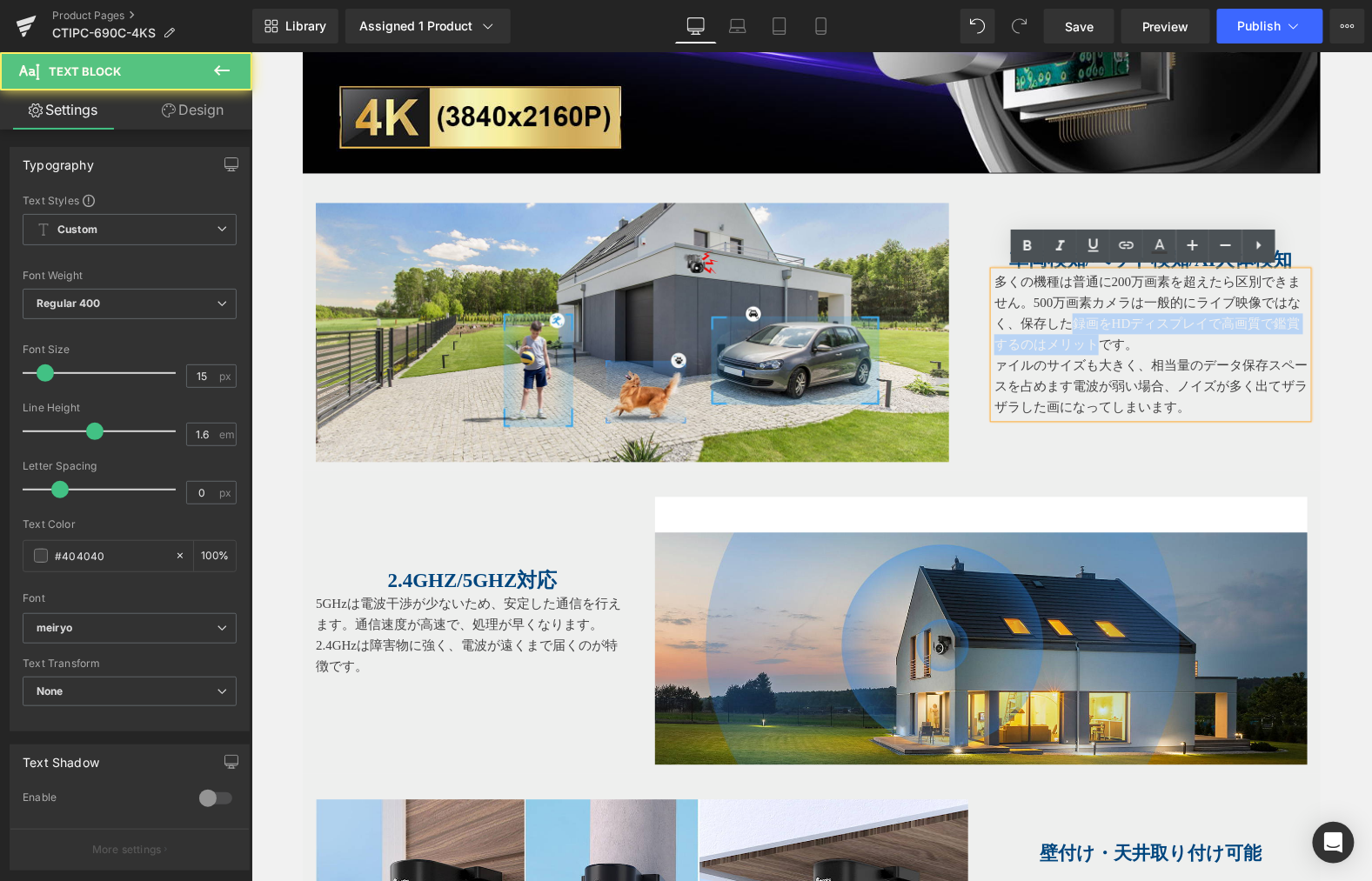 click on "多くの機種は普通に200万画素を超えたら区別できません。500万画素カメラは一般的にライブ映像ではなく、保存した録画をHDディスプレイで高画質で鑑賞するのはメリットです。" at bounding box center [1150, 313] 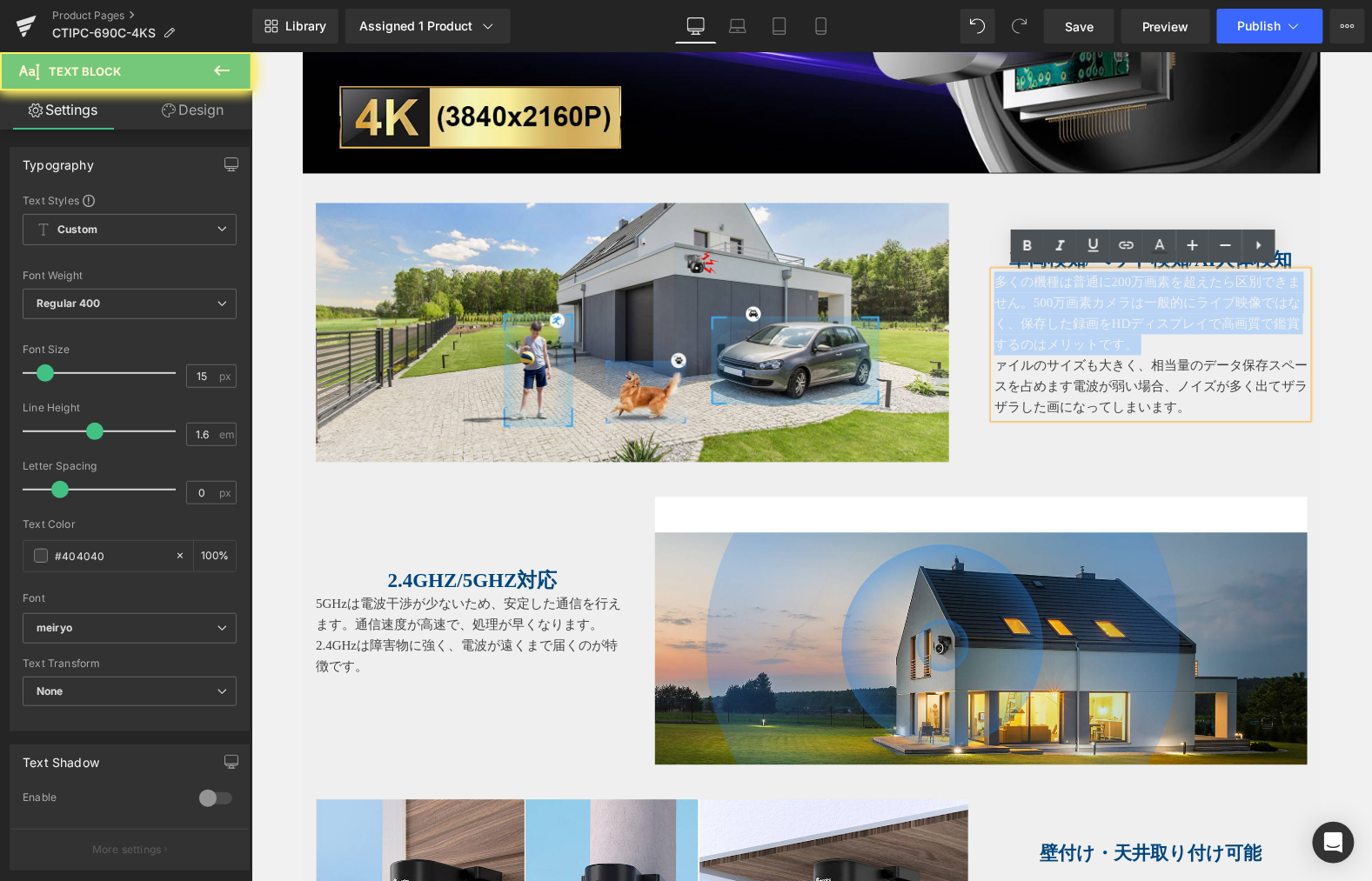 click on "多くの機種は普通に200万画素を超えたら区別できません。500万画素カメラは一般的にライブ映像ではなく、保存した録画をHDディスプレイで高画質で鑑賞するのはメリットです。" at bounding box center [1150, 313] 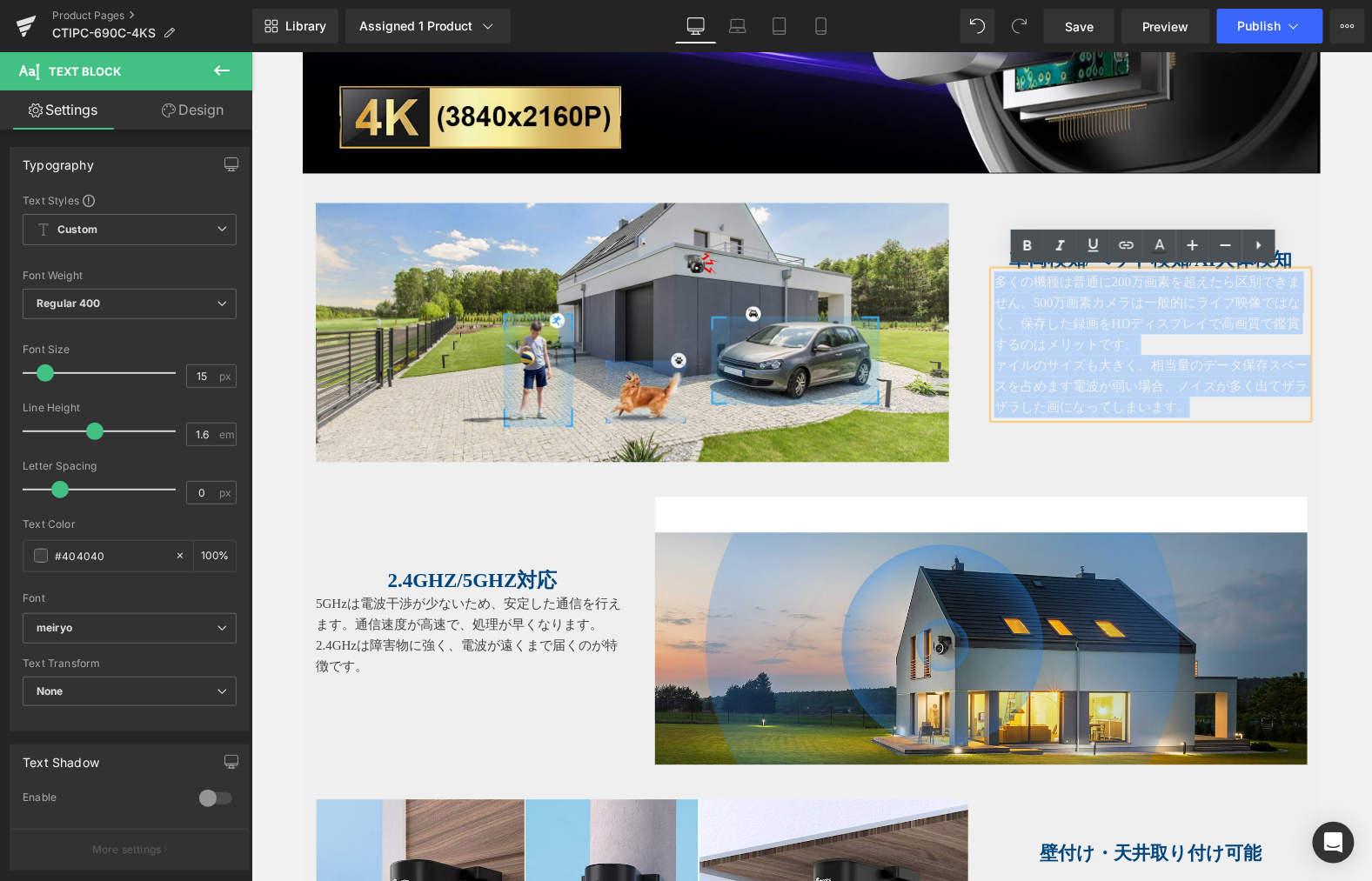 drag, startPoint x: 1184, startPoint y: 397, endPoint x: 974, endPoint y: 272, distance: 244.38699 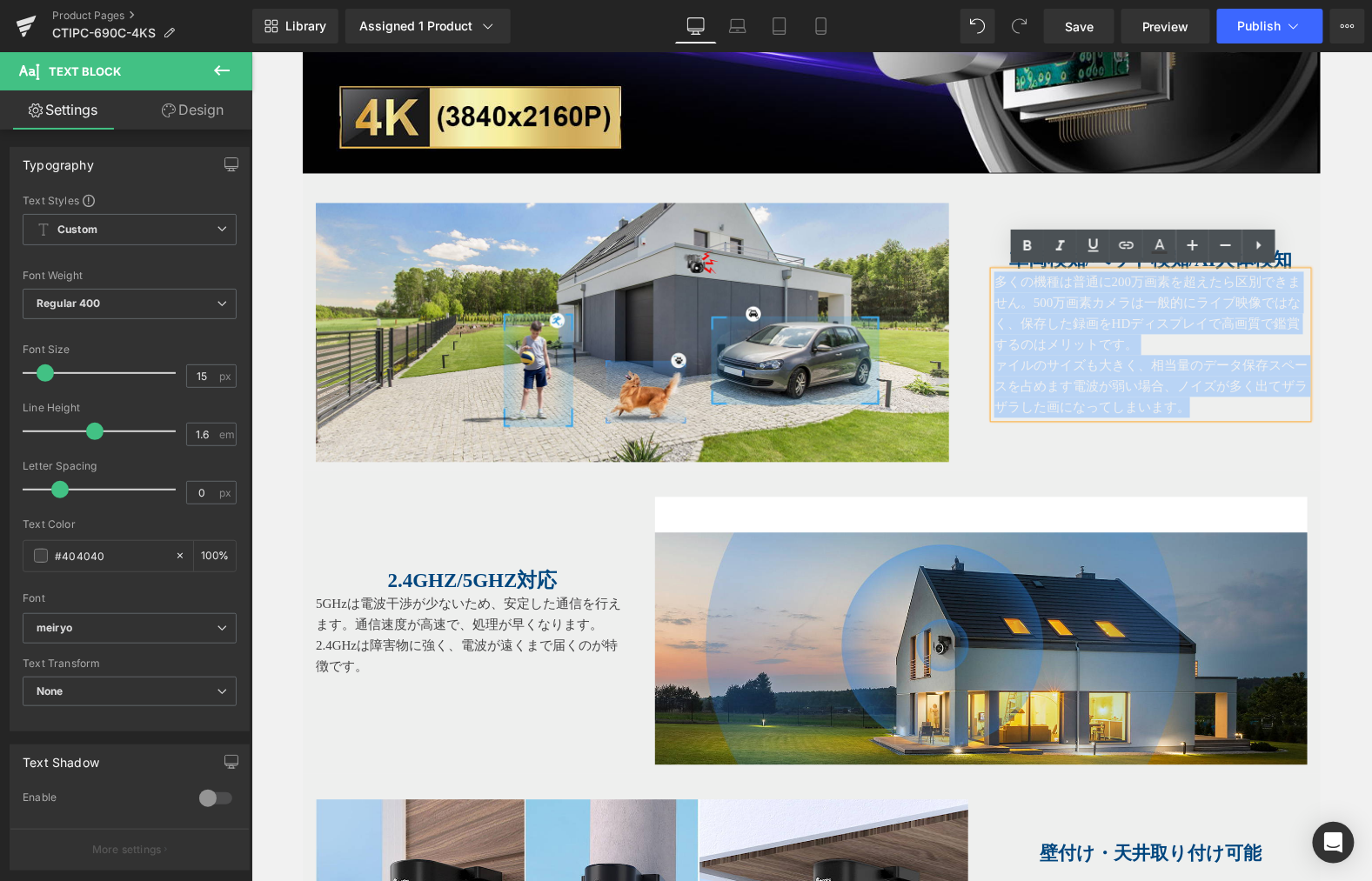 click on "車両検知/ペット検知/AI人体検知 Heading         多くの機種は普通に200万画素を超えたら区別できません。500万画素カメラは一般的にライブ映像ではなく、保存した録画をHDディスプレイで高画質で鑑賞するのはメリットです。 ァイルのサイズも大きく、相当量のデータ保存スペースを占めます電波が弱い場合、ノイズが多く出てザラザラした画になってしまいます。 Text Block" at bounding box center (1150, 310) 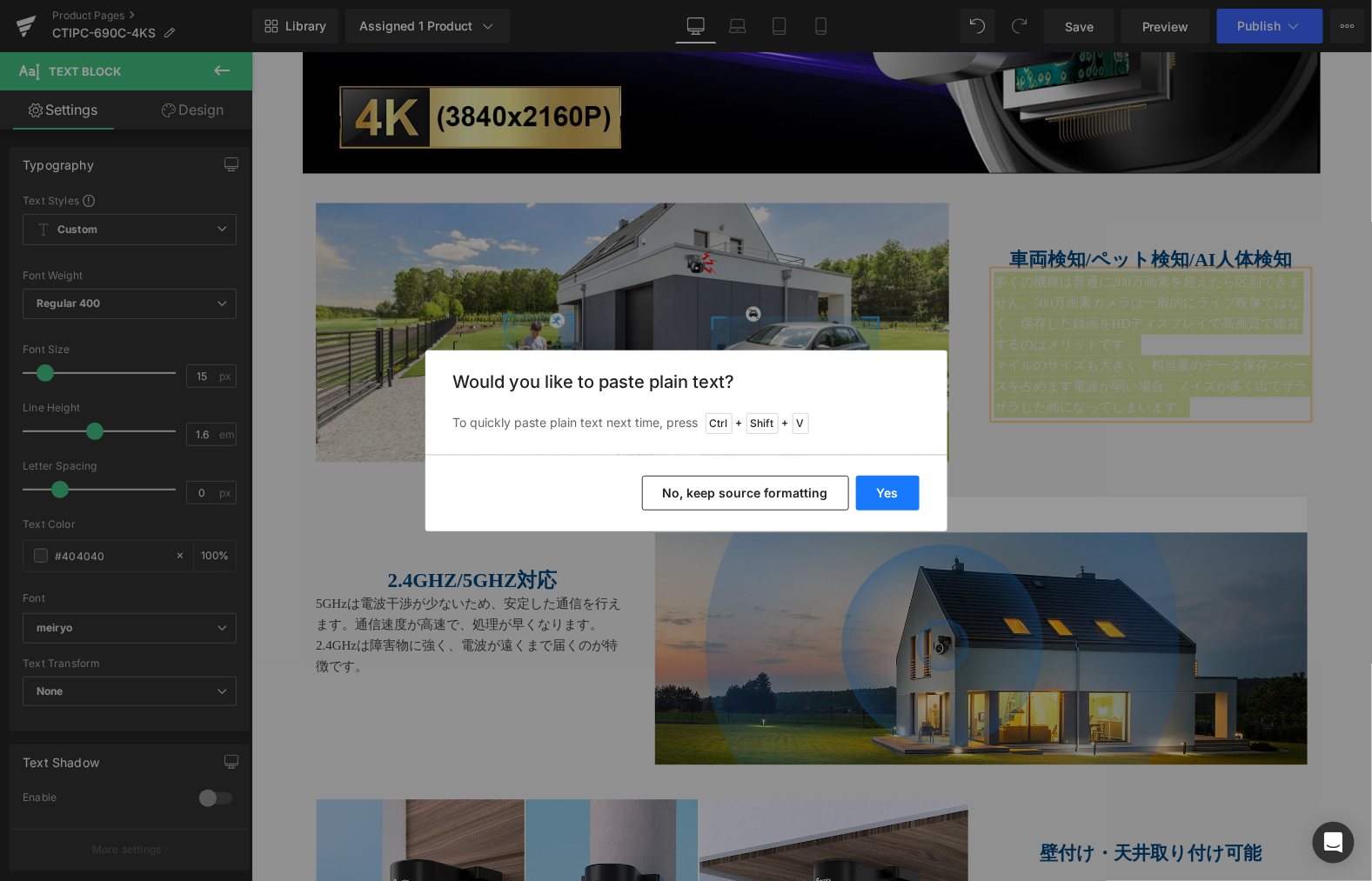 drag, startPoint x: 860, startPoint y: 487, endPoint x: 609, endPoint y: 436, distance: 256.12887 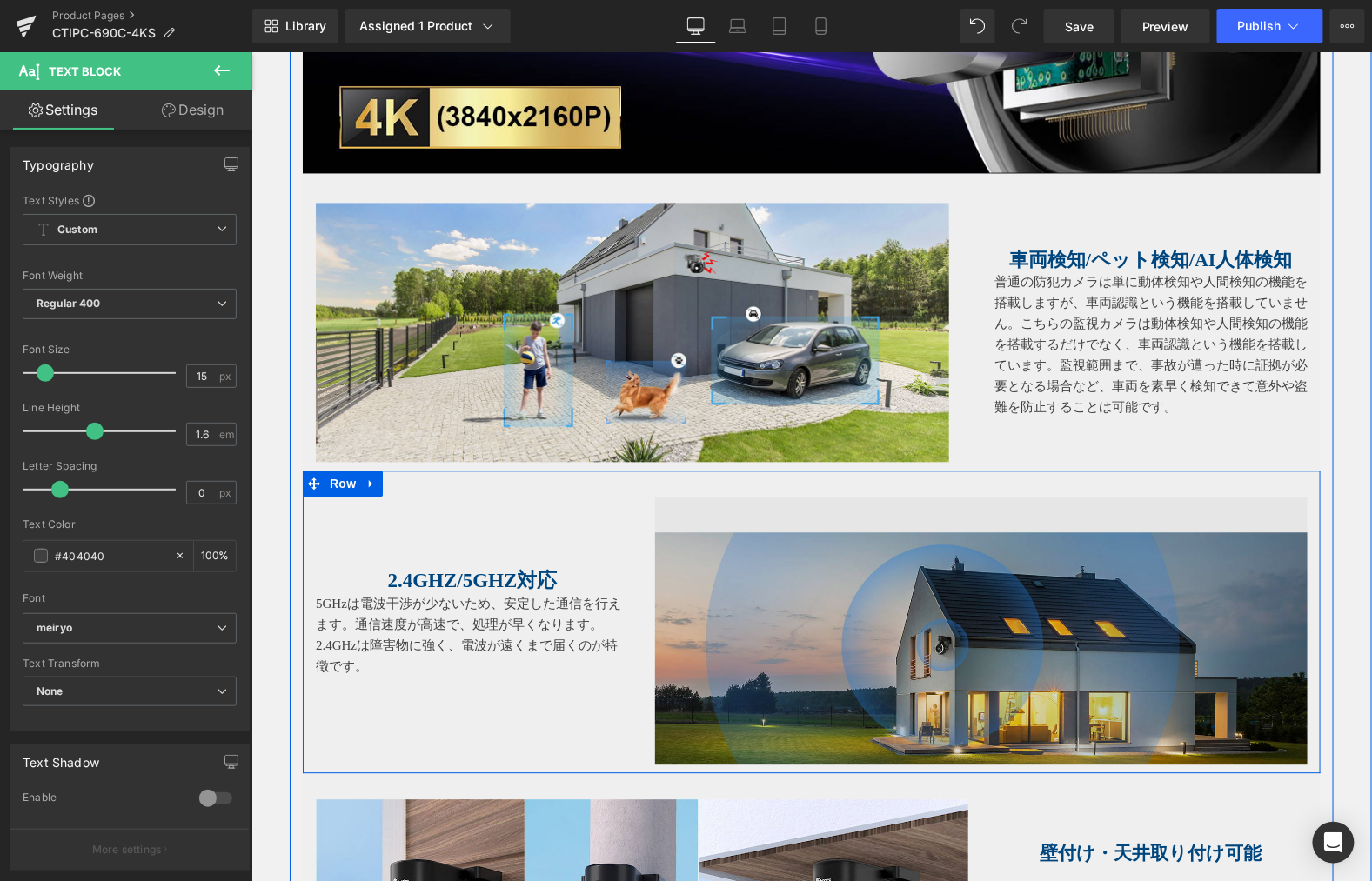 drag, startPoint x: 308, startPoint y: 479, endPoint x: 984, endPoint y: 615, distance: 689.5448 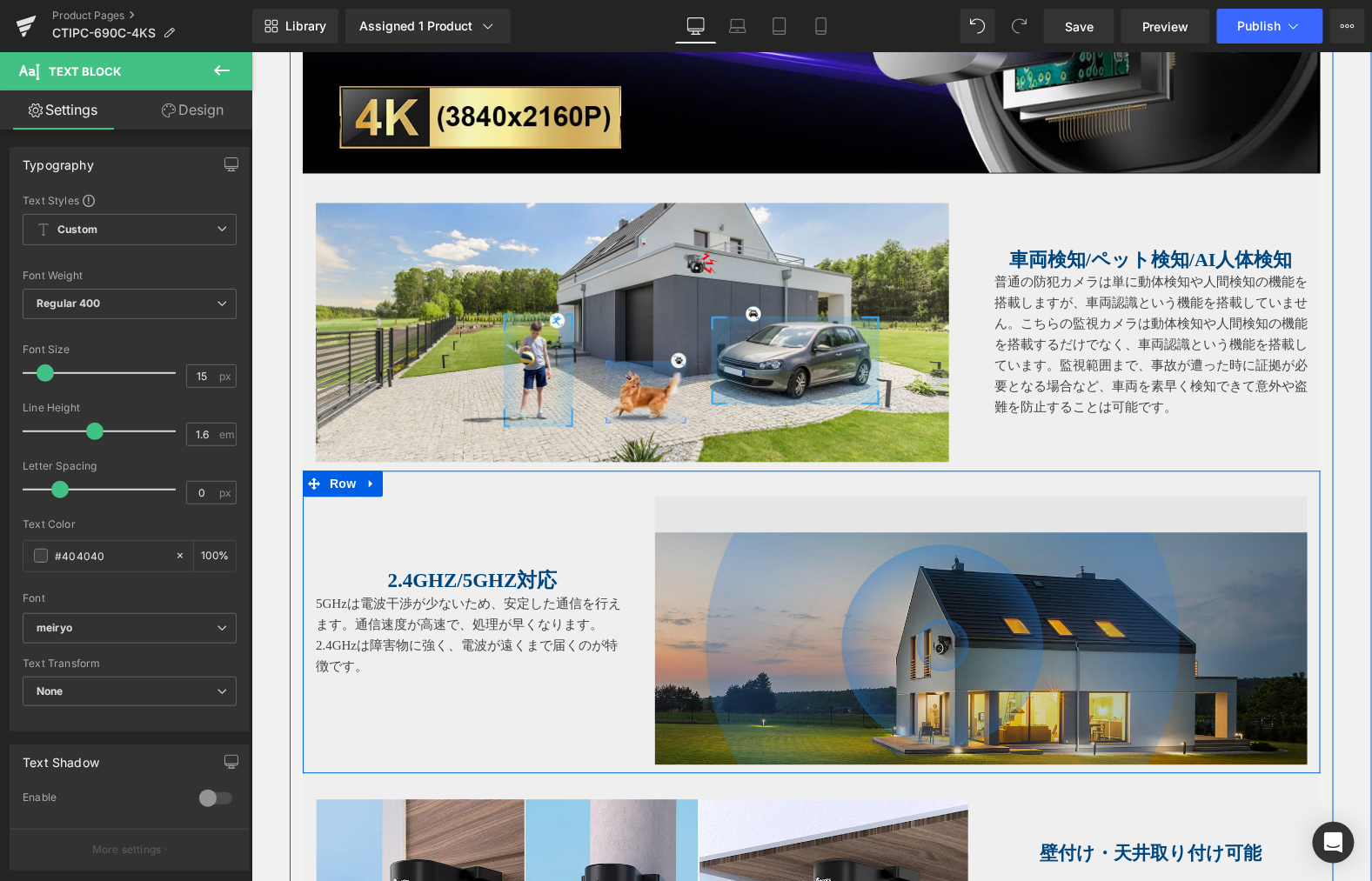 click 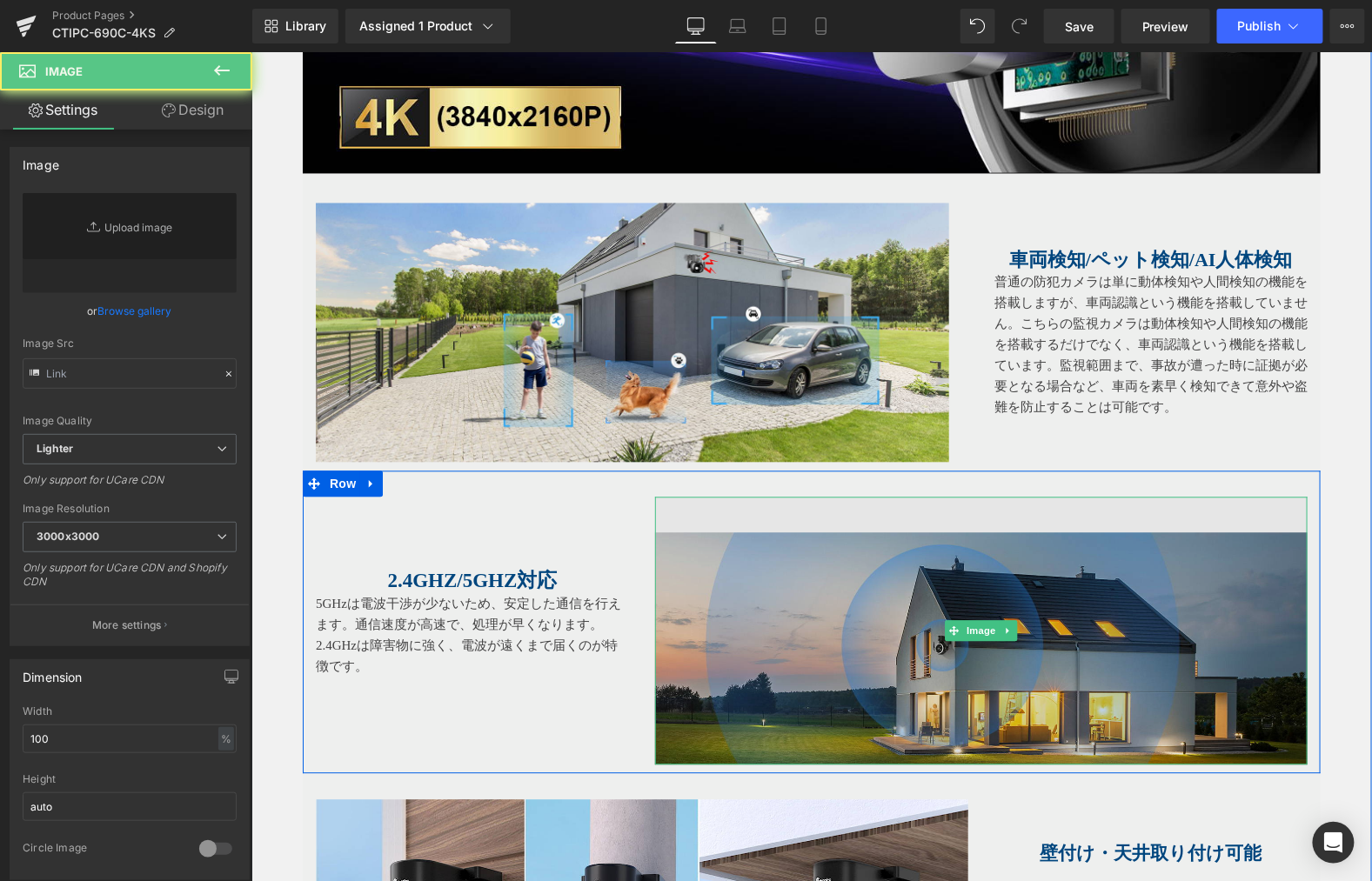 click at bounding box center [980, 630] 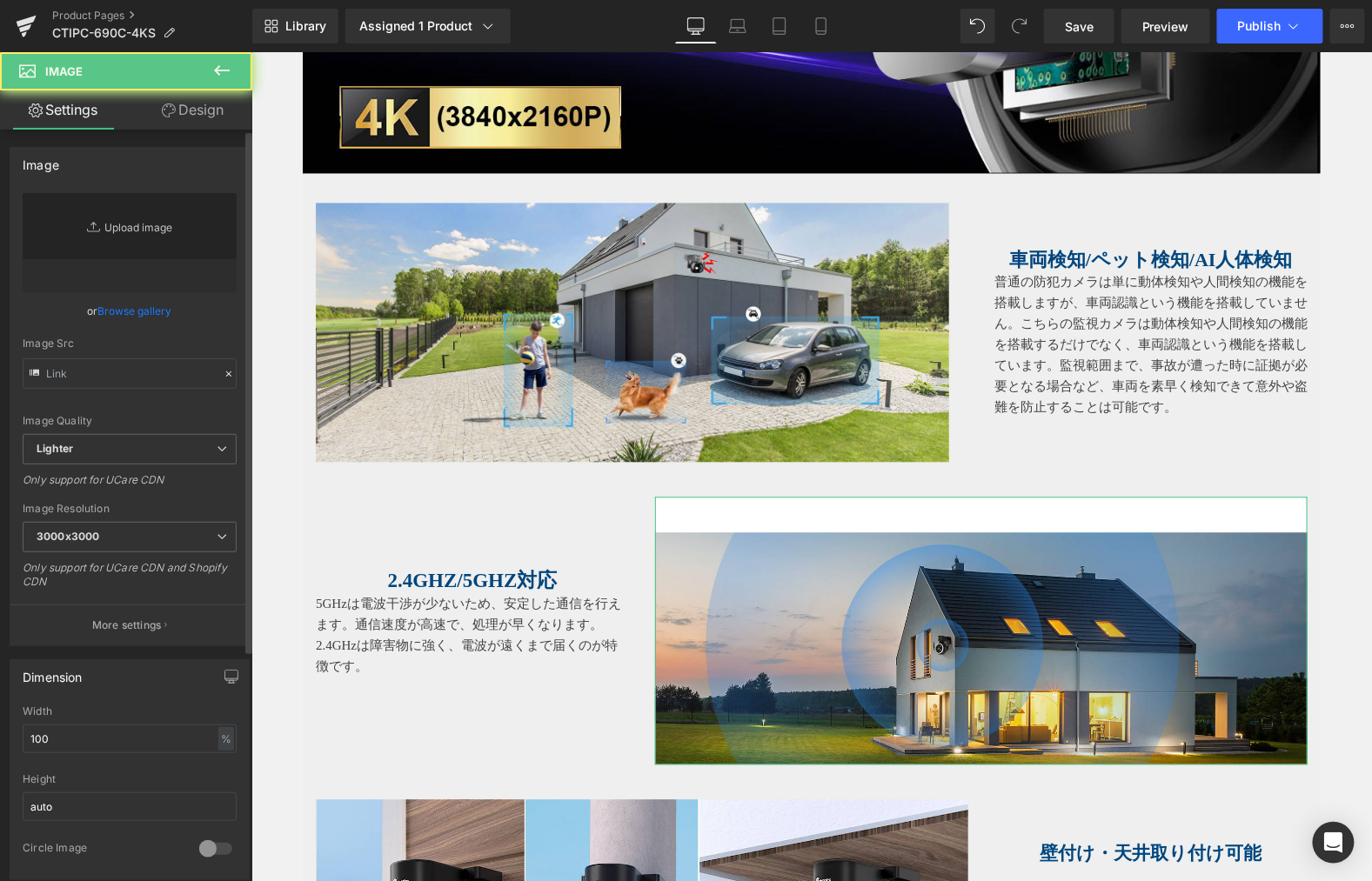 type on "https://ucarecdn.com/5c5e7d87-8c7f-4bda-b12b-954e79670387/-/format/auto/-/preview/3000x3000/-/quality/lighter/3.jpg" 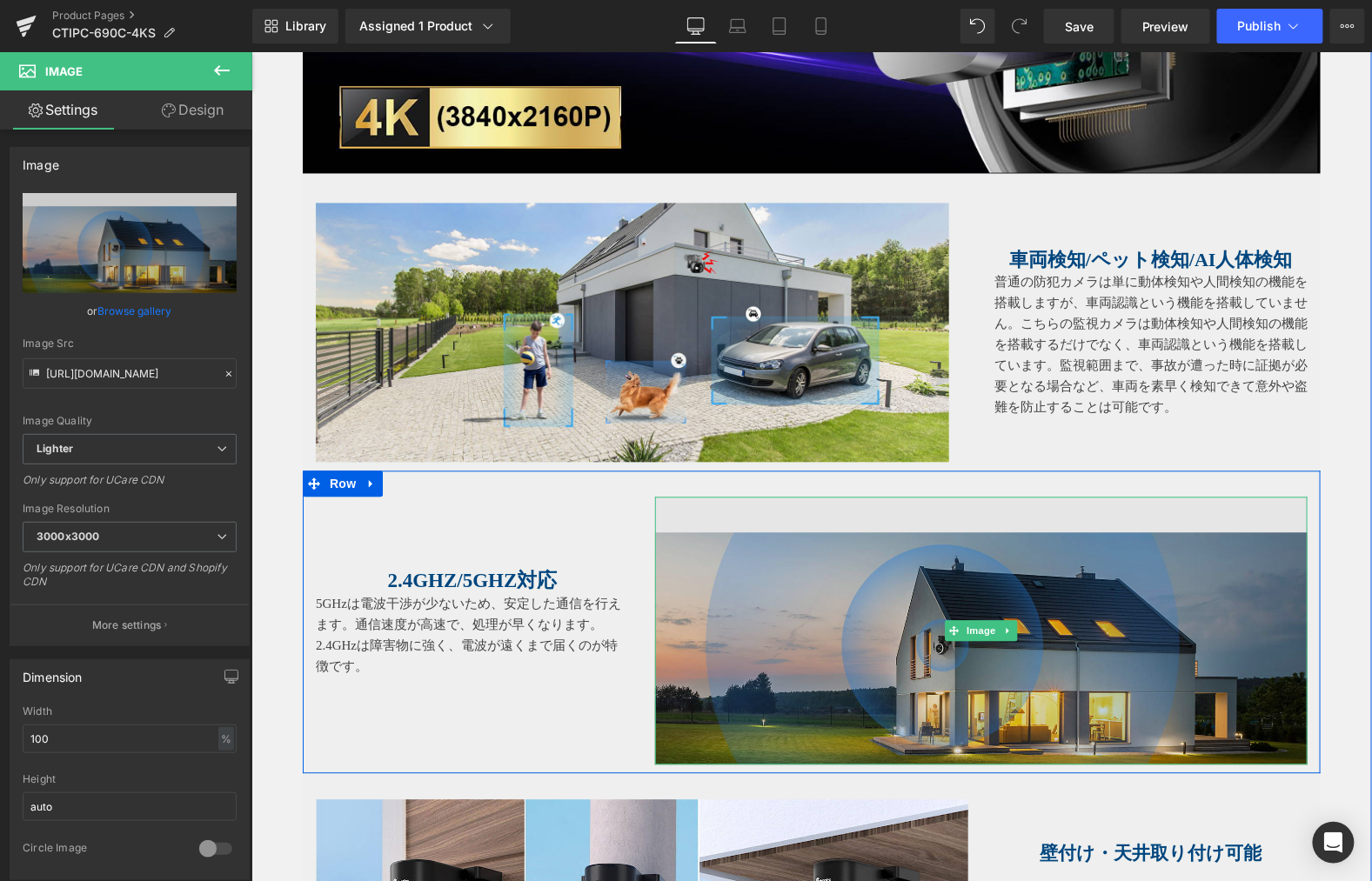click at bounding box center [980, 630] 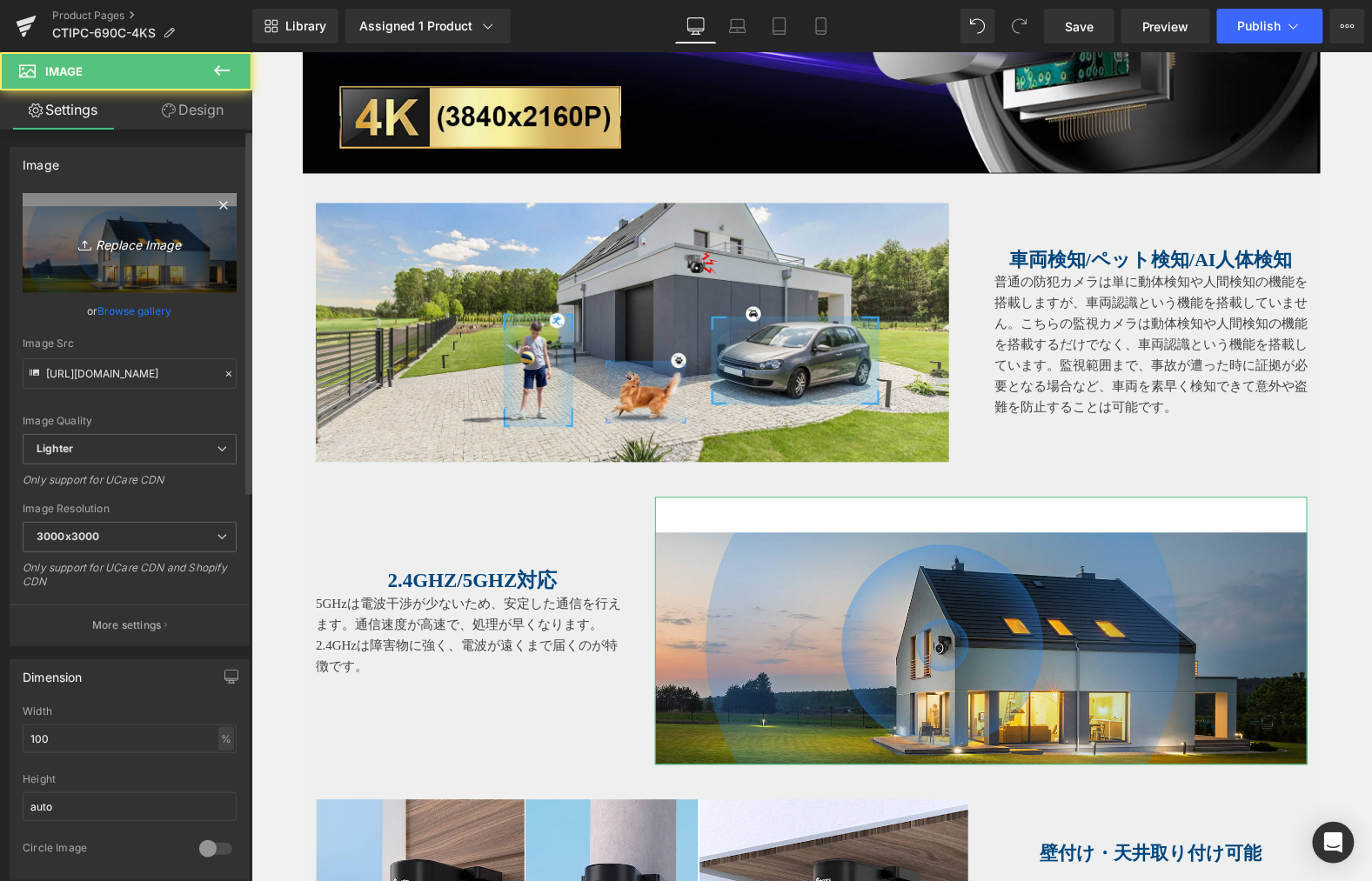 click on "Replace Image" at bounding box center (130, 243) 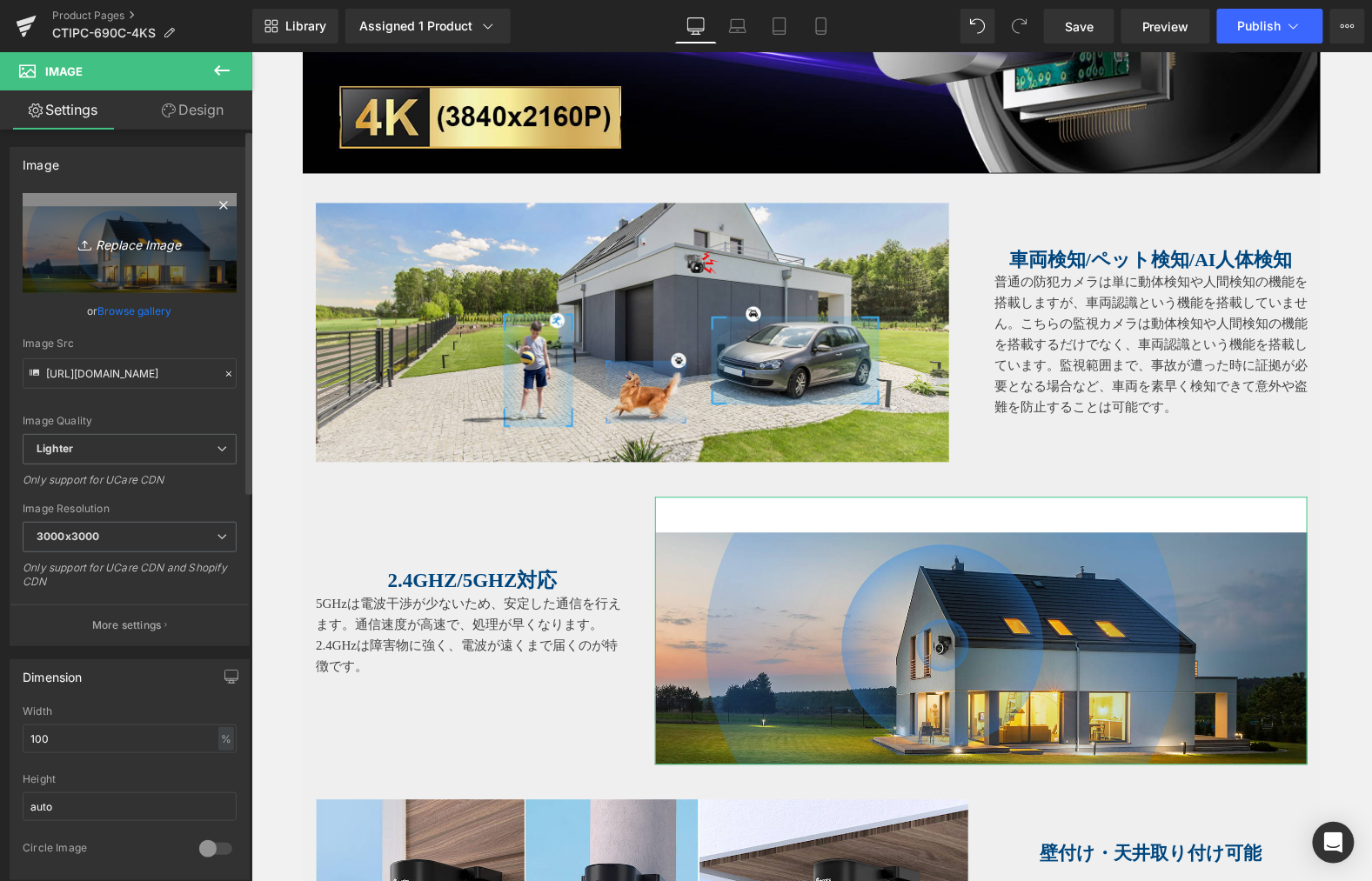 type on "C:\fakepath\3.jpg" 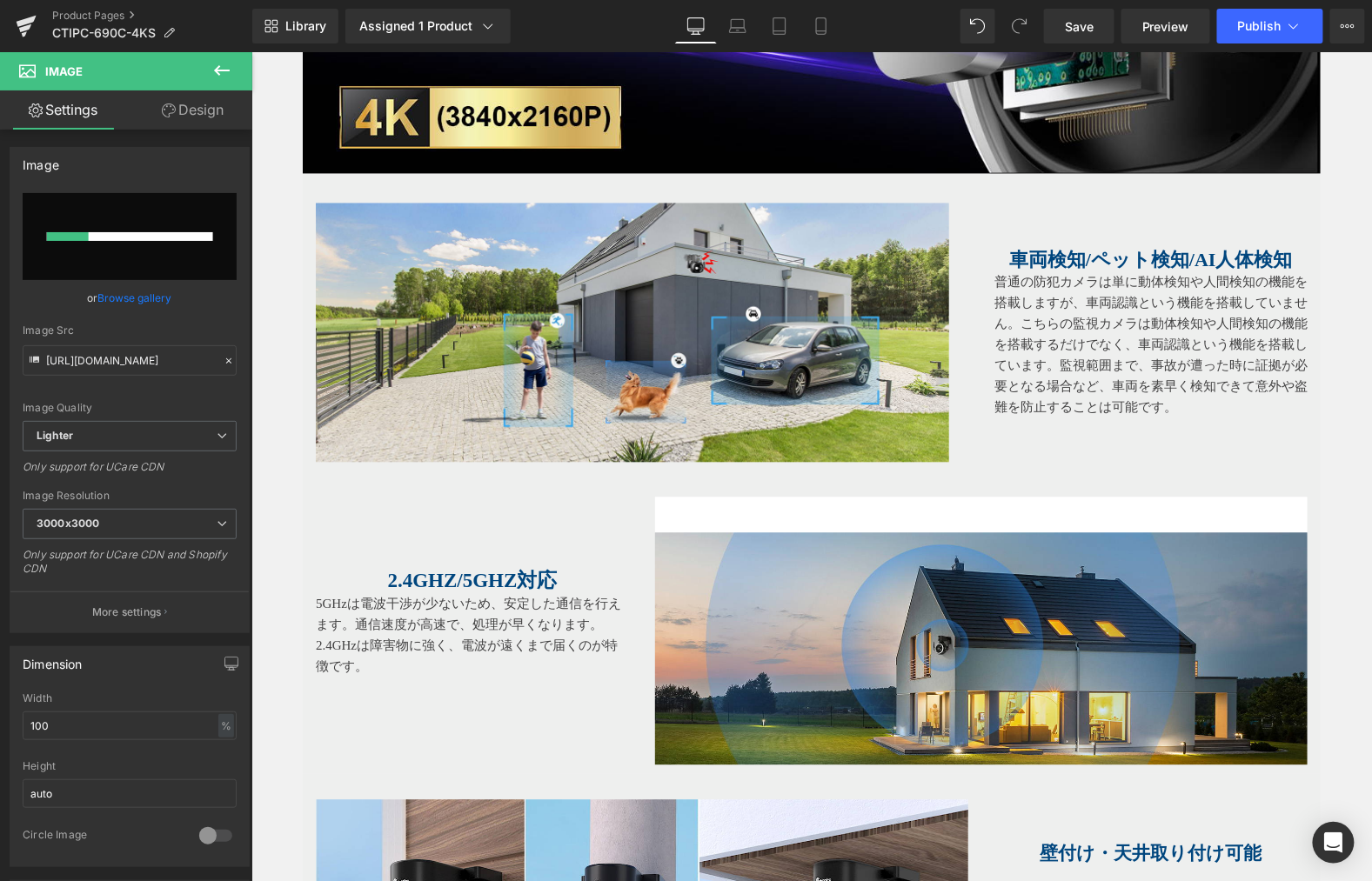 click on "Image         Image         車両検知/ペット検知/AI人体検知 Heading         普通の防犯カメラは単に動体検知や人間検知の機能を搭載しますが、車両認識という機能を搭載していません。こちらの監視カメラは動体検知や人間検知の機能を搭載するだけでなく、車両認識という機能を搭載しています。監視範囲まで、事故が遭った時に証拠が必要となる場合など、車両を素早く検知できて意外や盗難を防止することは可能です。   Text Block         Row         2.4GHz/5GHz対応 Heading         5GHzは電波干渉が少ないため、安定した通信を行えます。通信速度が高速で、処理が早くなります。 2.4GHzは障害物に強く、電波が遠くまで届くのが特徴です。 Text Block         Image         Row         Image         壁付け・天井取り付け可能 Heading         死角はほとんど無くすことができます。 Text Block" at bounding box center (811, 2439) 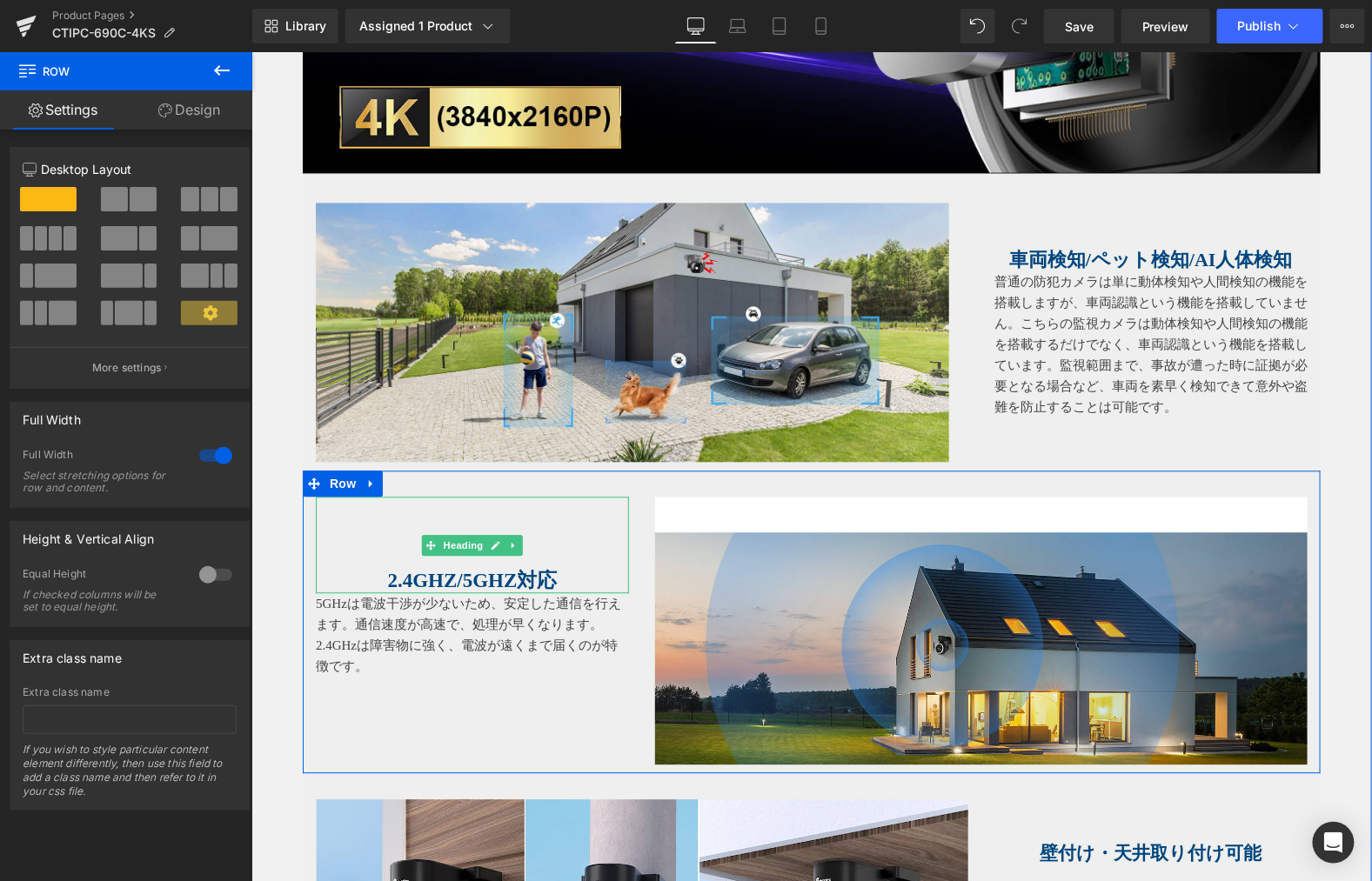 drag, startPoint x: 328, startPoint y: 570, endPoint x: 380, endPoint y: 563, distance: 52.469038 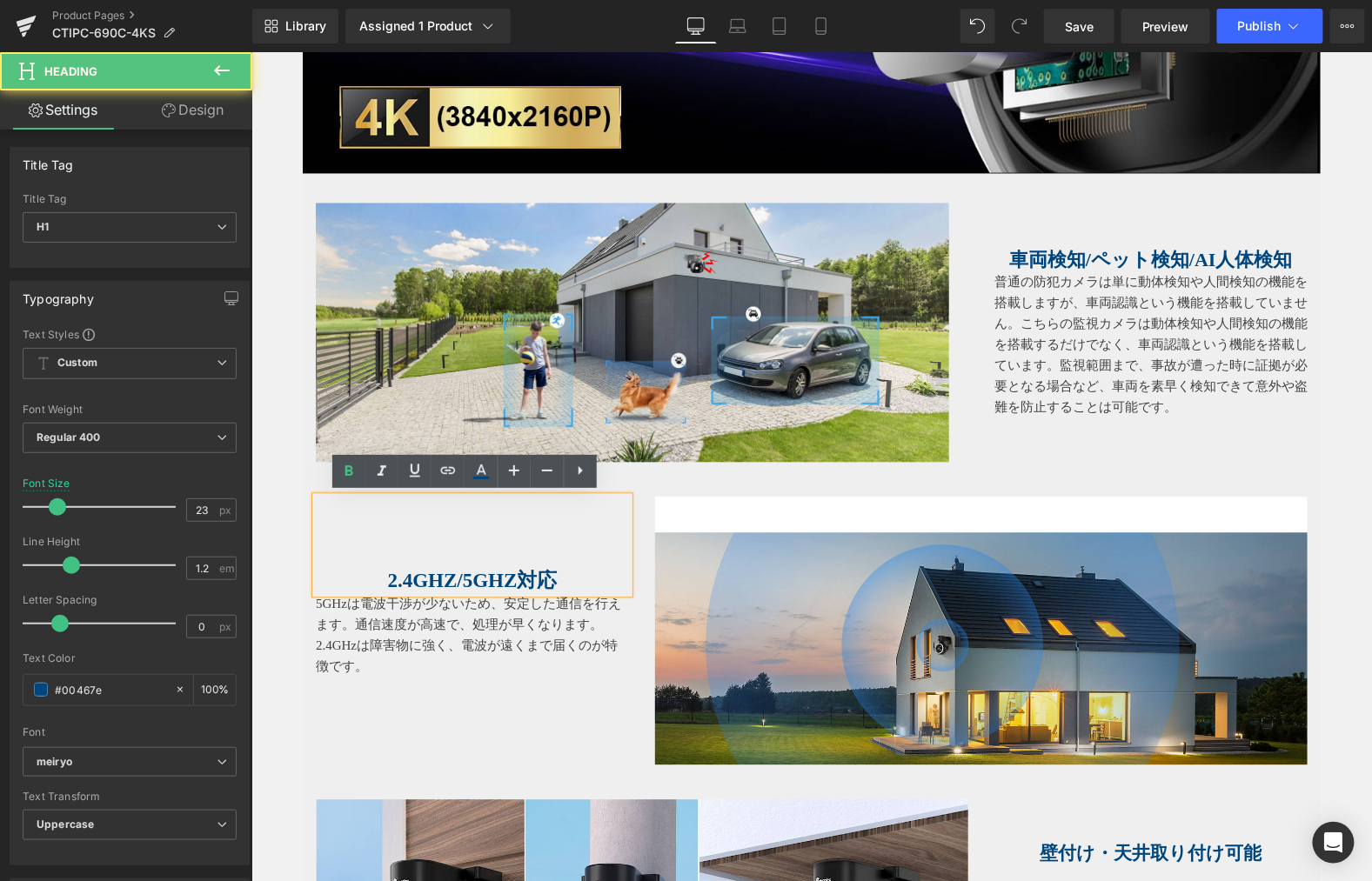 click on "2.4GHz/5GHz対応" at bounding box center [472, 580] 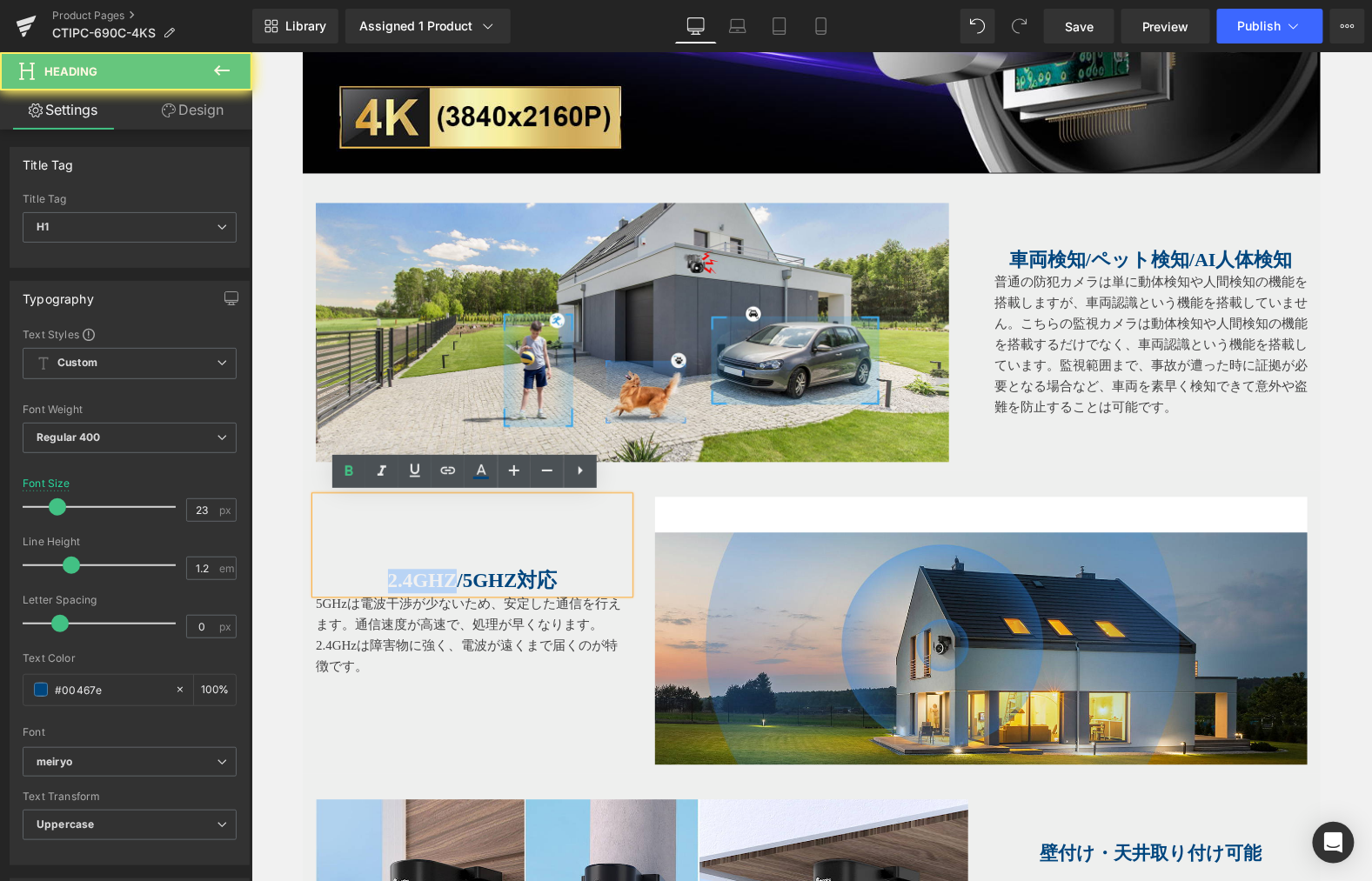click on "2.4GHz/5GHz対応" at bounding box center [472, 580] 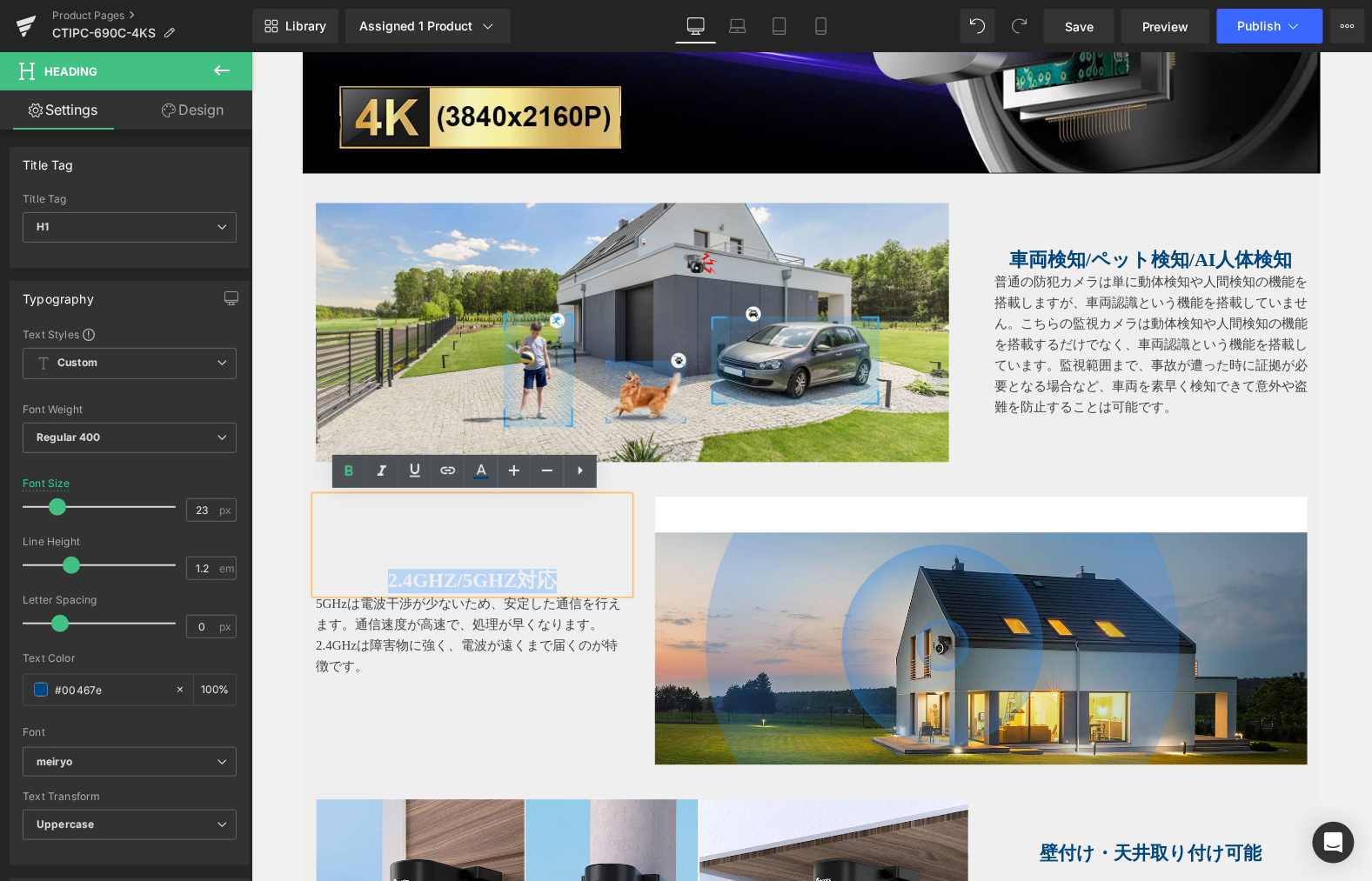 click on "2.4GHz/5GHz対応" at bounding box center [472, 580] 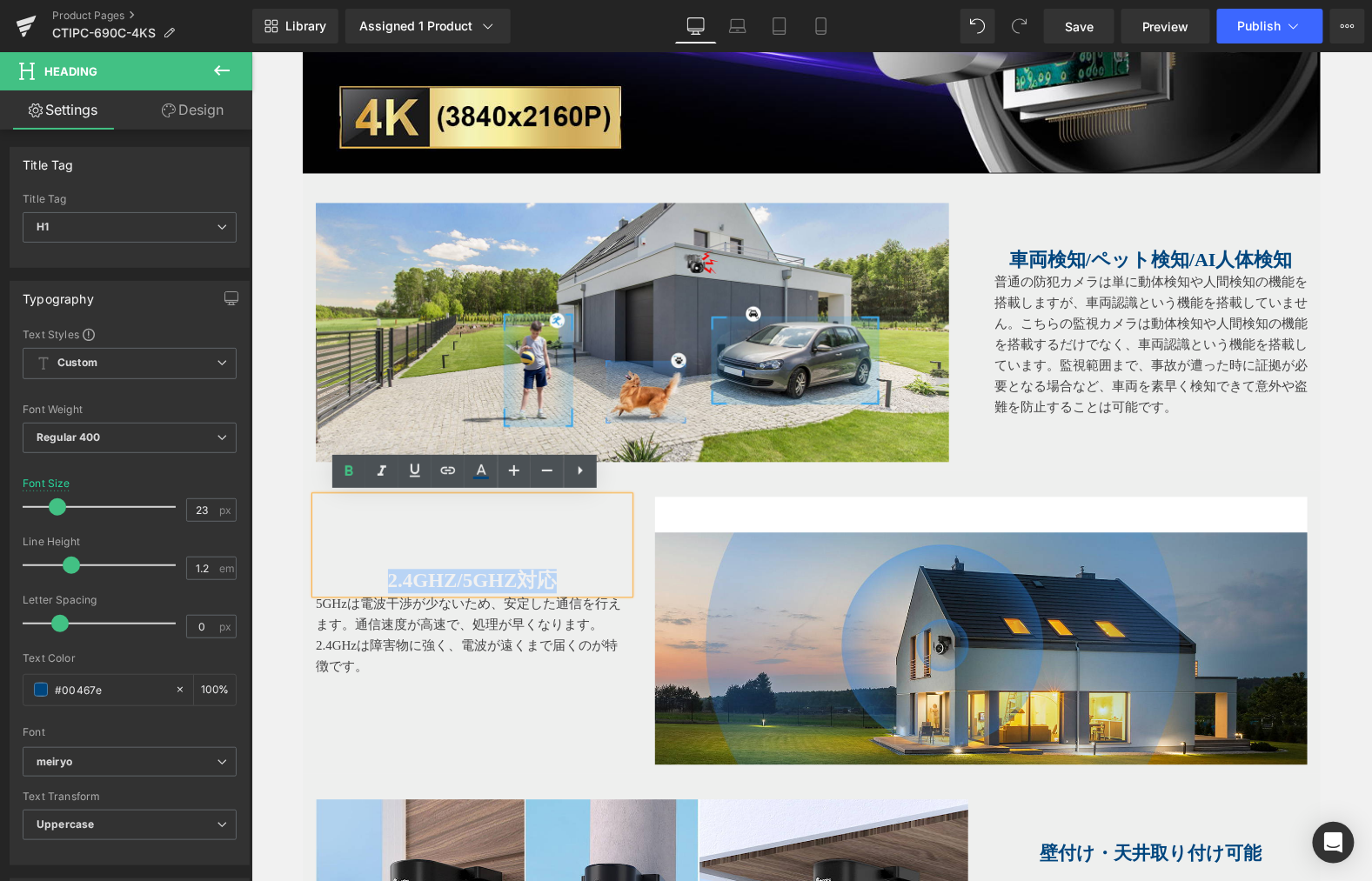 paste 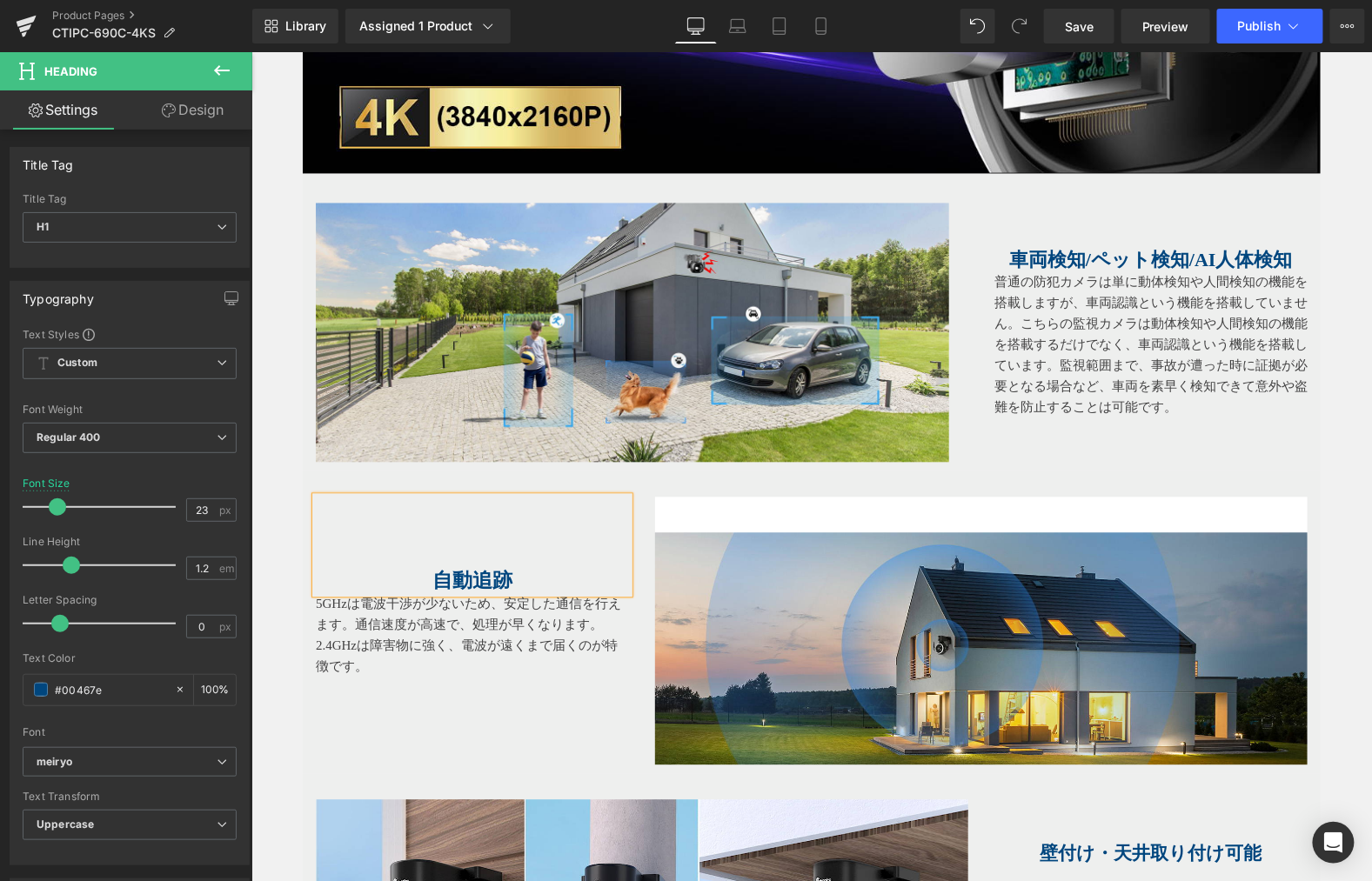 click on "2.4GHzは障害物に強く、電波が遠くまで届くのが特徴です。" at bounding box center (472, 656) 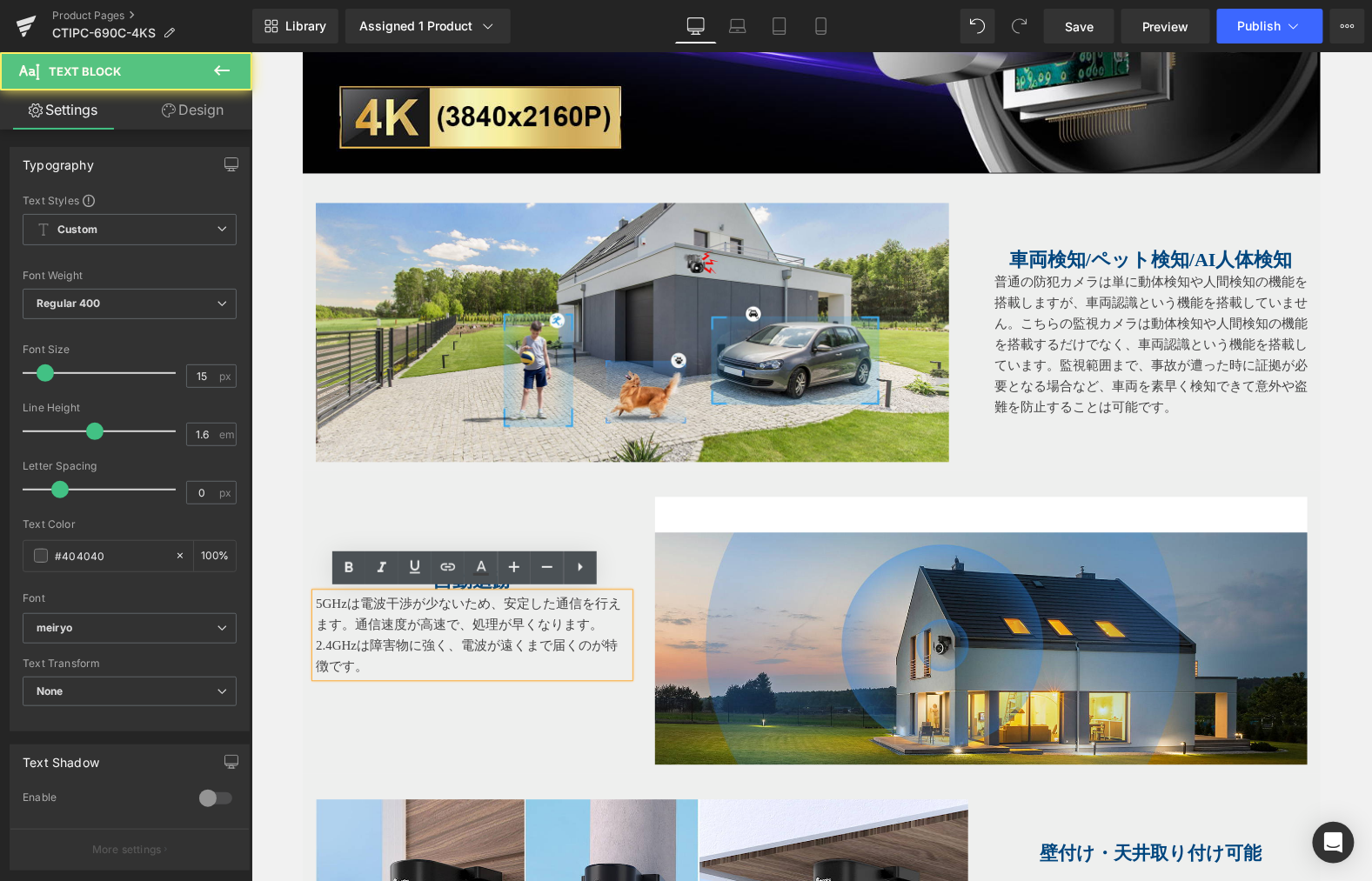 click on "5GHzは電波干渉が少ないため、安定した通信を行えます。通信速度が高速で、処理が早くなります。" at bounding box center [472, 614] 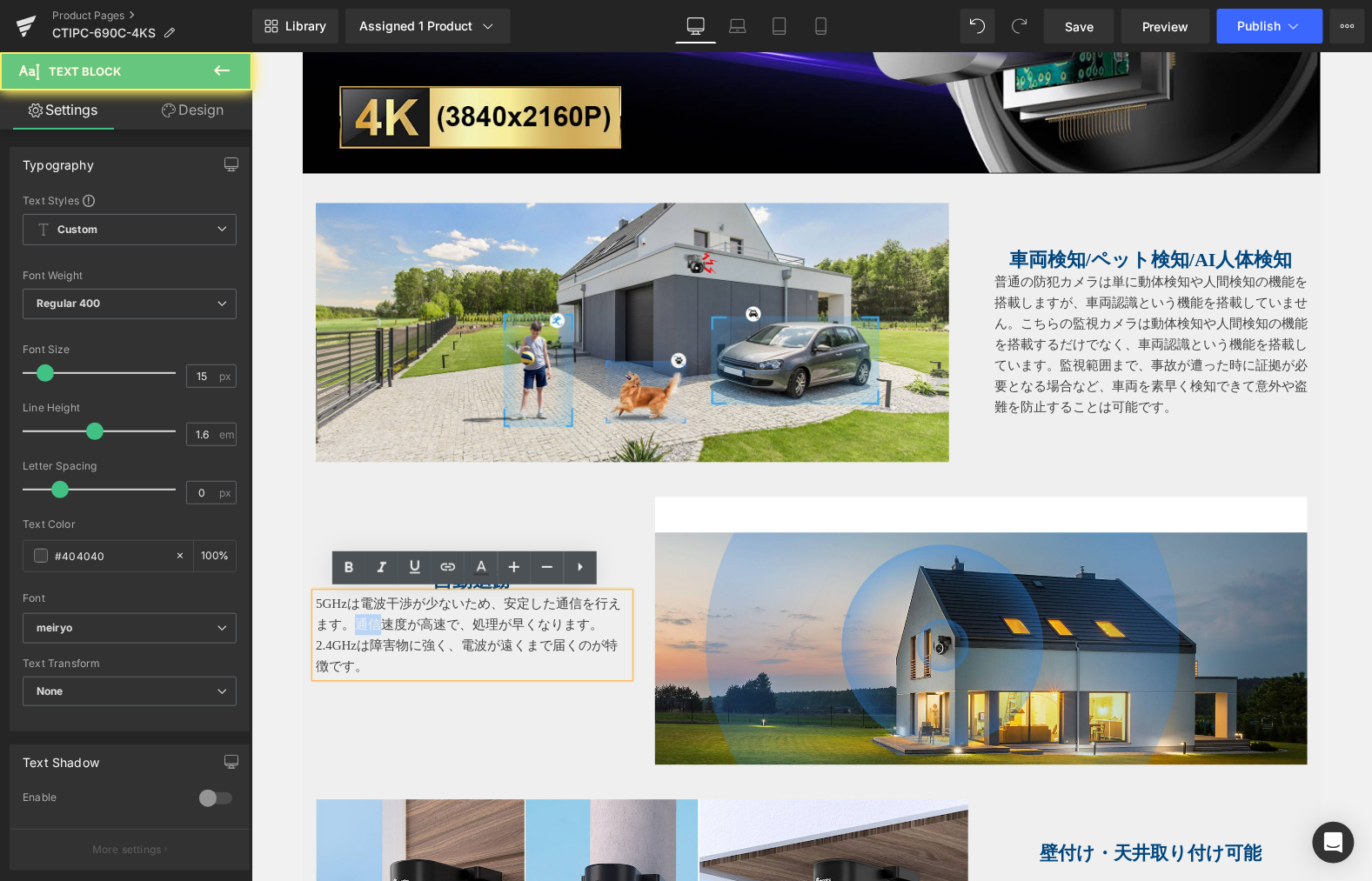 click on "5GHzは電波干渉が少ないため、安定した通信を行えます。通信速度が高速で、処理が早くなります。" at bounding box center [472, 614] 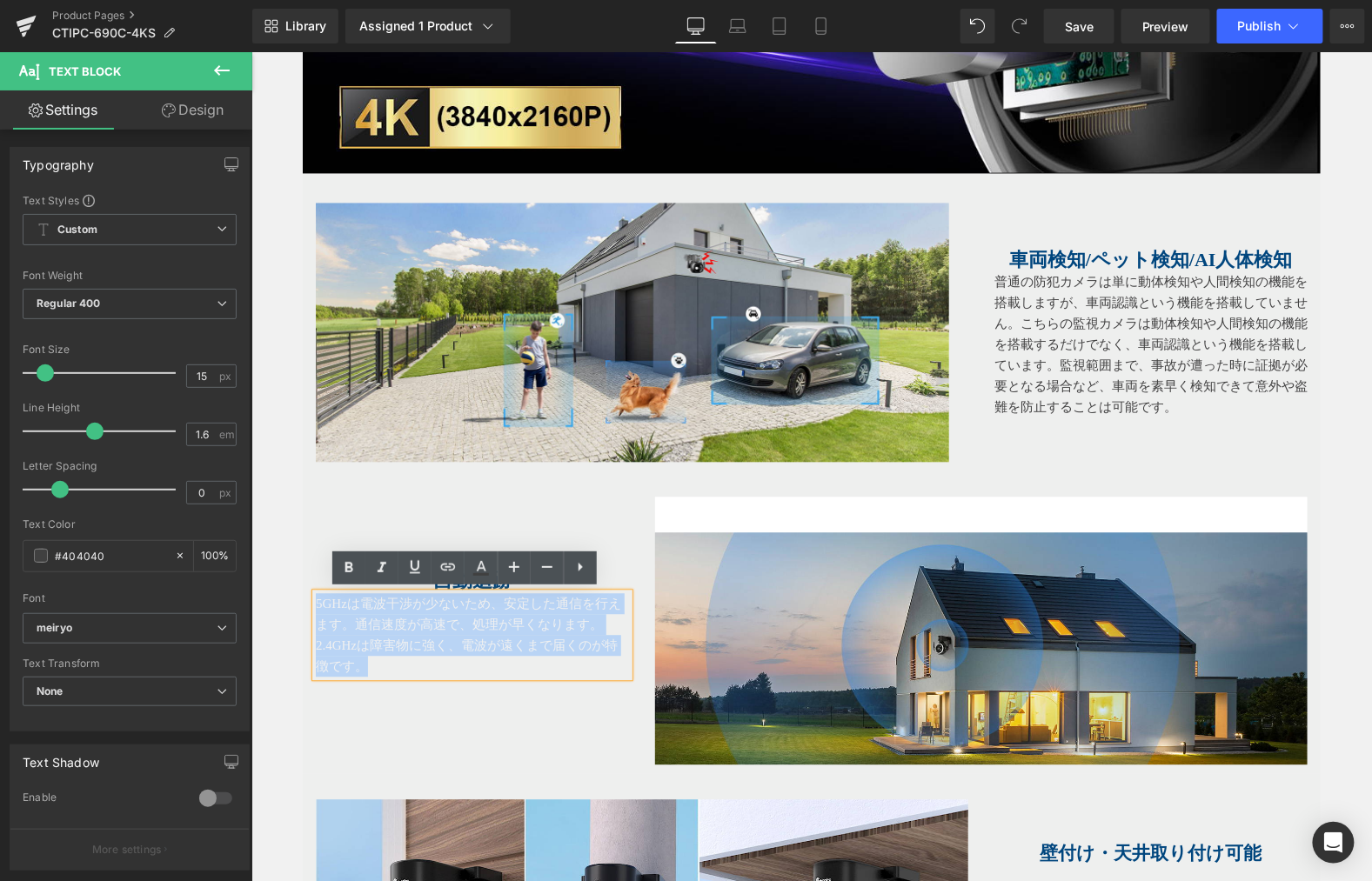 drag, startPoint x: 369, startPoint y: 667, endPoint x: 298, endPoint y: 564, distance: 125.09996 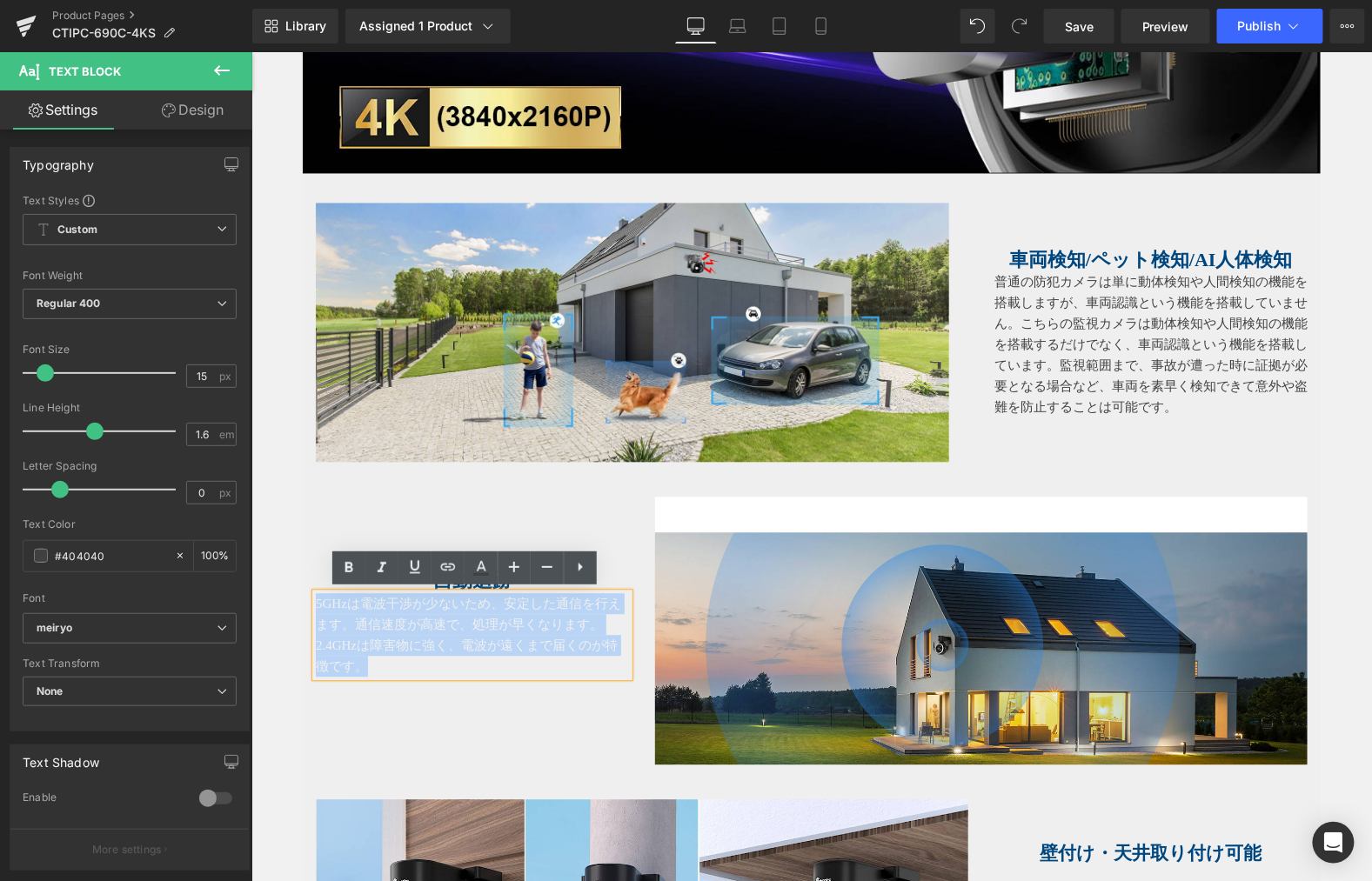 click on "自動追跡 Heading         5GHzは電波干渉が少ないため、安定した通信を行えます。通信速度が高速で、処理が早くなります。 2.4GHzは障害物に強く、電波が遠くまで届くのが特徴です。 Text Block" at bounding box center [472, 586] 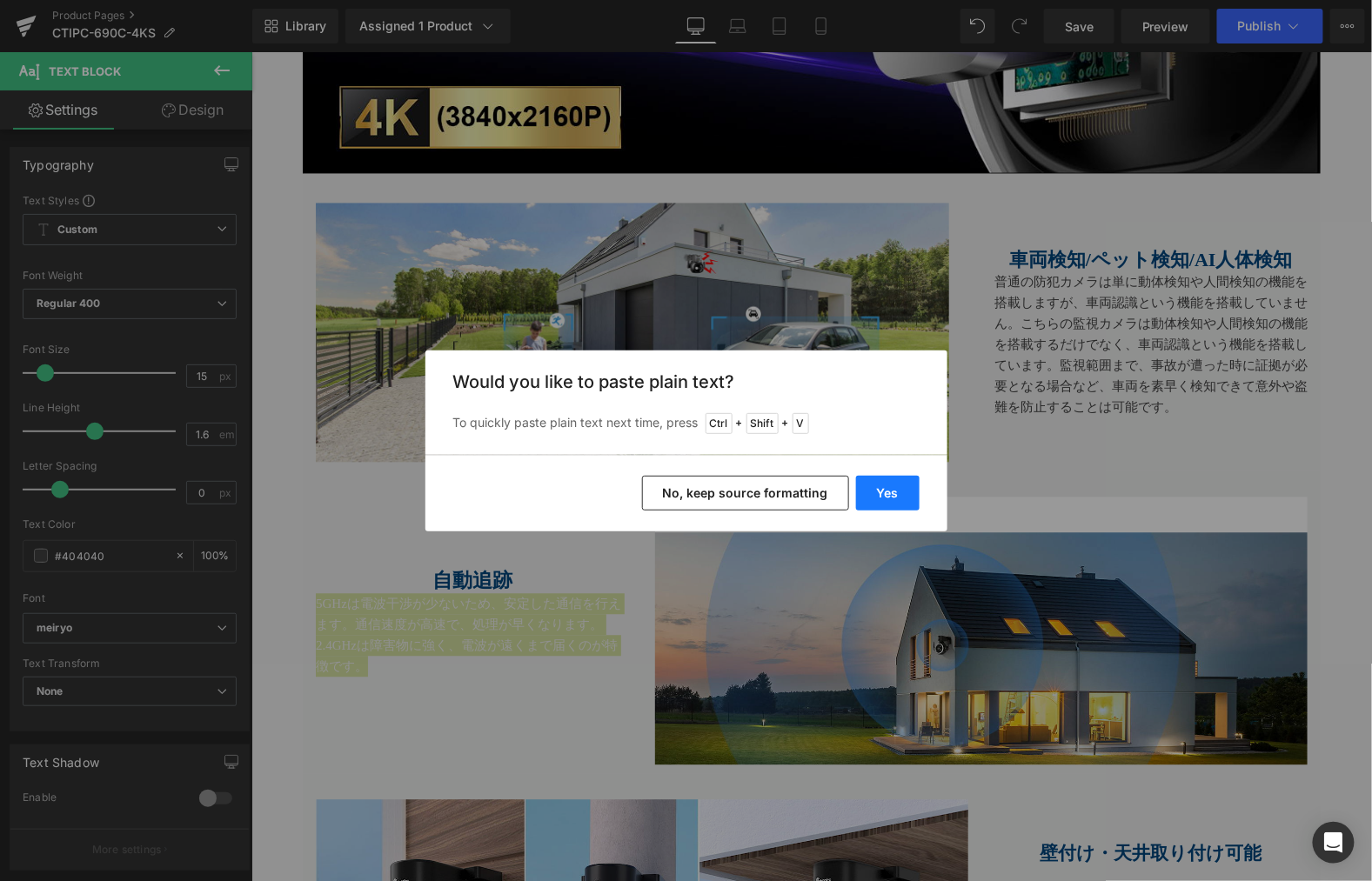 click on "Yes" at bounding box center (887, 493) 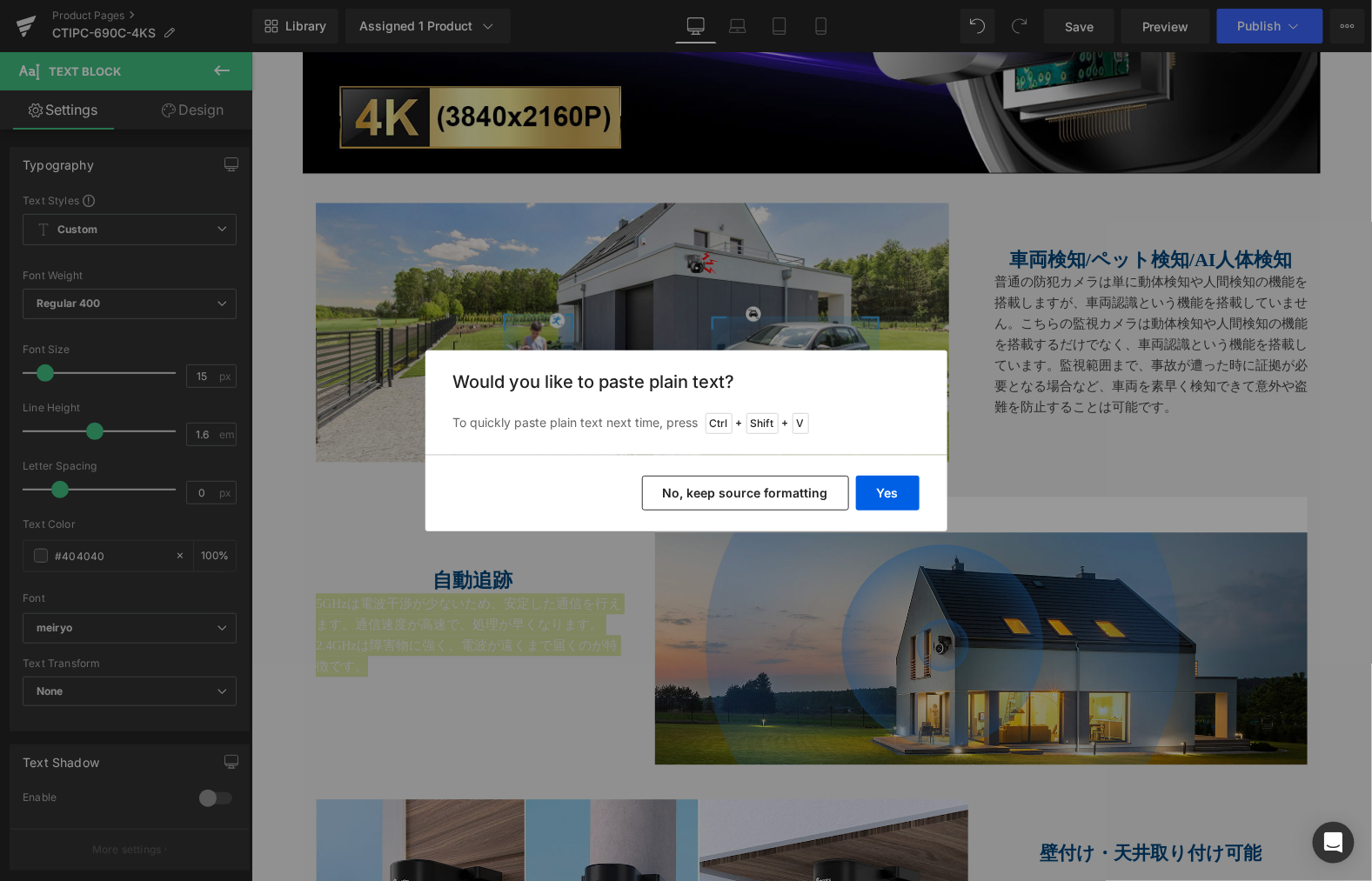 type 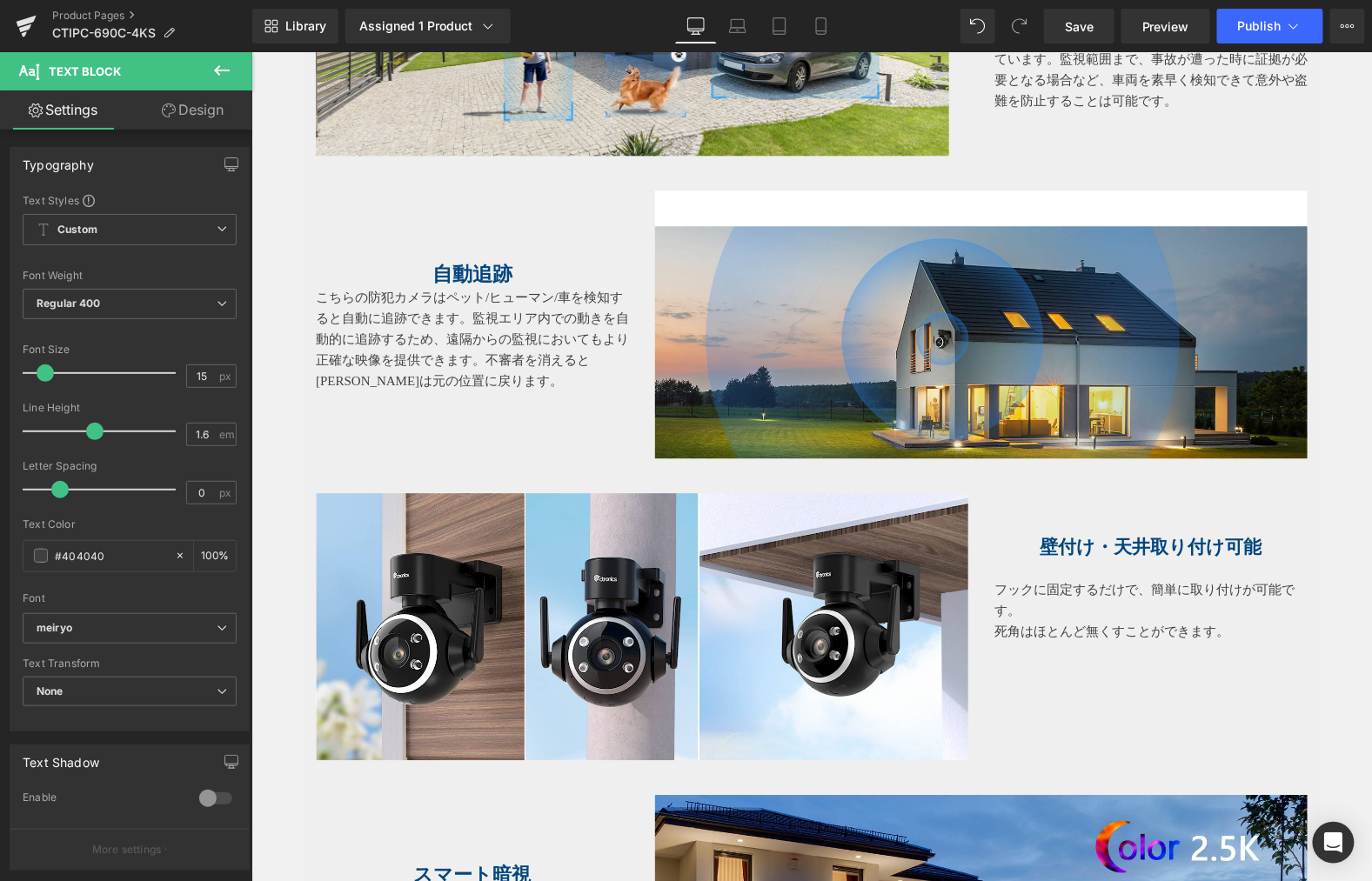 scroll, scrollTop: 1507, scrollLeft: 0, axis: vertical 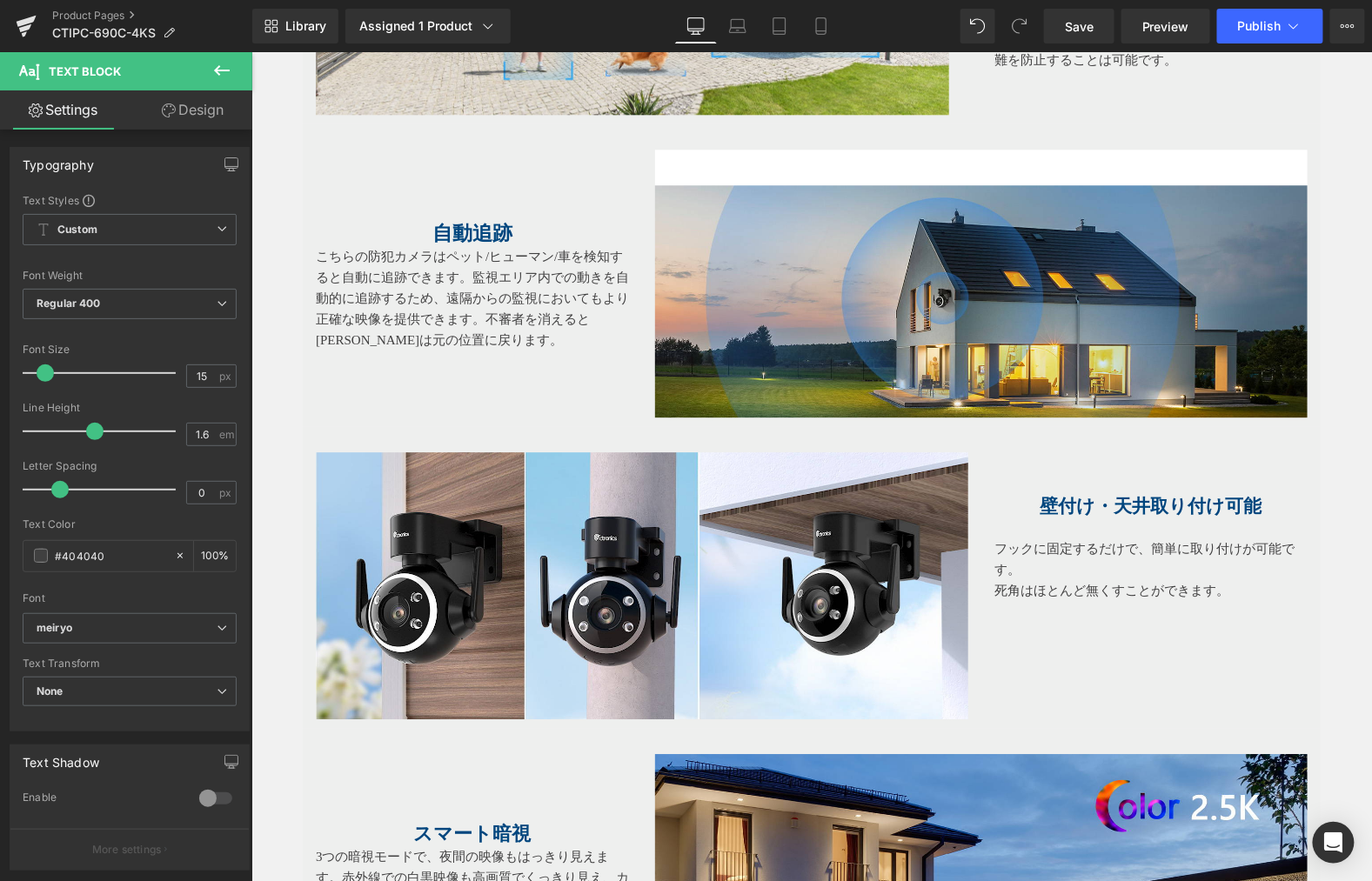 drag, startPoint x: 1074, startPoint y: 619, endPoint x: 1369, endPoint y: 498, distance: 318.8511 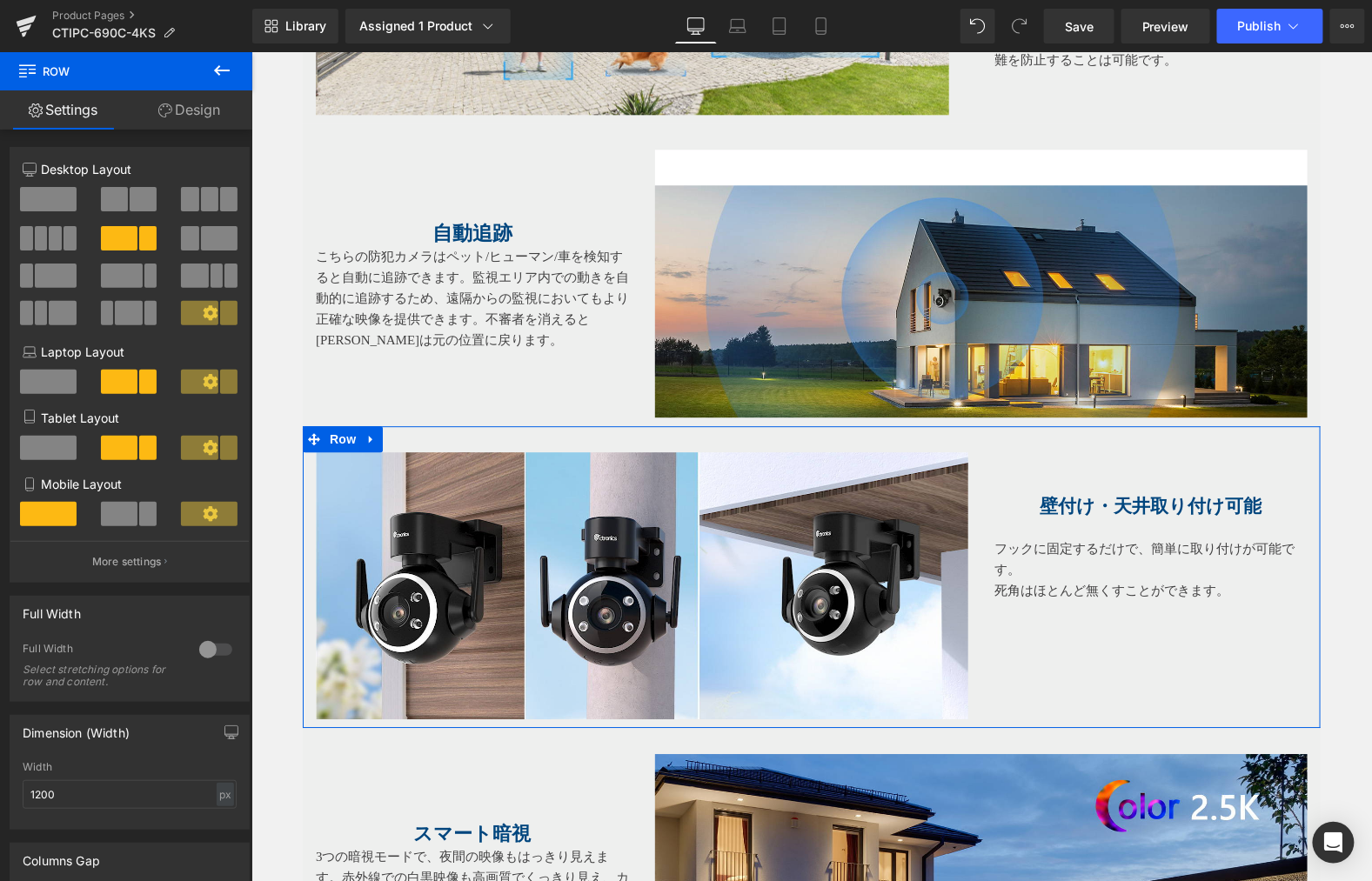 drag, startPoint x: 197, startPoint y: 101, endPoint x: 215, endPoint y: 83, distance: 25 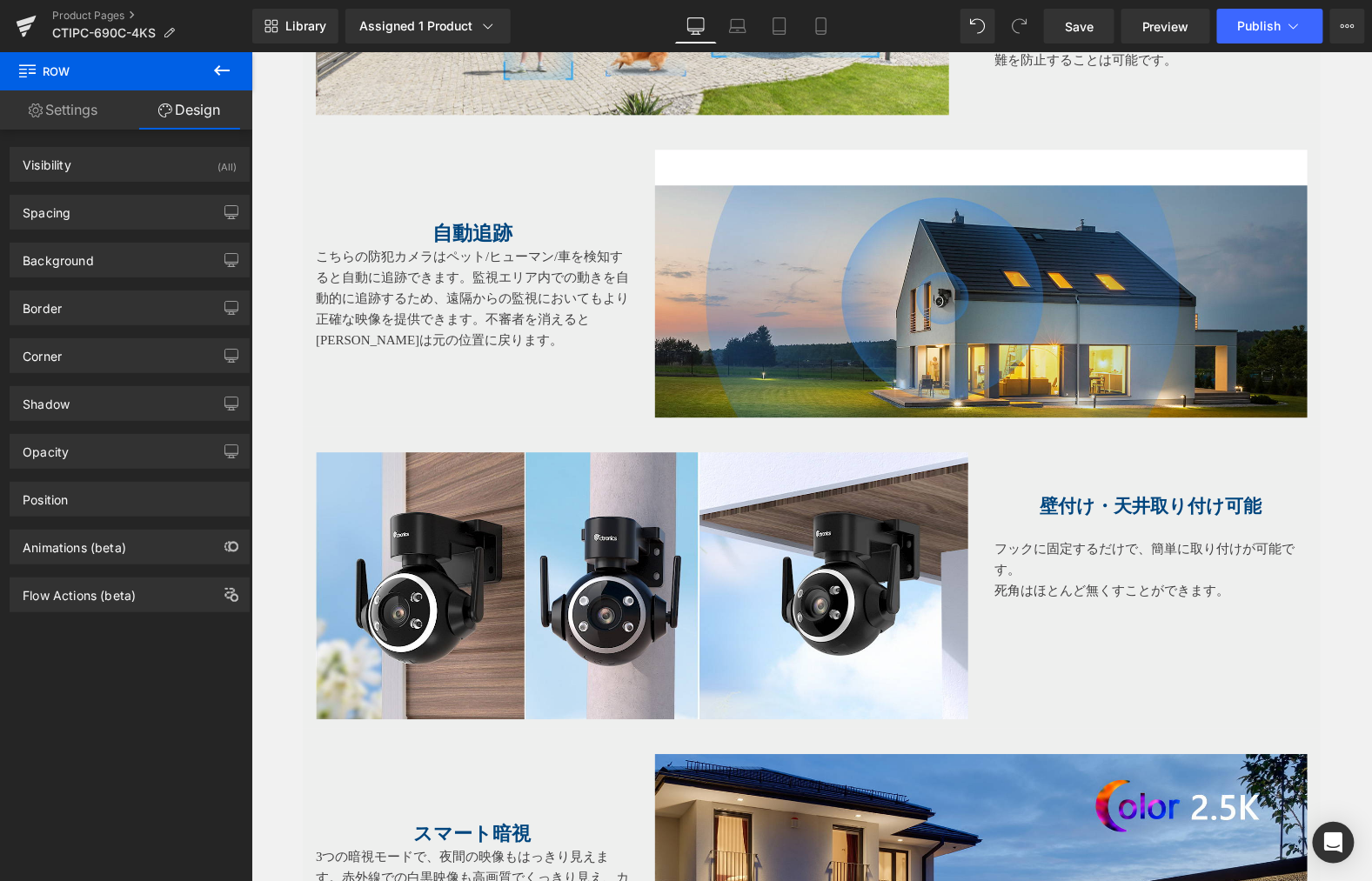 click 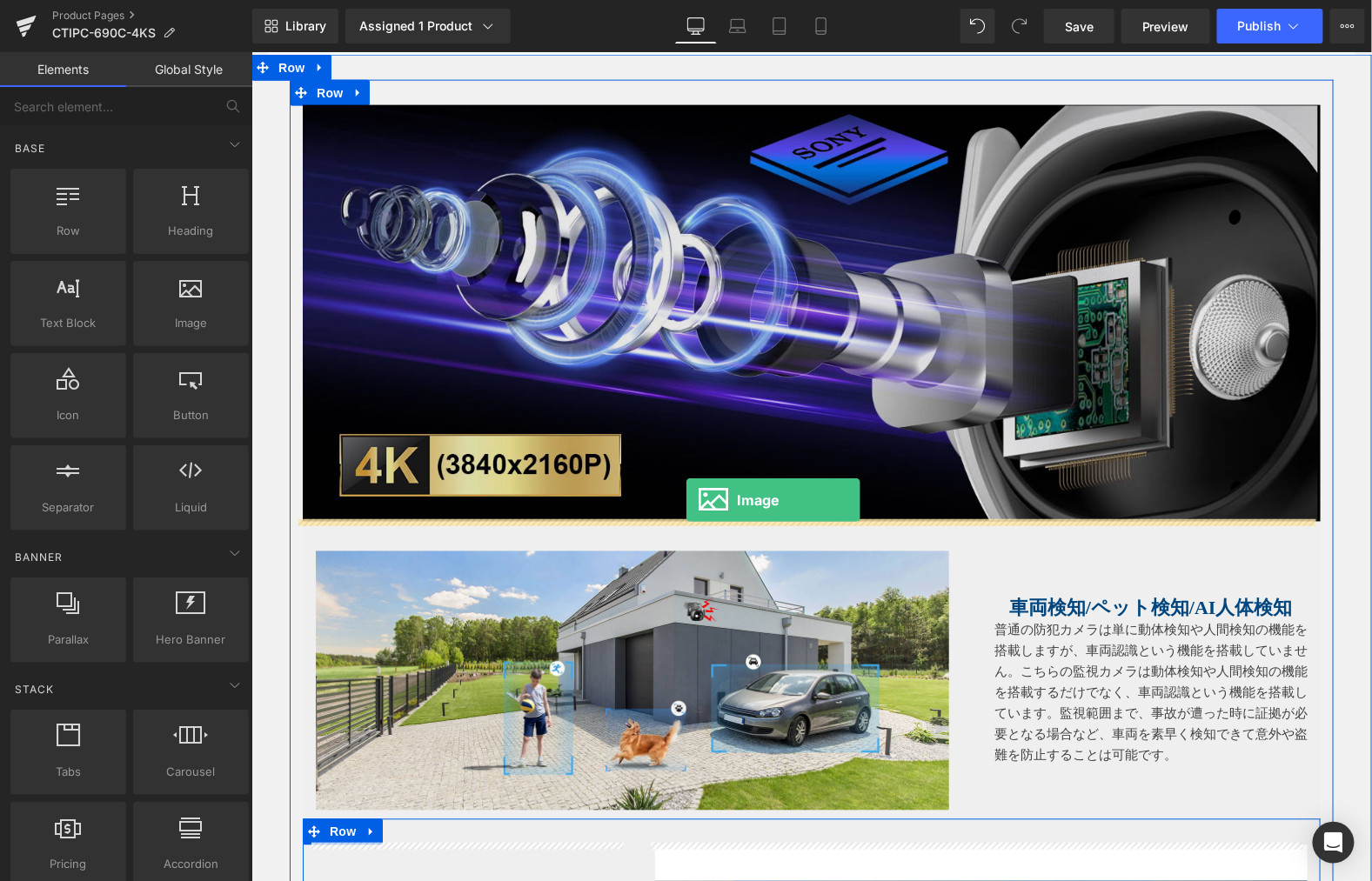 scroll, scrollTop: 1275, scrollLeft: 0, axis: vertical 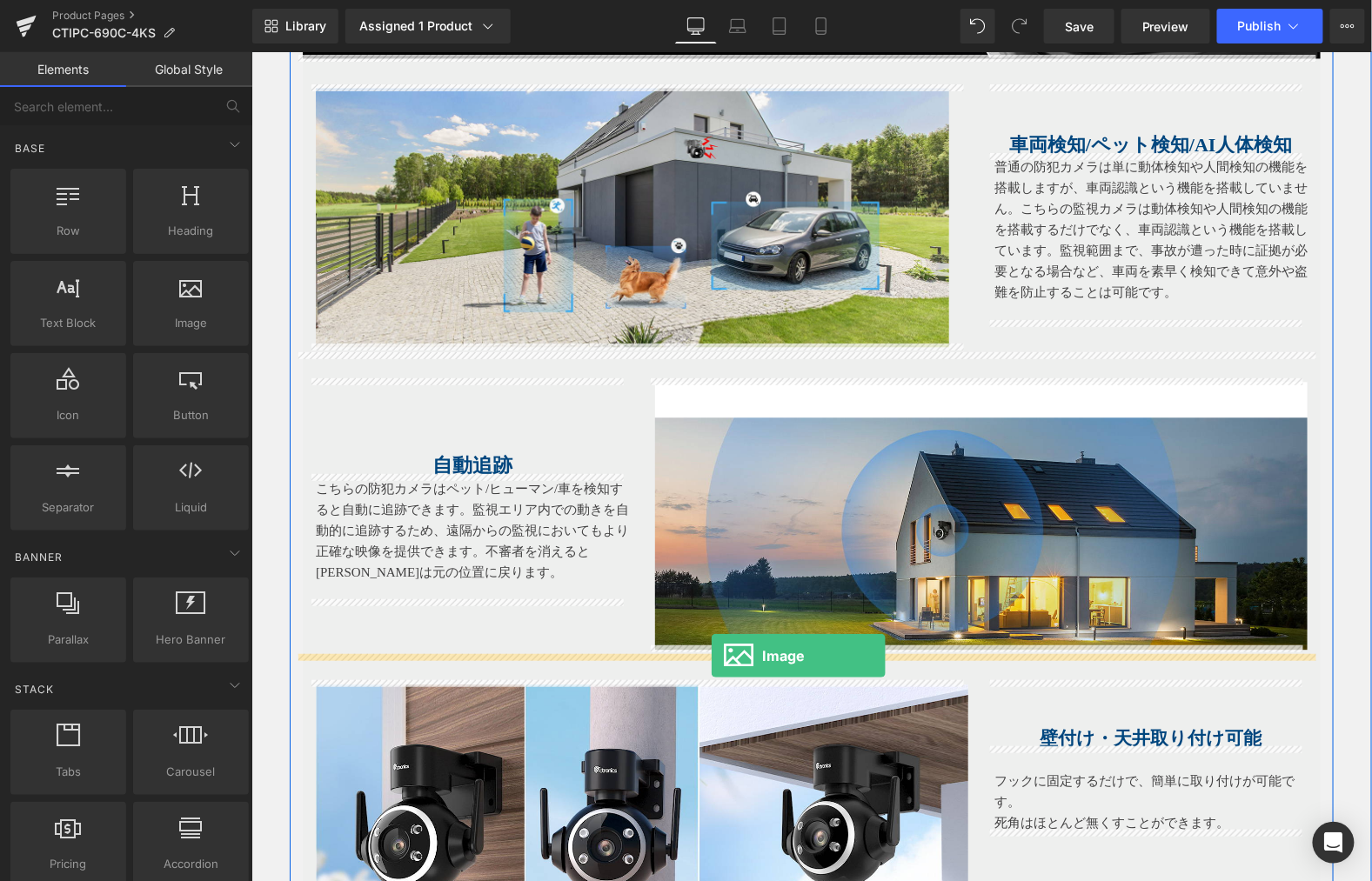 drag, startPoint x: 439, startPoint y: 368, endPoint x: 698, endPoint y: 648, distance: 381.41972 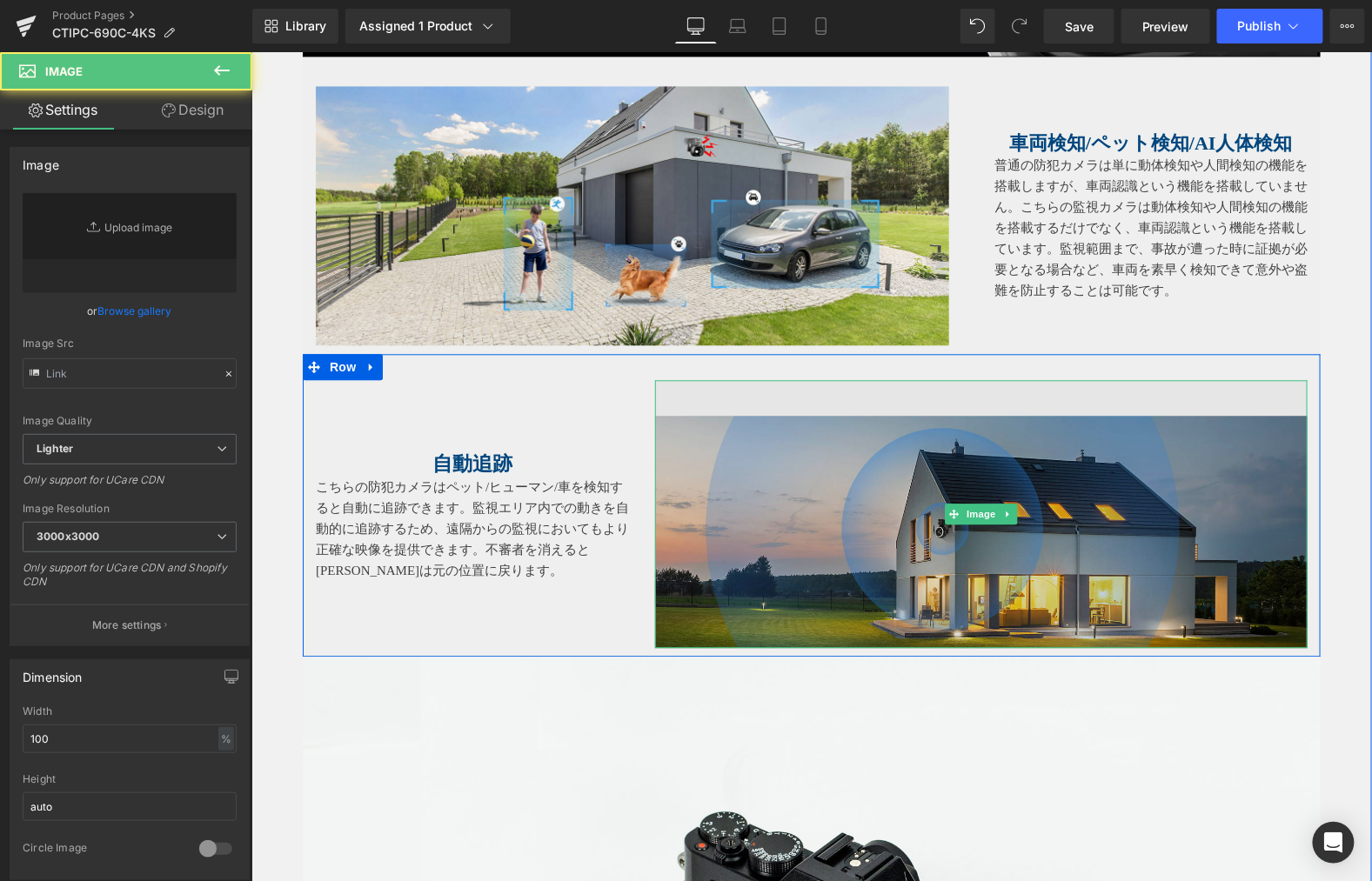 type on "//d1um8515vdn9kb.cloudfront.net/images/parallax.jpg" 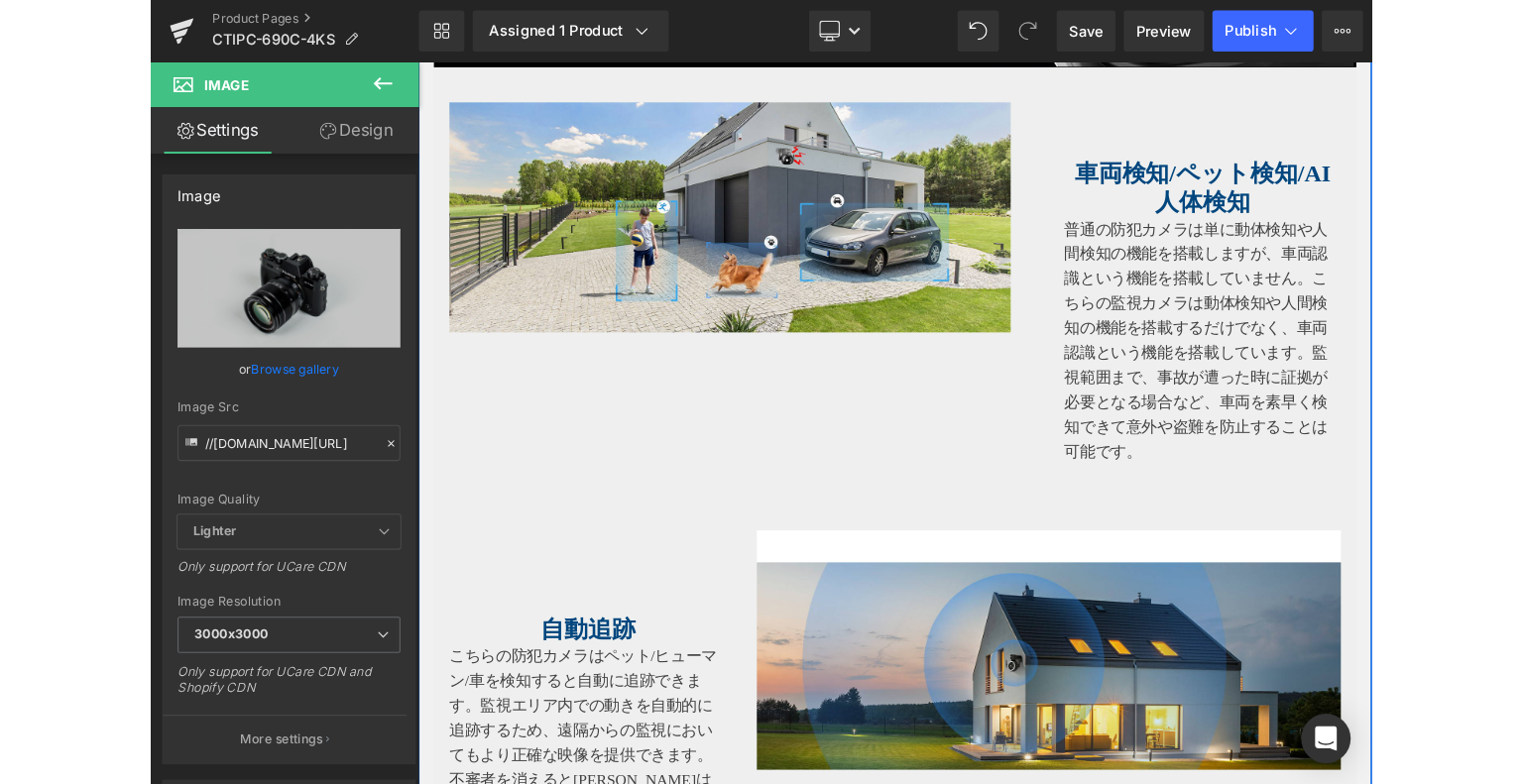 scroll, scrollTop: 1288, scrollLeft: 0, axis: vertical 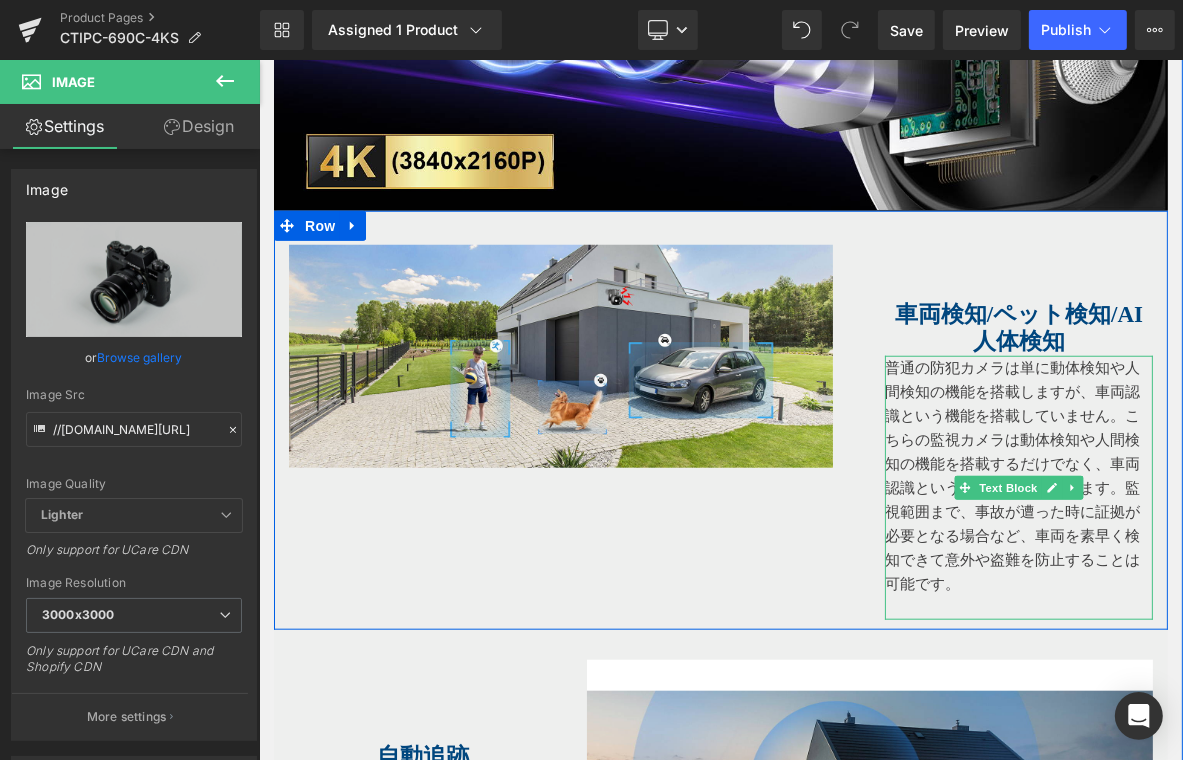 click on "普通の防犯カメラは単に動体検知や人間検知の機能を搭載しますが、車両認識という機能を搭載していません。こちらの監視カメラは動体検知や人間検知の機能を搭載するだけでなく、車両認識という機能を搭載しています。監視範囲まで、事故が遭った時に証拠が必要となる場合など、車両を素早く検知できて意外や盗難を防止することは可能です。" at bounding box center [1018, 475] 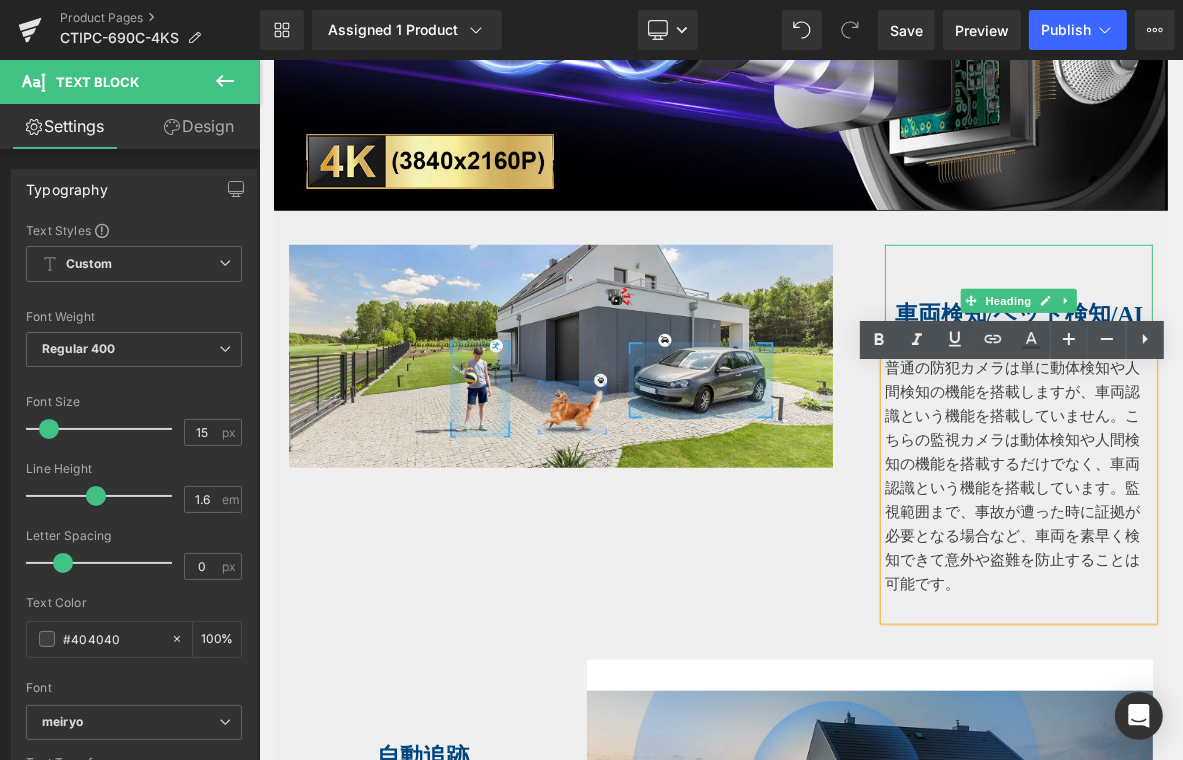 click on "車両検知/ペット検知/AI人体検知" at bounding box center [1018, 299] 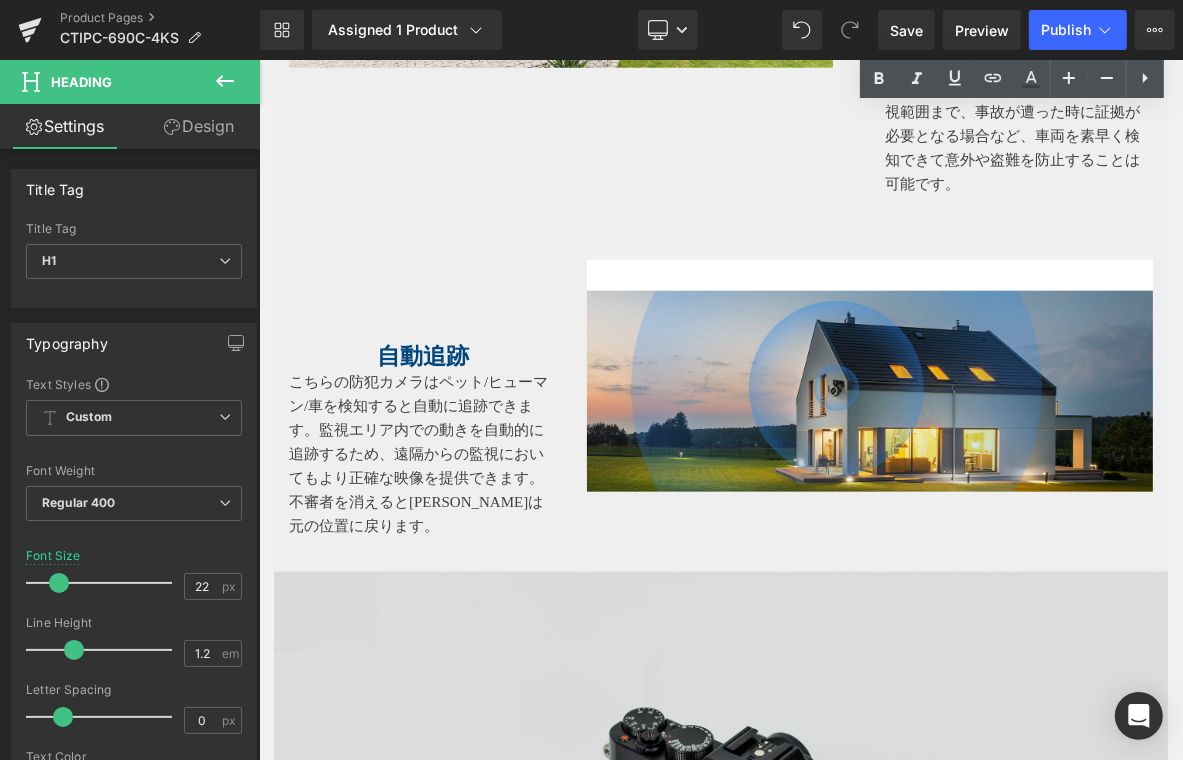 scroll, scrollTop: 2000, scrollLeft: 0, axis: vertical 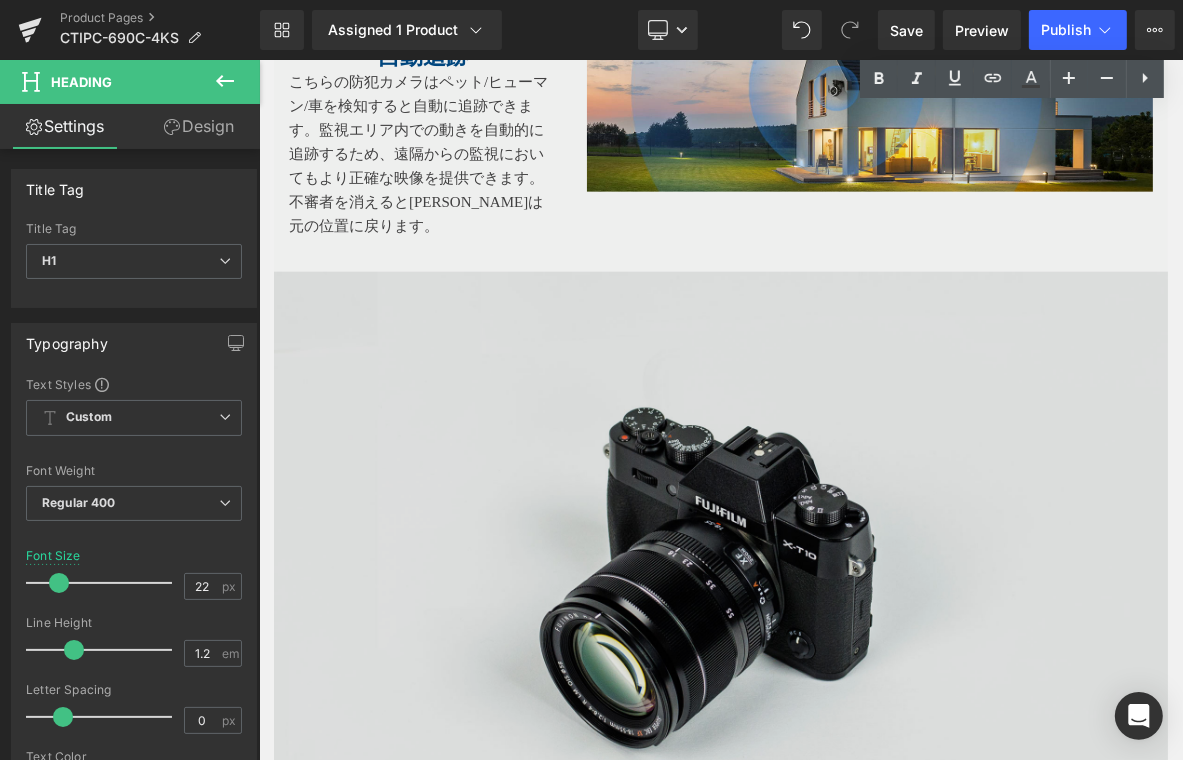 click at bounding box center (720, 567) 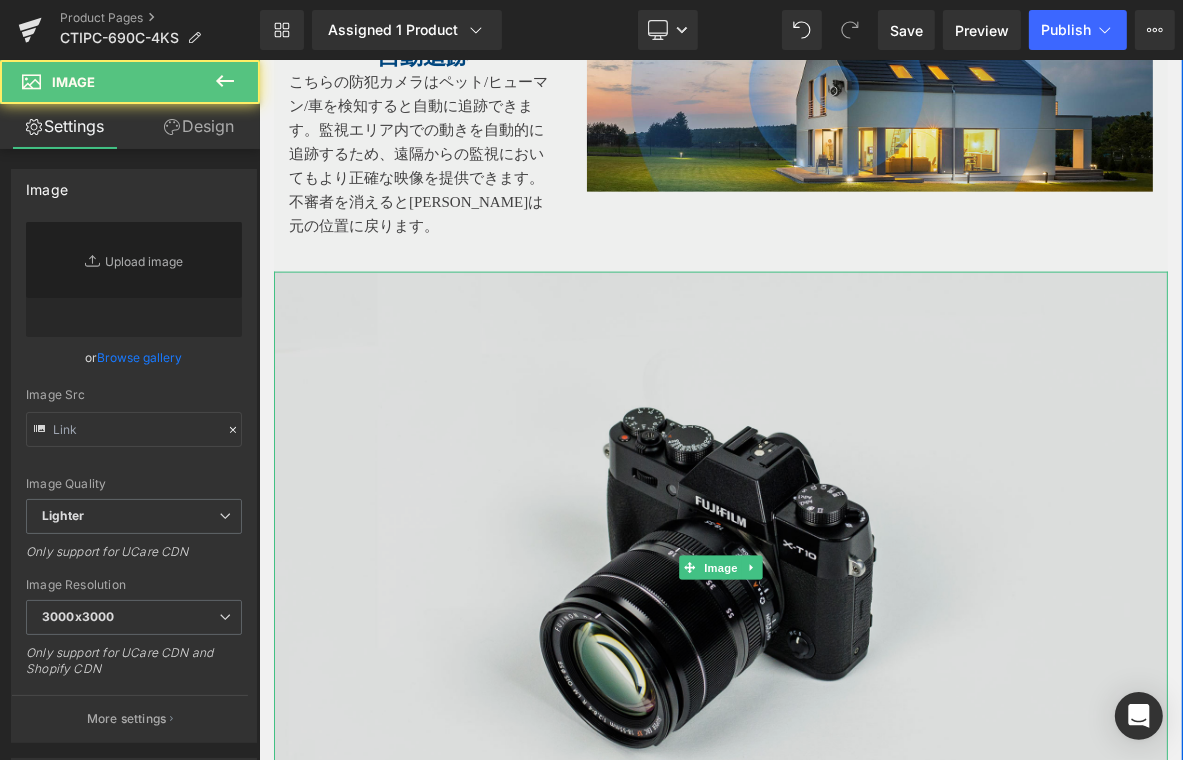 click at bounding box center (720, 567) 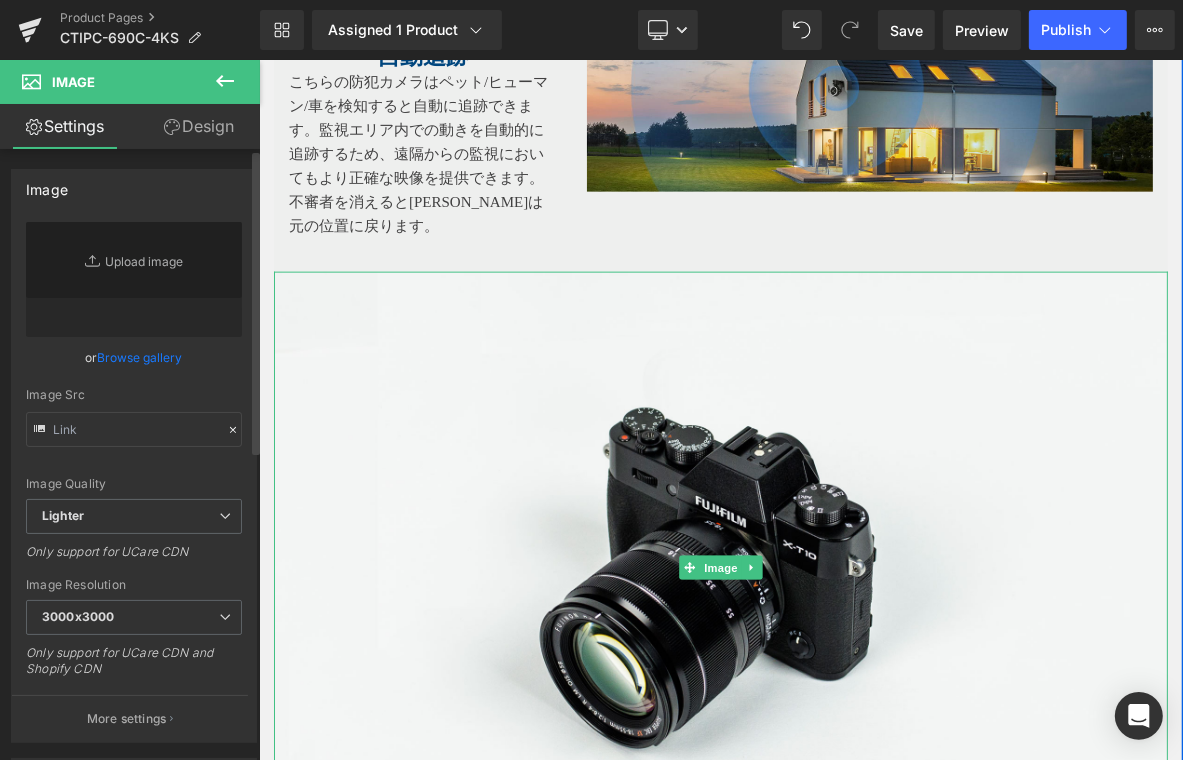 type on "//d1um8515vdn9kb.cloudfront.net/images/parallax.jpg" 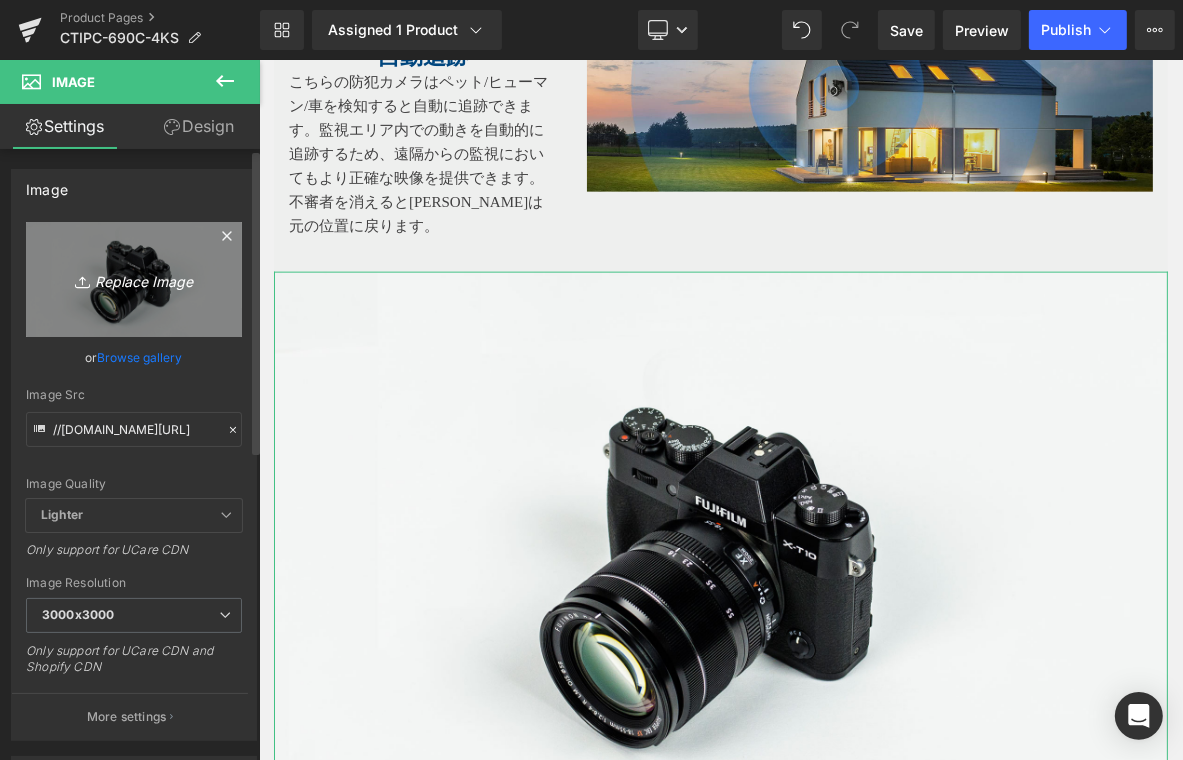 click on "Replace Image" at bounding box center [134, 279] 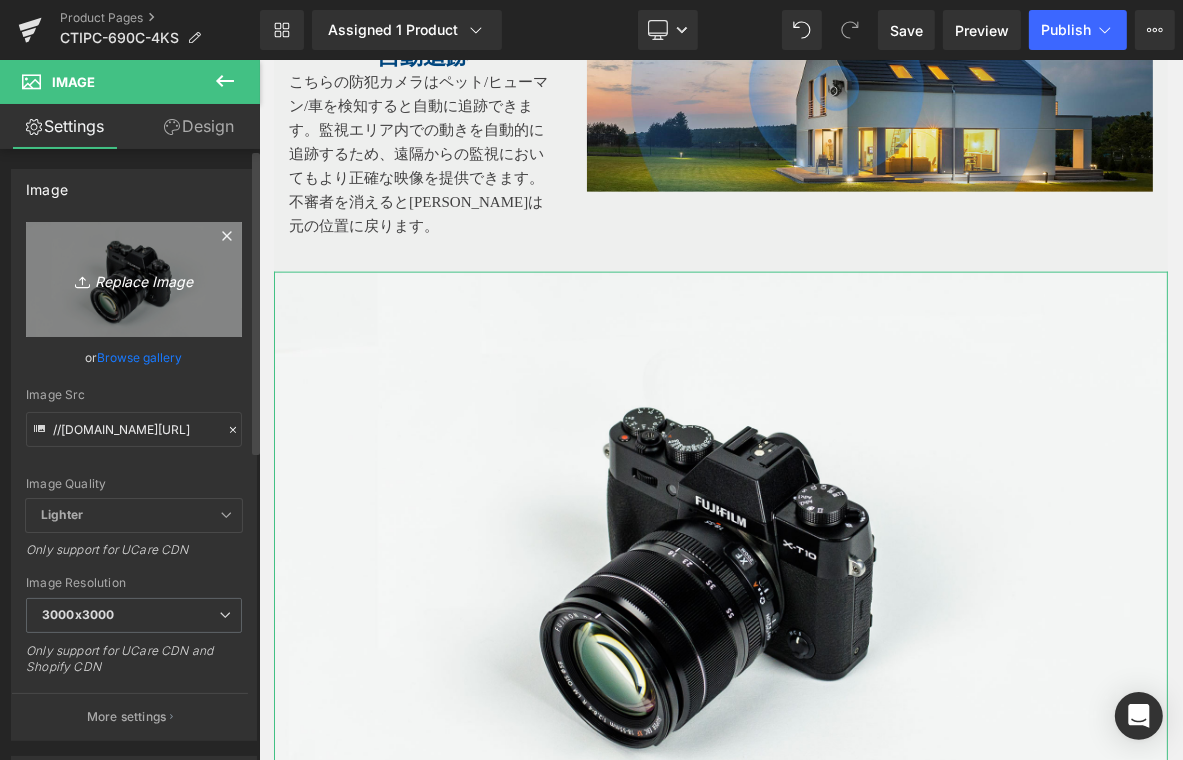 type on "C:\fakepath\4.jpg" 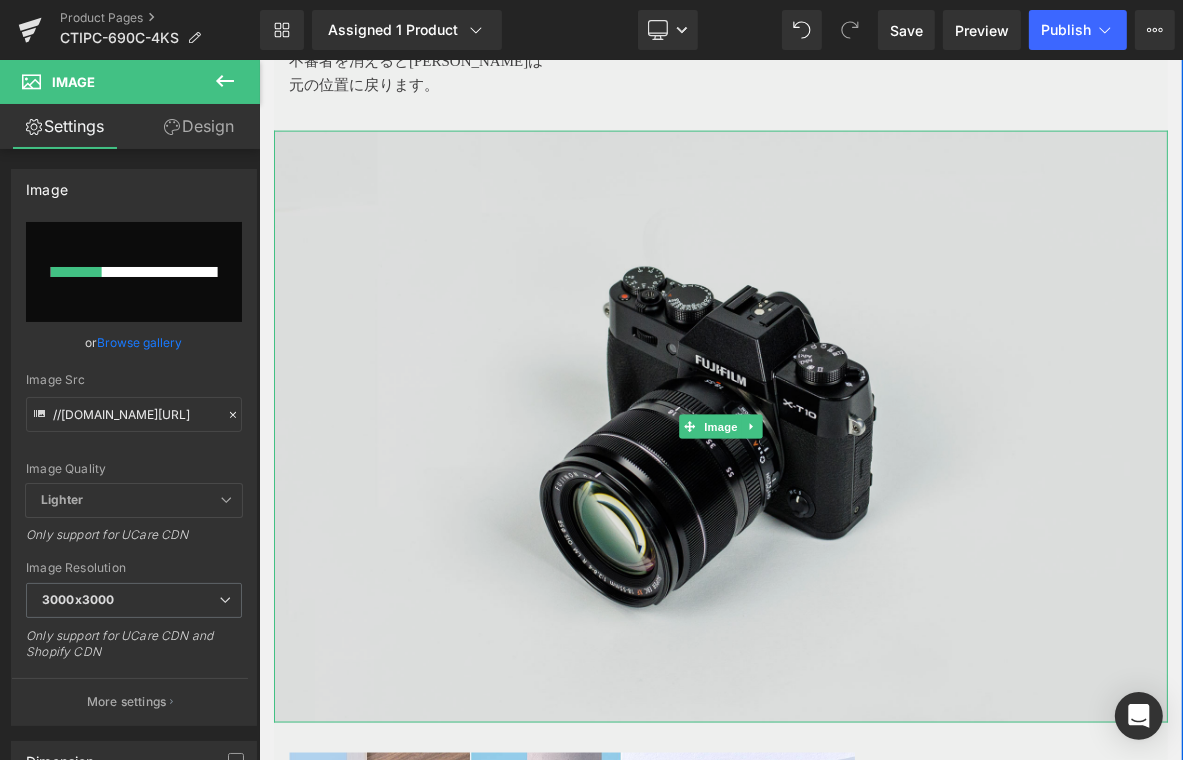 scroll, scrollTop: 2300, scrollLeft: 0, axis: vertical 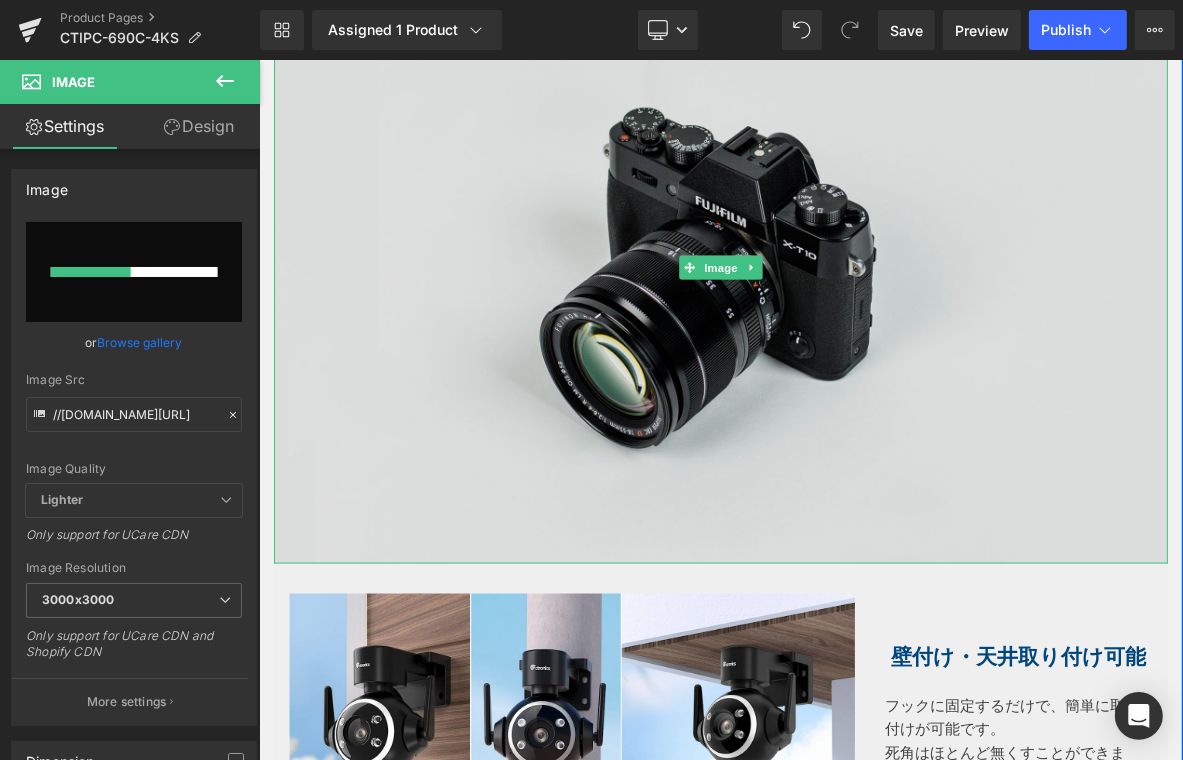 type 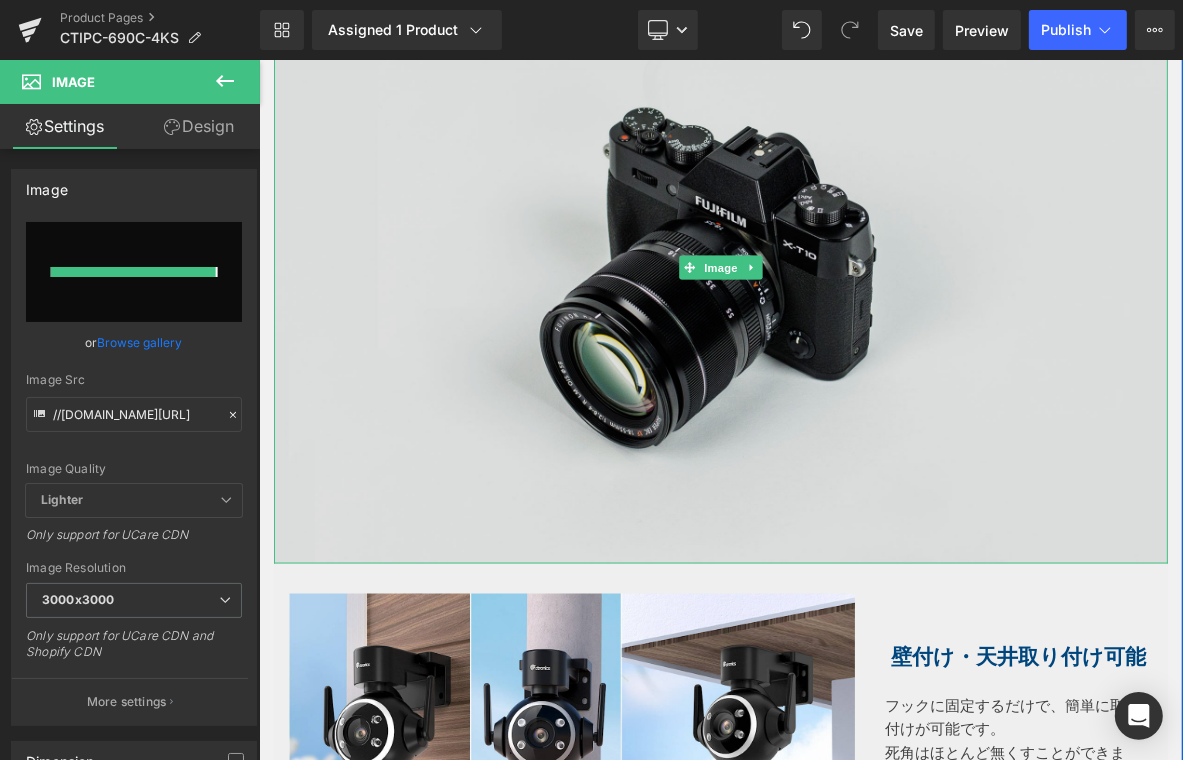 type on "https://ucarecdn.com/6ce20a37-bb5e-4b3c-abe4-085cd487eaf6/-/format/auto/-/preview/3000x3000/-/quality/lighter/4.jpg" 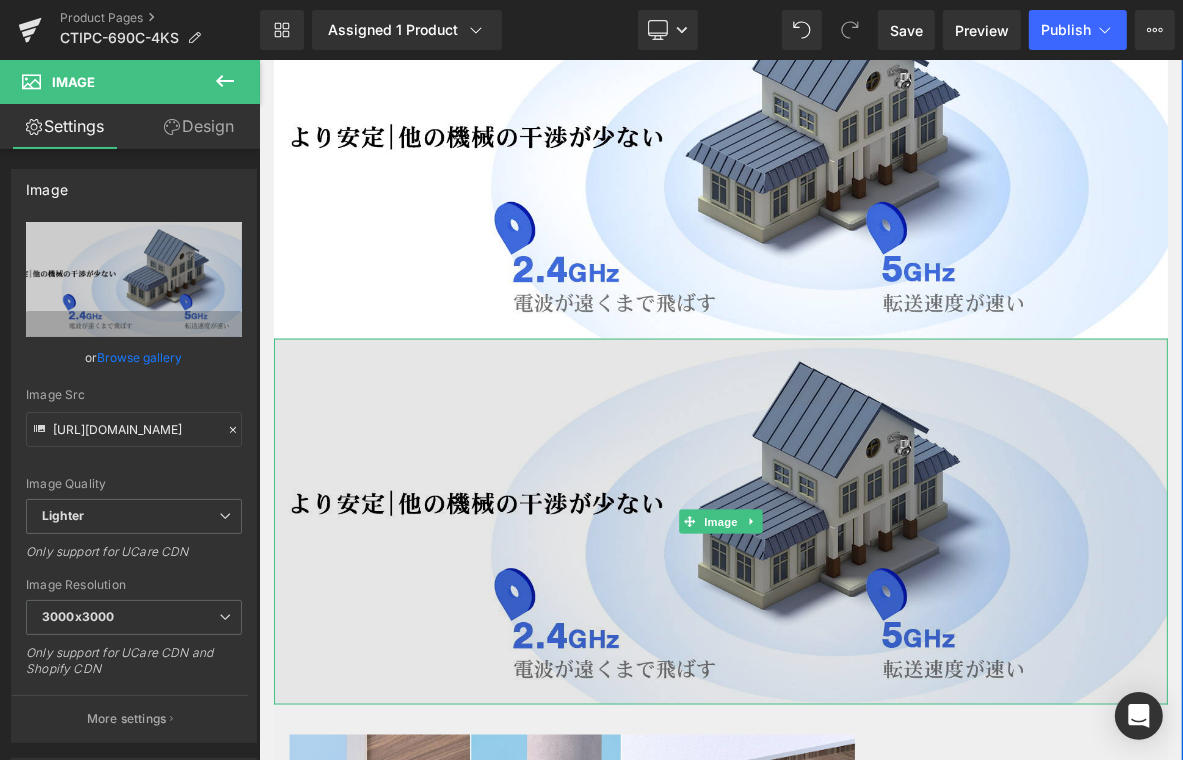 click at bounding box center [720, 521] 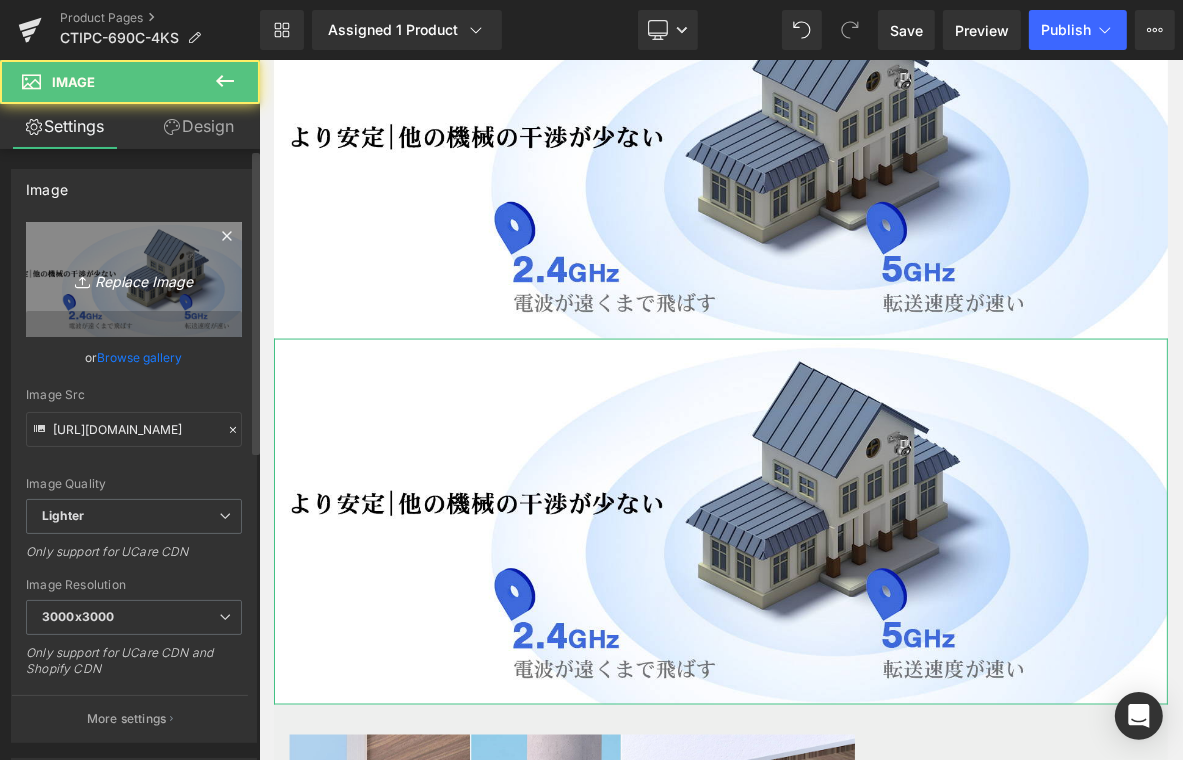 click on "Replace Image" at bounding box center (134, 279) 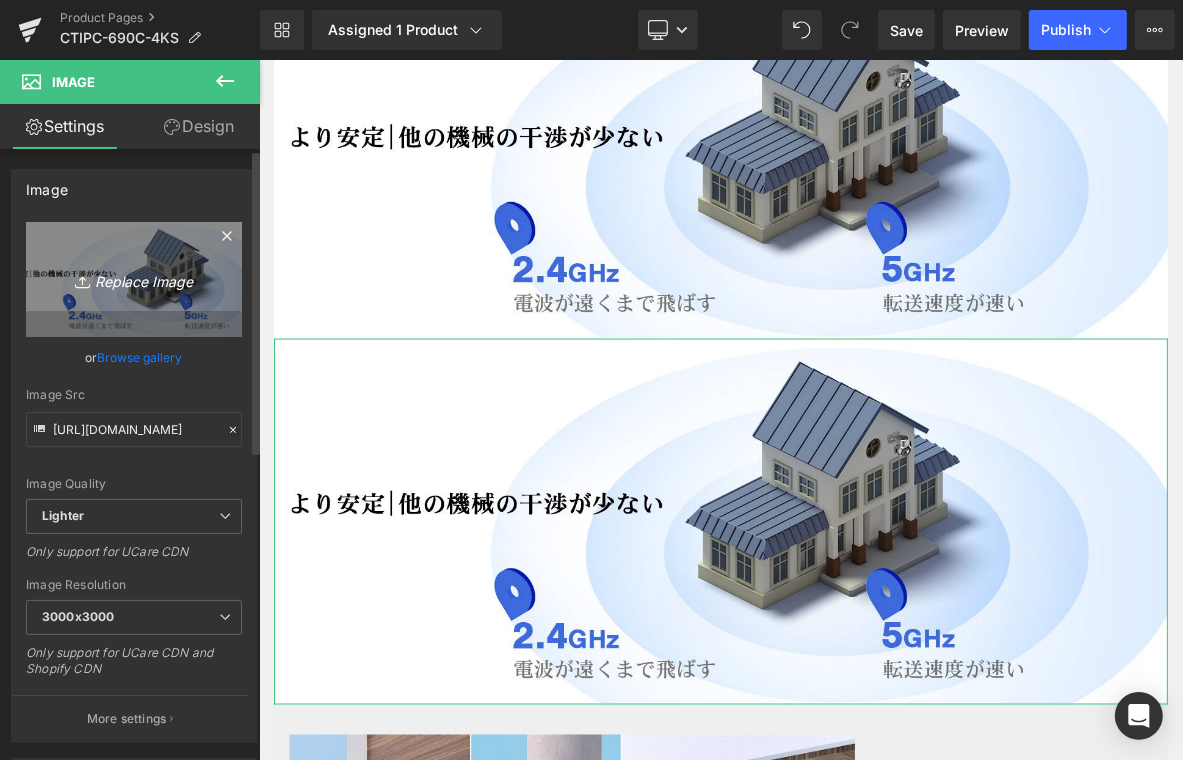 type on "C:\fakepath\5.jpg" 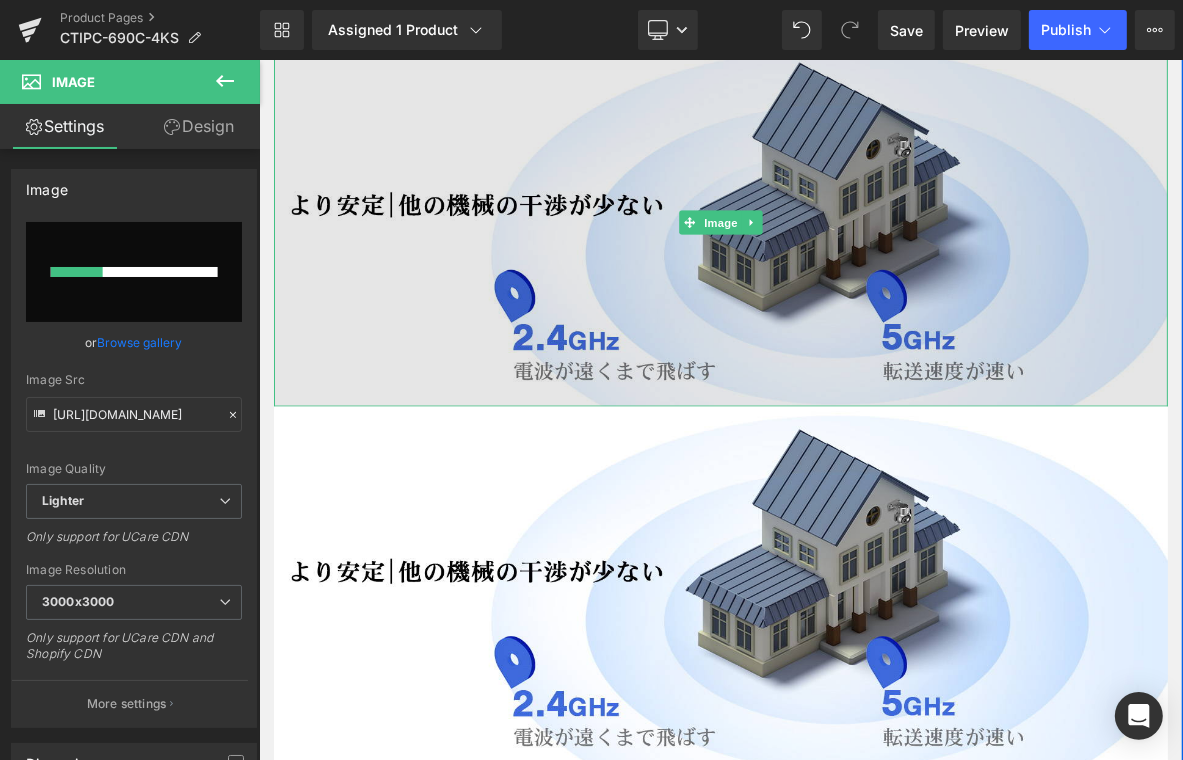 type 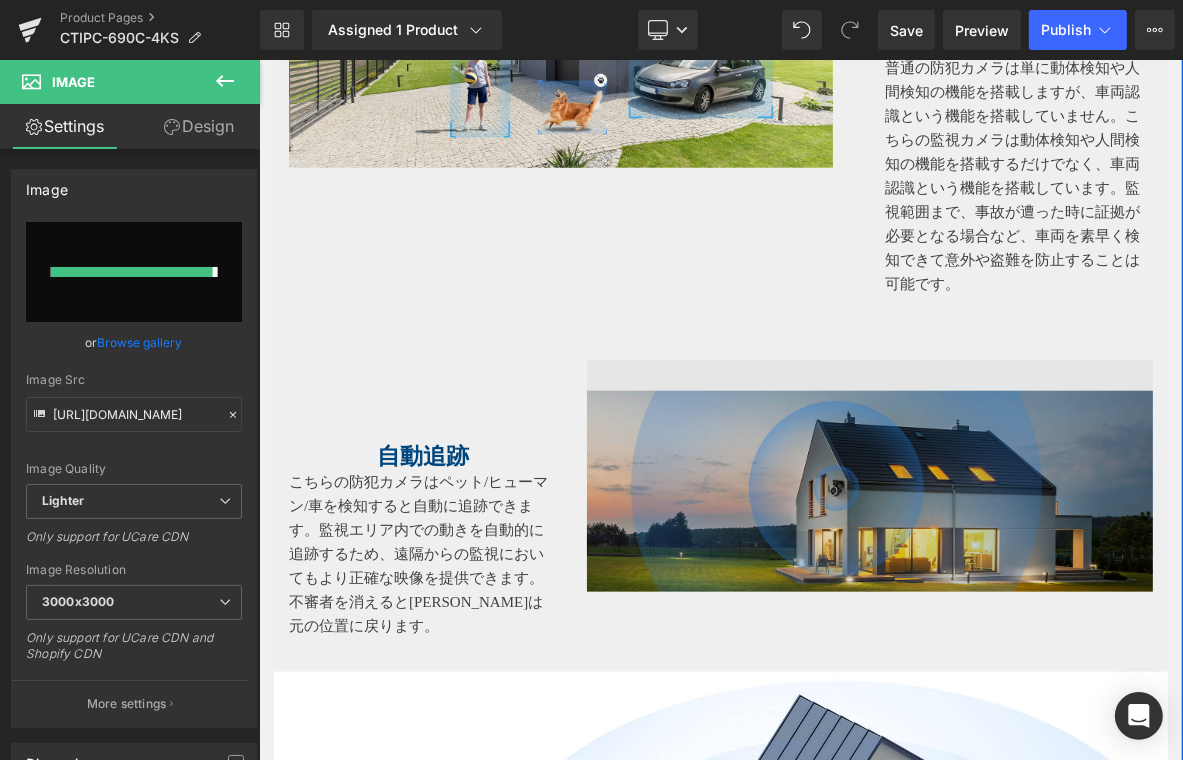 type on "https://ucarecdn.com/88d34cf1-c318-4454-8369-4ce01be24d37/-/format/auto/-/preview/3000x3000/-/quality/lighter/5.jpg" 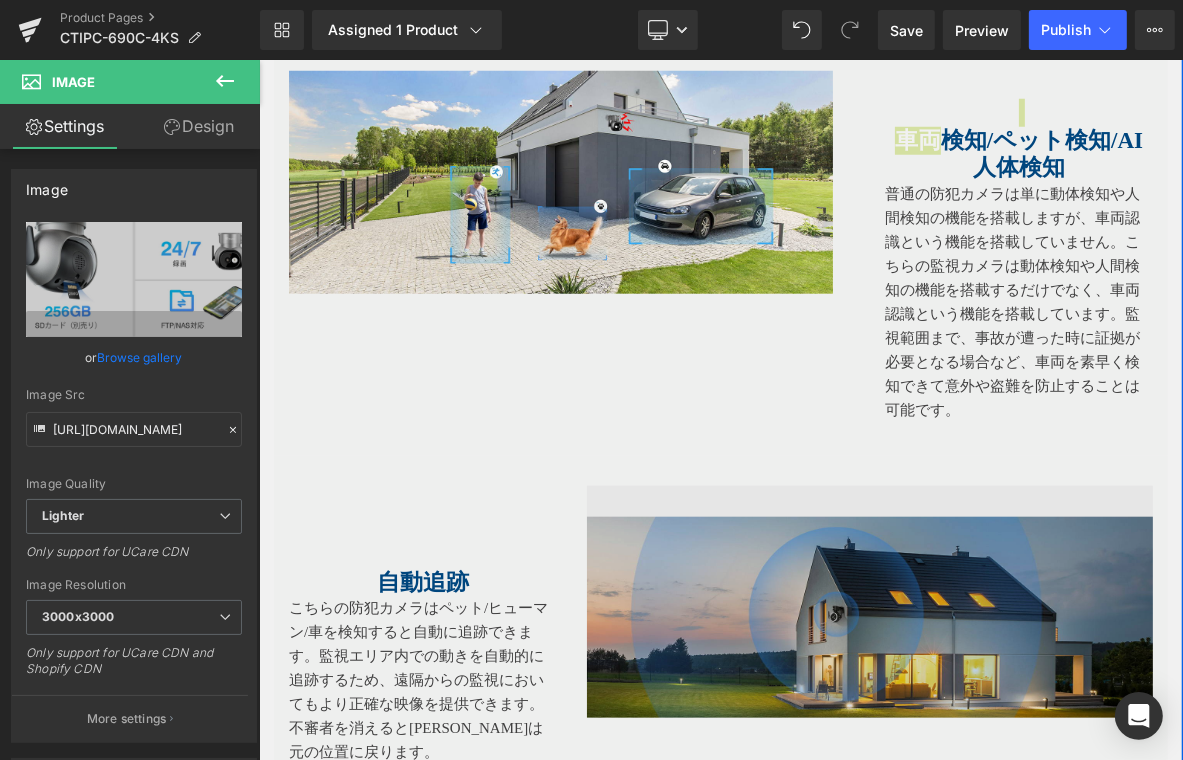 scroll, scrollTop: 1400, scrollLeft: 0, axis: vertical 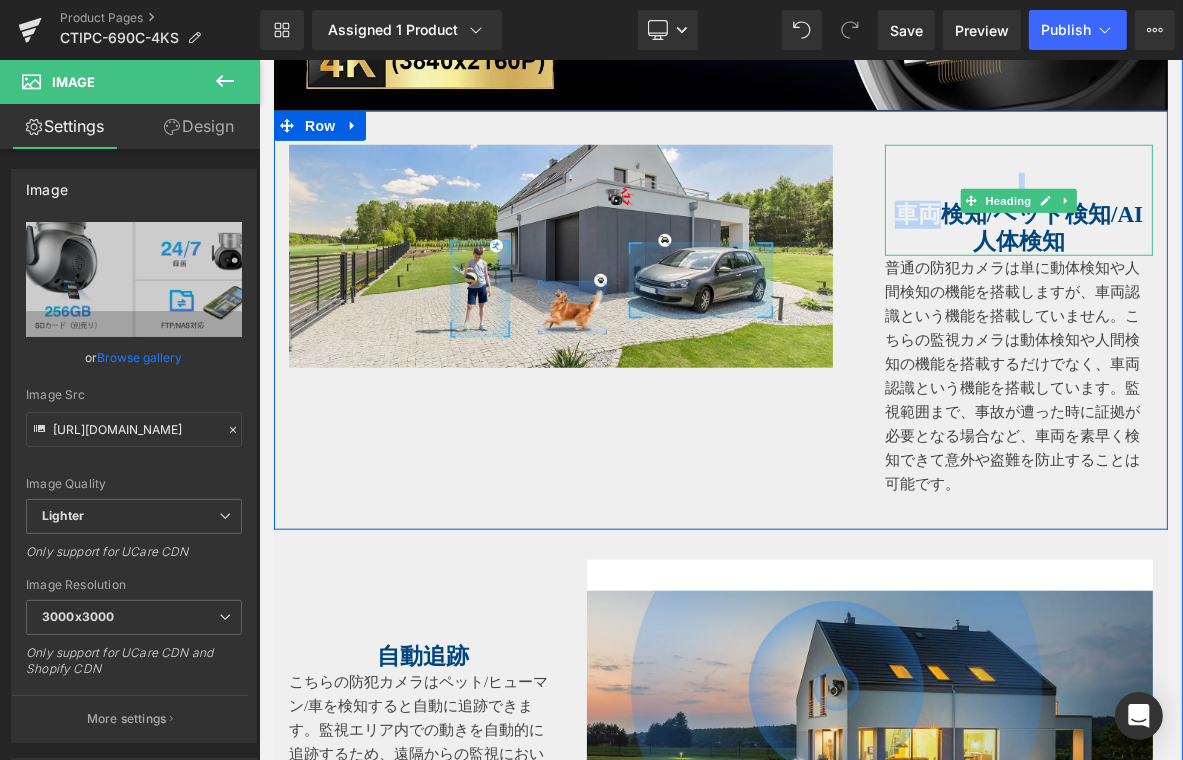 click at bounding box center (1018, 186) 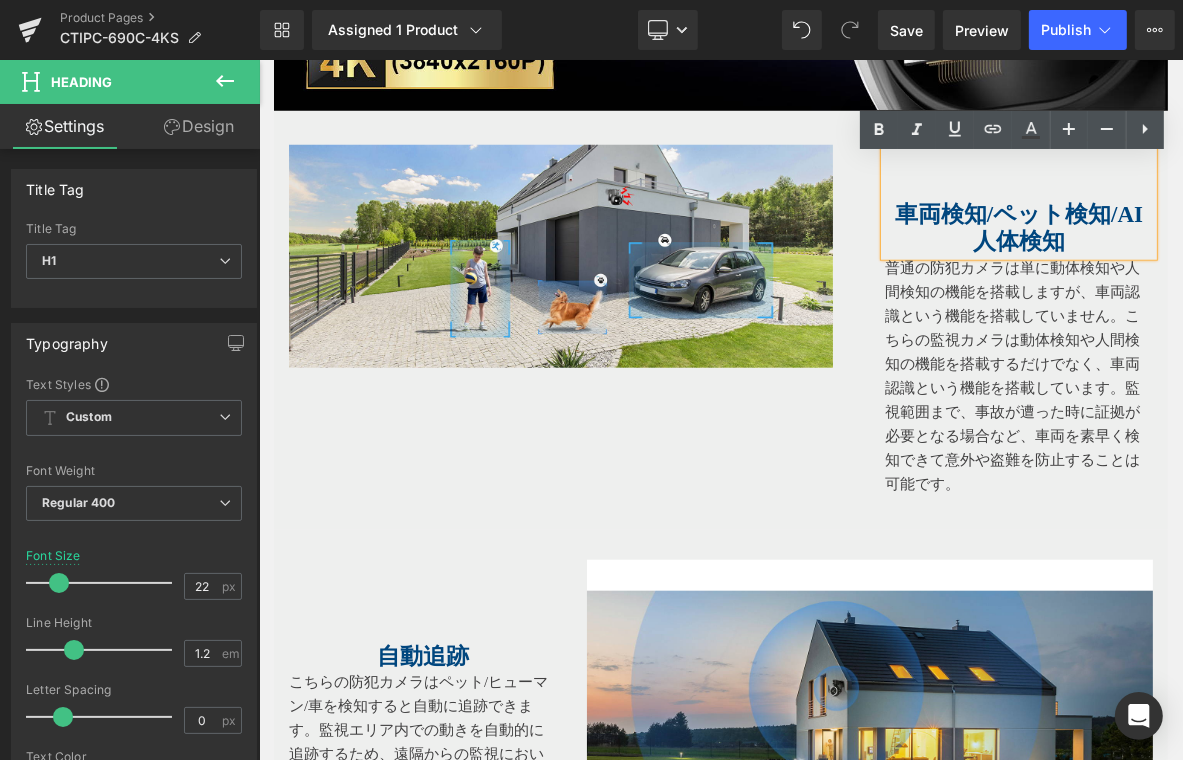 click on "車両検知/ペット検知/AI人体検知" at bounding box center (1018, 227) 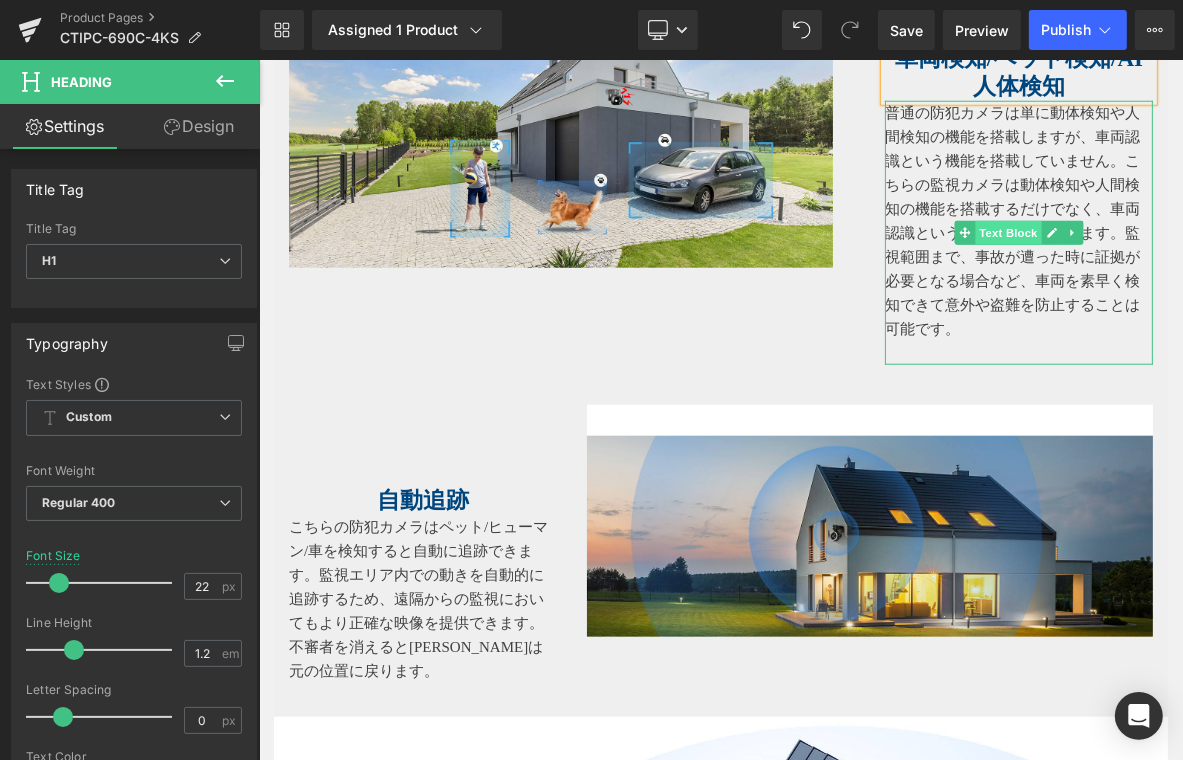 scroll, scrollTop: 1300, scrollLeft: 0, axis: vertical 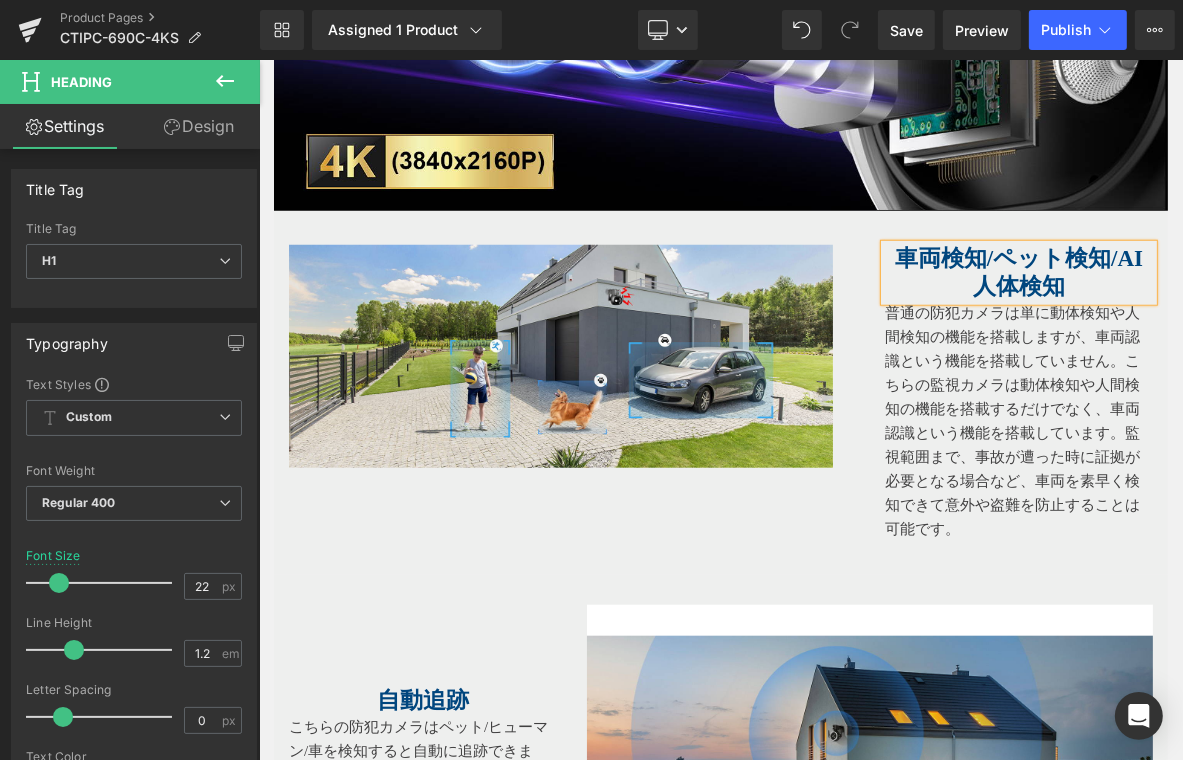 click on "車両検知/ペット検知/AI人体検知" at bounding box center [1018, 271] 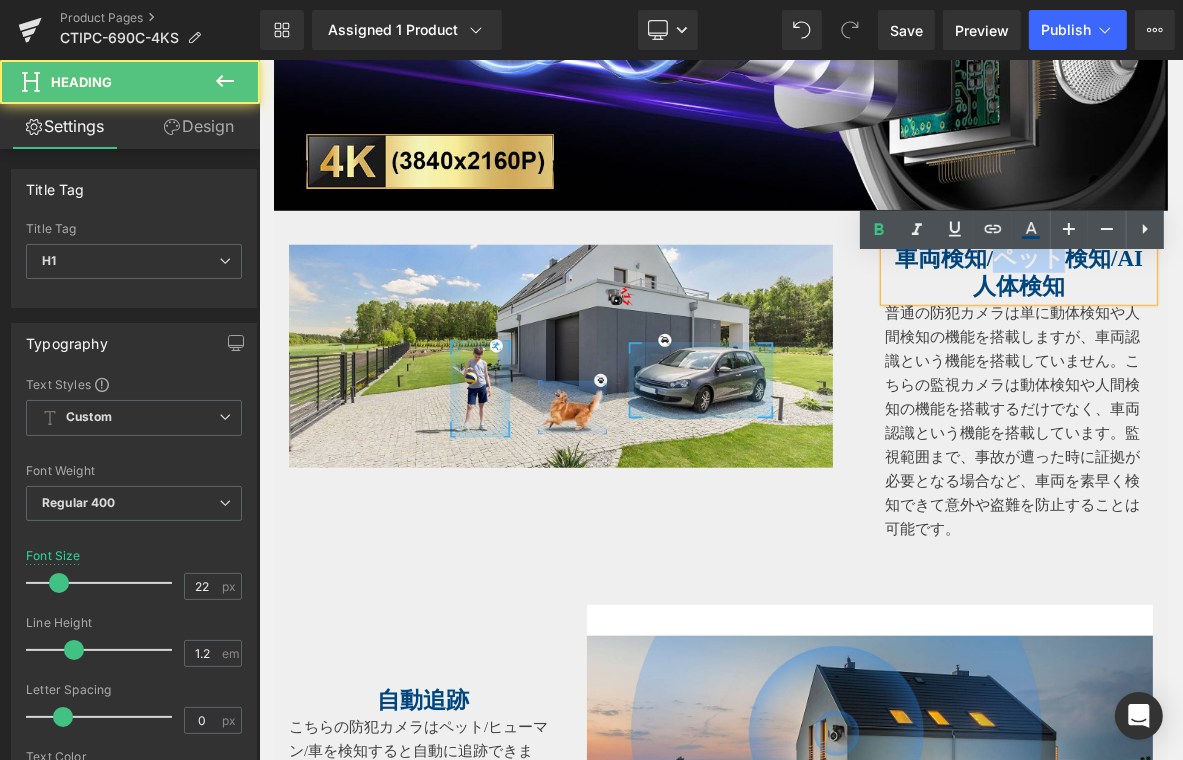 click on "車両検知/ペット検知/AI人体検知" at bounding box center [1018, 271] 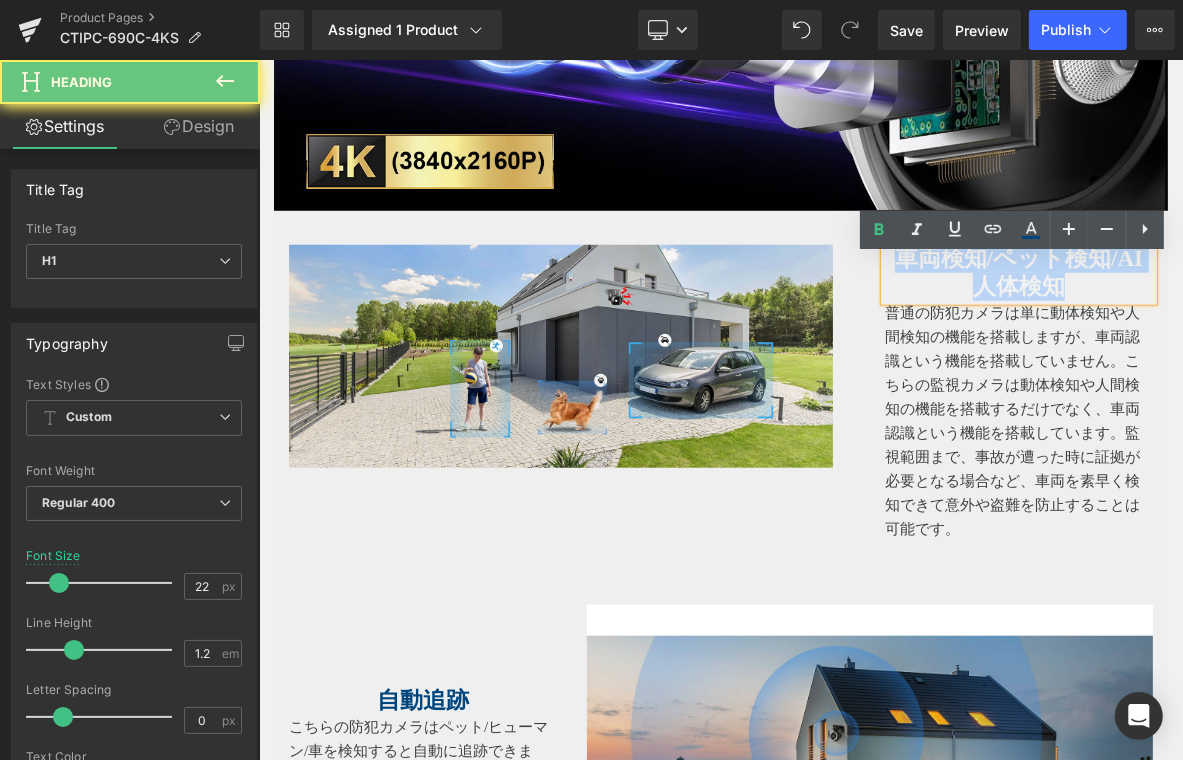 click on "車両検知/ペット検知/AI人体検知" at bounding box center (1018, 271) 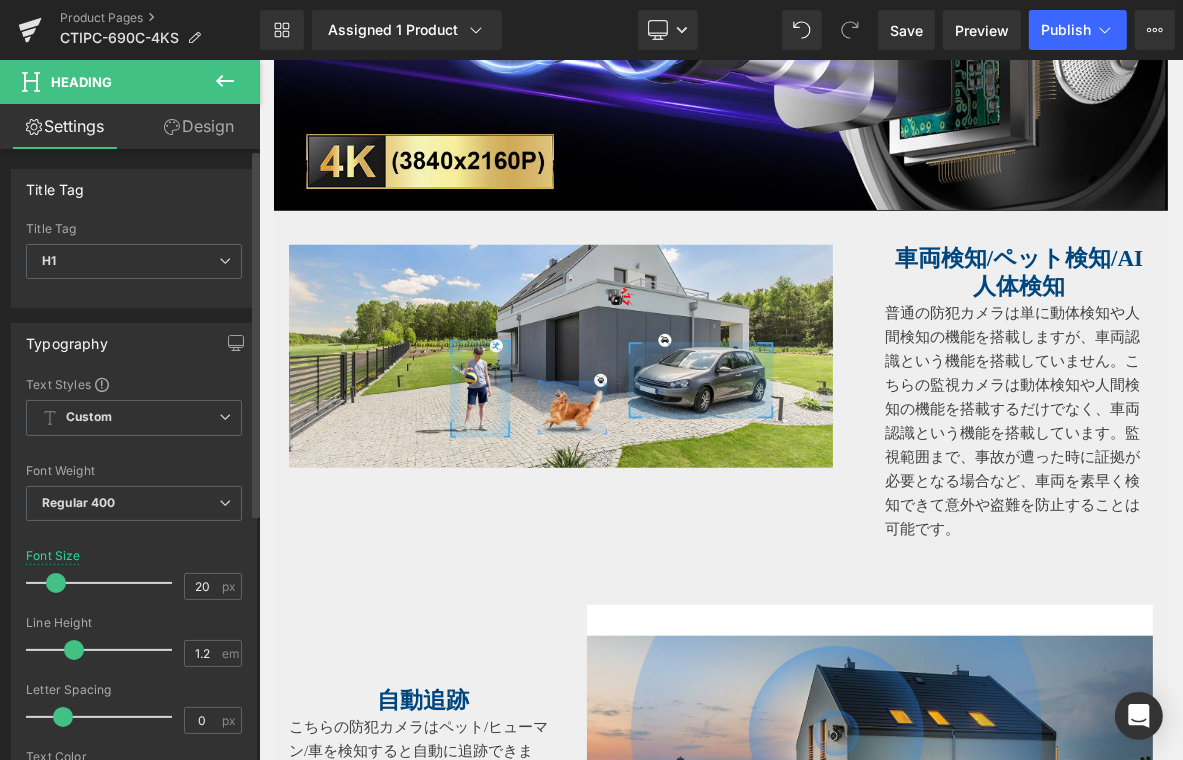 click at bounding box center [56, 583] 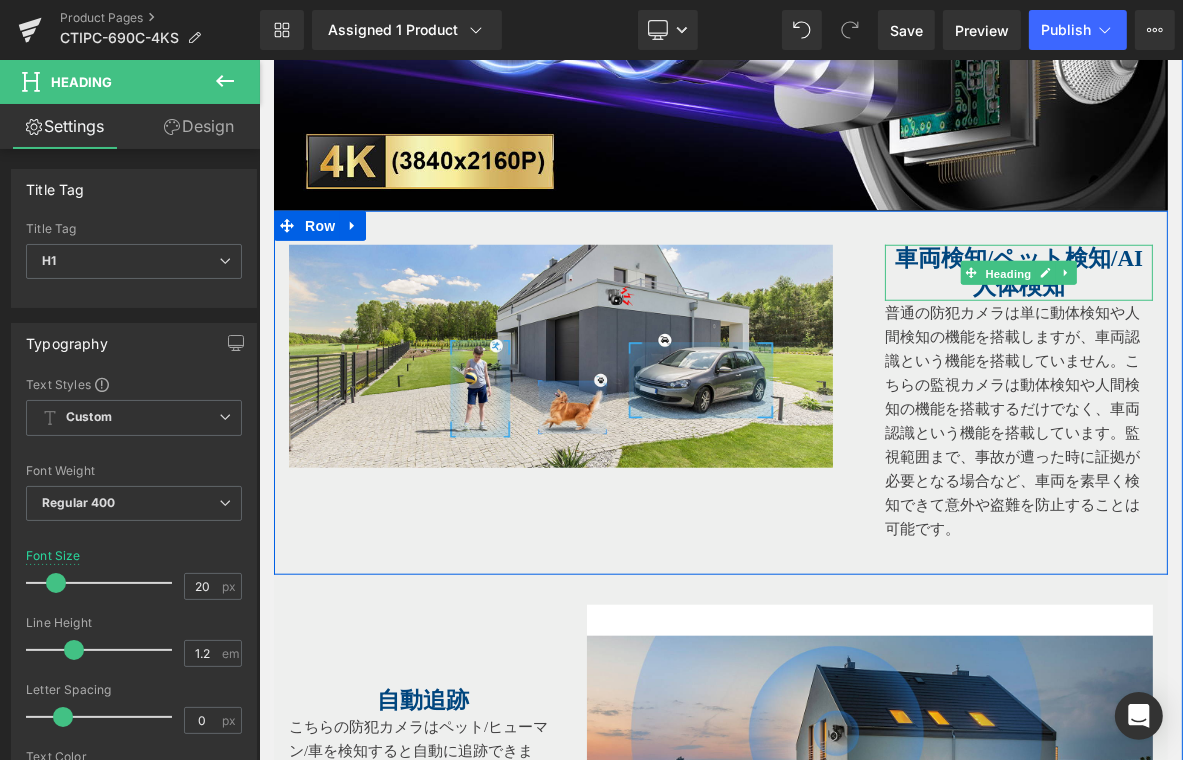 click on "Heading" at bounding box center [1008, 273] 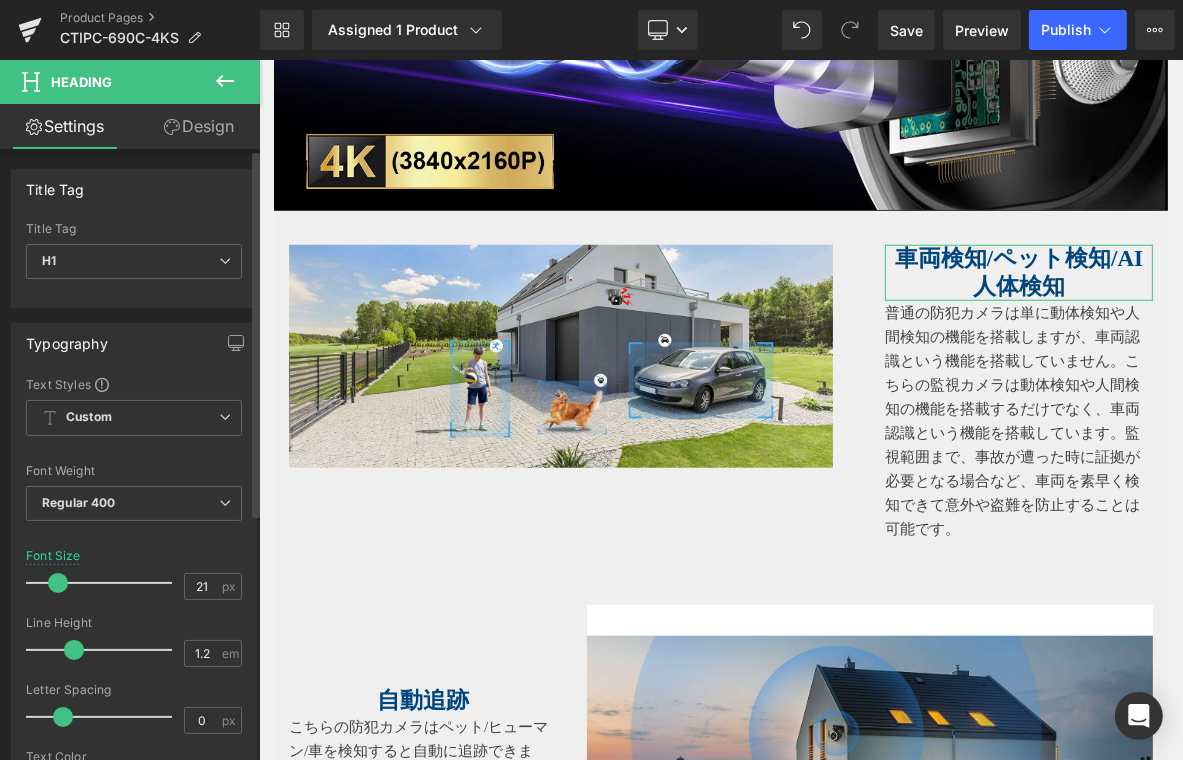 type on "22" 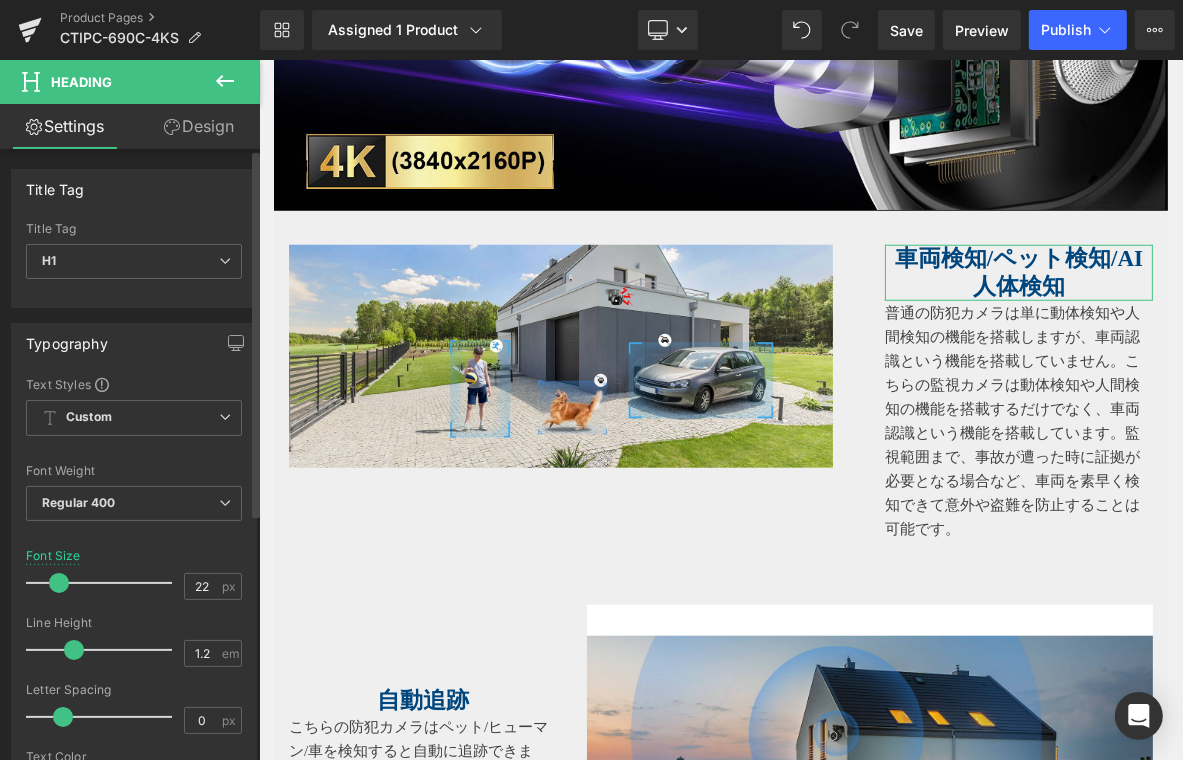 click at bounding box center (59, 583) 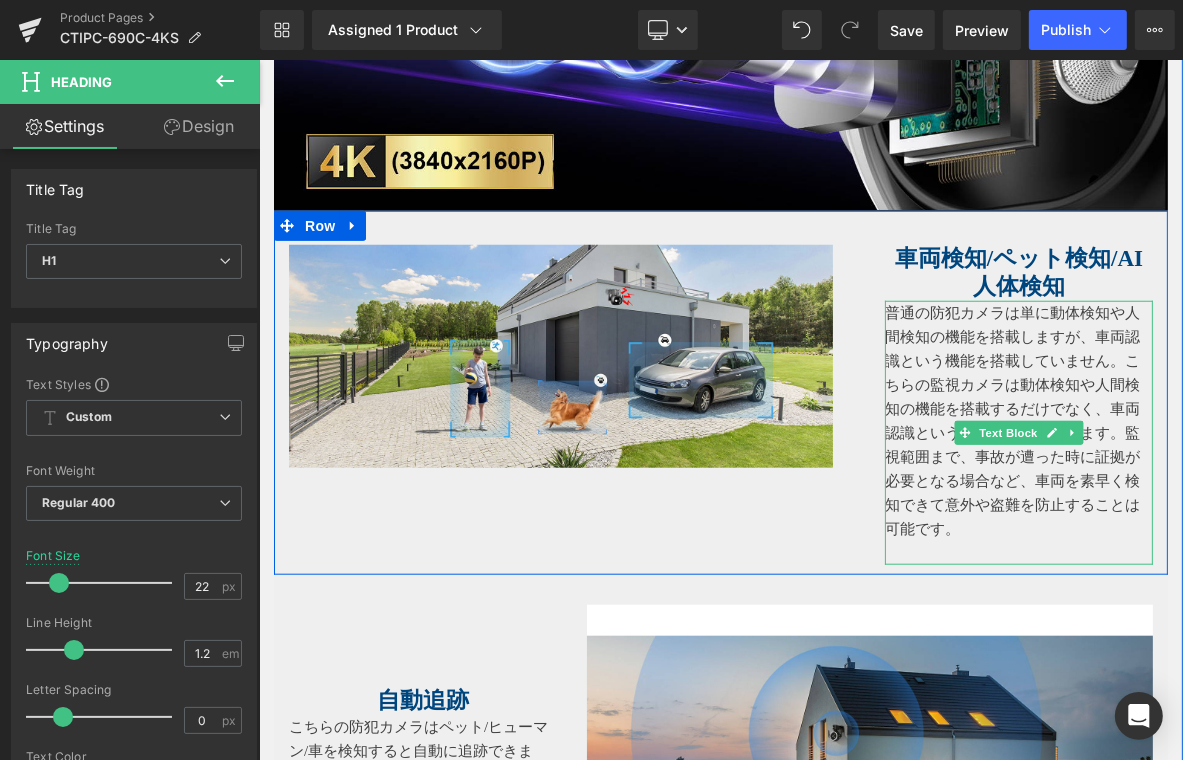 click on "普通の防犯カメラは単に動体検知や人間検知の機能を搭載しますが、車両認識という機能を搭載していません。こちらの監視カメラは動体検知や人間検知の機能を搭載するだけでなく、車両認識という機能を搭載しています。監視範囲まで、事故が遭った時に証拠が必要となる場合など、車両を素早く検知できて意外や盗難を防止することは可能です。" at bounding box center [1018, 420] 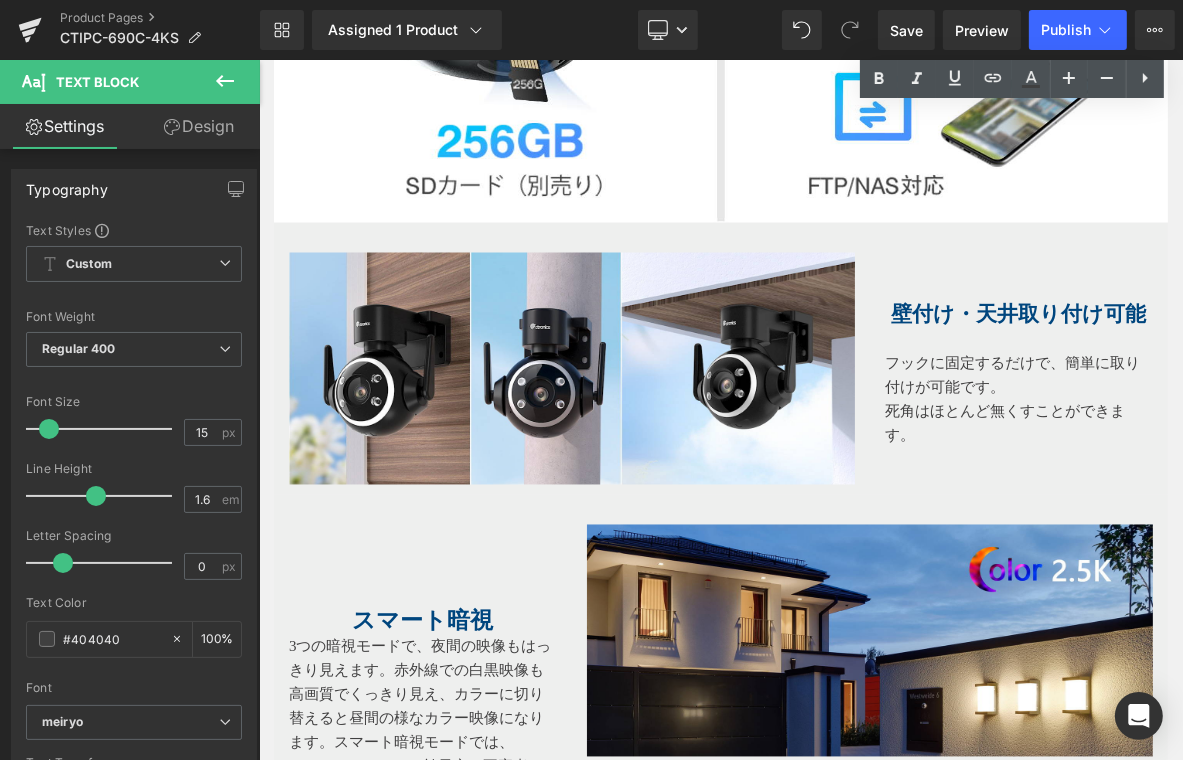 scroll, scrollTop: 2800, scrollLeft: 0, axis: vertical 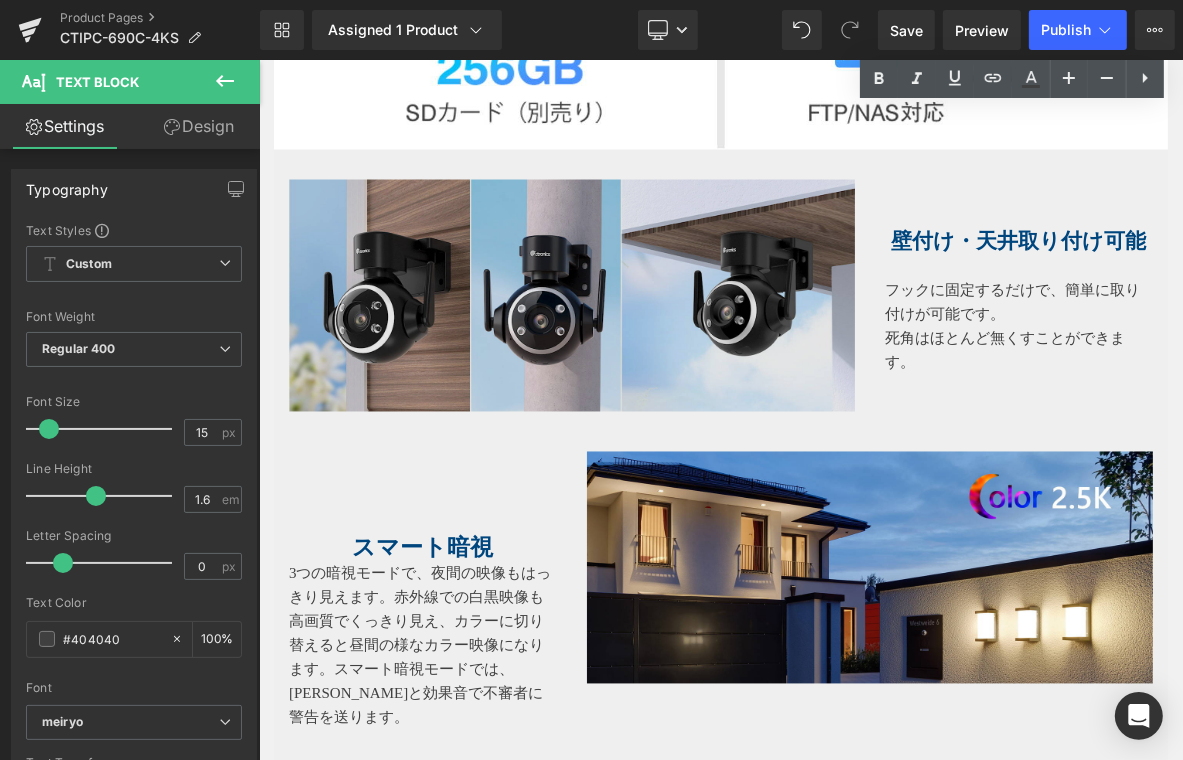 drag, startPoint x: 293, startPoint y: 466, endPoint x: 552, endPoint y: 323, distance: 295.8547 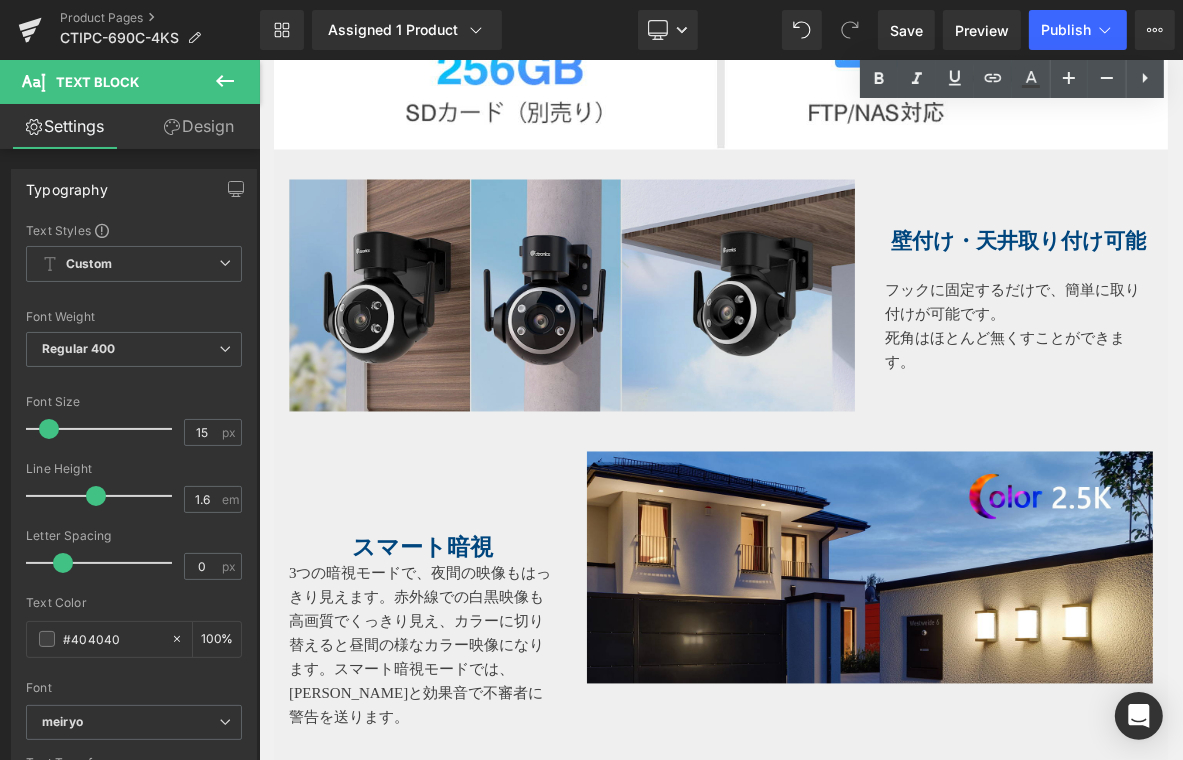 click on "スマート暗視 Heading" at bounding box center [422, 506] 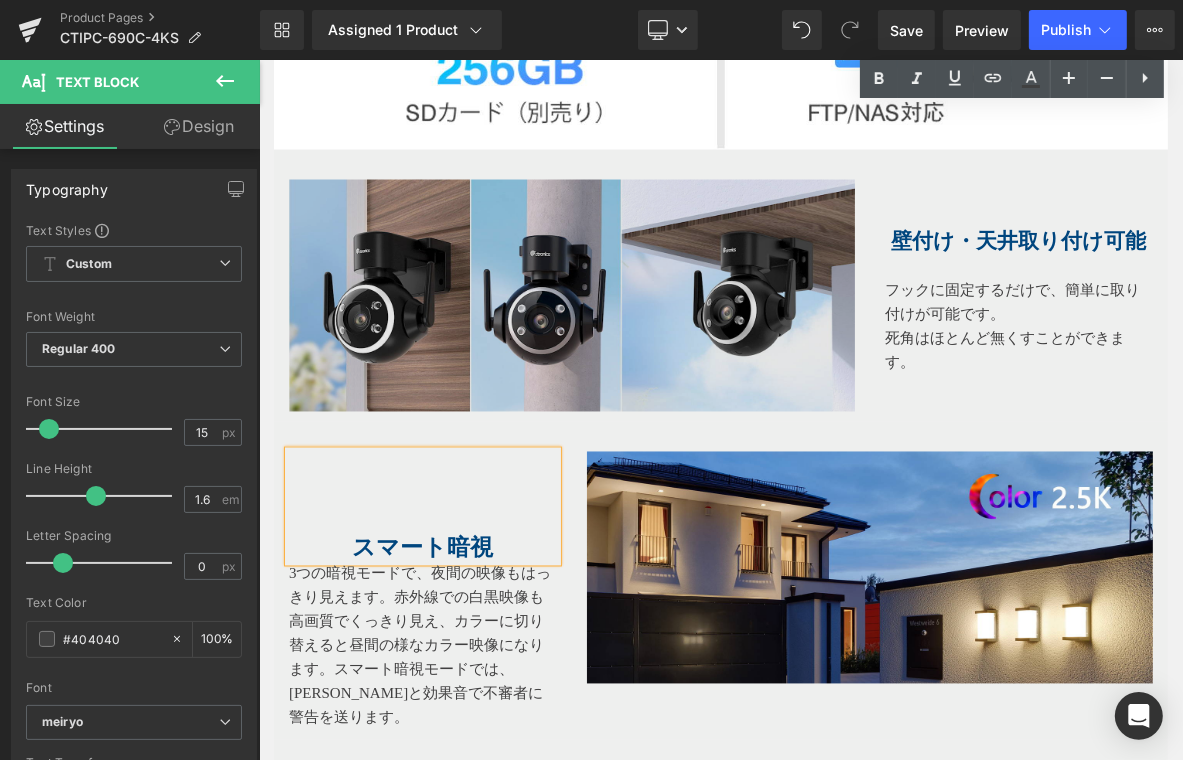 click at bounding box center [571, 295] 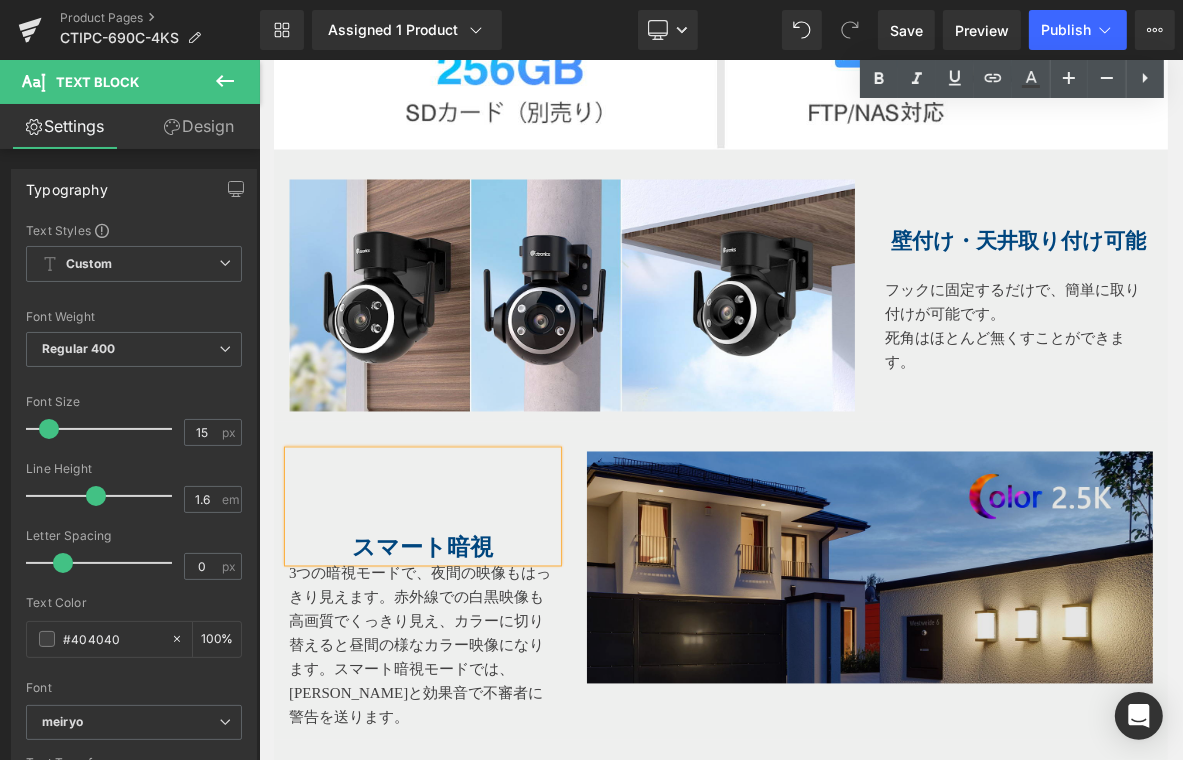 click on "壁付け・天井取り付け可能 Heading" at bounding box center [1018, 217] 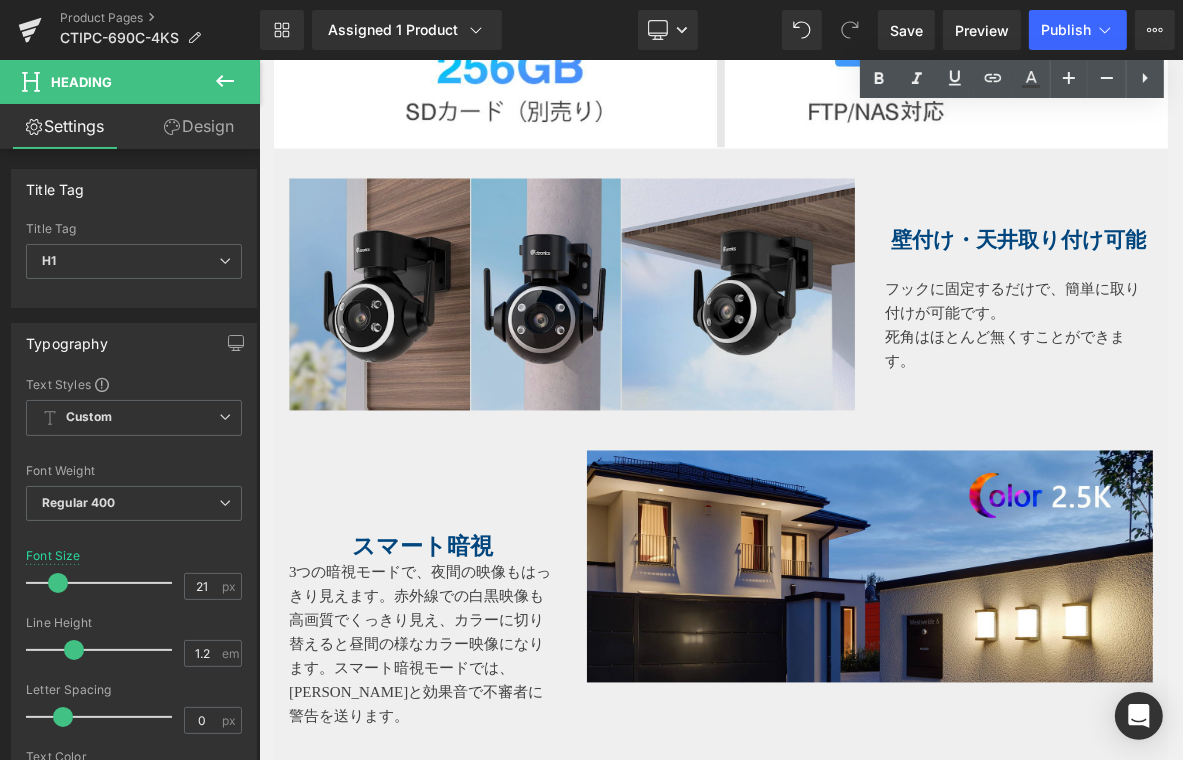 scroll, scrollTop: 2700, scrollLeft: 0, axis: vertical 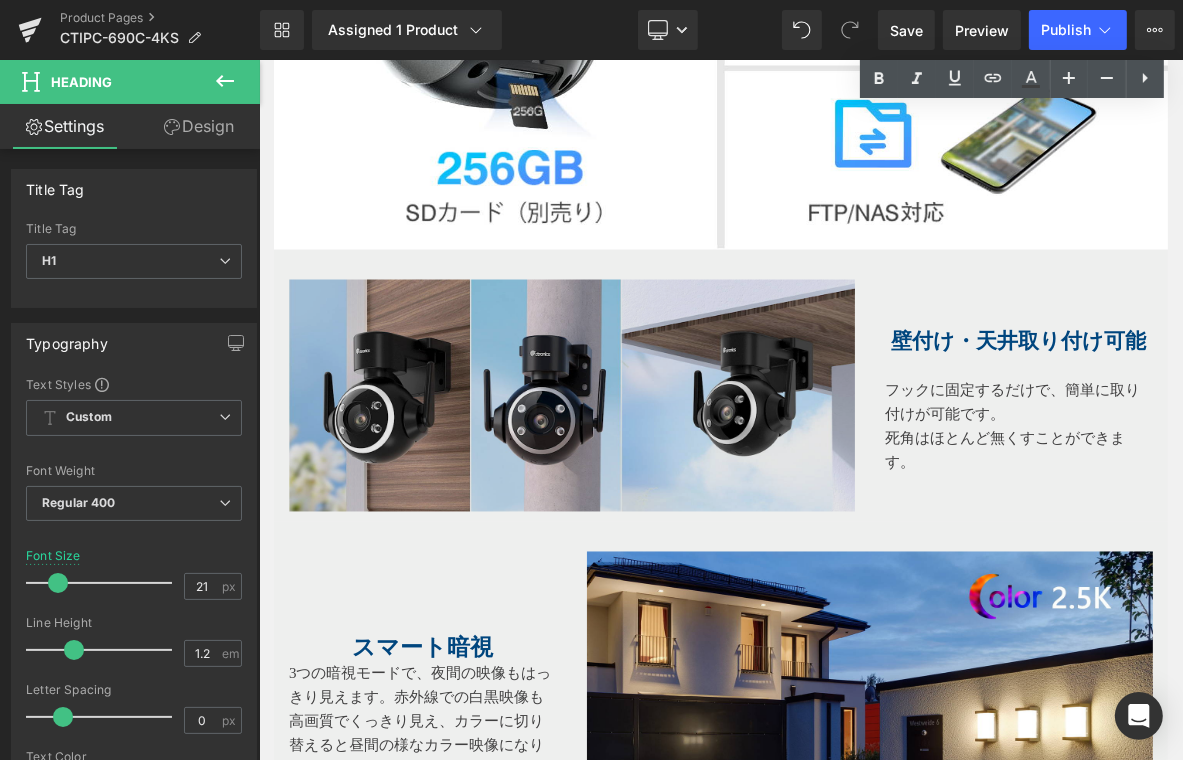 click at bounding box center [571, 395] 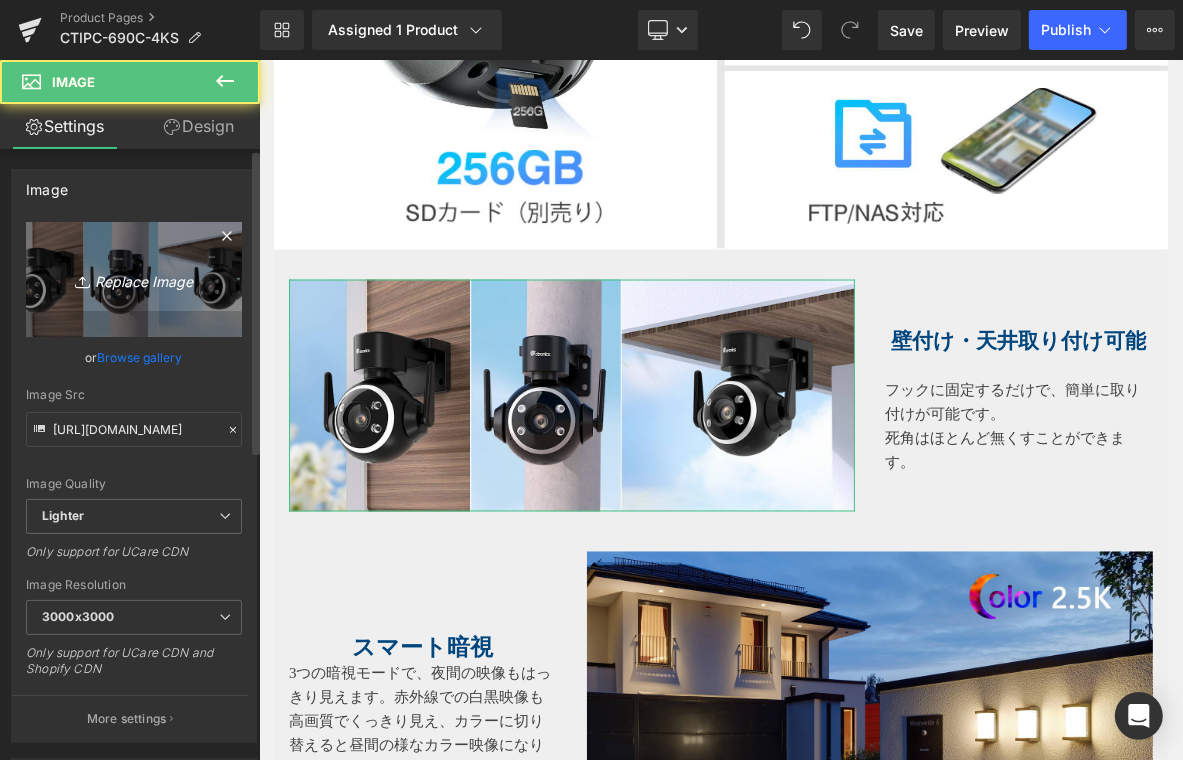 click on "Replace Image" at bounding box center [134, 279] 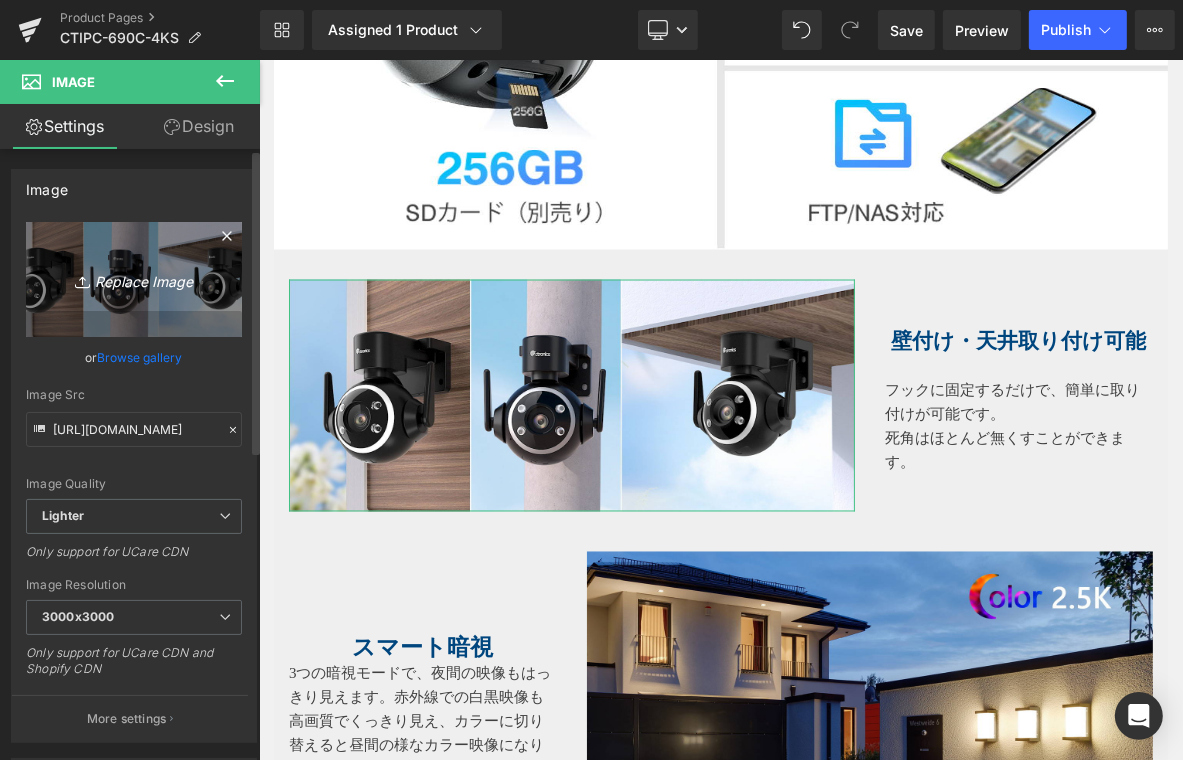 type on "C:\fakepath\6.jpg" 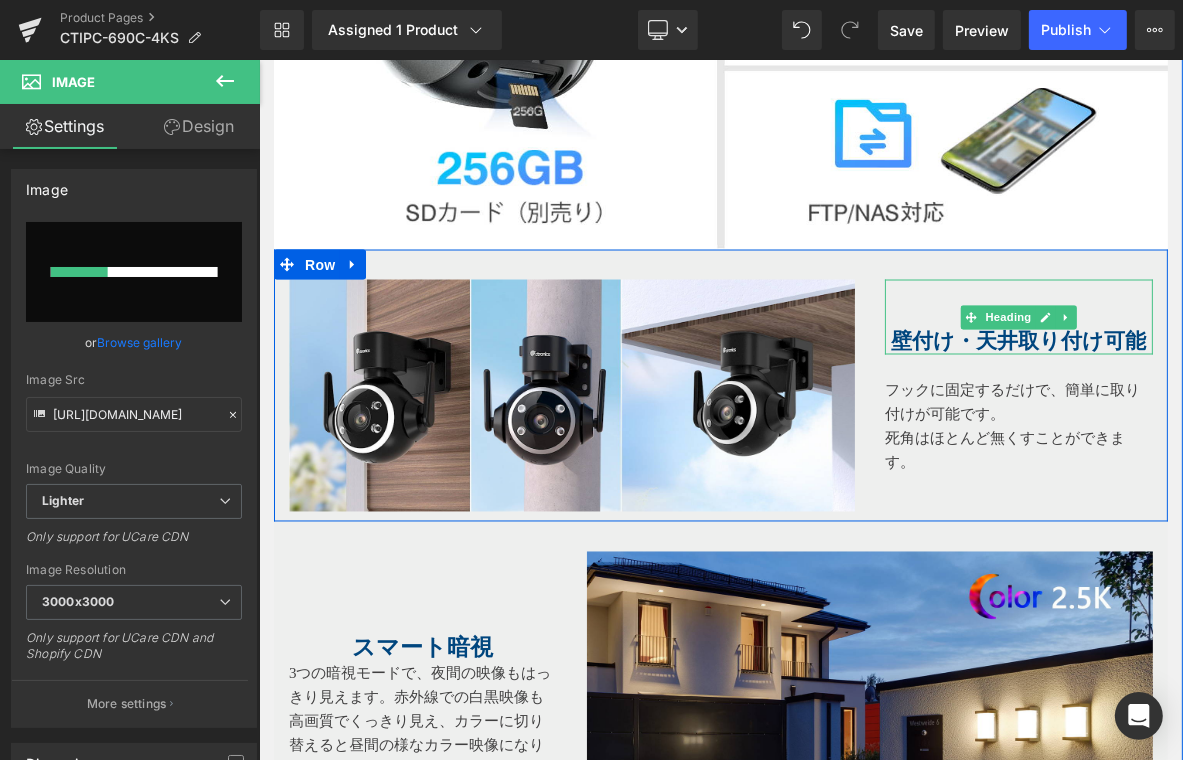 type 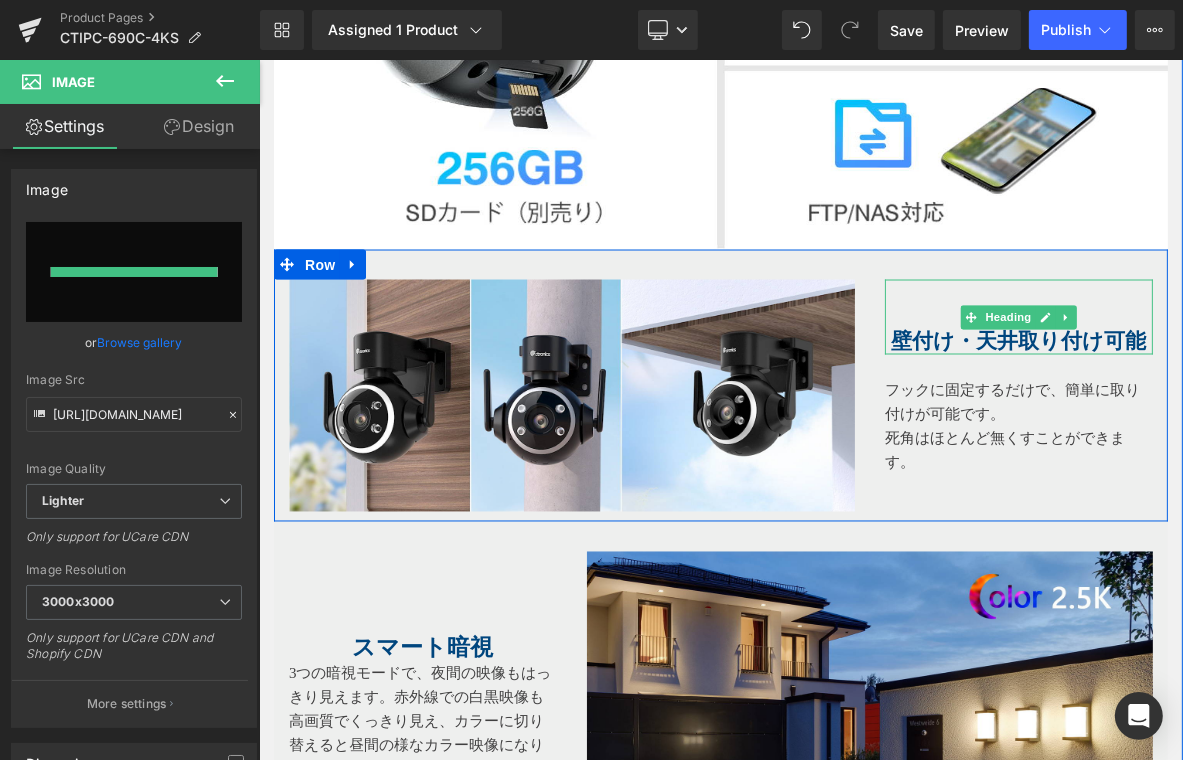type on "https://ucarecdn.com/f12f18fd-8029-4664-a534-714e469c21ae/-/format/auto/-/preview/3000x3000/-/quality/lighter/6.jpg" 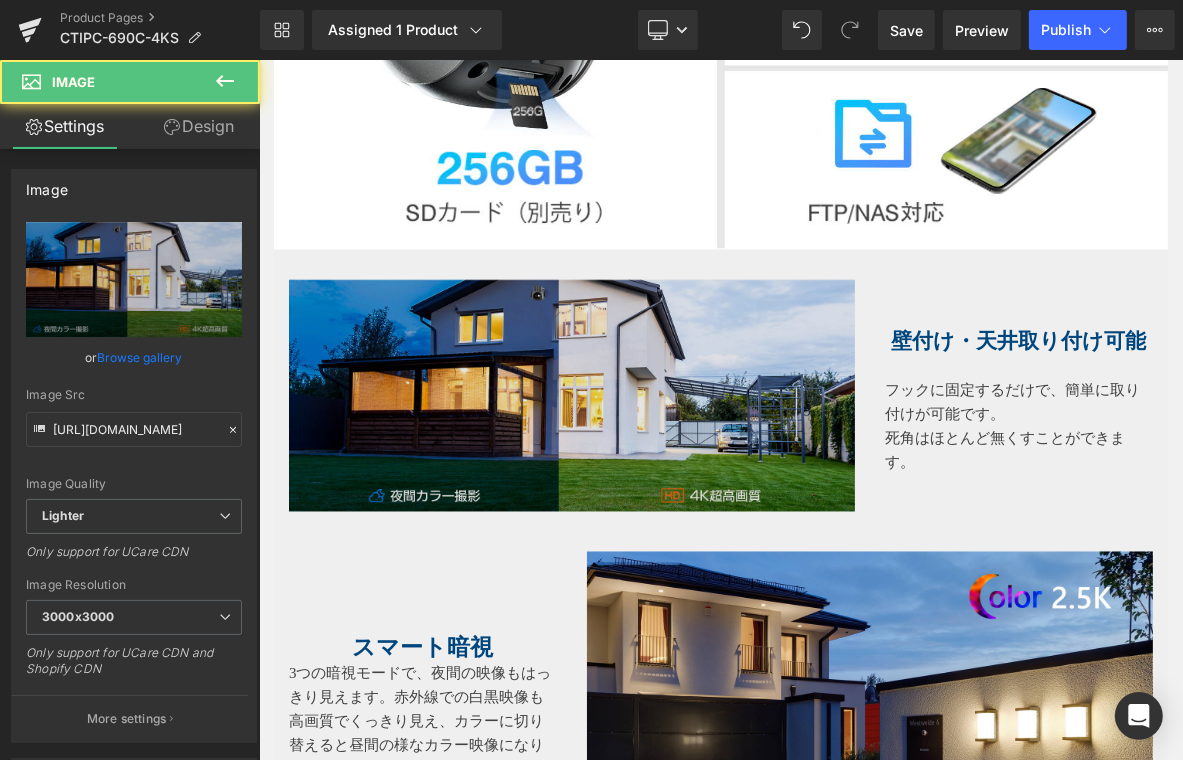 click at bounding box center [571, 395] 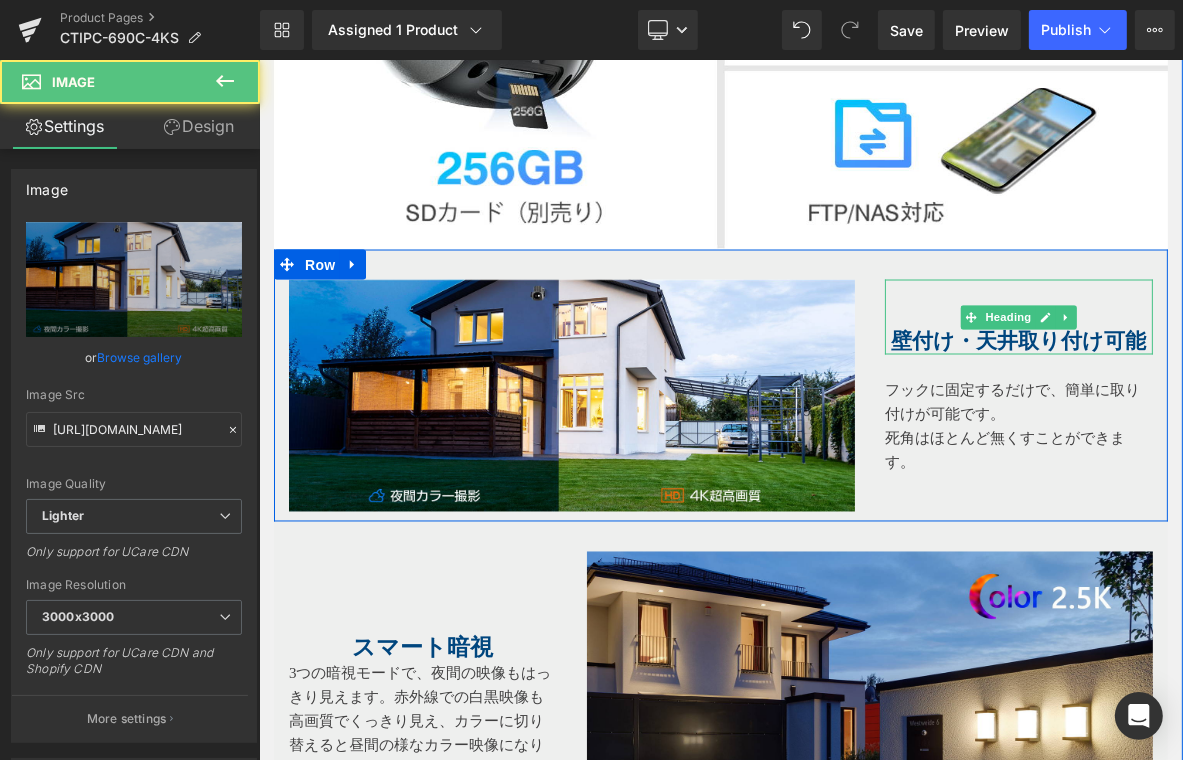 click on "壁付け・天井取り付け可能" at bounding box center [1017, 341] 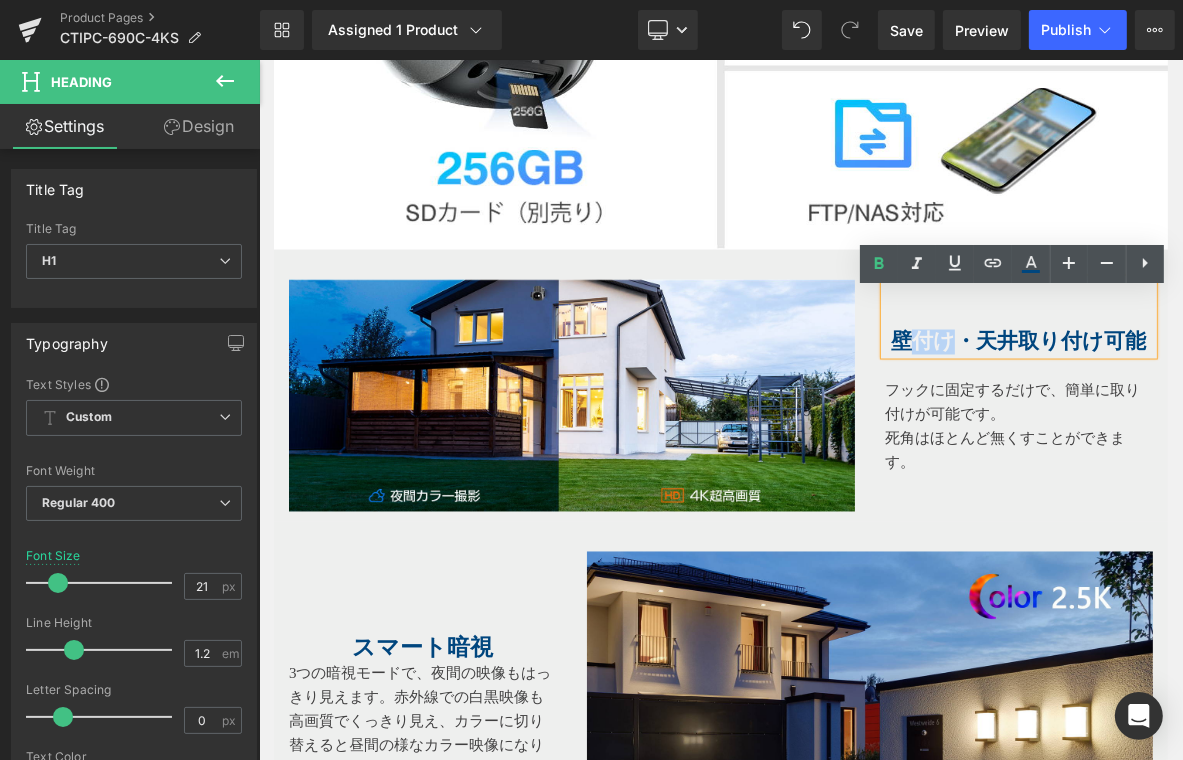 click on "壁付け・天井取り付け可能" at bounding box center (1017, 341) 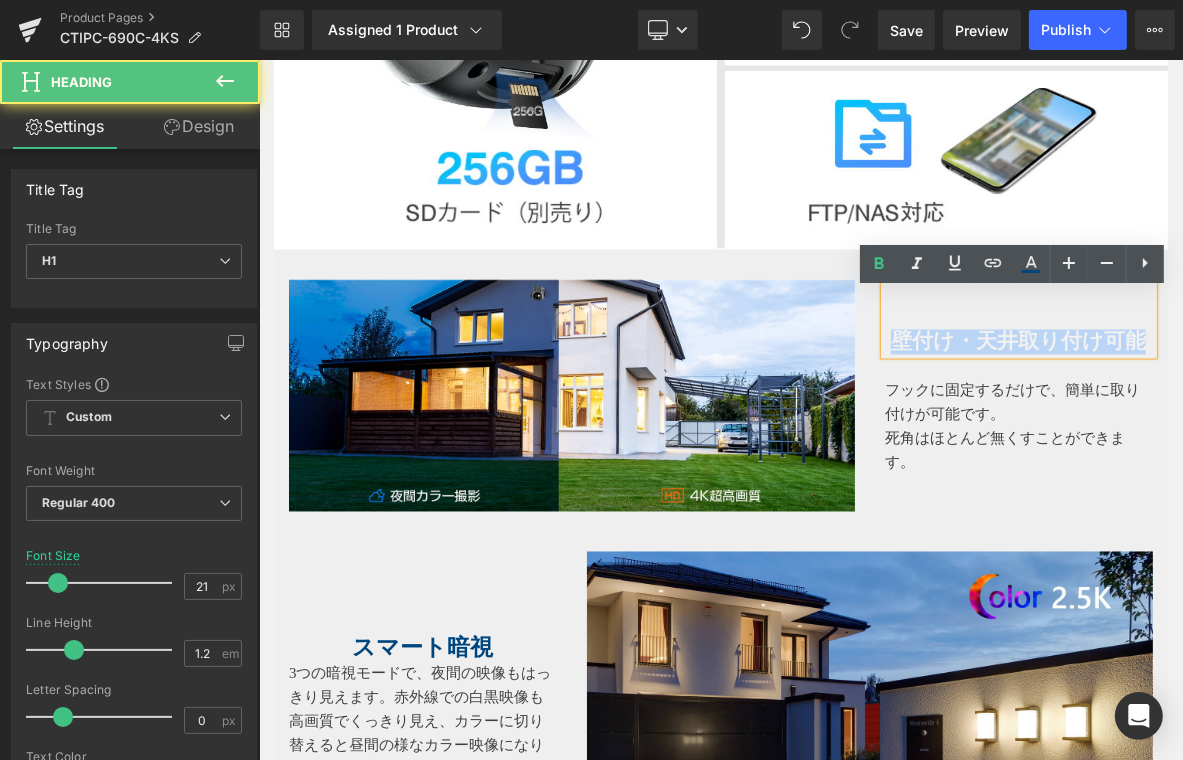 click on "壁付け・天井取り付け可能" at bounding box center (1017, 341) 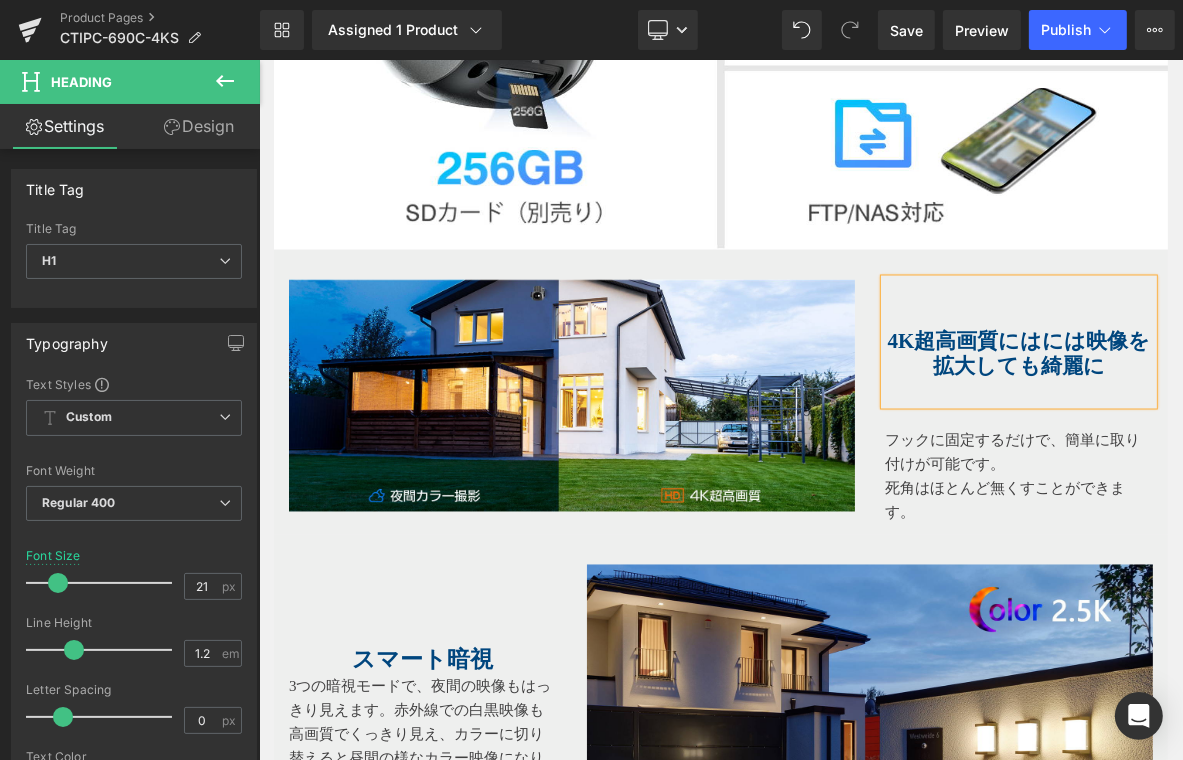 click at bounding box center (571, 395) 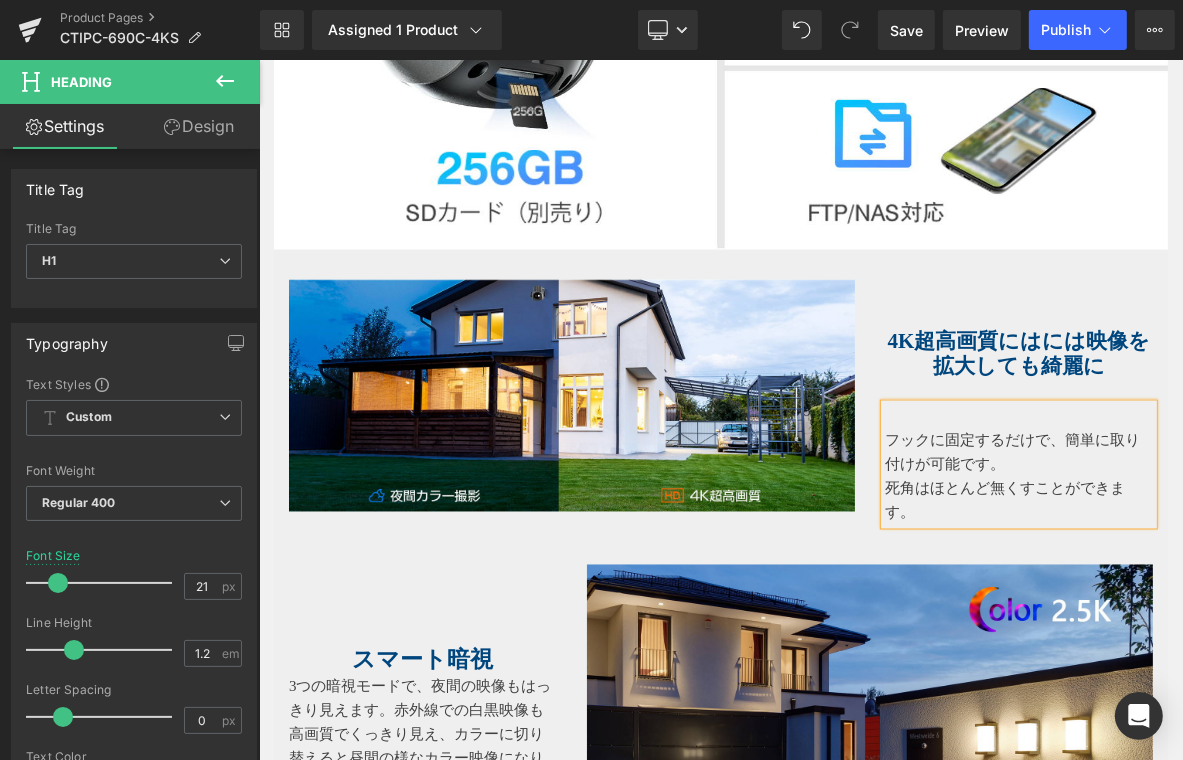 click on "フックに固定するだけで、簡単に取り付けが可能です。" at bounding box center (1018, 452) 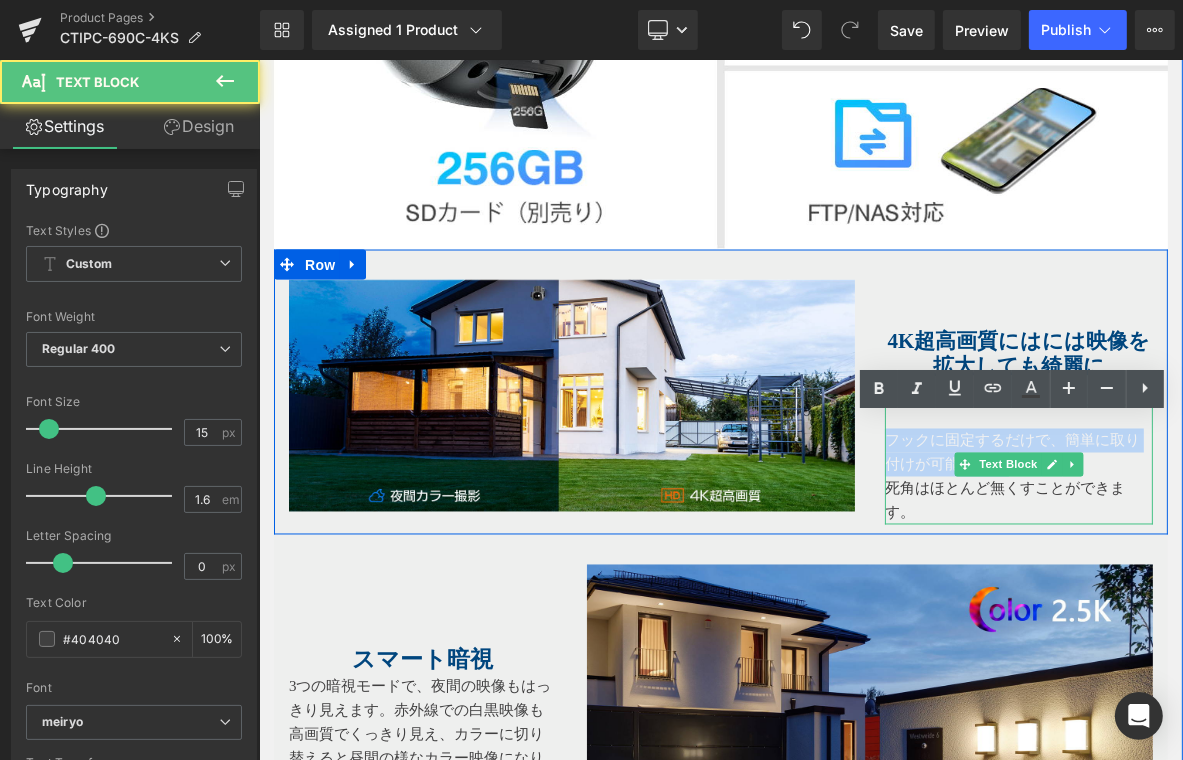 click on "フックに固定するだけで、簡単に取り付けが可能です。" at bounding box center [1018, 452] 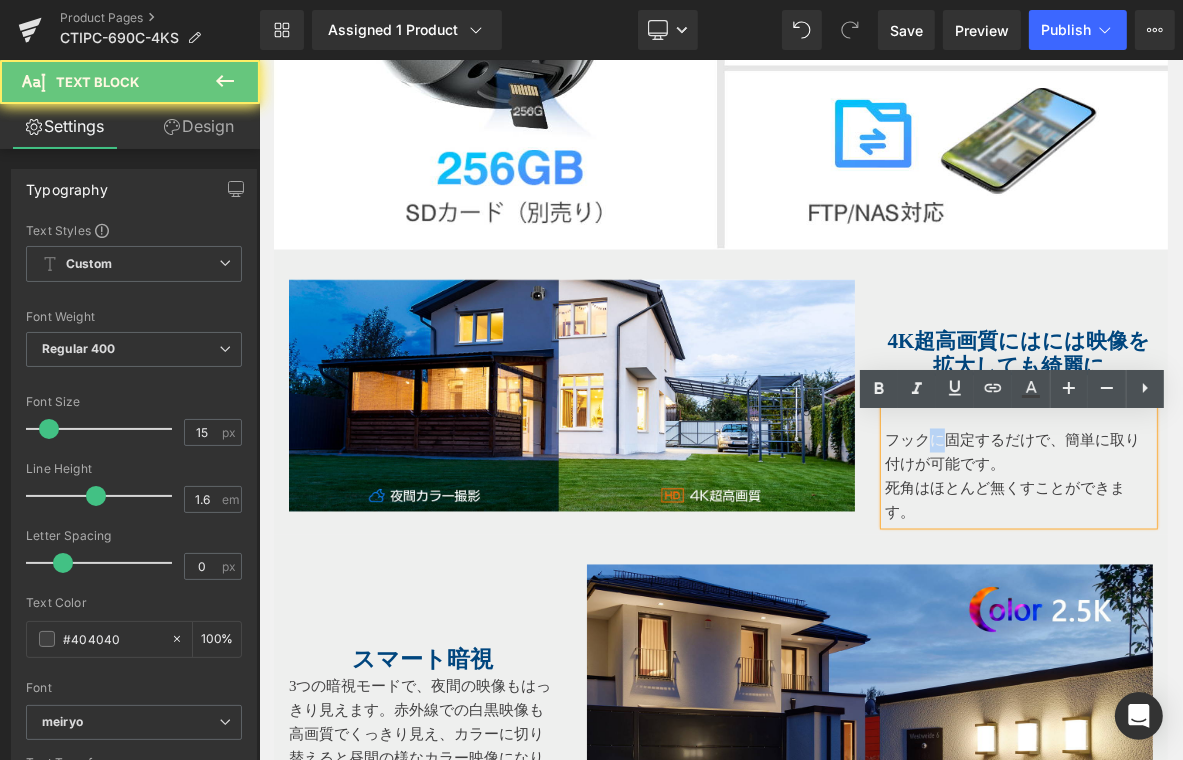 click on "フックに固定するだけで、簡単に取り付けが可能です。" at bounding box center (1018, 452) 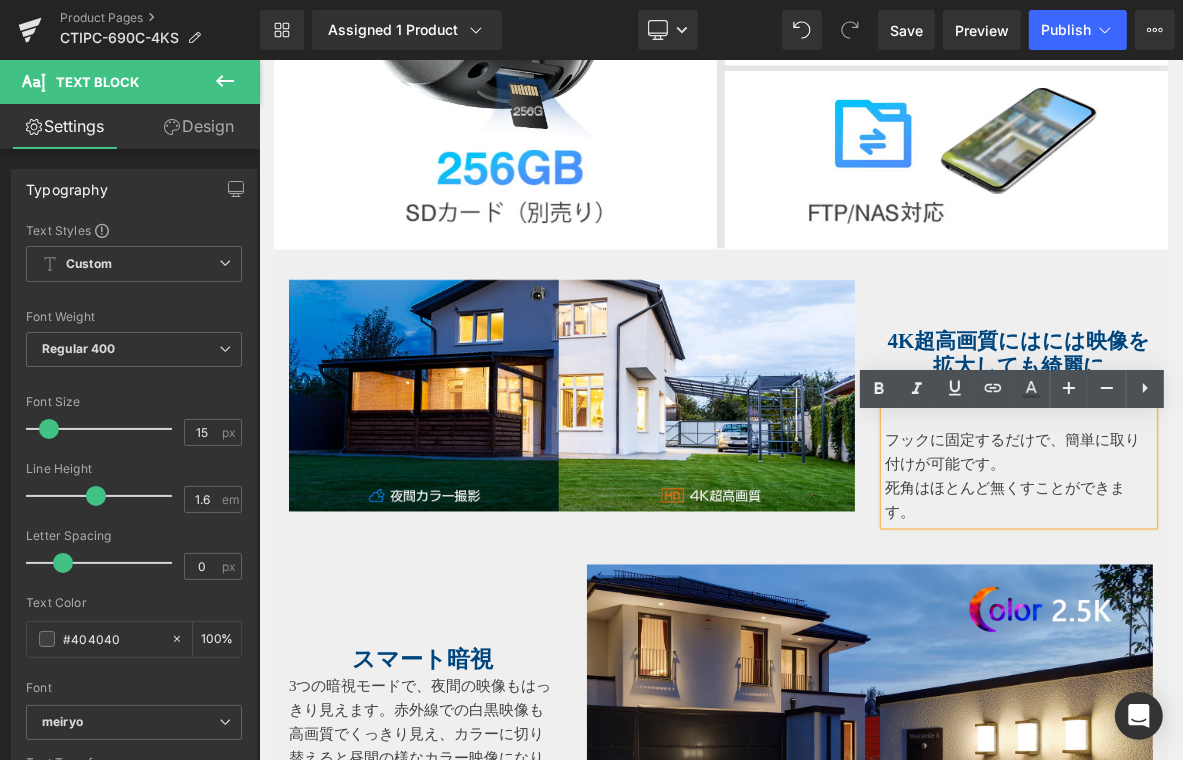 drag, startPoint x: 938, startPoint y: 525, endPoint x: 872, endPoint y: 427, distance: 118.15244 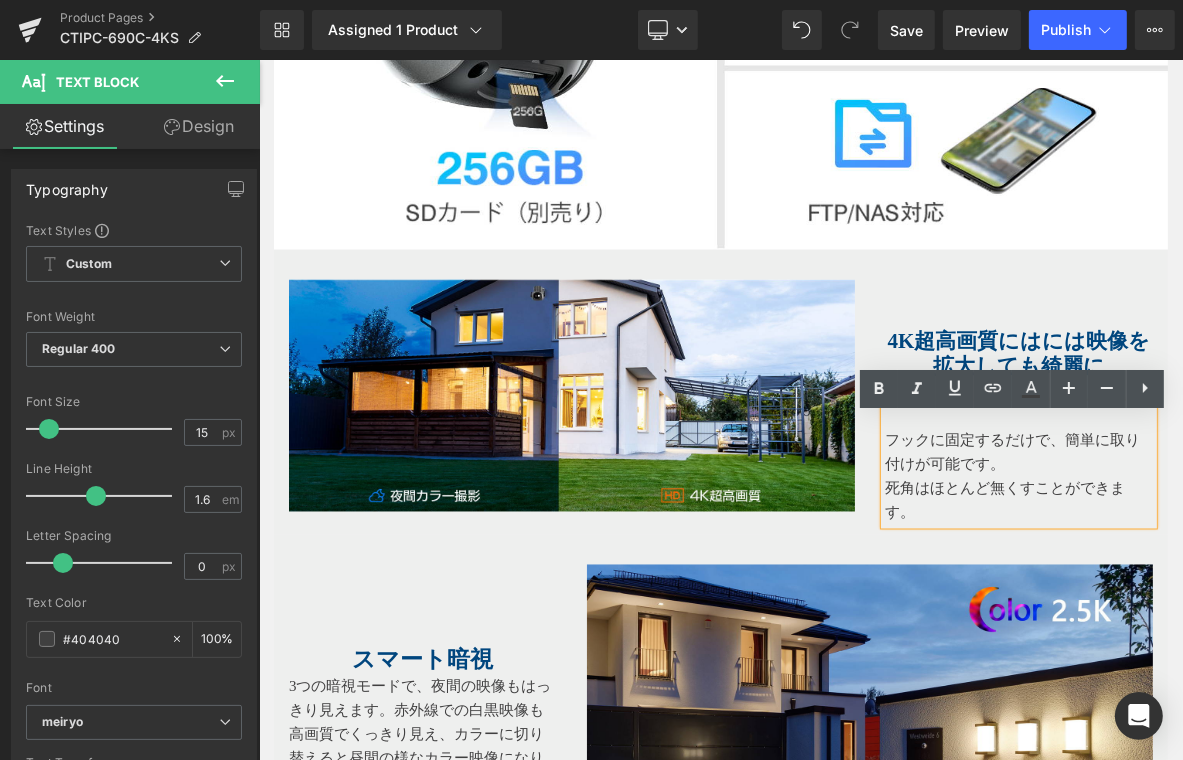 click on "4K超高画質にはには映像を拡大しても綺麗に Heading         フックに固定するだけで、簡単に取り付けが可能です。 死角はほとんど無くすことができます。 Text Block" at bounding box center [1018, 401] 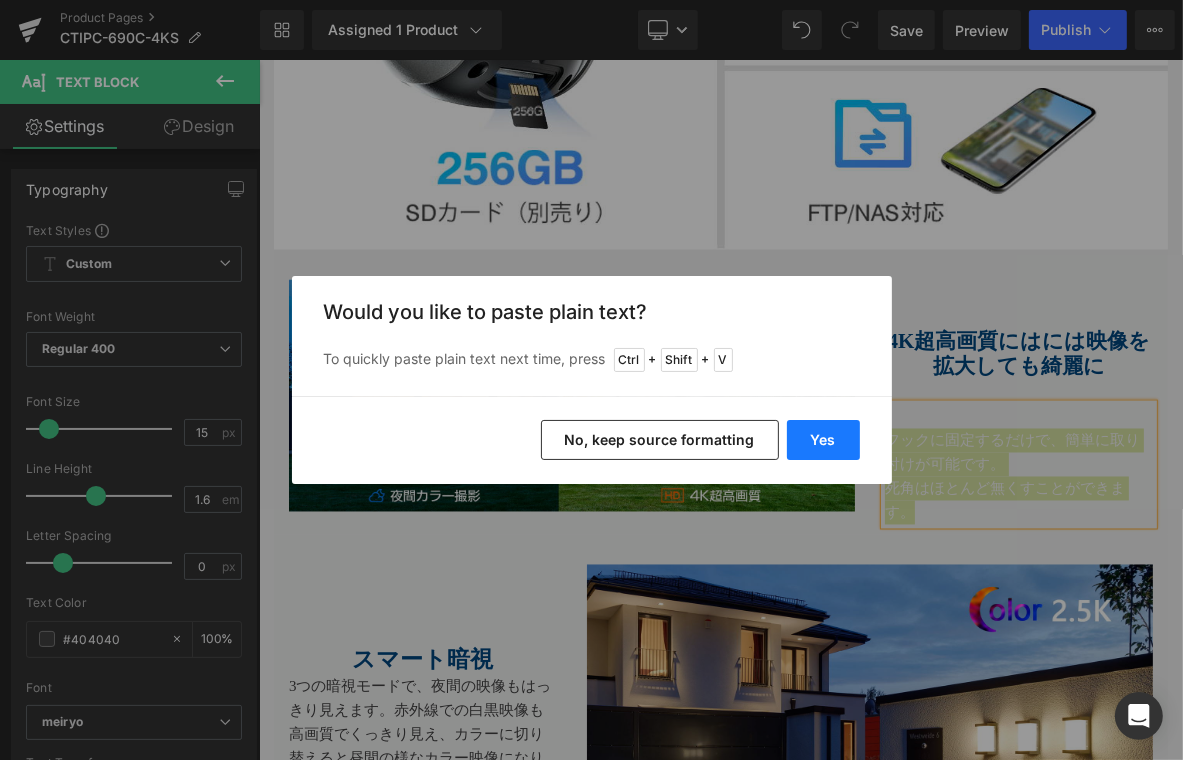 click on "Yes" at bounding box center [823, 440] 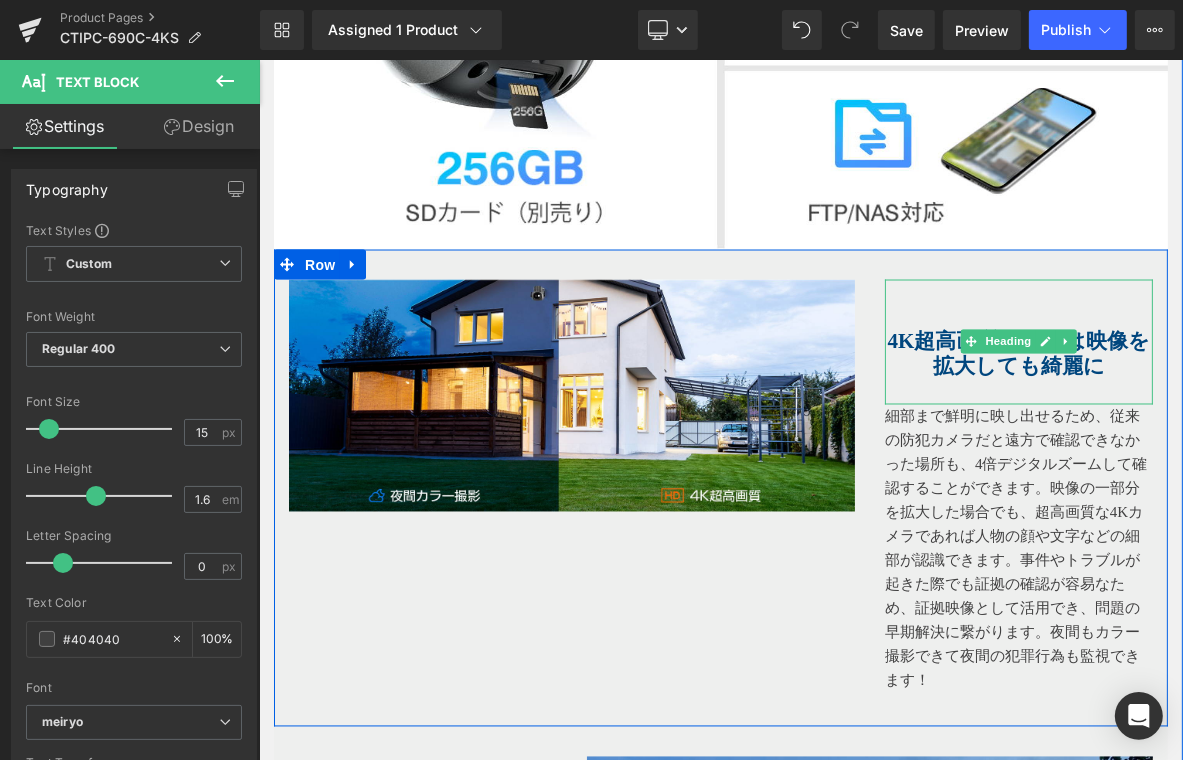 drag, startPoint x: 898, startPoint y: 402, endPoint x: 957, endPoint y: 398, distance: 59.135437 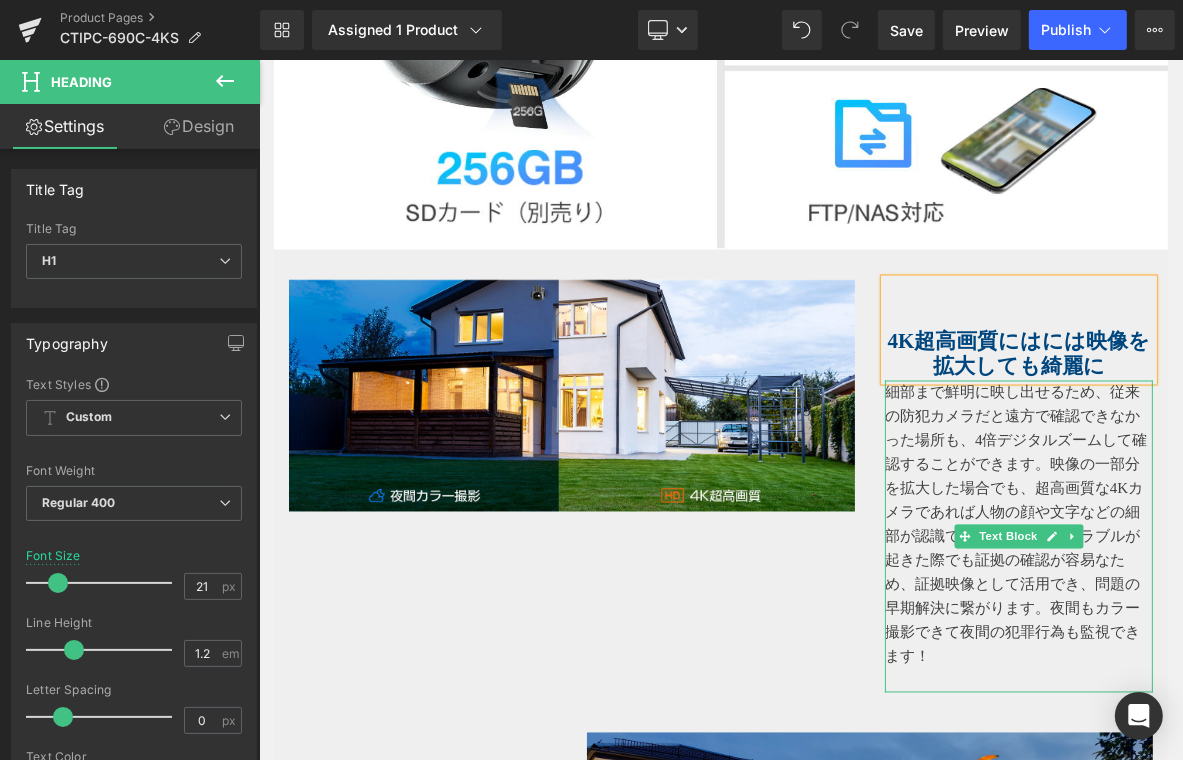 scroll, scrollTop: 3100, scrollLeft: 0, axis: vertical 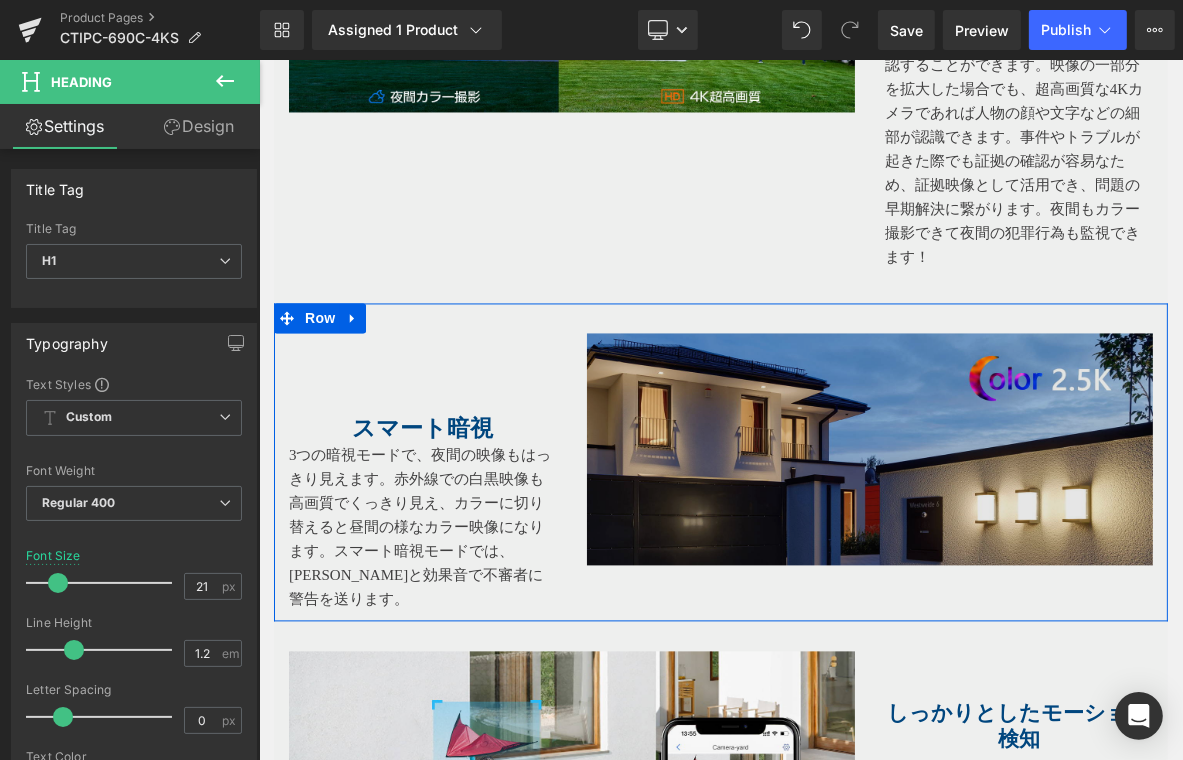 drag, startPoint x: 303, startPoint y: 338, endPoint x: 833, endPoint y: 446, distance: 540.89185 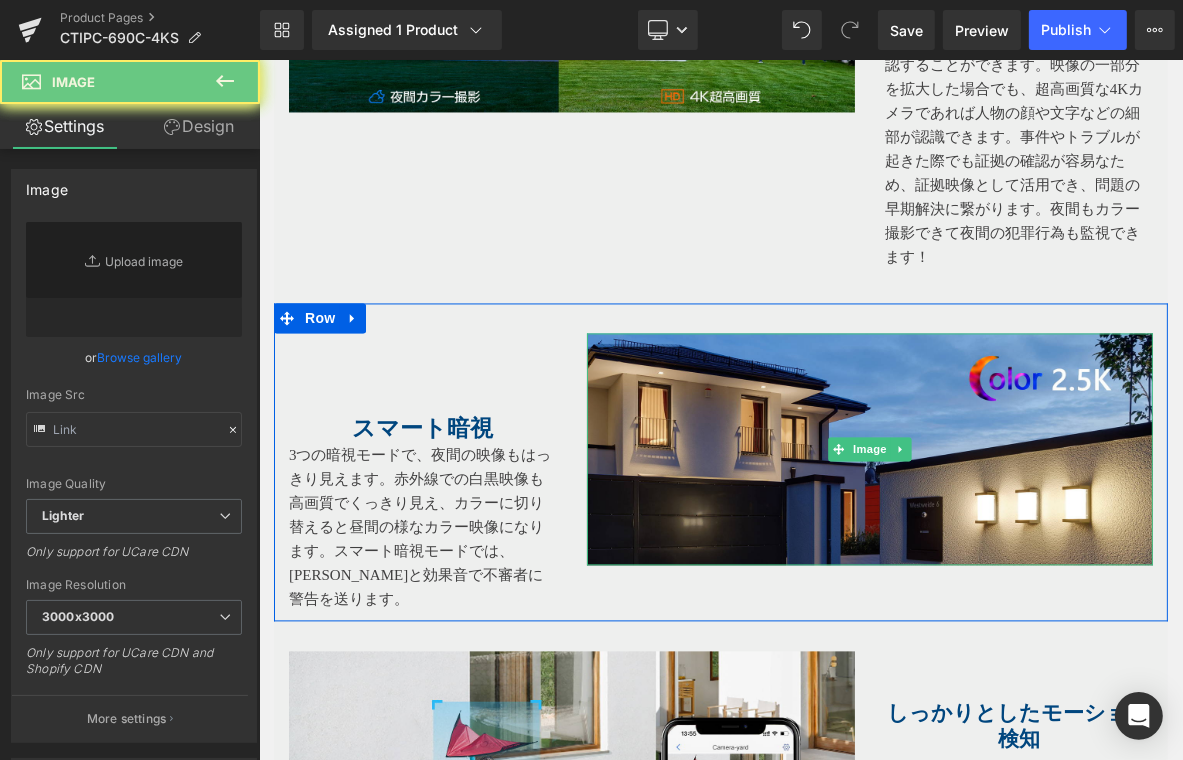 type on "https://ucarecdn.com/1121e8e0-f85b-4979-8d39-e899bd2c1b08/-/format/auto/-/preview/3000x3000/-/quality/lighter/5.jpg" 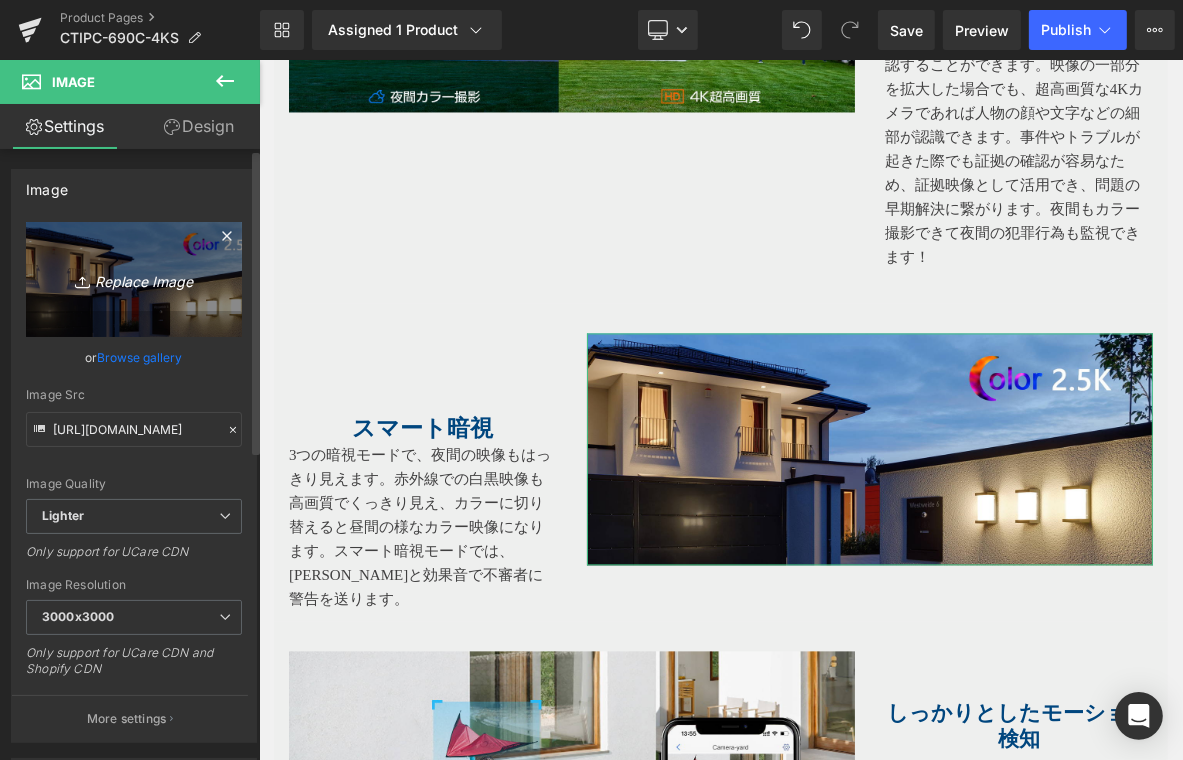 click on "Replace Image" at bounding box center (134, 279) 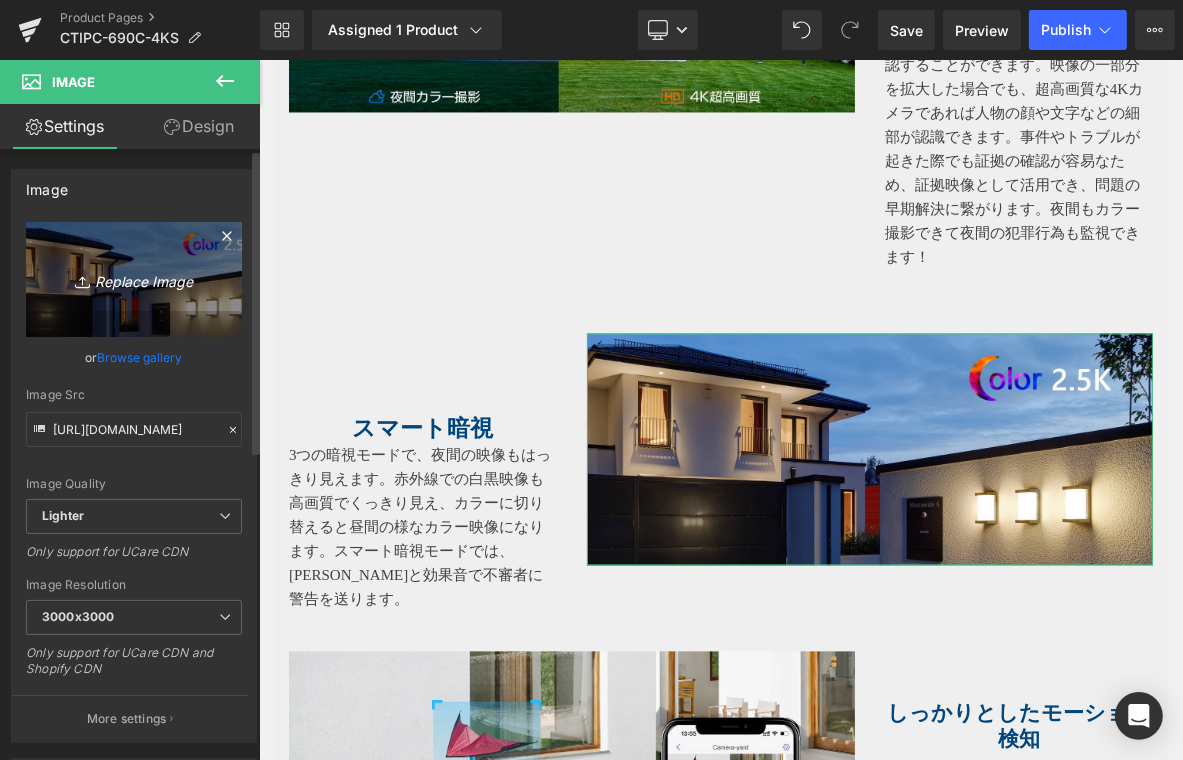 type on "C:\fakepath\7.jpg" 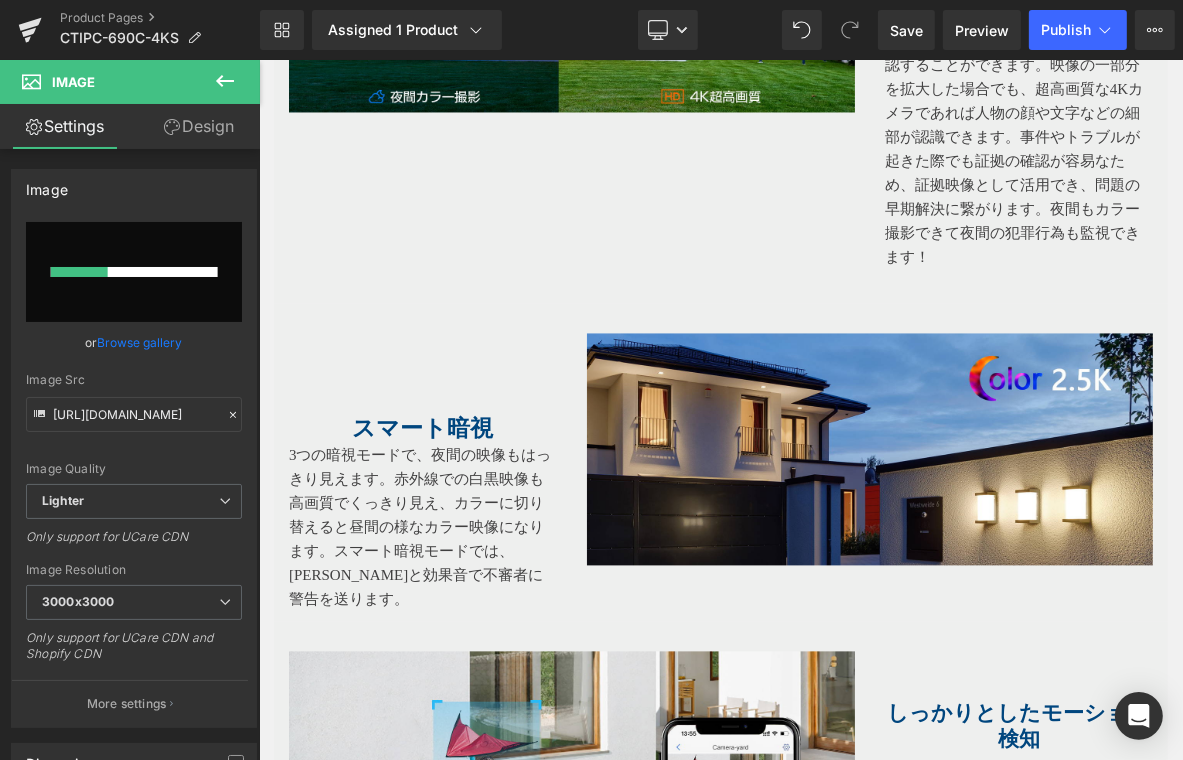 type 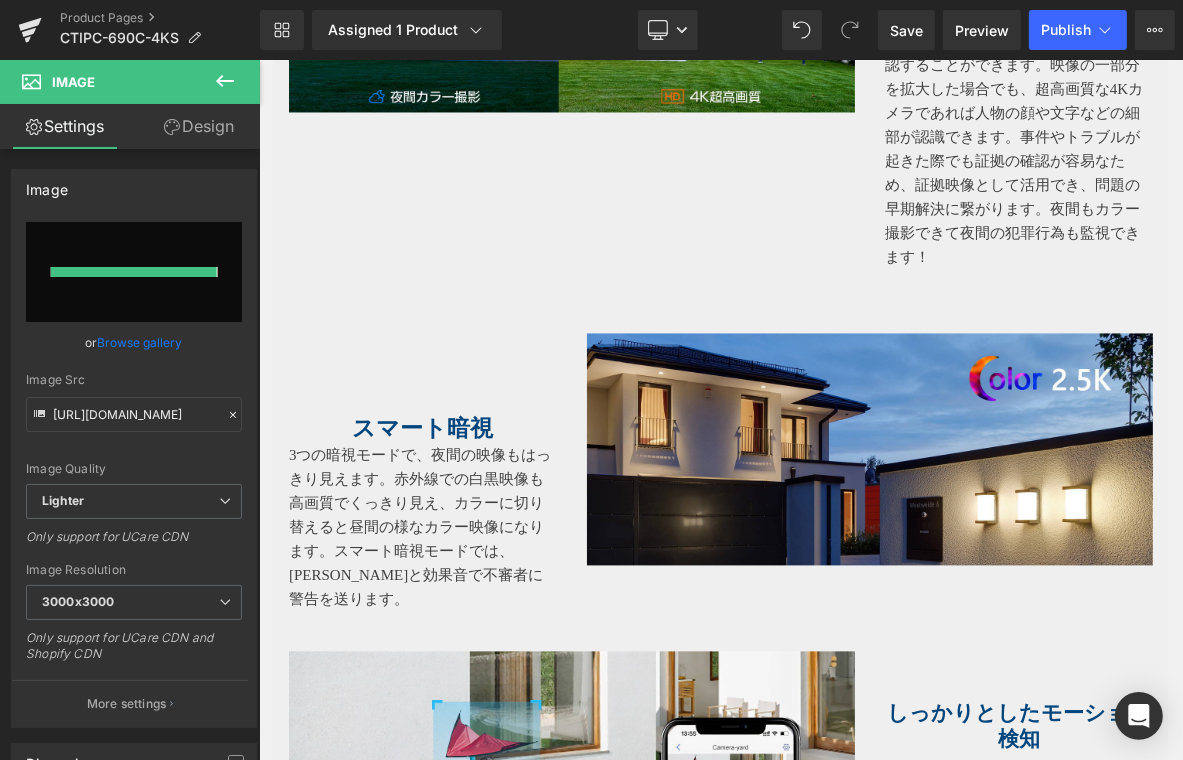 type on "https://ucarecdn.com/1e39032c-f44b-4fd1-9b09-a55fe49afe28/-/format/auto/-/preview/3000x3000/-/quality/lighter/7.jpg" 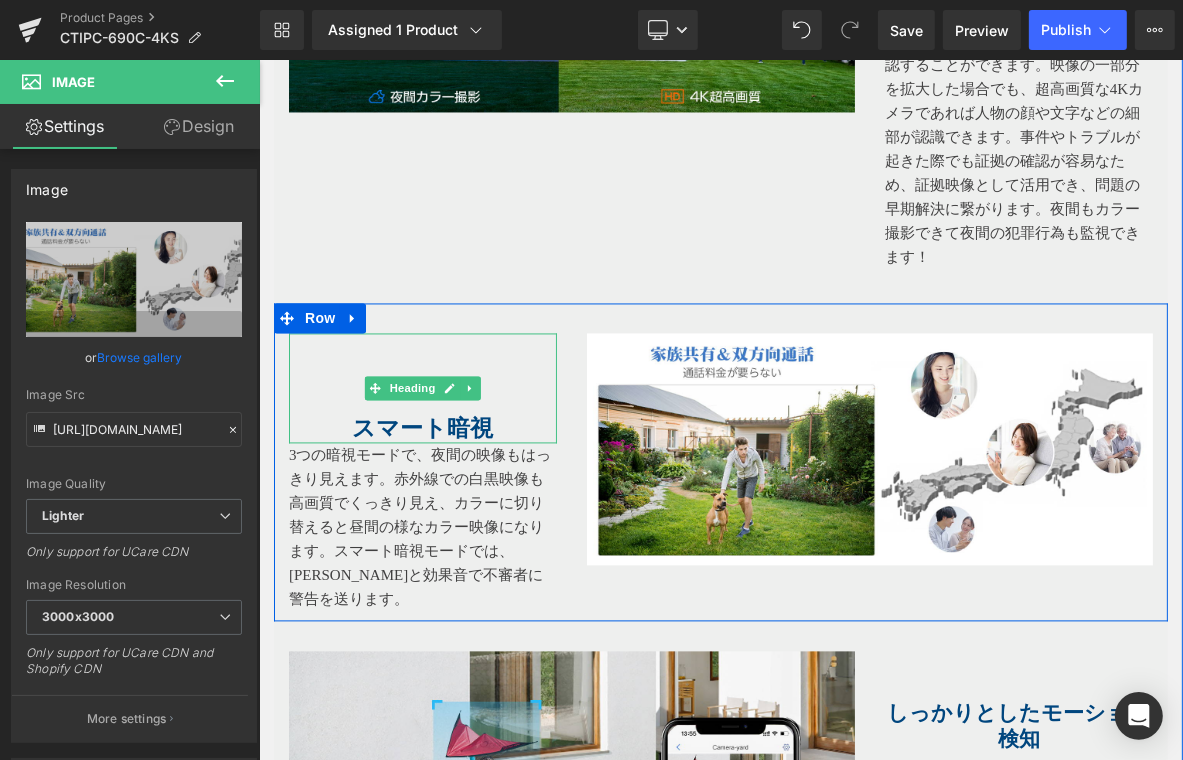 drag, startPoint x: 312, startPoint y: 390, endPoint x: 359, endPoint y: 390, distance: 47 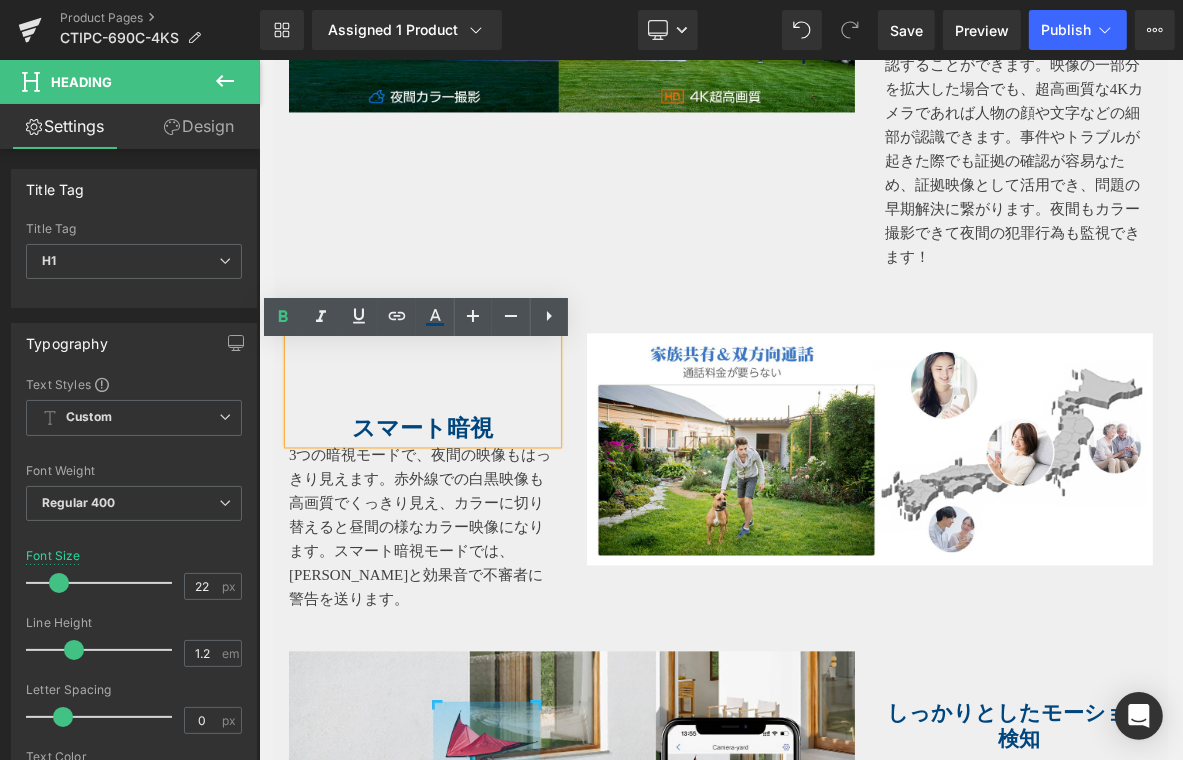 click on "スマート暗視" at bounding box center (421, 427) 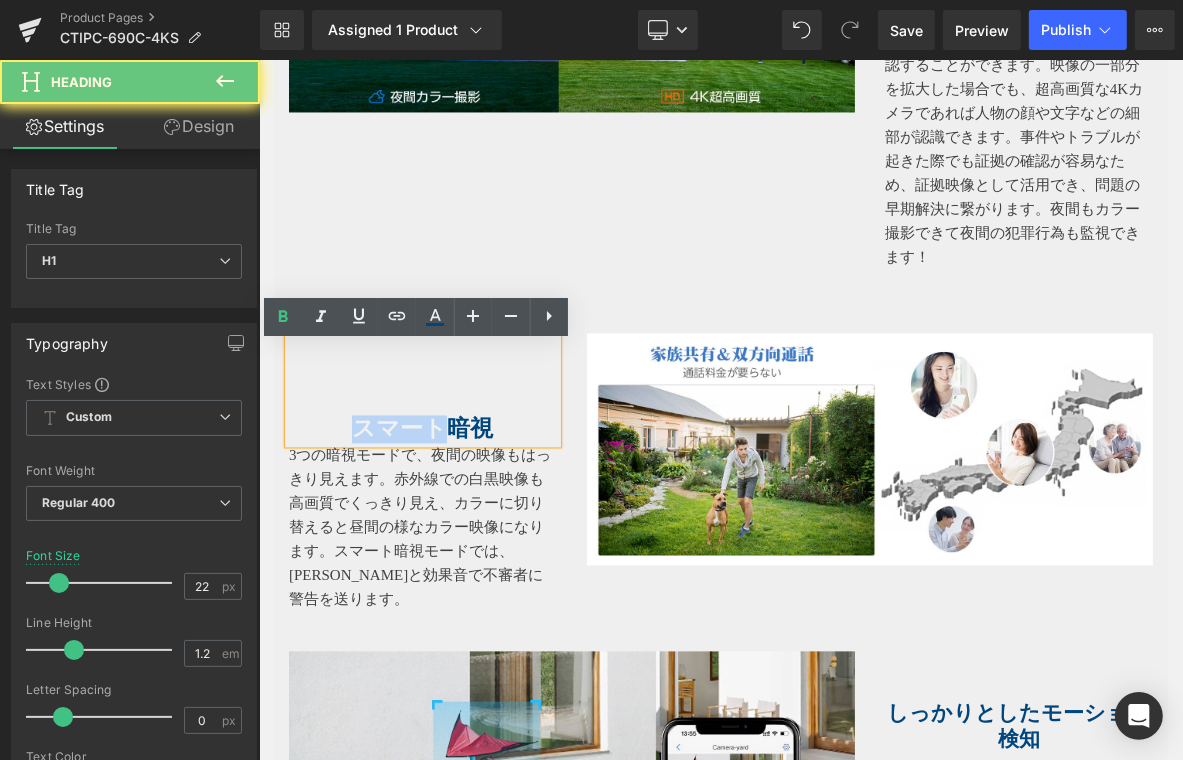 click on "スマート暗視" at bounding box center [421, 427] 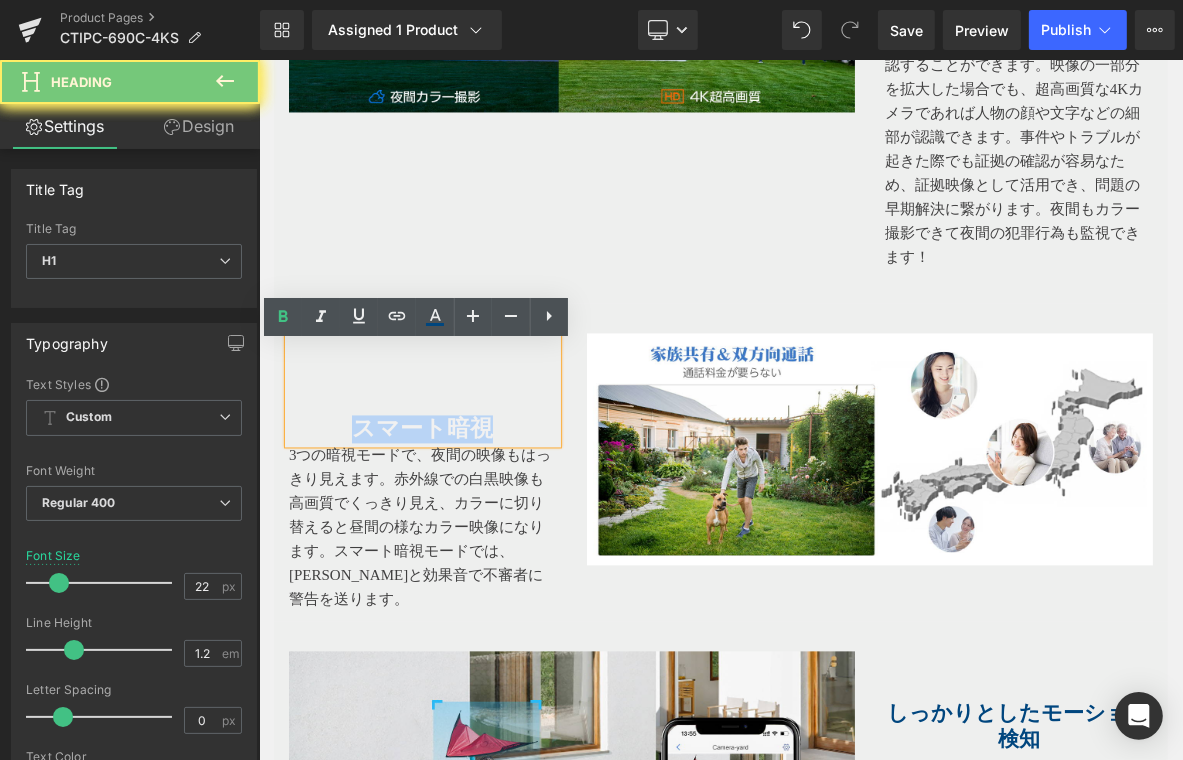 paste 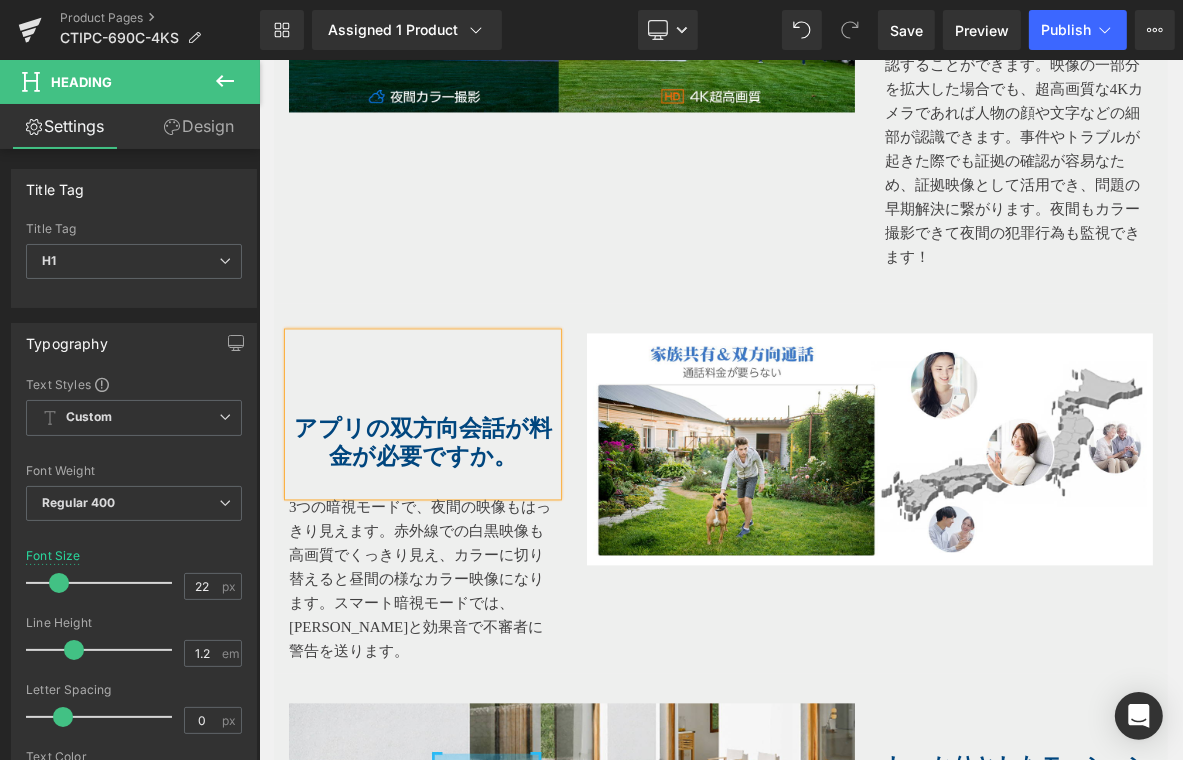 drag, startPoint x: 296, startPoint y: 578, endPoint x: 271, endPoint y: 550, distance: 37.536648 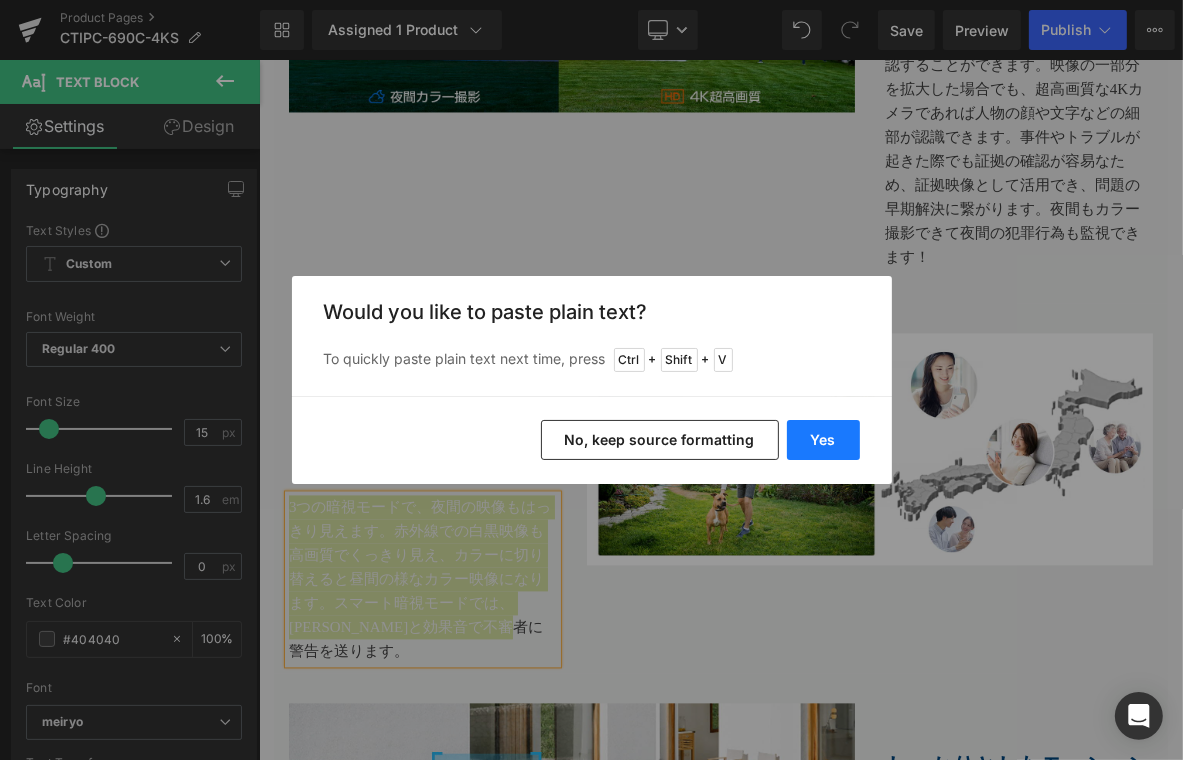 click on "Yes" at bounding box center [823, 440] 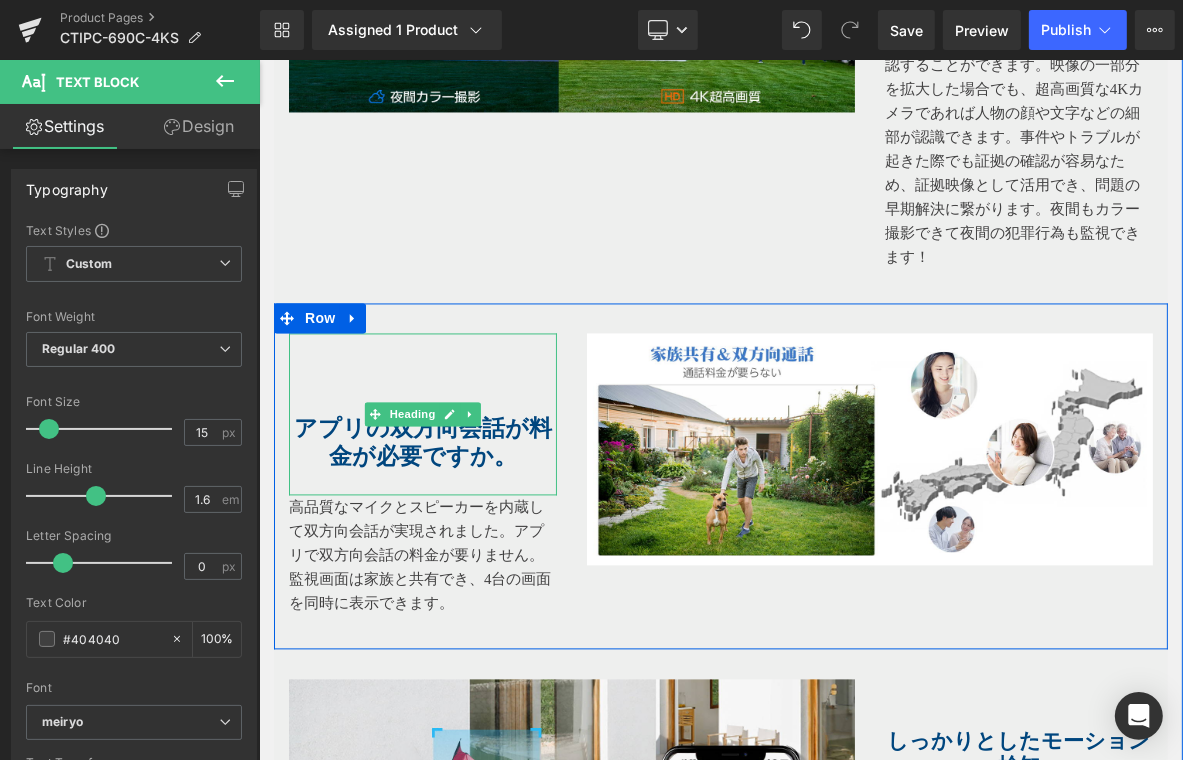 click on "Heading" at bounding box center (412, 413) 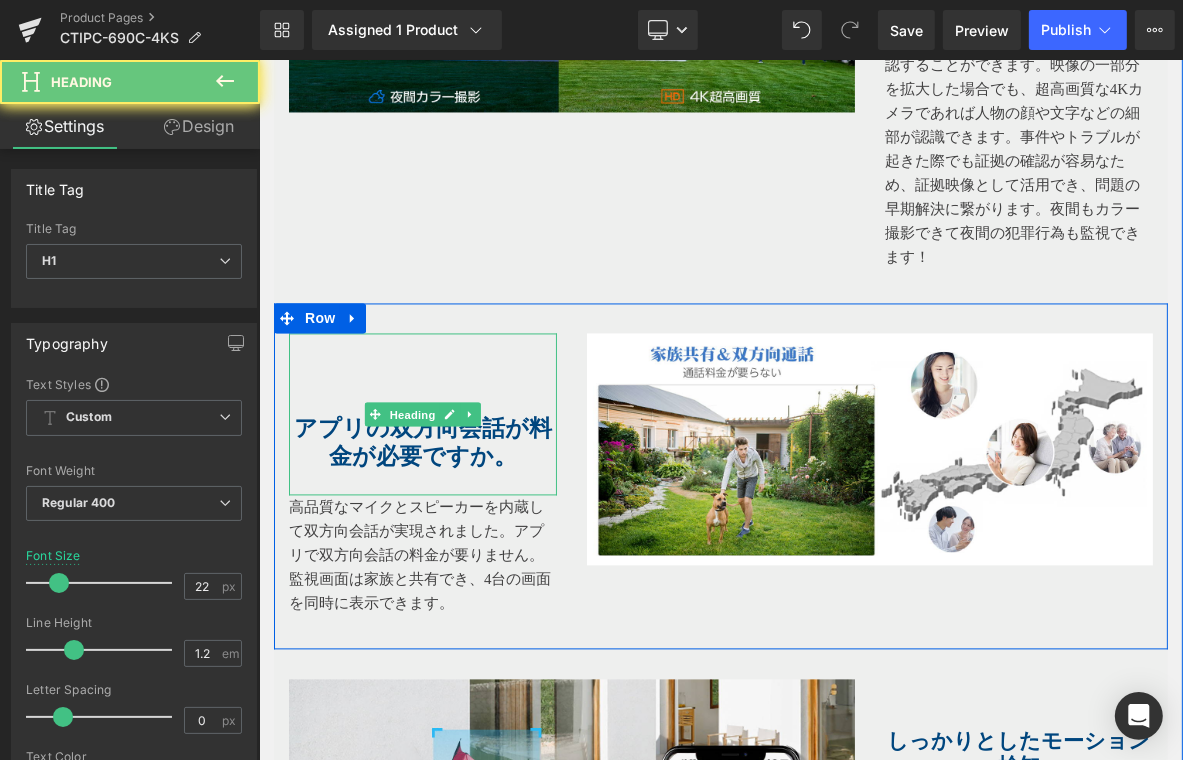 click at bounding box center (422, 373) 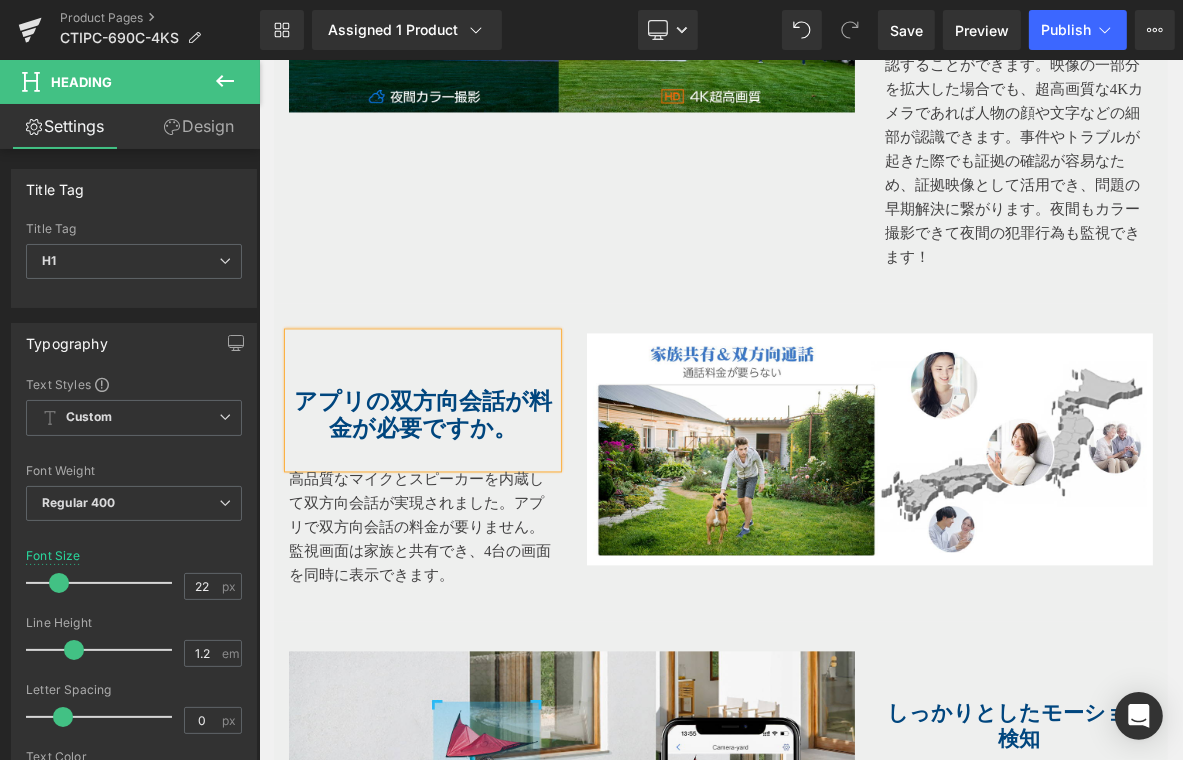 click on "アプリの双方向会話が料金が必要ですか。" at bounding box center [422, 414] 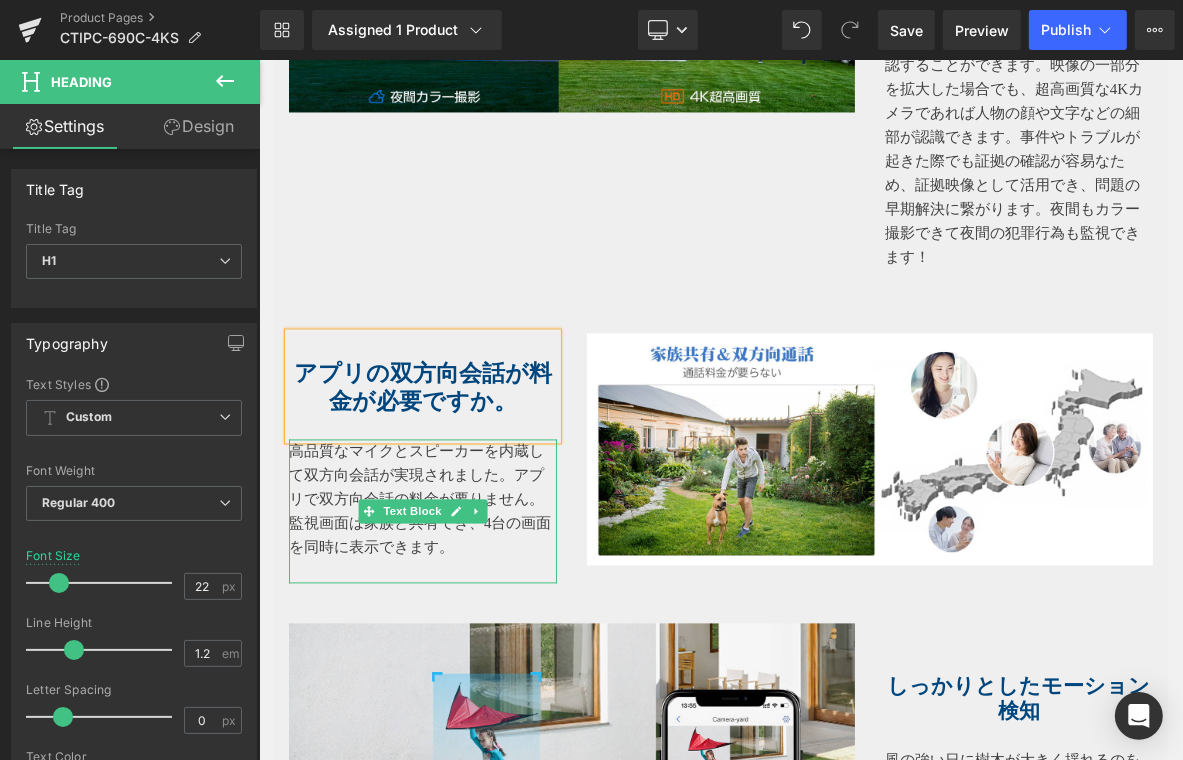 click on "高品質なマイクとスピーカーを内蔵して双方向会話が実現されました。アプリで双方向会話の料金が要りません。監視画面は家族と共有でき、4台の画面を同時に表示できます。" at bounding box center [422, 498] 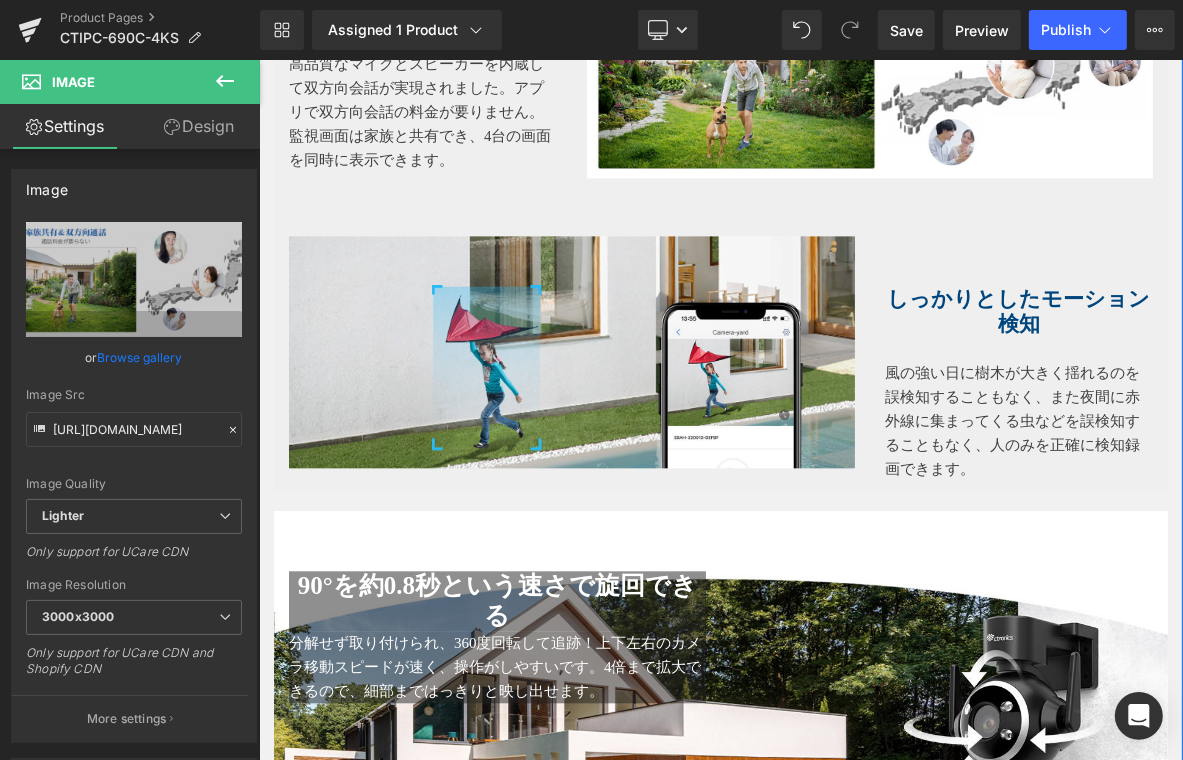 scroll, scrollTop: 3500, scrollLeft: 0, axis: vertical 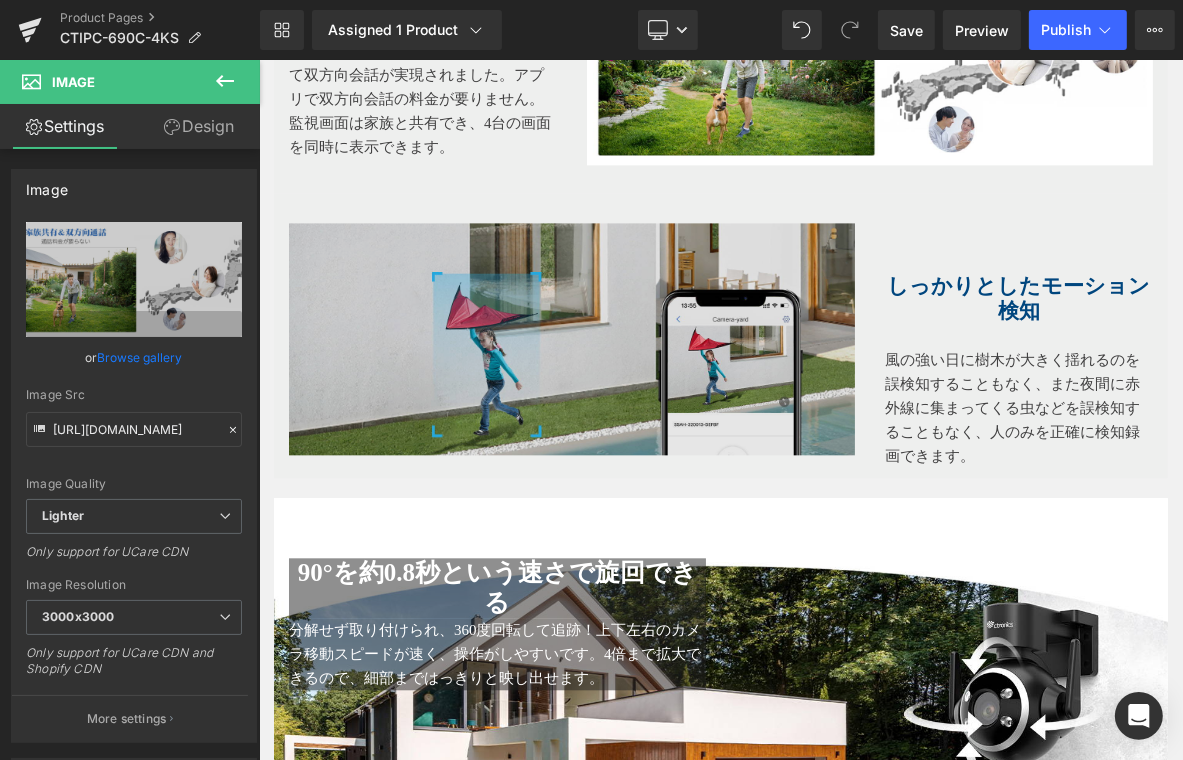 click at bounding box center (571, 338) 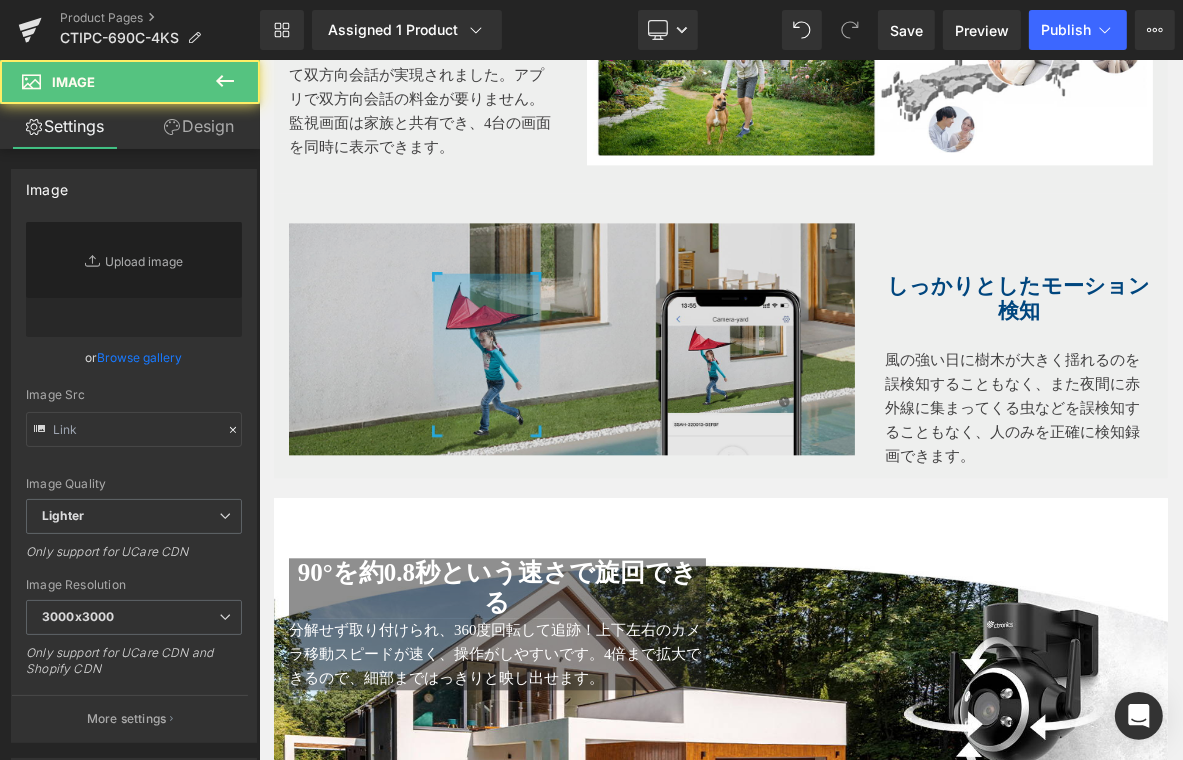 type on "https://ucarecdn.com/40d7b330-0557-4d1f-a8dd-d79600c2800c/-/format/auto/-/preview/3000x3000/-/quality/lighter/6.jpg" 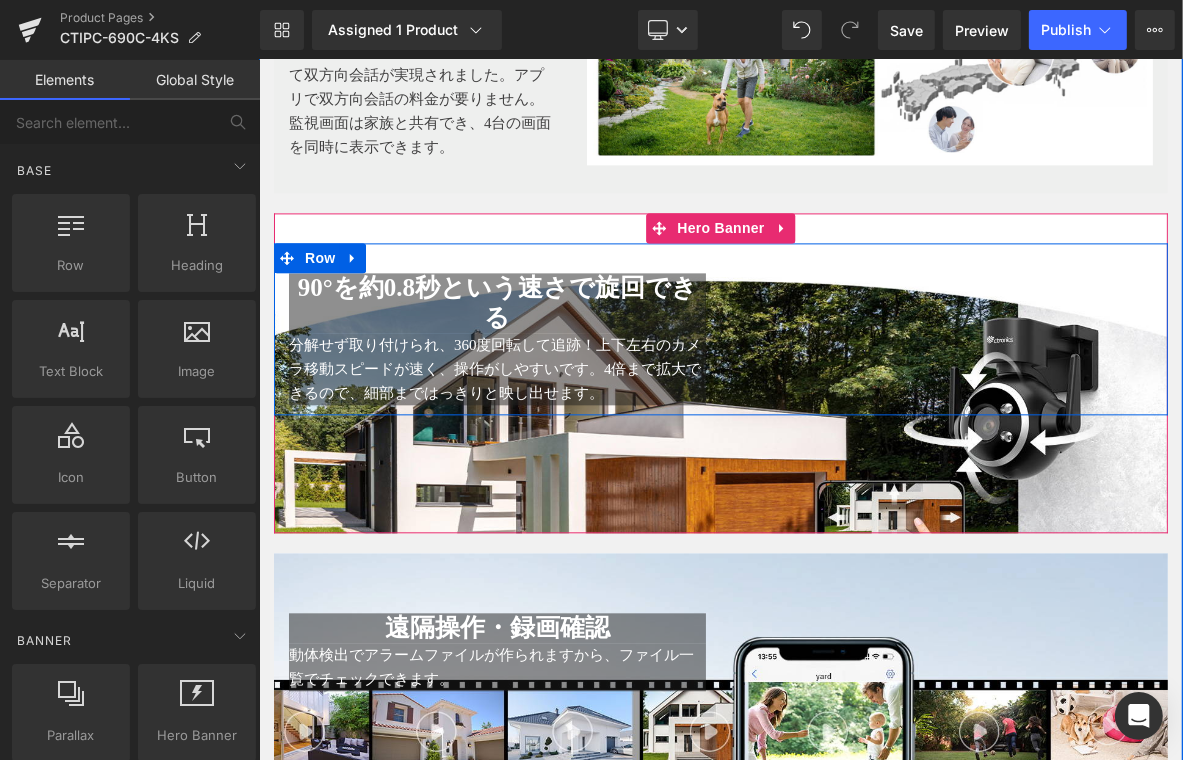 click on "90°を約0.8秒という速さで旋回できる
Heading
分解せず取り付けられ、360度回転して追跡！上下左右のカメラ移動スピードが速く、操作がしやすいです。4倍まで拡大できるので、細部まではっきりと映し出せます。
Text Block
Text Block         Row" at bounding box center (720, 328) 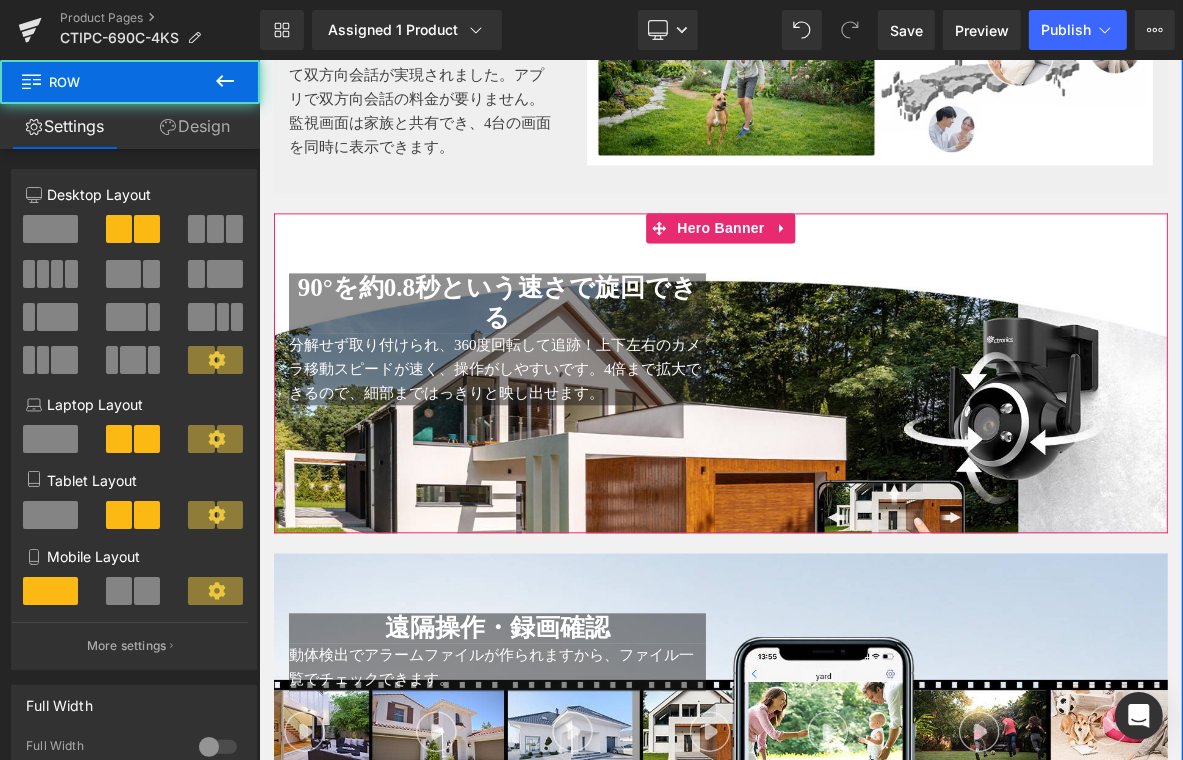 click at bounding box center (720, 372) 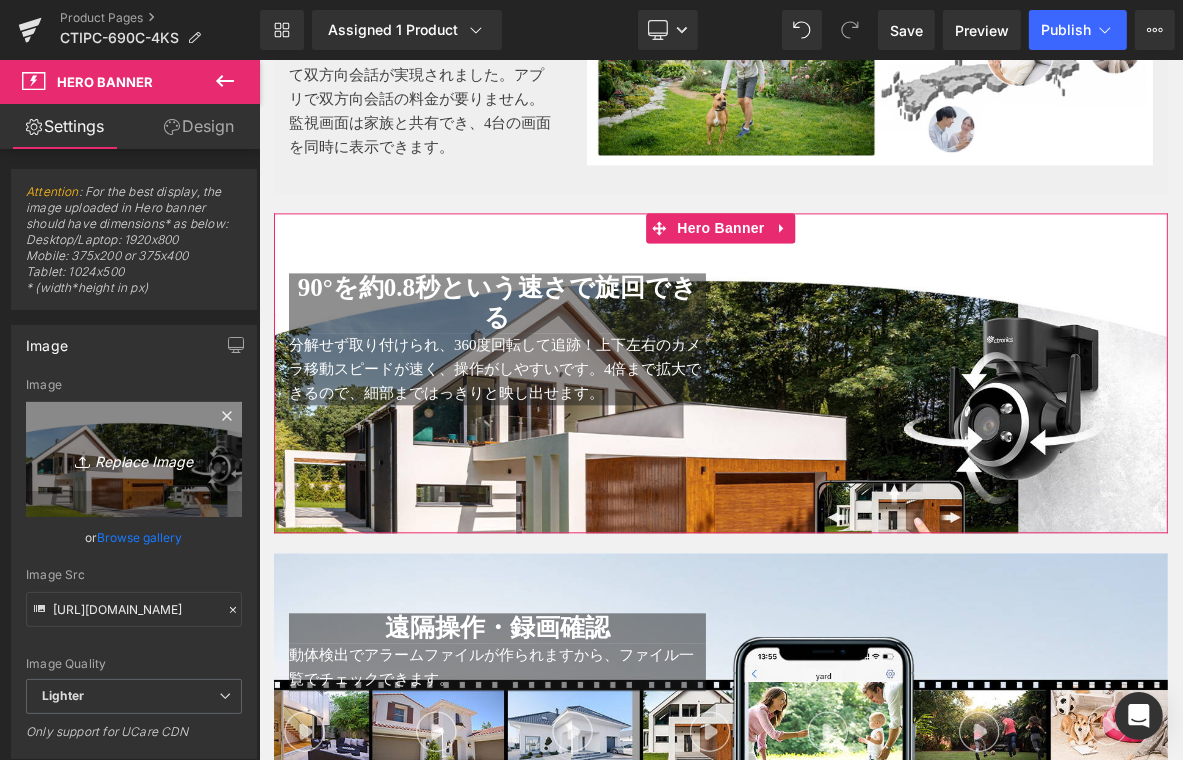 click on "Replace Image" at bounding box center (134, 459) 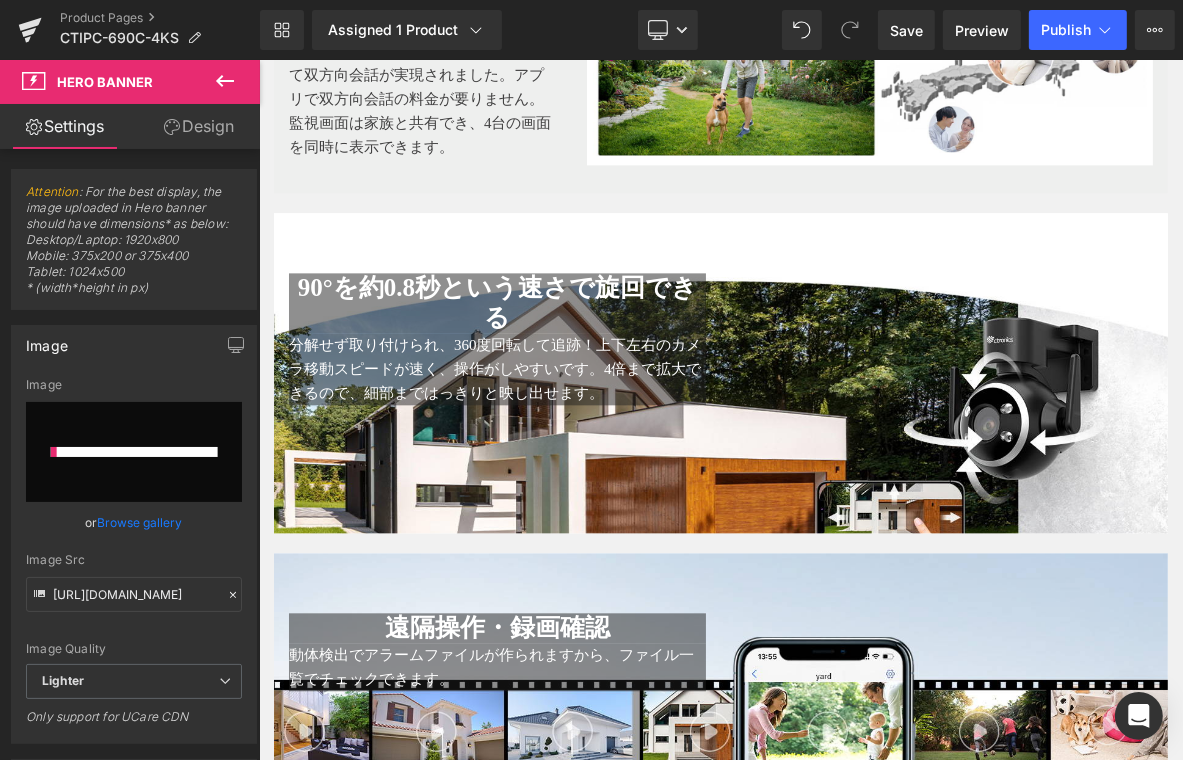 scroll, scrollTop: 3300, scrollLeft: 0, axis: vertical 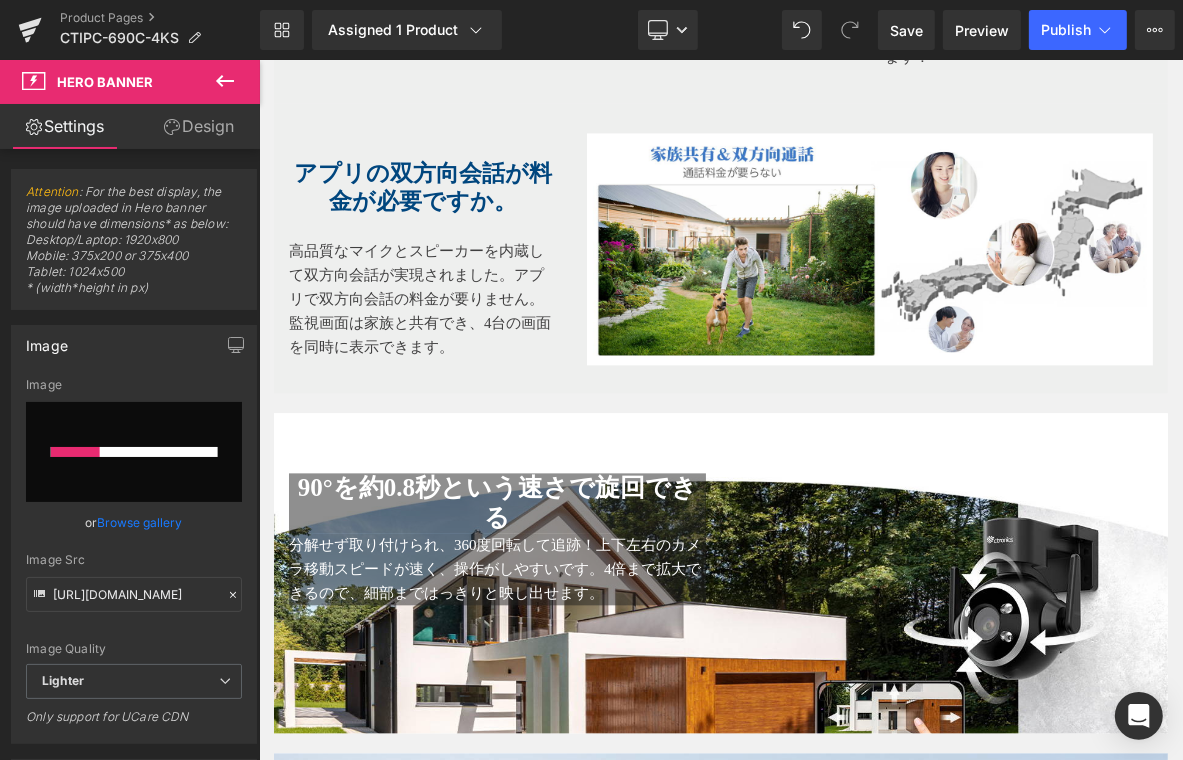 type 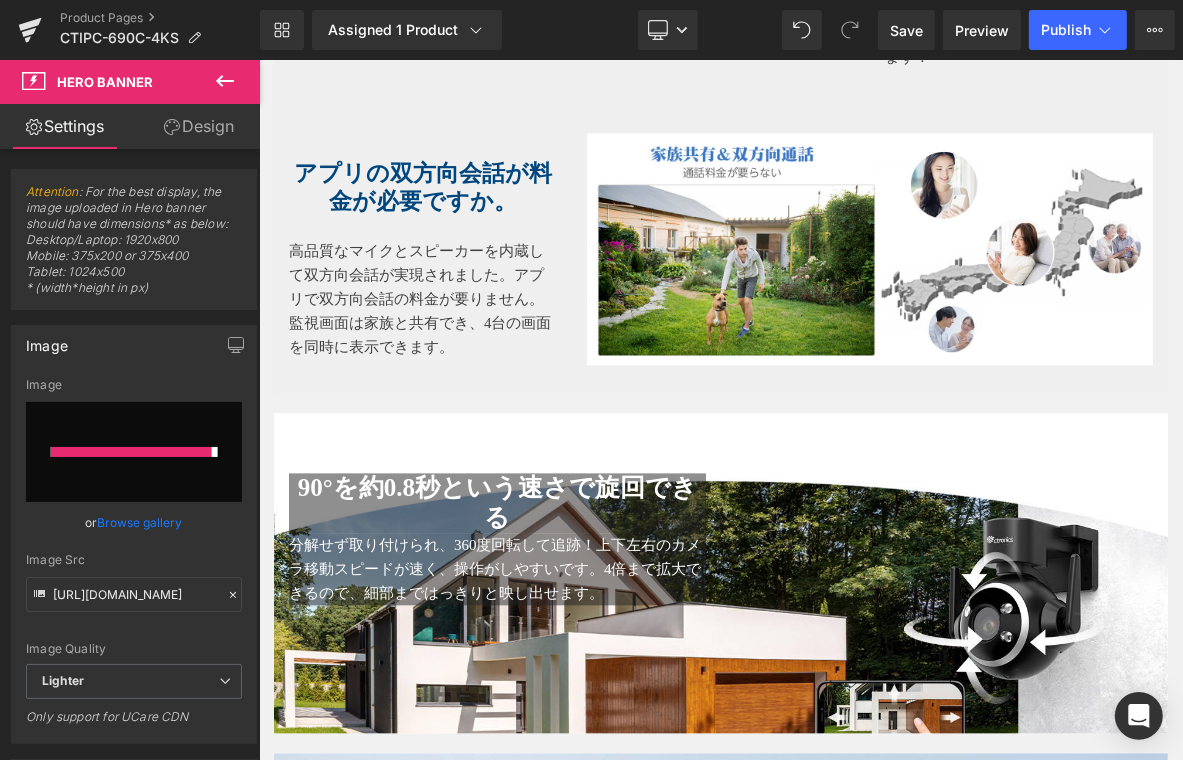 type on "https://ucarecdn.com/52c85c17-01b1-4226-9863-aa5e1a34372e/-/format/auto/-/preview/3000x3000/-/quality/lighter/8.jpg" 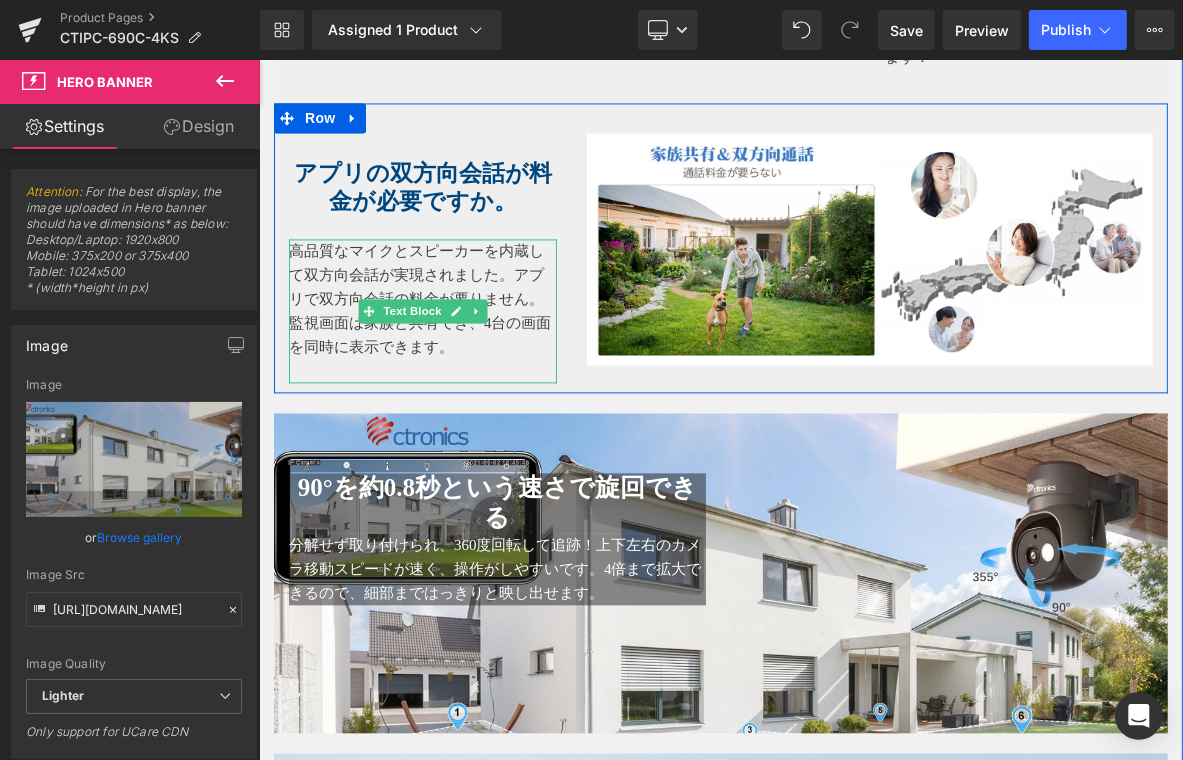 drag, startPoint x: 282, startPoint y: 361, endPoint x: 654, endPoint y: 377, distance: 372.34393 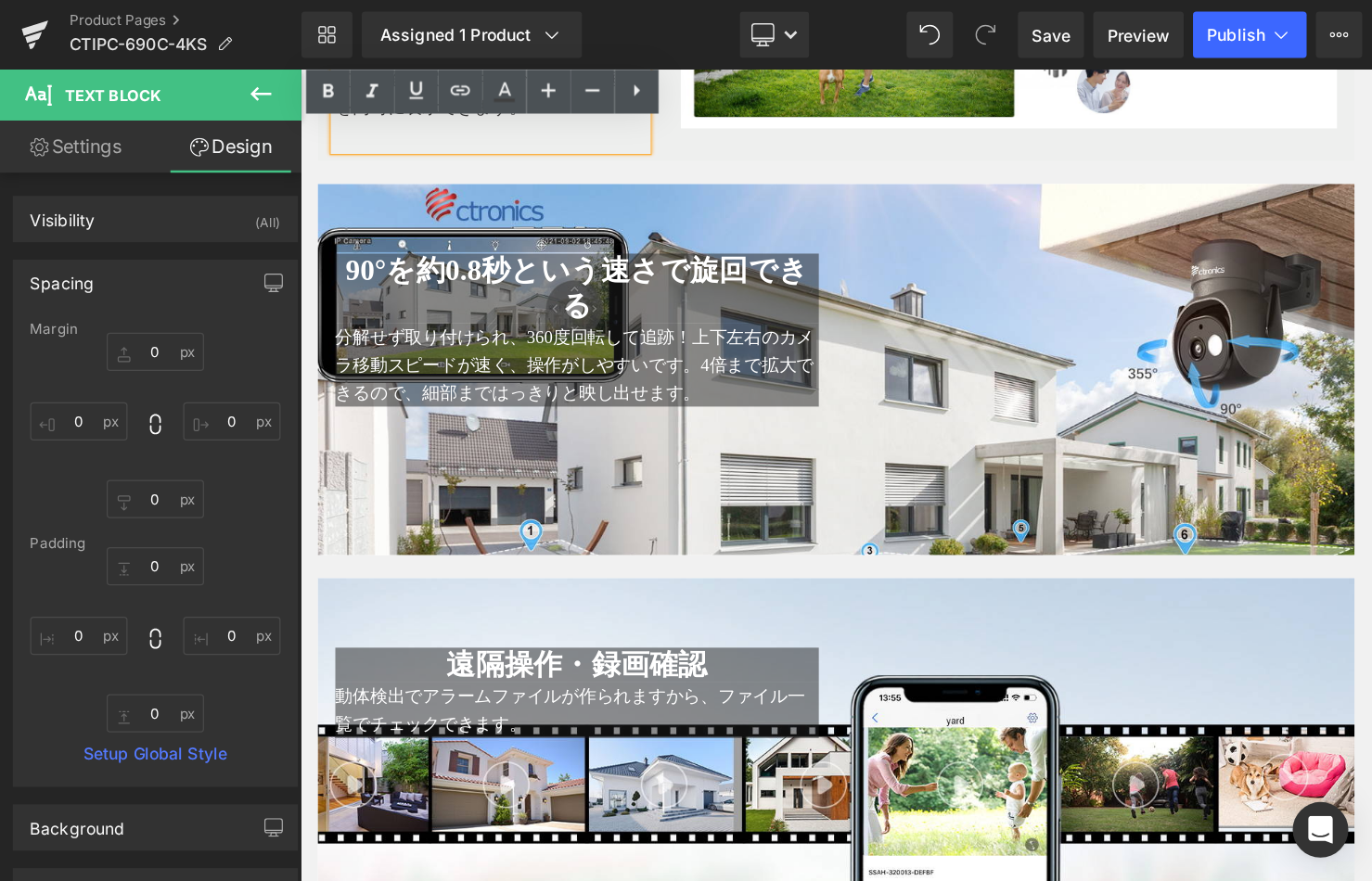 scroll, scrollTop: 3339, scrollLeft: 0, axis: vertical 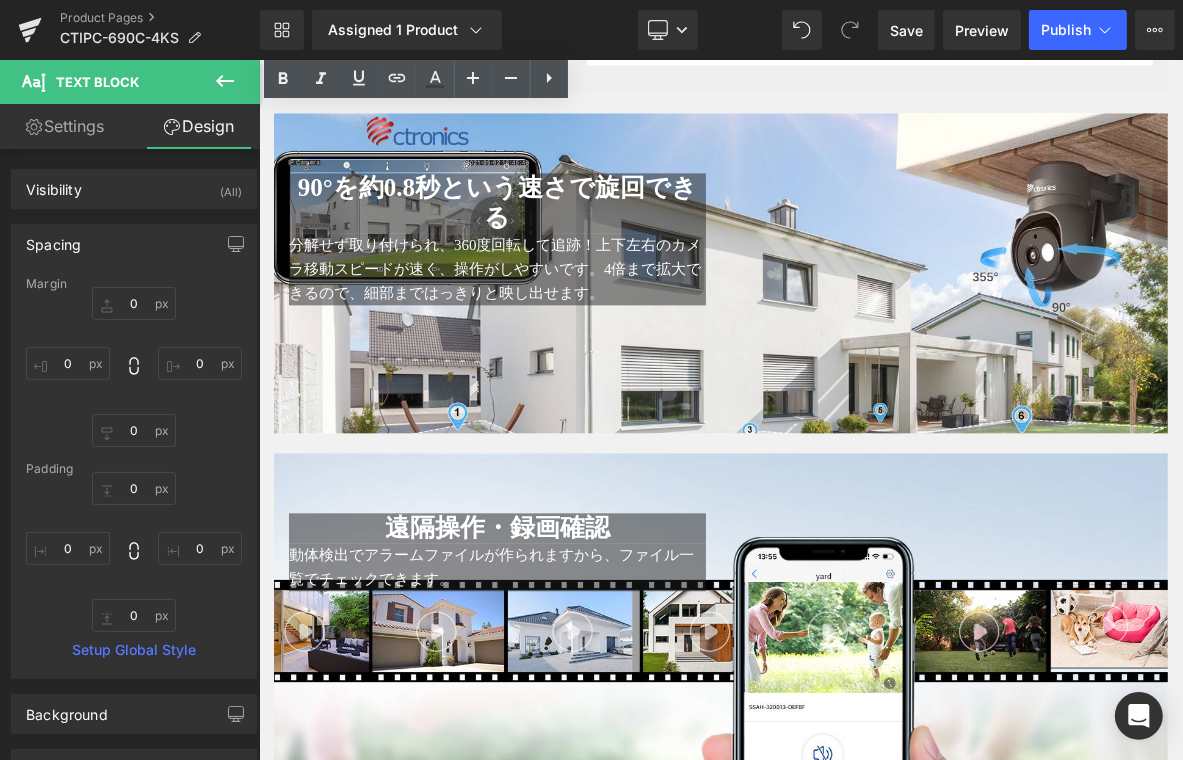 click on "90°を約0.8秒という速さで旋回できる
Heading
分解せず取り付けられ、360度回転して追跡！上下左右のカメラ移動スピードが速く、操作がしやすいです。4倍まで拡大できるので、細部まではっきりと映し出せます。
Text Block
Text Block         Row
Hero Banner     118px" at bounding box center (720, 272) 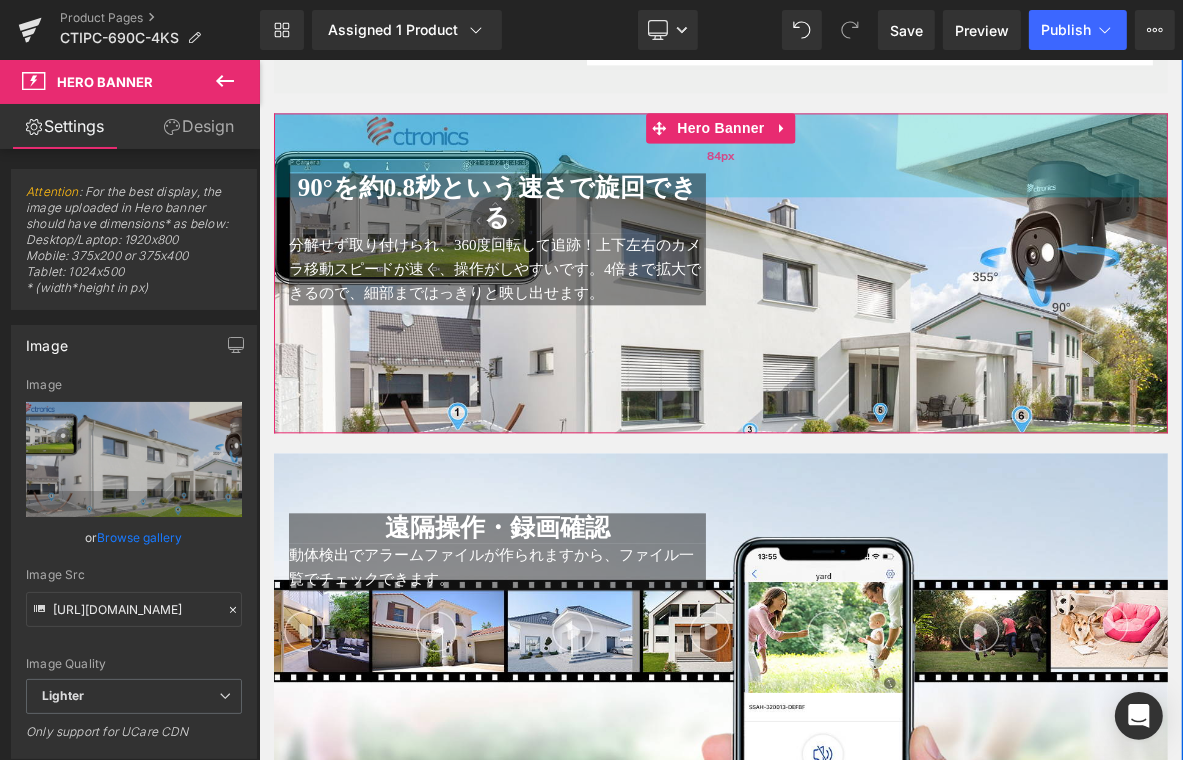 drag, startPoint x: 814, startPoint y: 138, endPoint x: 824, endPoint y: 147, distance: 13.453624 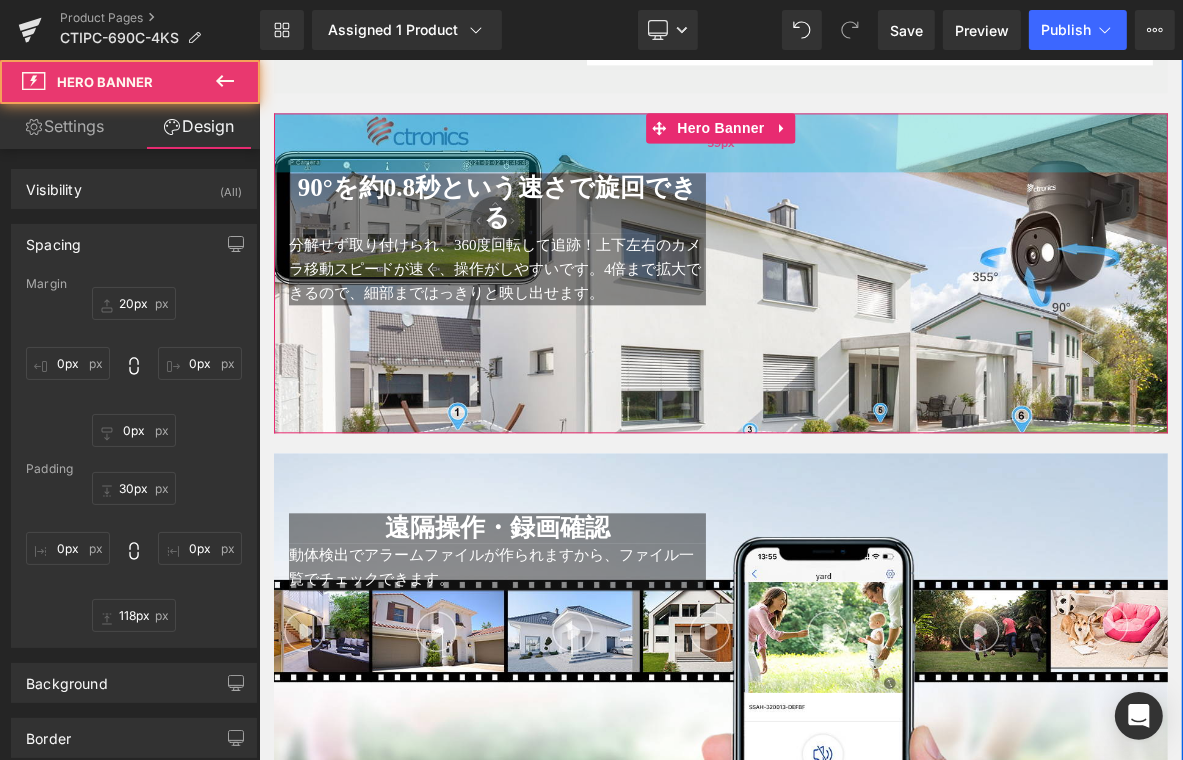 click on "59px" at bounding box center (720, 141) 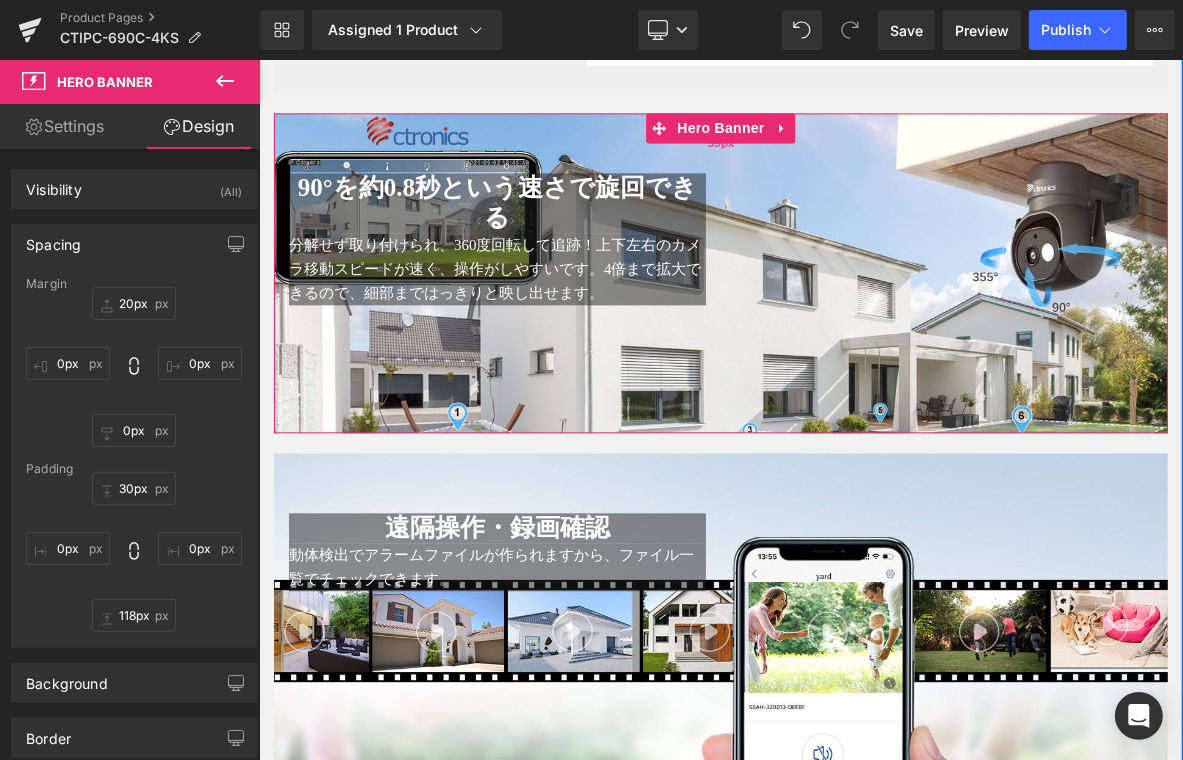 click on "59px" at bounding box center [720, 141] 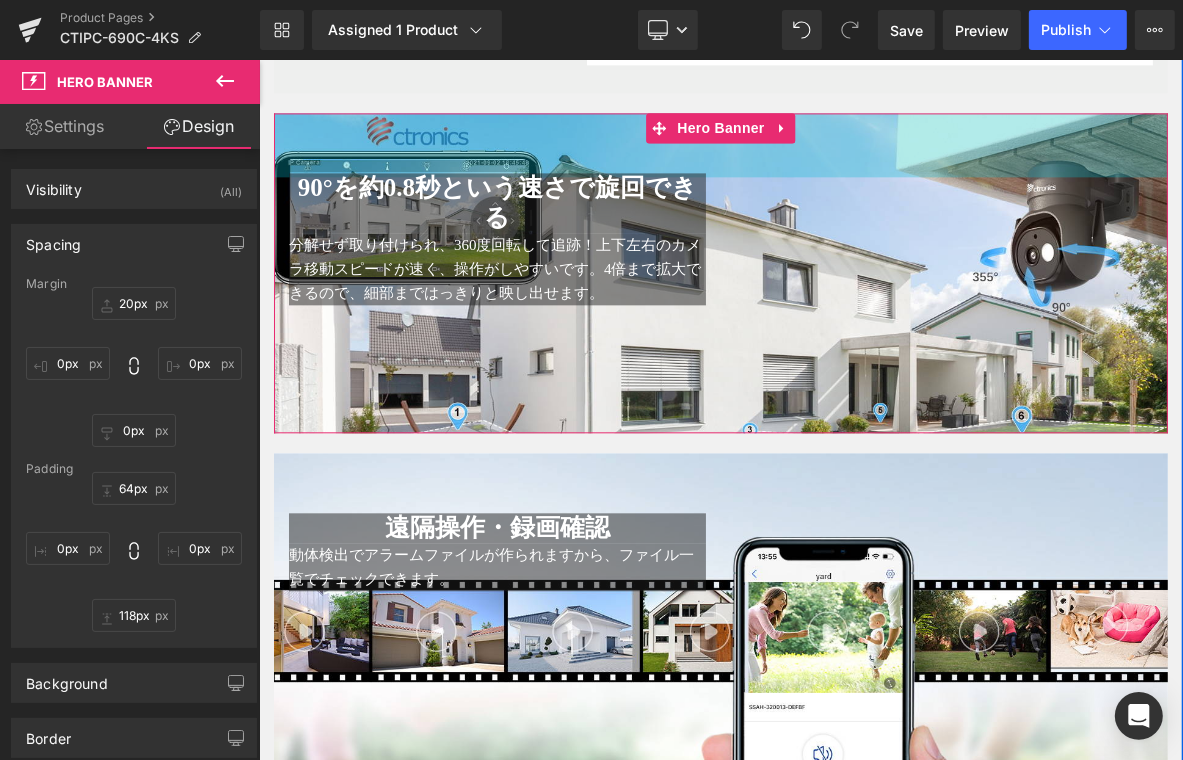 drag, startPoint x: 824, startPoint y: 147, endPoint x: 828, endPoint y: 182, distance: 35.22783 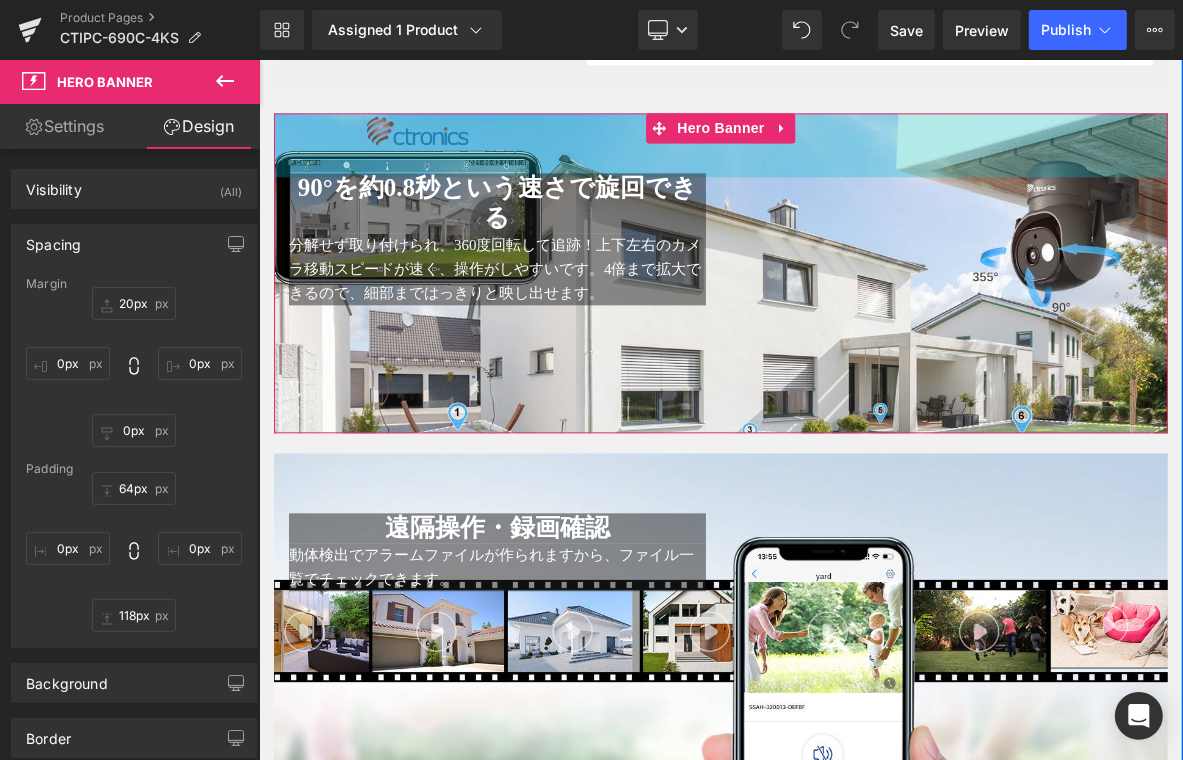 click on "90°を約0.8秒という速さで旋回できる
Heading
分解せず取り付けられ、360度回転して追跡！上下左右のカメラ移動スピードが速く、操作がしやすいです。4倍まで拡大できるので、細部まではっきりと映し出せます。
Text Block
Text Block         Row
Hero Banner   64px   118px" at bounding box center [720, 272] 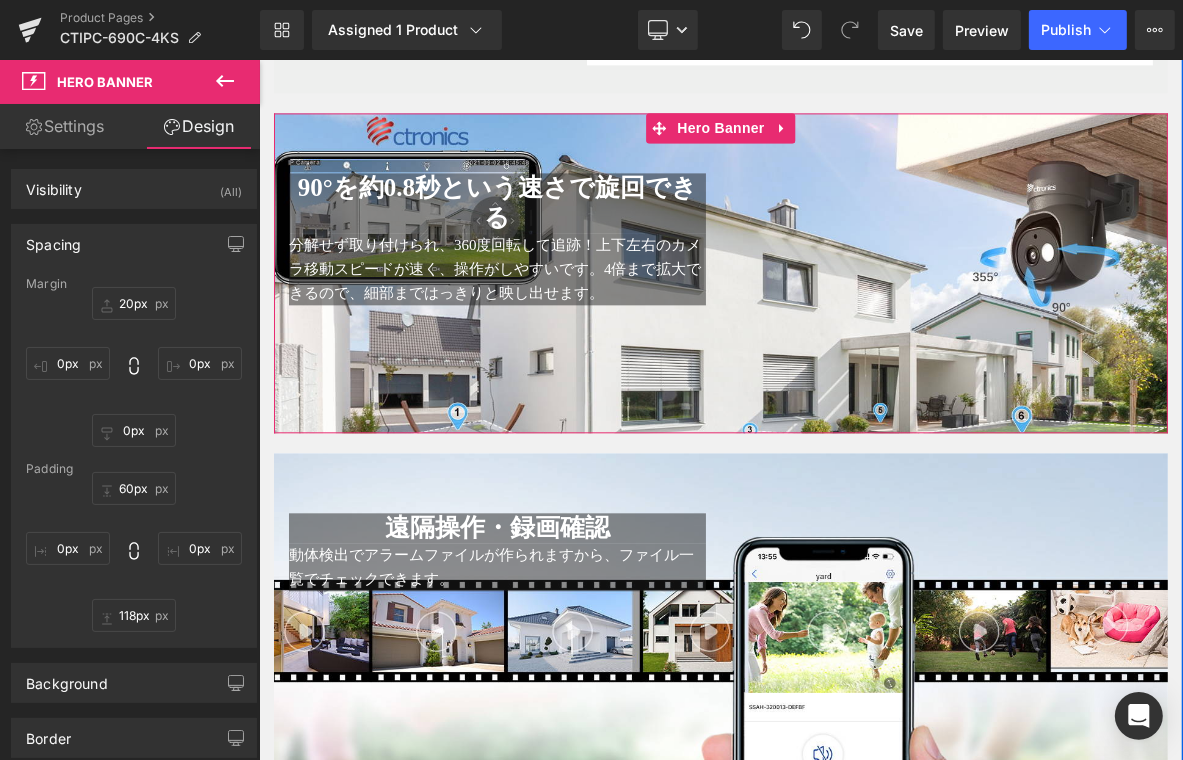 click on "90°を約0.8秒という速さで旋回できる
Heading
分解せず取り付けられ、360度回転して追跡！上下左右のカメラ移動スピードが速く、操作がしやすいです。4倍まで拡大できるので、細部まではっきりと映し出せます。
Text Block
Text Block         Row" at bounding box center [720, 228] 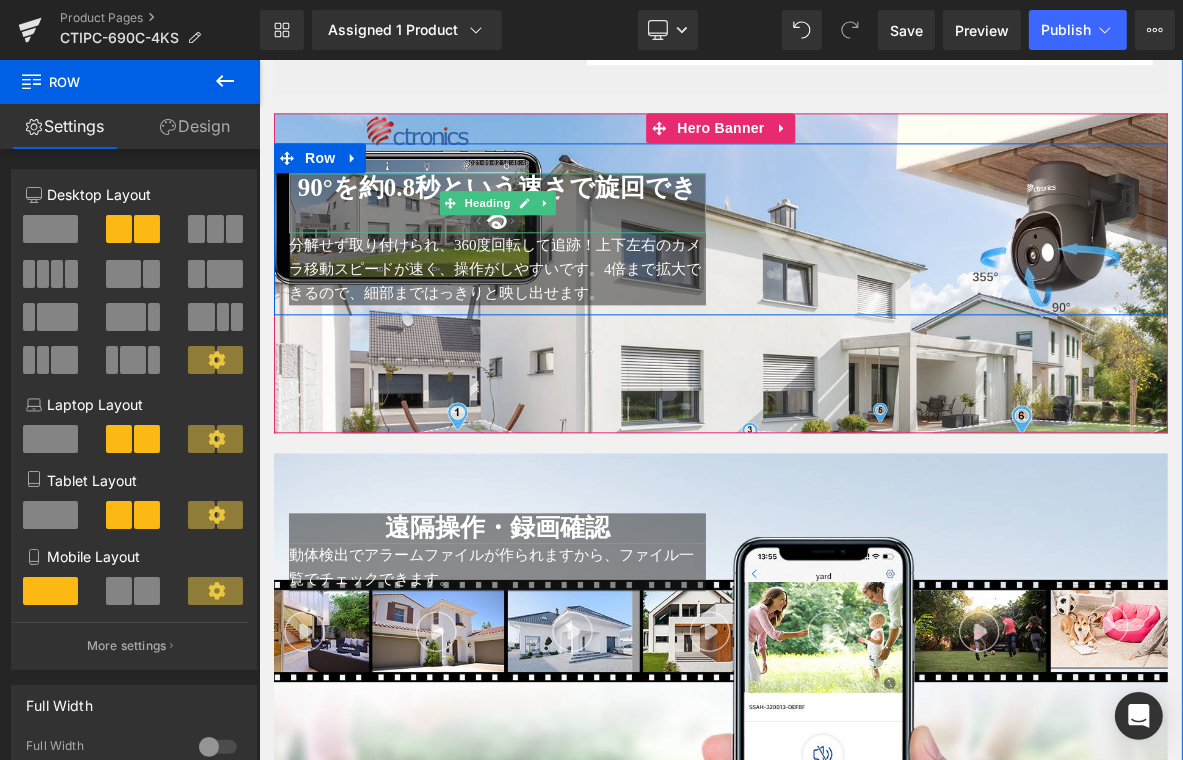 drag, startPoint x: 290, startPoint y: 224, endPoint x: 328, endPoint y: 192, distance: 49.67897 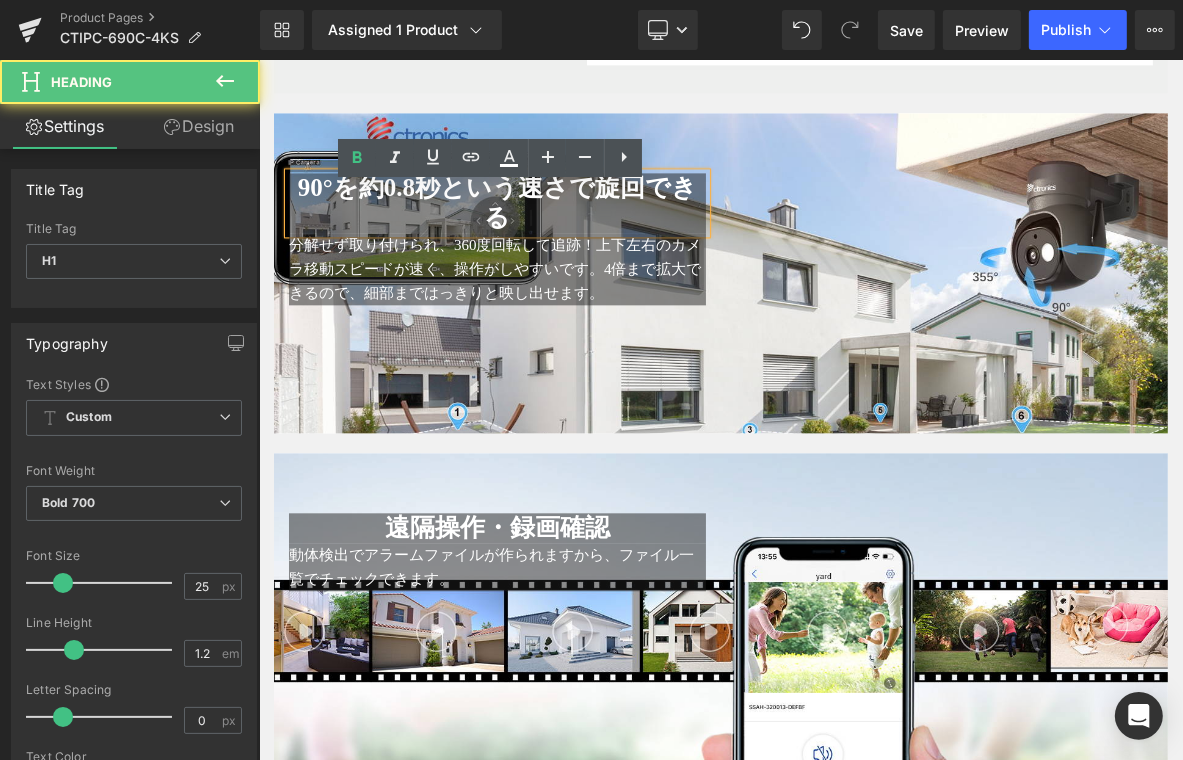 click on "90°を約0.8秒という速さで旋回できる" at bounding box center (496, 201) 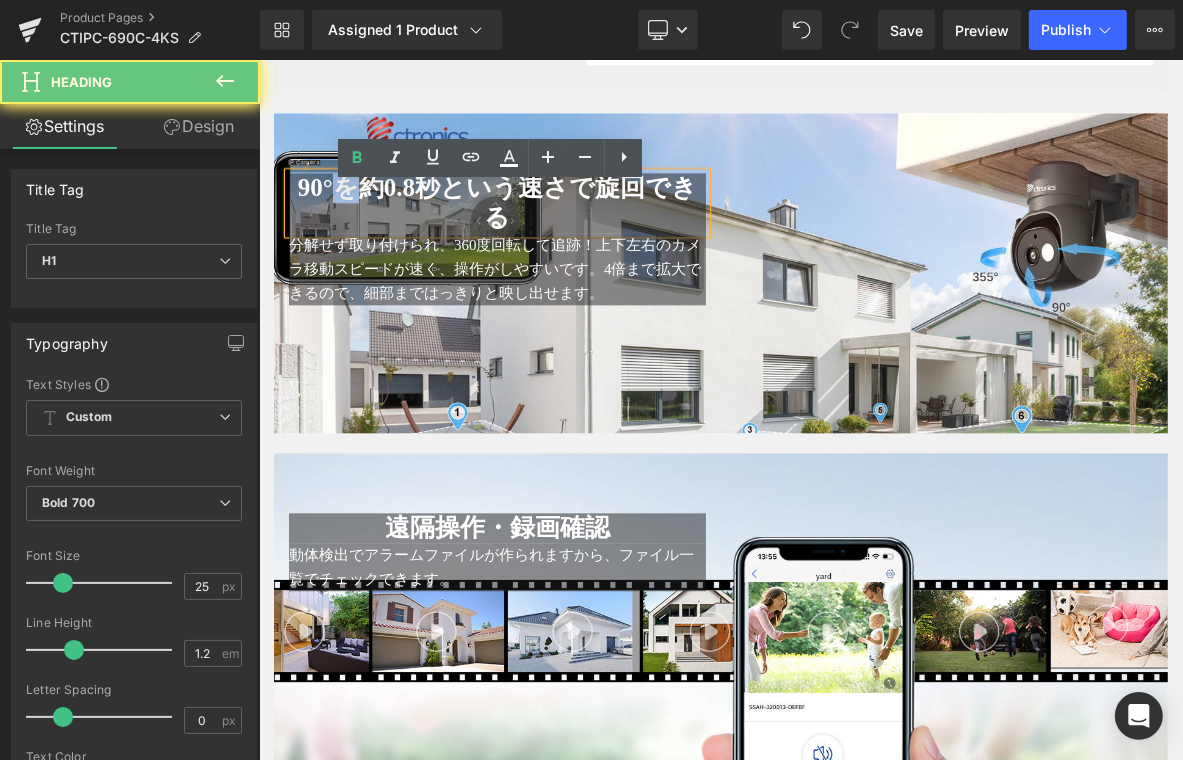 click on "90°を約0.8秒という速さで旋回できる" at bounding box center (496, 201) 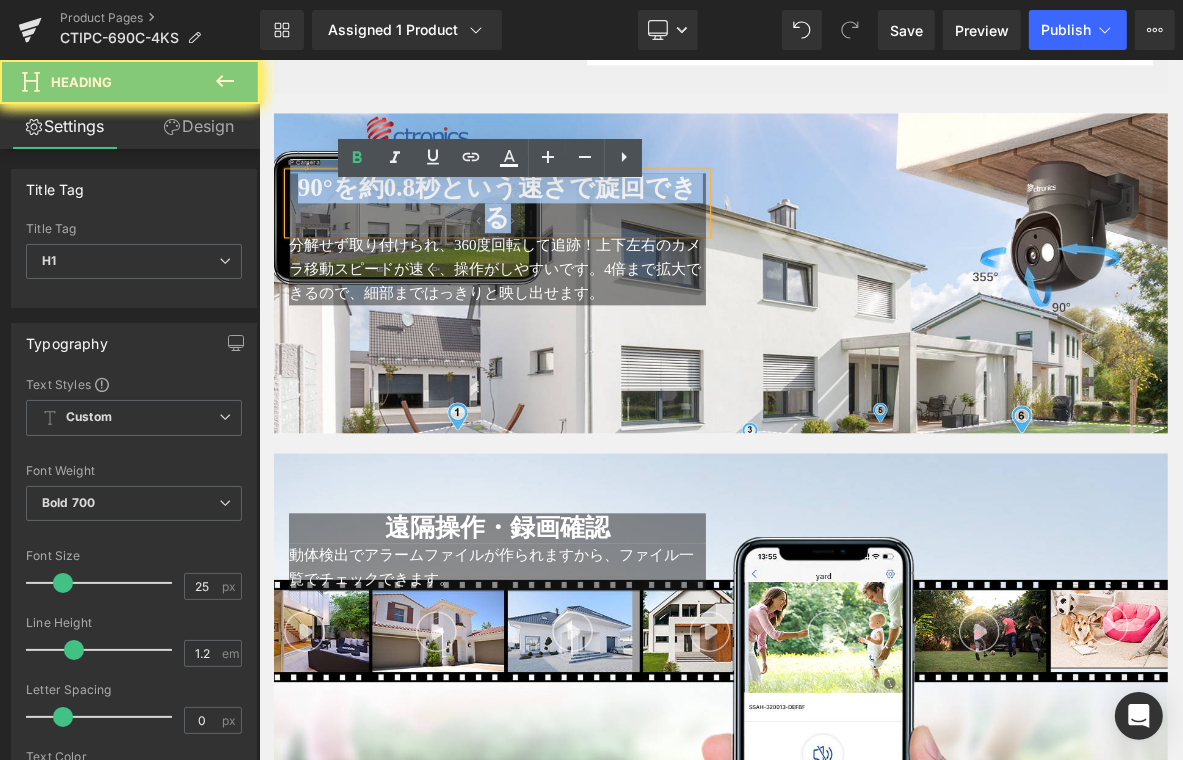 click on "90°を約0.8秒という速さで旋回できる" at bounding box center (496, 201) 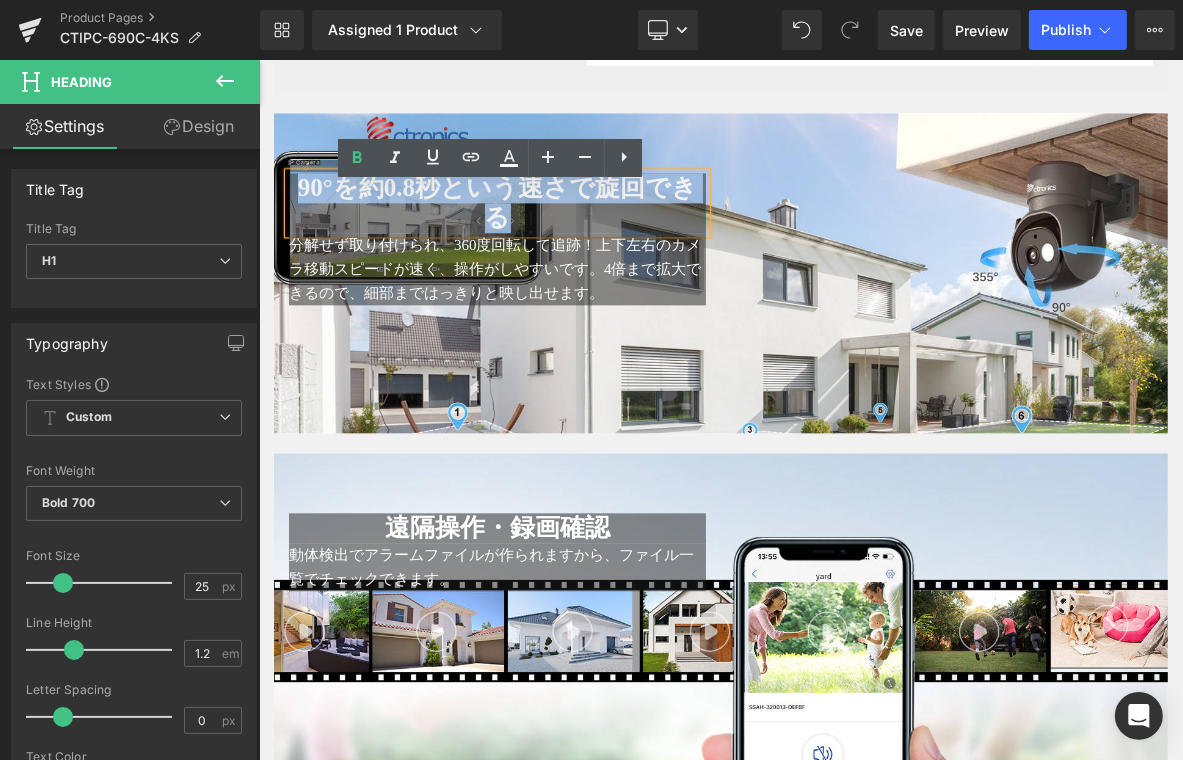 paste 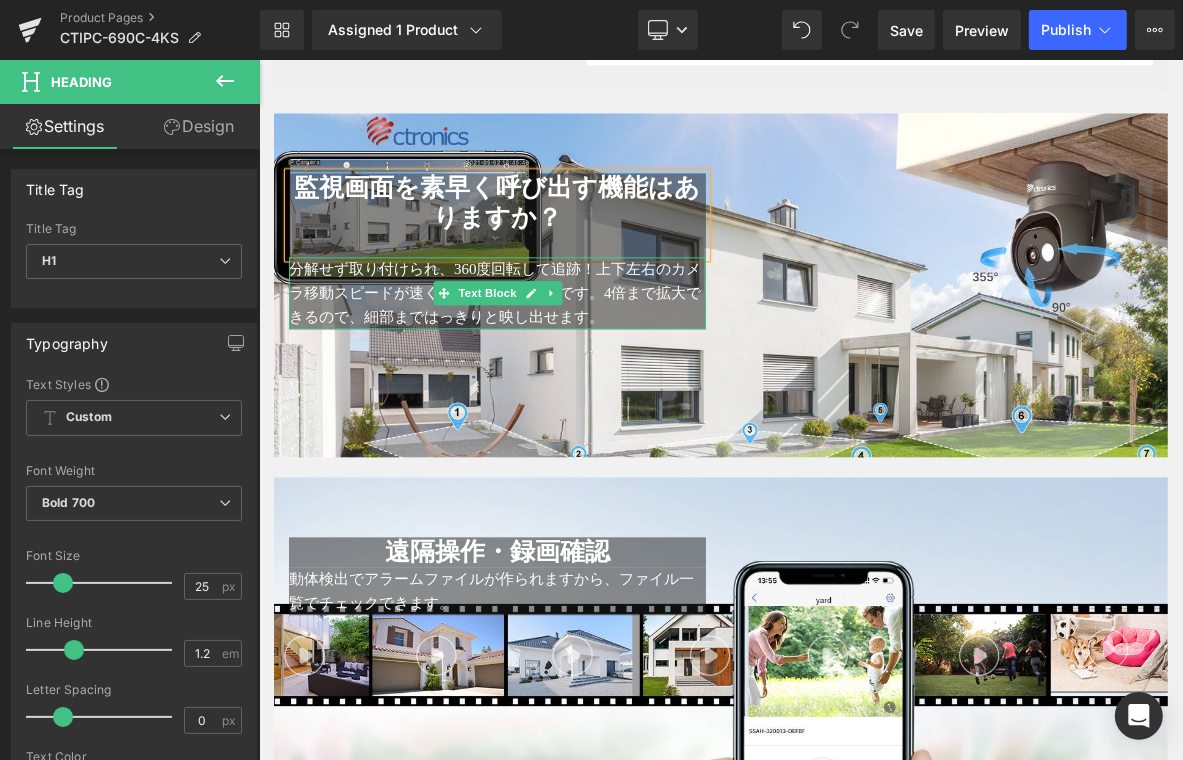 click on "分解せず取り付けられ、360度回転して追跡！上下左右のカメラ移動スピードが速く、操作がしやすいです。4倍まで拡大できるので、細部まではっきりと映し出せます。" at bounding box center (494, 292) 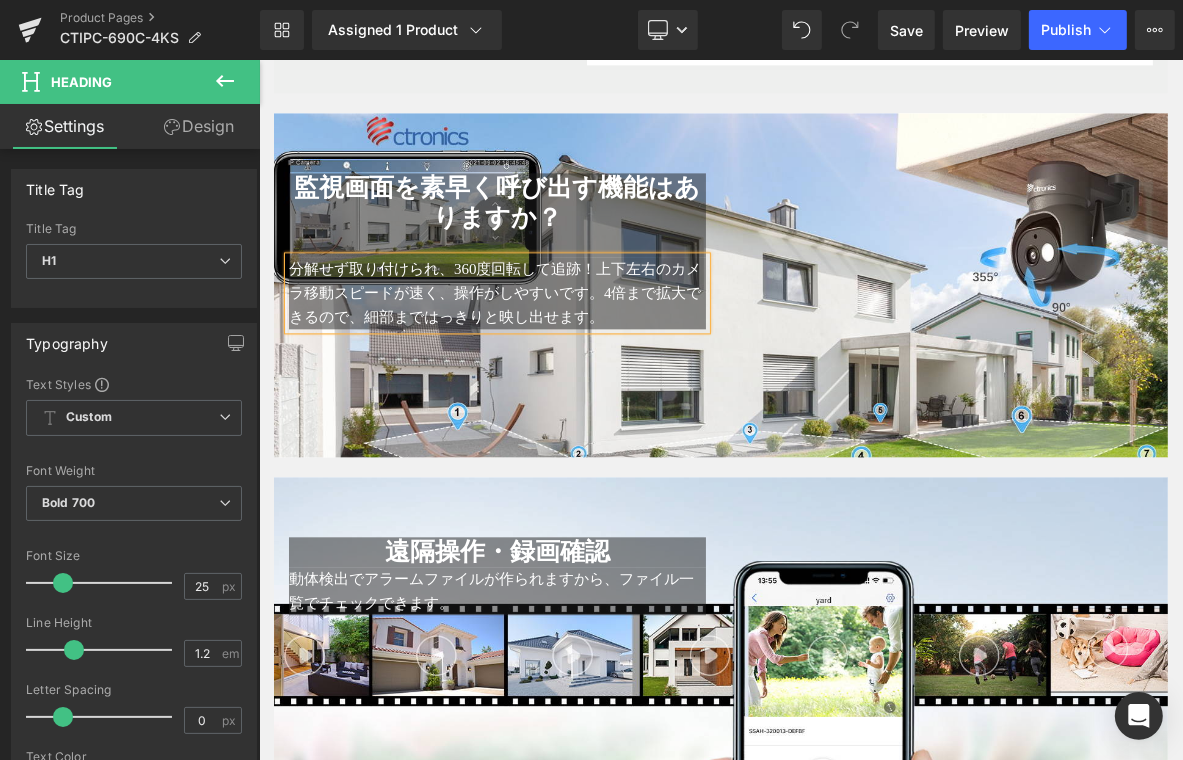 click on "分解せず取り付けられ、360度回転して追跡！上下左右のカメラ移動スピードが速く、操作がしやすいです。4倍まで拡大できるので、細部まではっきりと映し出せます。" at bounding box center (494, 292) 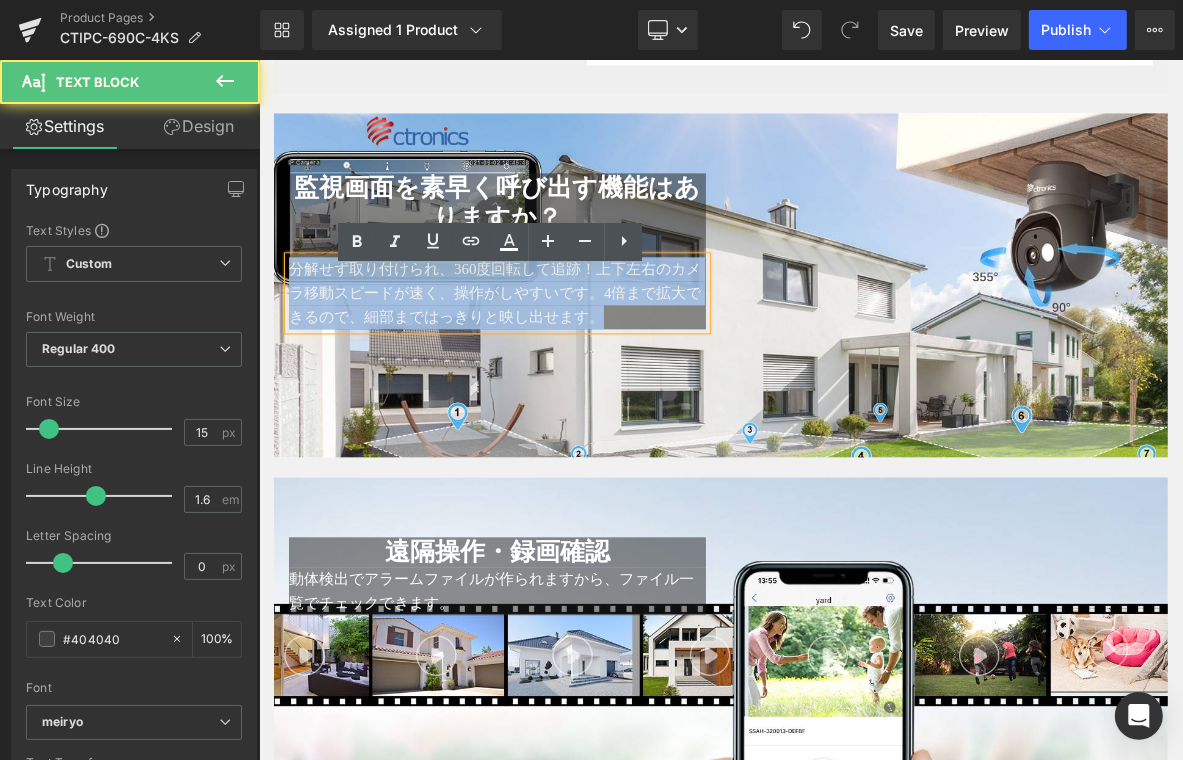 click on "分解せず取り付けられ、360度回転して追跡！上下左右のカメラ移動スピードが速く、操作がしやすいです。4倍まで拡大できるので、細部まではっきりと映し出せます。" at bounding box center (494, 292) 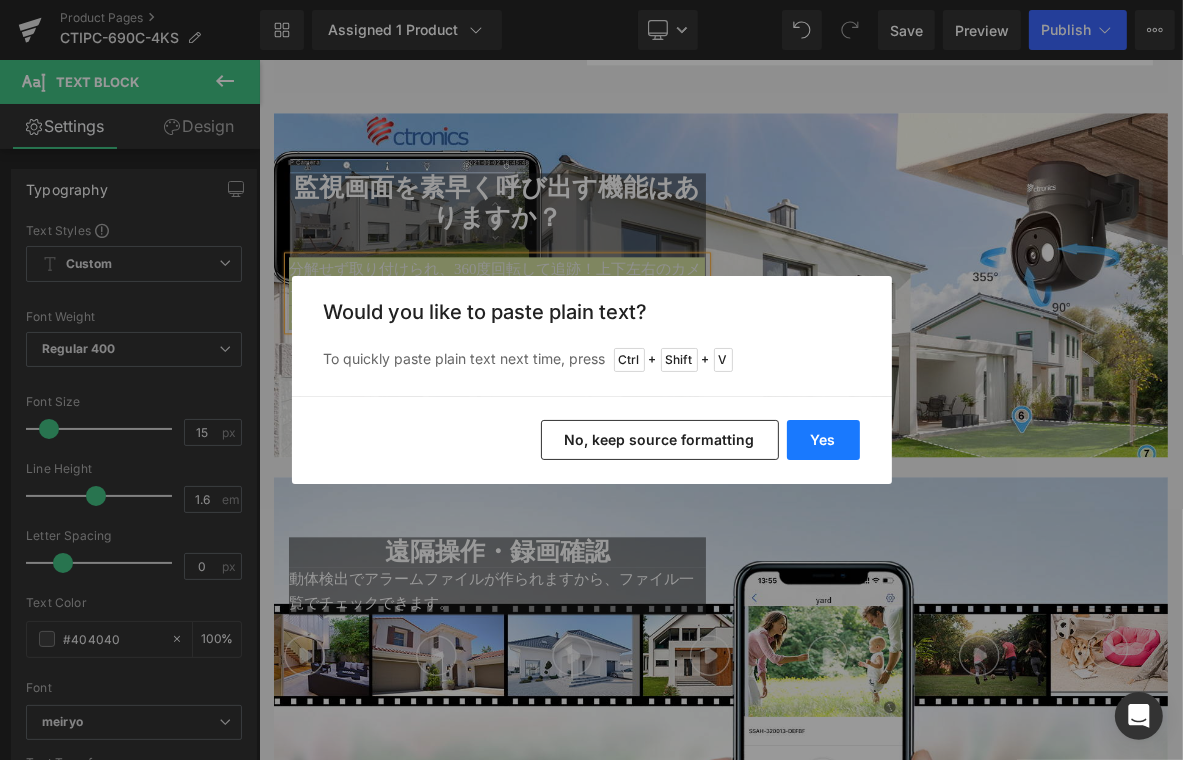 click on "Yes" at bounding box center (823, 440) 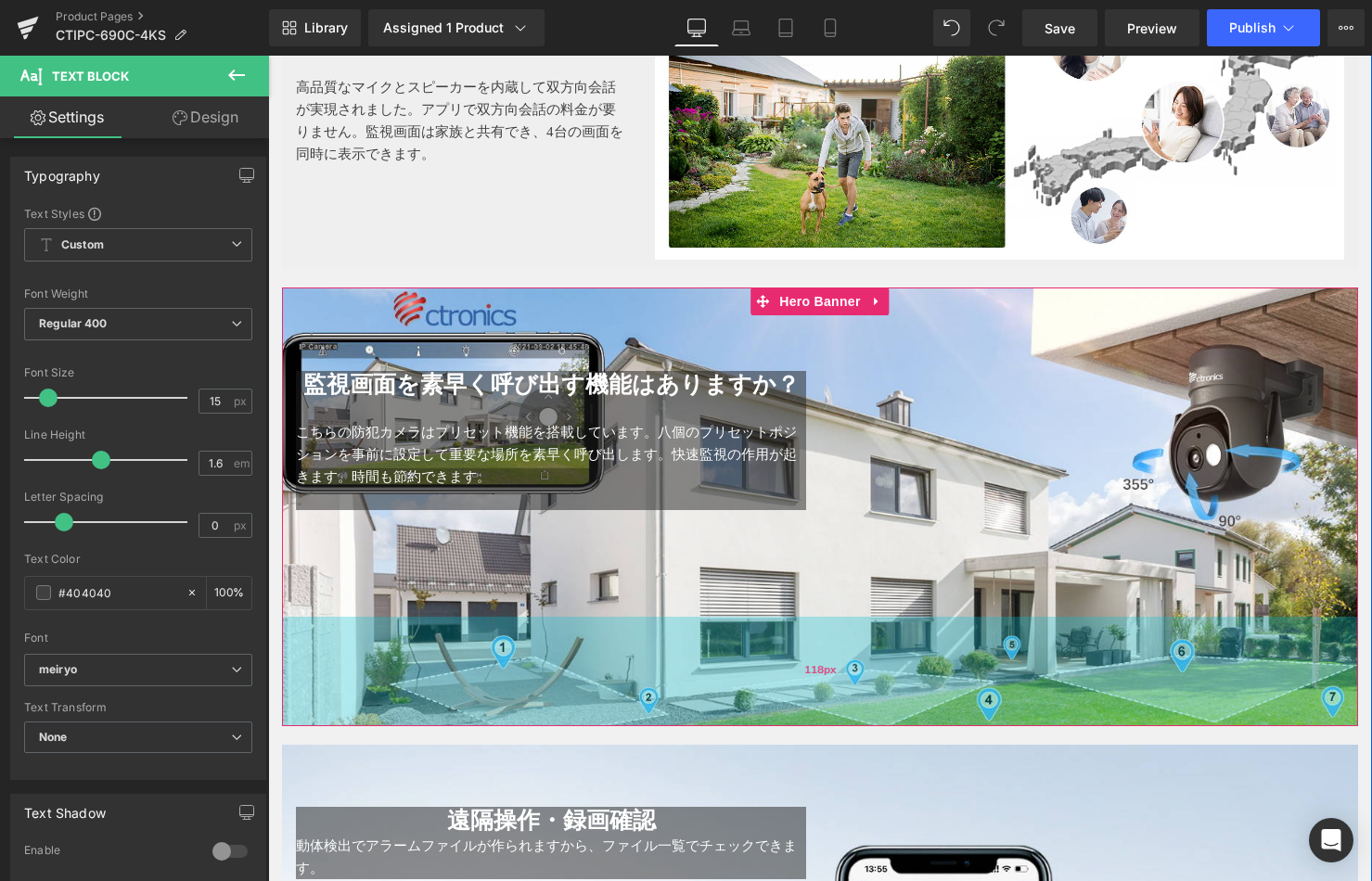 drag, startPoint x: 851, startPoint y: 692, endPoint x: 837, endPoint y: 472, distance: 220.445 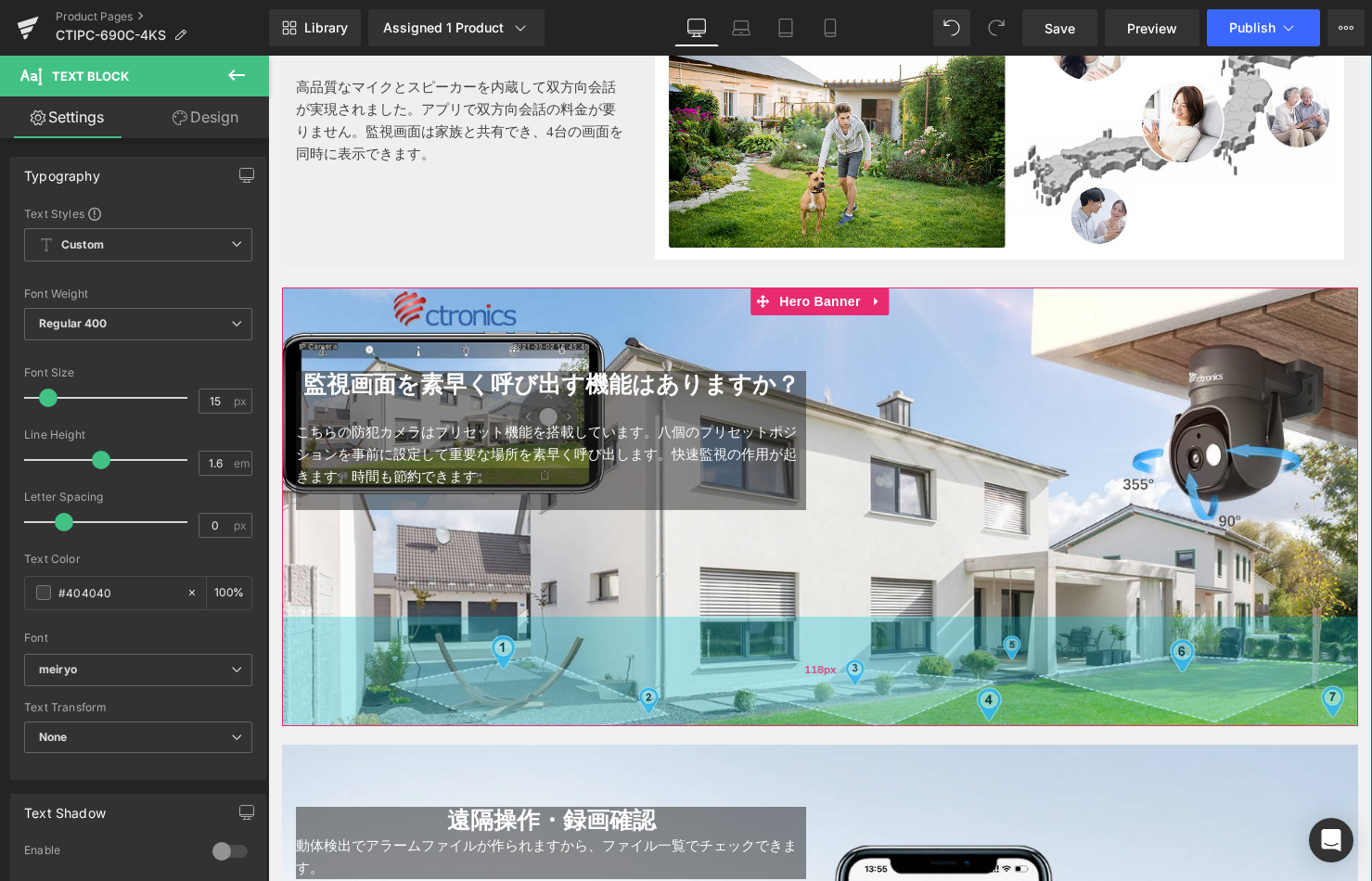 click on "118px" at bounding box center (820, 671) 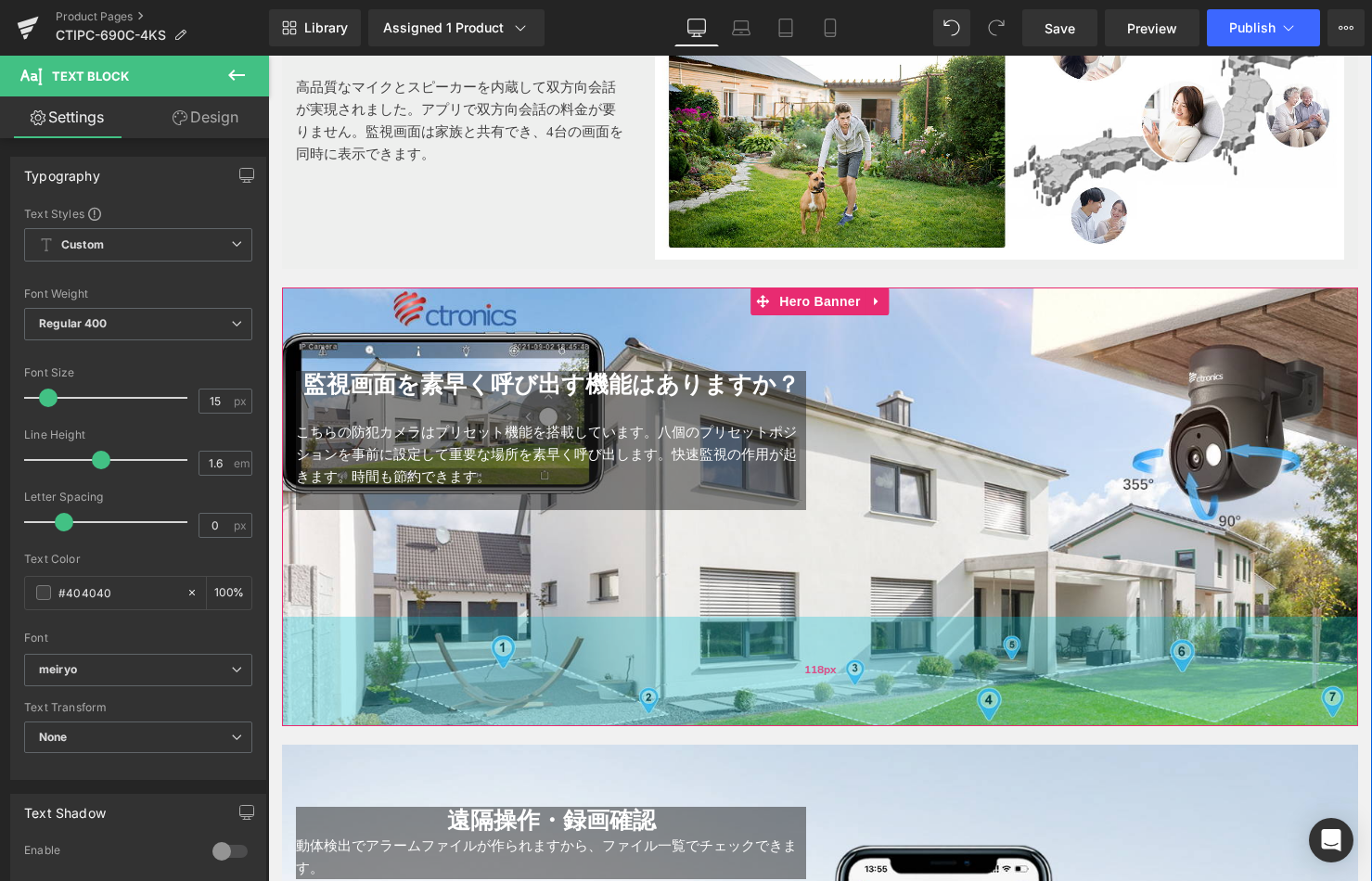 click on "監視画面を素早く呼び出す機能はありますか？
Heading
こちらの防犯カメラはプリセット機能を搭載しています。八個のプリセットポジションを事前に設定して重要な場所を素早く呼び出します。快速監視の作用が起きます。時間も節約できます。
Text Block
Text Block         Row" at bounding box center (820, 431) 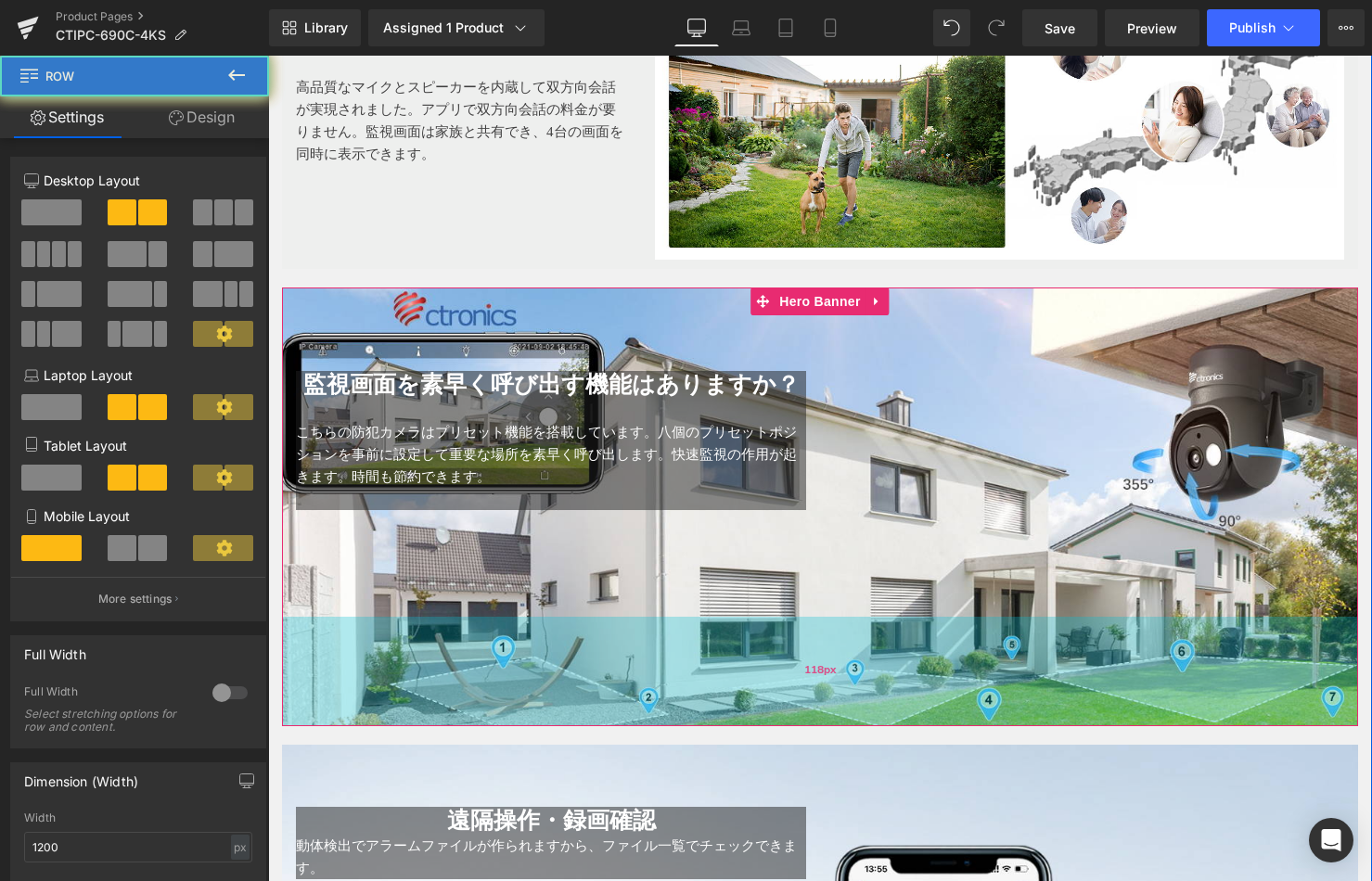 click on "118px" at bounding box center (820, 671) 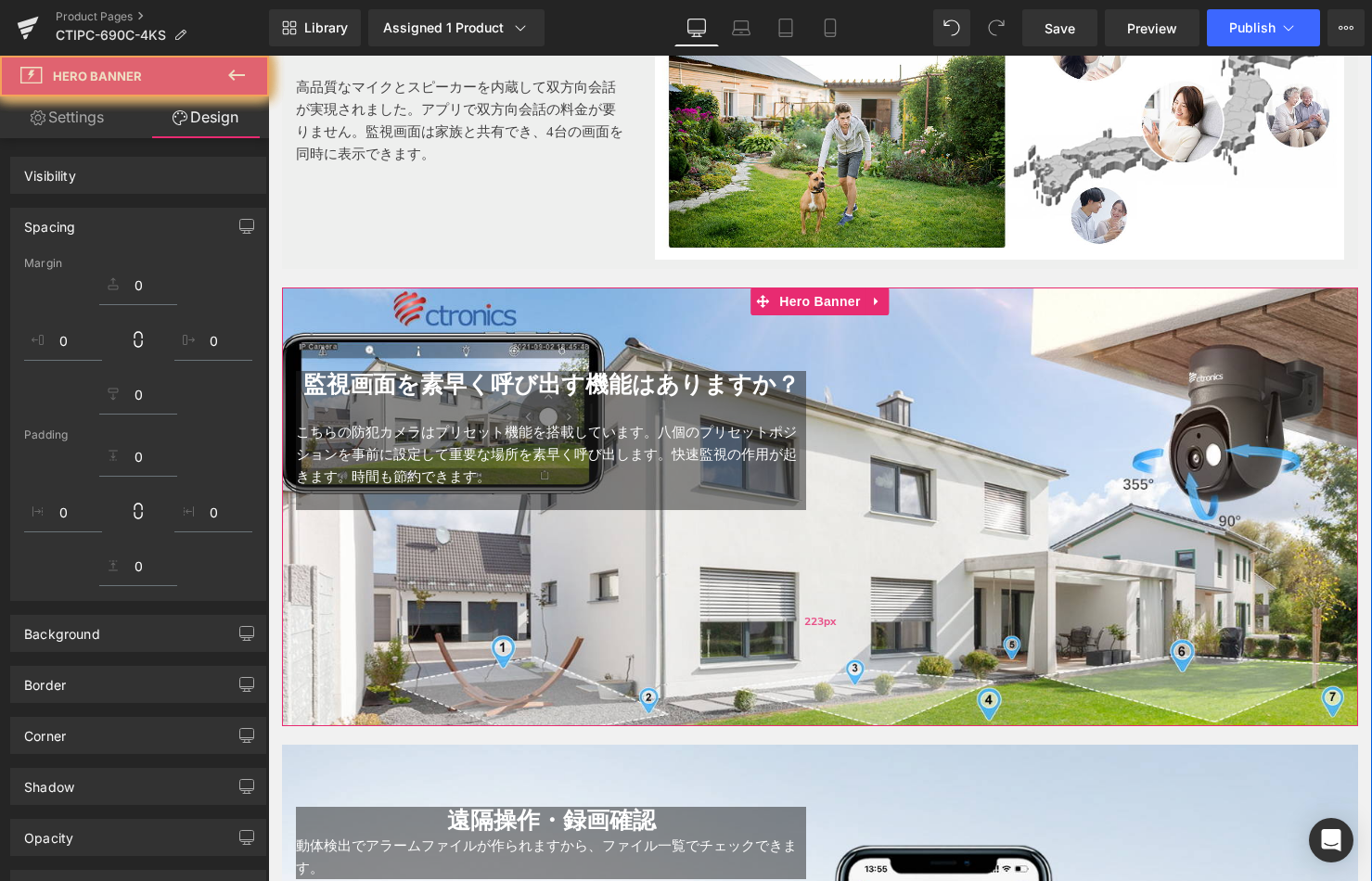 click on "223px" at bounding box center [820, 622] 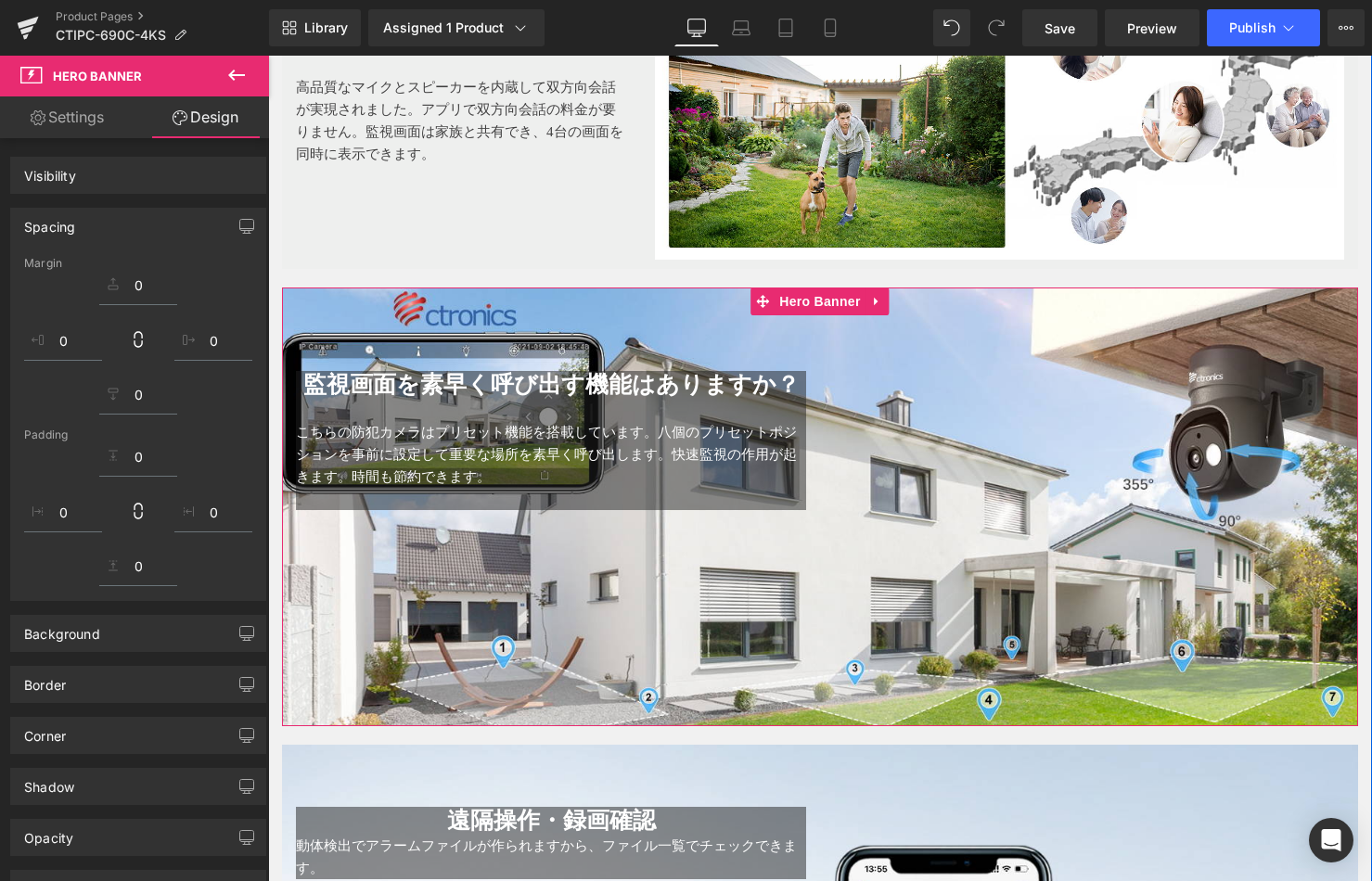 click at bounding box center (999, 118) 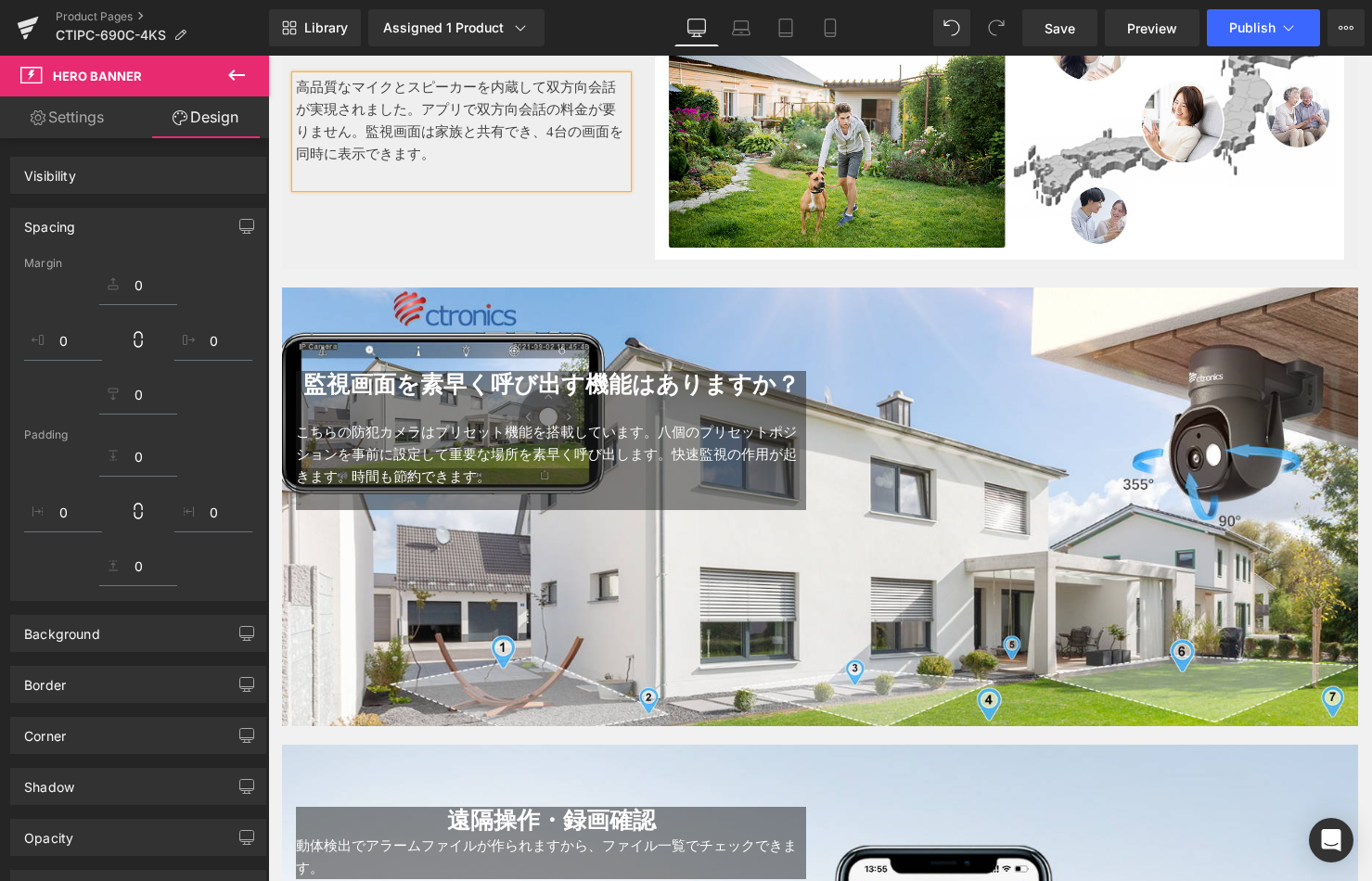 click on "監視画面を素早く呼び出す機能はありますか？
Heading
こちらの防犯カメラはプリセット機能を搭載しています。八個のプリセットポジションを事前に設定して重要な場所を素早く呼び出します。快速監視の作用が起きます。時間も節約できます。
Text Block
Text Block         Row
Hero Banner   60px   223px" at bounding box center (820, 506) 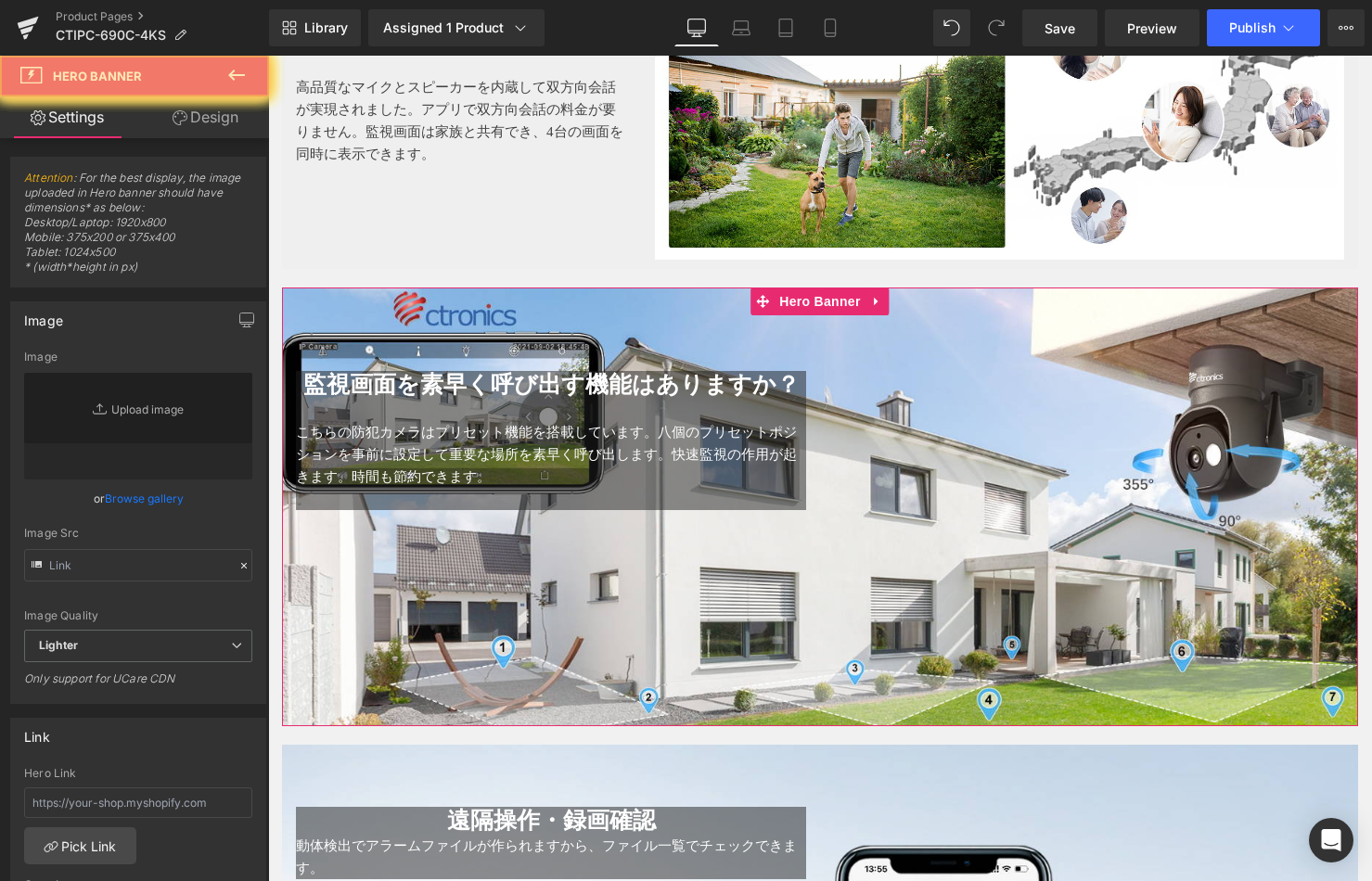type on "https://ucarecdn.com/52c85c17-01b1-4226-9863-aa5e1a34372e/-/format/auto/-/preview/3000x3000/-/quality/lighter/8.jpg" 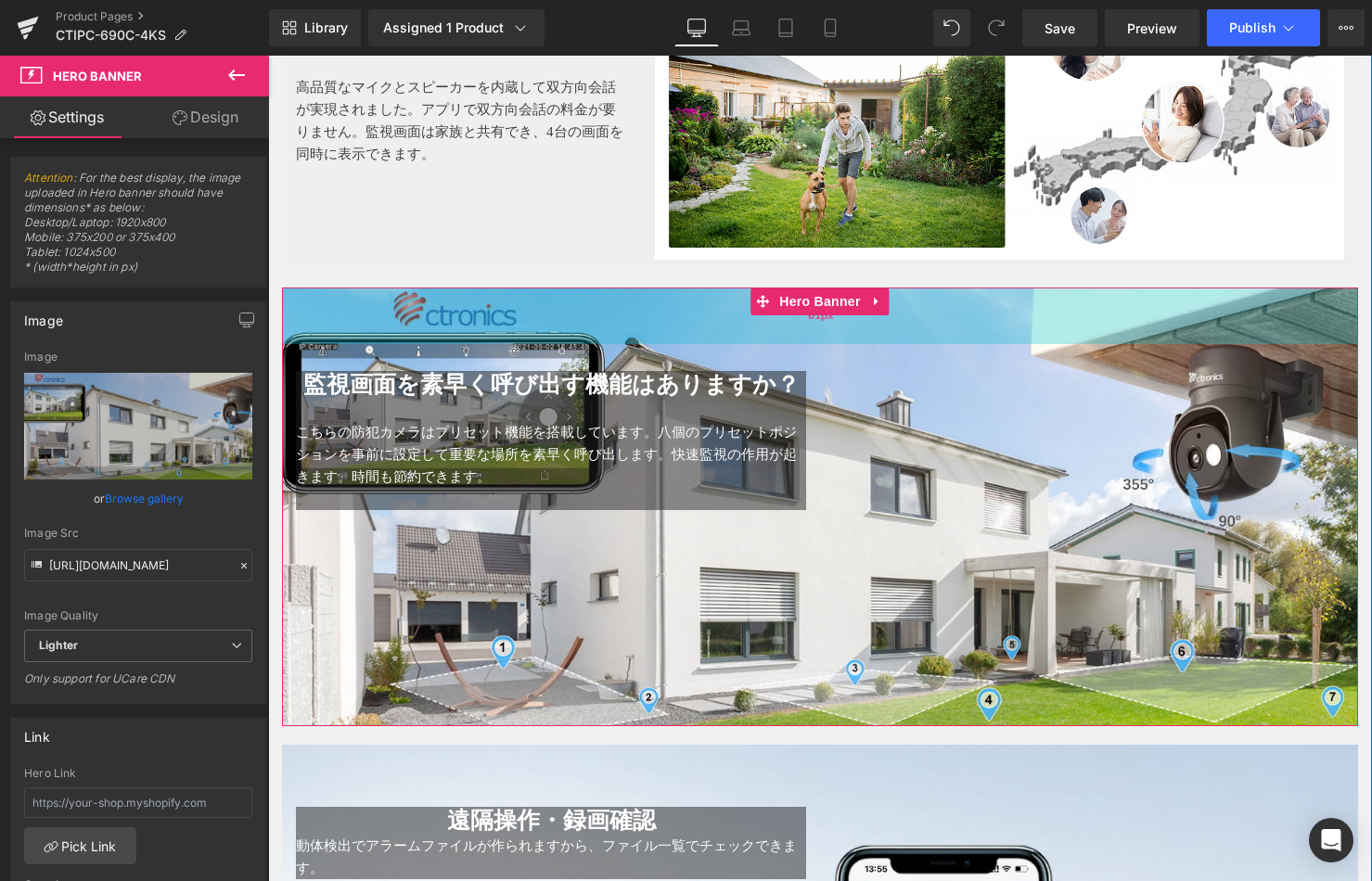drag, startPoint x: 902, startPoint y: 325, endPoint x: 931, endPoint y: 327, distance: 29.068884 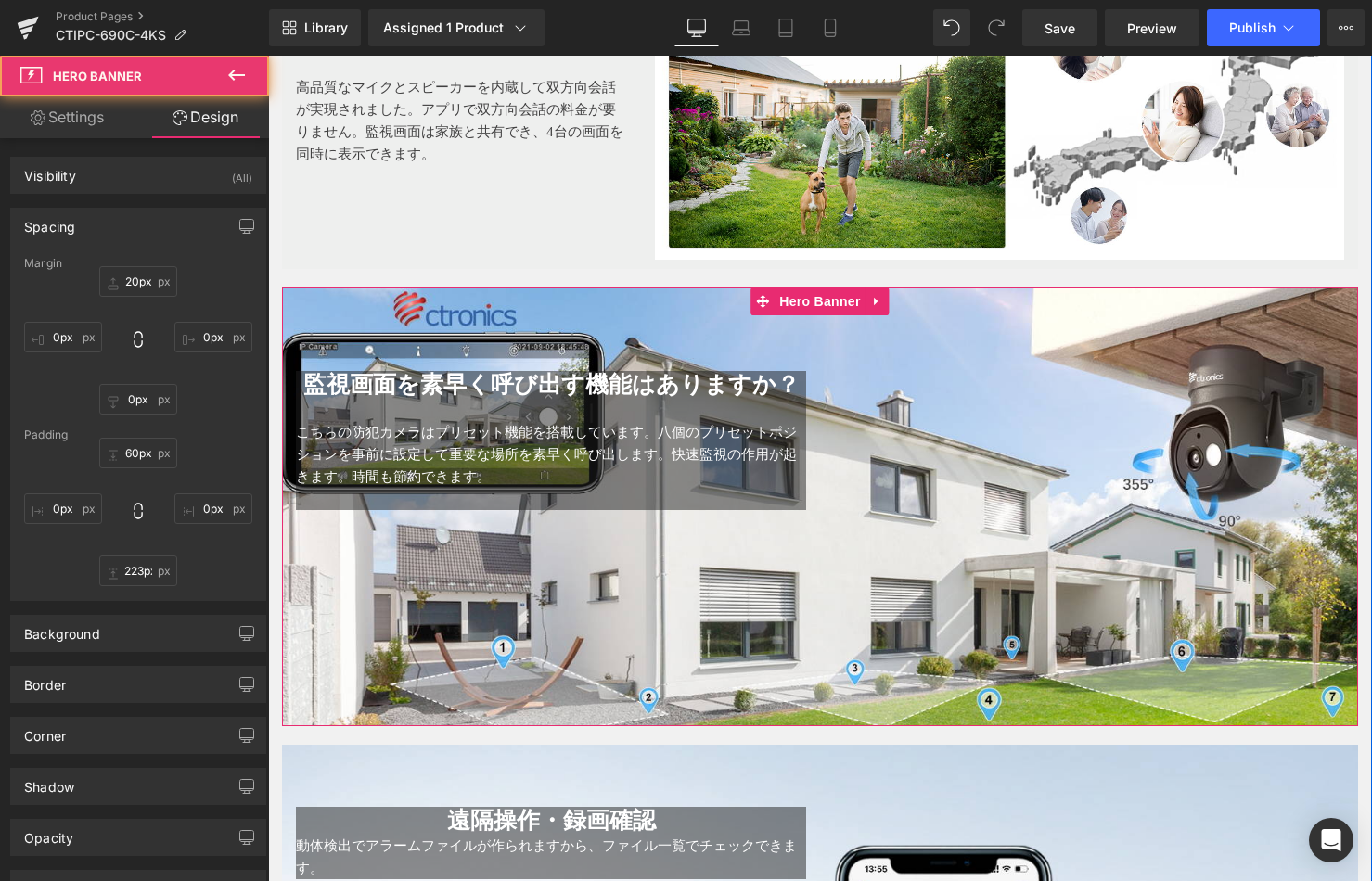 click on "監視画面を素早く呼び出す機能はありますか？
Heading
こちらの防犯カメラはプリセット機能を搭載しています。八個のプリセットポジションを事前に設定して重要な場所を素早く呼び出します。快速監視の作用が起きます。時間も節約できます。
Text Block
Text Block         Row" at bounding box center (820, 431) 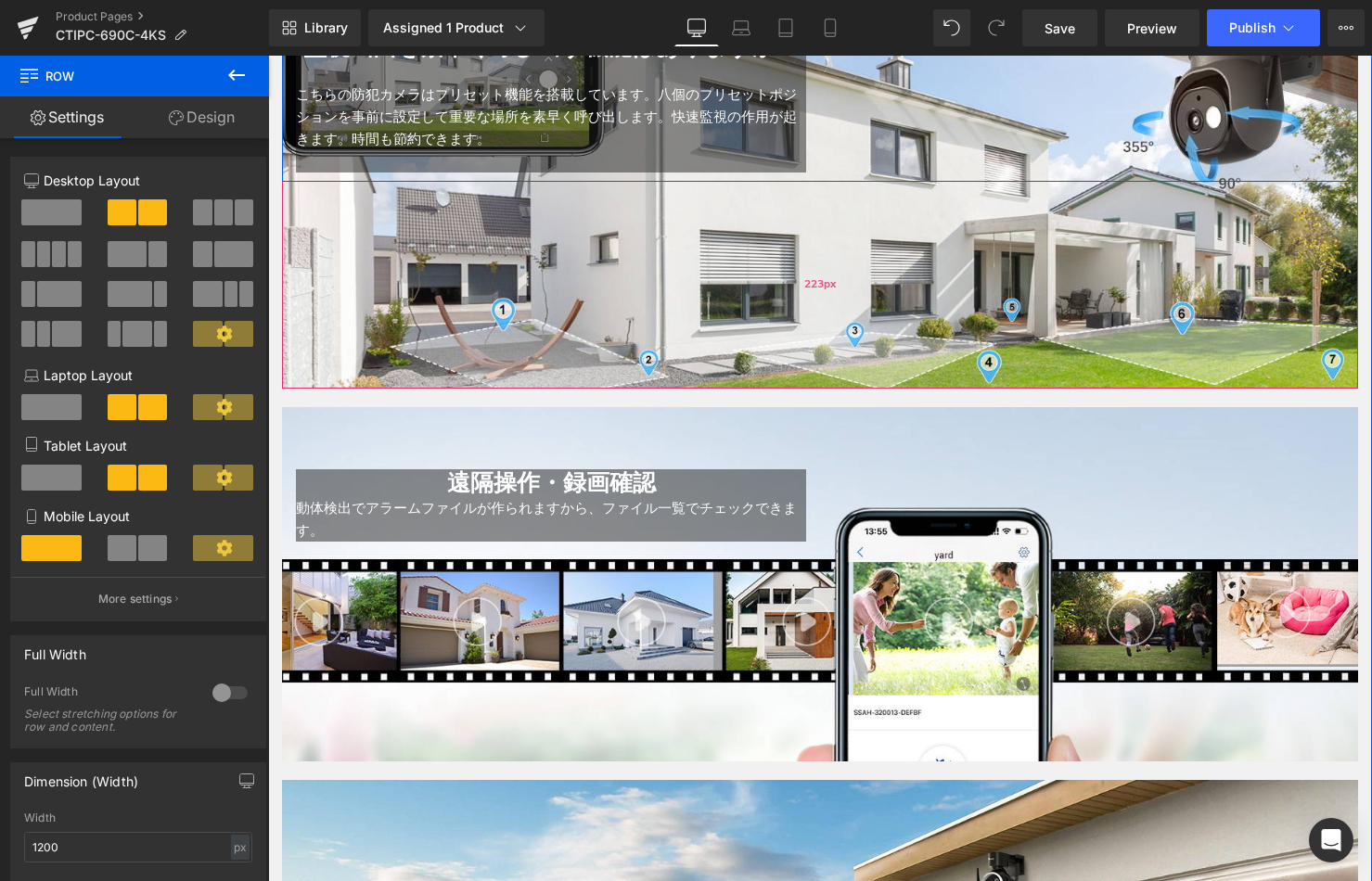 scroll, scrollTop: 3686, scrollLeft: 0, axis: vertical 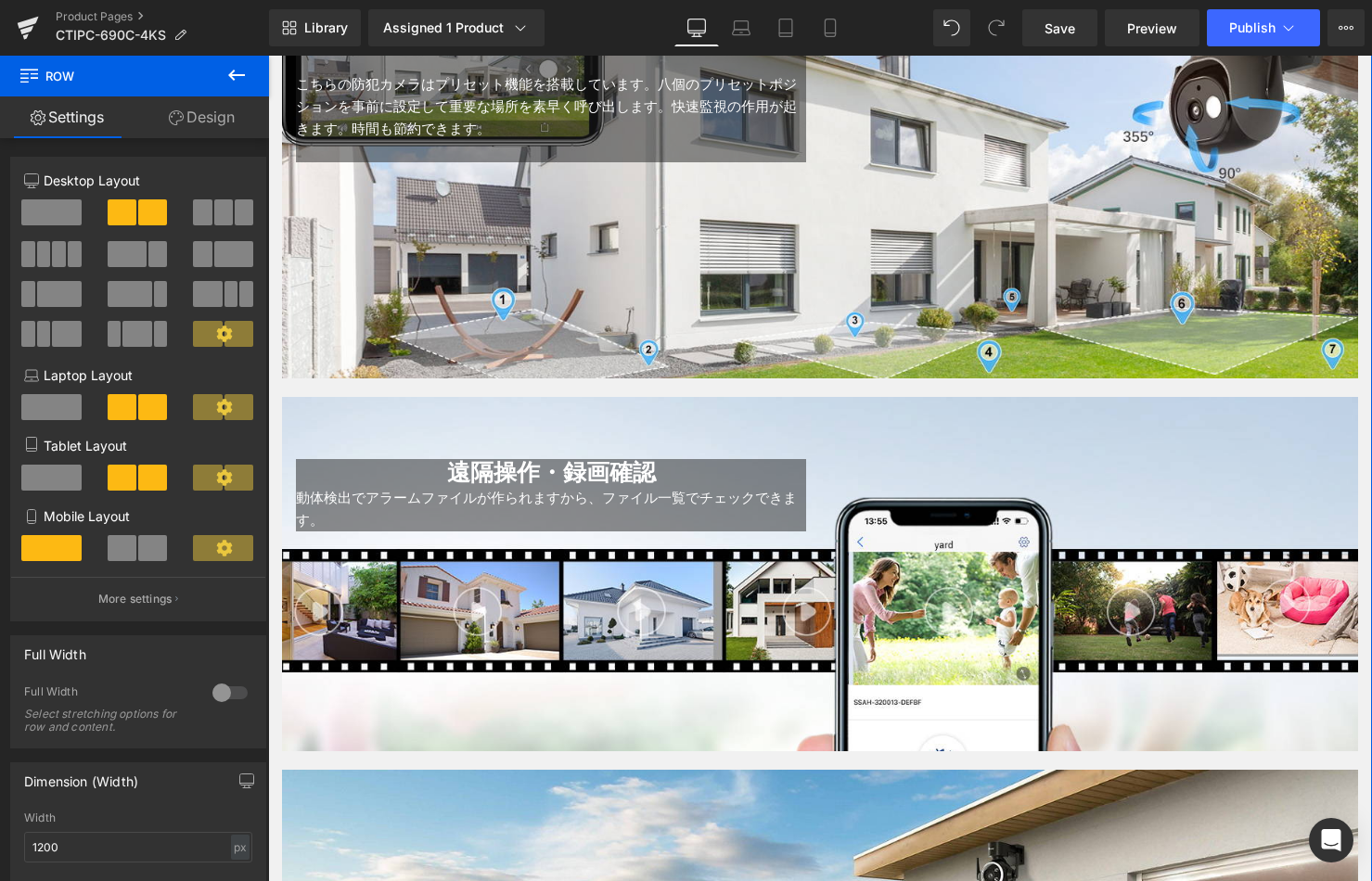 click at bounding box center (1089, 470) 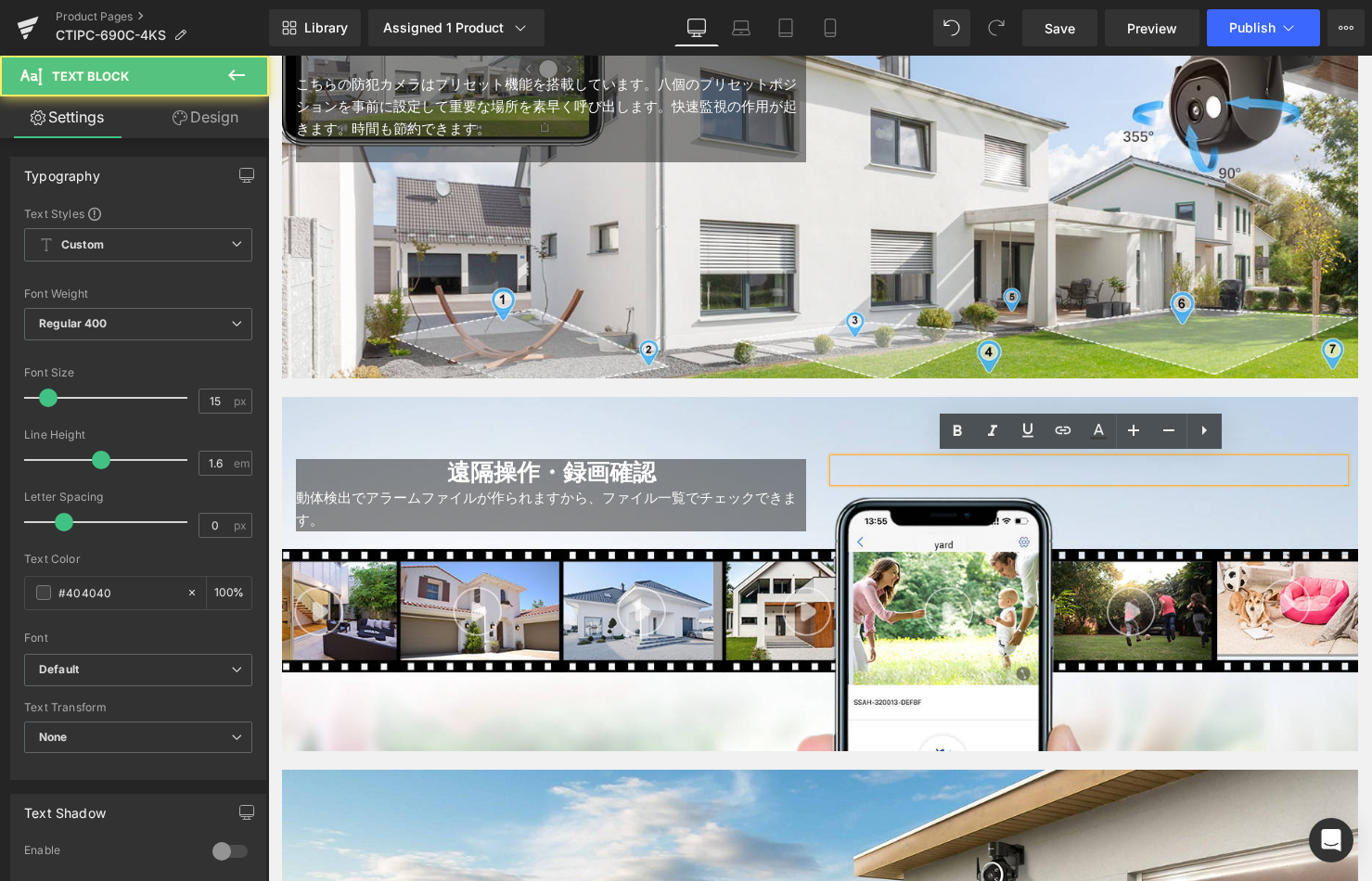 click on "遠隔操作・録画確認
Heading
動体検出でアラームファイルが作られますから、ファイル一覧でチェックできます。
Text Block
Text Block         Row" at bounding box center (820, 486) 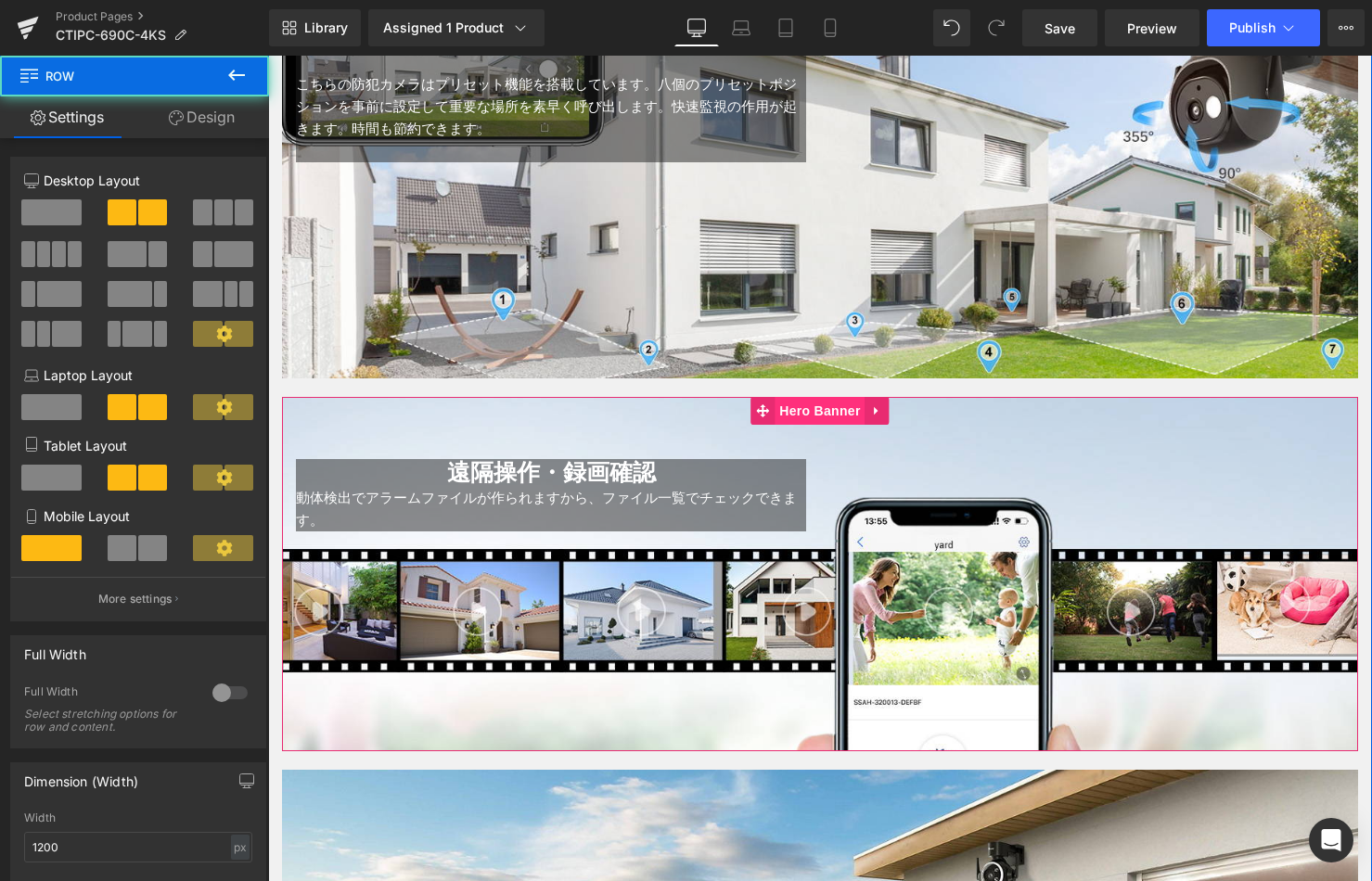 click on "Hero Banner" at bounding box center (819, 411) 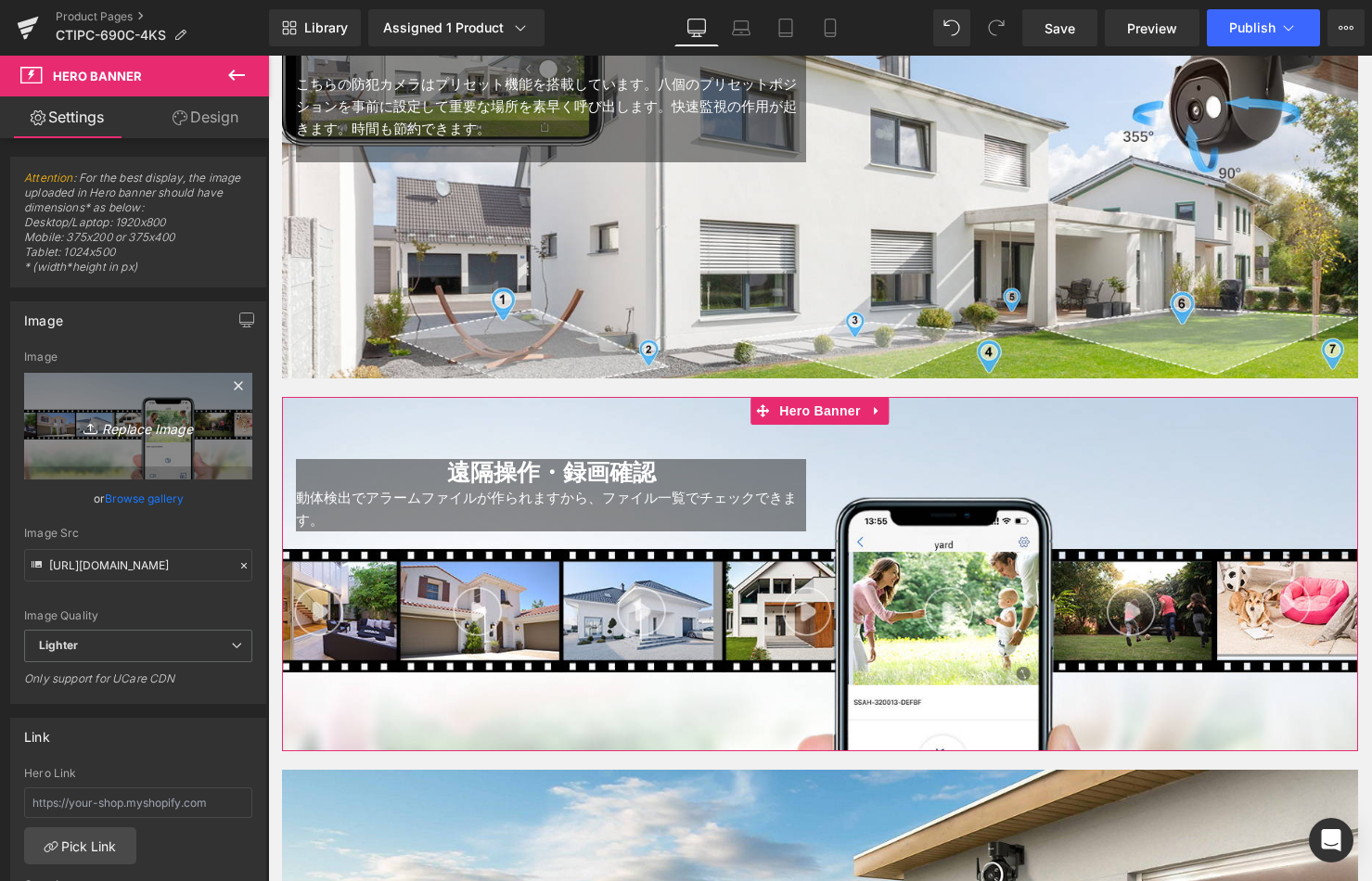 click on "Replace Image" at bounding box center (138, 426) 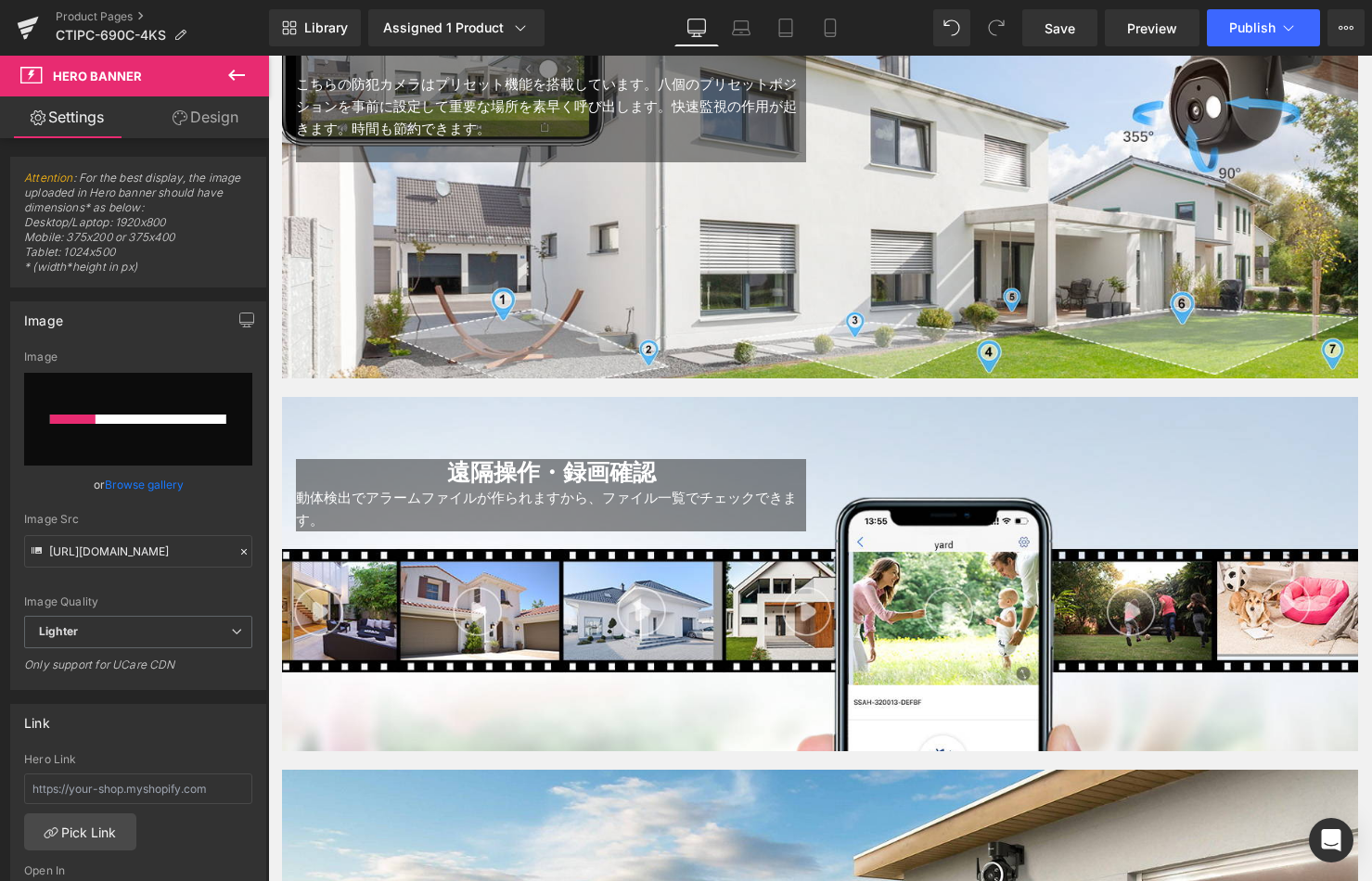 type 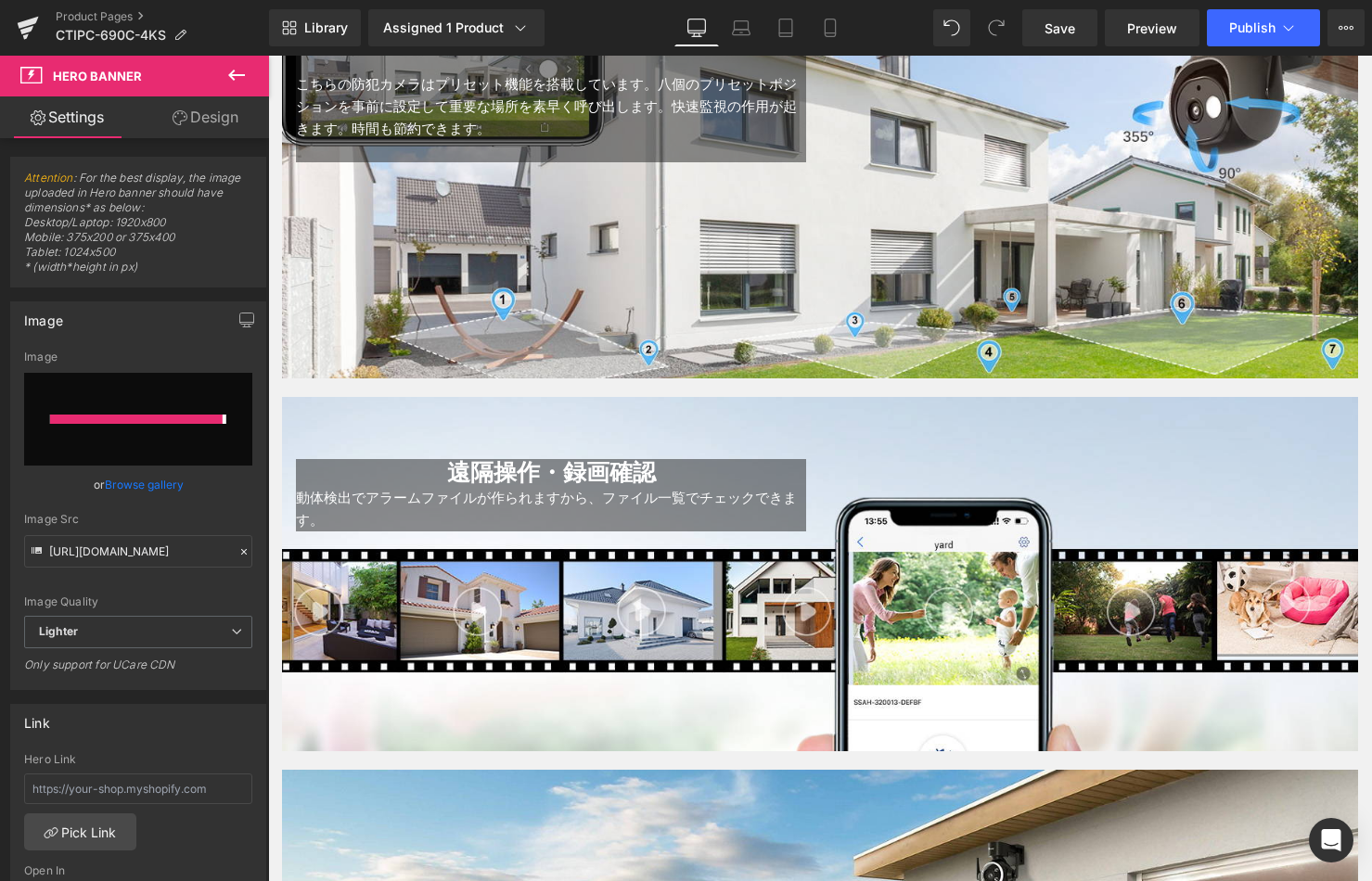 type on "https://ucarecdn.com/98d730c9-2b2e-4576-9b71-fc47504c85dc/-/format/auto/-/preview/3000x3000/-/quality/lighter/9.jpg" 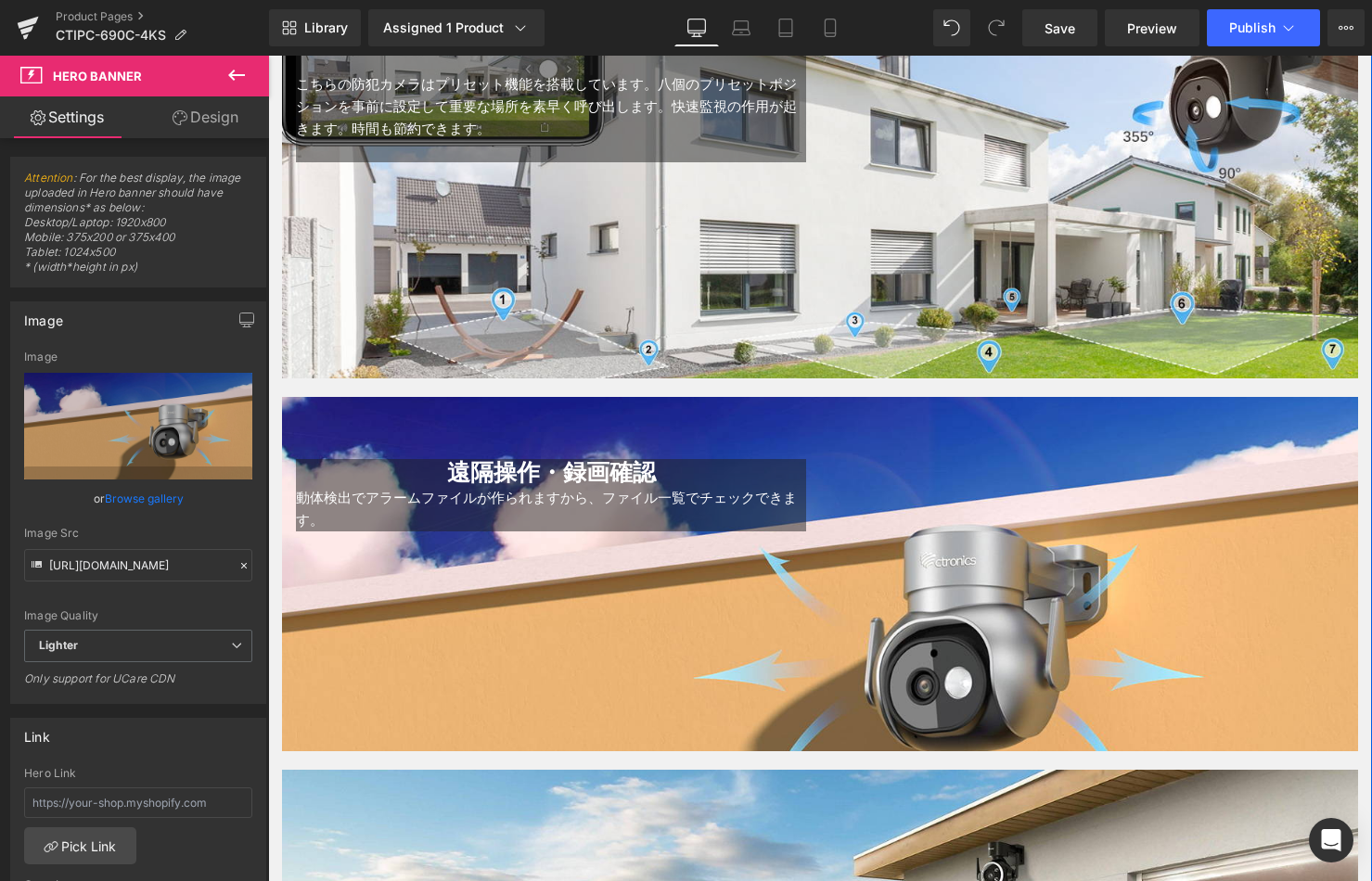 click on "Image         Image         車両検知/ペット検知/AI人体検知 Heading         普通の防犯カメラは単に動体検知や人間検知の機能を搭載しますが、車両認識という機能を搭載していません。こちらの監視カメラは動体検知や人間検知の機能を搭載するだけでなく、車両認識という機能を搭載しています。監視範囲まで、事故が遭った時に証拠が必要となる場合など、車両を素早く検知できて意外や盗難を防止することは可能です。   Text Block         Row         自動追跡 Heading         こちらの防犯カメラはペット/ヒューマン/車を検知すると自動に追跡できます。監視エリア内での動きを自動的に追跡するため、遠隔からの監視においてもより正確な映像を提供できます。不審者を消えるとカメラは元の位置に戻ります。  Text Block         Image         Row
Image" at bounding box center (820, 205) 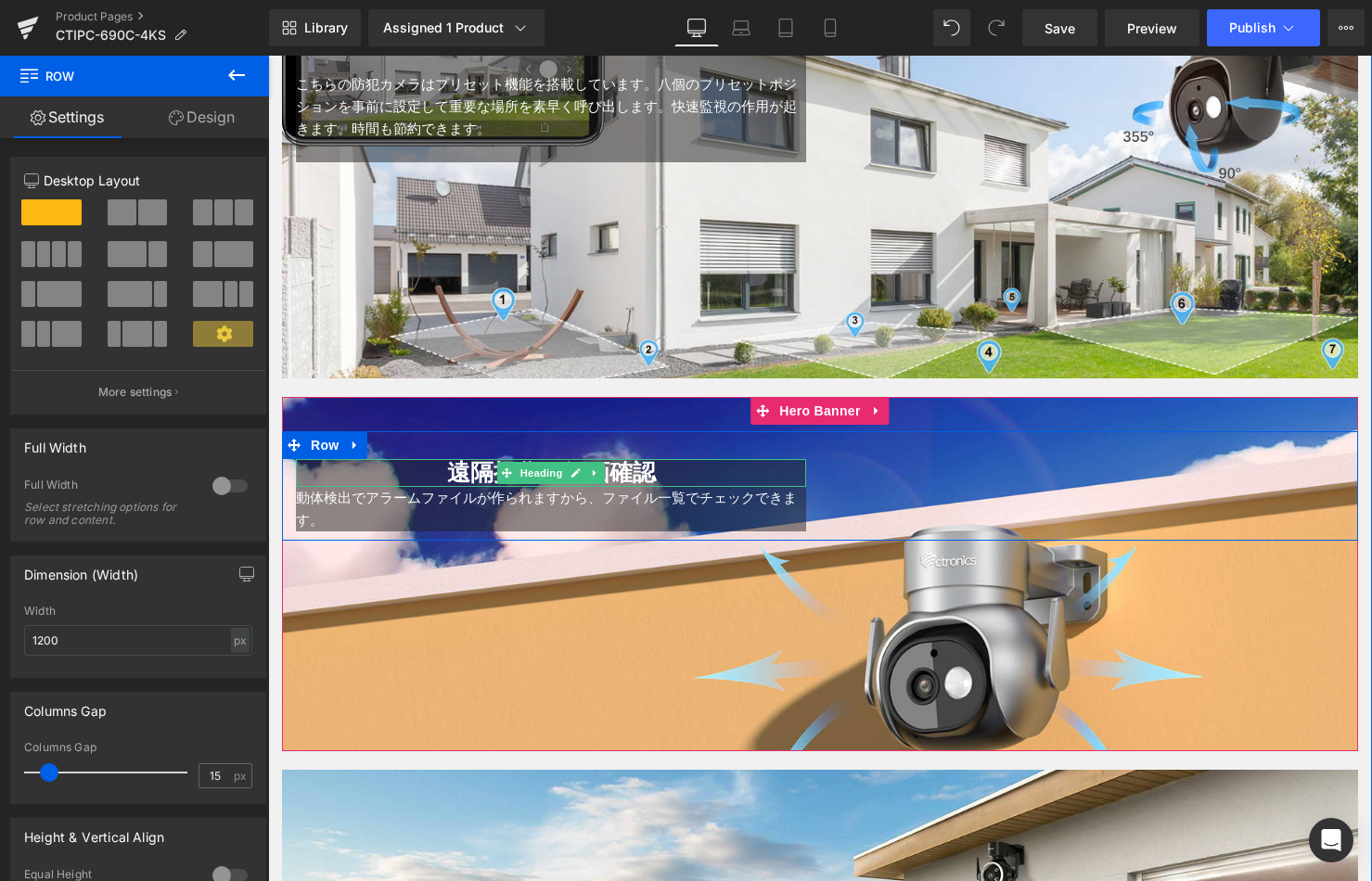 click on "Heading" at bounding box center (542, 473) 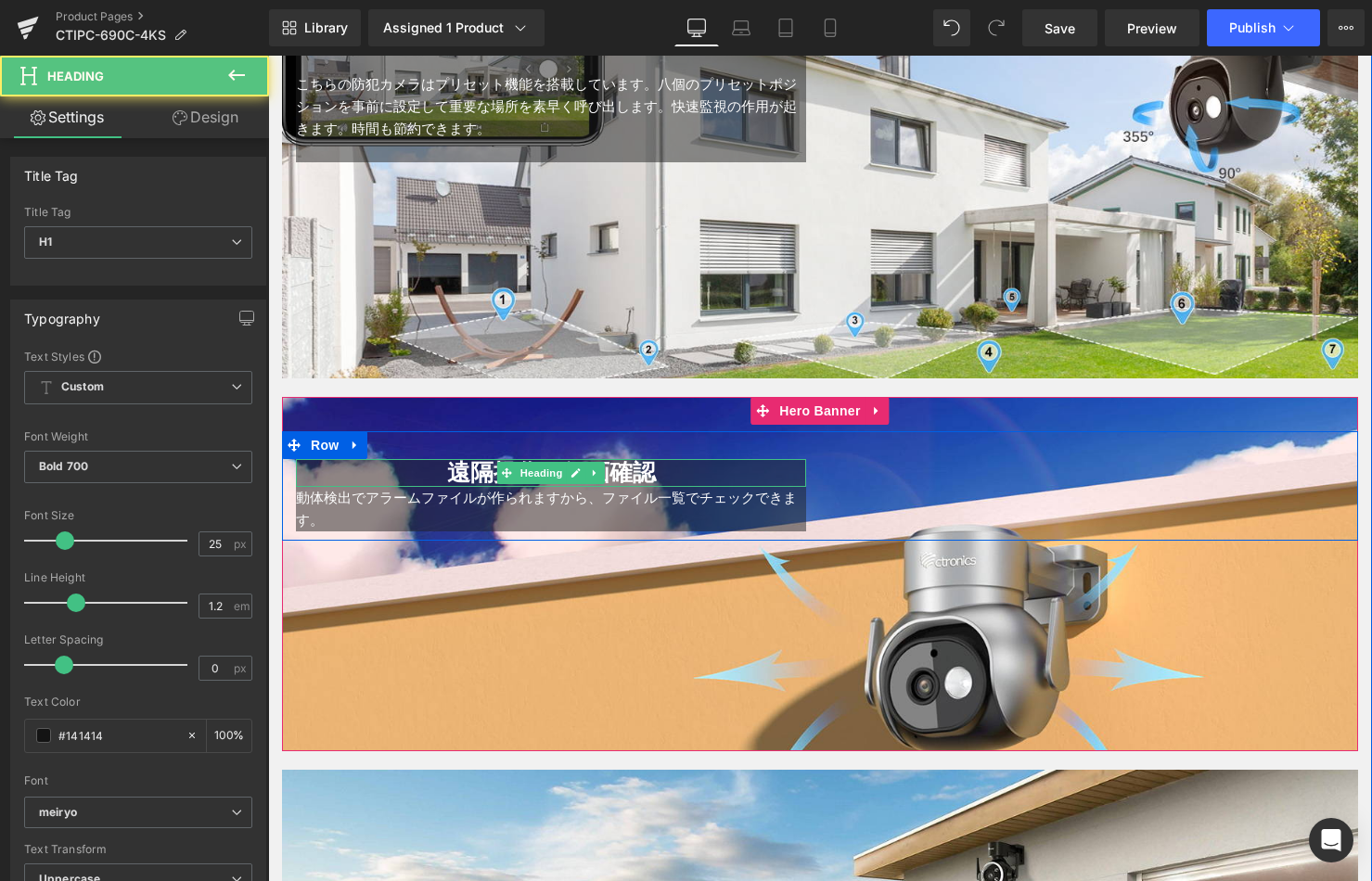 click on "遠隔操作・録画確認" at bounding box center [551, 472] 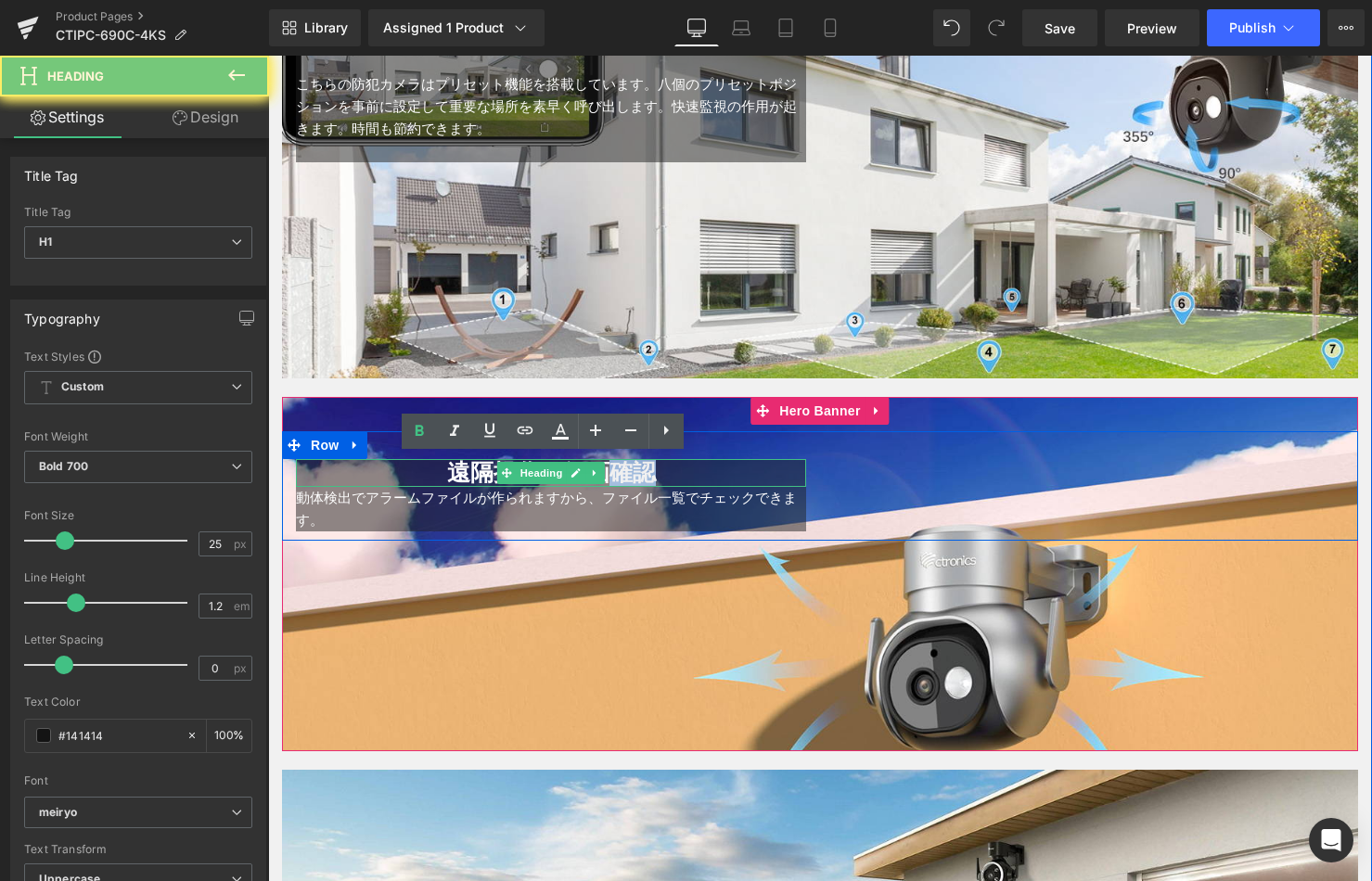 click on "遠隔操作・録画確認" at bounding box center [551, 472] 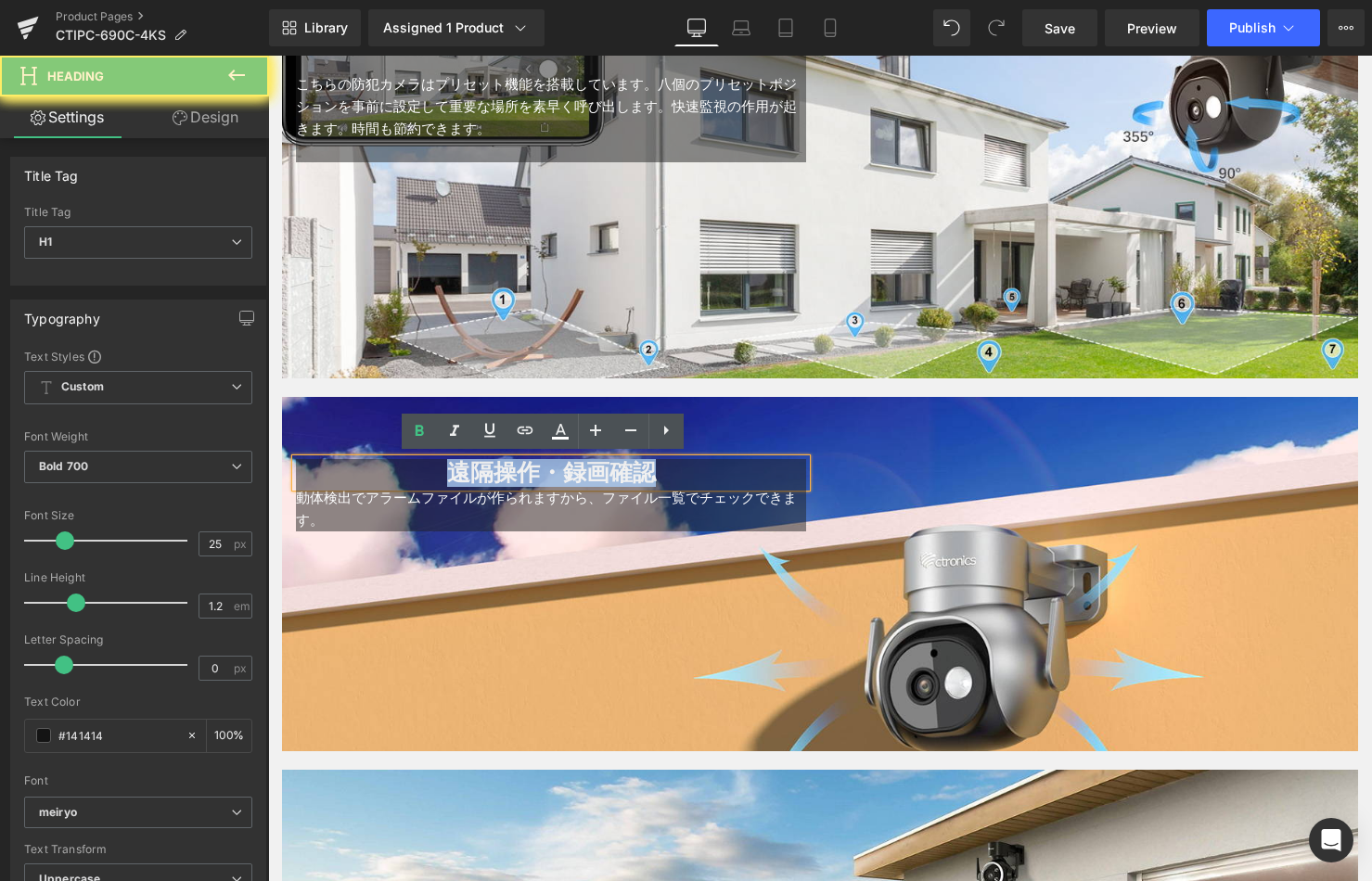 click on "遠隔操作・録画確認" at bounding box center (551, 472) 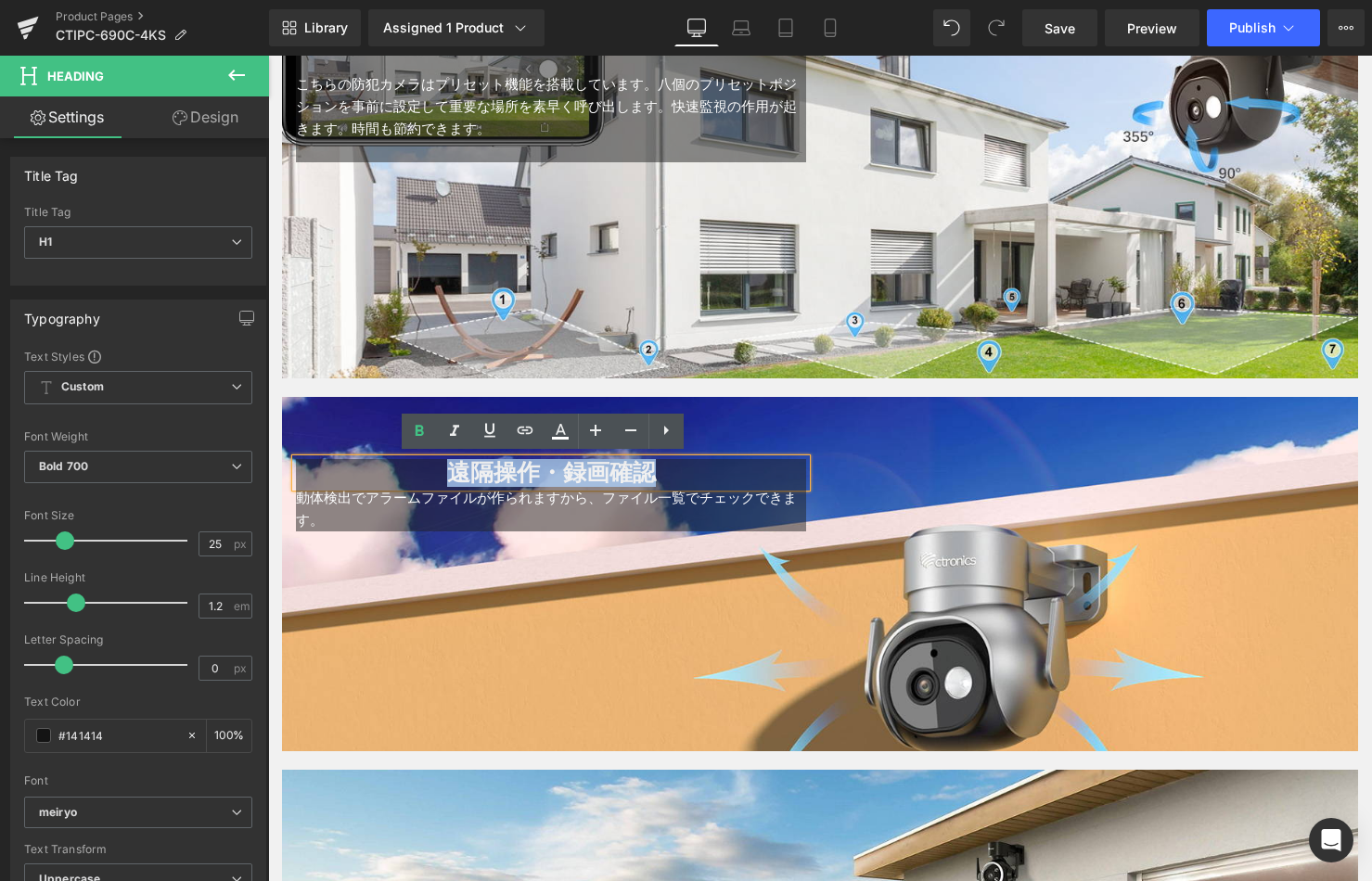 paste 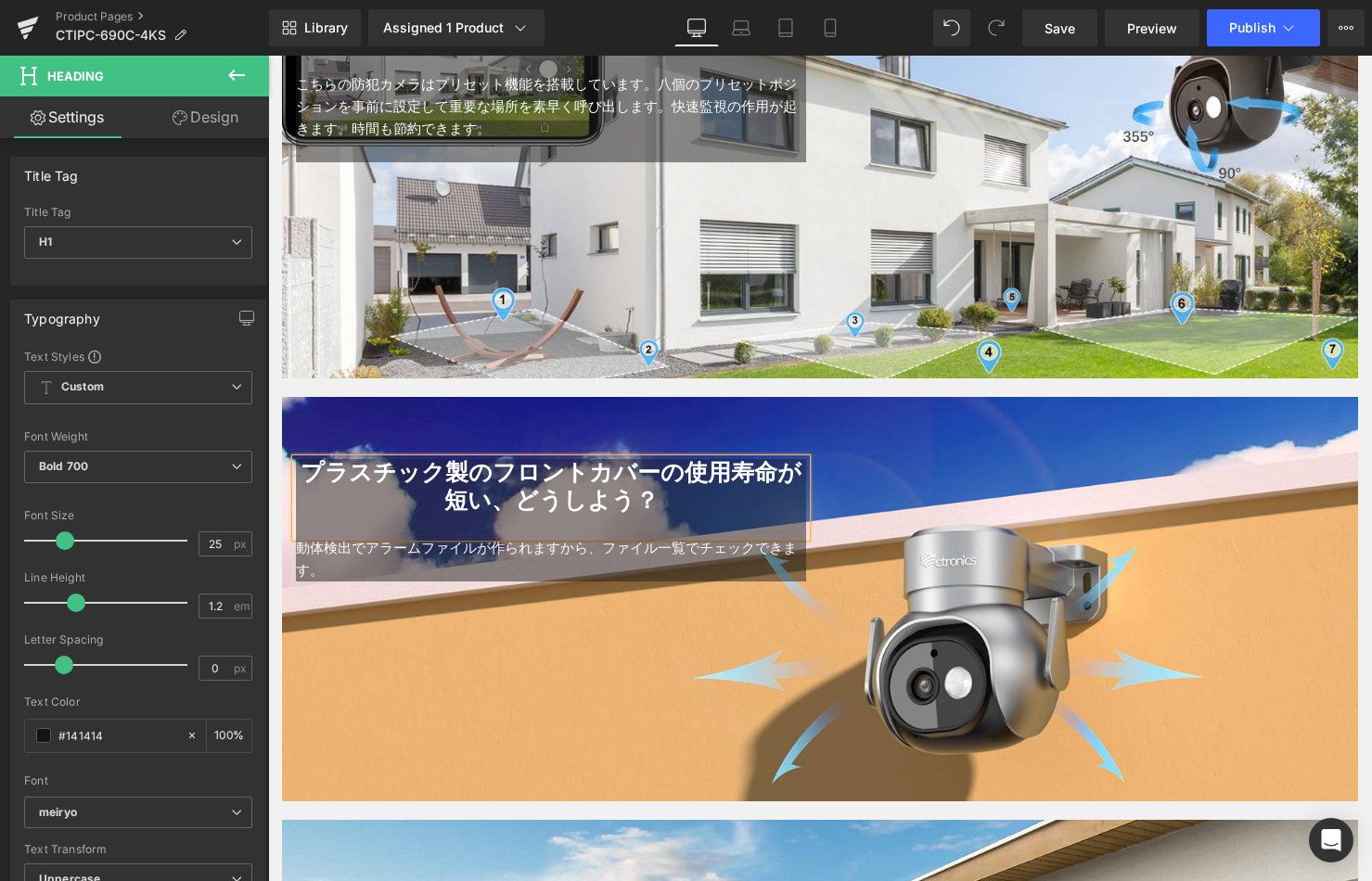 click at bounding box center [551, 526] 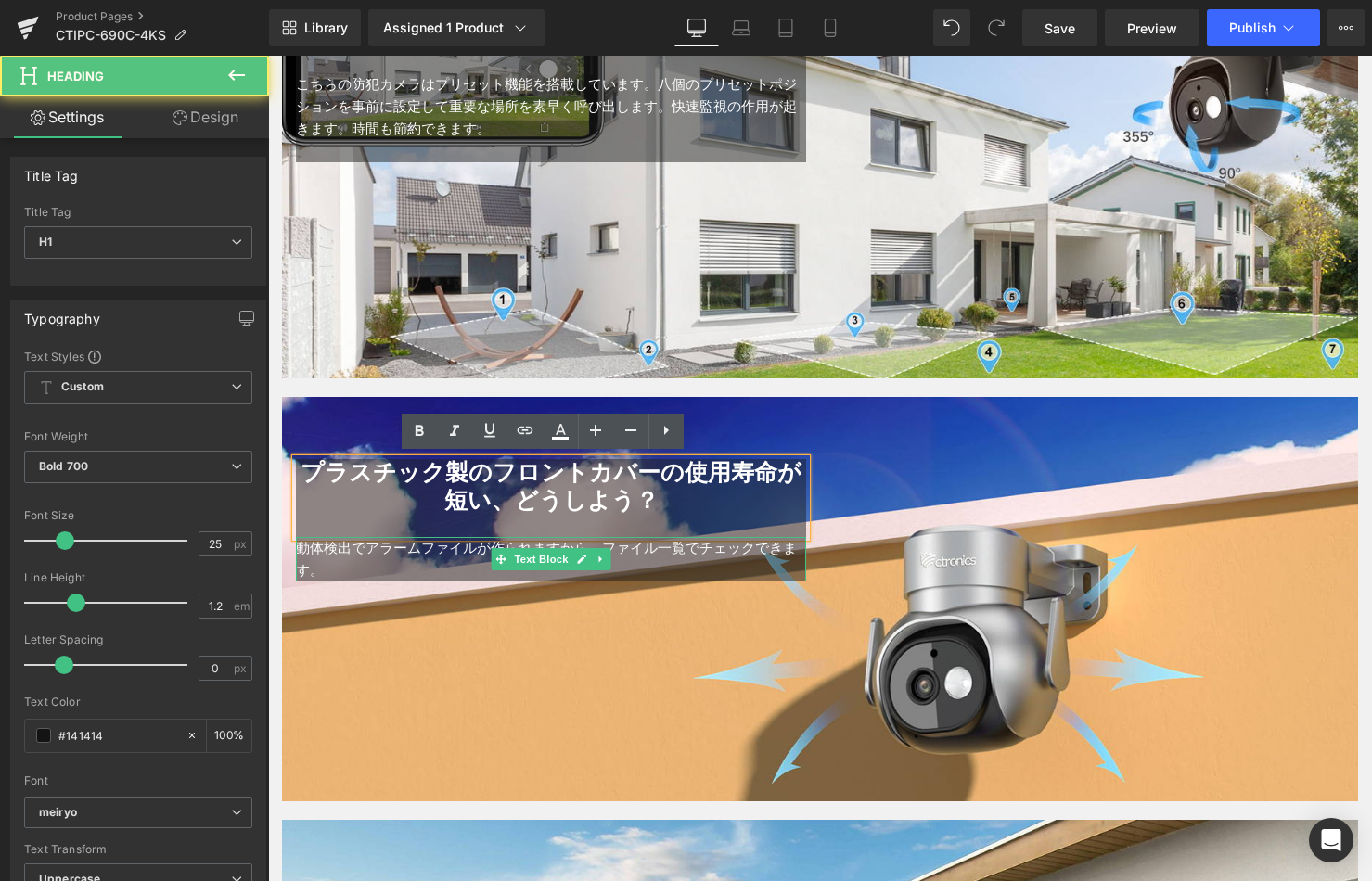 click on "動体検出でアラームファイルが作られますから、ファイル一覧でチェックできます。" at bounding box center (551, 559) 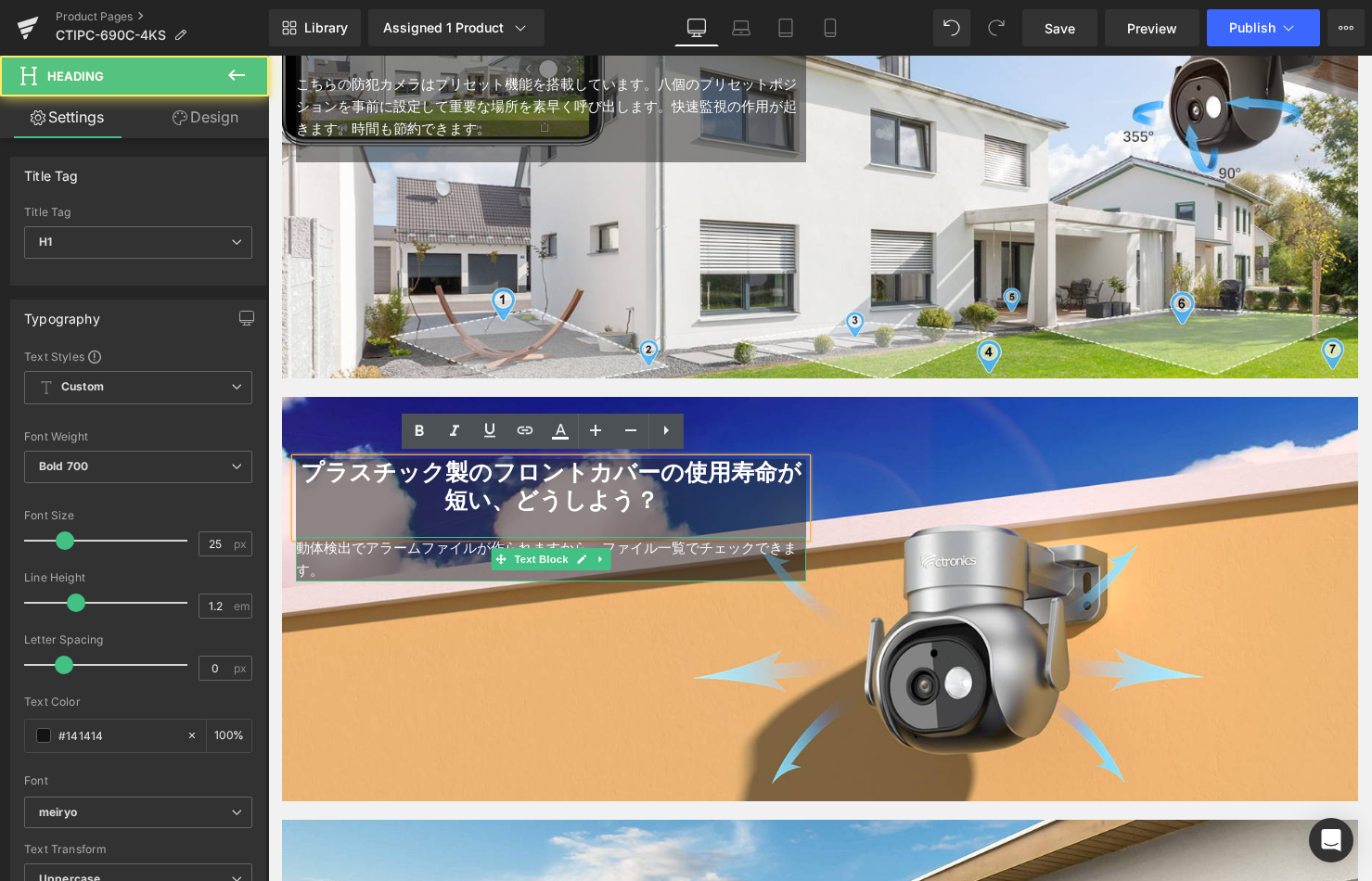click on "動体検出でアラームファイルが作られますから、ファイル一覧でチェックできます。" at bounding box center [551, 559] 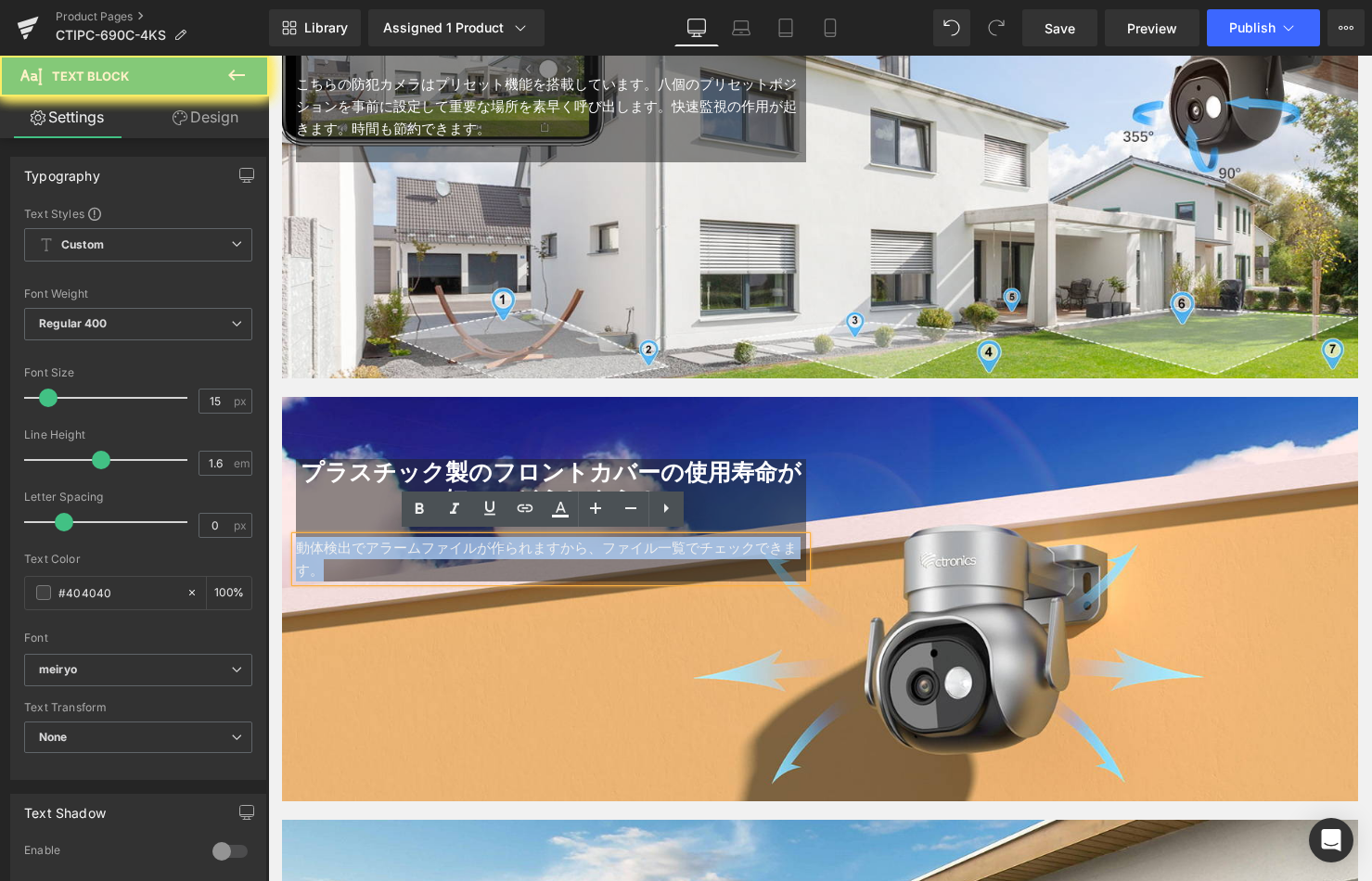 click on "動体検出でアラームファイルが作られますから、ファイル一覧でチェックできます。" at bounding box center (546, 559) 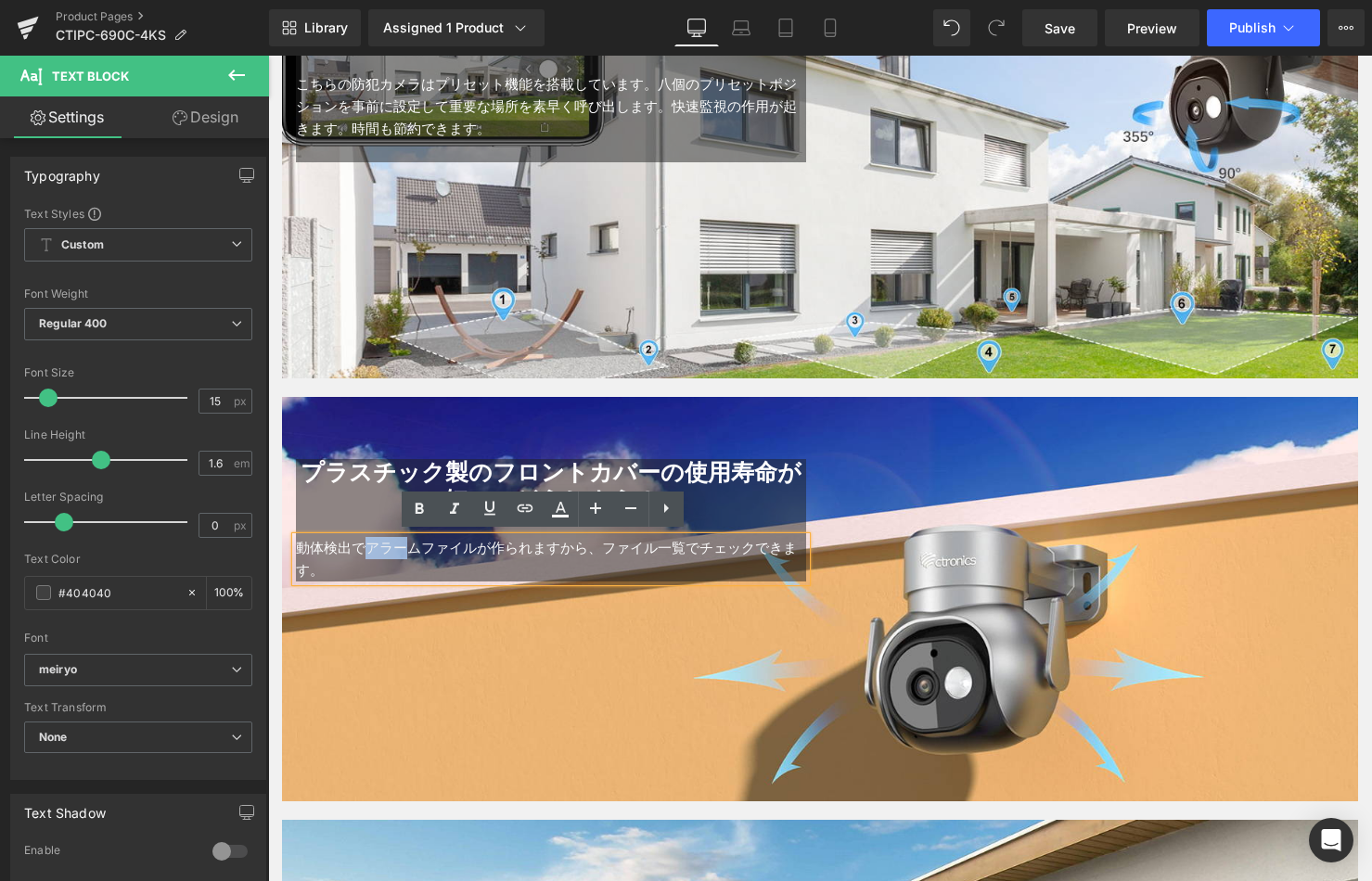 click on "動体検出でアラームファイルが作られますから、ファイル一覧でチェックできます。" at bounding box center (546, 559) 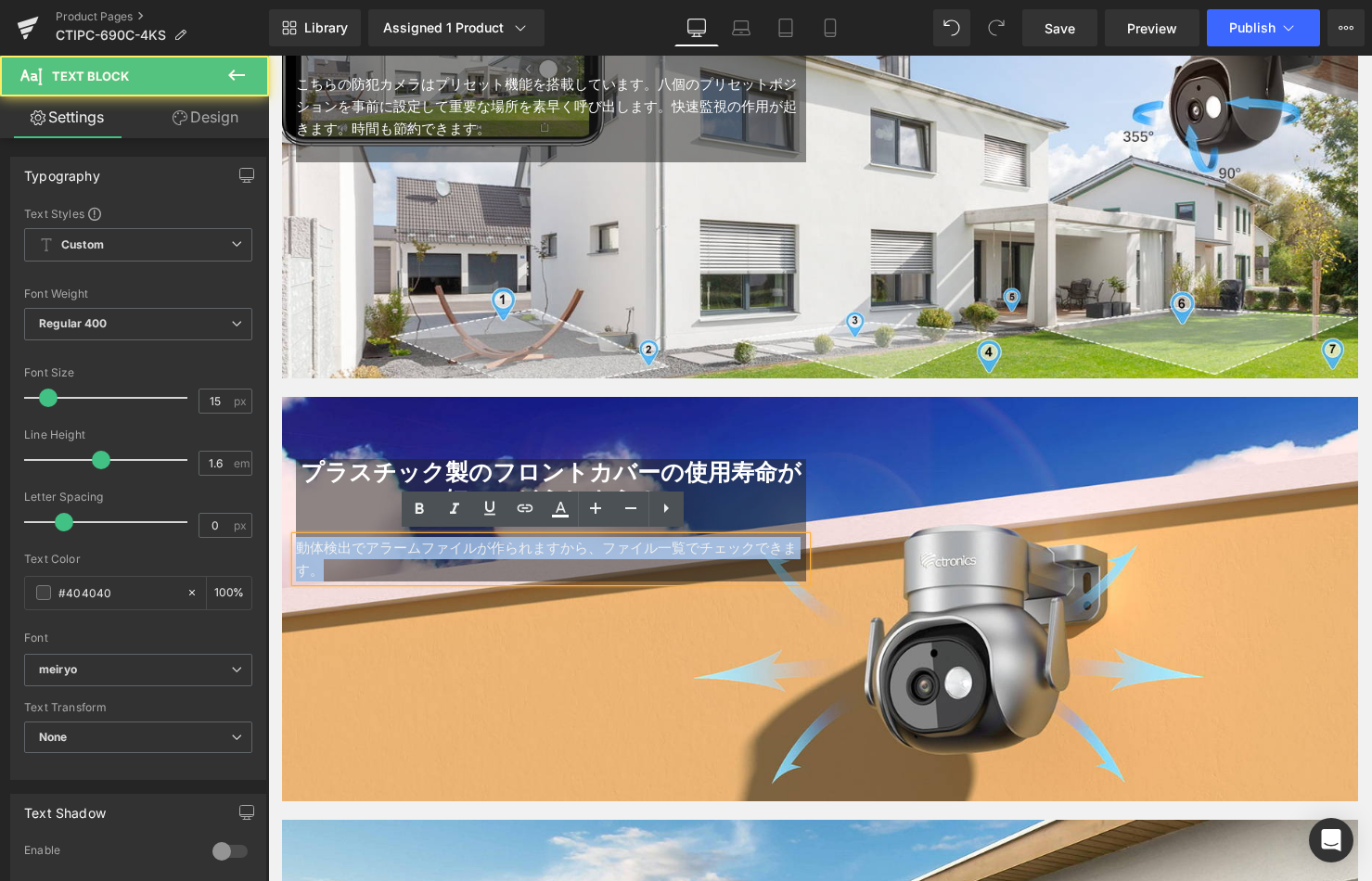 click on "動体検出でアラームファイルが作られますから、ファイル一覧でチェックできます。" at bounding box center (546, 559) 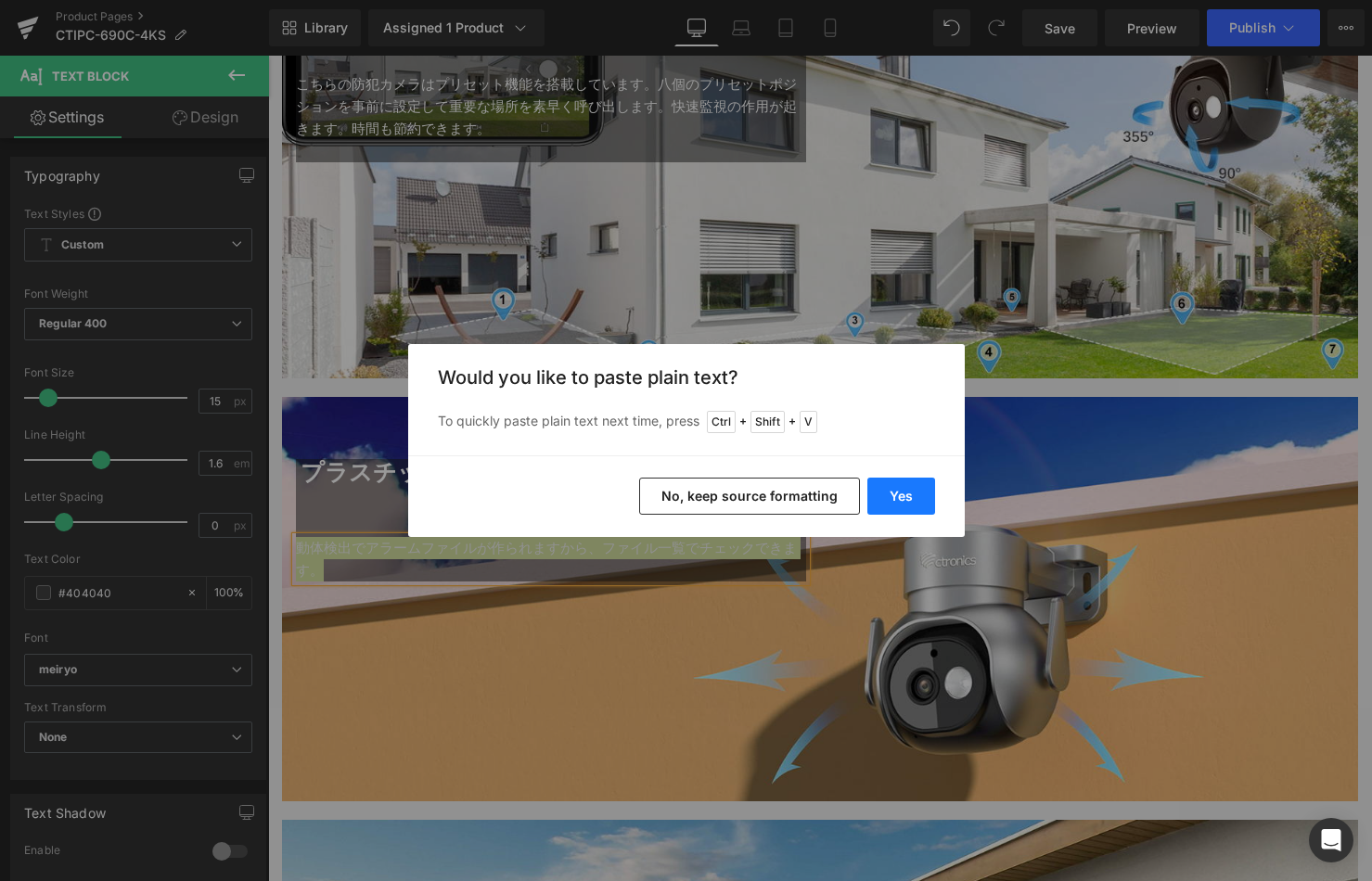 click on "Yes" at bounding box center (901, 496) 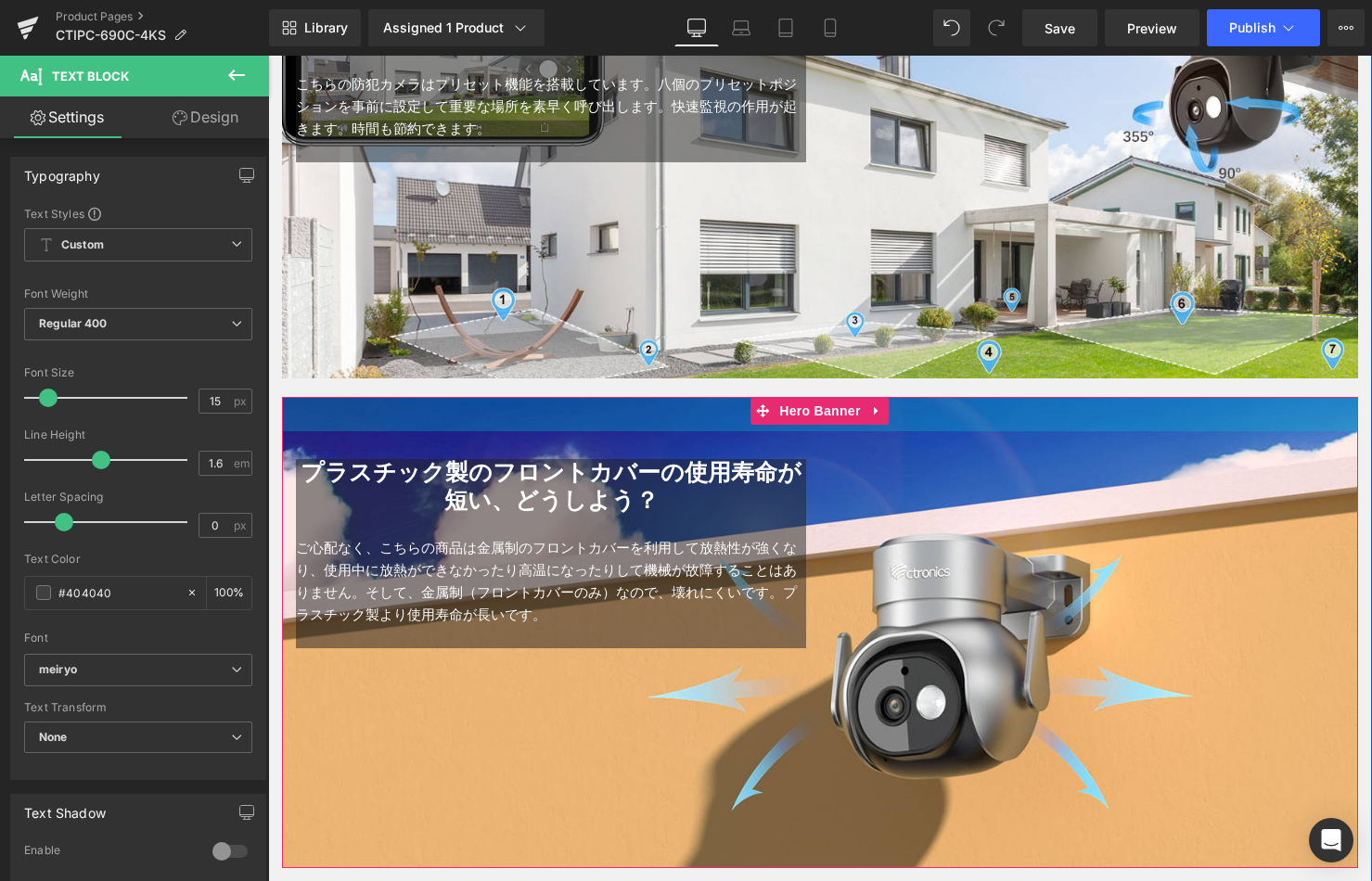 drag, startPoint x: 1010, startPoint y: 406, endPoint x: 1328, endPoint y: 445, distance: 320.38258 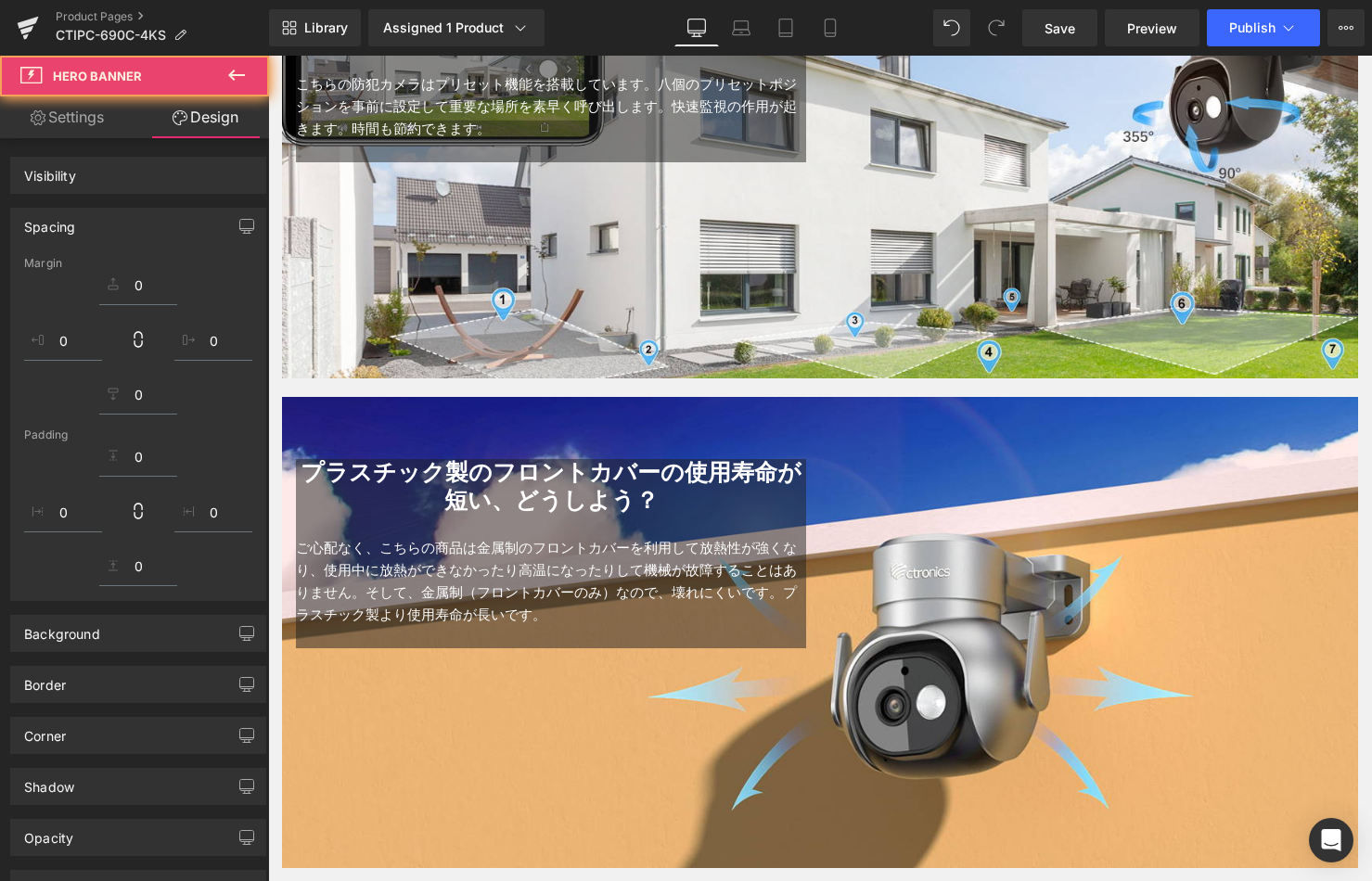 click on "プラスチック製のフロントカバーの使用寿命が短い、どうしよう？
Heading
ご心配なく、こちらの商品は金属制のフロントカバーを利用して放熱性が強くなり、使用中に放熱ができなかったり高温になったりして機械が故障することはありません。そして、金属制（フロントカバーのみ）なので、壊れにくいです。プラスチック製より使用寿命が長いです。
Text Block
Text Block         Row
Hero Banner   96px   227px" at bounding box center (820, 632) 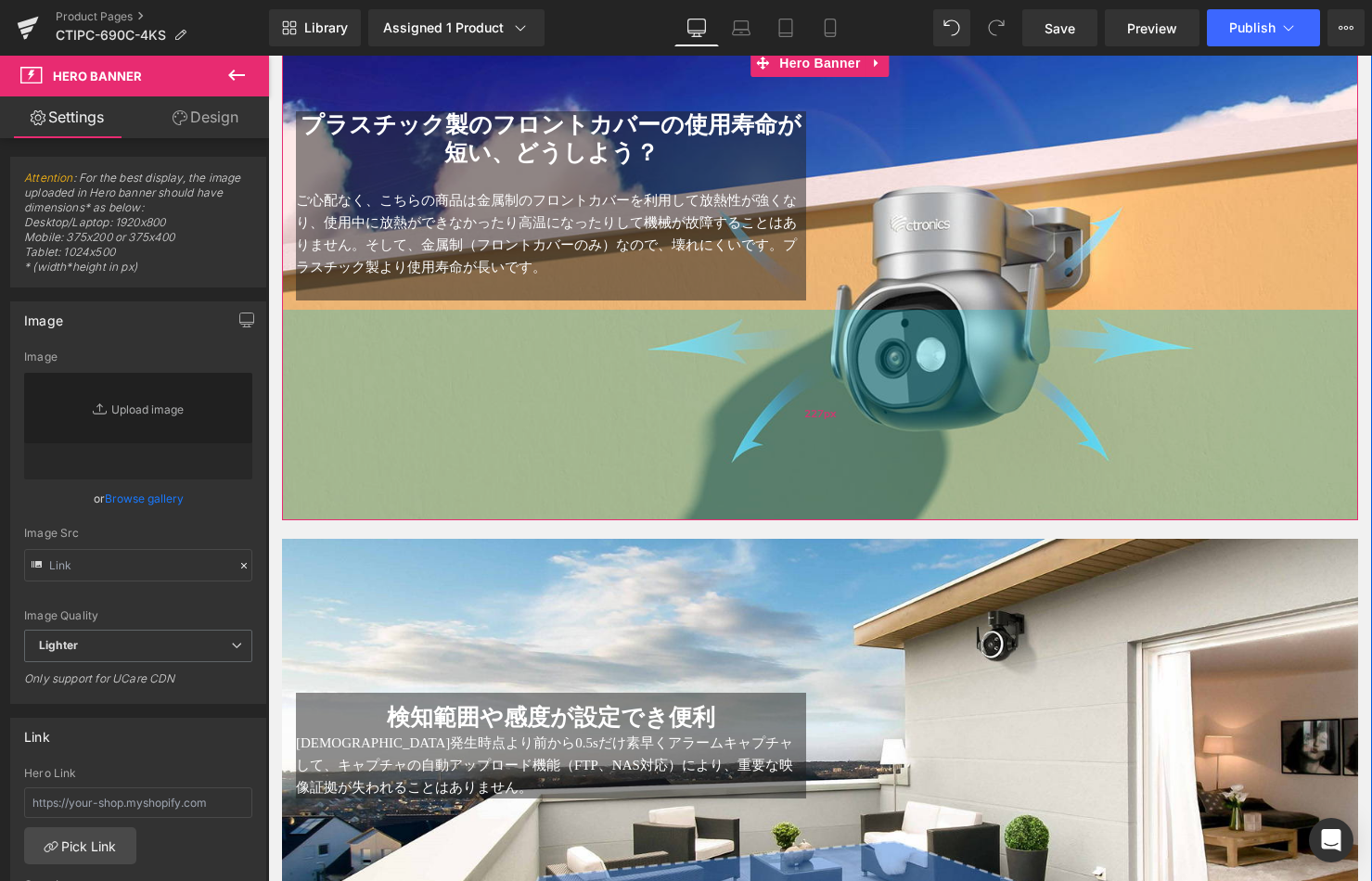 type on "https://ucarecdn.com/98d730c9-2b2e-4576-9b71-fc47504c85dc/-/format/auto/-/preview/3000x3000/-/quality/lighter/9.jpg" 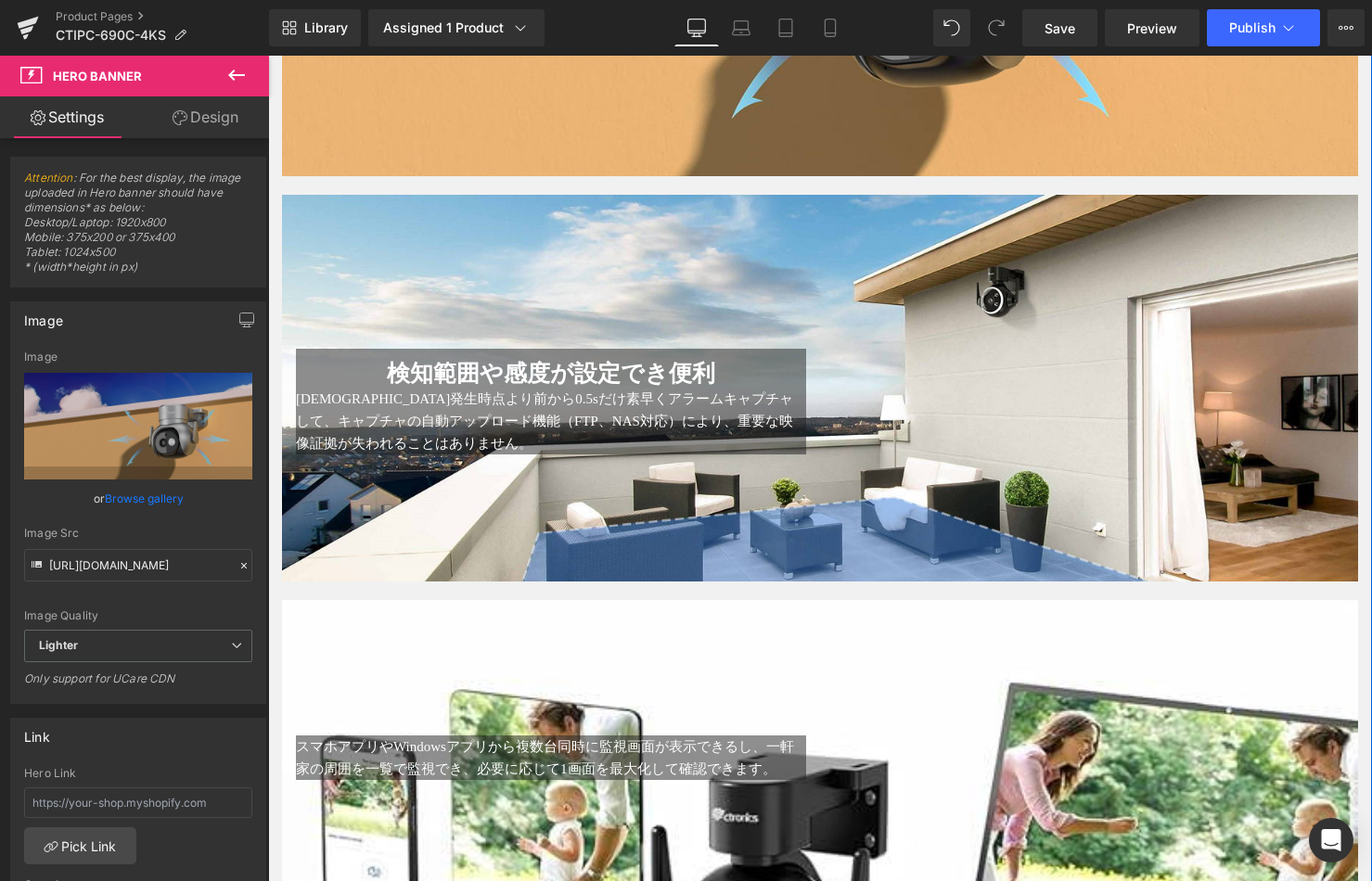 scroll, scrollTop: 4382, scrollLeft: 0, axis: vertical 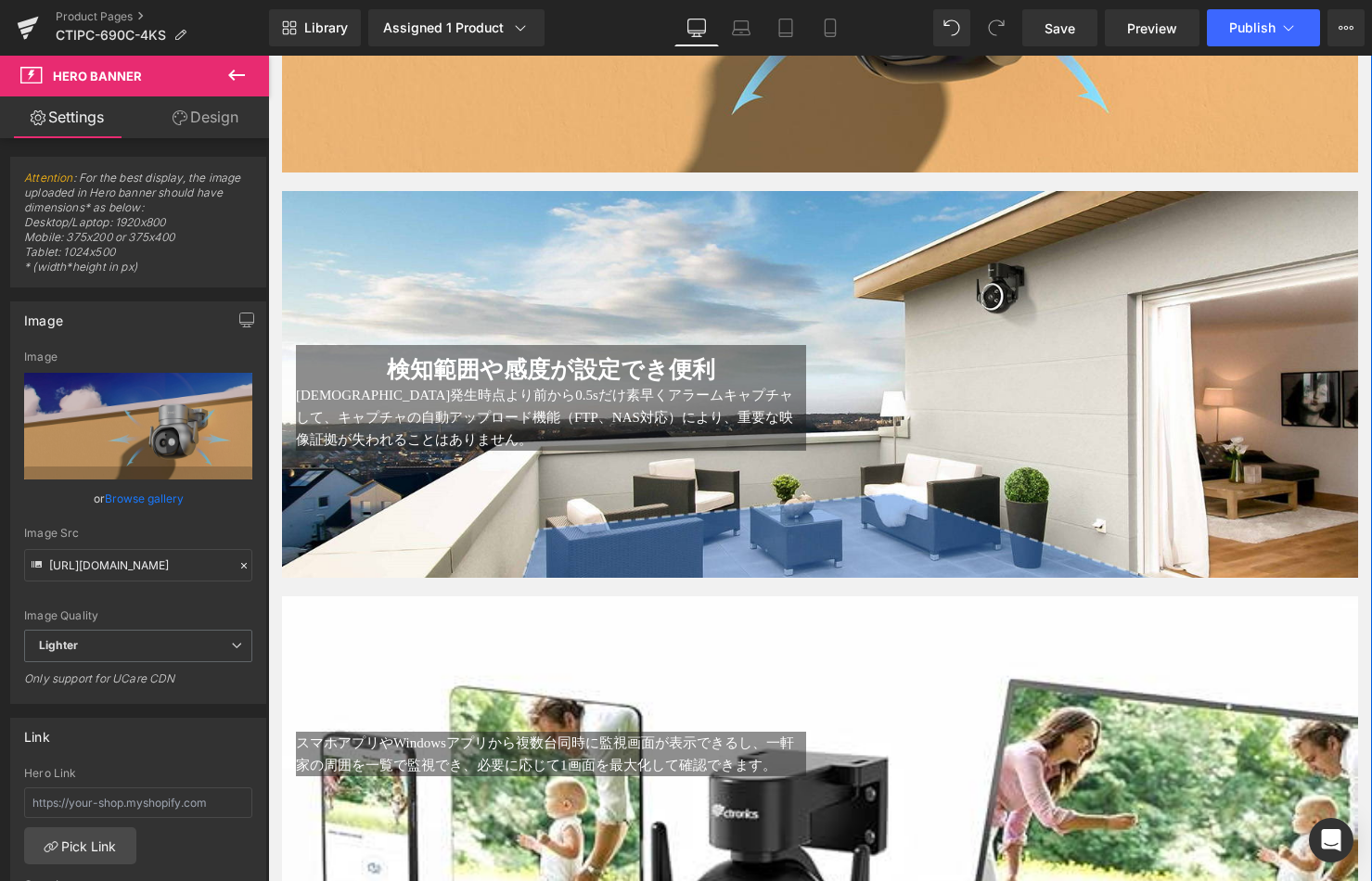 click on "検知範囲や感度が設定でき便利
Heading
アラーム発生時点より前から0.5sだけ素早くアラームキャプチャして、キャプチャの自動アップロード機能（FTP、NAS対応）により、重要な映像証拠が失われることはありません。
Text Block
Text Block         Row" at bounding box center (820, 389) 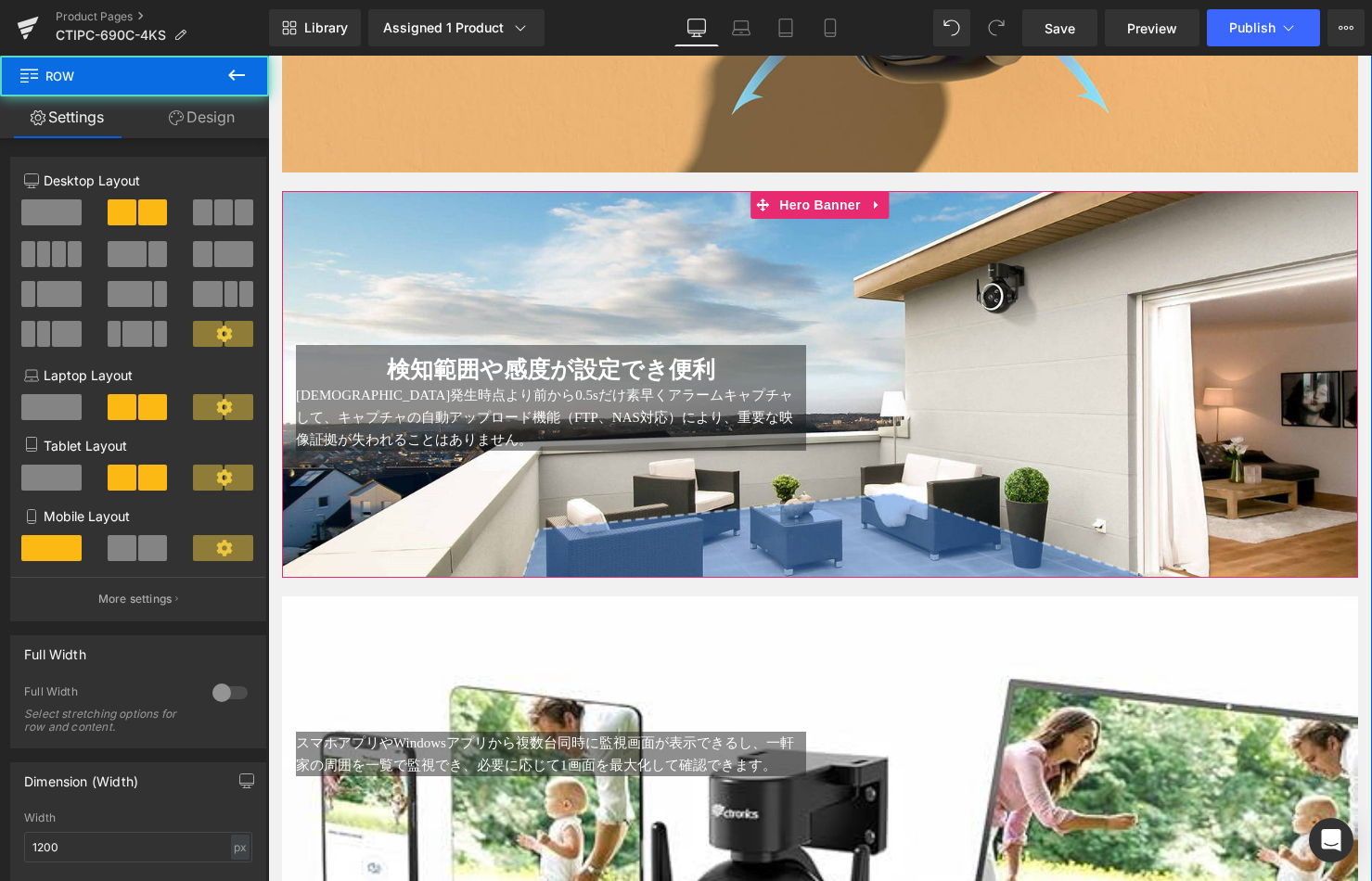 click on "Hero Banner" at bounding box center [819, 205] 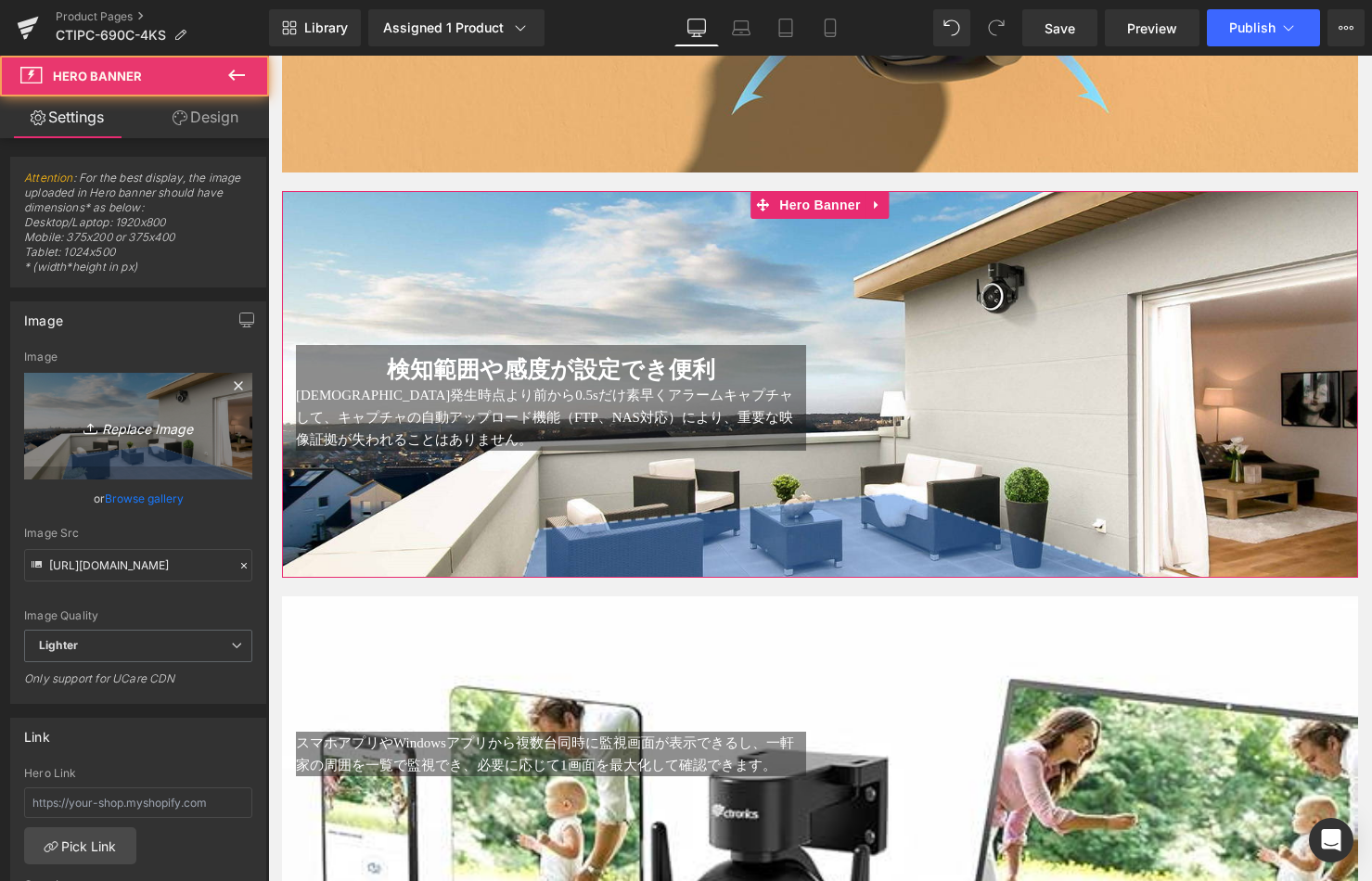 click on "Replace Image" at bounding box center (138, 426) 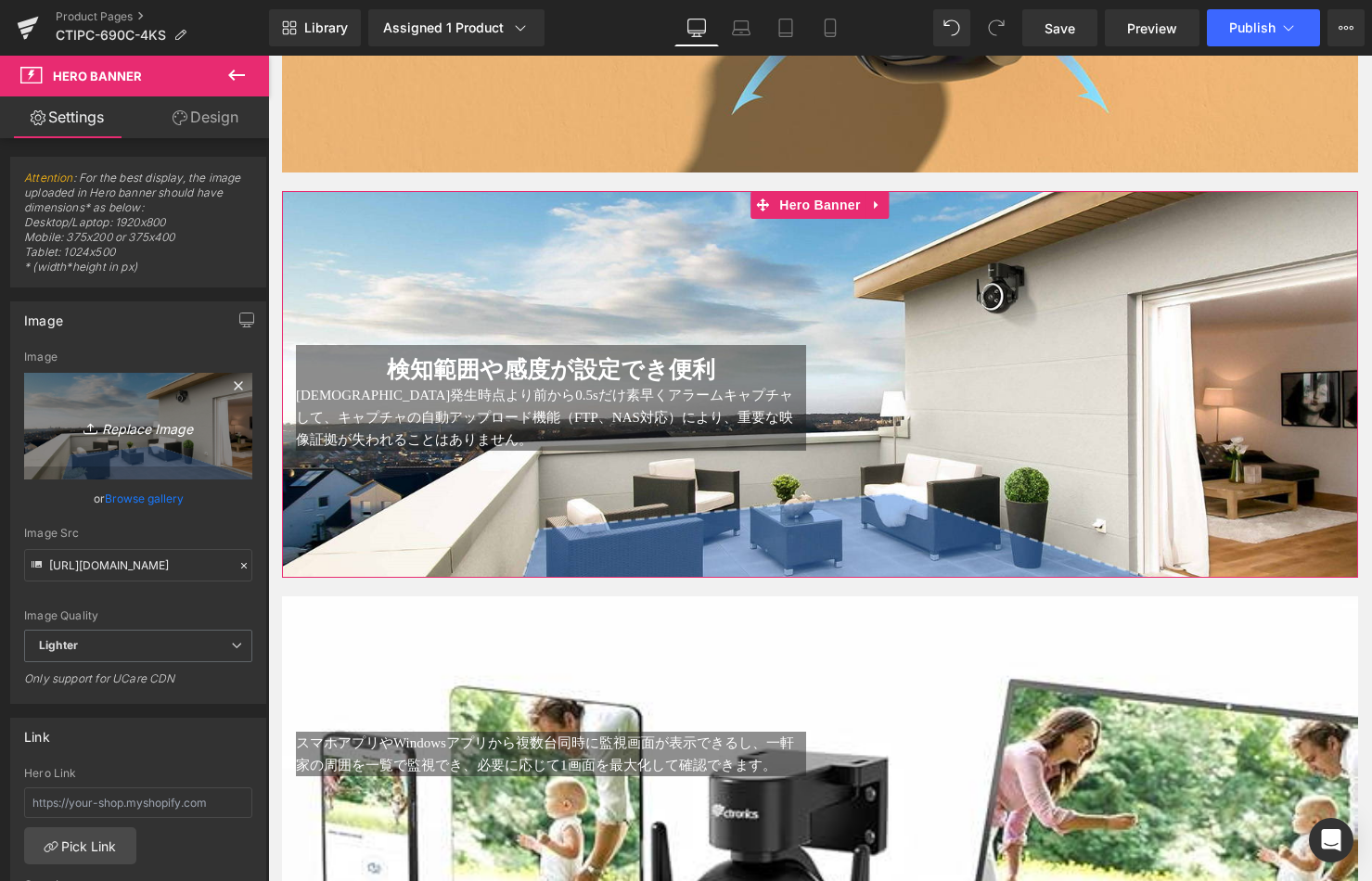 type on "C:\fakepath\10.jpg" 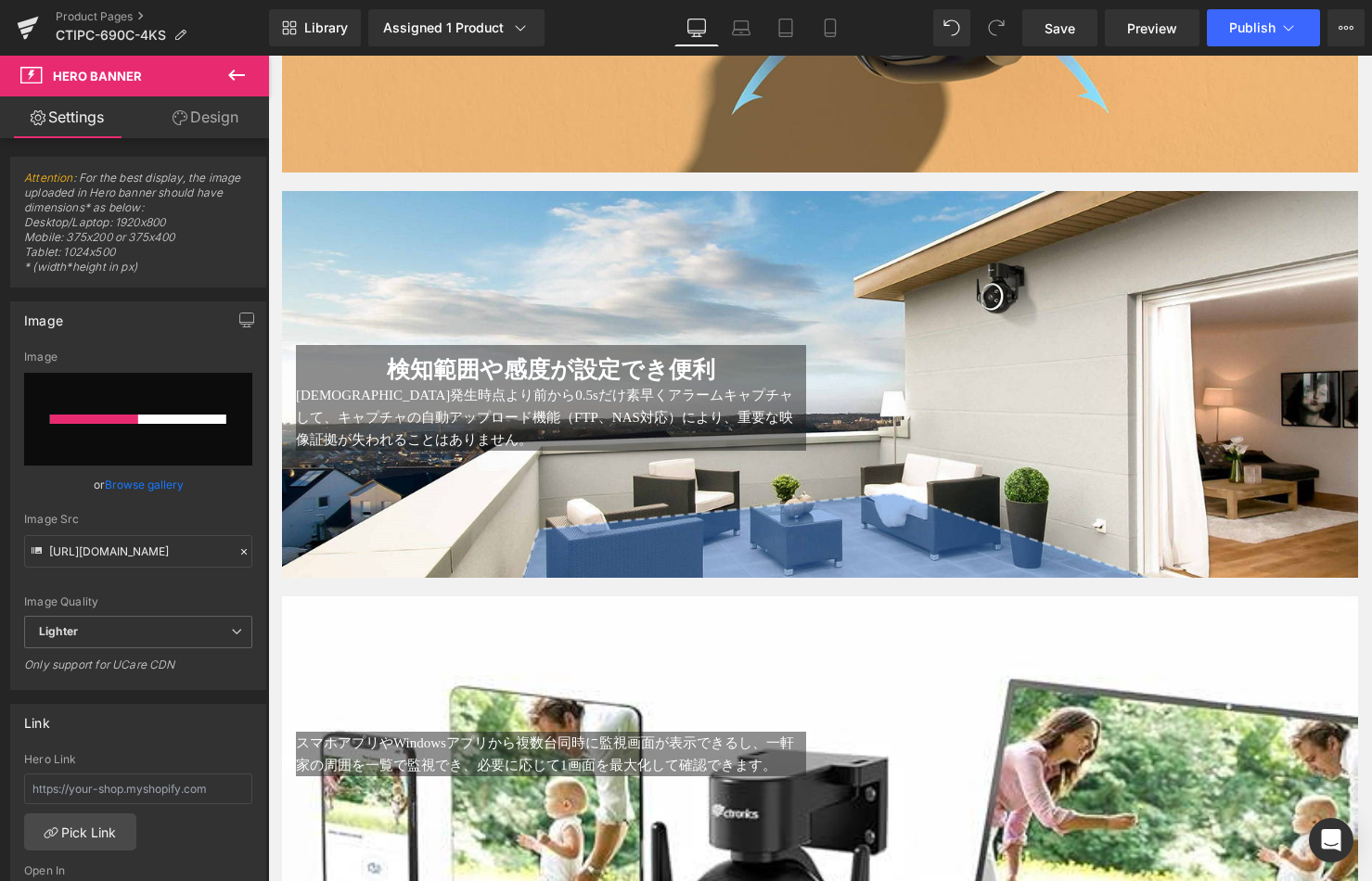 type 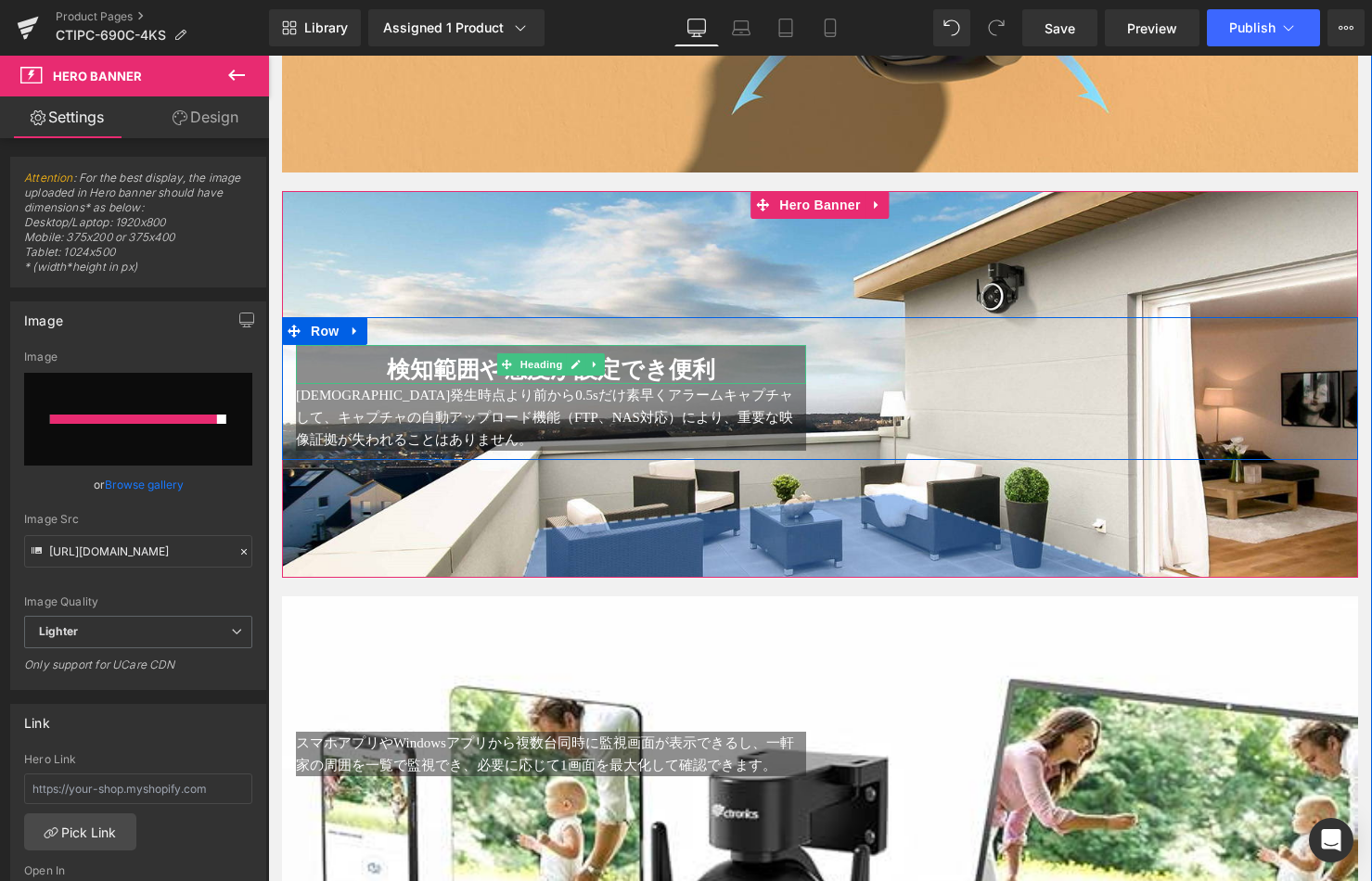 type on "https://ucarecdn.com/74f733ac-d12f-4cf0-a6b4-1fe07b788aa0/-/format/auto/-/preview/3000x3000/-/quality/lighter/10.jpg" 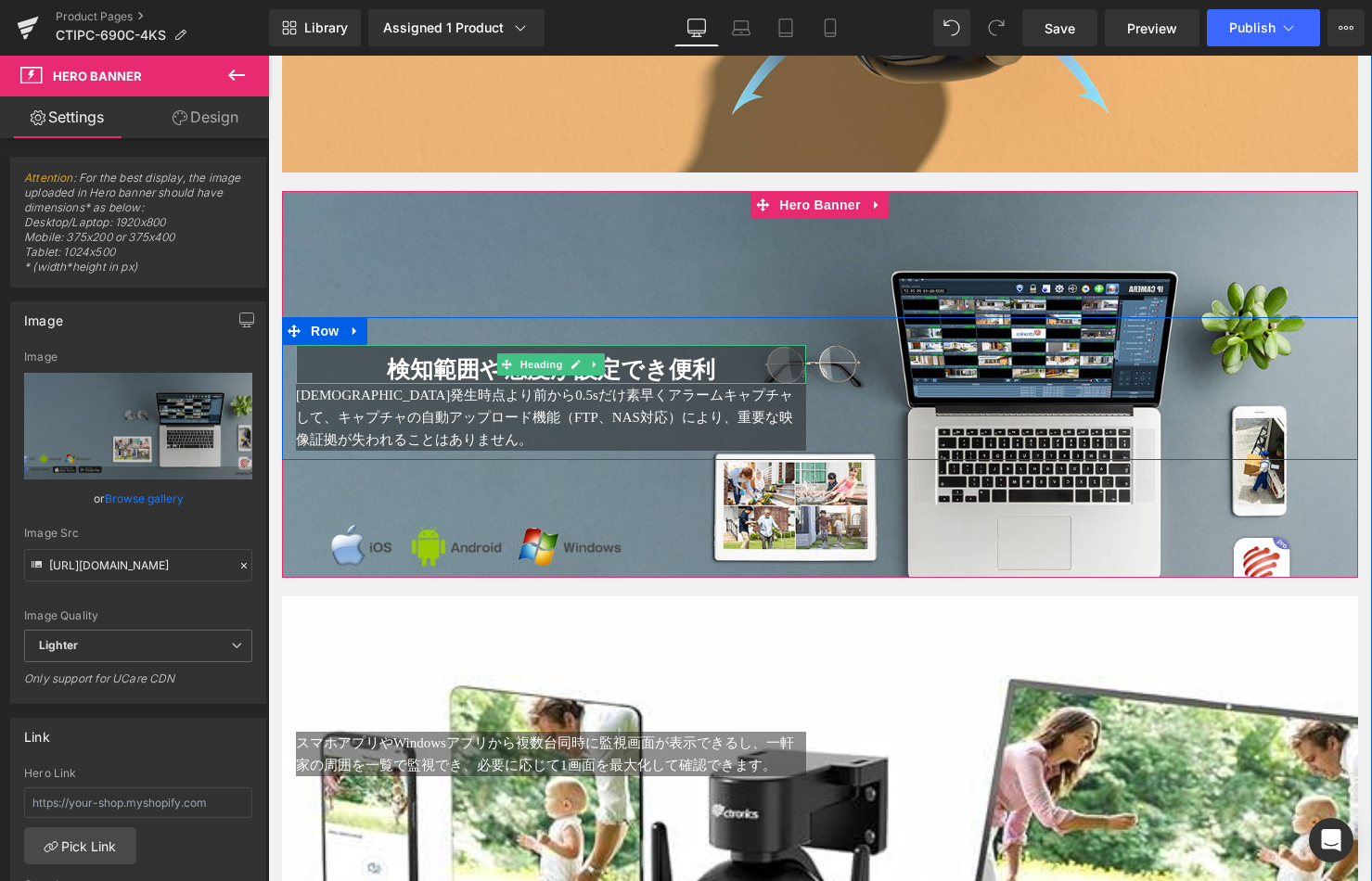 drag, startPoint x: 327, startPoint y: 365, endPoint x: 406, endPoint y: 358, distance: 79.30952 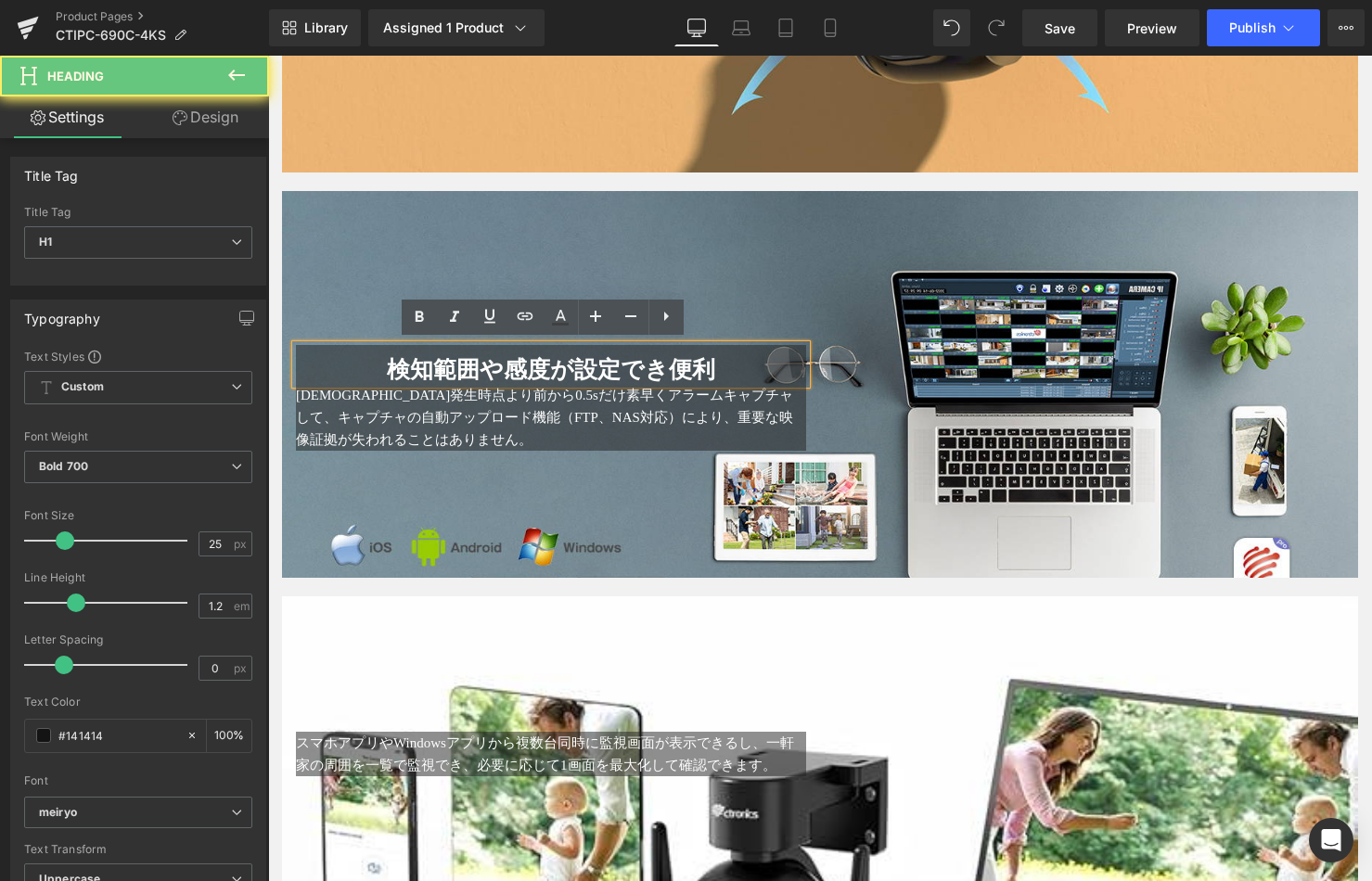 click on "検知範囲や感度が設定でき便利" at bounding box center [551, 369] 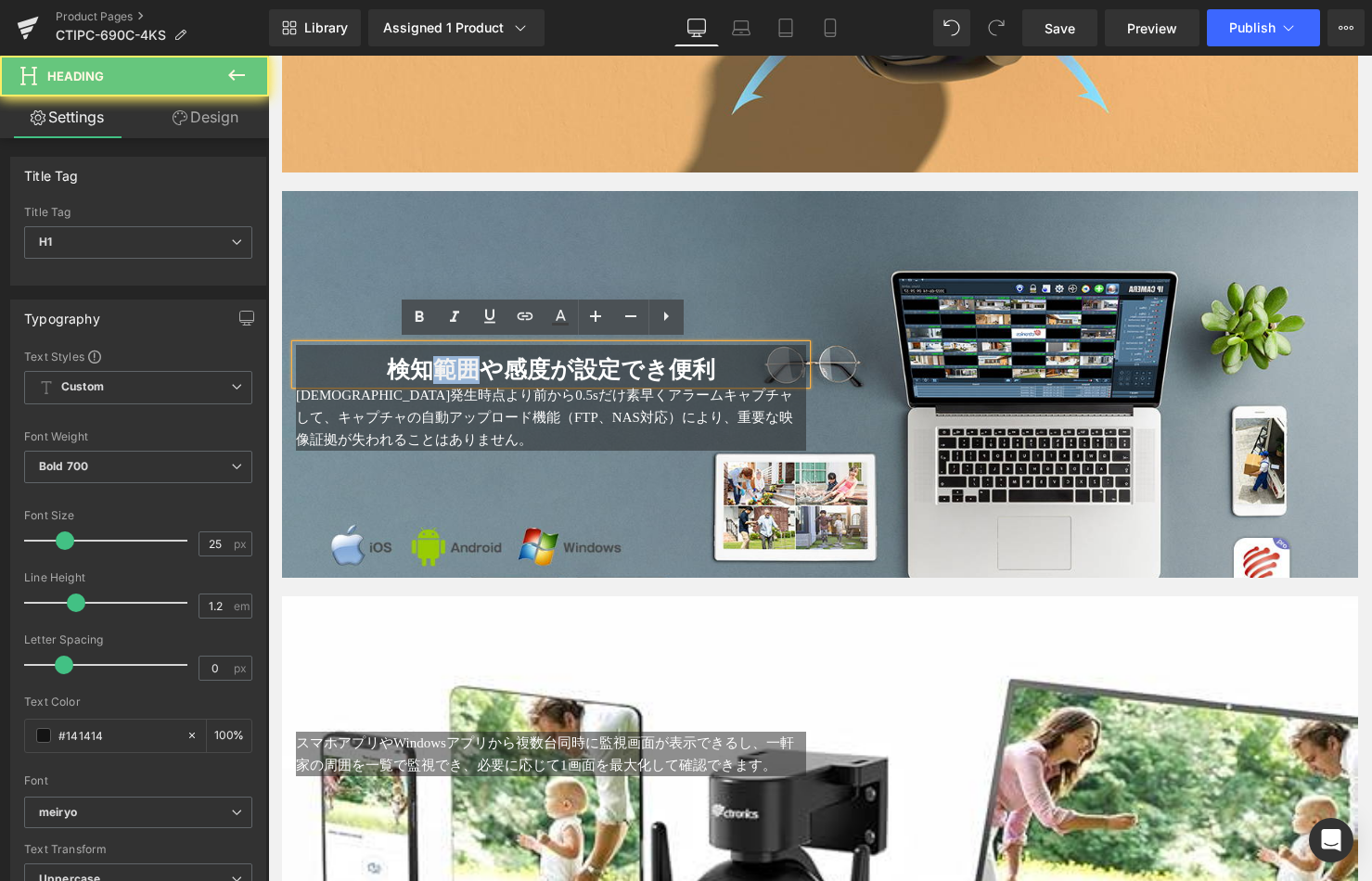 click on "検知範囲や感度が設定でき便利" at bounding box center [551, 369] 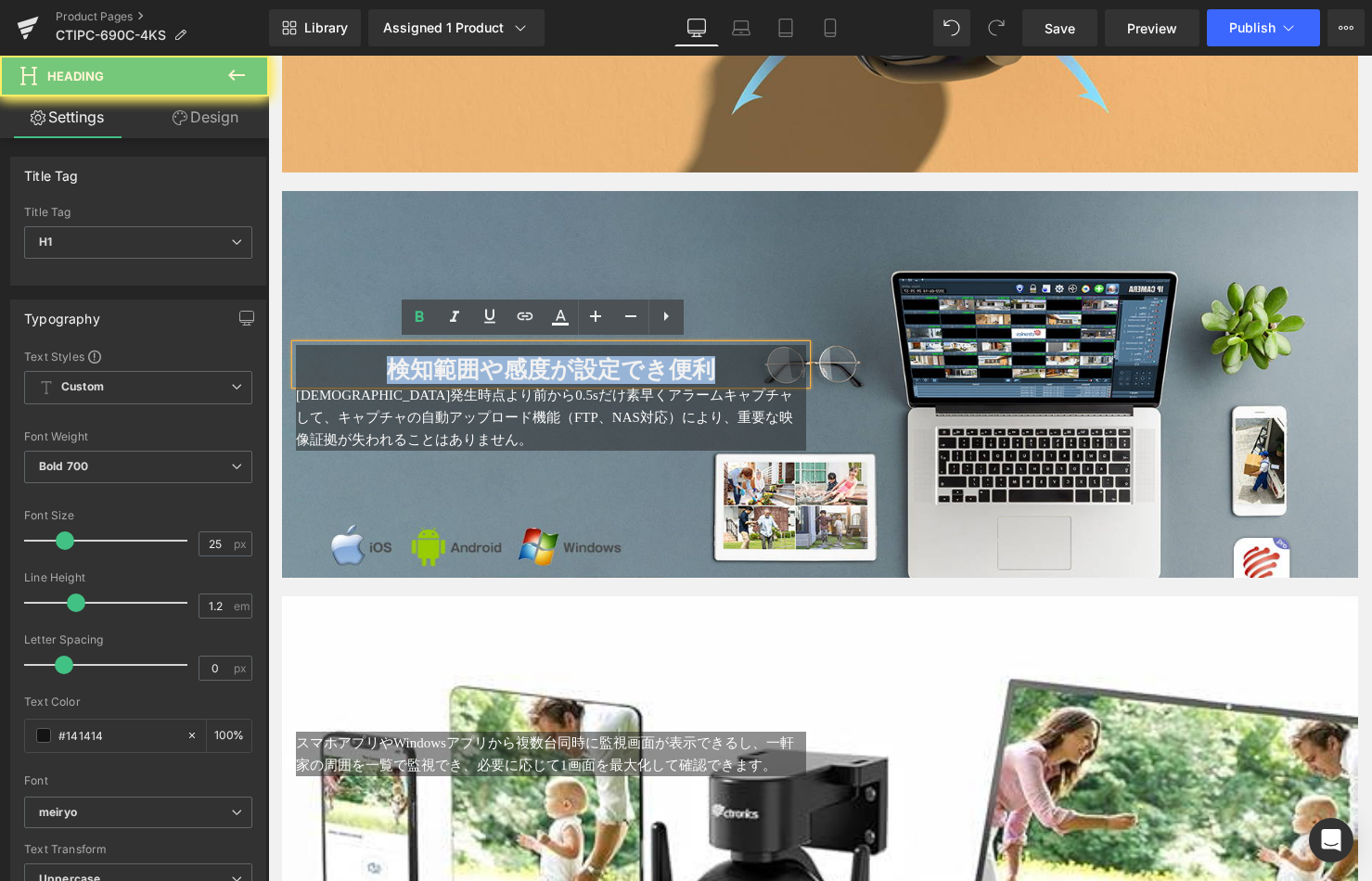 click on "検知範囲や感度が設定でき便利" at bounding box center (551, 369) 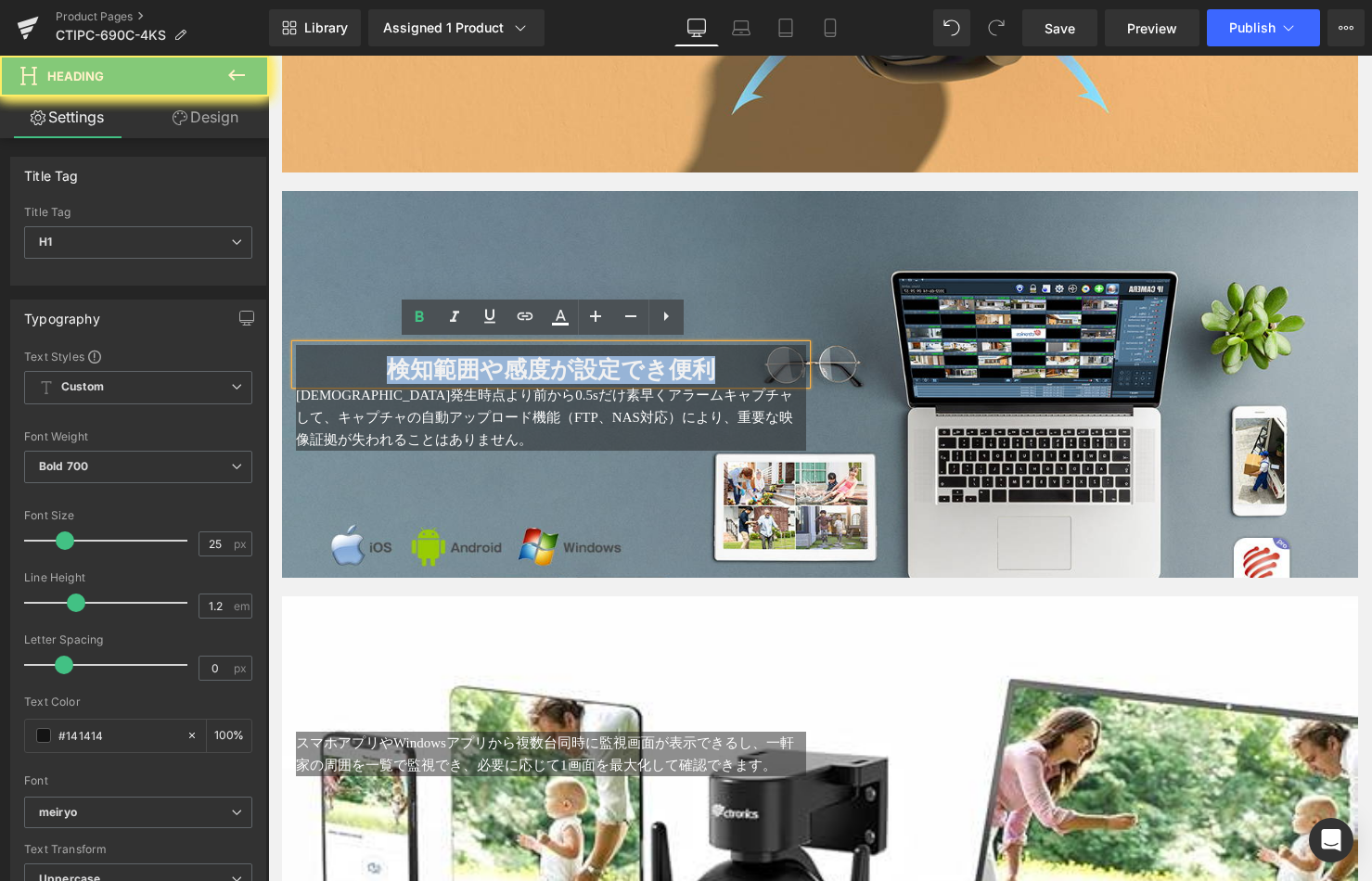 paste 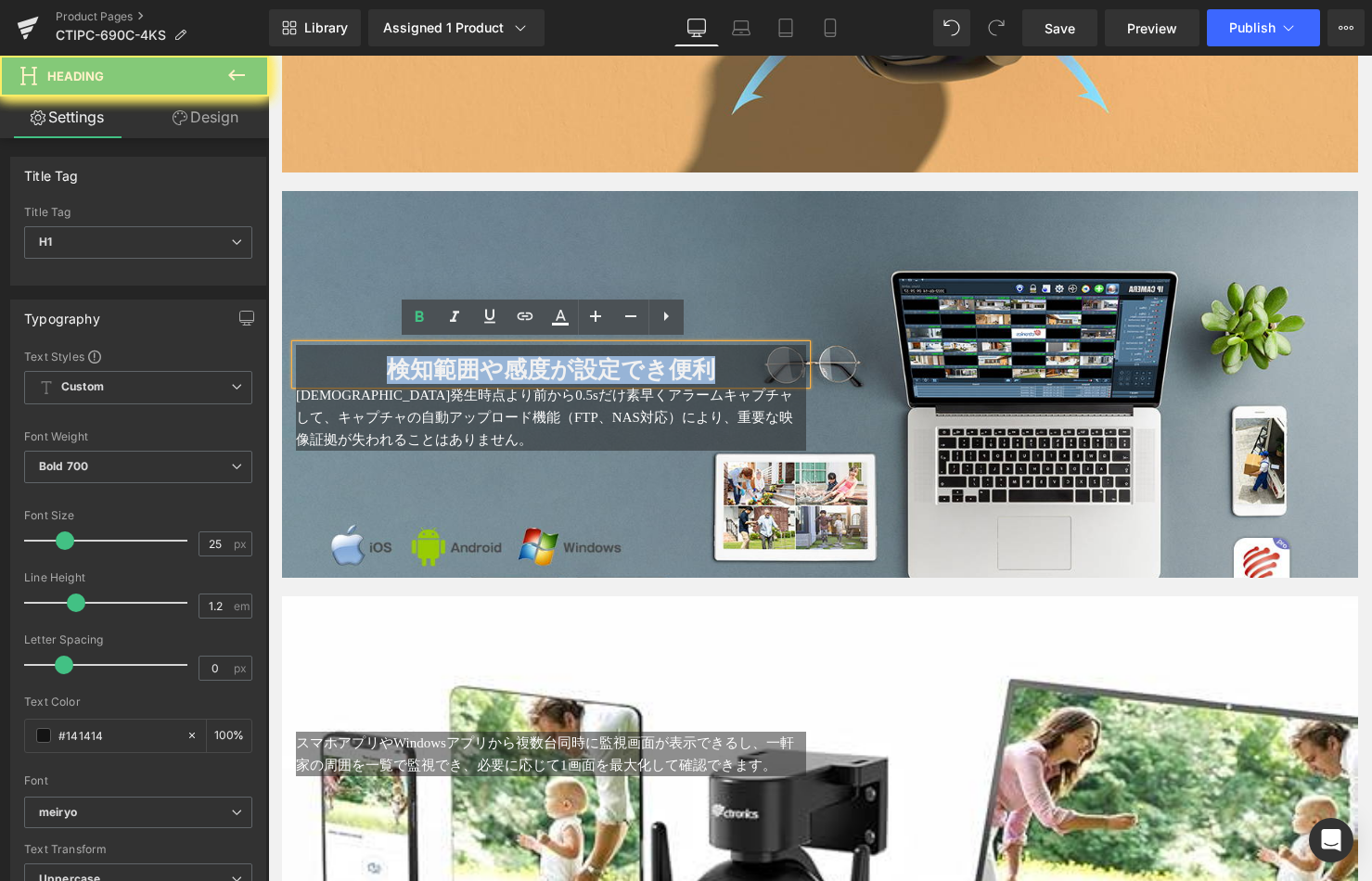 type 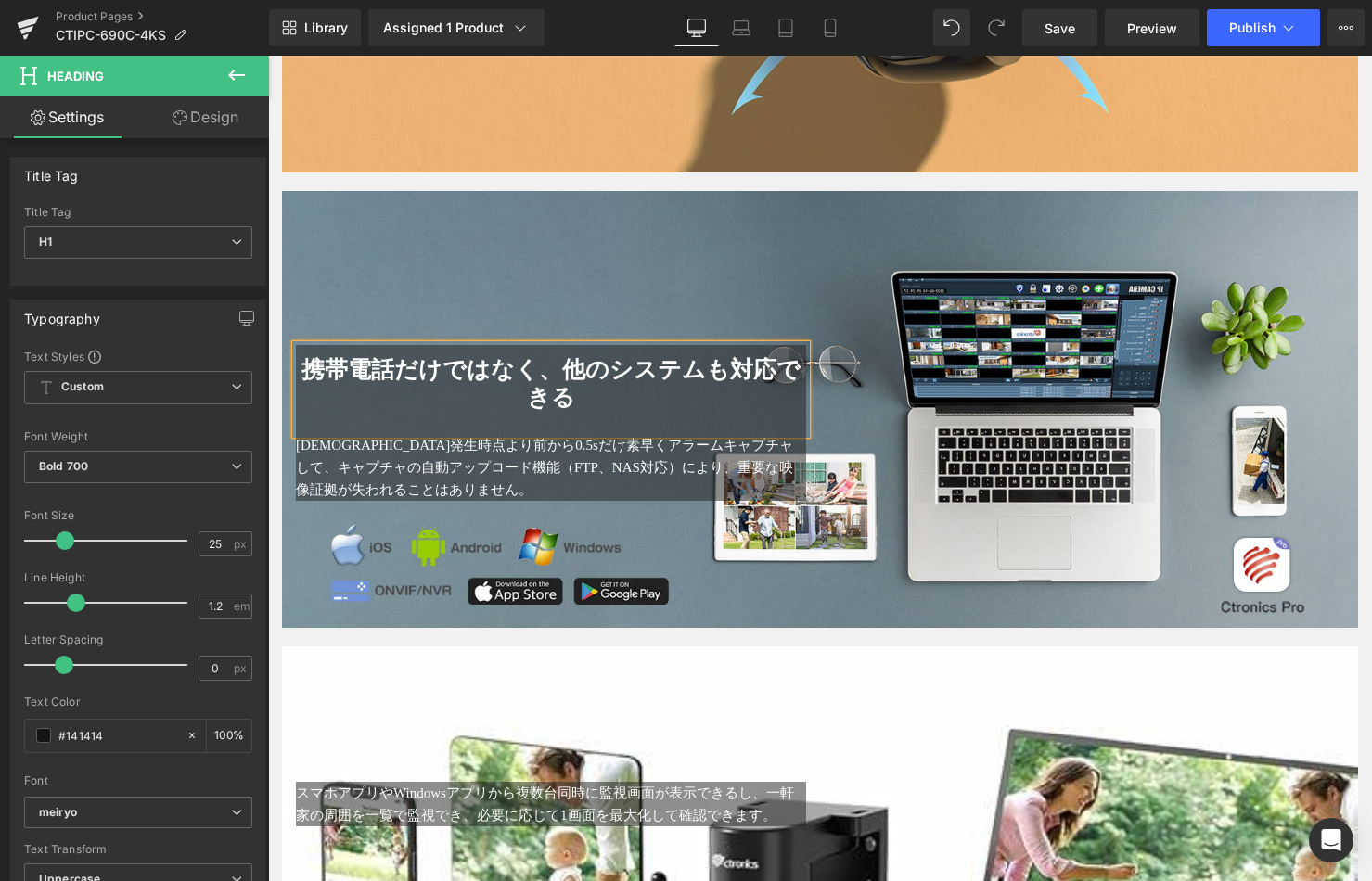 click on "[DEMOGRAPHIC_DATA]発生時点より前から0.5sだけ素早くアラームキャプチャして、キャプチャの自動アップロード機能（FTP、NAS対応）により、重要な映像証拠が失われることはありません。" at bounding box center [545, 467] 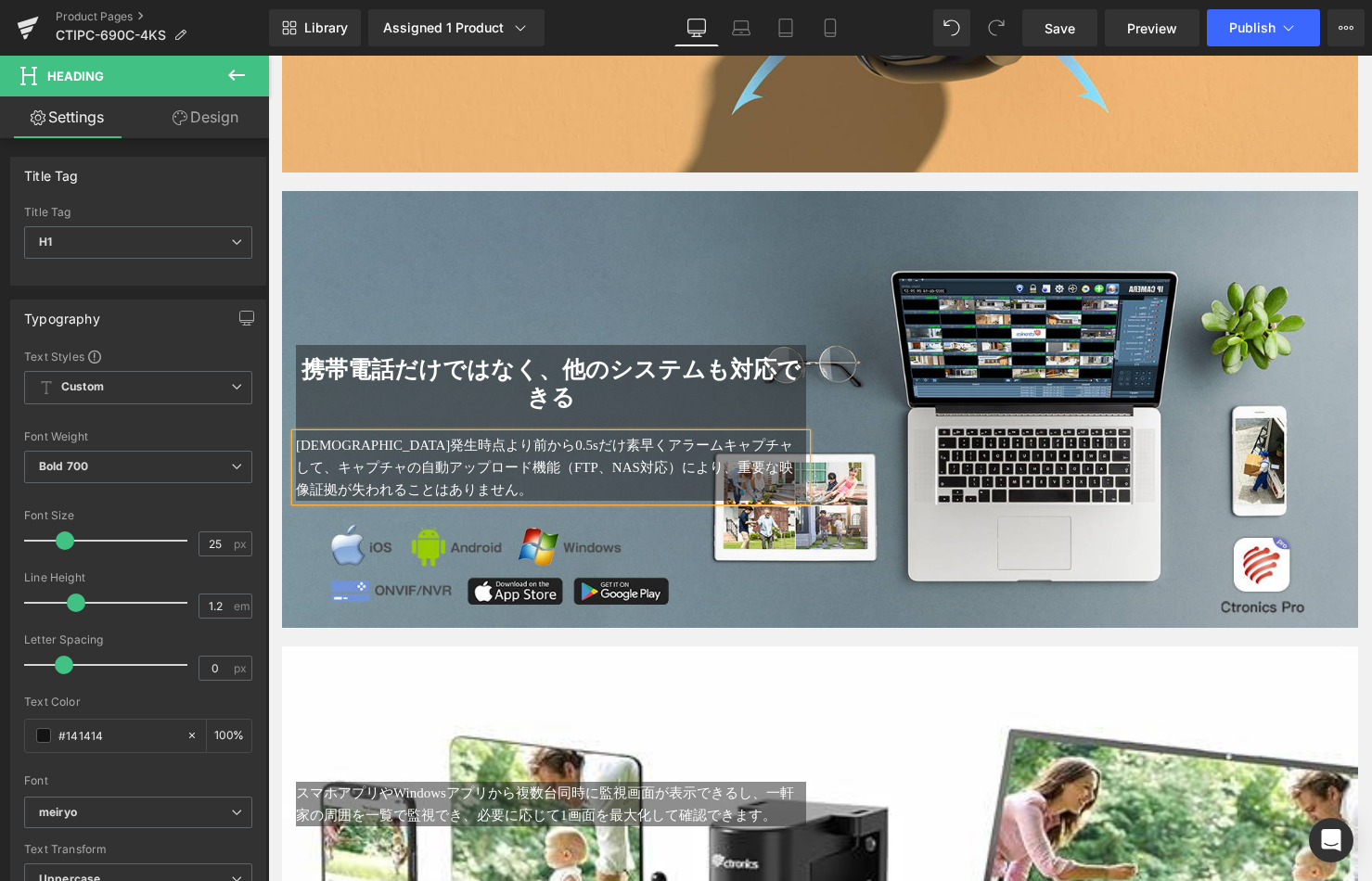 click on "[DEMOGRAPHIC_DATA]発生時点より前から0.5sだけ素早くアラームキャプチャして、キャプチャの自動アップロード機能（FTP、NAS対応）により、重要な映像証拠が失われることはありません。" at bounding box center [545, 467] 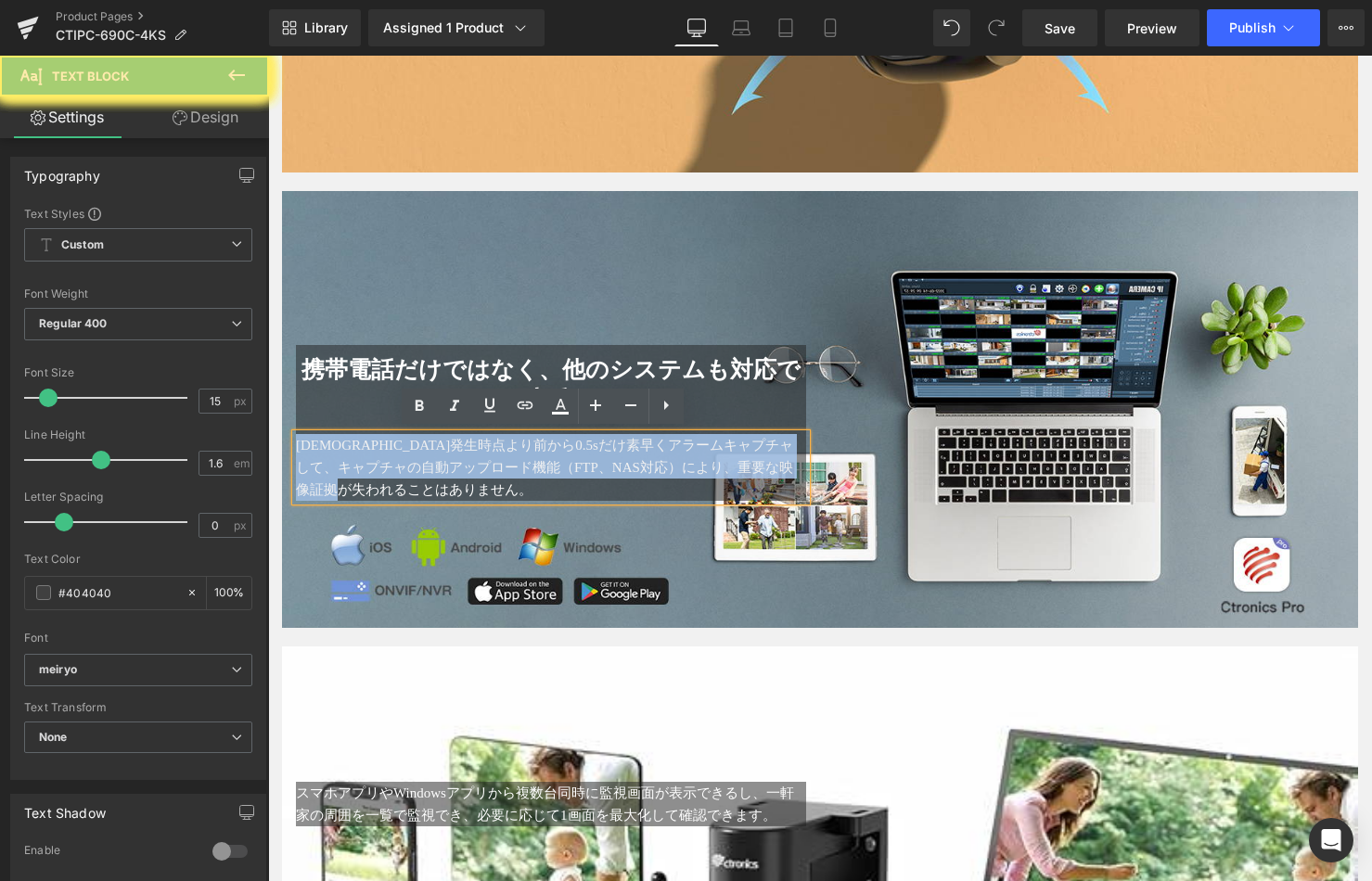 click on "[DEMOGRAPHIC_DATA]発生時点より前から0.5sだけ素早くアラームキャプチャして、キャプチャの自動アップロード機能（FTP、NAS対応）により、重要な映像証拠が失われることはありません。" at bounding box center (545, 467) 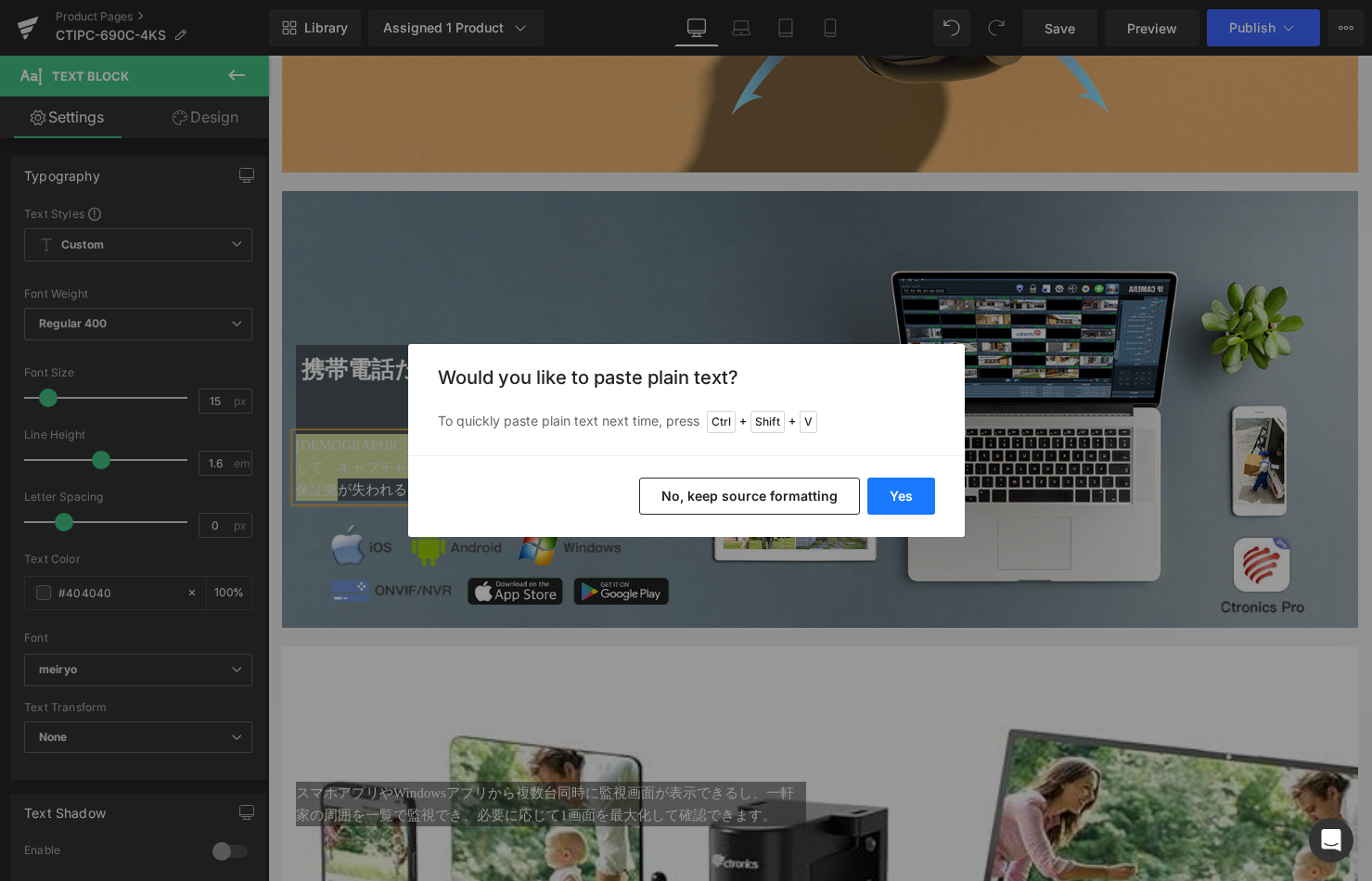 click on "Yes" at bounding box center [901, 496] 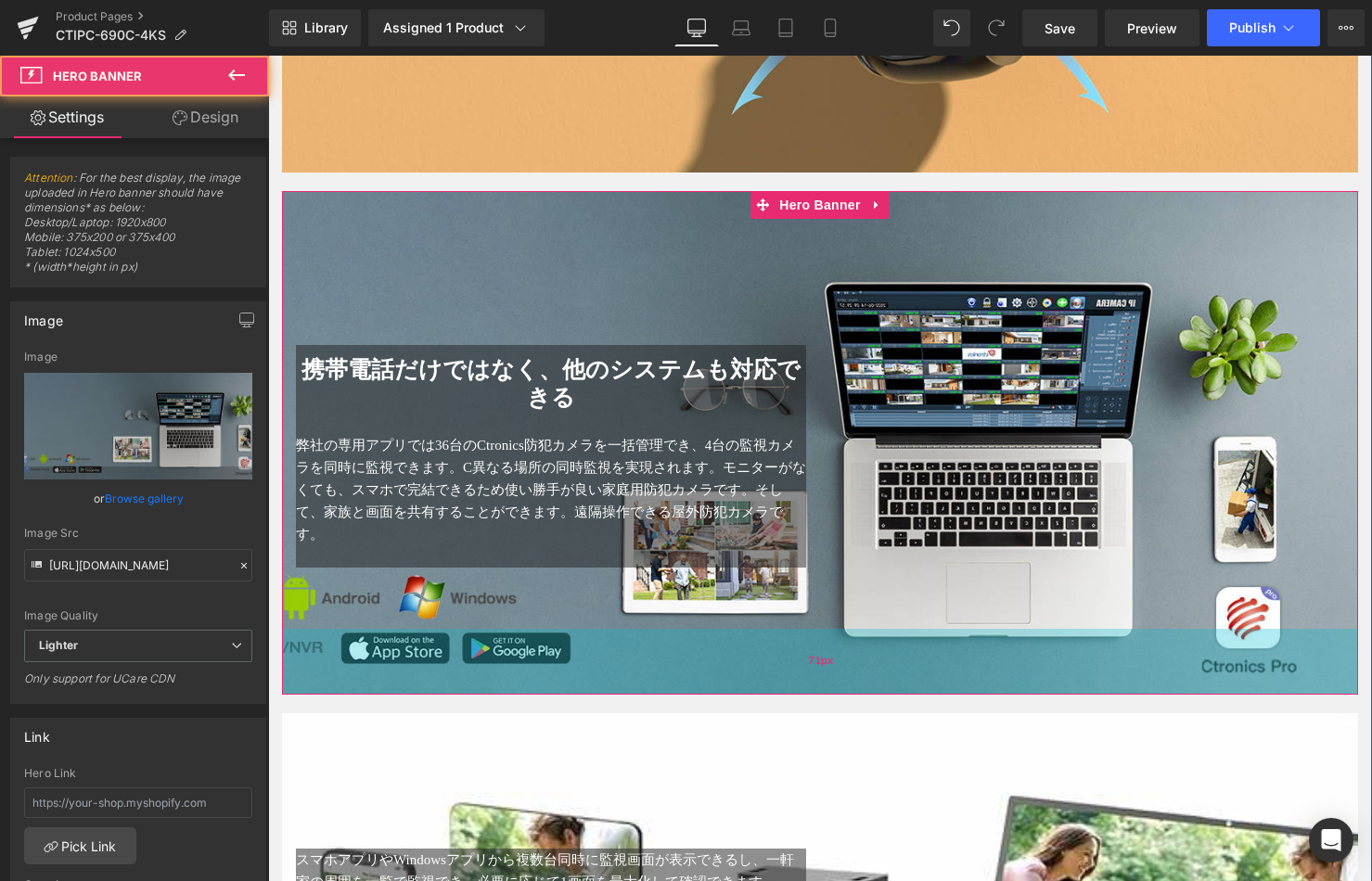 drag, startPoint x: 895, startPoint y: 674, endPoint x: 915, endPoint y: 622, distance: 55.713553 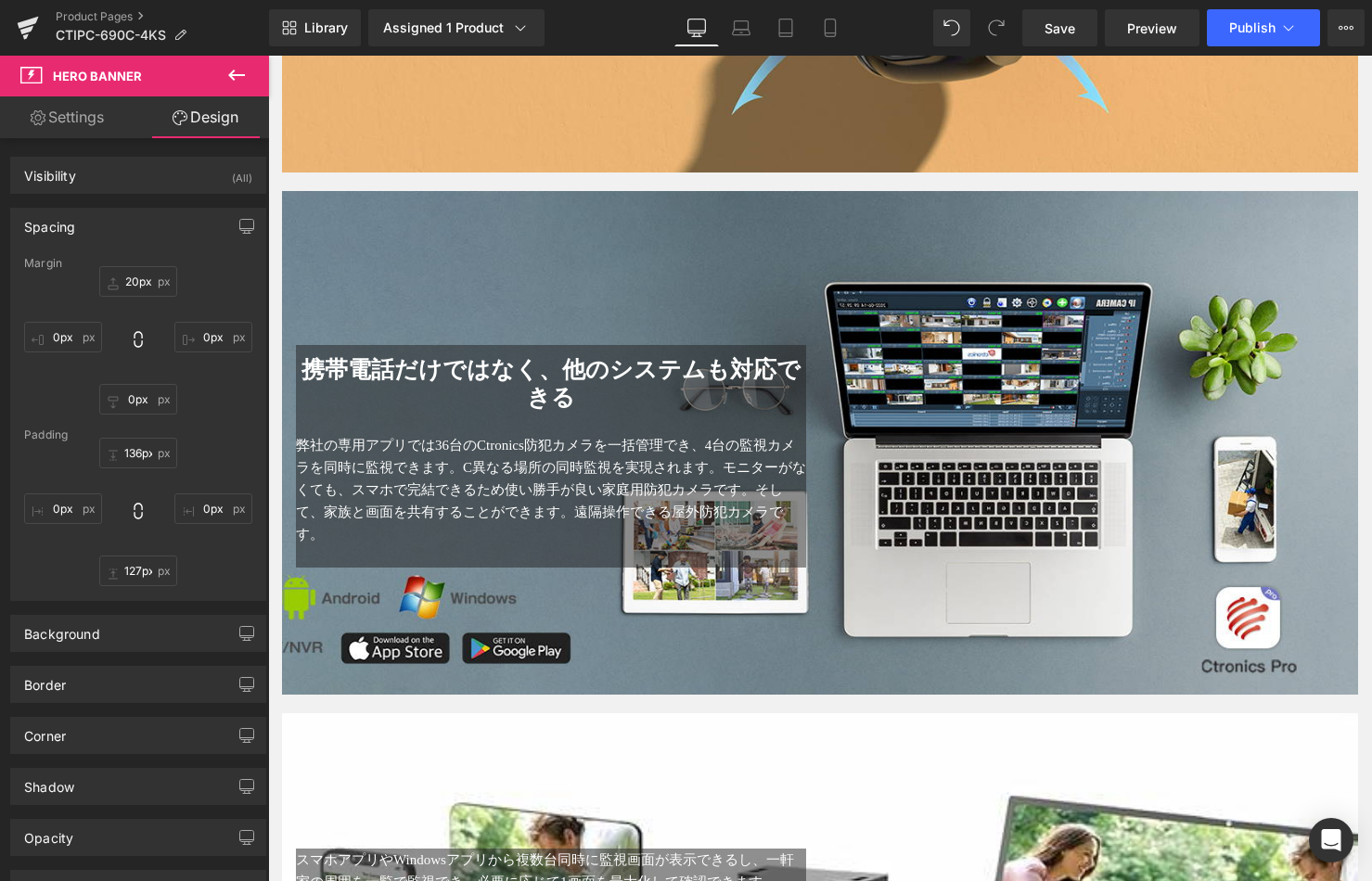 scroll, scrollTop: 4730, scrollLeft: 0, axis: vertical 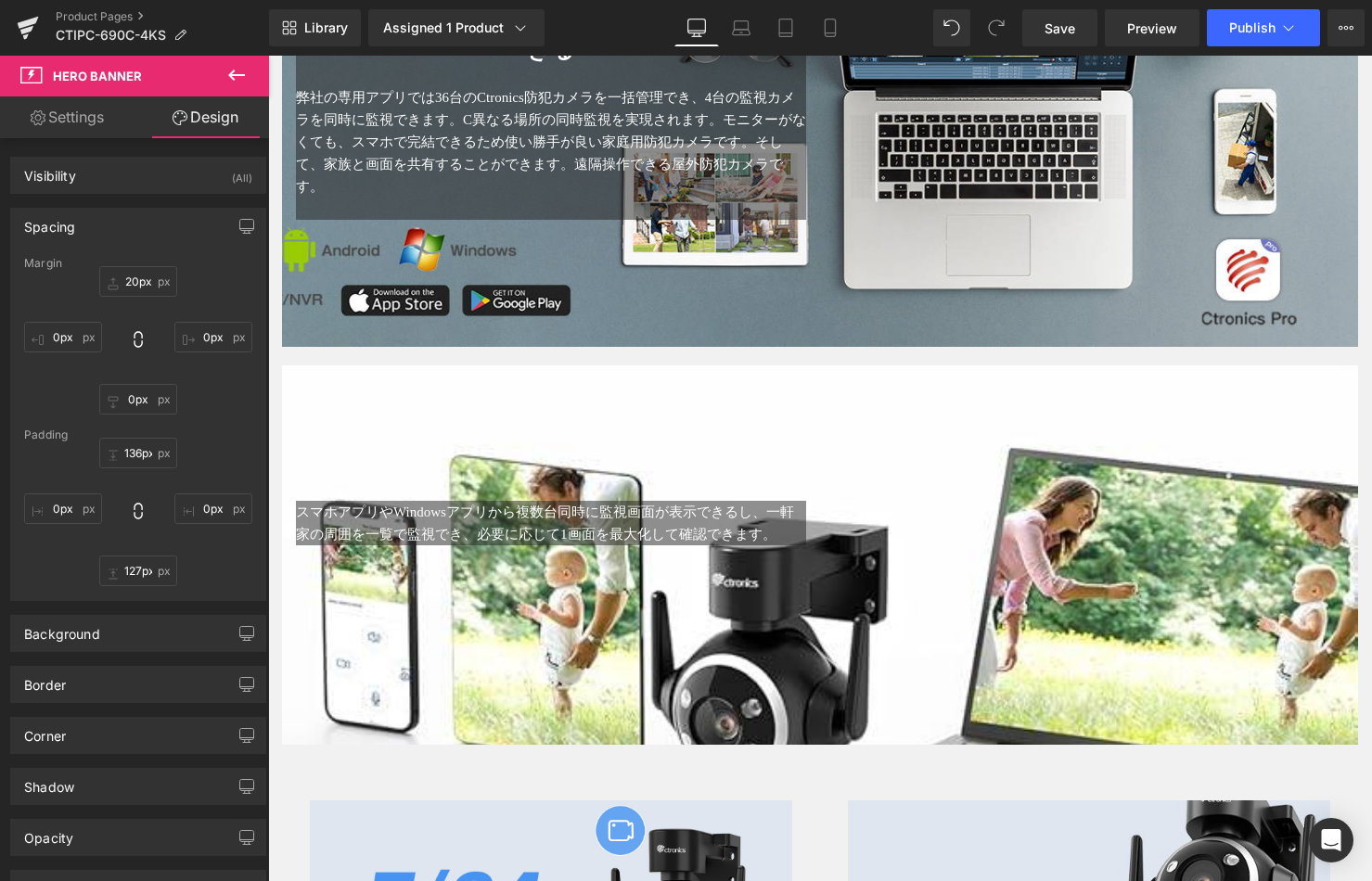 click at bounding box center [820, 555] 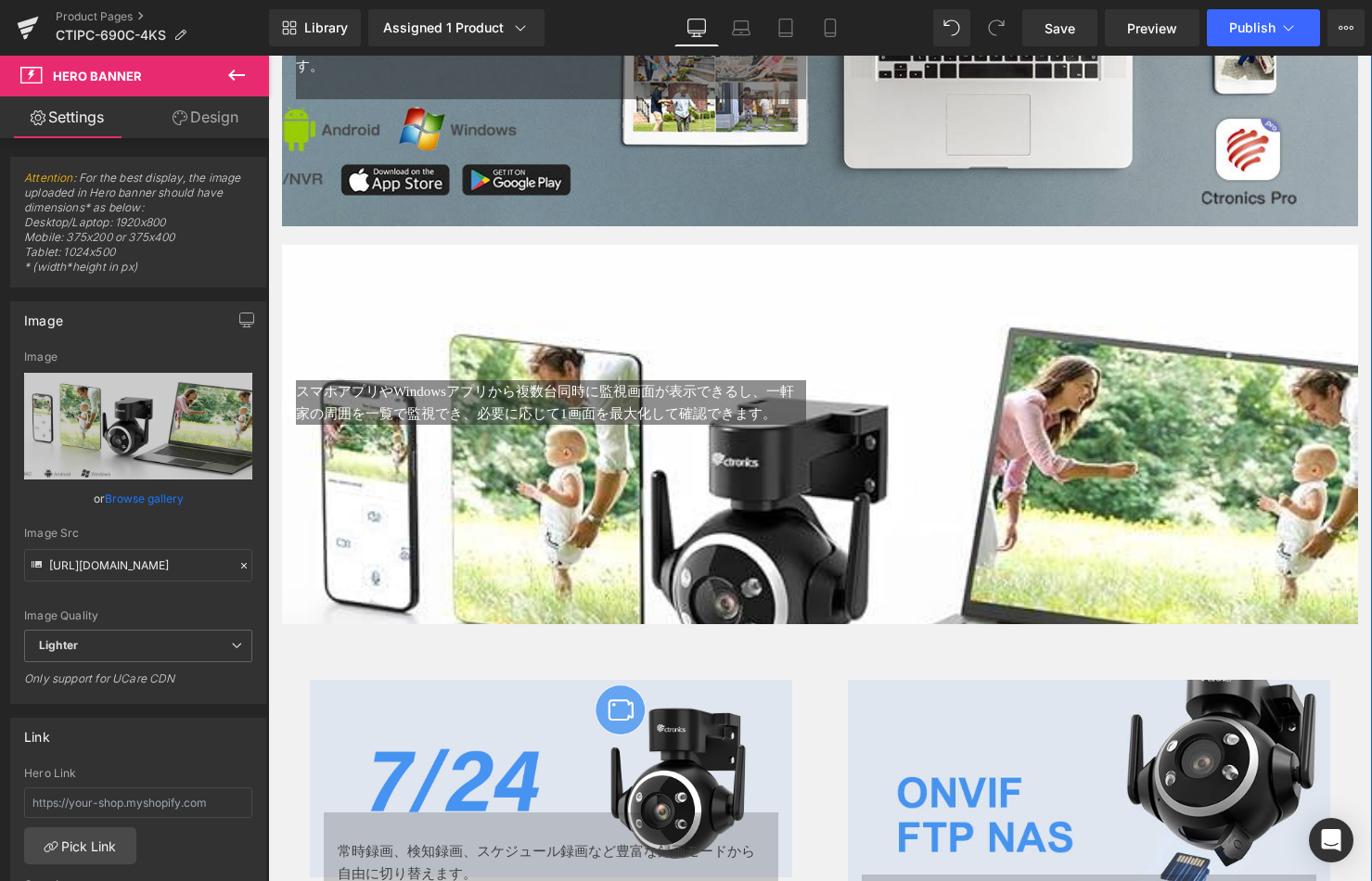 scroll, scrollTop: 4846, scrollLeft: 0, axis: vertical 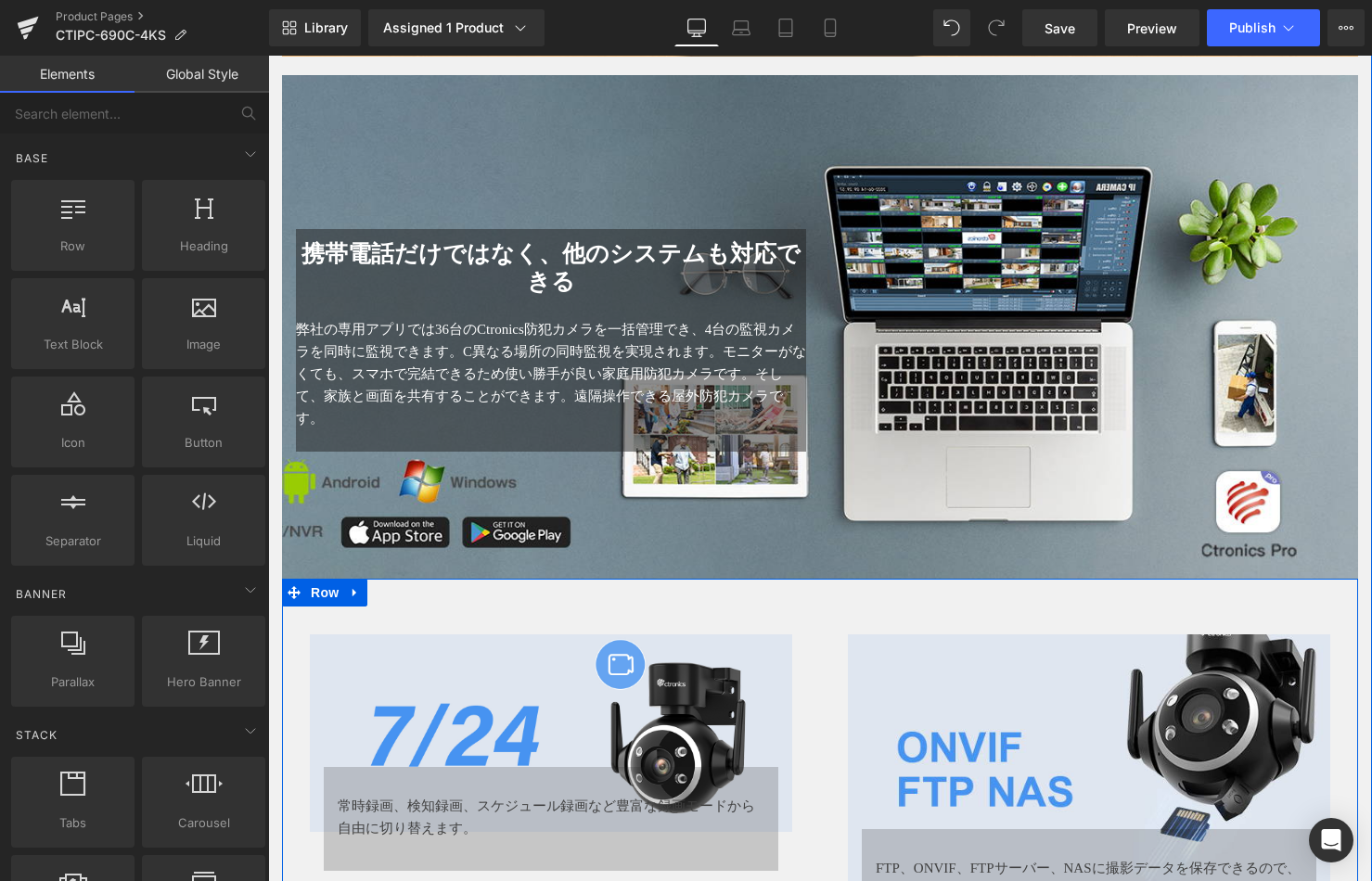 click at bounding box center (852, 620) 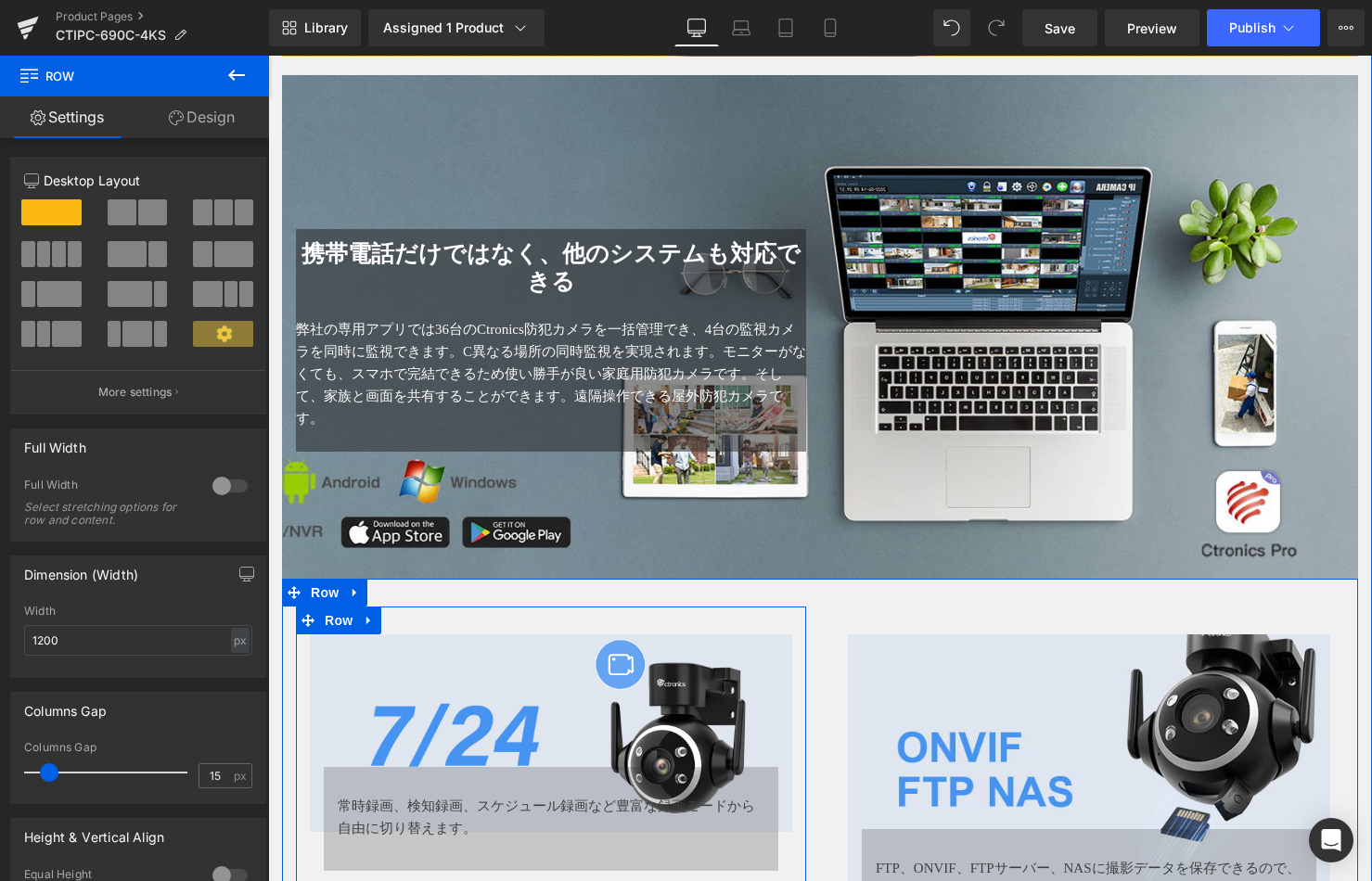 drag, startPoint x: 317, startPoint y: 606, endPoint x: 376, endPoint y: 603, distance: 59.07622 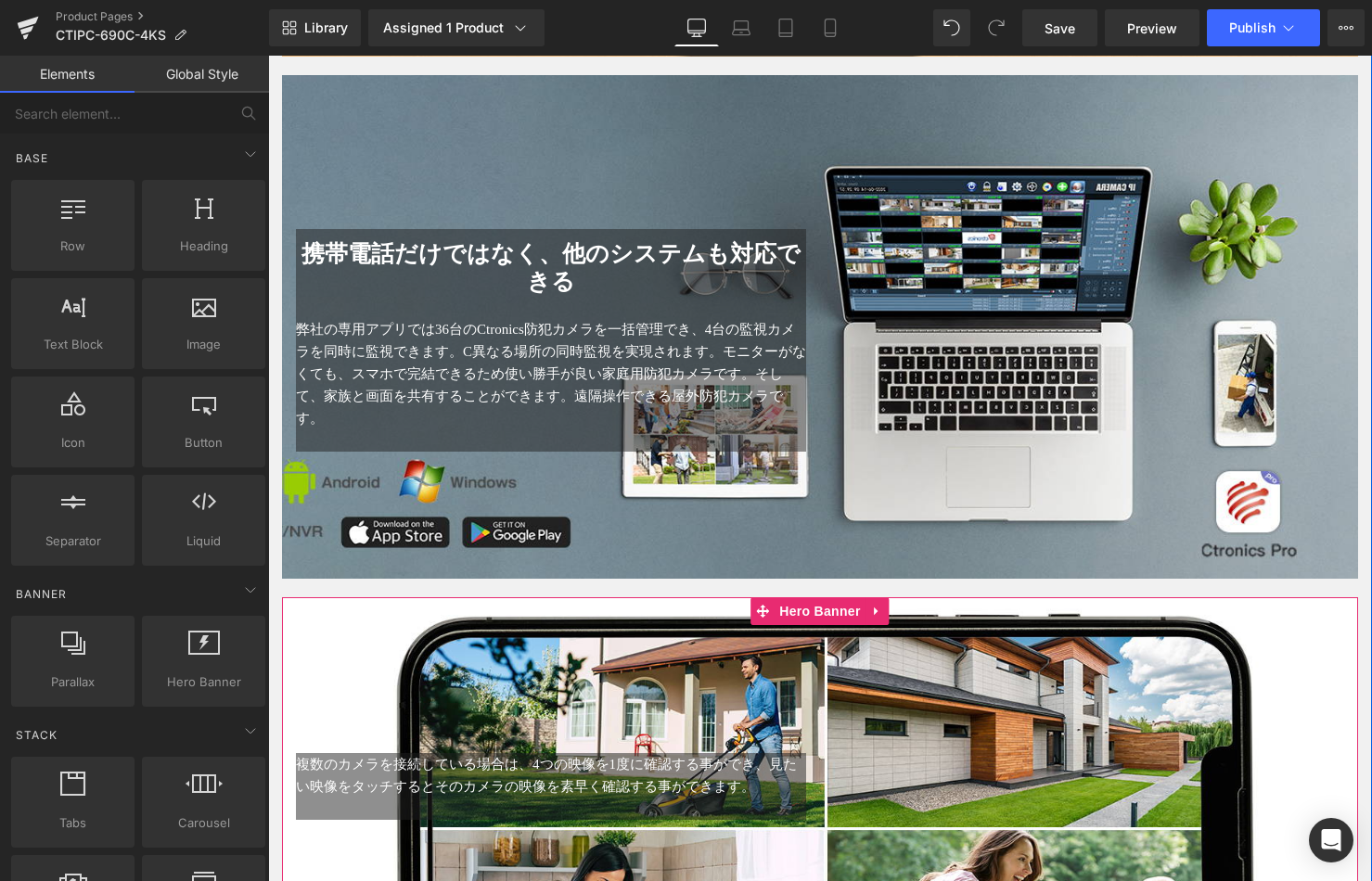 scroll, scrollTop: 4730, scrollLeft: 0, axis: vertical 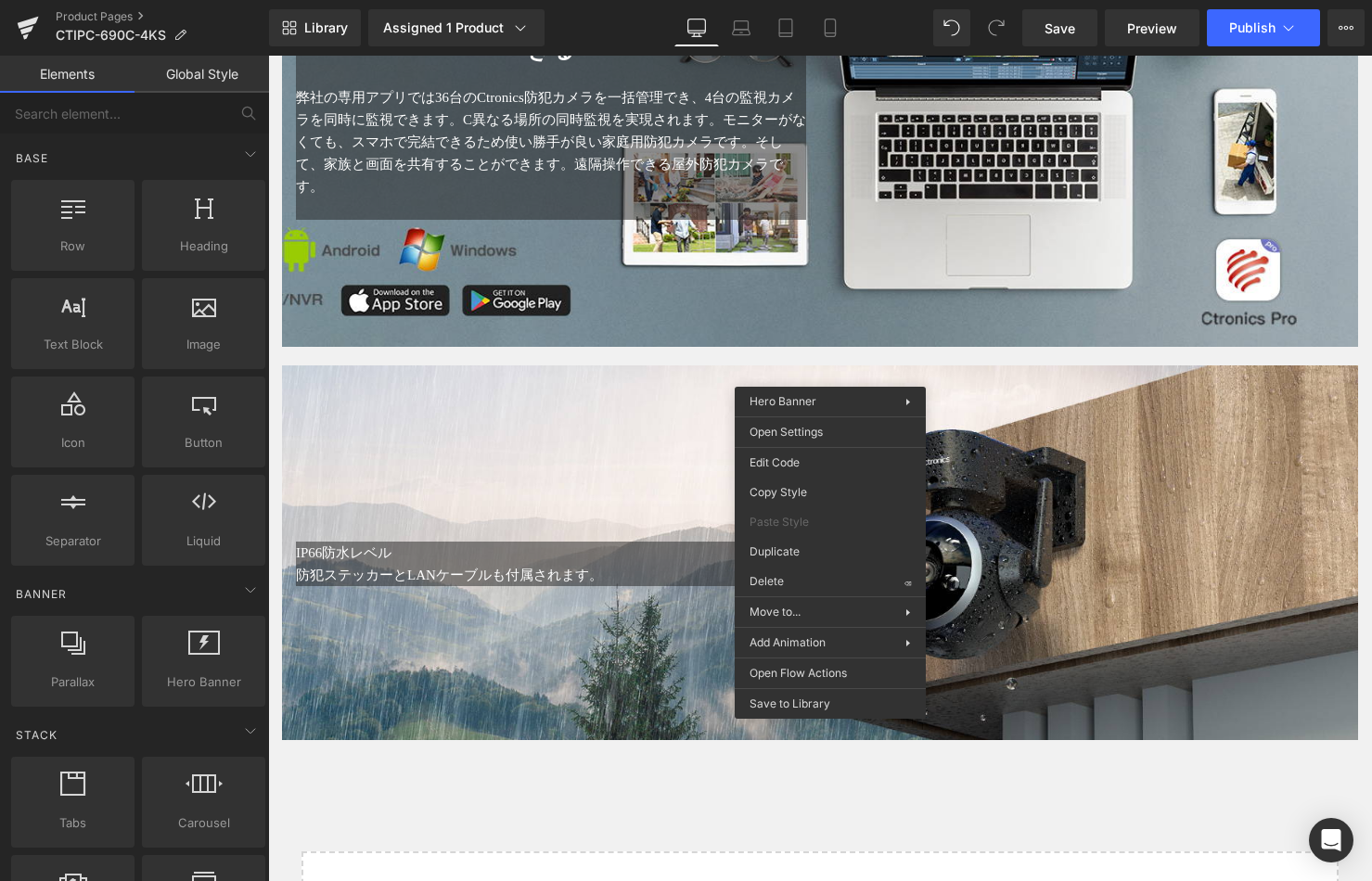 drag, startPoint x: 1084, startPoint y: 629, endPoint x: 812, endPoint y: 395, distance: 358.80357 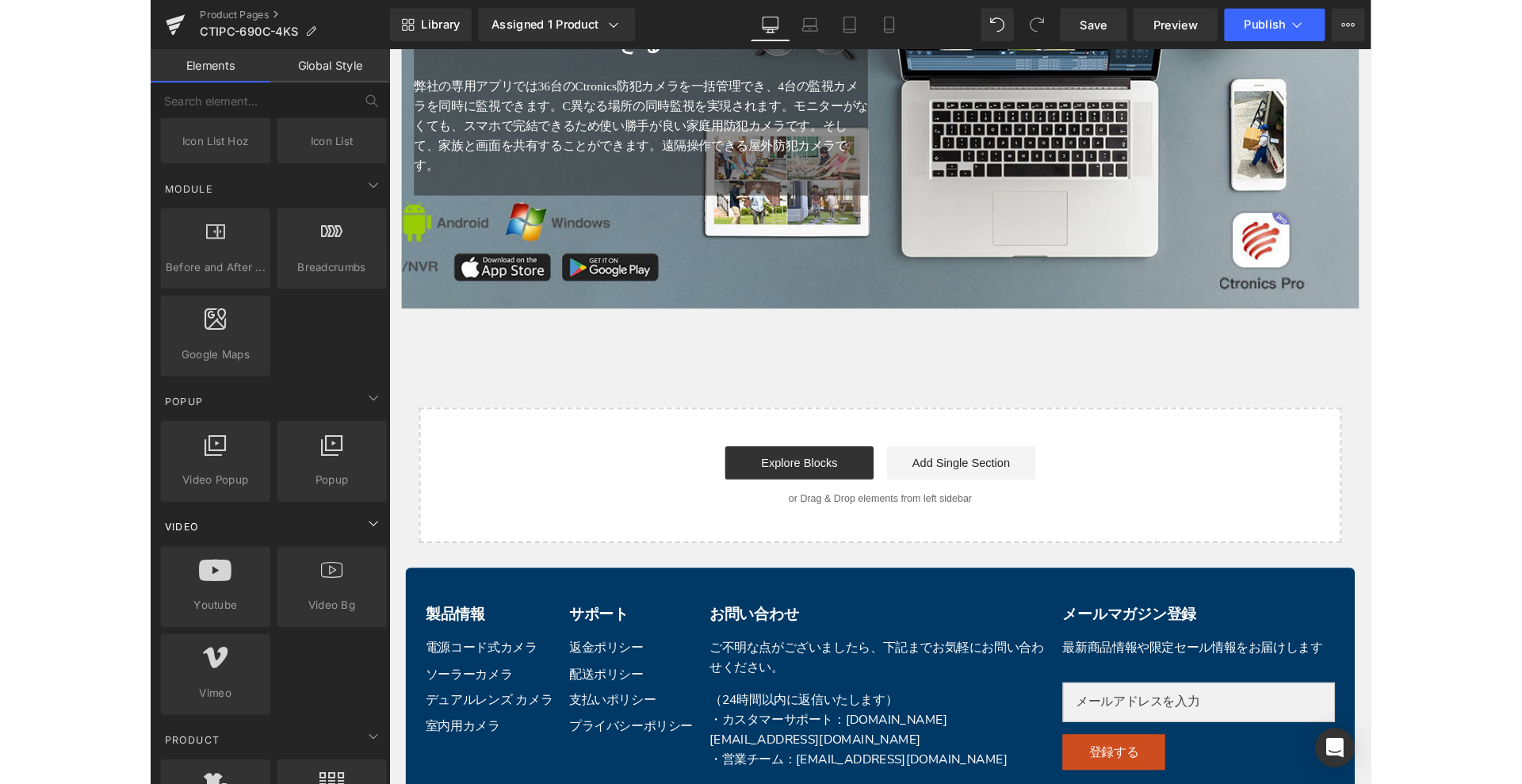 scroll, scrollTop: 892, scrollLeft: 0, axis: vertical 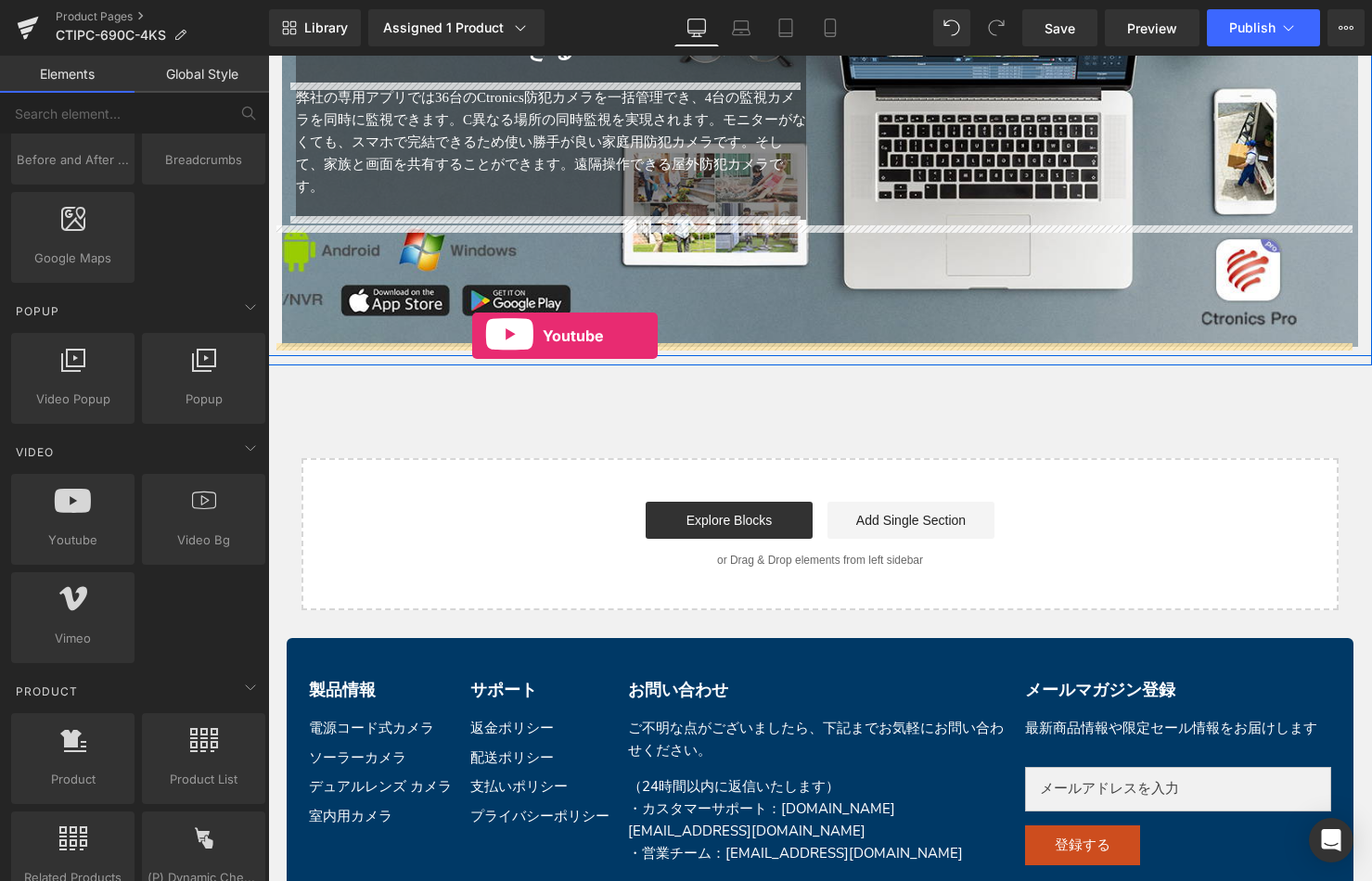 drag, startPoint x: 345, startPoint y: 583, endPoint x: 472, endPoint y: 336, distance: 277.73729 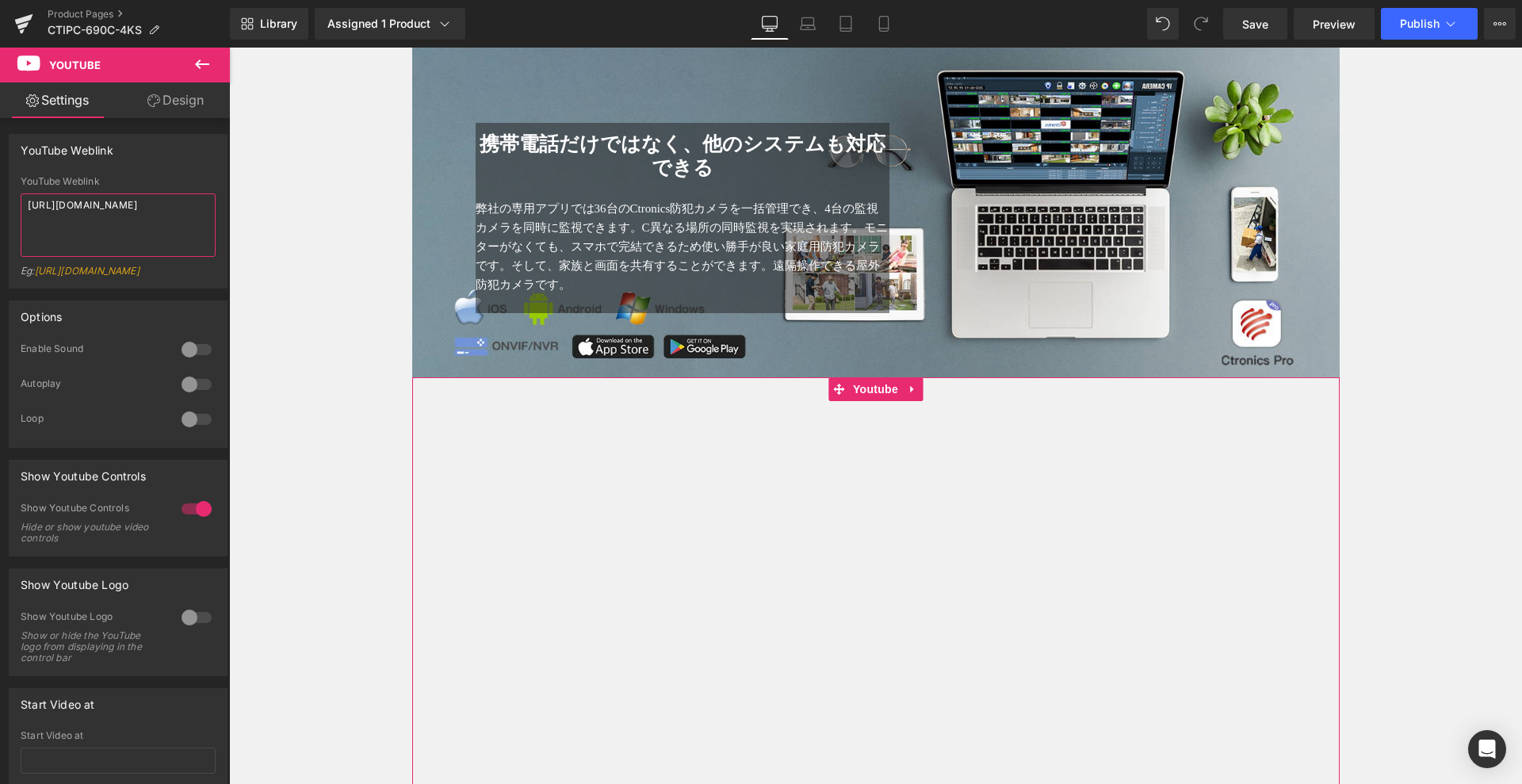 drag, startPoint x: 147, startPoint y: 214, endPoint x: 0, endPoint y: 163, distance: 155.5956 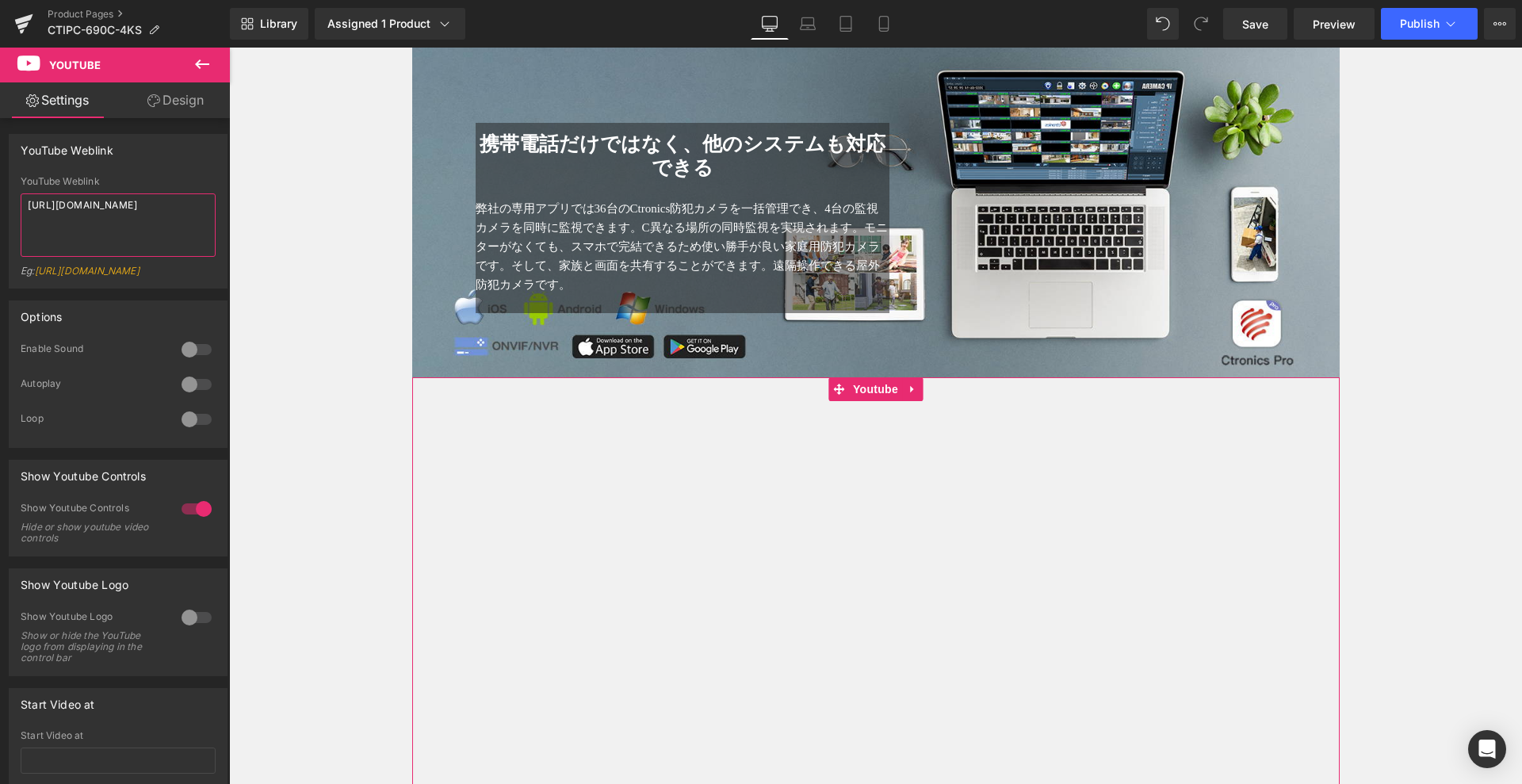 paste on "youtu.be/HPMhbJ6ixd8" 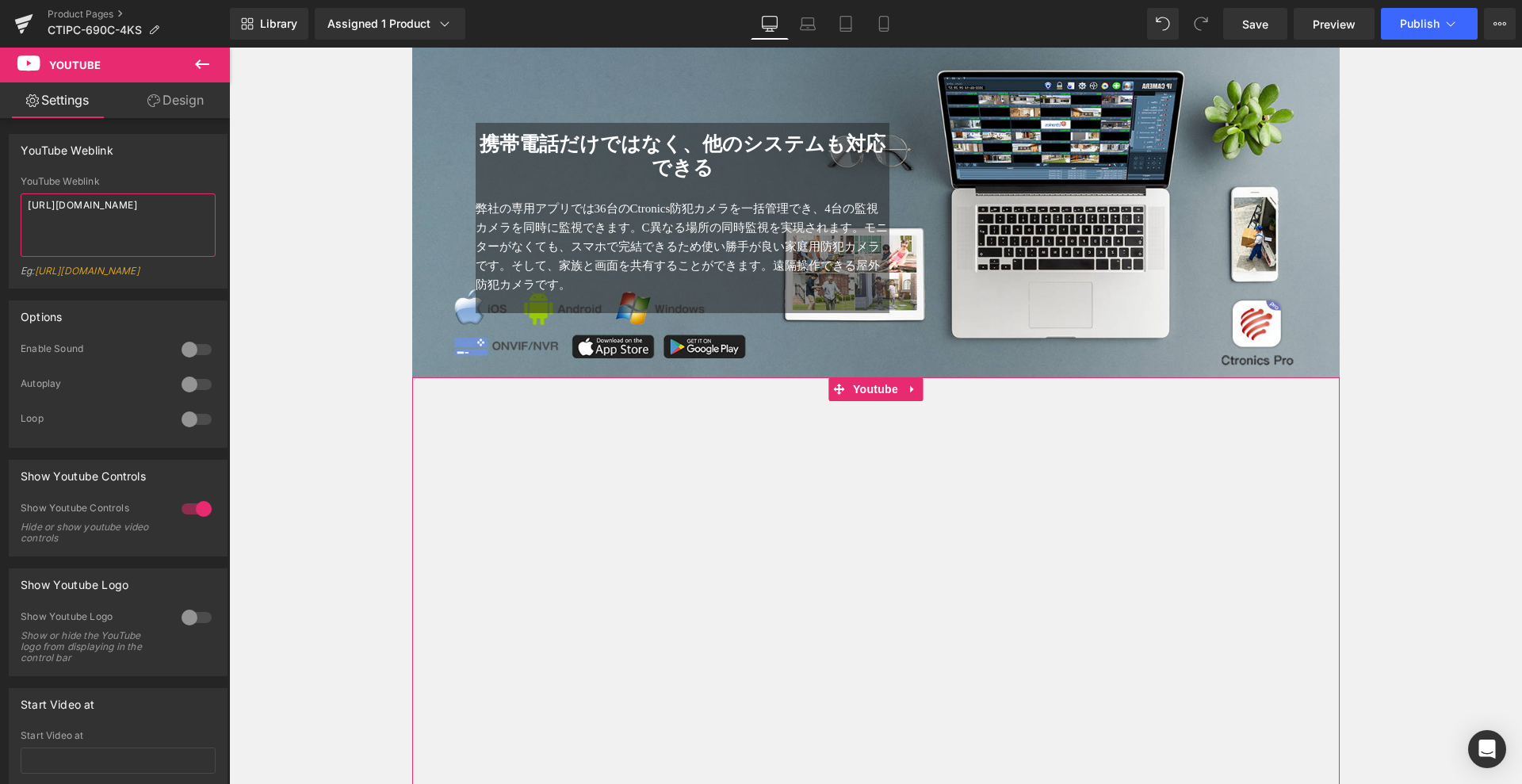 type on "https://youtu.be/HPMhbJ6ixd8" 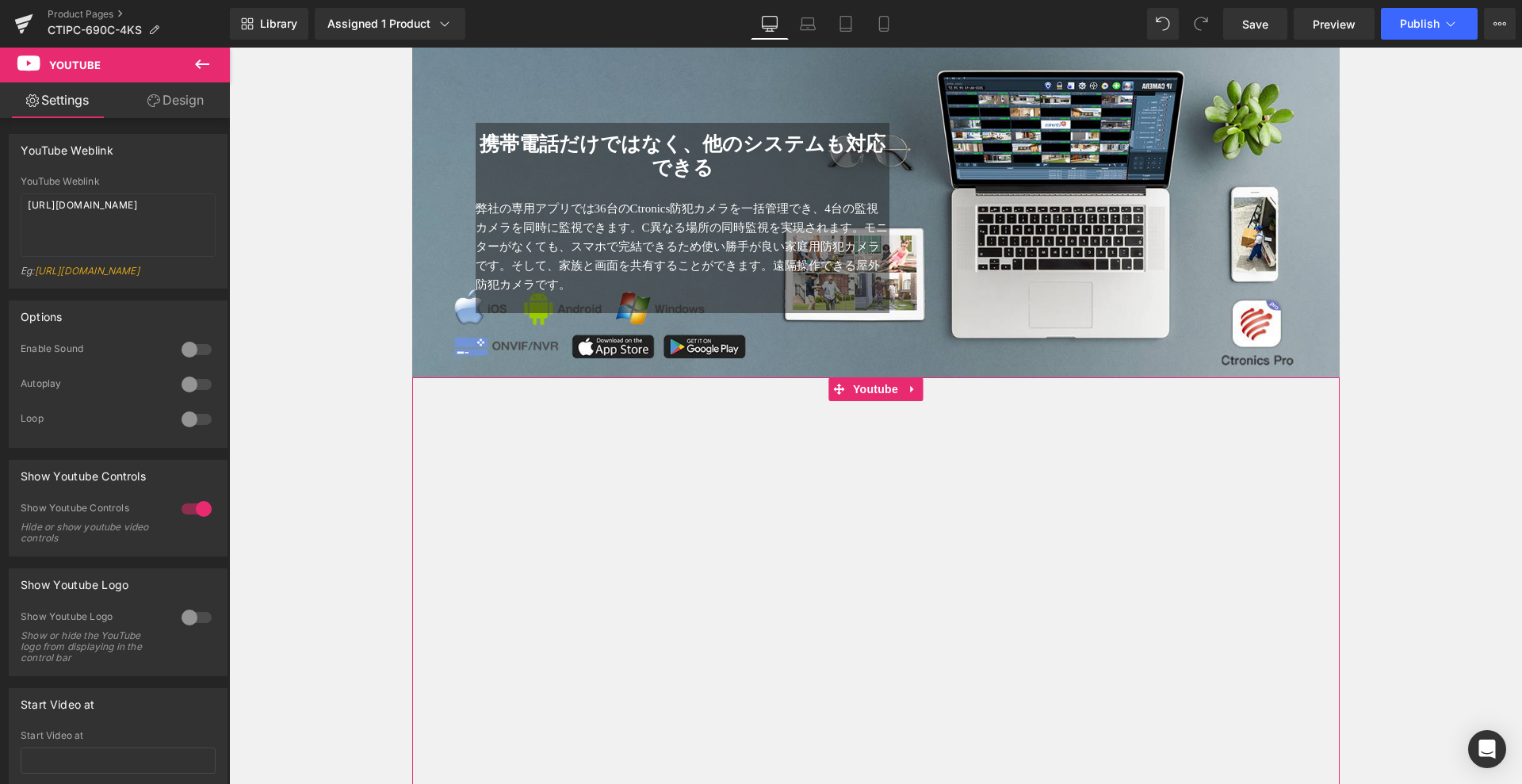 drag, startPoint x: 187, startPoint y: 362, endPoint x: 186, endPoint y: 383, distance: 21.023796 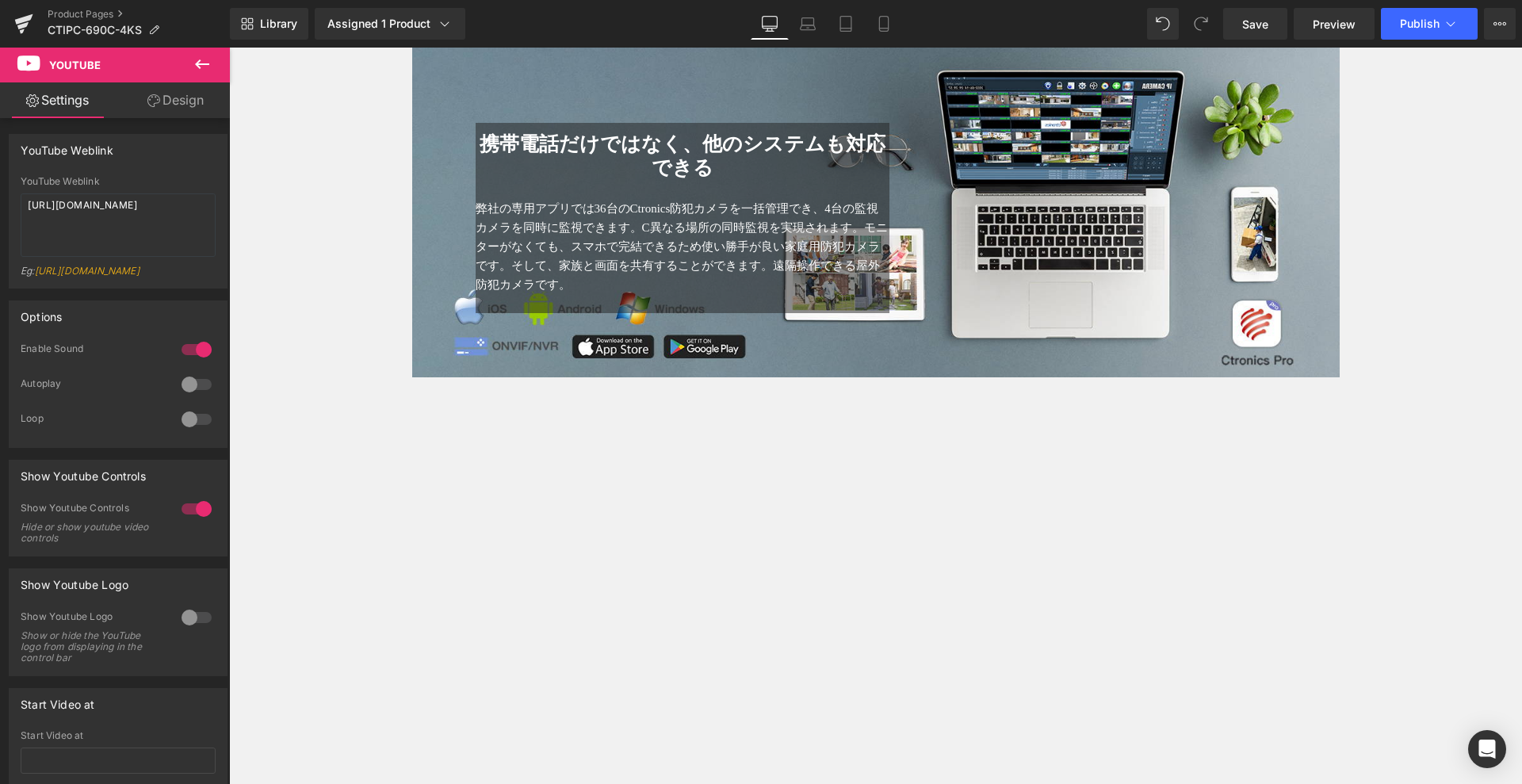 click at bounding box center (197, 384) 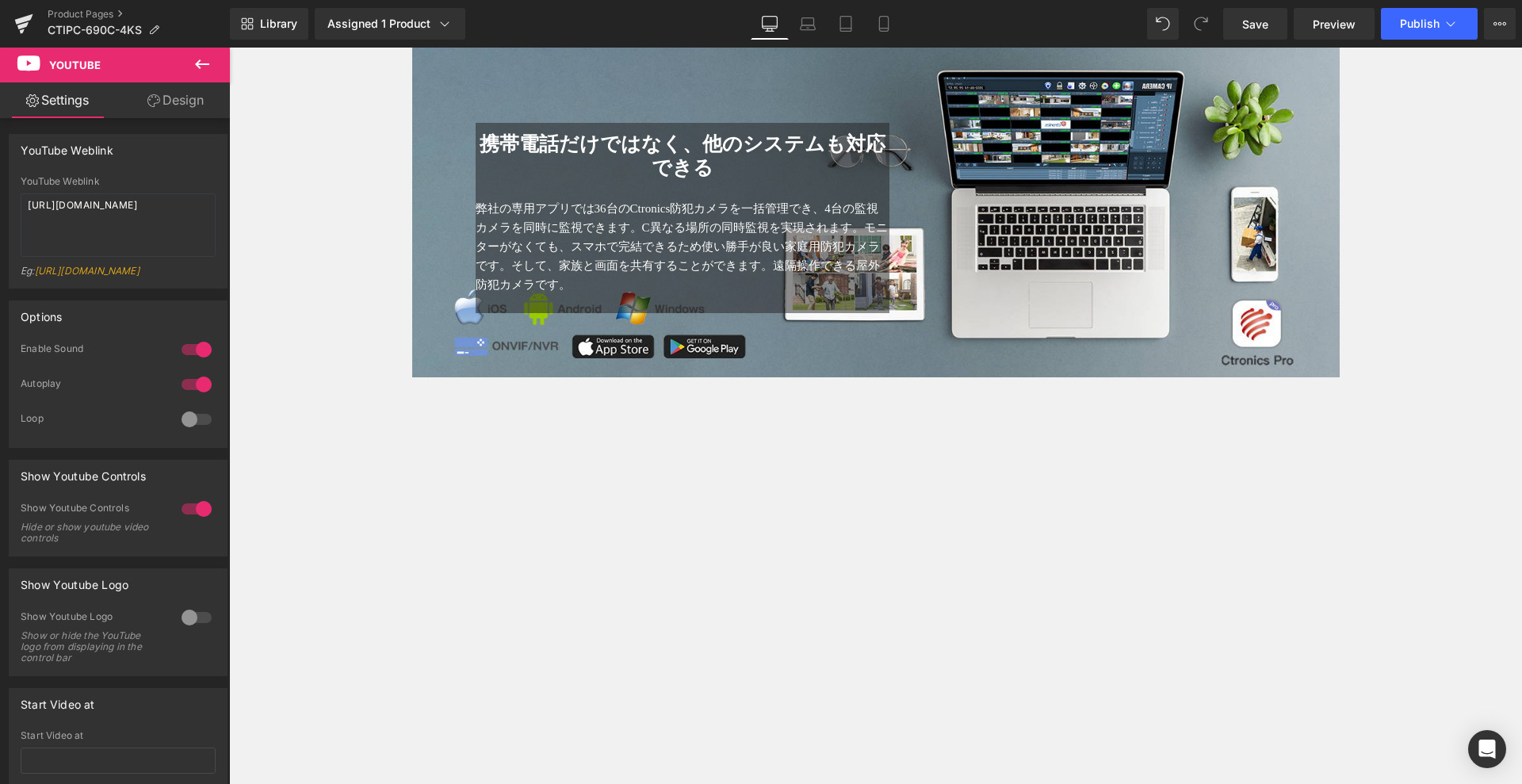 click at bounding box center (197, 419) 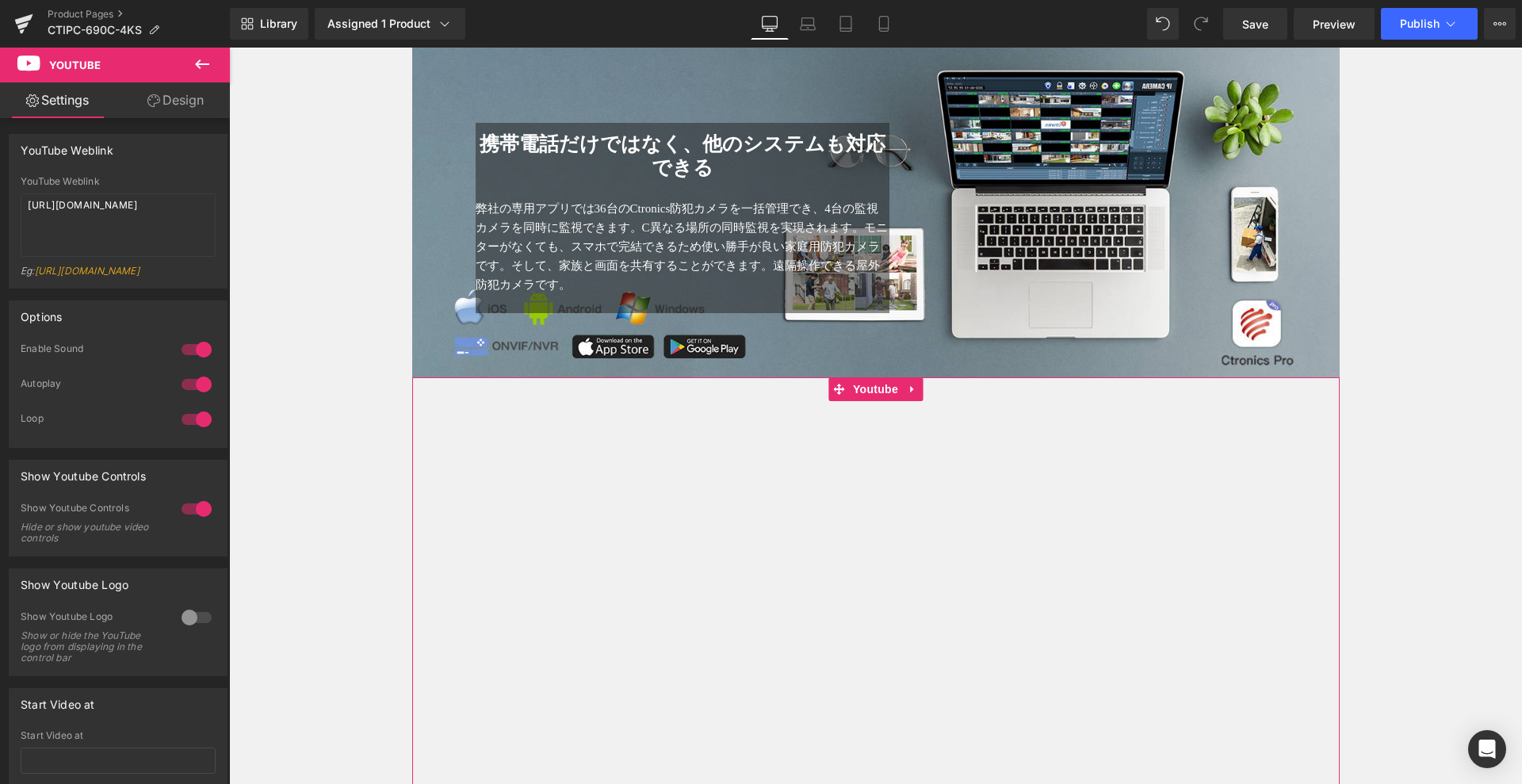 click at bounding box center [197, 509] 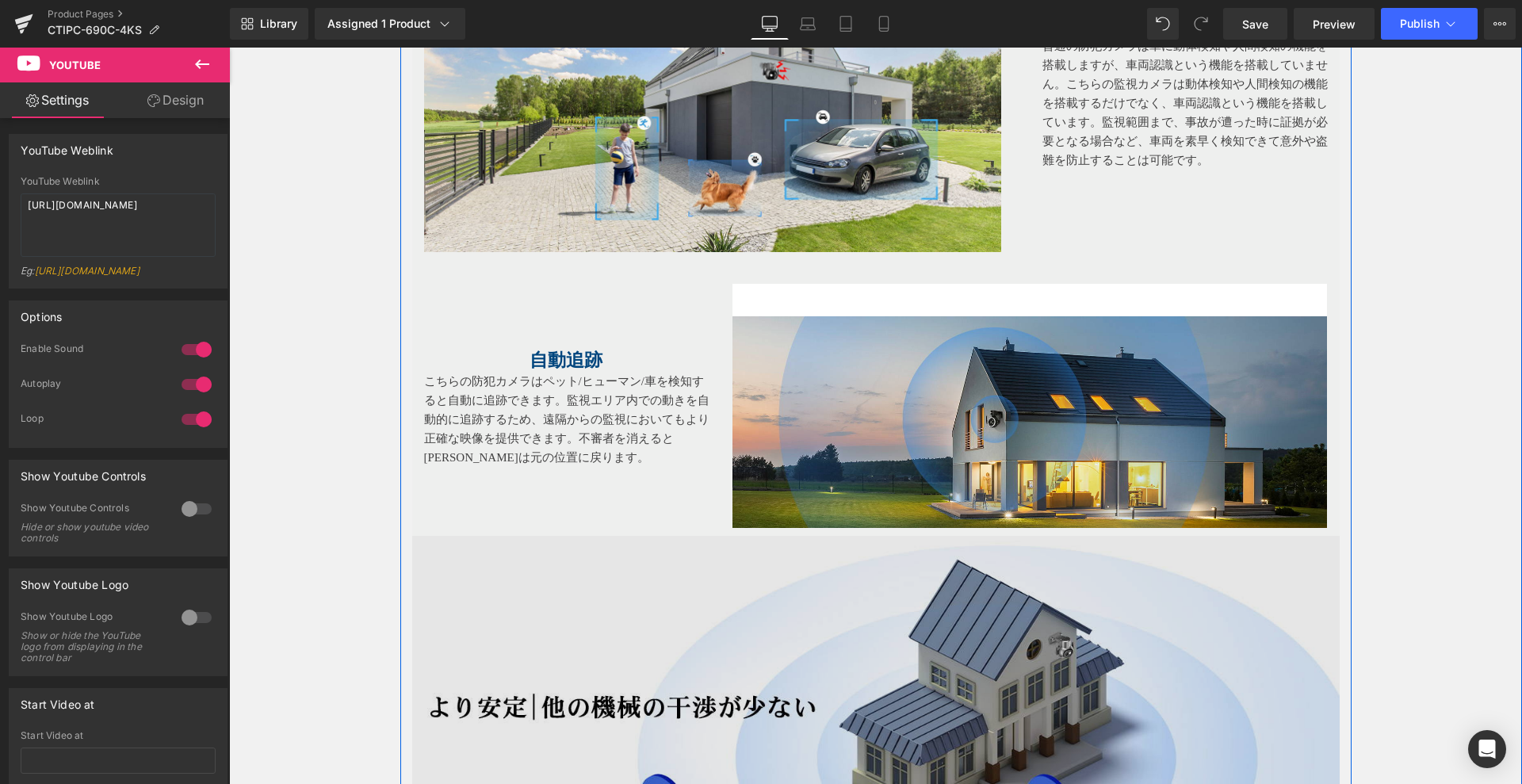 scroll, scrollTop: 1070, scrollLeft: 0, axis: vertical 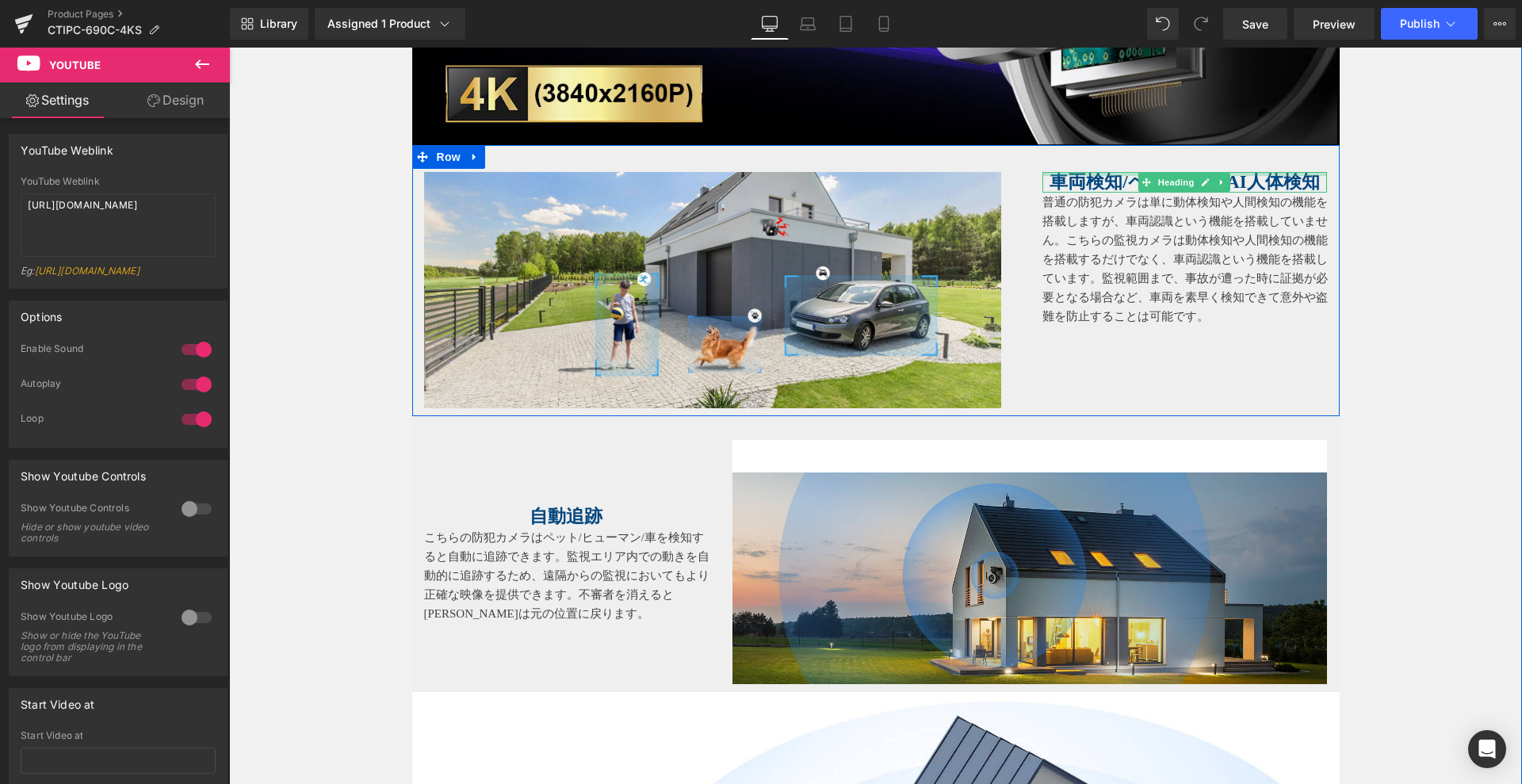 click at bounding box center [1185, 174] 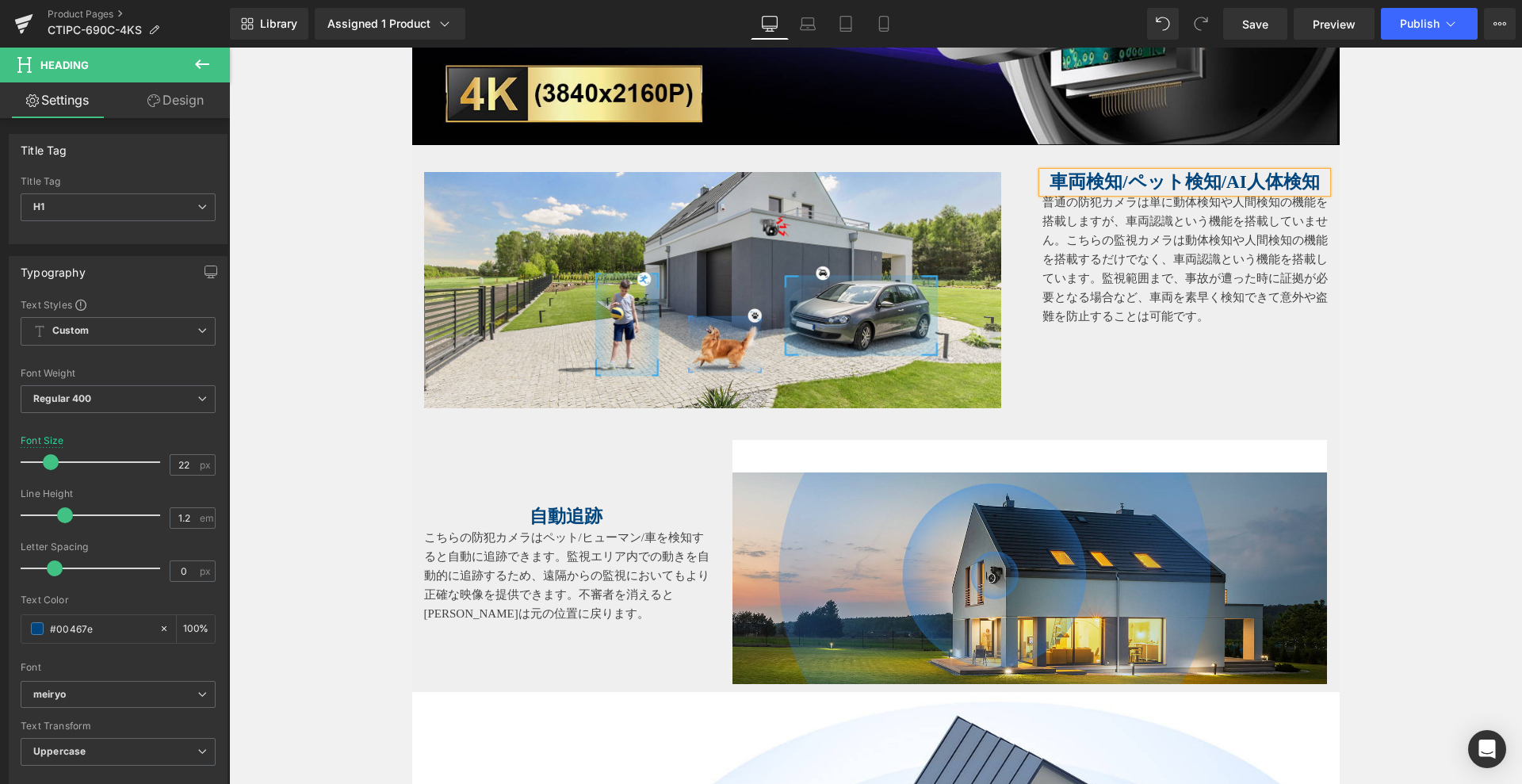 click on "車両検知/ペット検知/AI人体検知" at bounding box center (1184, 182) 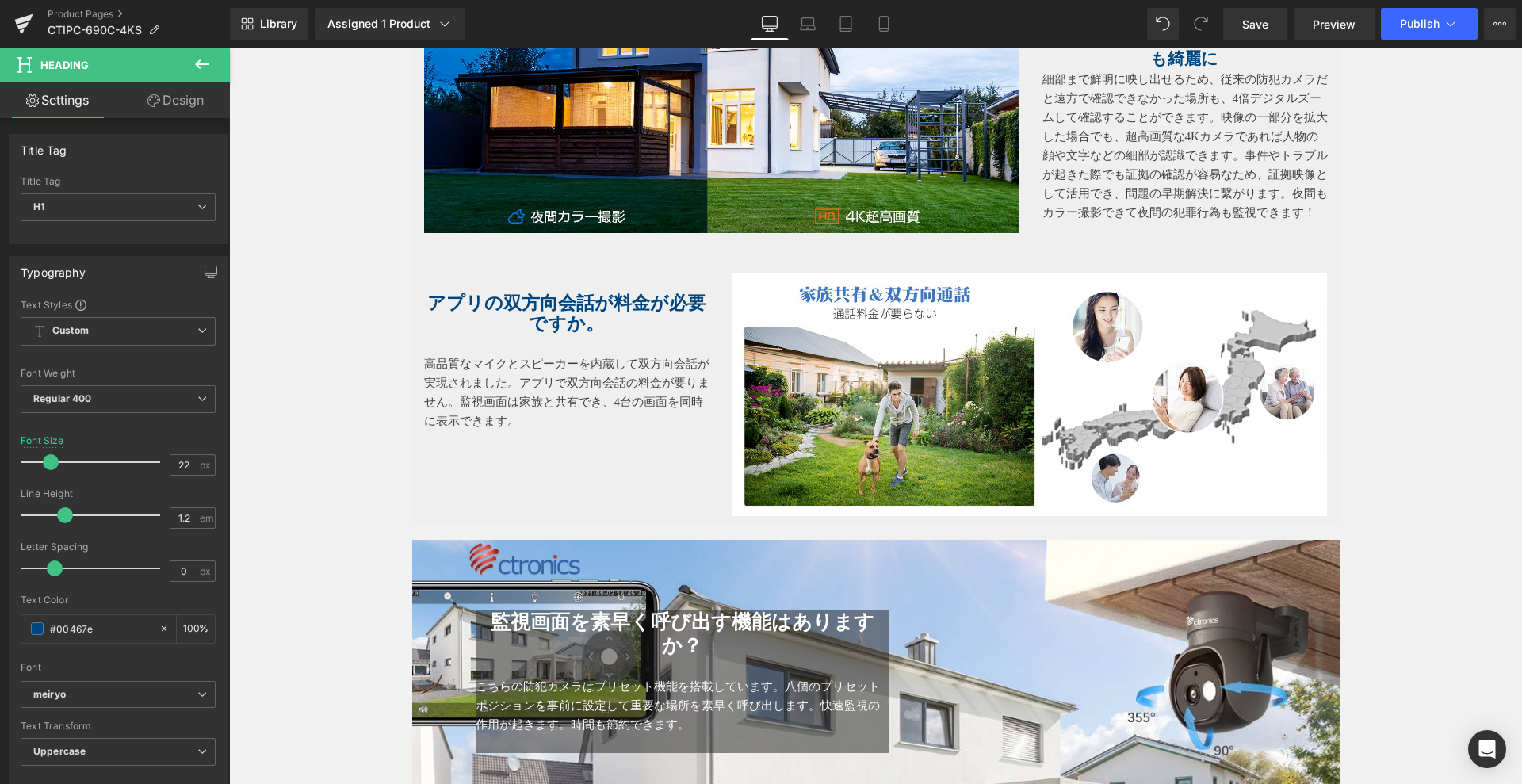 scroll, scrollTop: 2358, scrollLeft: 0, axis: vertical 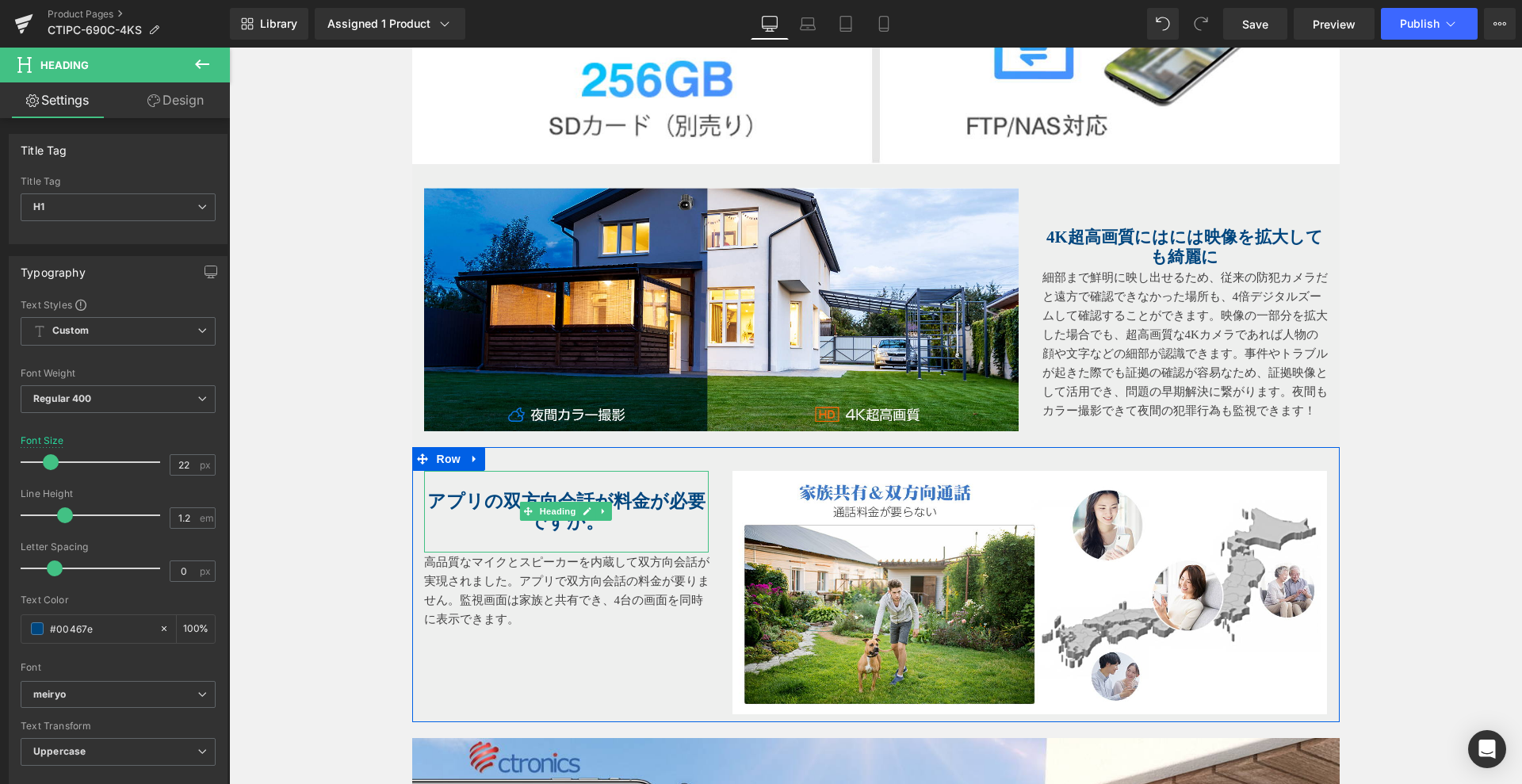 click on "アプリの双方向会話が料金が必要ですか。" at bounding box center [566, 511] 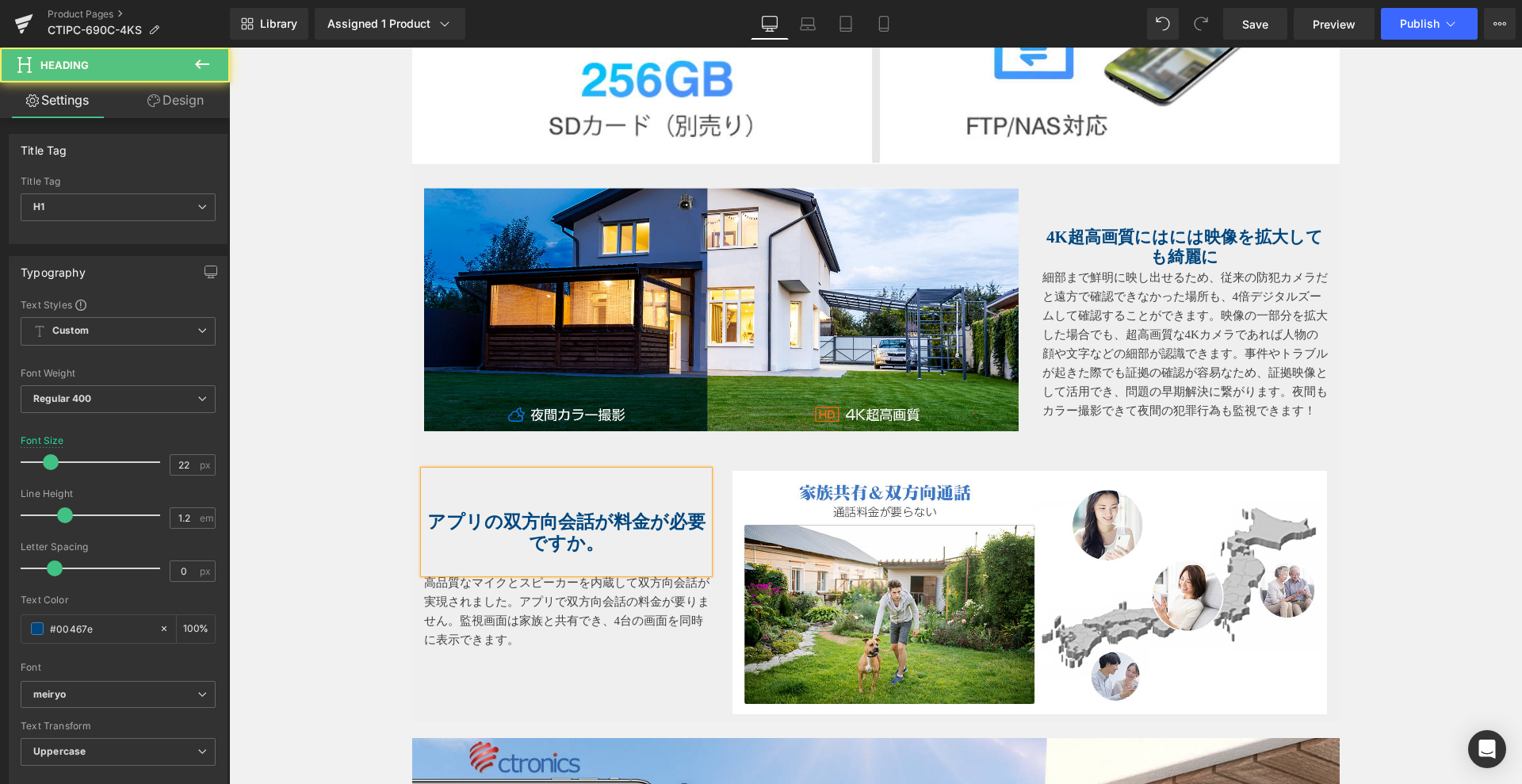 click on "アプリの双方向会話が料金が必要ですか。" at bounding box center (566, 532) 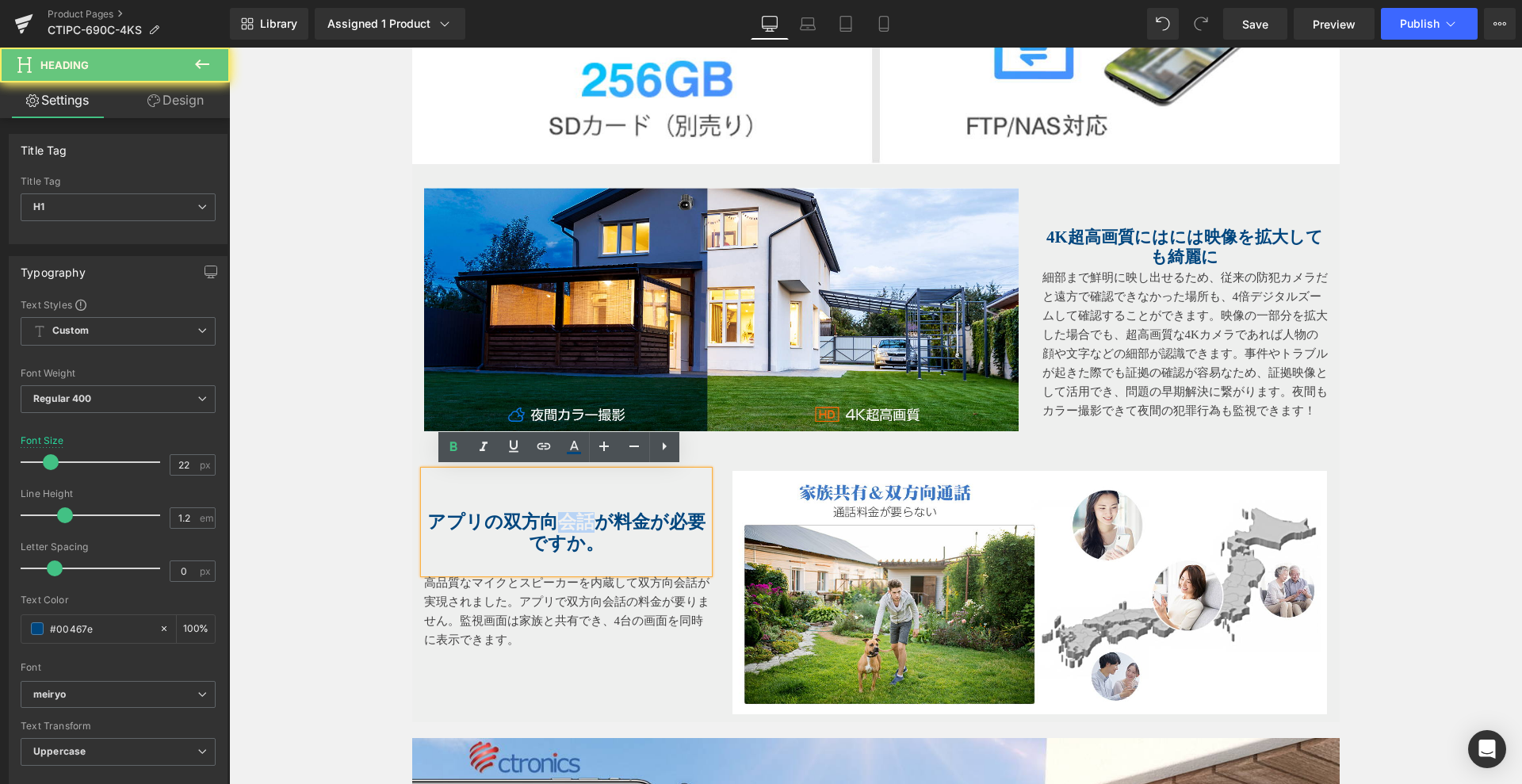 click on "アプリの双方向会話が料金が必要ですか。" at bounding box center [566, 532] 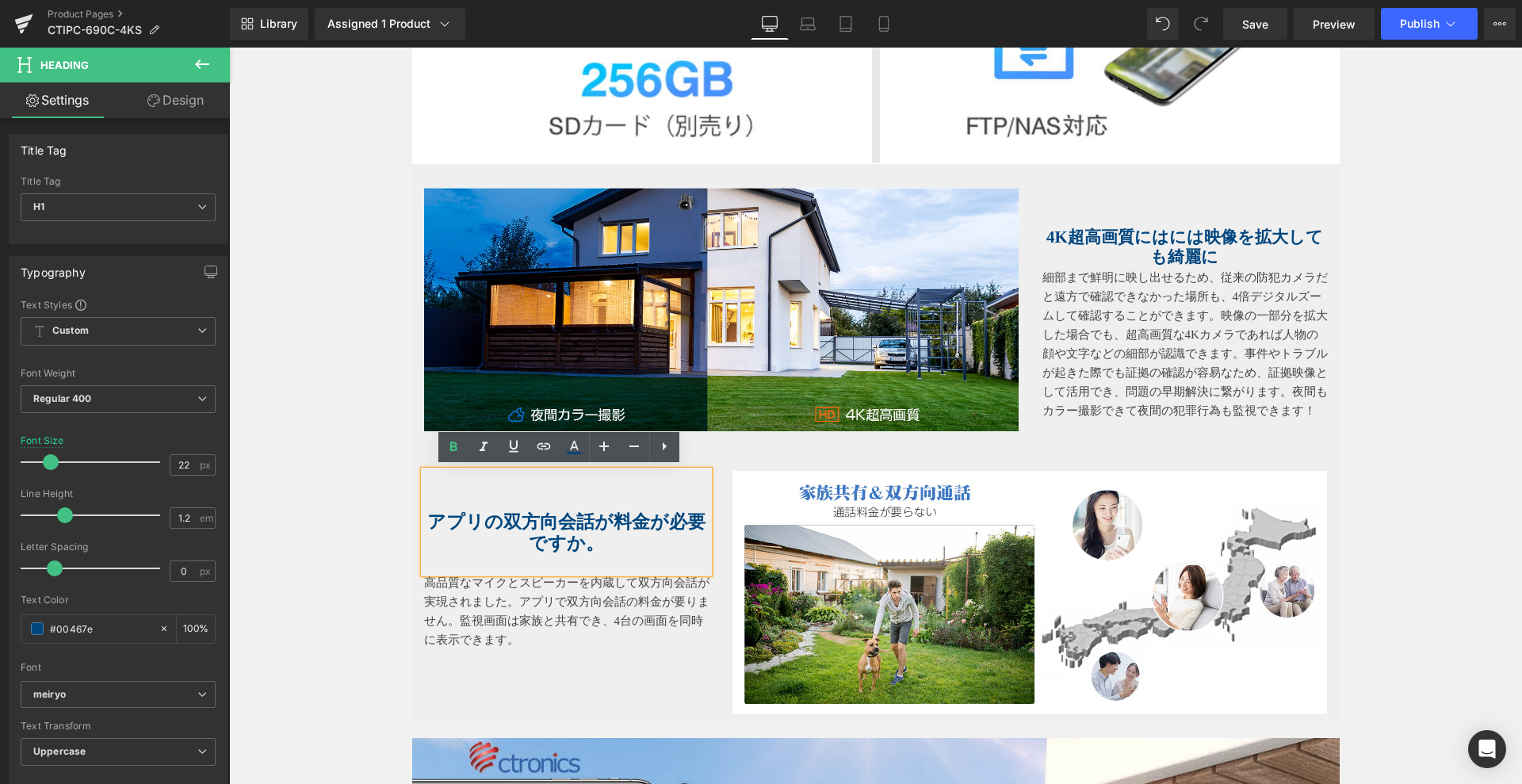 click on "アプリの双方向会話が料金が必要ですか。" at bounding box center (566, 532) 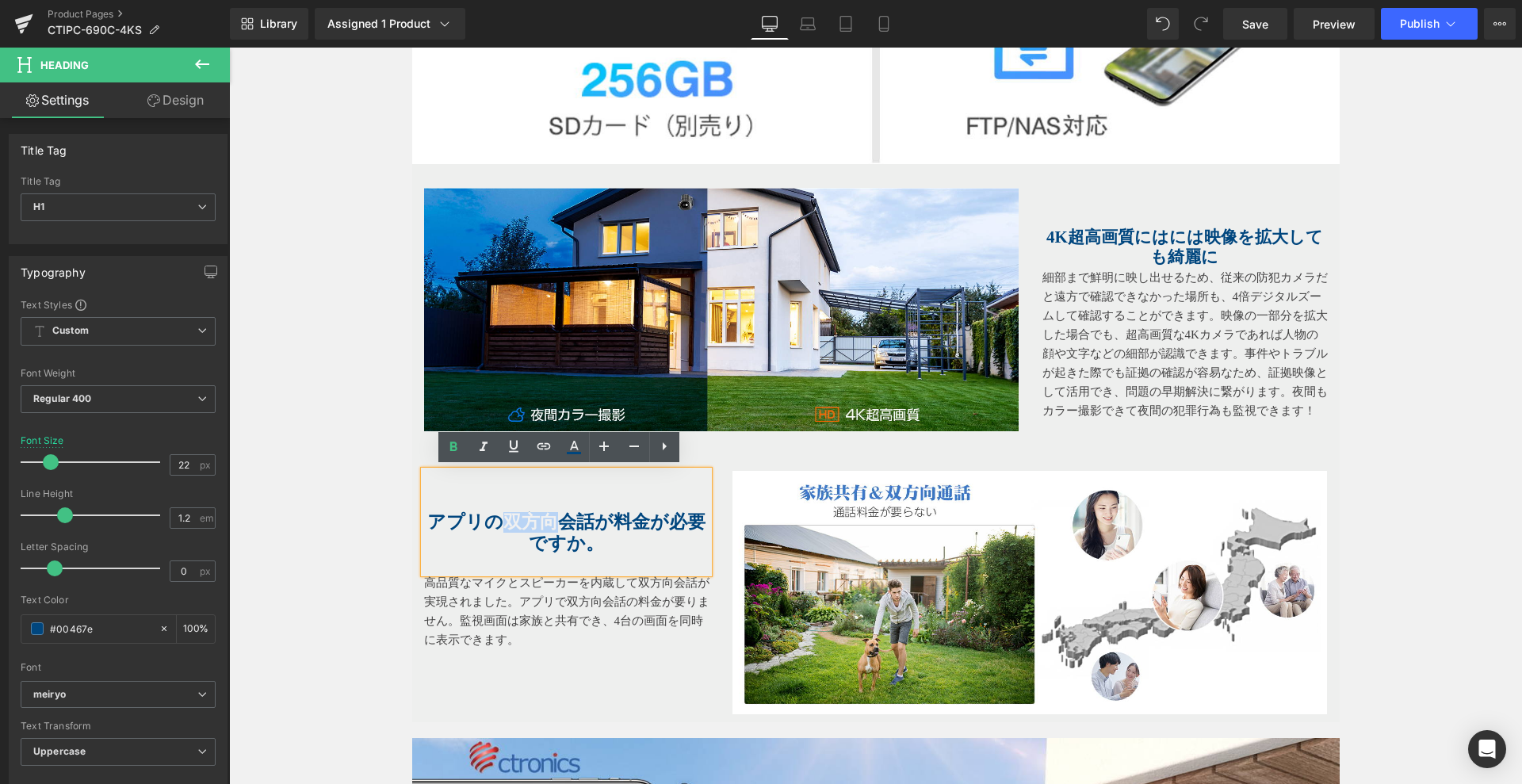 click on "アプリの双方向会話が料金が必要ですか。" at bounding box center [566, 532] 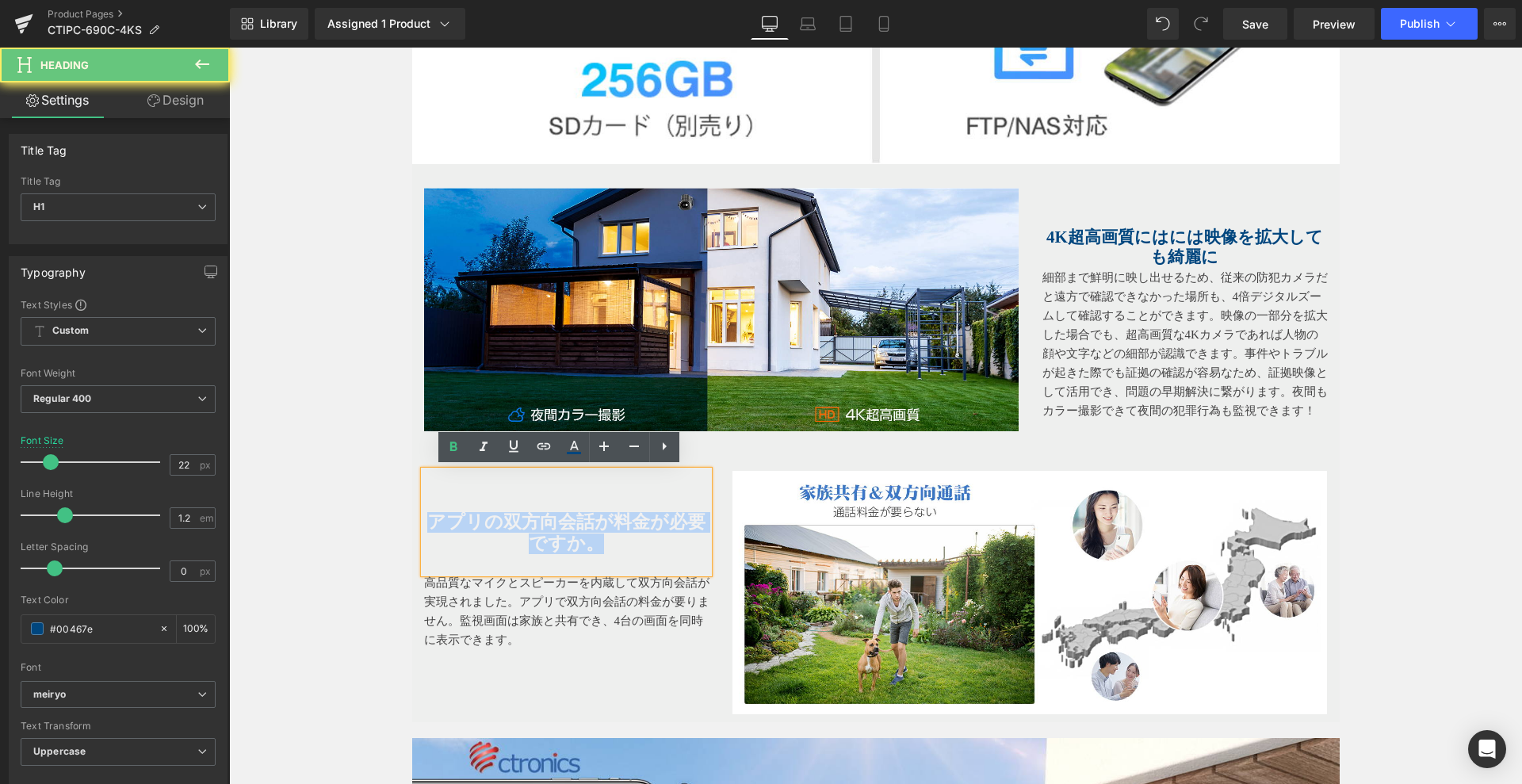click on "アプリの双方向会話が料金が必要ですか。" at bounding box center [566, 532] 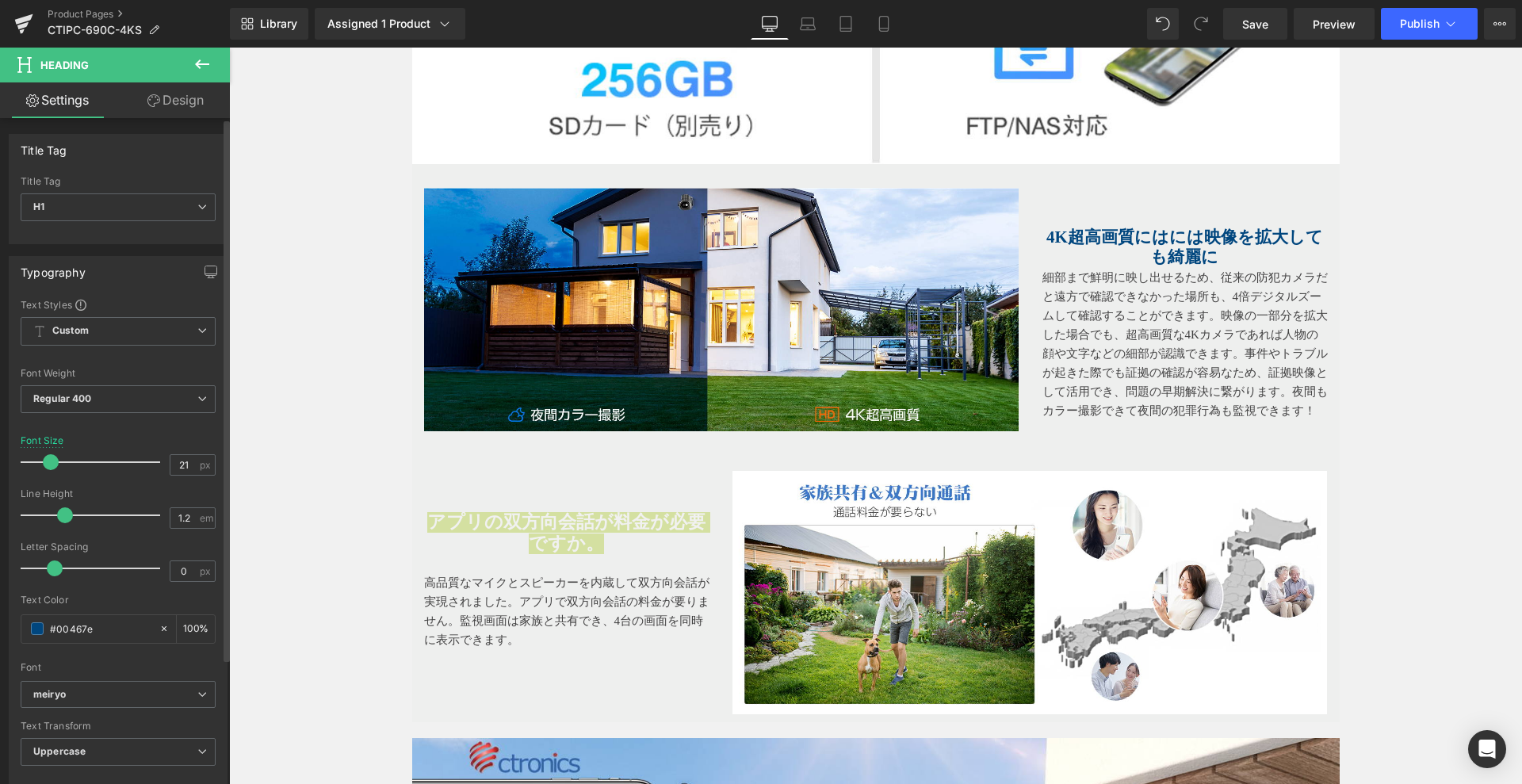 type on "20" 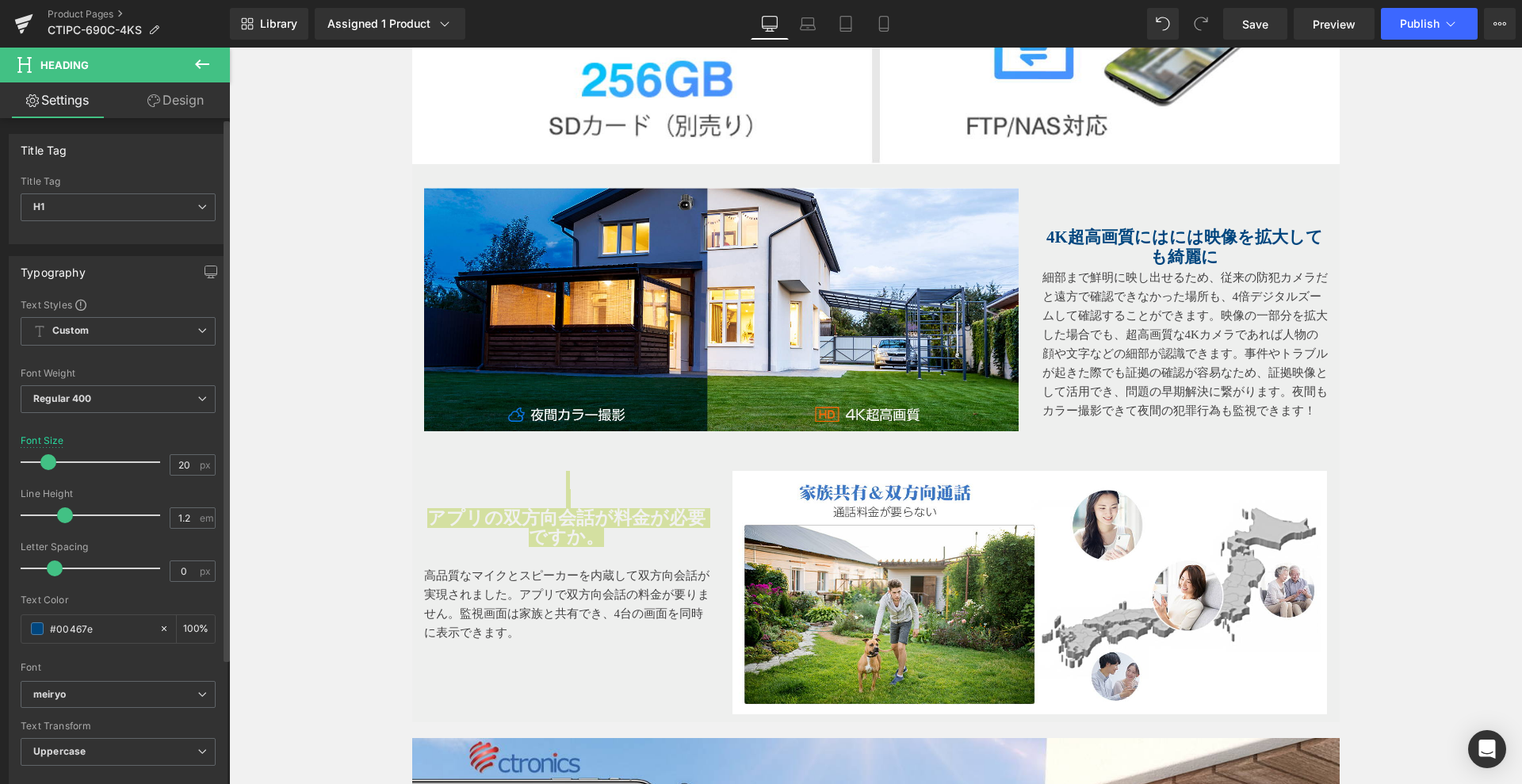 click at bounding box center [48, 462] 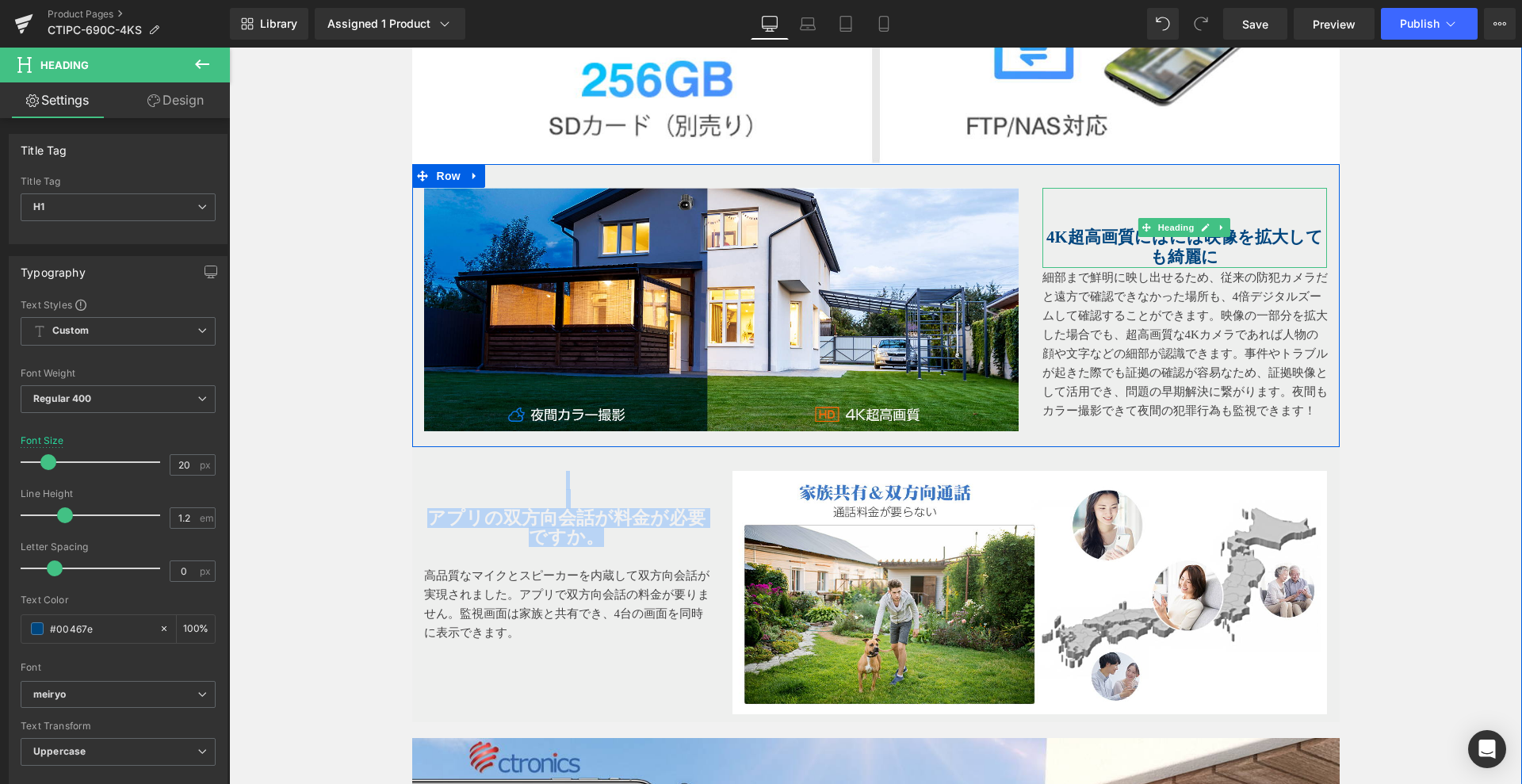 click on "4K超高画質にはには映像を拡大しても綺麗に" at bounding box center [1185, 247] 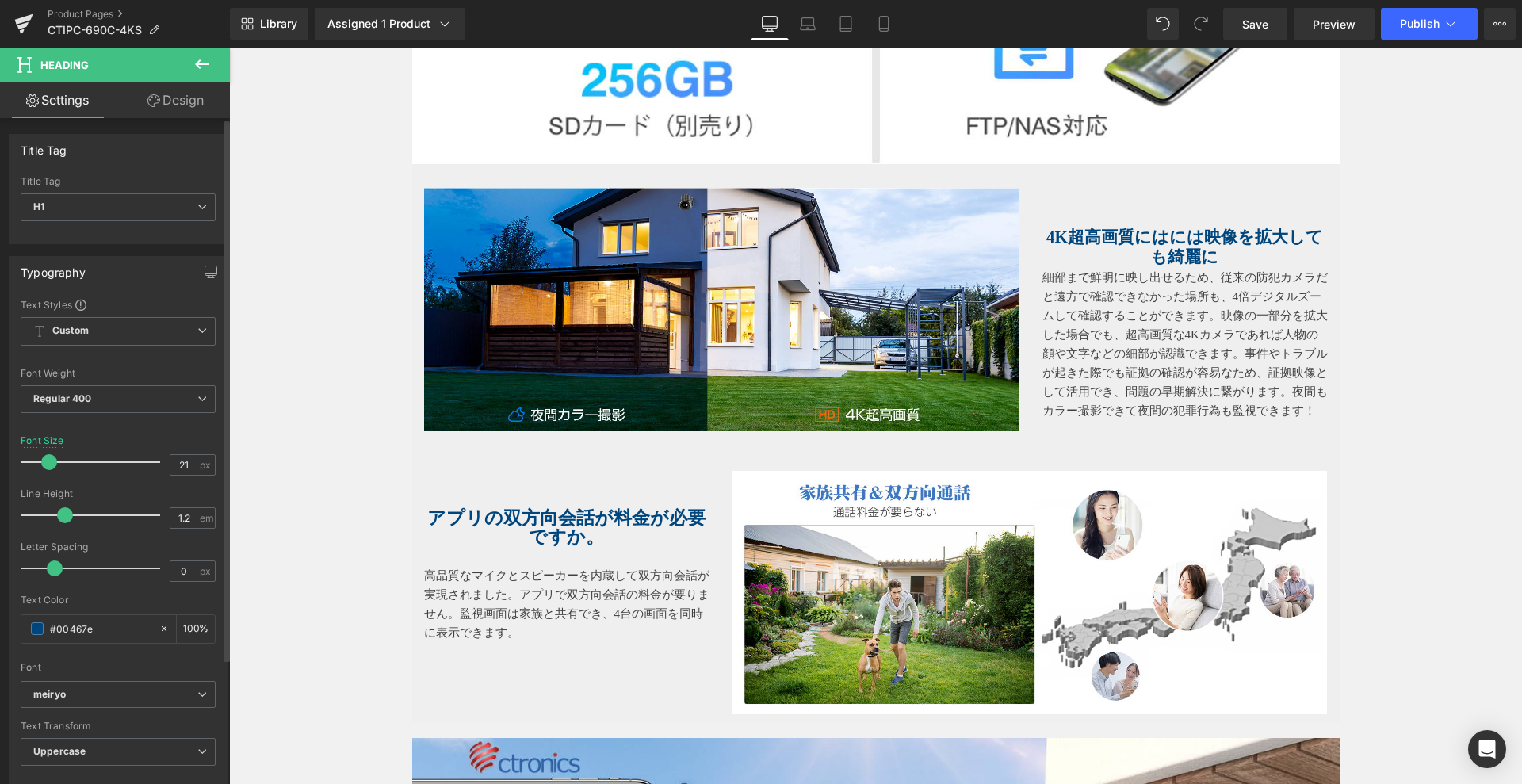 type on "20" 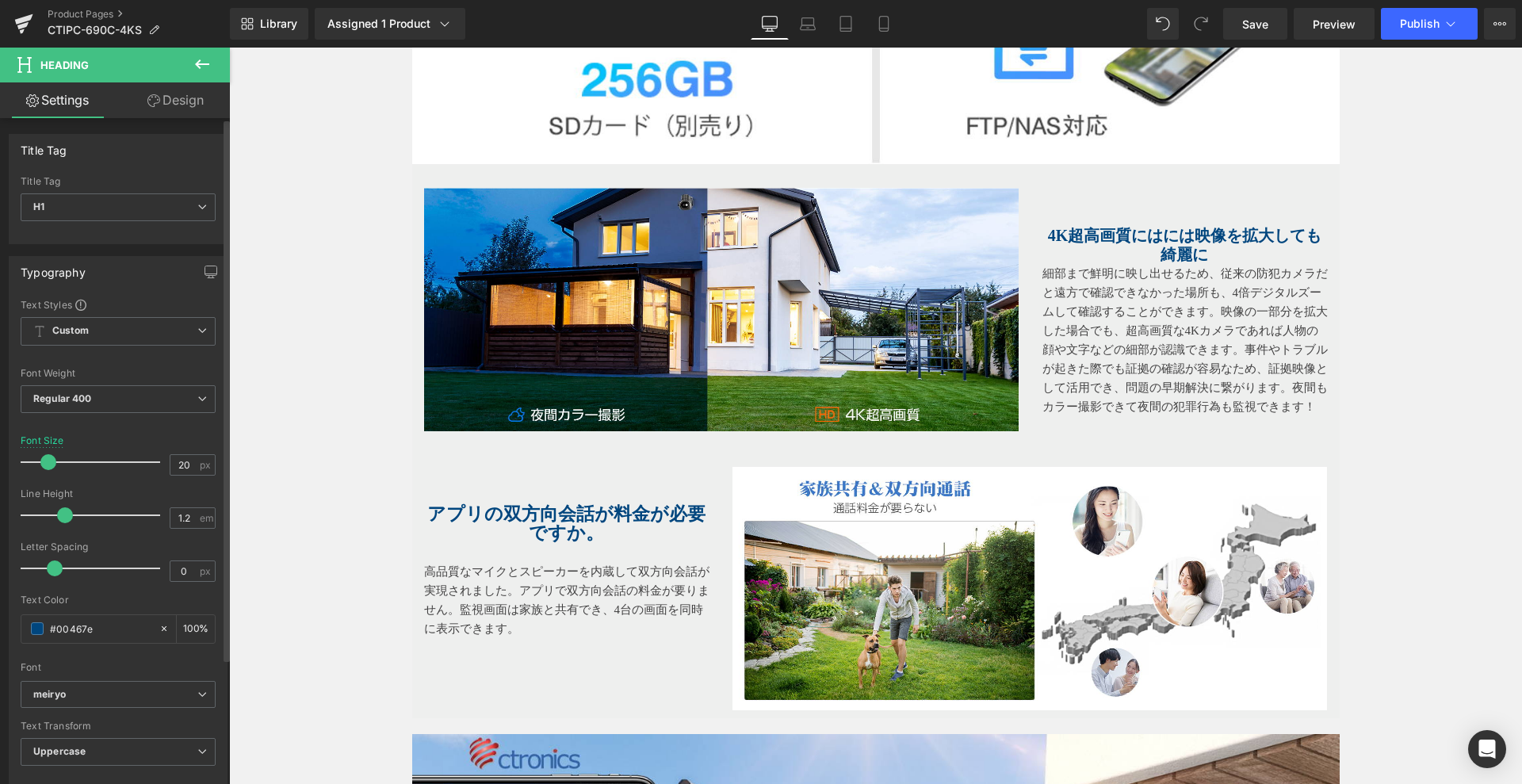 click at bounding box center (48, 462) 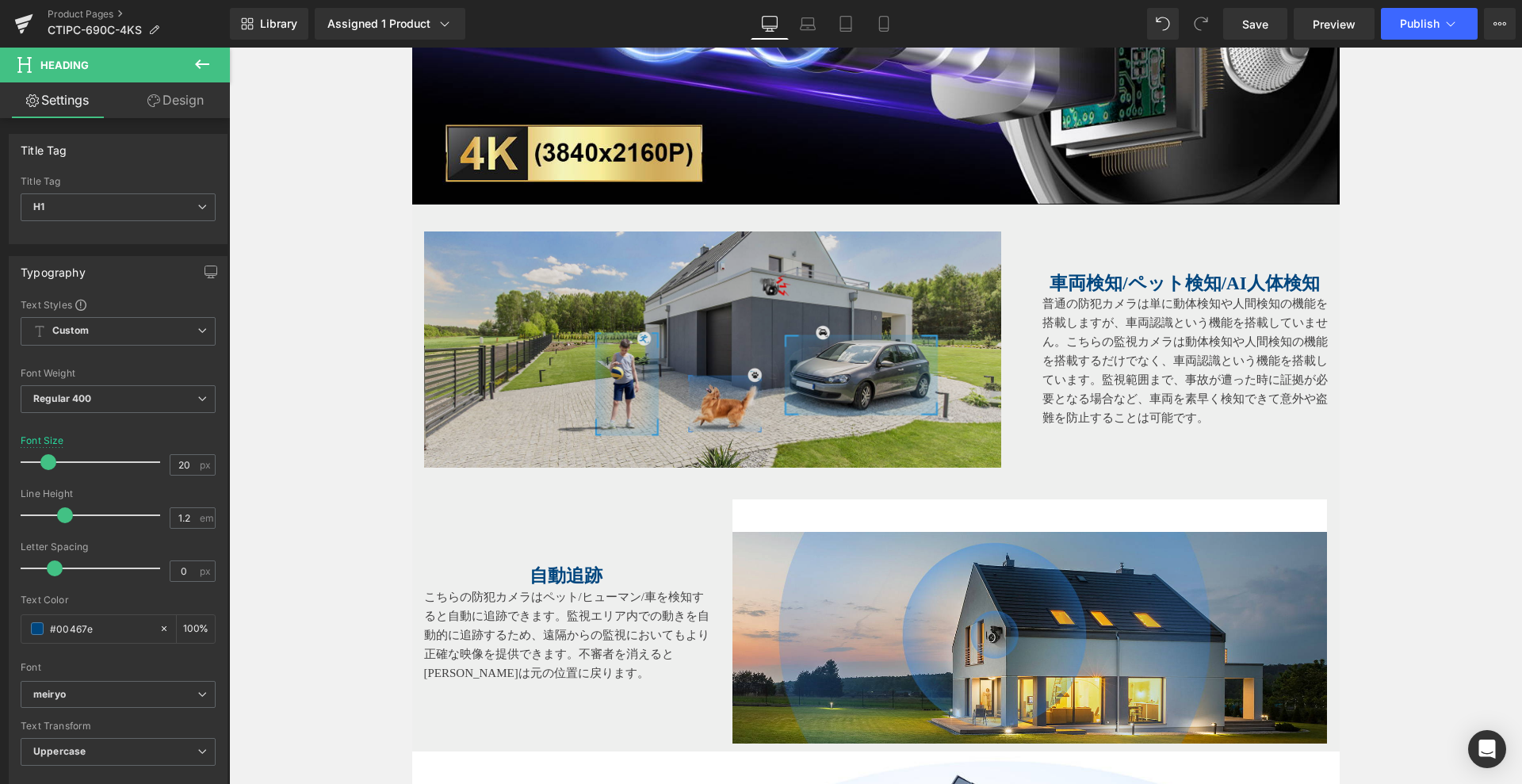 scroll, scrollTop: 872, scrollLeft: 0, axis: vertical 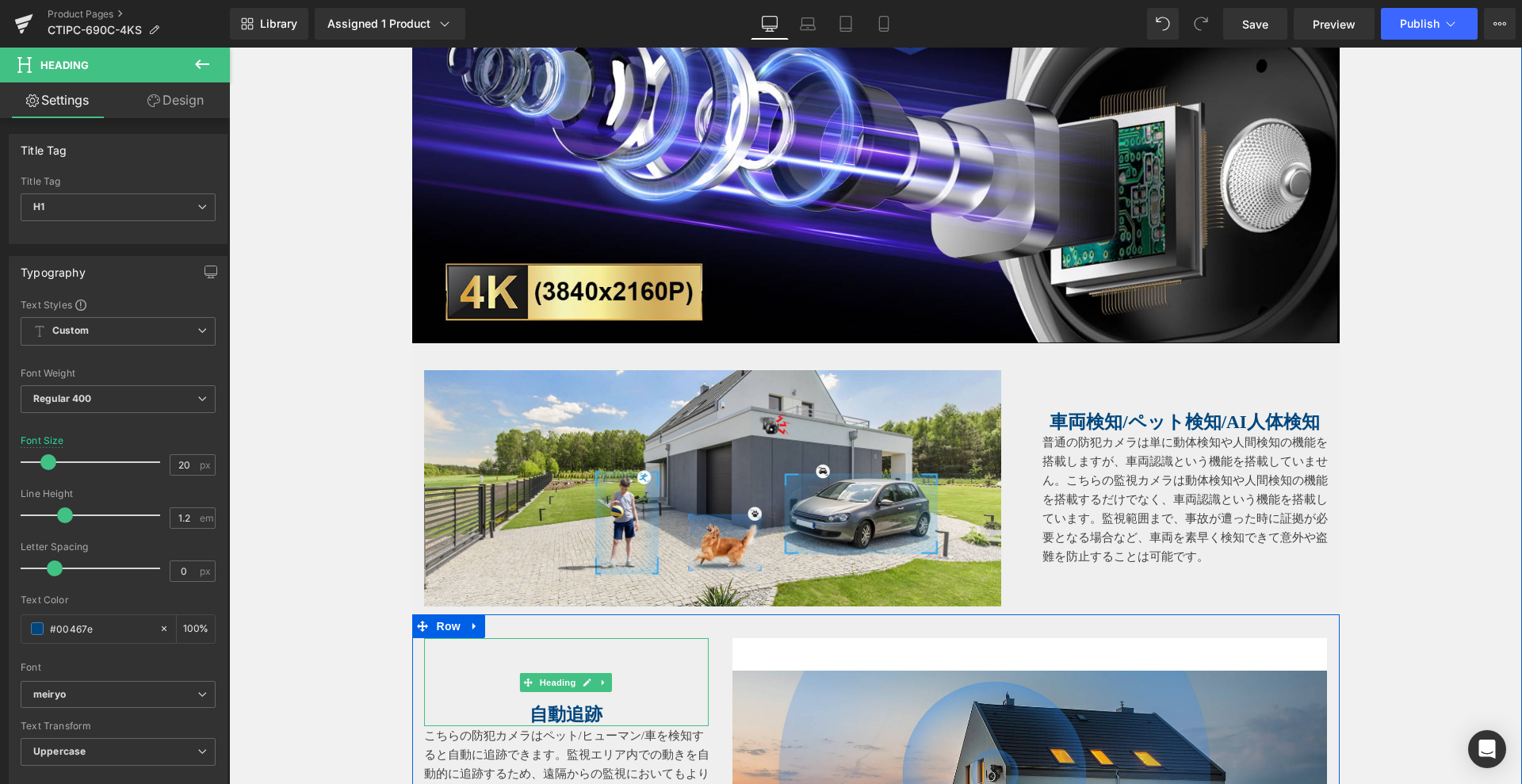 click on "自動追跡" at bounding box center (566, 714) 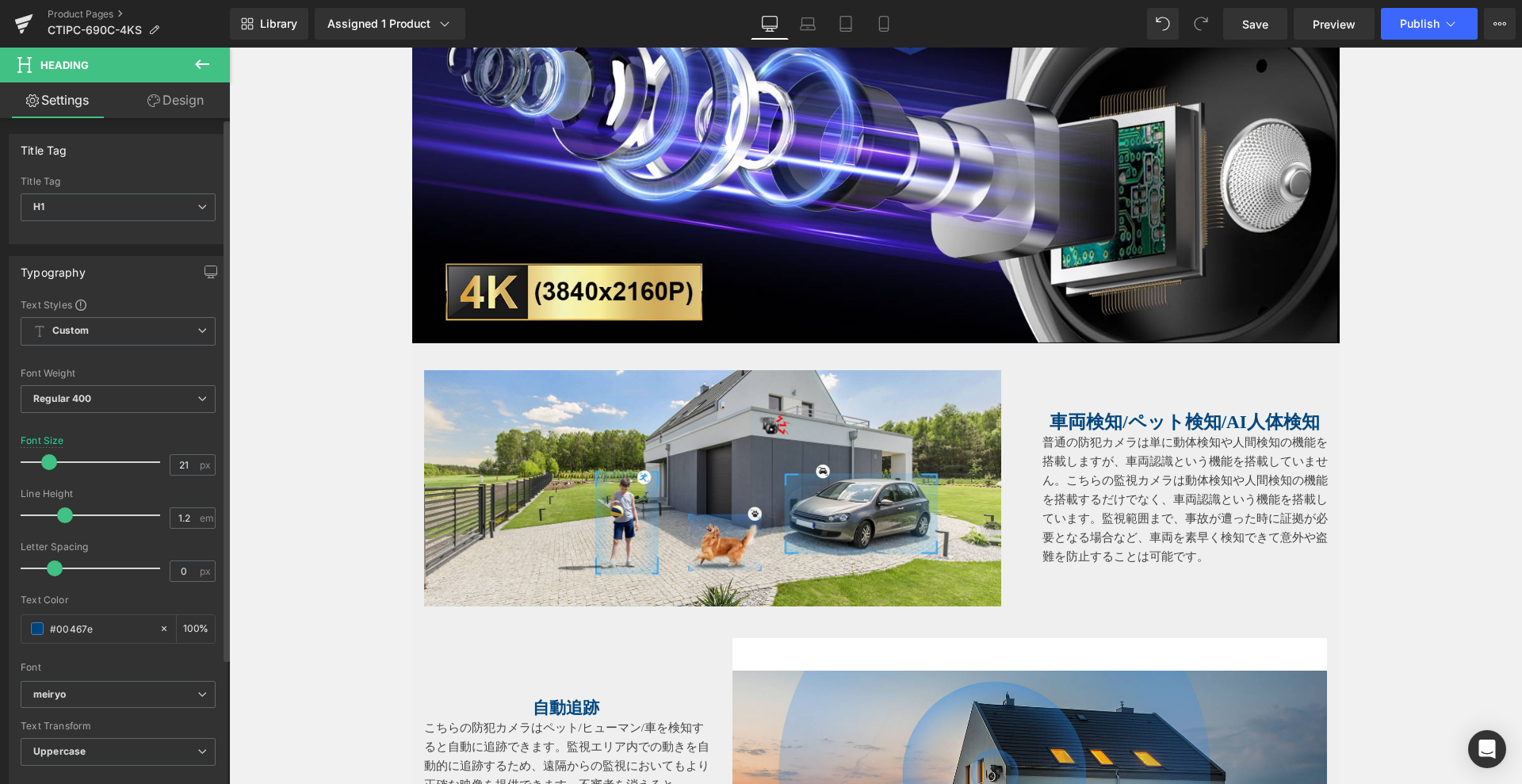 type on "20" 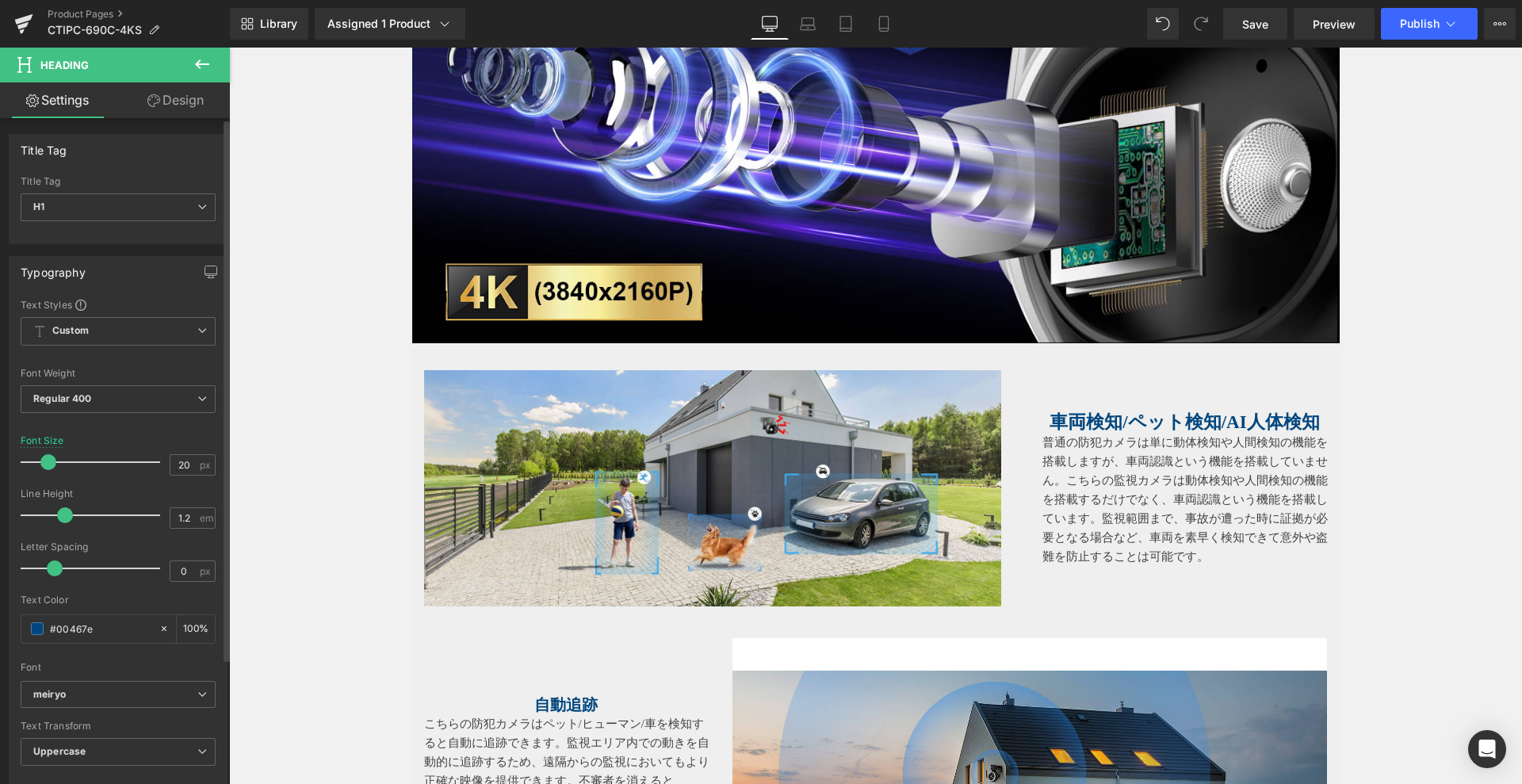 click at bounding box center [48, 462] 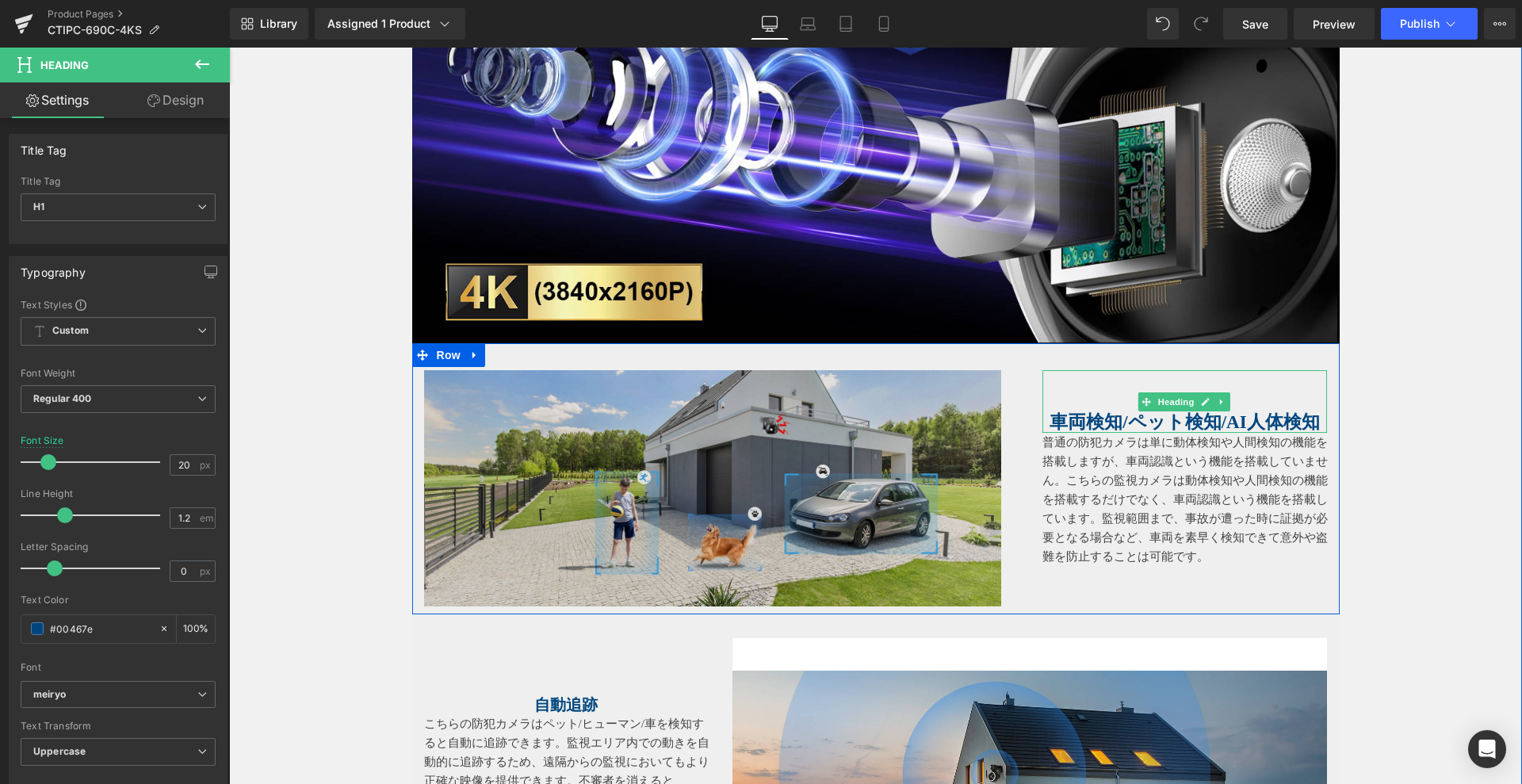 click on "車両検知/ペット検知/AI人体検知" at bounding box center [1184, 422] 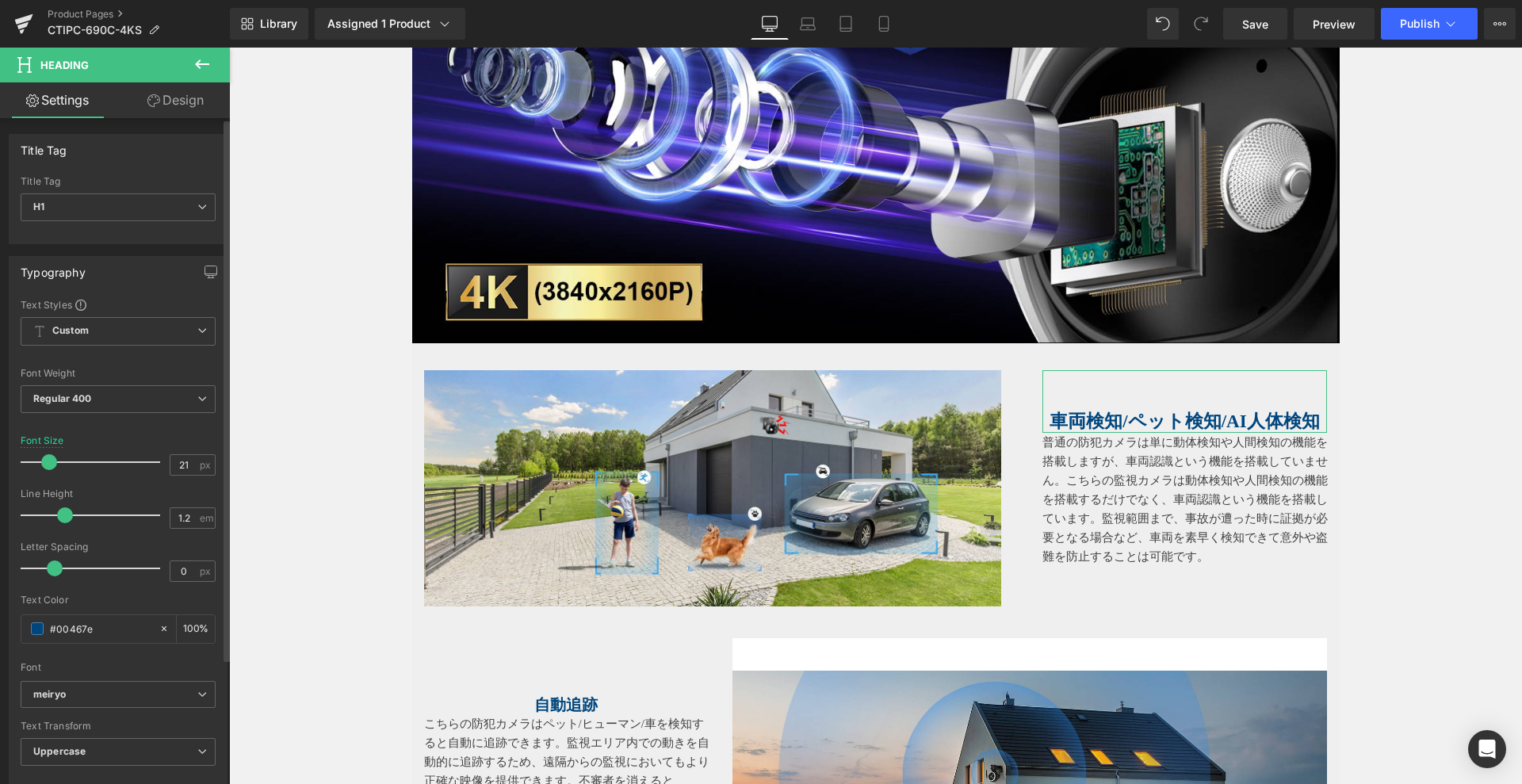 type on "20" 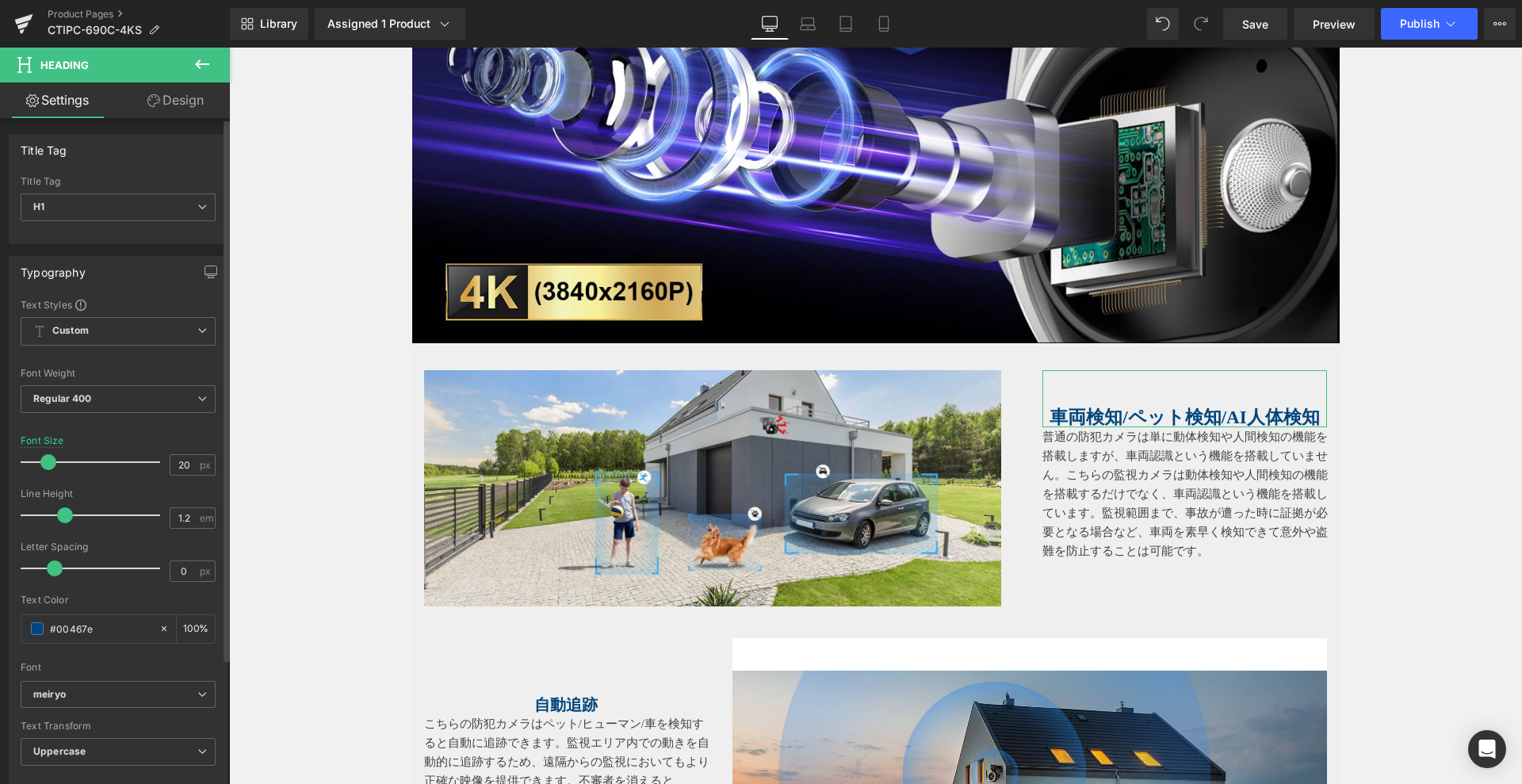 click at bounding box center (48, 462) 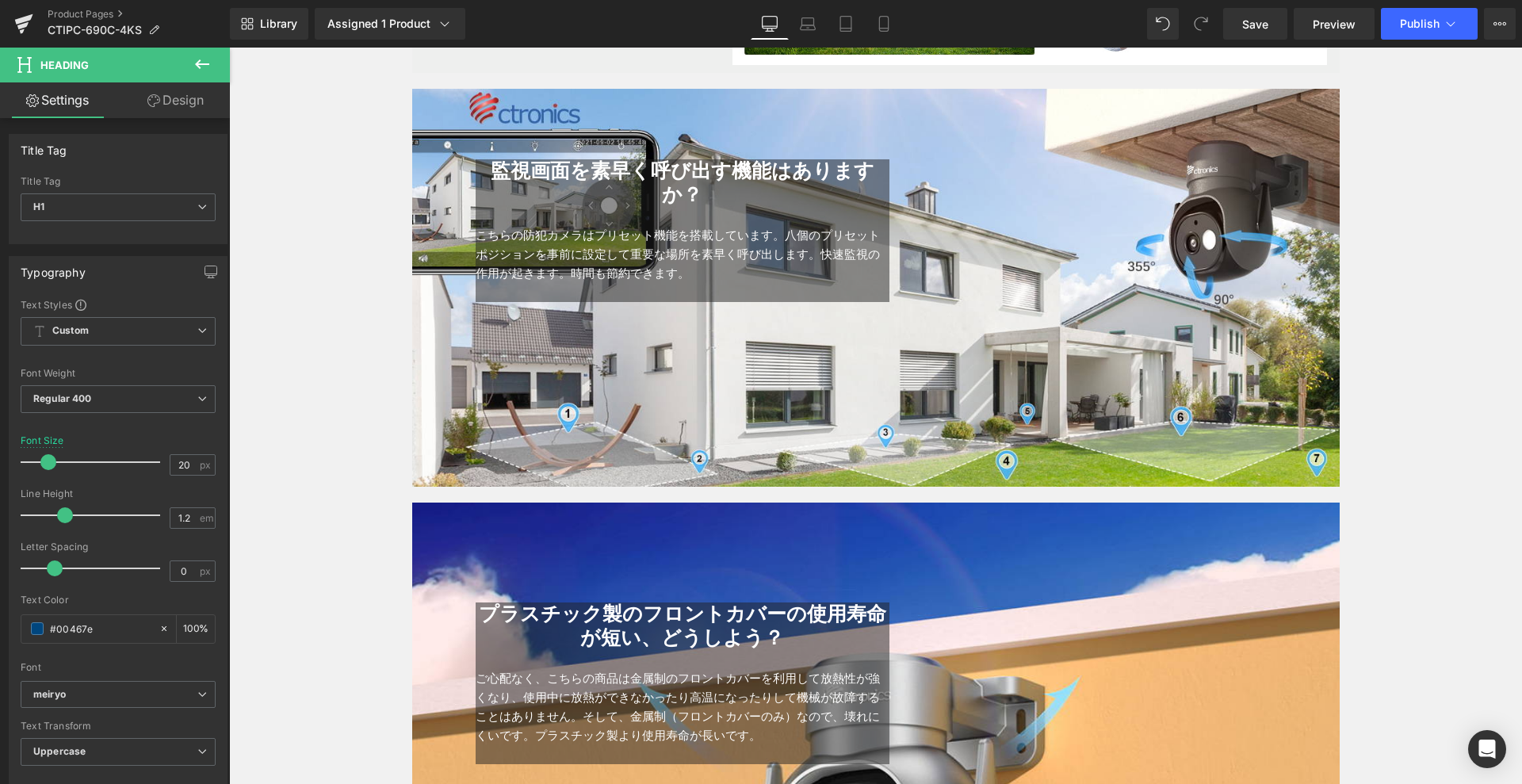 scroll, scrollTop: 3052, scrollLeft: 0, axis: vertical 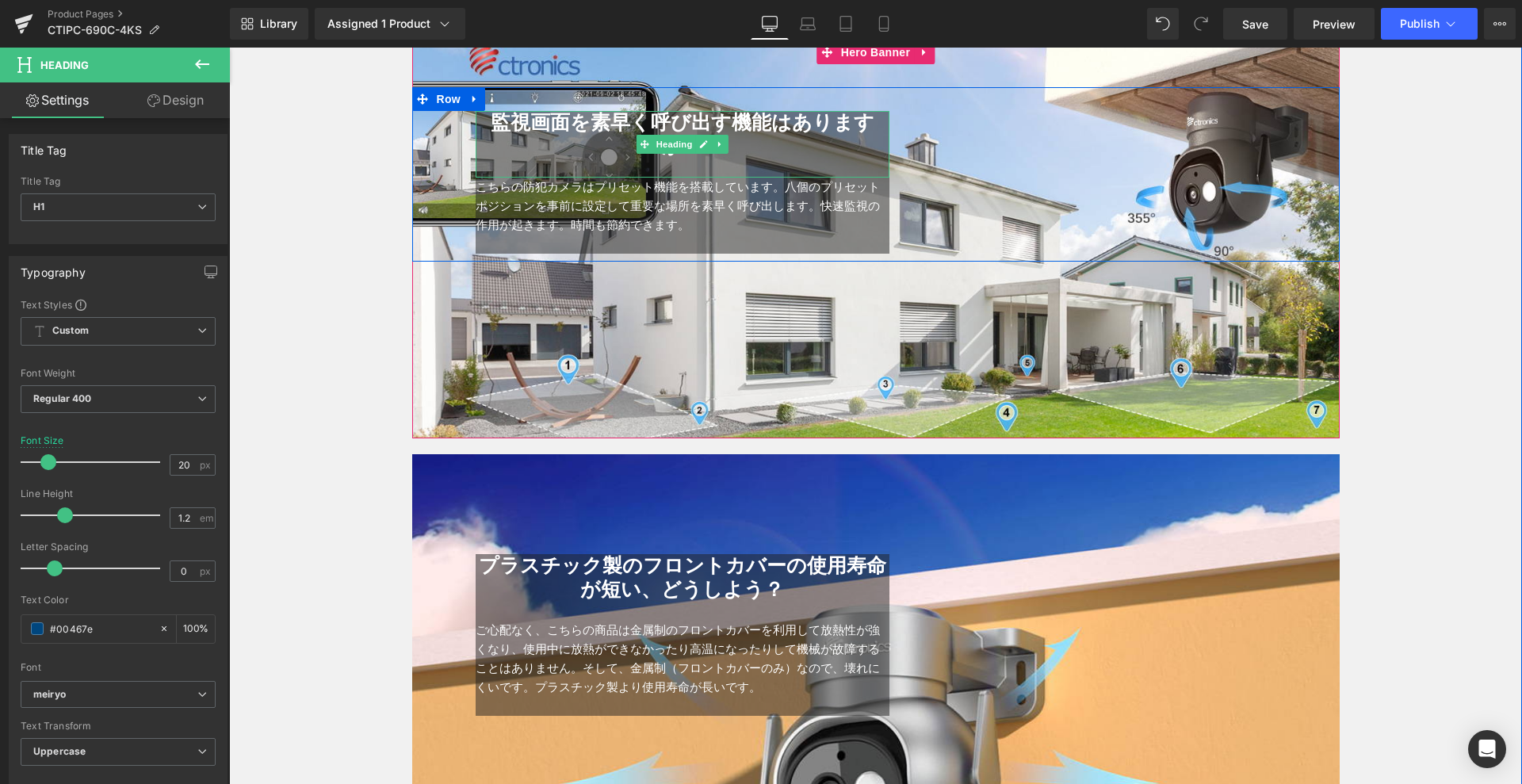 click on "監視画面を素早く呼び出す機能はありますか？" at bounding box center [683, 135] 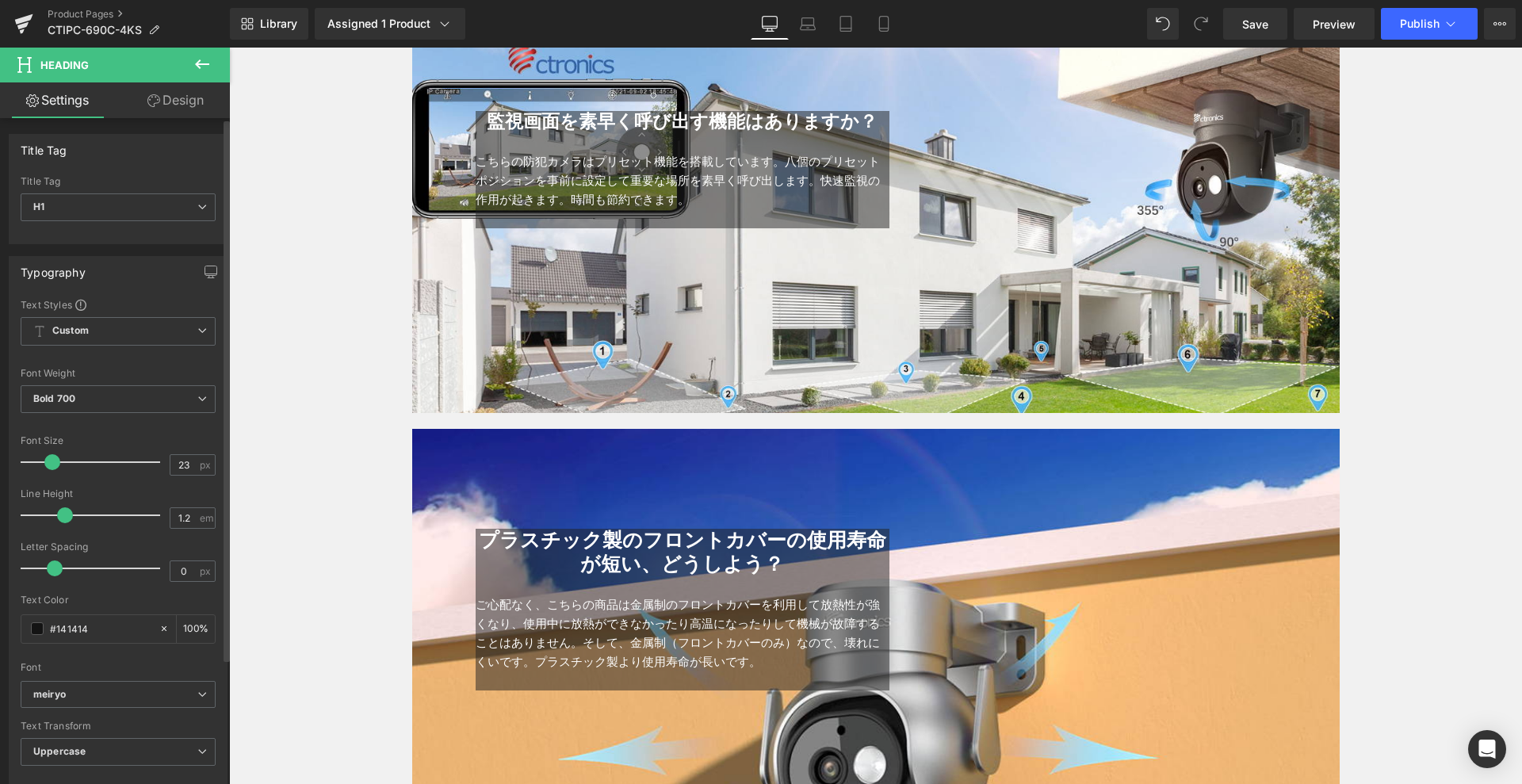 click at bounding box center [52, 462] 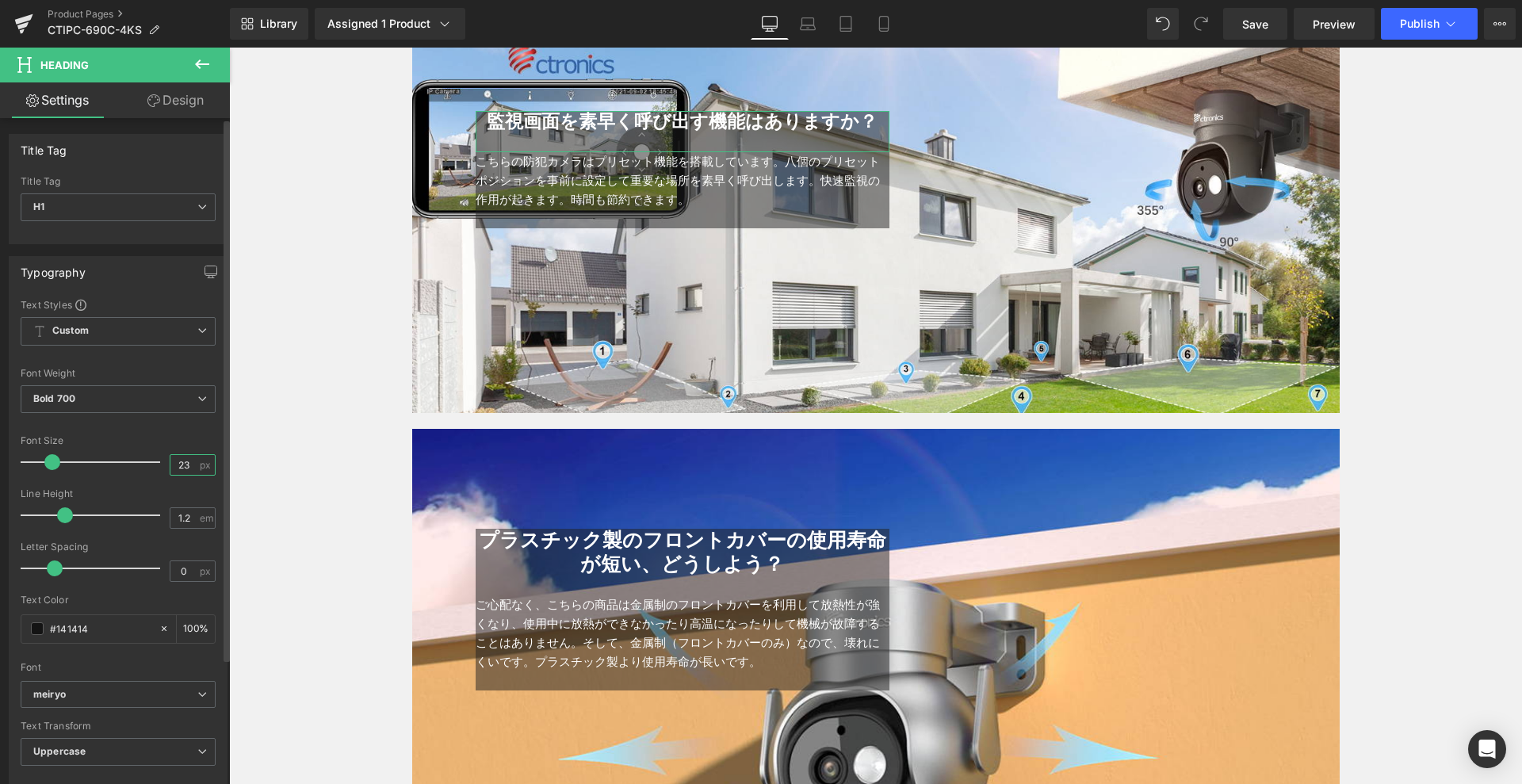 click on "23" at bounding box center [184, 465] 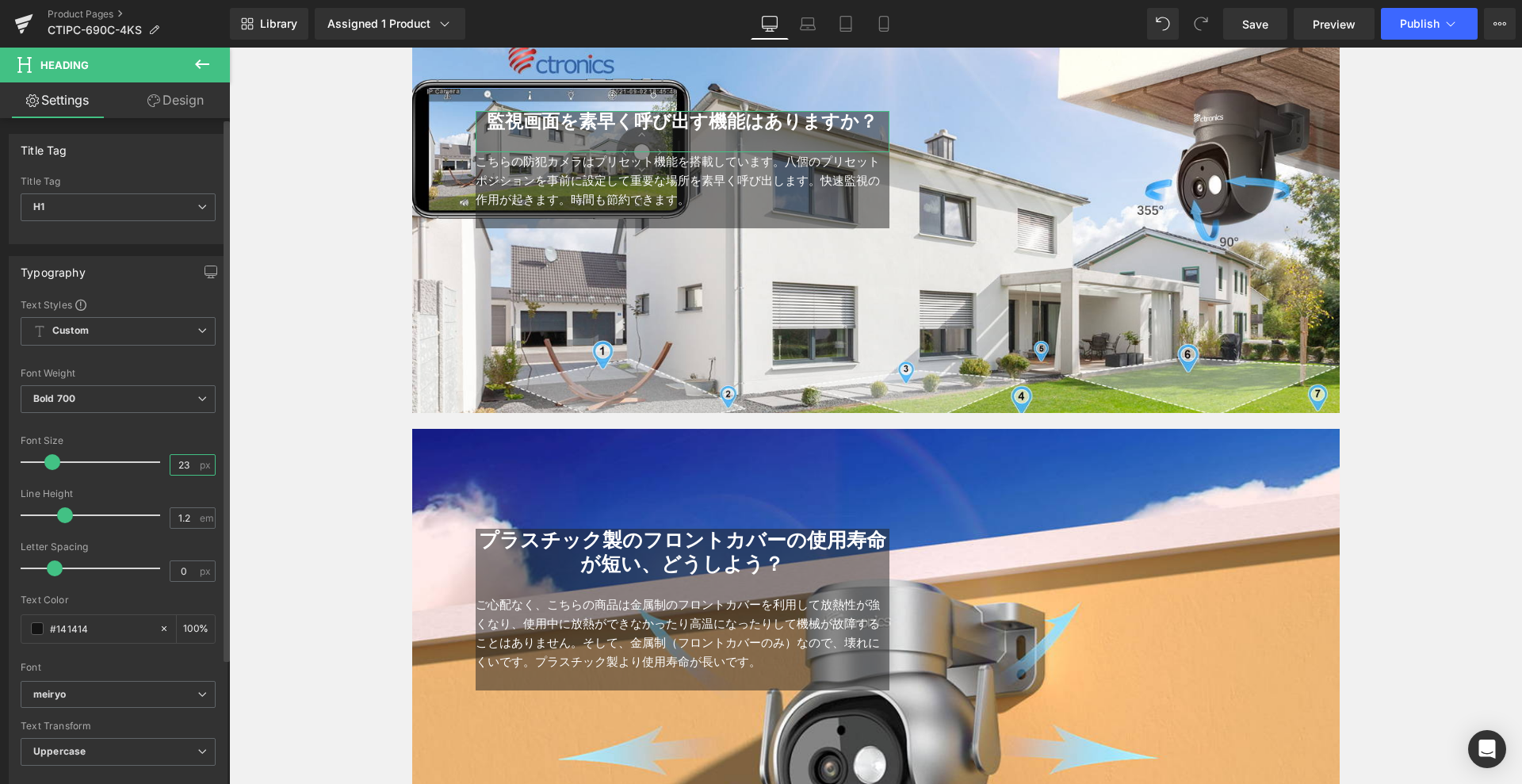 click on "23" at bounding box center (184, 465) 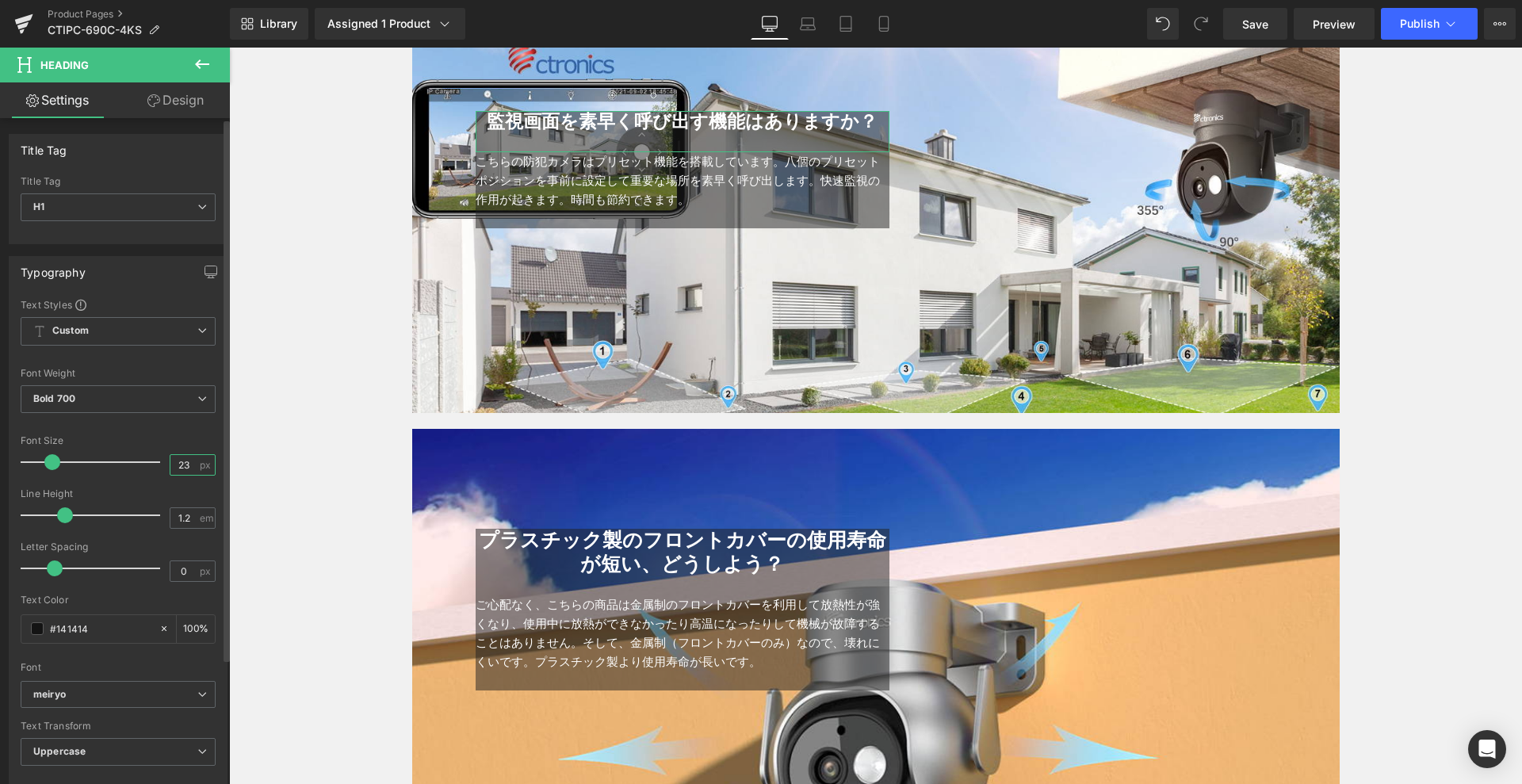 click on "23" at bounding box center (184, 465) 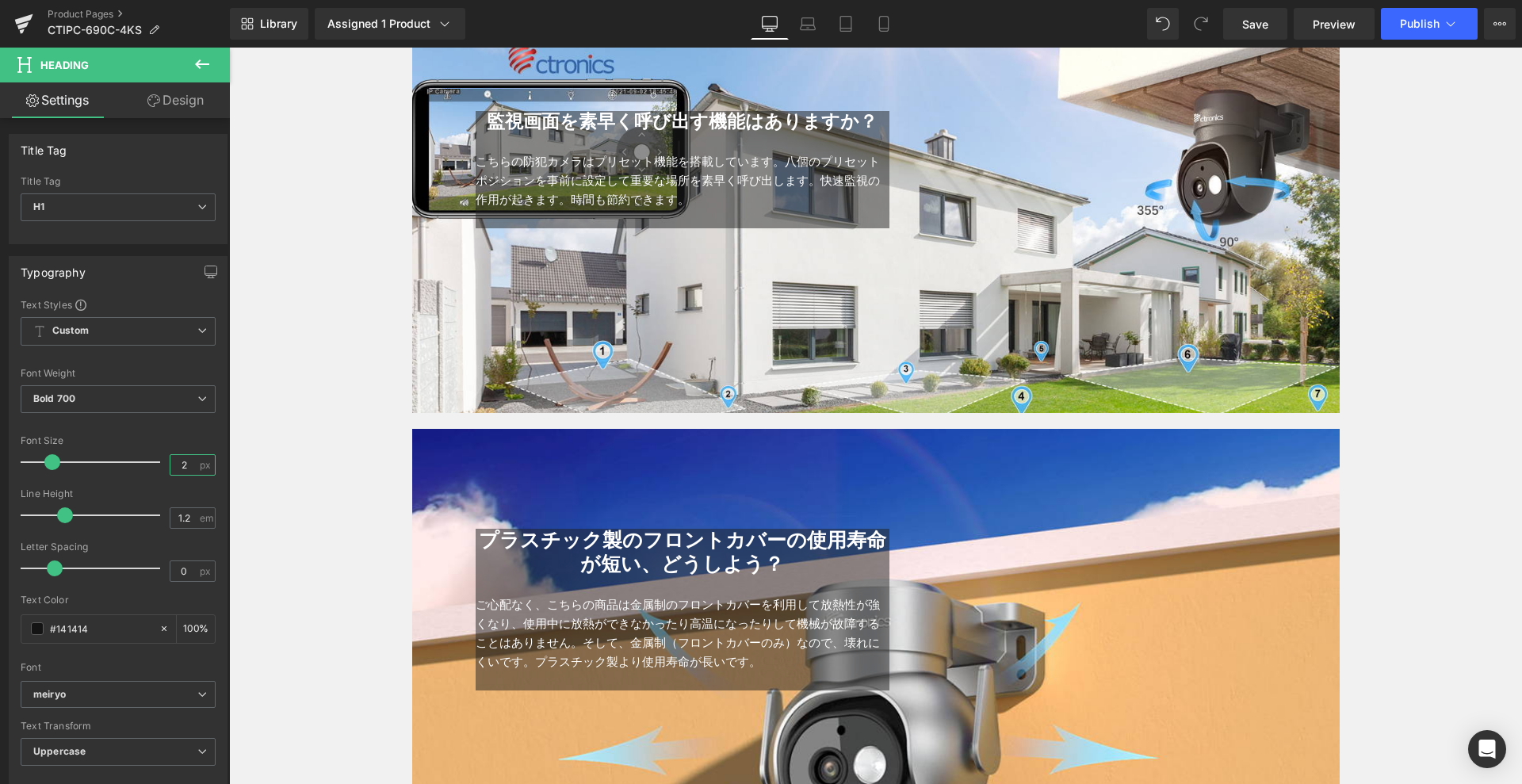 type on "22" 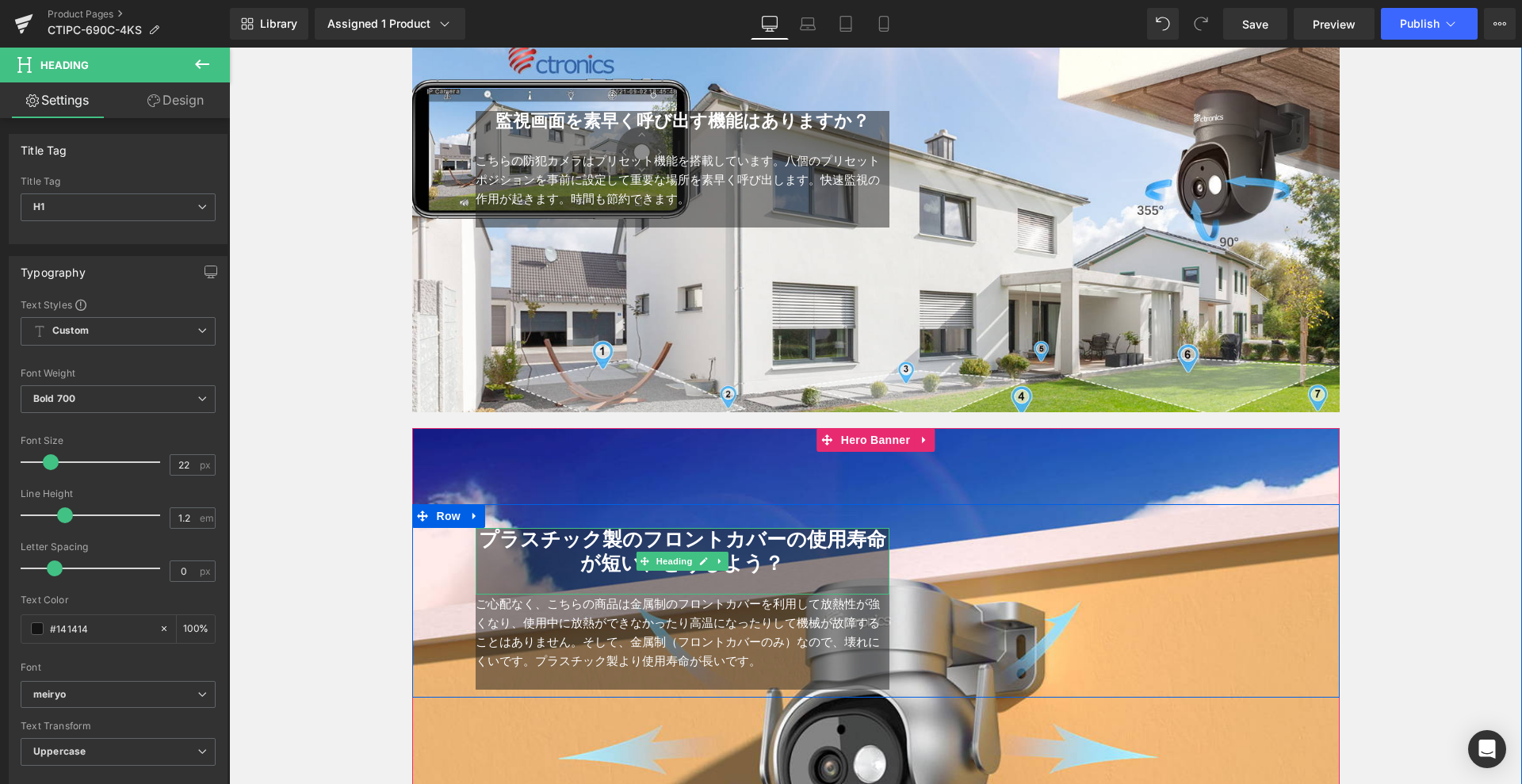 click on "プラスチック製のフロントカバーの使用寿命が短い、どうしよう？" at bounding box center [683, 551] 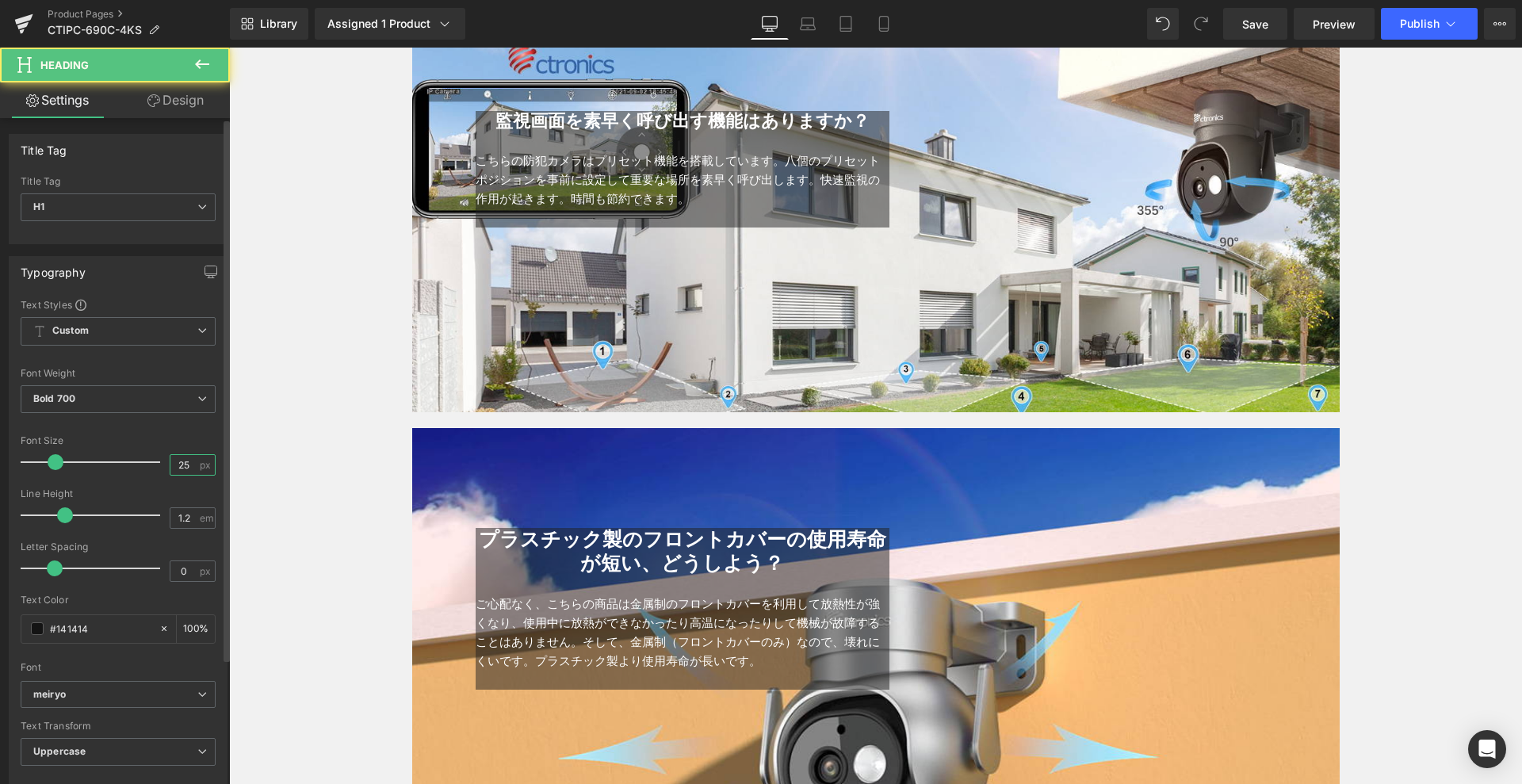 drag, startPoint x: 185, startPoint y: 458, endPoint x: 167, endPoint y: 459, distance: 18.027756 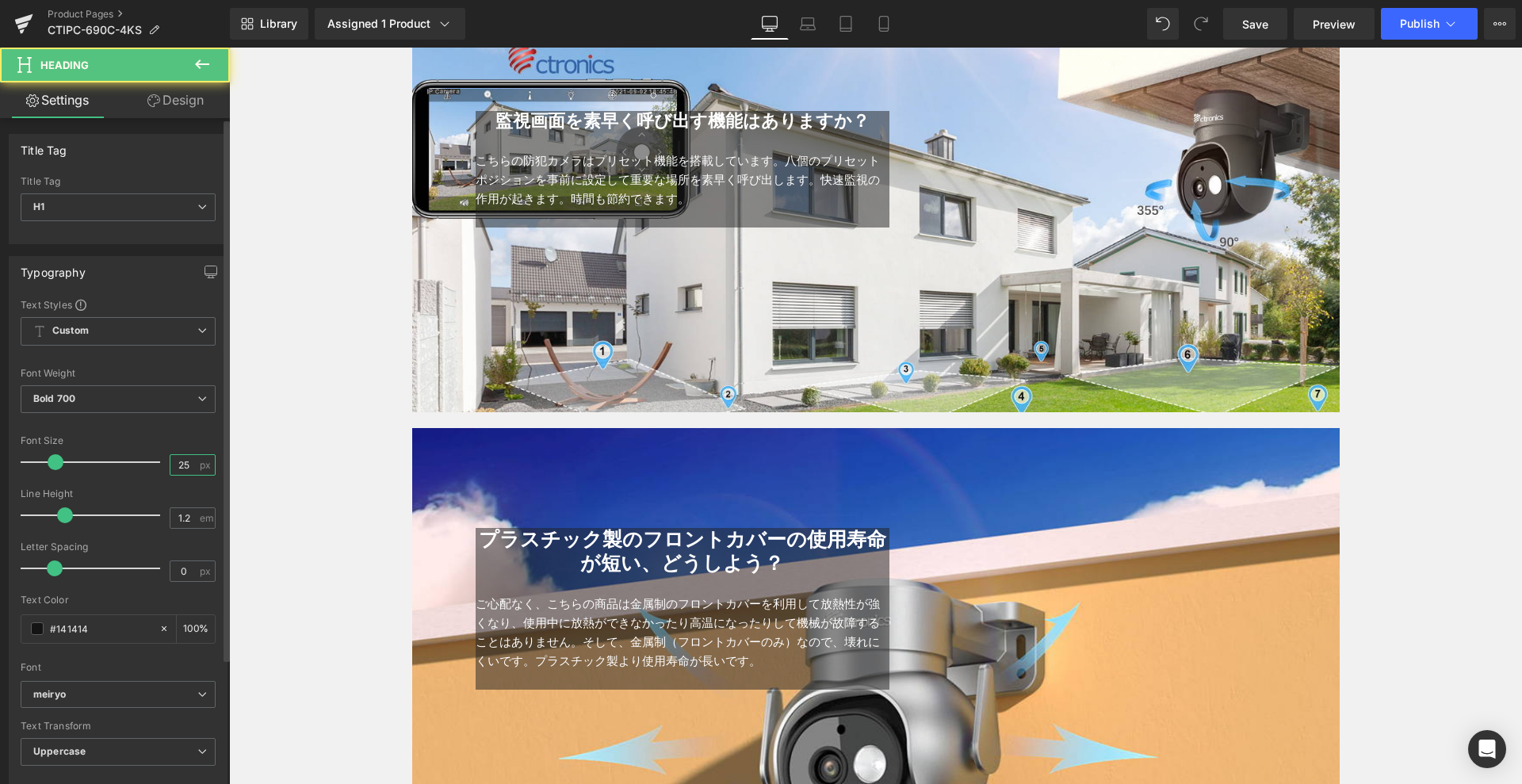 click on "25" at bounding box center [184, 465] 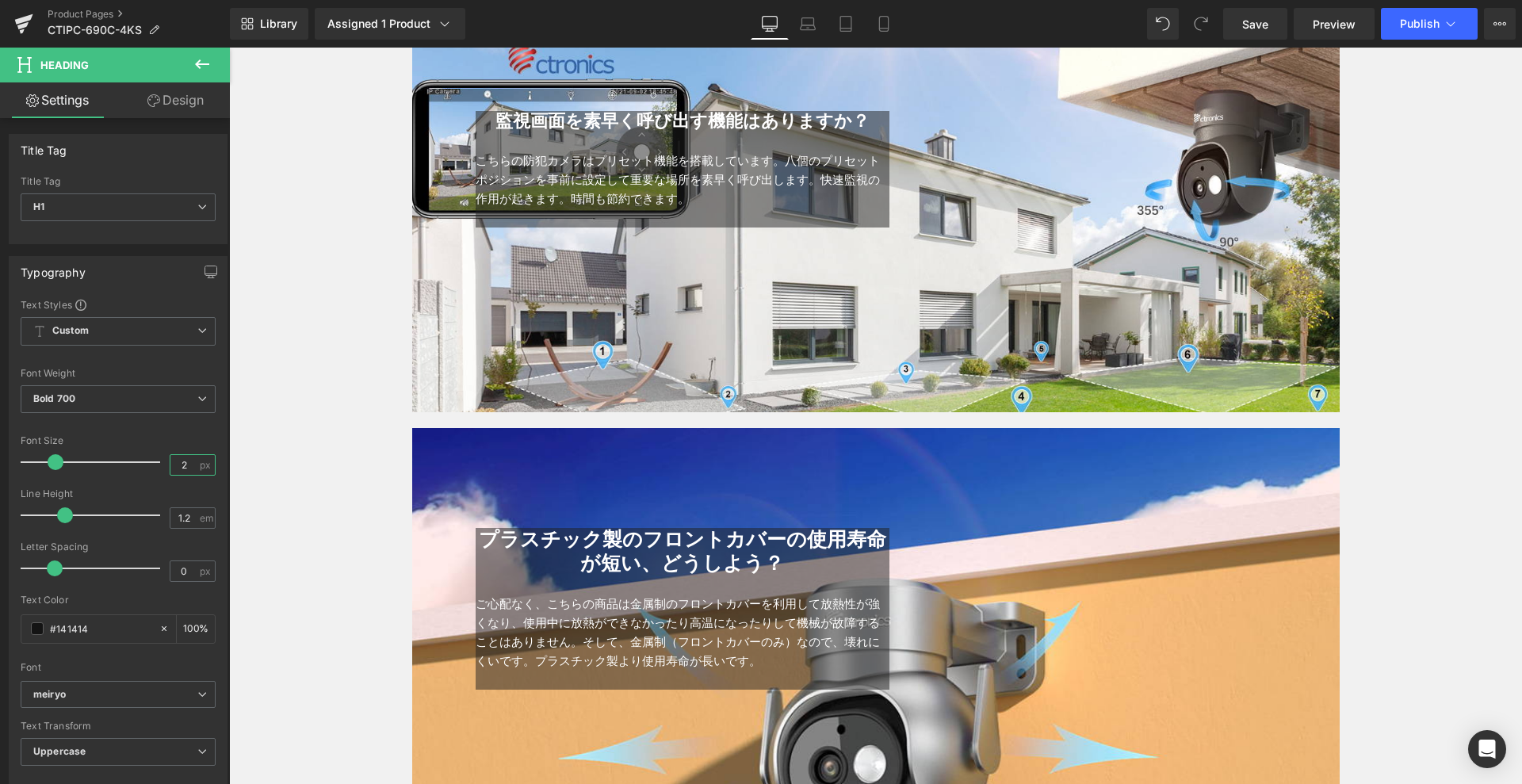 type on "22" 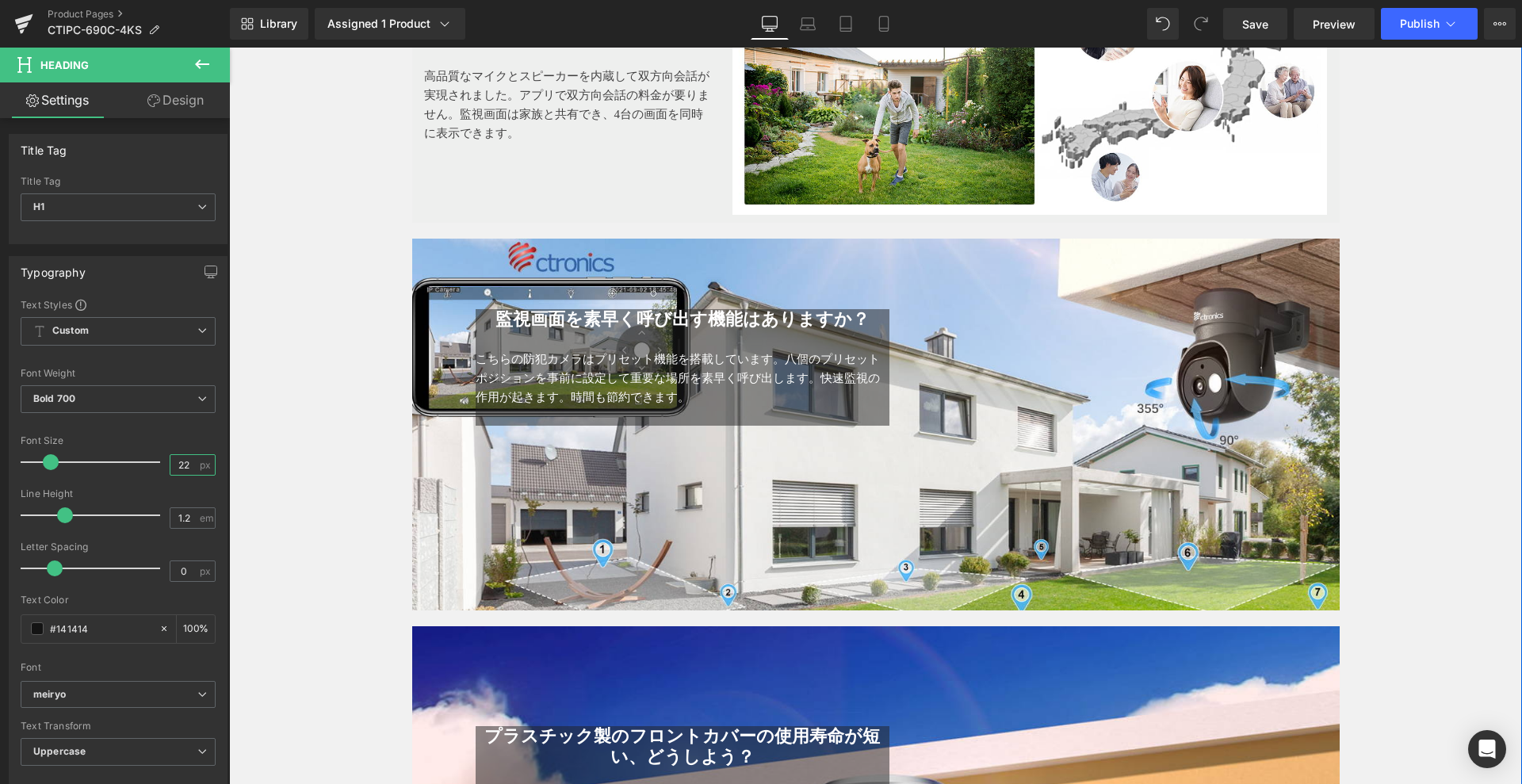 scroll, scrollTop: 3250, scrollLeft: 0, axis: vertical 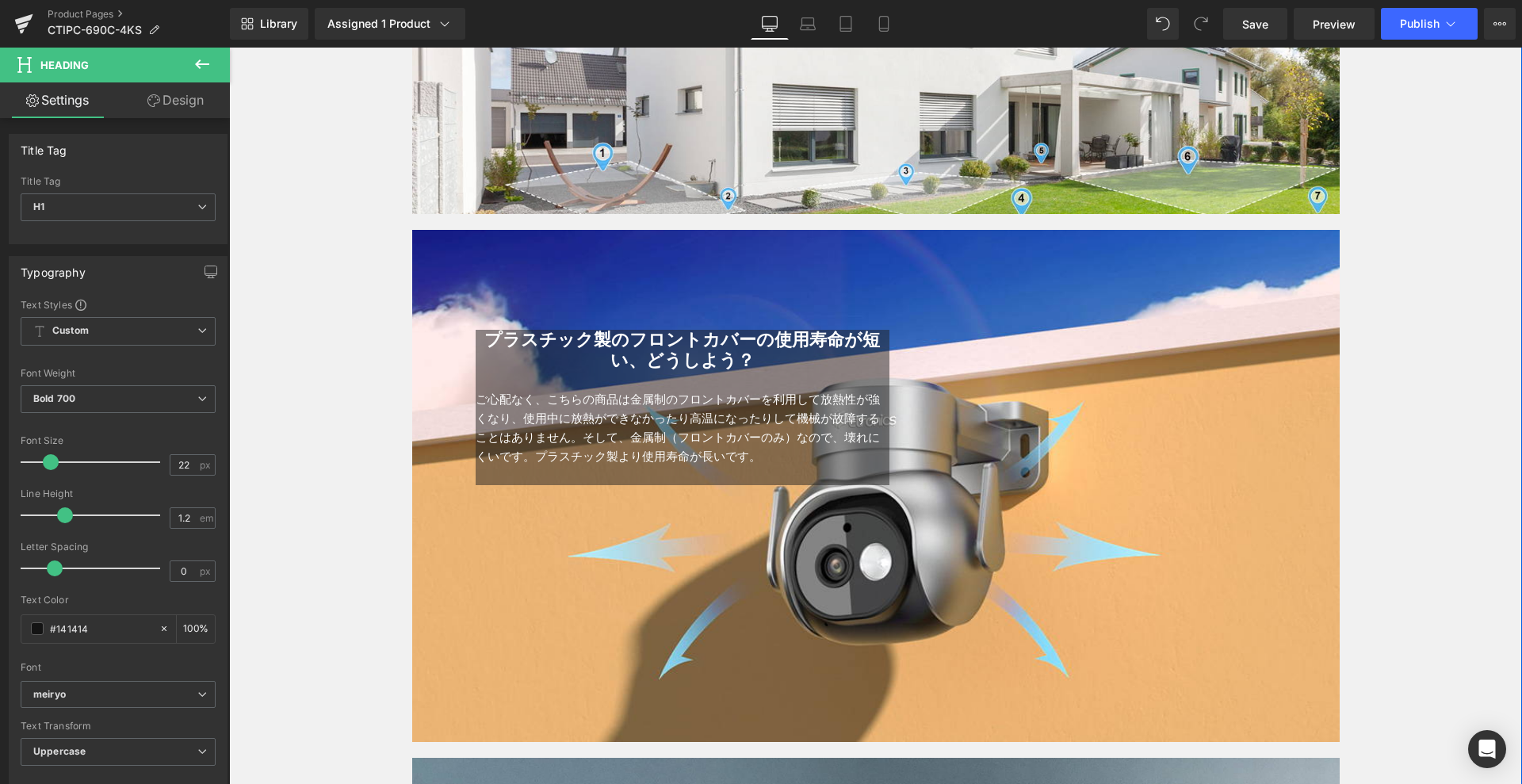 drag, startPoint x: 855, startPoint y: 676, endPoint x: 858, endPoint y: 718, distance: 42.10701 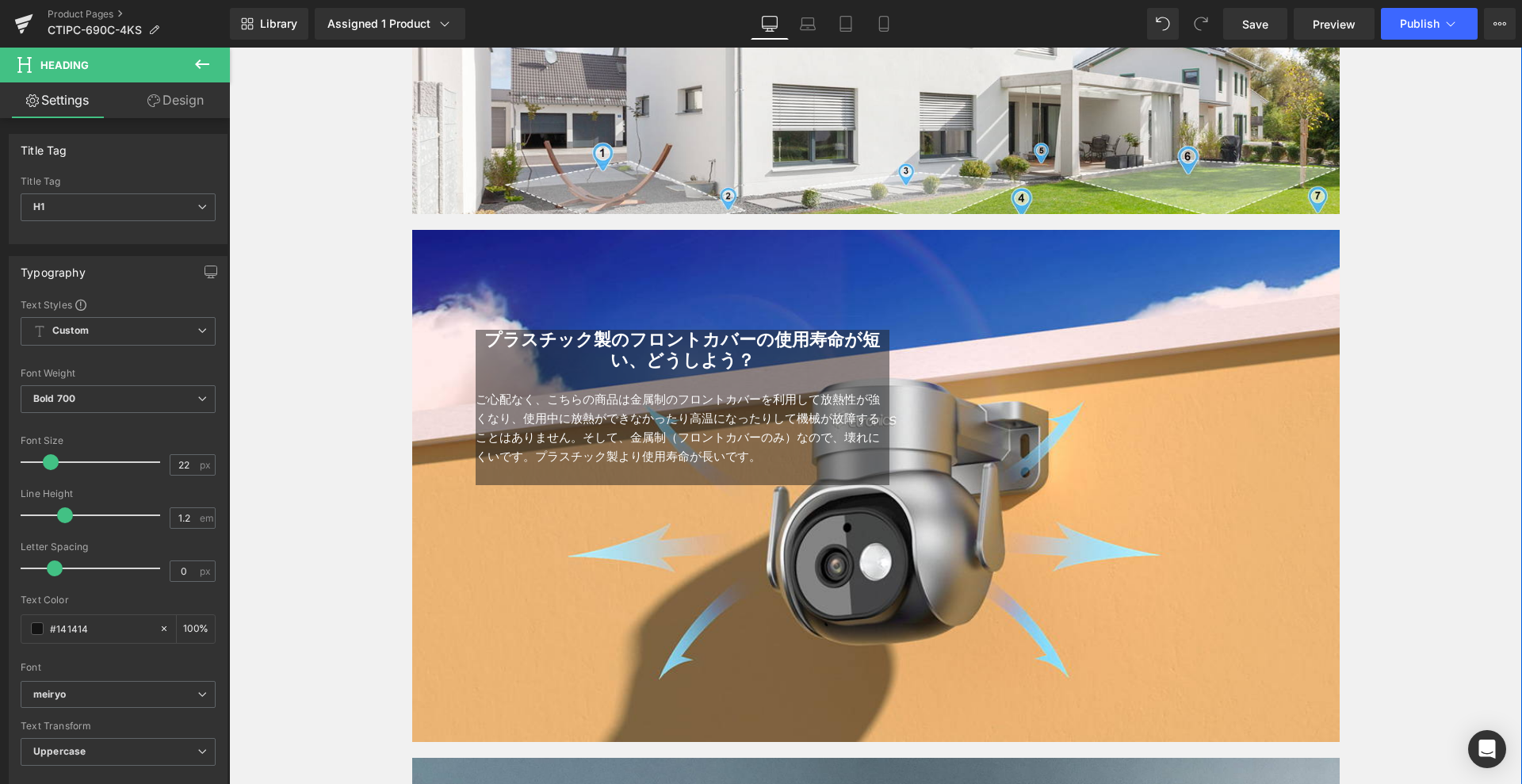 click on "プラスチック製のフロントカバーの使用寿命が短い、どうしよう？
Heading
ご心配なく、こちらの商品は金属制のフロントカバーを利用して放熱性が強くなり、使用中に放熱ができなかったり高温になったりして機械が故障することはありません。そして、金属制（フロントカバーのみ）なので、壊れにくいです。プラスチック製より使用寿命が長いです。
Text Block
Text Block         Row
Hero Banner   96px   227px" at bounding box center [876, 486] 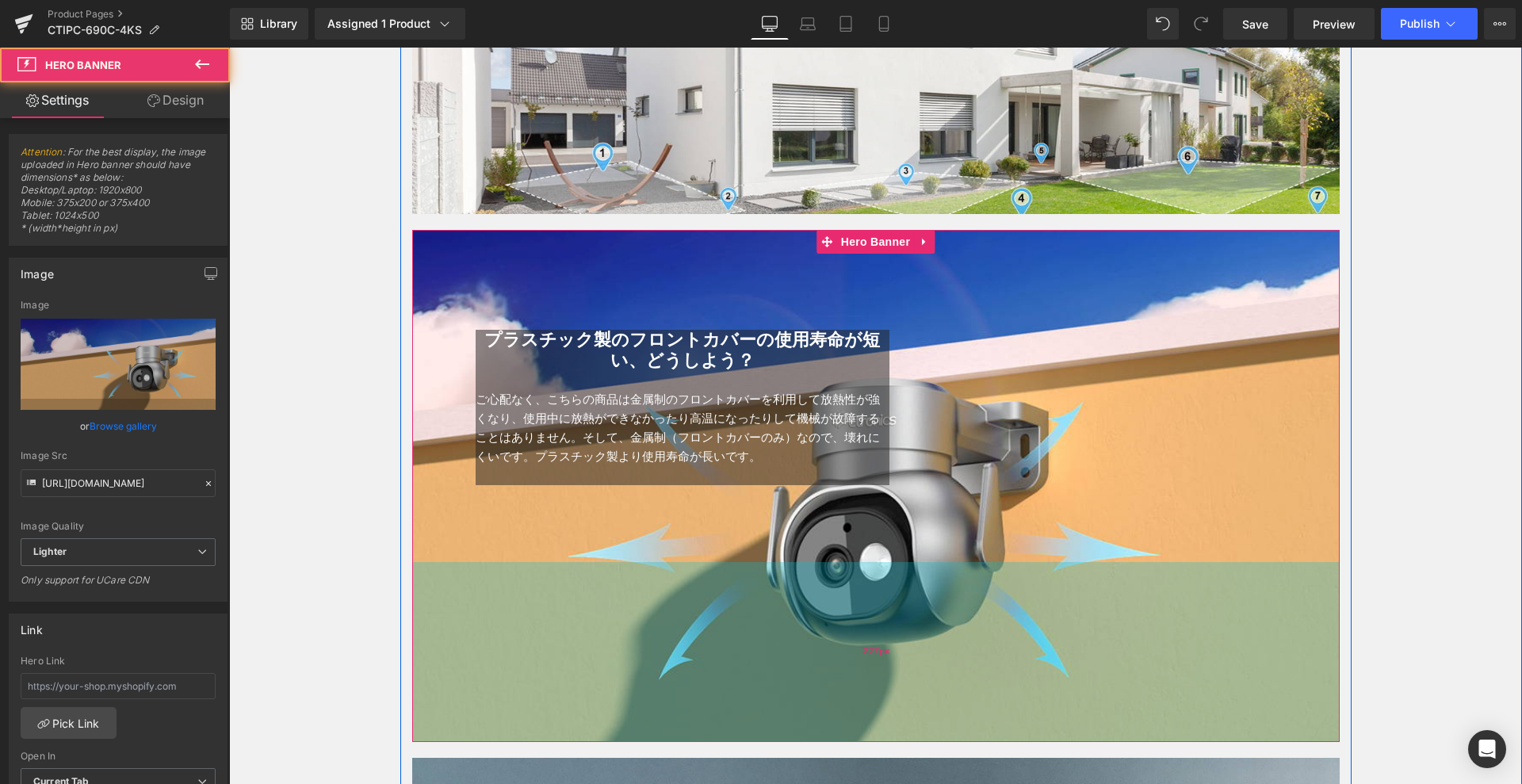 click on "227px" at bounding box center (876, 652) 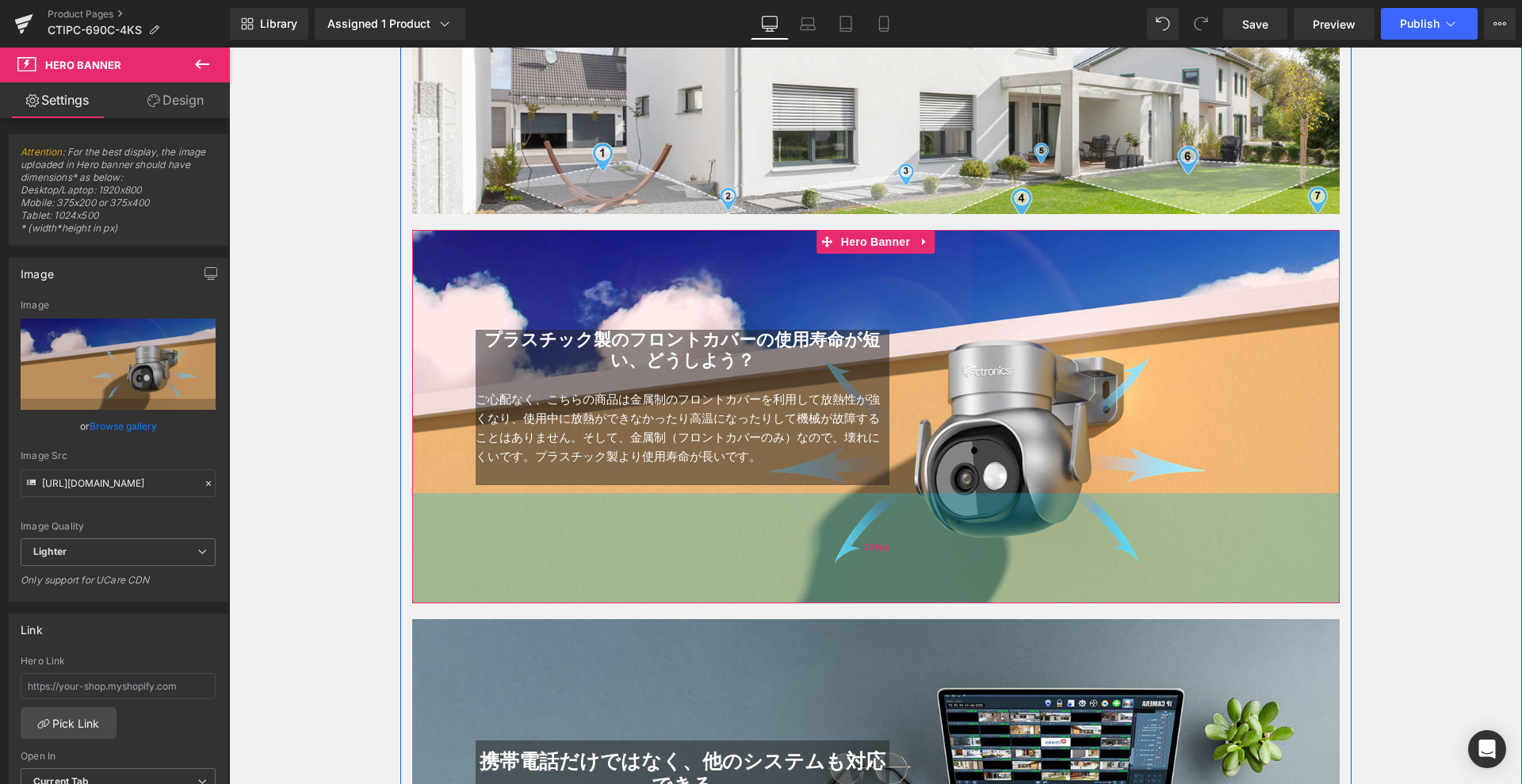 drag, startPoint x: 859, startPoint y: 717, endPoint x: 918, endPoint y: 579, distance: 150.08331 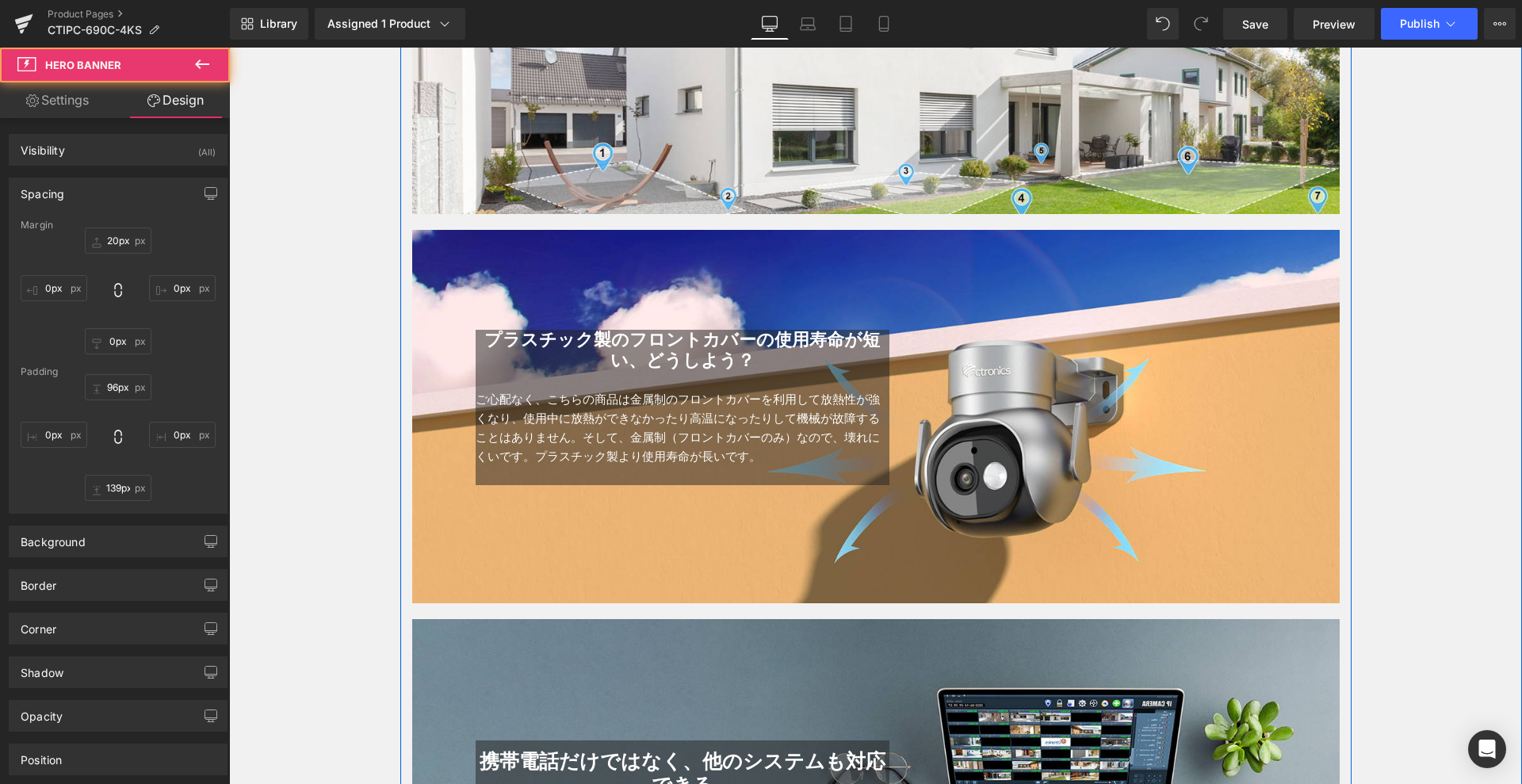 scroll, scrollTop: 2953, scrollLeft: 0, axis: vertical 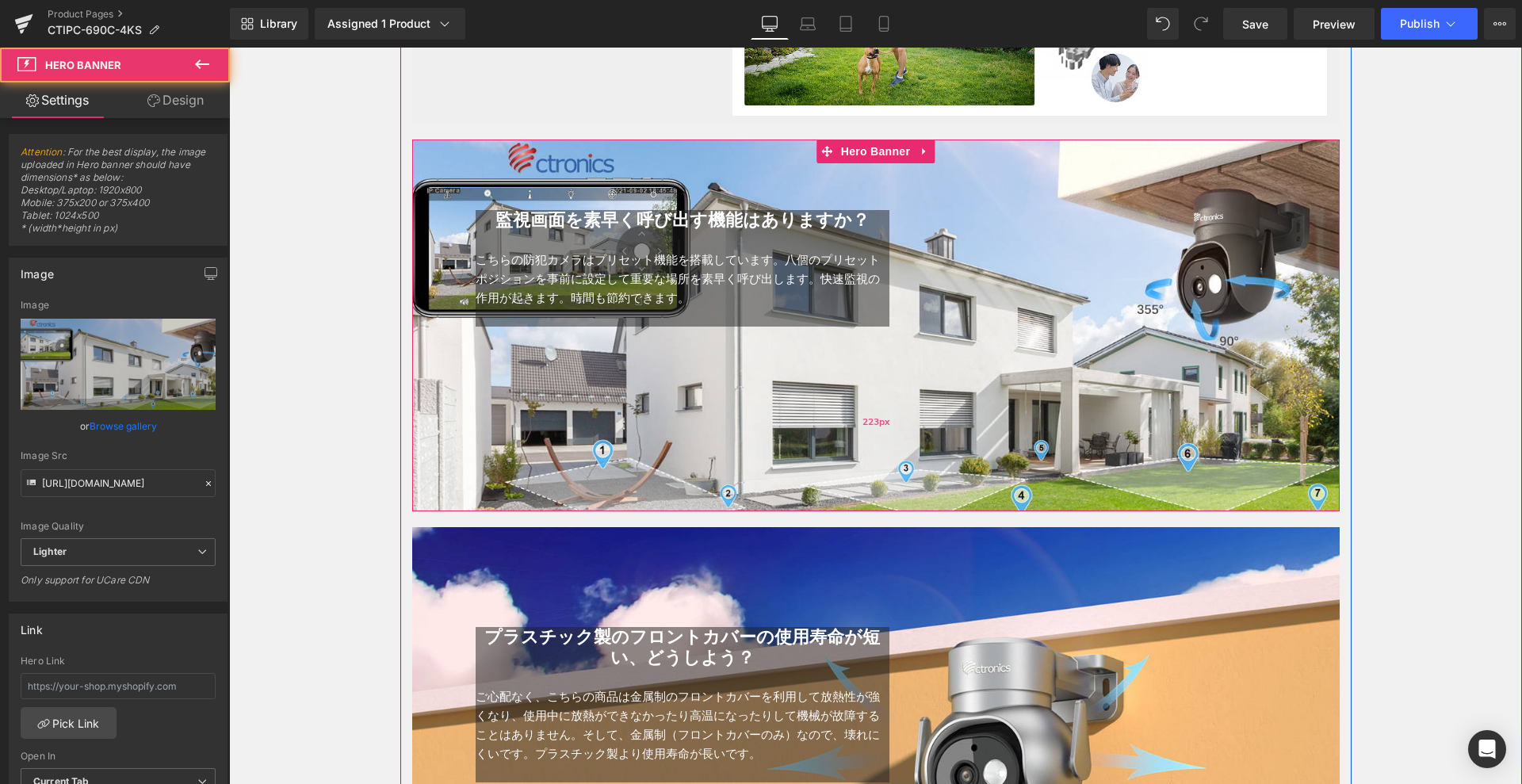 drag, startPoint x: 941, startPoint y: 470, endPoint x: 946, endPoint y: 448, distance: 22.56103 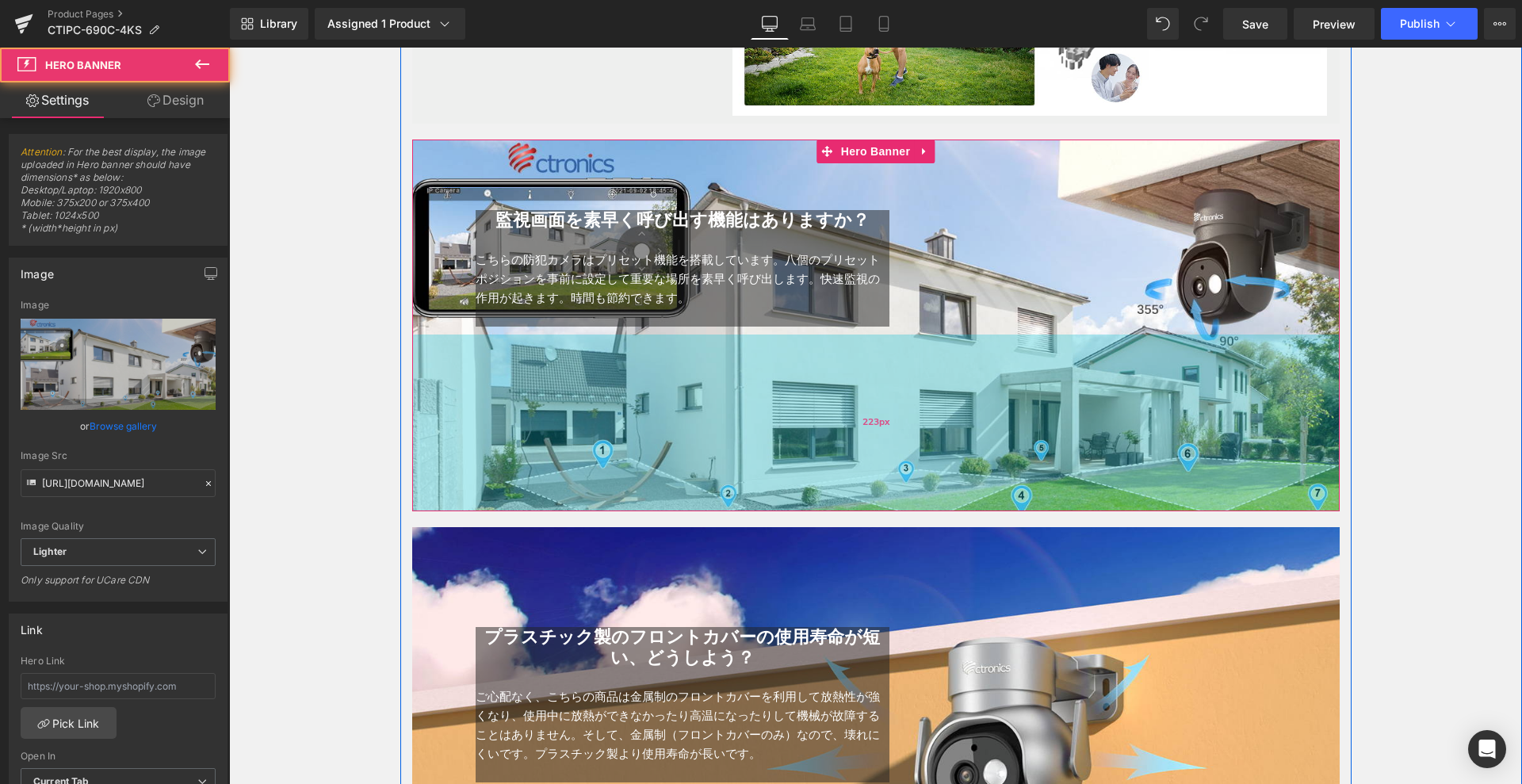 click on "223px" at bounding box center (876, 423) 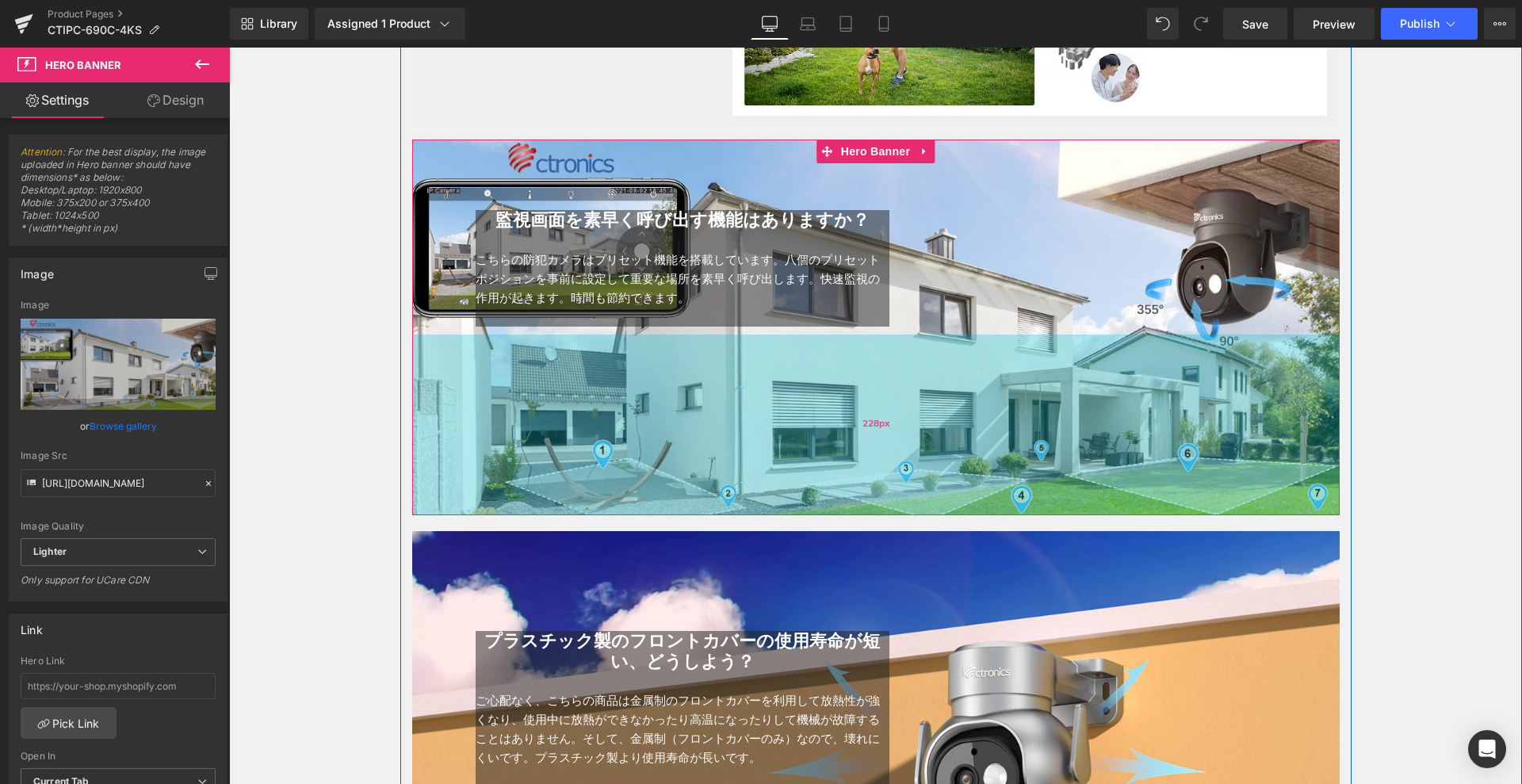 drag, startPoint x: 929, startPoint y: 488, endPoint x: 940, endPoint y: 492, distance: 11.7047 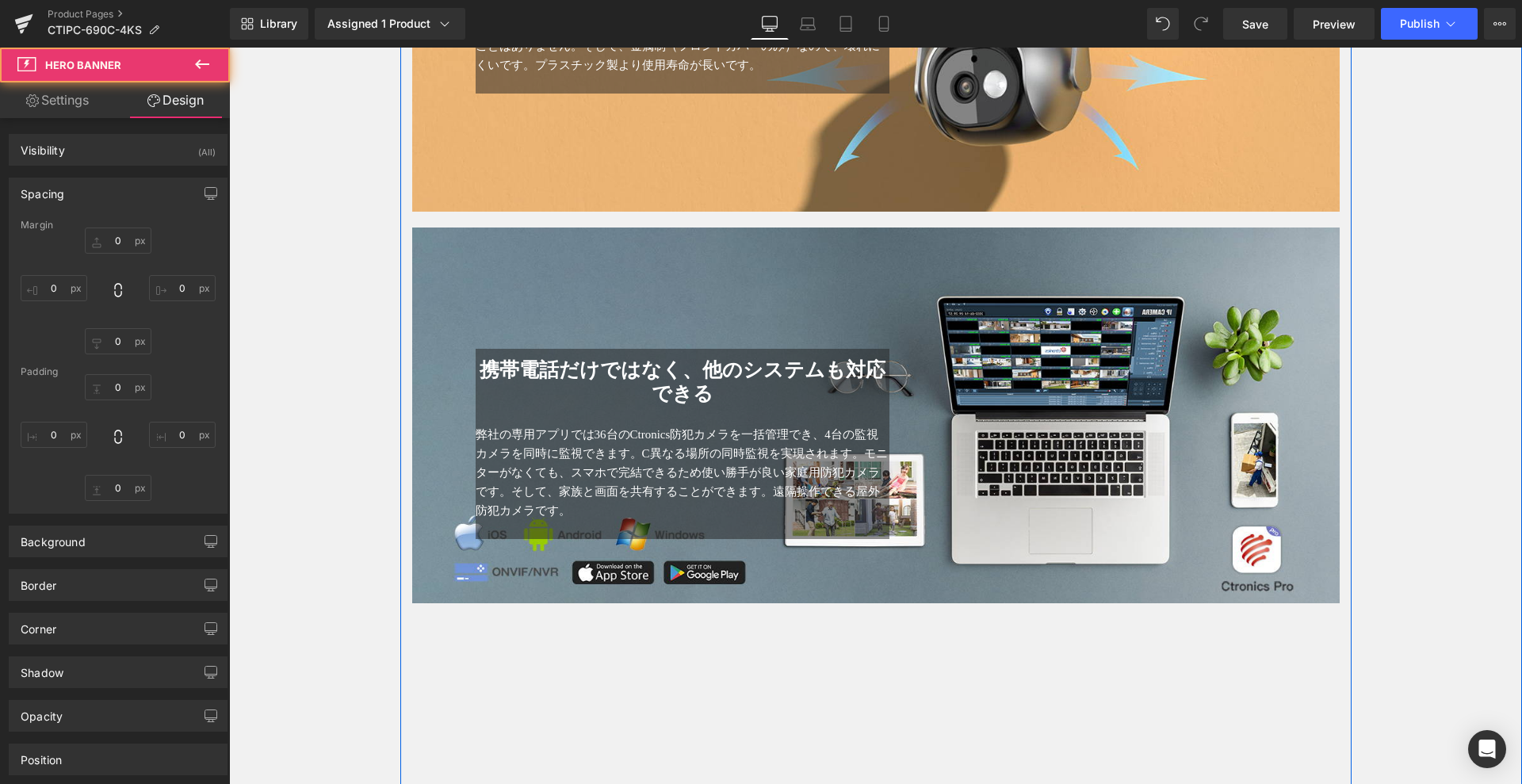 type on "20px" 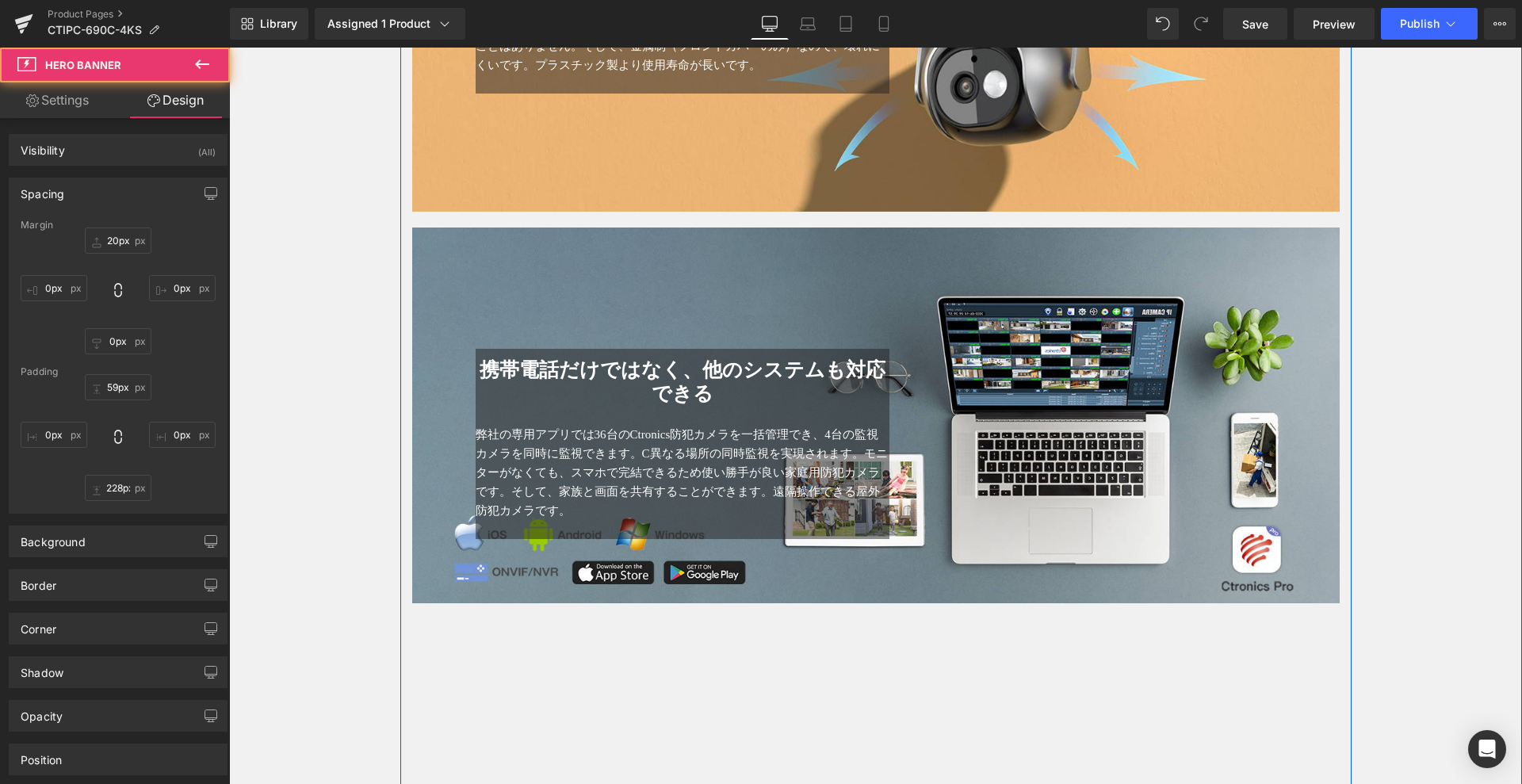 scroll, scrollTop: 3746, scrollLeft: 0, axis: vertical 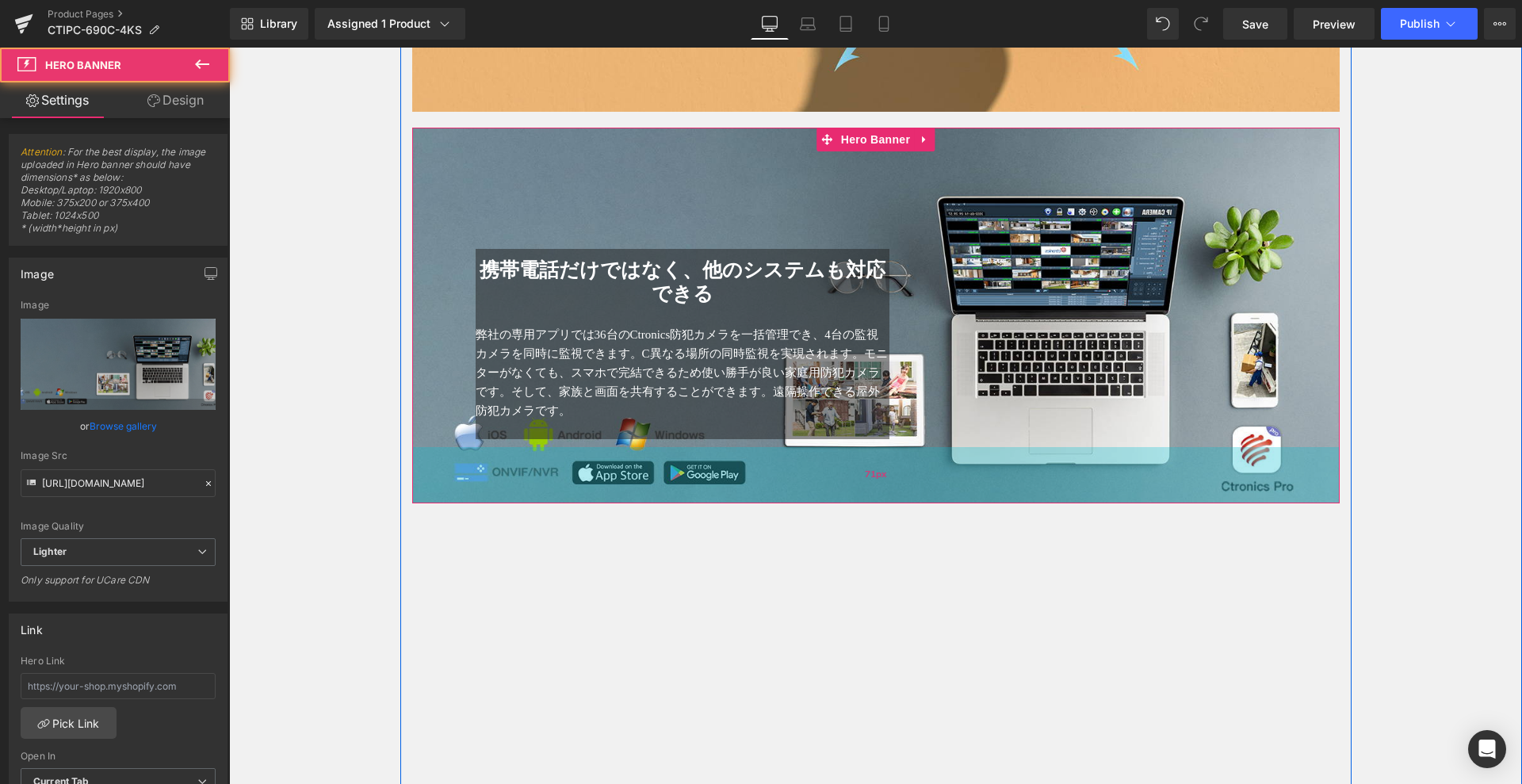 click on "71px" at bounding box center (876, 475) 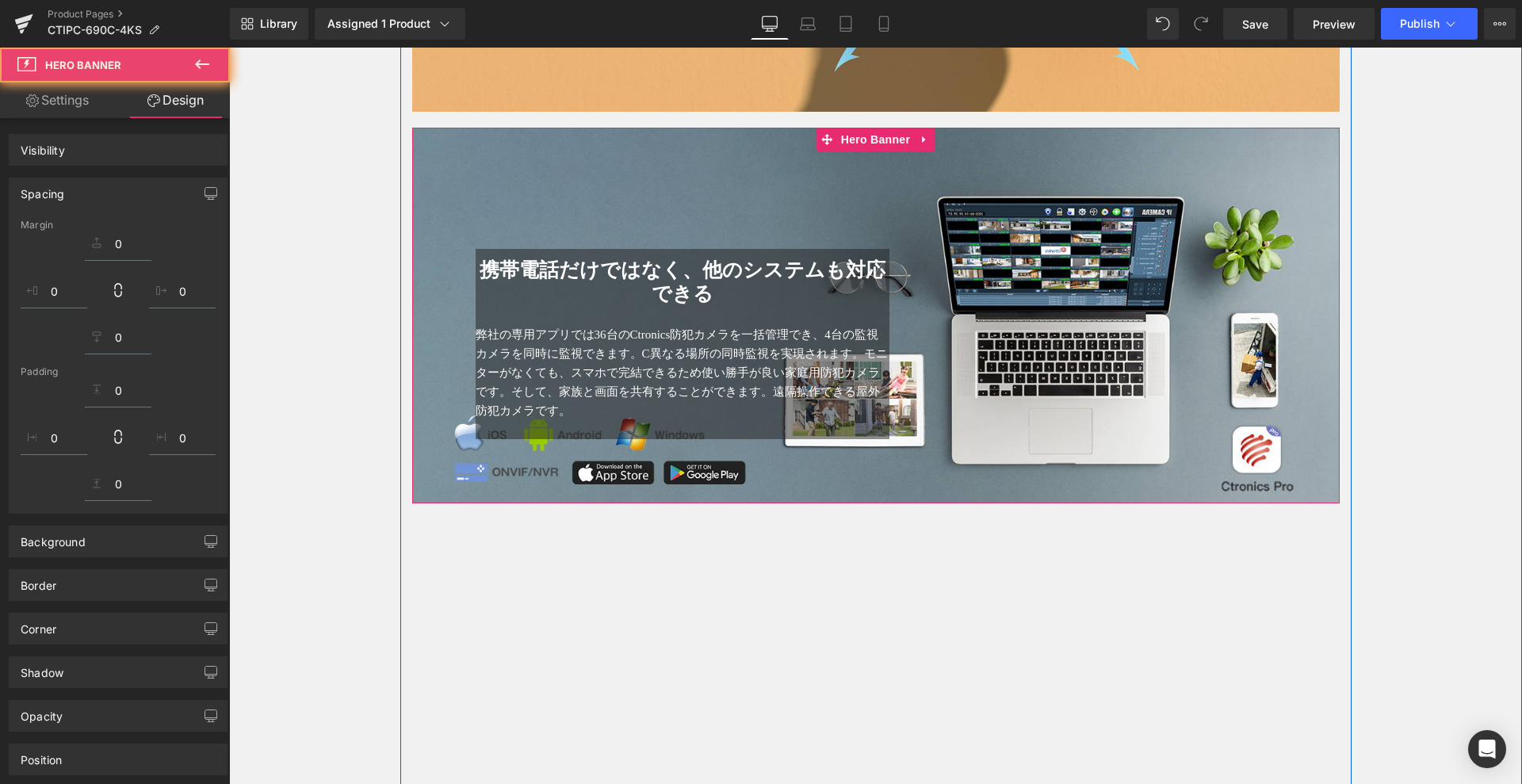 click on "携帯電話だけではなく、他のシステムも対応できる" at bounding box center (683, 281) 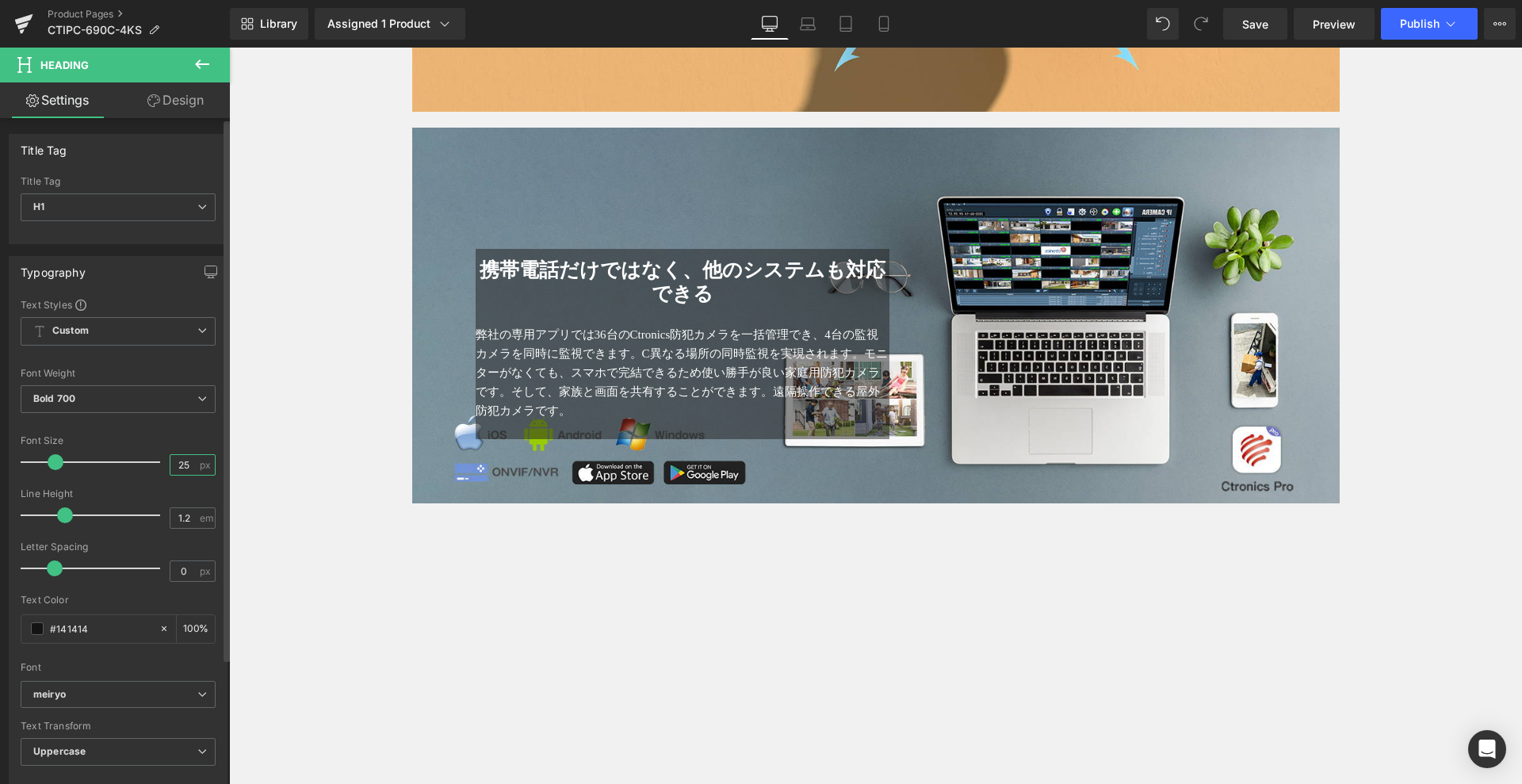 drag, startPoint x: 186, startPoint y: 461, endPoint x: 165, endPoint y: 461, distance: 21 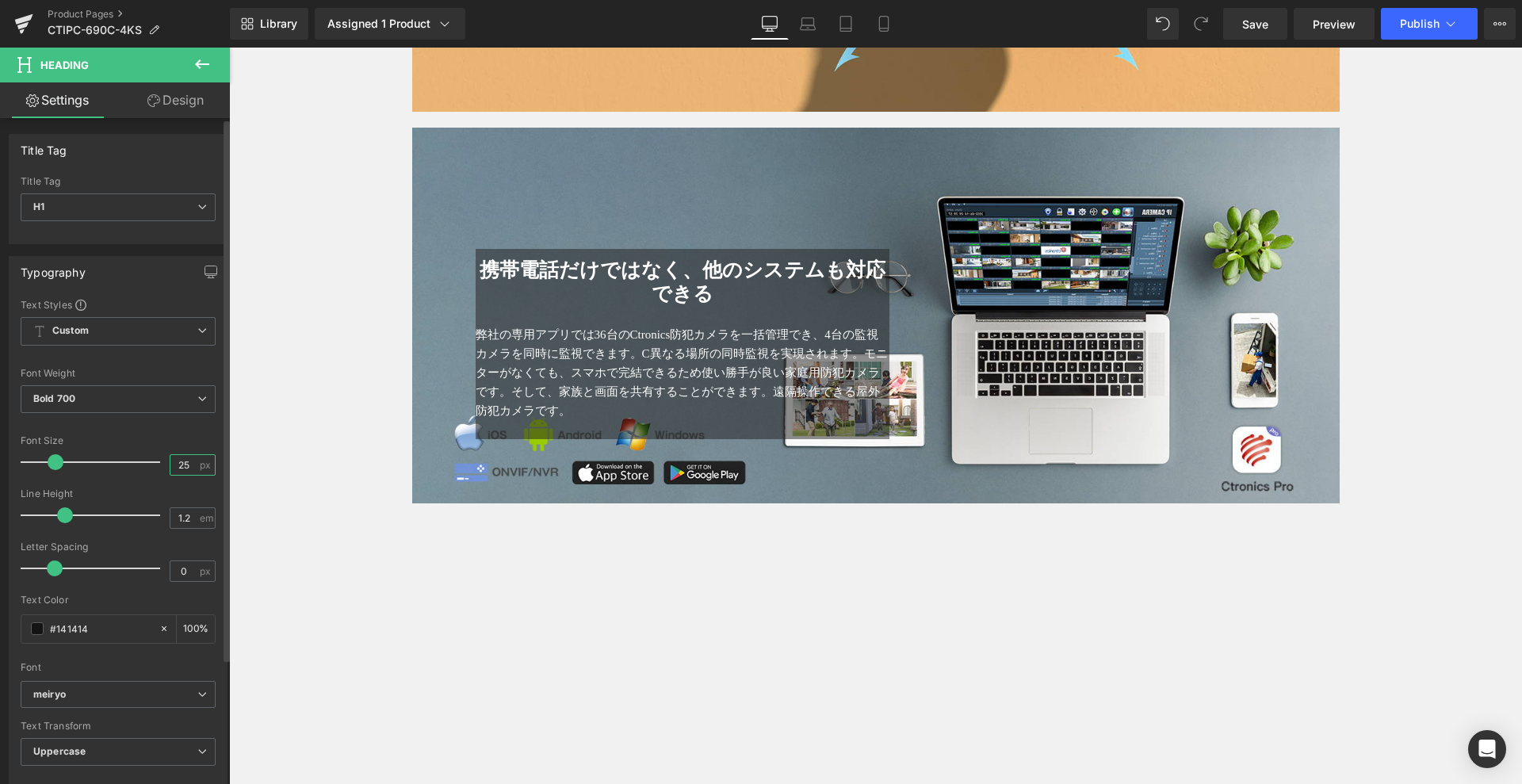 click on "25" at bounding box center [184, 465] 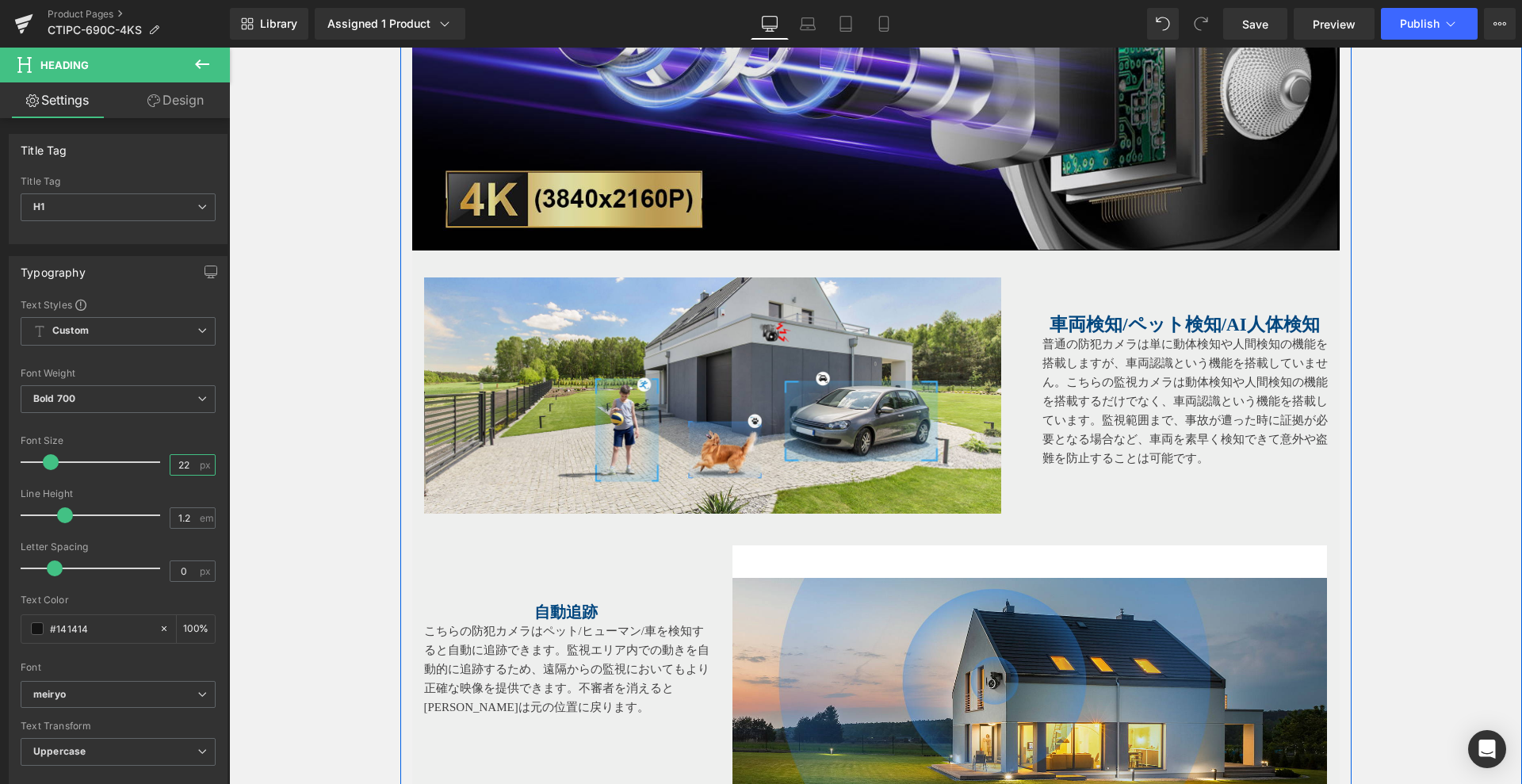 scroll, scrollTop: 575, scrollLeft: 0, axis: vertical 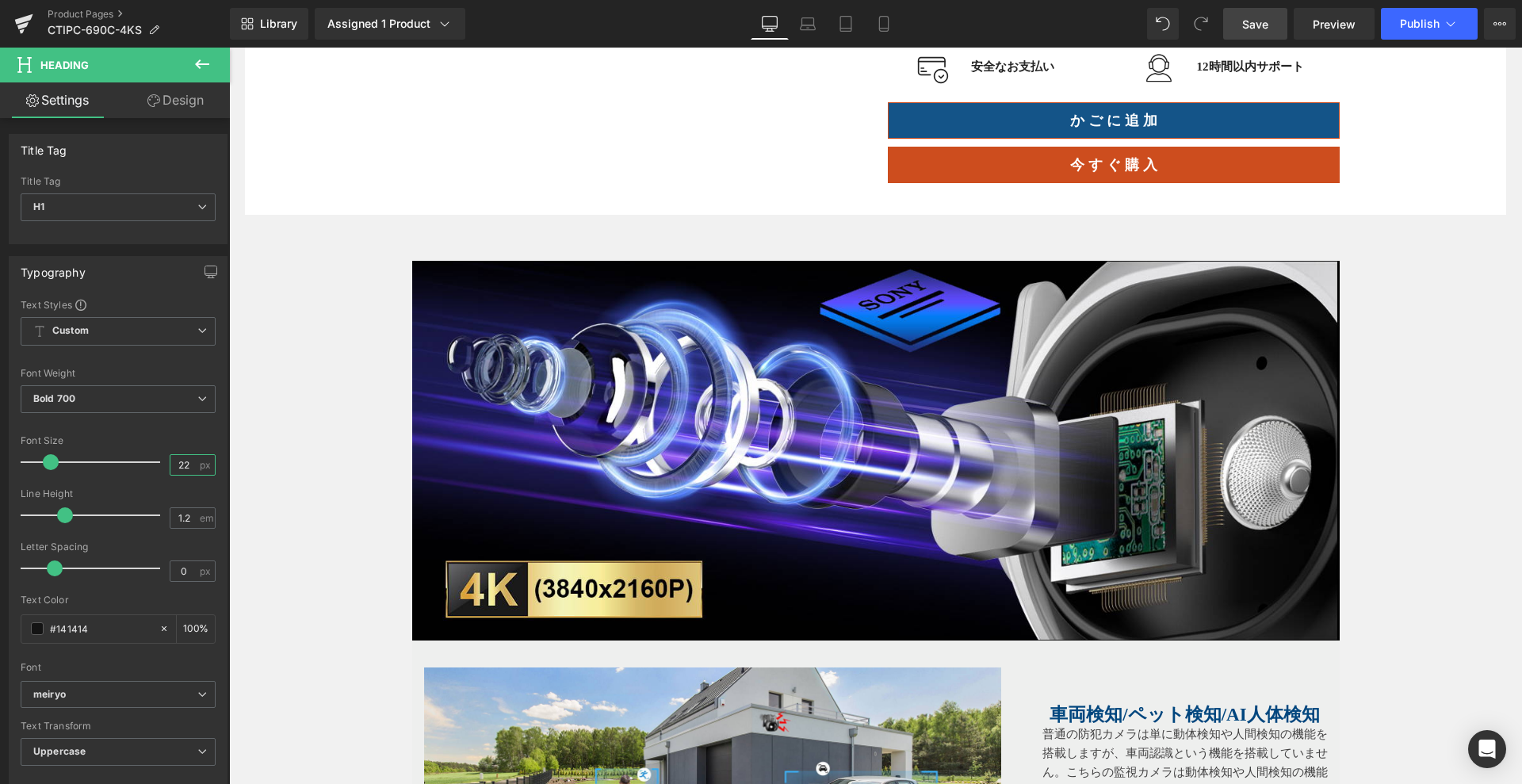 type on "22" 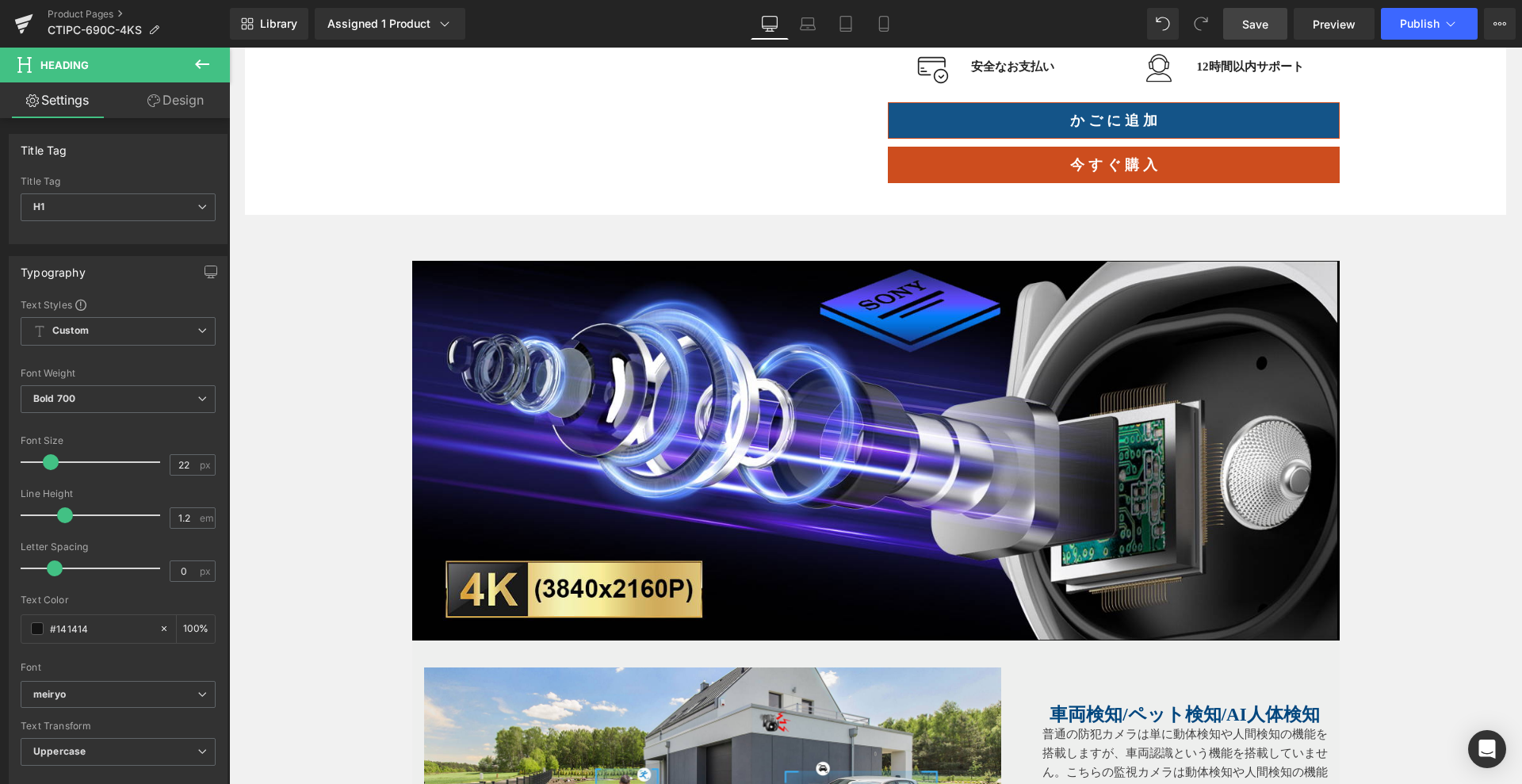 click on "Save" at bounding box center [1255, 24] 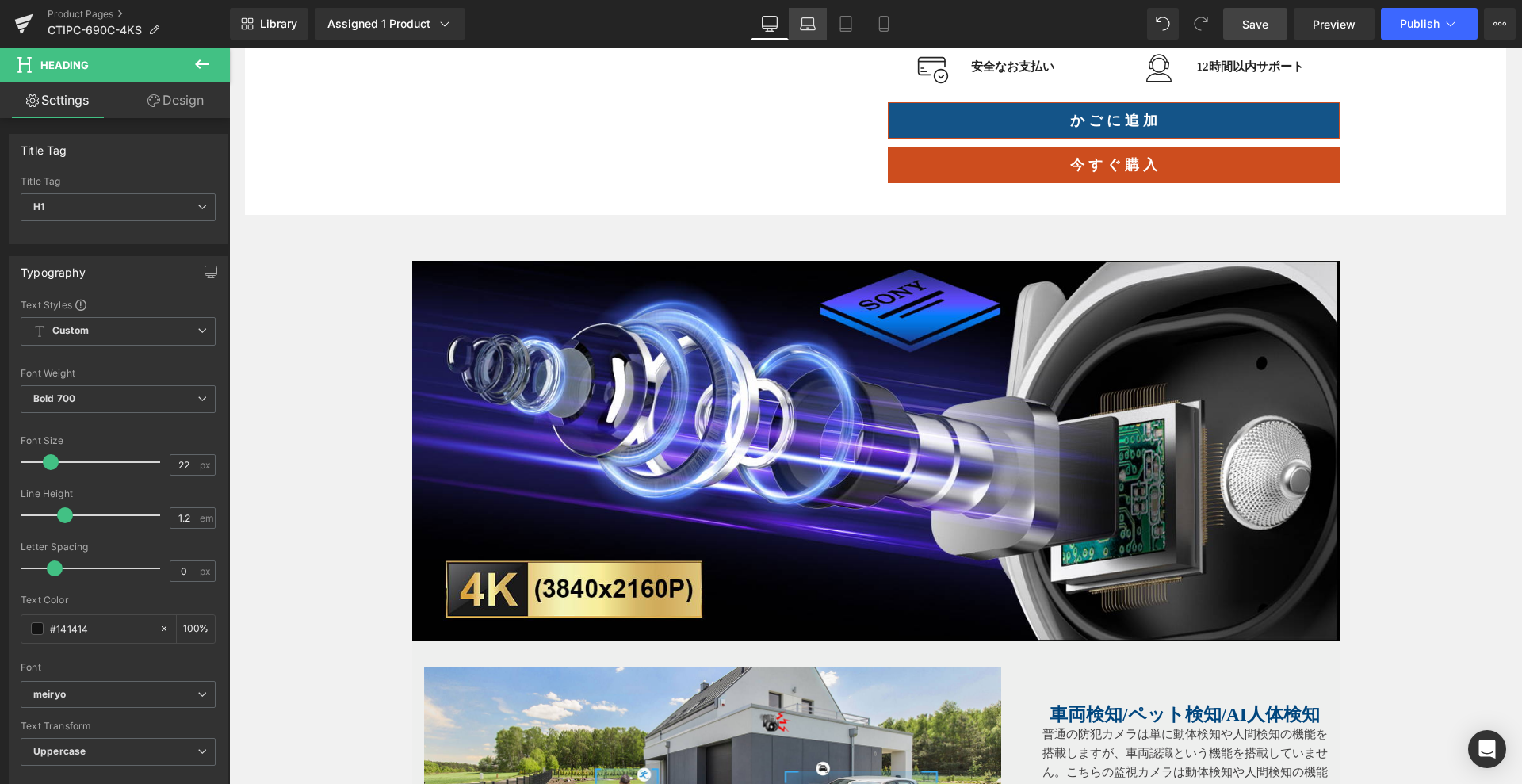 click 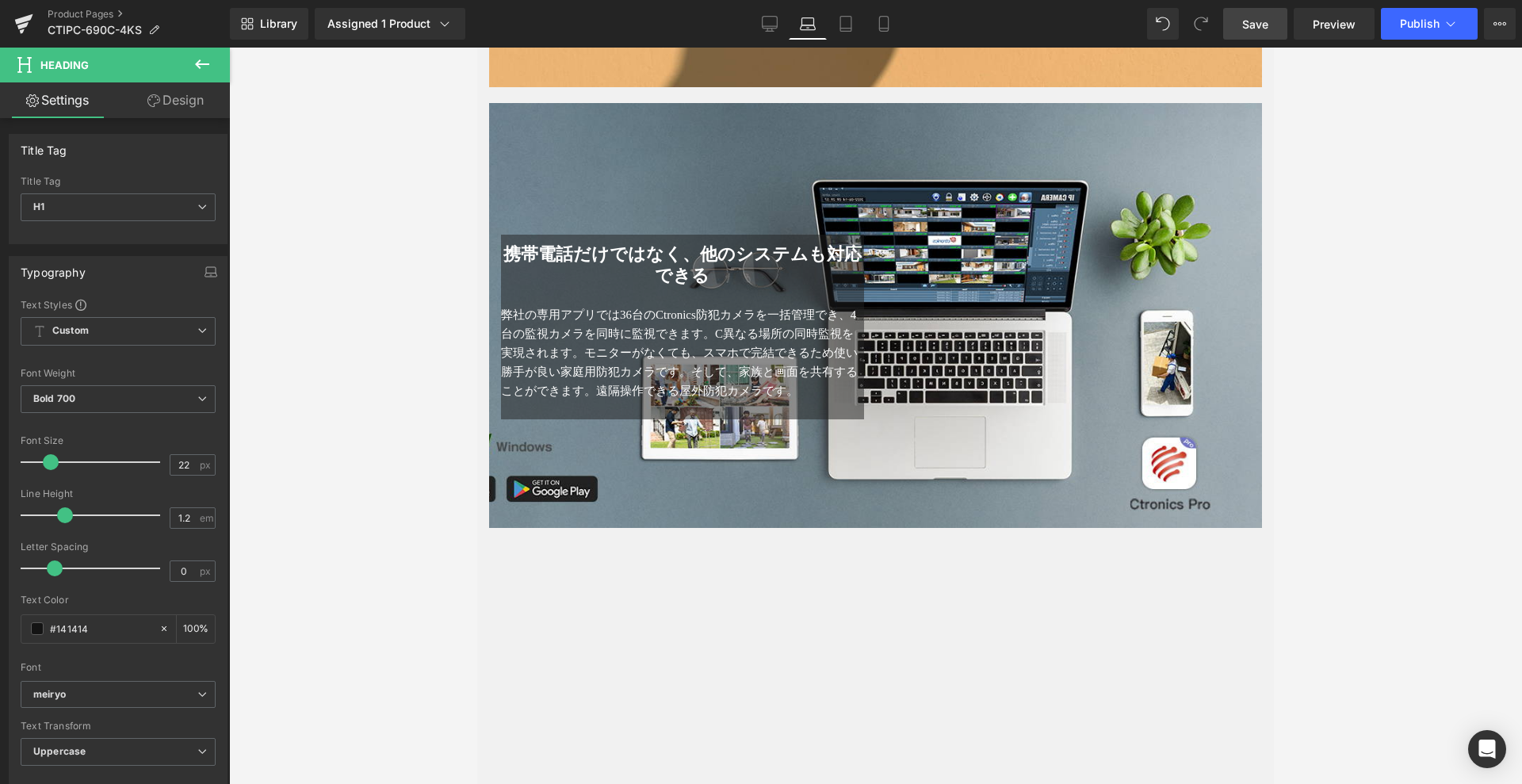 click at bounding box center (875, 415) 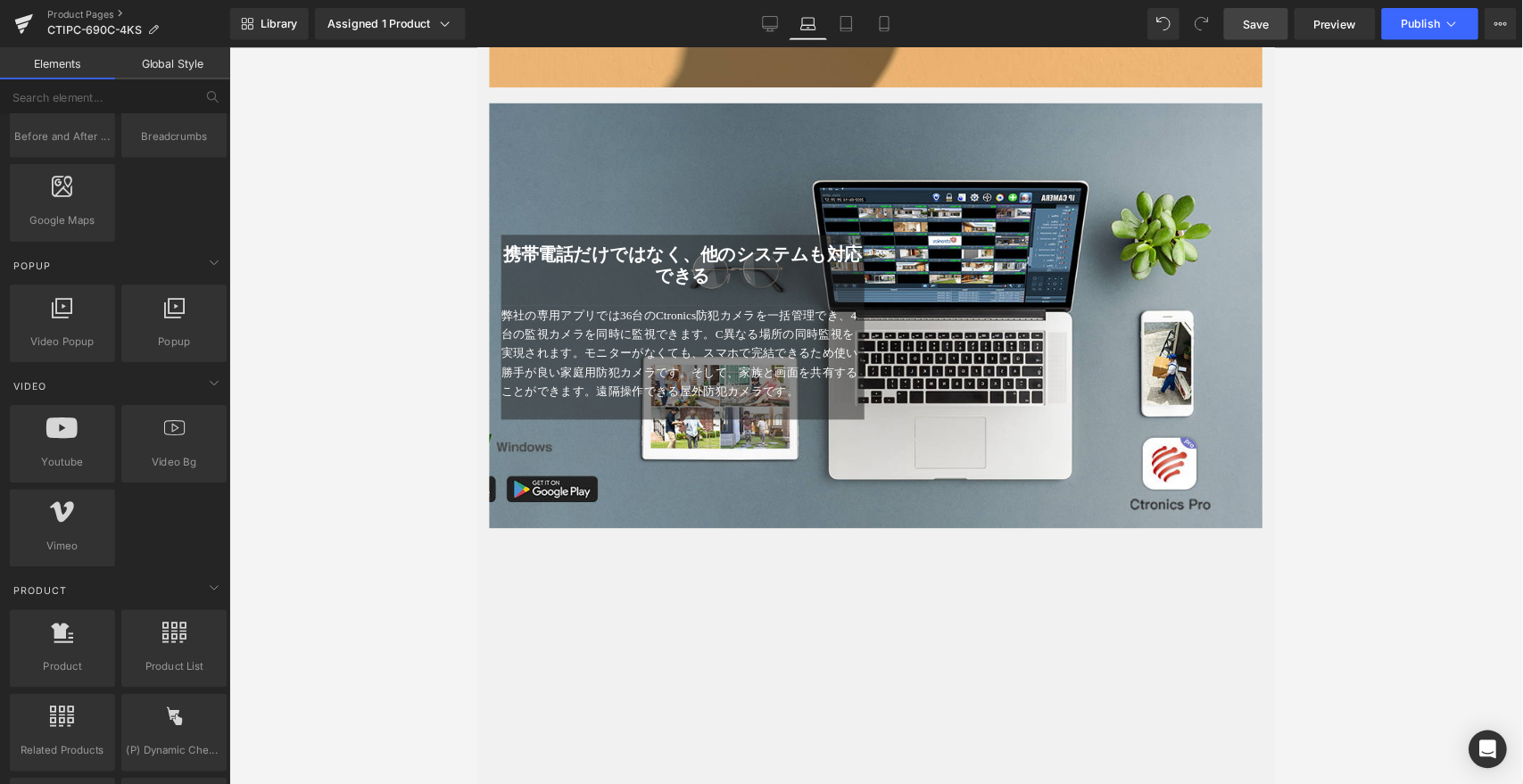 scroll, scrollTop: 4157, scrollLeft: 0, axis: vertical 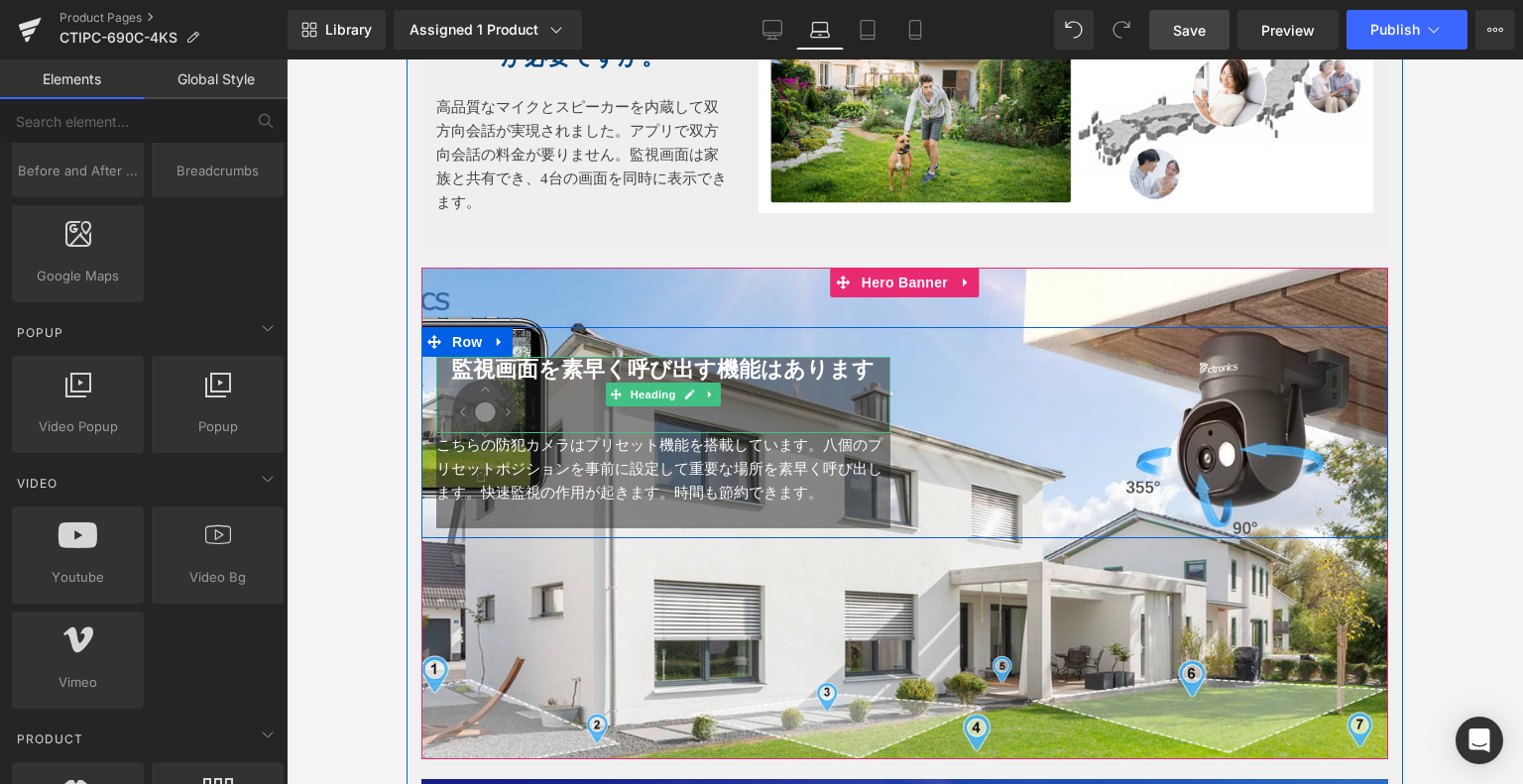 click on "監視画面を素早く呼び出す機能はありますか？" at bounding box center (662, 382) 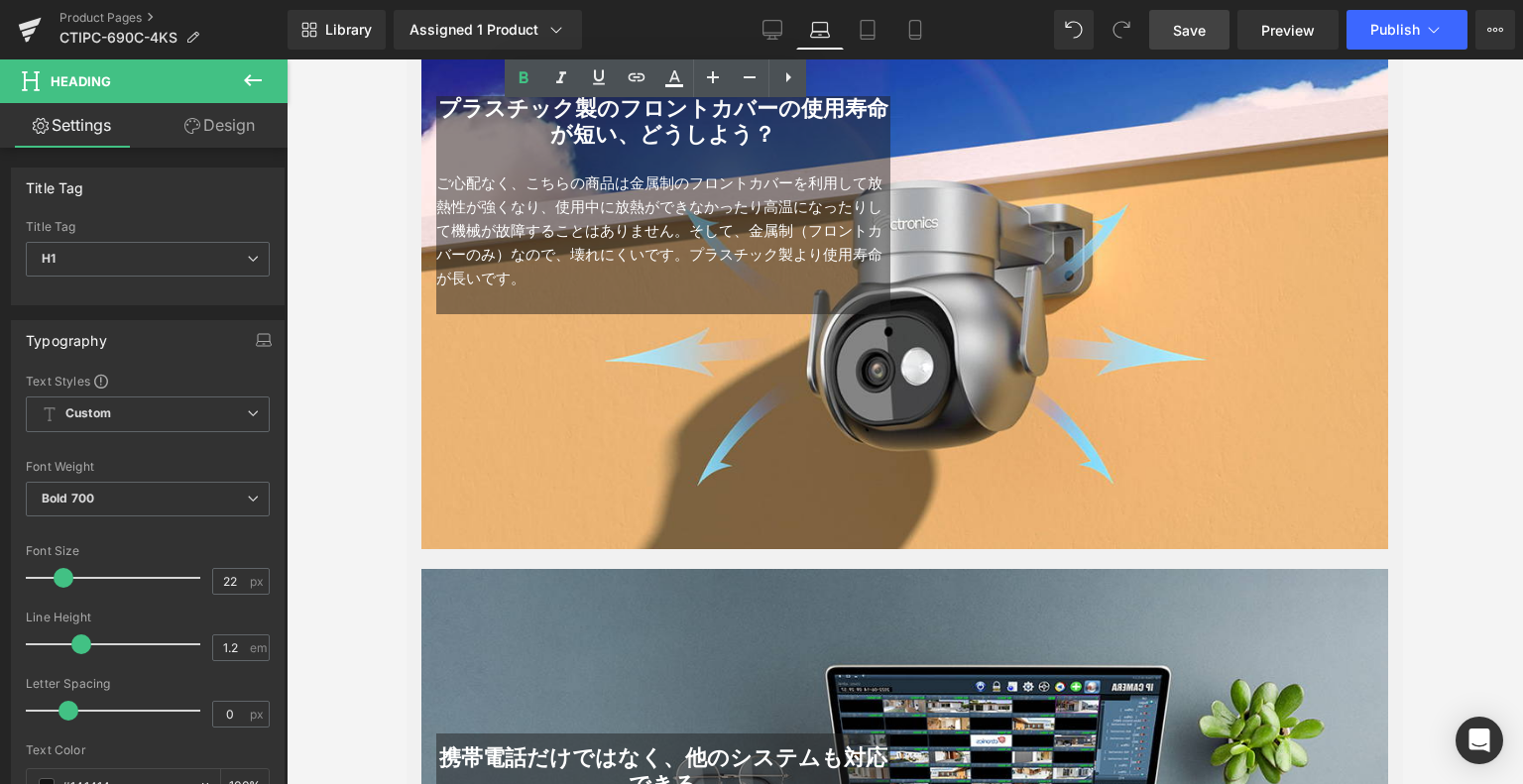 scroll, scrollTop: 4223, scrollLeft: 0, axis: vertical 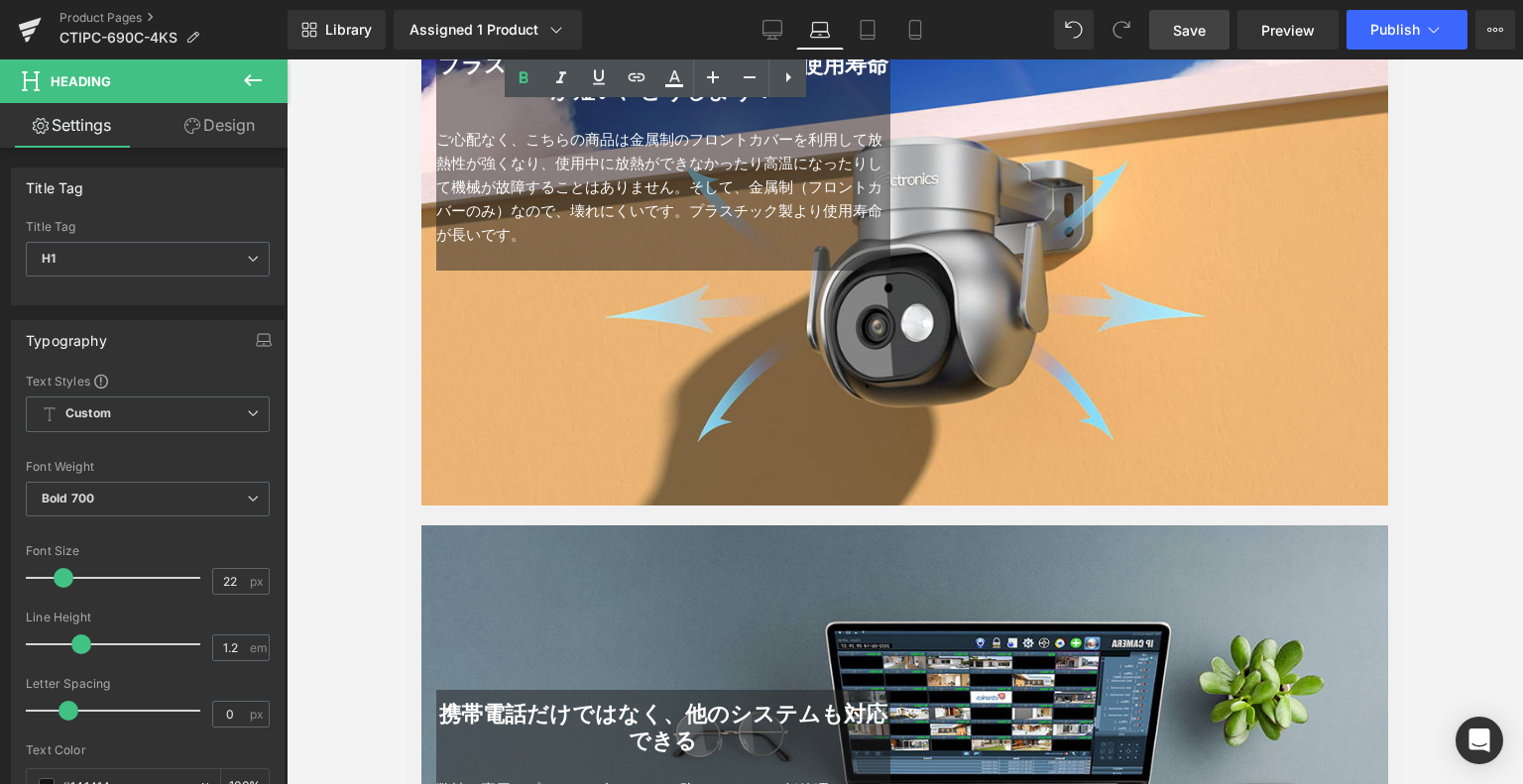 click on "プラスチック製のフロントカバーの使用寿命が短い、どうしよう？
Heading
ご心配なく、こちらの商品は金属制のフロントカバーを利用して放熱性が強くなり、使用中に放熱ができなかったり高温になったりして機械が故障することはありません。そして、金属制（フロントカバーのみ）なので、壊れにくいです。プラスチック製より使用寿命が長いです。
Text Block
Text Block         Row
Hero Banner   96px   139px" at bounding box center [904, 246] 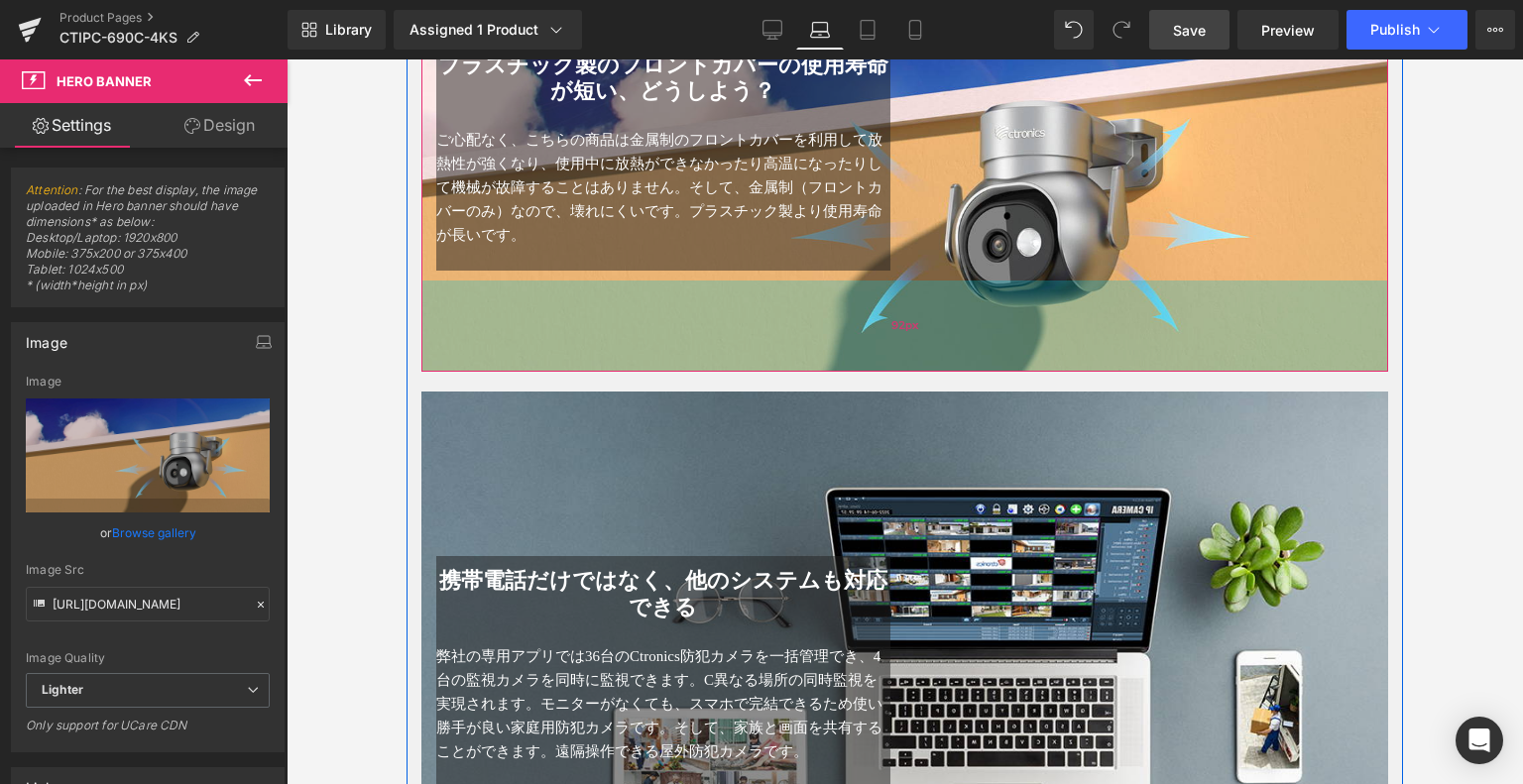drag, startPoint x: 861, startPoint y: 464, endPoint x: 915, endPoint y: 345, distance: 130.679 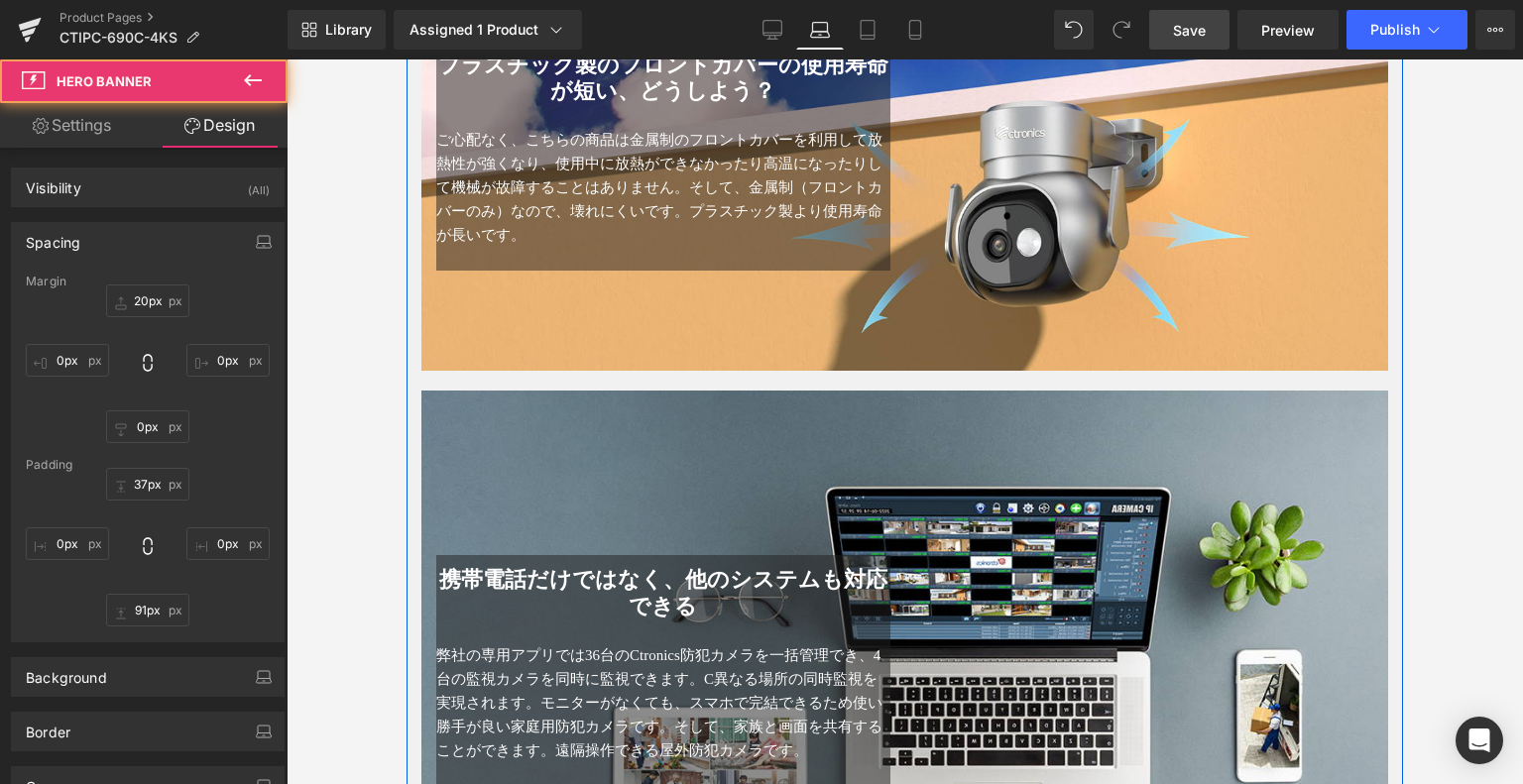 scroll, scrollTop: 4620, scrollLeft: 0, axis: vertical 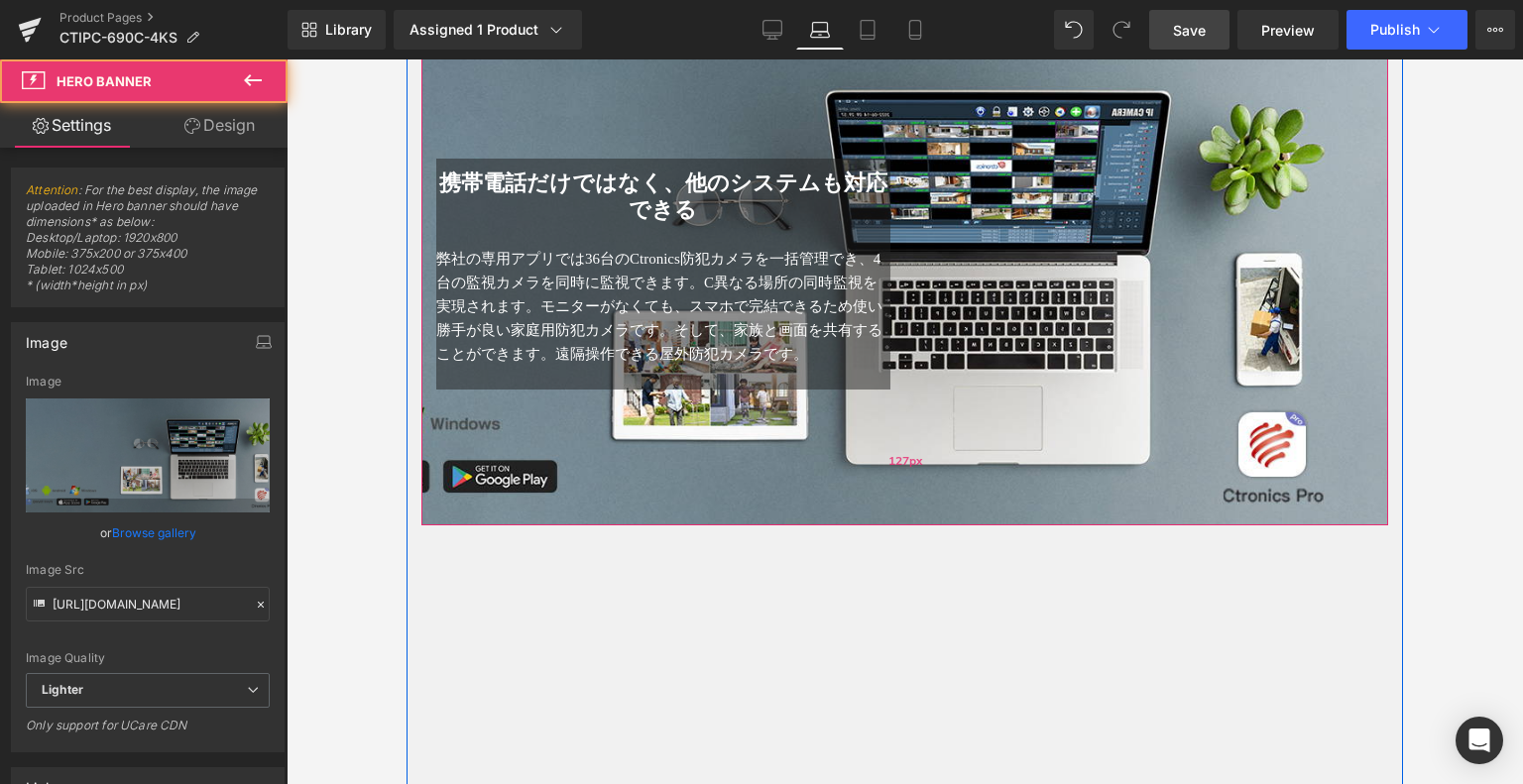 click on "携帯電話だけではなく、他のシステムも対応できる
Heading
弊社の専用アプリでは36台のCtronics防犯カメラを一括管理でき、4台の監視カメラを同時に監視できます。C異なる場所の同時監視を実現されます。モニターがなくても、スマホで完結できるため使い勝手が良い家庭用防犯カメラです。そして、家族と画面を共有することができます。遠隔操作できる屋外防犯カメラです。
Text Block
Text Block         Row
Hero Banner   136px   127px" at bounding box center (904, 260) 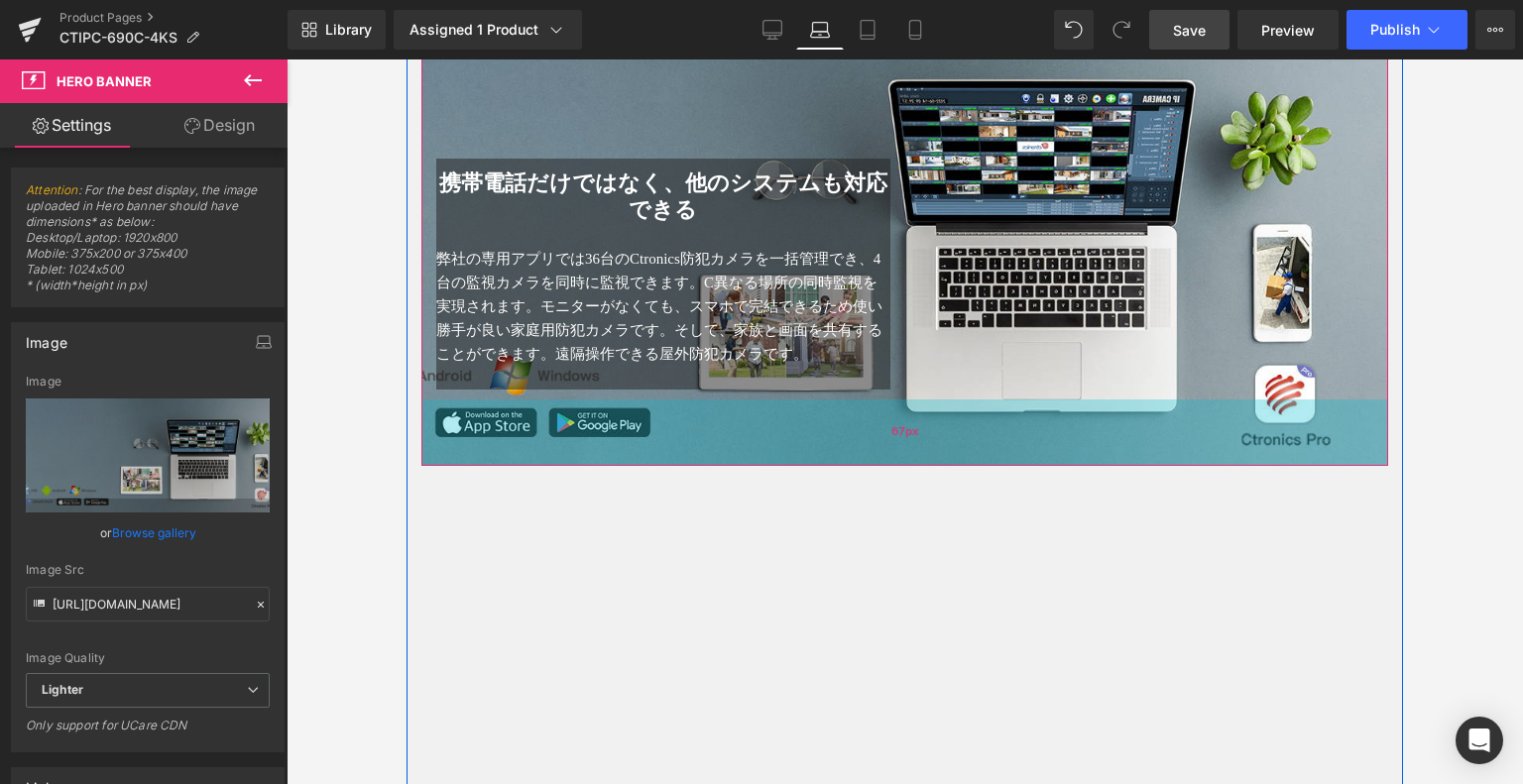 drag, startPoint x: 933, startPoint y: 503, endPoint x: 956, endPoint y: 443, distance: 64.2573 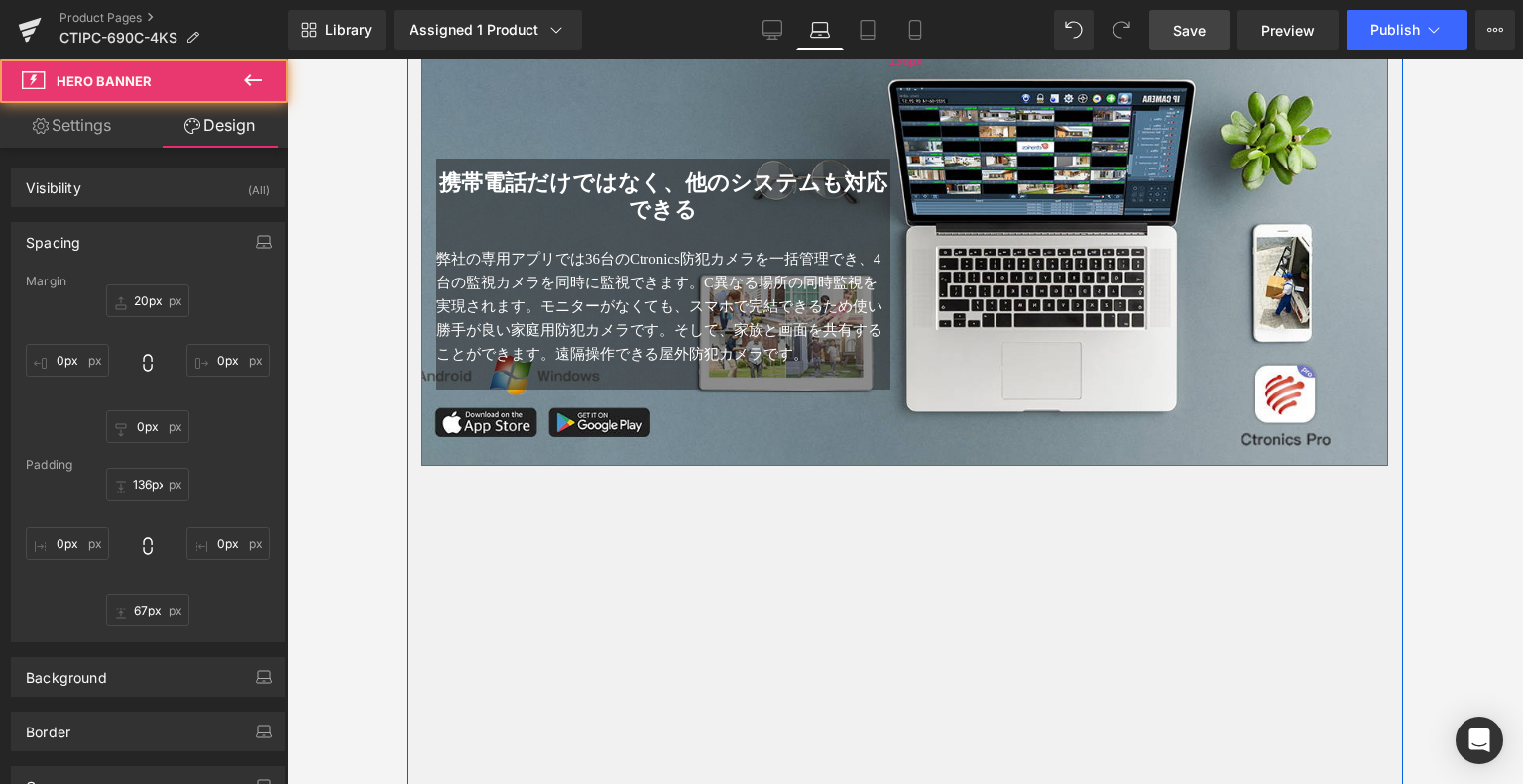 scroll, scrollTop: 4322, scrollLeft: 0, axis: vertical 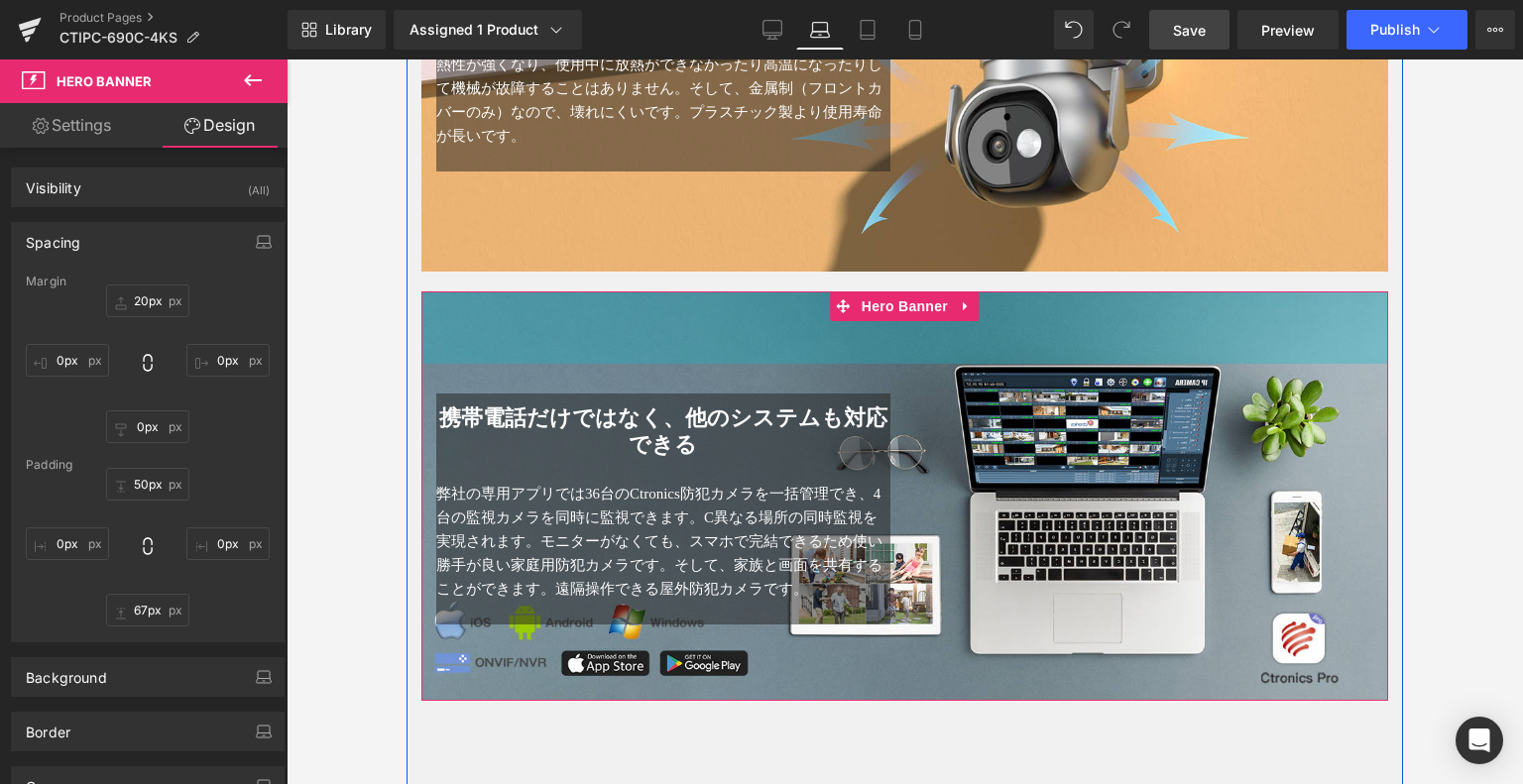 type on "49px" 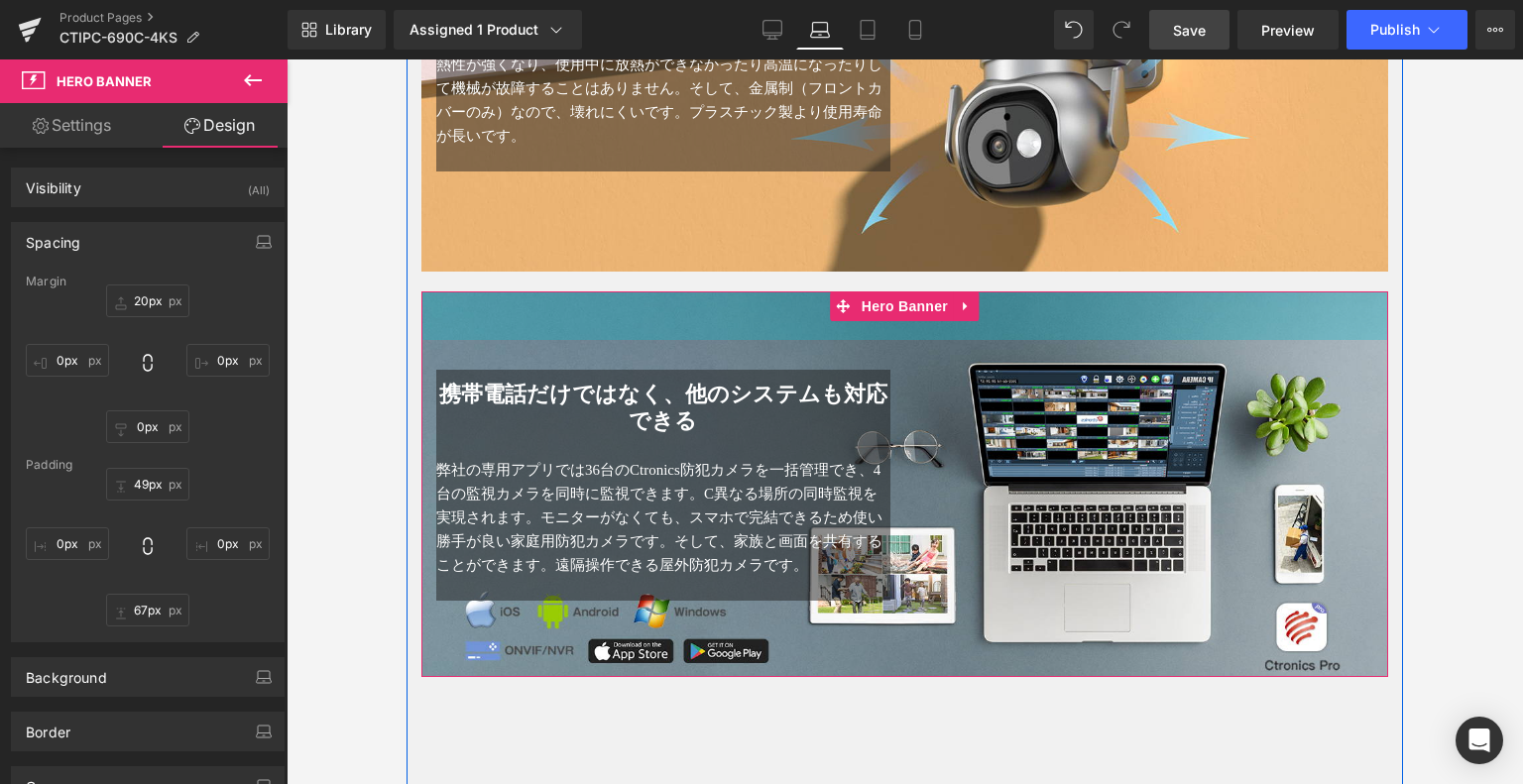 drag, startPoint x: 1005, startPoint y: 315, endPoint x: 1075, endPoint y: 229, distance: 110.88733 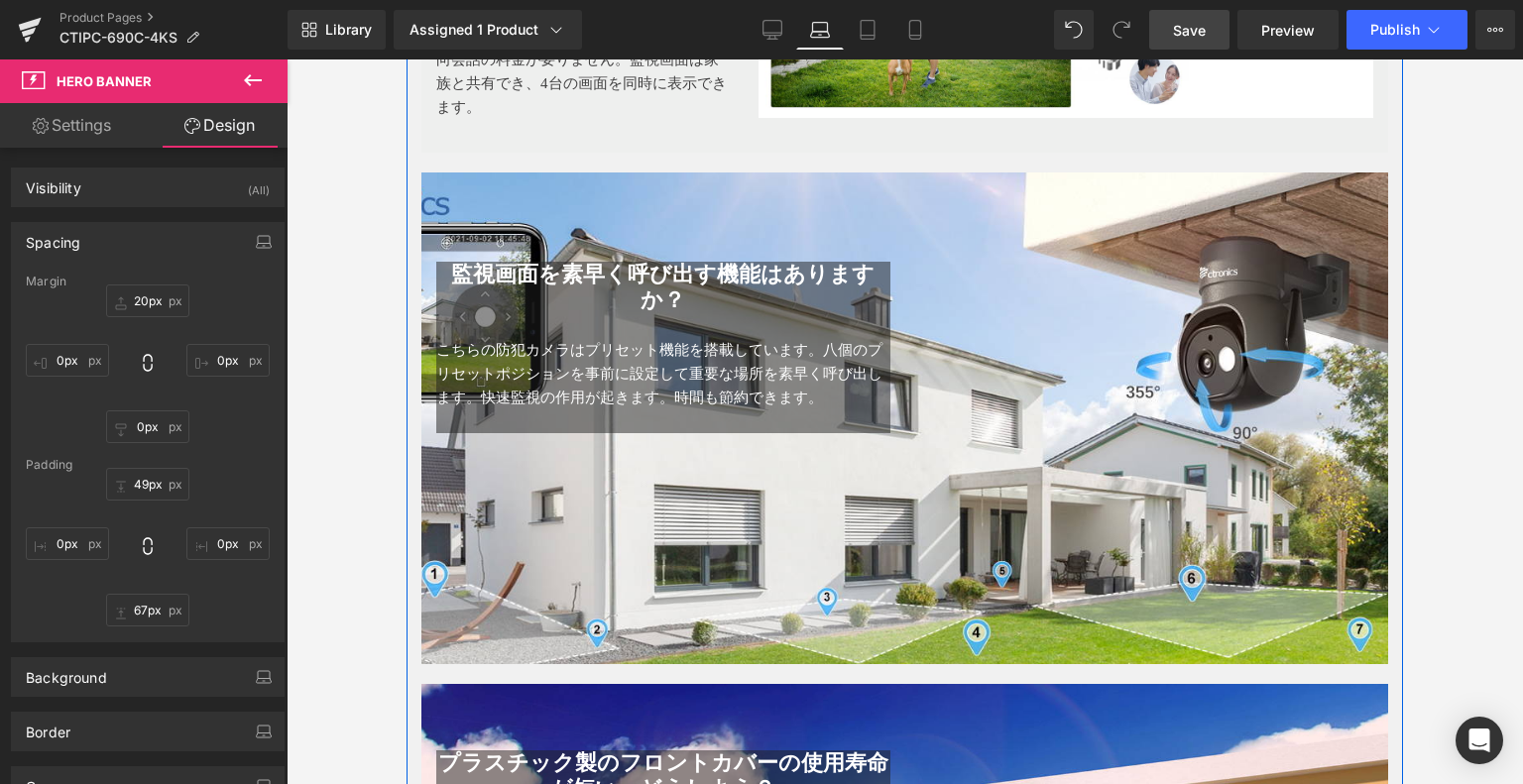 scroll, scrollTop: 3827, scrollLeft: 0, axis: vertical 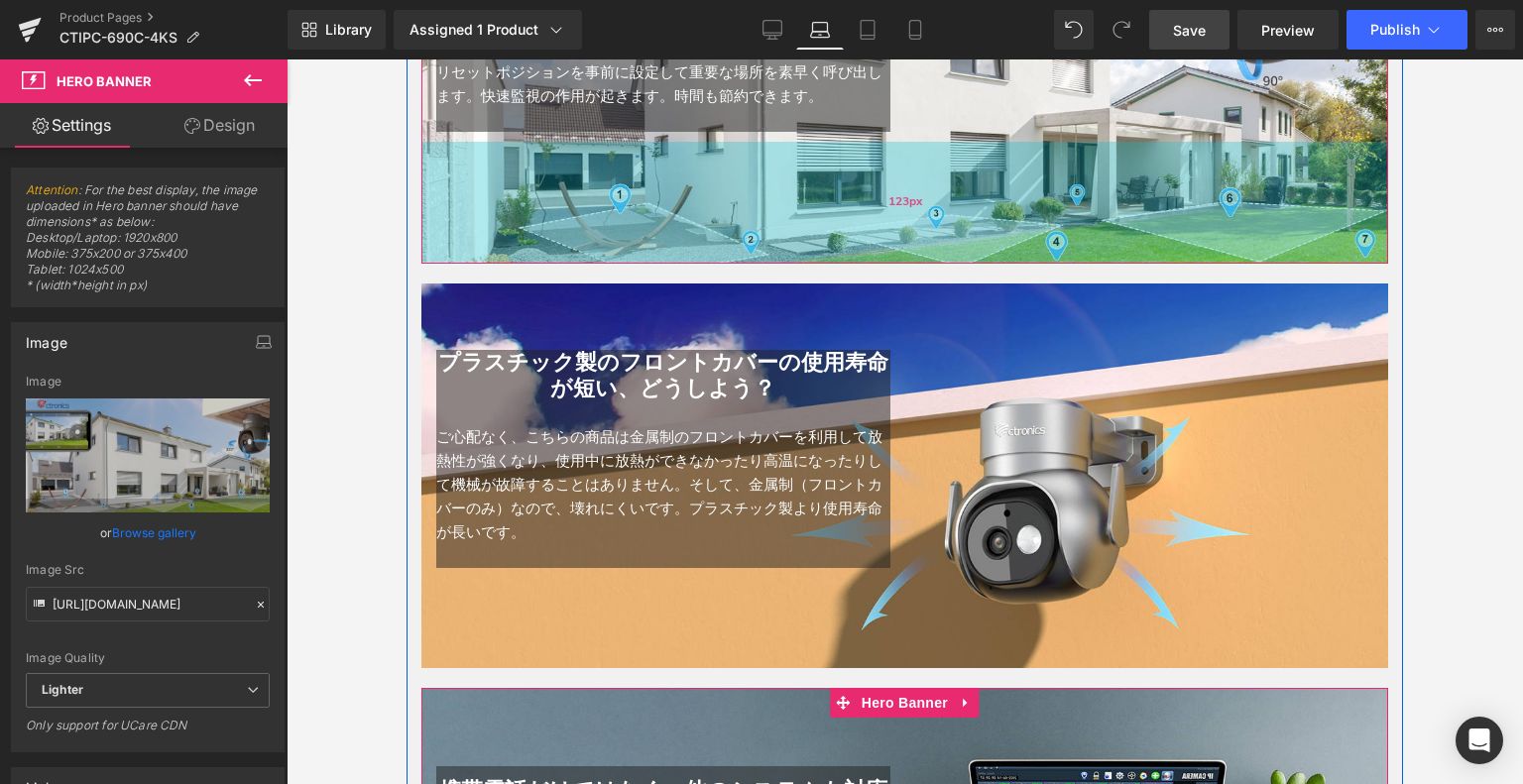 drag, startPoint x: 1018, startPoint y: 338, endPoint x: 1061, endPoint y: 239, distance: 107.93517 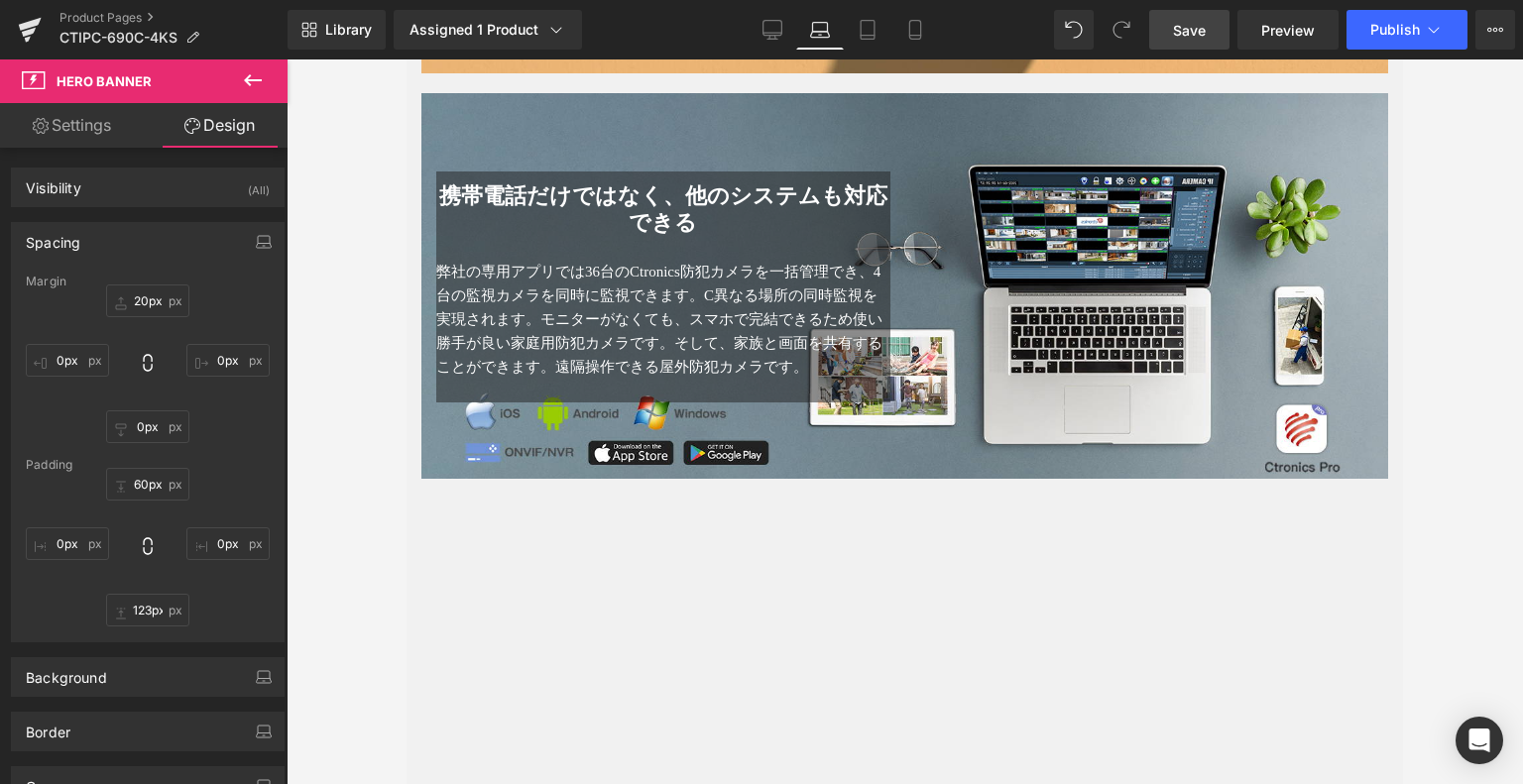 scroll, scrollTop: 5214, scrollLeft: 0, axis: vertical 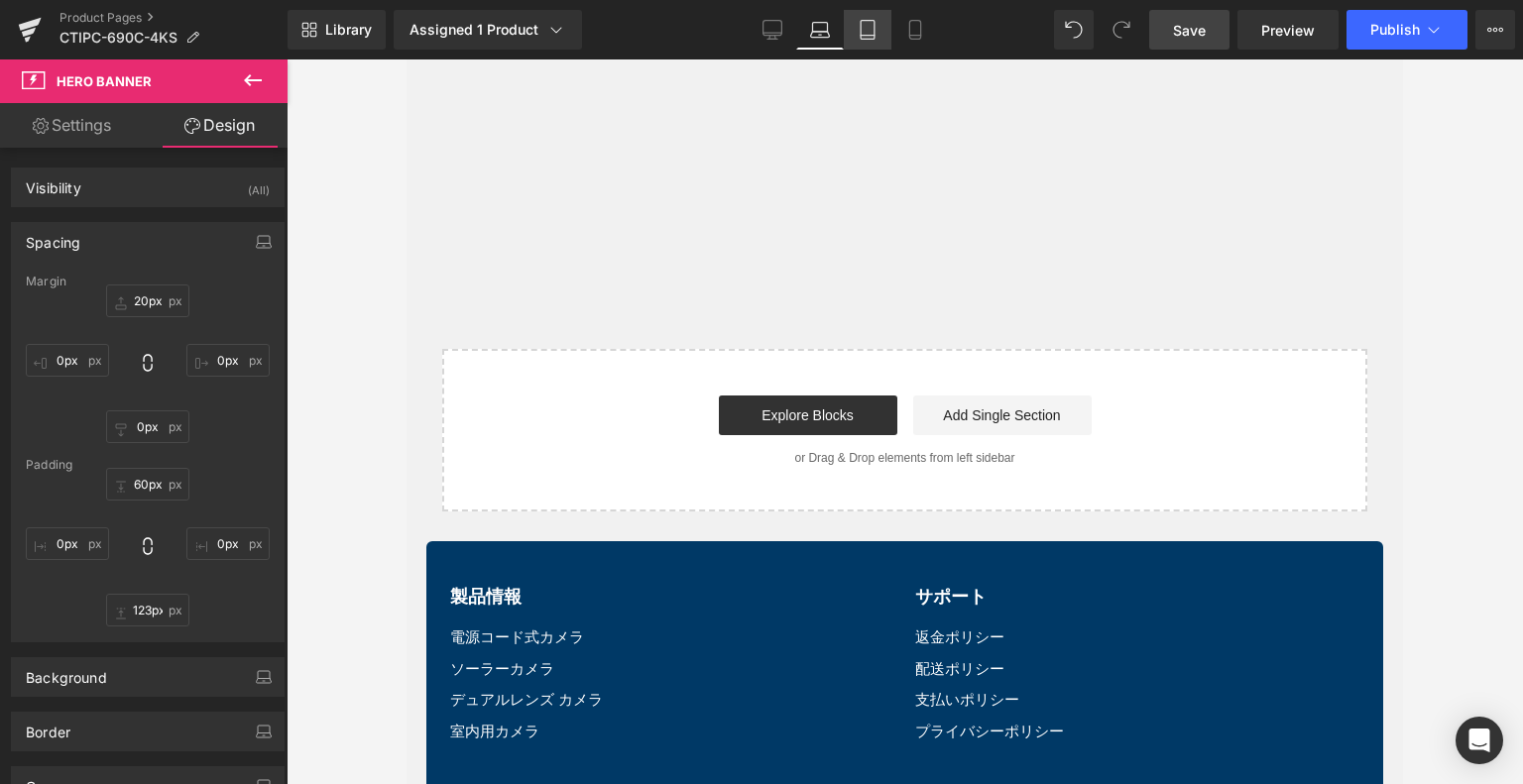 drag, startPoint x: 878, startPoint y: 36, endPoint x: 885, endPoint y: 43, distance: 9.899495 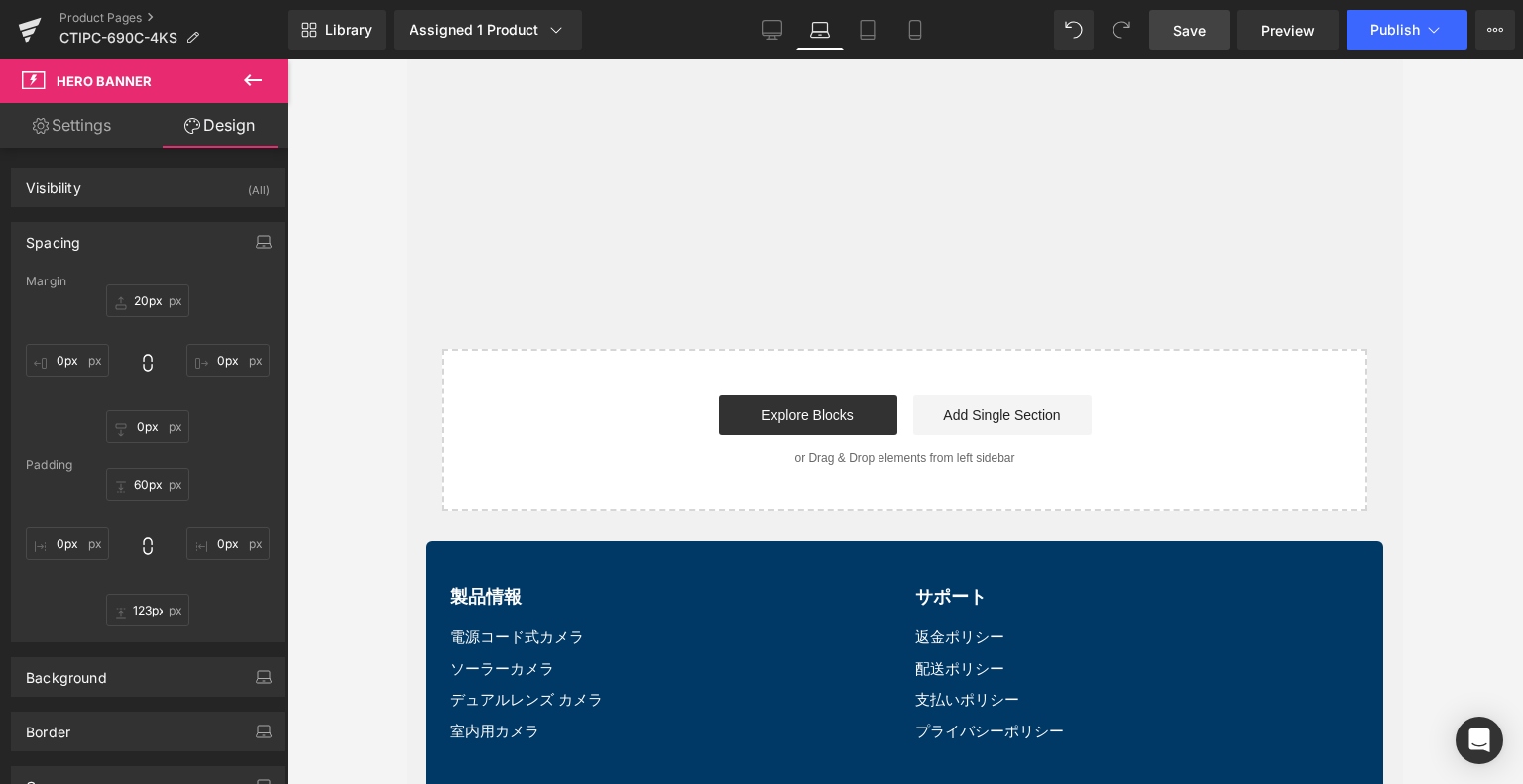 type on "30px" 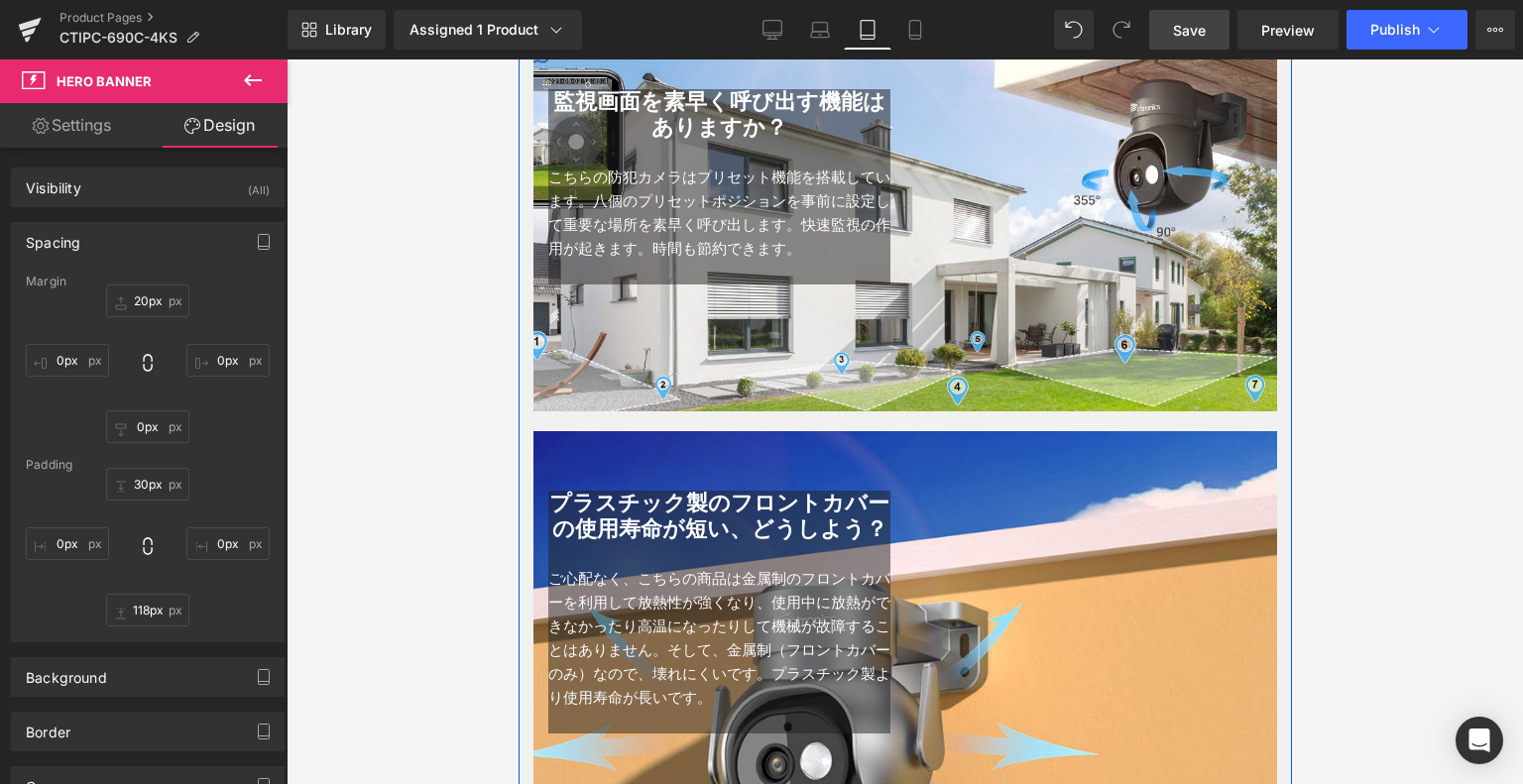 scroll, scrollTop: 3733, scrollLeft: 0, axis: vertical 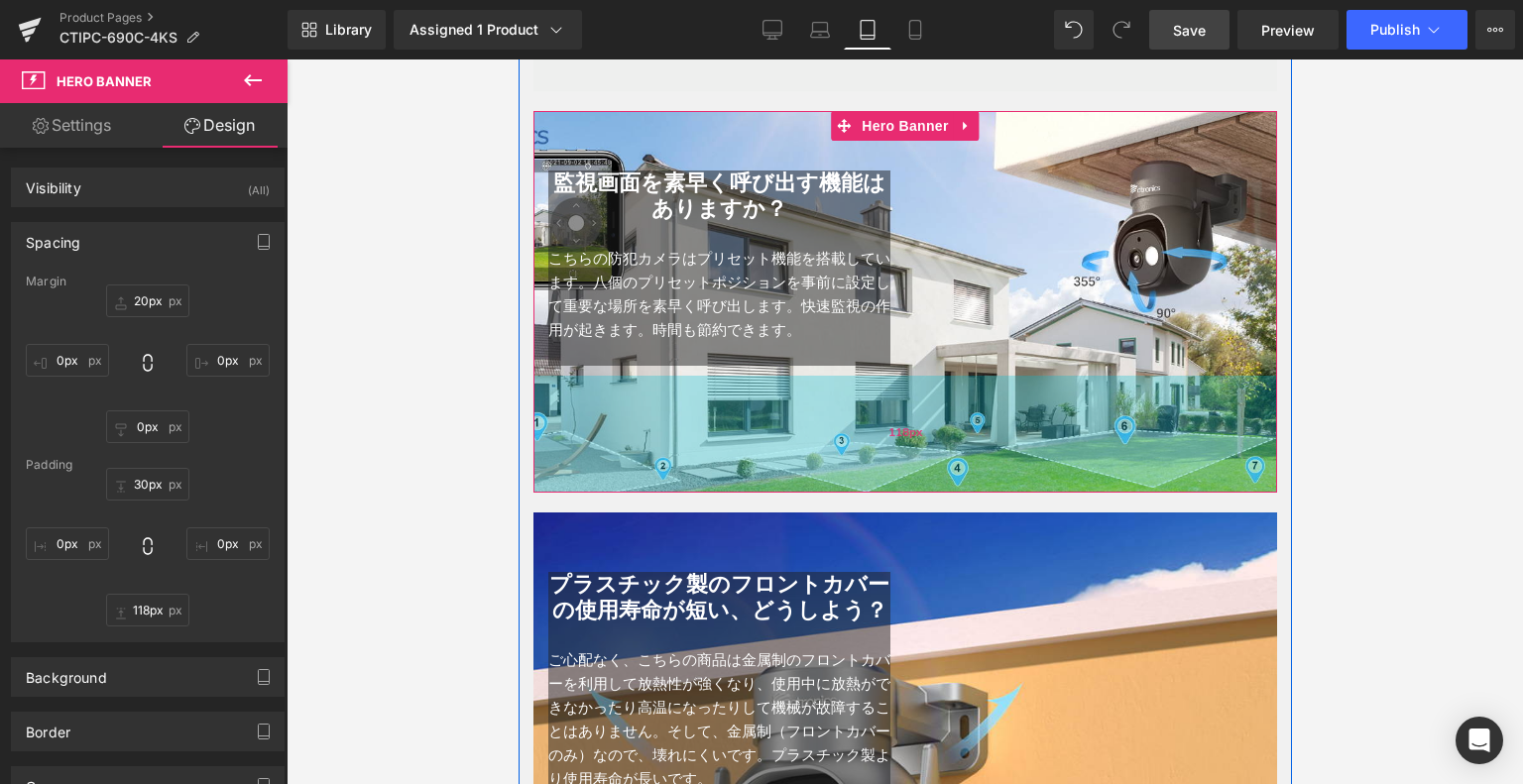 click on "監視画面を素早く呼び出す機能はありますか？
Heading
こちらの防犯カメラはプリセット機能を搭載しています。八個のプリセットポジションを事前に設定して重要な場所を素早く呼び出します。快速監視の作用が起きます。時間も節約できます。
Text Block
Text Block         Row
Hero Banner   59px   118px" at bounding box center (904, 301) 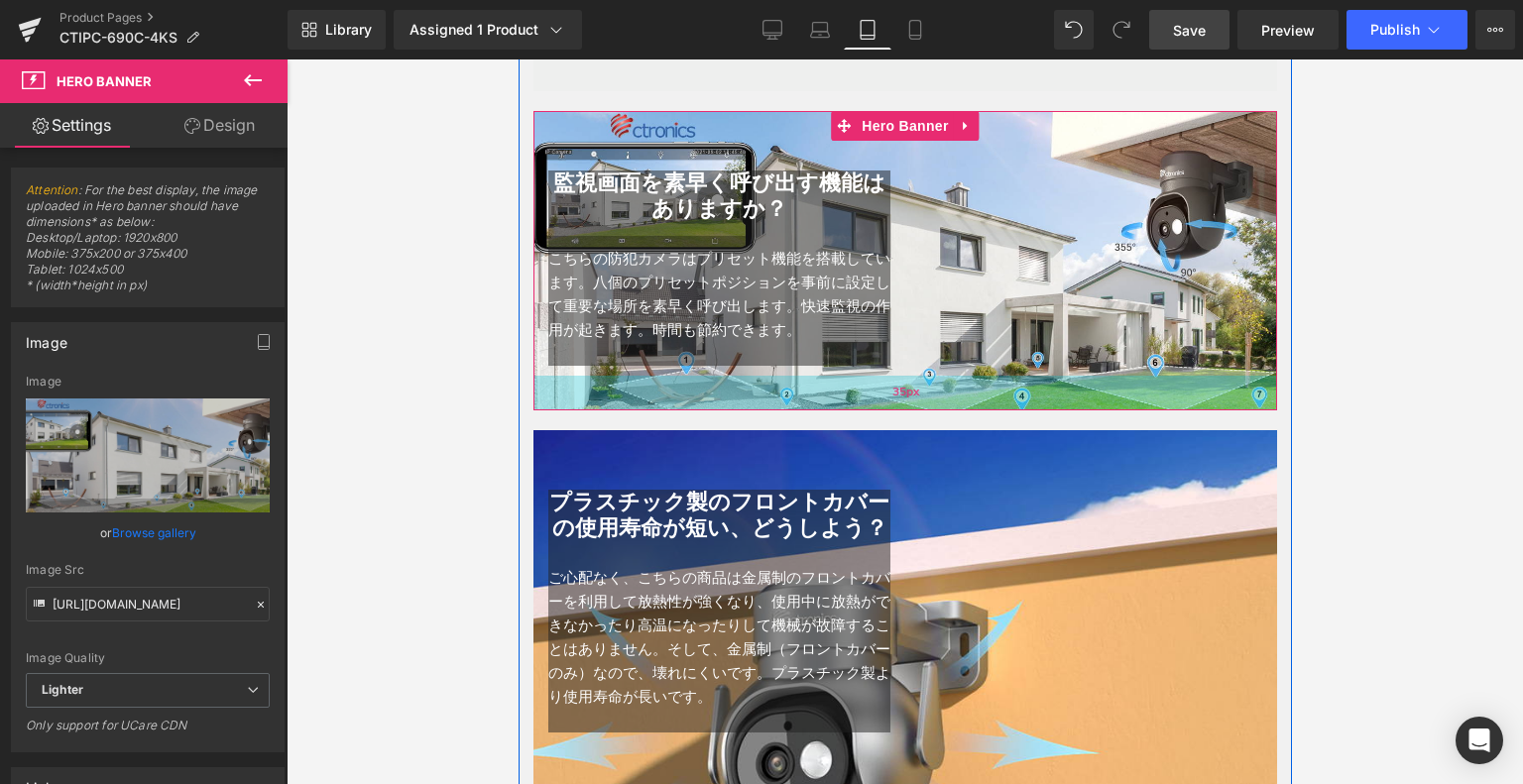 drag, startPoint x: 892, startPoint y: 486, endPoint x: 936, endPoint y: 403, distance: 93.941471 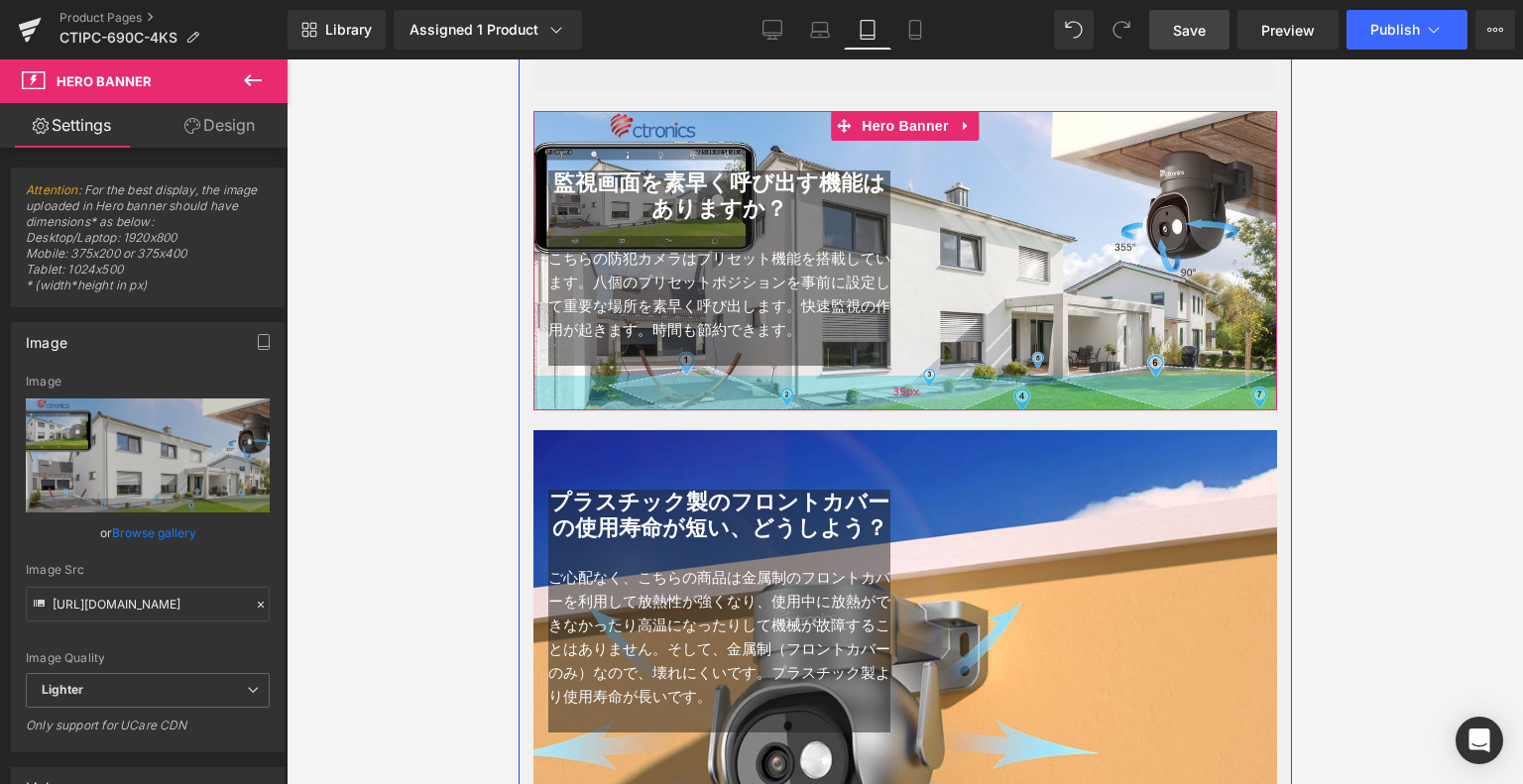 click on "35px" at bounding box center (904, 392) 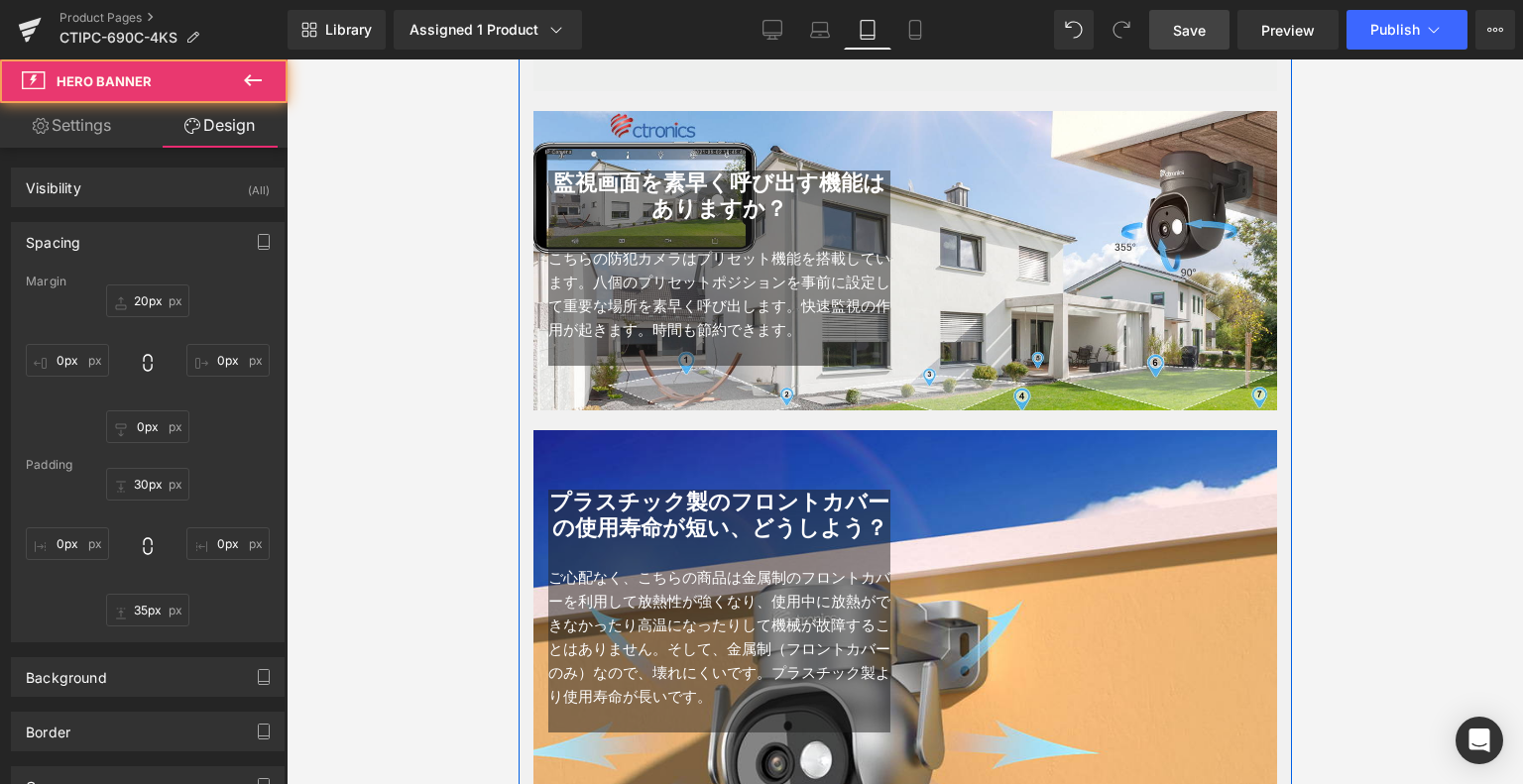 scroll, scrollTop: 4030, scrollLeft: 0, axis: vertical 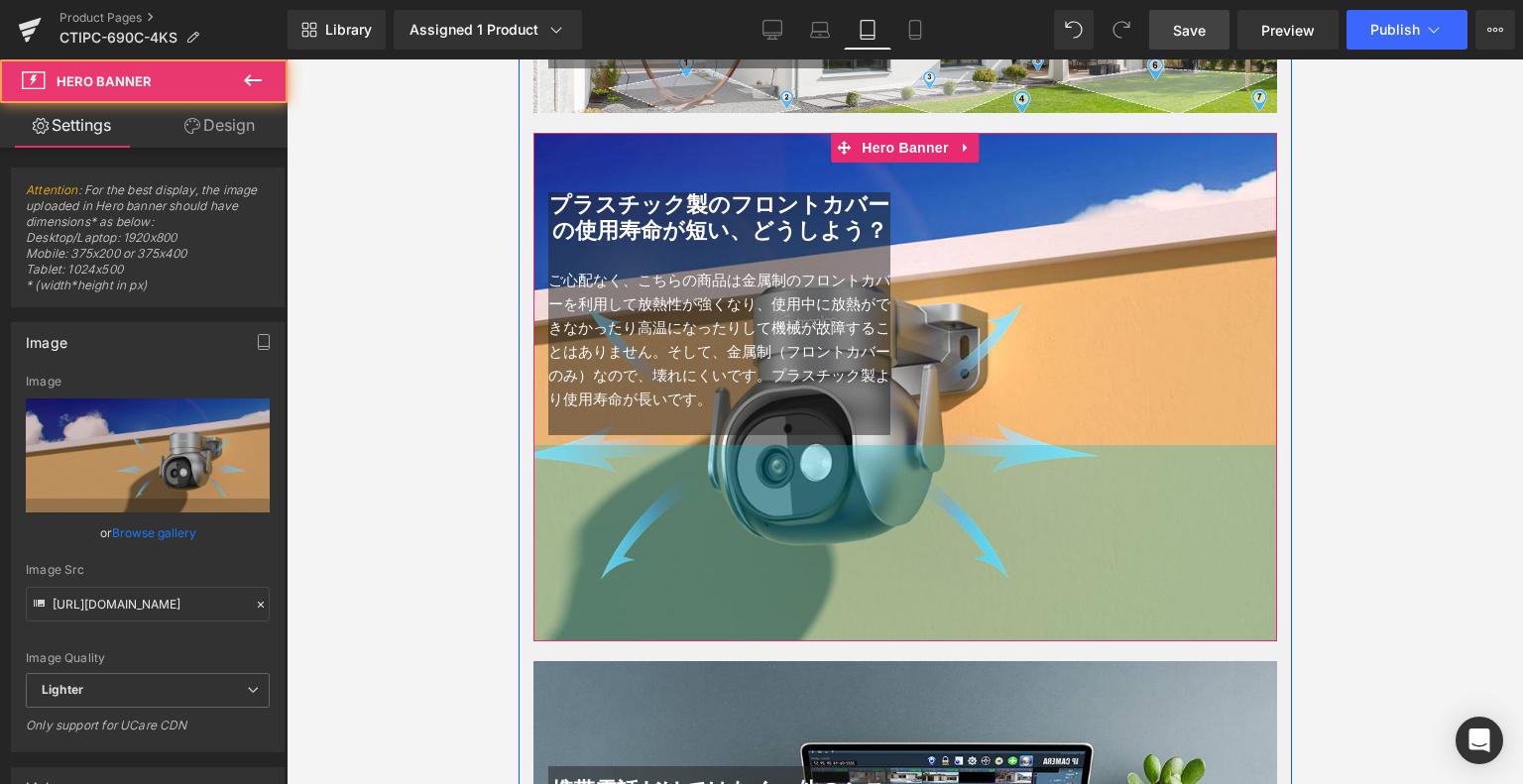 click on "プラスチック製のフロントカバーの使用寿命が短い、どうしよう？
Heading
ご心配なく、こちらの商品は金属制のフロントカバーを利用して放熱性が強くなり、使用中に放熱ができなかったり高温になったりして機械が故障することはありません。そして、金属制（フロントカバーのみ）なので、壊れにくいです。プラスチック製より使用寿命が長いです。
Text Block
Text Block         Row
Hero Banner   37px   198px" at bounding box center [904, 387] 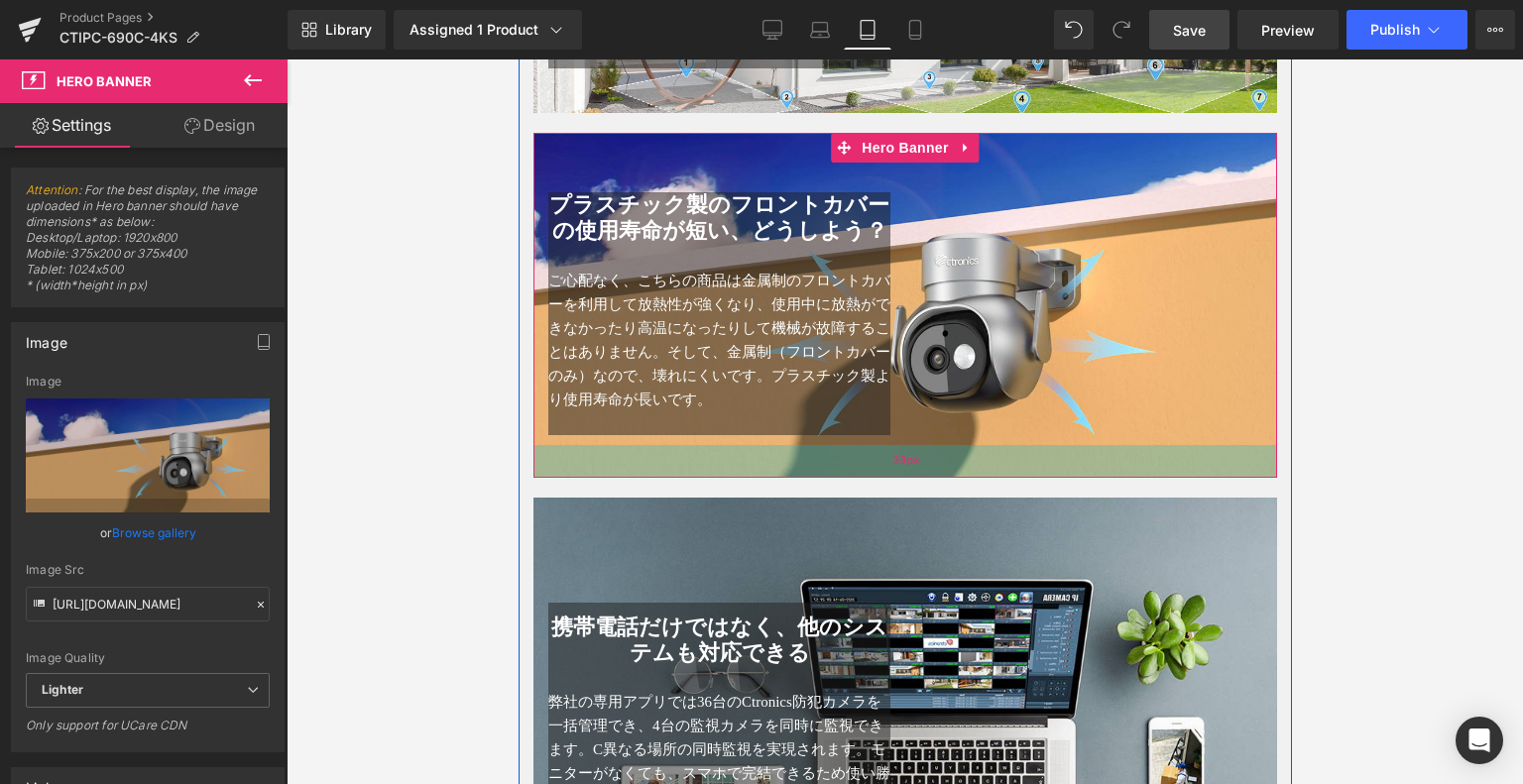 drag, startPoint x: 913, startPoint y: 638, endPoint x: 980, endPoint y: 471, distance: 179.93888 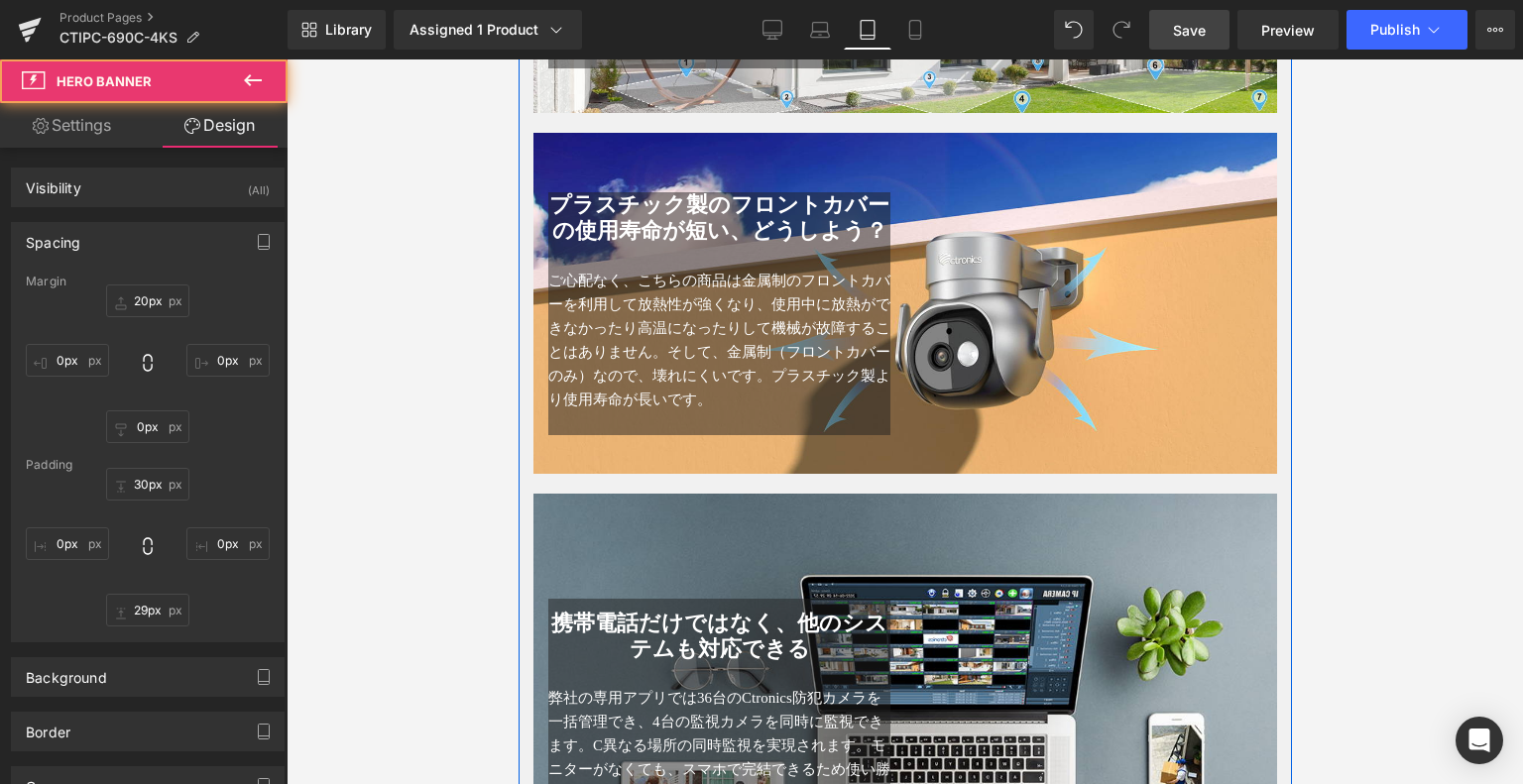 scroll, scrollTop: 4426, scrollLeft: 0, axis: vertical 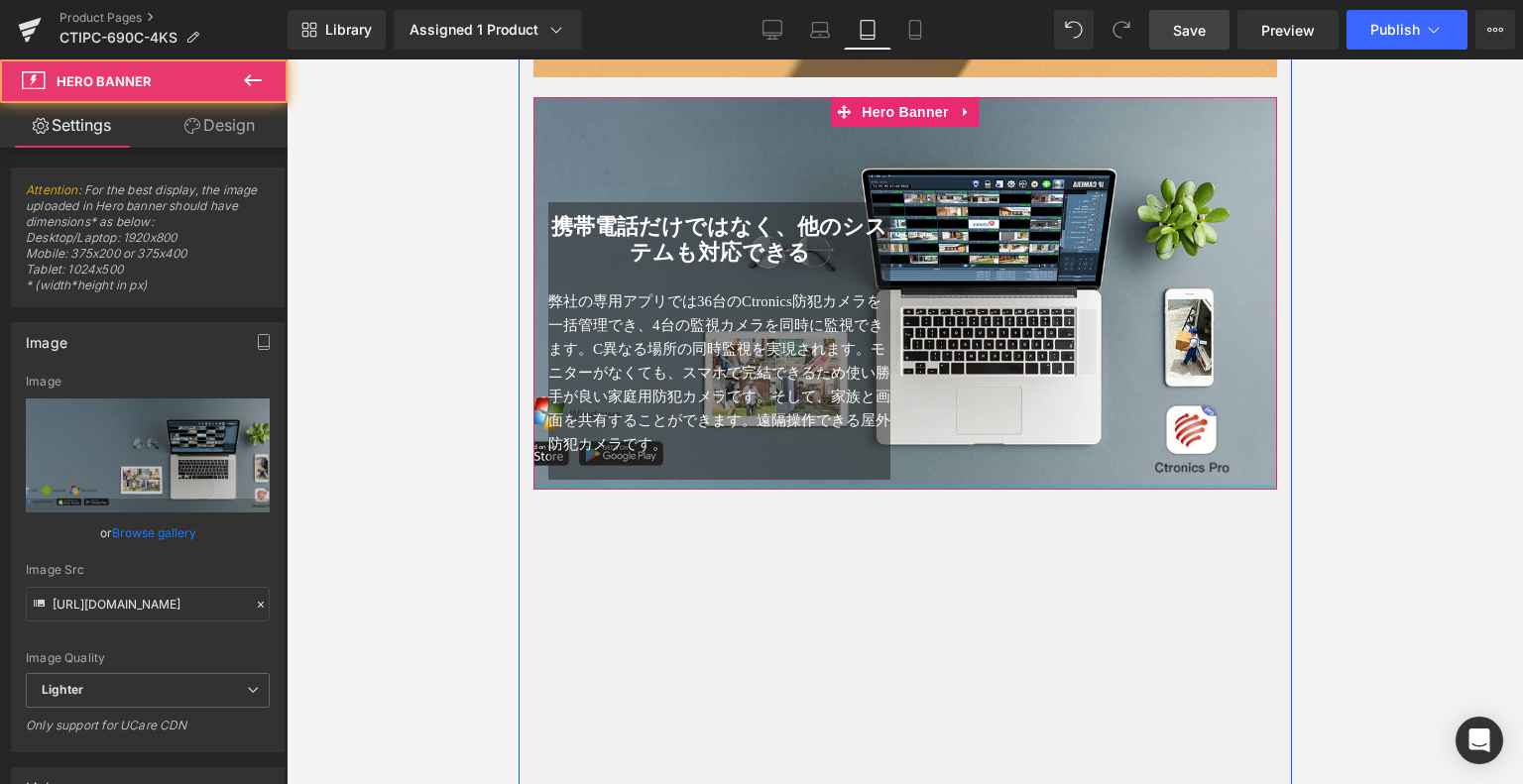 drag, startPoint x: 975, startPoint y: 540, endPoint x: 1020, endPoint y: 421, distance: 127.22421 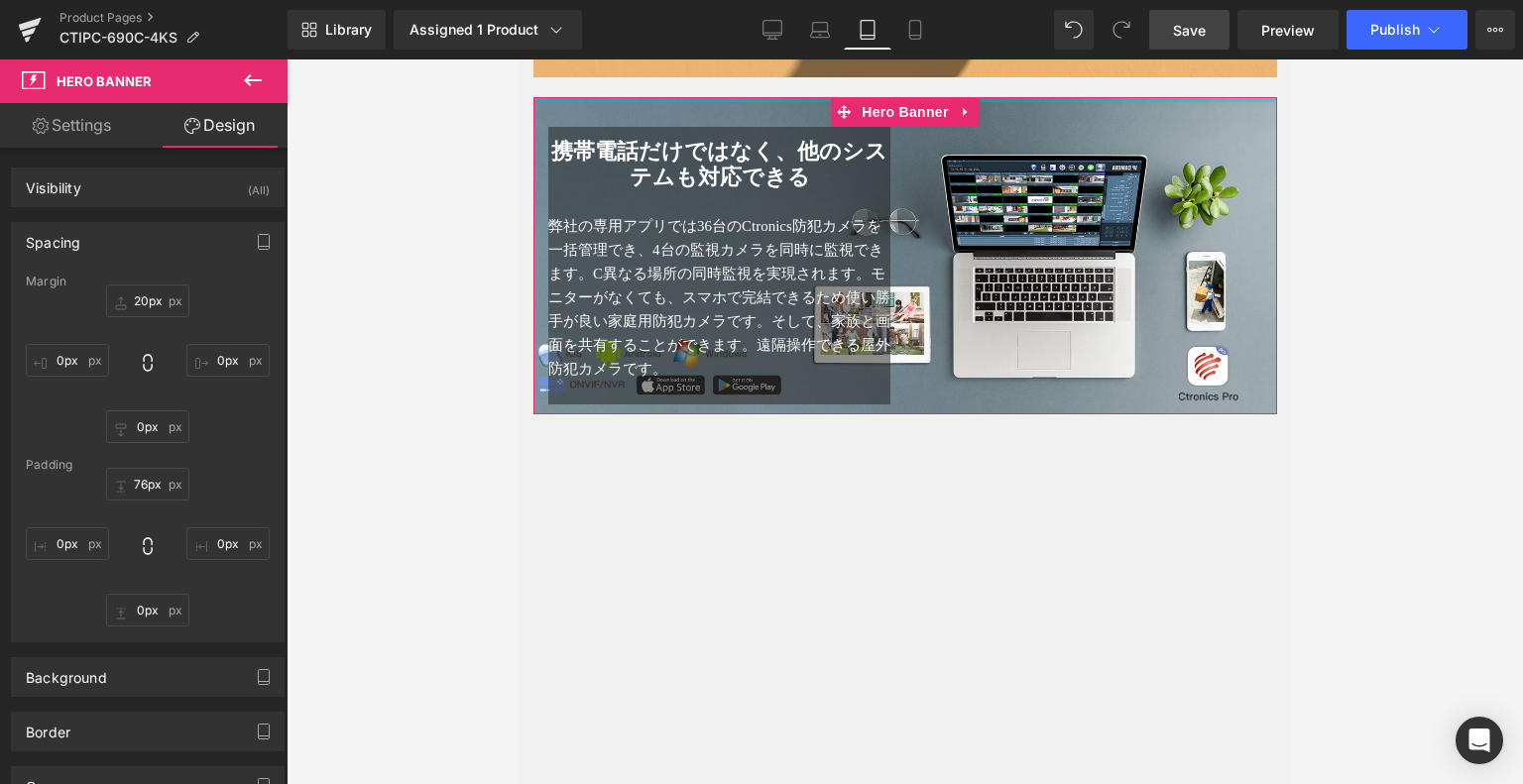 drag, startPoint x: 1041, startPoint y: 137, endPoint x: 1109, endPoint y: 54, distance: 107.29865 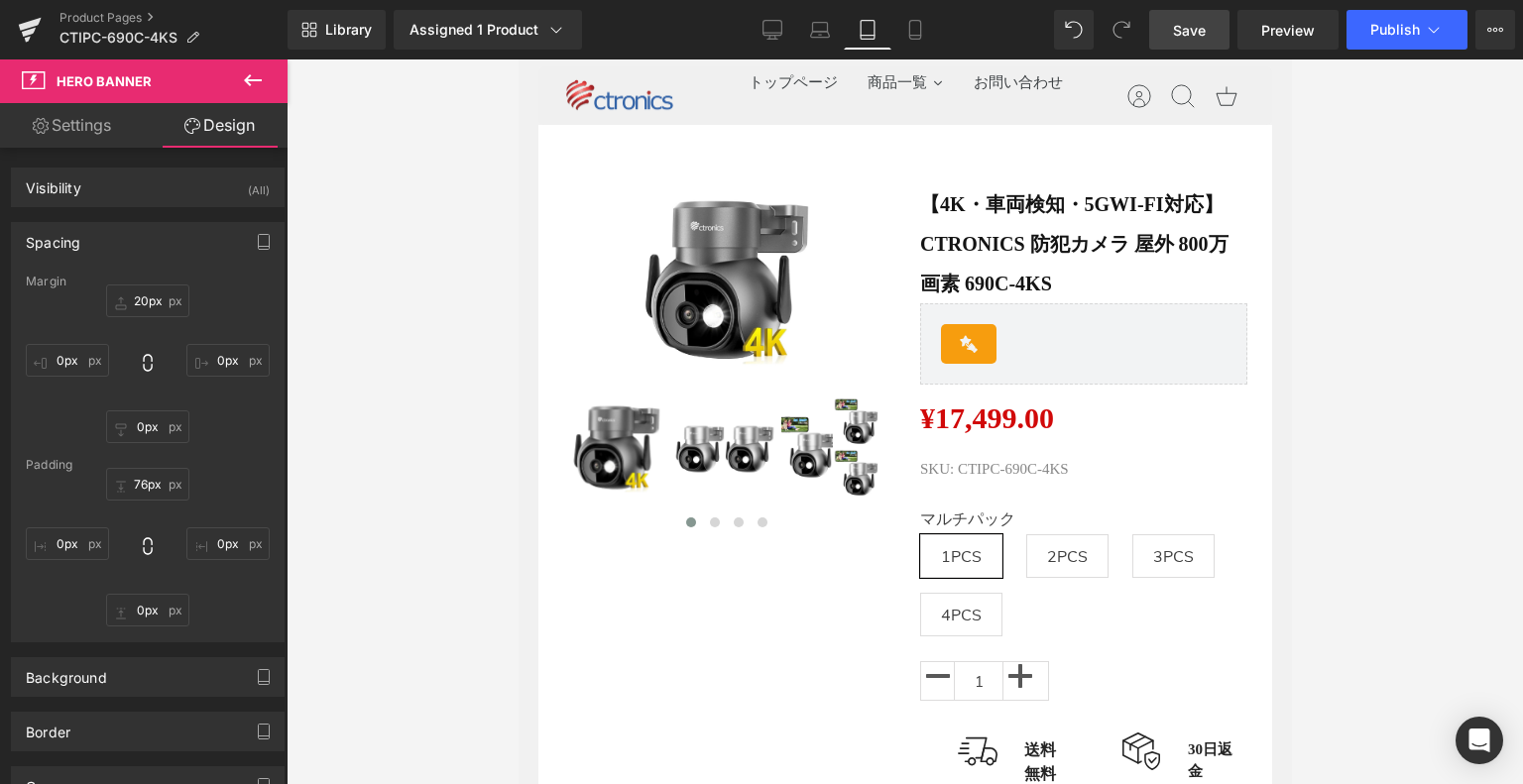 scroll, scrollTop: 0, scrollLeft: 0, axis: both 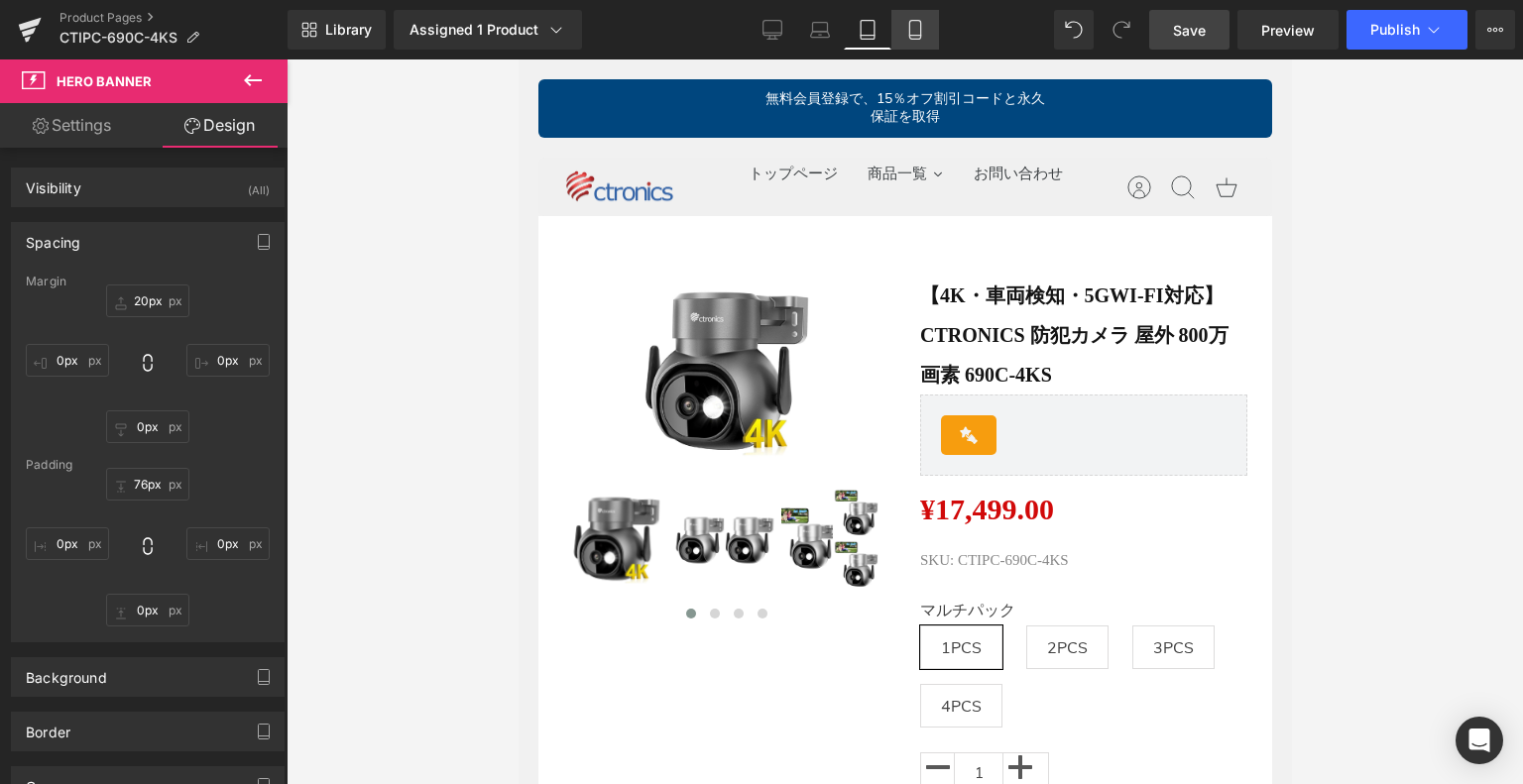 click 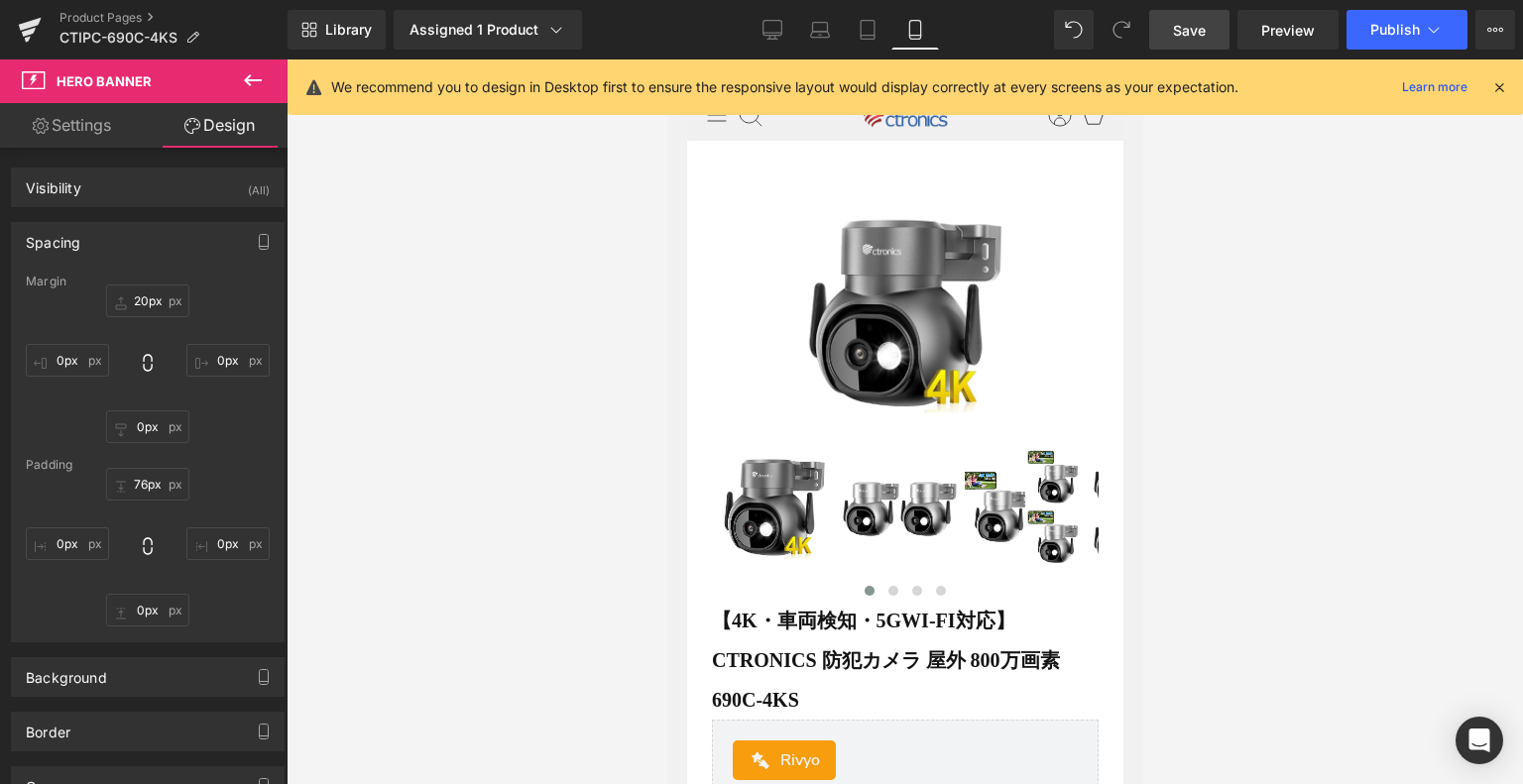 scroll, scrollTop: 99, scrollLeft: 0, axis: vertical 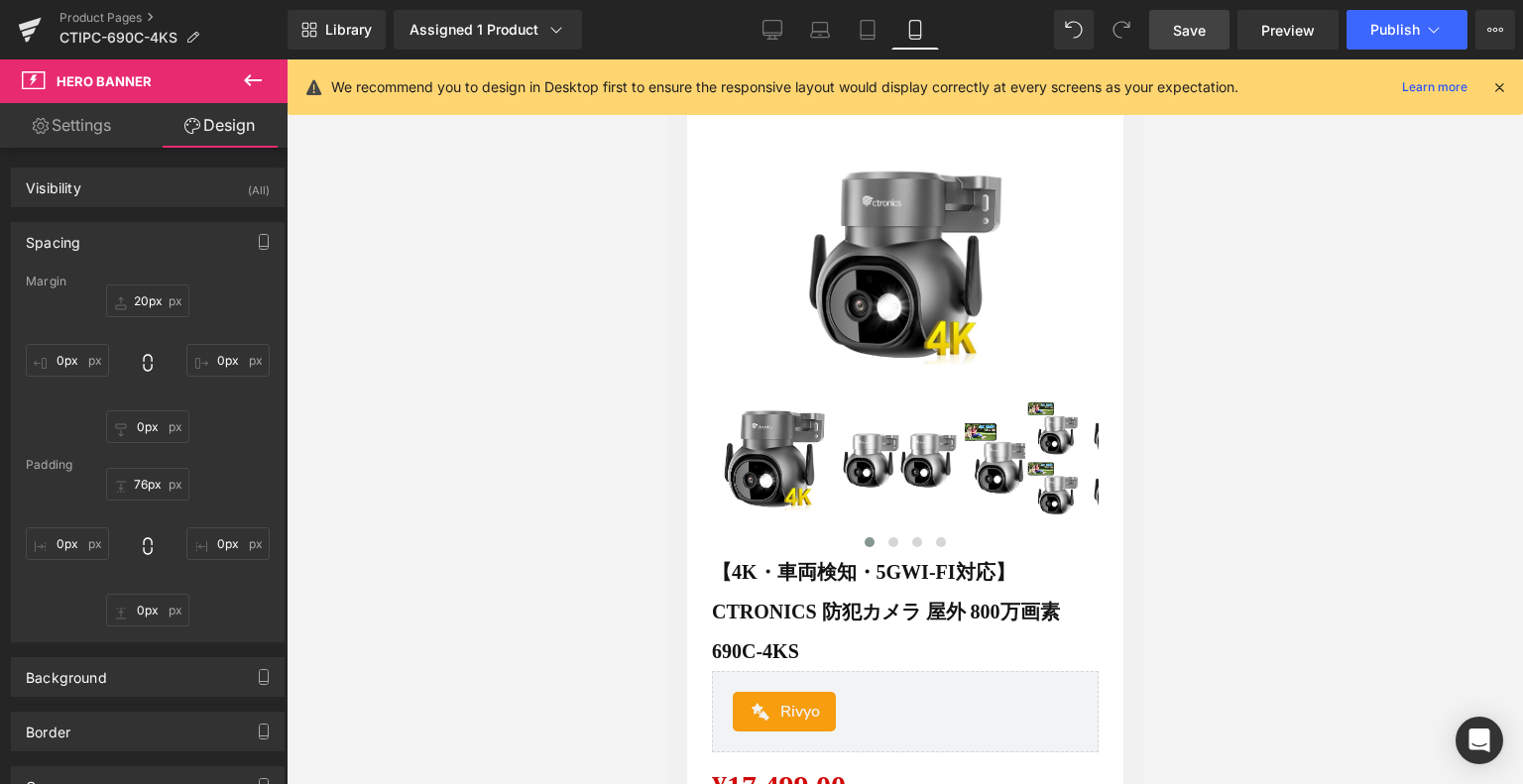 click on "Library Assigned 1 Product  Product Preview
【4K・車両検知・5GWi-Fi対応】Ctronics 防犯カメラ 屋外 800万画素 690C-4KS Manage assigned products Mobile Desktop Laptop Tablet Mobile Save Preview Publish Scheduled View Live Page View with current Template Save Template to Library Schedule Publish Publish Settings Shortcuts We recommend you to design in Desktop first to ensure the responsive layout would display correctly at every screens as your expectation. Learn more  Your page can’t be published   You've reached the maximum number of published pages on your plan  (27/999999).  You need to upgrade your plan or unpublish all your pages to get 1 publish slot.   Unpublish pages   Upgrade plan" at bounding box center [905, 30] 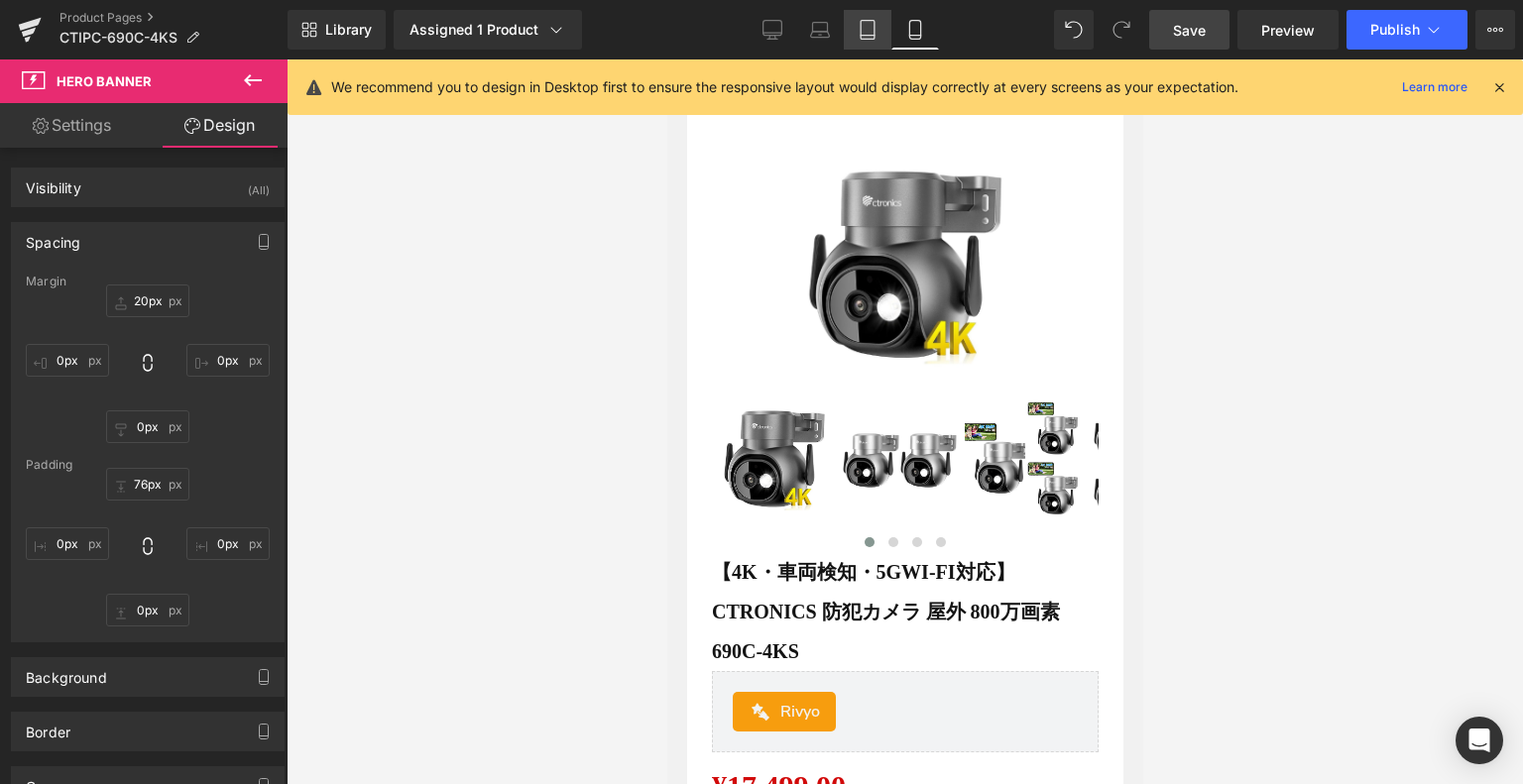 click on "Tablet" at bounding box center (868, 30) 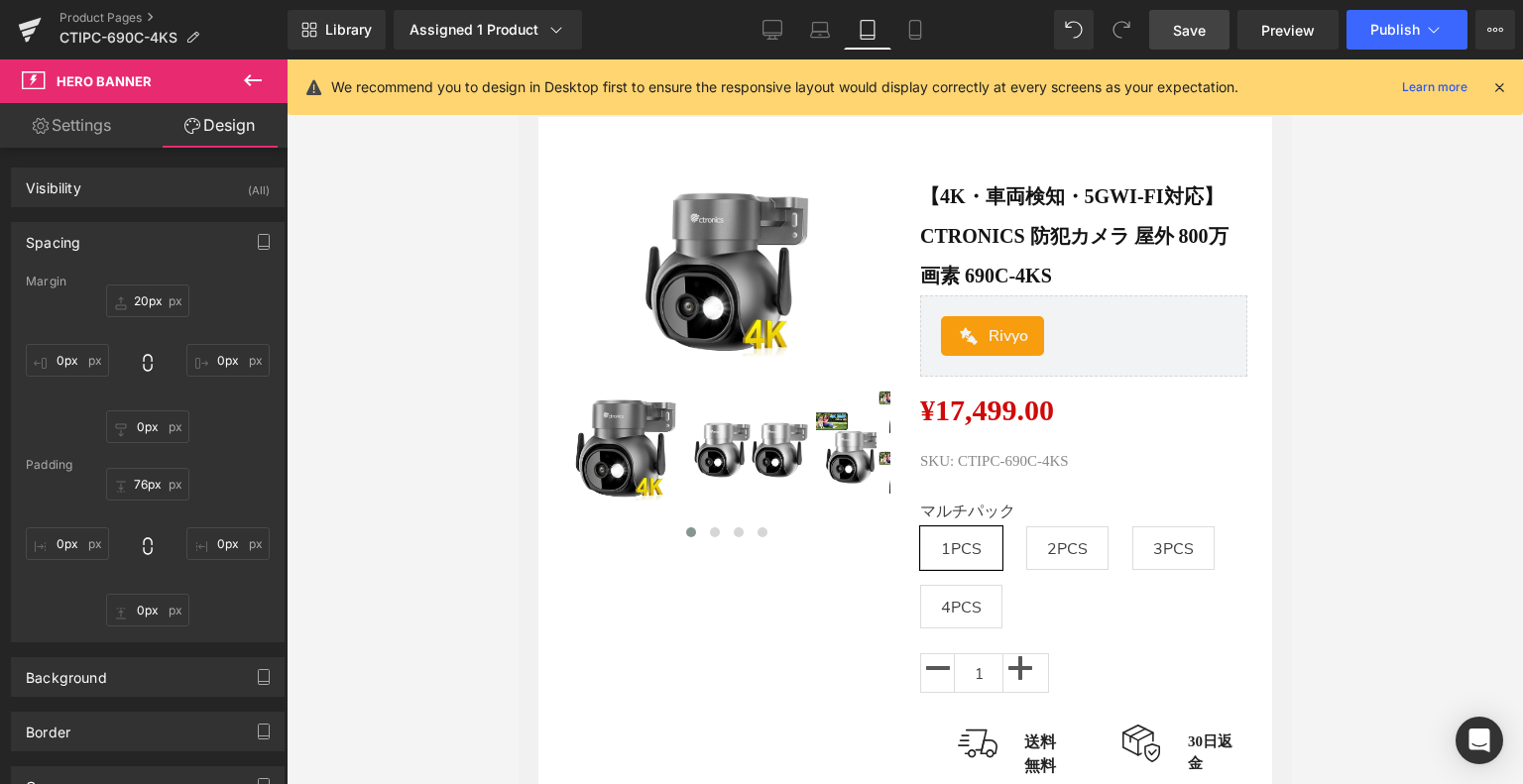 scroll, scrollTop: 0, scrollLeft: 0, axis: both 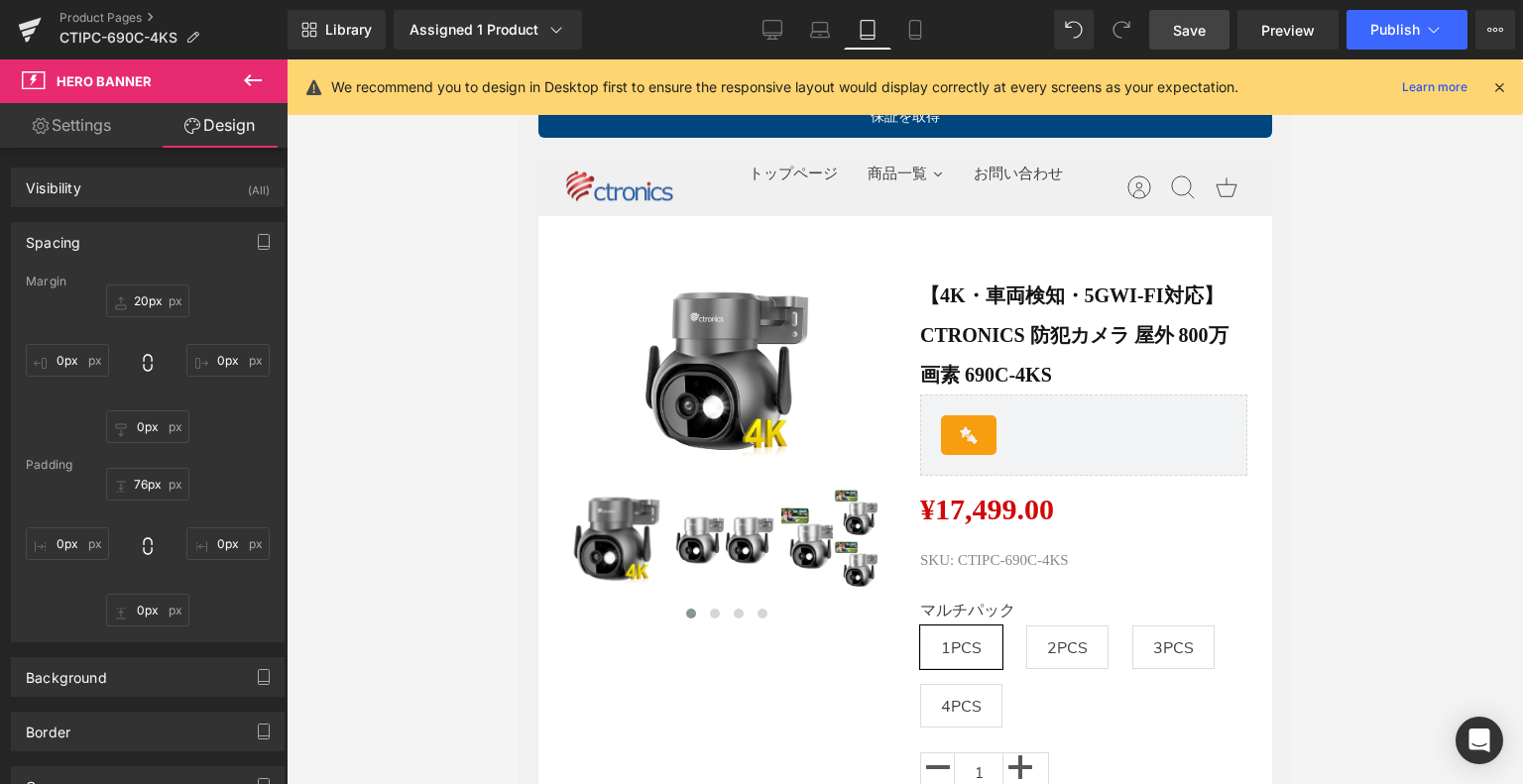 click at bounding box center (1499, 87) 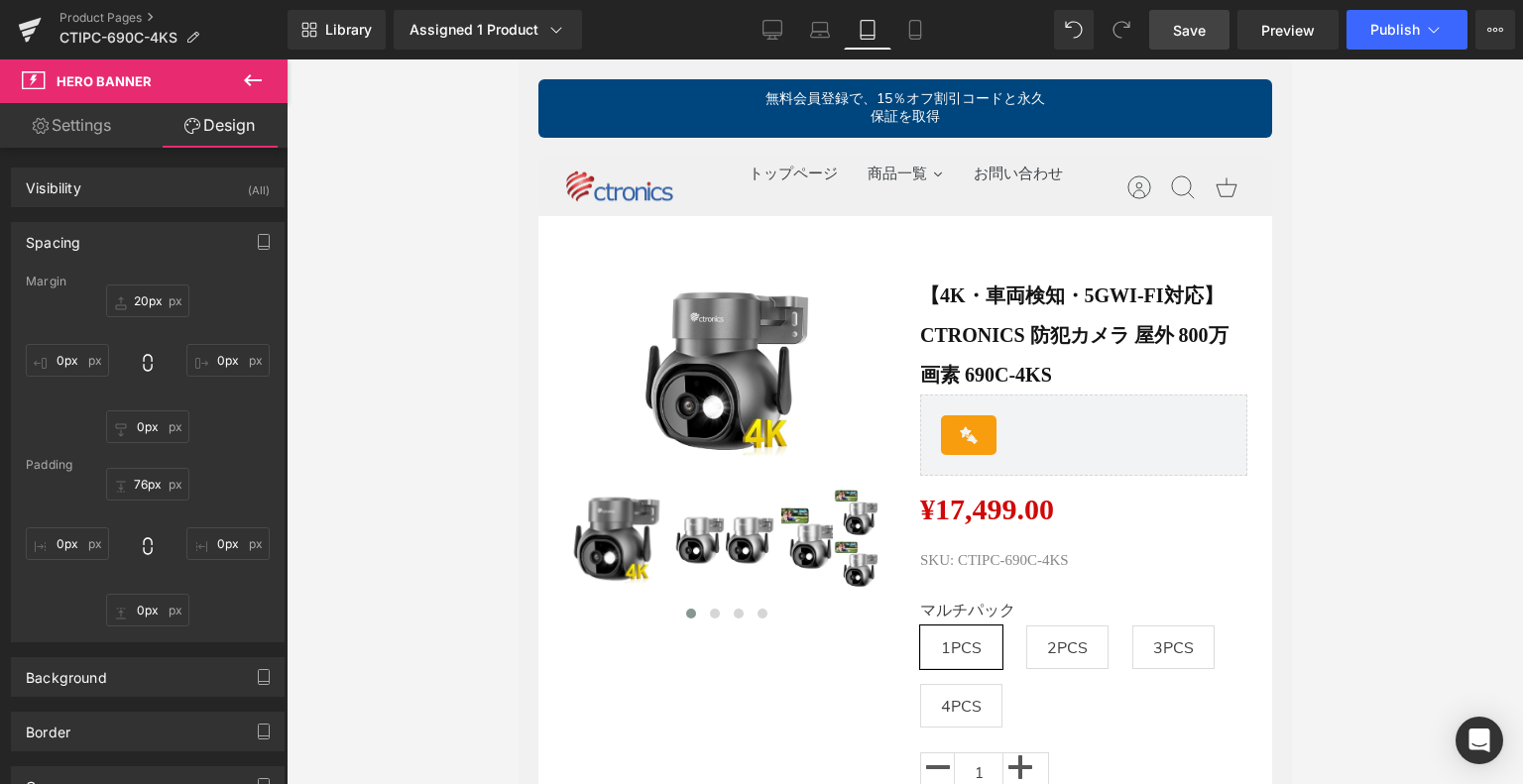 click on "無料会員登録で、15％オフ割引コードと永久保証を取得" at bounding box center [904, 108] 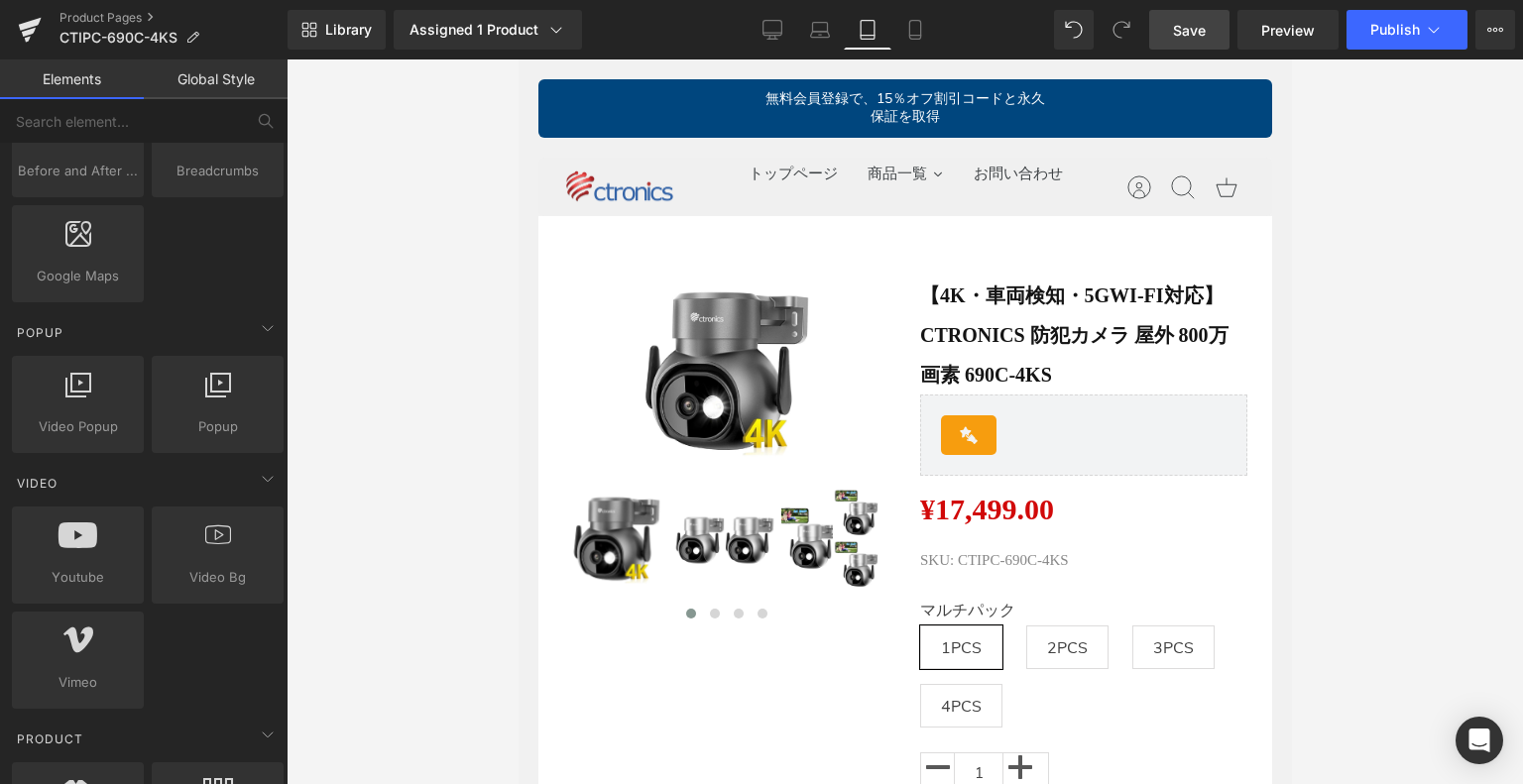 click on "無料会員登録で、15％オフ割引コードと永久保証を取得" at bounding box center [904, 108] 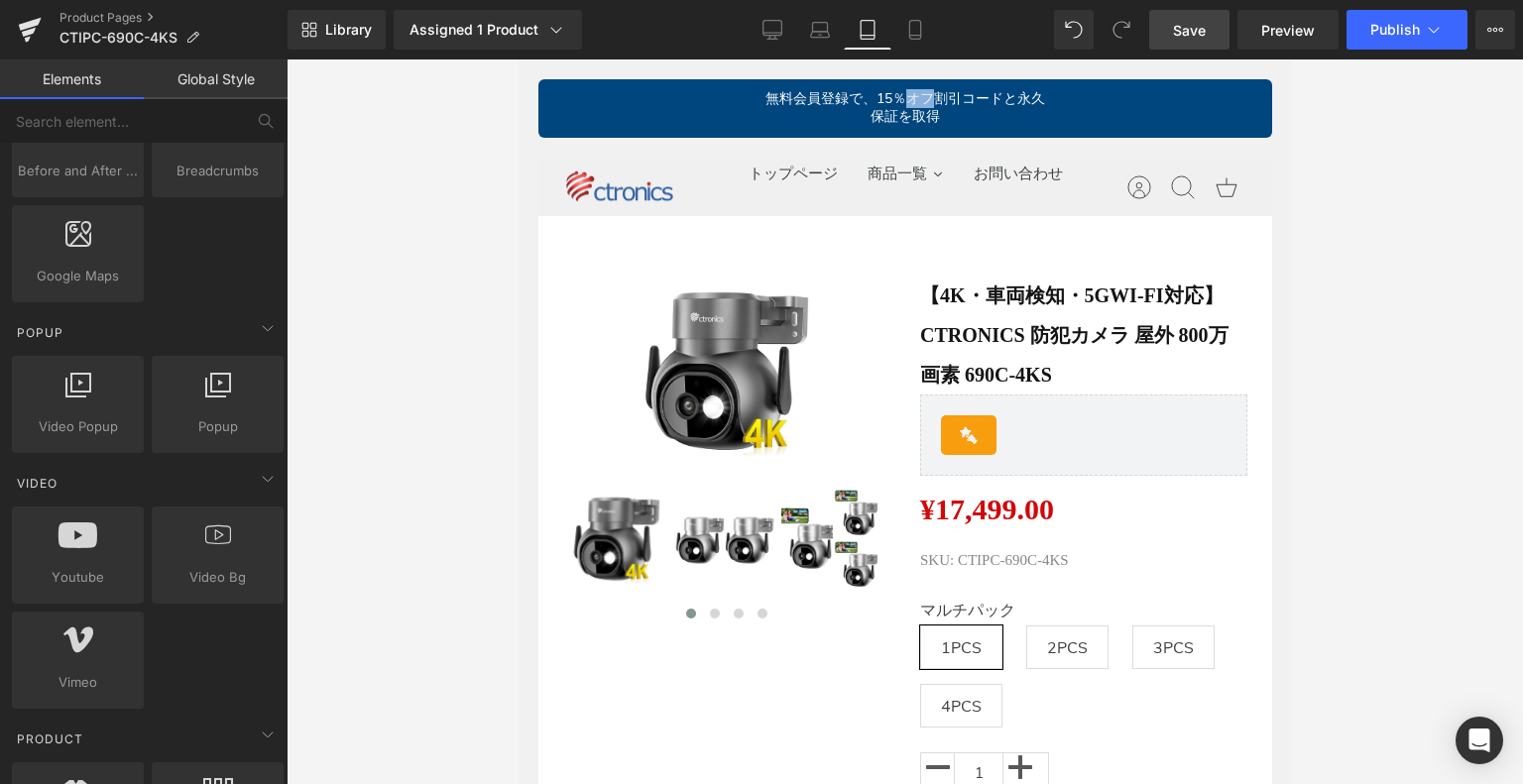 click on "無料会員登録で、15％オフ割引コードと永久保証を取得" at bounding box center (904, 108) 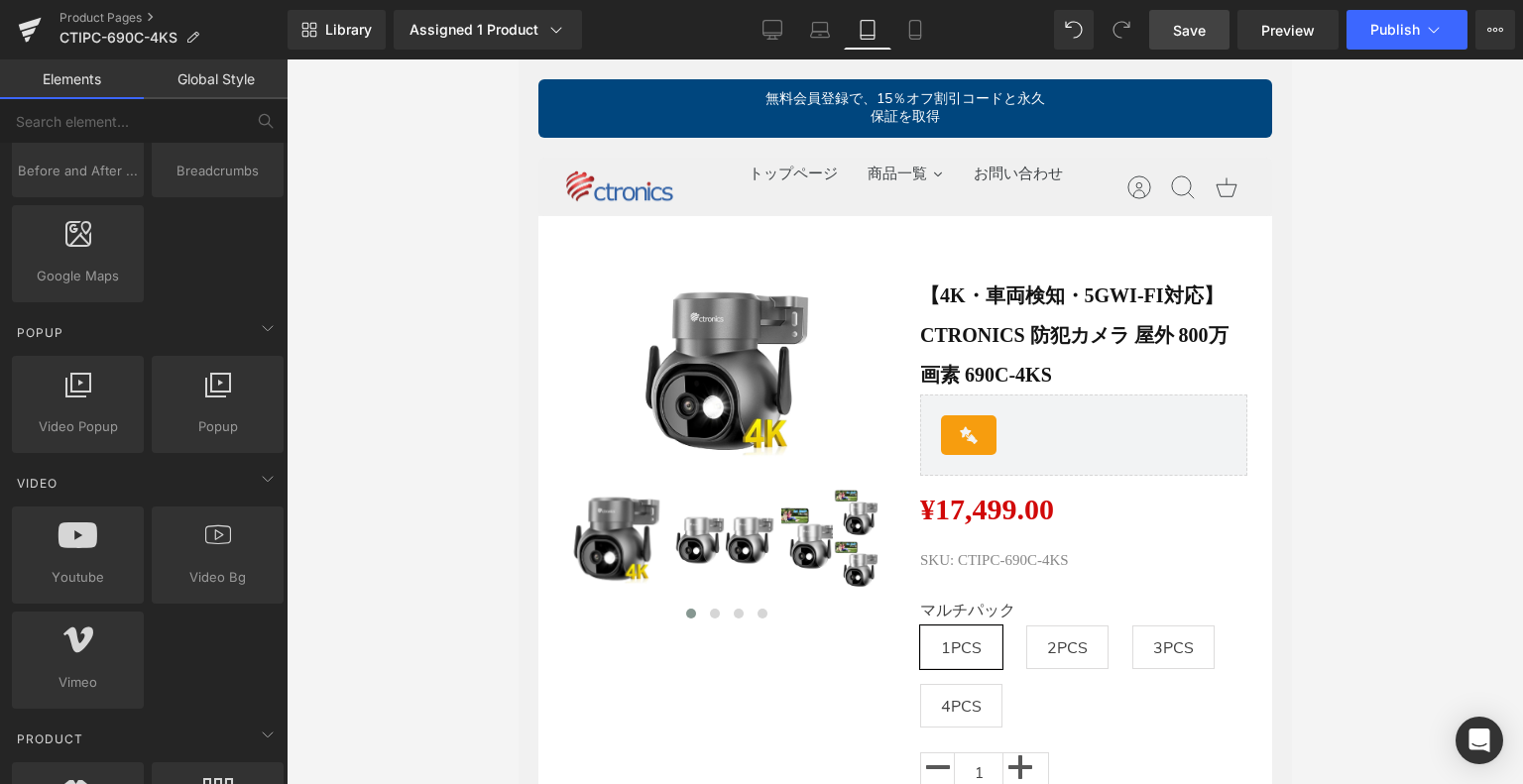 click on "無料会員登録で、15％オフ割引コードと永久保証を取得" at bounding box center (904, 108) 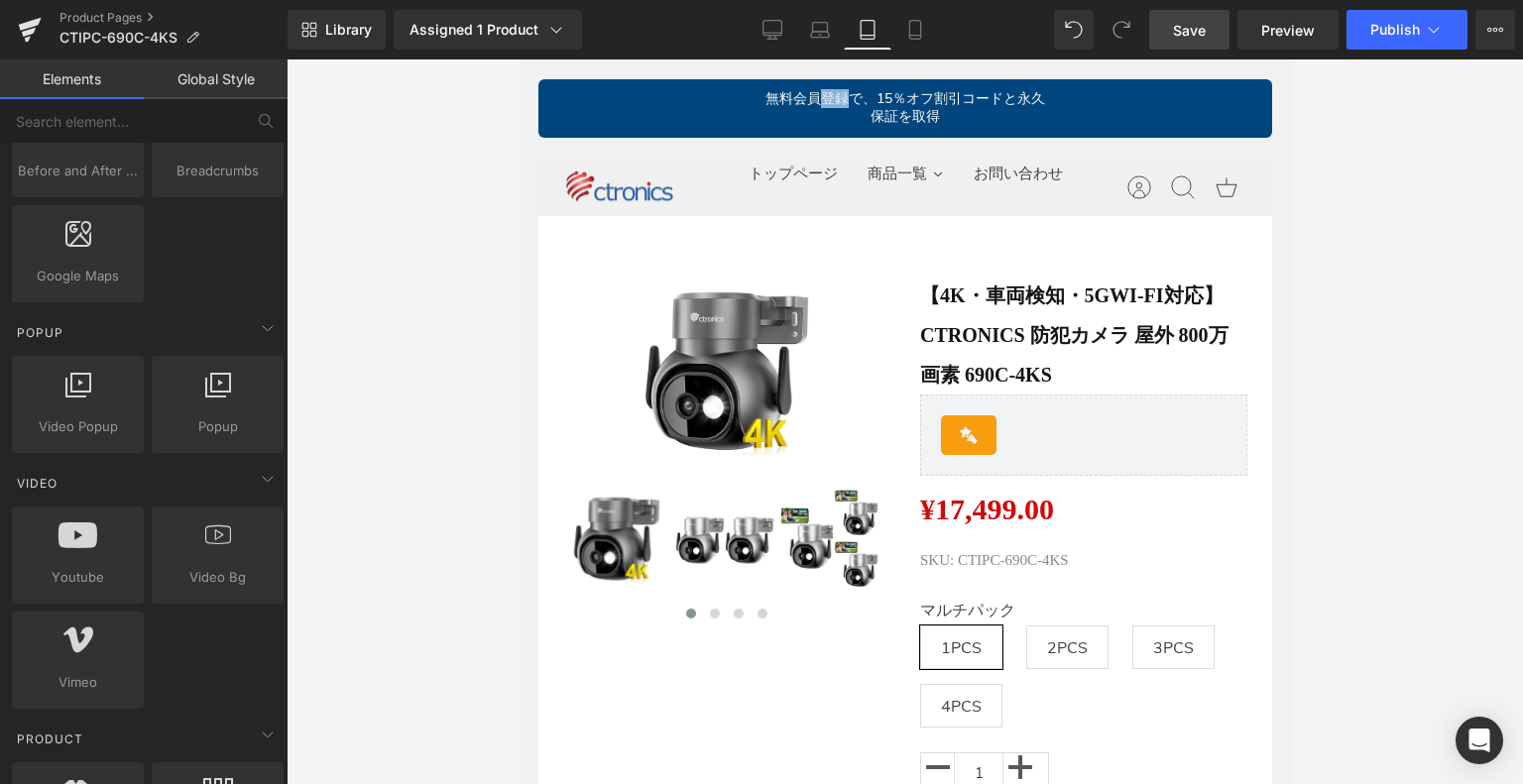 click on "無料会員登録で、15％オフ割引コードと永久保証を取得" at bounding box center (904, 108) 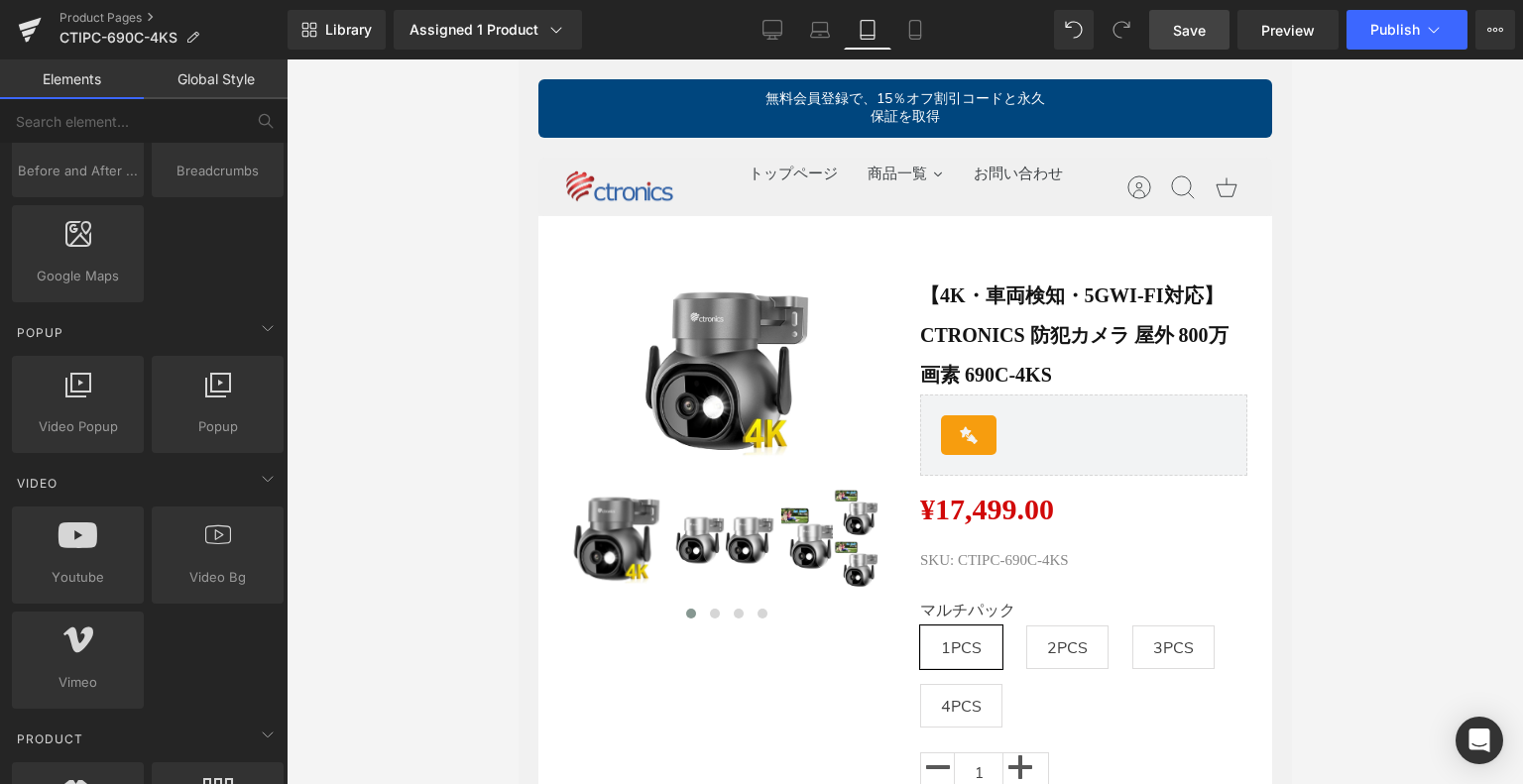 click on "無料会員登録で、15％オフ割引コードと永久保証を取得" at bounding box center (904, 108) 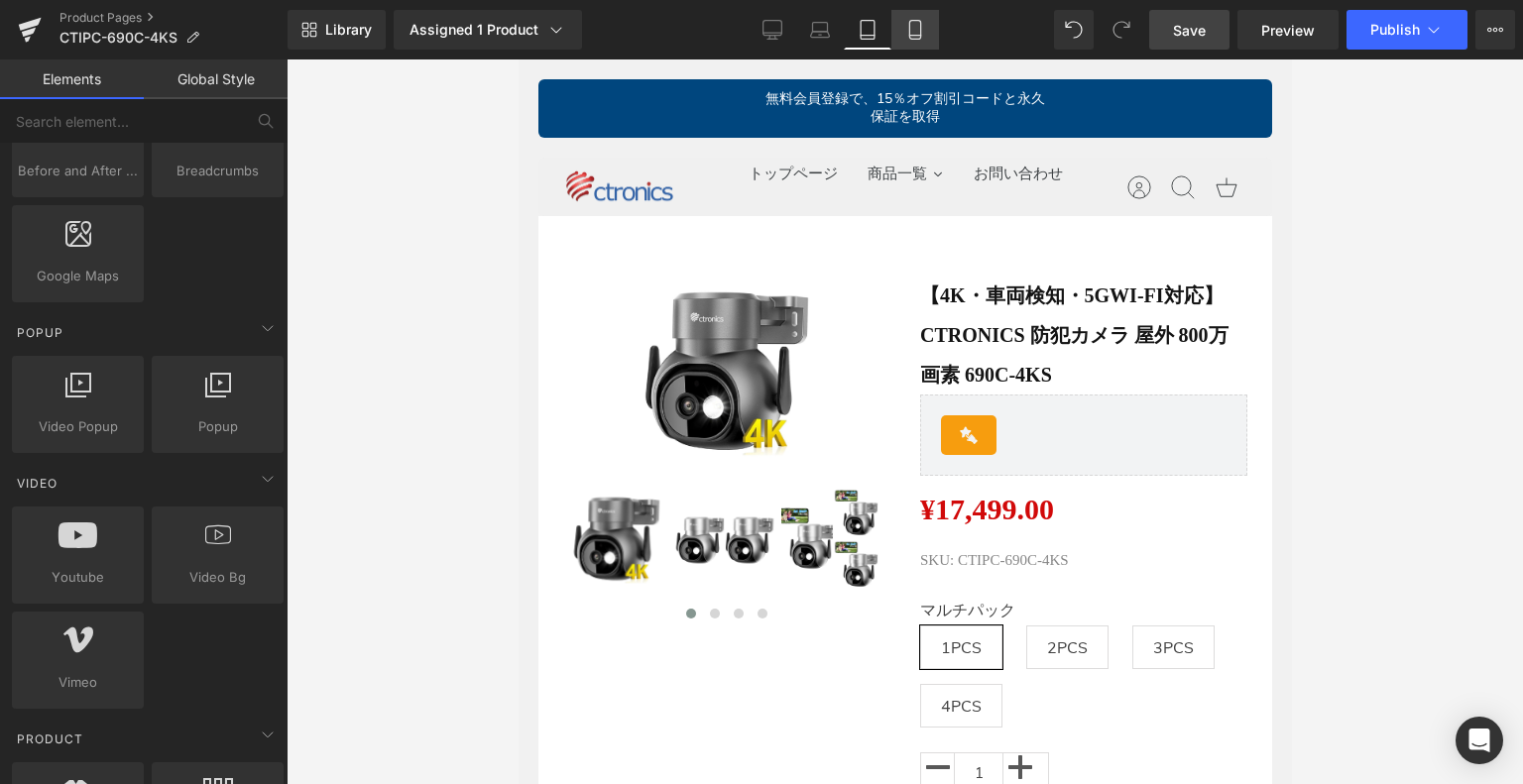 click on "Mobile" at bounding box center (915, 30) 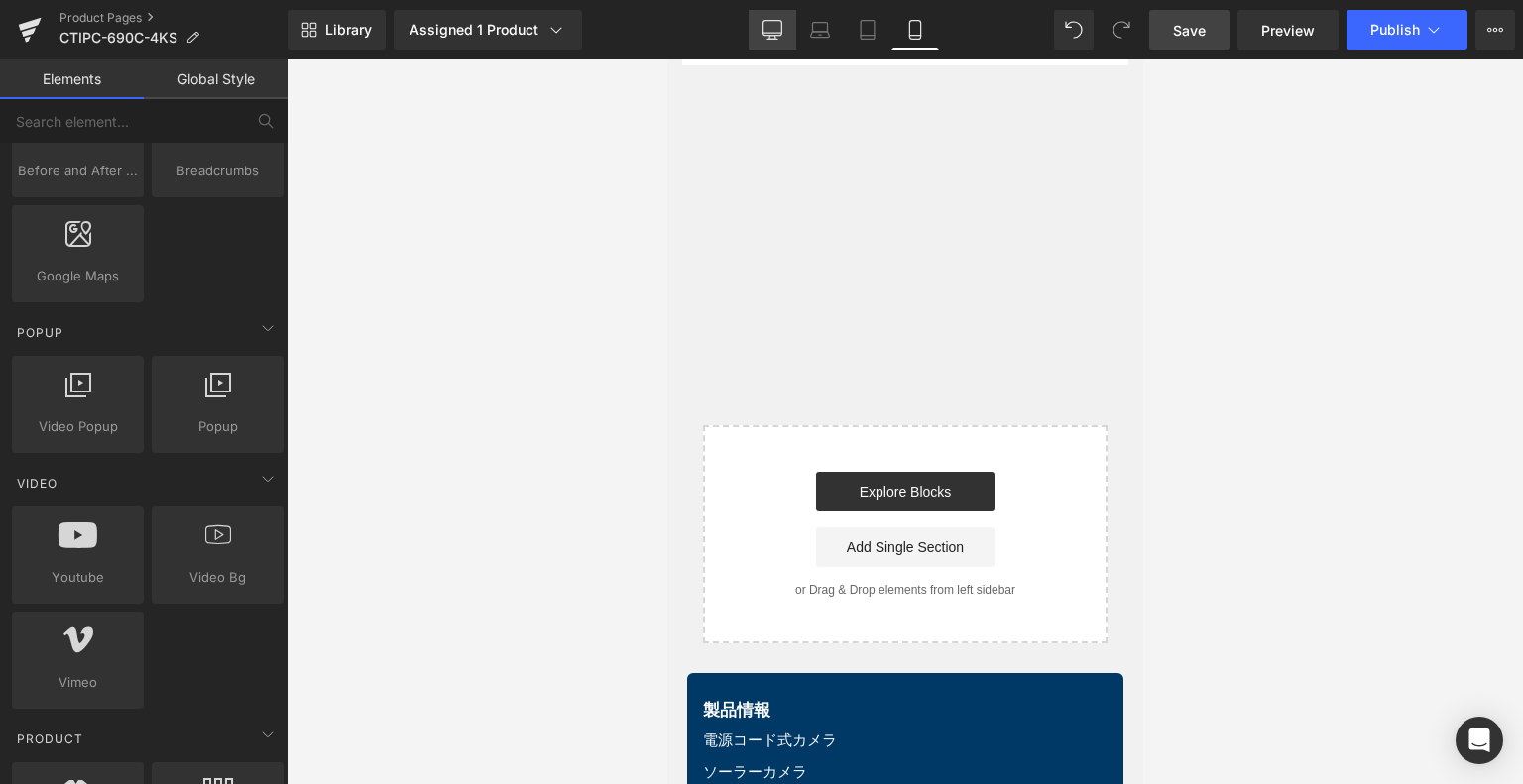 click on "Desktop" at bounding box center (772, 30) 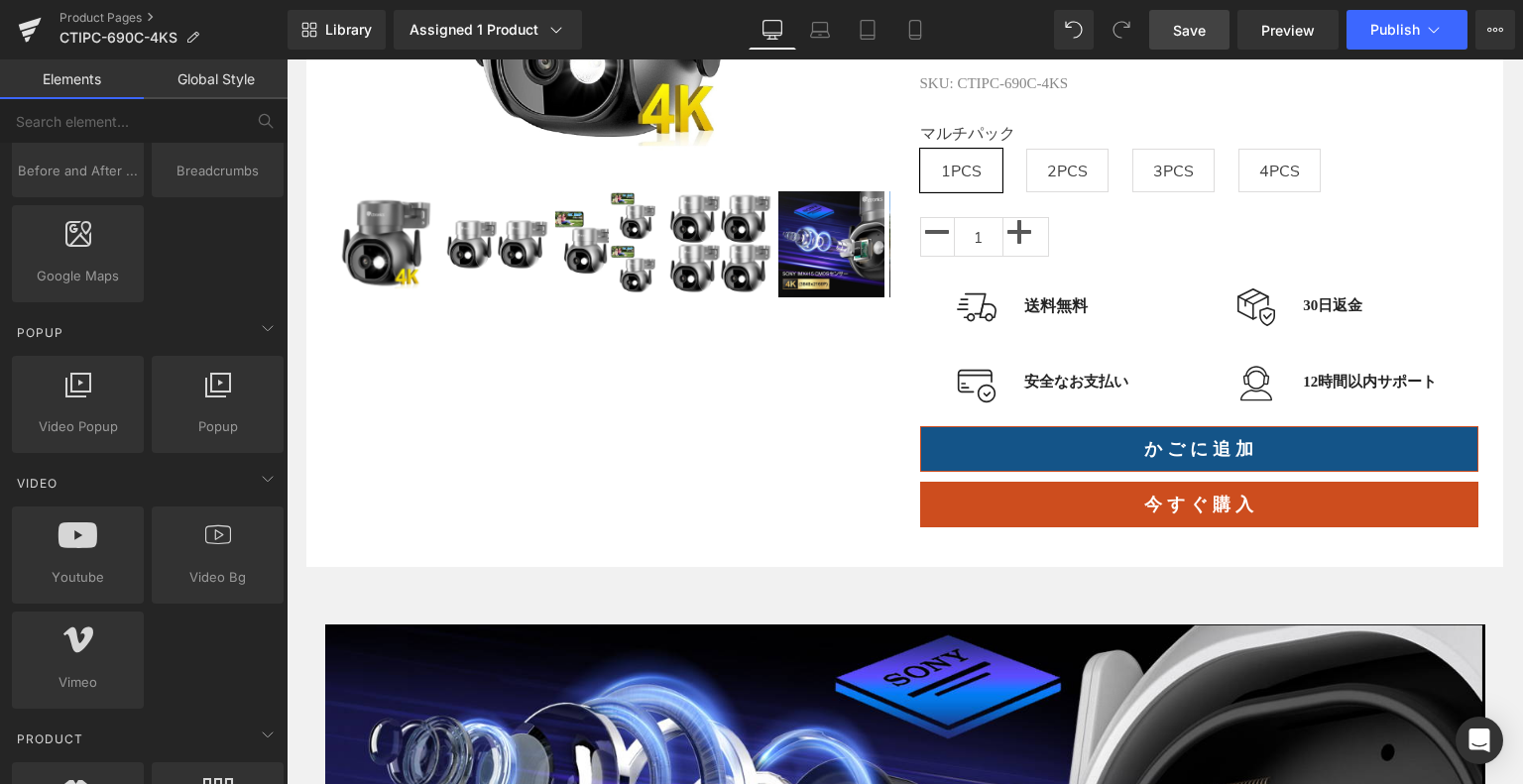 scroll, scrollTop: 0, scrollLeft: 0, axis: both 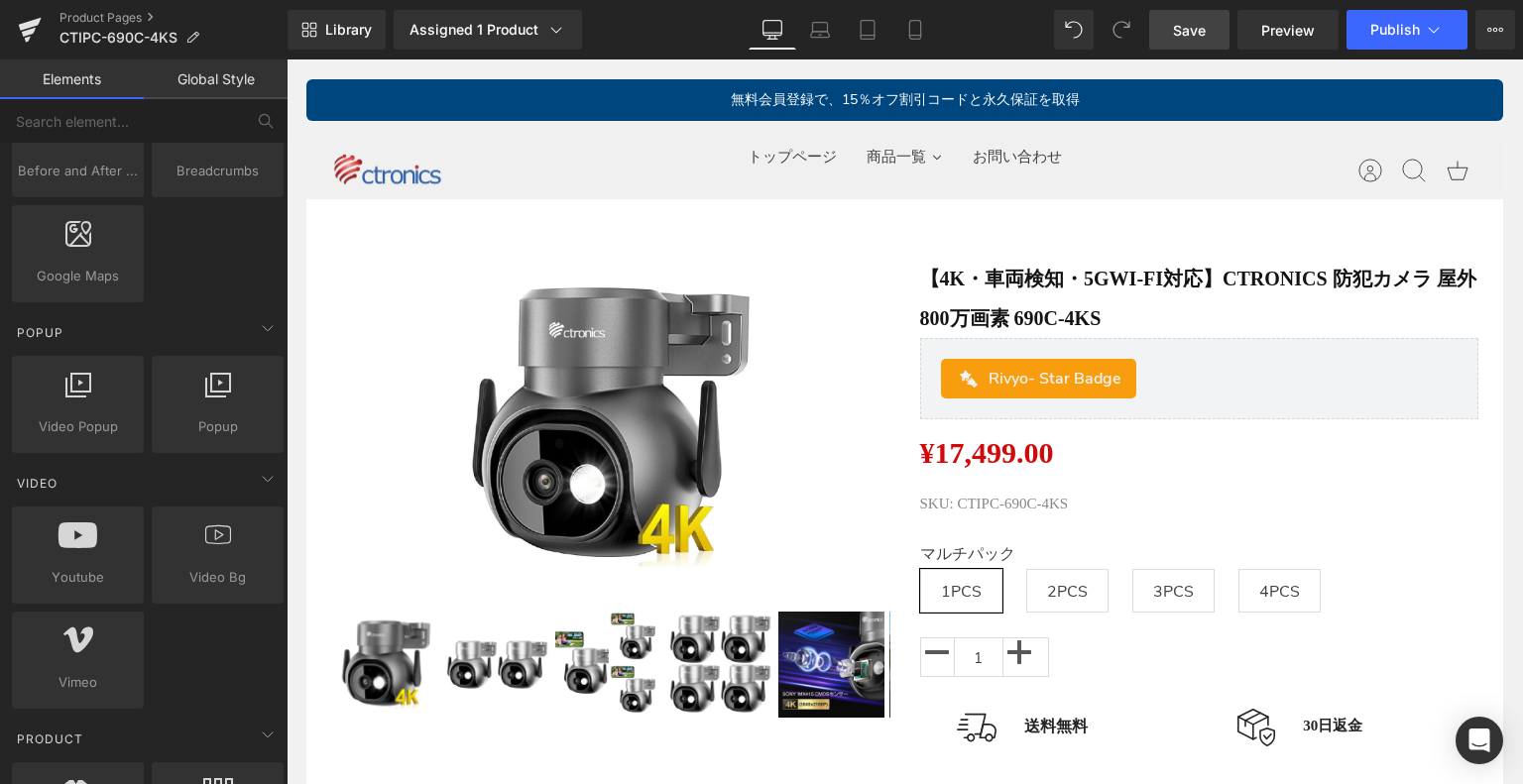 click on "無料会員登録で、15％オフ割引コードと永久保証を取得" at bounding box center [904, 100] 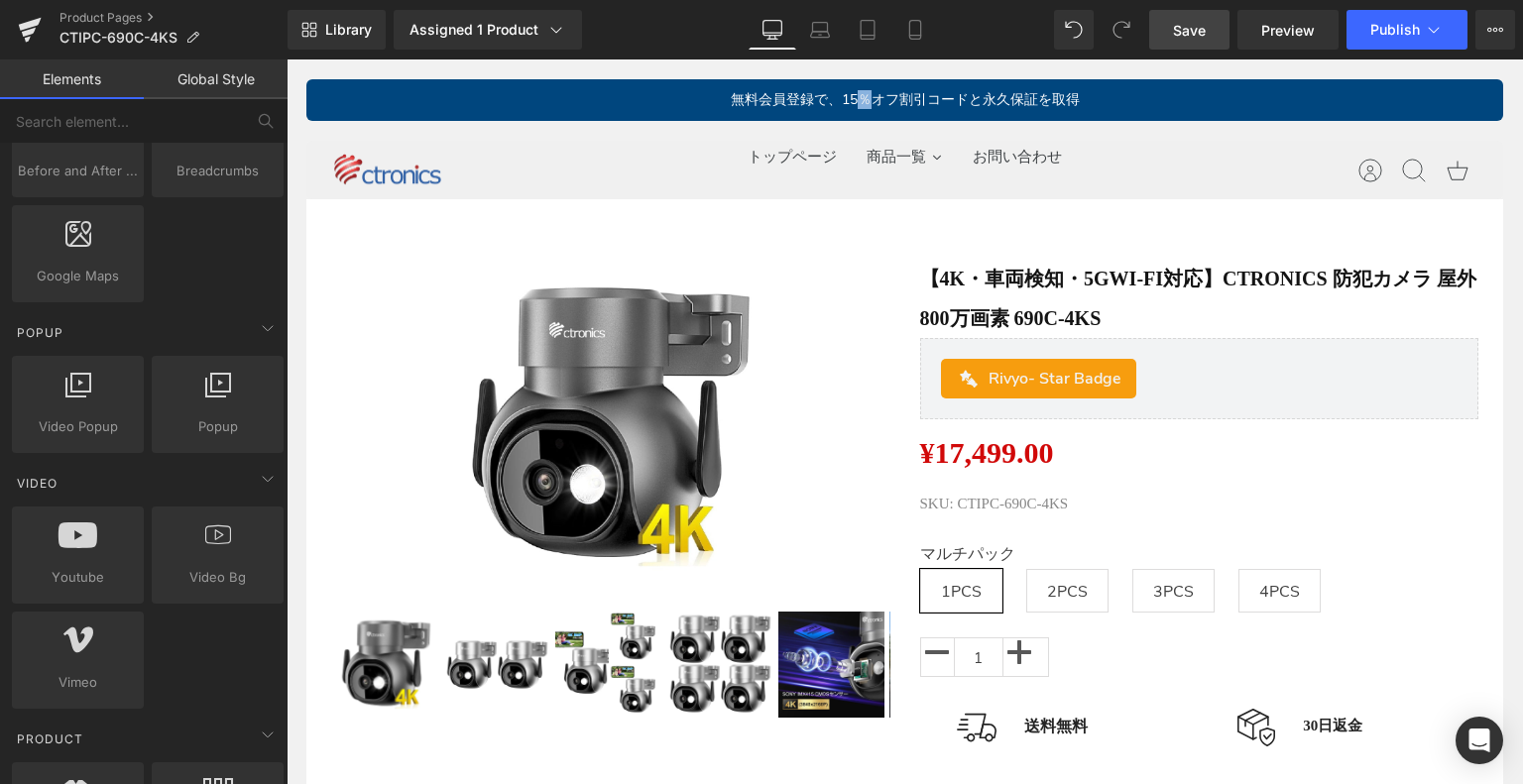 click on "無料会員登録で、15％オフ割引コードと永久保証を取得" at bounding box center (904, 100) 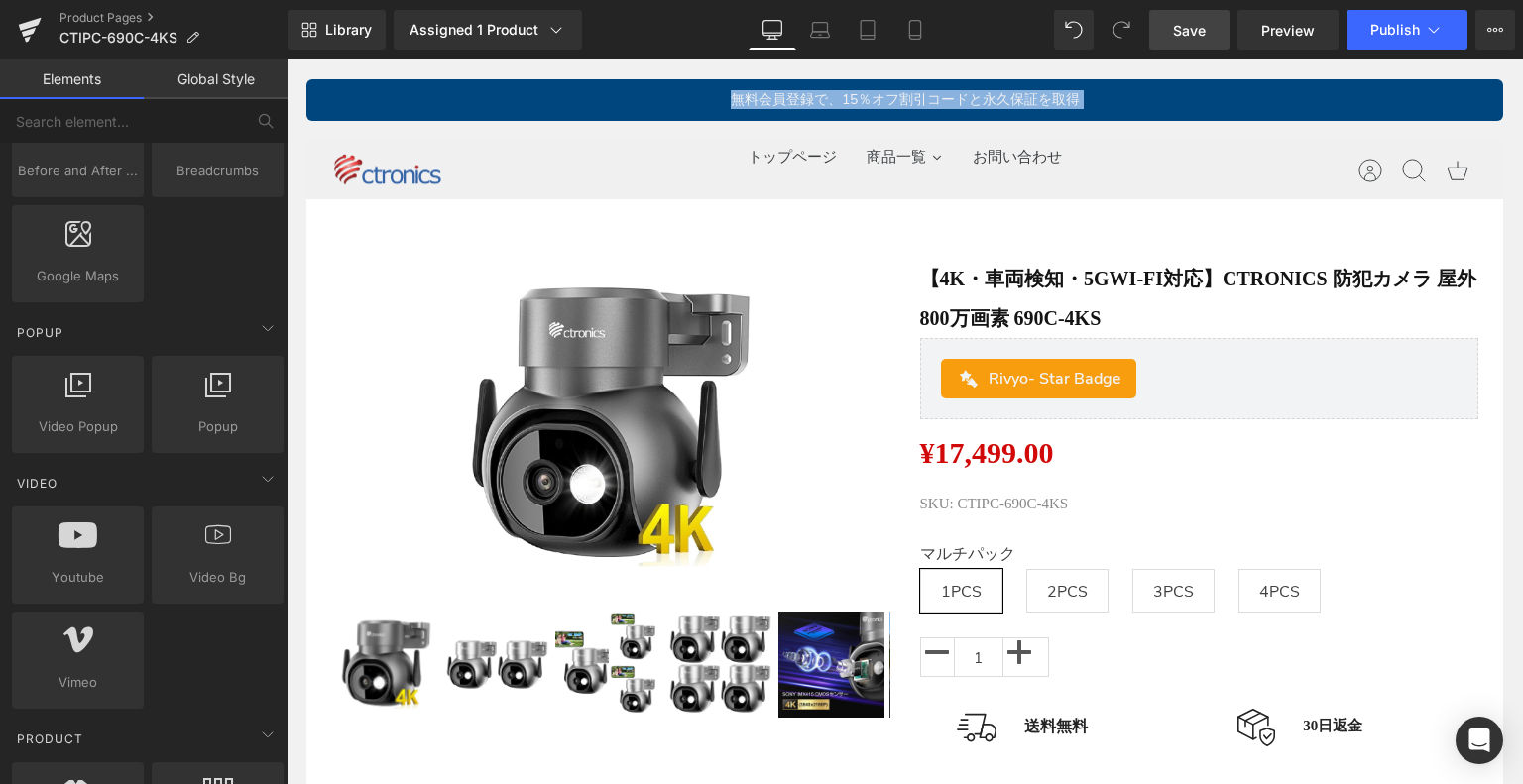 click on "無料会員登録で、15％オフ割引コードと永久保証を取得" at bounding box center [904, 100] 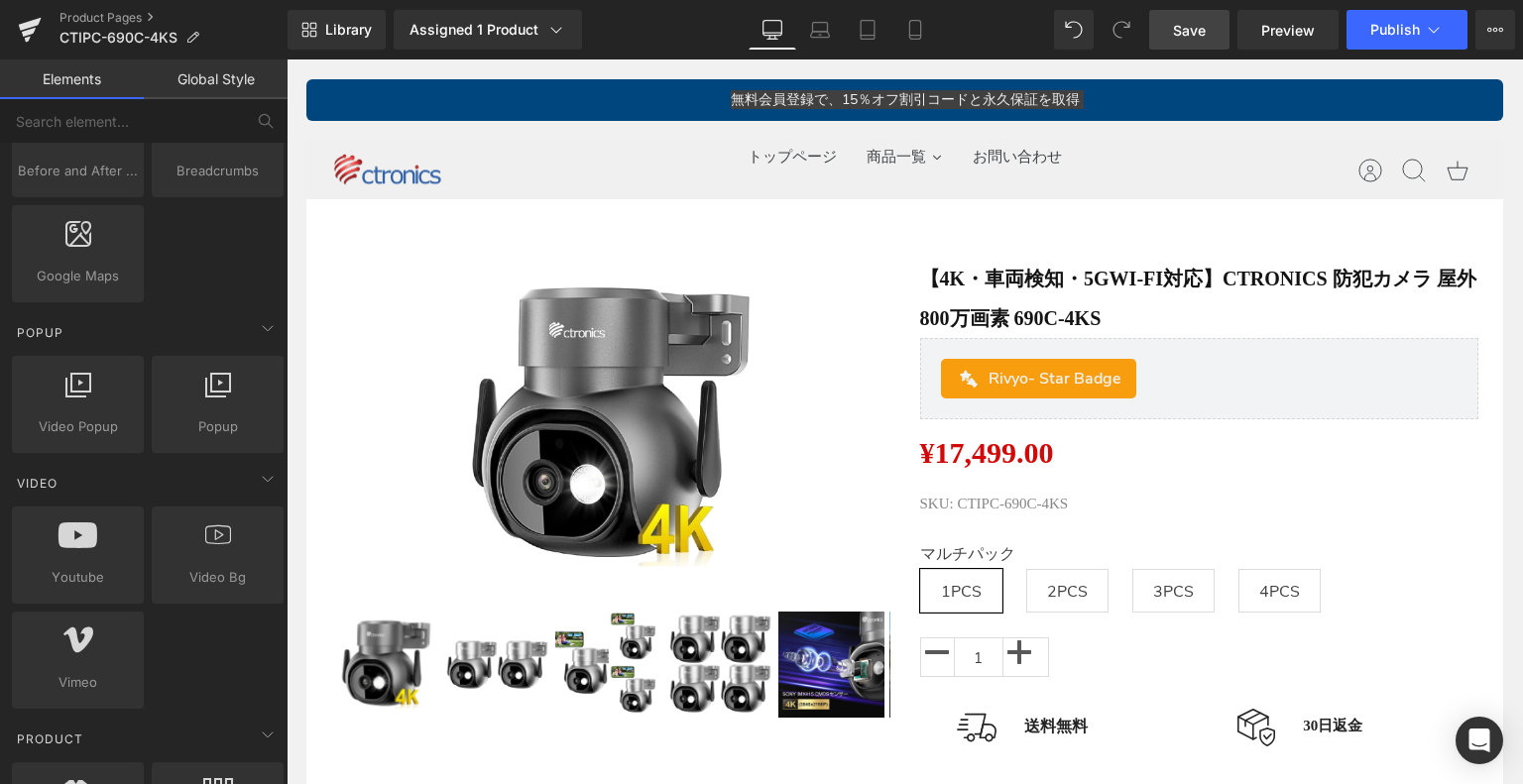 click on "Save" at bounding box center [1189, 30] 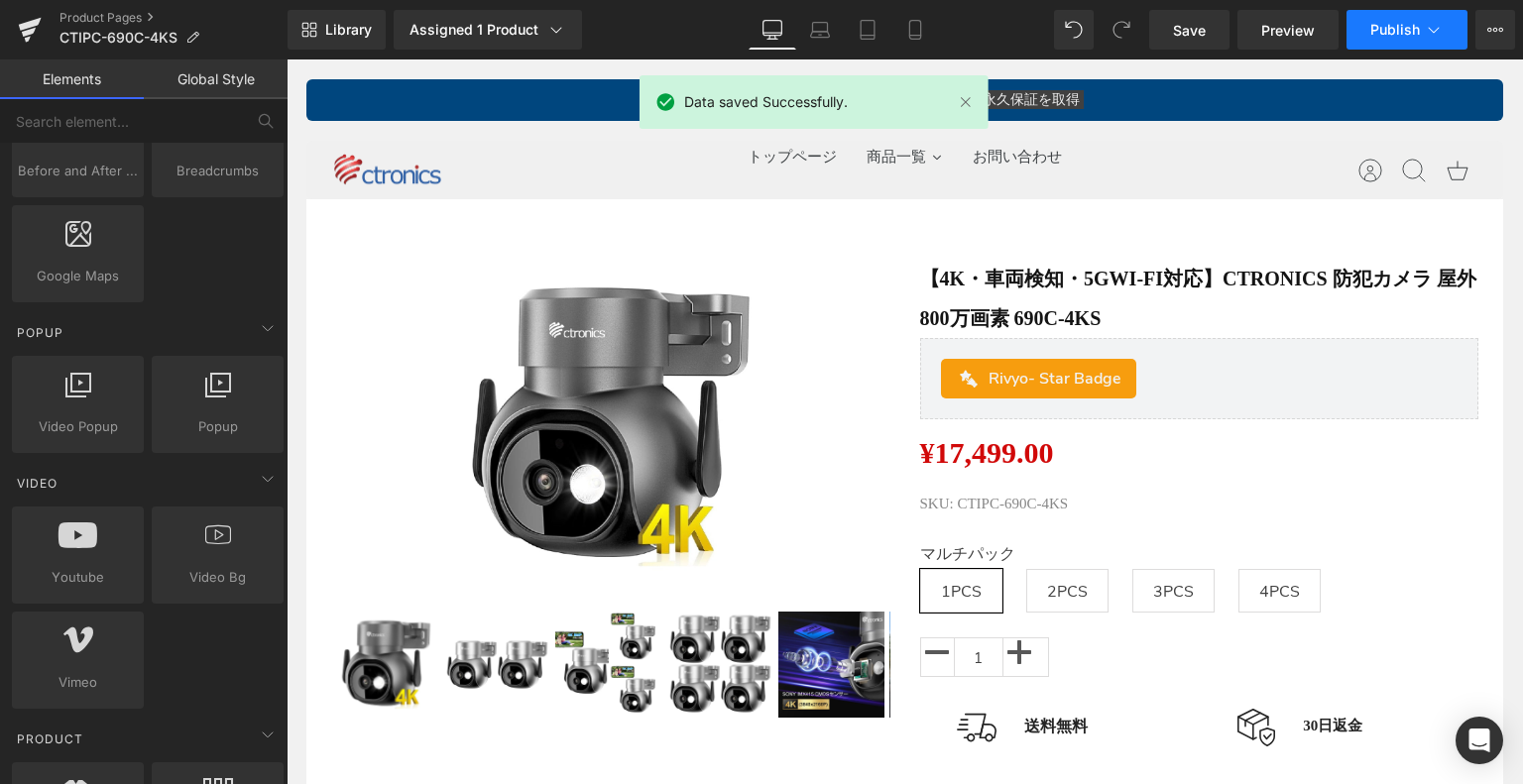 click 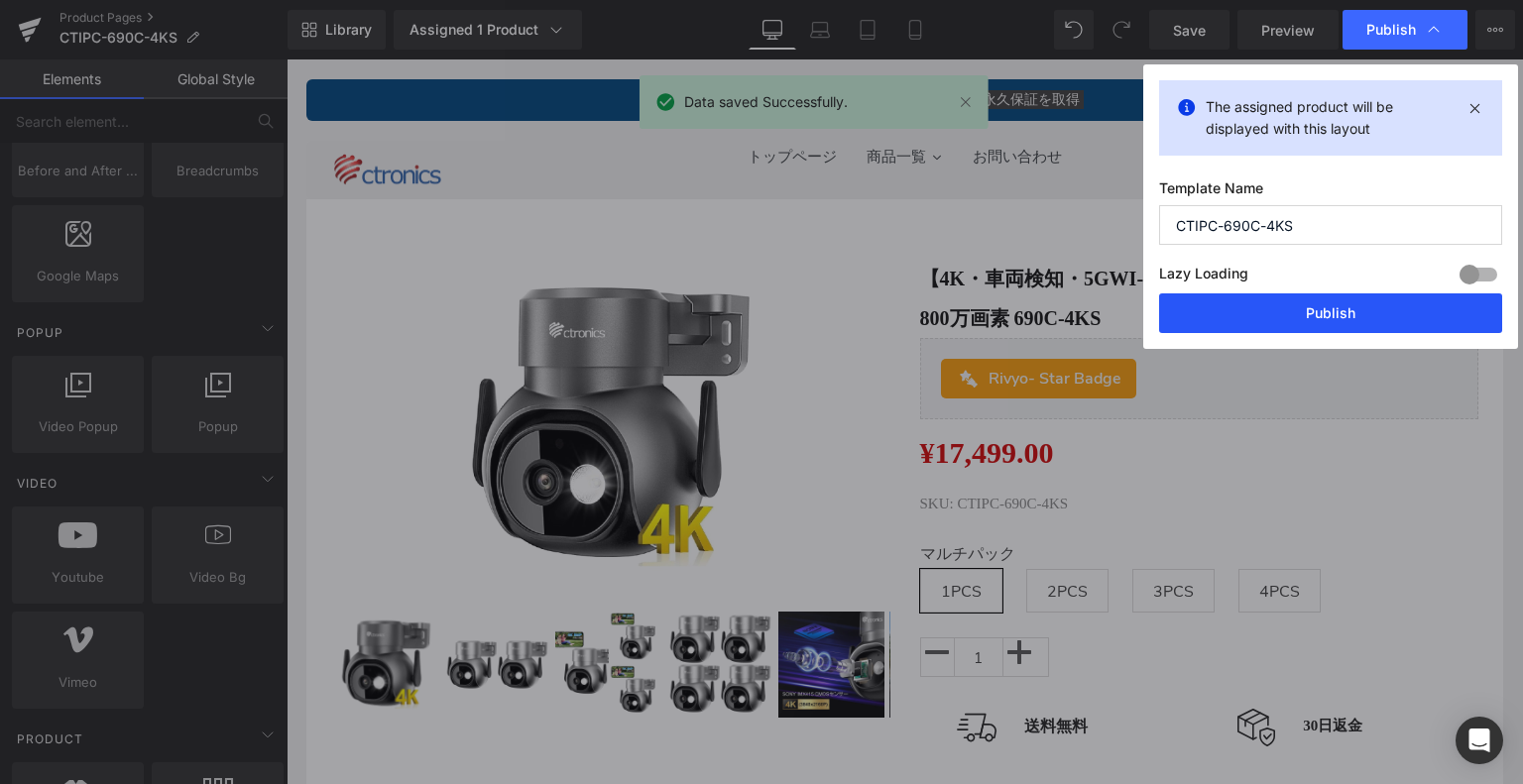 drag, startPoint x: 796, startPoint y: 186, endPoint x: 1335, endPoint y: 311, distance: 553.3046 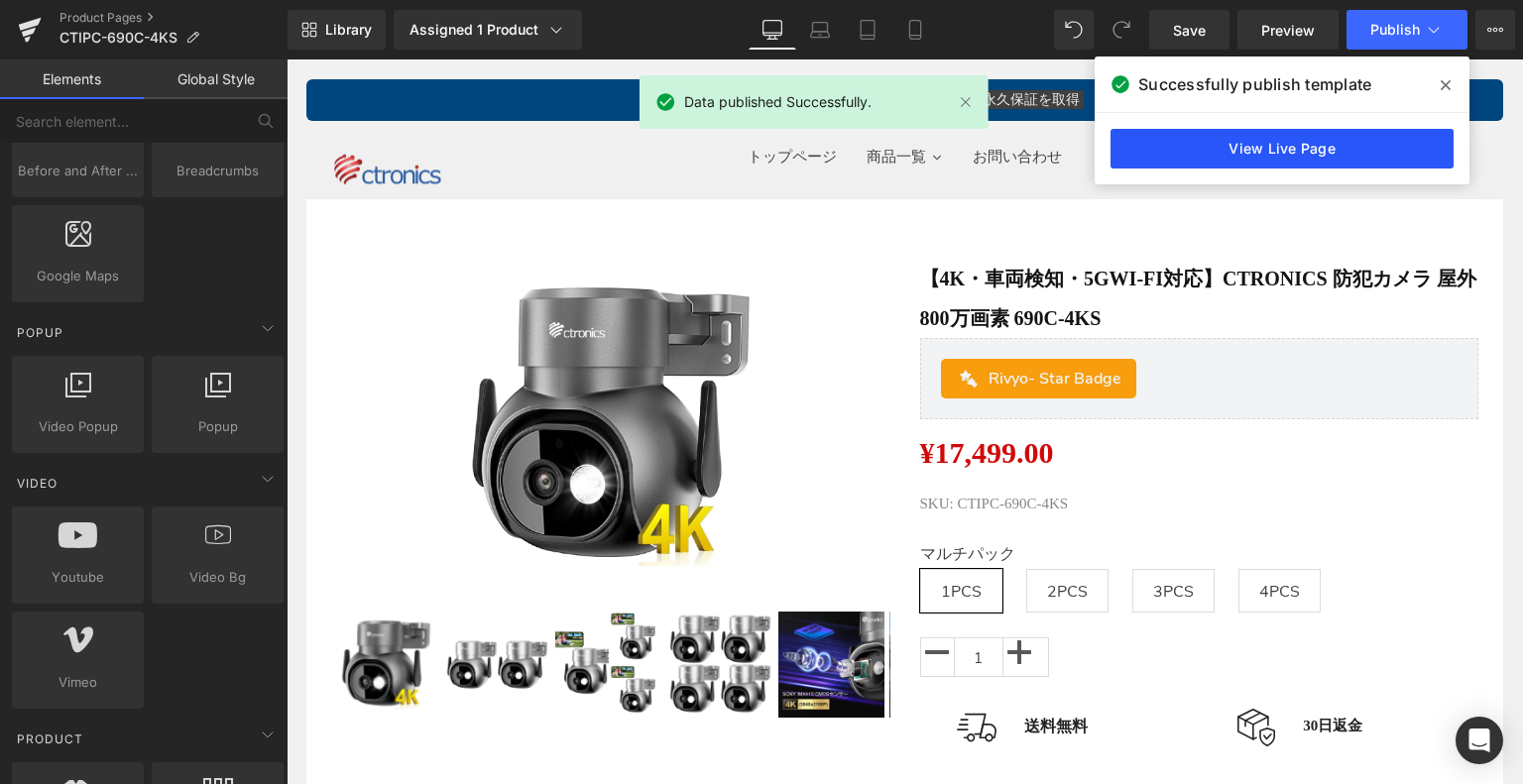 click on "View Live Page" at bounding box center [1282, 149] 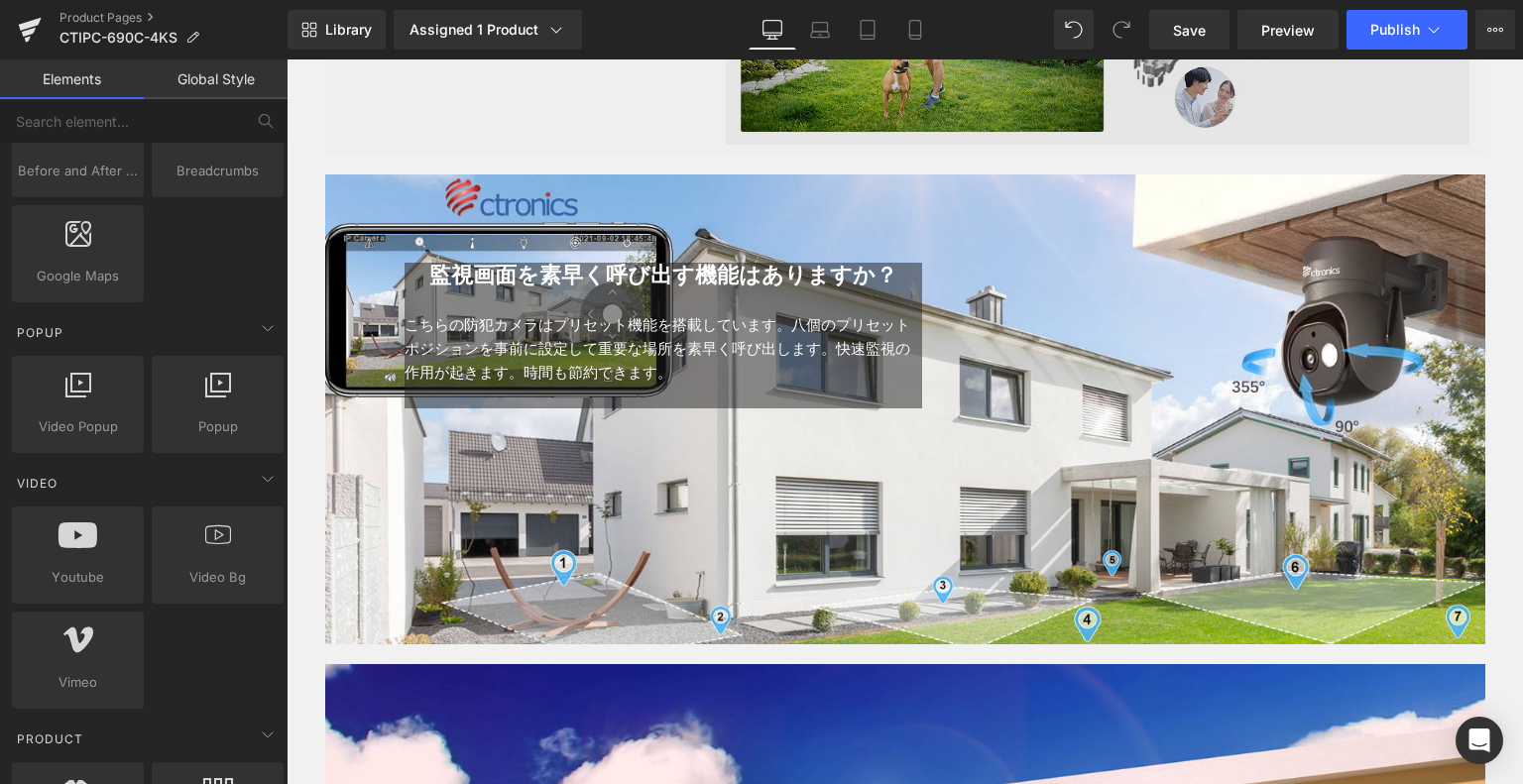 scroll, scrollTop: 3568, scrollLeft: 0, axis: vertical 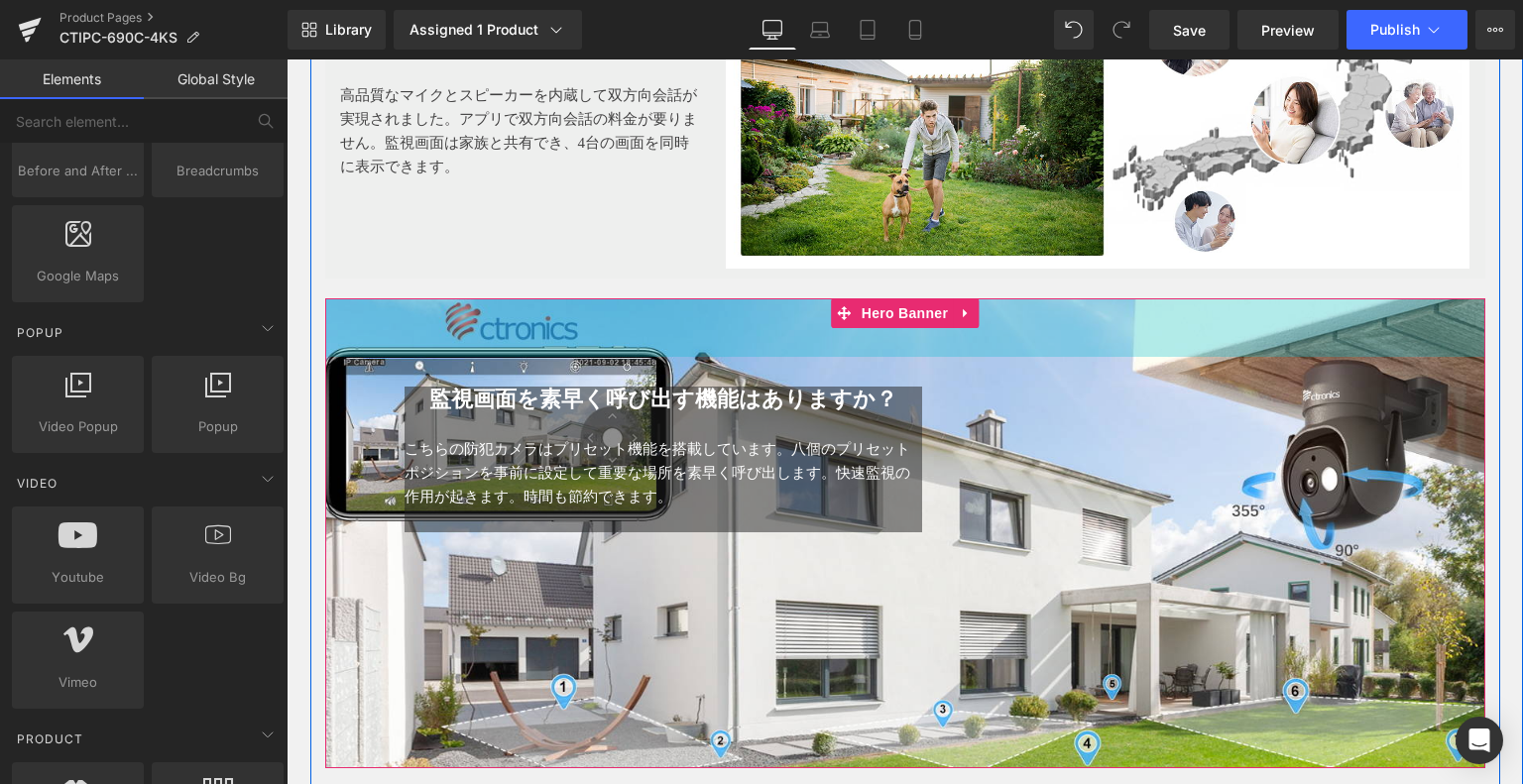 click on "監視画面を素早く呼び出す機能はありますか？
Heading
こちらの防犯カメラはプリセット機能を搭載しています。八個のプリセットポジションを事前に設定して重要な場所を素早く呼び出します。快速監視の作用が起きます。時間も節約できます。
Text Block
Text Block         Row
Hero Banner   59px   35px" at bounding box center (905, 532) 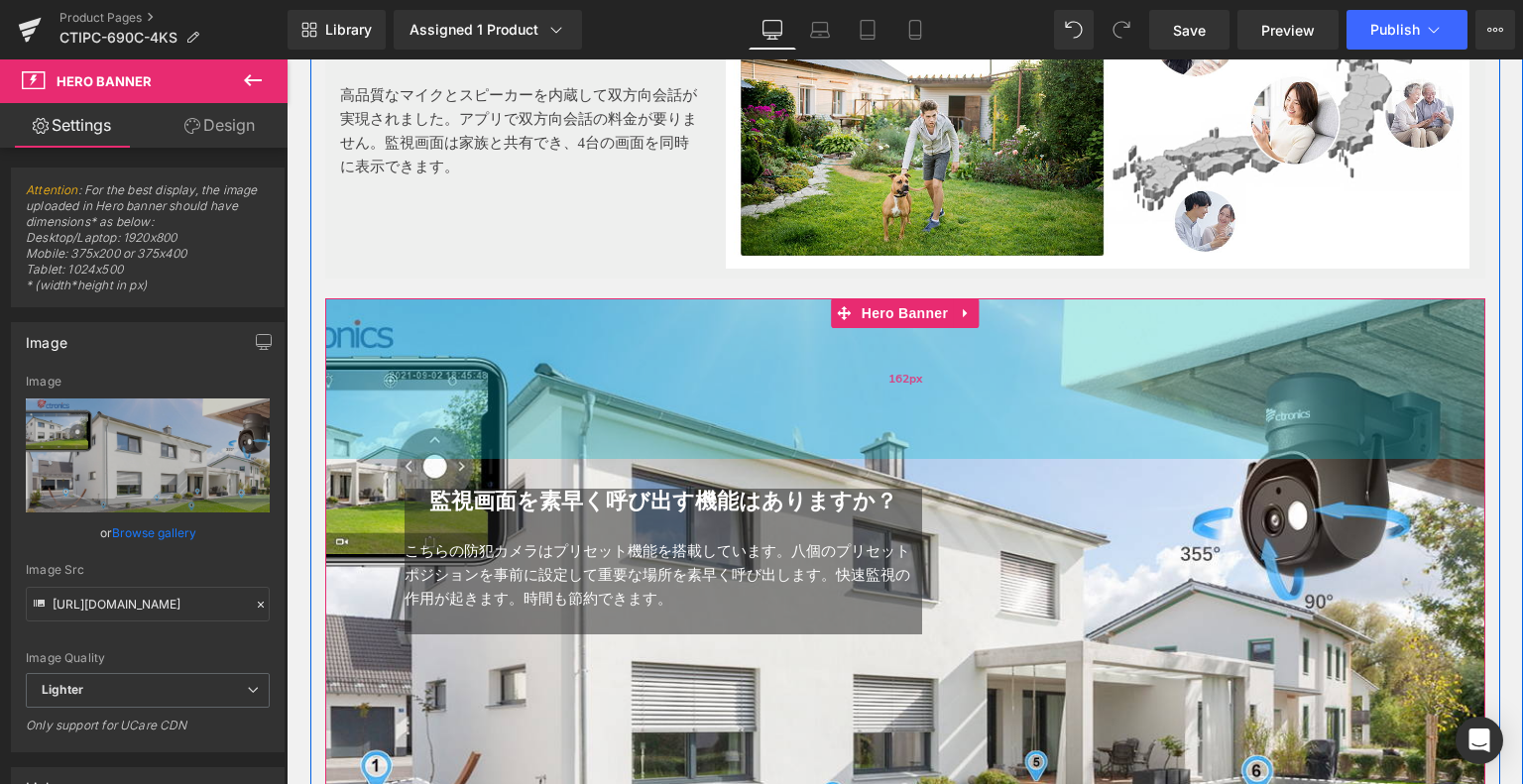 drag, startPoint x: 977, startPoint y: 339, endPoint x: 964, endPoint y: 441, distance: 102.82509 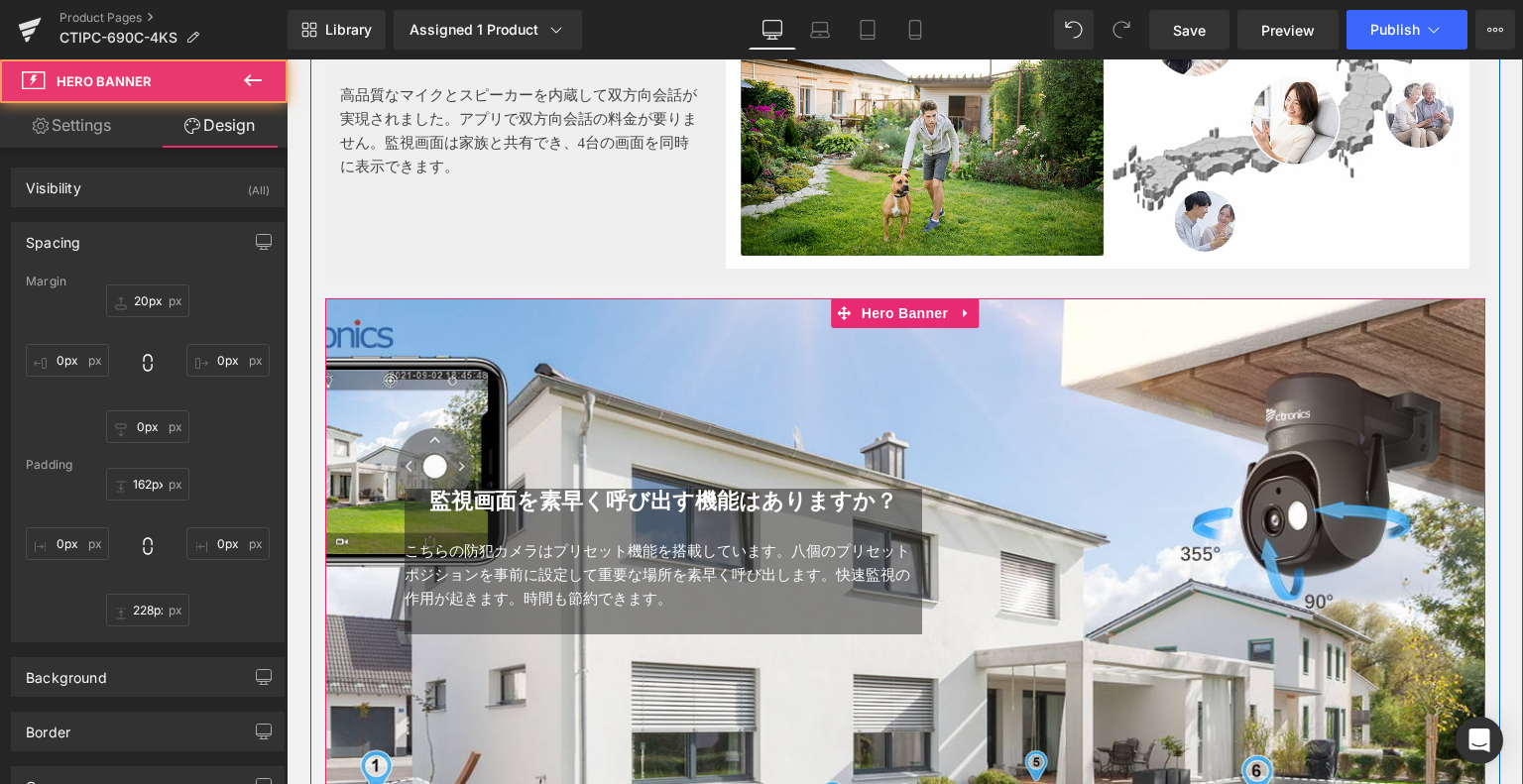 scroll, scrollTop: 3865, scrollLeft: 0, axis: vertical 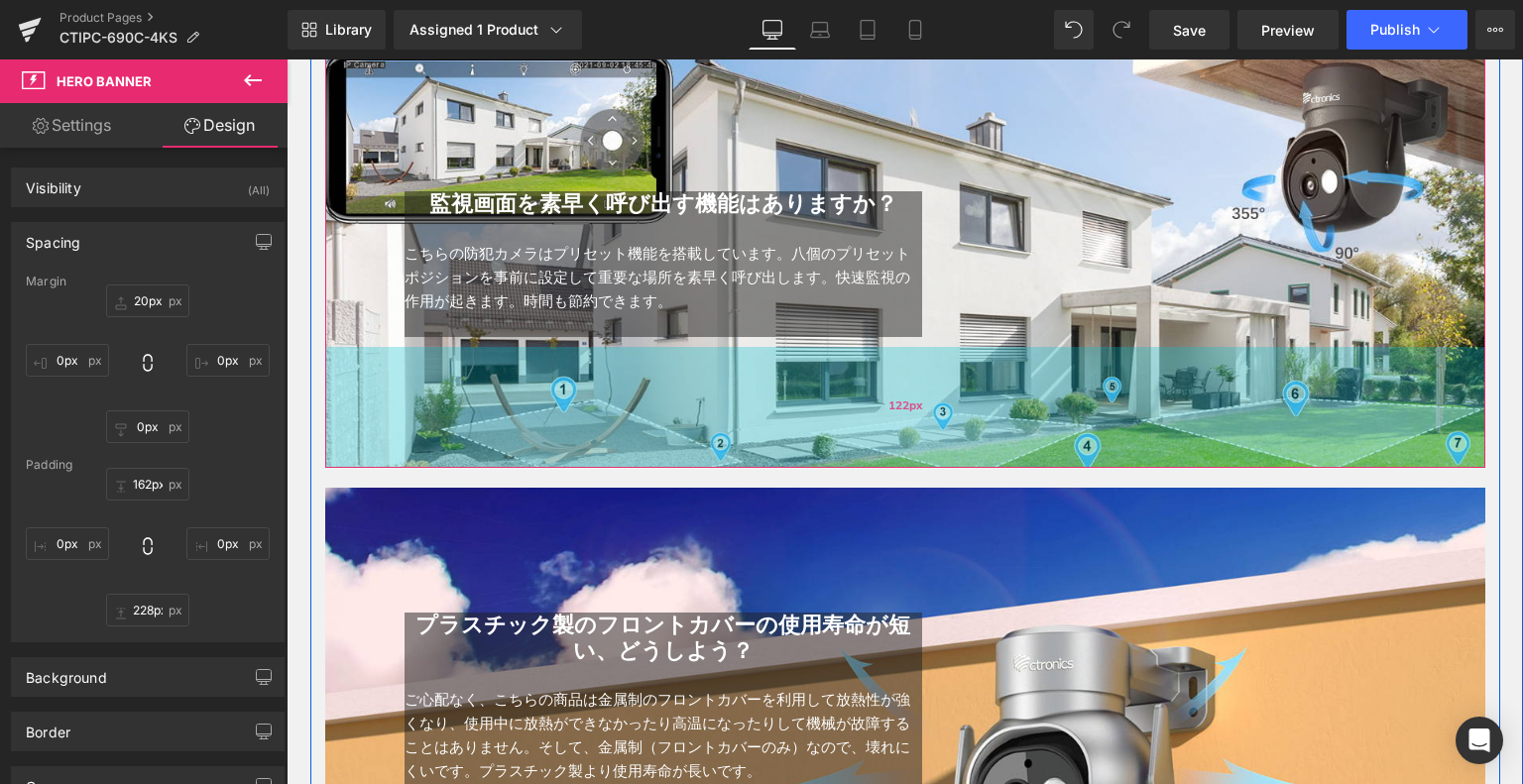 drag, startPoint x: 1055, startPoint y: 541, endPoint x: 1112, endPoint y: 437, distance: 118.59595 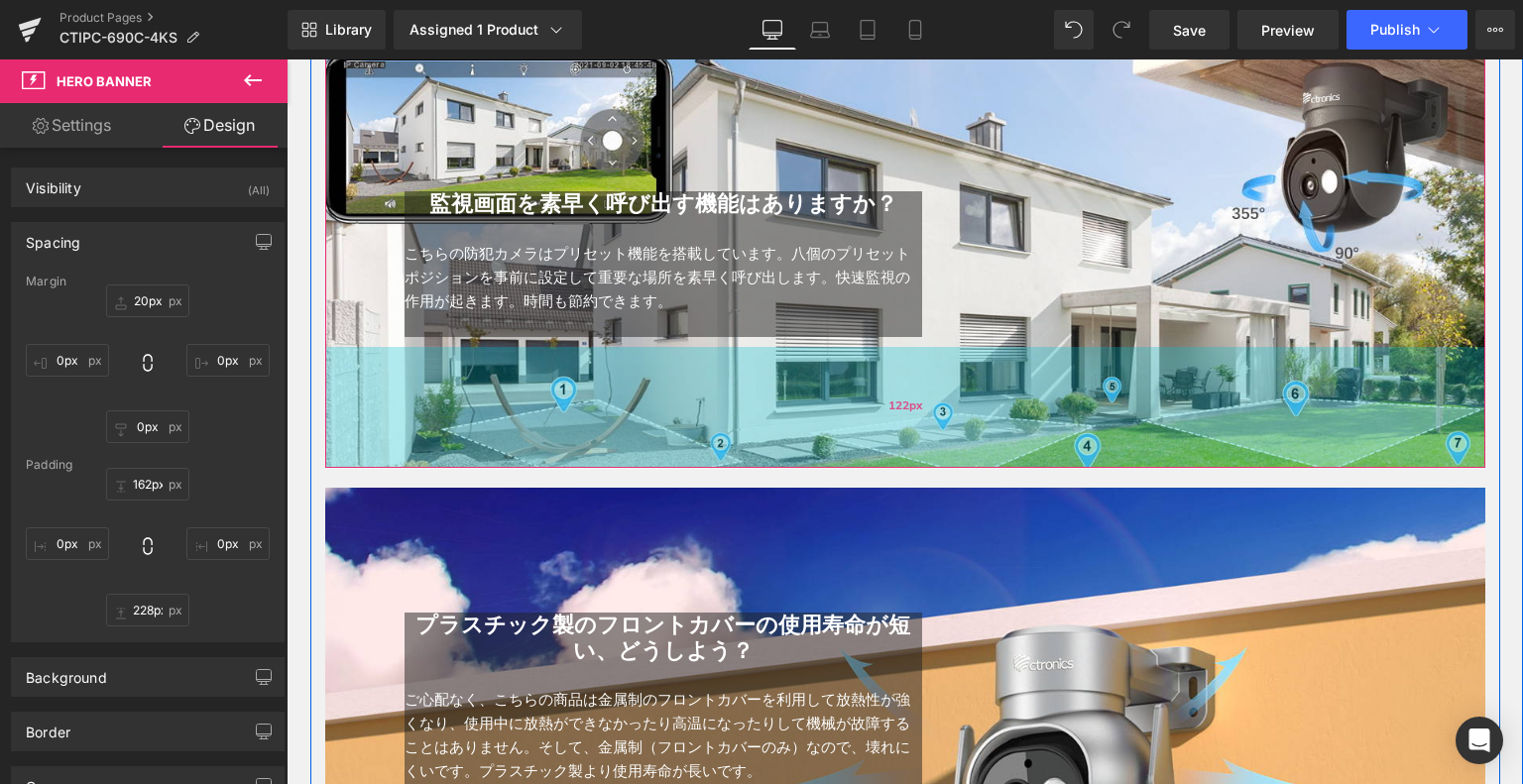 click on "122px" at bounding box center (905, 407) 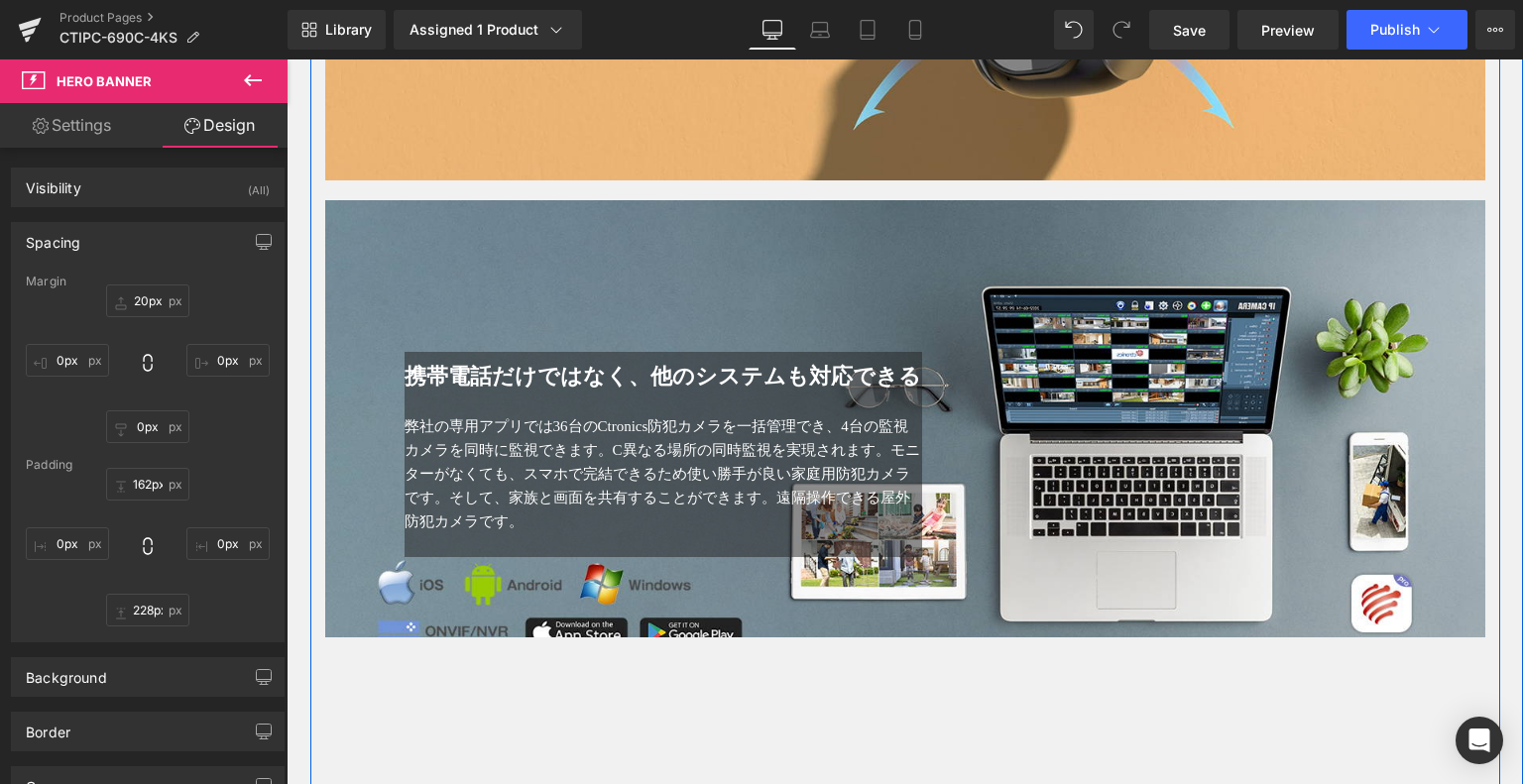 scroll, scrollTop: 4758, scrollLeft: 0, axis: vertical 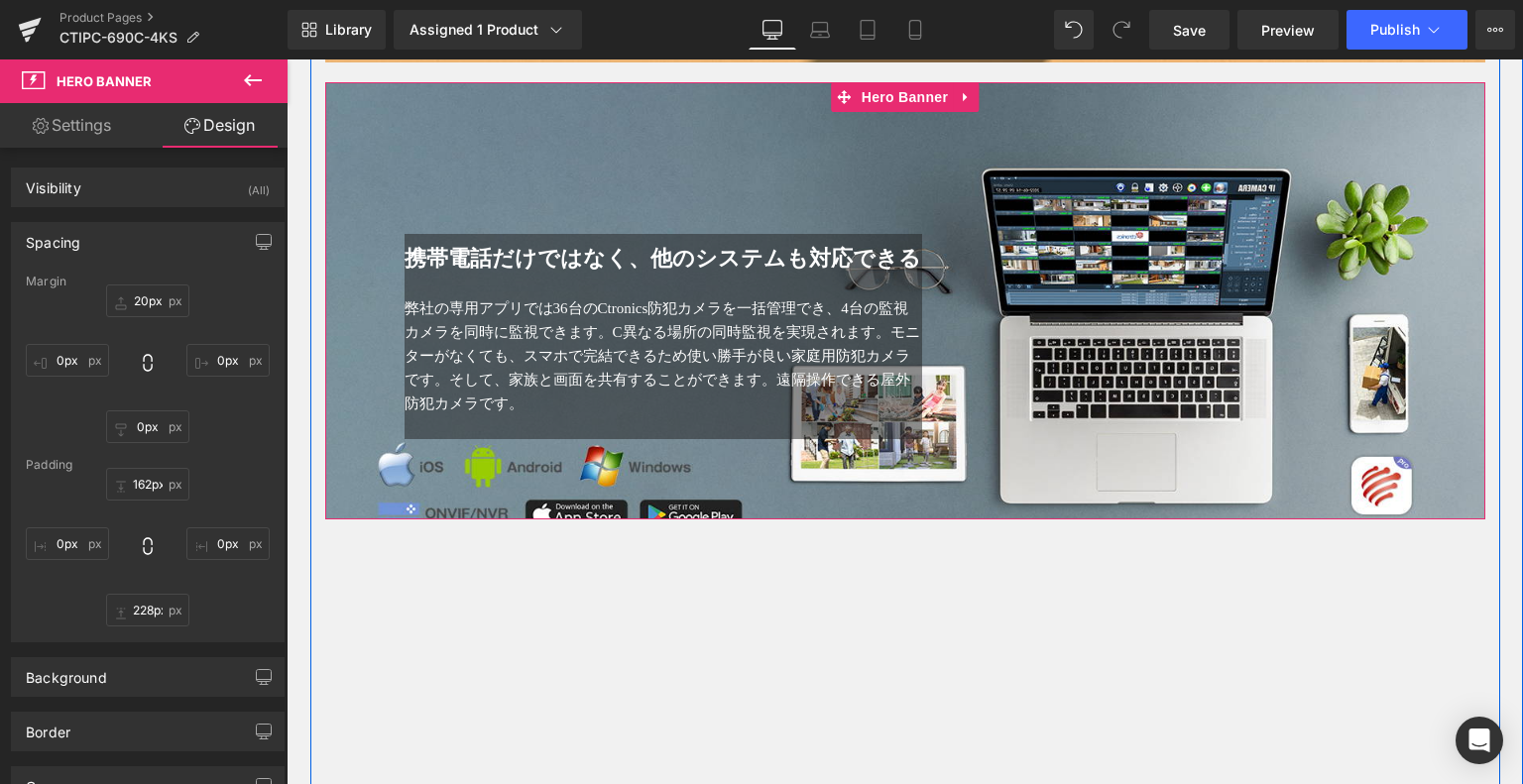 click at bounding box center (905, 300) 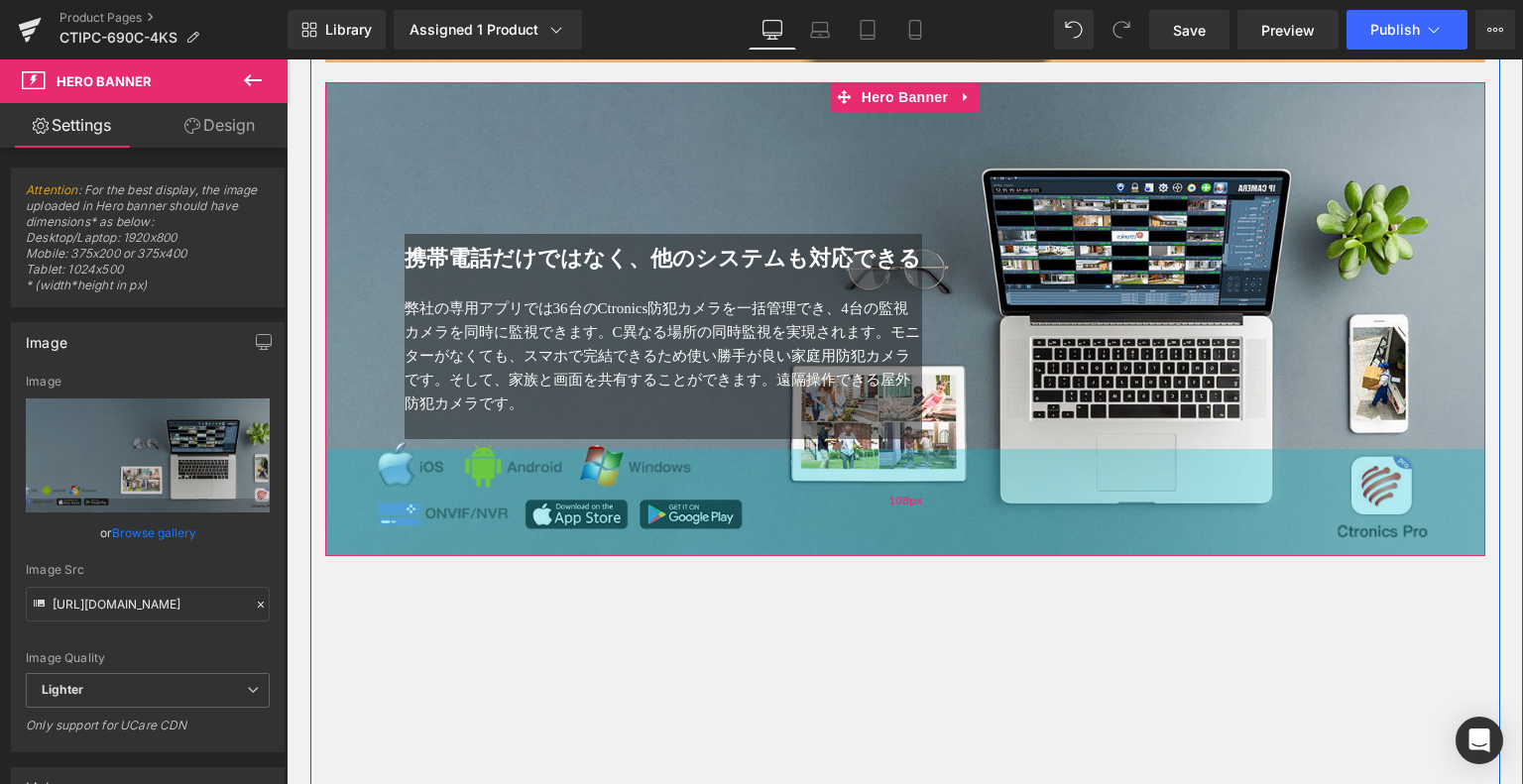 drag, startPoint x: 952, startPoint y: 499, endPoint x: 972, endPoint y: 535, distance: 41.182521 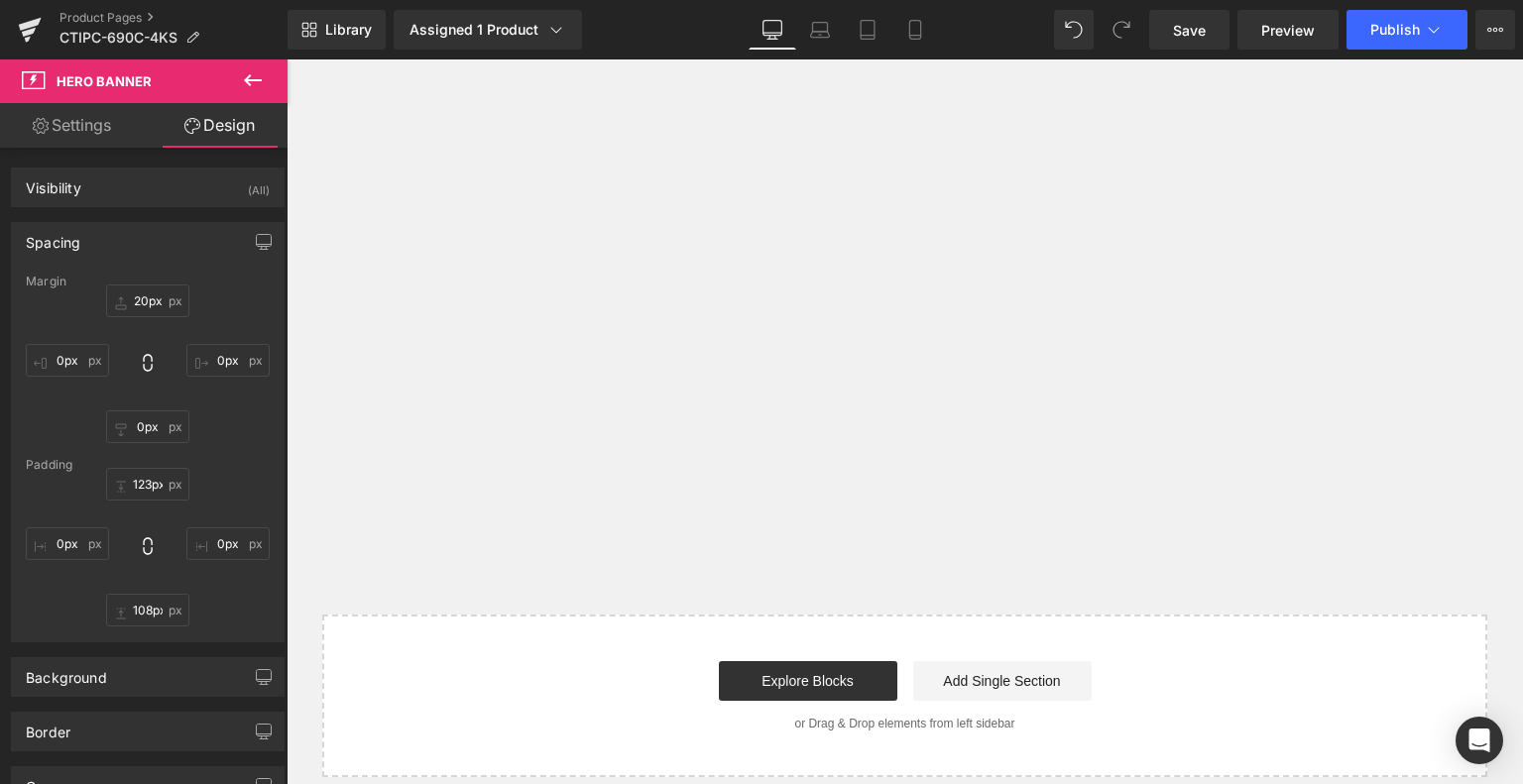 scroll, scrollTop: 5352, scrollLeft: 0, axis: vertical 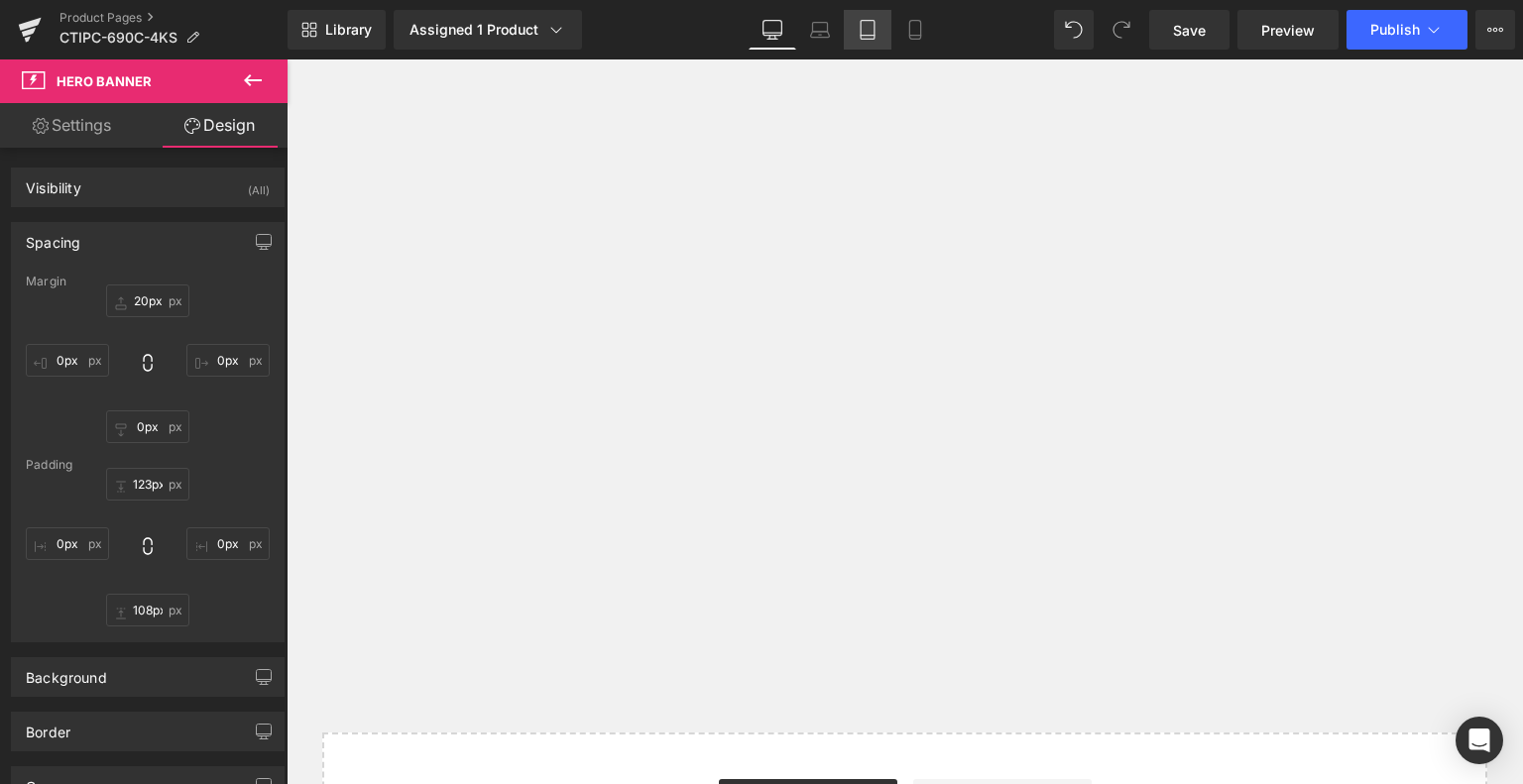 click on "Tablet" at bounding box center (868, 30) 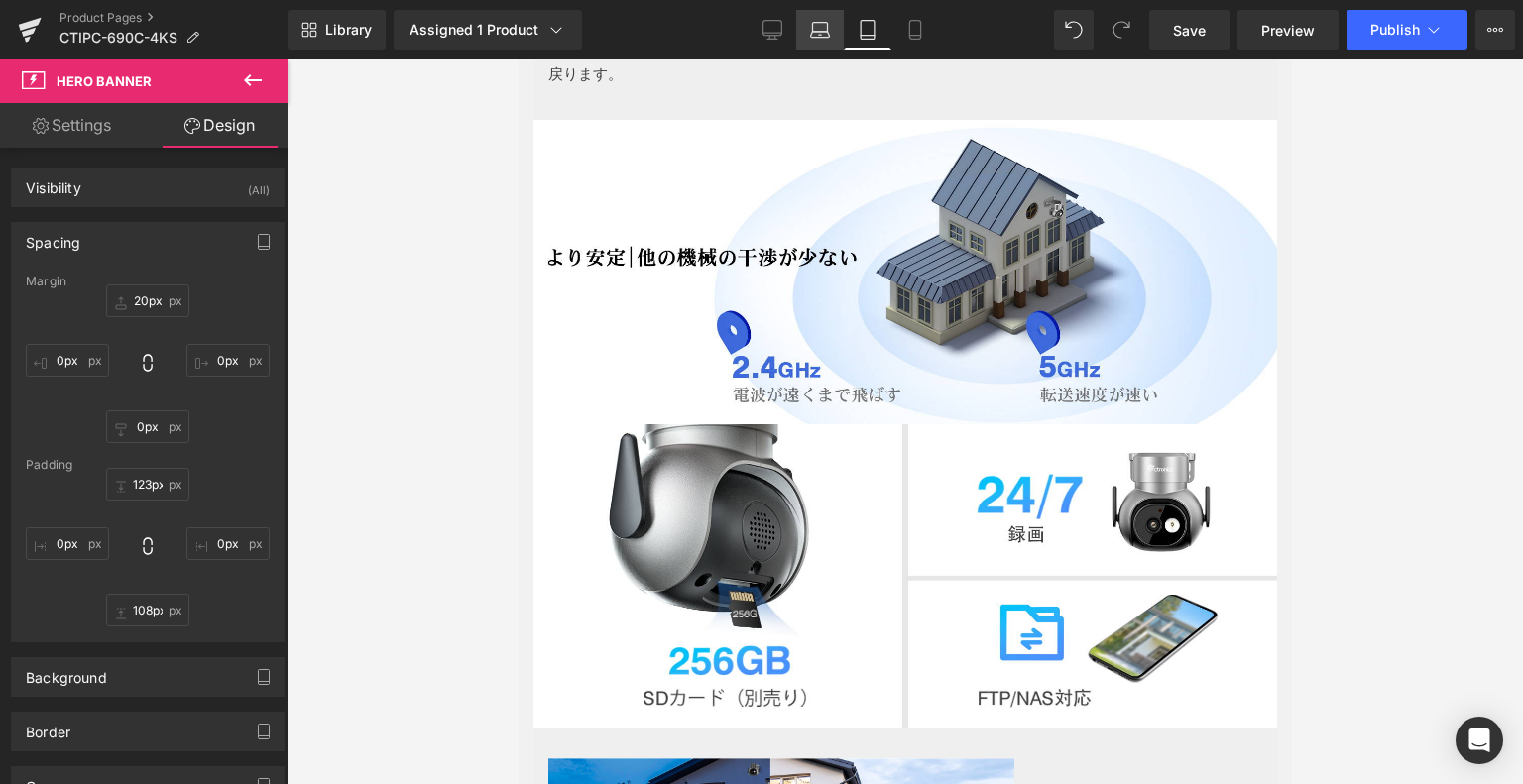 click 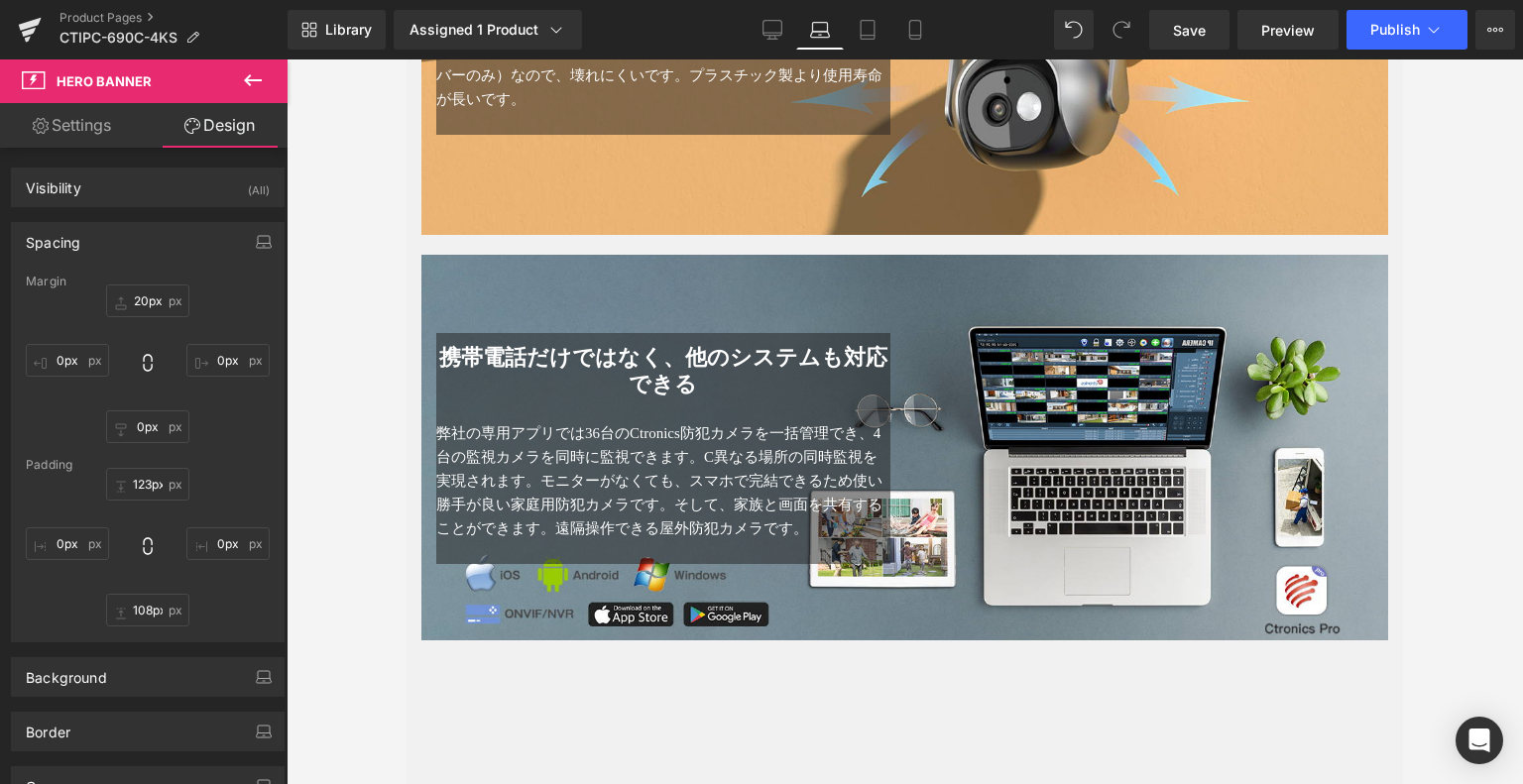 scroll, scrollTop: 4462, scrollLeft: 0, axis: vertical 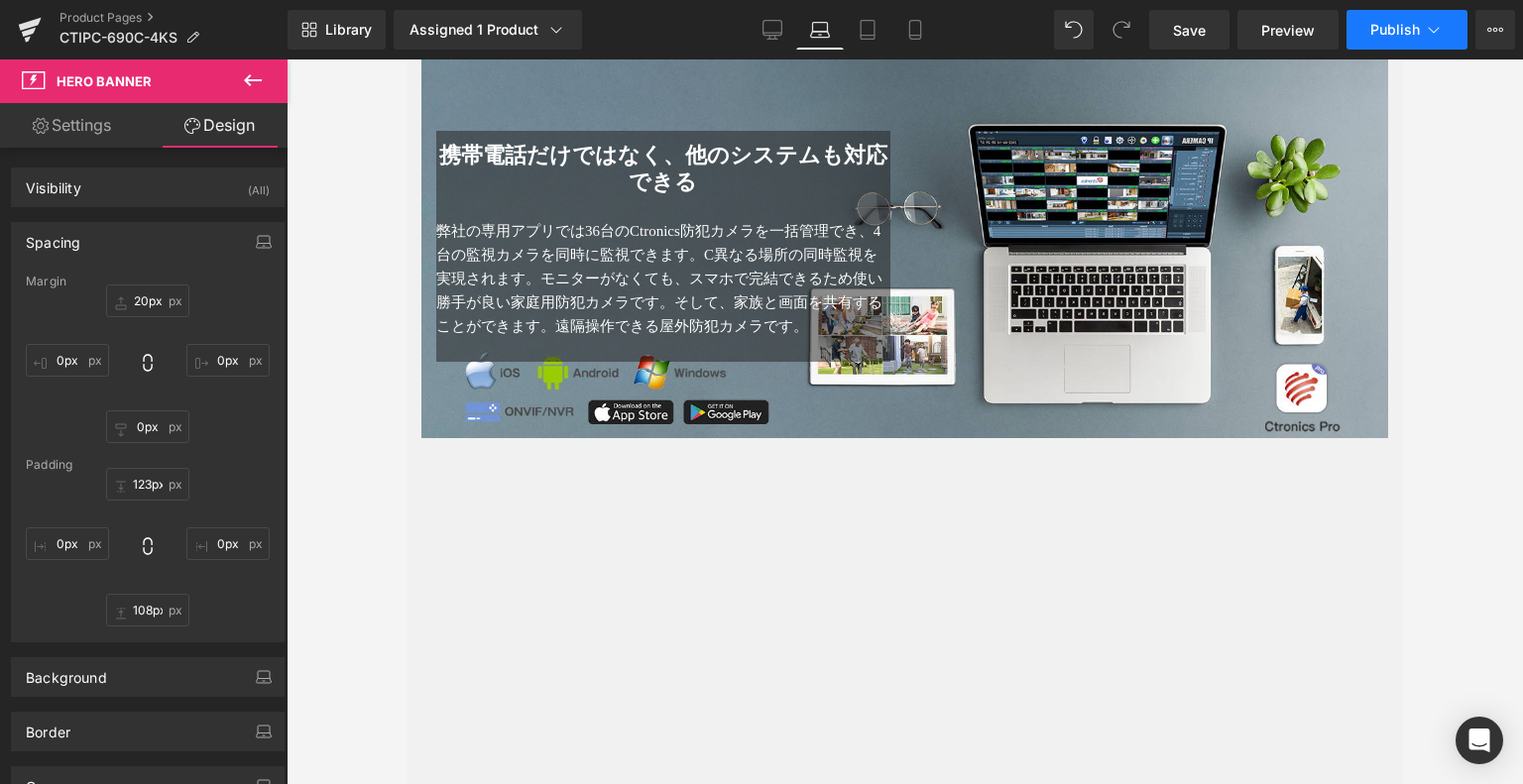 click on "Publish" at bounding box center [1395, 30] 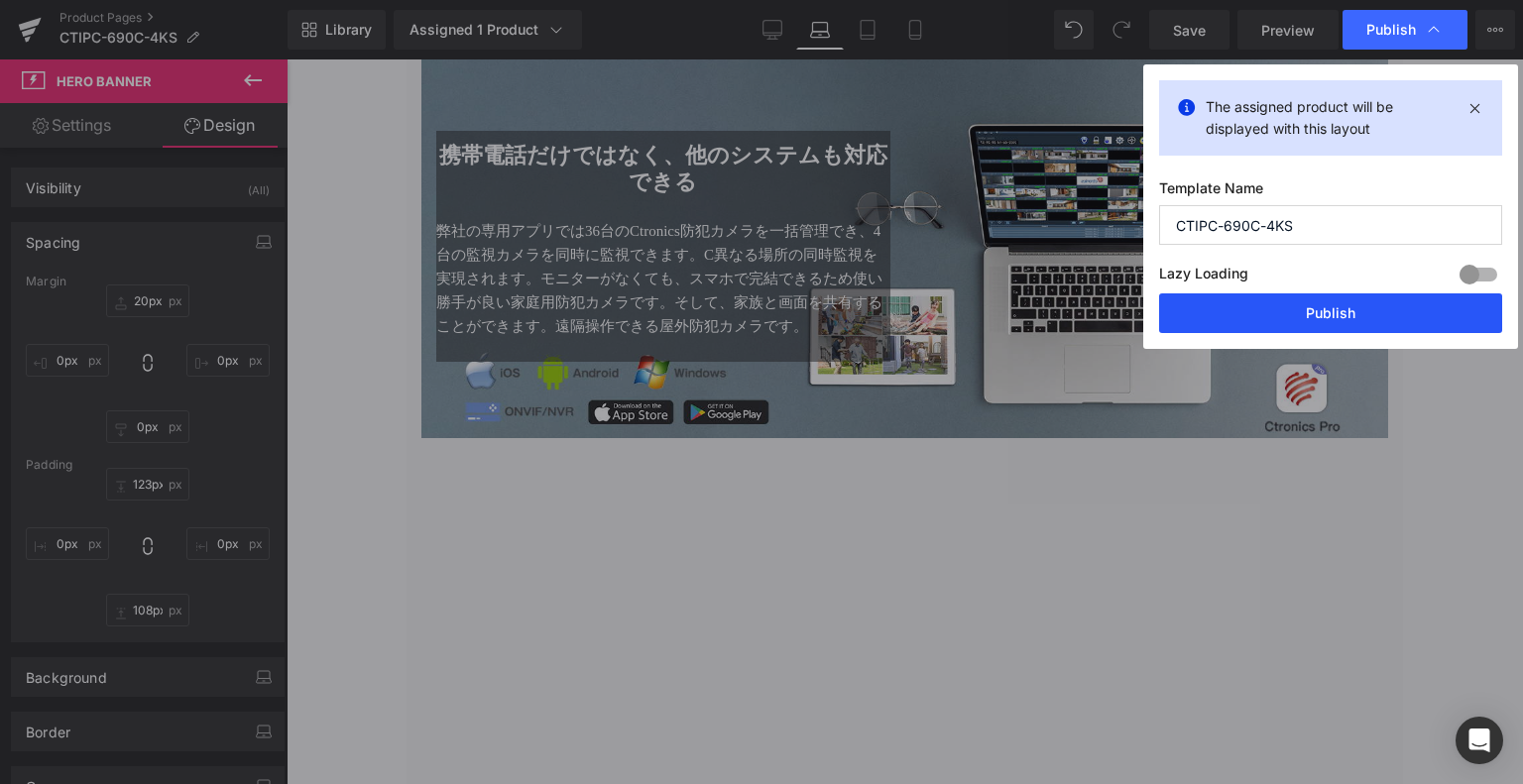 drag, startPoint x: 1325, startPoint y: 304, endPoint x: 553, endPoint y: 110, distance: 796.00251 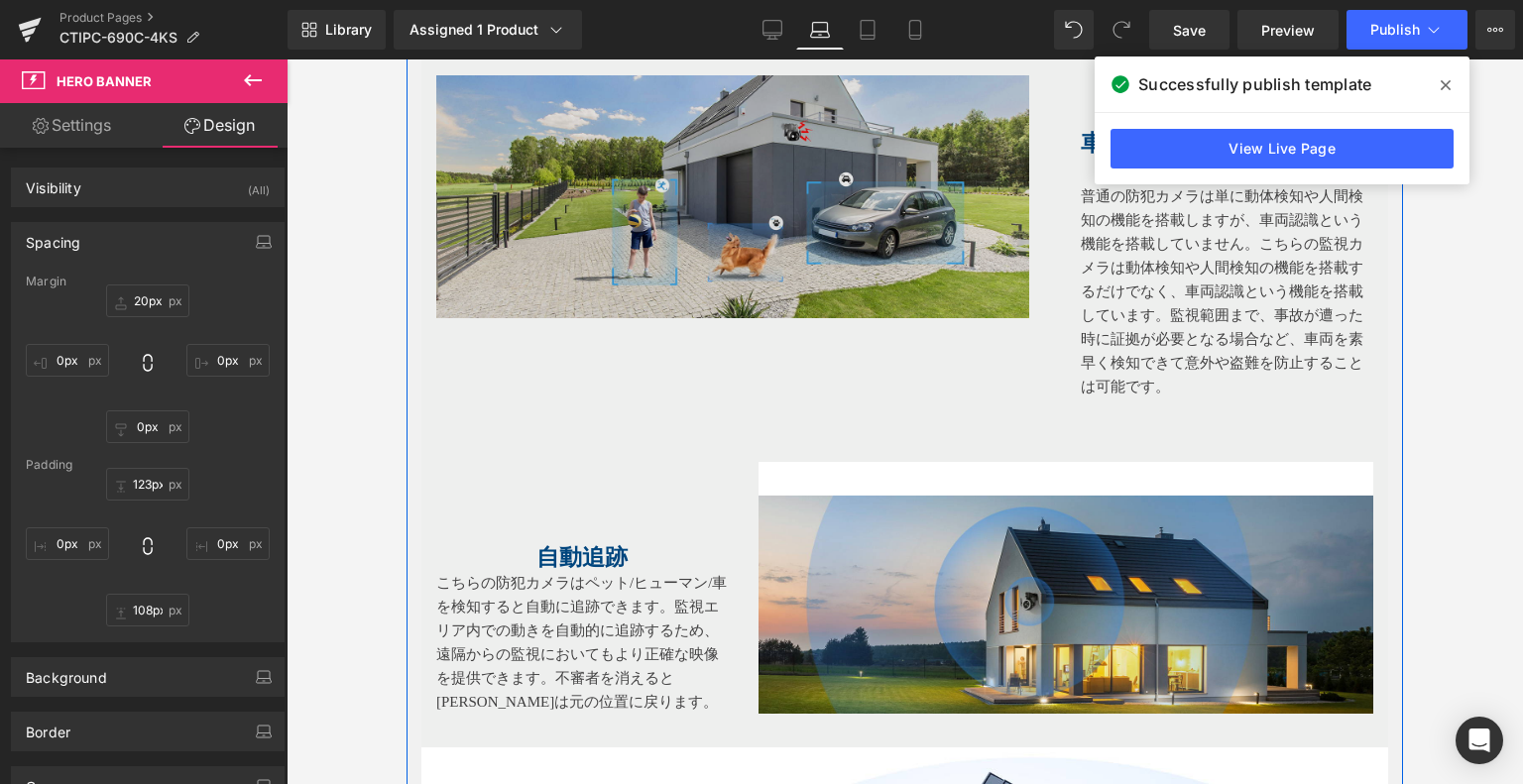 scroll, scrollTop: 1588, scrollLeft: 0, axis: vertical 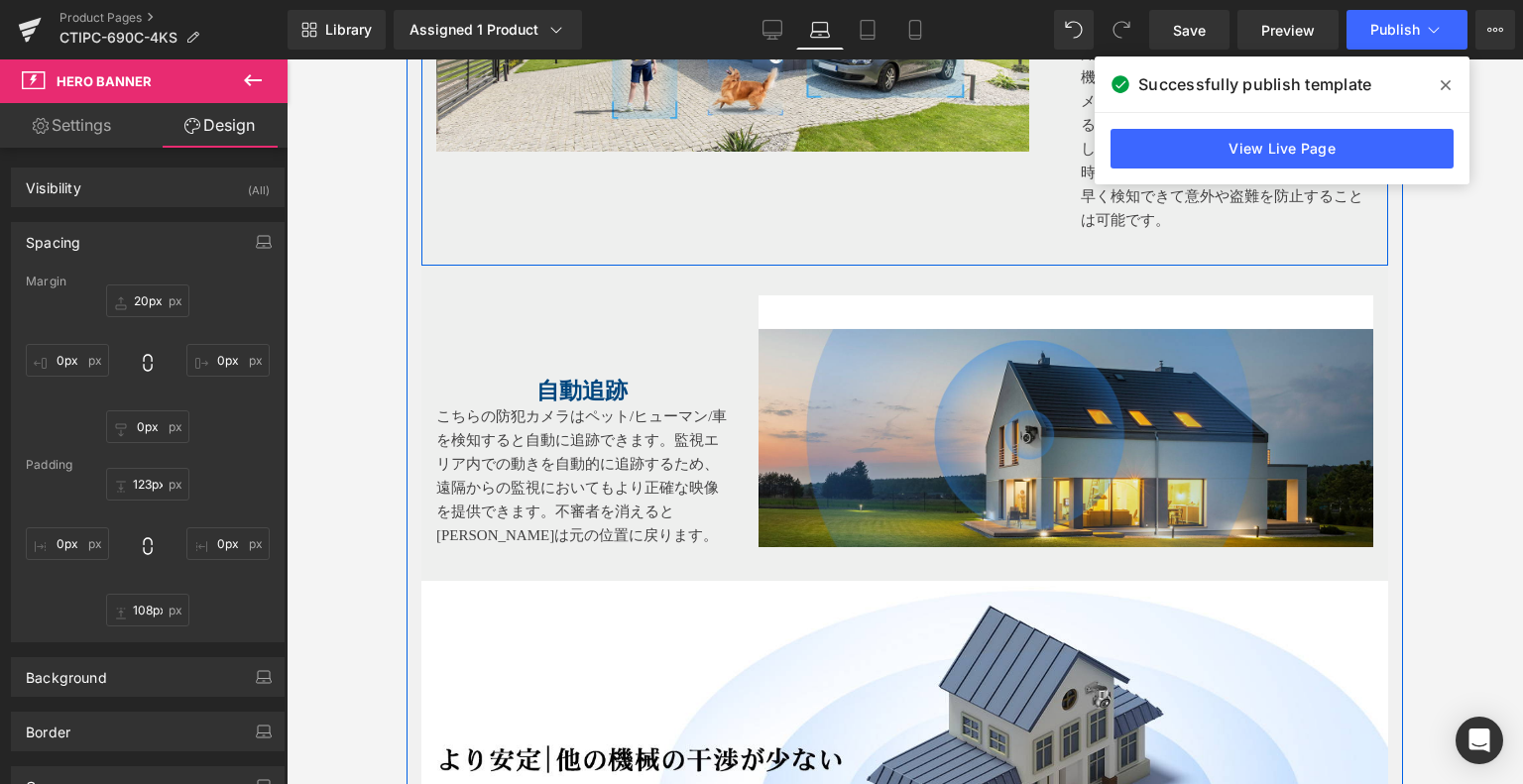 click on "Image         車両検知/ペット検知/AI人体検知 Heading         普通の防犯カメラは単に動体検知や人間検知の機能を搭載しますが、車両認識という機能を搭載していません。こちらの監視カメラは動体検知や人間検知の機能を搭載するだけでなく、車両認識という機能を搭載しています。監視範囲まで、事故が遭った時に証拠が必要となる場合など、車両を素早く検知できて意外や盗難を防止することは可能です。   Text Block         Row" at bounding box center (904, 70) 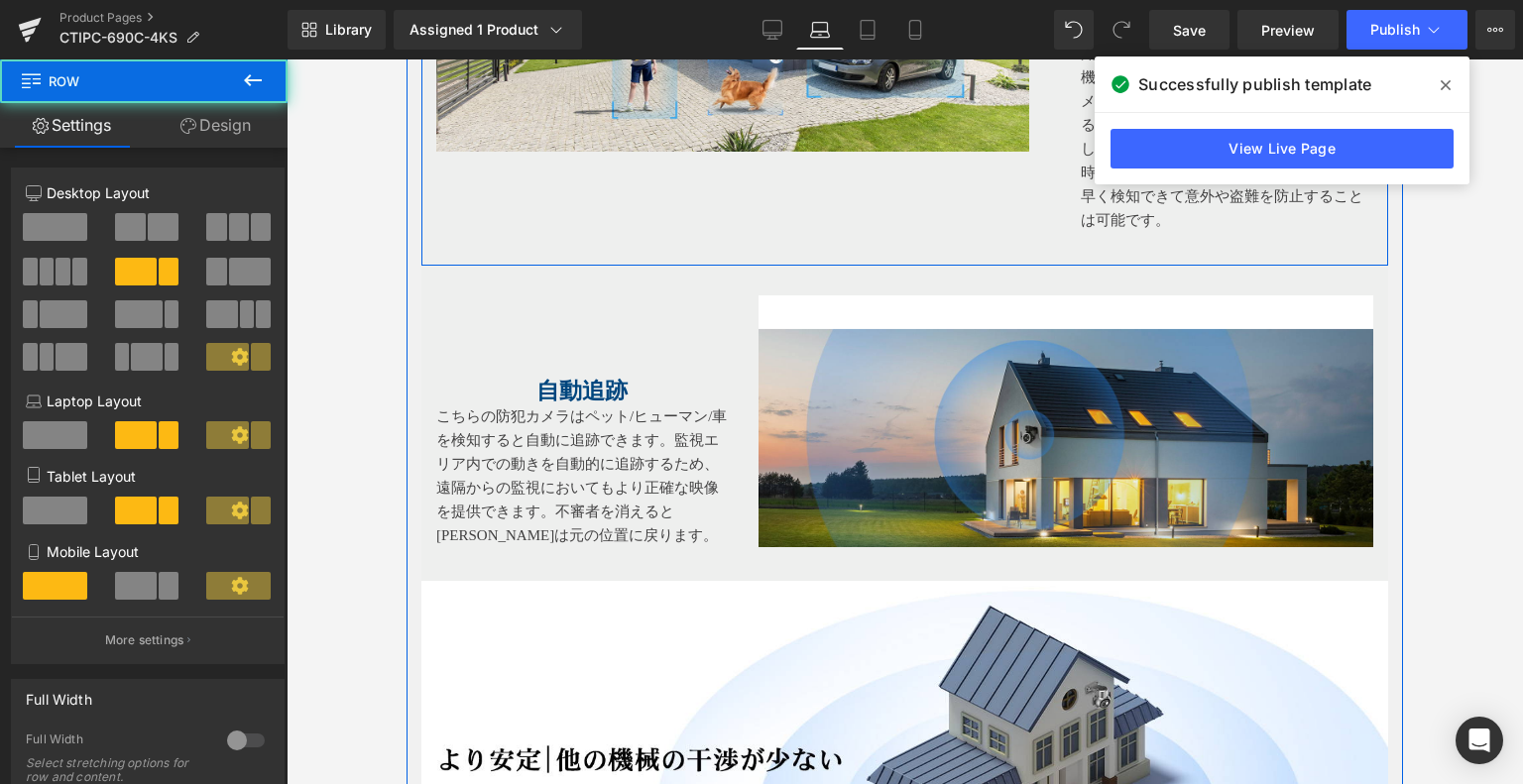 scroll, scrollTop: 1191, scrollLeft: 0, axis: vertical 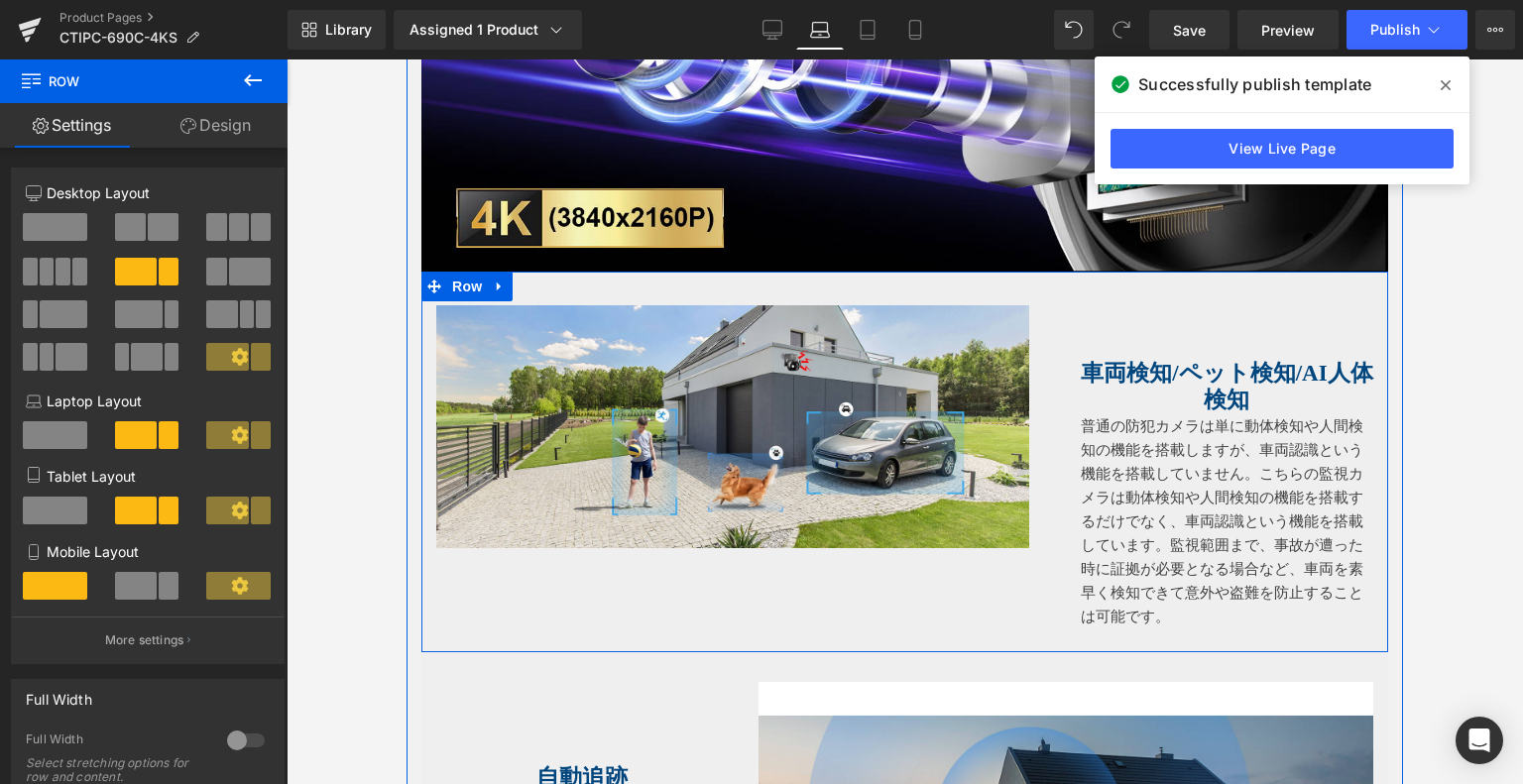 drag, startPoint x: 914, startPoint y: 653, endPoint x: 936, endPoint y: 616, distance: 43.046487 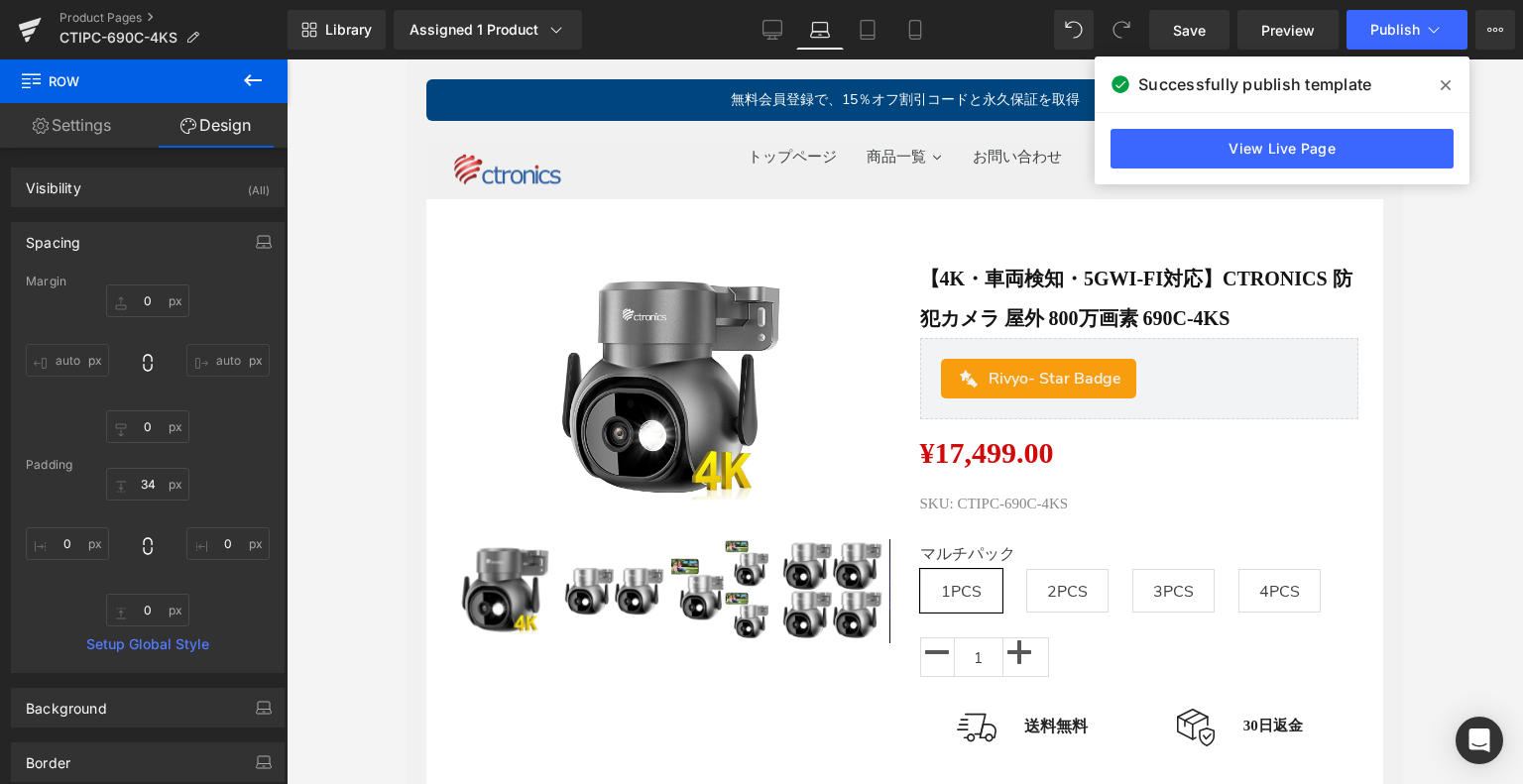 scroll, scrollTop: 0, scrollLeft: 0, axis: both 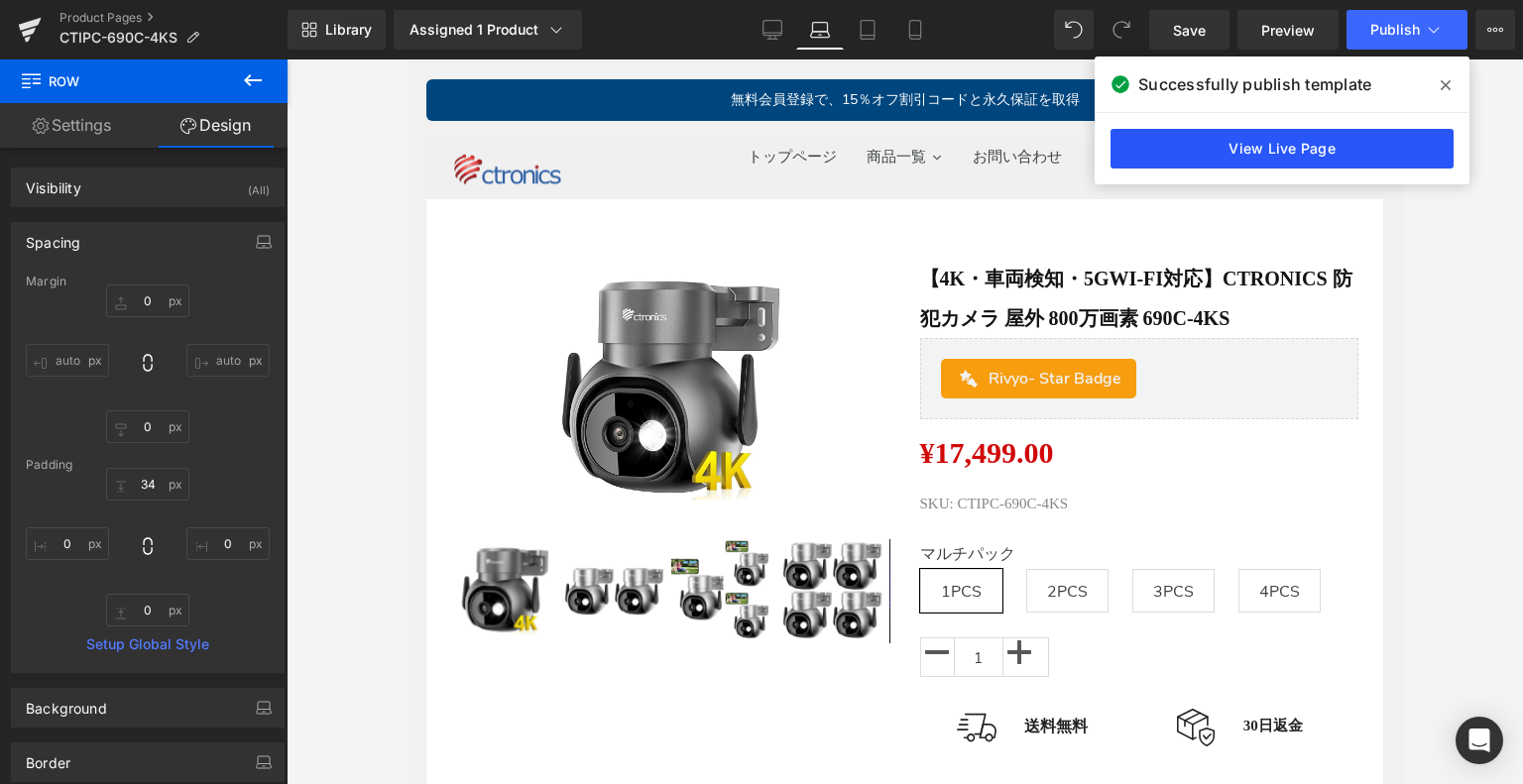 click on "View Live Page" at bounding box center [1282, 149] 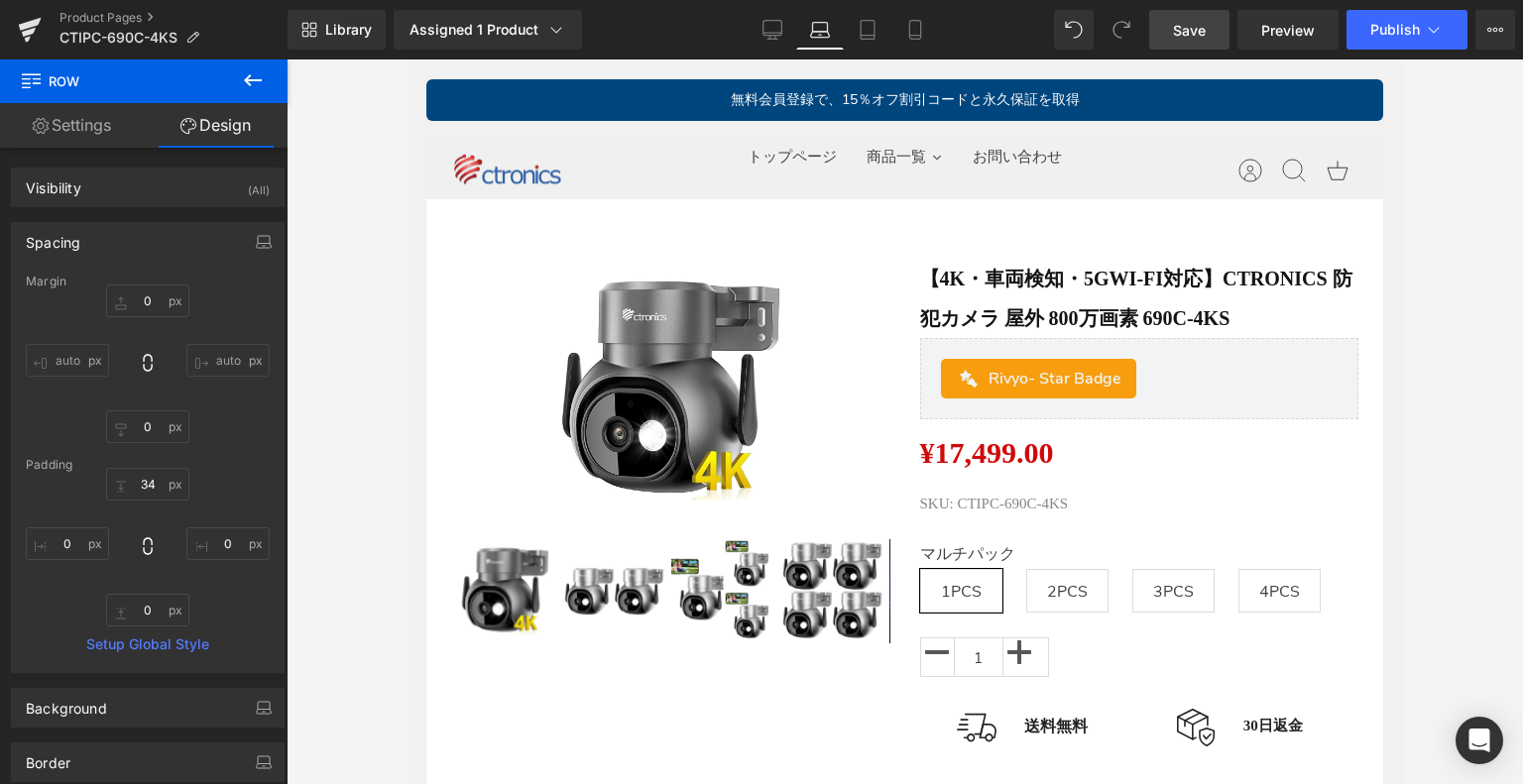 click on "Save" at bounding box center [1189, 30] 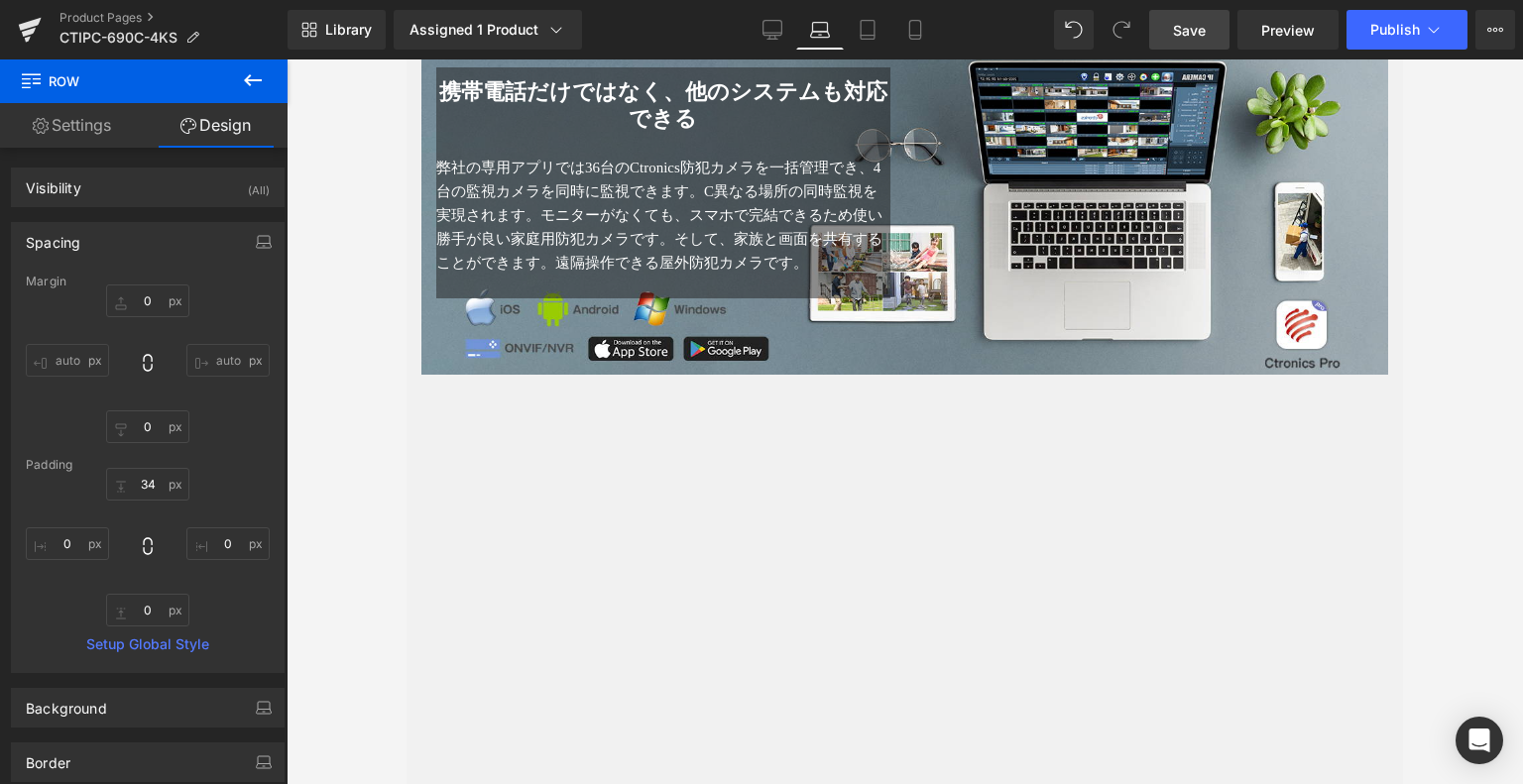 scroll, scrollTop: 4460, scrollLeft: 0, axis: vertical 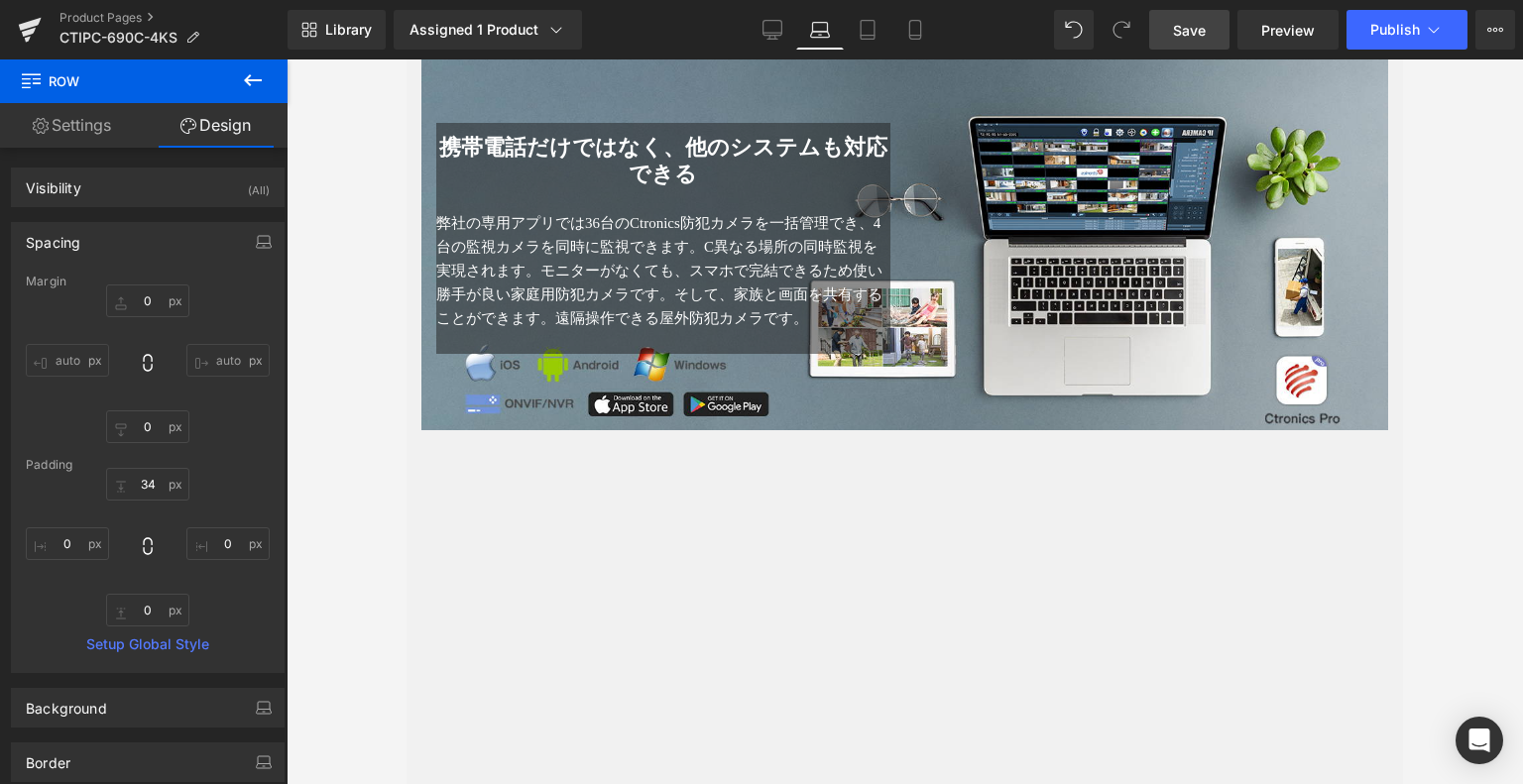 click 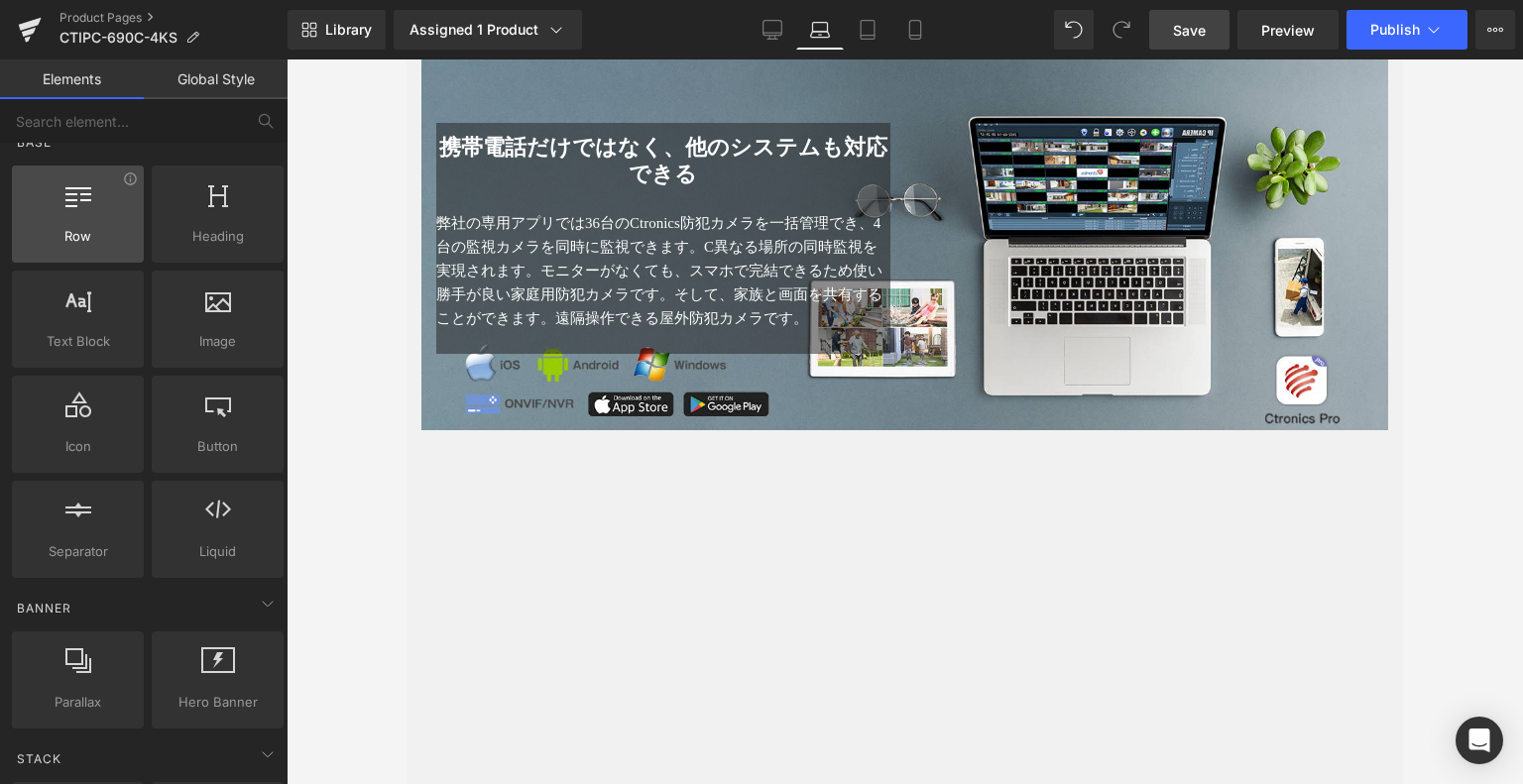 scroll, scrollTop: 0, scrollLeft: 0, axis: both 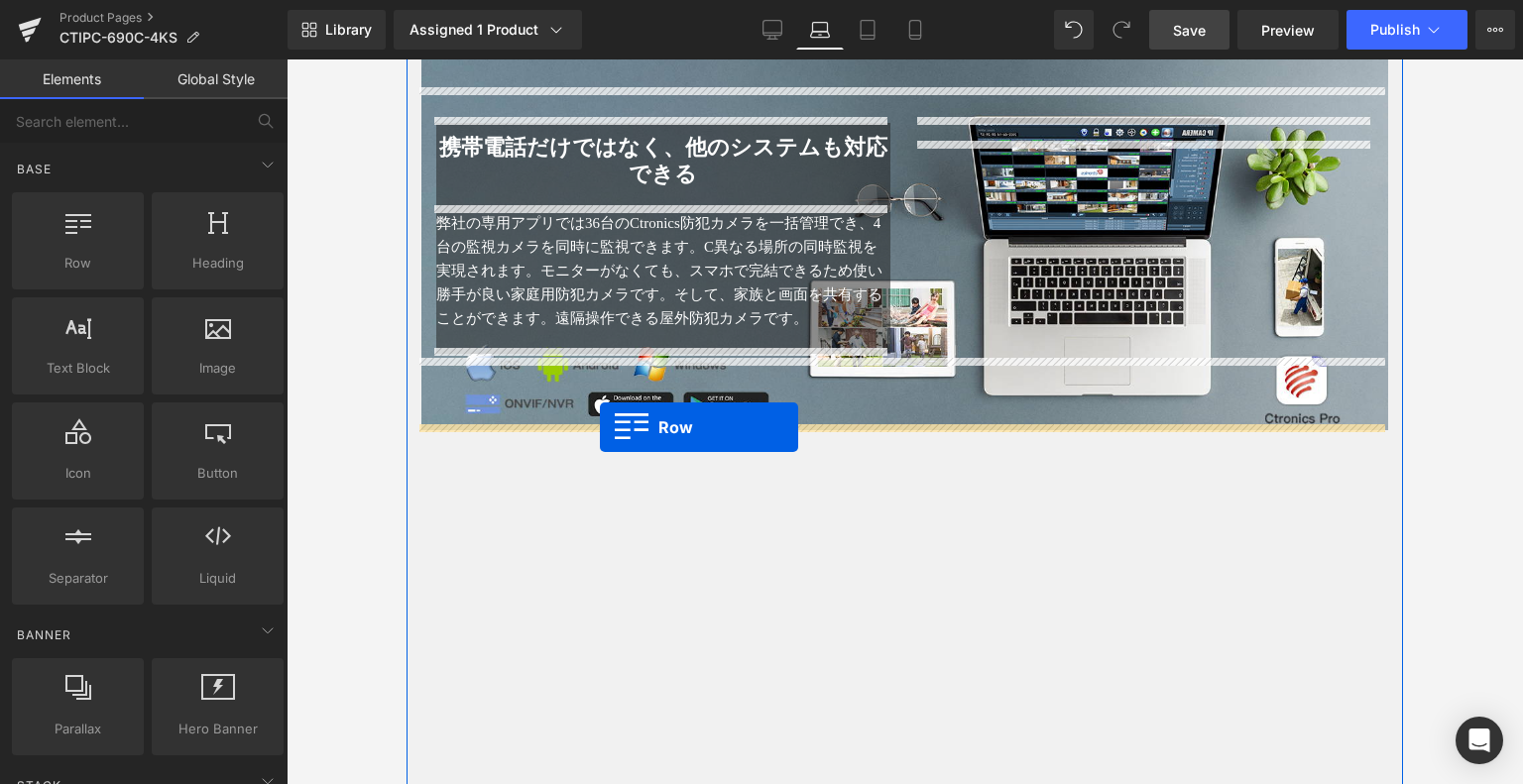 drag, startPoint x: 502, startPoint y: 312, endPoint x: 600, endPoint y: 427, distance: 151.09269 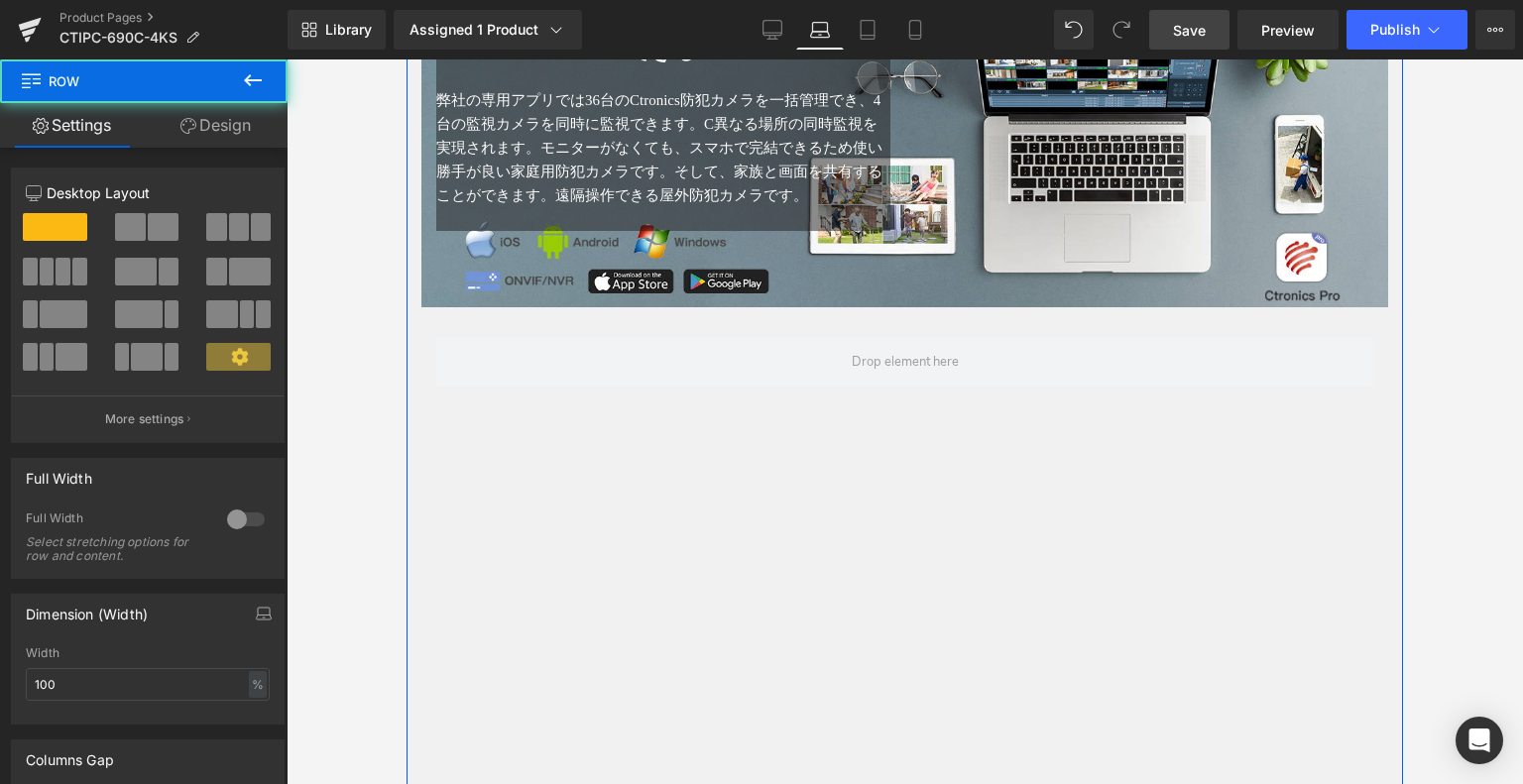 scroll, scrollTop: 4658, scrollLeft: 0, axis: vertical 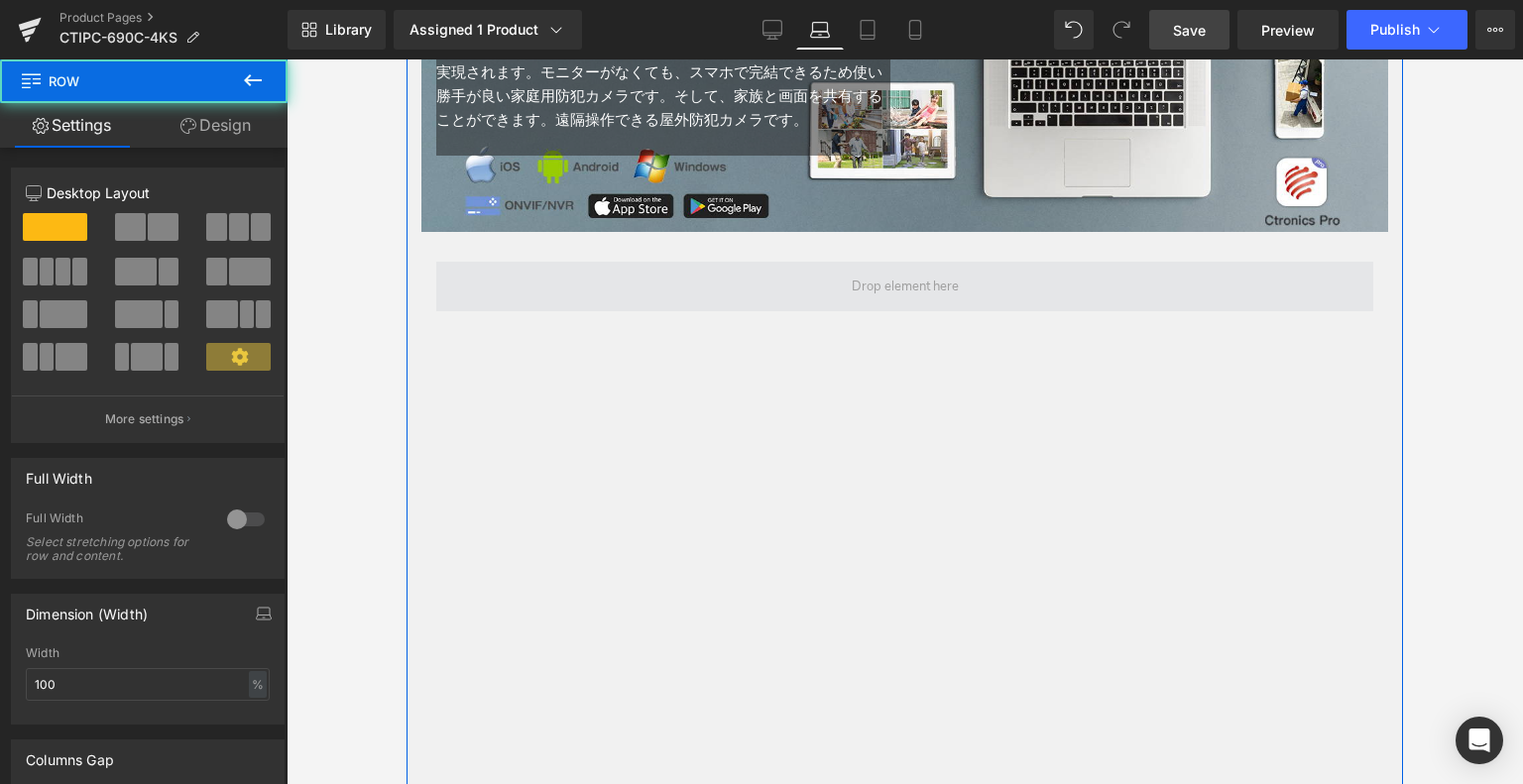 click at bounding box center [904, 286] 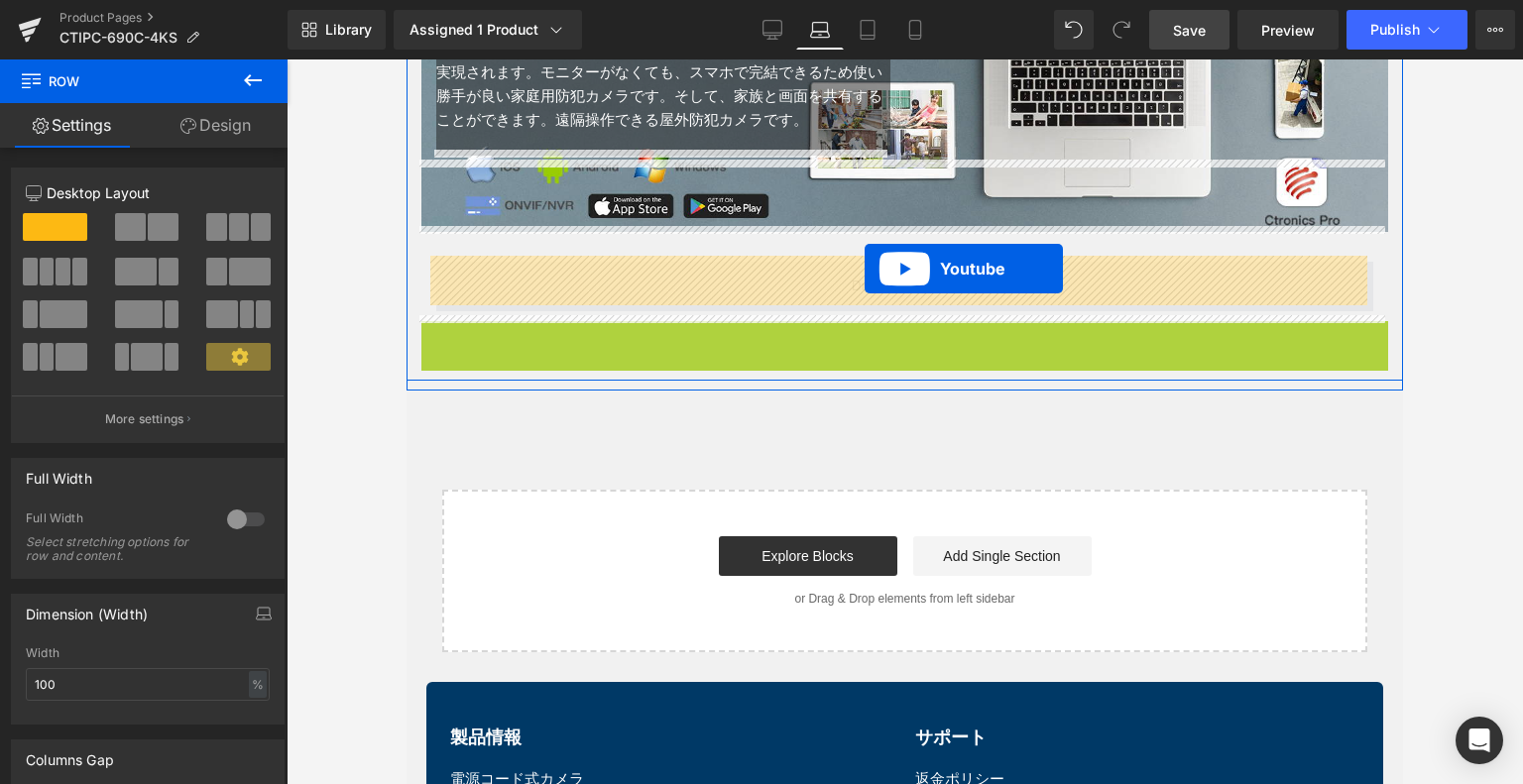 drag, startPoint x: 857, startPoint y: 327, endPoint x: 865, endPoint y: 269, distance: 58.5491 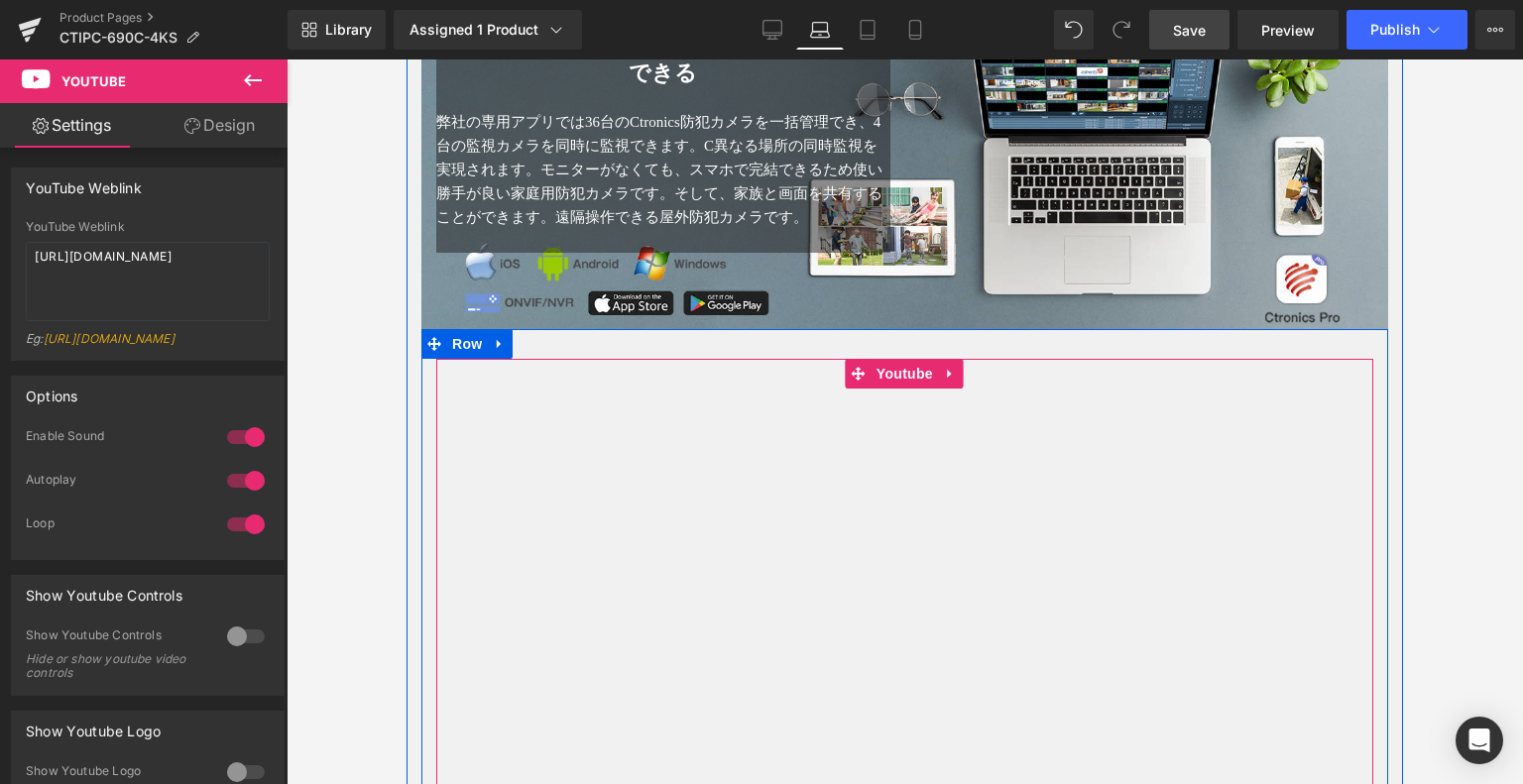 scroll, scrollTop: 4460, scrollLeft: 0, axis: vertical 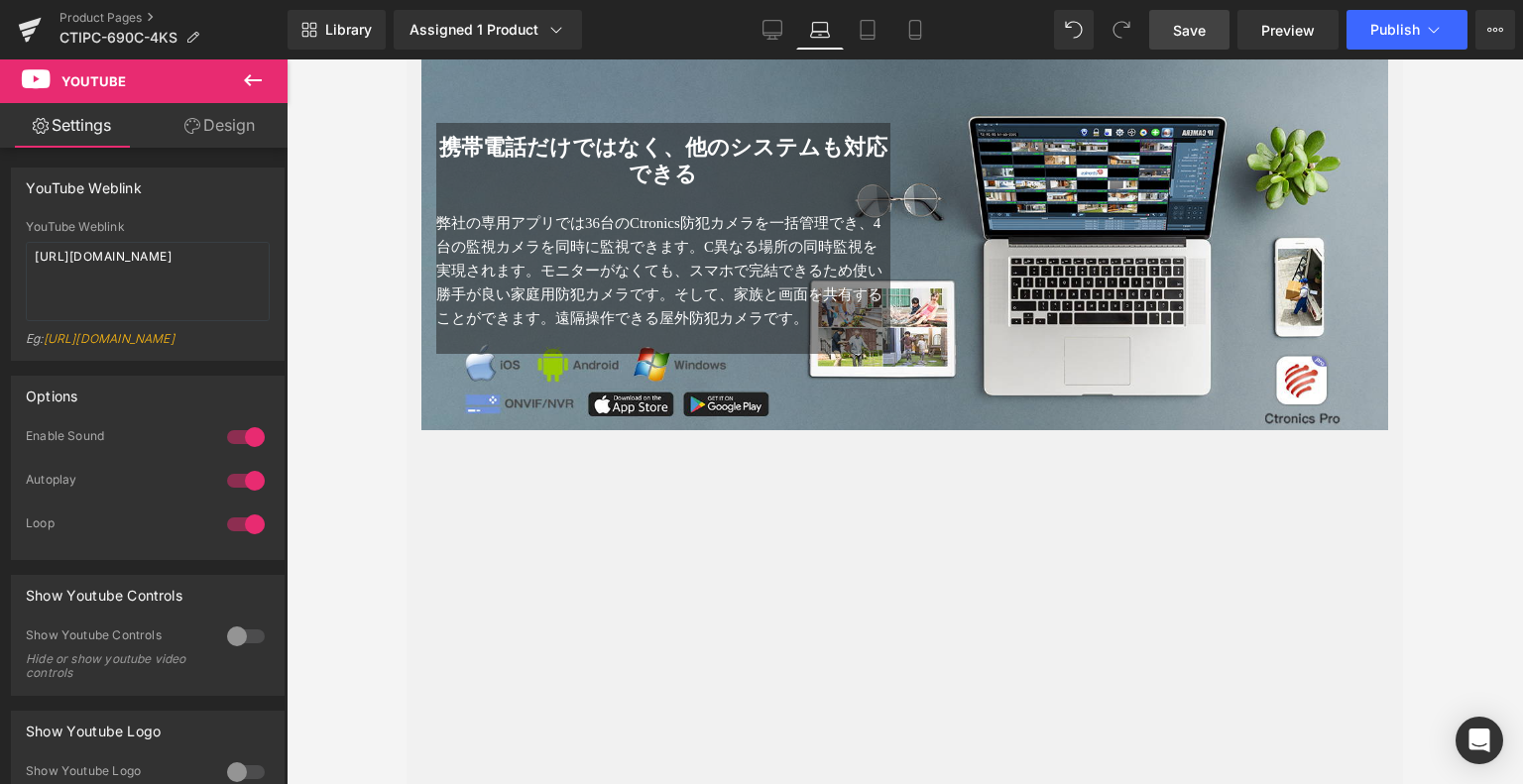 click on "Save" at bounding box center [1189, 30] 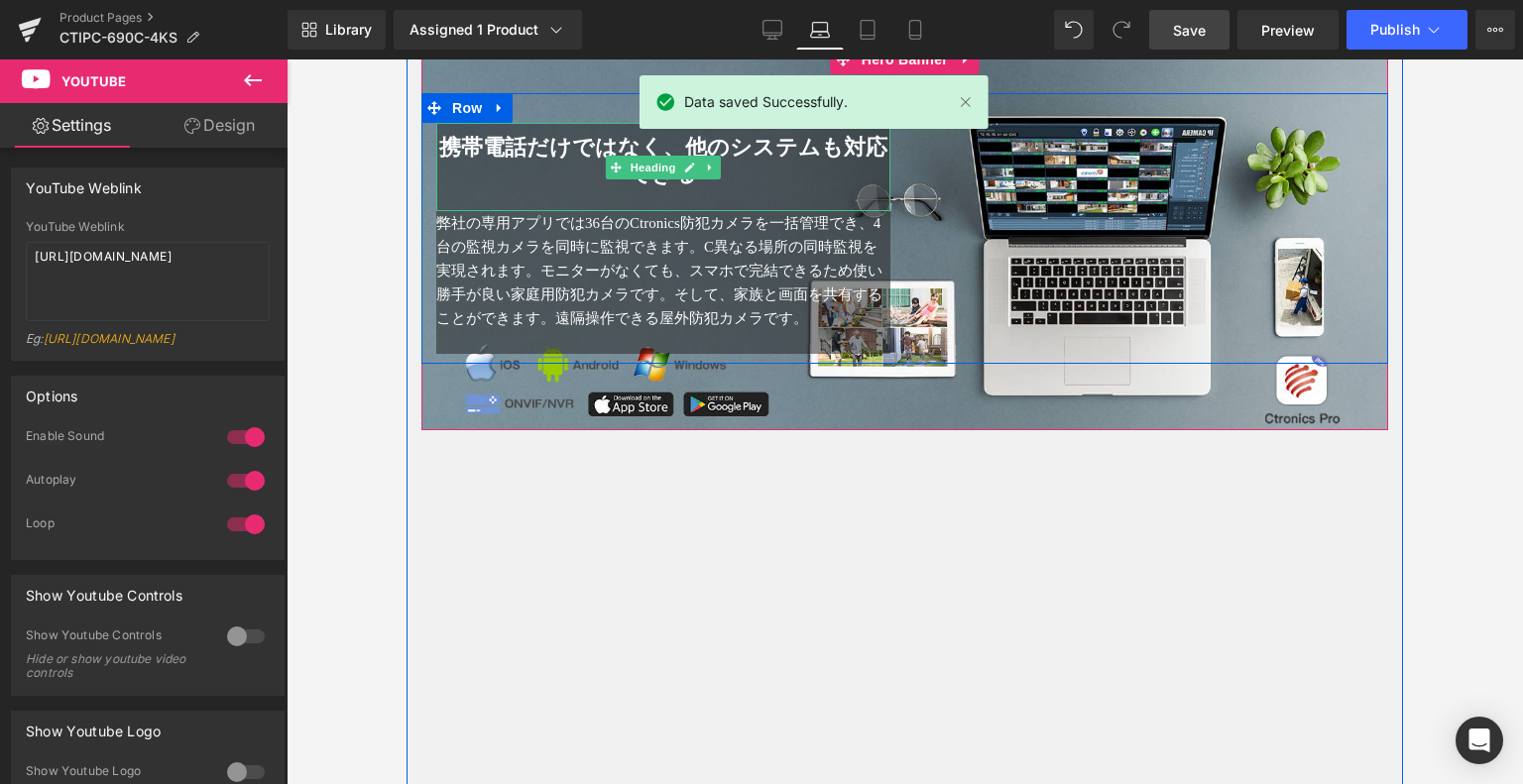 click on "携帯電話だけではなく、他のシステムも対応できる" at bounding box center [663, 160] 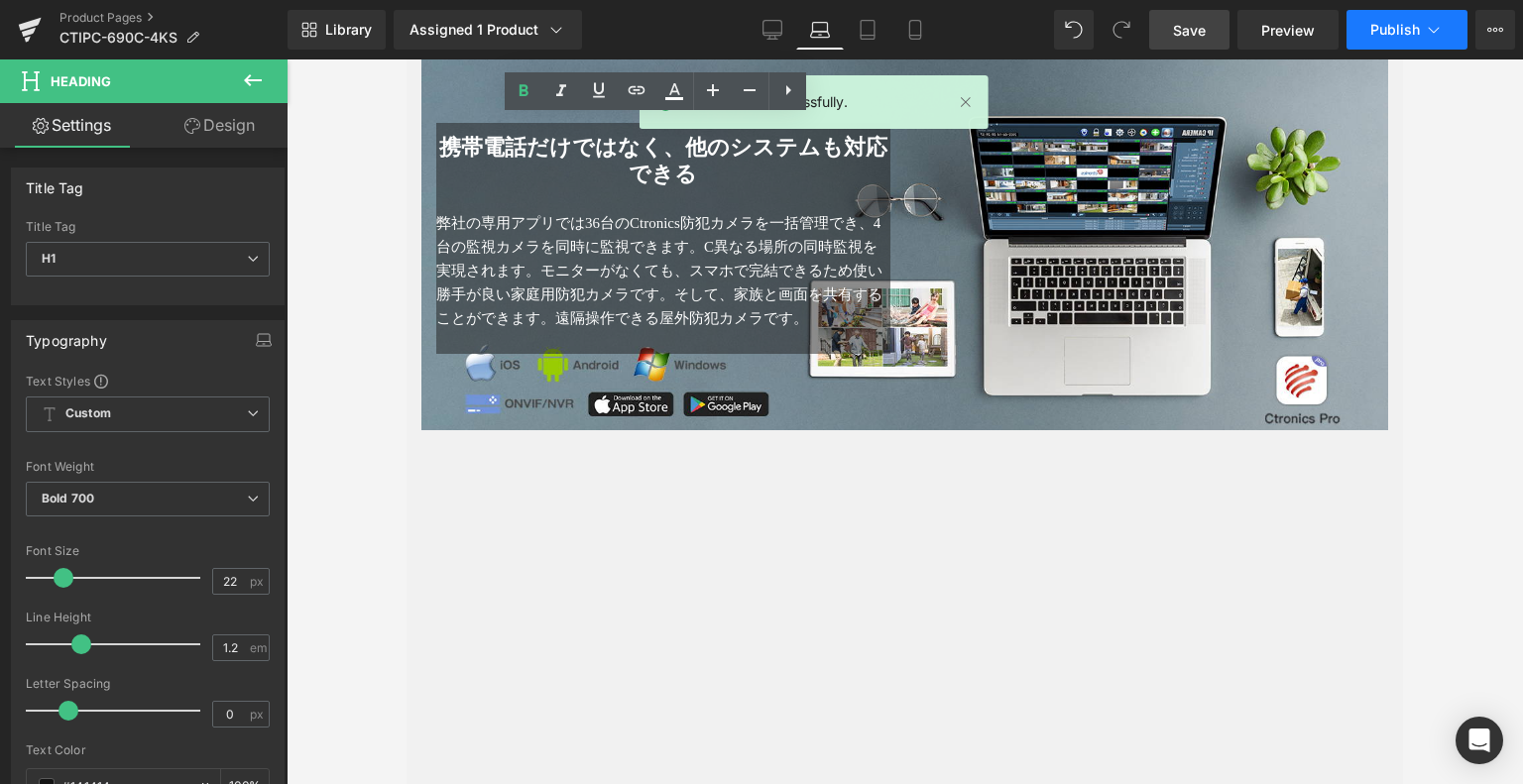 click on "Publish" at bounding box center (1407, 30) 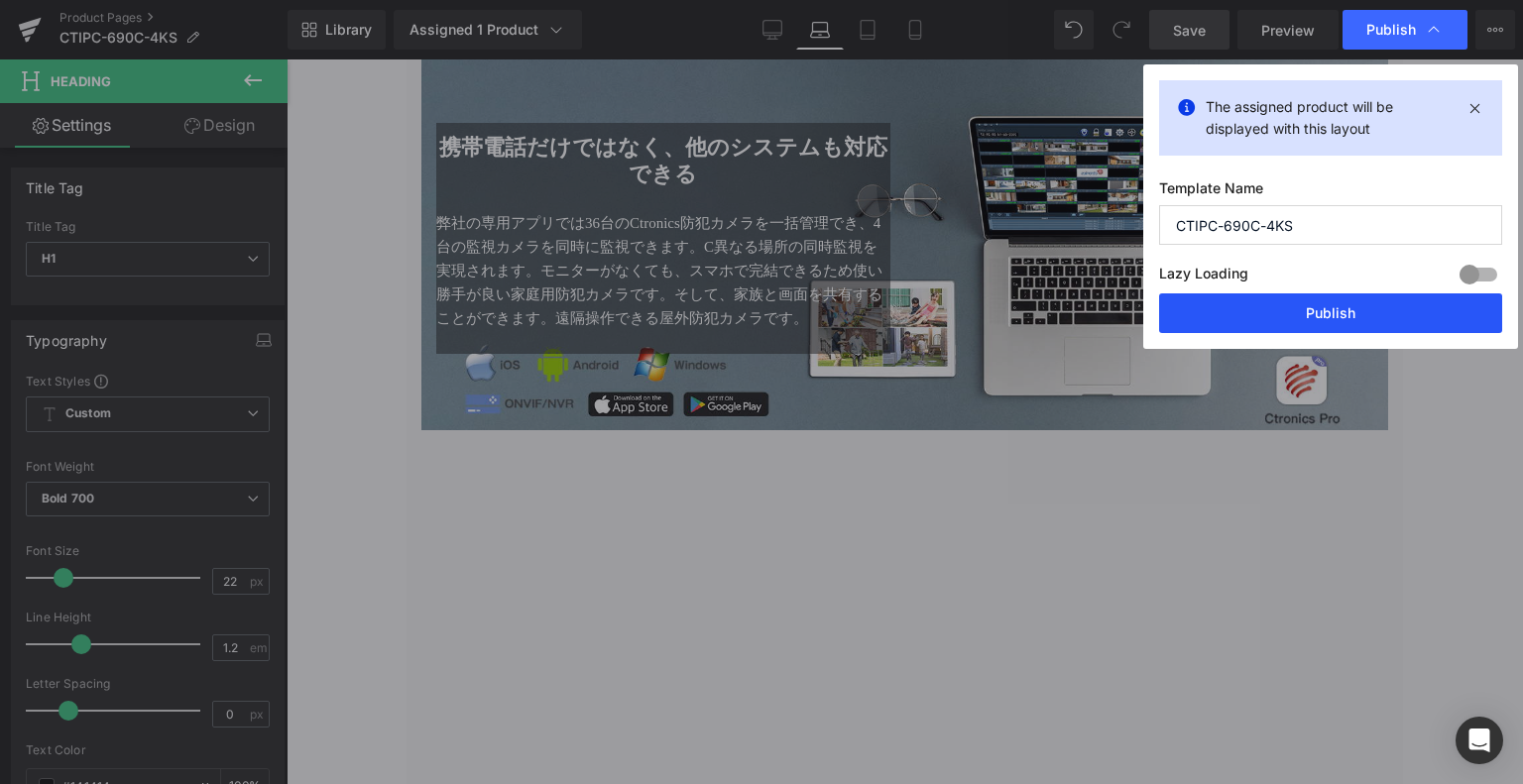 click on "Publish" at bounding box center (1331, 313) 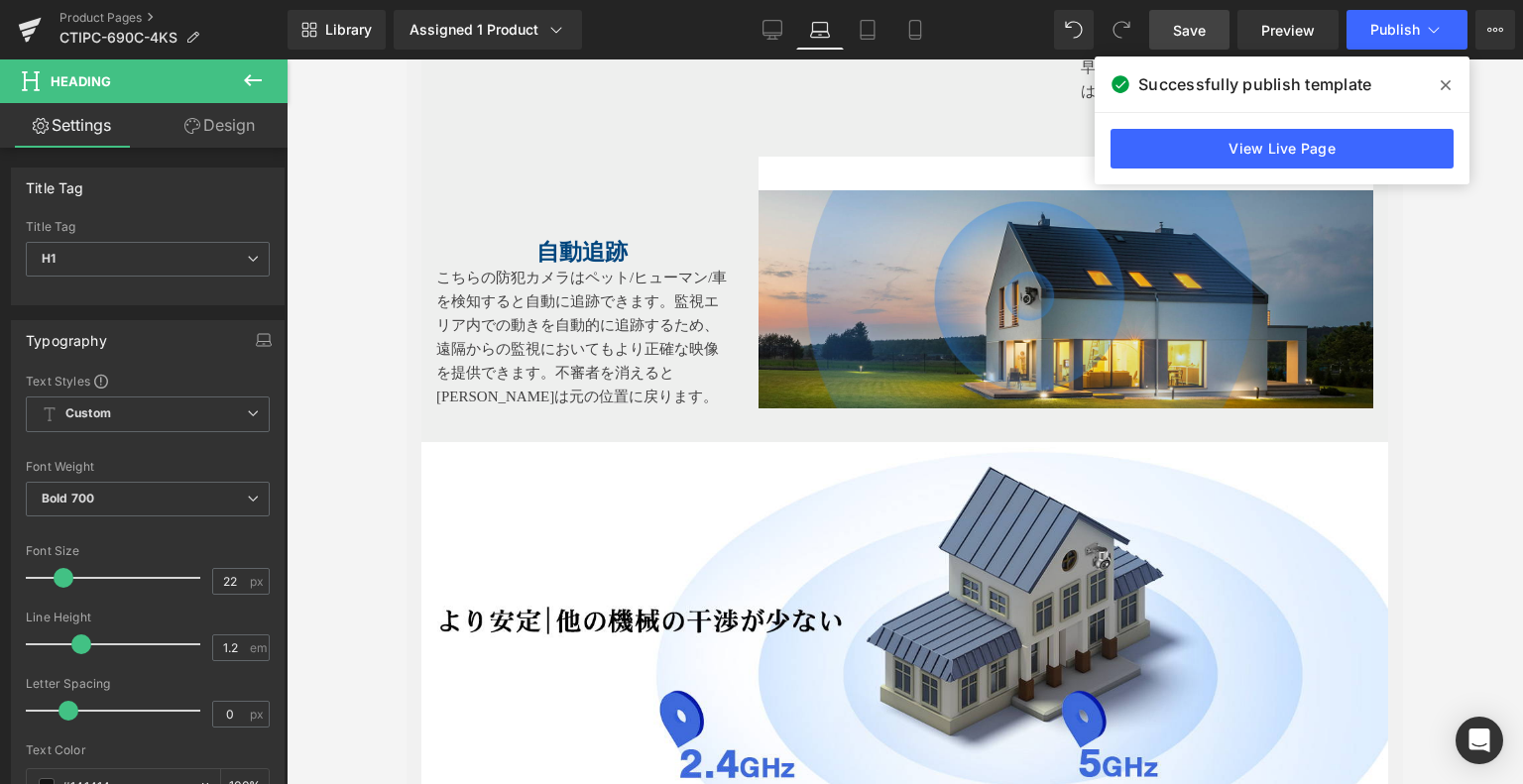 scroll, scrollTop: 1586, scrollLeft: 0, axis: vertical 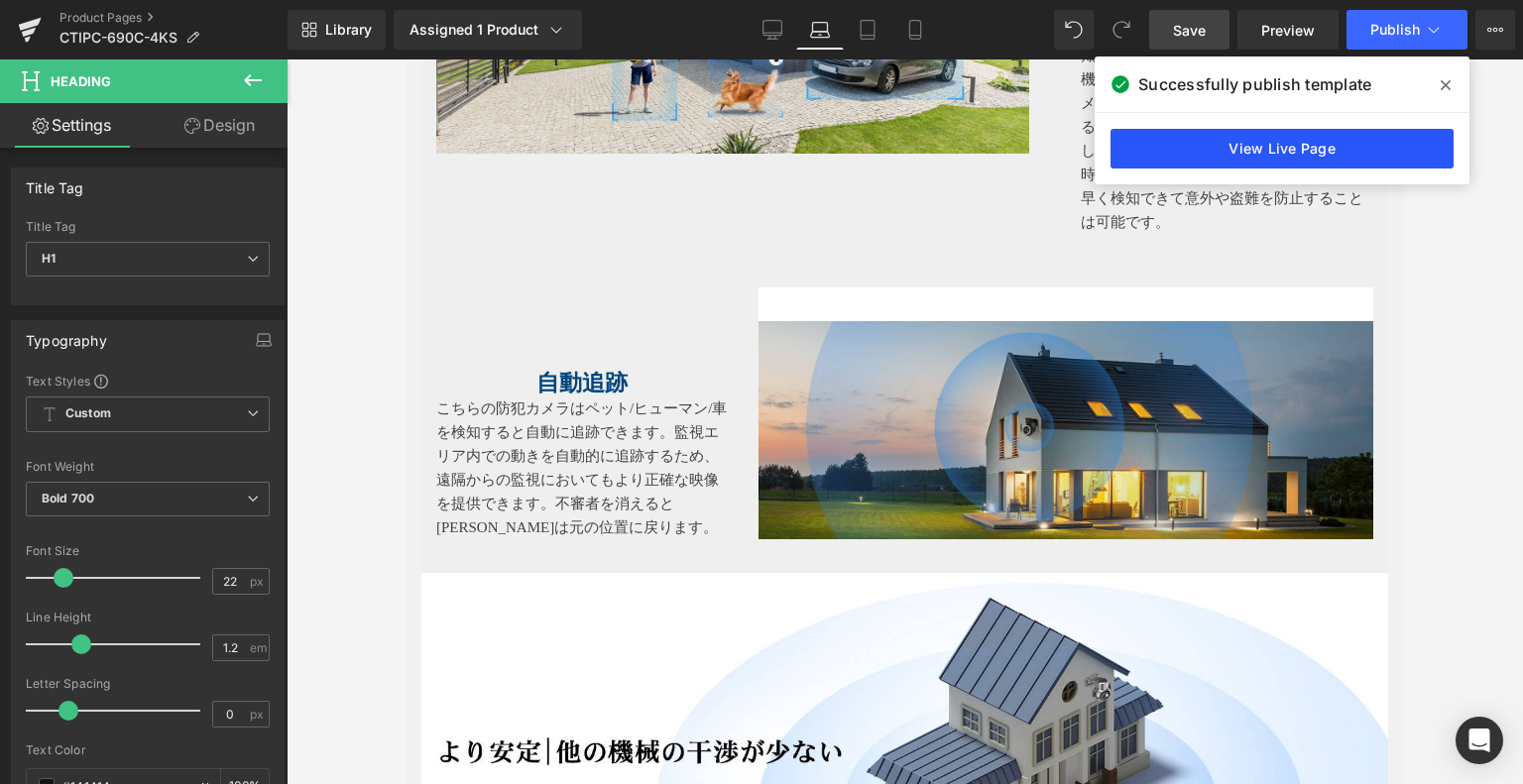 click on "View Live Page" at bounding box center [1282, 149] 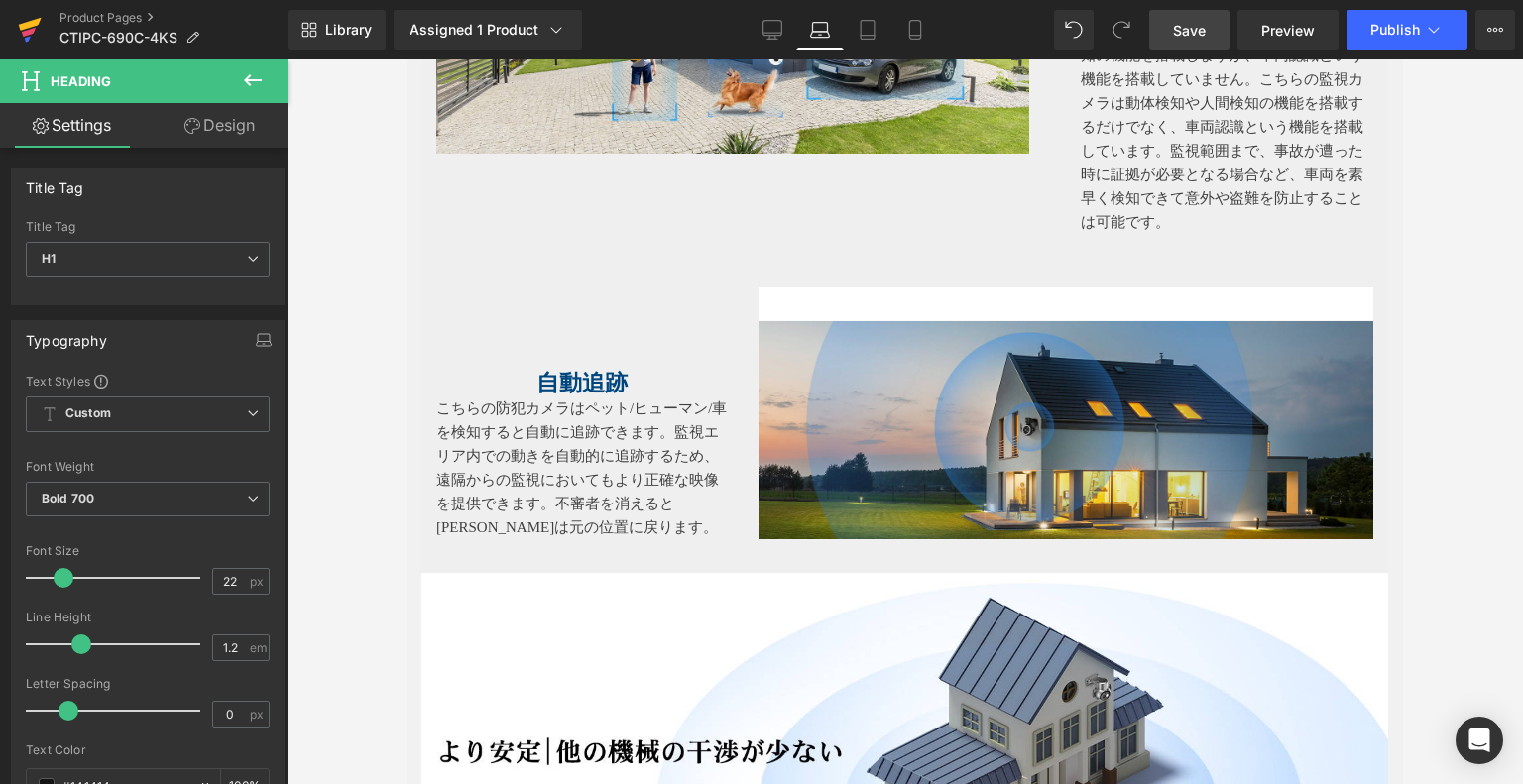 click at bounding box center [30, 30] 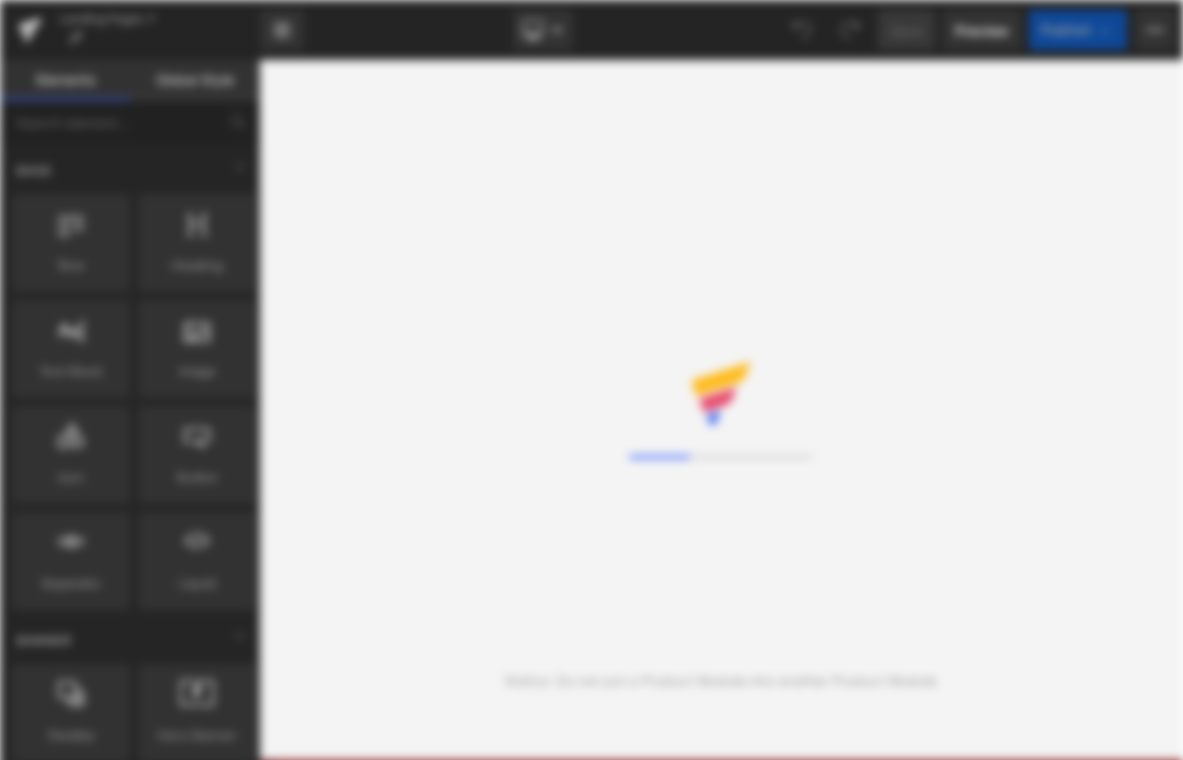 scroll, scrollTop: 0, scrollLeft: 0, axis: both 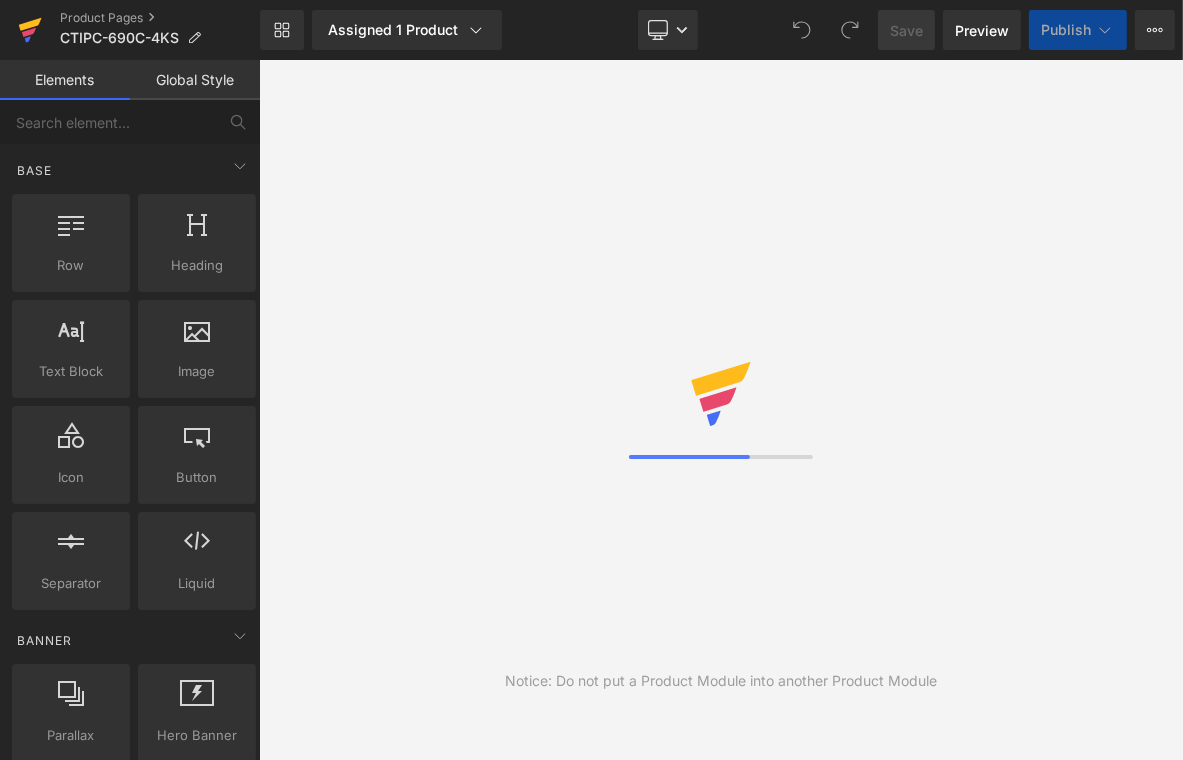 click at bounding box center [30, 30] 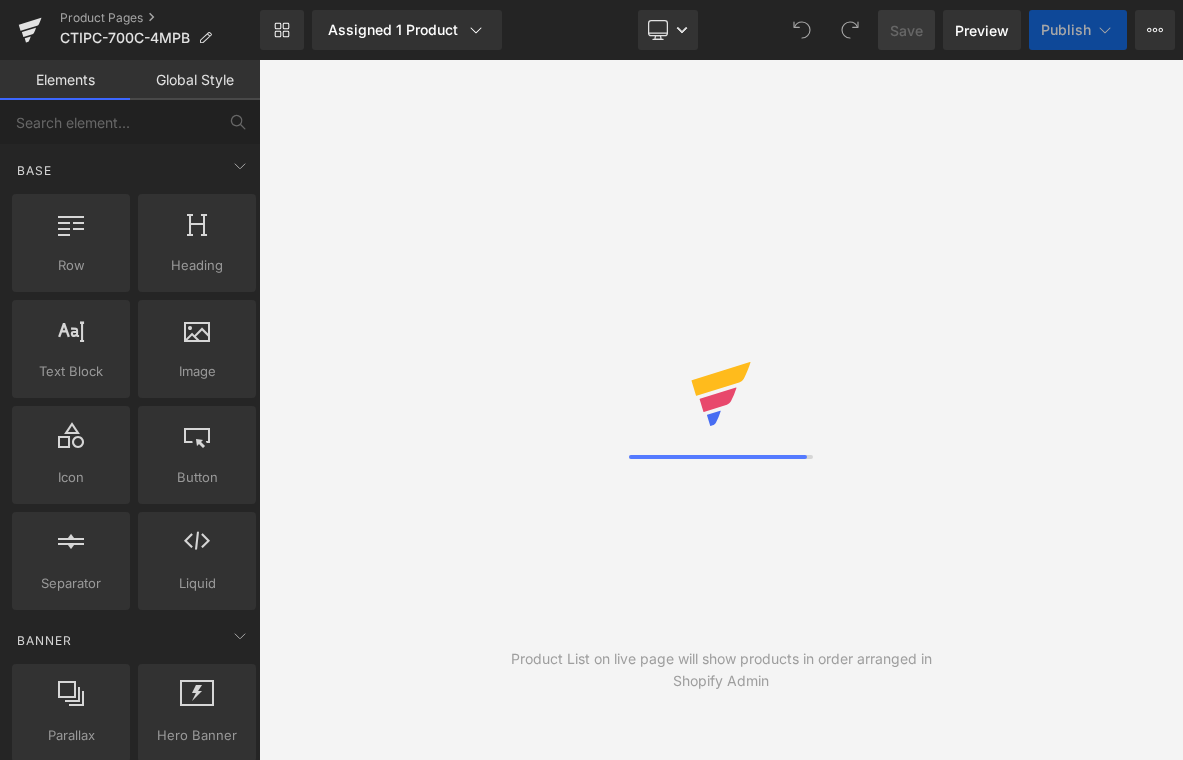 scroll, scrollTop: 0, scrollLeft: 0, axis: both 